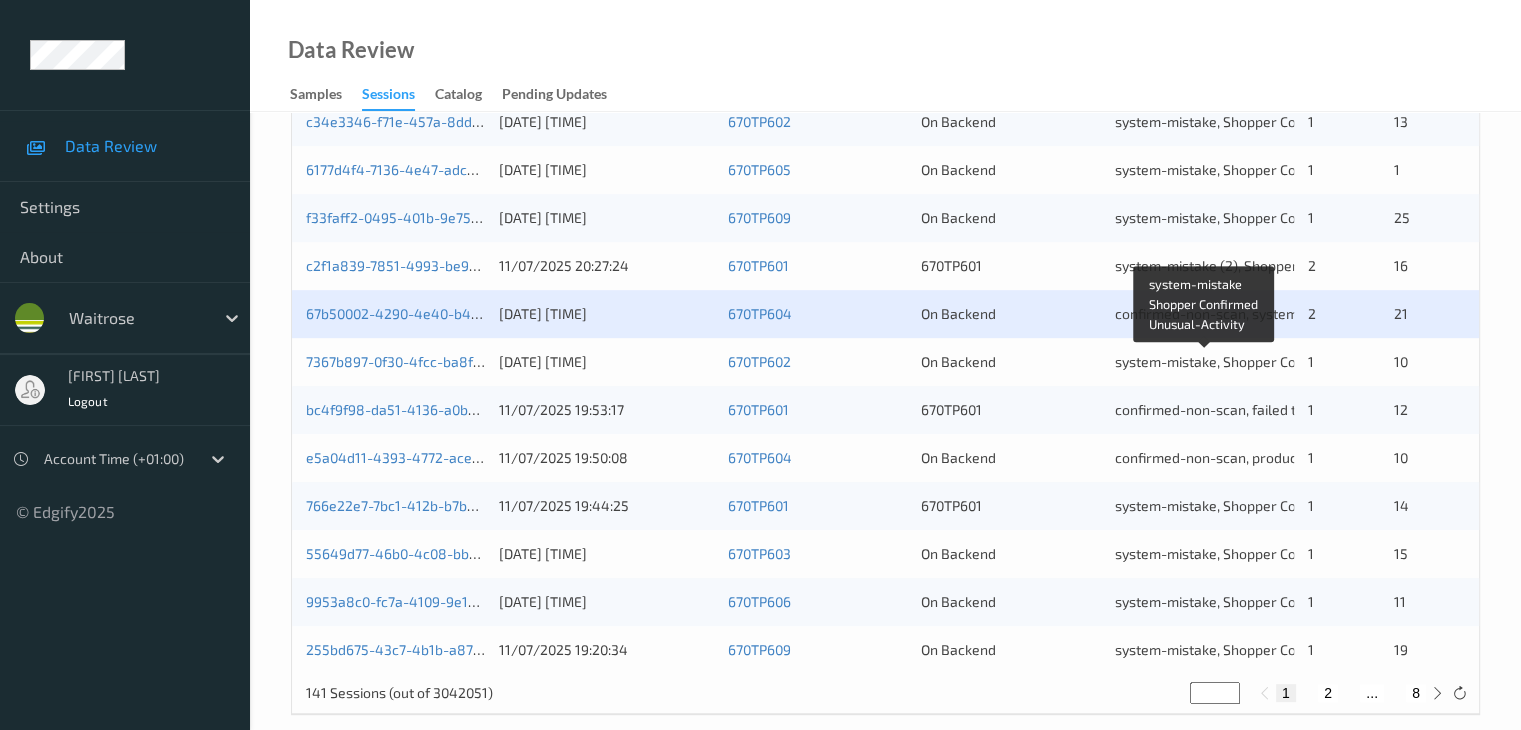 scroll, scrollTop: 932, scrollLeft: 0, axis: vertical 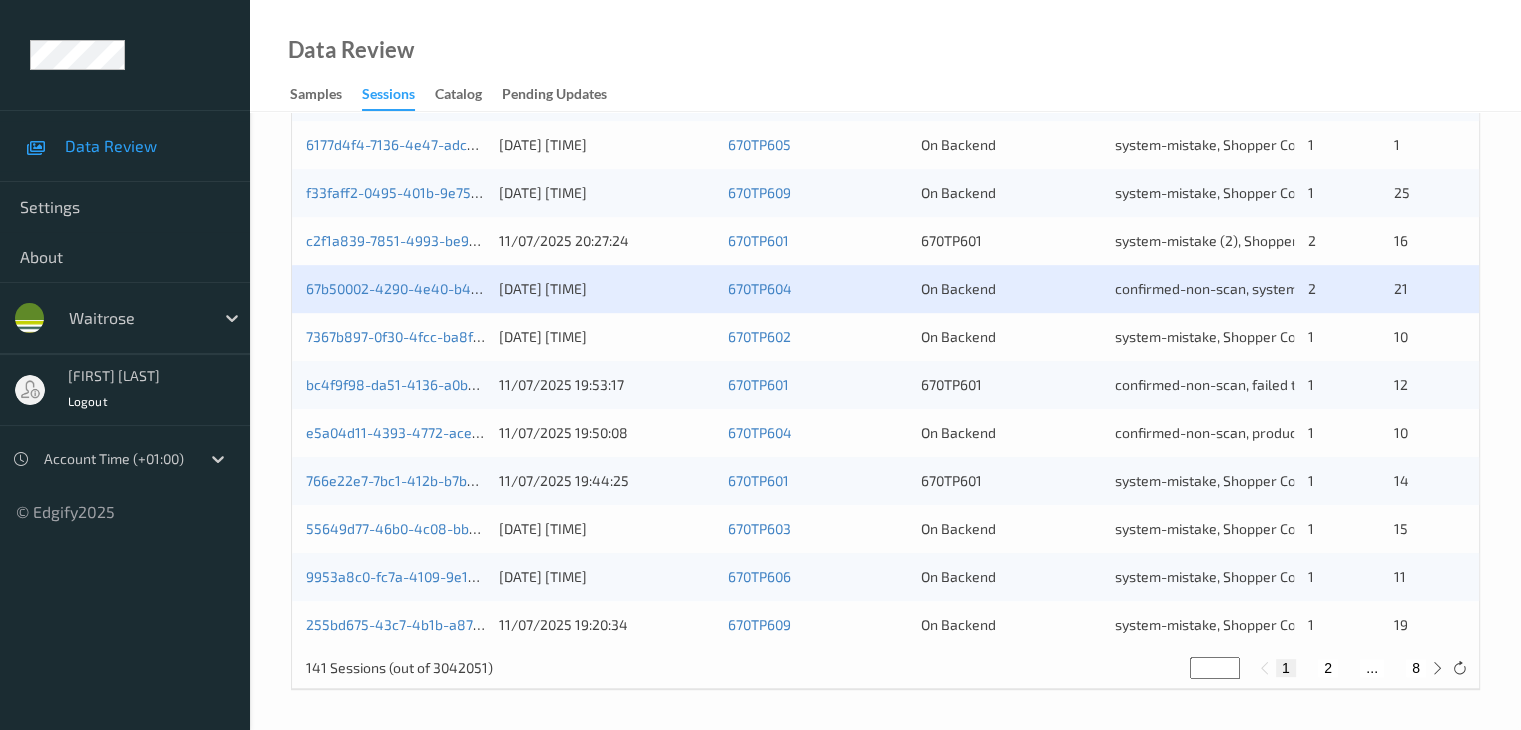 click on "2" at bounding box center [1328, 668] 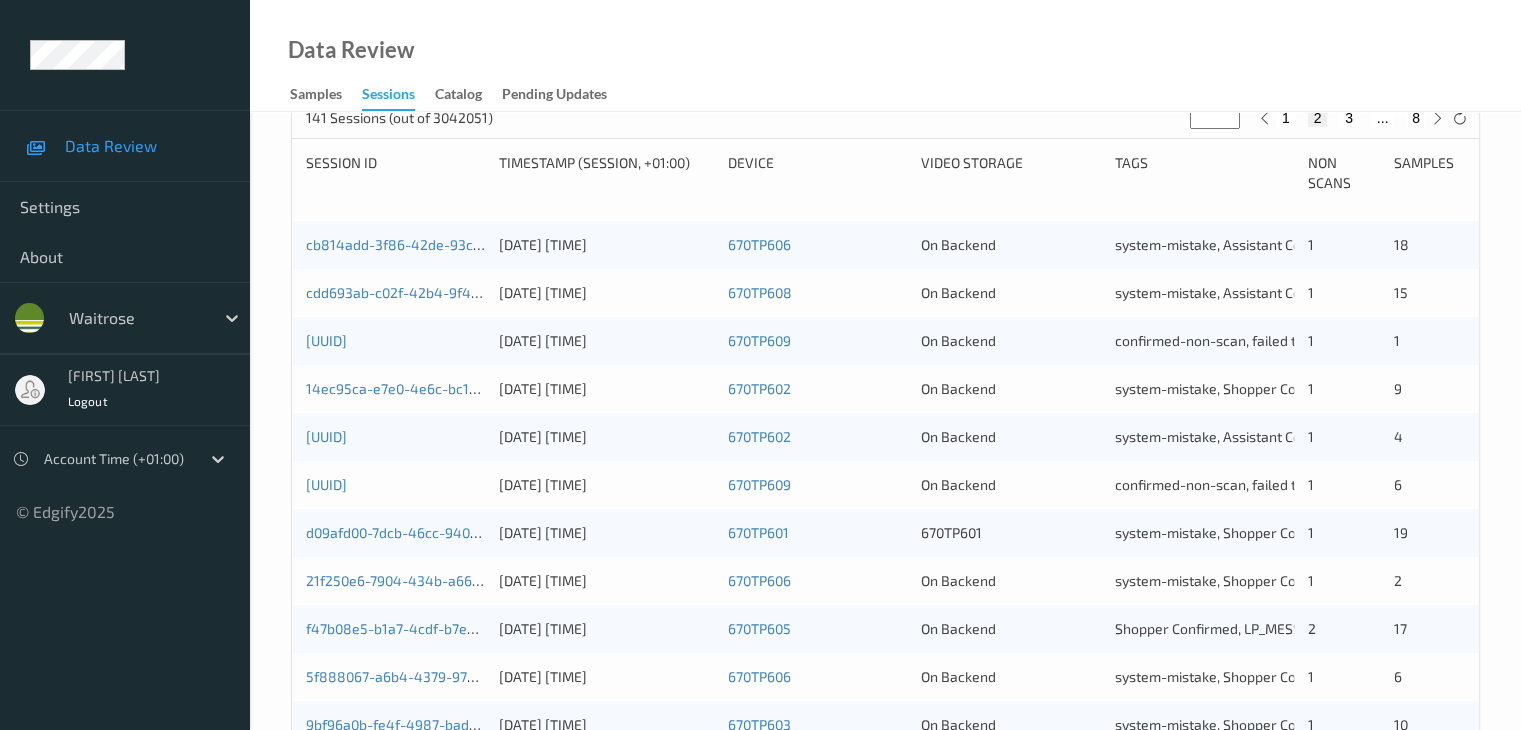 scroll, scrollTop: 600, scrollLeft: 0, axis: vertical 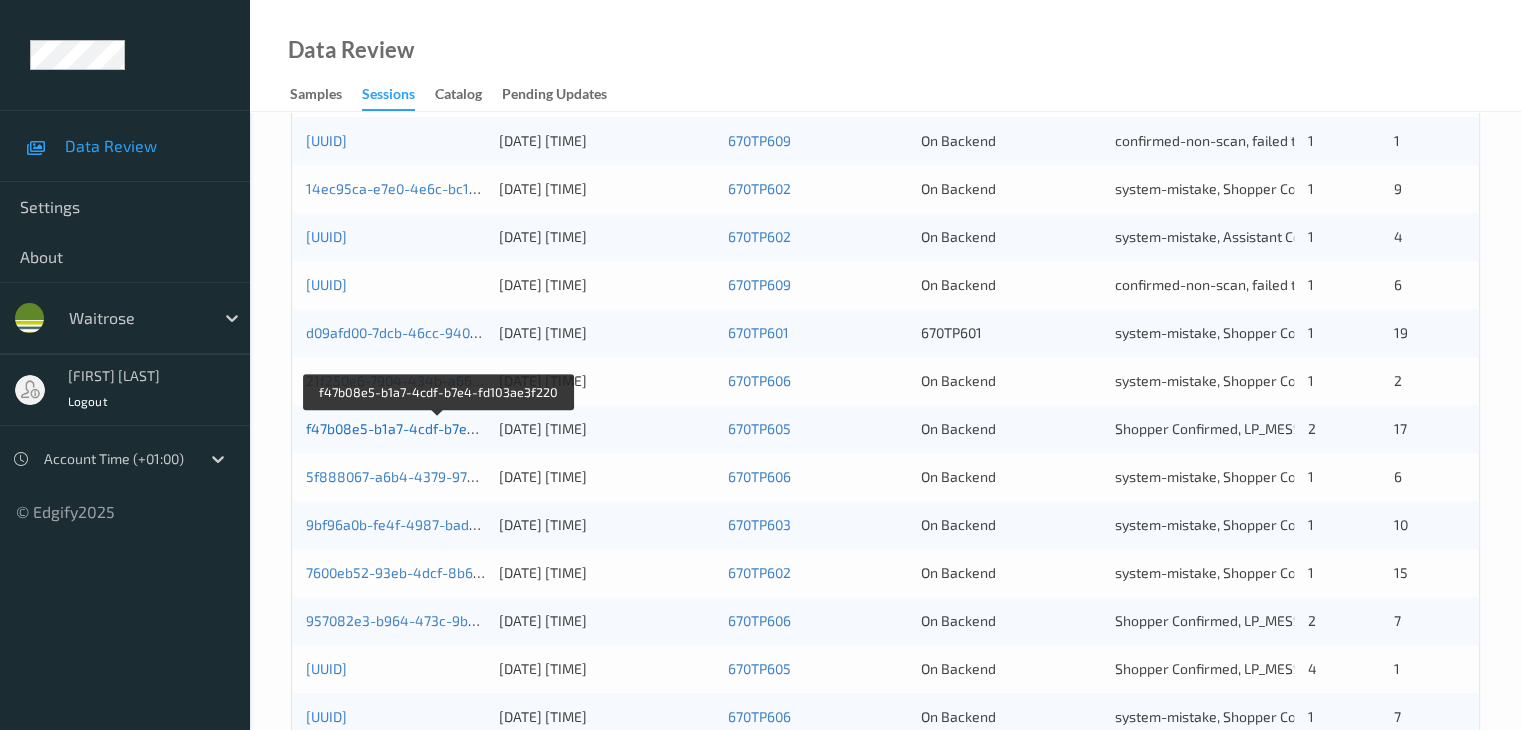 click on "f47b08e5-b1a7-4cdf-b7e4-fd103ae3f220" at bounding box center [438, 428] 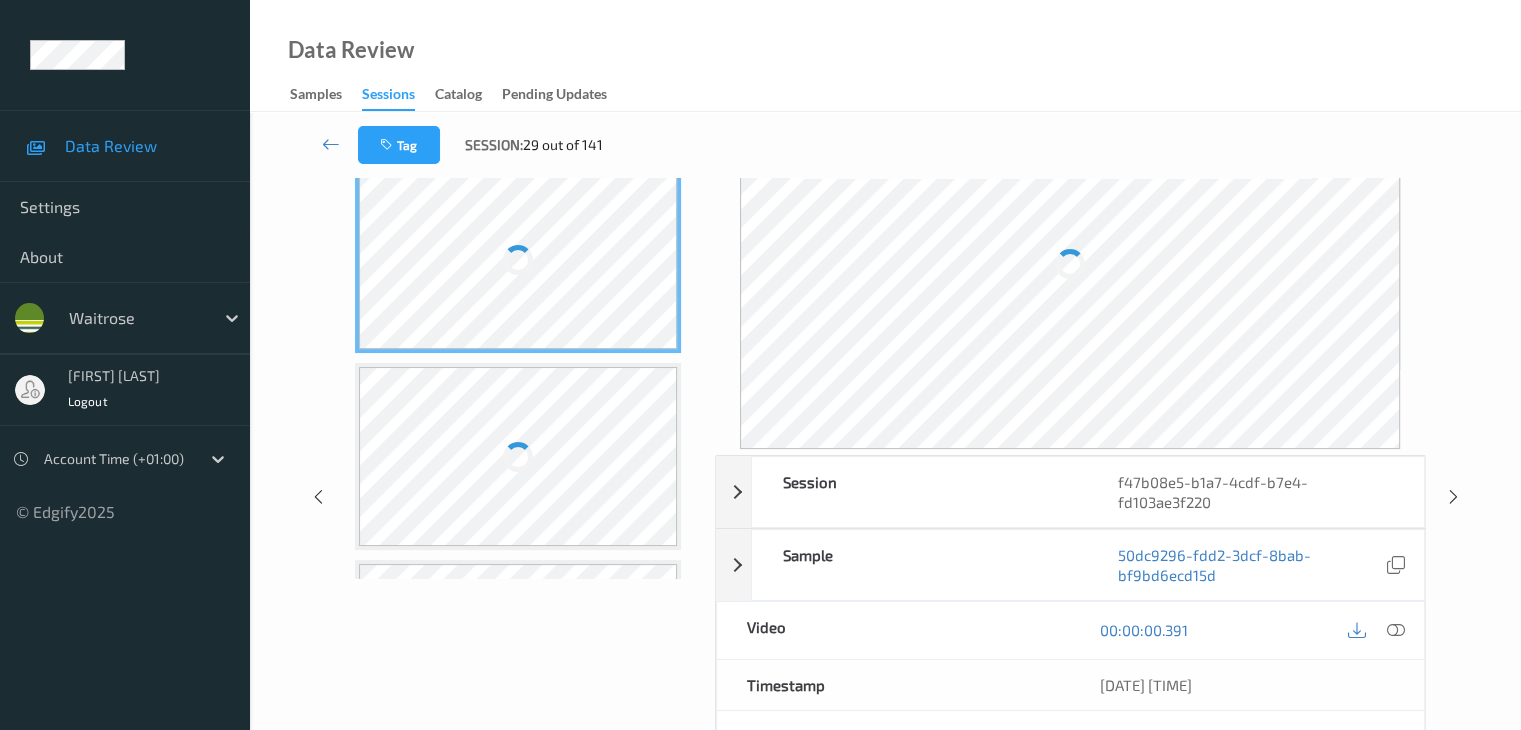 scroll, scrollTop: 0, scrollLeft: 0, axis: both 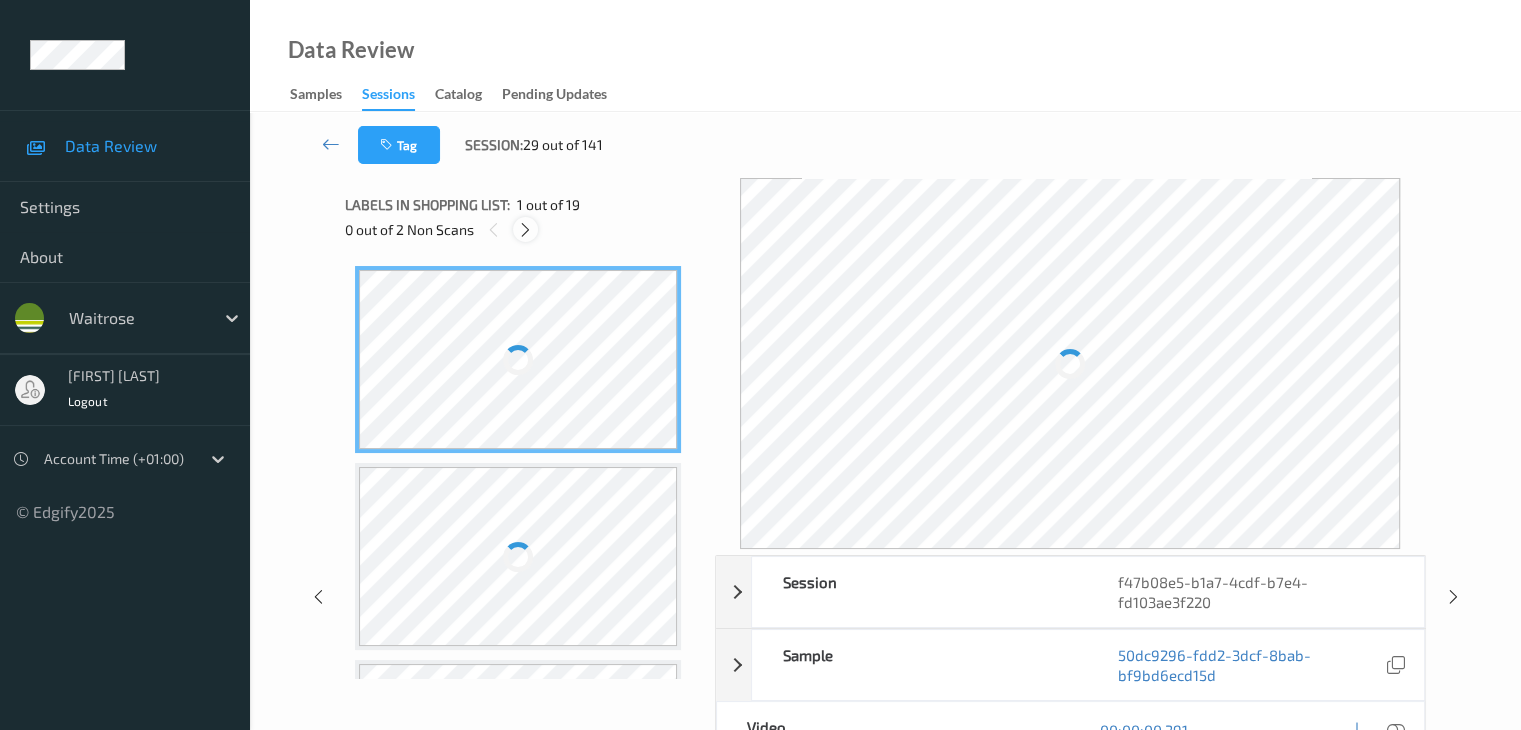 click at bounding box center (525, 230) 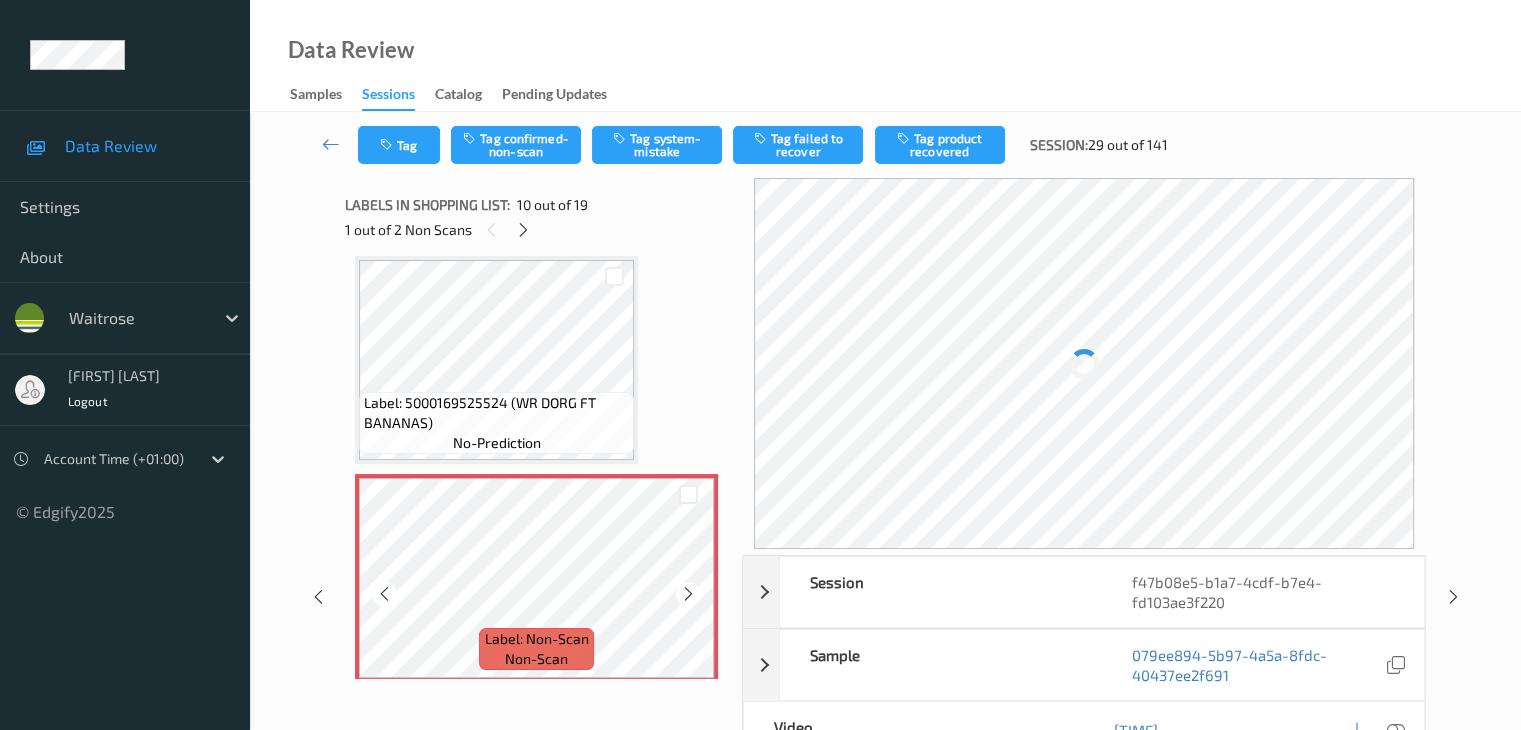 scroll, scrollTop: 1752, scrollLeft: 0, axis: vertical 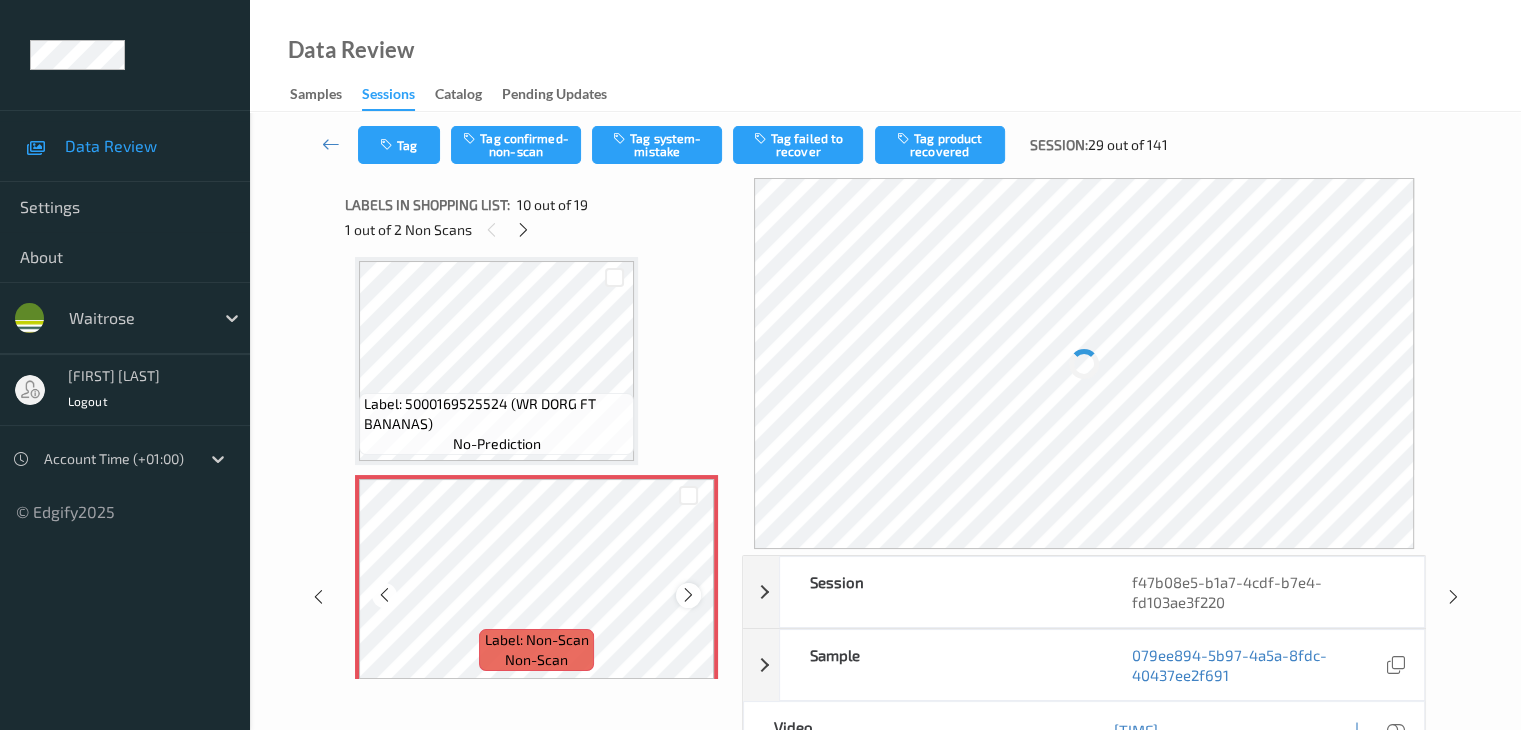 click at bounding box center [688, 595] 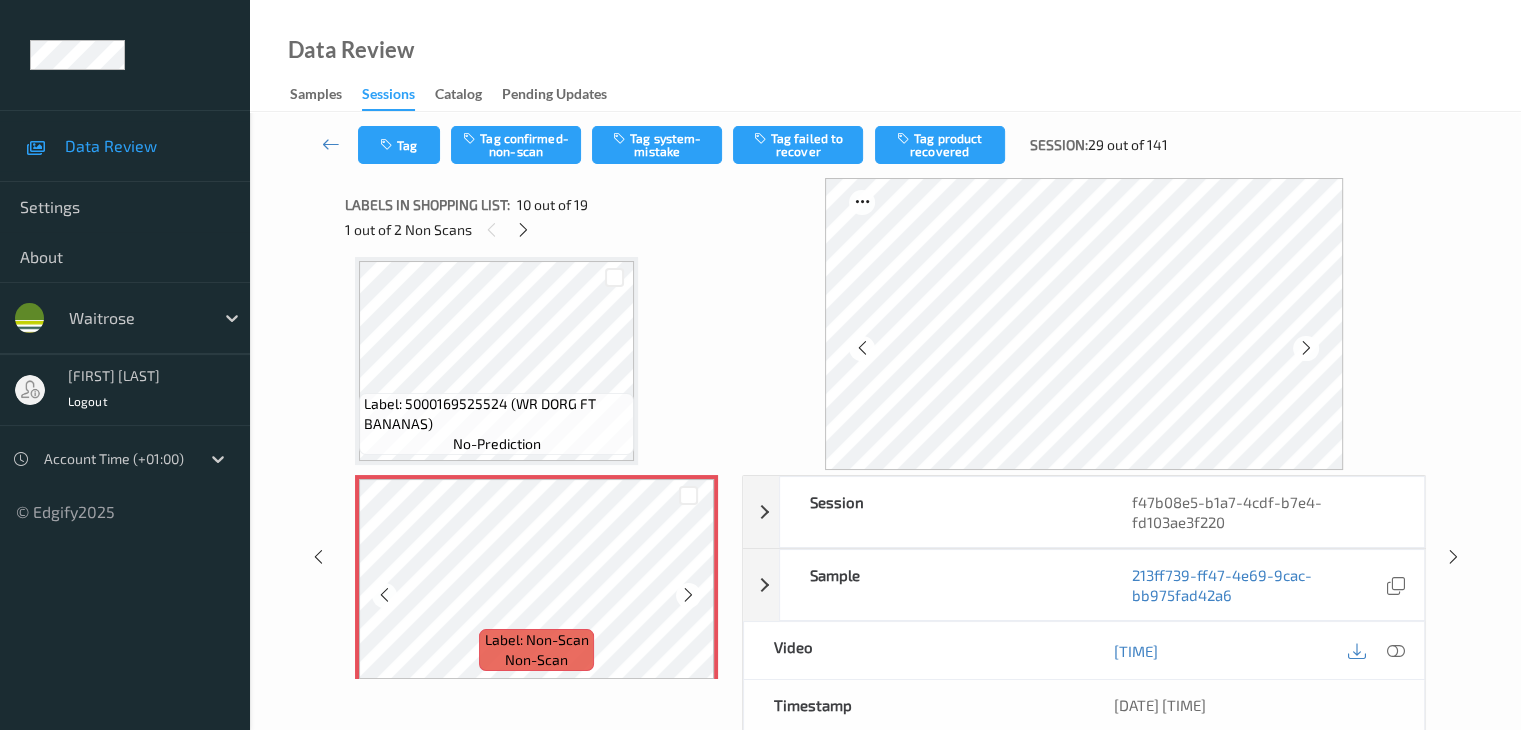 click at bounding box center [688, 595] 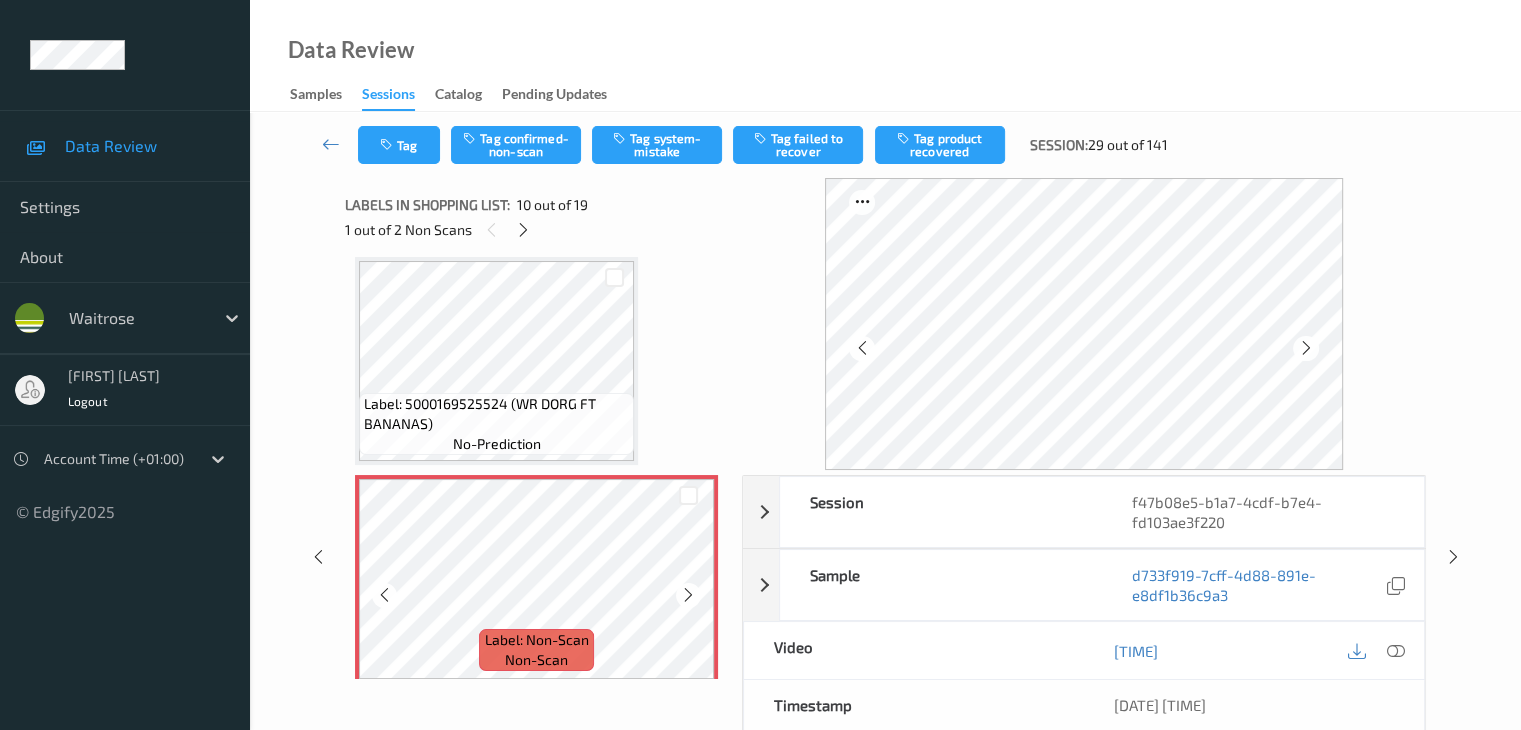 click at bounding box center (688, 595) 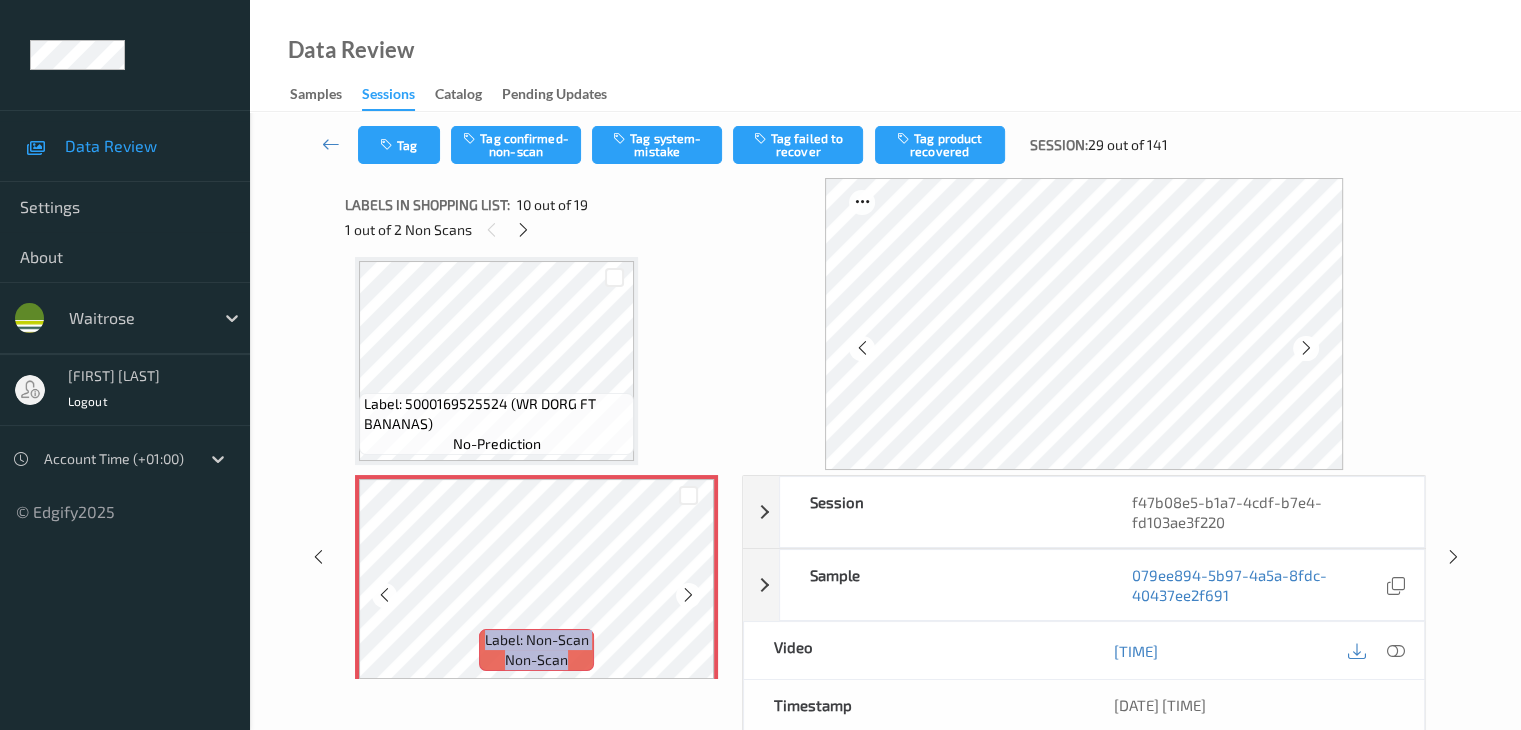 click at bounding box center [688, 595] 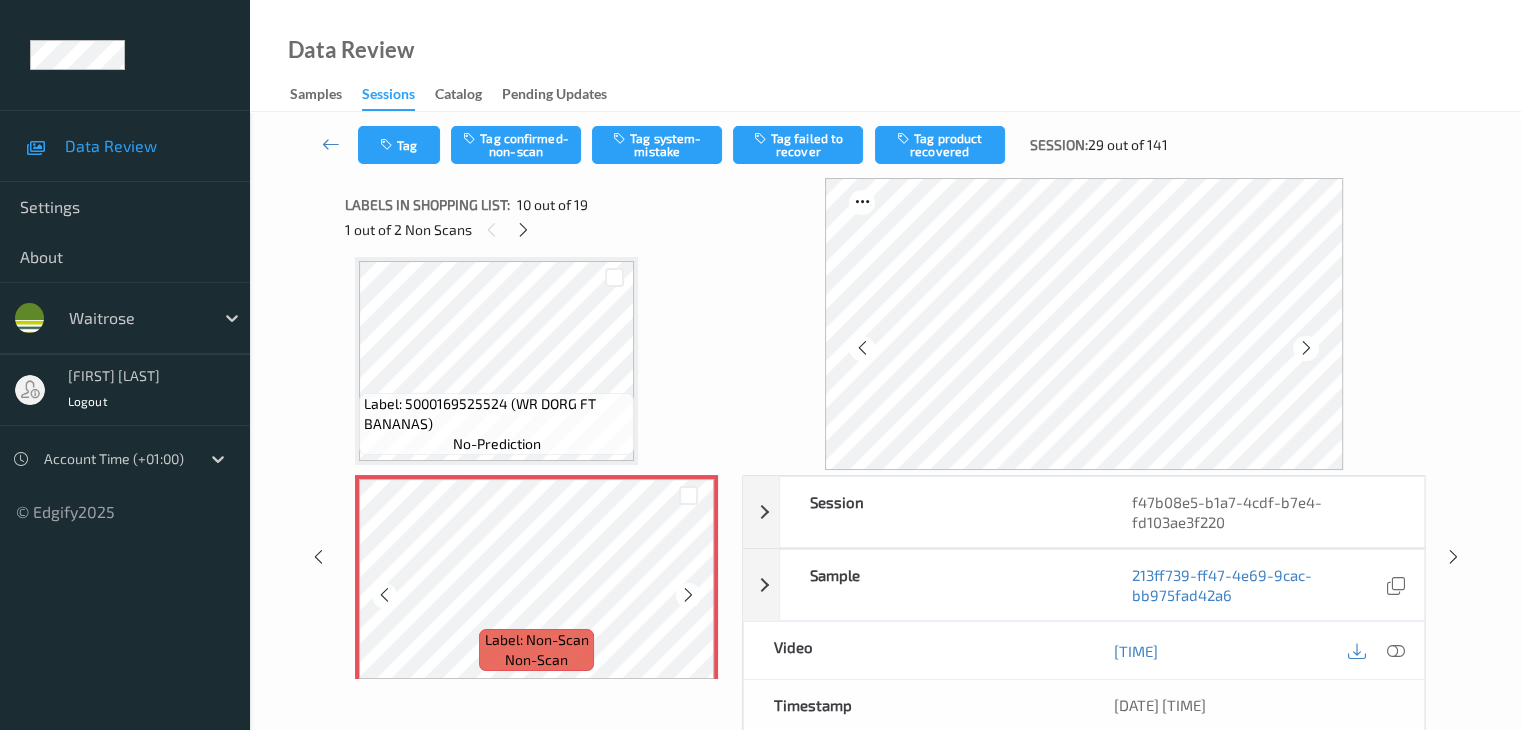 click at bounding box center [688, 595] 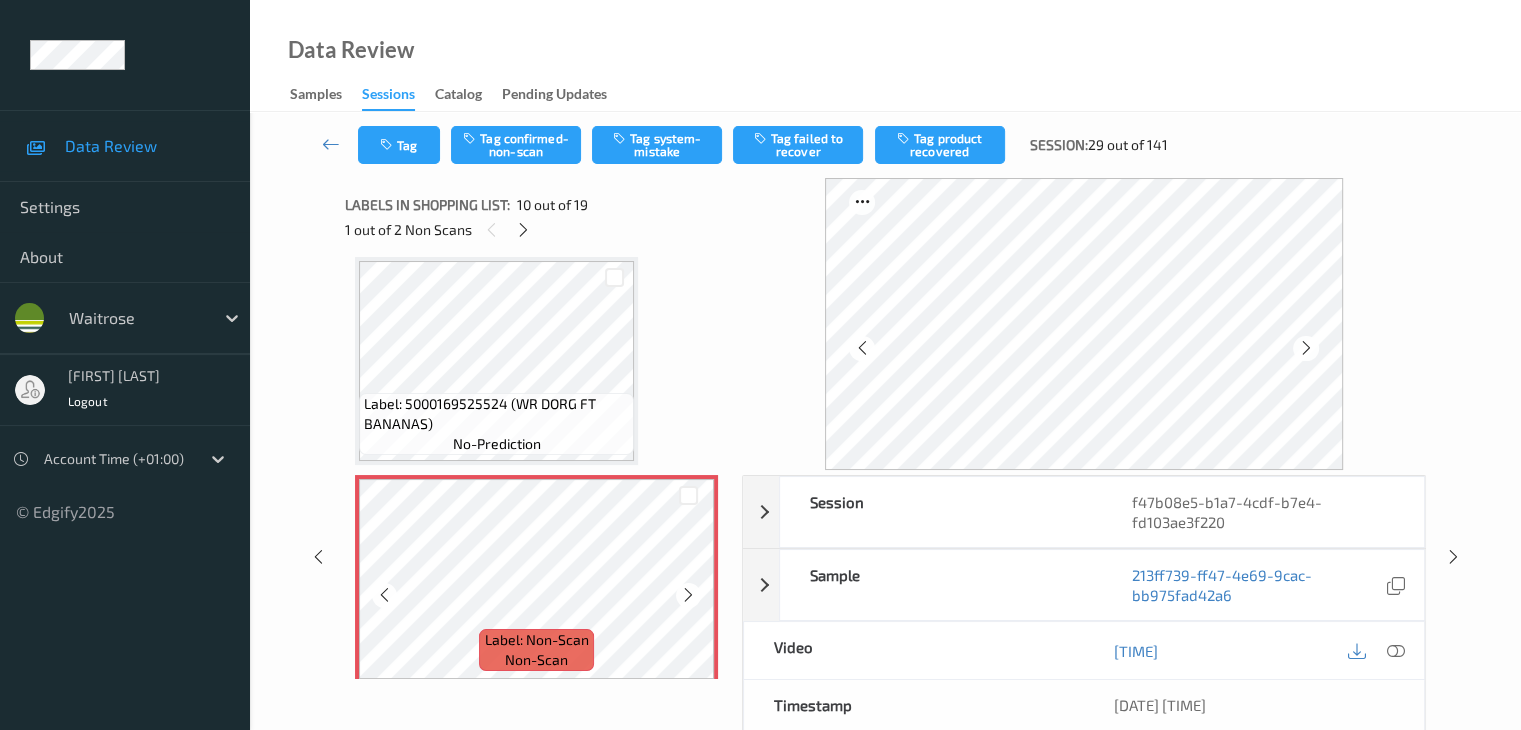scroll, scrollTop: 1754, scrollLeft: 0, axis: vertical 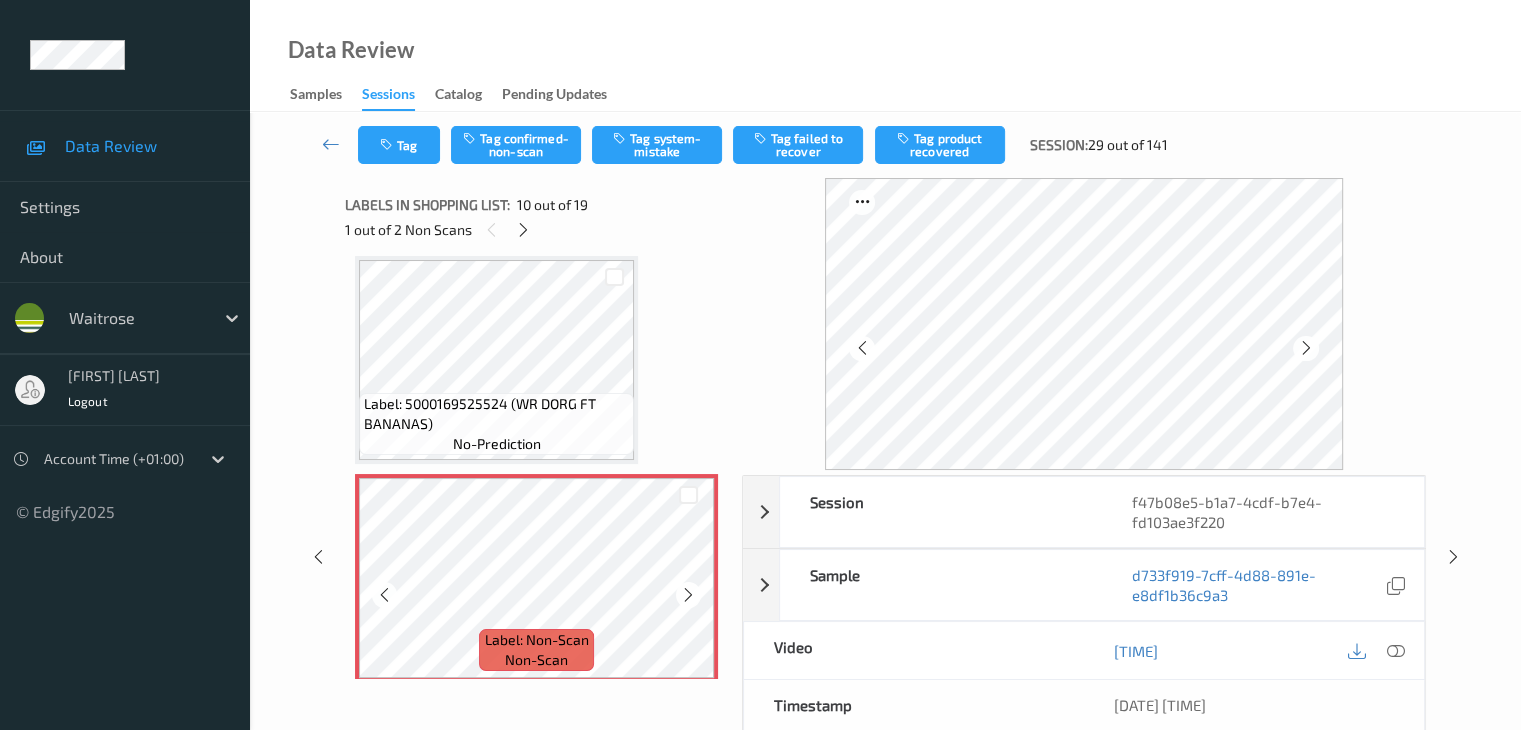 click at bounding box center [688, 595] 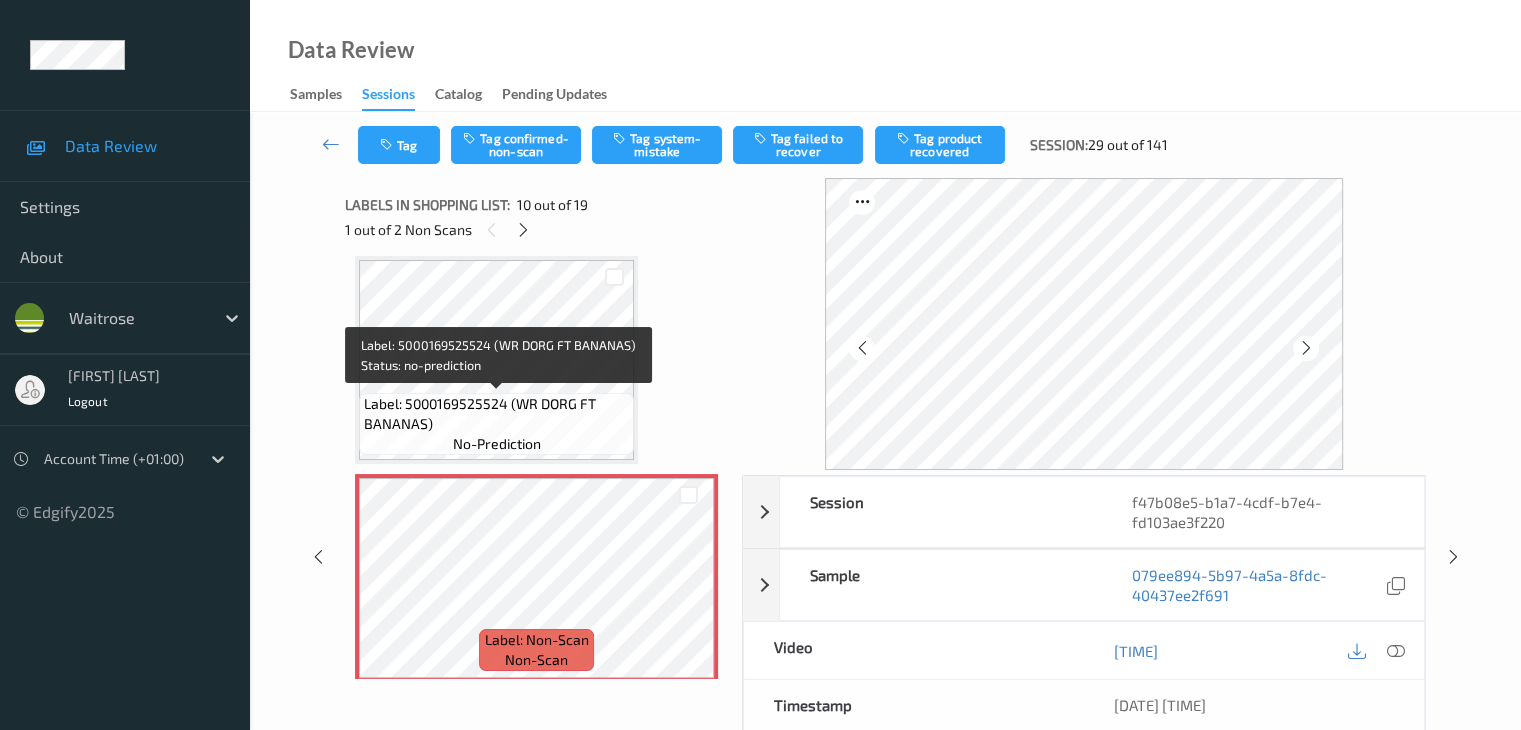 click on "Label: 5000169525524 (WR DORG FT BANANAS)" at bounding box center [496, 414] 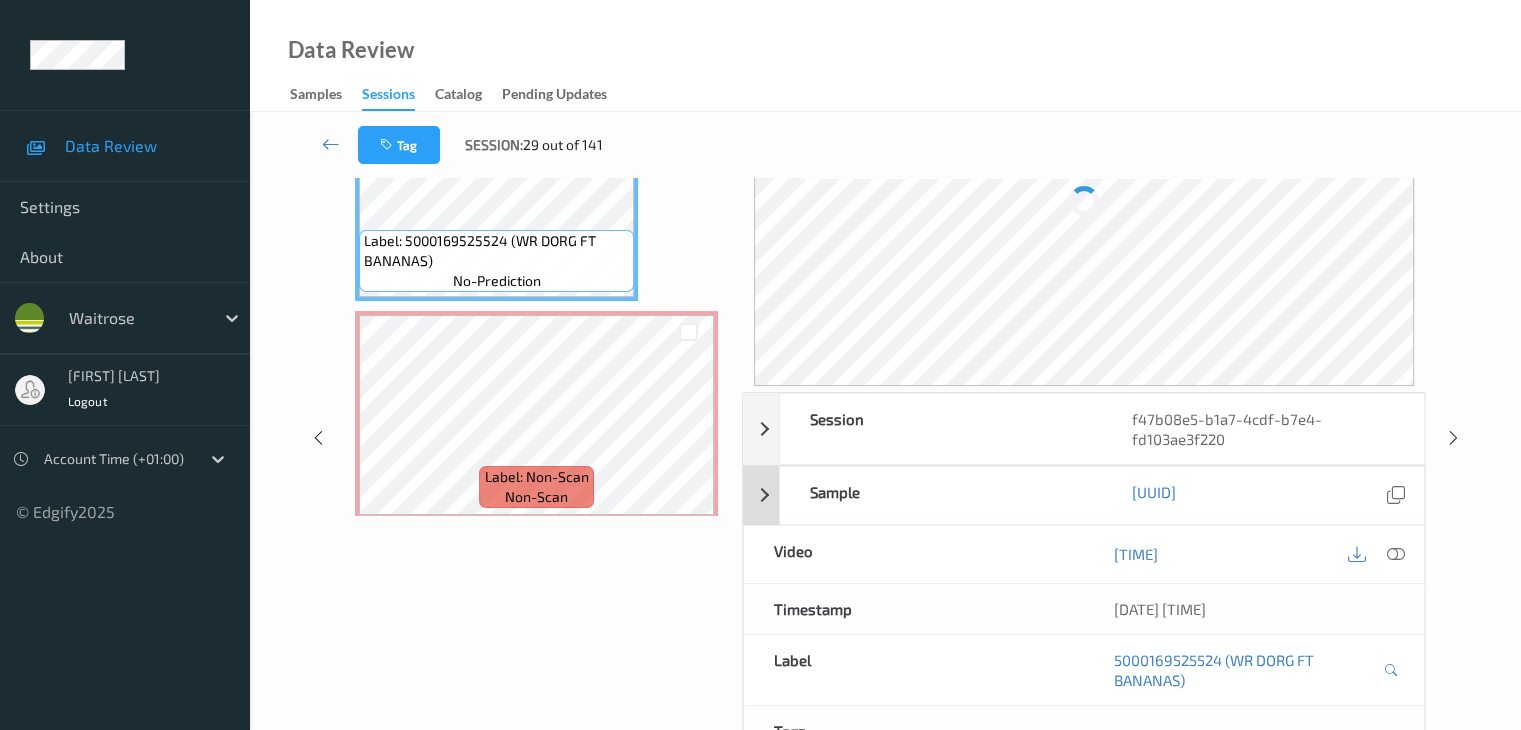 scroll, scrollTop: 200, scrollLeft: 0, axis: vertical 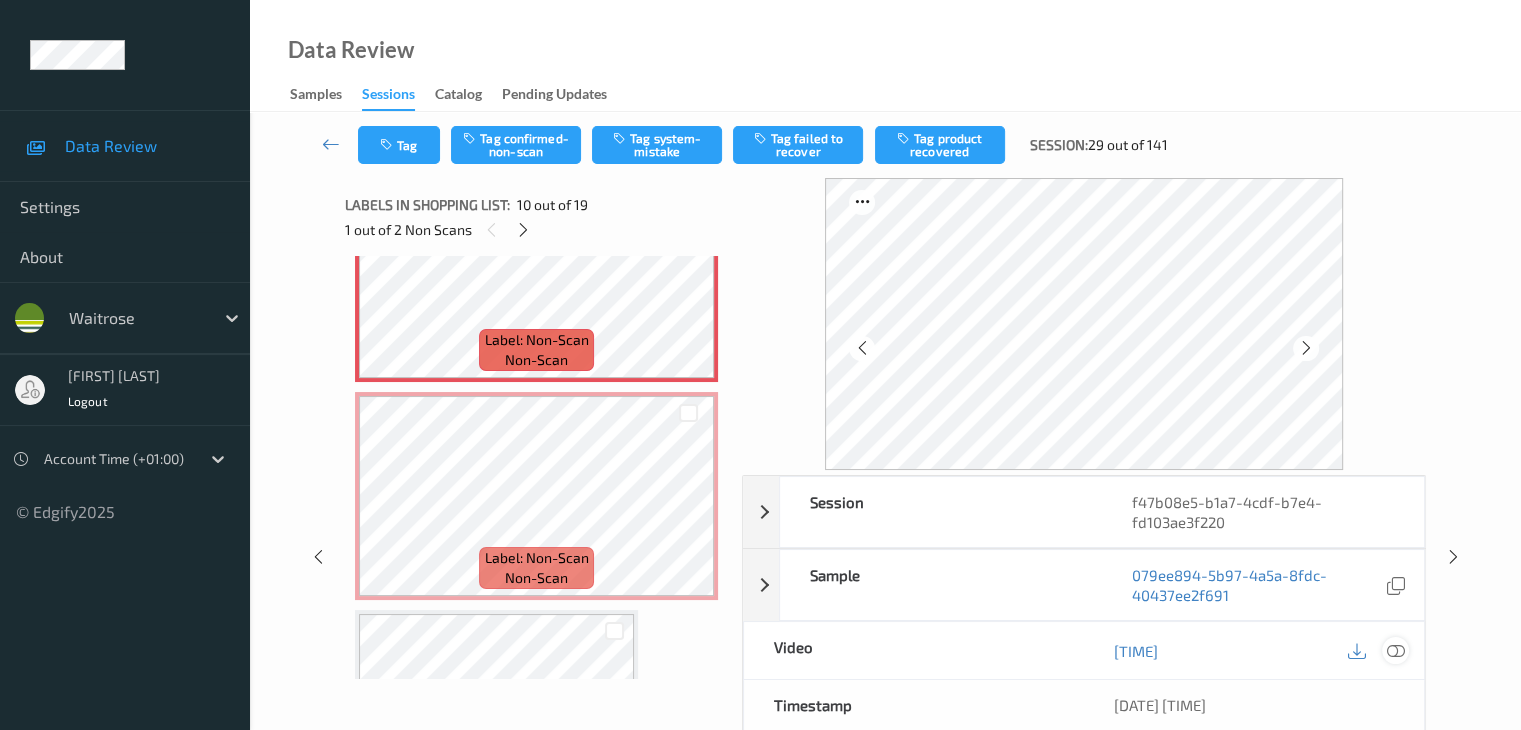 click at bounding box center [1395, 651] 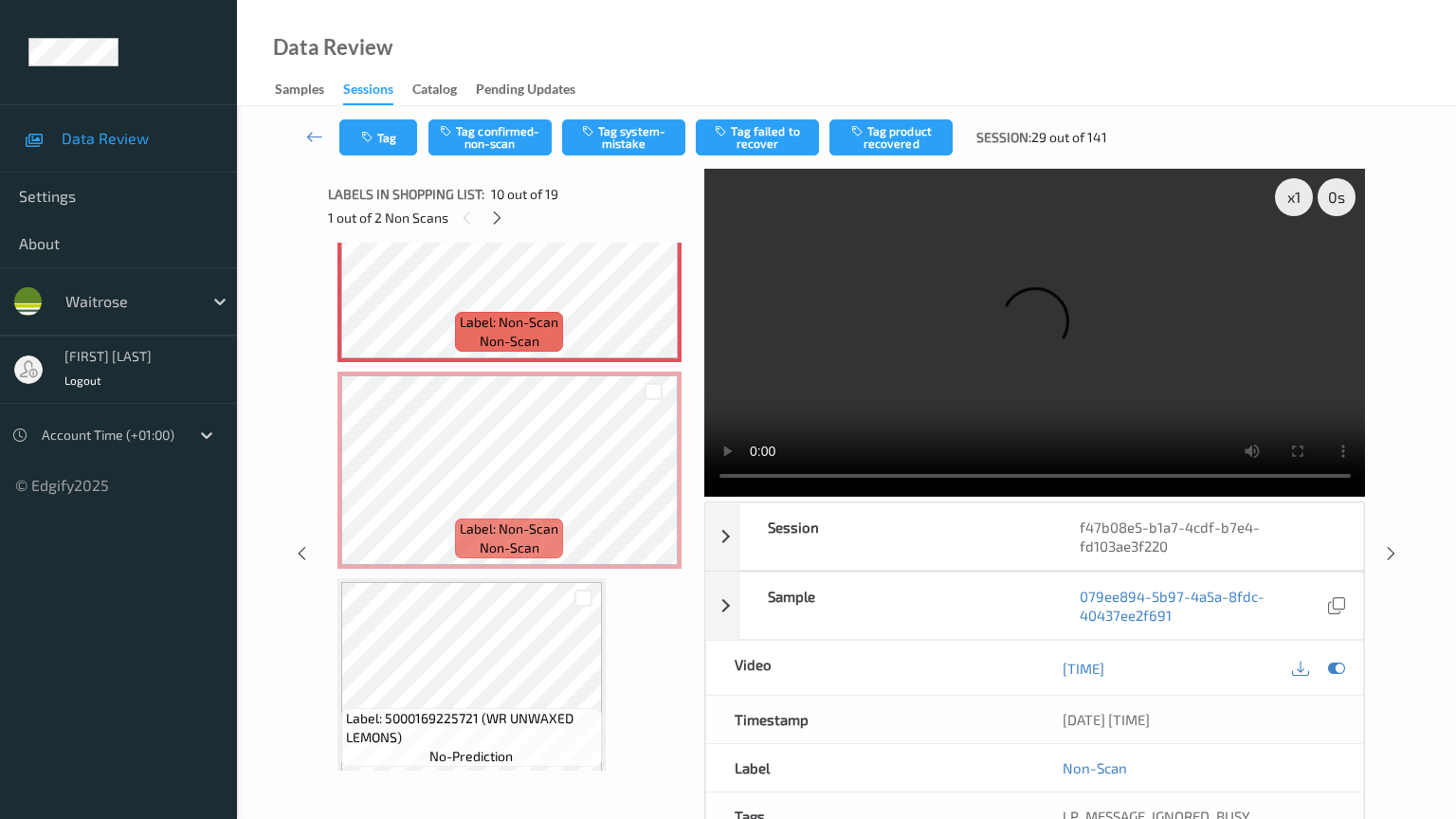 type 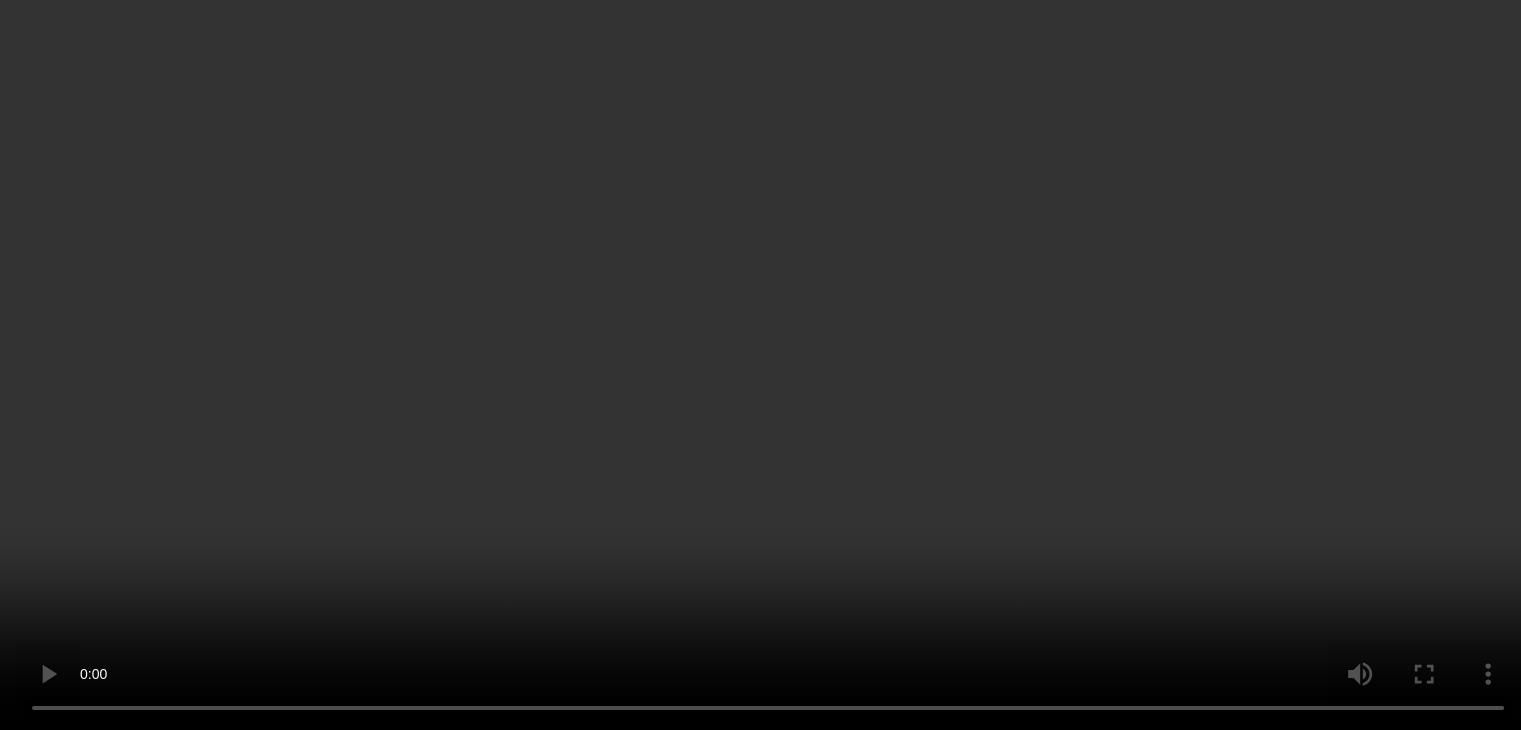 scroll, scrollTop: 1954, scrollLeft: 0, axis: vertical 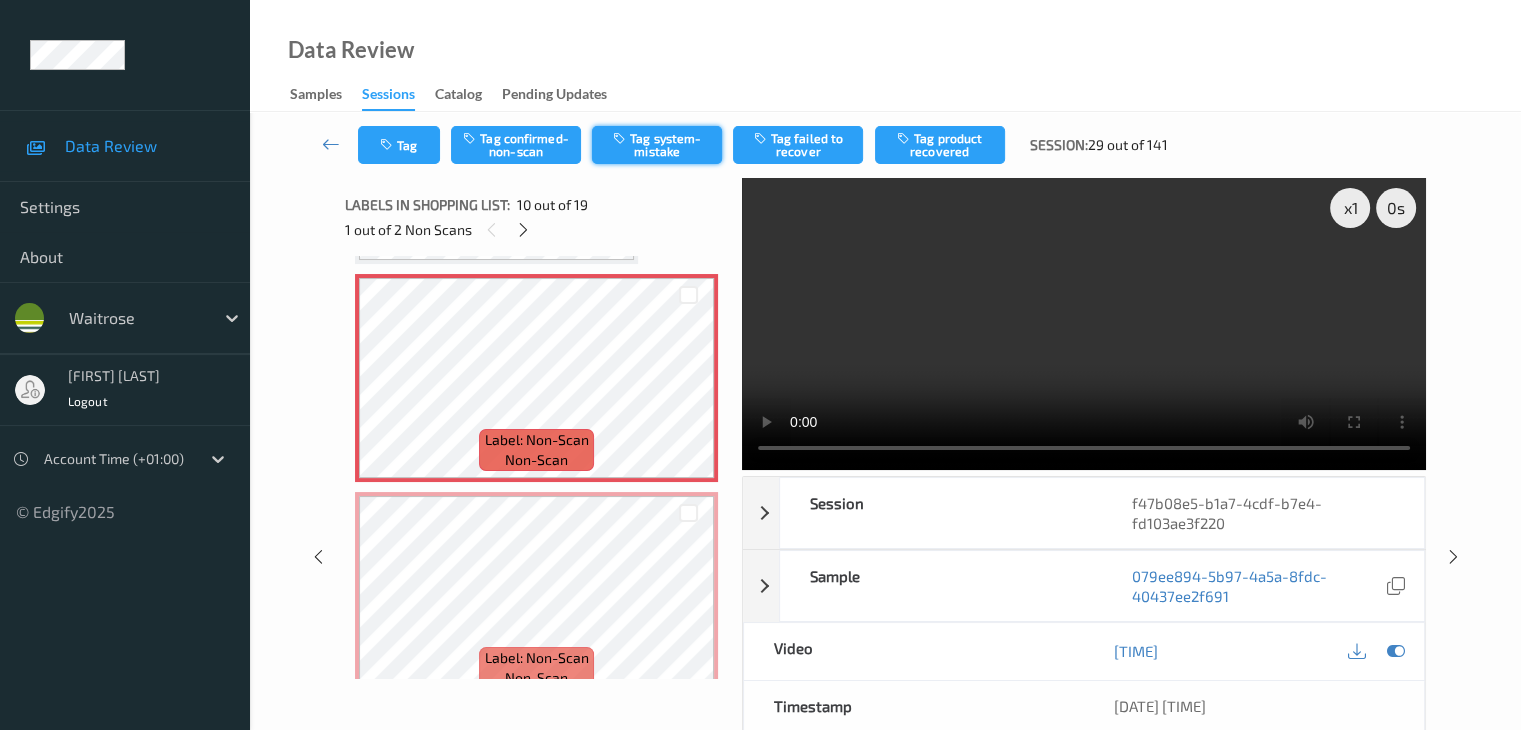 click on "Tag   system-mistake" at bounding box center [657, 145] 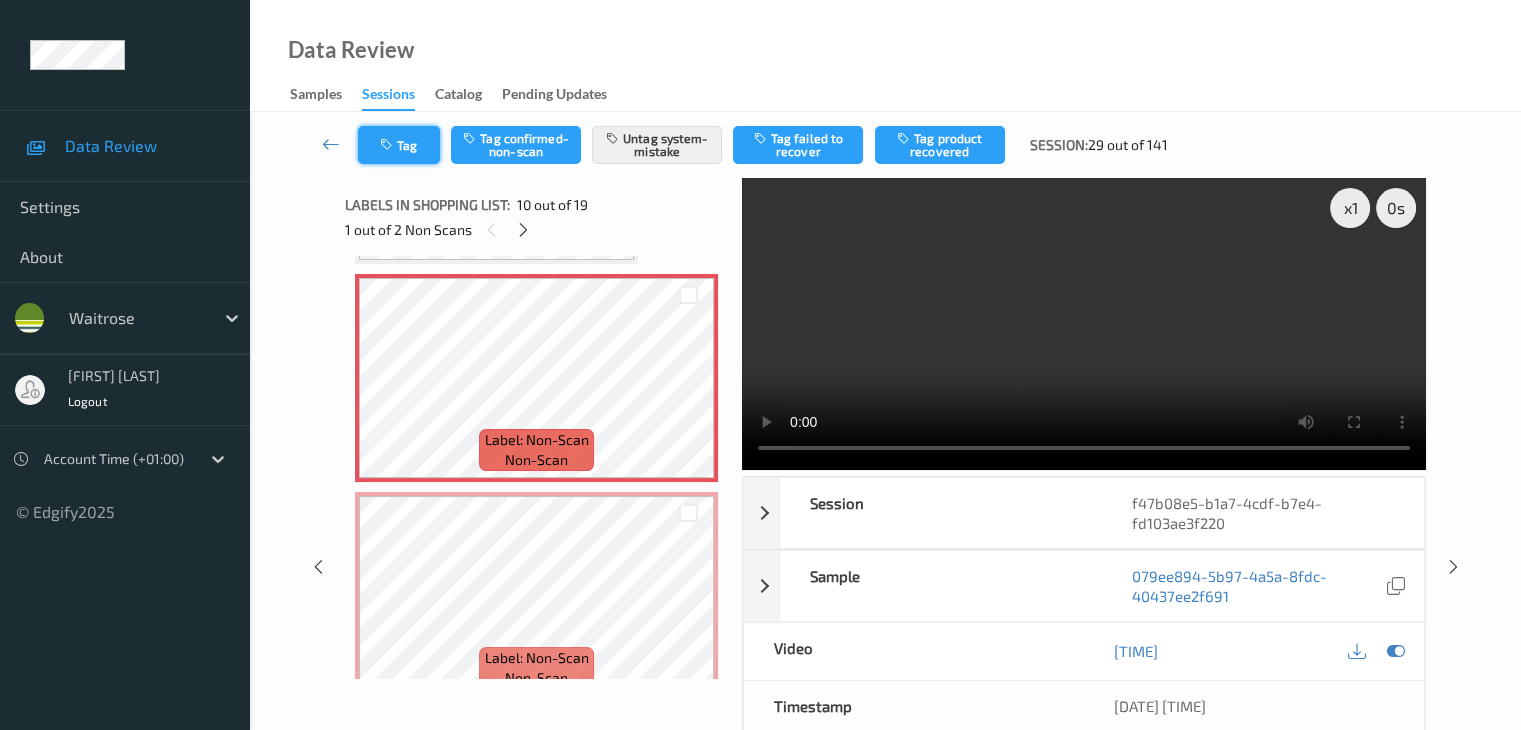 click on "Tag" at bounding box center (399, 145) 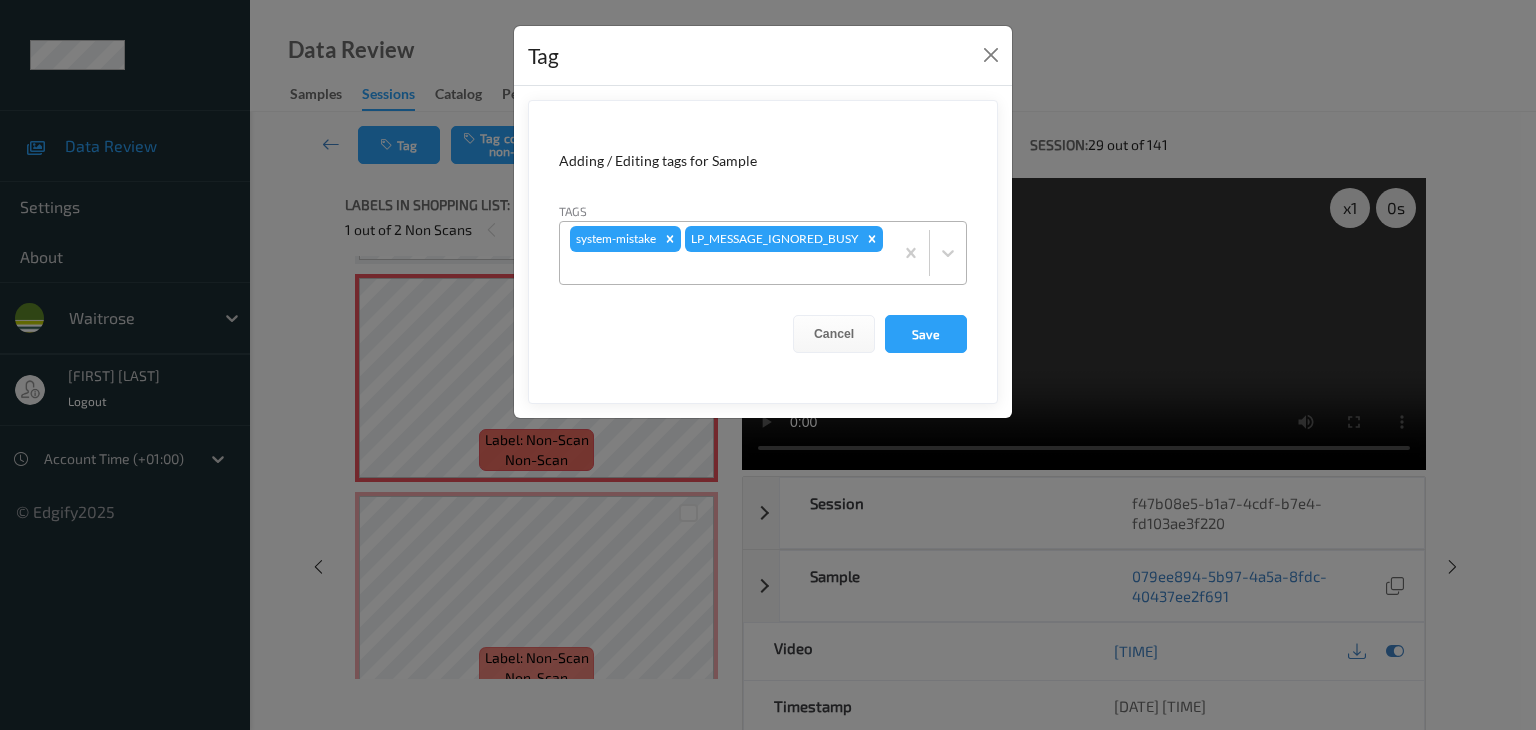 click at bounding box center [726, 268] 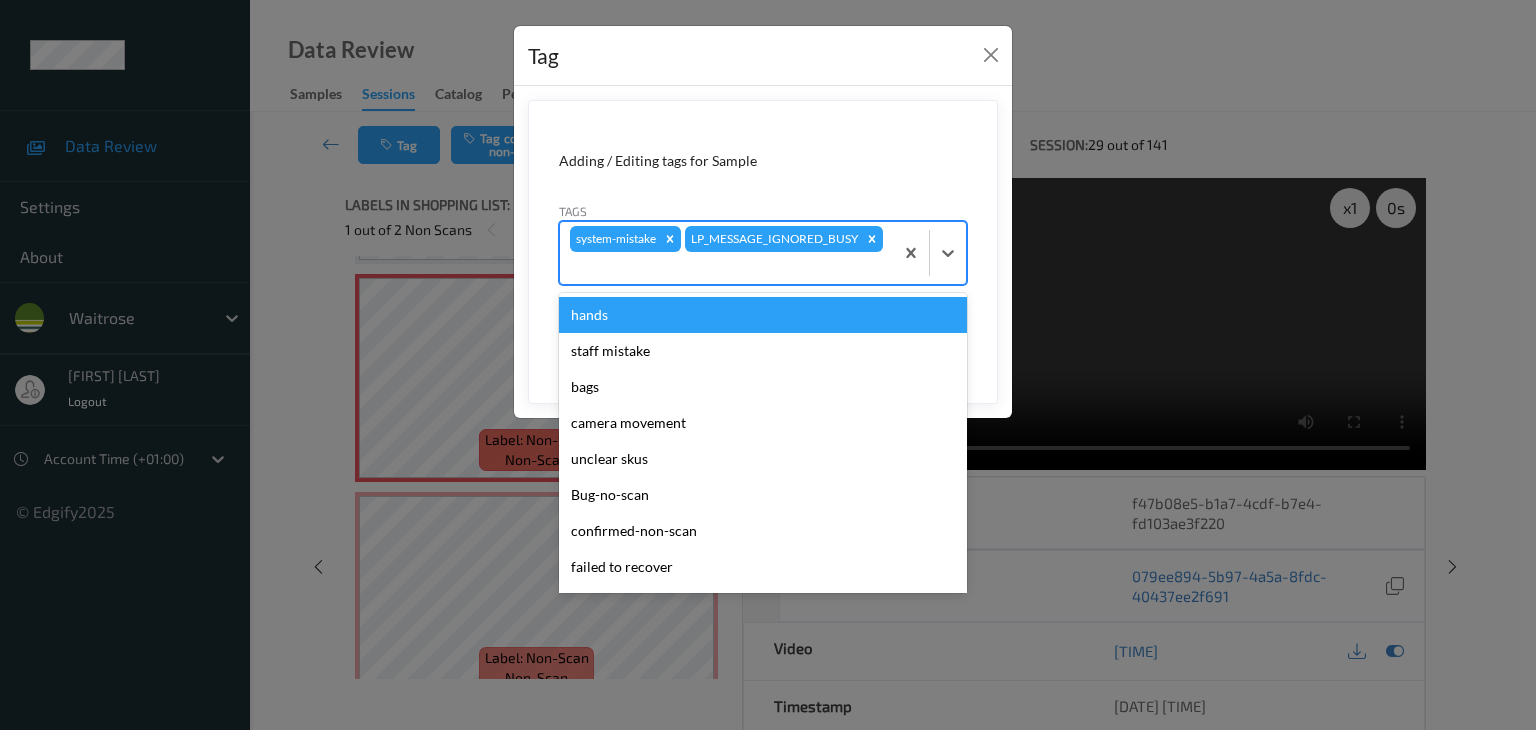 type on "u" 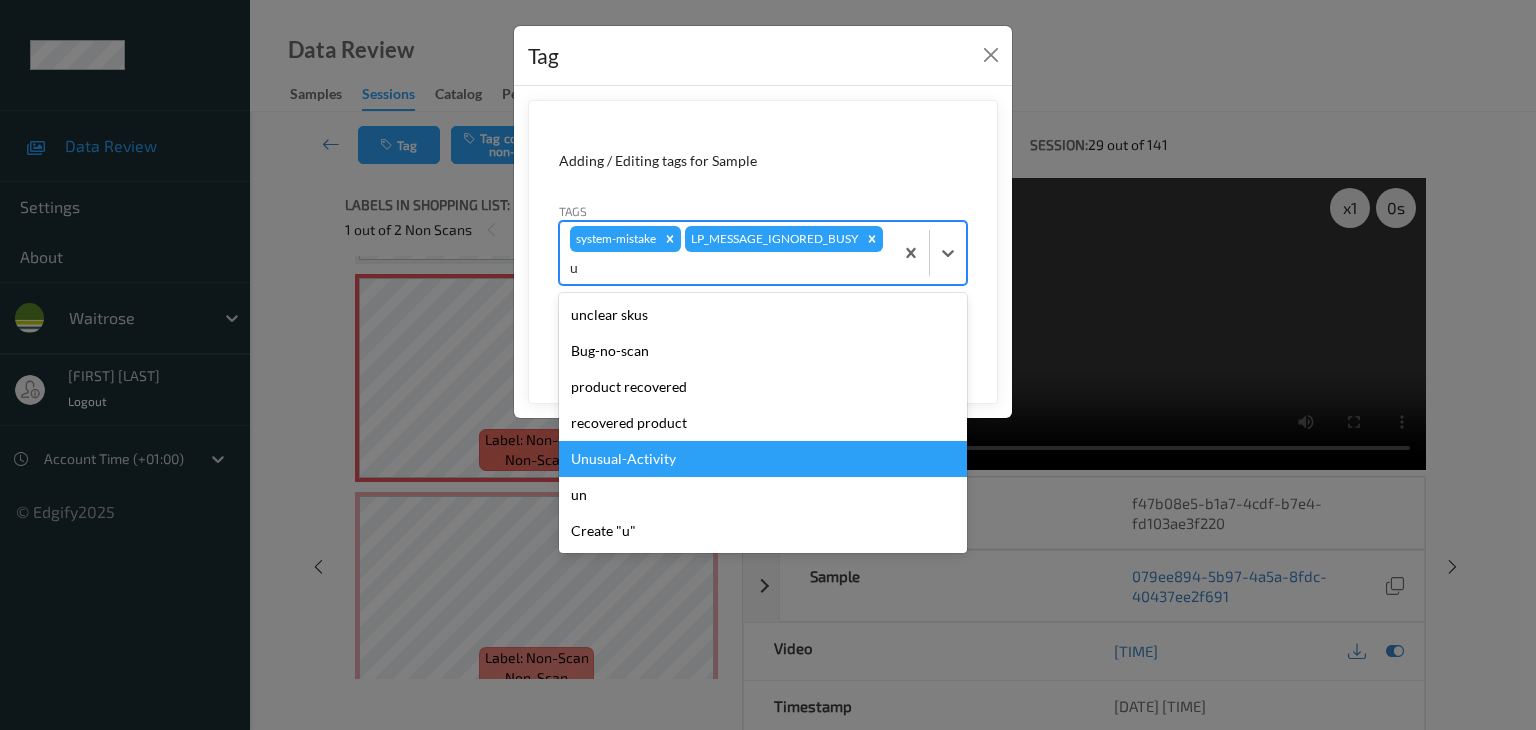 click on "Unusual-Activity" at bounding box center (763, 459) 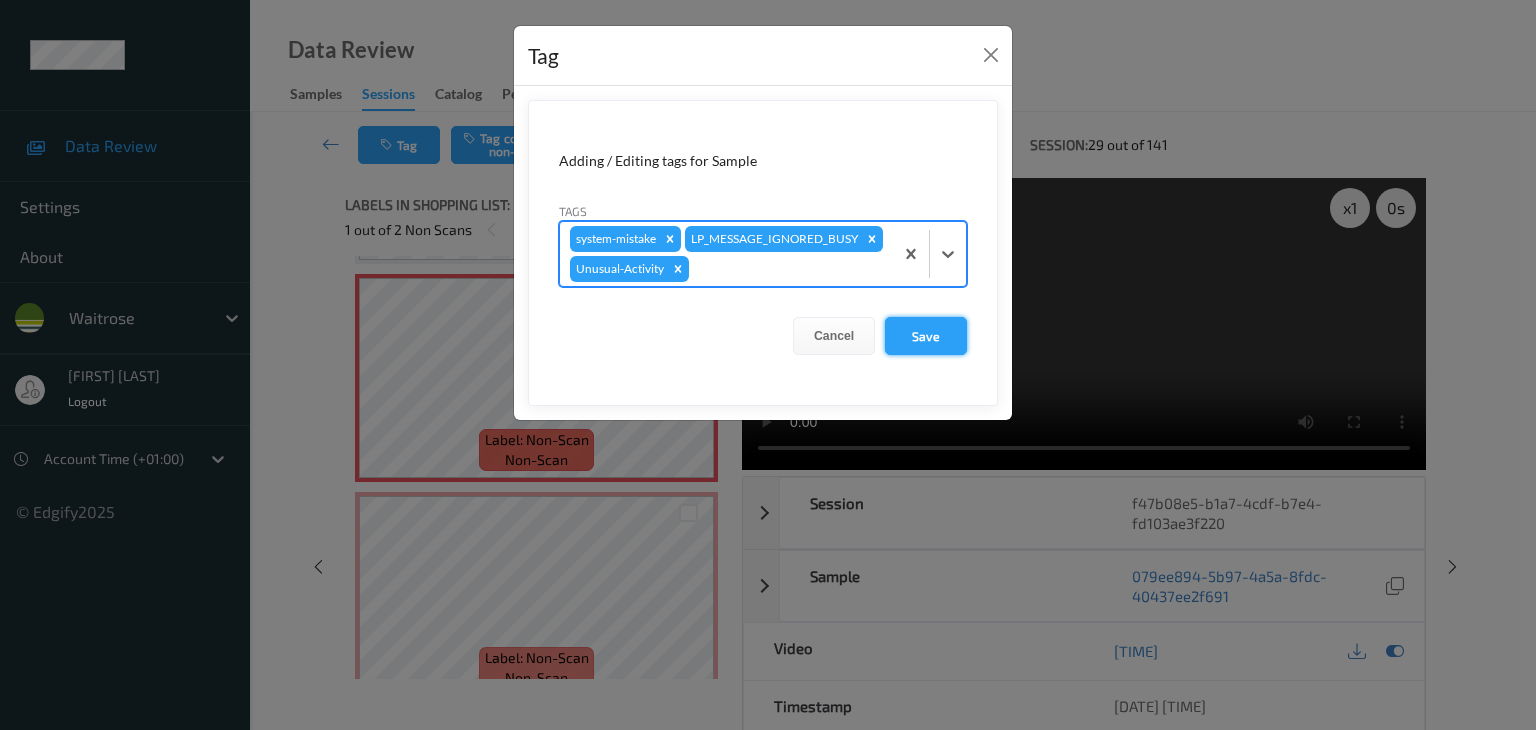 click on "Save" at bounding box center (926, 336) 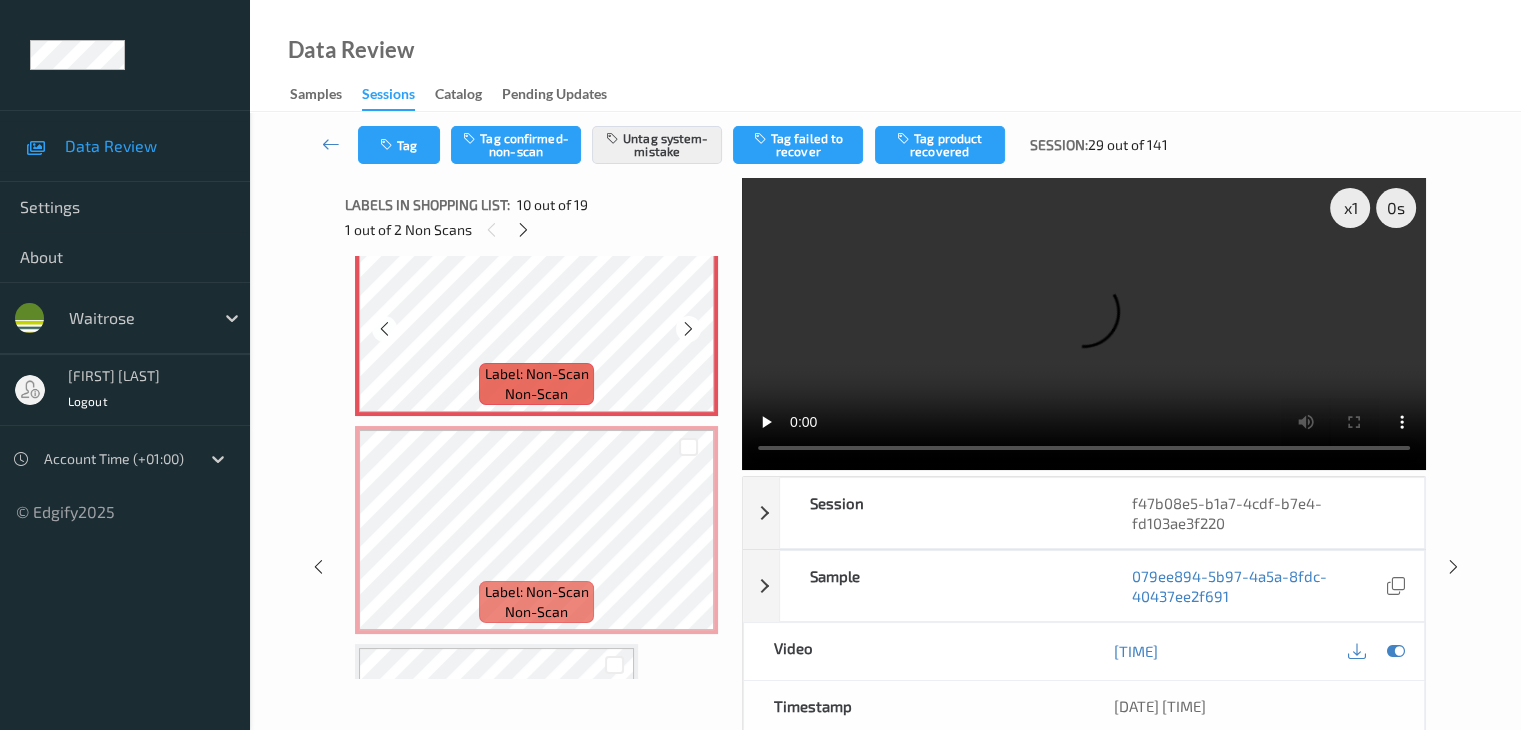scroll, scrollTop: 2054, scrollLeft: 0, axis: vertical 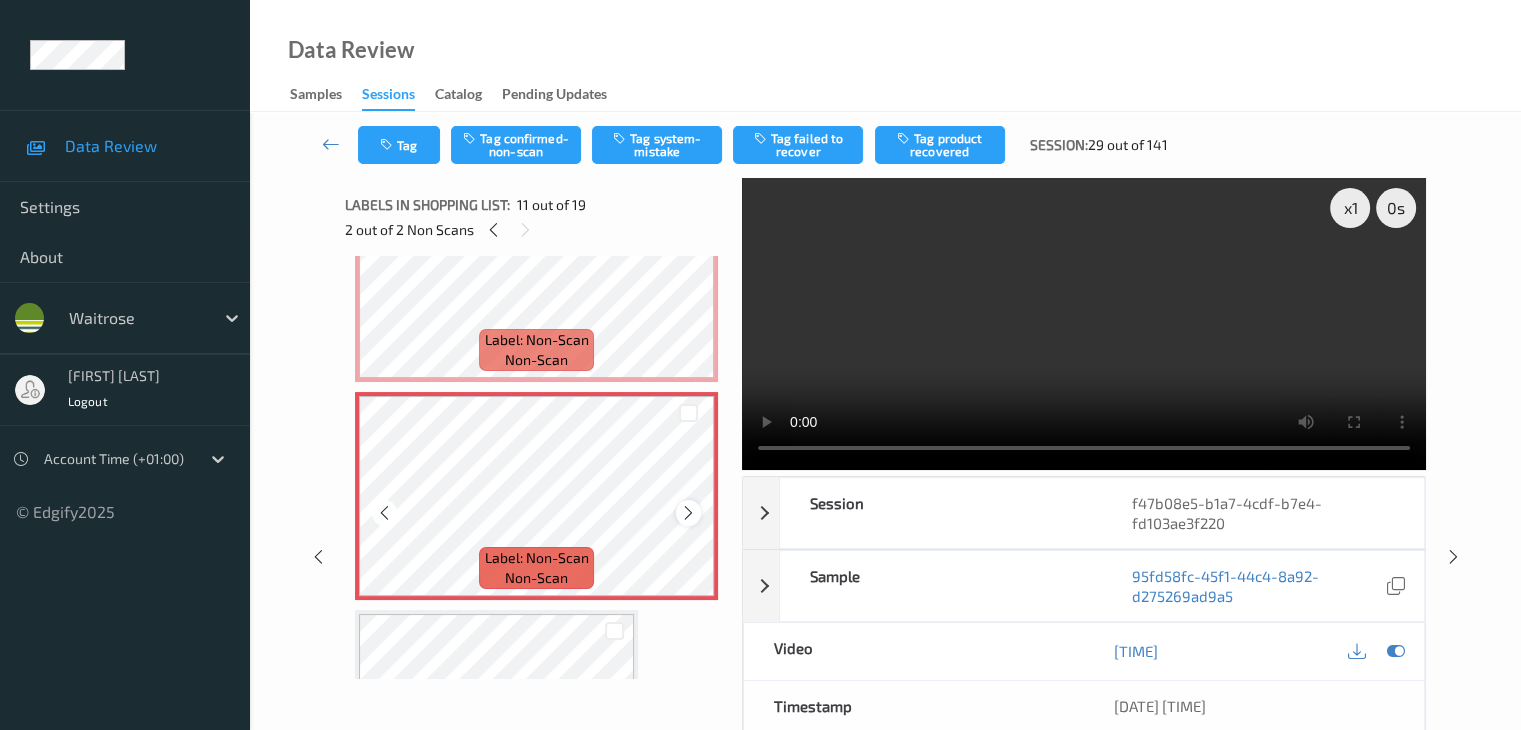 click at bounding box center (688, 513) 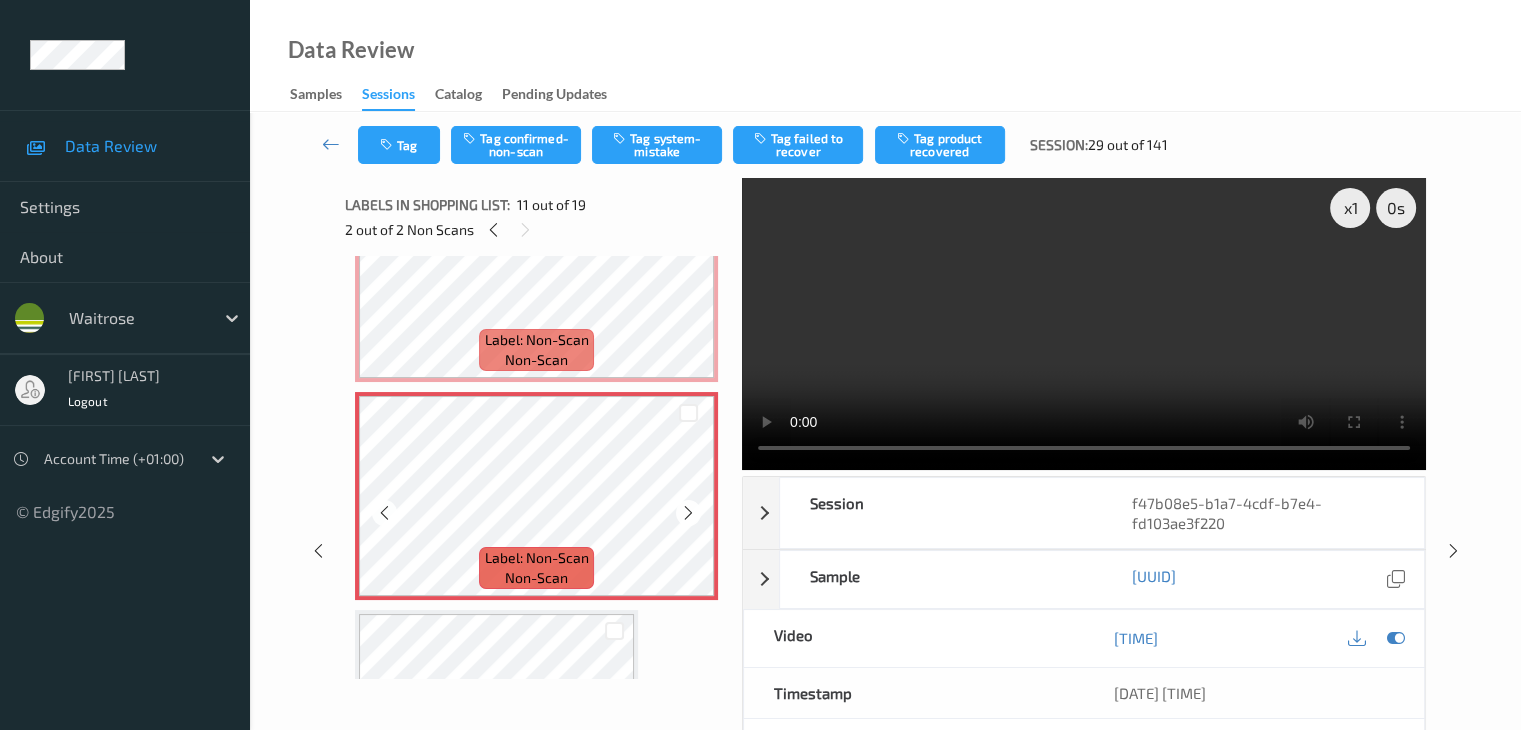 click at bounding box center [688, 513] 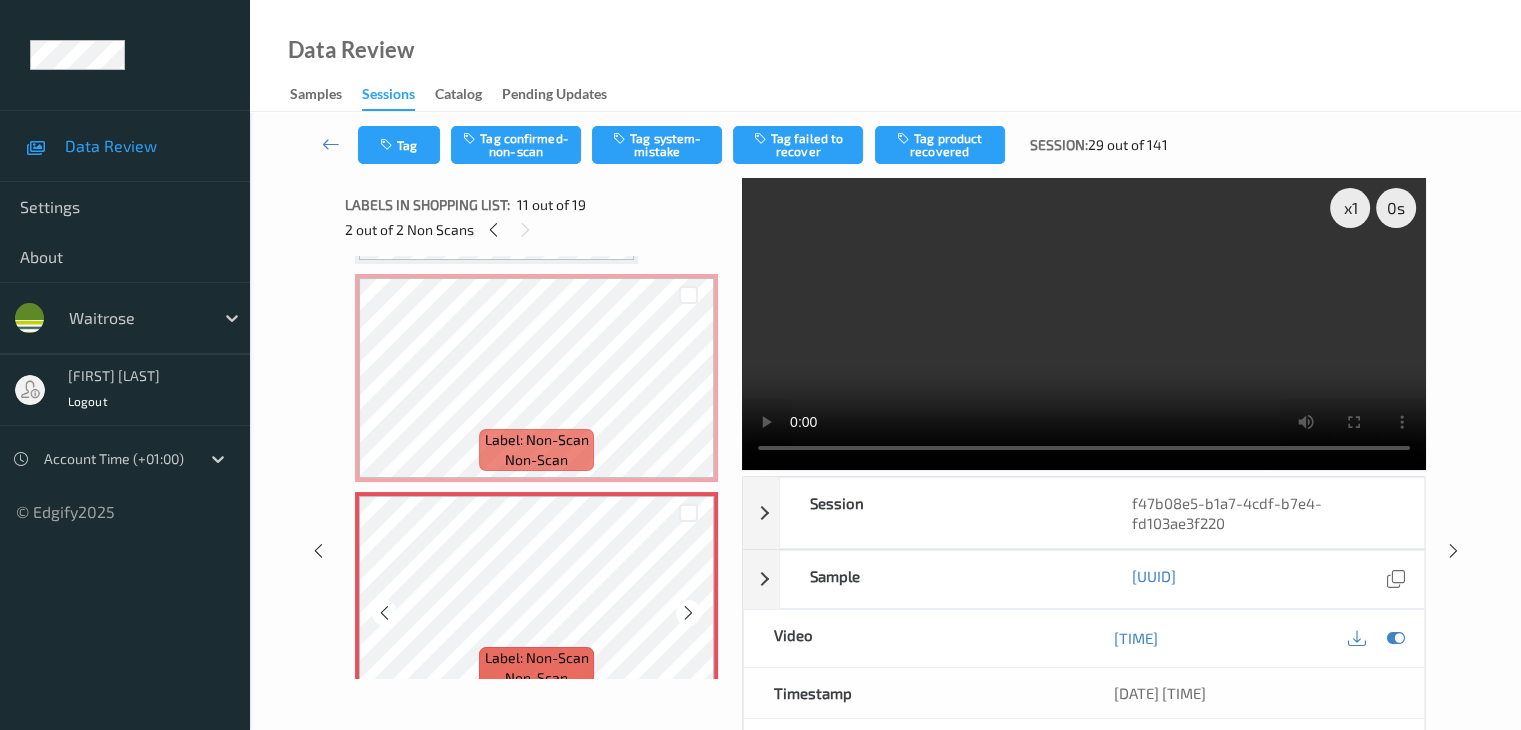 scroll, scrollTop: 2254, scrollLeft: 0, axis: vertical 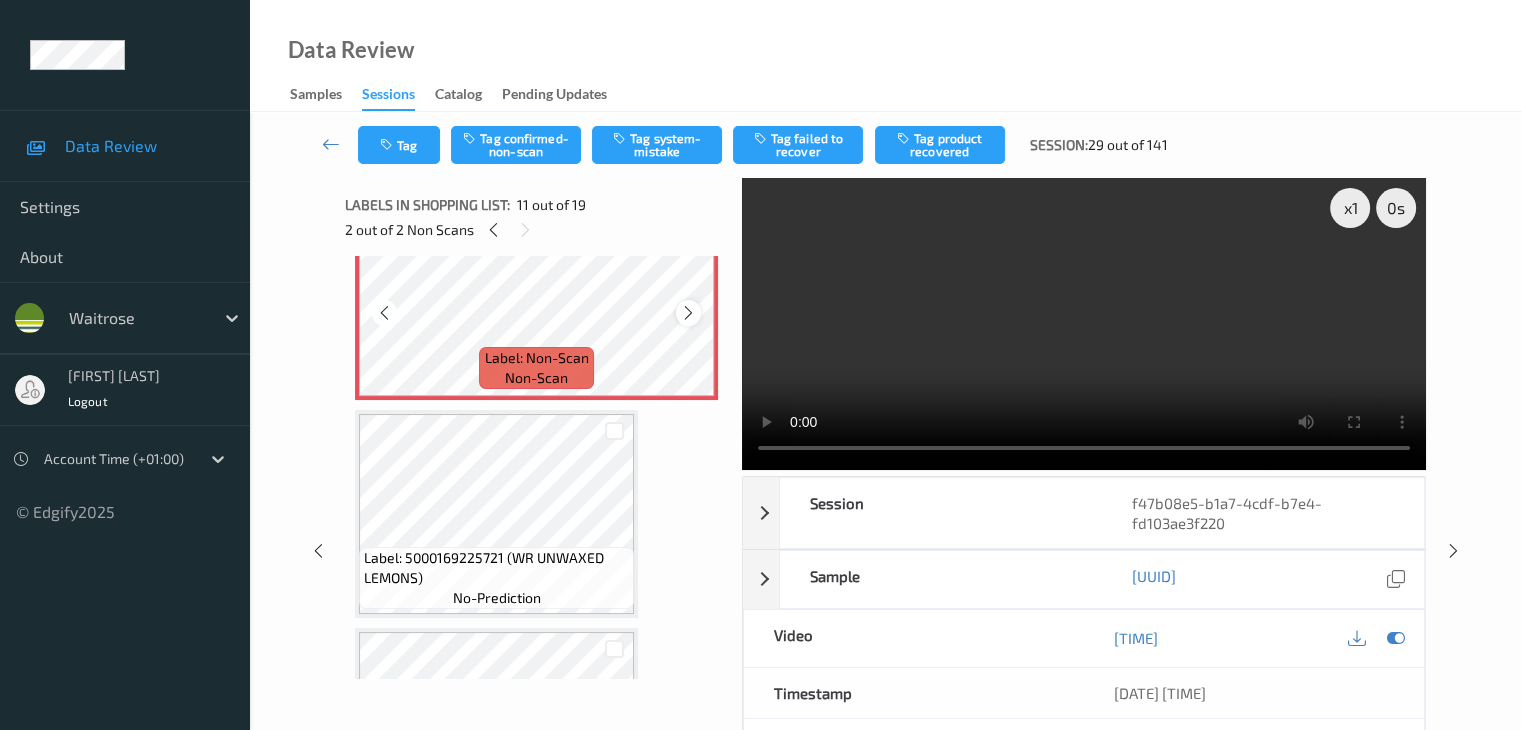 click at bounding box center (688, 313) 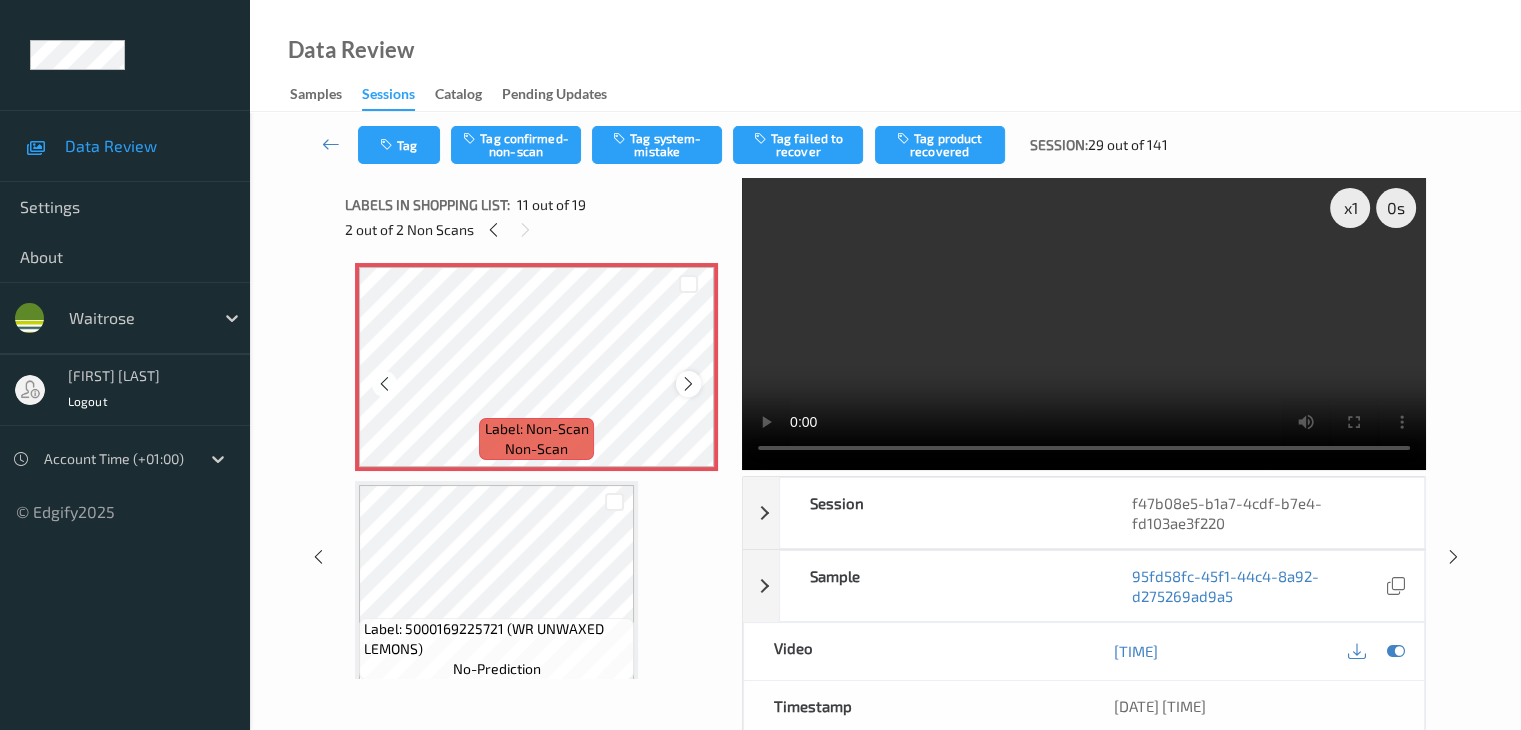 scroll, scrollTop: 2154, scrollLeft: 0, axis: vertical 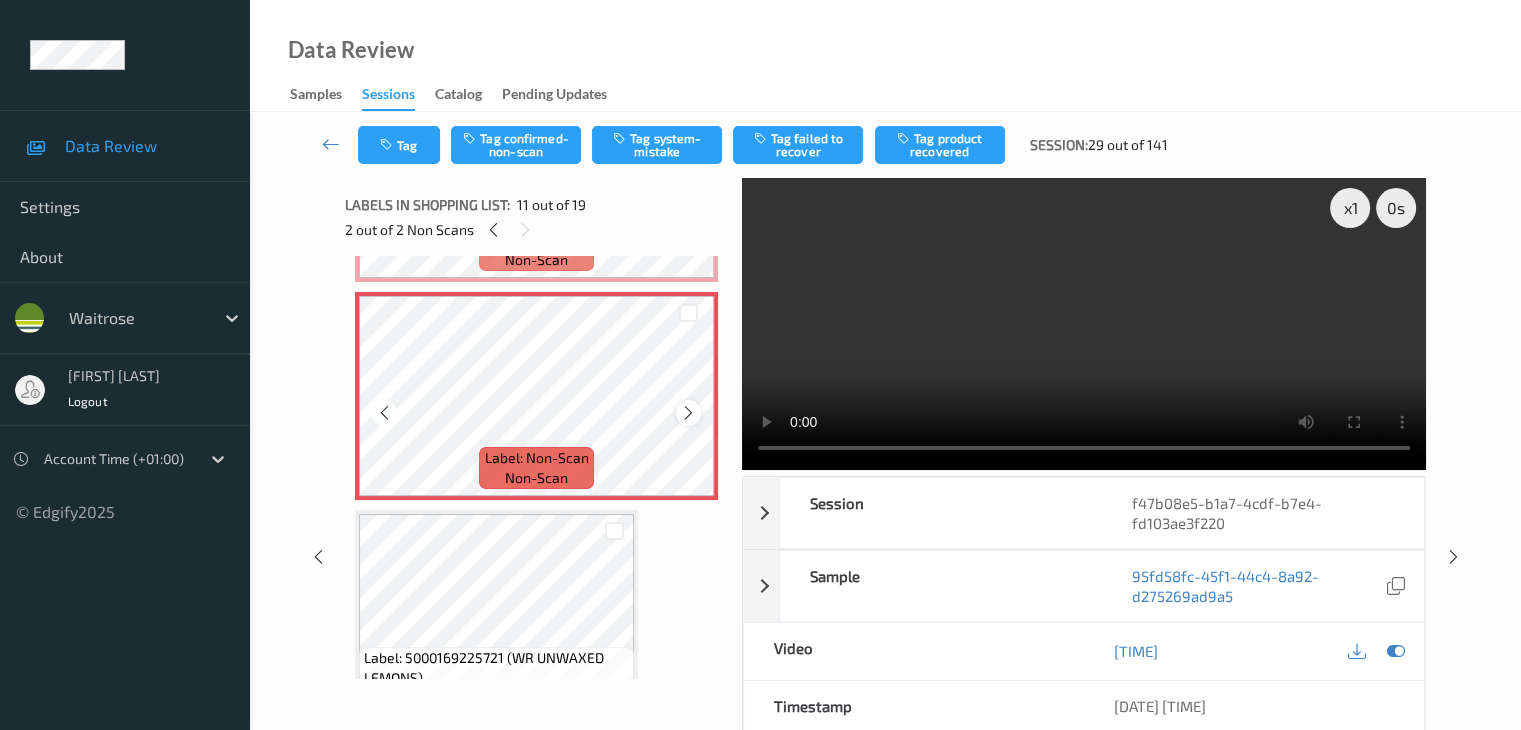 click at bounding box center (688, 413) 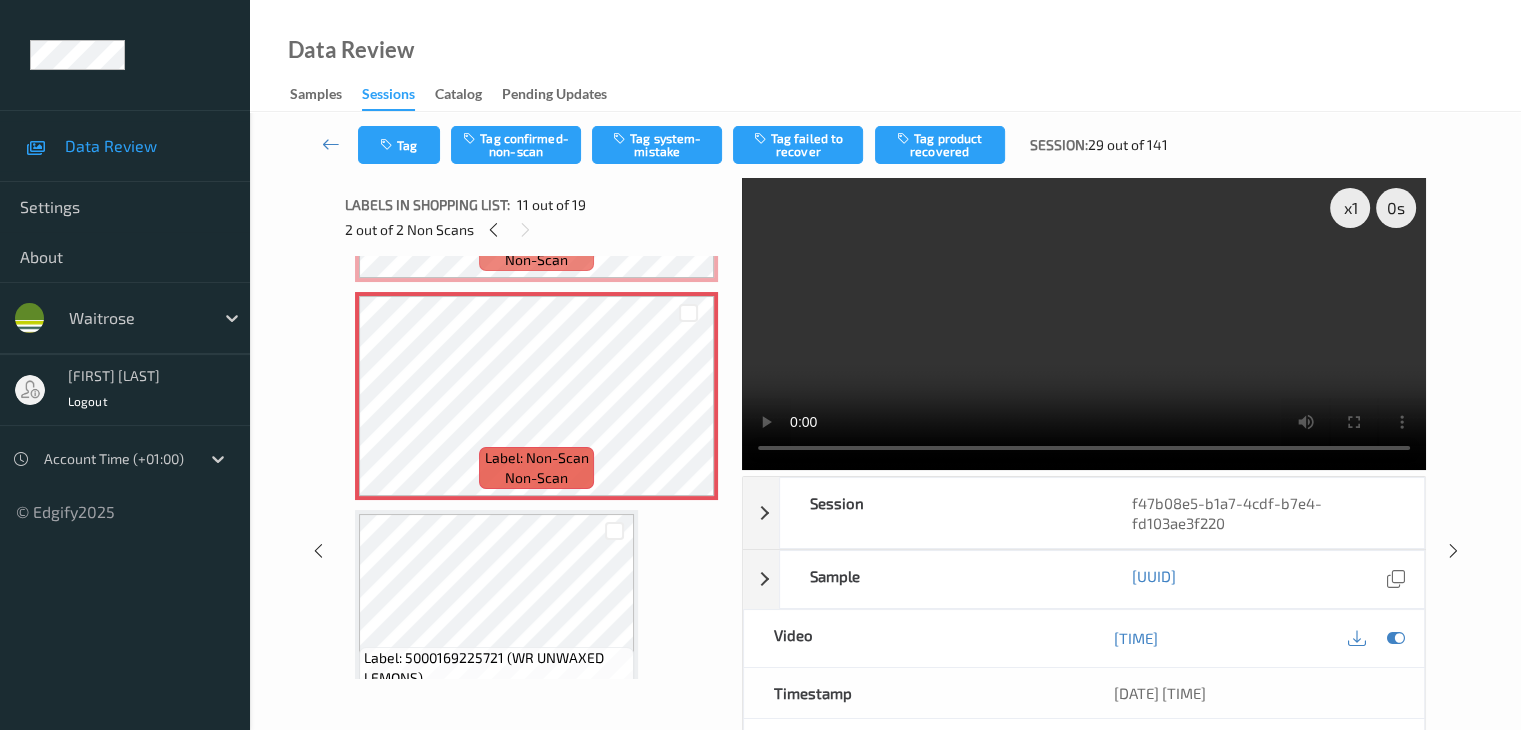 click on "Tag Tag confirmed-non-scan Tag system-mistake Tag failed to recover Tag product recovered Session: [NUMBER] out of [NUMBER]" at bounding box center (885, 145) 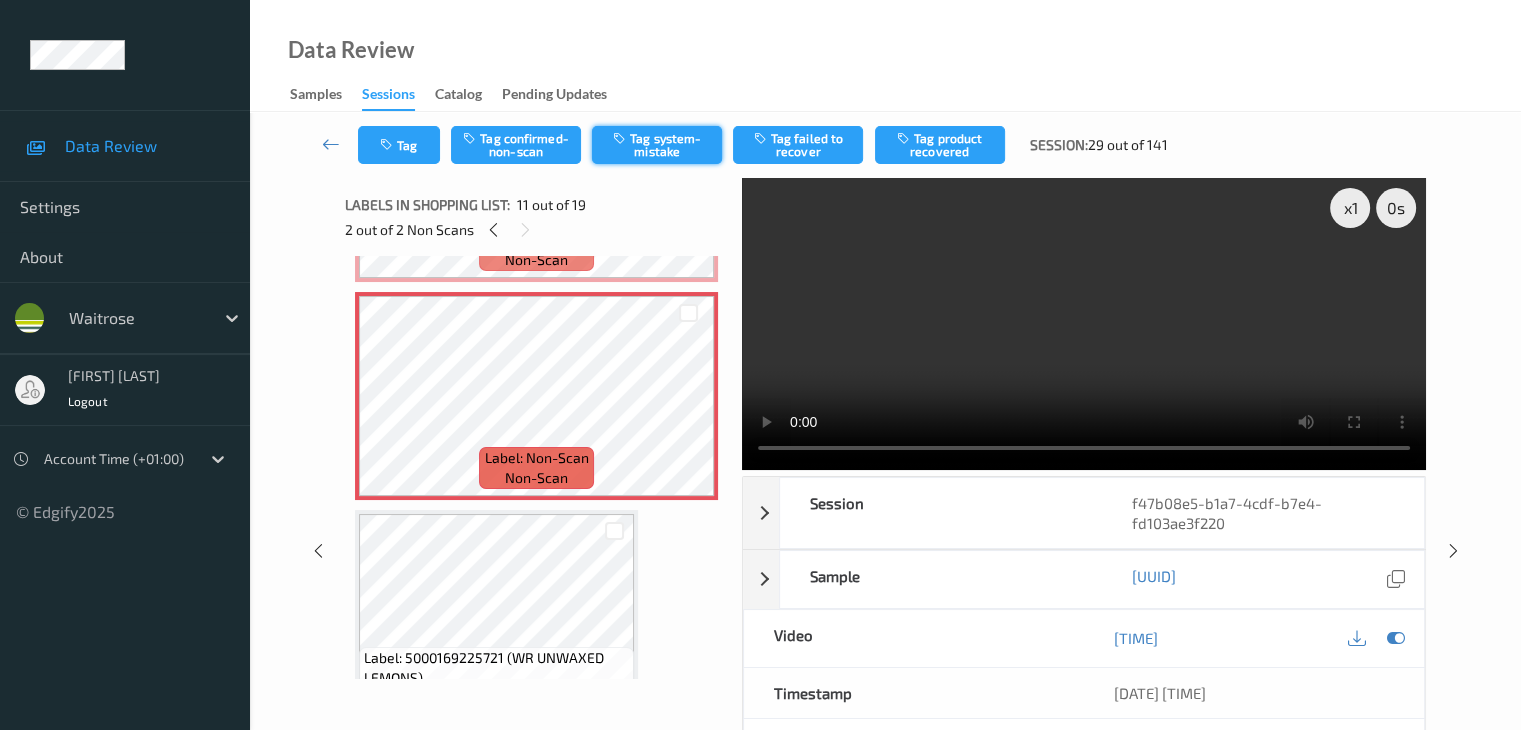 click on "Tag   system-mistake" at bounding box center (657, 145) 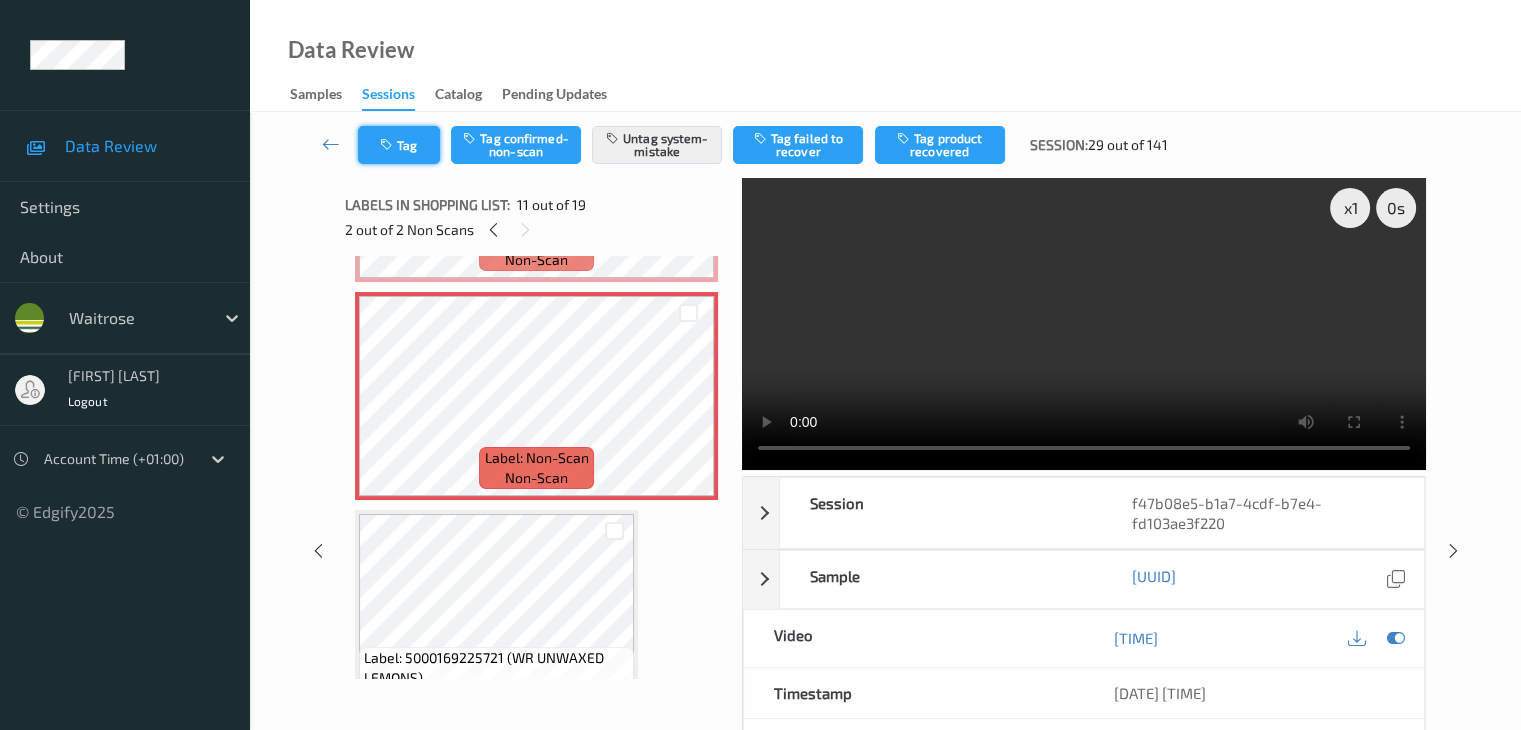 click on "Tag" at bounding box center (399, 145) 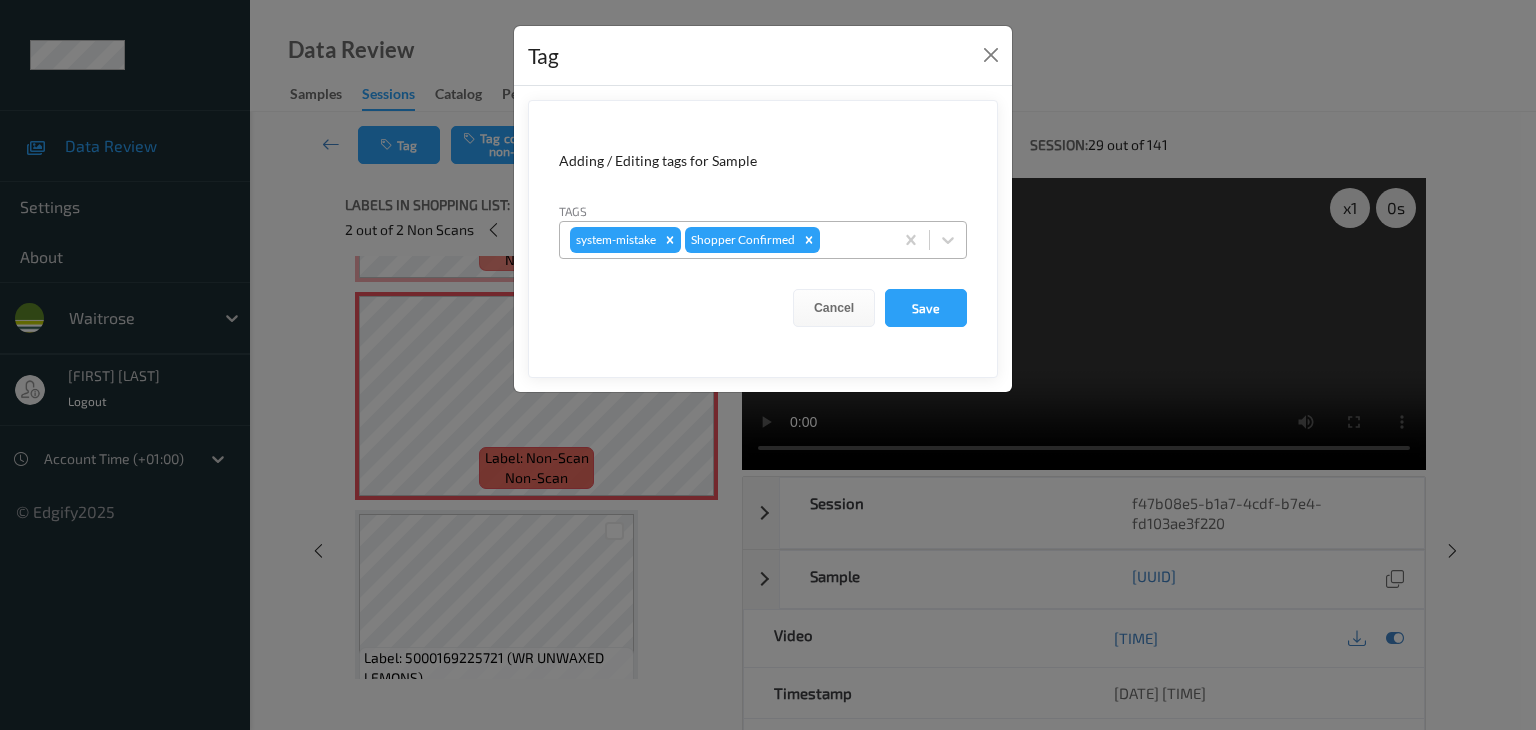 click at bounding box center [853, 240] 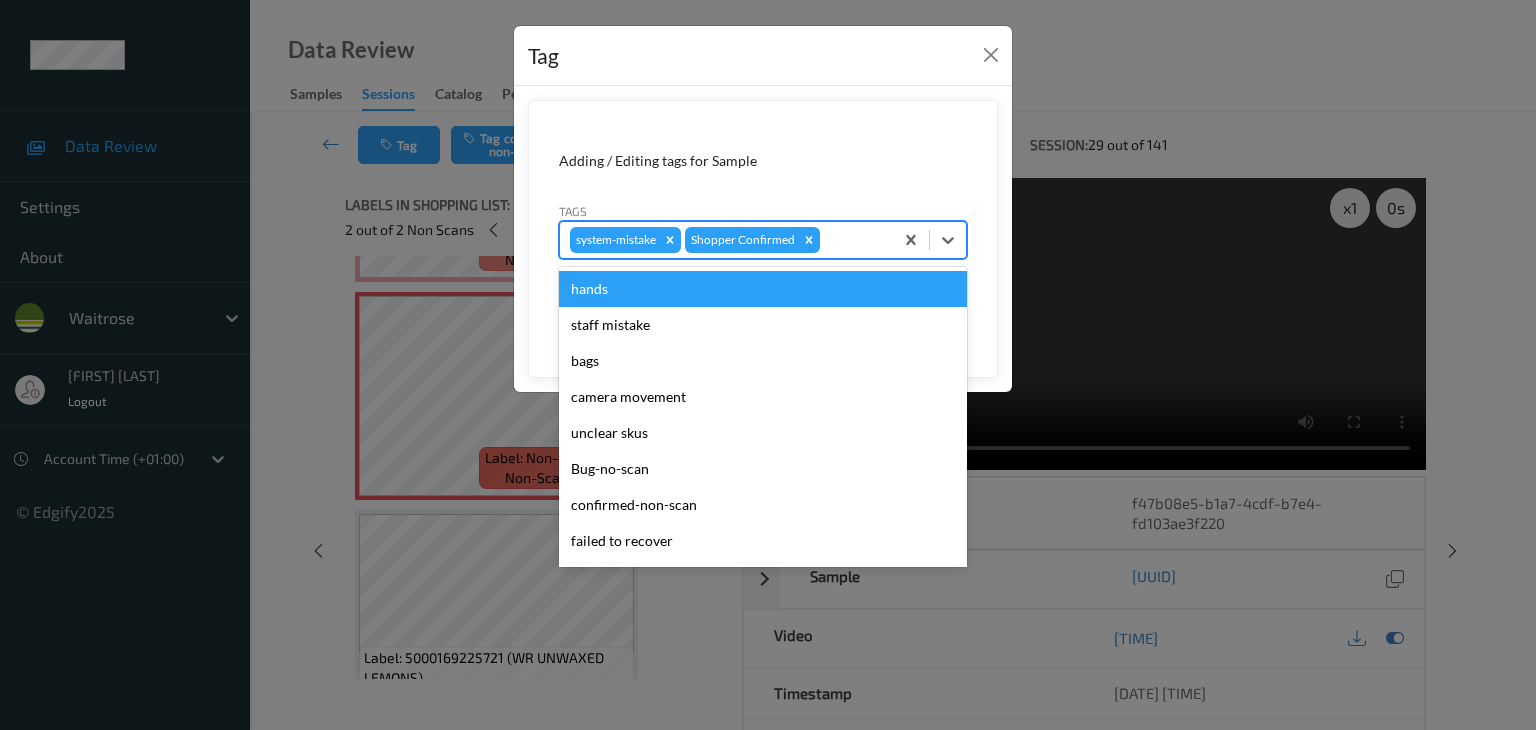 type on "u" 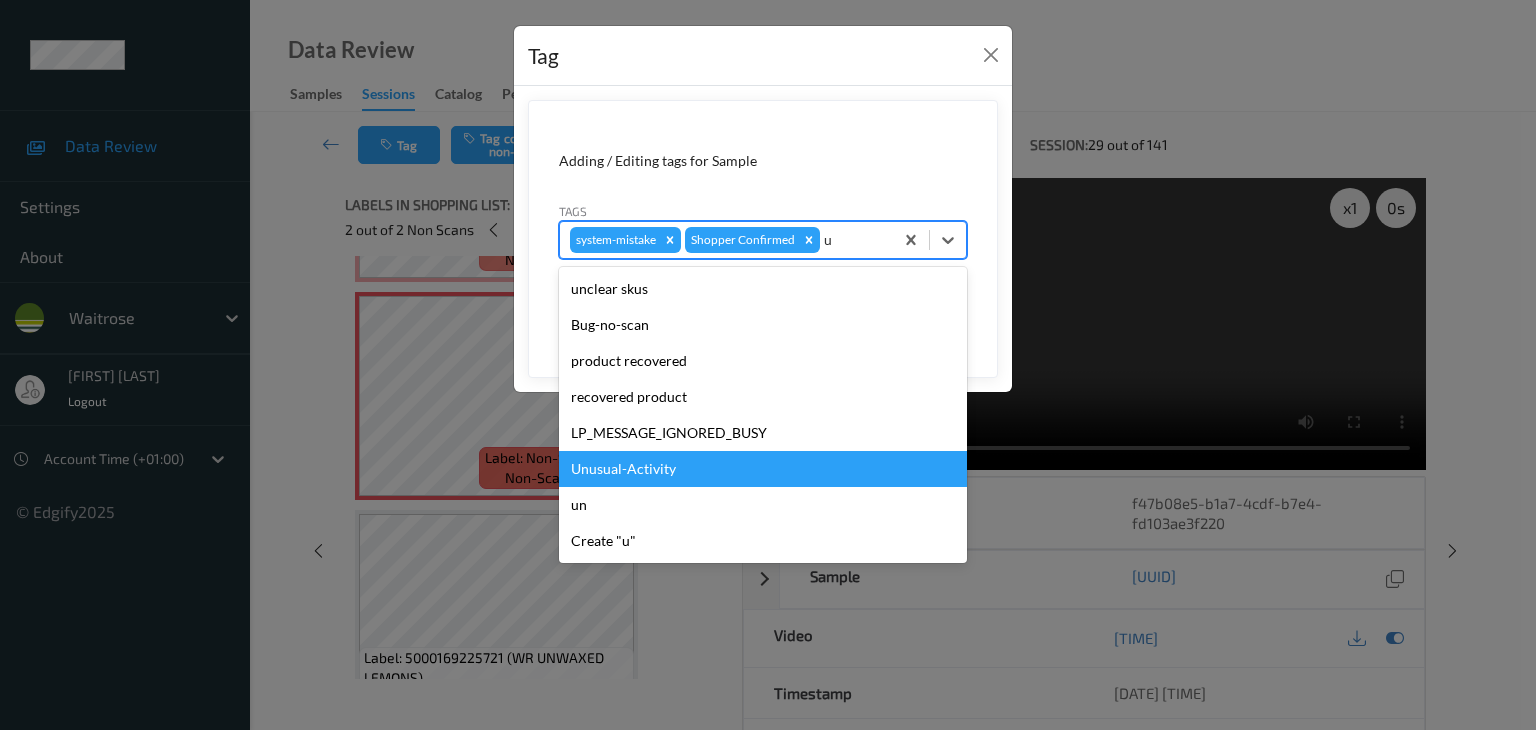 click on "Unusual-Activity" at bounding box center (763, 469) 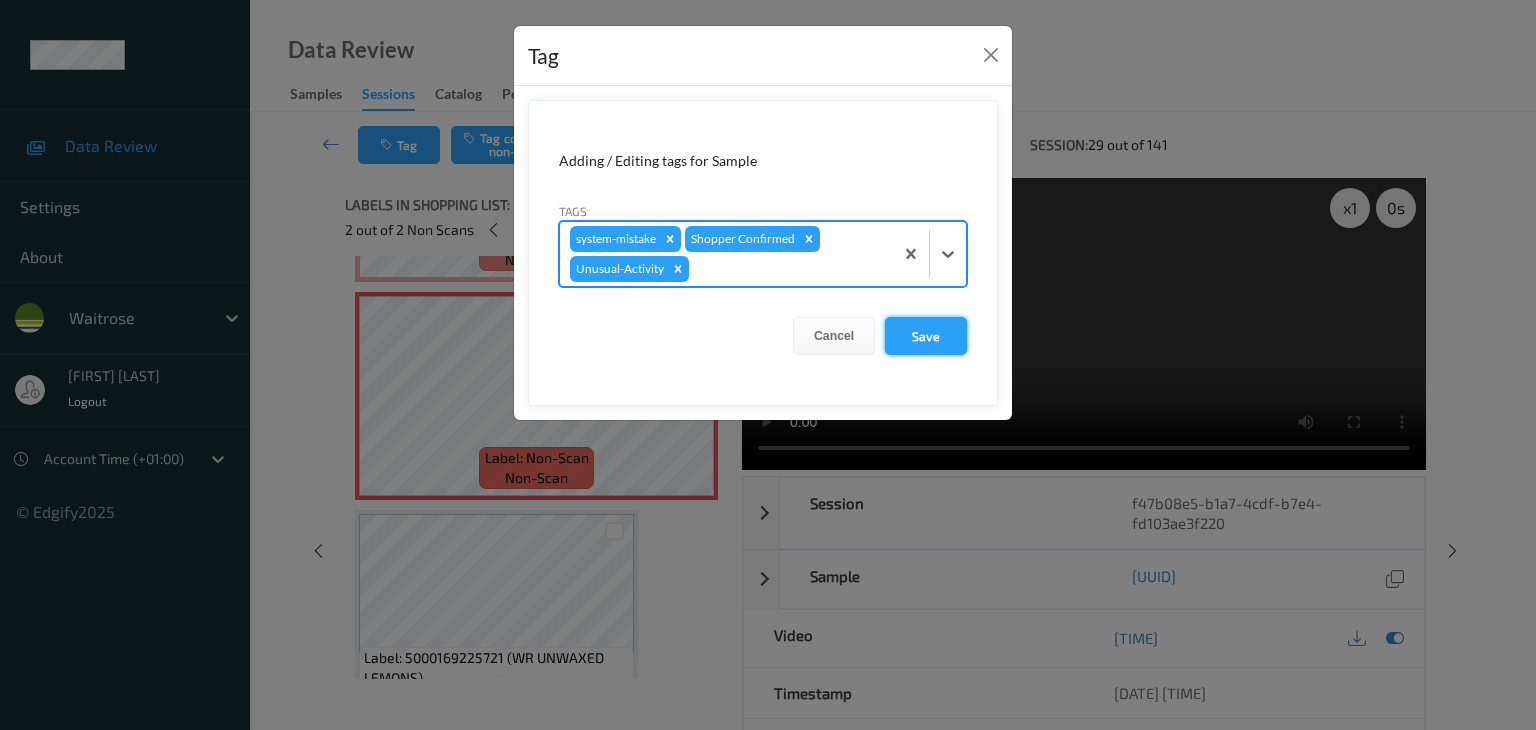 click on "Save" at bounding box center [926, 336] 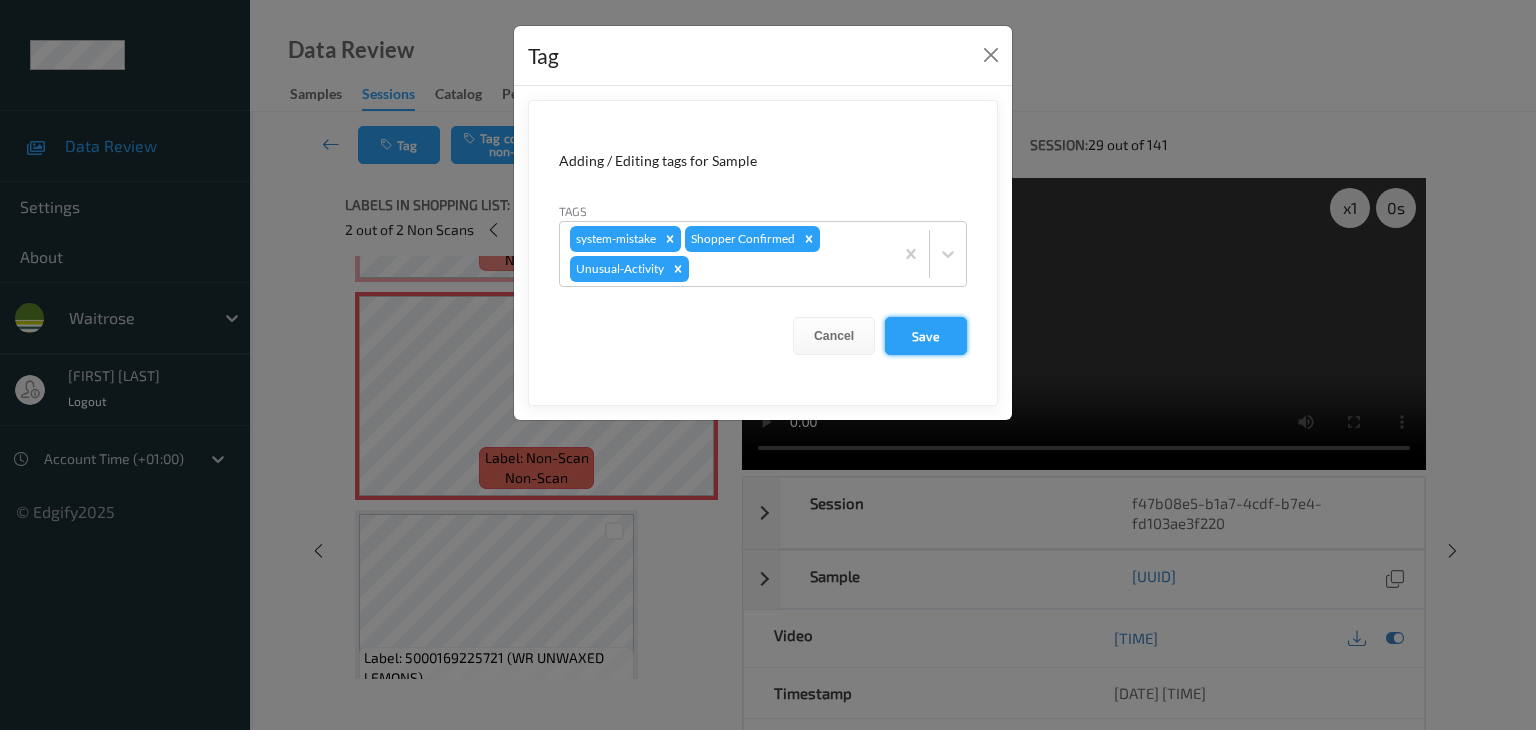 click on "Save" at bounding box center [926, 336] 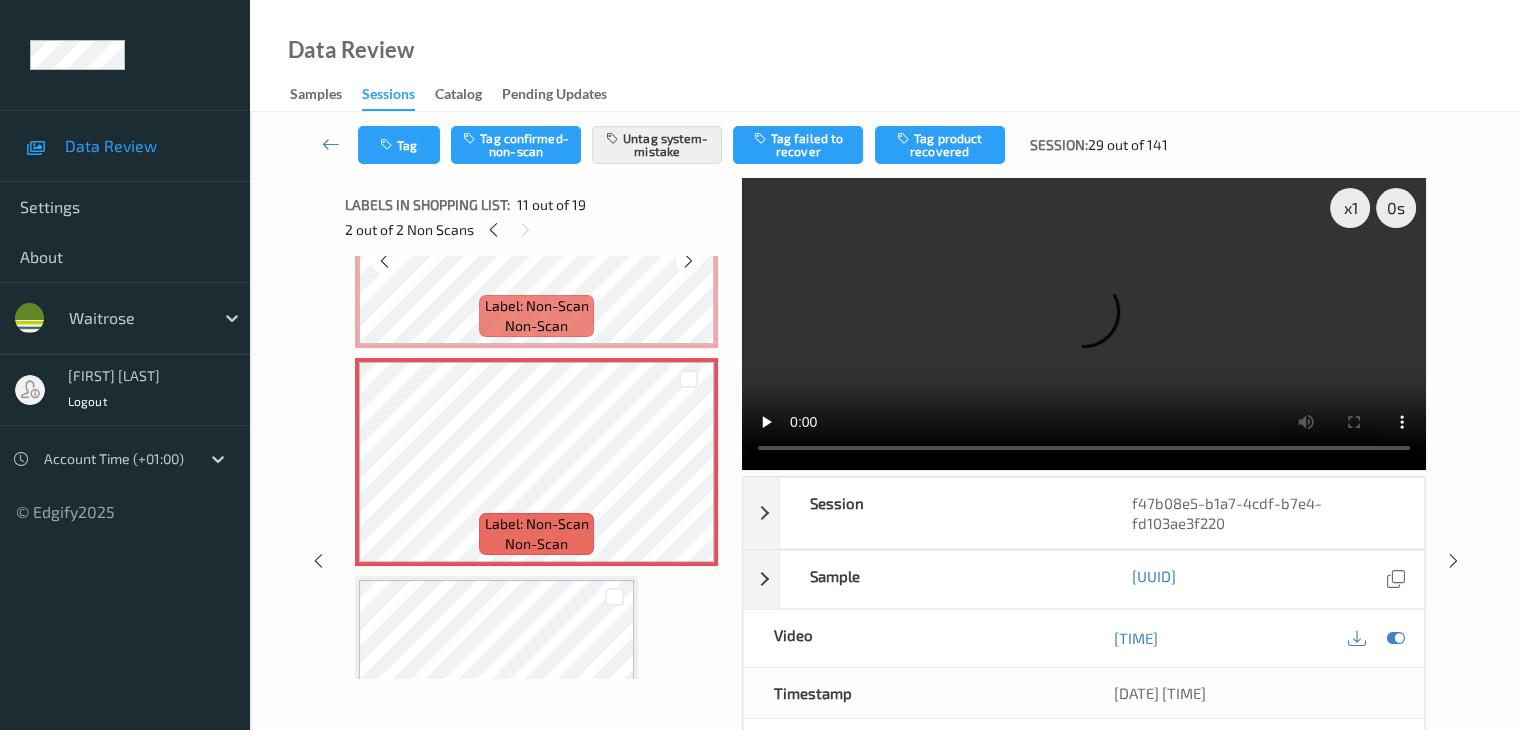 scroll, scrollTop: 1954, scrollLeft: 0, axis: vertical 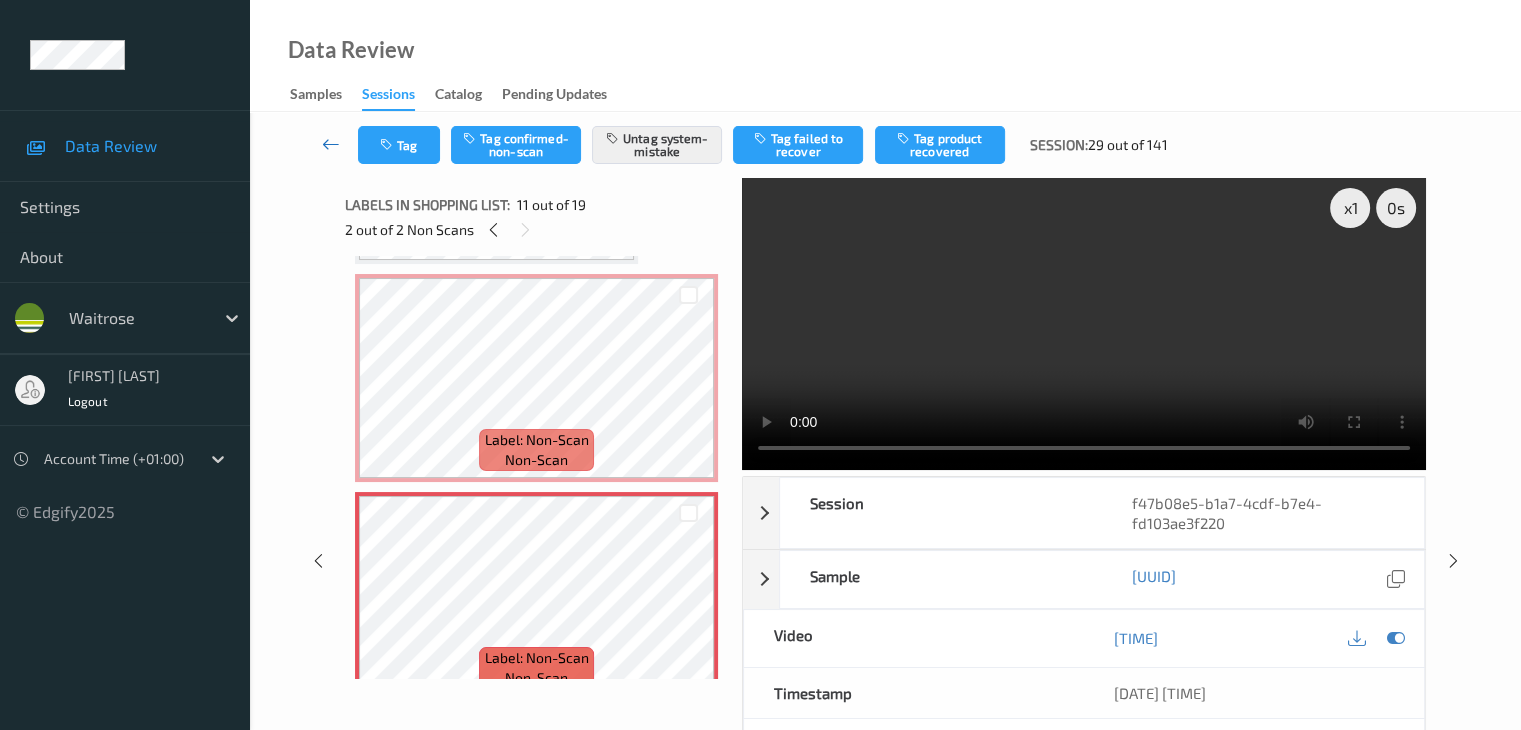 click at bounding box center [331, 144] 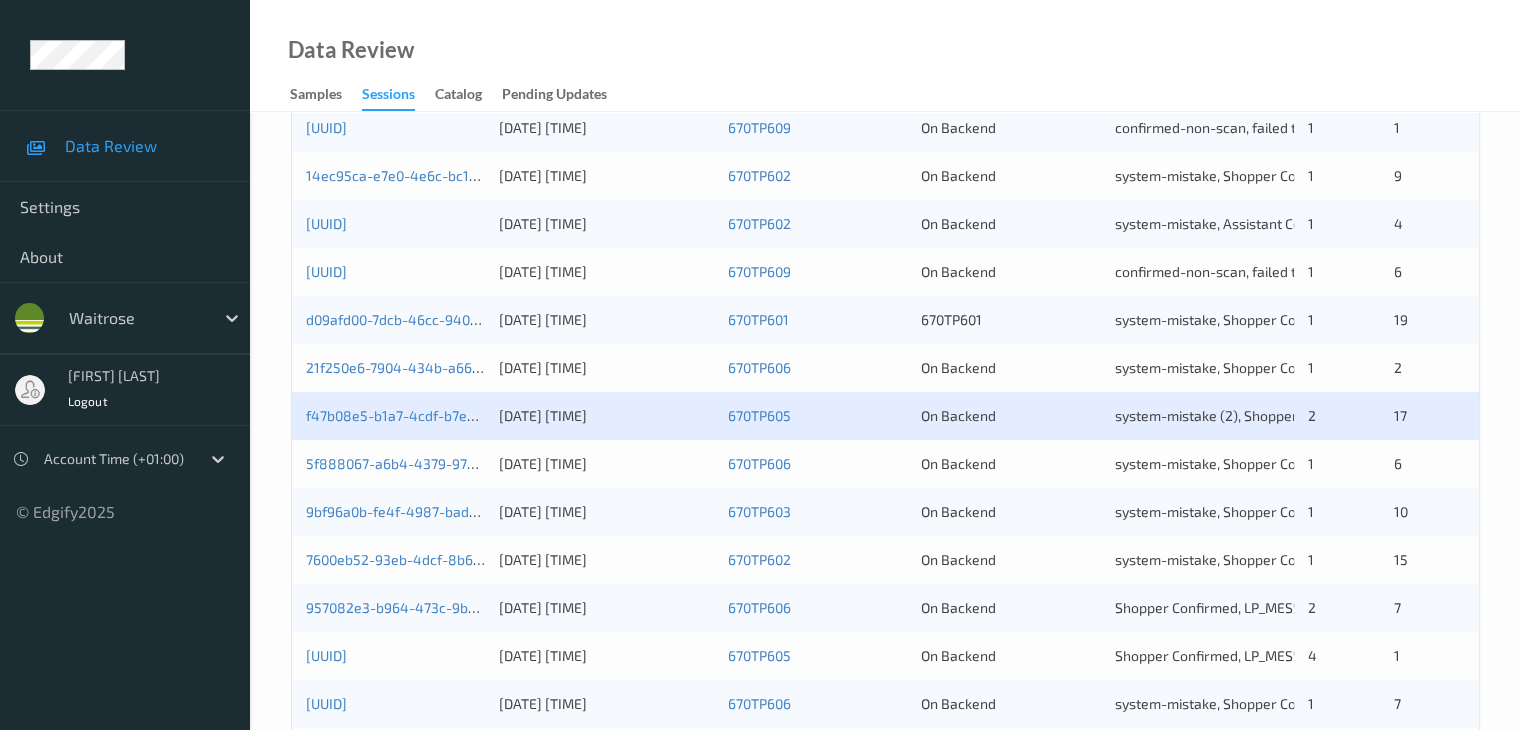 scroll, scrollTop: 800, scrollLeft: 0, axis: vertical 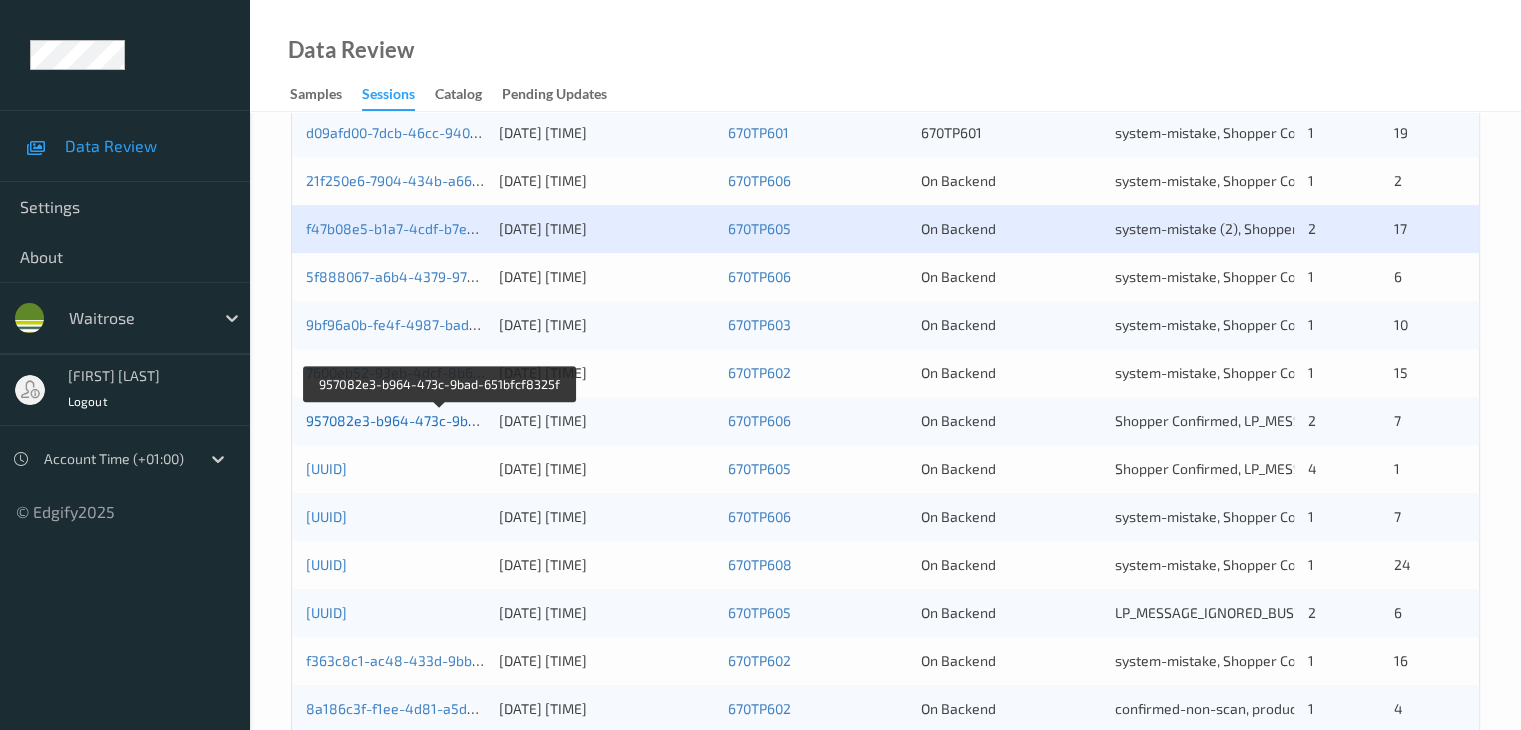click on "957082e3-b964-473c-9bad-651bfcf8325f" at bounding box center (440, 420) 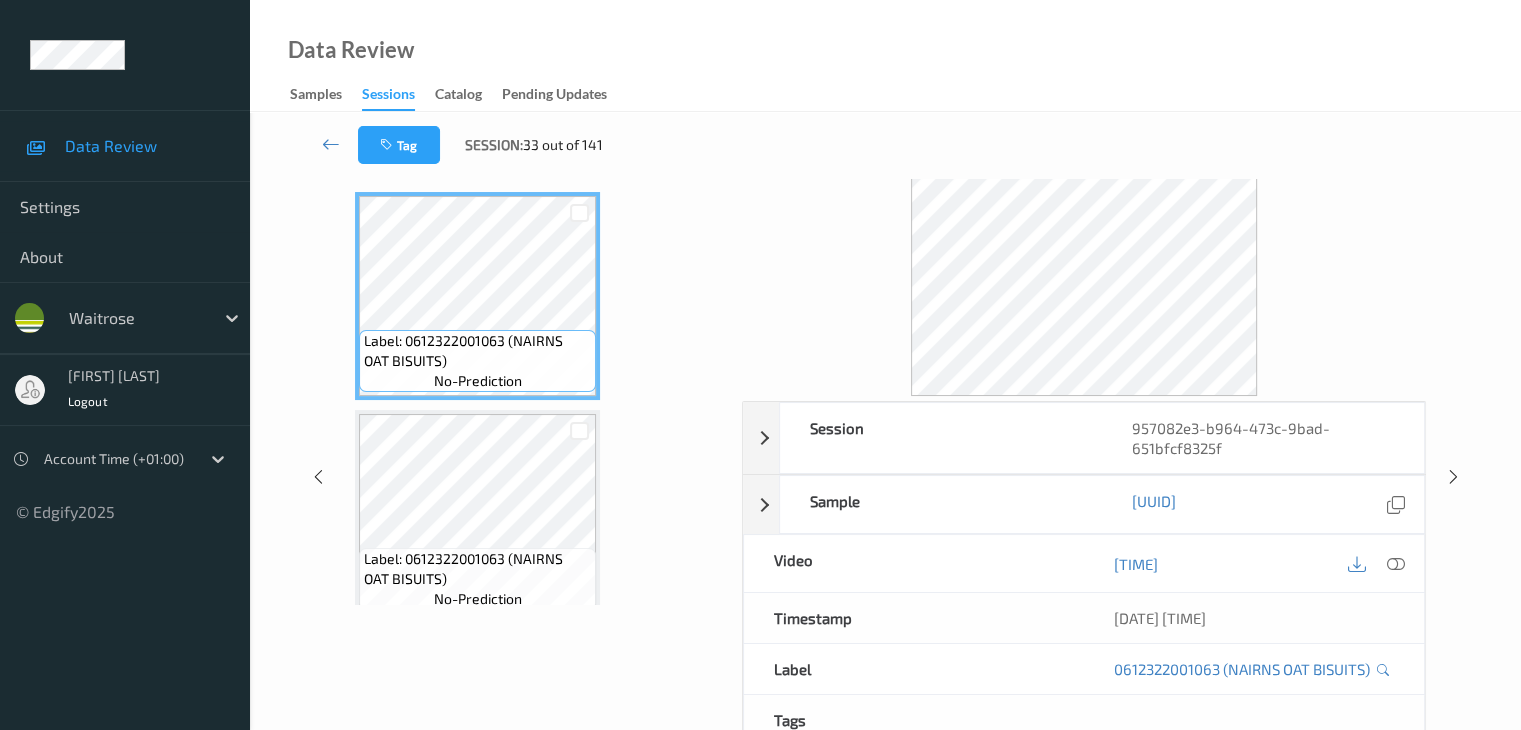 scroll, scrollTop: 44, scrollLeft: 0, axis: vertical 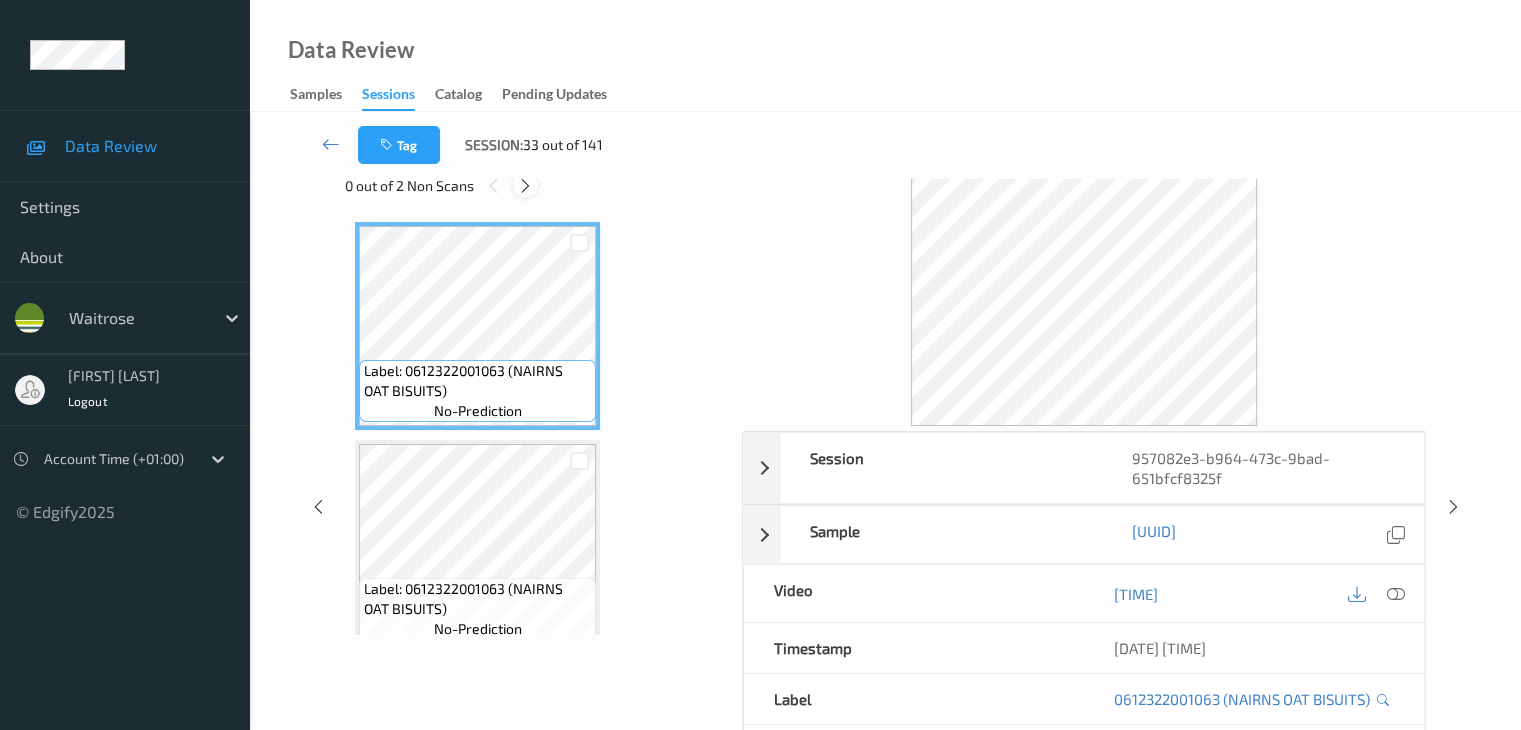 click at bounding box center [525, 186] 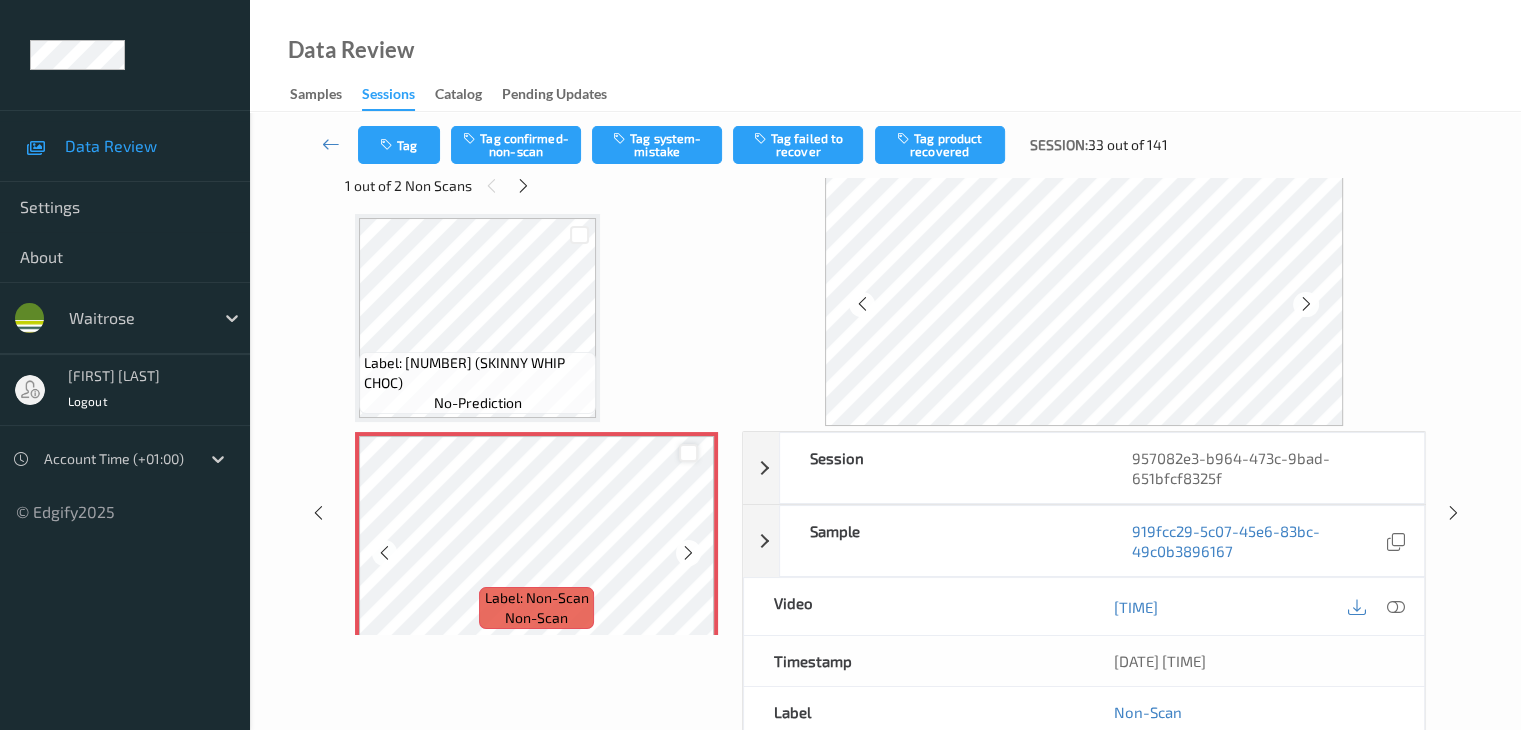scroll, scrollTop: 446, scrollLeft: 0, axis: vertical 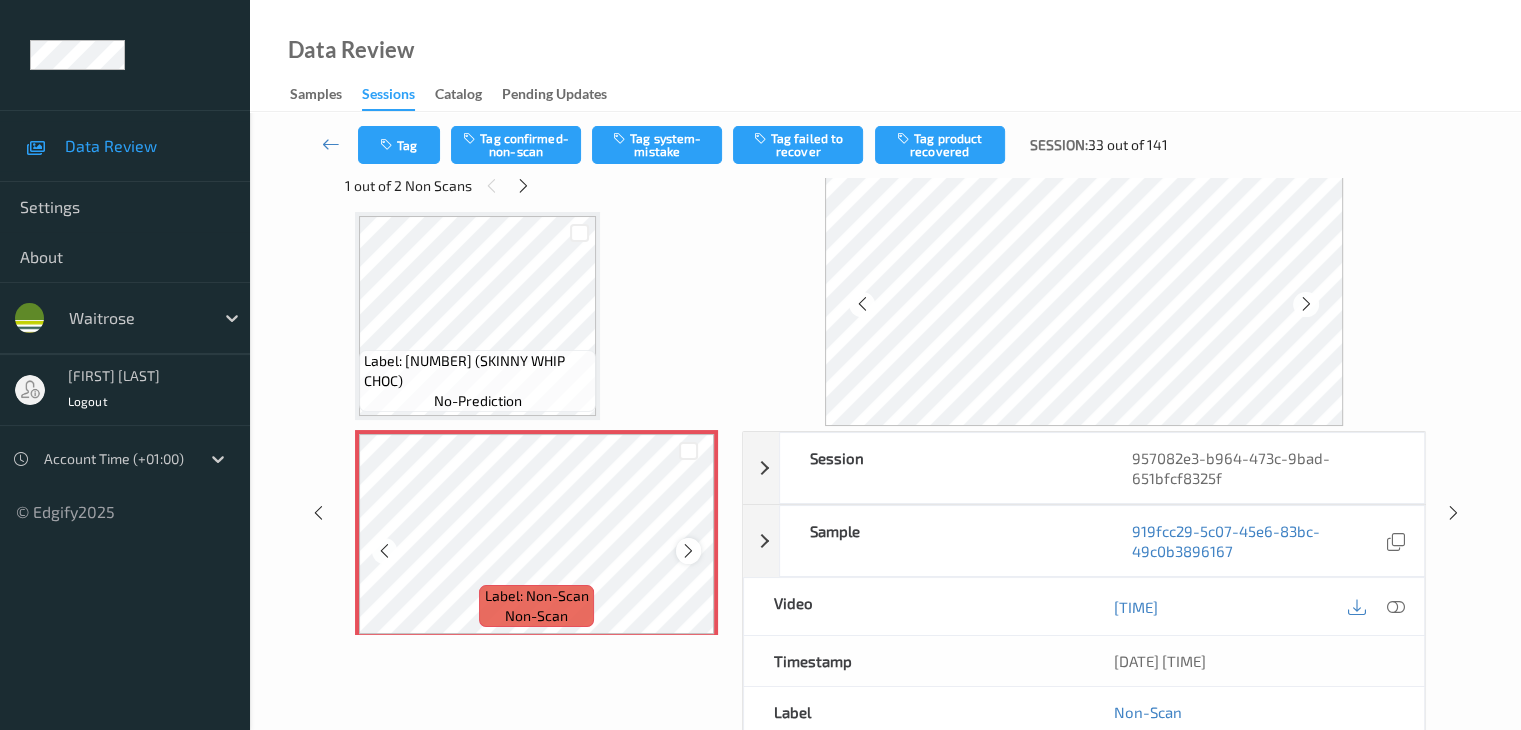 click at bounding box center (688, 551) 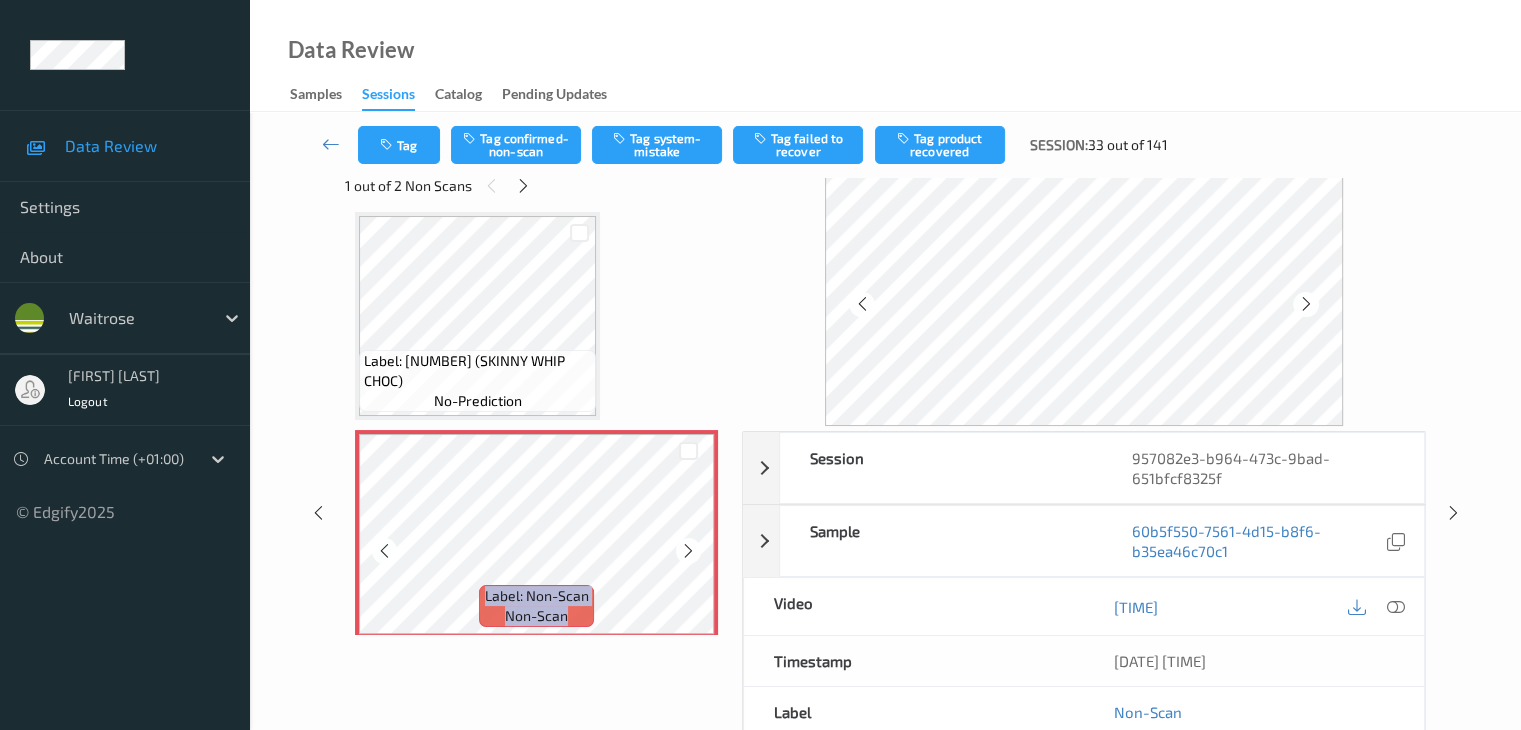 click at bounding box center [688, 551] 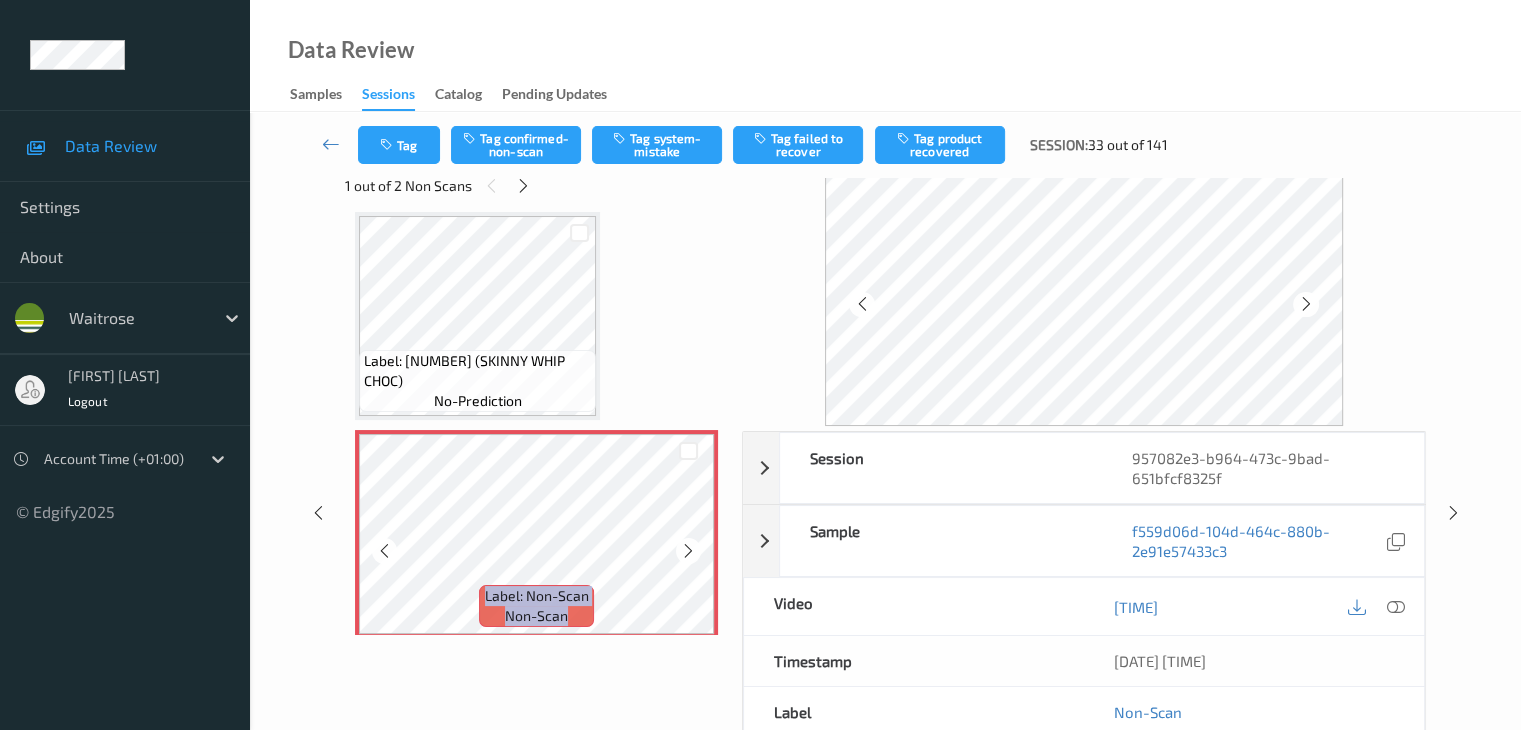click at bounding box center [688, 551] 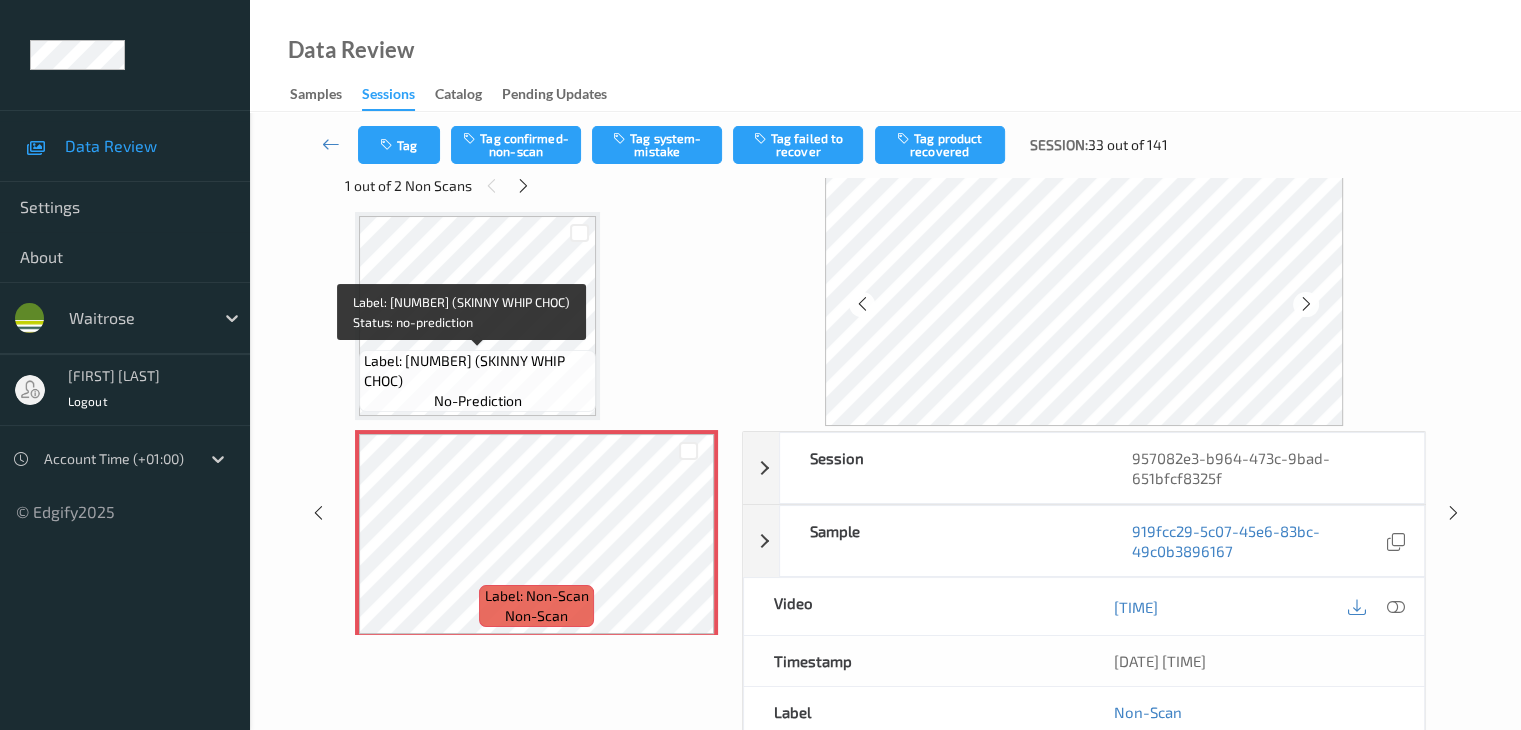 click on "Label: [NUMBER] (SKINNY WHIP CHOC)" at bounding box center [477, 371] 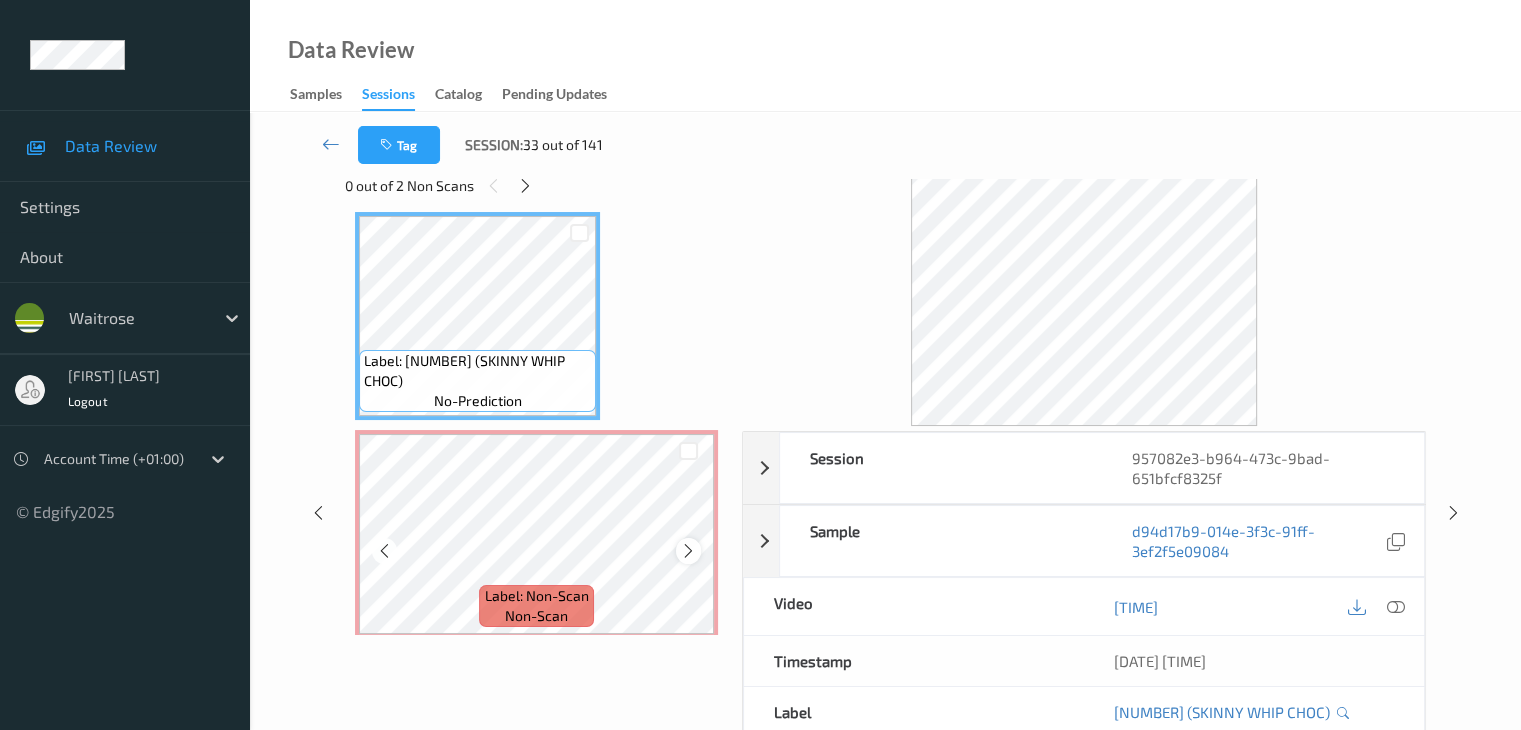 click at bounding box center (688, 551) 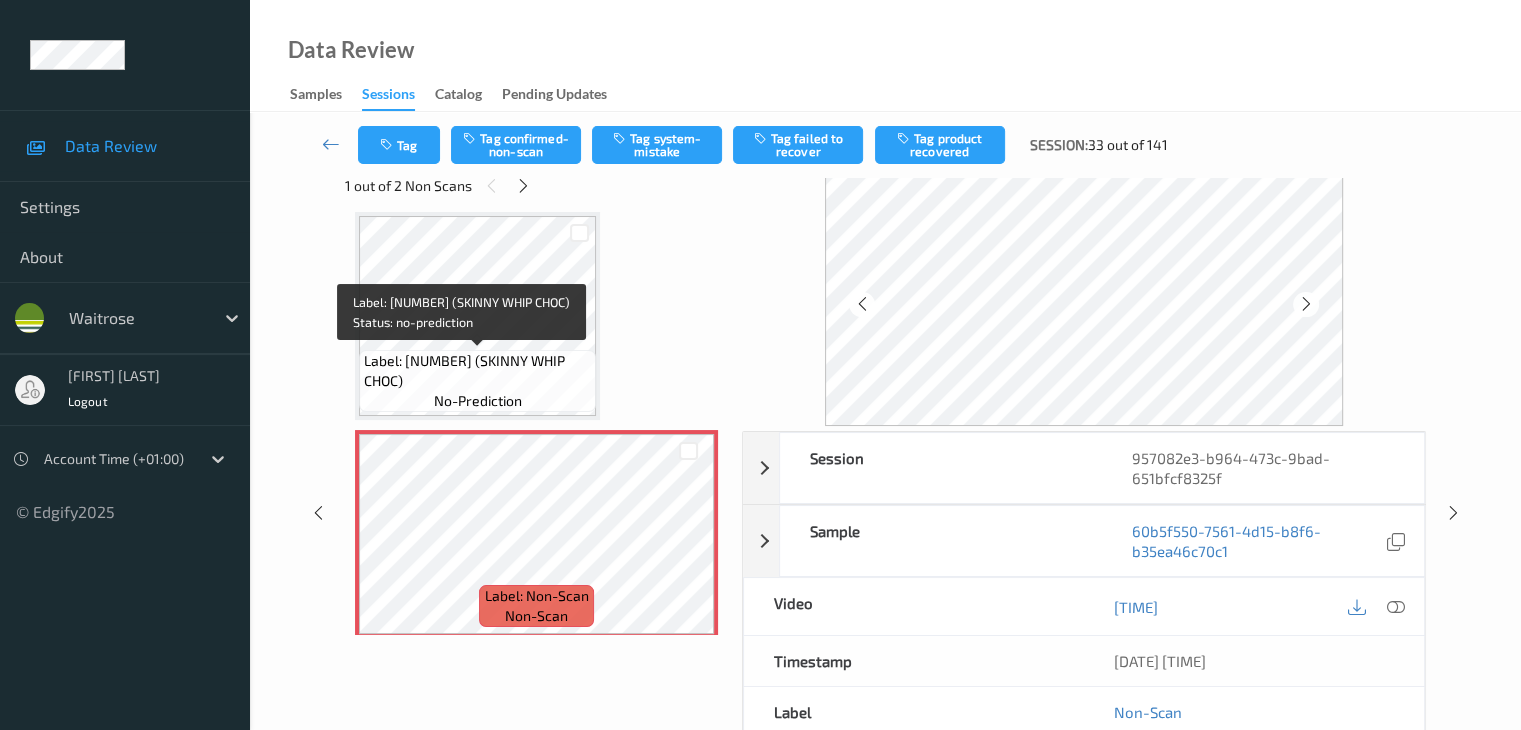 click on "Label: [NUMBER] (SKINNY WHIP CHOC)" at bounding box center [477, 371] 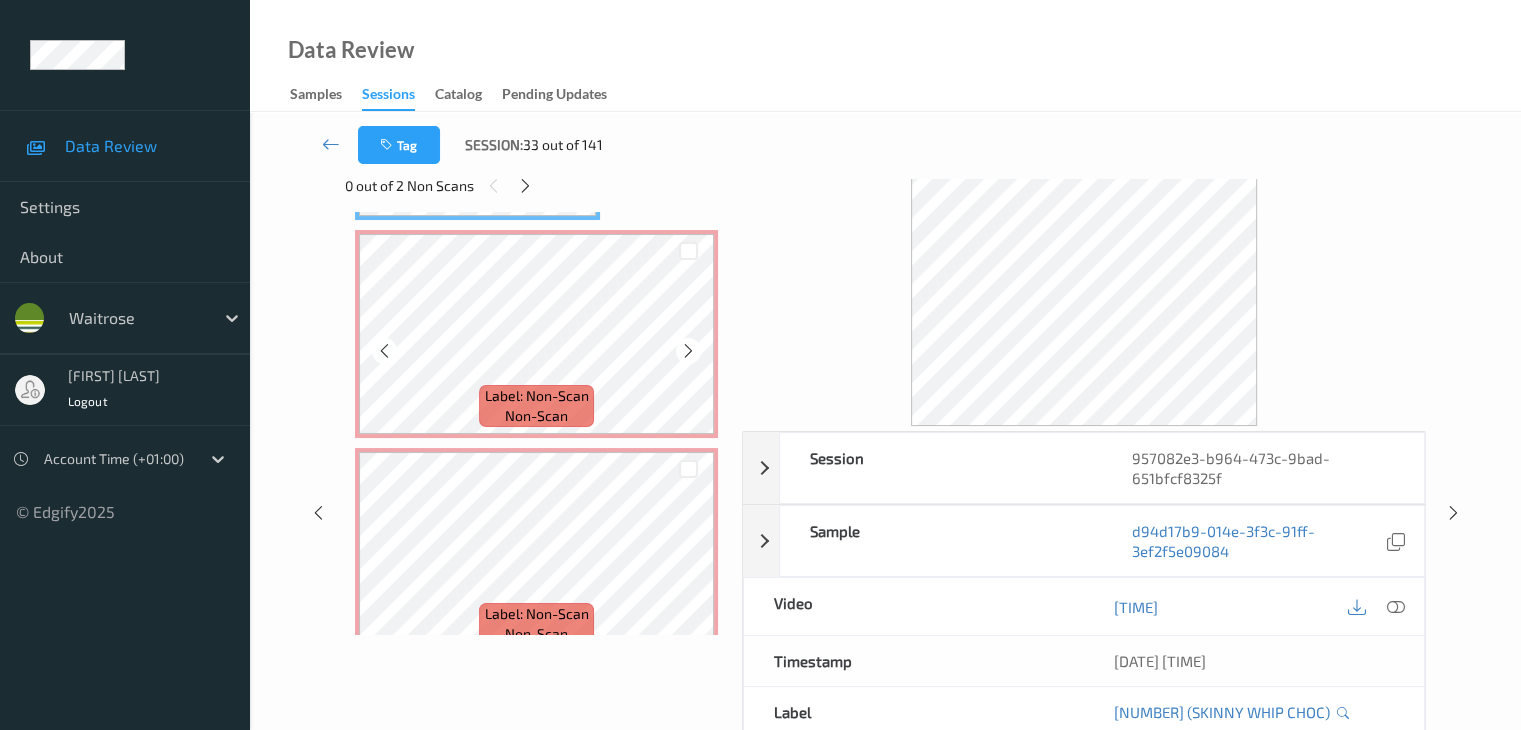 scroll, scrollTop: 446, scrollLeft: 0, axis: vertical 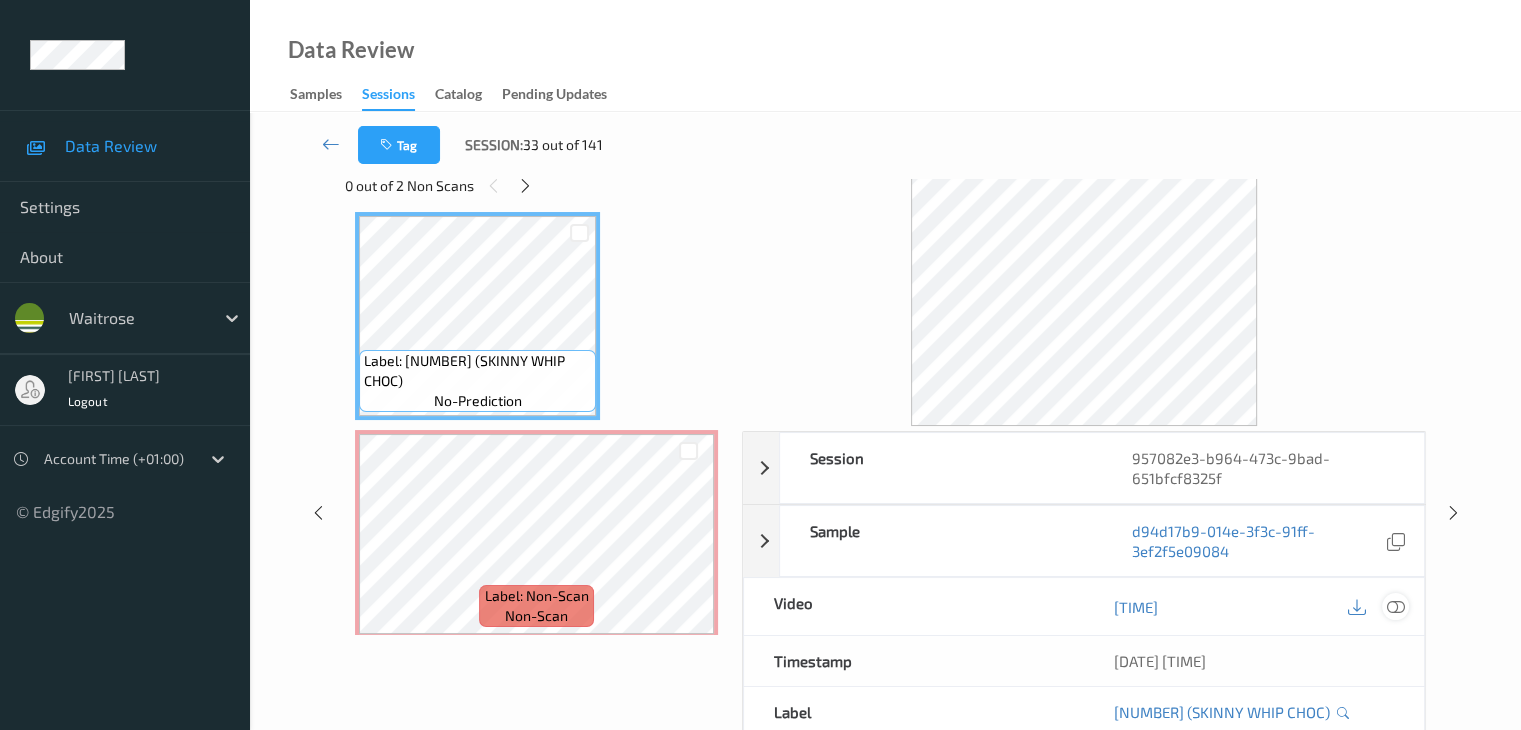 click at bounding box center [1395, 607] 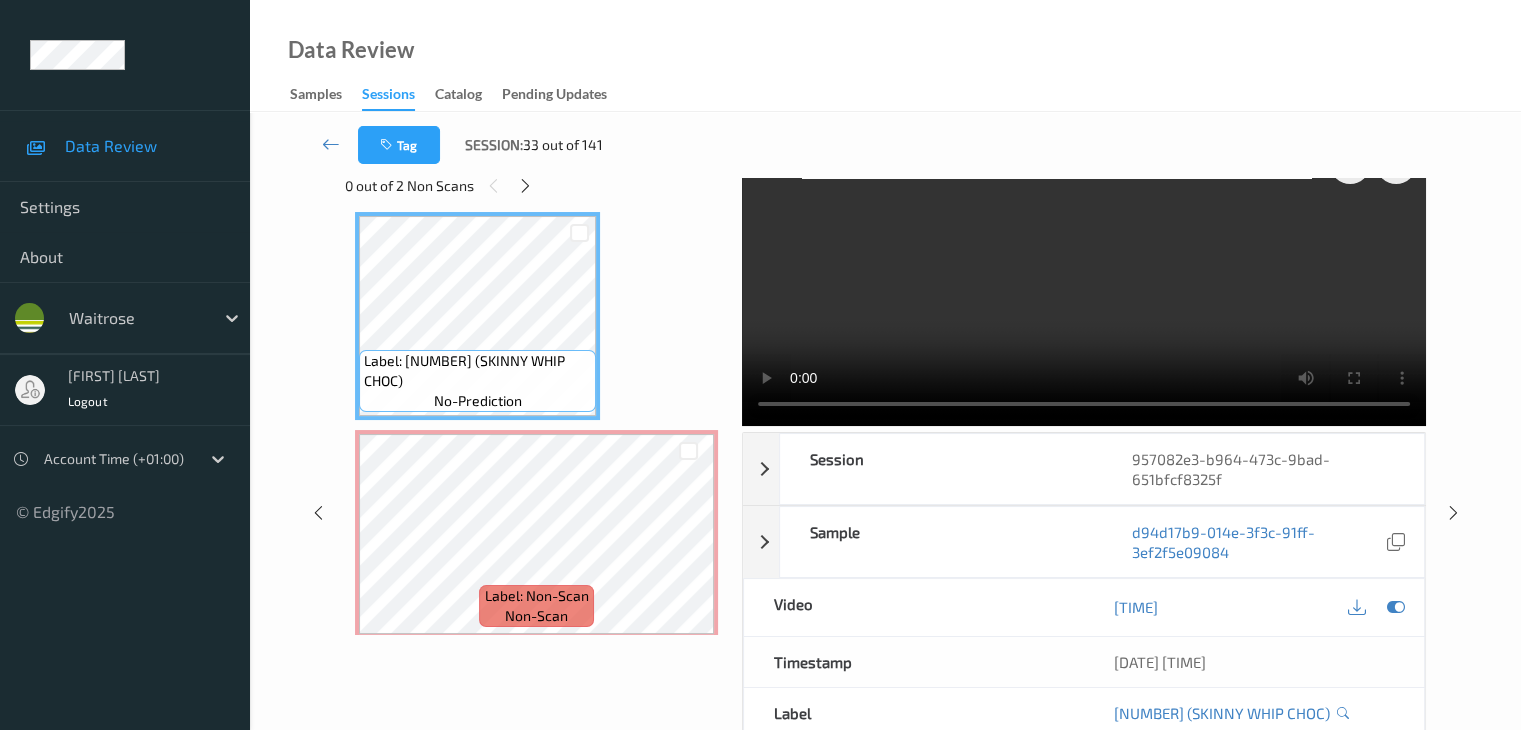 scroll, scrollTop: 0, scrollLeft: 0, axis: both 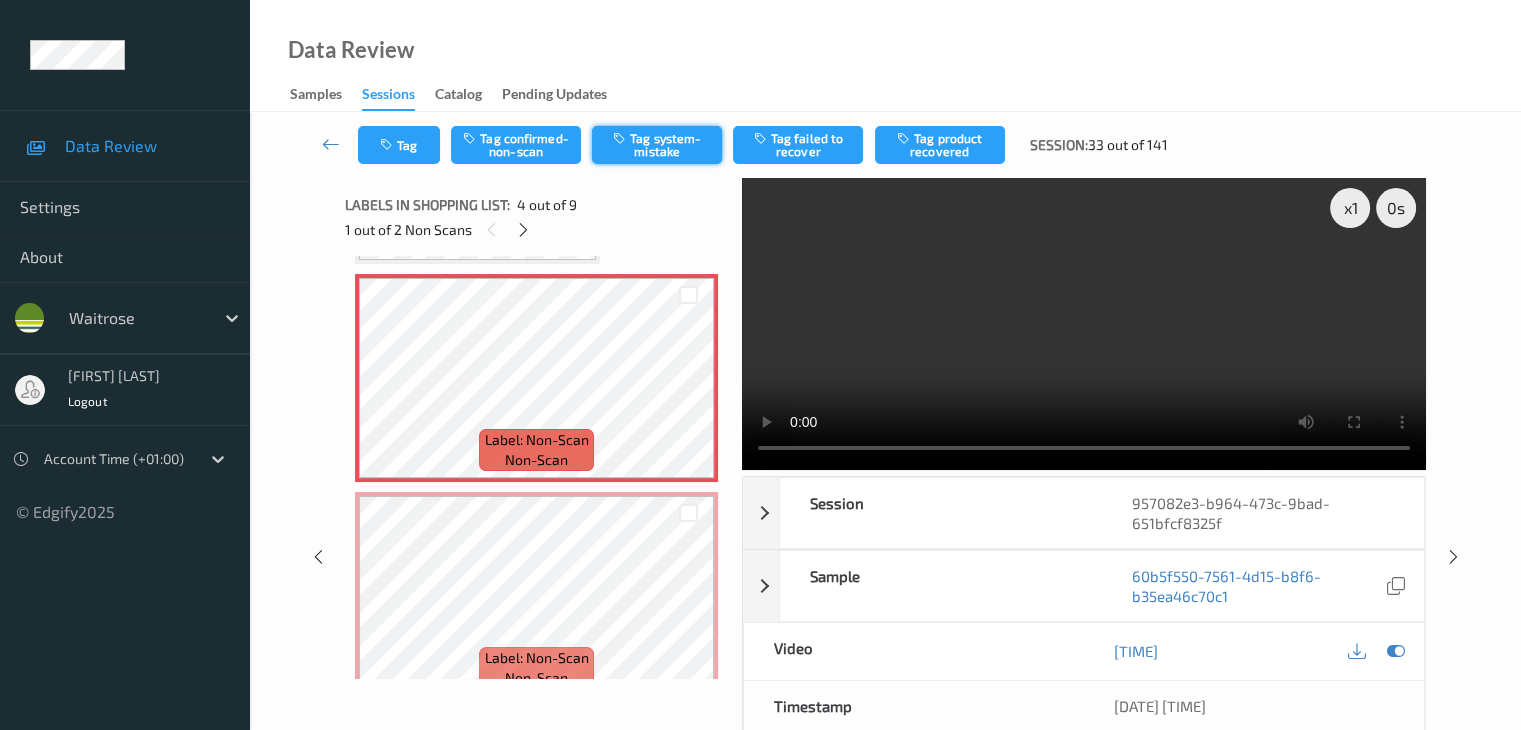 click on "Tag   system-mistake" at bounding box center [657, 145] 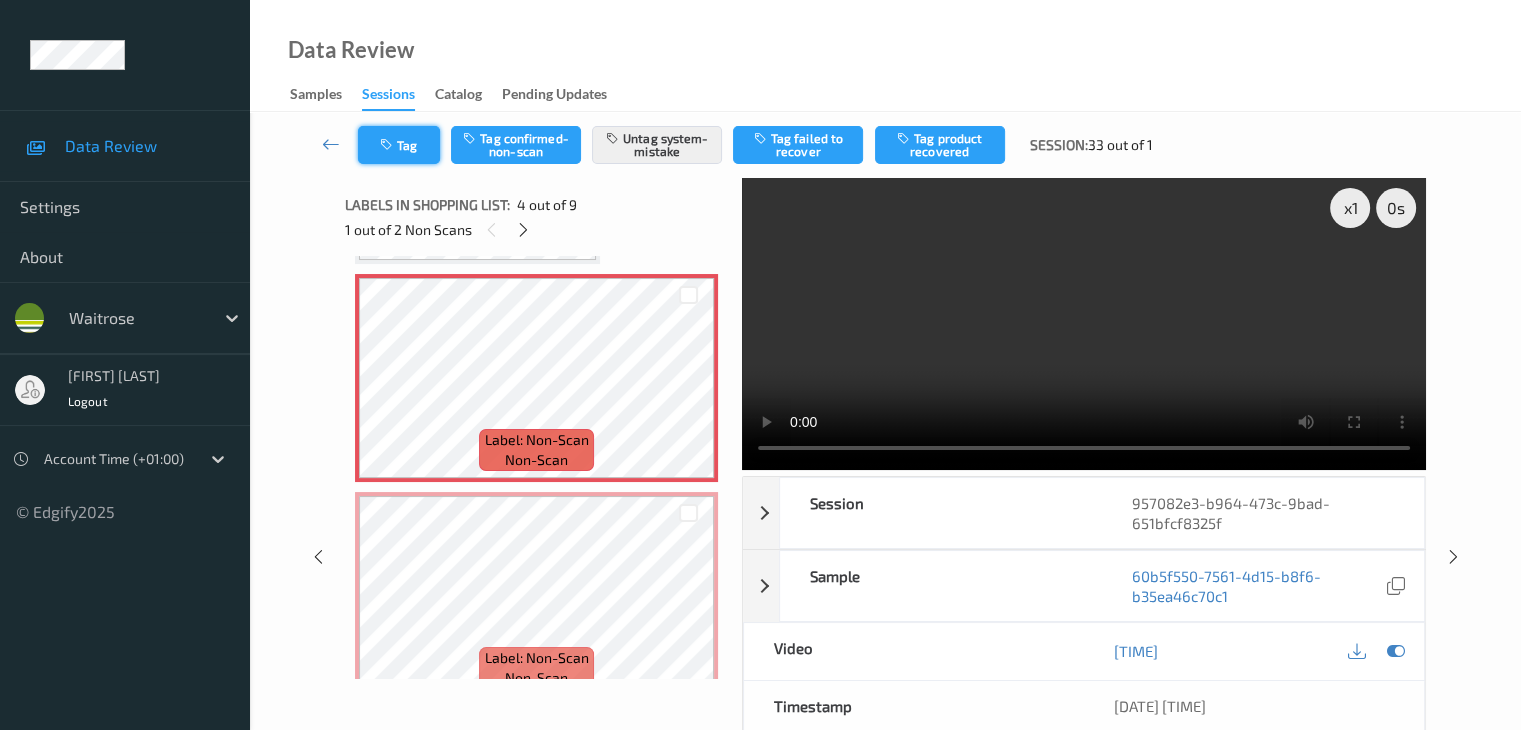click on "Tag" at bounding box center (399, 145) 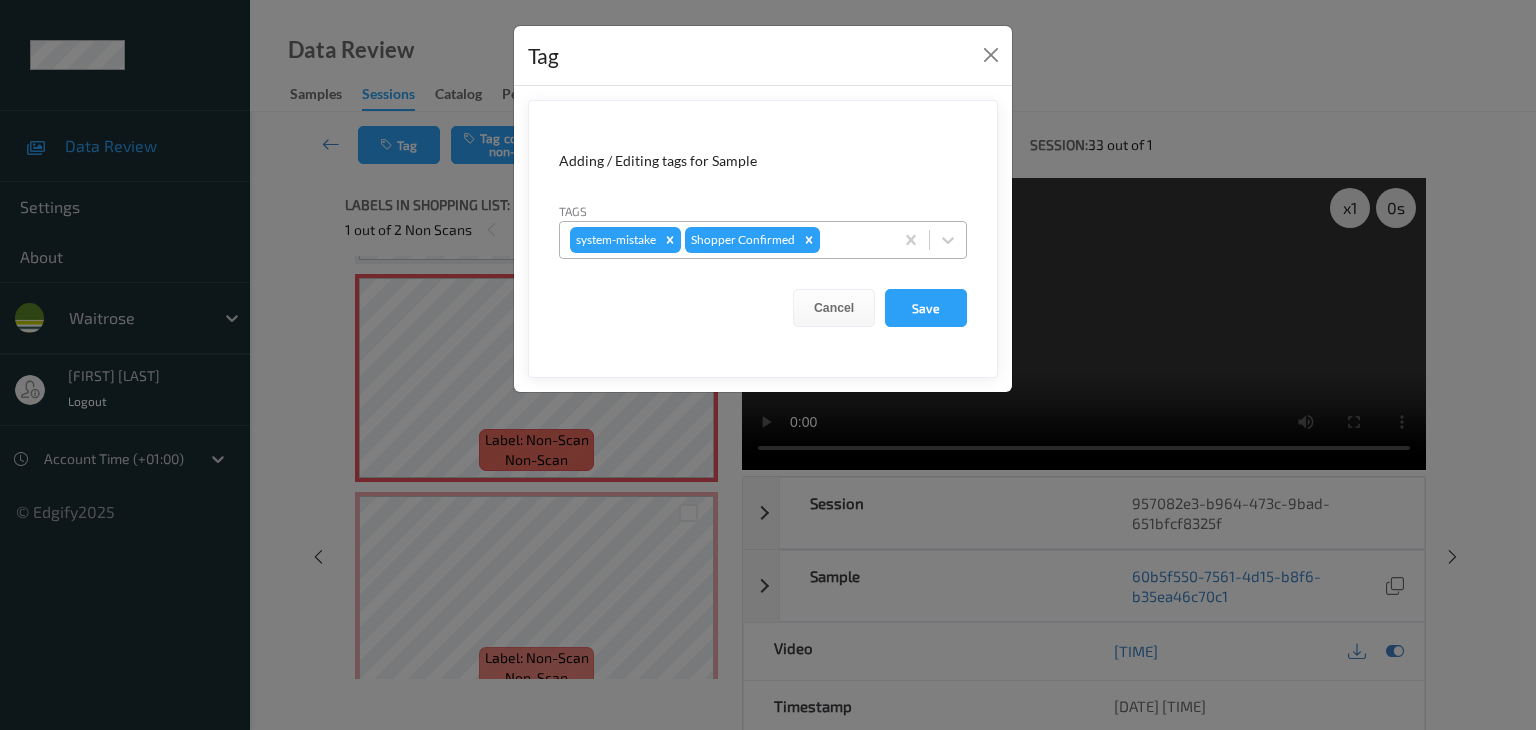 click at bounding box center (853, 240) 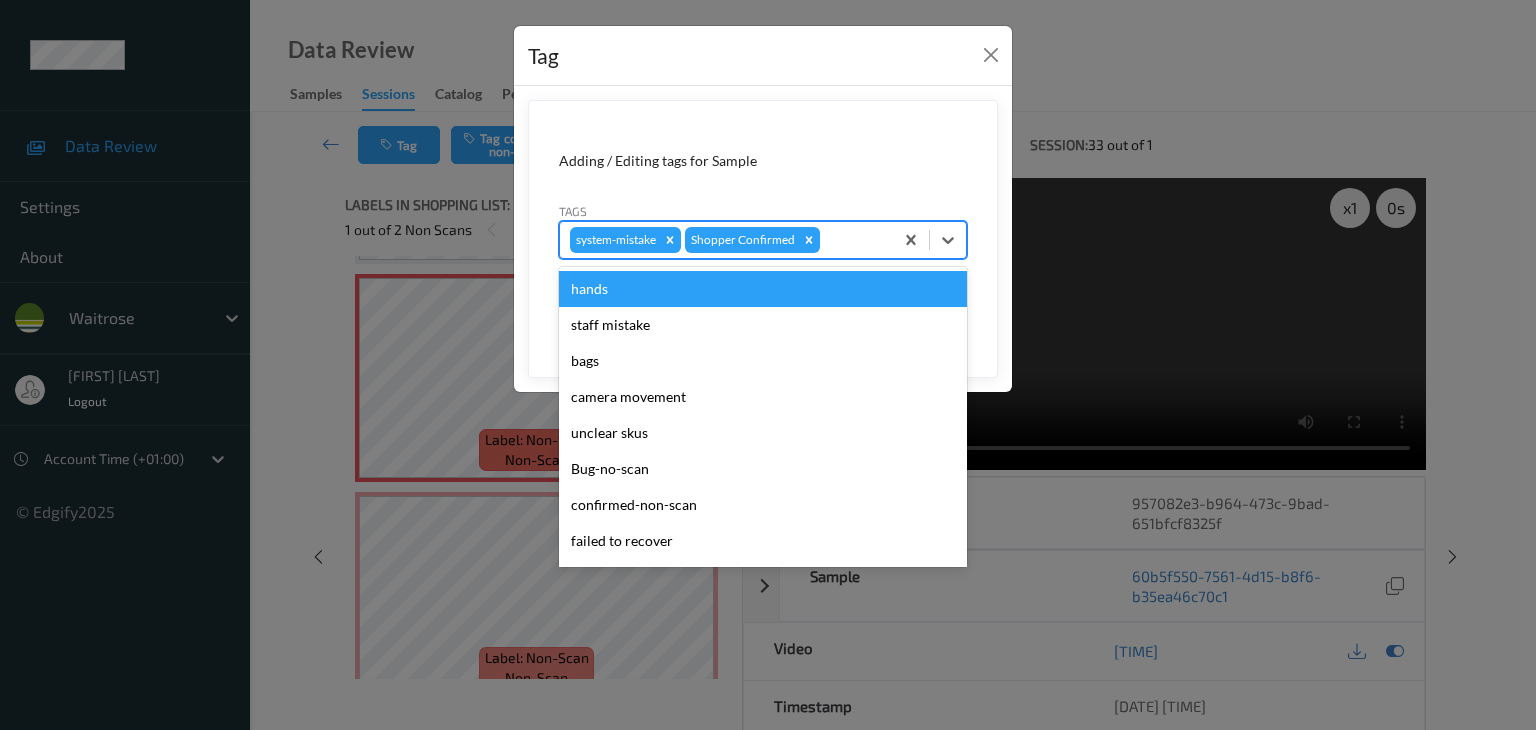 type on "u" 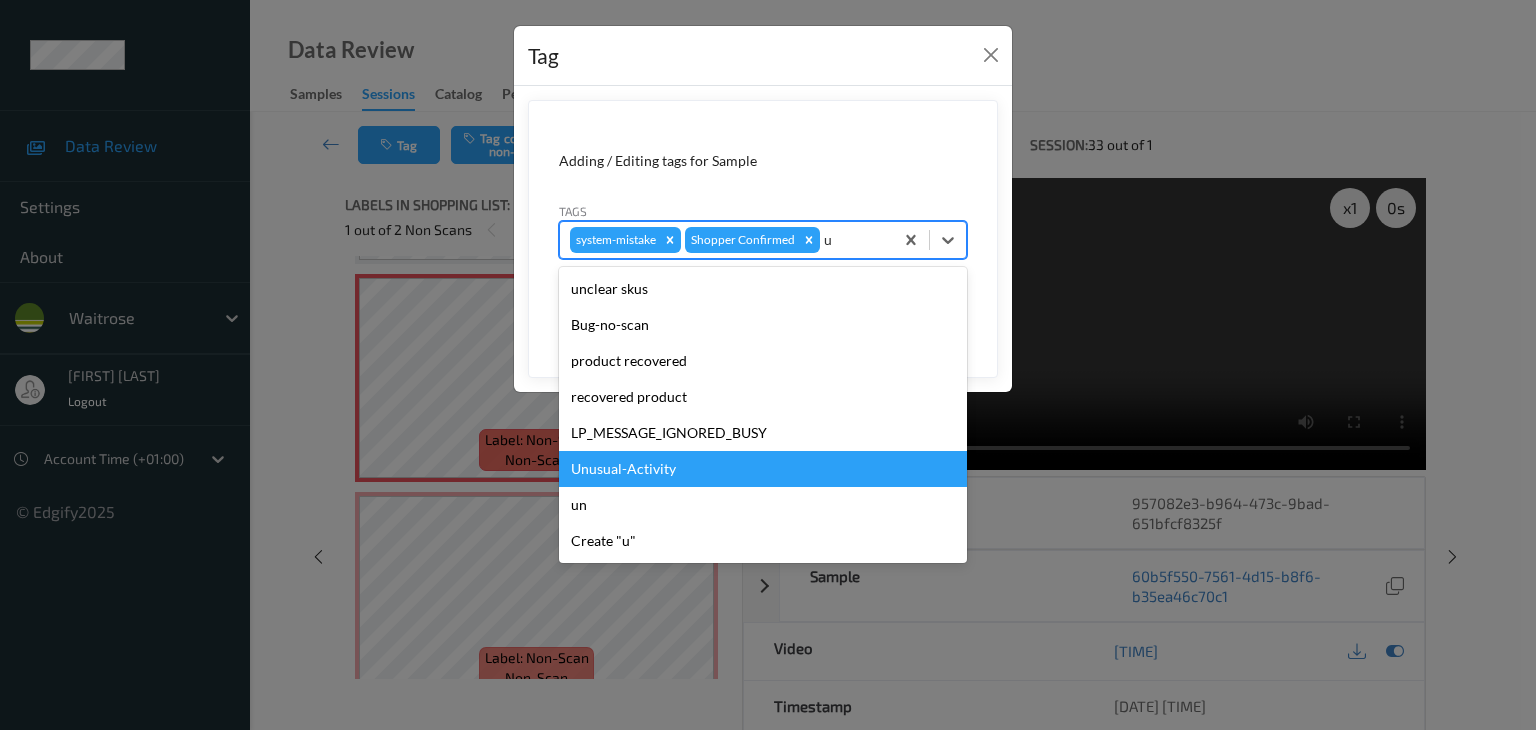 click on "Unusual-Activity" at bounding box center [763, 469] 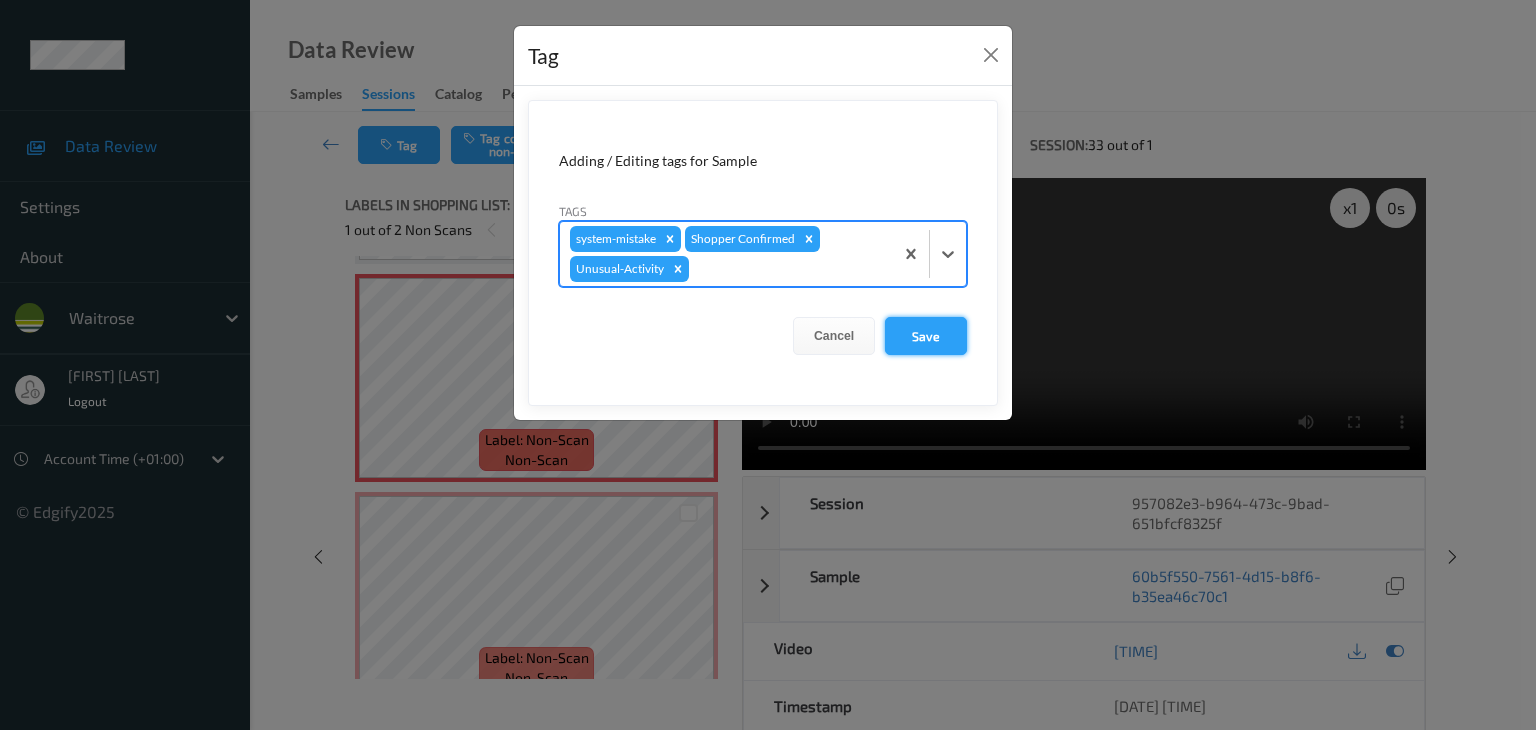 click on "Save" at bounding box center (926, 336) 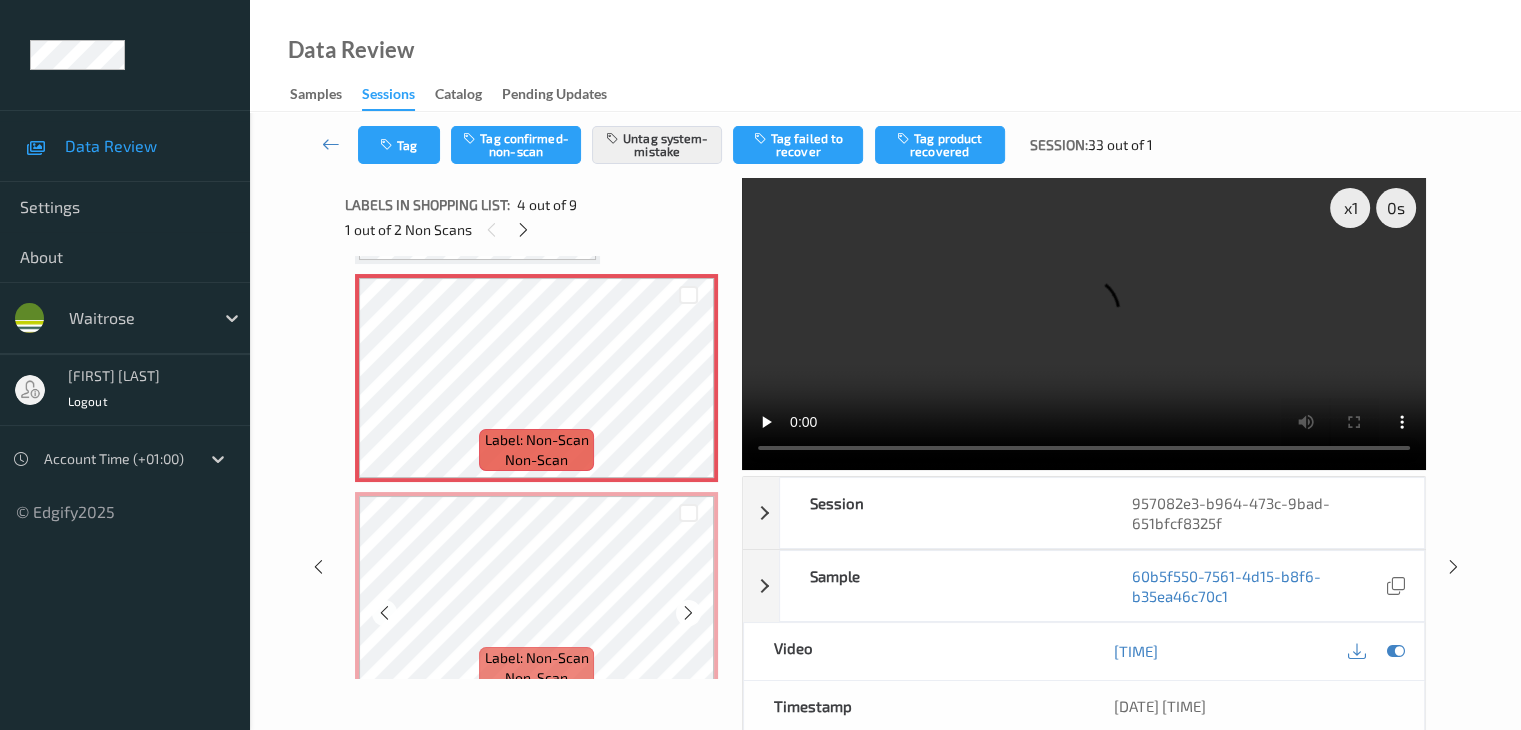 scroll, scrollTop: 846, scrollLeft: 0, axis: vertical 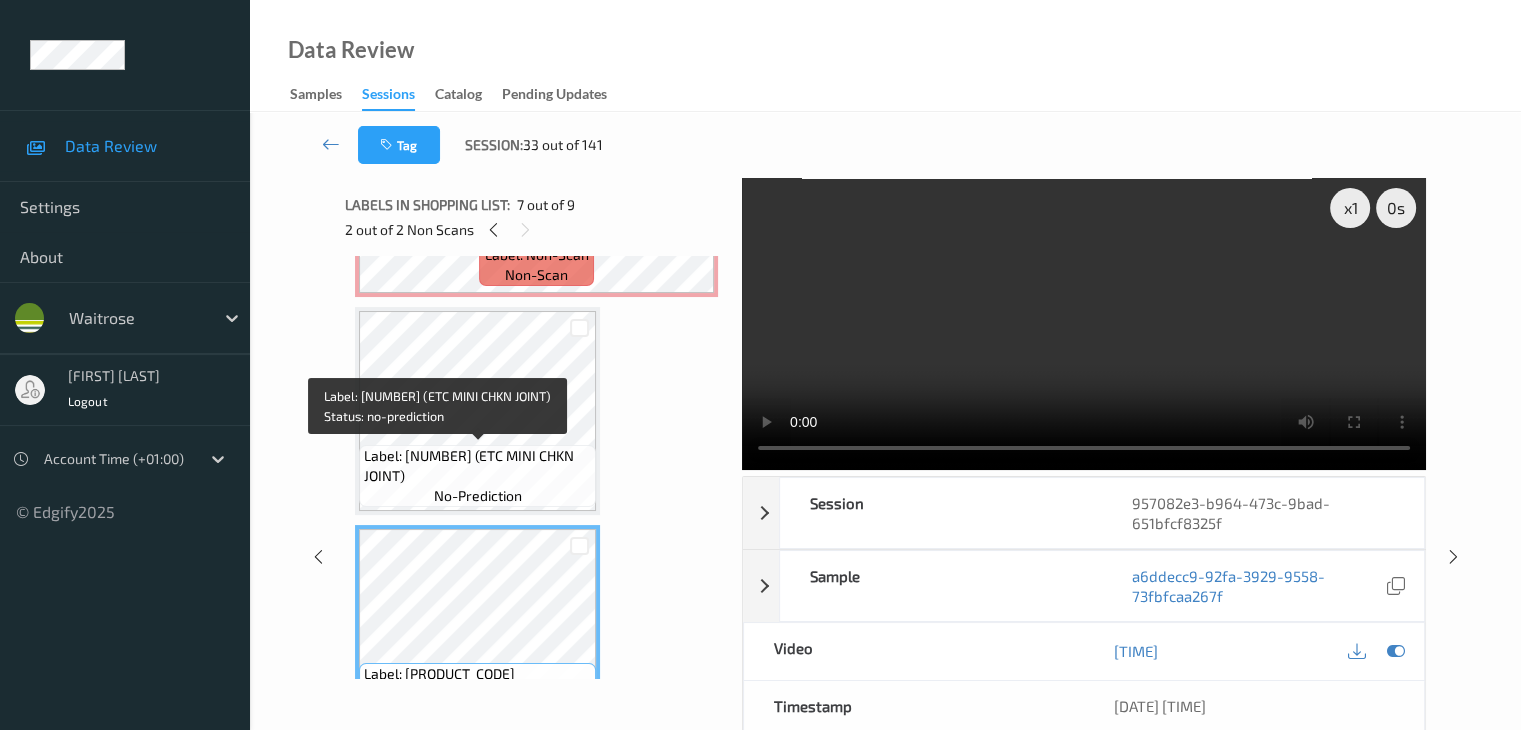click on "Label: [NUMBER] (ETC MINI CHKN JOINT)" at bounding box center [477, 466] 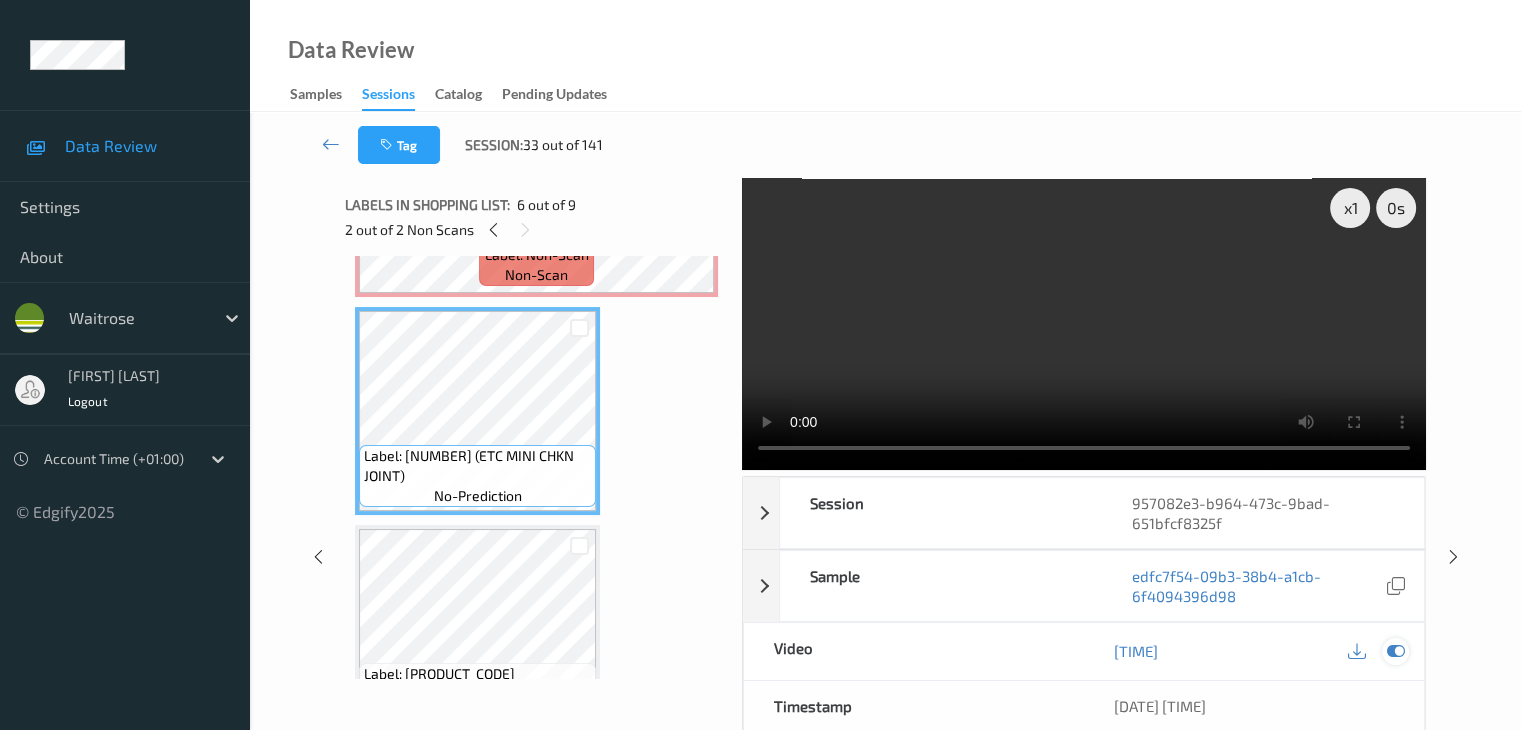 click at bounding box center (1395, 651) 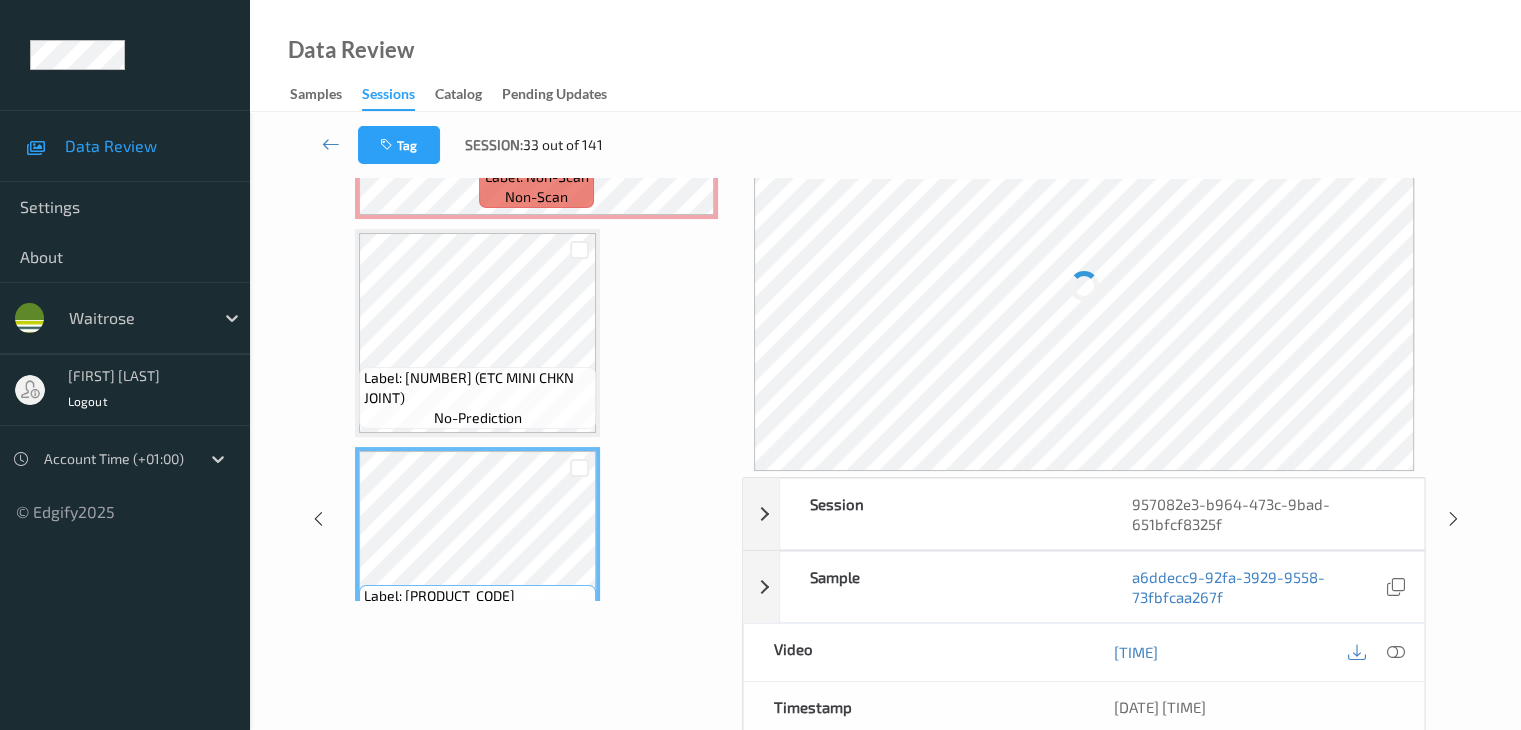 scroll, scrollTop: 100, scrollLeft: 0, axis: vertical 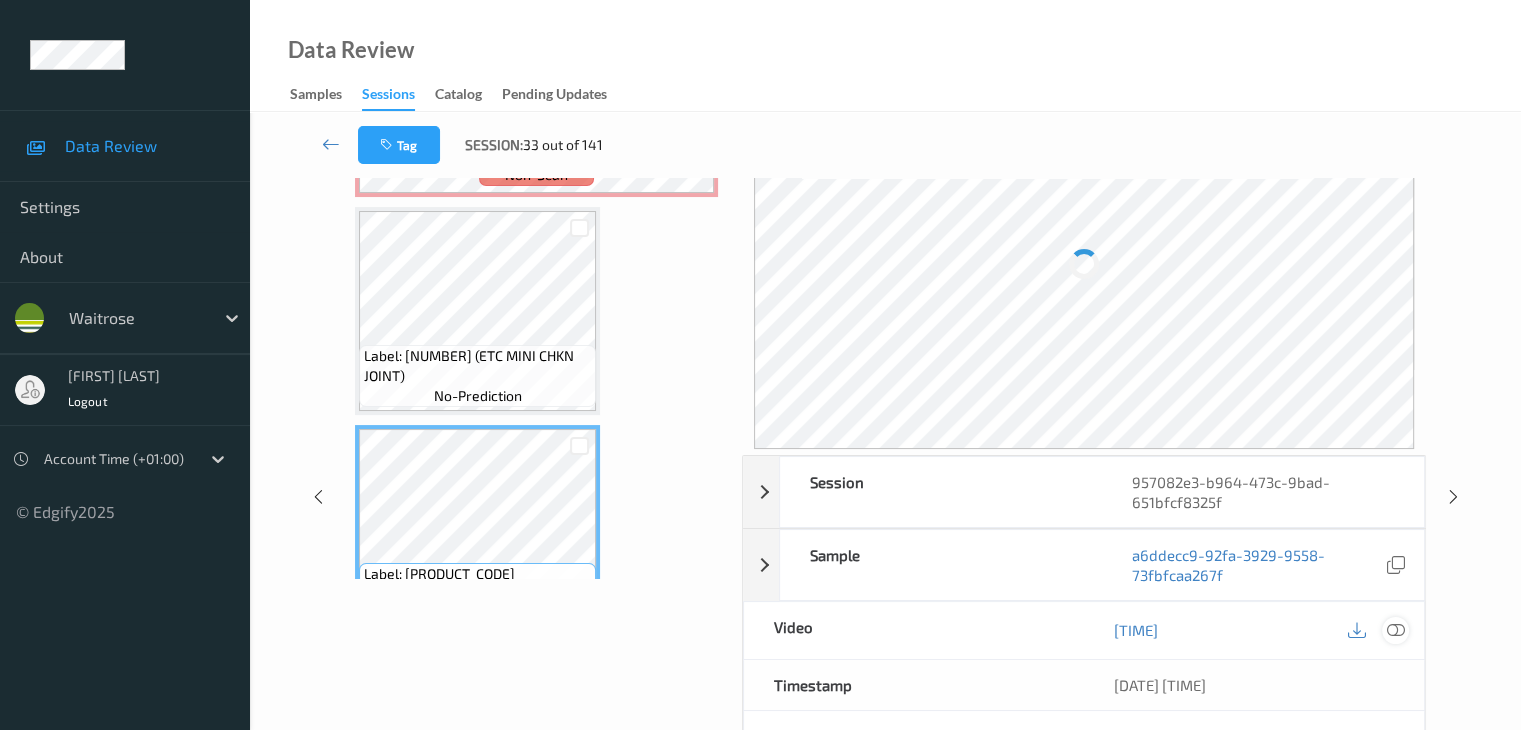 click at bounding box center (1395, 630) 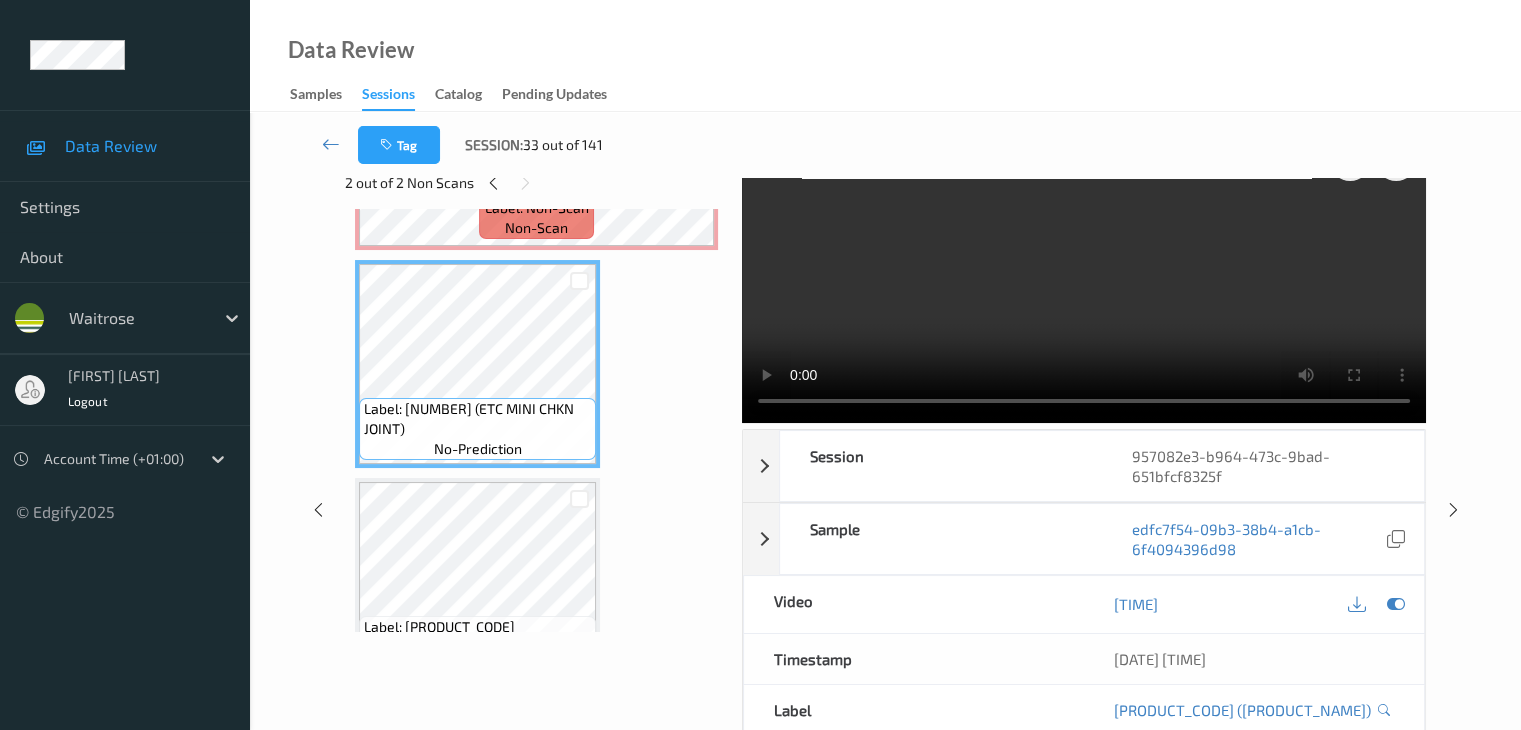 scroll, scrollTop: 0, scrollLeft: 0, axis: both 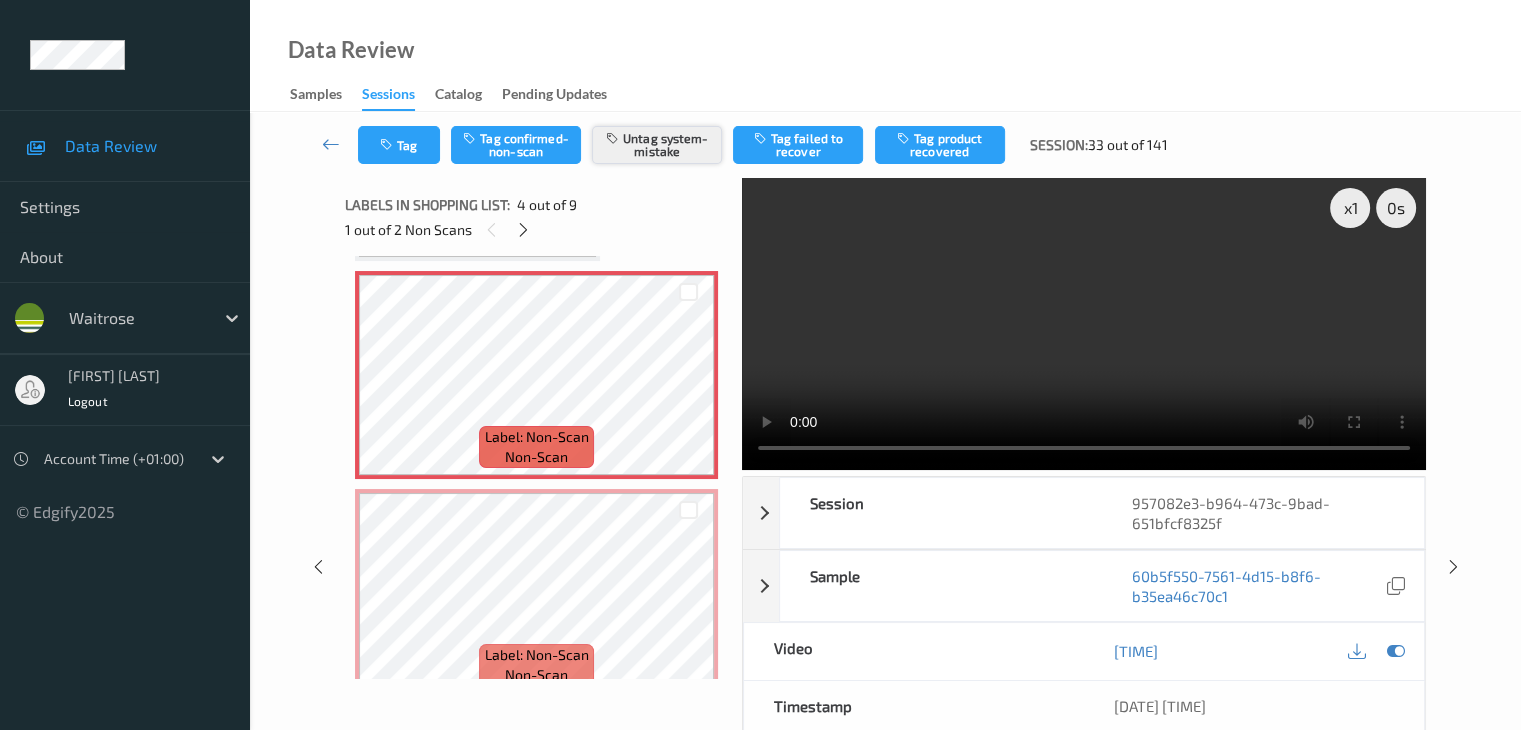 click on "Untag   system-mistake" at bounding box center (657, 145) 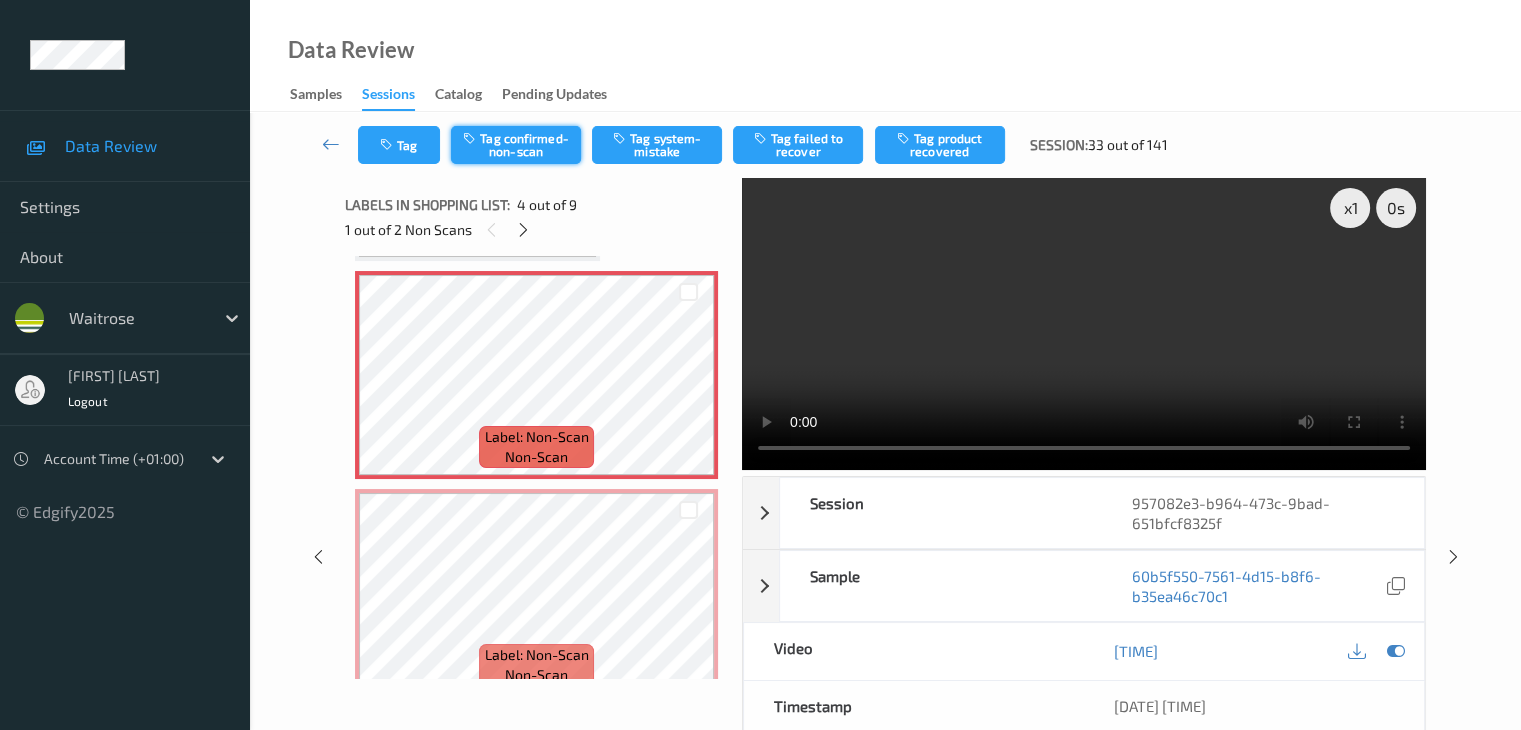 click on "Tag   confirmed-non-scan" at bounding box center [516, 145] 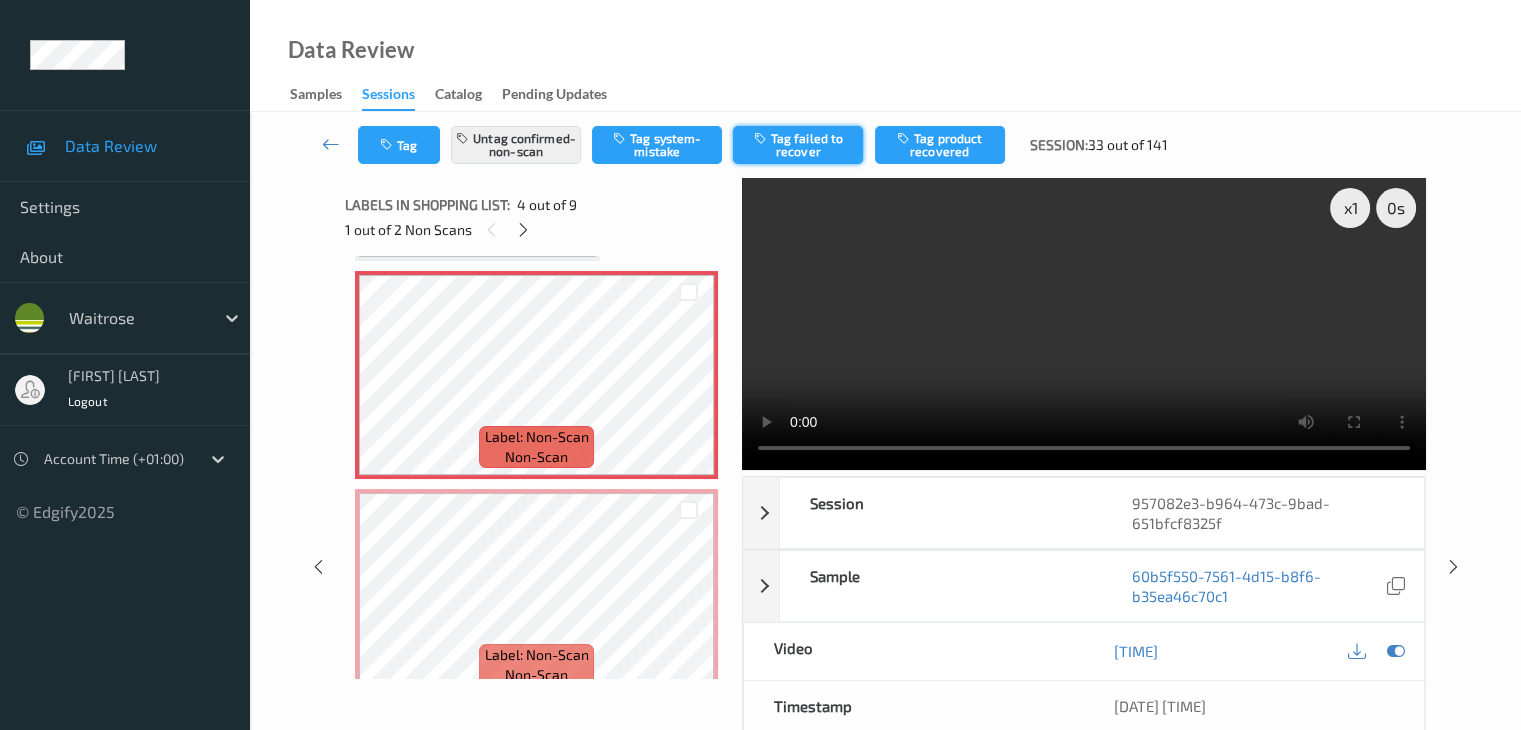 click on "Tag   failed to recover" at bounding box center [798, 145] 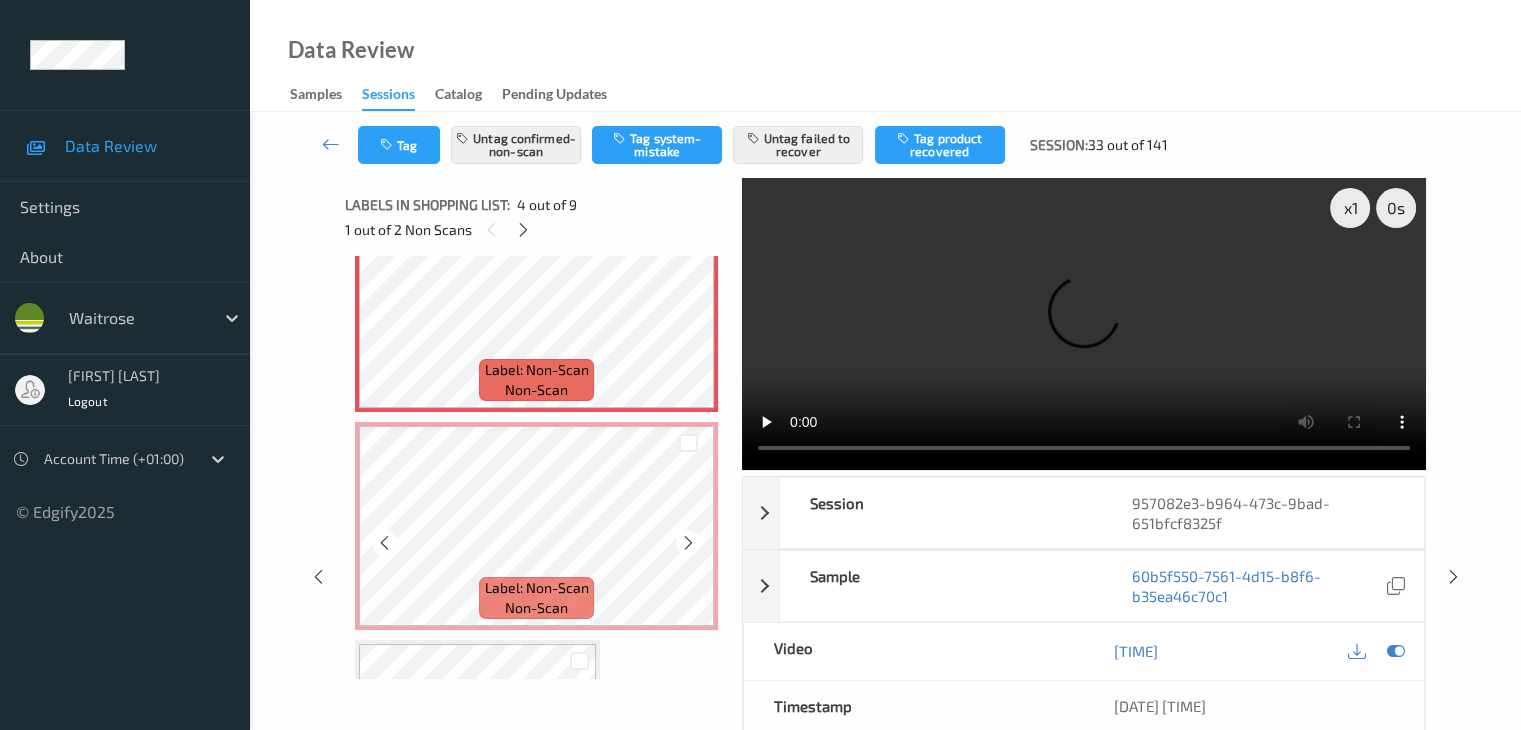 scroll, scrollTop: 749, scrollLeft: 0, axis: vertical 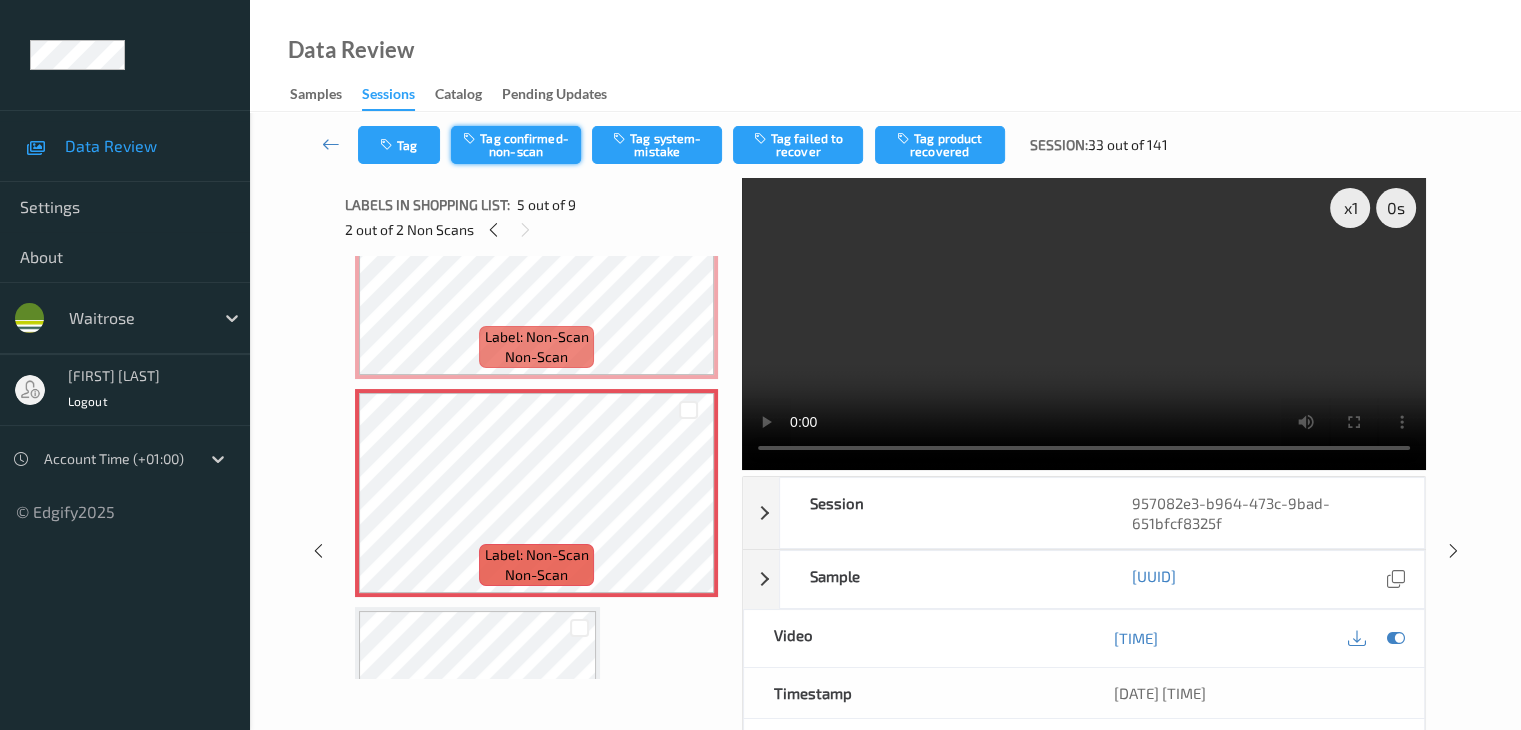 click on "Tag   confirmed-non-scan" at bounding box center [516, 145] 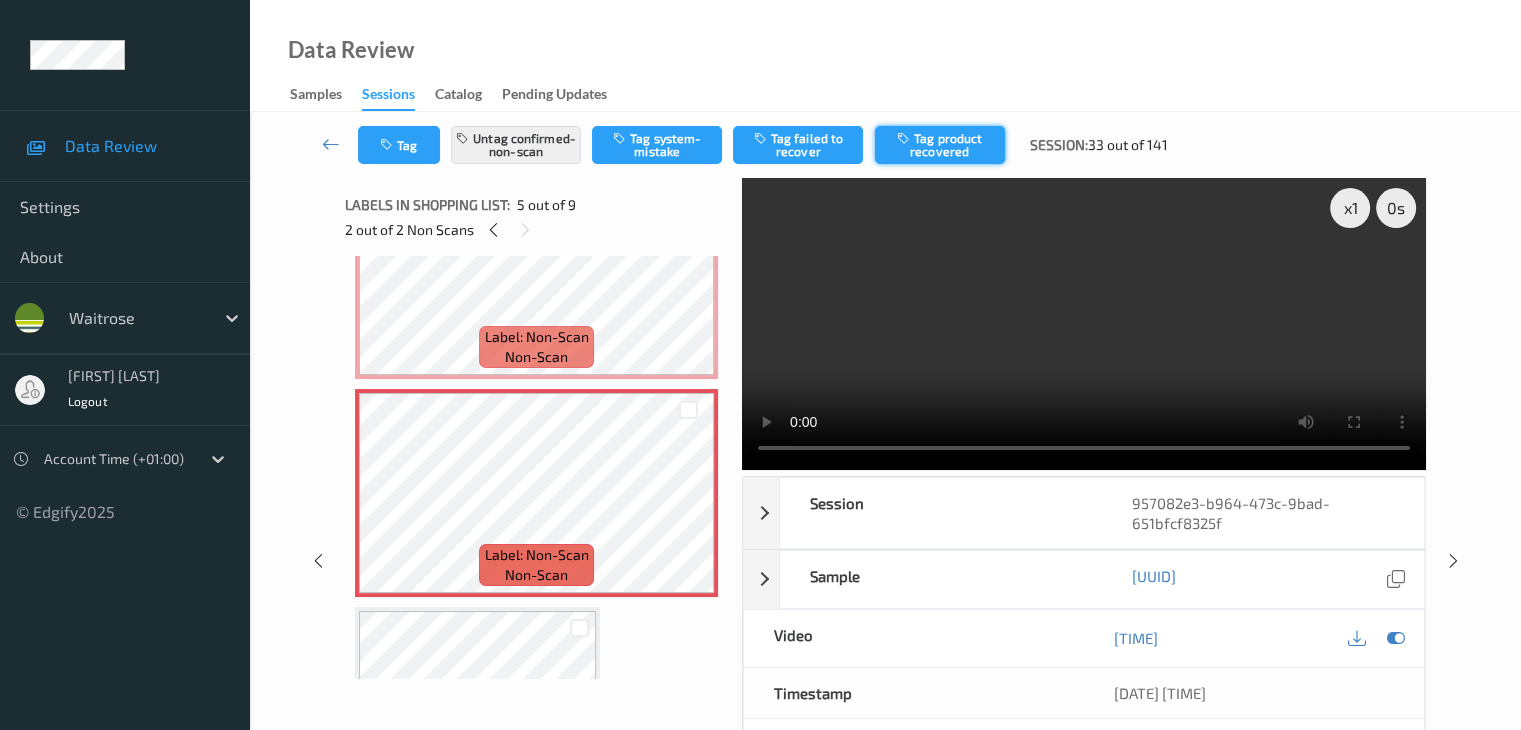 click on "Tag   product recovered" at bounding box center [940, 145] 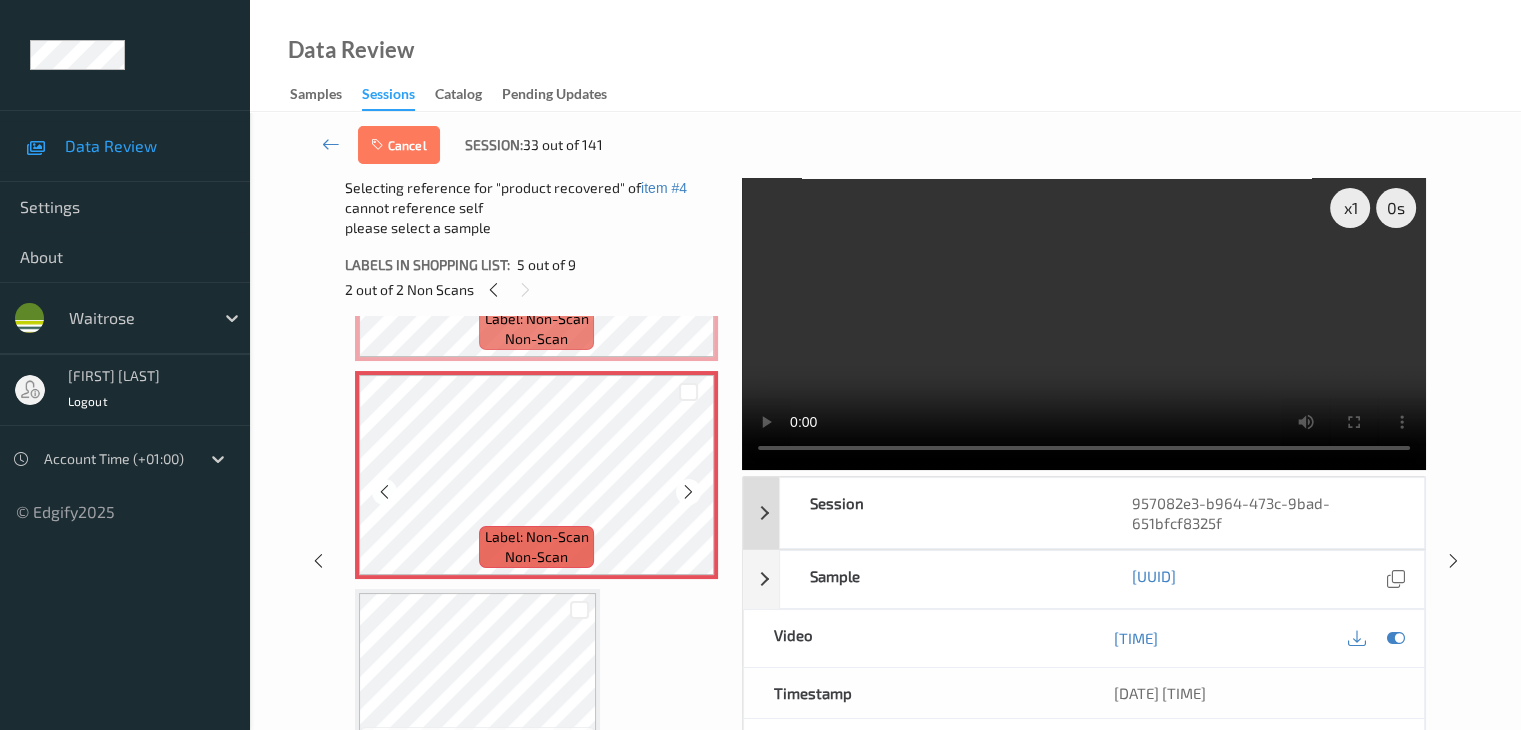 scroll, scrollTop: 949, scrollLeft: 0, axis: vertical 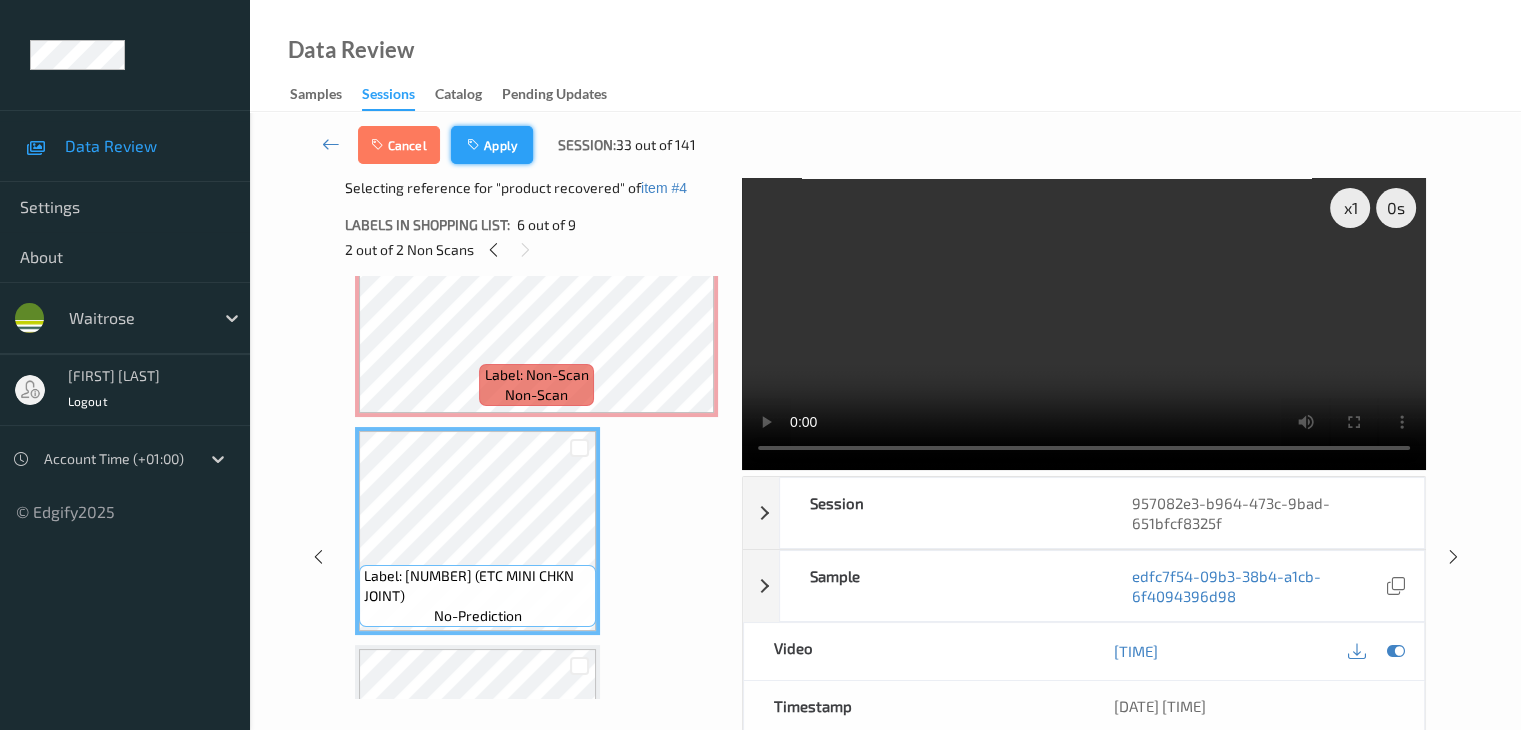 click on "Apply" at bounding box center (492, 145) 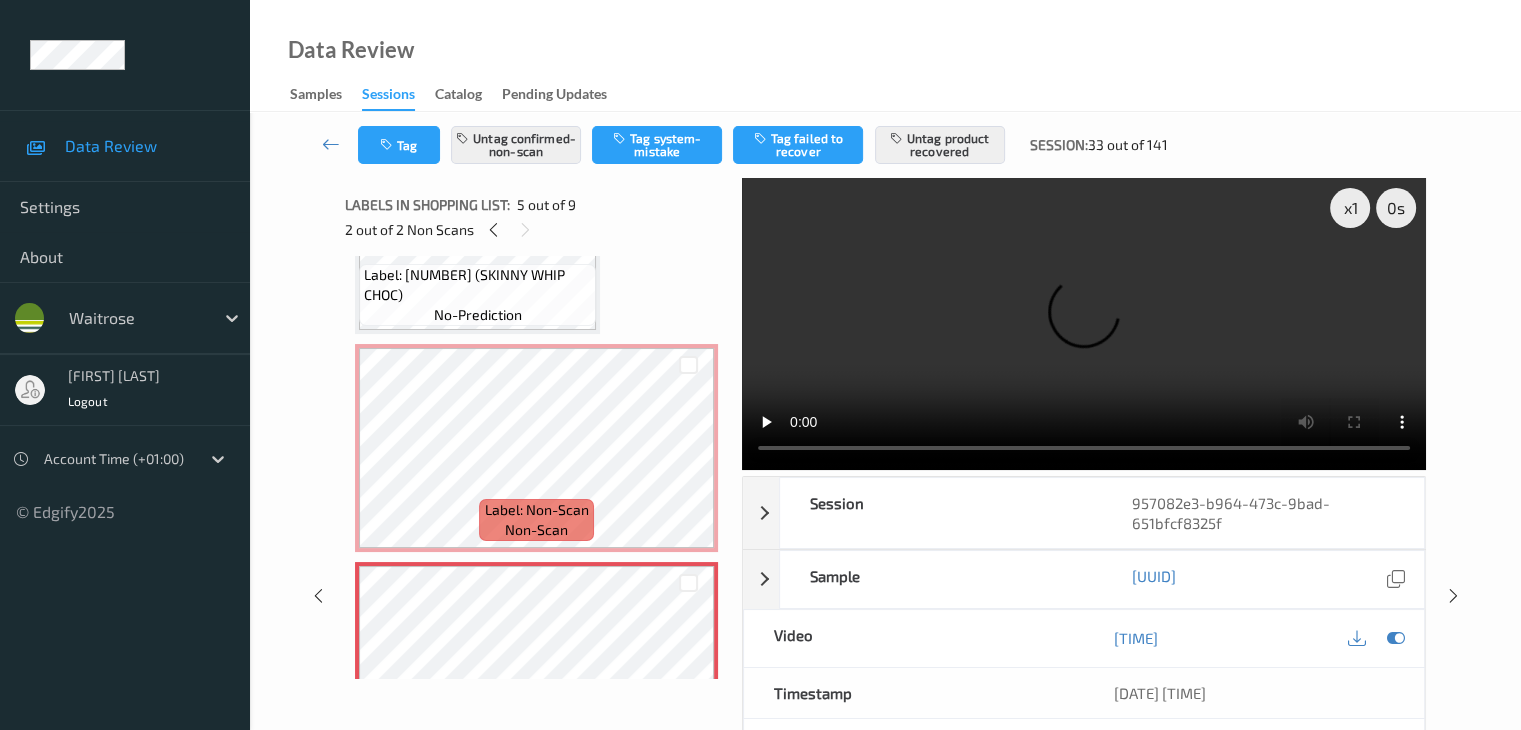 scroll, scrollTop: 464, scrollLeft: 0, axis: vertical 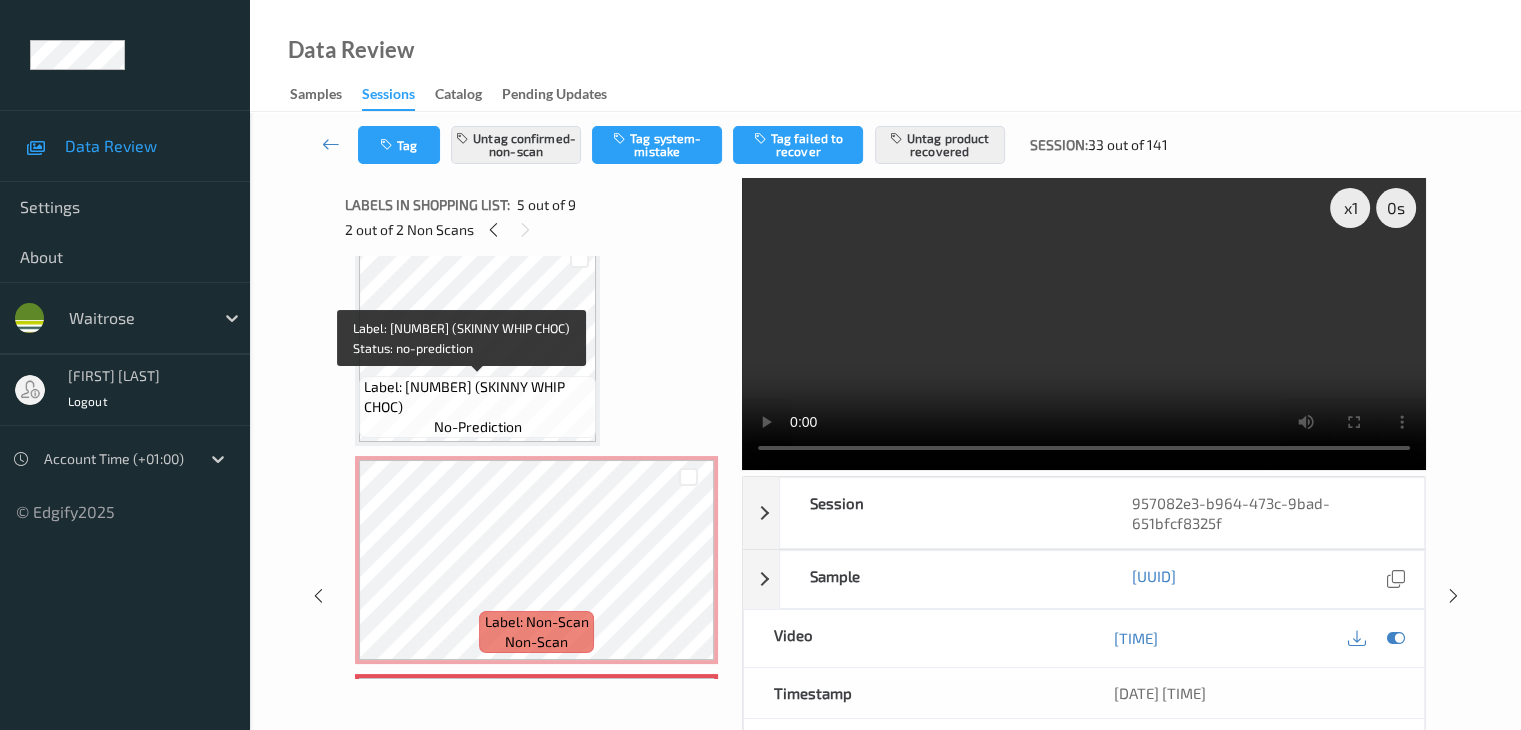 click on "Label: [NUMBER] (SKINNY WHIP CHOC)" at bounding box center [477, 397] 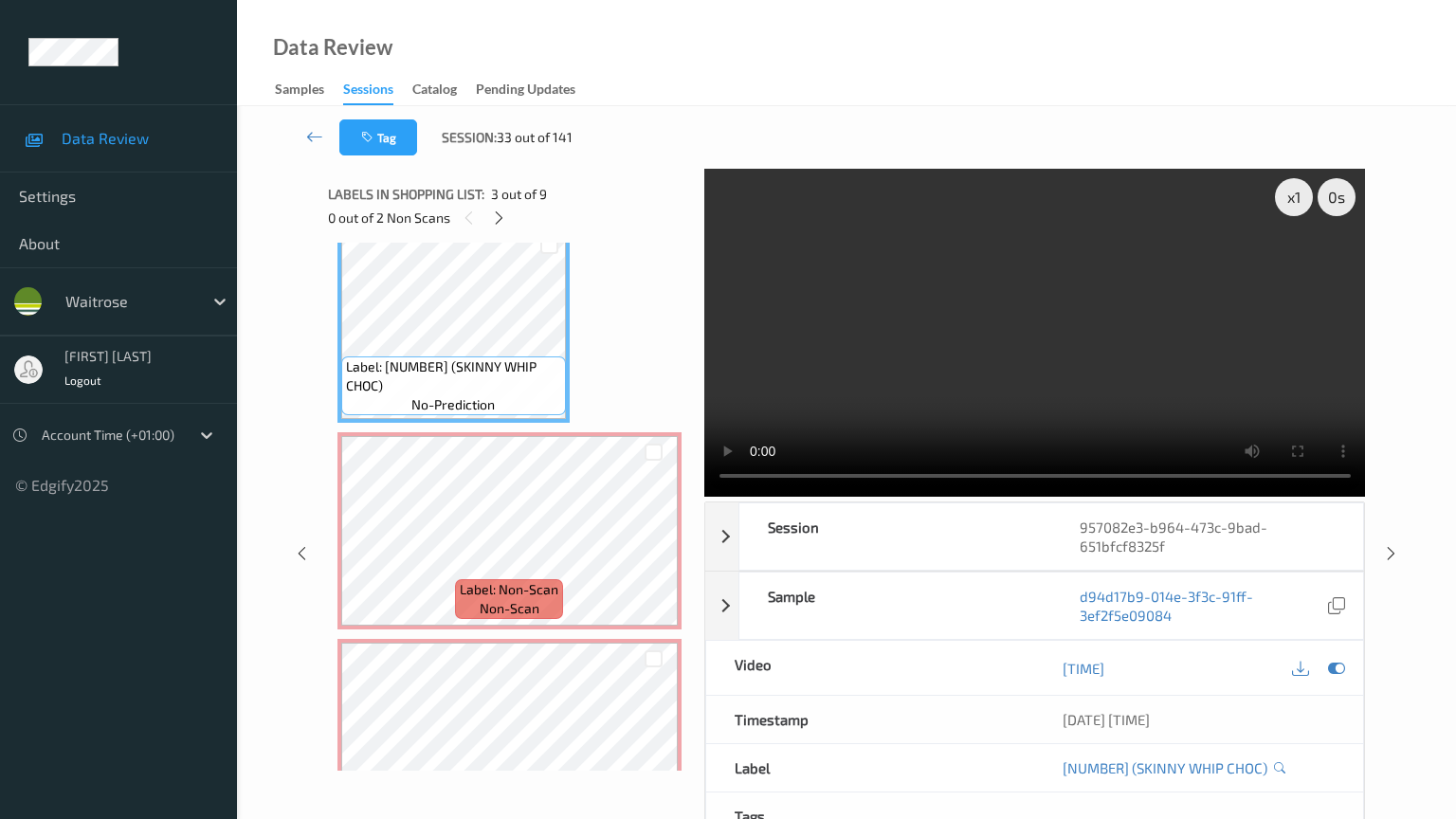 type 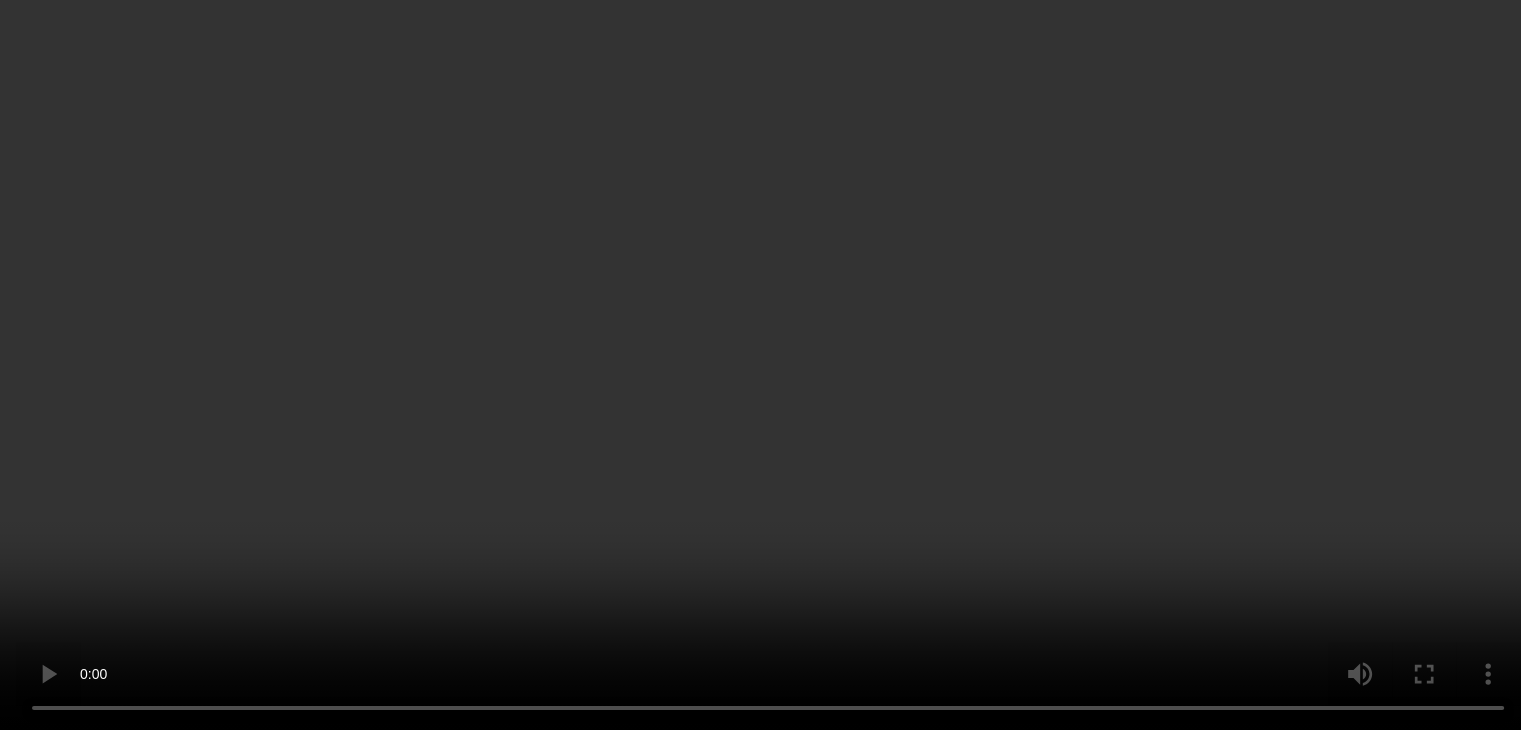 scroll, scrollTop: 1549, scrollLeft: 0, axis: vertical 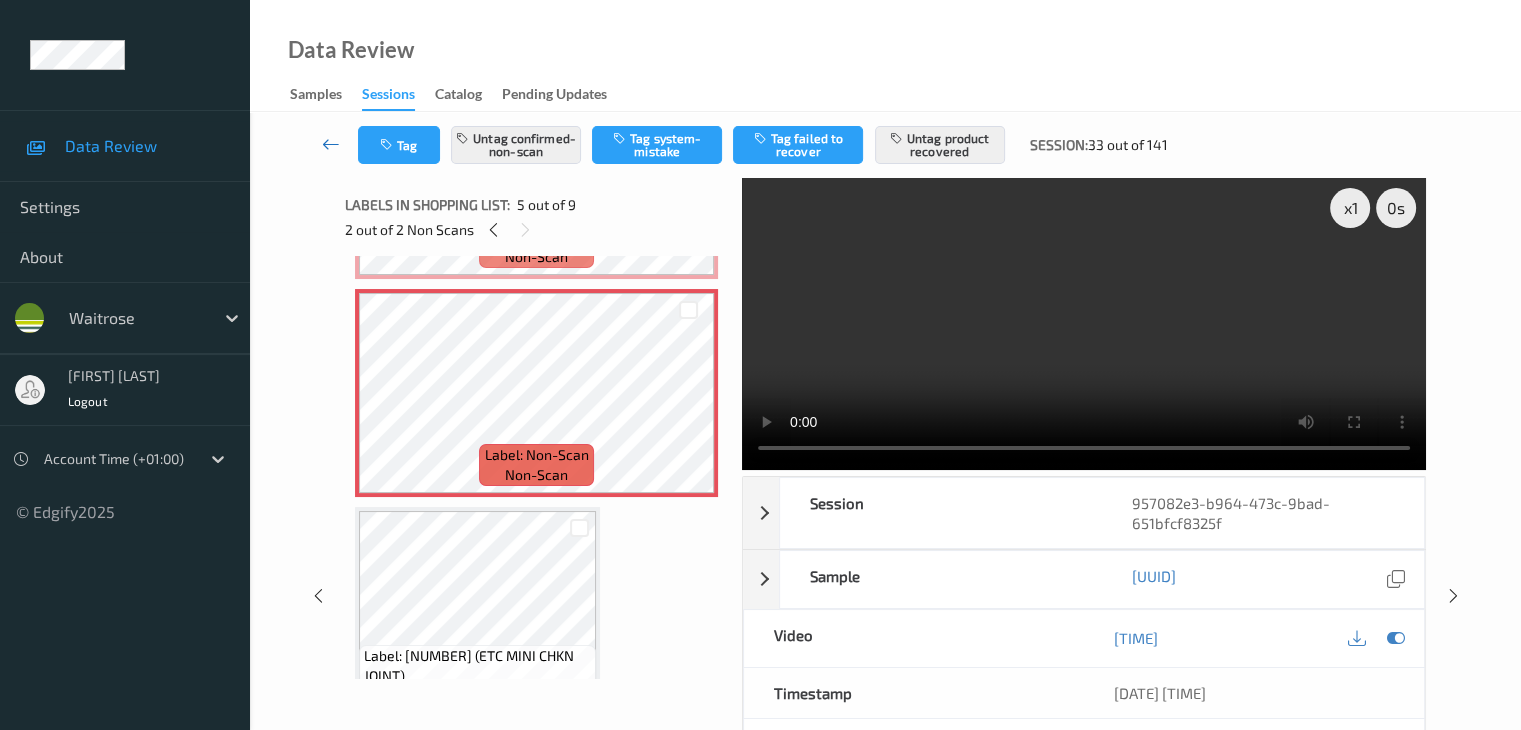click at bounding box center (331, 144) 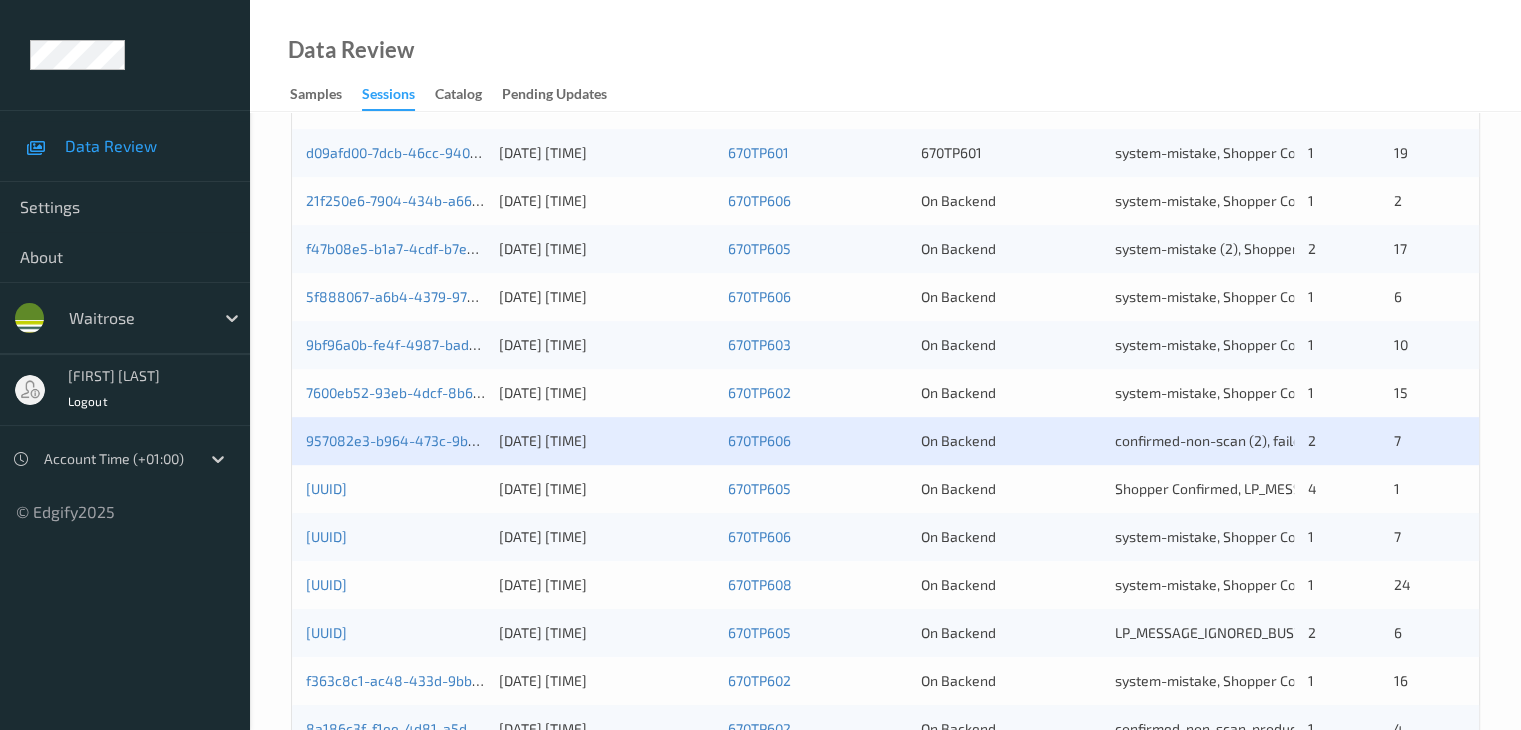 scroll, scrollTop: 900, scrollLeft: 0, axis: vertical 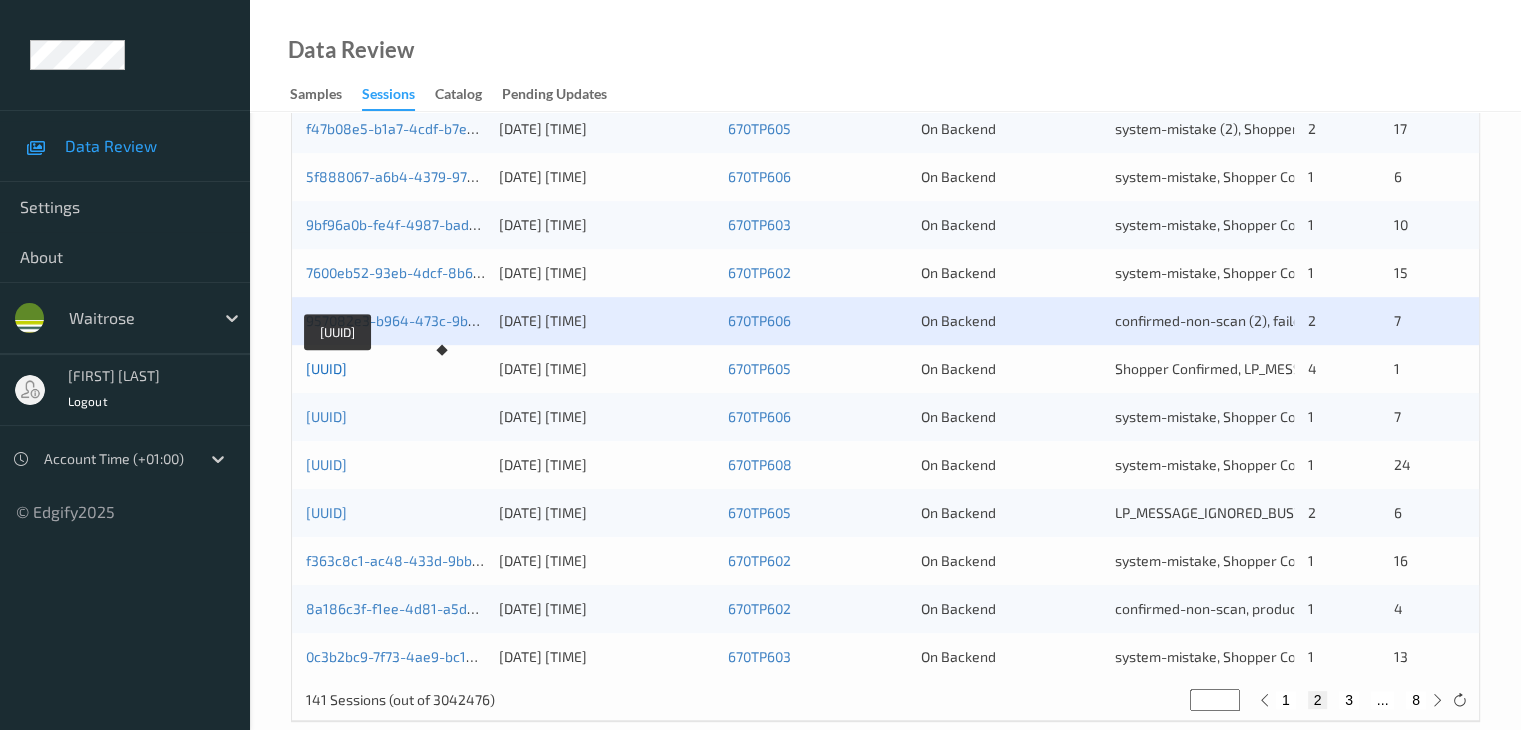 click on "[UUID]" at bounding box center (326, 368) 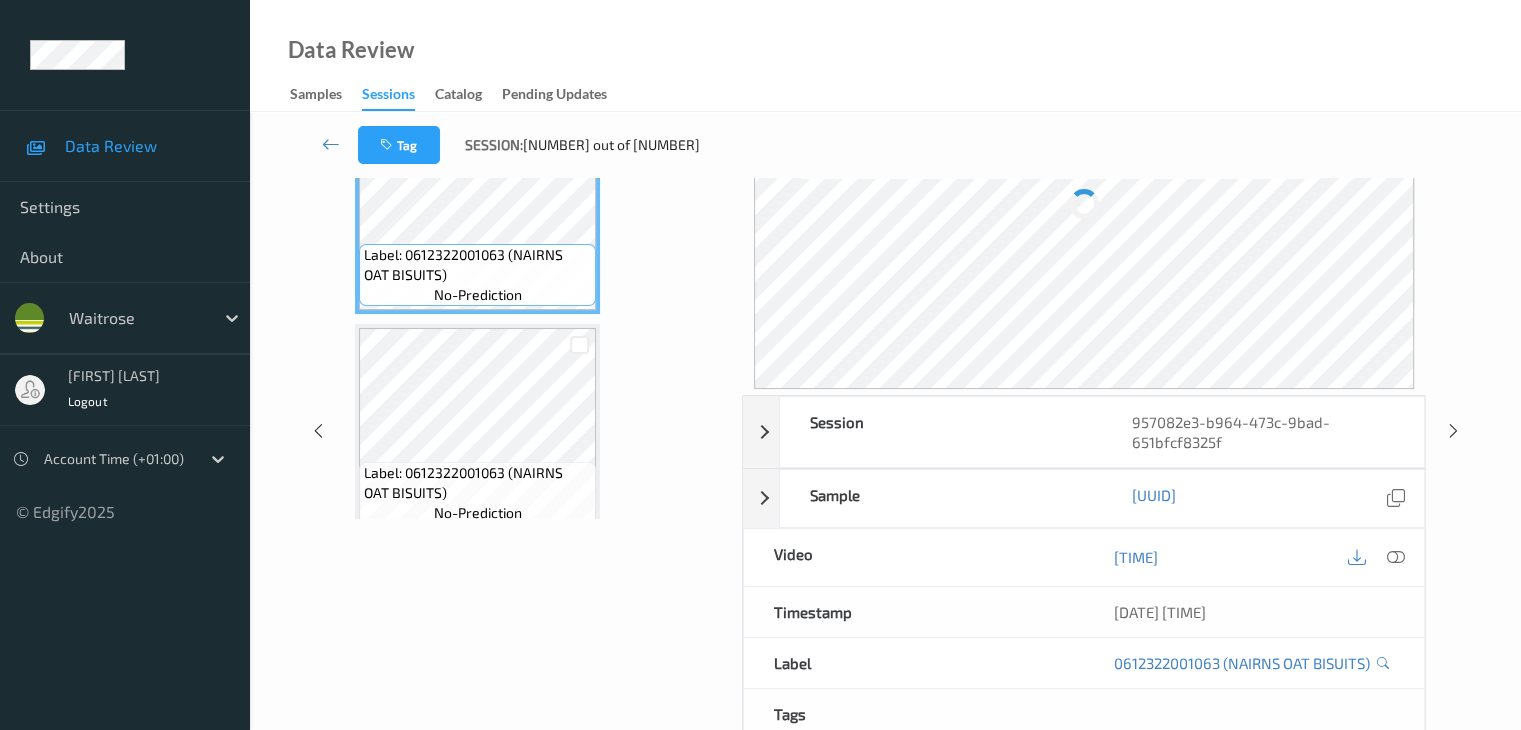 scroll, scrollTop: 24, scrollLeft: 0, axis: vertical 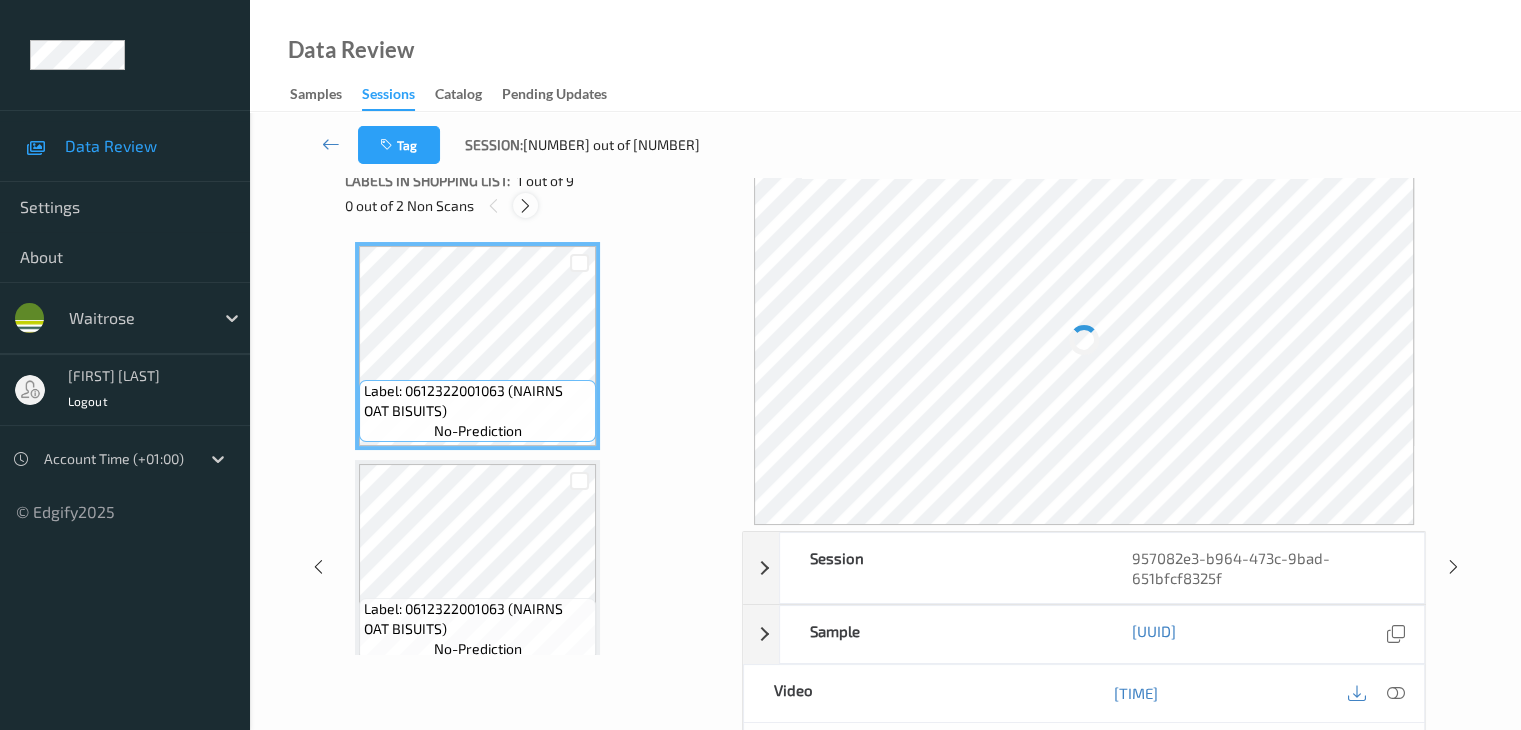 click at bounding box center [525, 206] 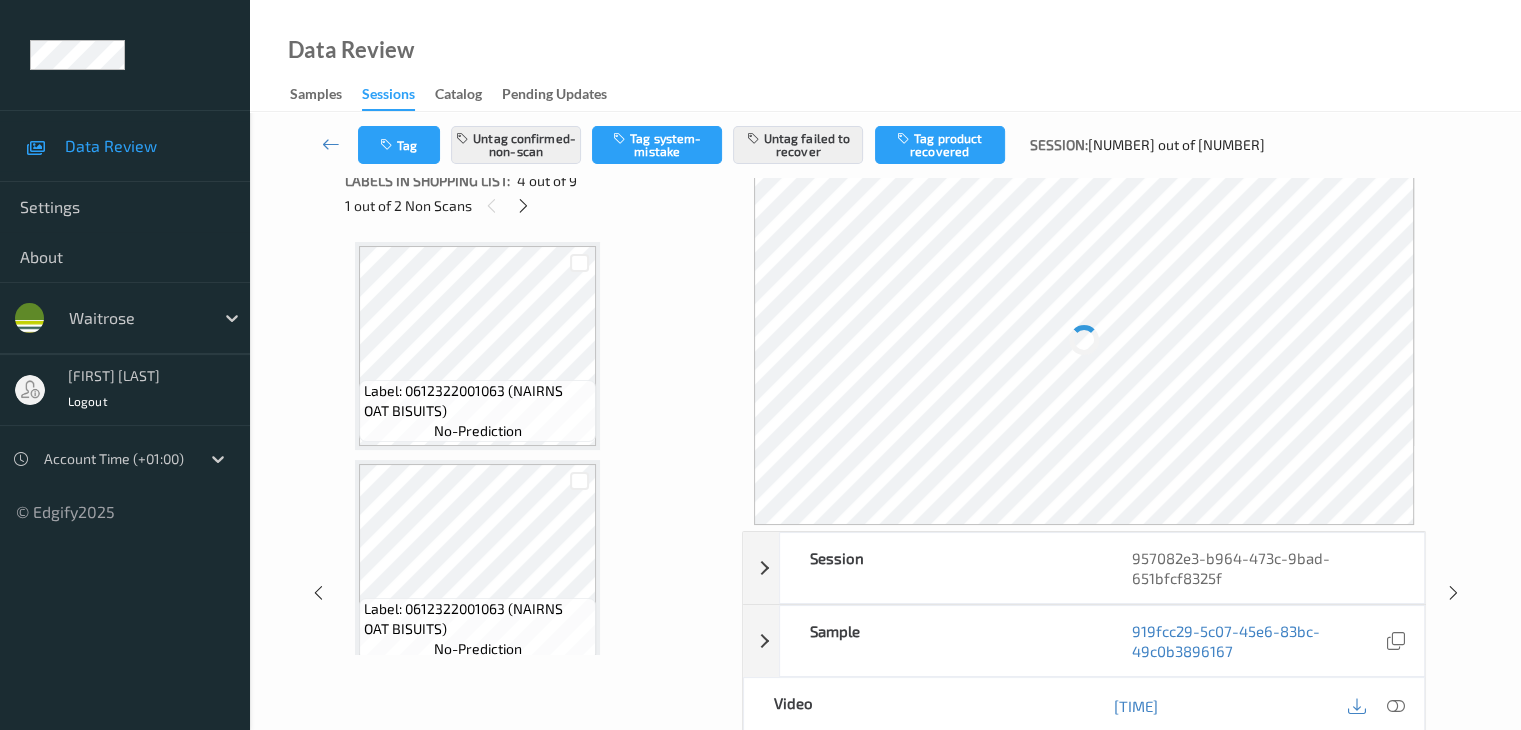 scroll, scrollTop: 446, scrollLeft: 0, axis: vertical 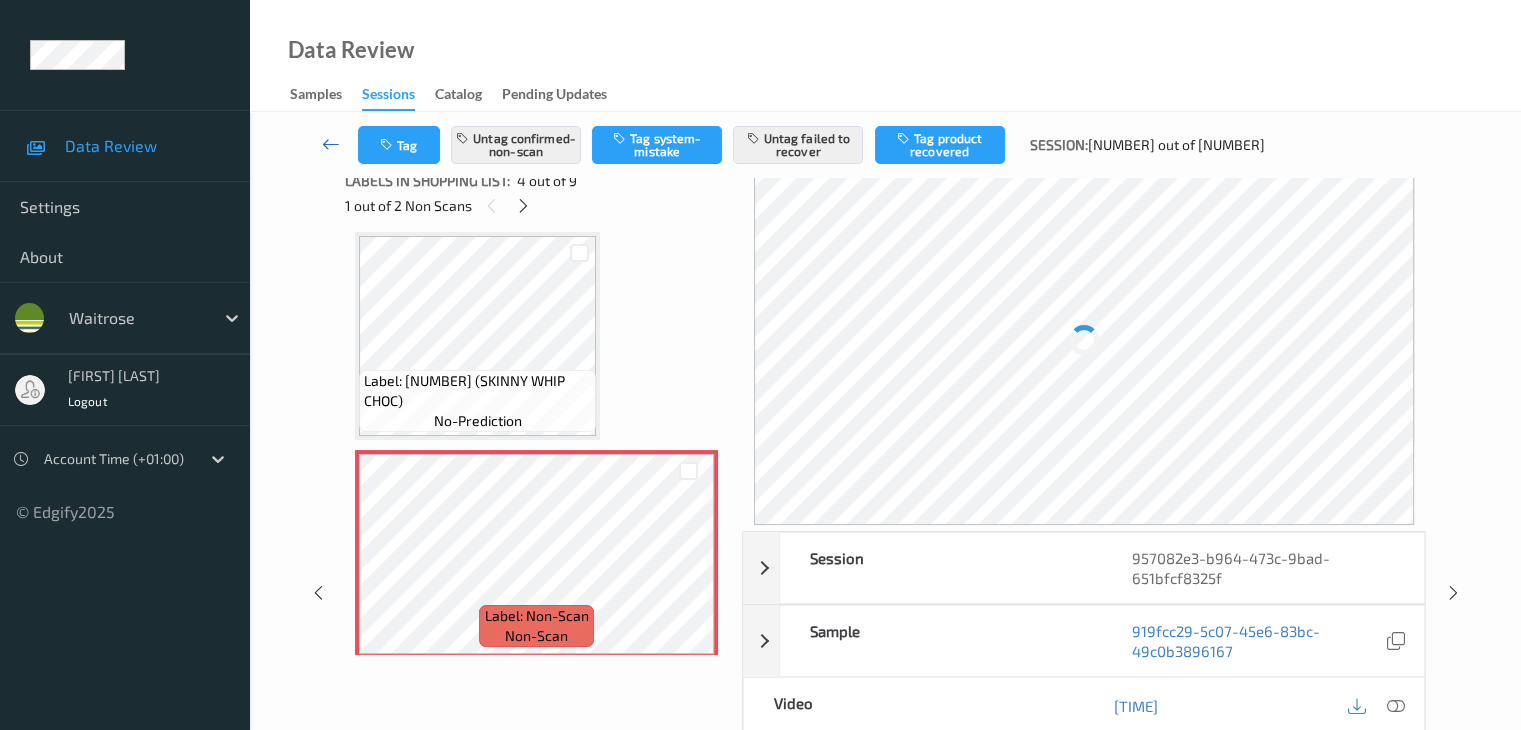 click at bounding box center (331, 144) 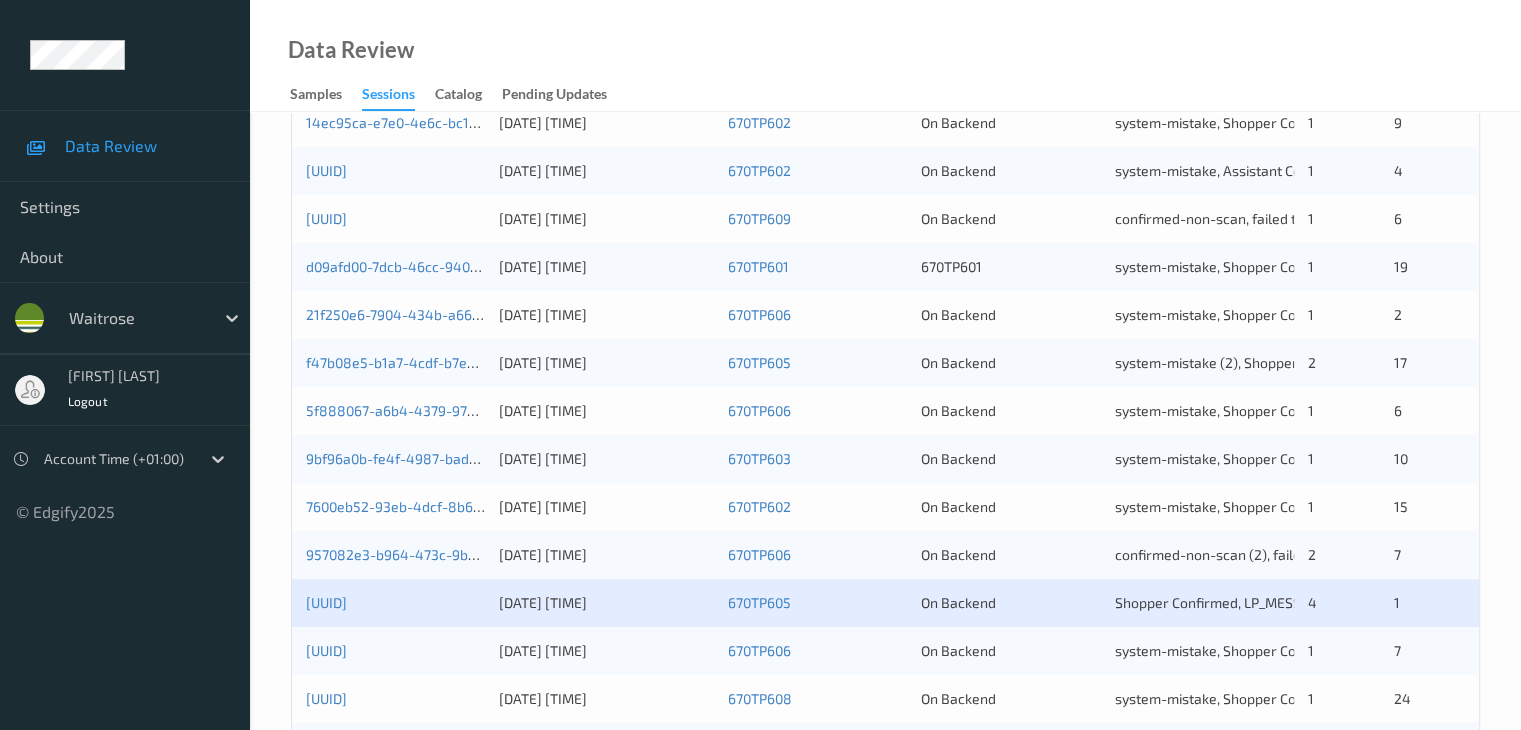 scroll, scrollTop: 800, scrollLeft: 0, axis: vertical 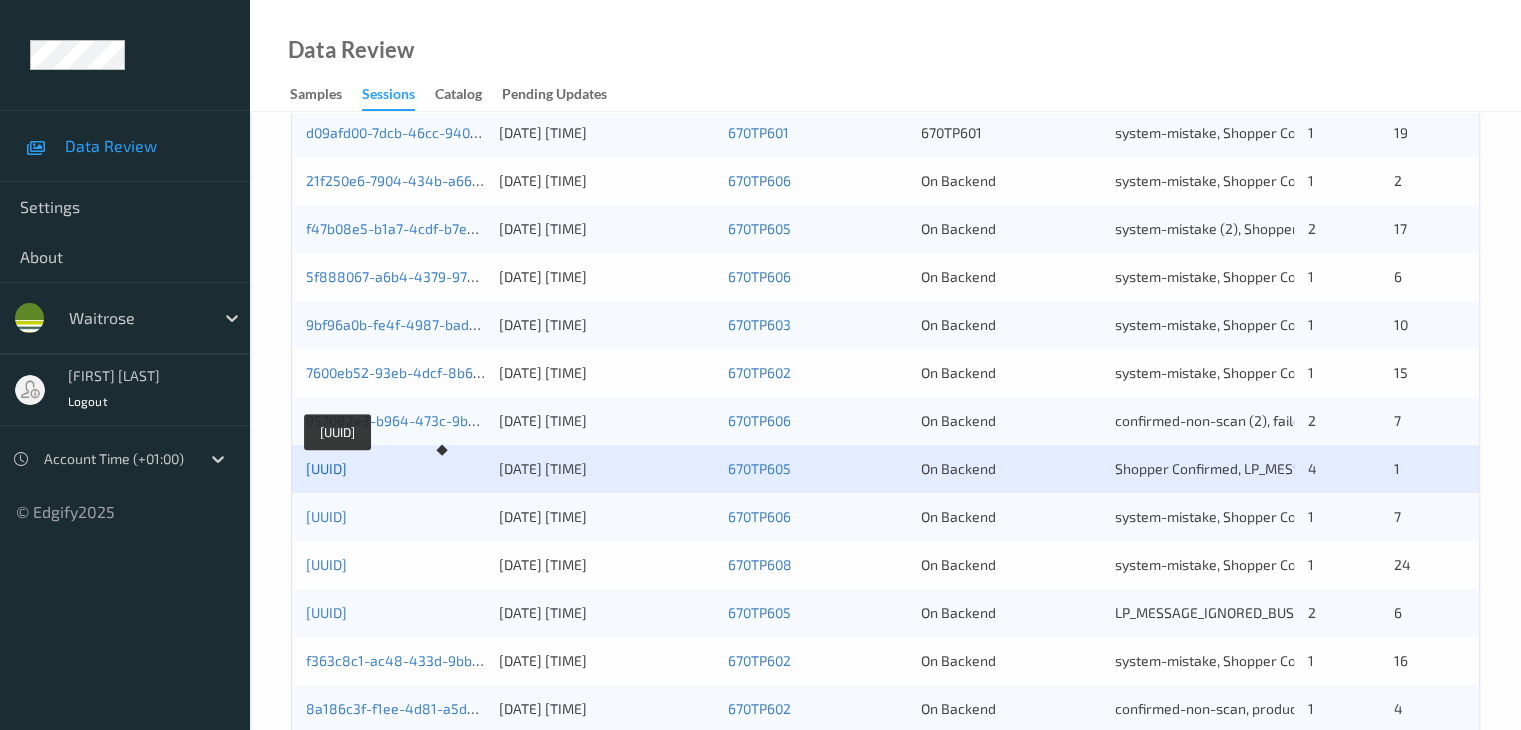 click on "[UUID]" at bounding box center (326, 468) 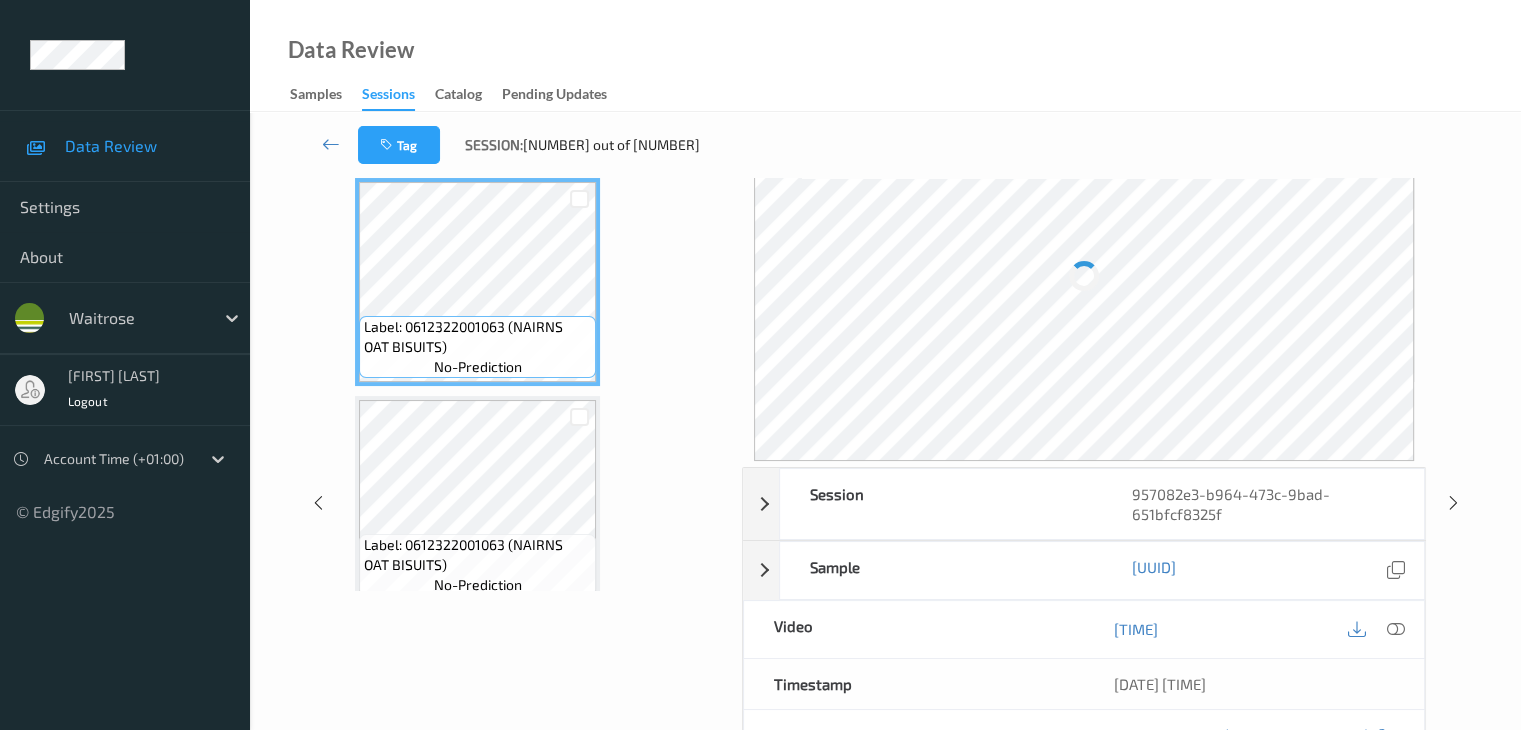 scroll, scrollTop: 24, scrollLeft: 0, axis: vertical 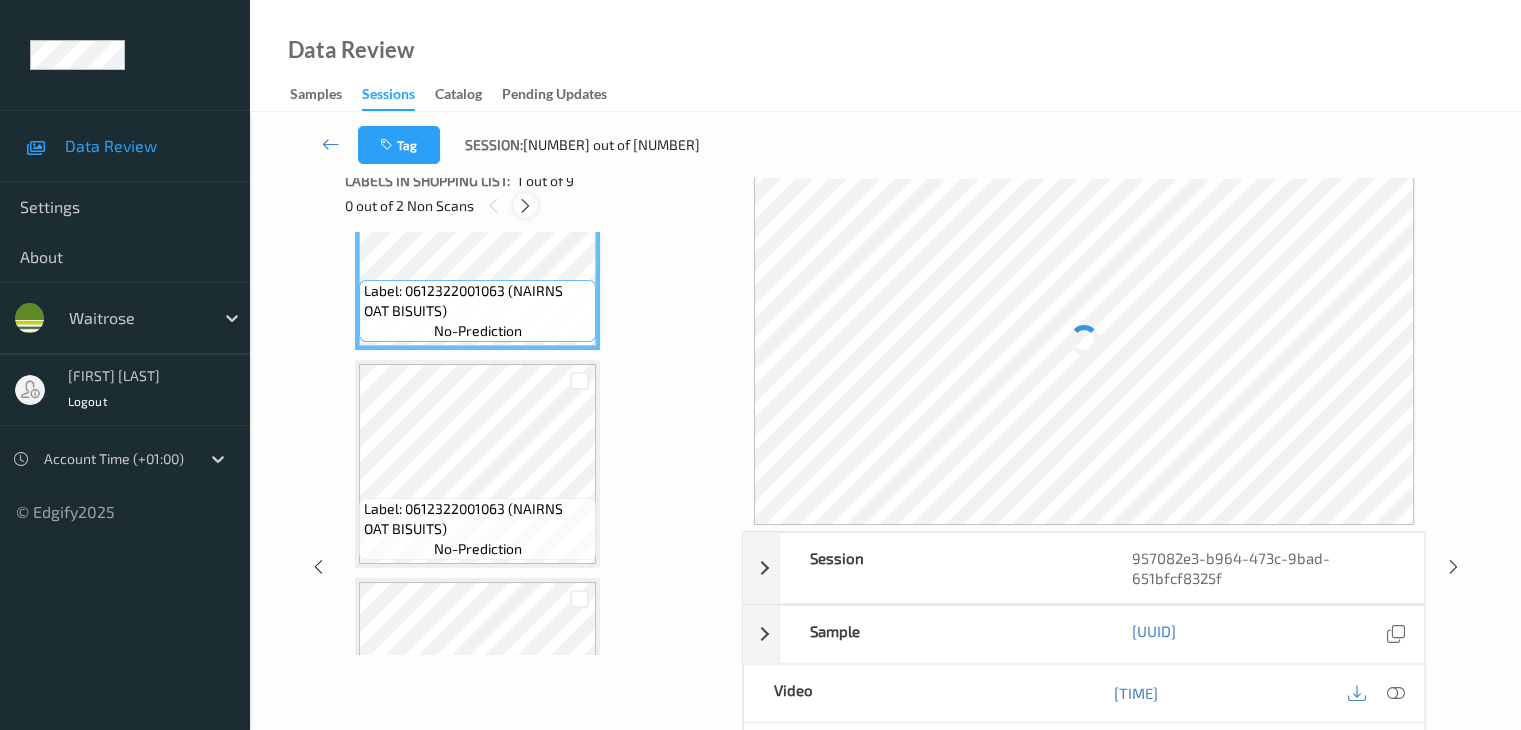 click at bounding box center [525, 206] 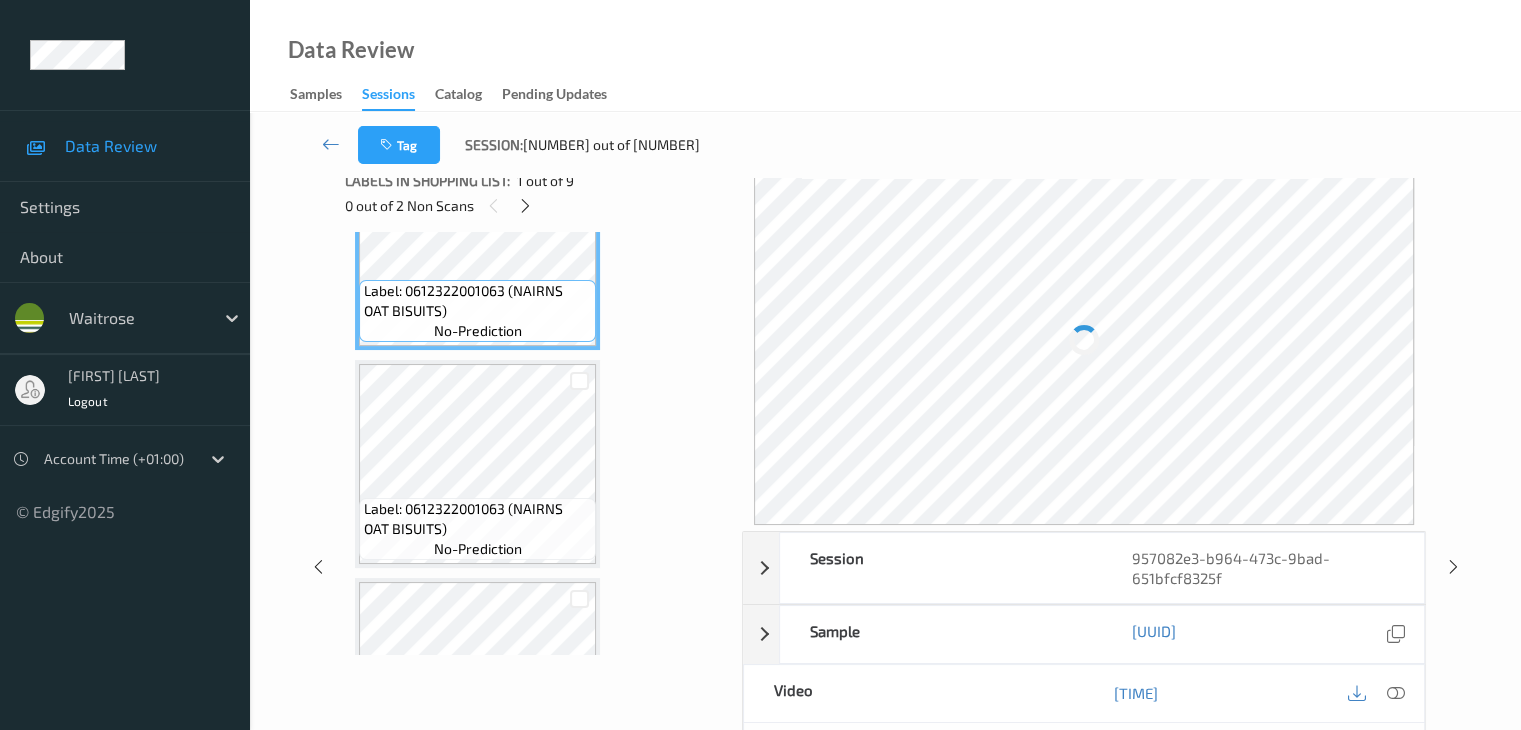 scroll, scrollTop: 446, scrollLeft: 0, axis: vertical 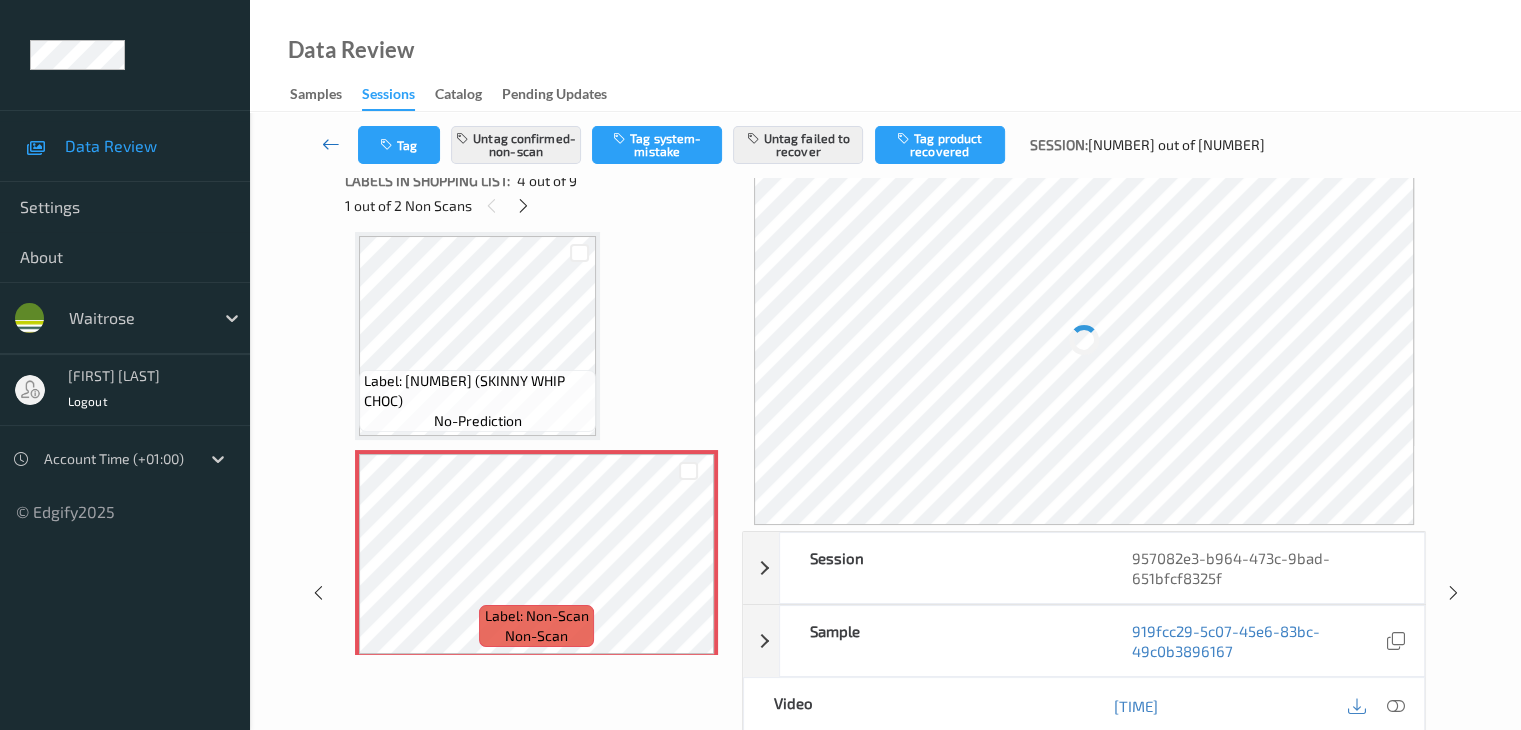 click at bounding box center (331, 144) 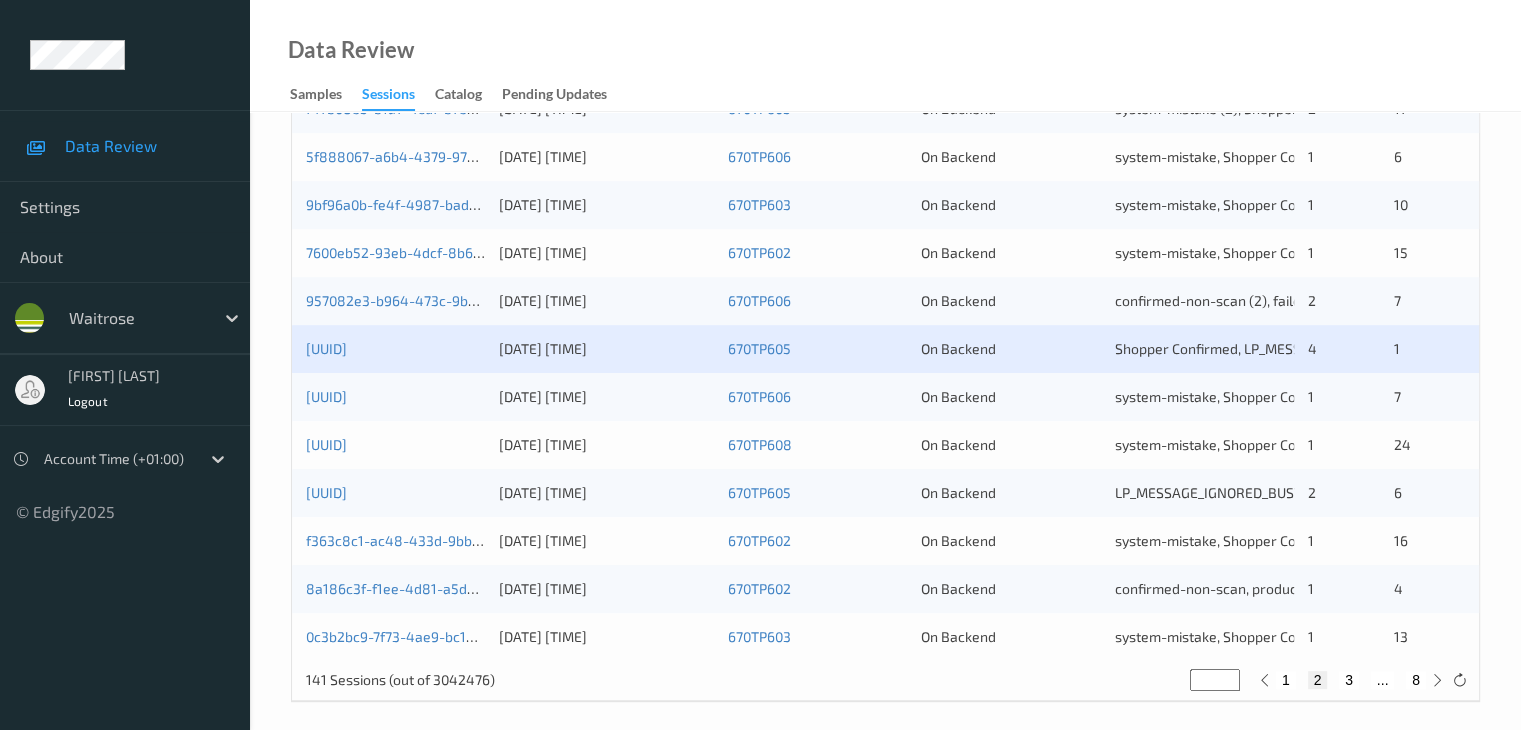 scroll, scrollTop: 932, scrollLeft: 0, axis: vertical 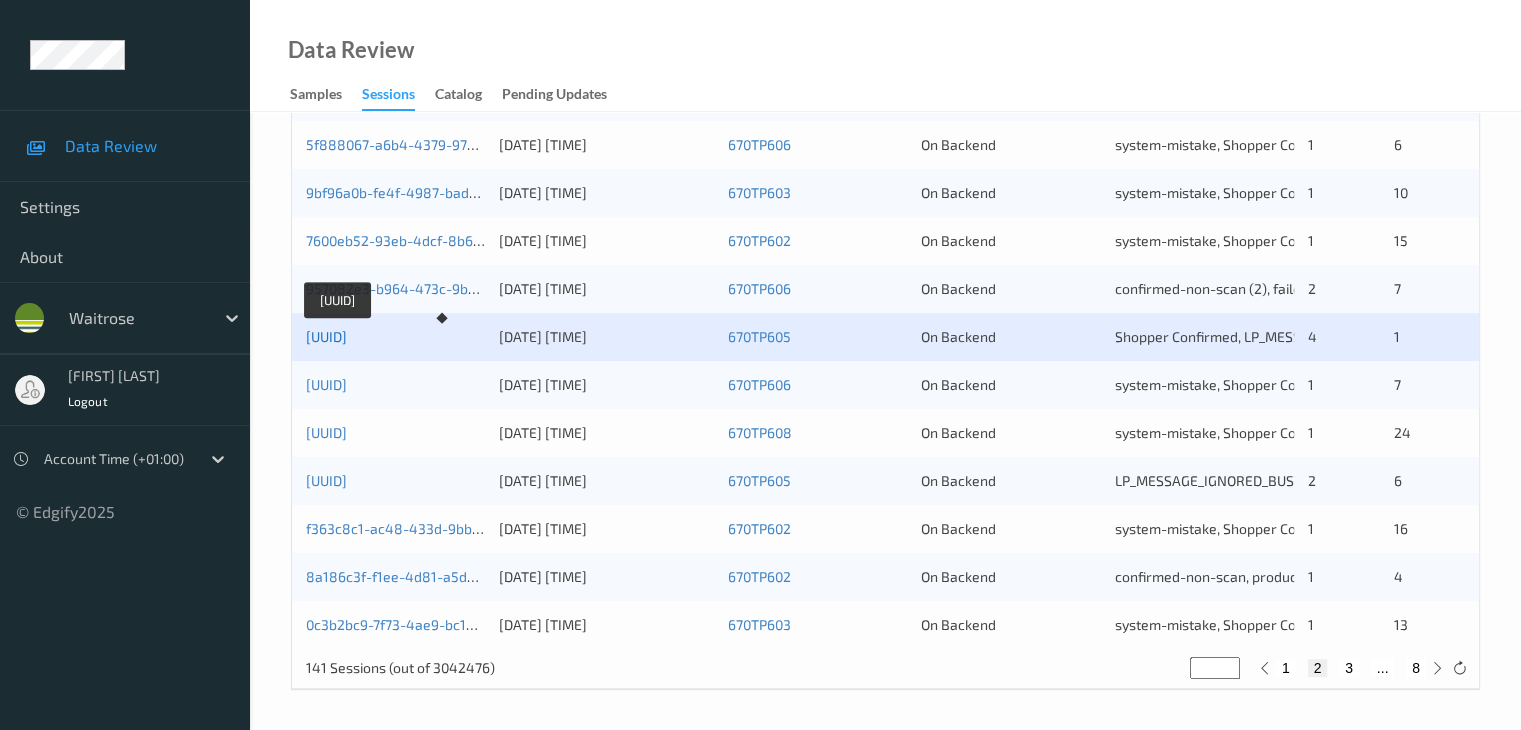 click on "[UUID]" at bounding box center (326, 336) 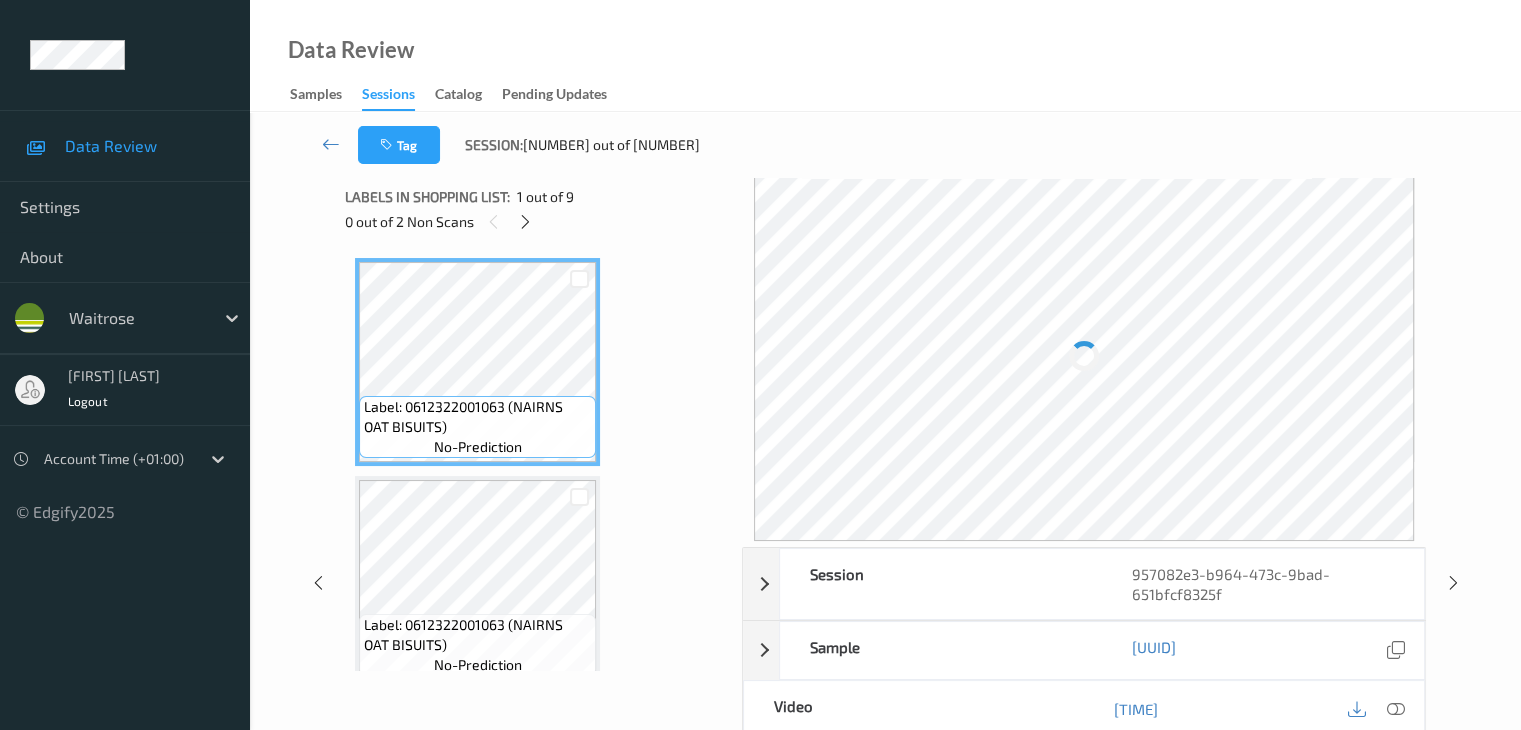 scroll, scrollTop: 0, scrollLeft: 0, axis: both 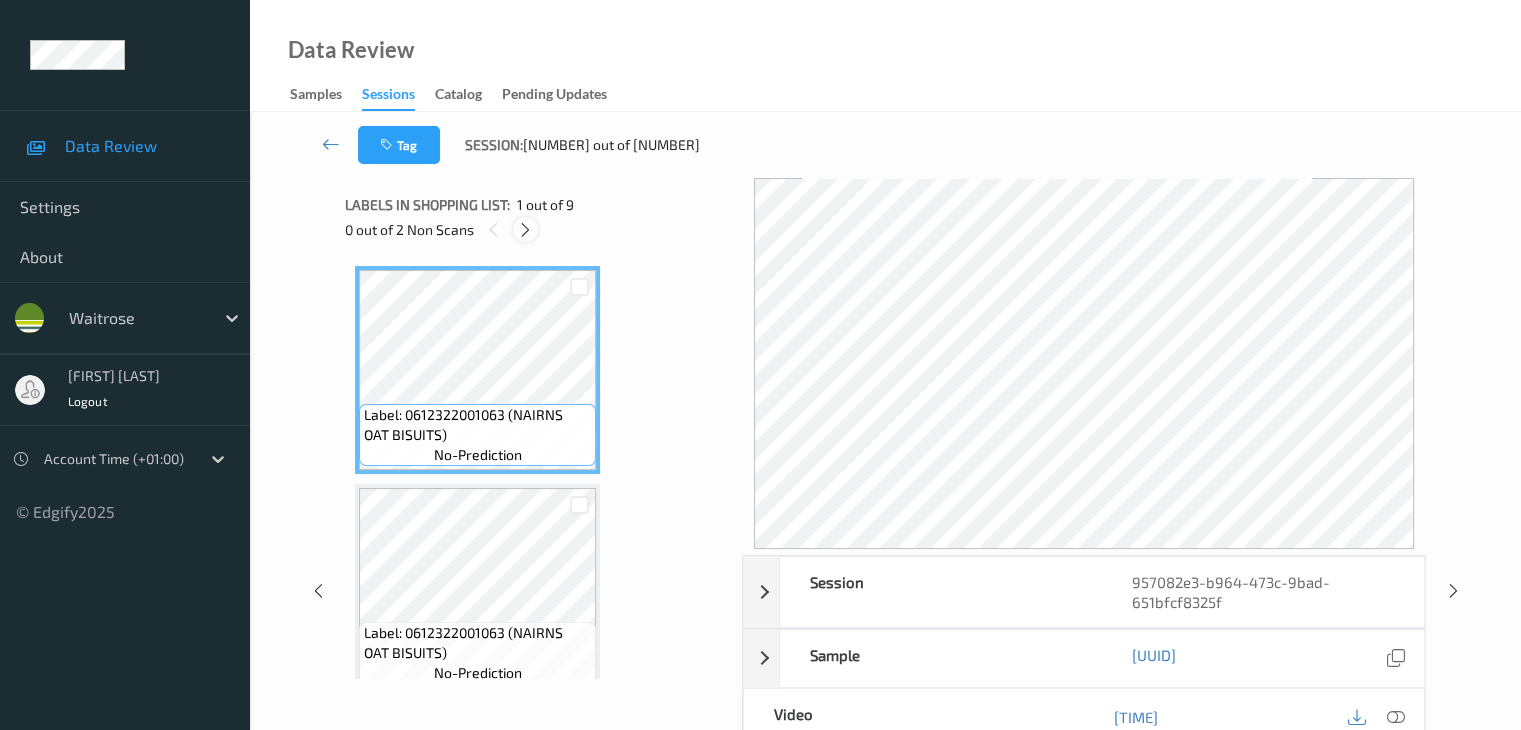 click at bounding box center [525, 230] 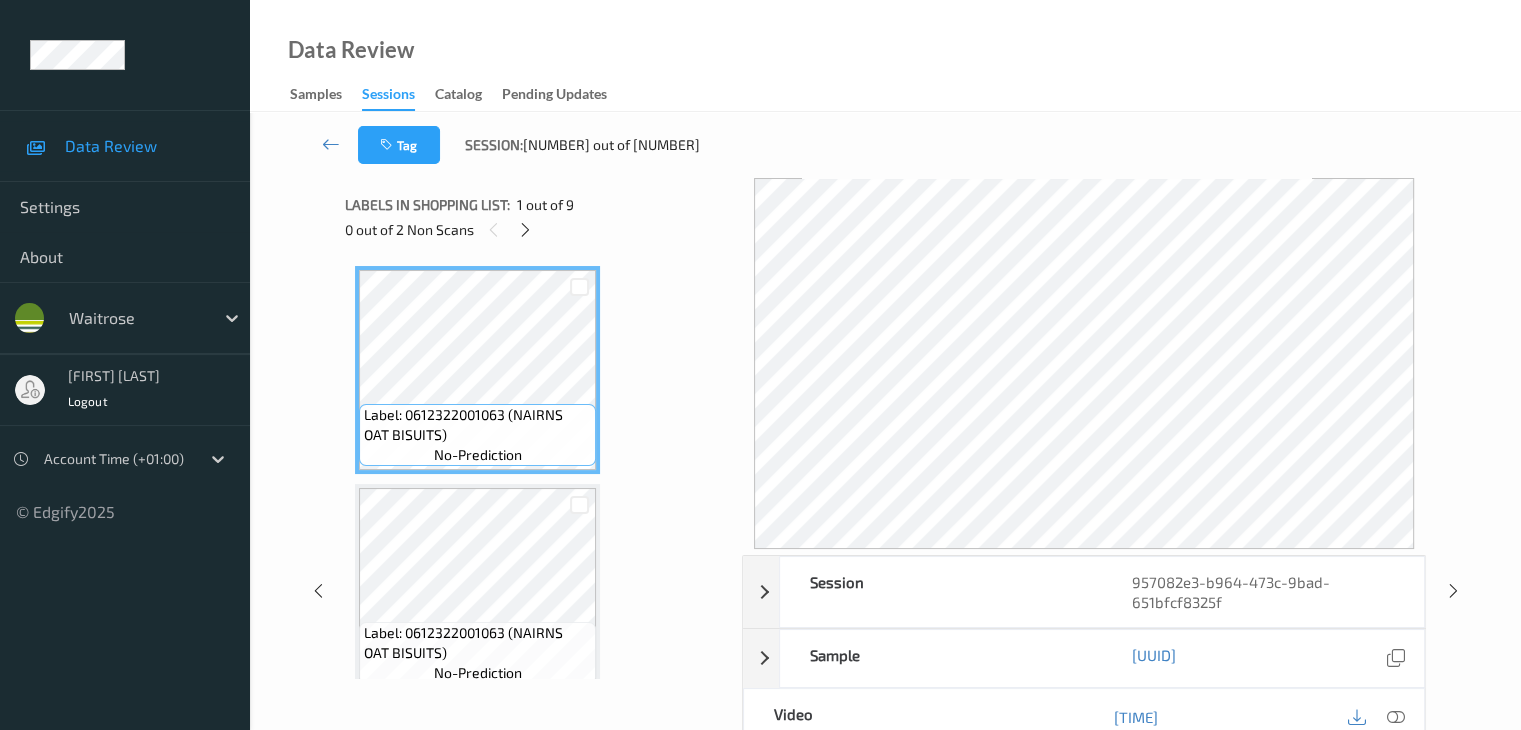 scroll, scrollTop: 446, scrollLeft: 0, axis: vertical 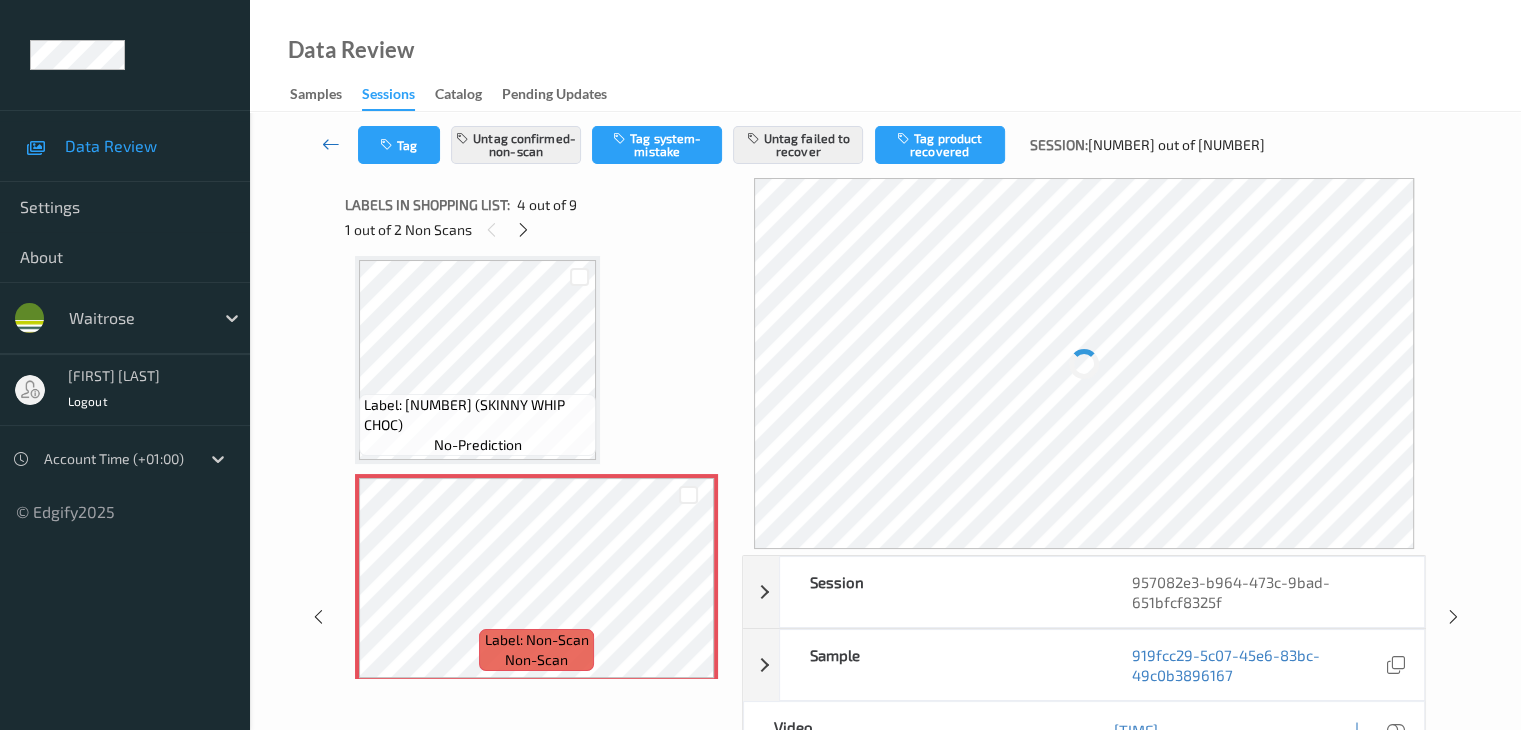 click at bounding box center [331, 144] 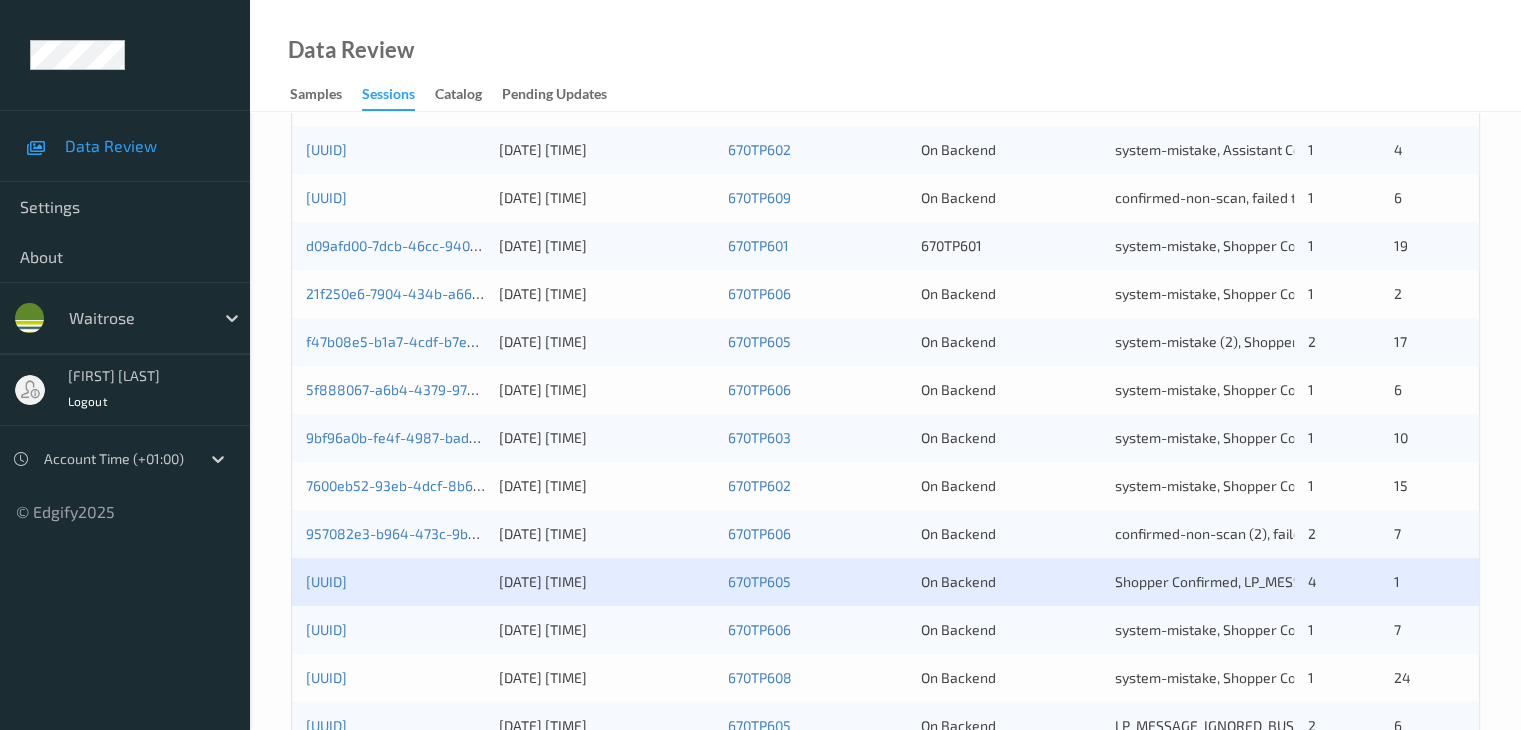 scroll, scrollTop: 700, scrollLeft: 0, axis: vertical 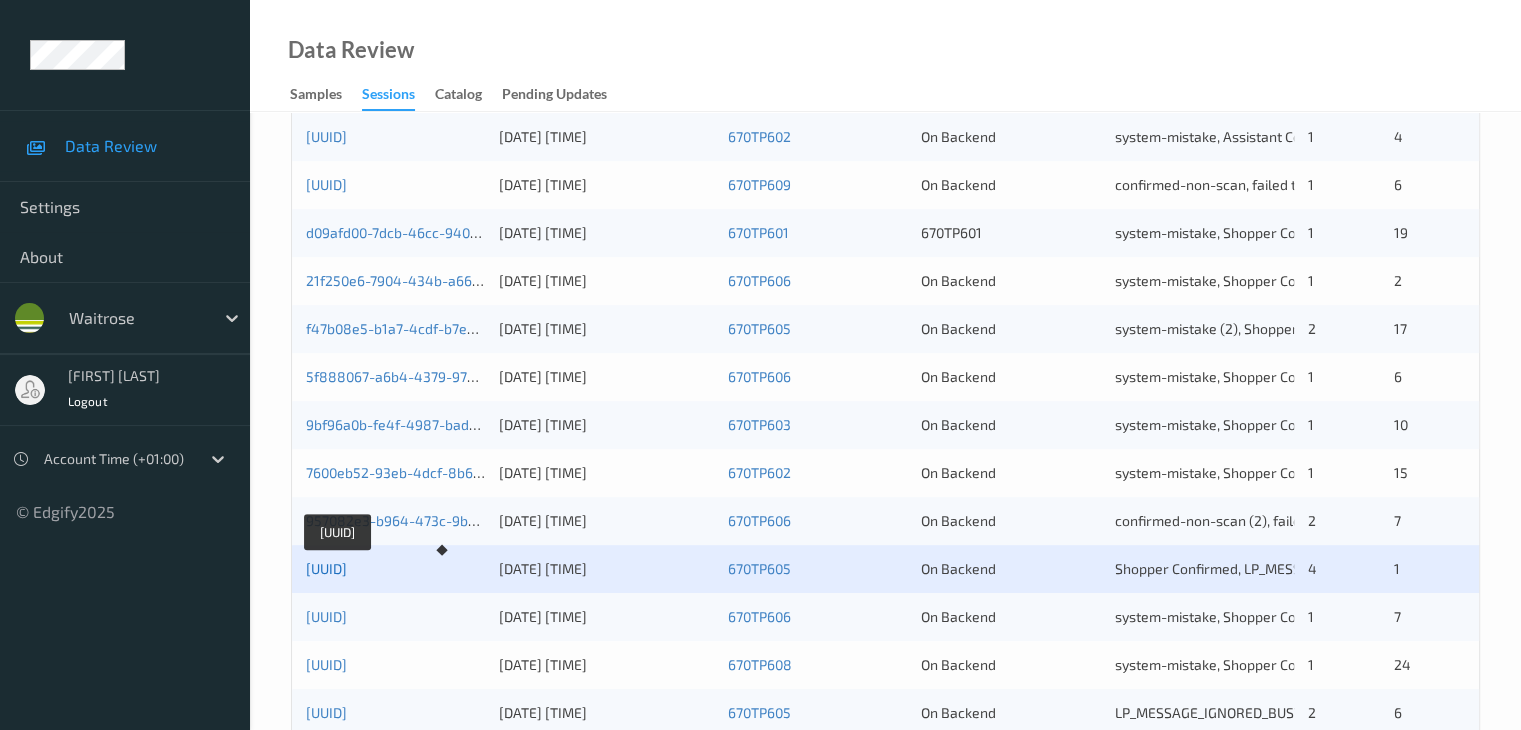 click on "[UUID]" at bounding box center (326, 568) 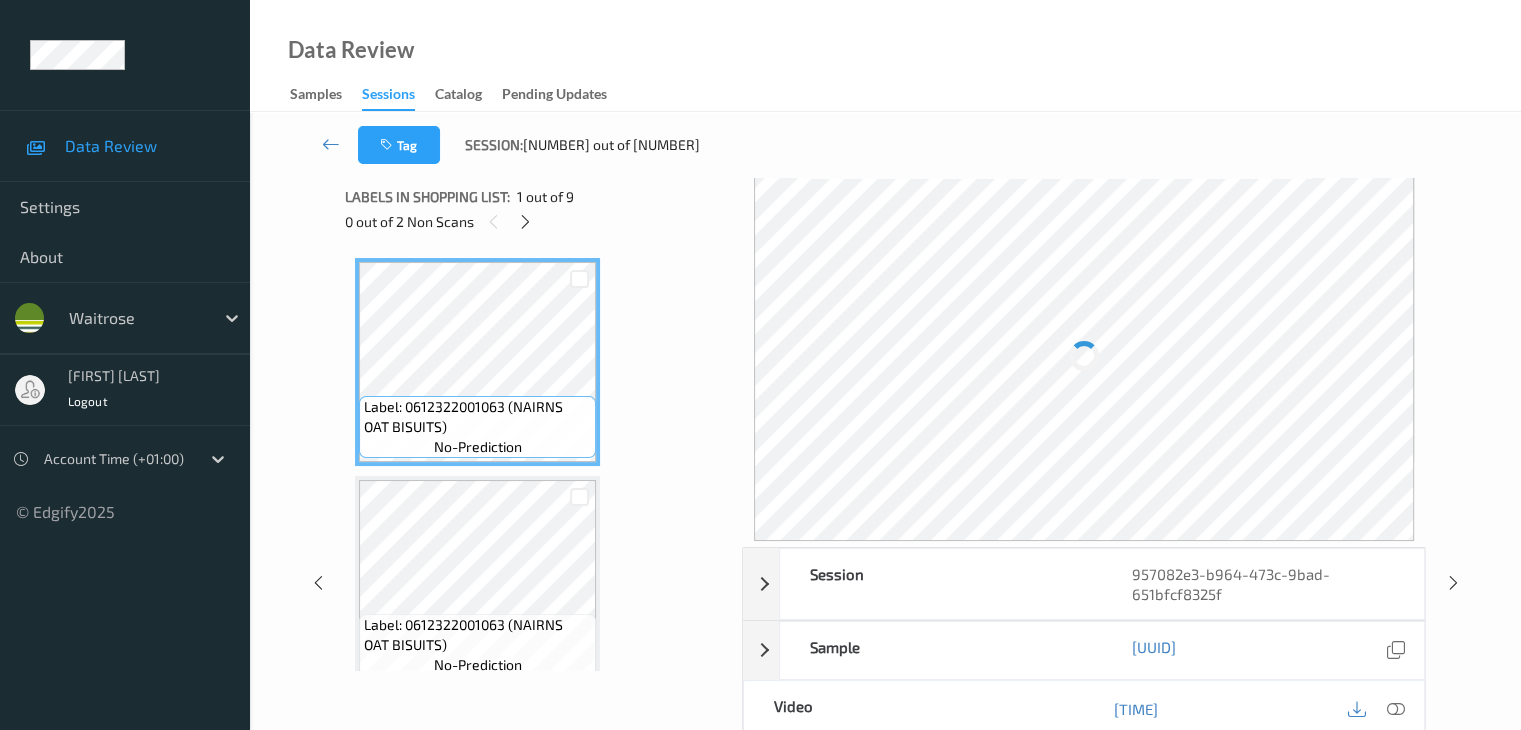 scroll, scrollTop: 0, scrollLeft: 0, axis: both 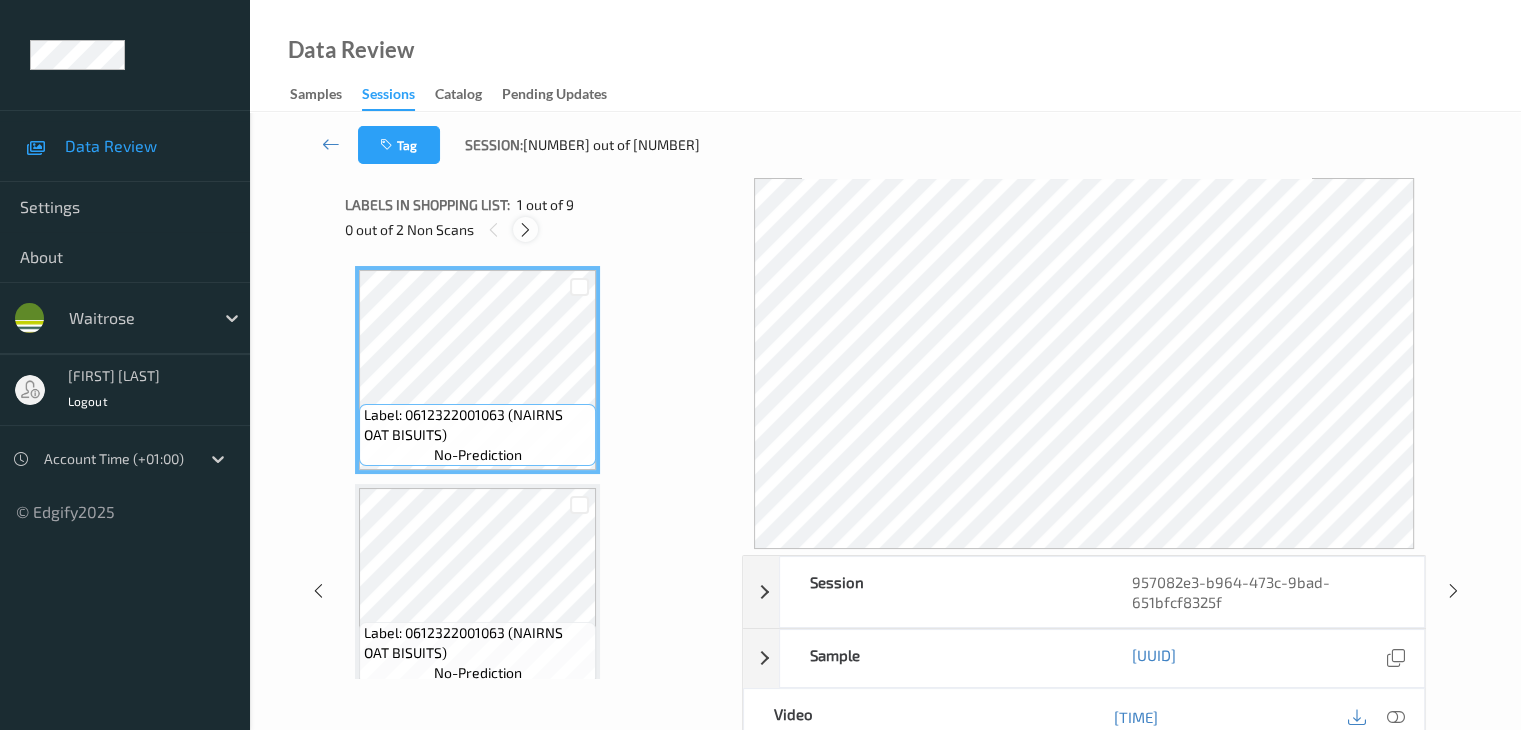 click at bounding box center (525, 230) 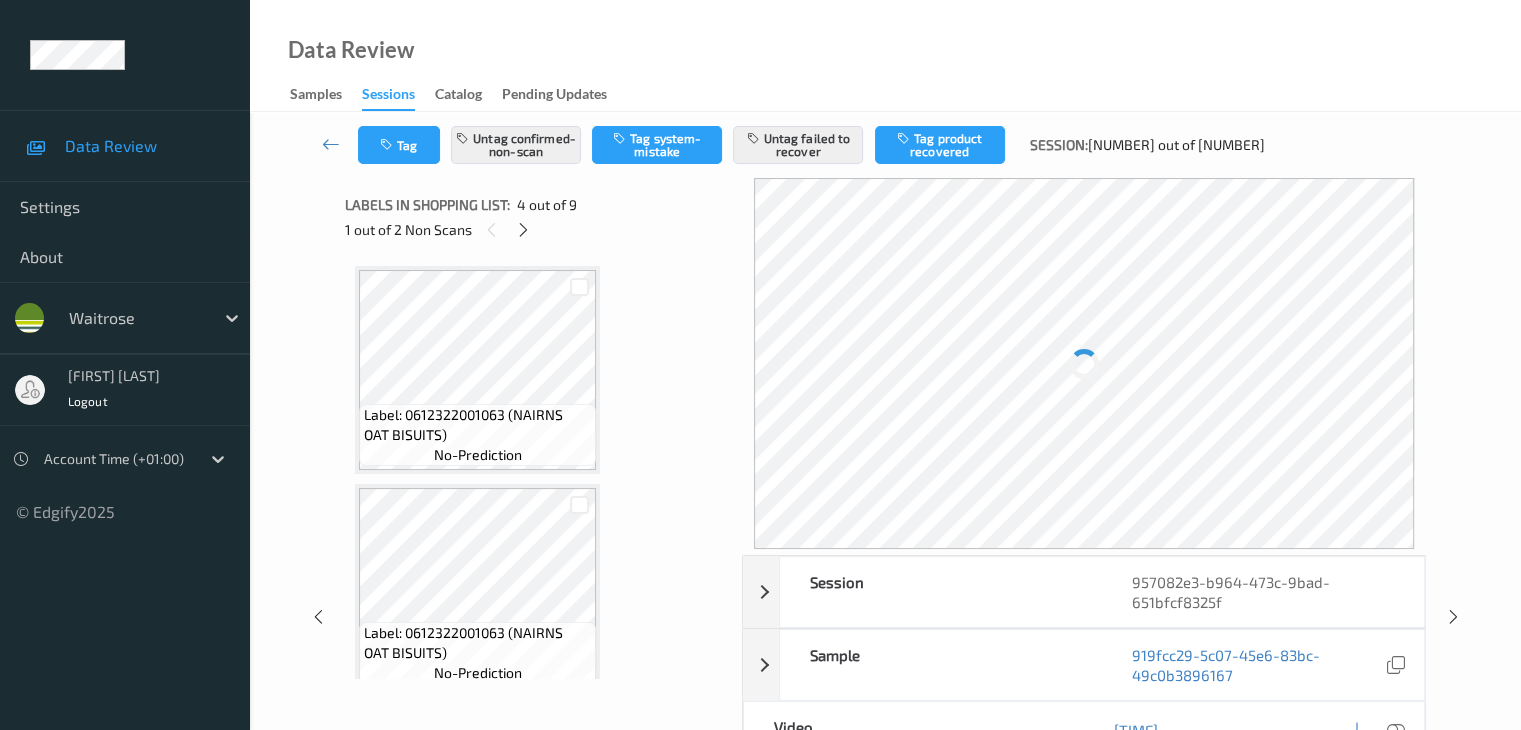 scroll, scrollTop: 446, scrollLeft: 0, axis: vertical 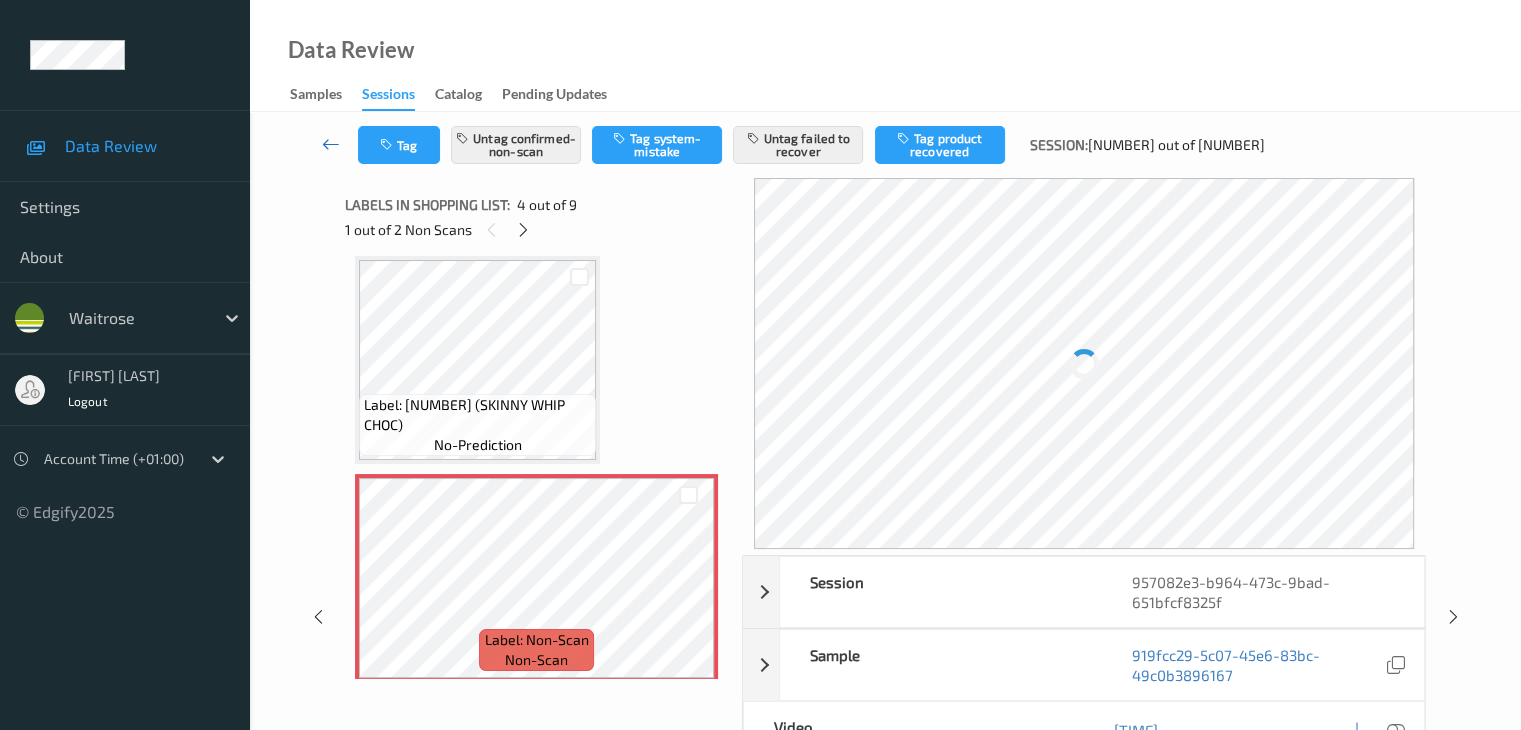 click at bounding box center [331, 144] 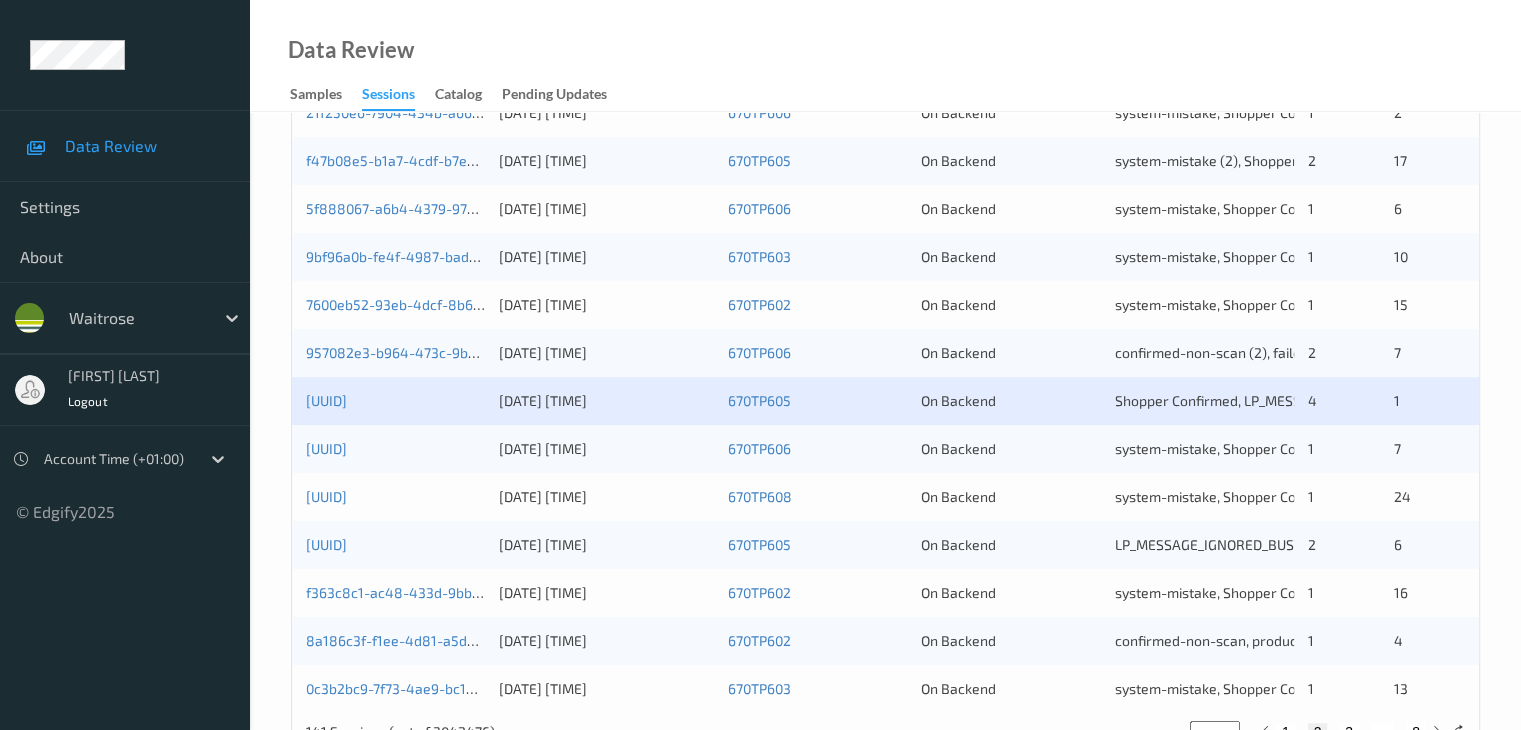 scroll, scrollTop: 900, scrollLeft: 0, axis: vertical 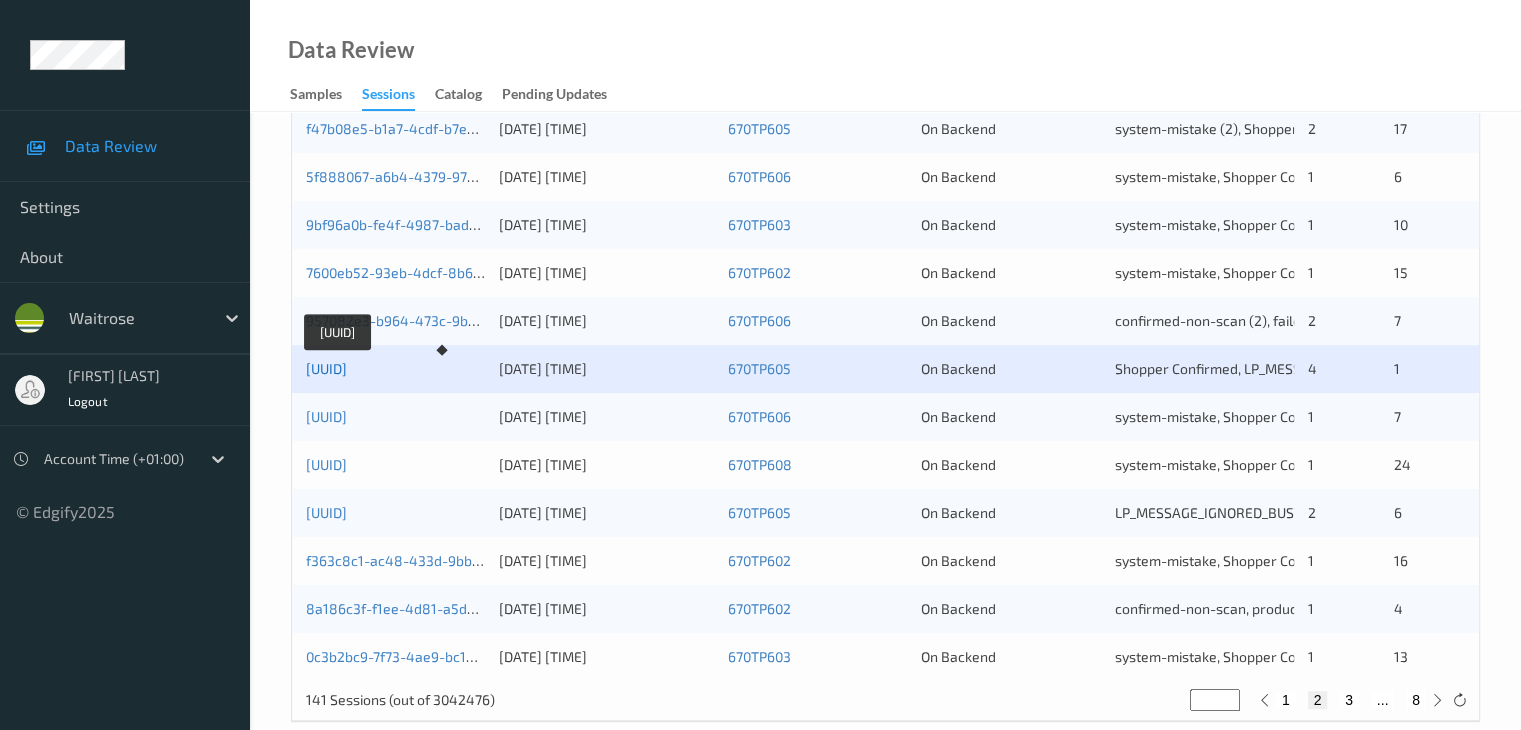 click on "[UUID]" at bounding box center [326, 368] 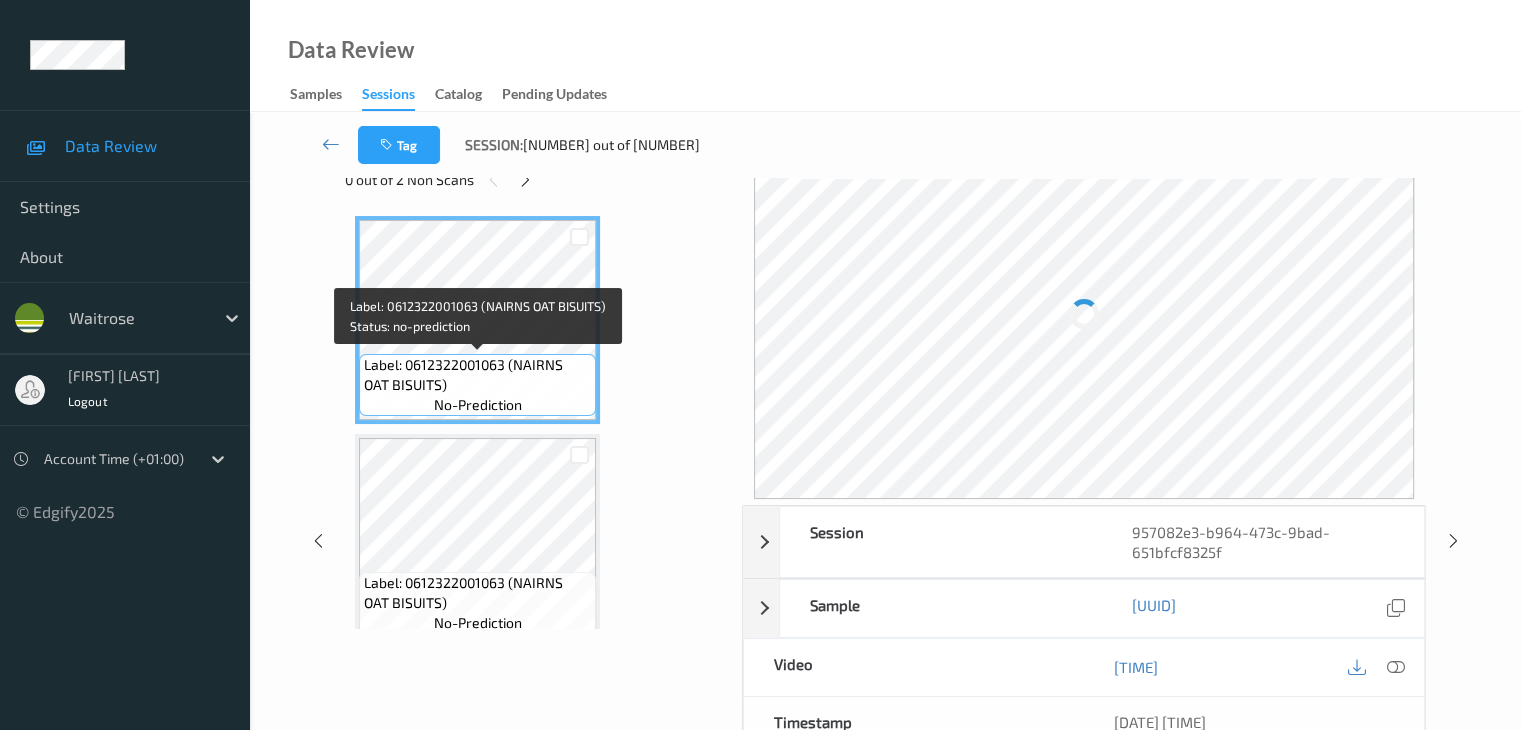 scroll, scrollTop: 0, scrollLeft: 0, axis: both 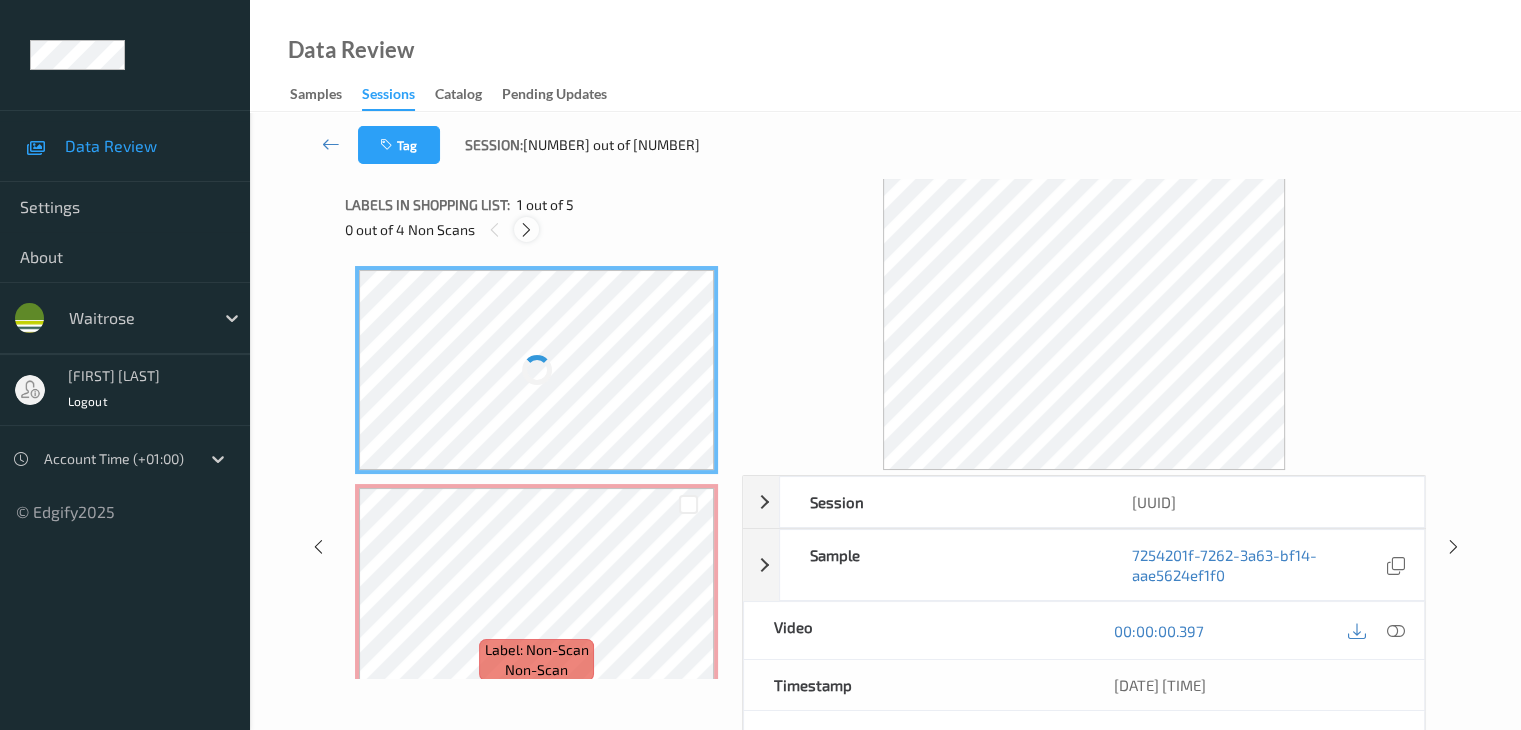 click at bounding box center [526, 230] 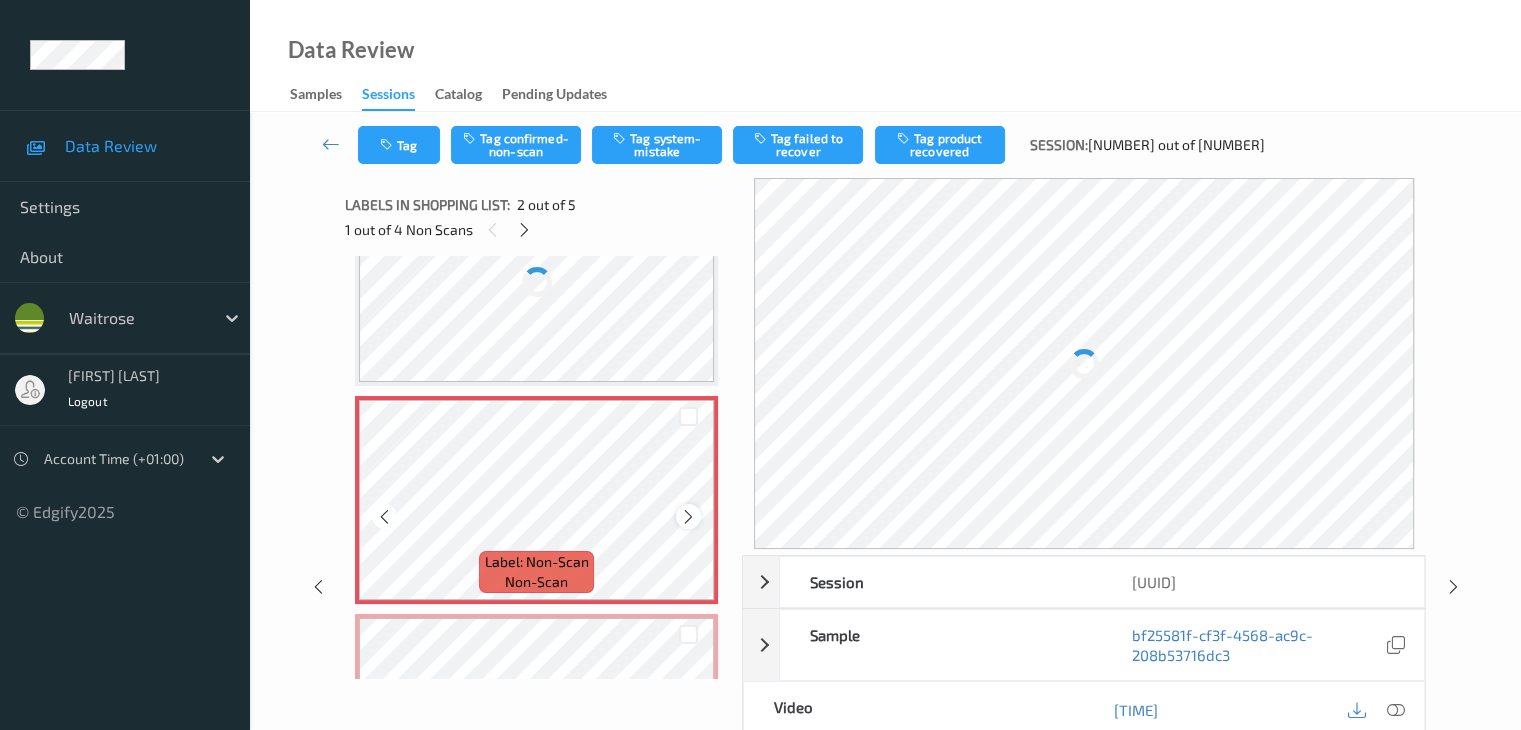 scroll, scrollTop: 210, scrollLeft: 0, axis: vertical 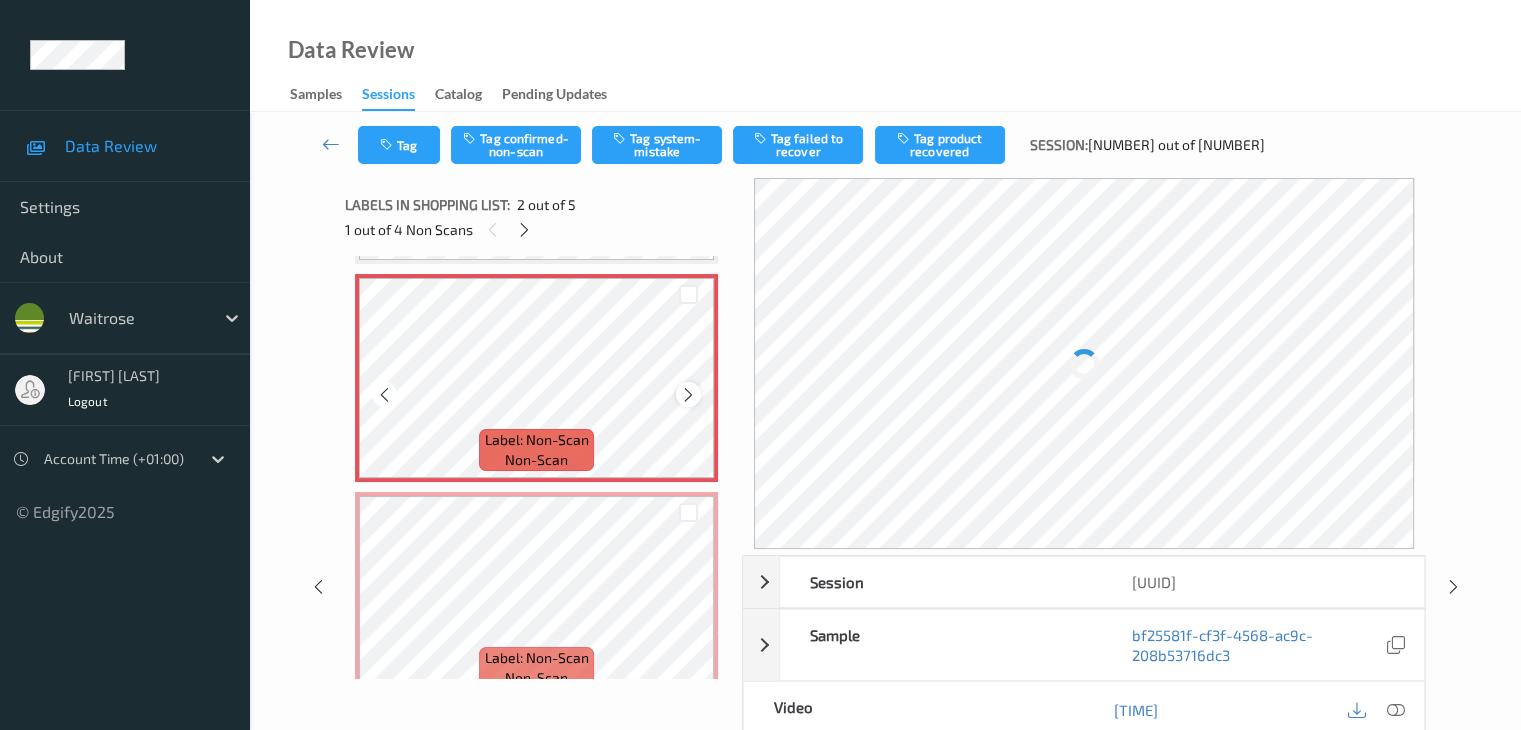 click at bounding box center (688, 395) 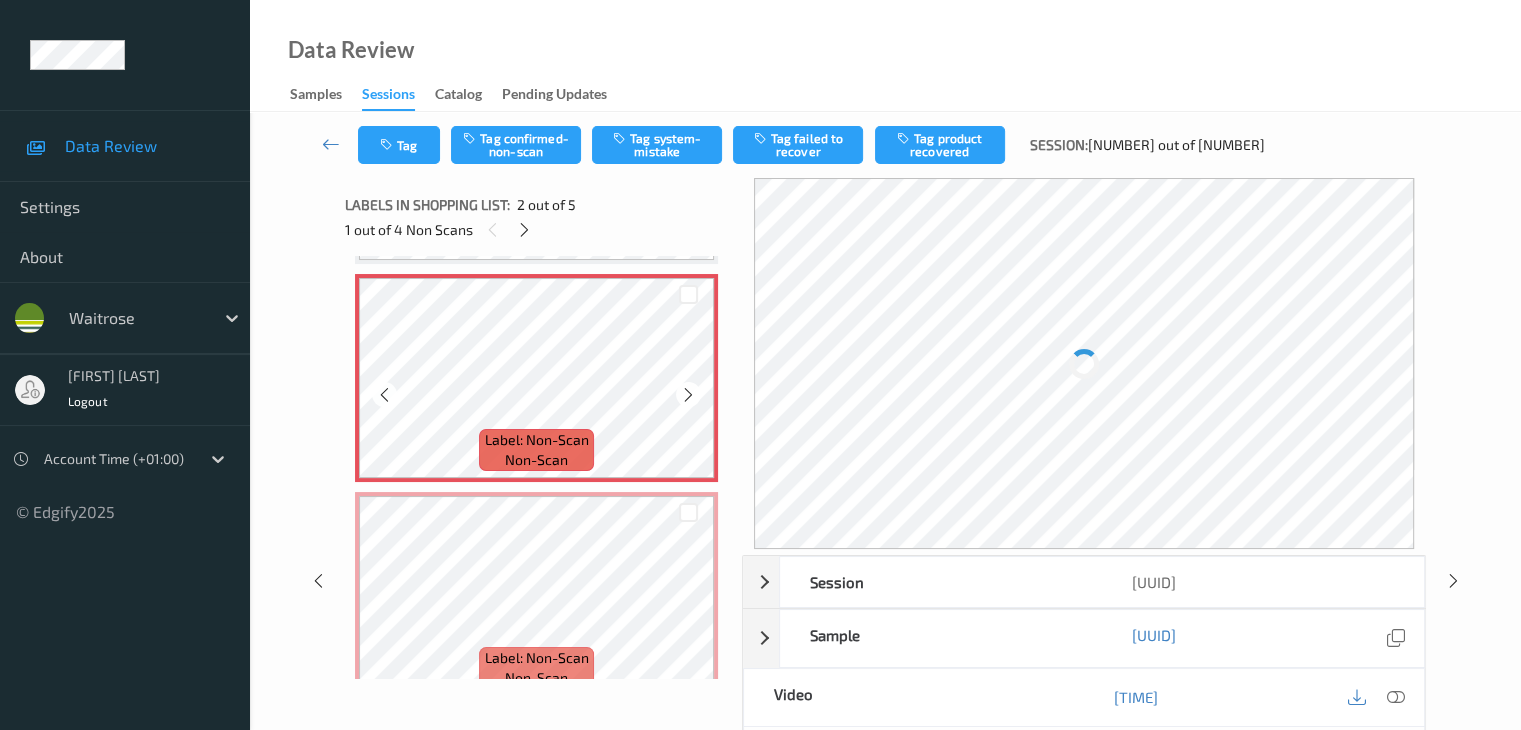 click at bounding box center (688, 395) 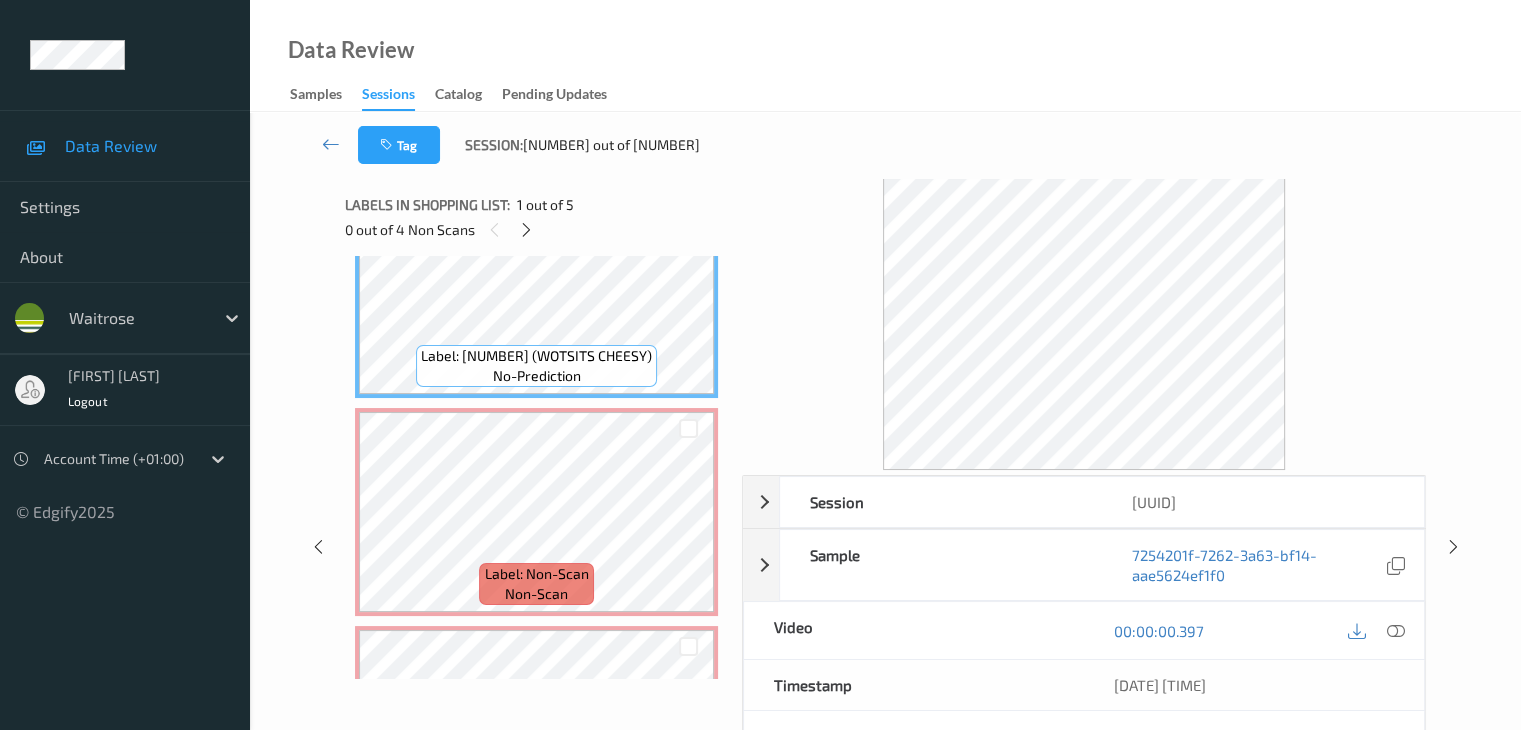 scroll, scrollTop: 110, scrollLeft: 0, axis: vertical 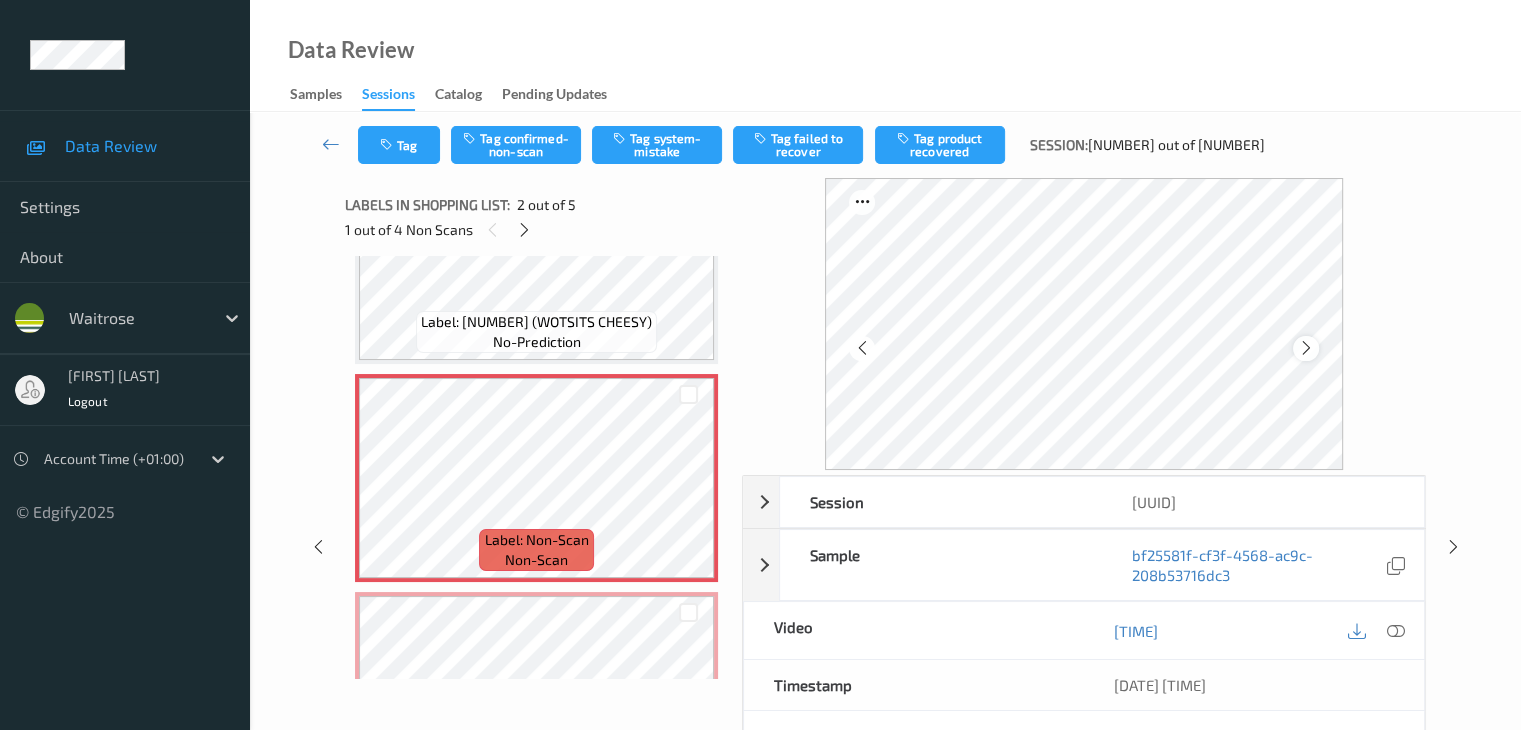 click at bounding box center [1306, 348] 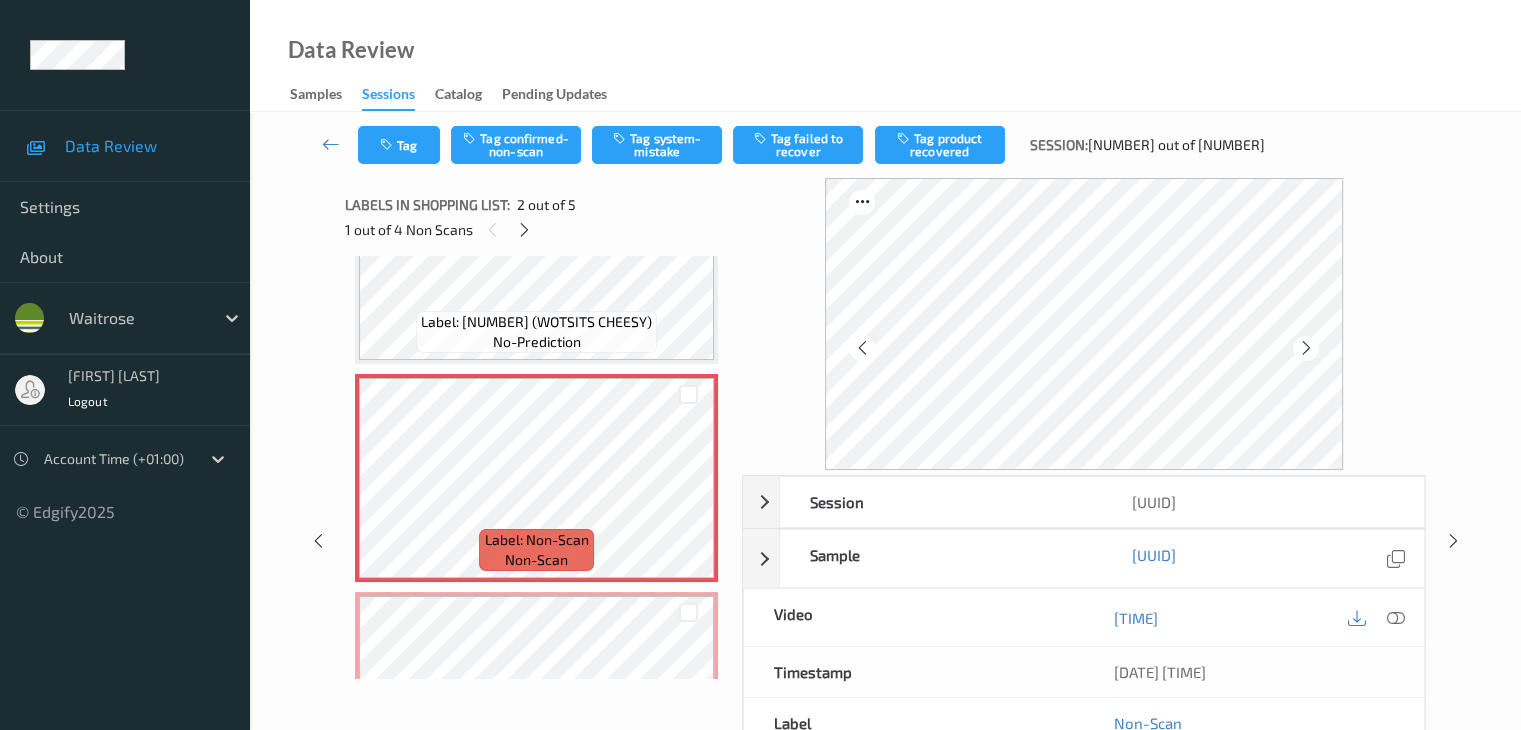click at bounding box center [1306, 348] 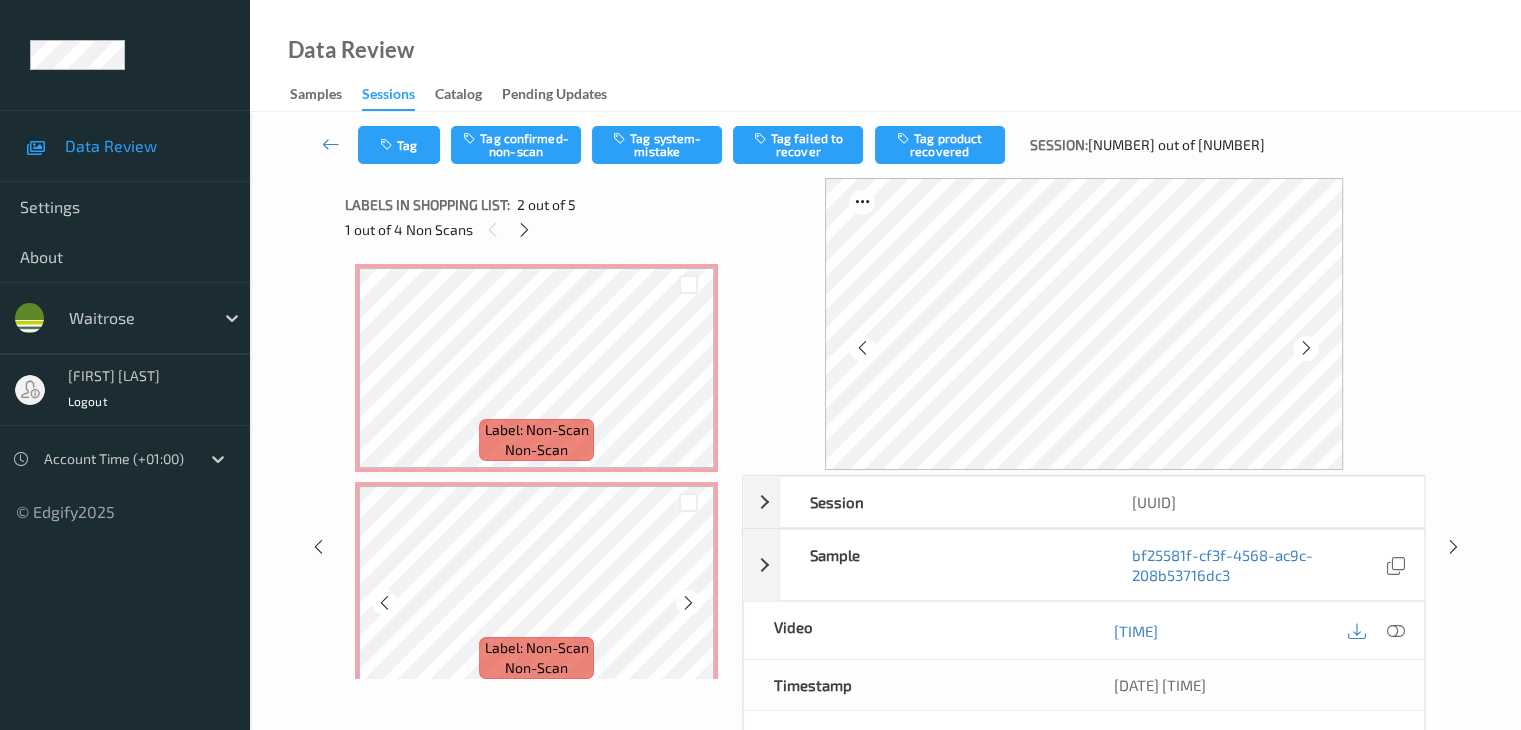 scroll, scrollTop: 676, scrollLeft: 0, axis: vertical 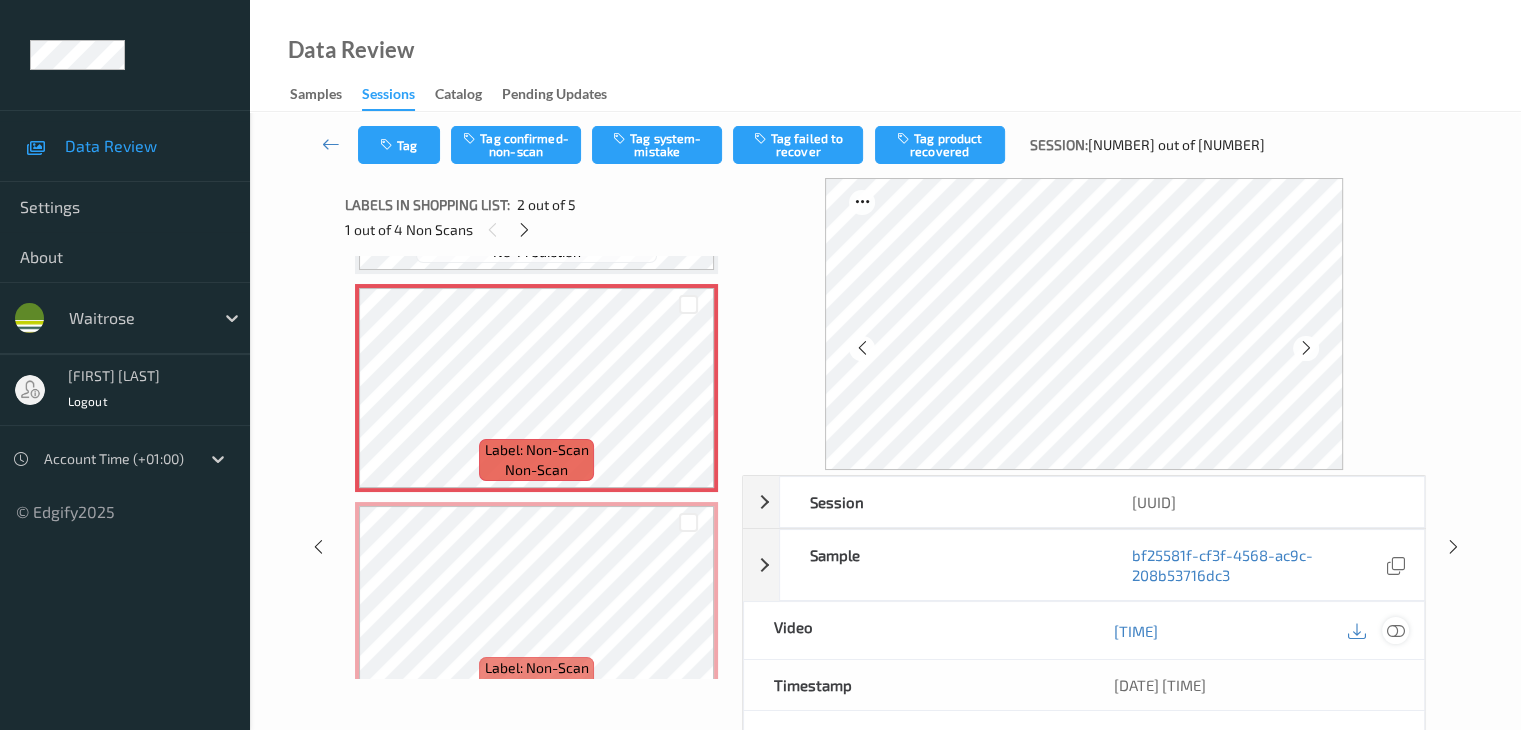 click at bounding box center (1395, 631) 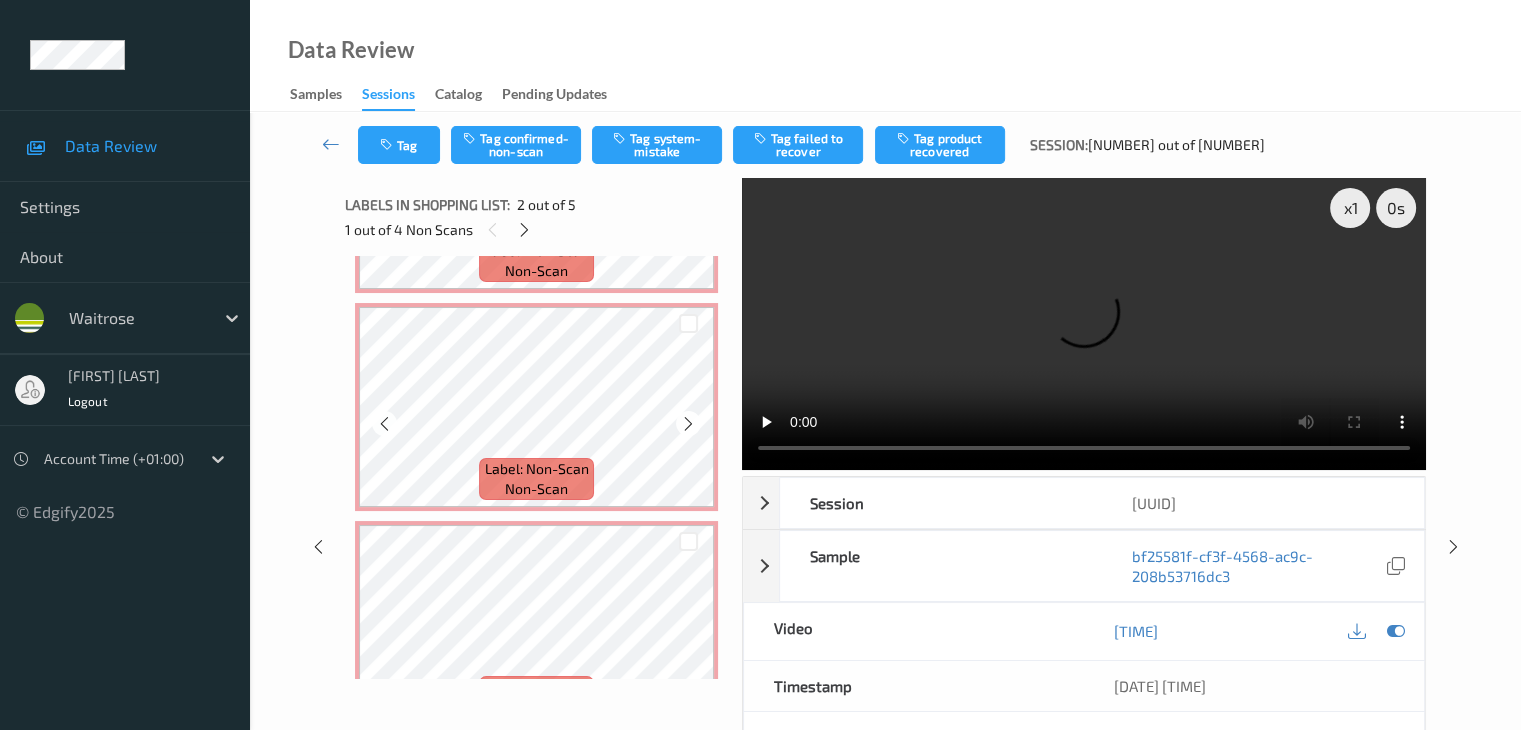 scroll, scrollTop: 676, scrollLeft: 0, axis: vertical 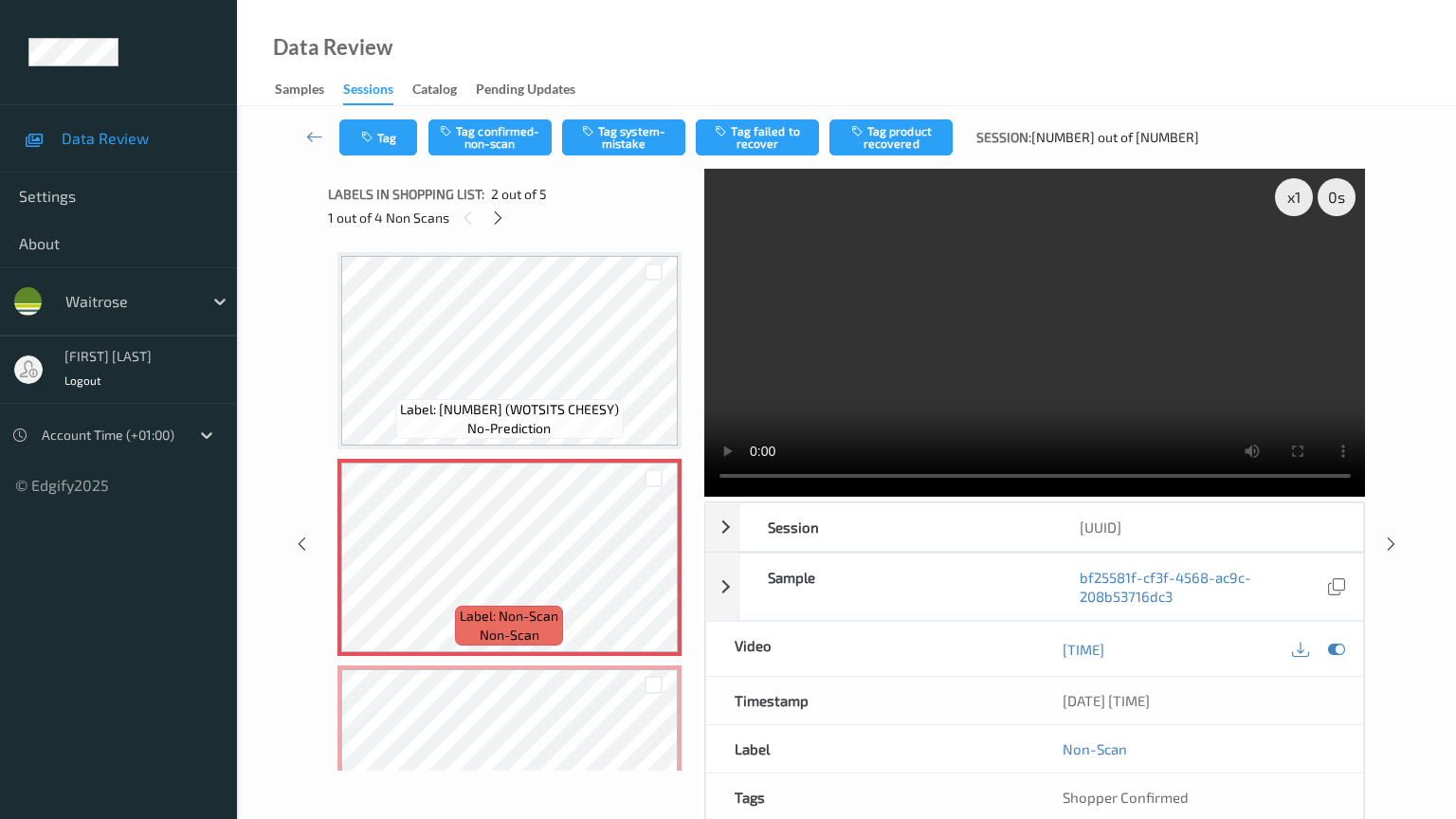 type 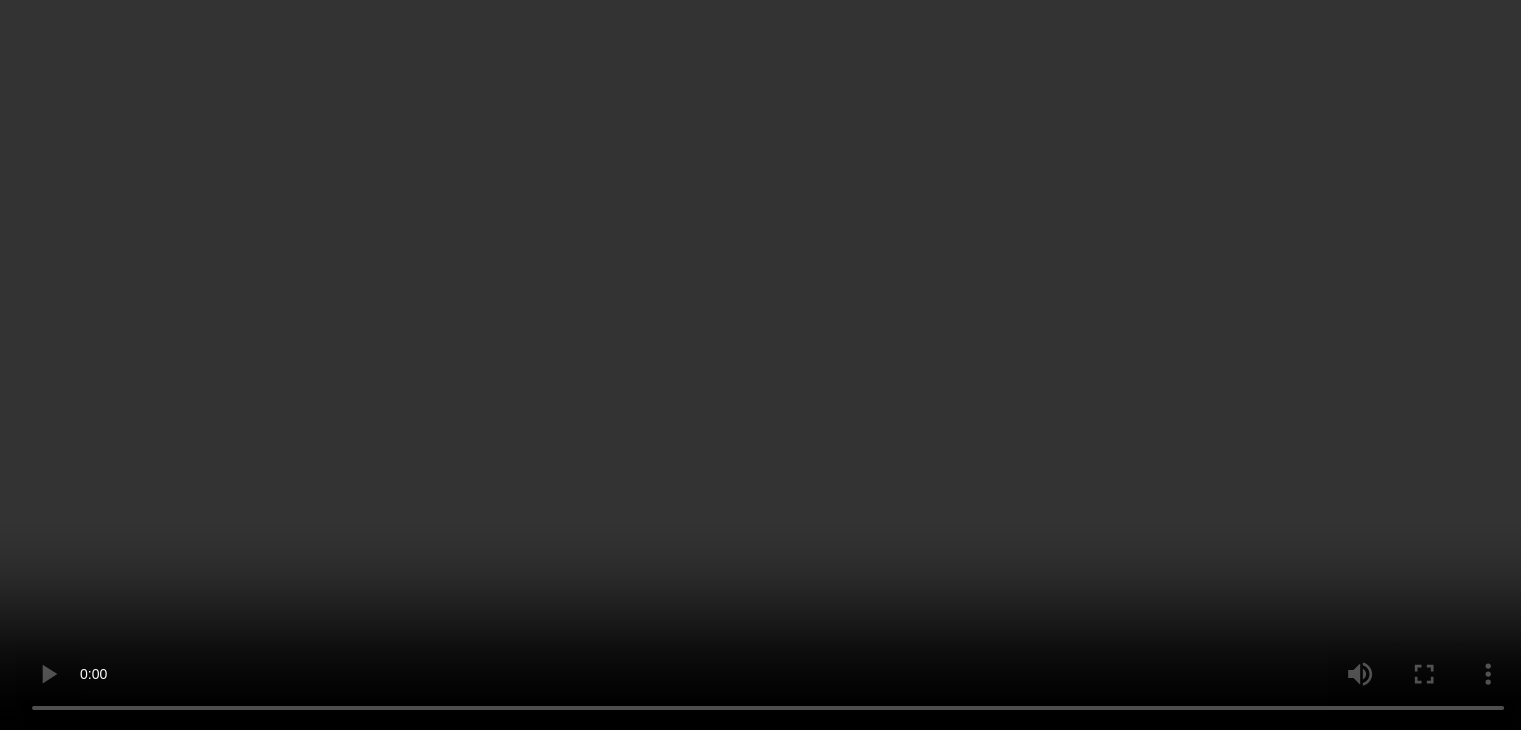 scroll, scrollTop: 100, scrollLeft: 0, axis: vertical 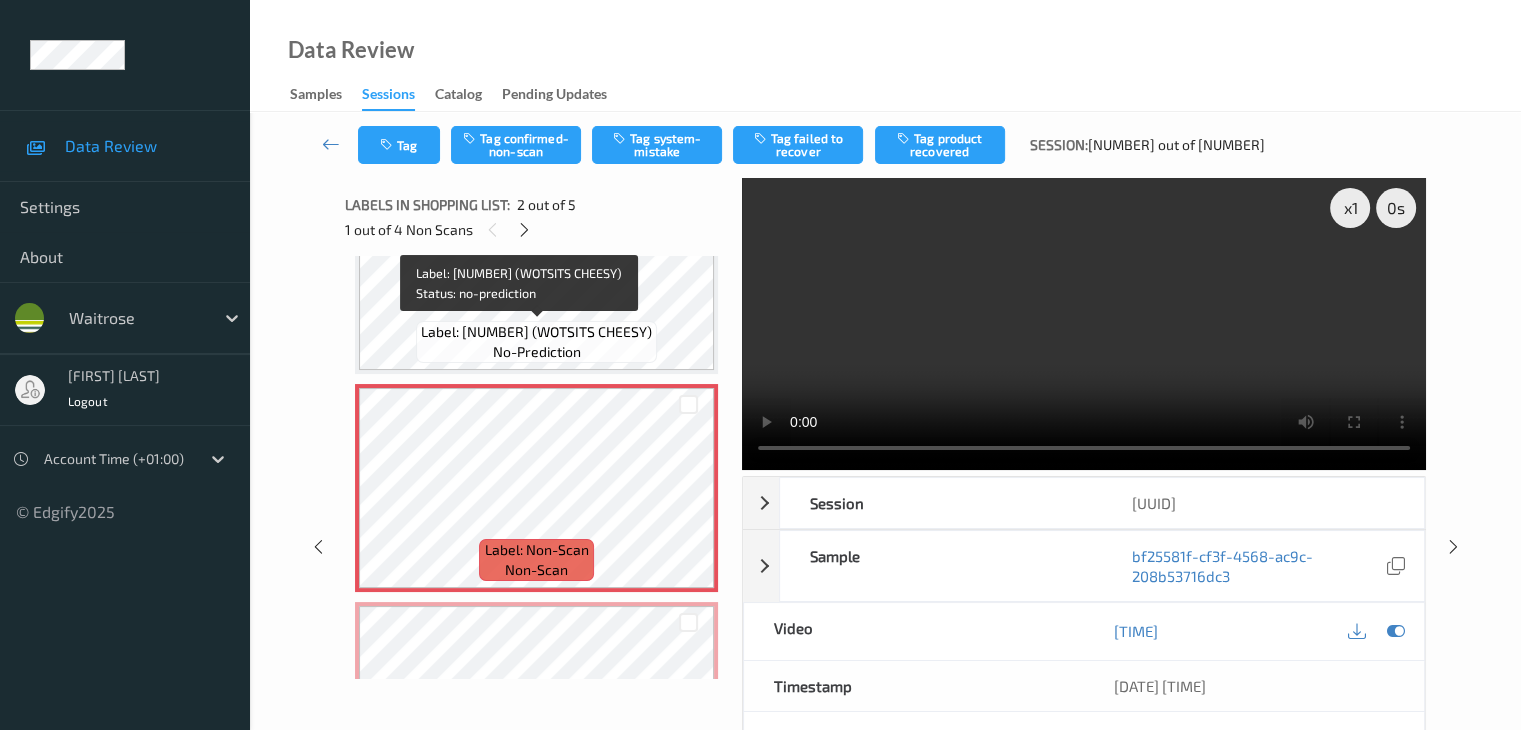 click on "Label: [NUMBER] (WOTSITS CHEESY) no-prediction" at bounding box center [536, 342] 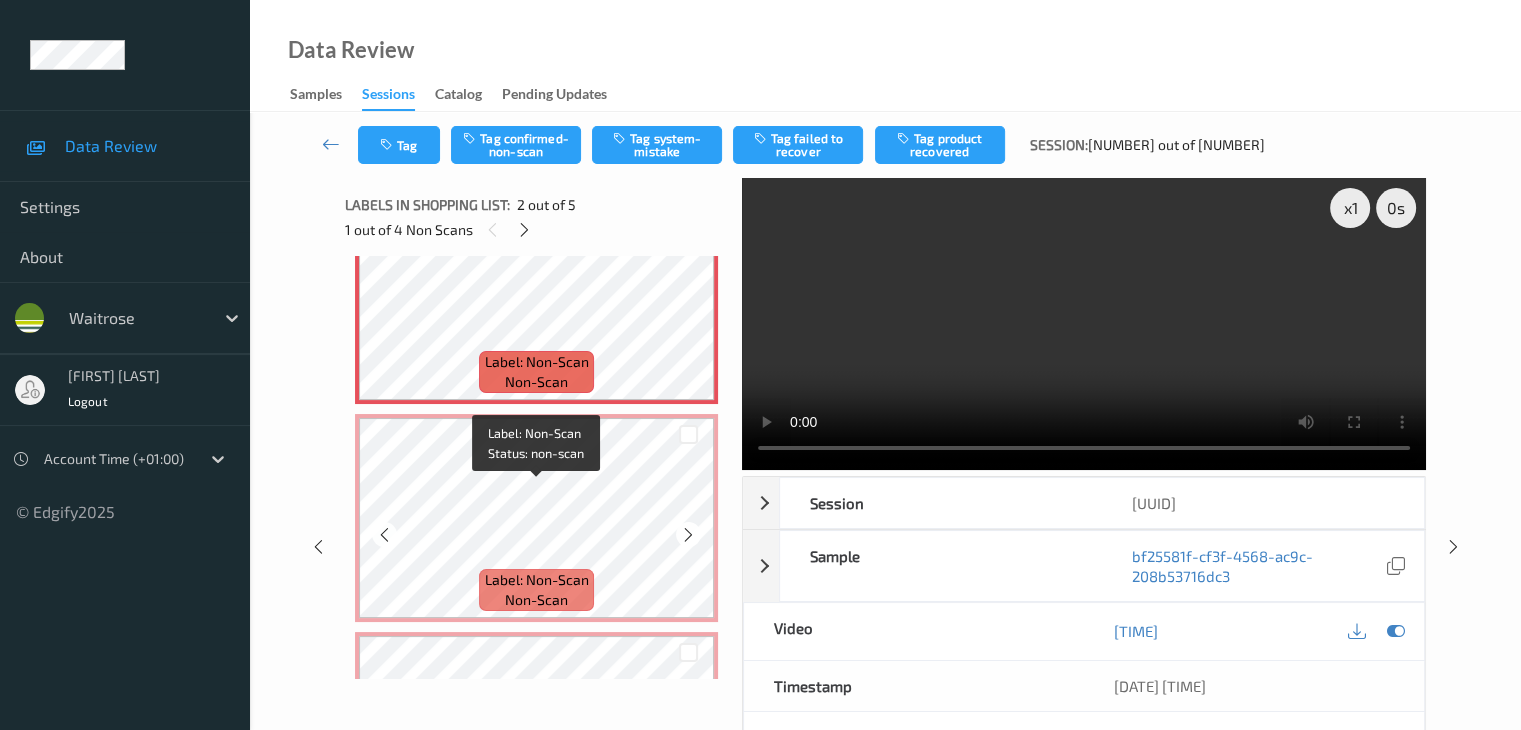 scroll, scrollTop: 176, scrollLeft: 0, axis: vertical 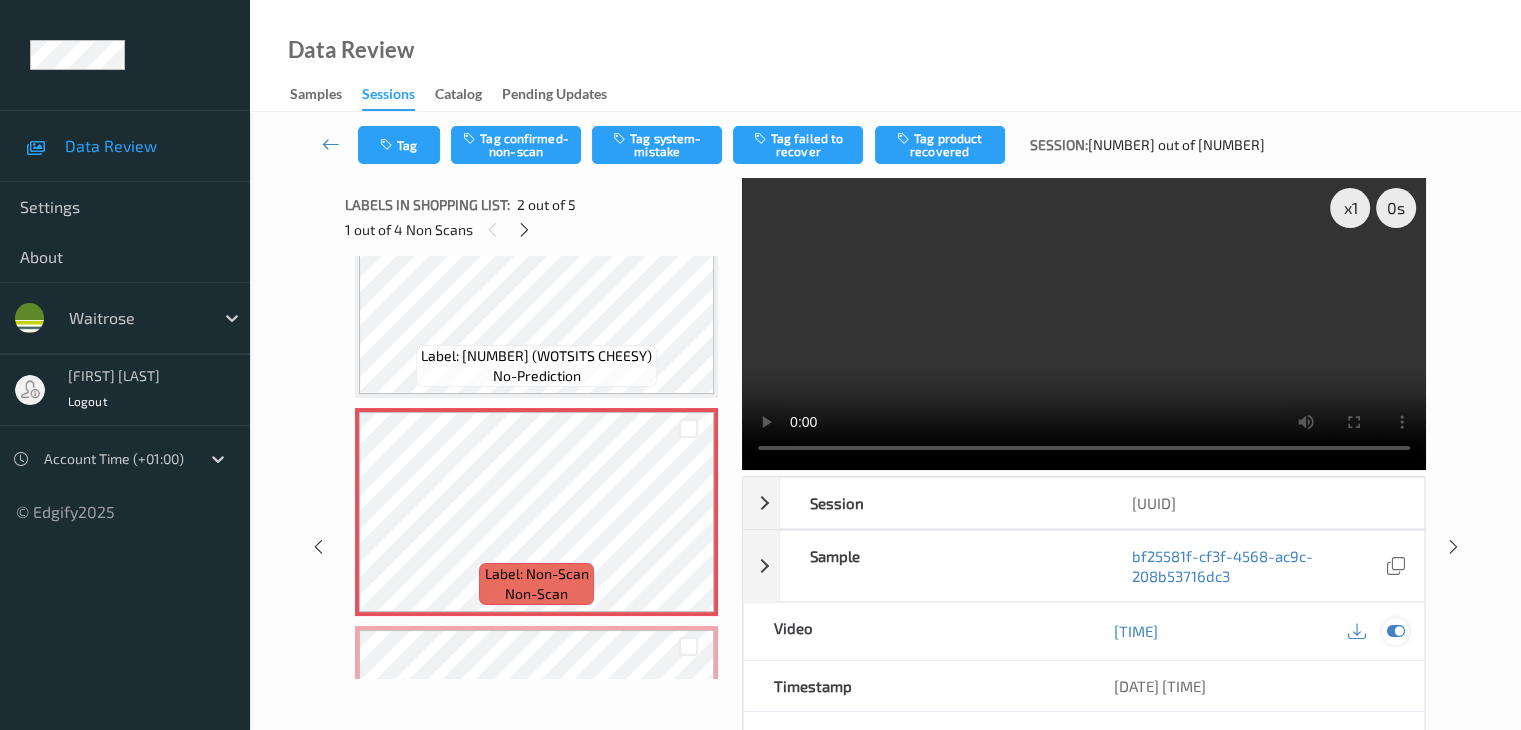 click at bounding box center (1395, 631) 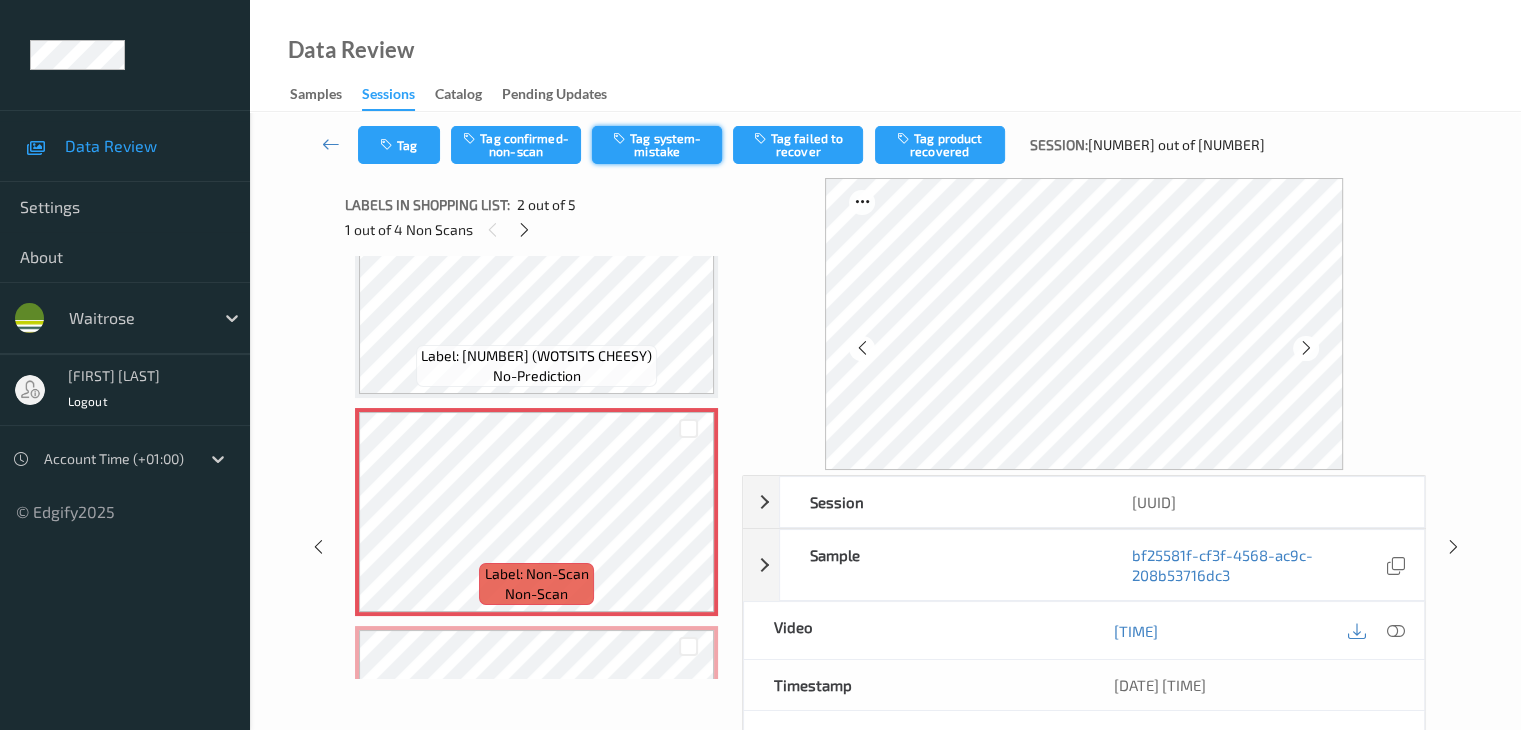 click on "Tag   system-mistake" at bounding box center [657, 145] 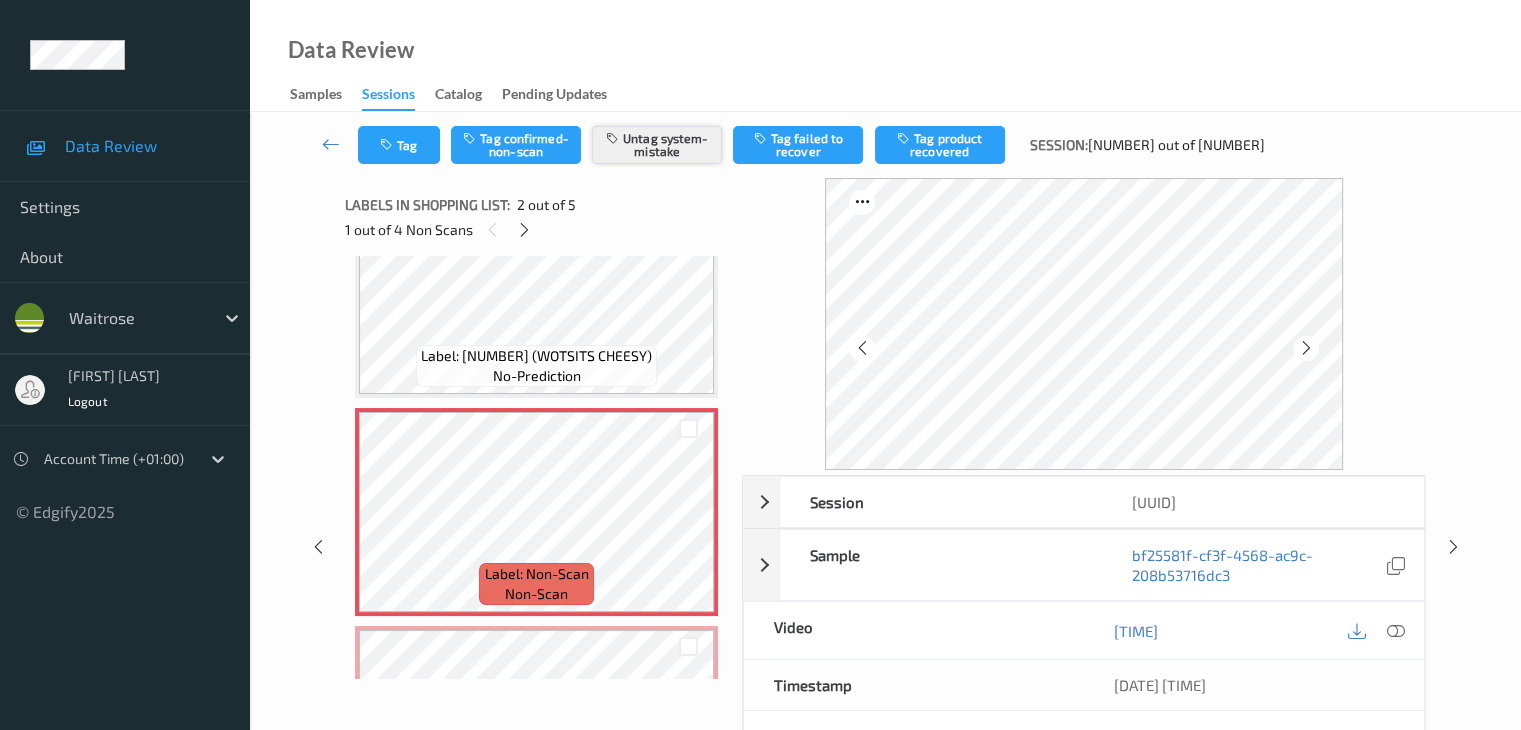 click at bounding box center [614, 138] 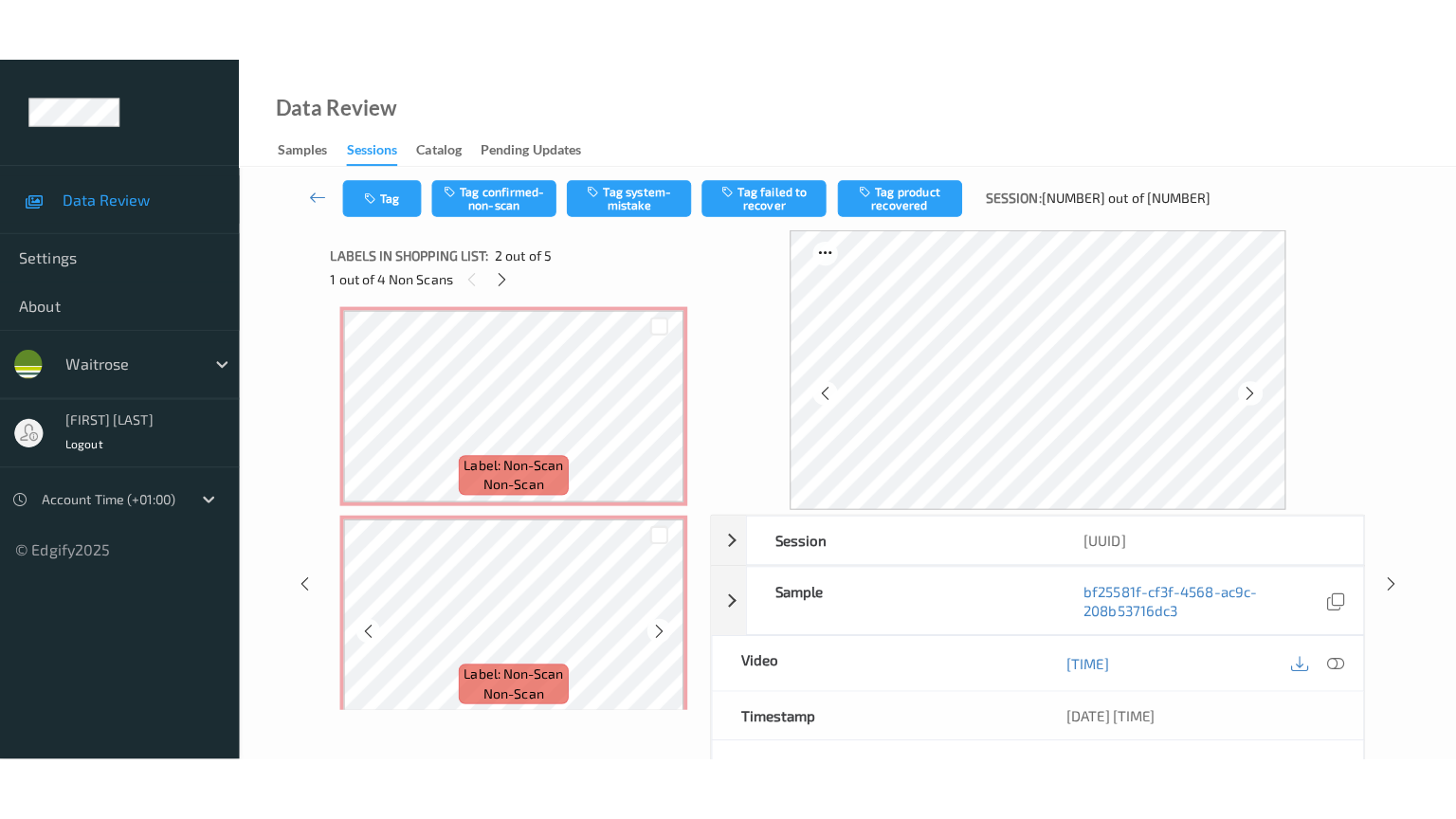 scroll, scrollTop: 641, scrollLeft: 0, axis: vertical 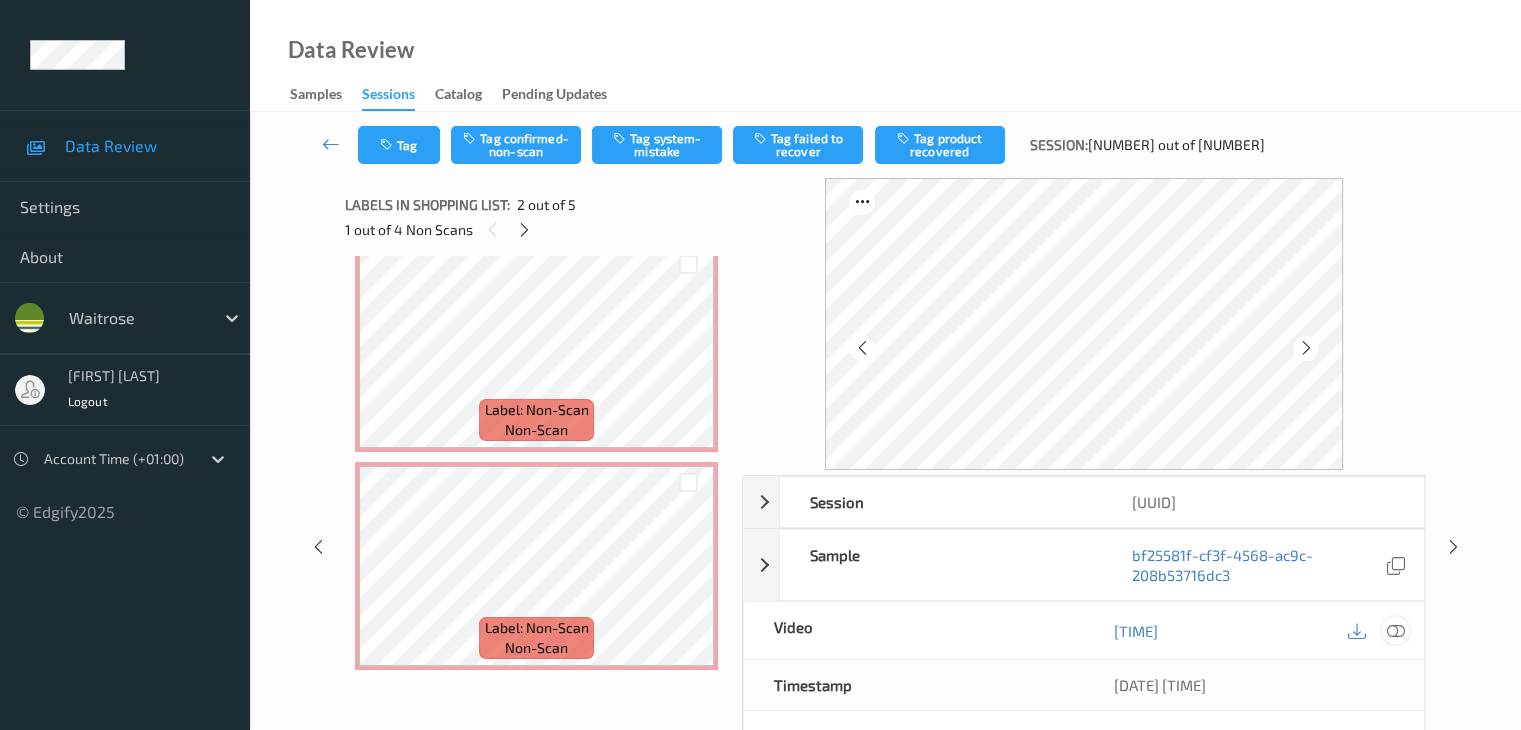 click at bounding box center (1395, 630) 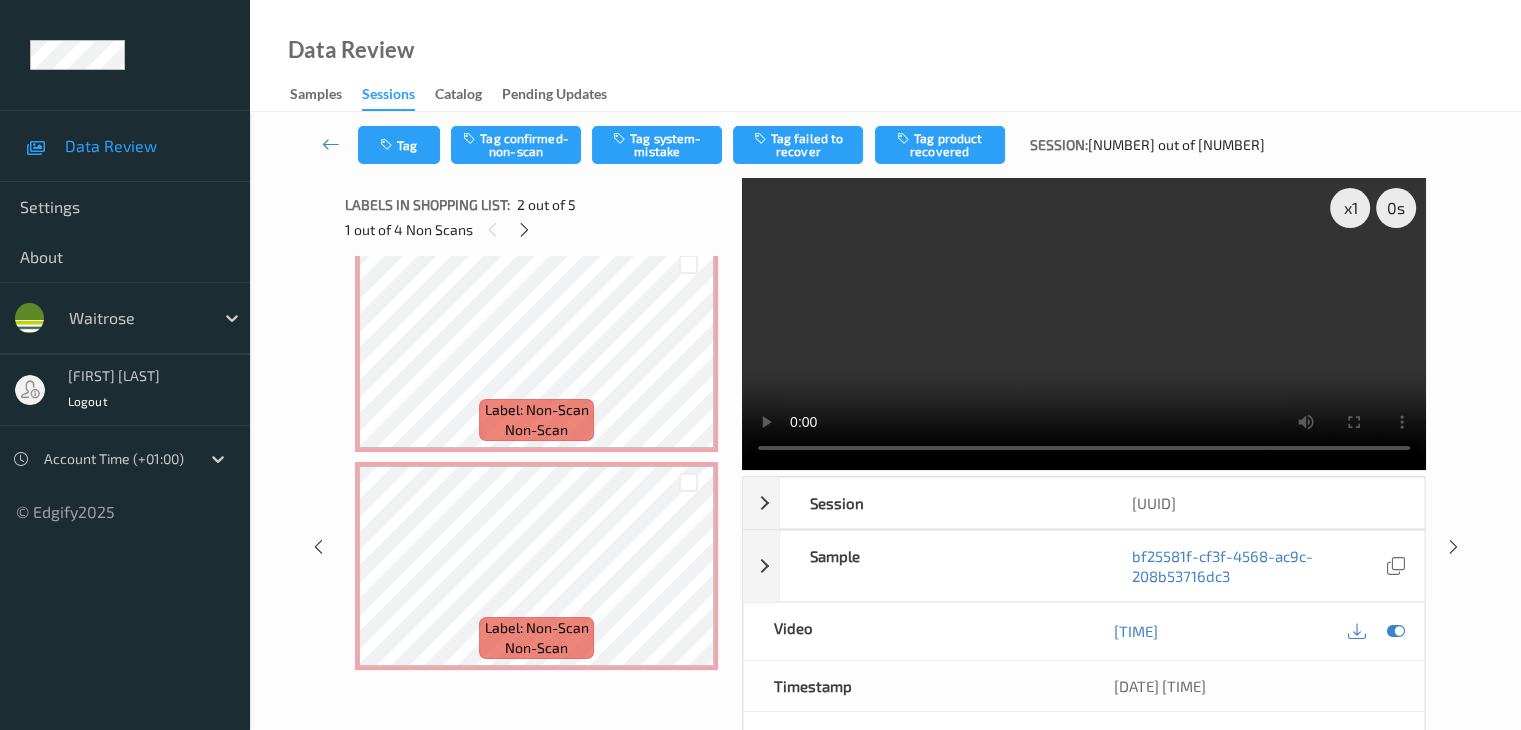 scroll, scrollTop: 543, scrollLeft: 0, axis: vertical 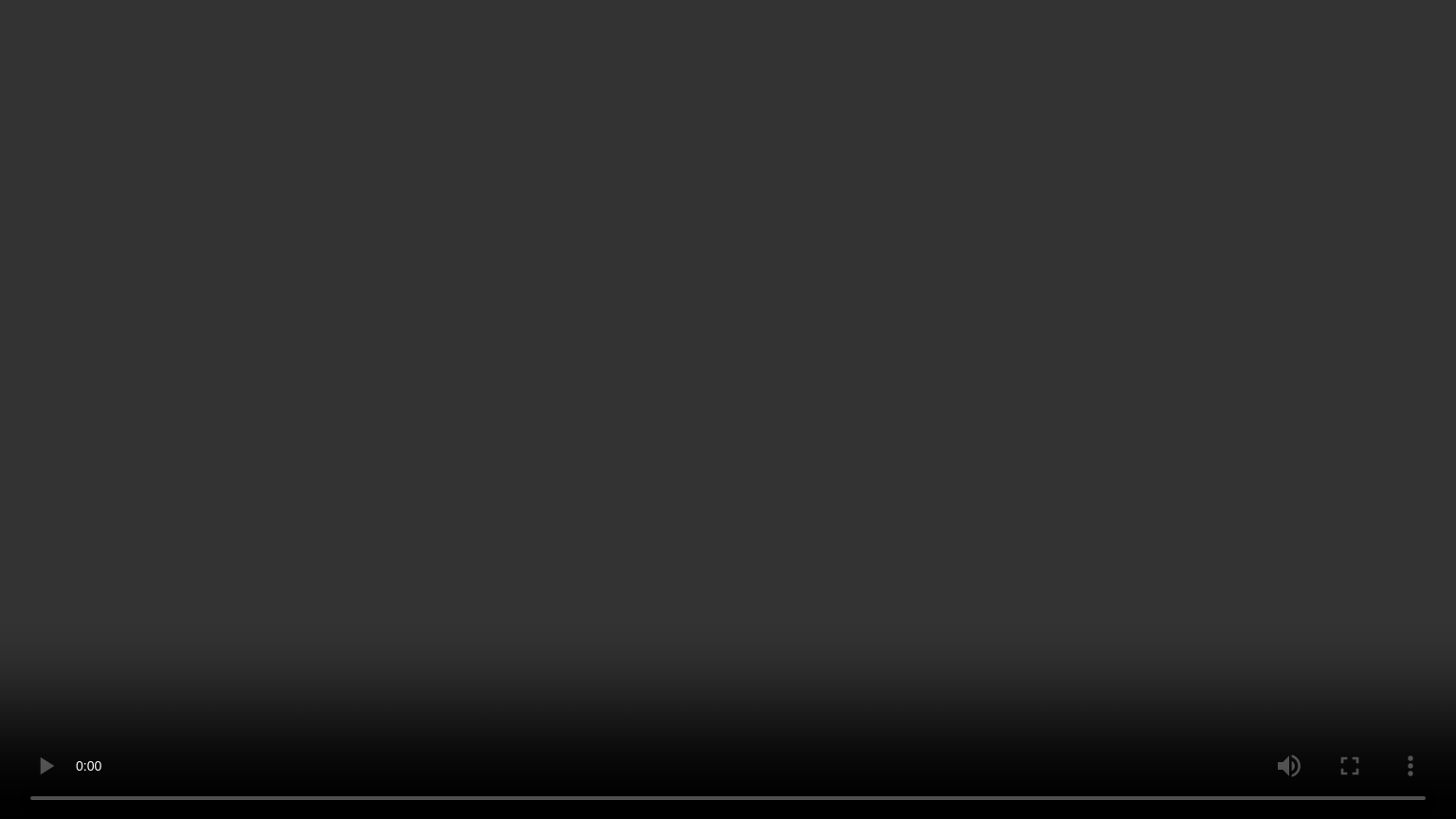 type 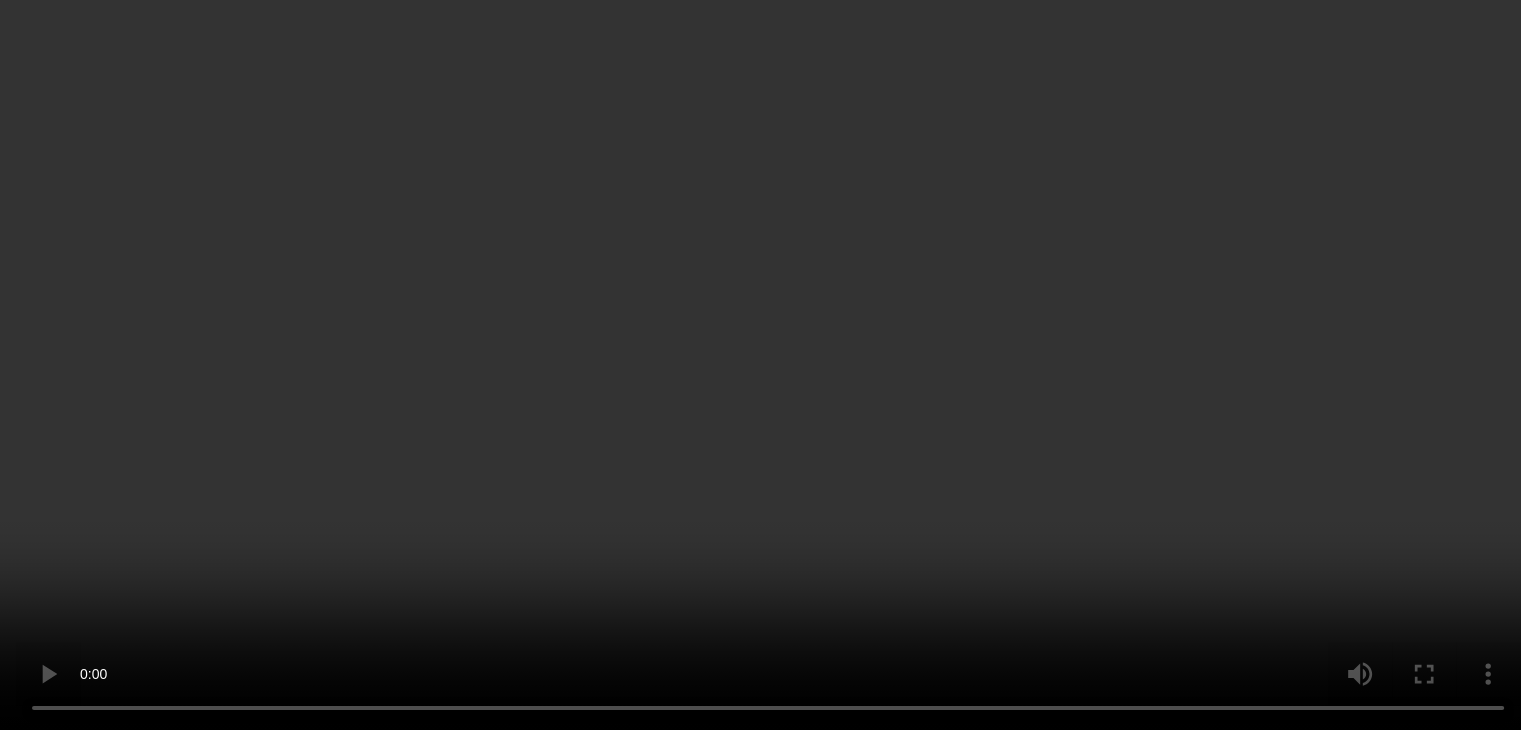 scroll, scrollTop: 676, scrollLeft: 0, axis: vertical 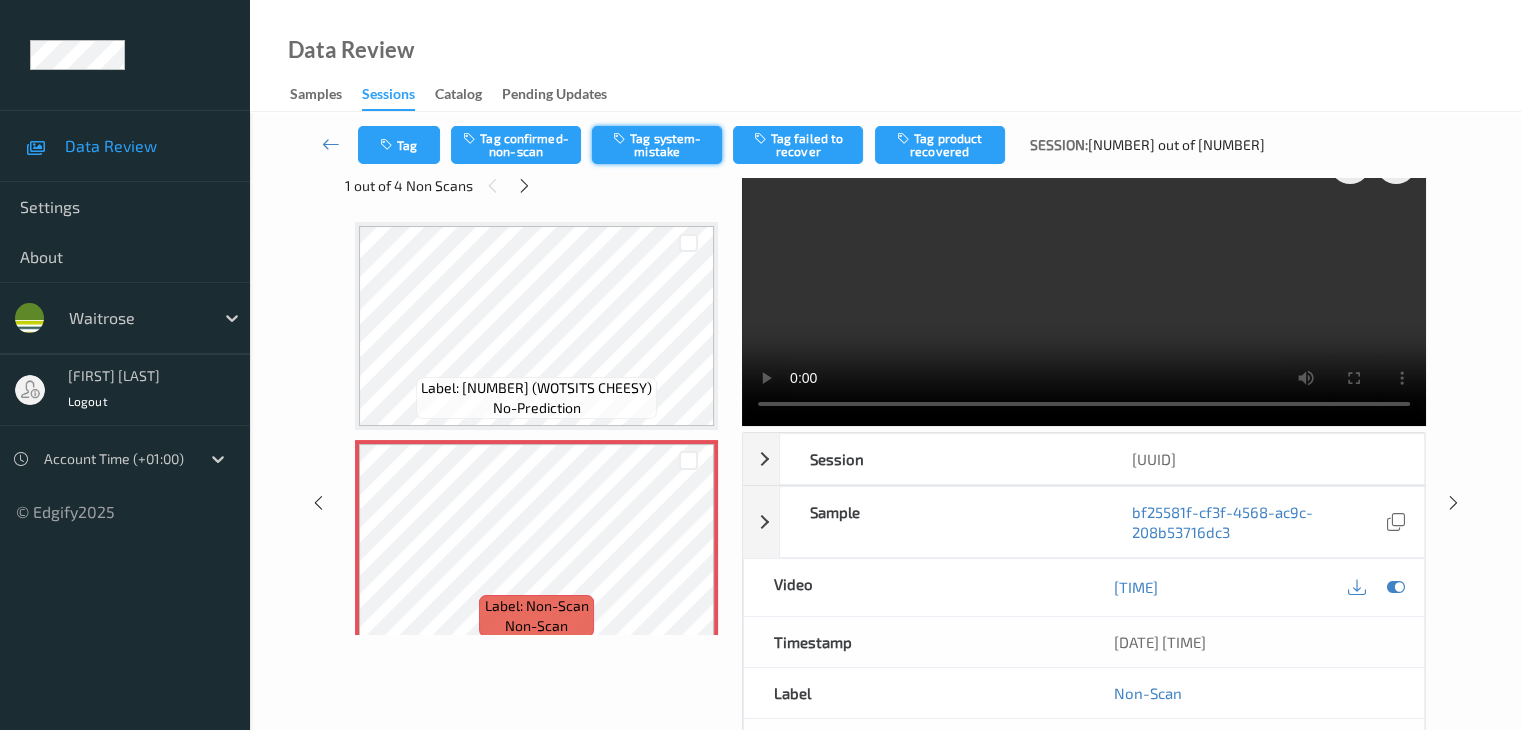 click on "Tag   system-mistake" at bounding box center (657, 145) 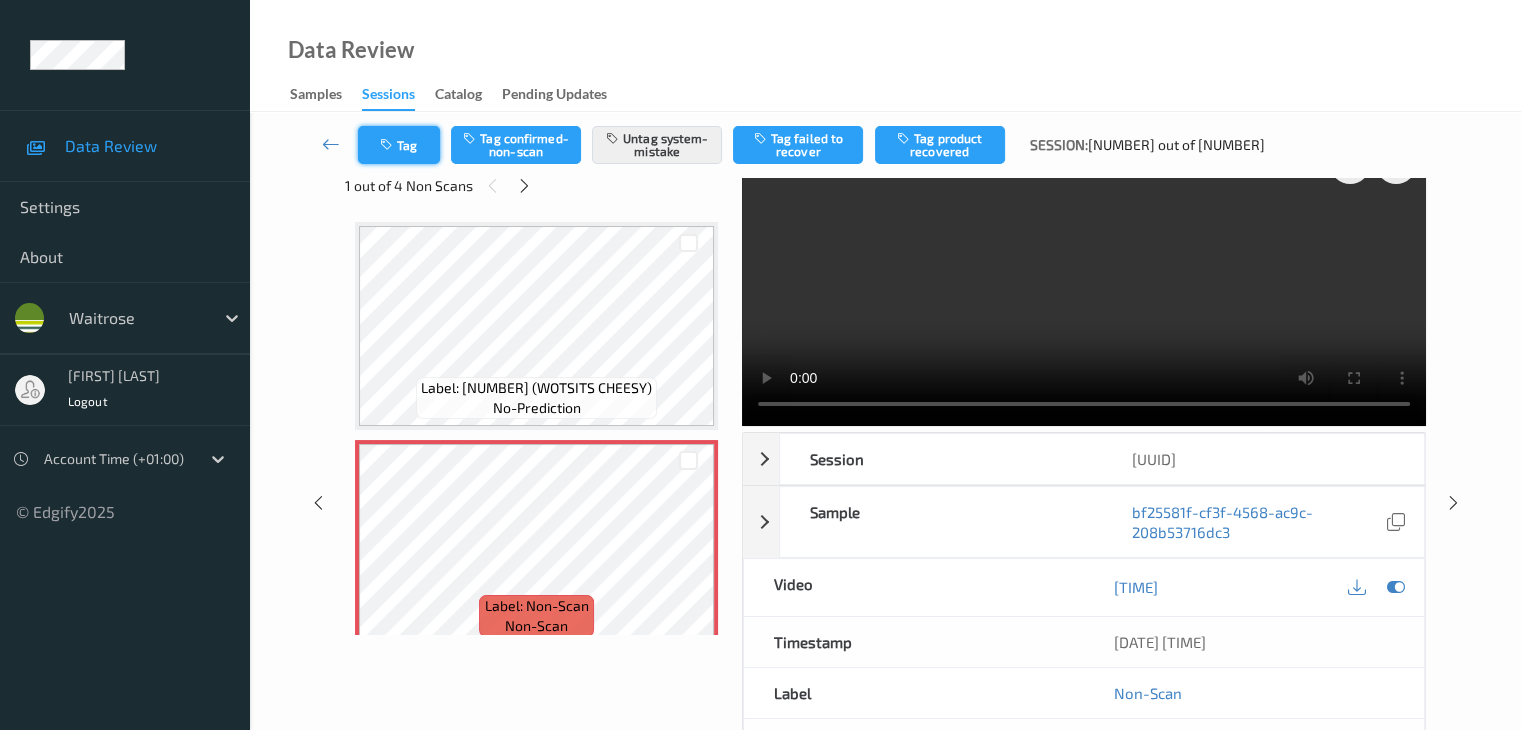 click on "Tag" at bounding box center [399, 145] 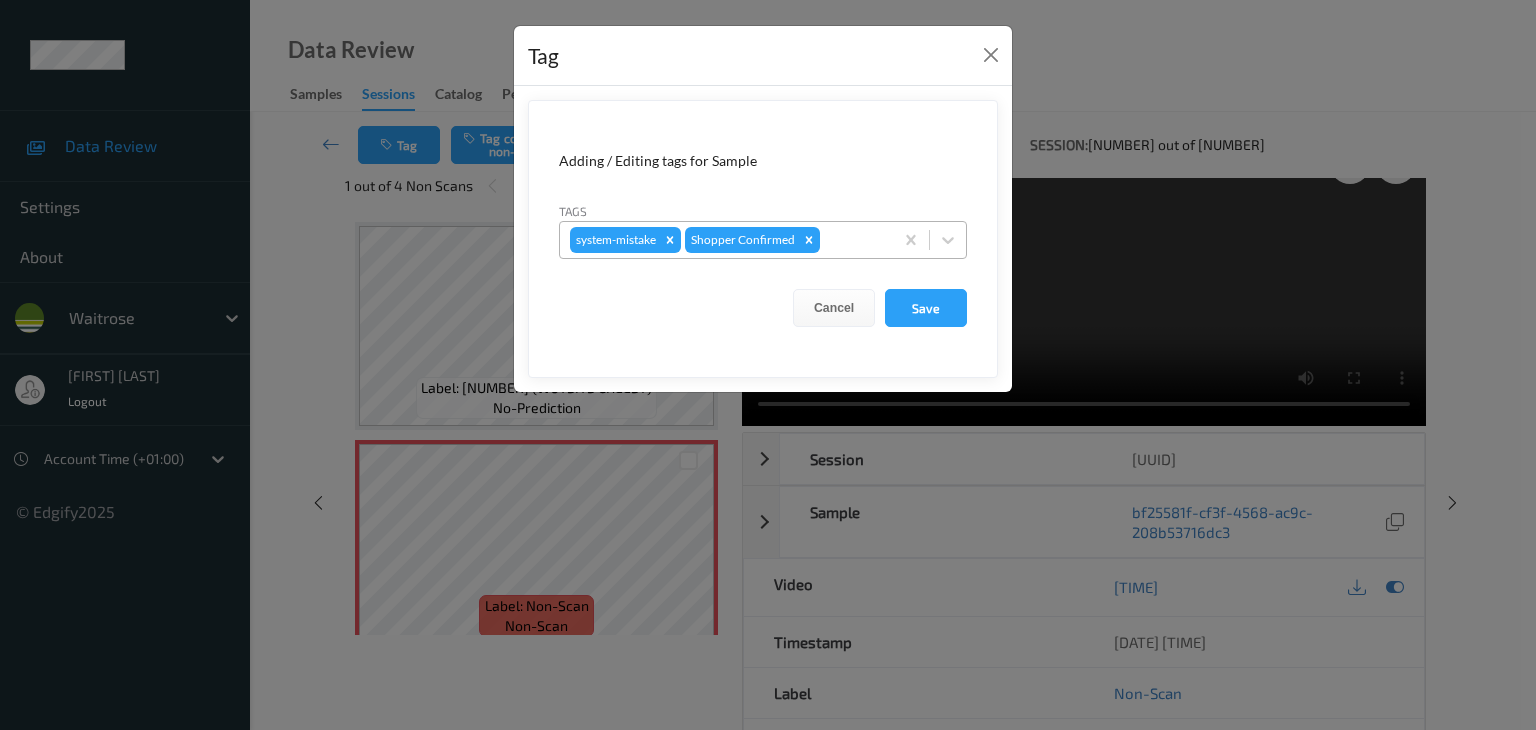 click at bounding box center (853, 240) 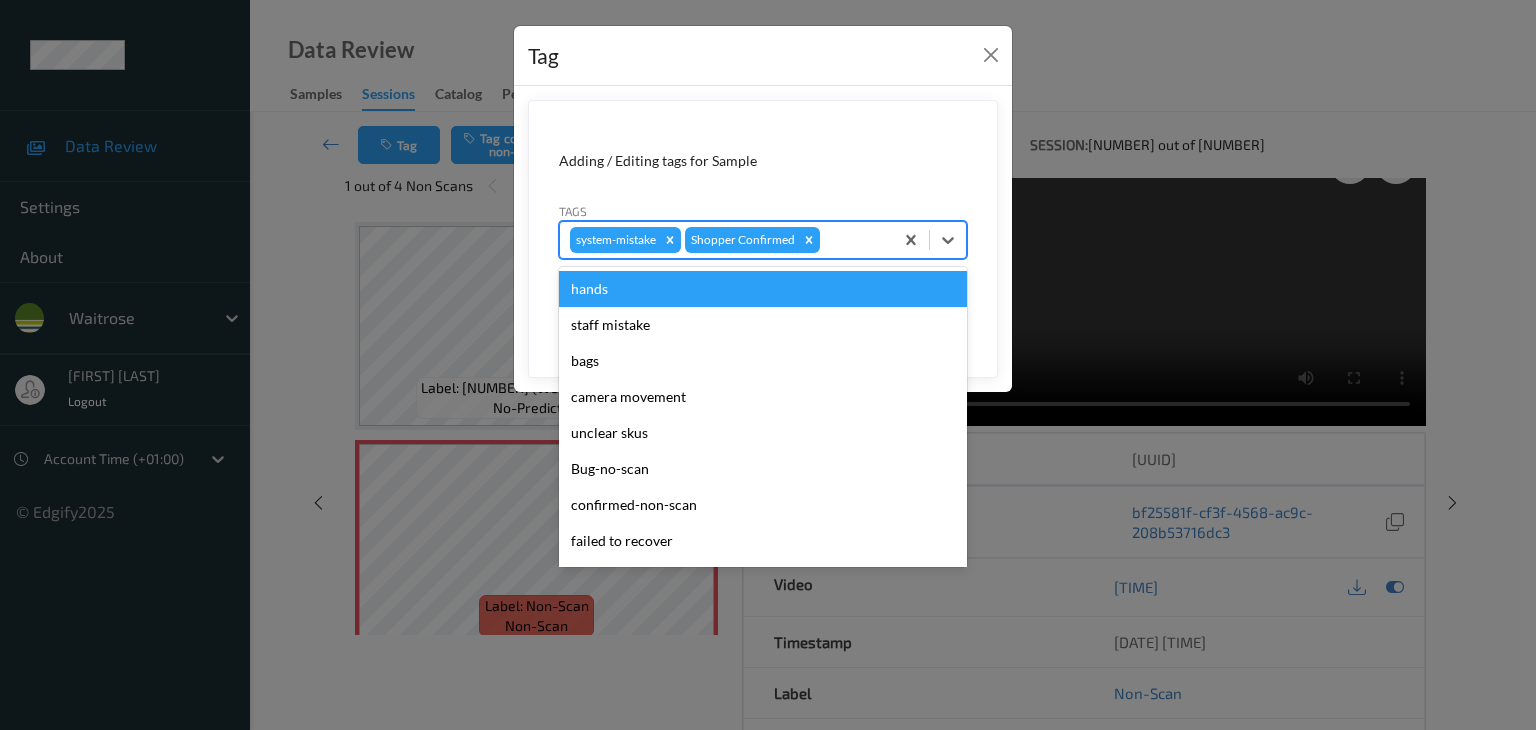 type on "u" 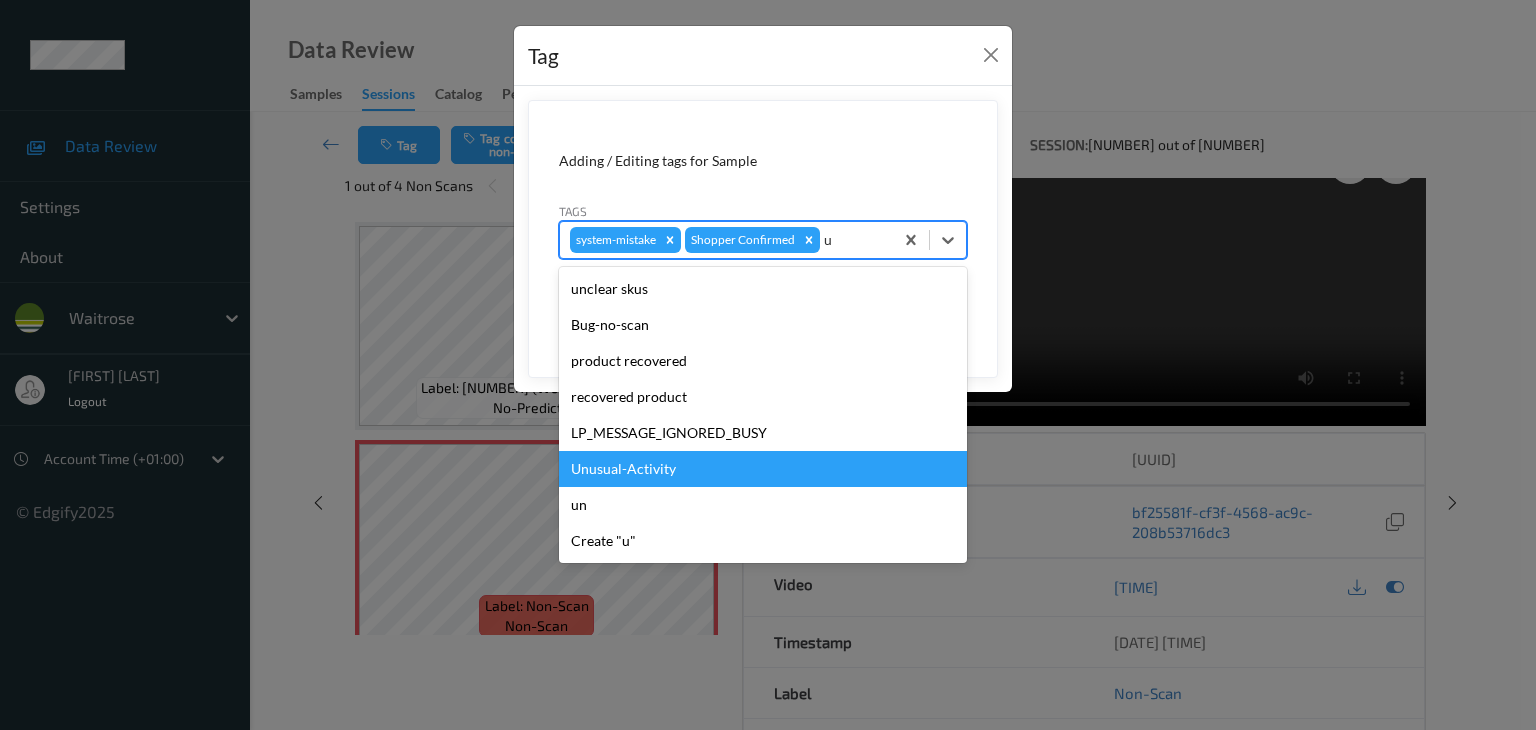 click on "Unusual-Activity" at bounding box center [763, 469] 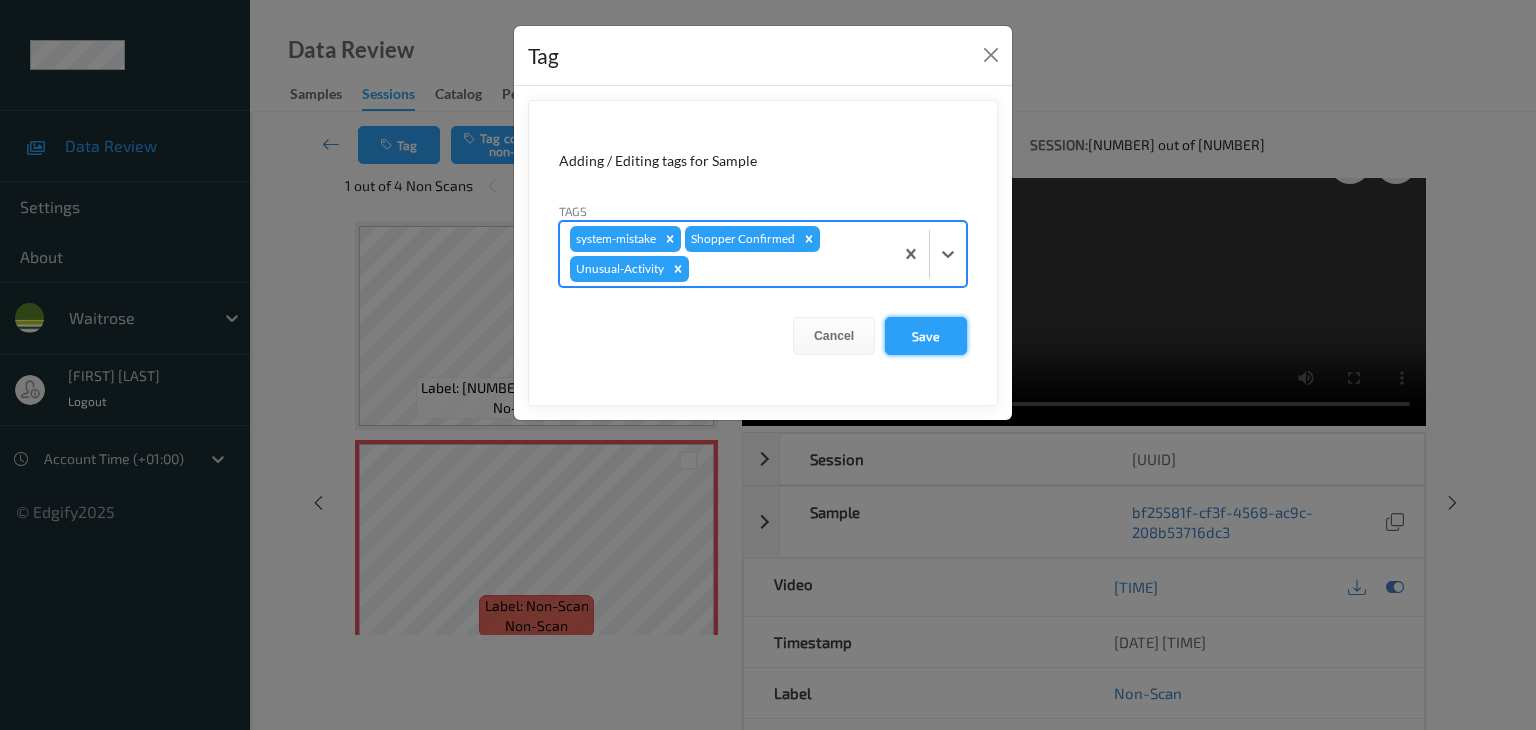 click on "Save" at bounding box center (926, 336) 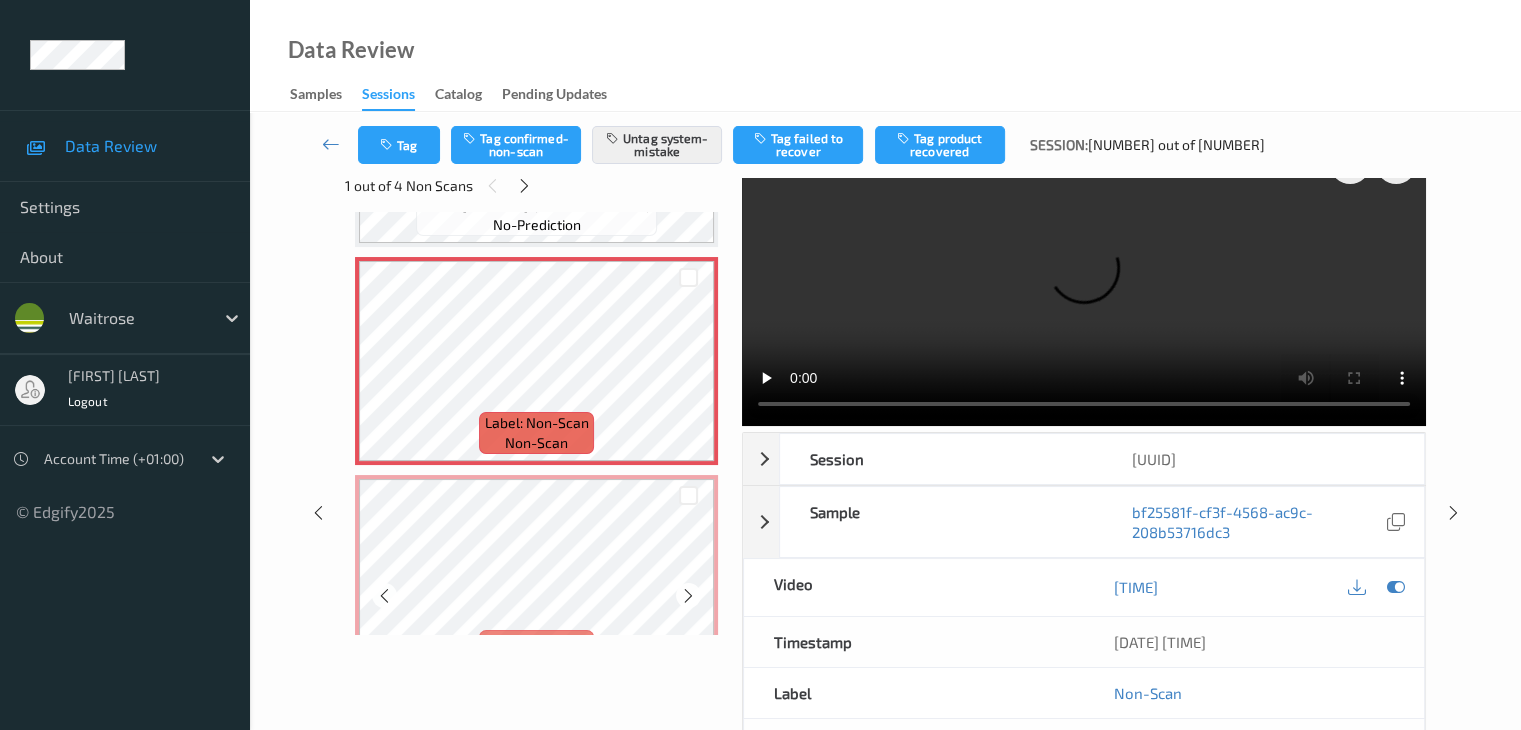 scroll, scrollTop: 200, scrollLeft: 0, axis: vertical 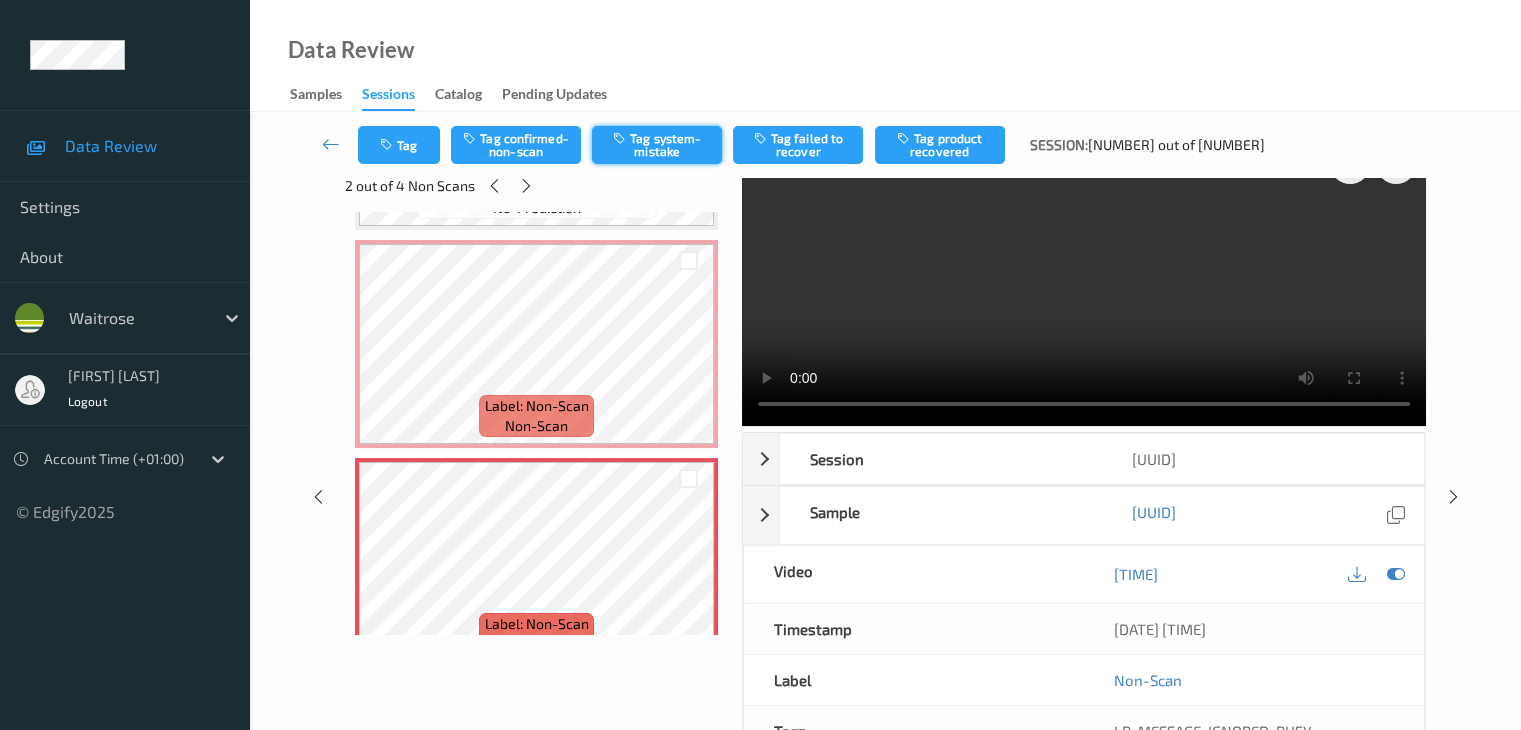 click on "Tag   system-mistake" at bounding box center [657, 145] 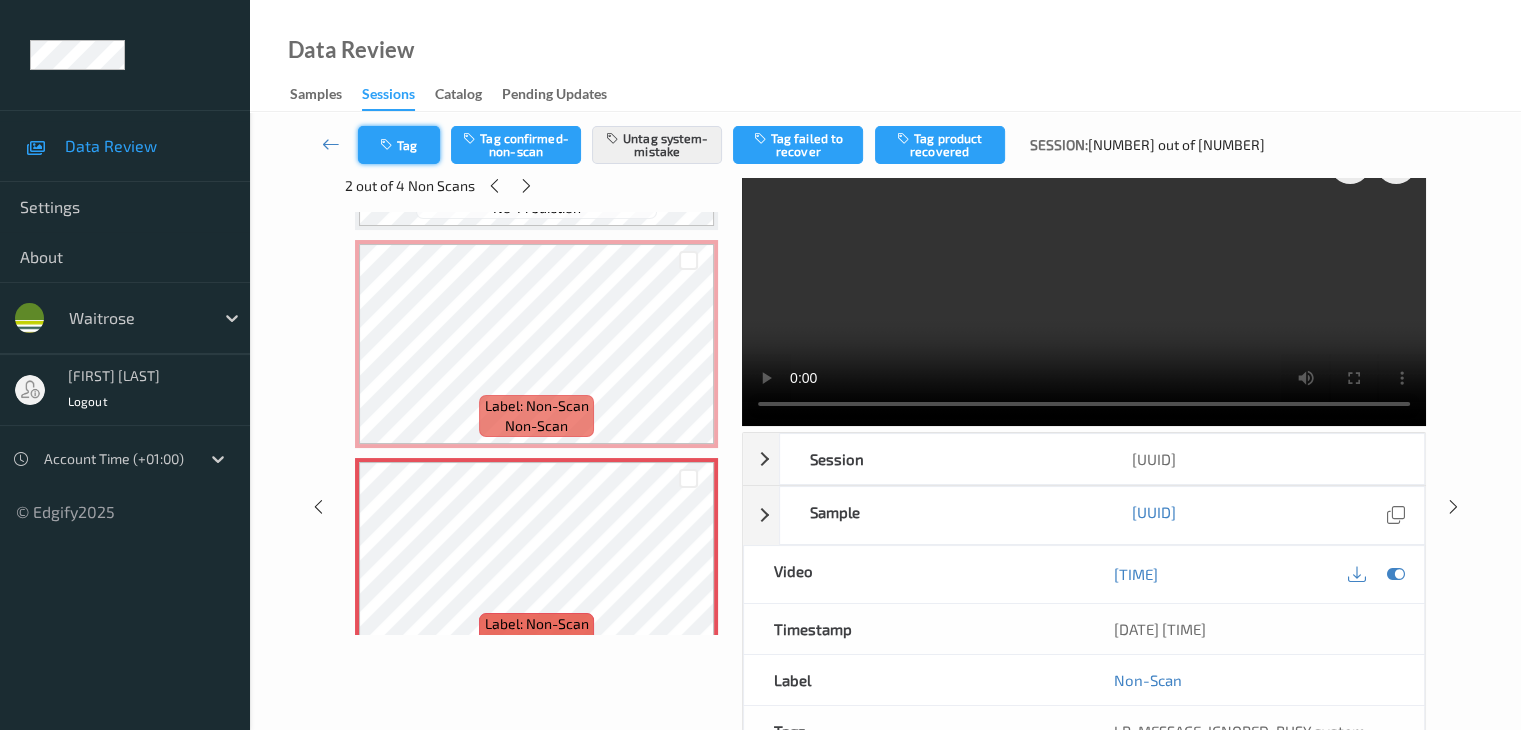 click on "Tag" at bounding box center (399, 145) 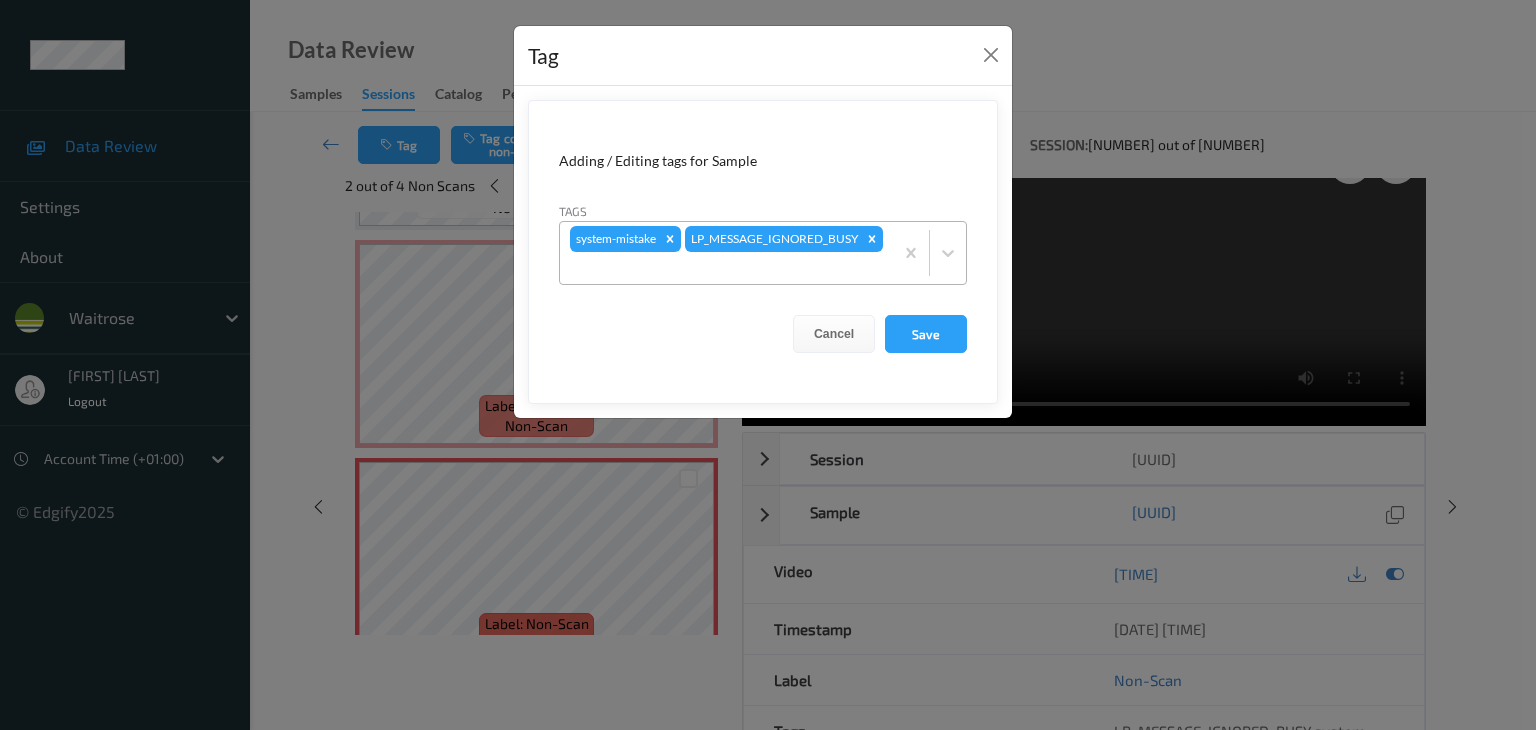 click at bounding box center (726, 268) 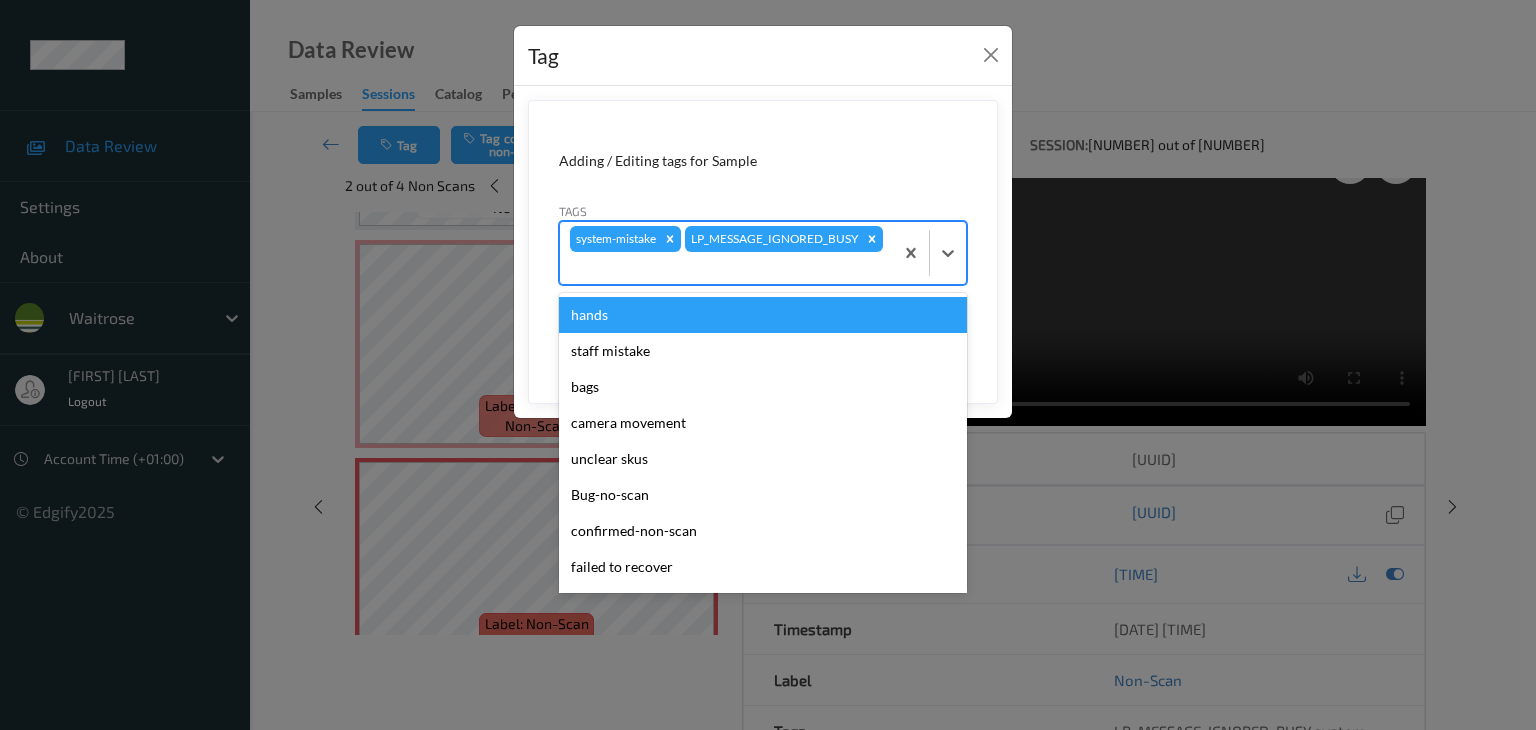 type on "u" 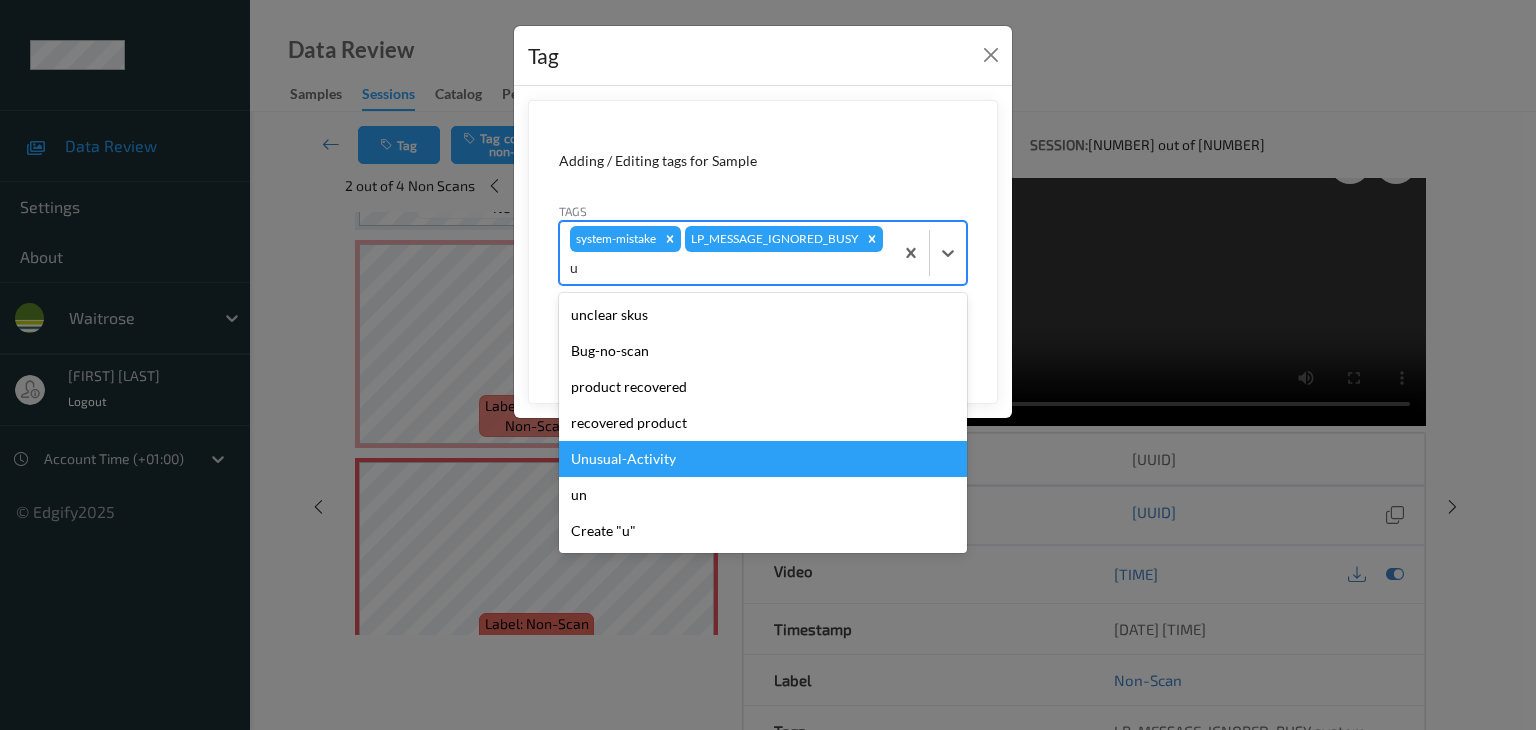 click on "Unusual-Activity" at bounding box center [763, 459] 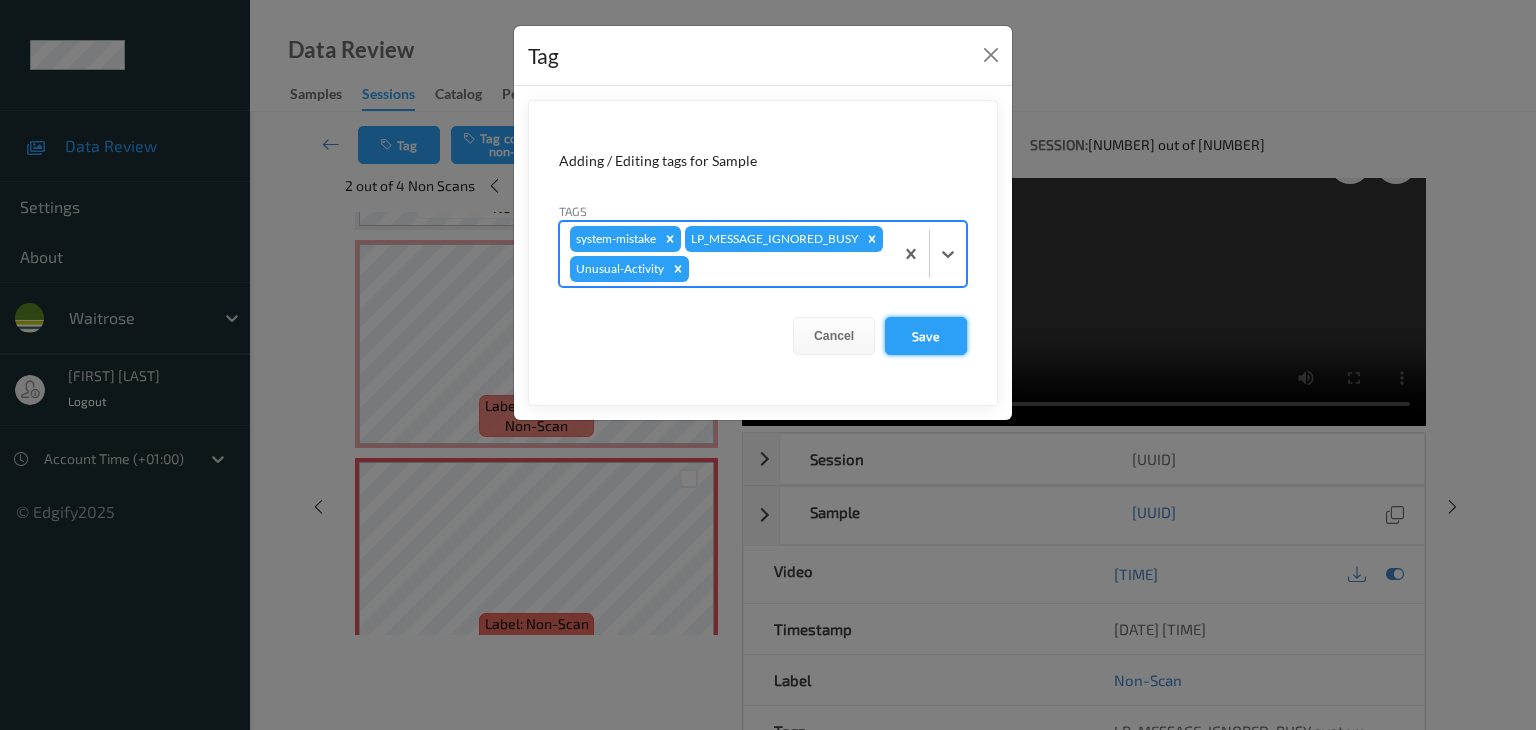 click on "Save" at bounding box center (926, 336) 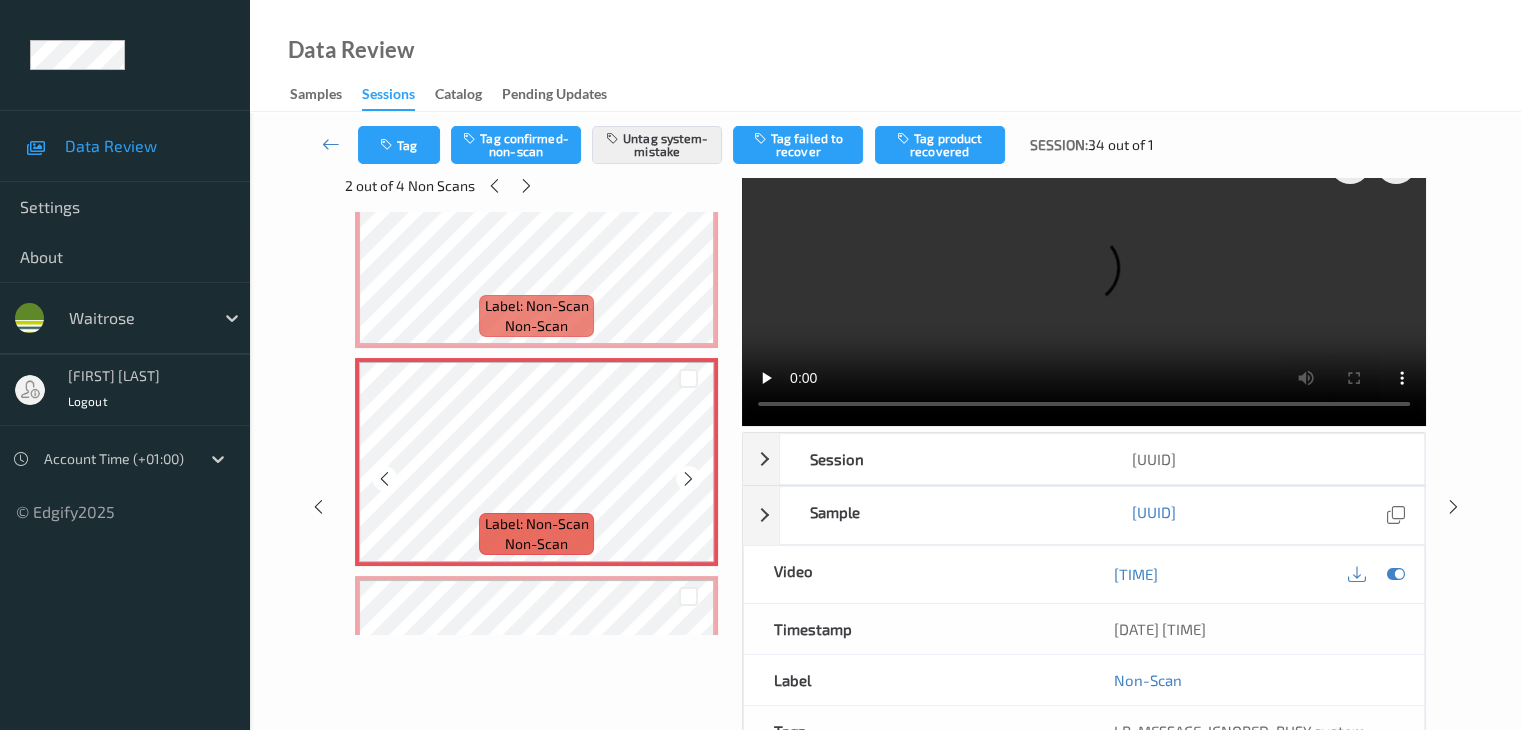 scroll, scrollTop: 400, scrollLeft: 0, axis: vertical 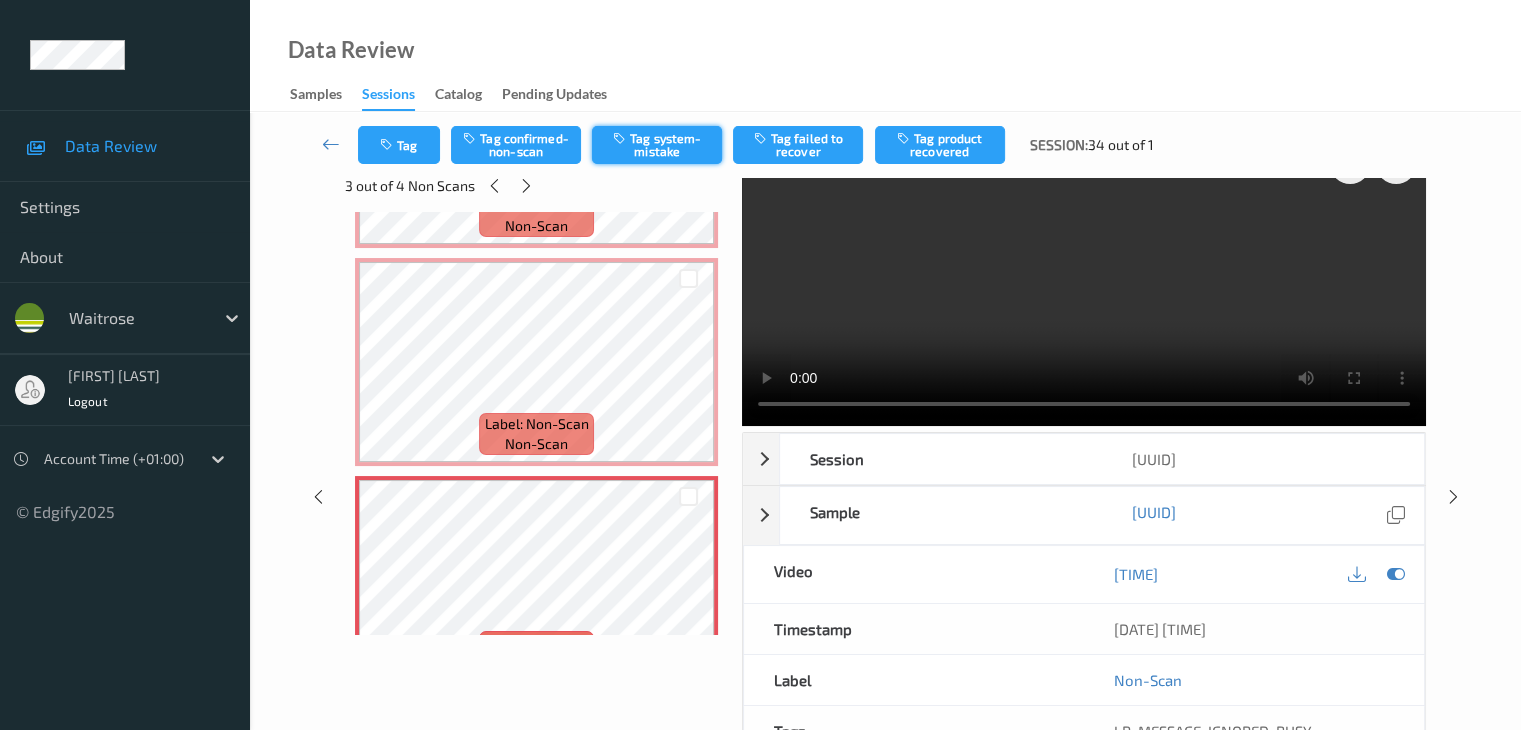 click on "Tag   system-mistake" at bounding box center [657, 145] 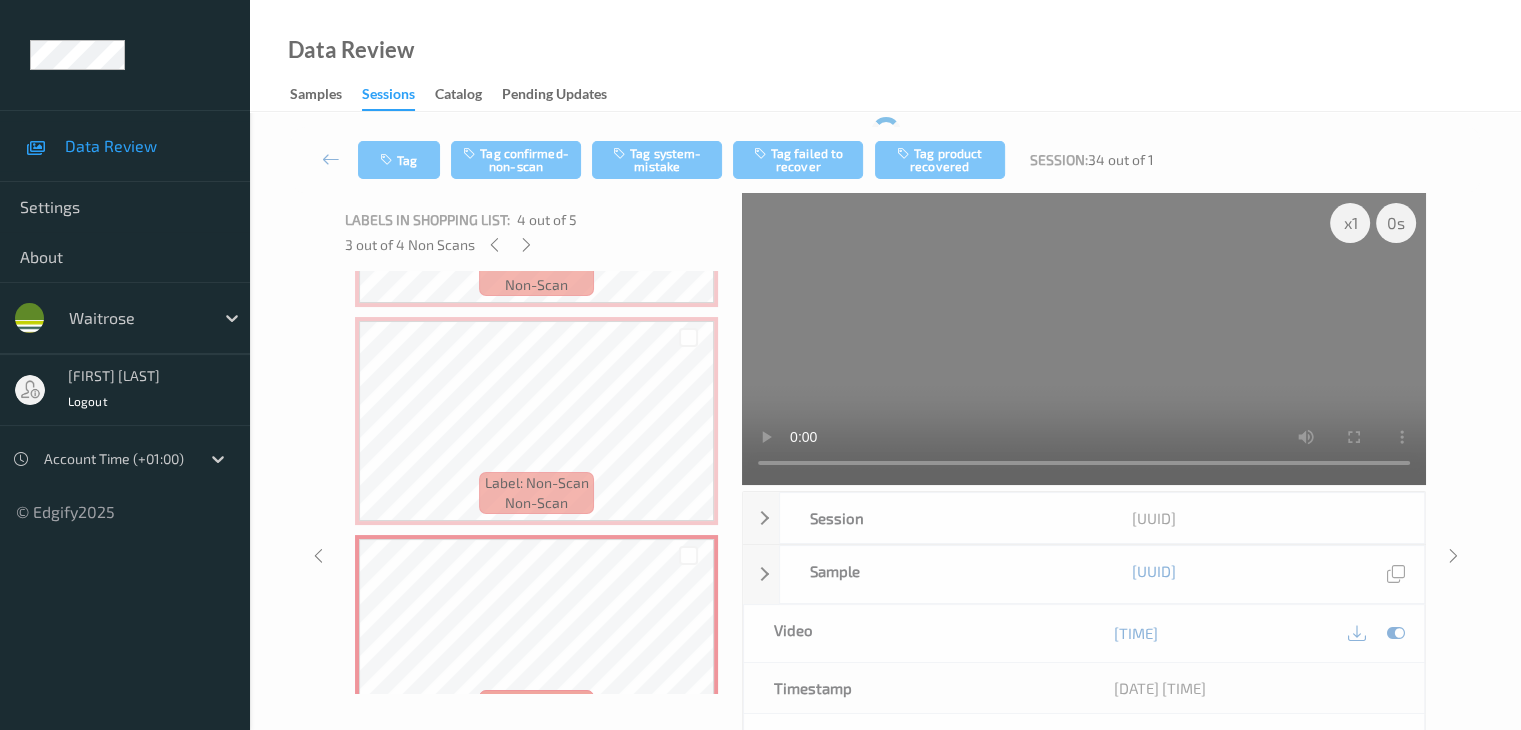 scroll, scrollTop: 0, scrollLeft: 0, axis: both 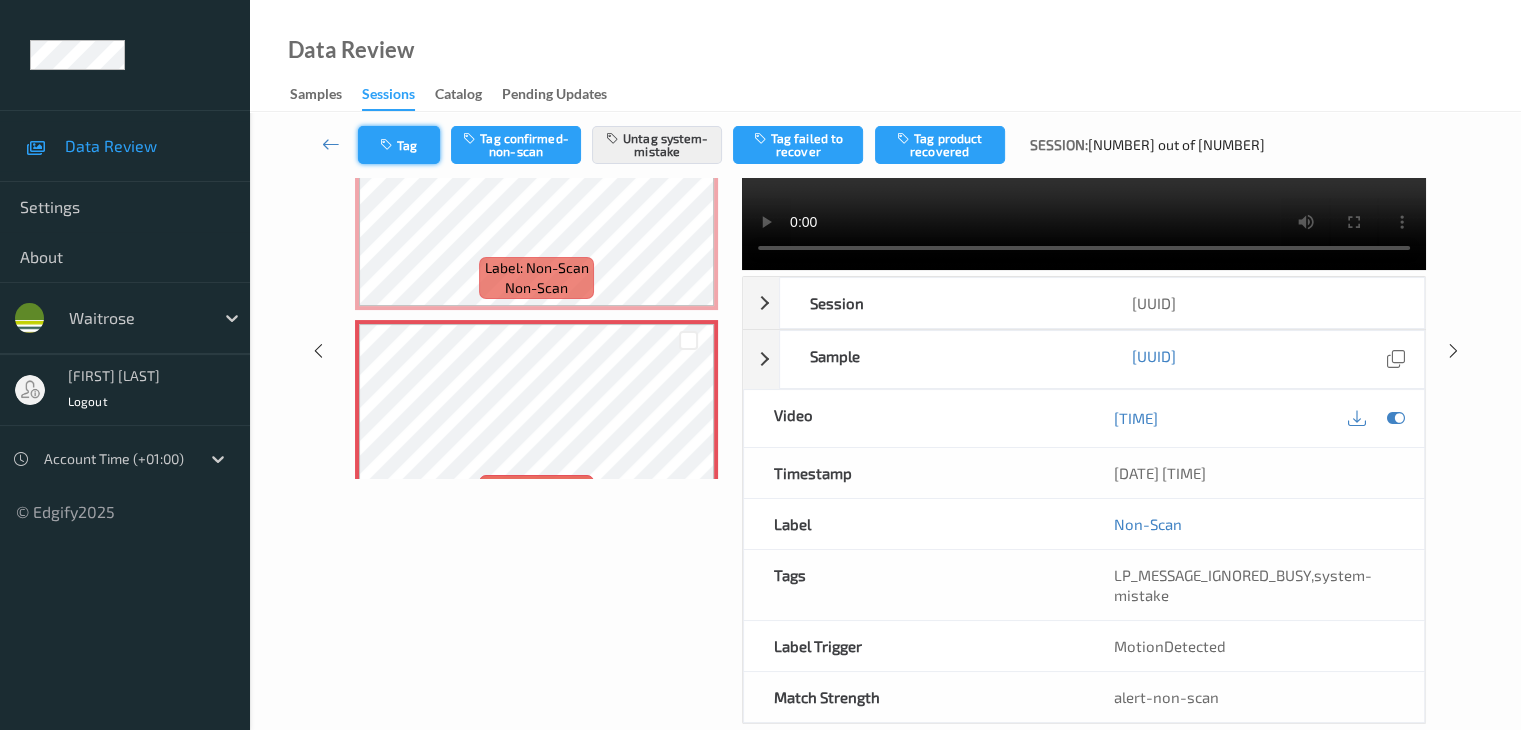 click on "Tag" at bounding box center [399, 145] 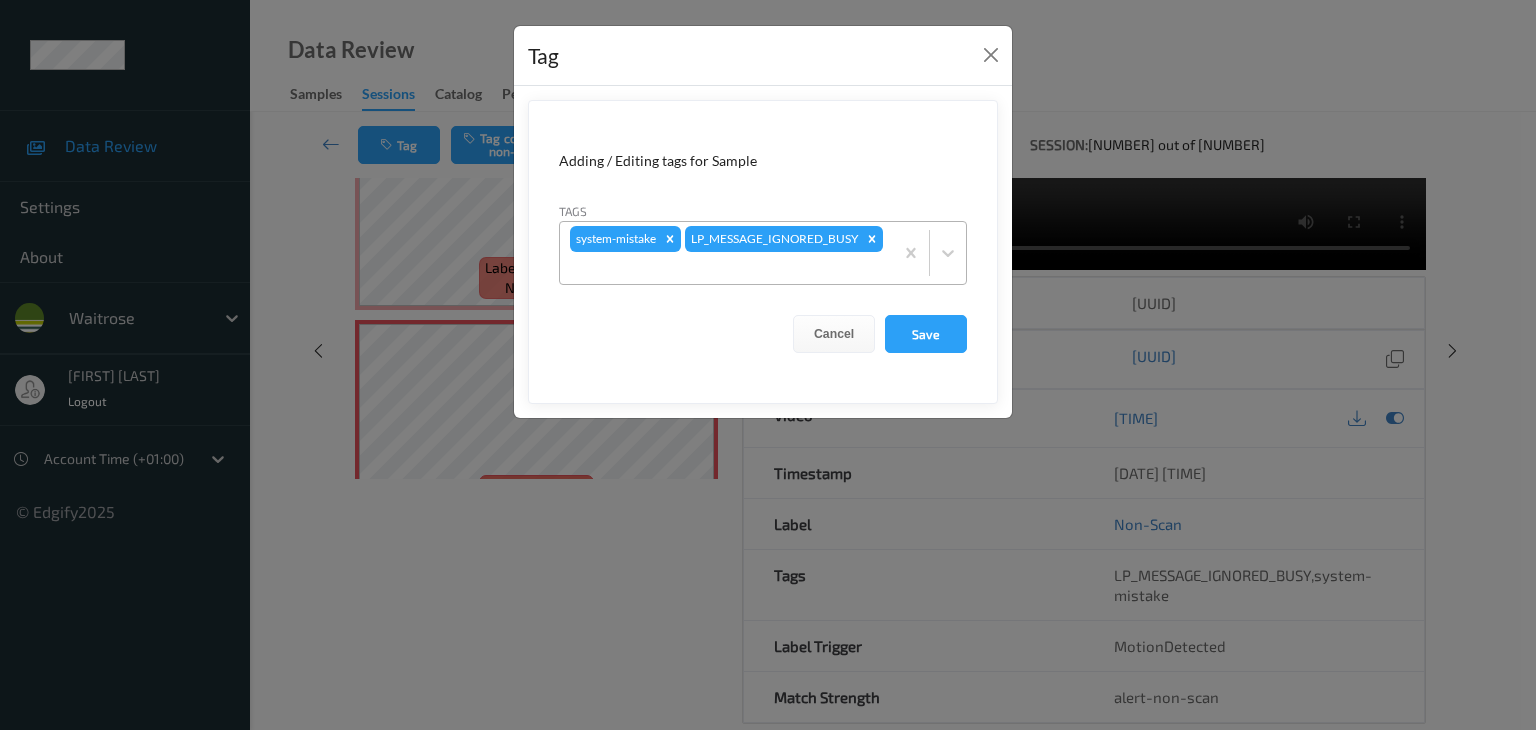 click at bounding box center [726, 268] 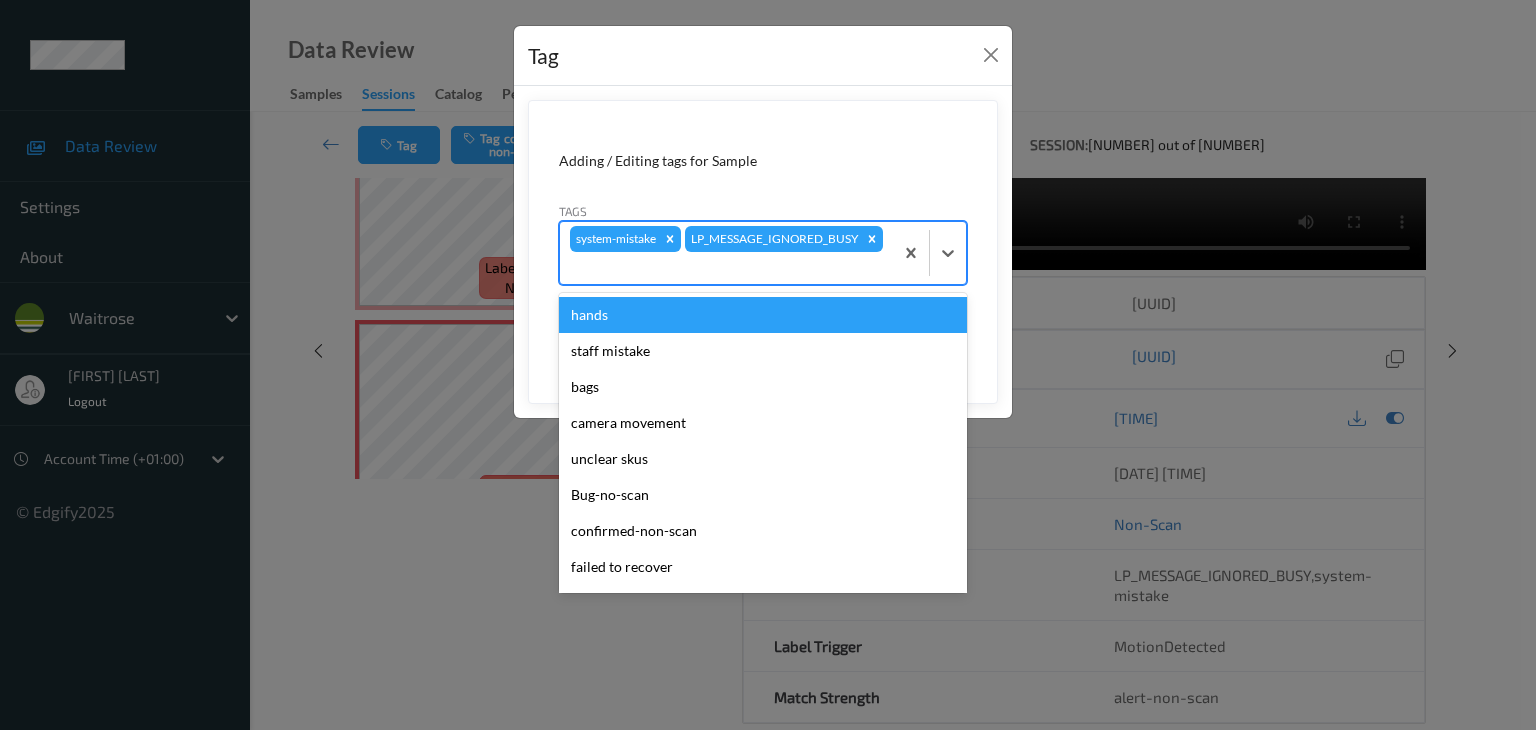 type on "u" 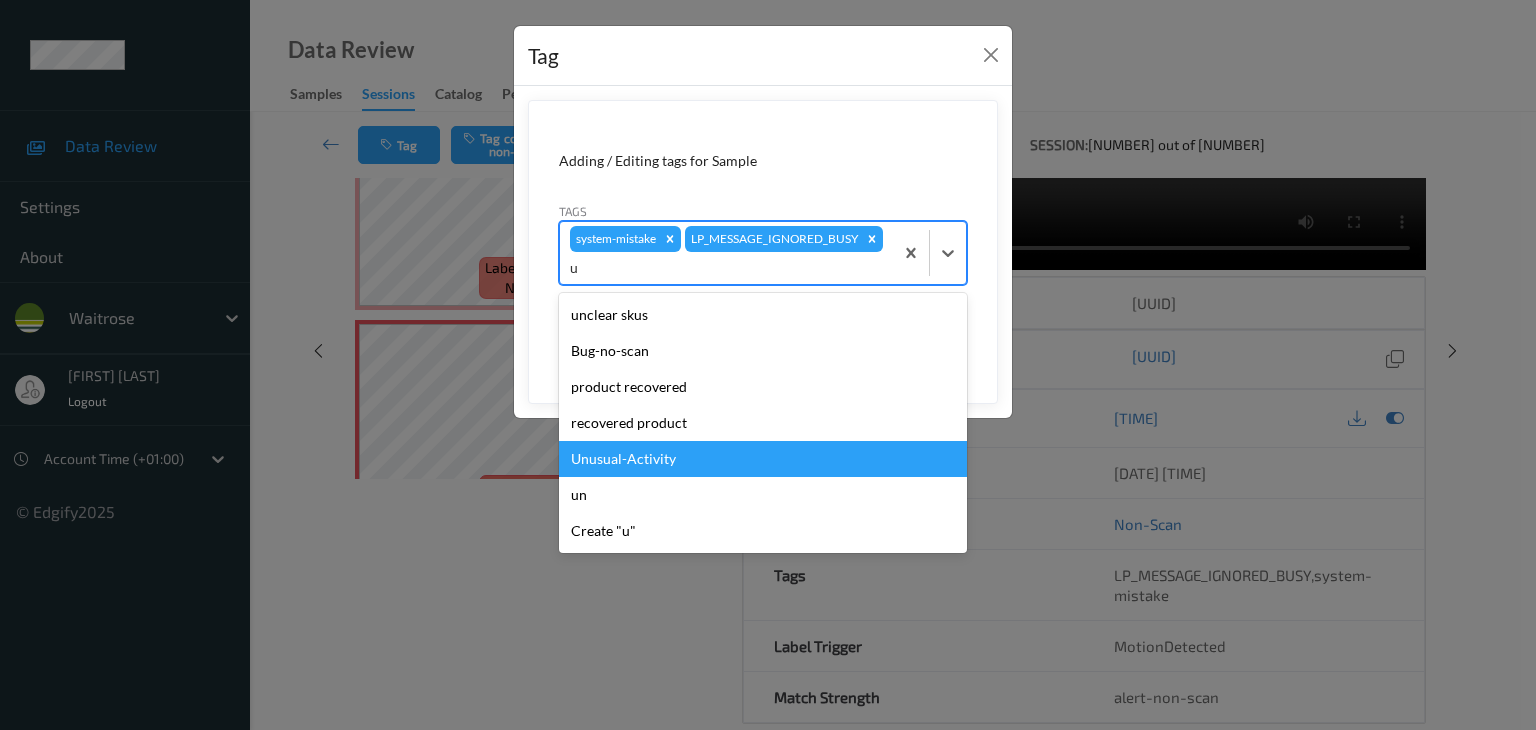 click on "Unusual-Activity" at bounding box center (763, 459) 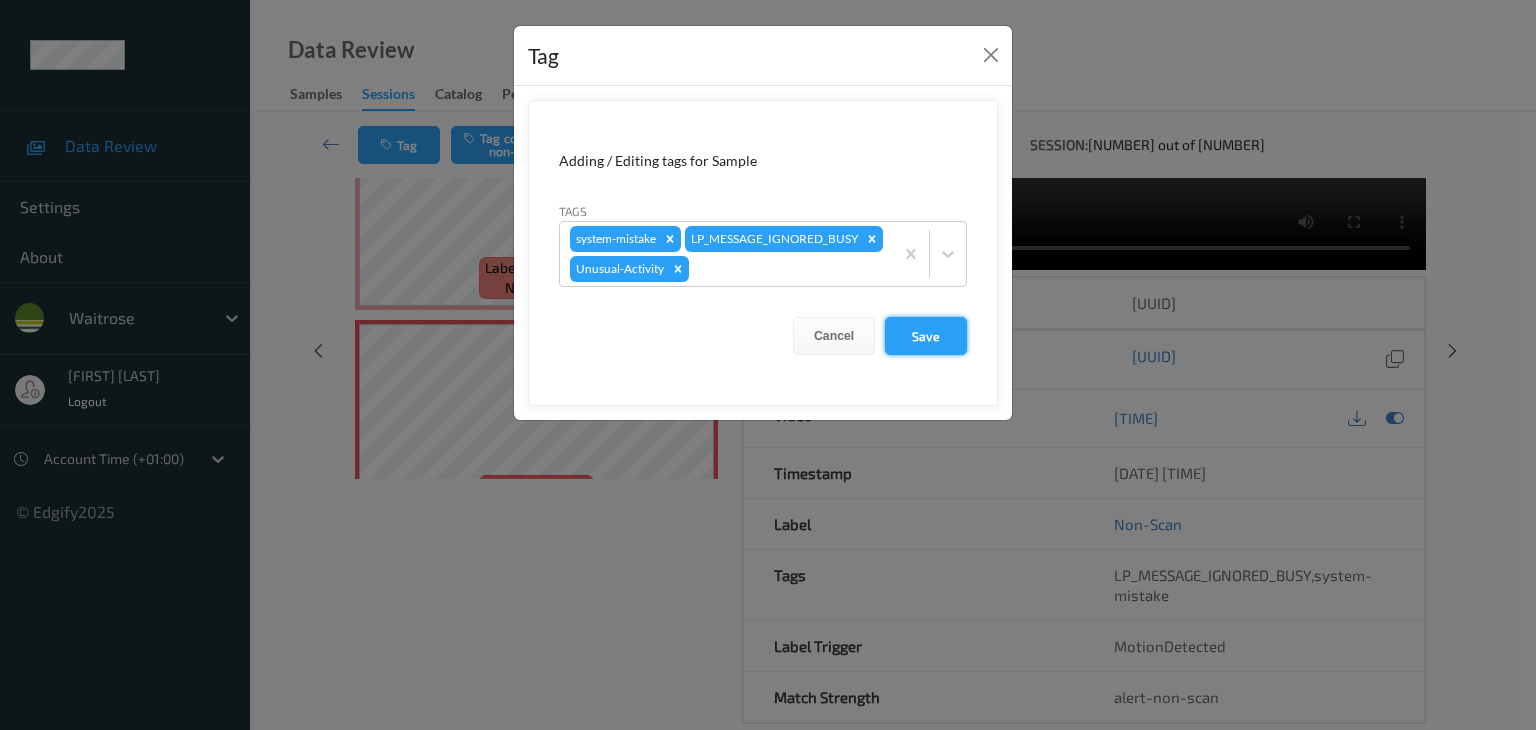 click on "Save" at bounding box center (926, 336) 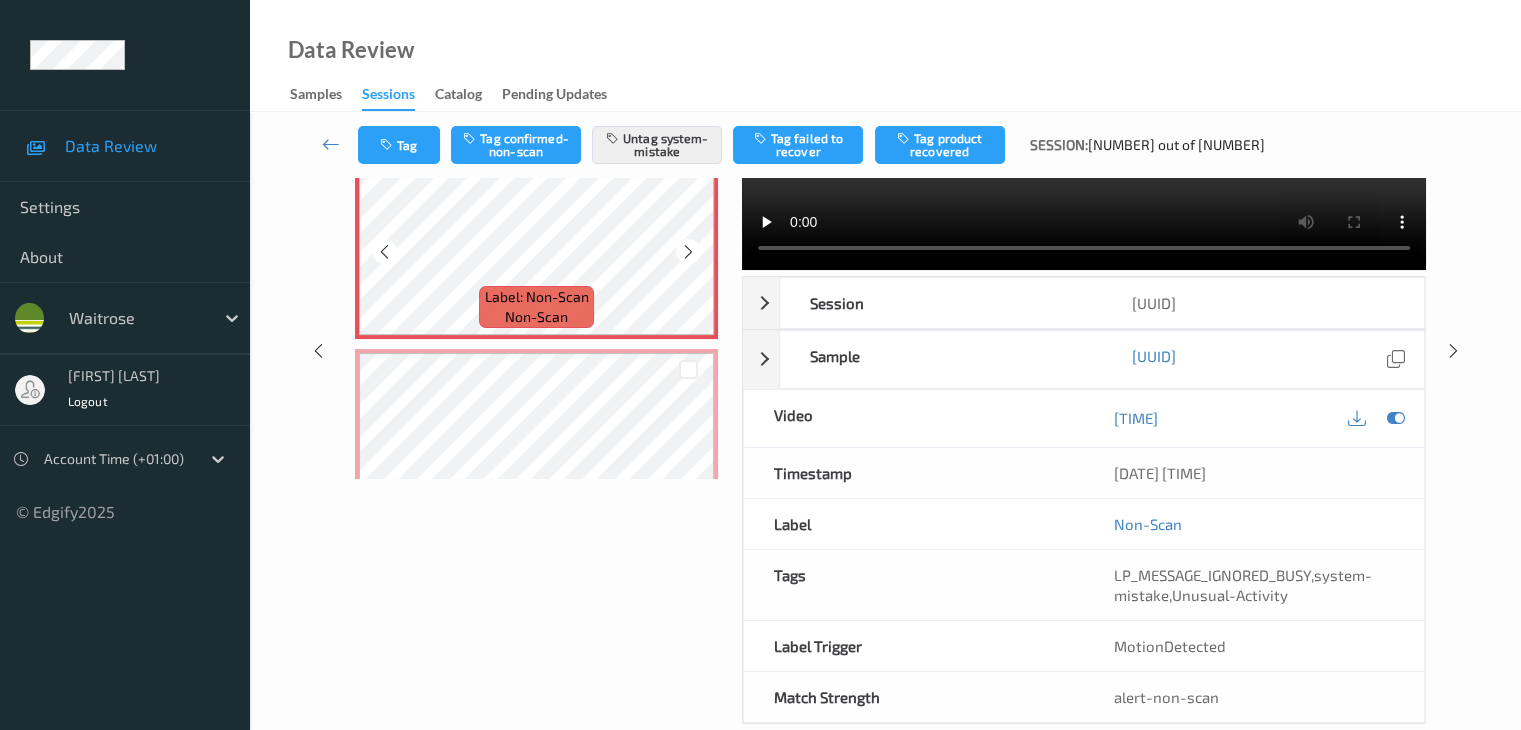 scroll, scrollTop: 600, scrollLeft: 0, axis: vertical 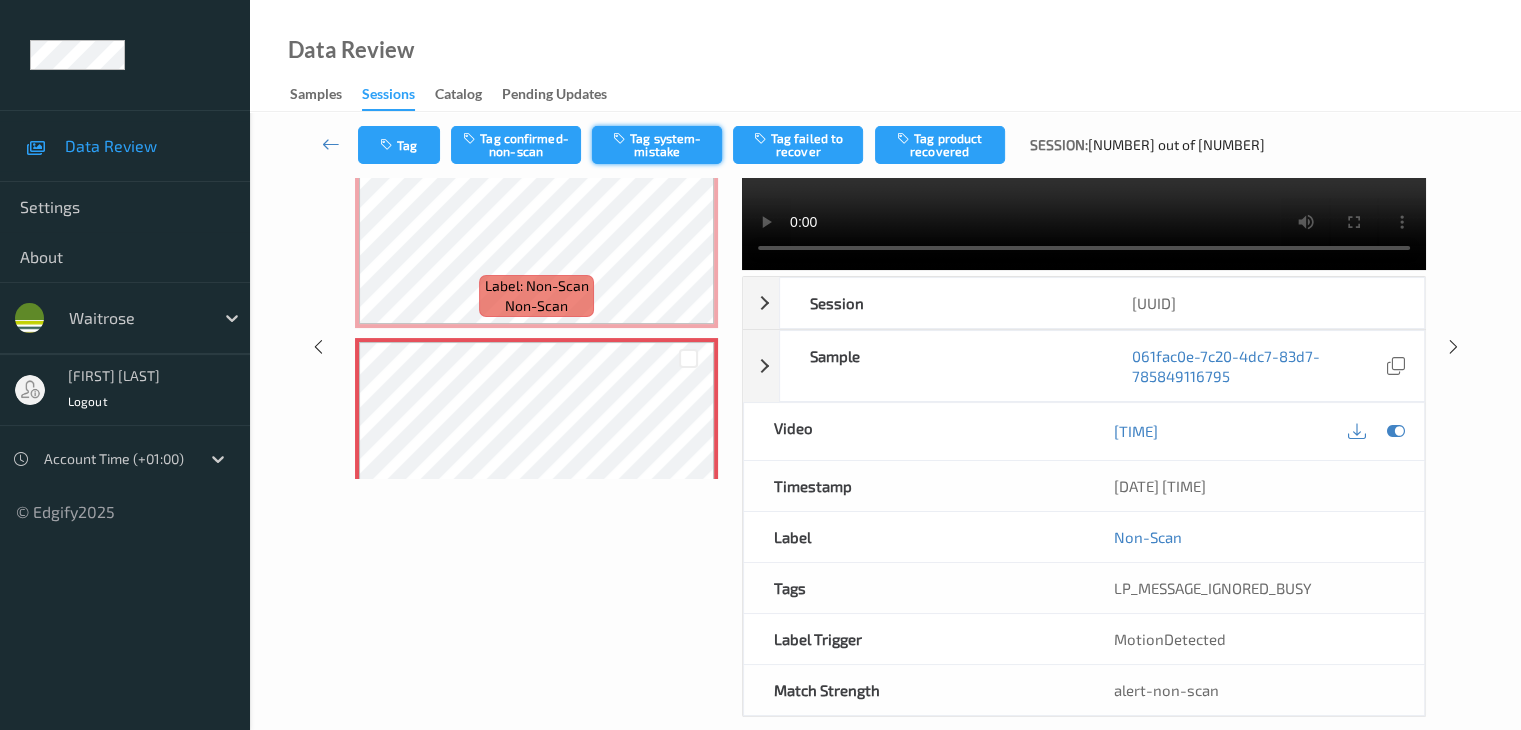 click on "Tag   system-mistake" at bounding box center [657, 145] 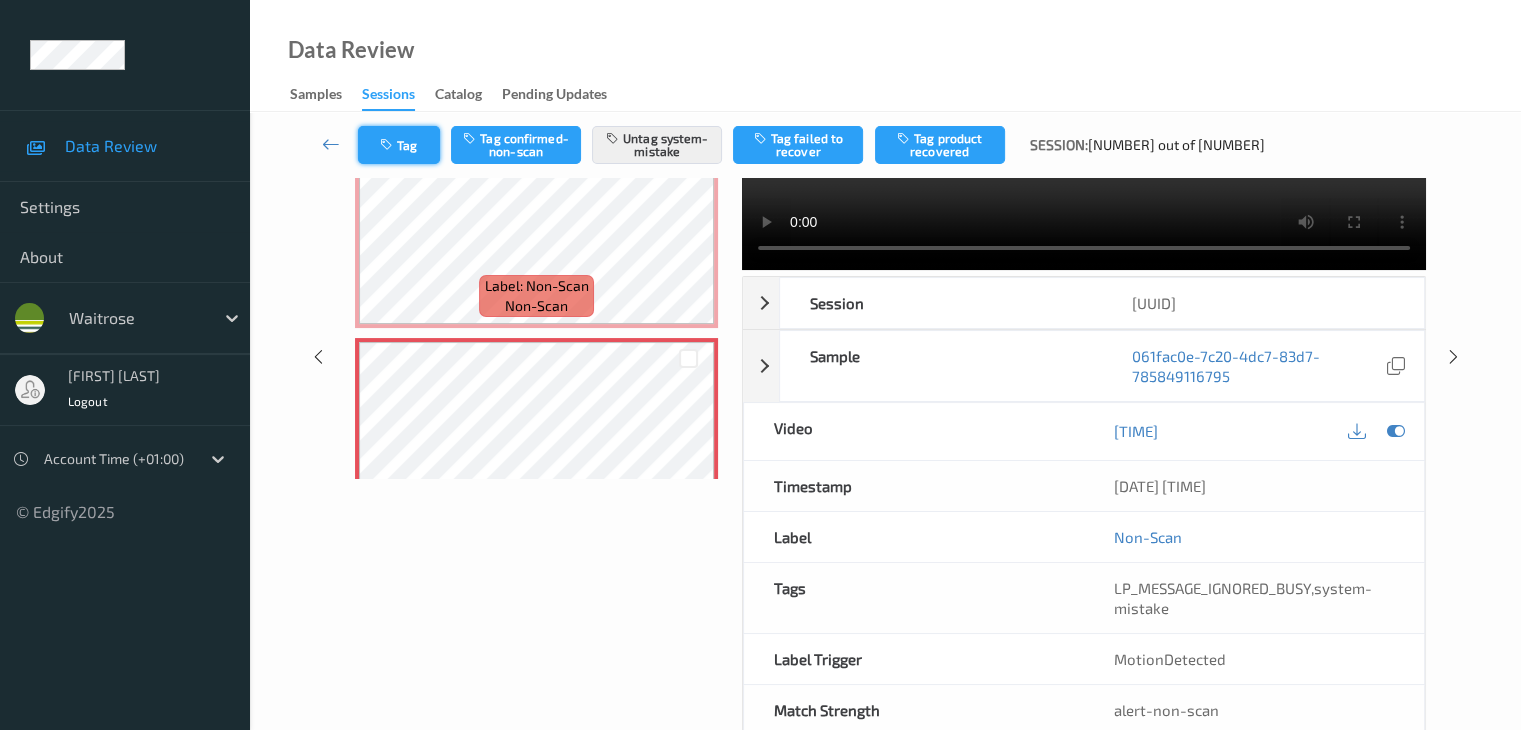 click at bounding box center (388, 145) 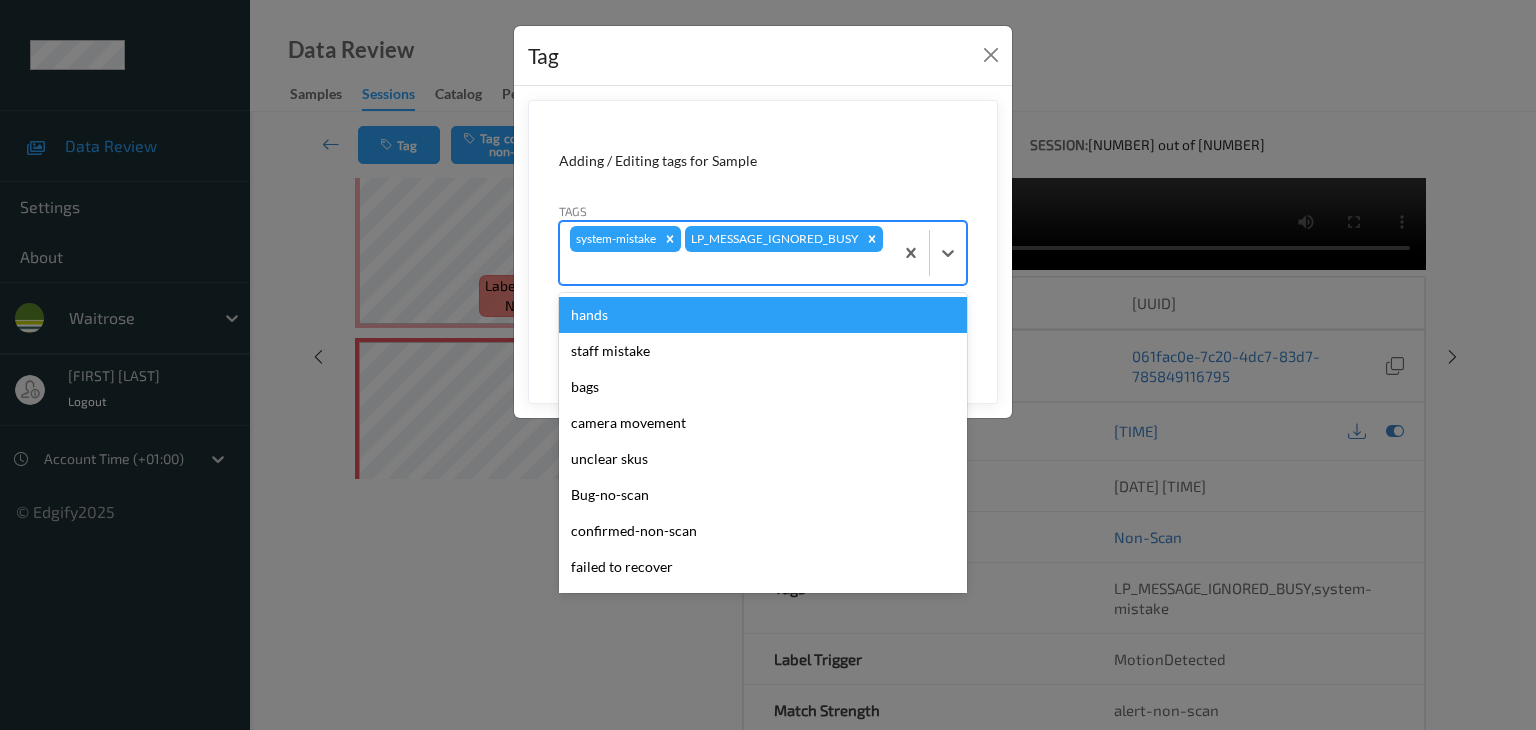 click at bounding box center (726, 268) 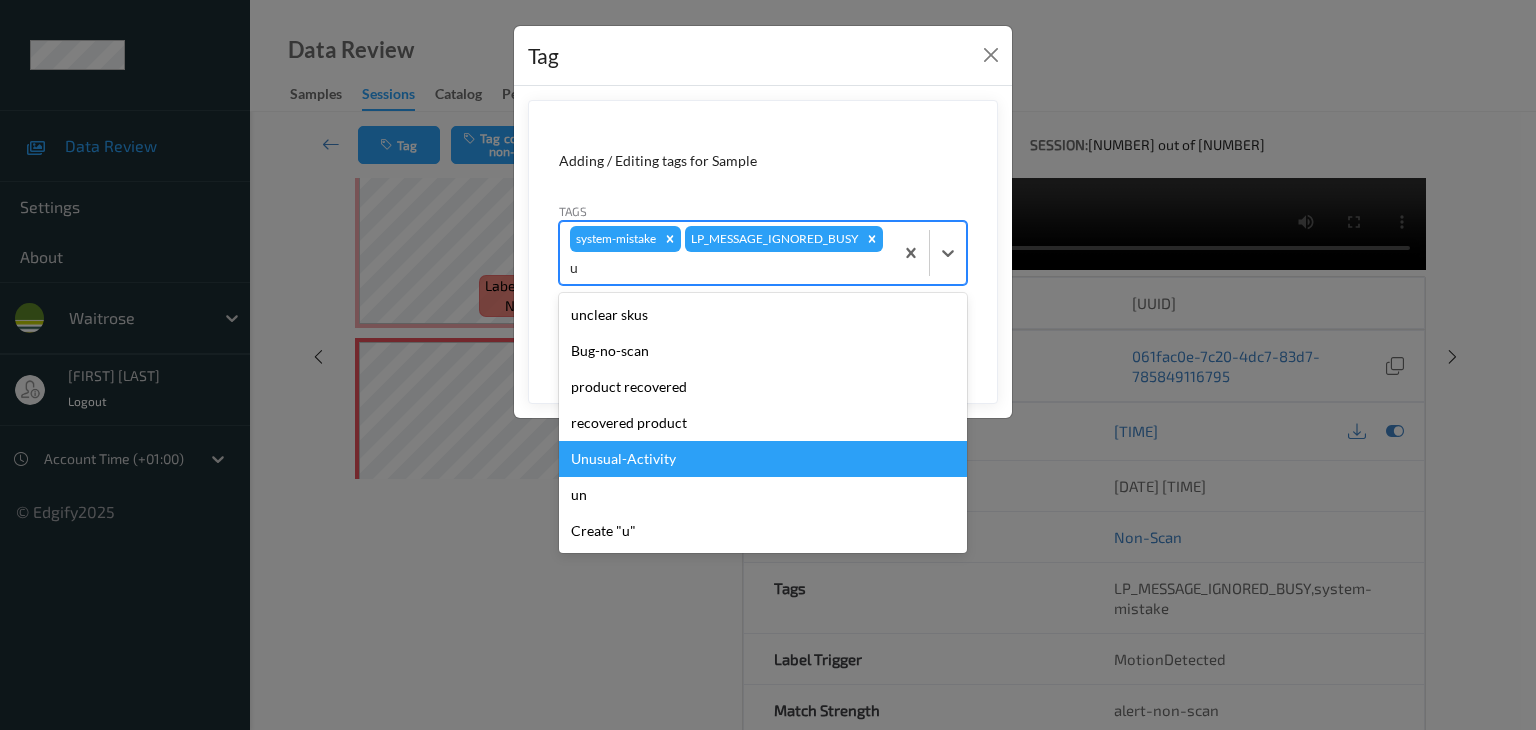click on "Unusual-Activity" at bounding box center (763, 459) 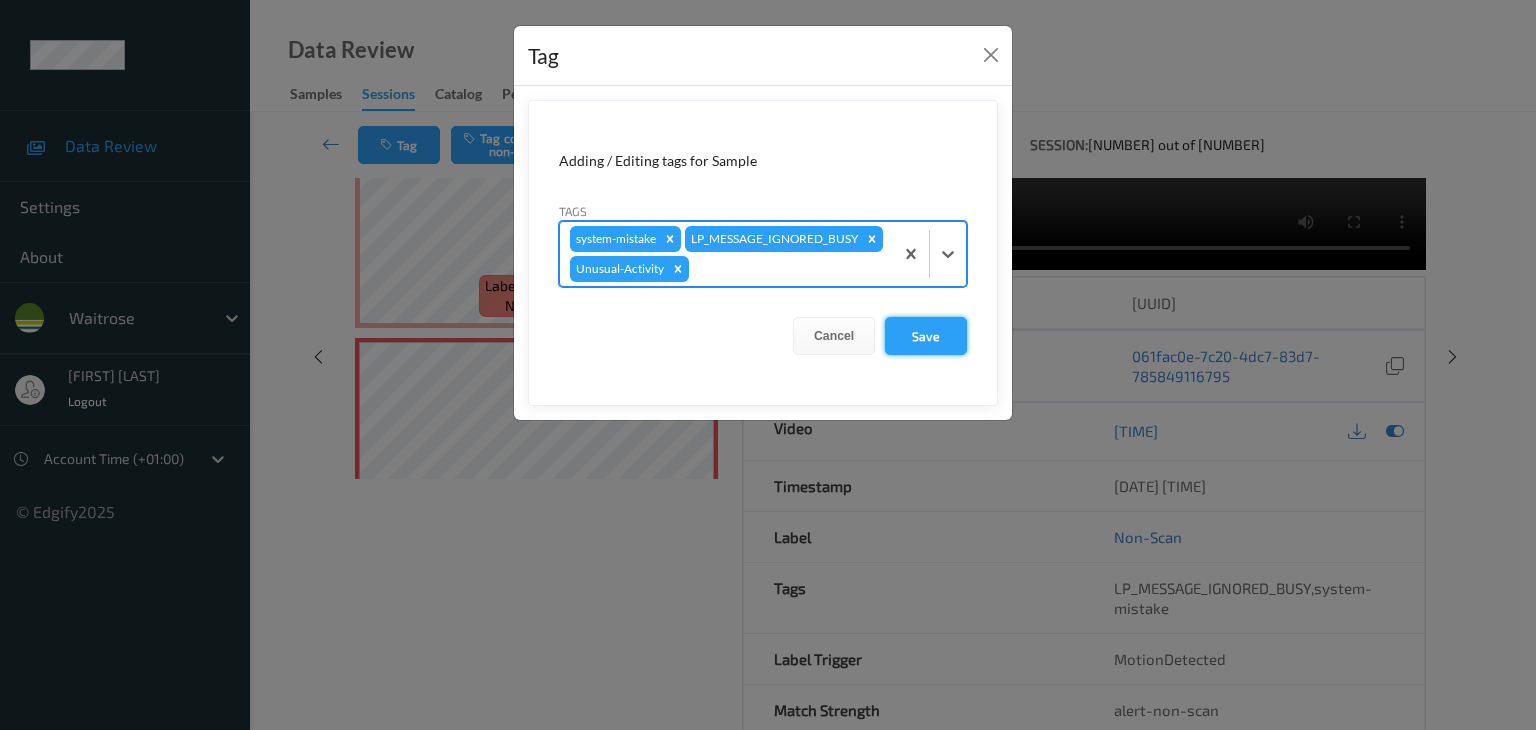 click on "Save" at bounding box center (926, 336) 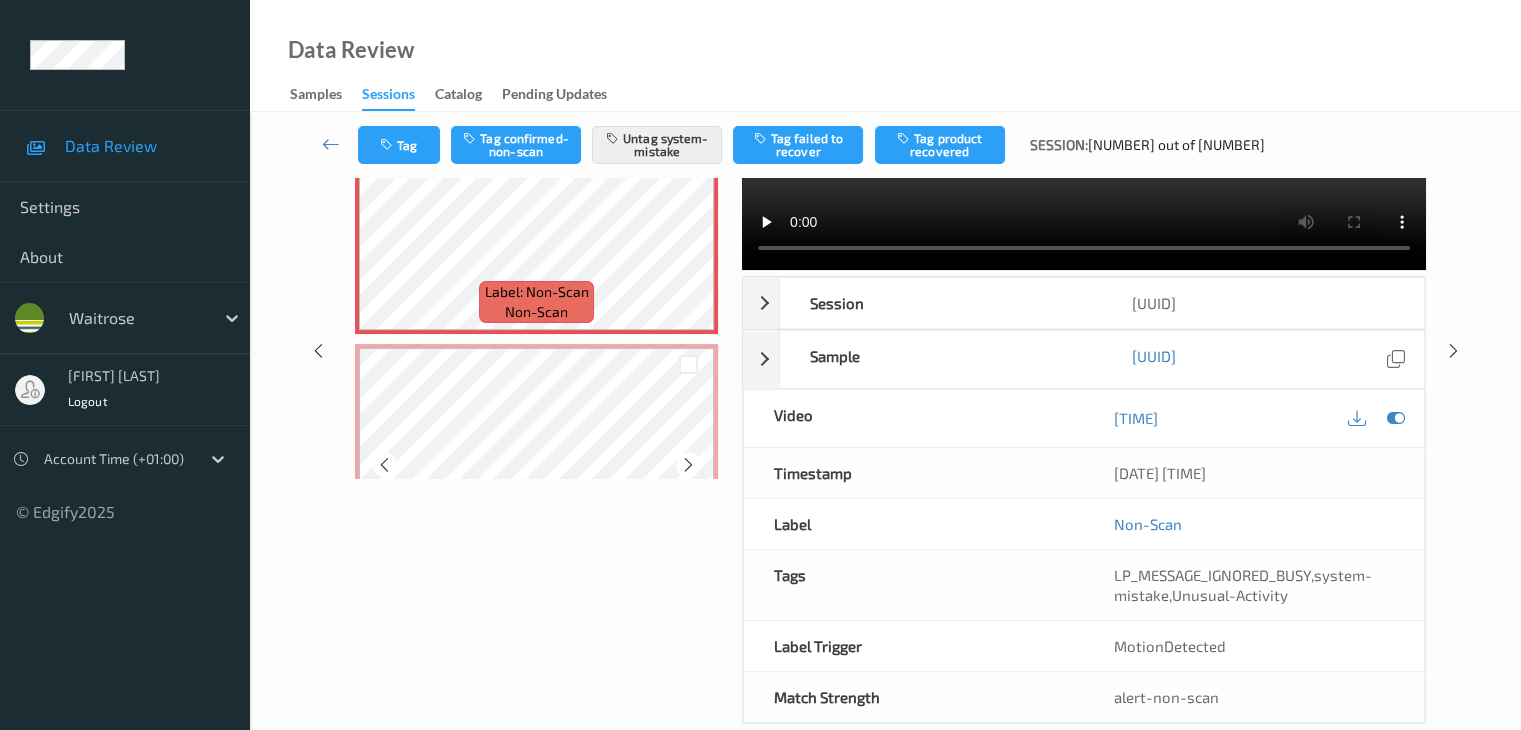 scroll, scrollTop: 176, scrollLeft: 0, axis: vertical 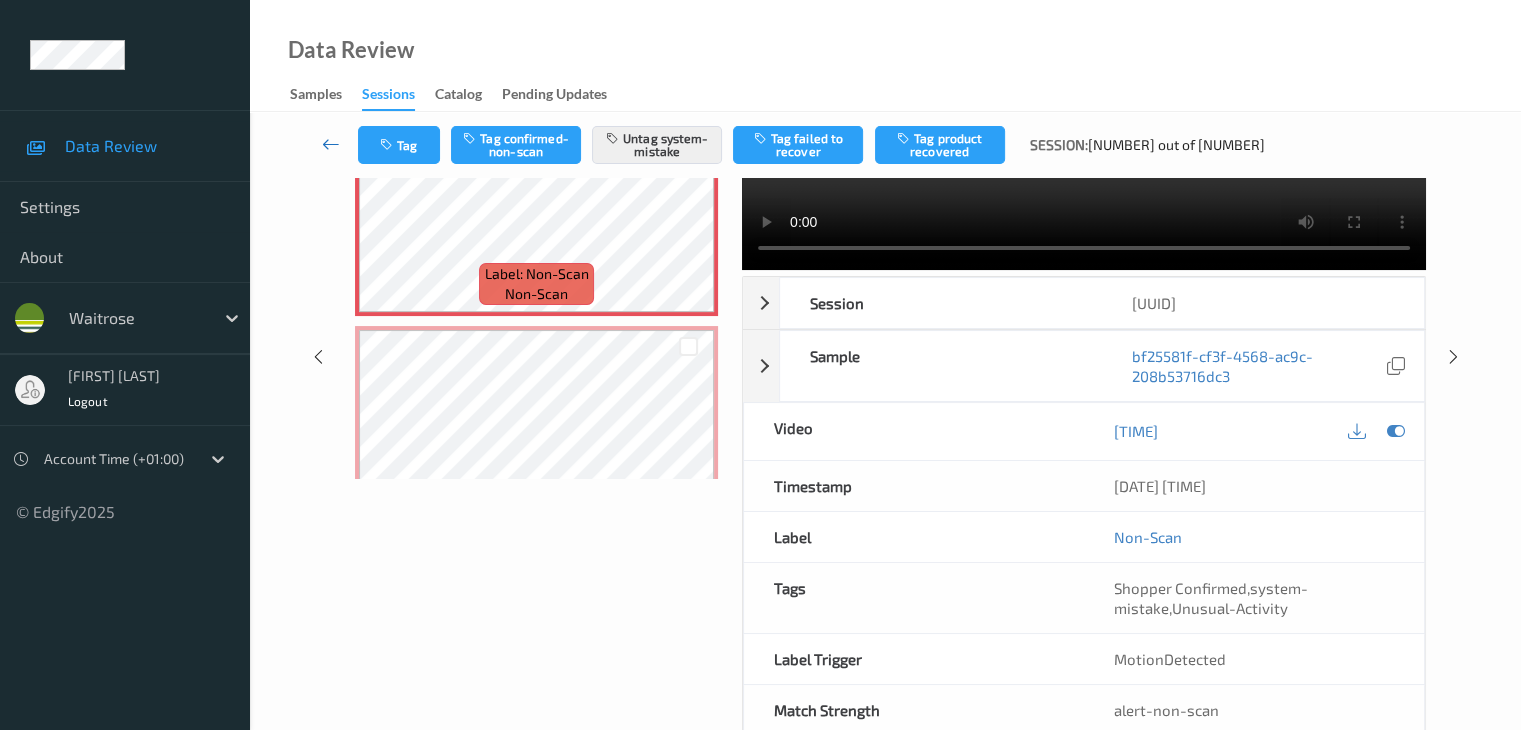 click at bounding box center [331, 144] 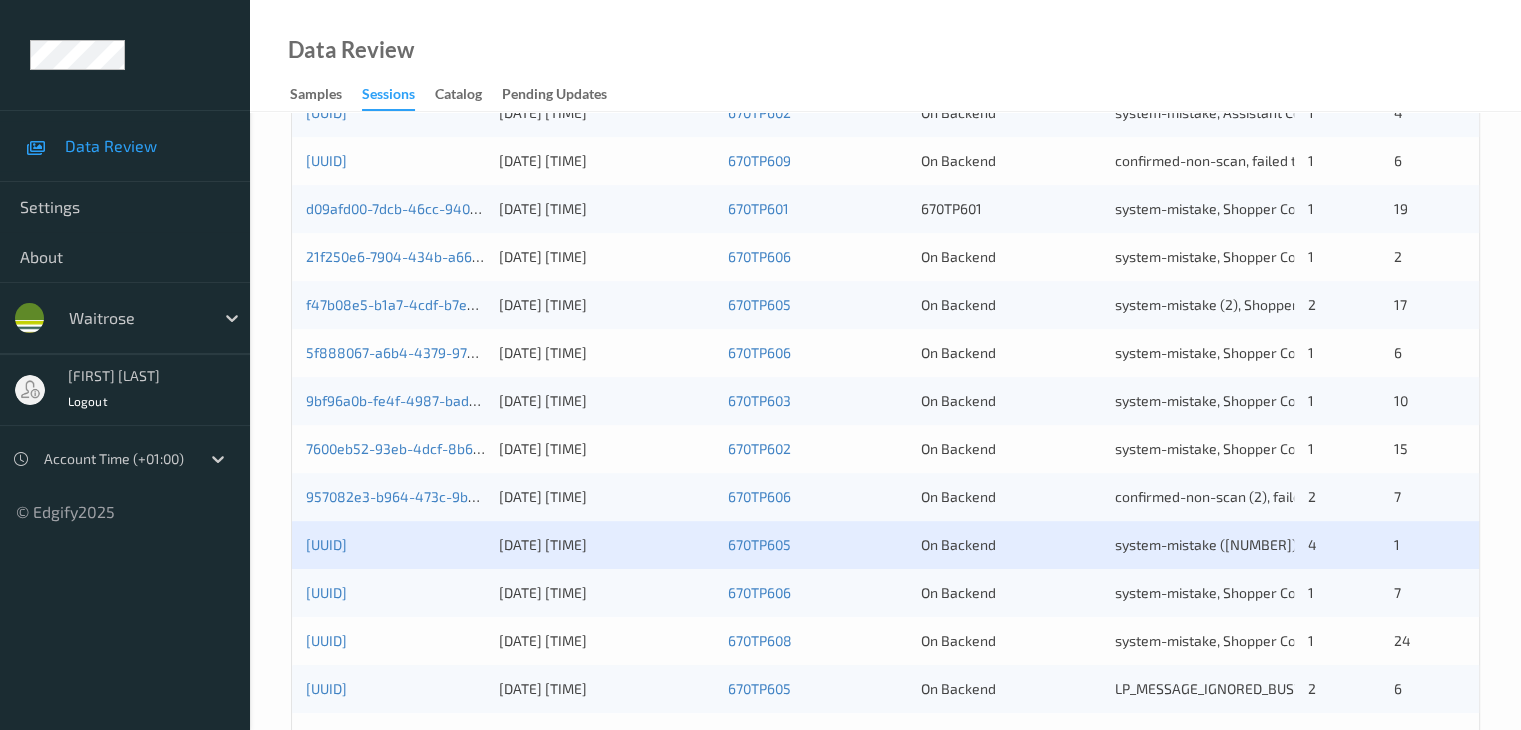scroll, scrollTop: 924, scrollLeft: 0, axis: vertical 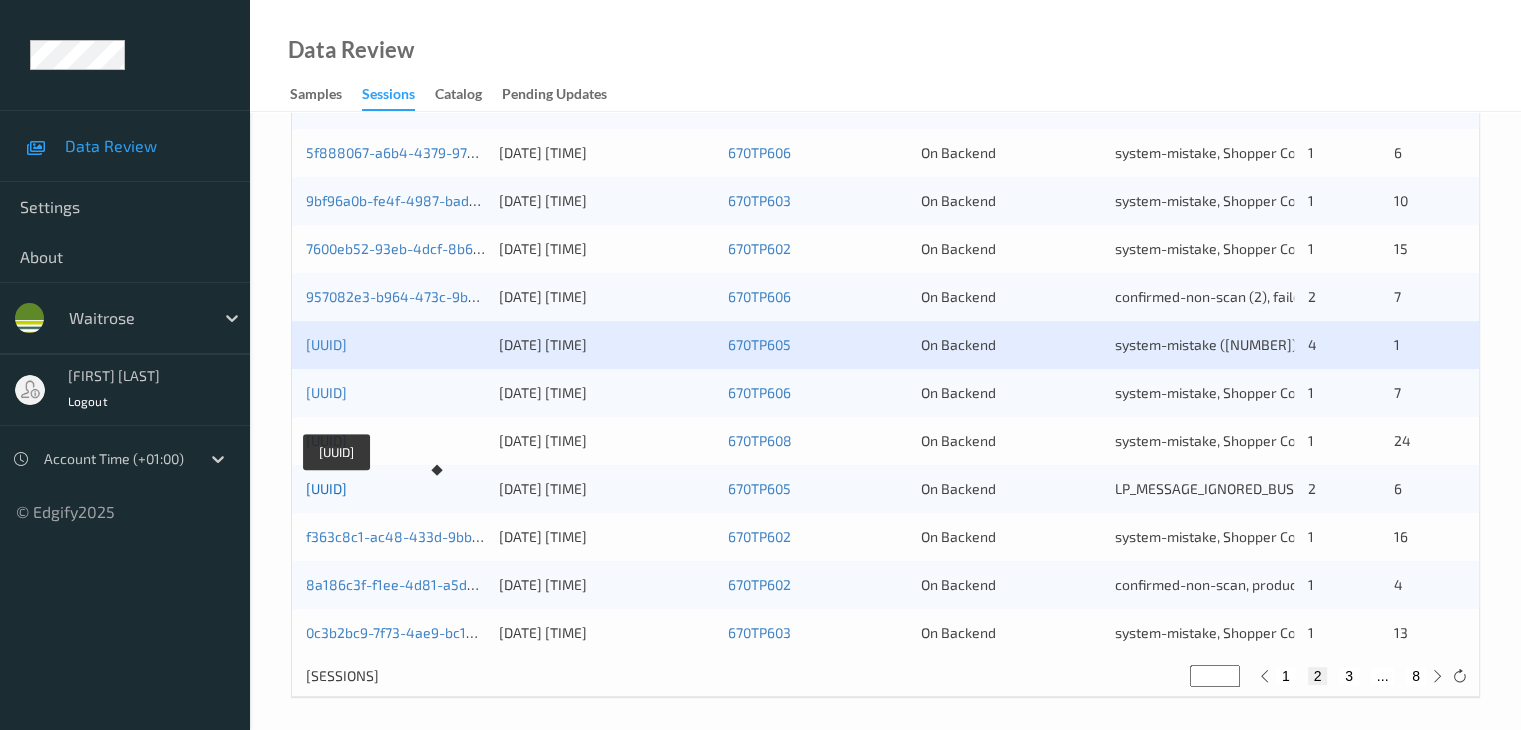 click on "[UUID]" at bounding box center [326, 488] 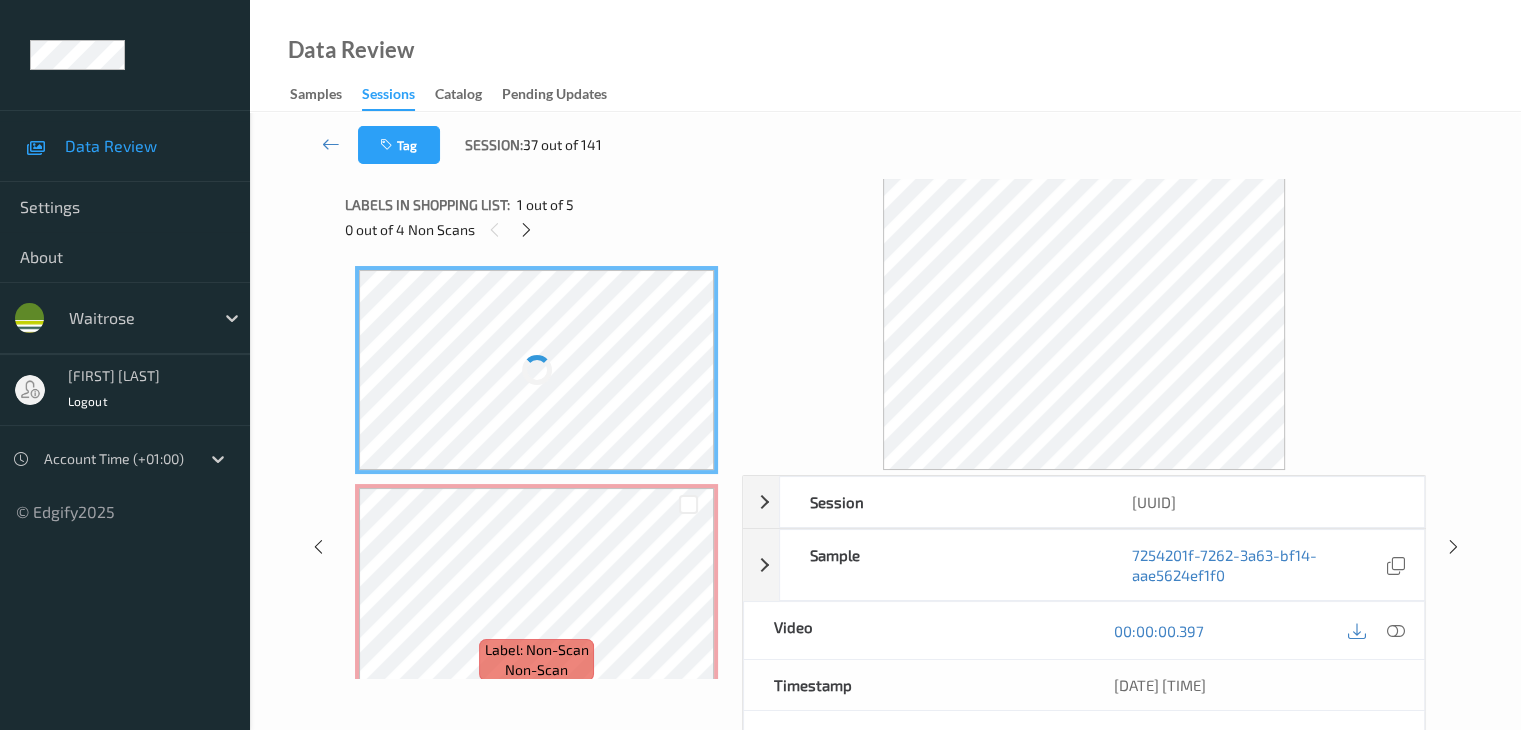 scroll, scrollTop: 0, scrollLeft: 0, axis: both 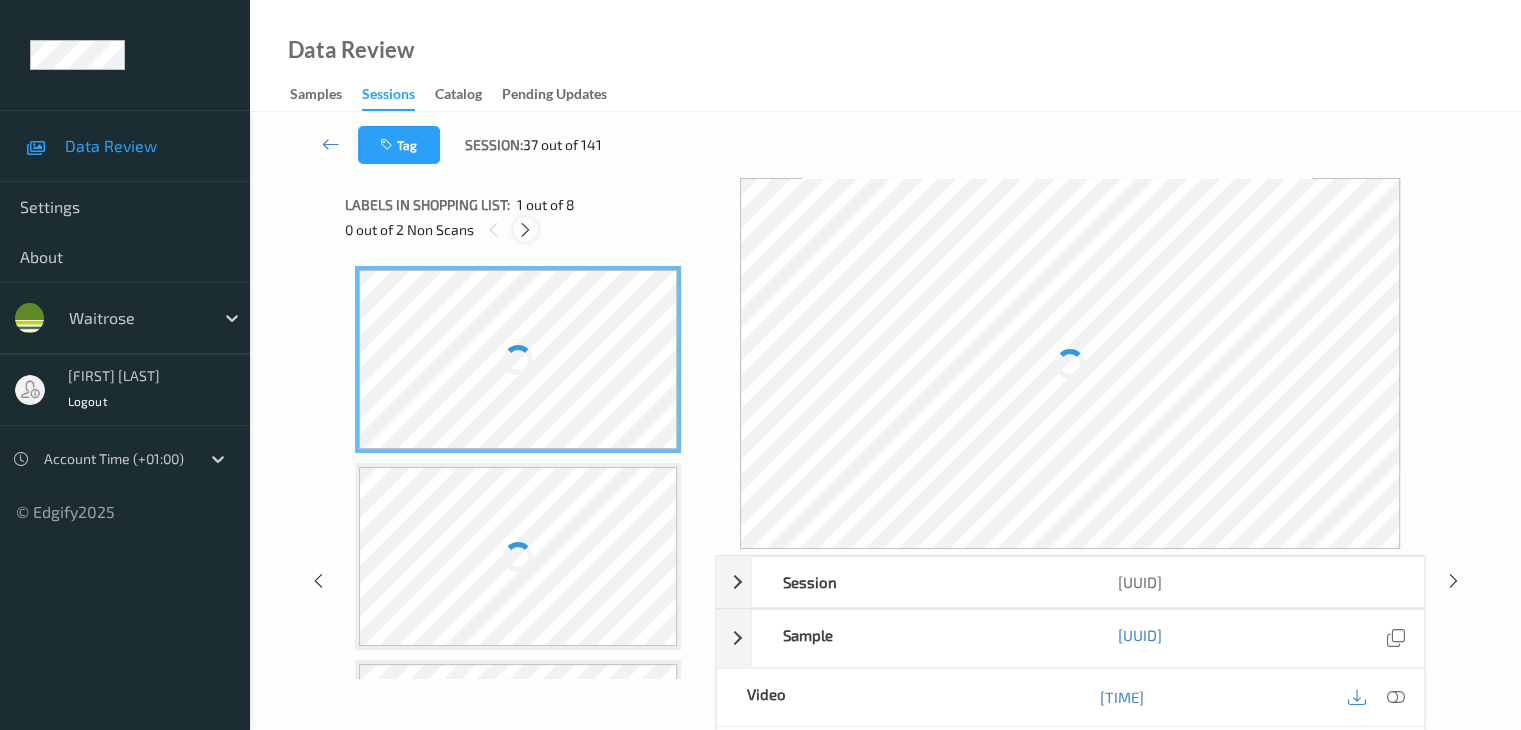 click at bounding box center (525, 230) 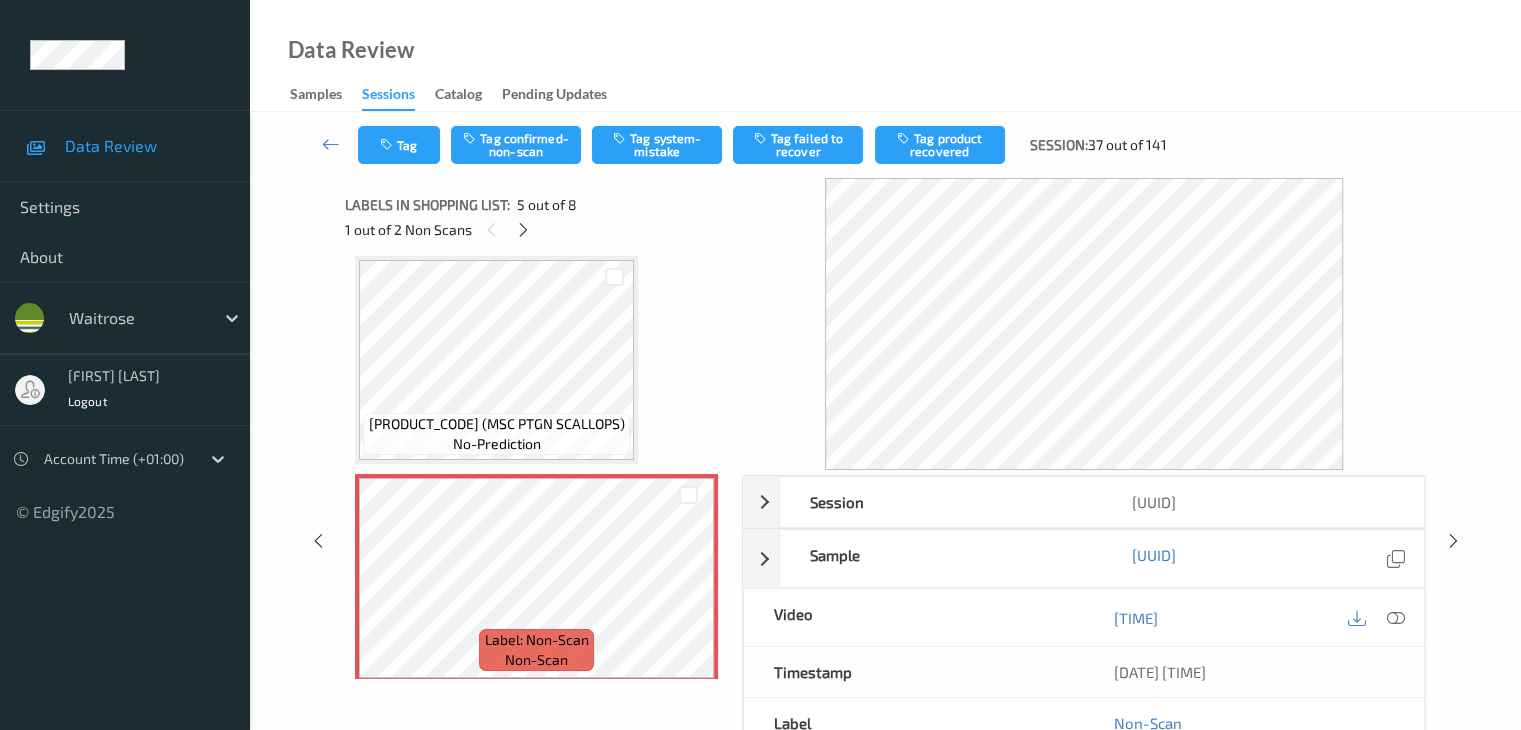 scroll, scrollTop: 764, scrollLeft: 0, axis: vertical 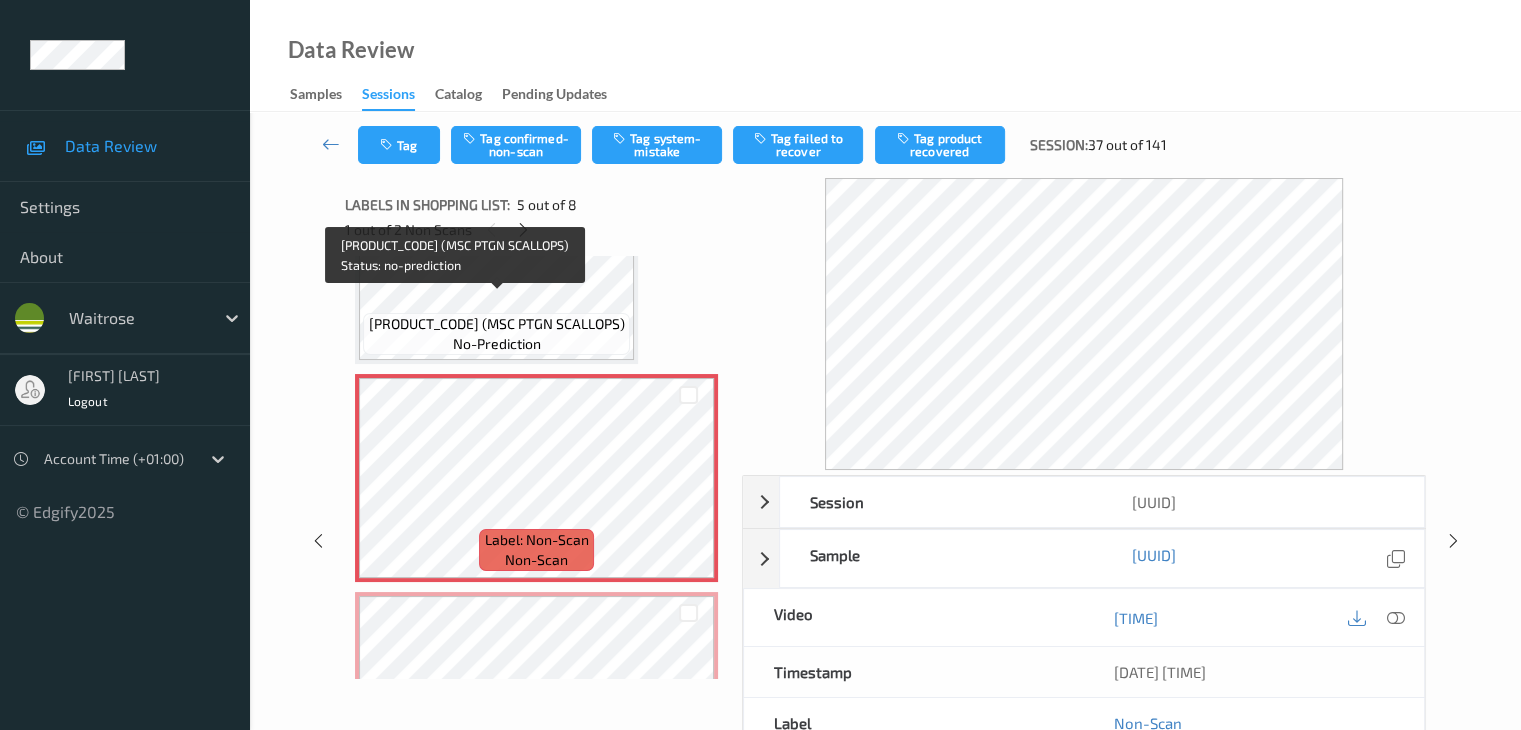 click on "[PRODUCT_CODE] (MSC PTGN SCALLOPS)" at bounding box center (497, 324) 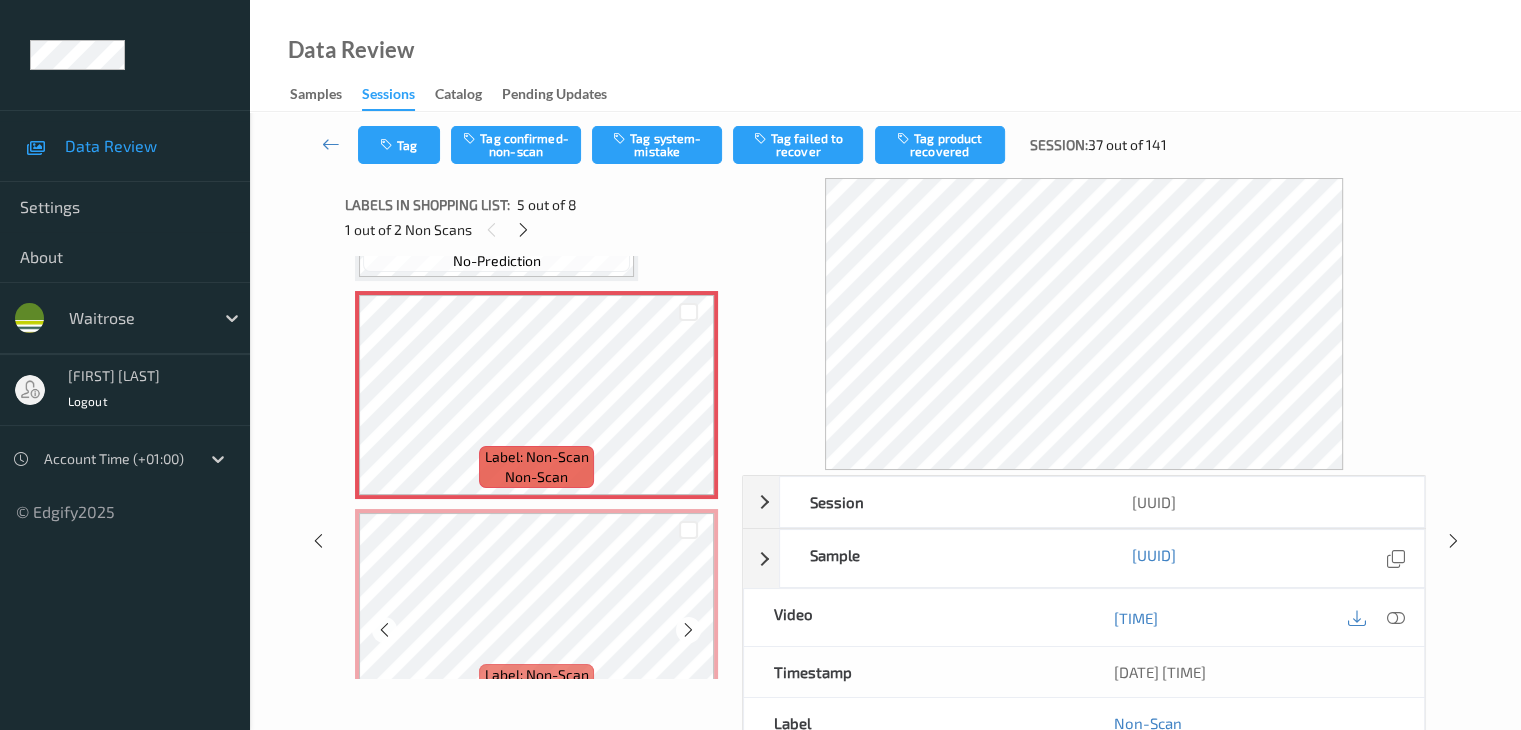 scroll, scrollTop: 964, scrollLeft: 0, axis: vertical 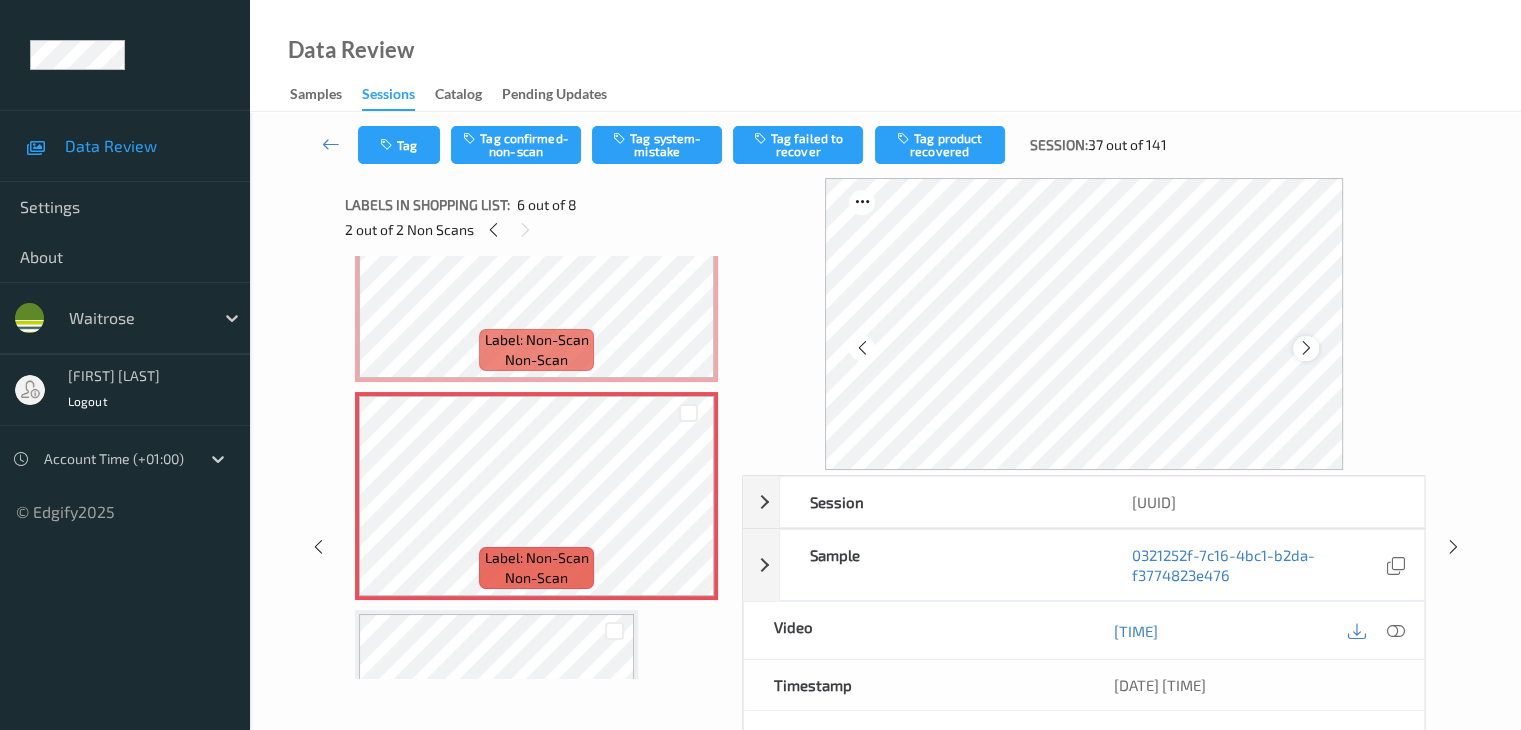 click at bounding box center [1306, 348] 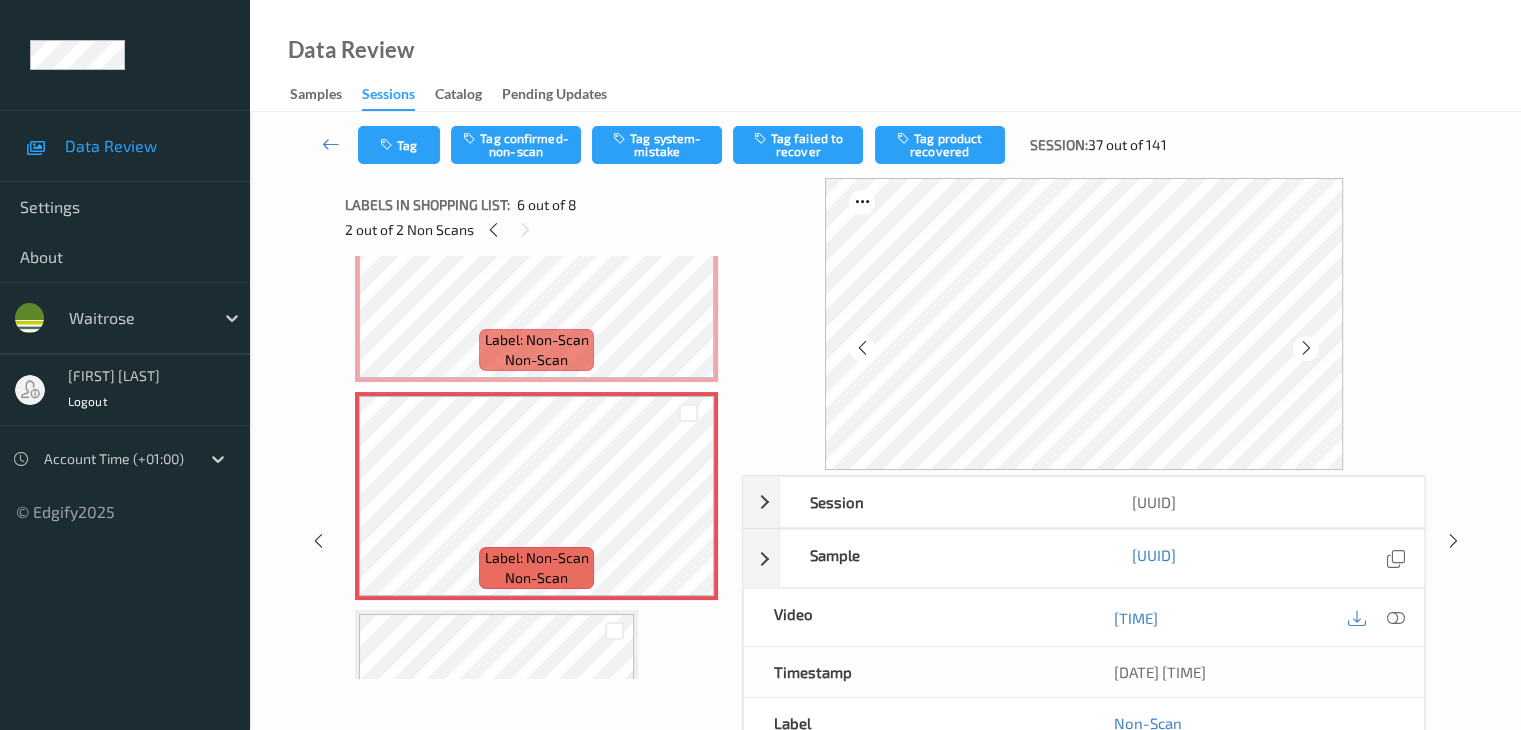 click at bounding box center (1306, 348) 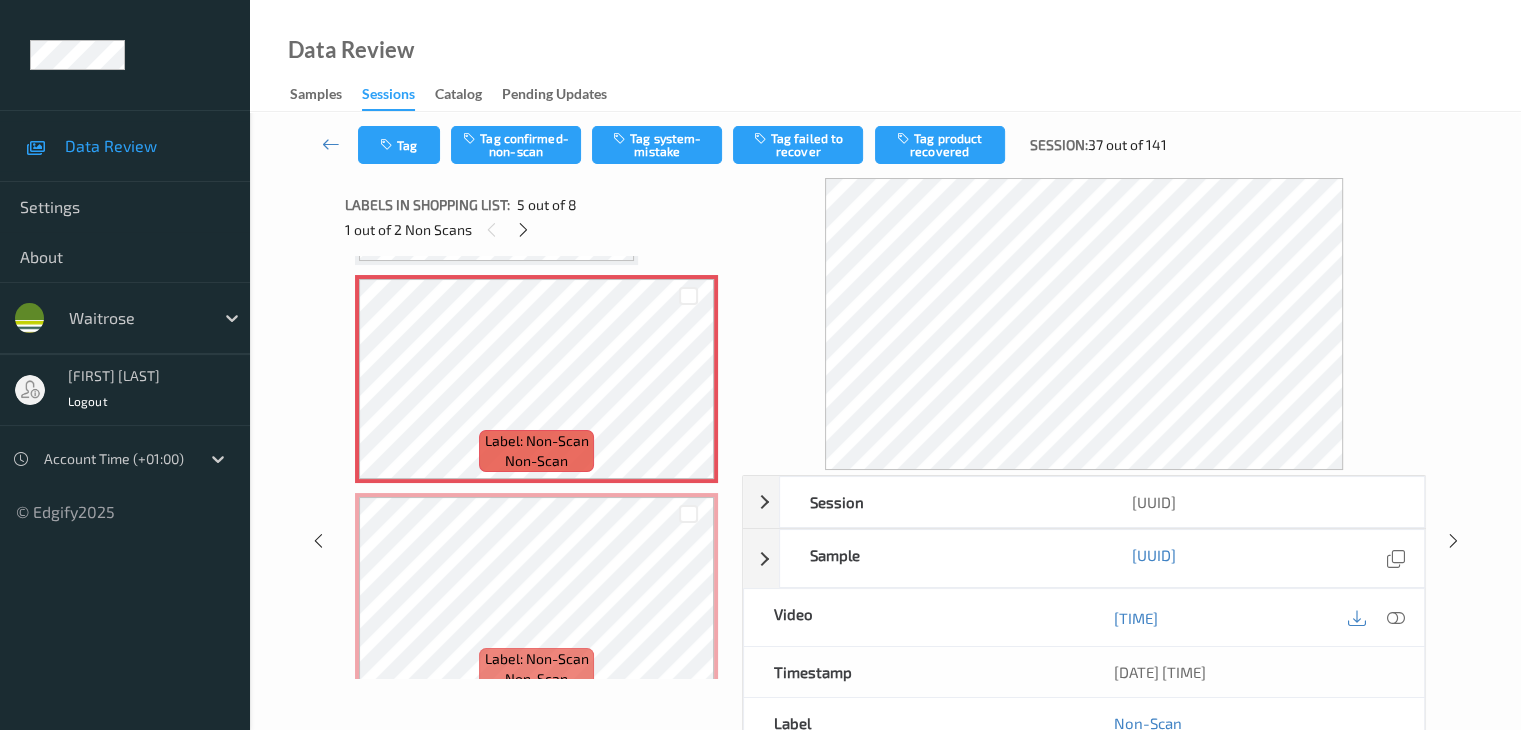 scroll, scrollTop: 764, scrollLeft: 0, axis: vertical 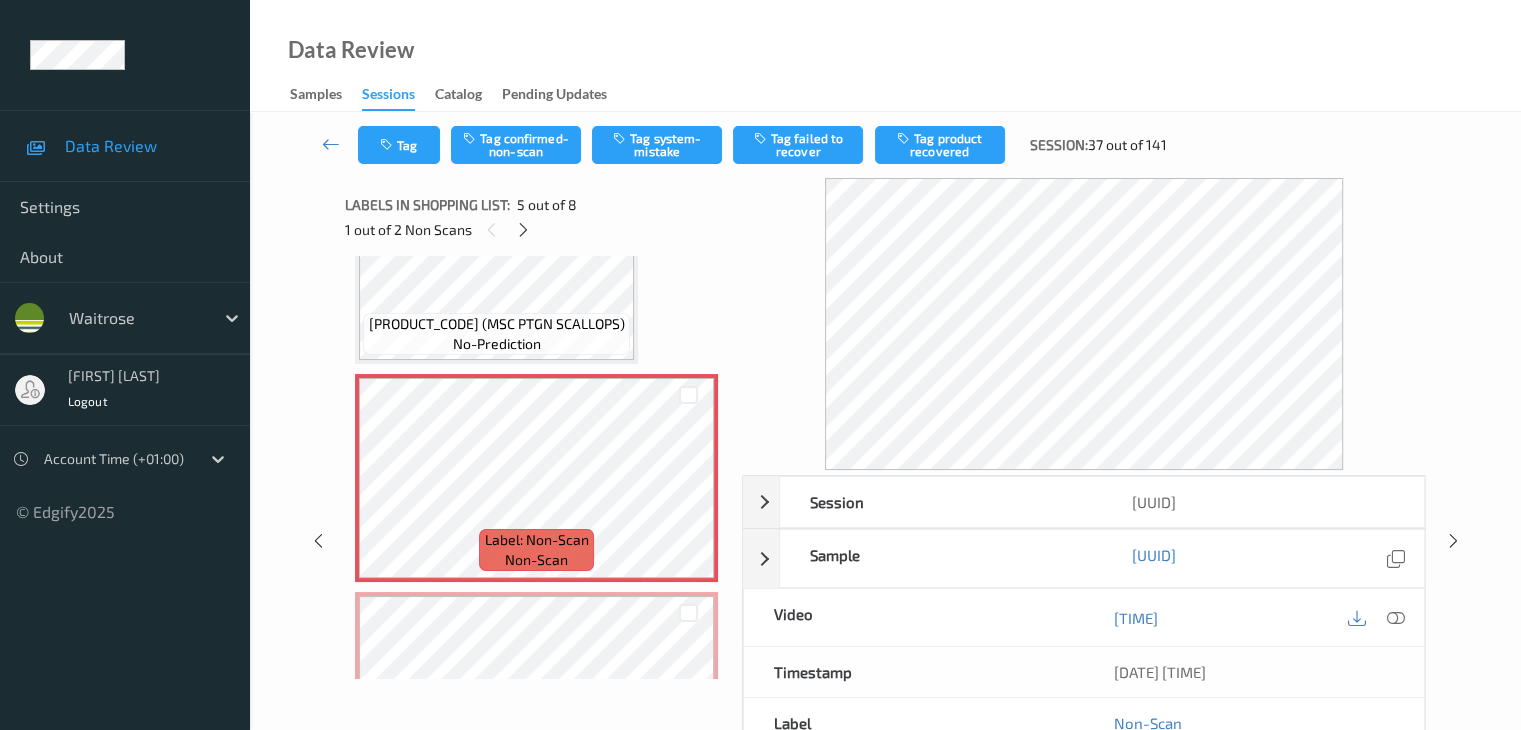 click on "[PRODUCT_CODE] (MSC PTGN SCALLOPS)" at bounding box center [497, 324] 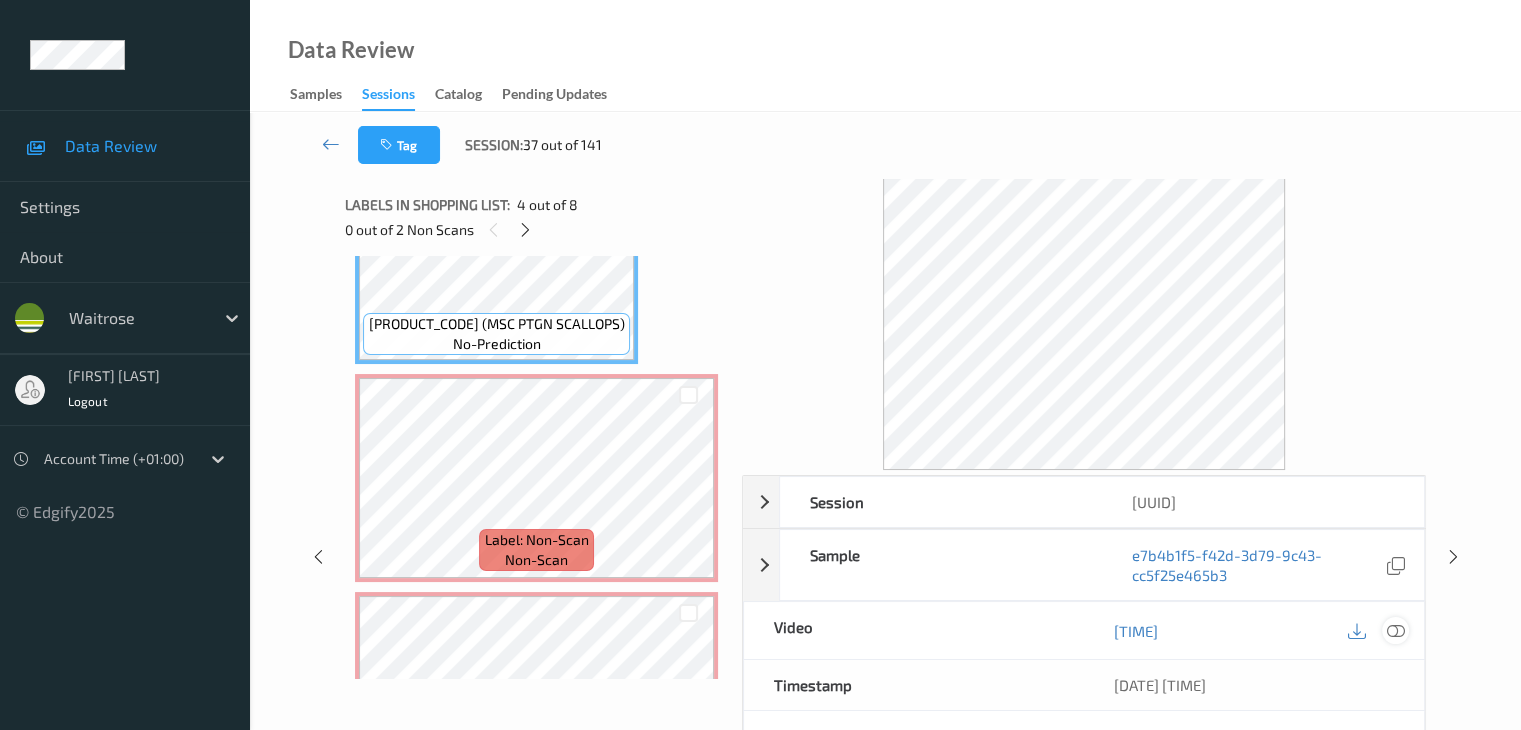 click at bounding box center [1395, 631] 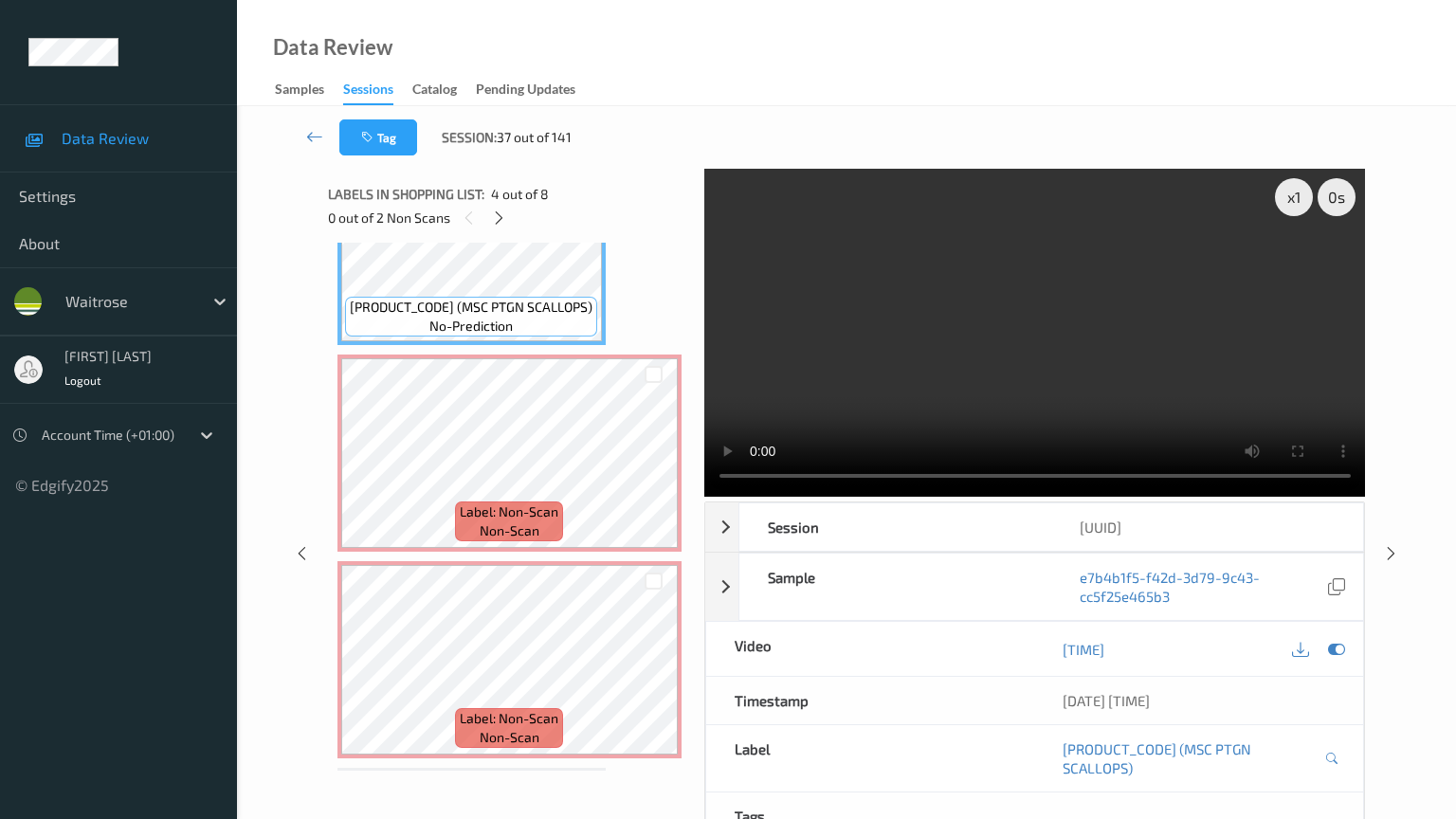 type 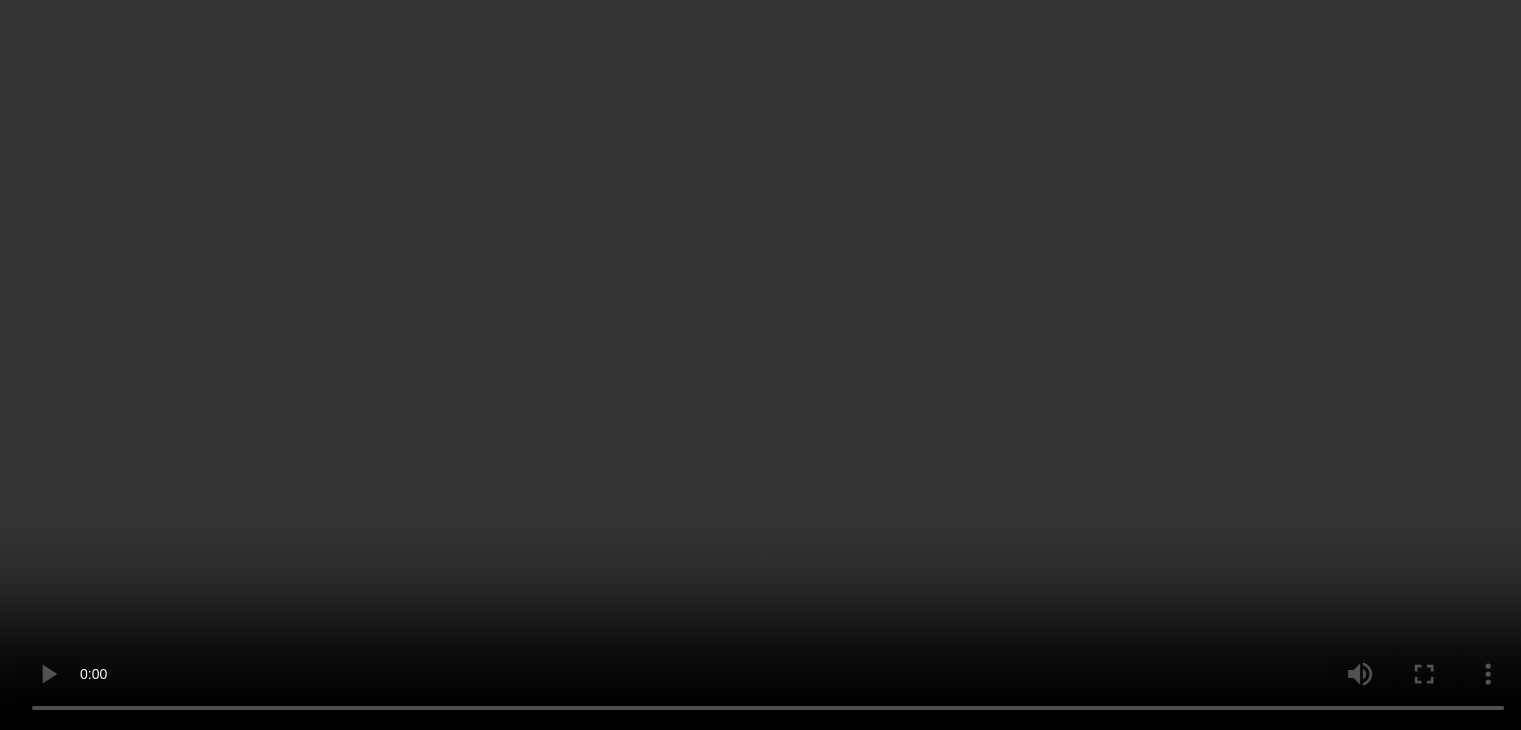 scroll, scrollTop: 864, scrollLeft: 0, axis: vertical 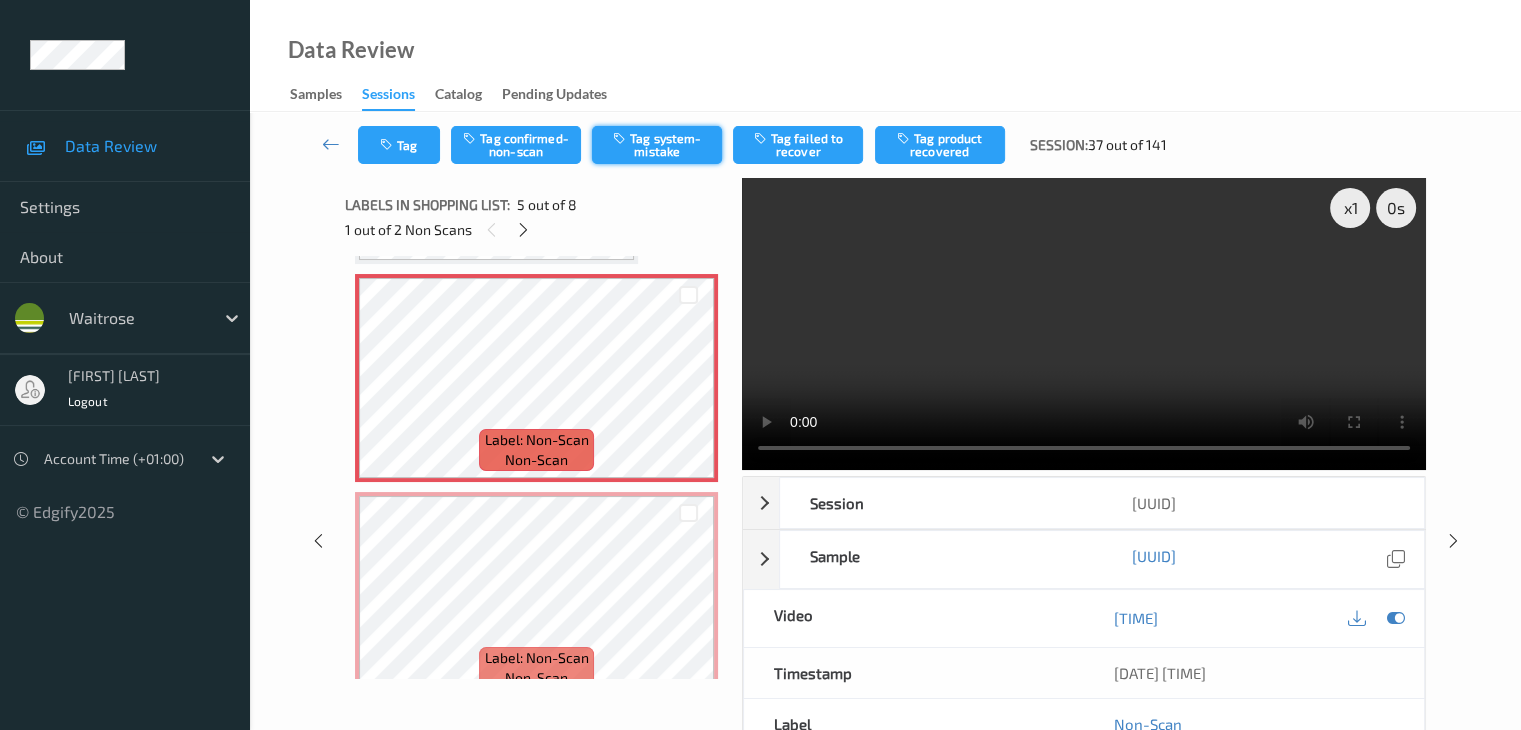 click on "Tag   system-mistake" at bounding box center (657, 145) 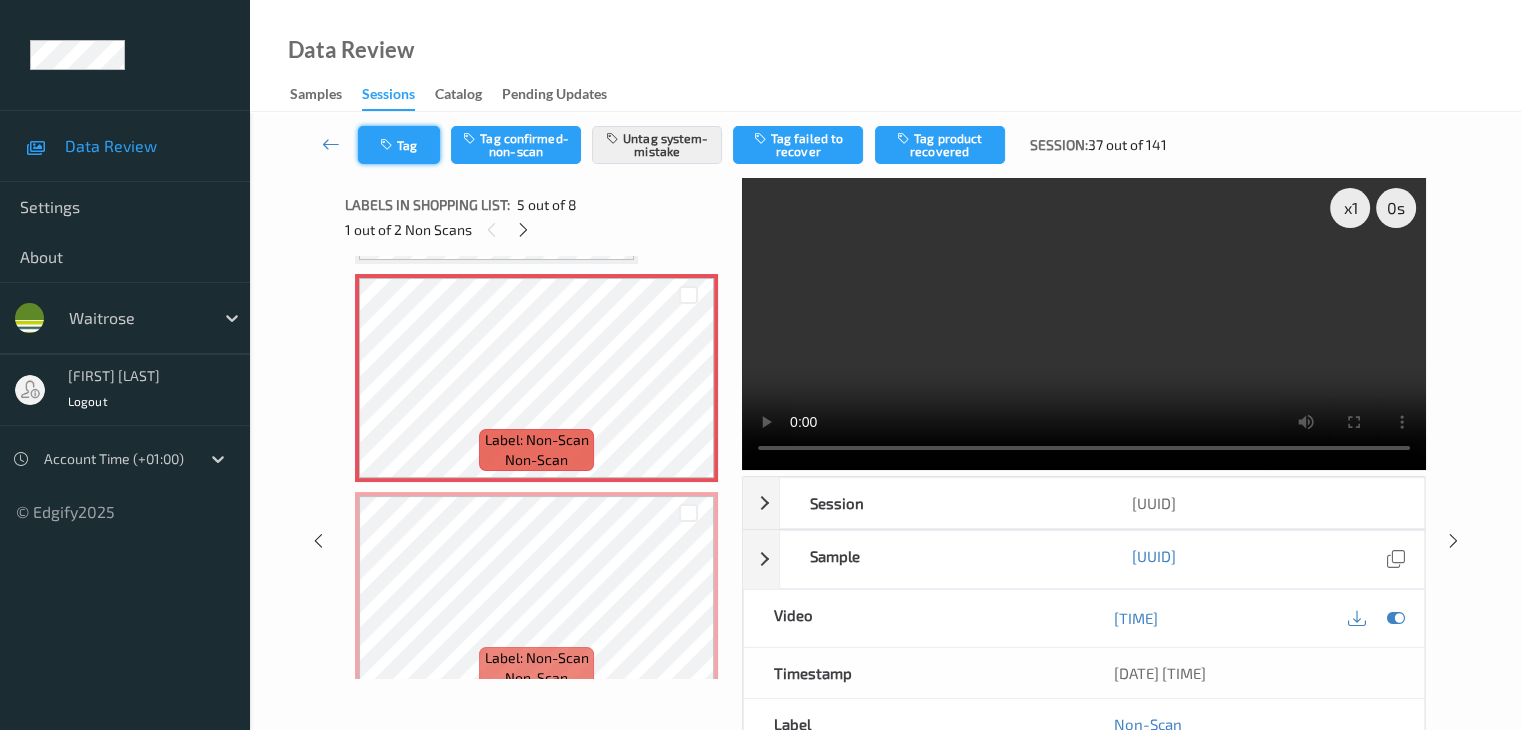 click on "Tag" at bounding box center [399, 145] 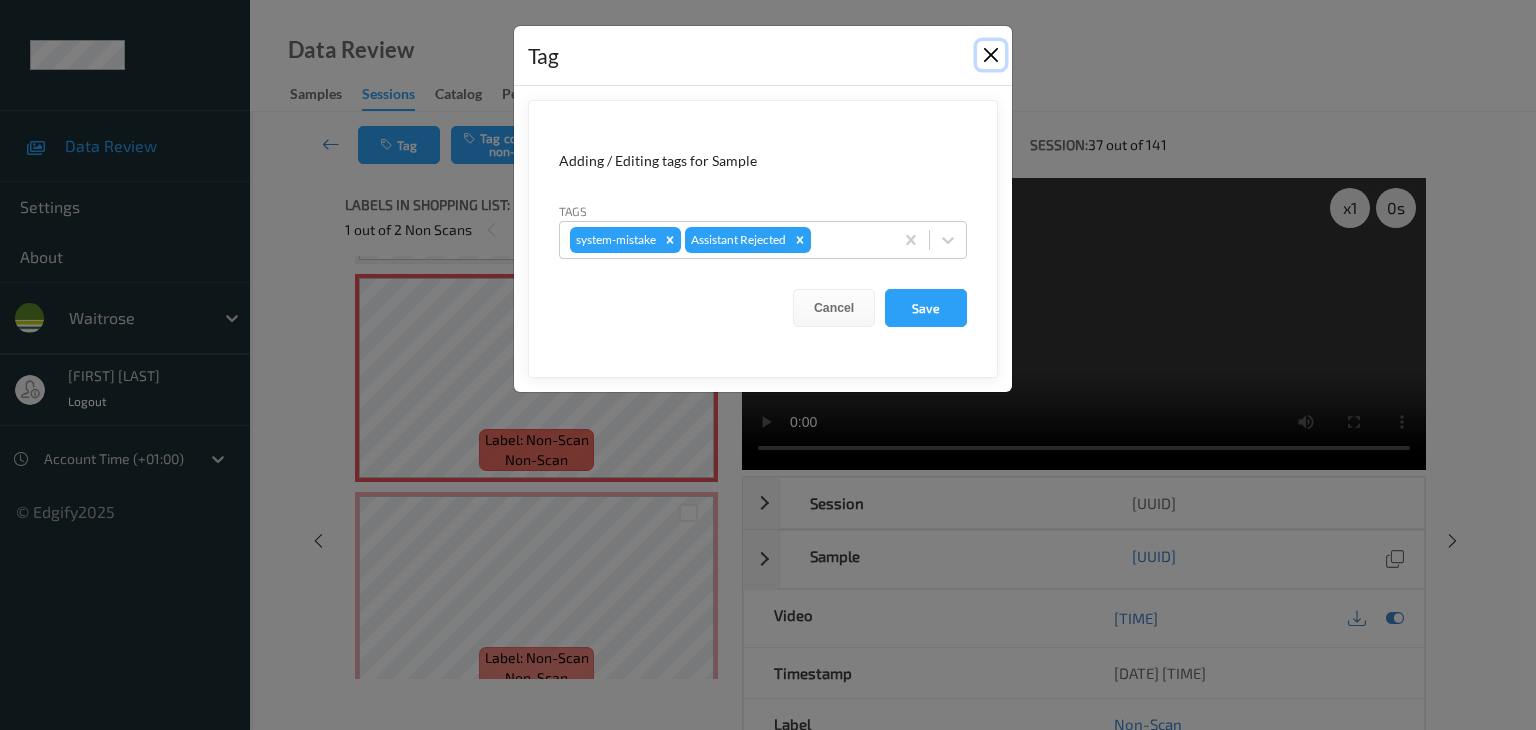 click at bounding box center (991, 55) 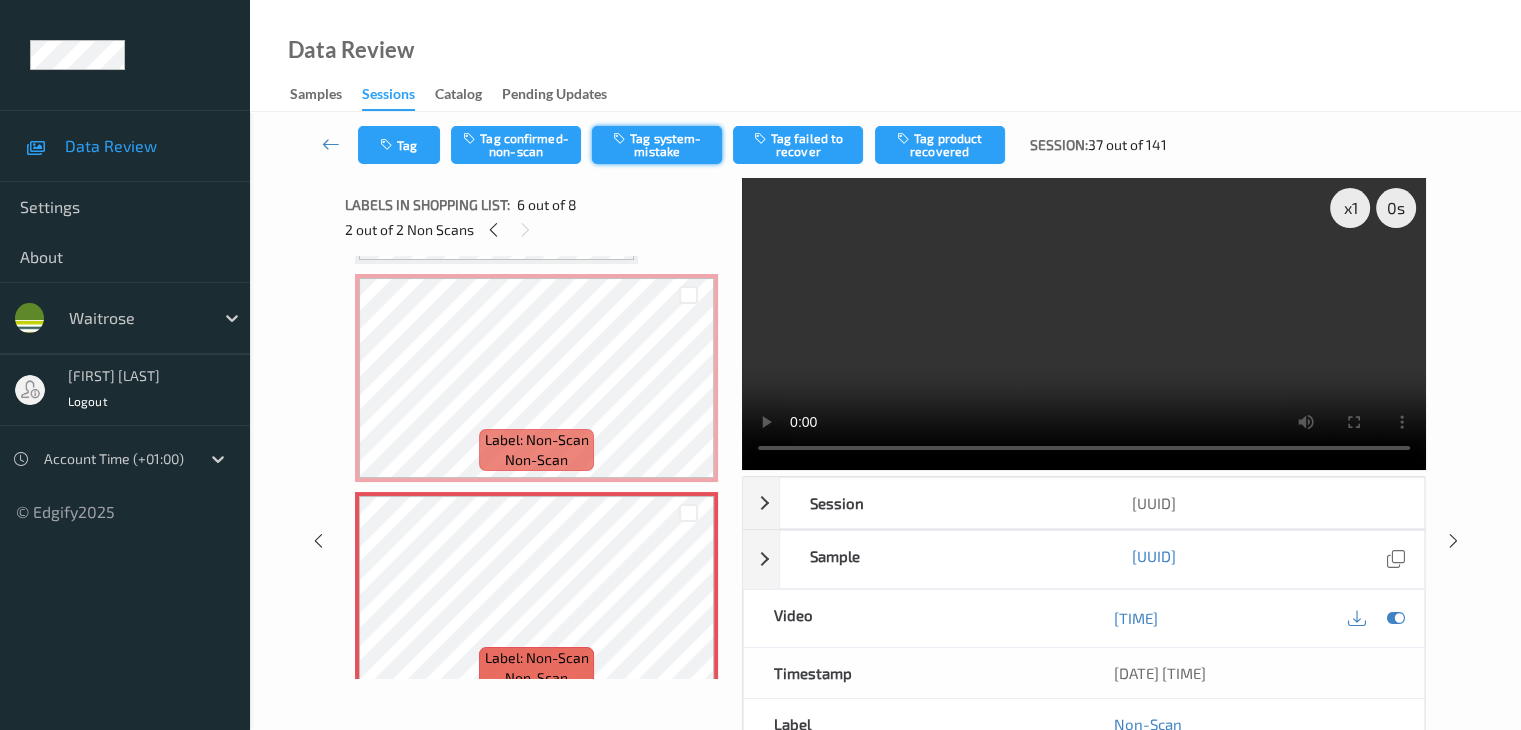 click on "Tag   system-mistake" at bounding box center (657, 145) 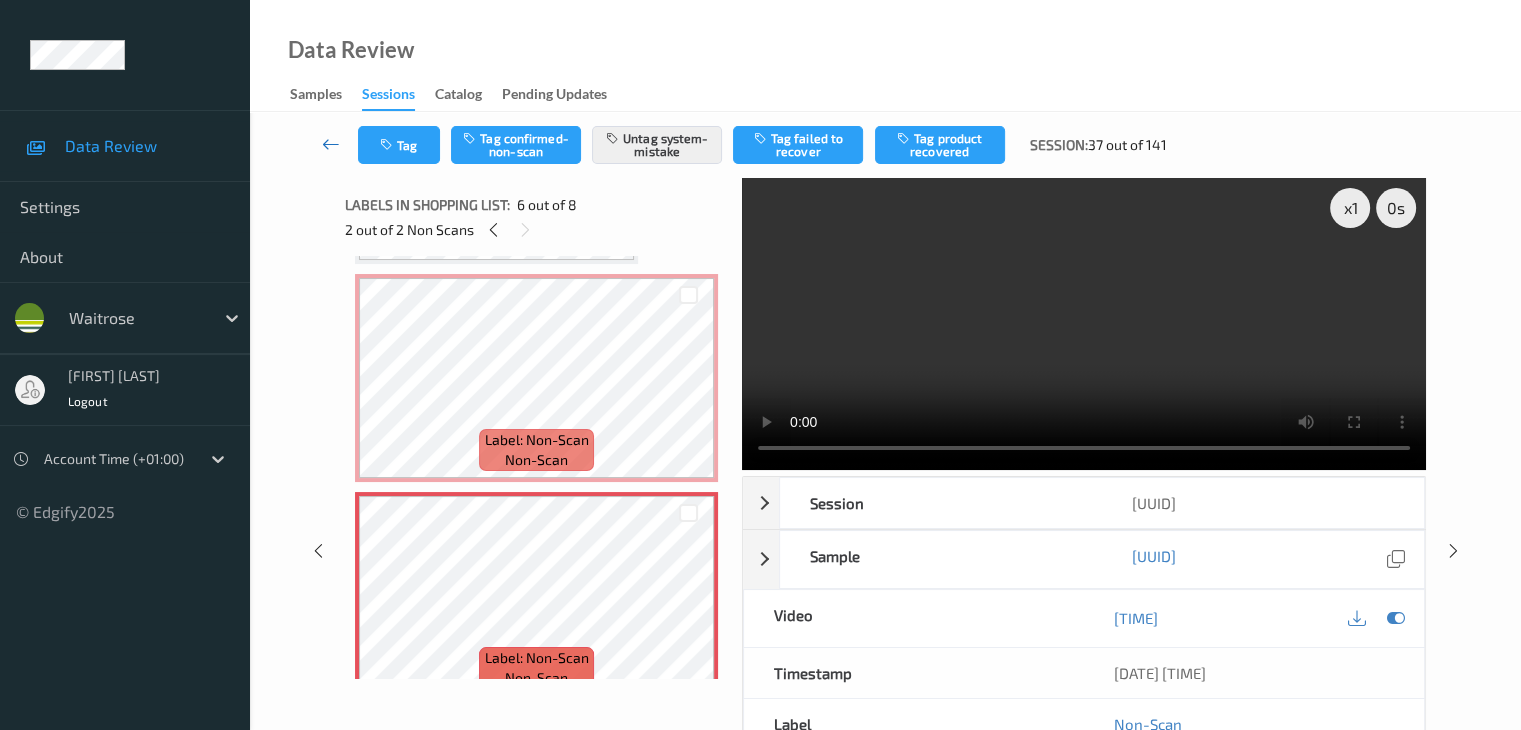 click at bounding box center (331, 144) 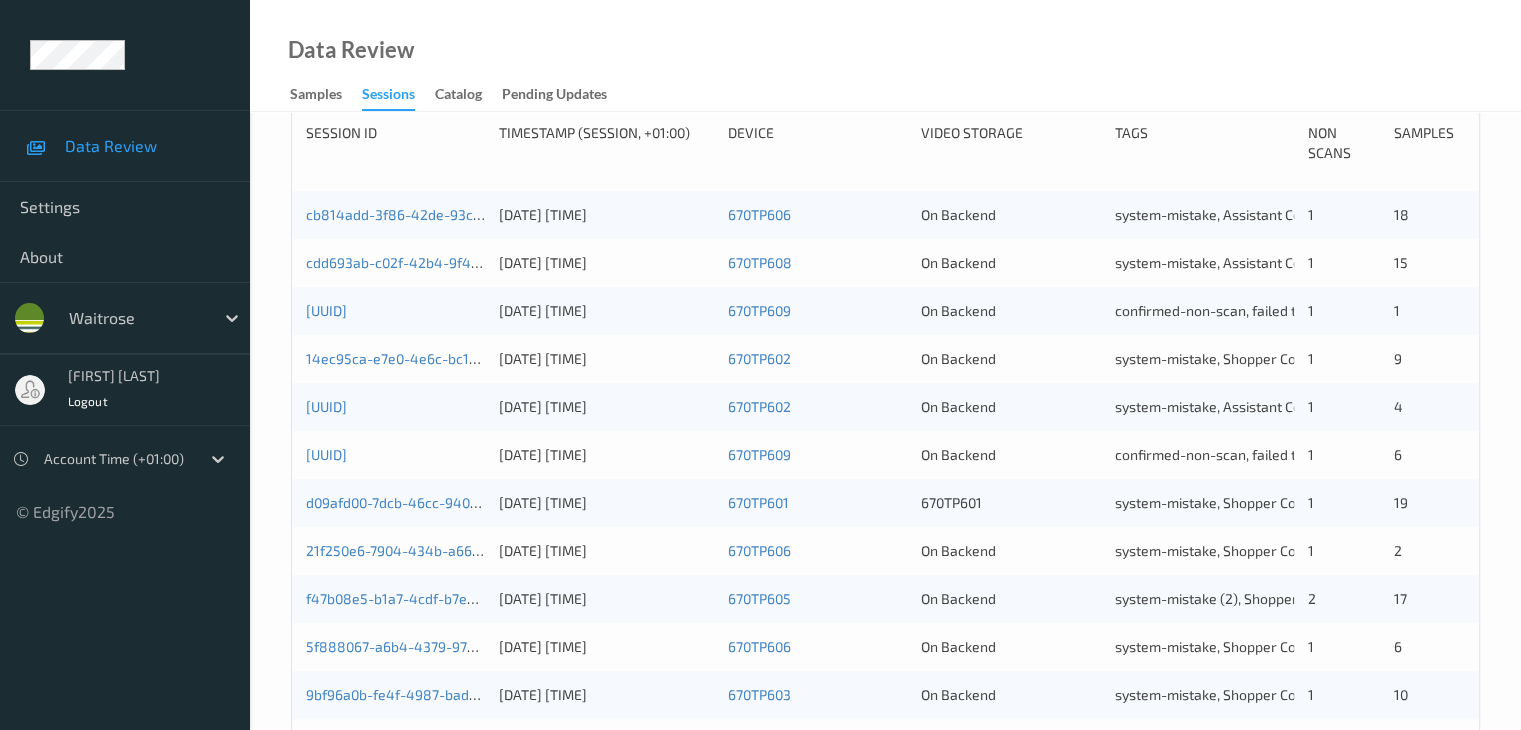 scroll, scrollTop: 232, scrollLeft: 0, axis: vertical 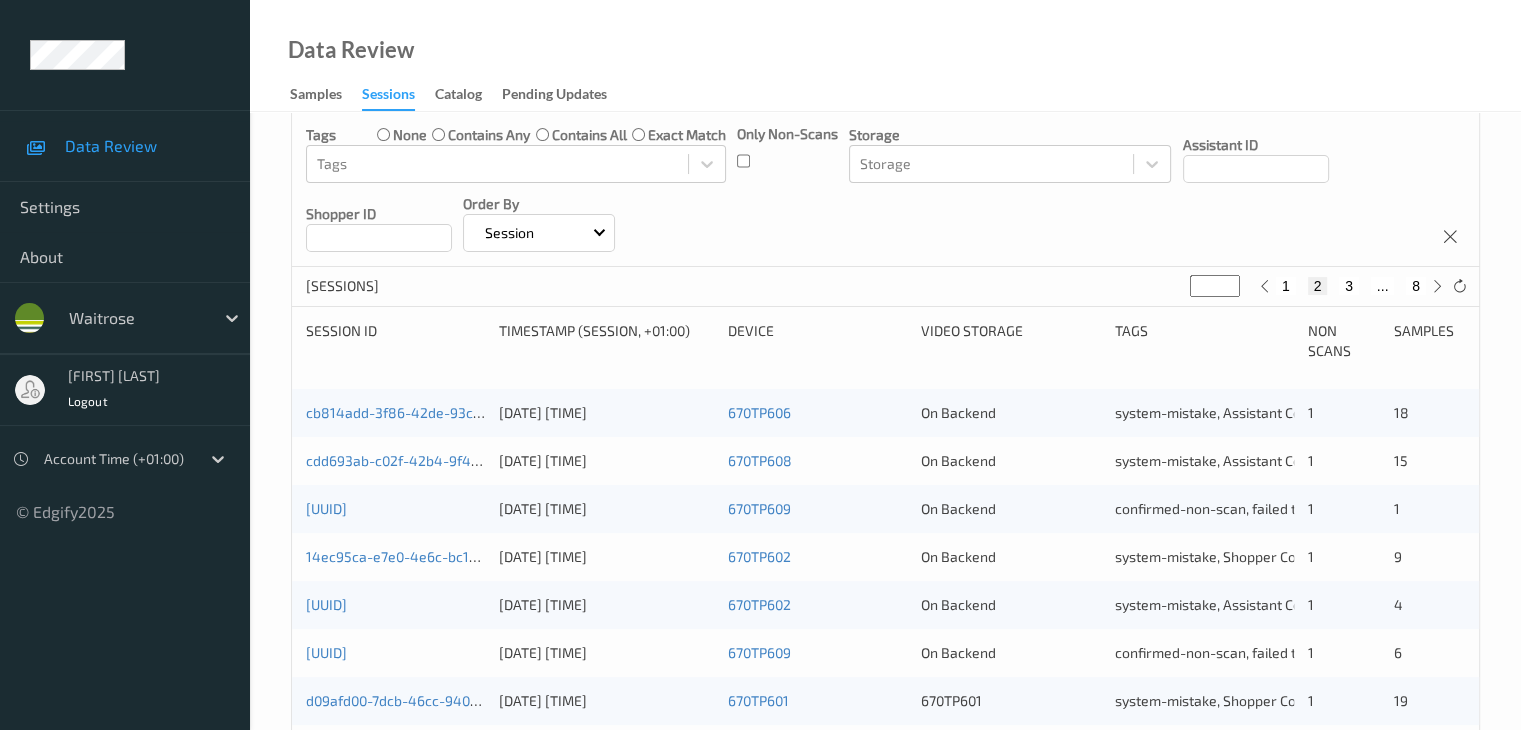 click on "3" at bounding box center (1349, 286) 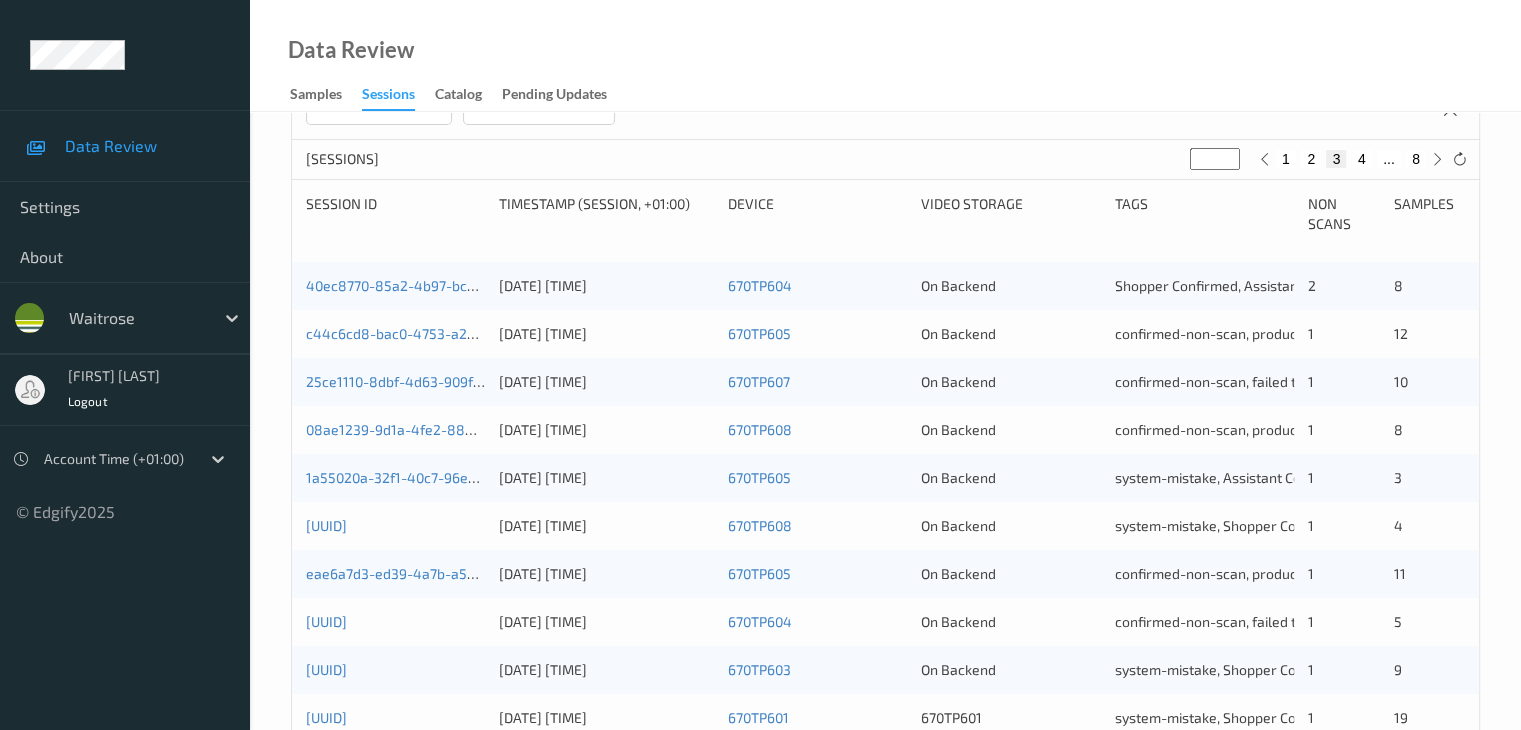 scroll, scrollTop: 232, scrollLeft: 0, axis: vertical 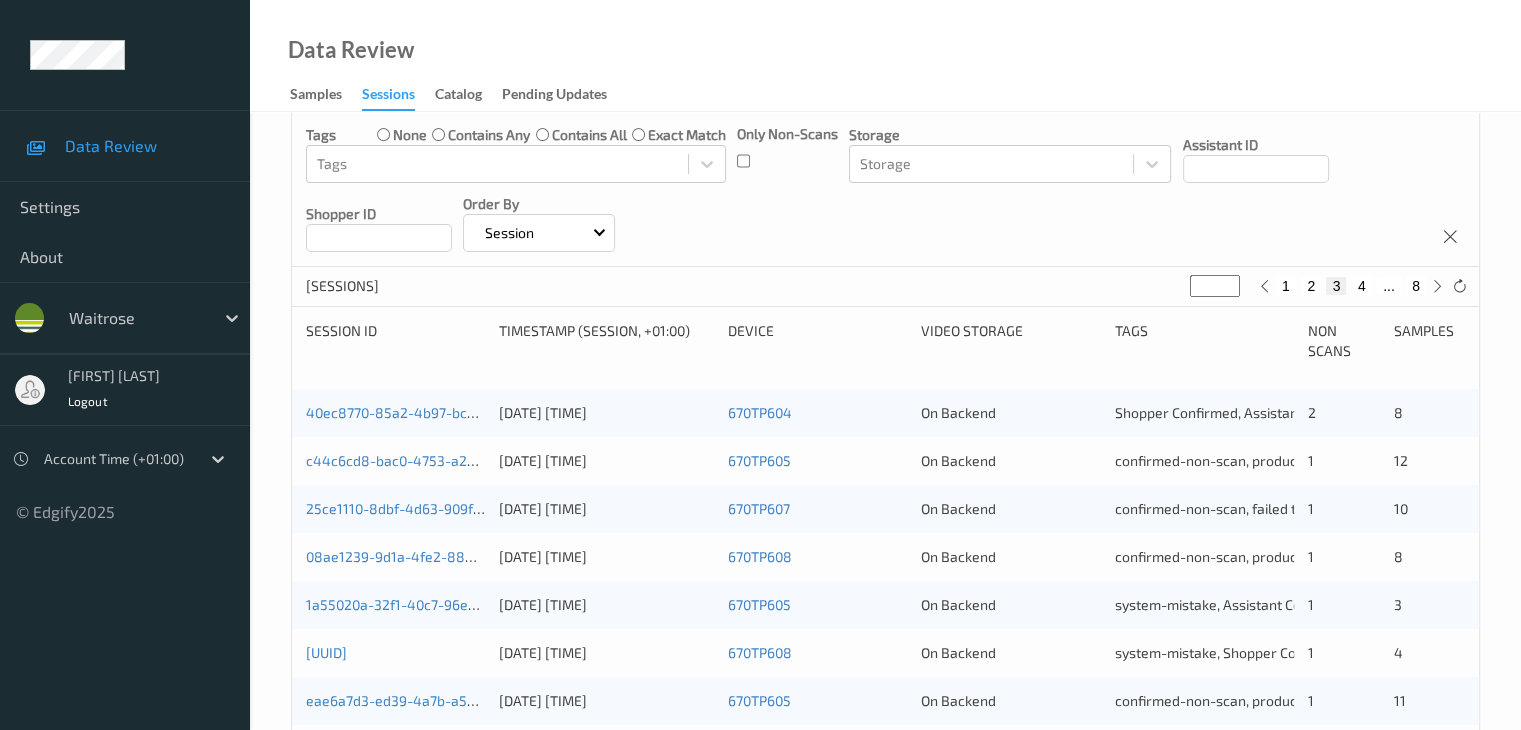 click on "4" at bounding box center [1362, 286] 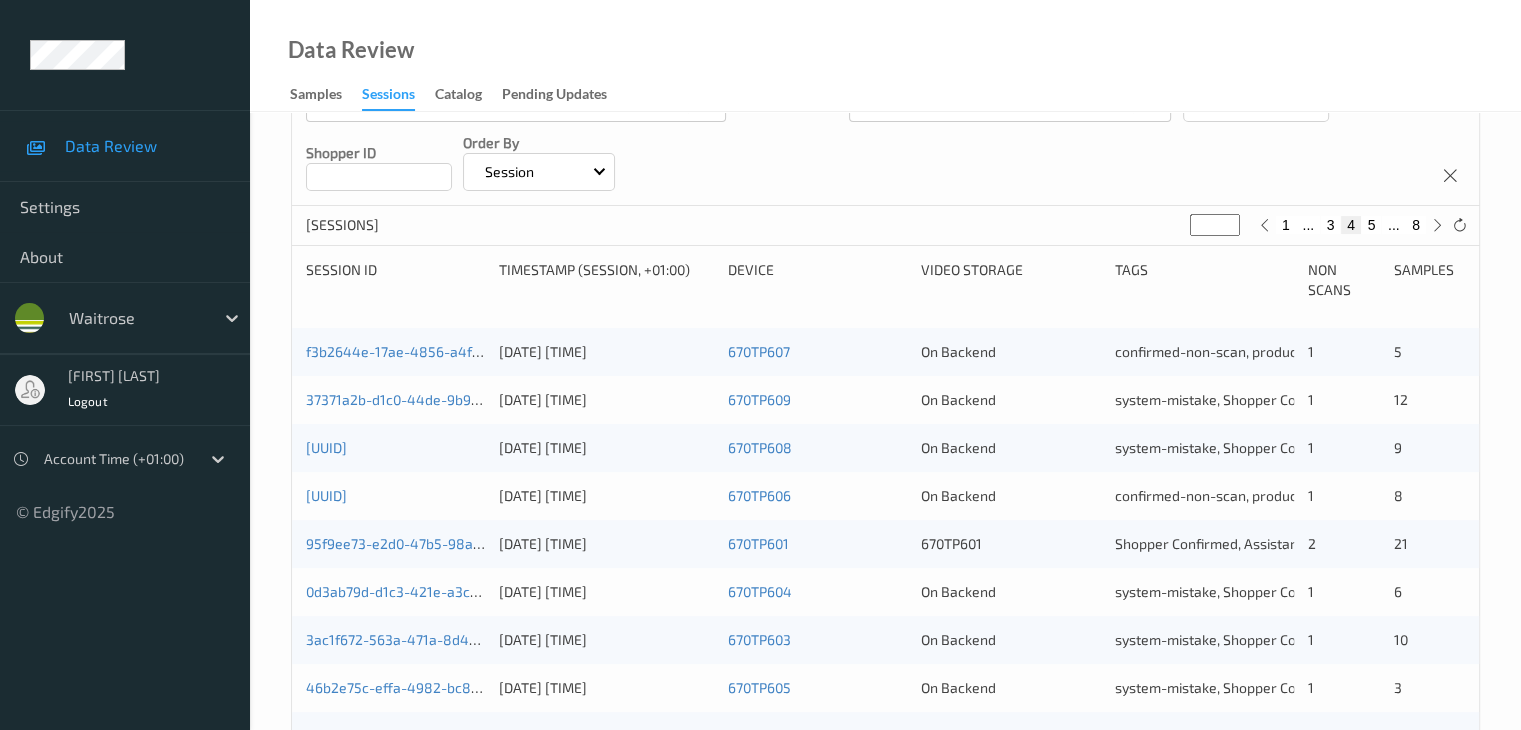 scroll, scrollTop: 300, scrollLeft: 0, axis: vertical 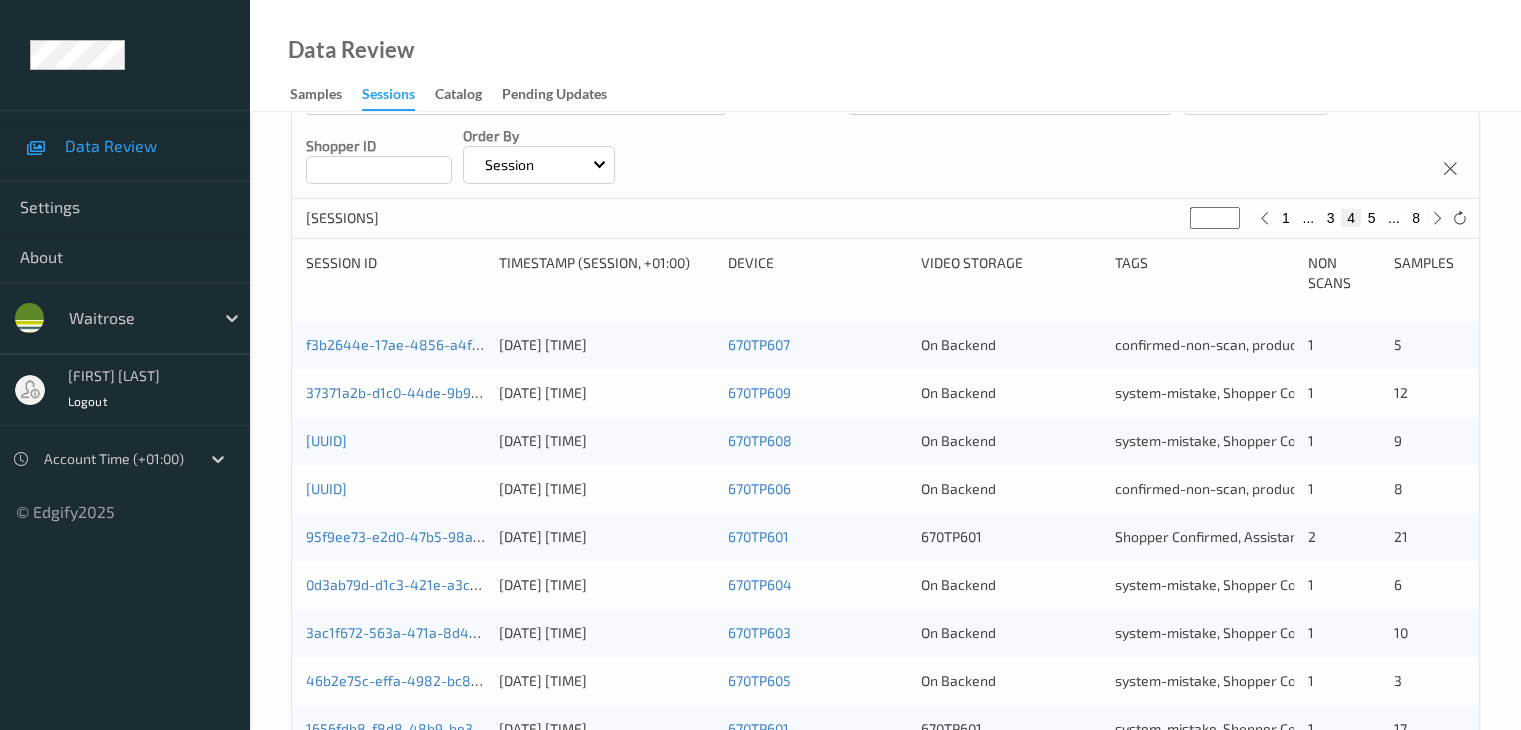 click on "5" at bounding box center [1371, 218] 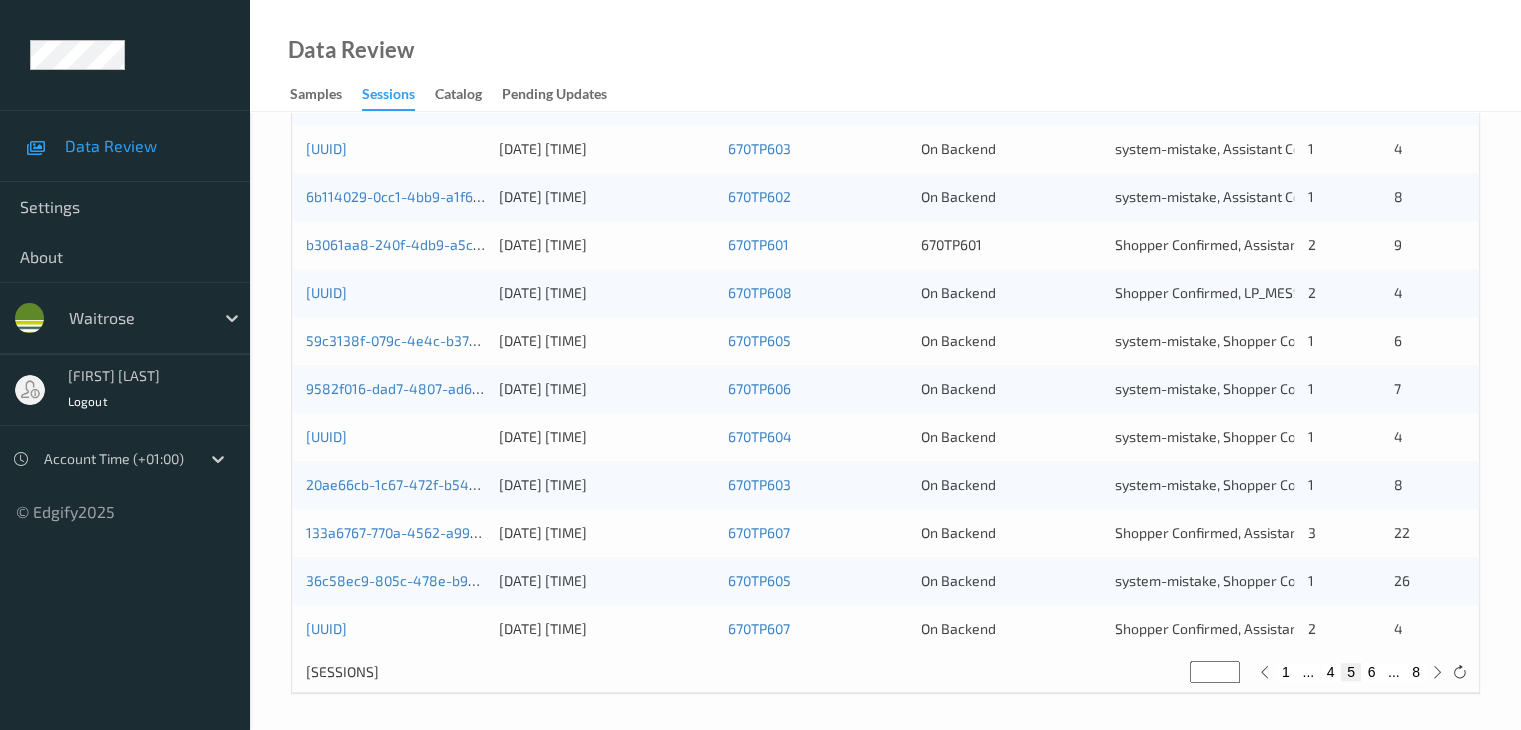 scroll, scrollTop: 932, scrollLeft: 0, axis: vertical 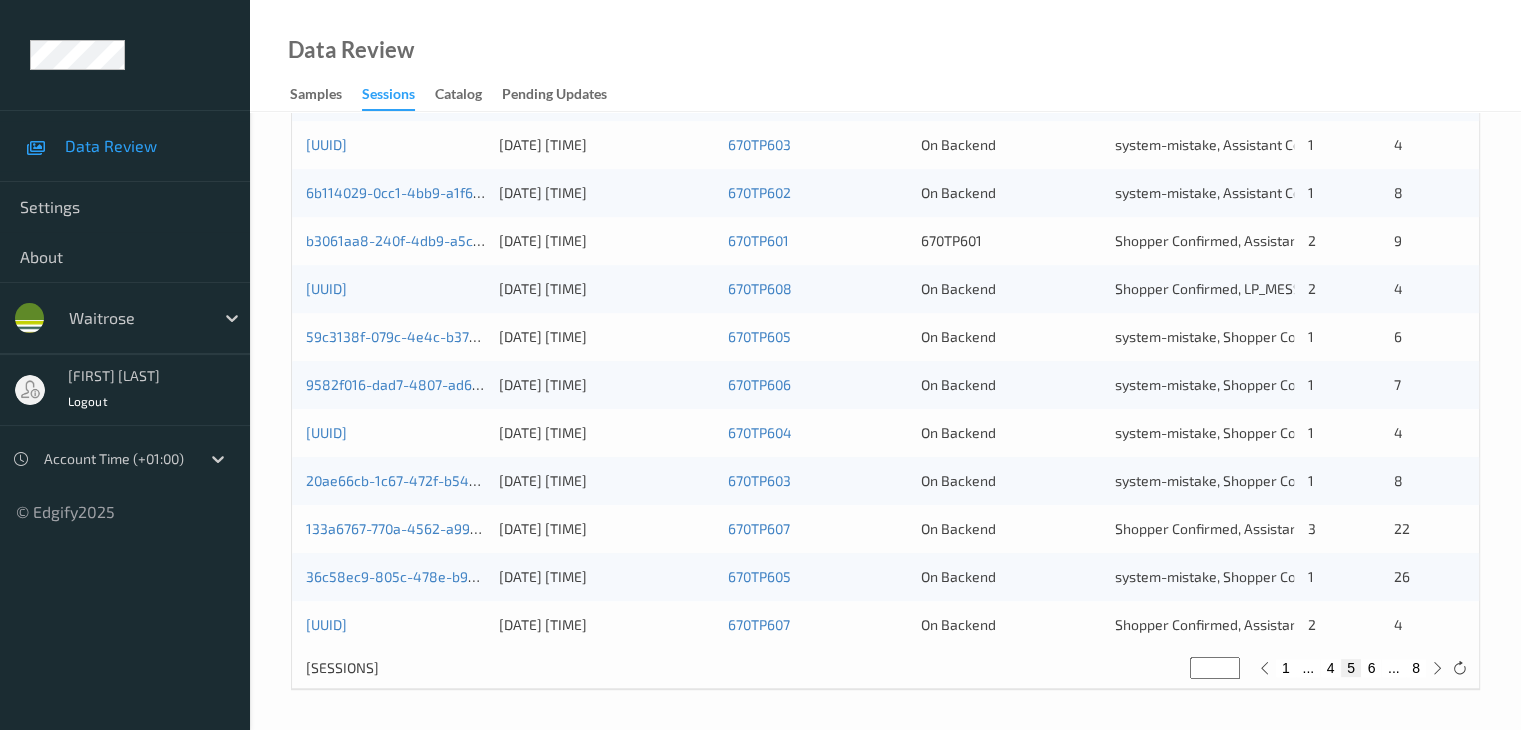 click on "6" at bounding box center [1371, 668] 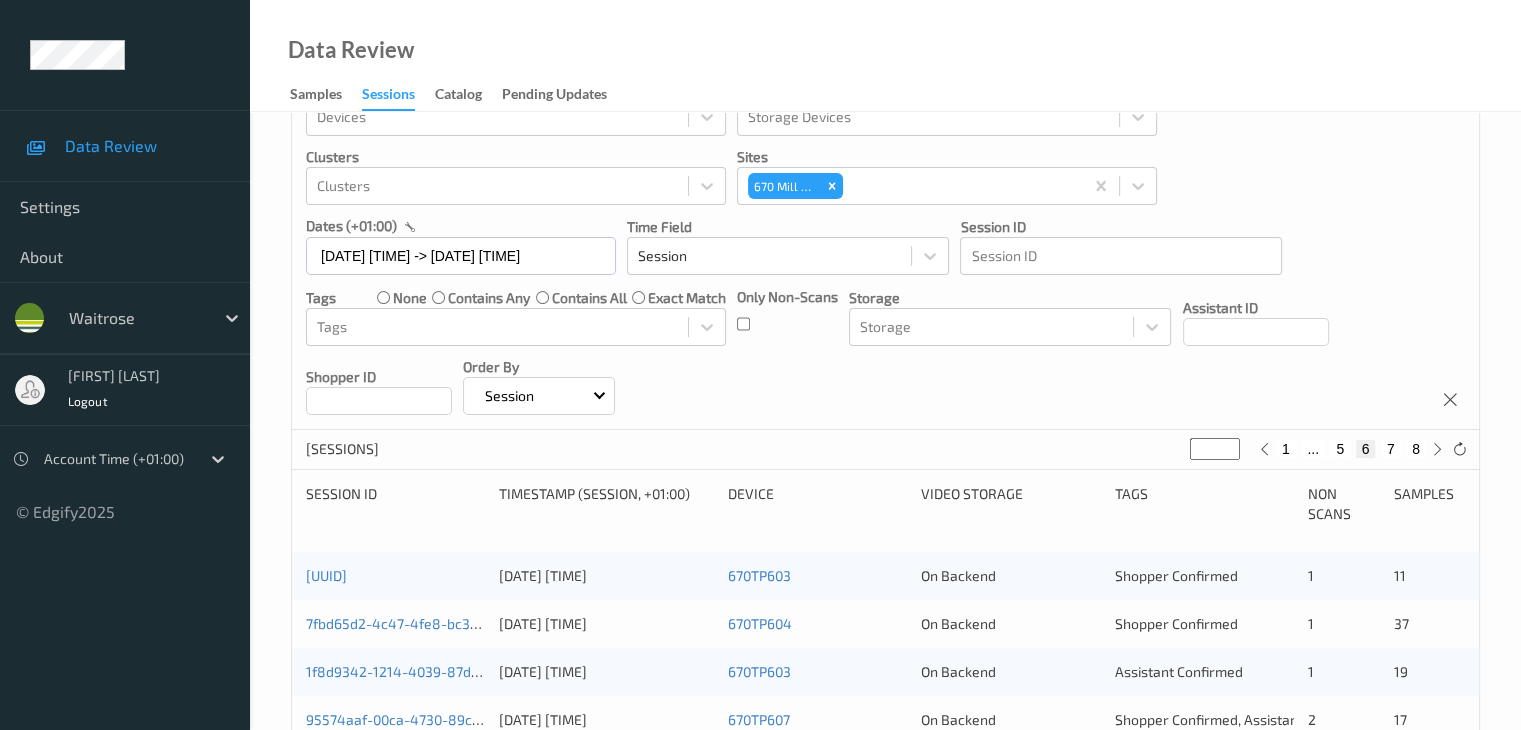 scroll, scrollTop: 300, scrollLeft: 0, axis: vertical 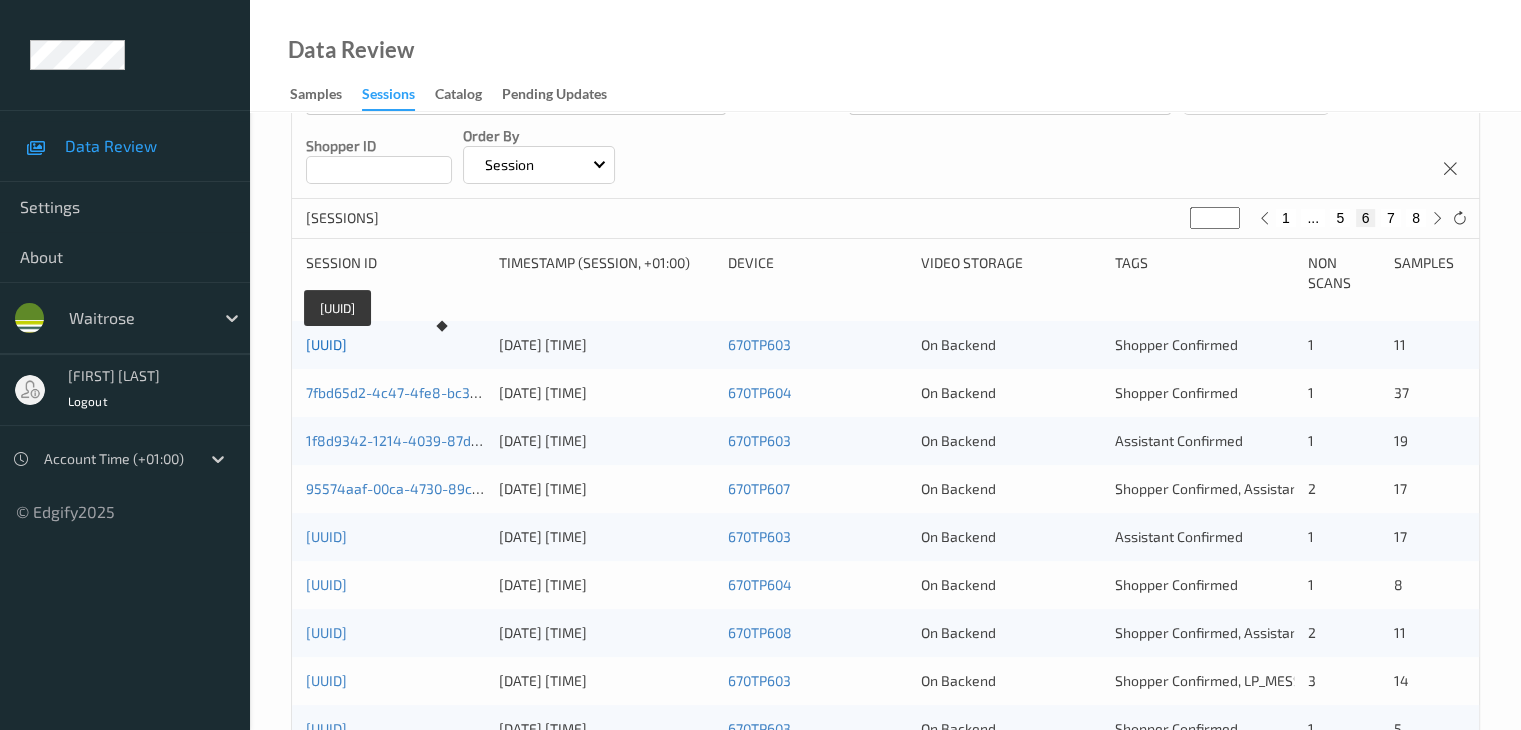 click on "[UUID]" at bounding box center (326, 344) 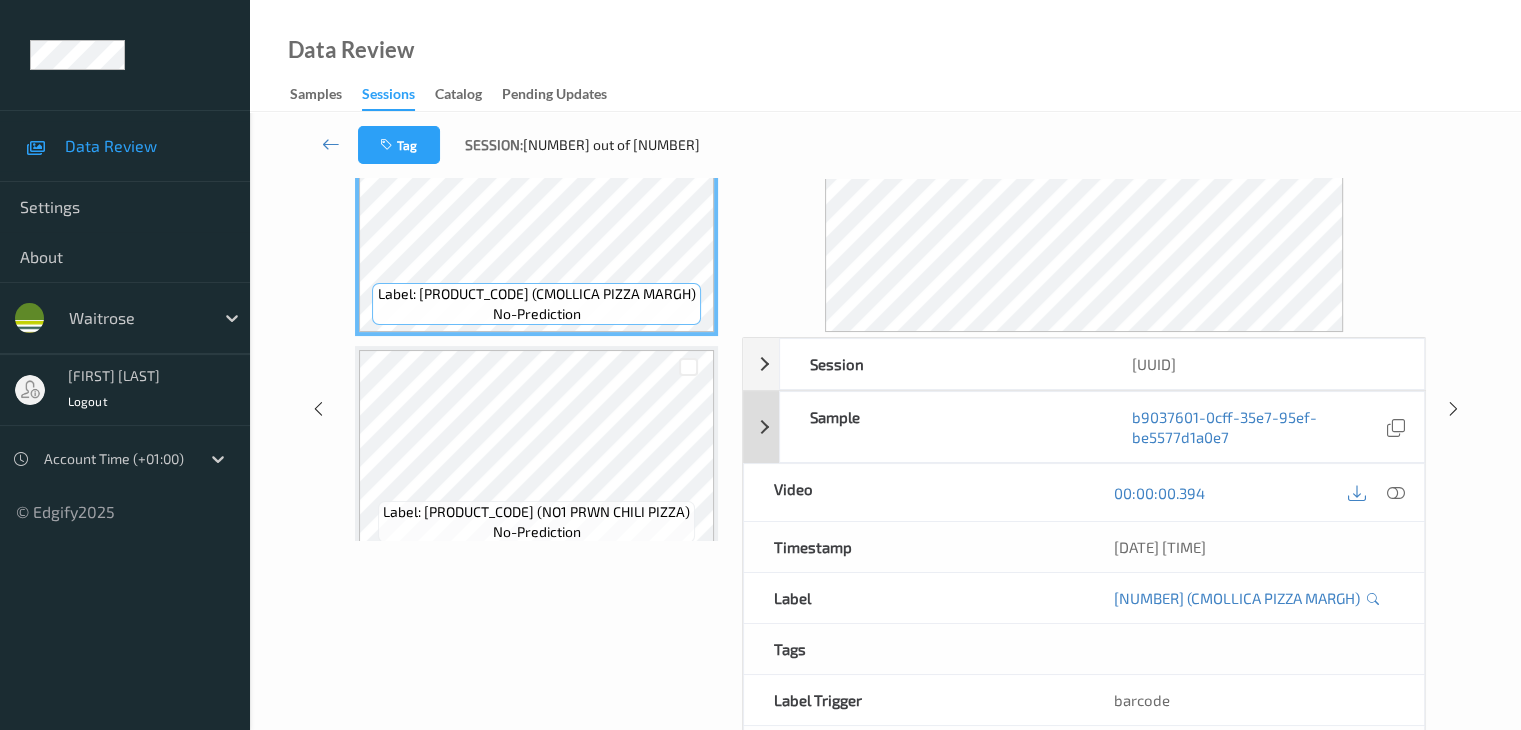 scroll, scrollTop: 0, scrollLeft: 0, axis: both 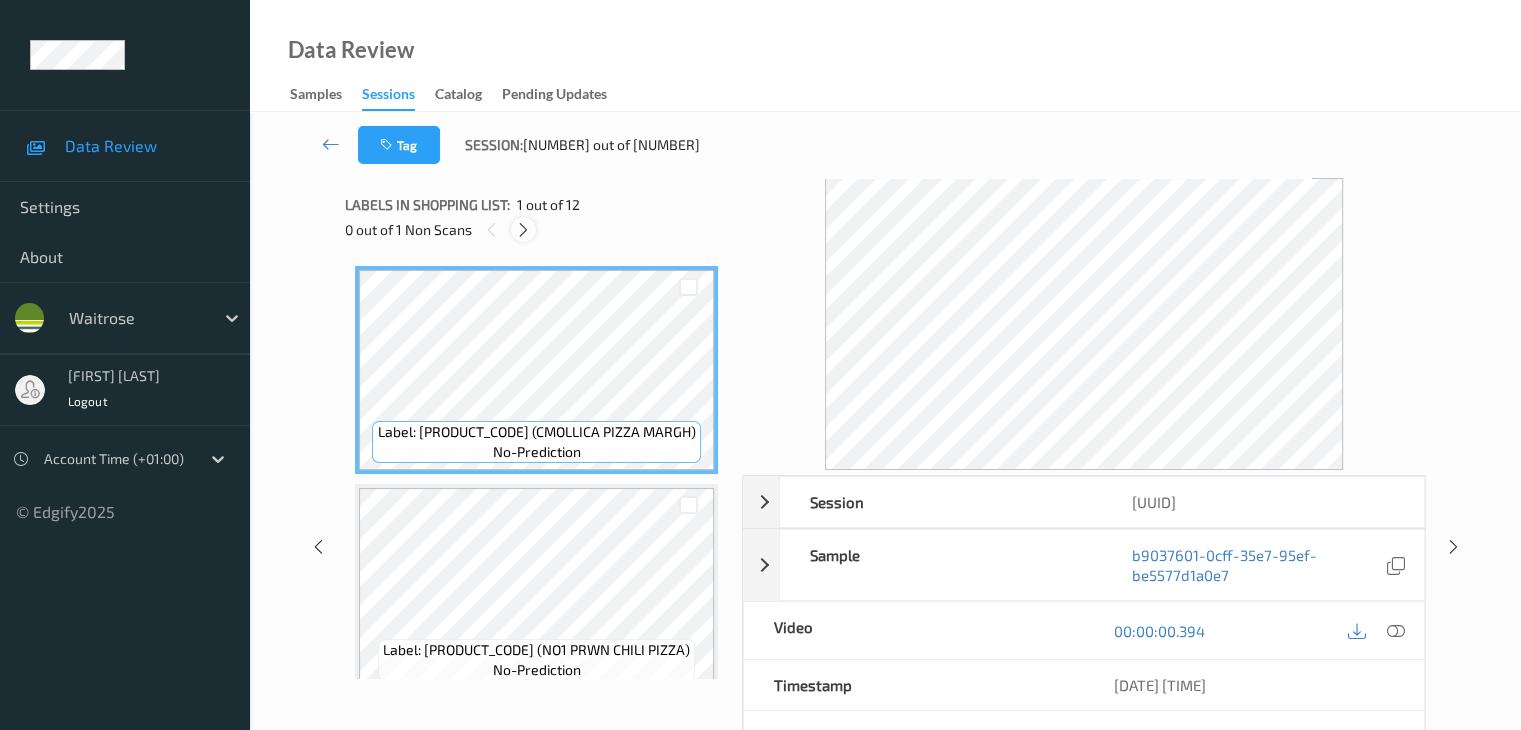 click at bounding box center [523, 230] 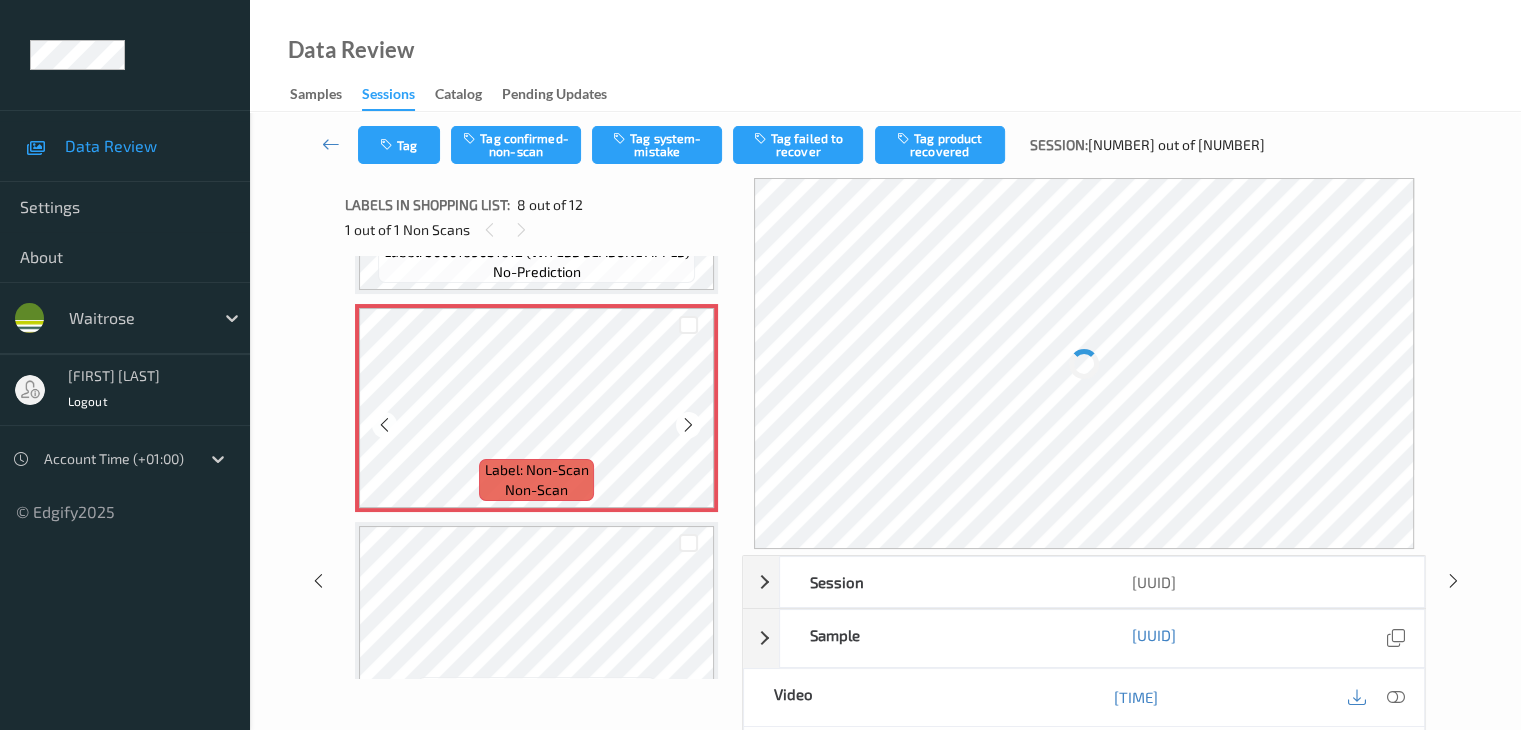 scroll, scrollTop: 1518, scrollLeft: 0, axis: vertical 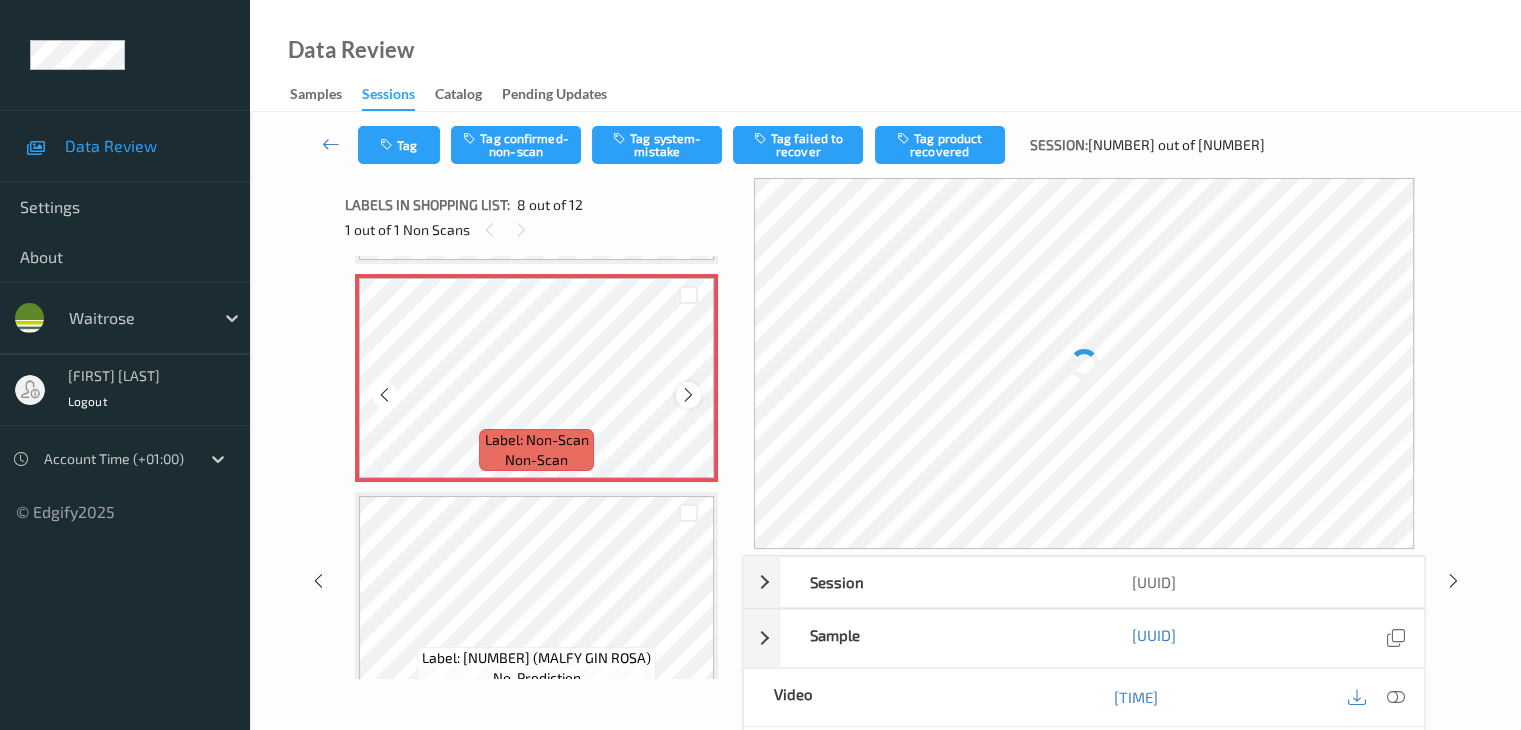 click at bounding box center [688, 395] 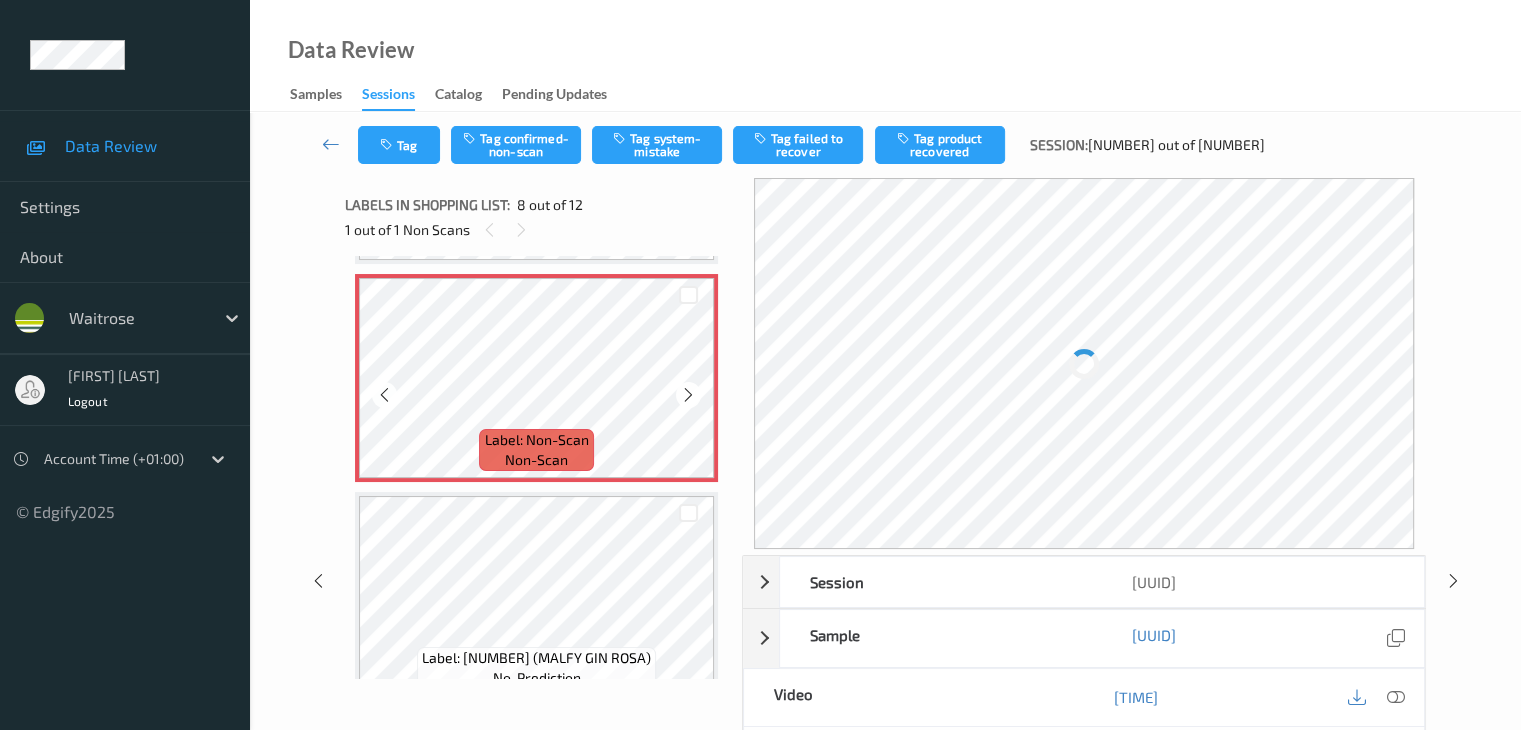click at bounding box center [688, 395] 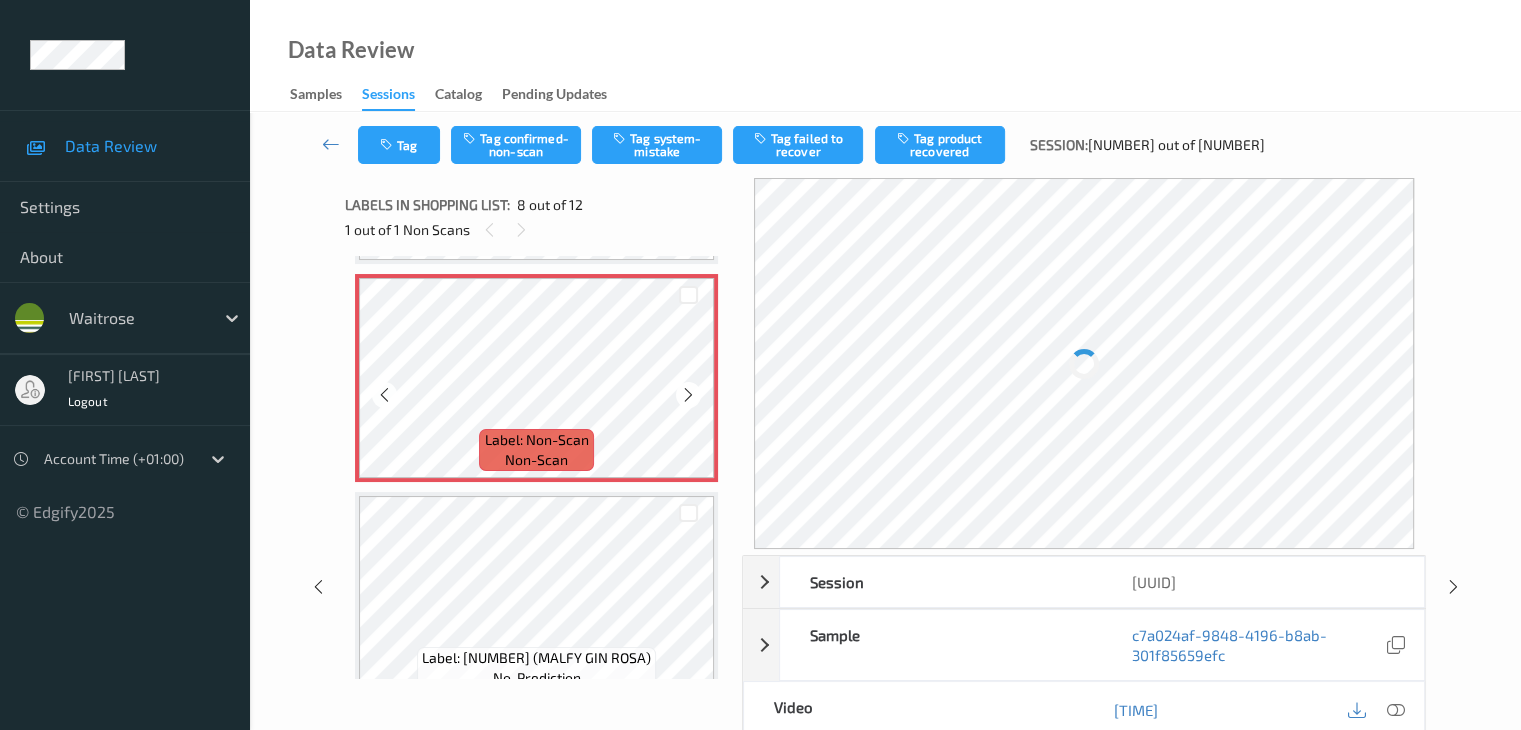 click at bounding box center [688, 395] 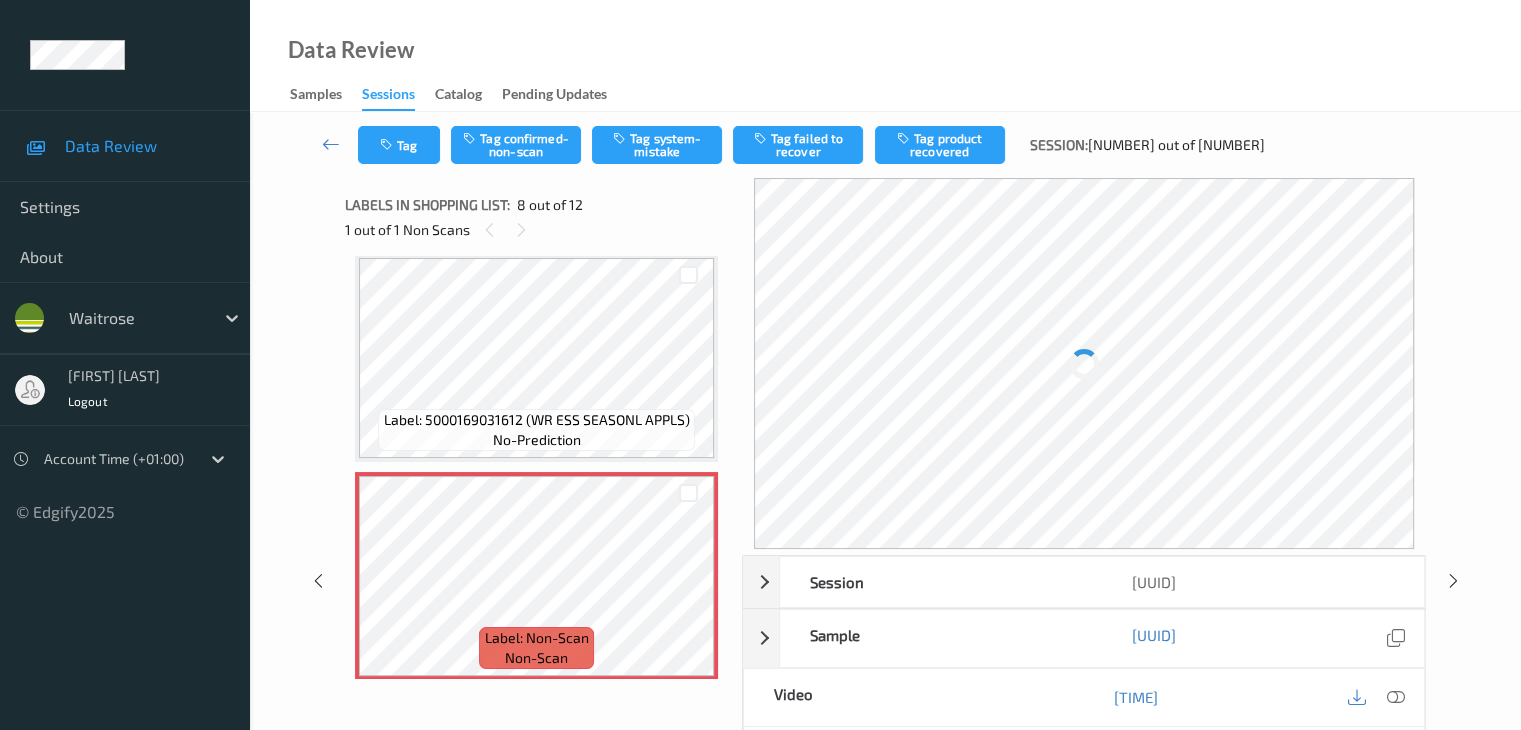 scroll, scrollTop: 1318, scrollLeft: 0, axis: vertical 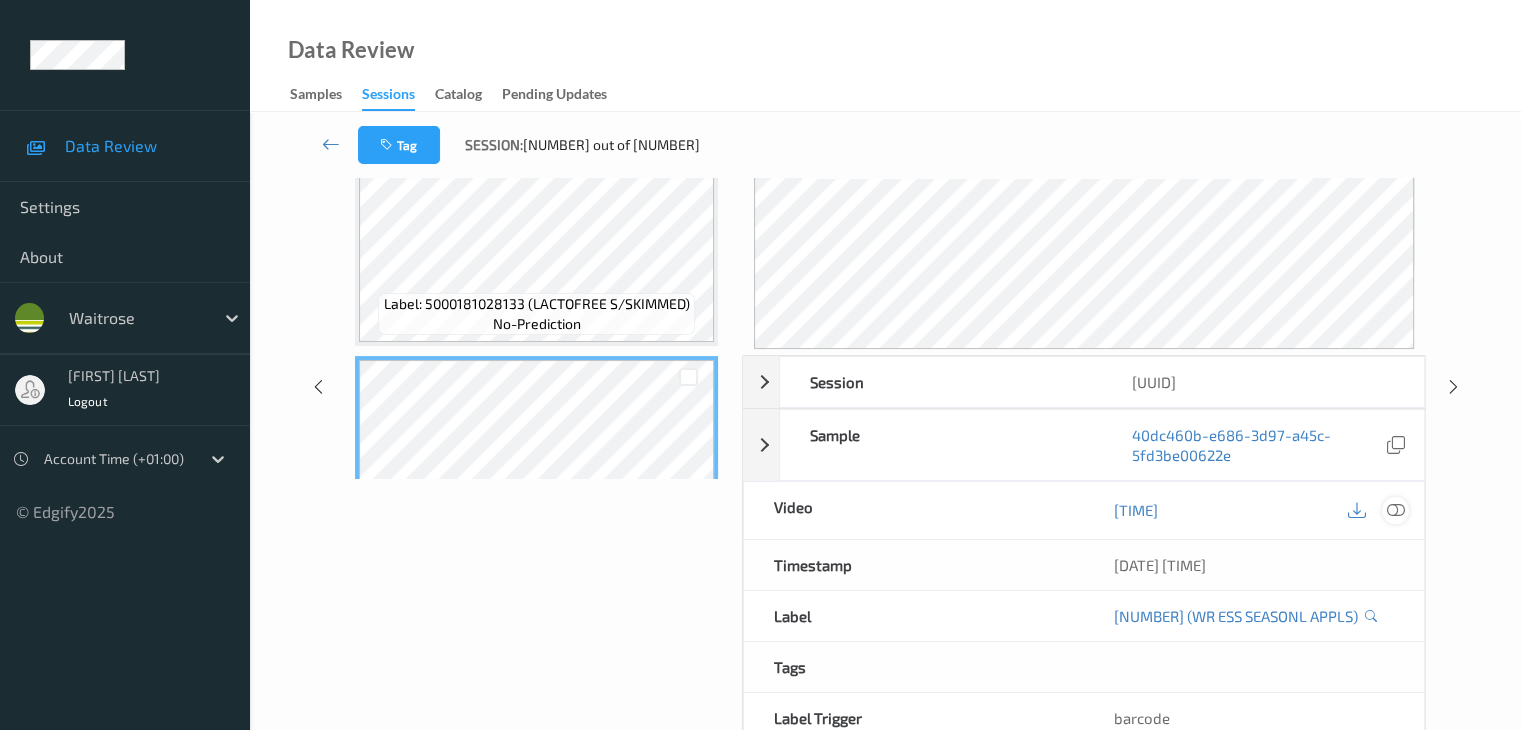 click at bounding box center (1395, 510) 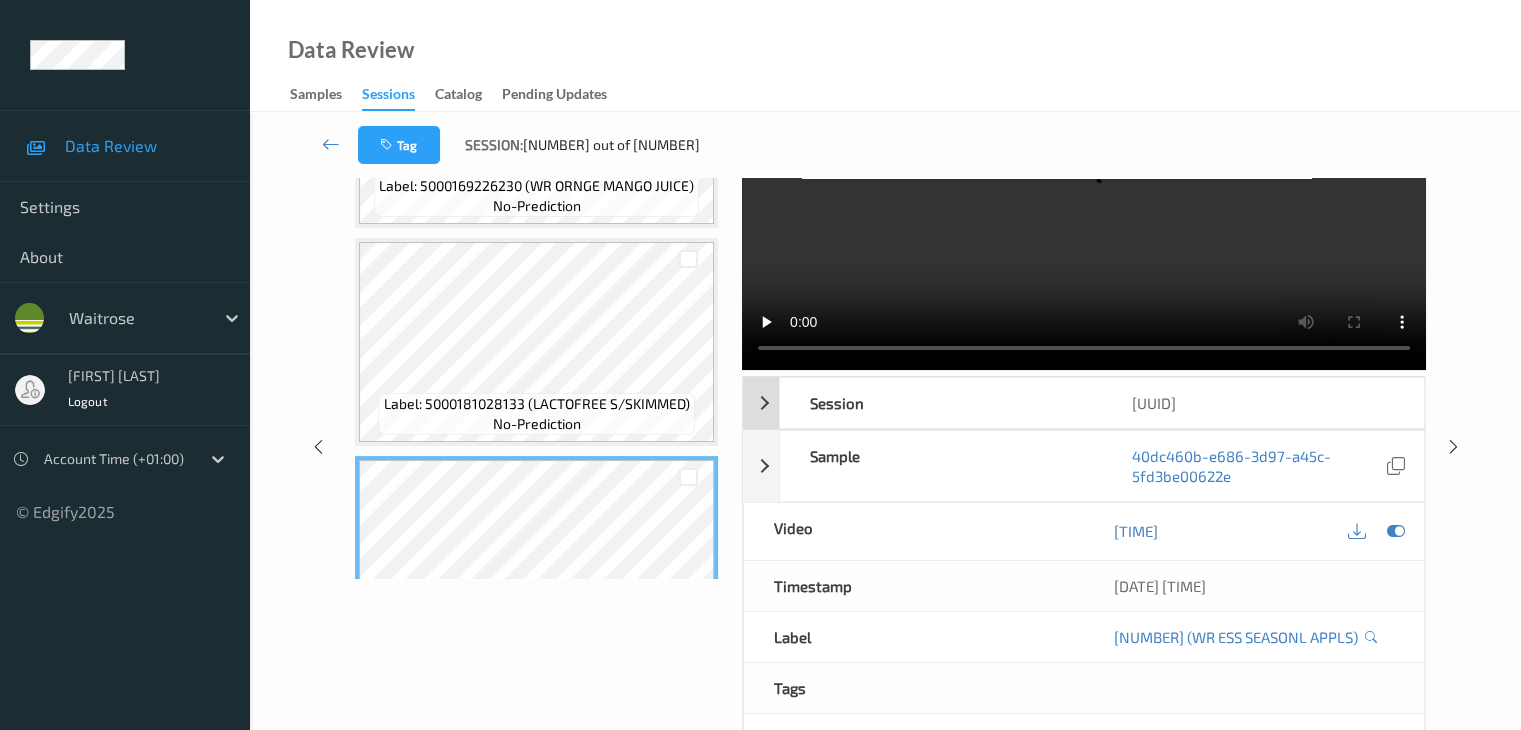 scroll, scrollTop: 0, scrollLeft: 0, axis: both 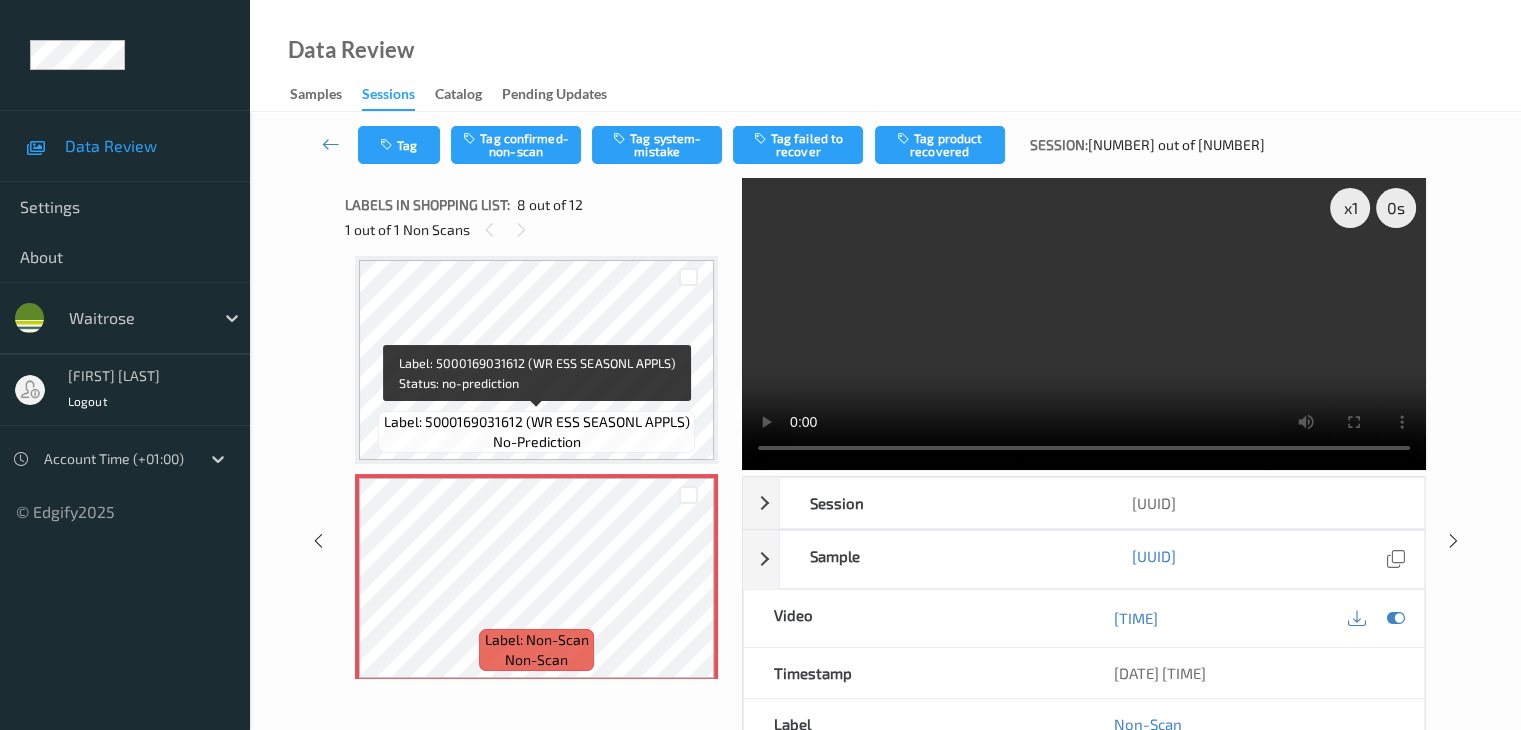click on "Label: 5000169031612 (WR ESS SEASONL APPLS)" at bounding box center [537, 422] 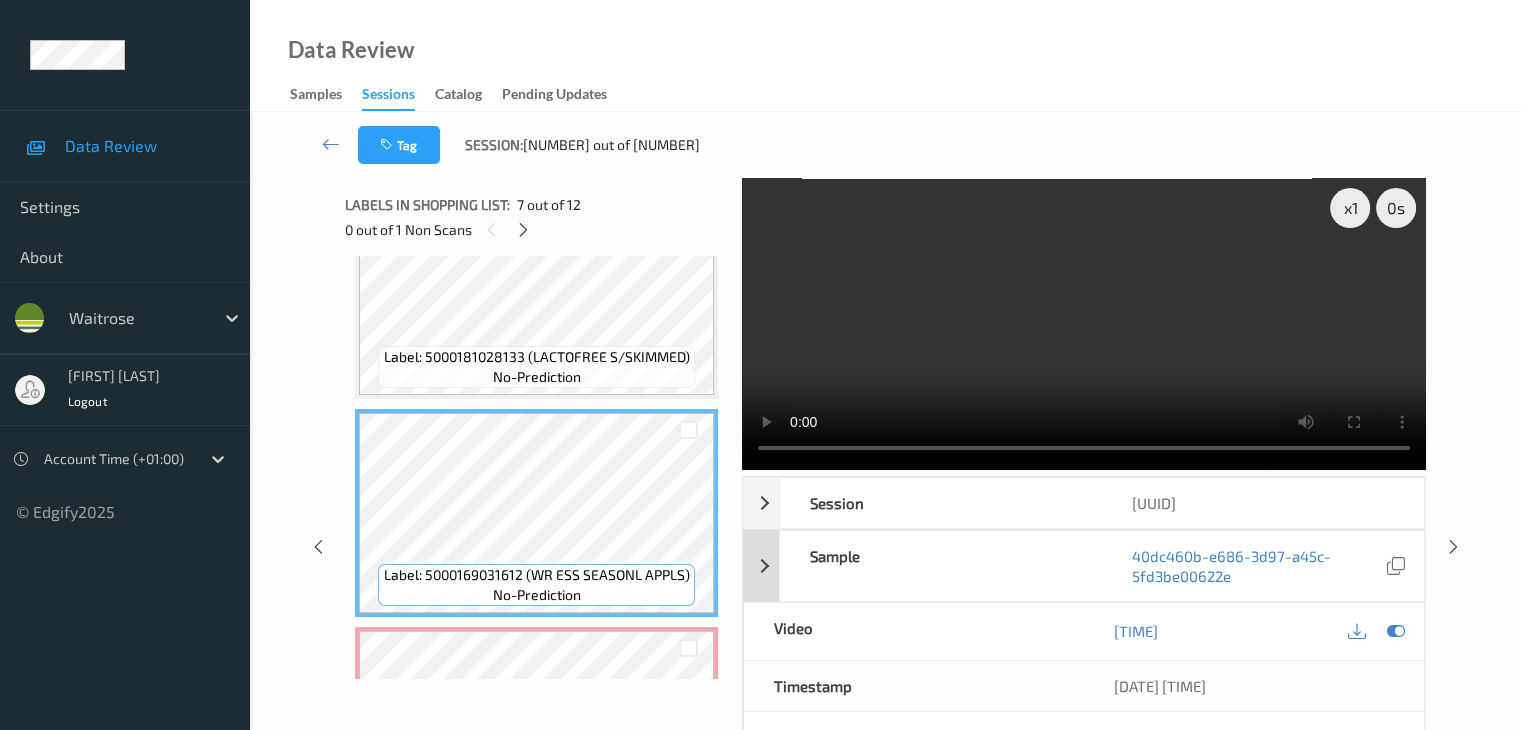 scroll, scrollTop: 1118, scrollLeft: 0, axis: vertical 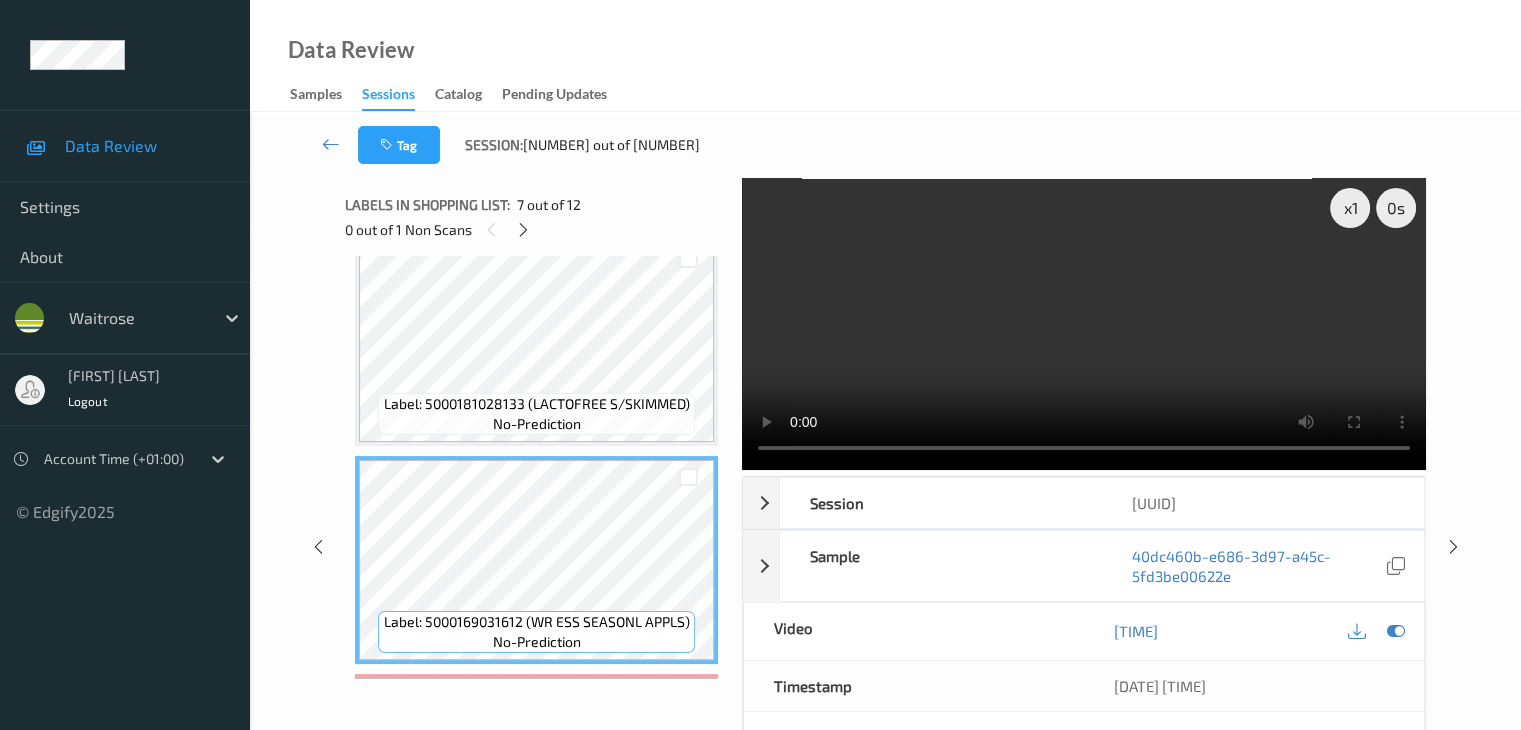 type 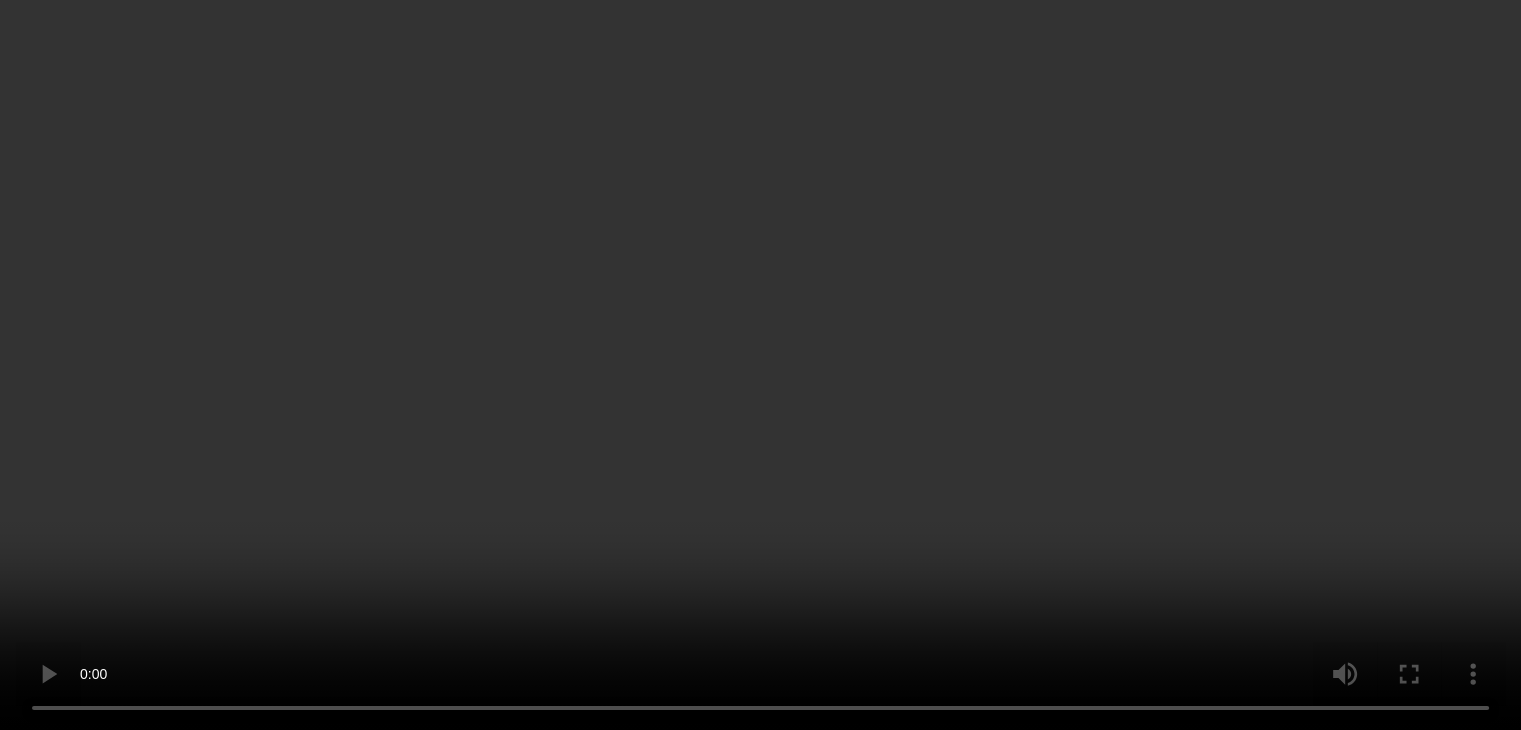 scroll, scrollTop: 1218, scrollLeft: 0, axis: vertical 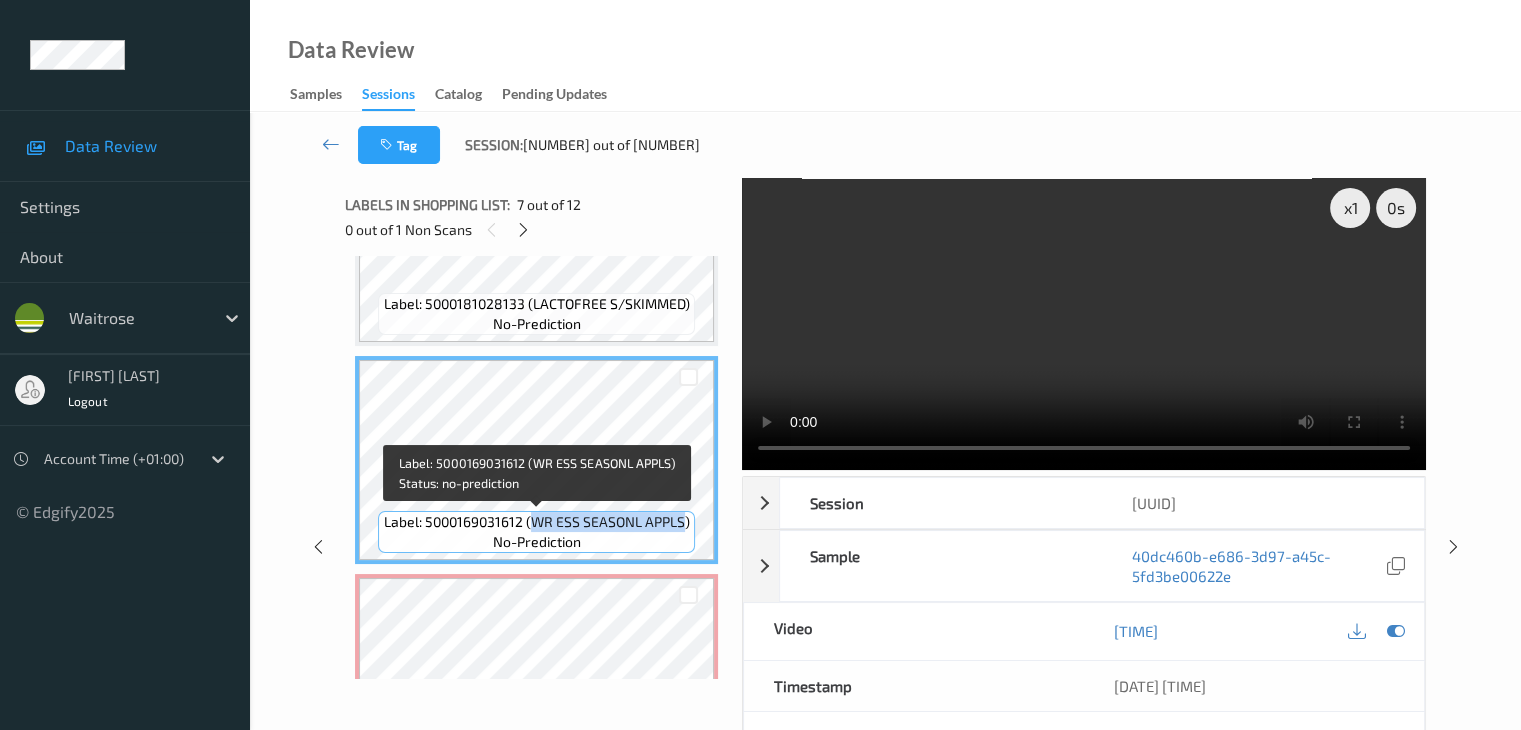 drag, startPoint x: 530, startPoint y: 522, endPoint x: 682, endPoint y: 518, distance: 152.05263 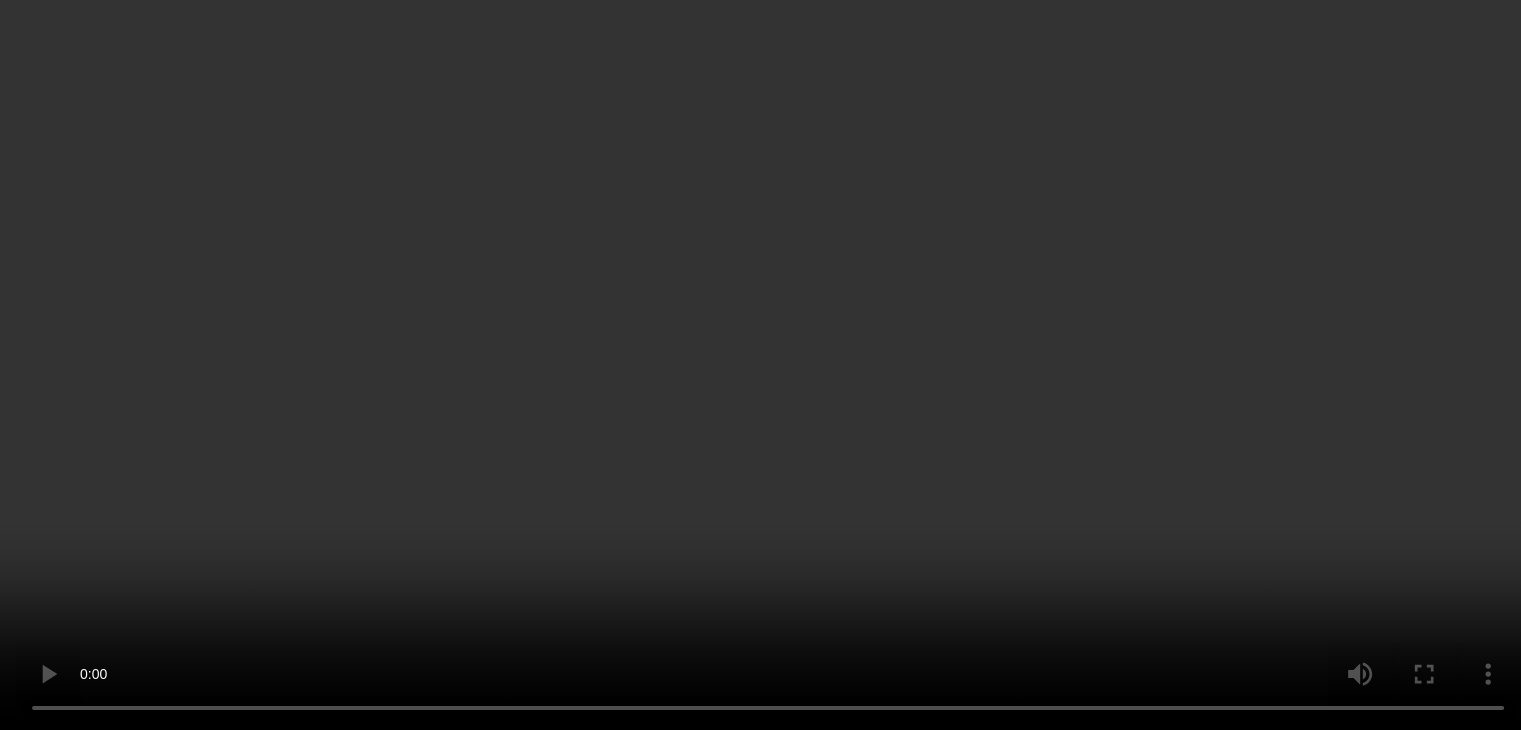 scroll, scrollTop: 1718, scrollLeft: 0, axis: vertical 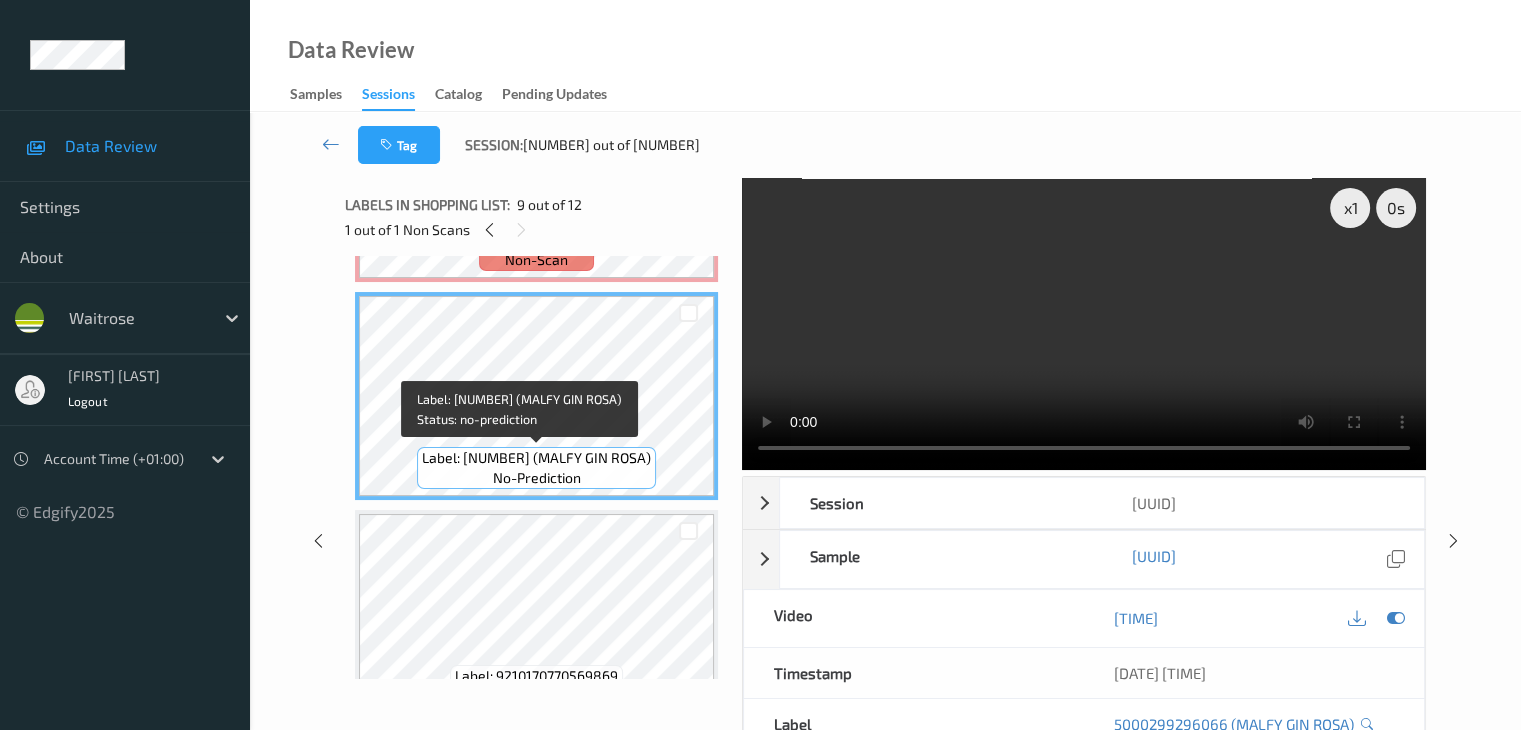 drag, startPoint x: 556, startPoint y: 454, endPoint x: 667, endPoint y: 465, distance: 111.54372 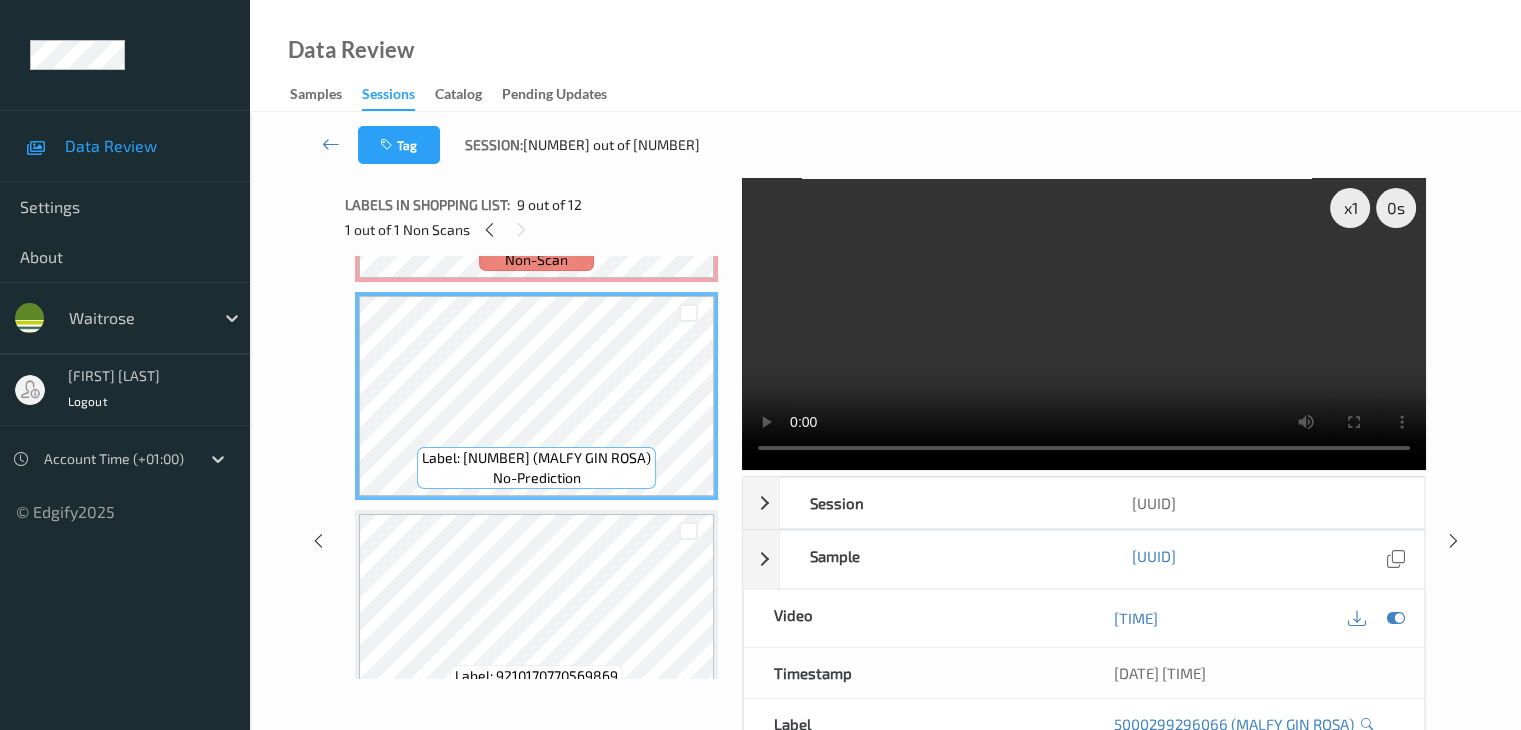 copy on "(MALFY GIN ROSA)" 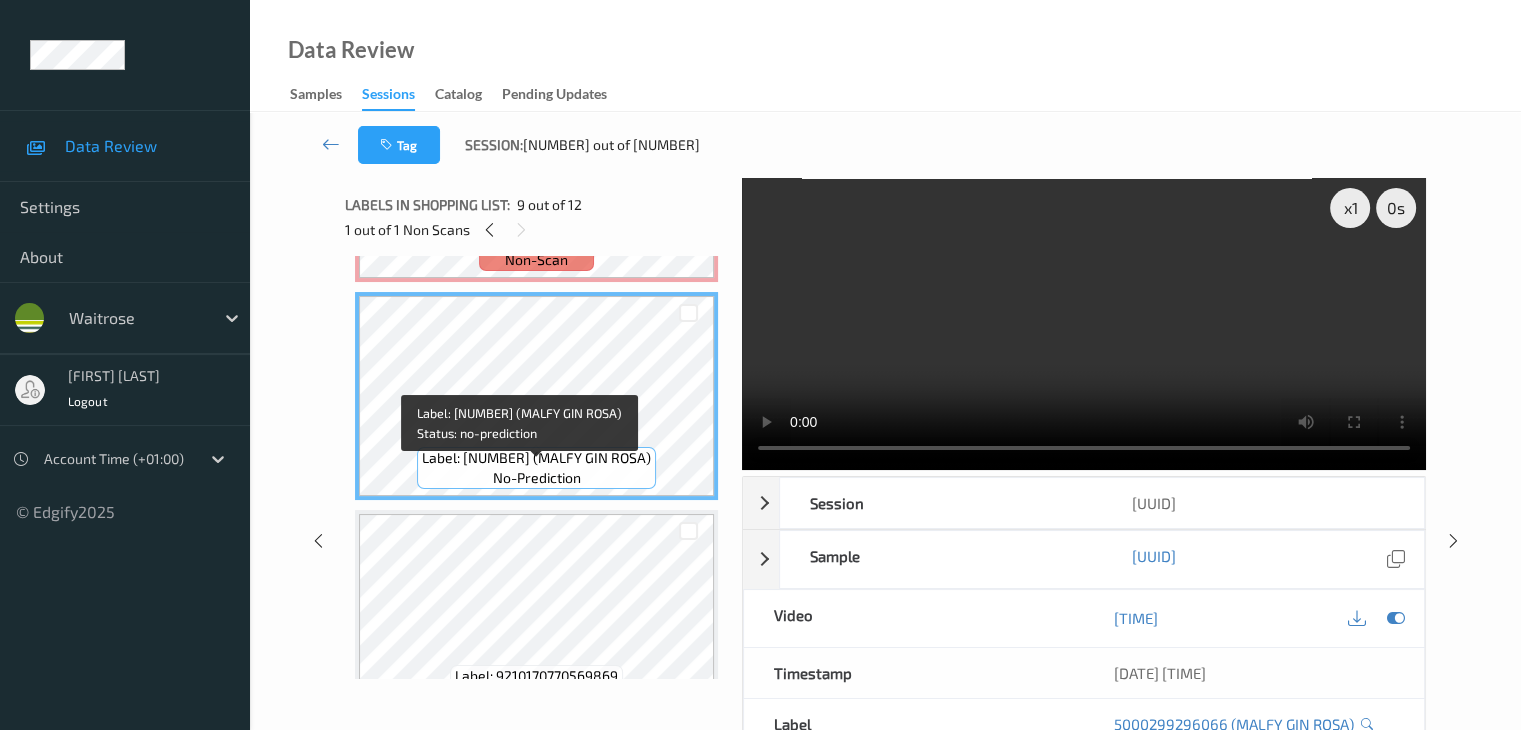 scroll, scrollTop: 1518, scrollLeft: 0, axis: vertical 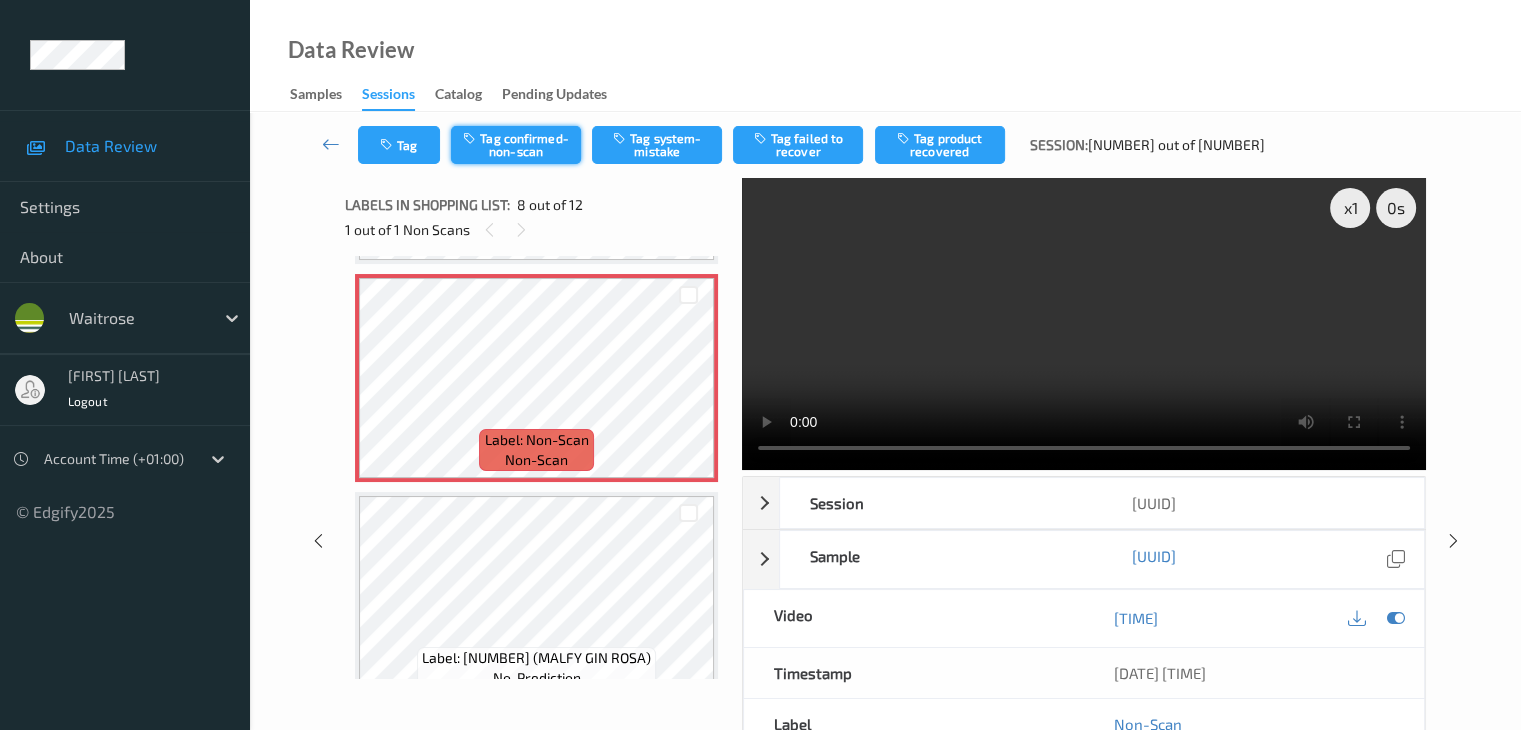 click on "Tag   confirmed-non-scan" at bounding box center [516, 145] 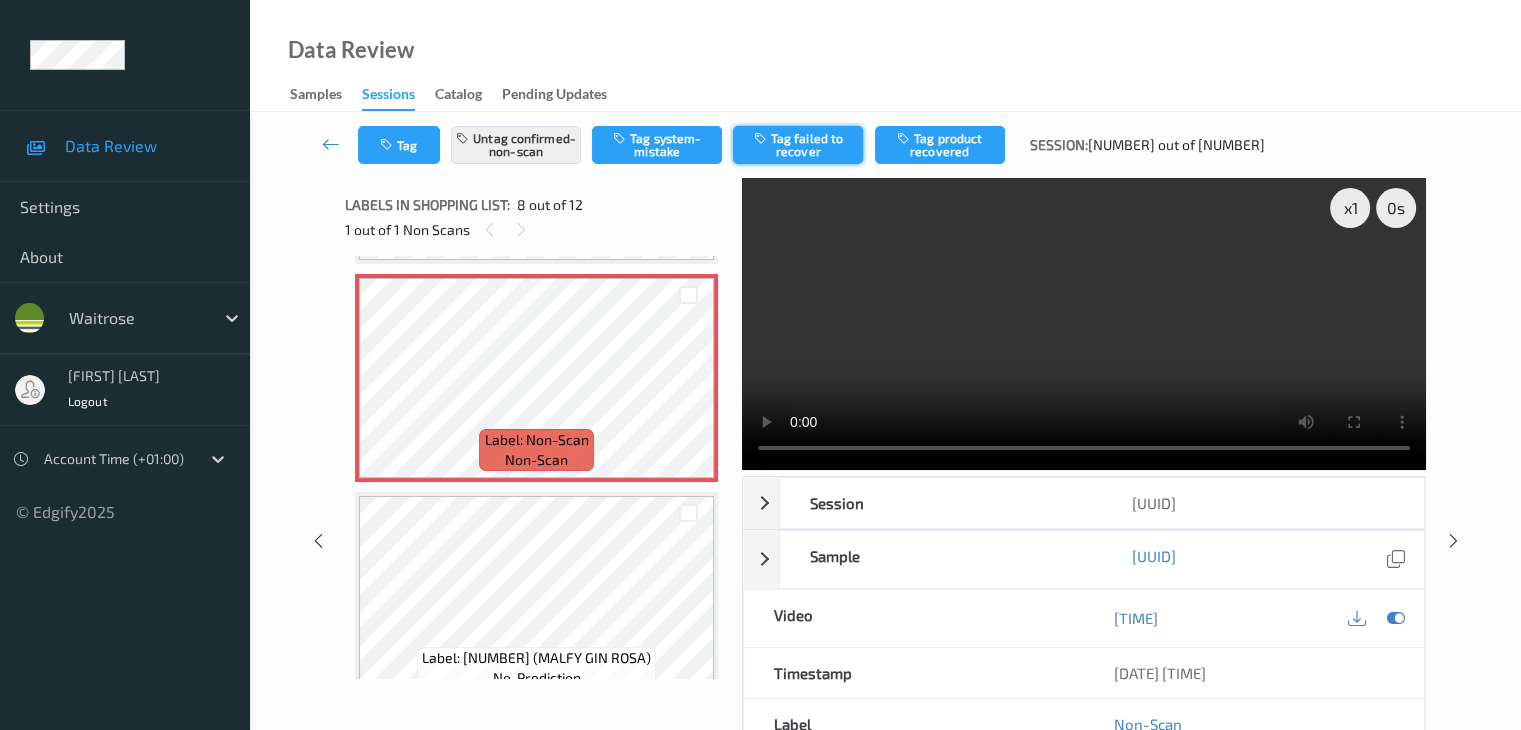 click on "Tag   failed to recover" at bounding box center (798, 145) 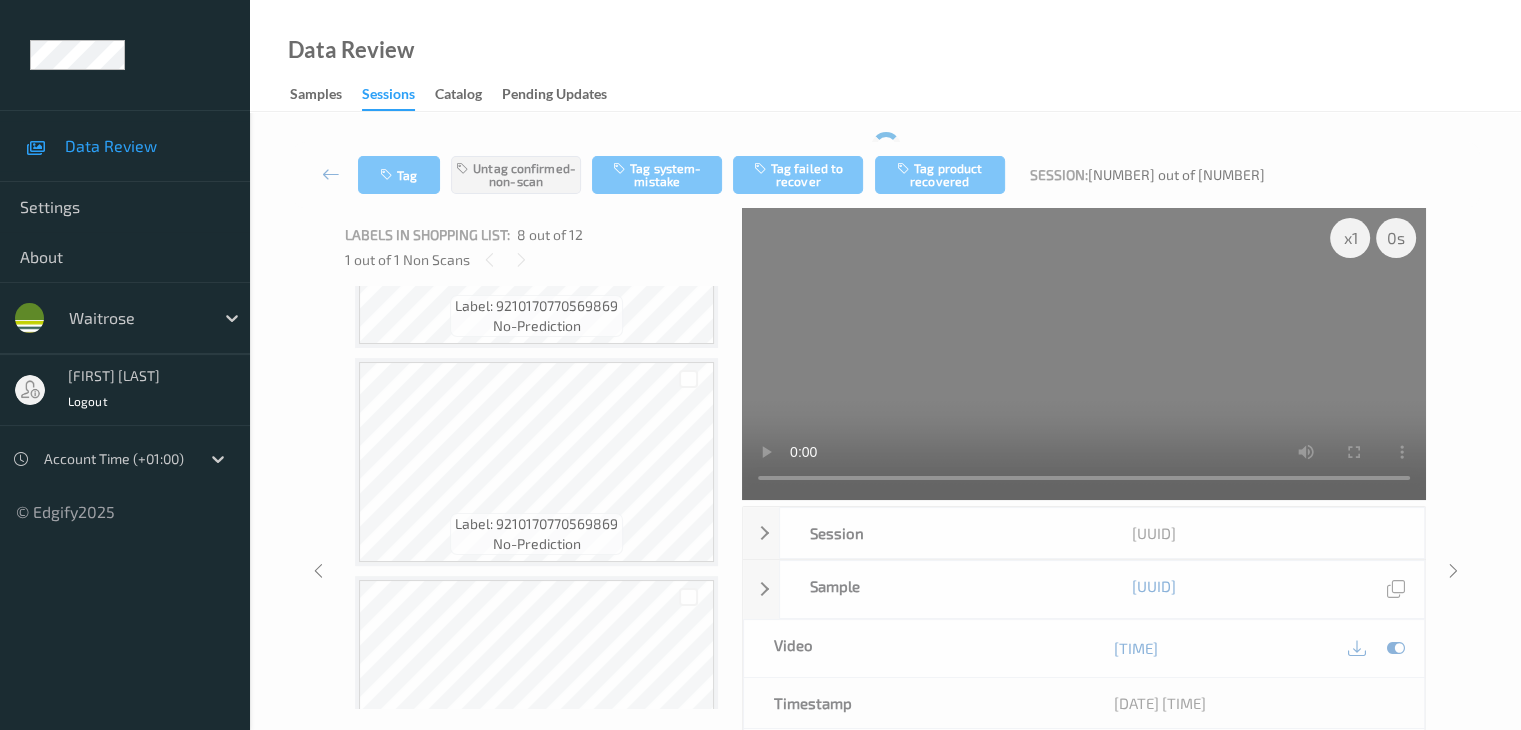 scroll, scrollTop: 2204, scrollLeft: 0, axis: vertical 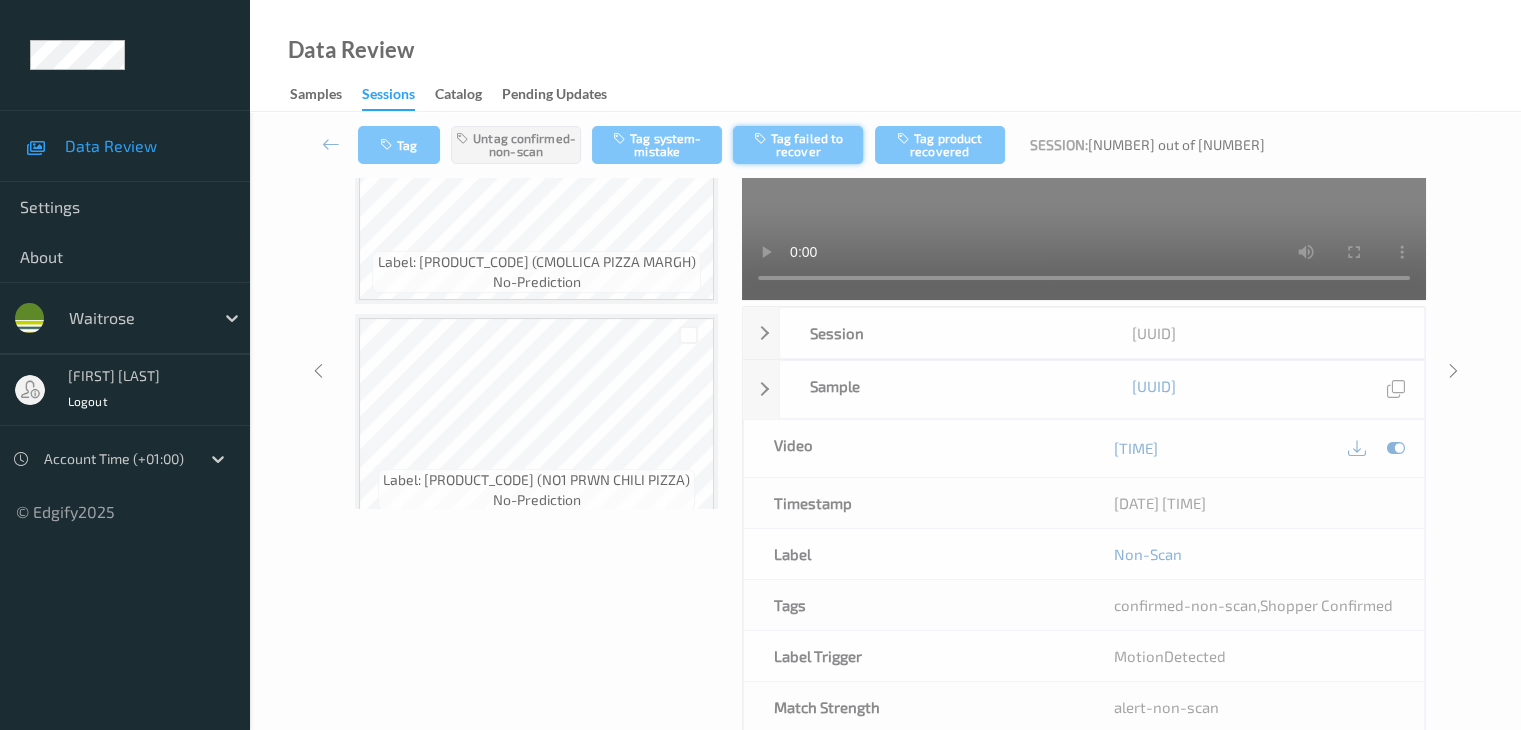 click on "Tag   failed to recover" at bounding box center (798, 145) 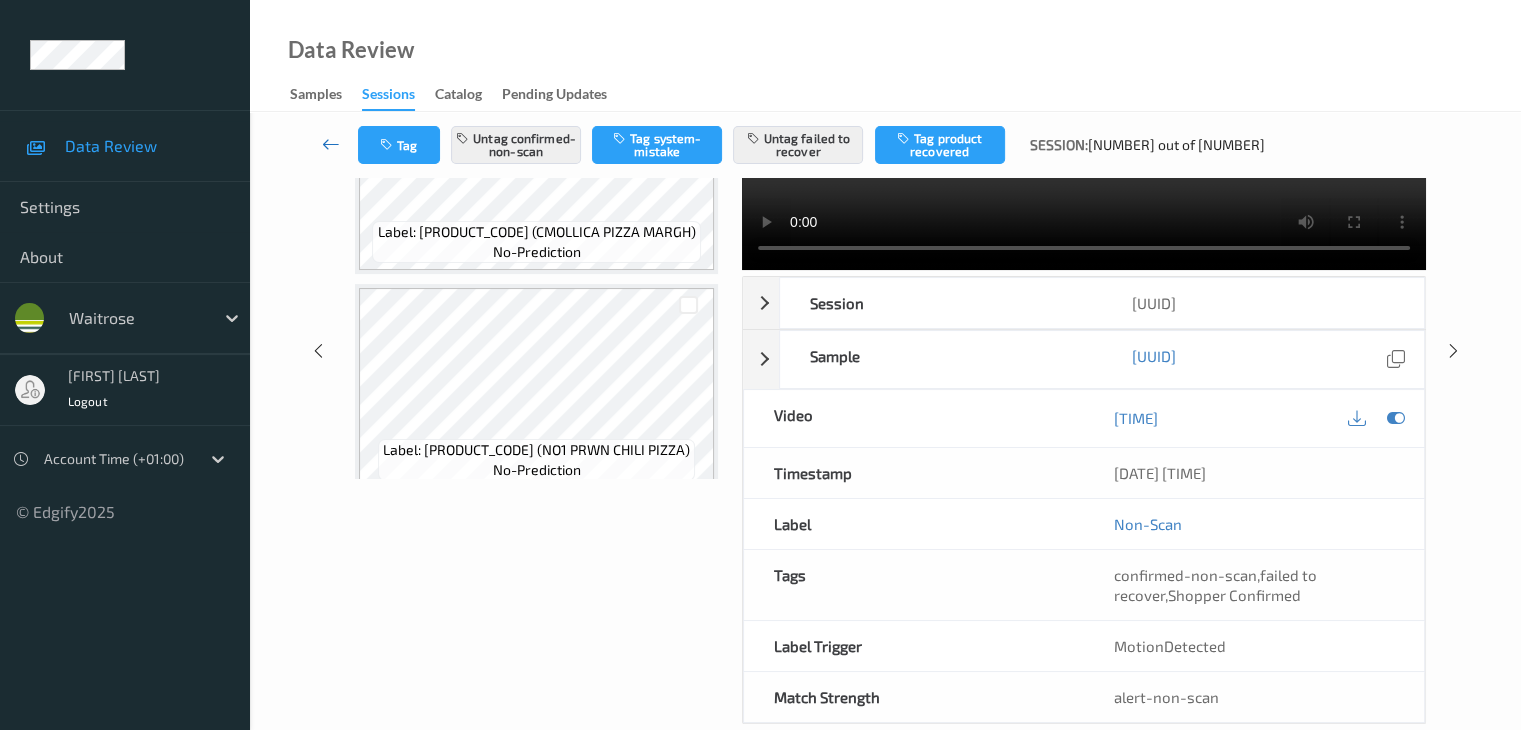 click at bounding box center [331, 144] 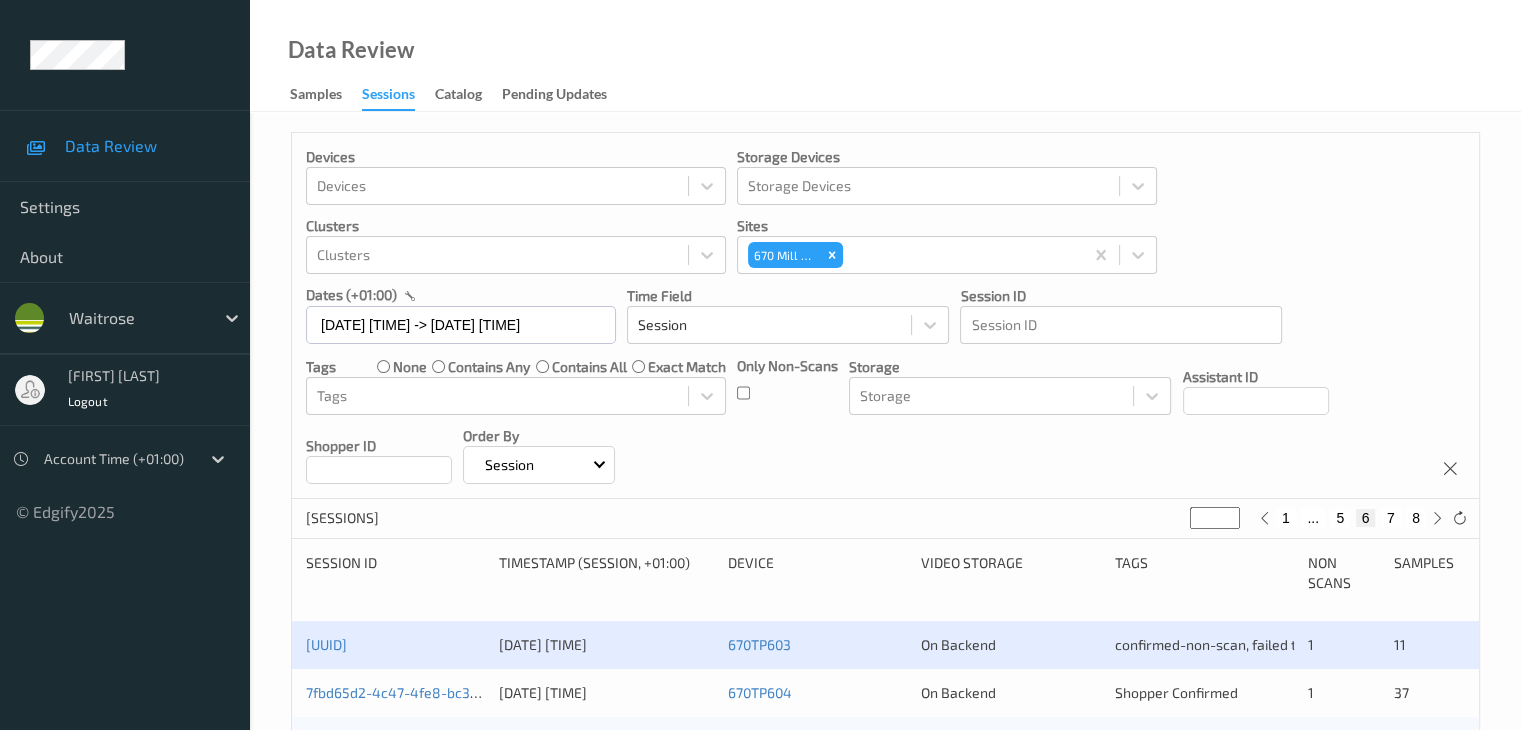 scroll, scrollTop: 400, scrollLeft: 0, axis: vertical 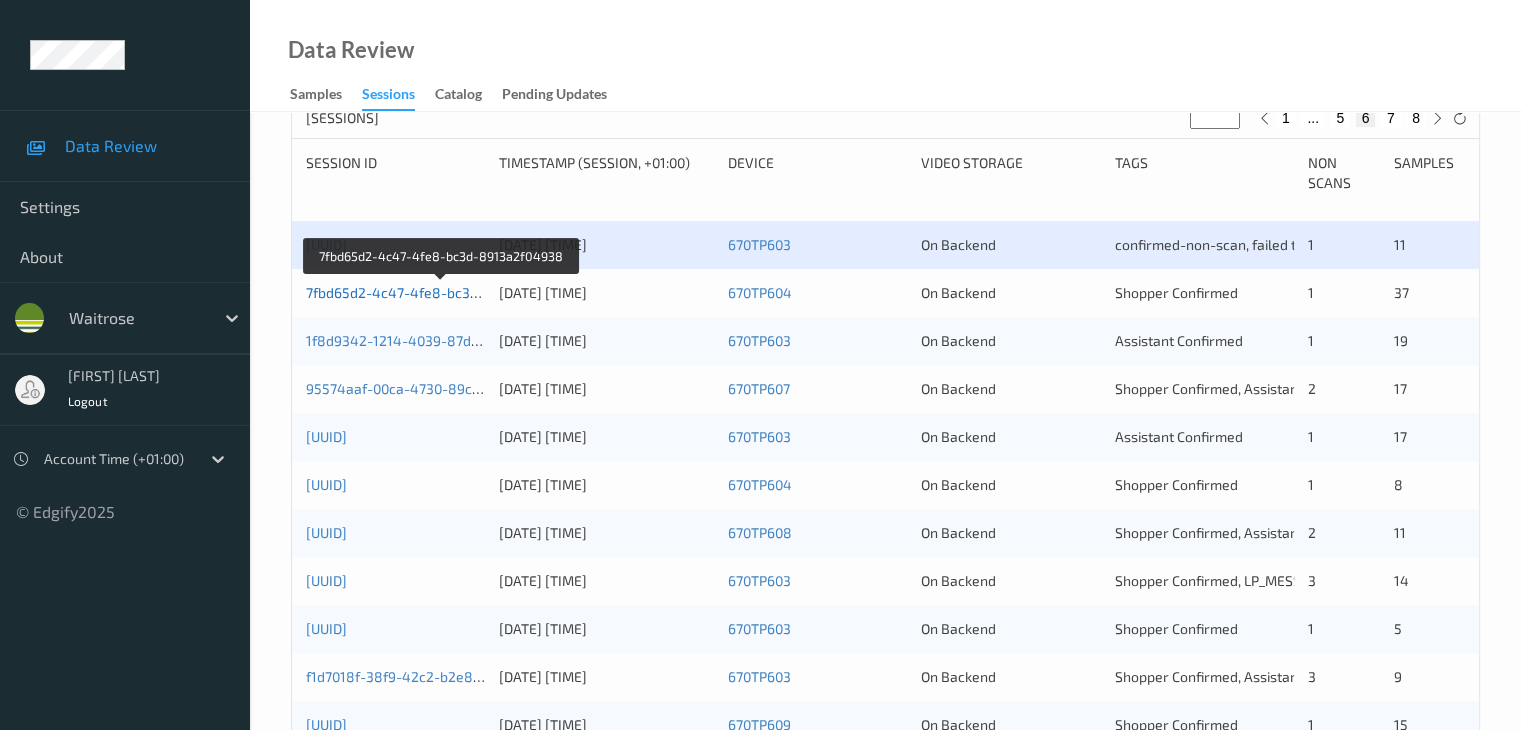 click on "7fbd65d2-4c47-4fe8-bc3d-8913a2f04938" at bounding box center [442, 292] 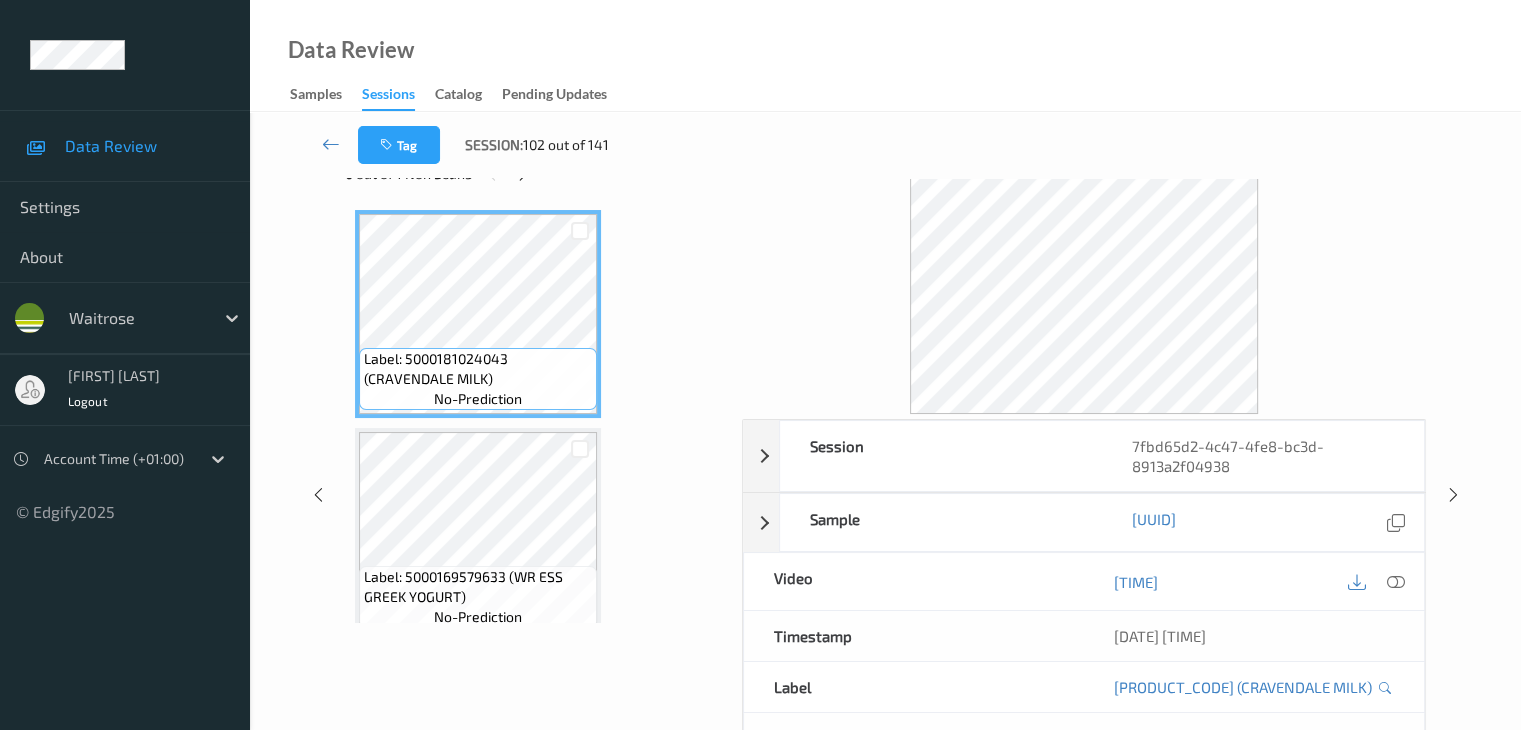 scroll, scrollTop: 0, scrollLeft: 0, axis: both 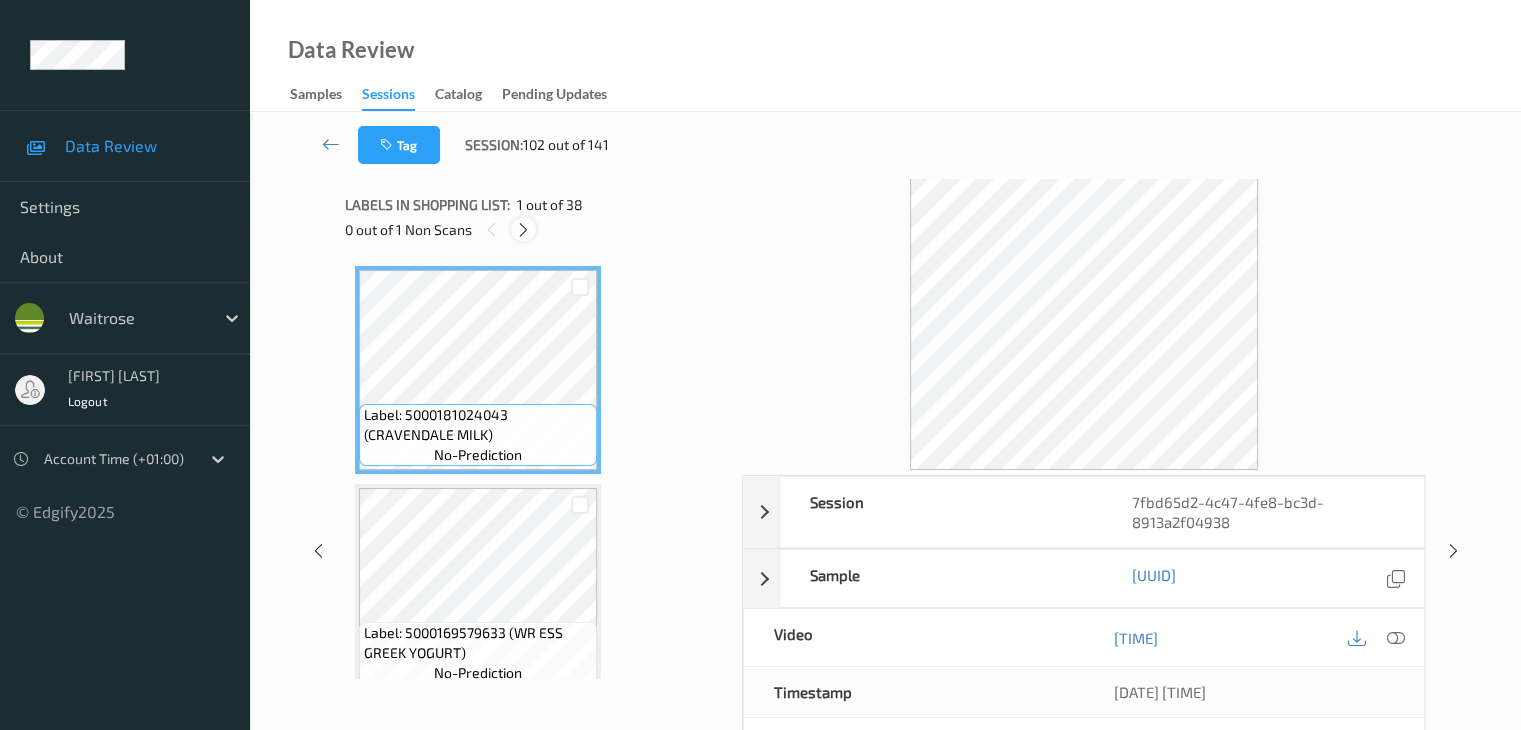 click at bounding box center [523, 230] 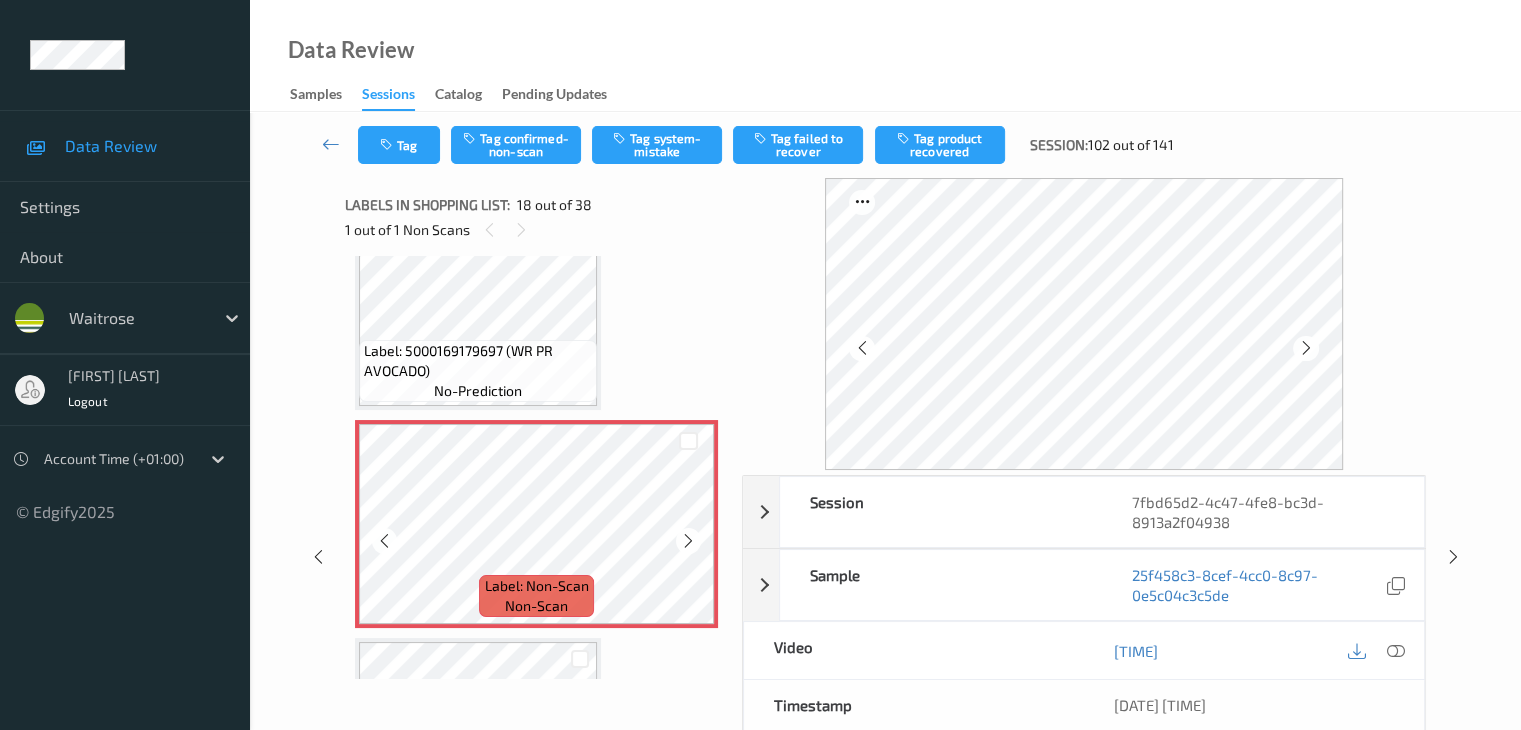 scroll, scrollTop: 3598, scrollLeft: 0, axis: vertical 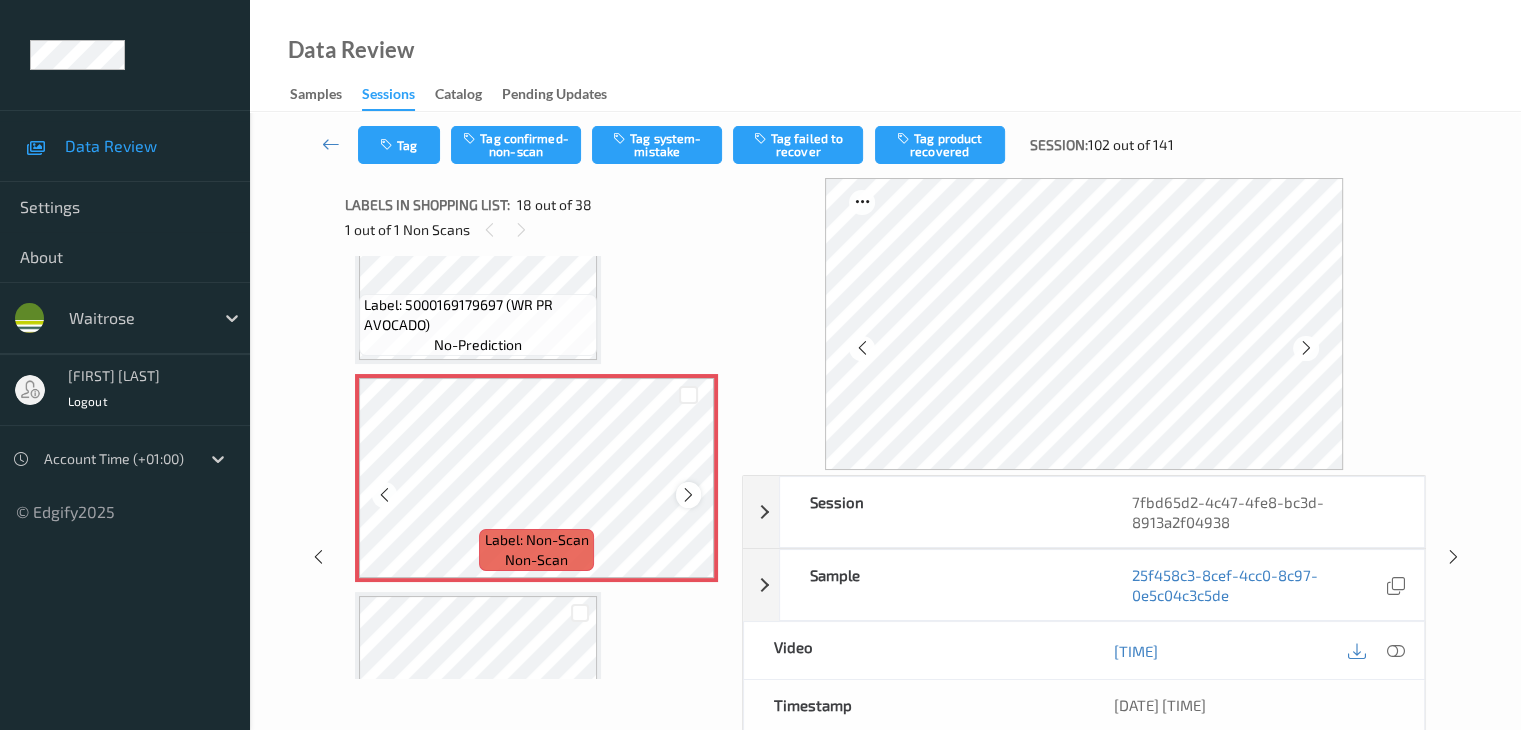 click at bounding box center (688, 495) 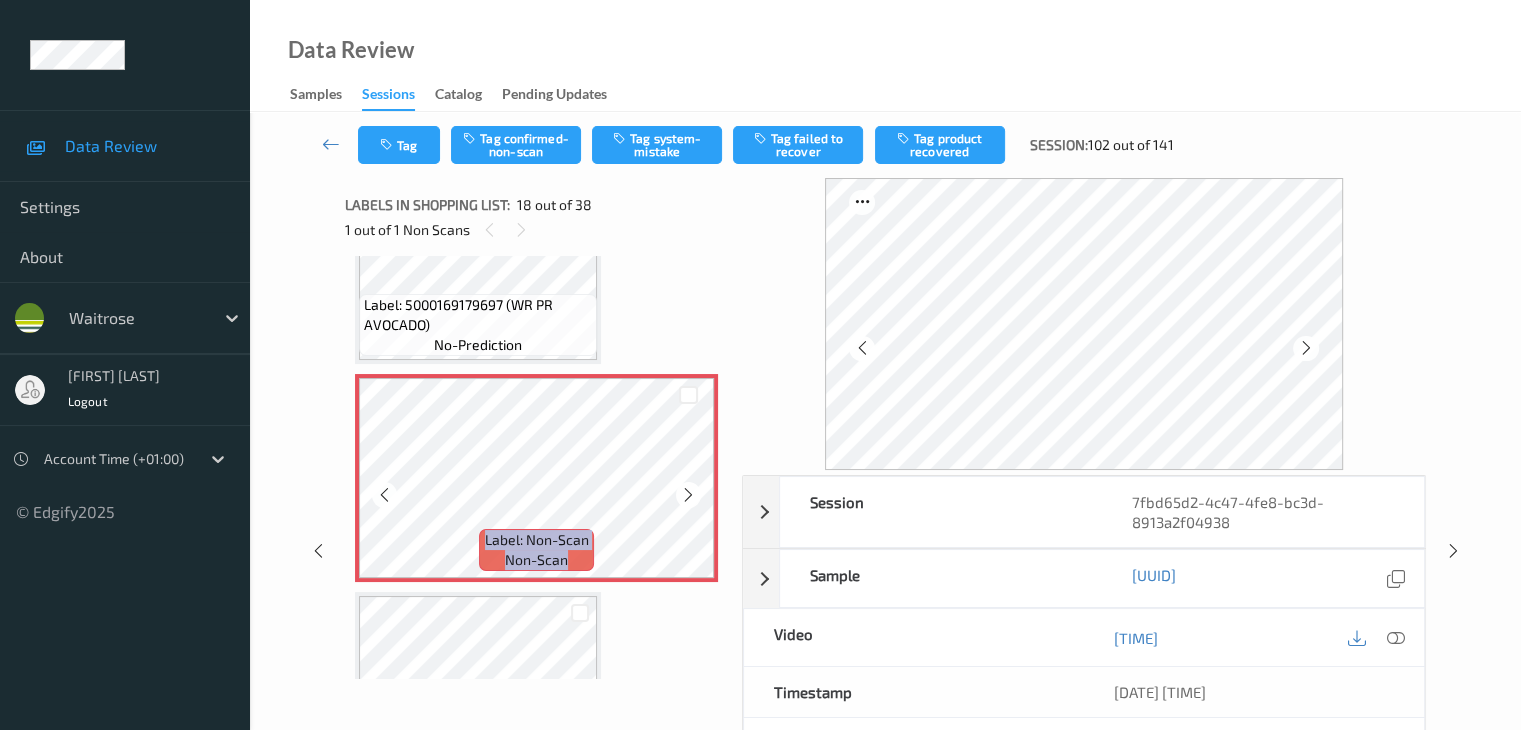 click at bounding box center [688, 495] 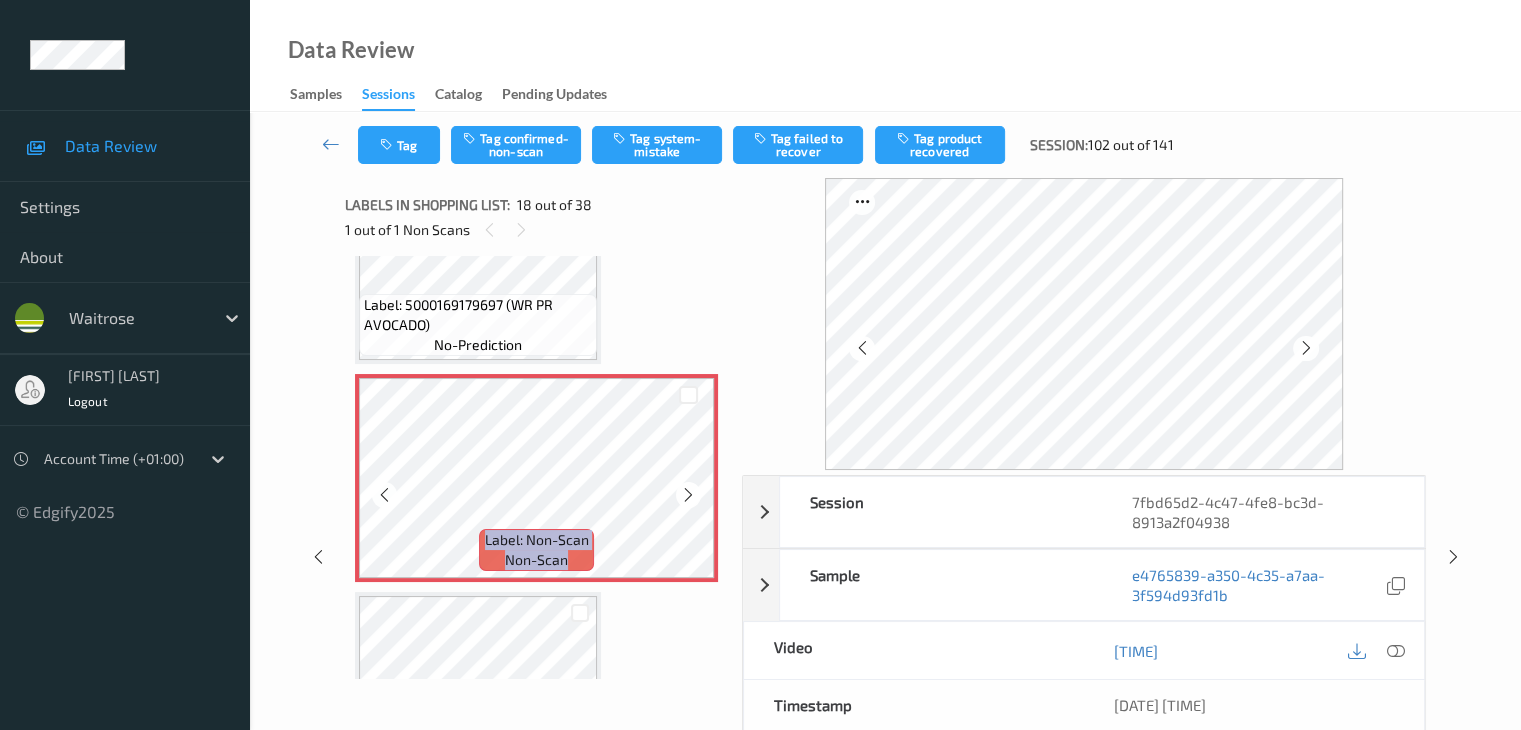 click at bounding box center [688, 495] 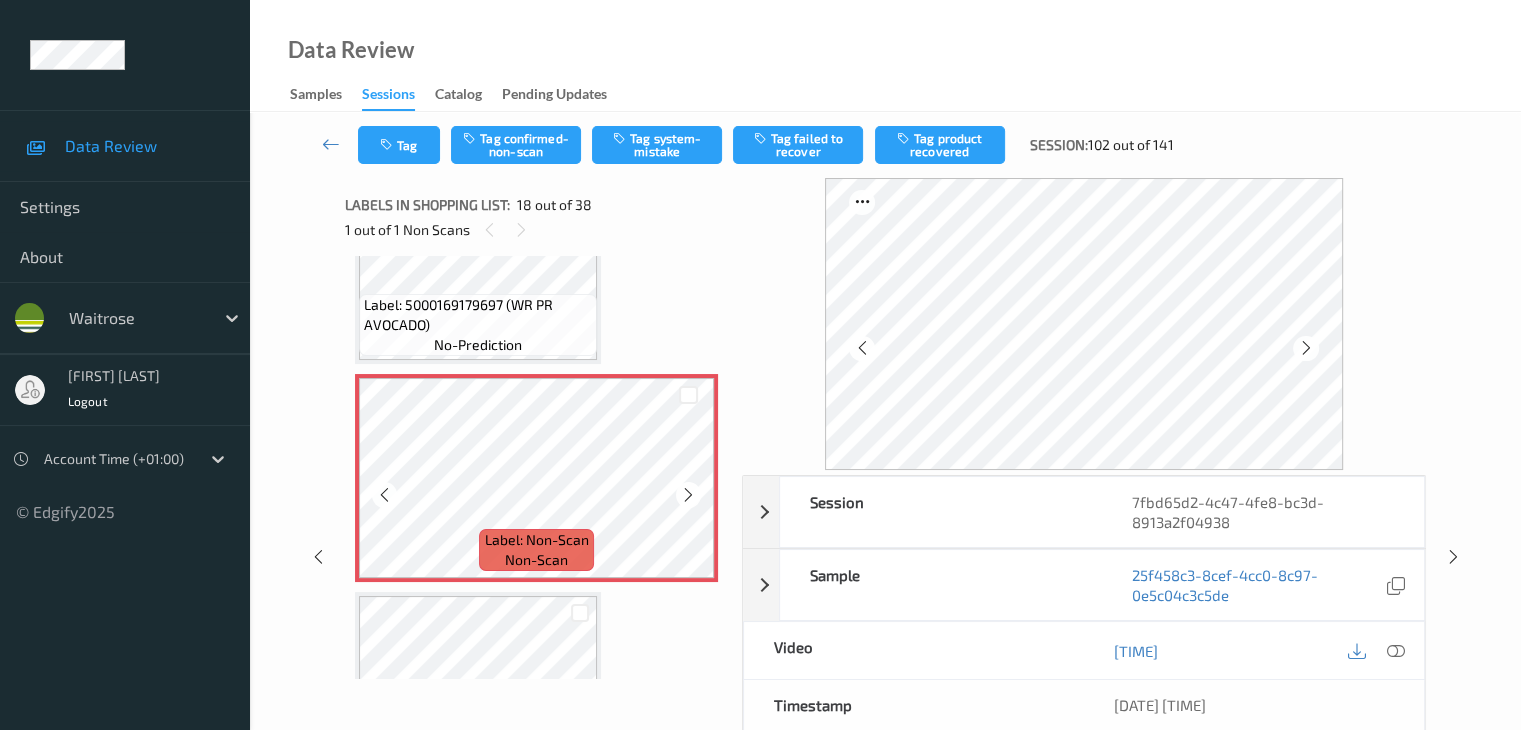 click at bounding box center (688, 495) 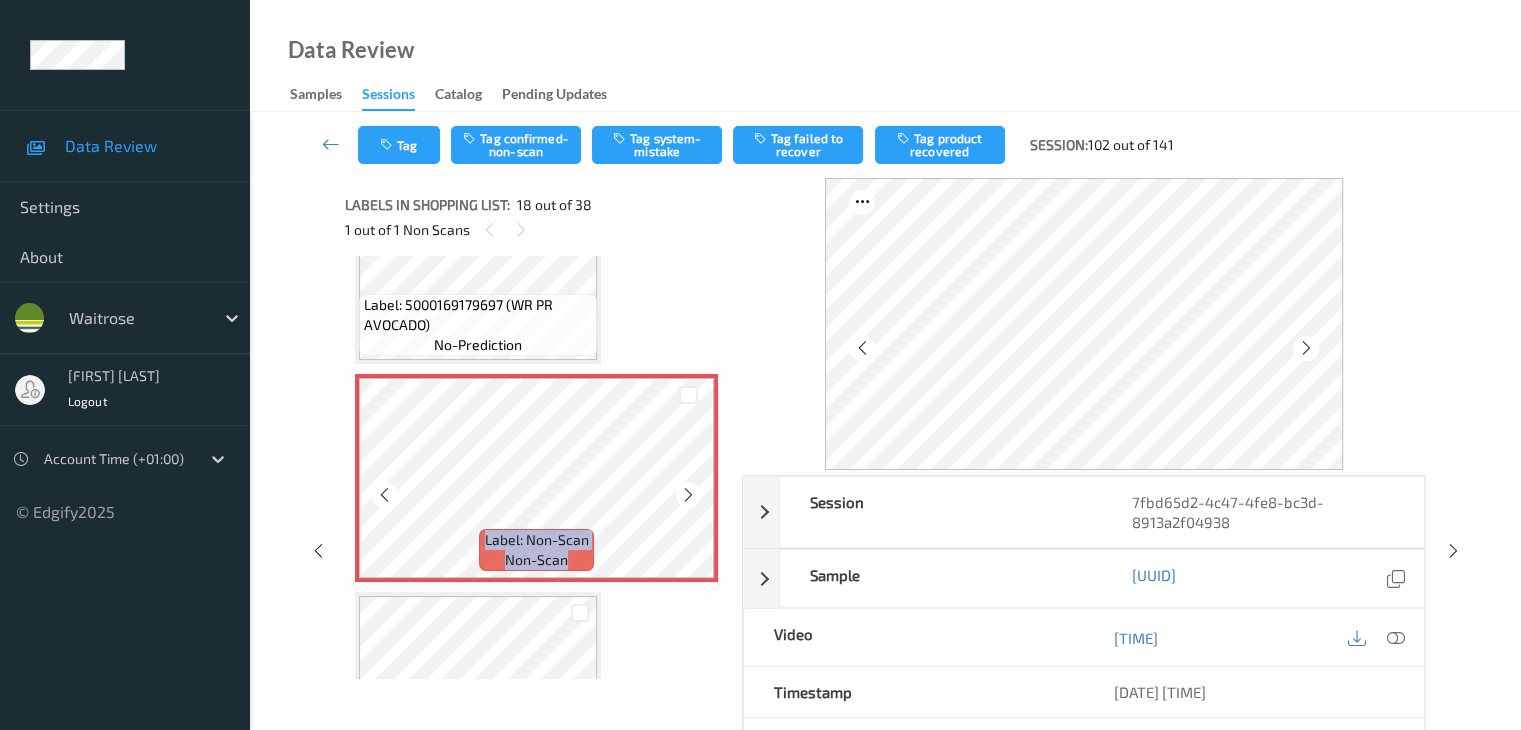 click at bounding box center (688, 495) 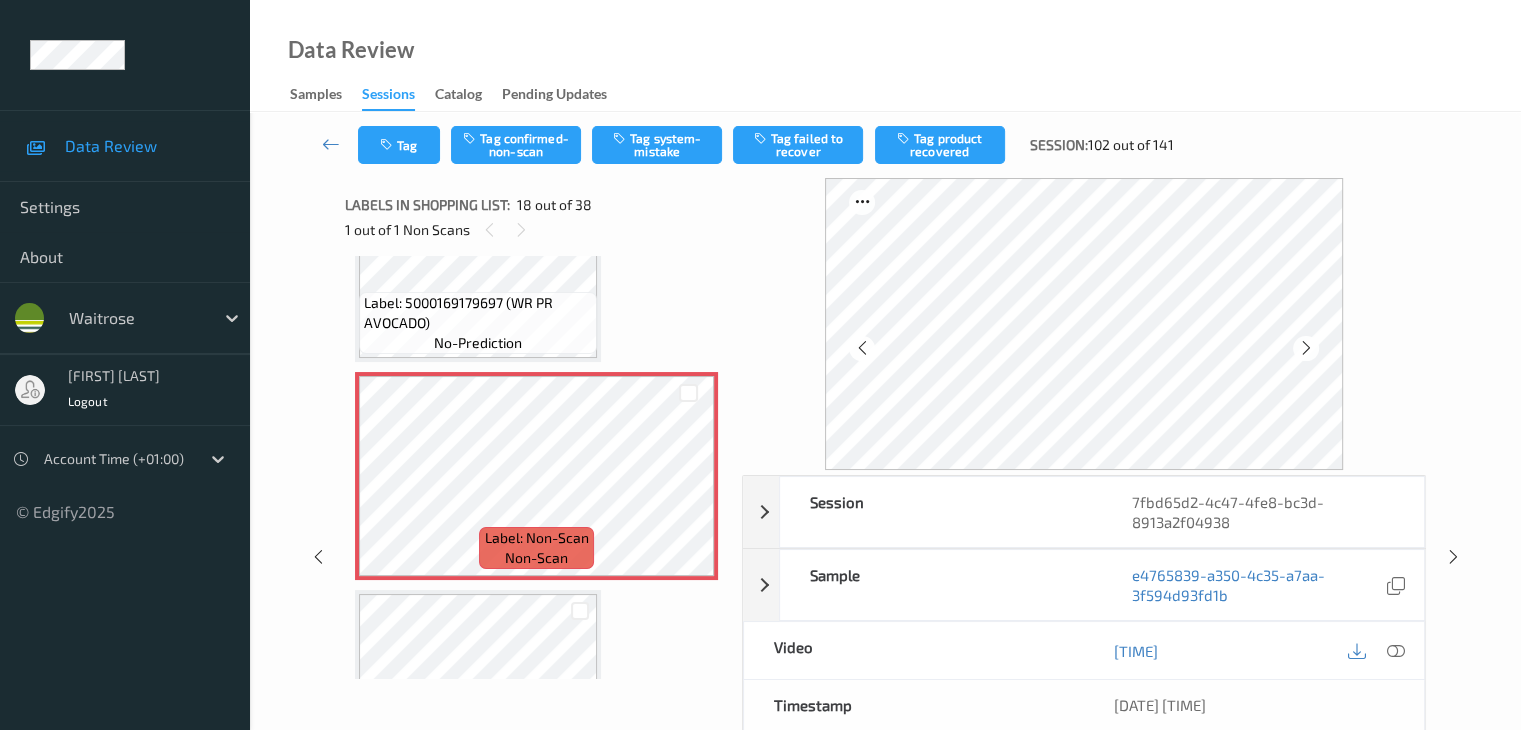 scroll, scrollTop: 3598, scrollLeft: 0, axis: vertical 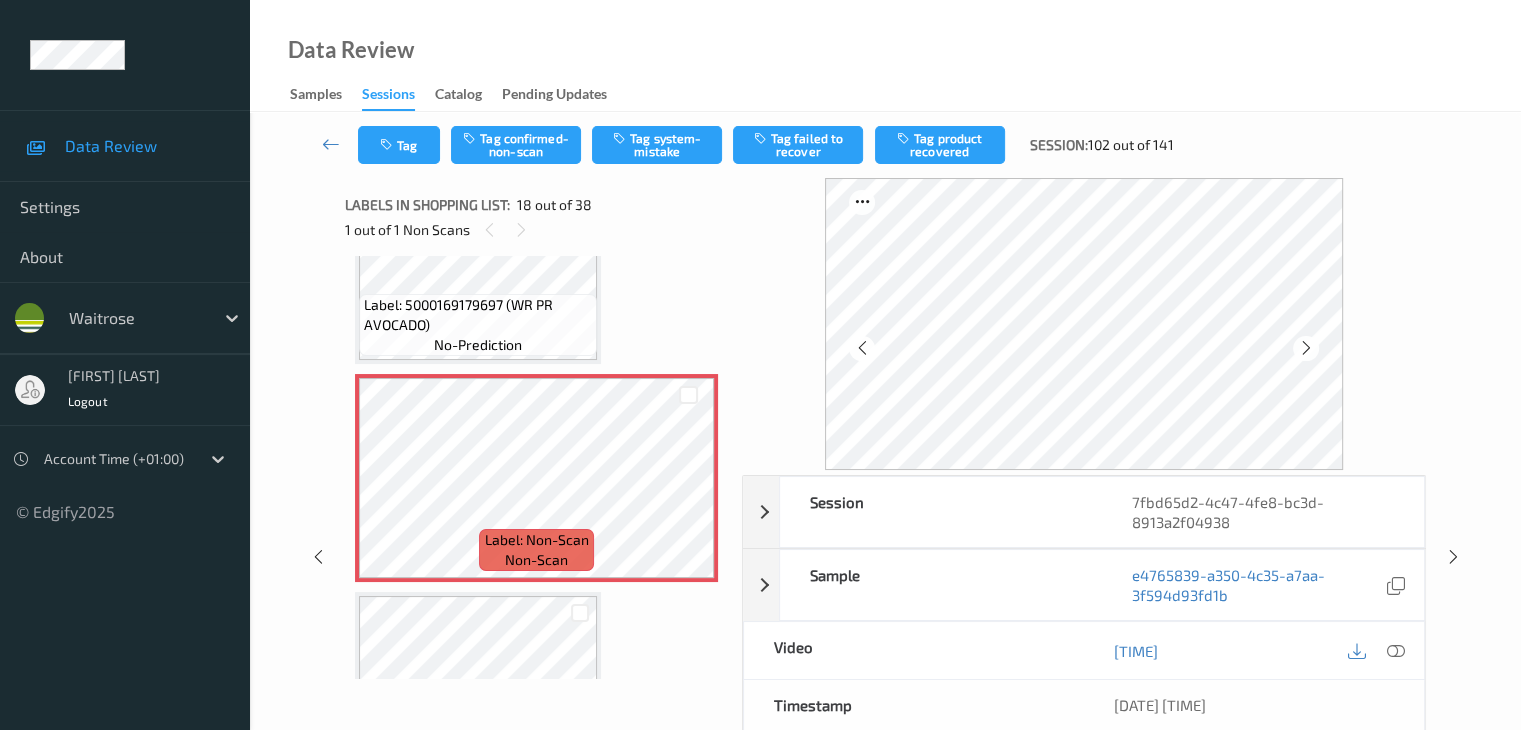 click on "Label: 5000169179697 (WR PR AVOCADO)" at bounding box center (478, 315) 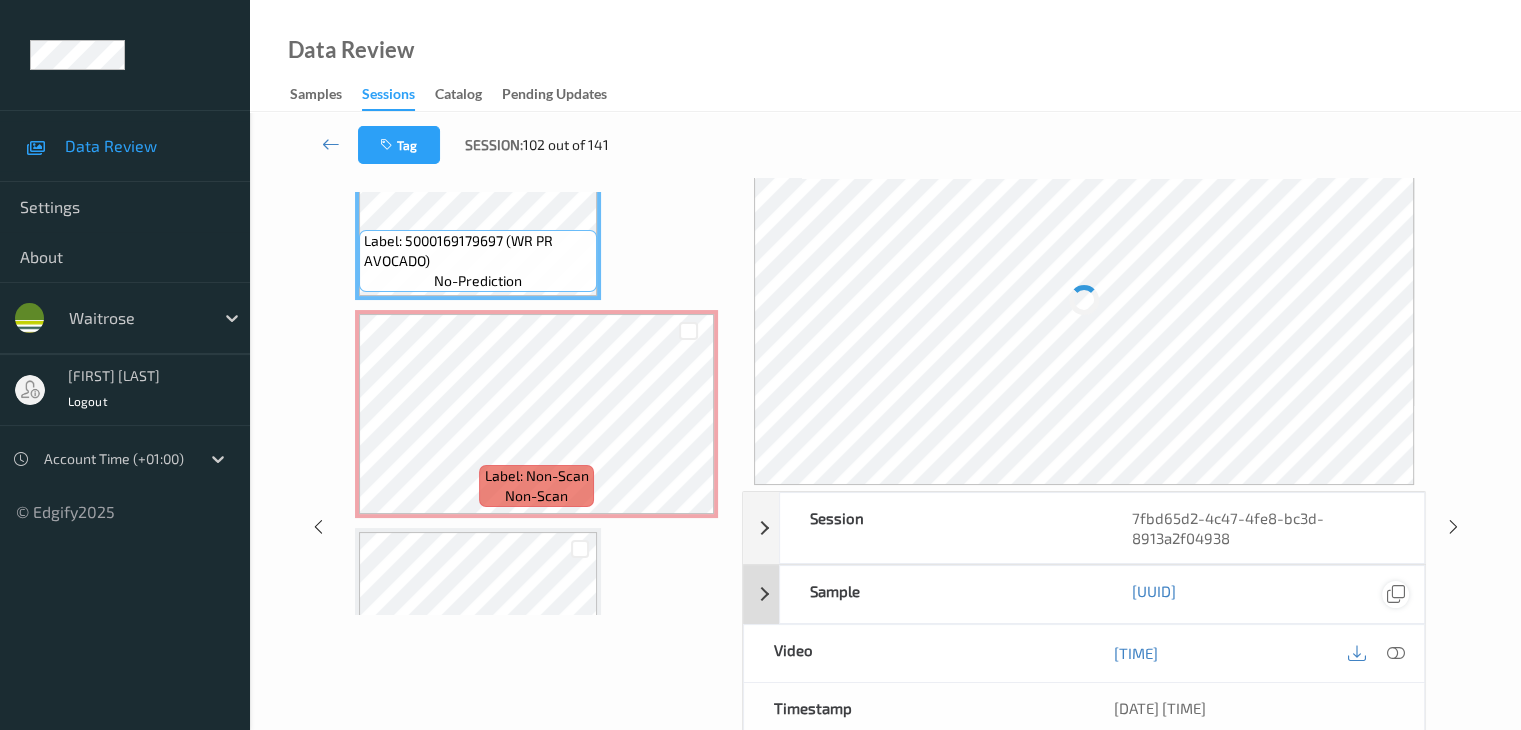 scroll, scrollTop: 100, scrollLeft: 0, axis: vertical 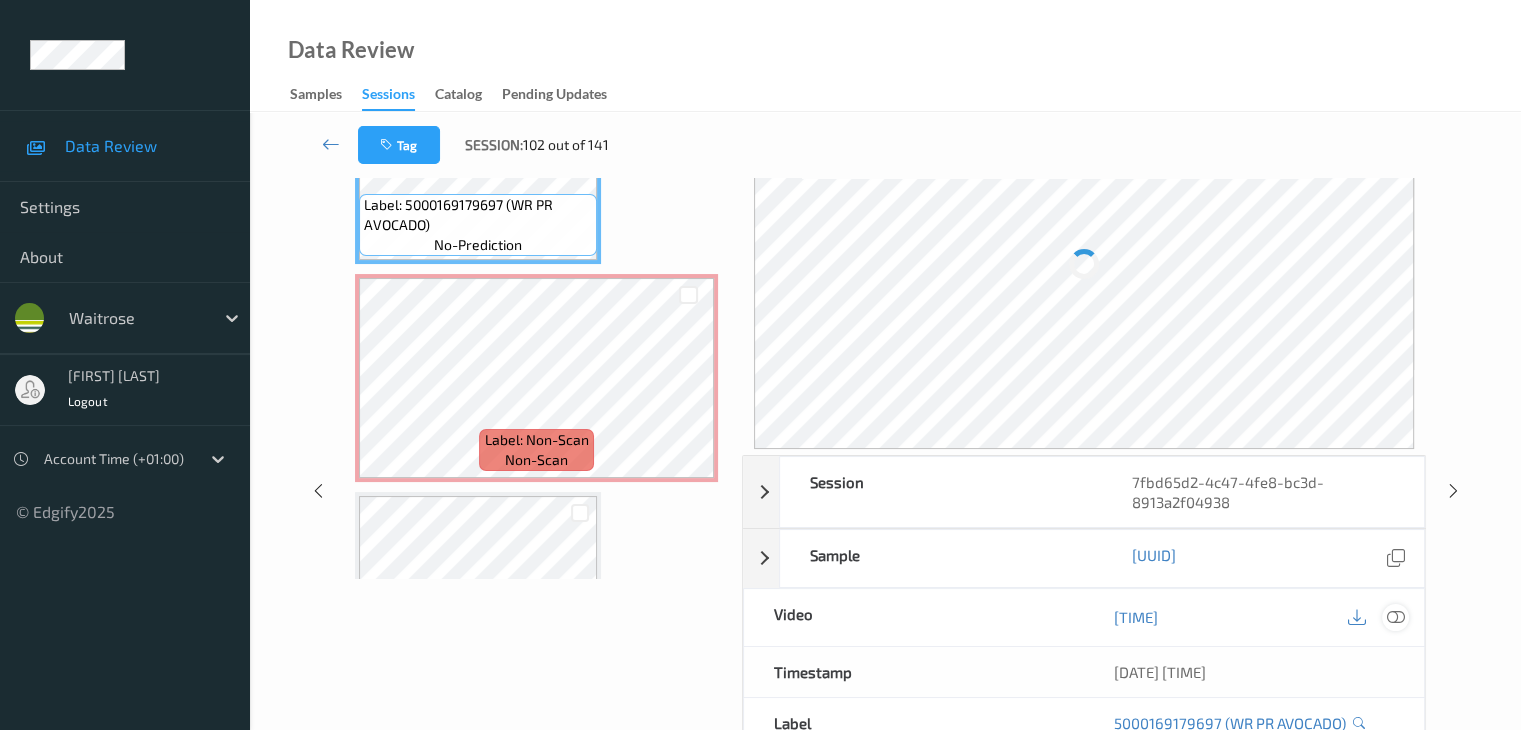 click at bounding box center (1395, 617) 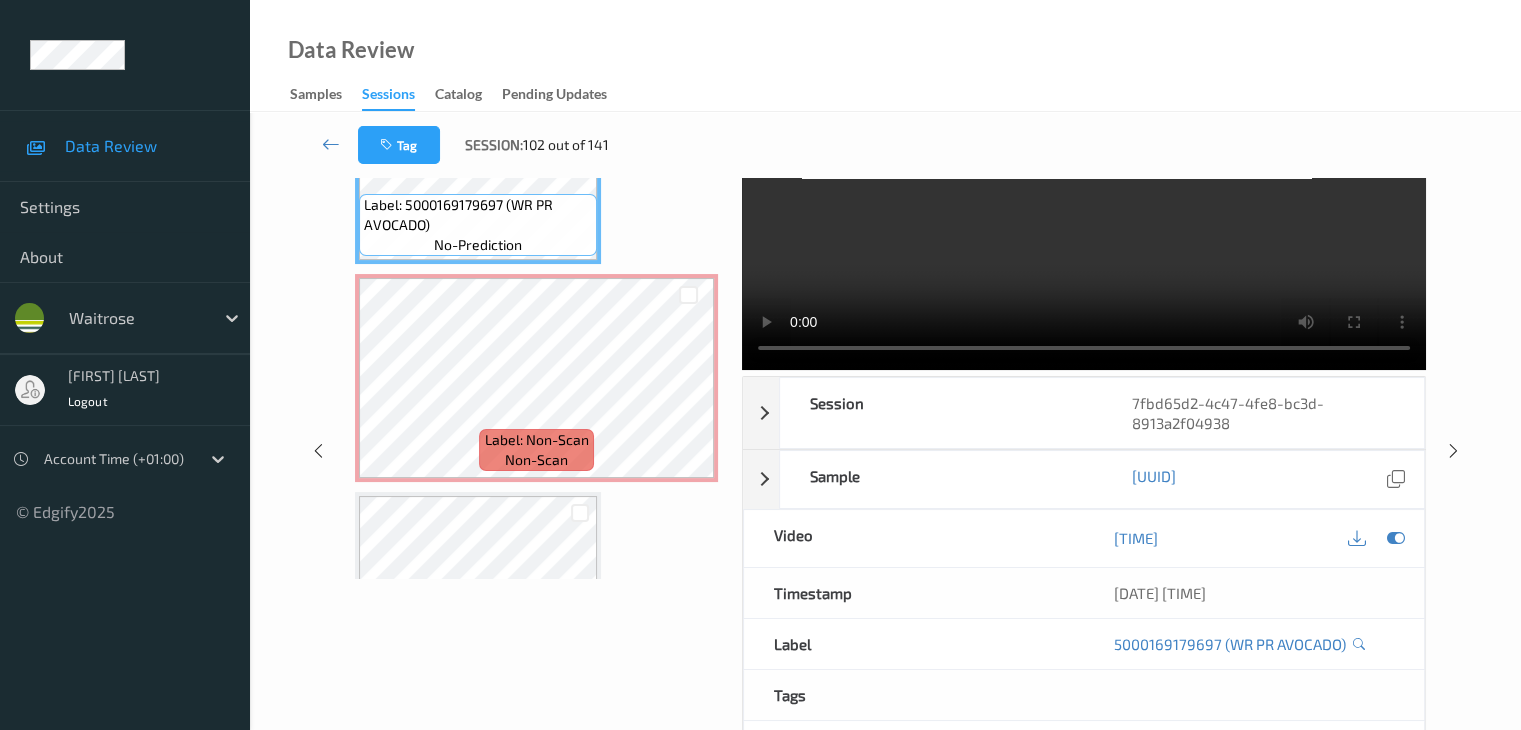 scroll, scrollTop: 0, scrollLeft: 0, axis: both 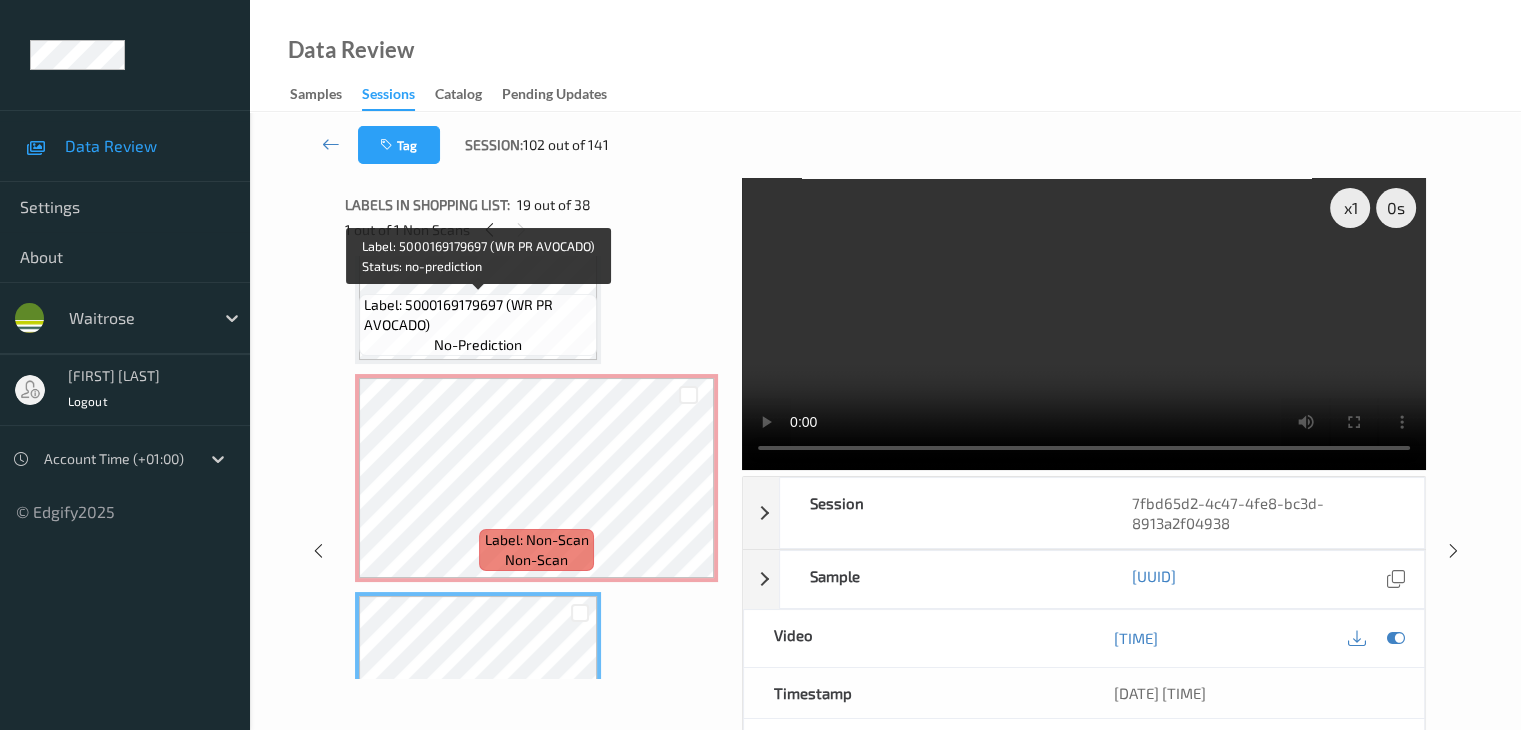 click on "Label: 5000169179697 (WR PR AVOCADO)" at bounding box center [478, 315] 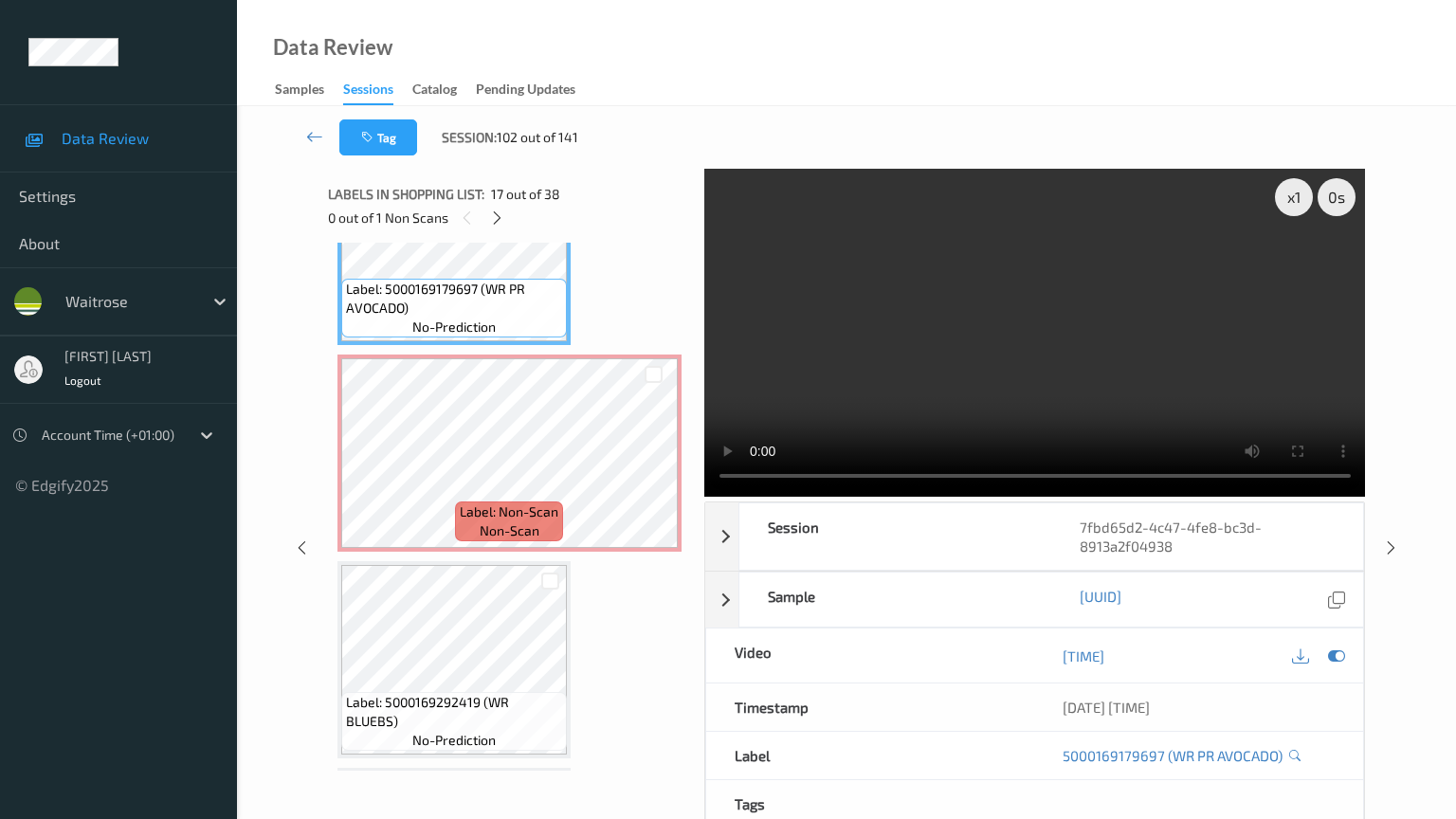 type 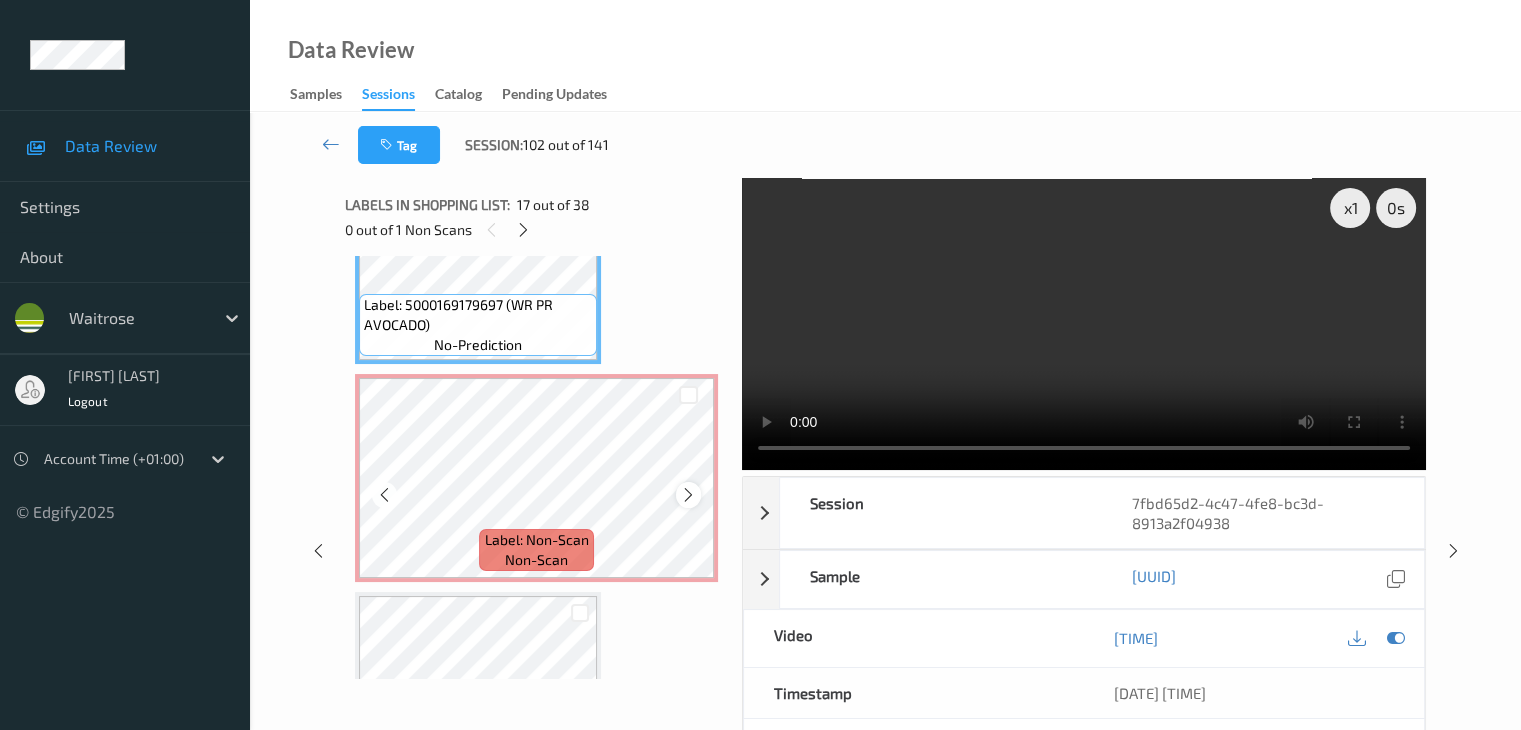 click at bounding box center [688, 495] 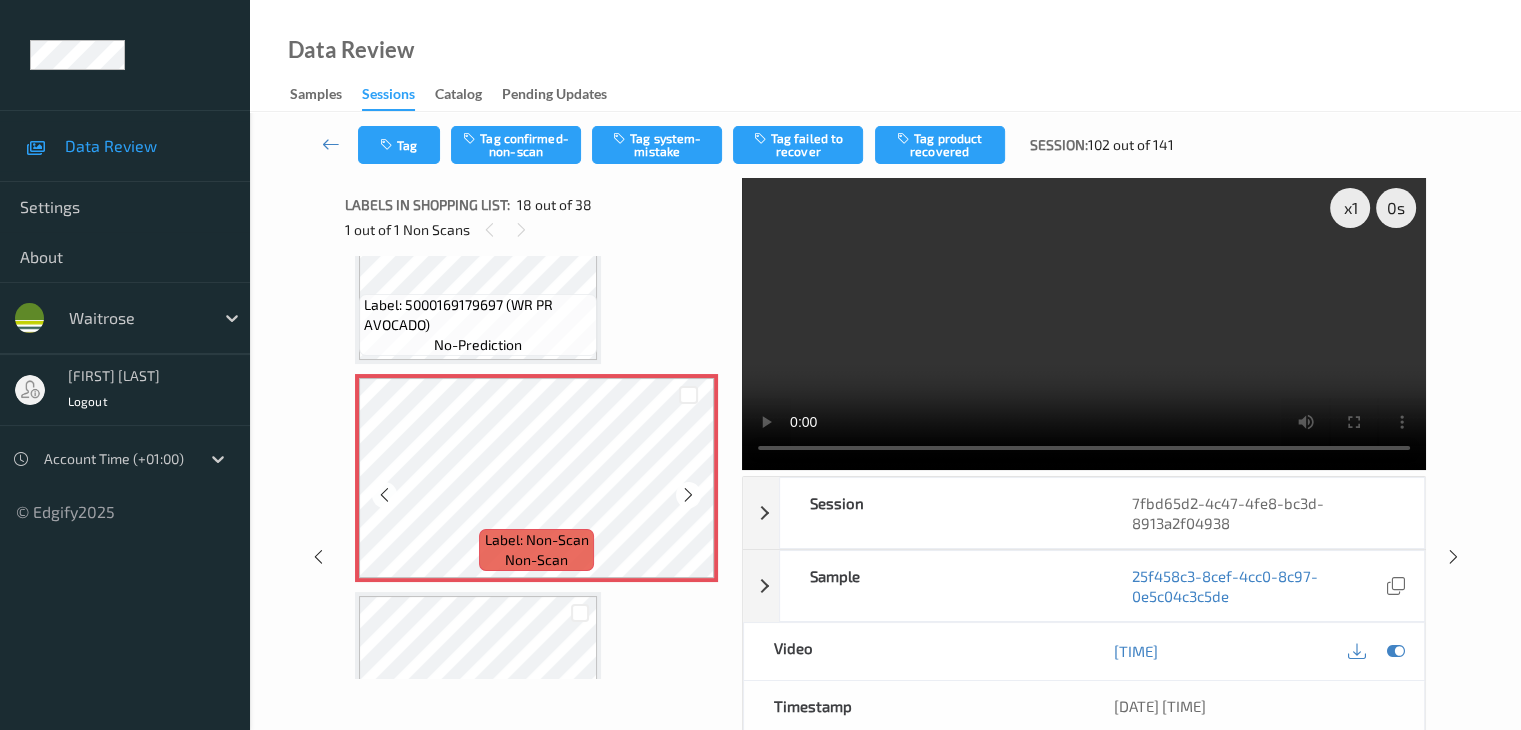 click at bounding box center [688, 495] 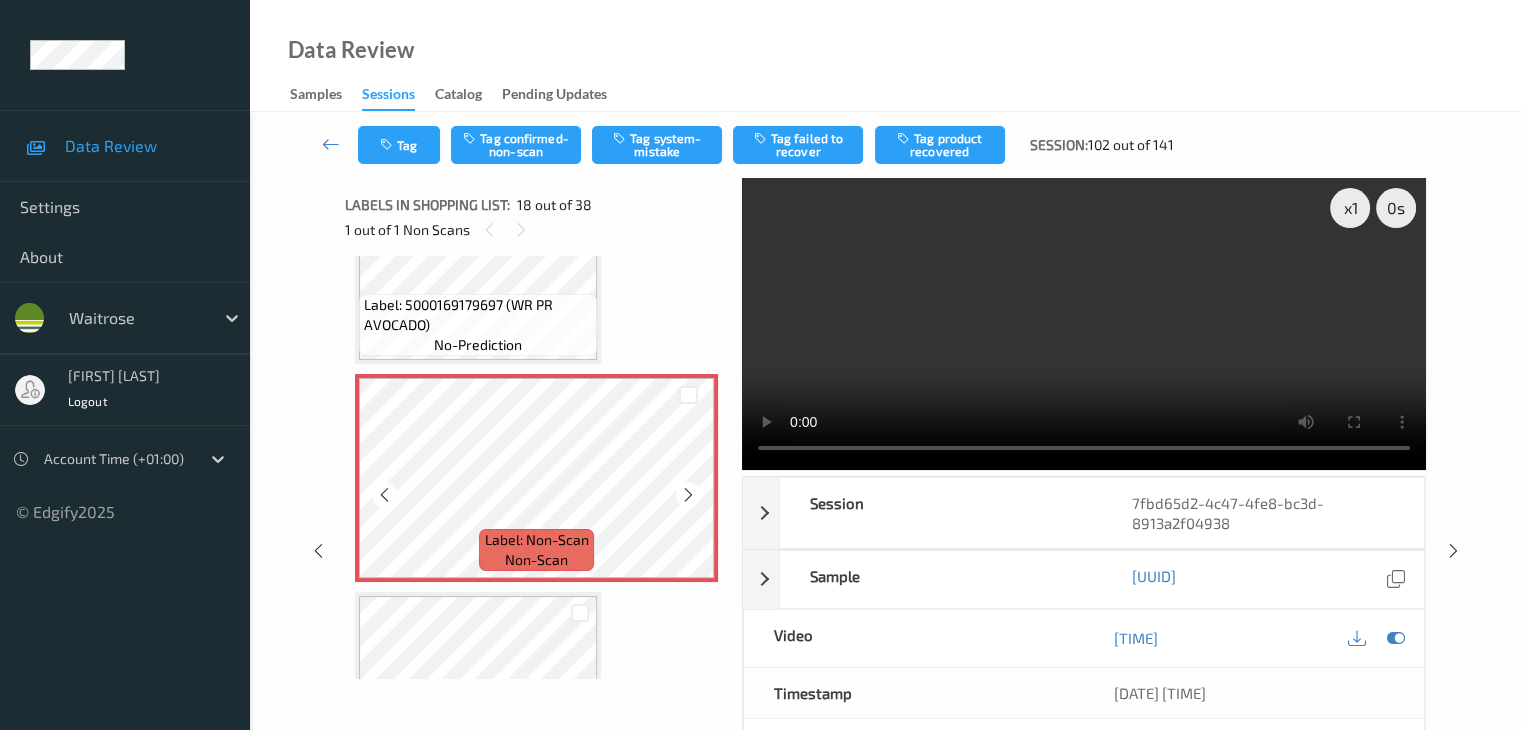 click at bounding box center (688, 495) 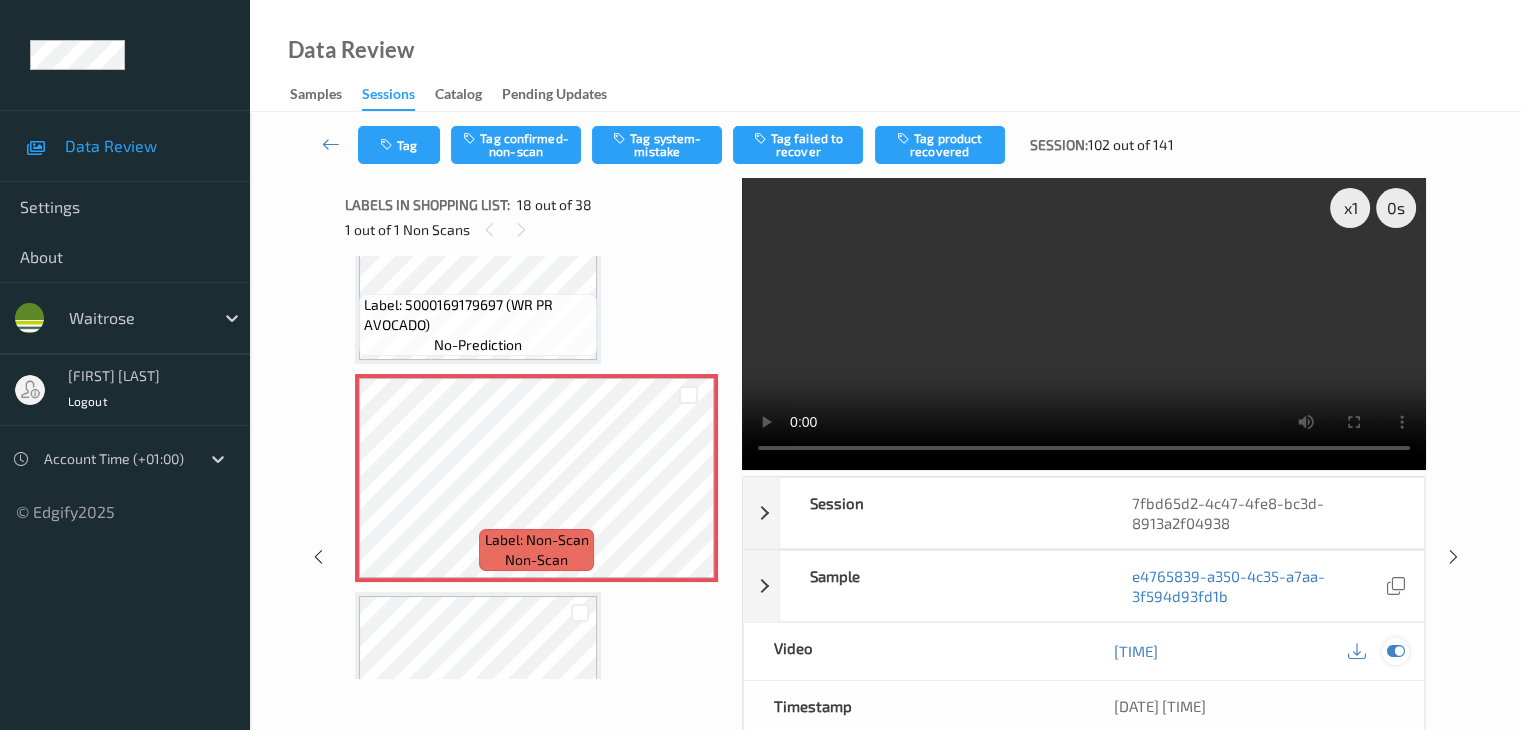 click at bounding box center (1395, 651) 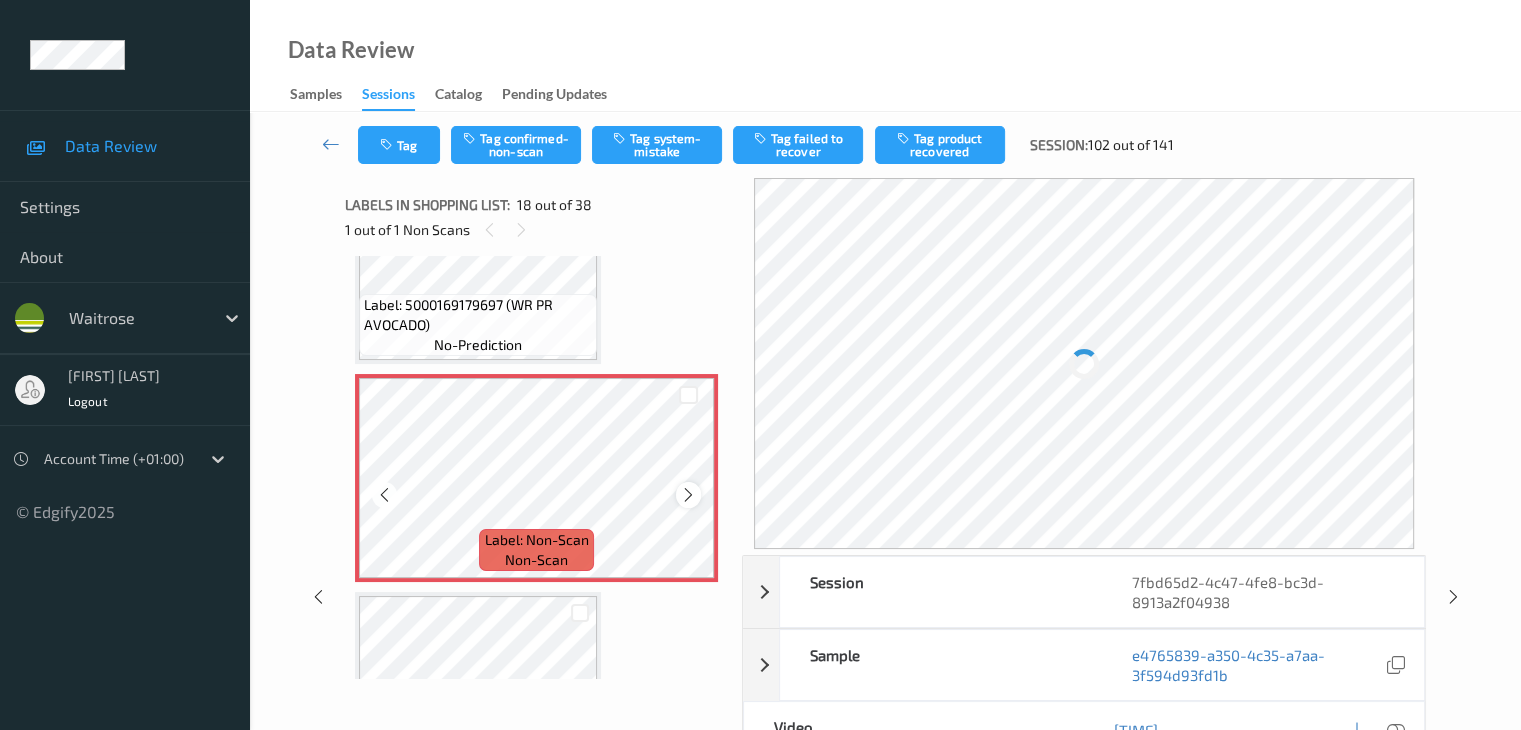 click at bounding box center (688, 495) 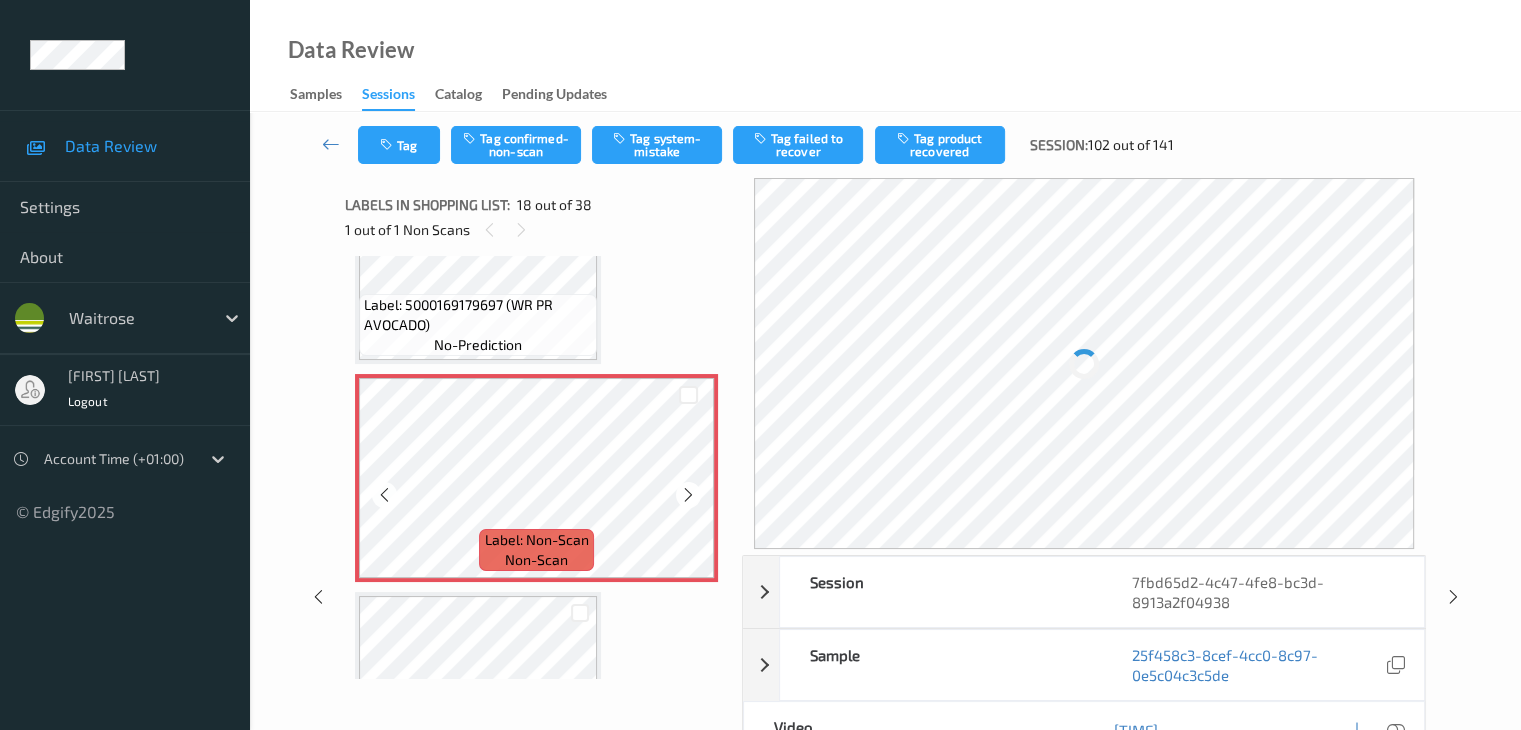 click at bounding box center [688, 495] 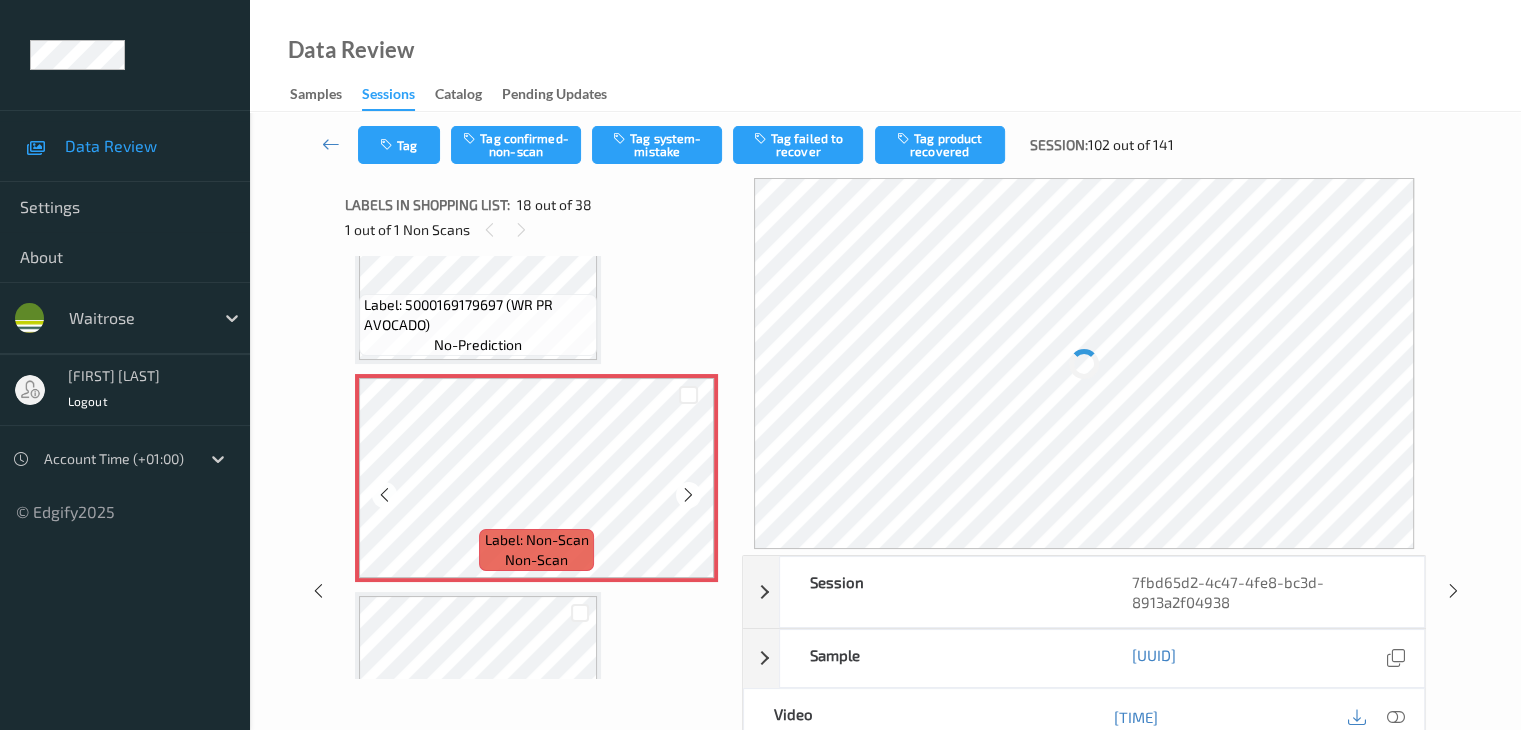 click at bounding box center (688, 495) 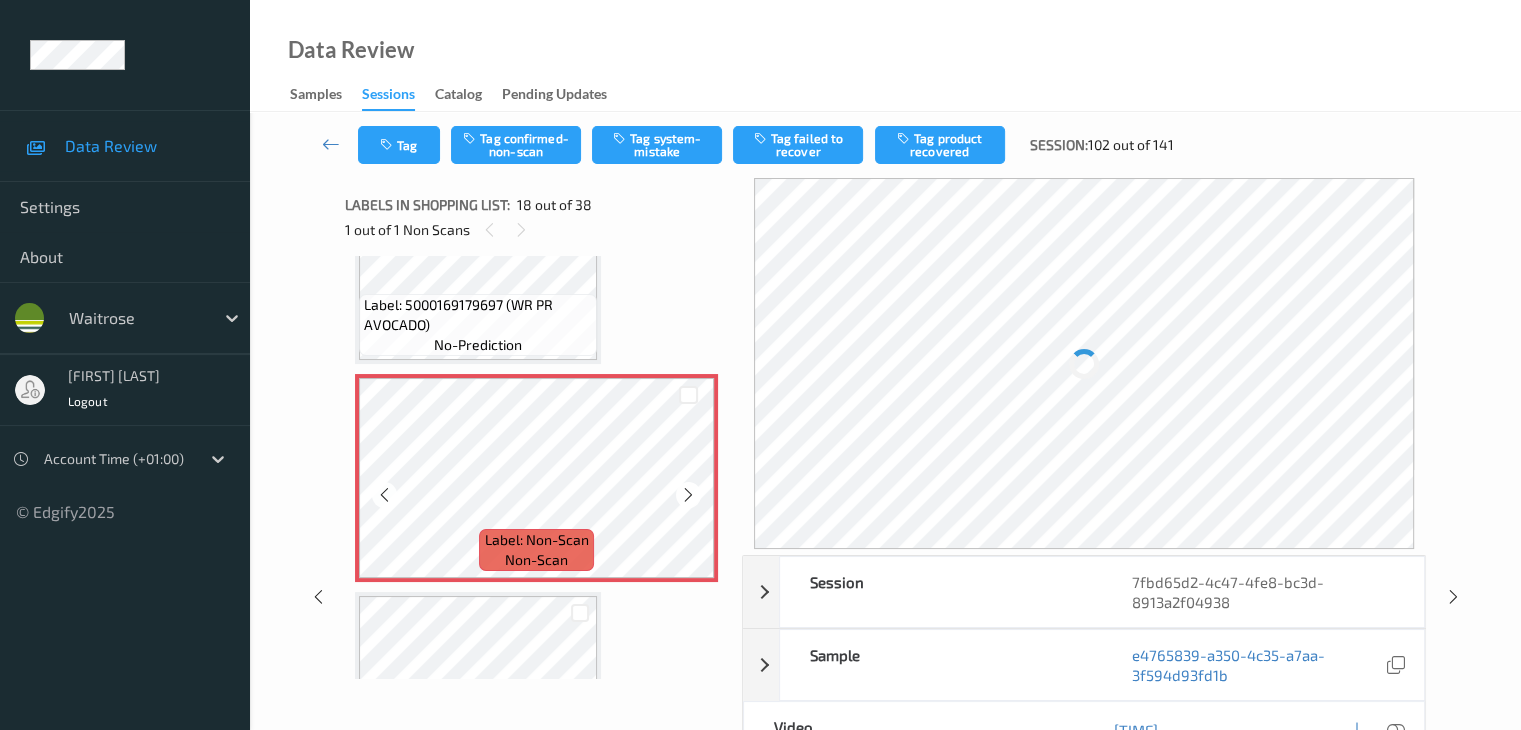 click at bounding box center [688, 495] 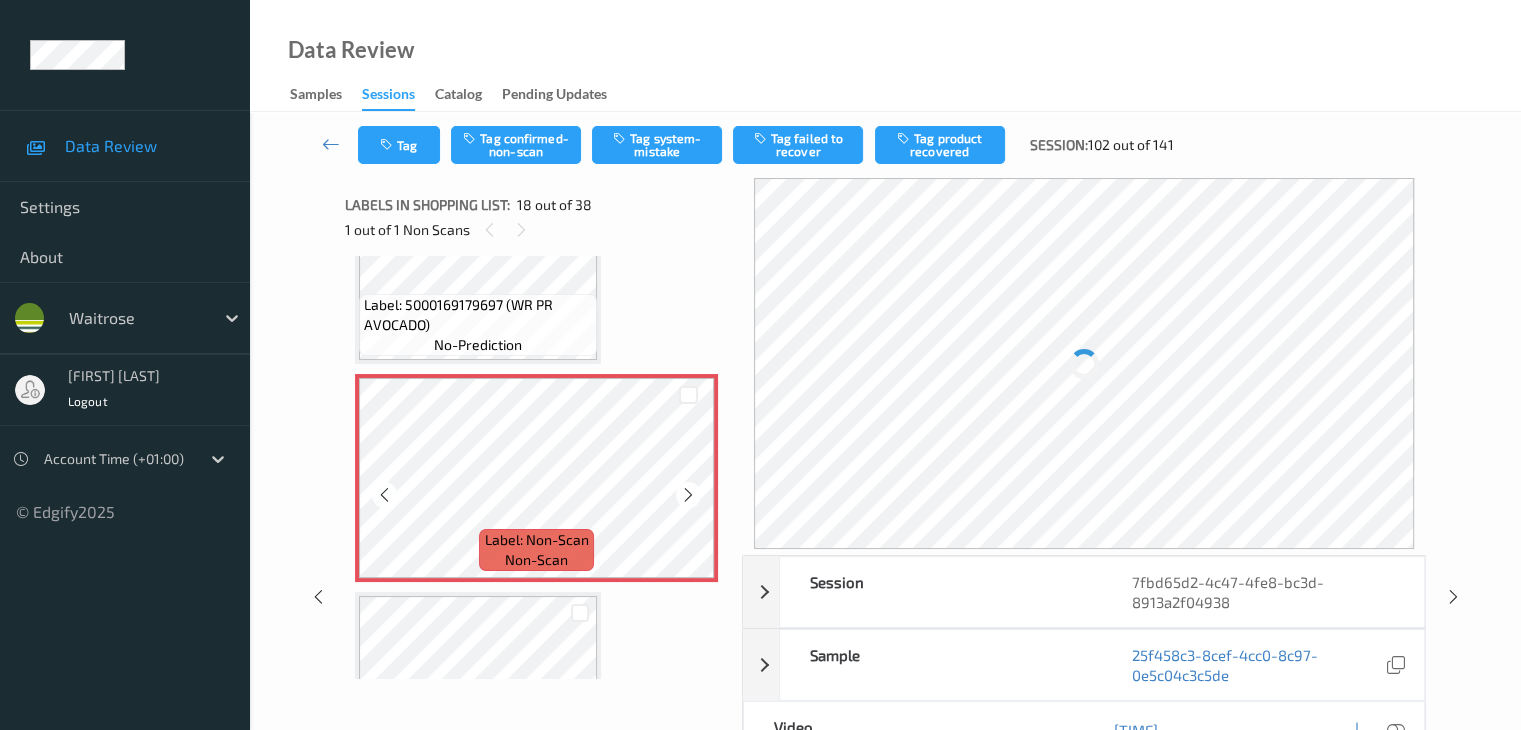 click at bounding box center (688, 495) 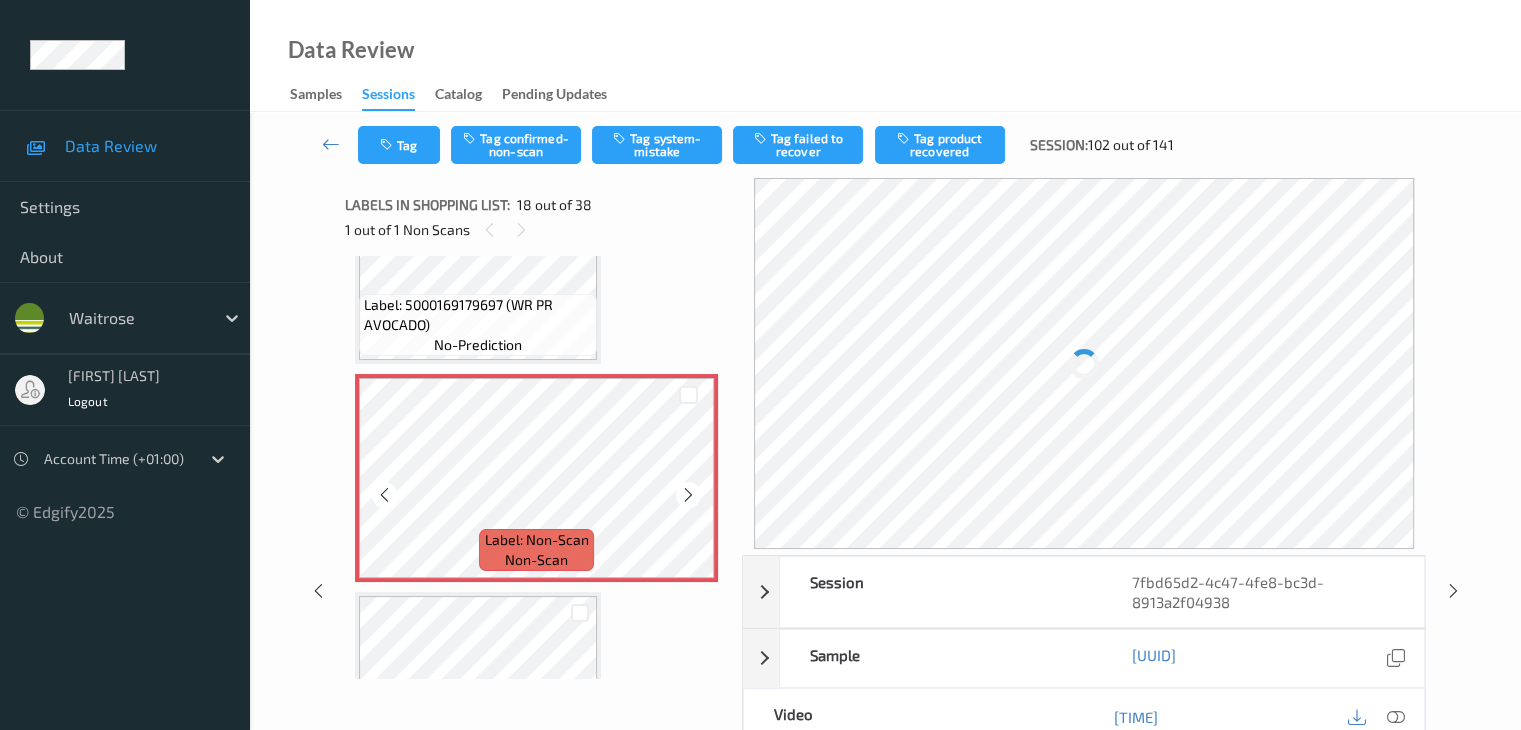 click at bounding box center [688, 495] 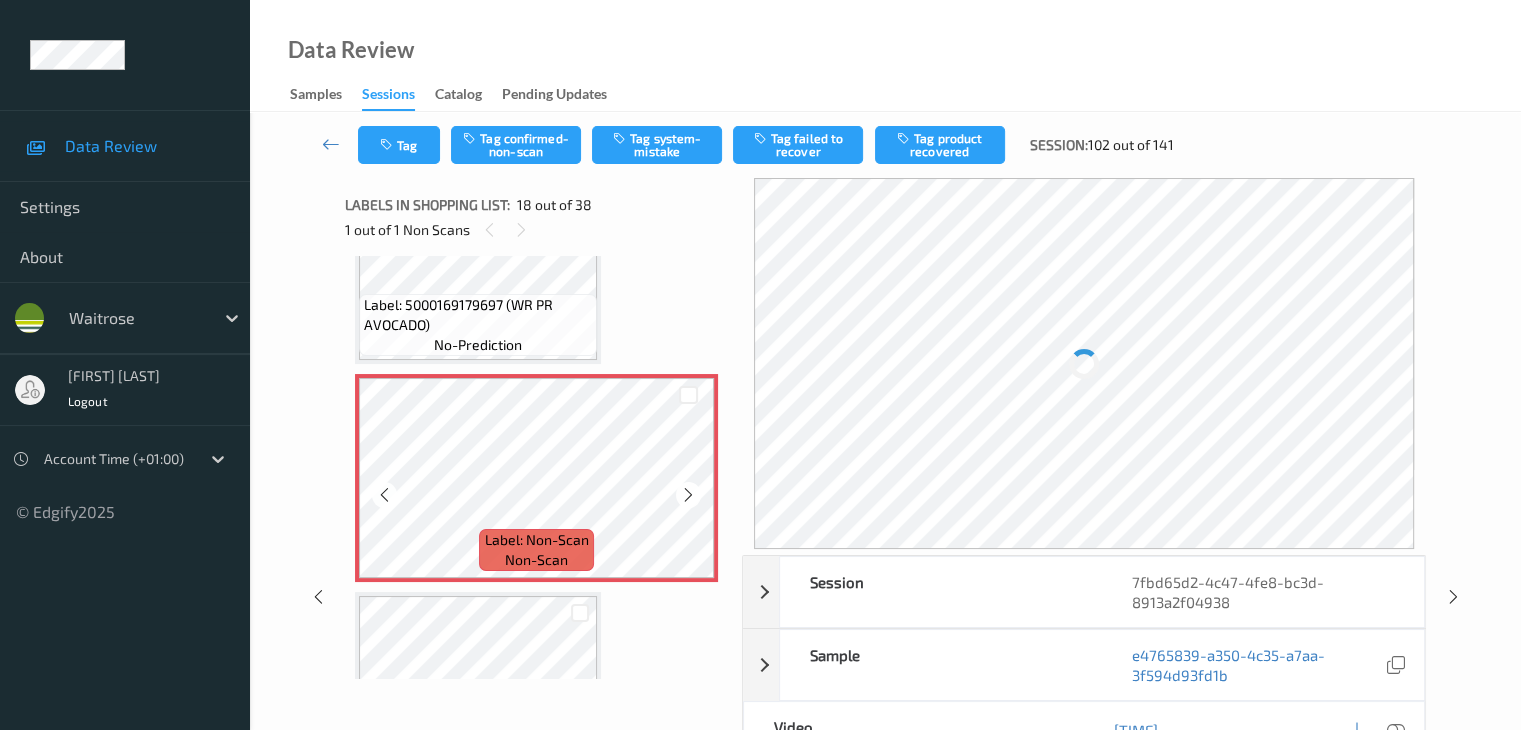 click at bounding box center [688, 495] 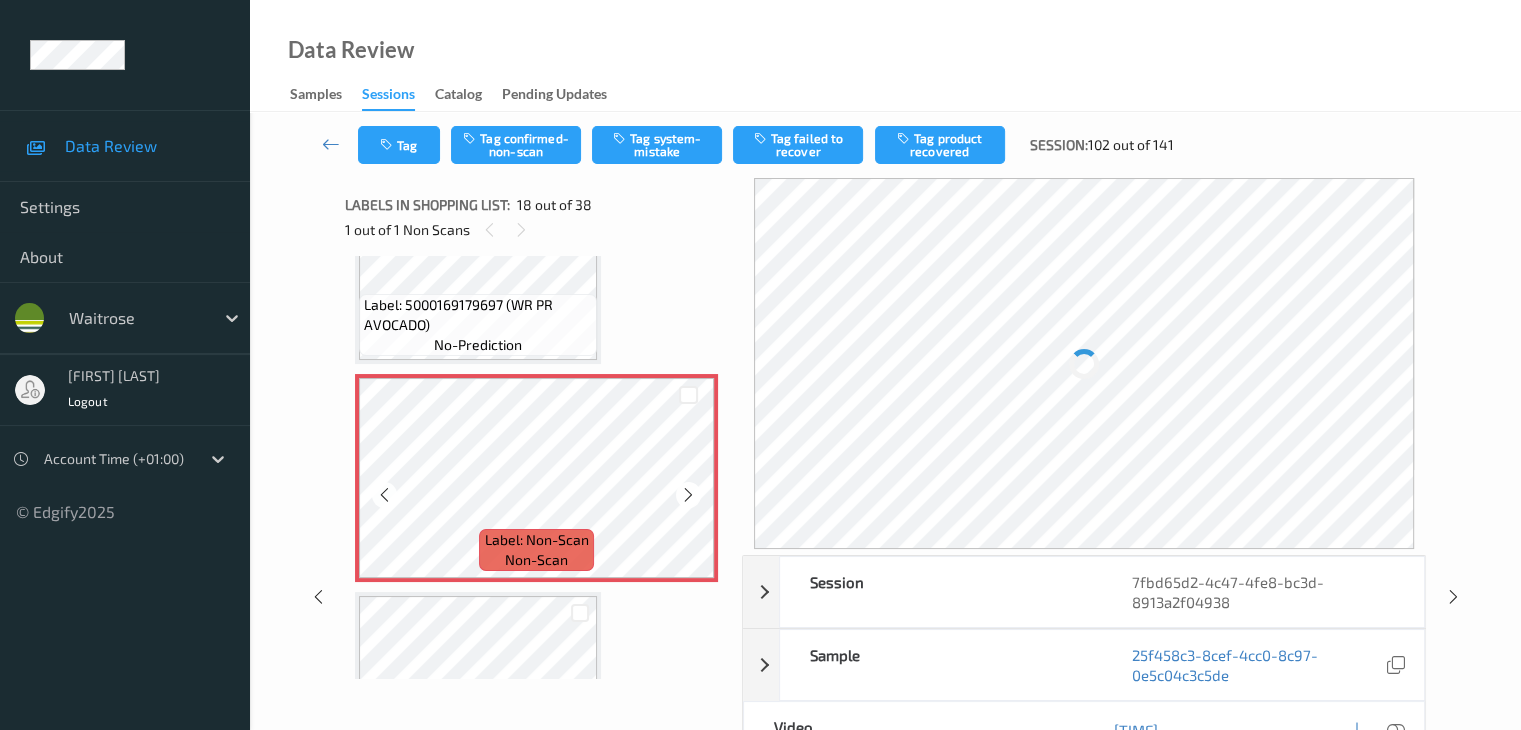click at bounding box center [688, 495] 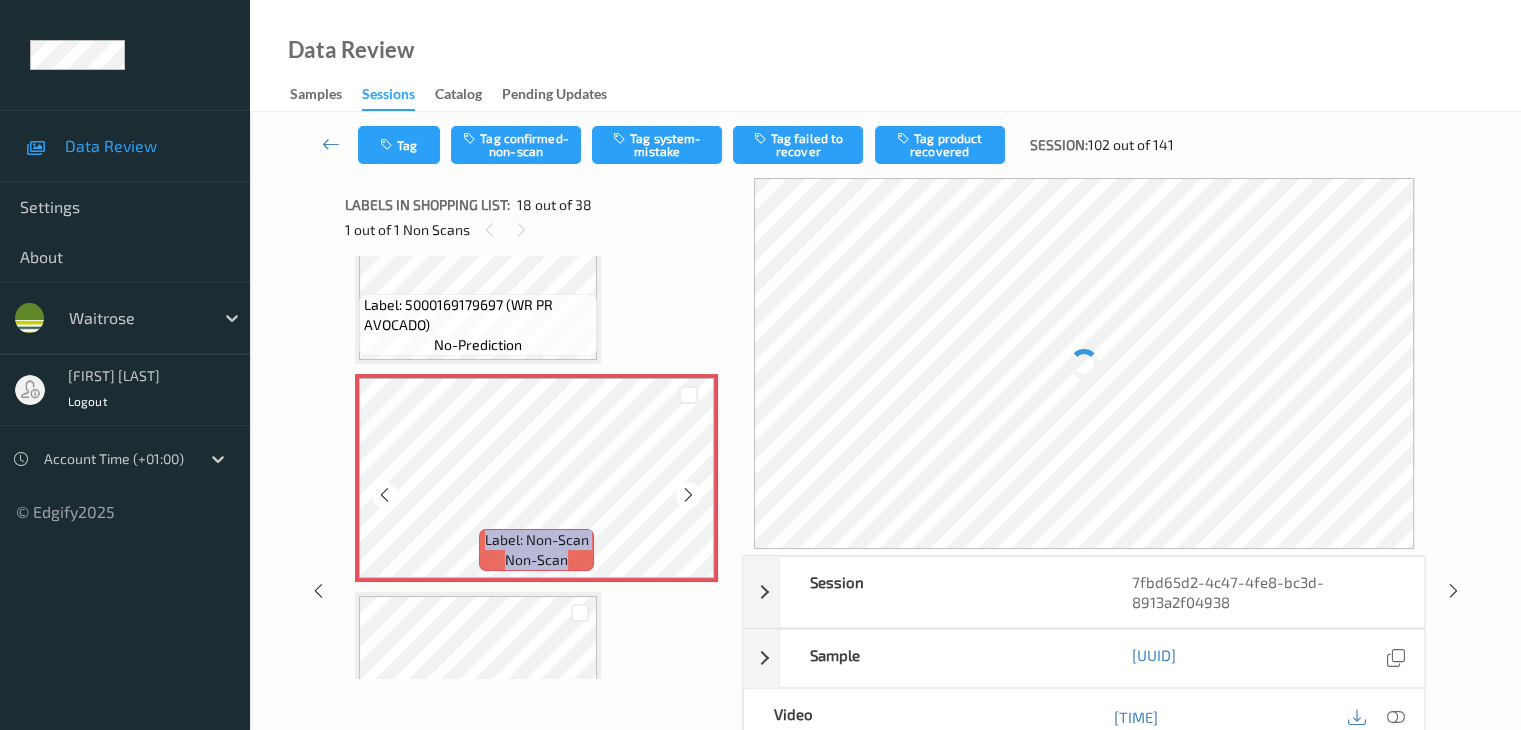 click at bounding box center [688, 495] 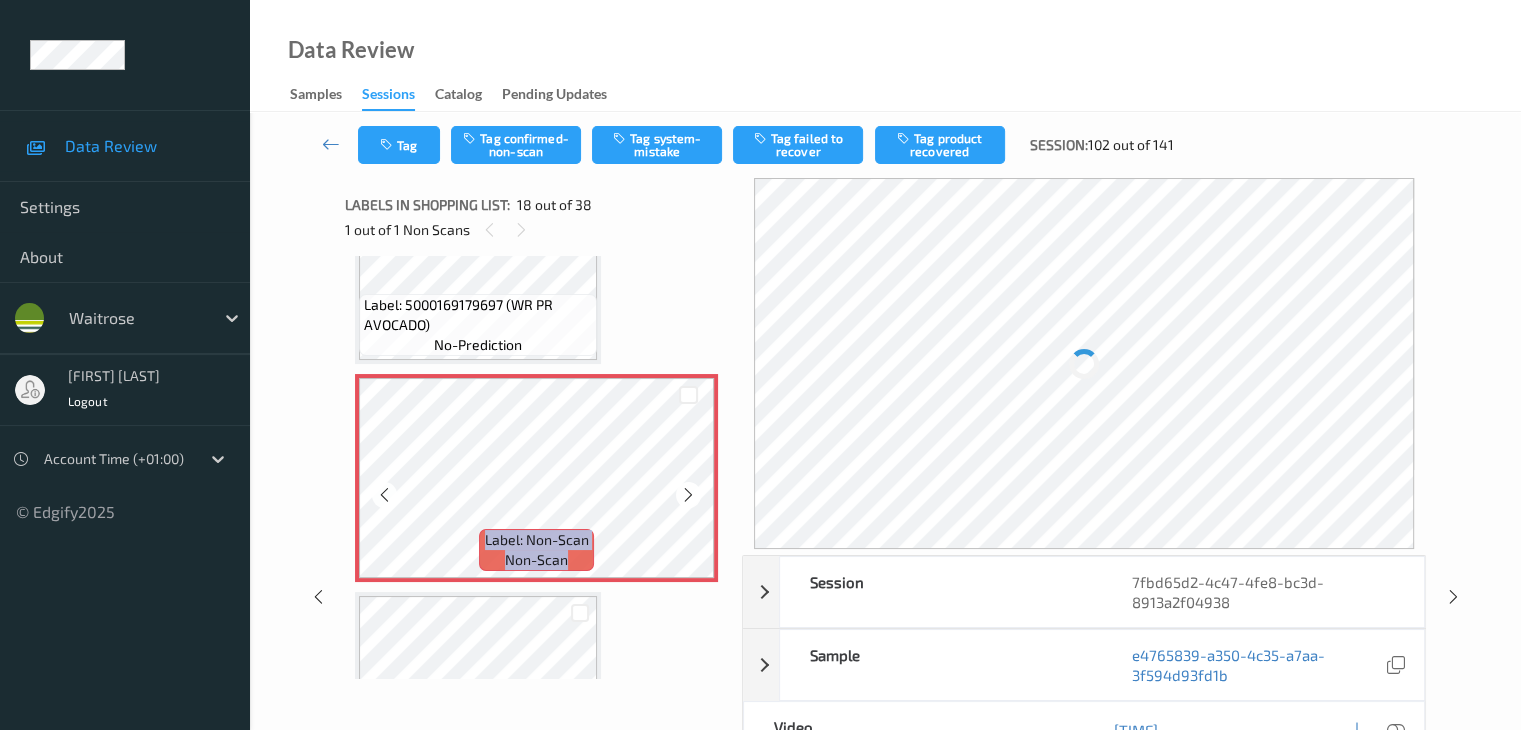 click at bounding box center (688, 495) 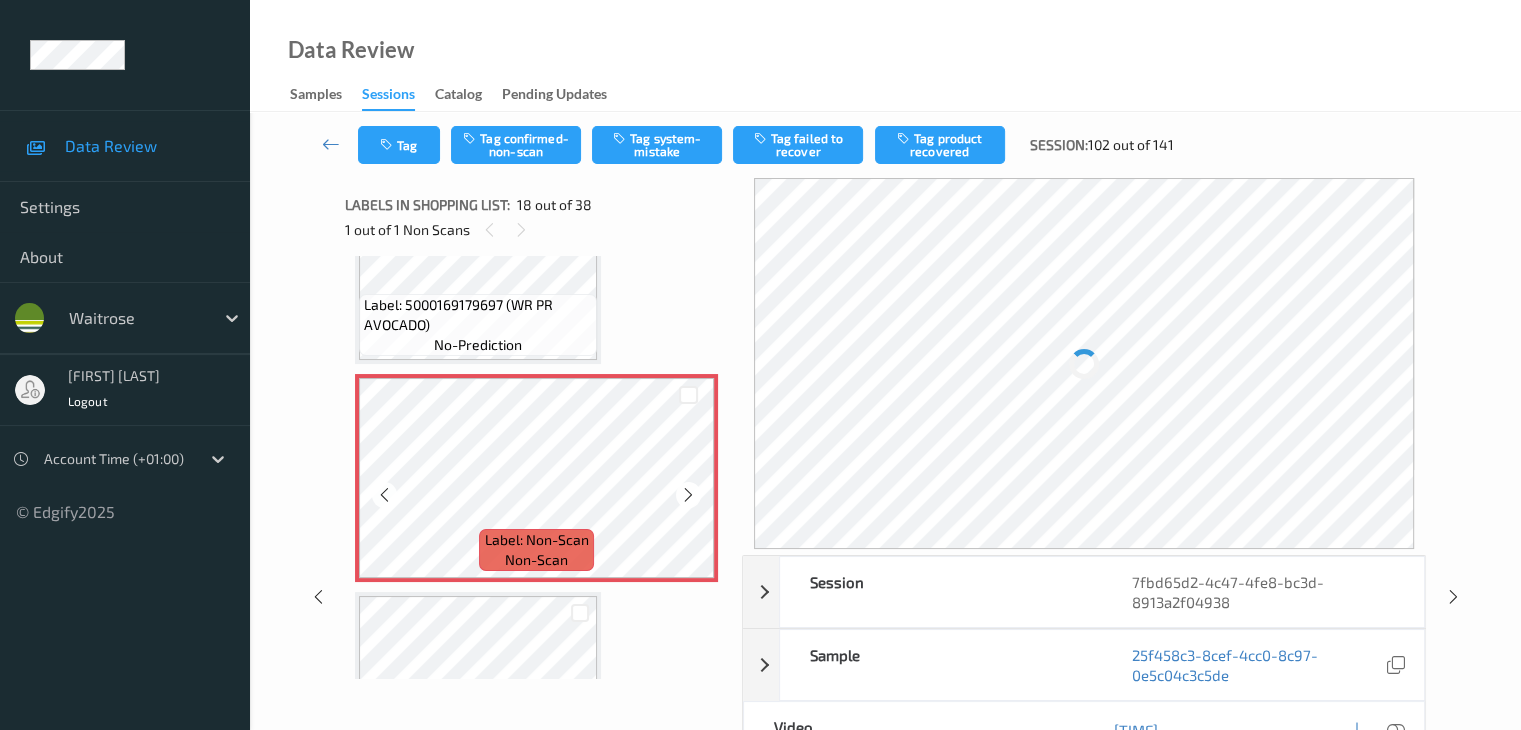click at bounding box center [688, 495] 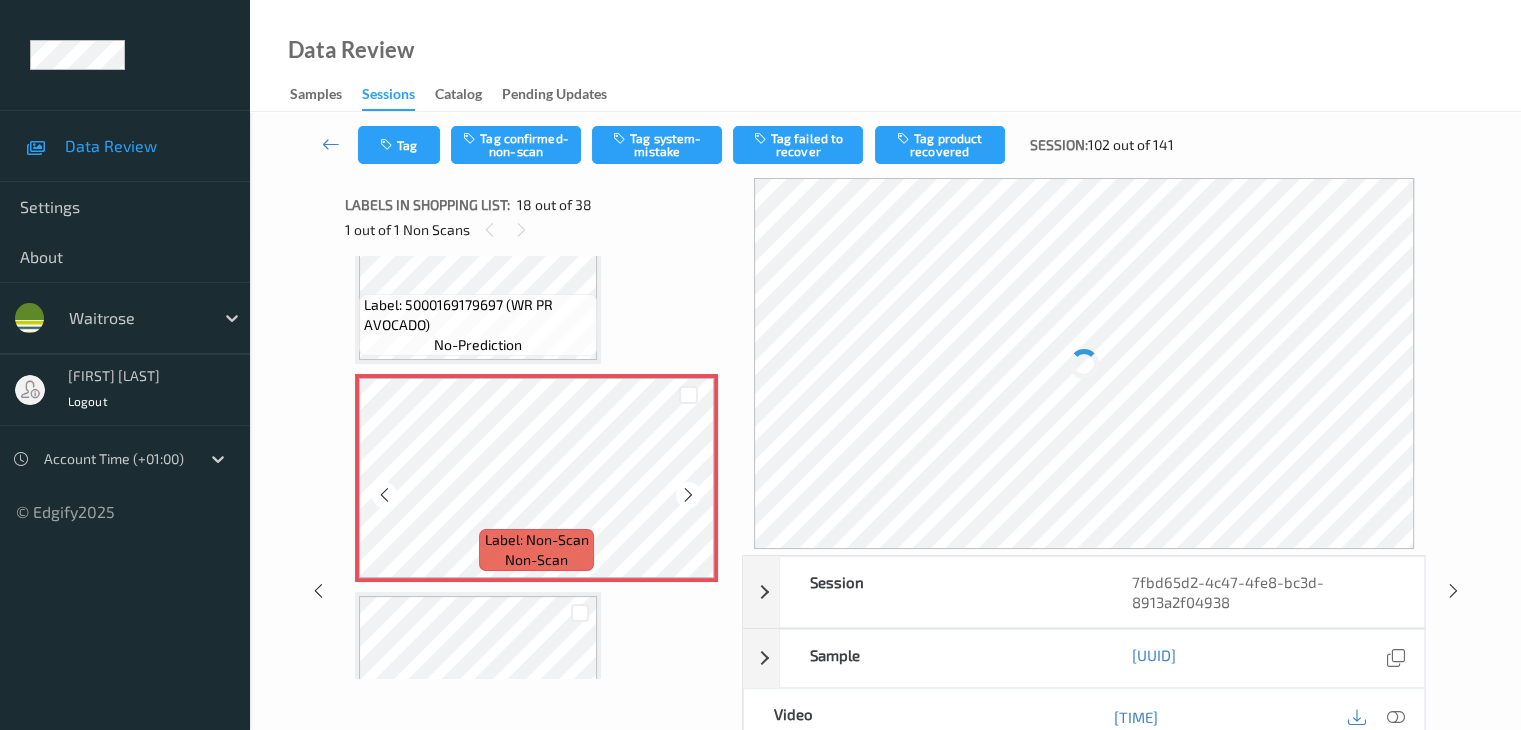 click at bounding box center [688, 495] 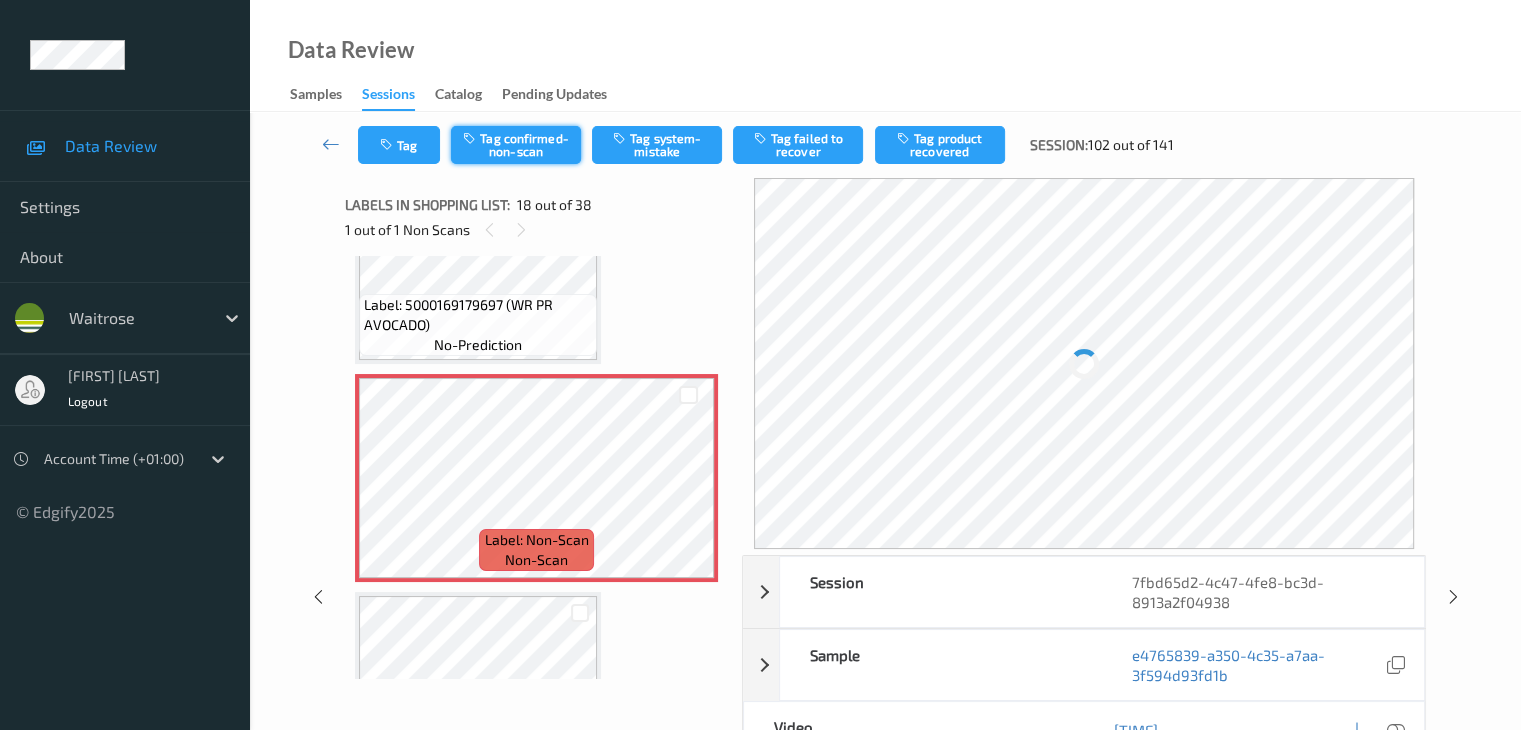 click on "Tag   confirmed-non-scan" at bounding box center (516, 145) 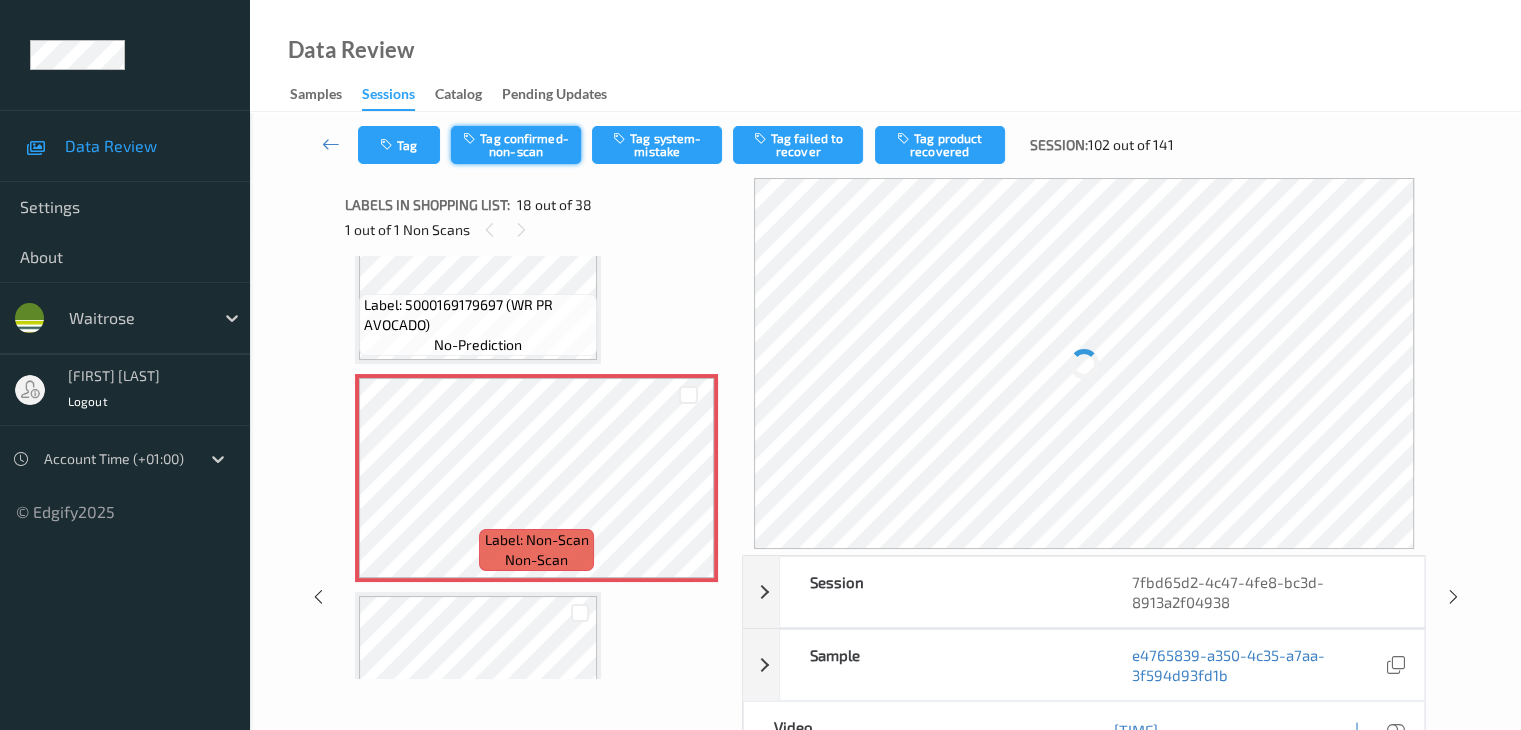 click on "Tag   confirmed-non-scan" at bounding box center (516, 145) 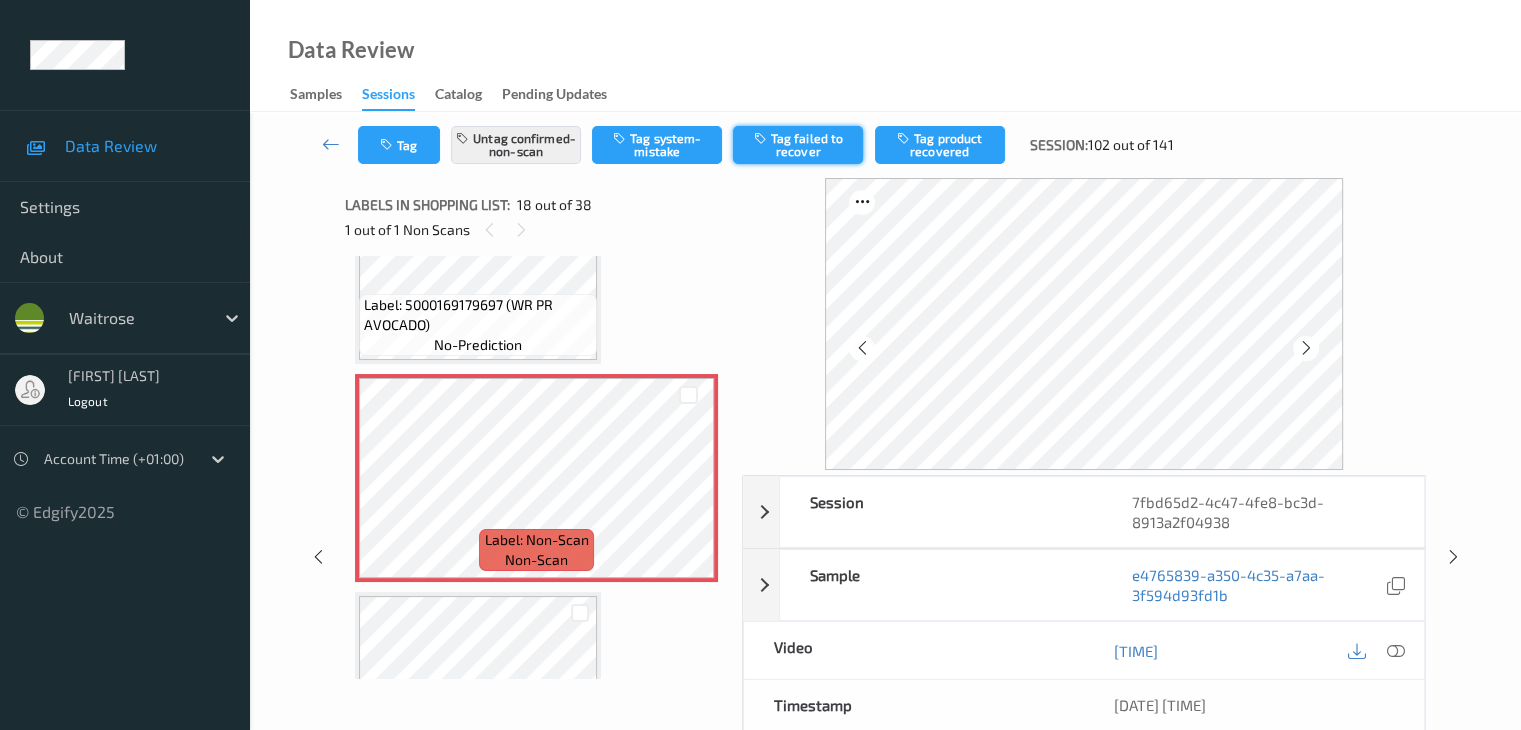click on "Tag   failed to recover" at bounding box center [798, 145] 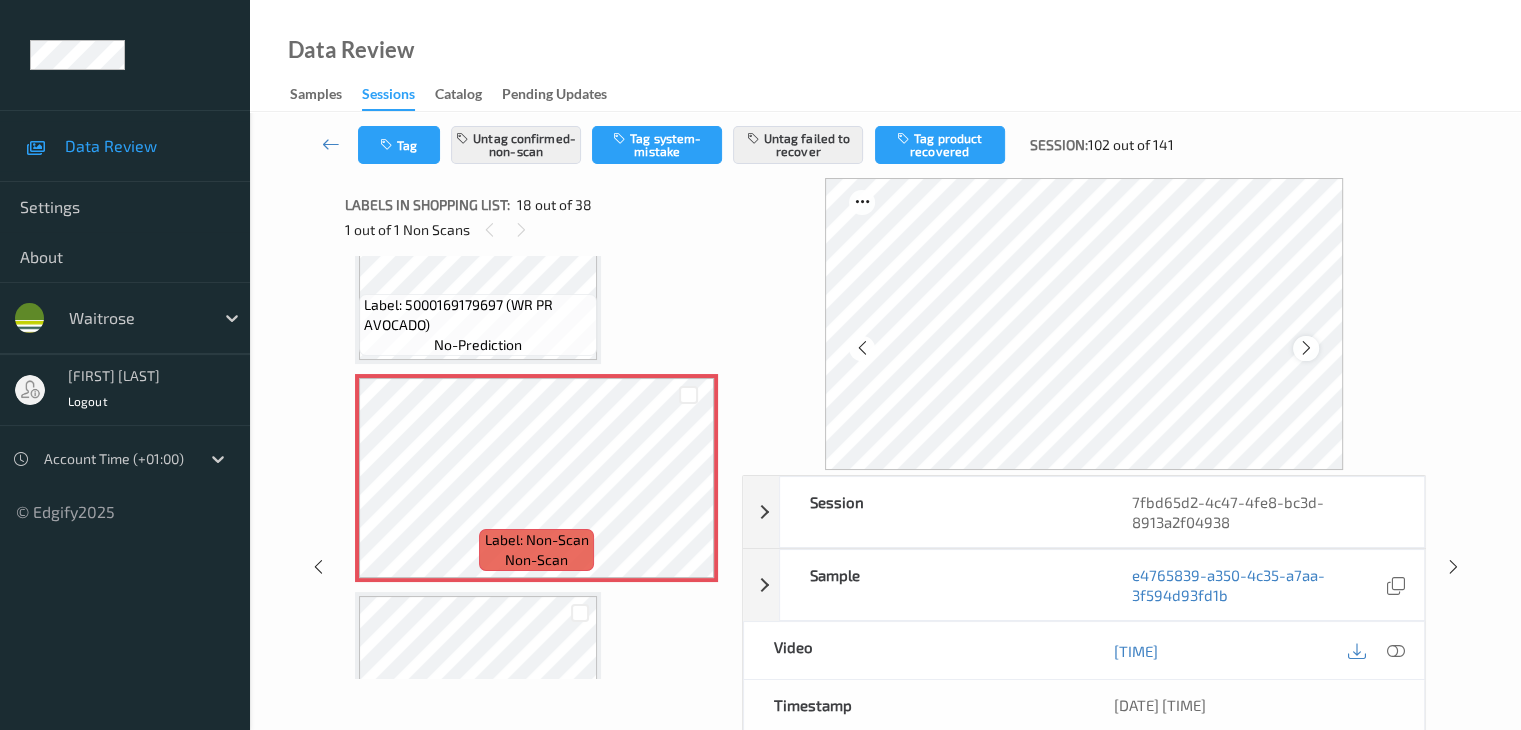 click at bounding box center [1306, 348] 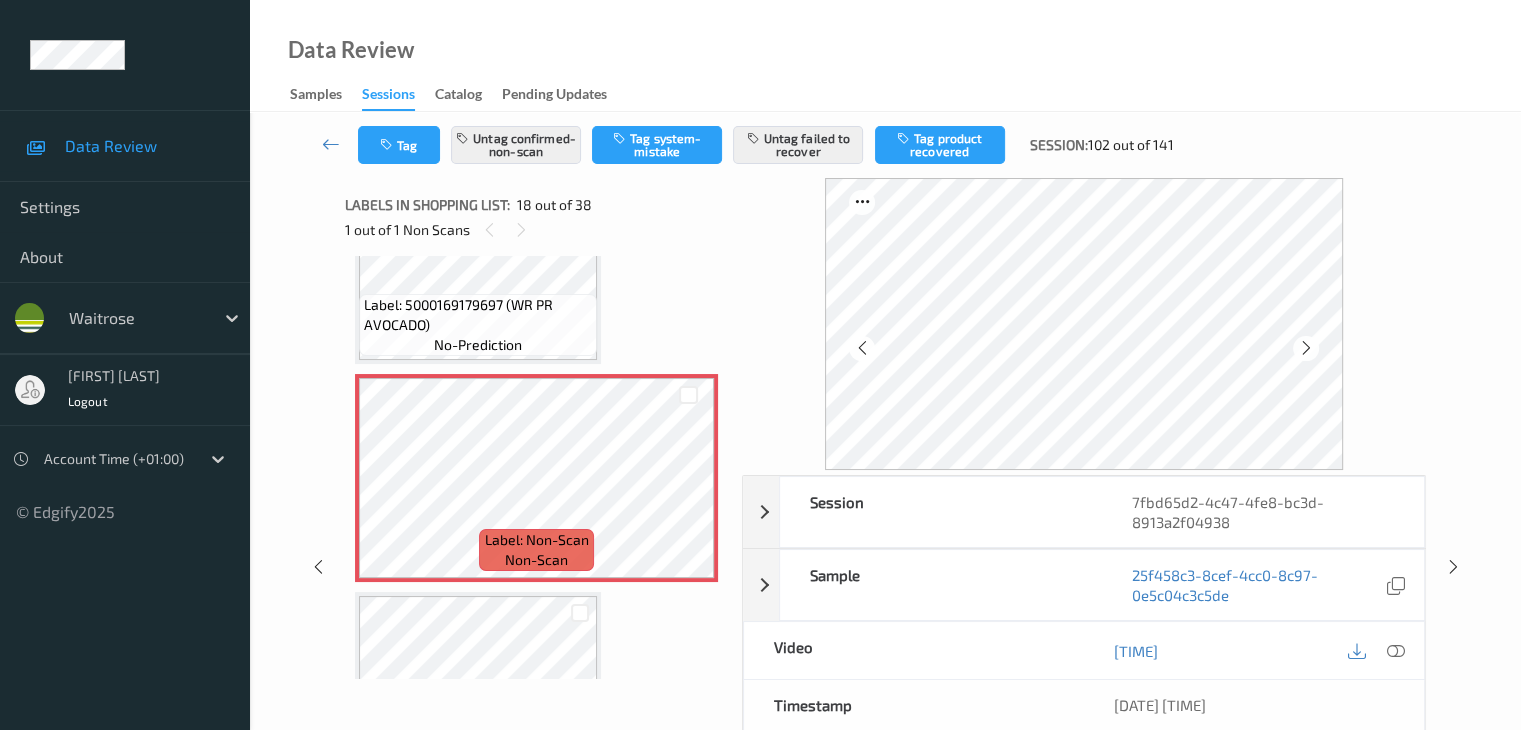 click at bounding box center [1306, 348] 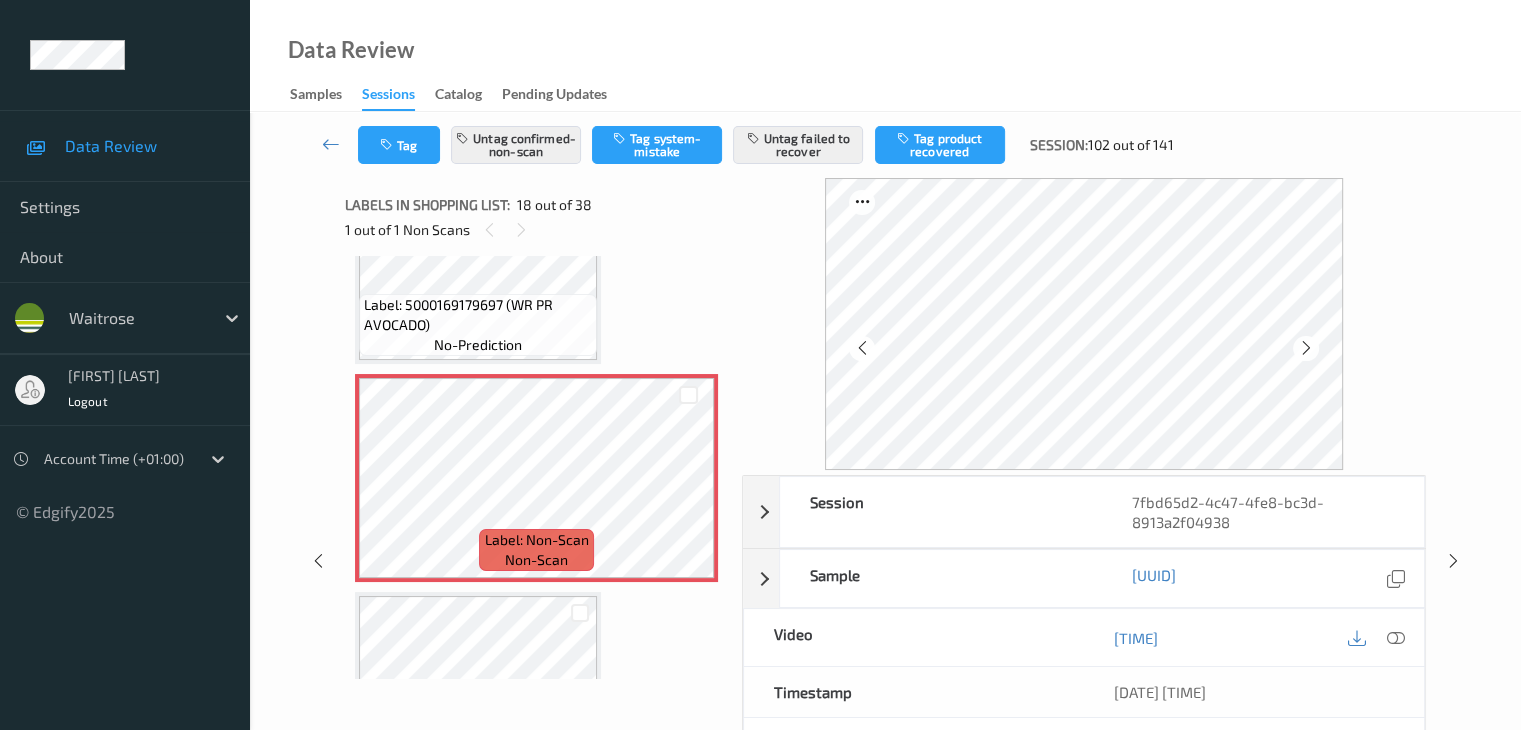 click at bounding box center [1306, 348] 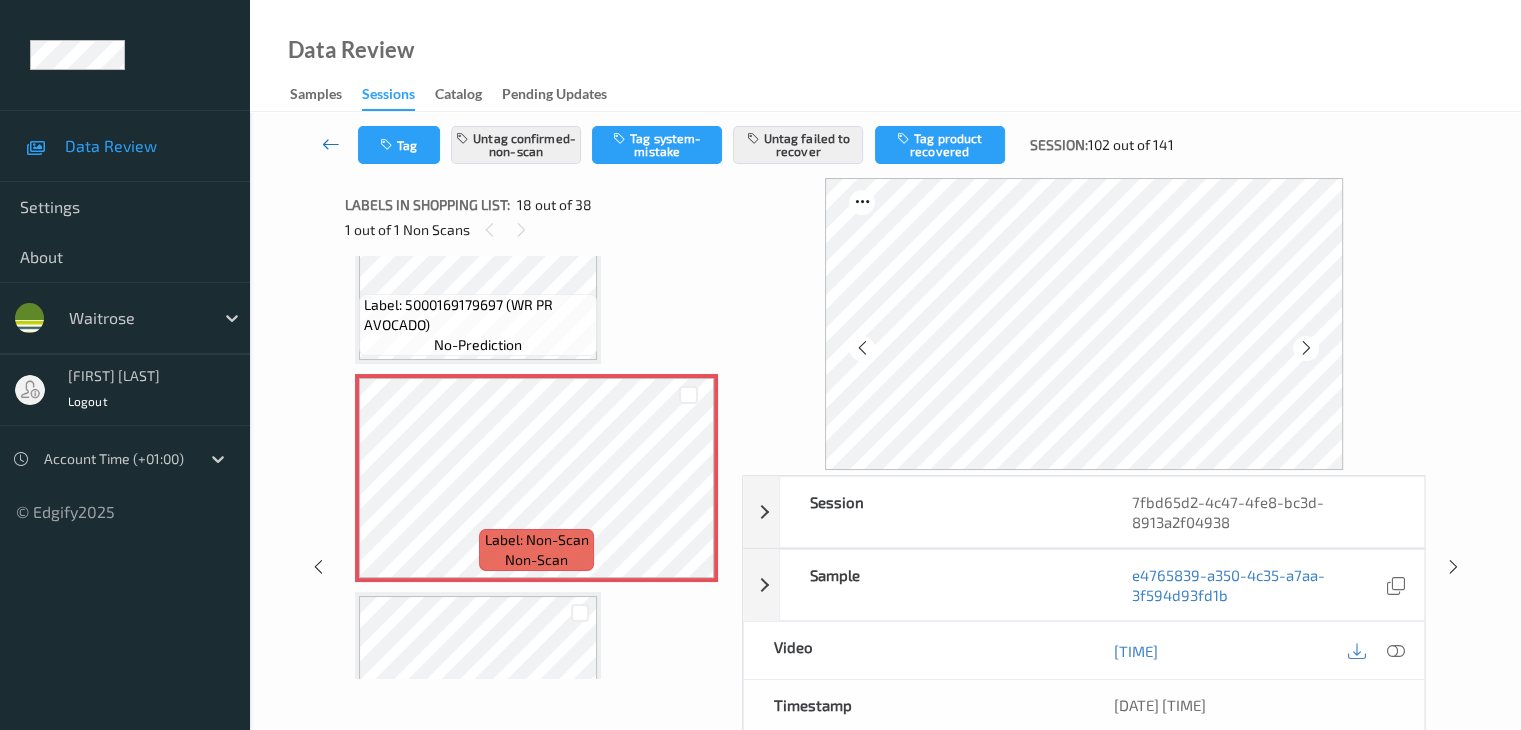 click at bounding box center (331, 144) 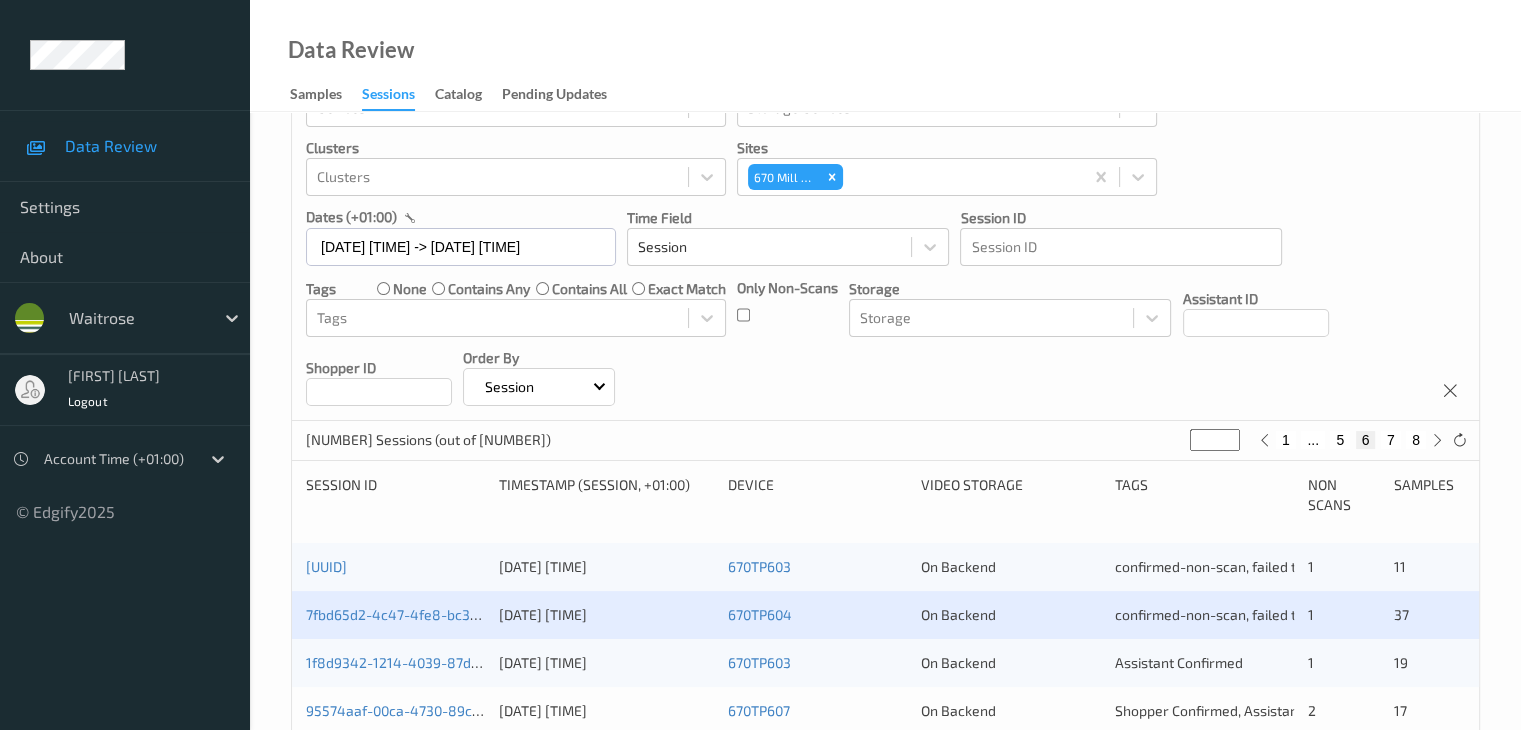 scroll, scrollTop: 200, scrollLeft: 0, axis: vertical 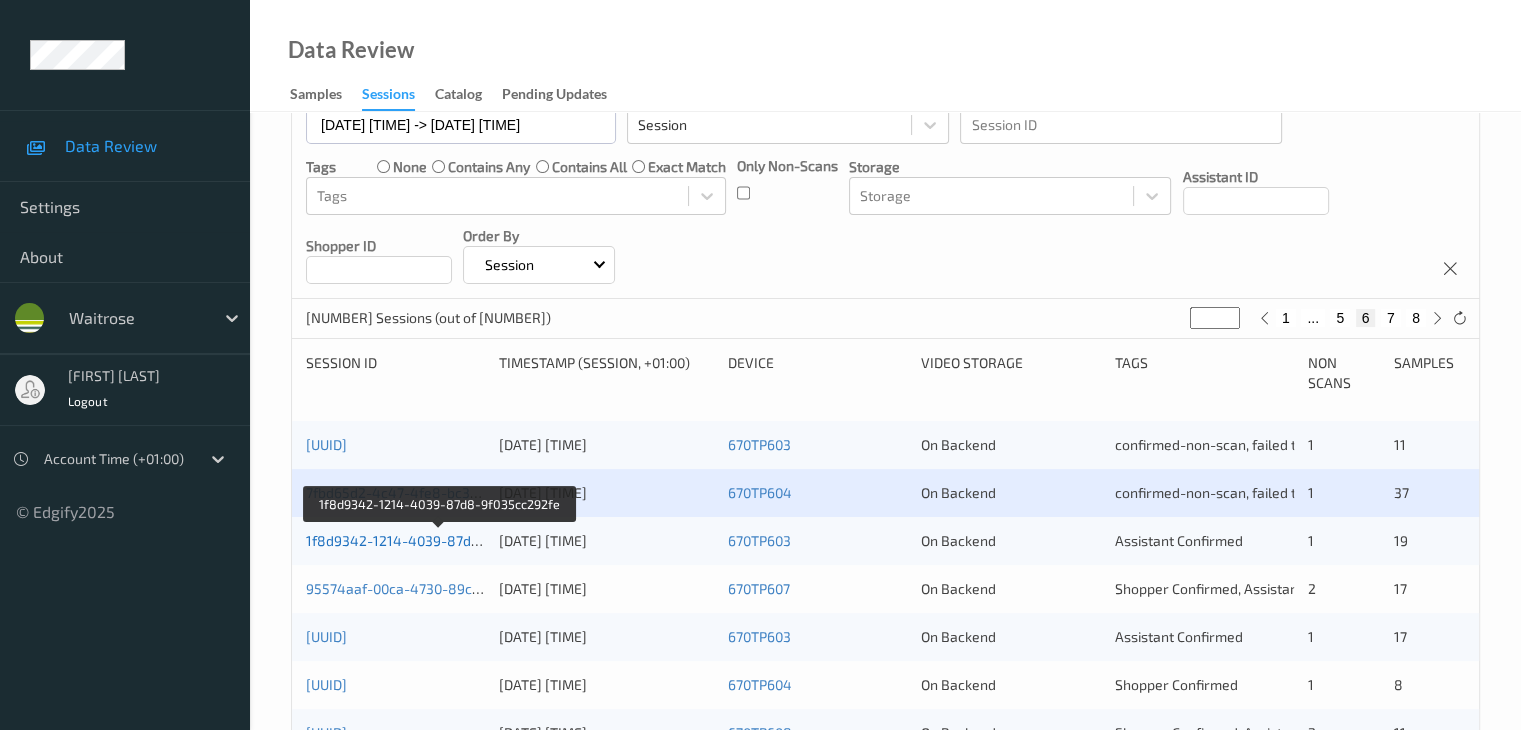 click on "1f8d9342-1214-4039-87d8-9f035cc292fe" at bounding box center (440, 540) 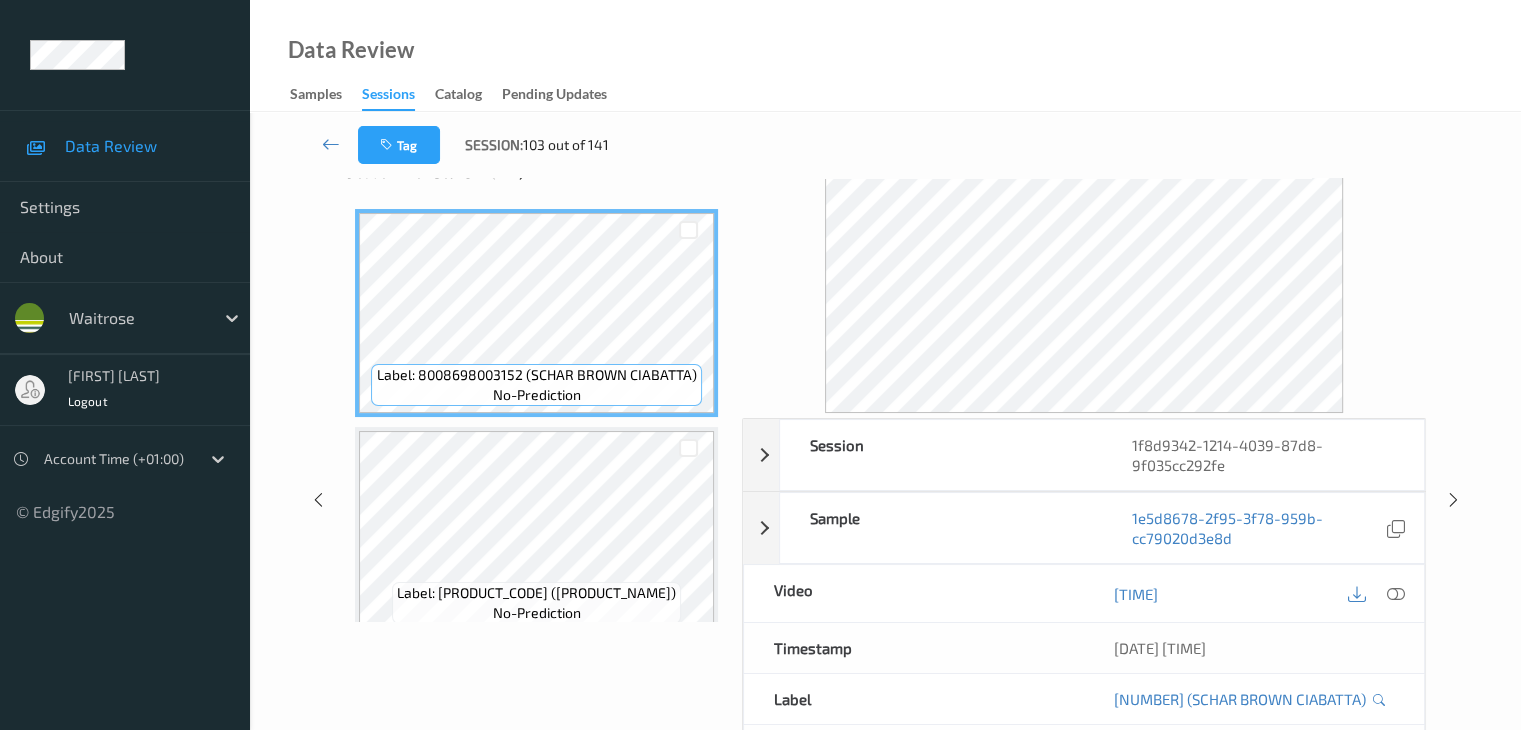 scroll, scrollTop: 0, scrollLeft: 0, axis: both 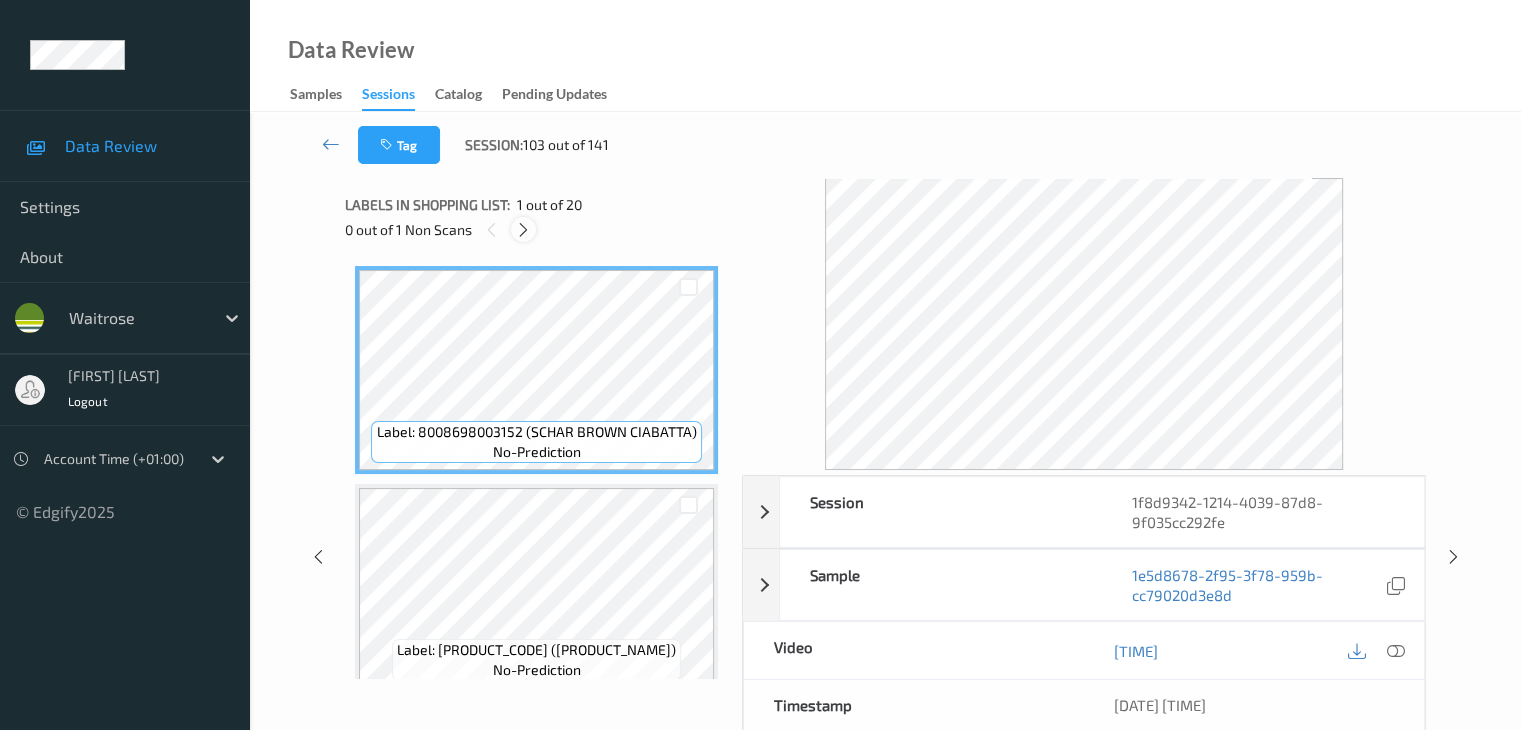 click at bounding box center (523, 230) 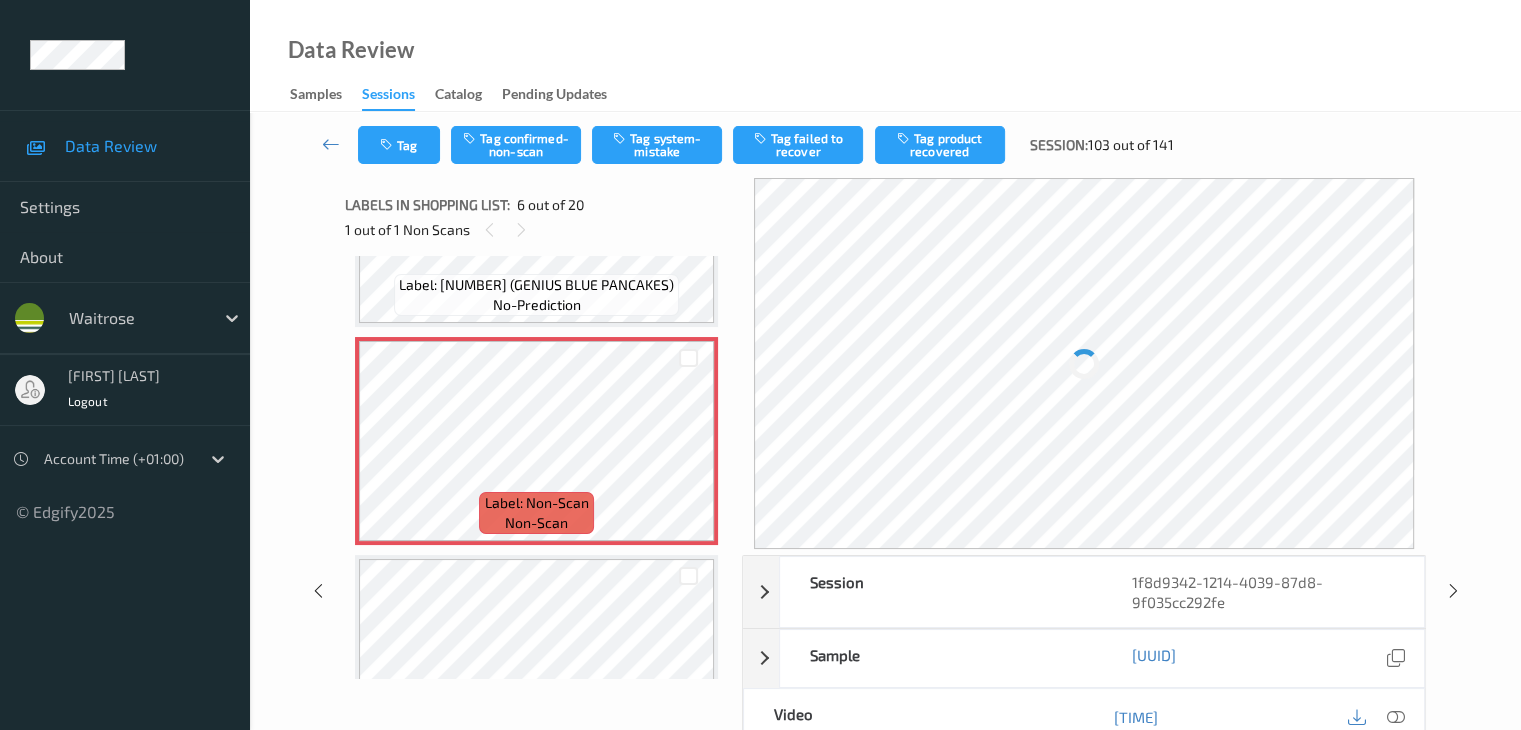 scroll, scrollTop: 1082, scrollLeft: 0, axis: vertical 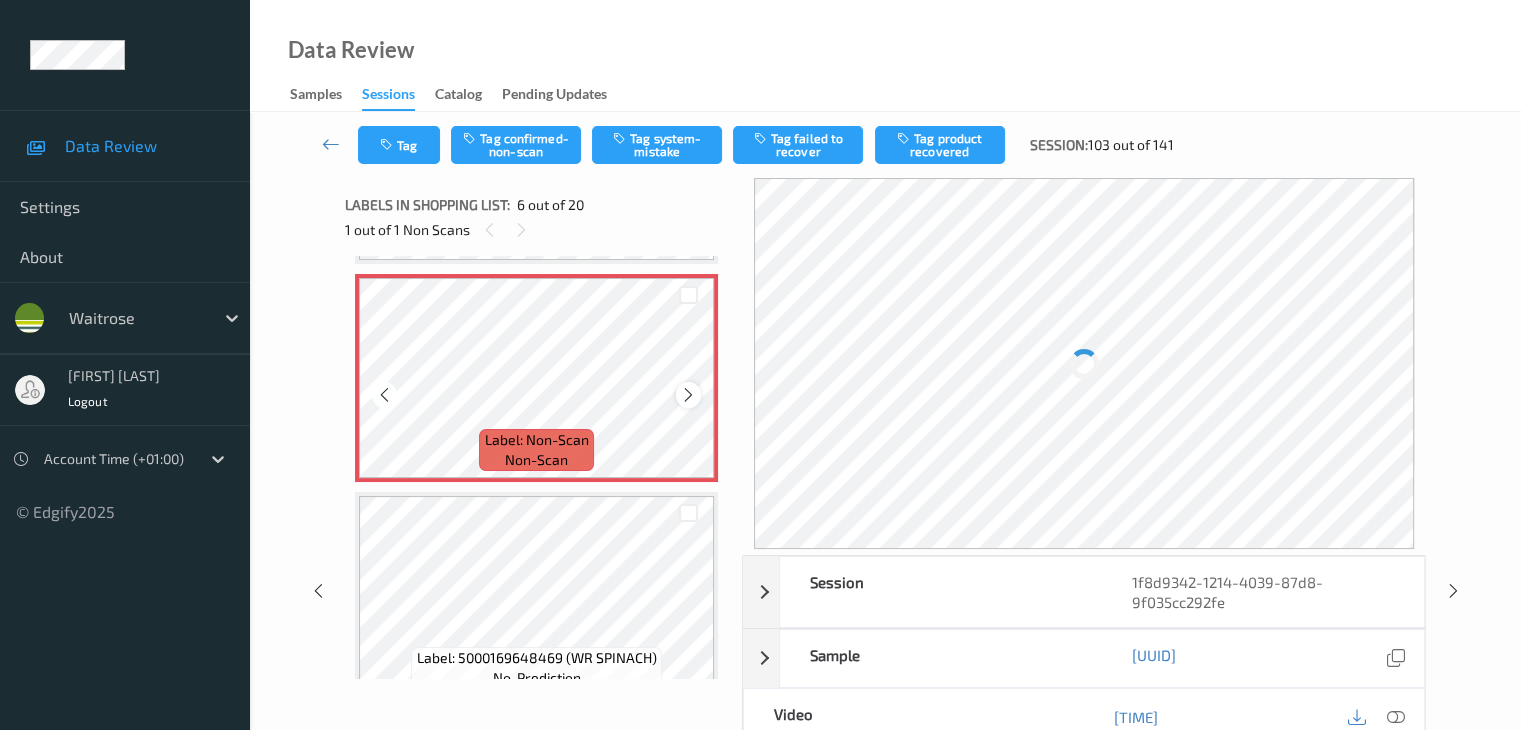 click at bounding box center (688, 395) 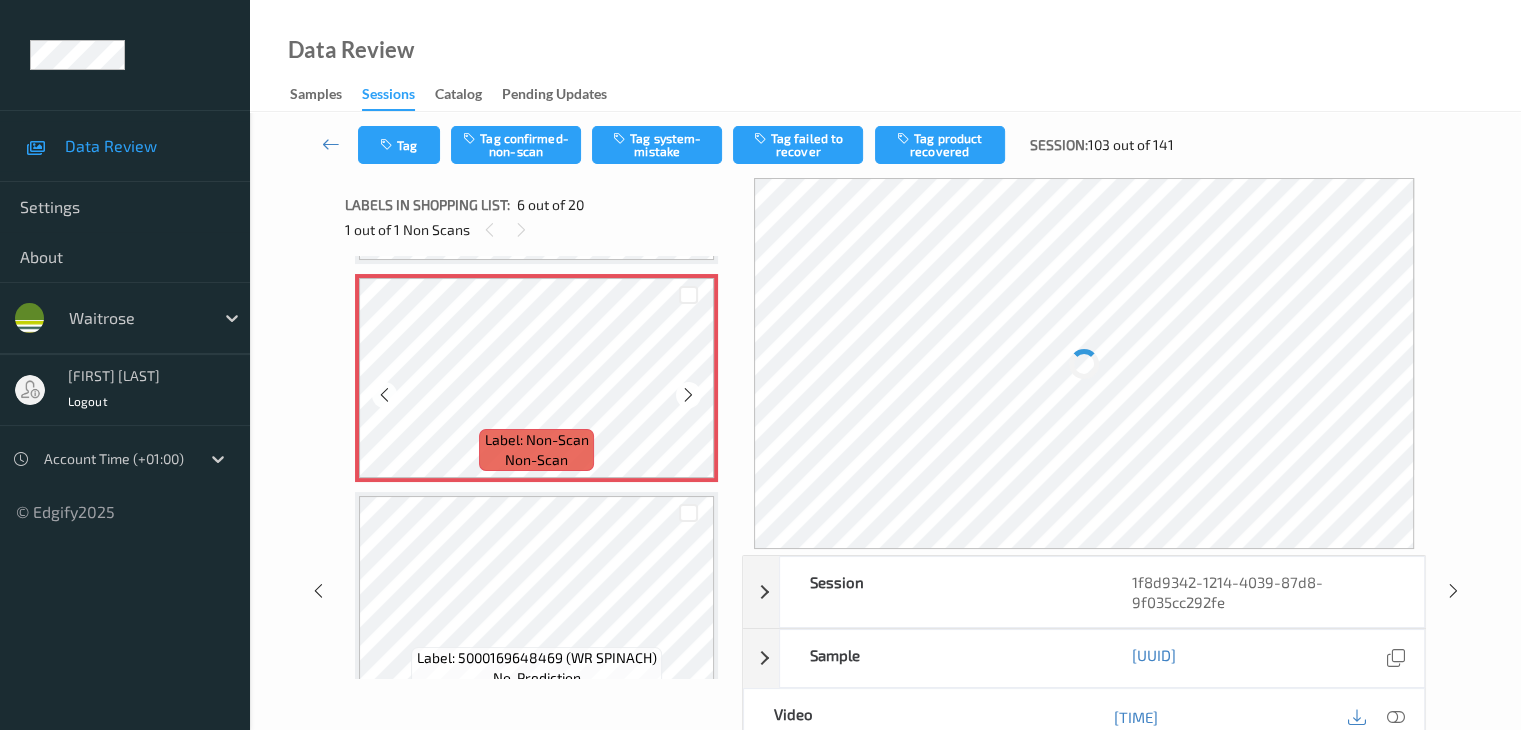 click at bounding box center [688, 395] 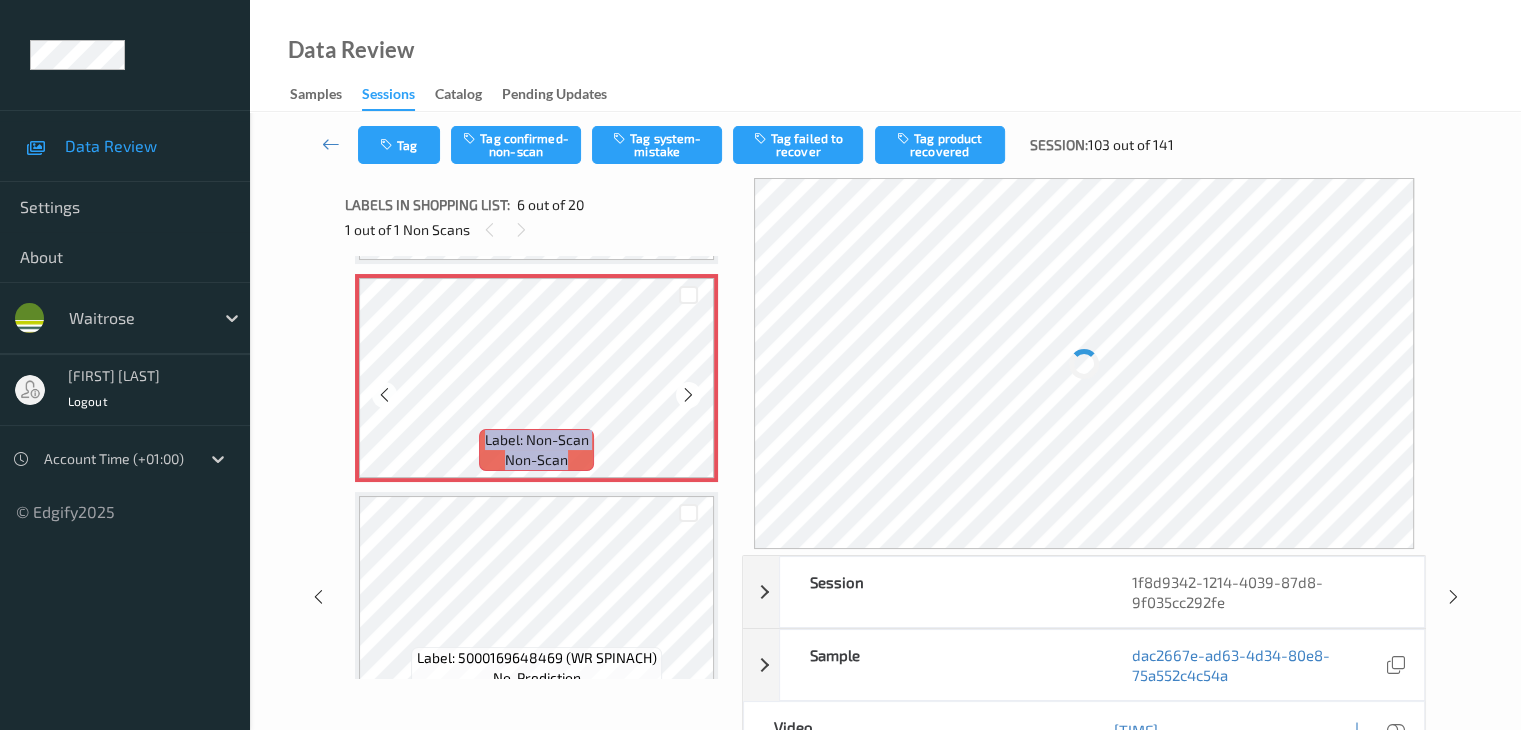 click at bounding box center [688, 395] 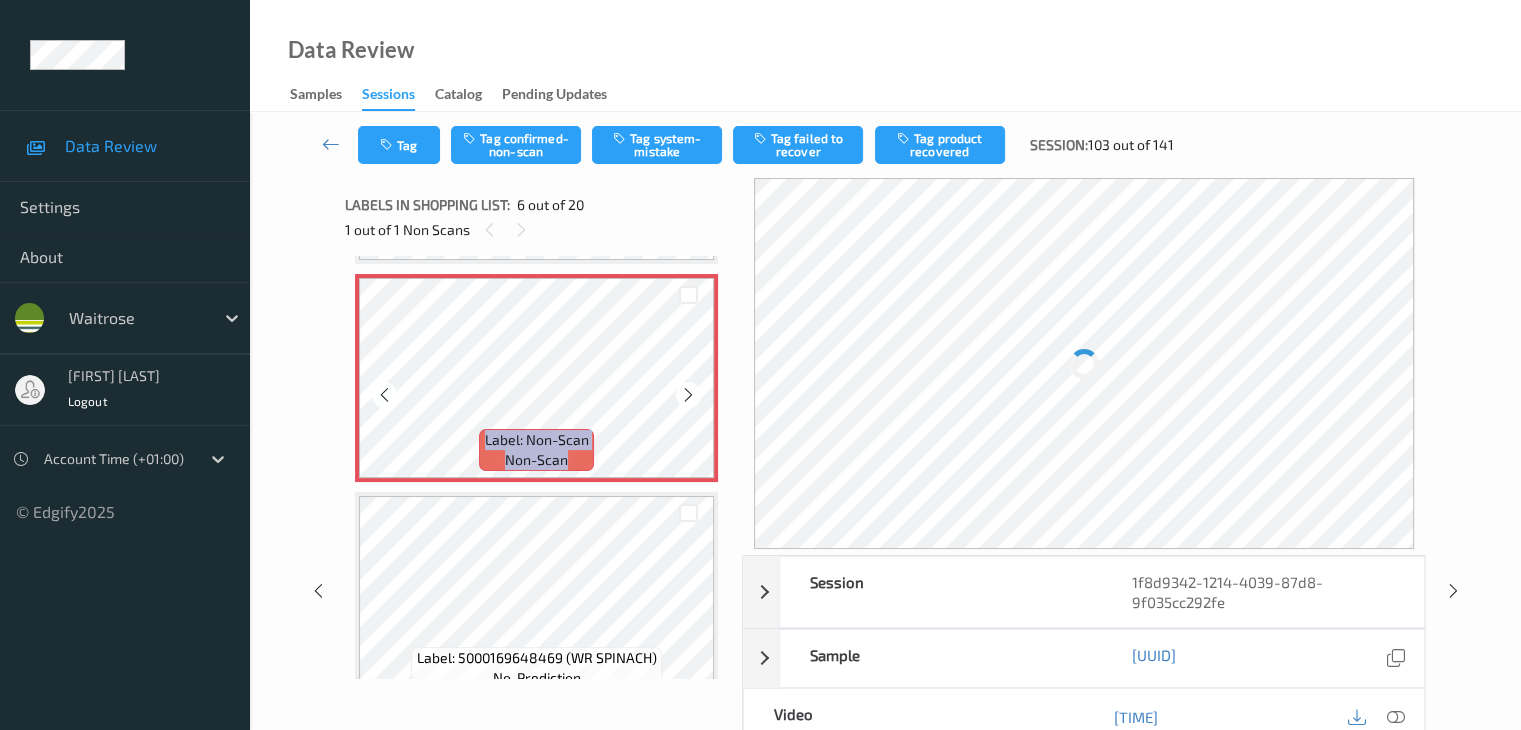 click at bounding box center [688, 395] 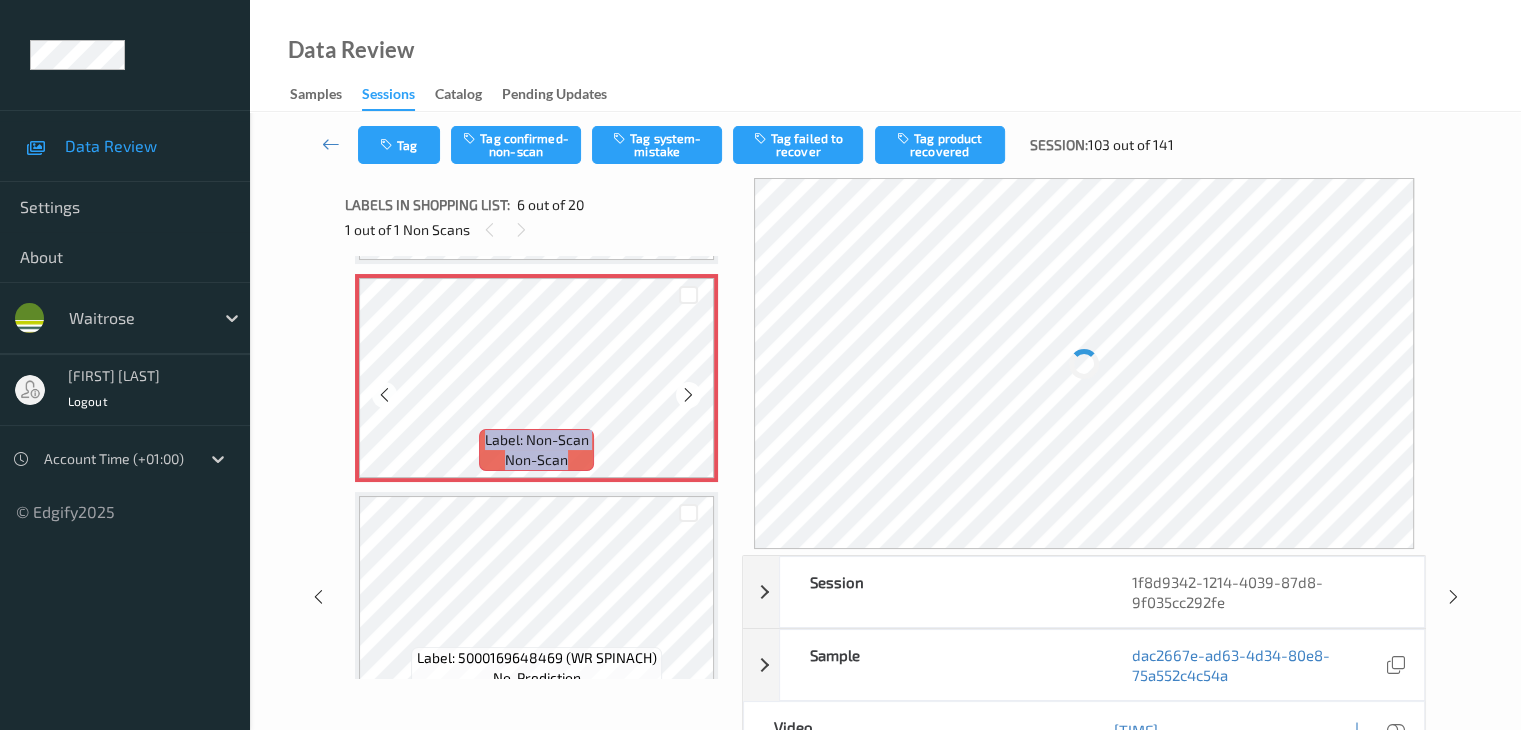 click at bounding box center [688, 395] 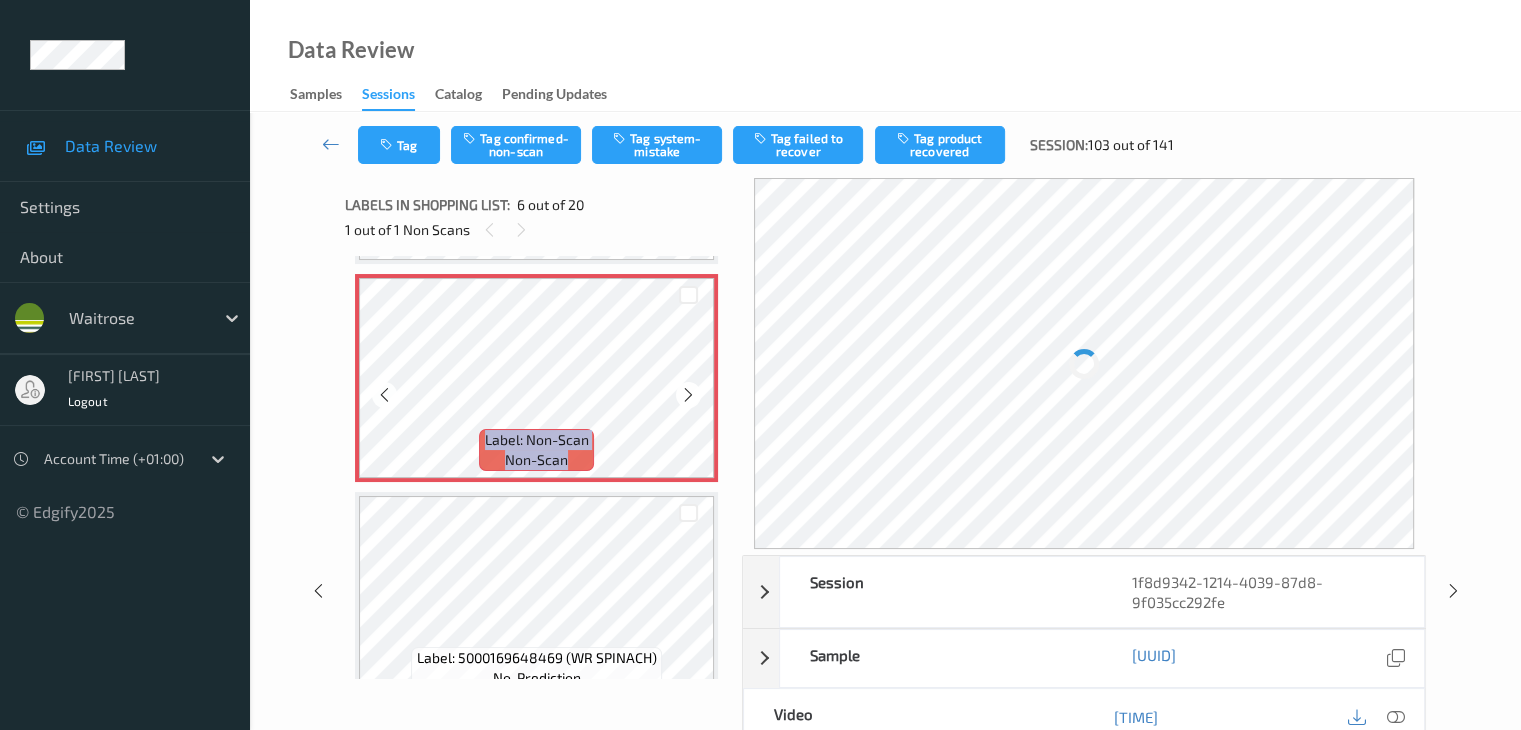 click at bounding box center [688, 395] 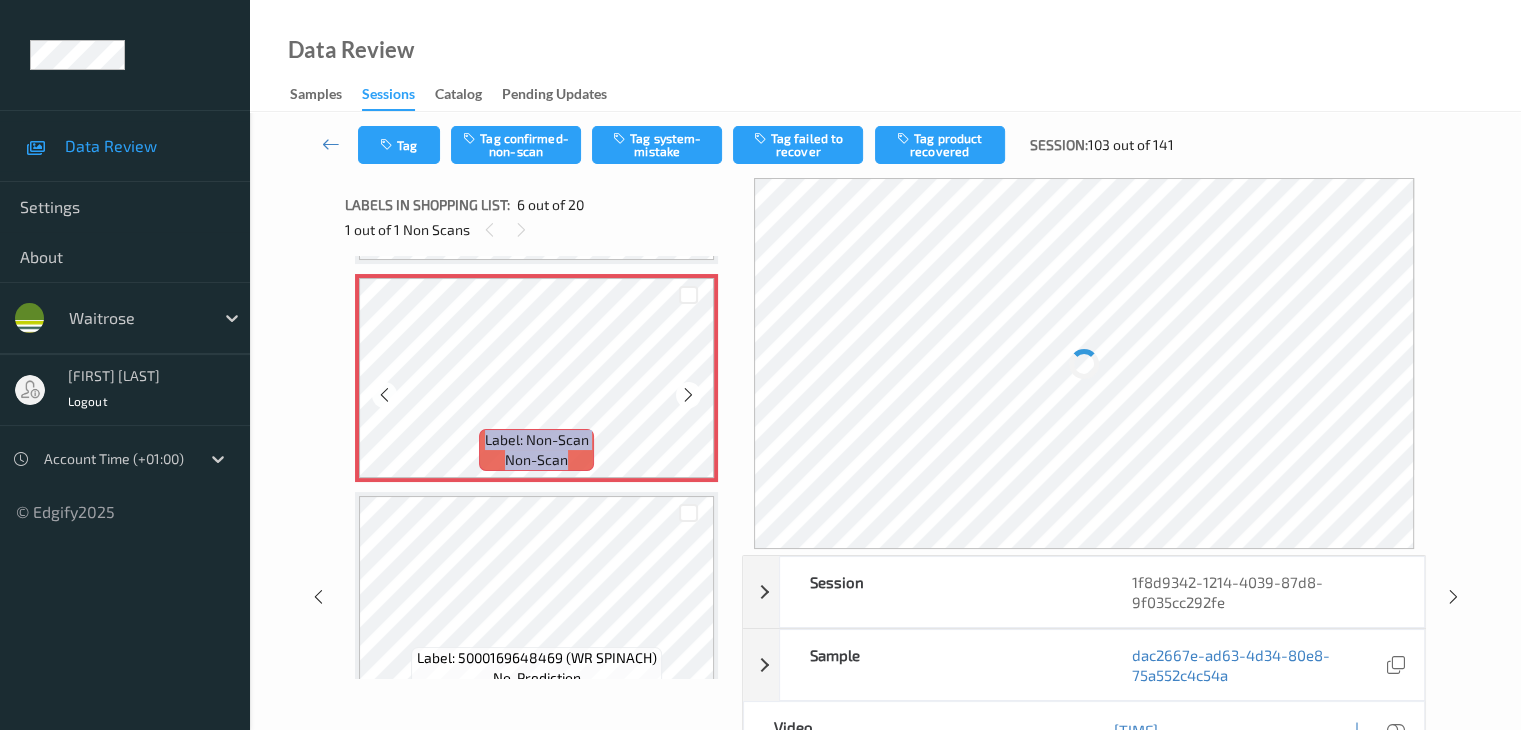 click at bounding box center (688, 395) 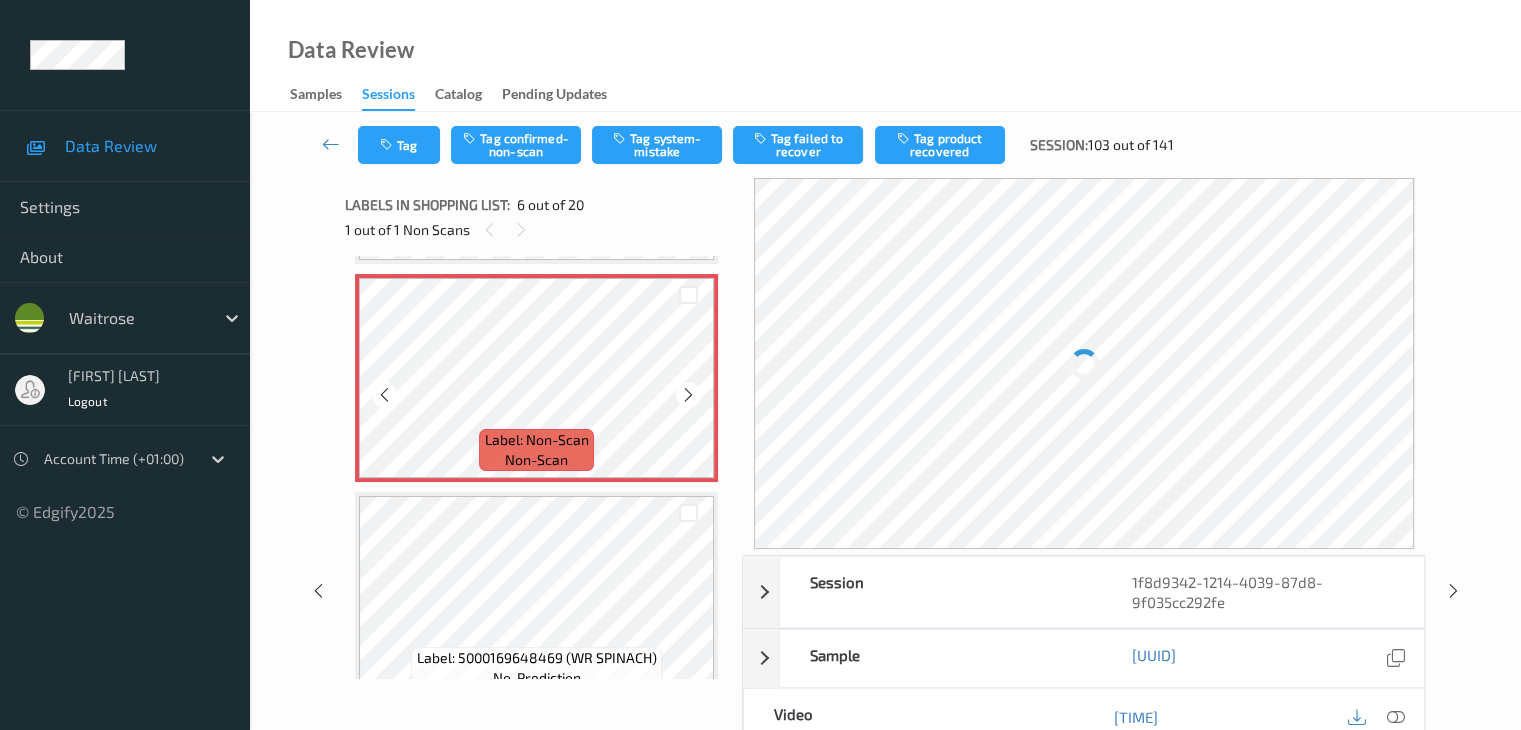 click at bounding box center (688, 395) 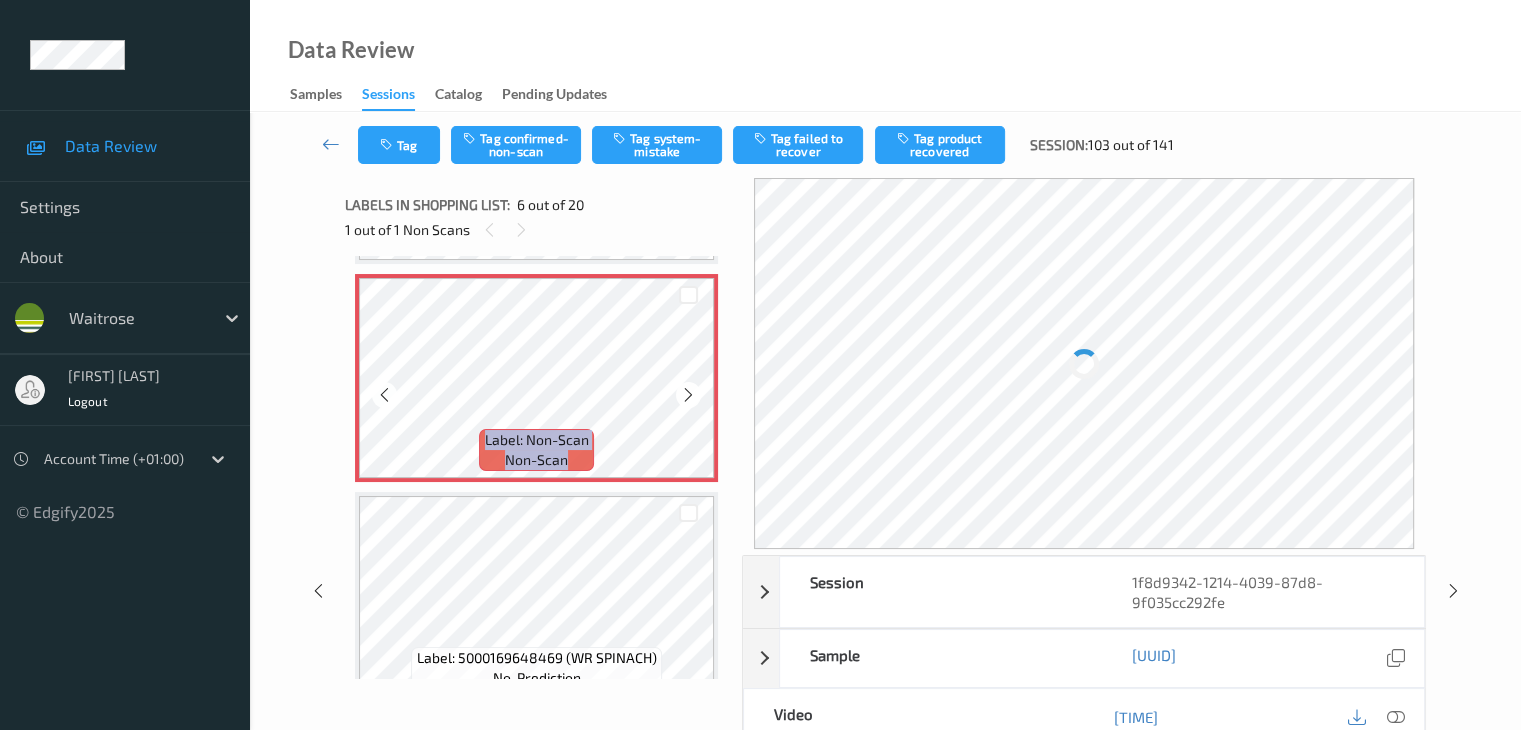 click at bounding box center (688, 395) 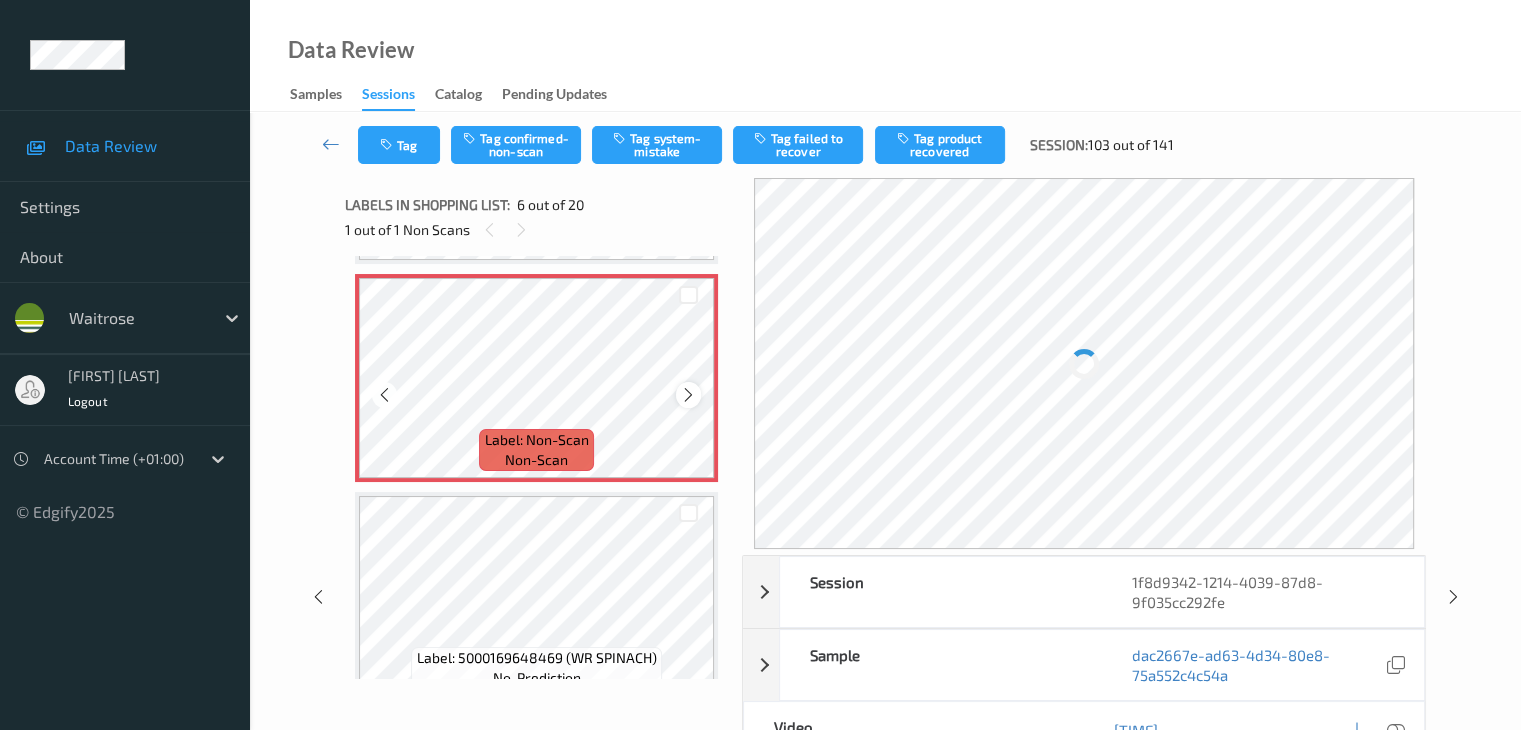 scroll, scrollTop: 882, scrollLeft: 0, axis: vertical 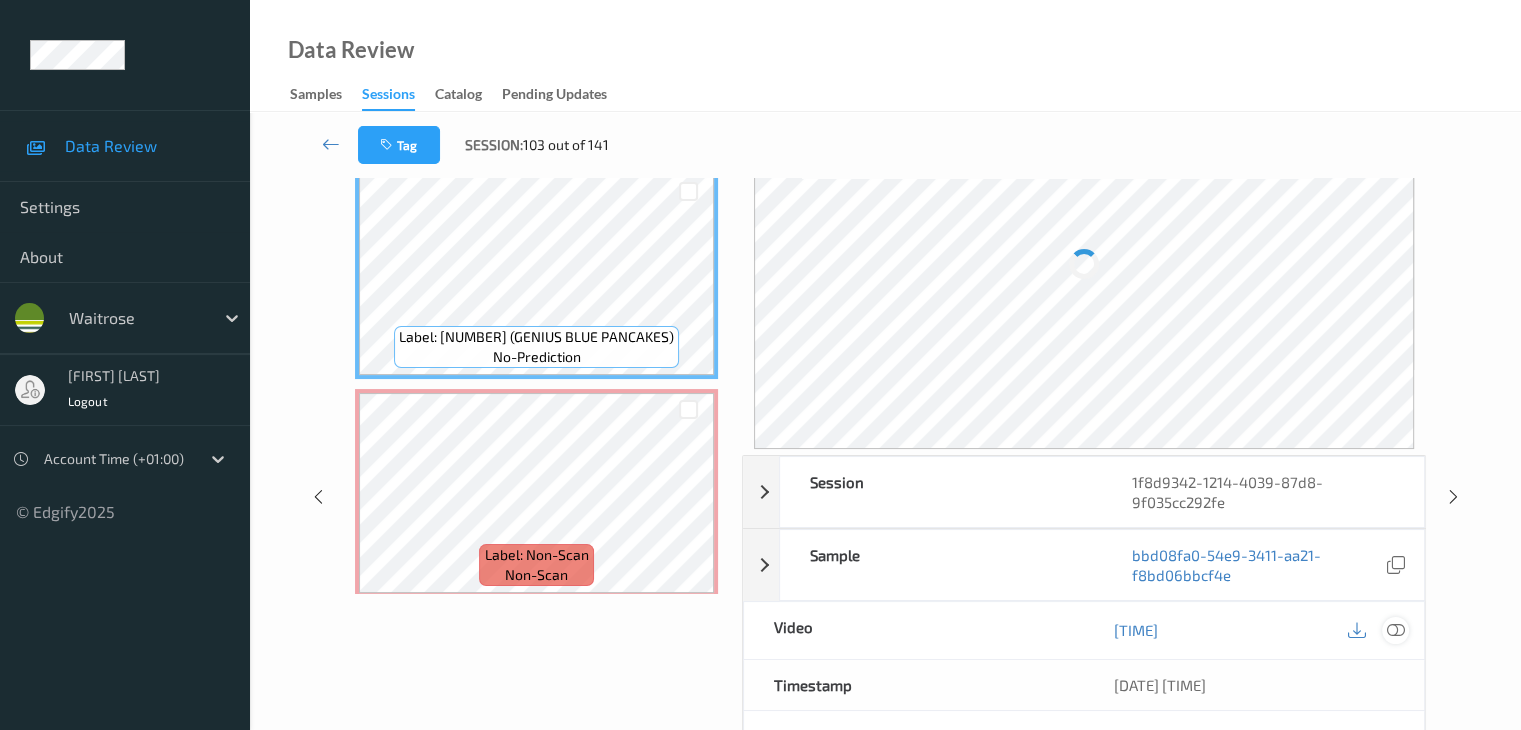 click at bounding box center (1395, 630) 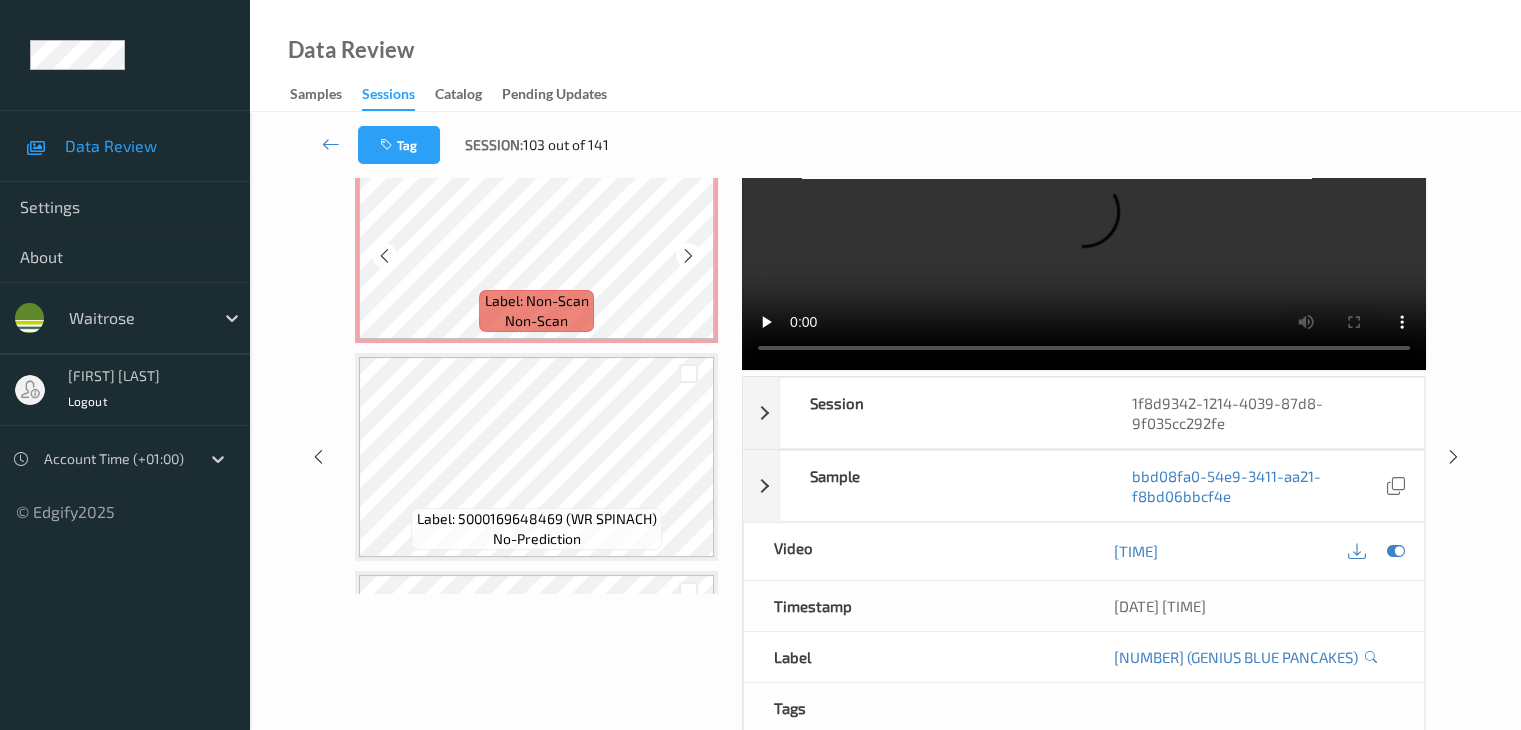 scroll, scrollTop: 1182, scrollLeft: 0, axis: vertical 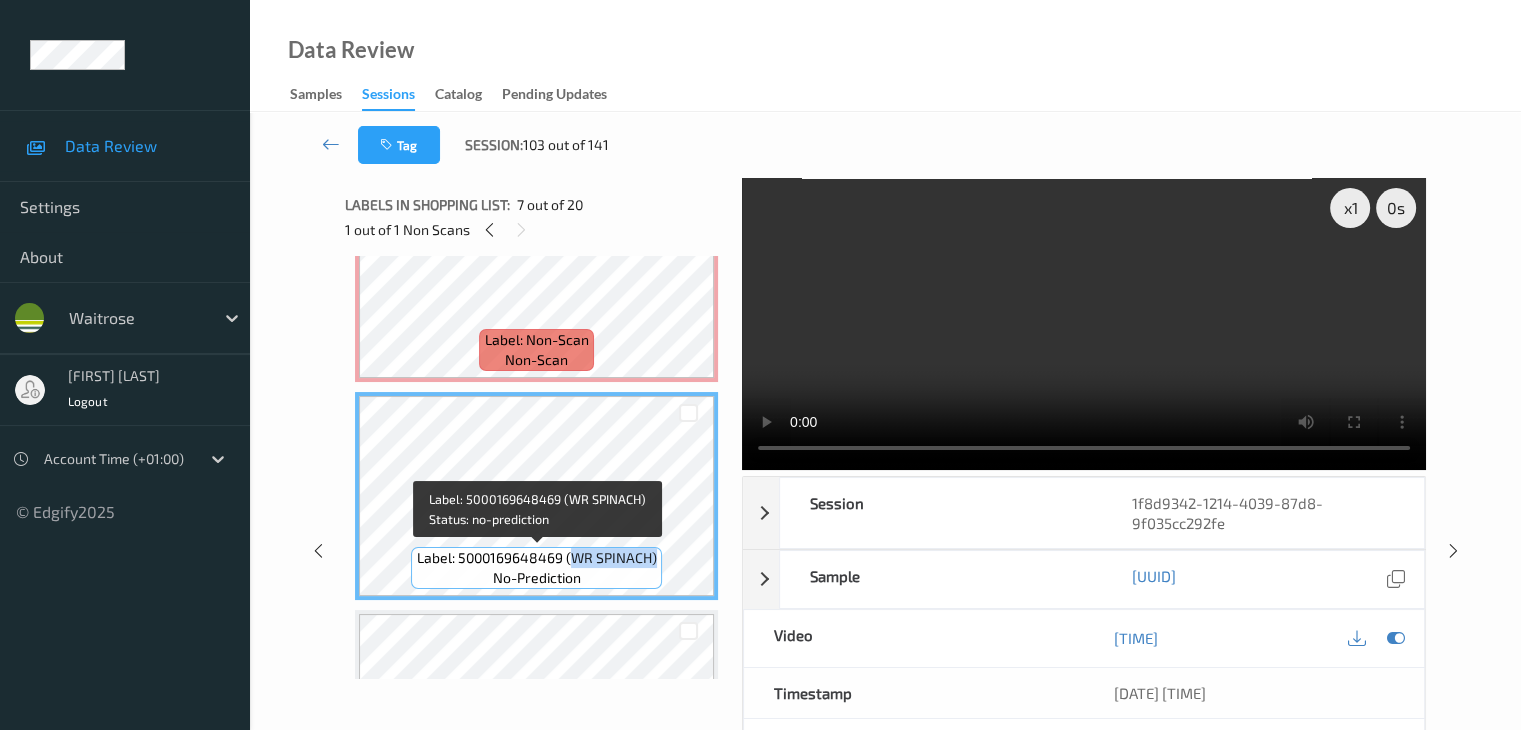 drag, startPoint x: 573, startPoint y: 559, endPoint x: 653, endPoint y: 553, distance: 80.224686 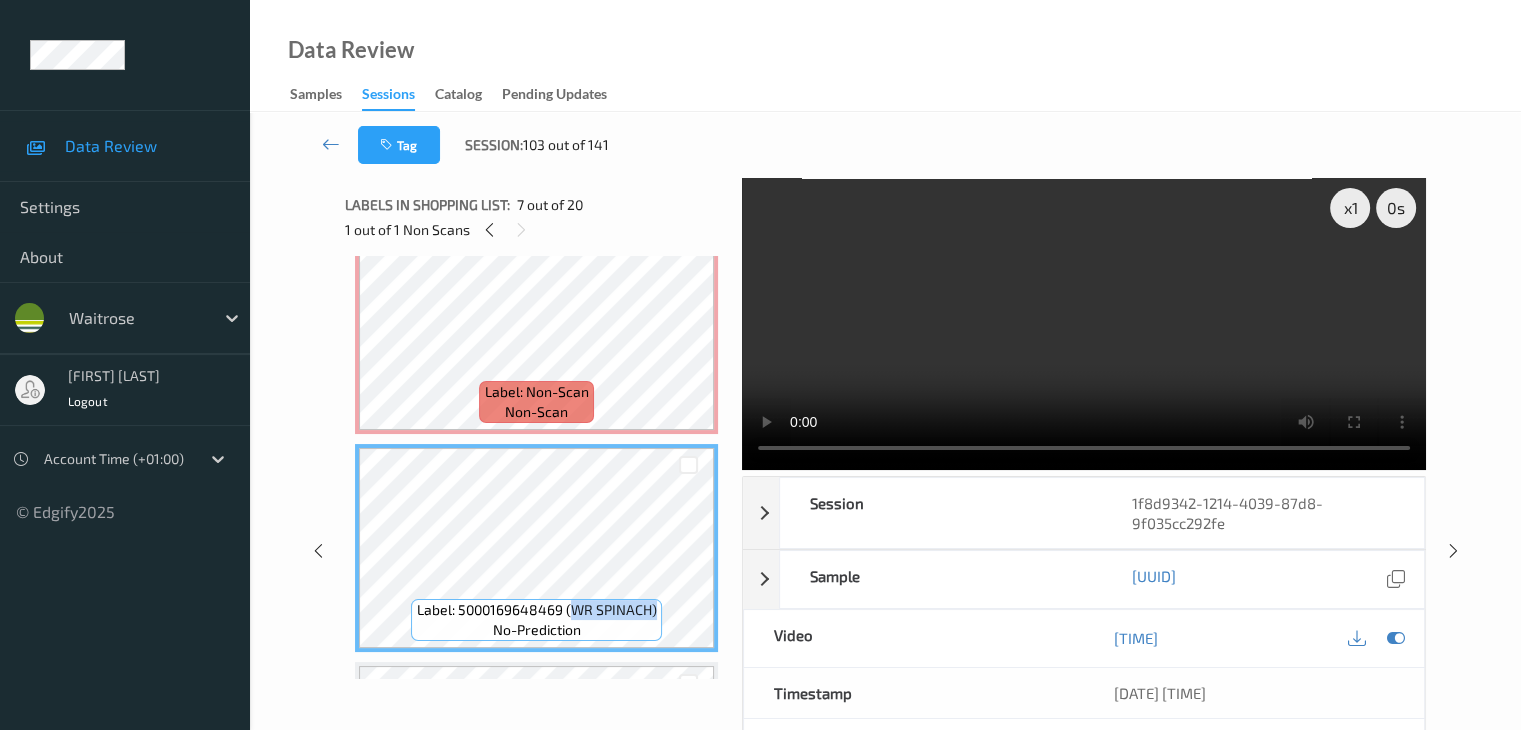 scroll, scrollTop: 1082, scrollLeft: 0, axis: vertical 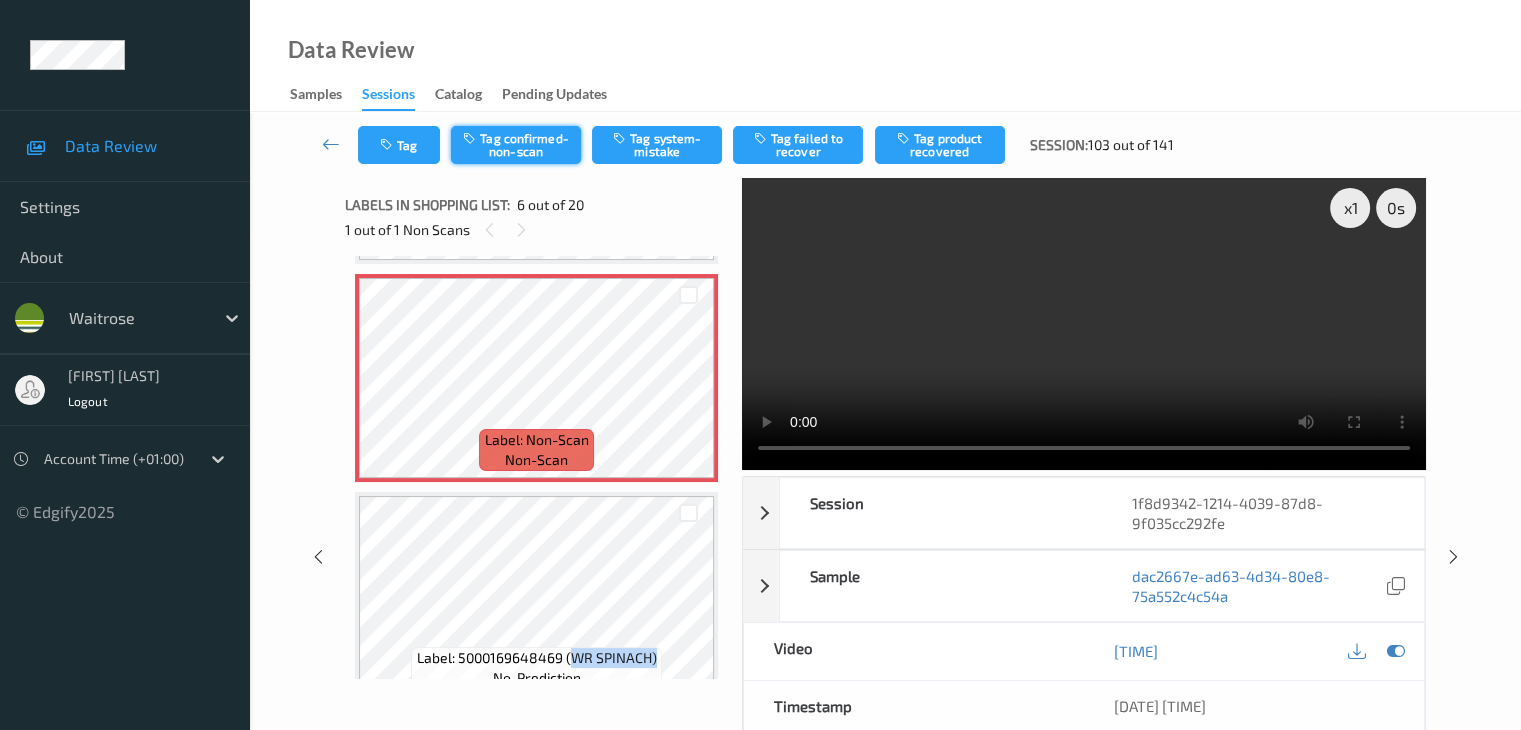 click on "Tag   confirmed-non-scan" at bounding box center [516, 145] 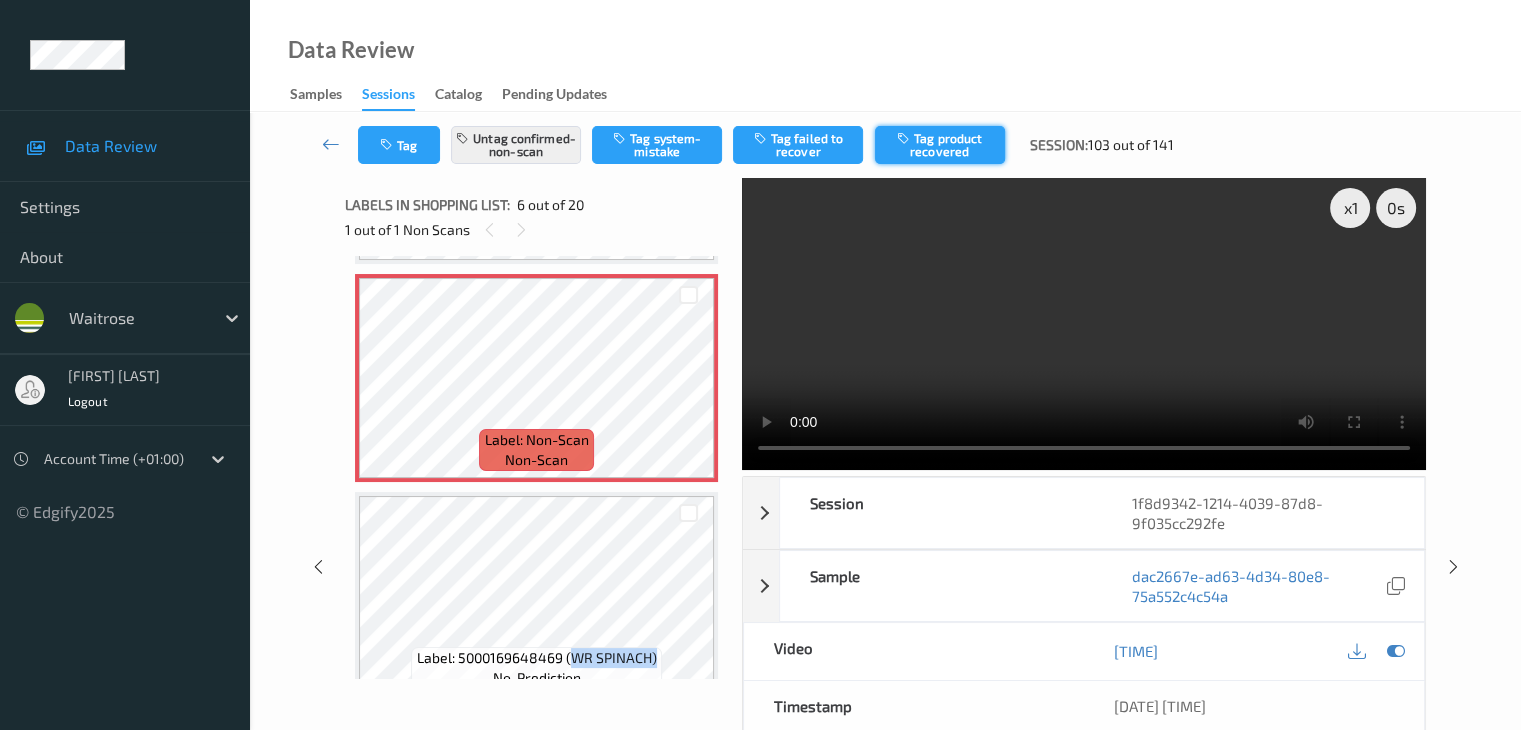 click on "Tag   product recovered" at bounding box center [940, 145] 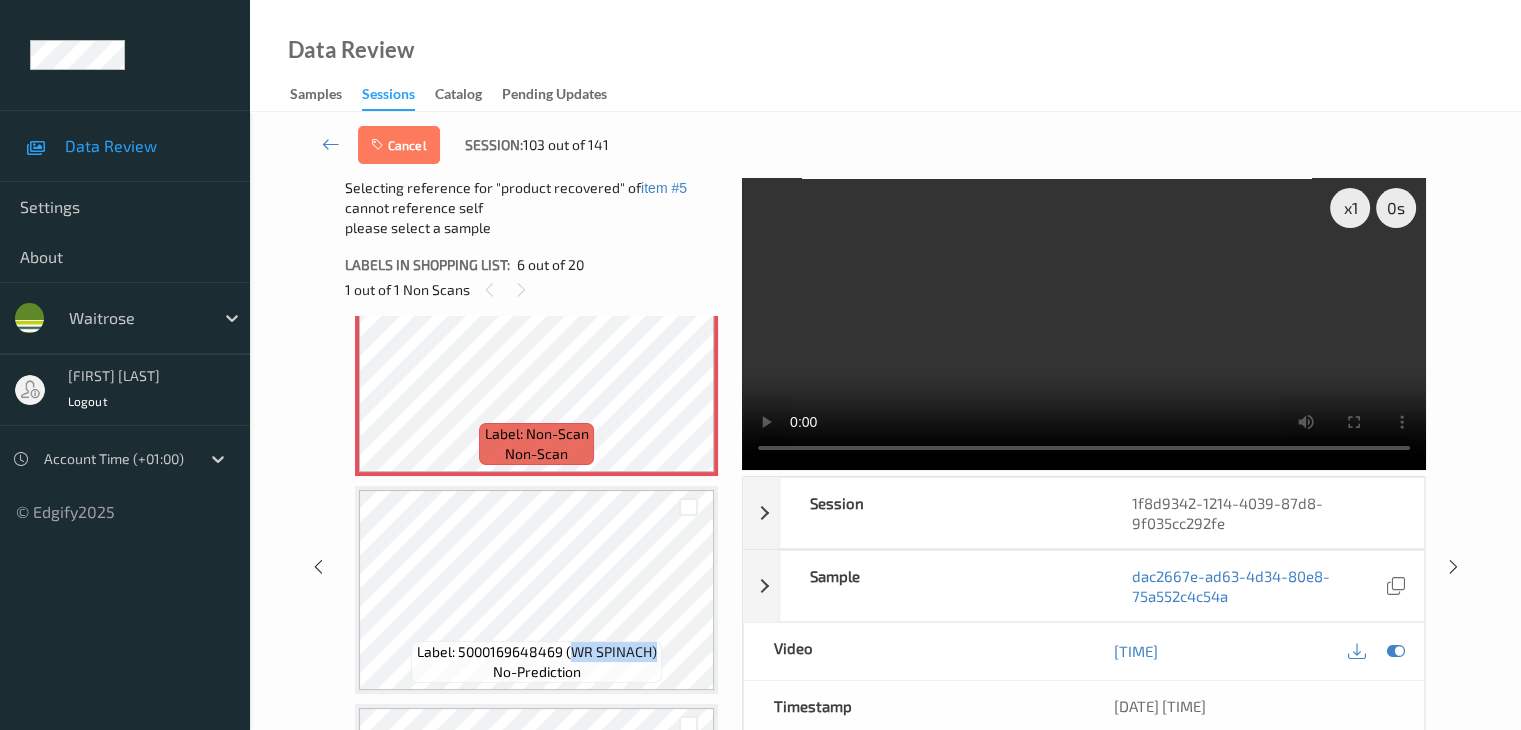 scroll, scrollTop: 1182, scrollLeft: 0, axis: vertical 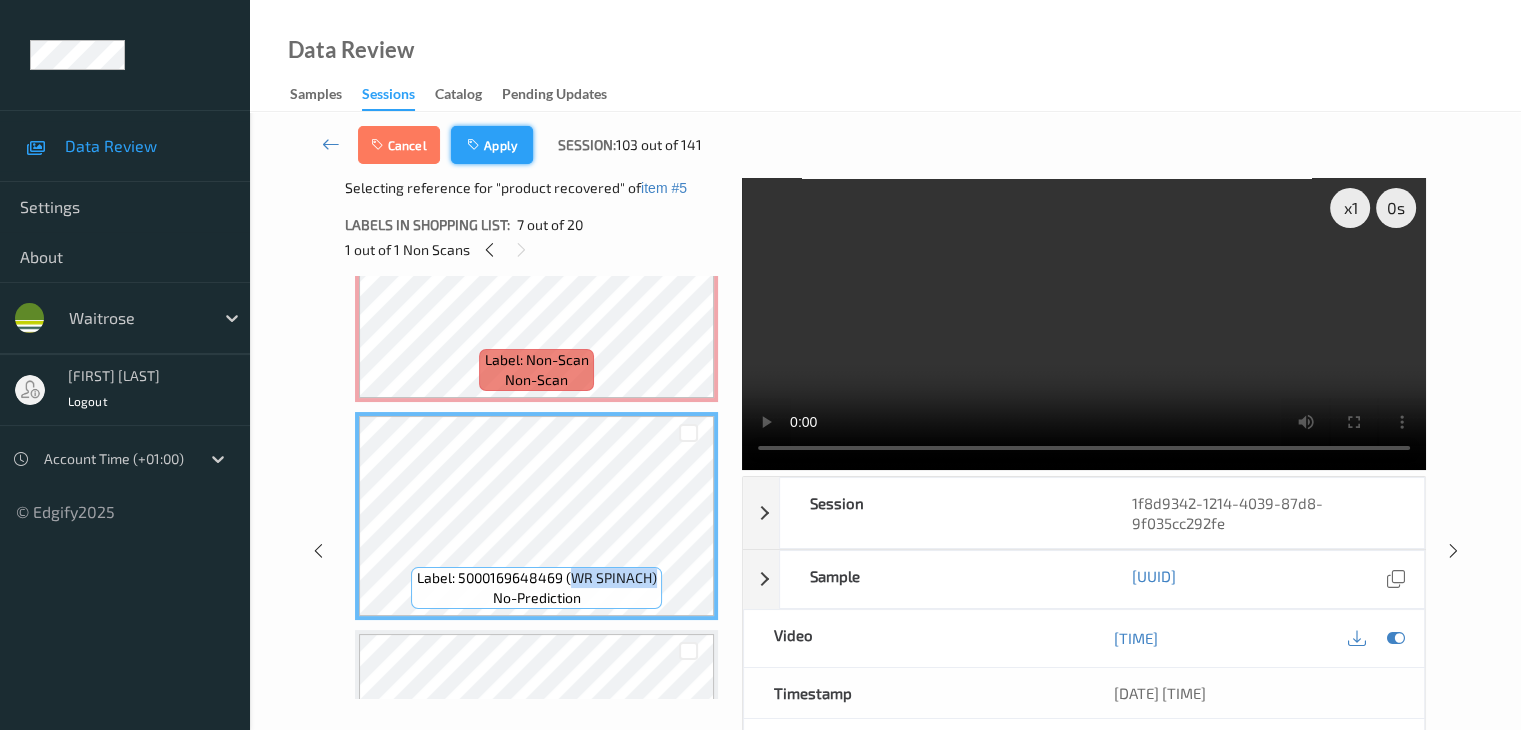 click on "Apply" at bounding box center [492, 145] 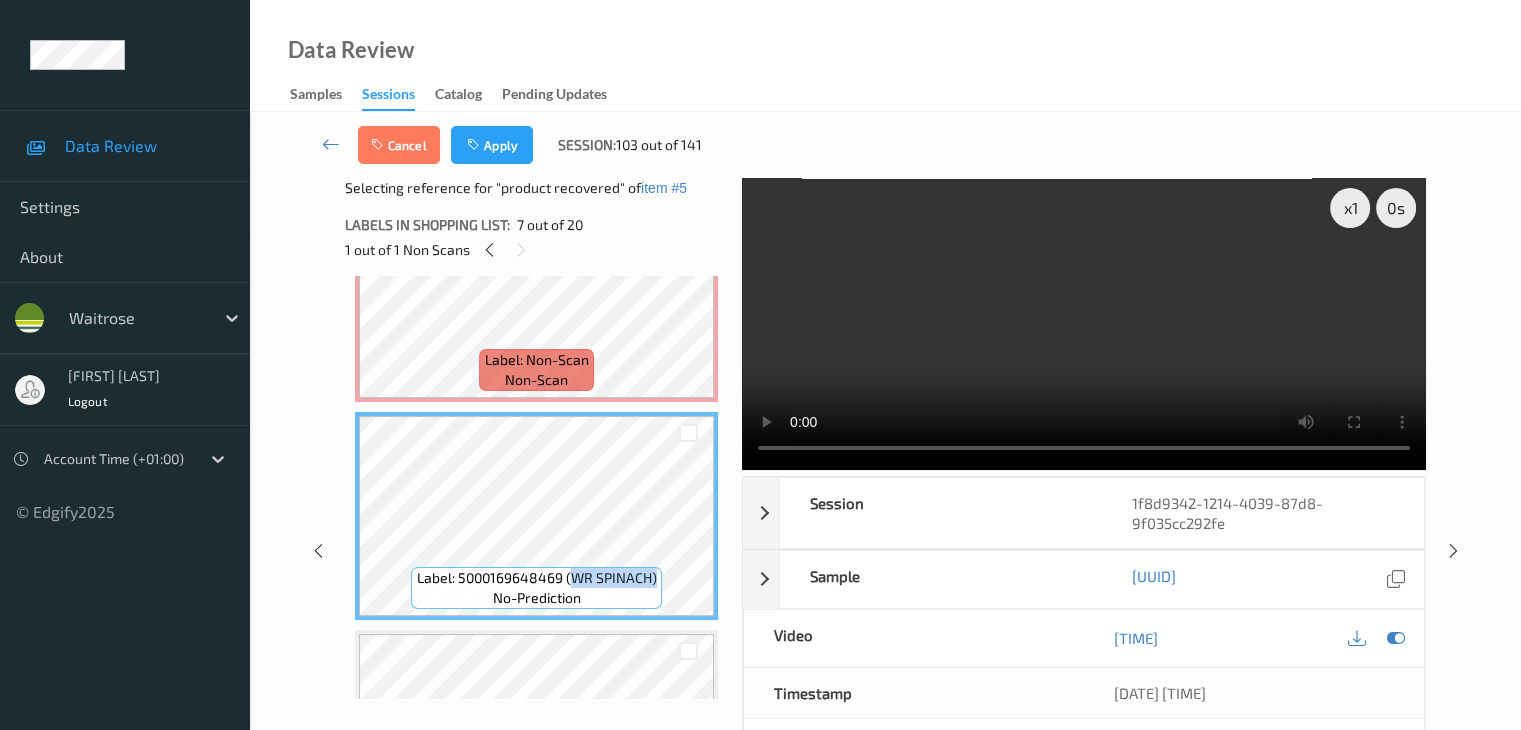scroll, scrollTop: 882, scrollLeft: 0, axis: vertical 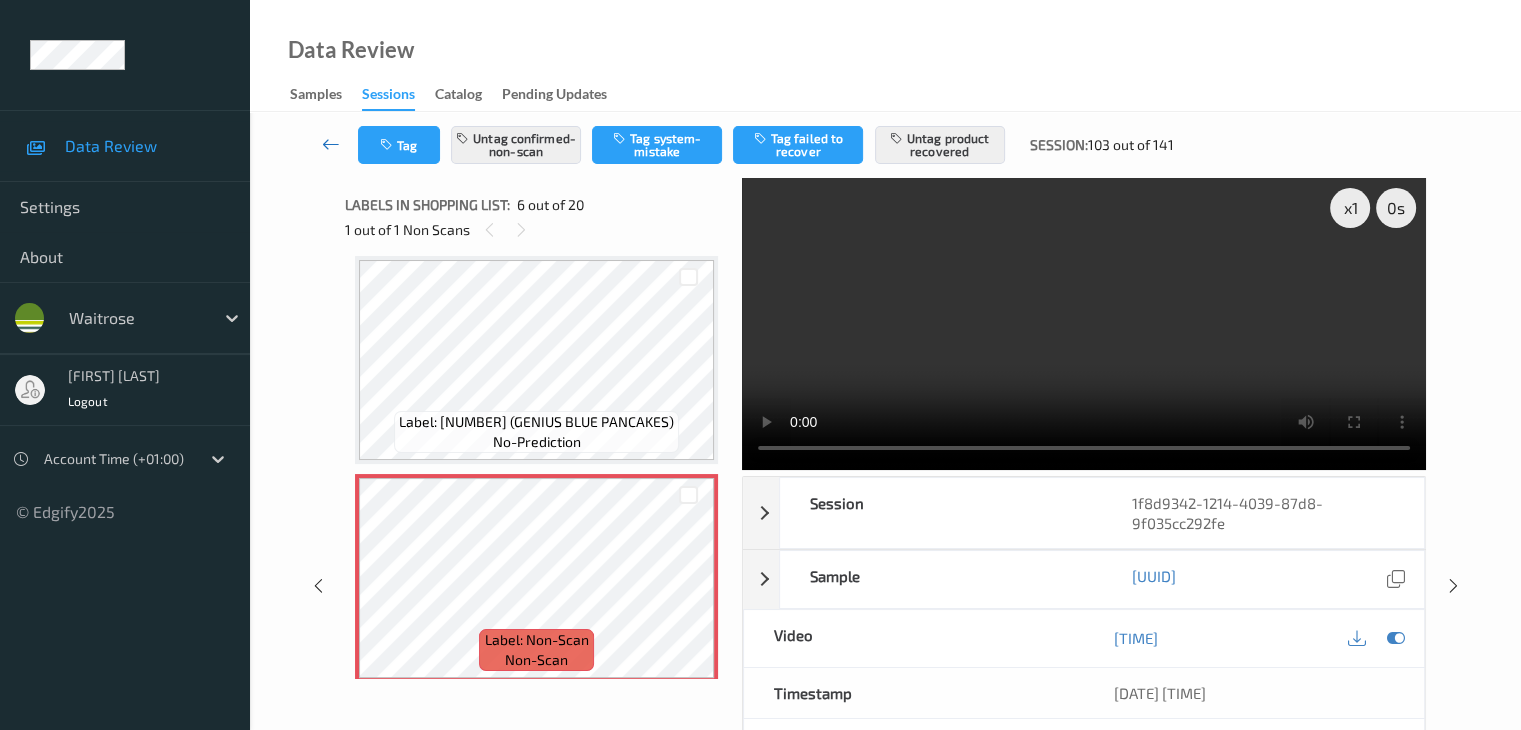click at bounding box center [331, 144] 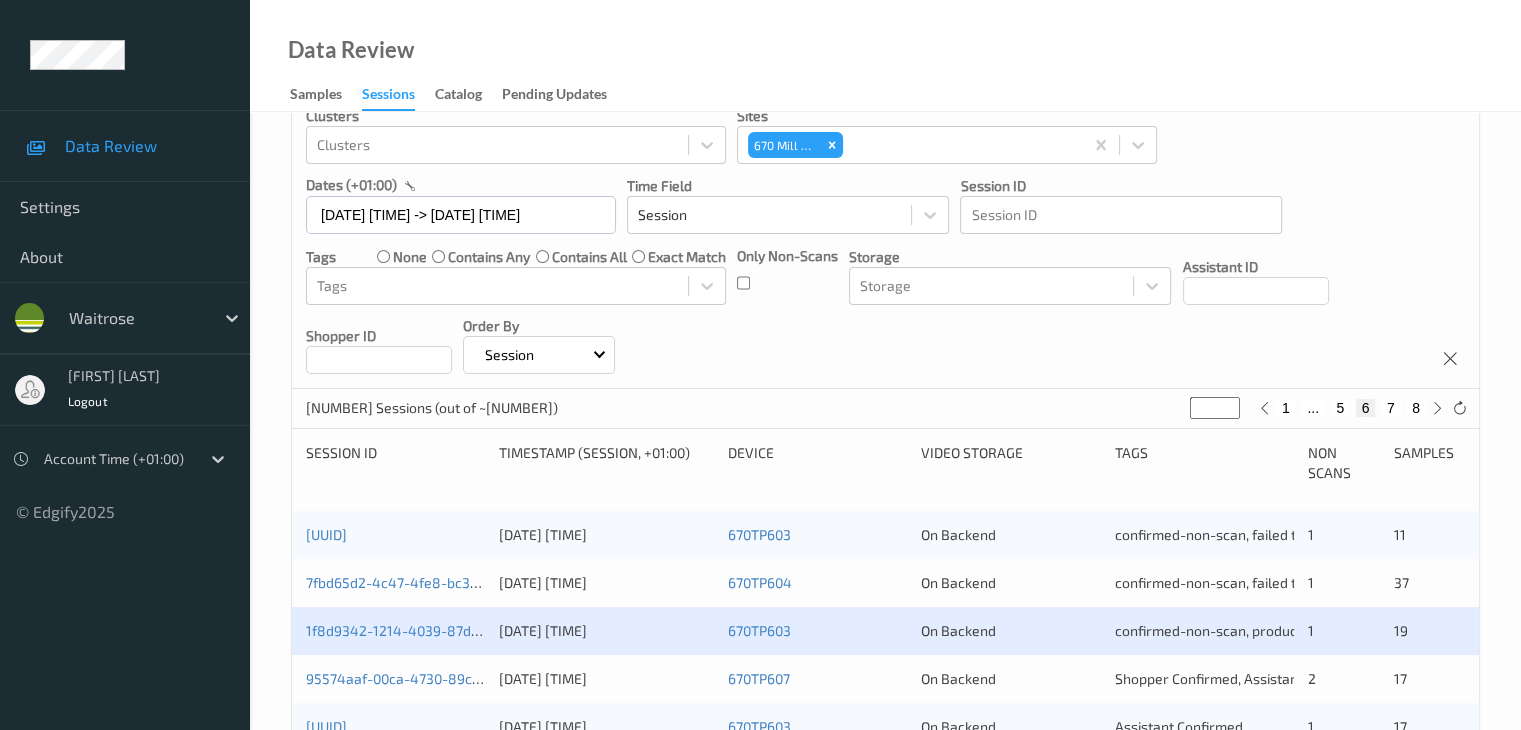 scroll, scrollTop: 300, scrollLeft: 0, axis: vertical 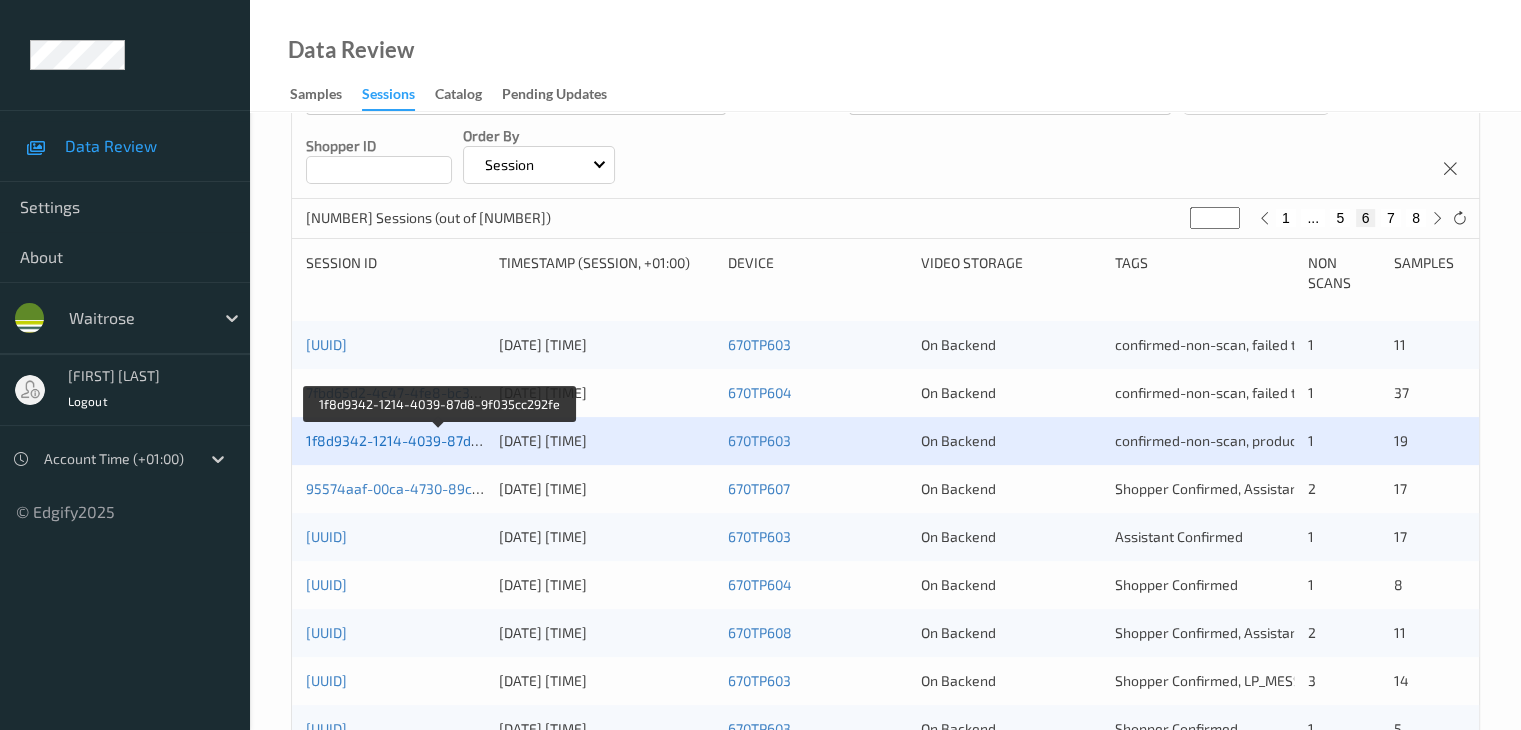 click on "1f8d9342-1214-4039-87d8-9f035cc292fe" at bounding box center [440, 440] 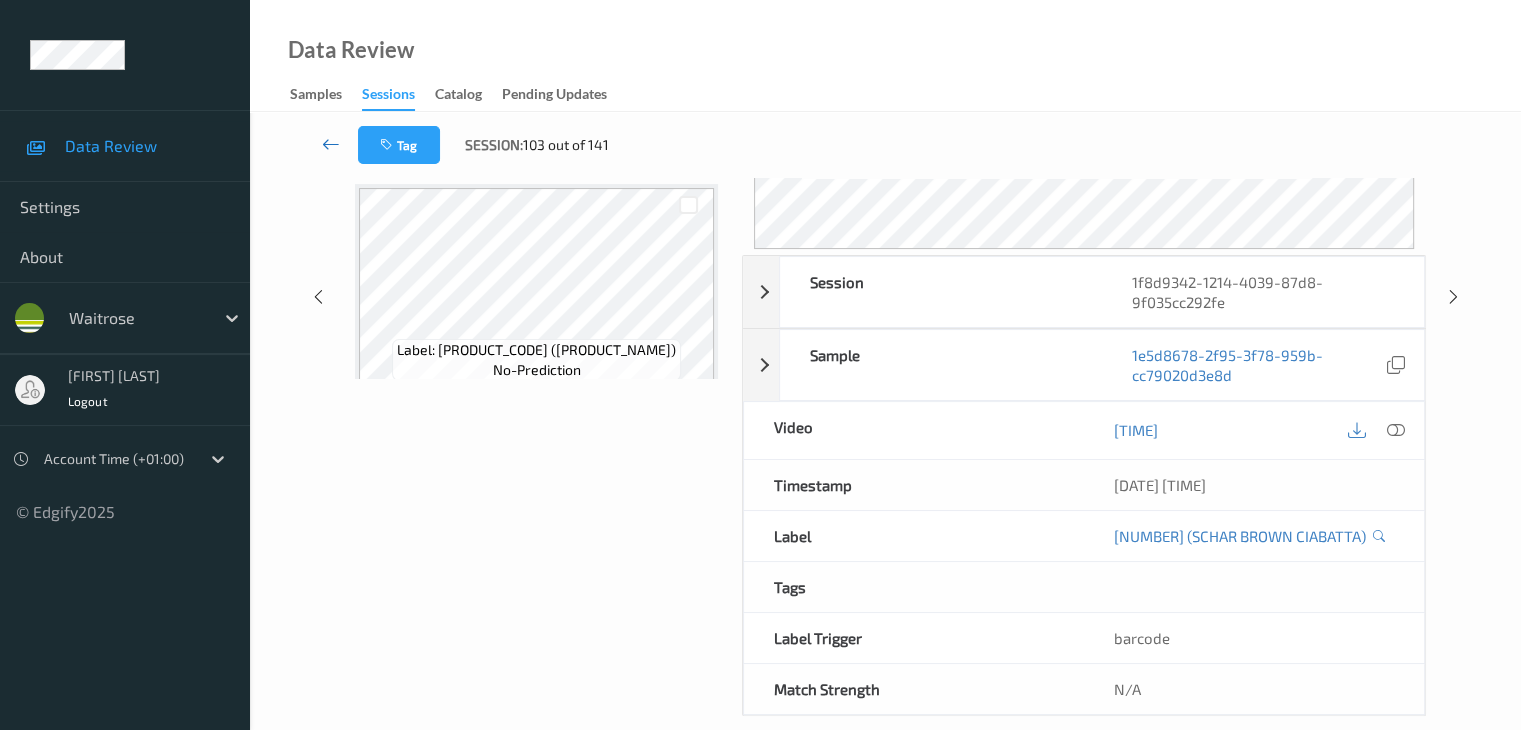 click at bounding box center [331, 145] 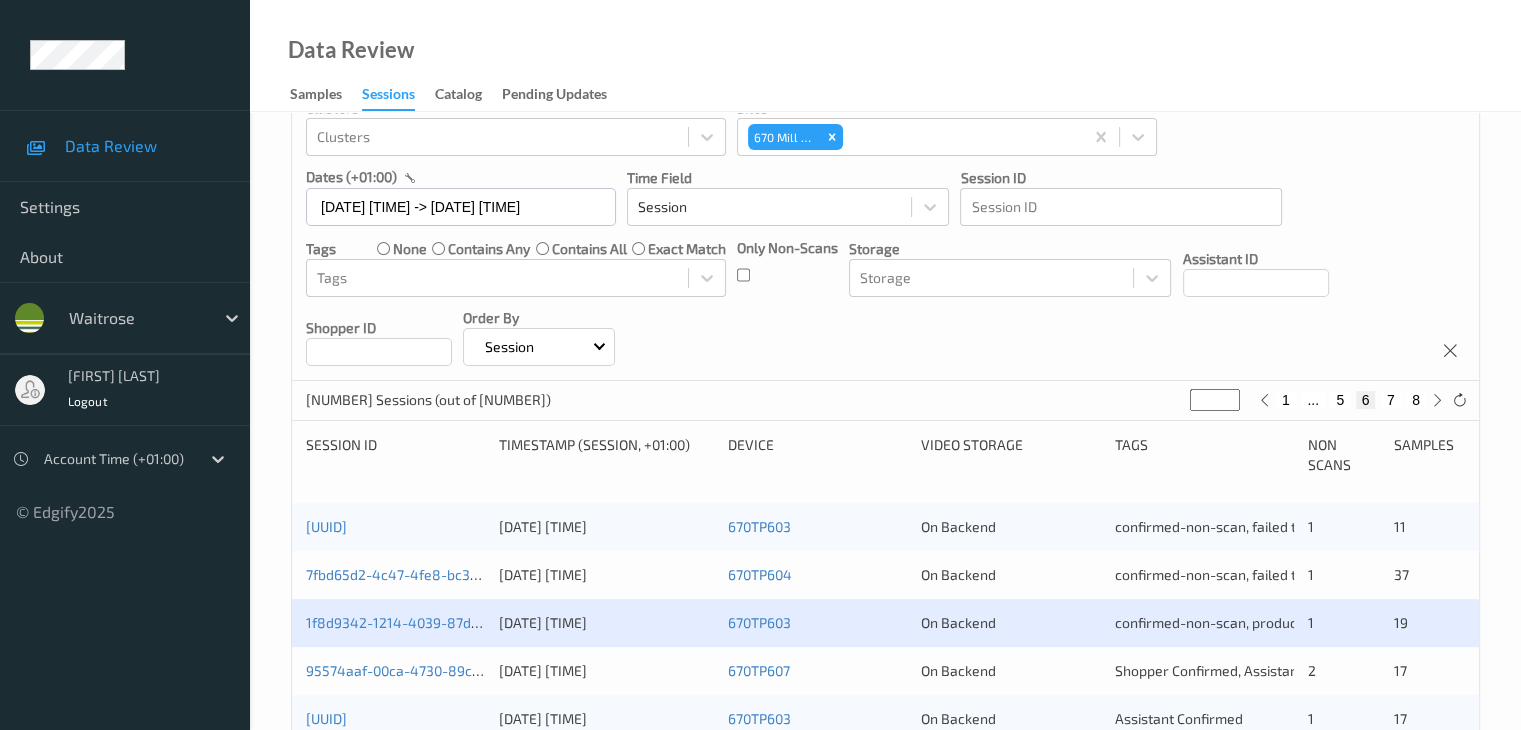 scroll, scrollTop: 300, scrollLeft: 0, axis: vertical 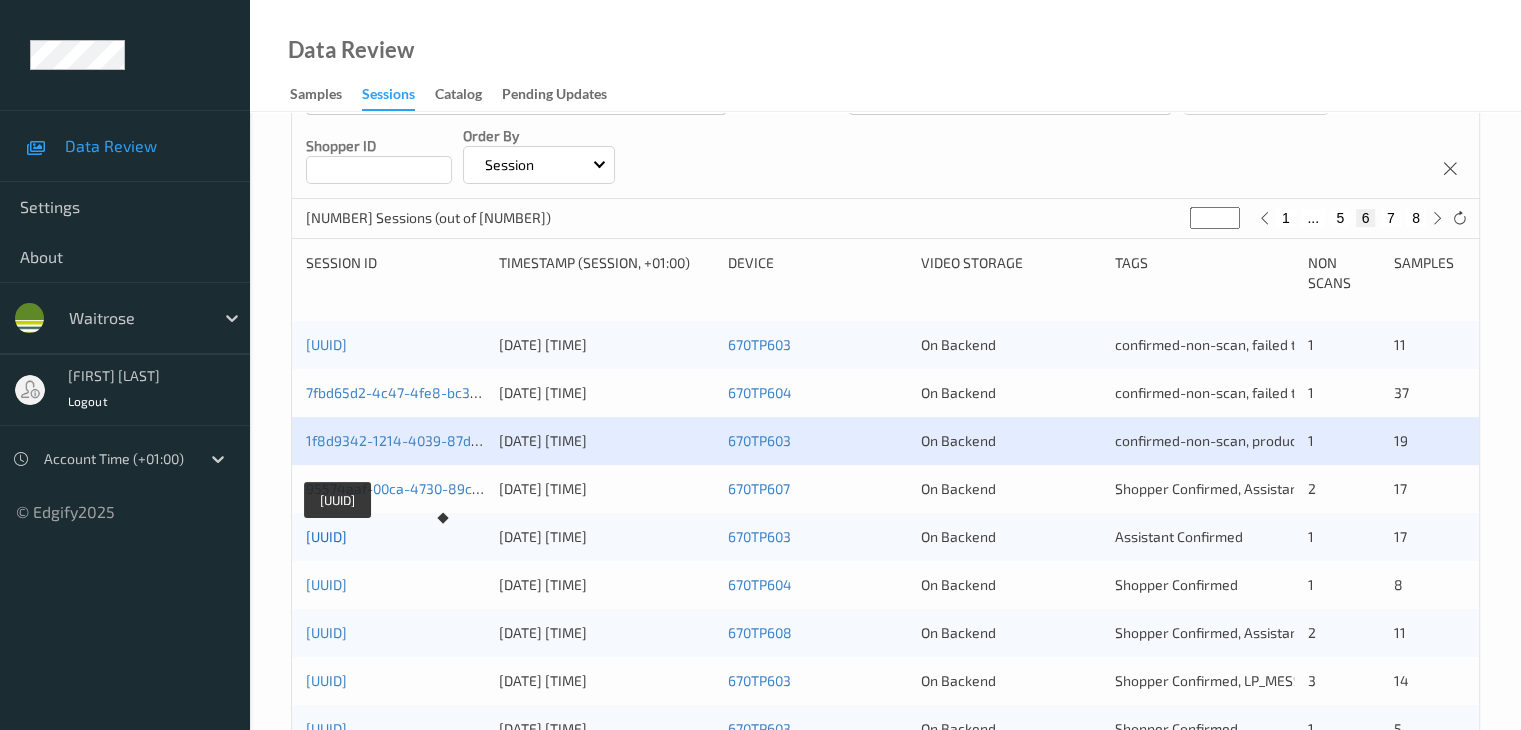 click on "[UUID]" at bounding box center (326, 536) 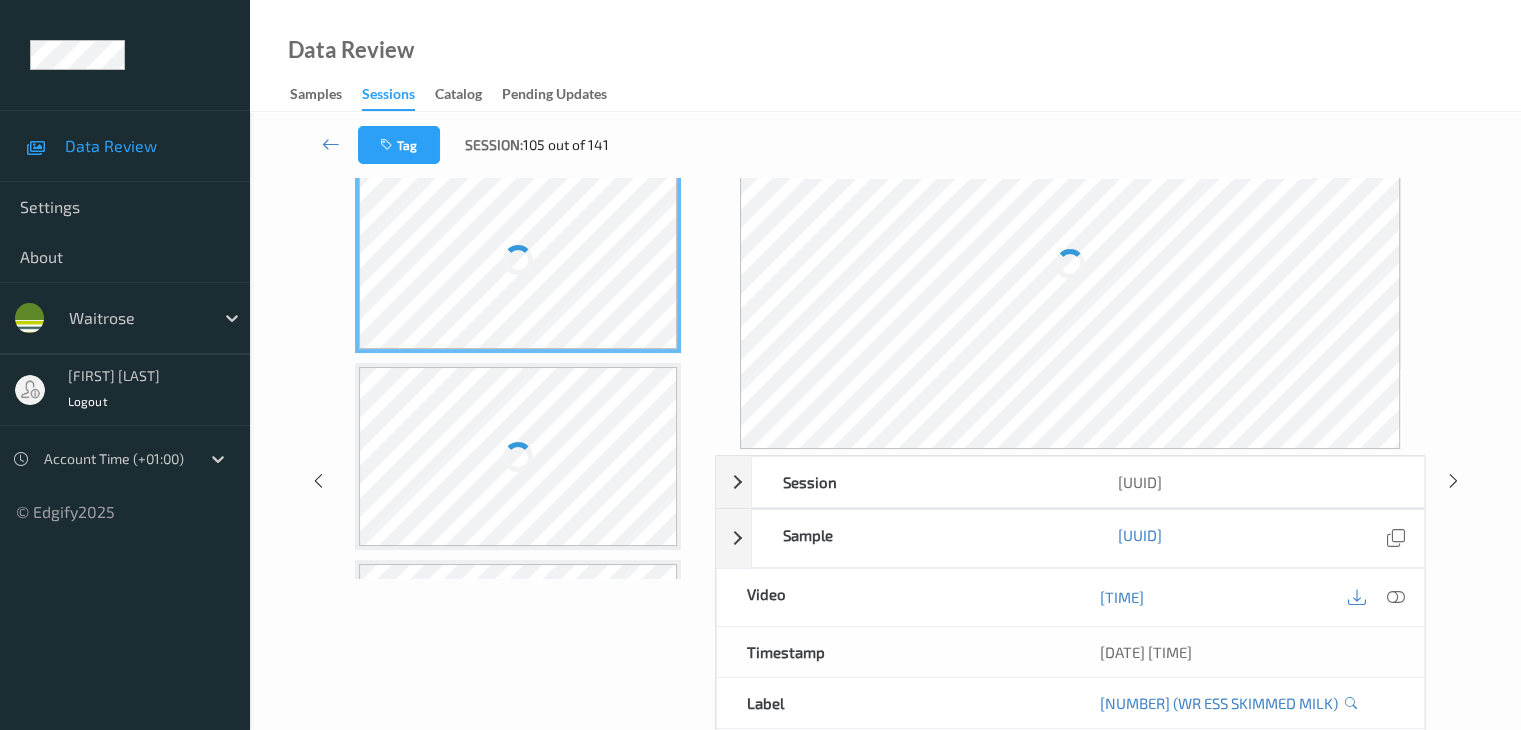scroll, scrollTop: 0, scrollLeft: 0, axis: both 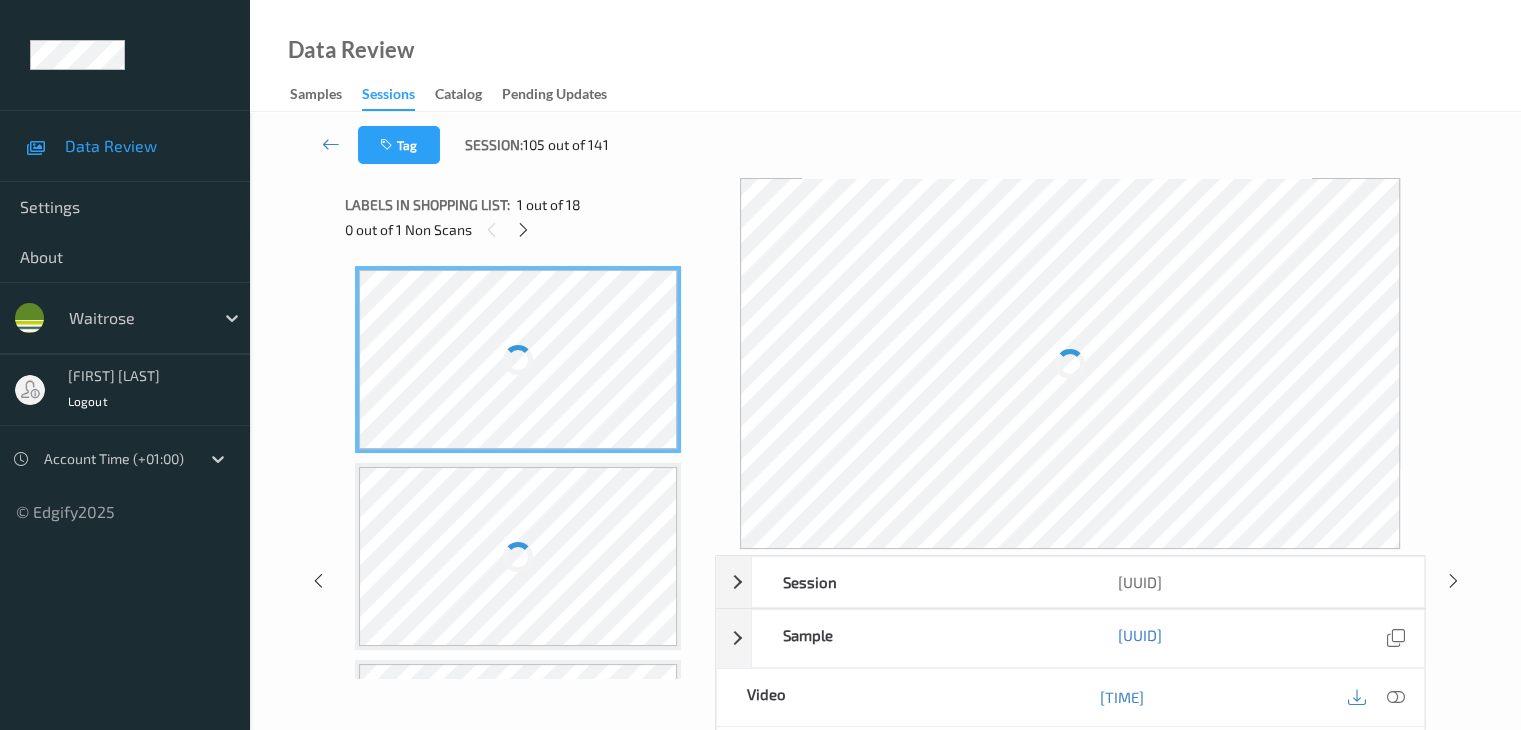 click at bounding box center [523, 230] 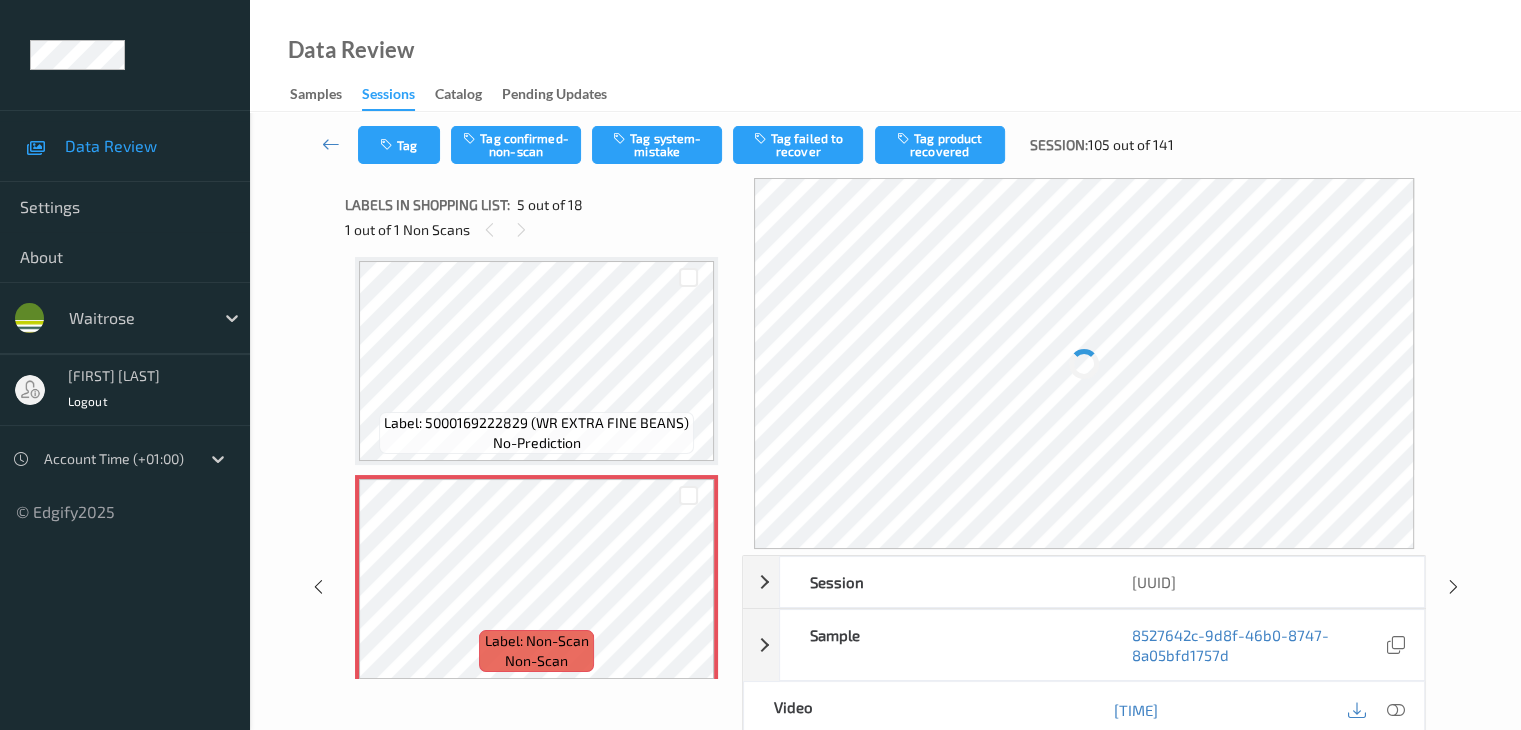 scroll, scrollTop: 664, scrollLeft: 0, axis: vertical 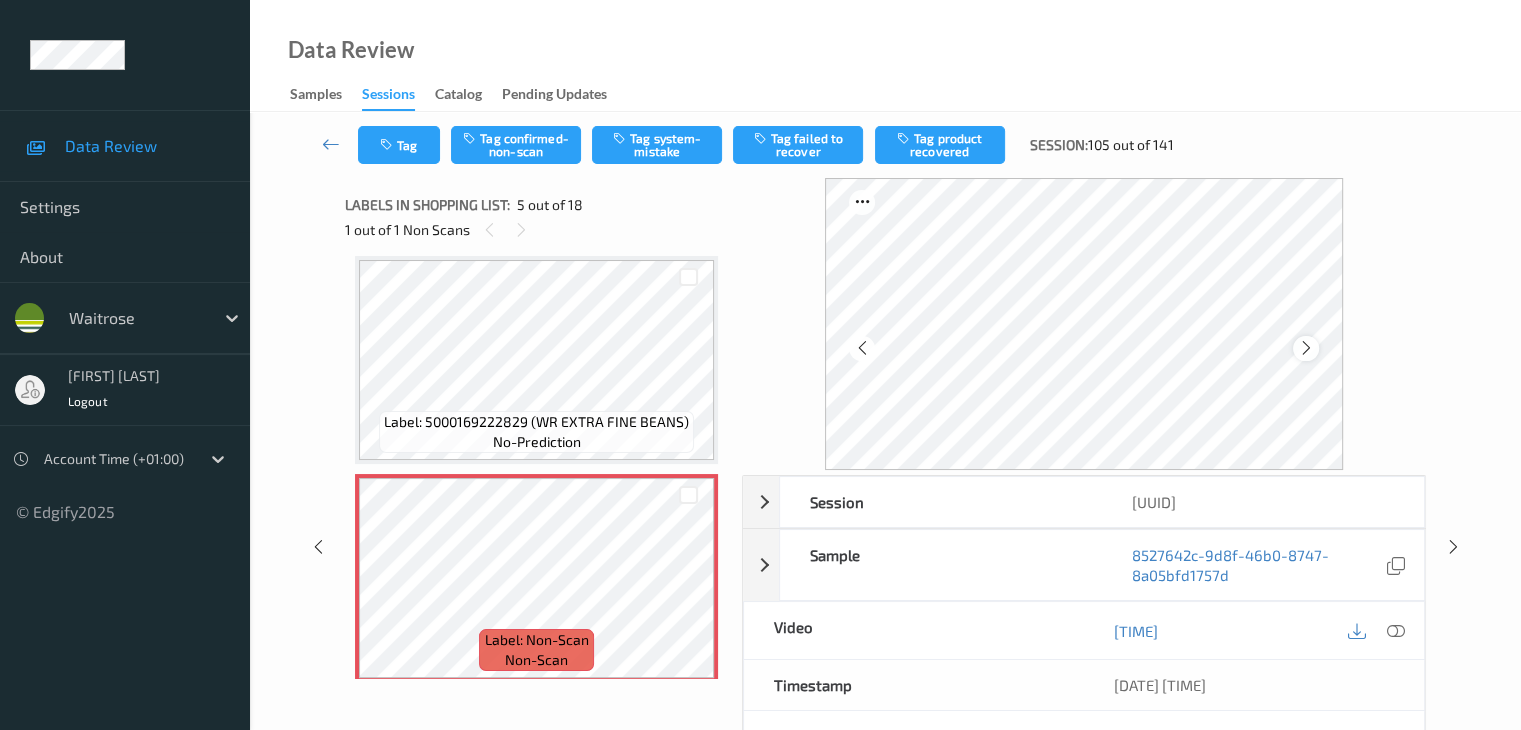 click at bounding box center (1306, 348) 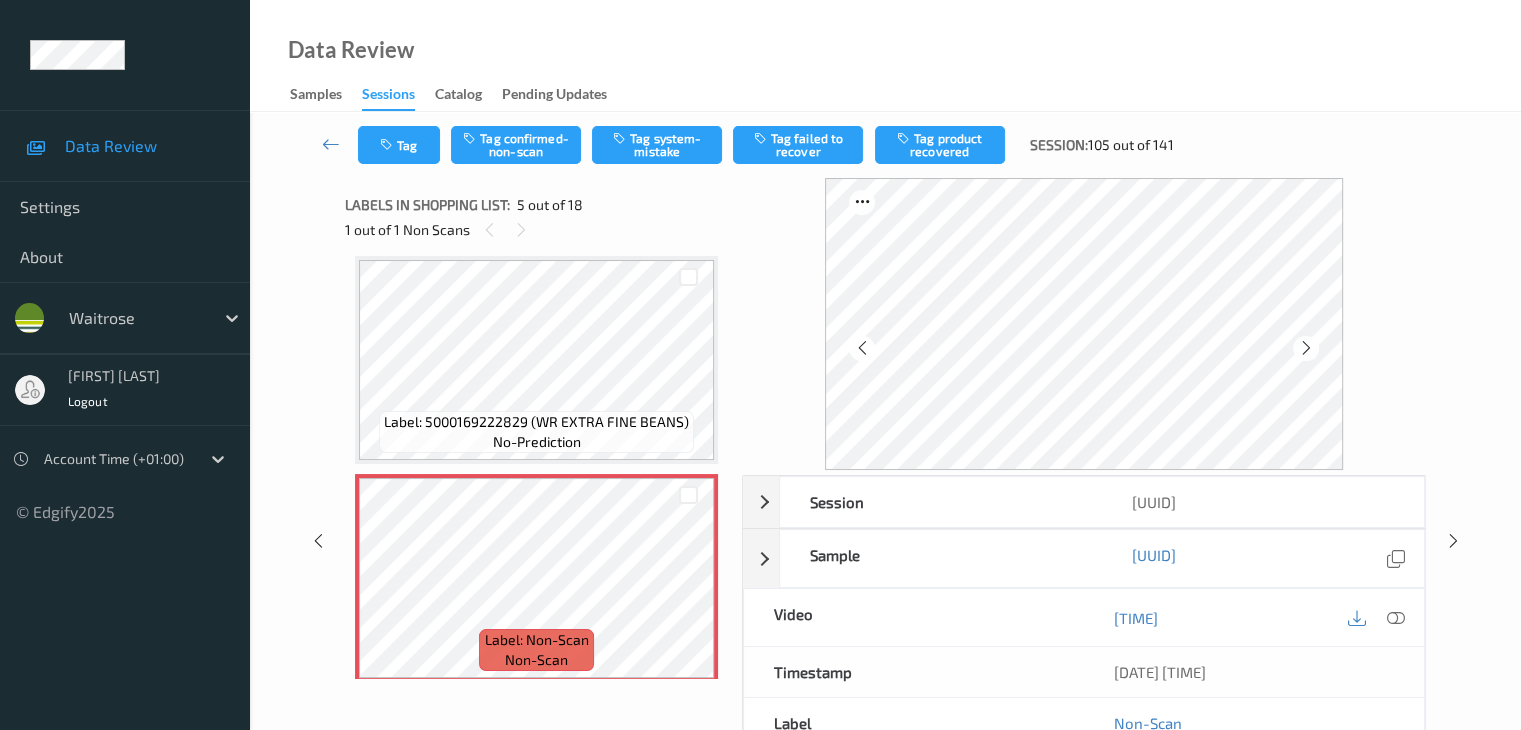 click at bounding box center (1306, 348) 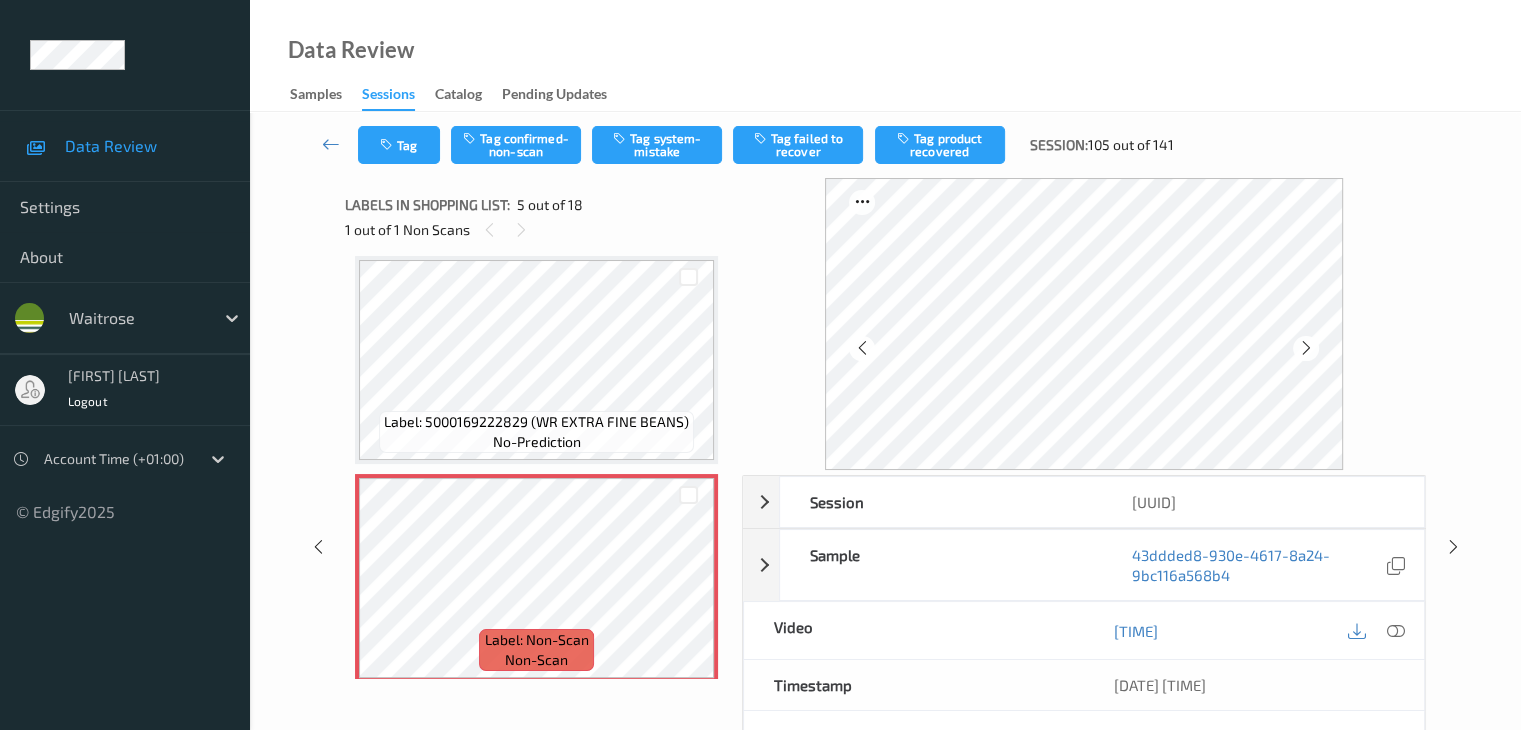 click at bounding box center [1306, 348] 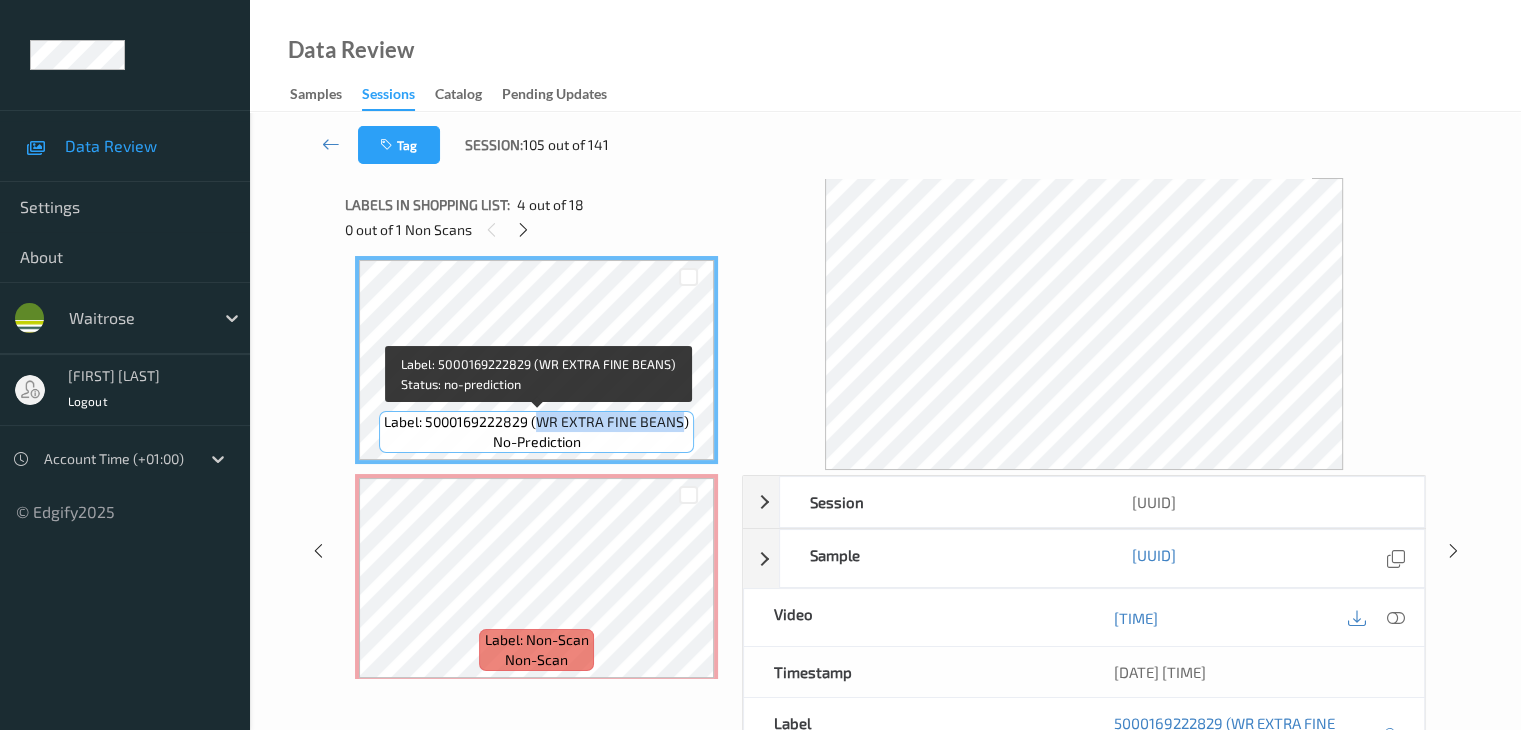 drag, startPoint x: 539, startPoint y: 423, endPoint x: 679, endPoint y: 420, distance: 140.03214 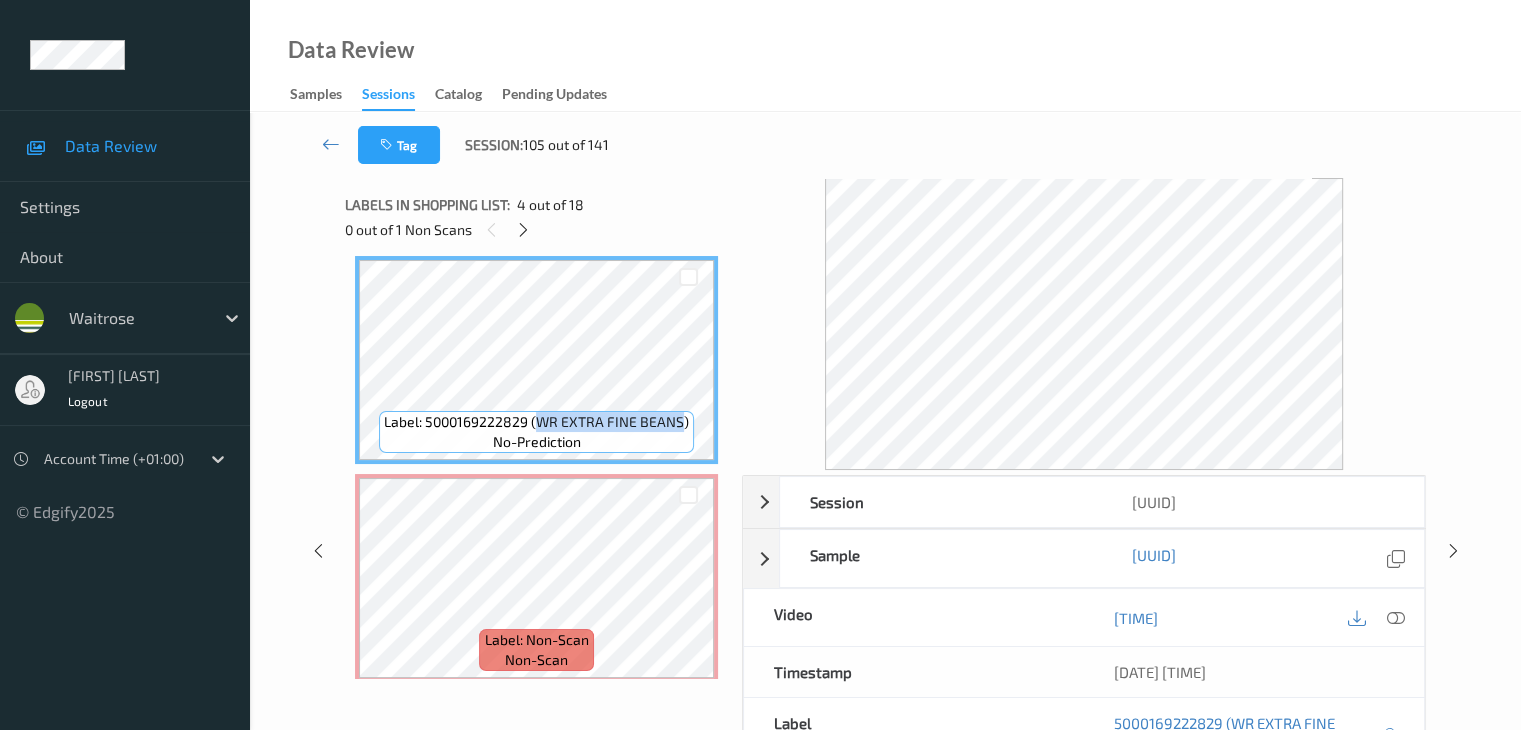 copy on "[PRODUCT_NAME]" 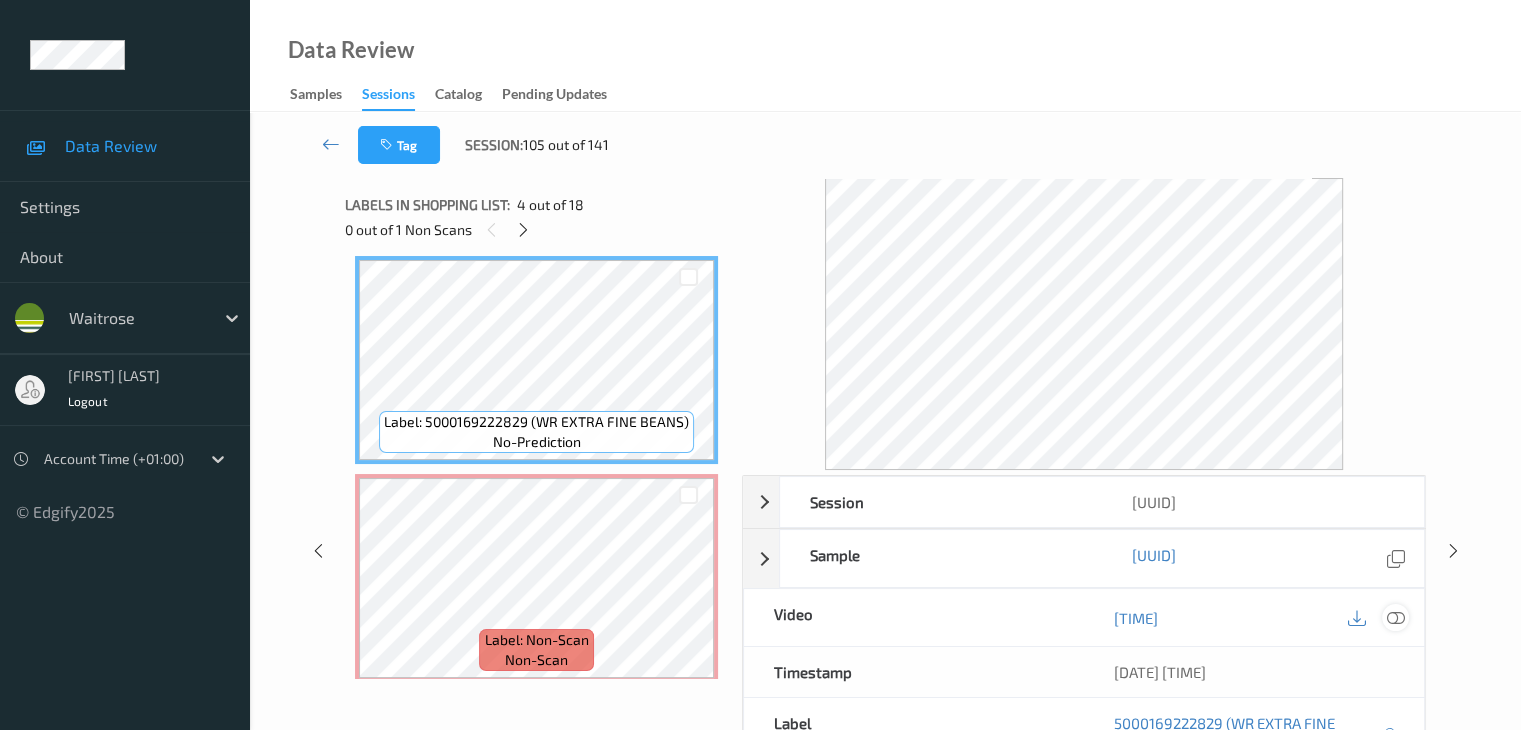 click at bounding box center [1395, 618] 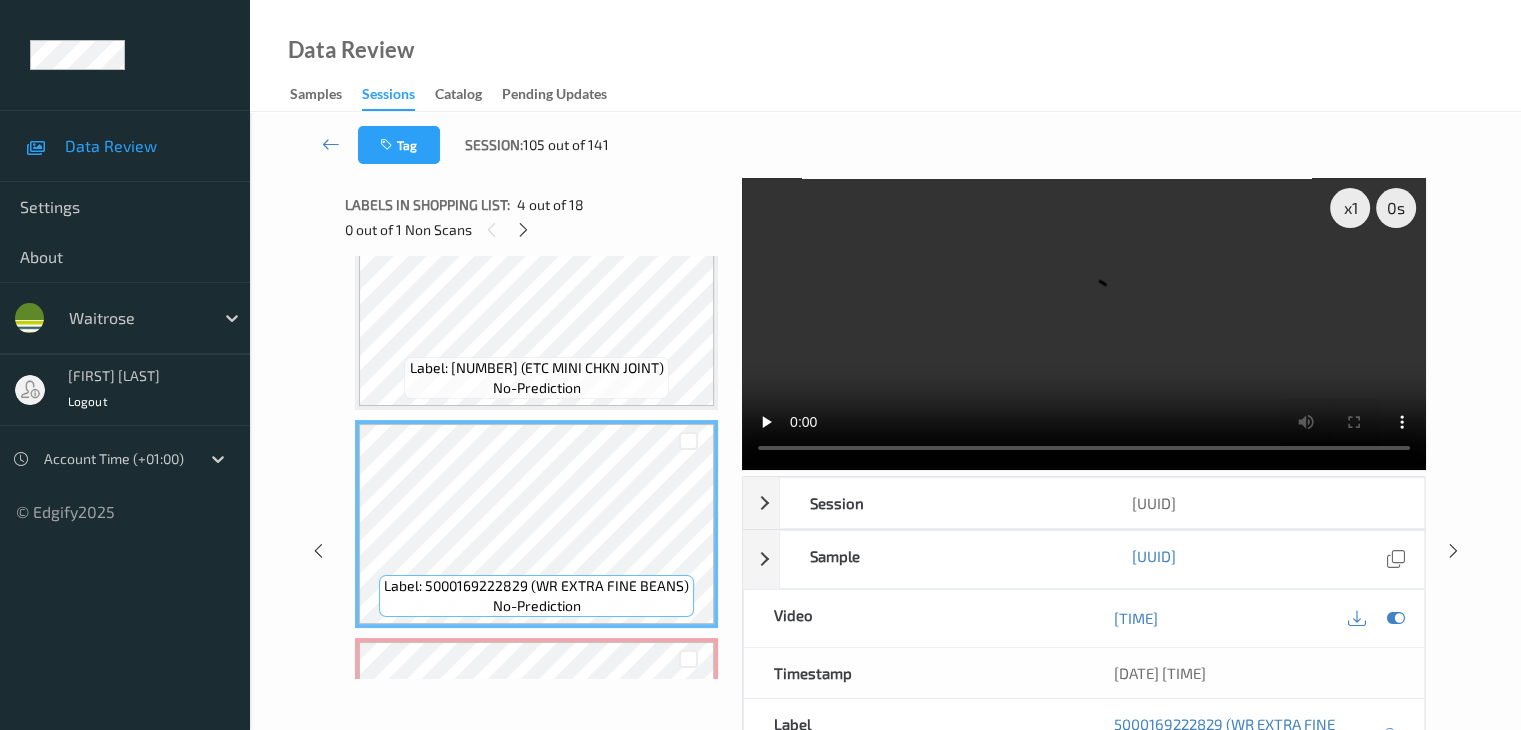 scroll, scrollTop: 700, scrollLeft: 0, axis: vertical 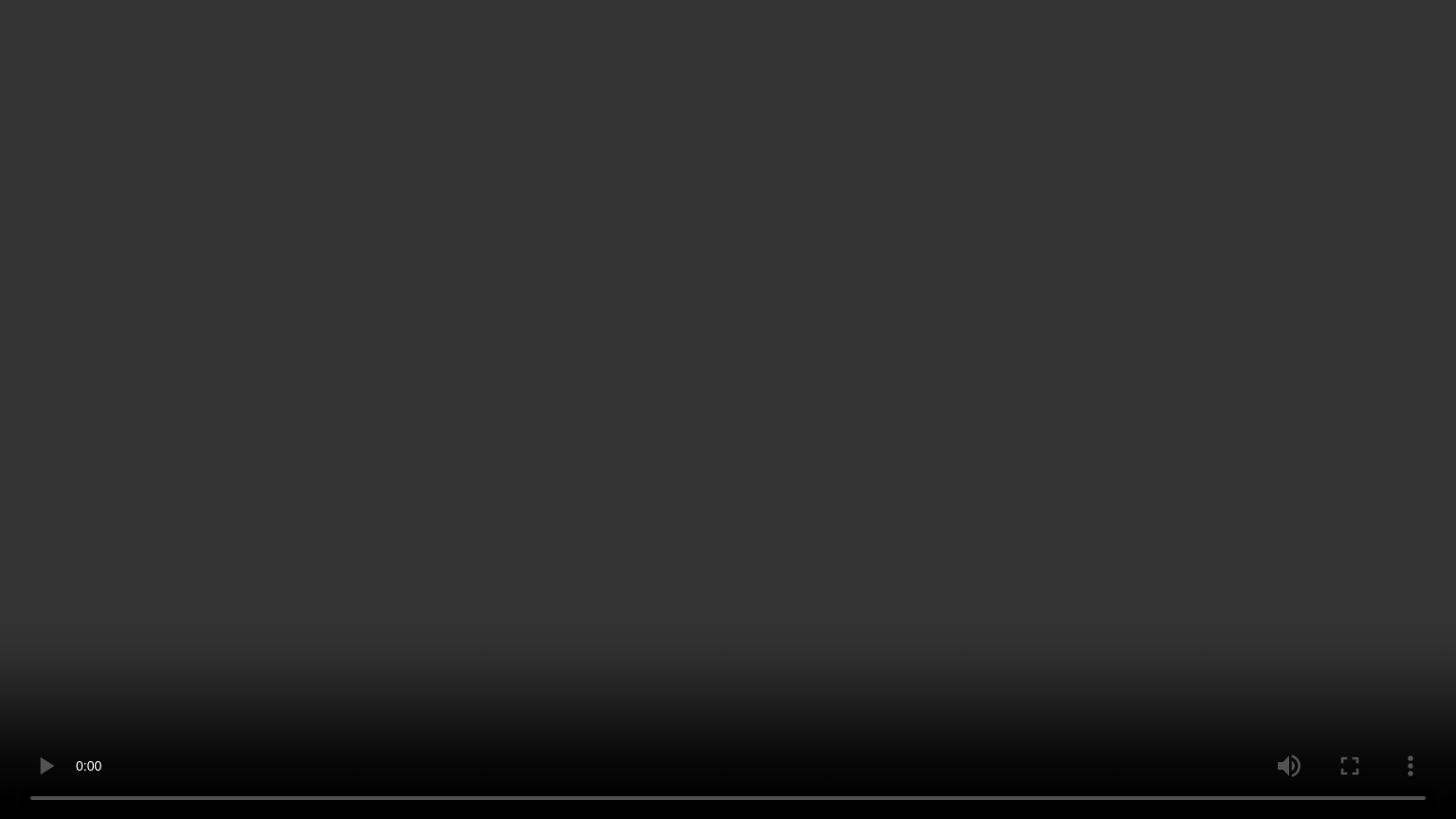 type 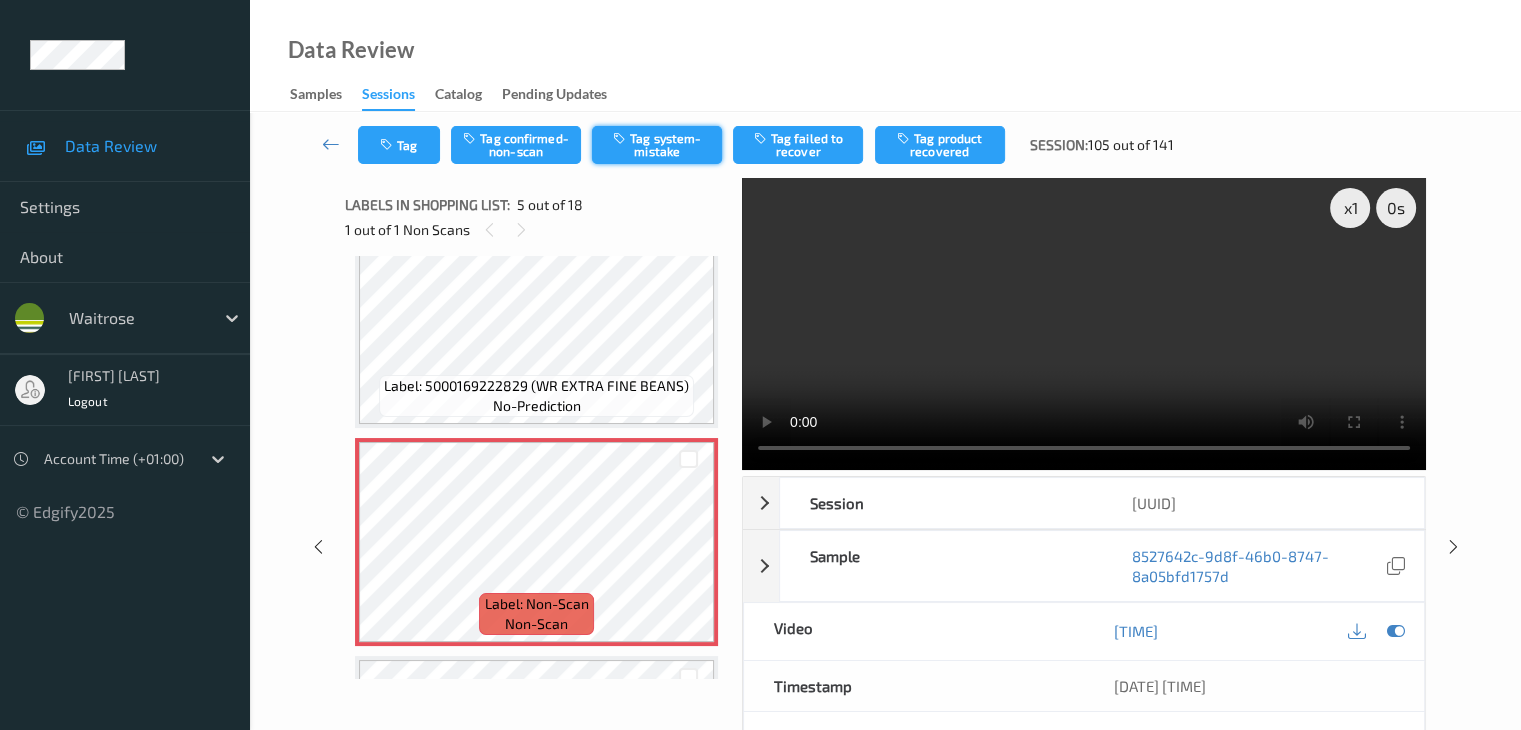 click on "Tag   system-mistake" at bounding box center (657, 145) 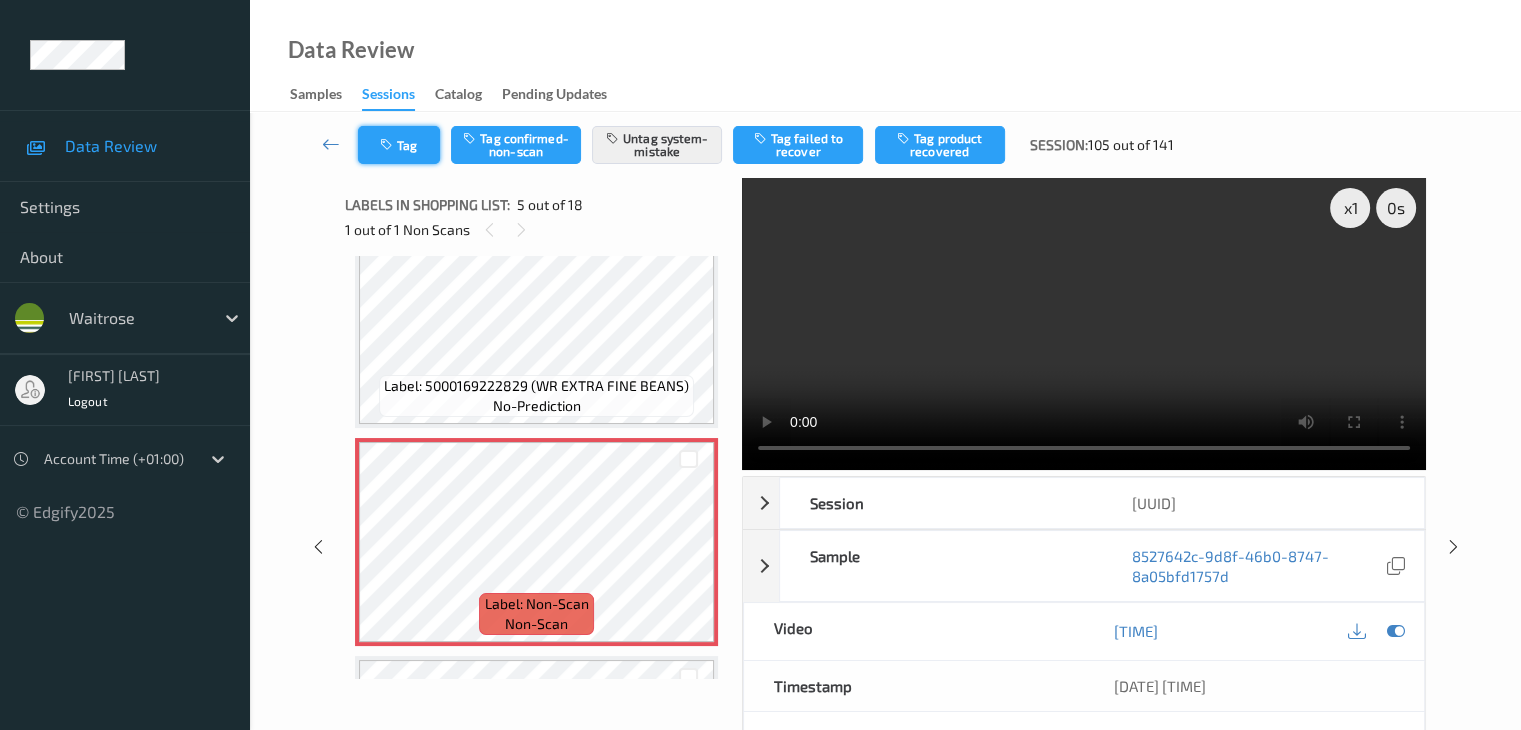 click on "Tag" at bounding box center [399, 145] 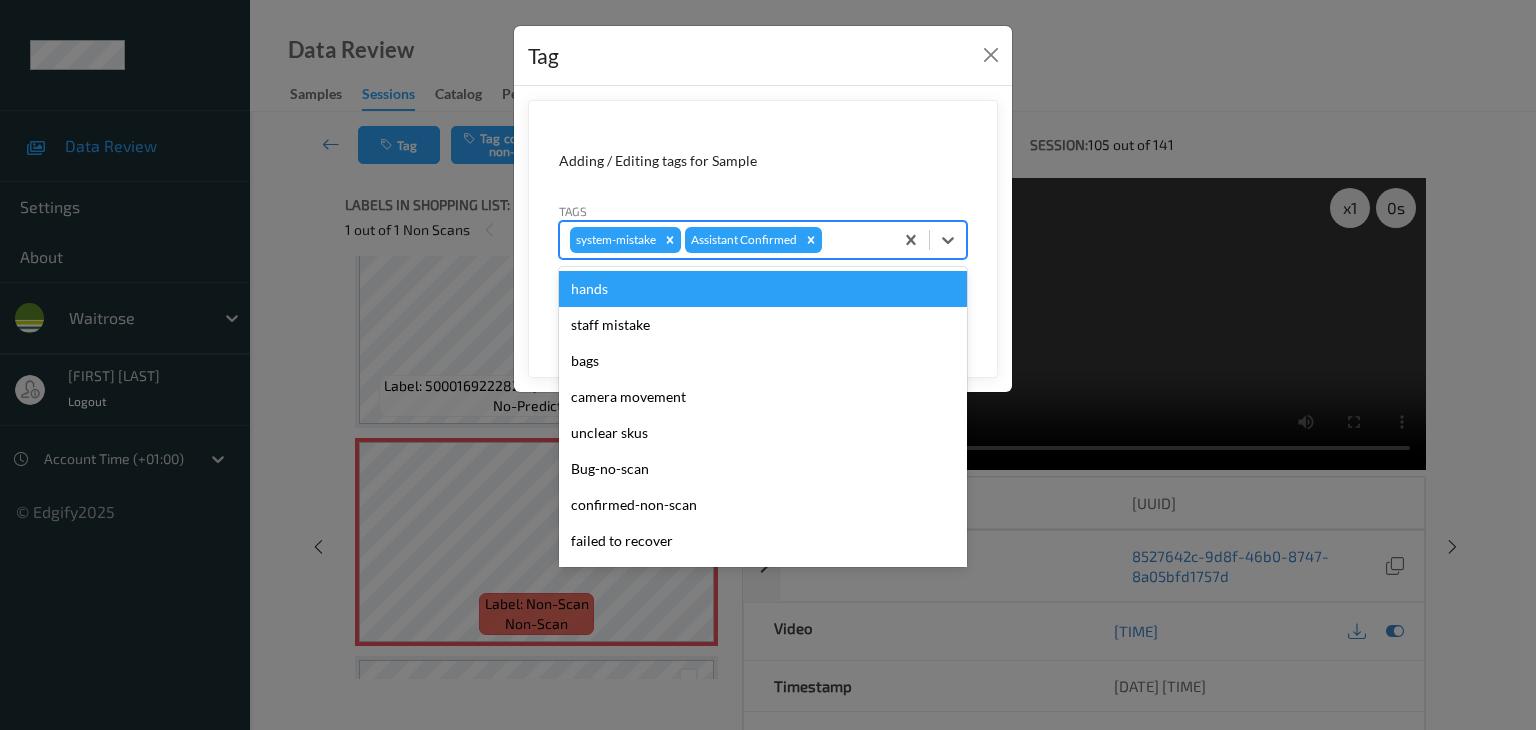 click at bounding box center (854, 240) 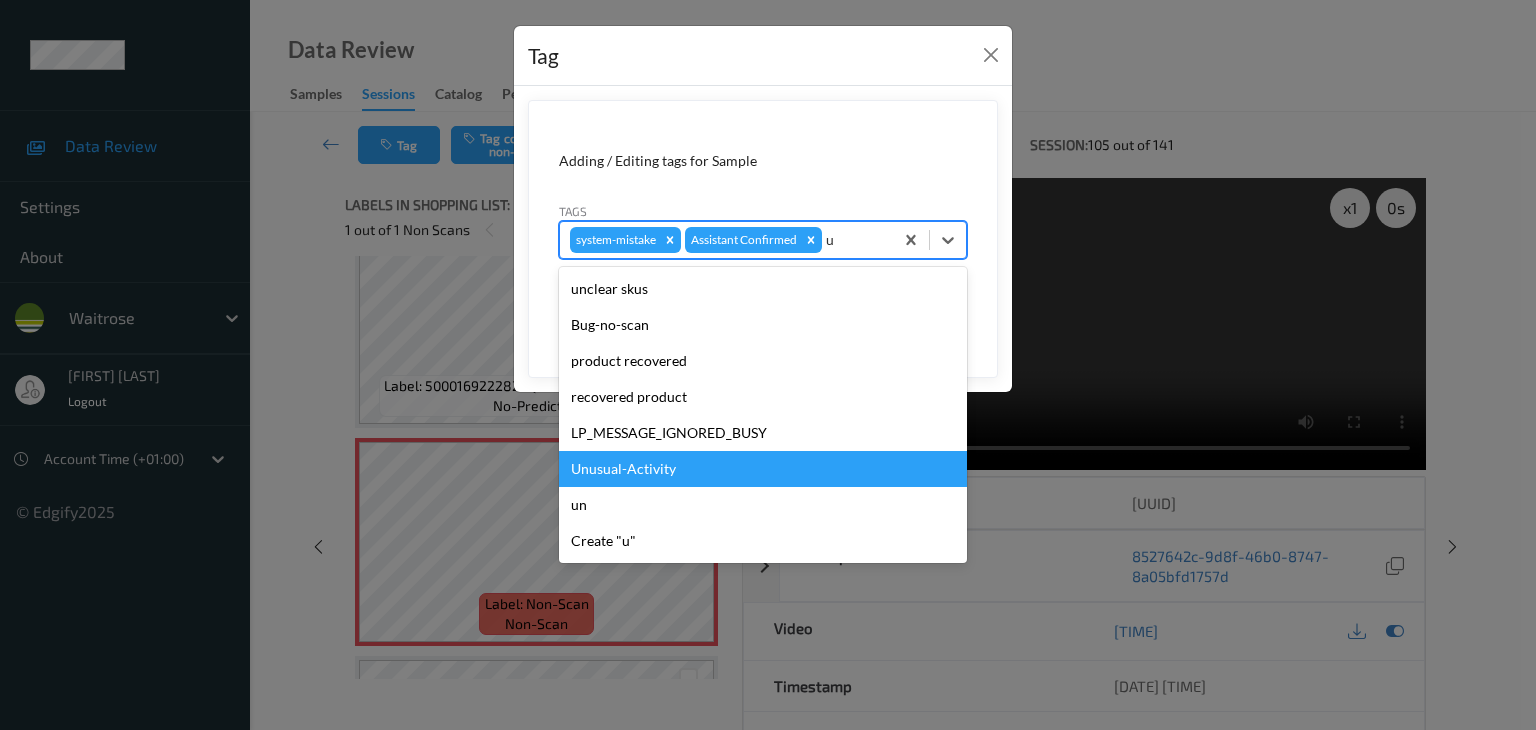 click on "Unusual-Activity" at bounding box center (763, 469) 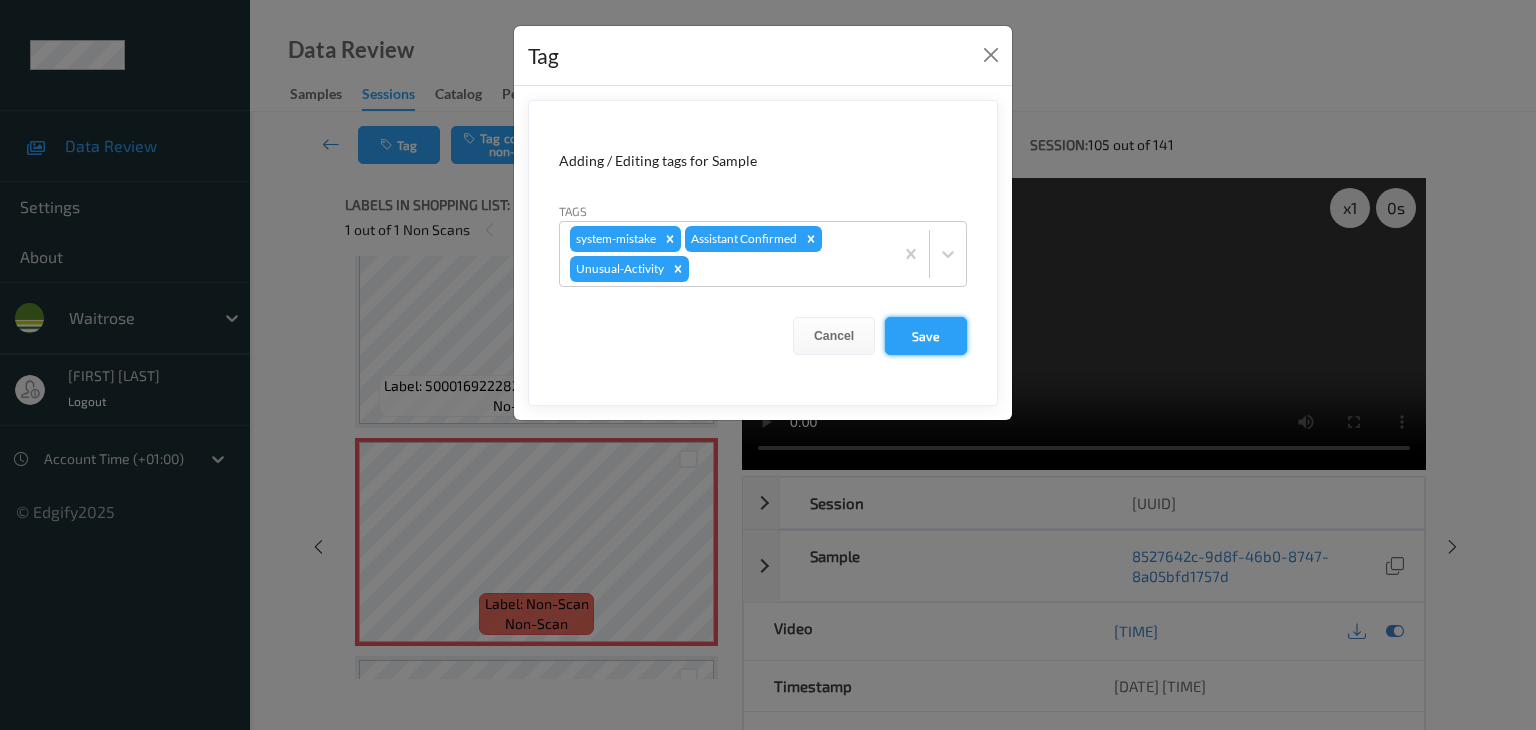 click on "Save" at bounding box center [926, 336] 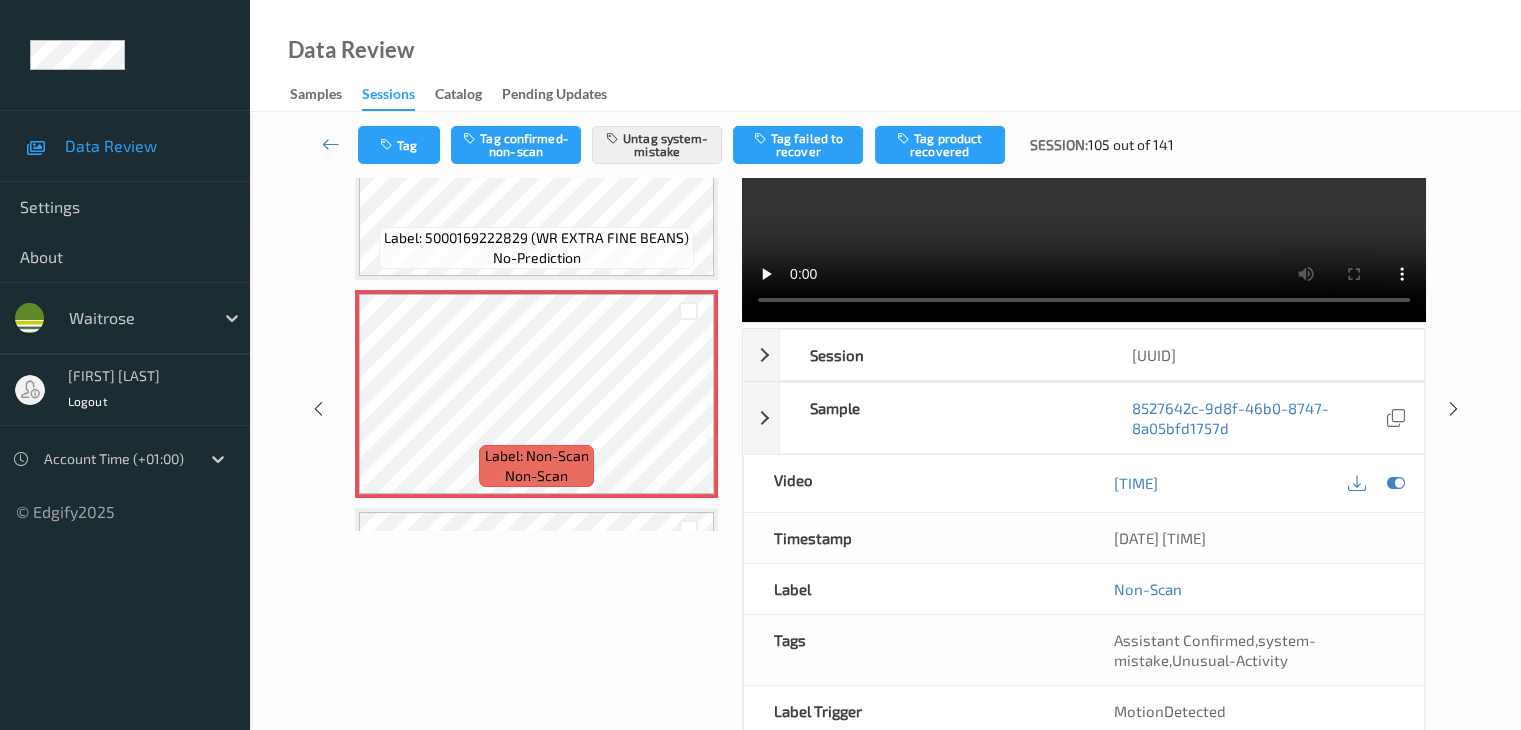scroll, scrollTop: 64, scrollLeft: 0, axis: vertical 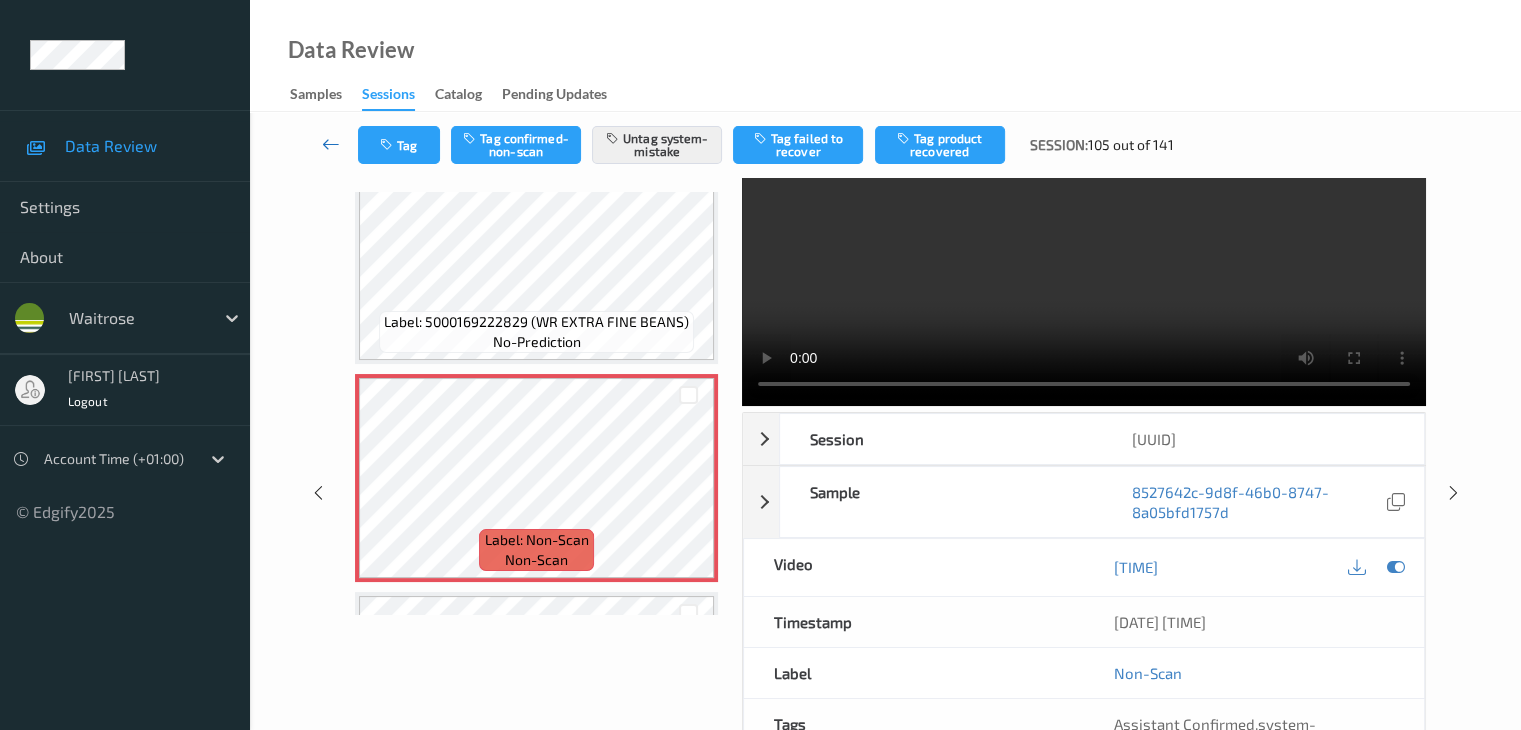 click at bounding box center (331, 144) 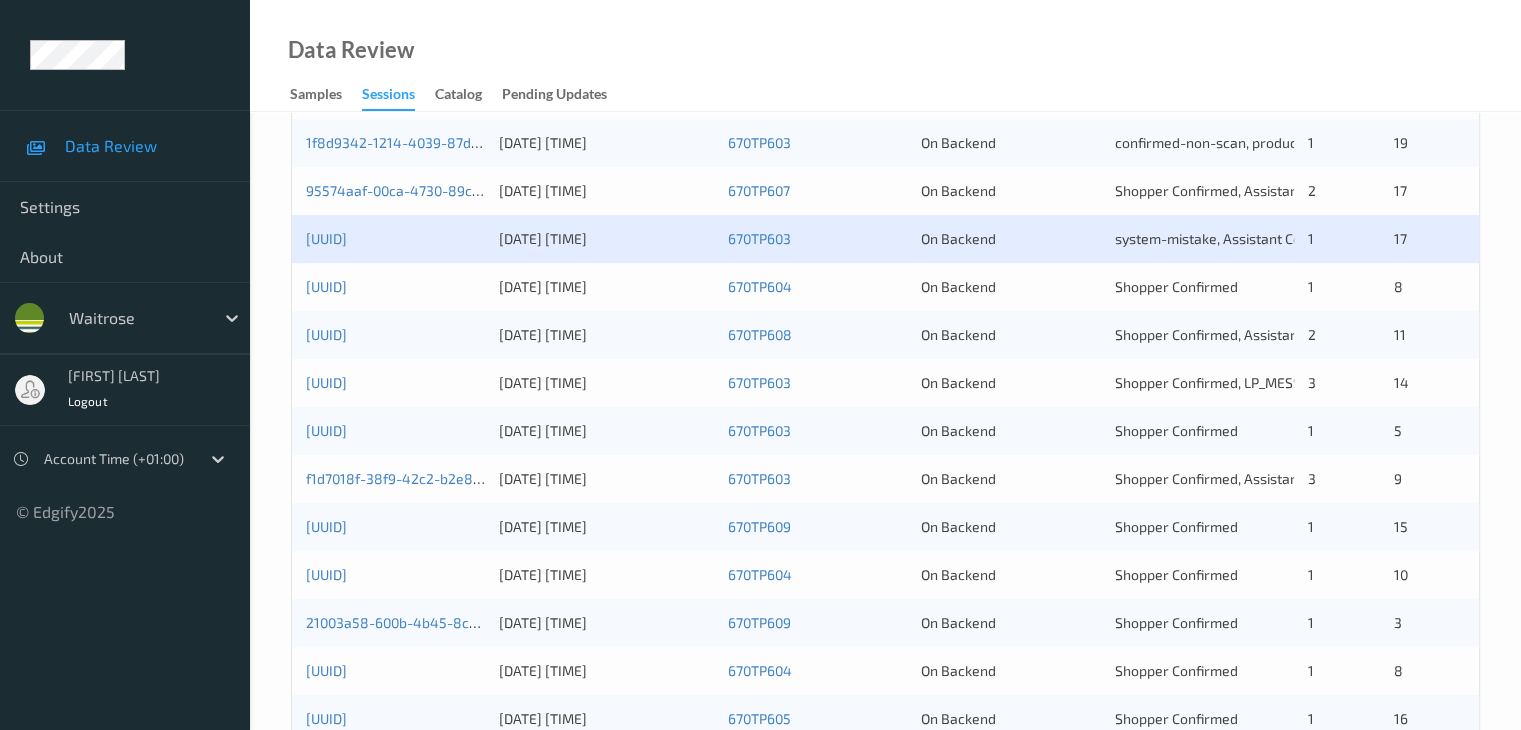 scroll, scrollTop: 600, scrollLeft: 0, axis: vertical 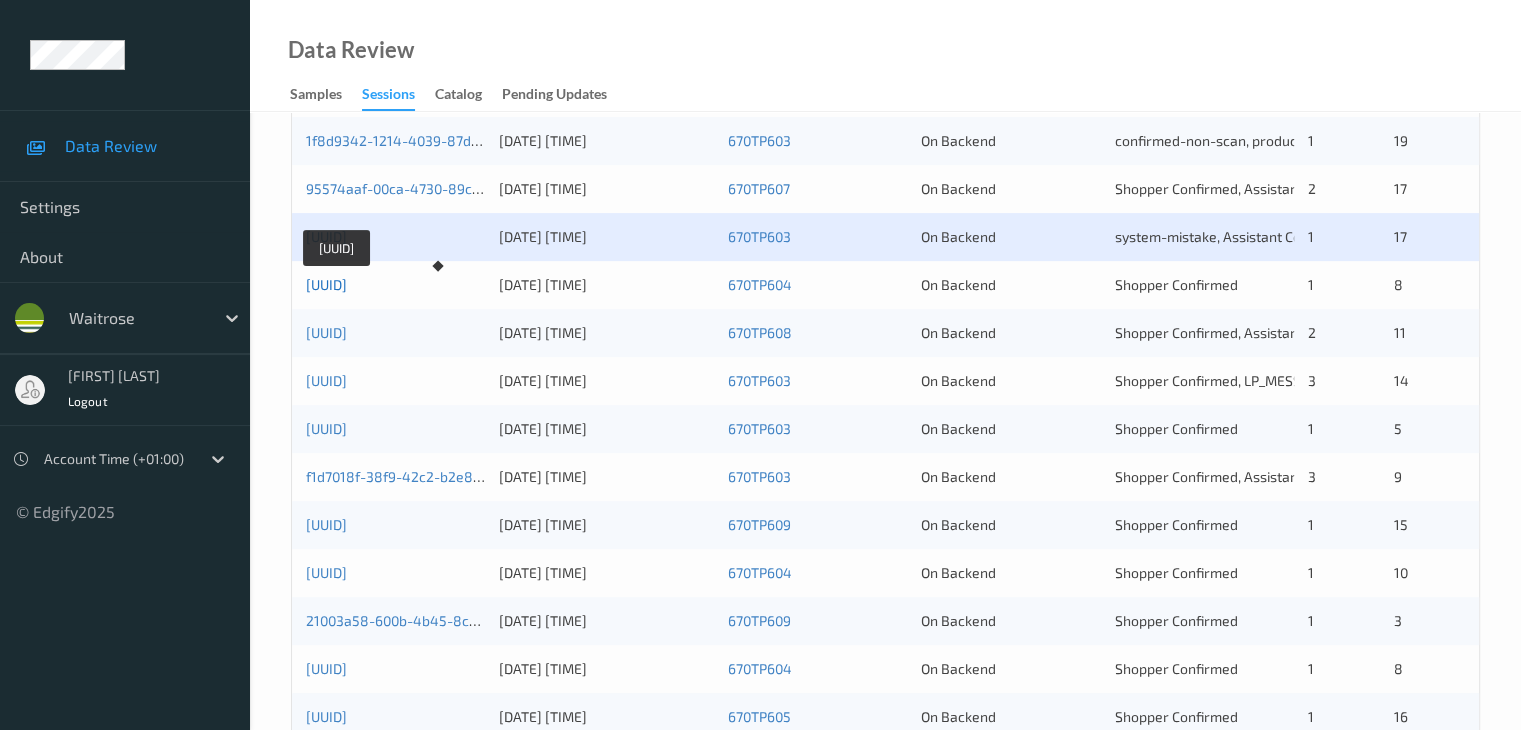 click on "[UUID]" at bounding box center [326, 284] 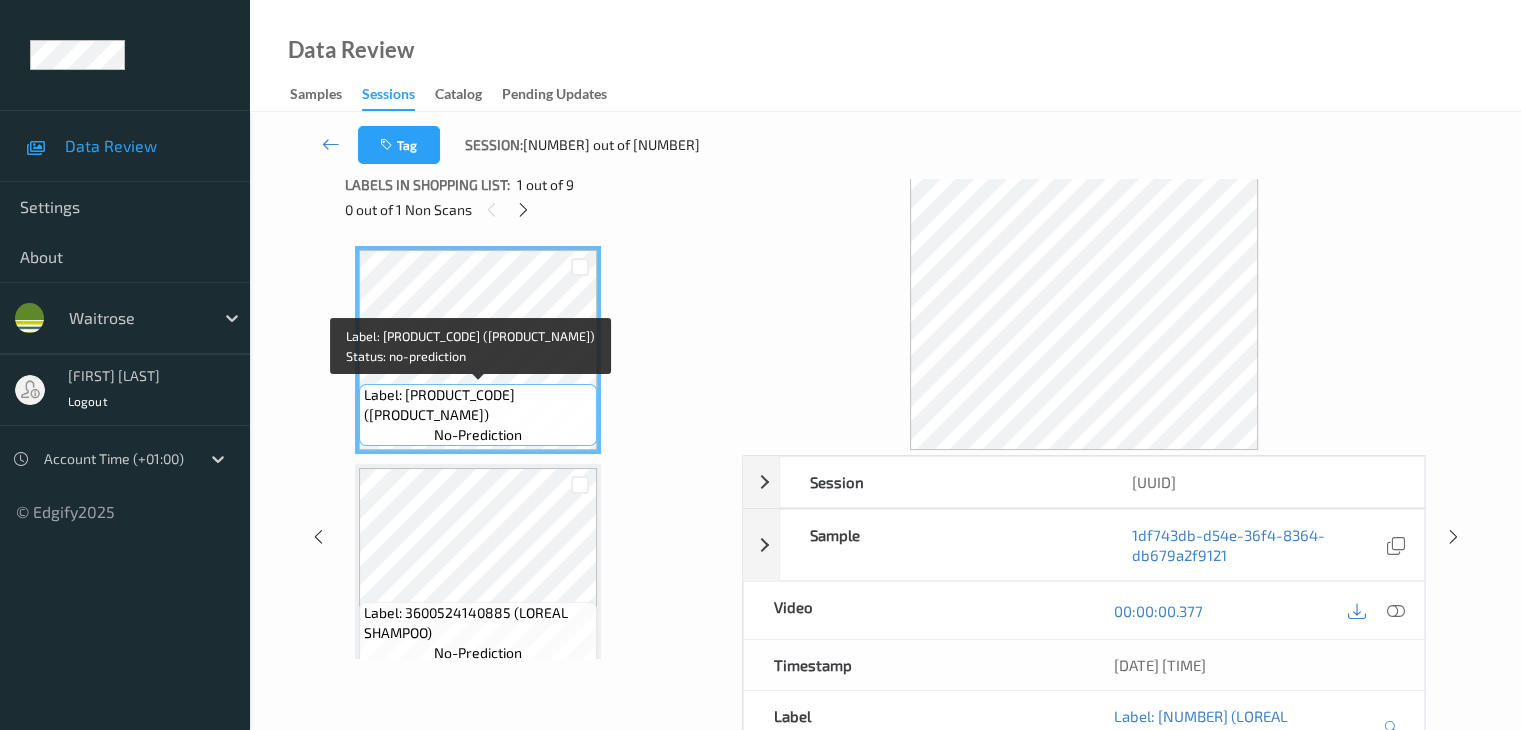 scroll, scrollTop: 0, scrollLeft: 0, axis: both 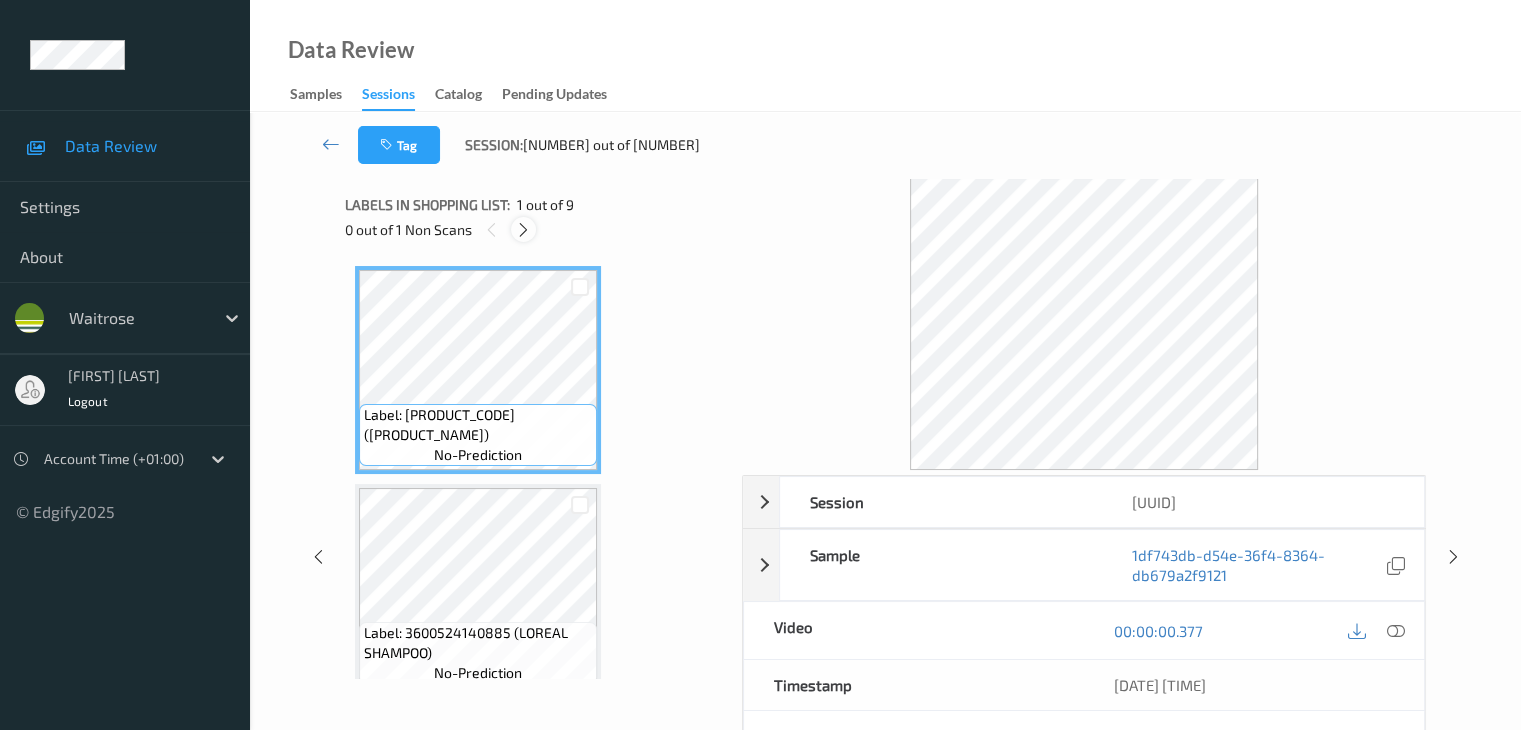 click at bounding box center [523, 230] 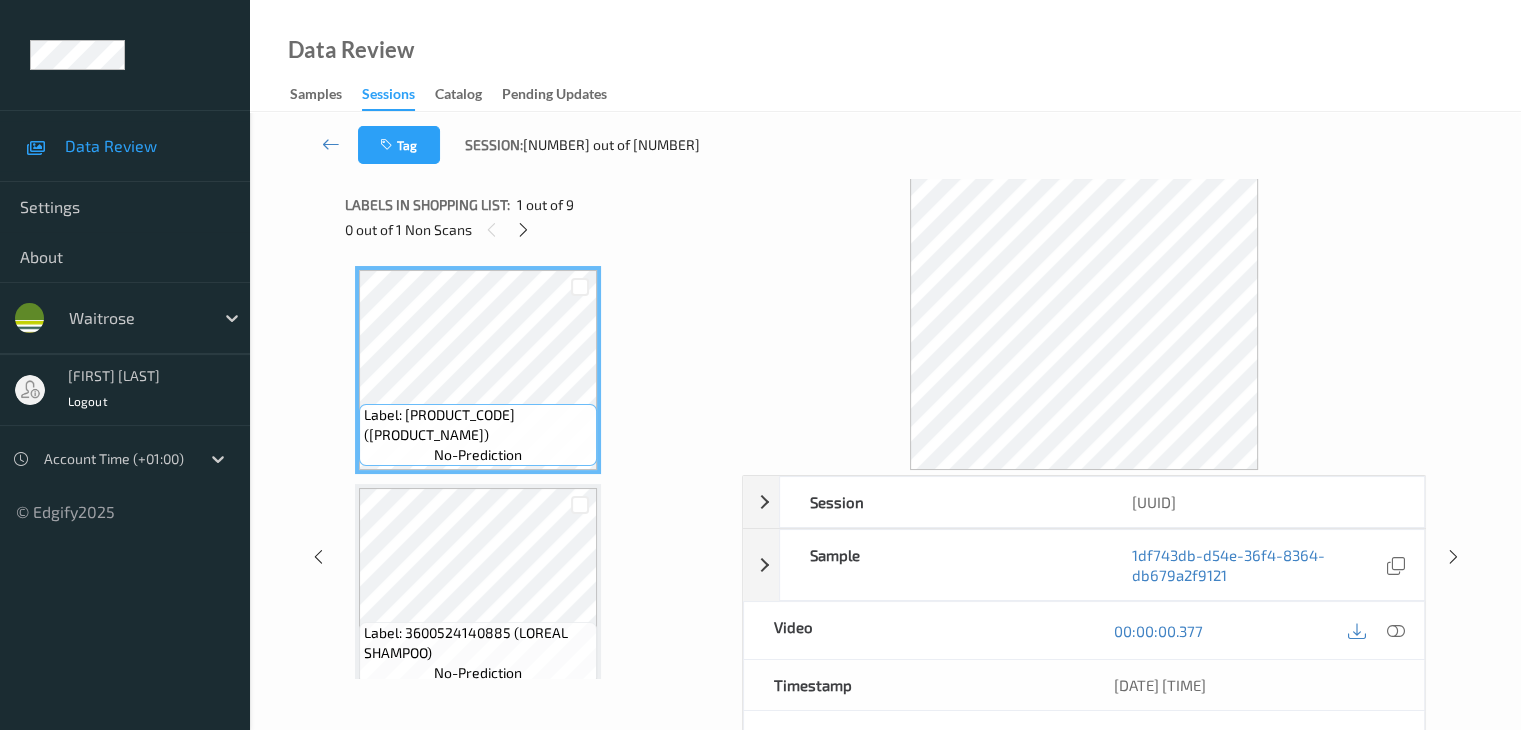 scroll, scrollTop: 446, scrollLeft: 0, axis: vertical 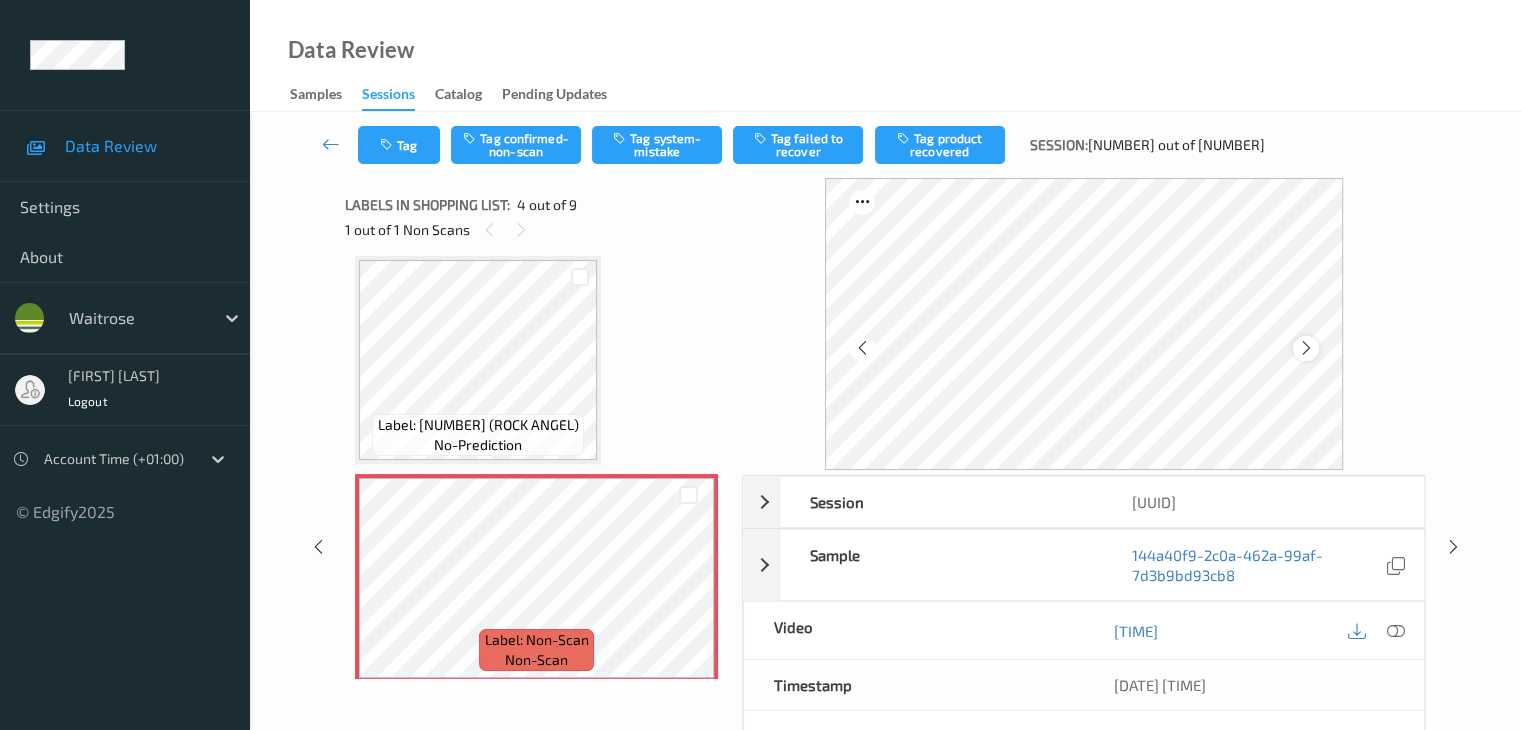 click at bounding box center [1306, 348] 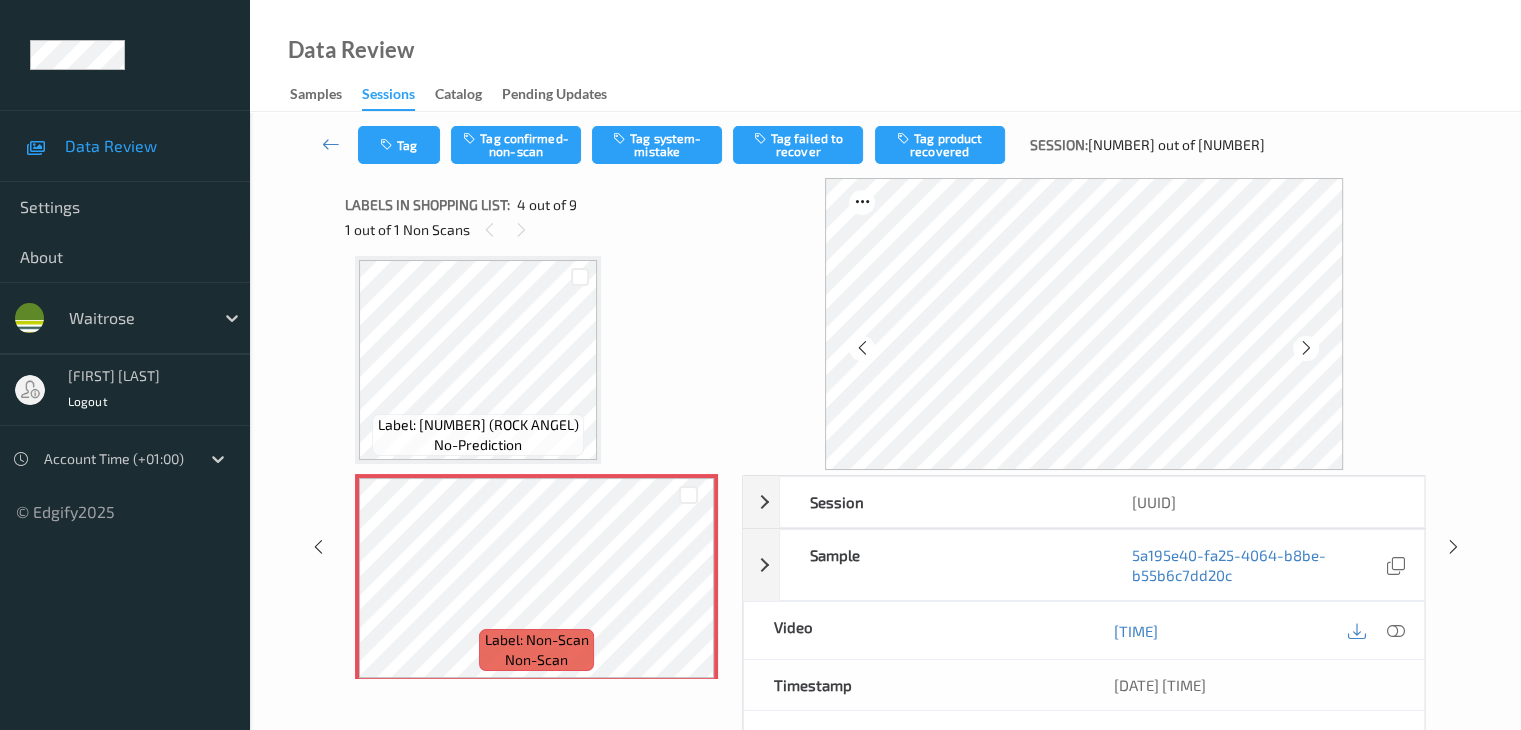 click at bounding box center [1306, 348] 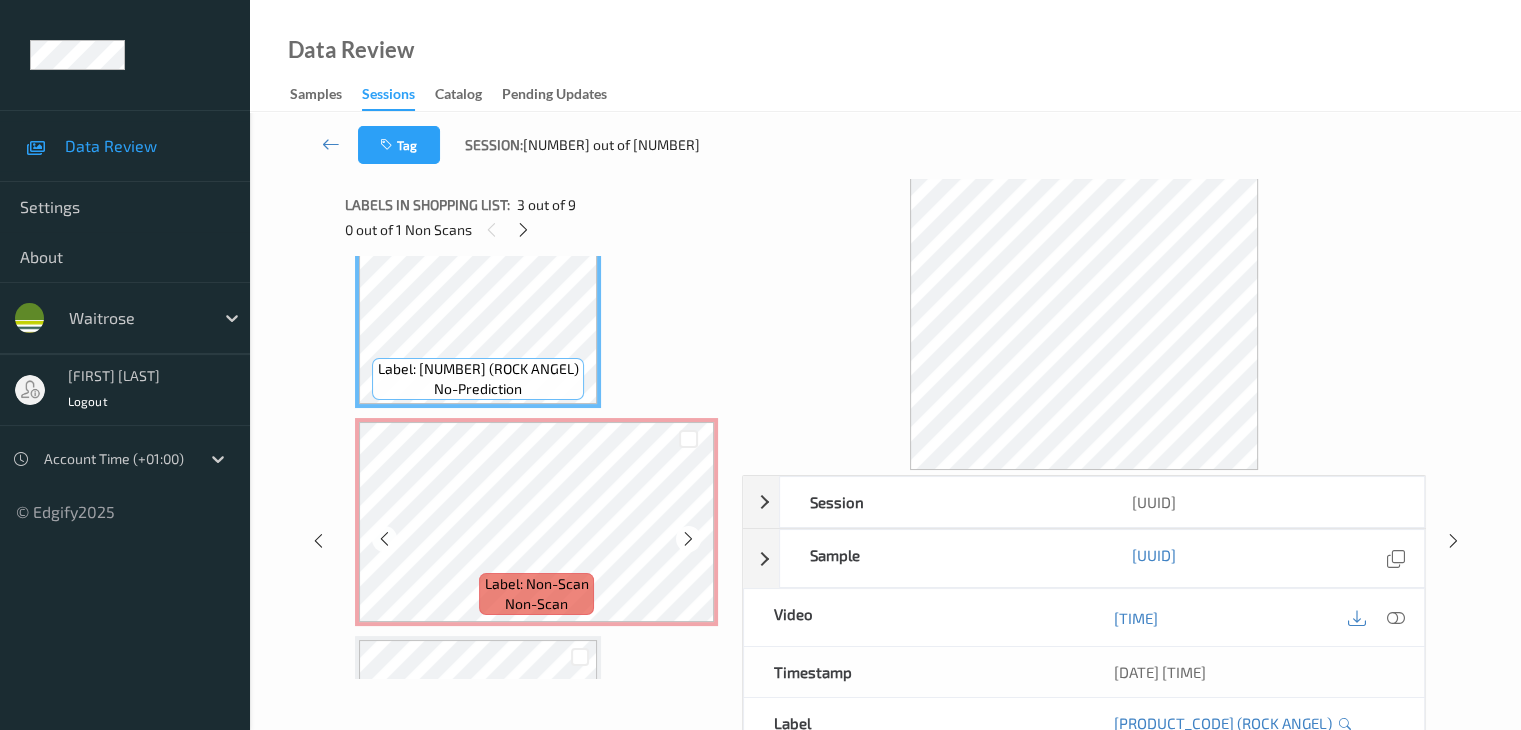 scroll, scrollTop: 546, scrollLeft: 0, axis: vertical 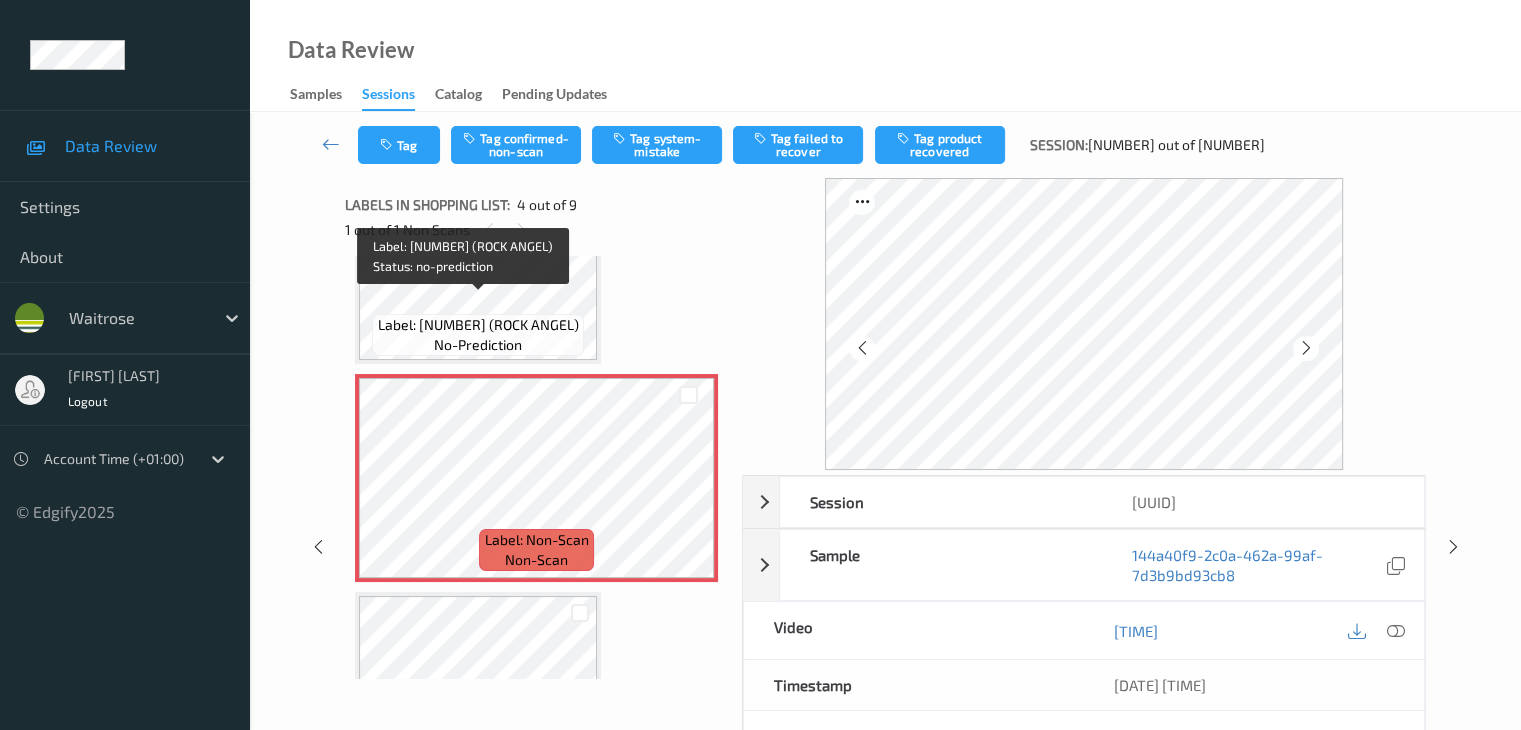 click on "Label: [NUMBER] (ROCK ANGEL)" at bounding box center [478, 325] 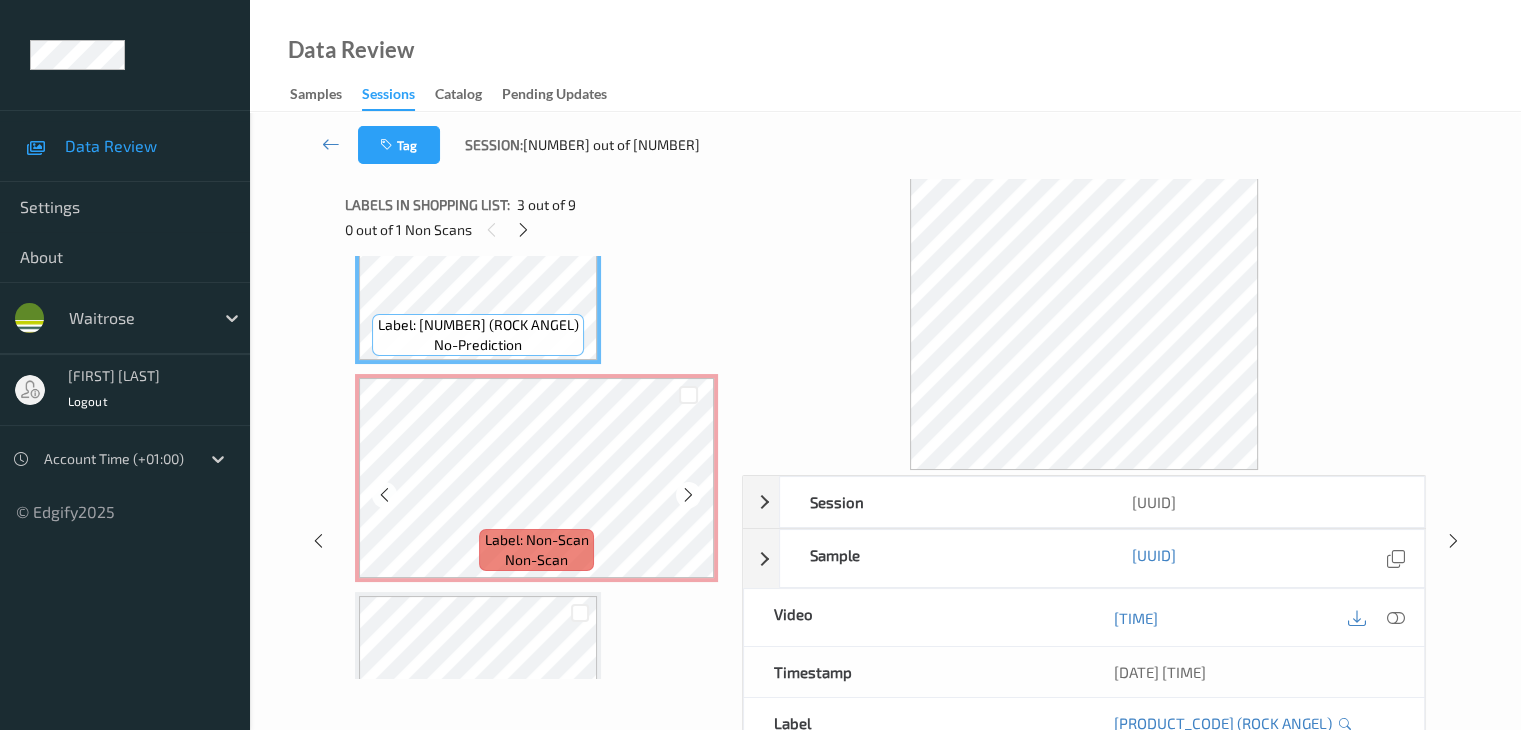 scroll, scrollTop: 646, scrollLeft: 0, axis: vertical 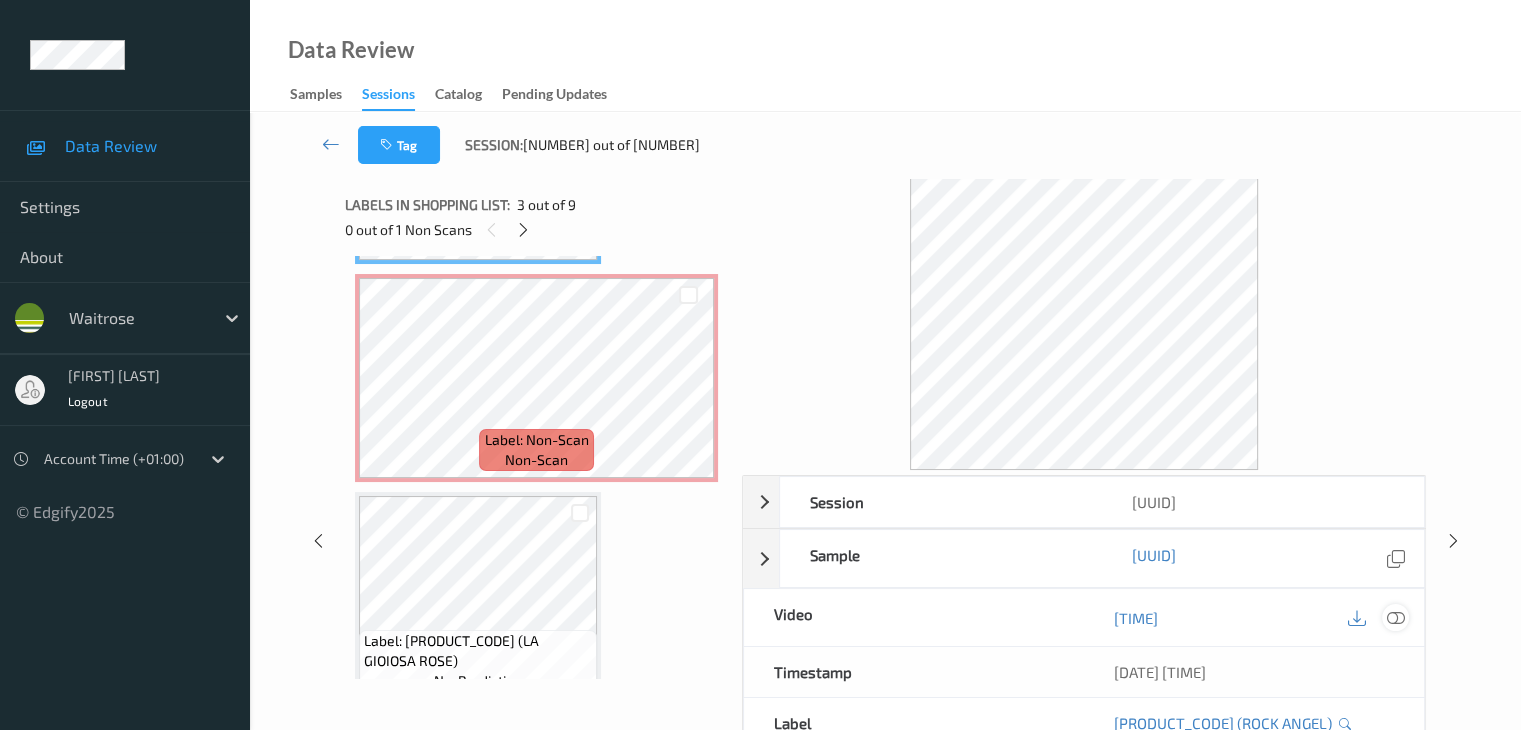 click at bounding box center [1395, 618] 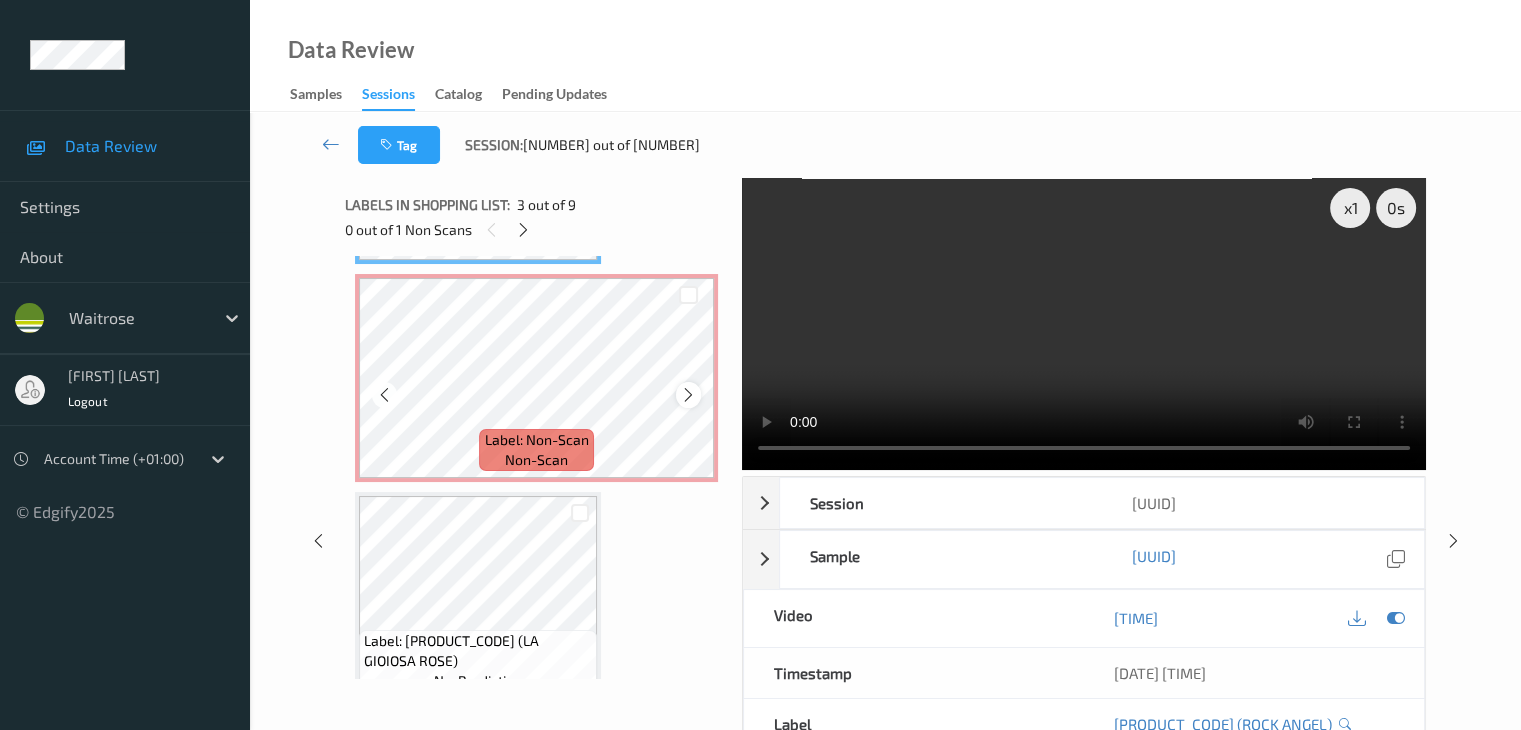 click at bounding box center [688, 395] 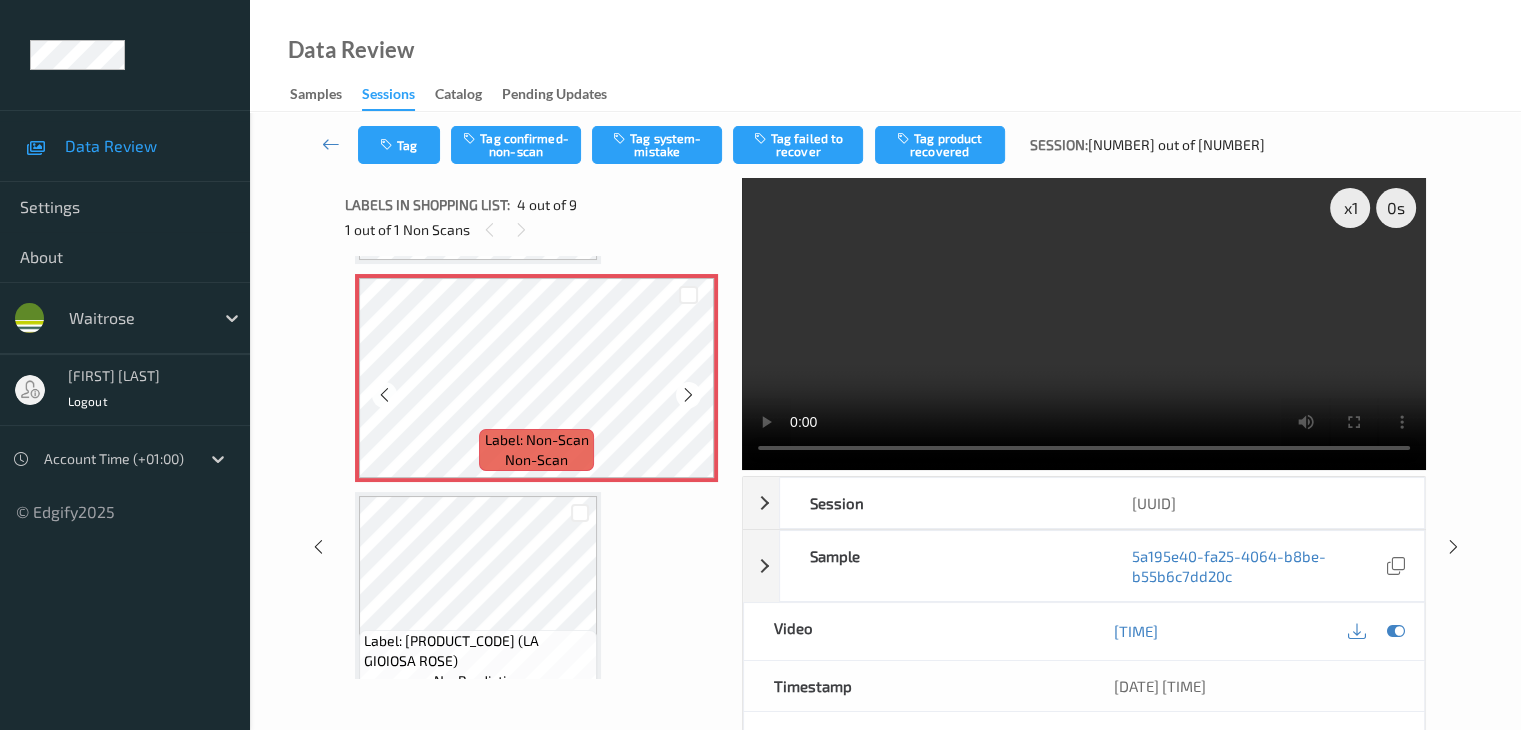 click at bounding box center (688, 395) 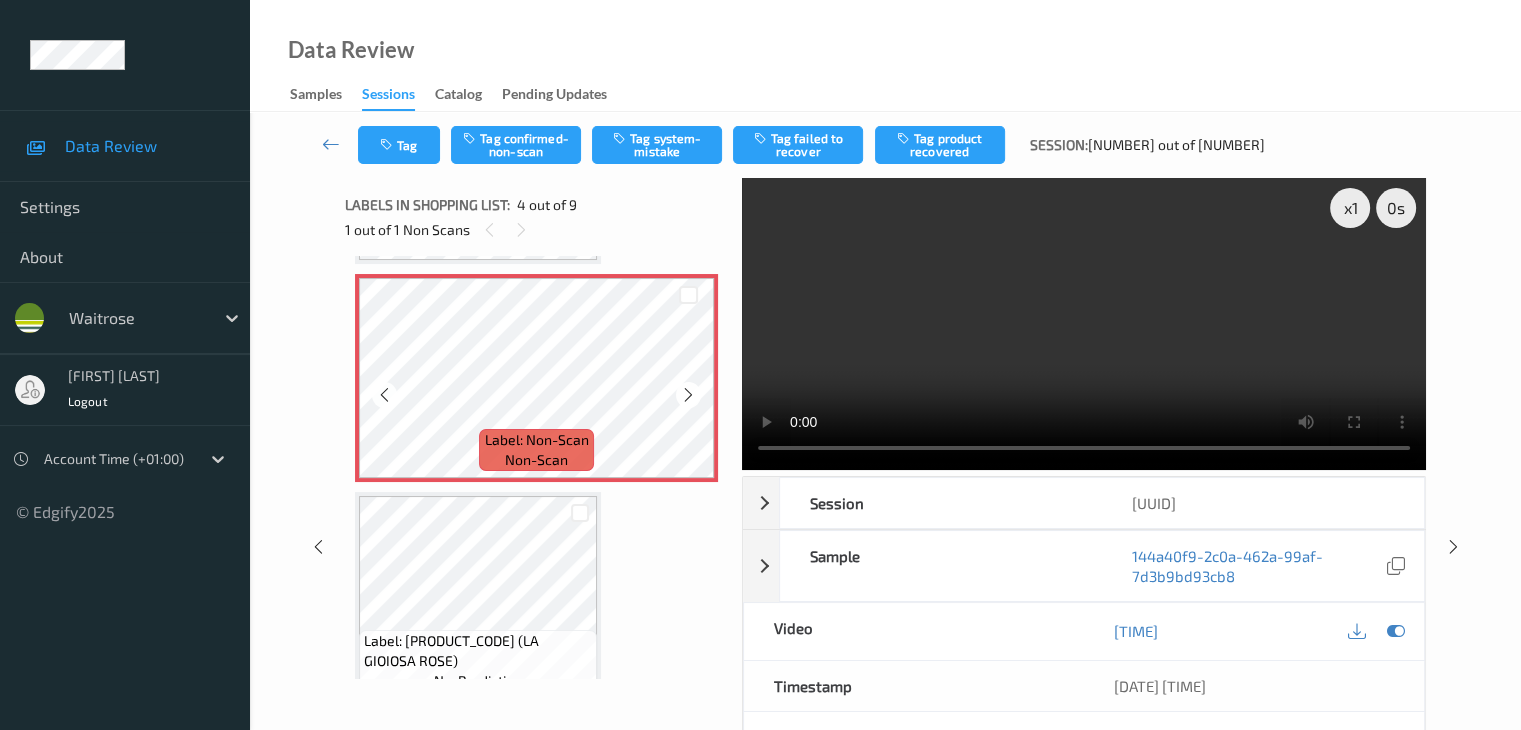 click at bounding box center (688, 395) 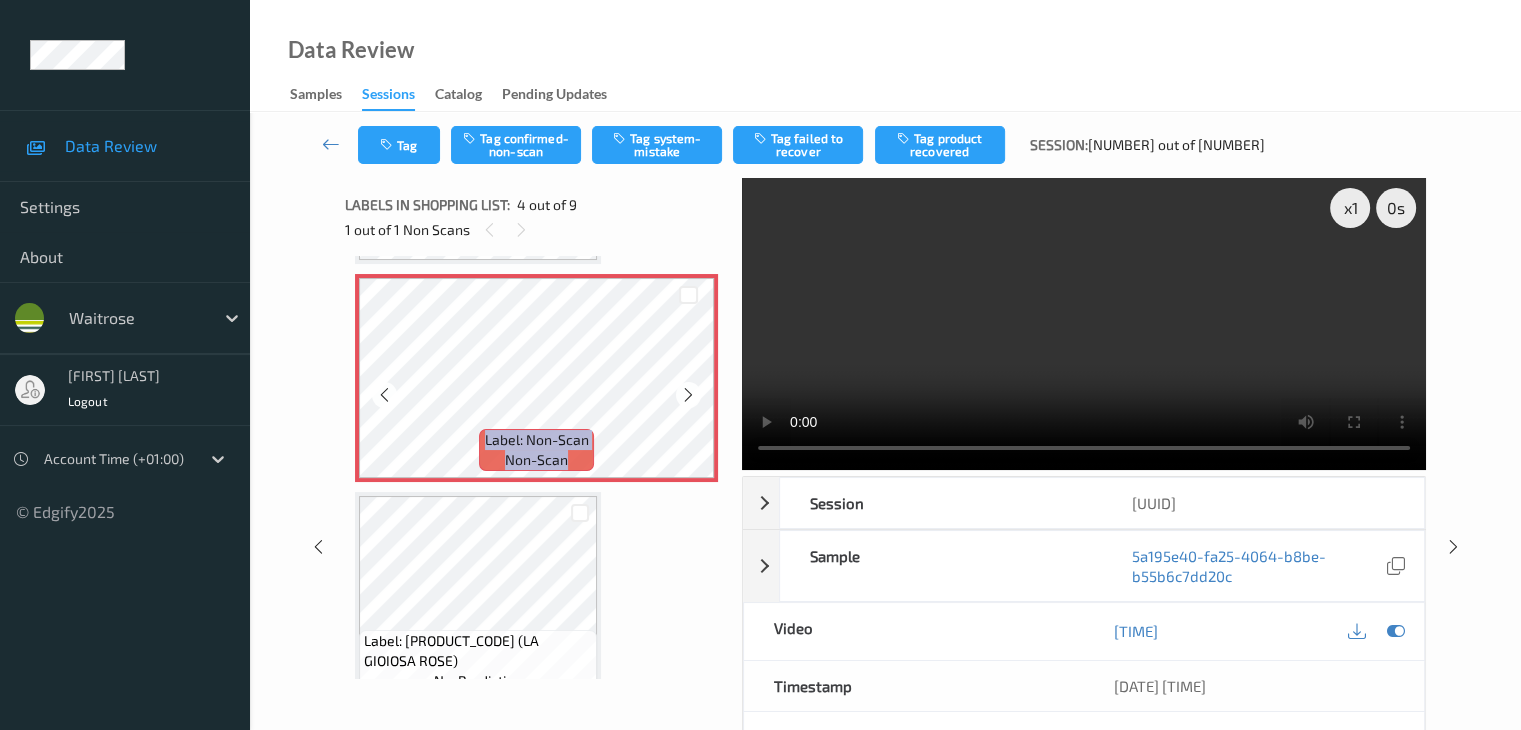 click at bounding box center (688, 395) 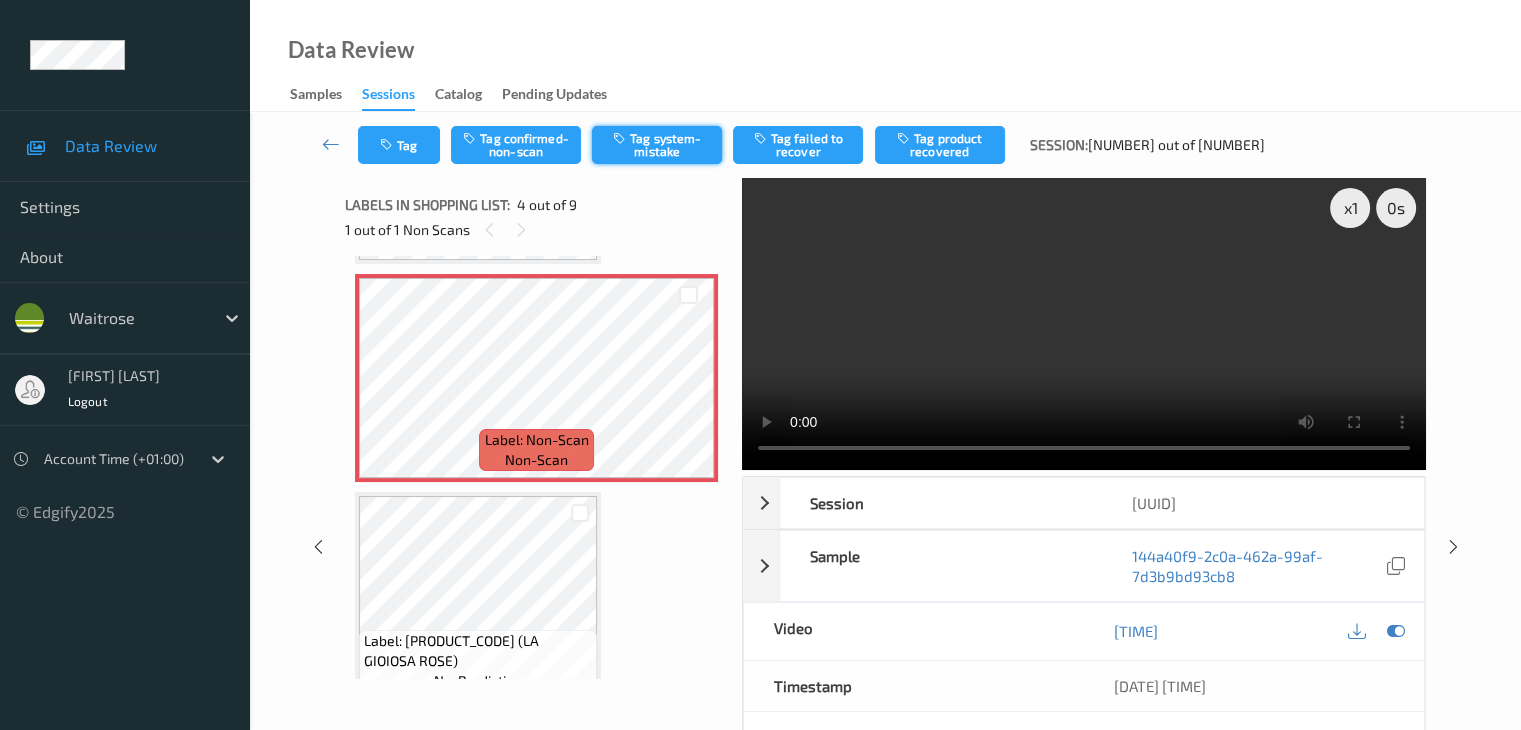 click on "Tag   system-mistake" at bounding box center (657, 145) 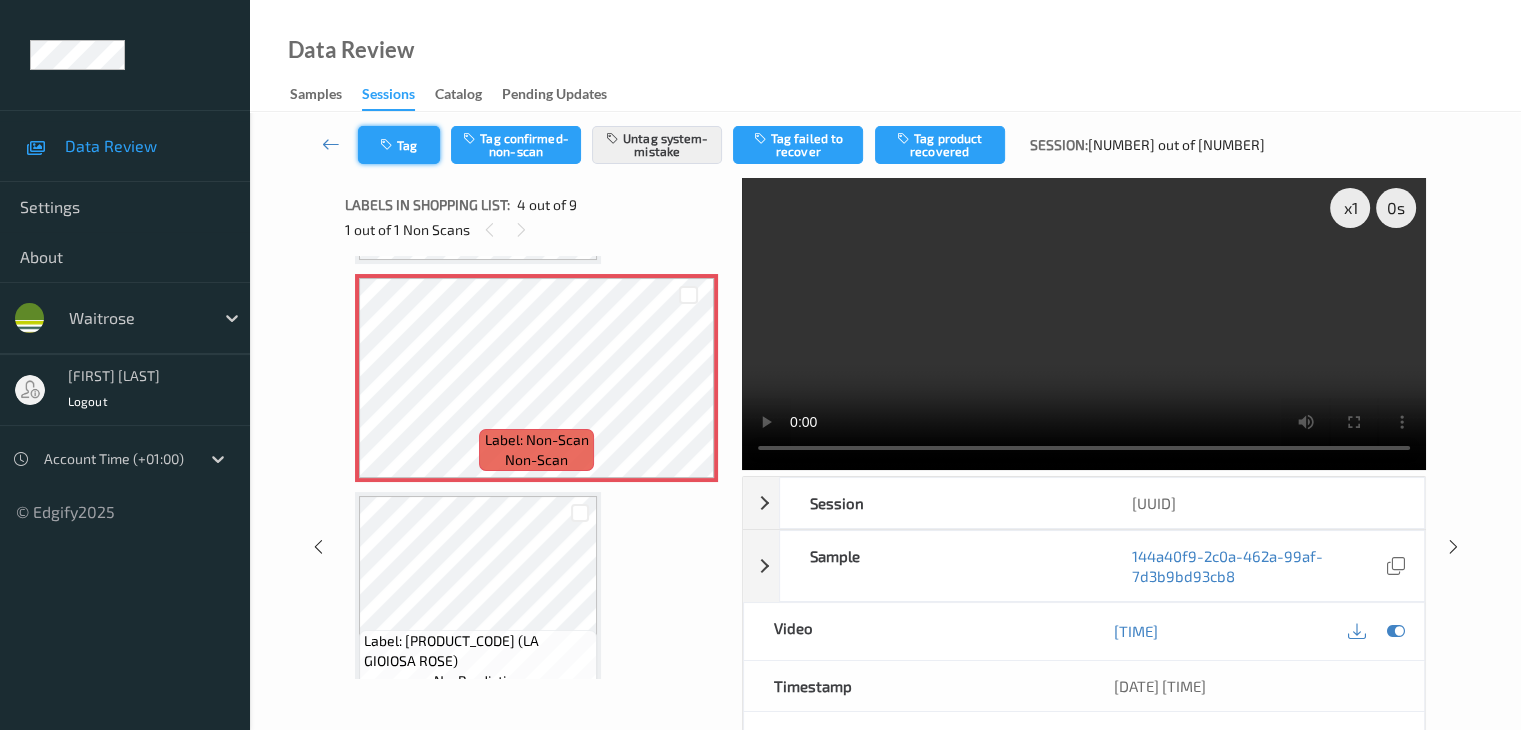 click on "Tag" at bounding box center (399, 145) 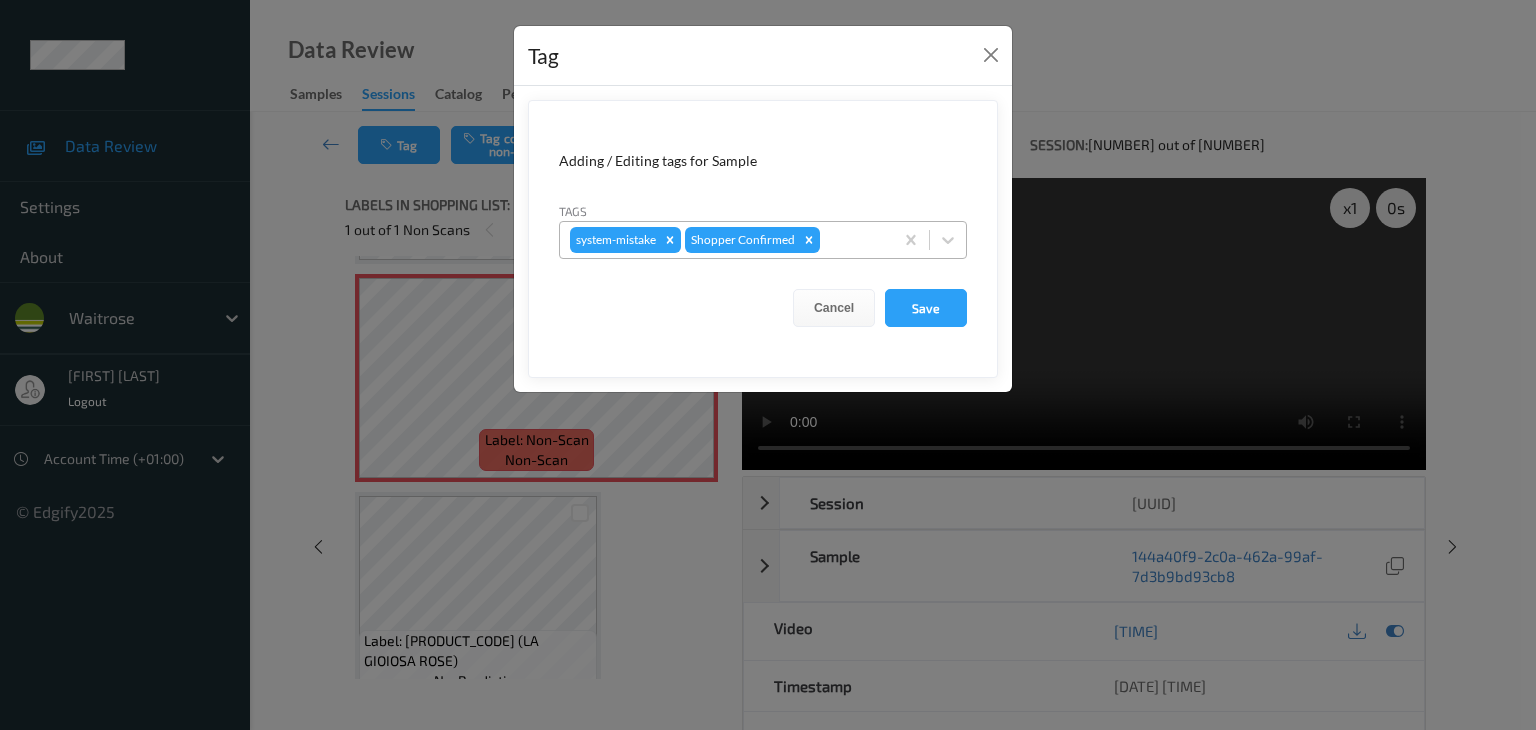 click at bounding box center [853, 240] 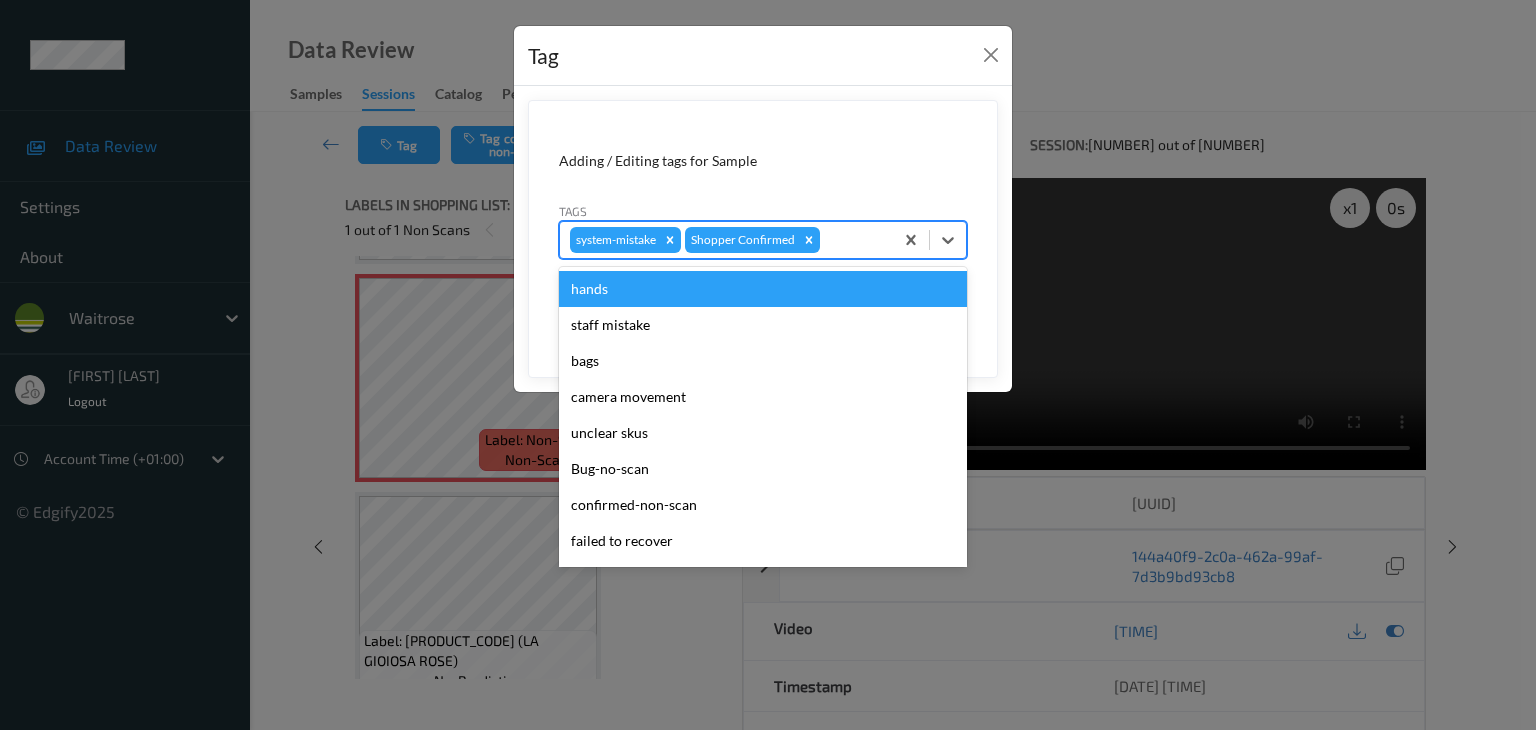 type on "u" 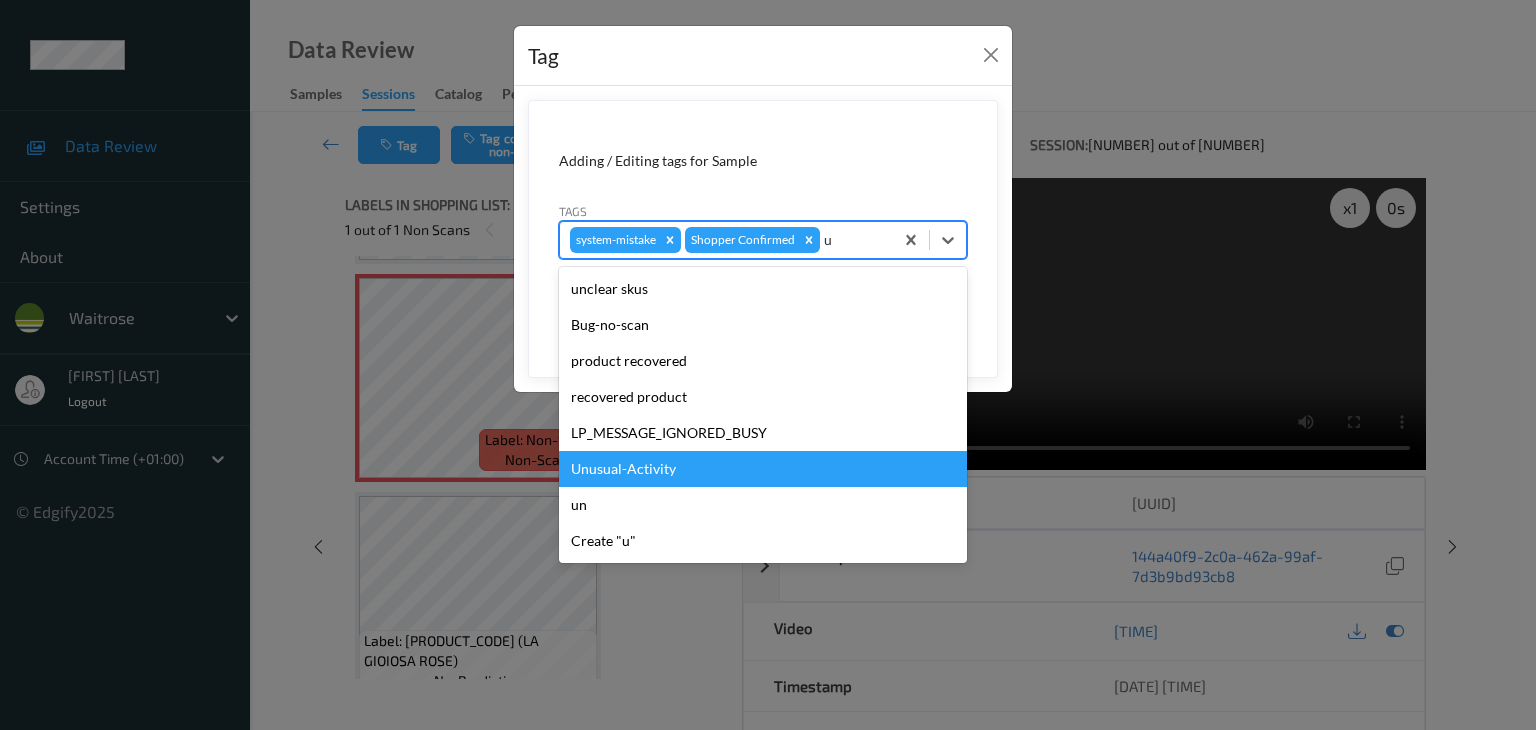 click on "Unusual-Activity" at bounding box center [763, 469] 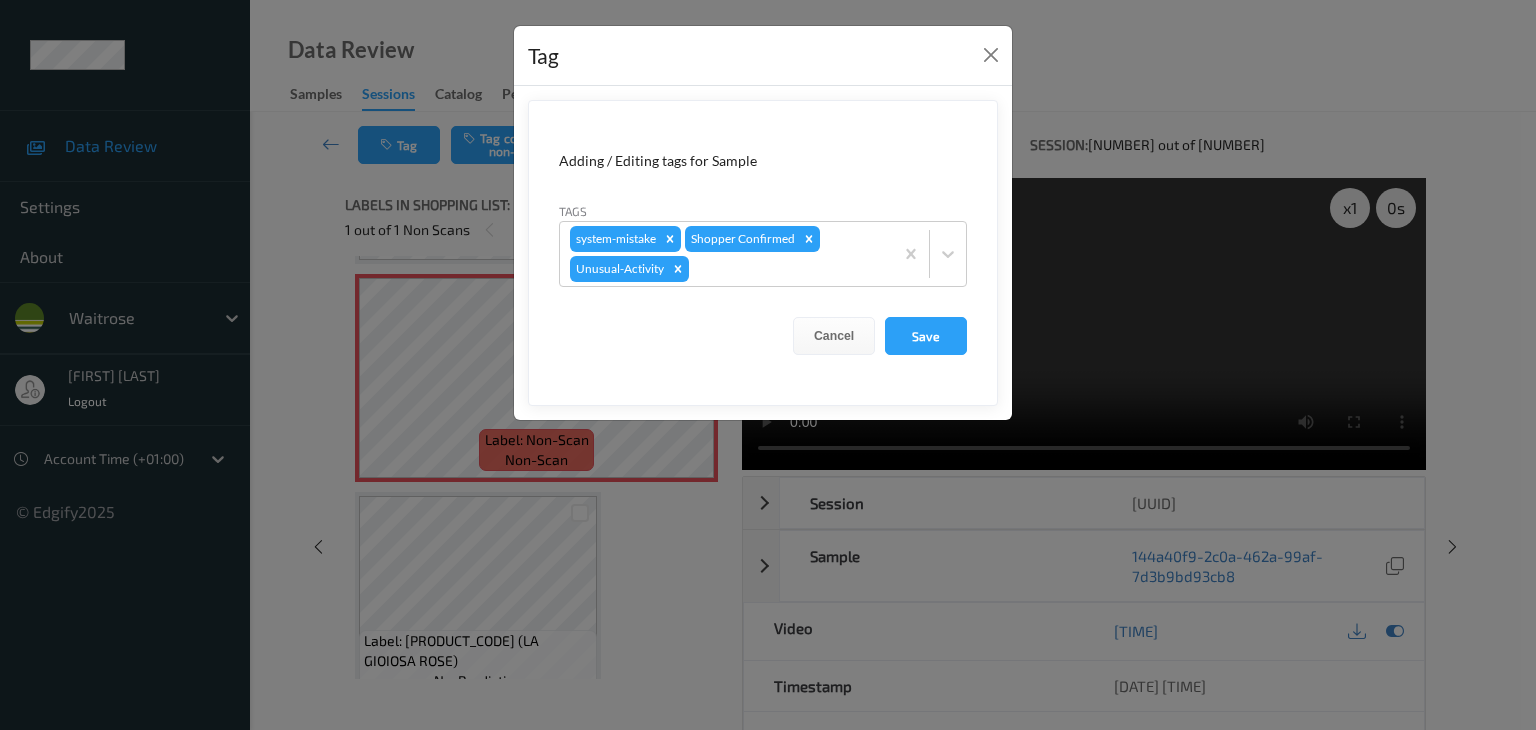 drag, startPoint x: 903, startPoint y: 333, endPoint x: 971, endPoint y: 362, distance: 73.92564 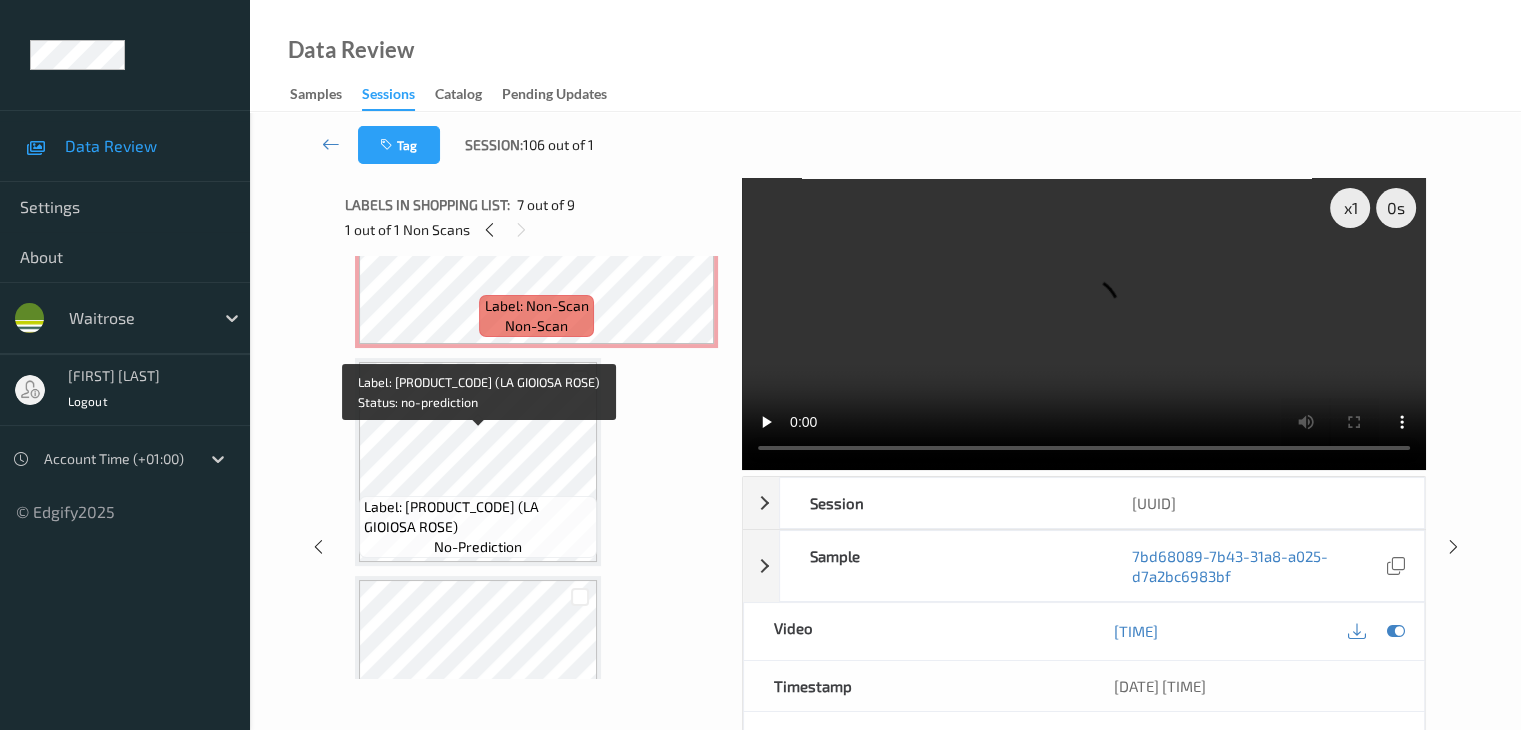 scroll, scrollTop: 646, scrollLeft: 0, axis: vertical 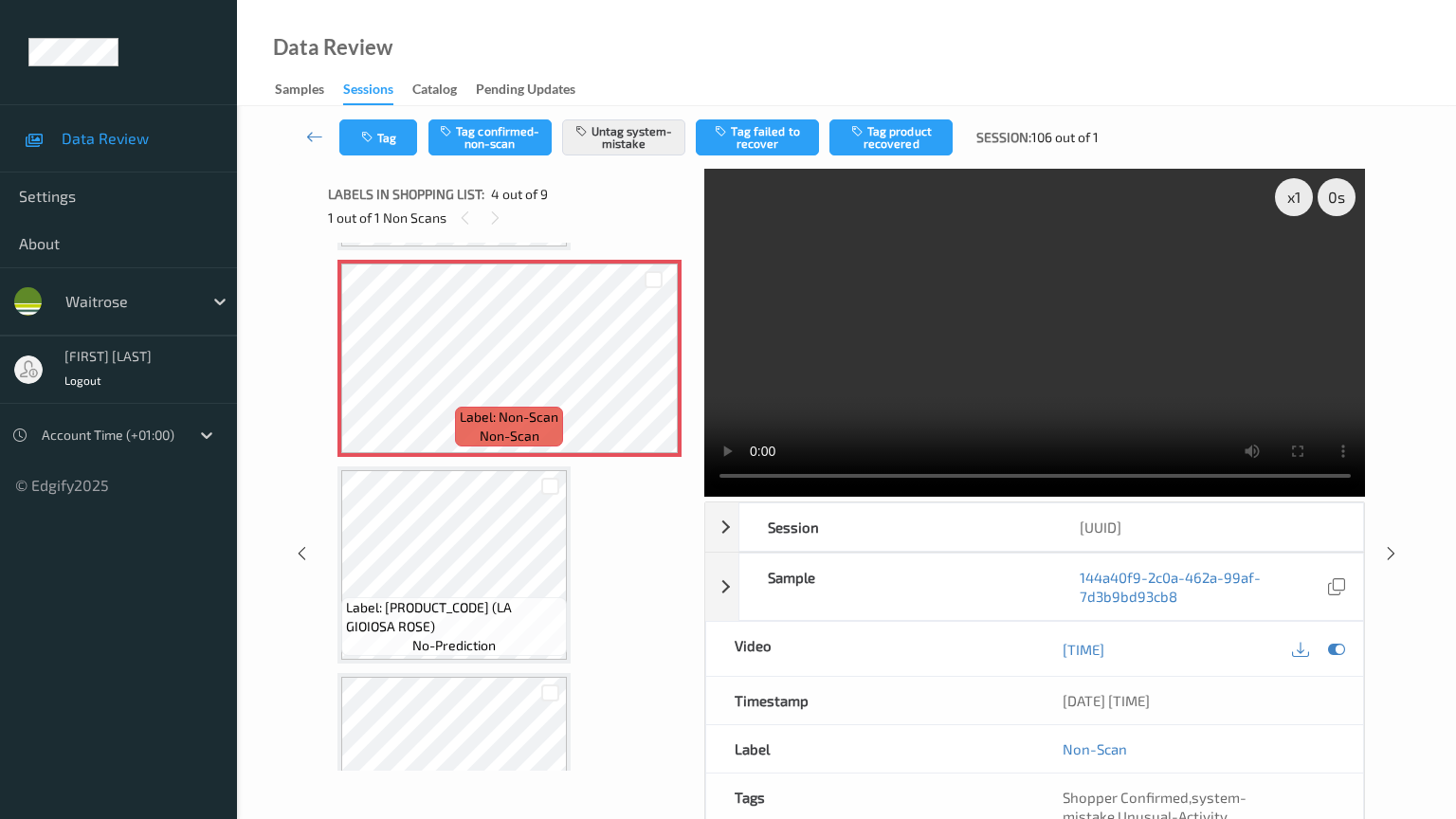 type 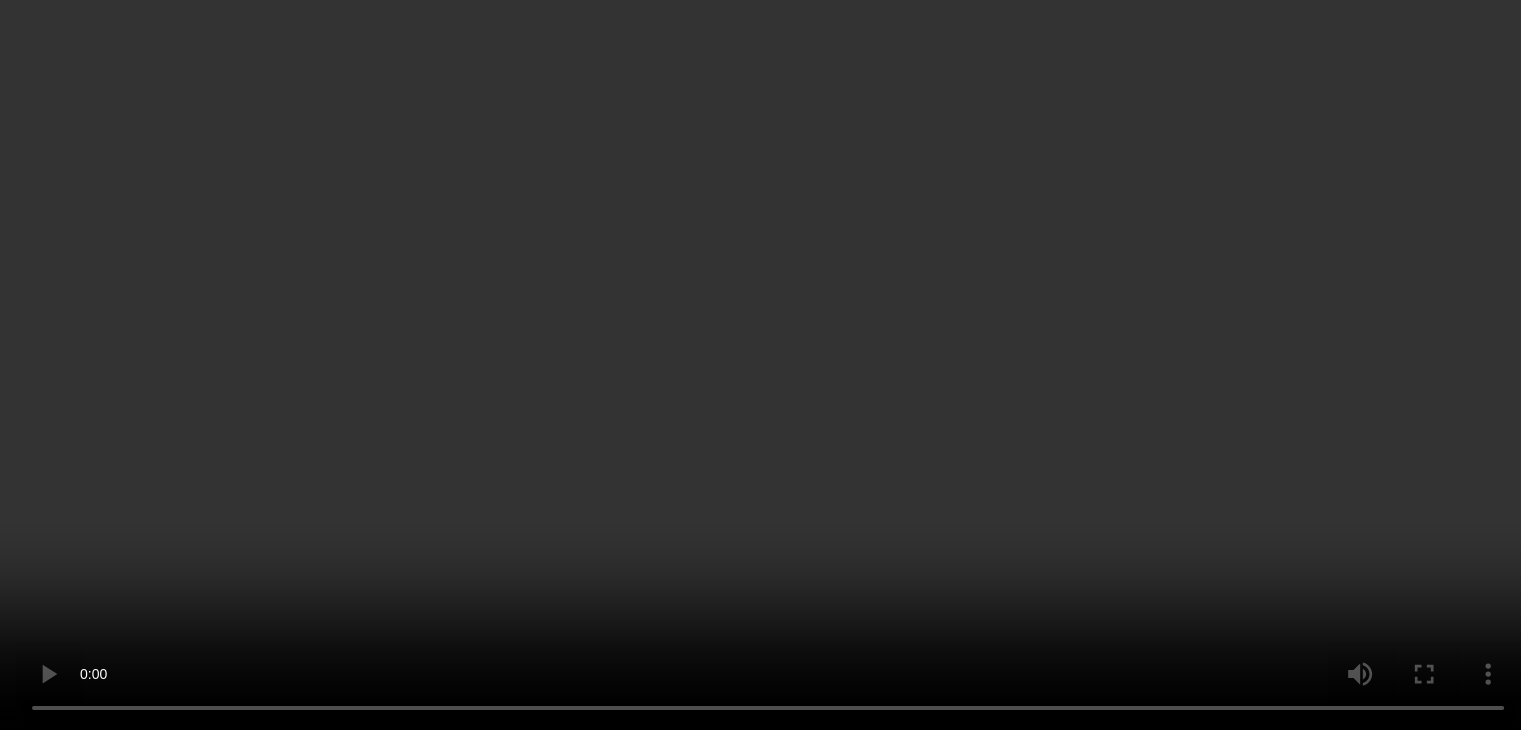 scroll, scrollTop: 546, scrollLeft: 0, axis: vertical 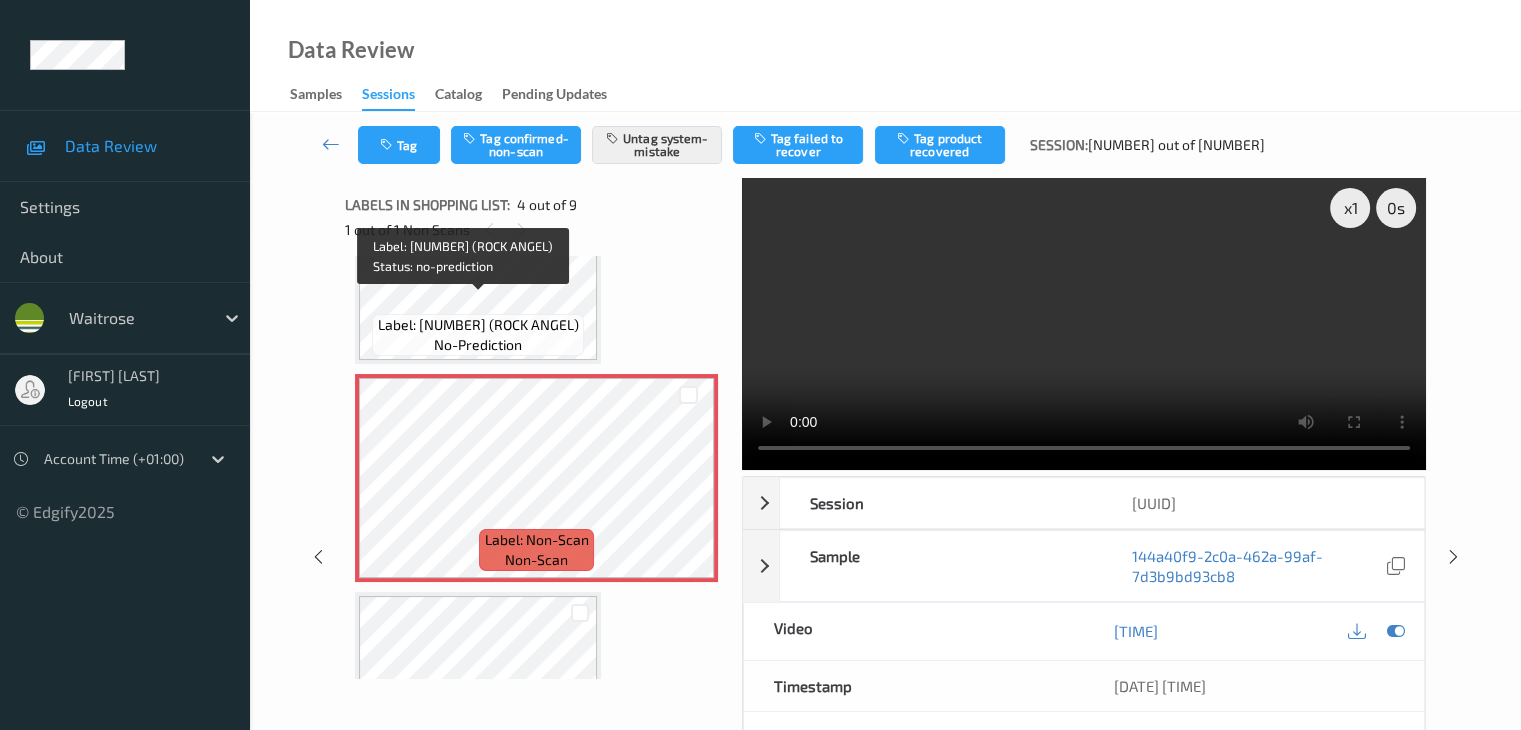 click on "Label: [NUMBER] (ROCK ANGEL)" at bounding box center (478, 325) 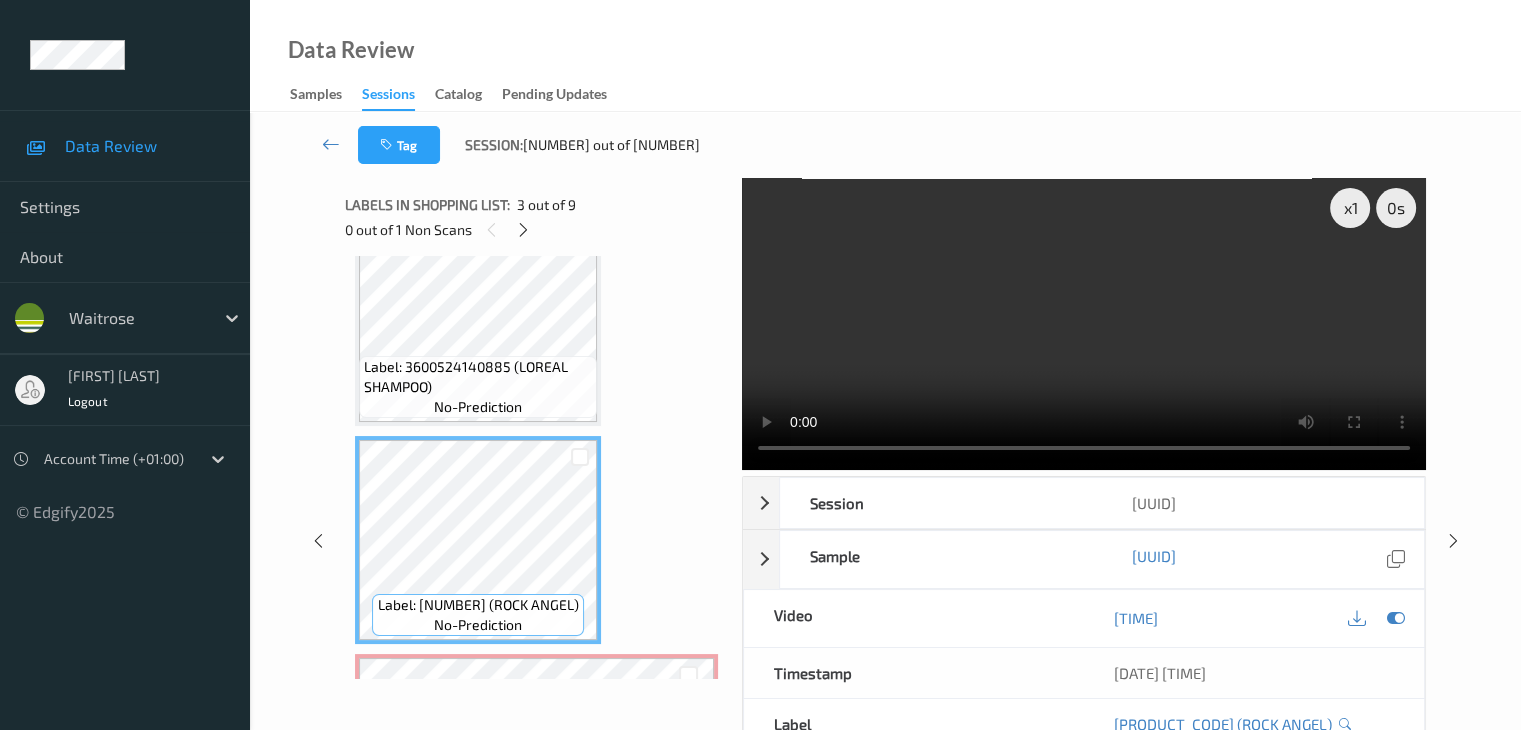 scroll, scrollTop: 300, scrollLeft: 0, axis: vertical 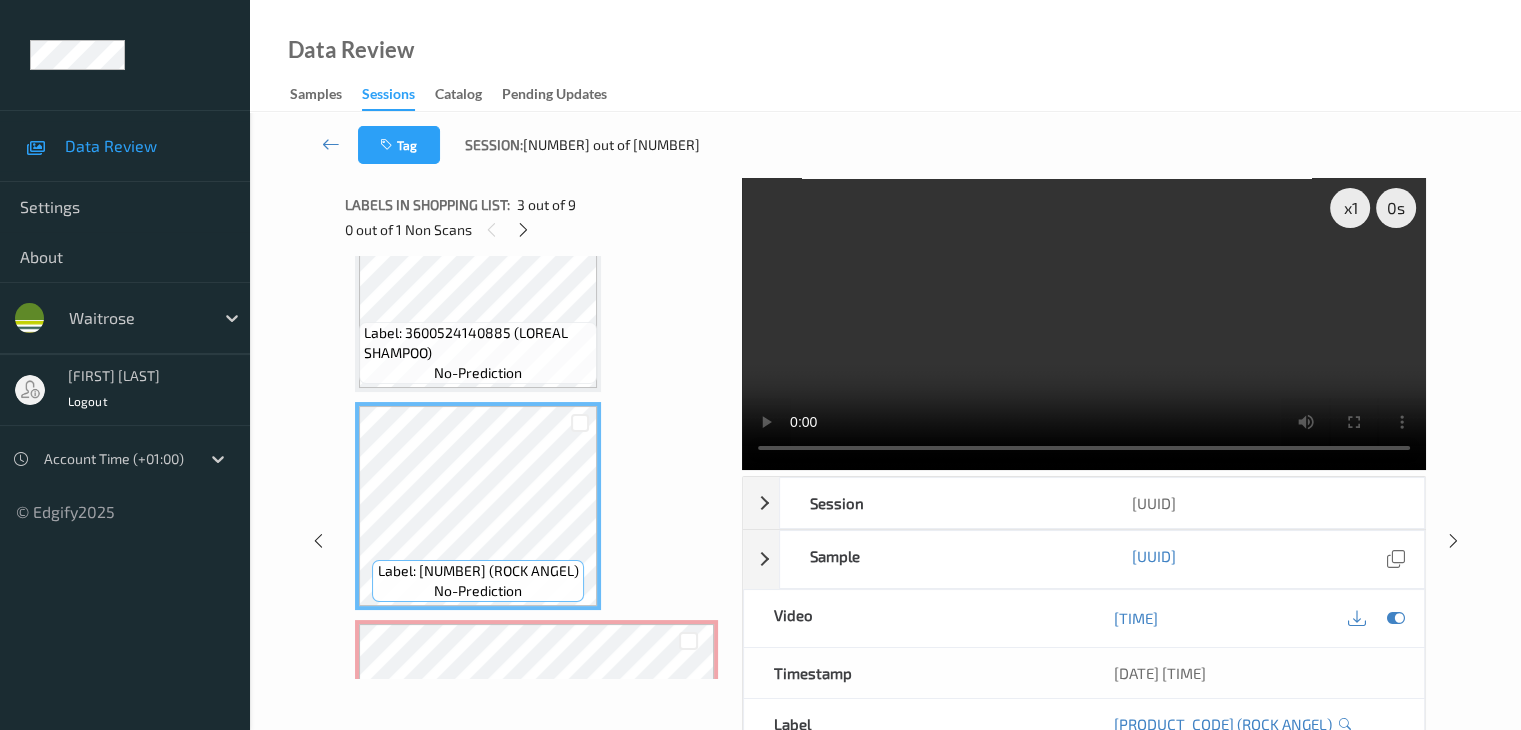 click on "Label: [NUMBER] (LOREAL CONDITIONER) no-prediction Label: [NUMBER] (LOREAL SHAMPOO) no-prediction Label: [NUMBER] (ROCK ANGEL) no-prediction Label: Non-Scan non-scan Label: Non-Scan non-scan Label: [NUMBER] (LA GIOIOSA ROSE) no-prediction Label: [NUMBER] (BAREFOOT W/ZINFANDEL) no-prediction Label: [NUMBER] (WR PINEAPPLE JUICE) no-prediction Label: [NUMBER] (OCEANS CRAN JUICE) no-prediction Label: [NUMBER] (CATHEDRAL MATURE) no-prediction" at bounding box center (536, 942) 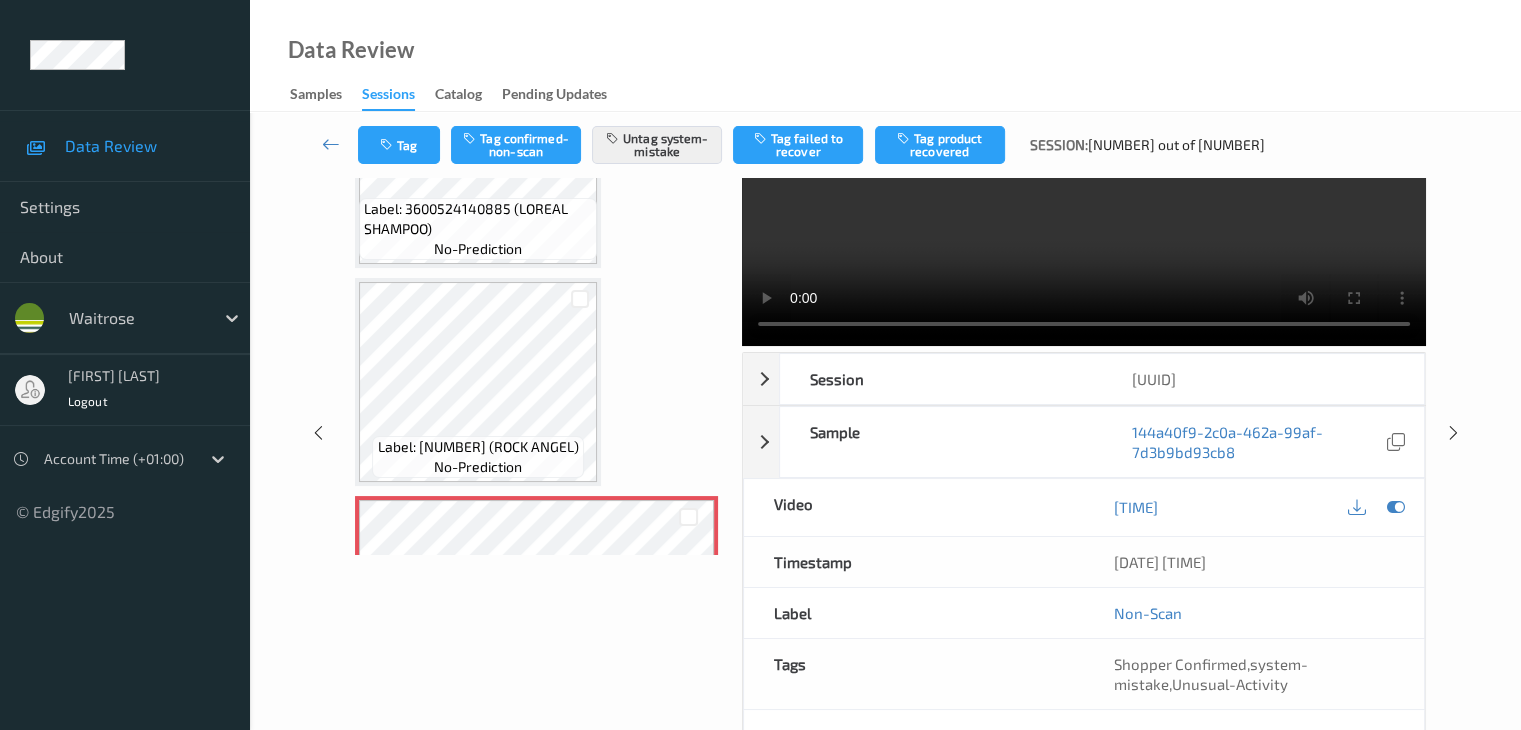 scroll, scrollTop: 0, scrollLeft: 0, axis: both 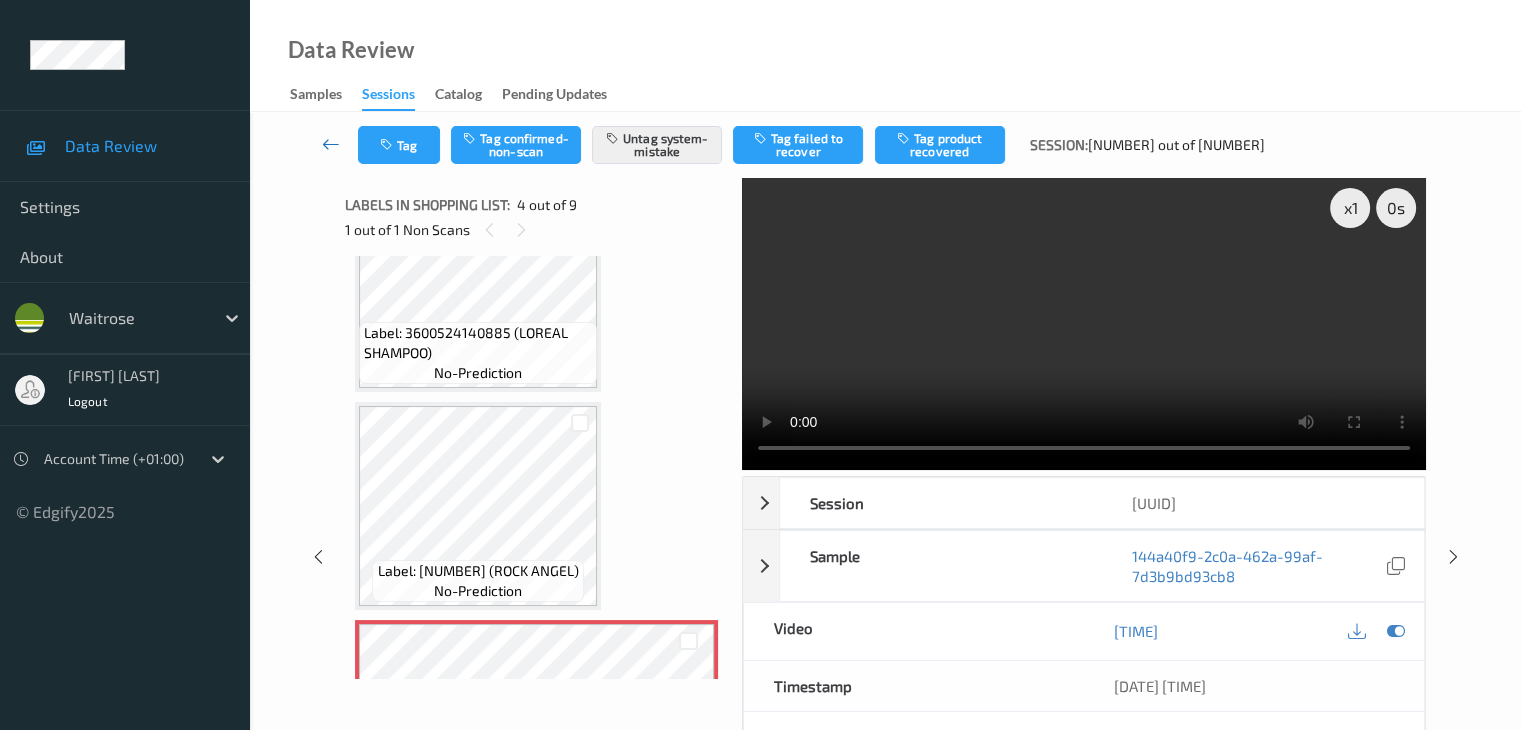 click at bounding box center (331, 144) 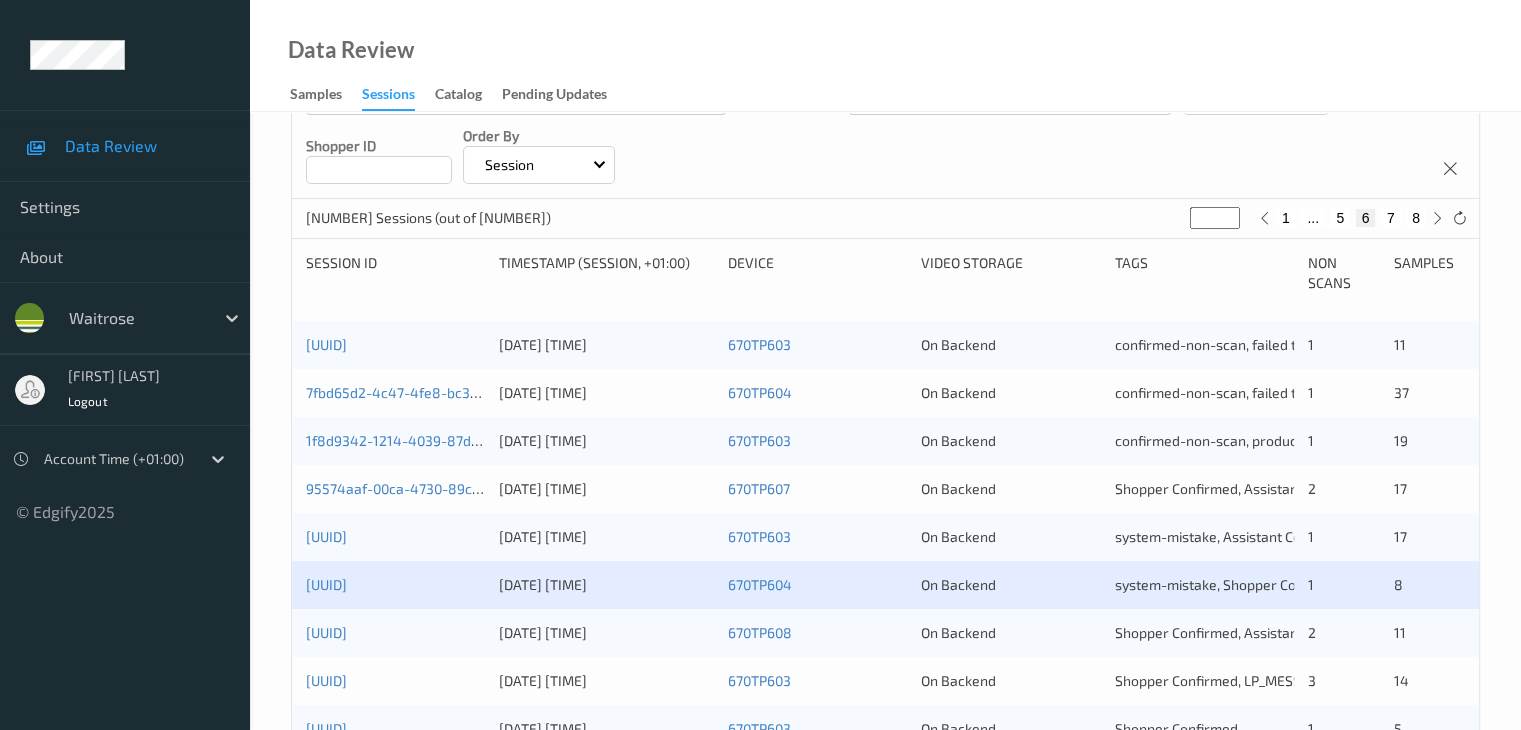 scroll, scrollTop: 700, scrollLeft: 0, axis: vertical 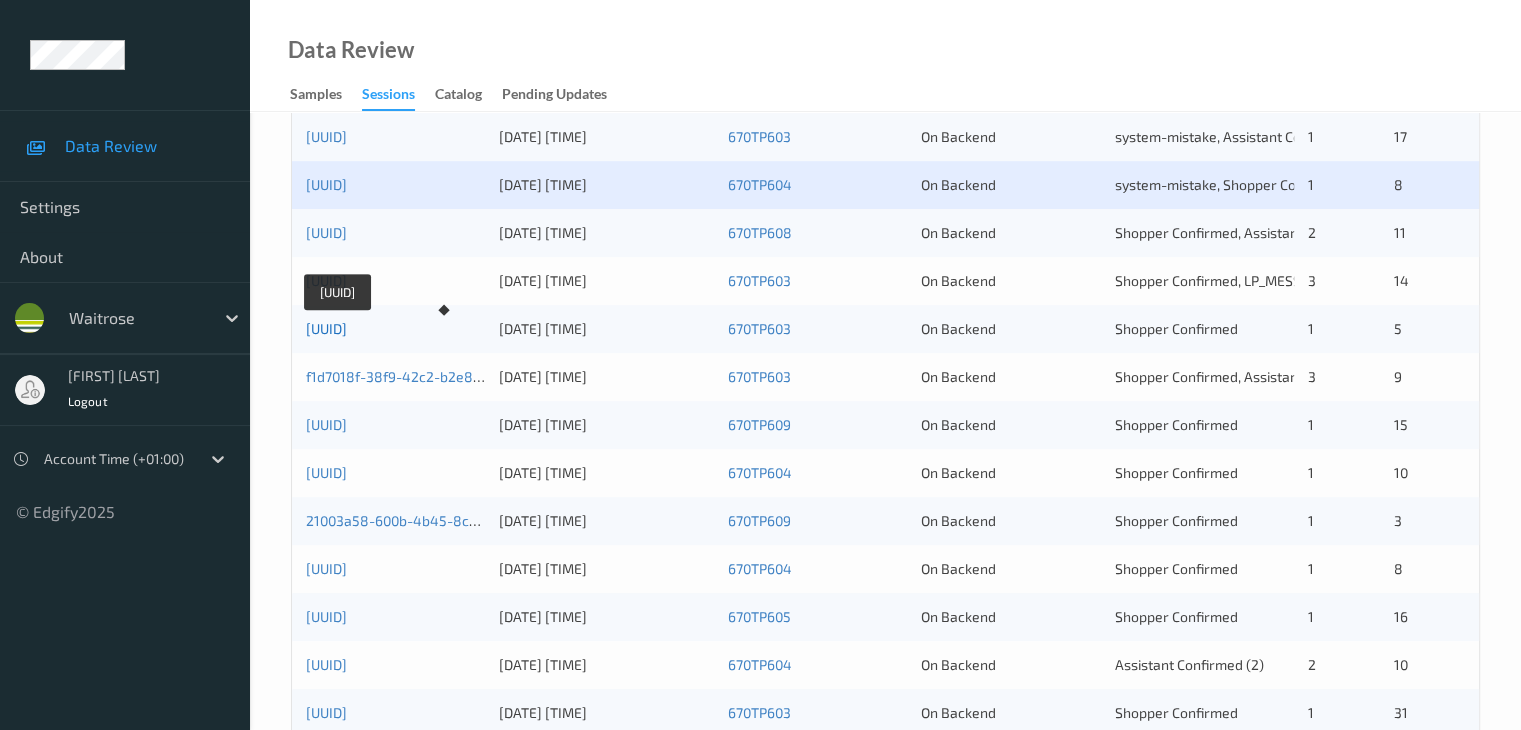 click on "[UUID]" at bounding box center [326, 328] 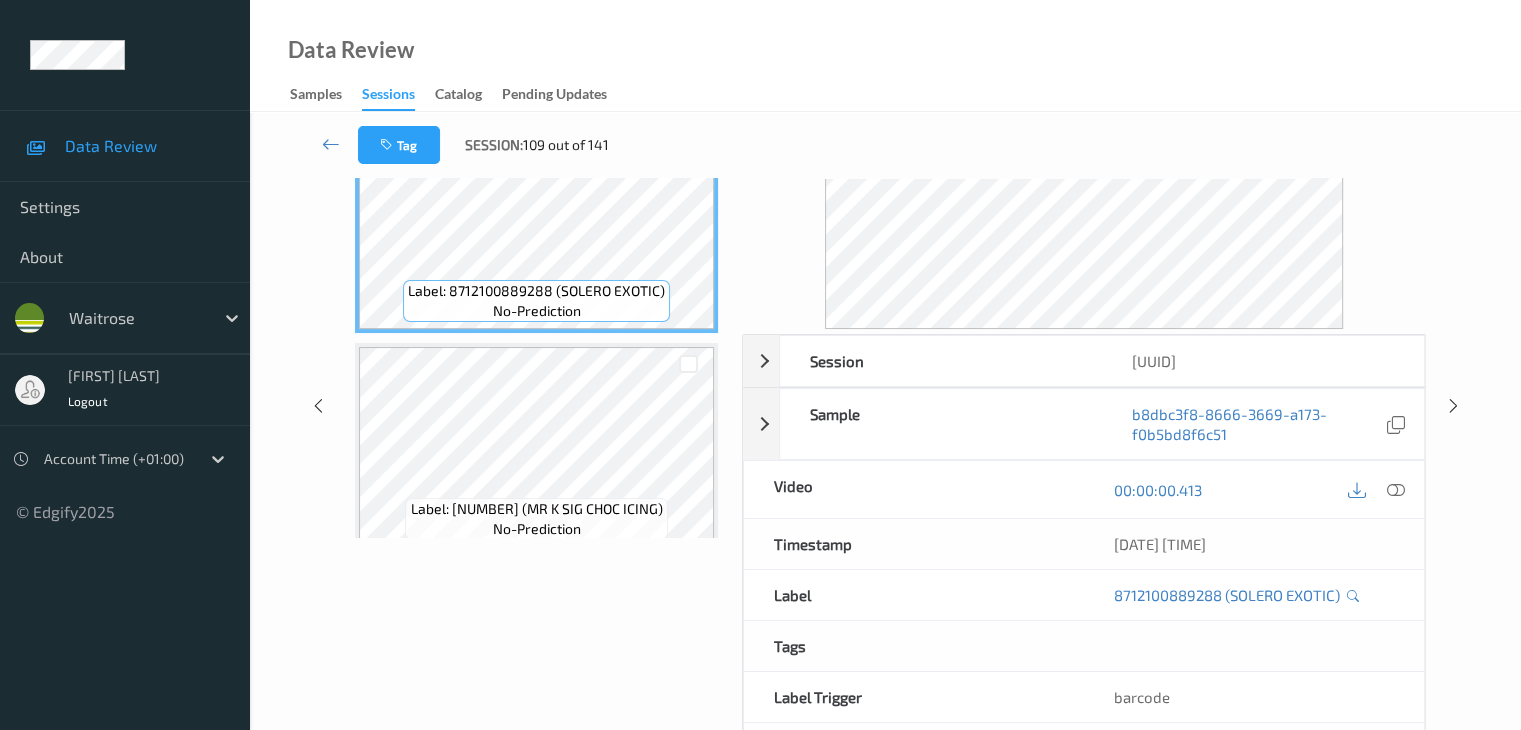 scroll, scrollTop: 44, scrollLeft: 0, axis: vertical 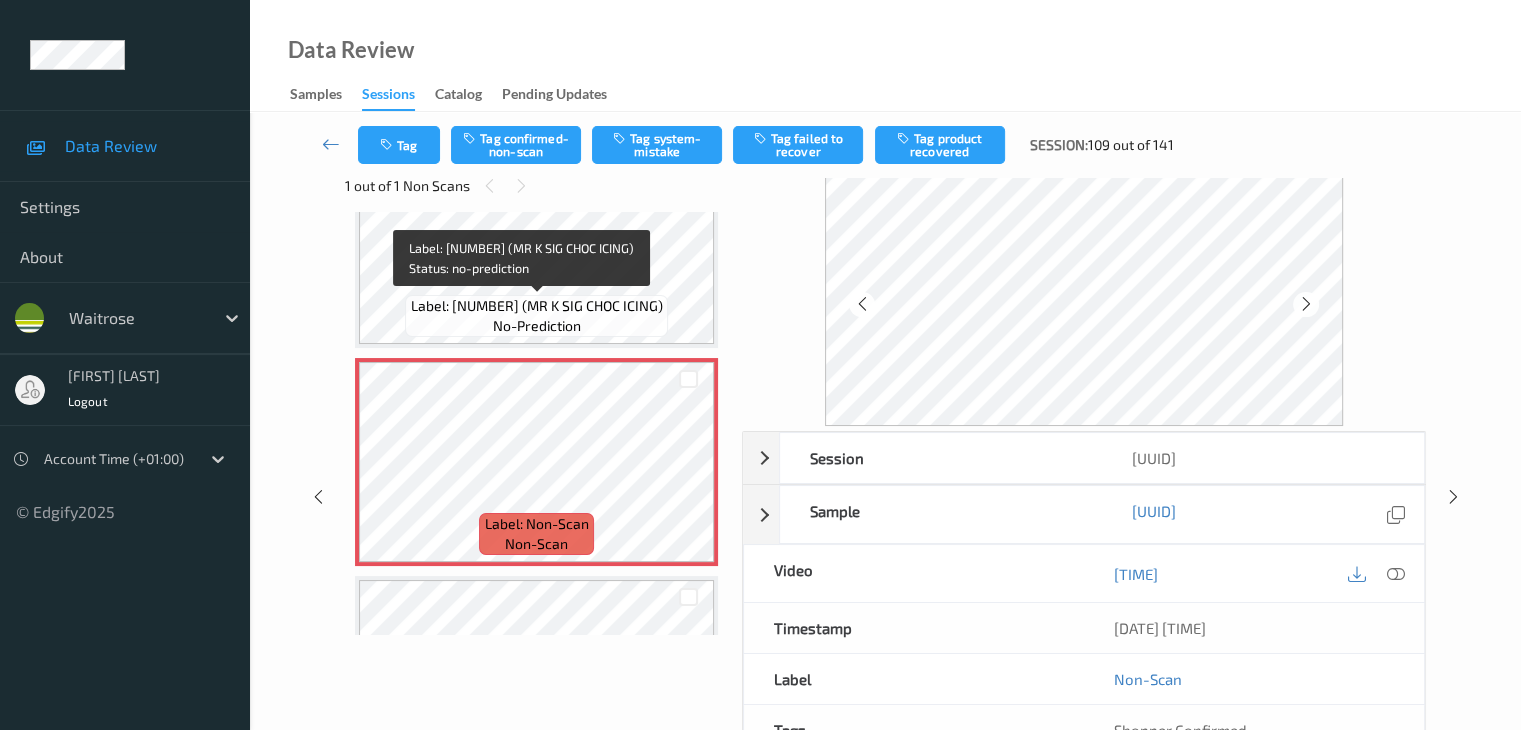 click on "Label: [NUMBER] (MR K SIG CHOC ICING)" at bounding box center [537, 306] 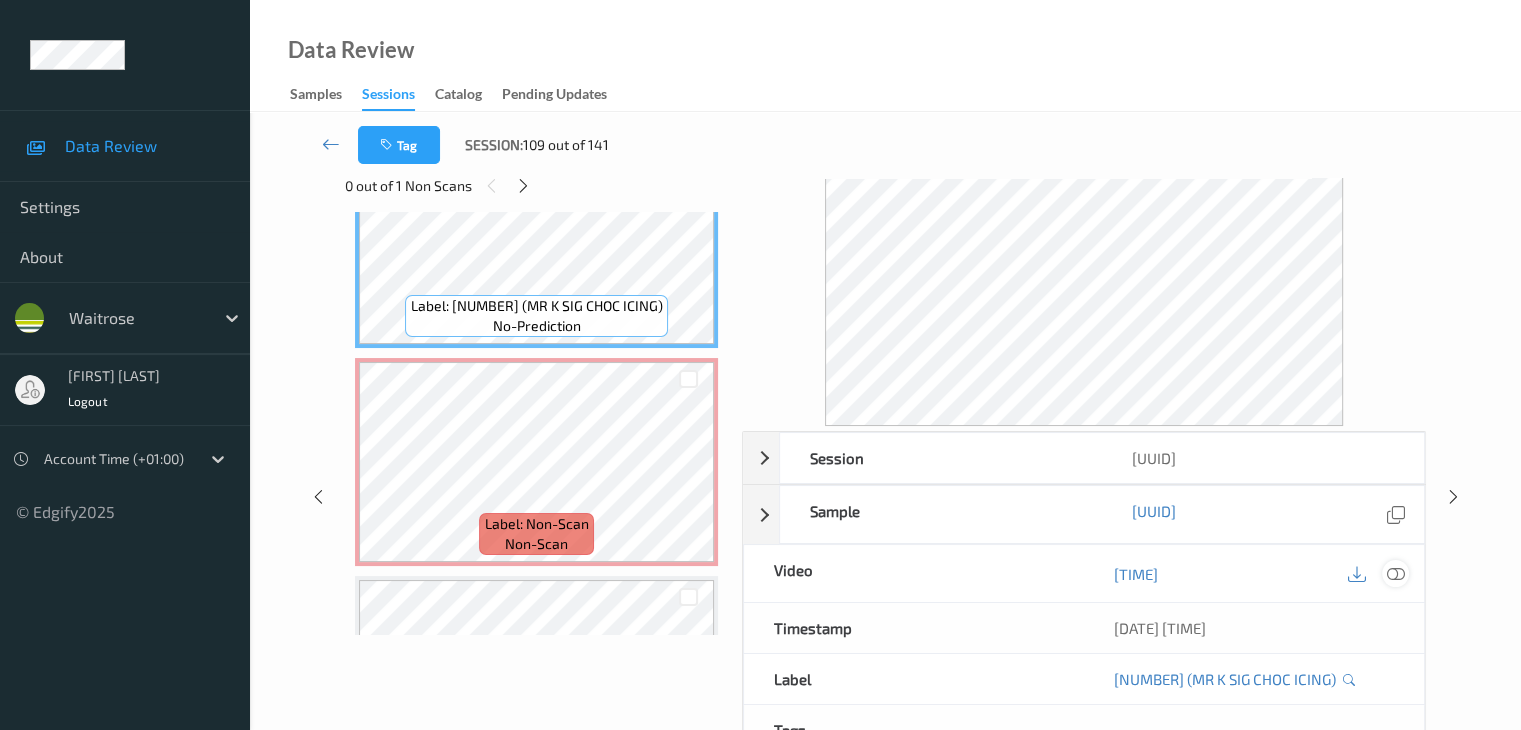 click at bounding box center [1395, 574] 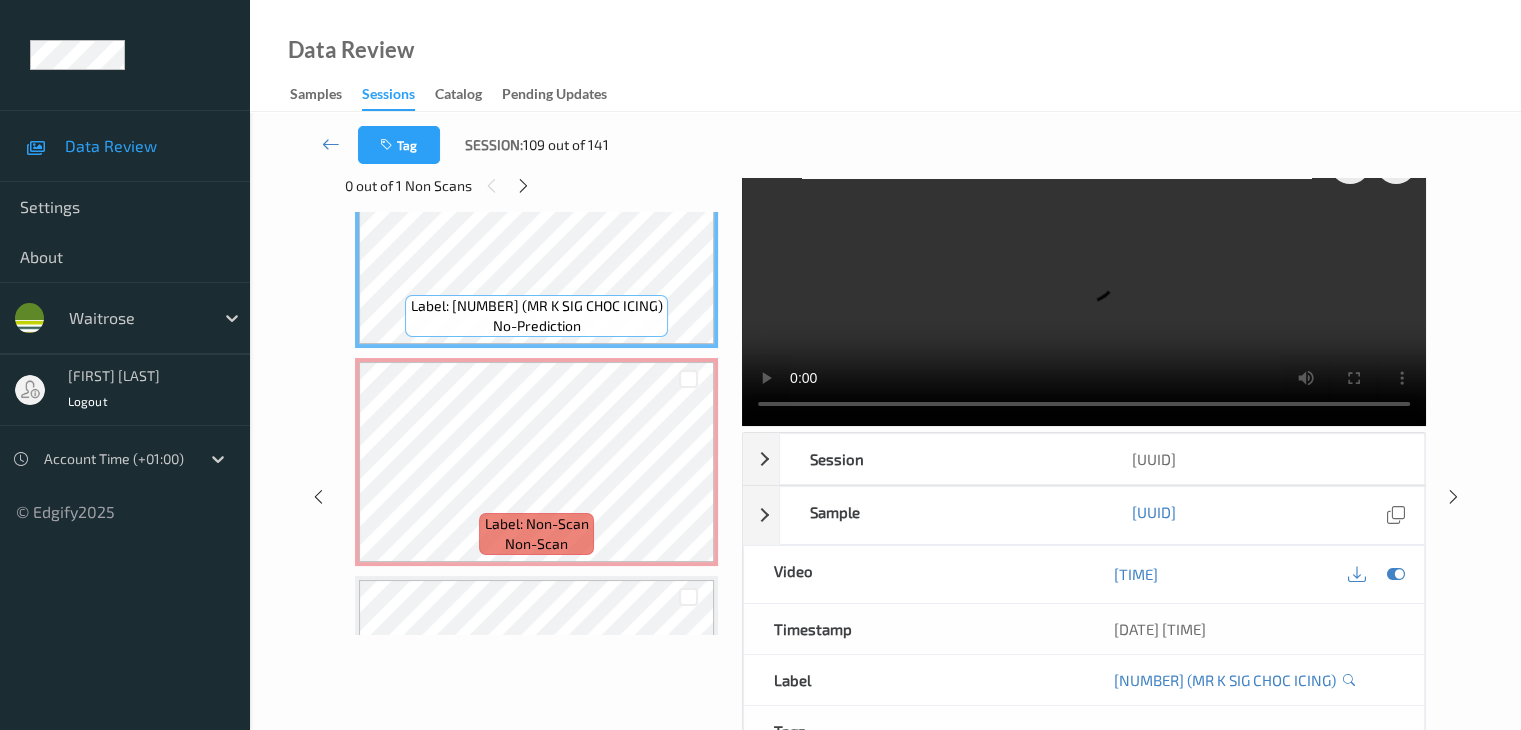 scroll, scrollTop: 0, scrollLeft: 0, axis: both 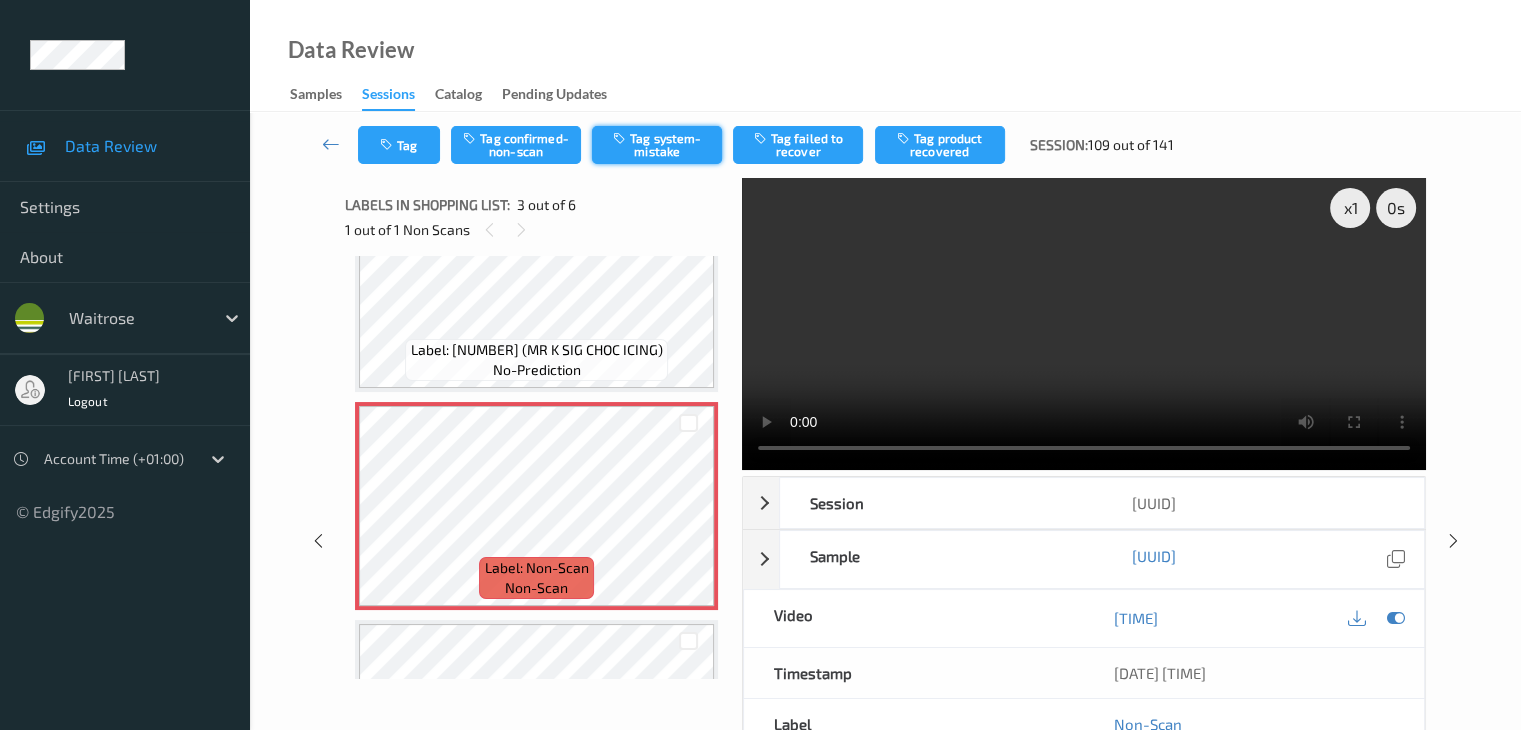 click on "Tag   system-mistake" at bounding box center [657, 145] 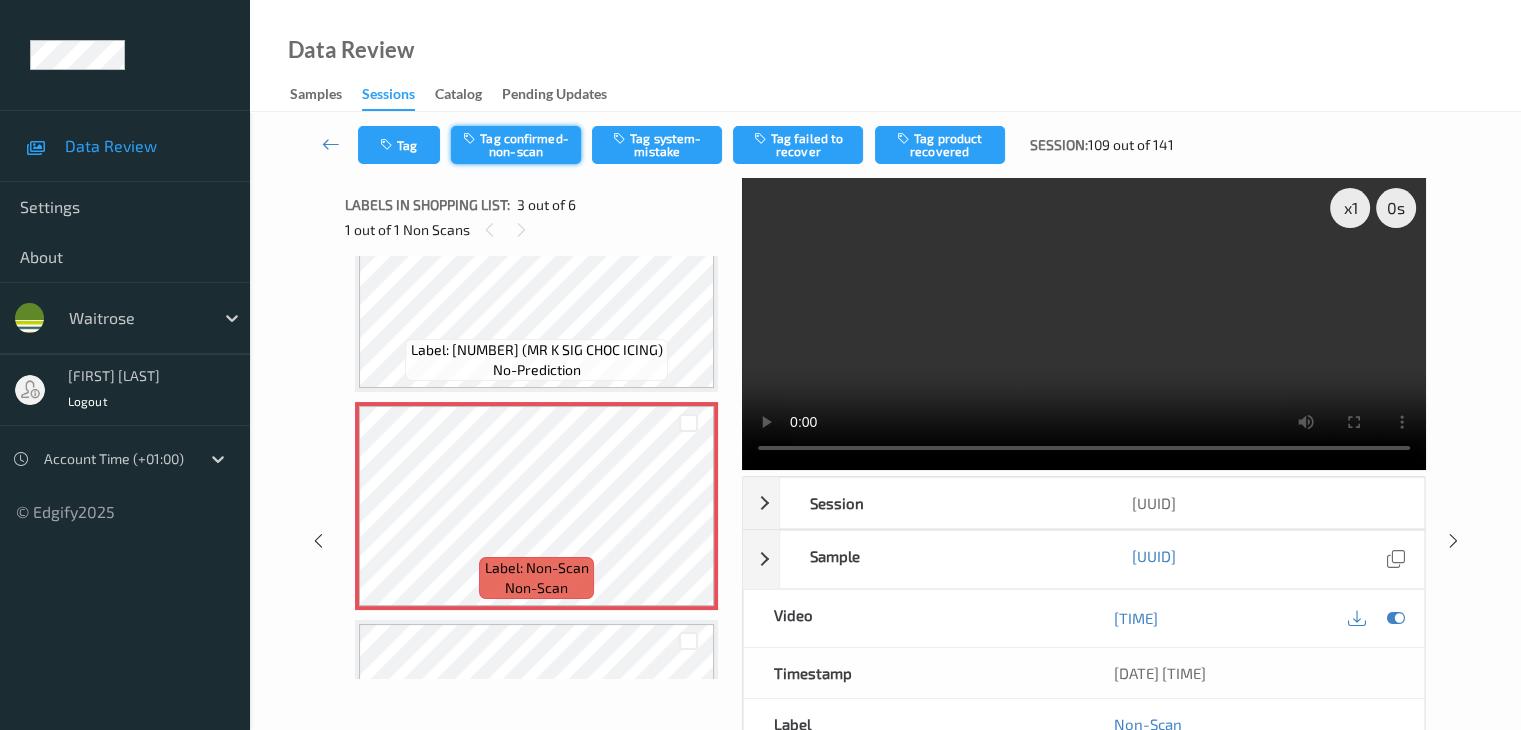 click on "Tag   confirmed-non-scan" at bounding box center [516, 145] 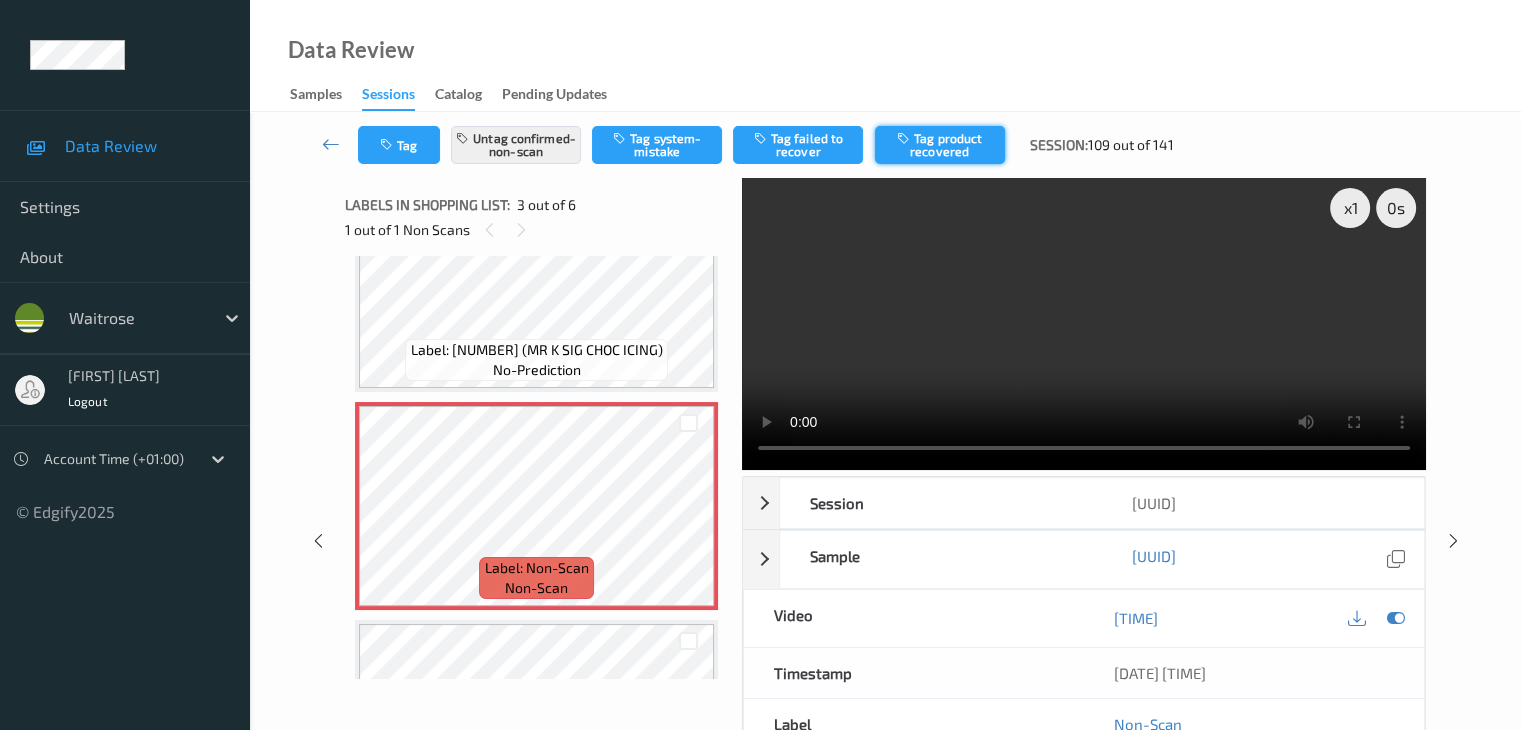 click on "Tag   product recovered" at bounding box center [940, 145] 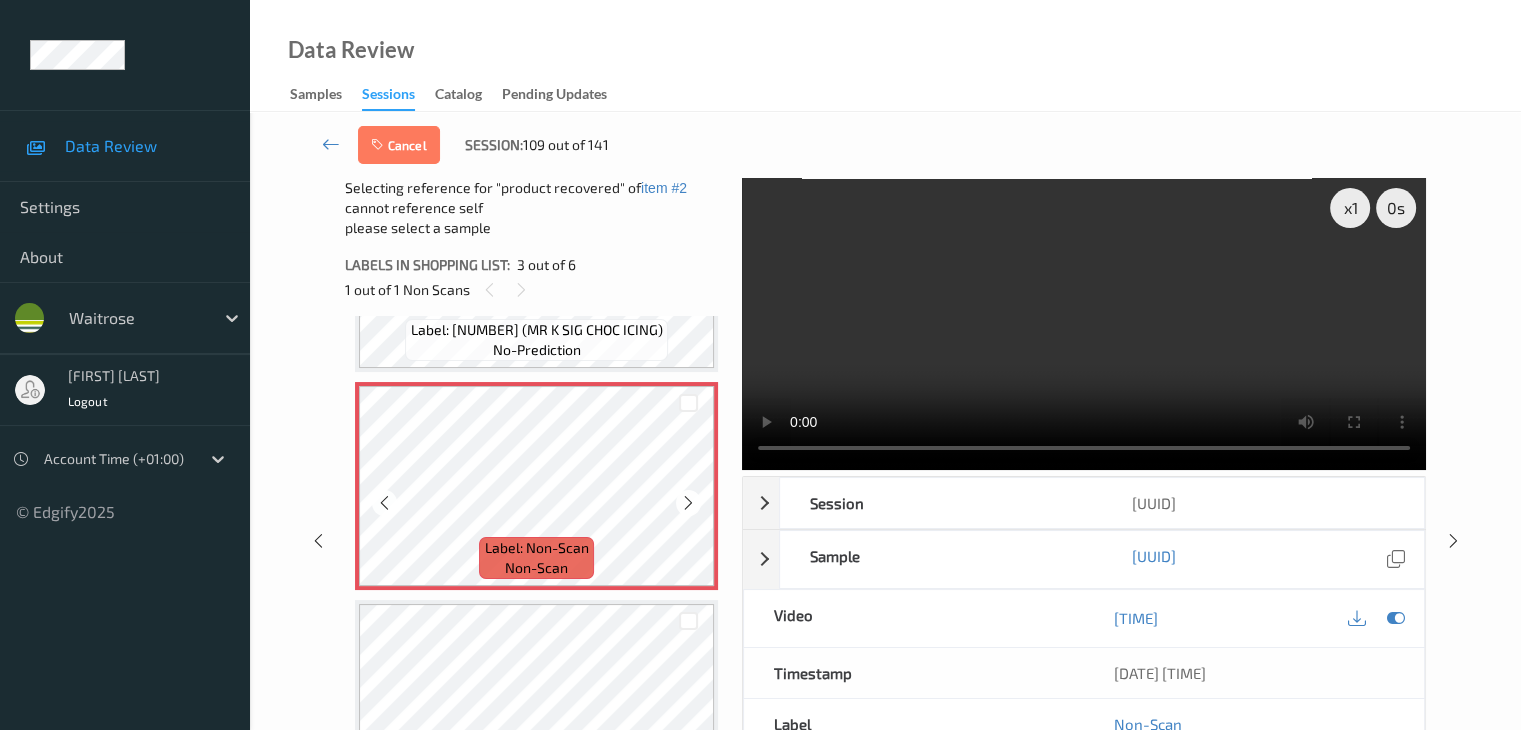 scroll, scrollTop: 500, scrollLeft: 0, axis: vertical 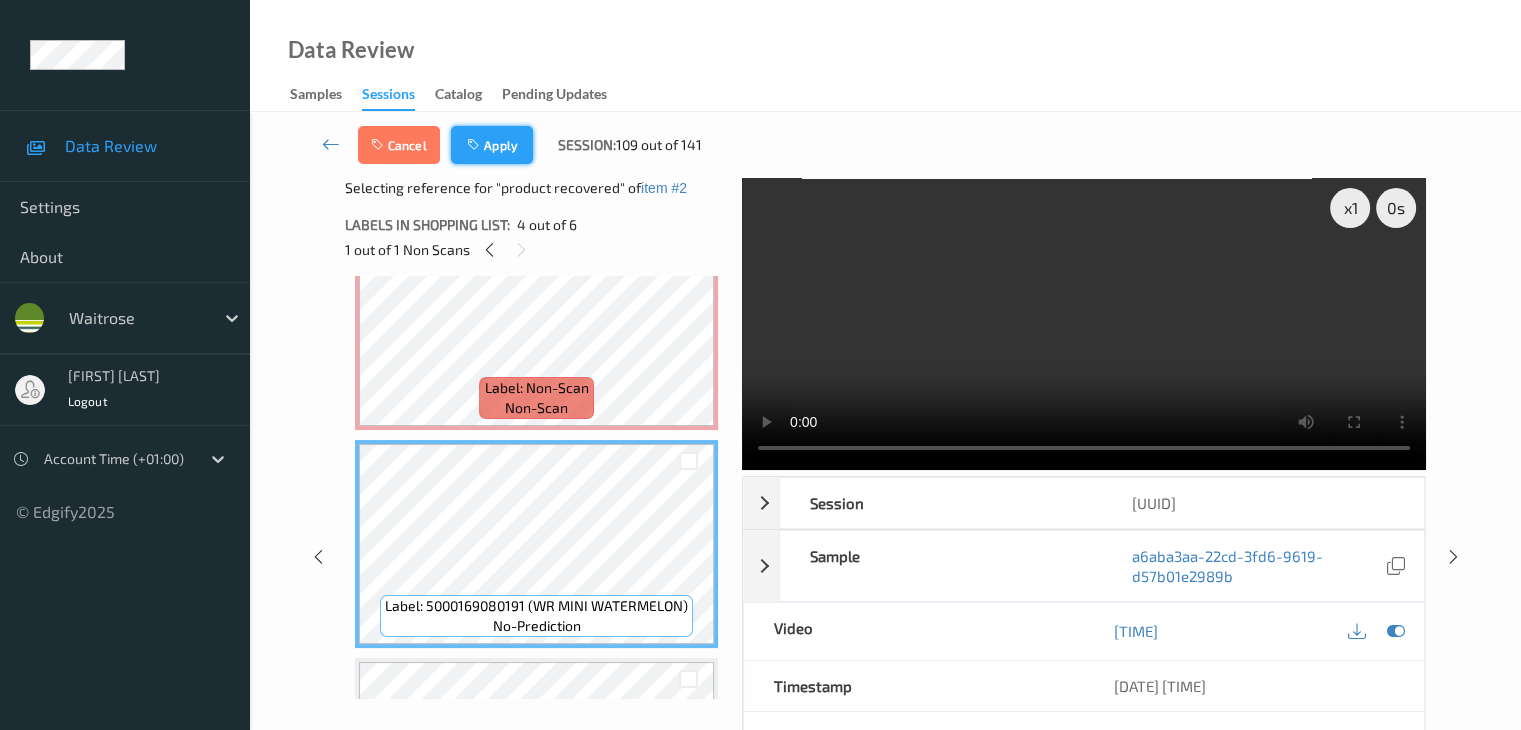 click on "Apply" at bounding box center (492, 145) 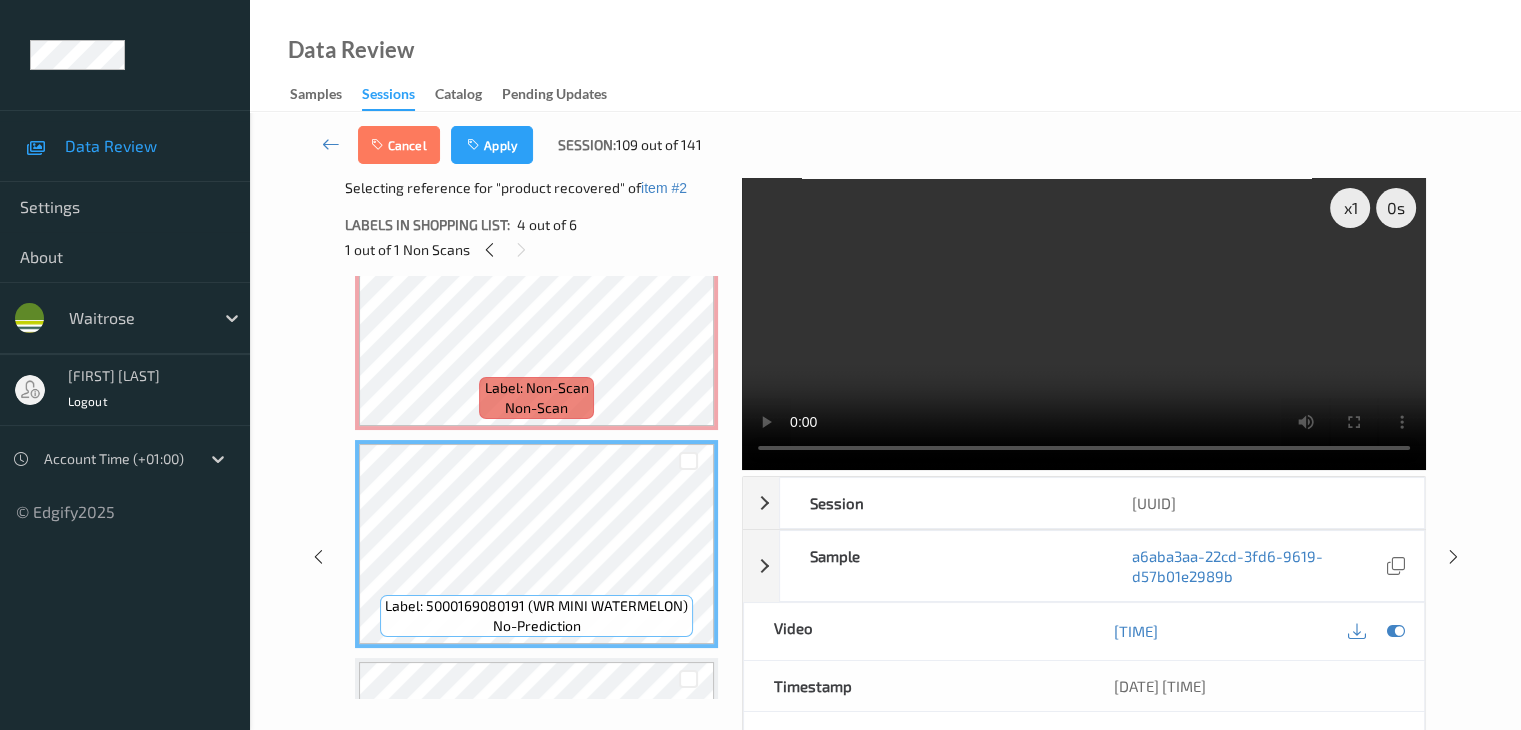 scroll, scrollTop: 228, scrollLeft: 0, axis: vertical 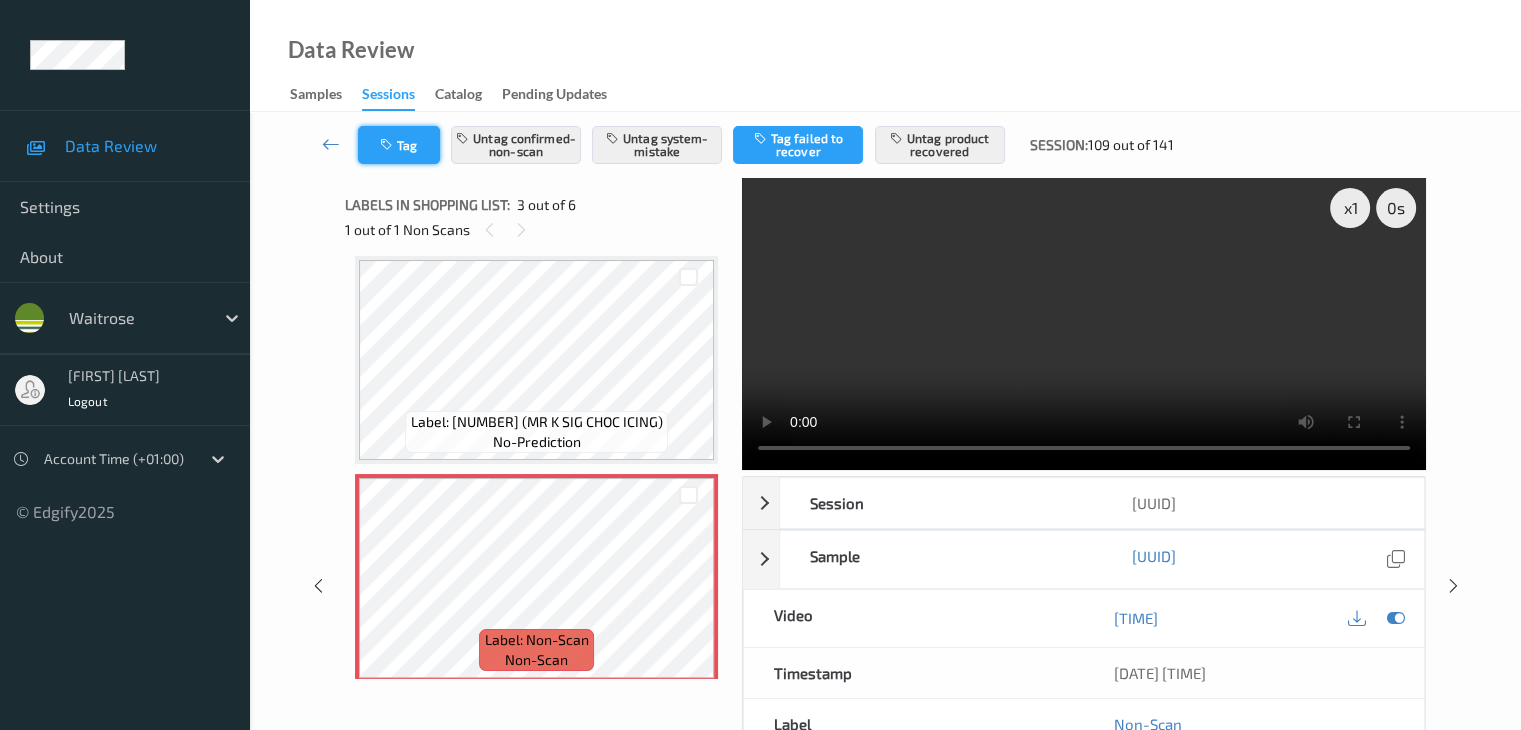click on "Tag" at bounding box center [399, 145] 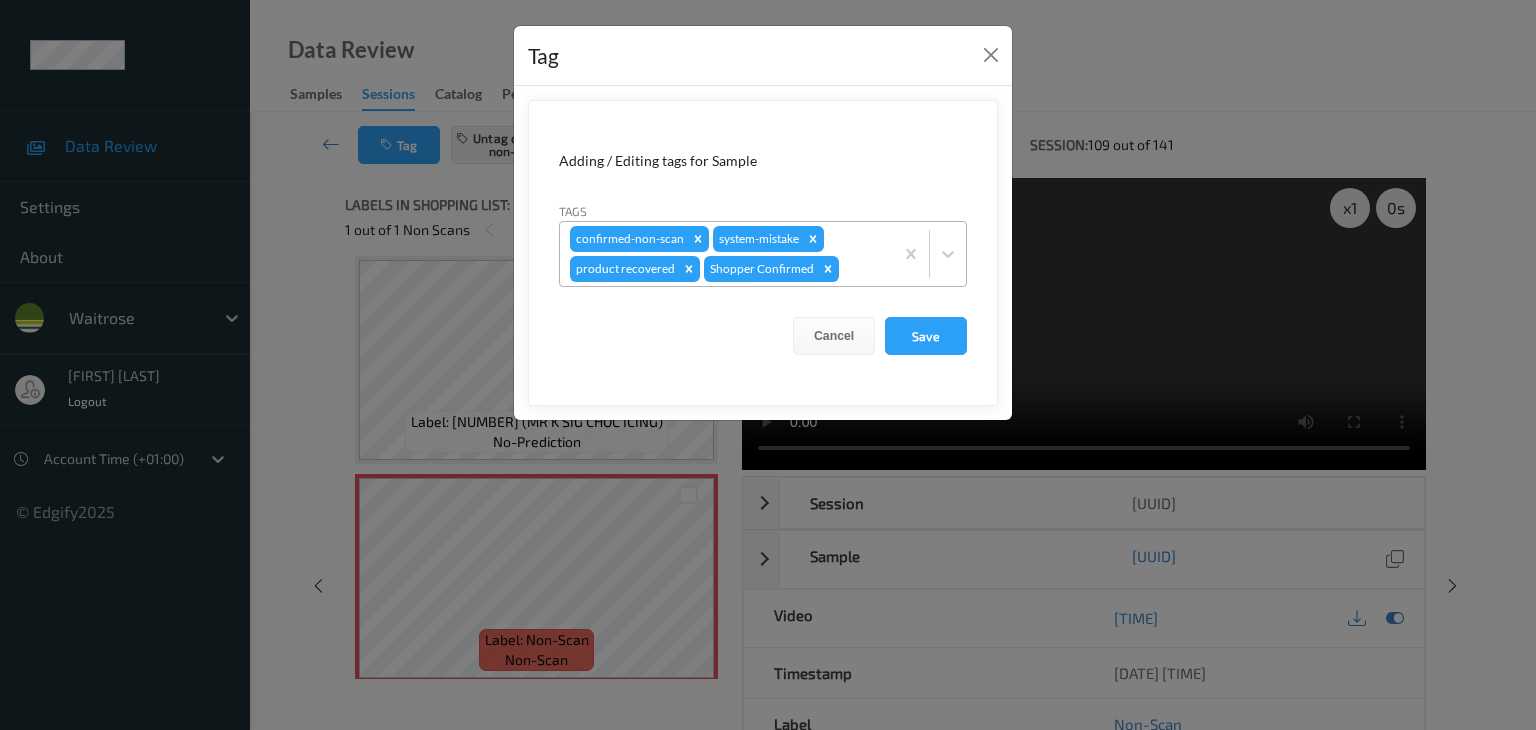 click at bounding box center (863, 269) 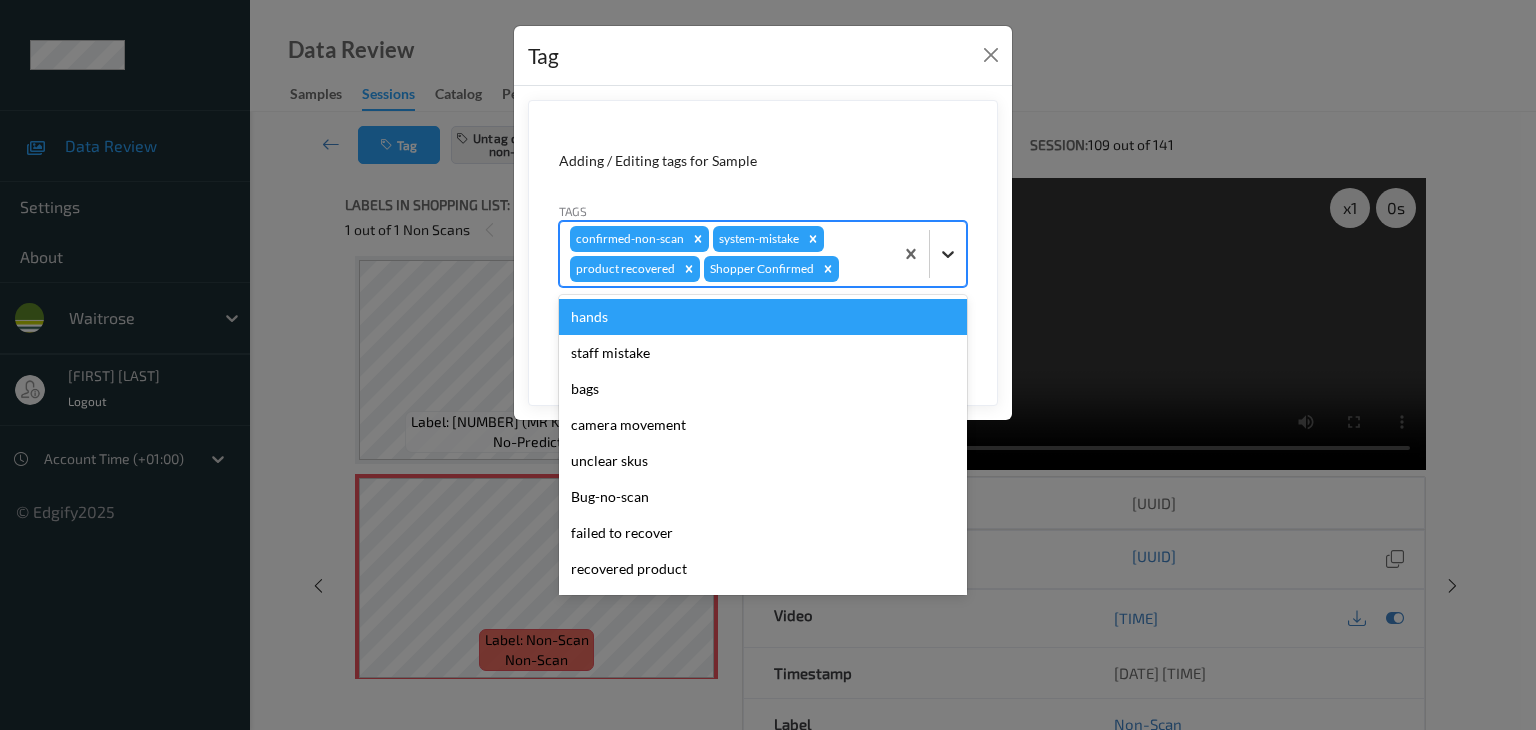 type on "u" 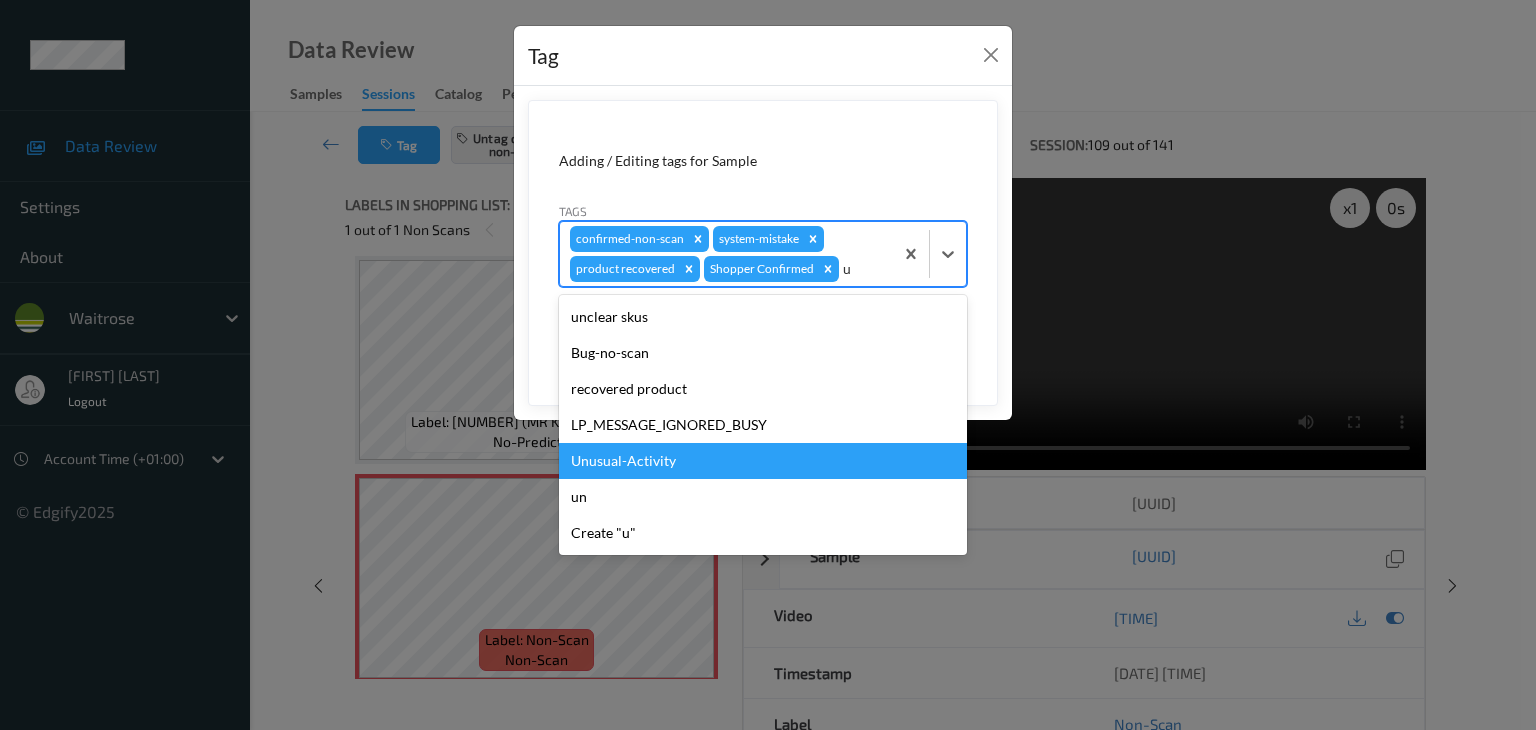 click on "Unusual-Activity" at bounding box center (763, 461) 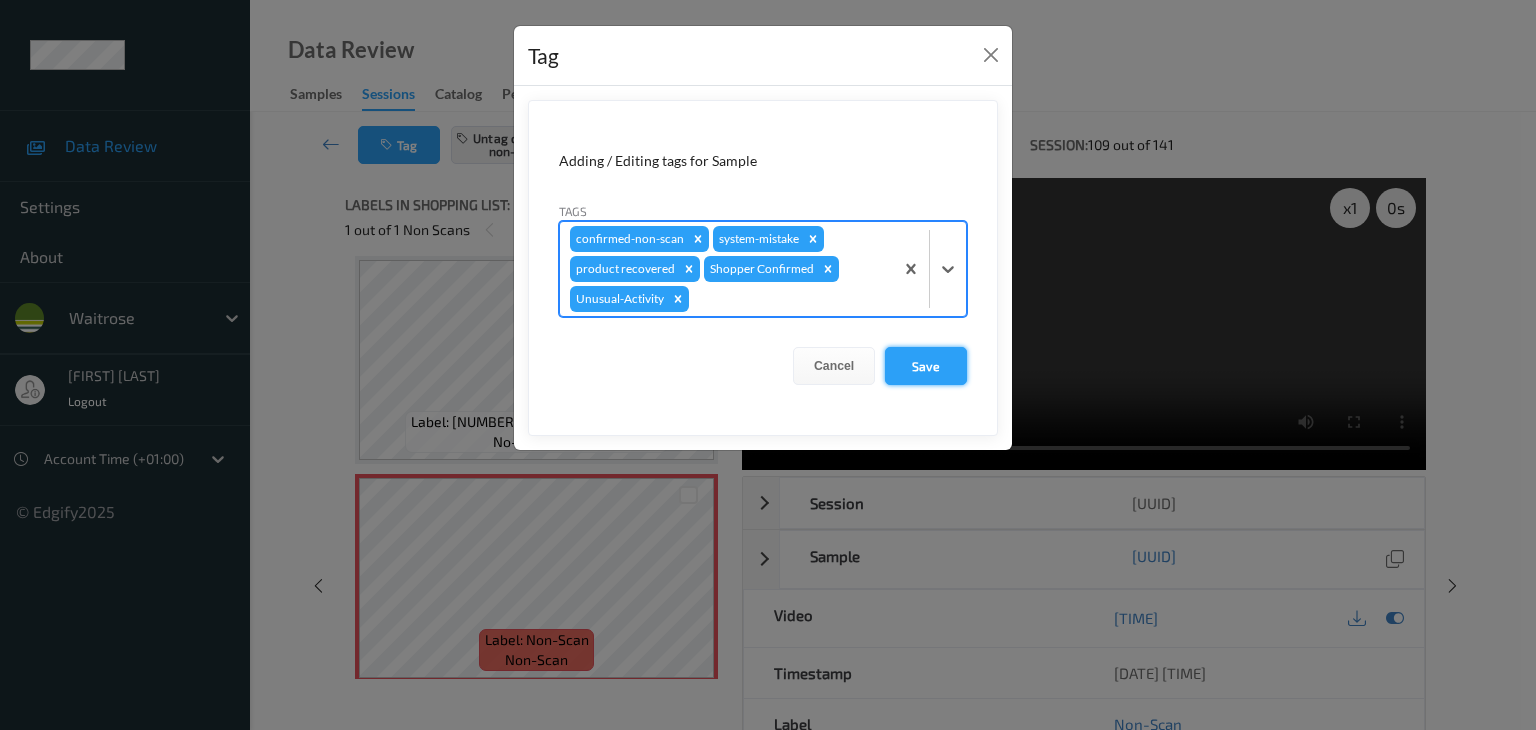 click on "Save" at bounding box center [926, 366] 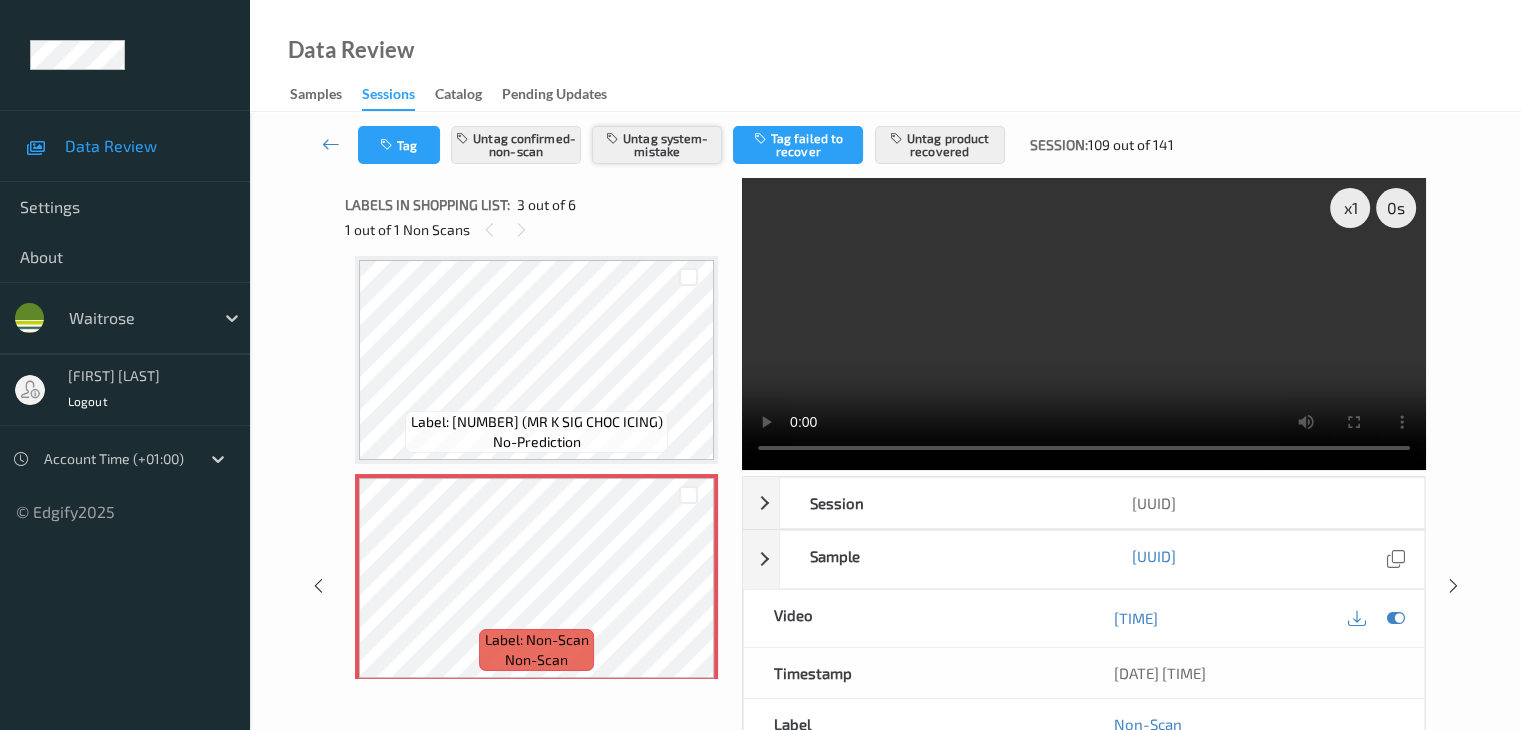 click on "Untag   system-mistake" at bounding box center [657, 145] 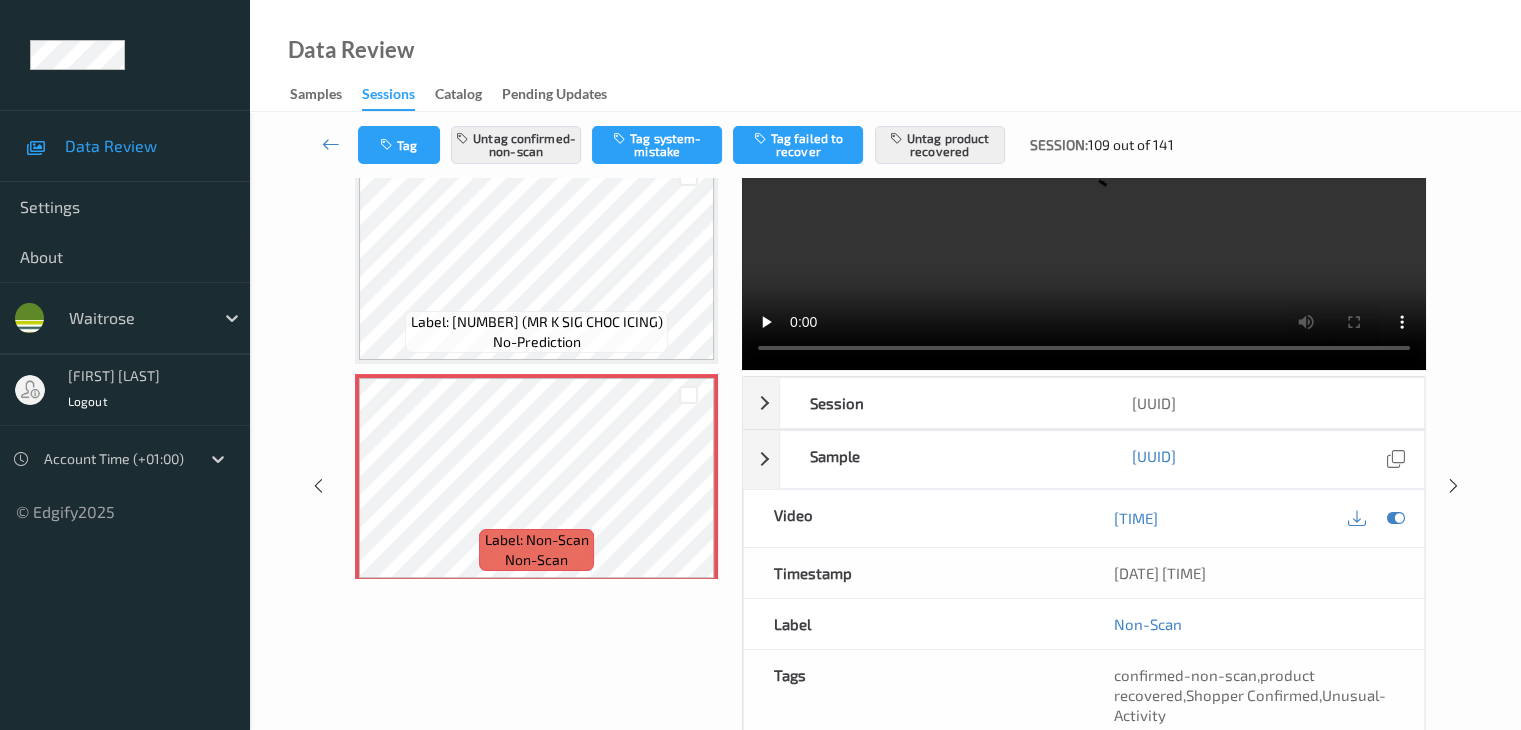 scroll, scrollTop: 0, scrollLeft: 0, axis: both 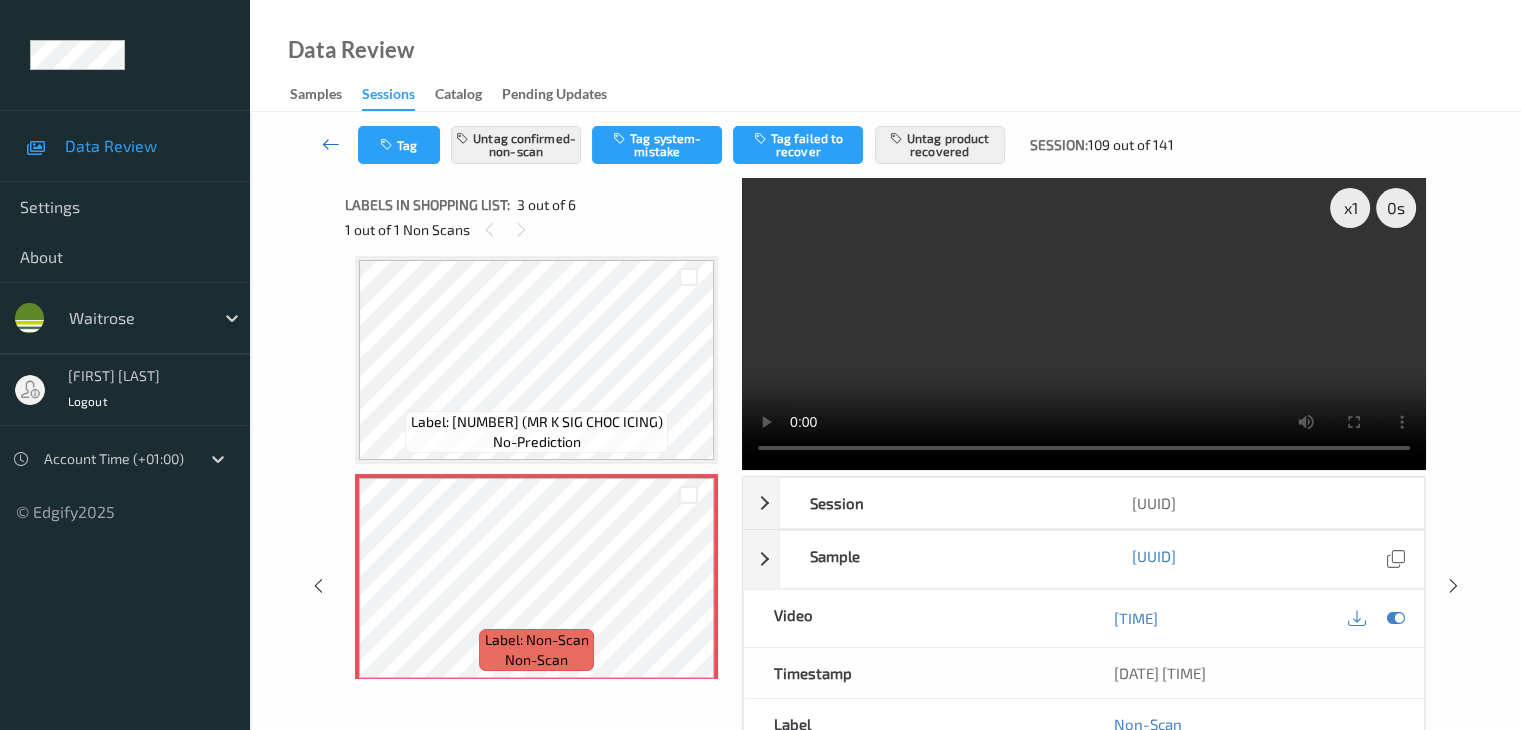 click at bounding box center (331, 144) 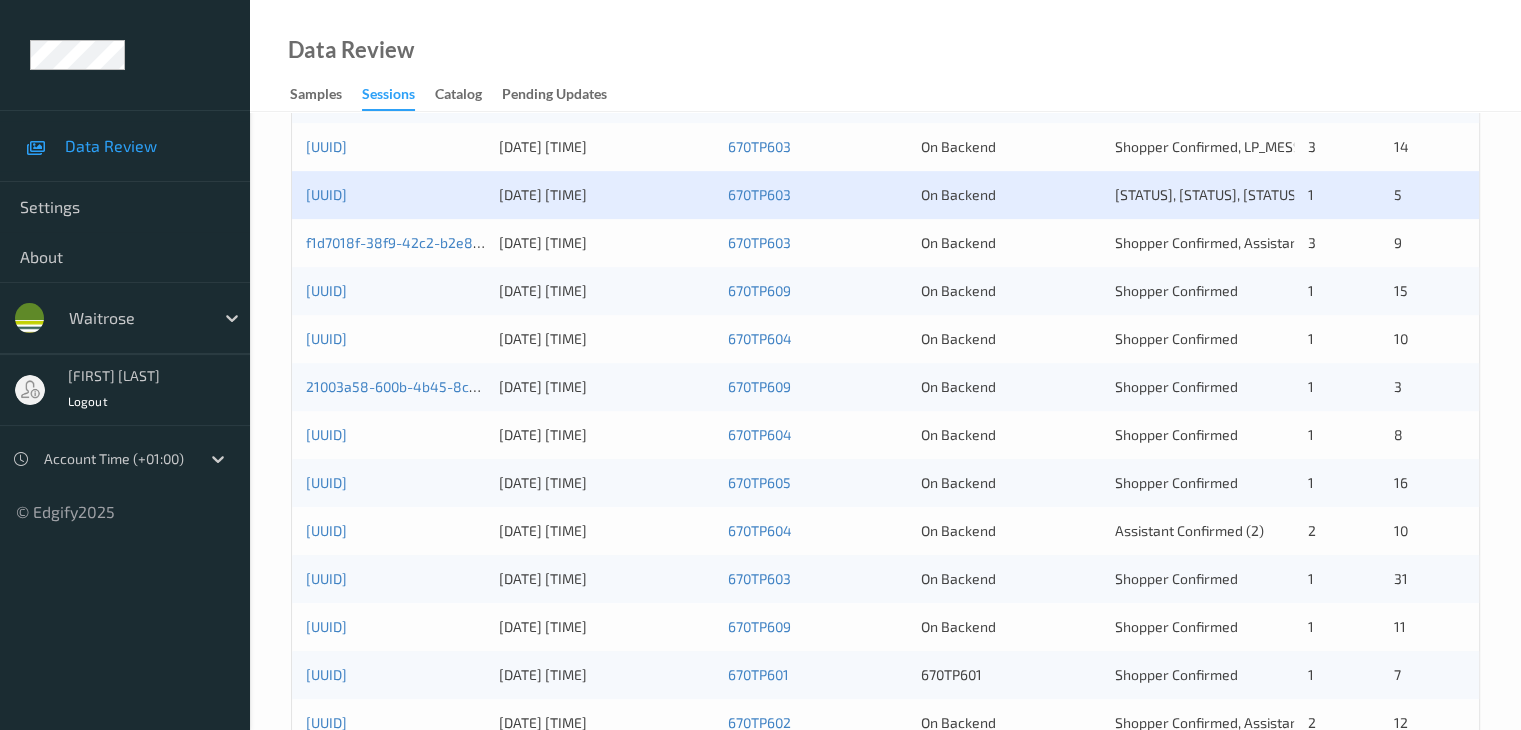 scroll, scrollTop: 800, scrollLeft: 0, axis: vertical 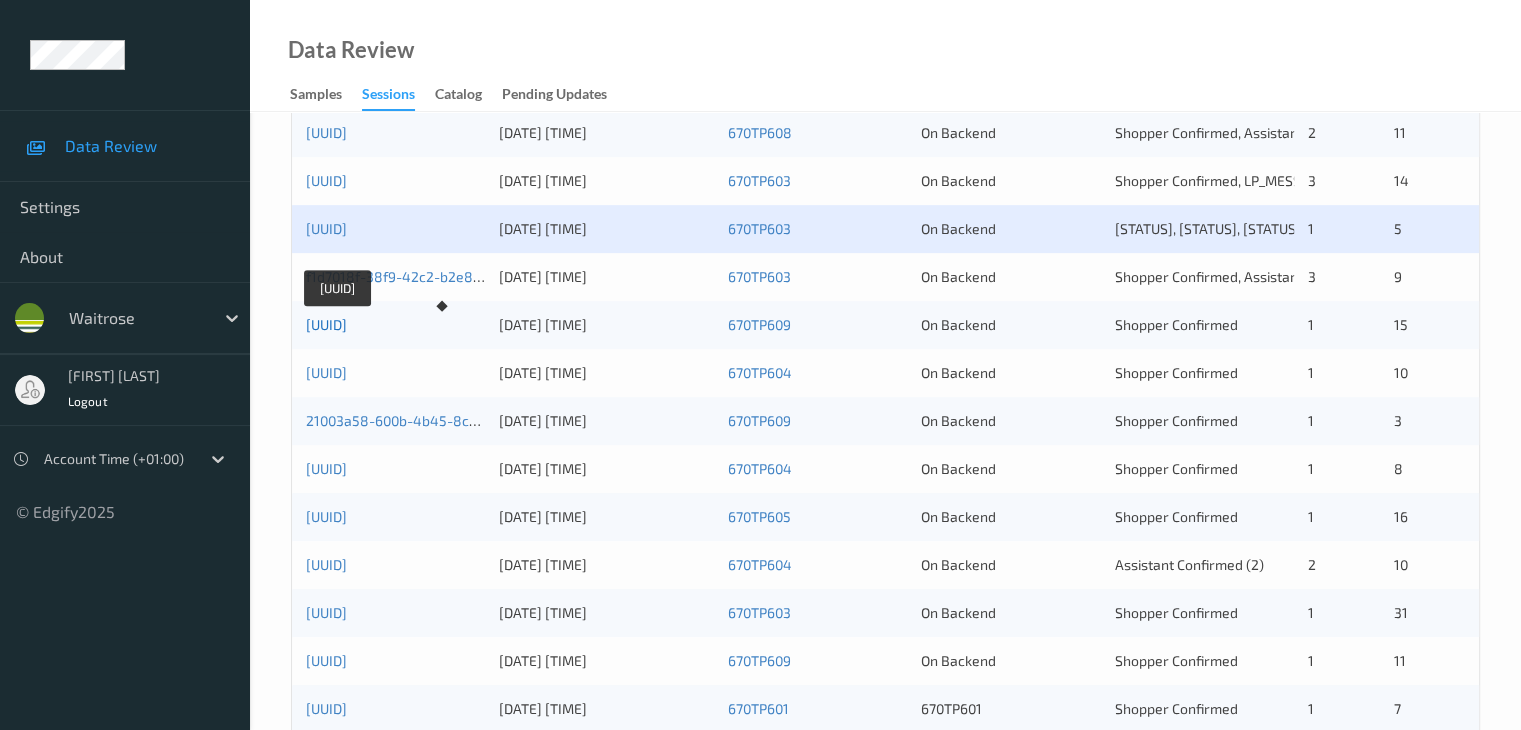 click on "[UUID]" at bounding box center [326, 324] 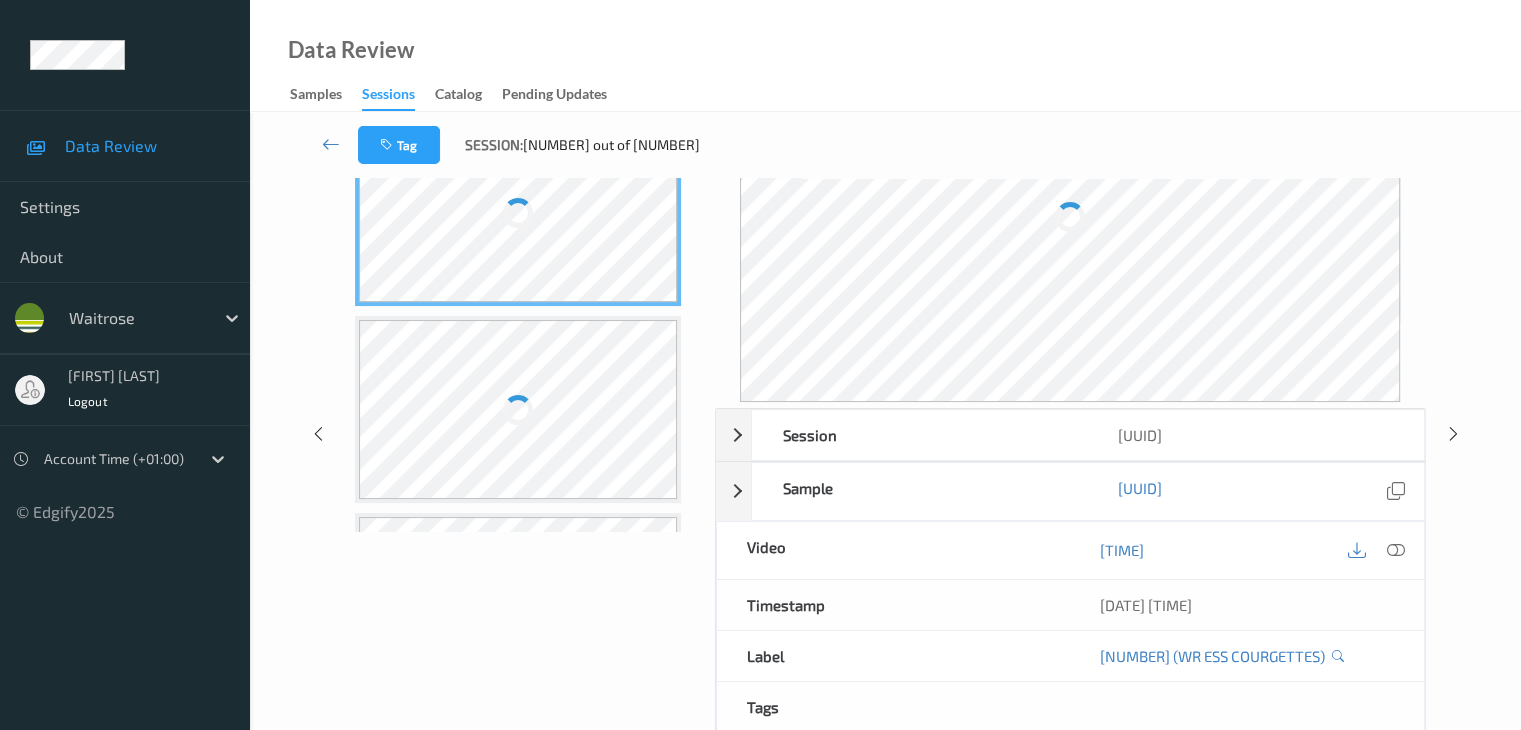 scroll, scrollTop: 24, scrollLeft: 0, axis: vertical 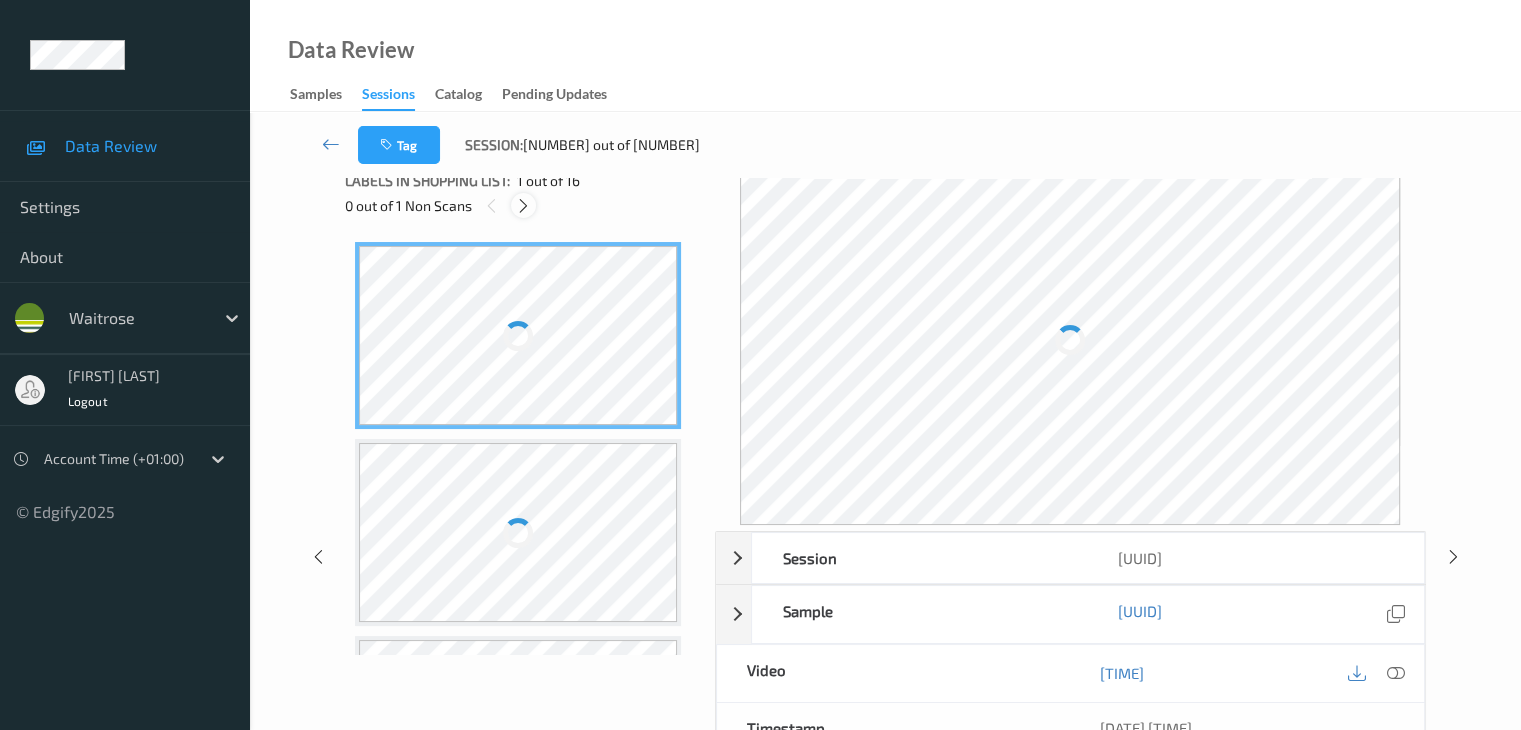 click at bounding box center (523, 206) 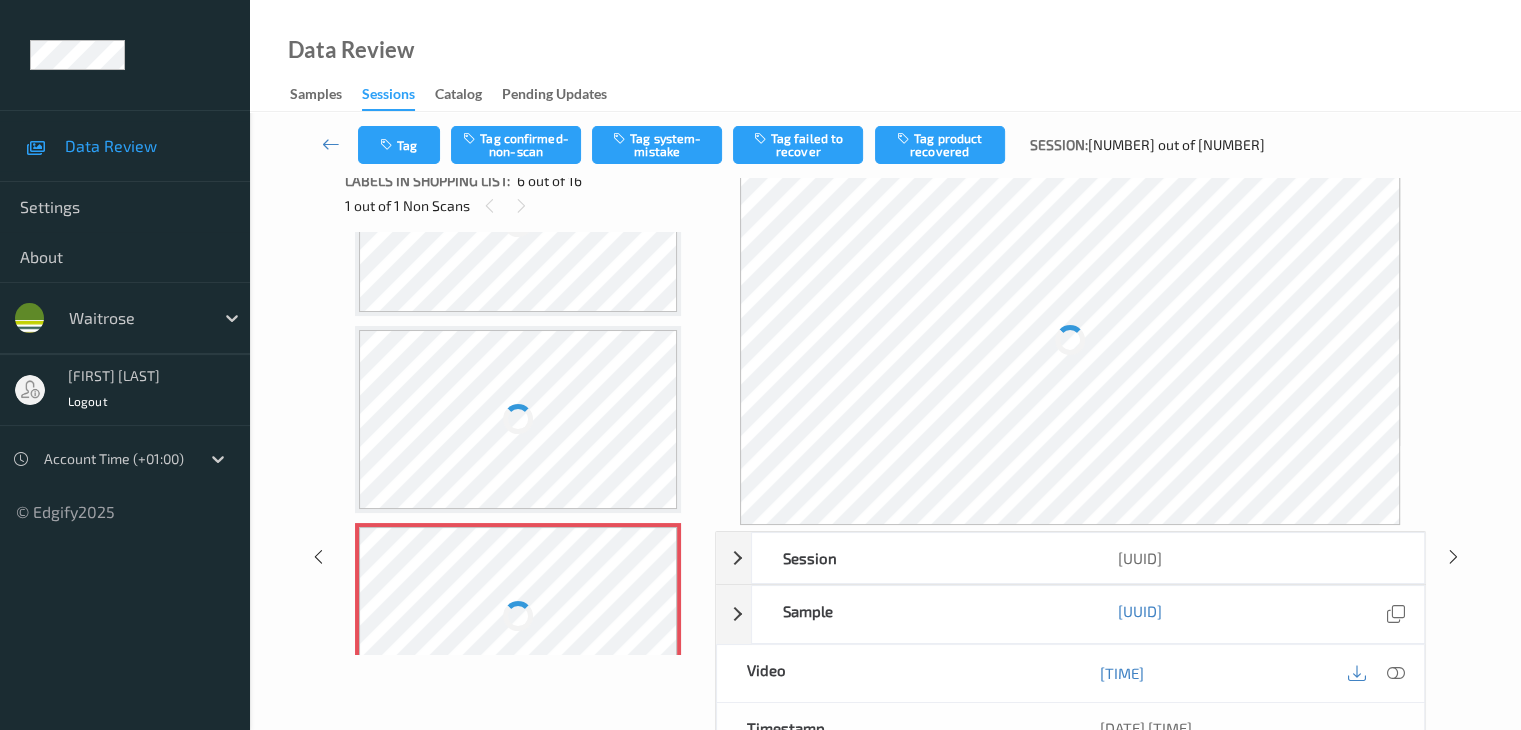 scroll, scrollTop: 896, scrollLeft: 0, axis: vertical 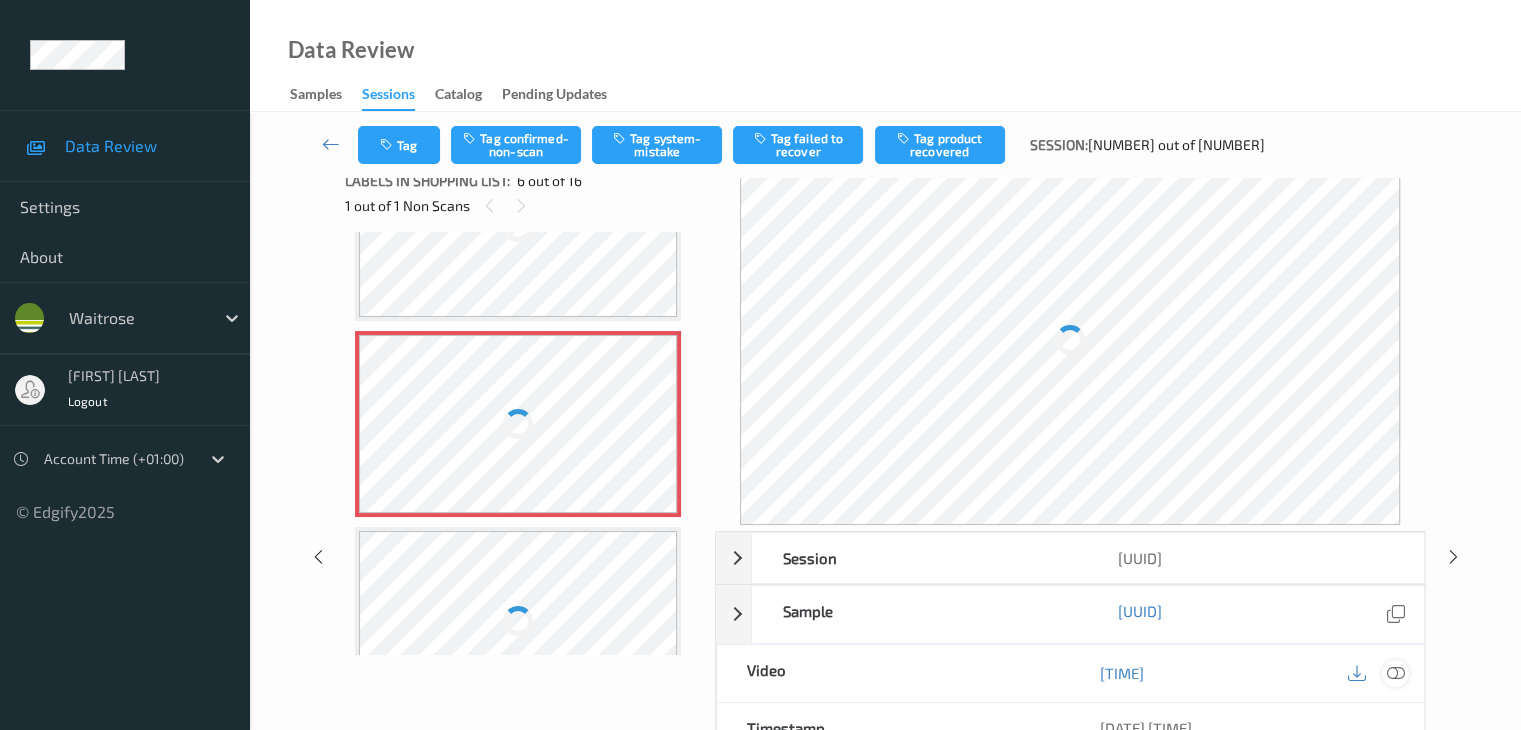 click at bounding box center (1395, 673) 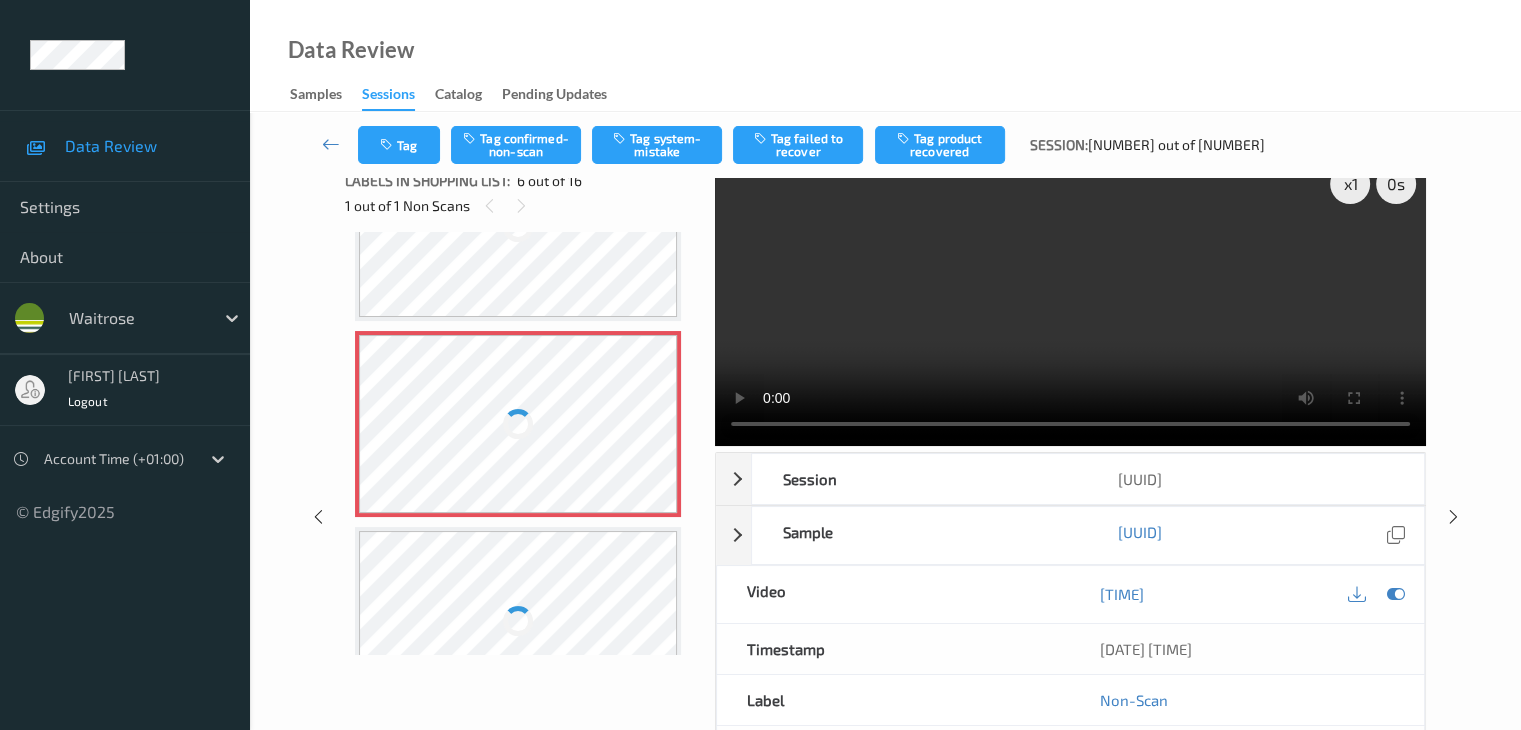 scroll, scrollTop: 0, scrollLeft: 0, axis: both 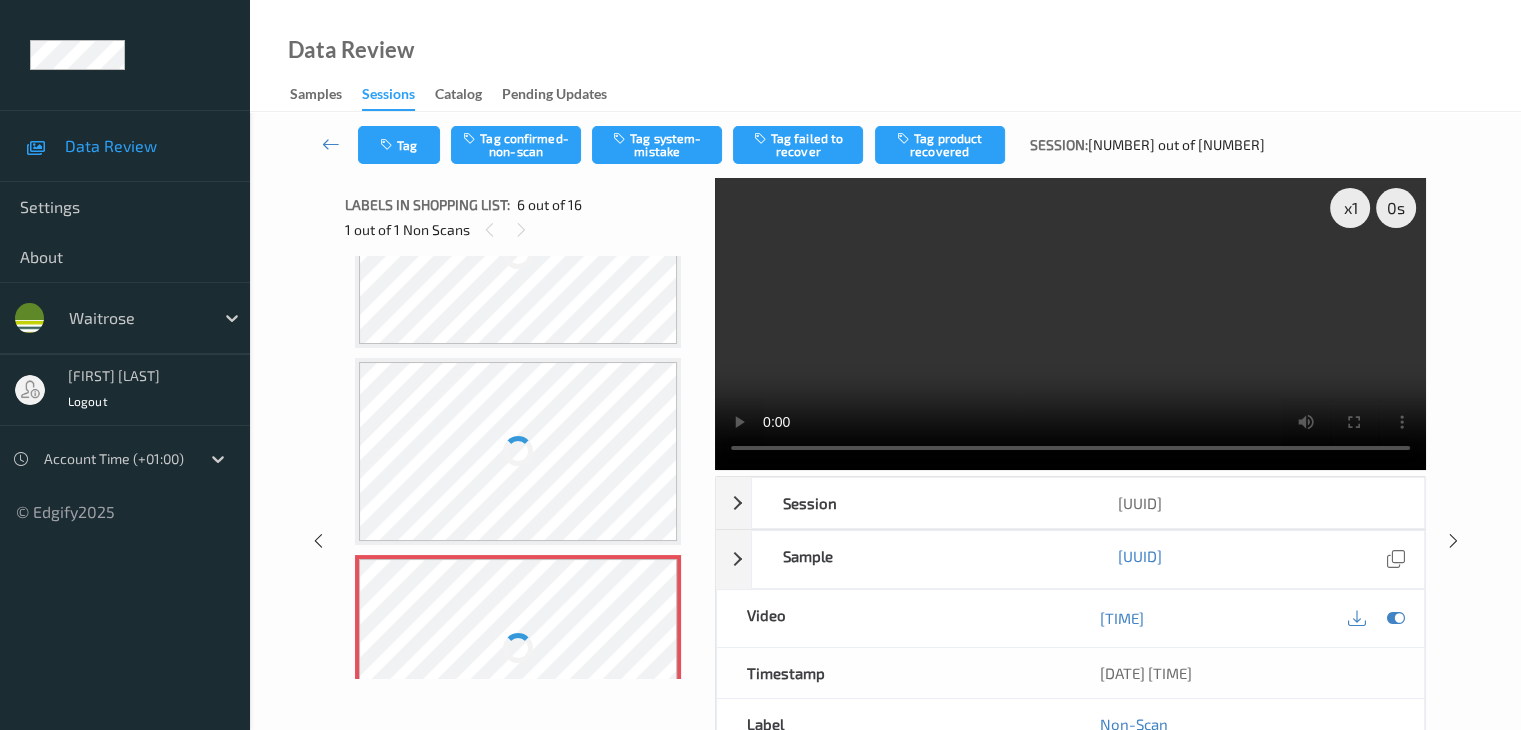 click at bounding box center [518, 451] 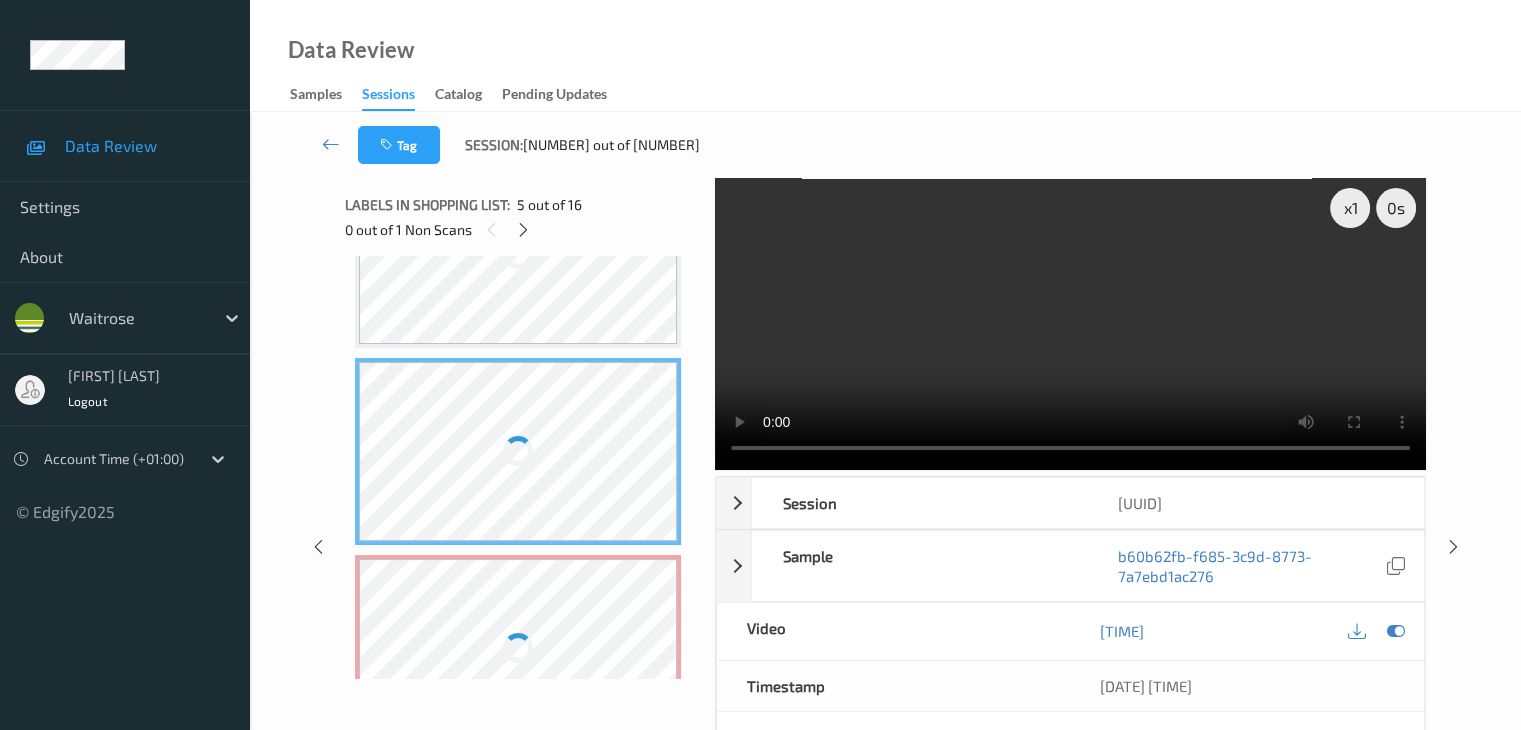 click at bounding box center (518, 451) 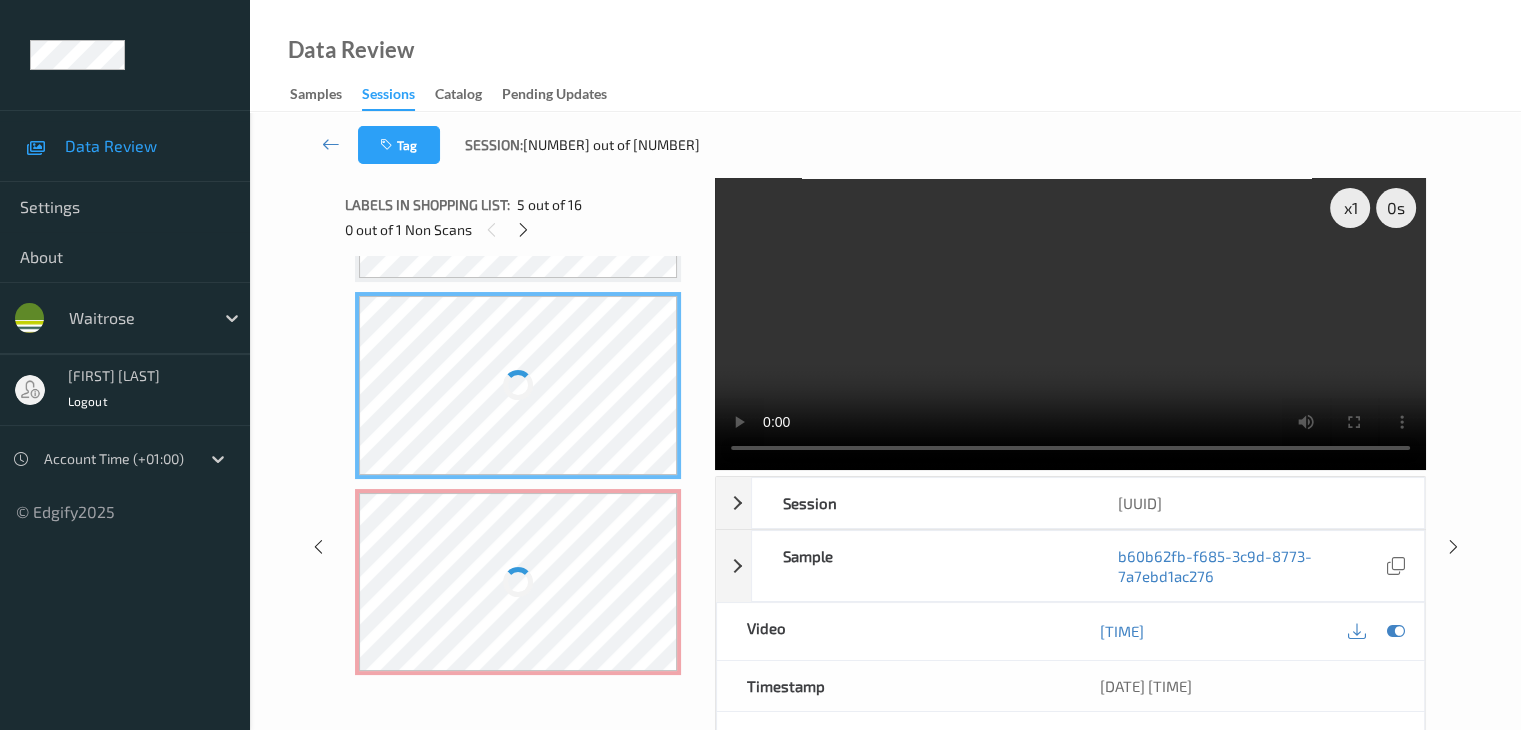 scroll, scrollTop: 796, scrollLeft: 0, axis: vertical 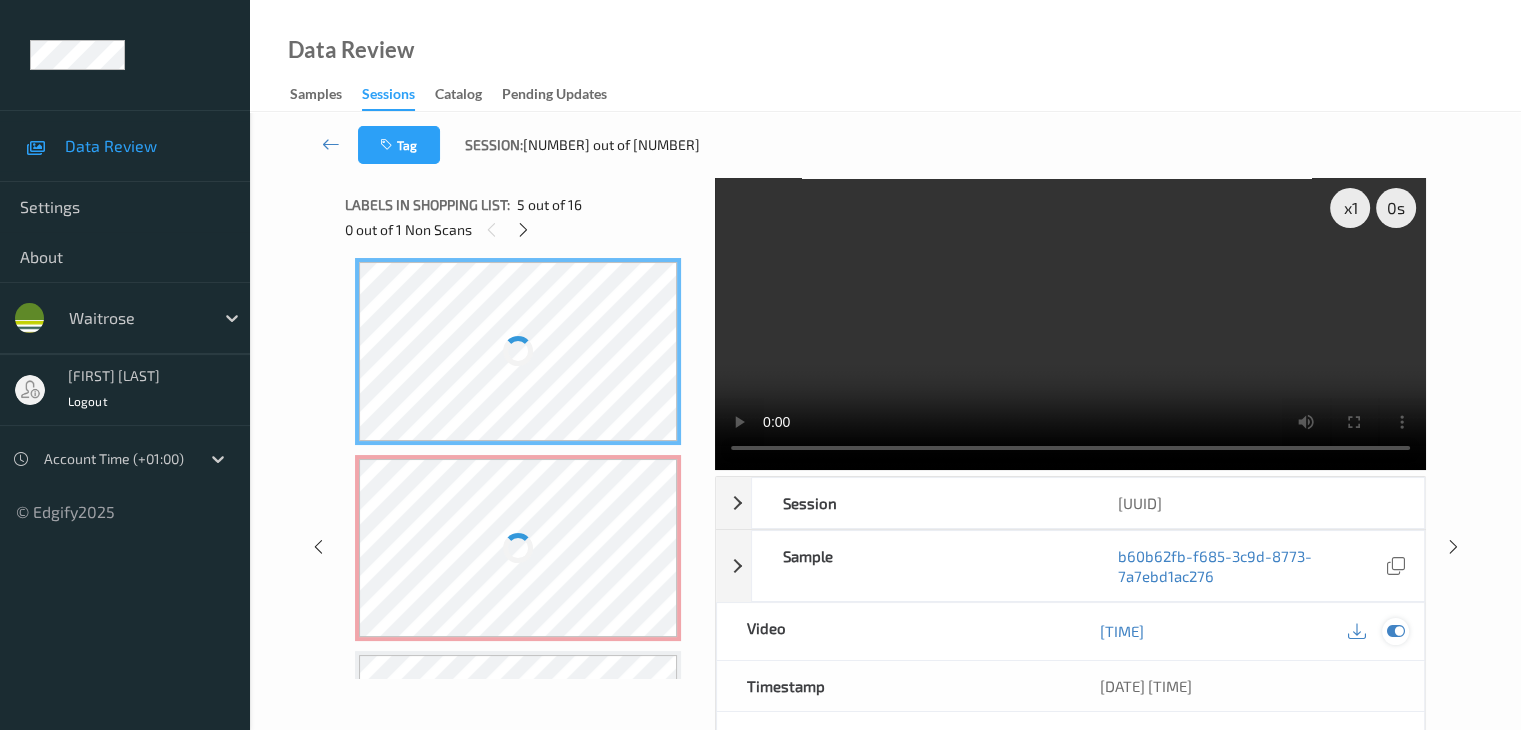 click at bounding box center [1395, 631] 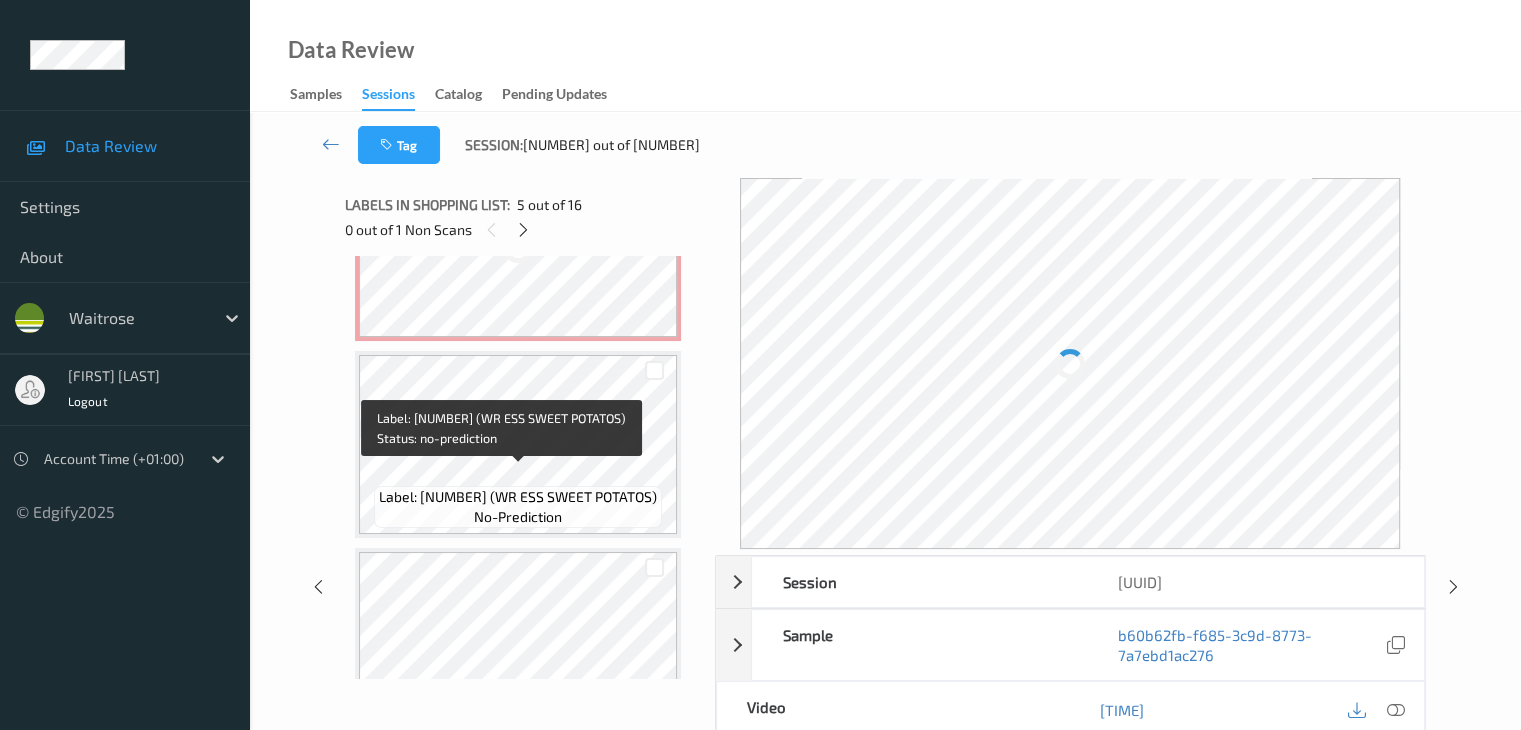 scroll, scrollTop: 896, scrollLeft: 0, axis: vertical 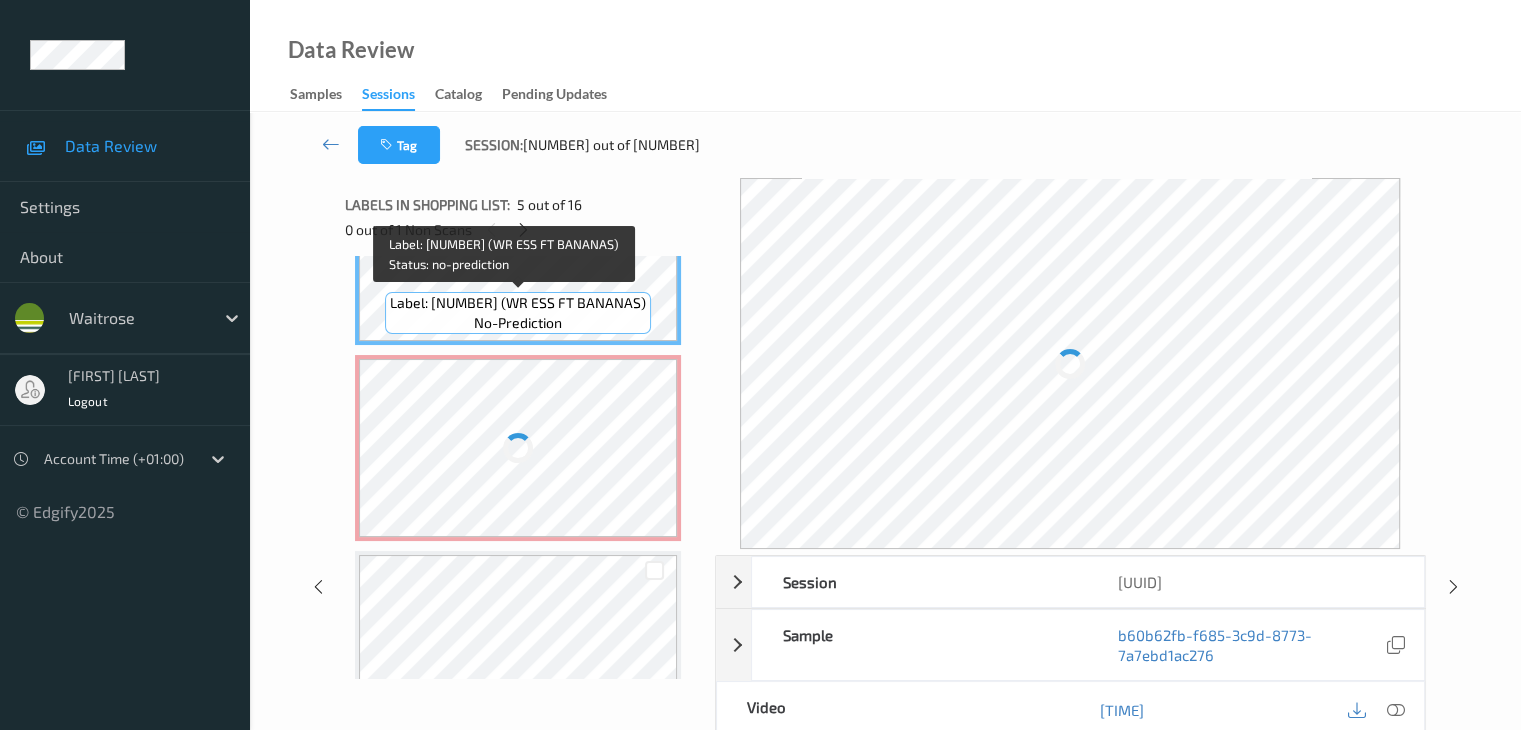click on "Label: [NUMBER] (WR ESS FT BANANAS)" at bounding box center [518, 303] 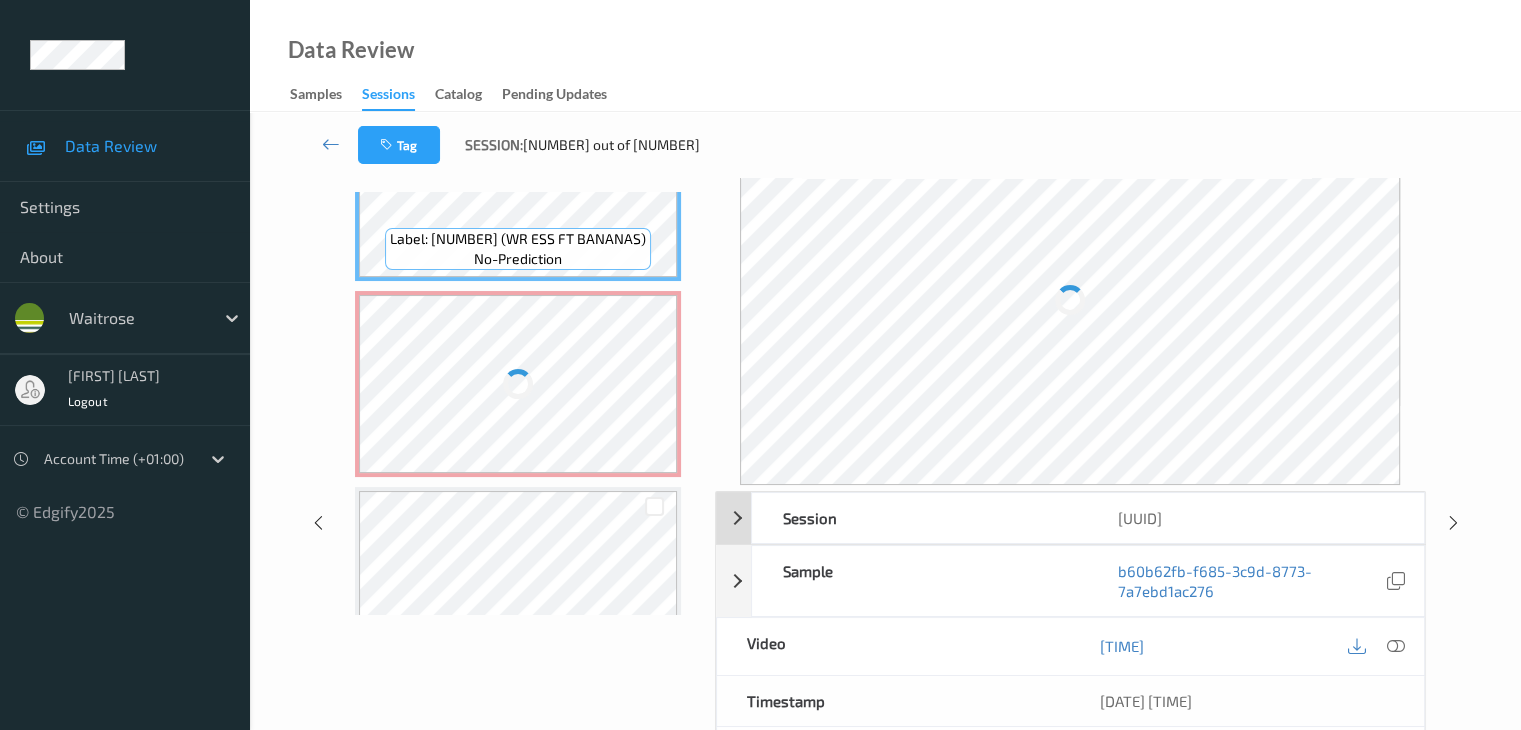 scroll, scrollTop: 100, scrollLeft: 0, axis: vertical 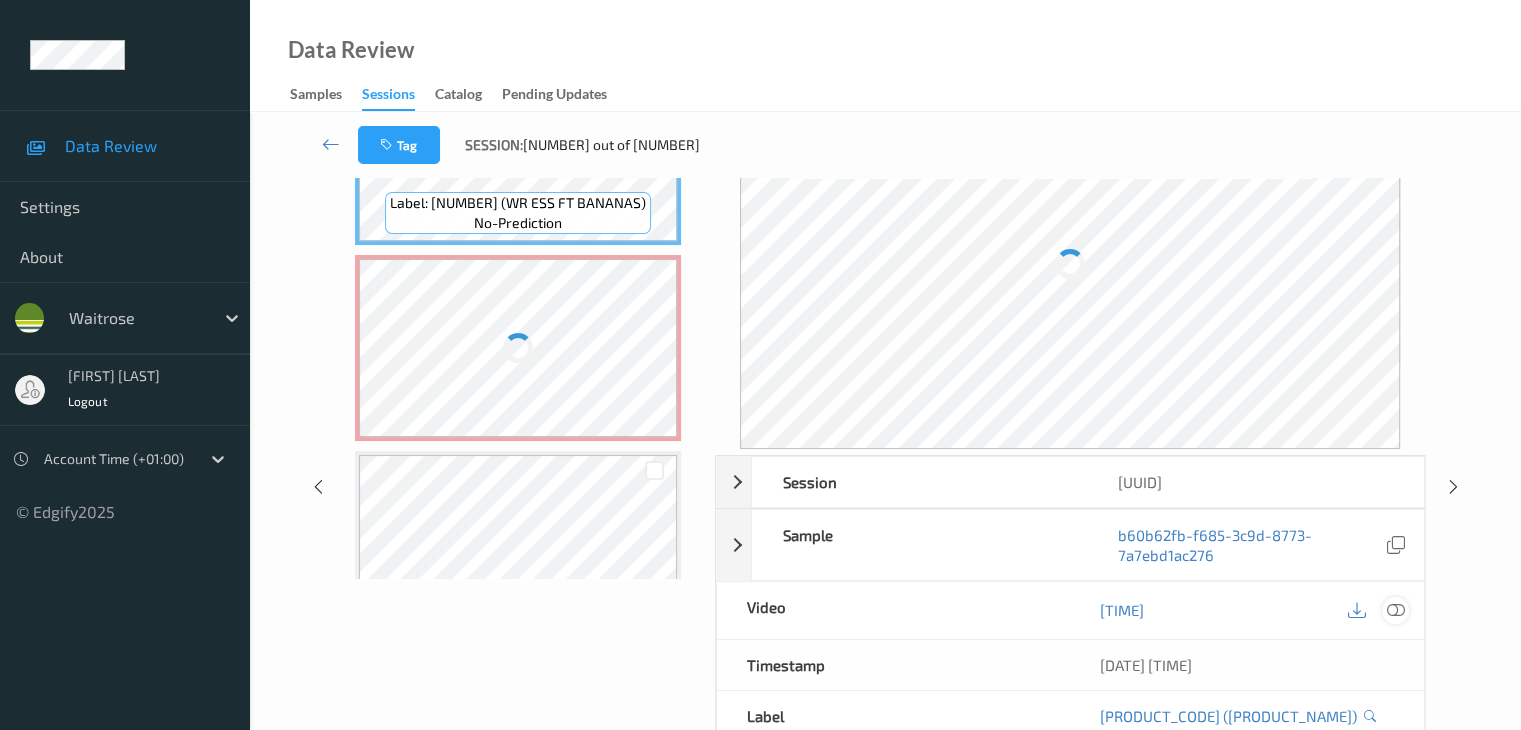 click at bounding box center [1395, 610] 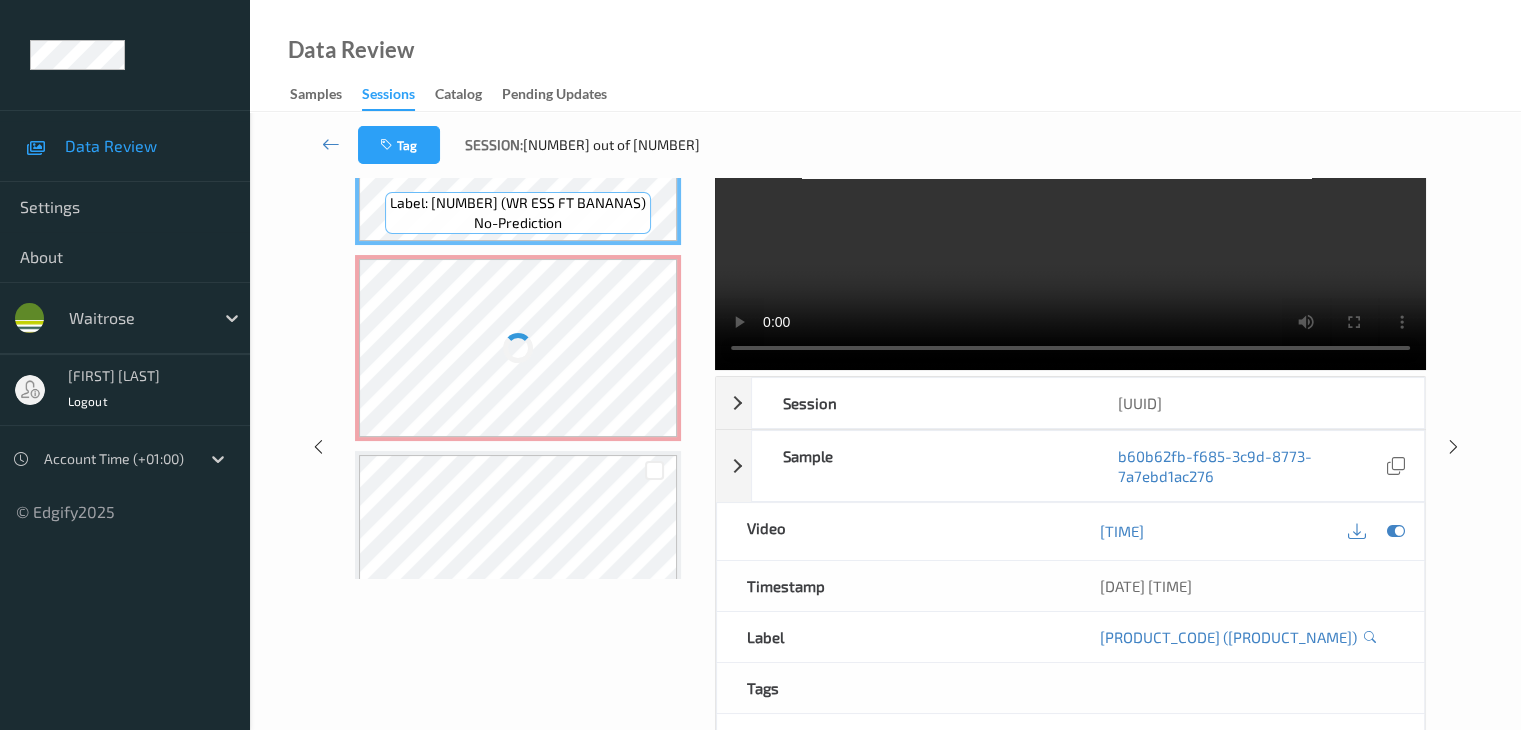 scroll, scrollTop: 0, scrollLeft: 0, axis: both 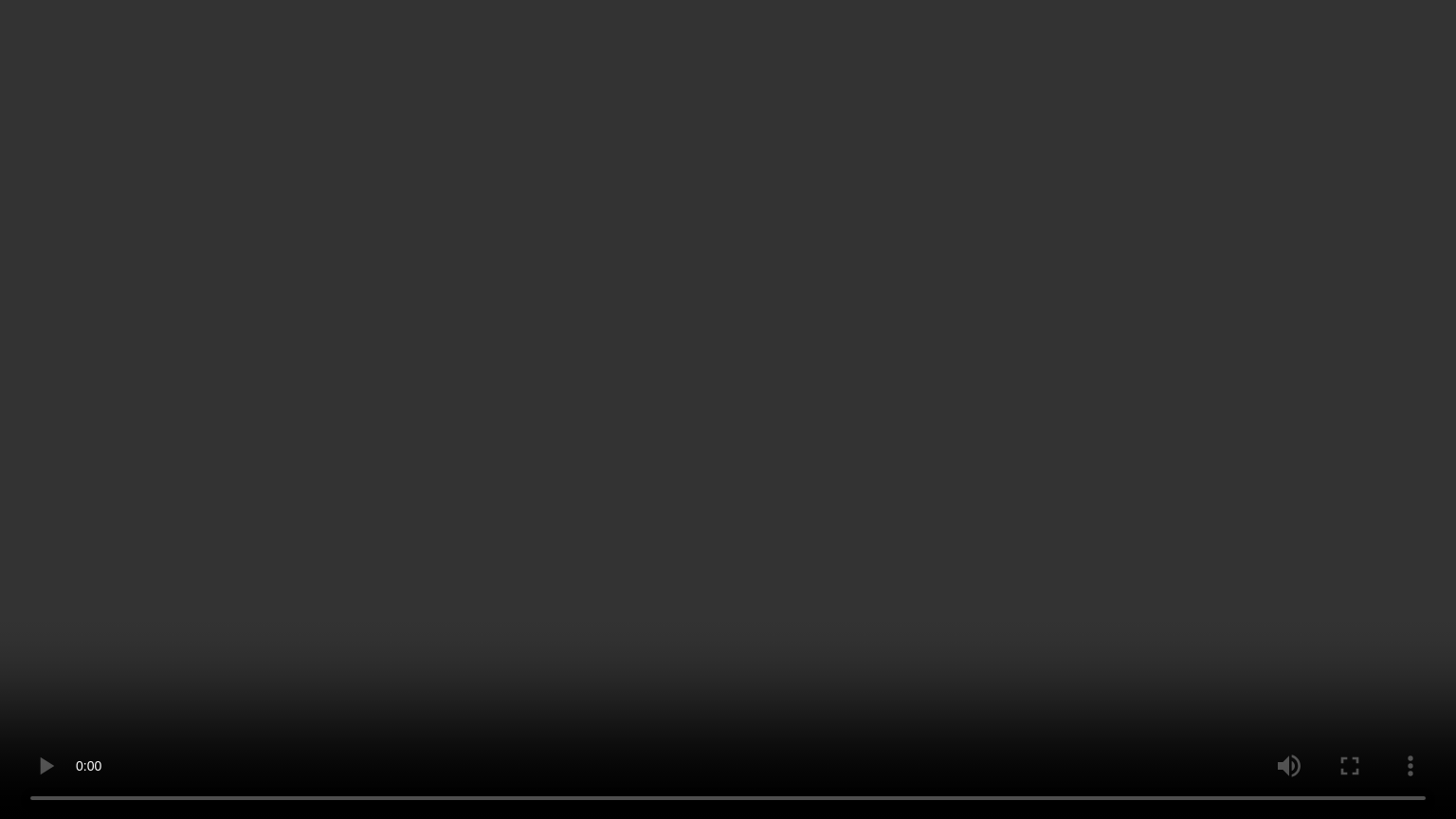 type 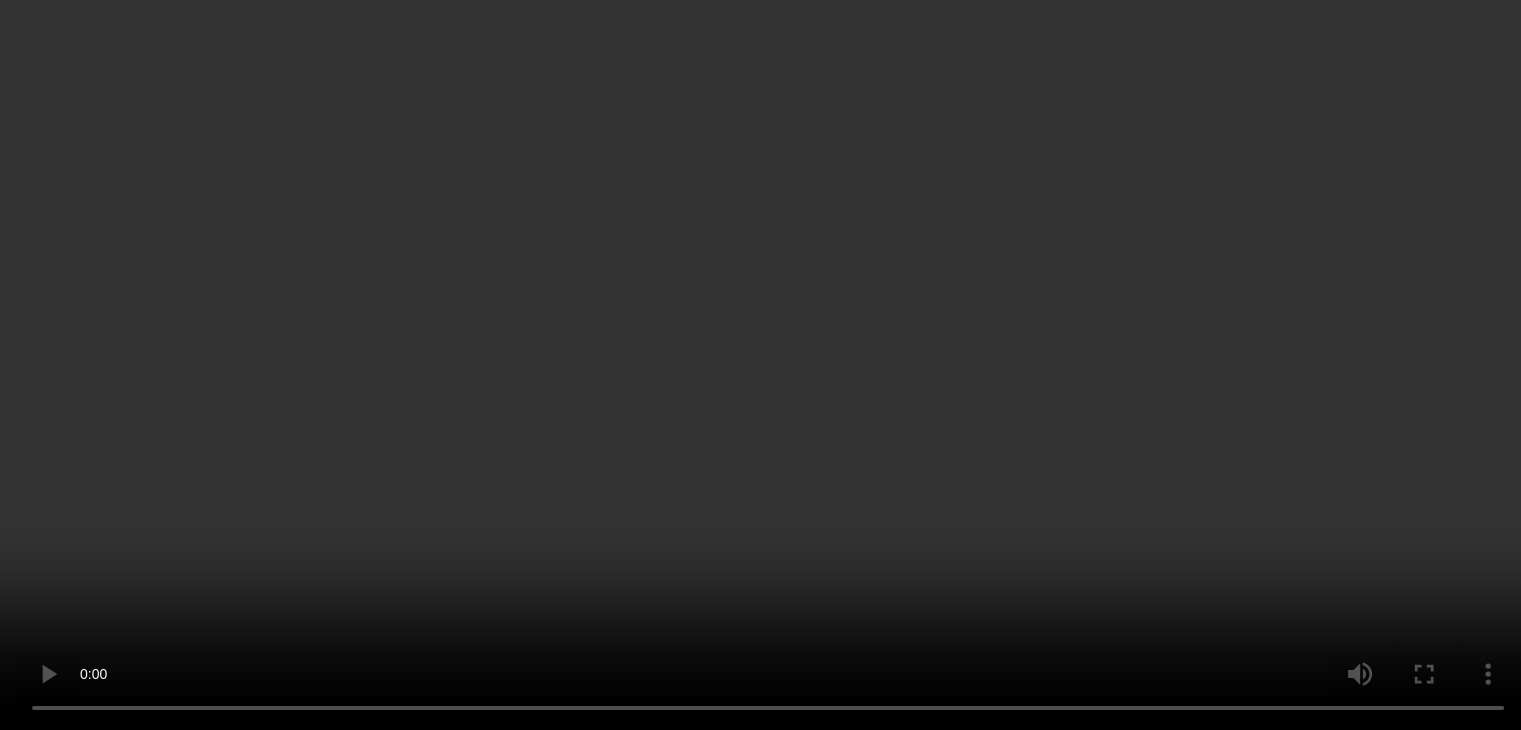 scroll, scrollTop: 996, scrollLeft: 0, axis: vertical 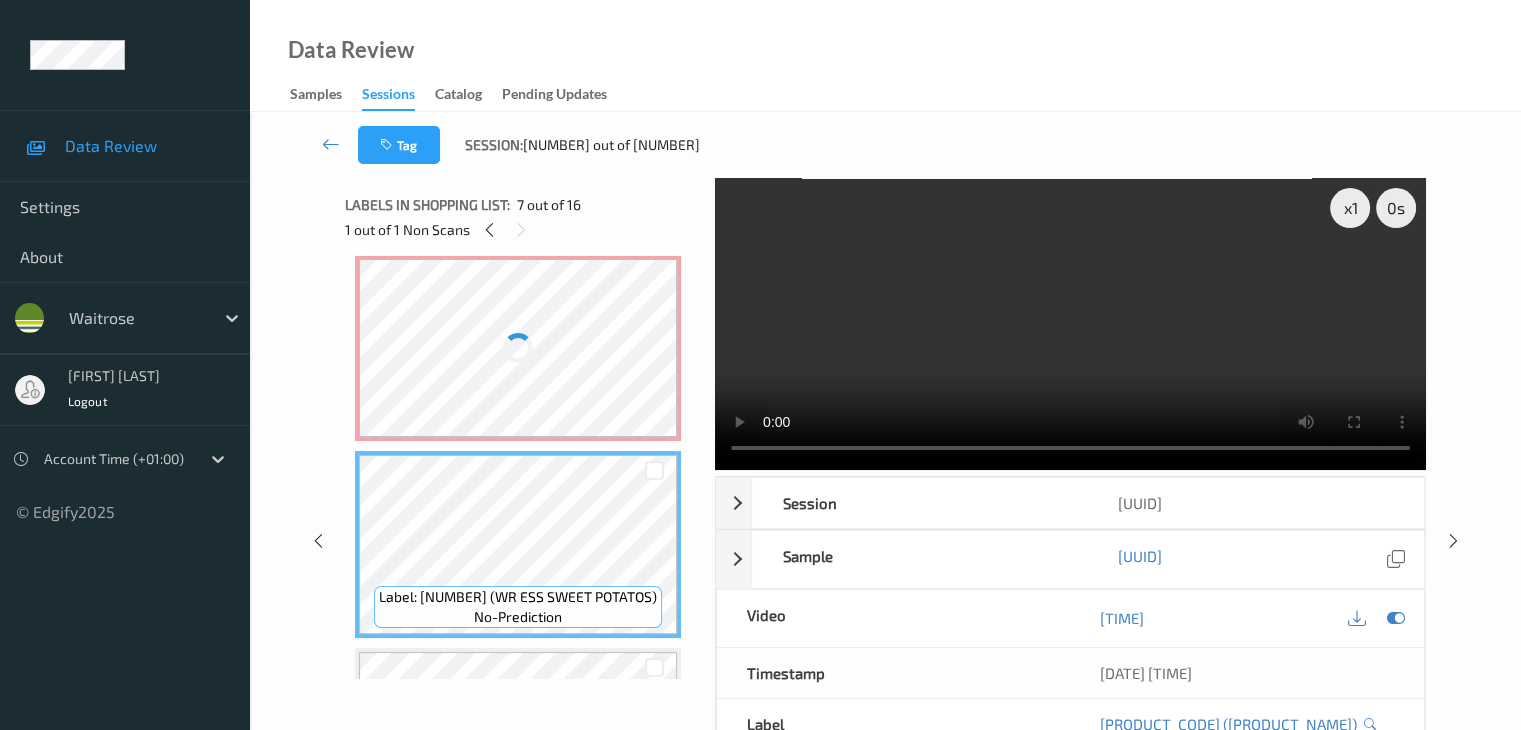 click at bounding box center (518, 348) 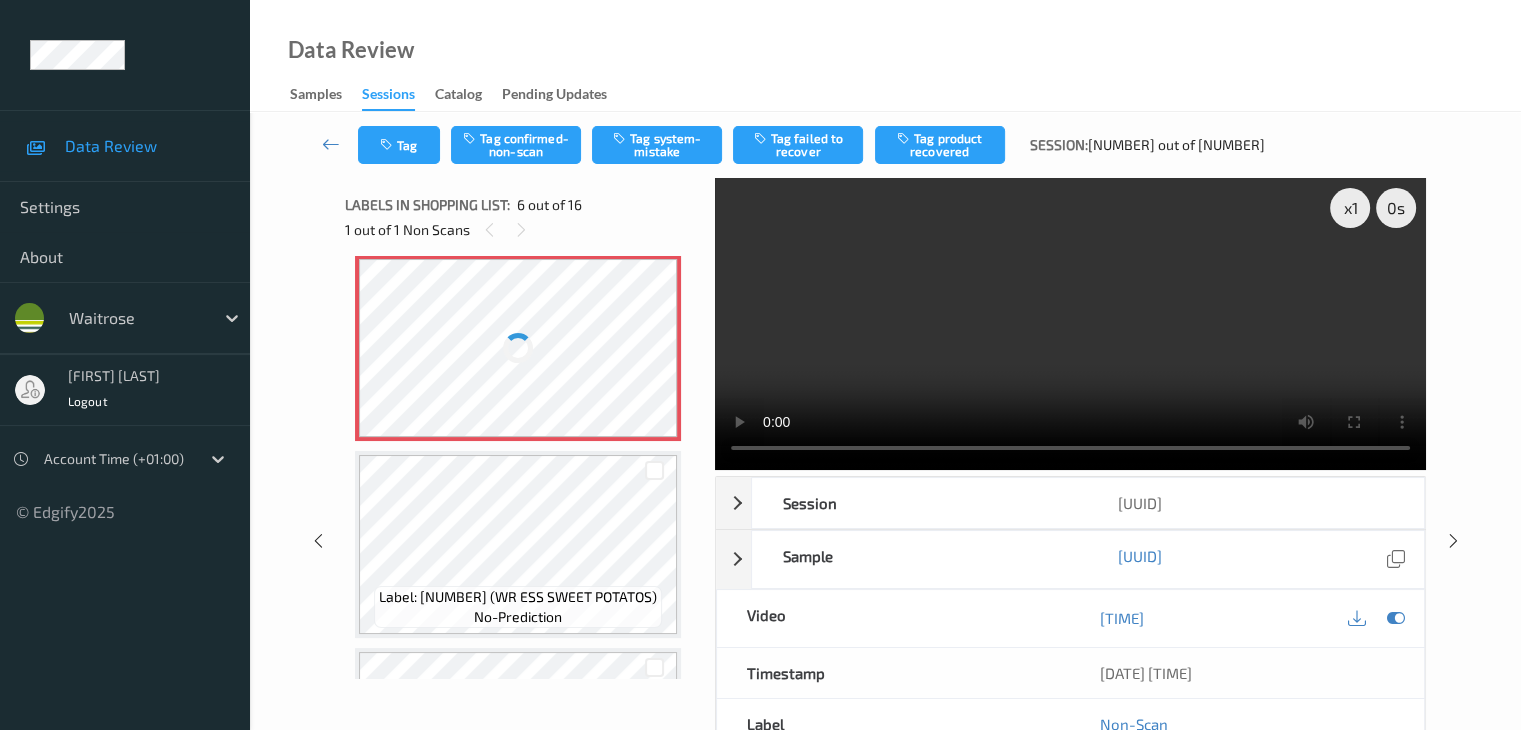 click at bounding box center (518, 348) 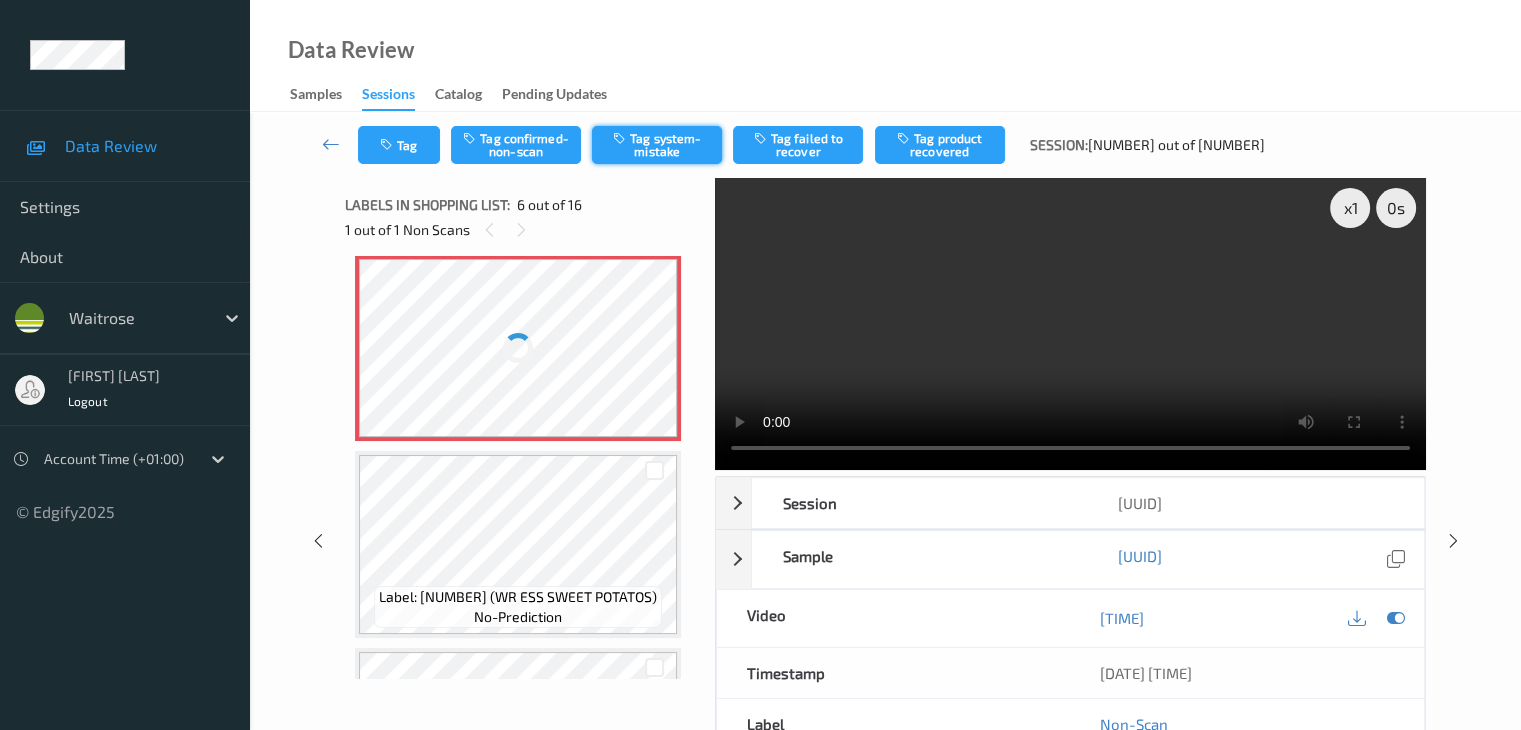 click on "Tag   system-mistake" at bounding box center [657, 145] 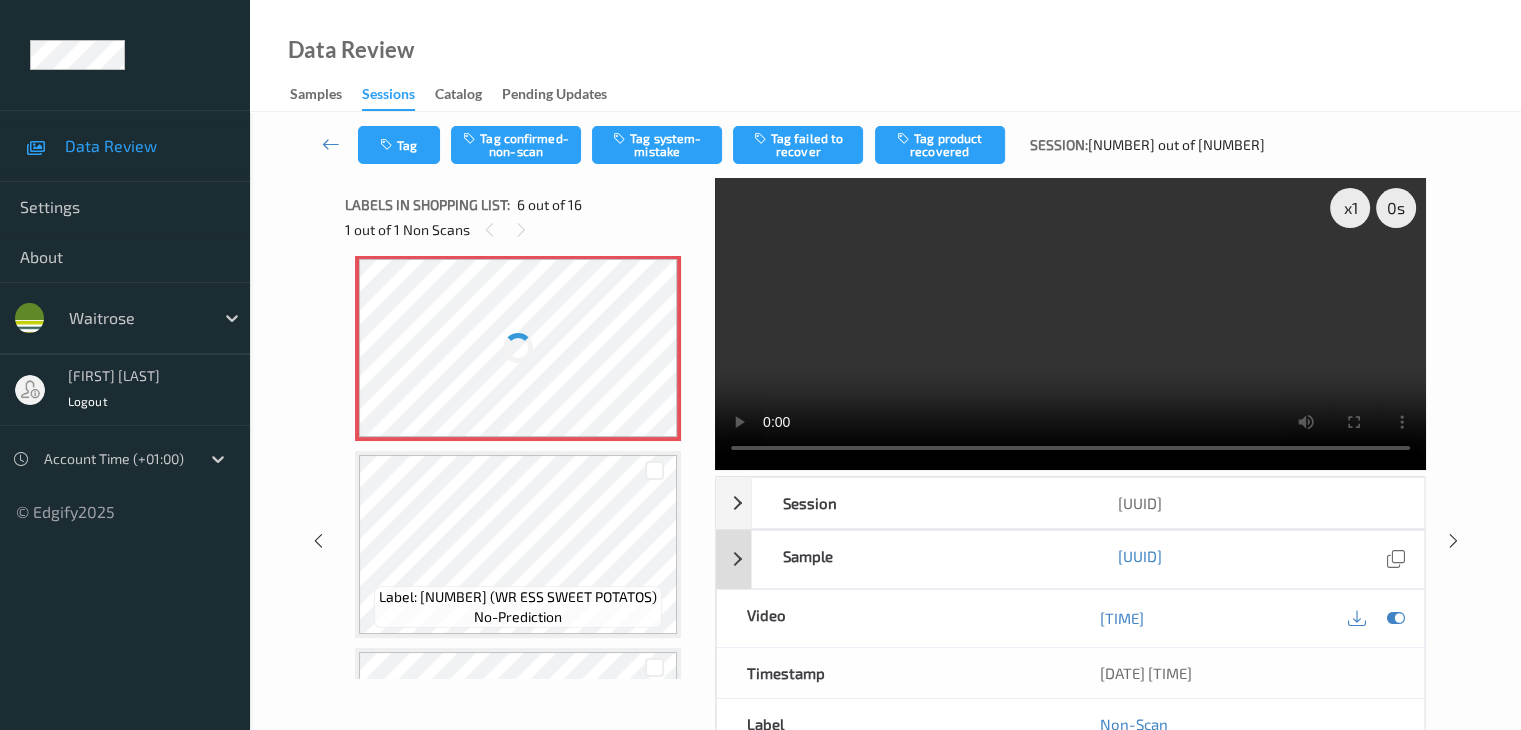 drag, startPoint x: 1392, startPoint y: 646, endPoint x: 1367, endPoint y: 632, distance: 28.653097 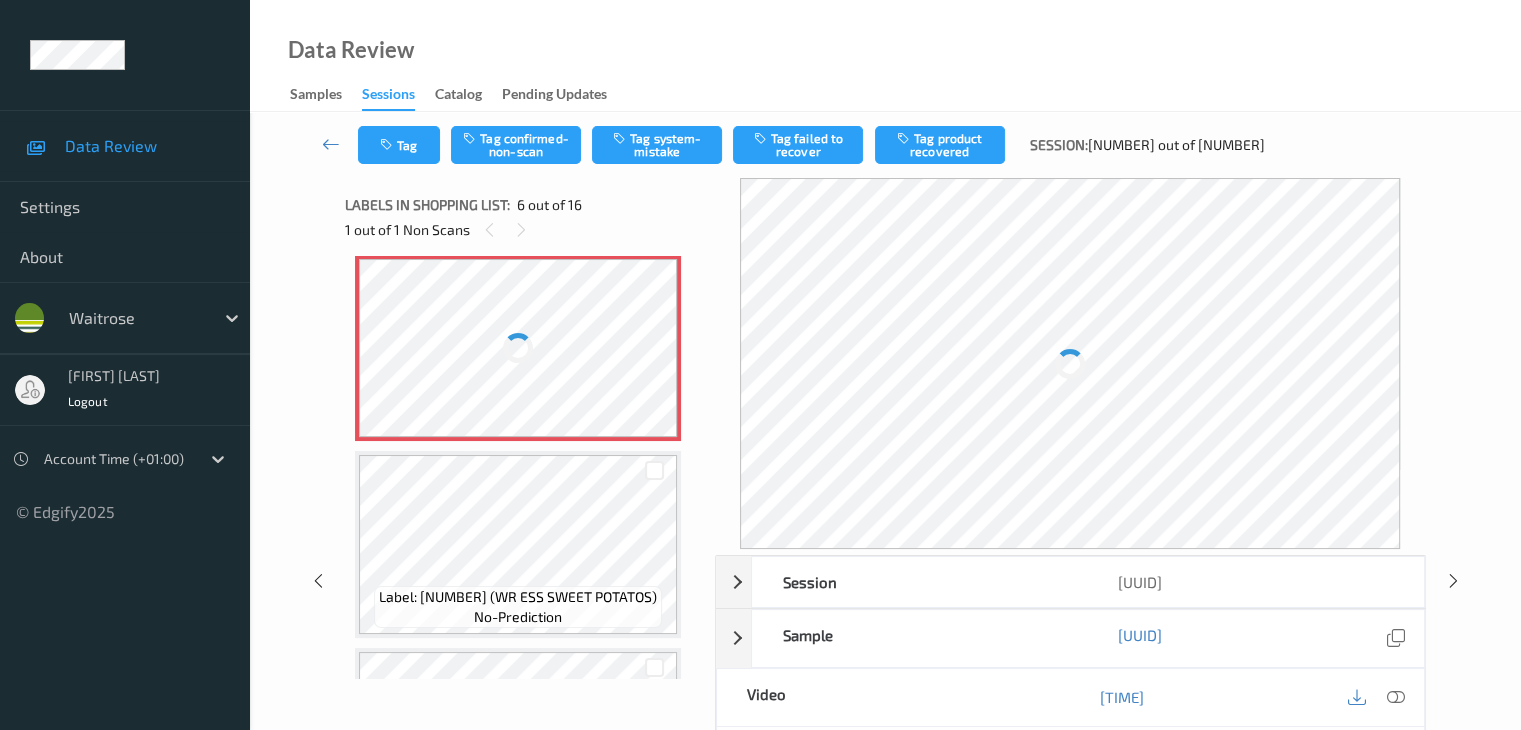 click at bounding box center [518, 348] 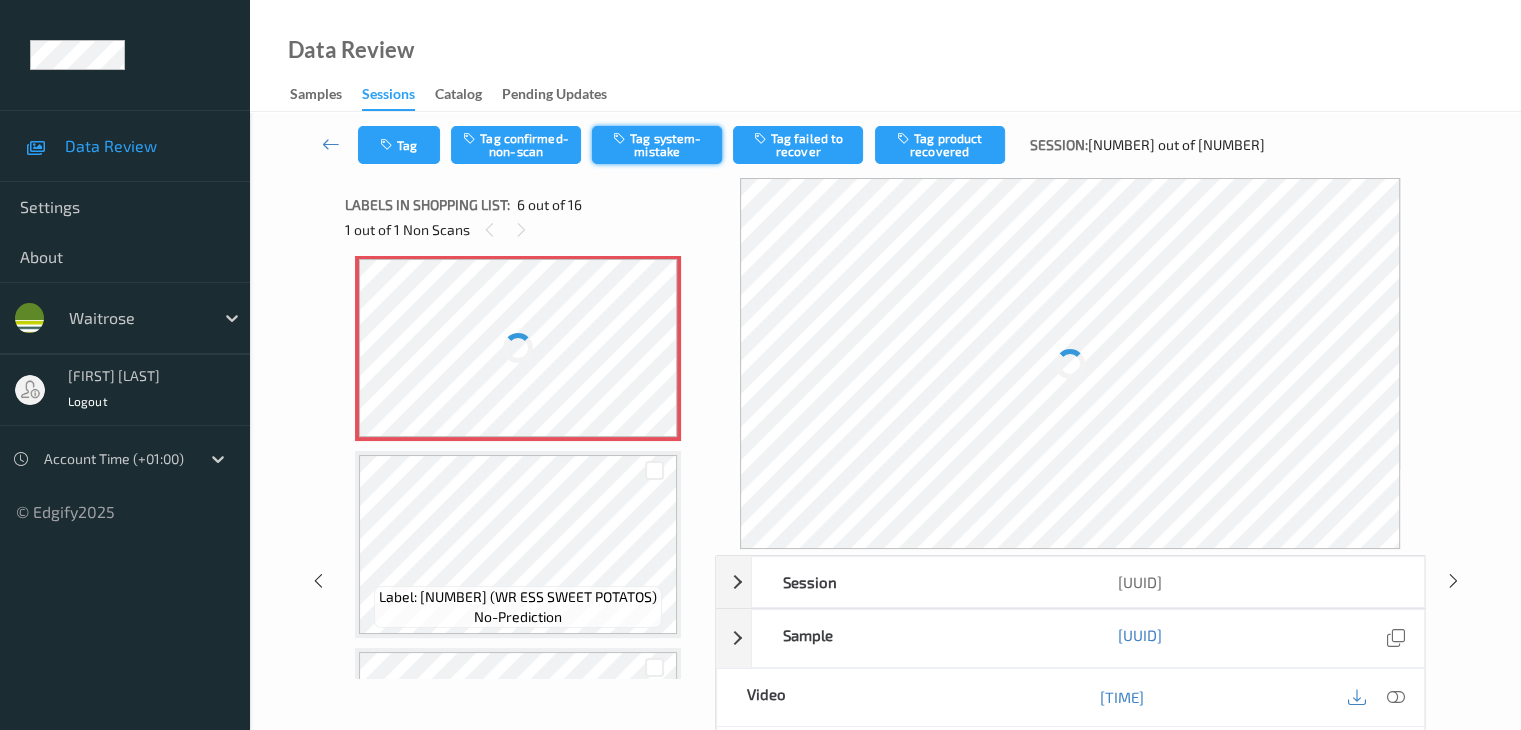 click on "Tag   system-mistake" at bounding box center (657, 145) 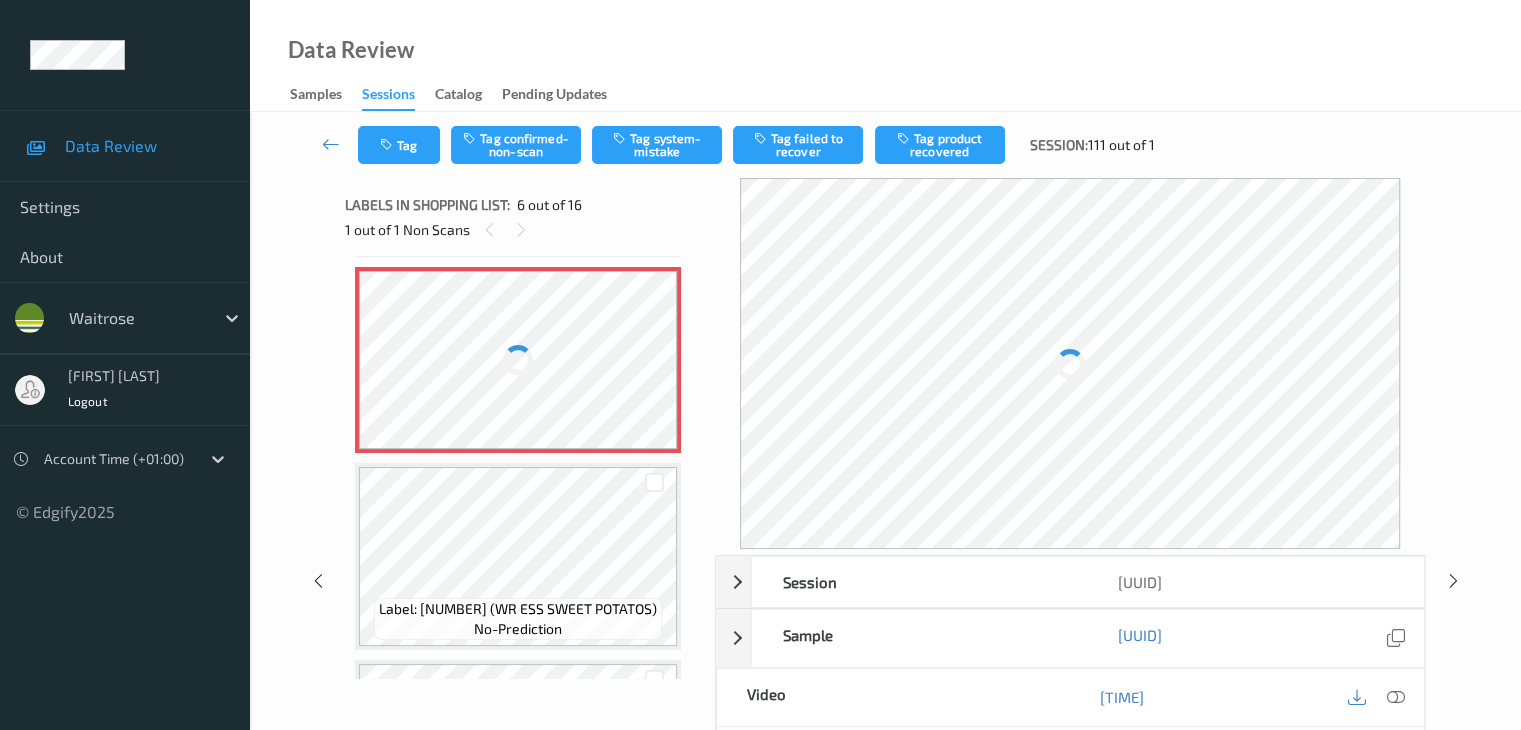 scroll, scrollTop: 996, scrollLeft: 0, axis: vertical 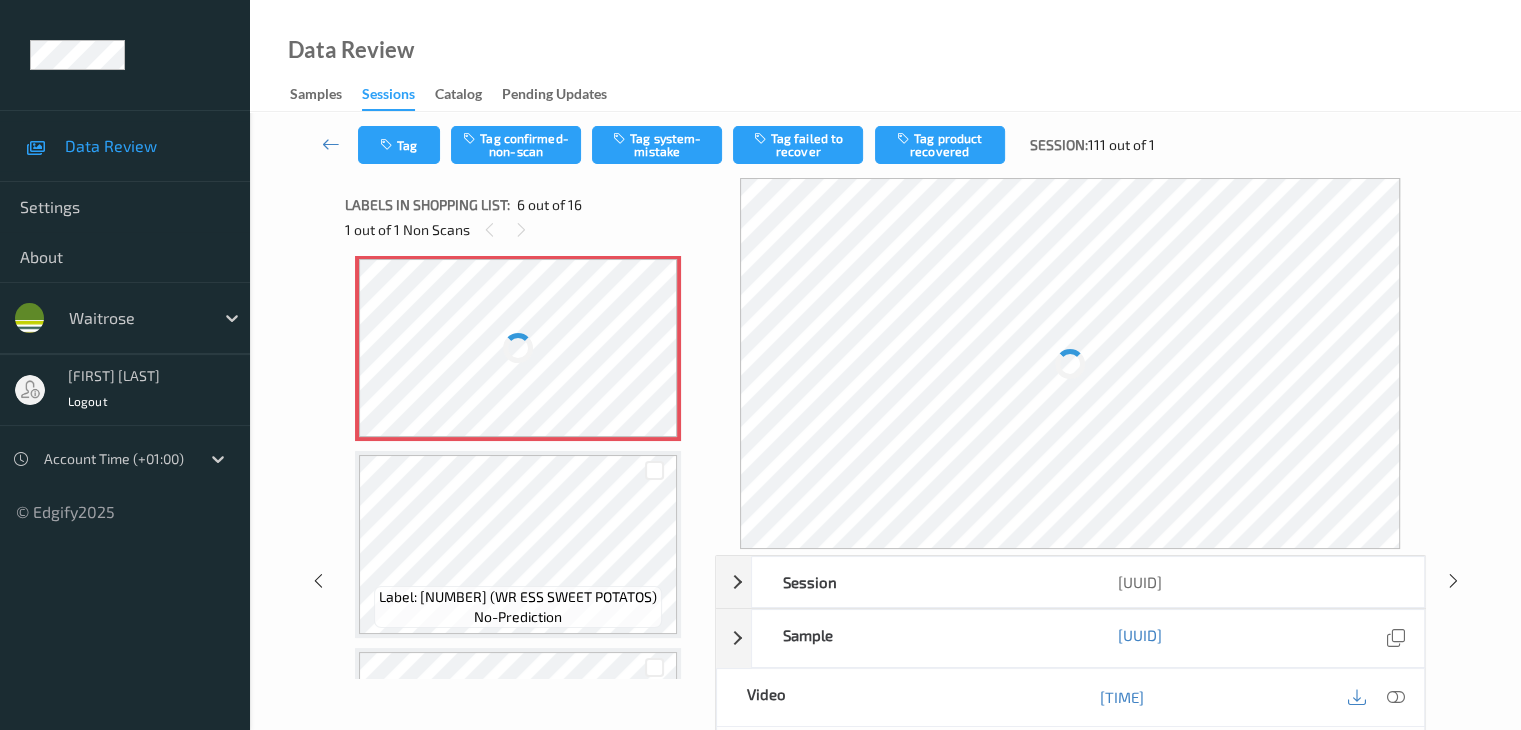 click at bounding box center [518, 348] 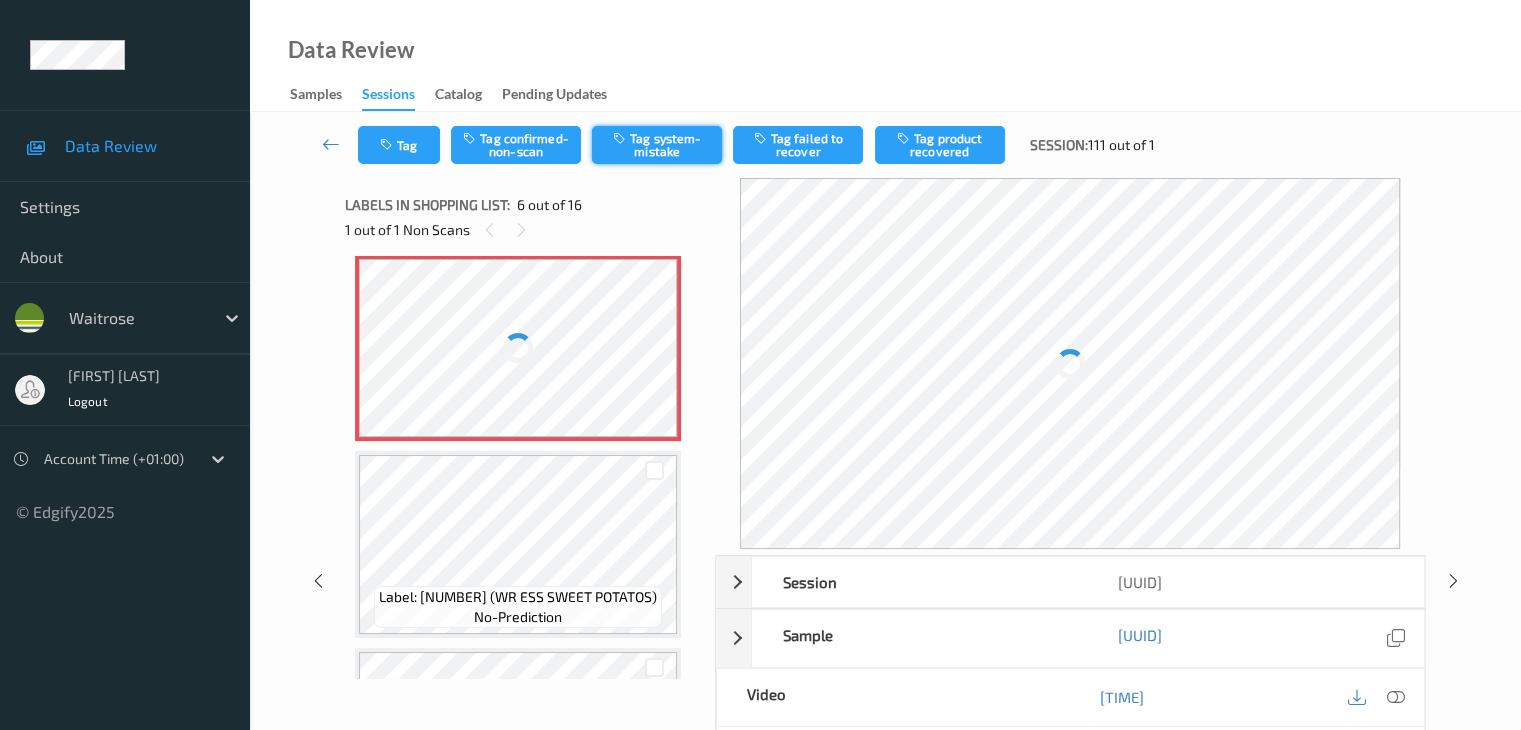 click on "Tag   system-mistake" at bounding box center [657, 145] 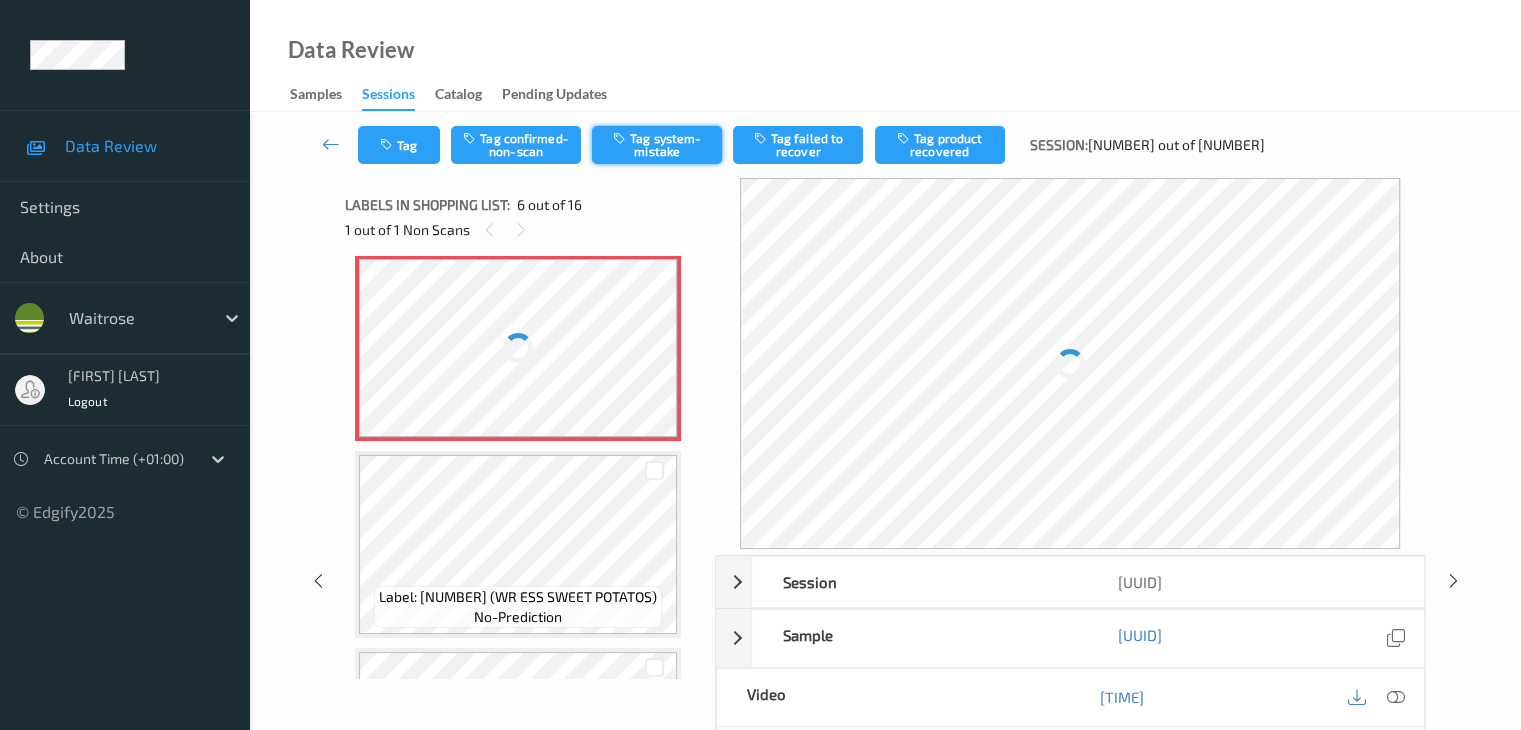 click on "Tag   system-mistake" at bounding box center (657, 145) 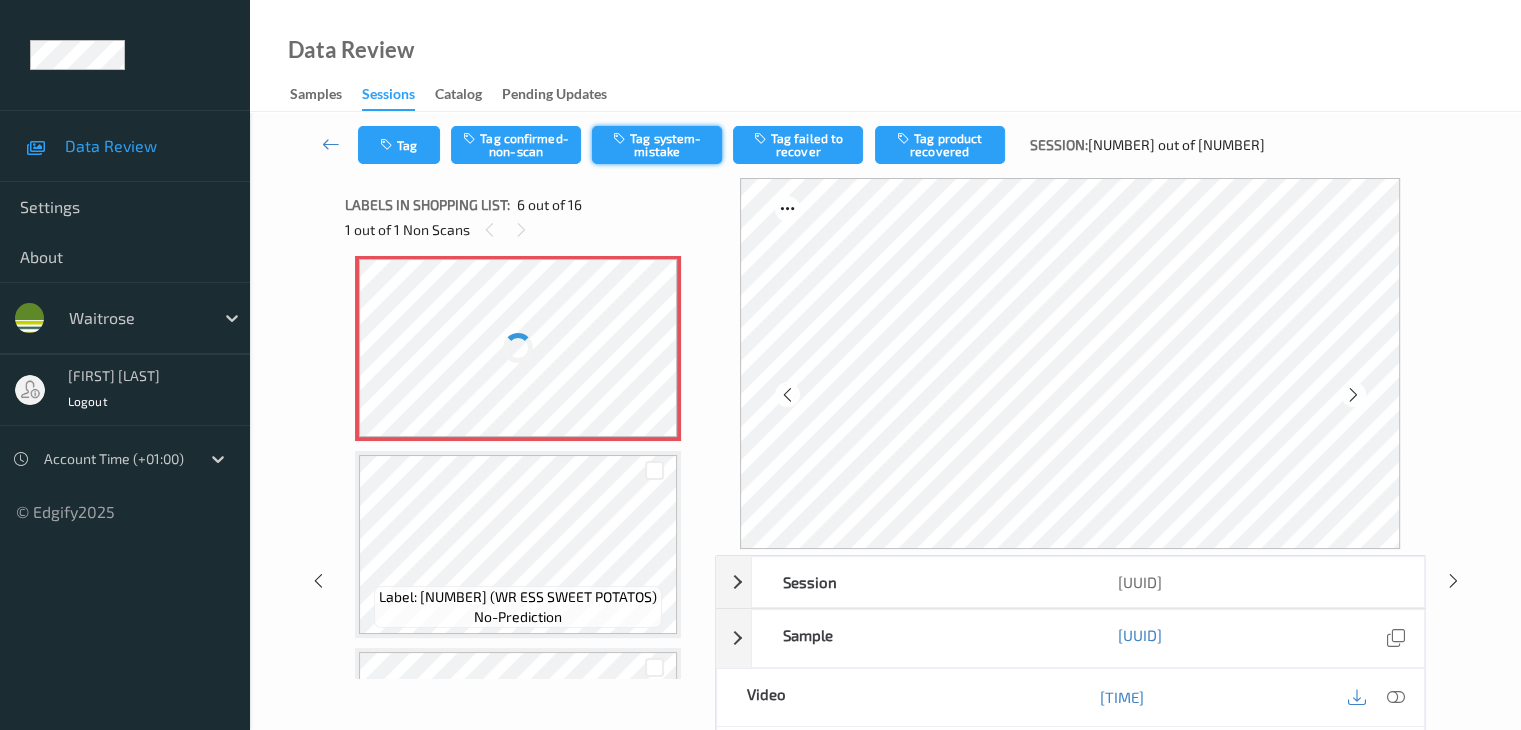 click on "Tag   system-mistake" at bounding box center [657, 145] 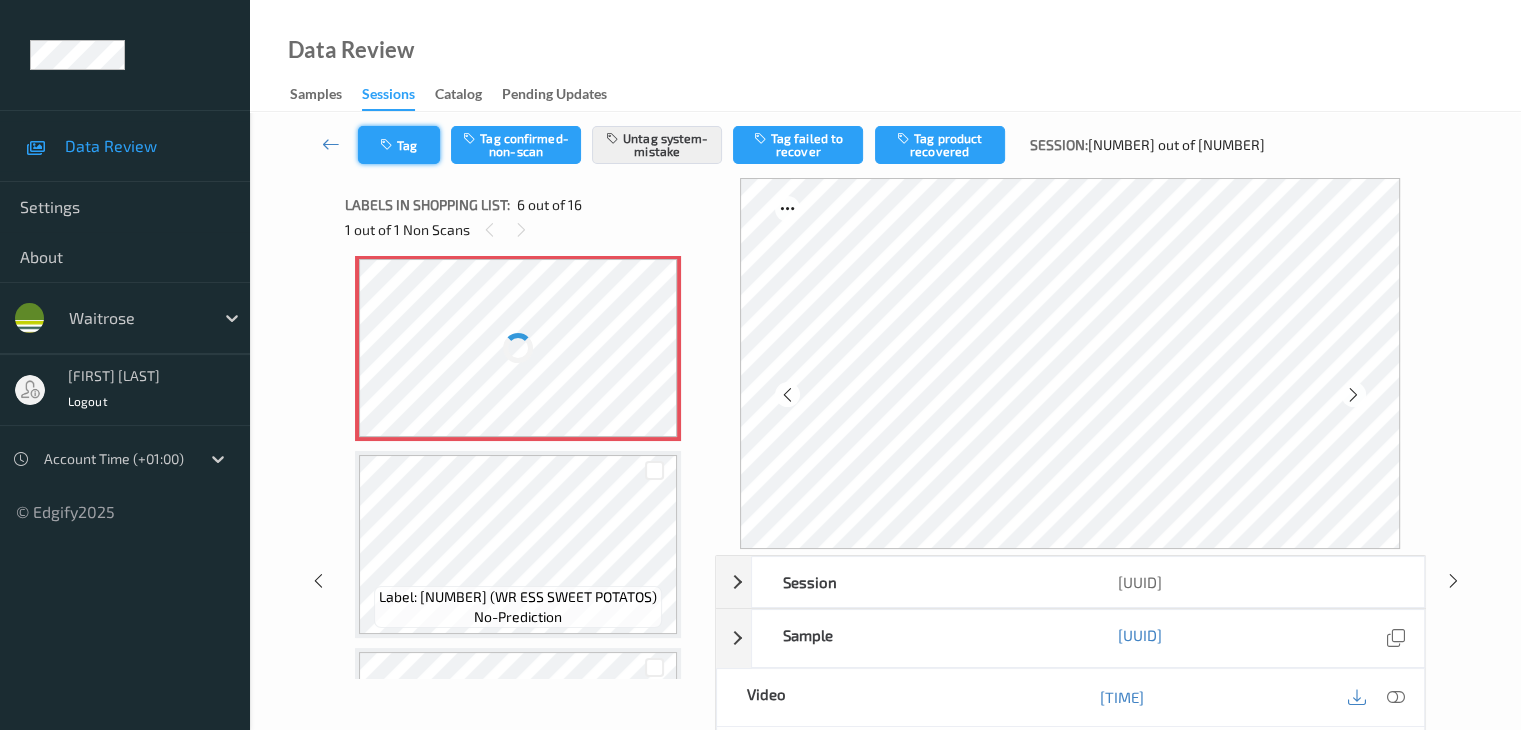 click on "Tag" at bounding box center (399, 145) 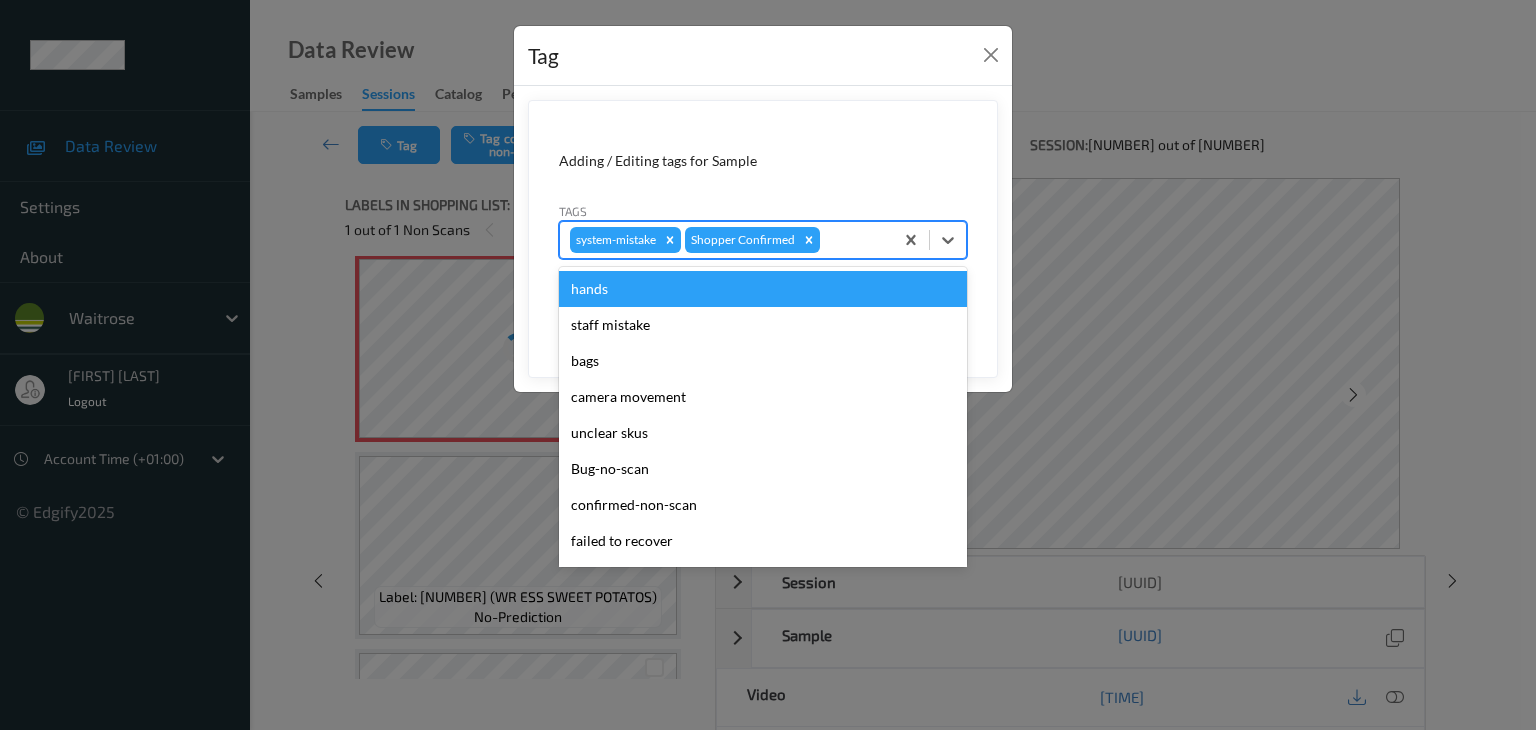 click at bounding box center [853, 240] 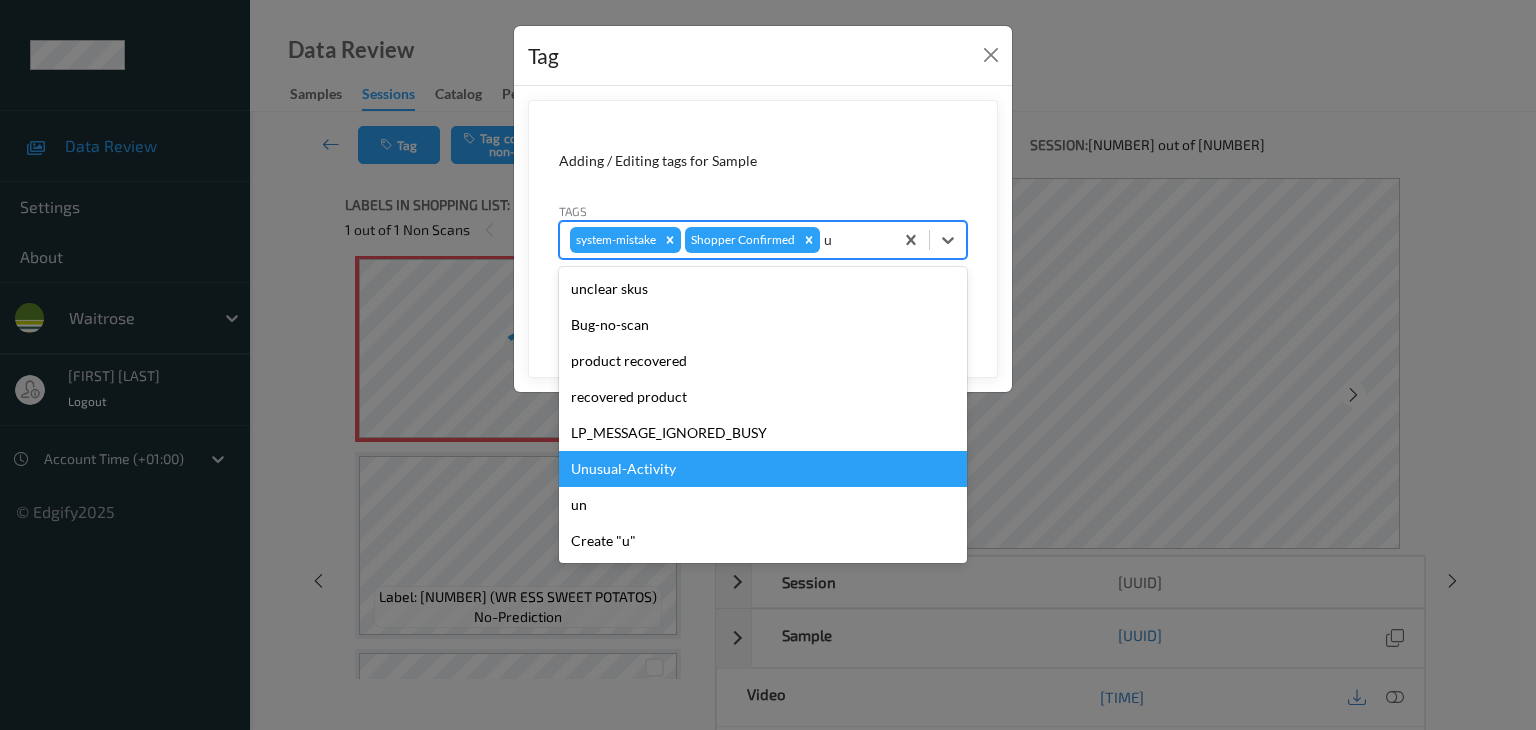 click on "Unusual-Activity" at bounding box center (763, 469) 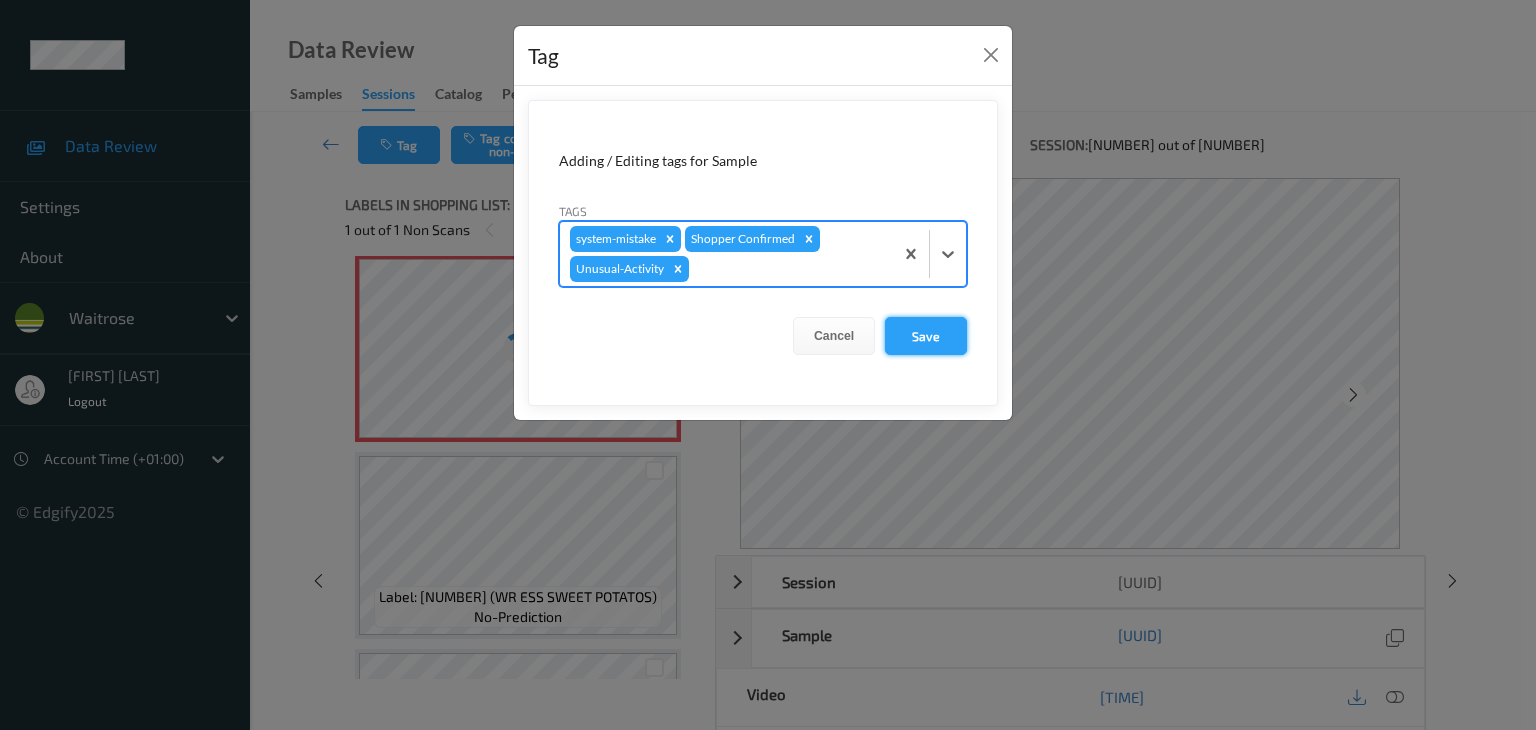 click on "Save" at bounding box center (926, 336) 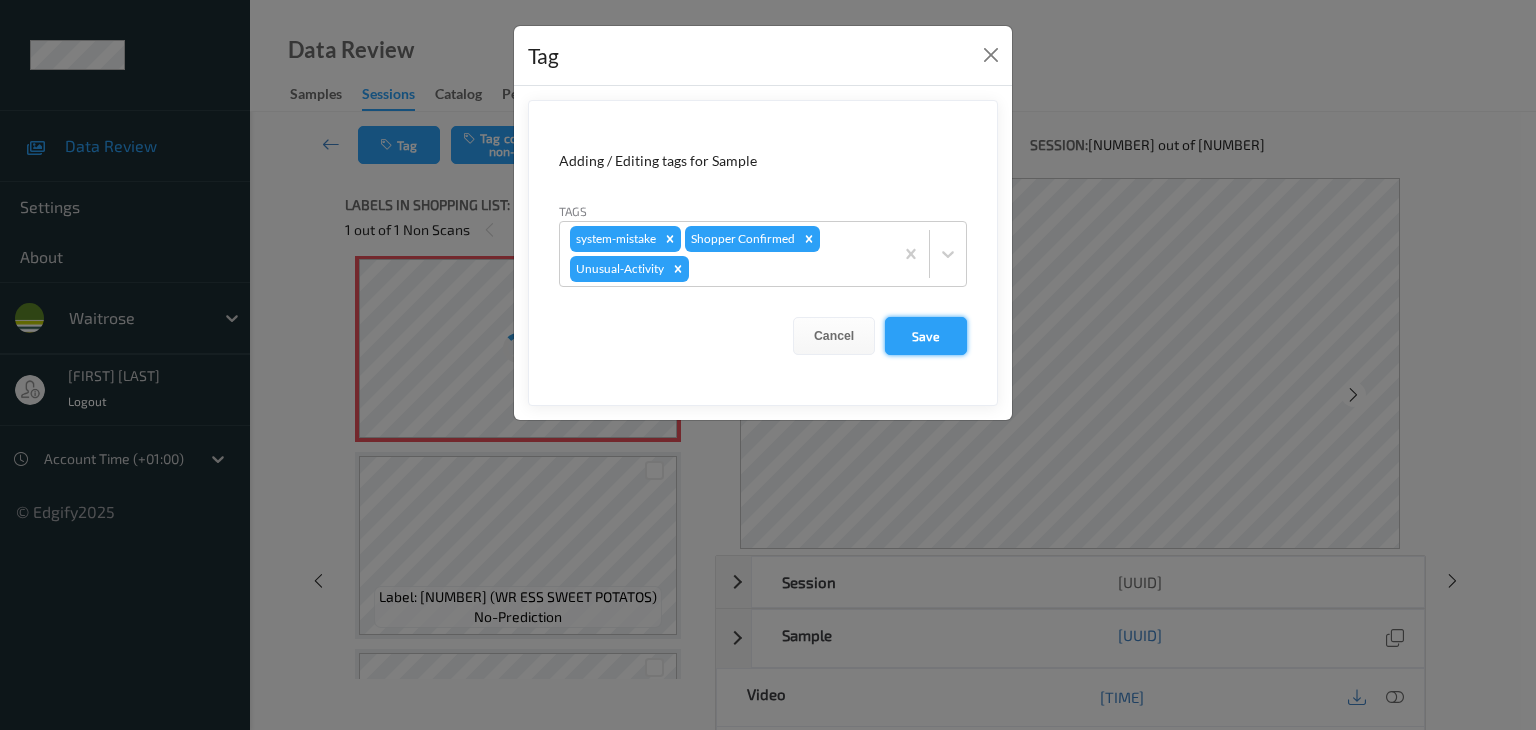click on "Save" at bounding box center (926, 336) 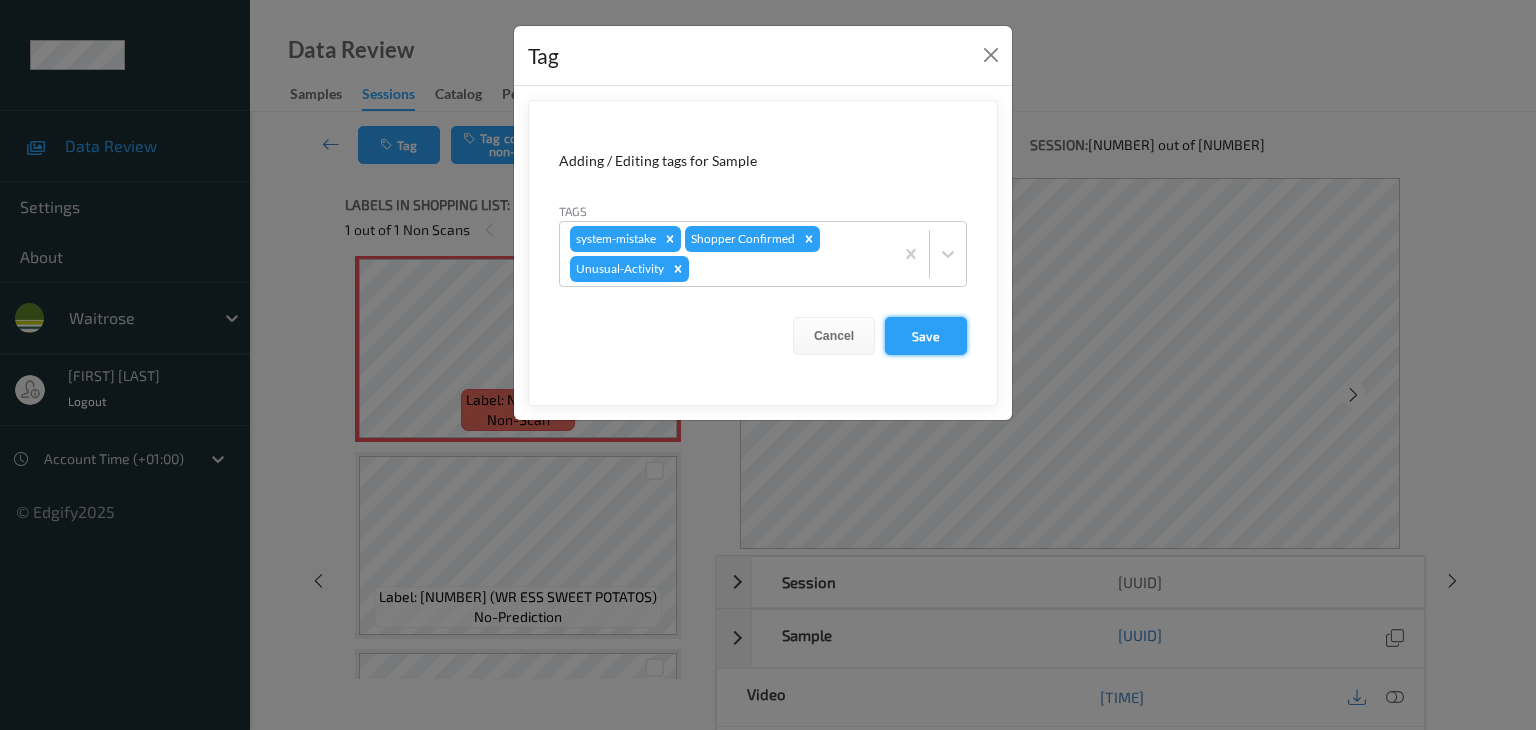 click on "Save" at bounding box center [926, 336] 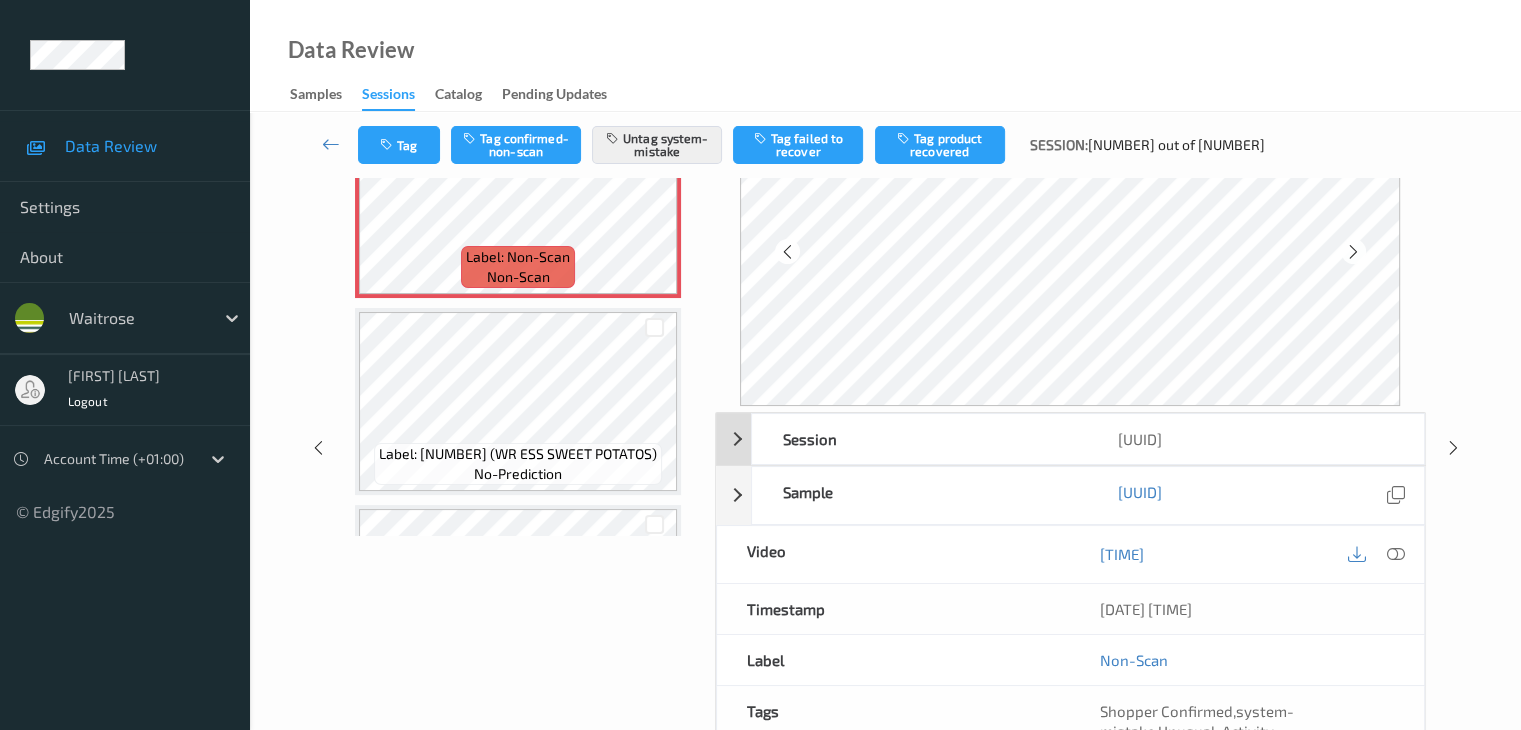 scroll, scrollTop: 44, scrollLeft: 0, axis: vertical 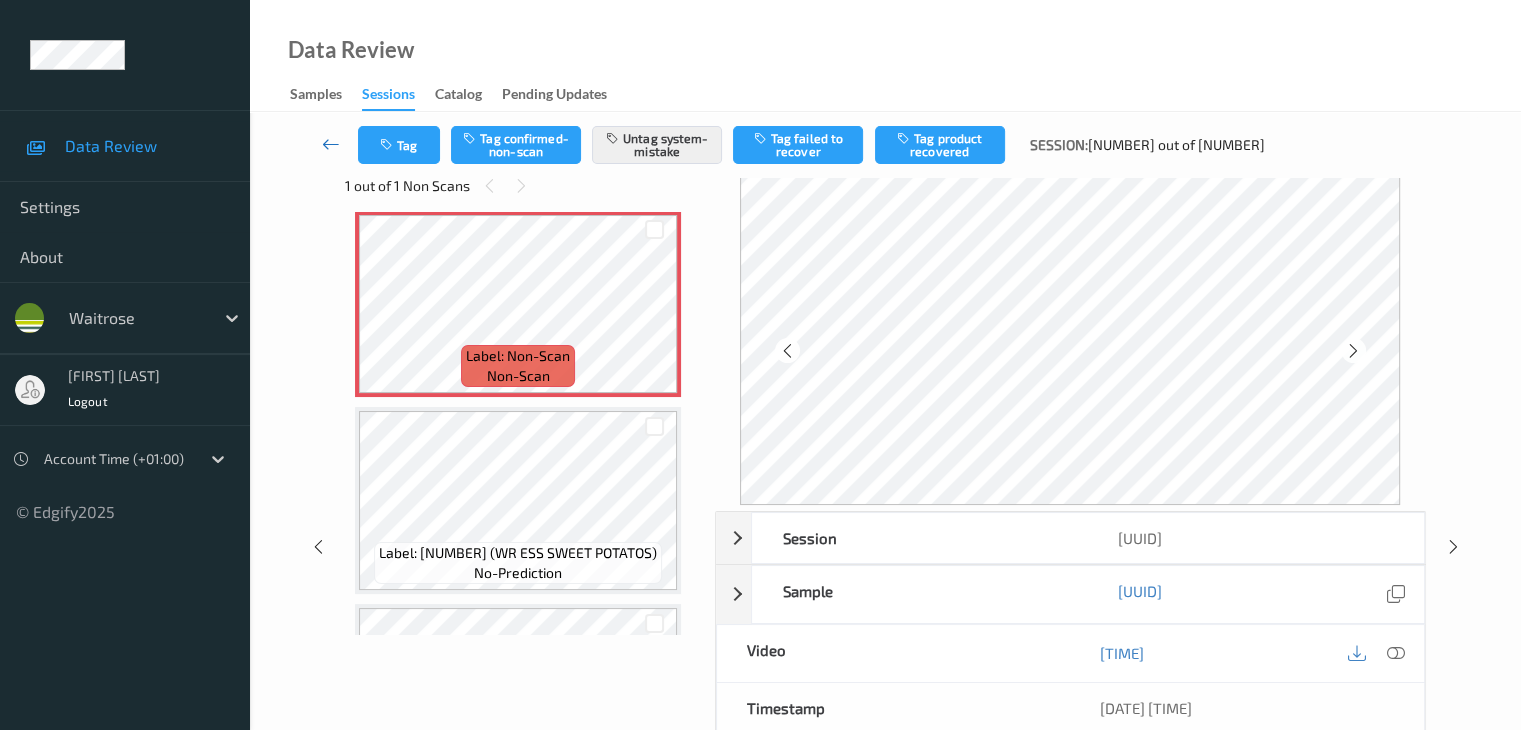 click at bounding box center (331, 144) 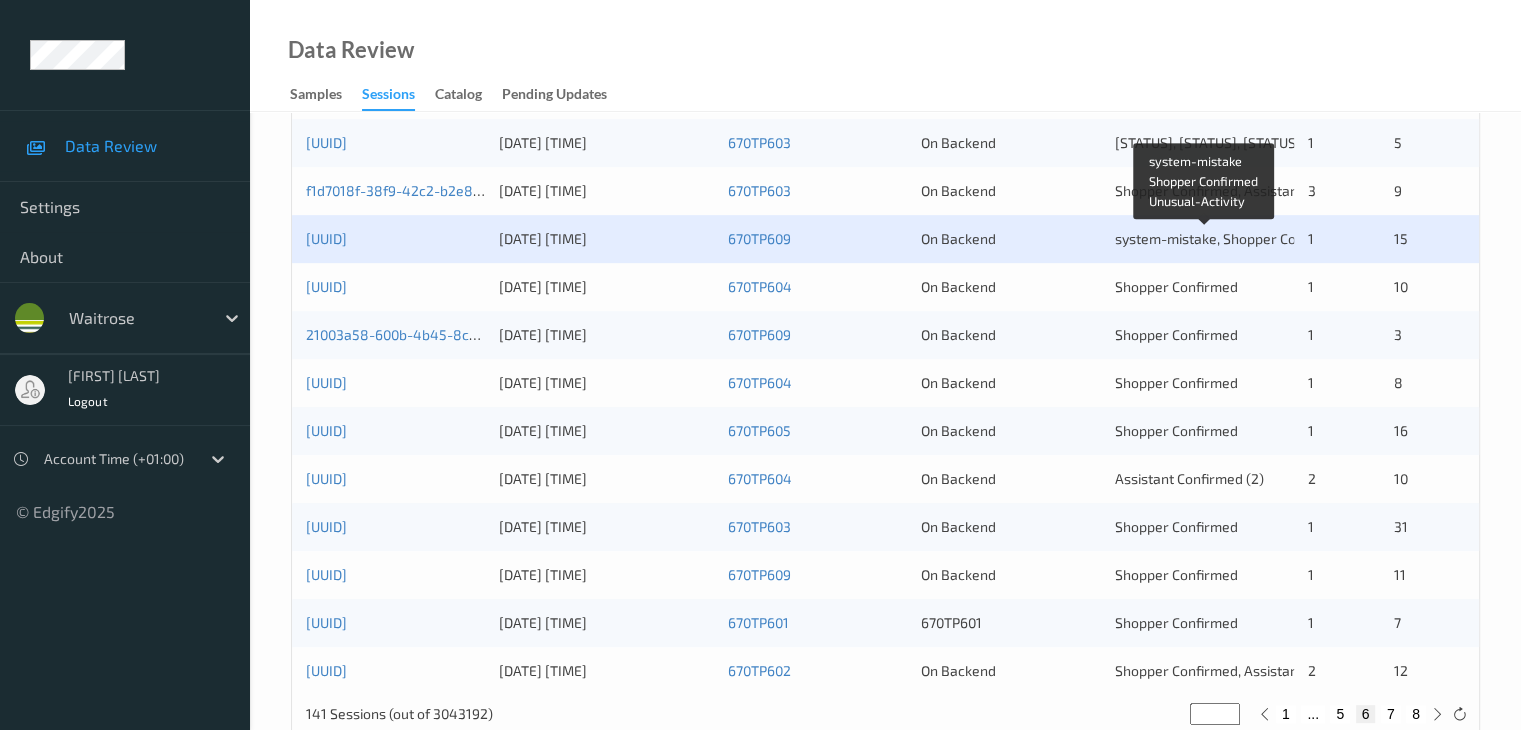 scroll, scrollTop: 900, scrollLeft: 0, axis: vertical 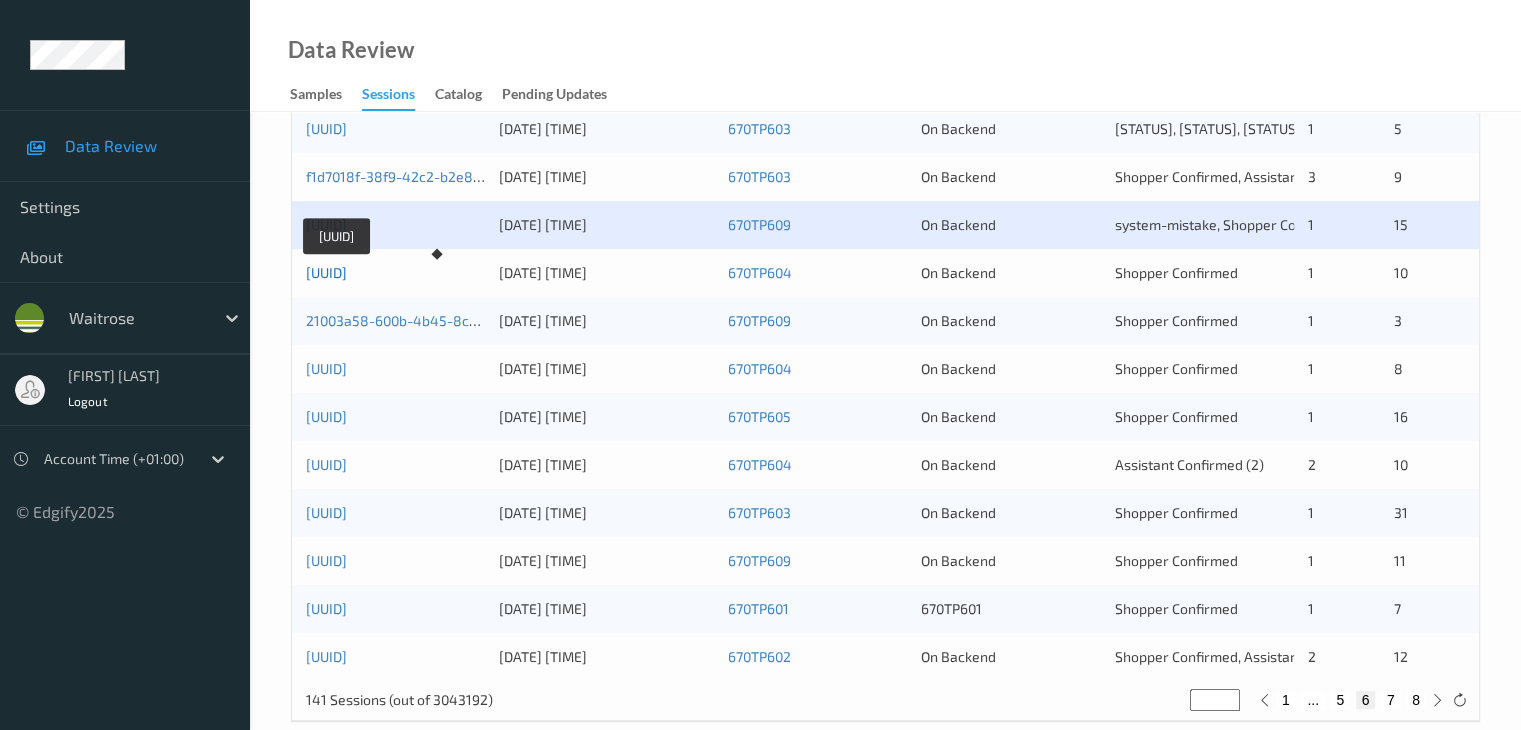 click on "[UUID]" at bounding box center [326, 272] 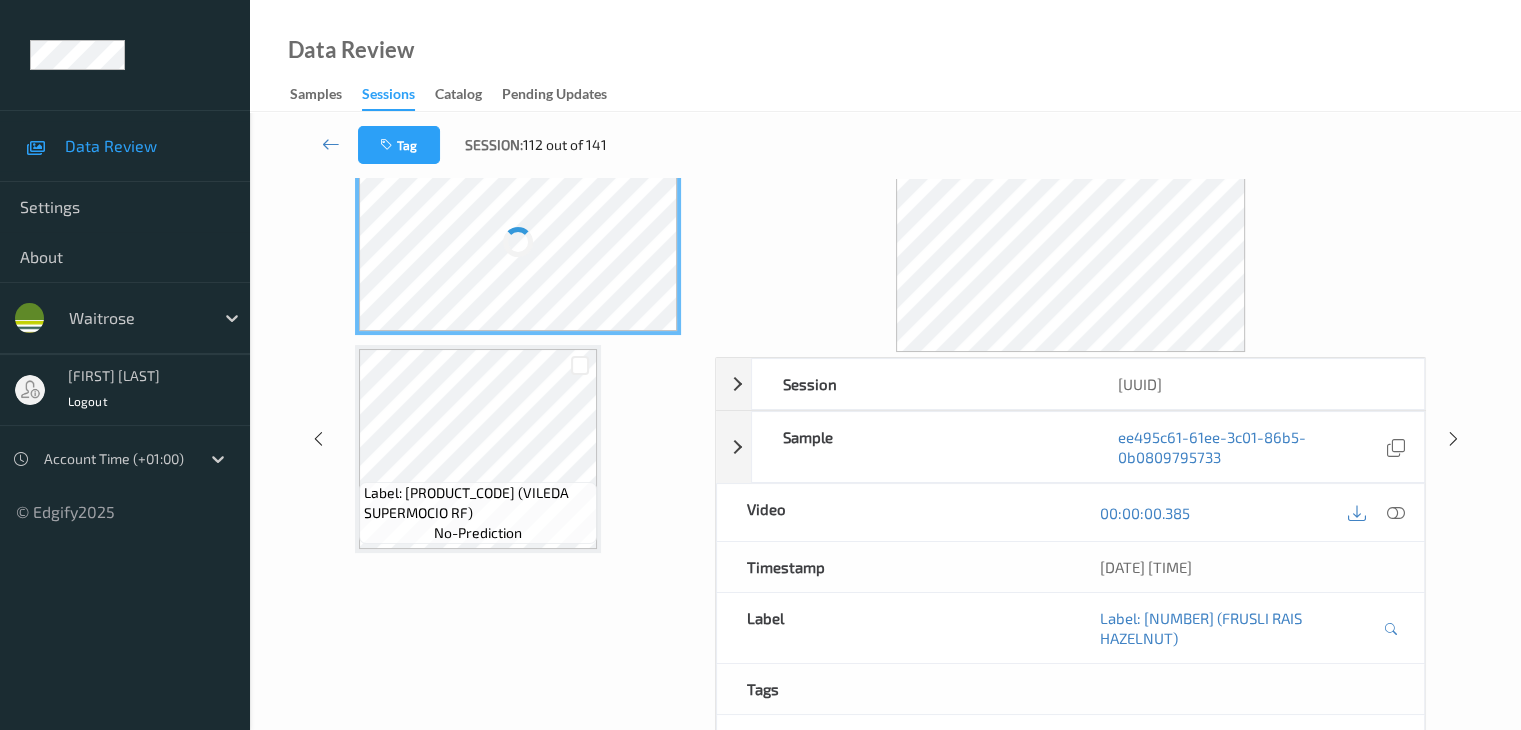 scroll, scrollTop: 0, scrollLeft: 0, axis: both 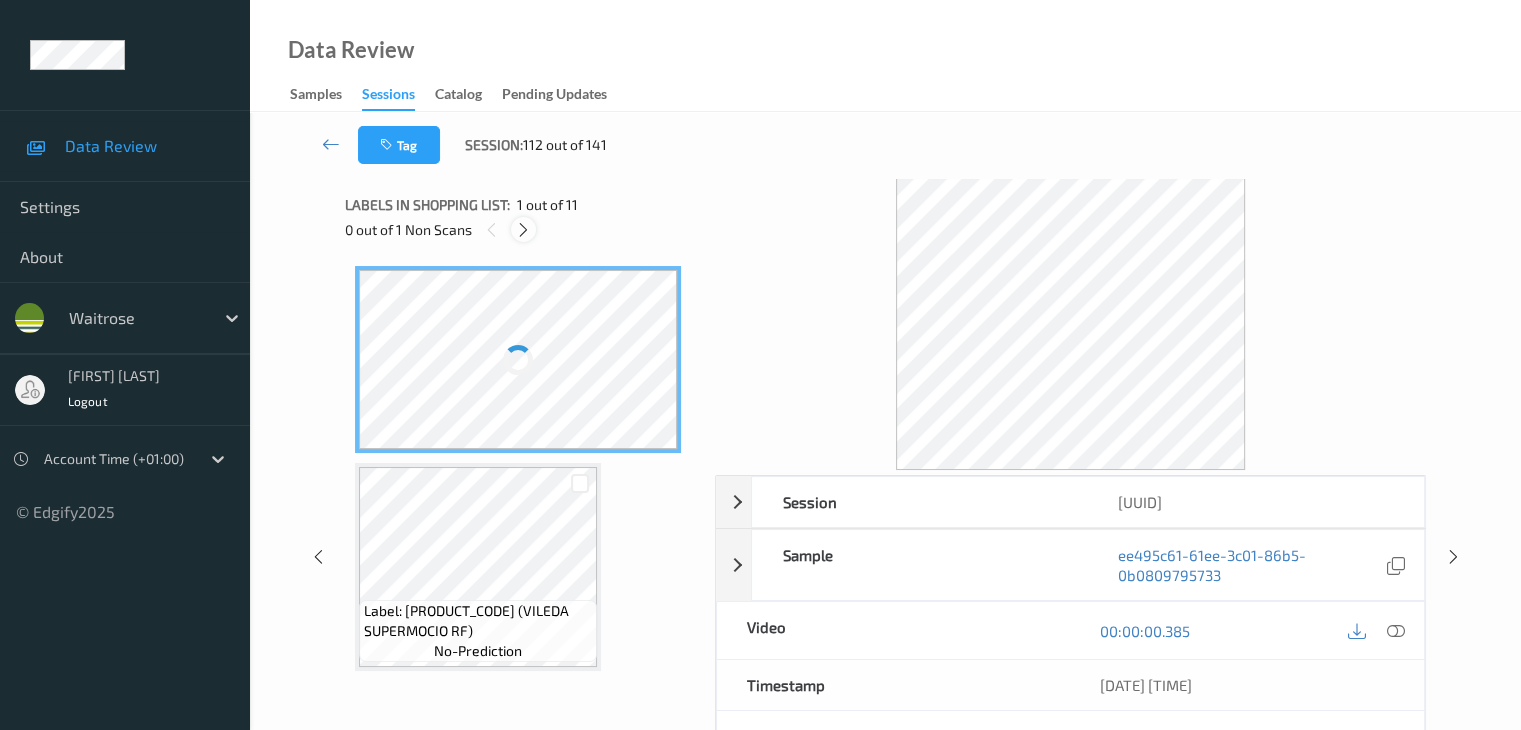 click at bounding box center [523, 230] 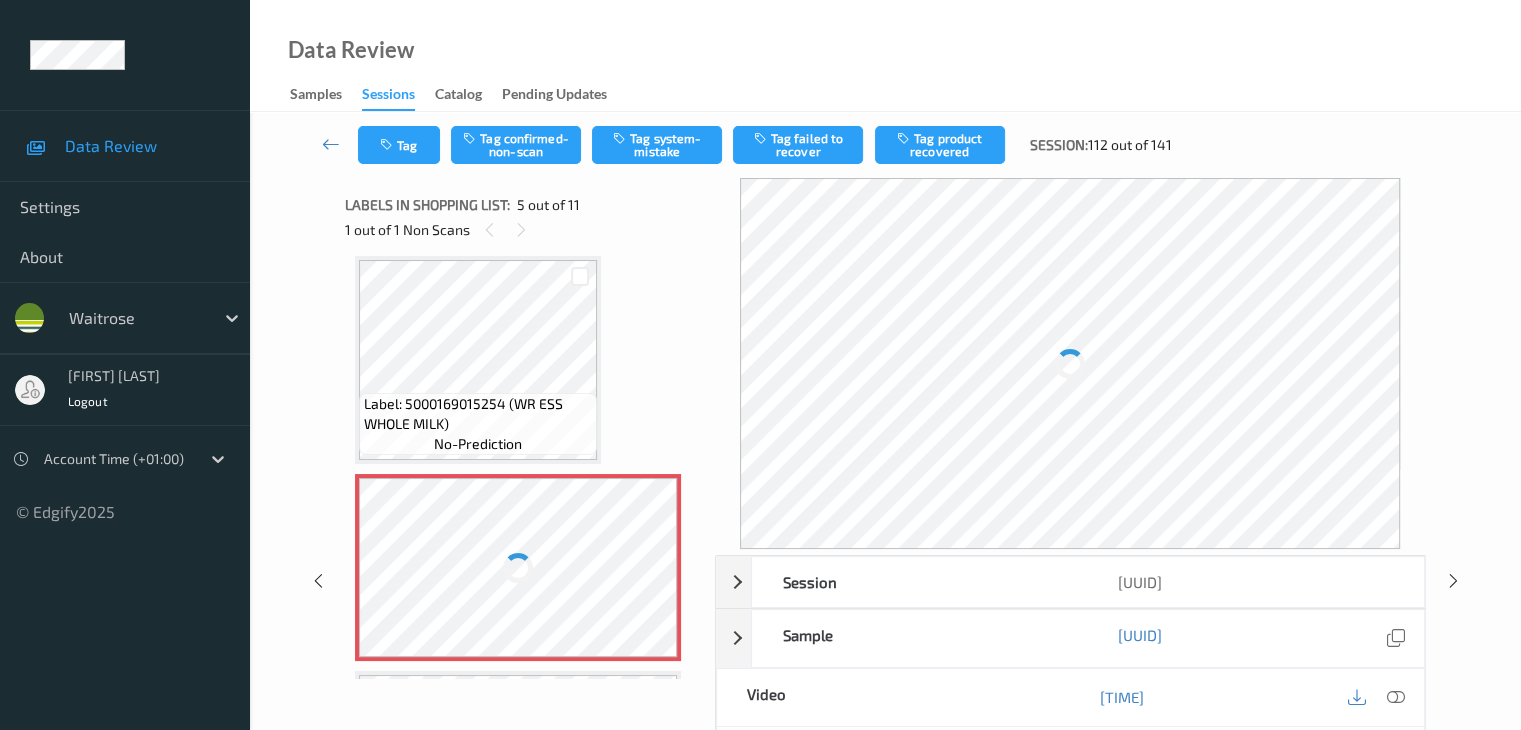 scroll, scrollTop: 664, scrollLeft: 0, axis: vertical 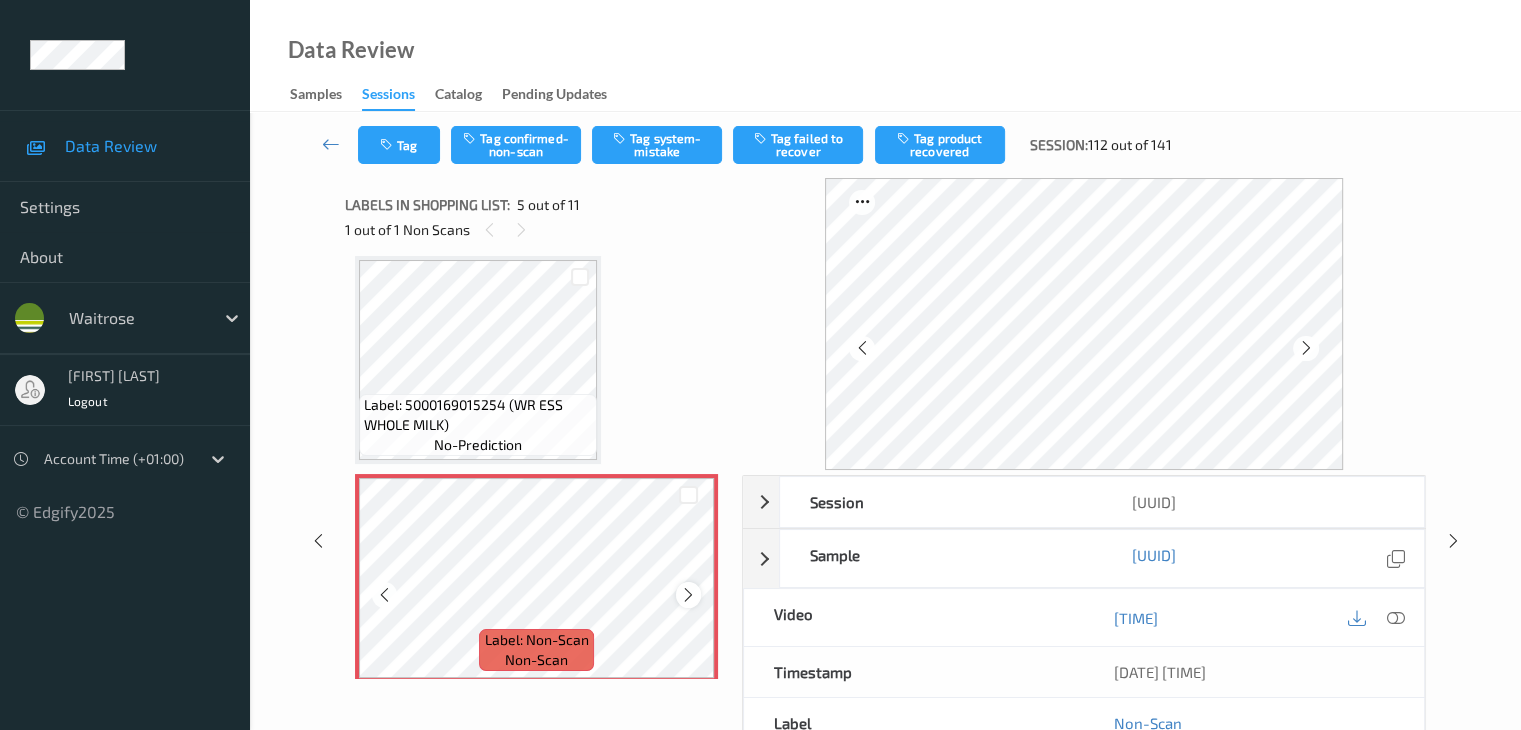 click at bounding box center (688, 595) 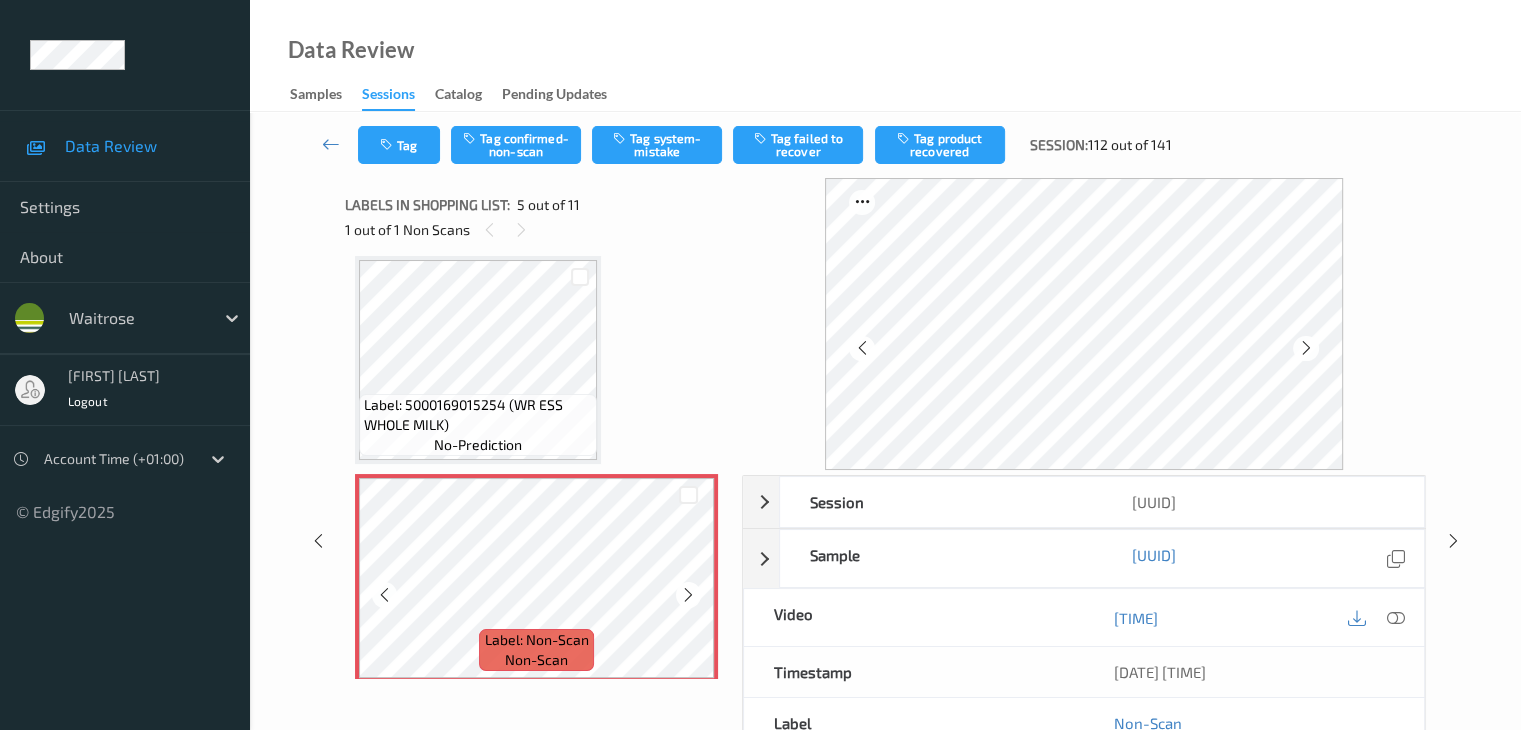 click at bounding box center (688, 595) 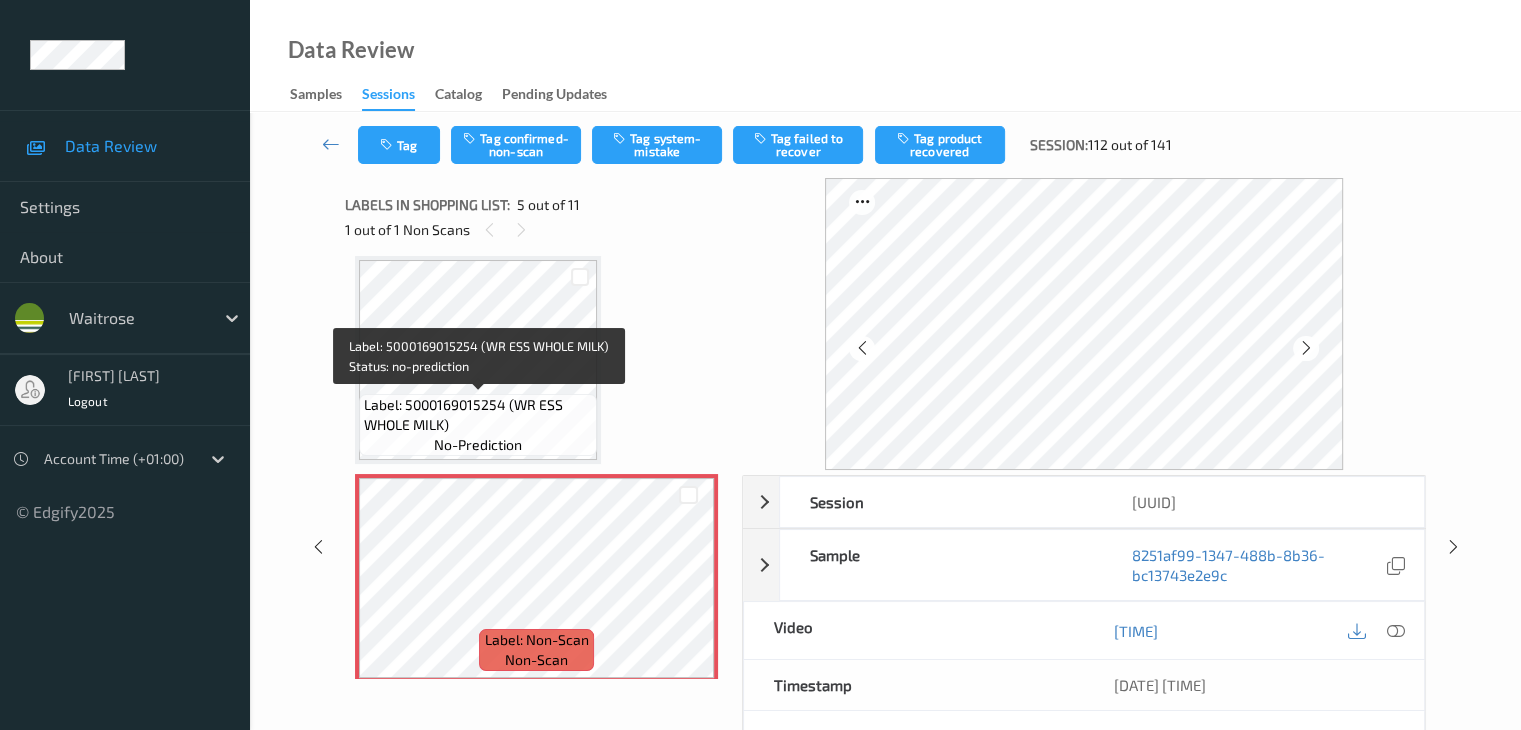 click on "Label: 5000169015254 (WR ESS WHOLE MILK)" at bounding box center (478, 415) 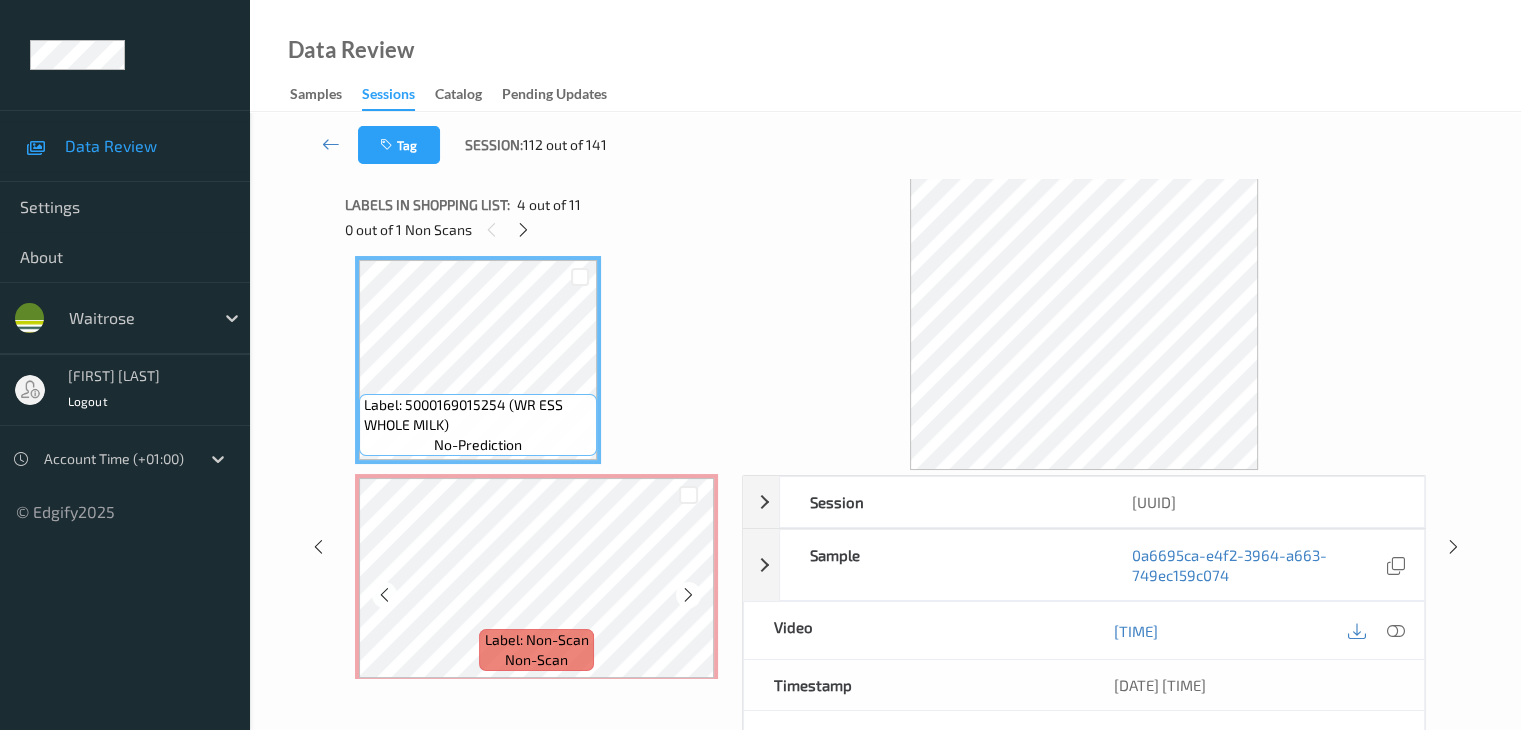 scroll, scrollTop: 764, scrollLeft: 0, axis: vertical 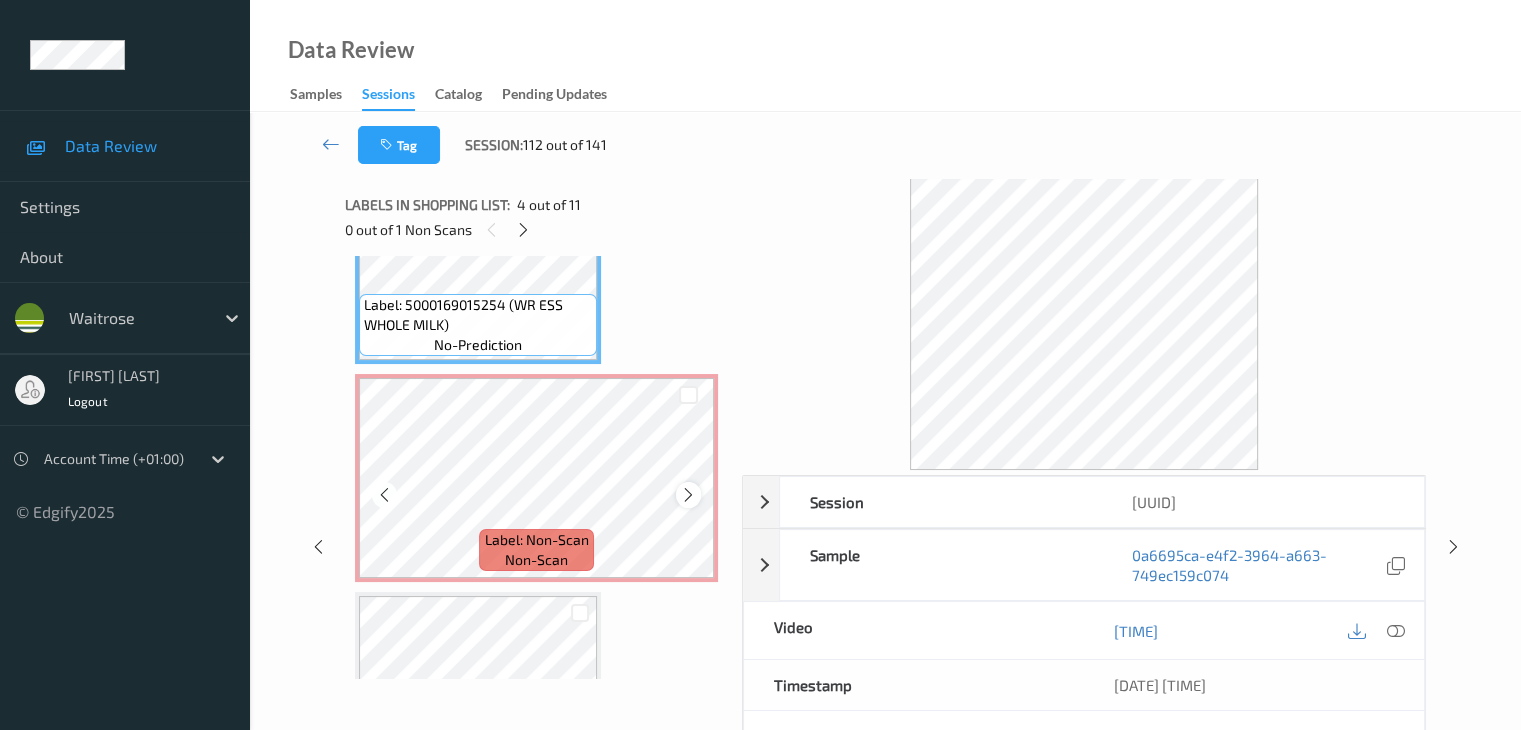 click at bounding box center (688, 495) 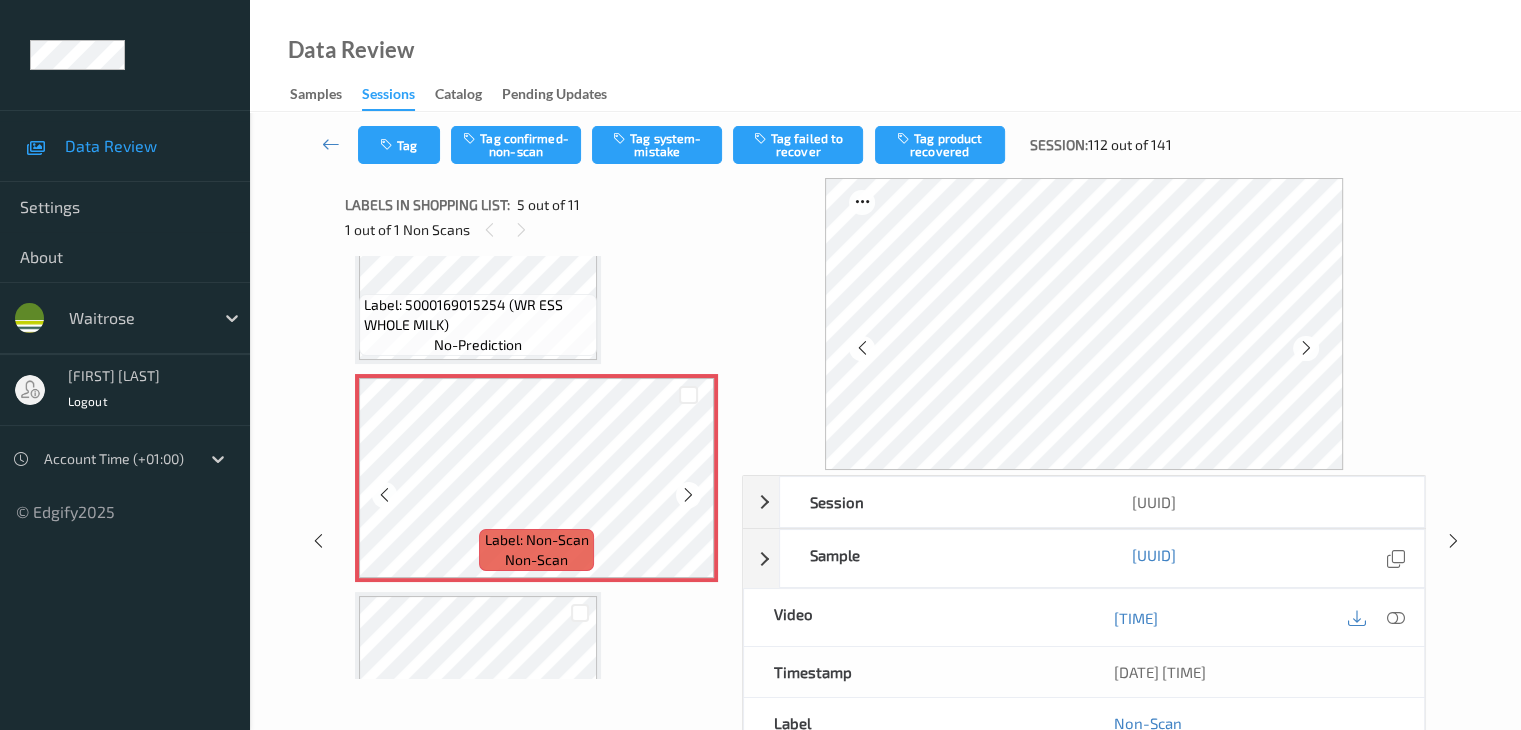 click at bounding box center (688, 495) 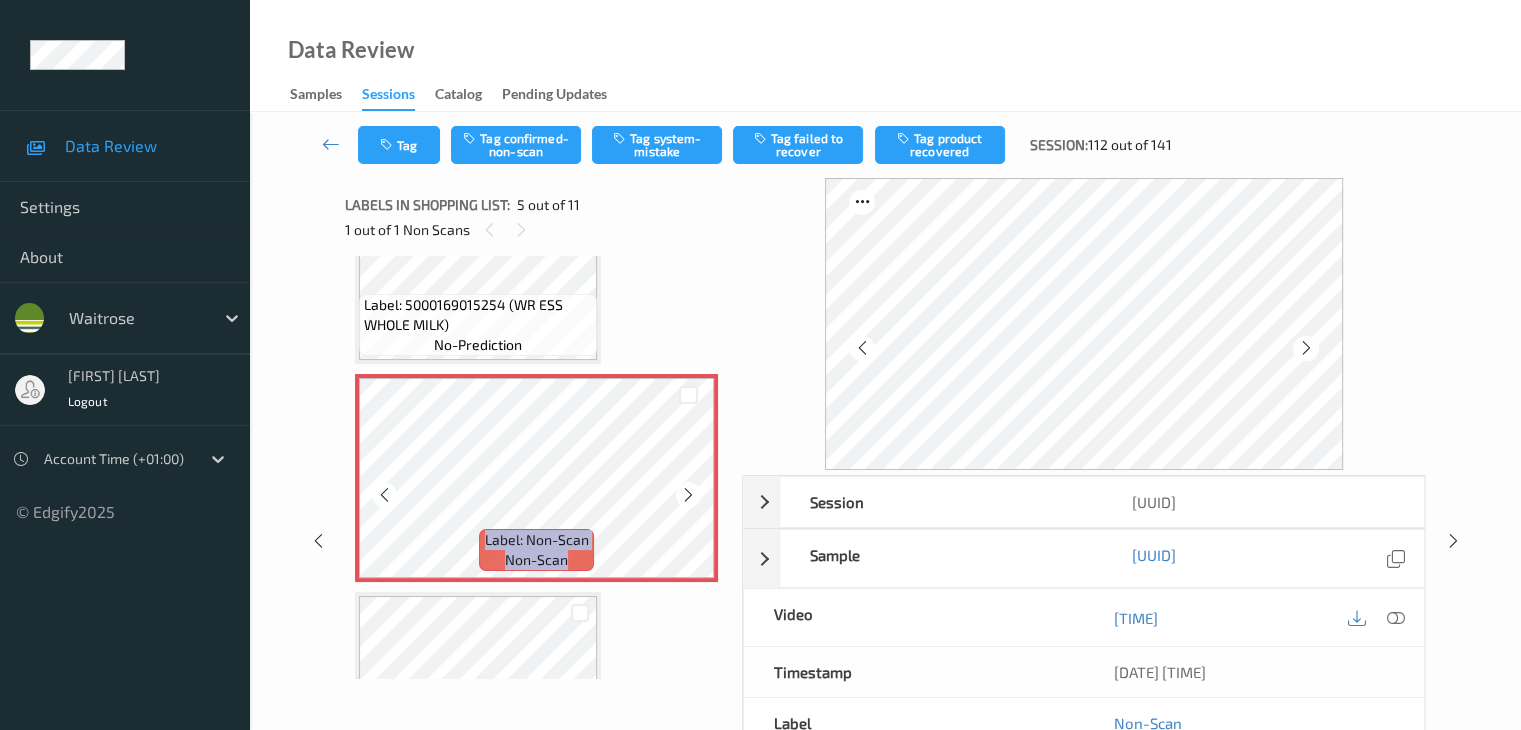 click at bounding box center [688, 495] 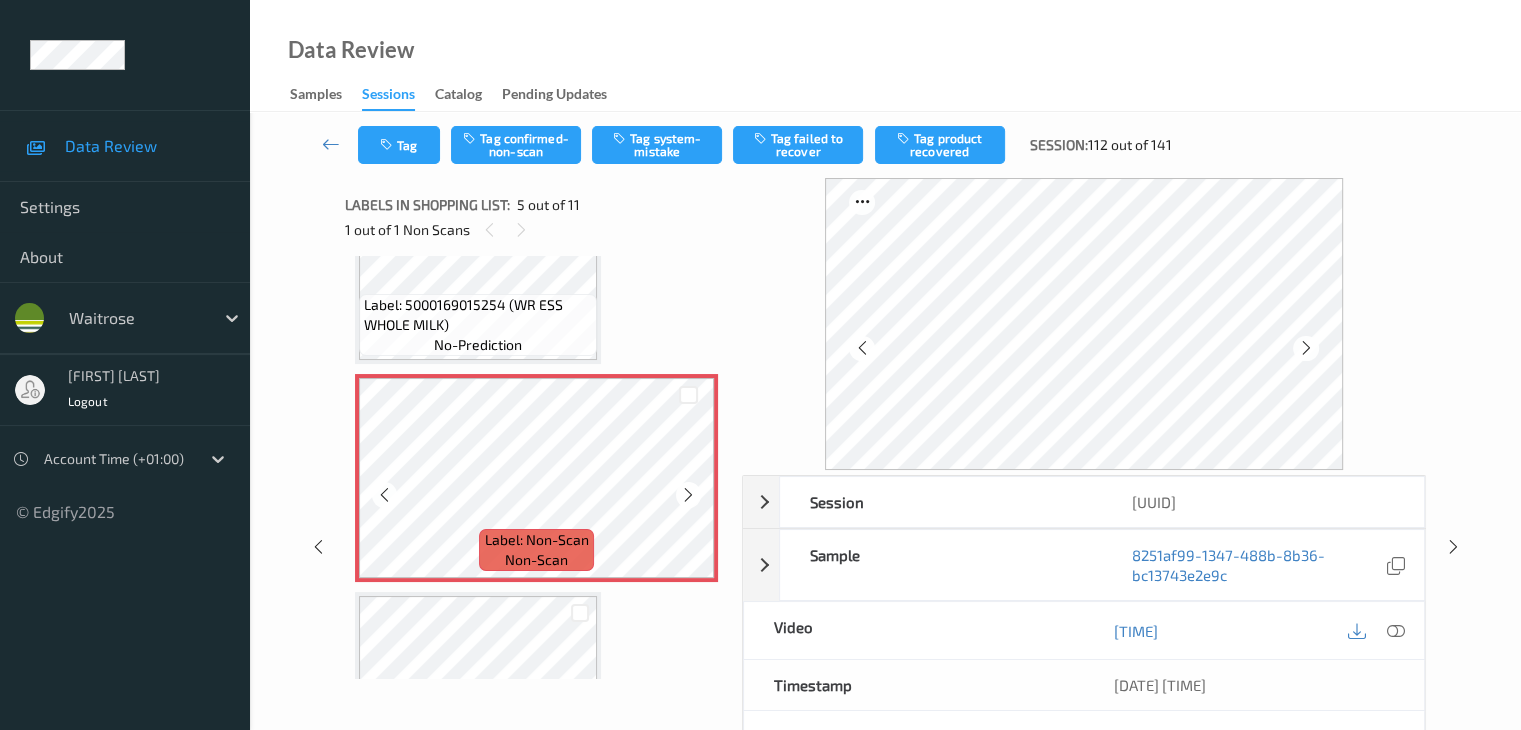 click at bounding box center [688, 495] 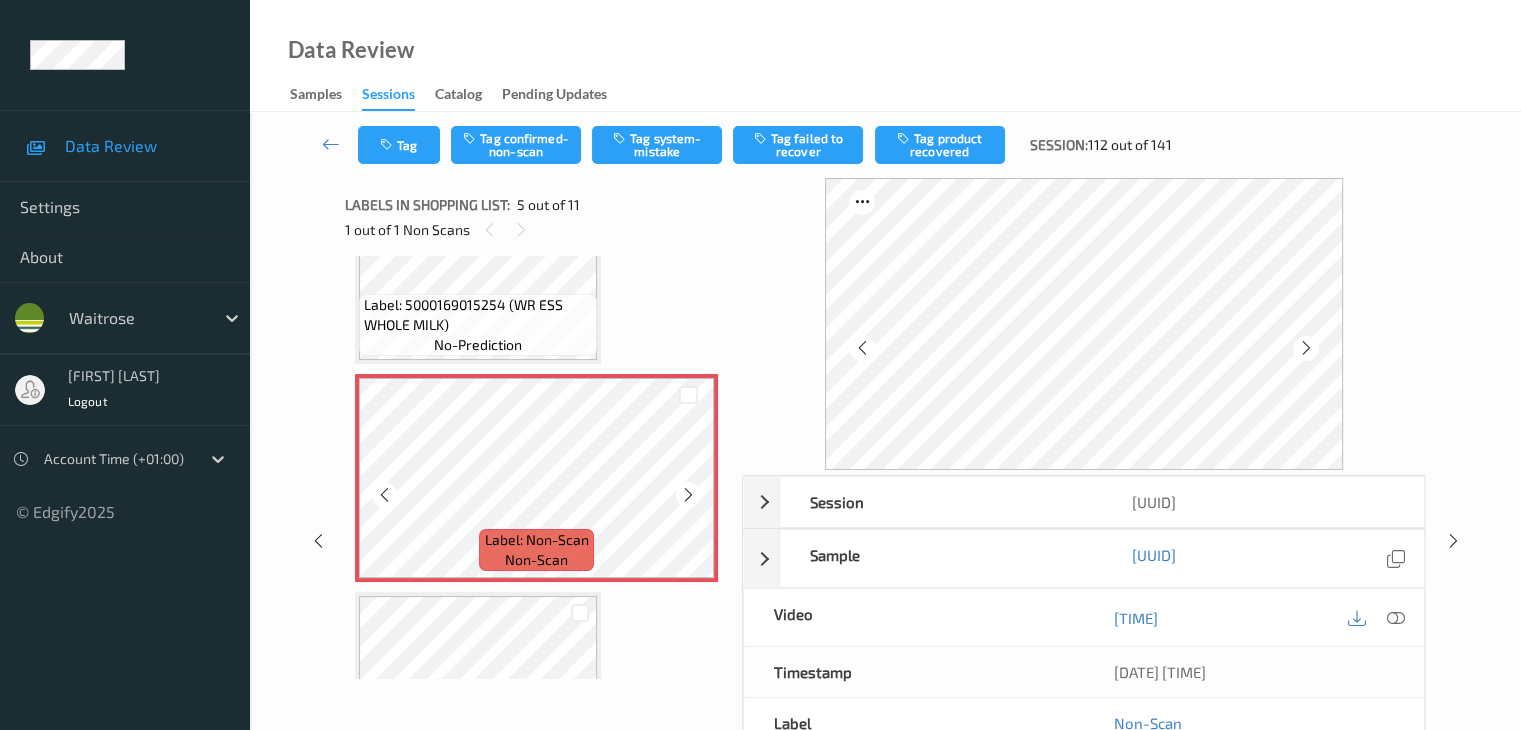 click at bounding box center [688, 495] 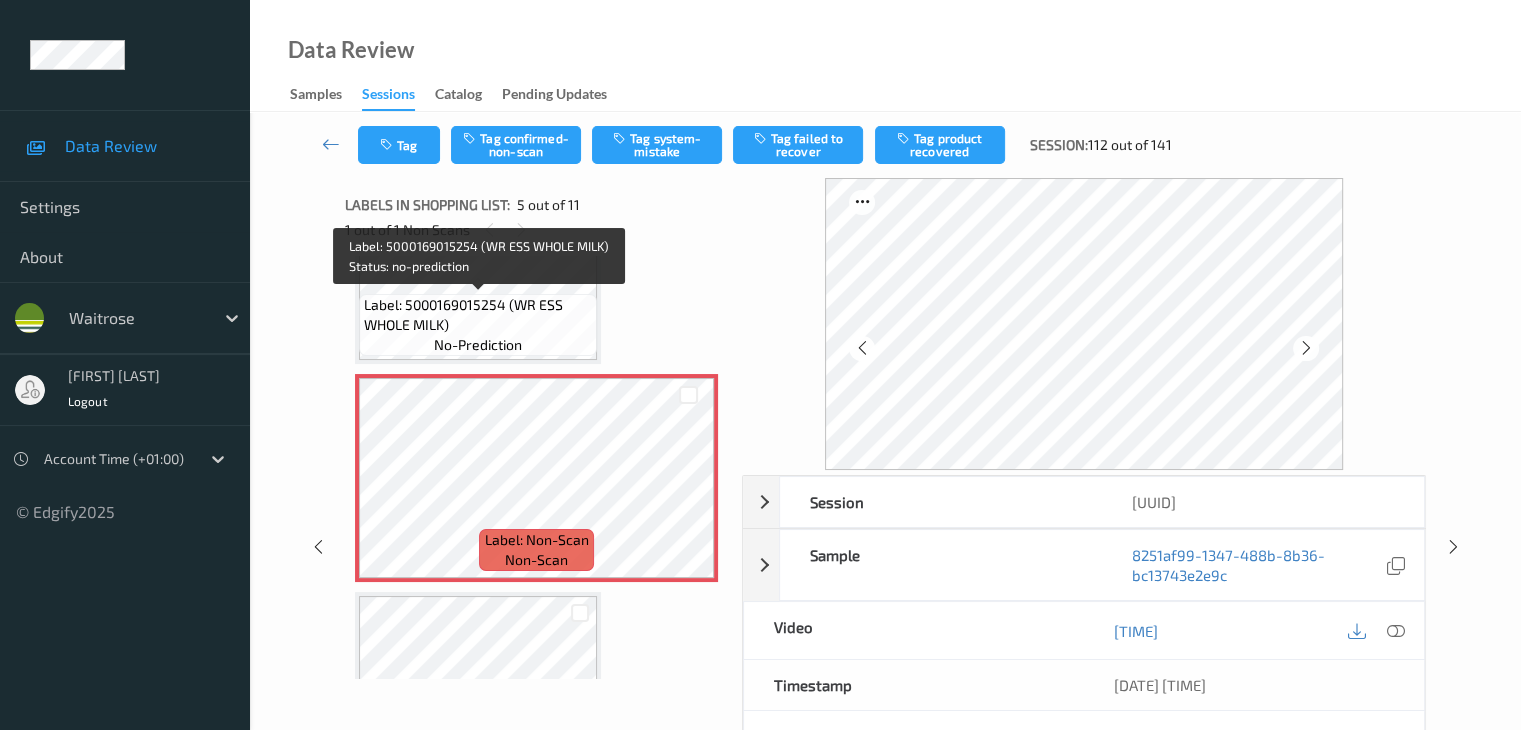 click on "Label: 5000169015254 (WR ESS WHOLE MILK)" at bounding box center (478, 315) 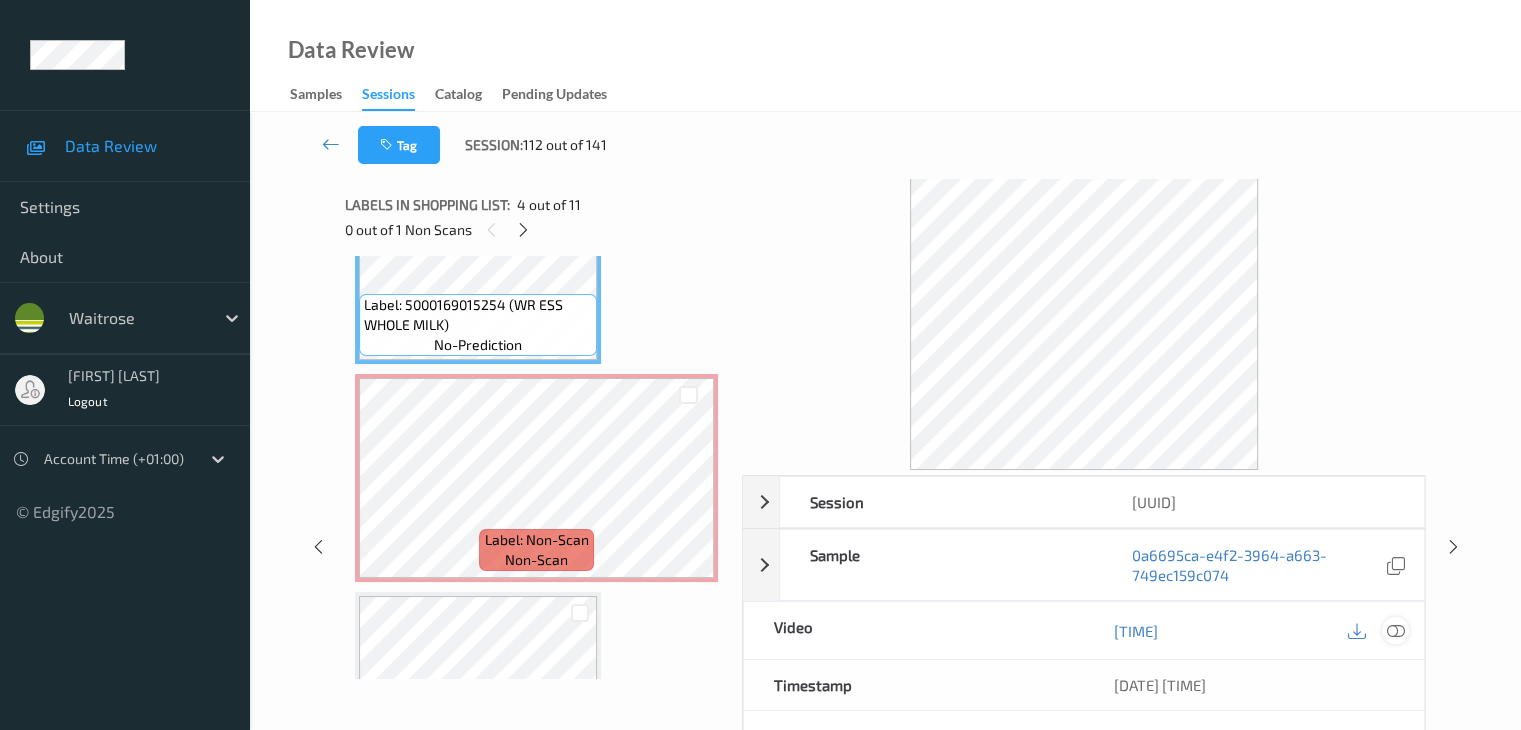 click at bounding box center (1395, 631) 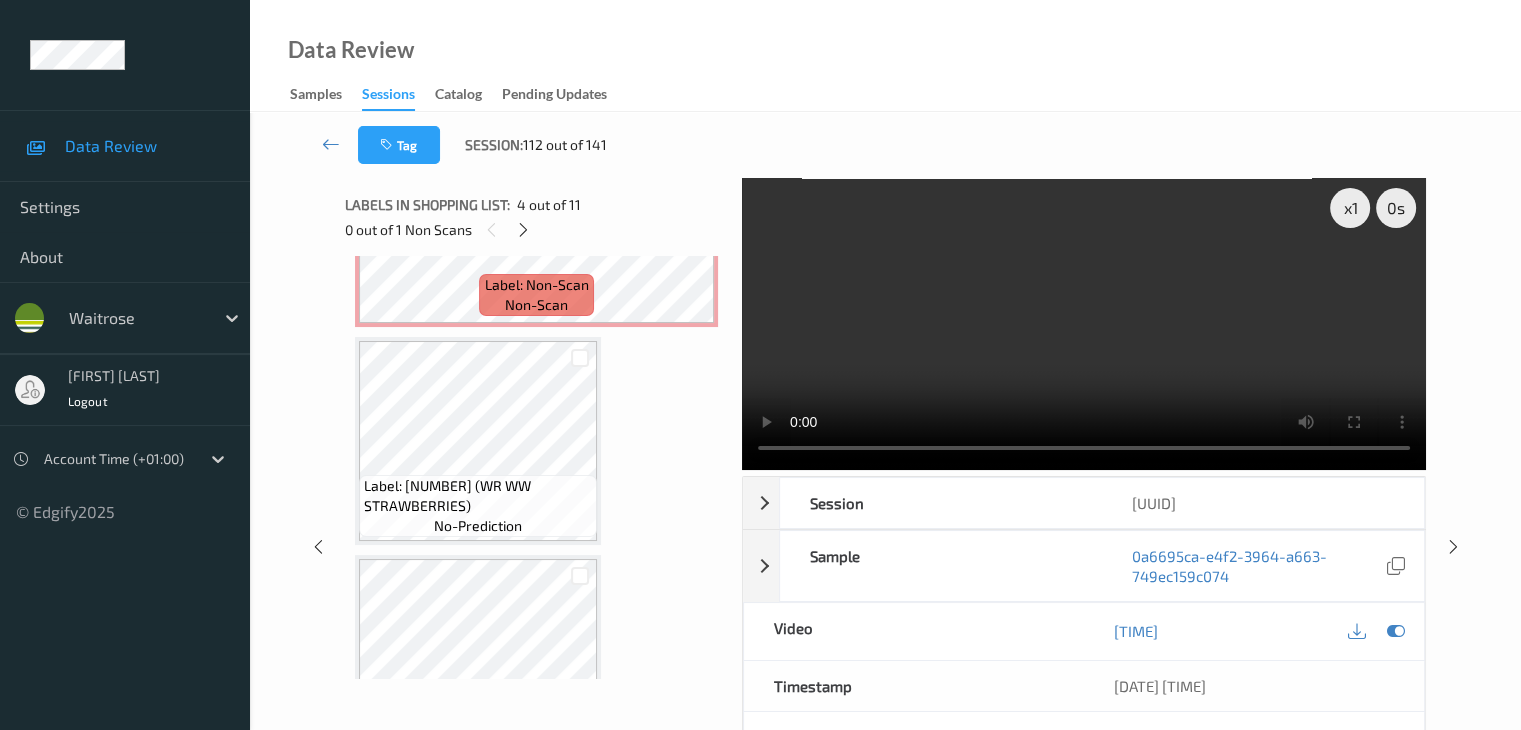 scroll, scrollTop: 1064, scrollLeft: 0, axis: vertical 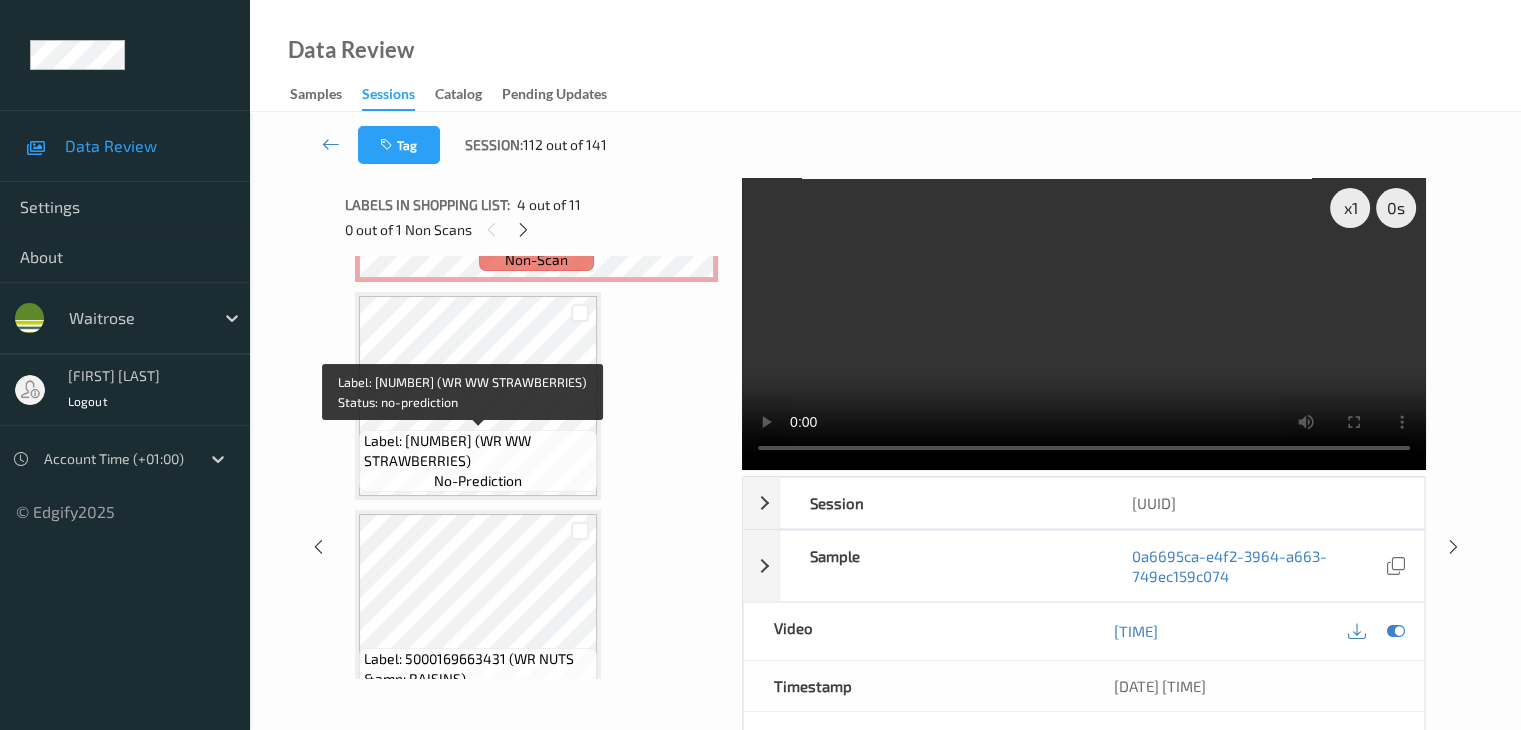 click on "Label: [PRODUCT_CODE] ([PRODUCT_NAME]) no-prediction" at bounding box center (478, 461) 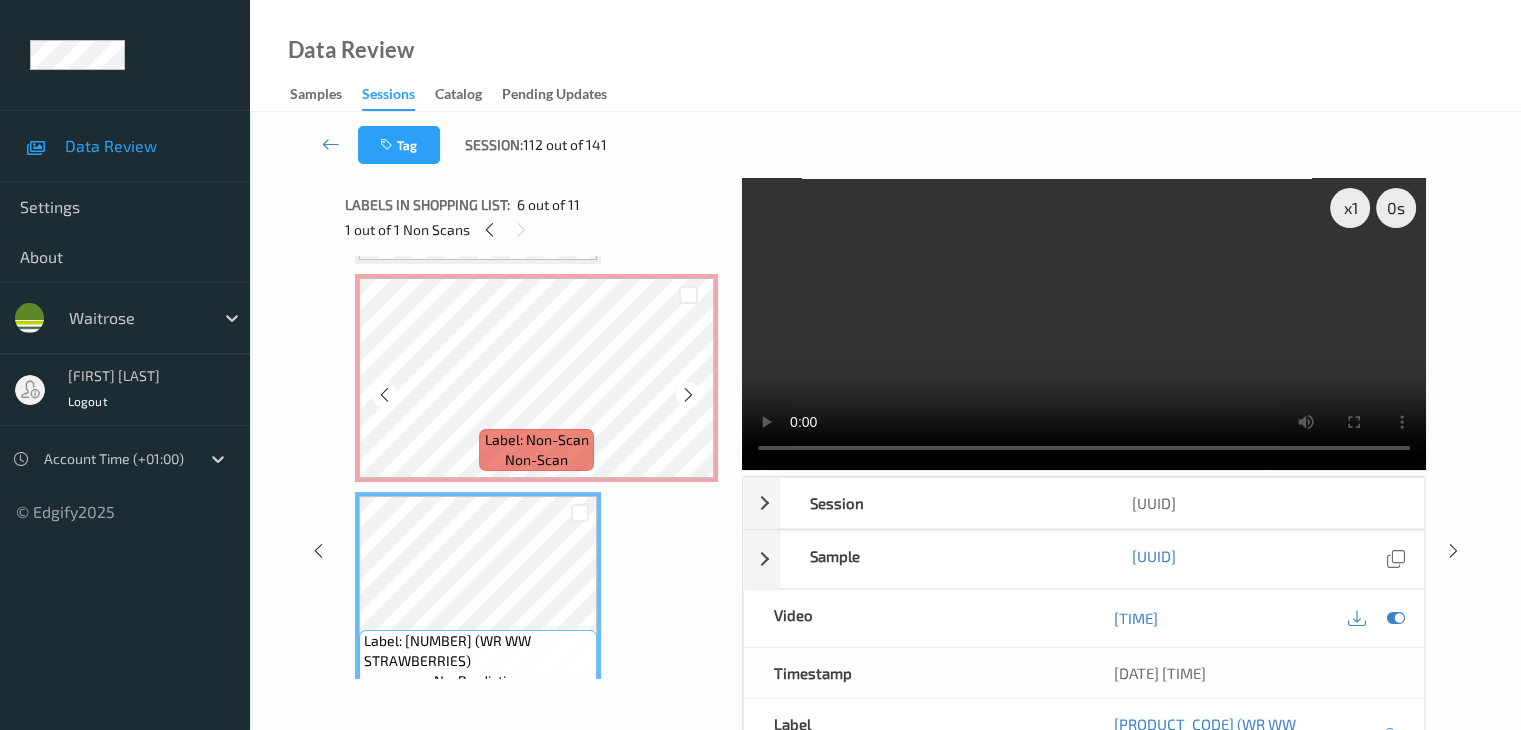scroll, scrollTop: 764, scrollLeft: 0, axis: vertical 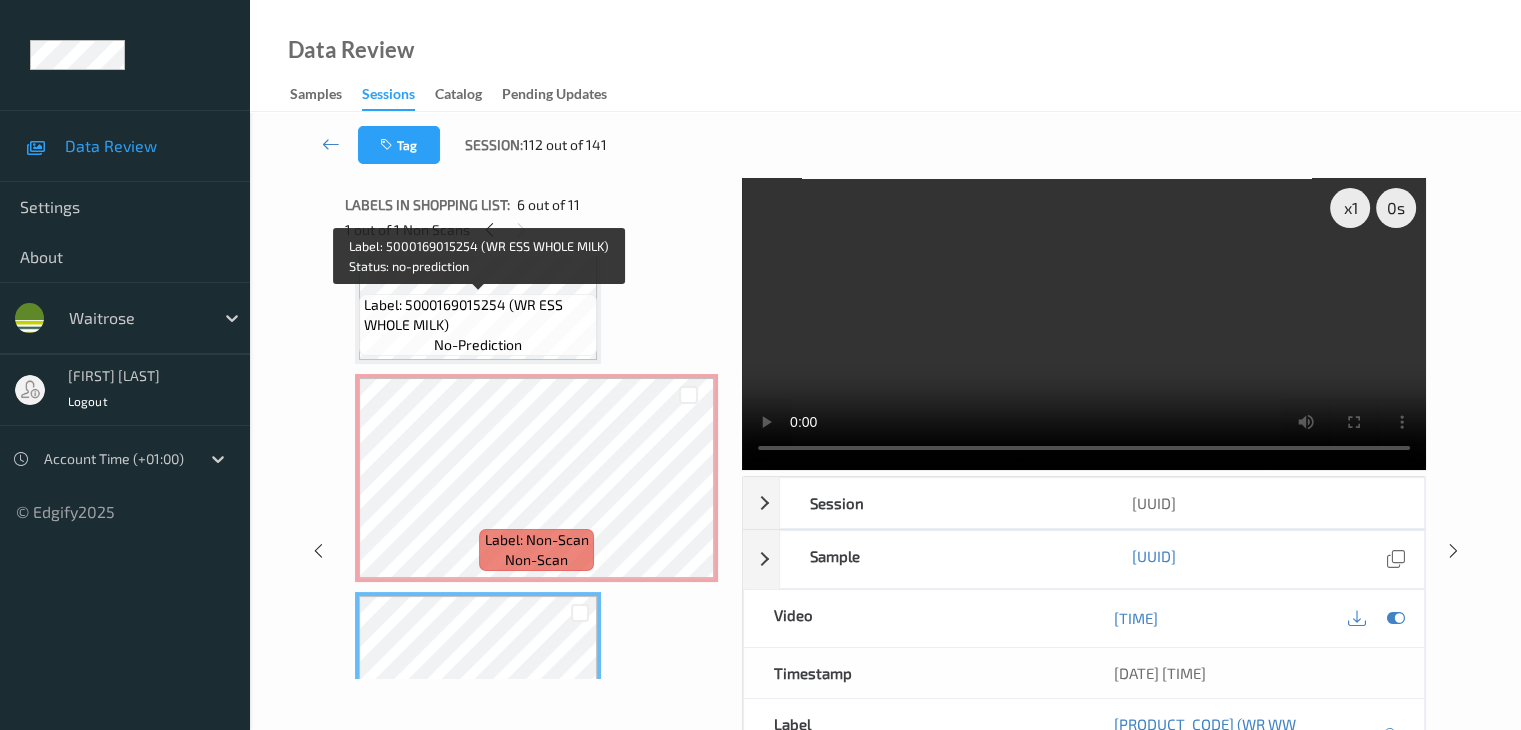 click on "Label: [NUMBER] (WR ESS WHOLE MILK) no-prediction" at bounding box center (478, 325) 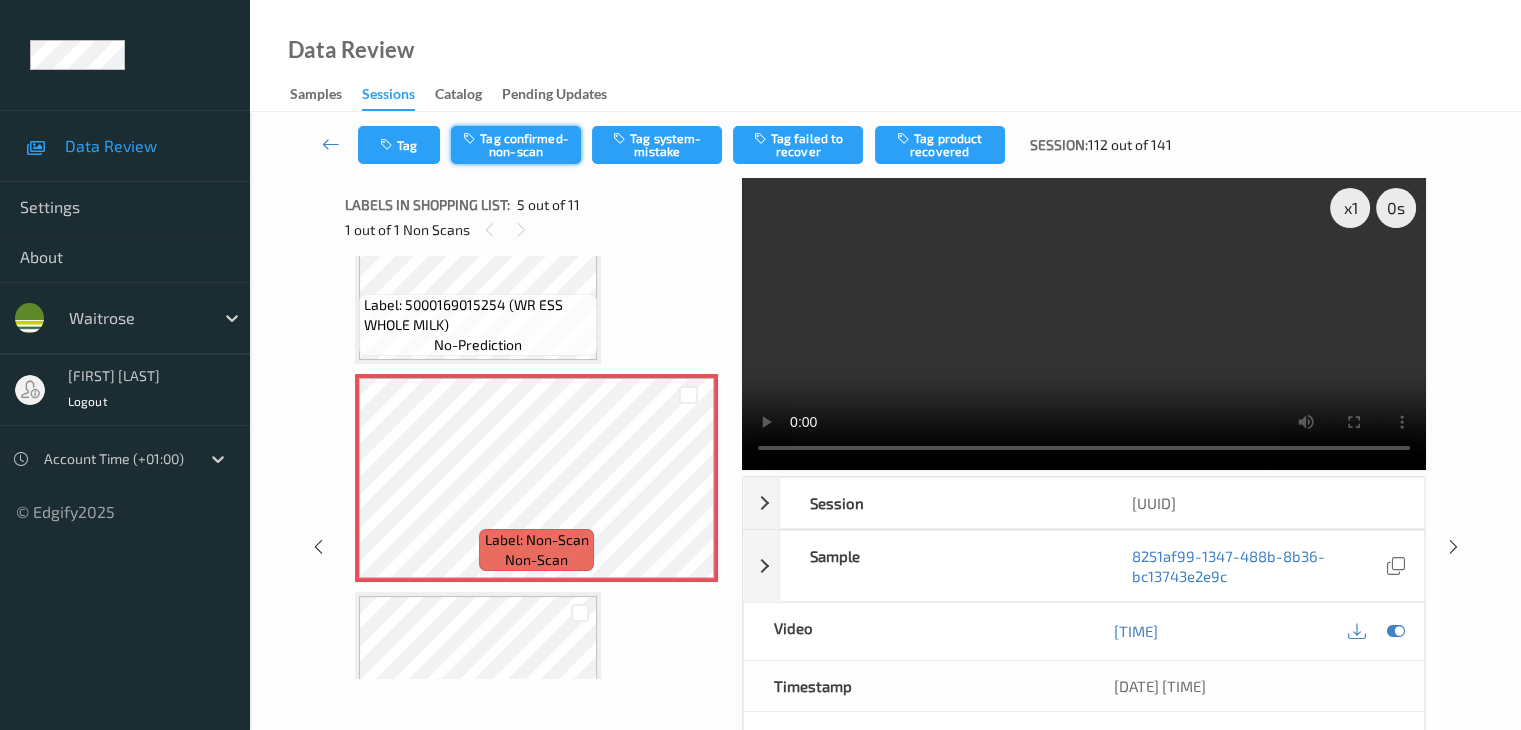 click on "Tag   confirmed-non-scan" at bounding box center (516, 145) 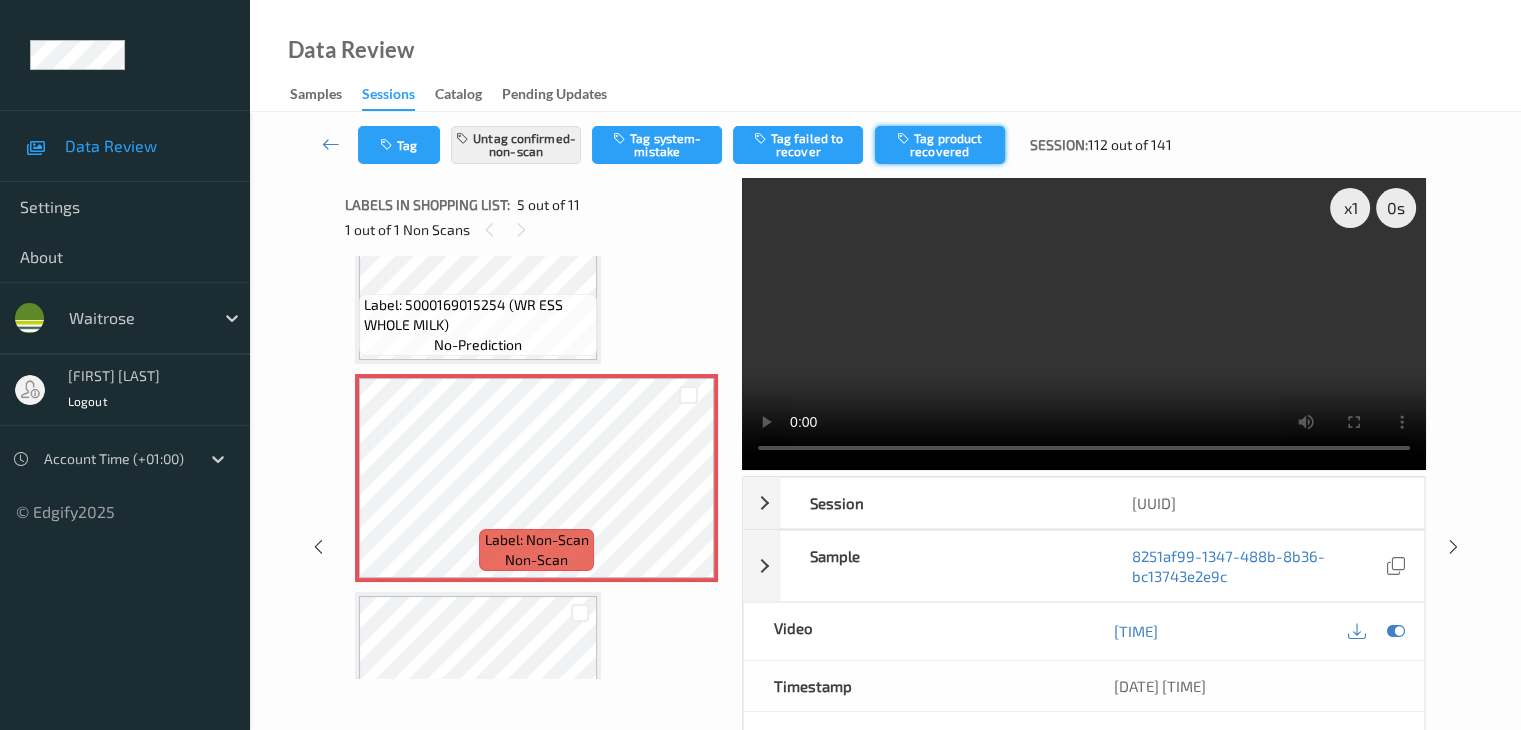 click on "Tag   product recovered" at bounding box center (940, 145) 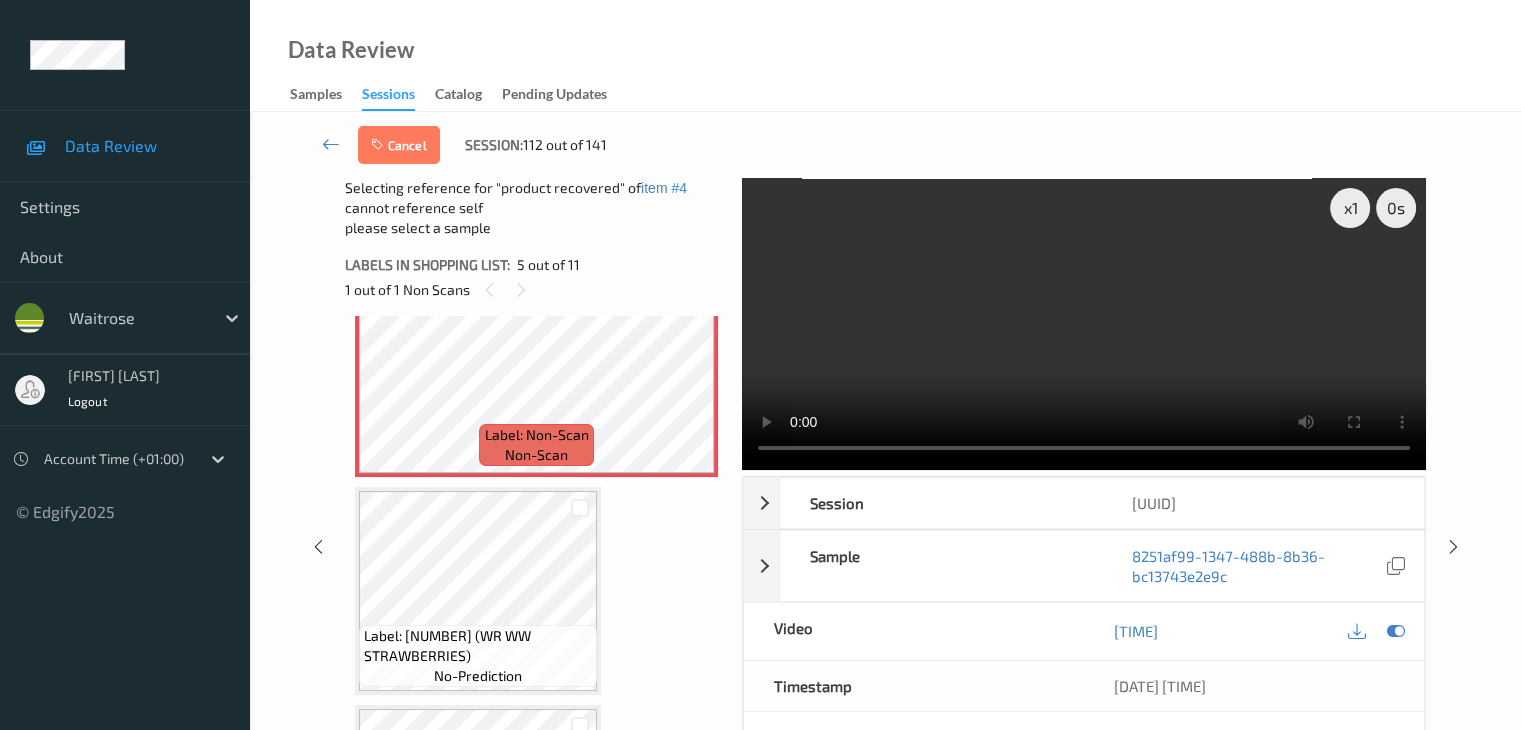 scroll, scrollTop: 964, scrollLeft: 0, axis: vertical 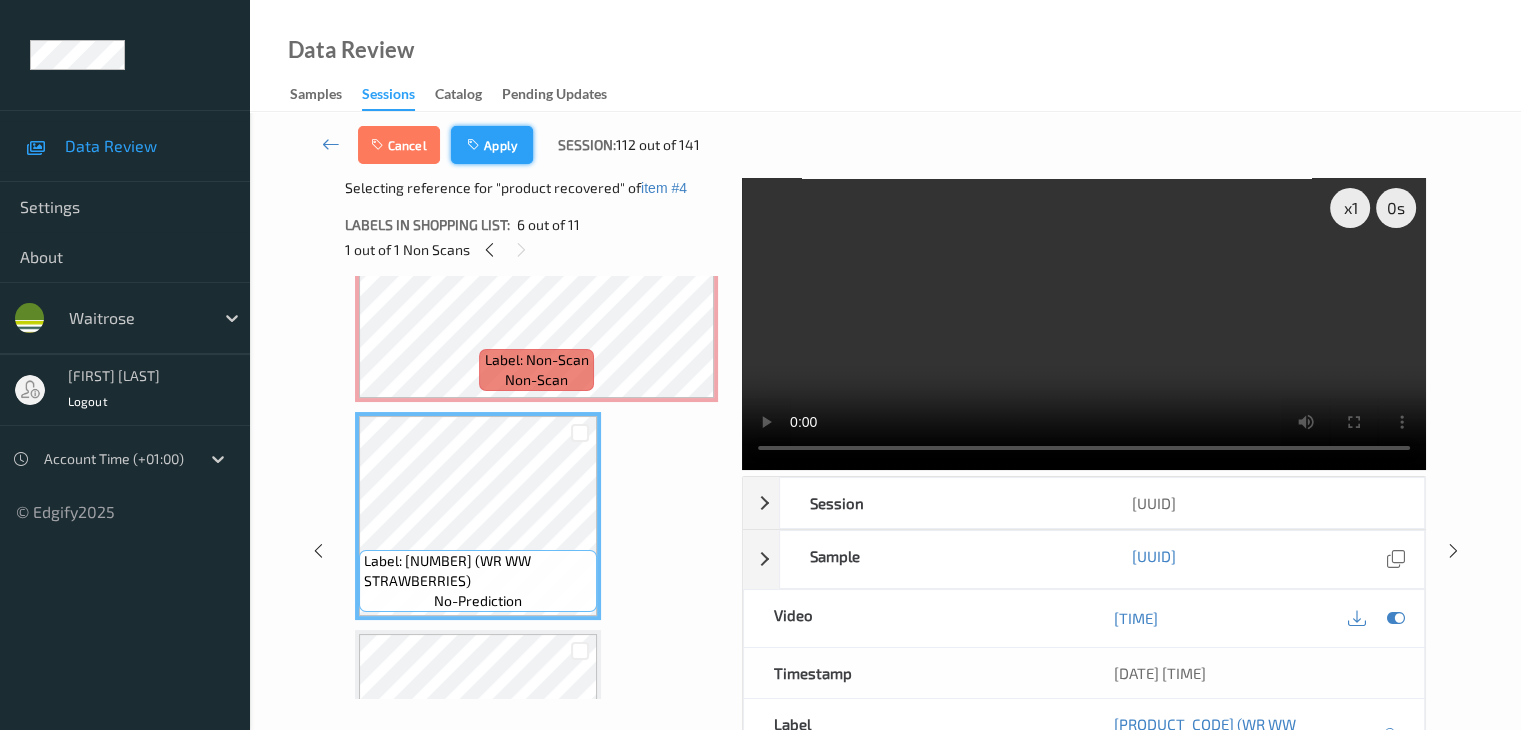 click on "Apply" at bounding box center [492, 145] 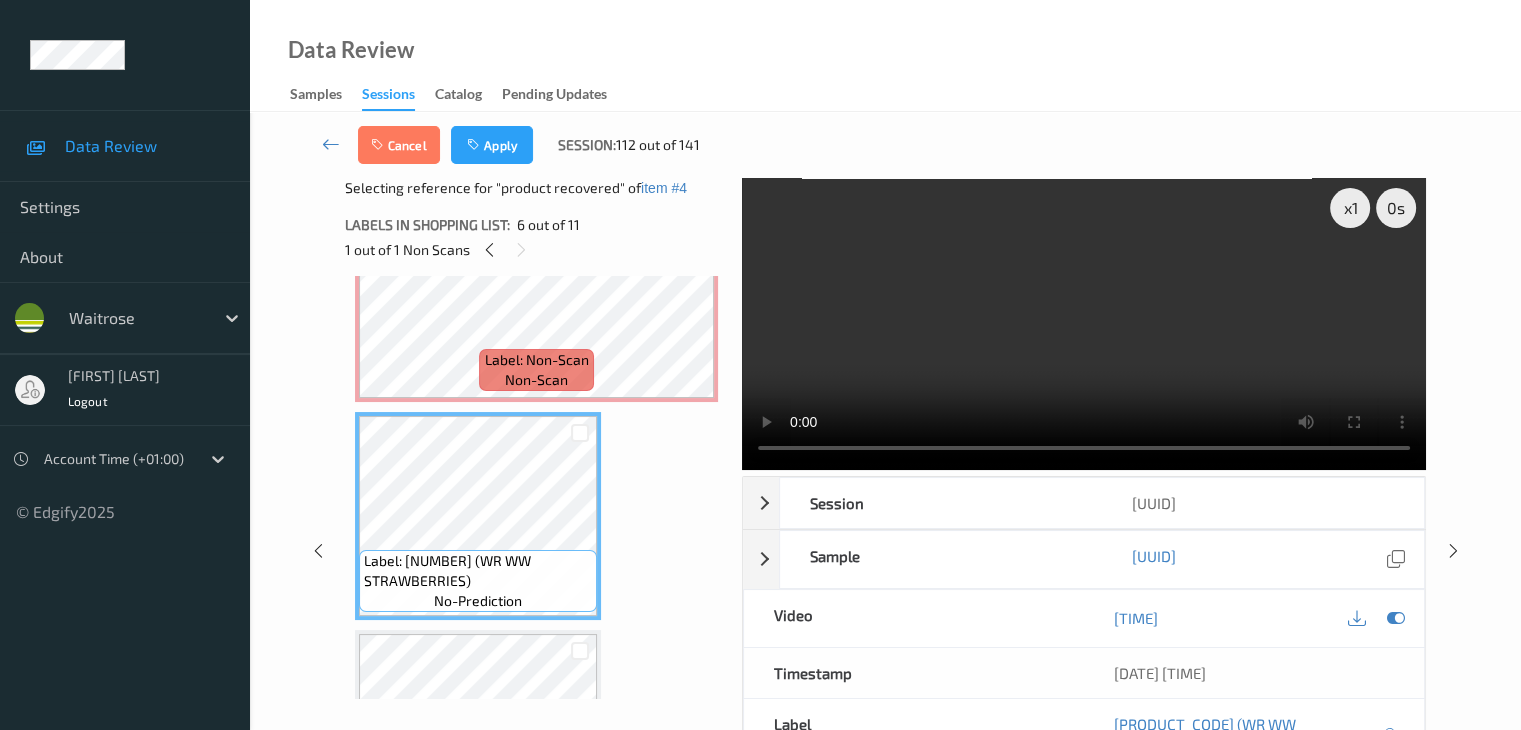 scroll, scrollTop: 664, scrollLeft: 0, axis: vertical 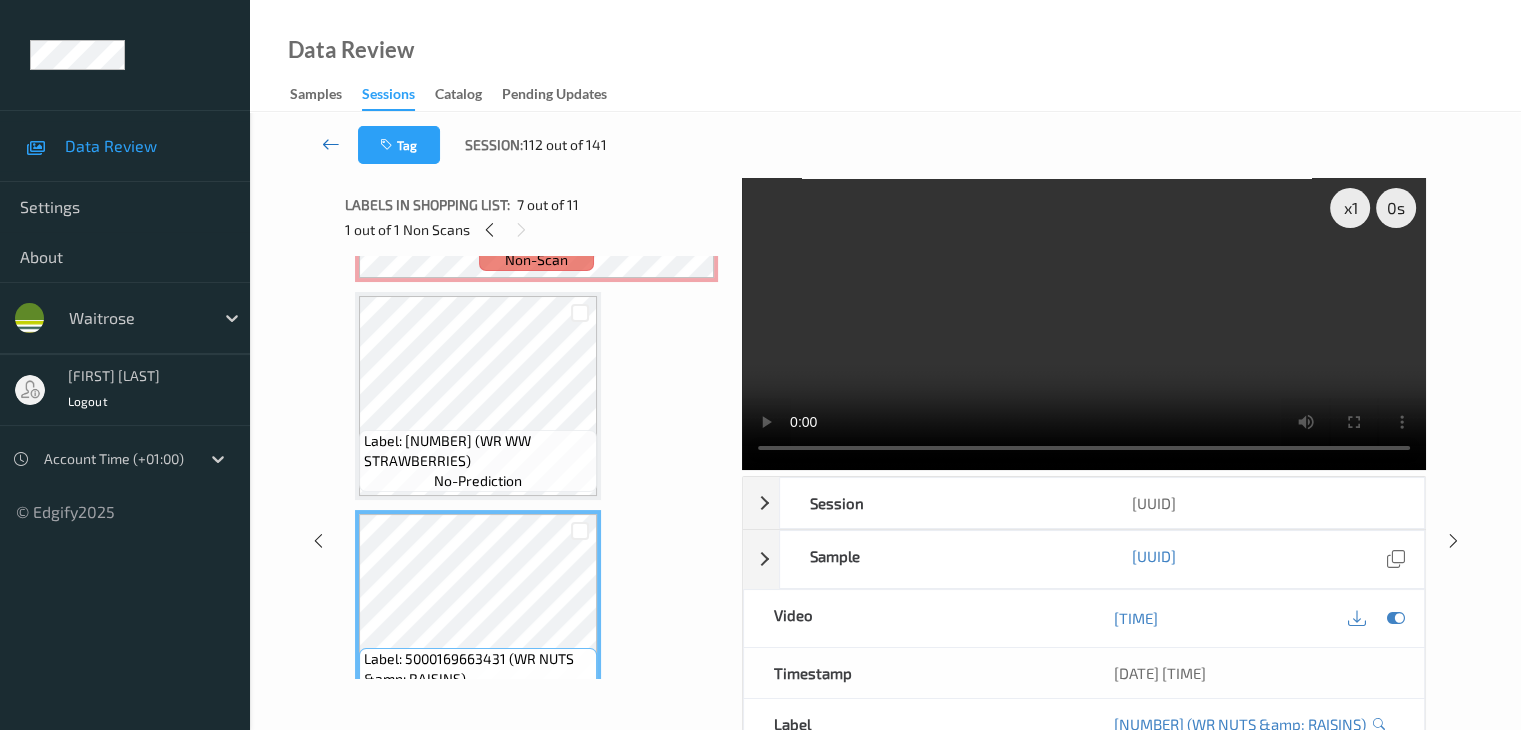 click at bounding box center [331, 144] 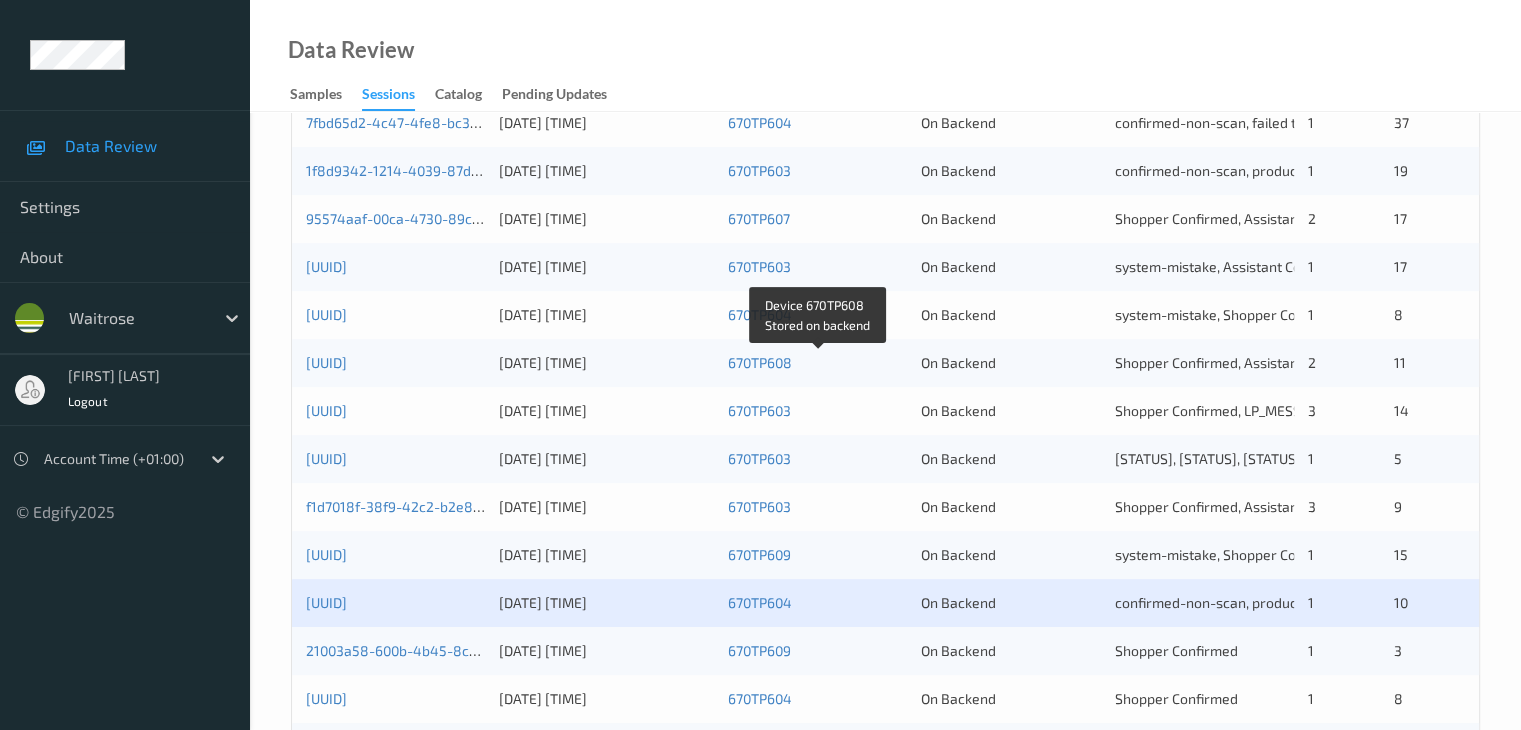 scroll, scrollTop: 700, scrollLeft: 0, axis: vertical 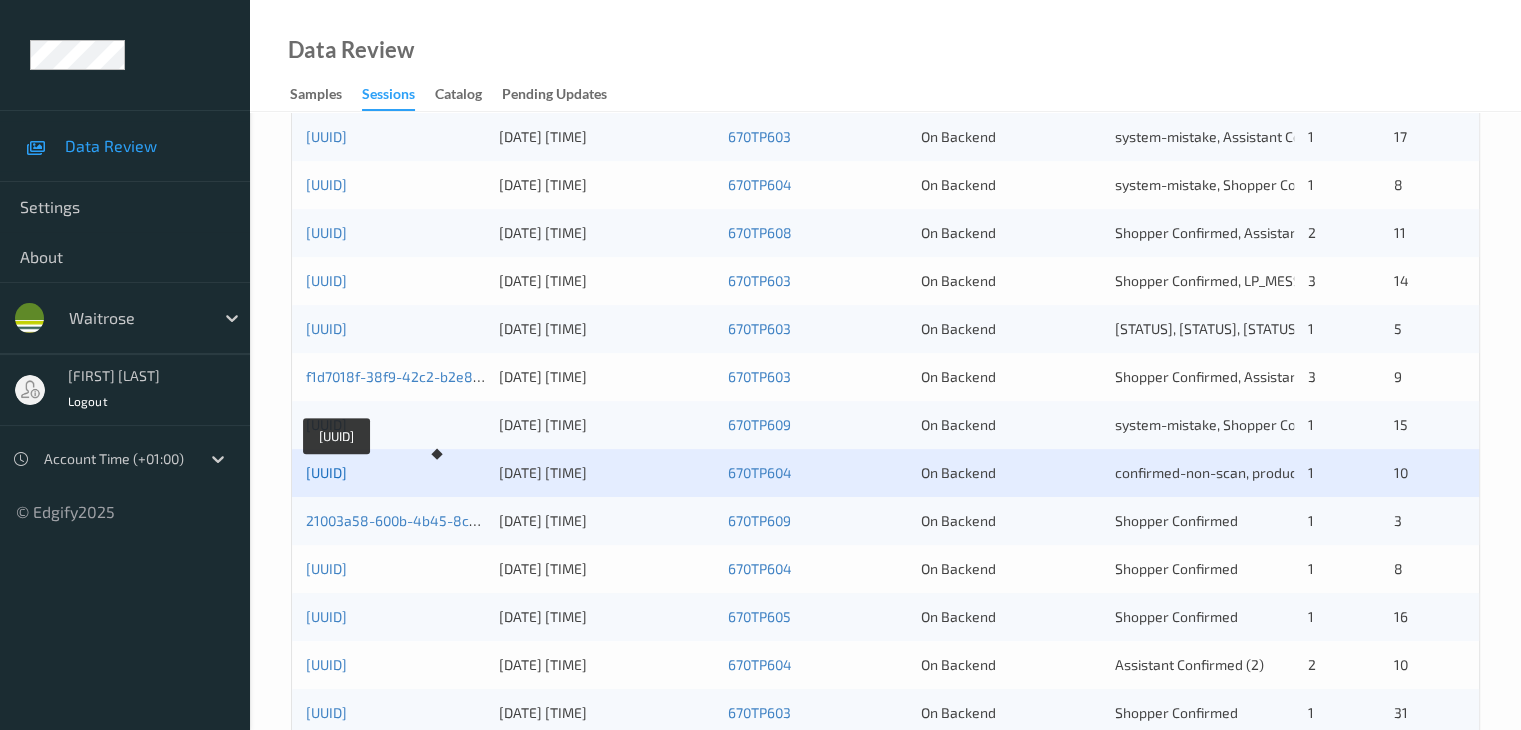 click on "[UUID]" at bounding box center [326, 472] 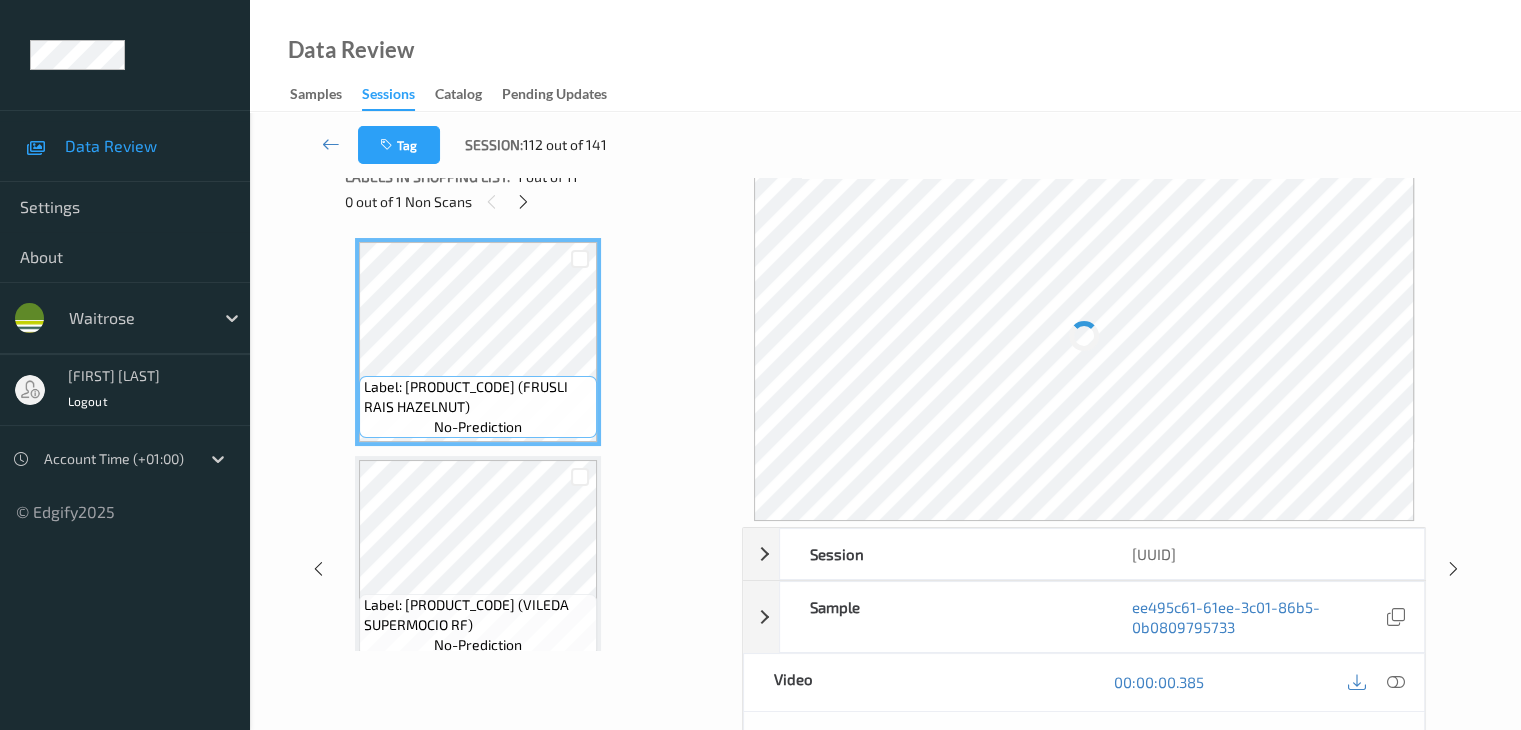 scroll, scrollTop: 0, scrollLeft: 0, axis: both 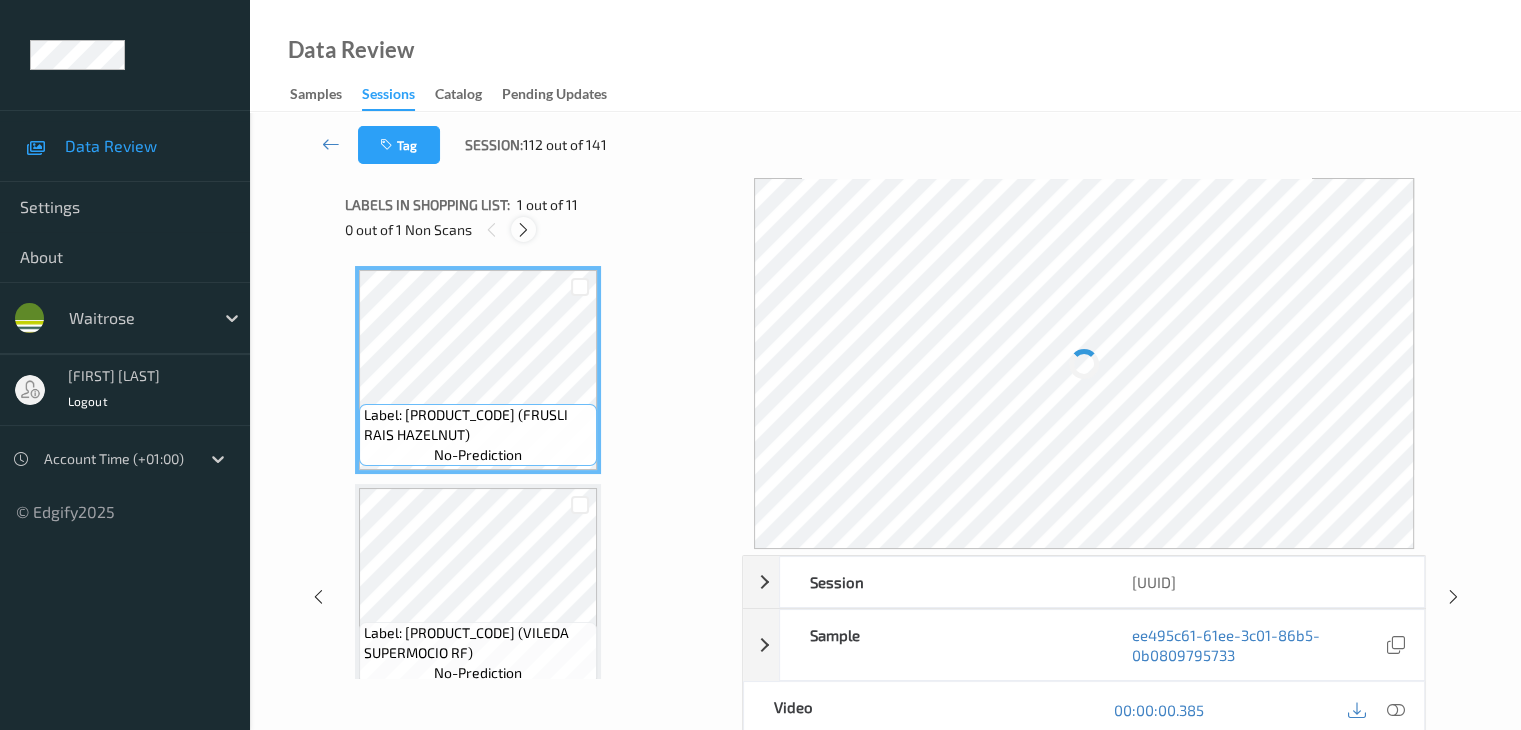 click at bounding box center (523, 230) 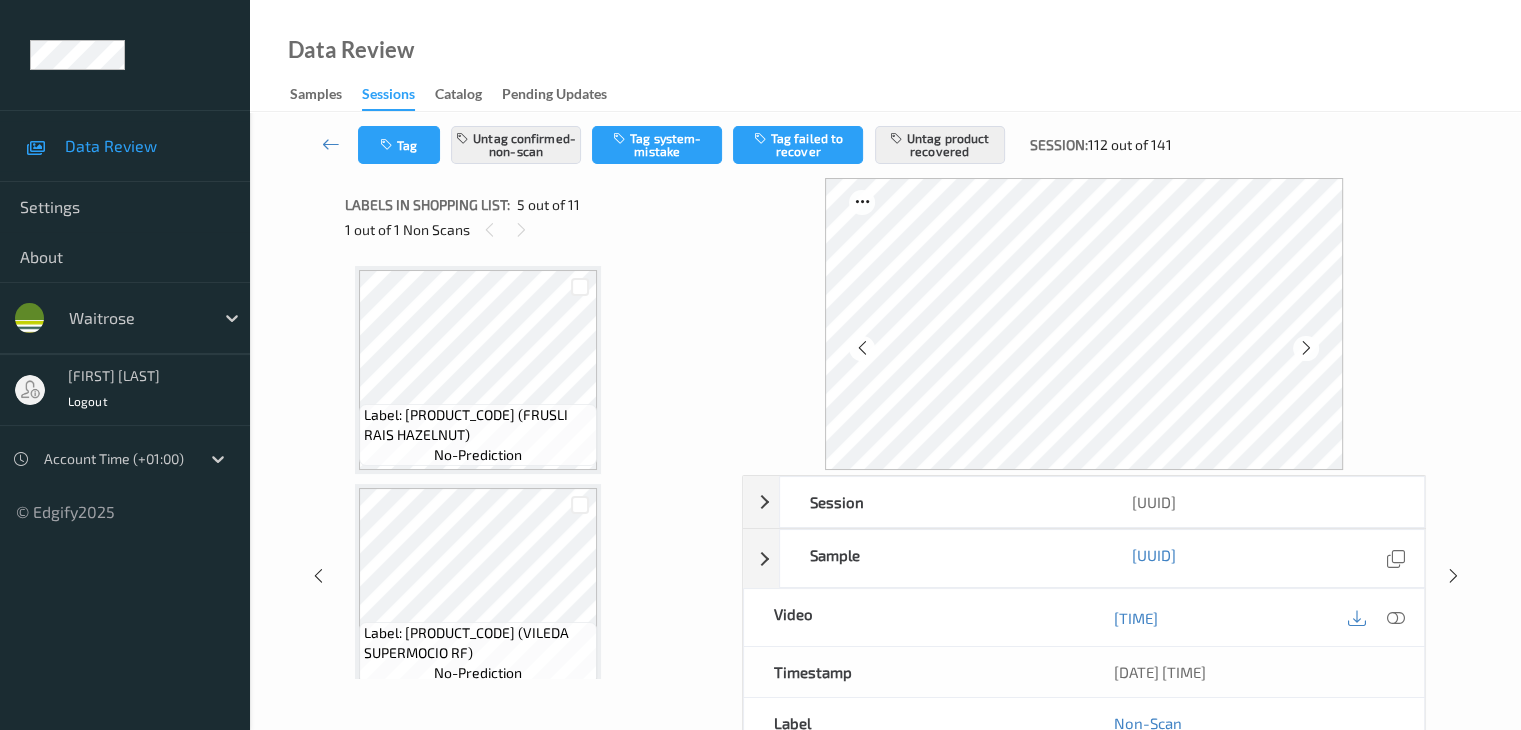 scroll, scrollTop: 664, scrollLeft: 0, axis: vertical 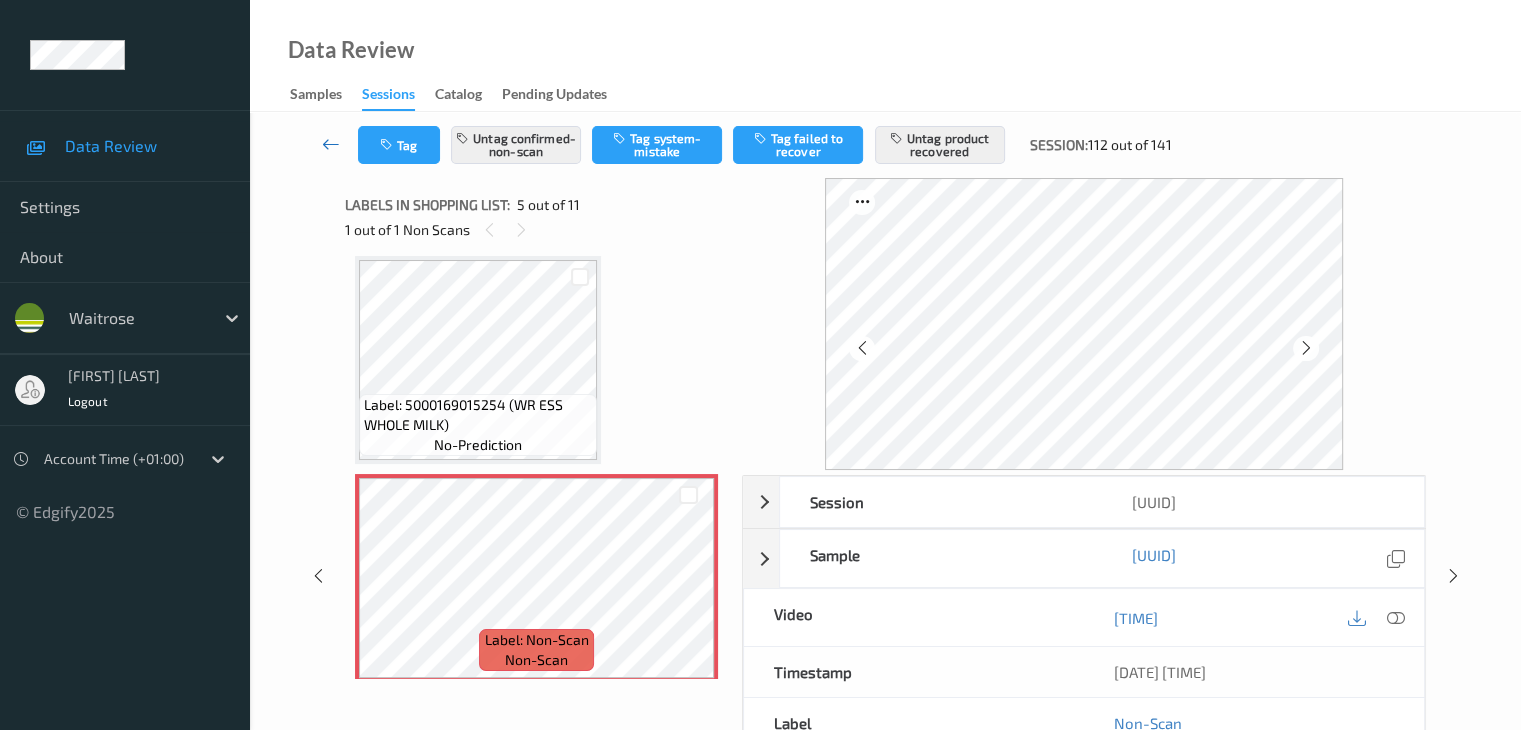 click at bounding box center (331, 144) 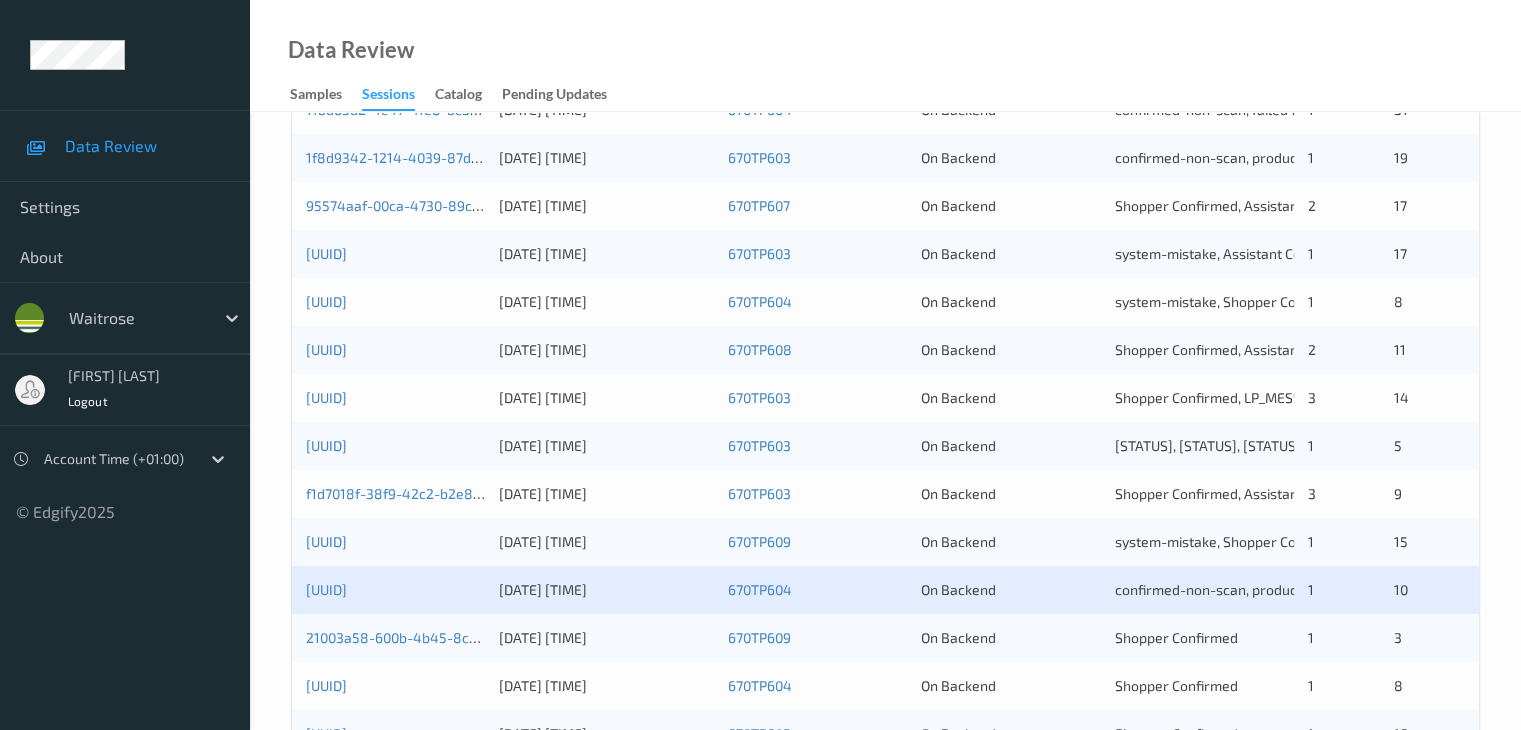 scroll, scrollTop: 600, scrollLeft: 0, axis: vertical 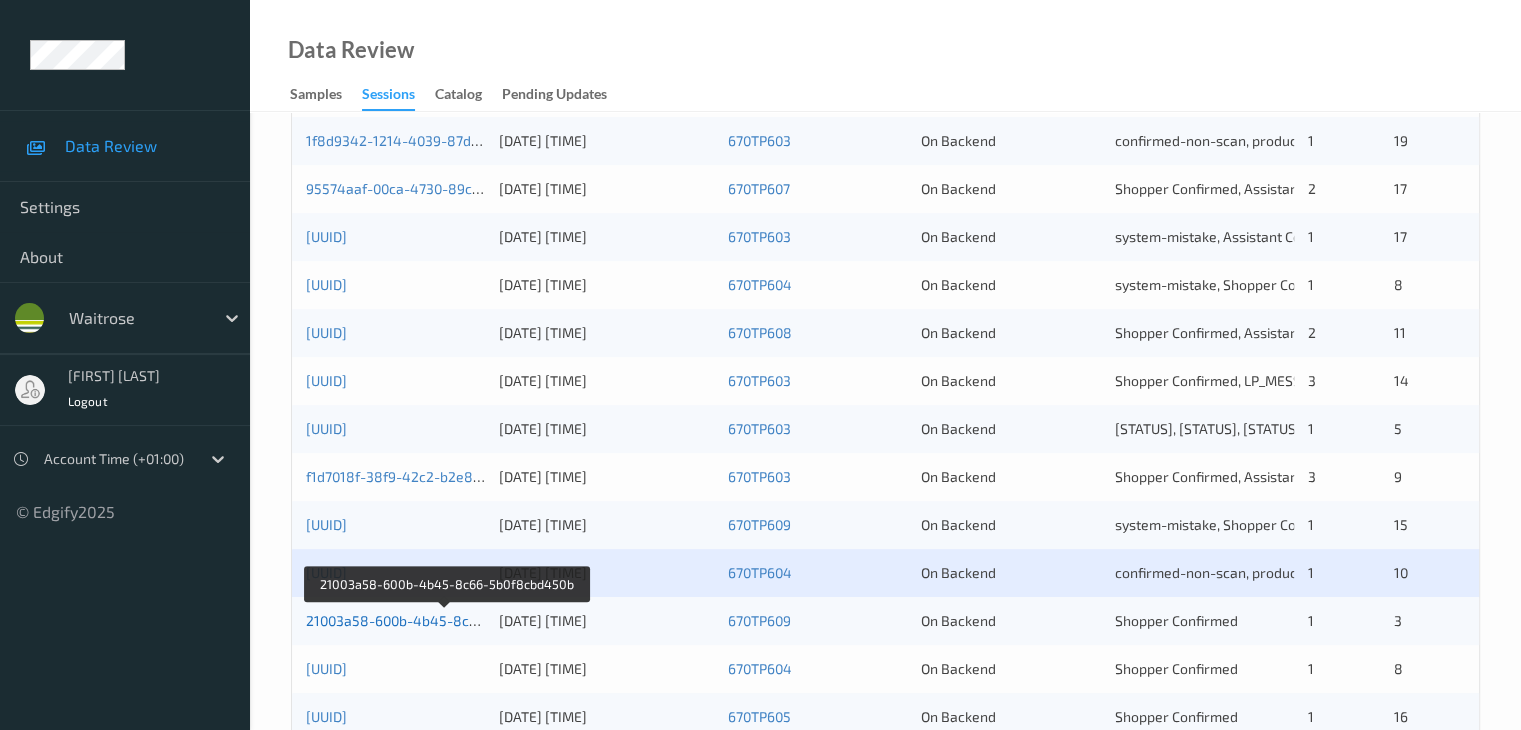 click on "21003a58-600b-4b45-8c66-5b0f8cbd450b" at bounding box center [445, 620] 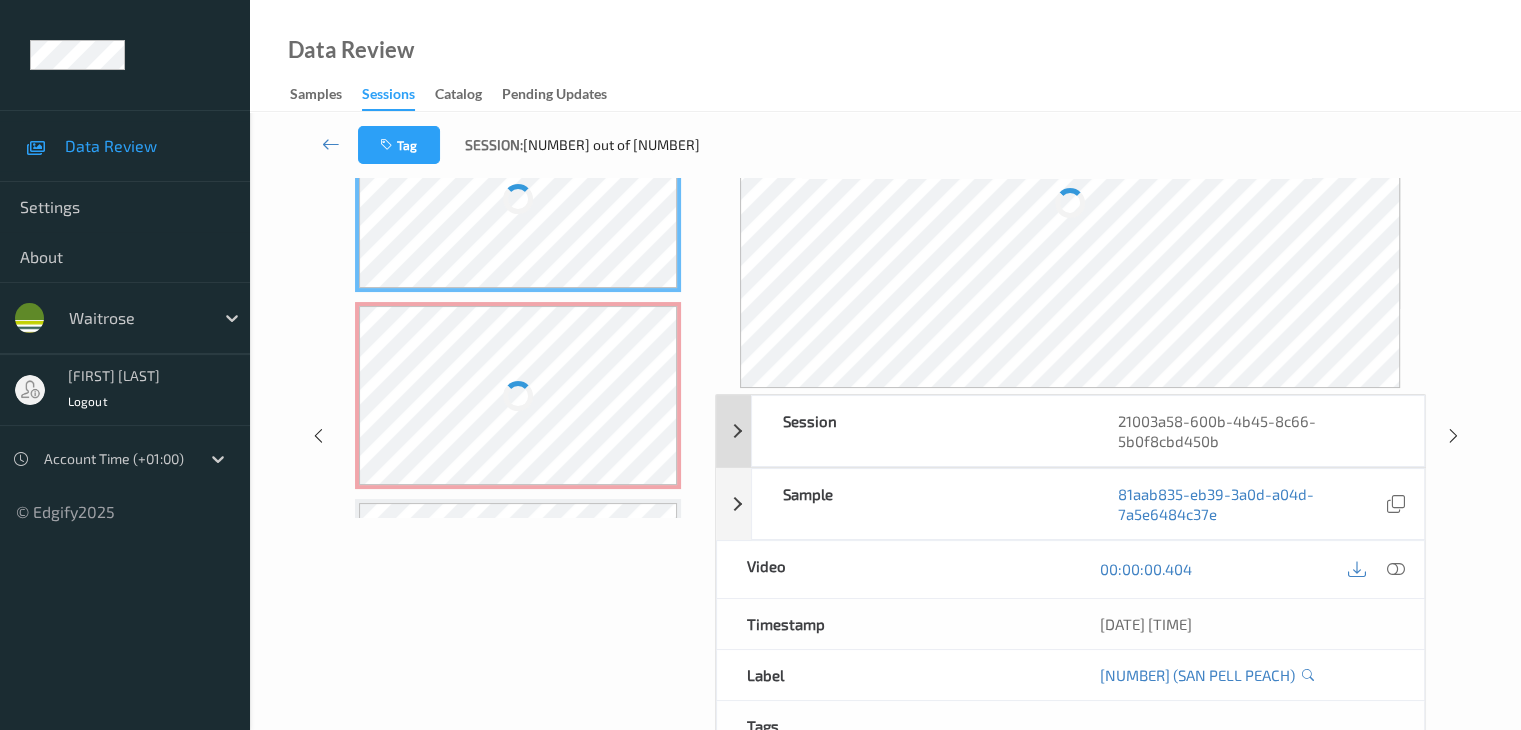 scroll, scrollTop: 24, scrollLeft: 0, axis: vertical 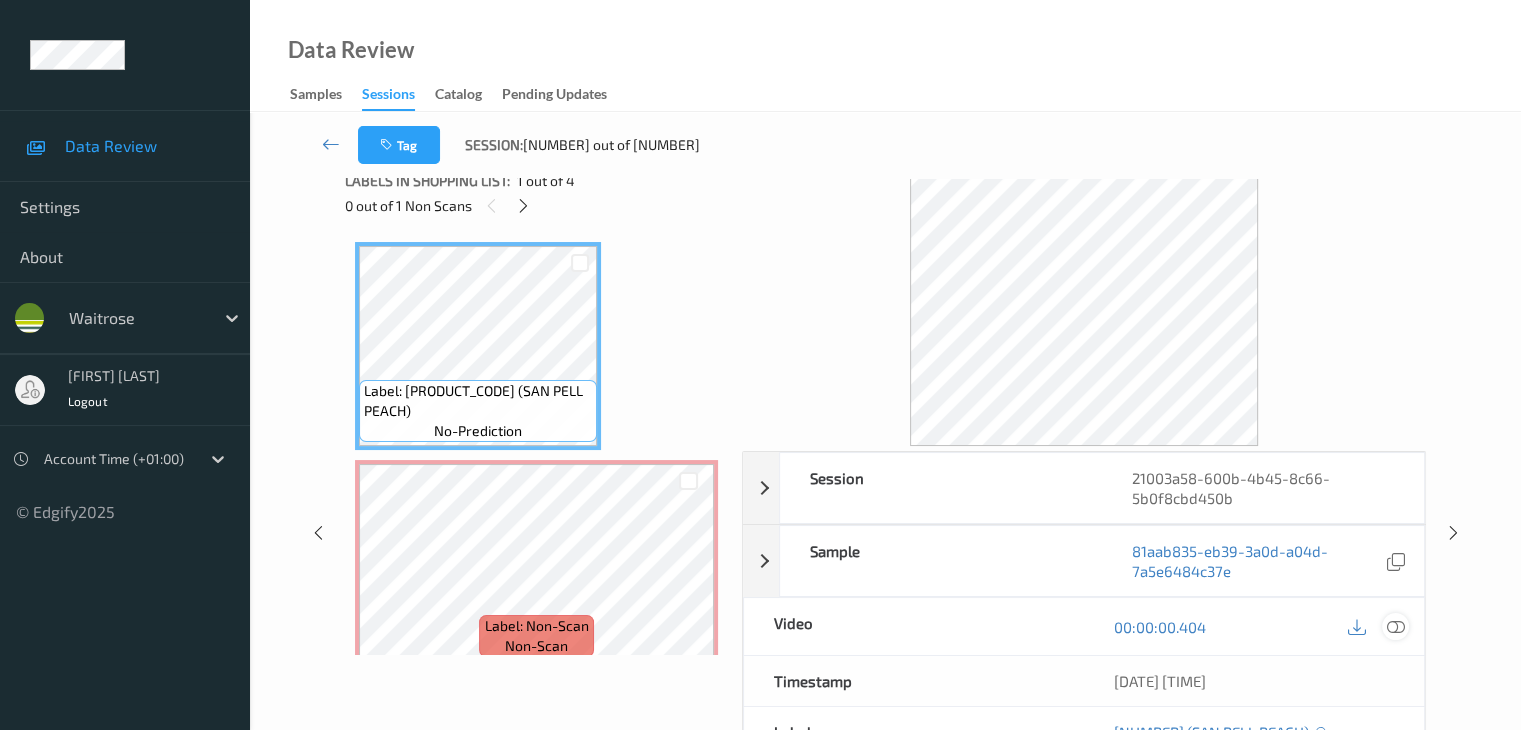 click at bounding box center (1395, 627) 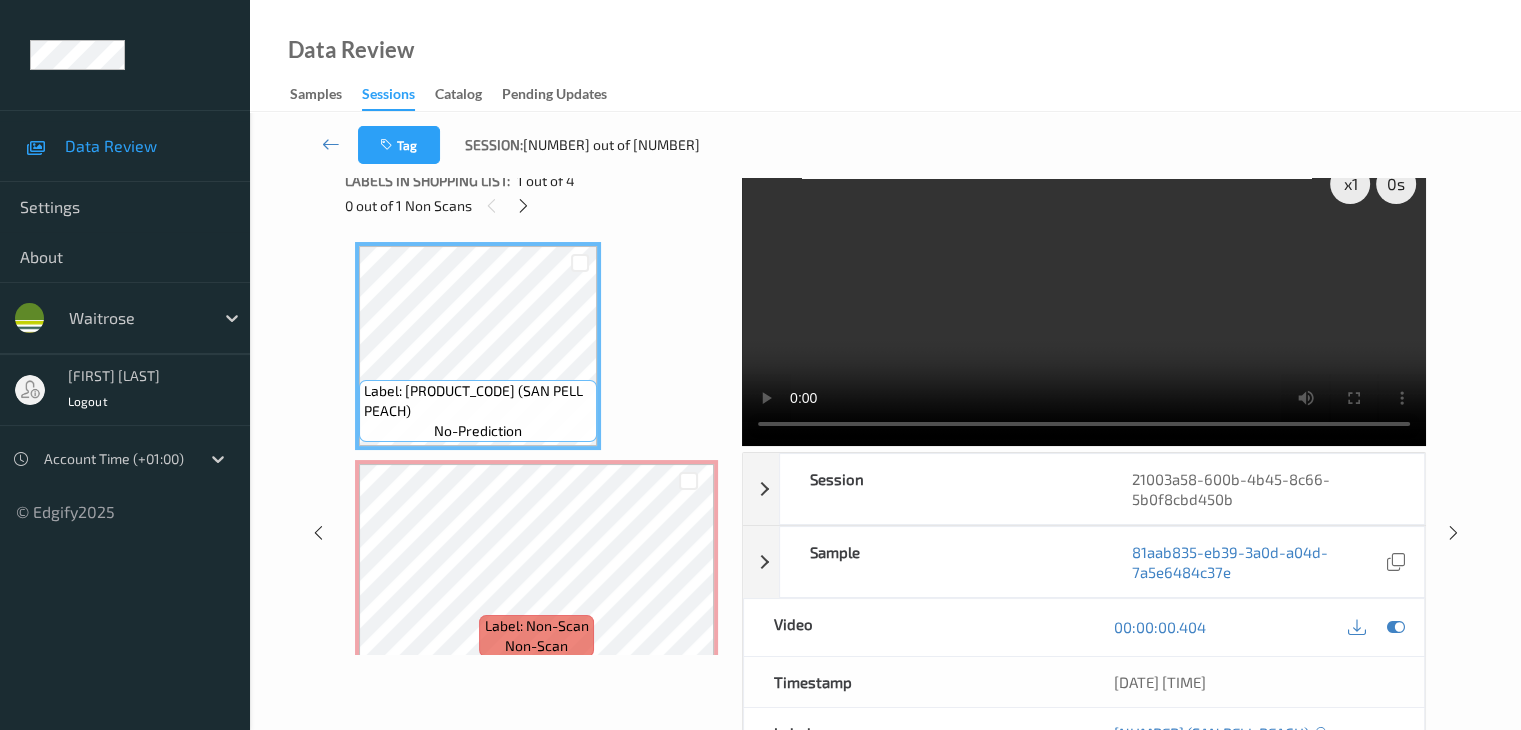 scroll, scrollTop: 0, scrollLeft: 0, axis: both 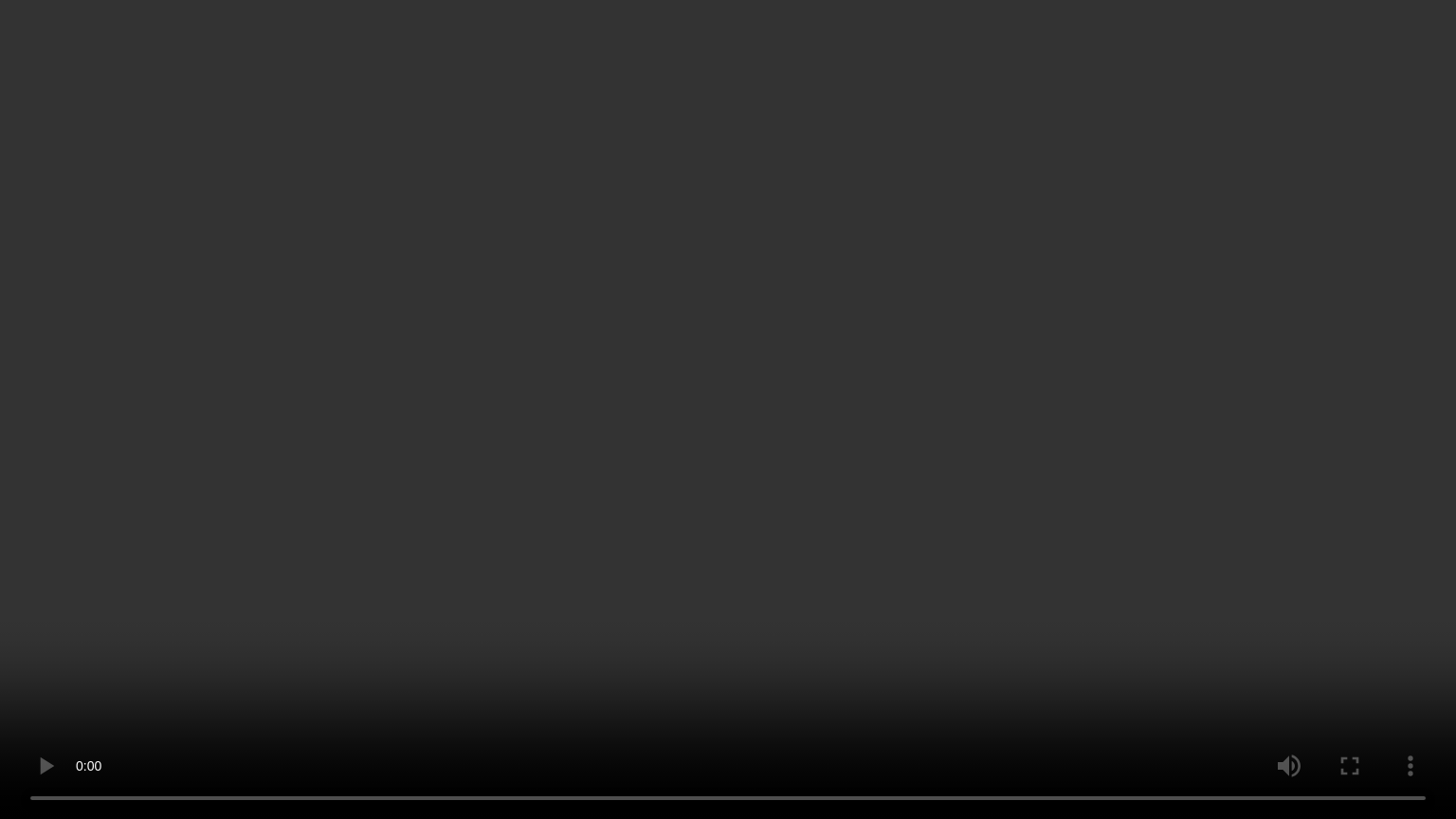 click at bounding box center [728, 410] 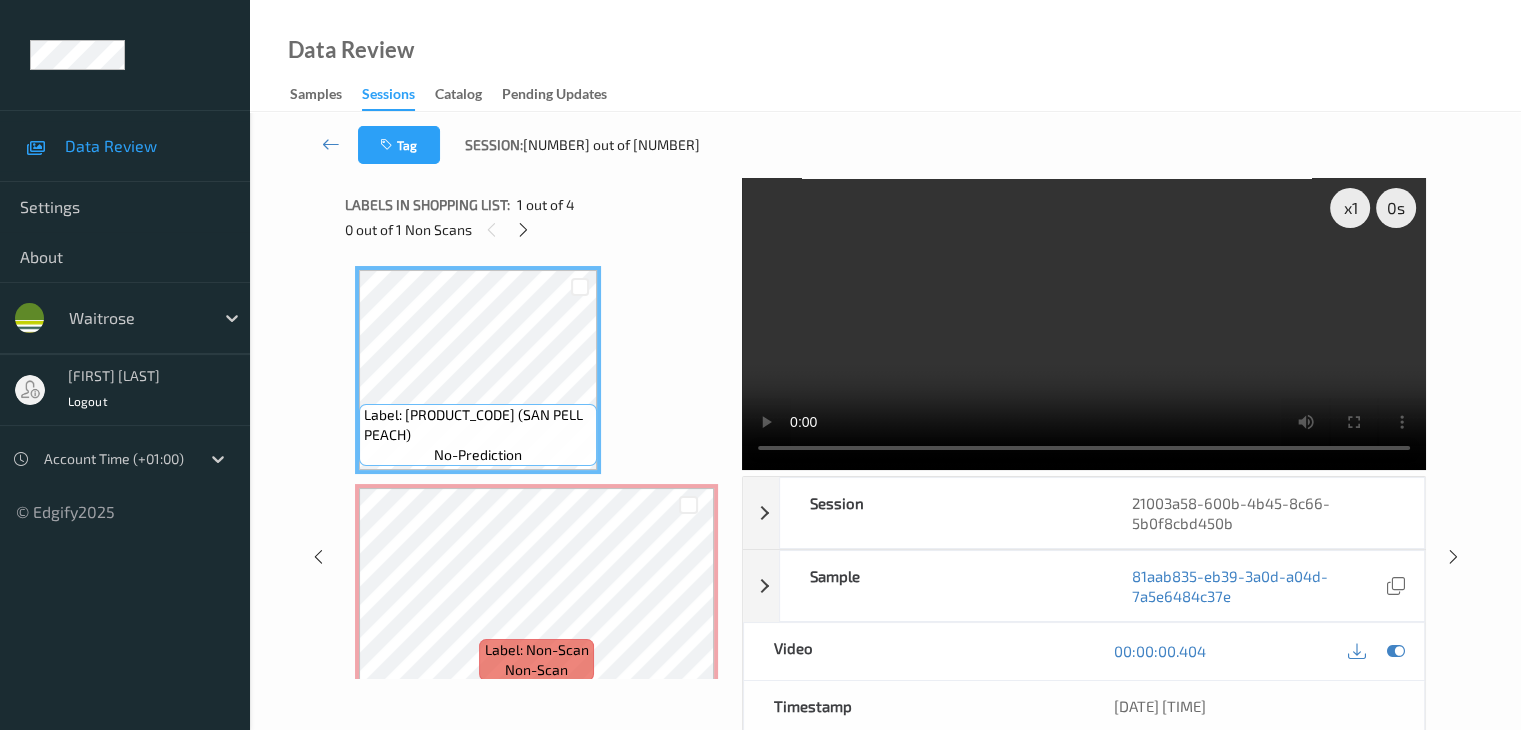 click on "0 out of 1 Non Scans" at bounding box center (536, 229) 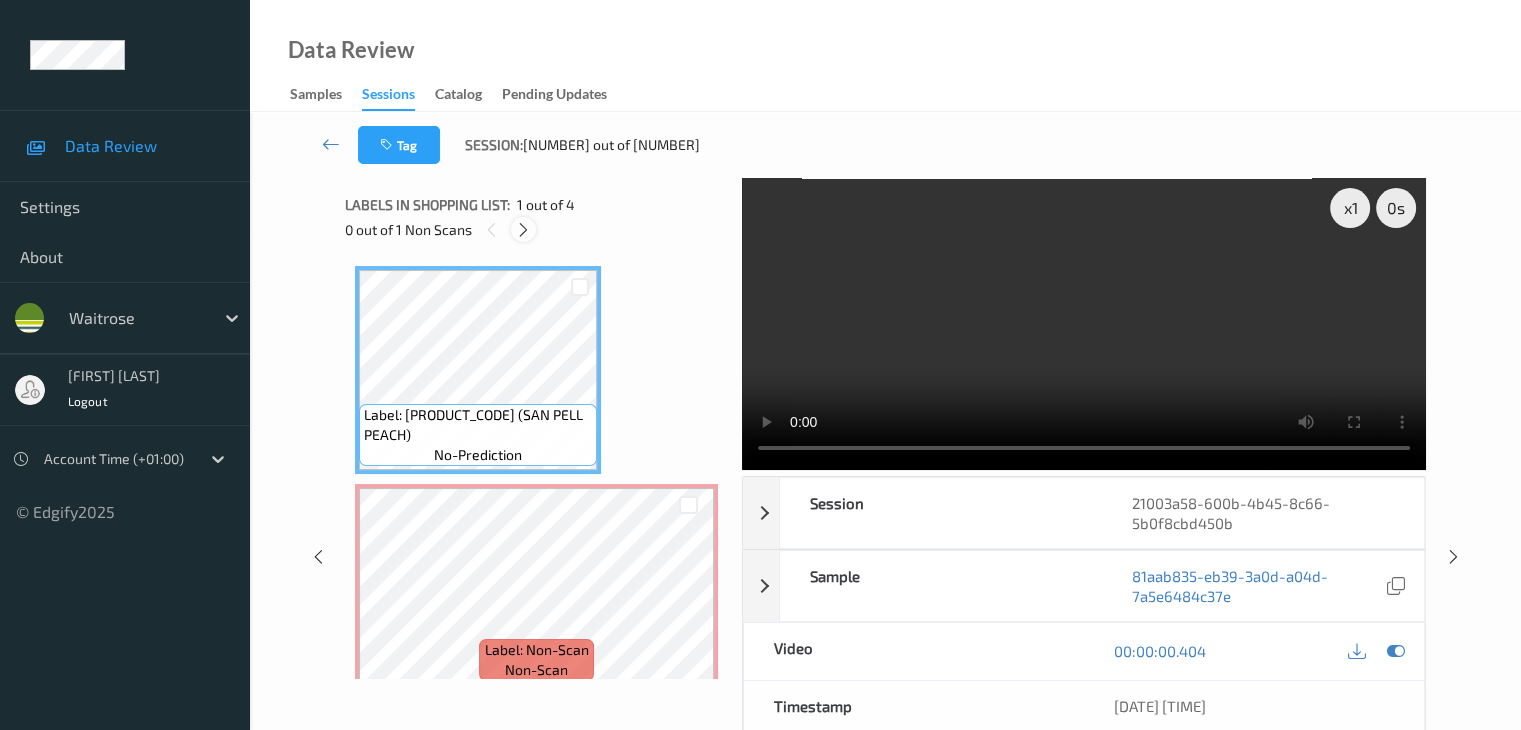 click at bounding box center [523, 230] 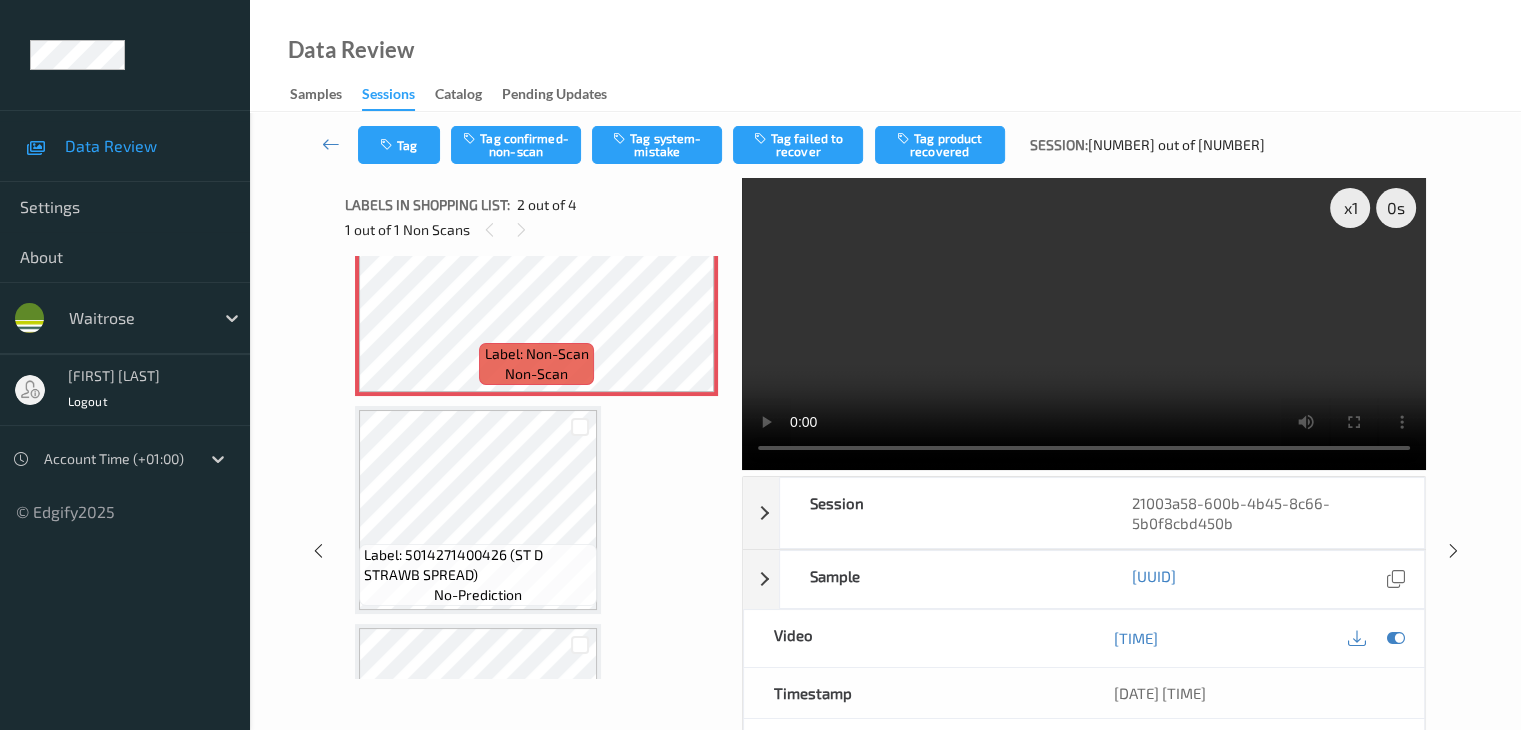 scroll, scrollTop: 310, scrollLeft: 0, axis: vertical 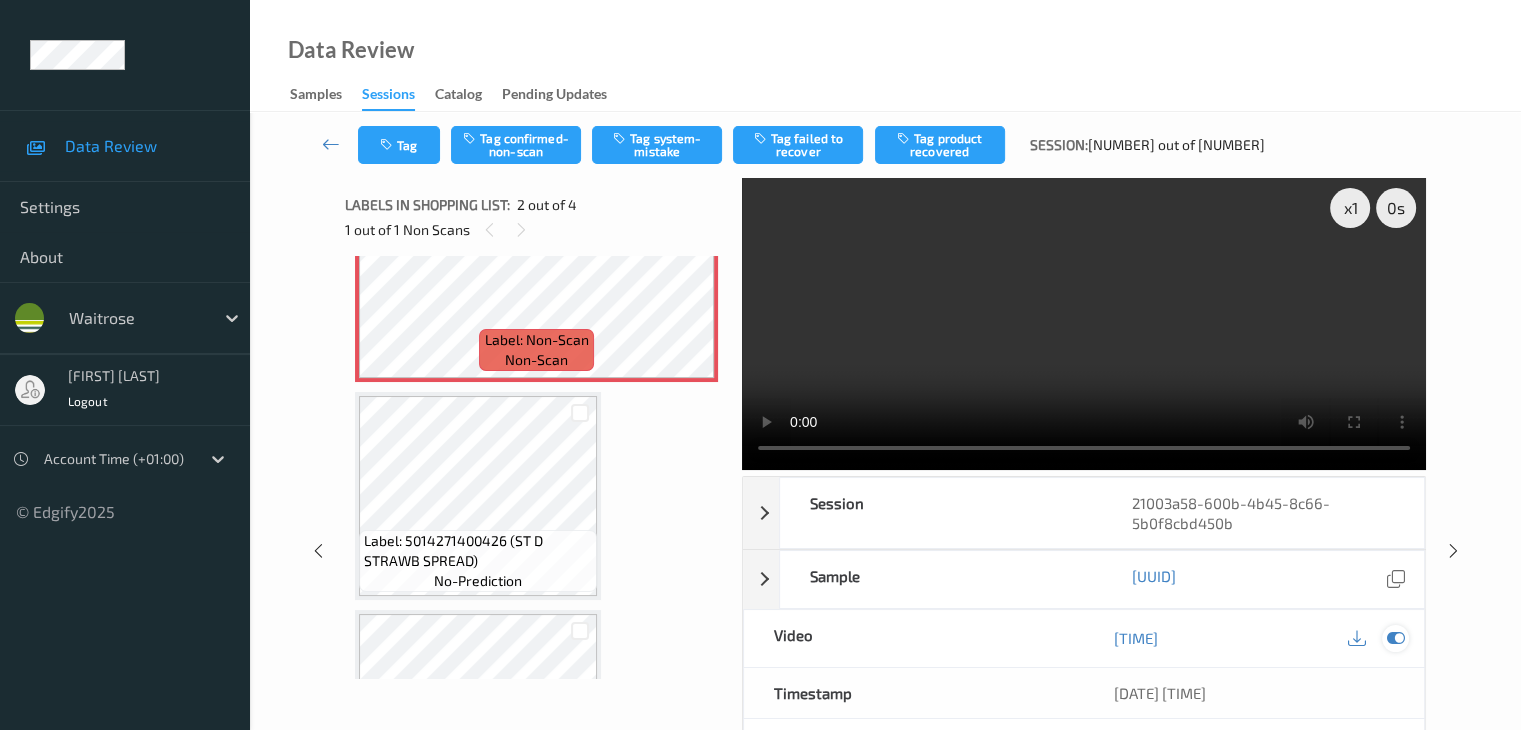 click at bounding box center [1395, 638] 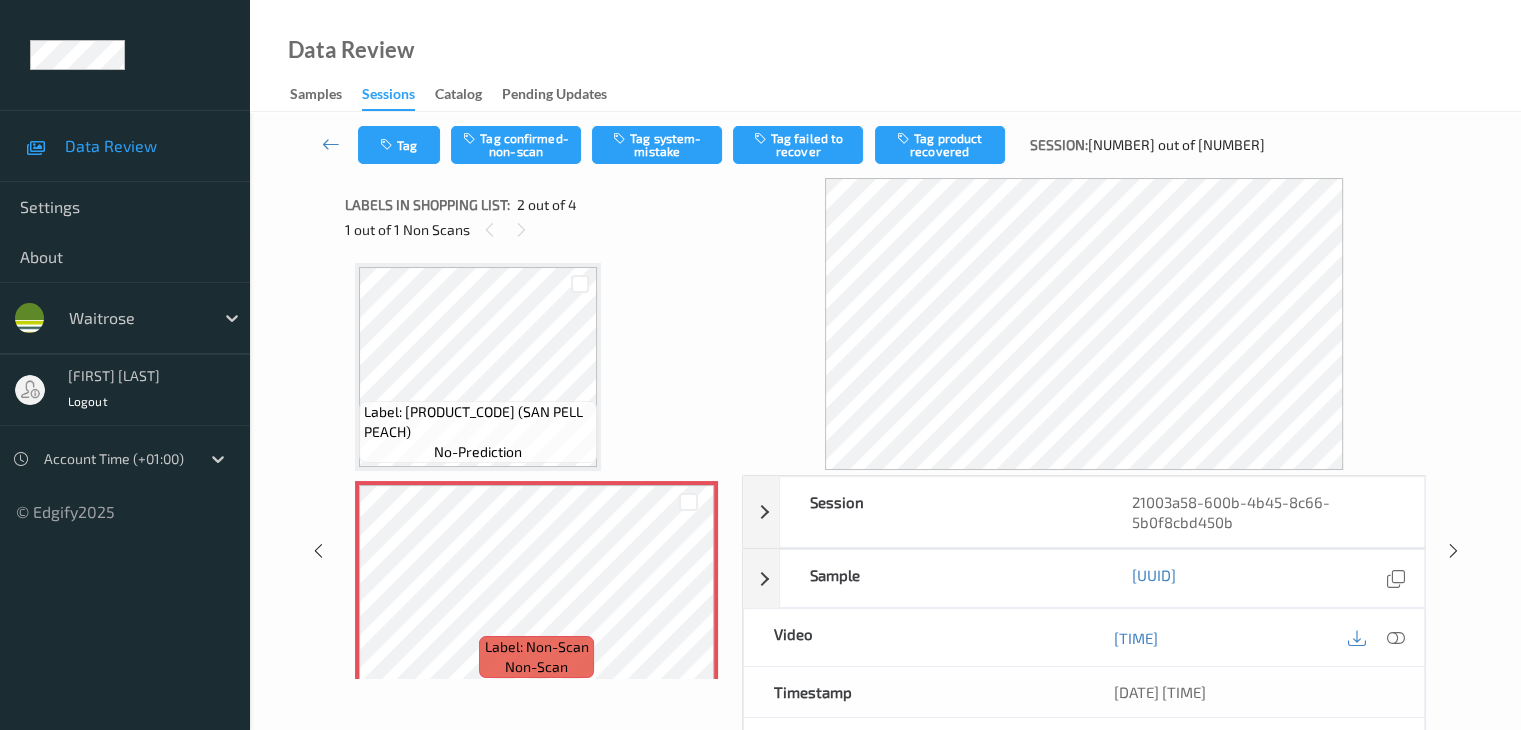 scroll, scrollTop: 0, scrollLeft: 0, axis: both 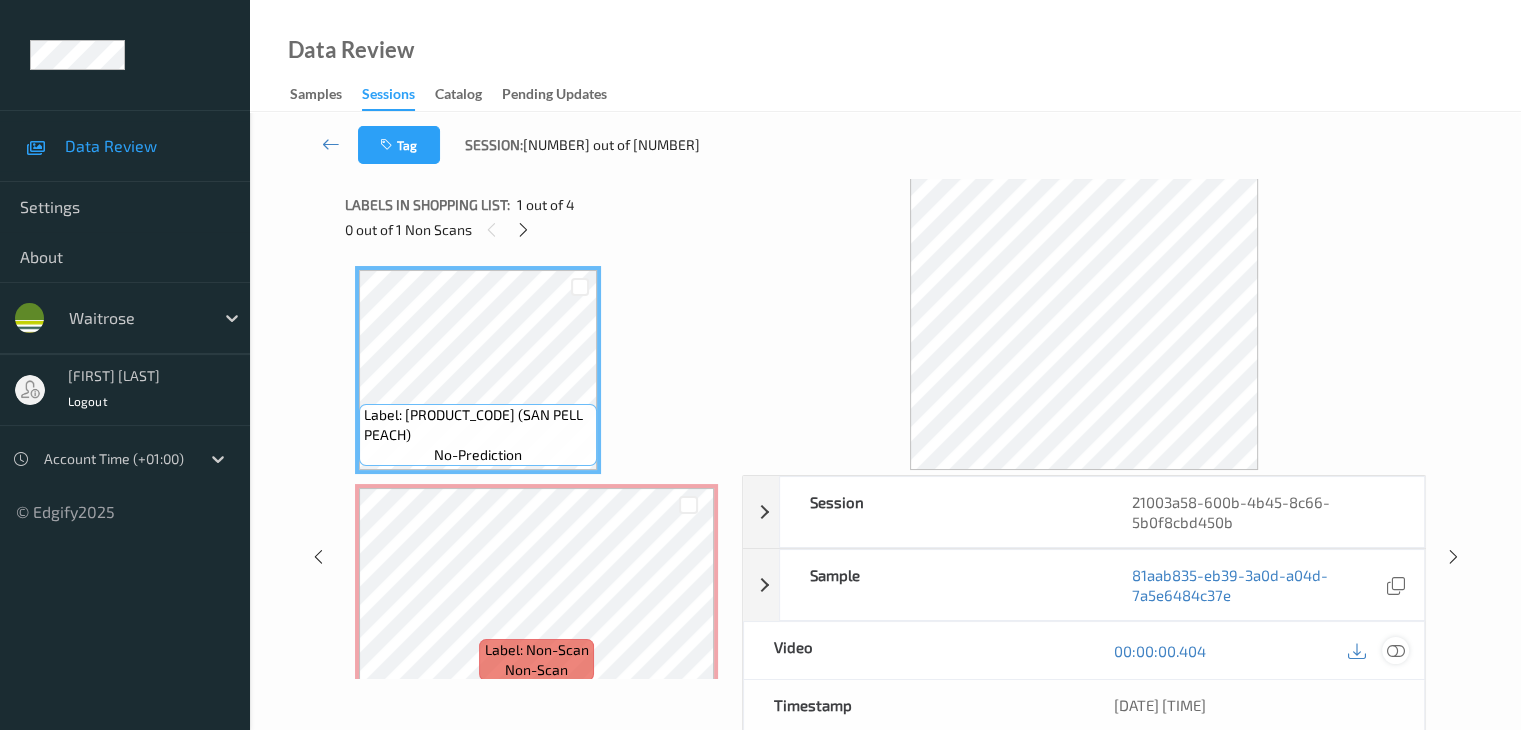 click at bounding box center (1395, 651) 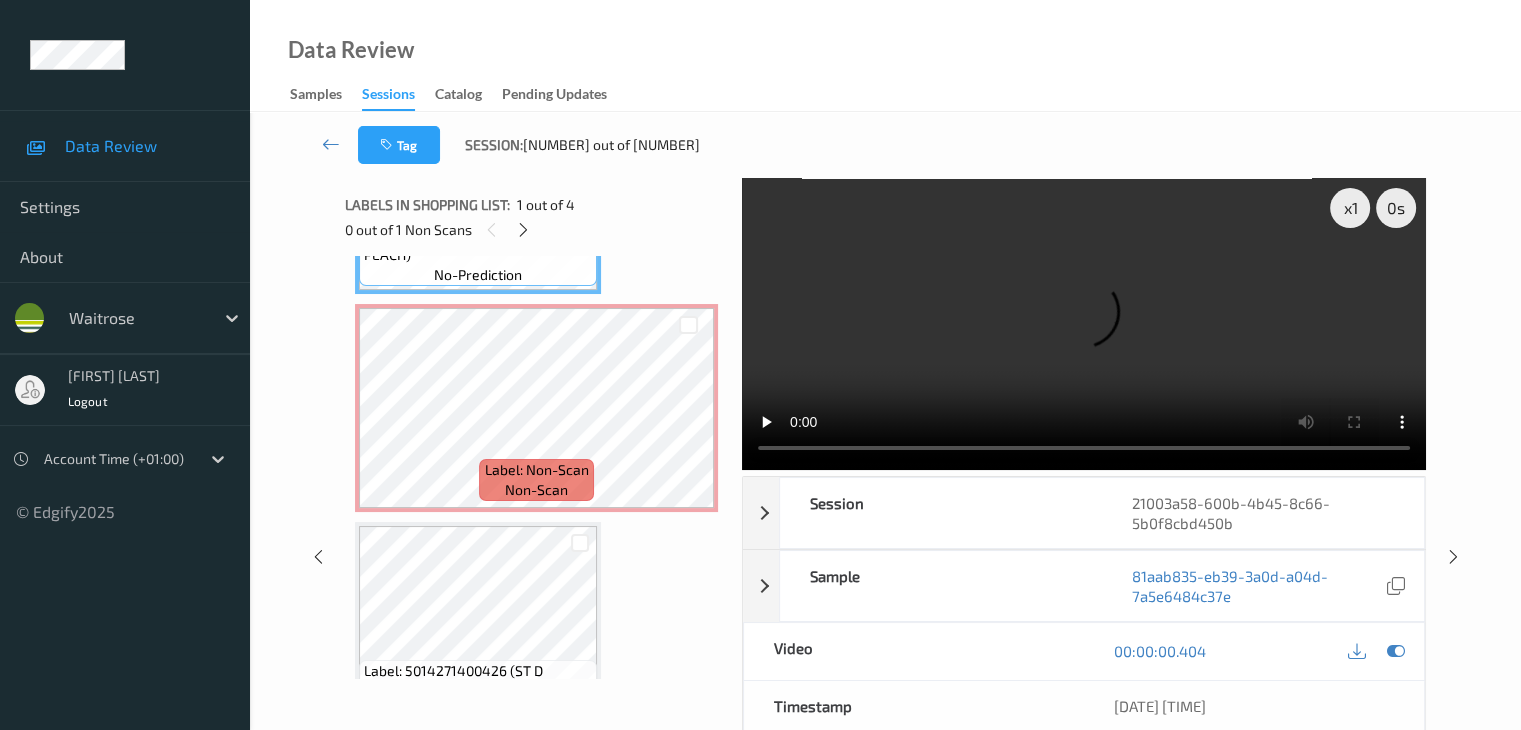 scroll, scrollTop: 200, scrollLeft: 0, axis: vertical 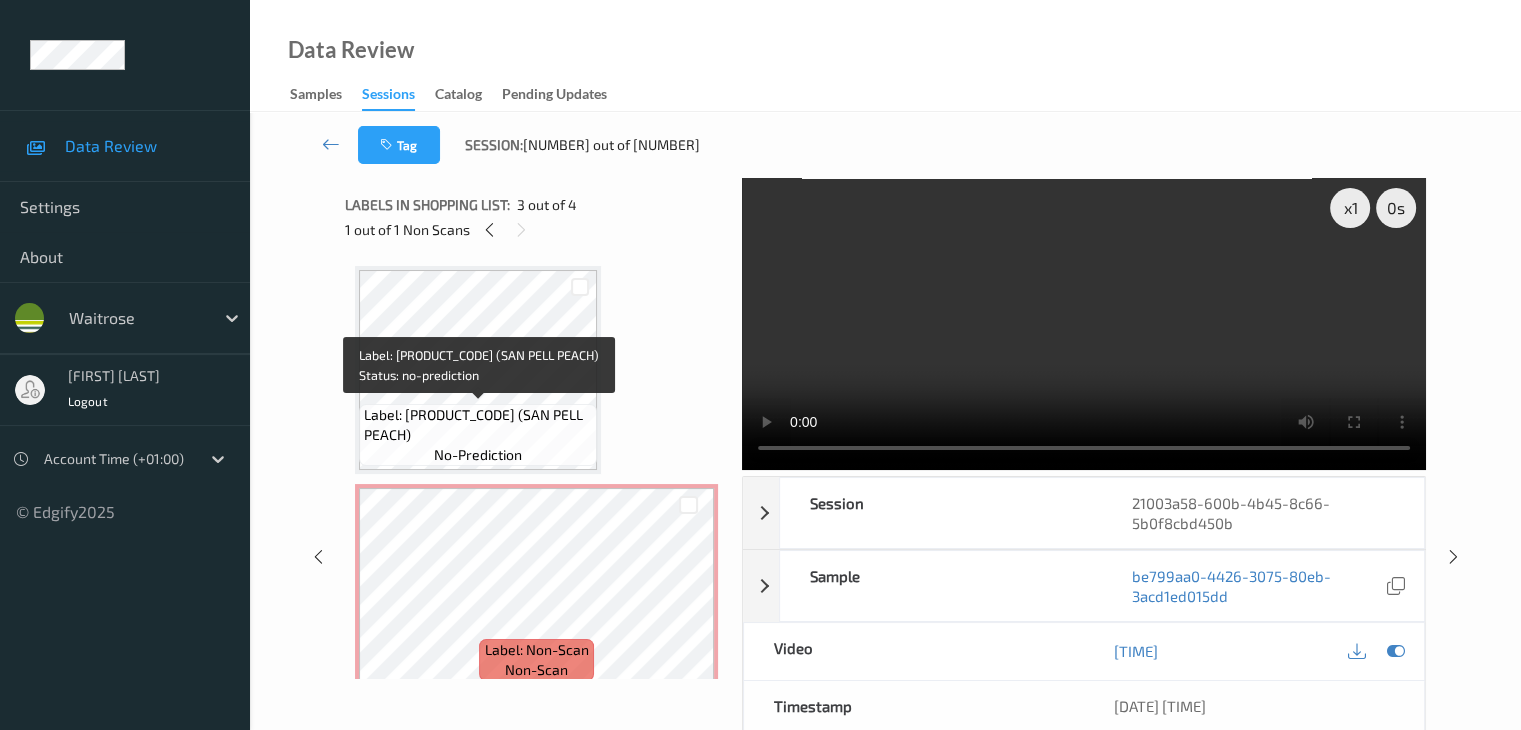 click on "Label: [PRODUCT_CODE] (SAN PELL PEACH)" at bounding box center [478, 425] 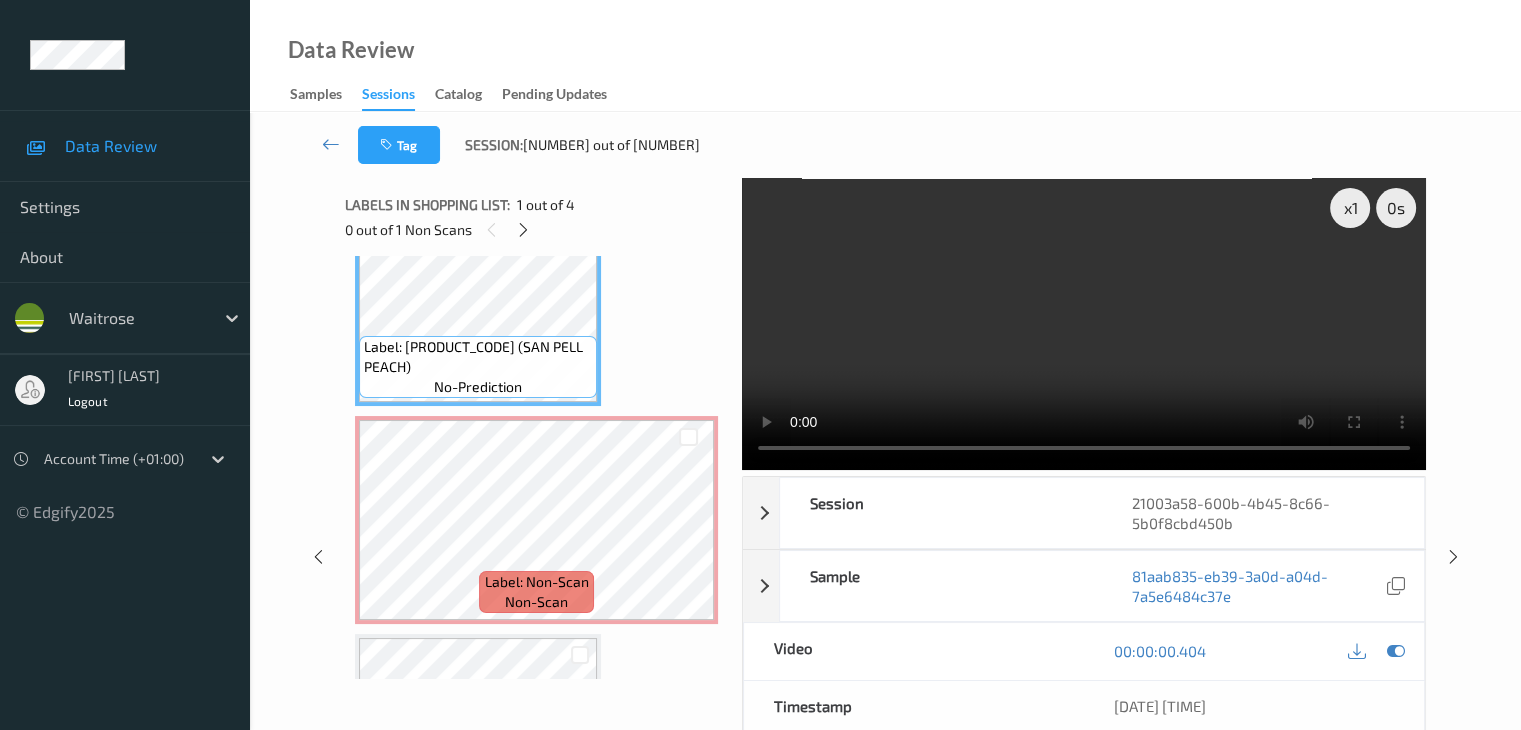 scroll, scrollTop: 100, scrollLeft: 0, axis: vertical 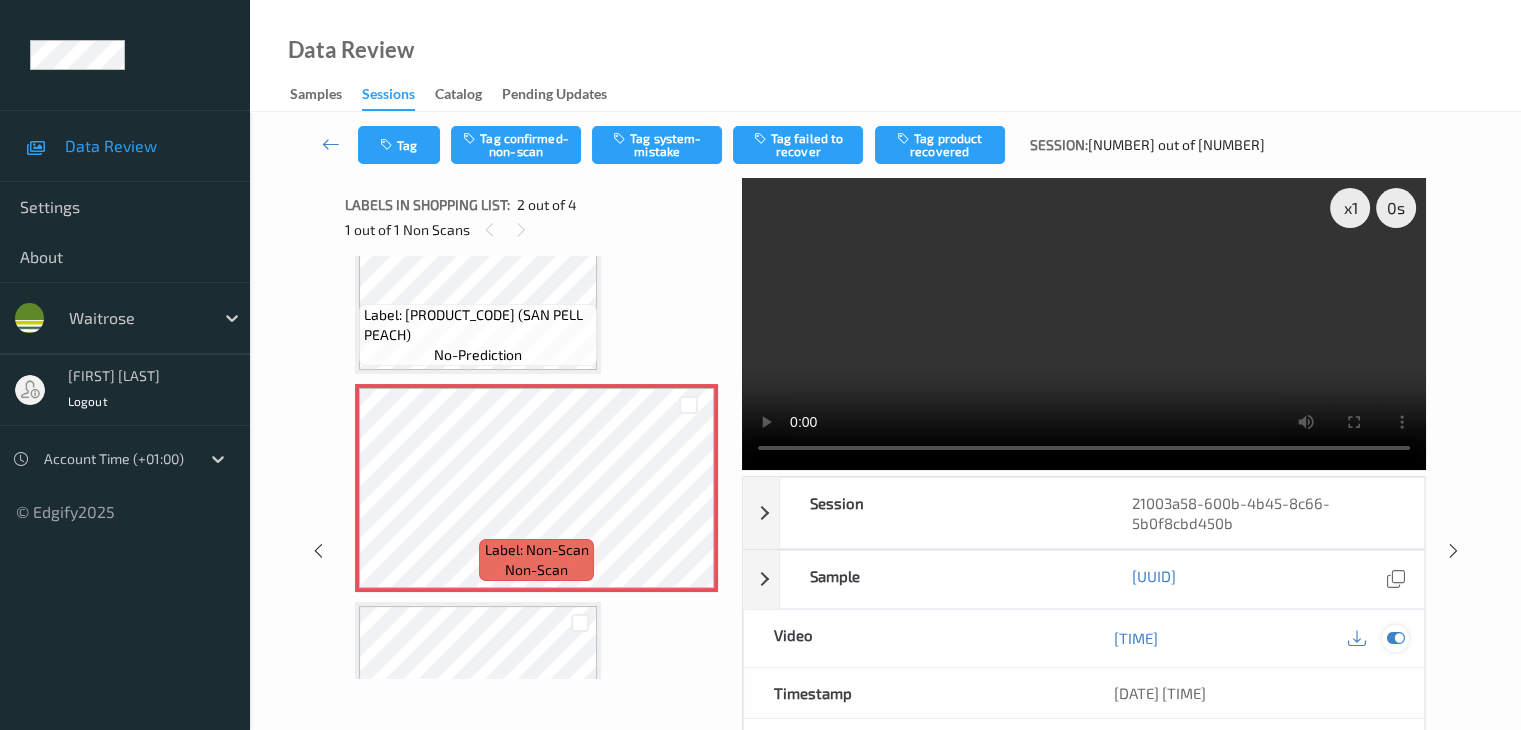 click at bounding box center [1395, 638] 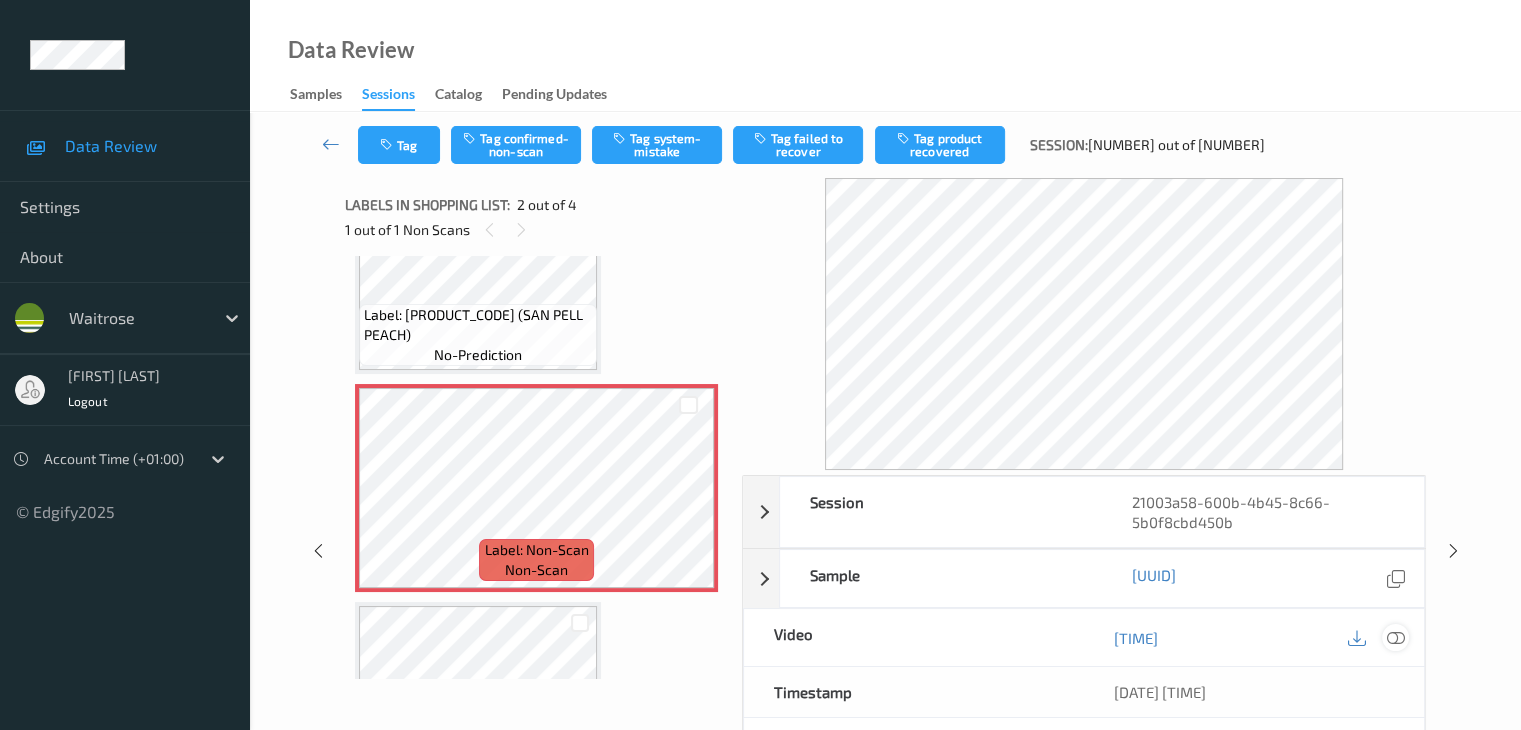 click at bounding box center [1395, 638] 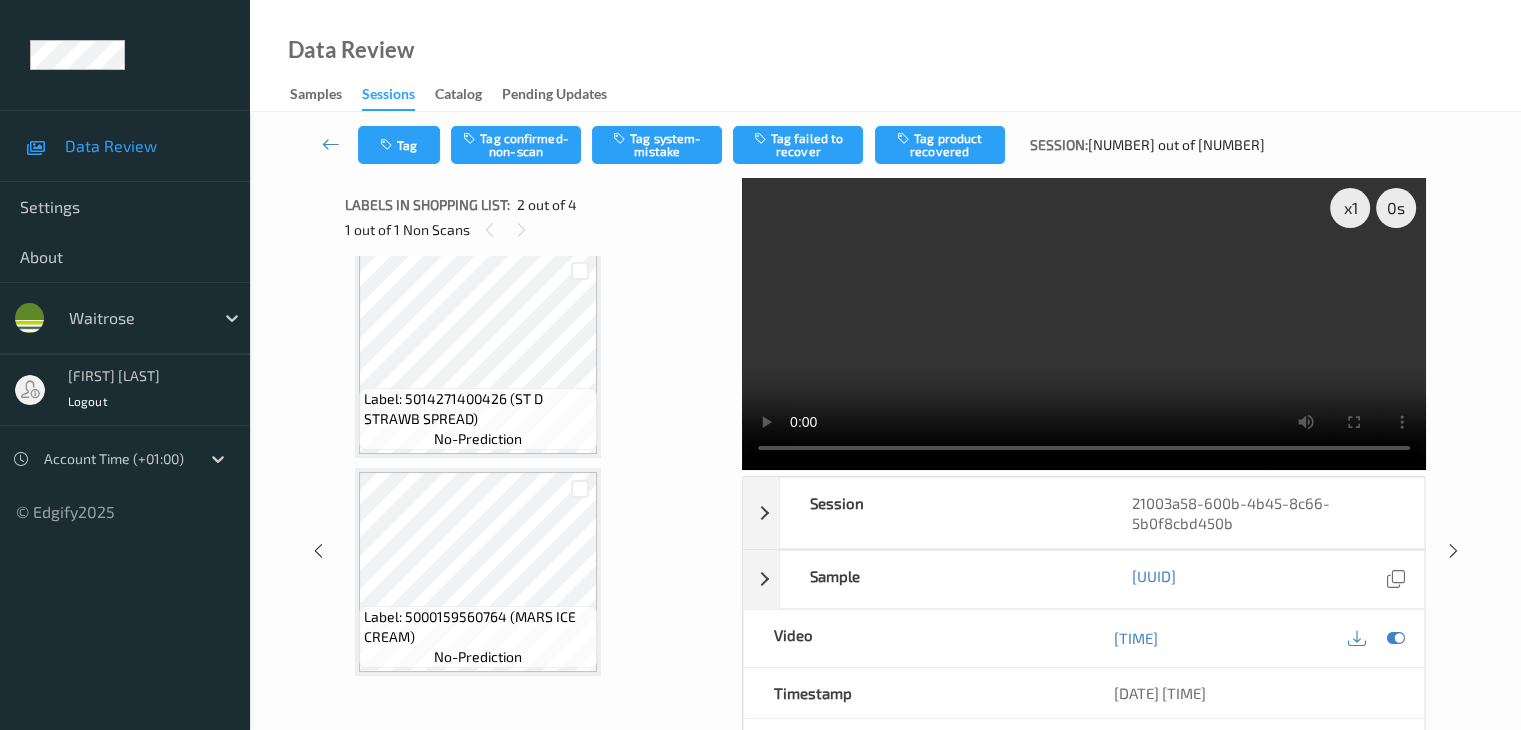 scroll, scrollTop: 459, scrollLeft: 0, axis: vertical 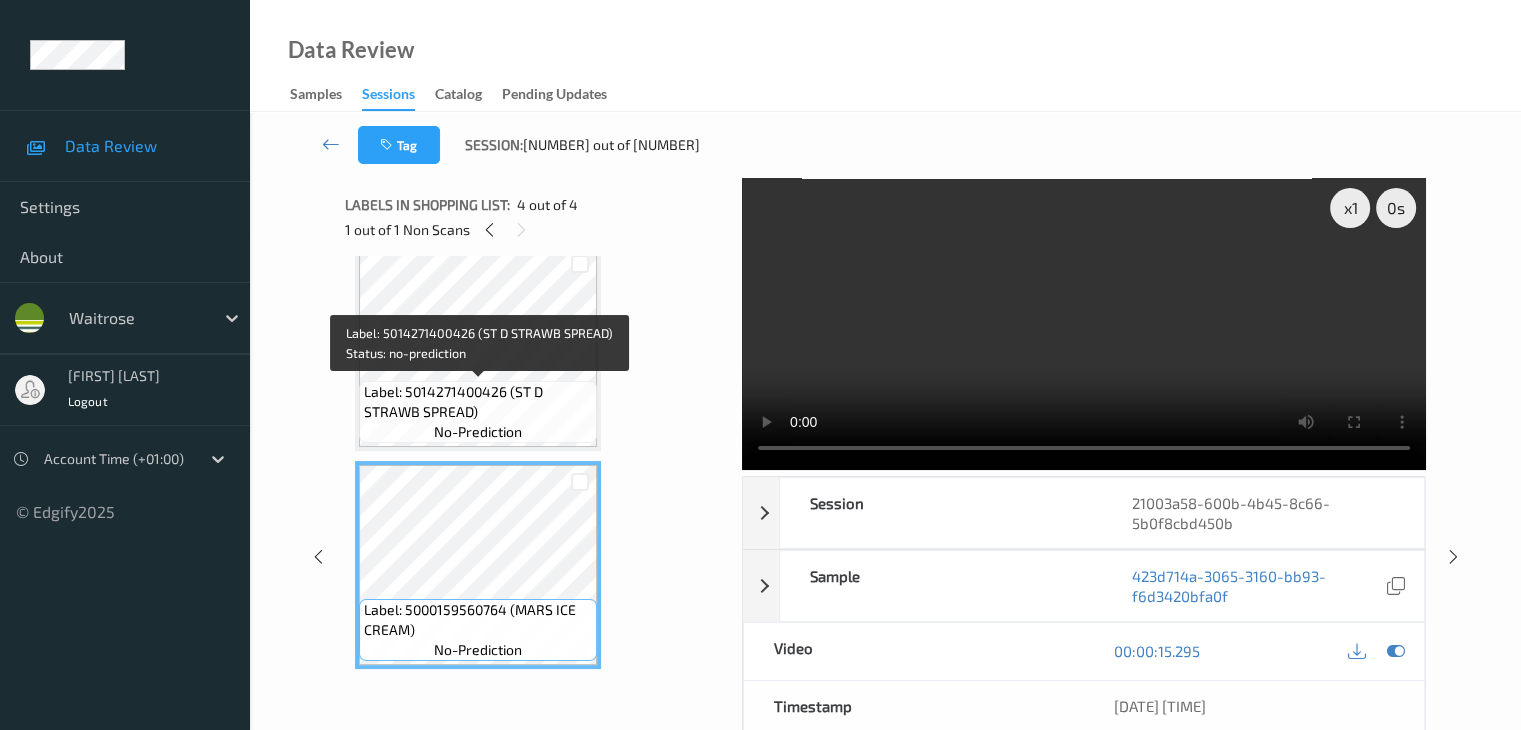 click on "Label: 5014271400426 (ST D STRAWB SPREAD)" at bounding box center [478, 402] 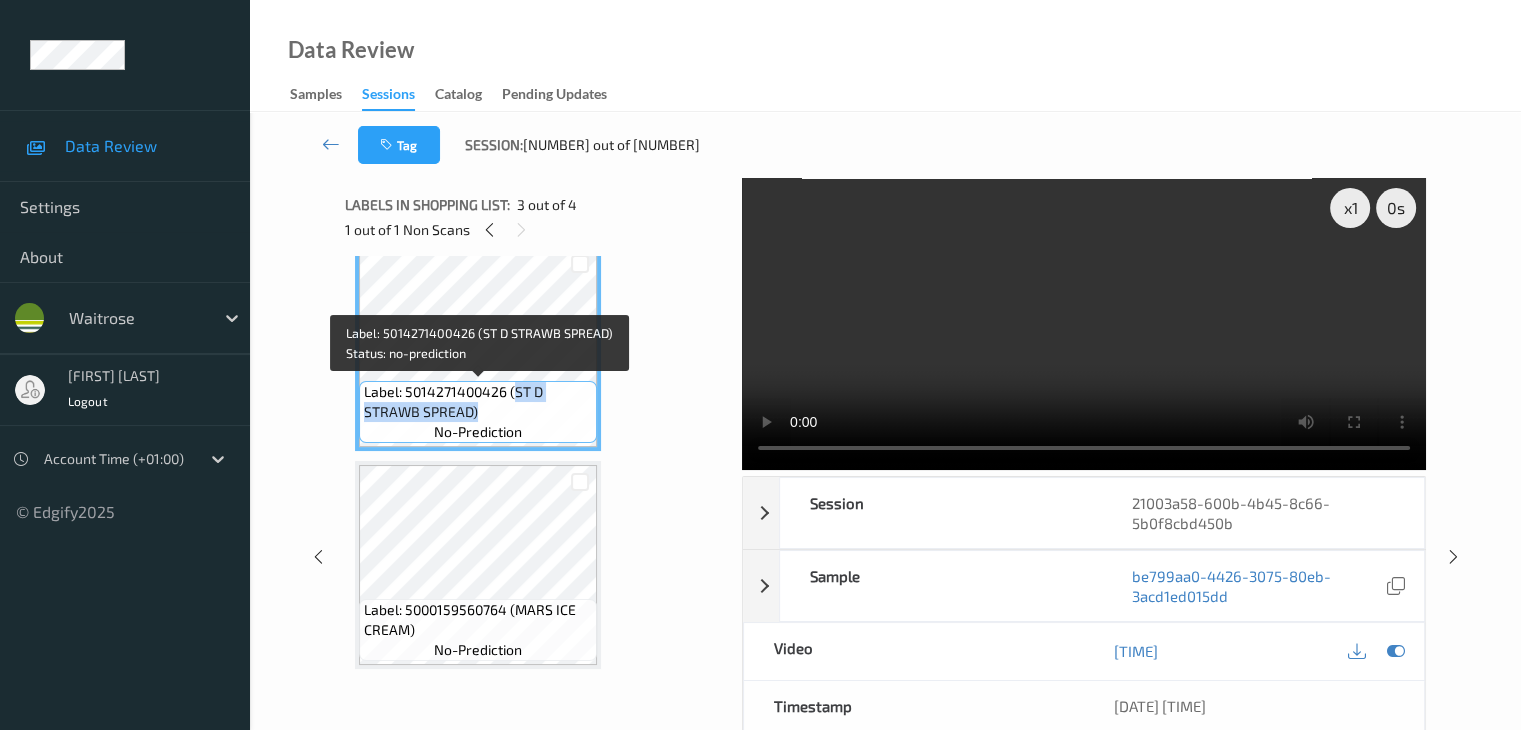 drag, startPoint x: 512, startPoint y: 392, endPoint x: 517, endPoint y: 405, distance: 13.928389 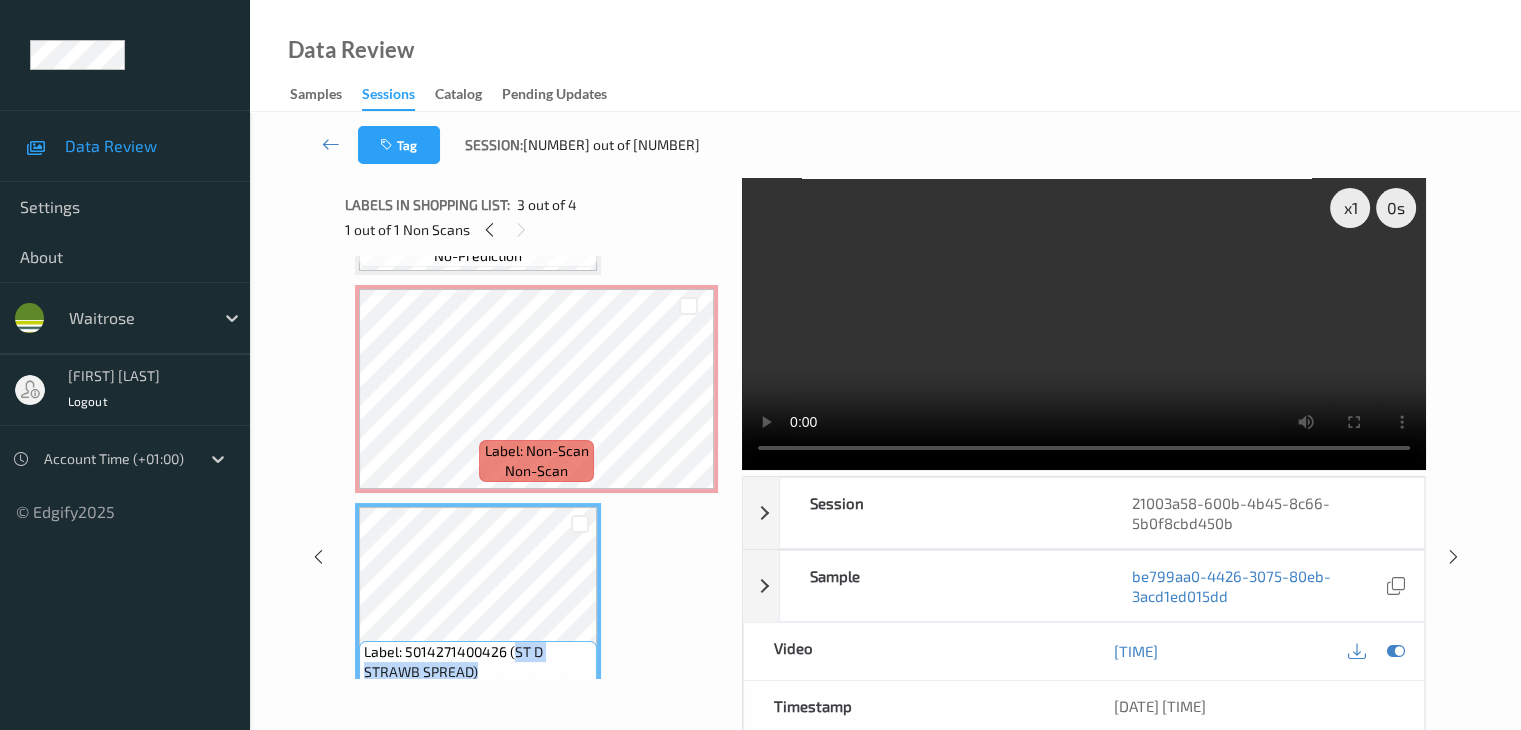 scroll, scrollTop: 200, scrollLeft: 0, axis: vertical 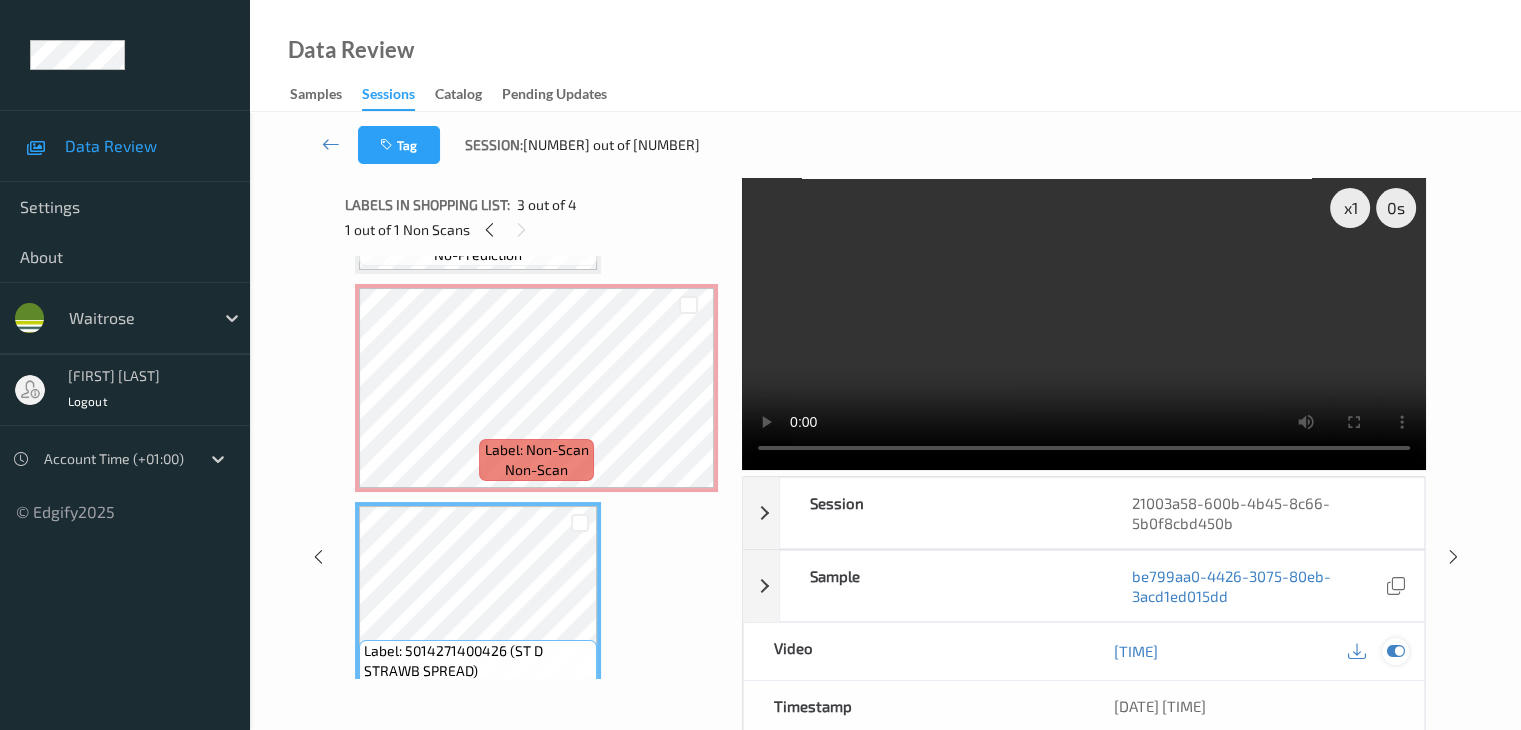 click at bounding box center (1395, 651) 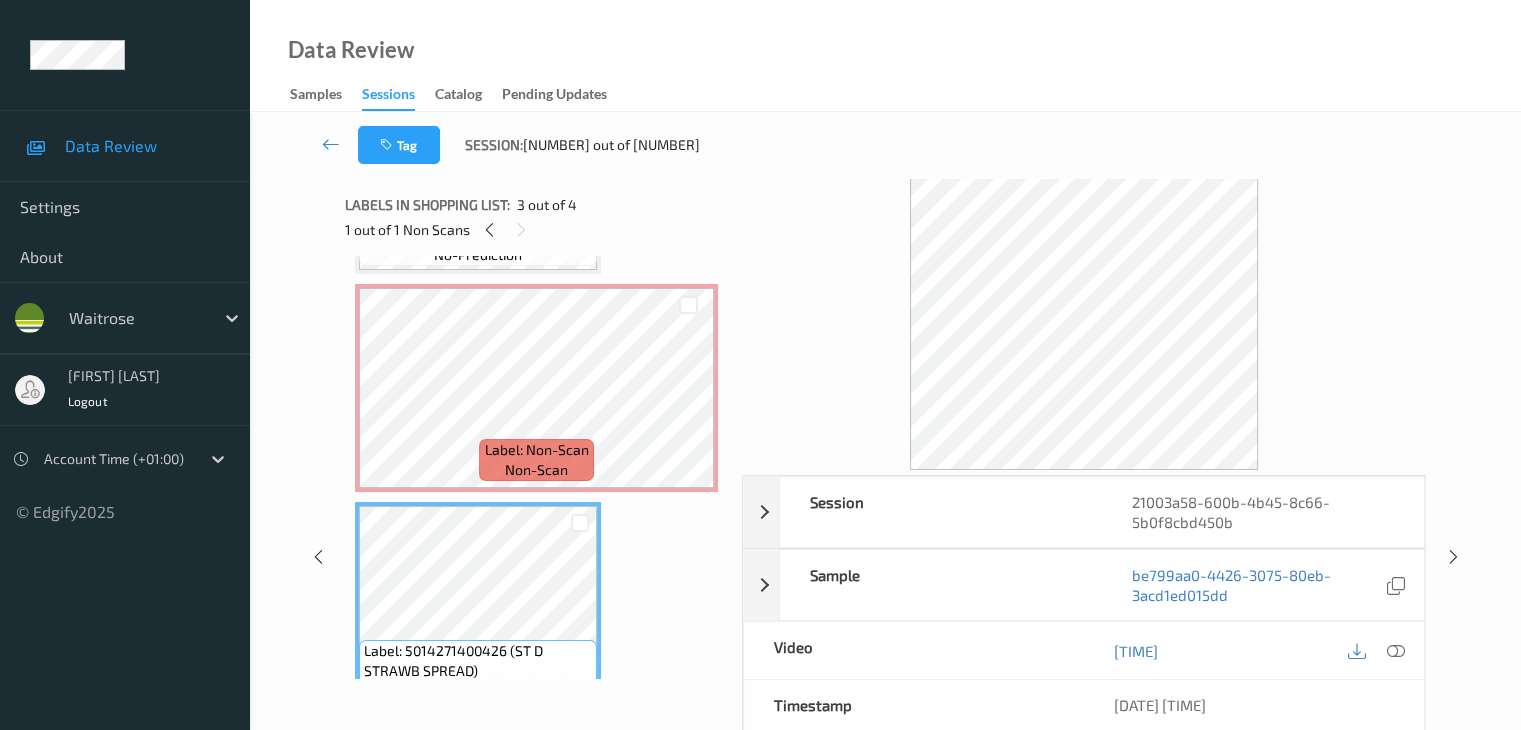 scroll, scrollTop: 100, scrollLeft: 0, axis: vertical 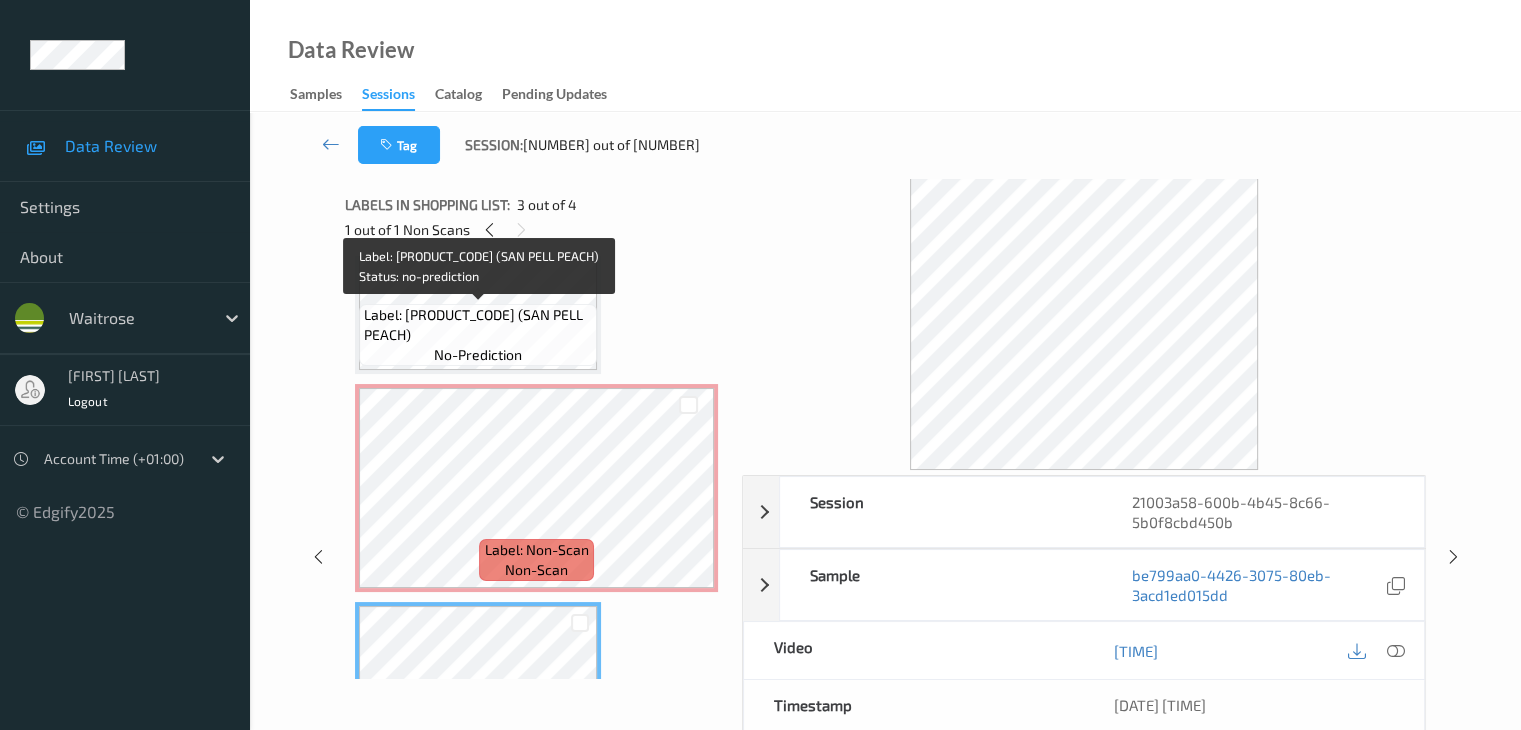 click on "Label: [PRODUCT_CODE] (SAN PELL PEACH)" at bounding box center (478, 325) 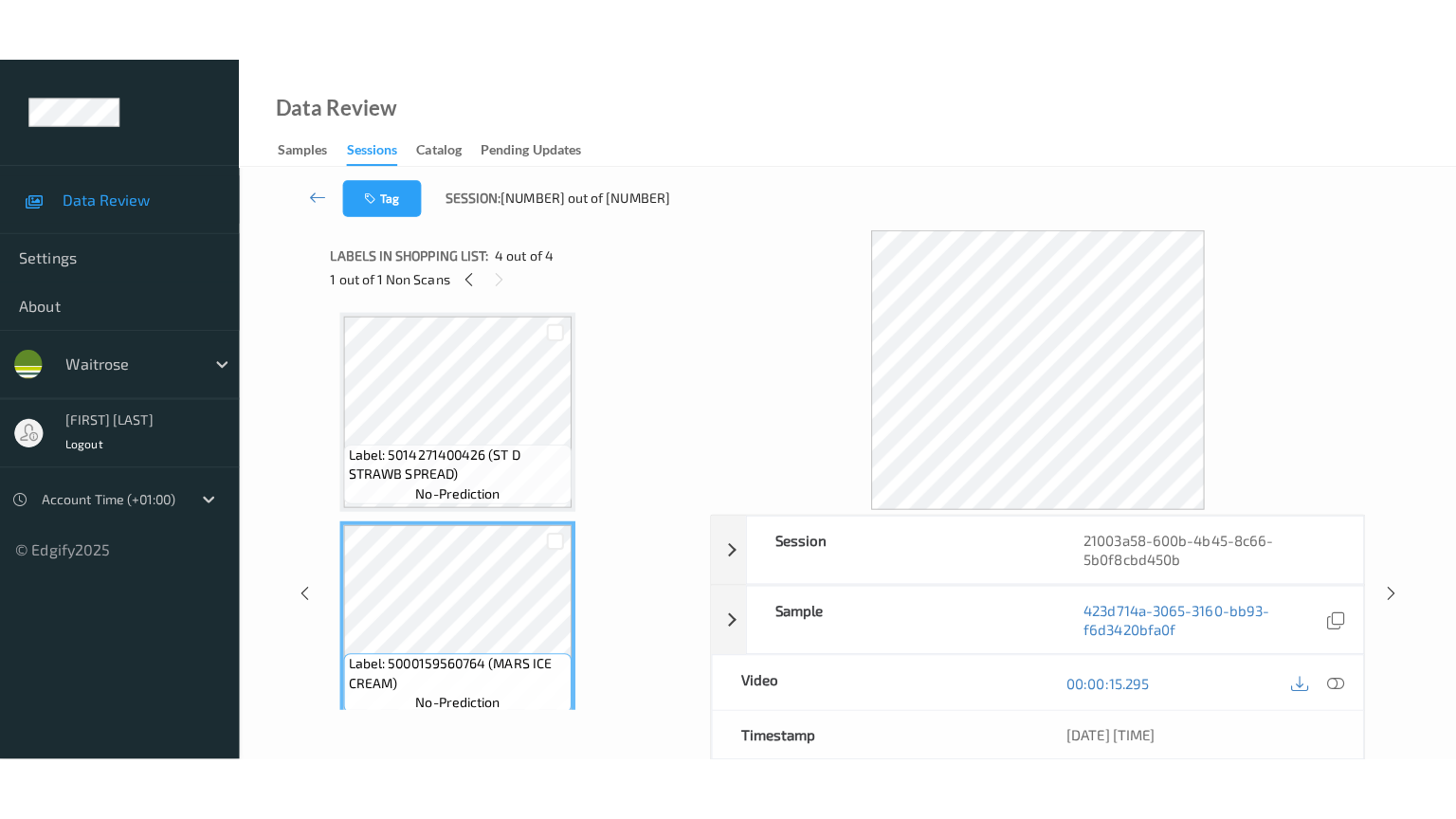 scroll, scrollTop: 435, scrollLeft: 0, axis: vertical 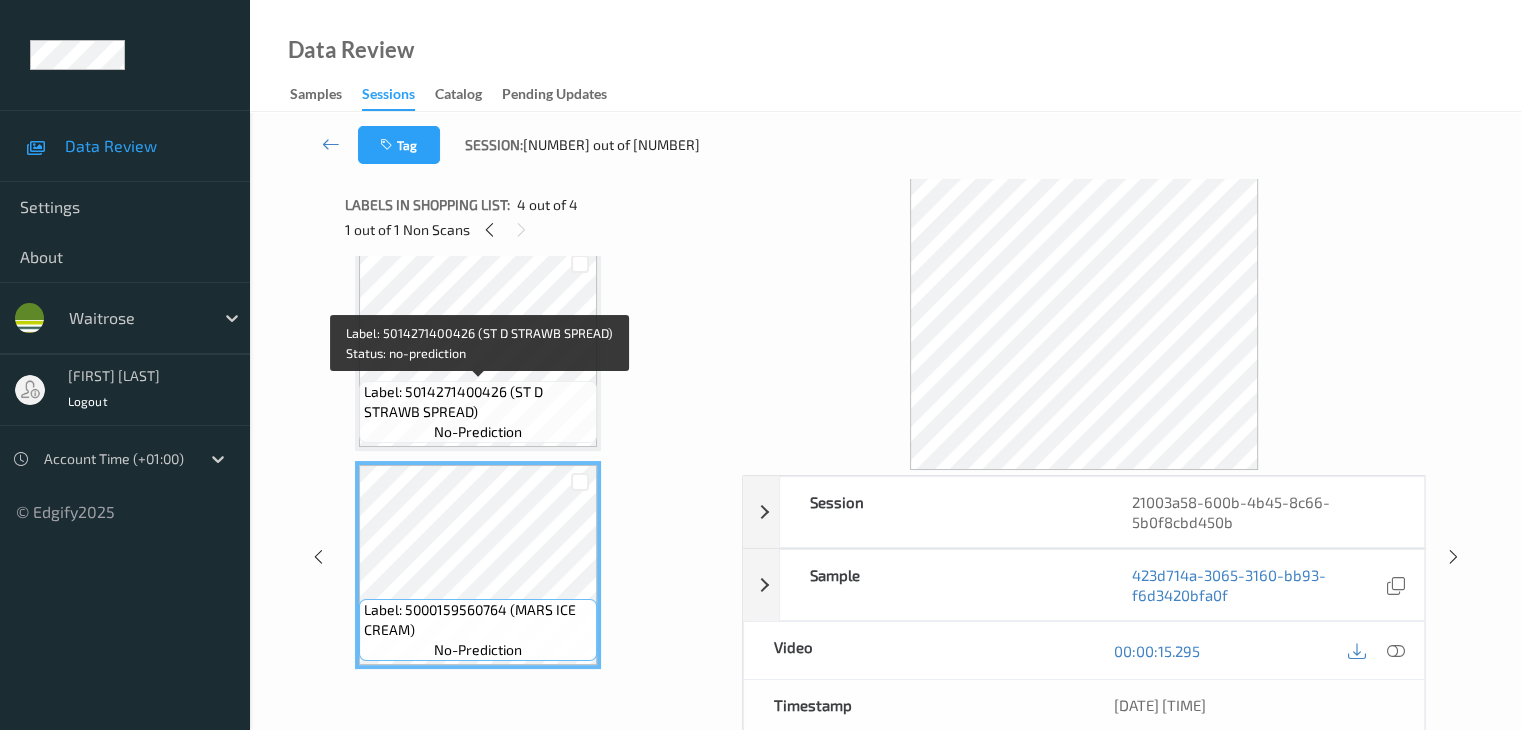 click on "Label: 5014271400426 (ST D STRAWB SPREAD)" at bounding box center [478, 402] 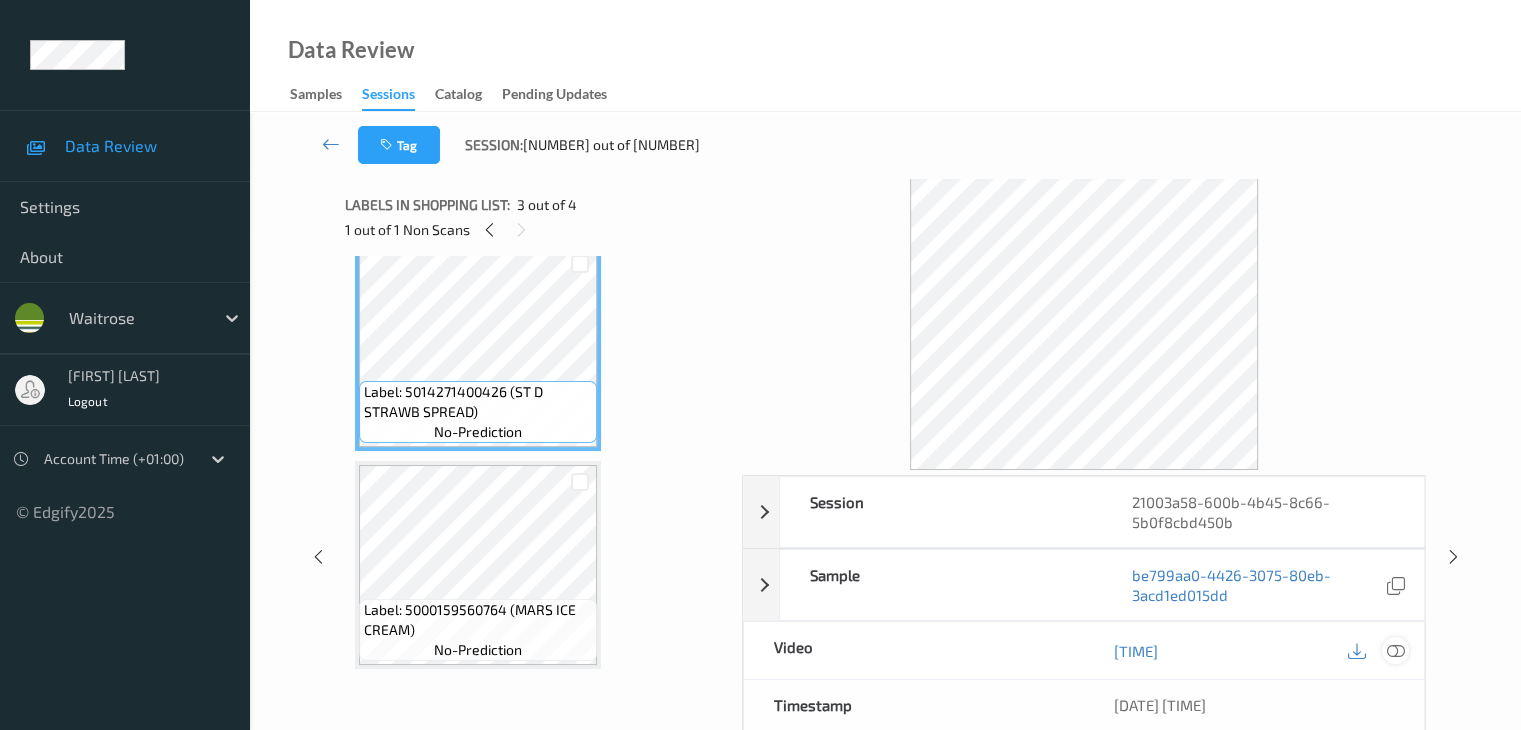 click at bounding box center (1395, 651) 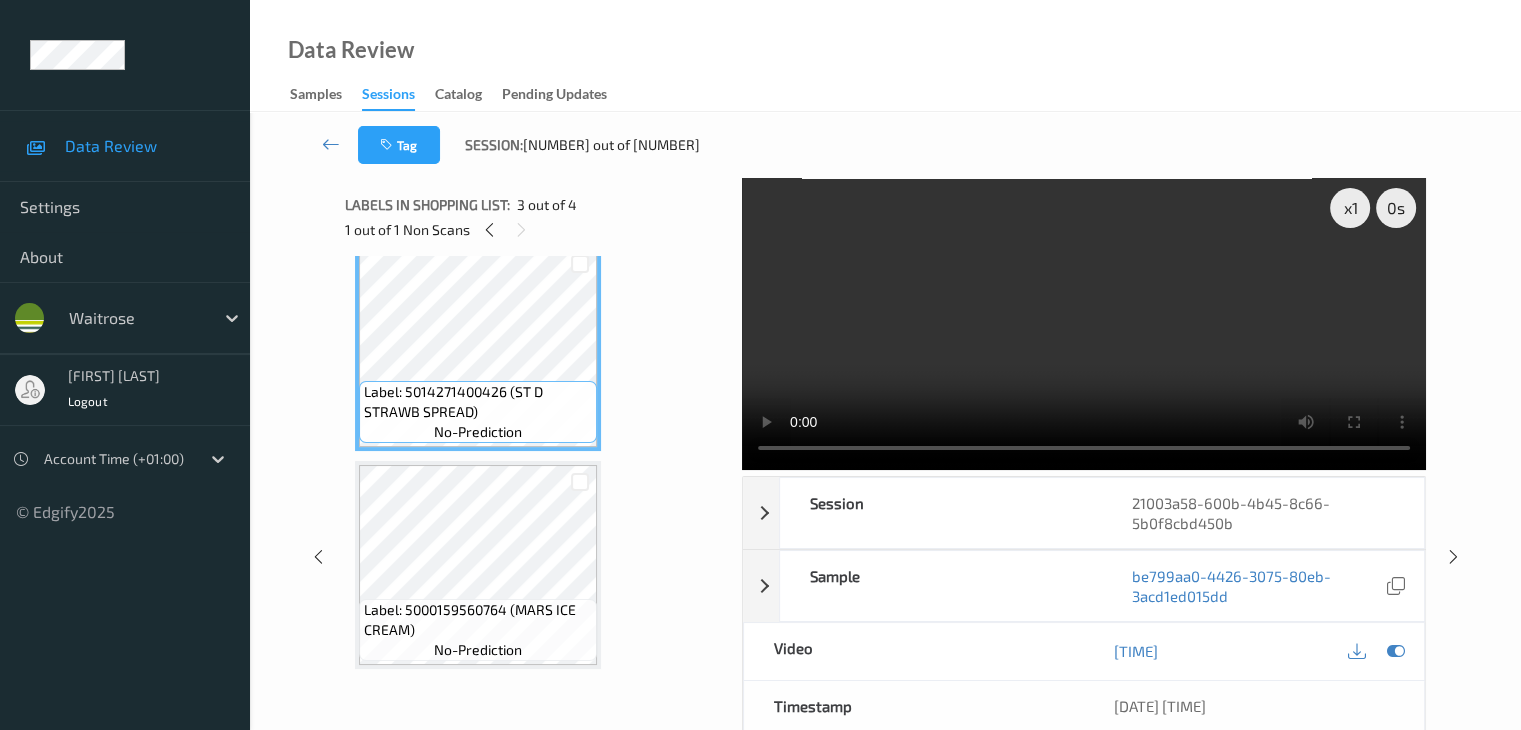 scroll, scrollTop: 325, scrollLeft: 0, axis: vertical 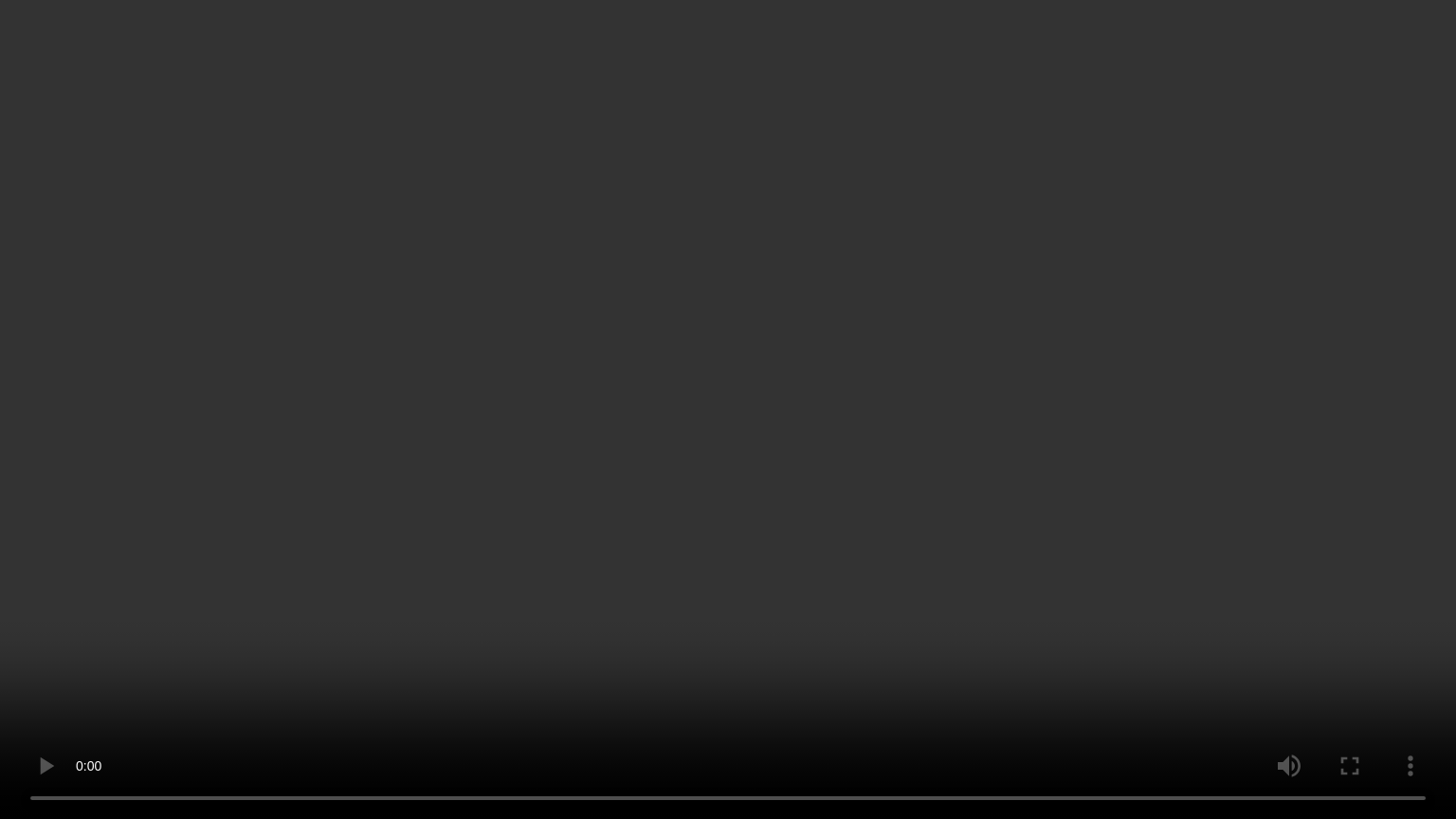 type 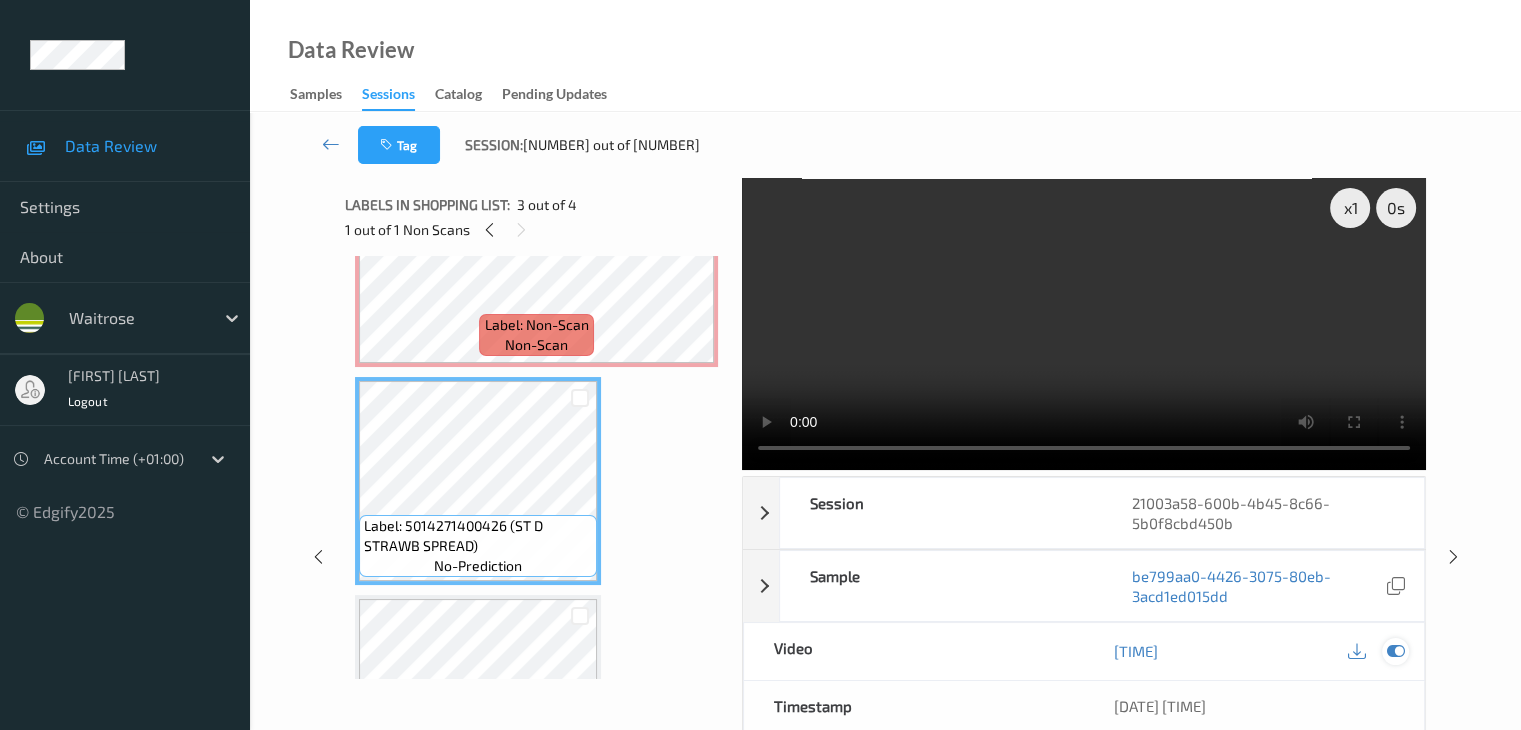 click at bounding box center (1395, 651) 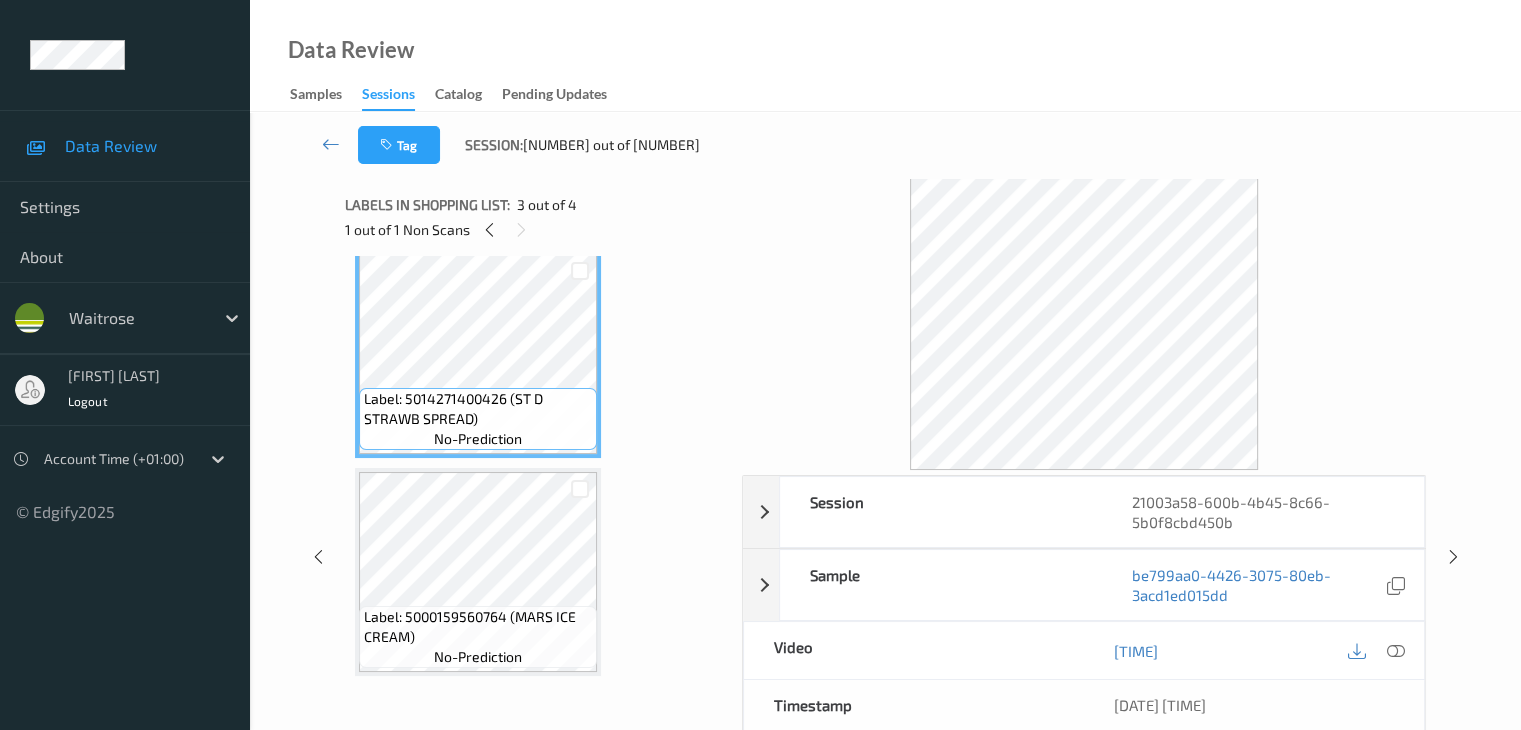 scroll, scrollTop: 459, scrollLeft: 0, axis: vertical 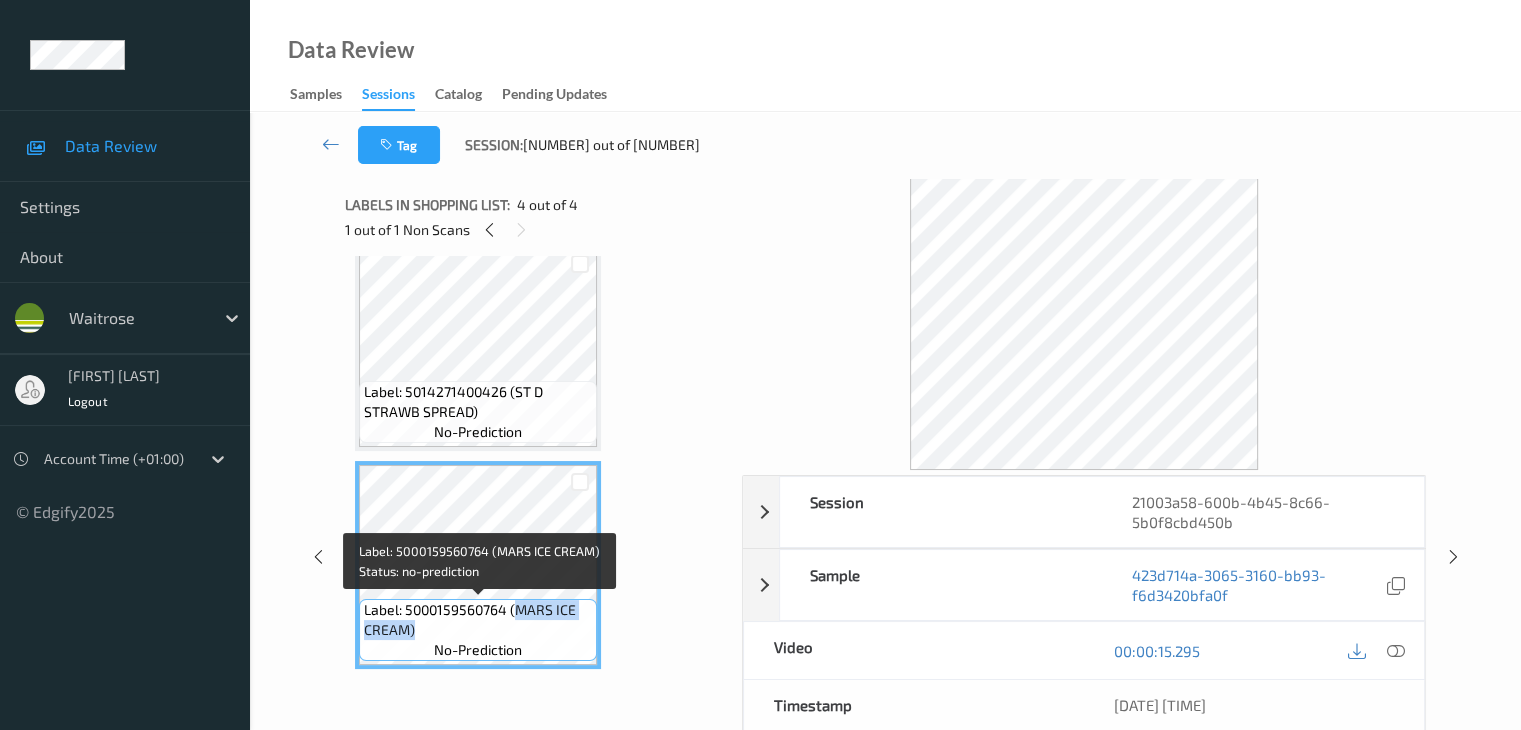 drag, startPoint x: 516, startPoint y: 617, endPoint x: 548, endPoint y: 635, distance: 36.71512 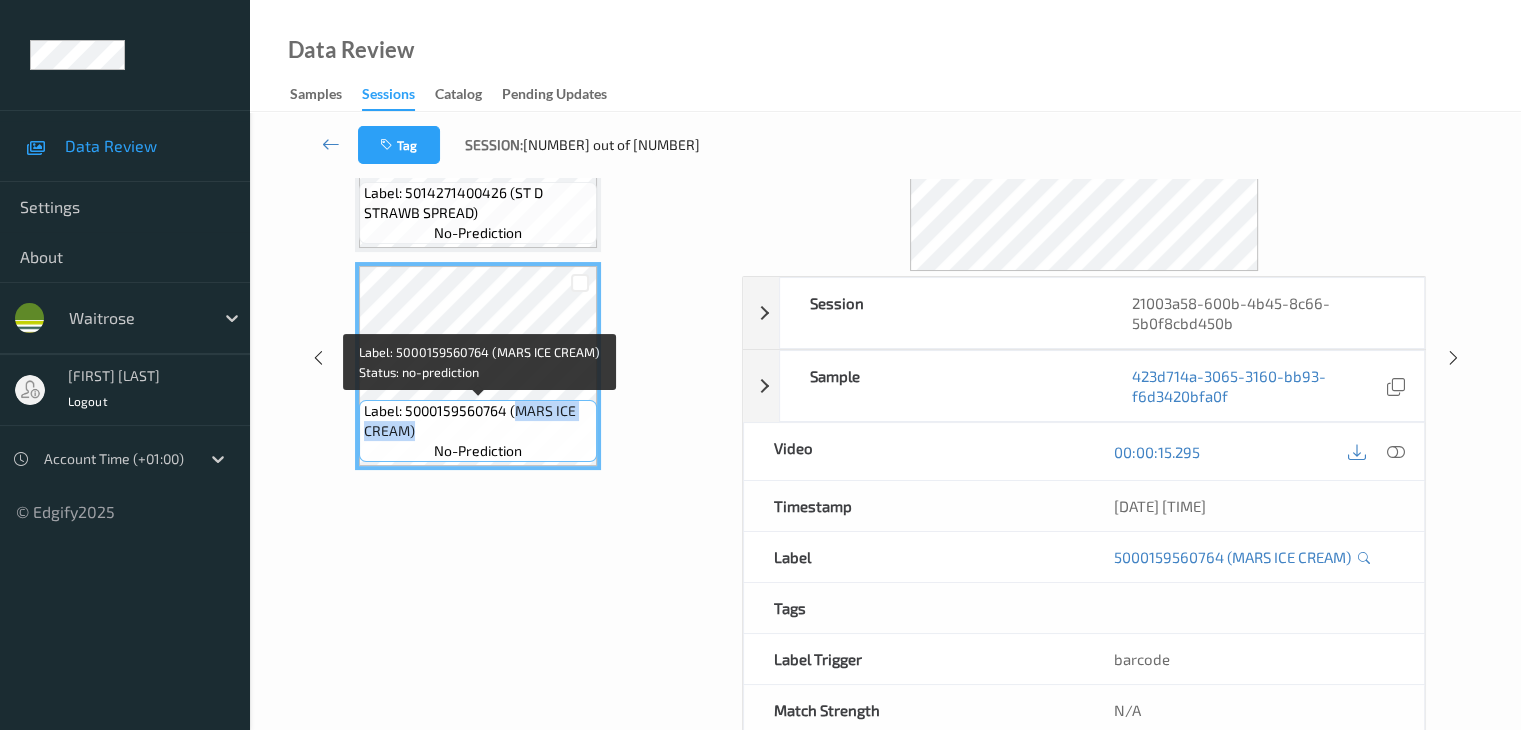 scroll, scrollTop: 200, scrollLeft: 0, axis: vertical 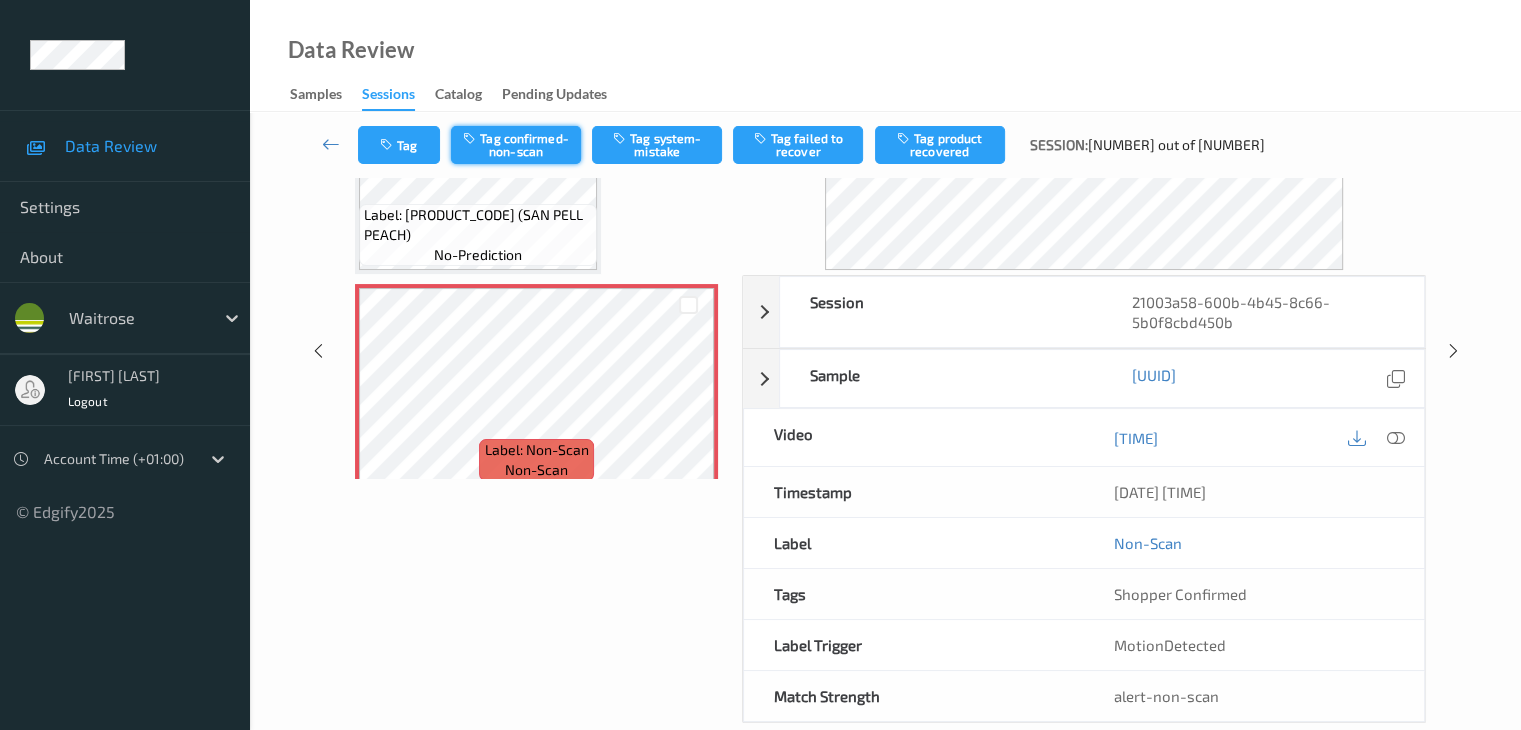 click on "Tag   confirmed-non-scan" at bounding box center [516, 145] 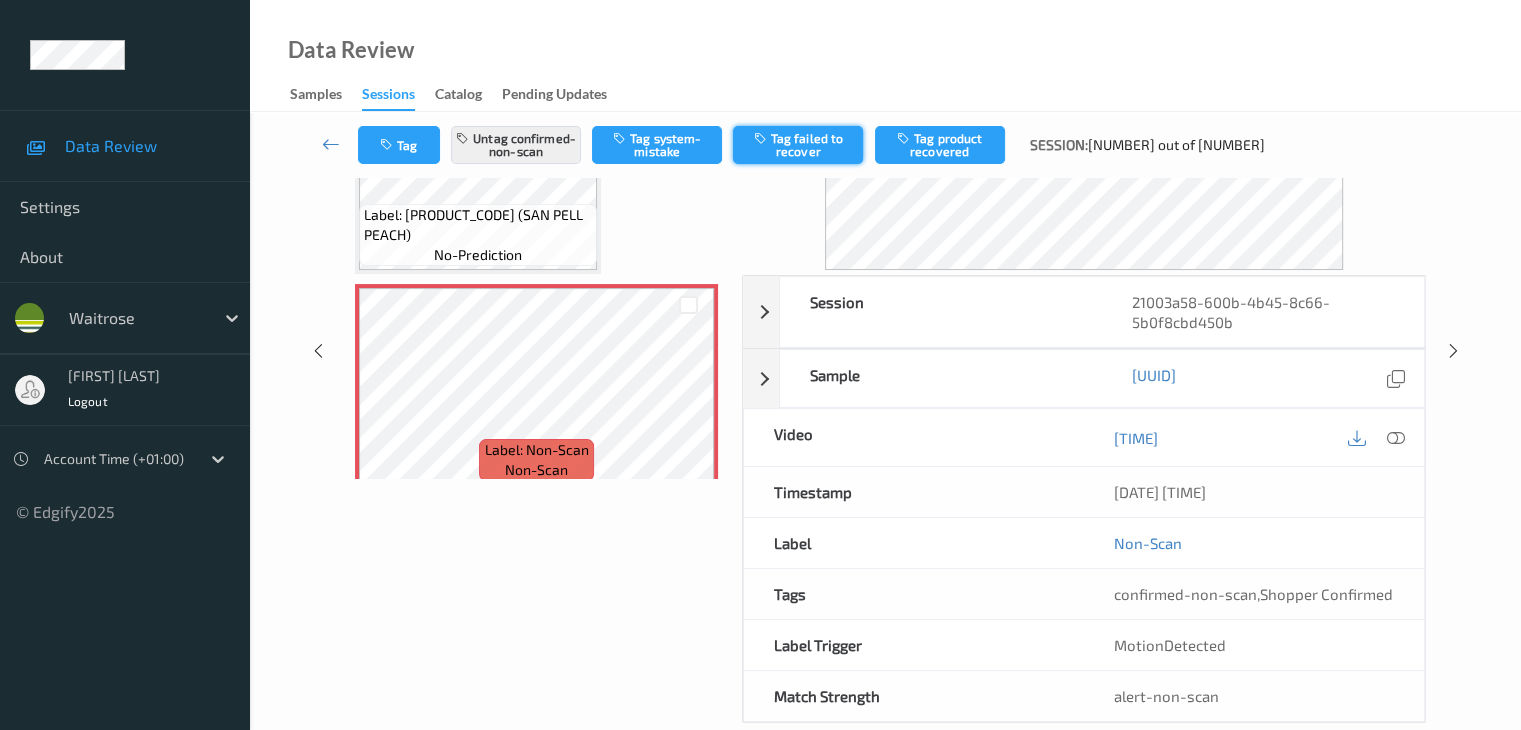 click on "Tag   failed to recover" at bounding box center [798, 145] 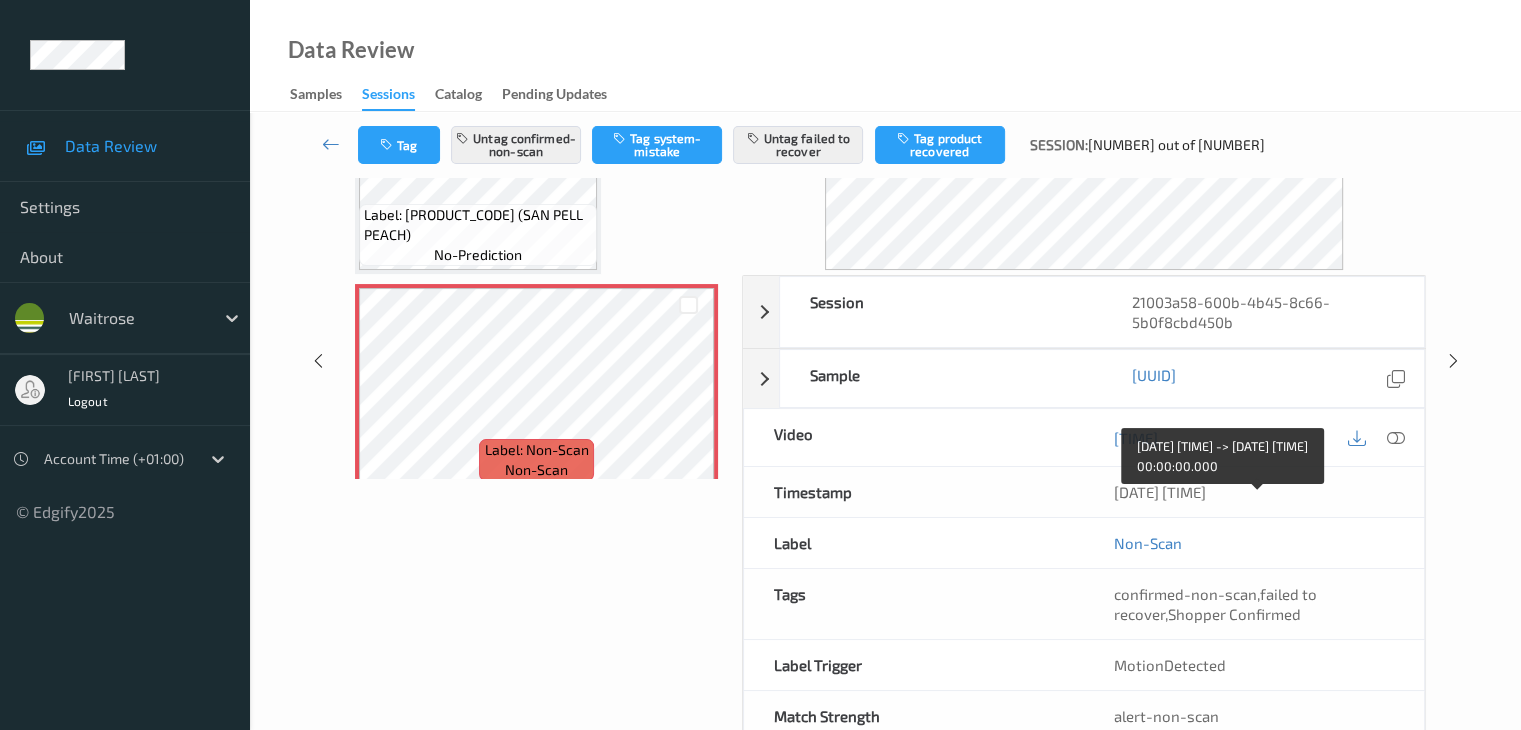 scroll, scrollTop: 0, scrollLeft: 0, axis: both 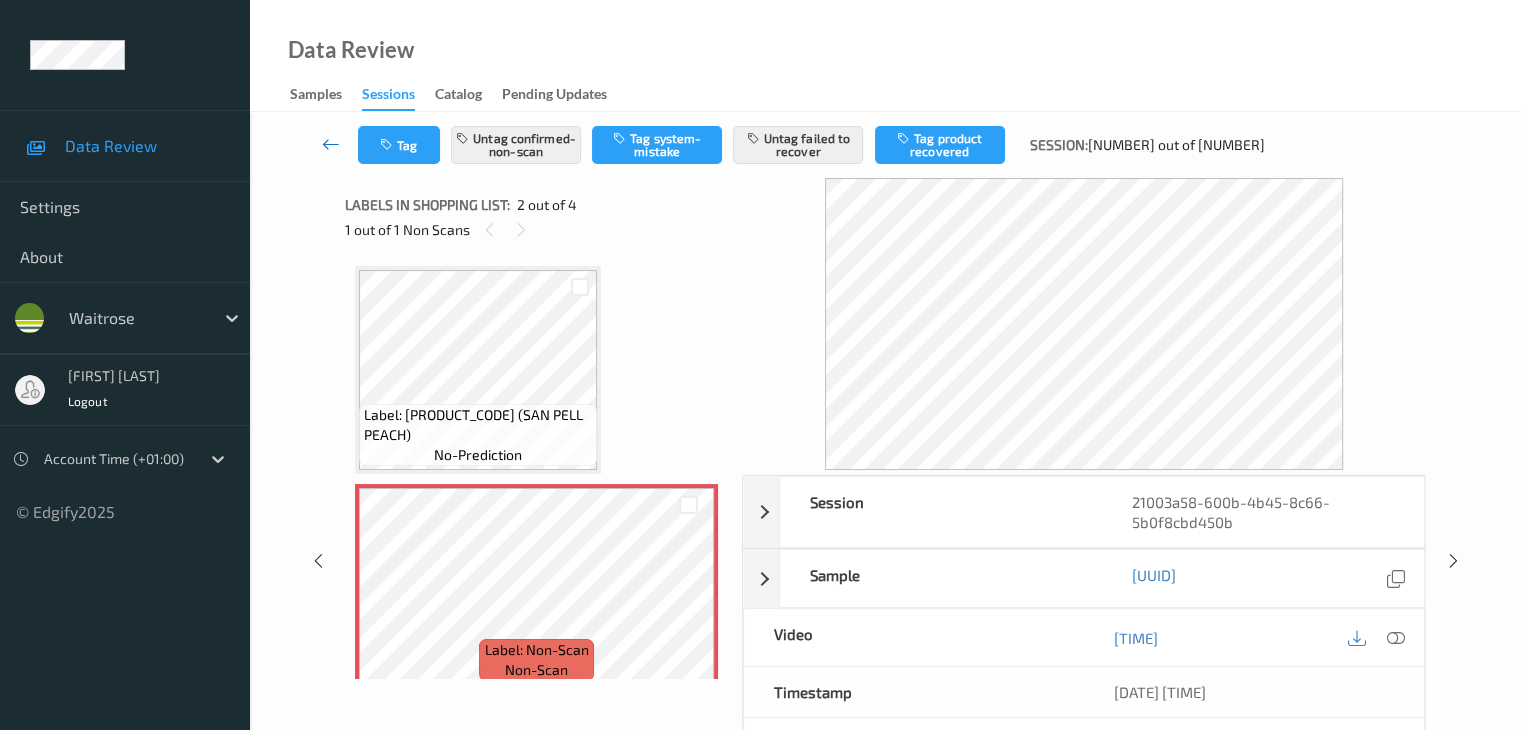 click at bounding box center (331, 144) 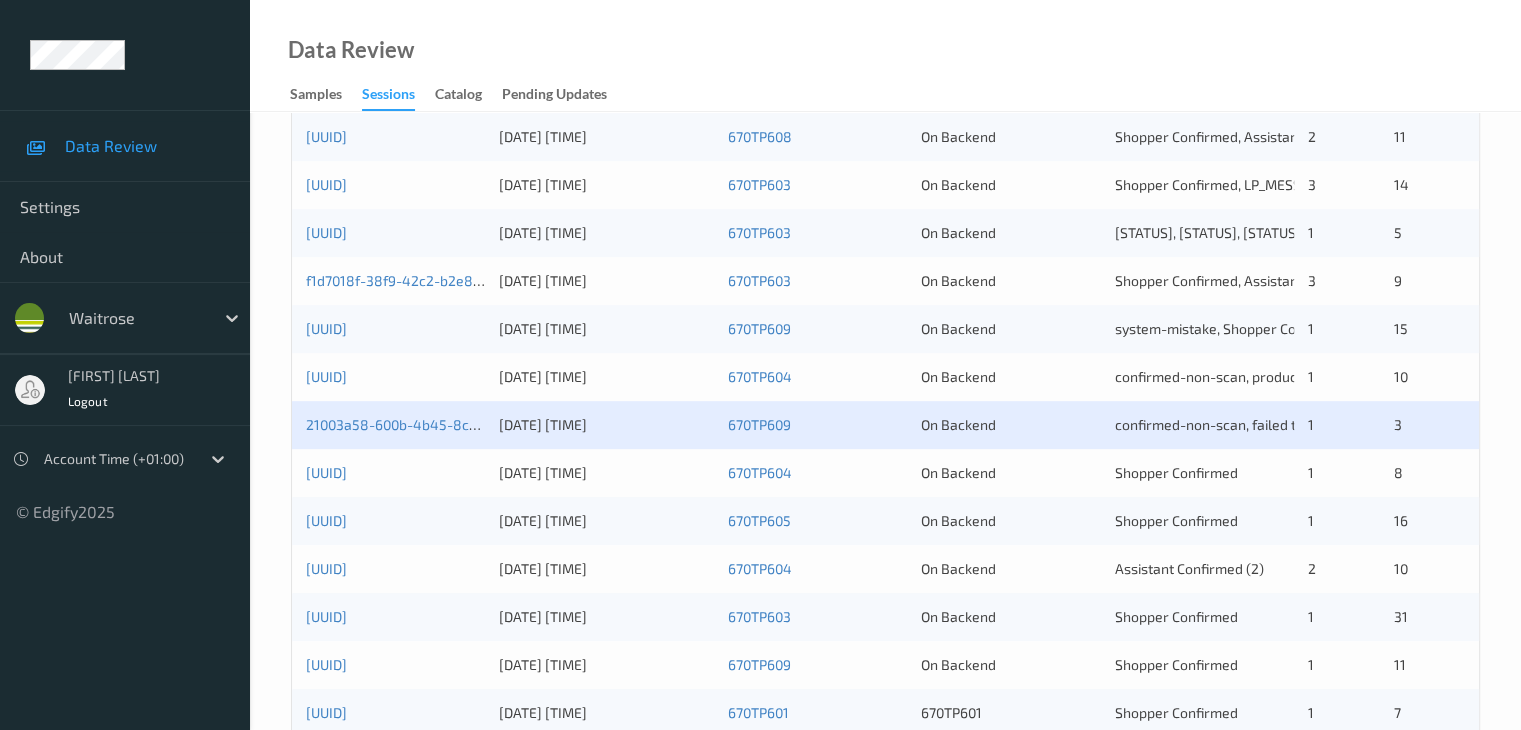 scroll, scrollTop: 800, scrollLeft: 0, axis: vertical 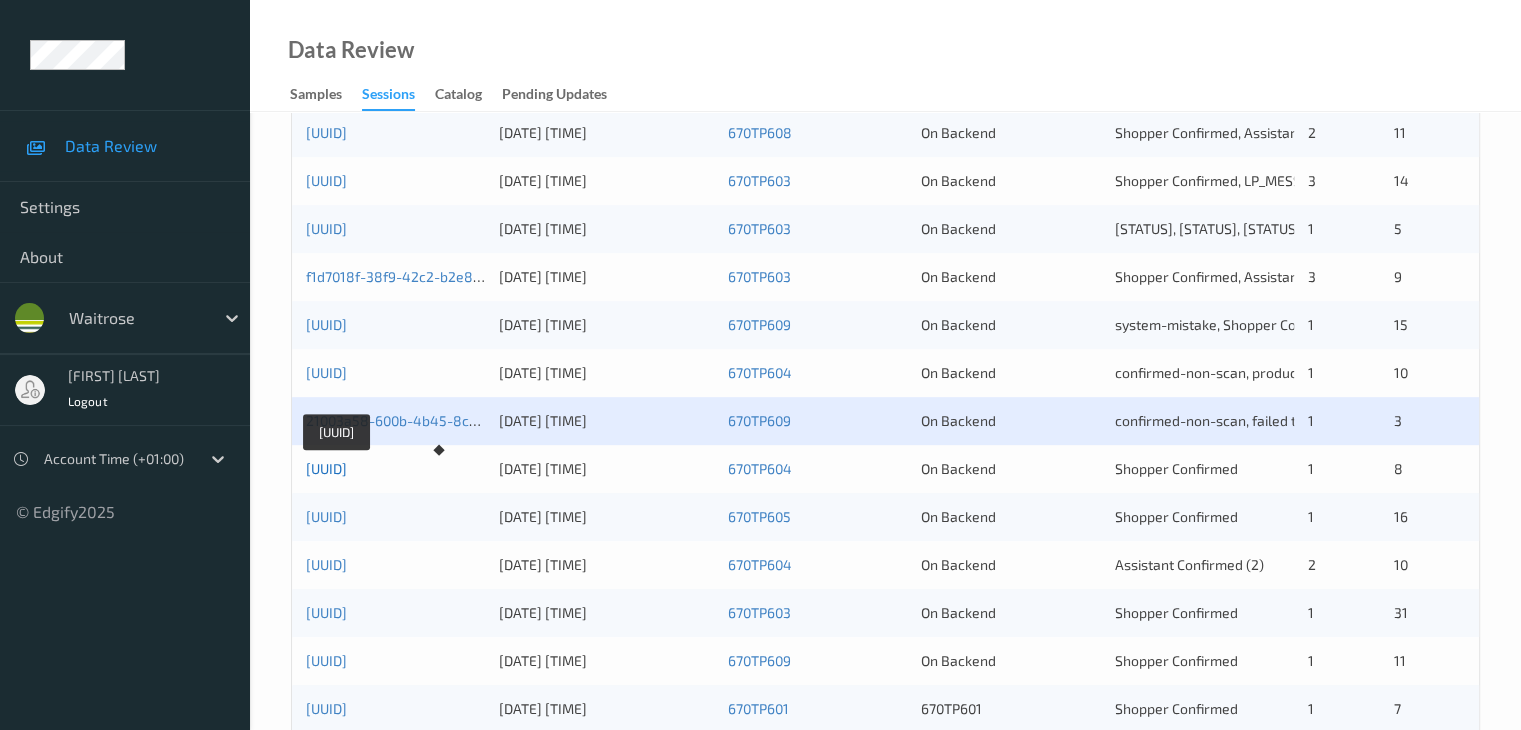 click on "[UUID]" at bounding box center (326, 468) 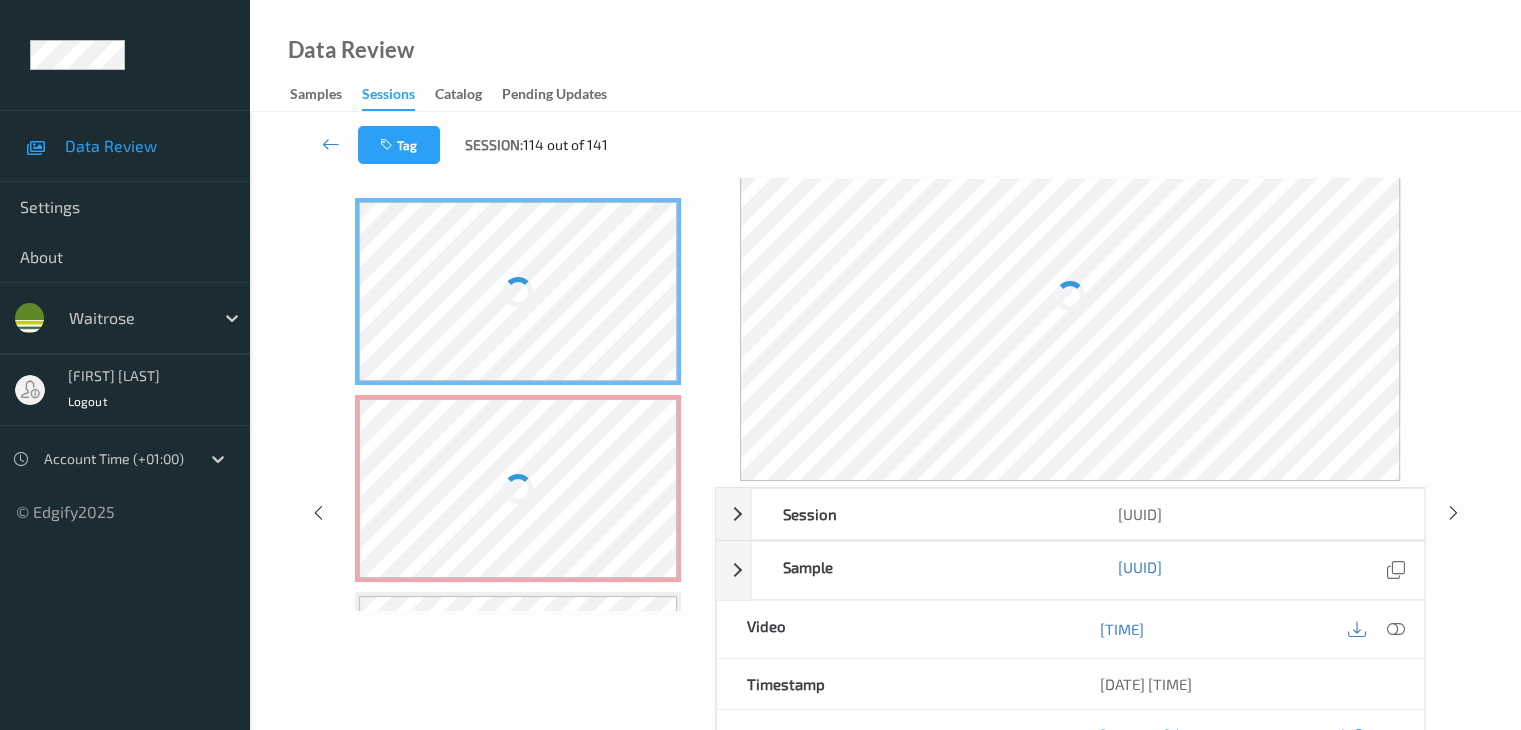 scroll, scrollTop: 0, scrollLeft: 0, axis: both 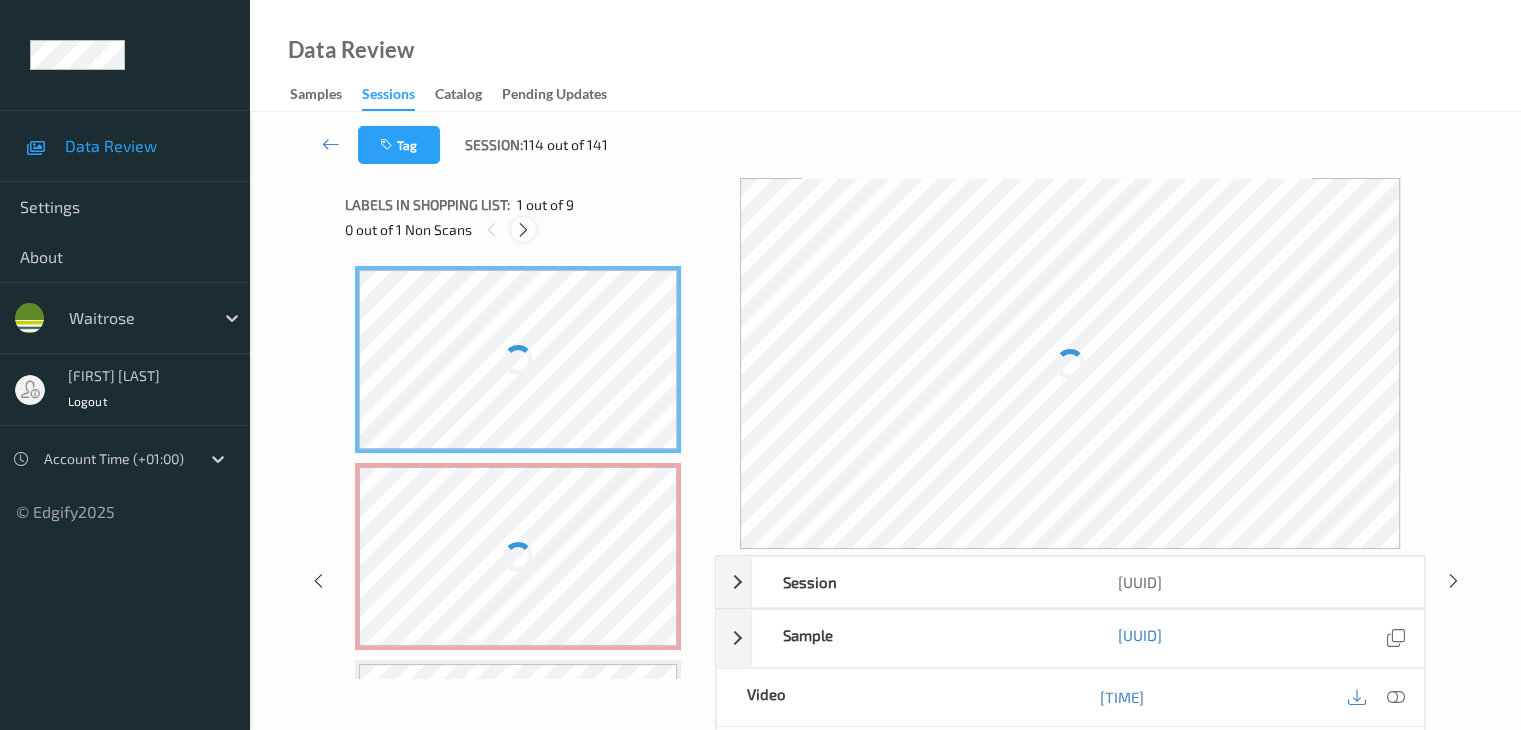 click at bounding box center (523, 230) 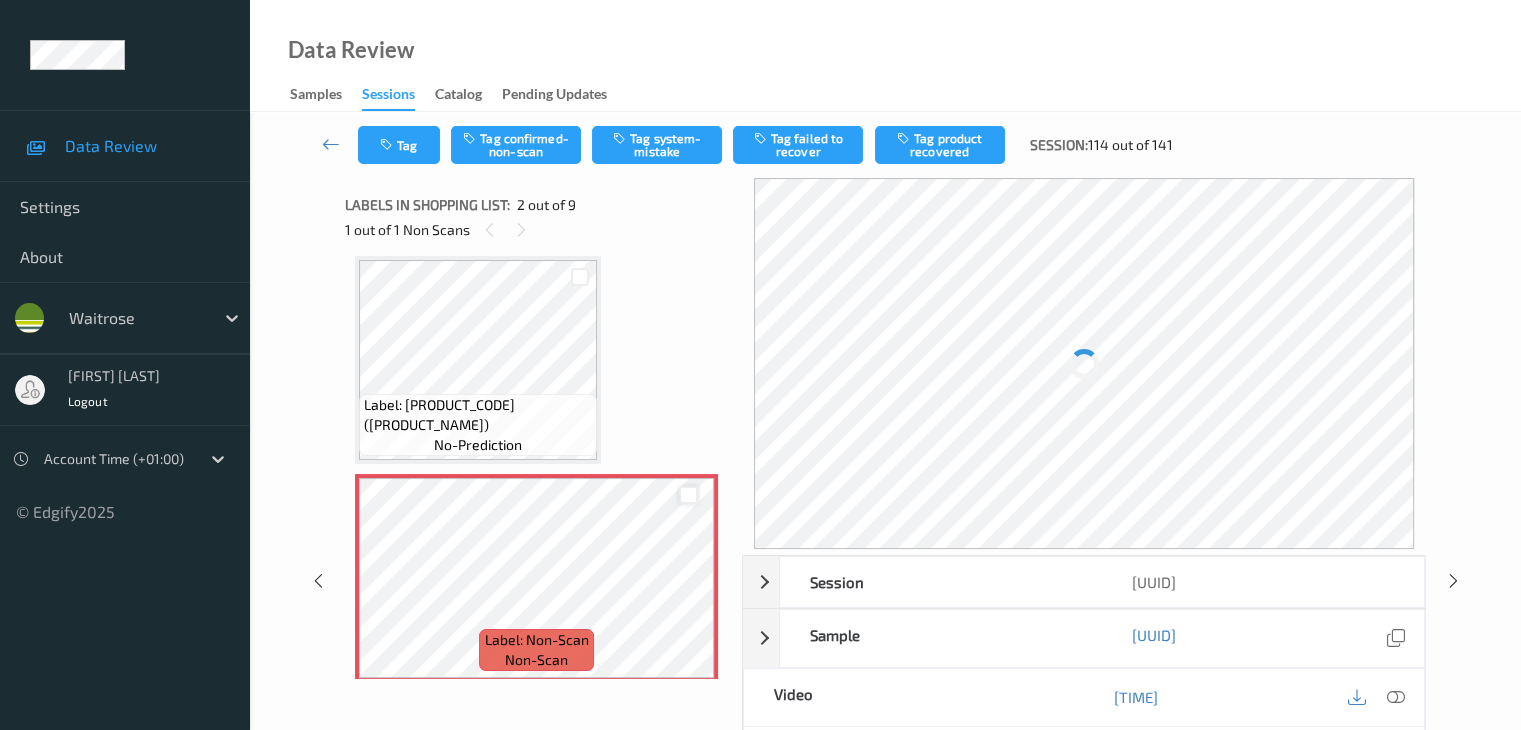 scroll, scrollTop: 110, scrollLeft: 0, axis: vertical 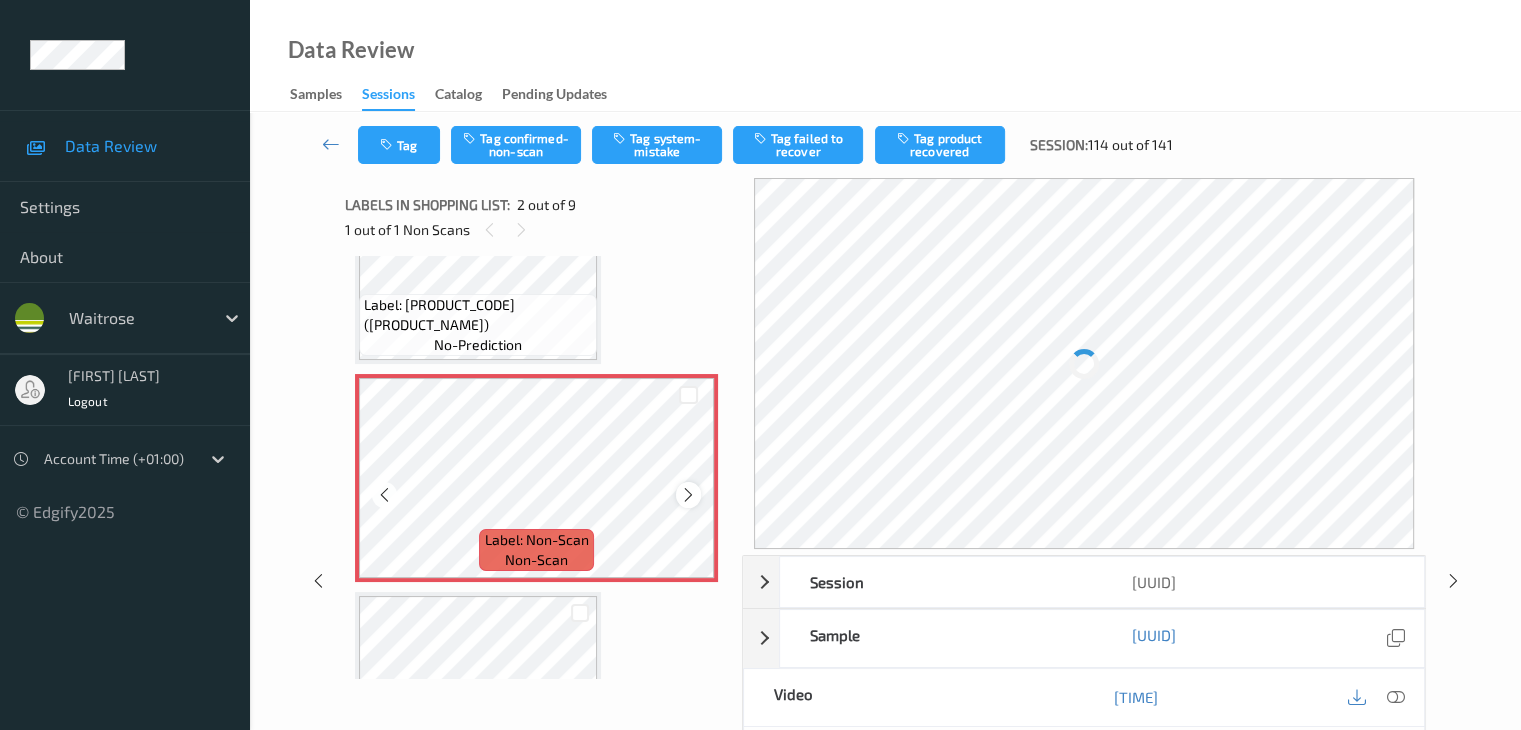 click at bounding box center (688, 495) 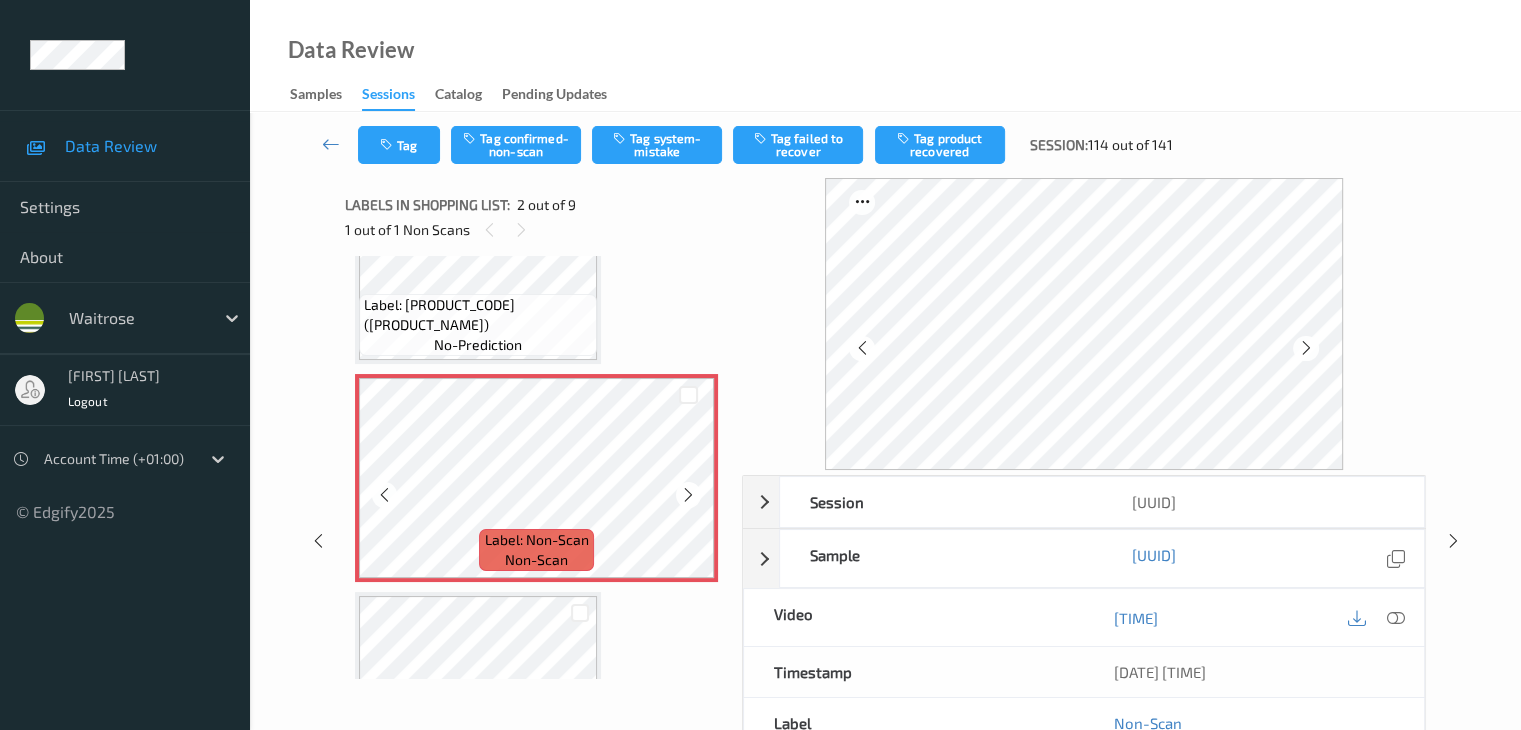 click at bounding box center (688, 495) 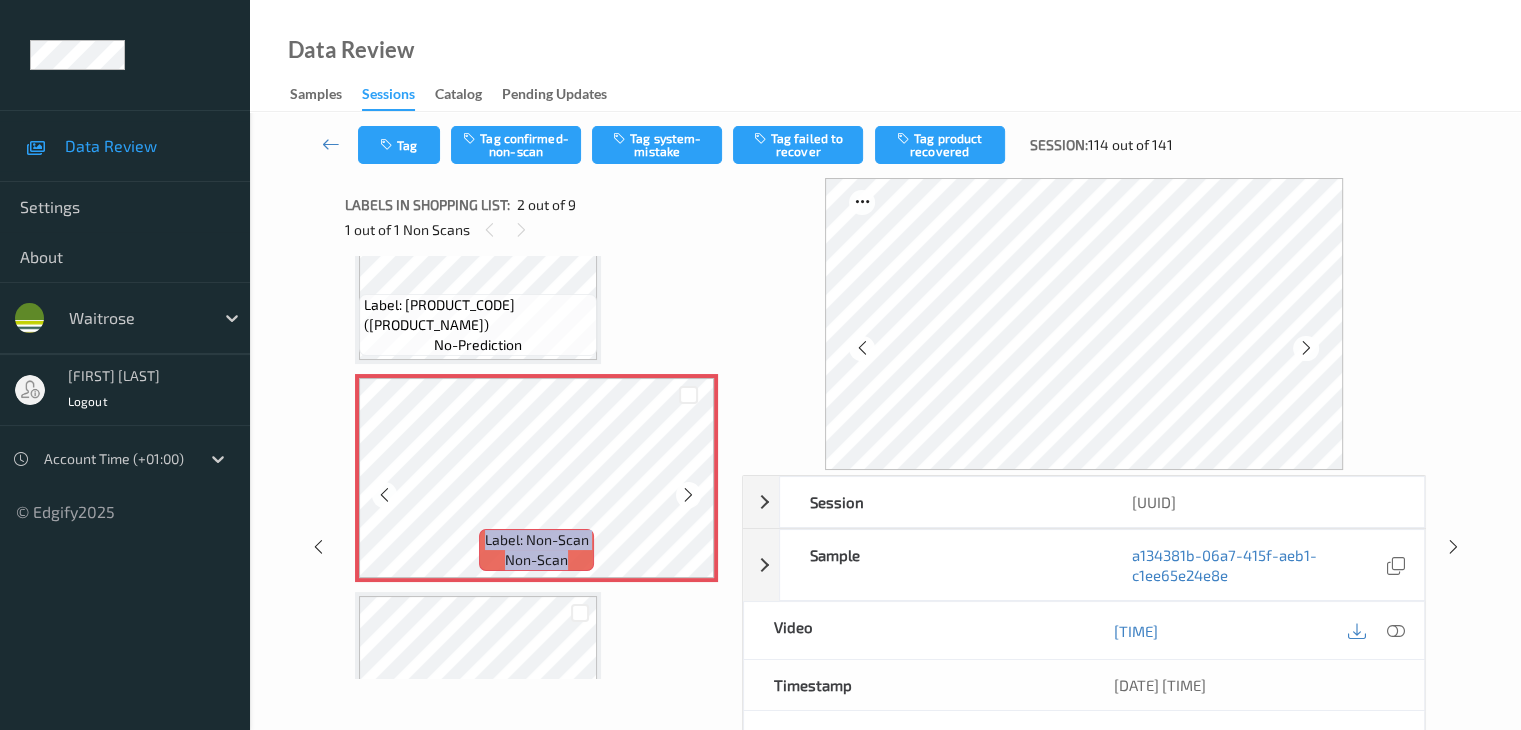 click at bounding box center [688, 495] 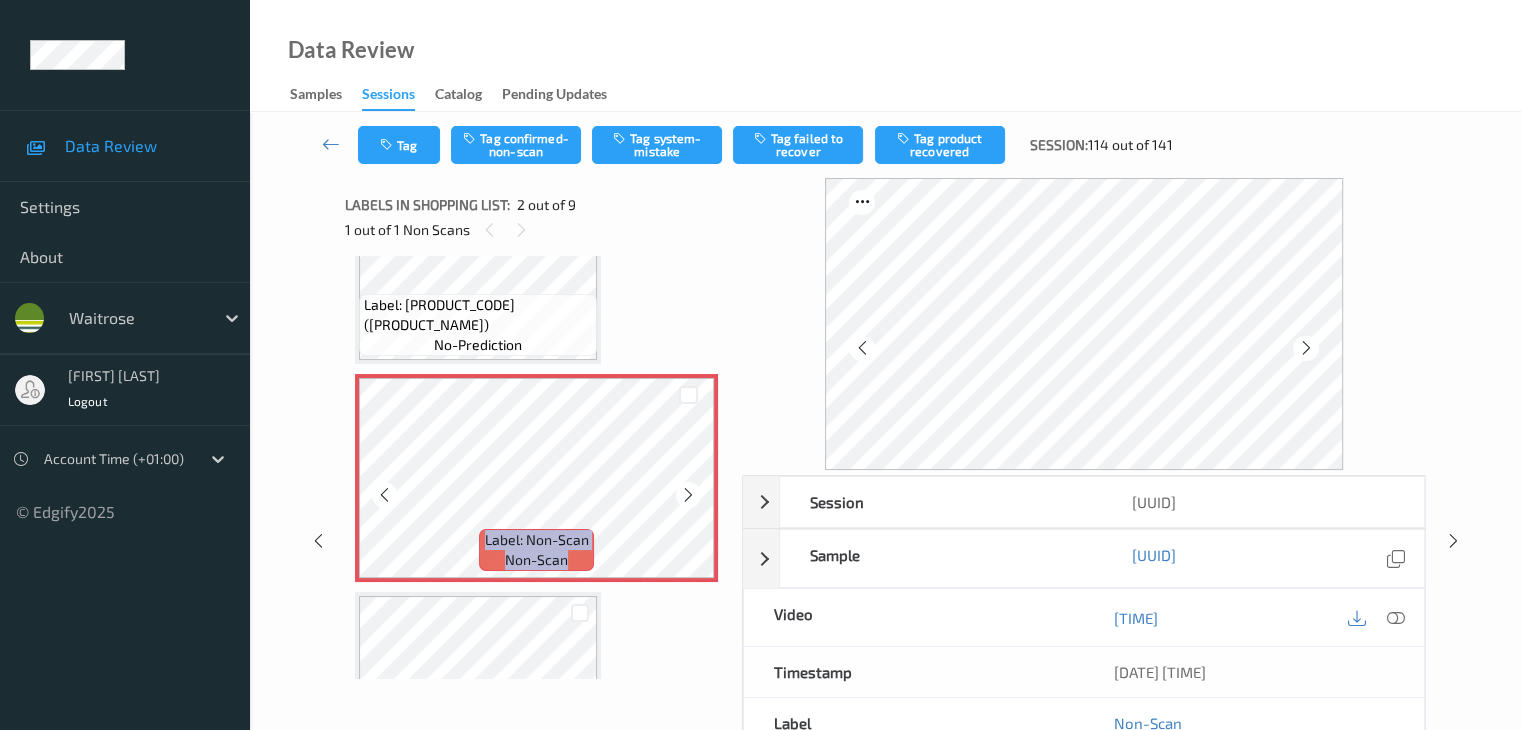 click at bounding box center (688, 495) 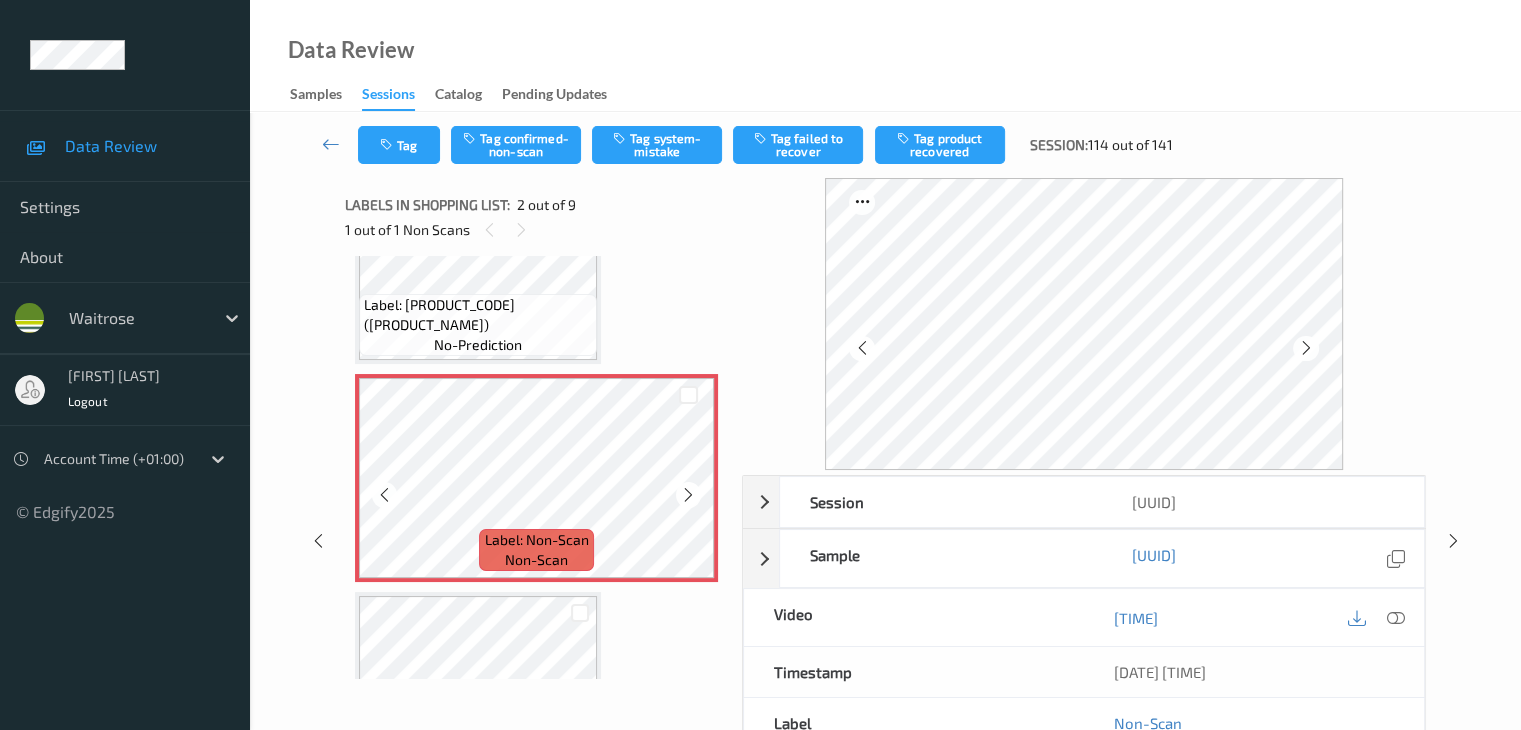 click at bounding box center [688, 495] 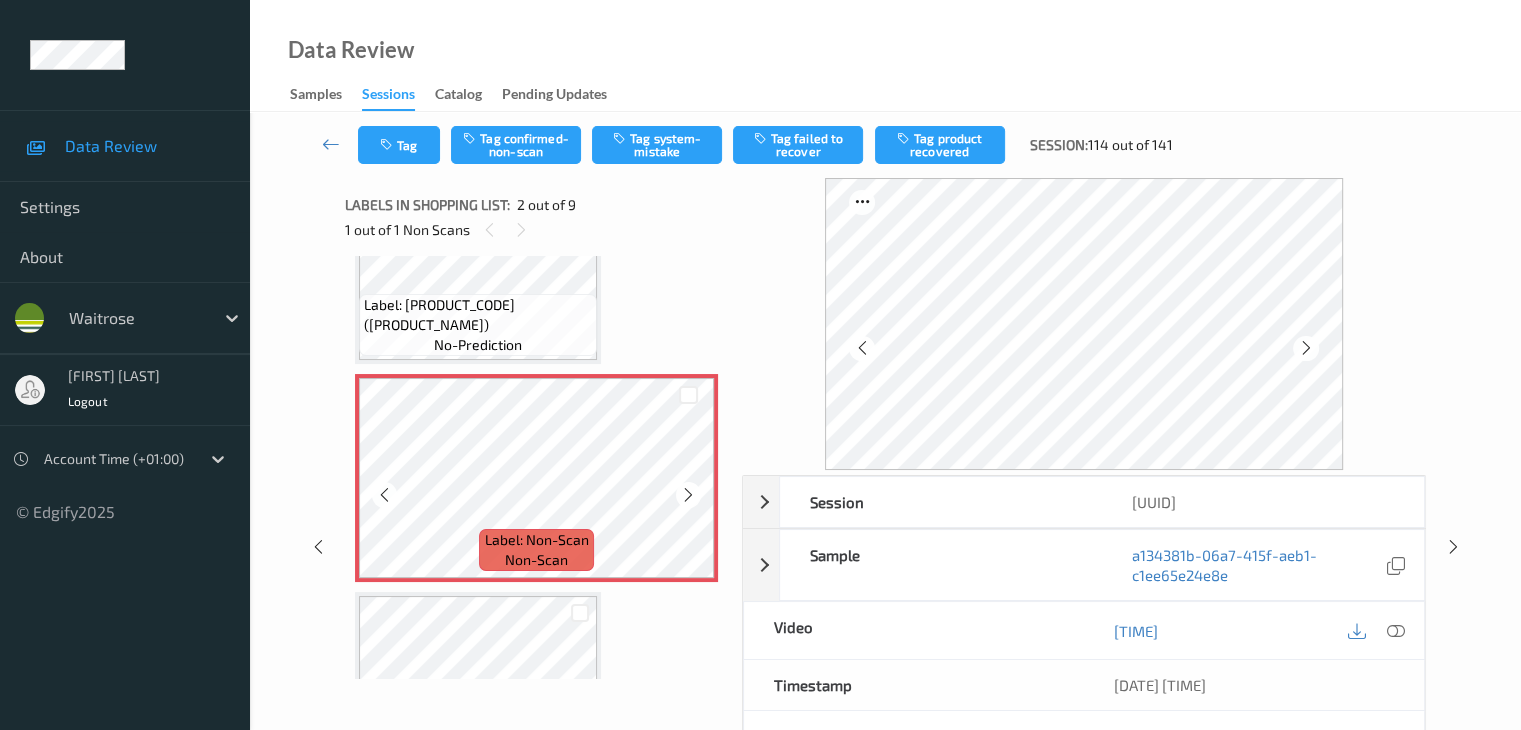 click at bounding box center (688, 495) 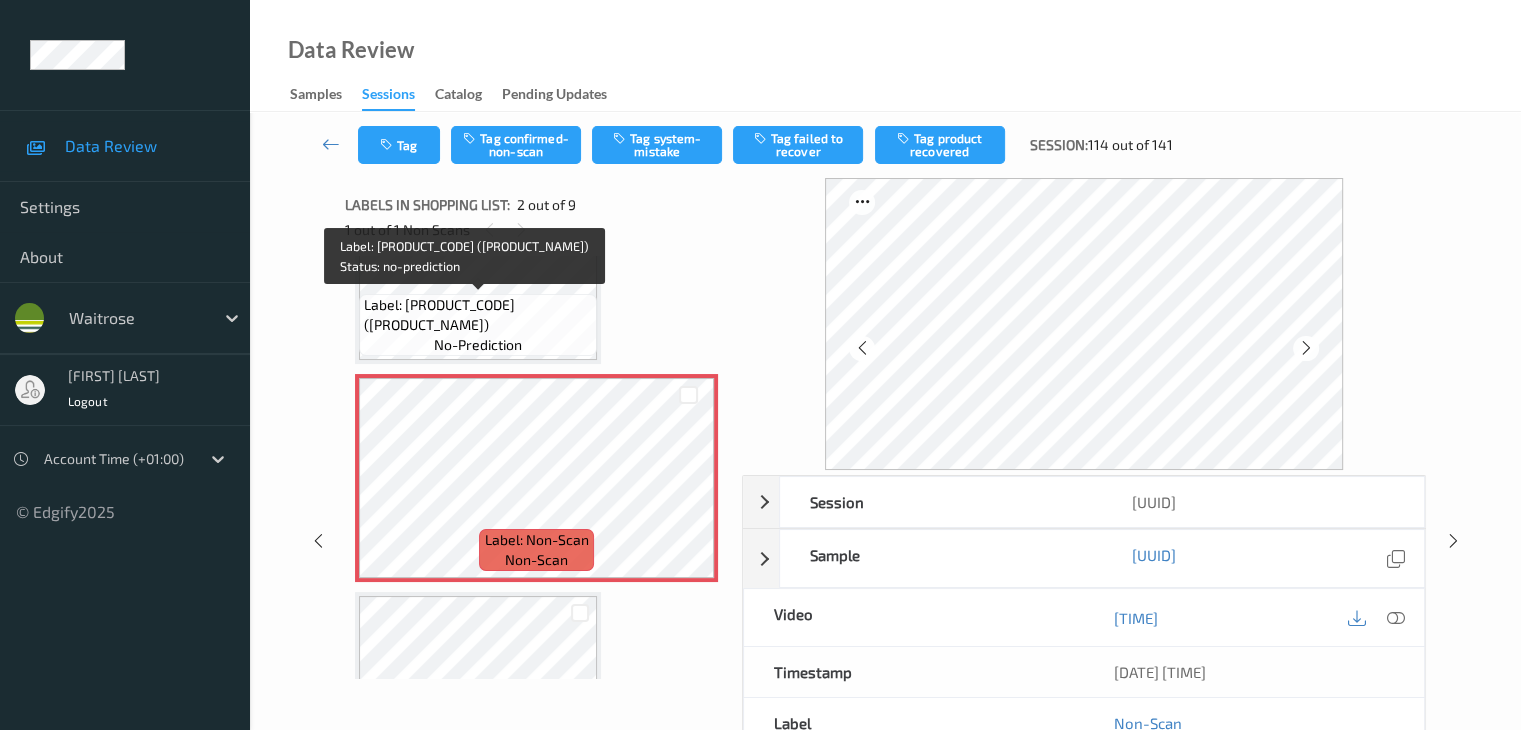 click on "Label: [PRODUCT_CODE] ([PRODUCT_NAME])" at bounding box center (478, 315) 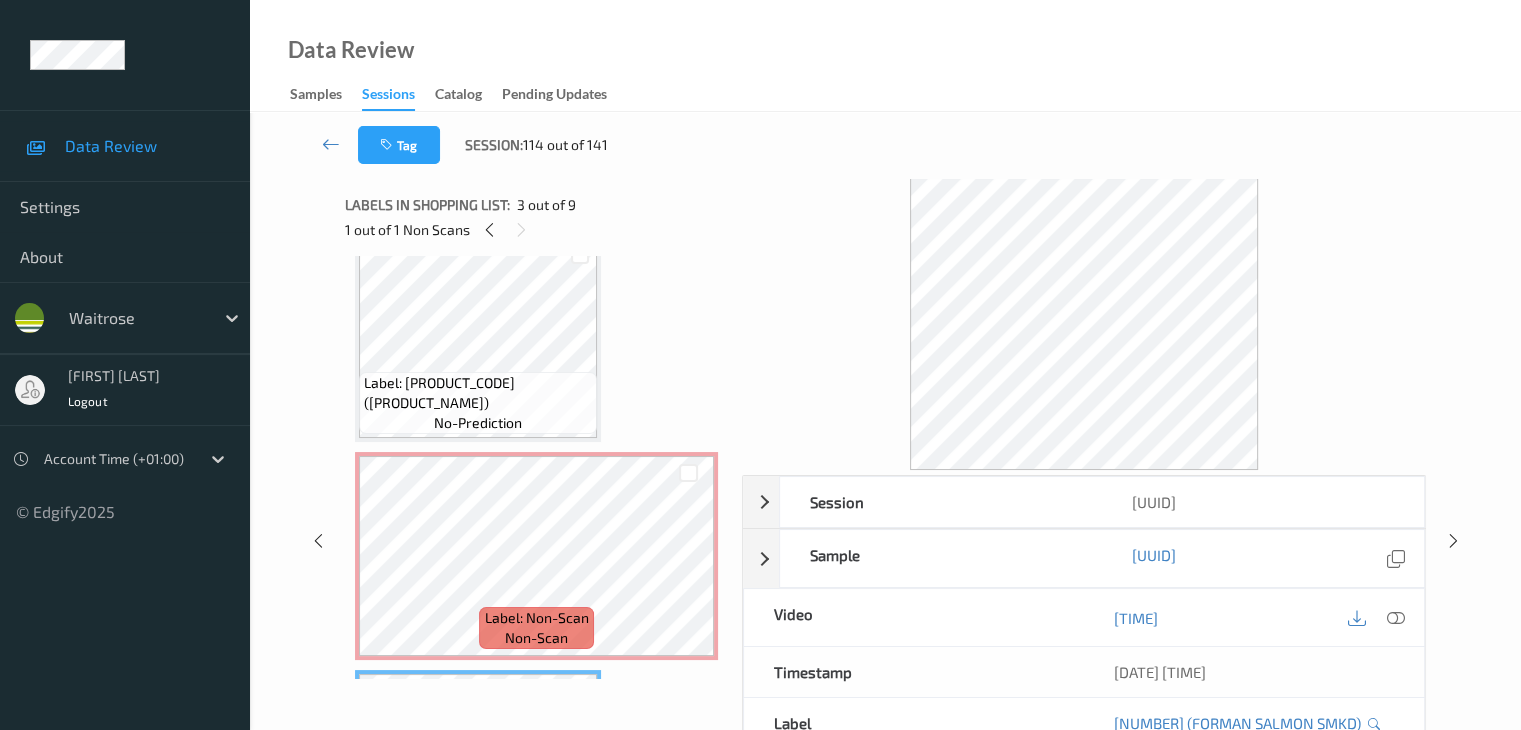 scroll, scrollTop: 10, scrollLeft: 0, axis: vertical 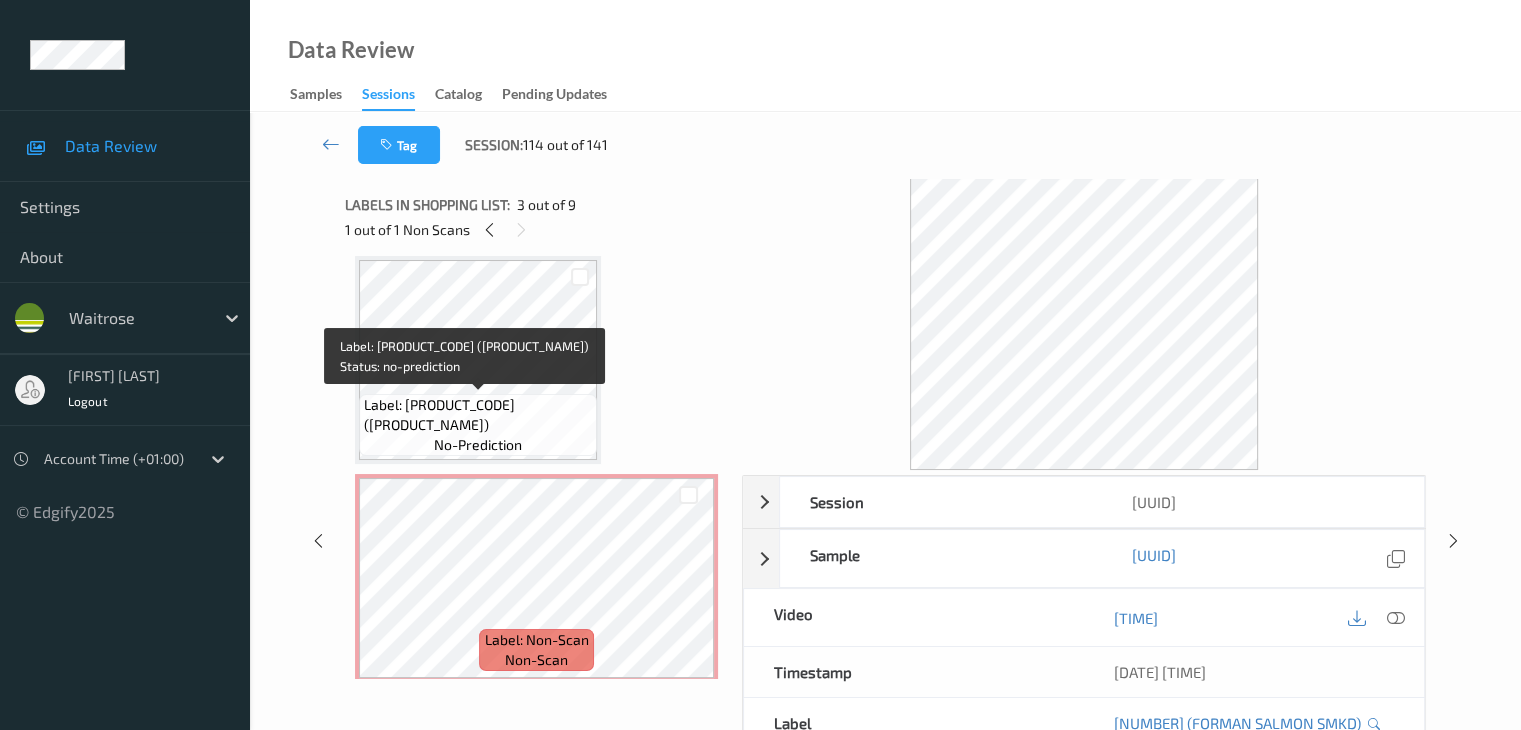 click on "Label: [PRODUCT_CODE] ([PRODUCT_NAME]) no-prediction" at bounding box center (478, 425) 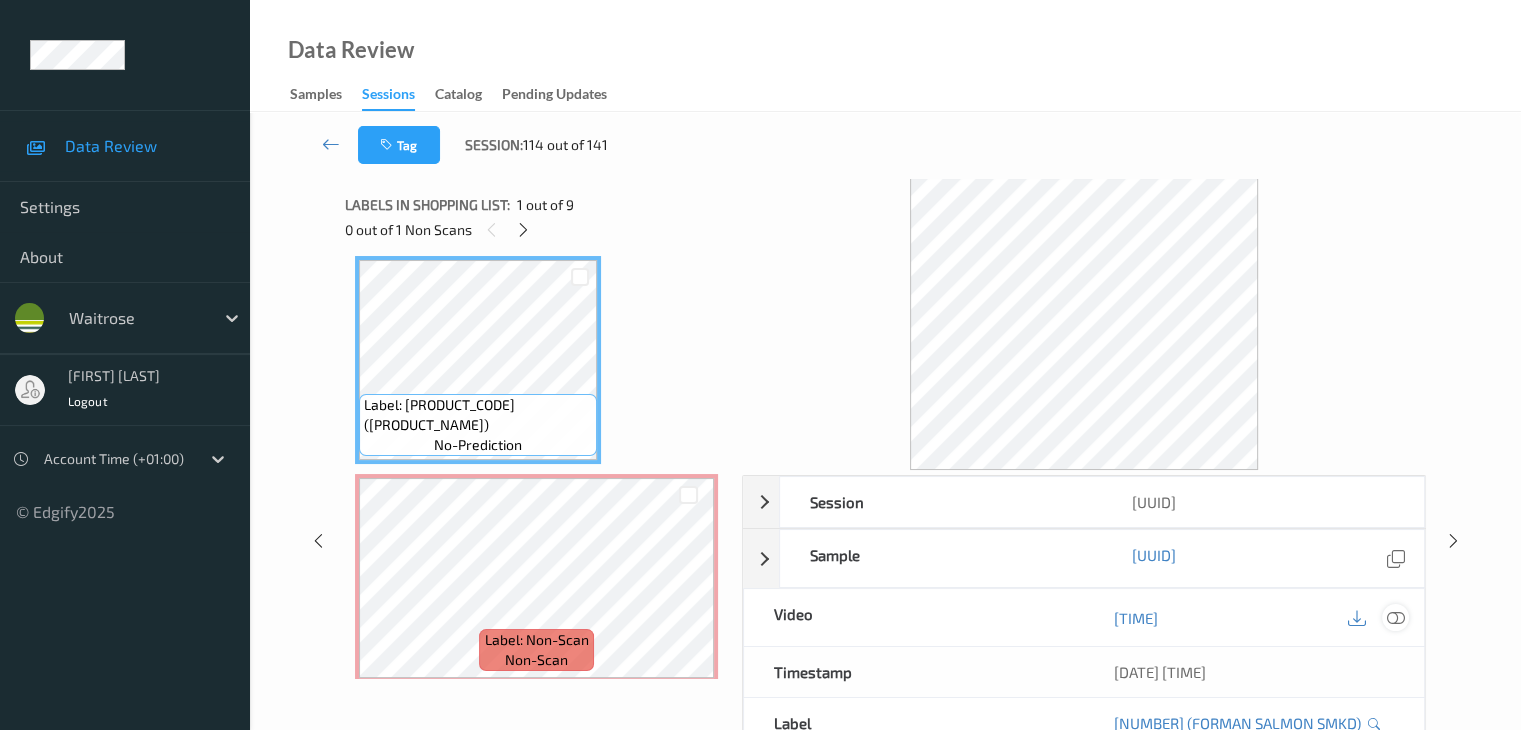 click at bounding box center [1395, 618] 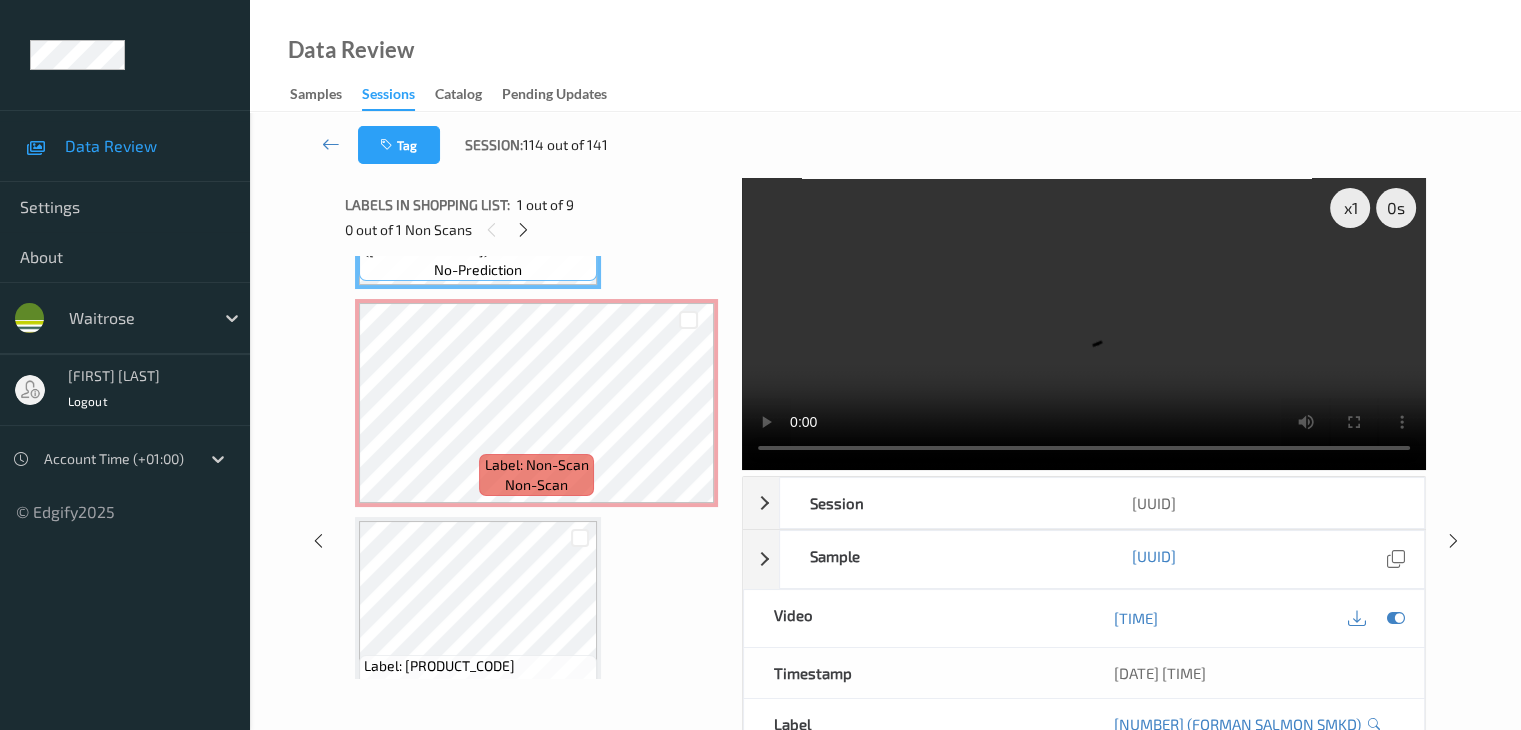 scroll, scrollTop: 210, scrollLeft: 0, axis: vertical 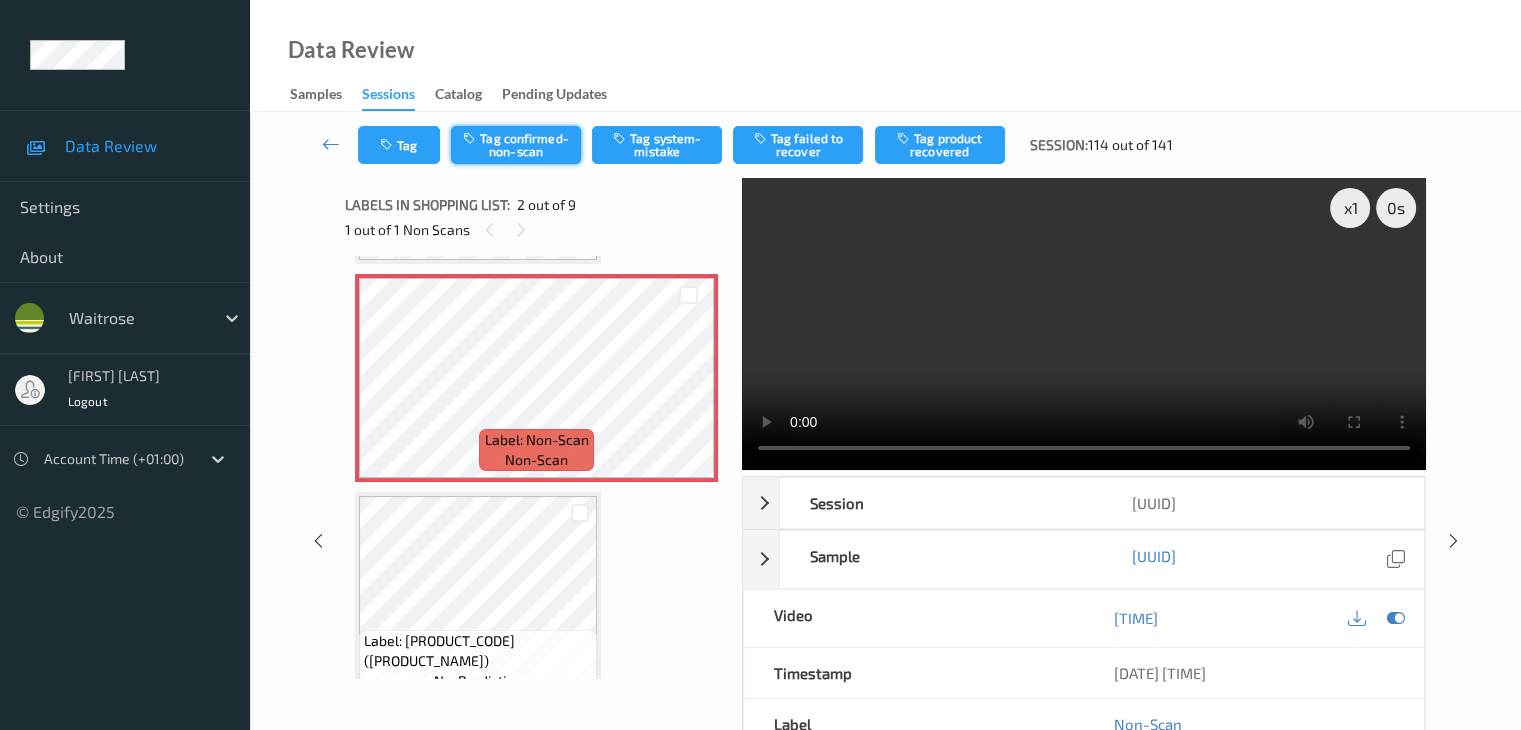 click on "Tag   confirmed-non-scan" at bounding box center (516, 145) 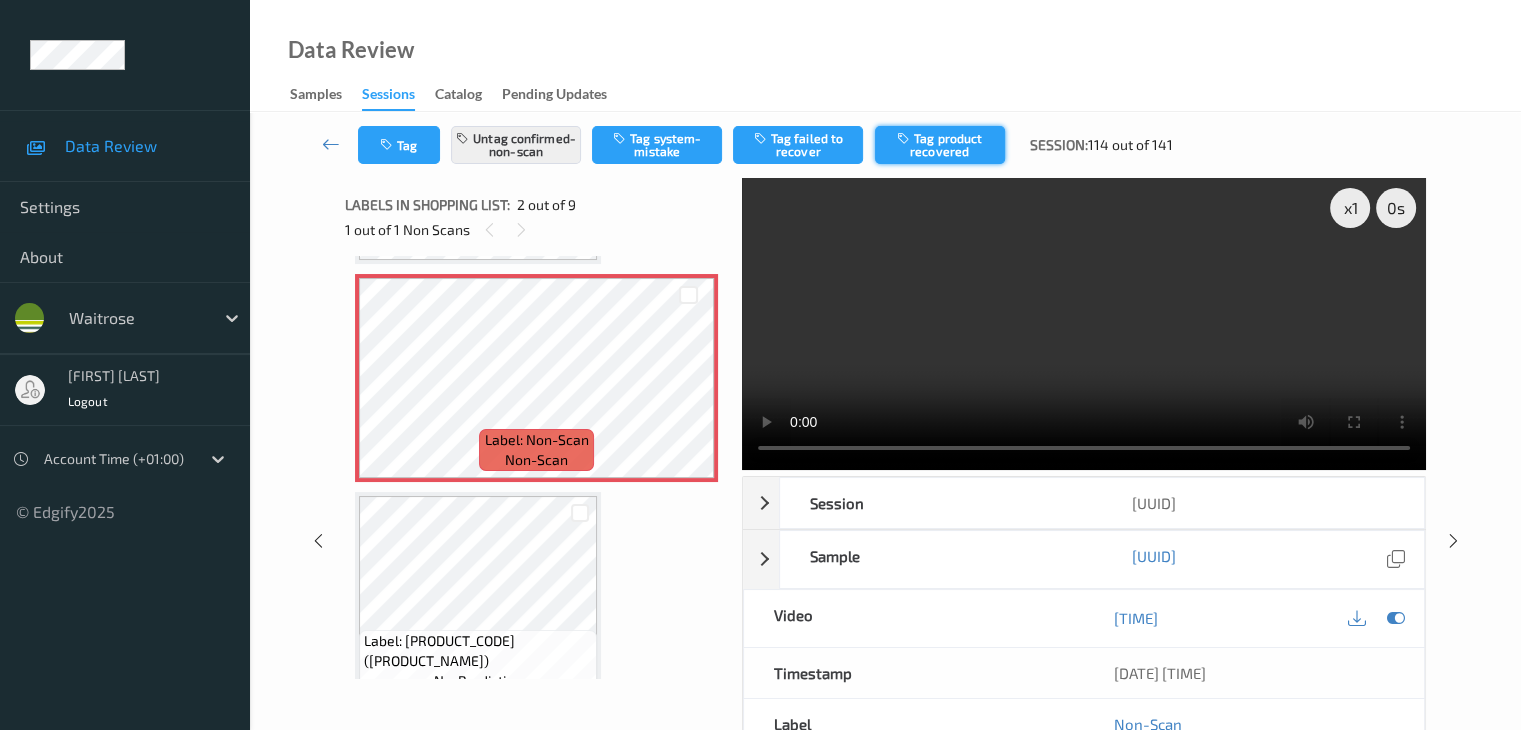 click on "Tag   product recovered" at bounding box center [940, 145] 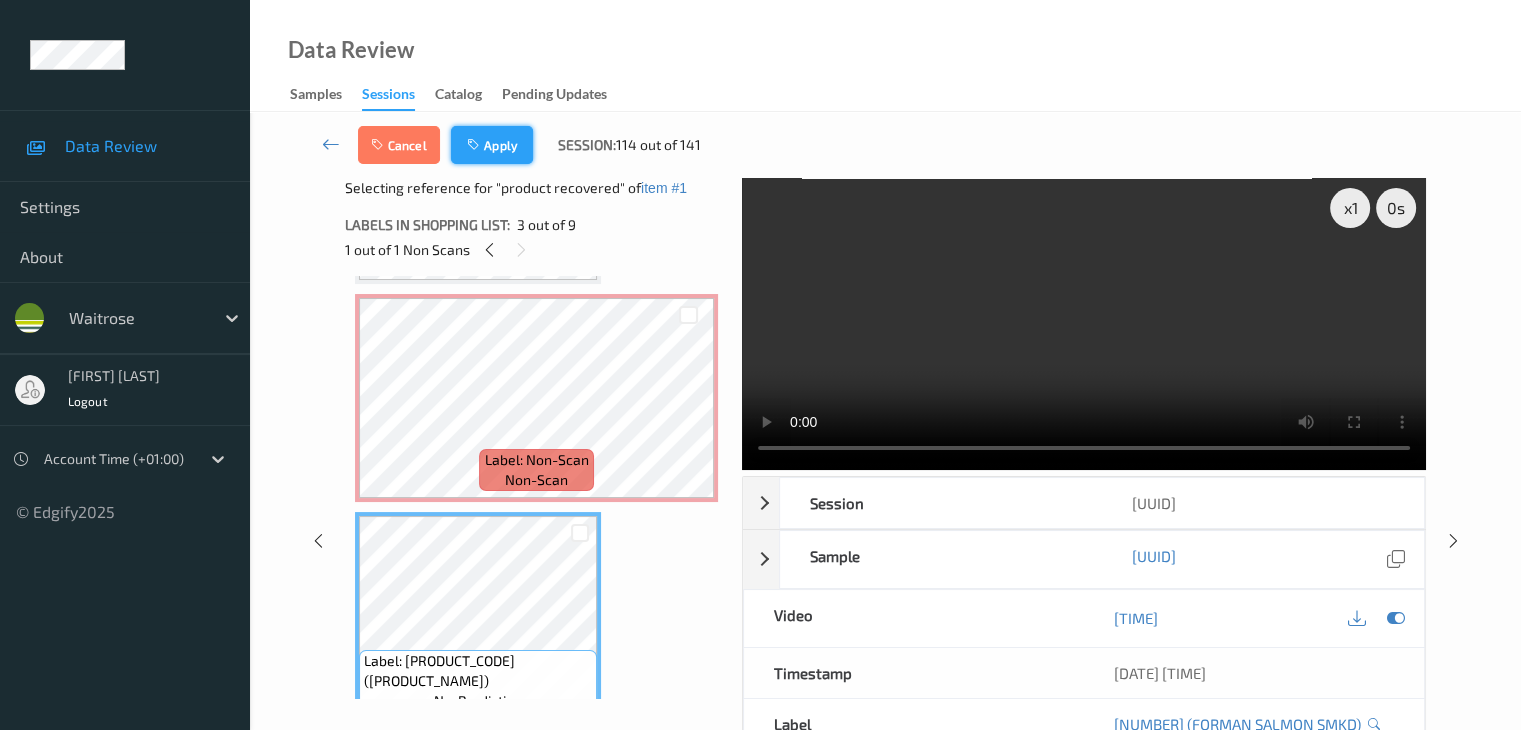 click on "Apply" at bounding box center [492, 145] 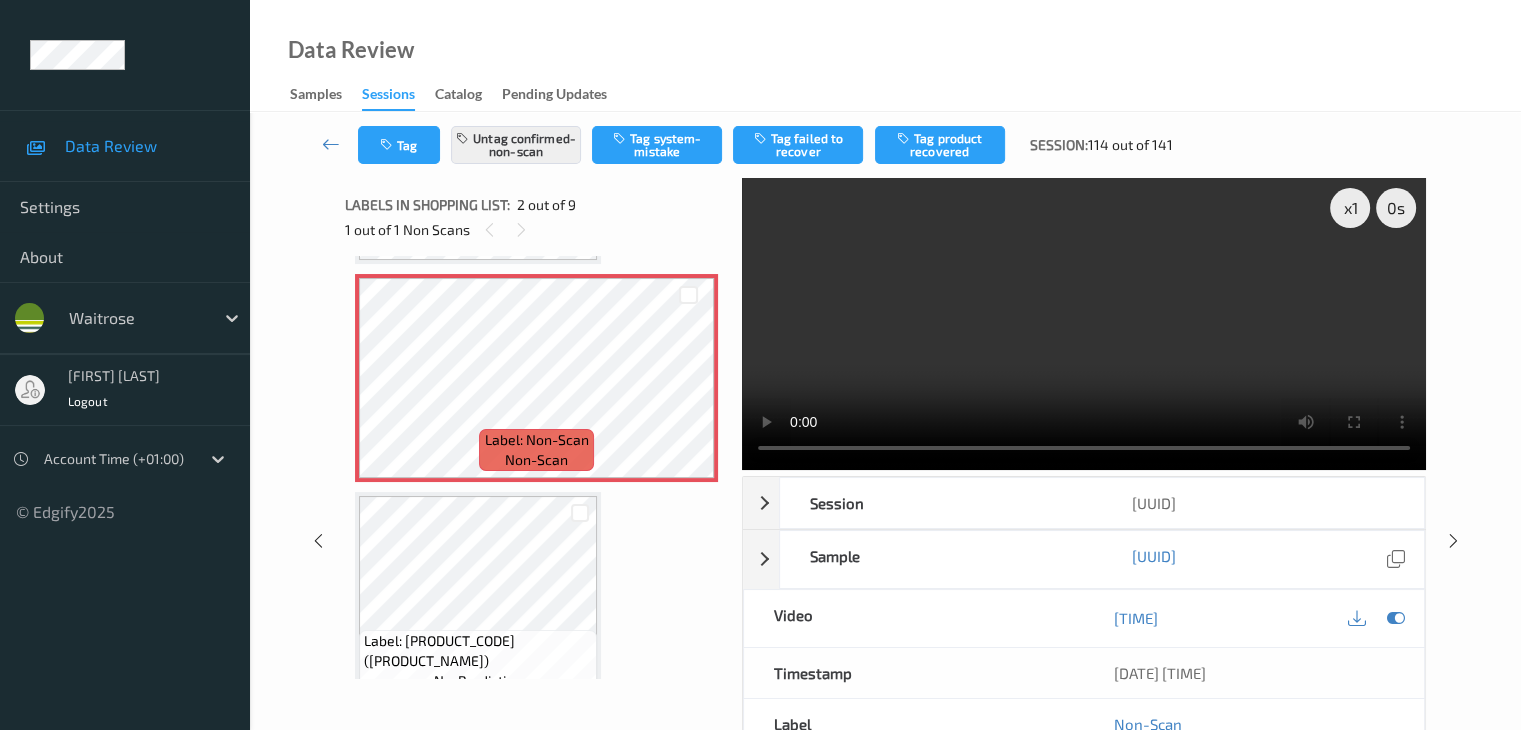 scroll, scrollTop: 10, scrollLeft: 0, axis: vertical 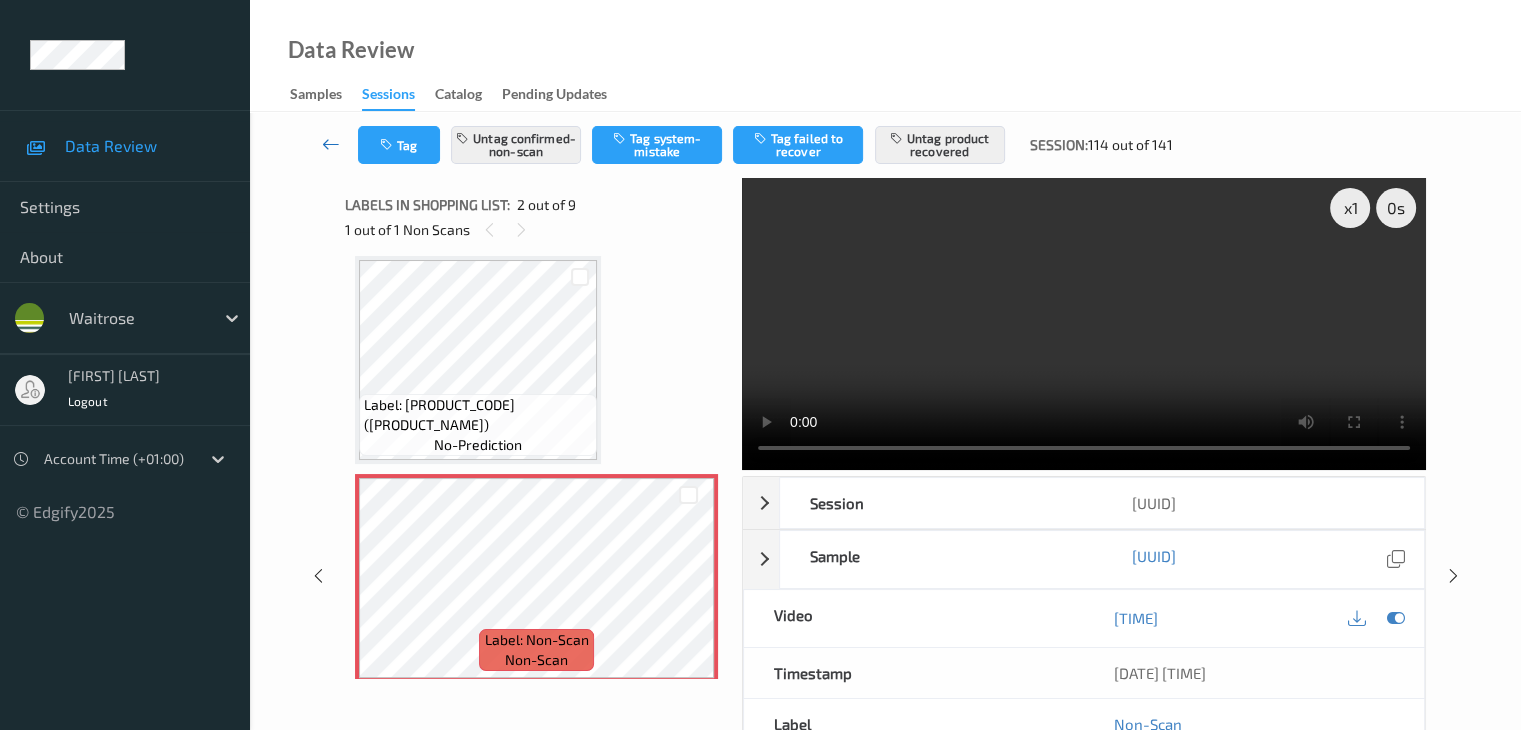 click at bounding box center [331, 144] 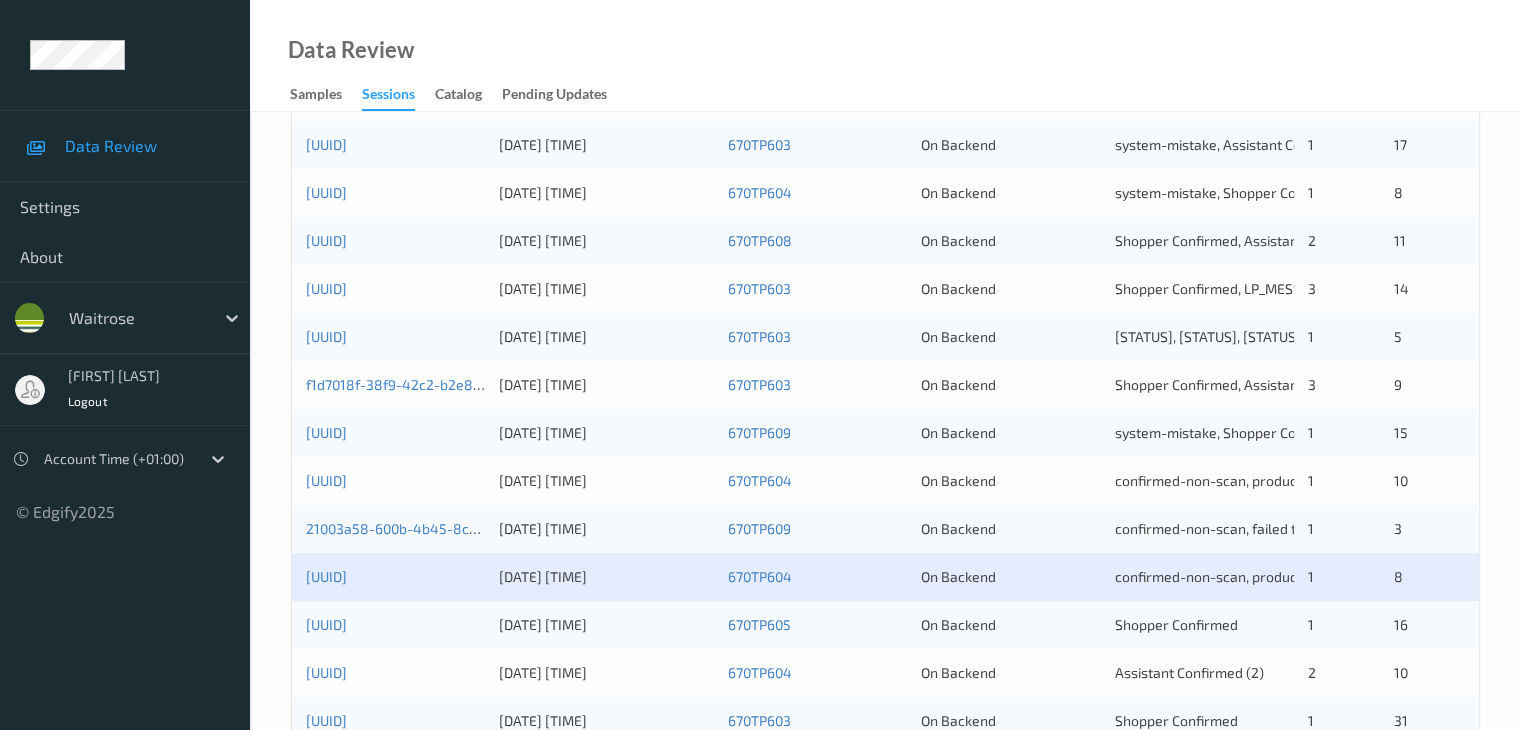 scroll, scrollTop: 700, scrollLeft: 0, axis: vertical 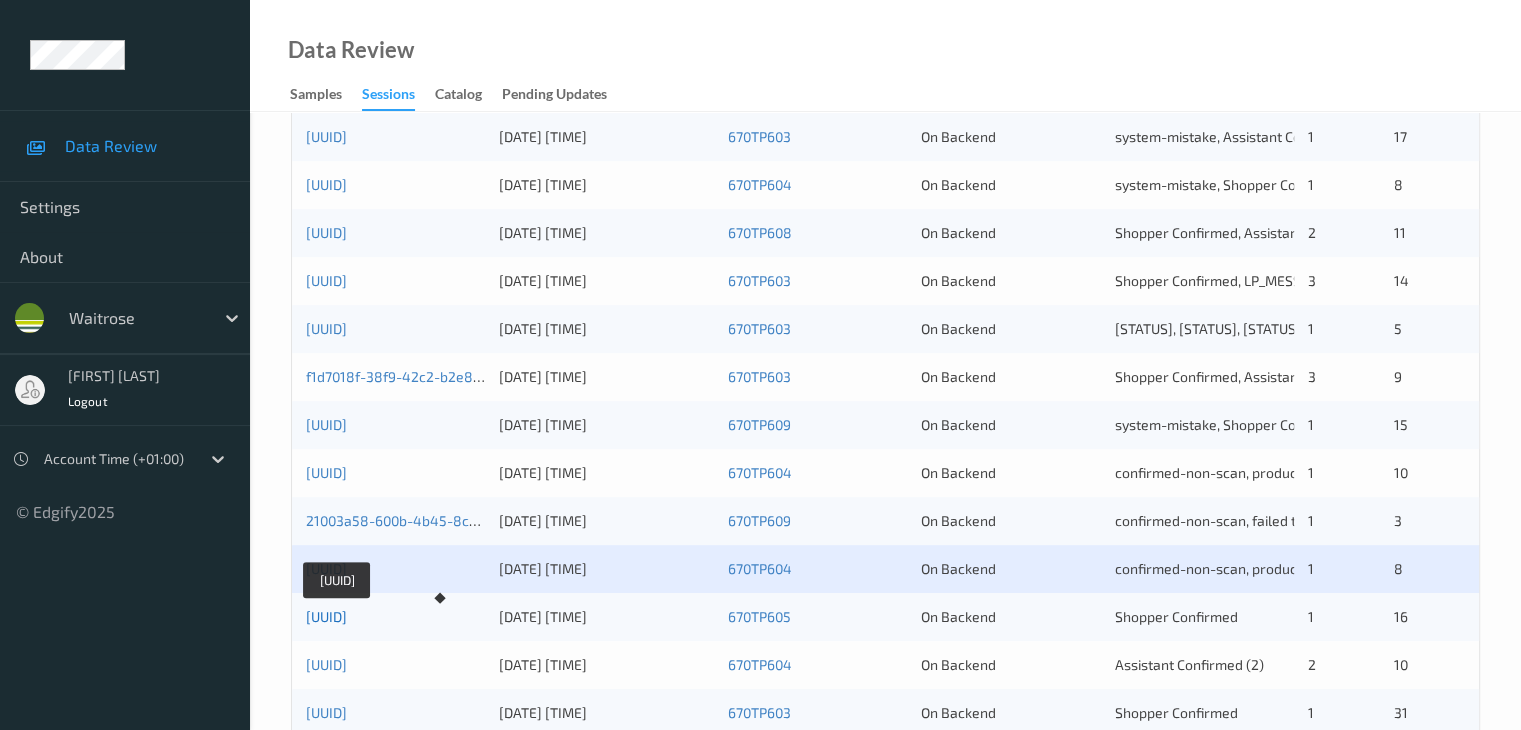 click on "[UUID]" at bounding box center [326, 616] 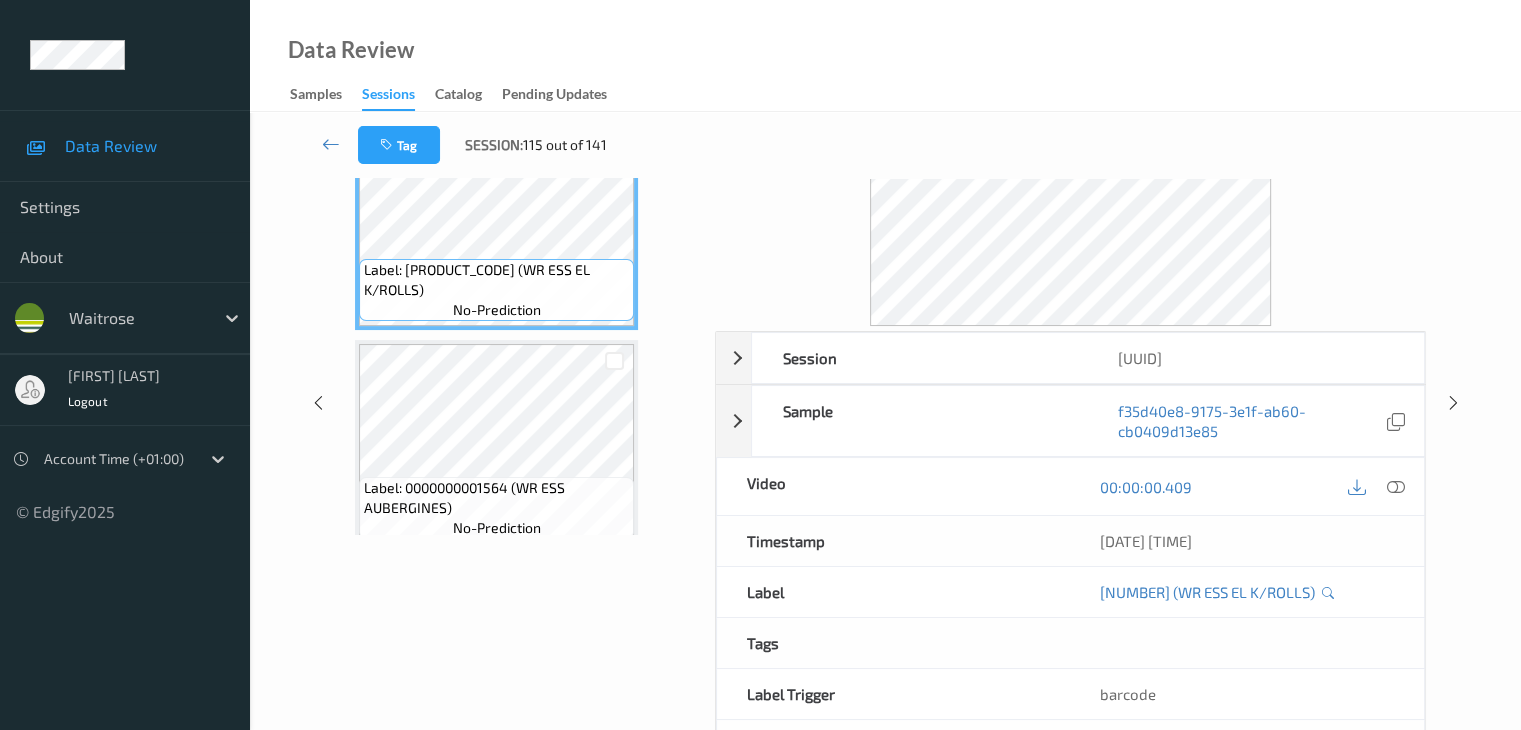 scroll, scrollTop: 0, scrollLeft: 0, axis: both 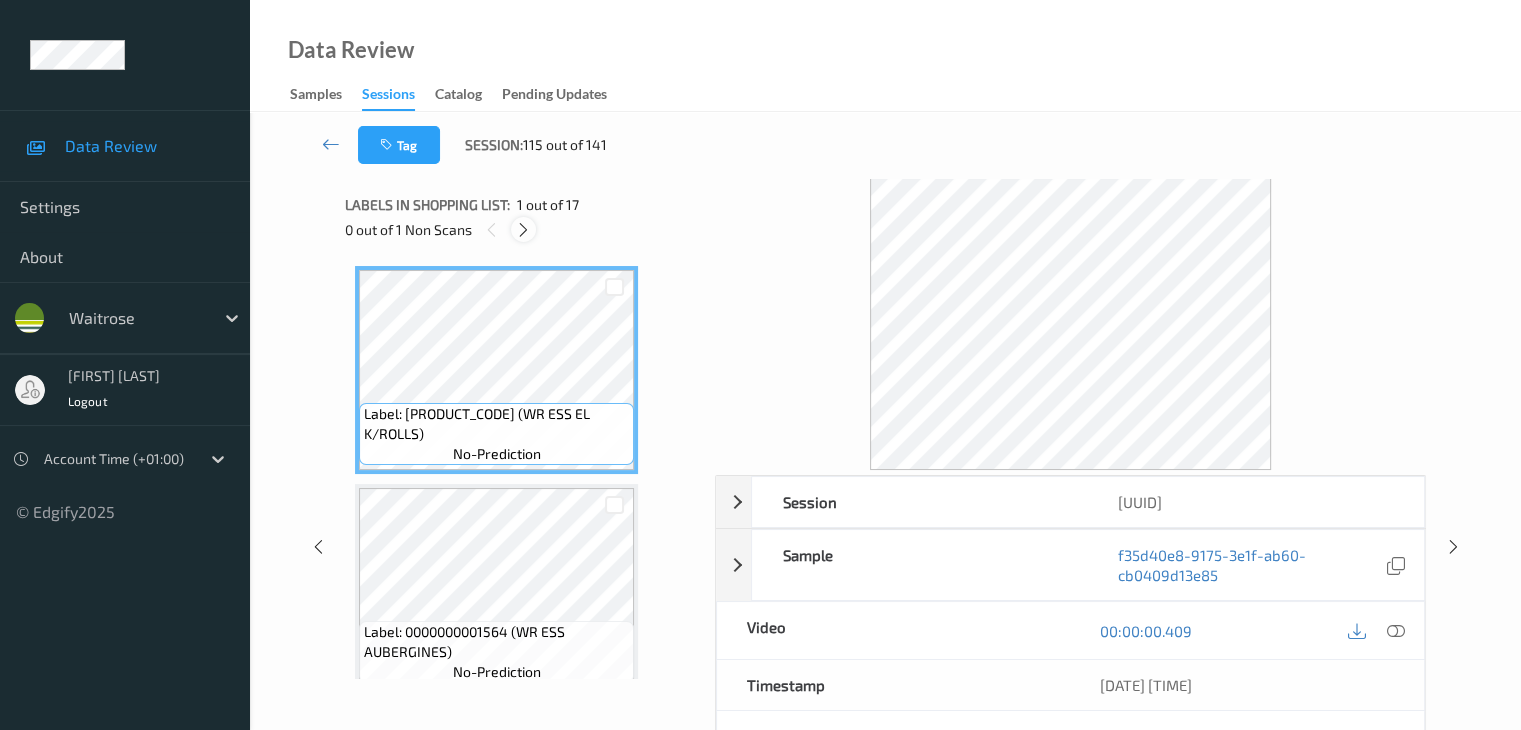 click at bounding box center [523, 230] 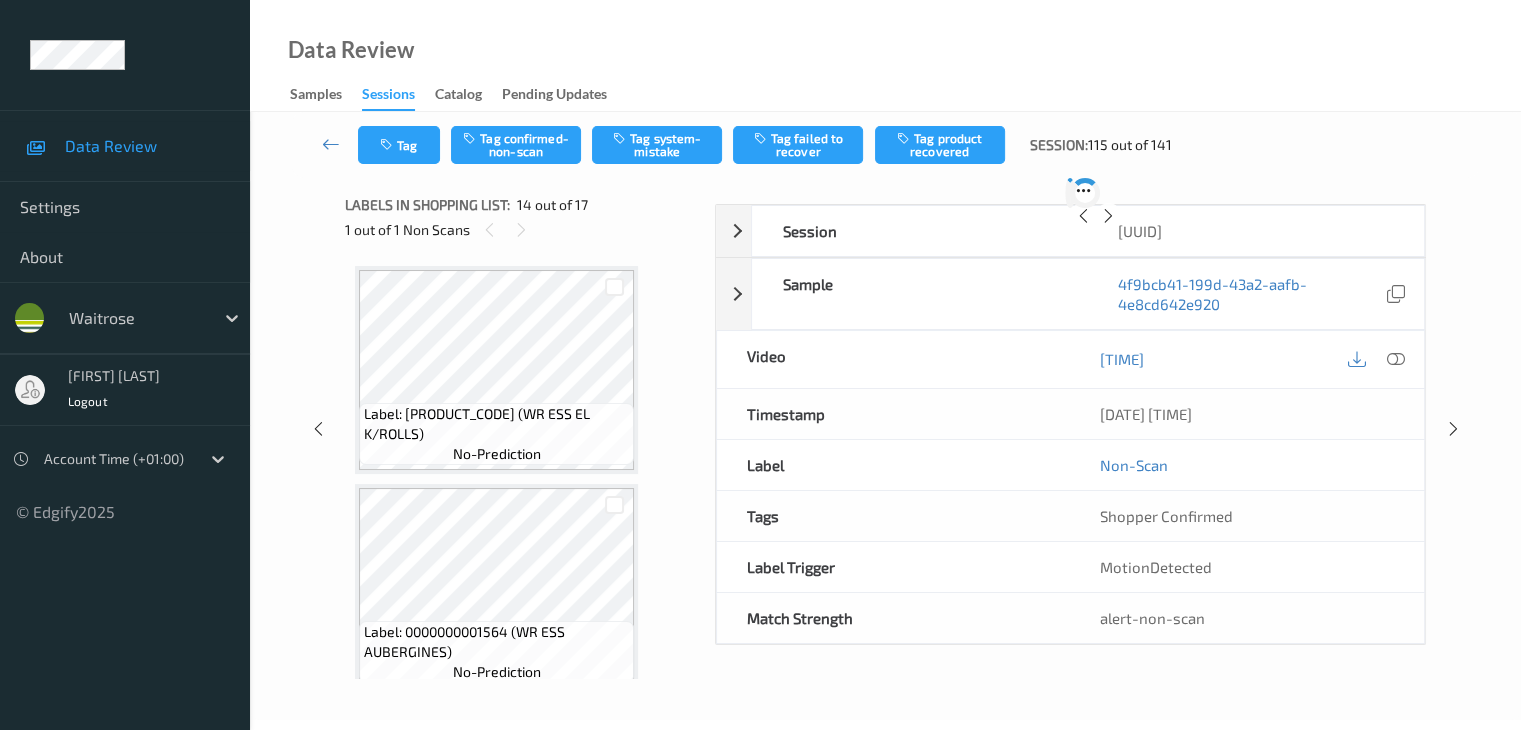 scroll, scrollTop: 2584, scrollLeft: 0, axis: vertical 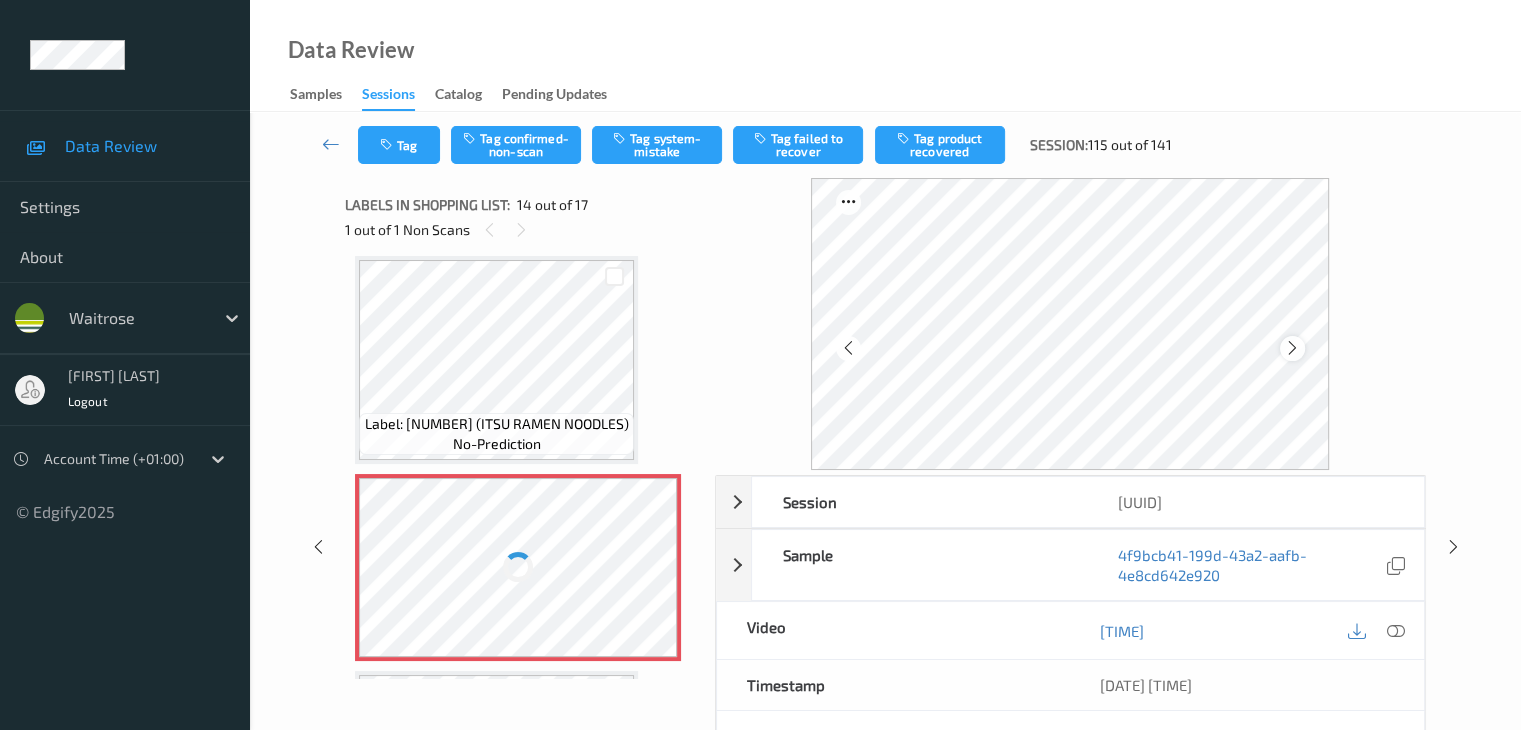 click at bounding box center (1292, 348) 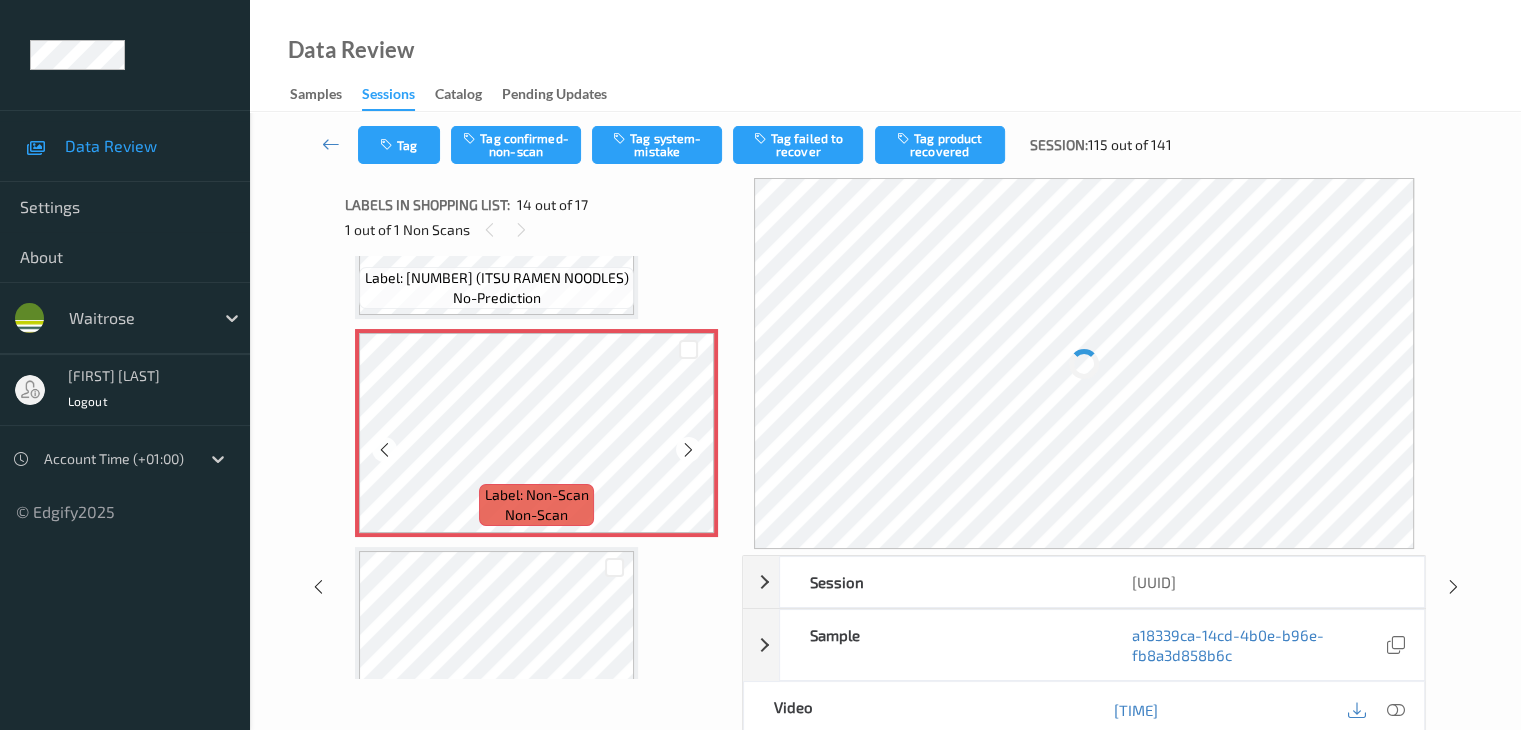 scroll, scrollTop: 2784, scrollLeft: 0, axis: vertical 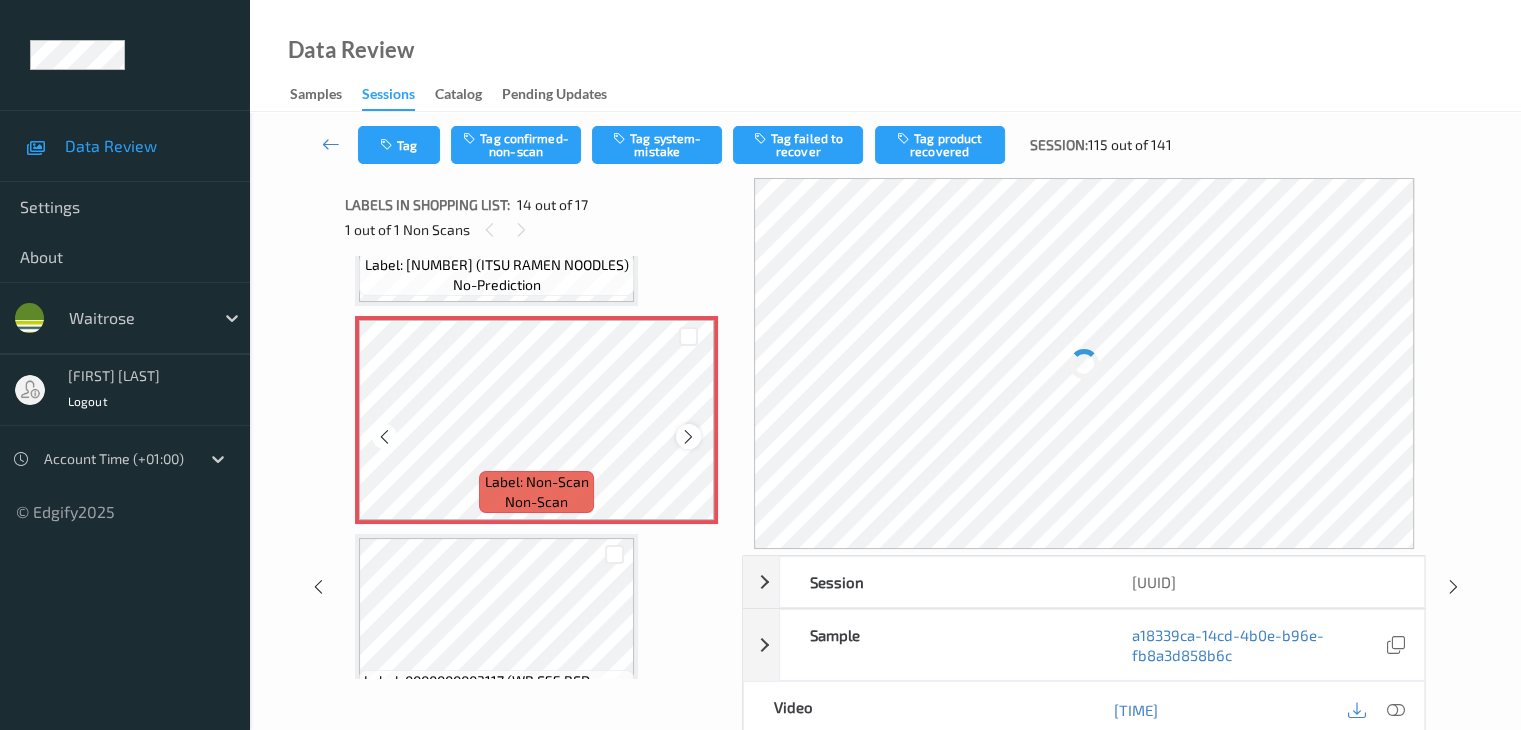 click at bounding box center (688, 436) 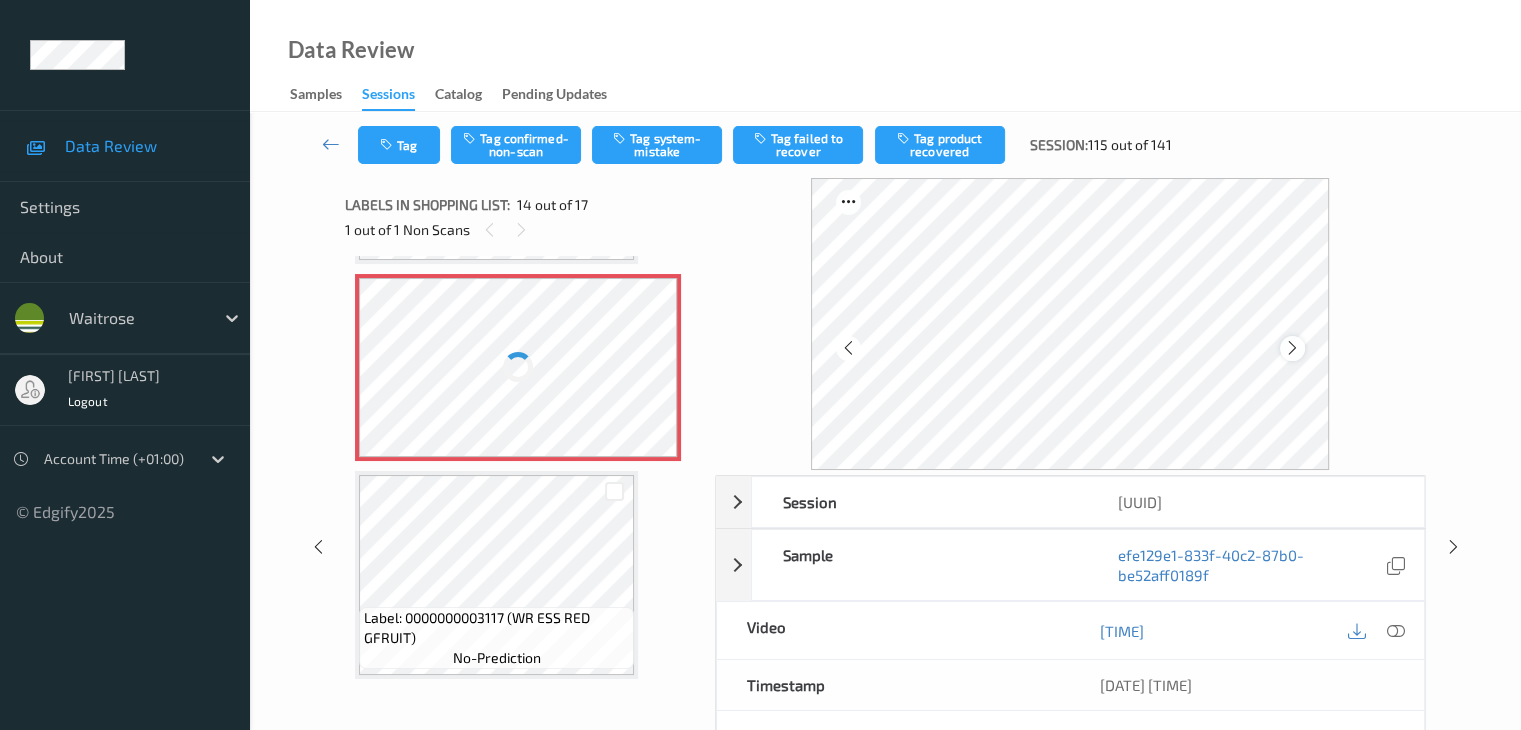 click at bounding box center [1292, 348] 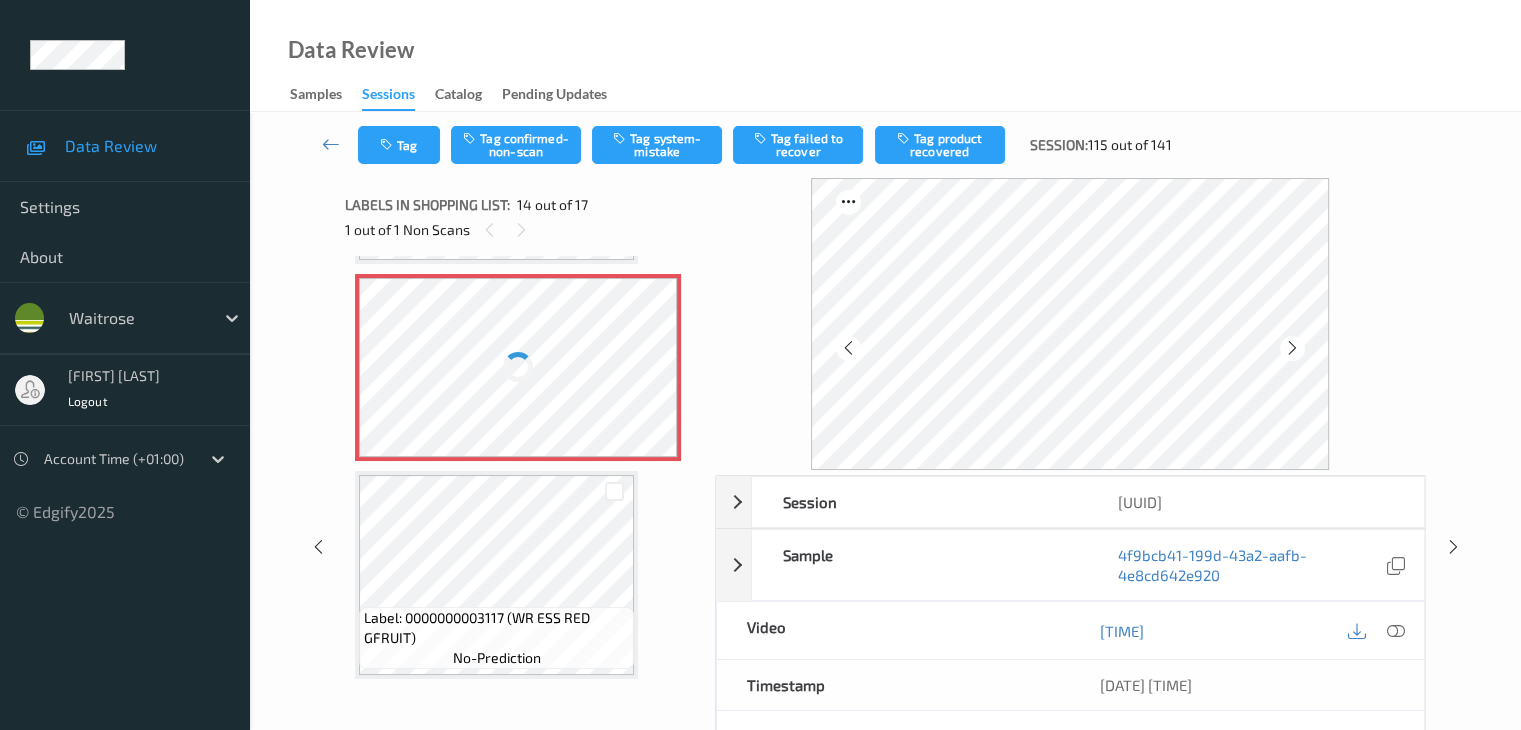 click at bounding box center (1292, 348) 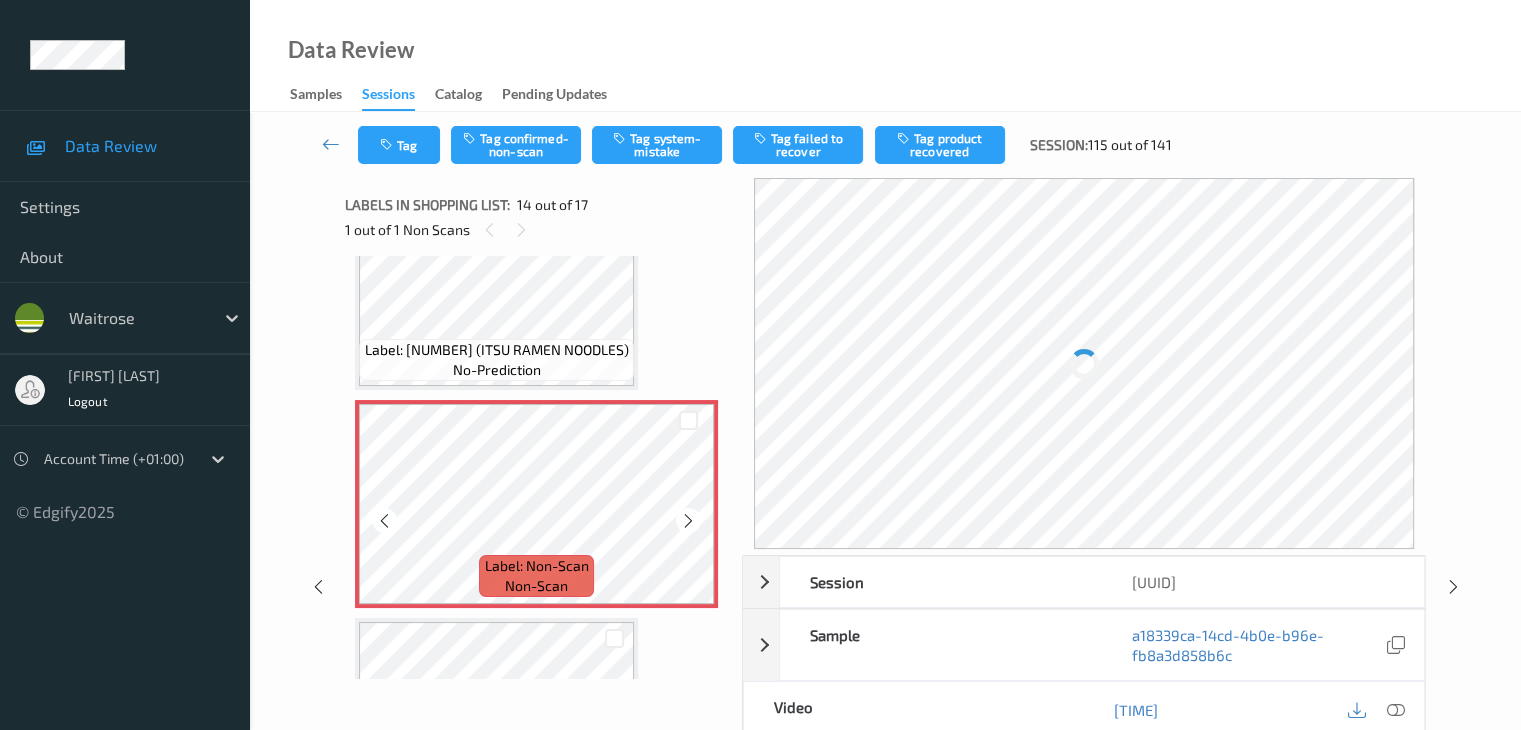 scroll, scrollTop: 2584, scrollLeft: 0, axis: vertical 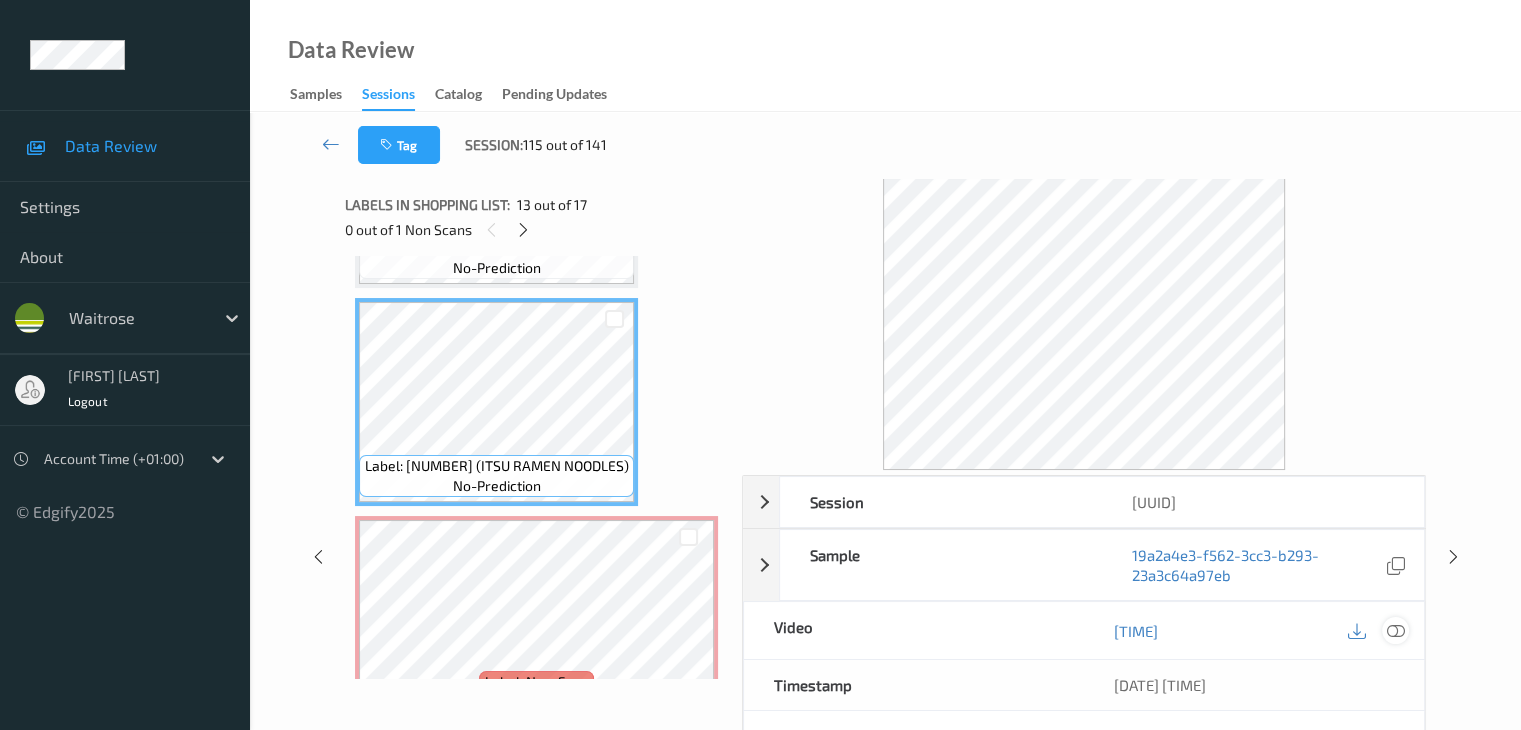 click at bounding box center [1395, 631] 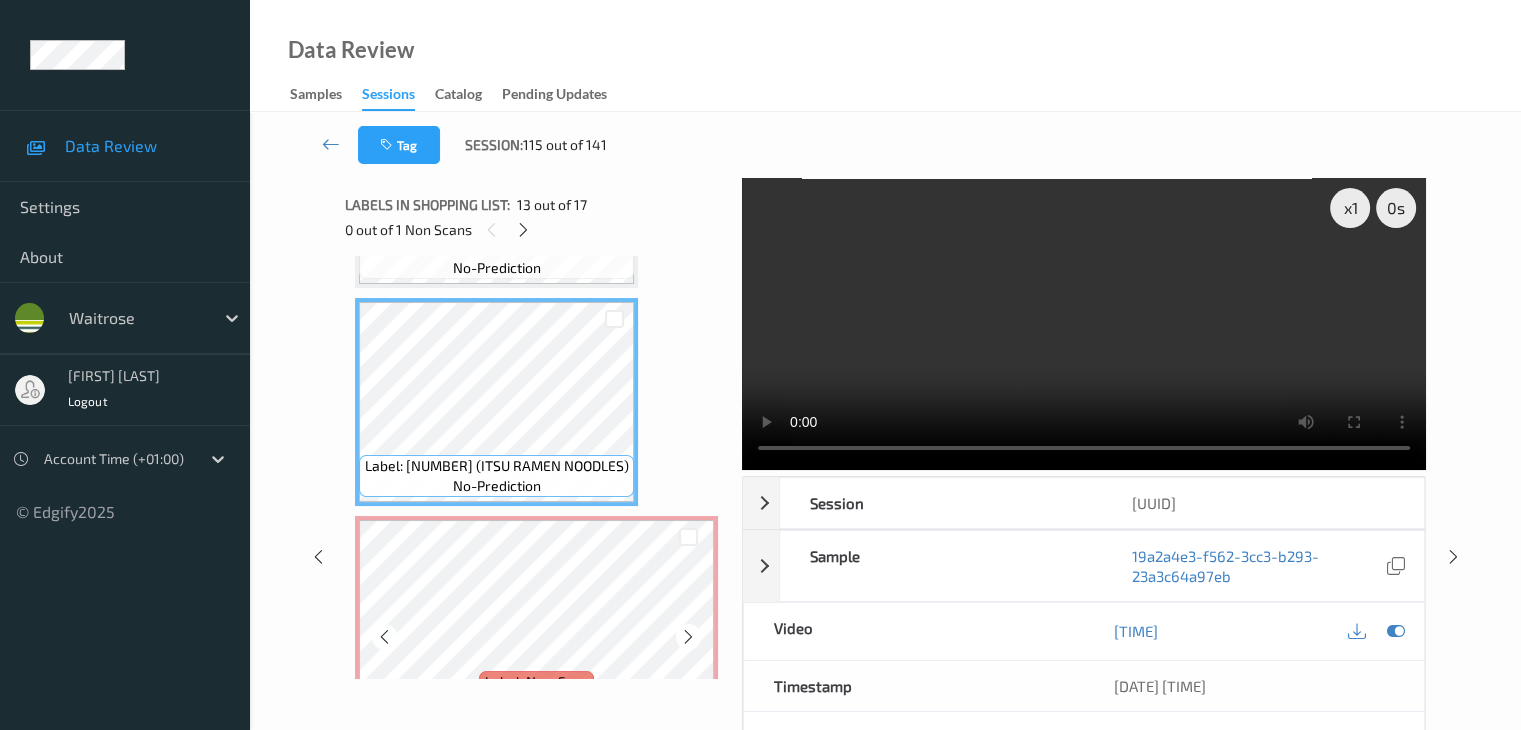 scroll, scrollTop: 2684, scrollLeft: 0, axis: vertical 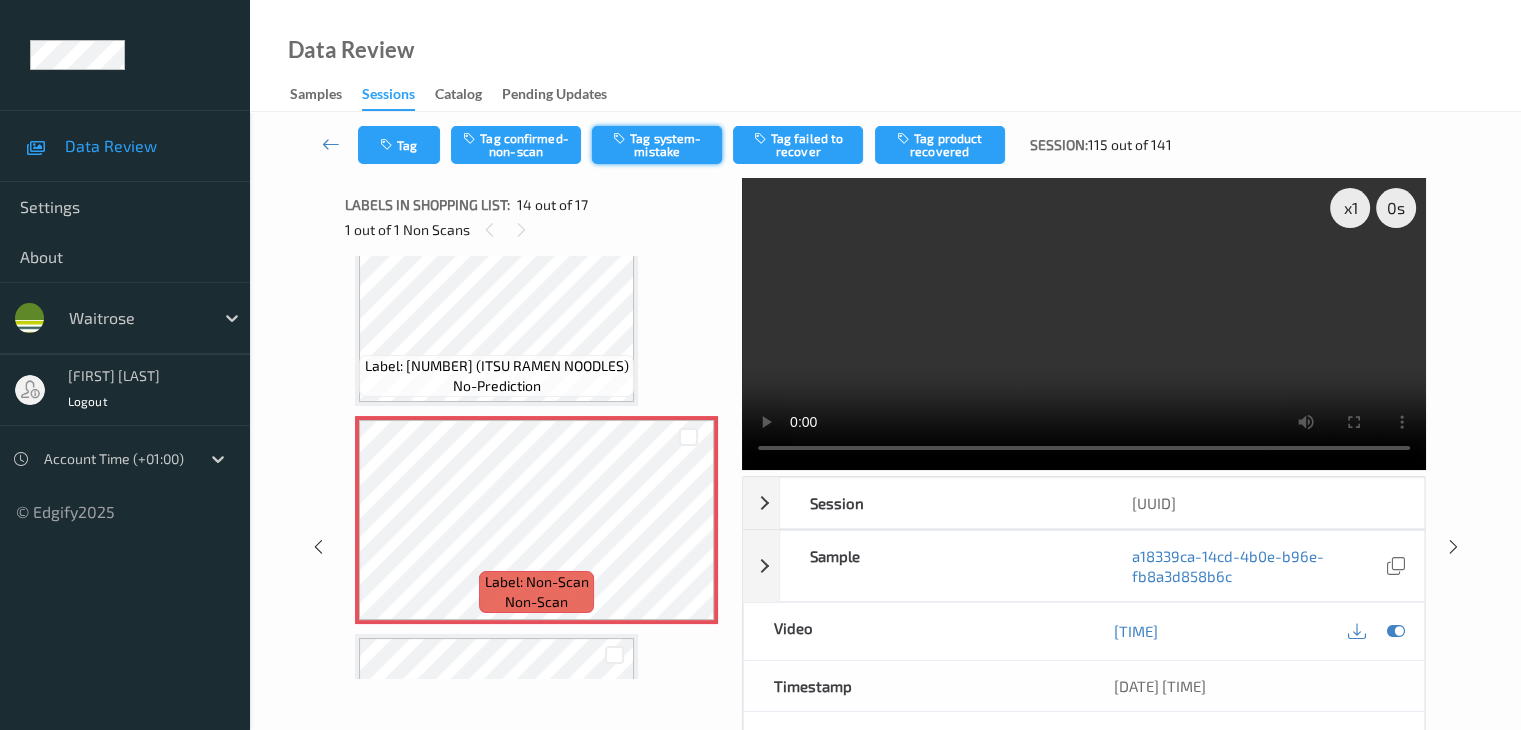 click on "Tag   system-mistake" at bounding box center [657, 145] 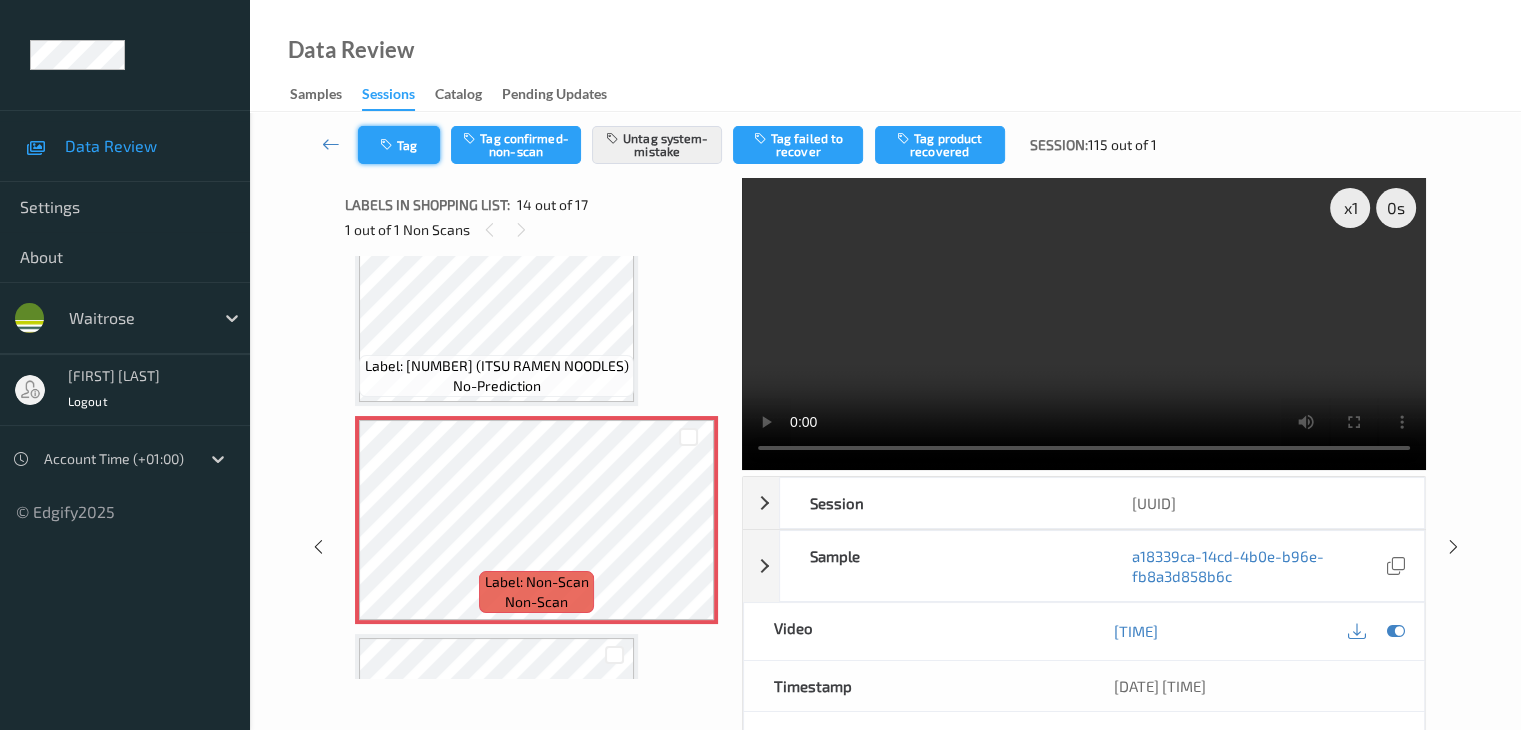 click on "Tag" at bounding box center [399, 145] 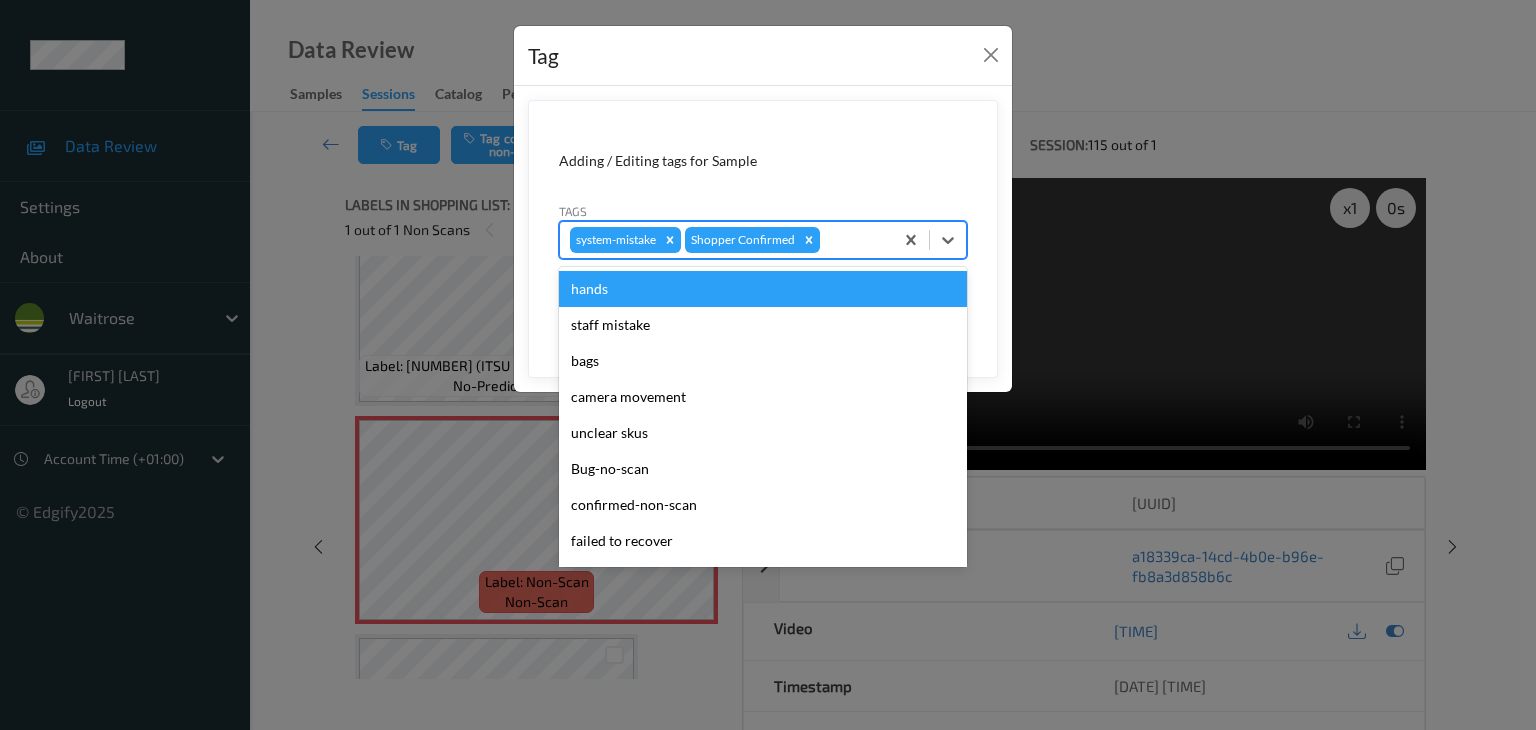 click at bounding box center (853, 240) 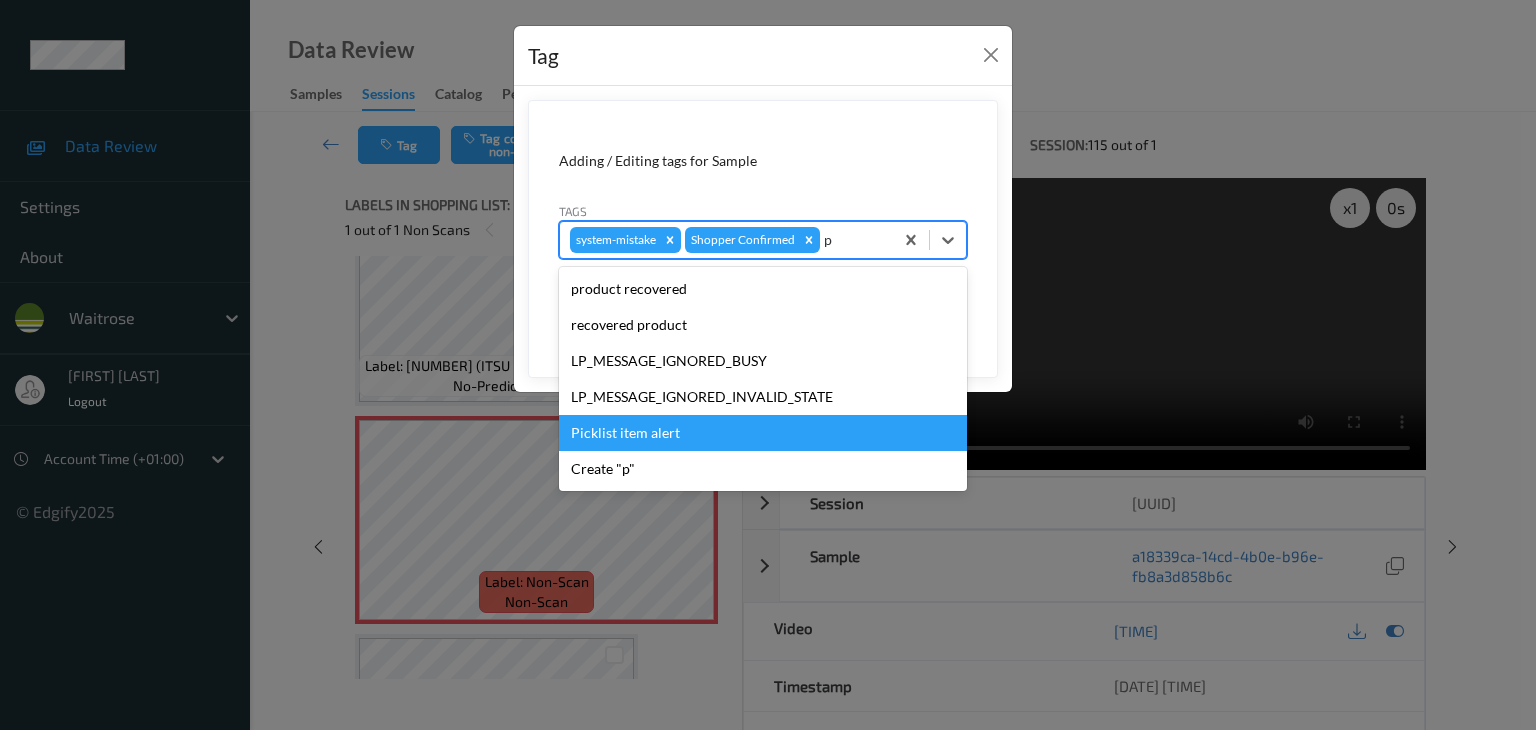 click on "Picklist item alert" at bounding box center [763, 433] 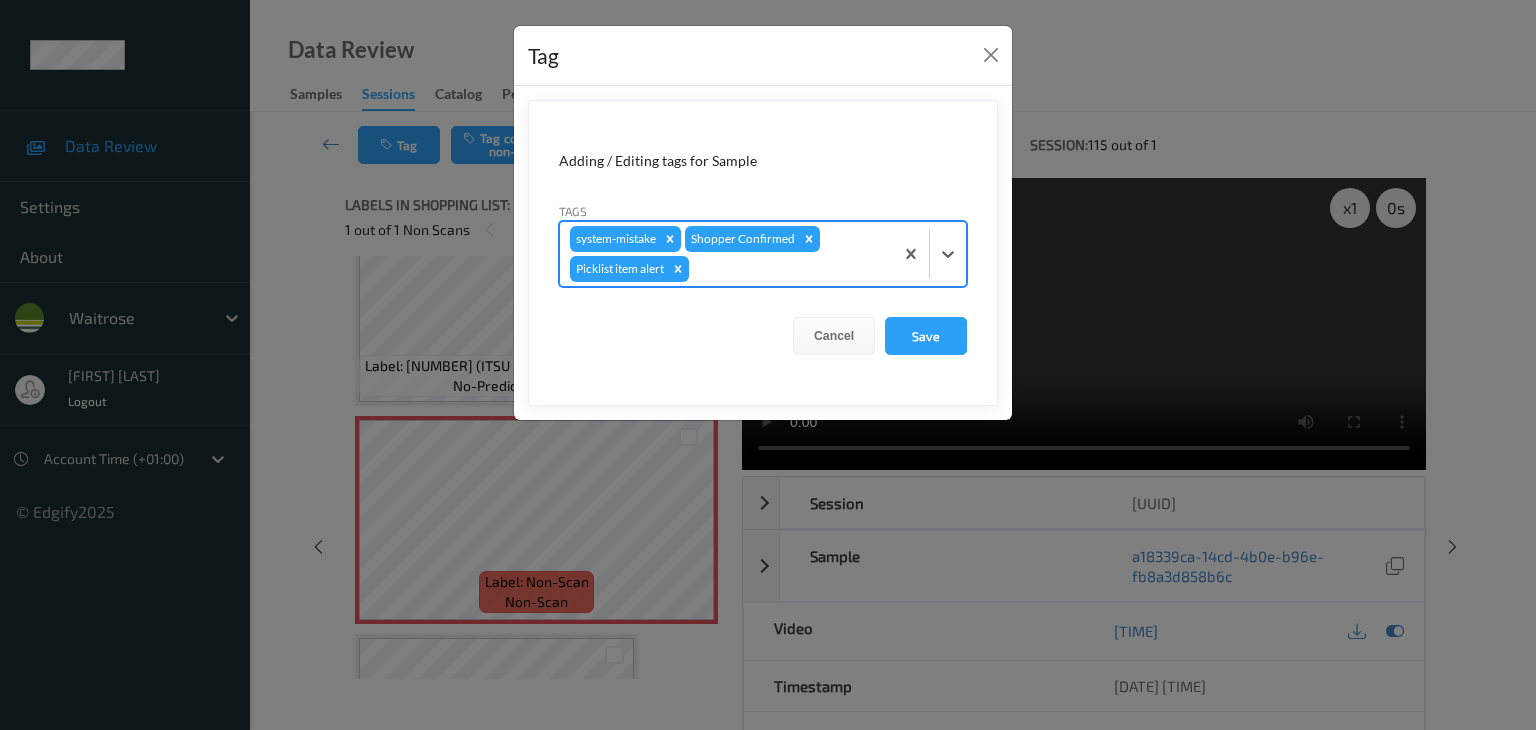 type on "u" 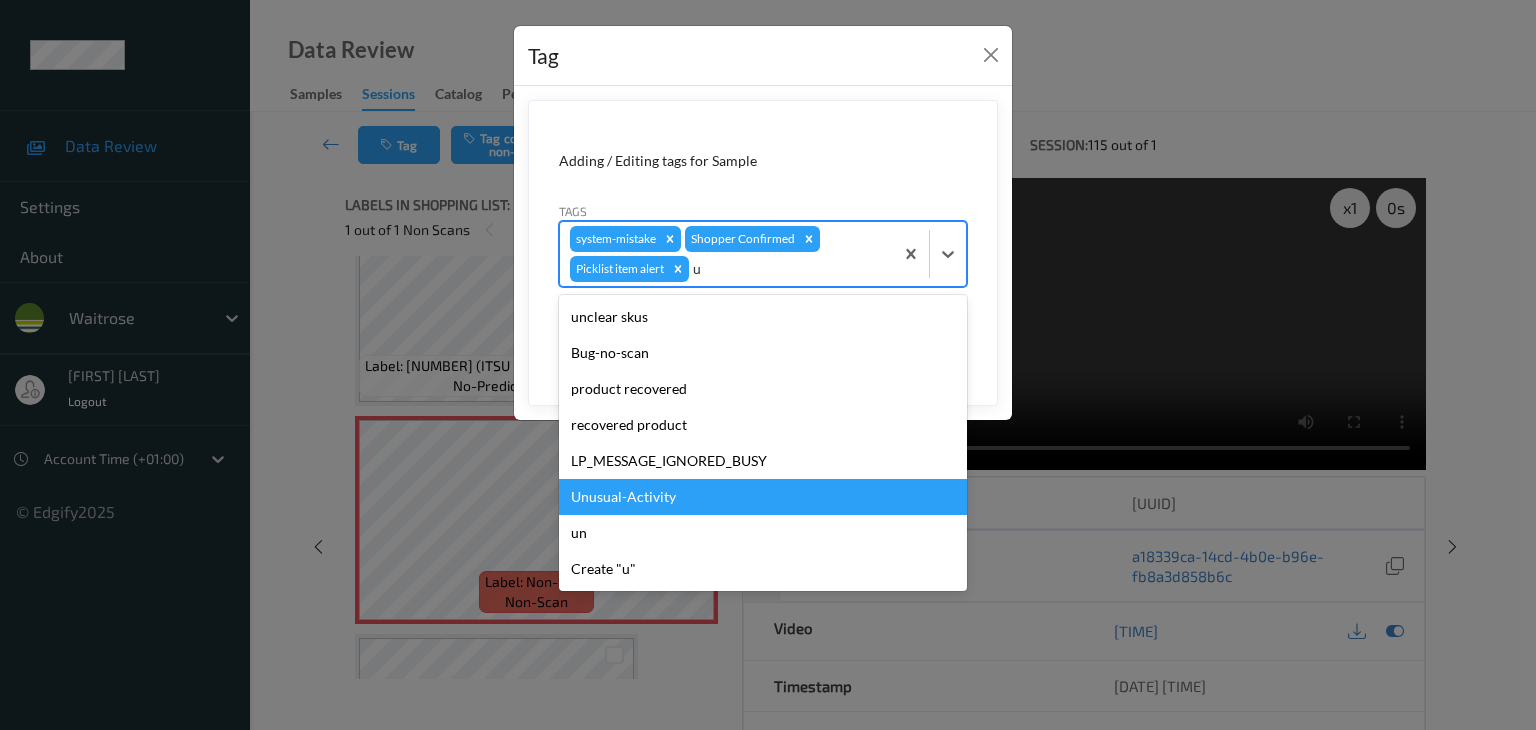 click on "Unusual-Activity" at bounding box center (763, 497) 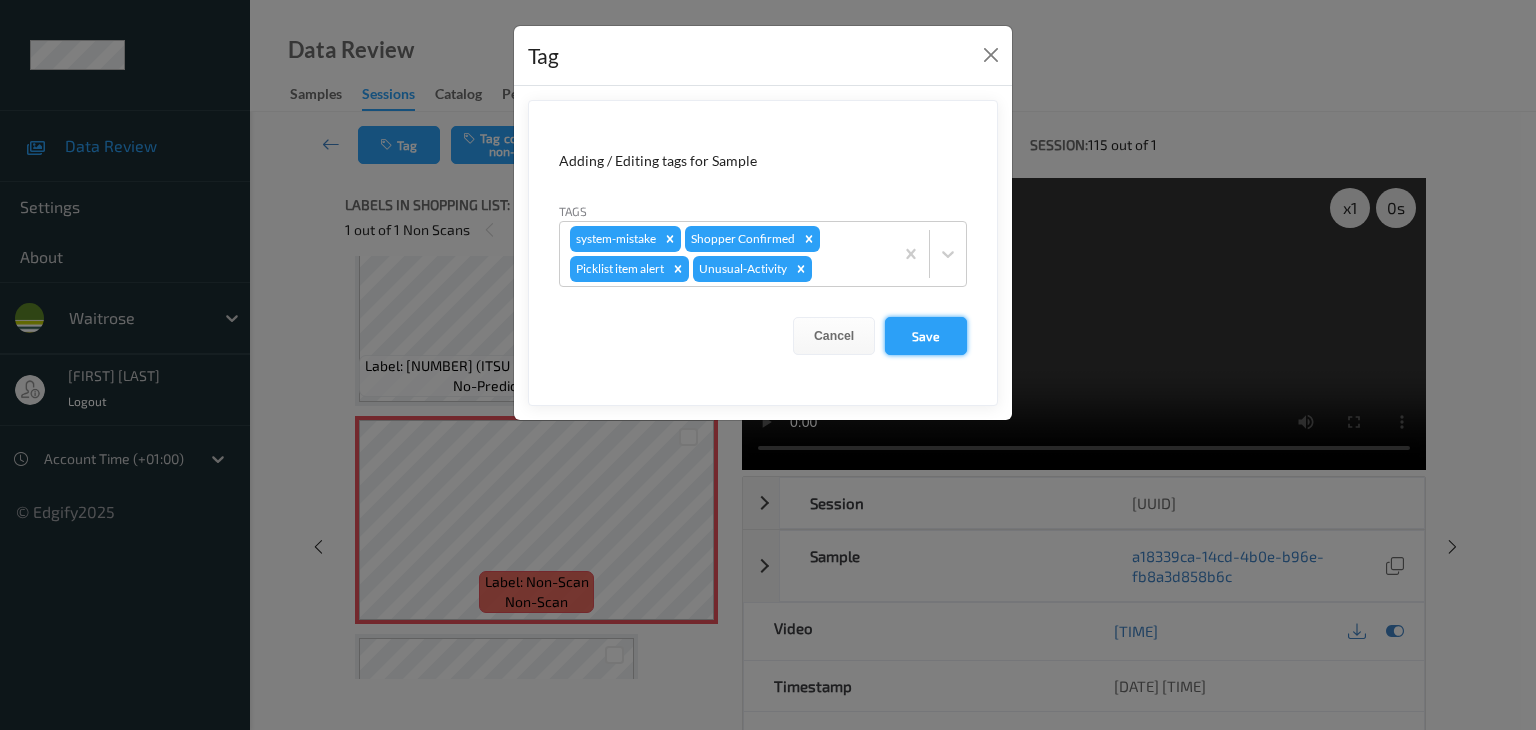 click on "Save" at bounding box center [926, 336] 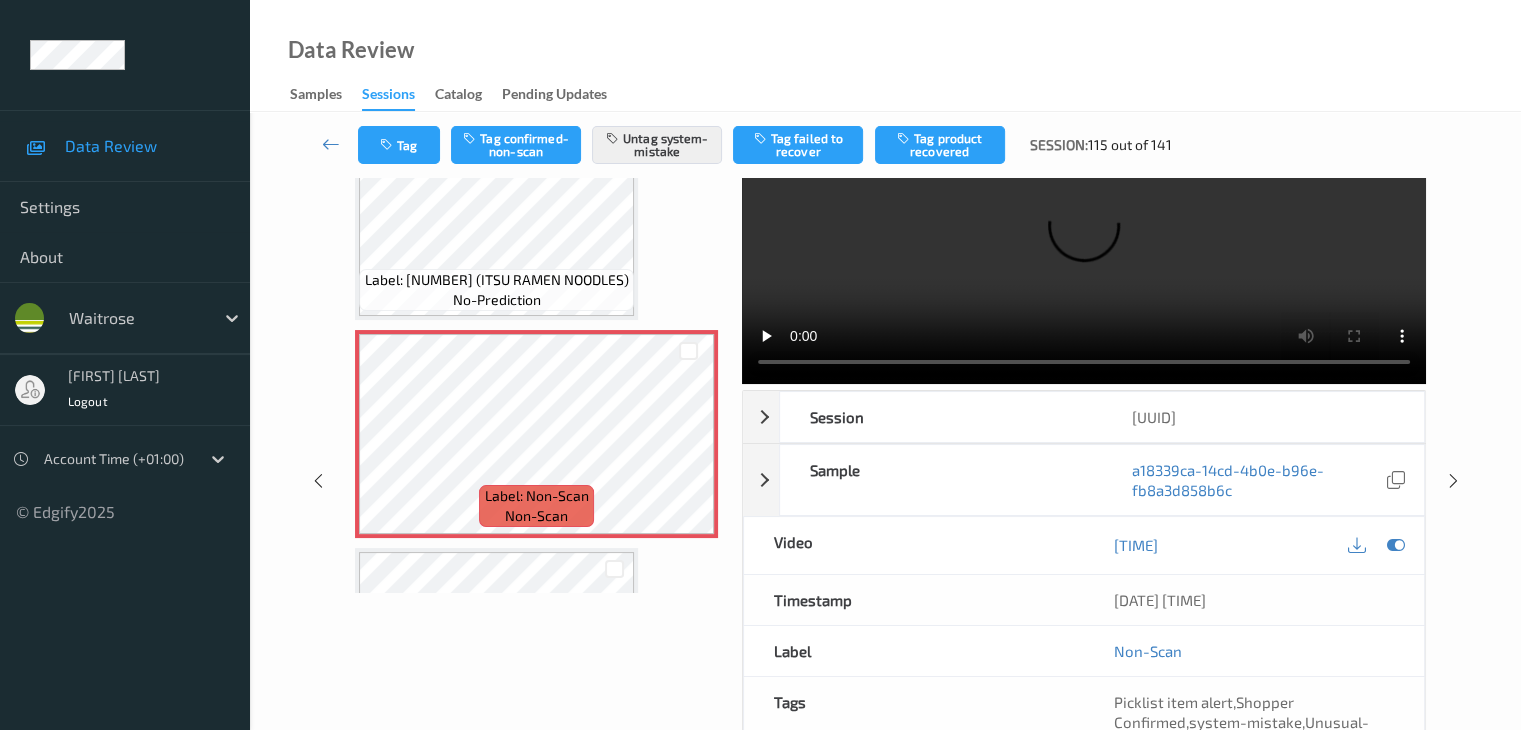 scroll, scrollTop: 0, scrollLeft: 0, axis: both 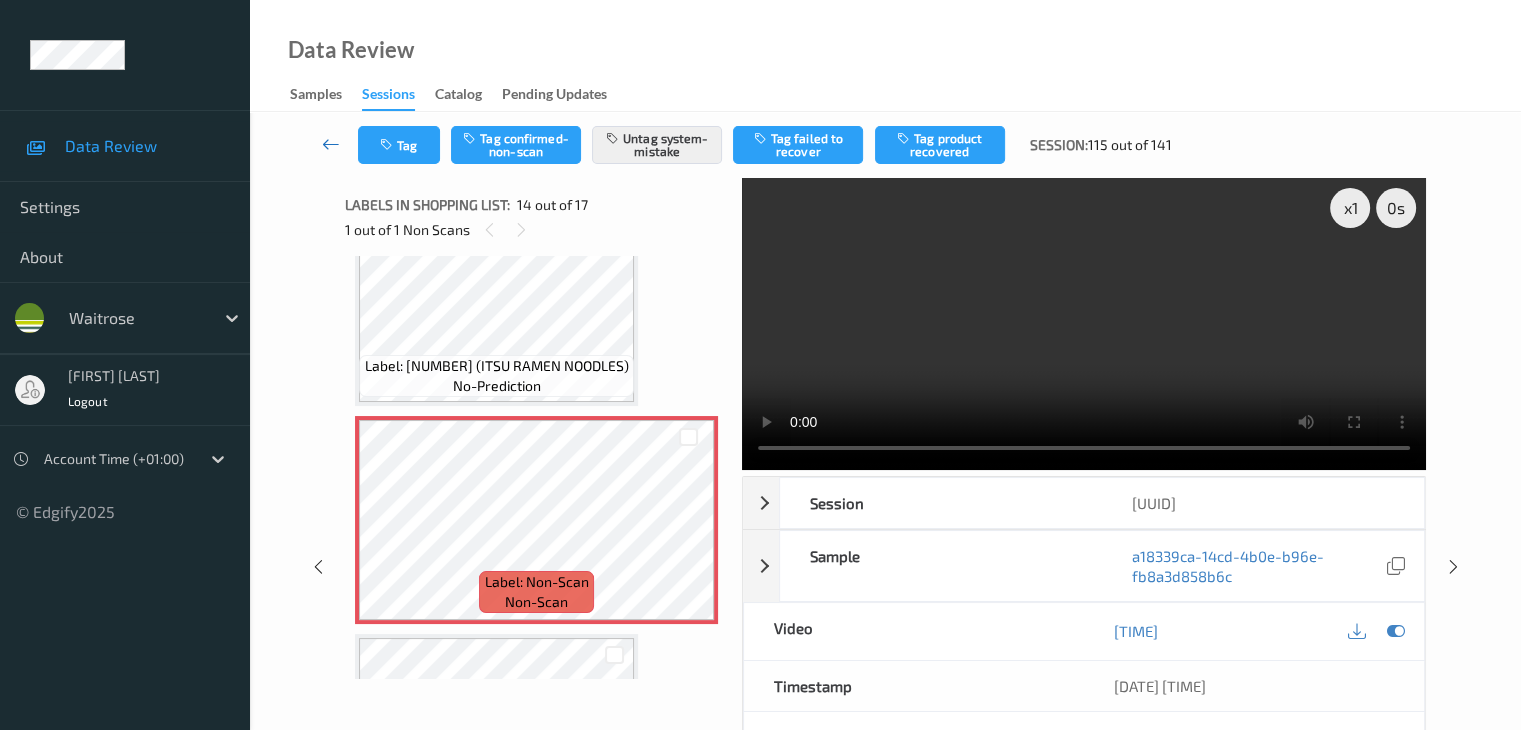 click at bounding box center [331, 144] 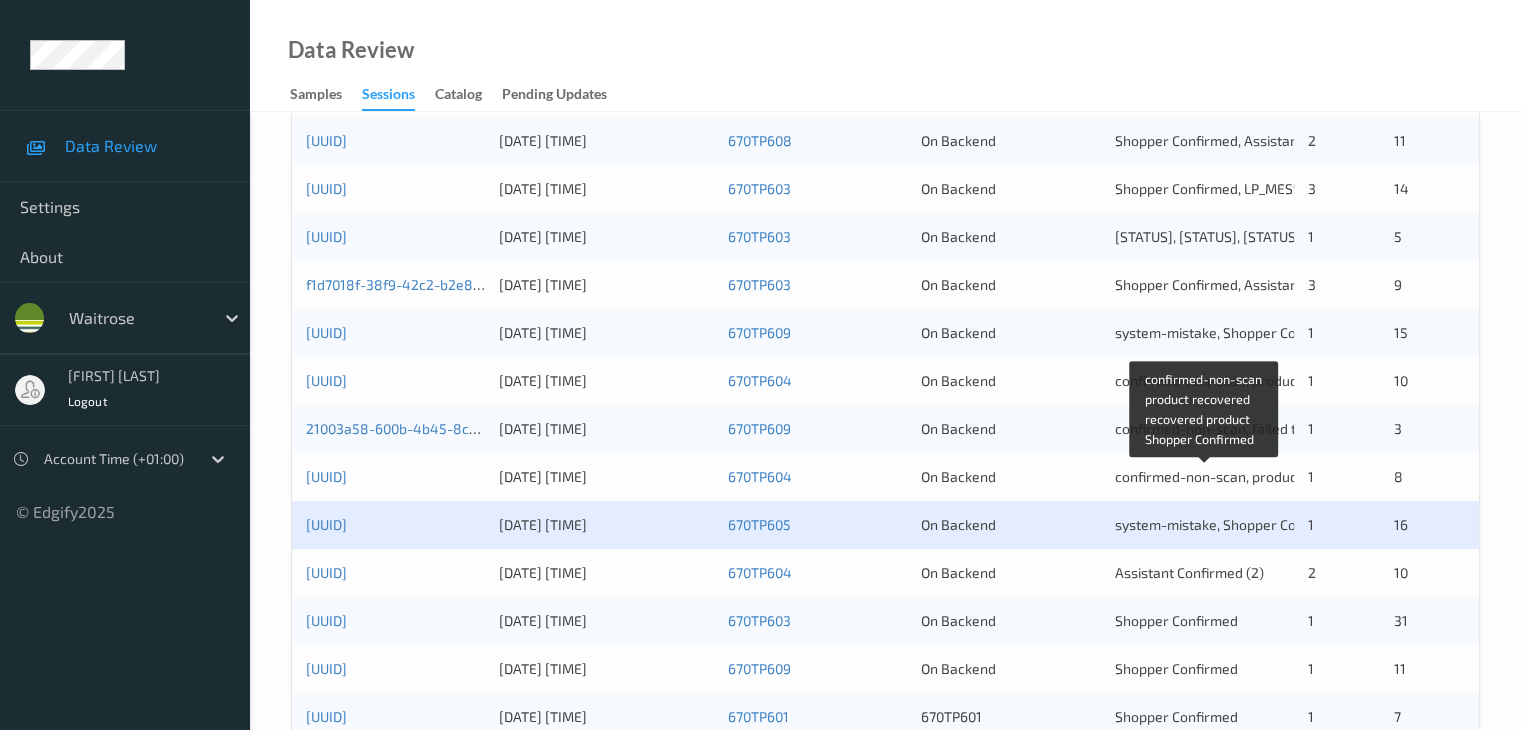 scroll, scrollTop: 800, scrollLeft: 0, axis: vertical 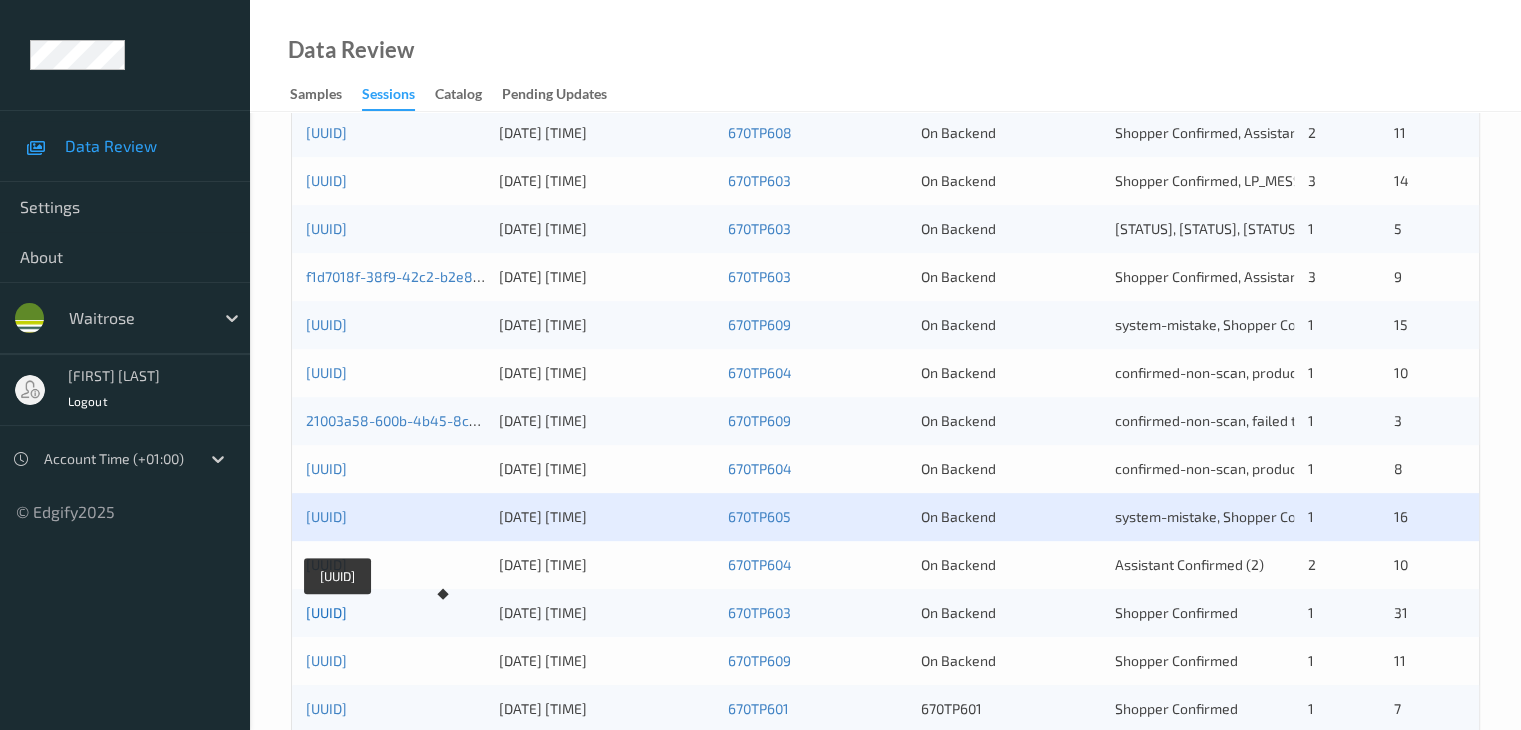 click on "[UUID]" at bounding box center [326, 612] 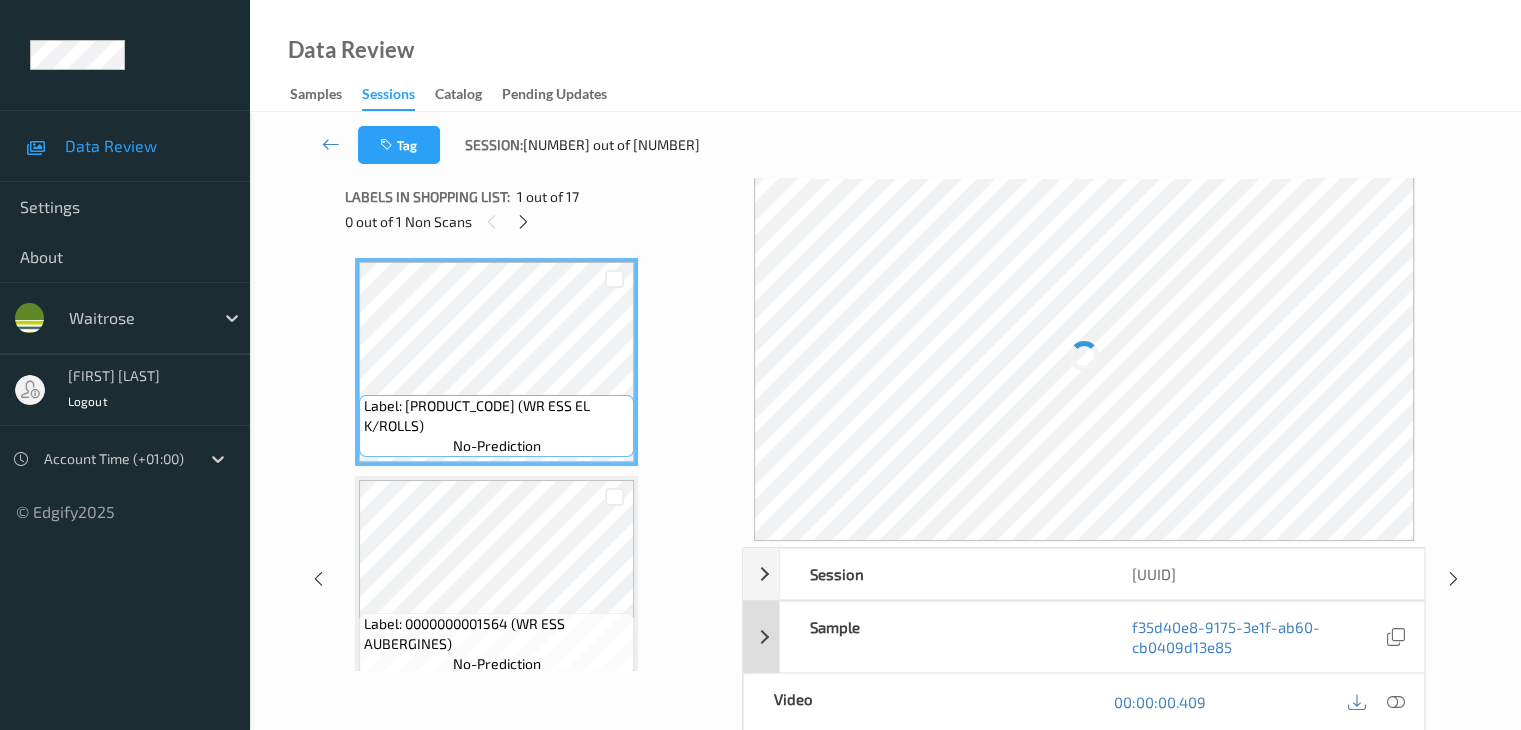 scroll, scrollTop: 0, scrollLeft: 0, axis: both 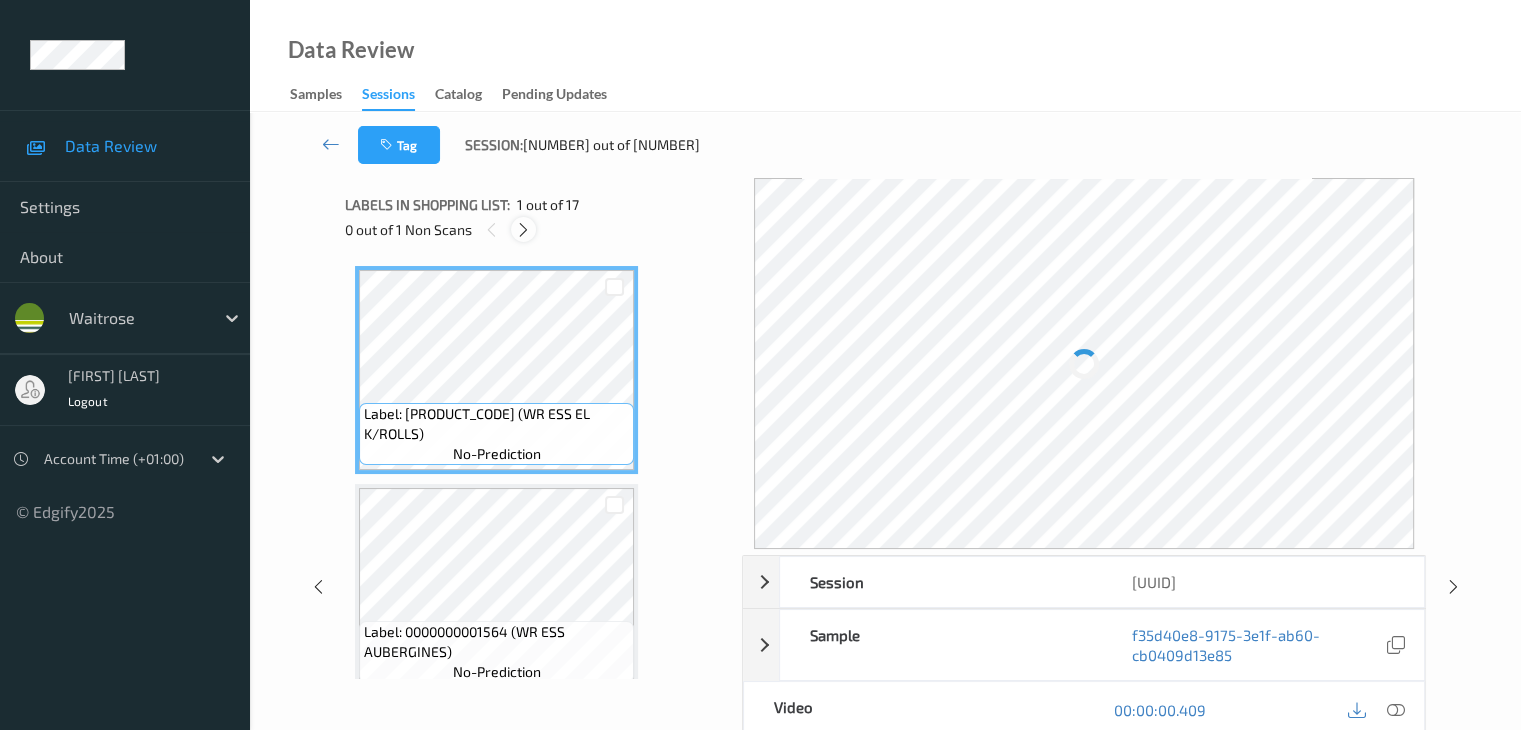 click at bounding box center (523, 230) 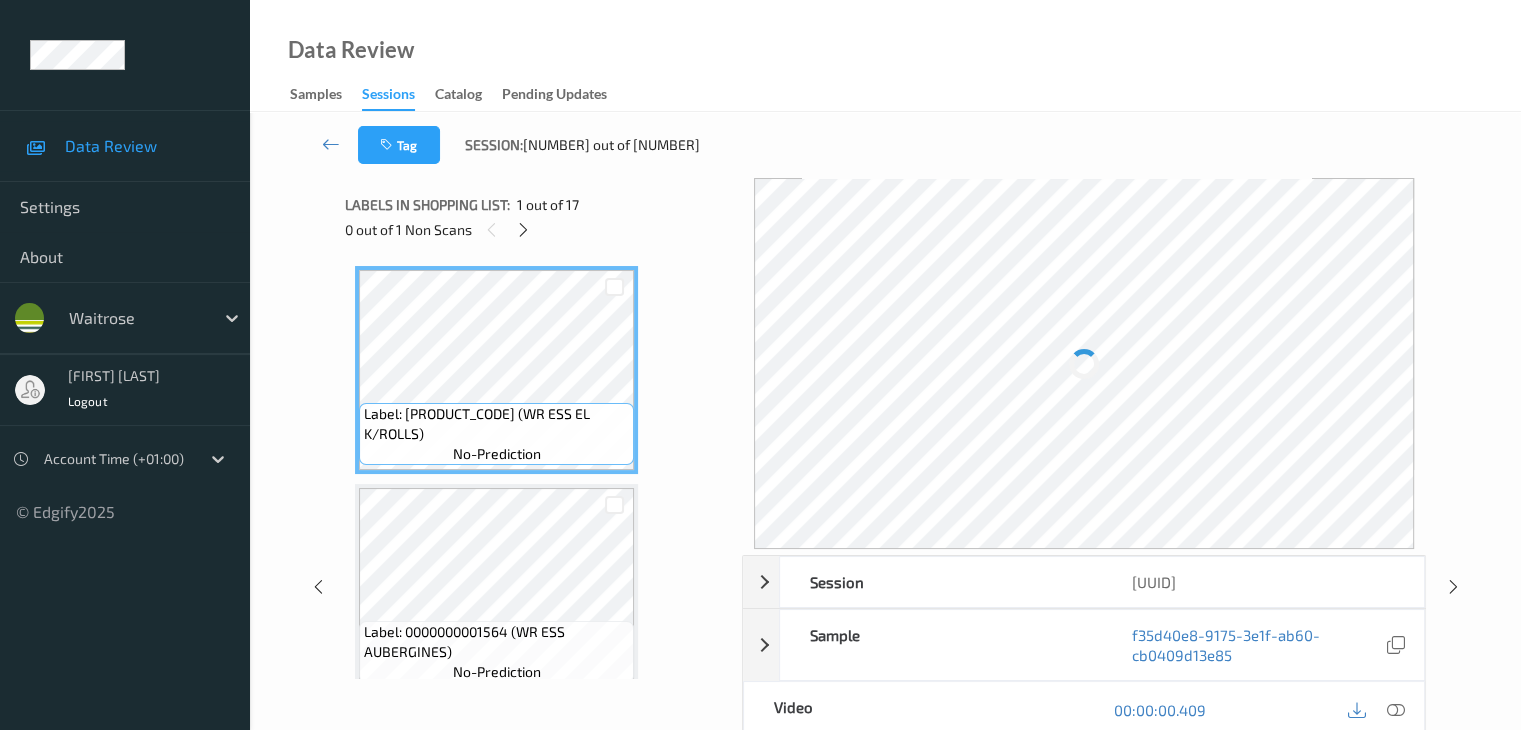 scroll, scrollTop: 2626, scrollLeft: 0, axis: vertical 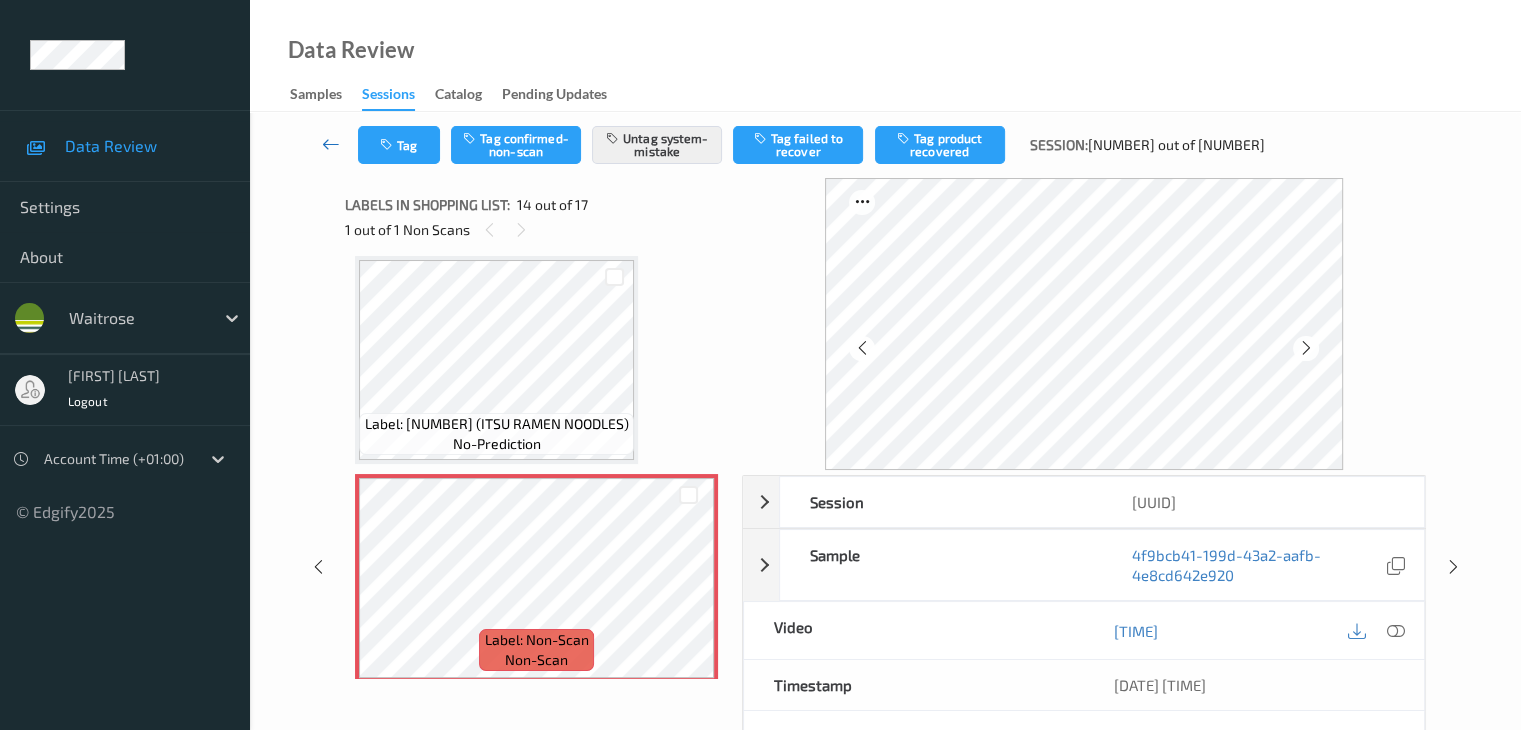 click at bounding box center [331, 144] 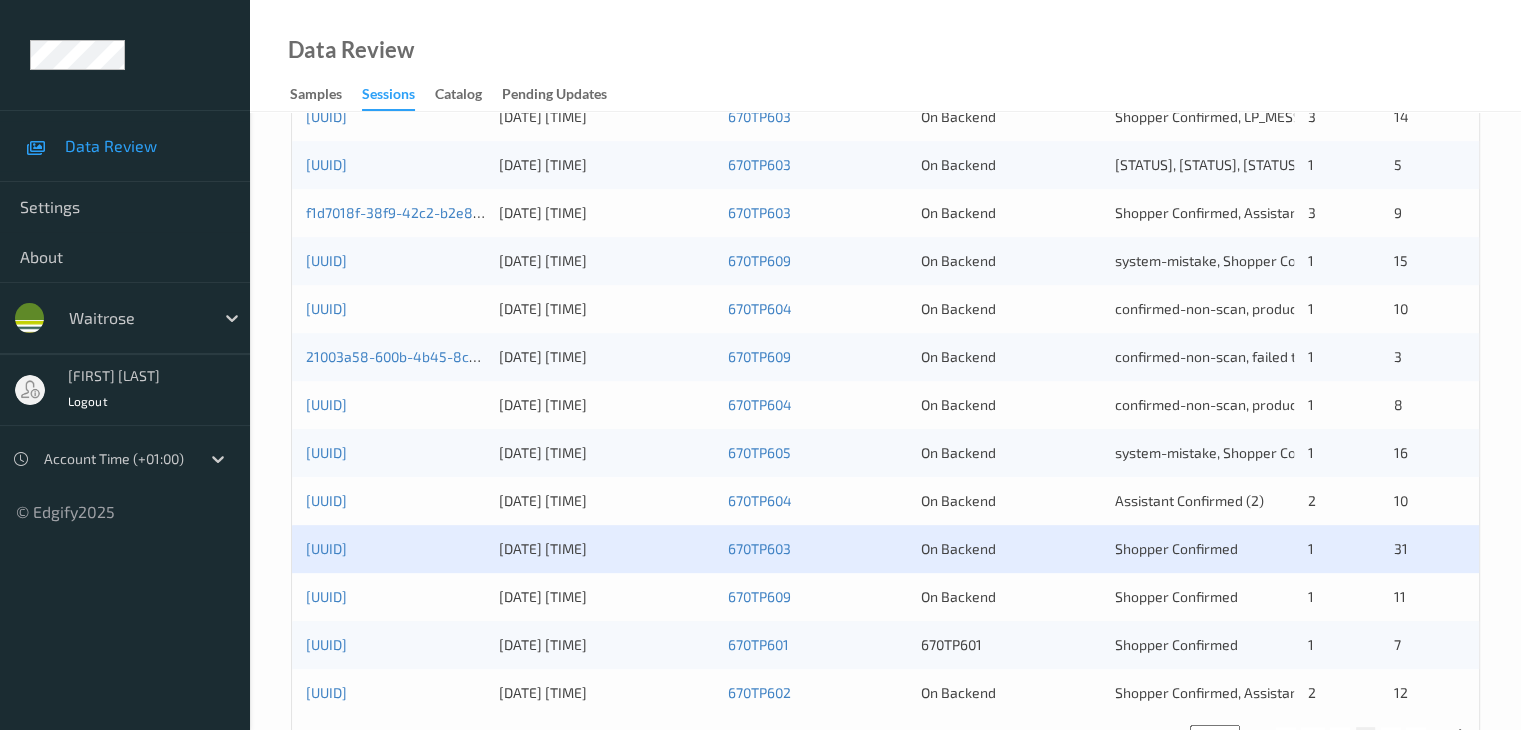 scroll, scrollTop: 900, scrollLeft: 0, axis: vertical 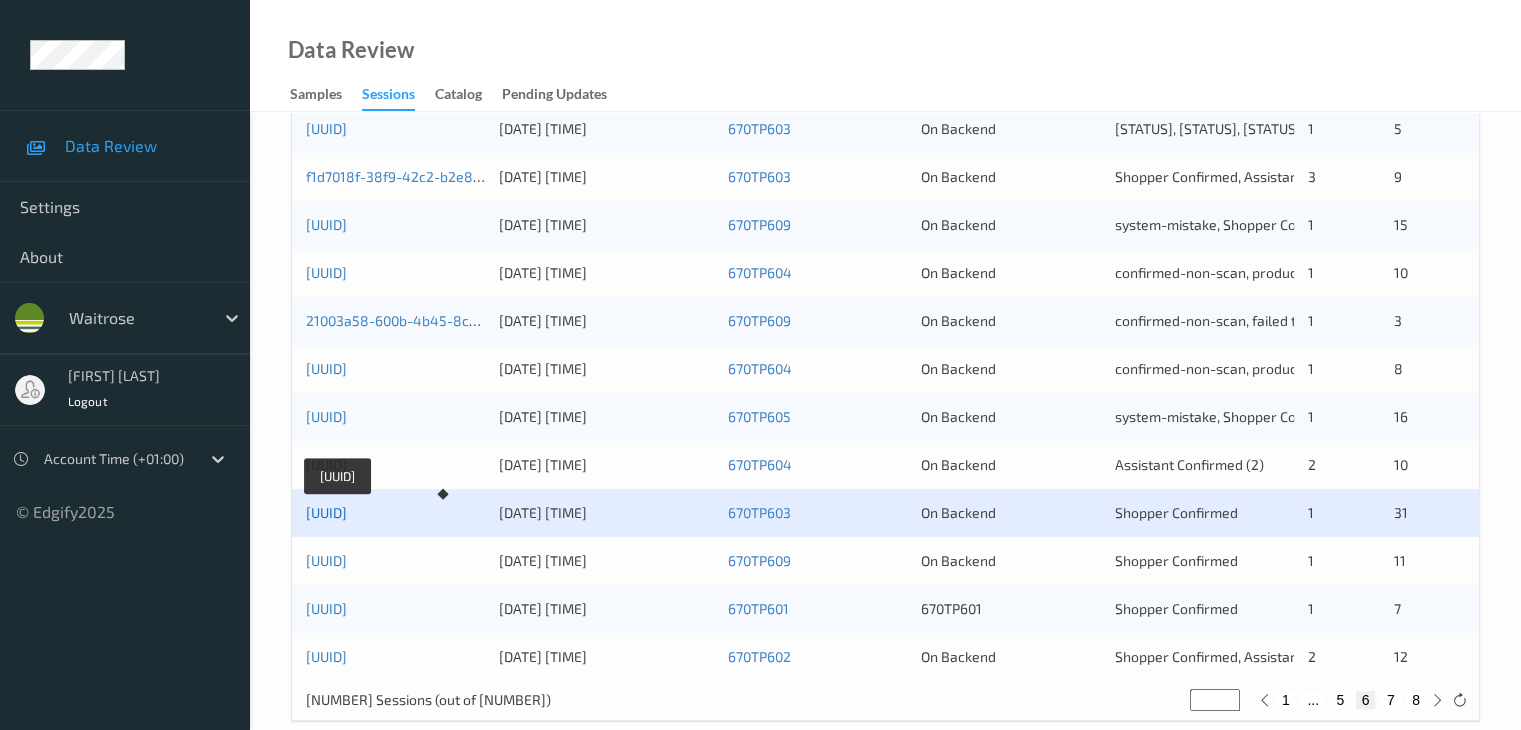 click on "[UUID]" at bounding box center (326, 512) 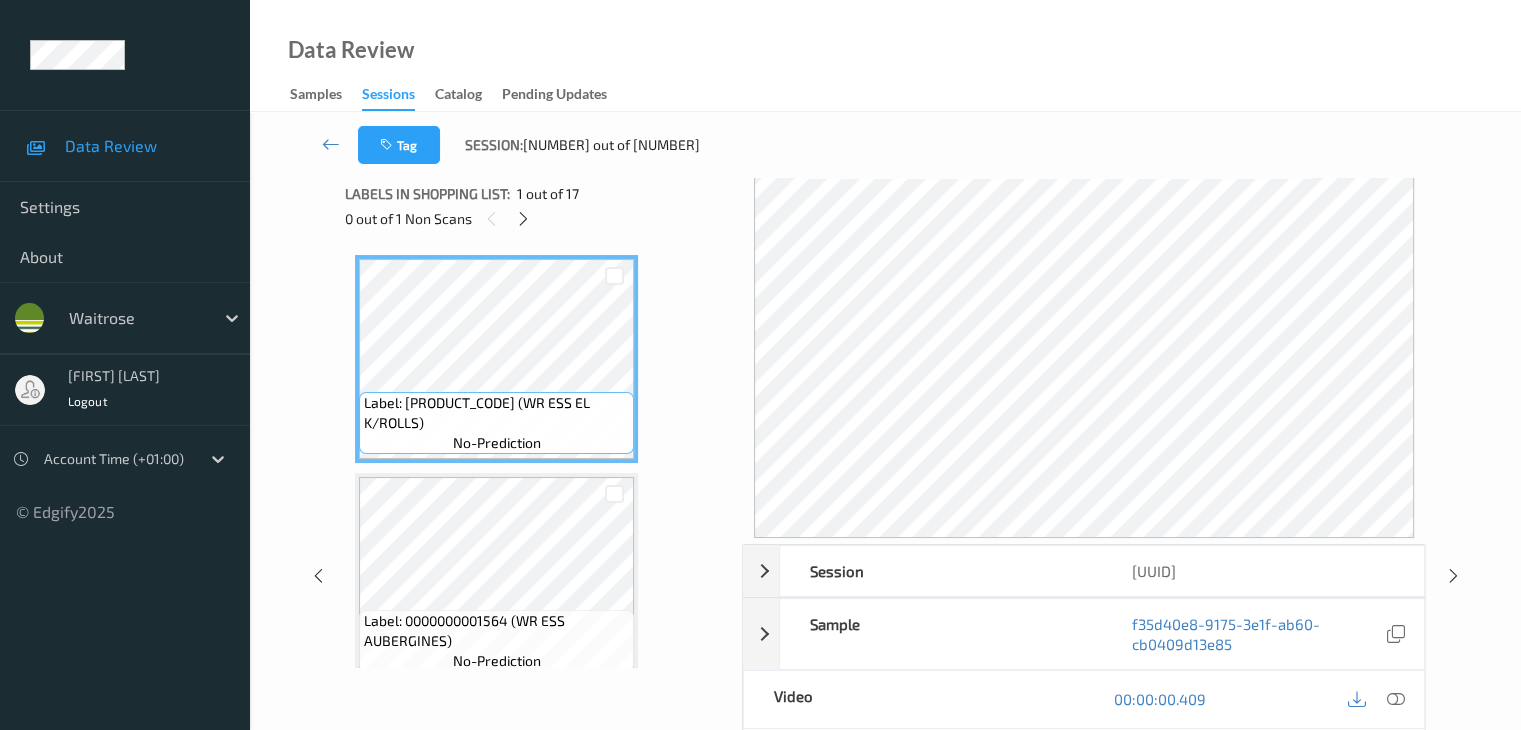scroll, scrollTop: 0, scrollLeft: 0, axis: both 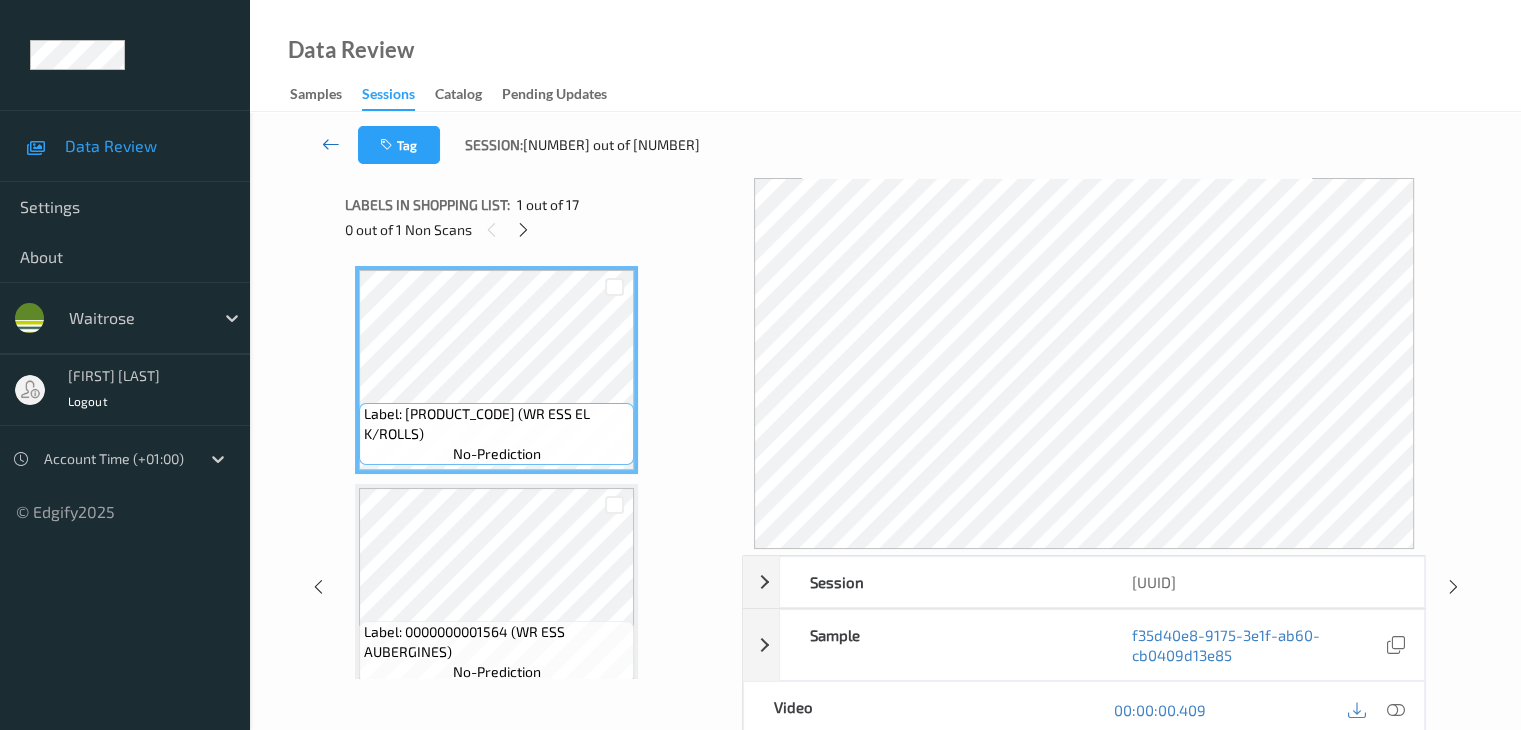 click at bounding box center [331, 144] 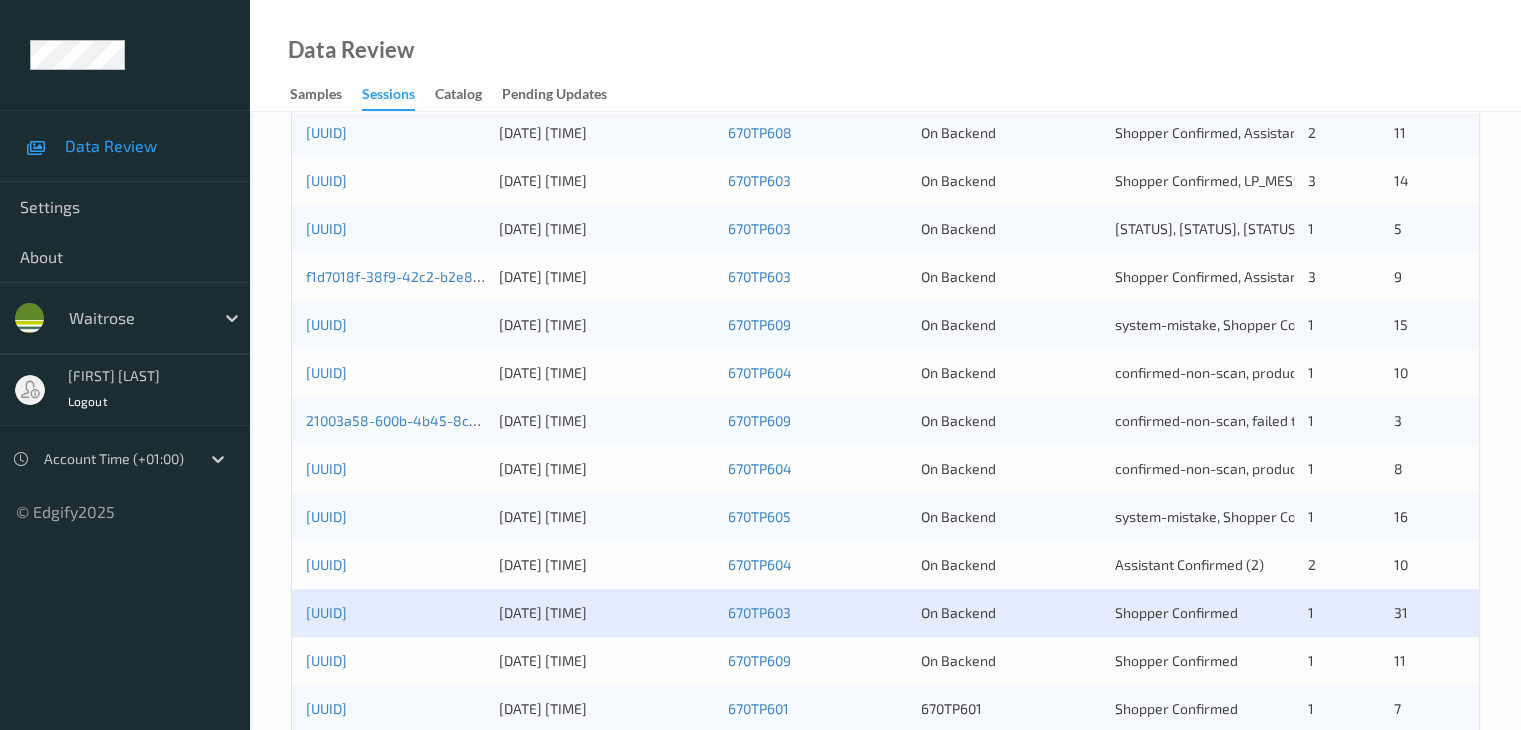 scroll, scrollTop: 932, scrollLeft: 0, axis: vertical 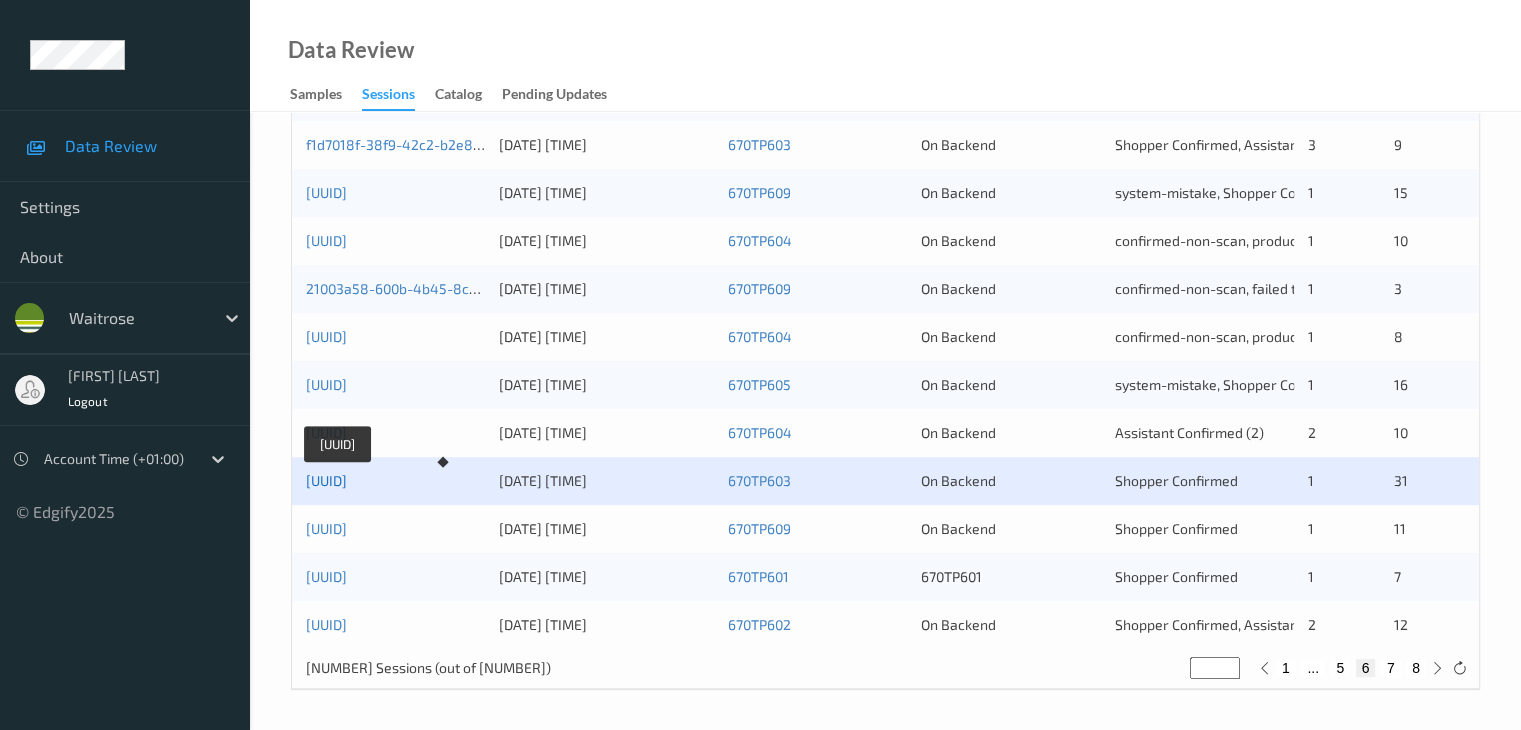 click on "[UUID]" at bounding box center (326, 480) 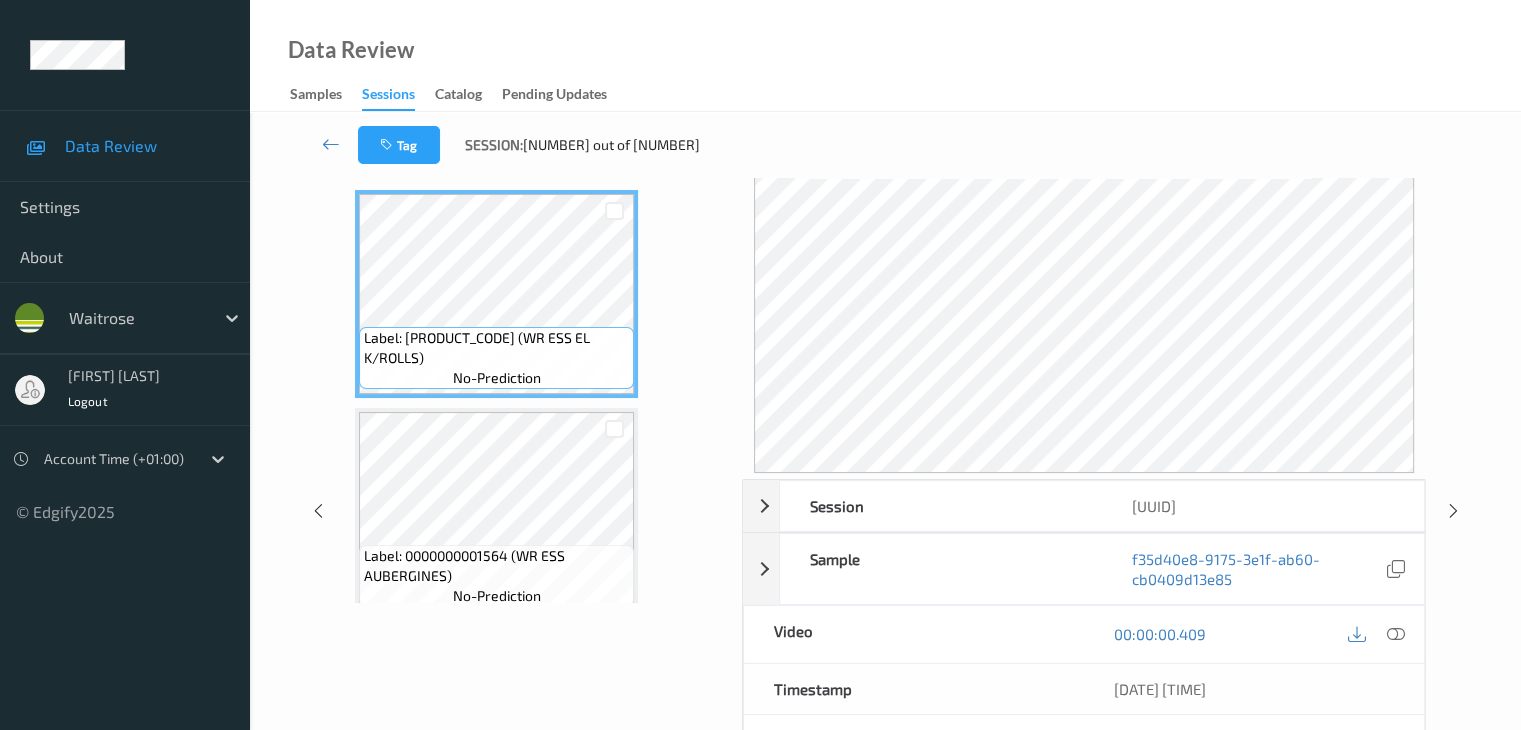 scroll, scrollTop: 0, scrollLeft: 0, axis: both 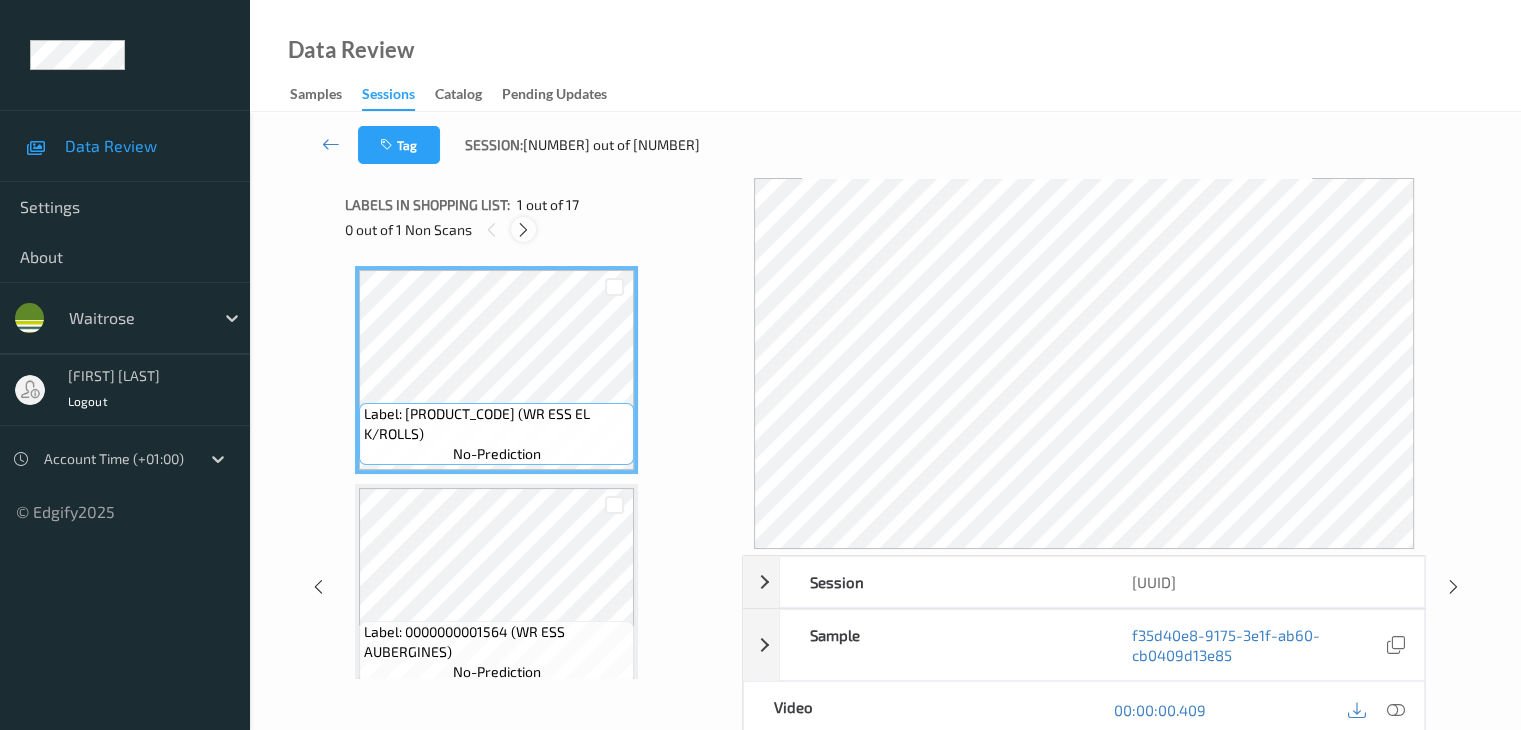 click at bounding box center (523, 230) 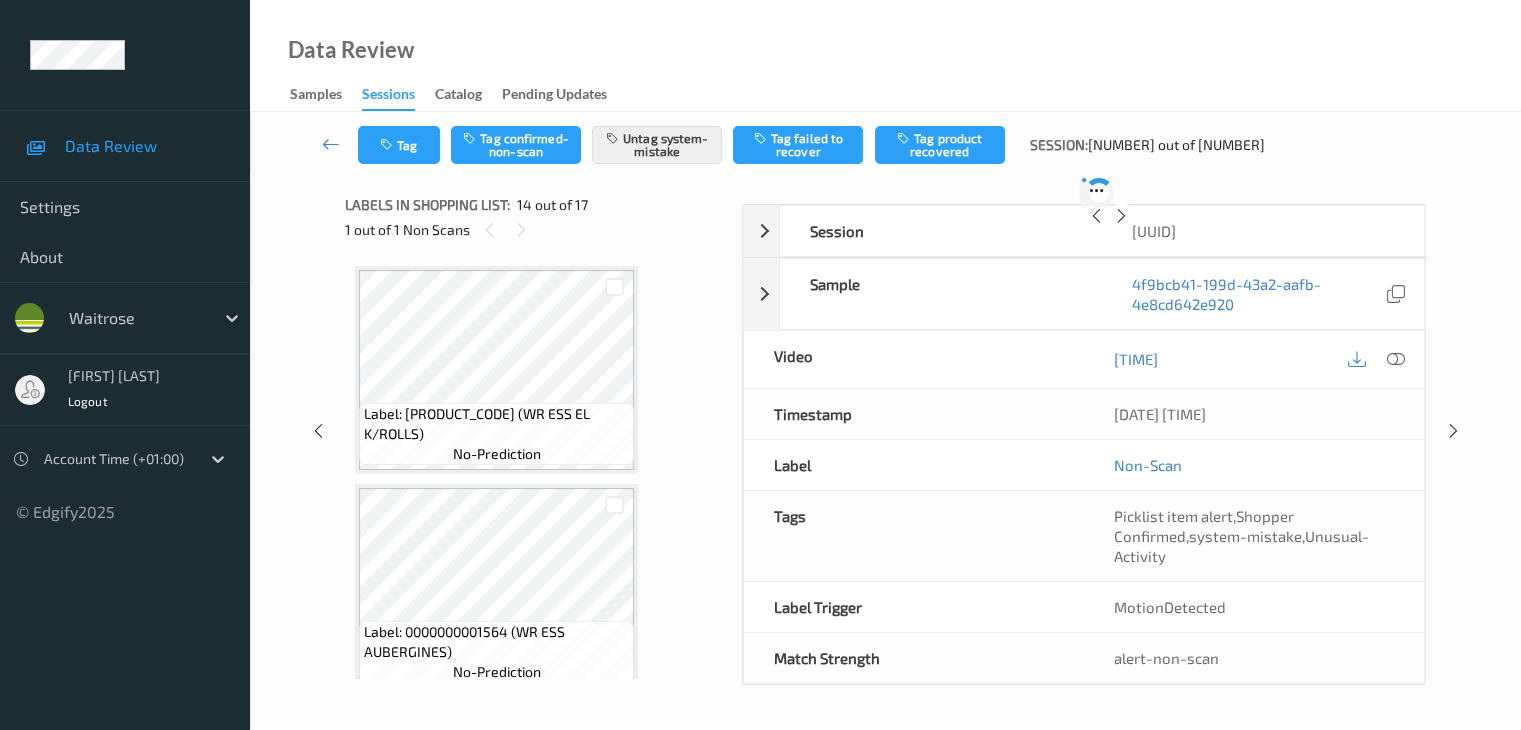 scroll, scrollTop: 2626, scrollLeft: 0, axis: vertical 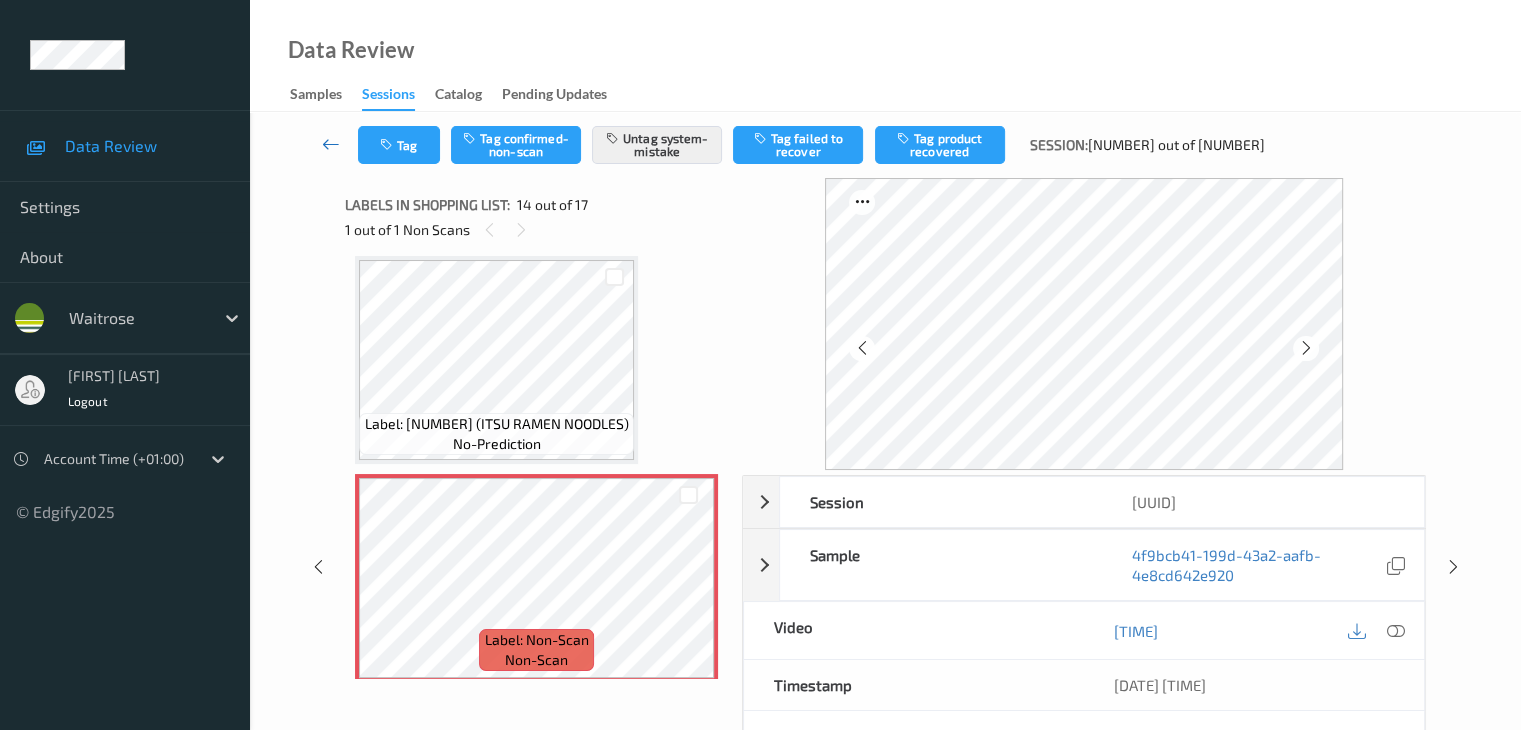 click at bounding box center [331, 144] 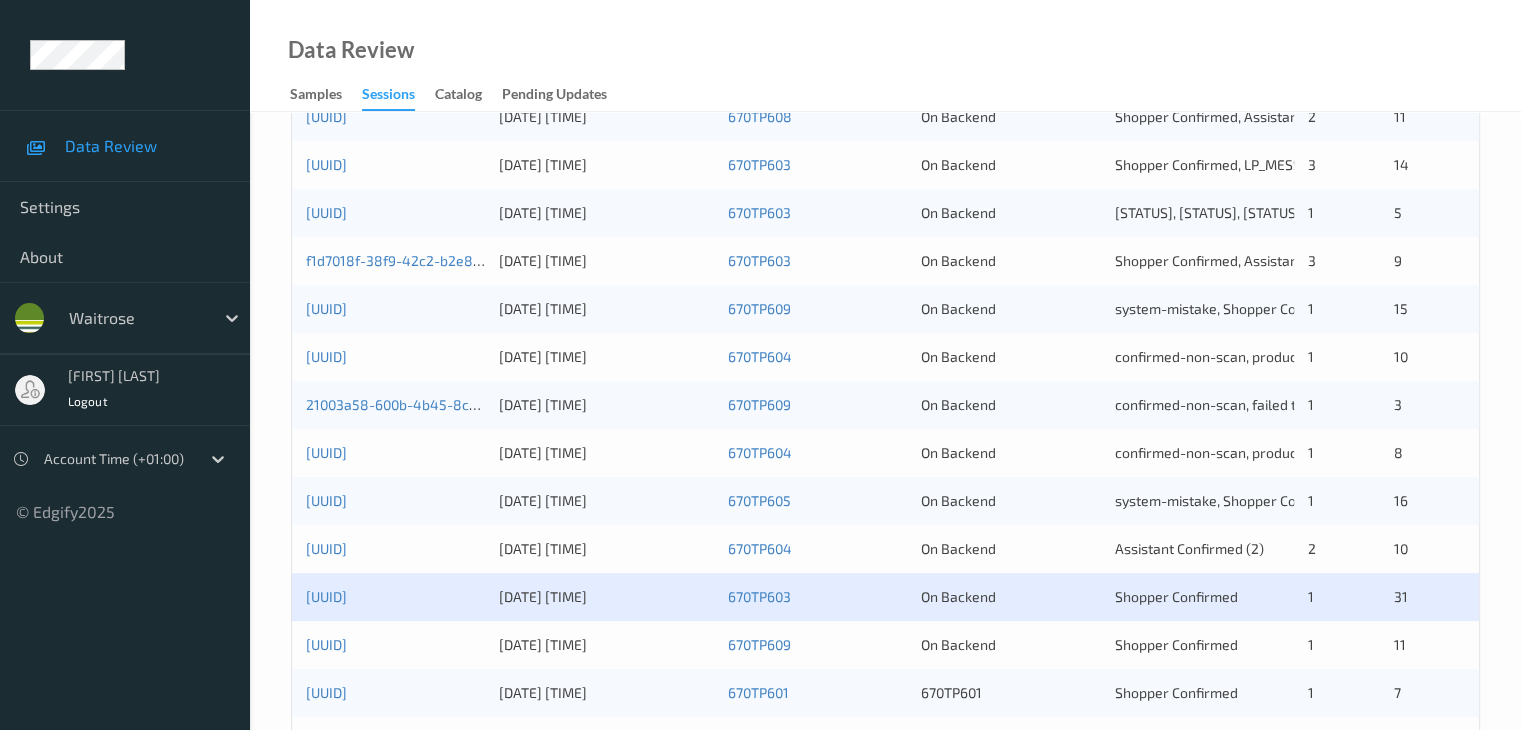 scroll, scrollTop: 932, scrollLeft: 0, axis: vertical 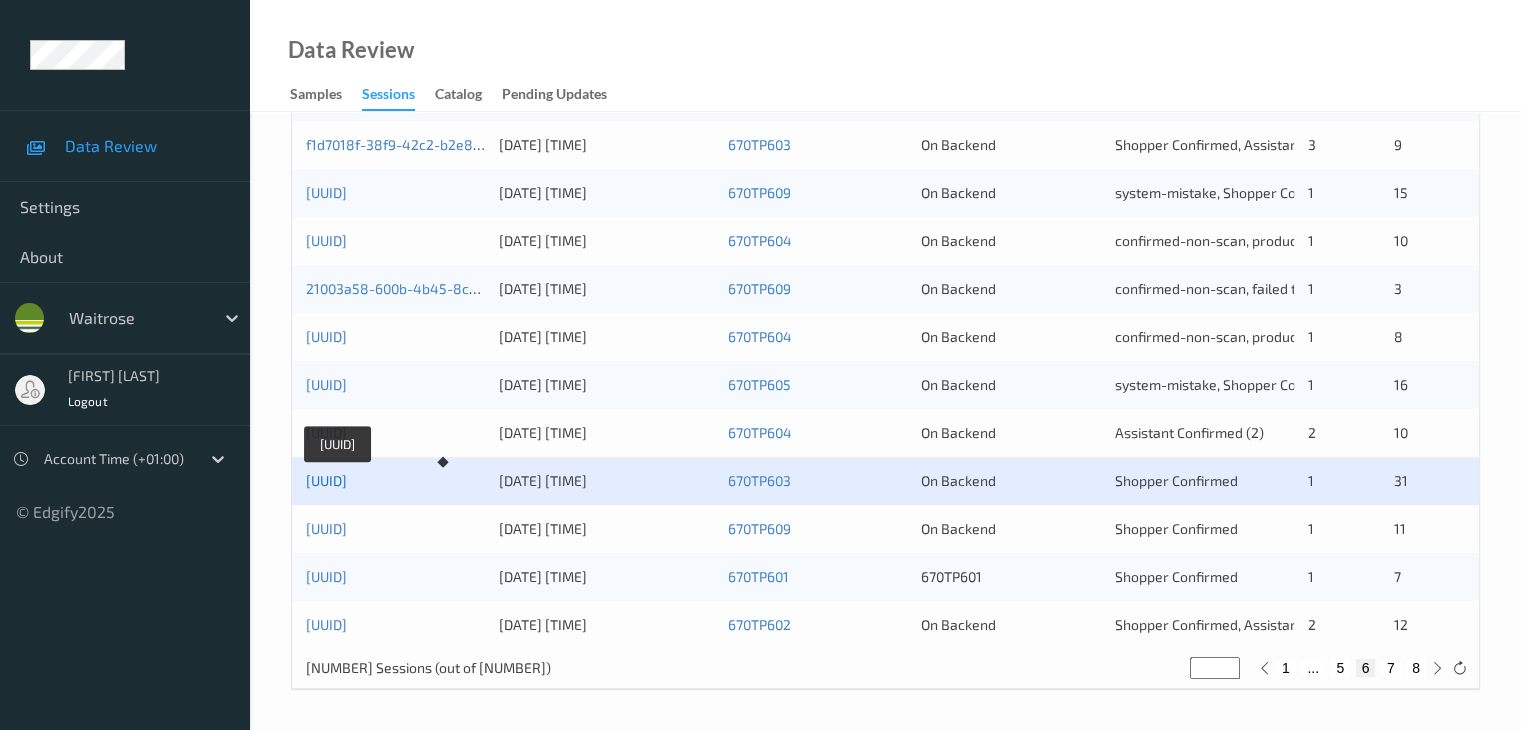 click on "[UUID]" at bounding box center (326, 480) 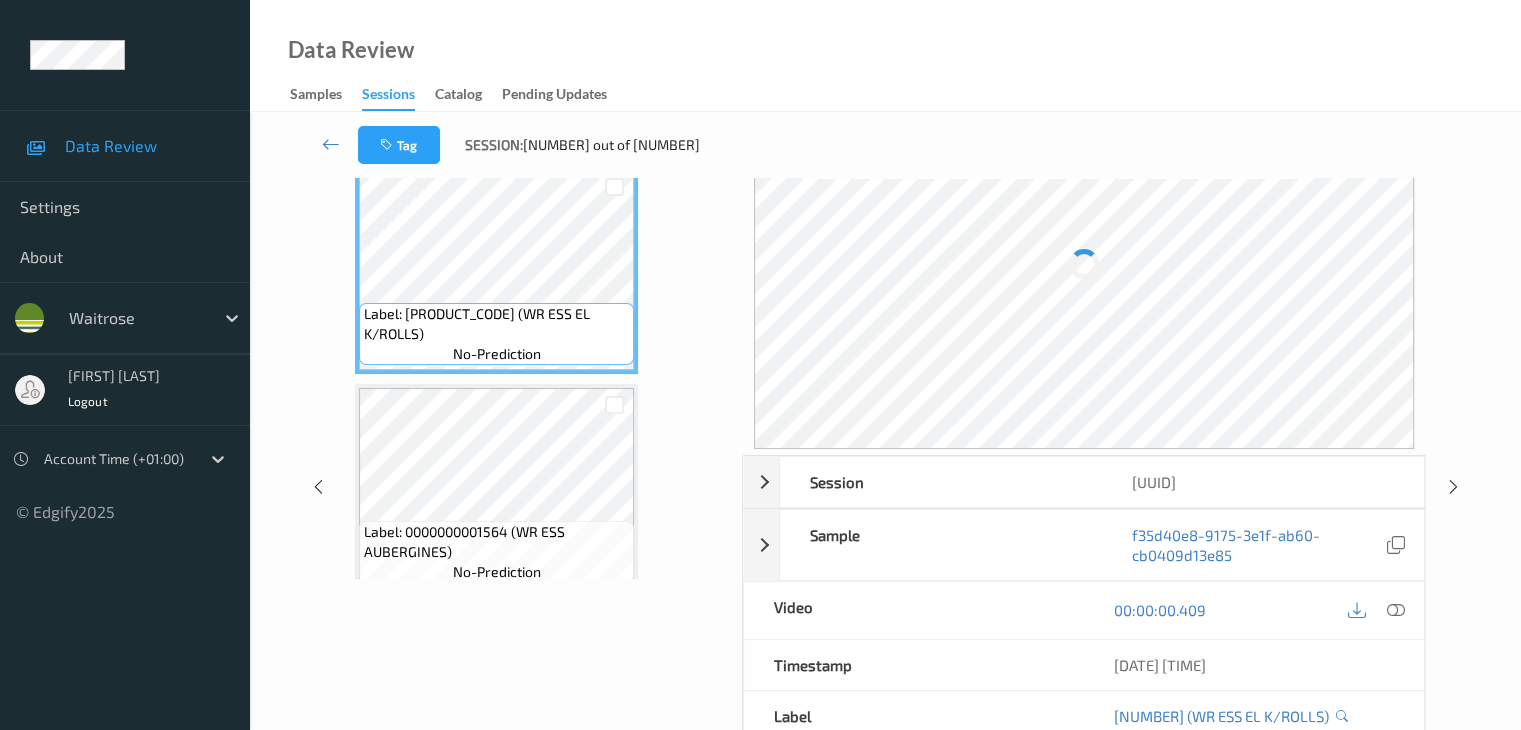 scroll, scrollTop: 0, scrollLeft: 0, axis: both 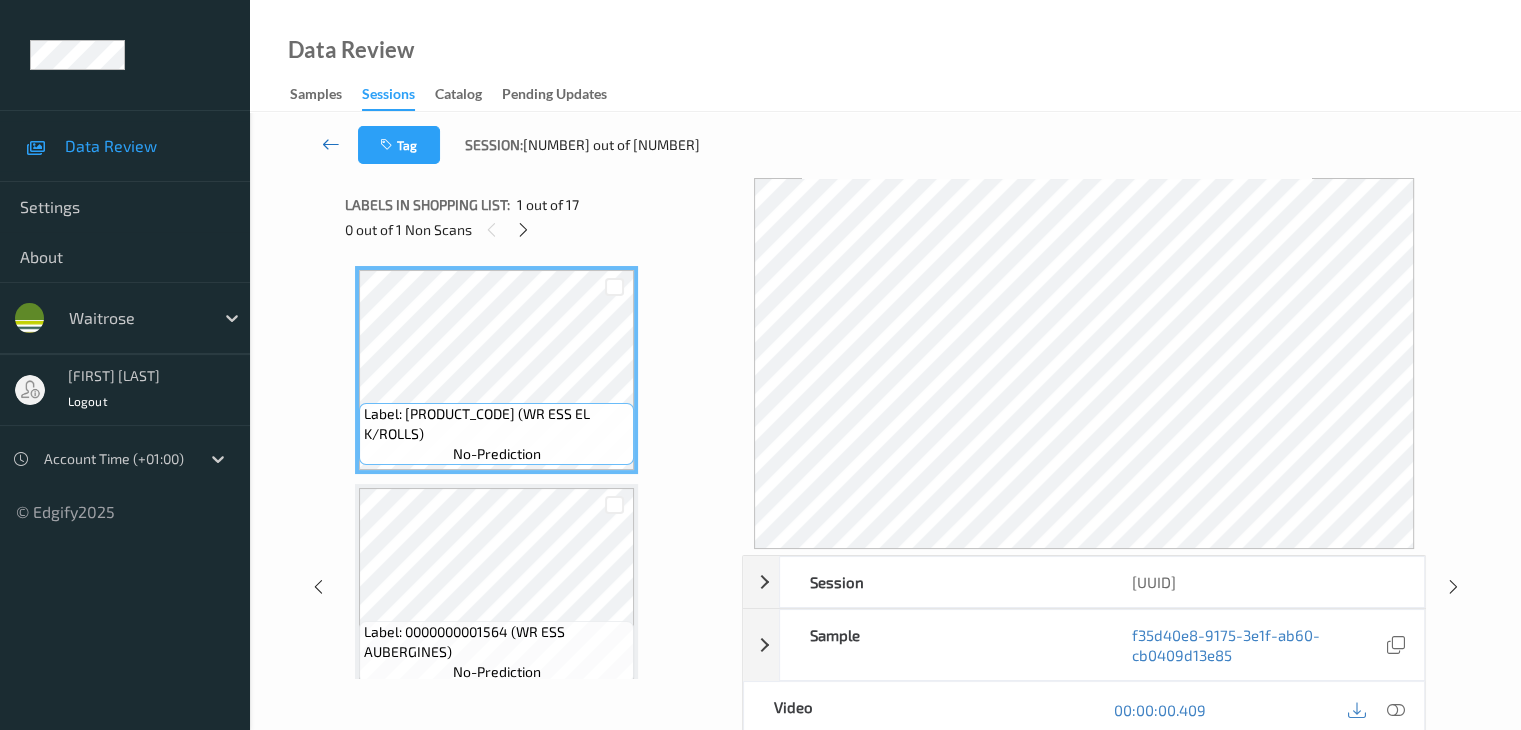 click at bounding box center (331, 144) 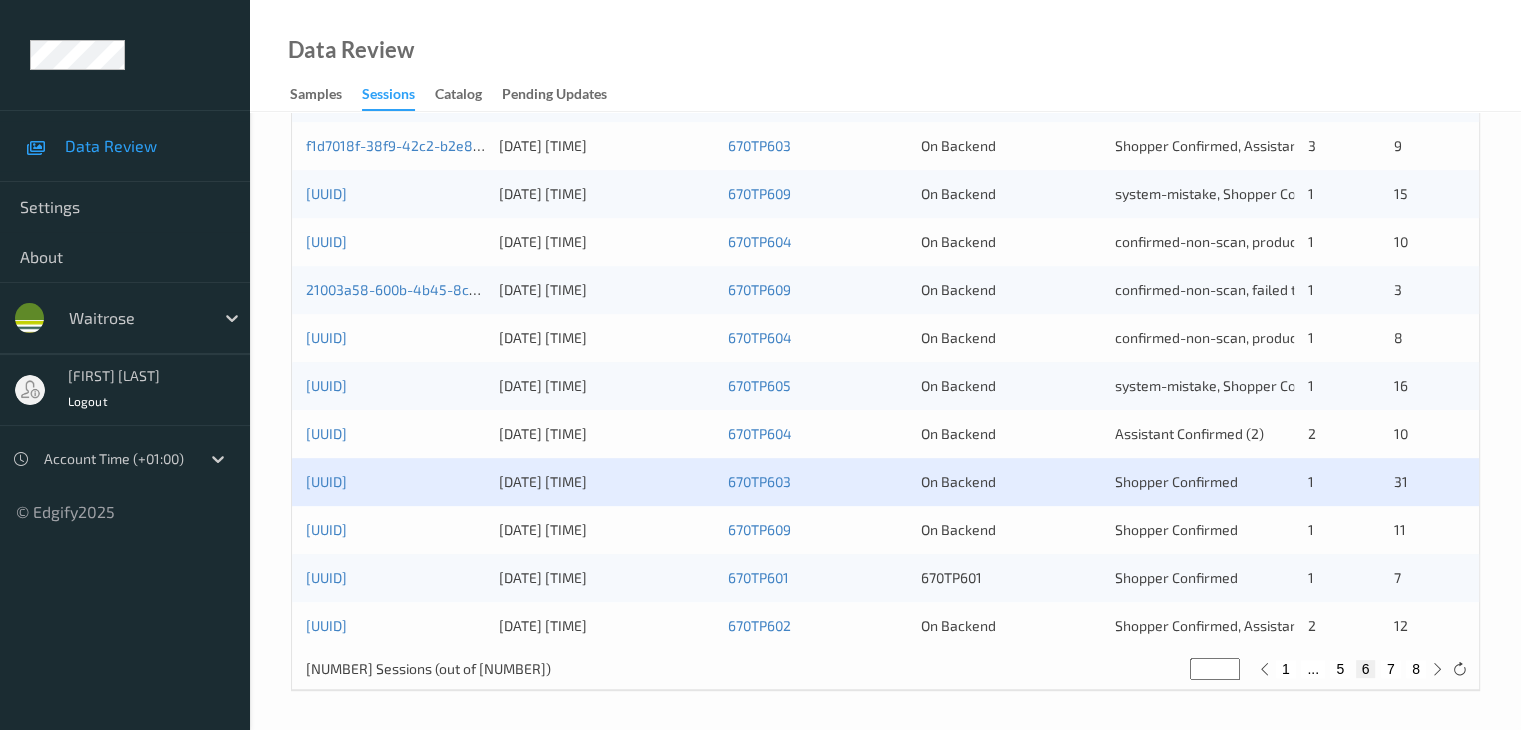 scroll, scrollTop: 932, scrollLeft: 0, axis: vertical 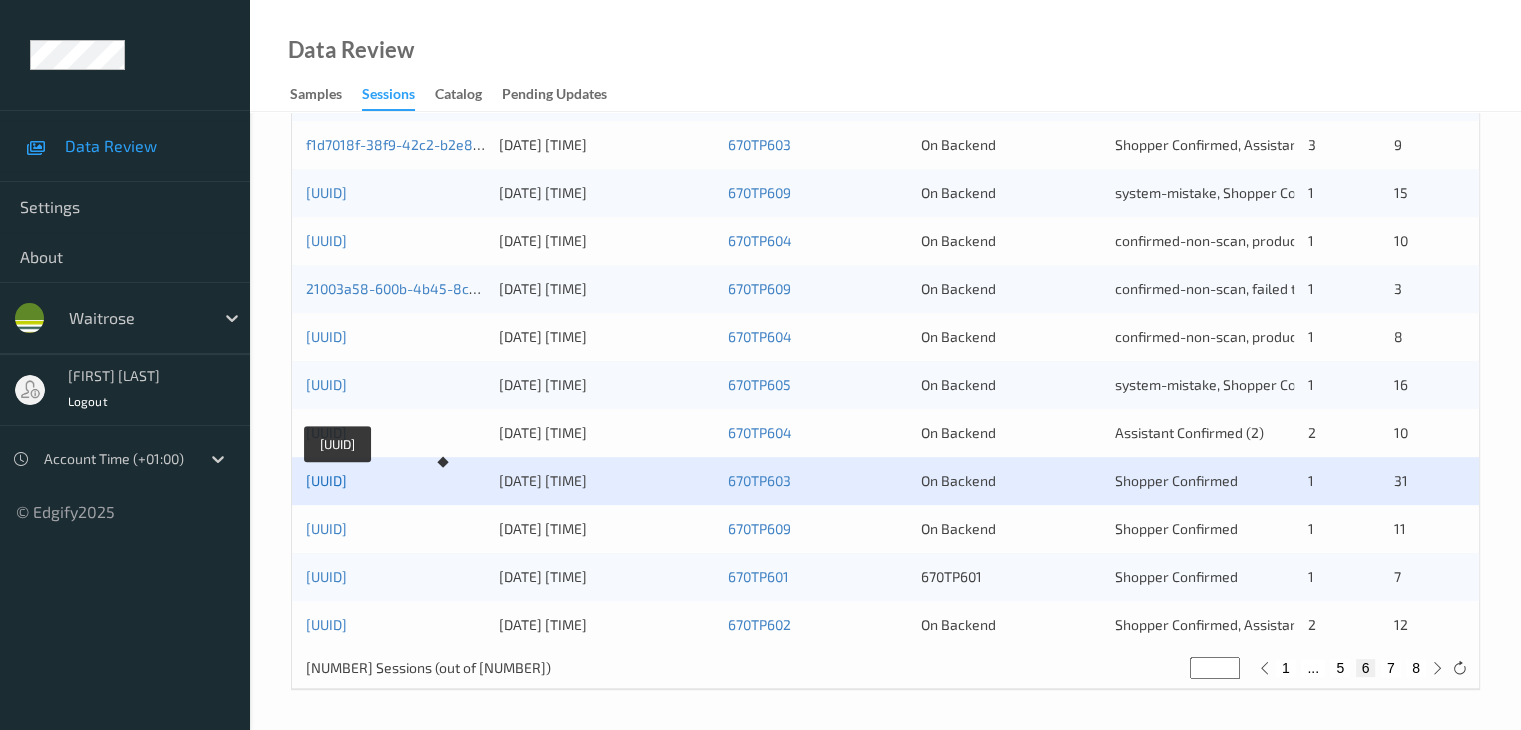 click on "[UUID]" at bounding box center [326, 480] 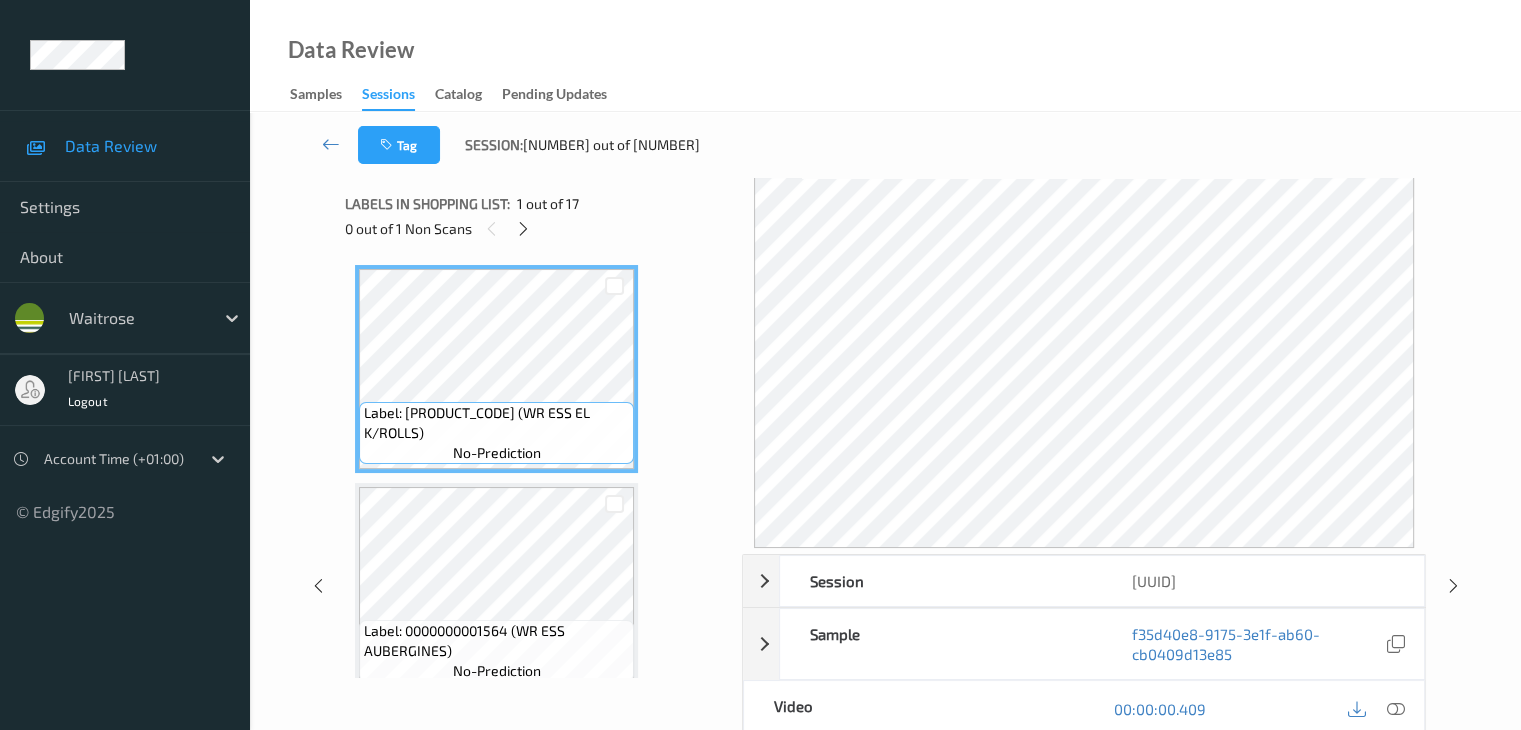 scroll, scrollTop: 0, scrollLeft: 0, axis: both 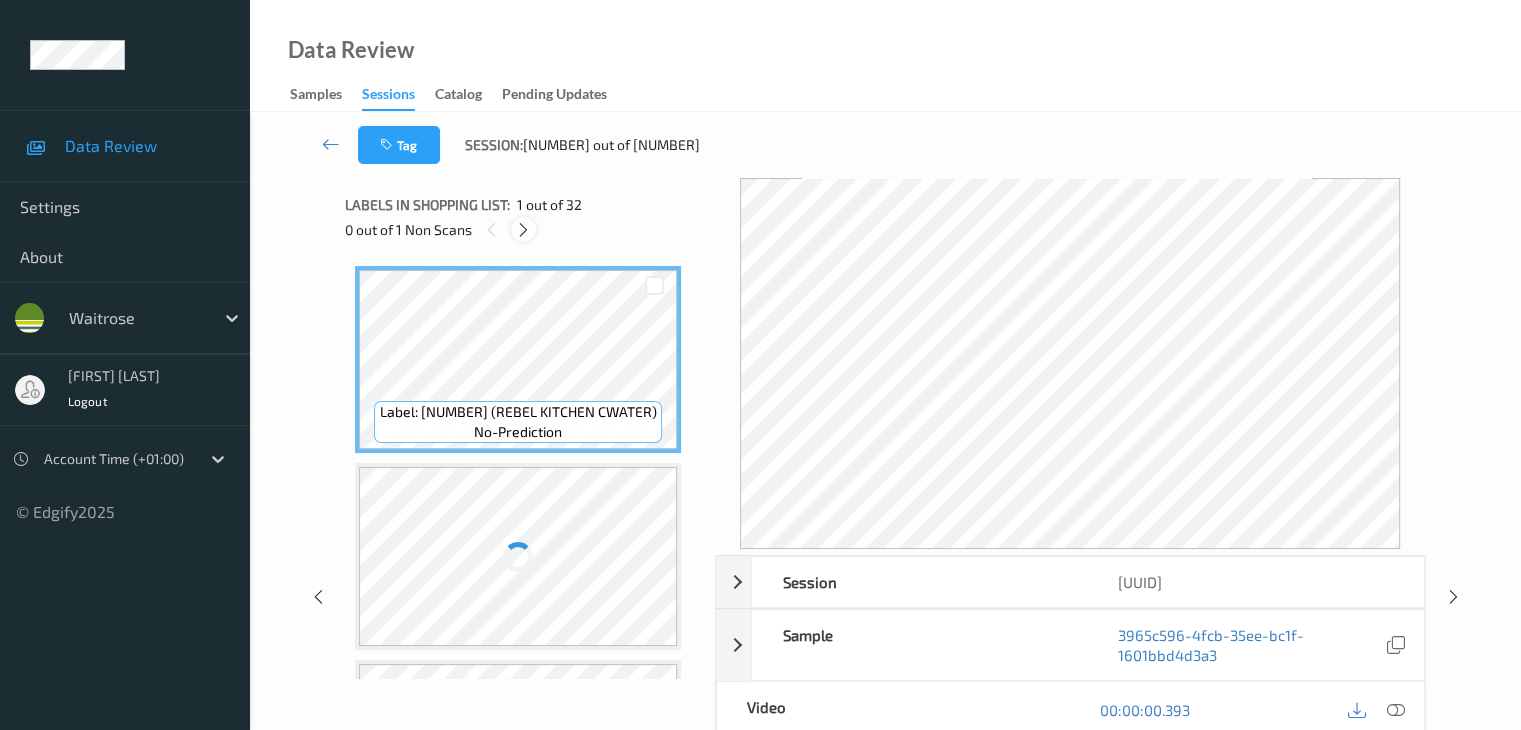 click at bounding box center [523, 230] 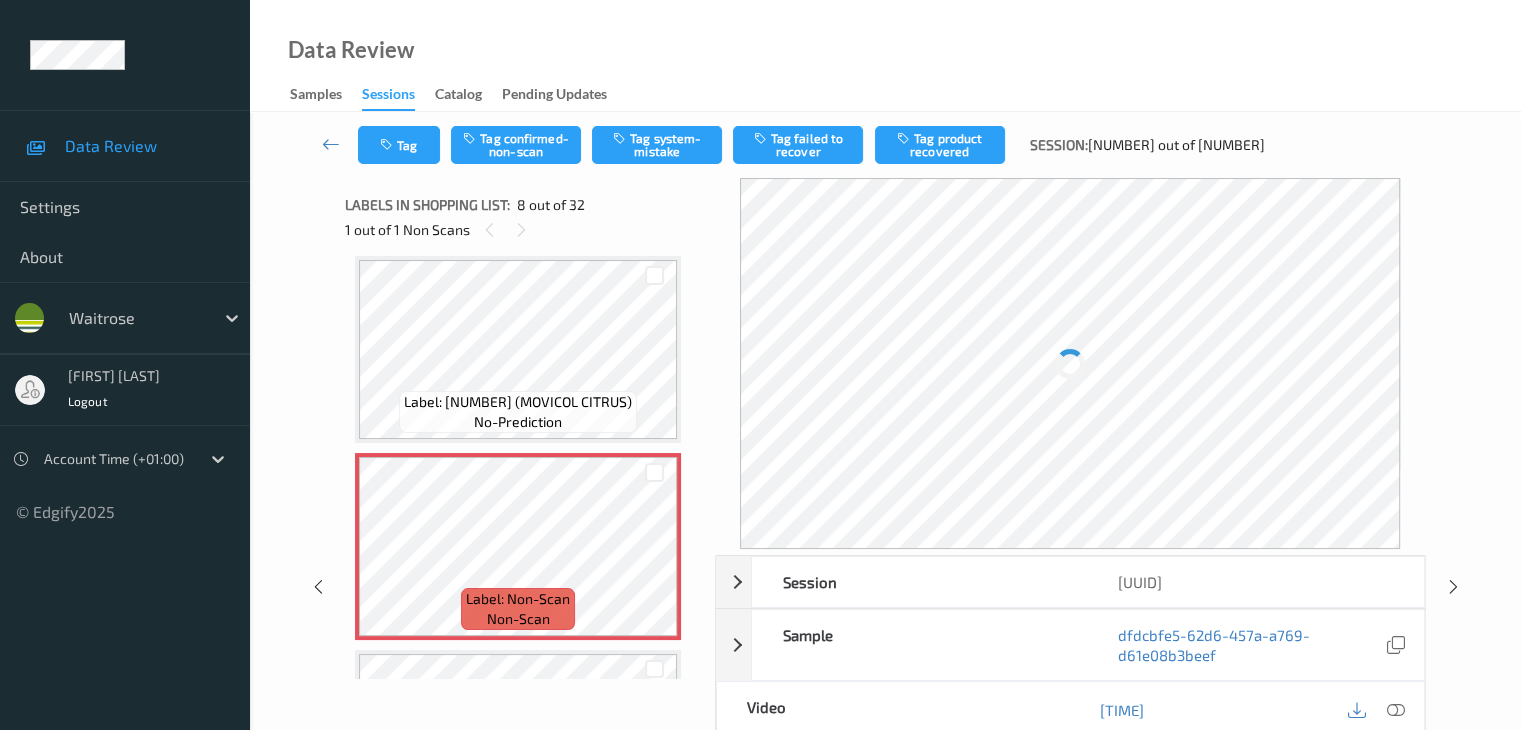 scroll, scrollTop: 100, scrollLeft: 0, axis: vertical 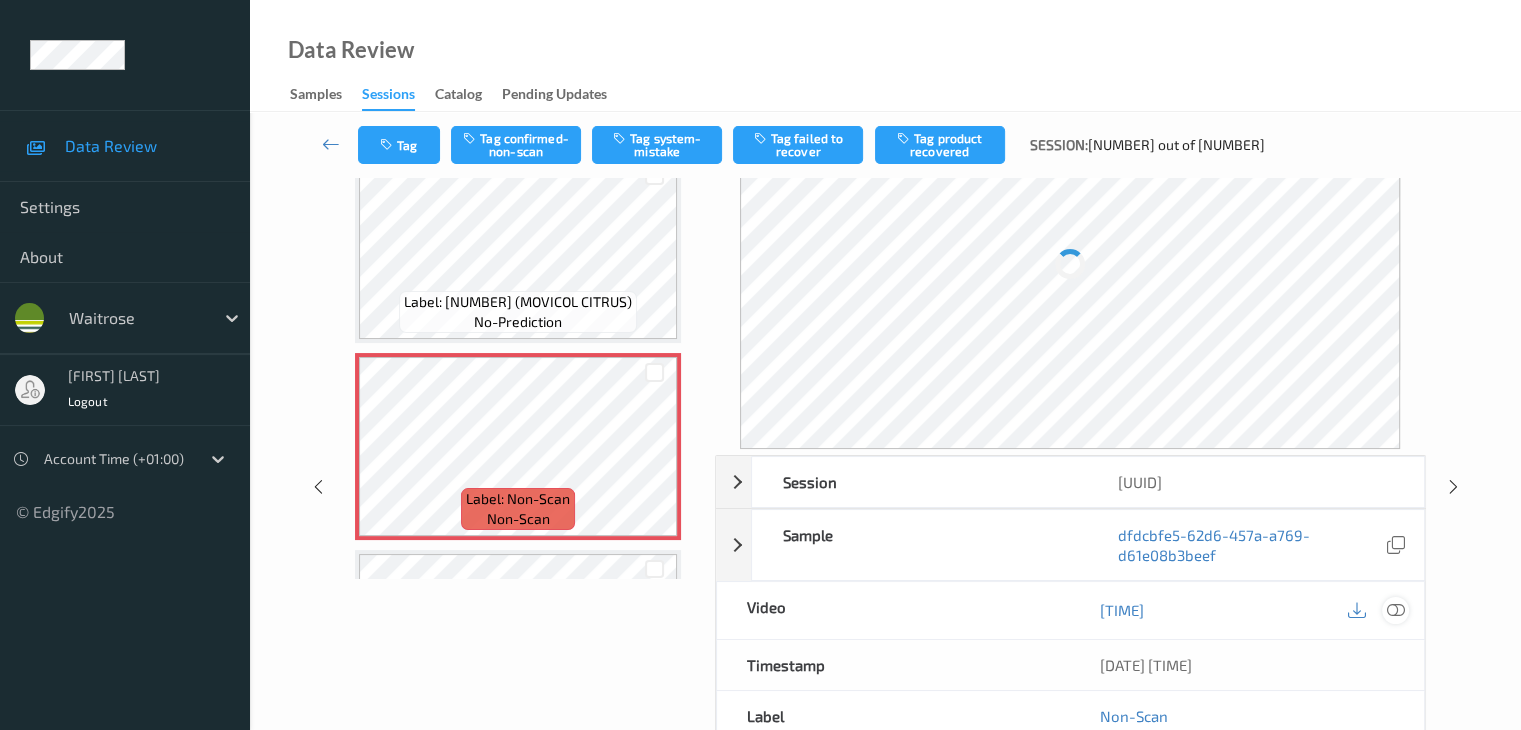 click at bounding box center [1395, 610] 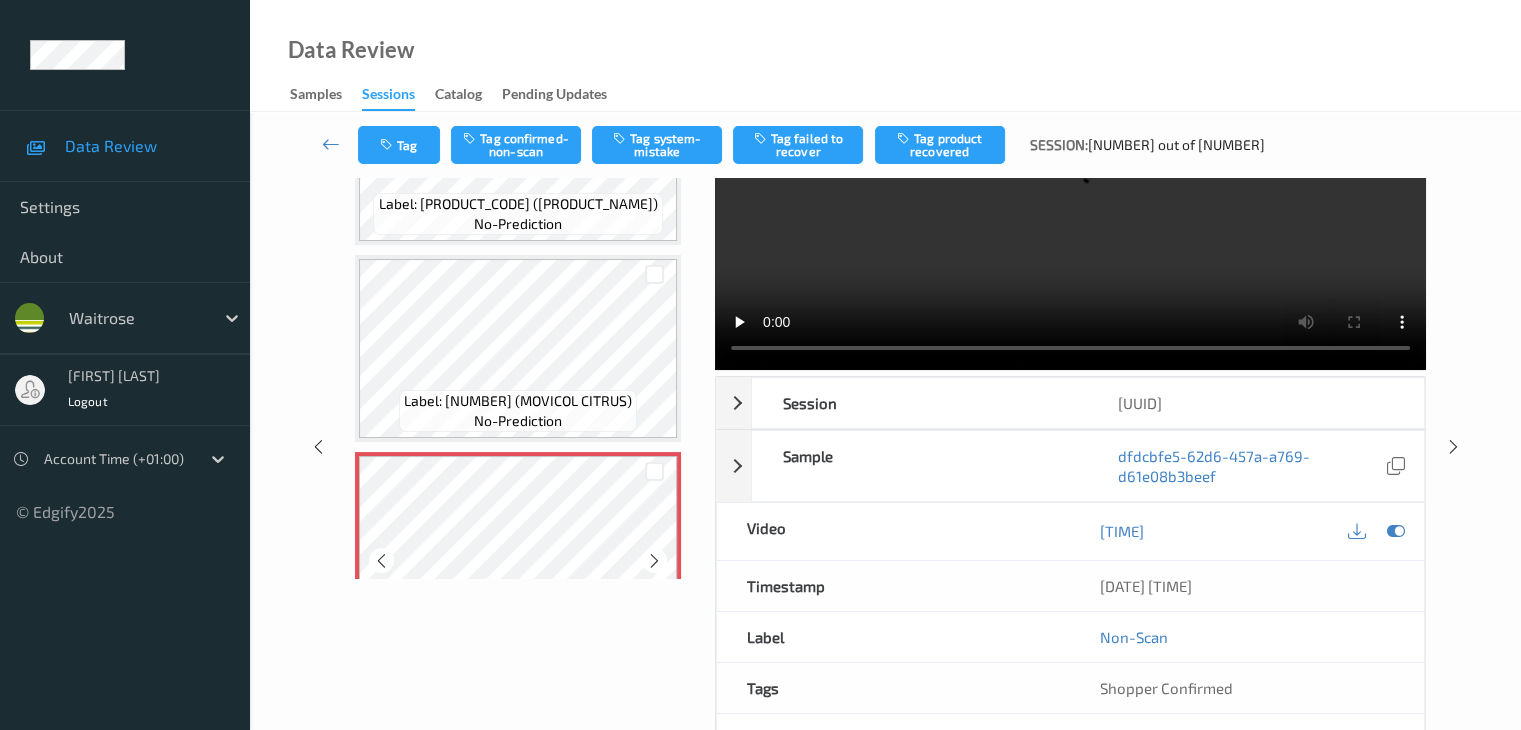 scroll, scrollTop: 1091, scrollLeft: 0, axis: vertical 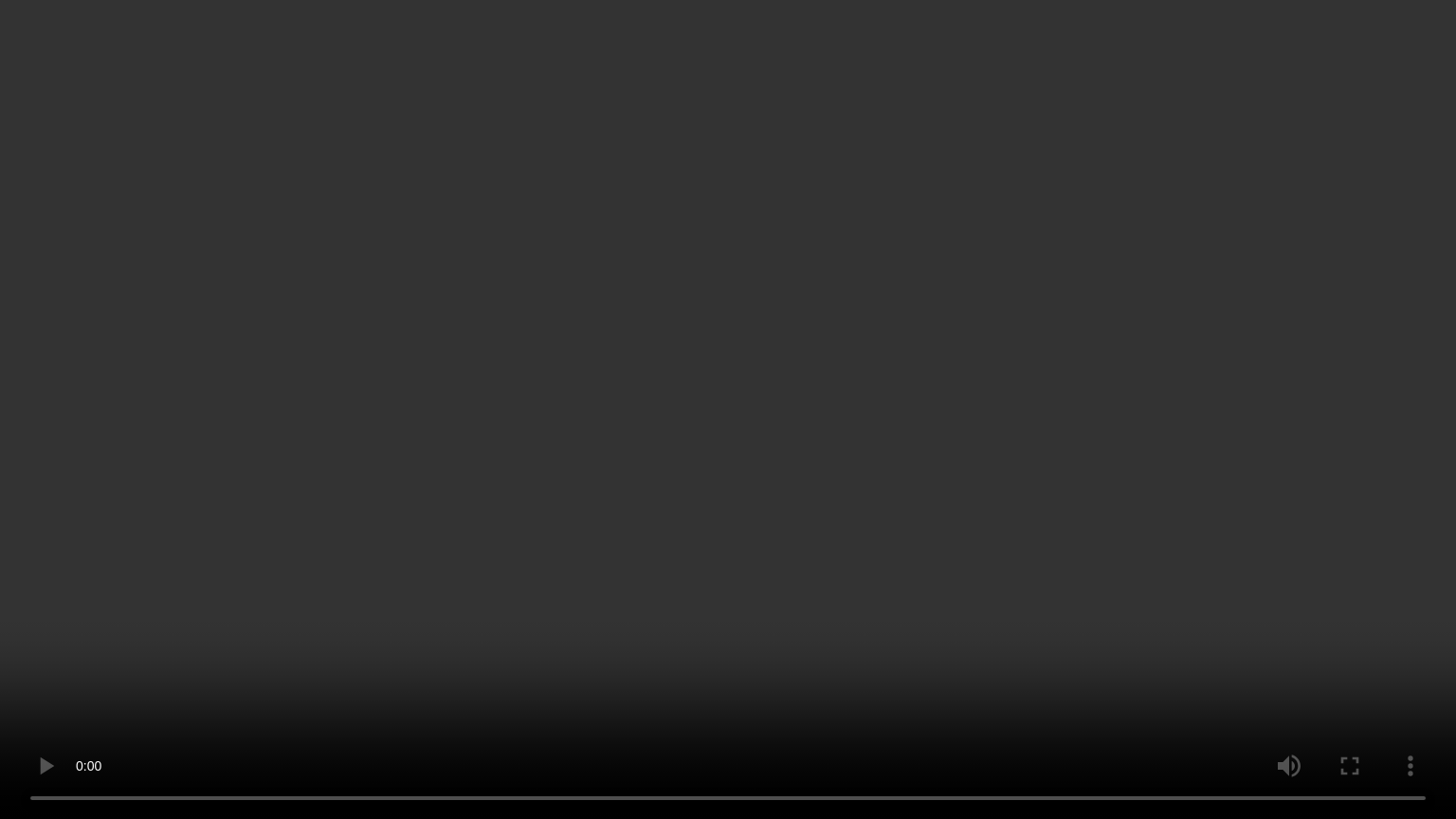 type 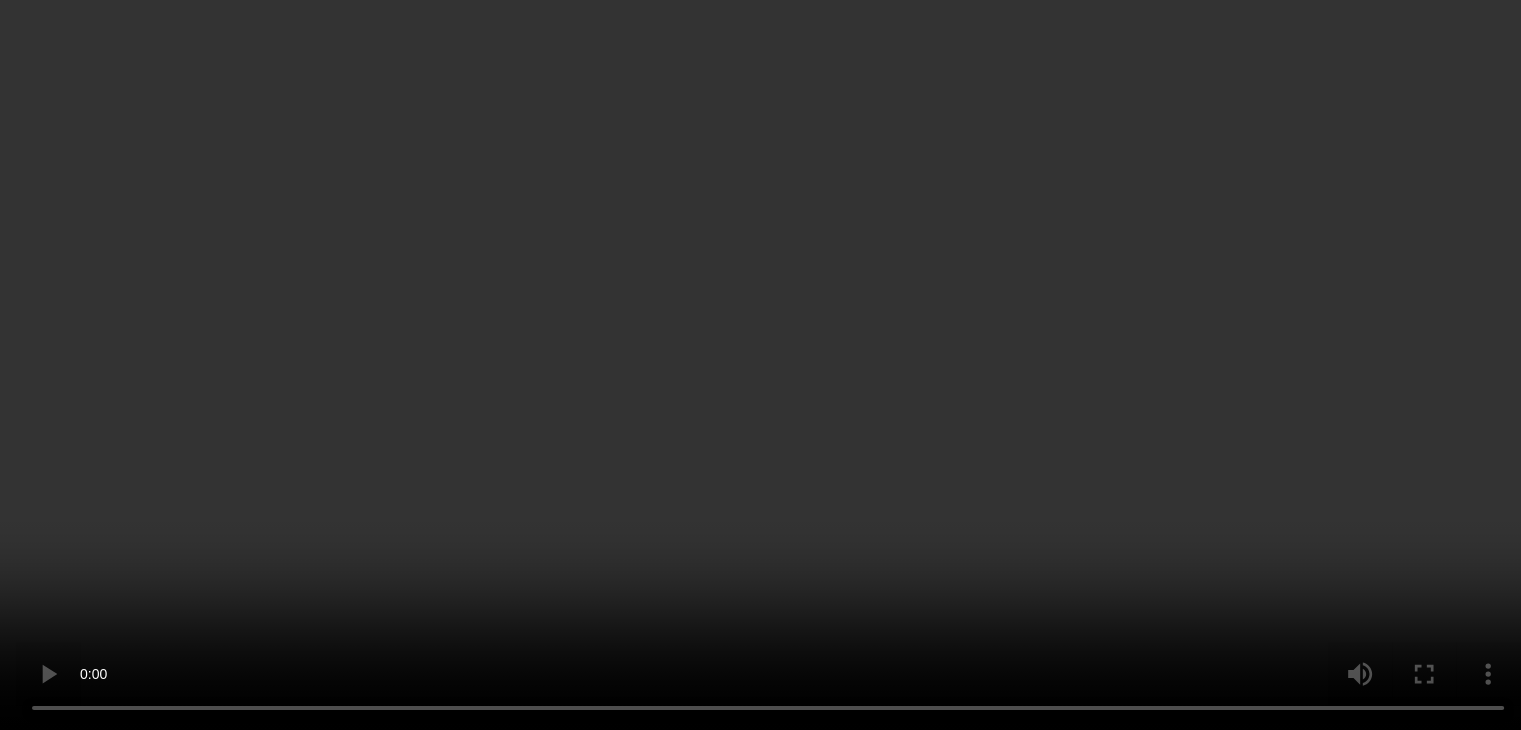 scroll, scrollTop: 1420, scrollLeft: 0, axis: vertical 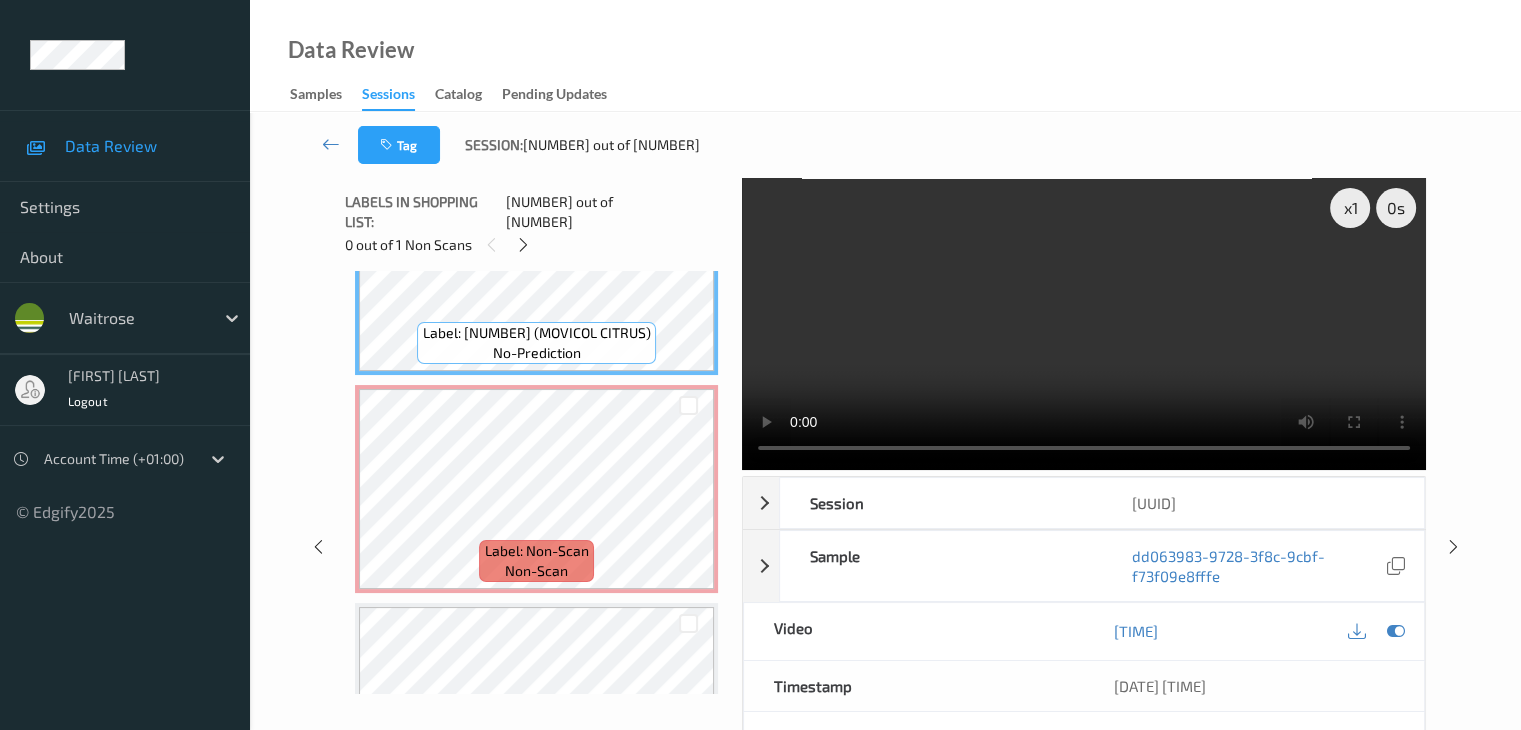 click on "Label: [PRODUCT_CODE] ([PRODUCT_NAME]) no-prediction" at bounding box center [536, 343] 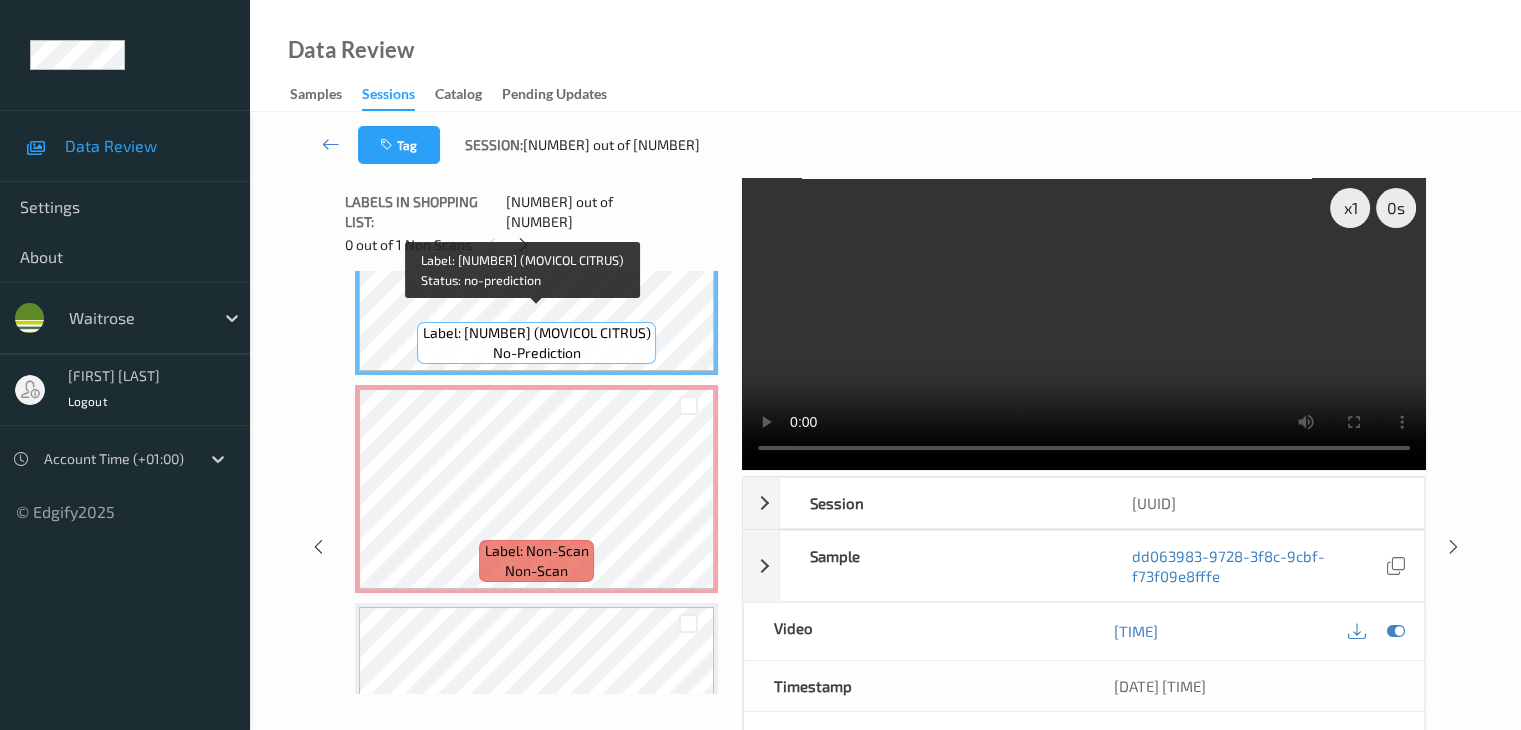 drag, startPoint x: 552, startPoint y: 313, endPoint x: 657, endPoint y: 316, distance: 105.04285 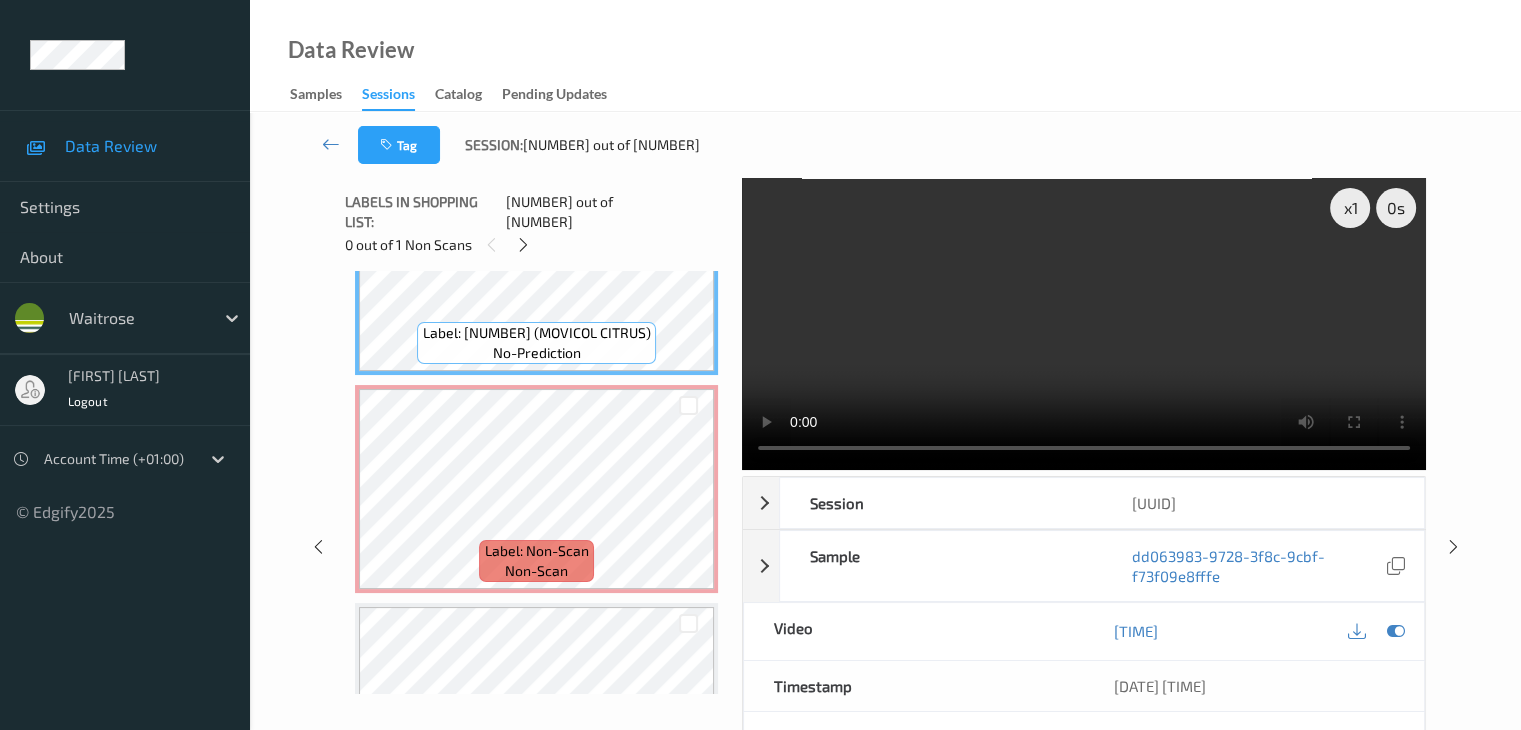 copy on "MOVICOL CITRUS" 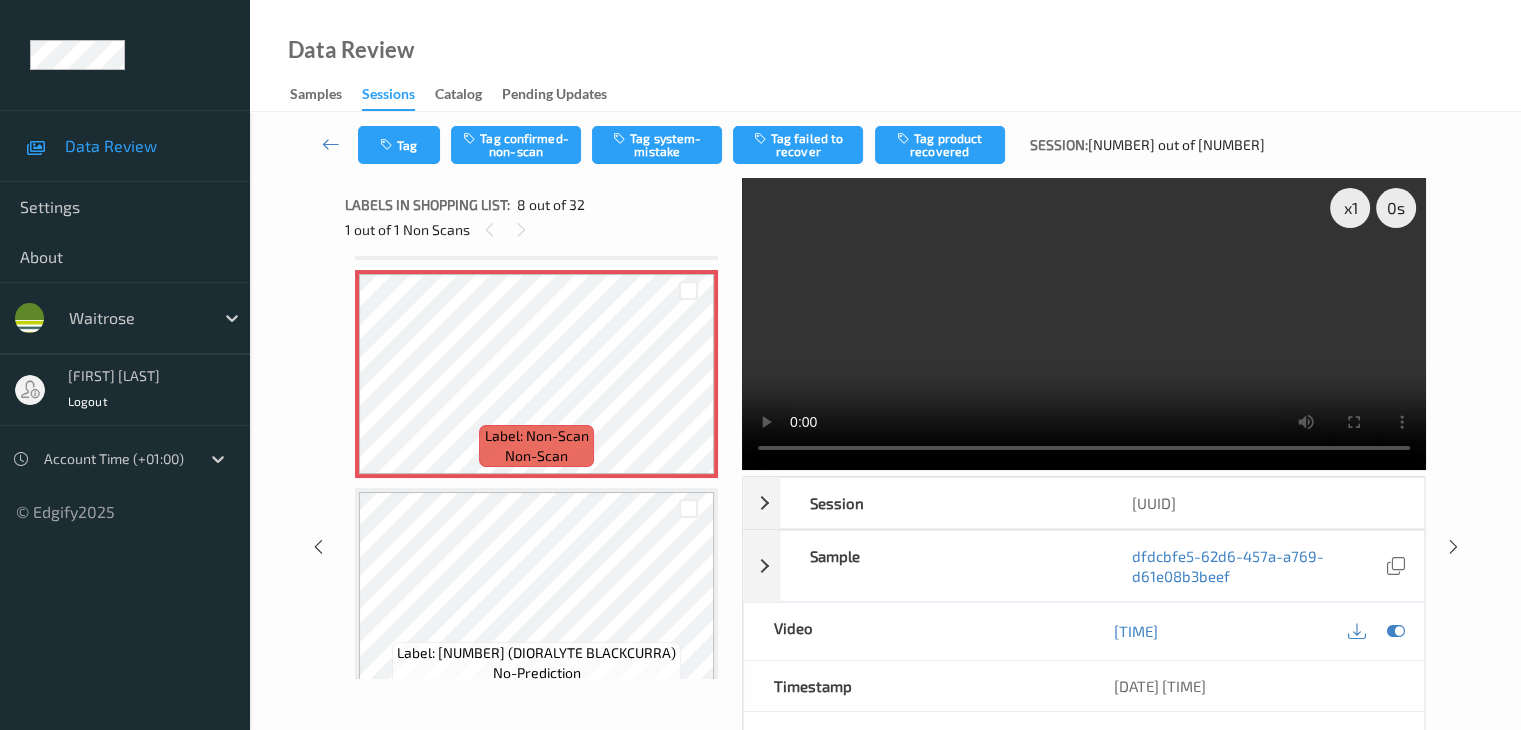 scroll, scrollTop: 1620, scrollLeft: 0, axis: vertical 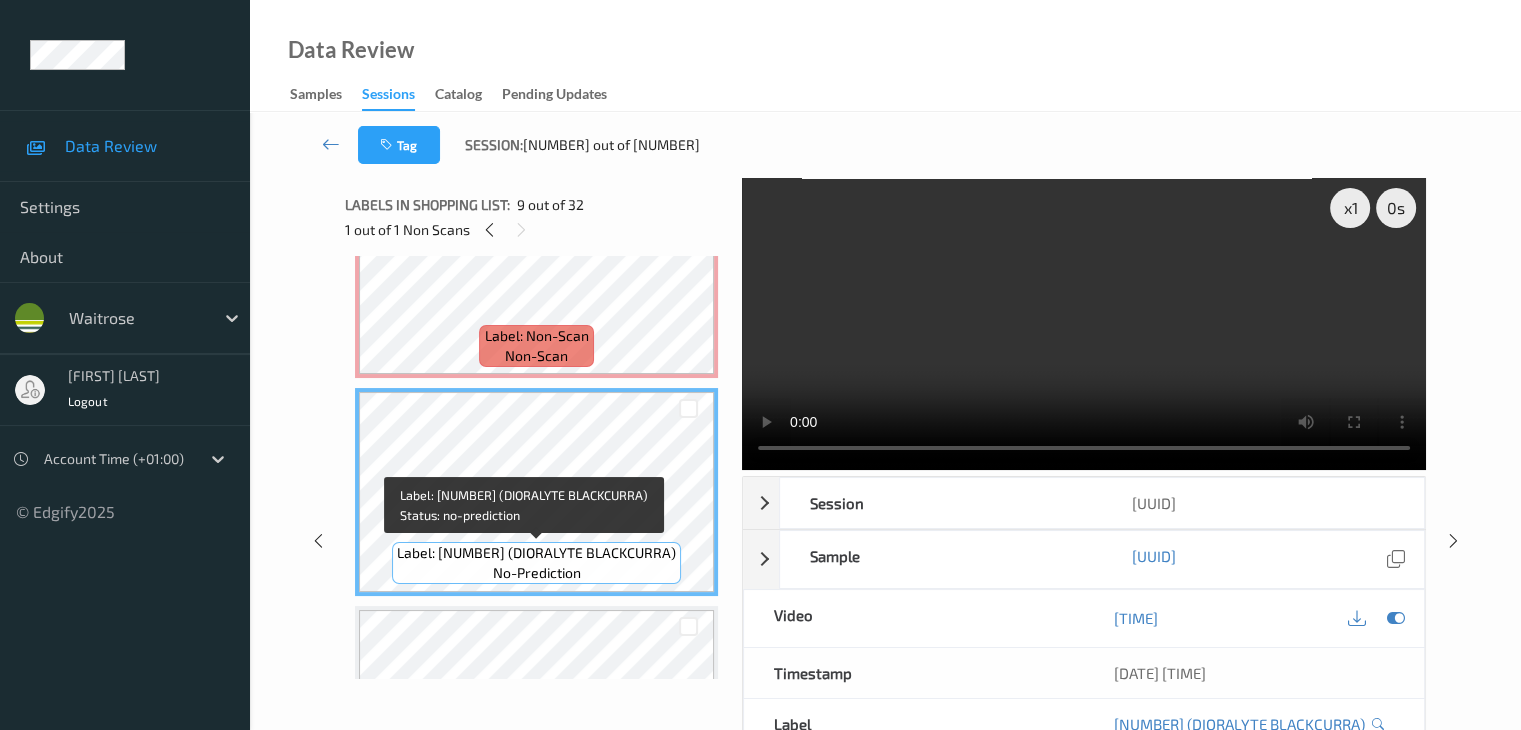 drag, startPoint x: 527, startPoint y: 553, endPoint x: 687, endPoint y: 555, distance: 160.0125 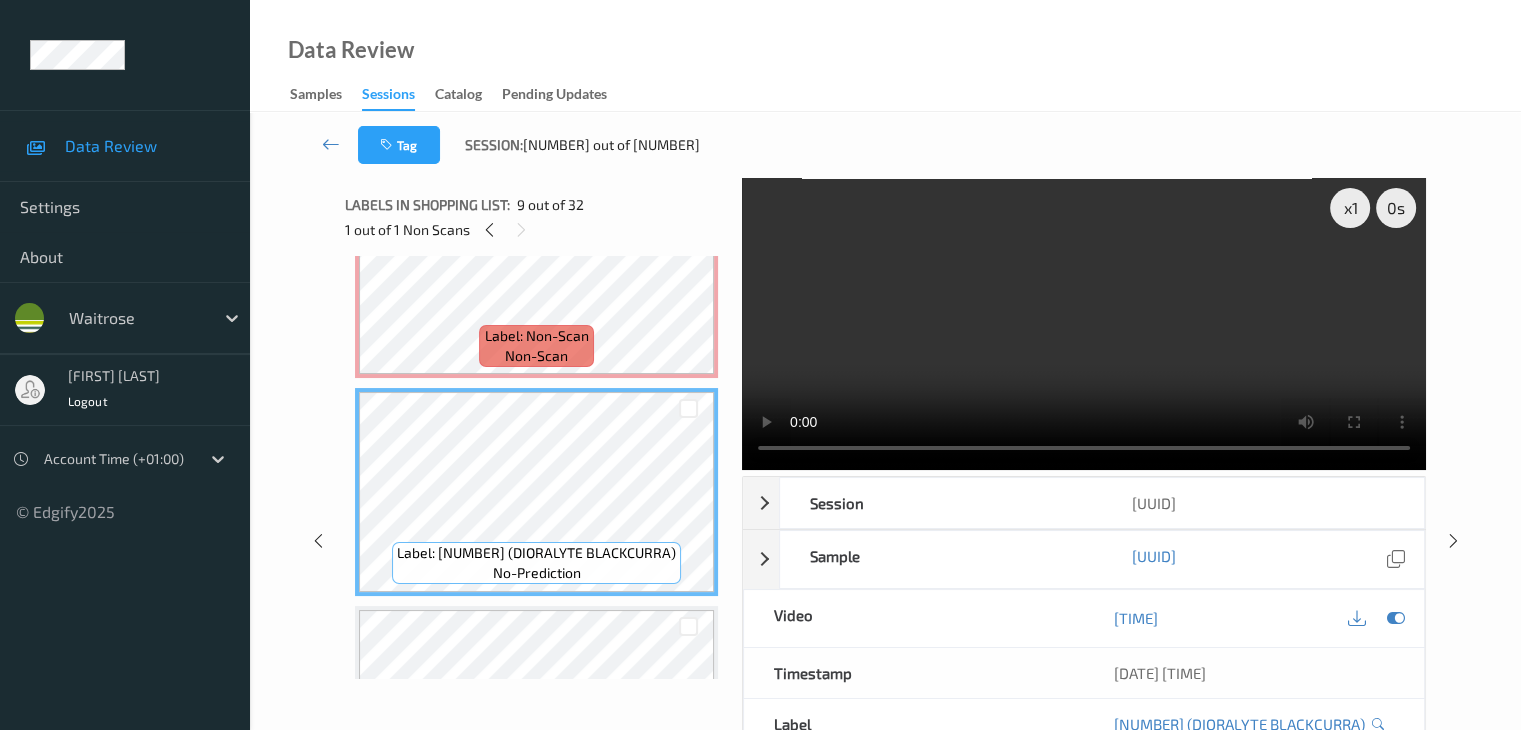 copy on "DIORALYTE BLACKCURRA)" 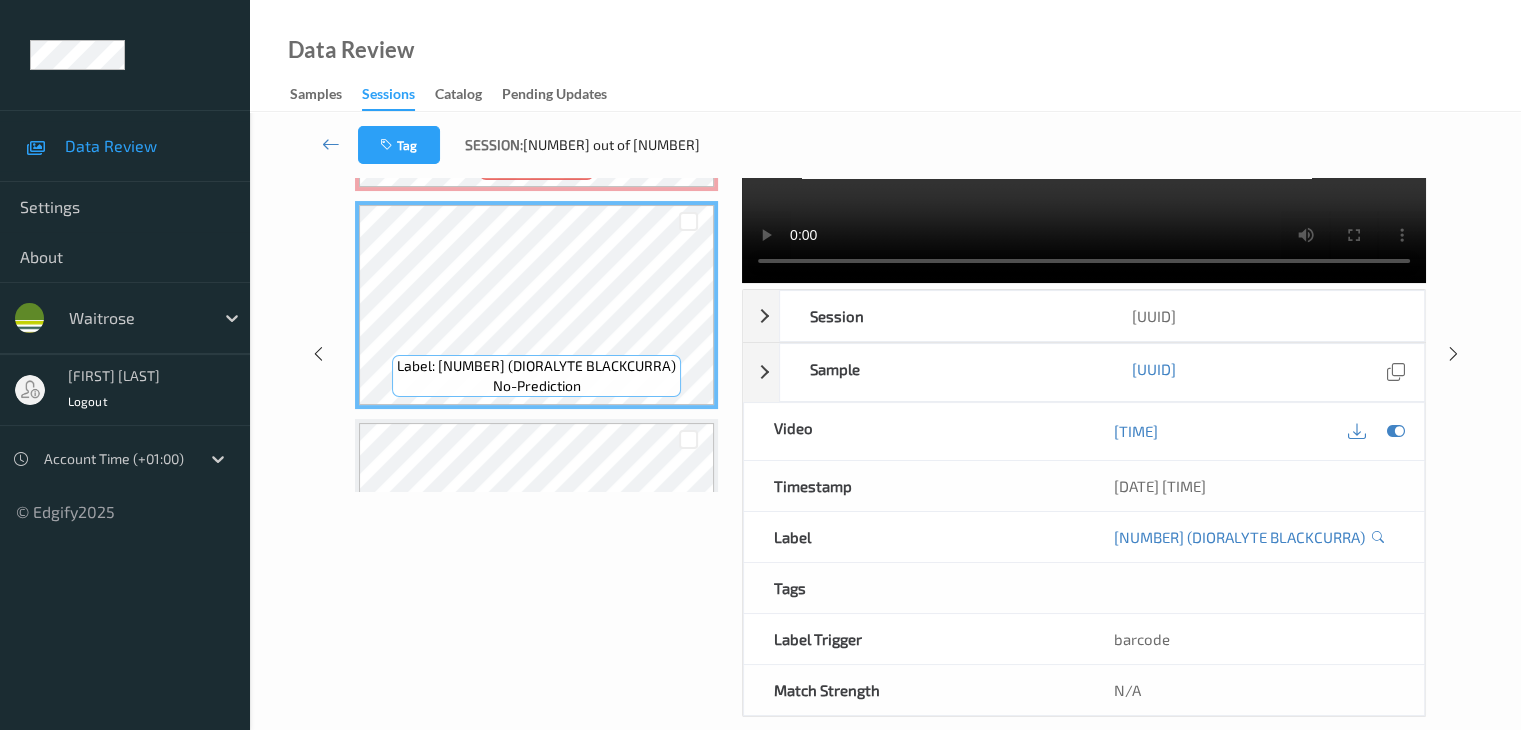 scroll, scrollTop: 200, scrollLeft: 0, axis: vertical 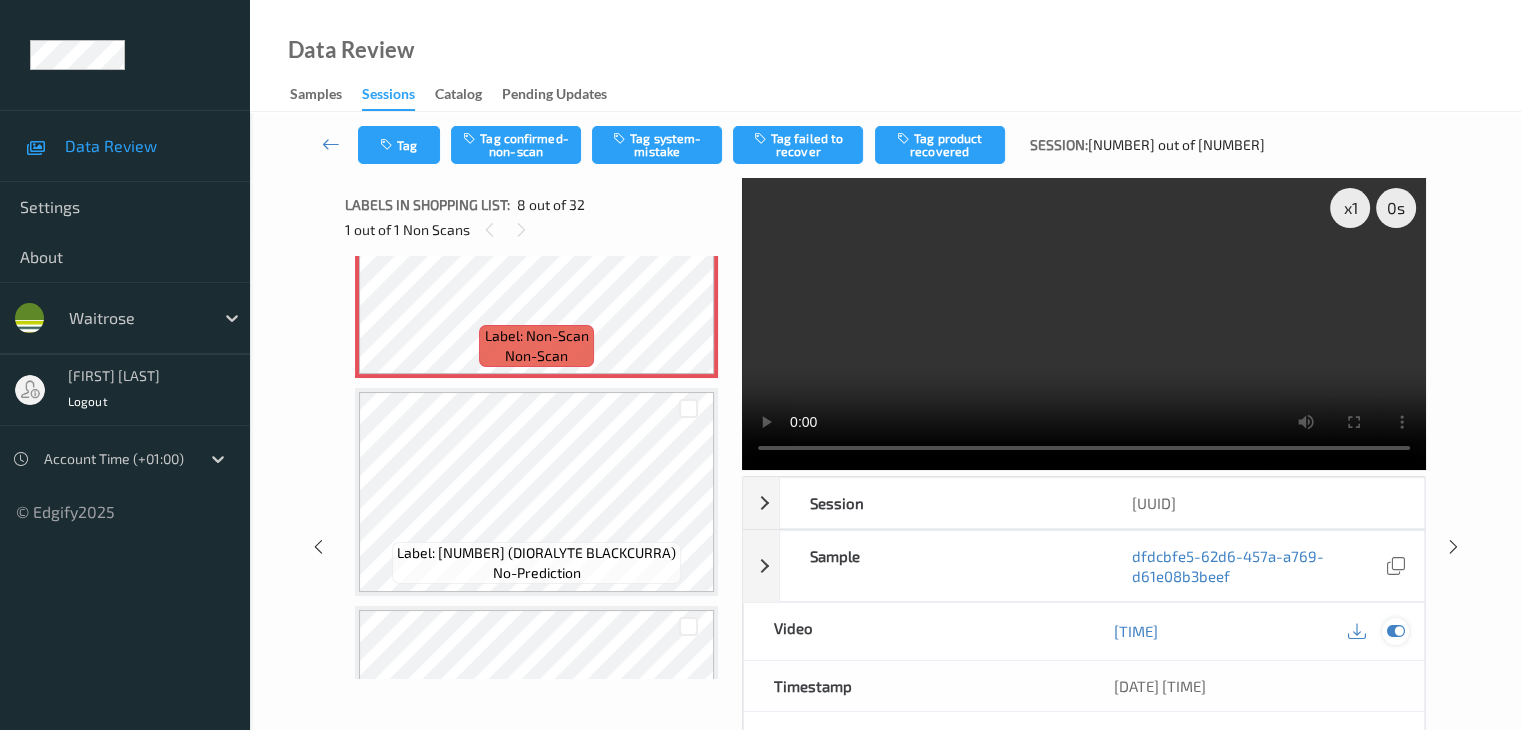 click at bounding box center (1395, 631) 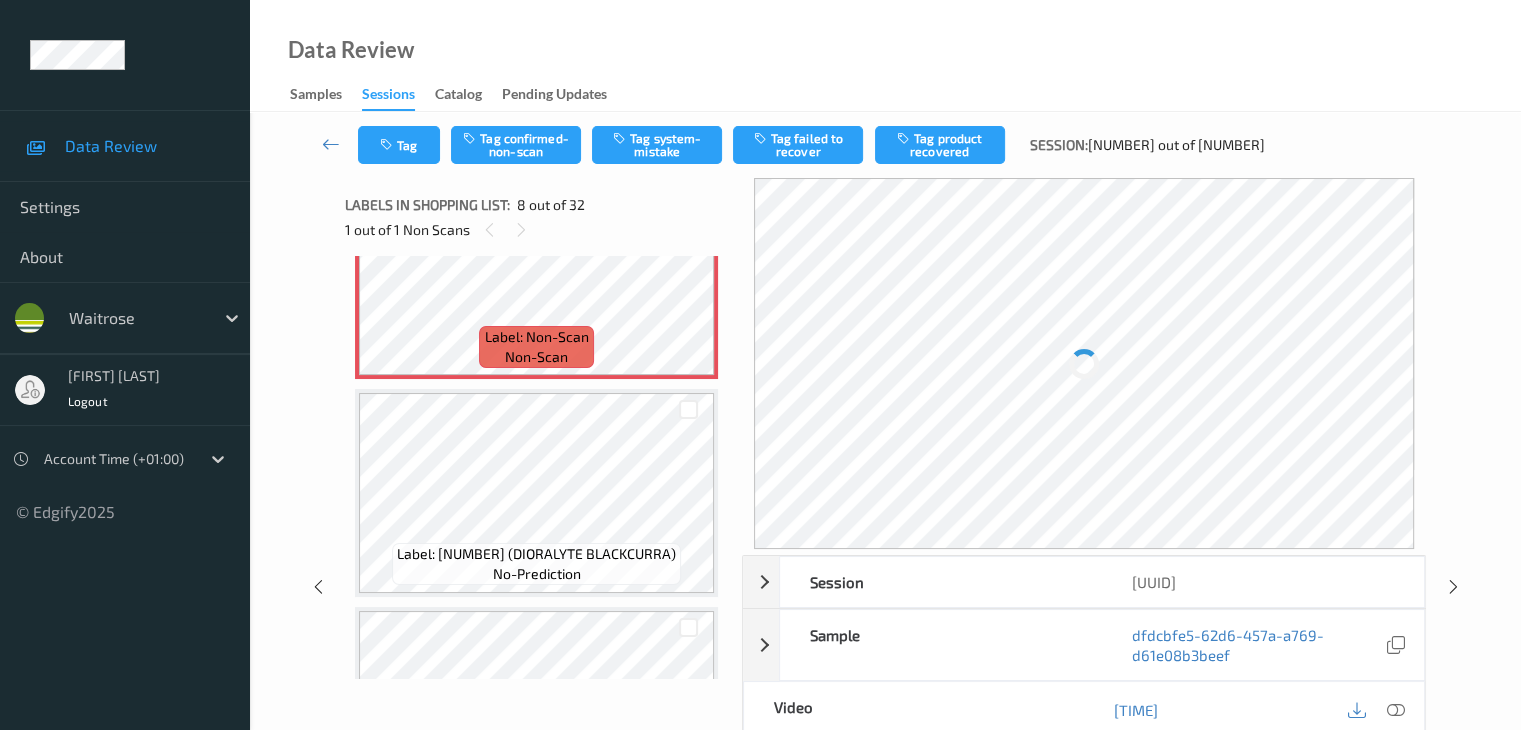 scroll, scrollTop: 1620, scrollLeft: 0, axis: vertical 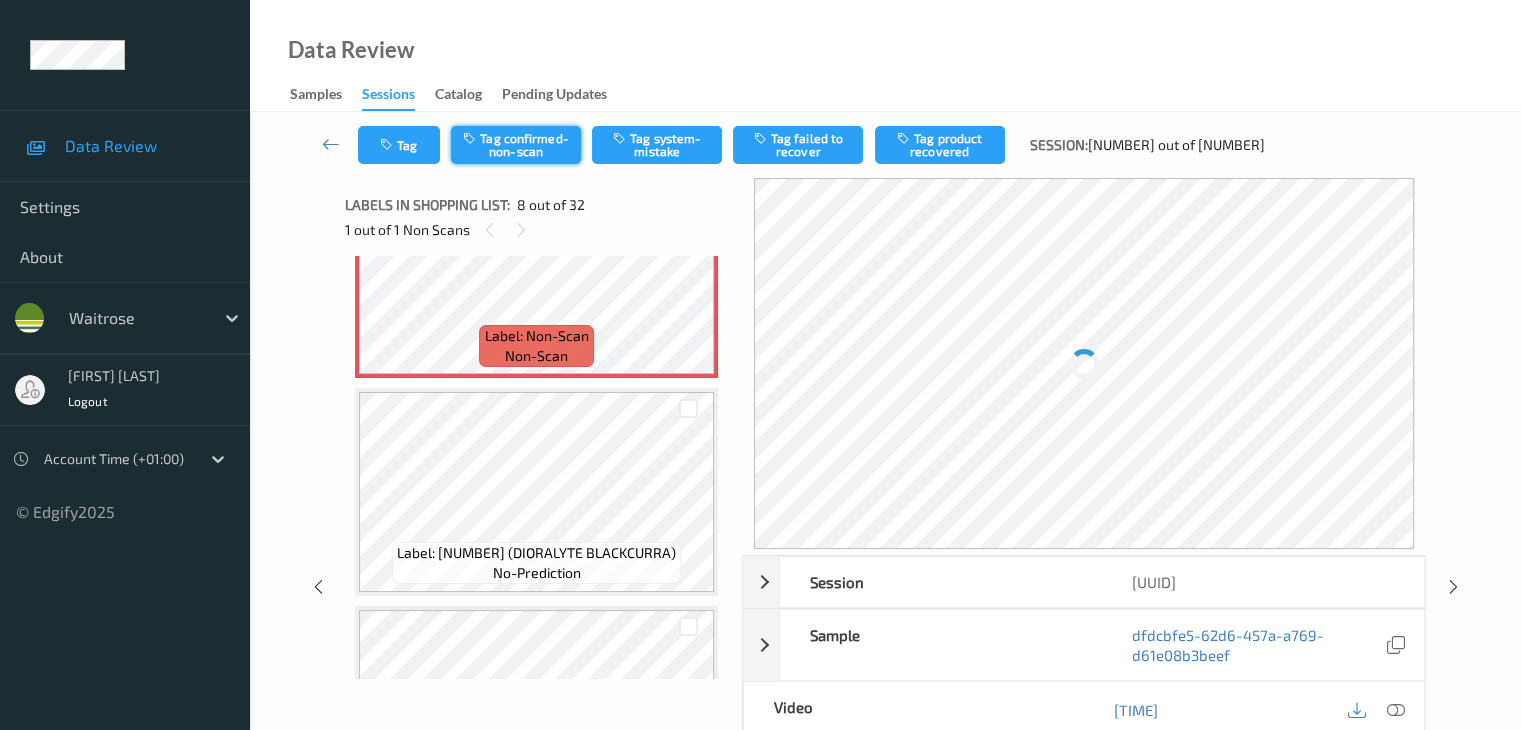 click on "Tag   confirmed-non-scan" at bounding box center (516, 145) 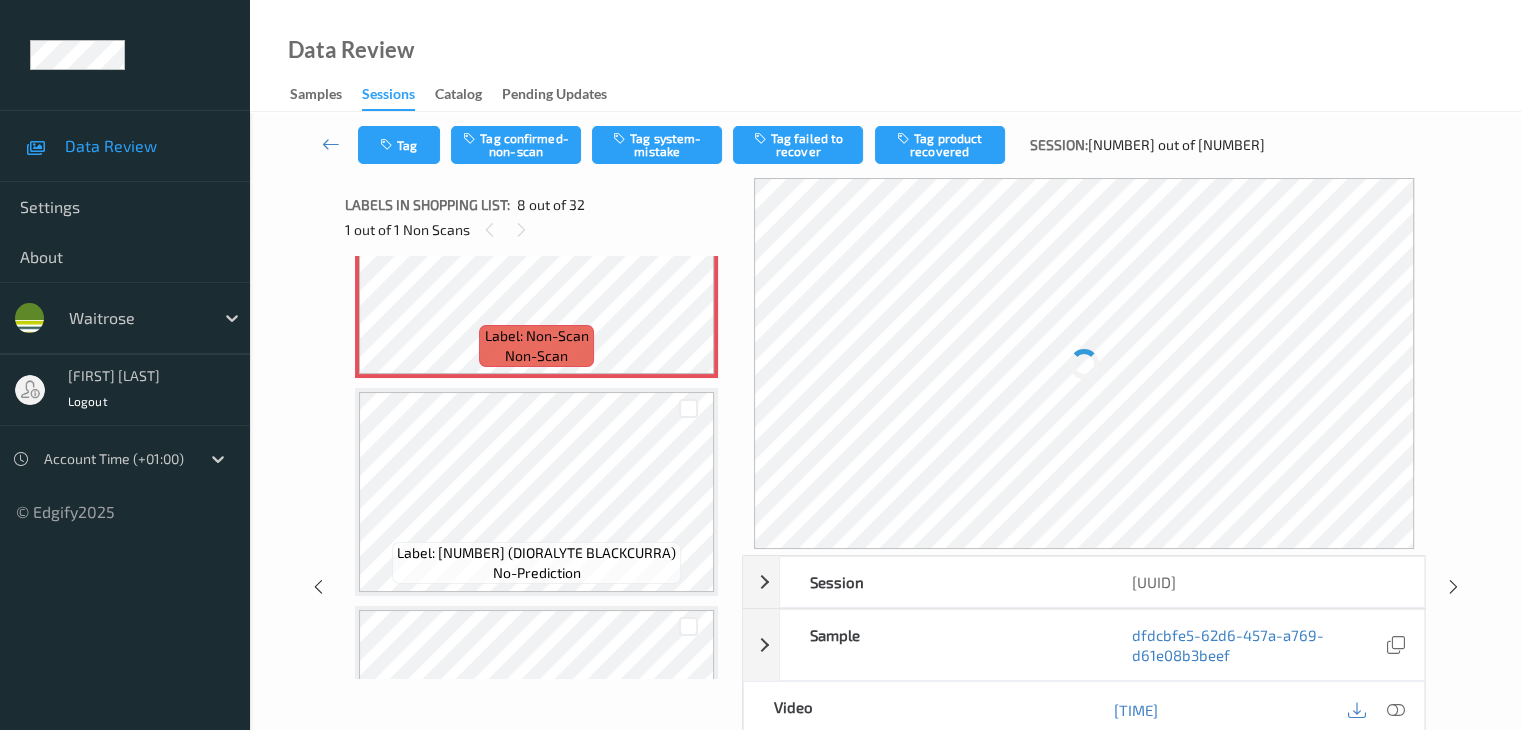 scroll, scrollTop: 1720, scrollLeft: 0, axis: vertical 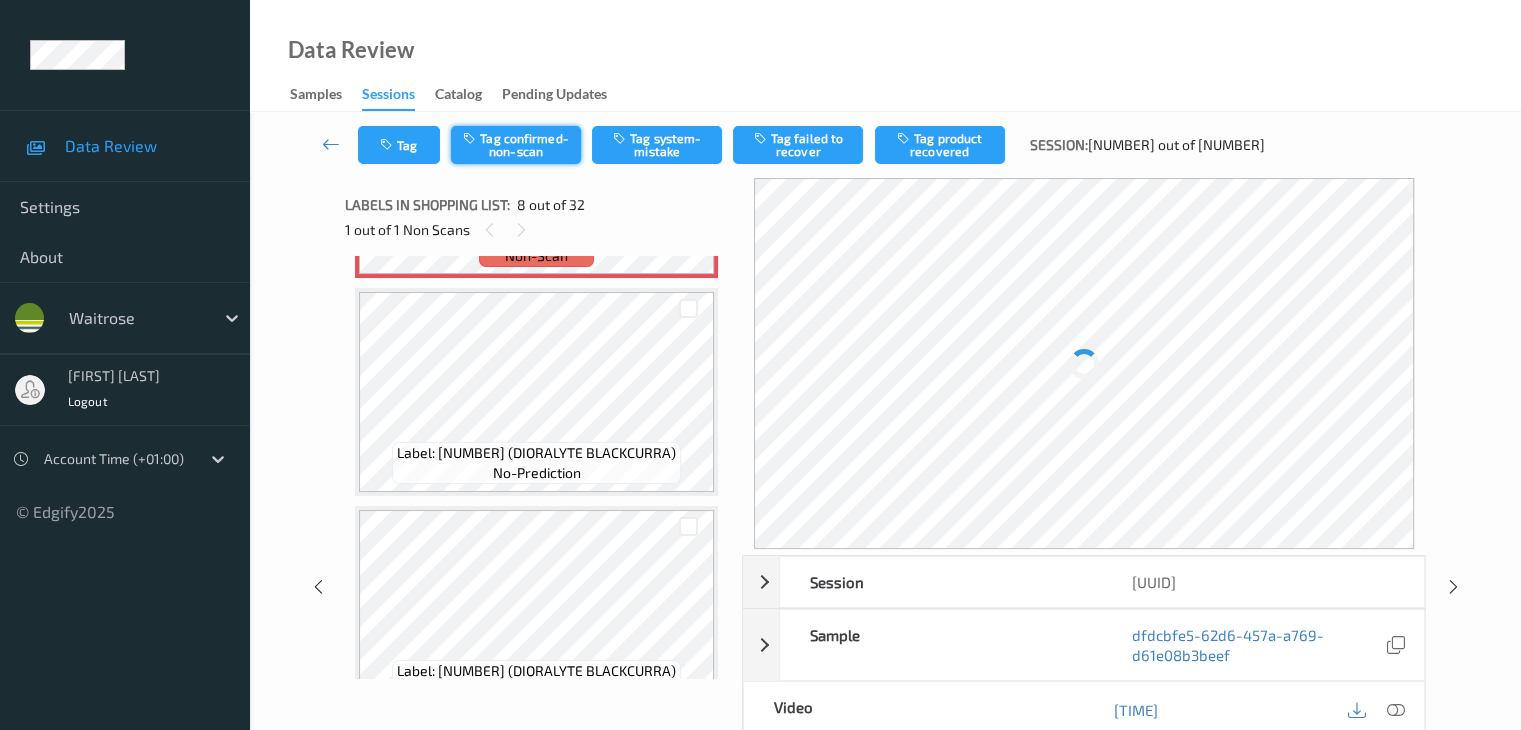 click on "Tag   confirmed-non-scan" at bounding box center [516, 145] 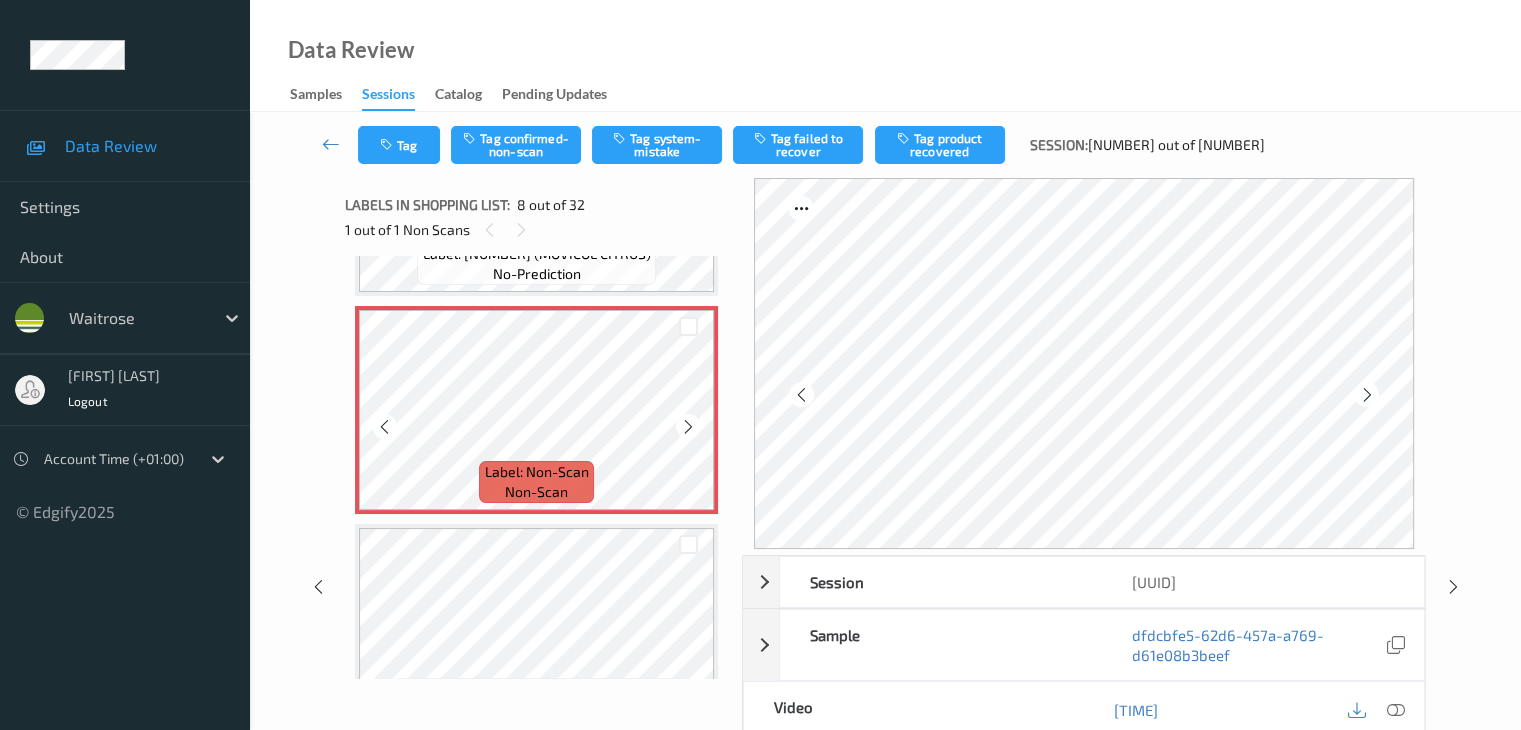 scroll, scrollTop: 1420, scrollLeft: 0, axis: vertical 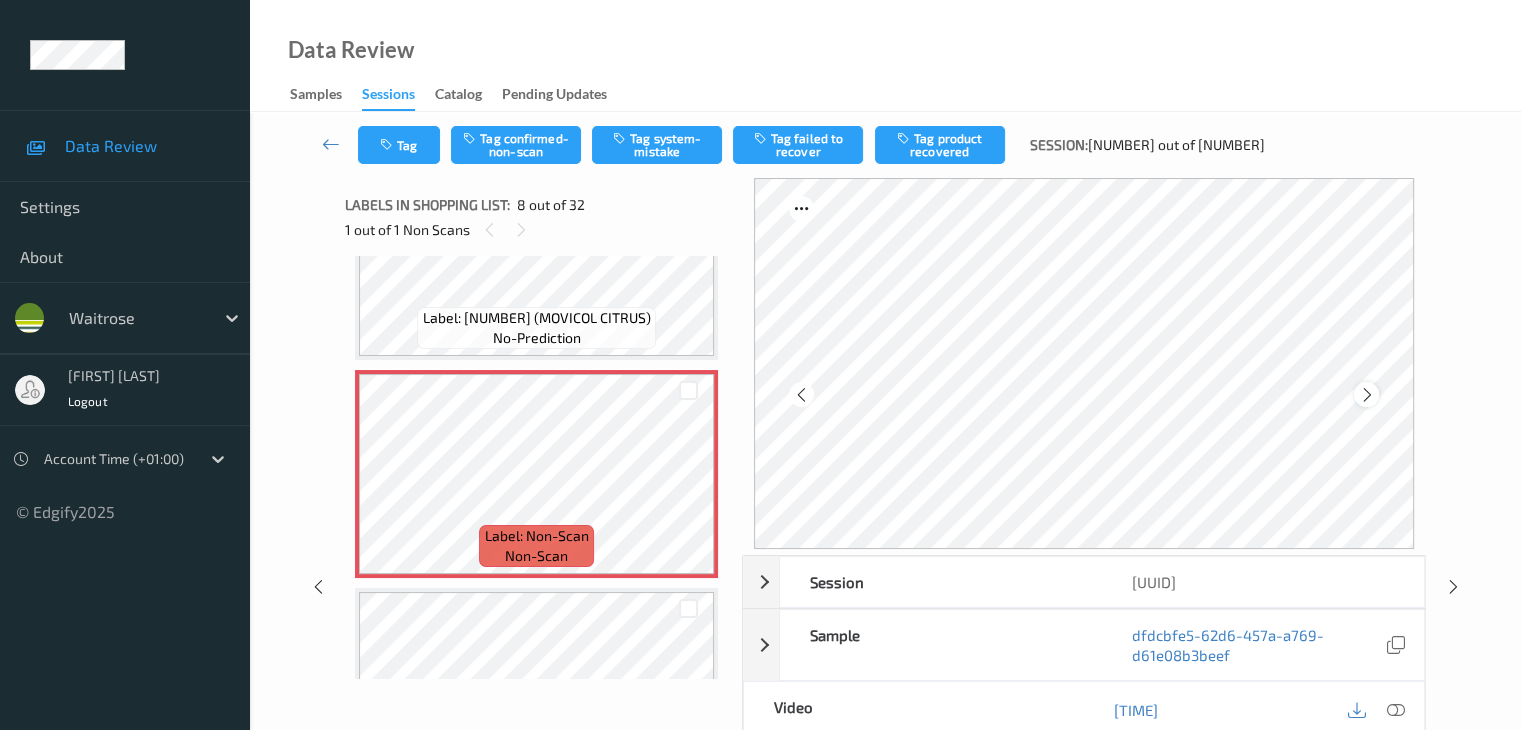 click at bounding box center [1366, 394] 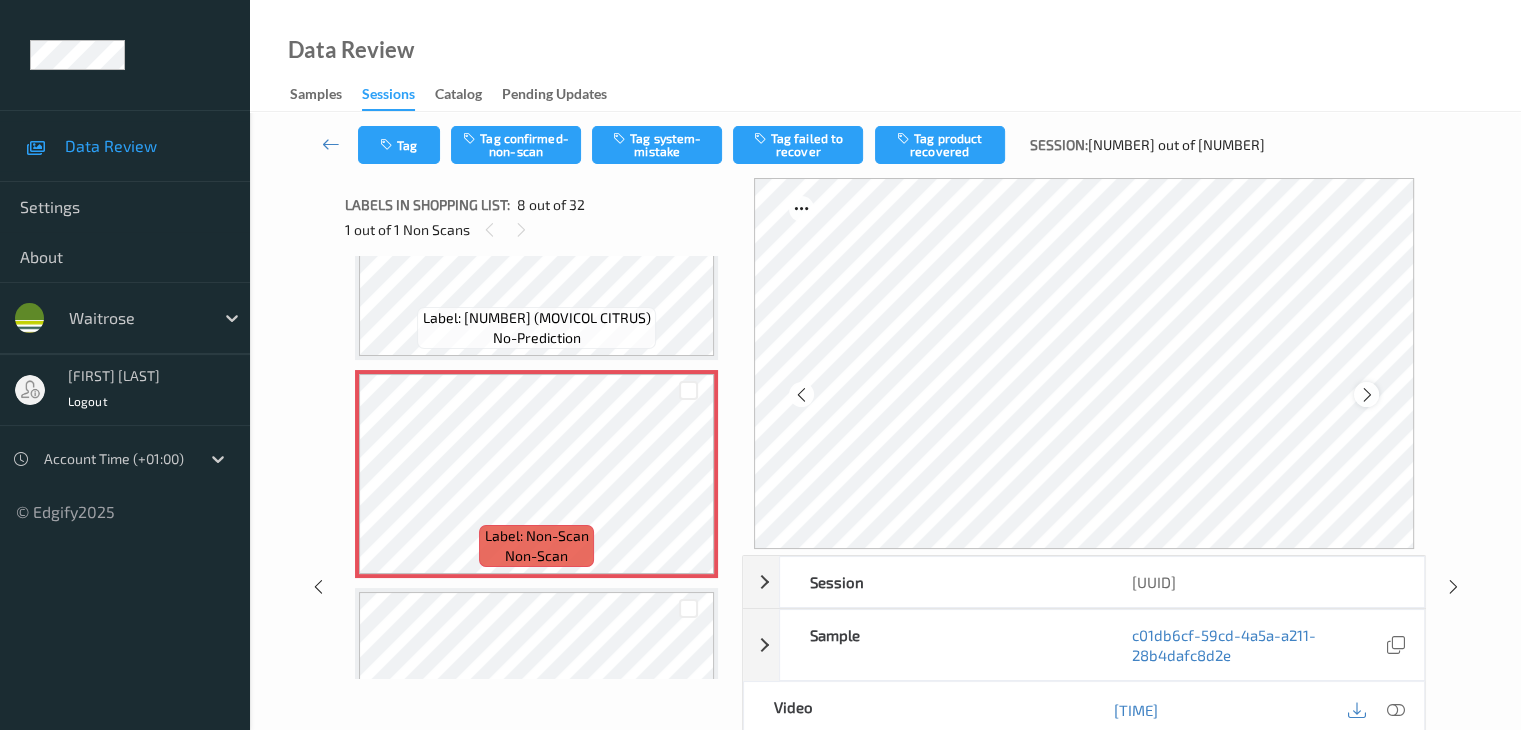 click at bounding box center (1366, 395) 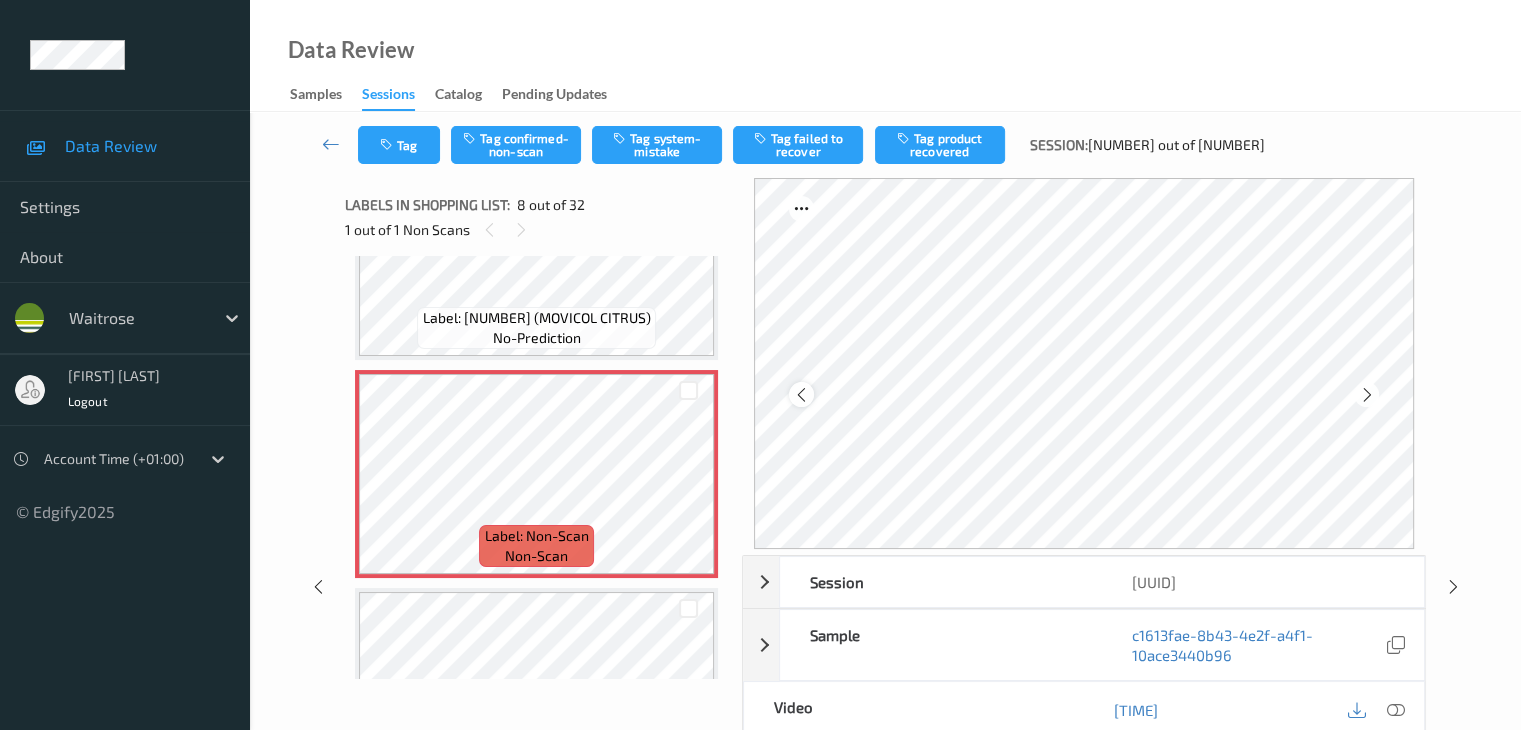 click at bounding box center [801, 395] 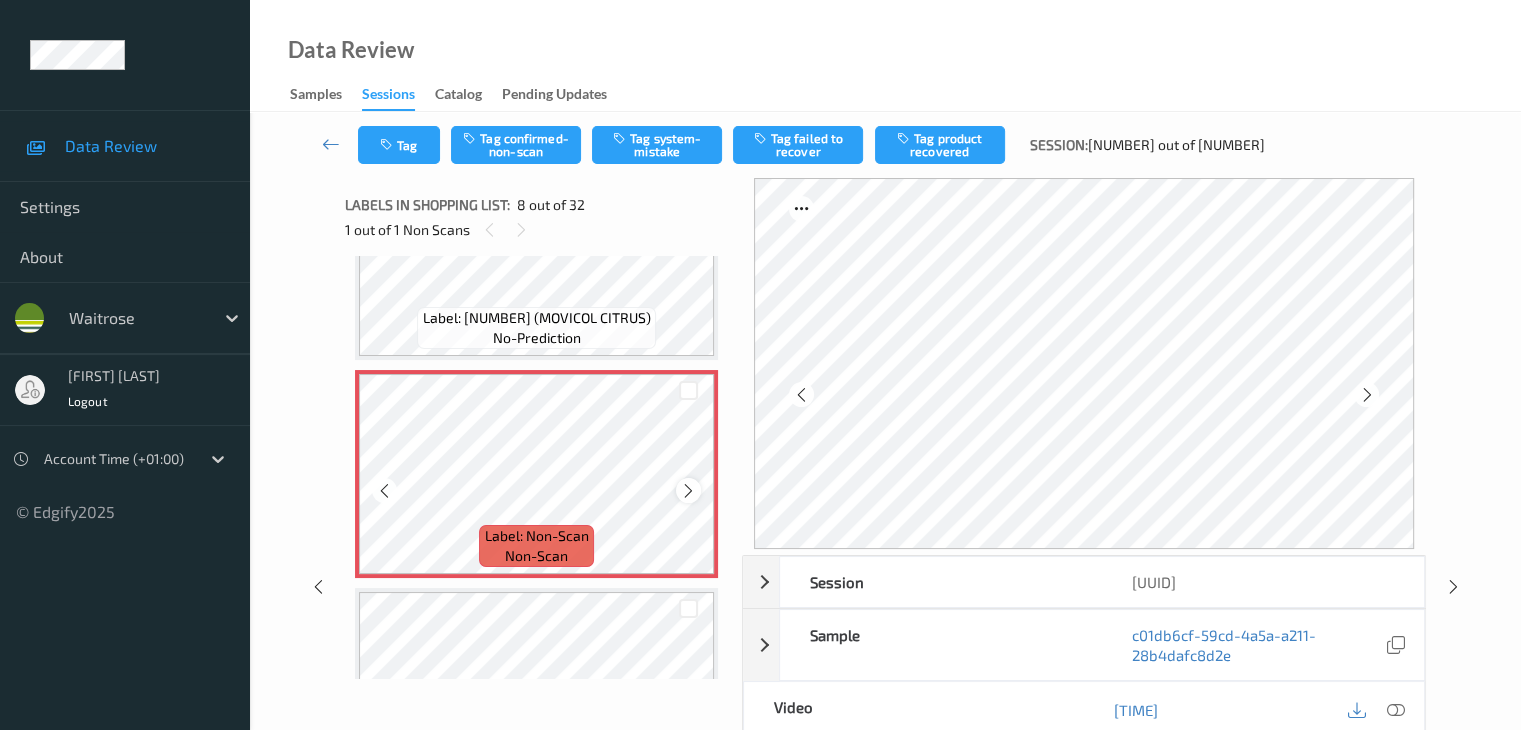 click at bounding box center [688, 491] 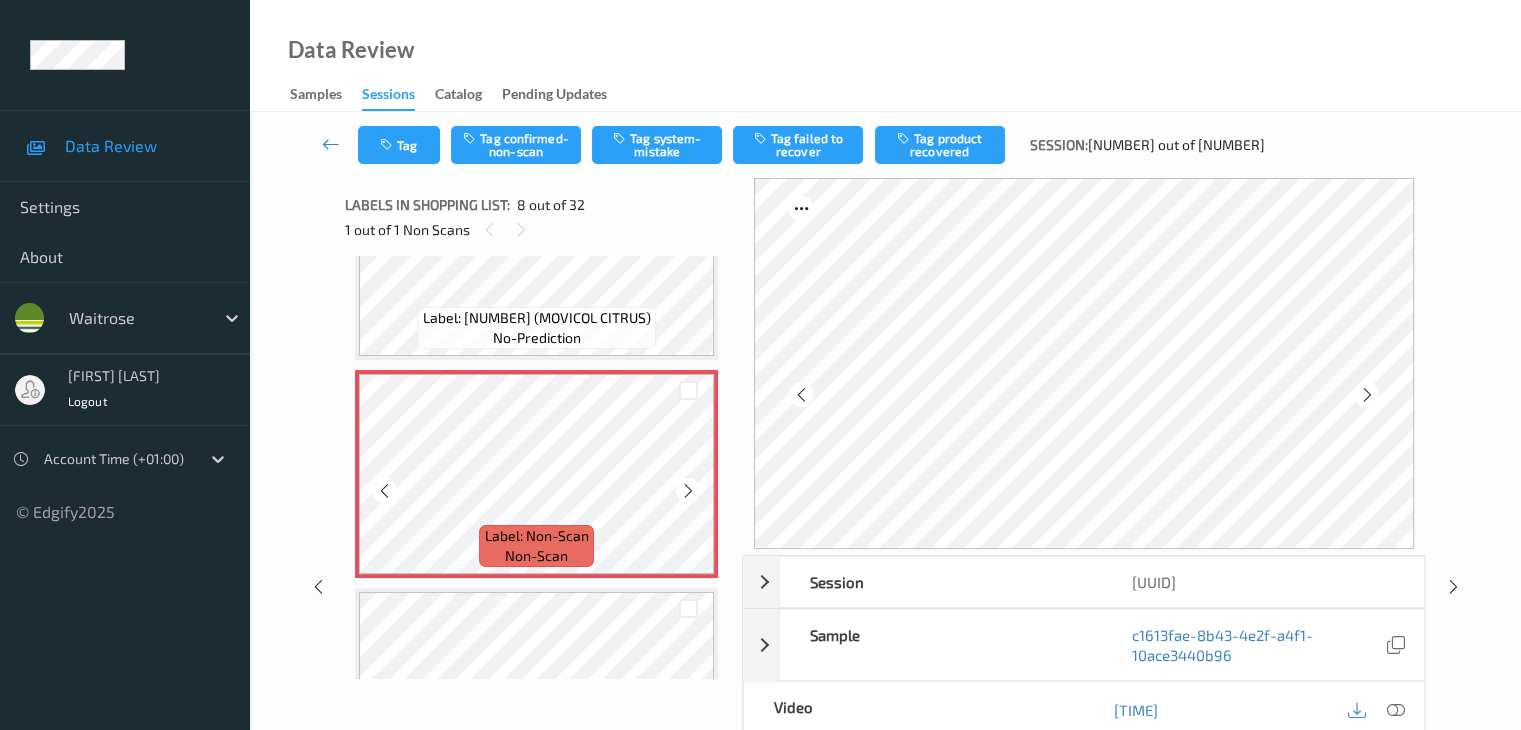 click at bounding box center (688, 491) 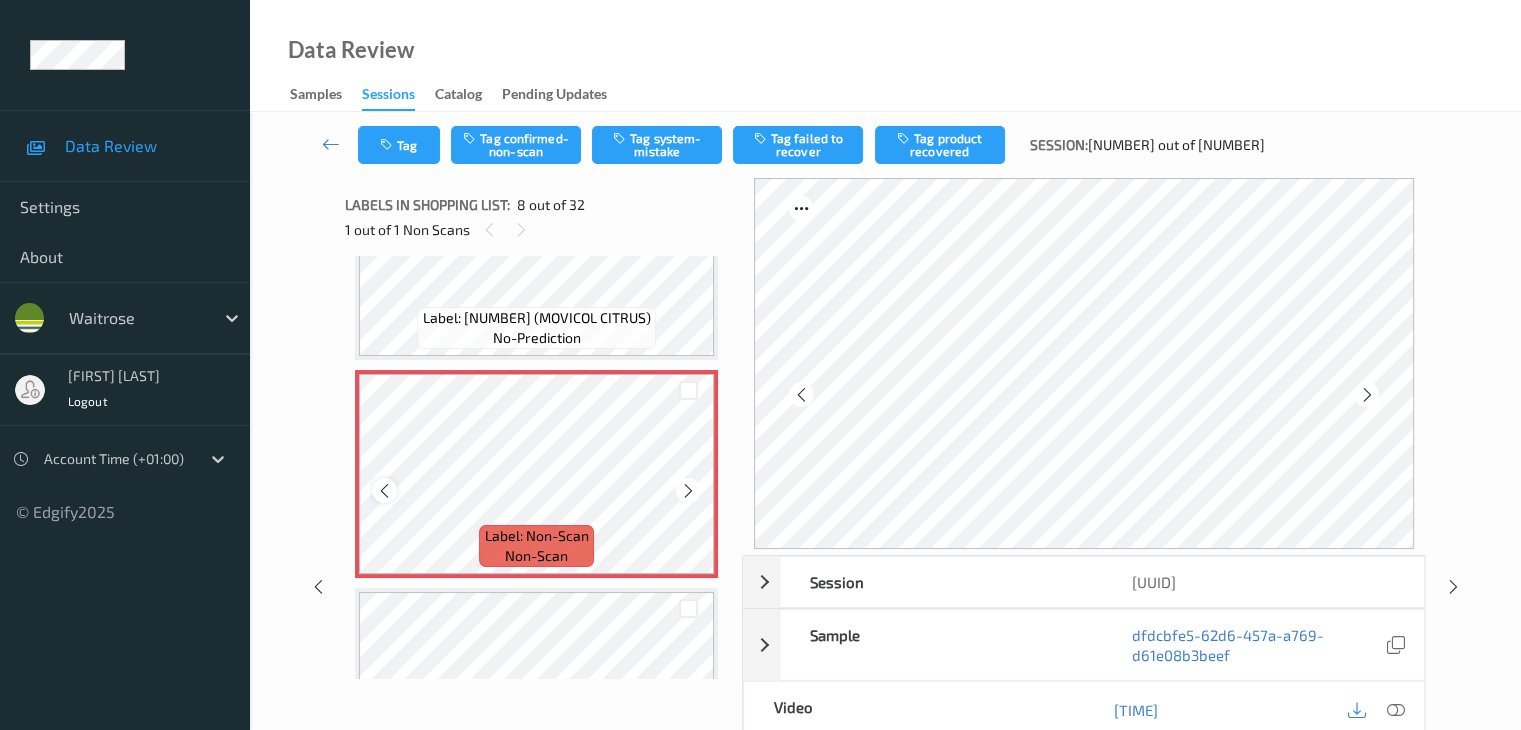 click at bounding box center [384, 491] 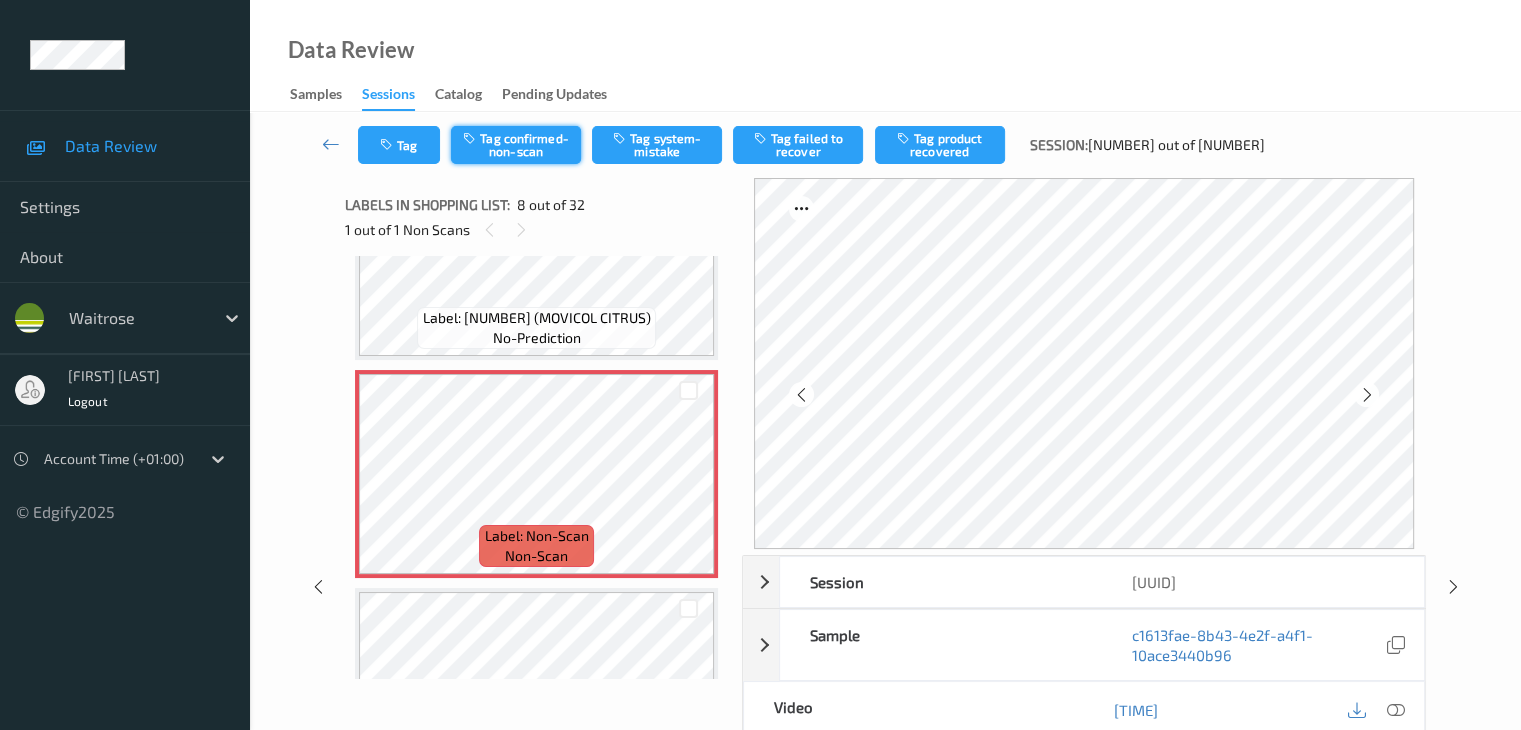 click on "Tag   confirmed-non-scan" at bounding box center (516, 145) 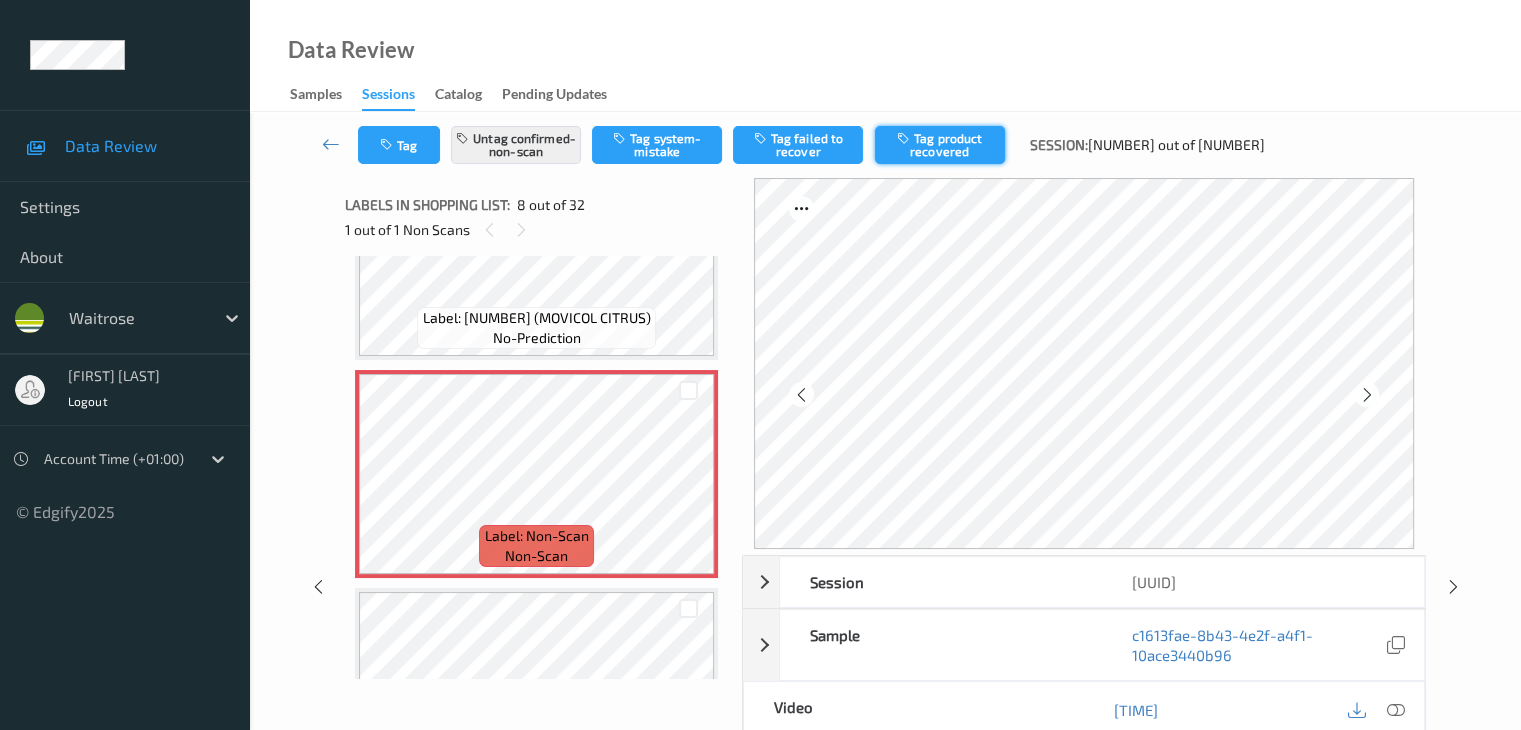 click on "Tag   product recovered" at bounding box center (940, 145) 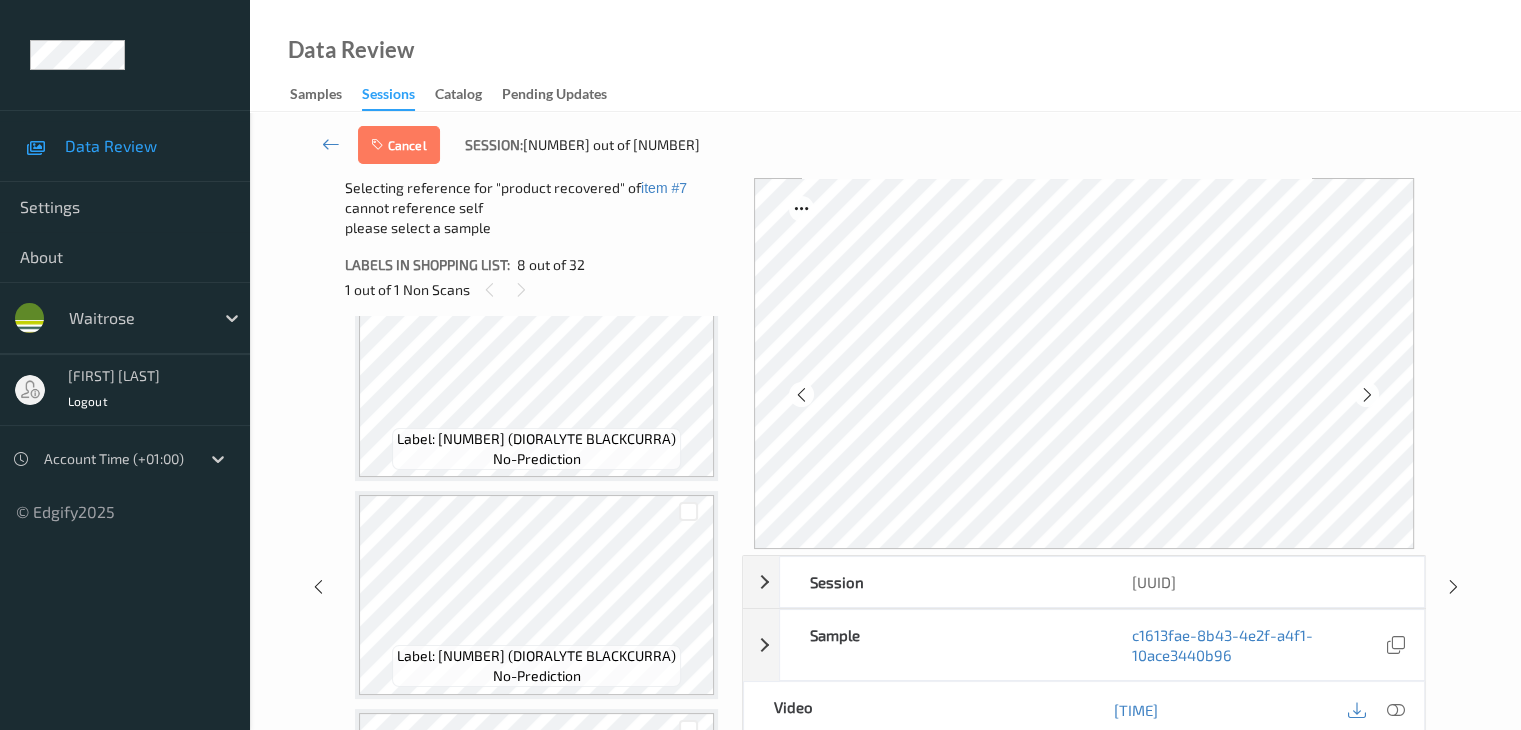 scroll, scrollTop: 1820, scrollLeft: 0, axis: vertical 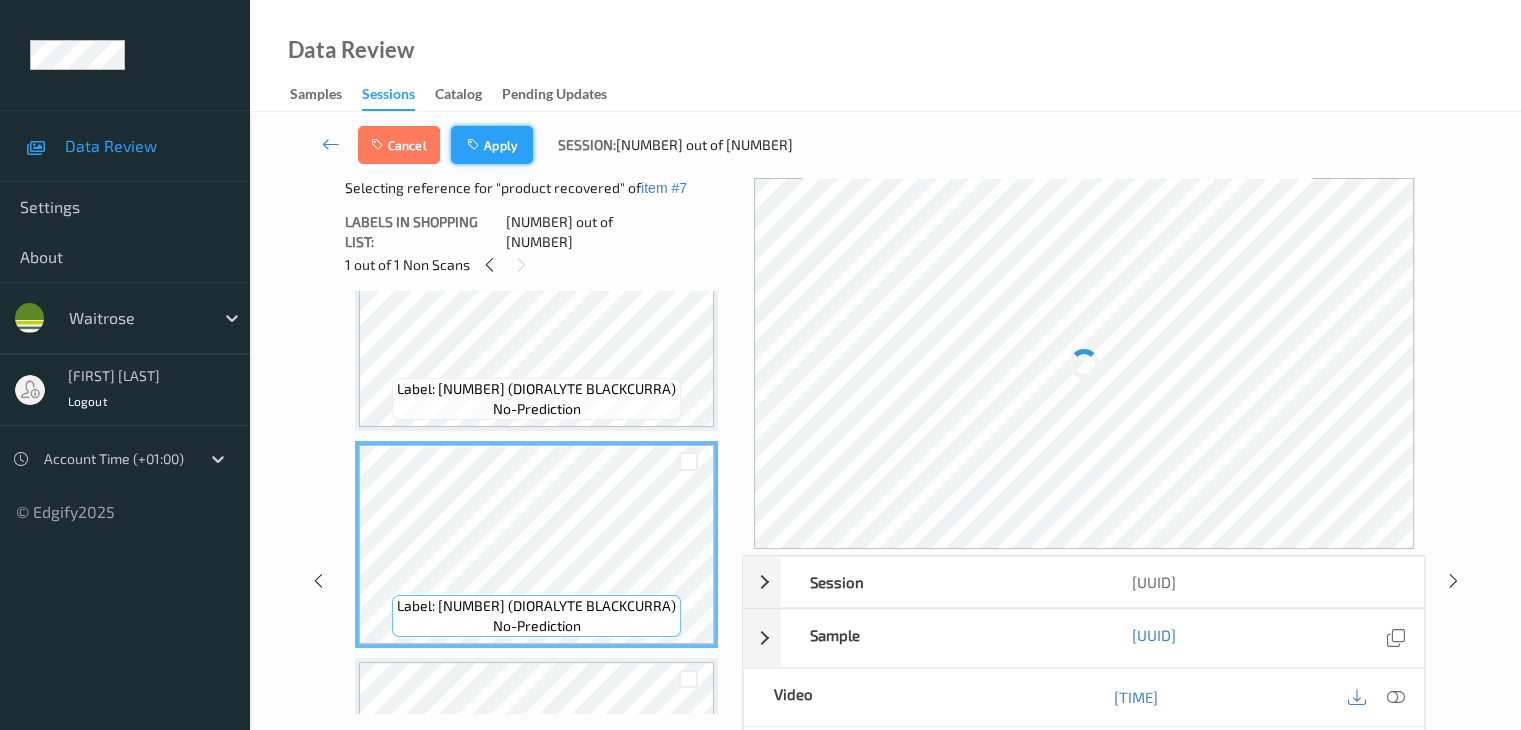 click on "Apply" at bounding box center [492, 145] 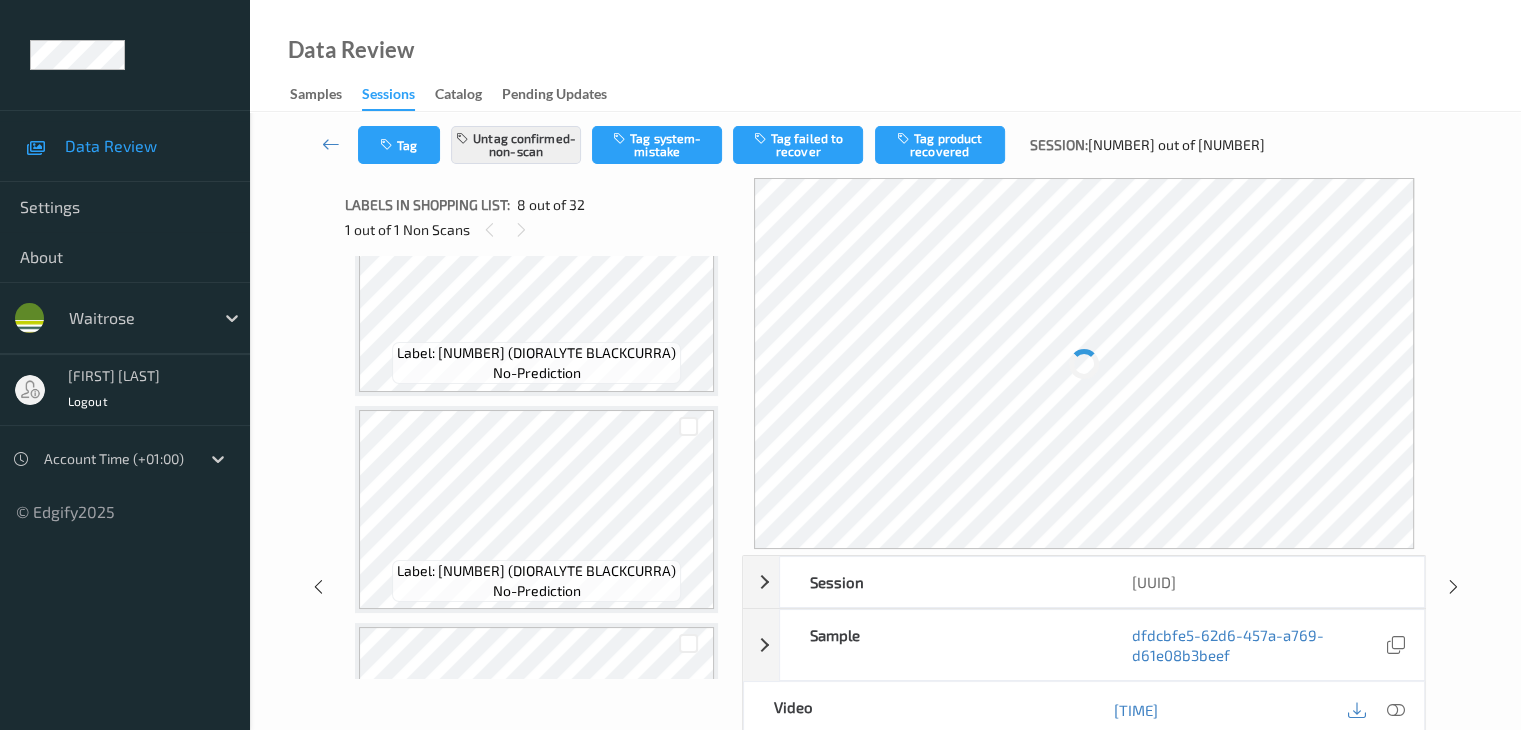 scroll, scrollTop: 1316, scrollLeft: 0, axis: vertical 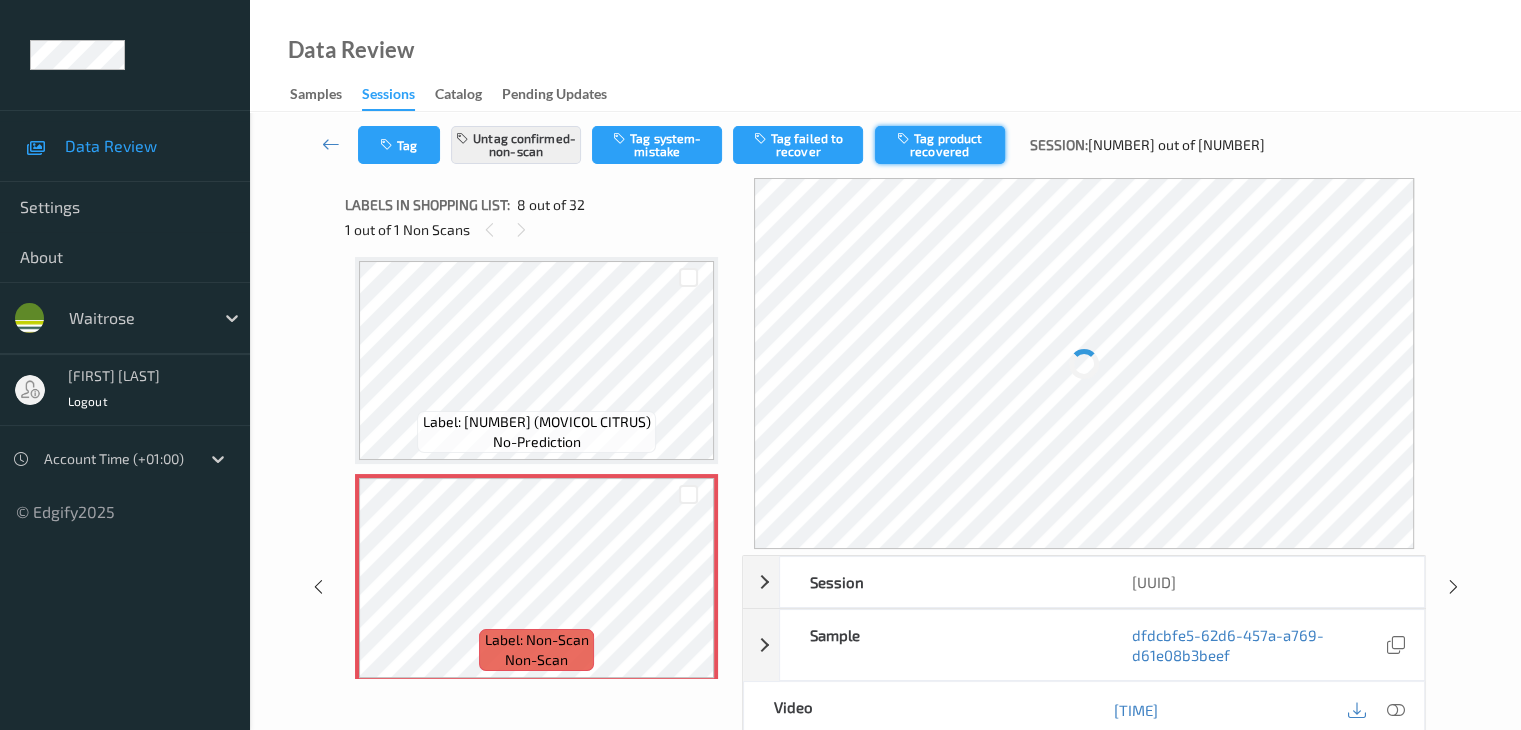 click on "Tag   product recovered" at bounding box center [940, 145] 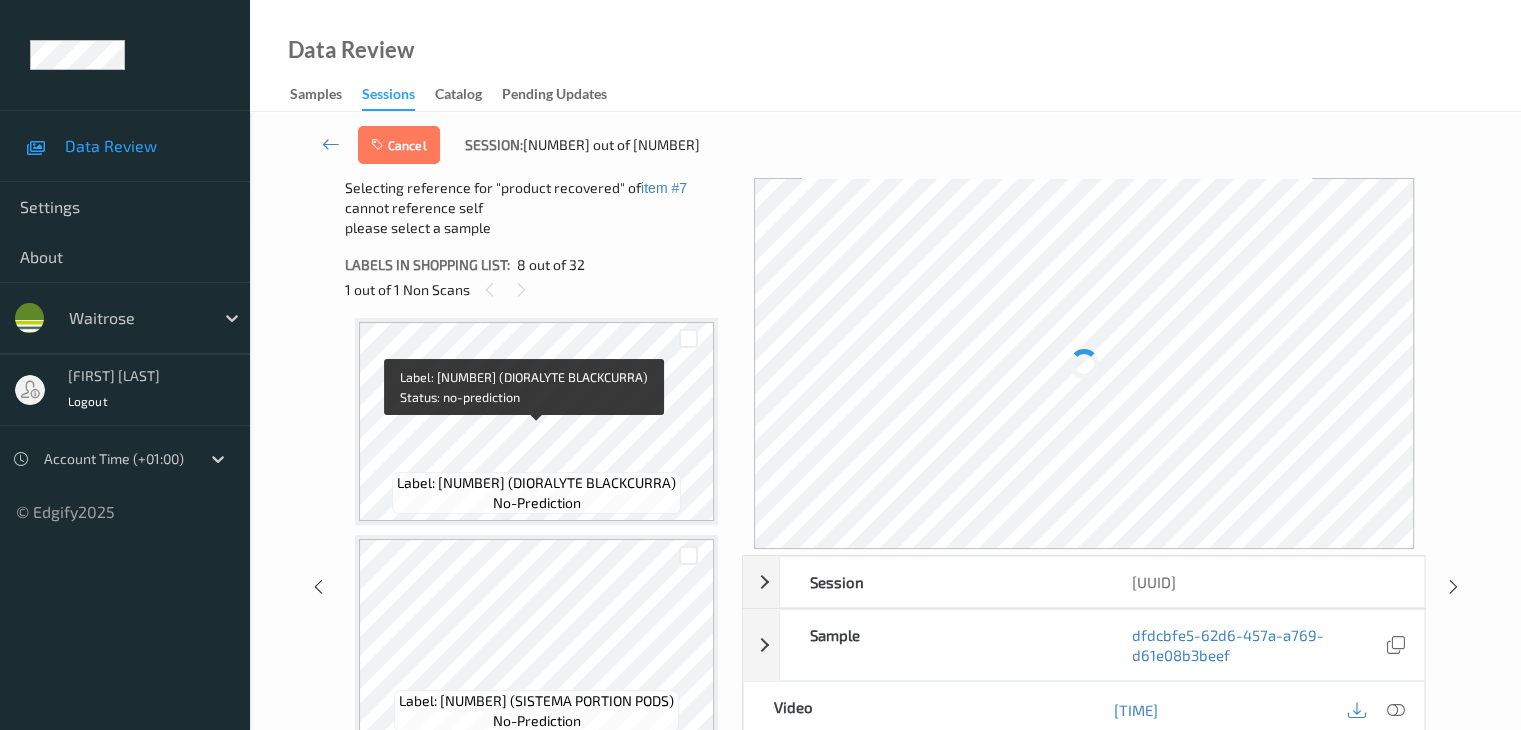 scroll, scrollTop: 2016, scrollLeft: 0, axis: vertical 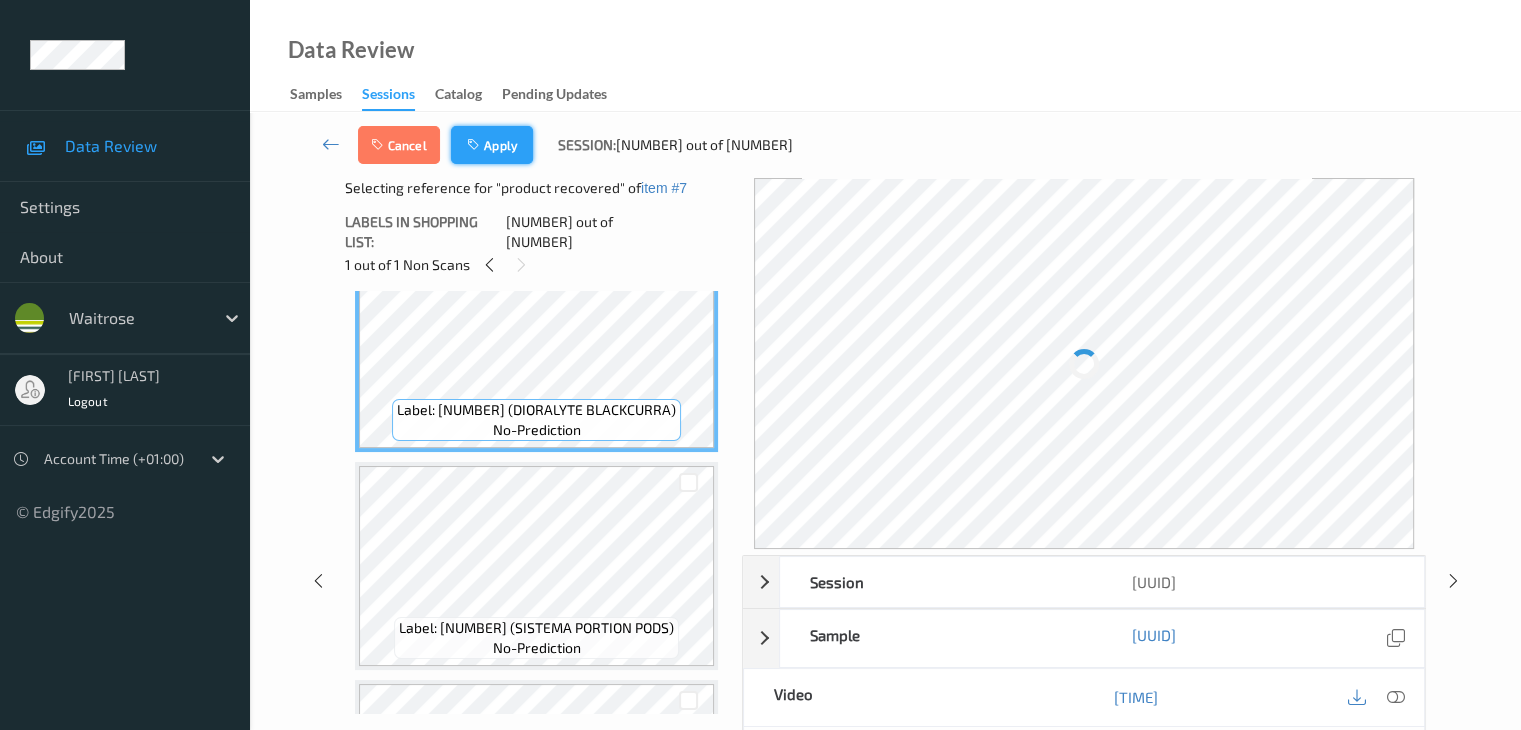 click on "Apply" at bounding box center (492, 145) 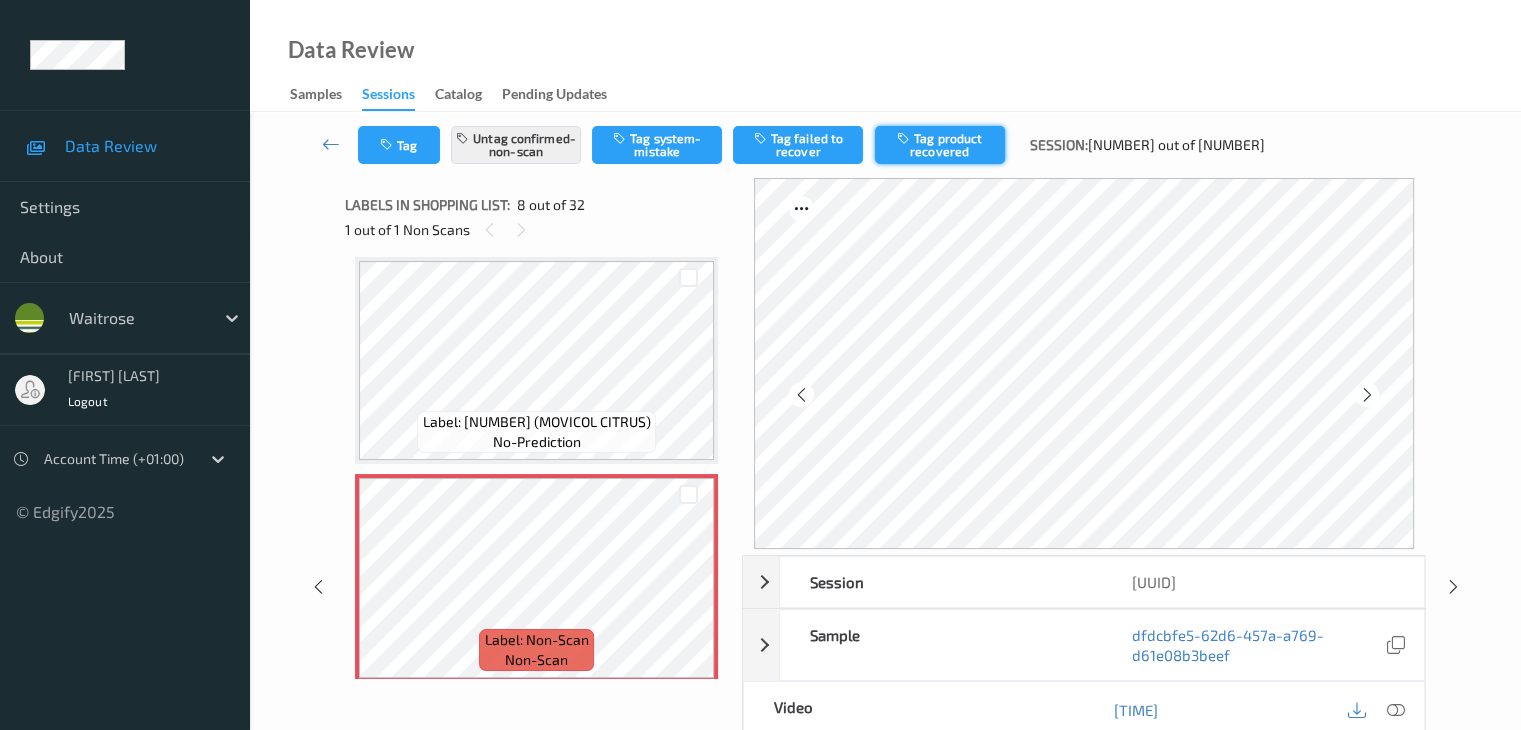 click on "Tag   product recovered" at bounding box center [940, 145] 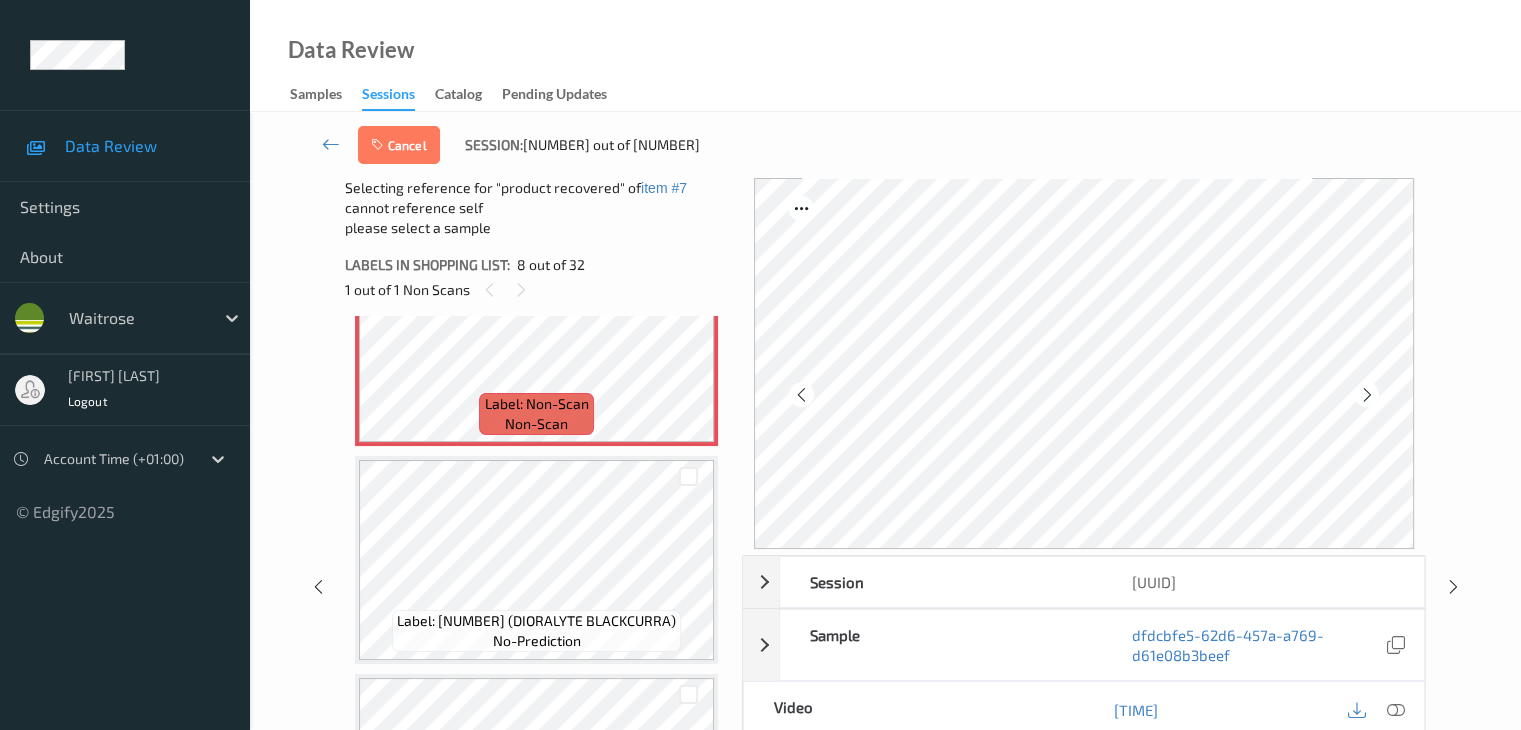 scroll, scrollTop: 1616, scrollLeft: 0, axis: vertical 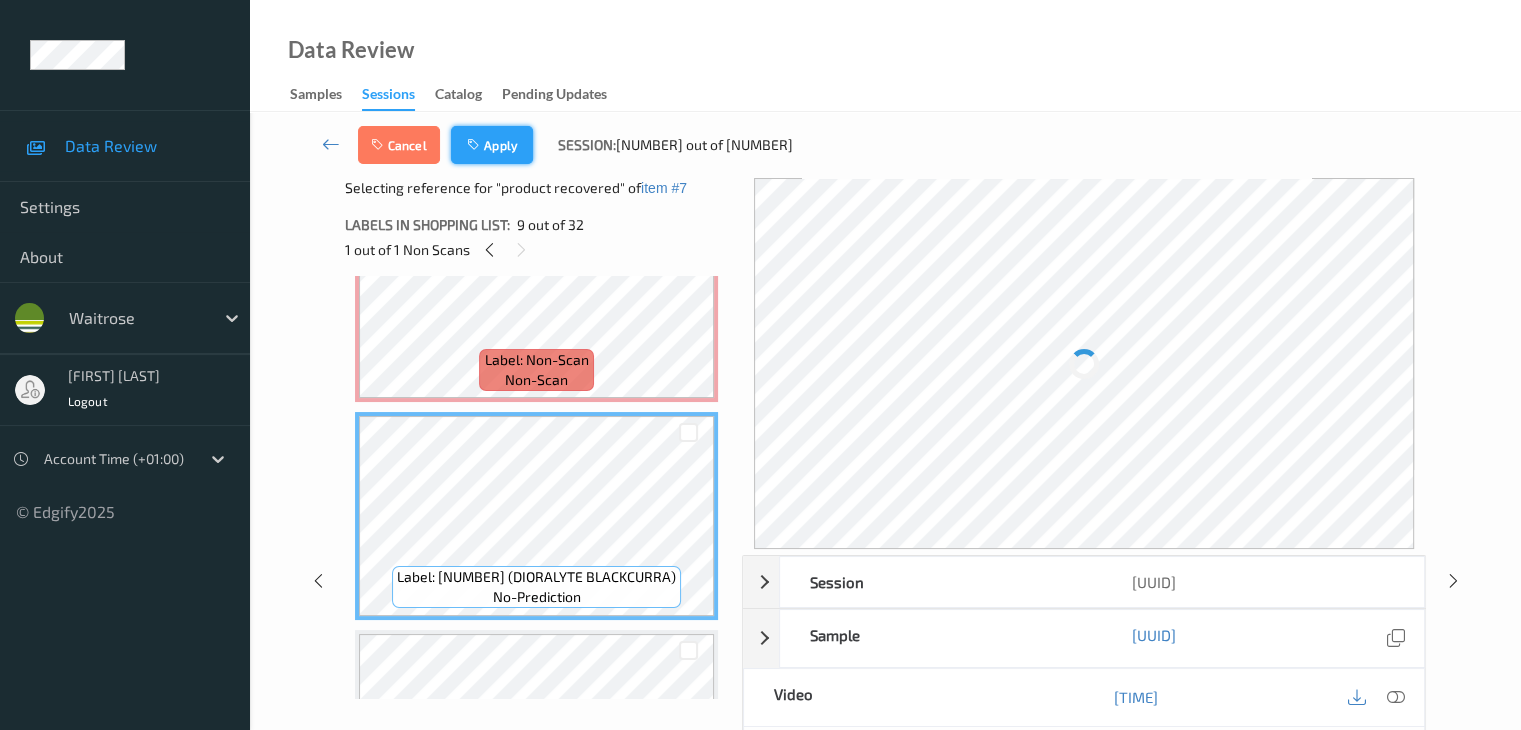 click on "Apply" at bounding box center (492, 145) 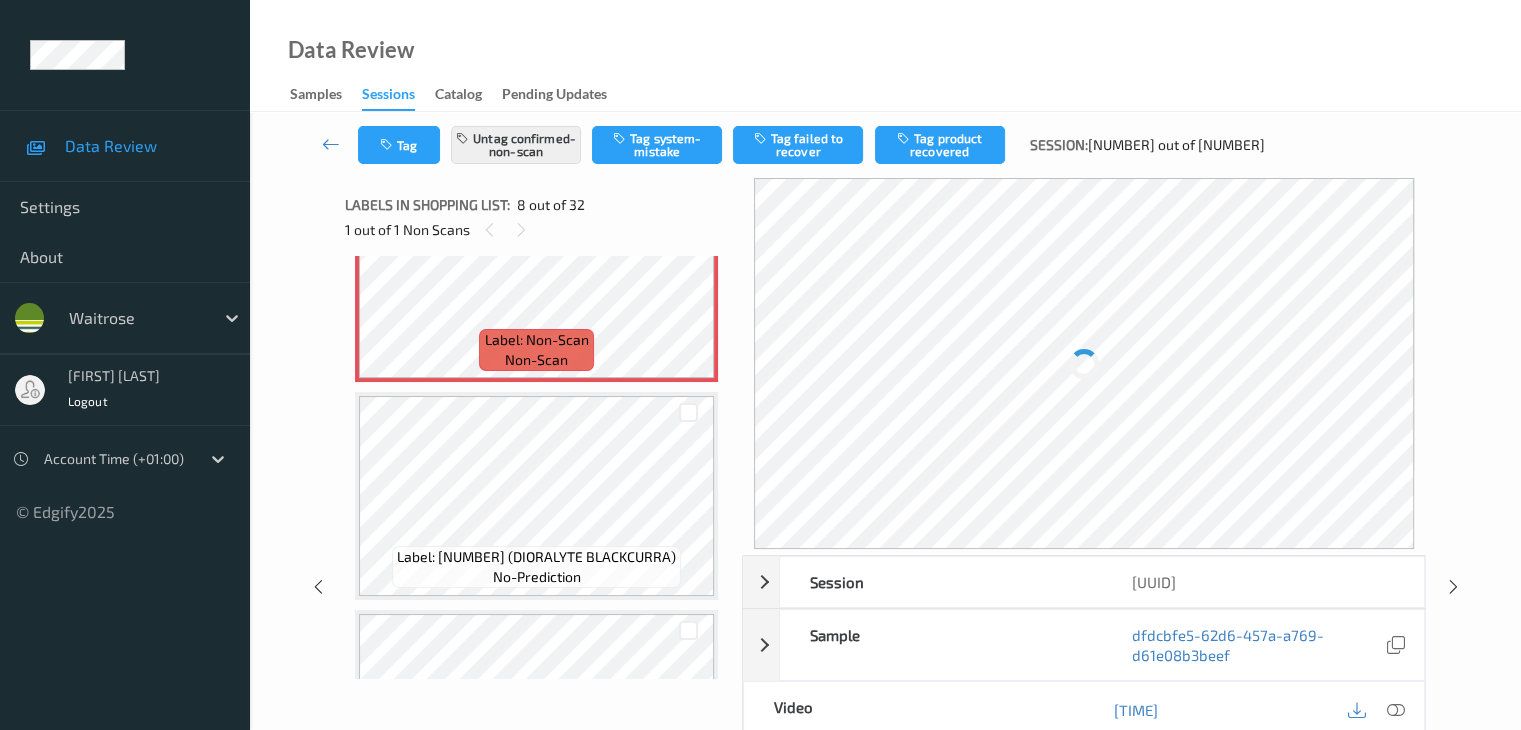 scroll, scrollTop: 1316, scrollLeft: 0, axis: vertical 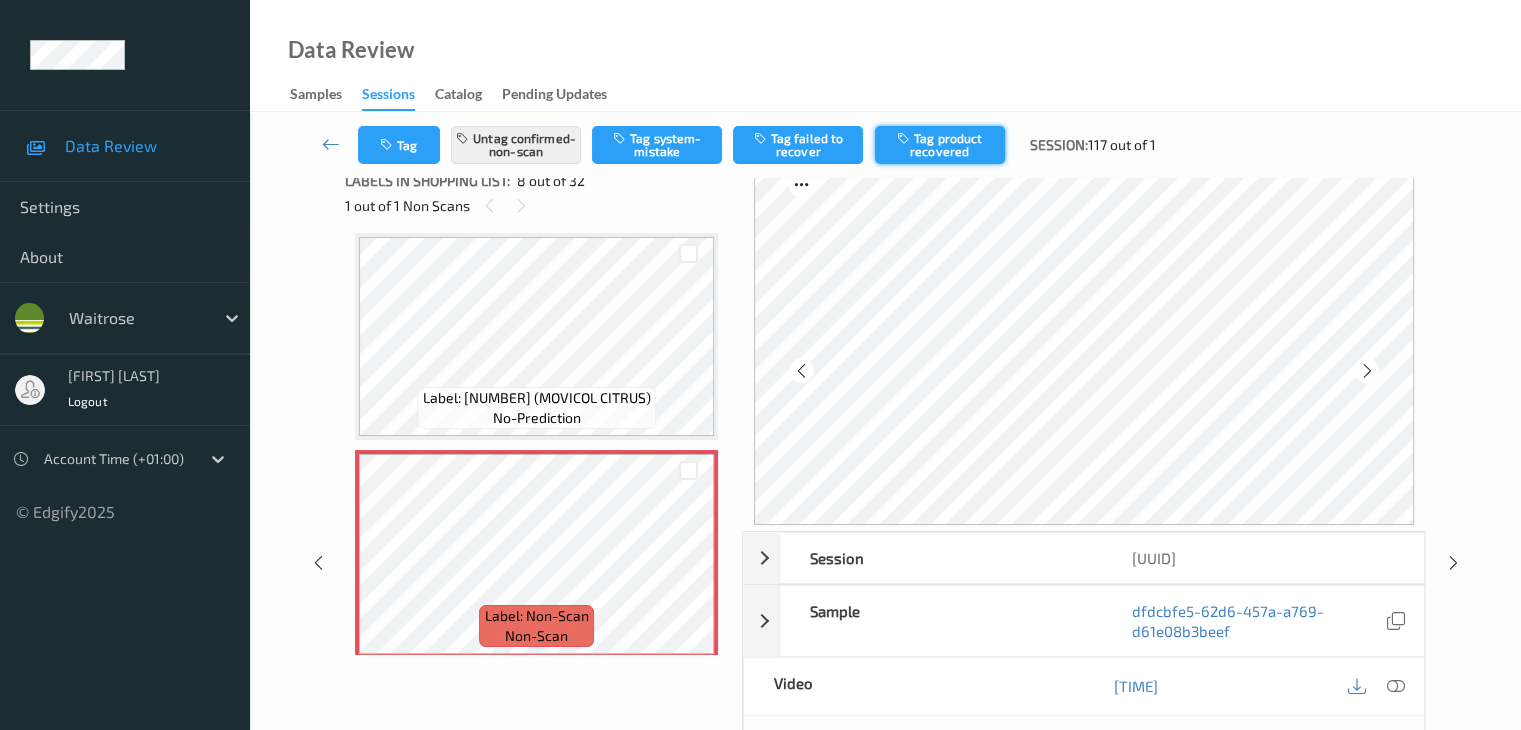 click on "Tag   product recovered" at bounding box center (940, 145) 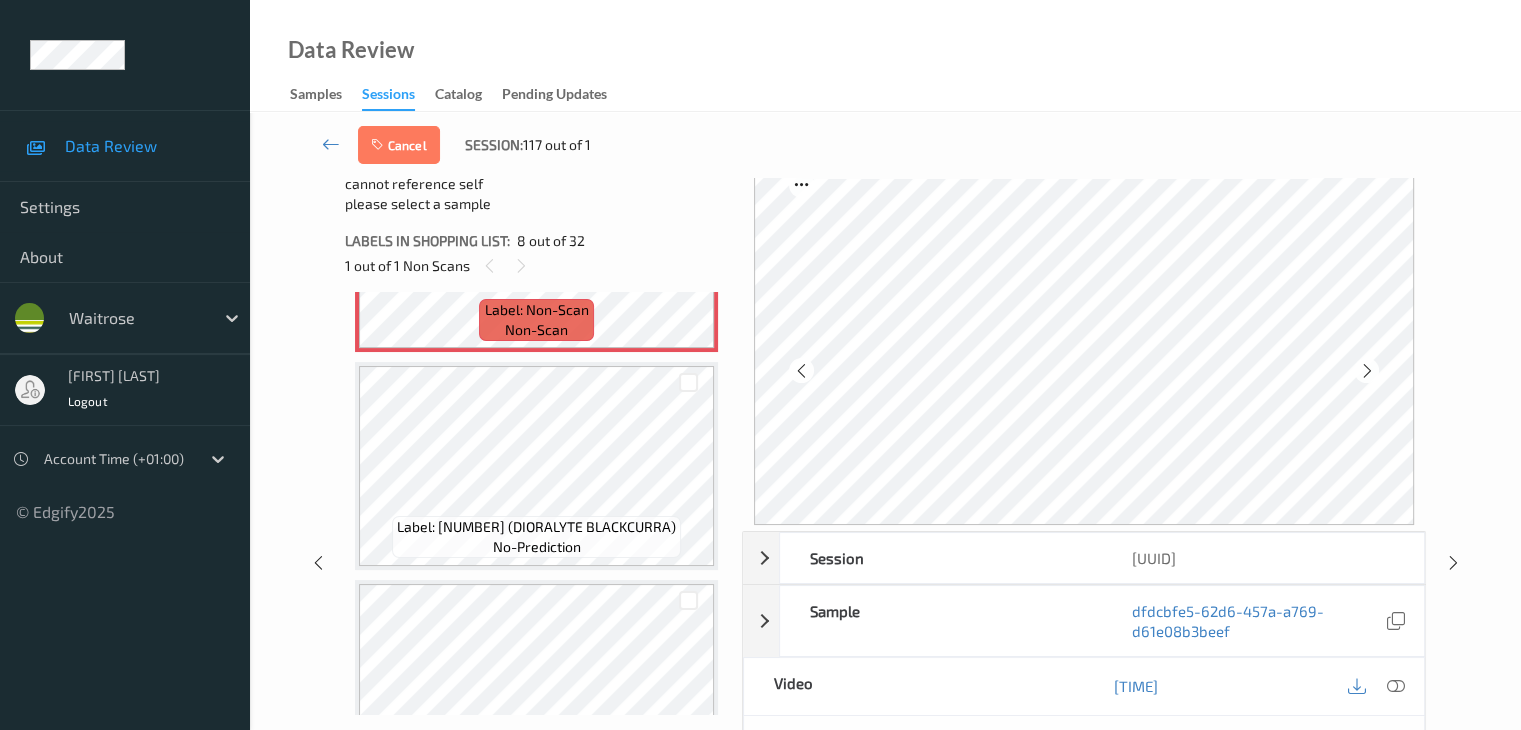 scroll, scrollTop: 1716, scrollLeft: 0, axis: vertical 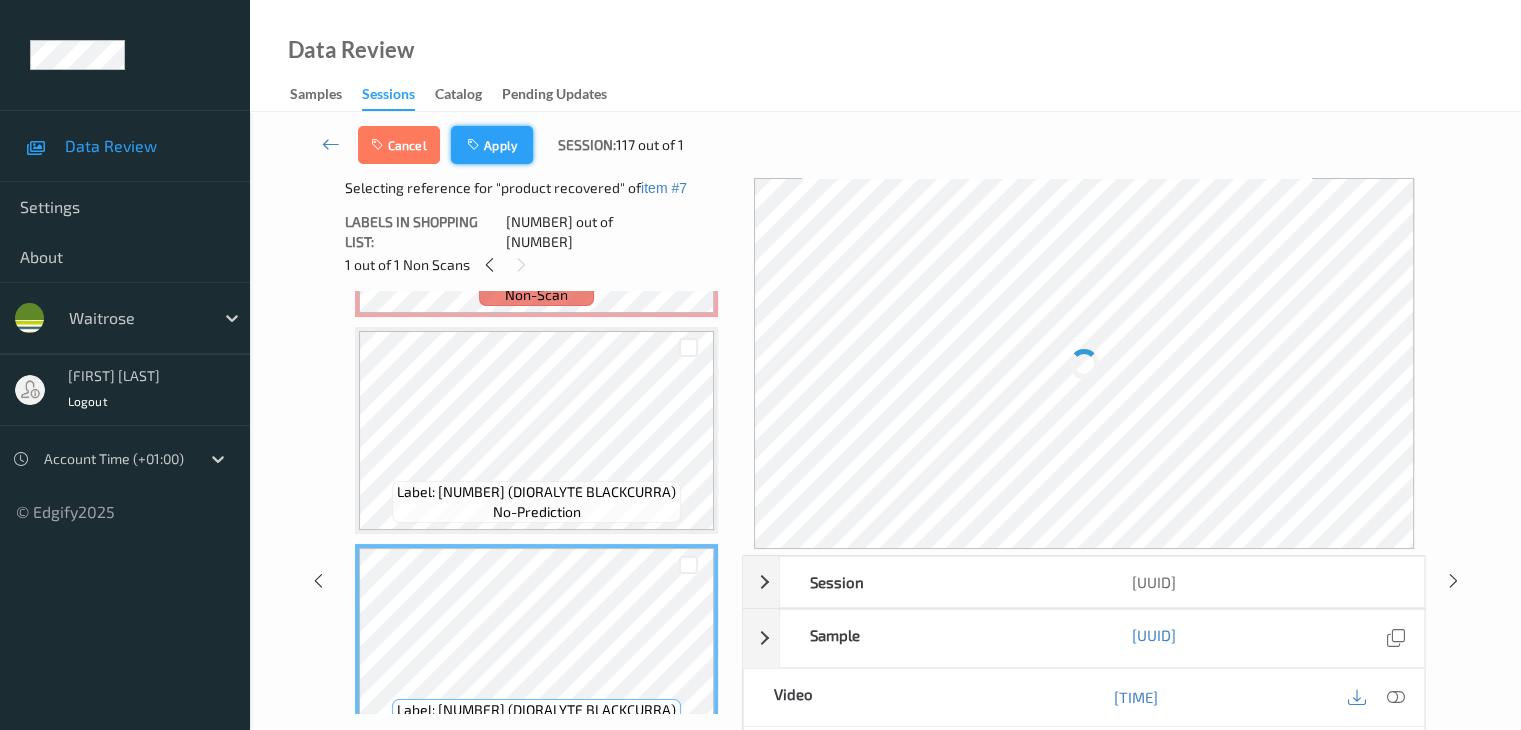 click at bounding box center (475, 145) 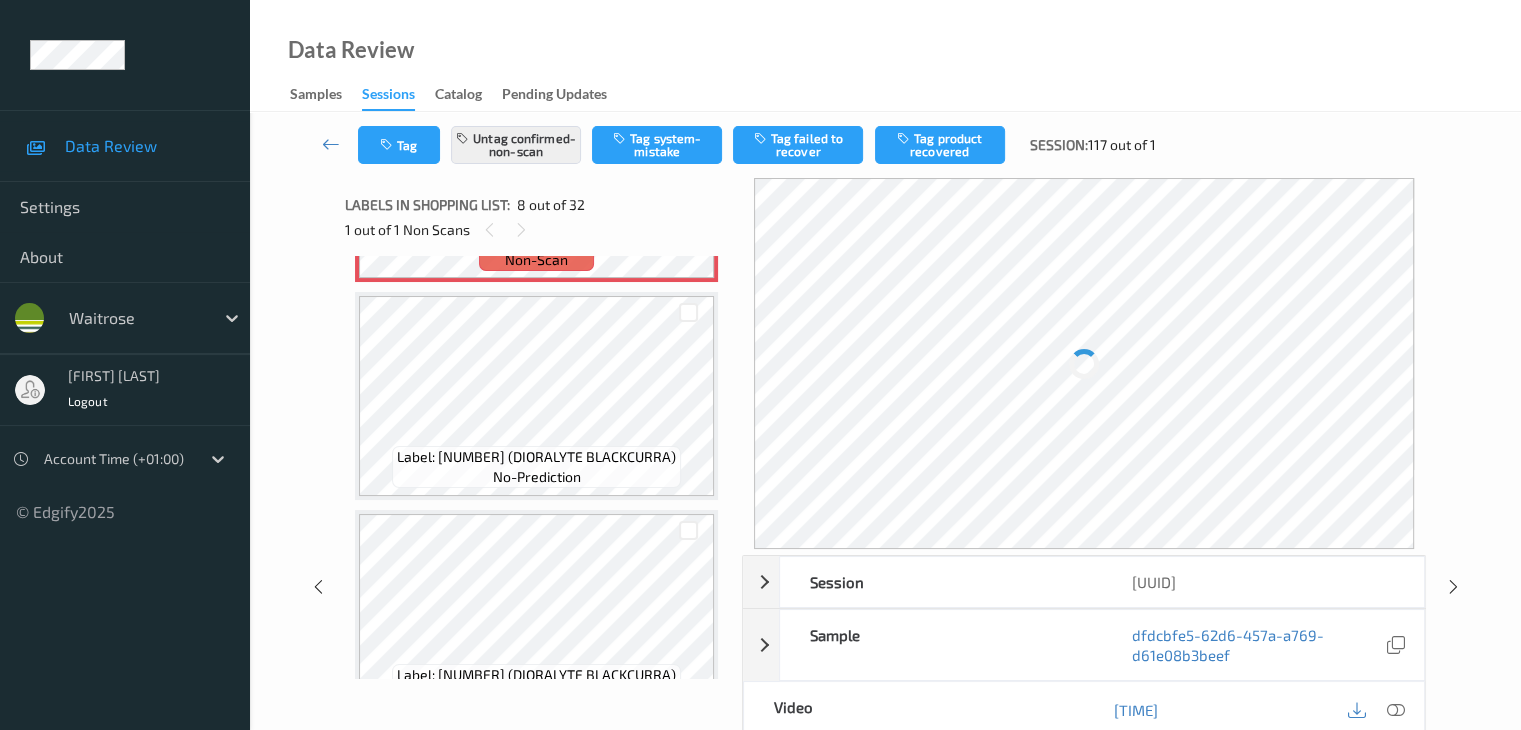 scroll, scrollTop: 1316, scrollLeft: 0, axis: vertical 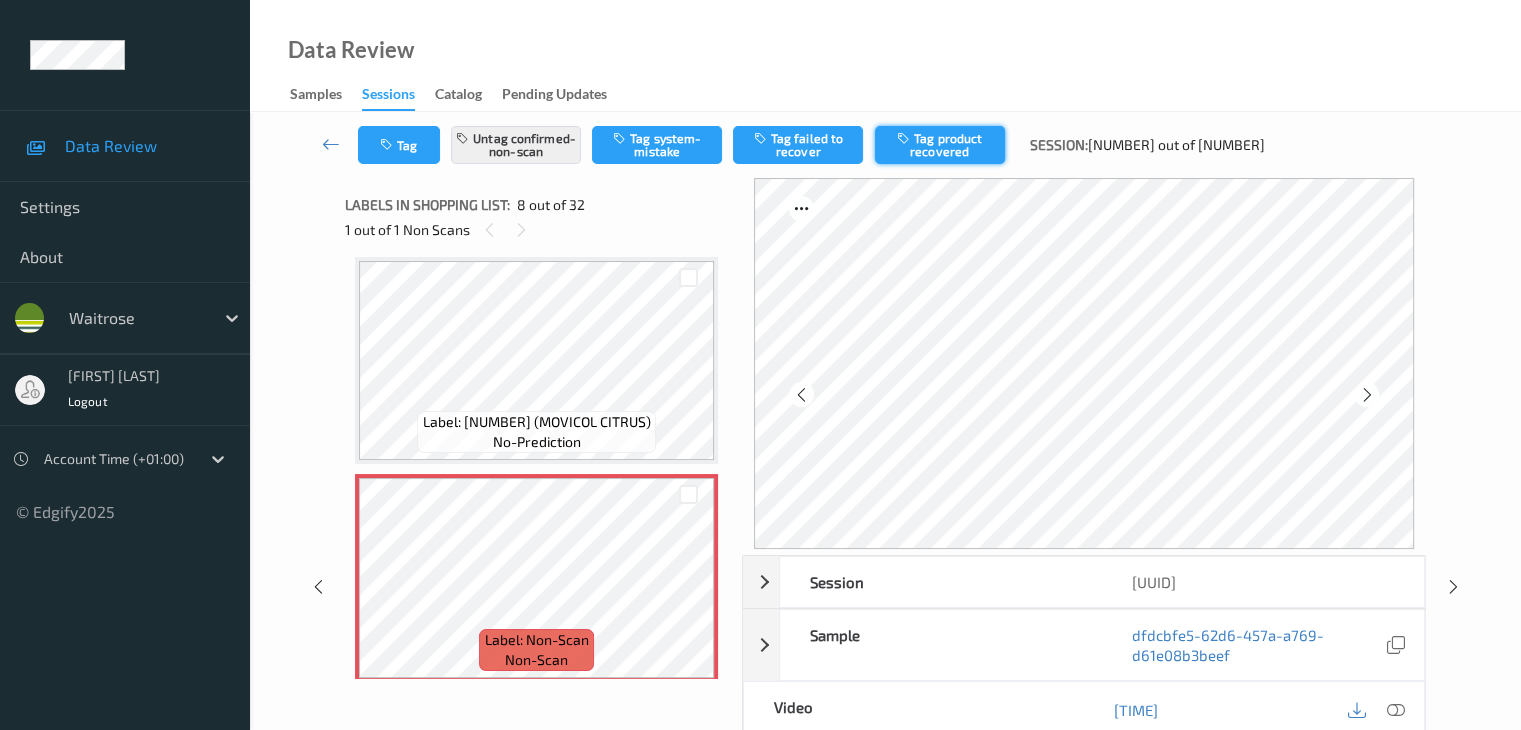 click on "Tag   product recovered" at bounding box center (940, 145) 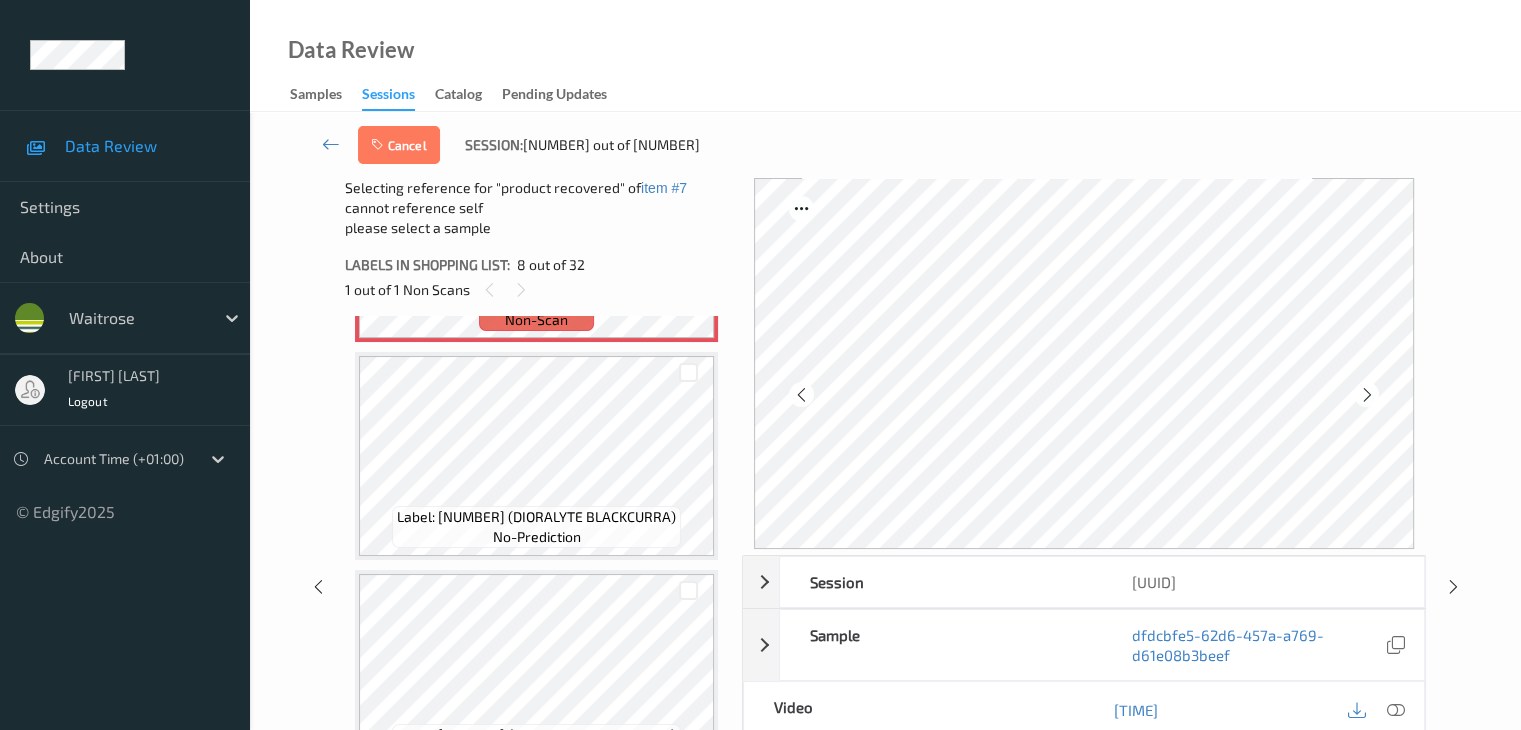 scroll, scrollTop: 1816, scrollLeft: 0, axis: vertical 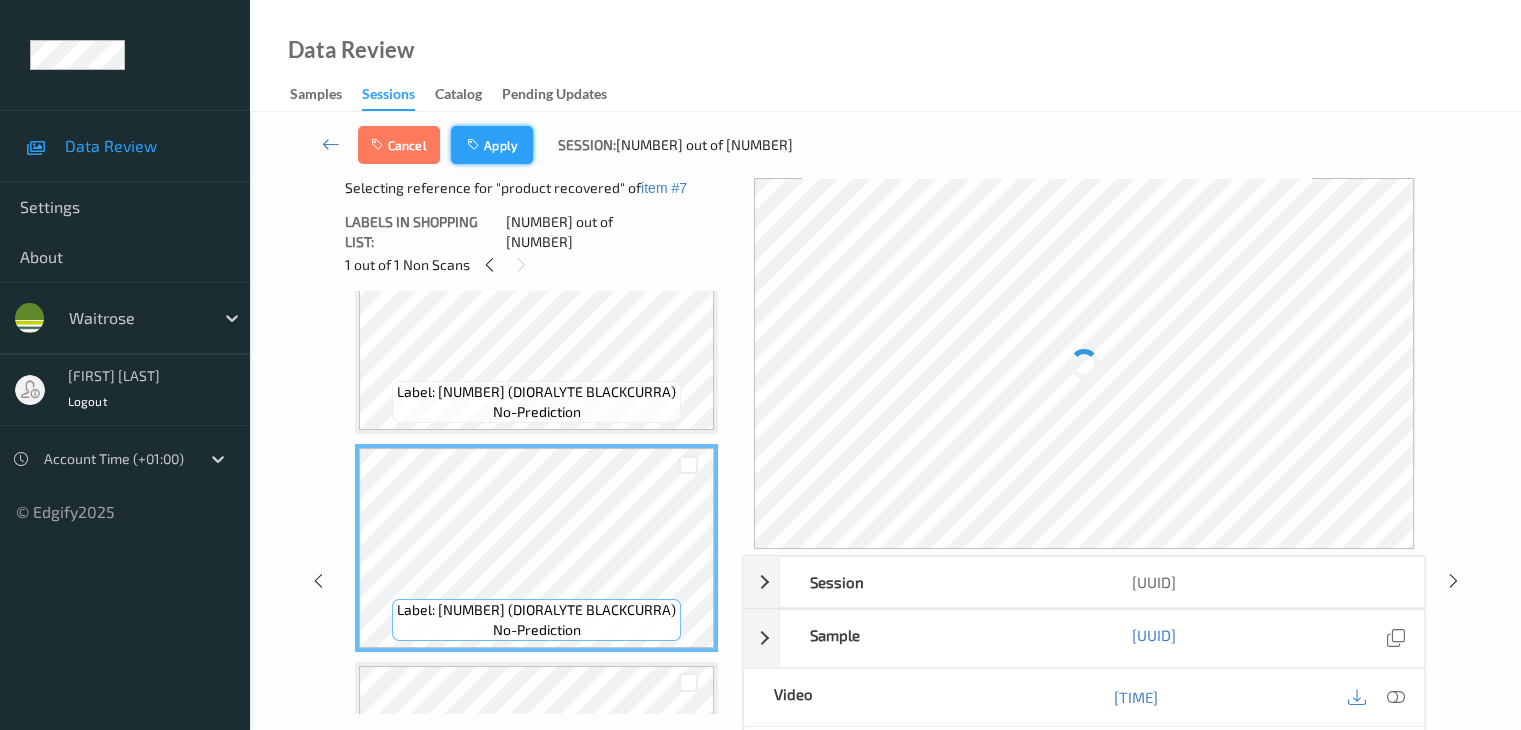 click on "Apply" at bounding box center (492, 145) 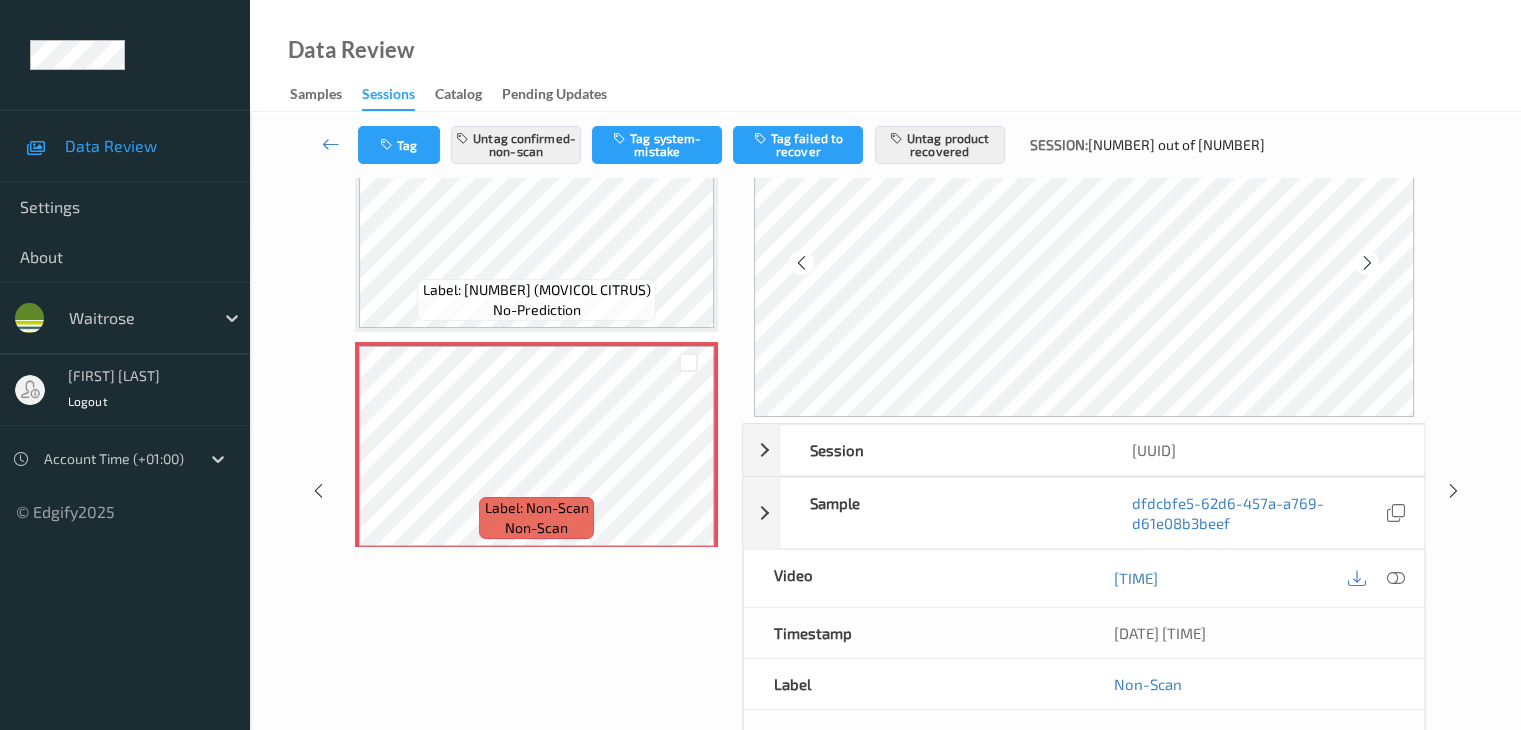 scroll, scrollTop: 0, scrollLeft: 0, axis: both 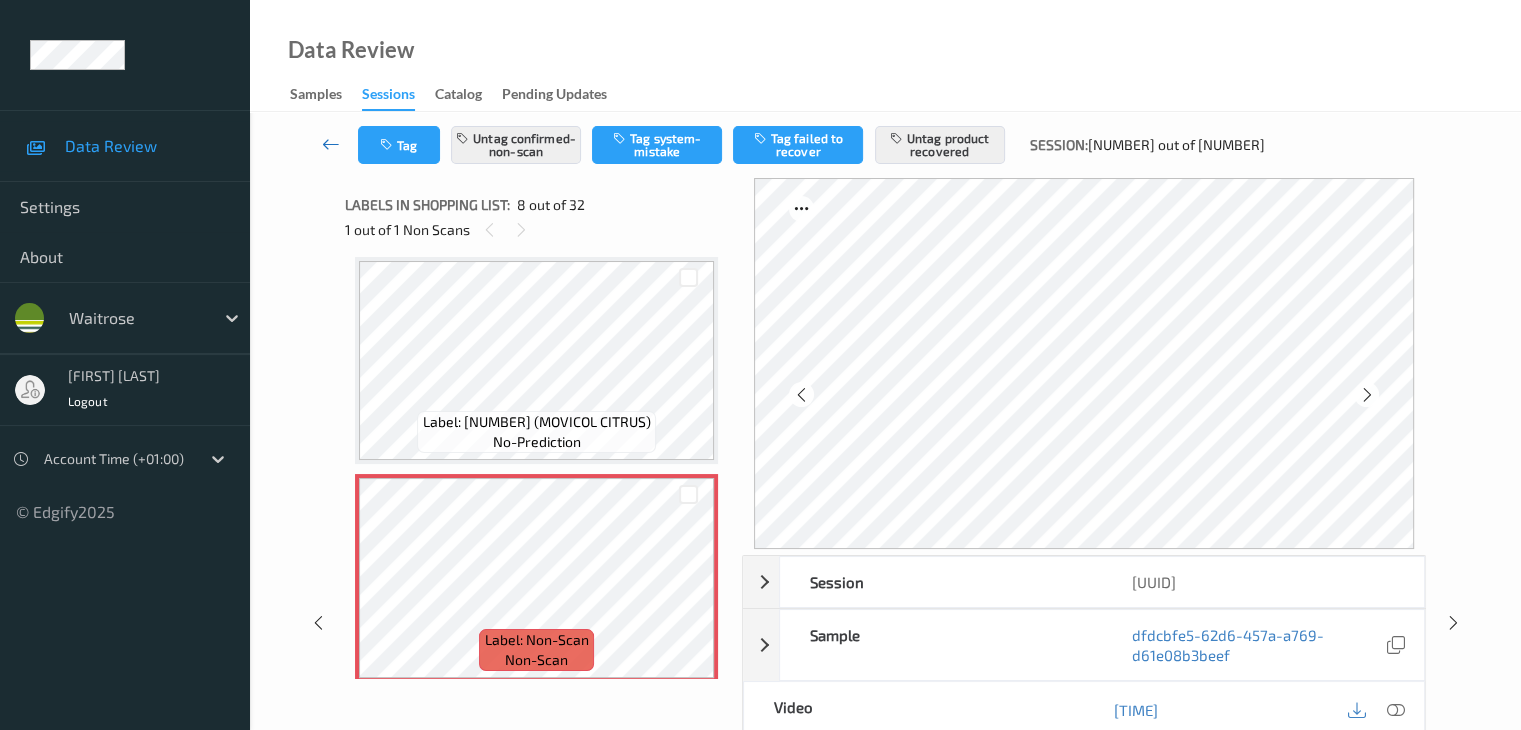 click at bounding box center (331, 144) 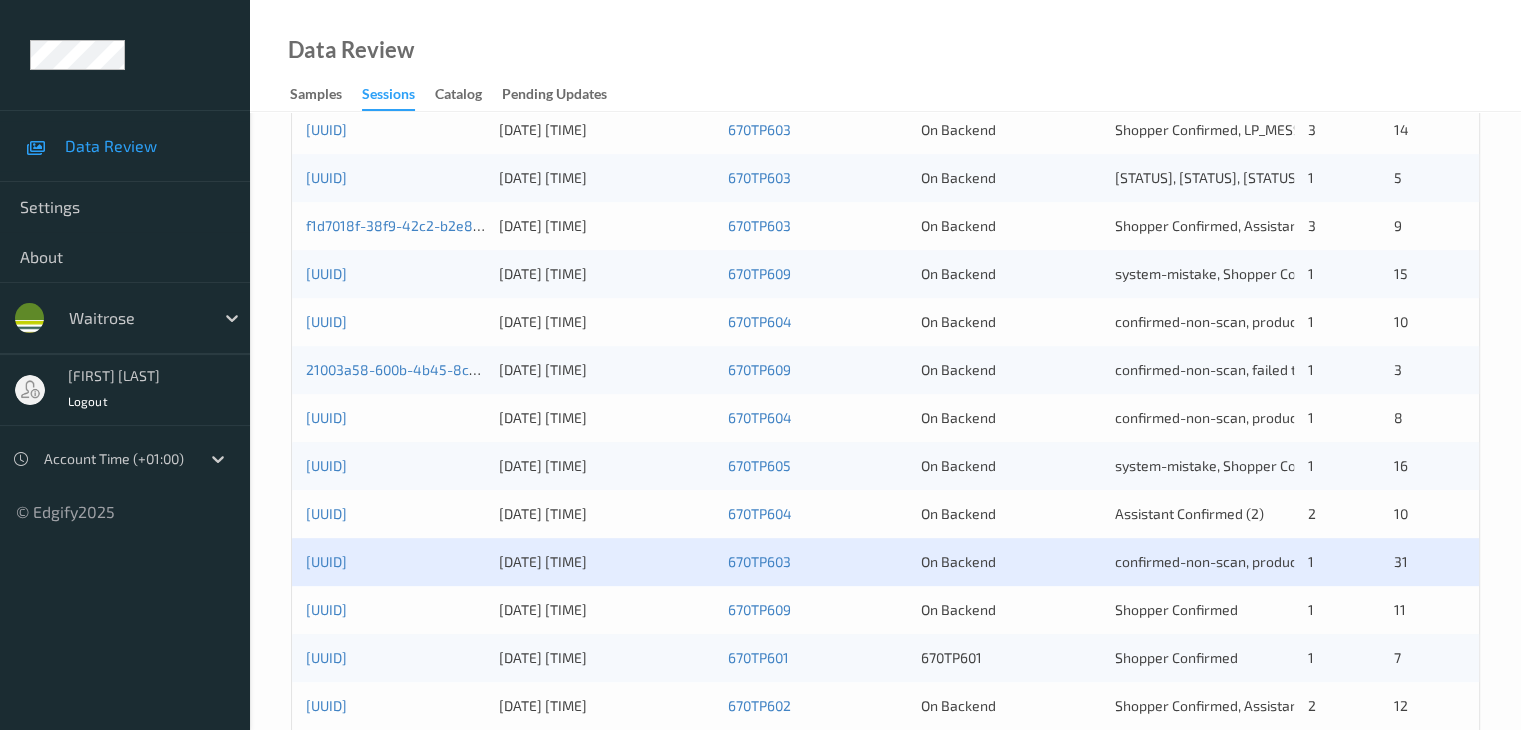 scroll, scrollTop: 932, scrollLeft: 0, axis: vertical 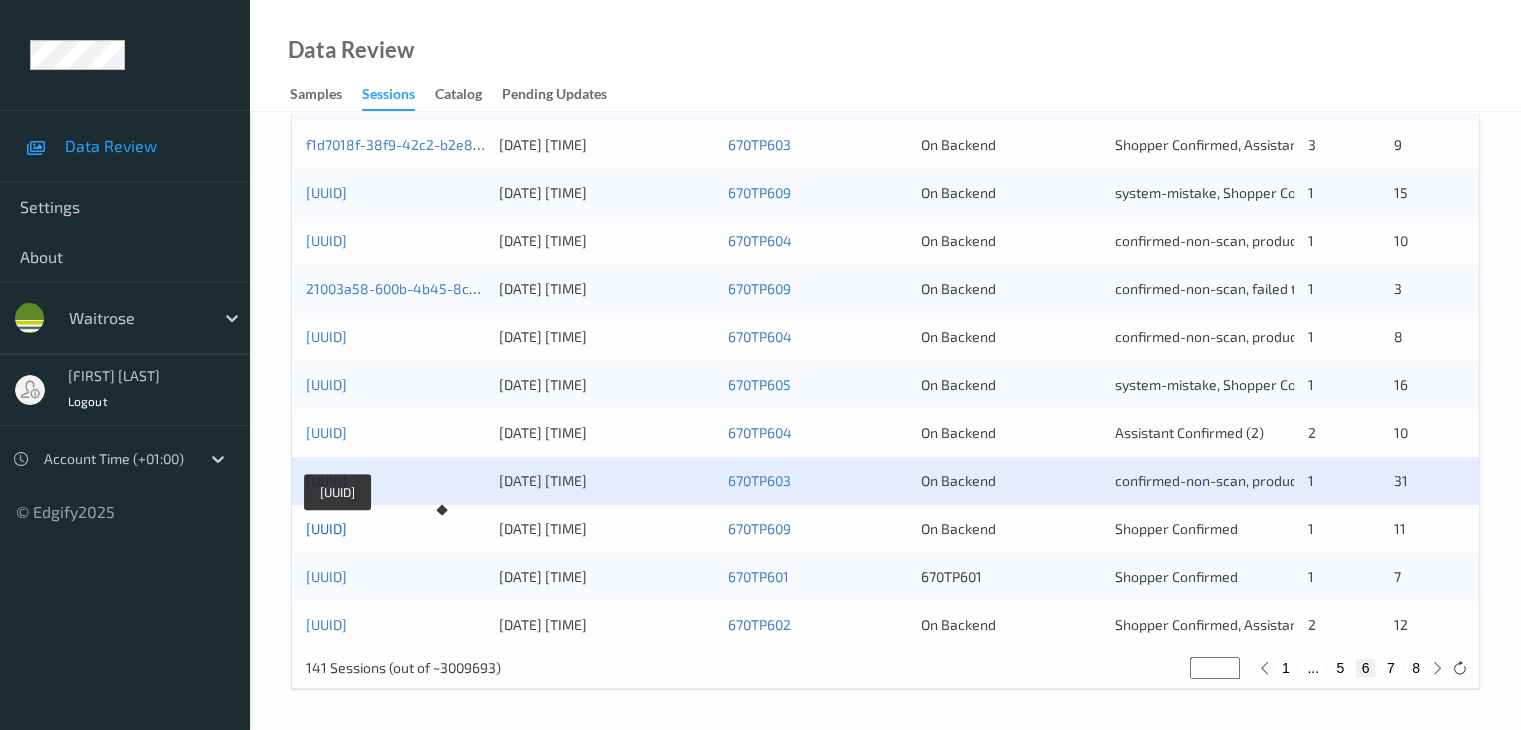 click on "[UUID]" at bounding box center [326, 528] 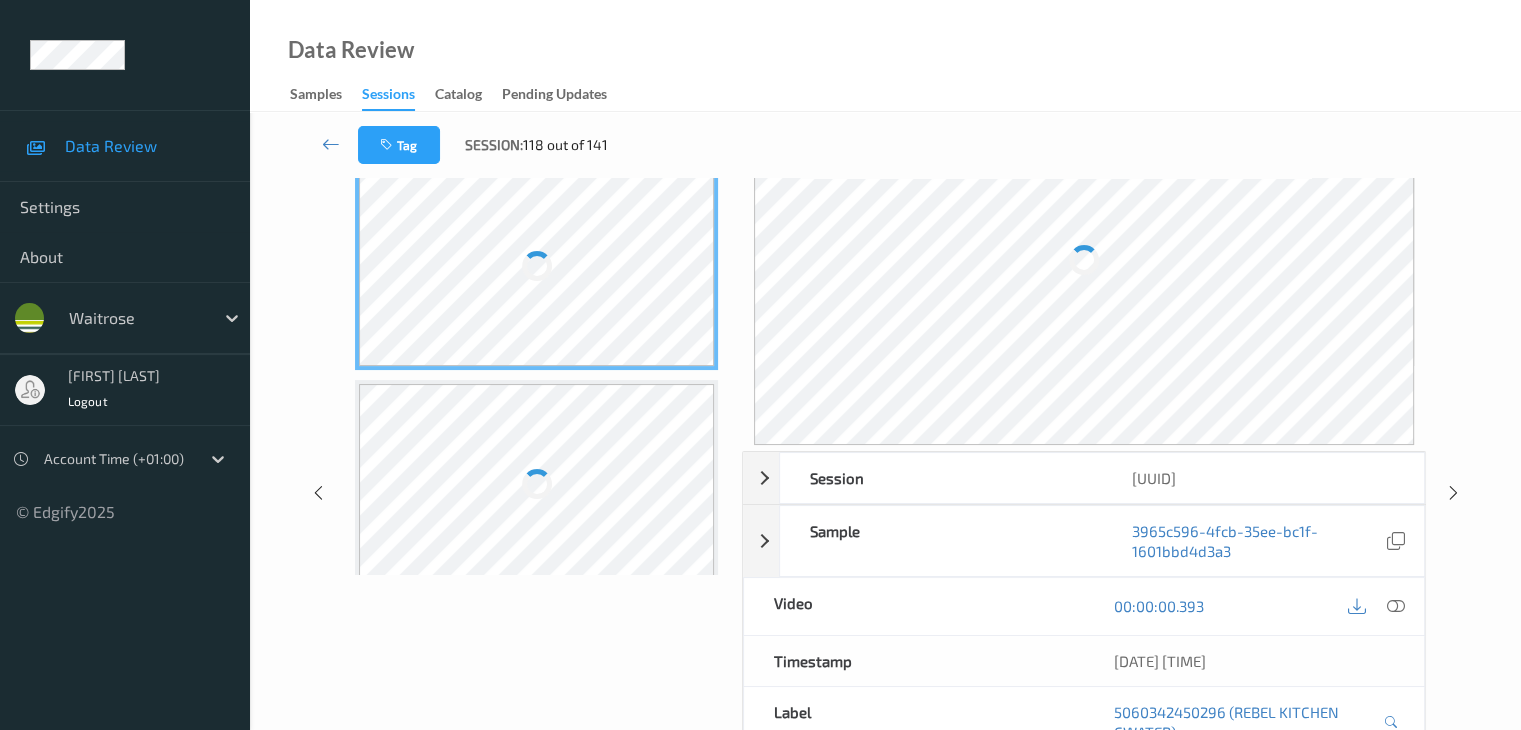 scroll, scrollTop: 0, scrollLeft: 0, axis: both 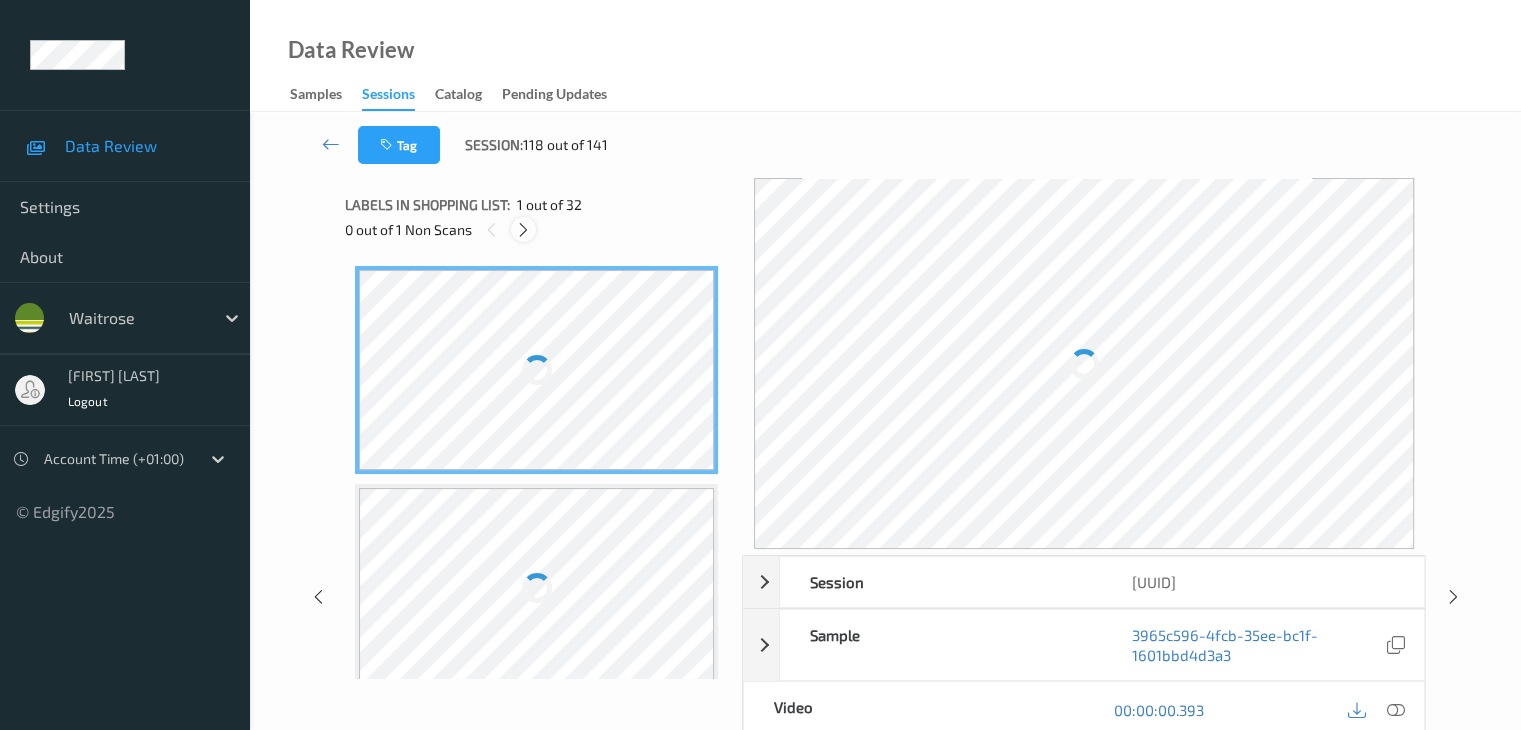 click at bounding box center [523, 230] 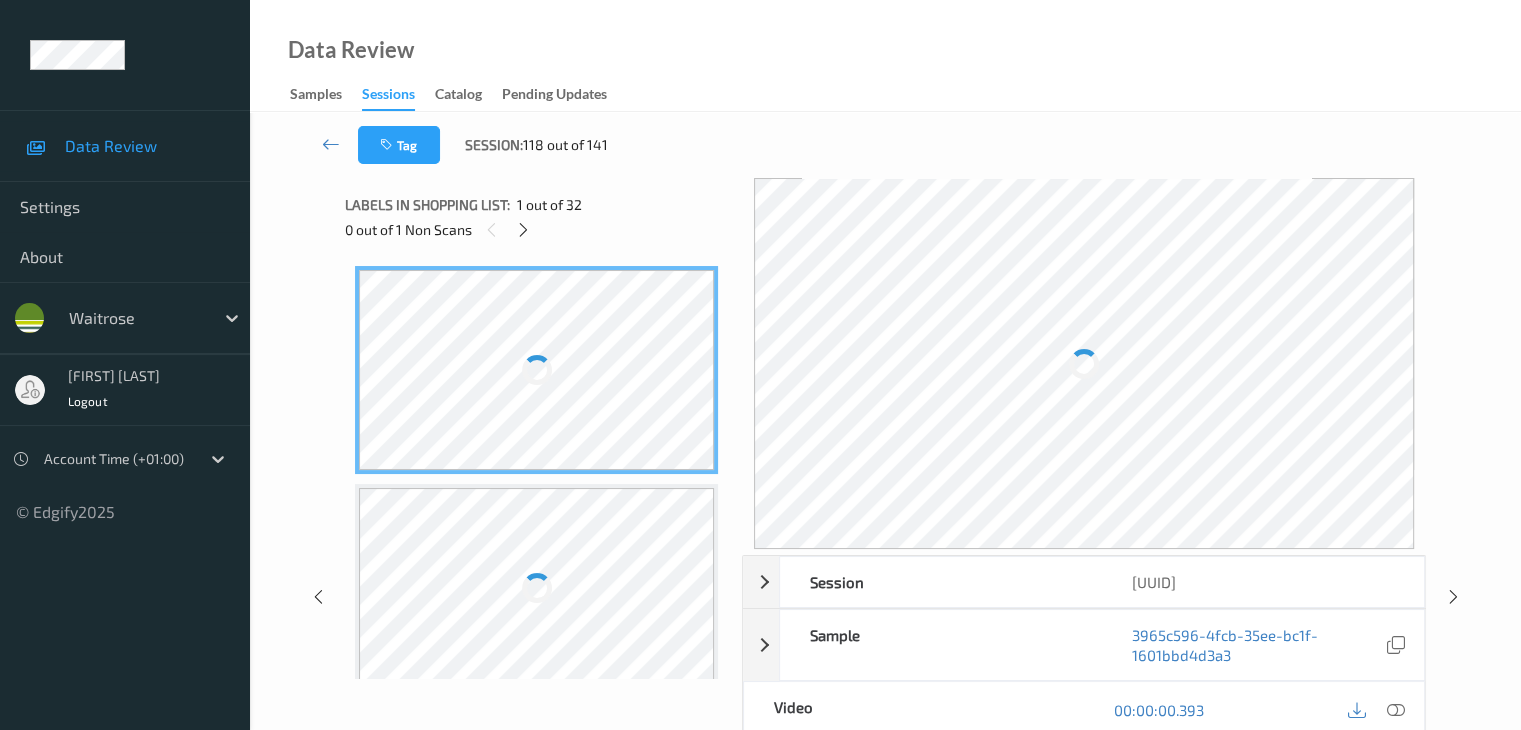 scroll, scrollTop: 1316, scrollLeft: 0, axis: vertical 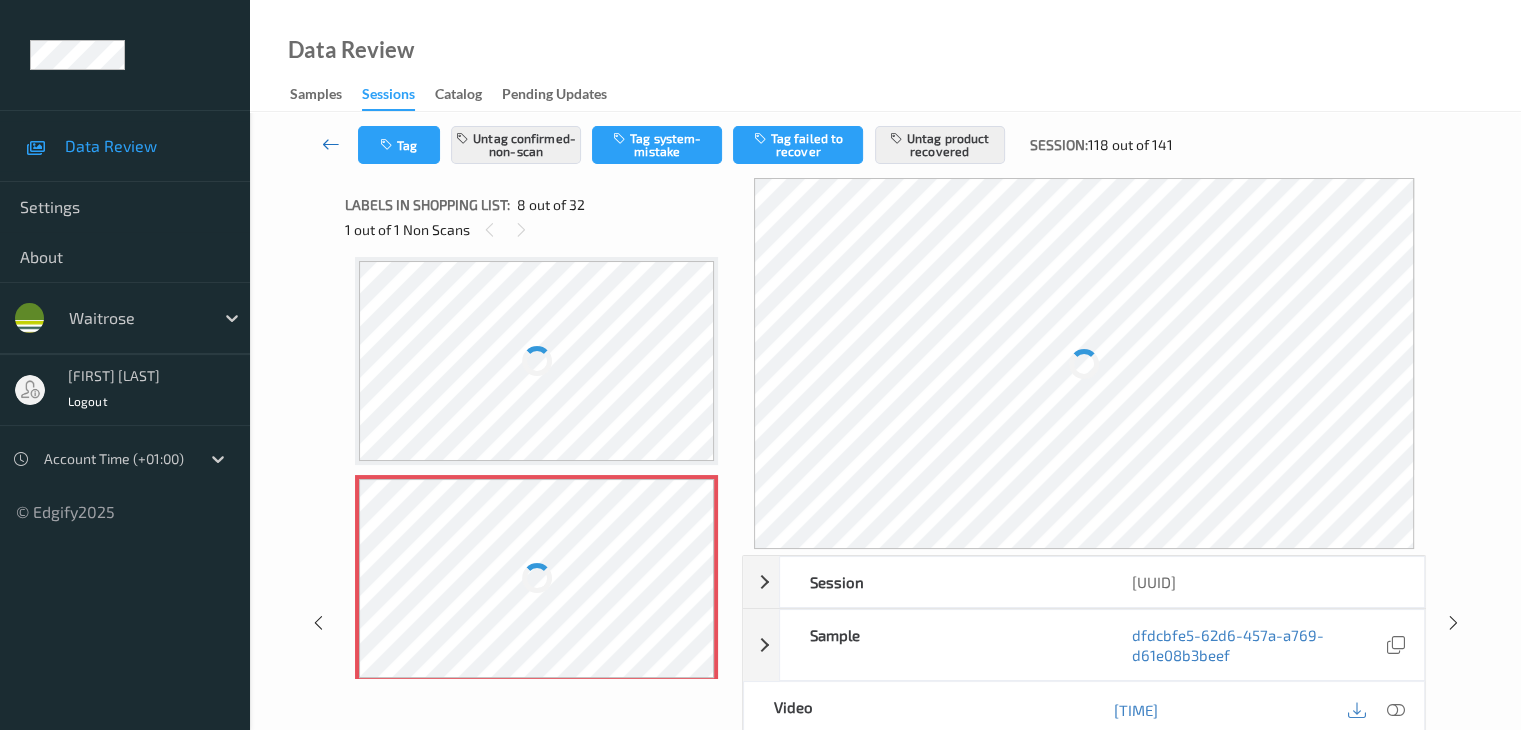 click at bounding box center [331, 144] 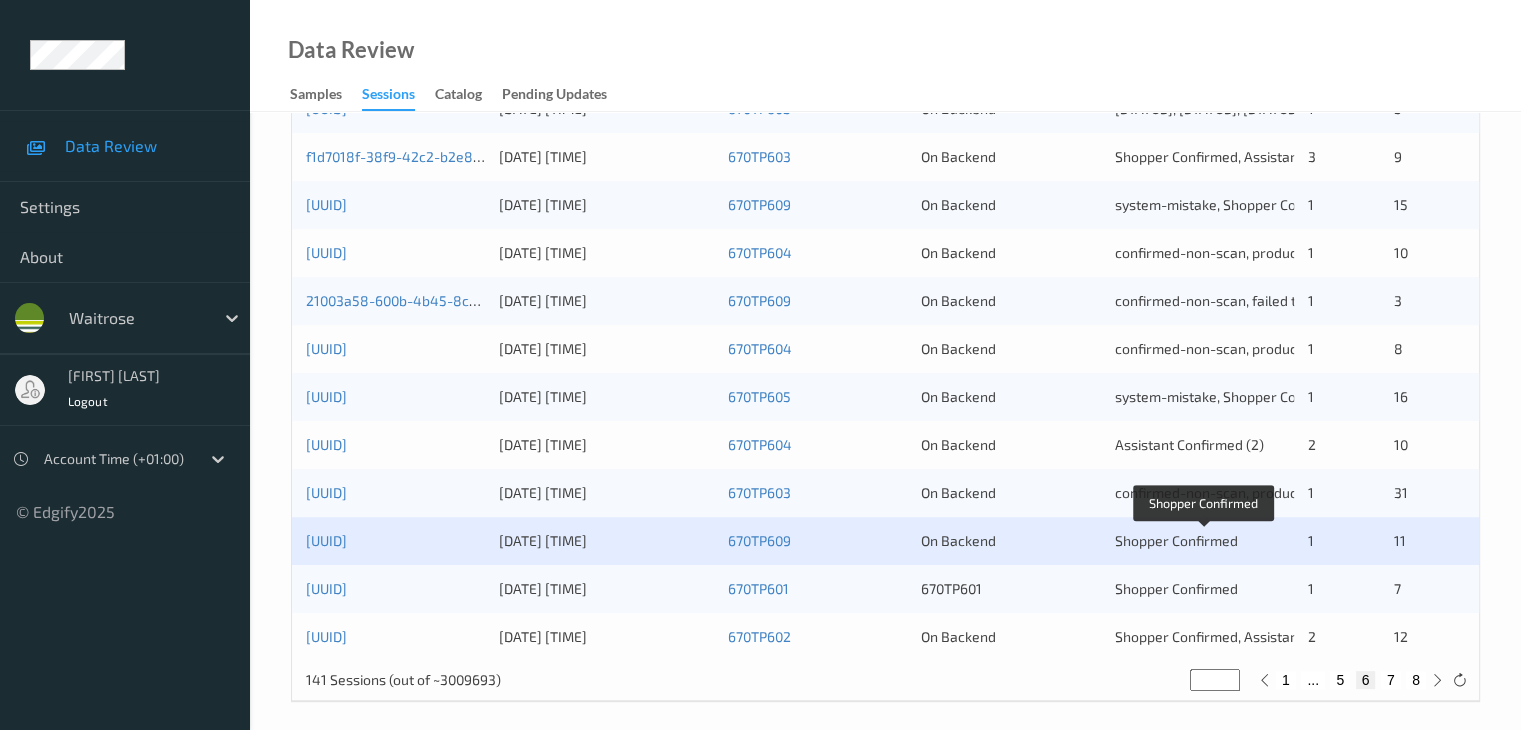 scroll, scrollTop: 932, scrollLeft: 0, axis: vertical 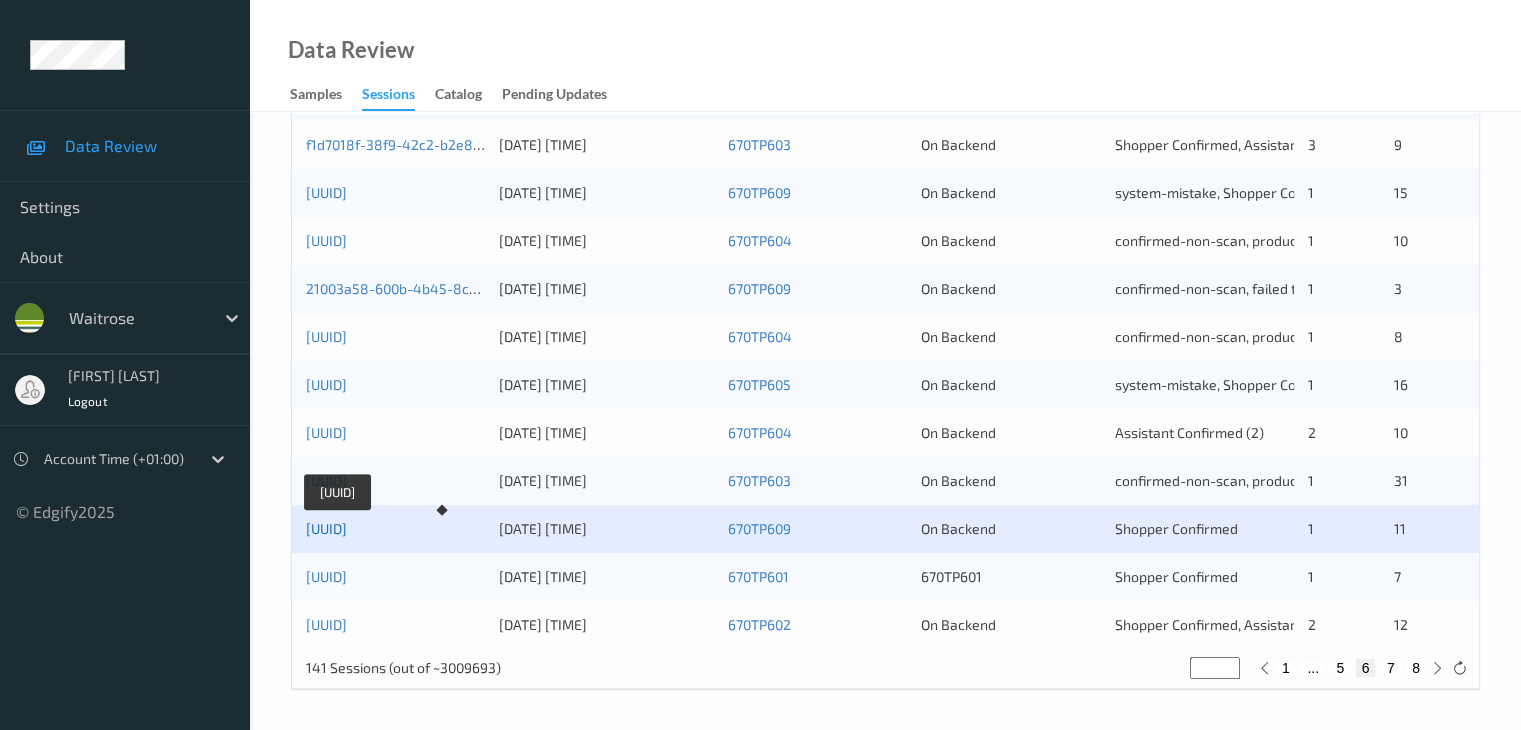 click on "[UUID]" at bounding box center (326, 528) 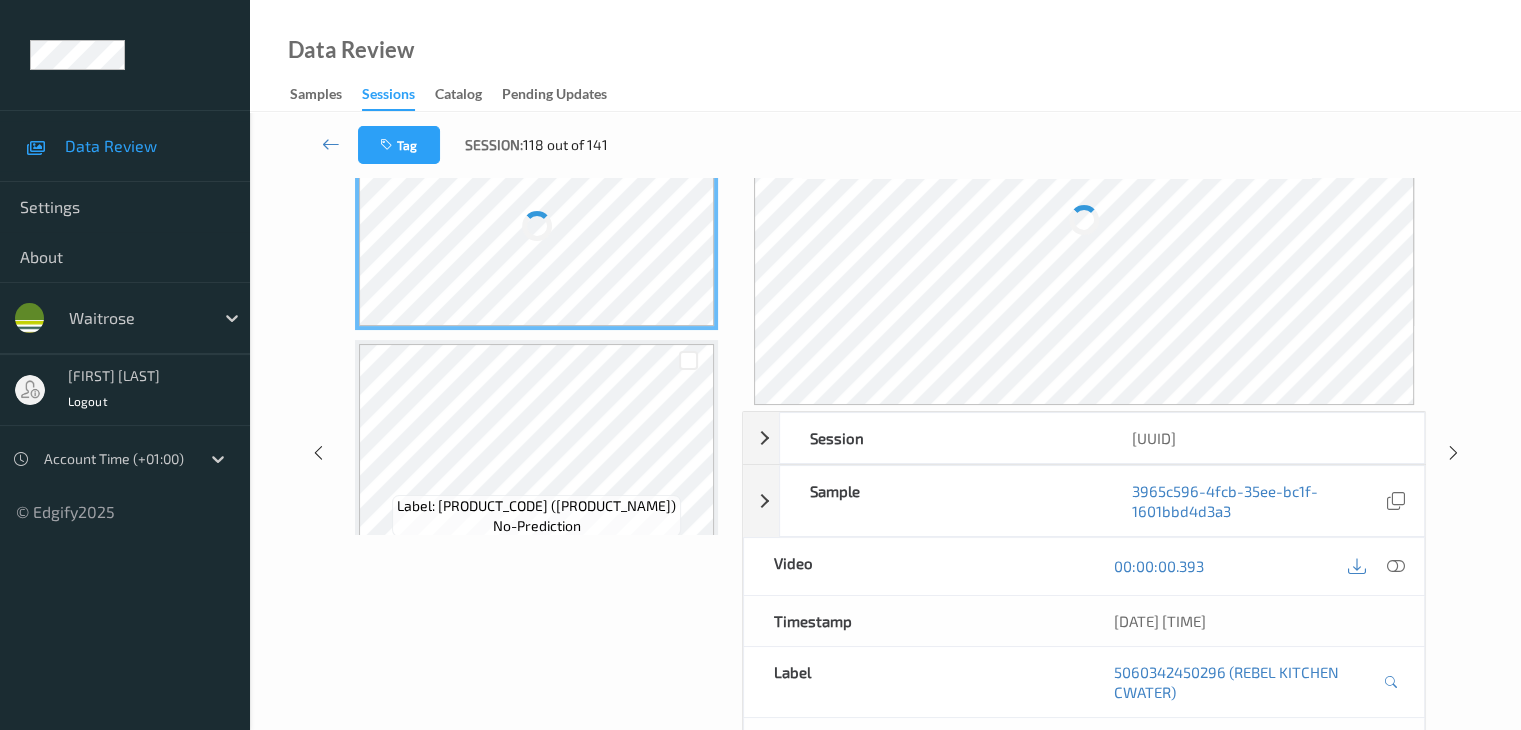 scroll, scrollTop: 0, scrollLeft: 0, axis: both 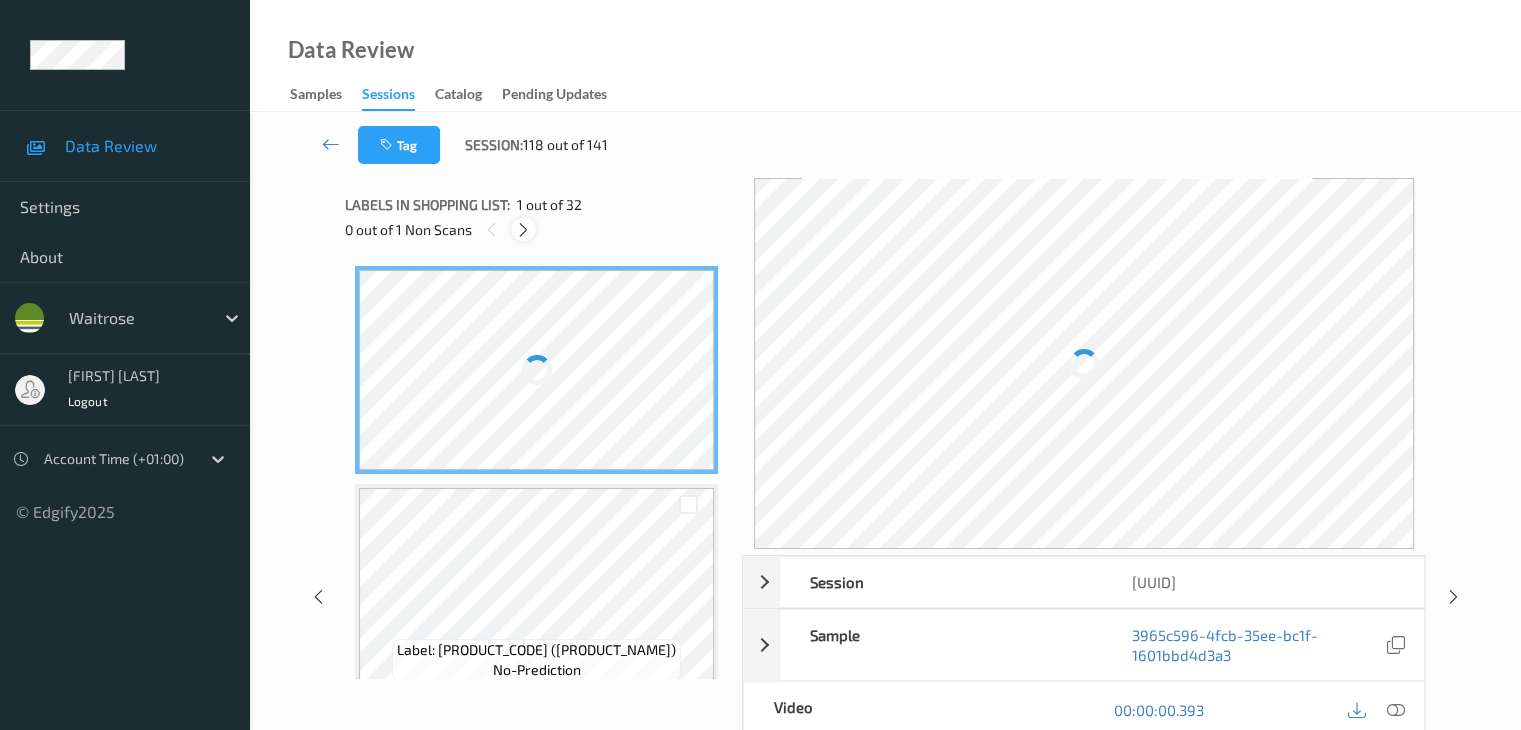 click at bounding box center (523, 230) 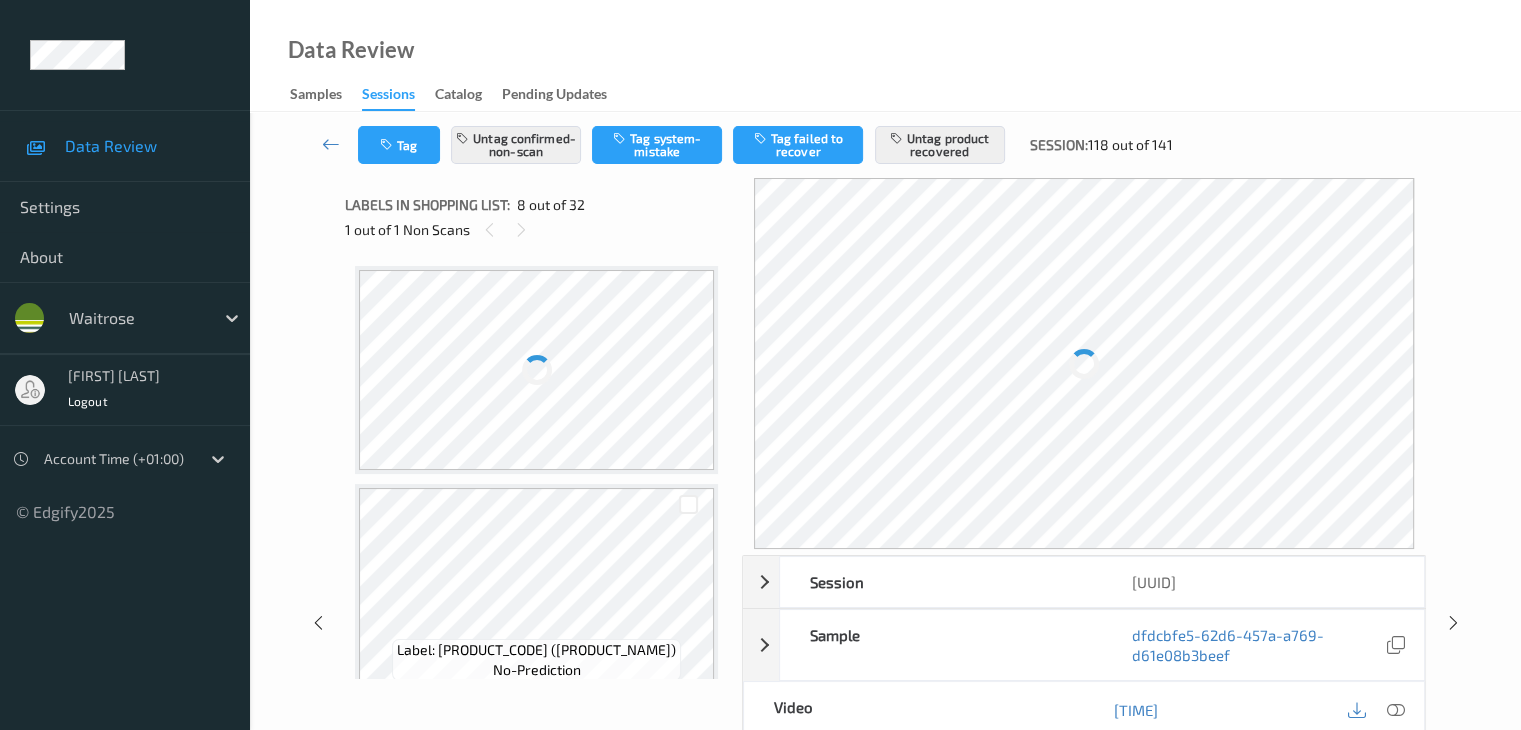 scroll, scrollTop: 1316, scrollLeft: 0, axis: vertical 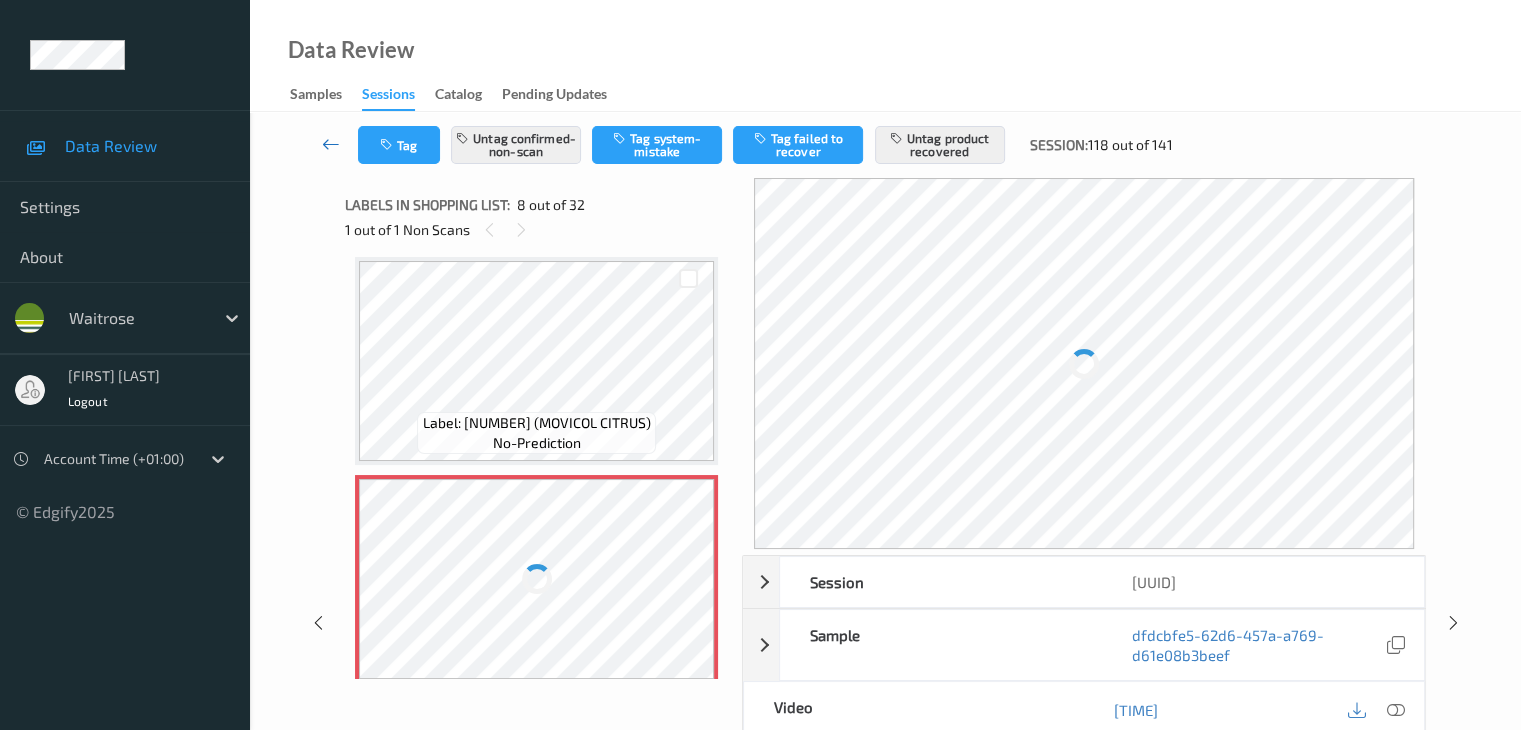click at bounding box center (331, 144) 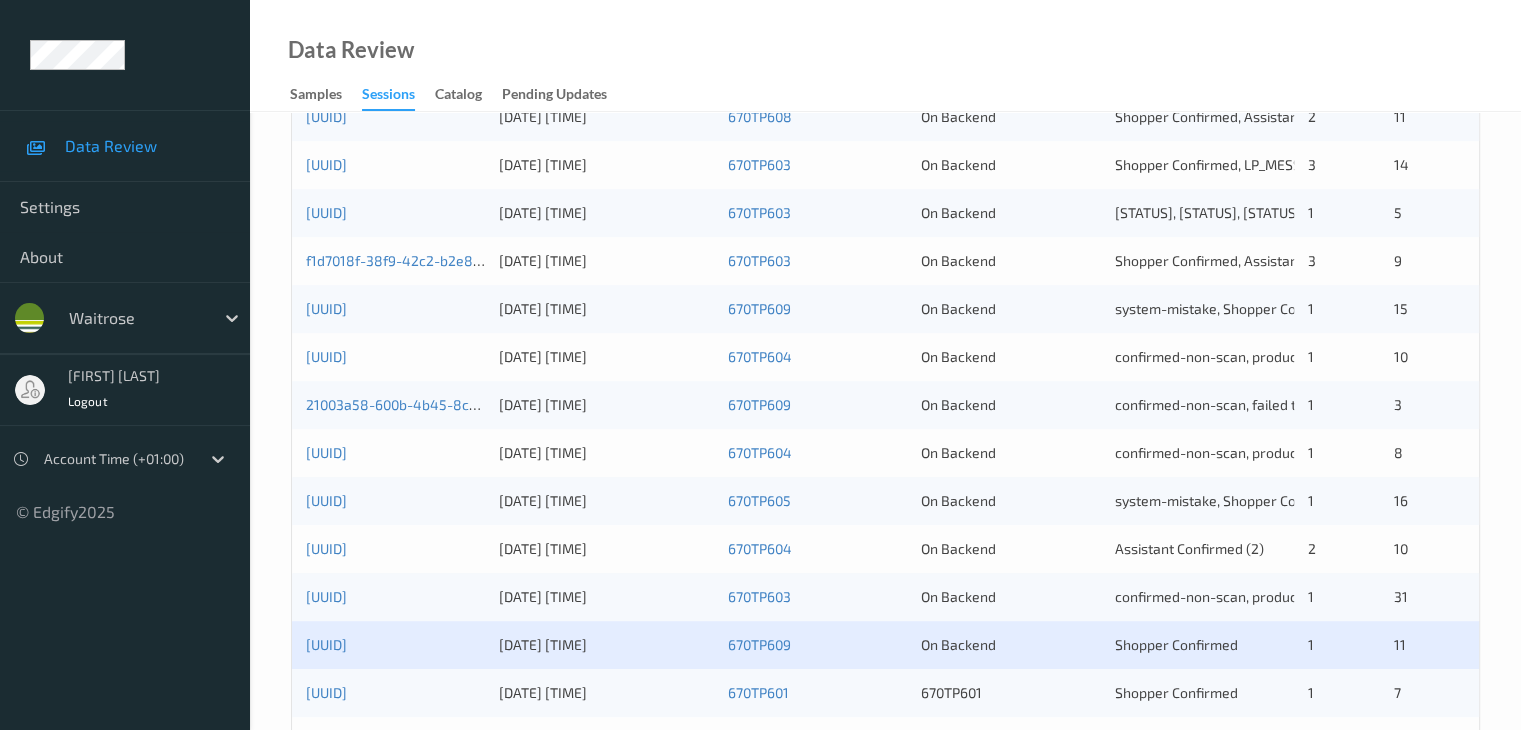 scroll, scrollTop: 900, scrollLeft: 0, axis: vertical 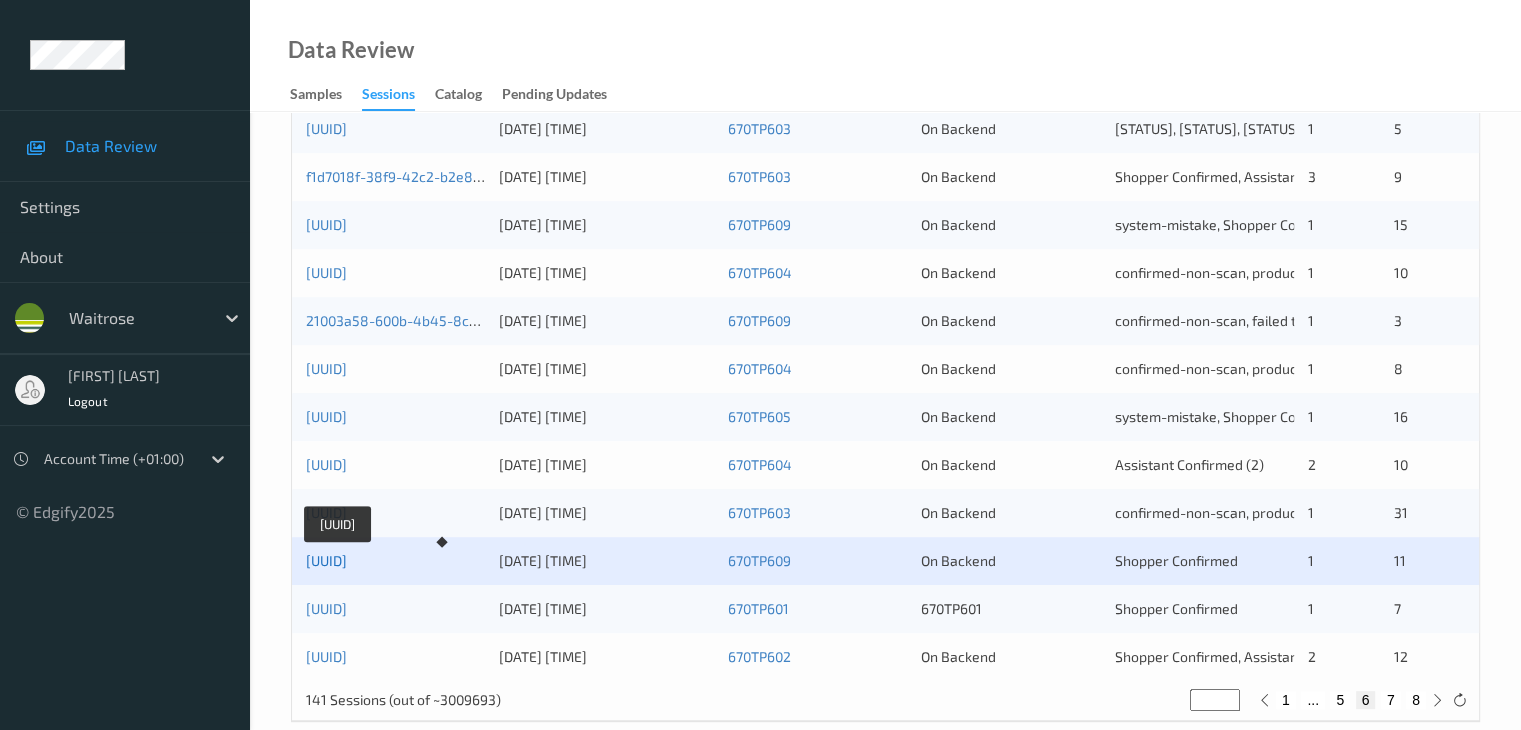 click on "[UUID]" at bounding box center (326, 560) 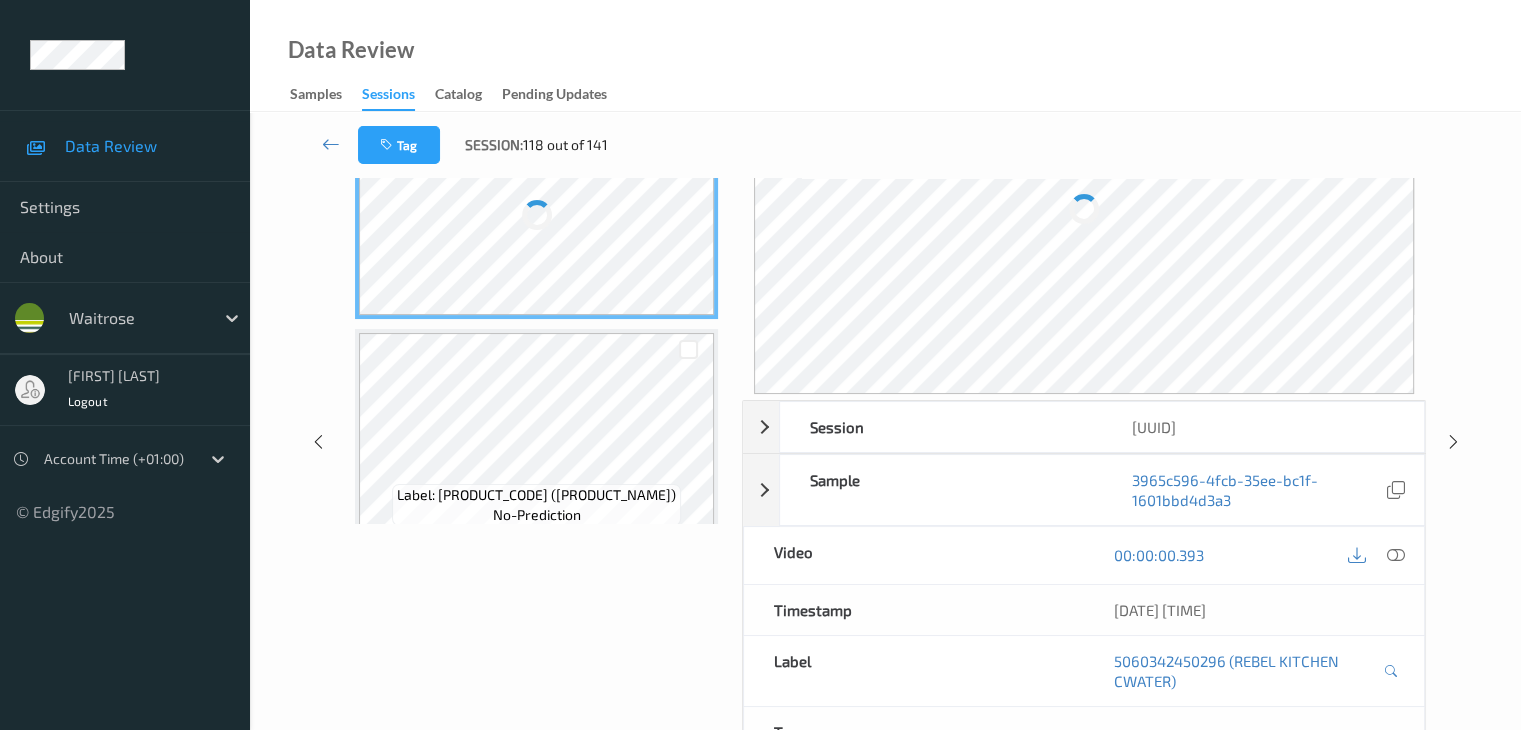scroll, scrollTop: 0, scrollLeft: 0, axis: both 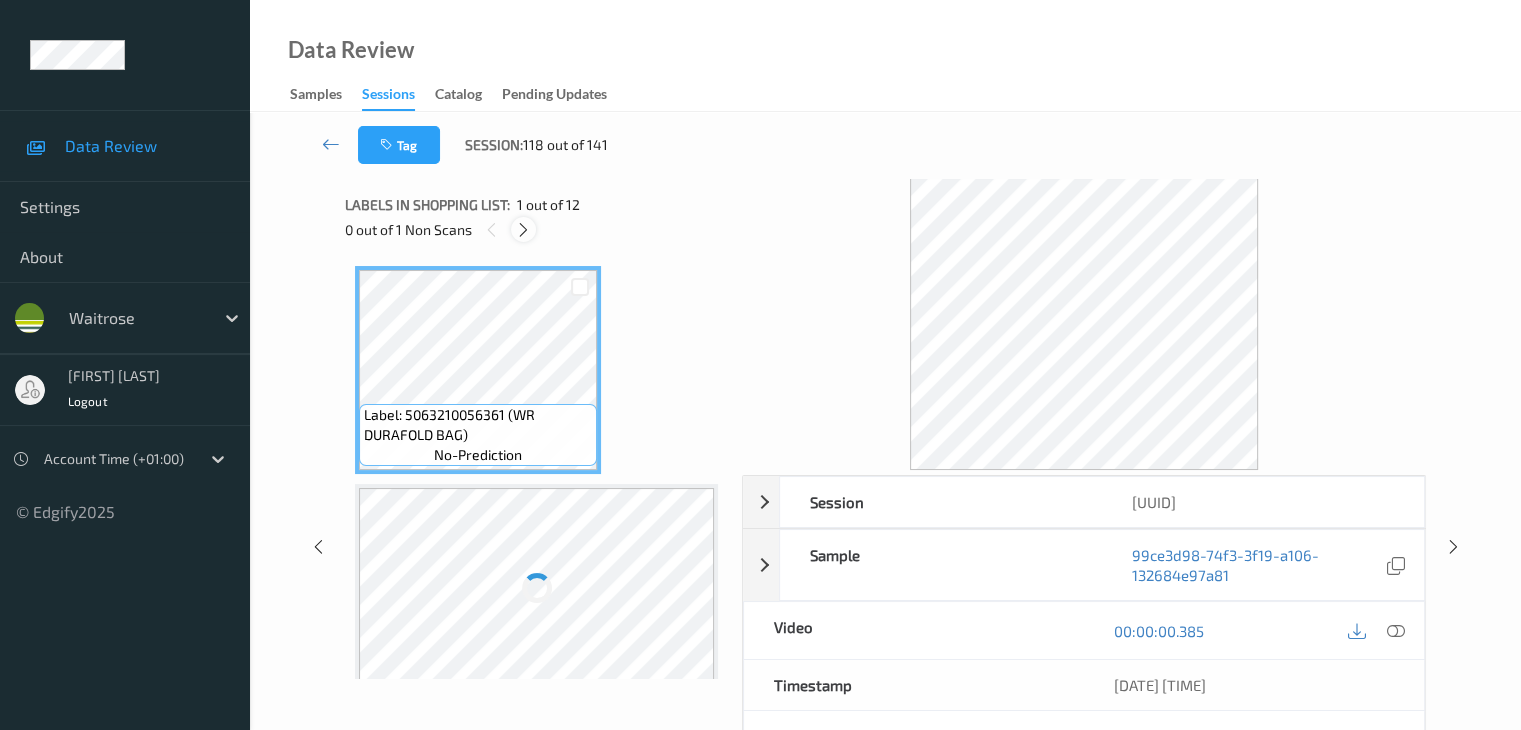 click at bounding box center (523, 230) 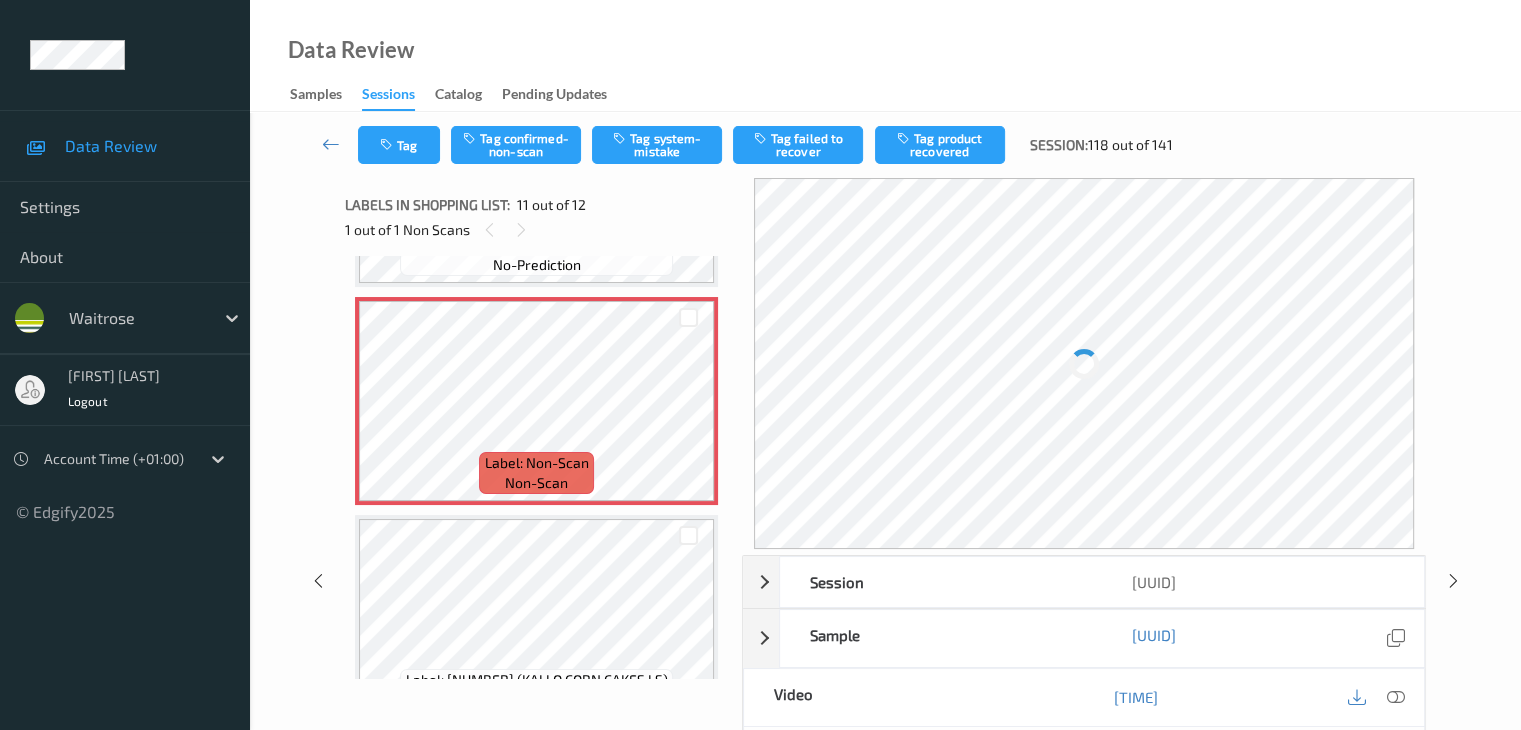 scroll, scrollTop: 2170, scrollLeft: 0, axis: vertical 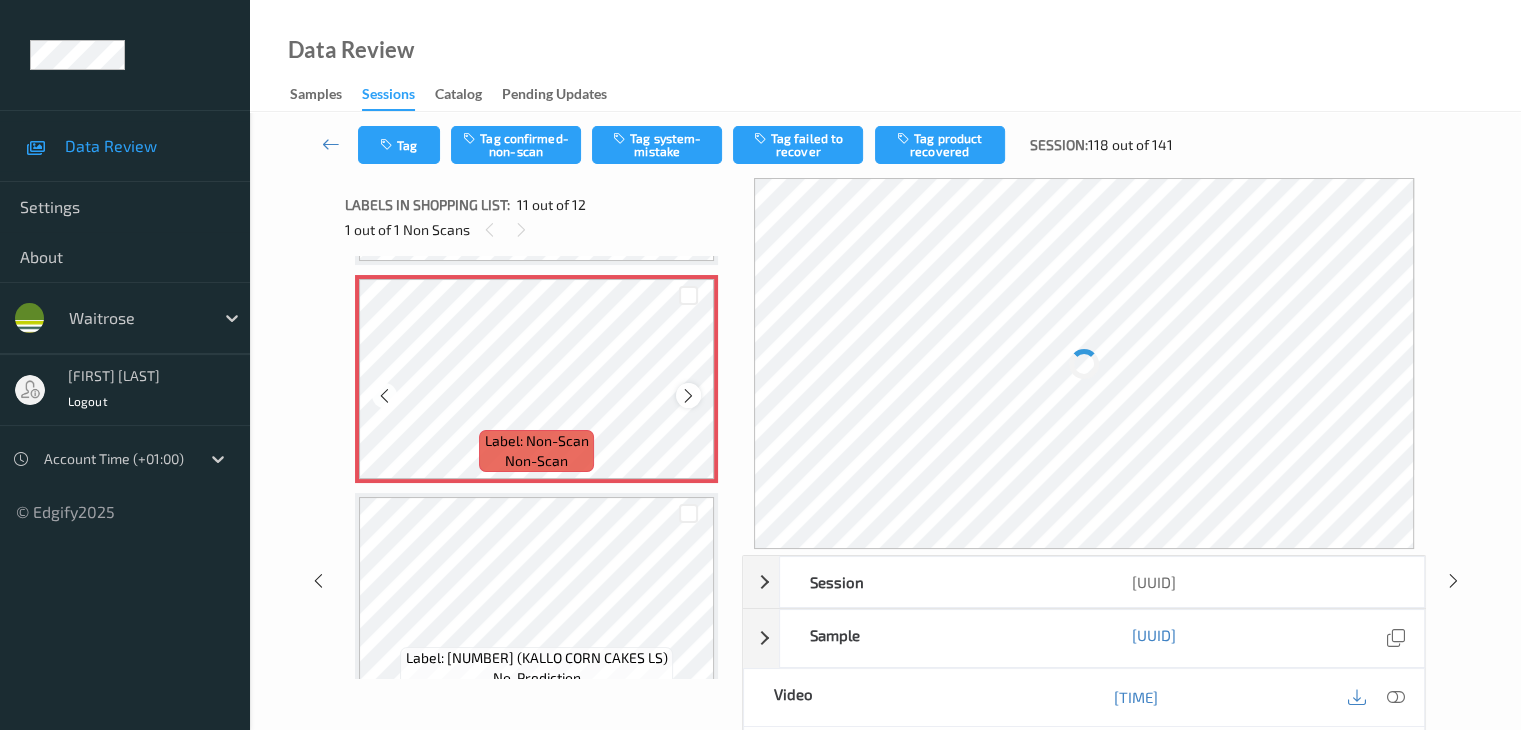 click at bounding box center [688, 396] 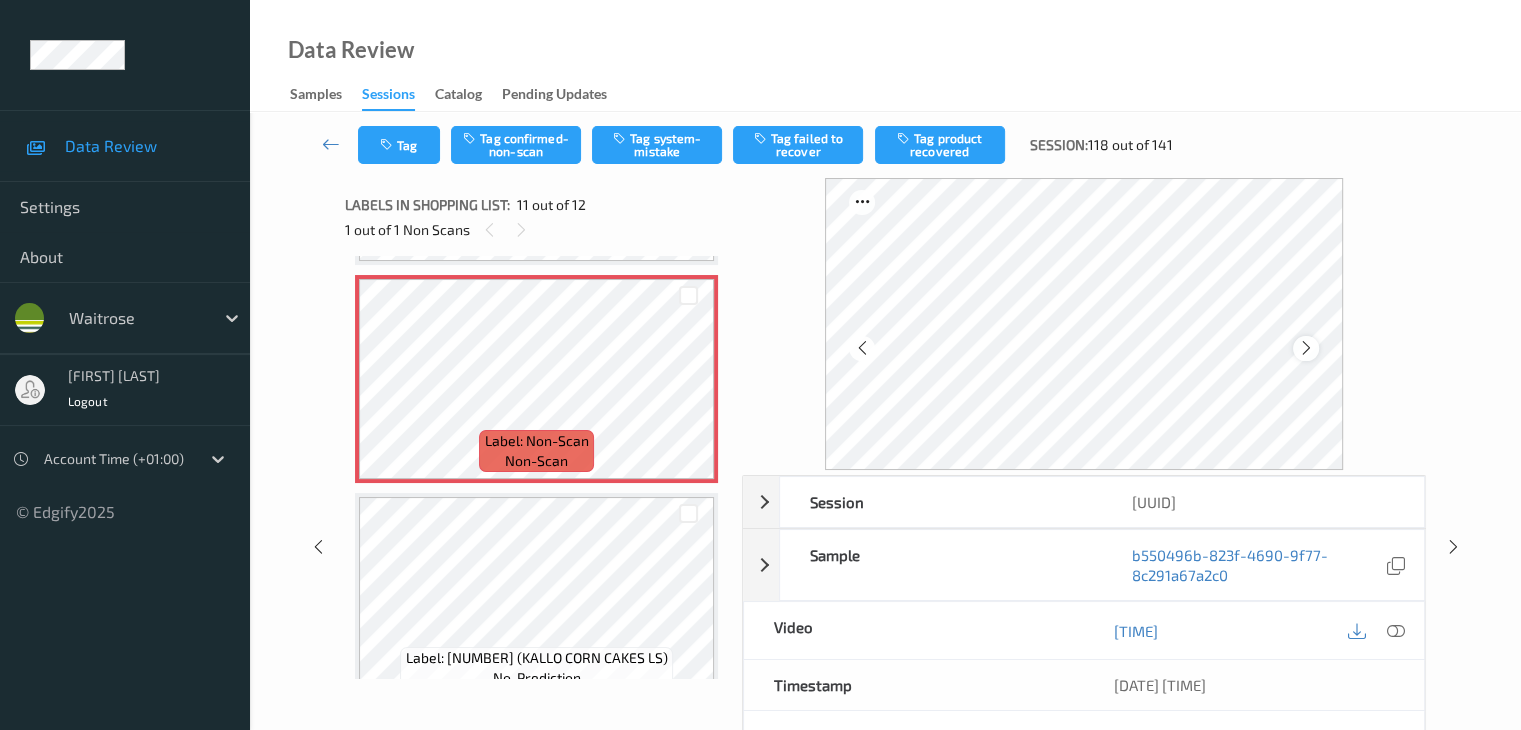 click at bounding box center [1306, 348] 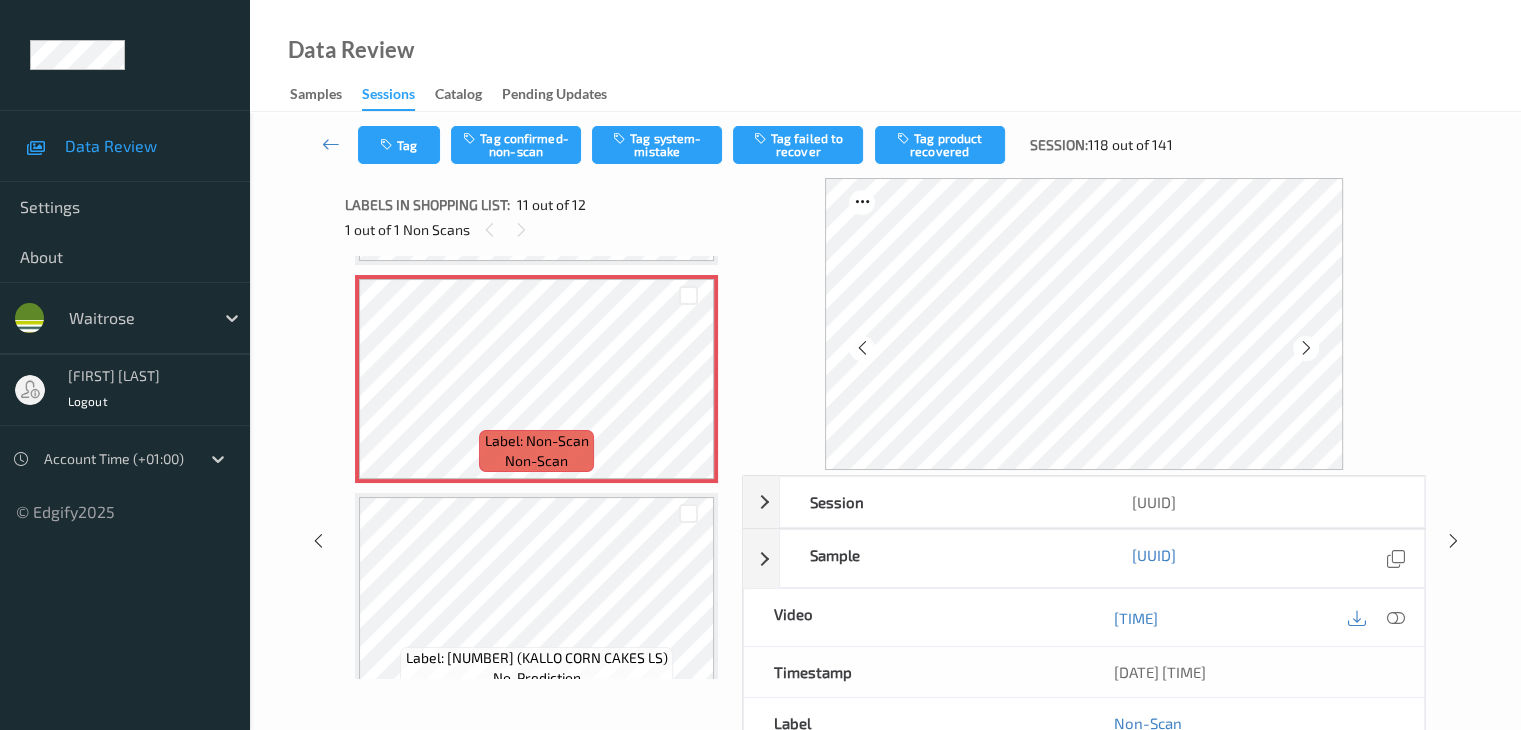 click at bounding box center (1306, 348) 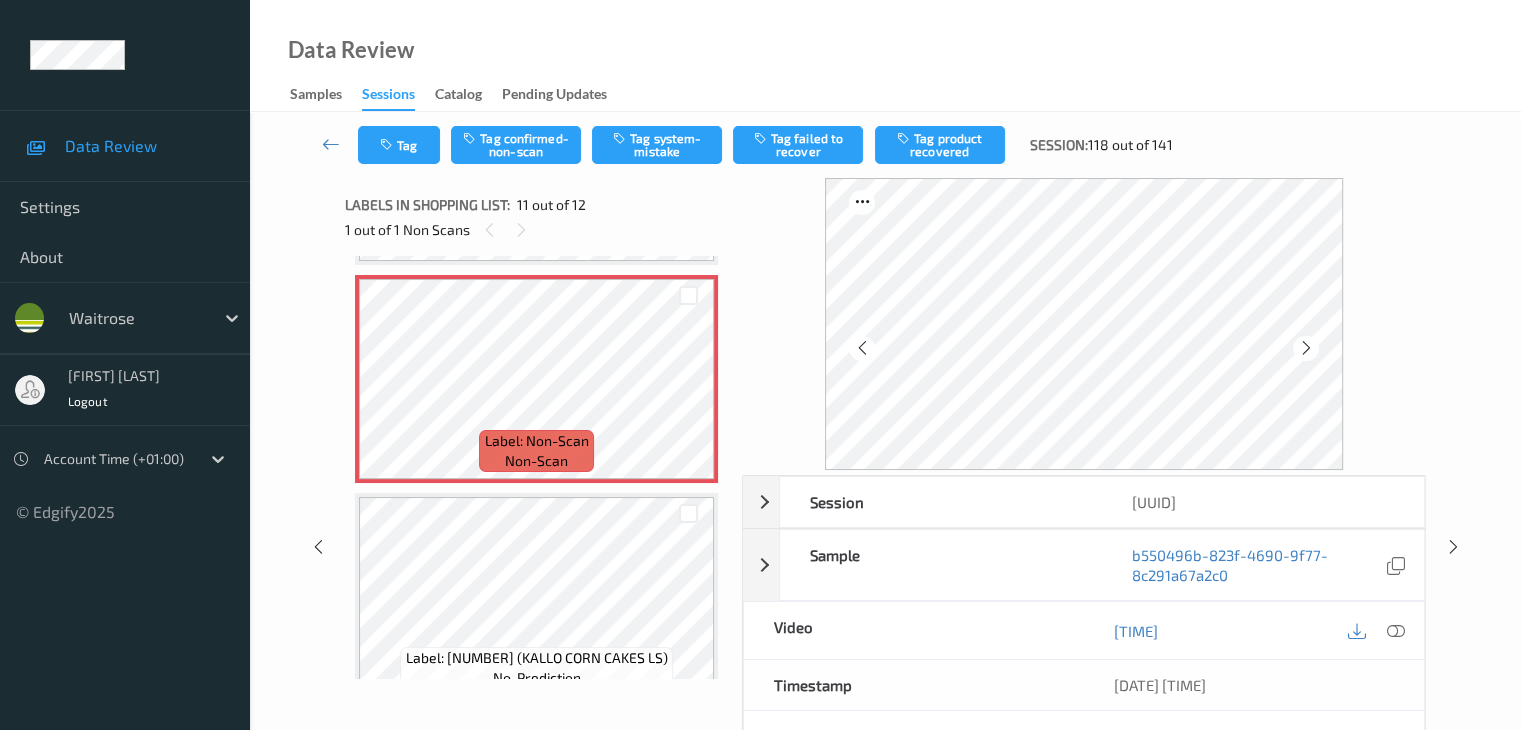 click at bounding box center [1306, 348] 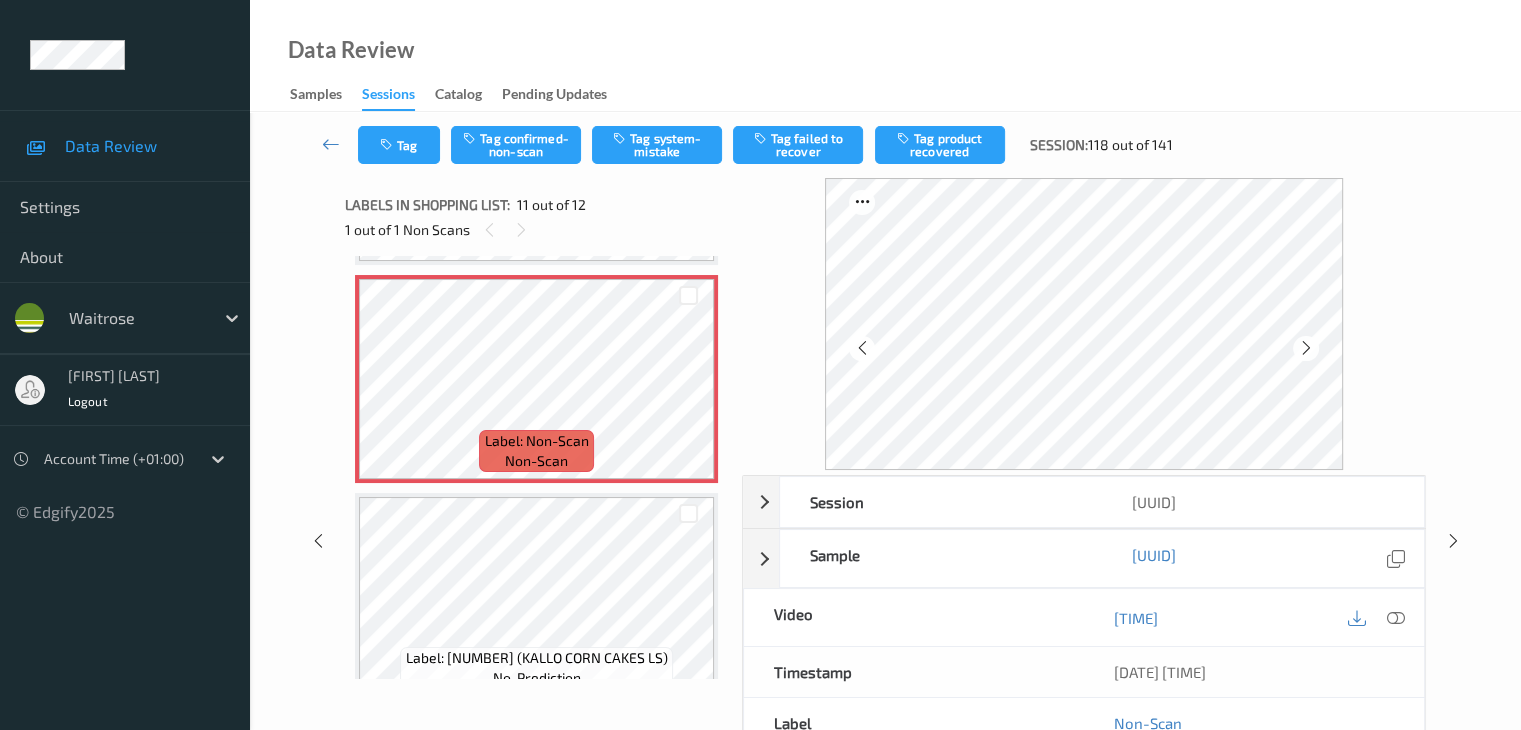 click at bounding box center [1306, 348] 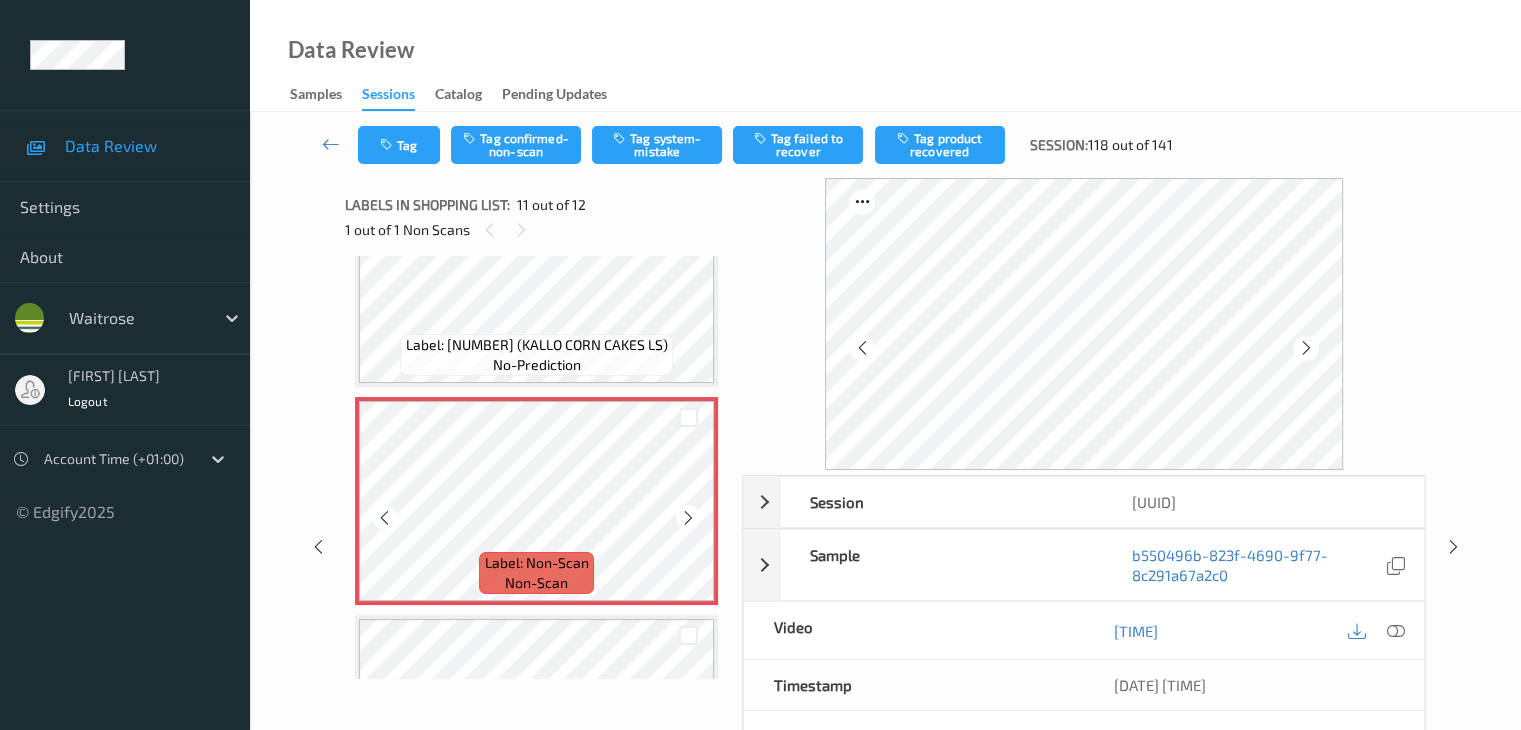 scroll, scrollTop: 1970, scrollLeft: 0, axis: vertical 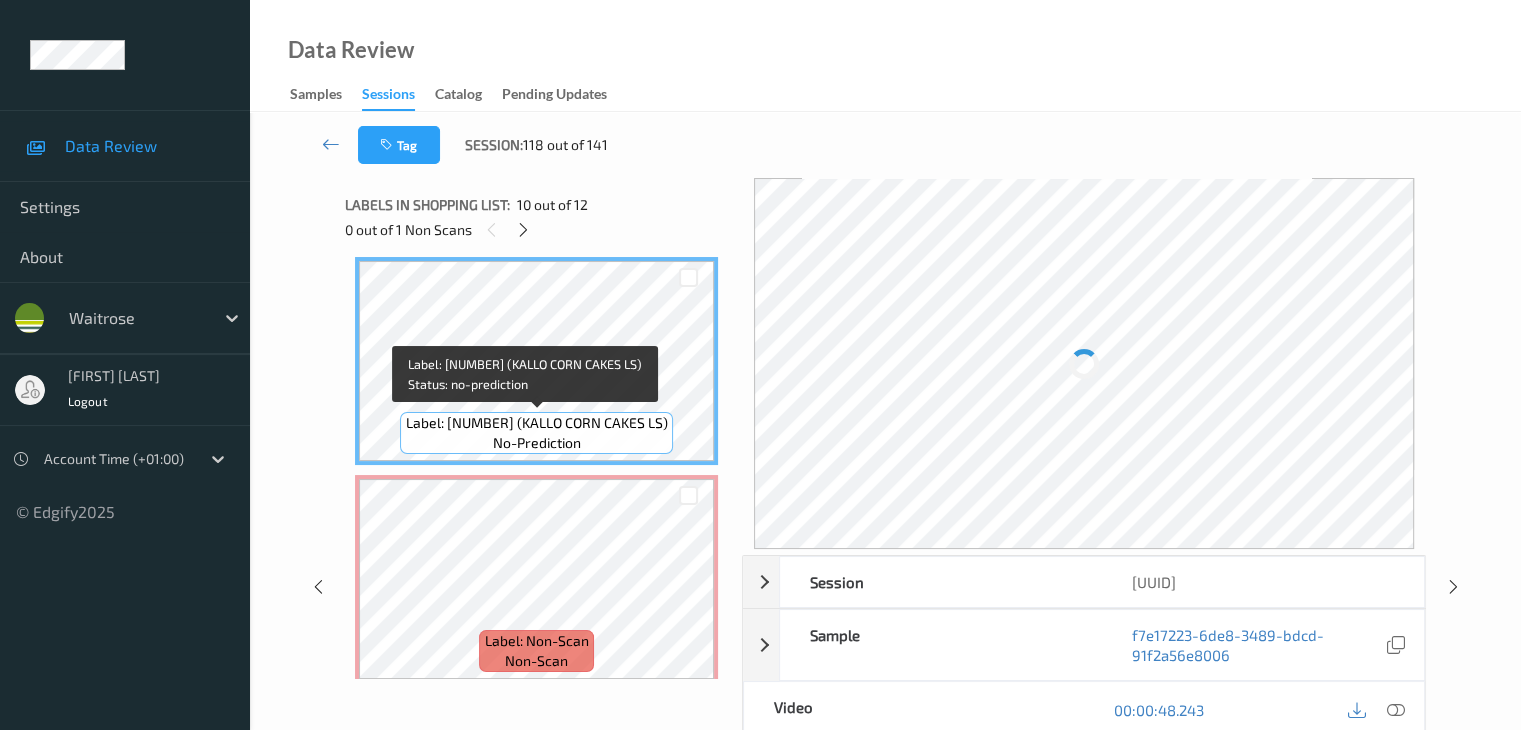 drag, startPoint x: 539, startPoint y: 423, endPoint x: 683, endPoint y: 419, distance: 144.05554 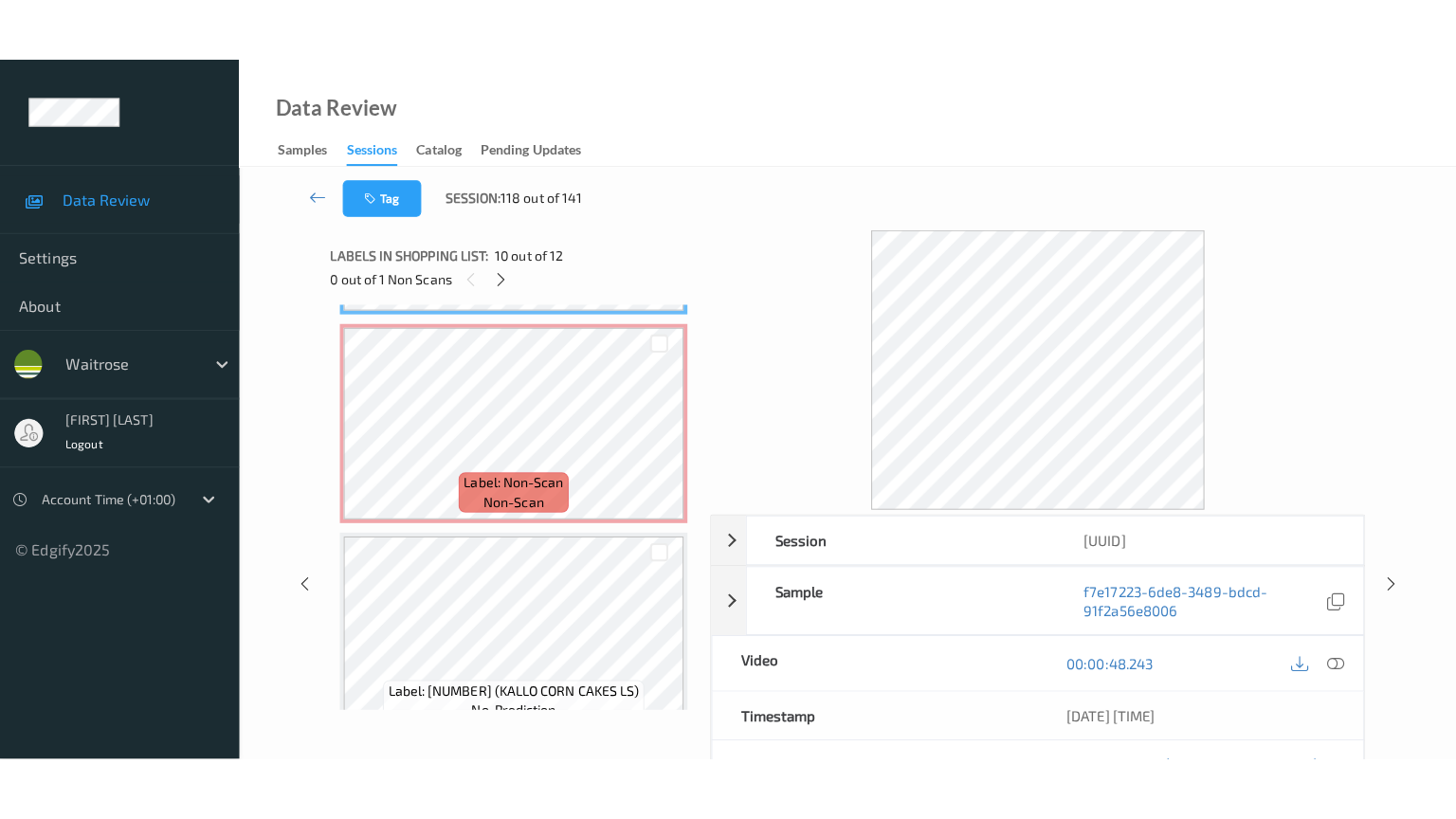 scroll, scrollTop: 2086, scrollLeft: 0, axis: vertical 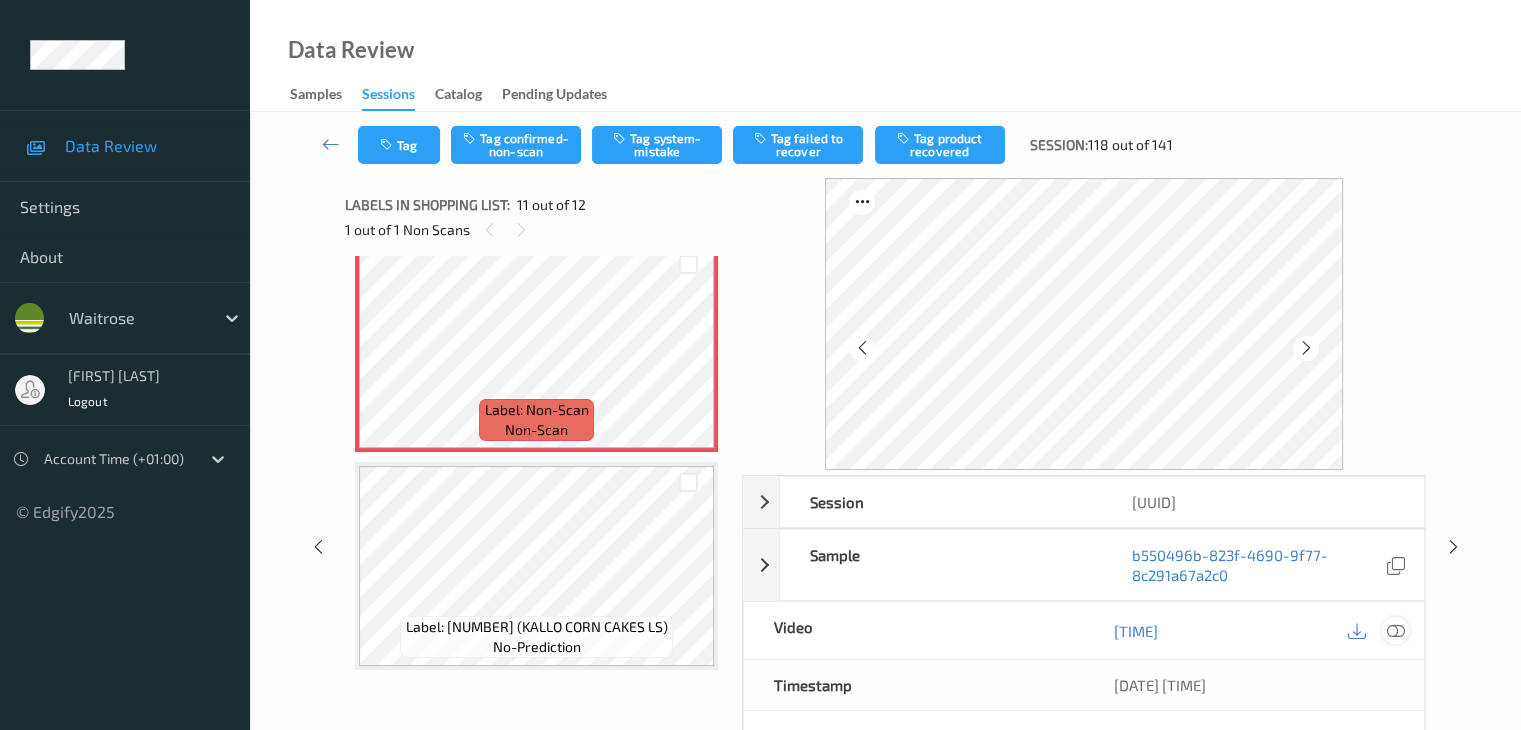 click at bounding box center (1395, 631) 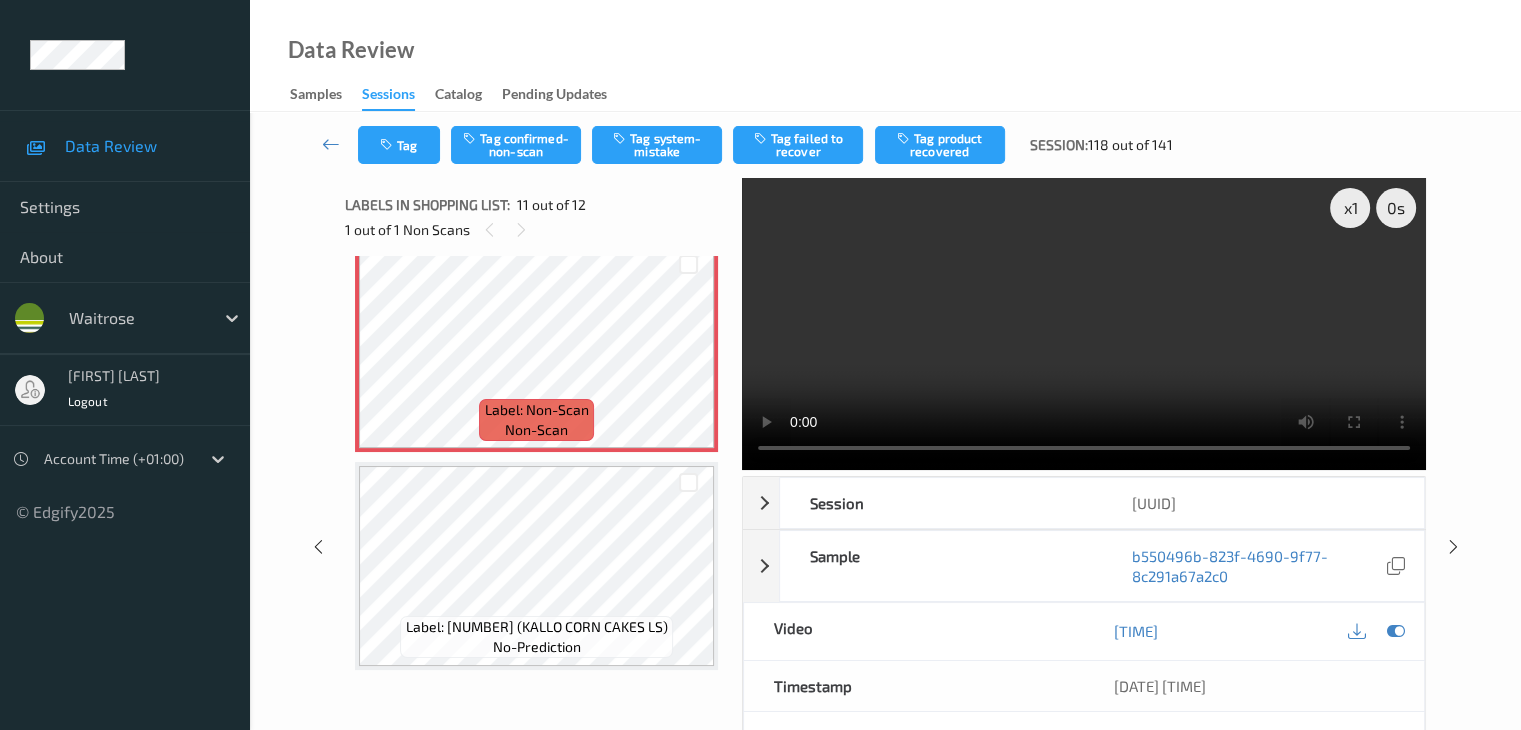 scroll, scrollTop: 2067, scrollLeft: 0, axis: vertical 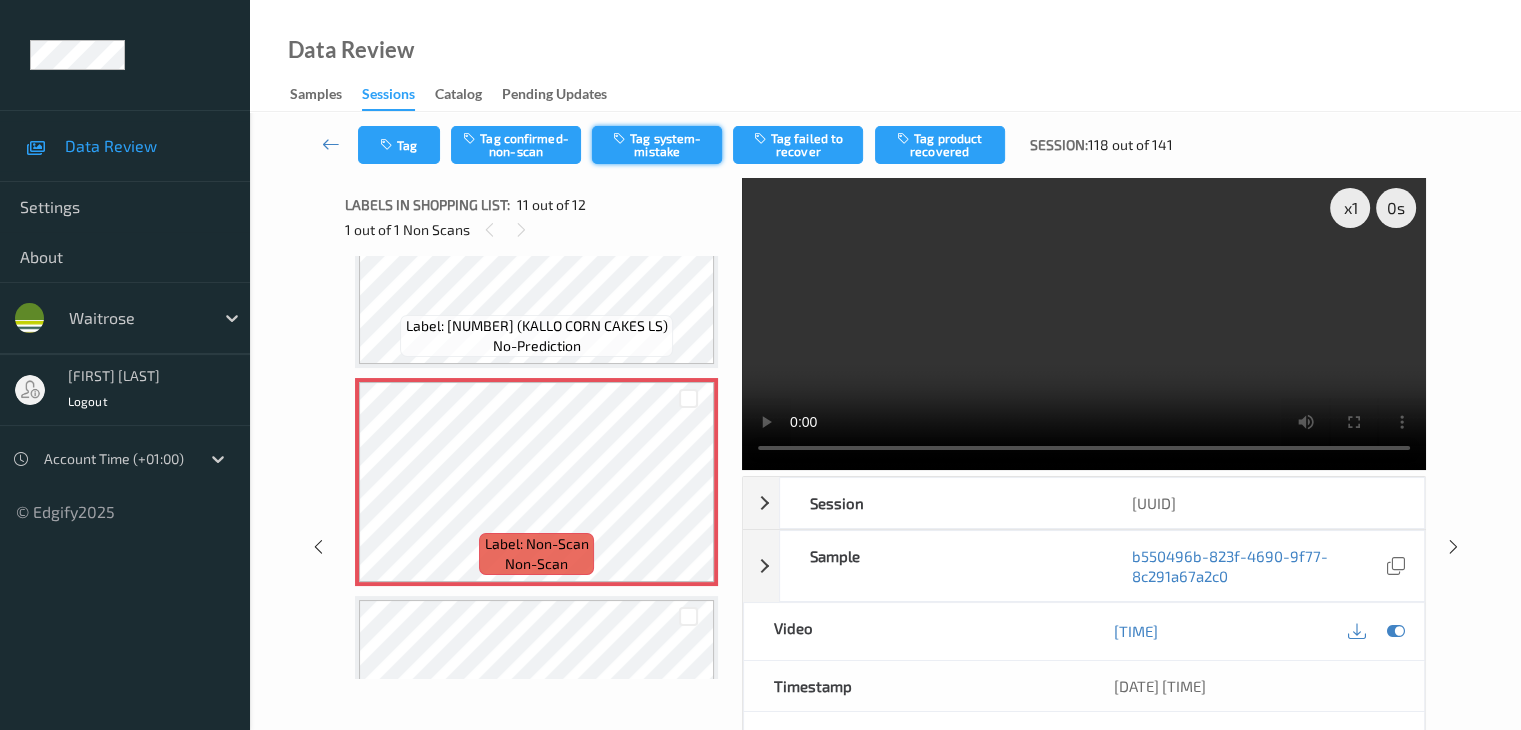 click on "Tag   system-mistake" at bounding box center (657, 145) 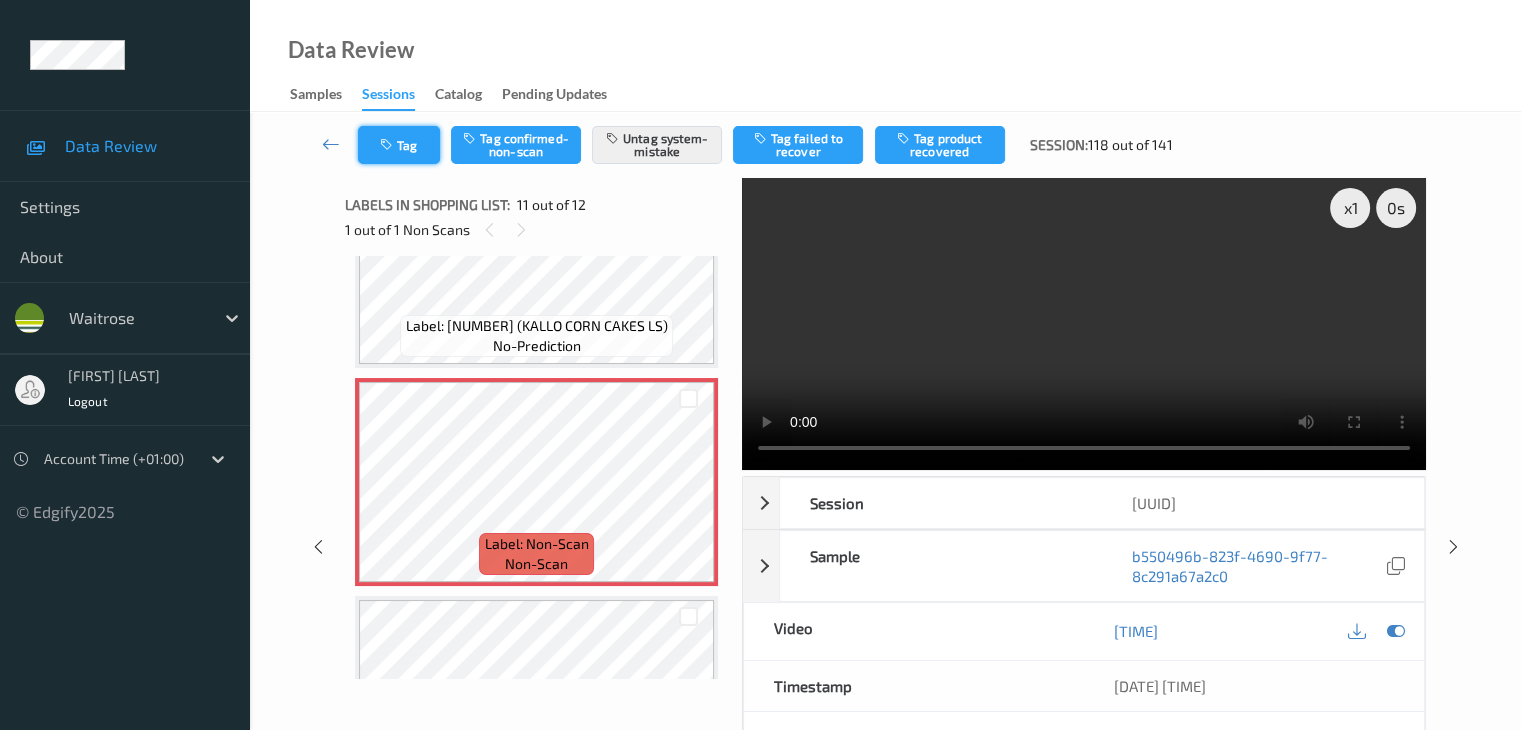 click on "Tag" at bounding box center [399, 145] 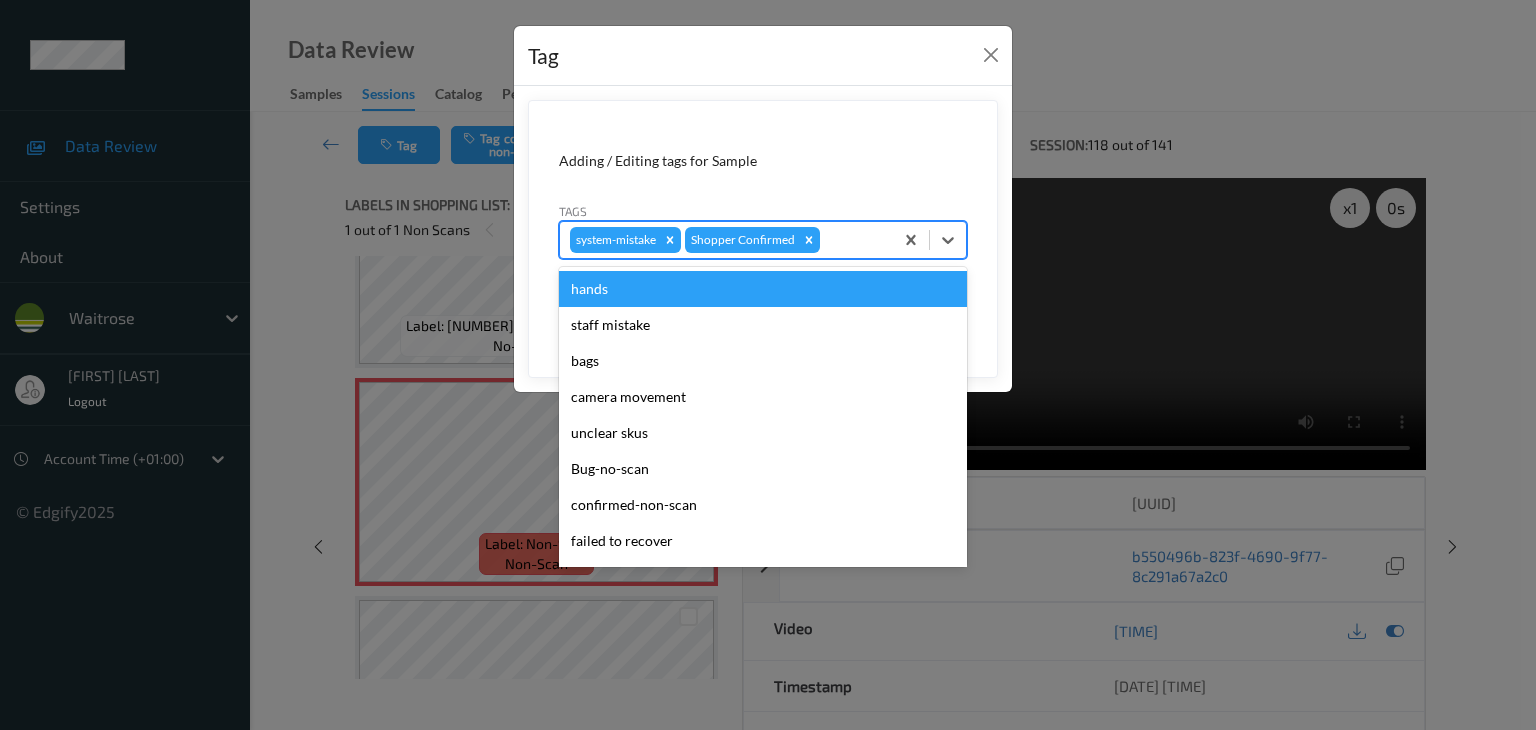 click at bounding box center [853, 240] 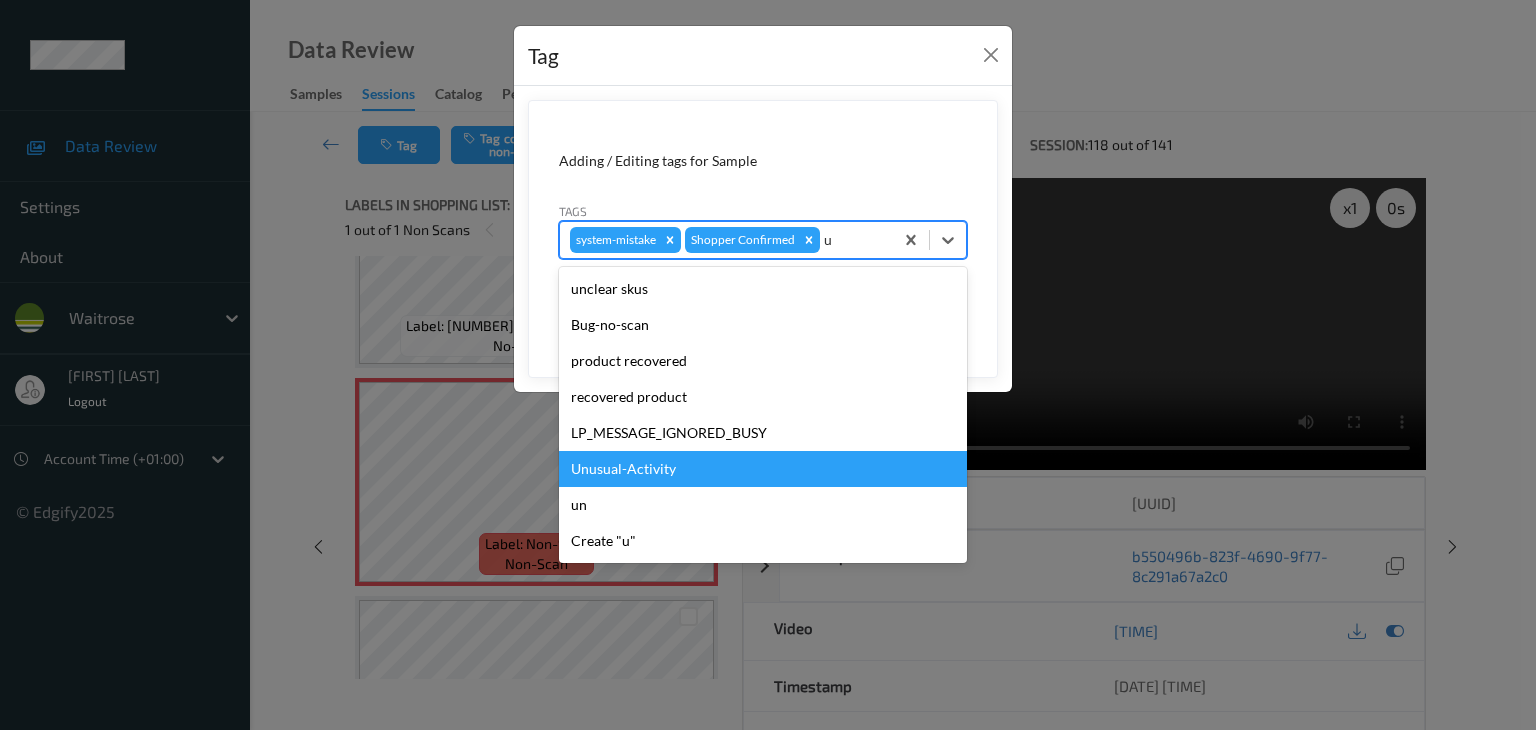 click on "Unusual-Activity" at bounding box center (763, 469) 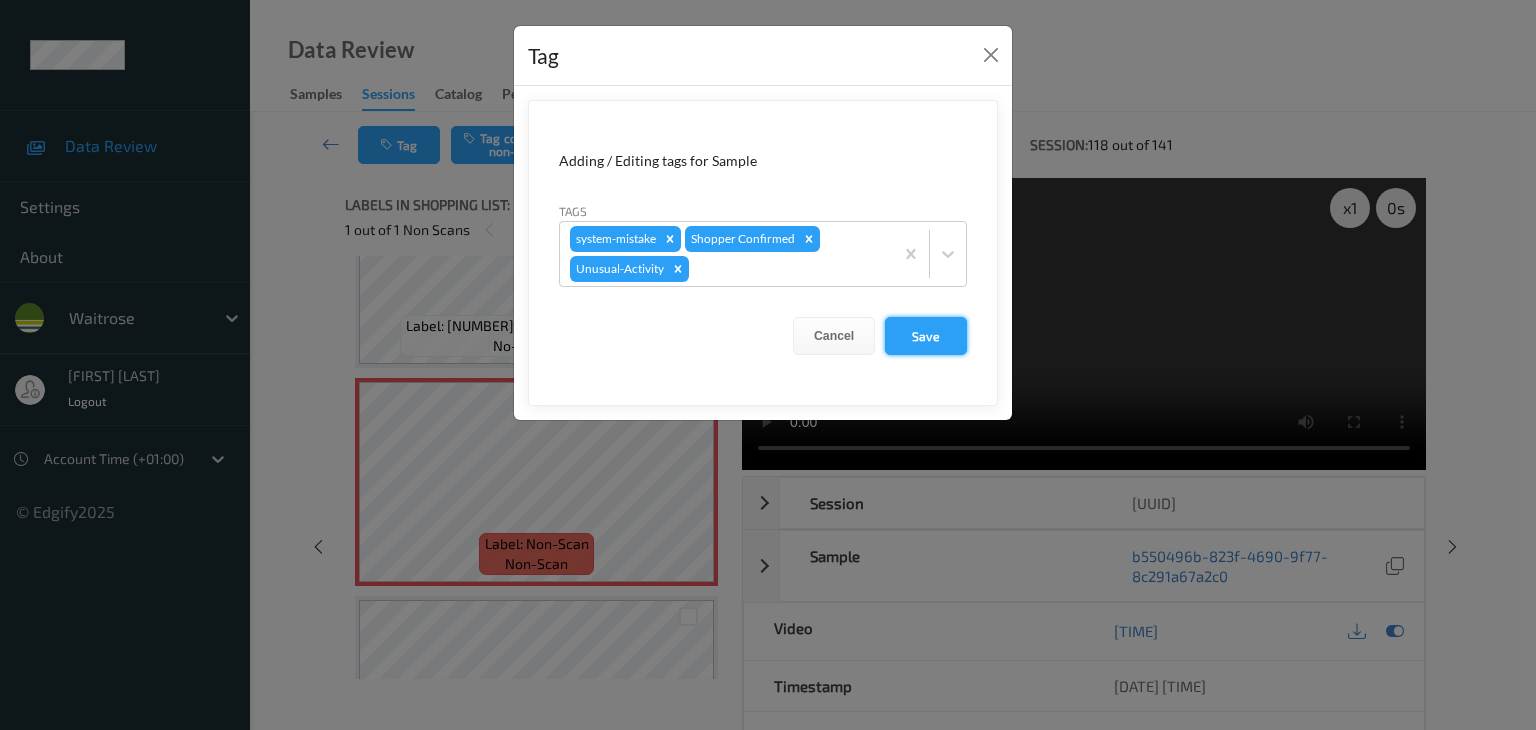 click on "Save" at bounding box center [926, 336] 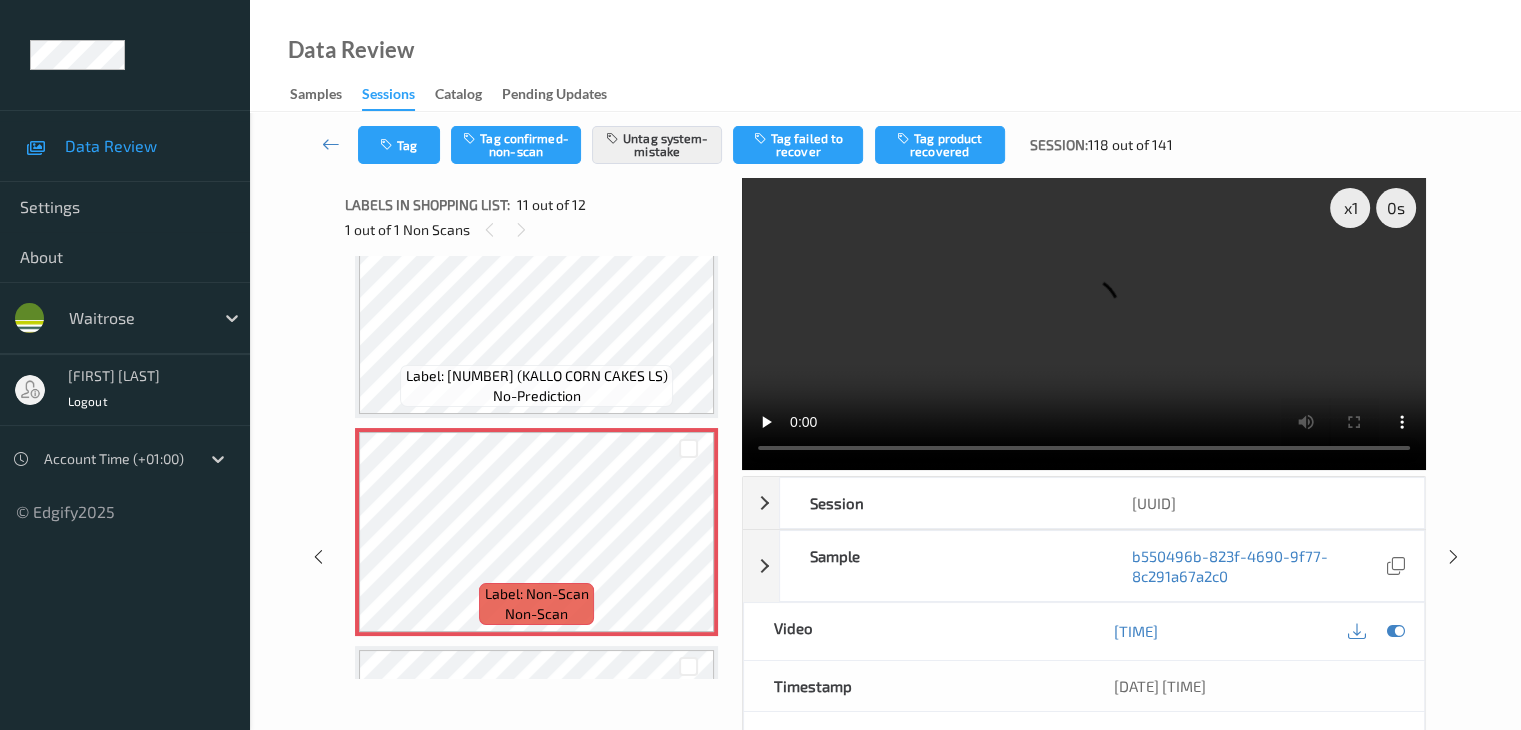 scroll, scrollTop: 2067, scrollLeft: 0, axis: vertical 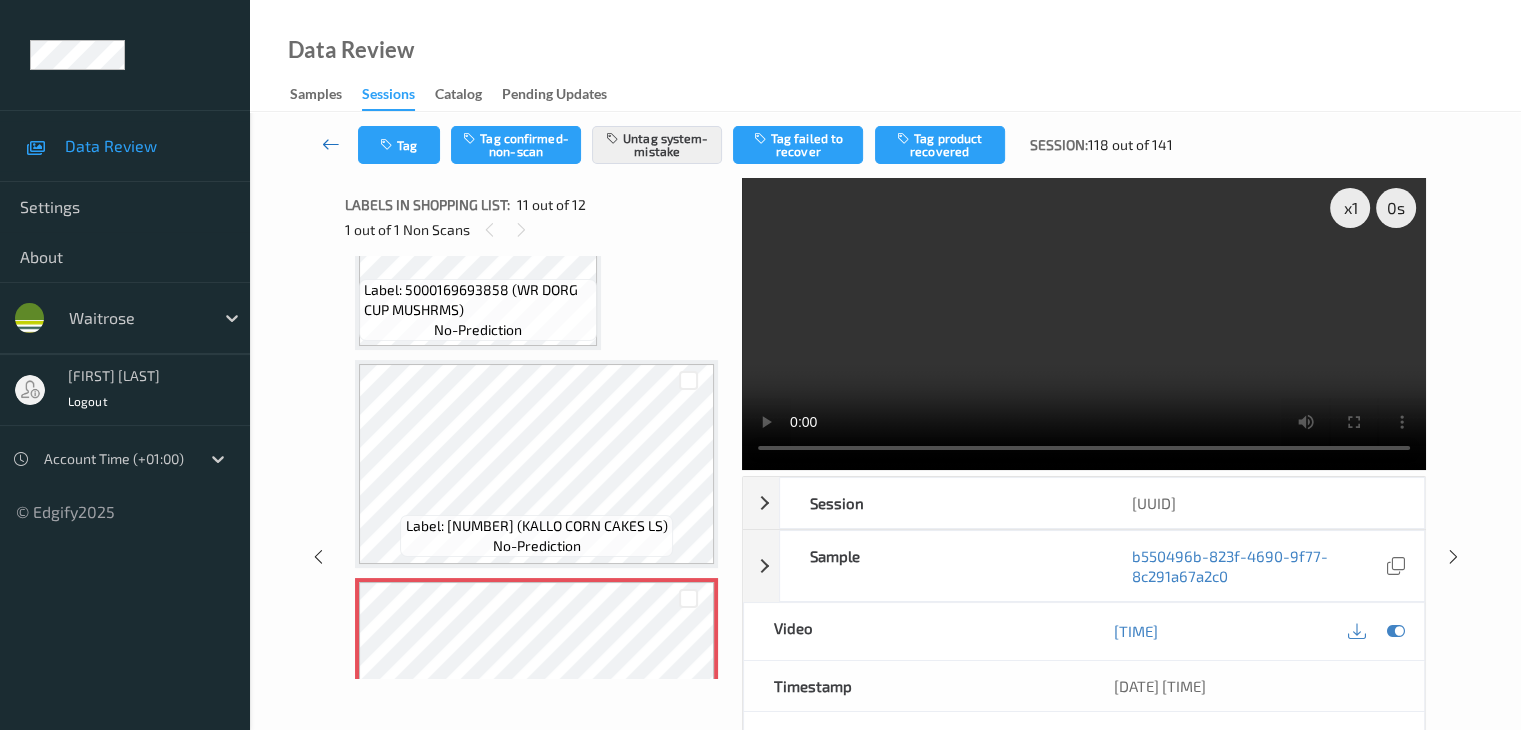 click at bounding box center [331, 144] 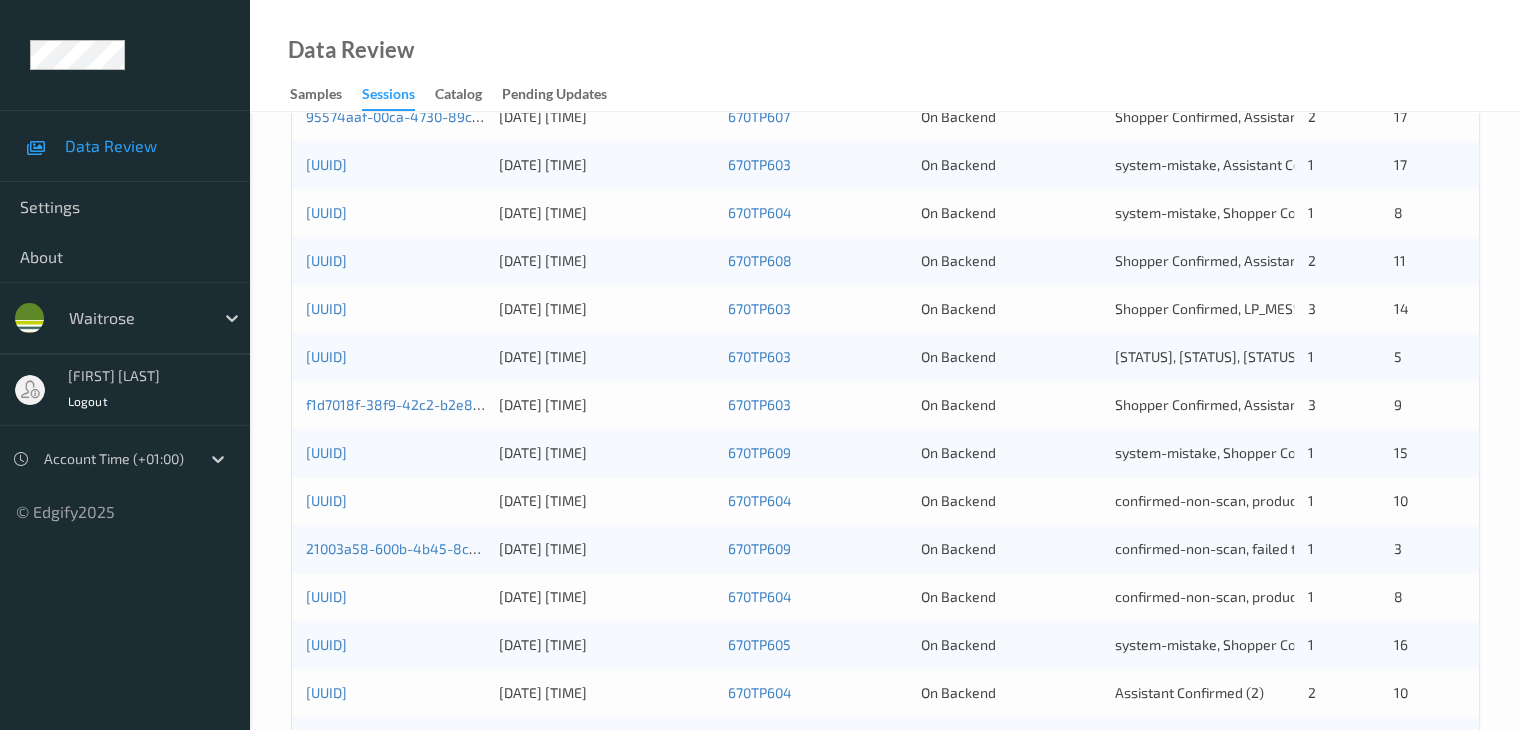scroll, scrollTop: 900, scrollLeft: 0, axis: vertical 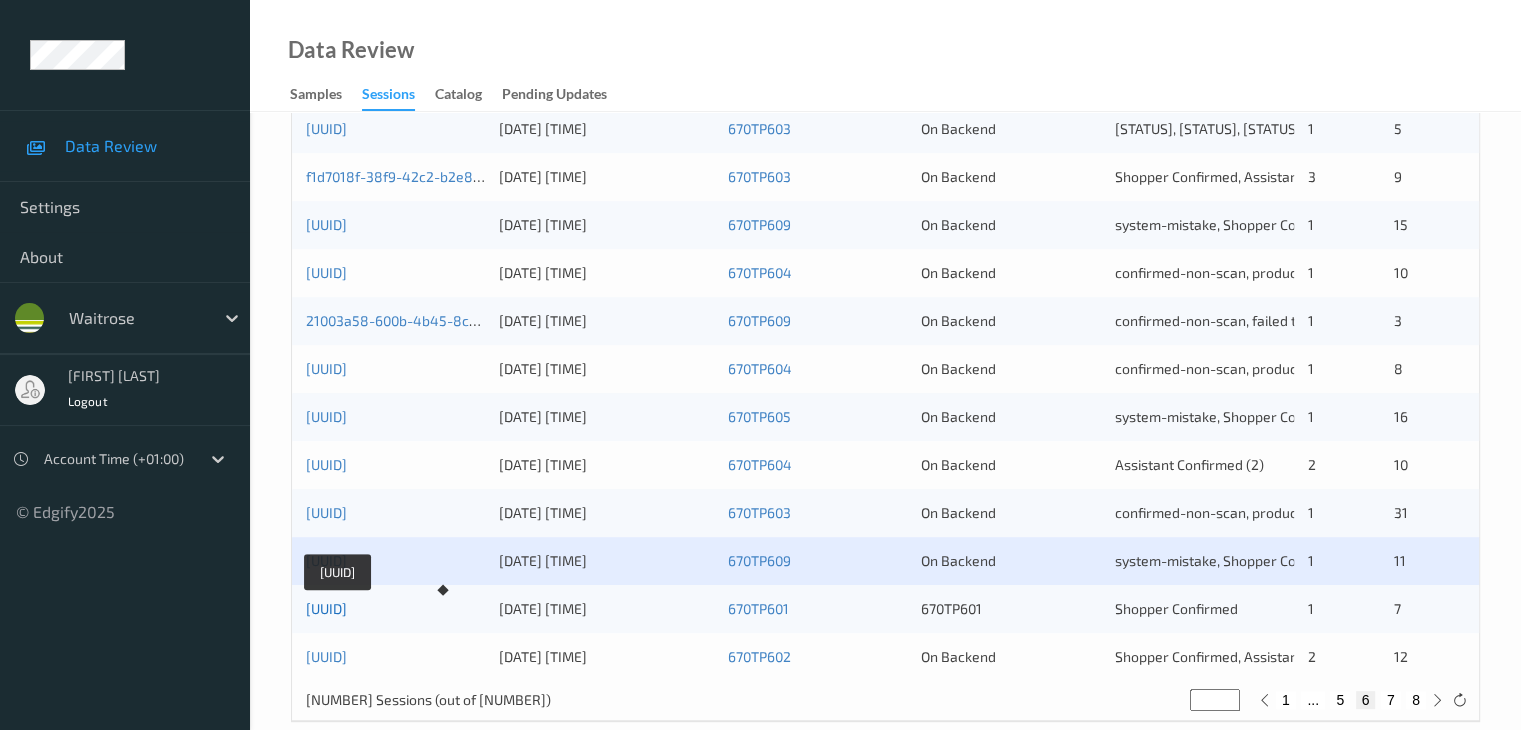 click on "[UUID]" at bounding box center [326, 608] 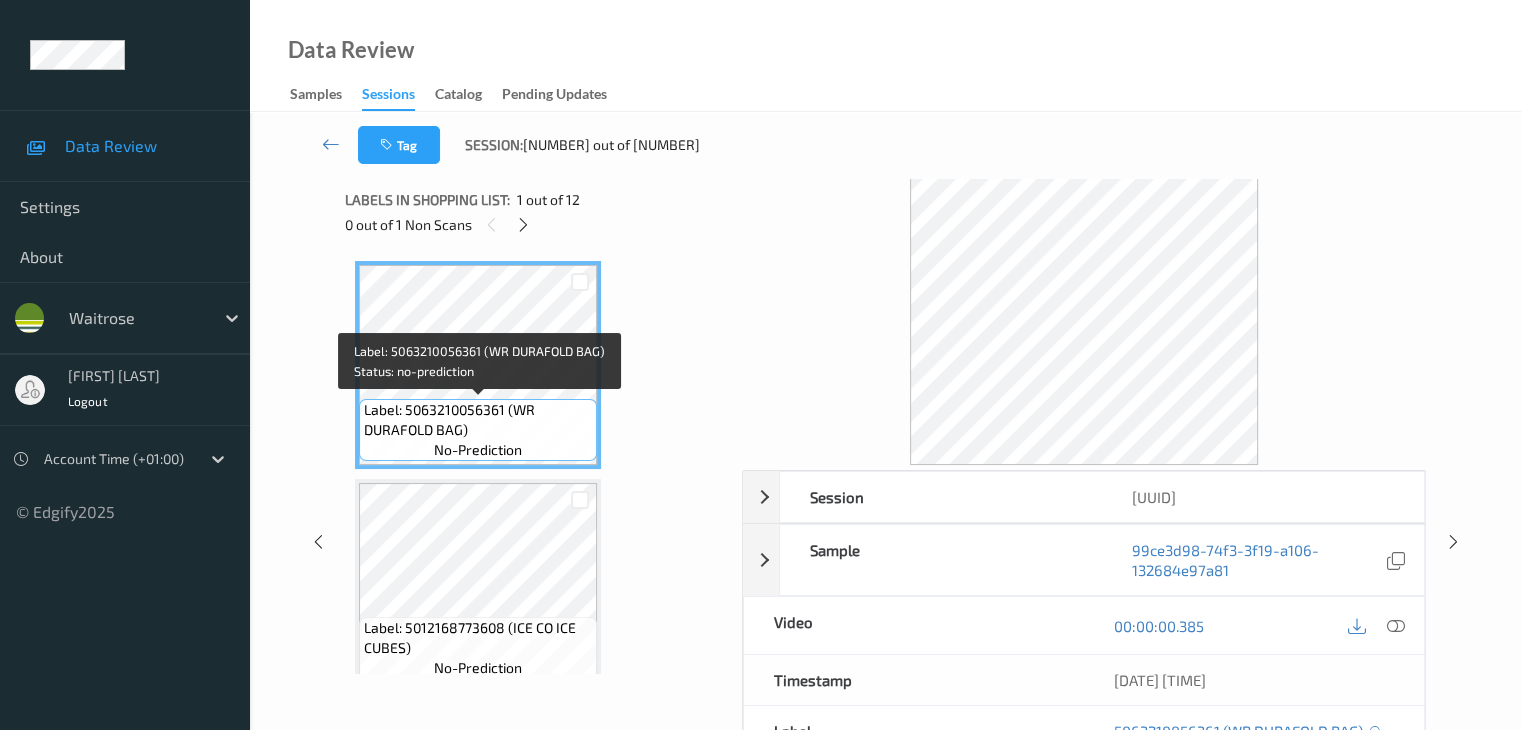 scroll, scrollTop: 0, scrollLeft: 0, axis: both 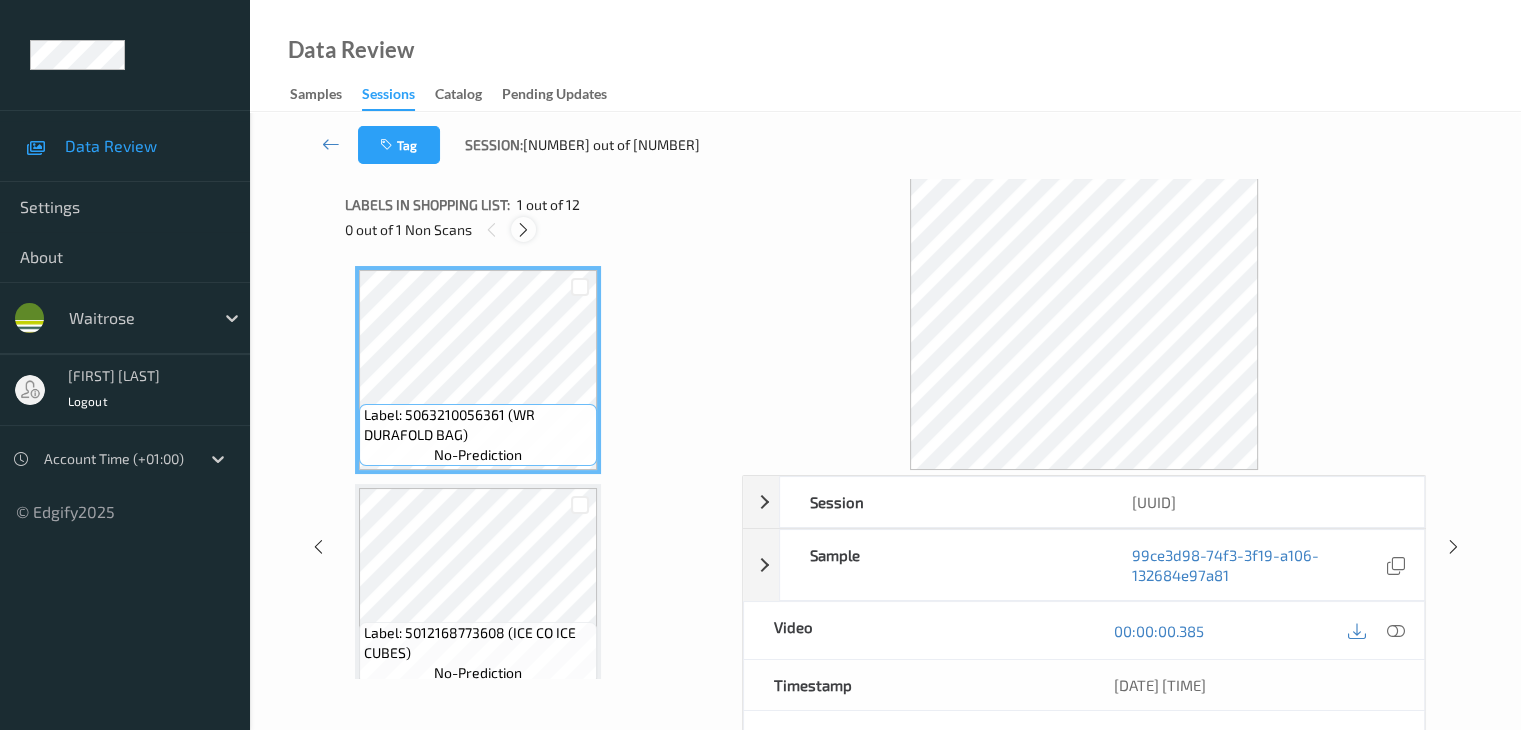 click at bounding box center [523, 230] 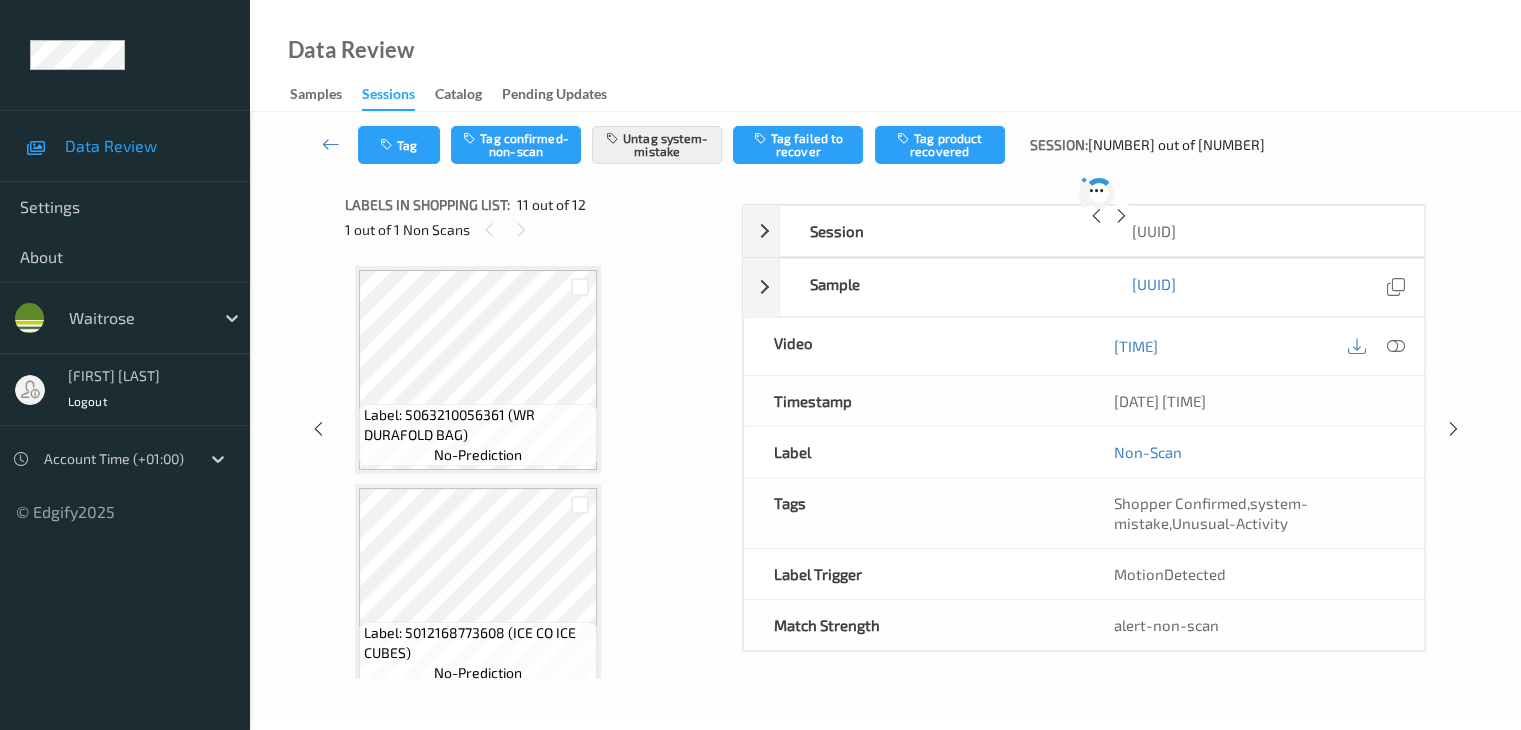 scroll, scrollTop: 1971, scrollLeft: 0, axis: vertical 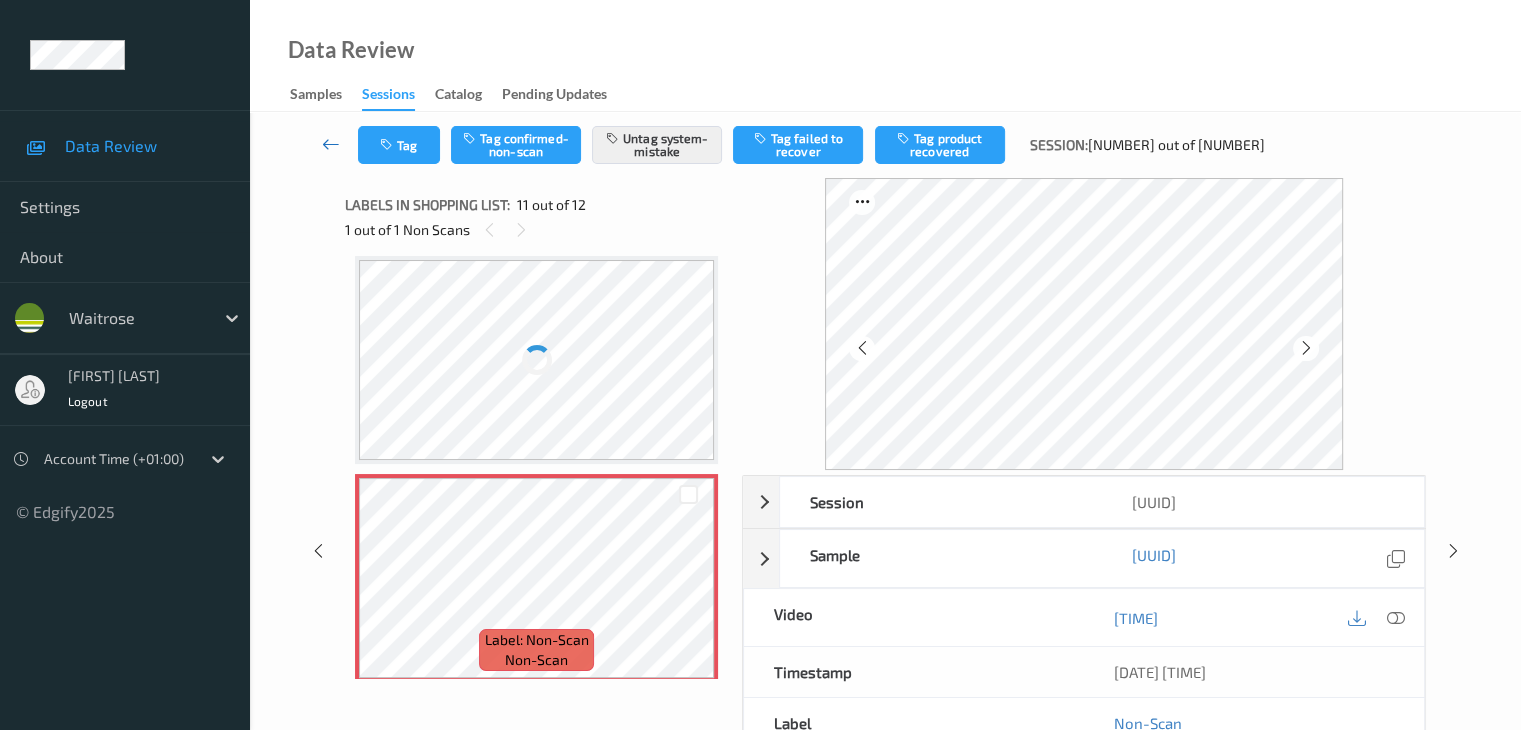 click at bounding box center (331, 144) 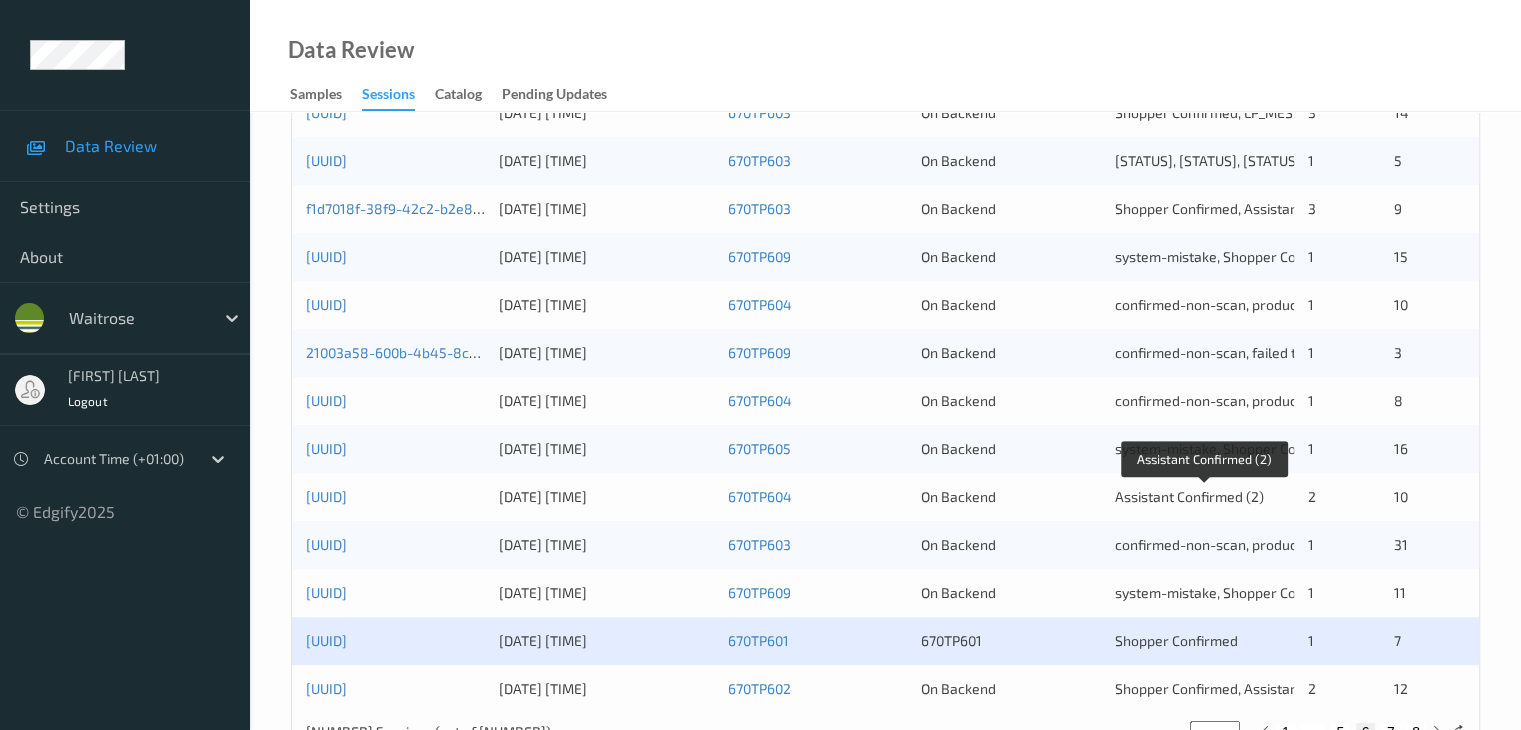 scroll, scrollTop: 932, scrollLeft: 0, axis: vertical 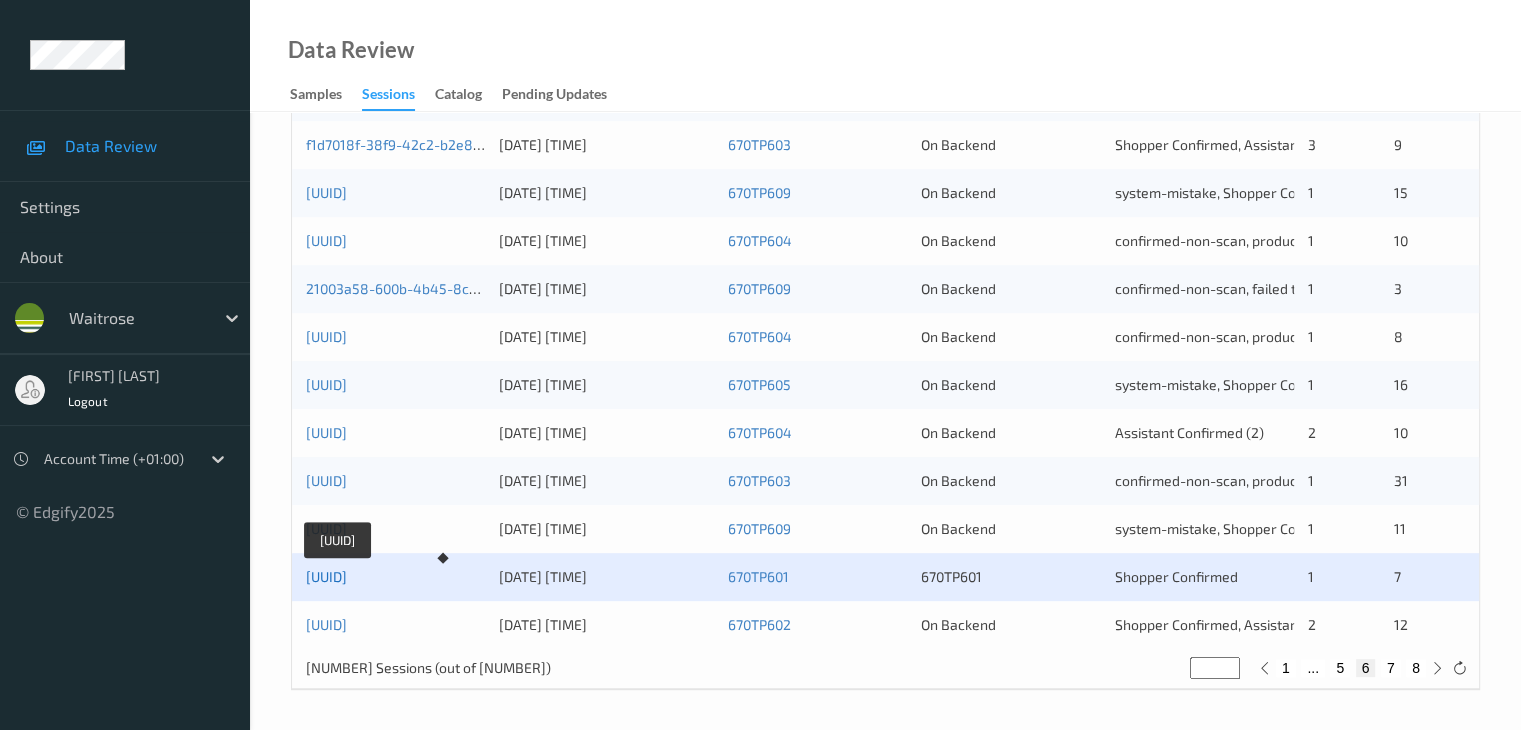 click on "[UUID]" at bounding box center (326, 576) 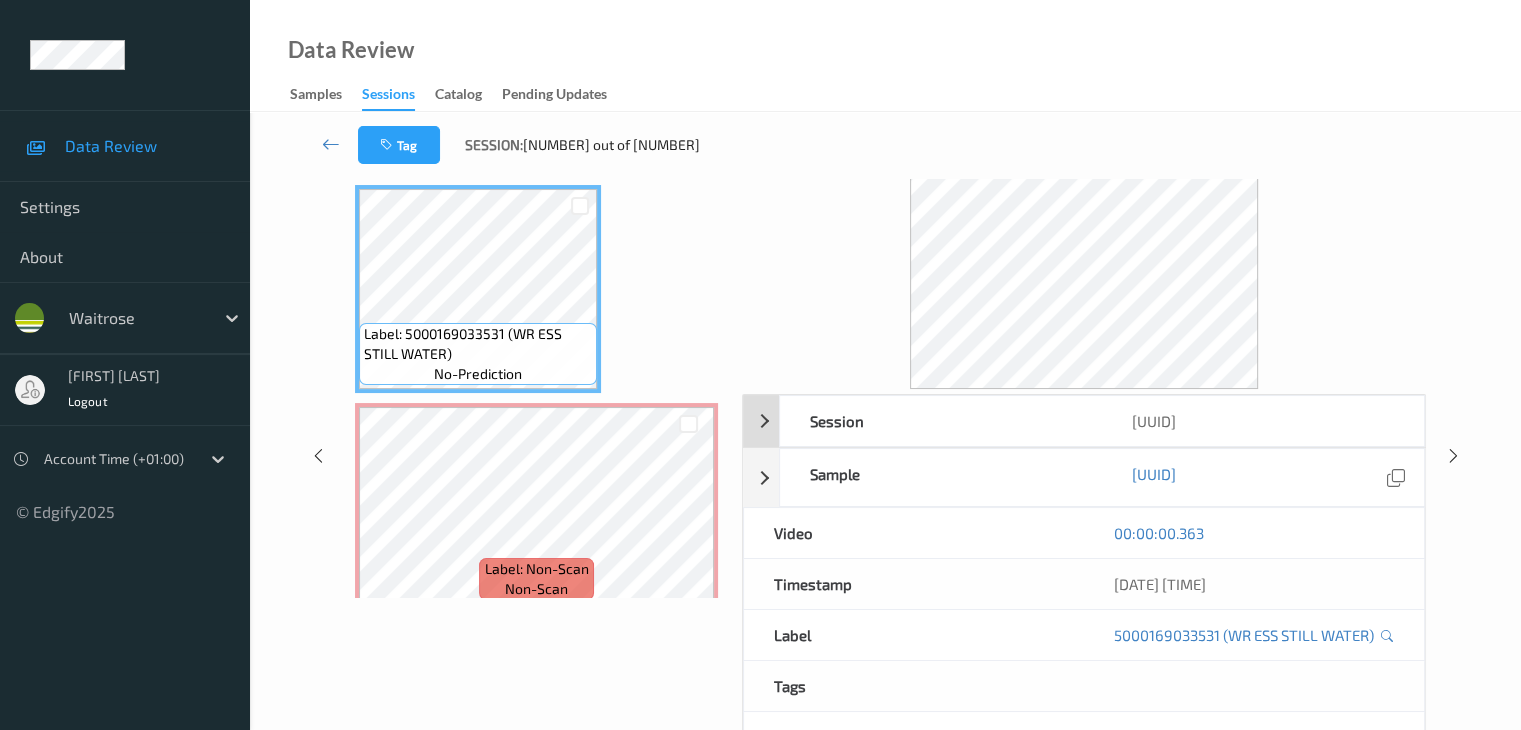 scroll, scrollTop: 0, scrollLeft: 0, axis: both 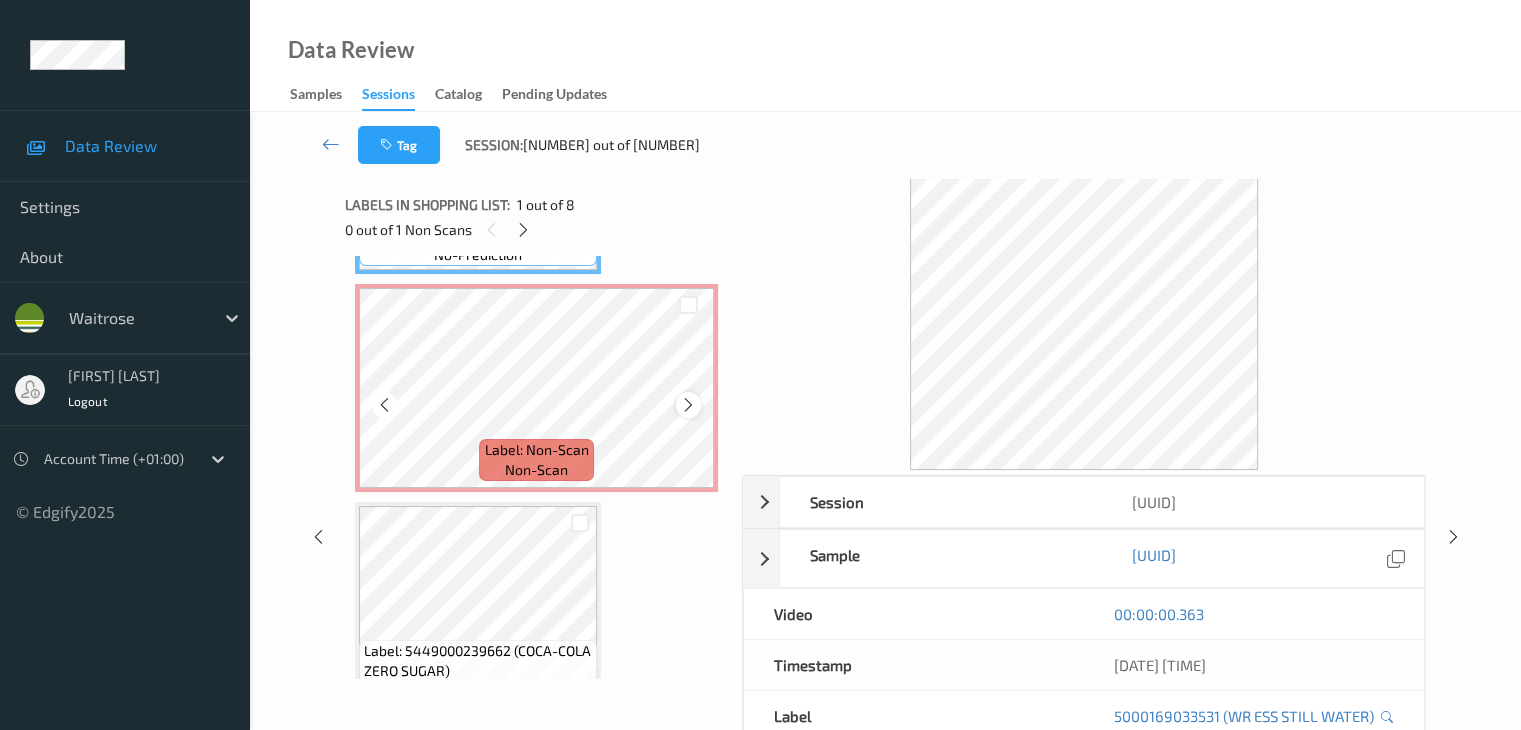 click at bounding box center (688, 405) 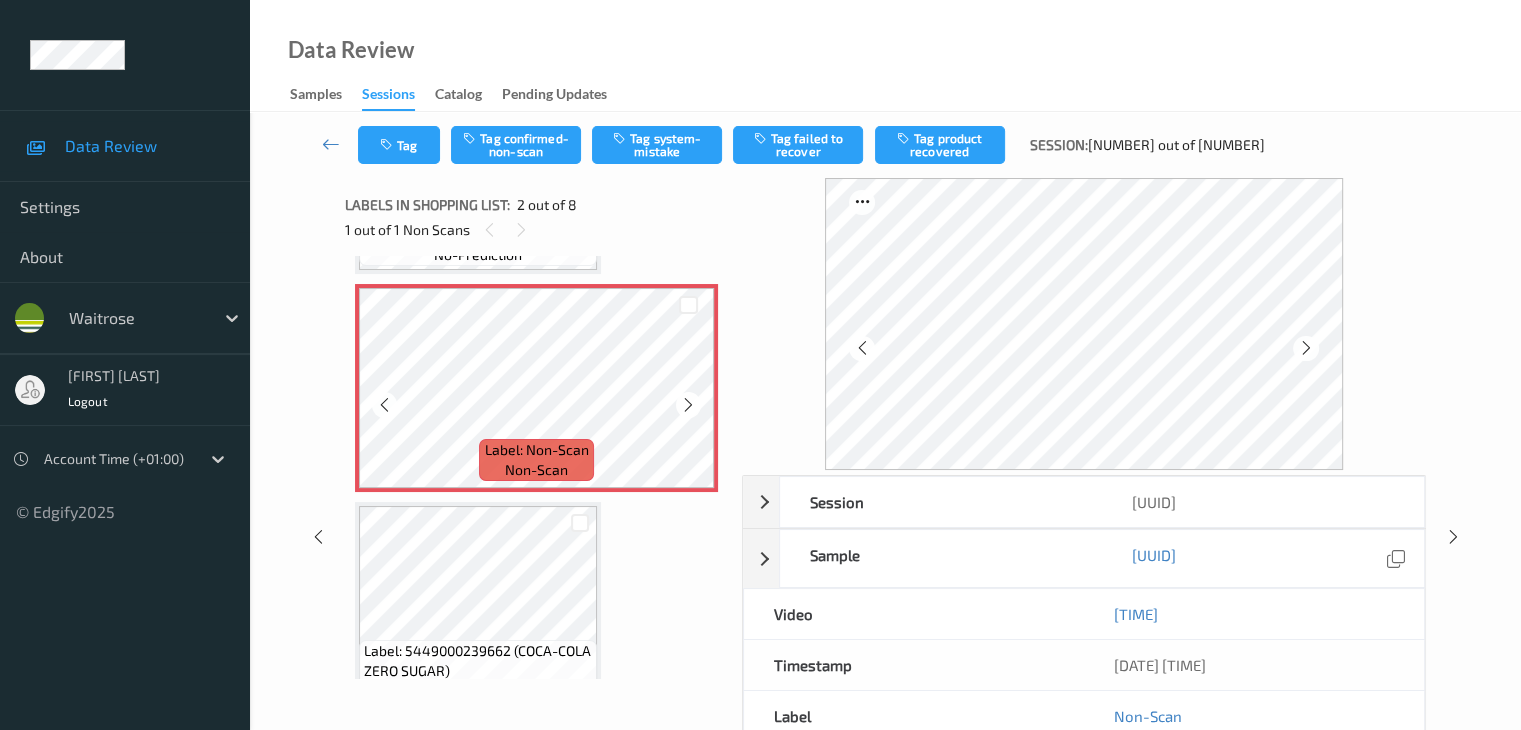 click at bounding box center [688, 405] 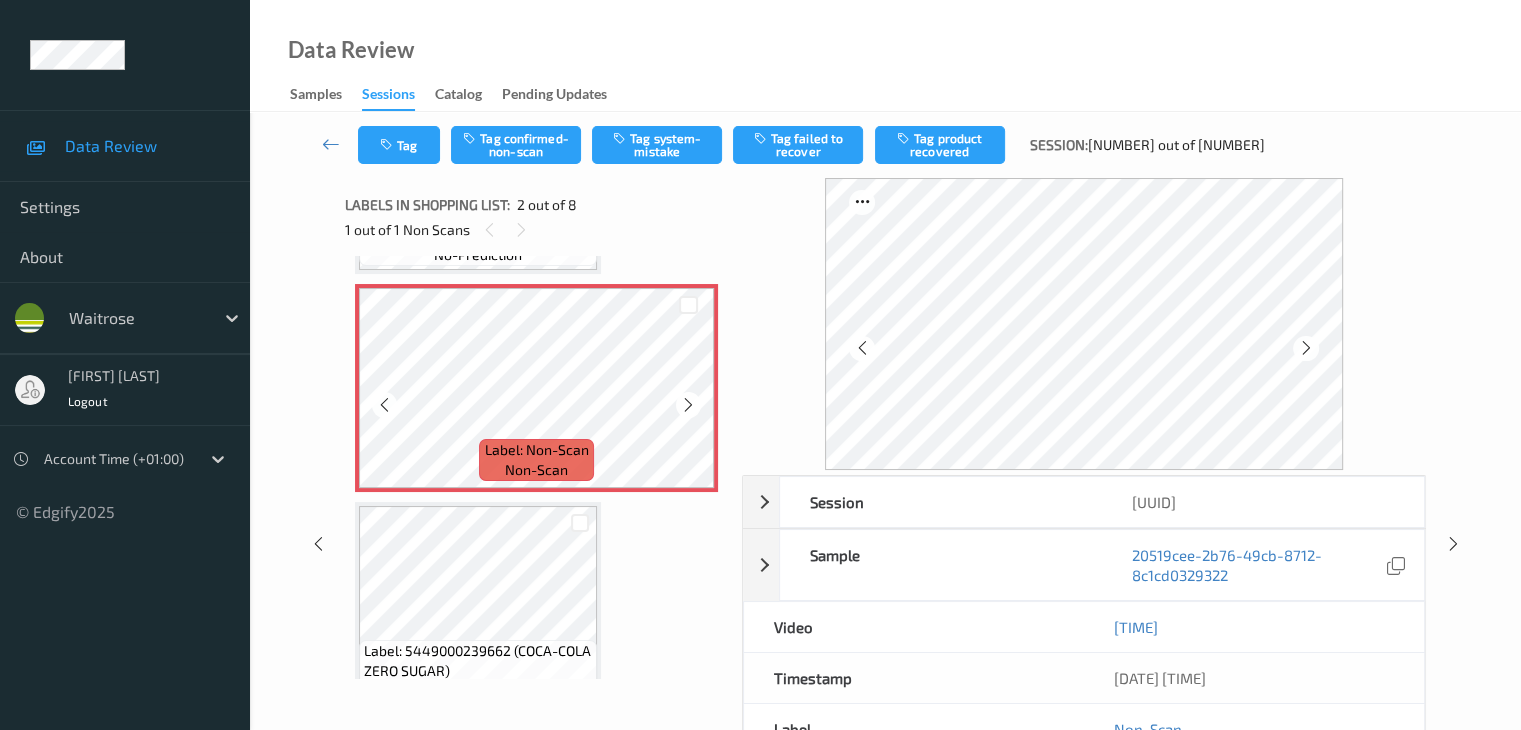 click at bounding box center [688, 405] 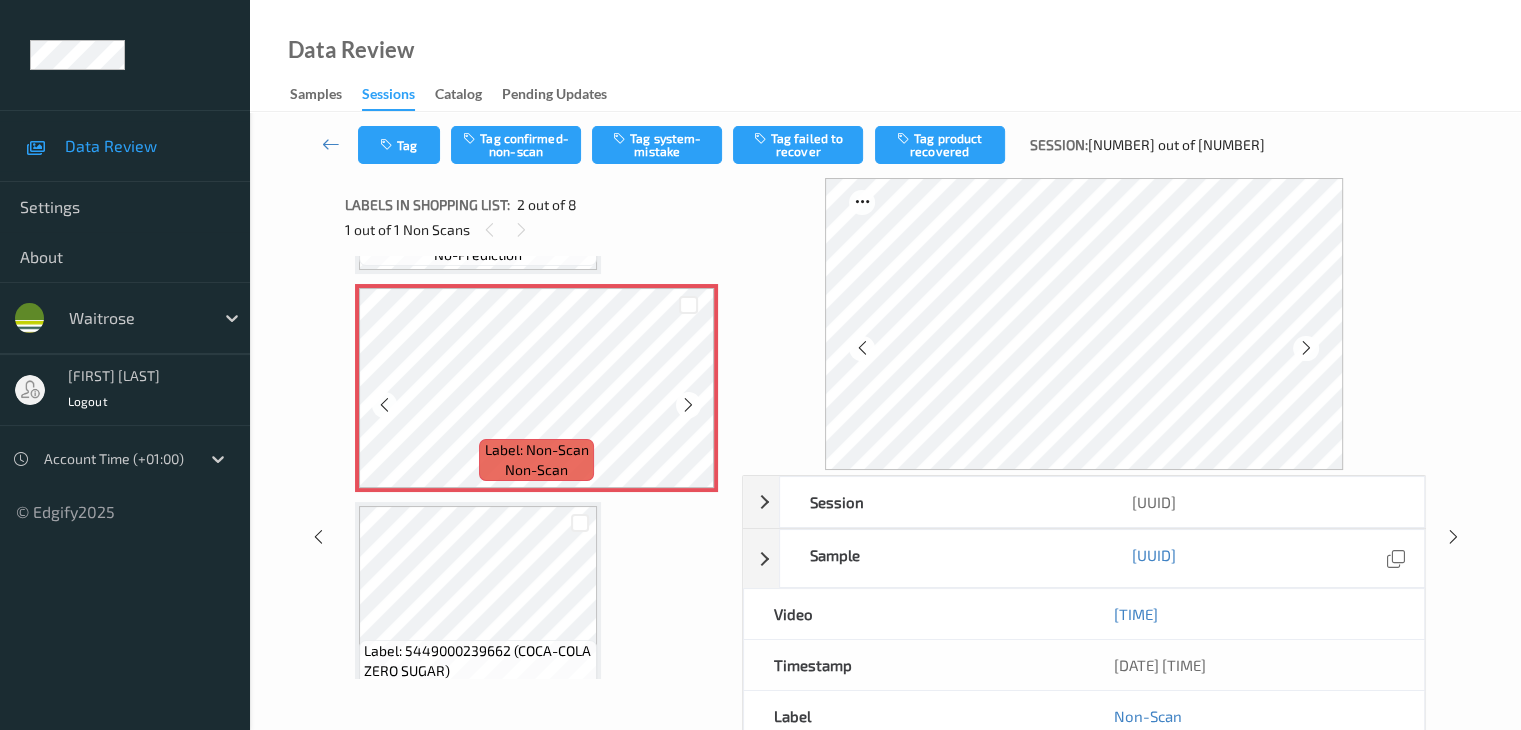 click at bounding box center [688, 405] 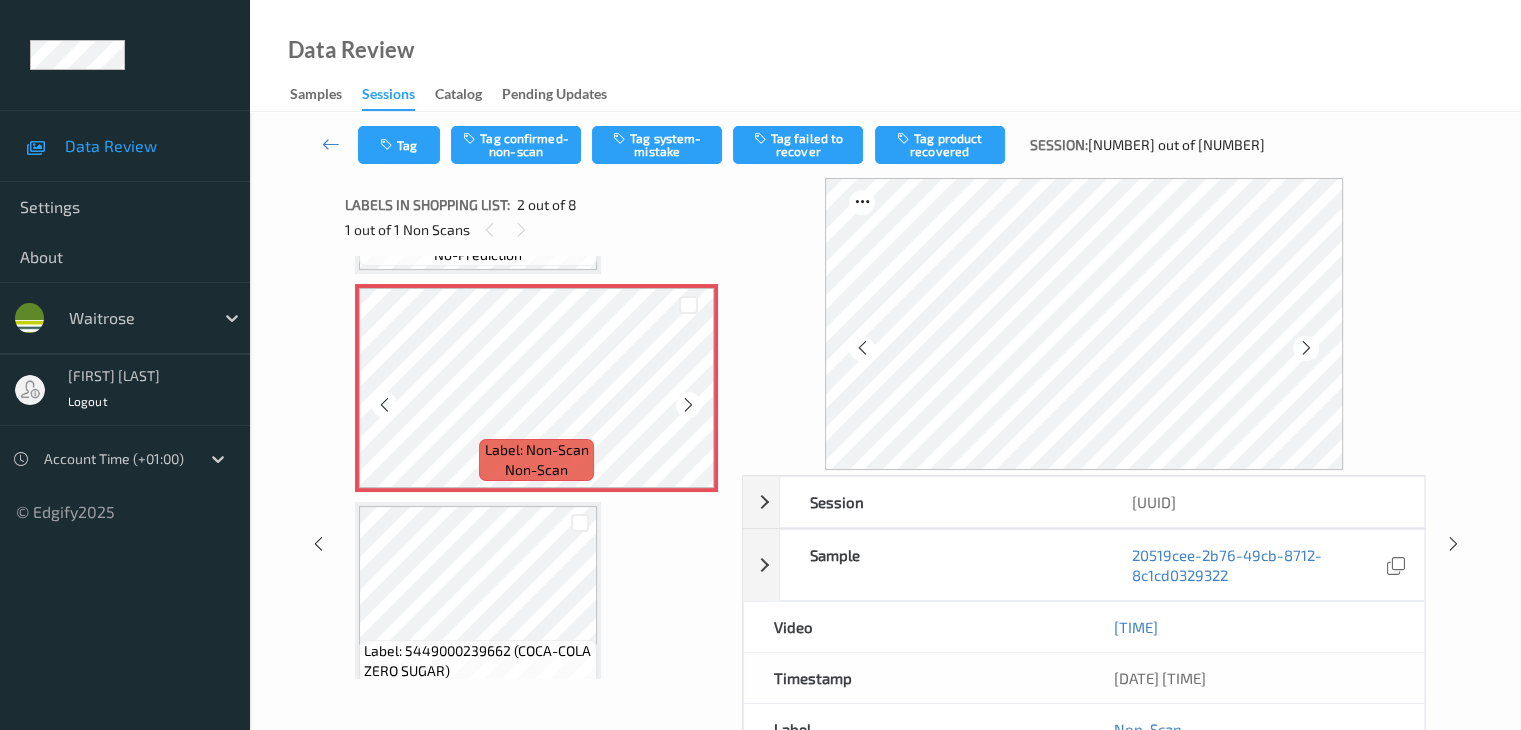 click at bounding box center (688, 405) 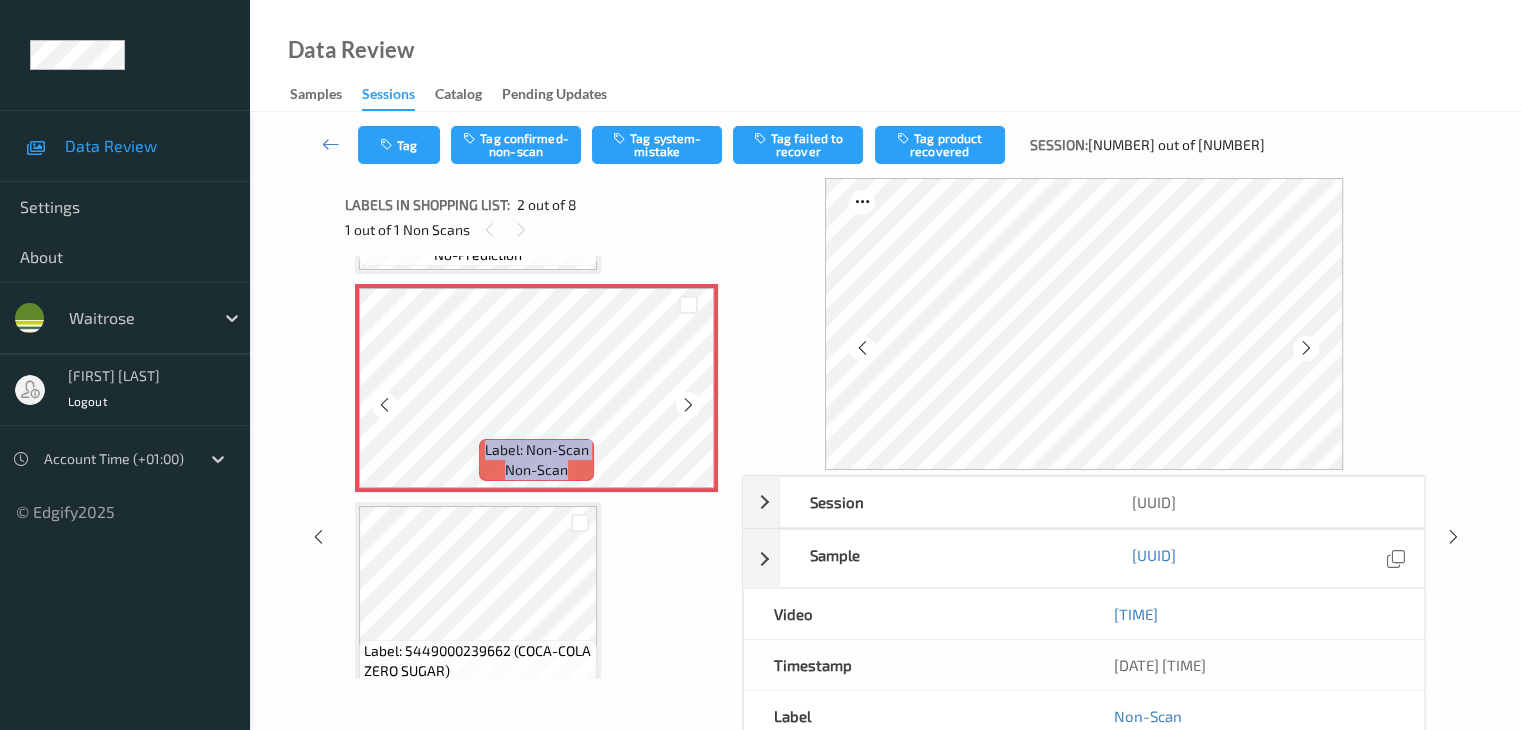 click at bounding box center (688, 405) 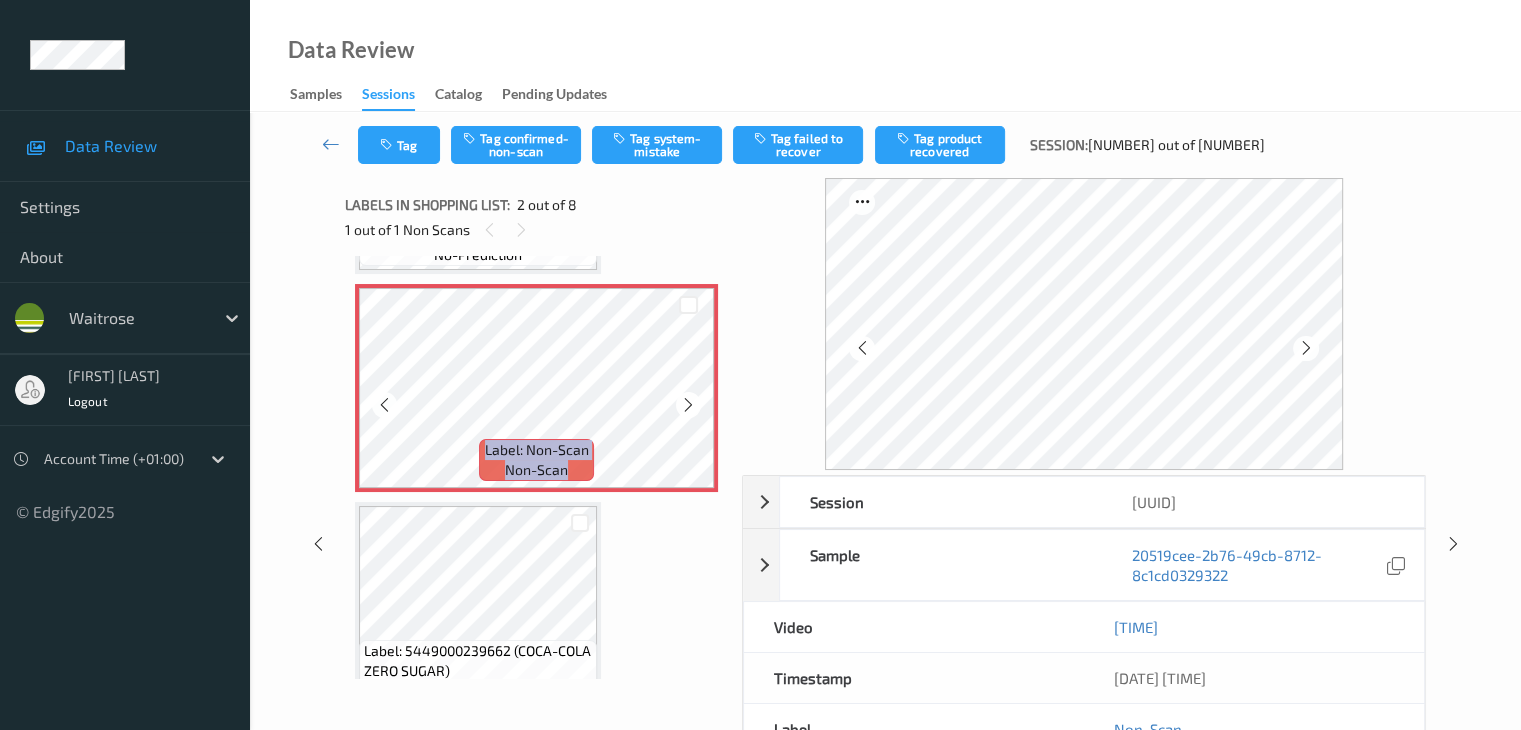 click at bounding box center [688, 405] 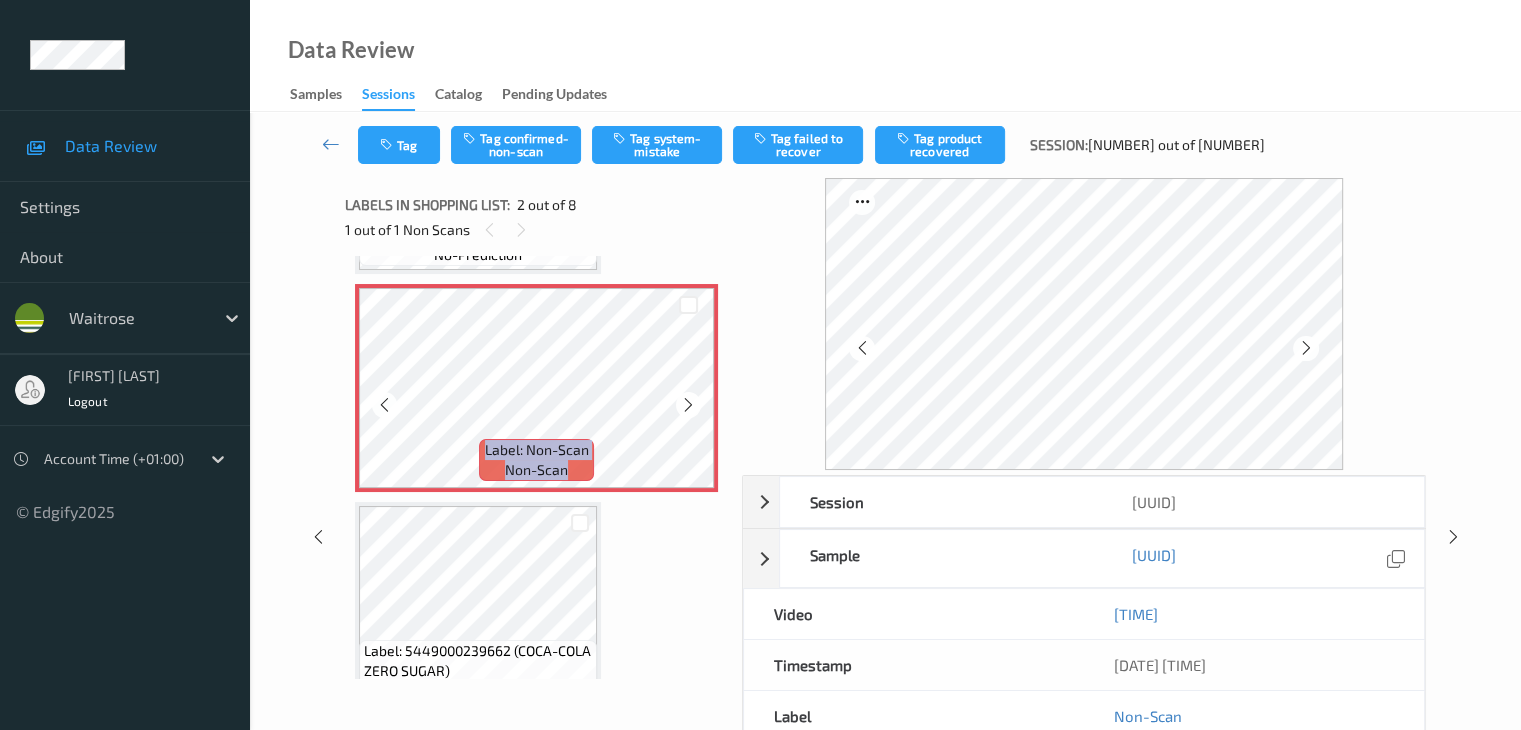 click at bounding box center (688, 405) 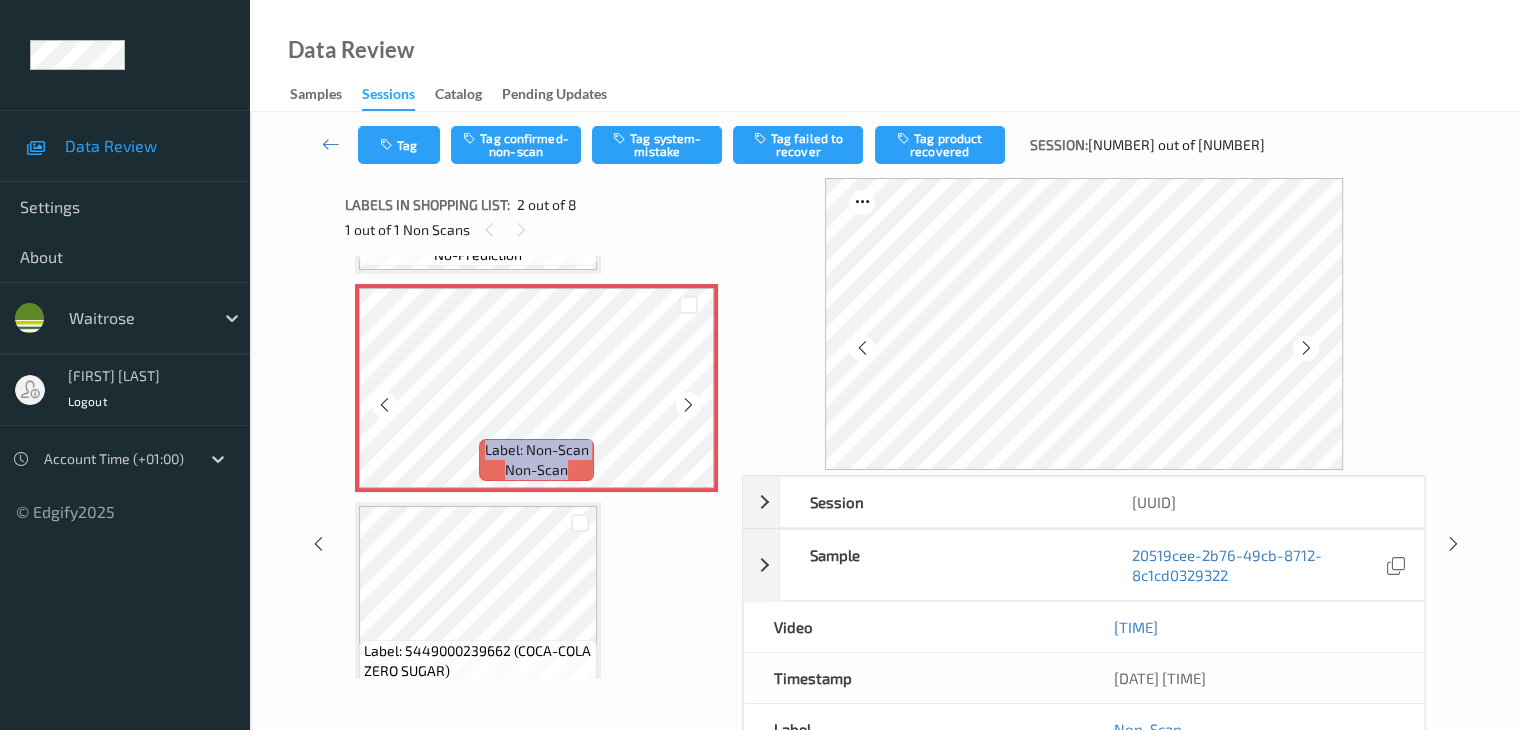 click at bounding box center (688, 405) 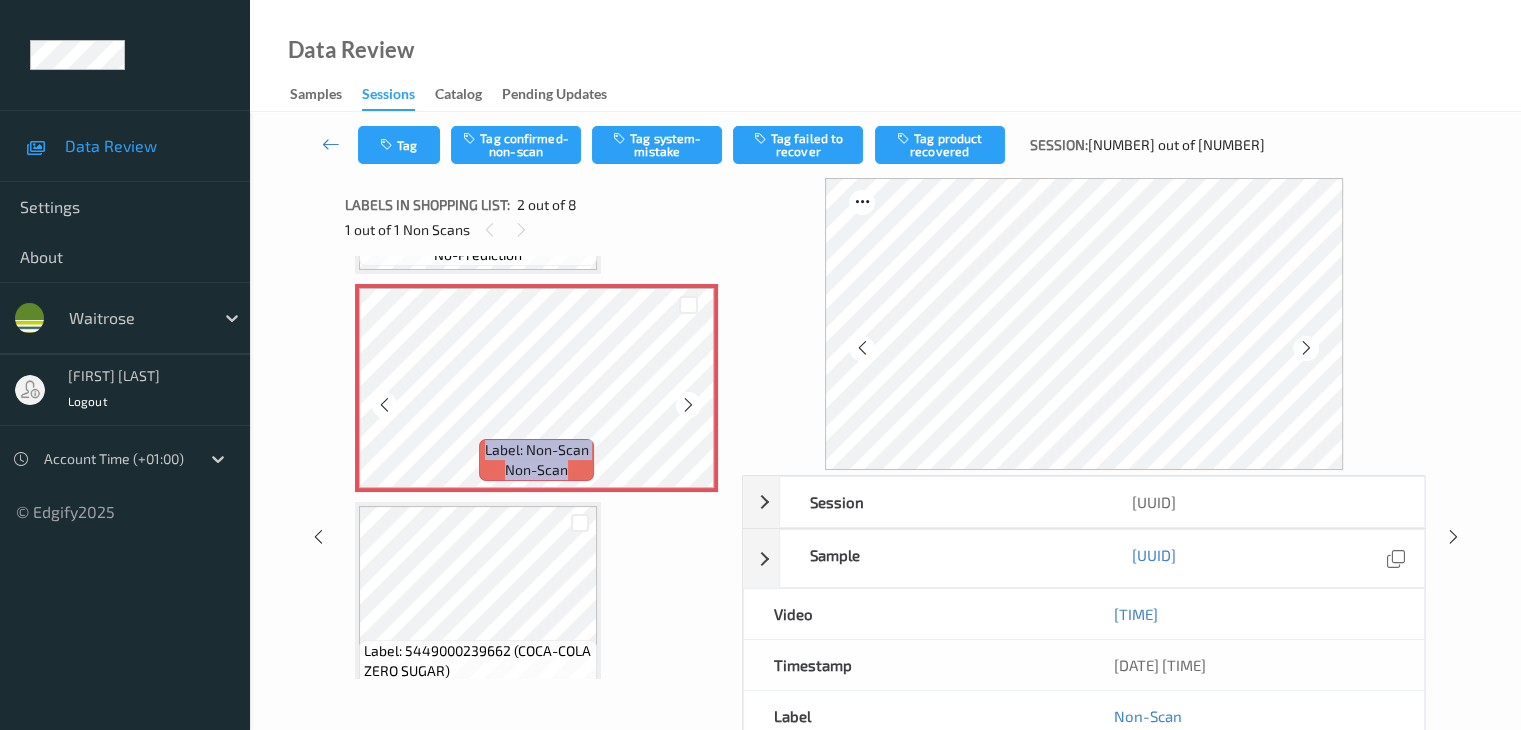 click at bounding box center (688, 405) 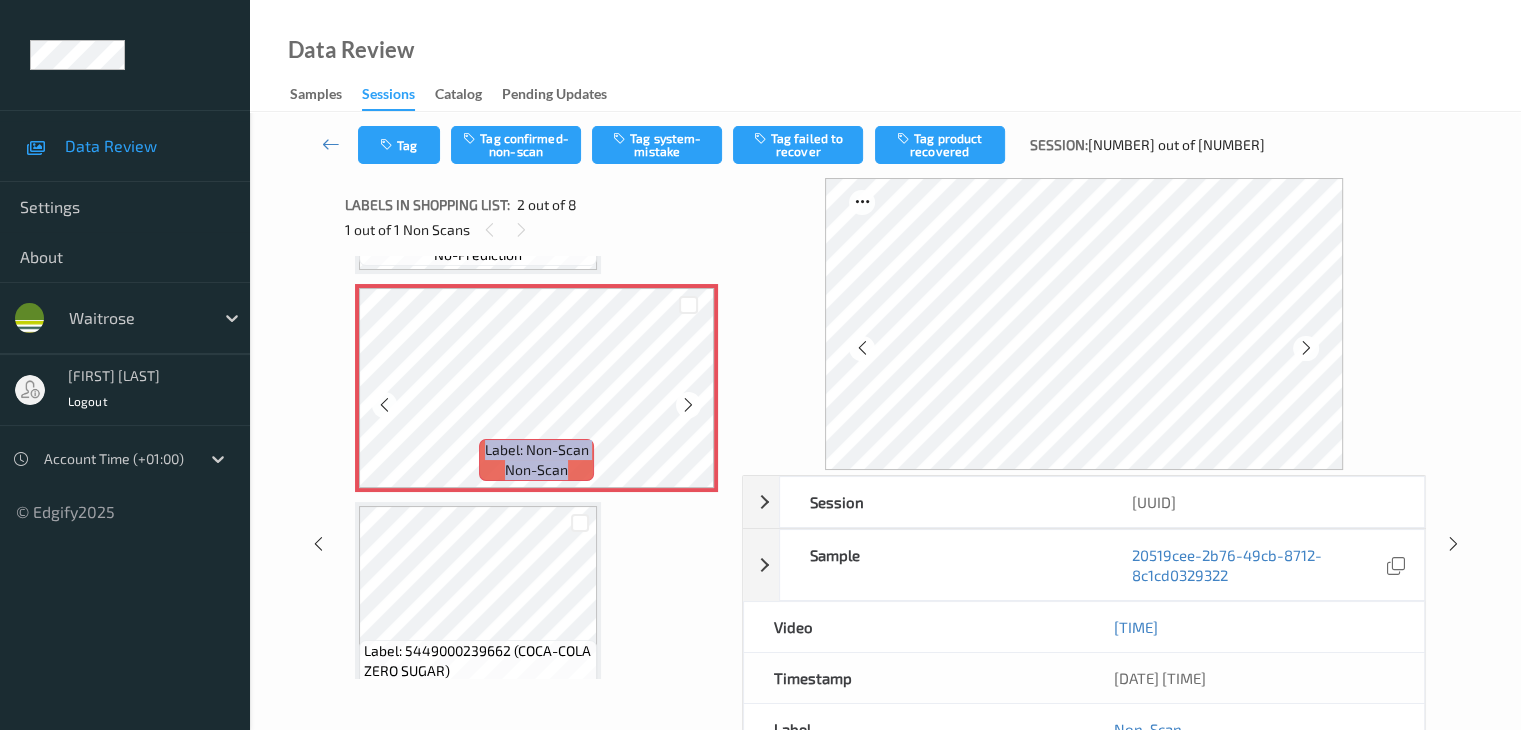 click at bounding box center (688, 405) 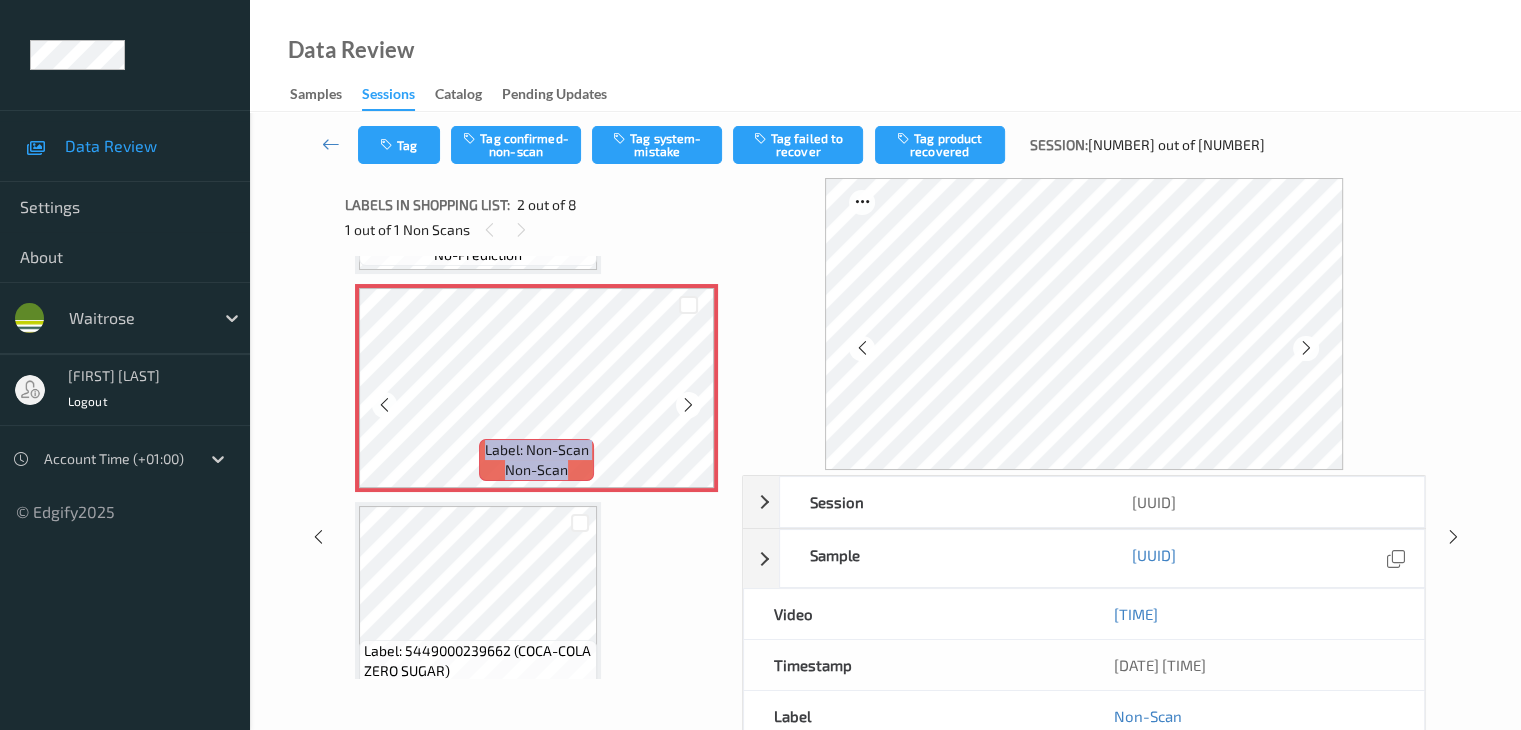 click at bounding box center [688, 405] 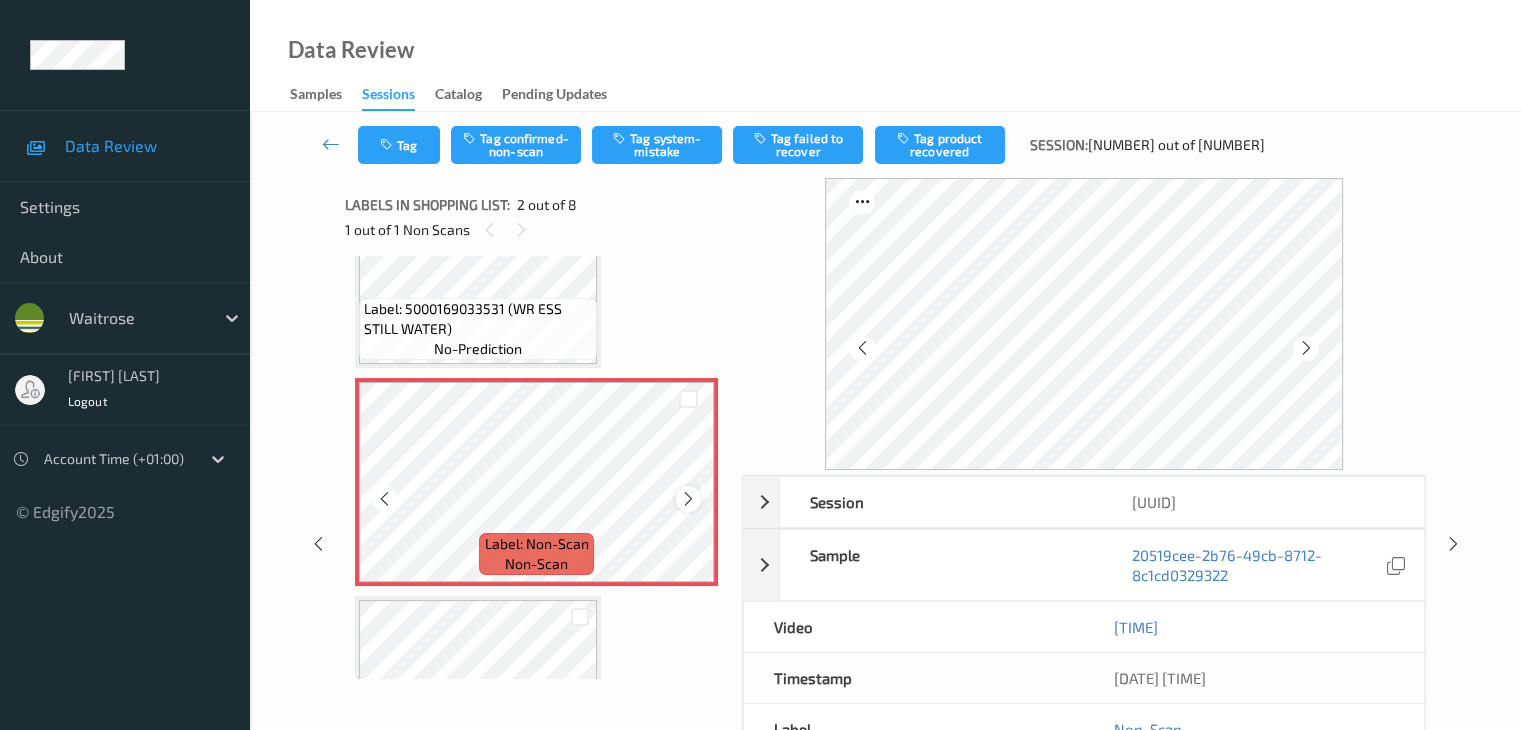 scroll, scrollTop: 0, scrollLeft: 0, axis: both 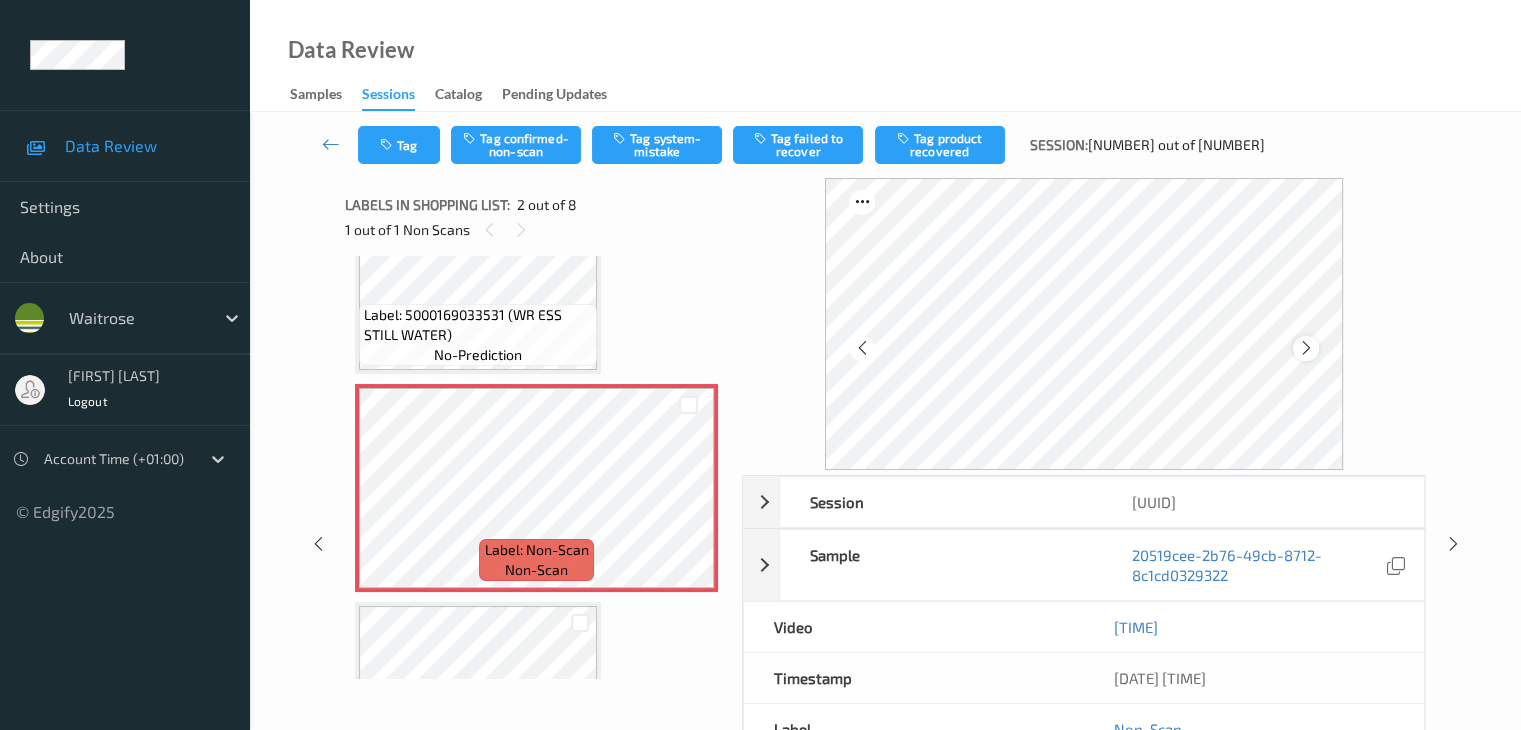 click at bounding box center (1306, 348) 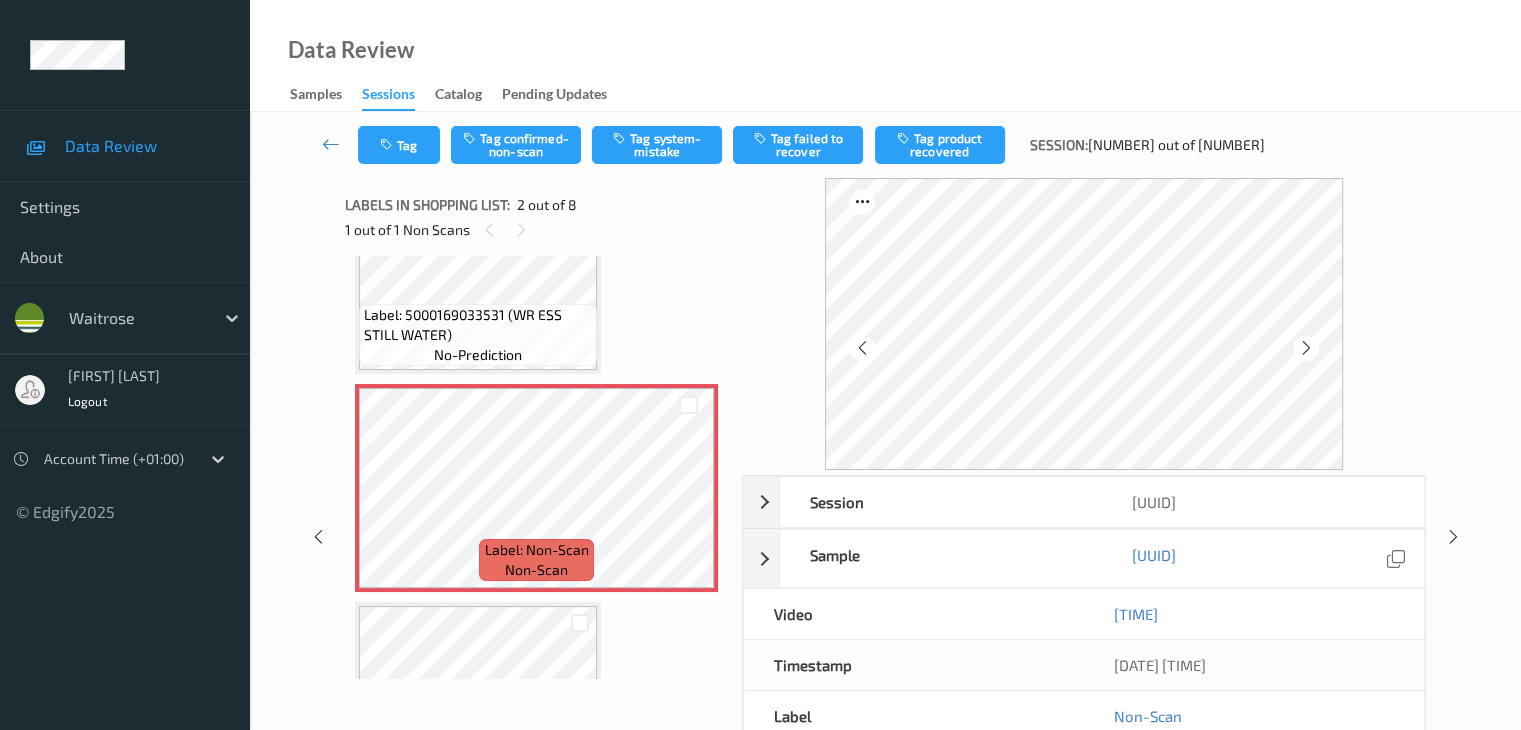 click at bounding box center (1306, 348) 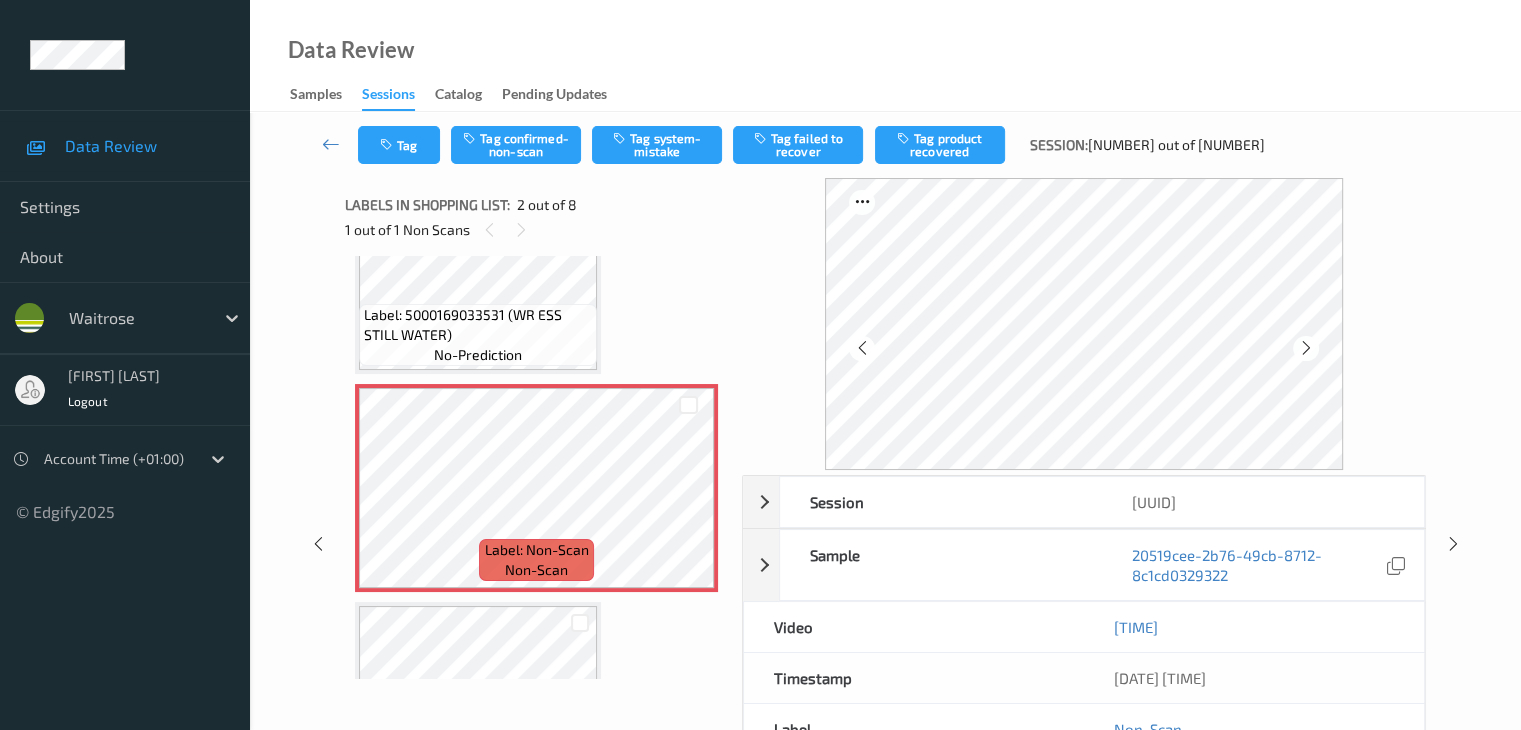 click at bounding box center [1306, 348] 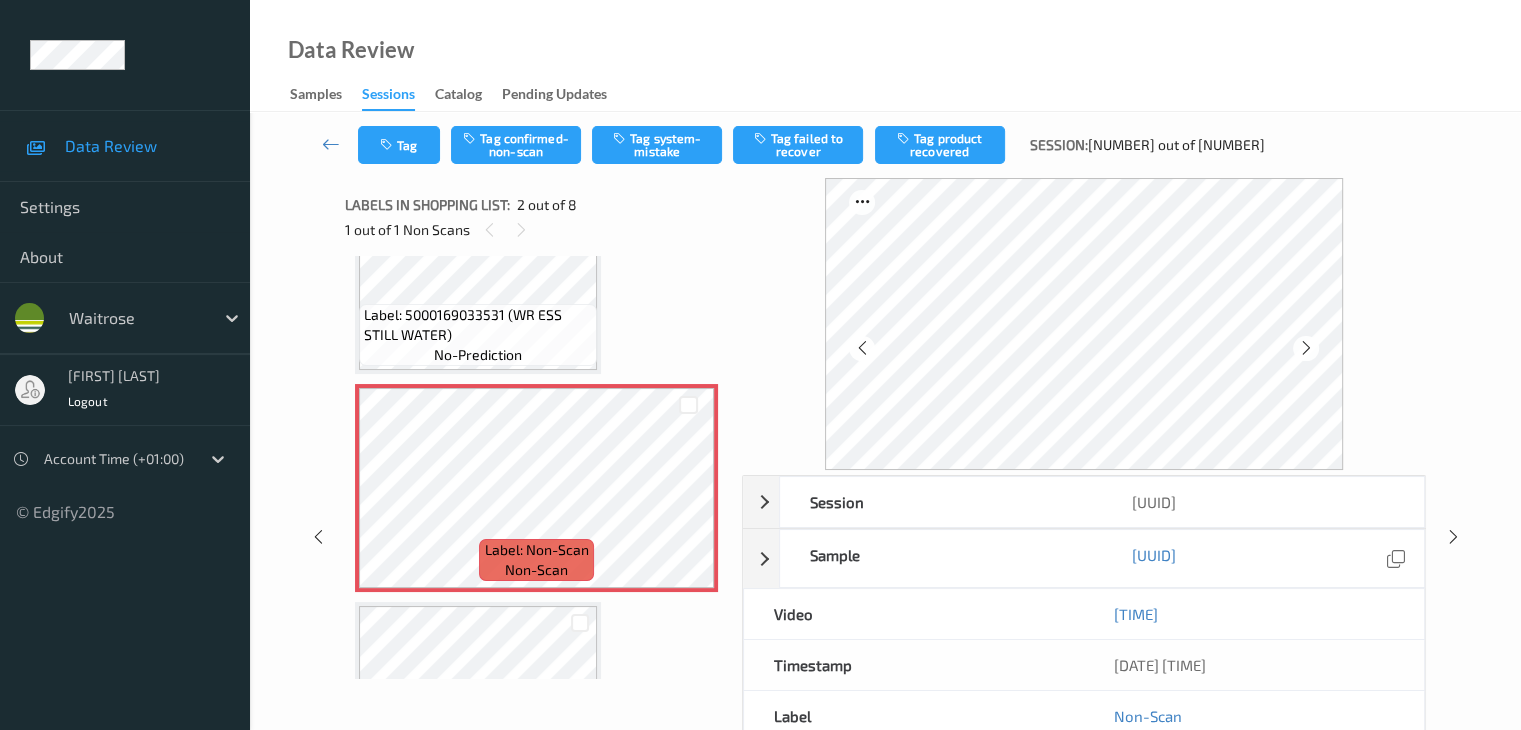 click at bounding box center (1306, 348) 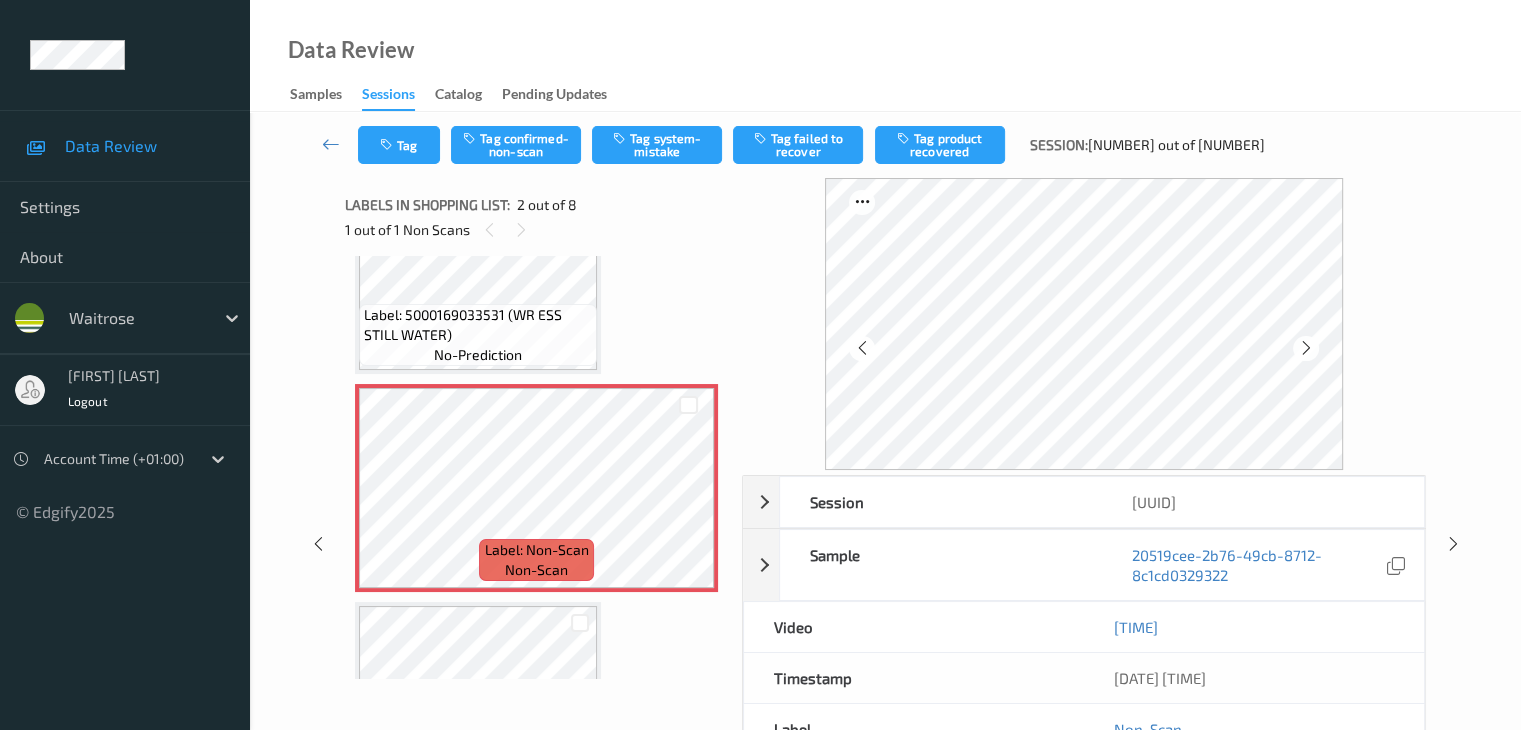 scroll, scrollTop: 200, scrollLeft: 0, axis: vertical 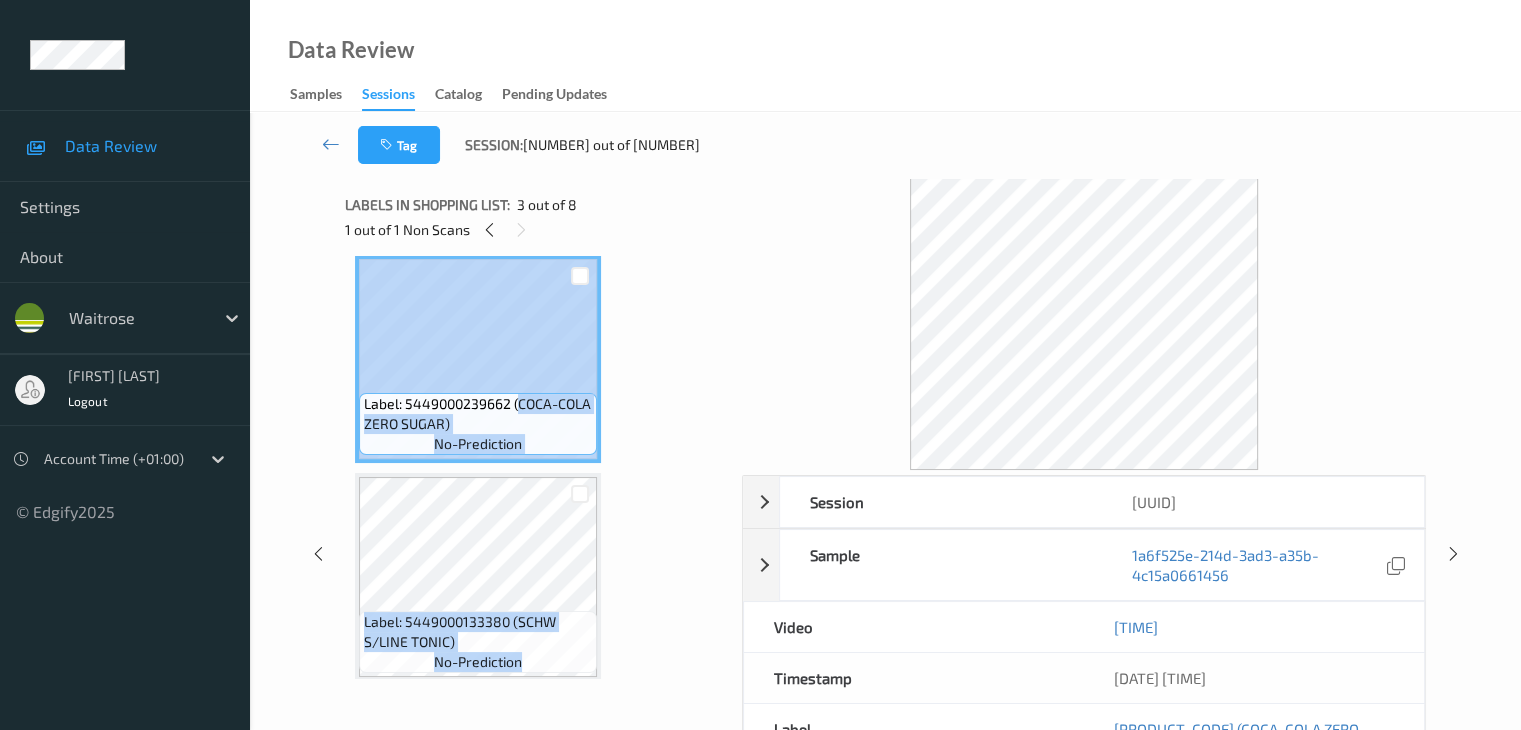 drag, startPoint x: 518, startPoint y: 652, endPoint x: 520, endPoint y: 675, distance: 23.086792 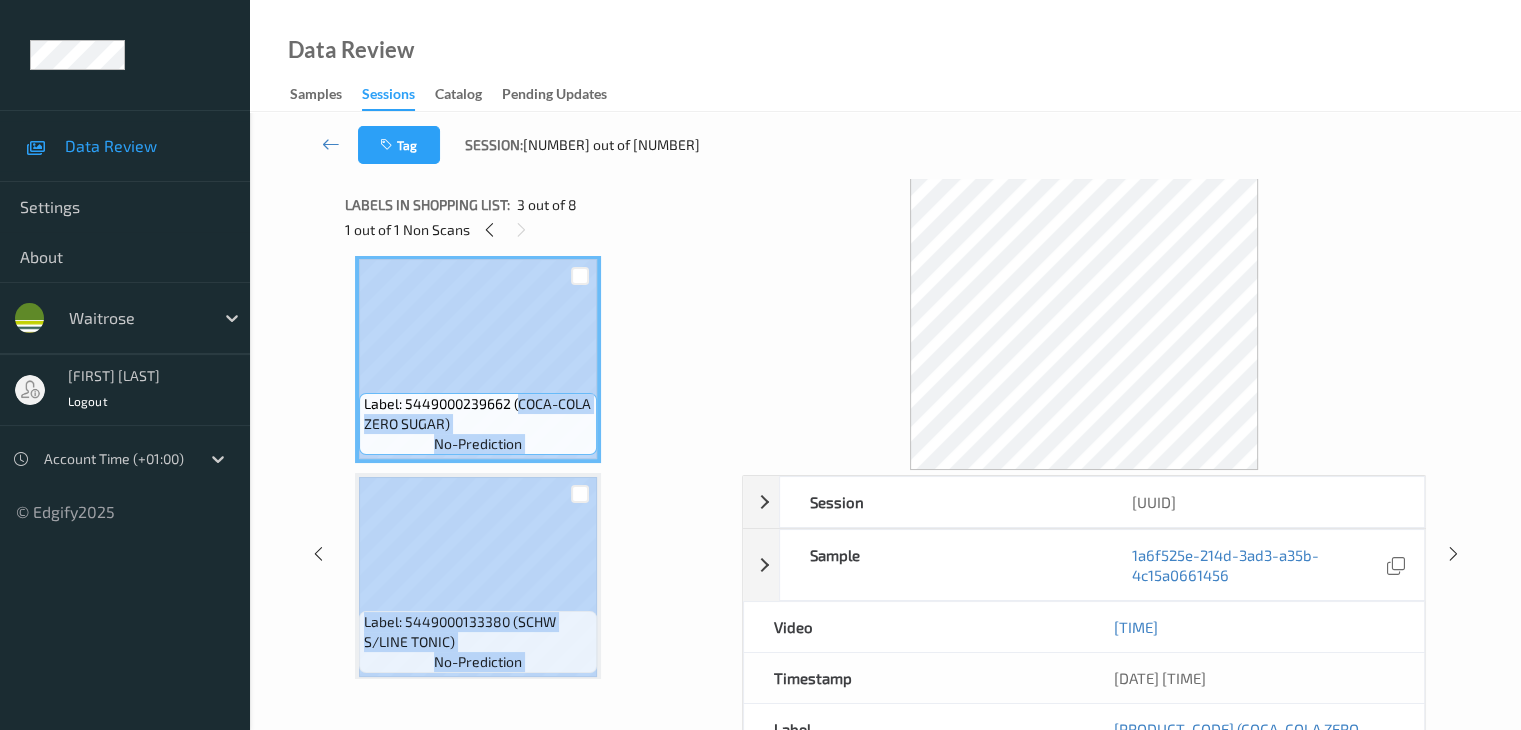 scroll, scrollTop: 461, scrollLeft: 0, axis: vertical 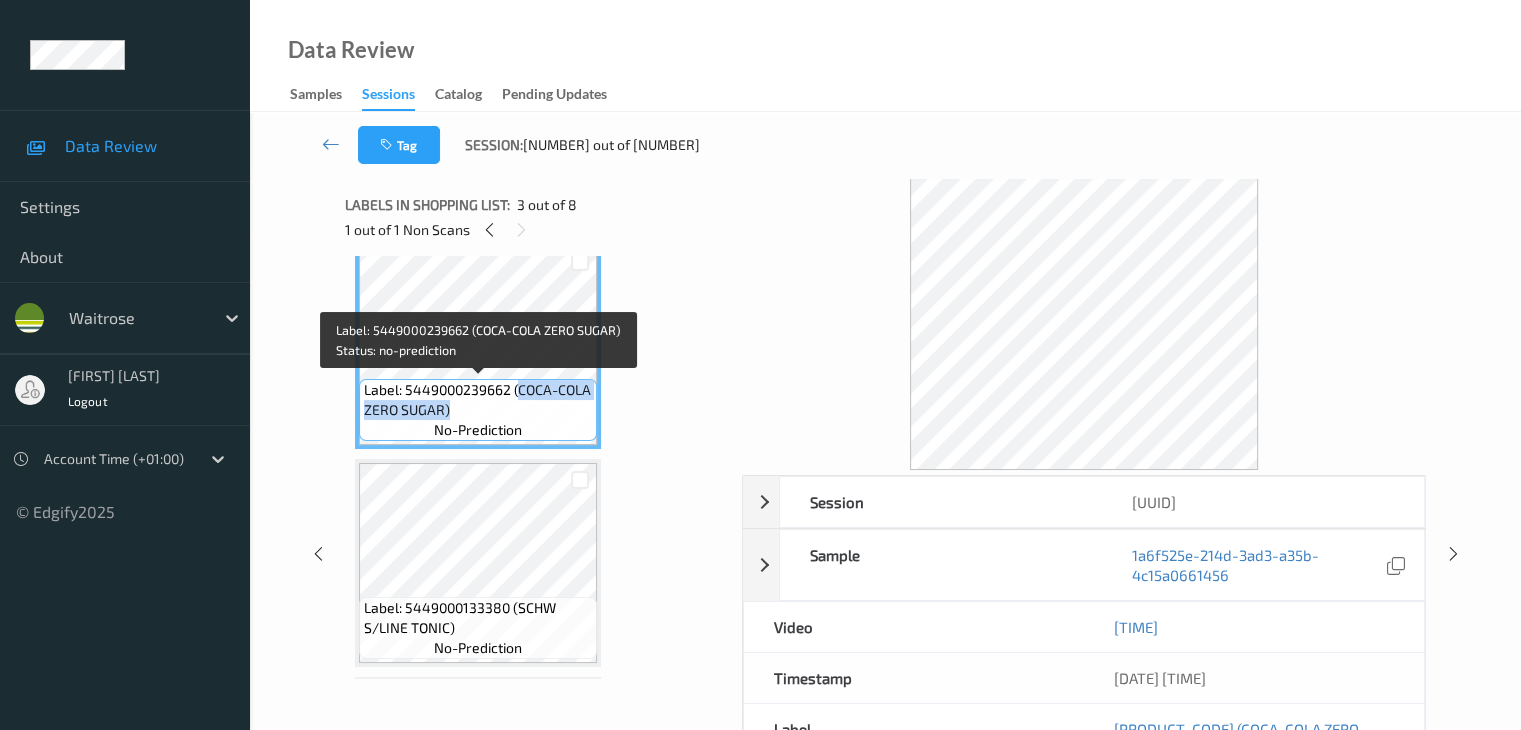 click on "Label: 5449000239662 (COCA-COLA ZERO SUGAR)" at bounding box center [478, 400] 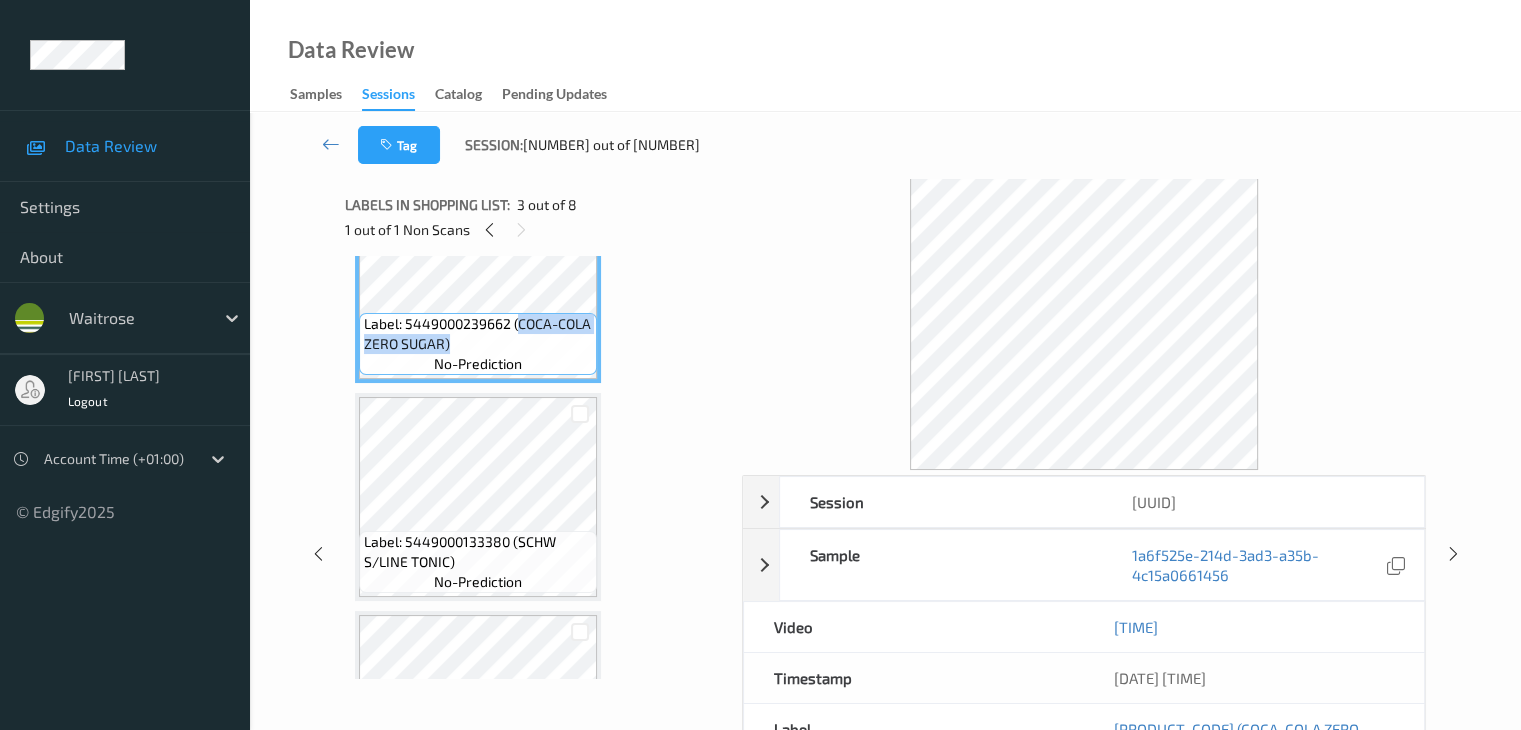 scroll, scrollTop: 561, scrollLeft: 0, axis: vertical 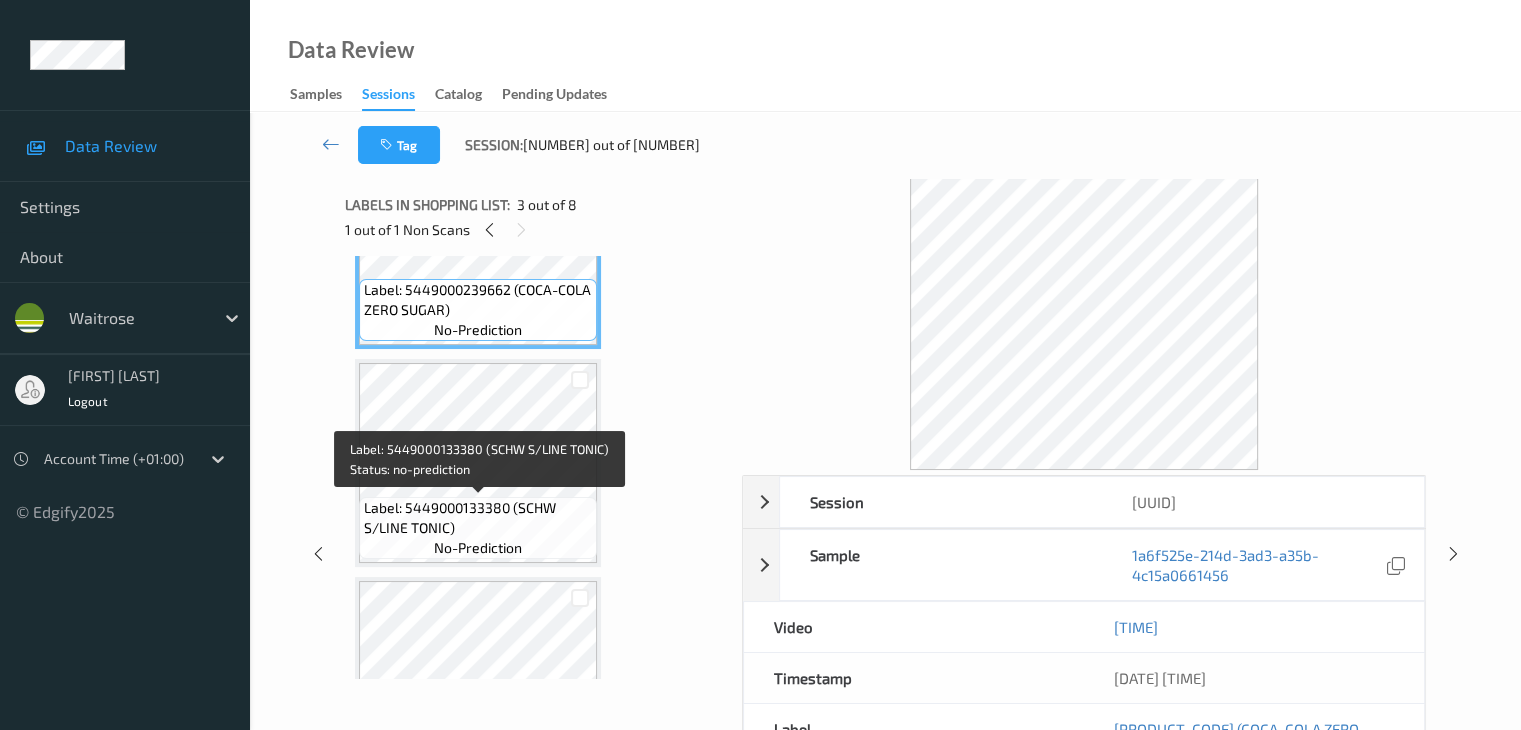 click on "Label: 5449000133380 (SCHW S/LINE TONIC)" at bounding box center [478, 518] 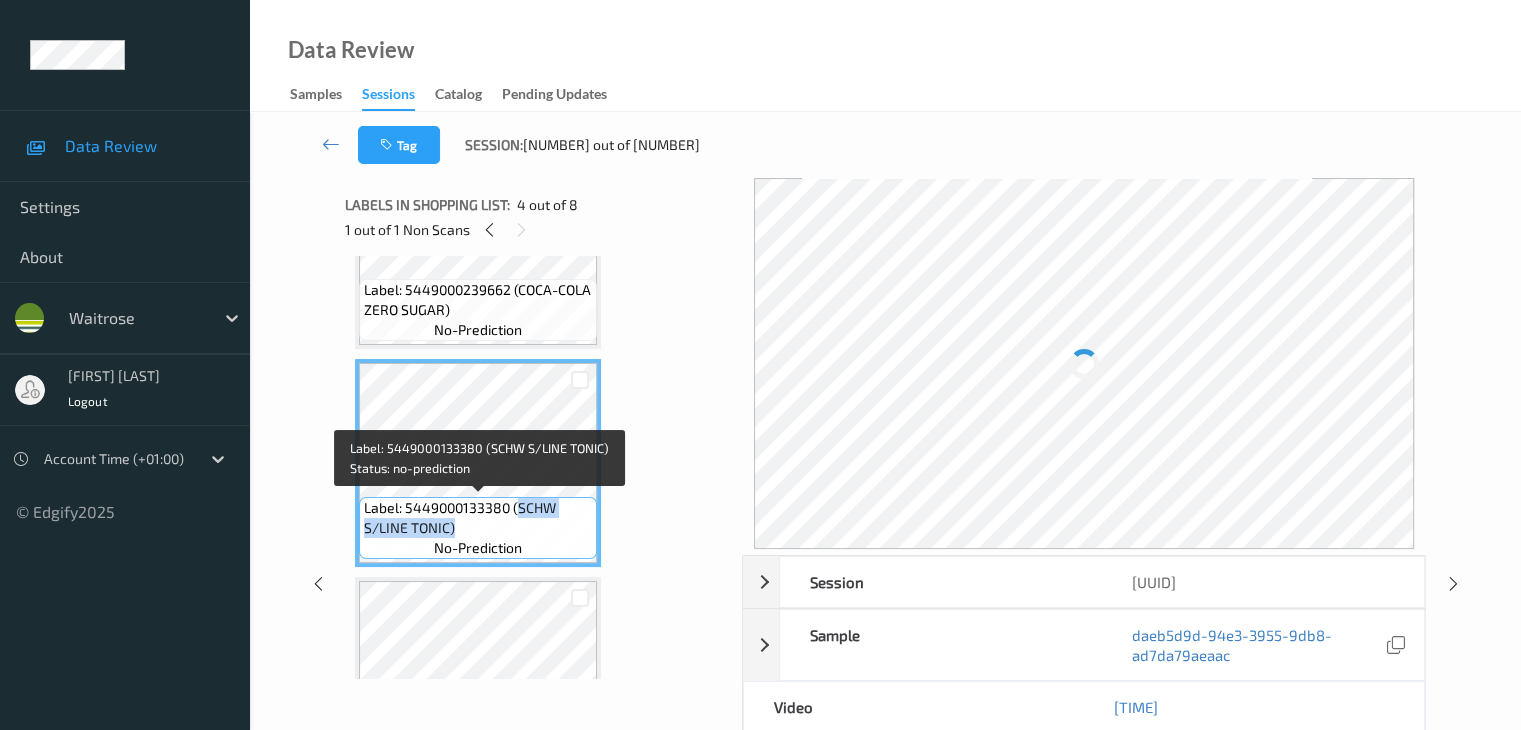 drag, startPoint x: 518, startPoint y: 509, endPoint x: 517, endPoint y: 527, distance: 18.027756 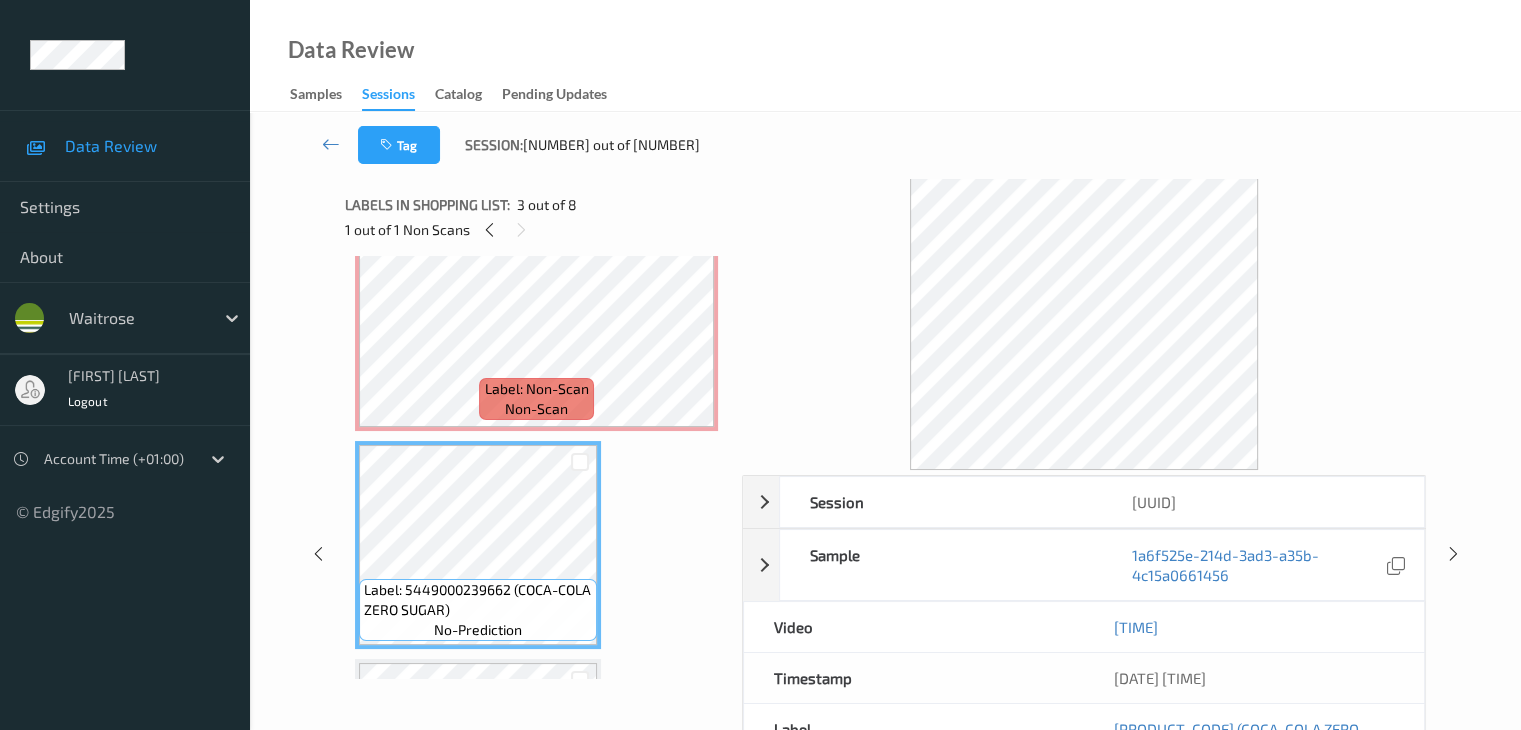 scroll, scrollTop: 61, scrollLeft: 0, axis: vertical 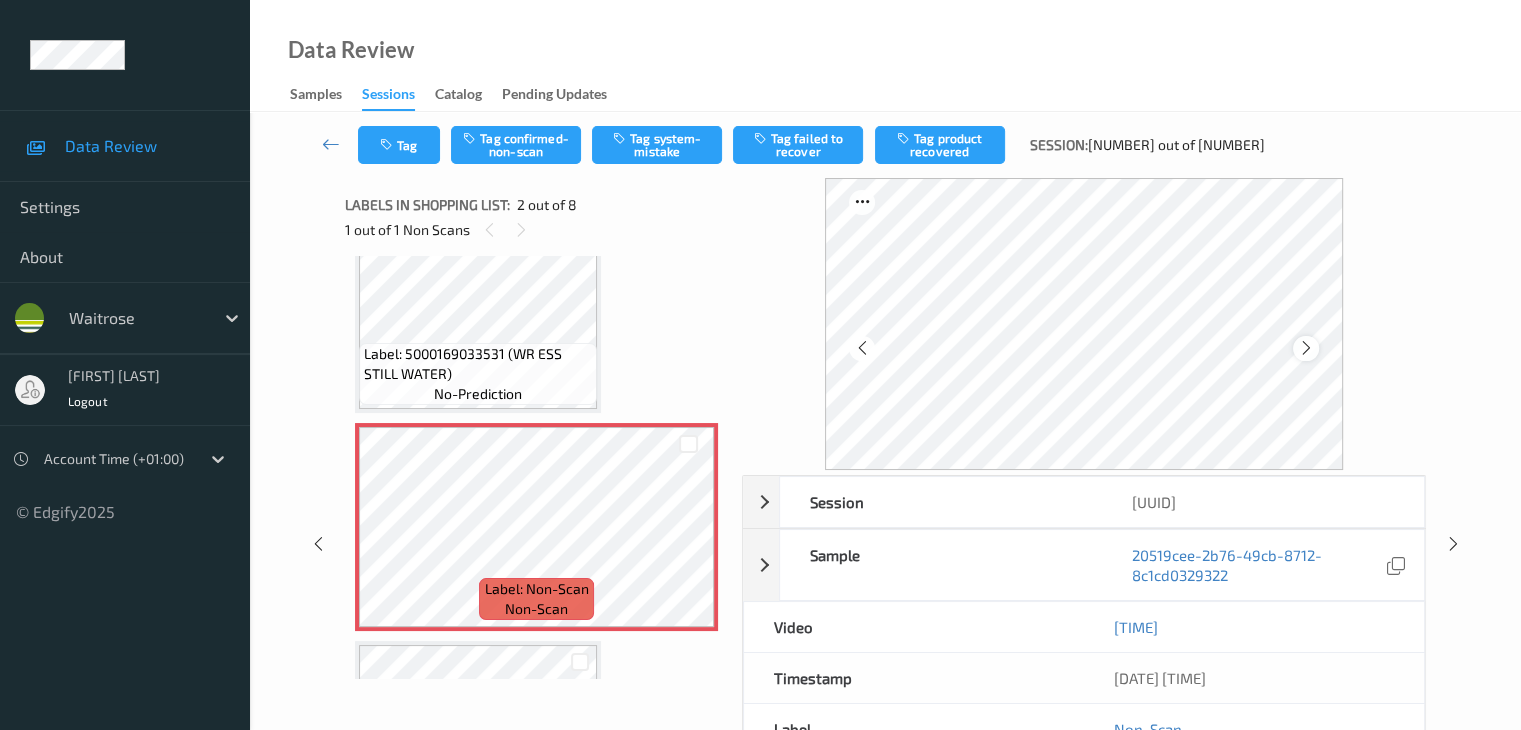 click at bounding box center [1306, 348] 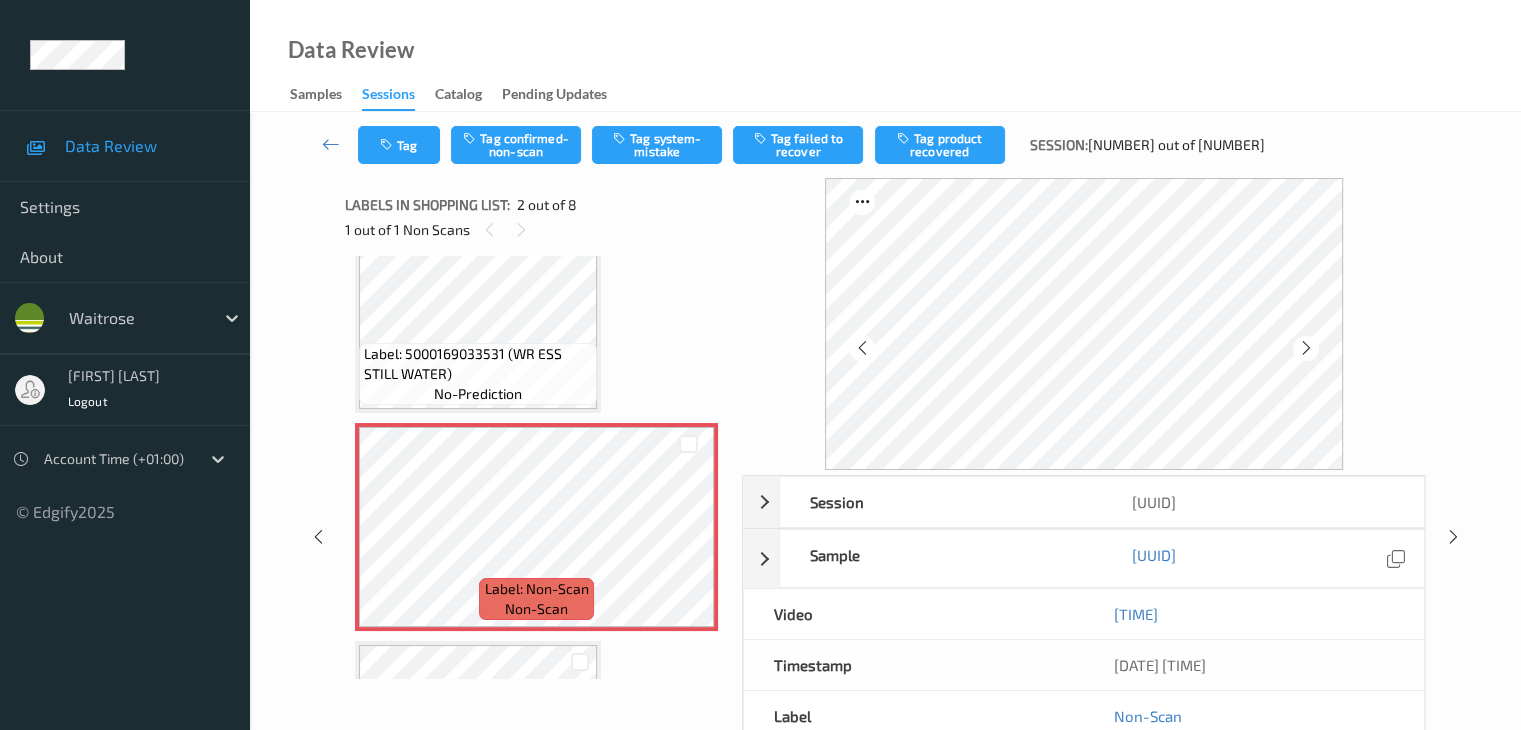 click at bounding box center [1306, 348] 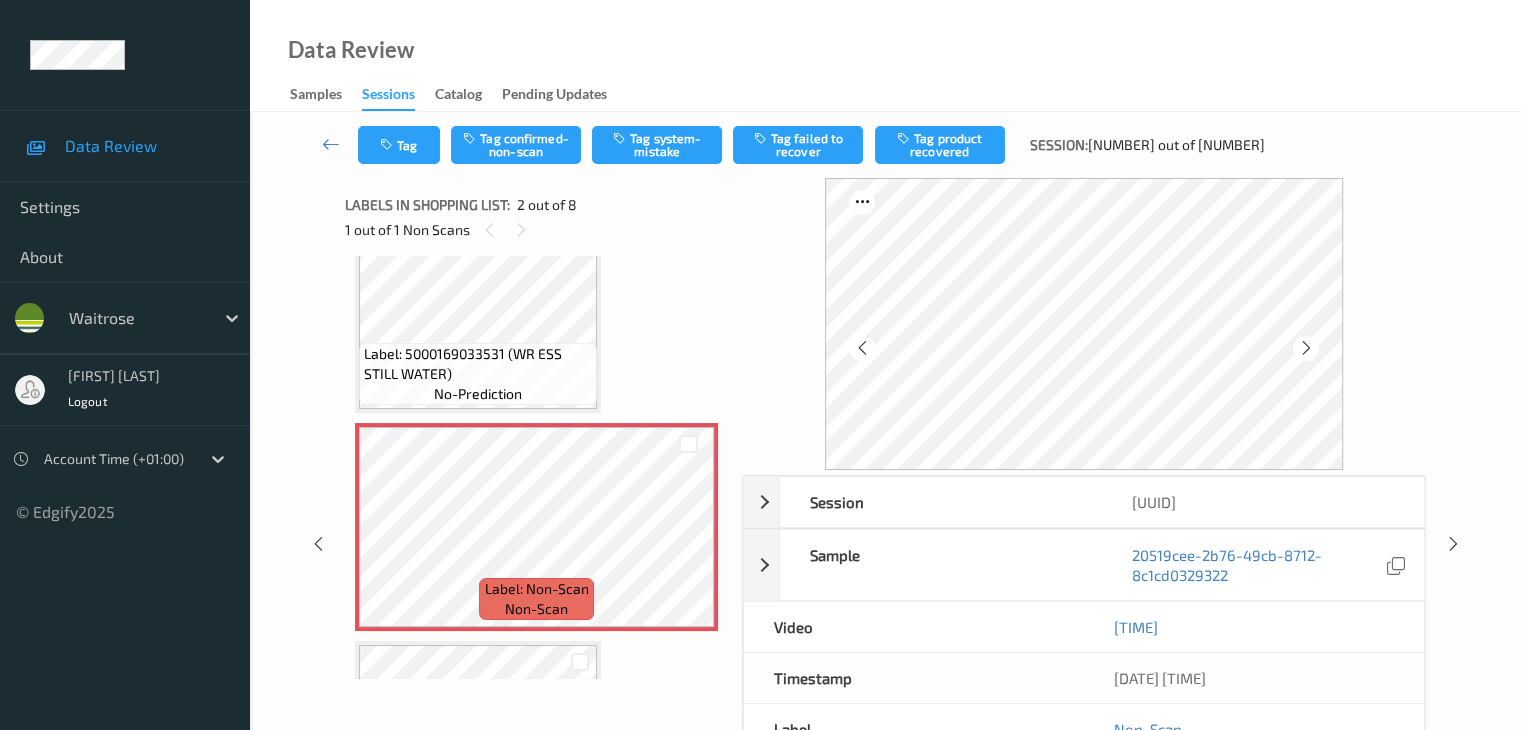 click at bounding box center (1306, 348) 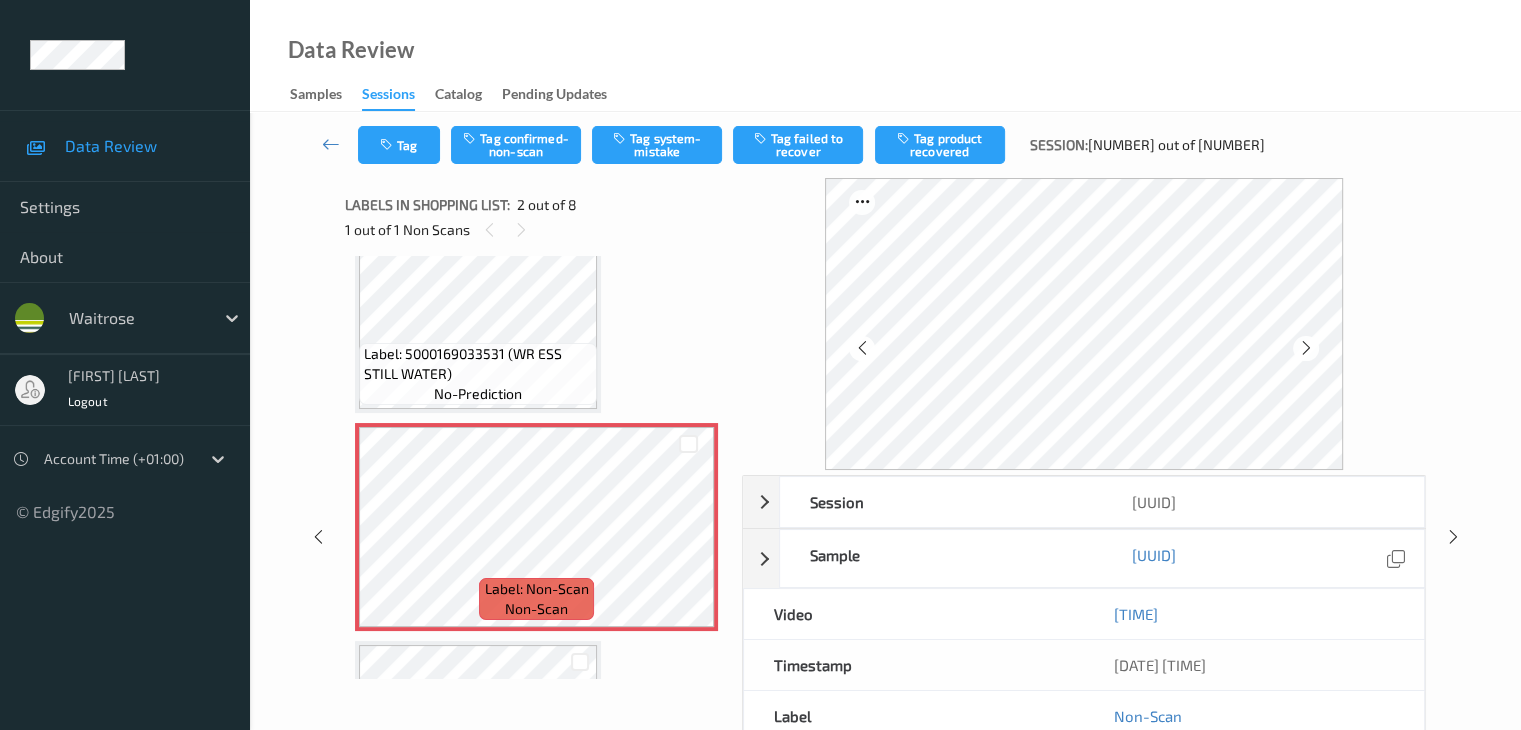 click at bounding box center (1306, 348) 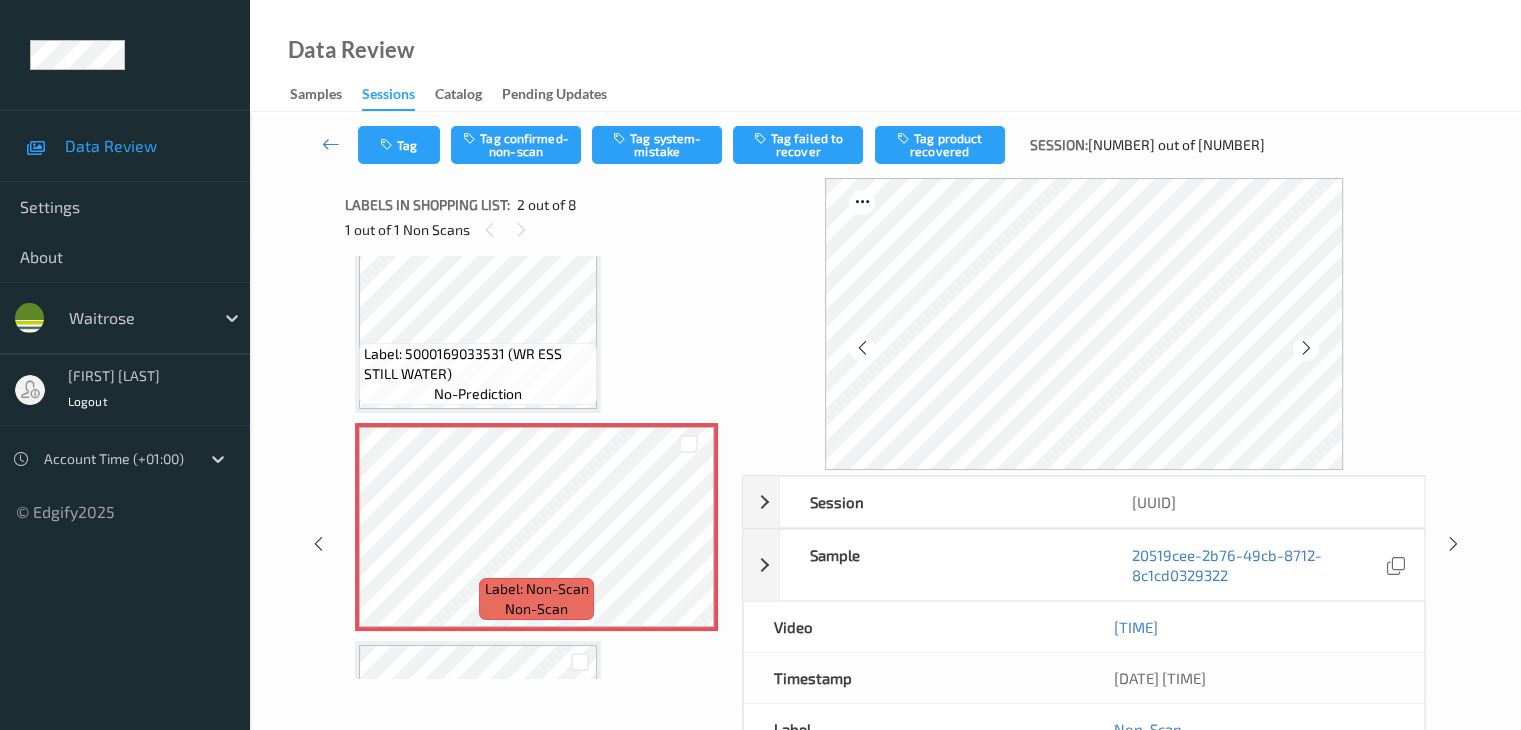 click at bounding box center (1306, 348) 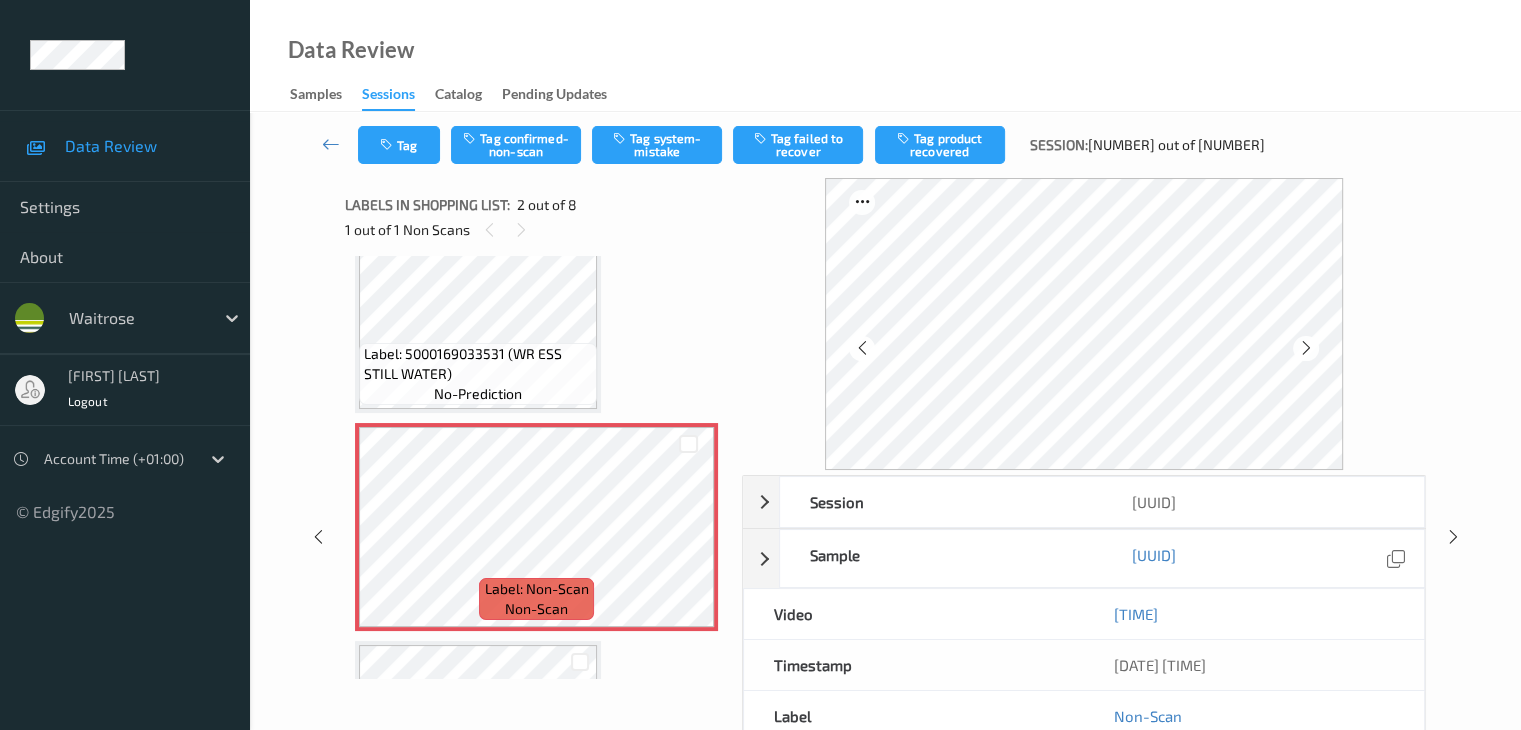 click at bounding box center [1306, 348] 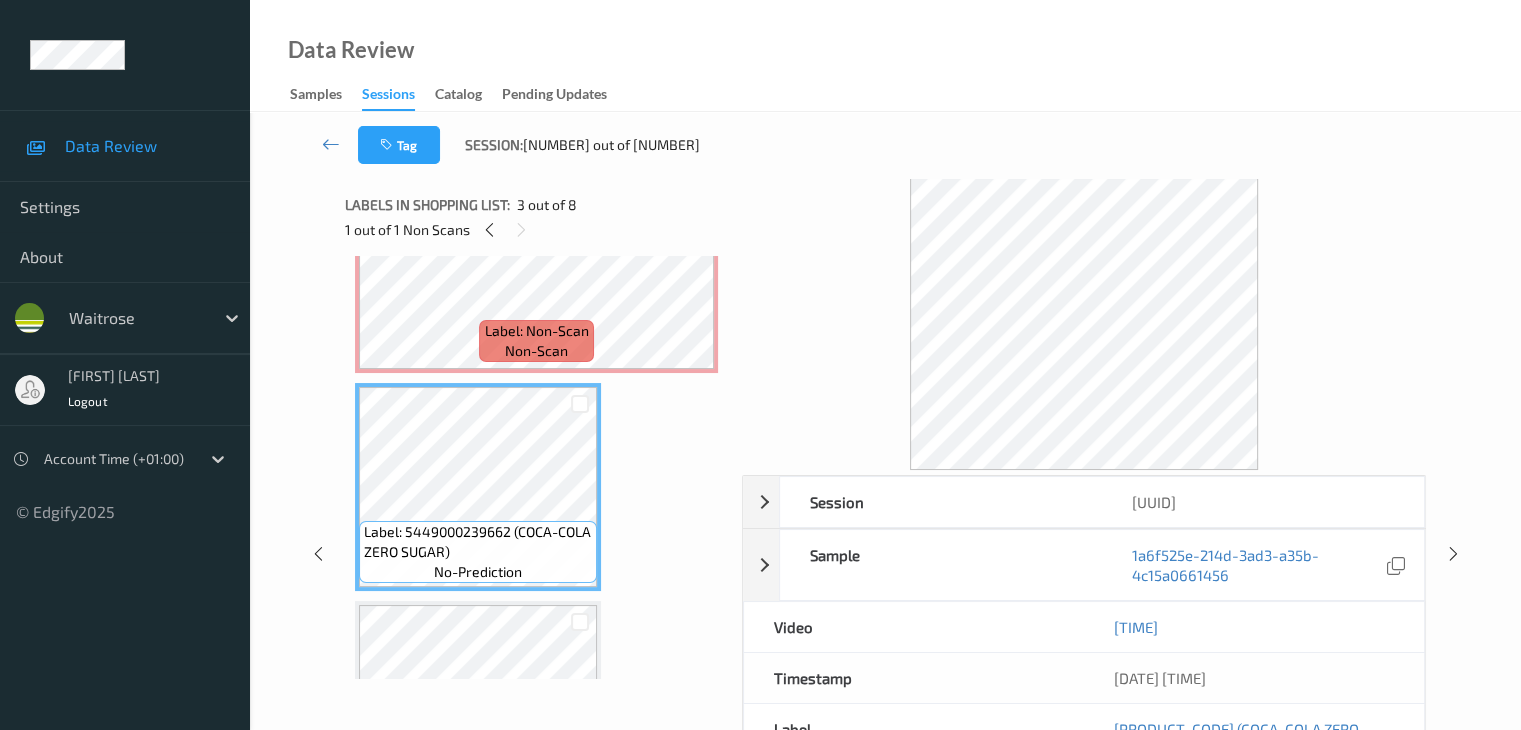 scroll, scrollTop: 161, scrollLeft: 0, axis: vertical 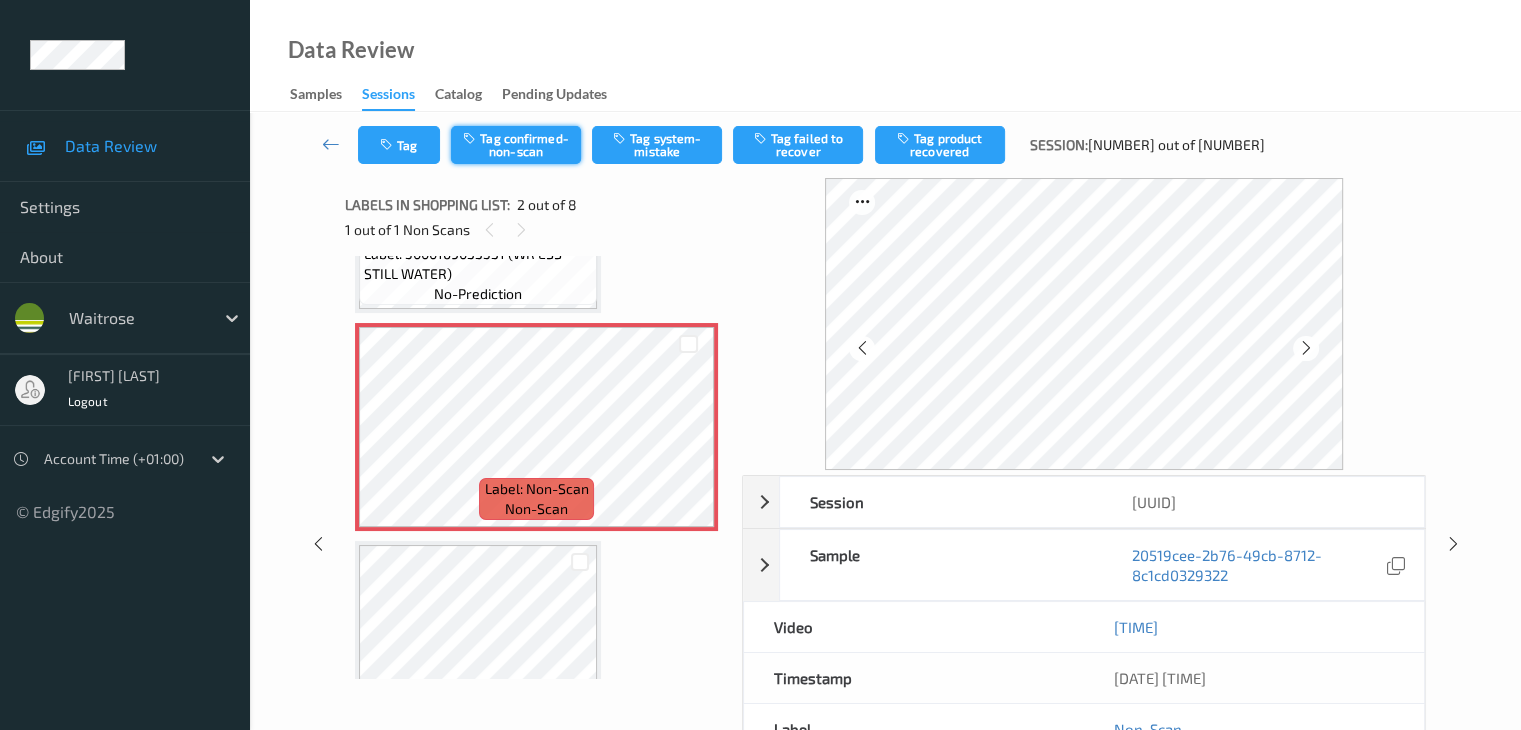 click on "Tag   confirmed-non-scan" at bounding box center [516, 145] 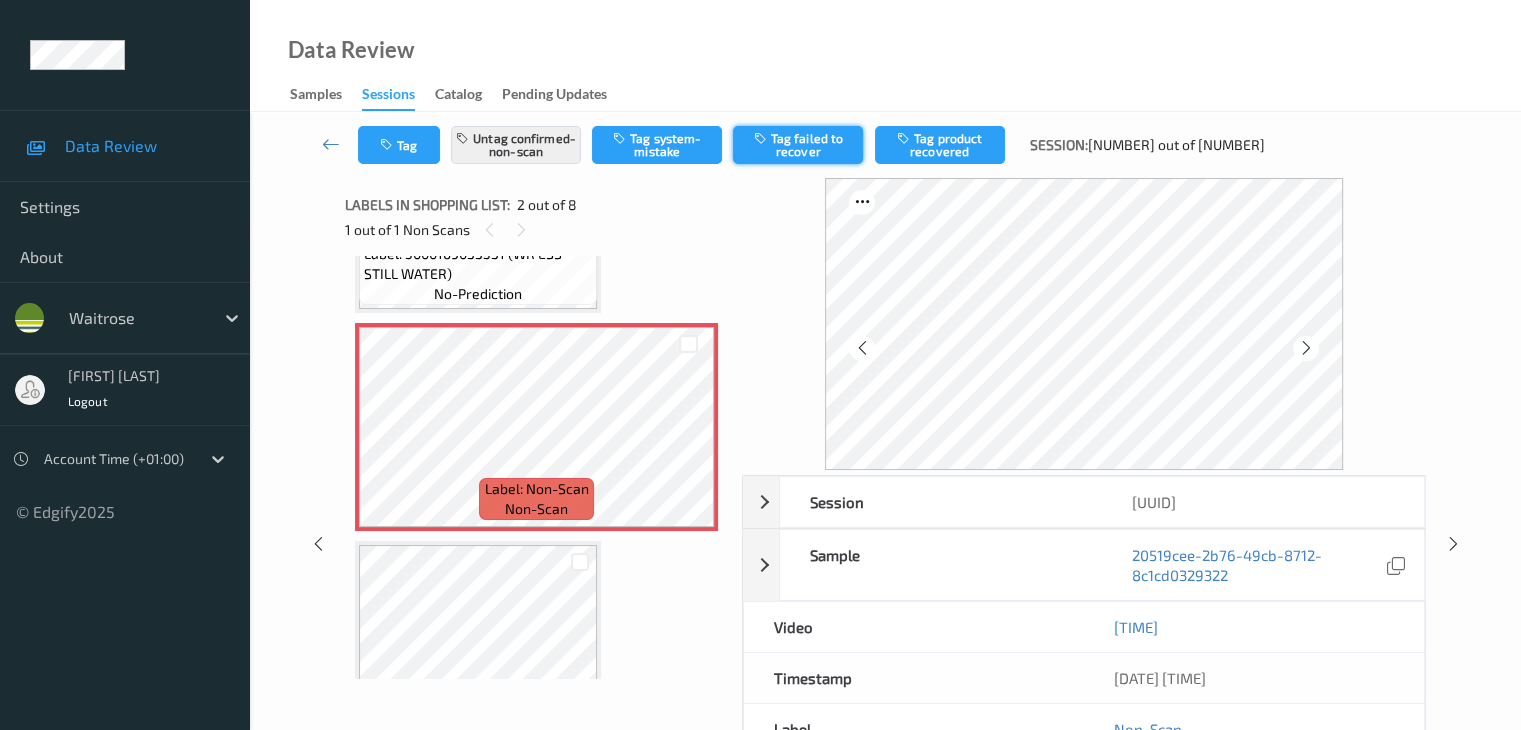 click on "Tag   failed to recover" at bounding box center [798, 145] 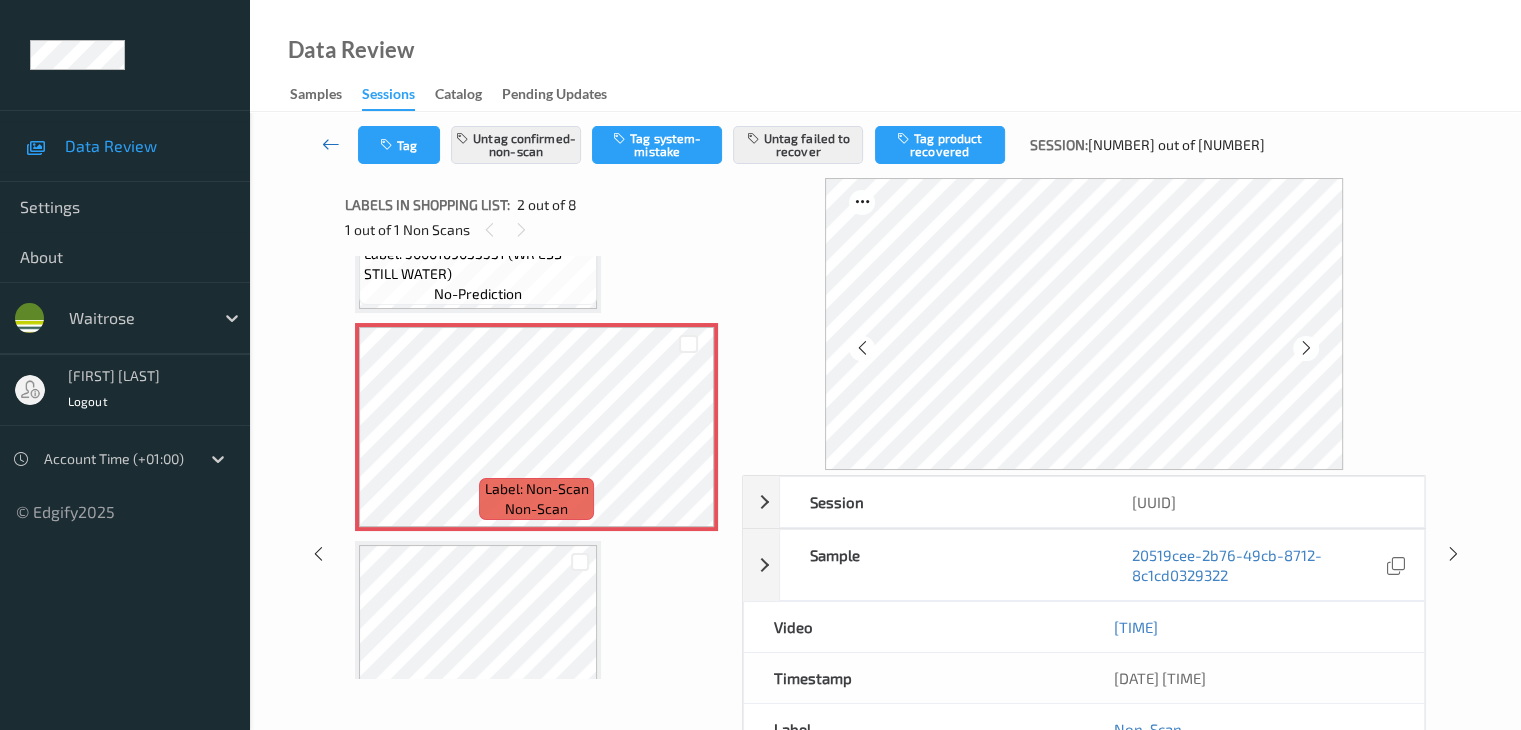 click at bounding box center (331, 144) 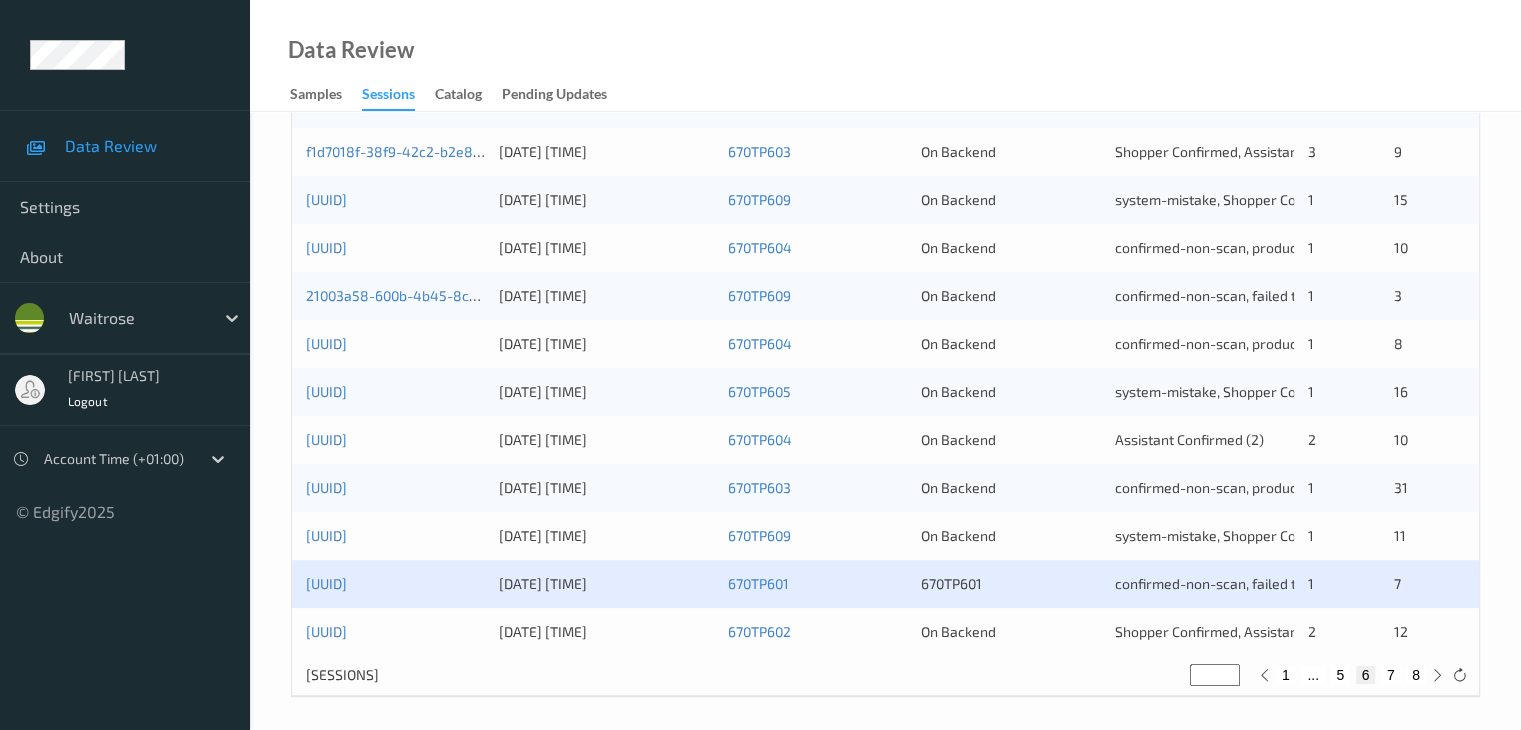scroll, scrollTop: 932, scrollLeft: 0, axis: vertical 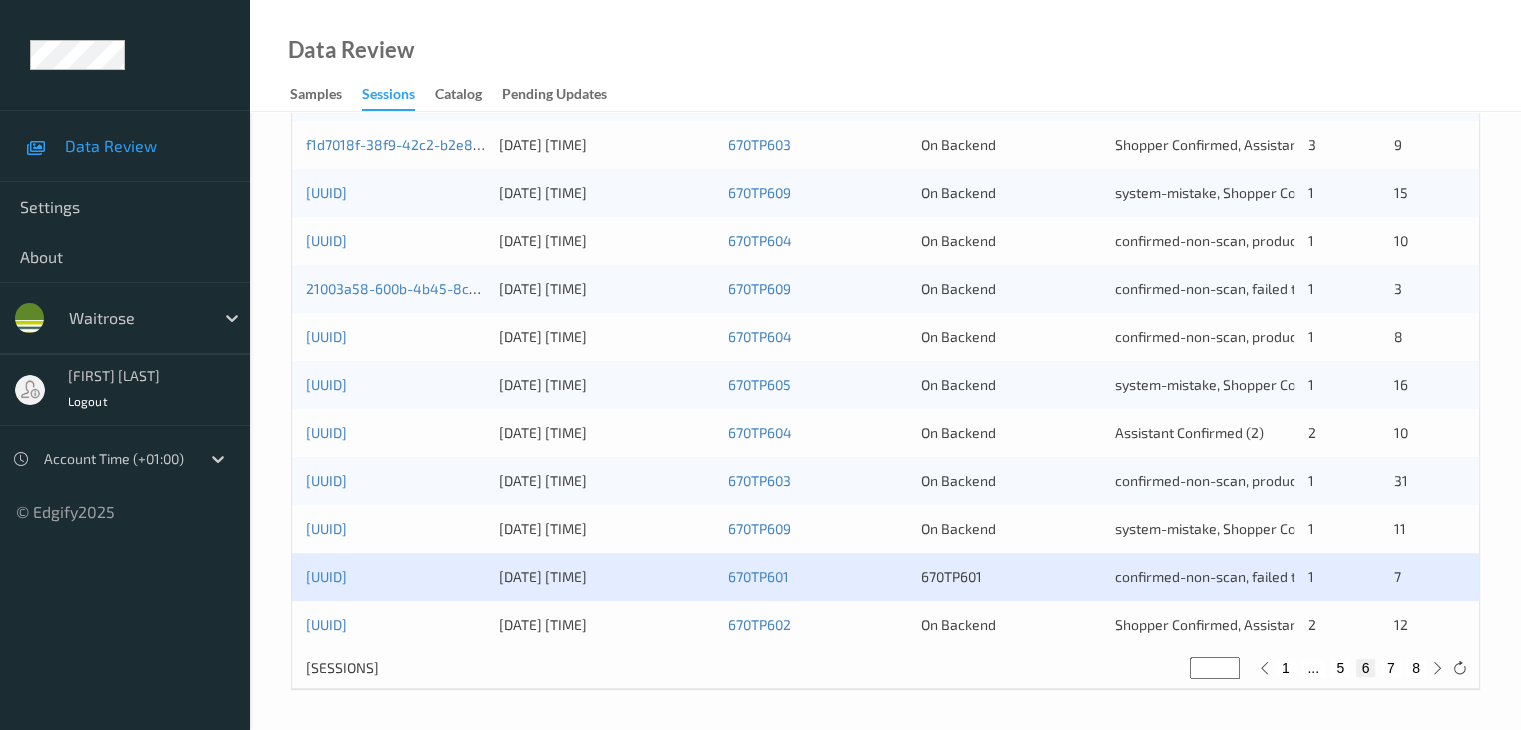 click on "7" at bounding box center [1391, 668] 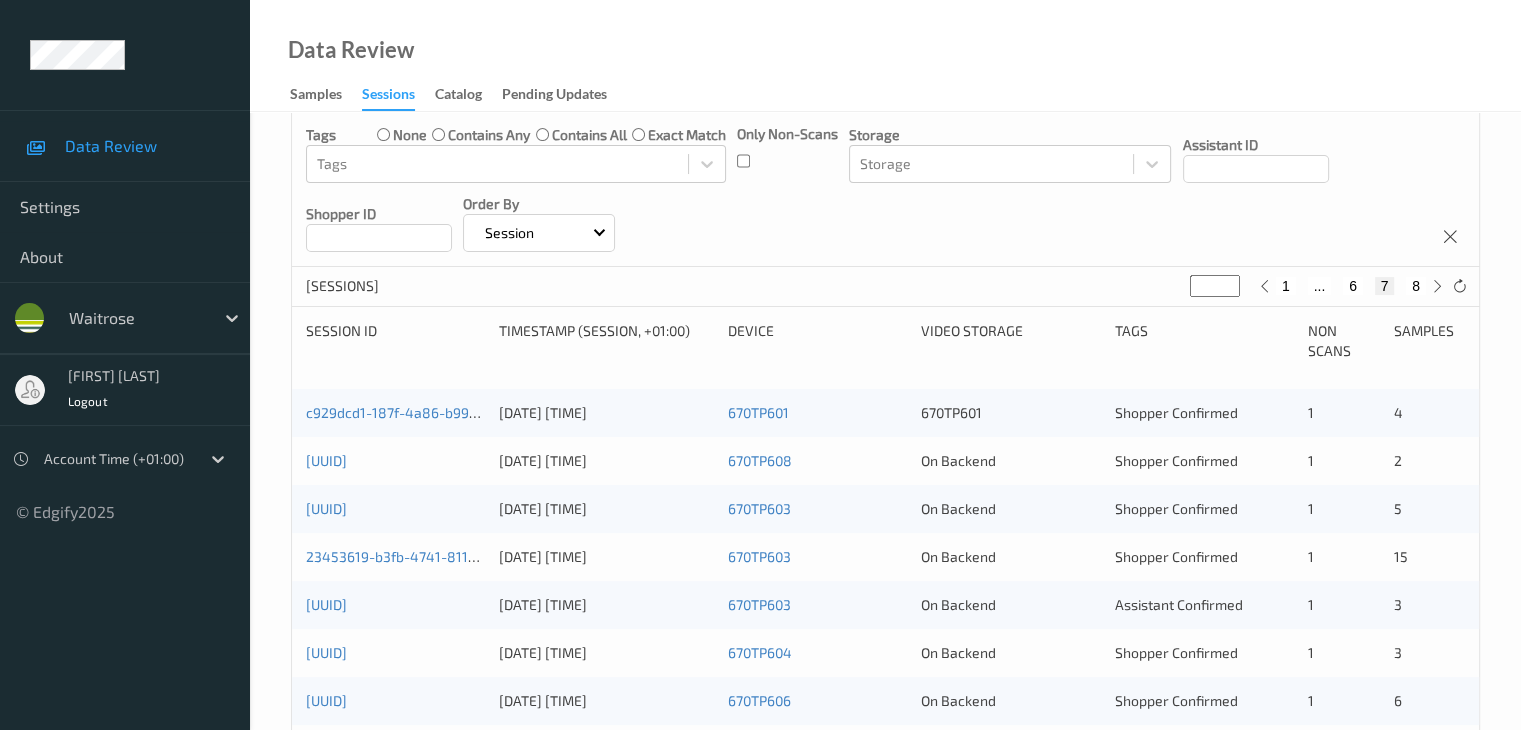 scroll, scrollTop: 300, scrollLeft: 0, axis: vertical 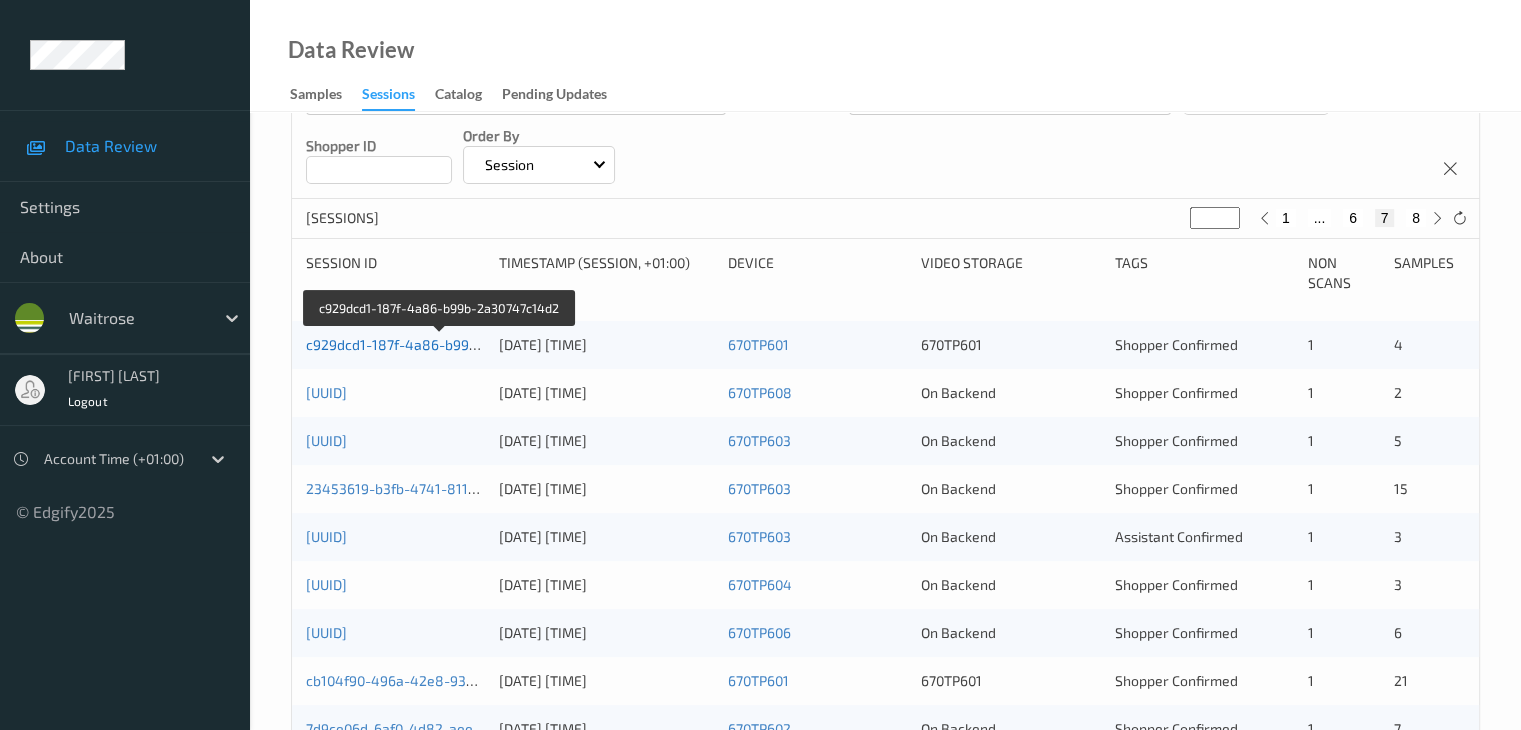 click on "c929dcd1-187f-4a86-b99b-2a30747c14d2" at bounding box center [441, 344] 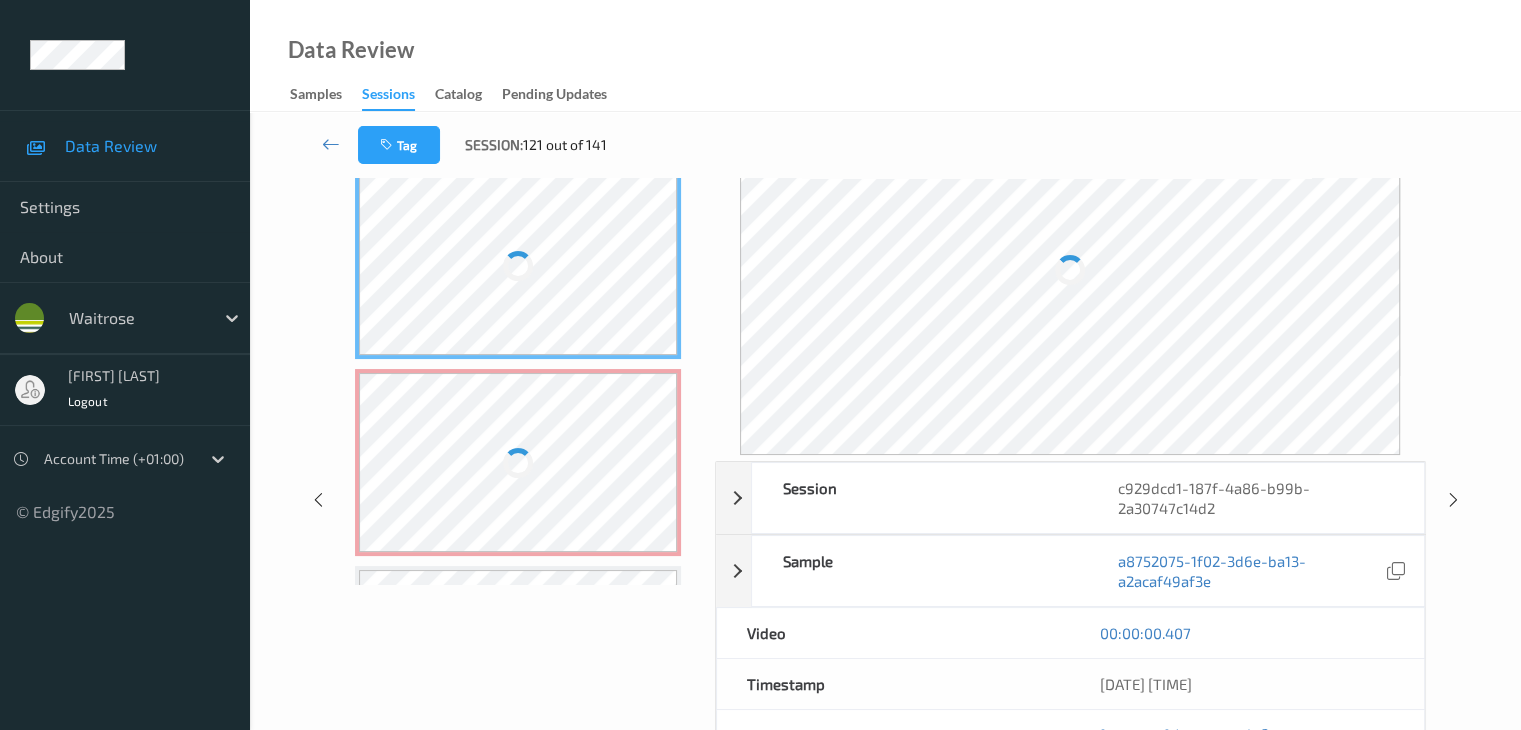 scroll, scrollTop: 0, scrollLeft: 0, axis: both 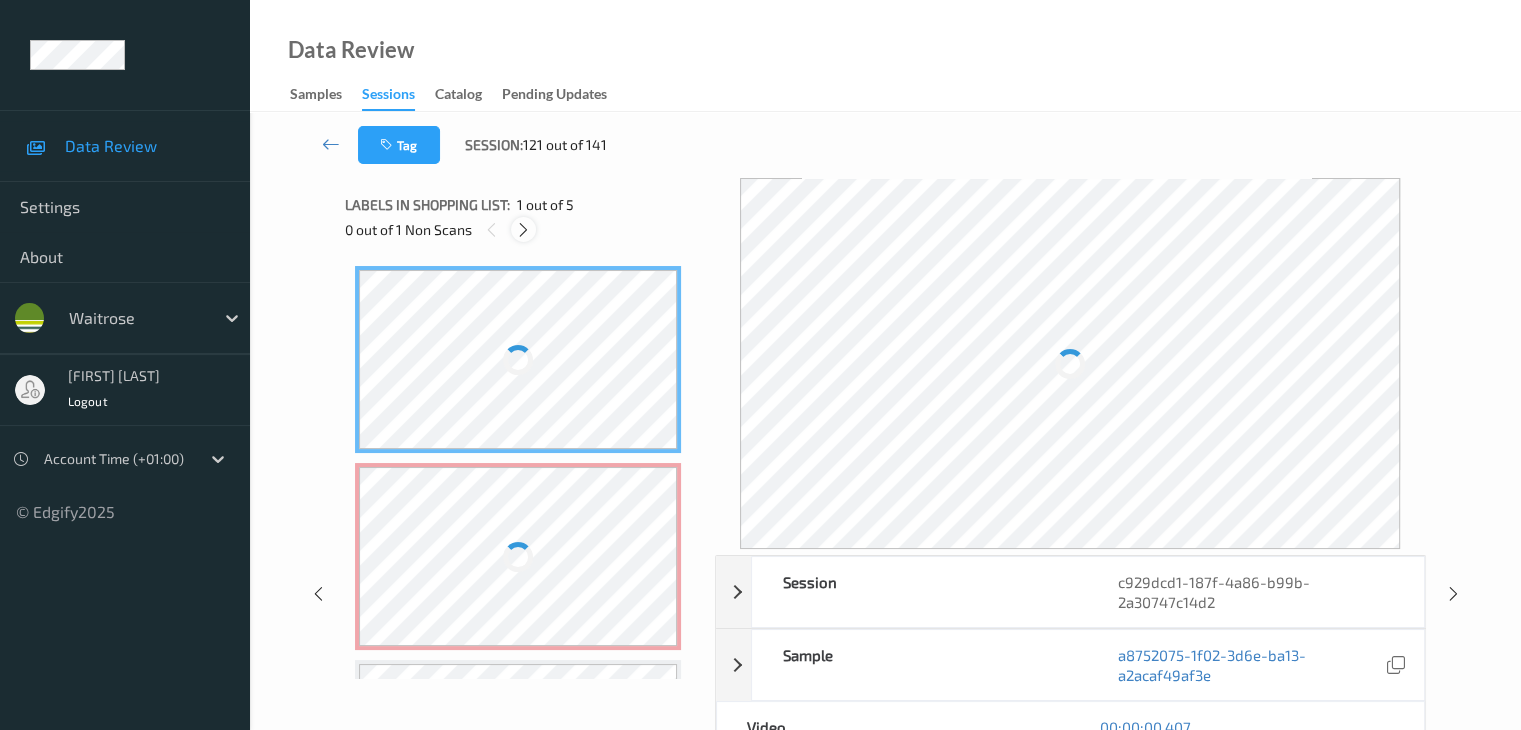 click at bounding box center (523, 230) 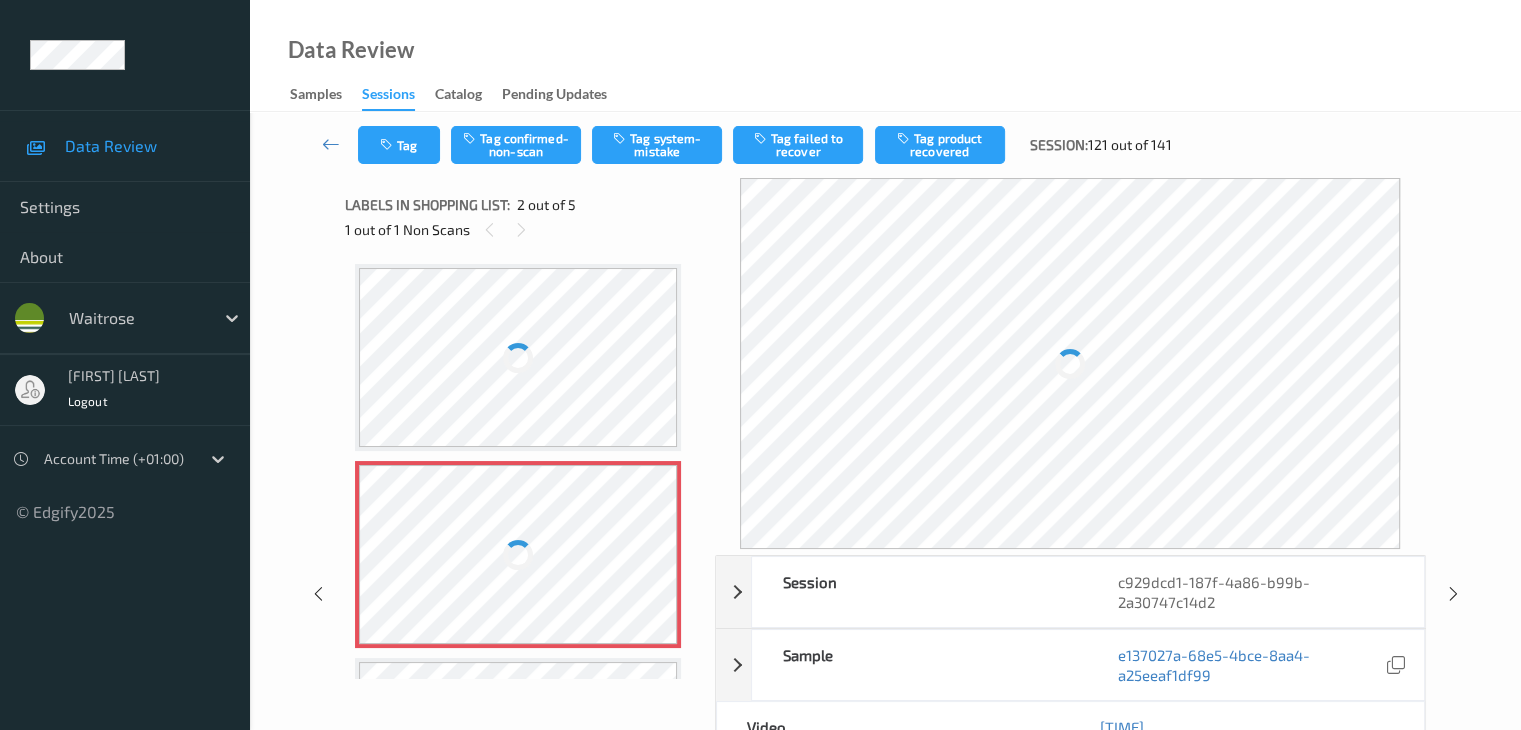 scroll, scrollTop: 0, scrollLeft: 0, axis: both 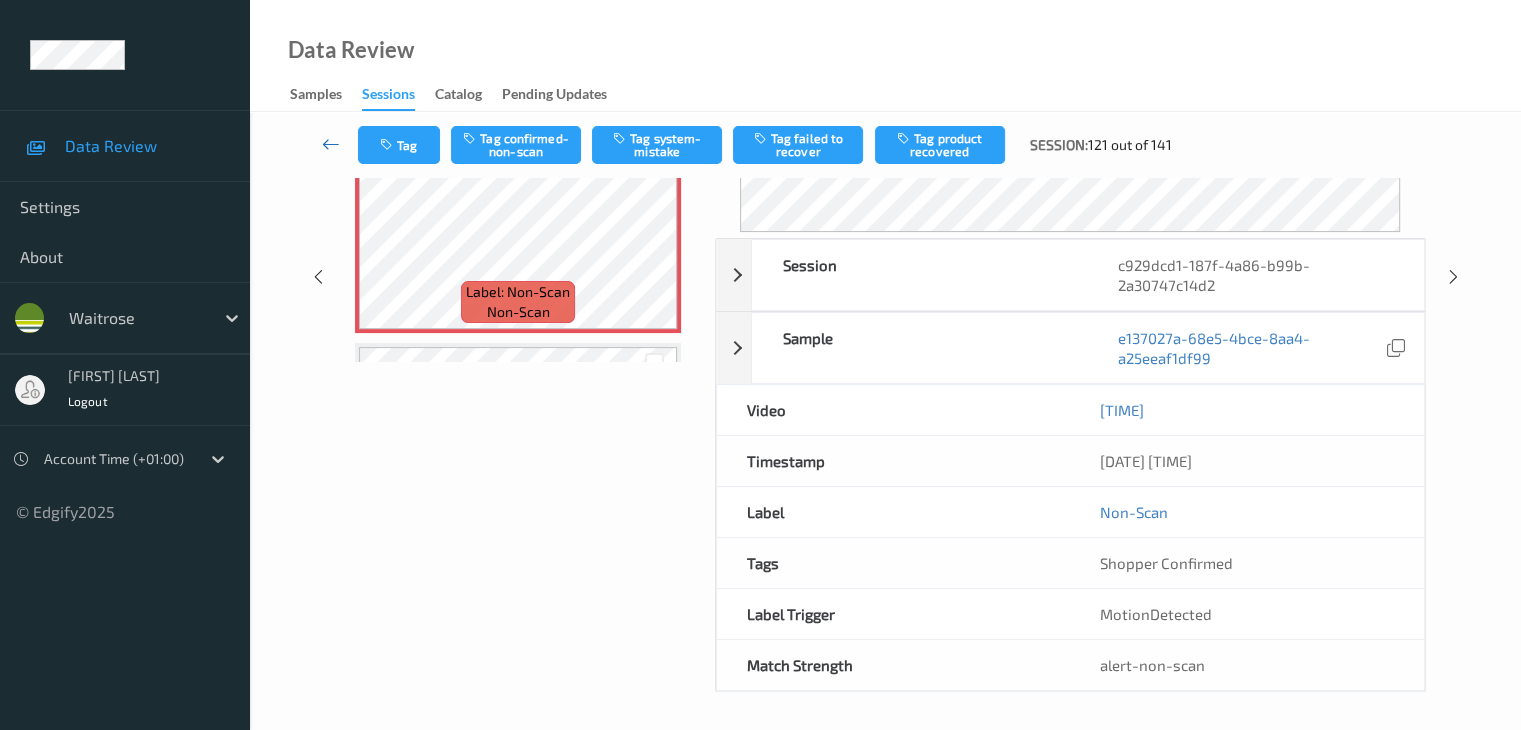 click at bounding box center [331, 144] 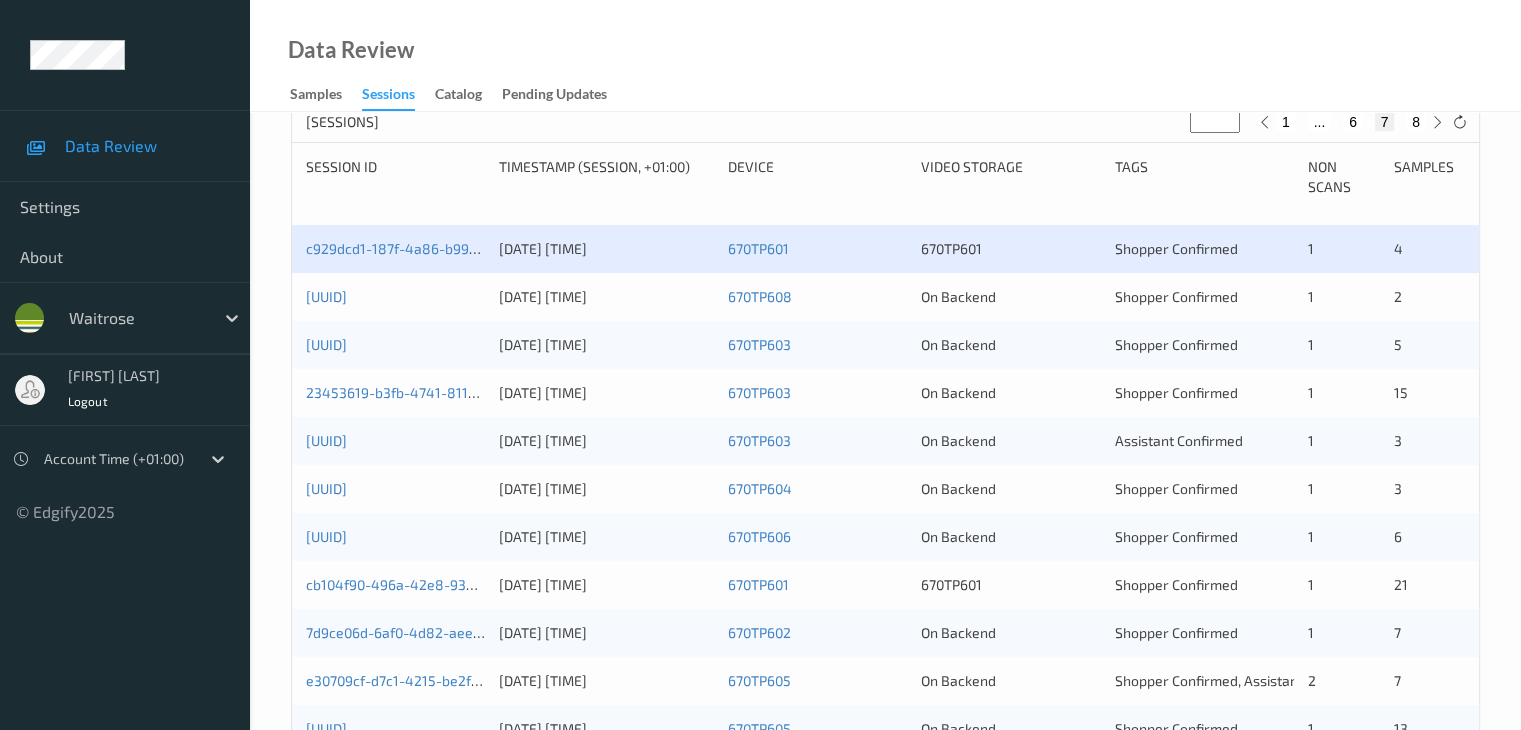 scroll, scrollTop: 300, scrollLeft: 0, axis: vertical 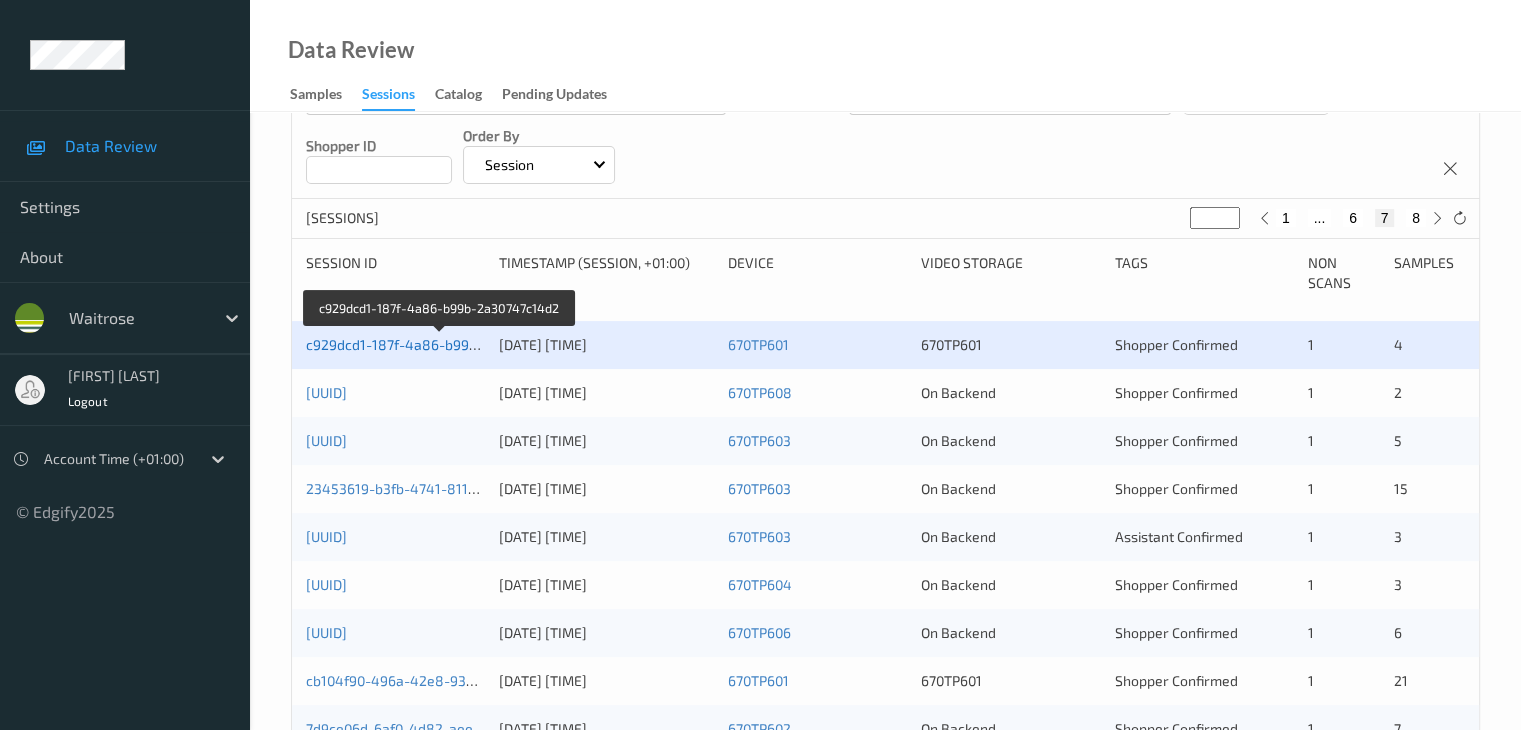 click on "c929dcd1-187f-4a86-b99b-2a30747c14d2" at bounding box center (441, 344) 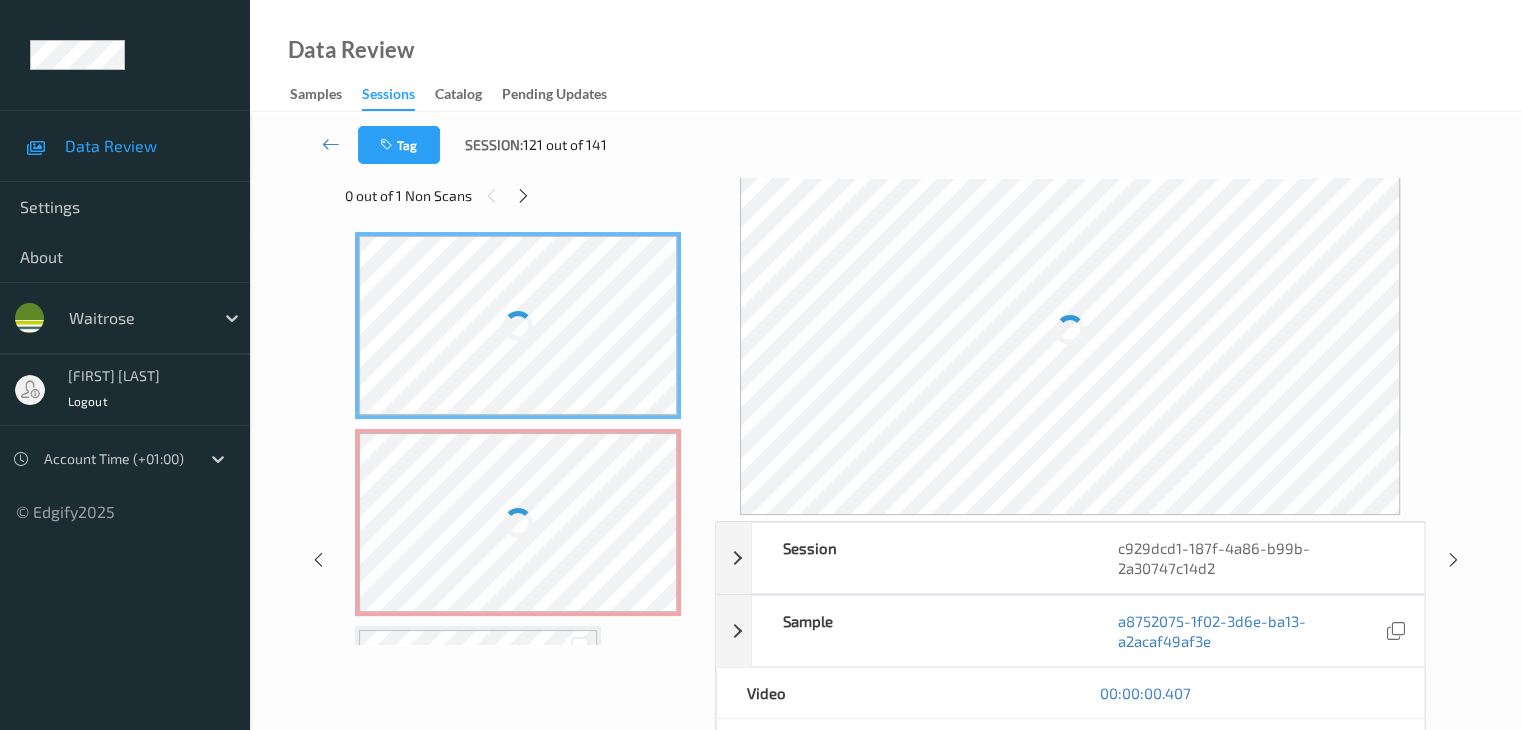 scroll, scrollTop: 0, scrollLeft: 0, axis: both 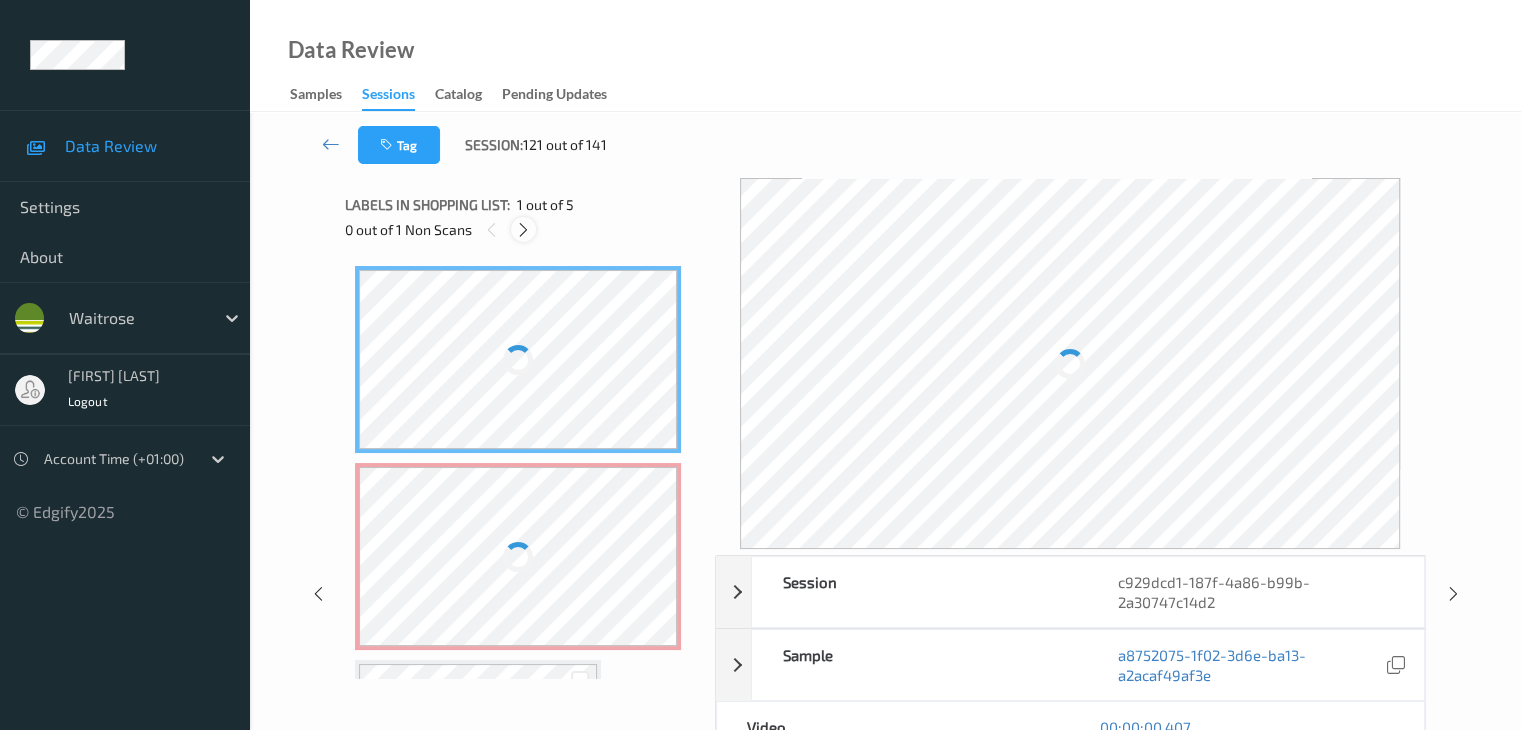 click at bounding box center (523, 230) 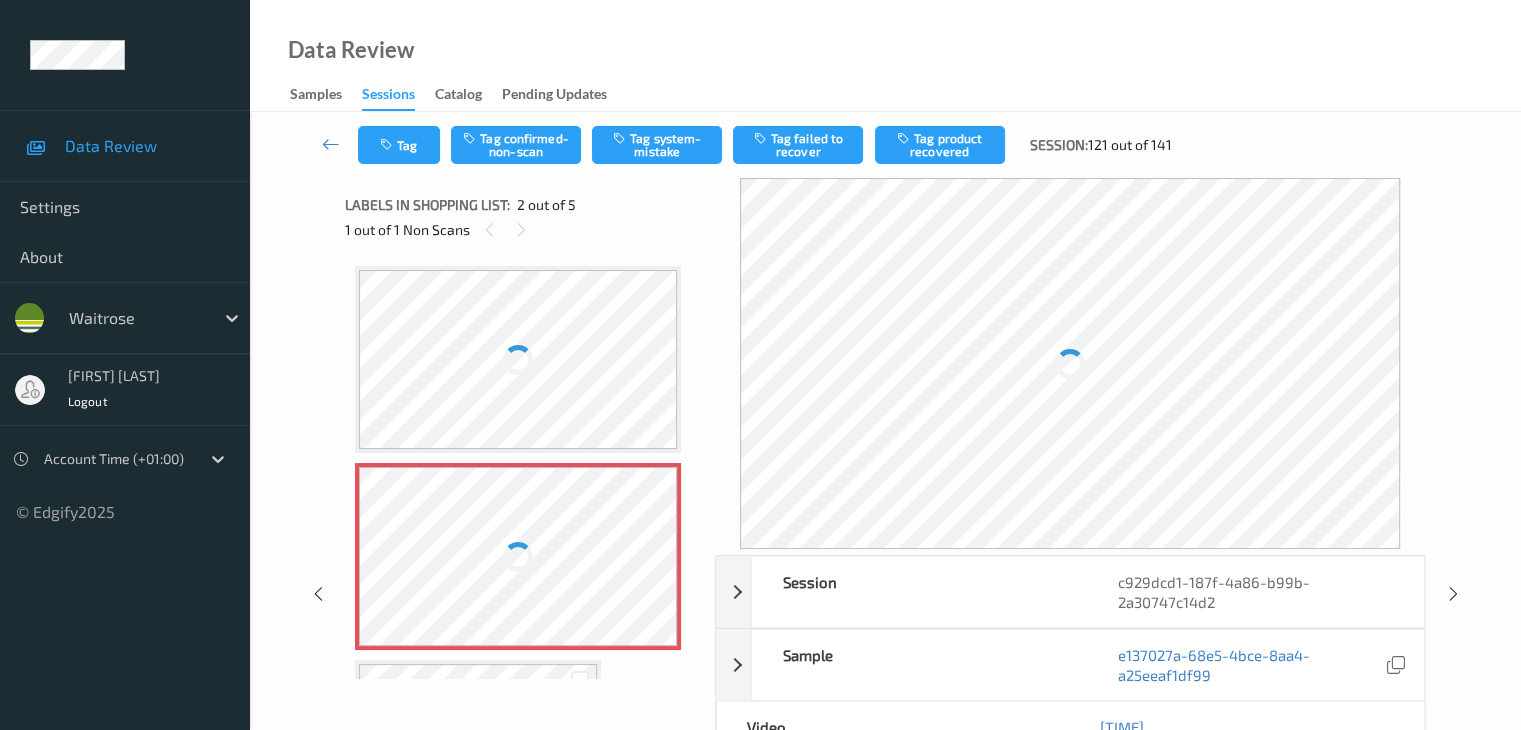 scroll, scrollTop: 10, scrollLeft: 0, axis: vertical 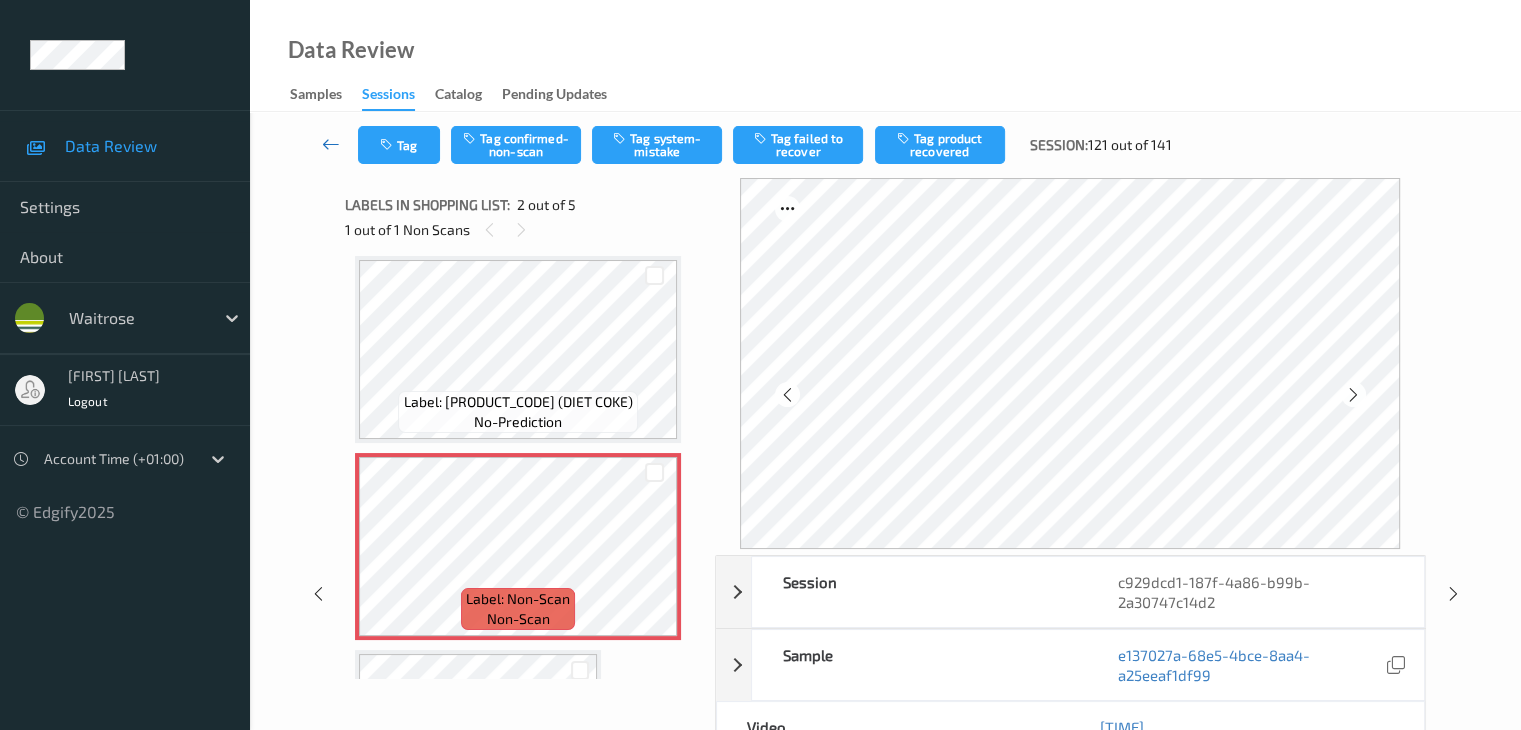 click at bounding box center [331, 144] 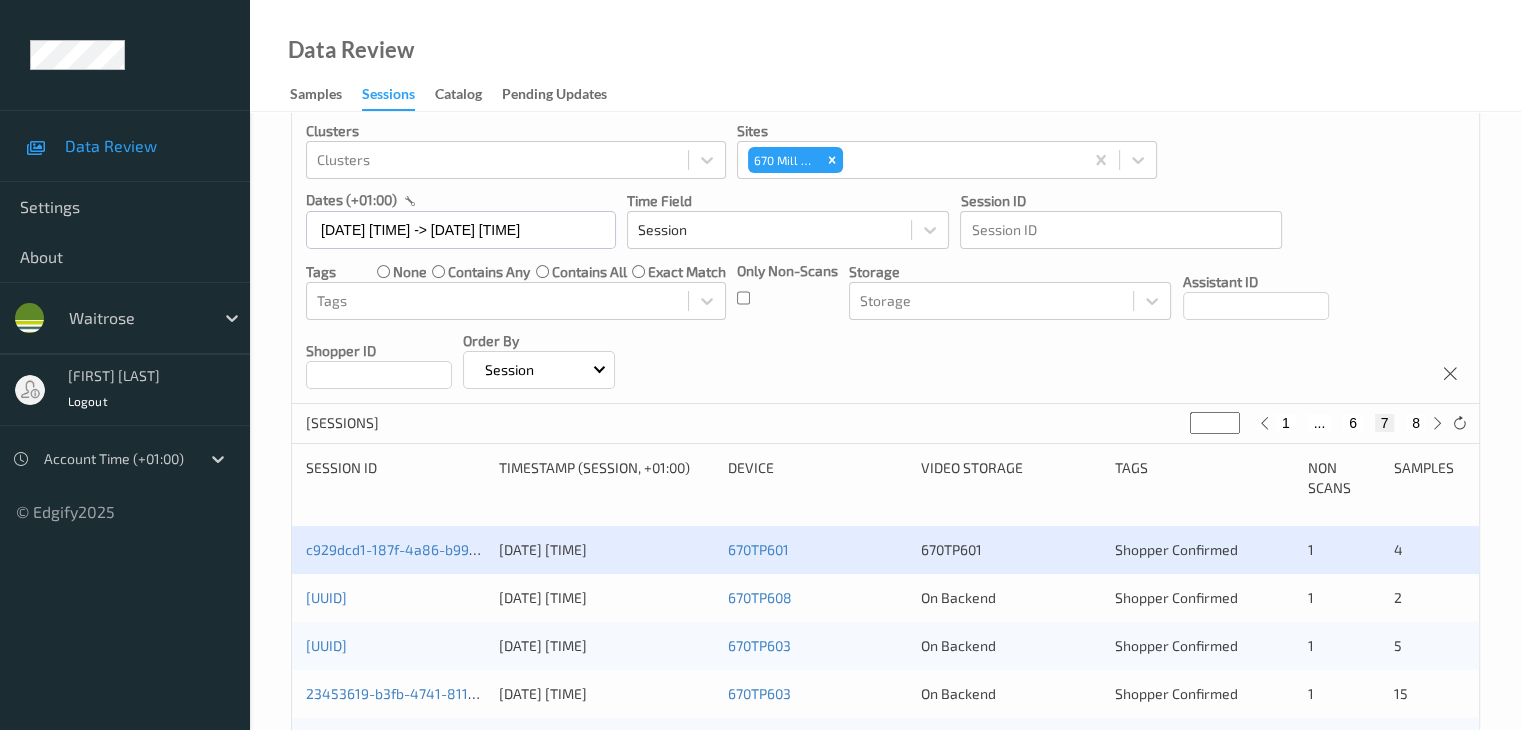 scroll, scrollTop: 300, scrollLeft: 0, axis: vertical 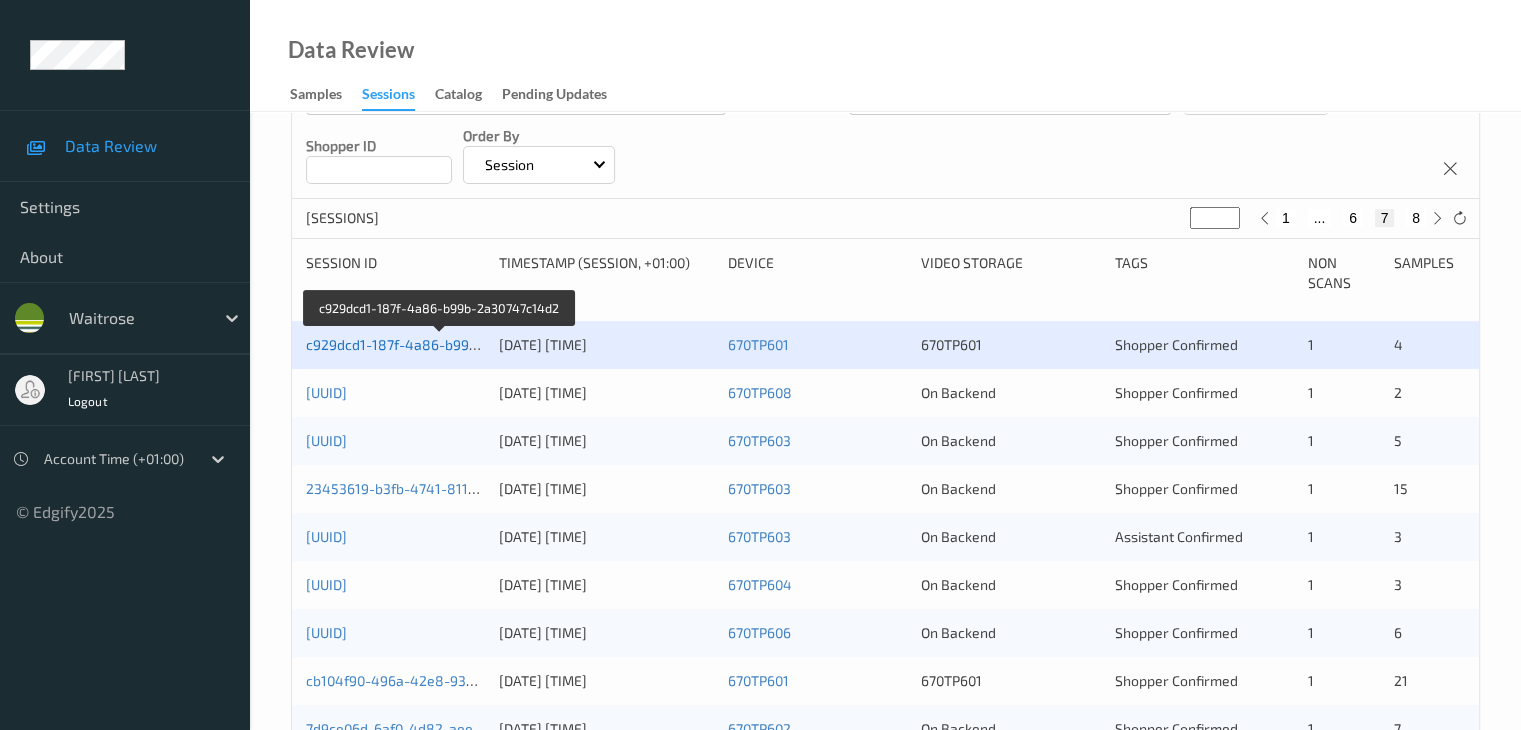 click on "c929dcd1-187f-4a86-b99b-2a30747c14d2" at bounding box center [441, 344] 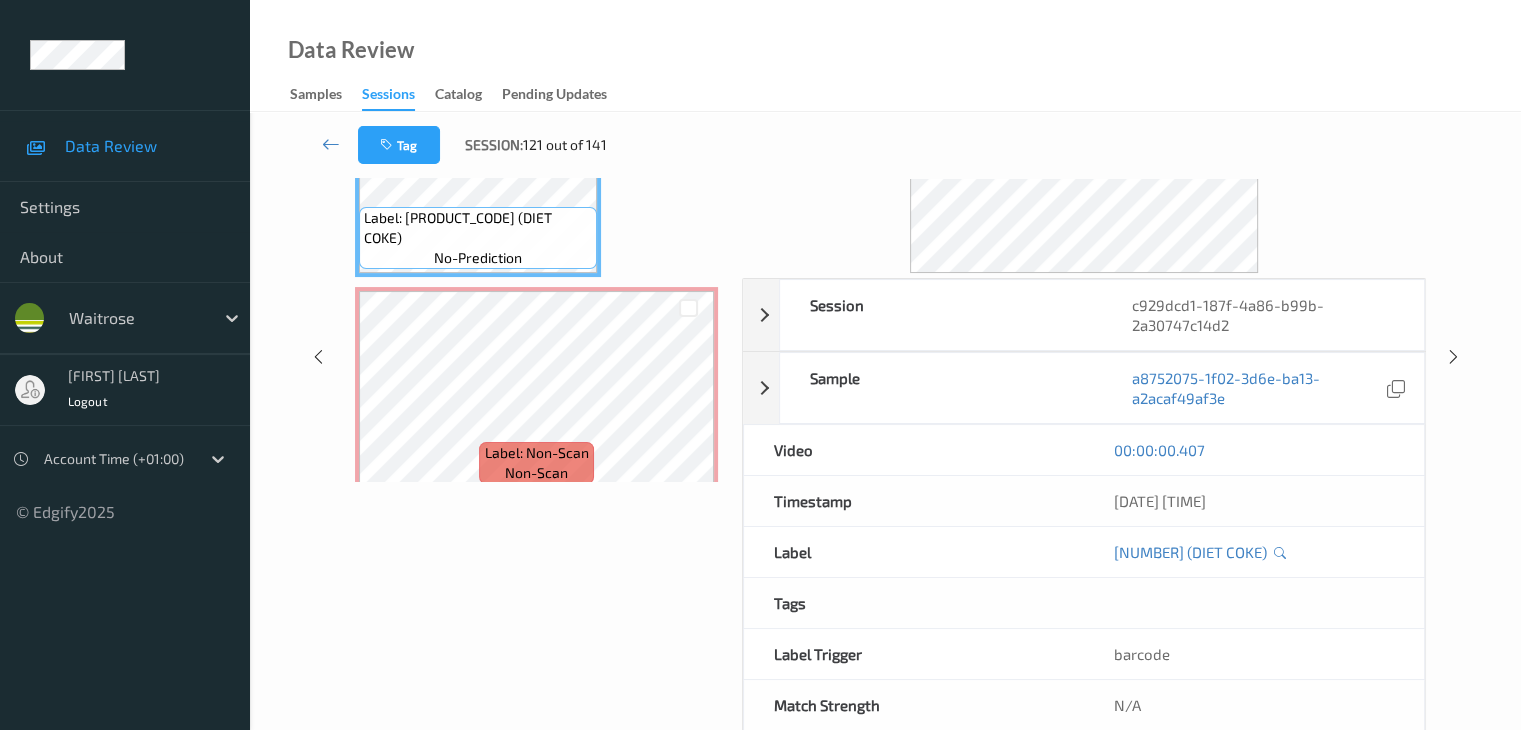 scroll, scrollTop: 200, scrollLeft: 0, axis: vertical 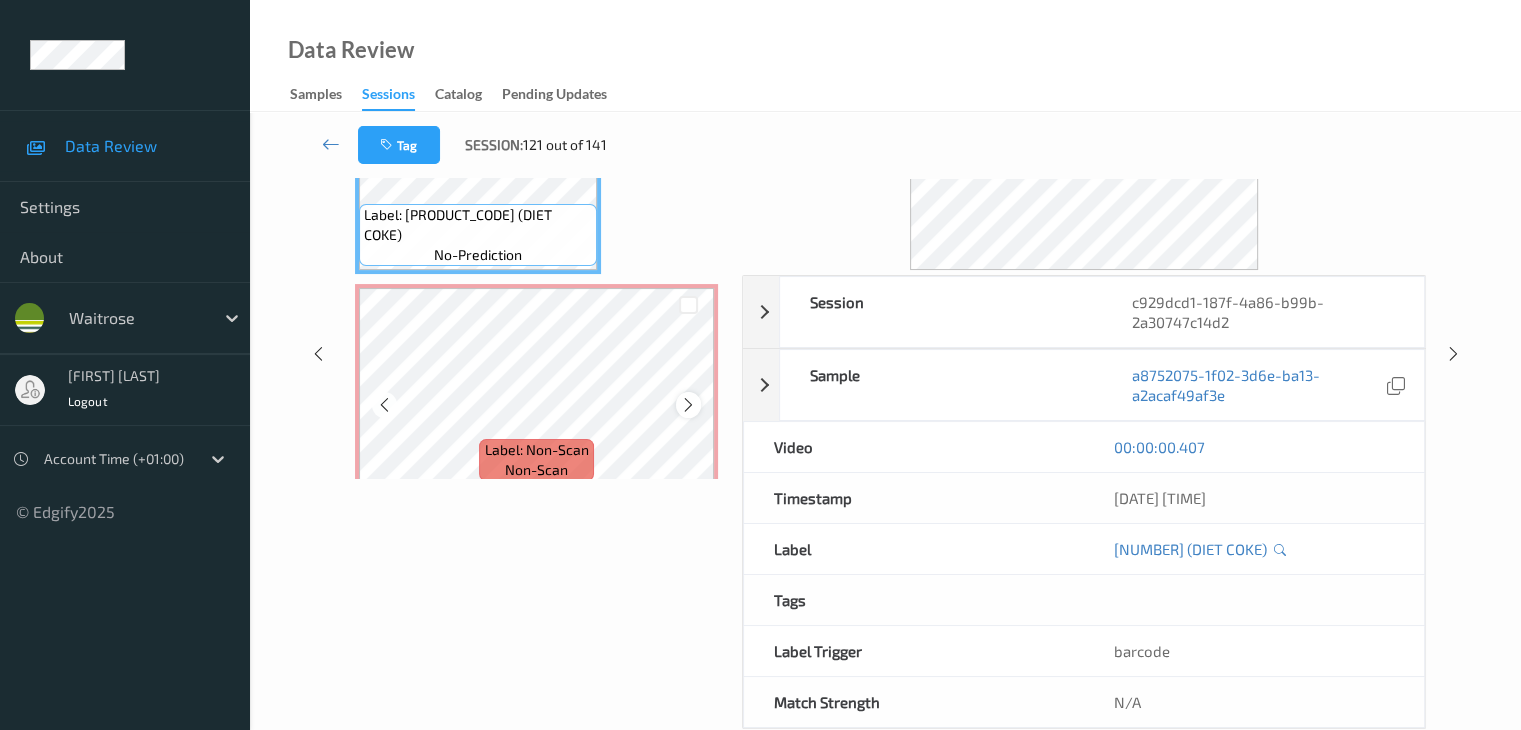 click at bounding box center (688, 405) 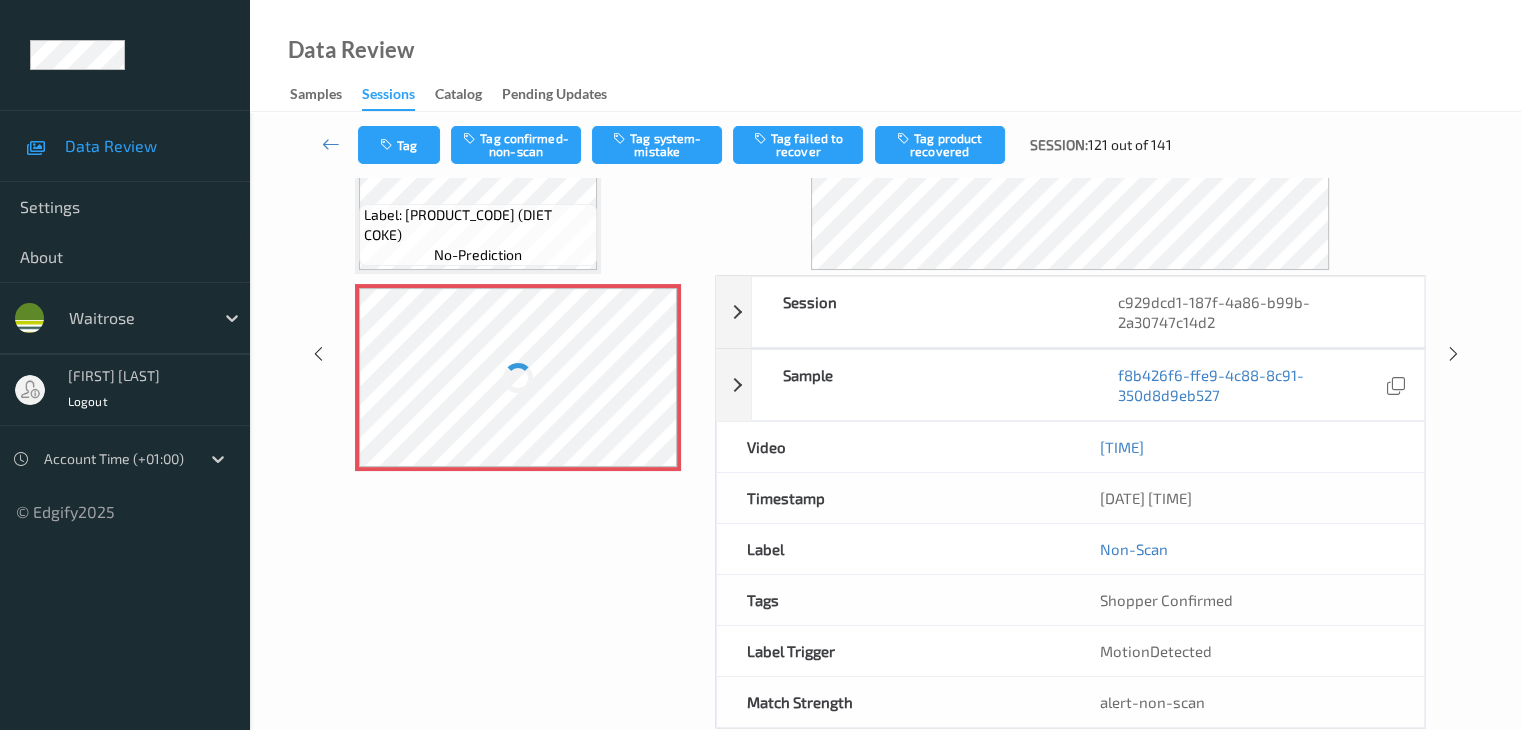 scroll, scrollTop: 0, scrollLeft: 0, axis: both 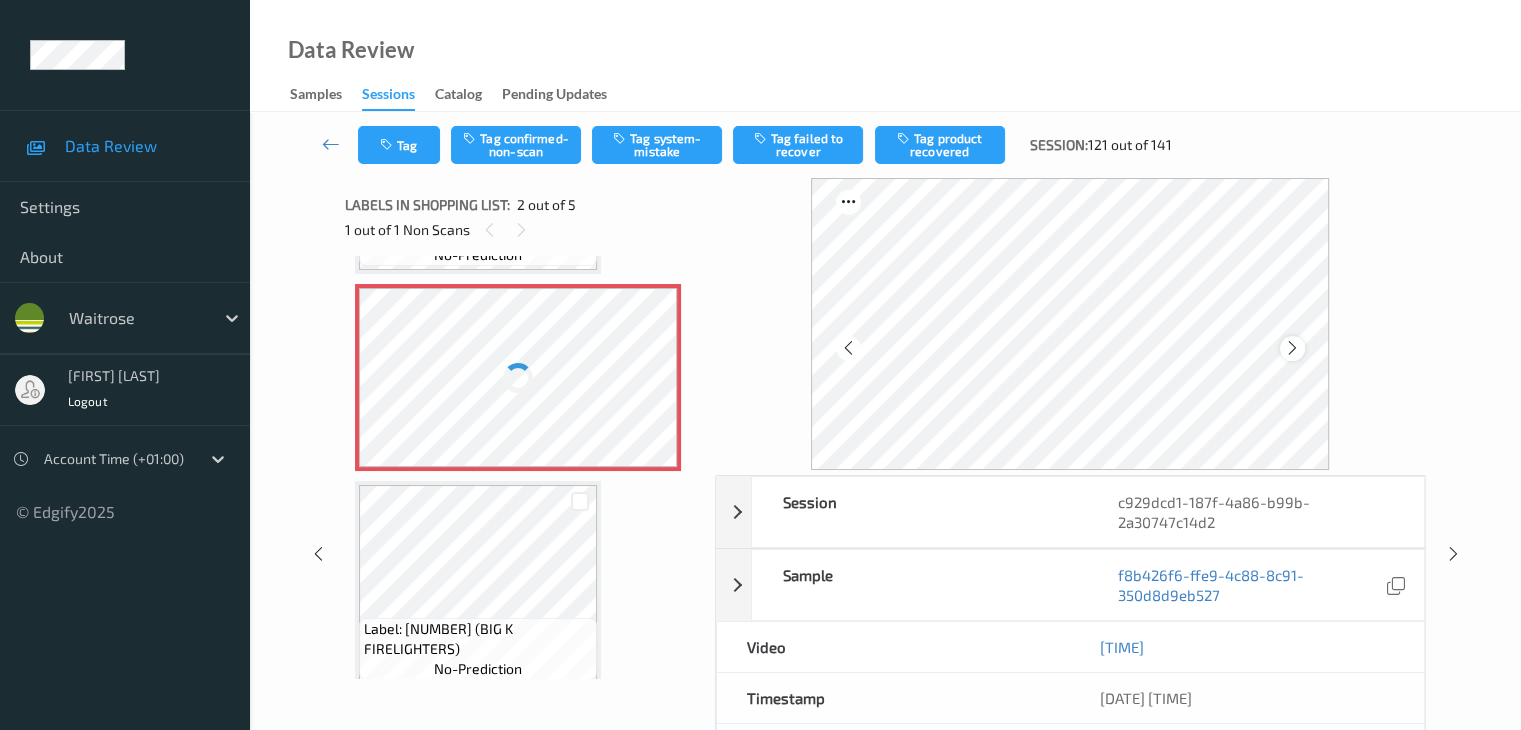 click at bounding box center (1292, 348) 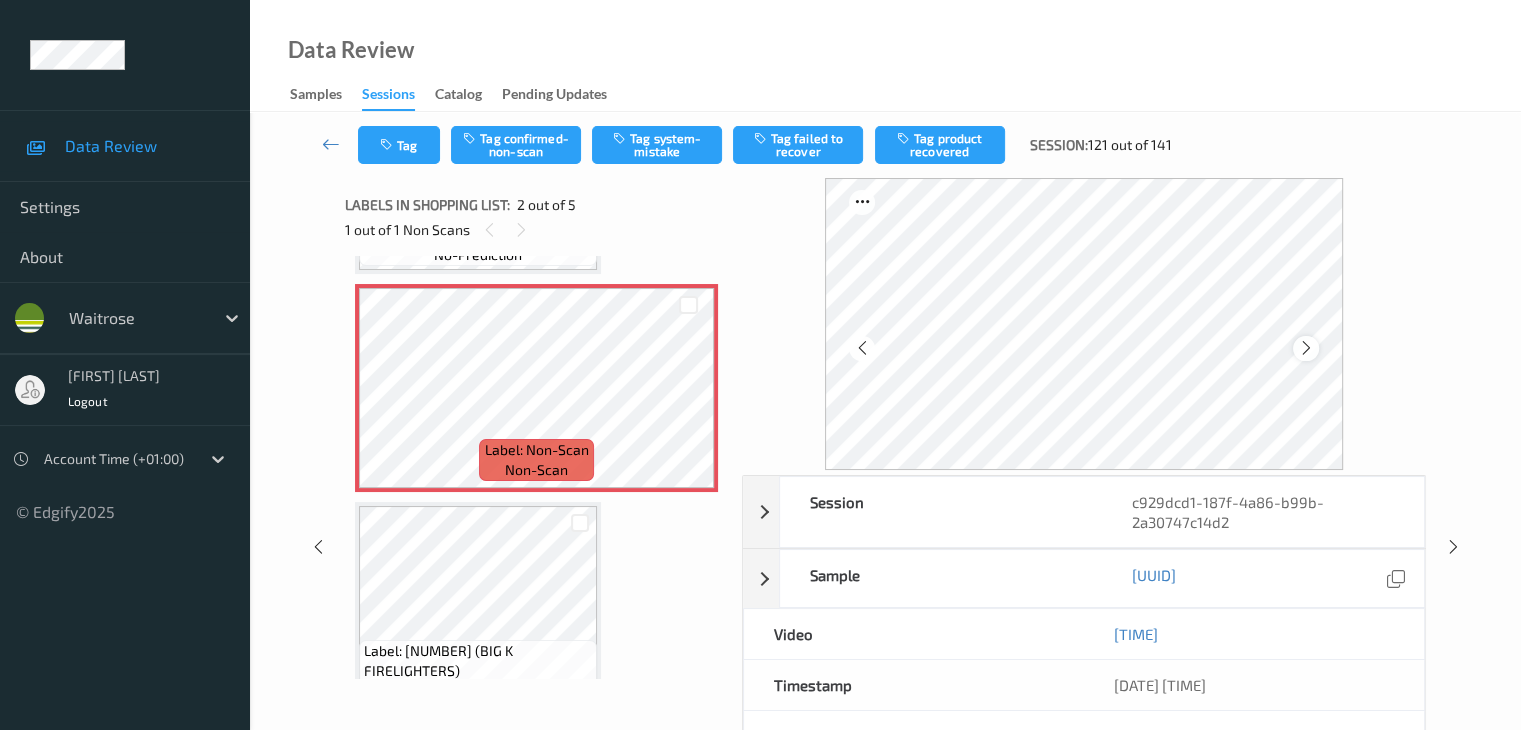 click at bounding box center (1306, 348) 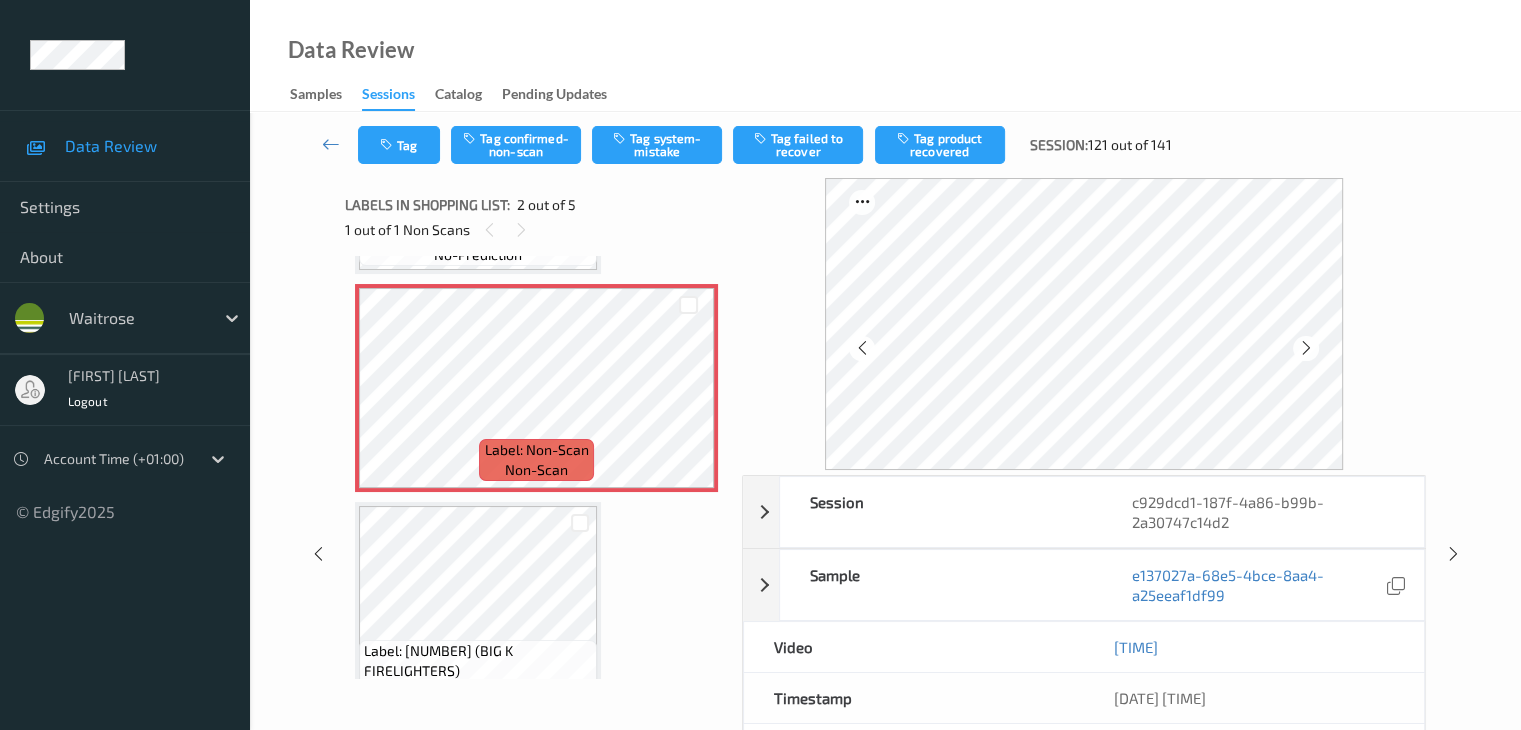 click at bounding box center (1306, 348) 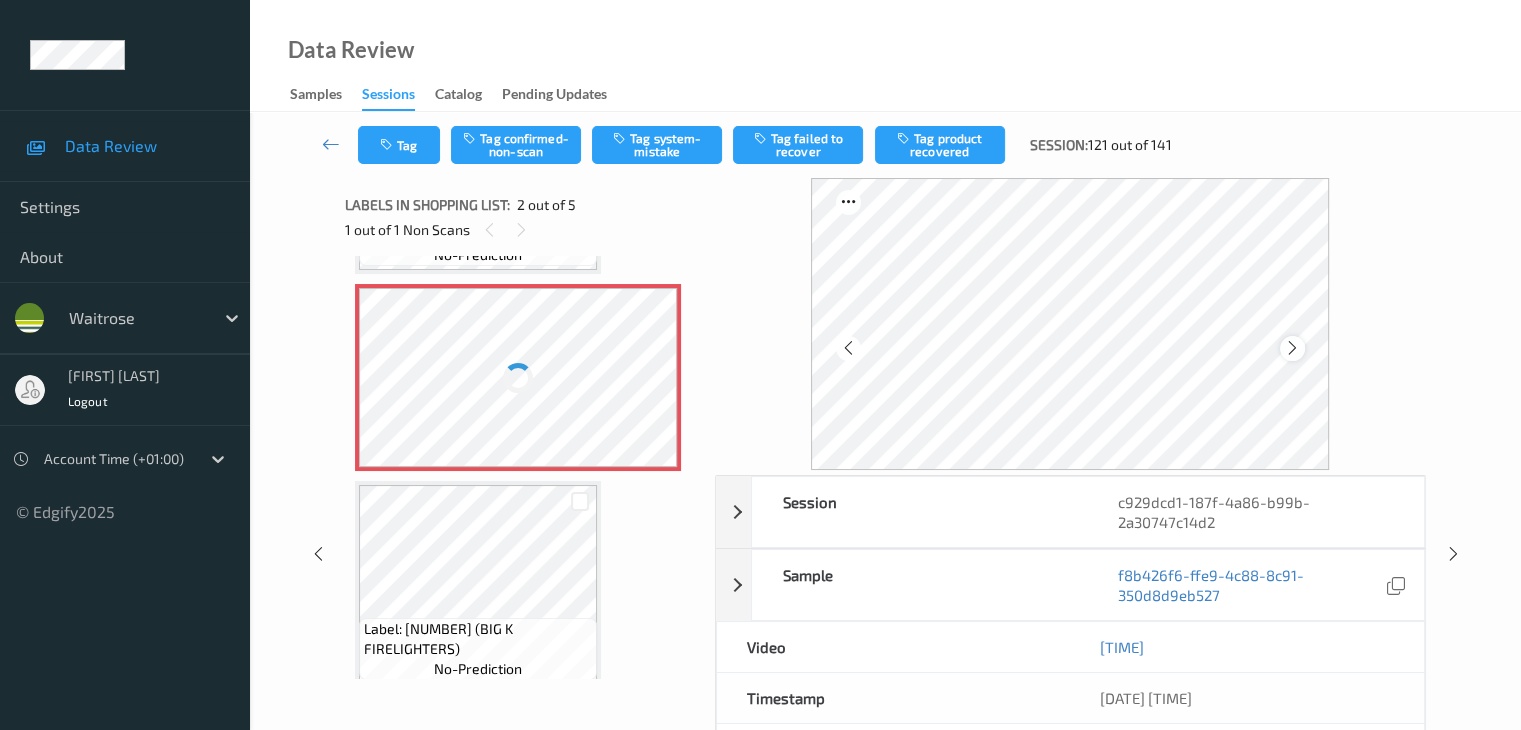 click at bounding box center [1292, 348] 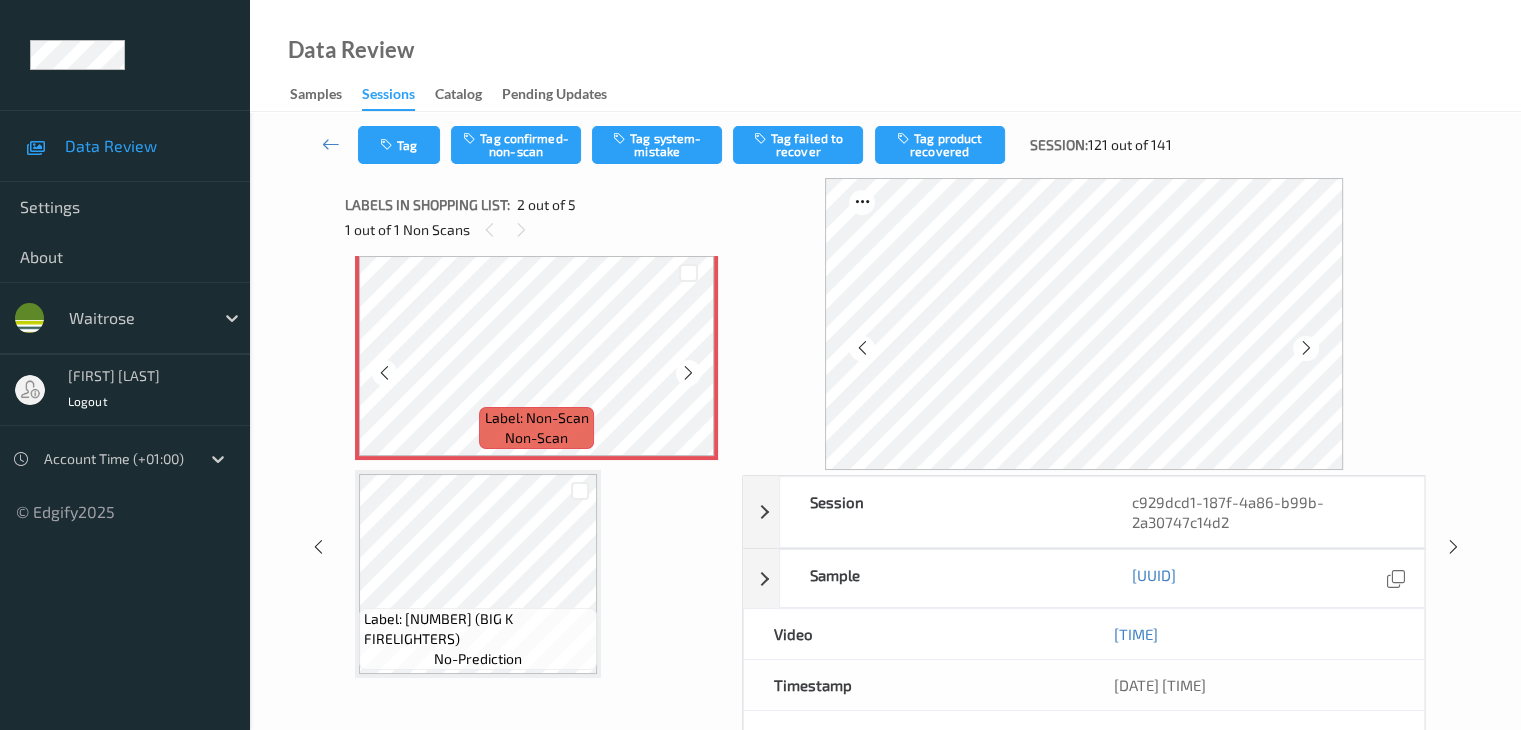 scroll, scrollTop: 300, scrollLeft: 0, axis: vertical 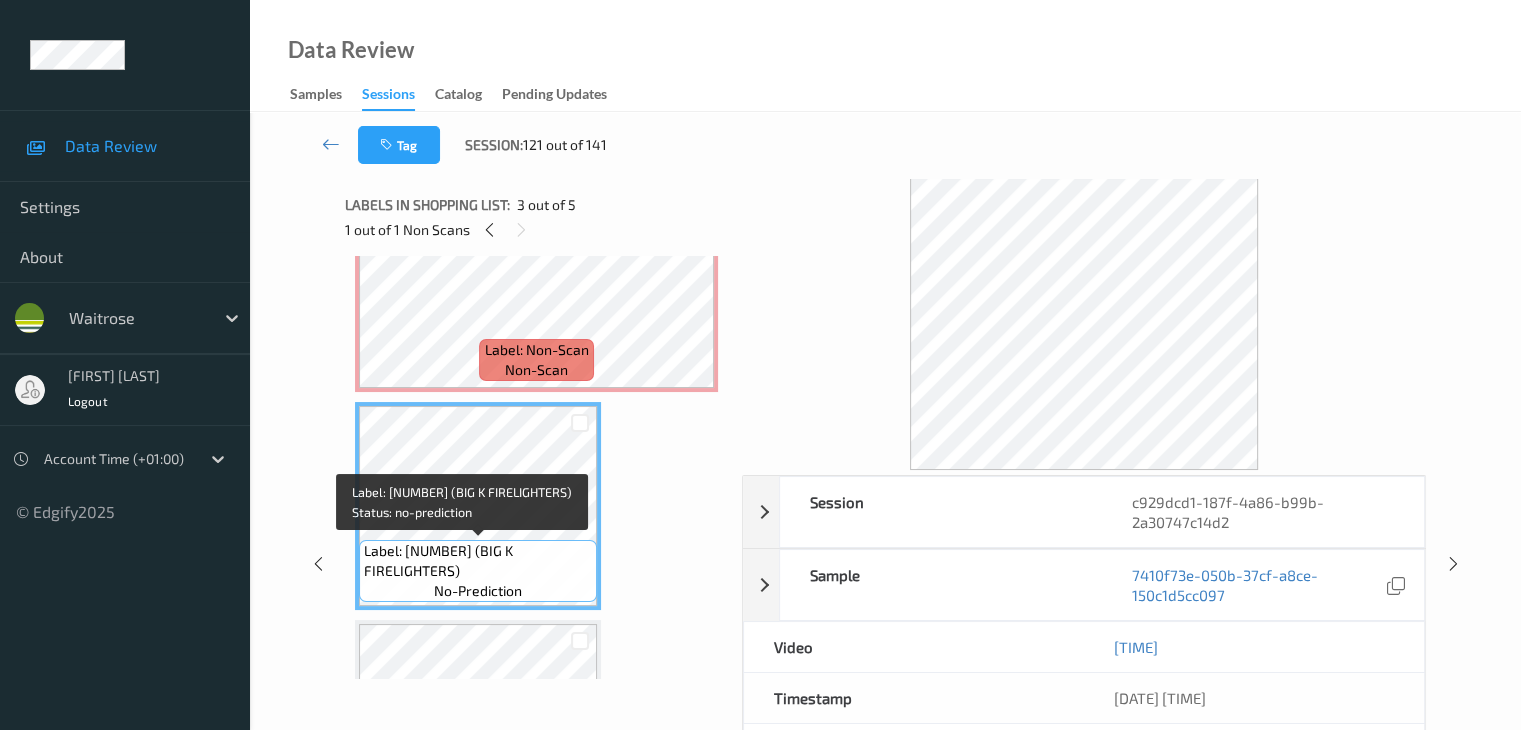 drag, startPoint x: 515, startPoint y: 551, endPoint x: 524, endPoint y: 569, distance: 20.12461 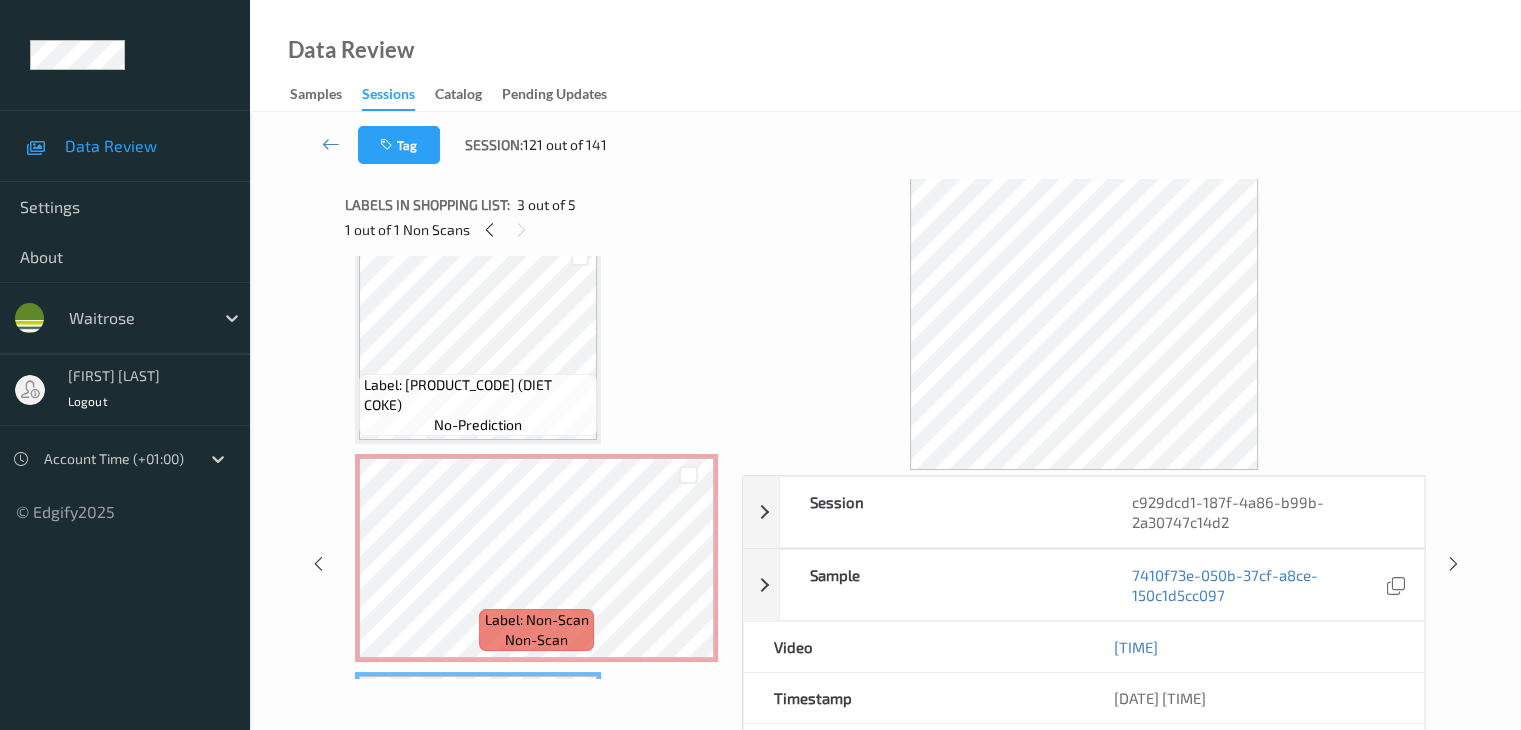 scroll, scrollTop: 0, scrollLeft: 0, axis: both 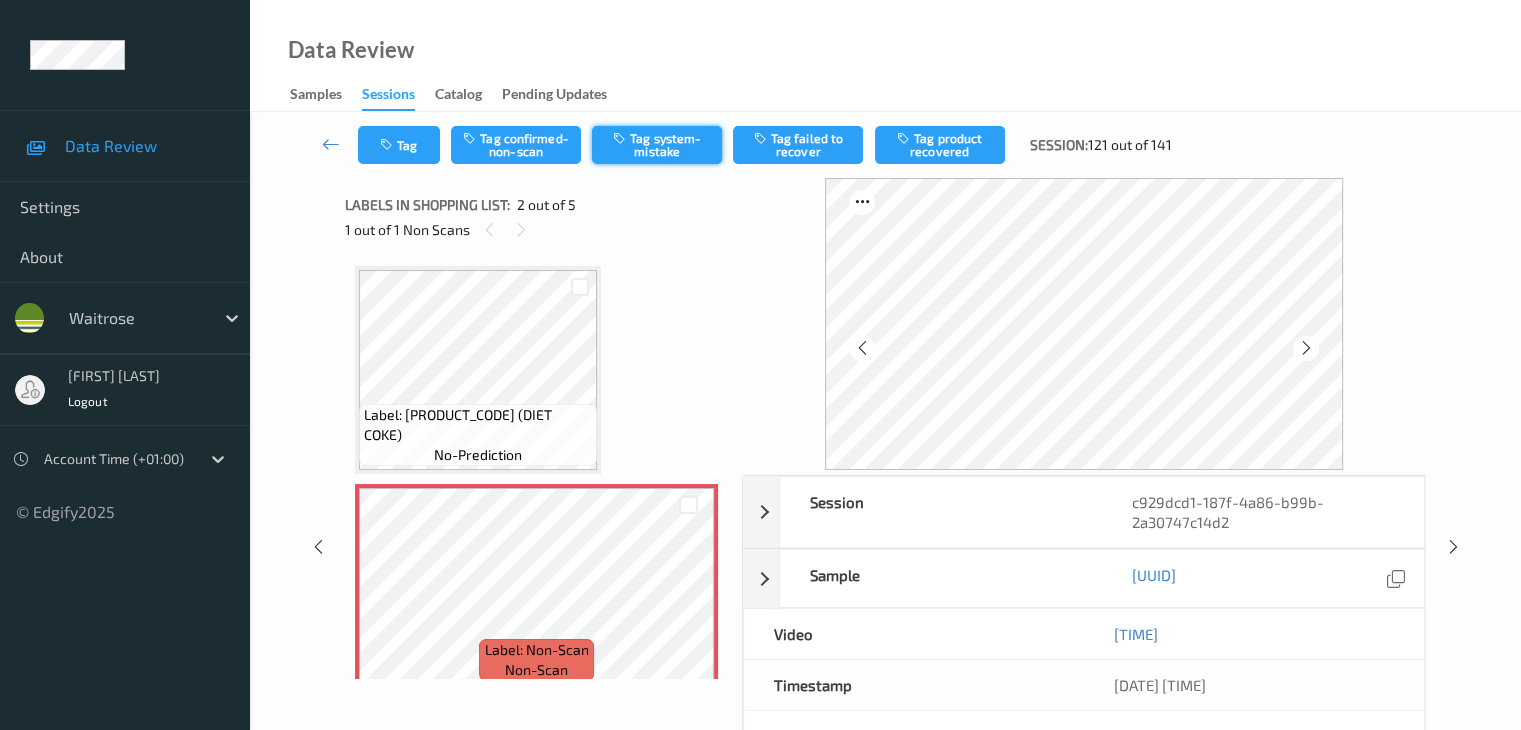 click on "Tag   system-mistake" at bounding box center (657, 145) 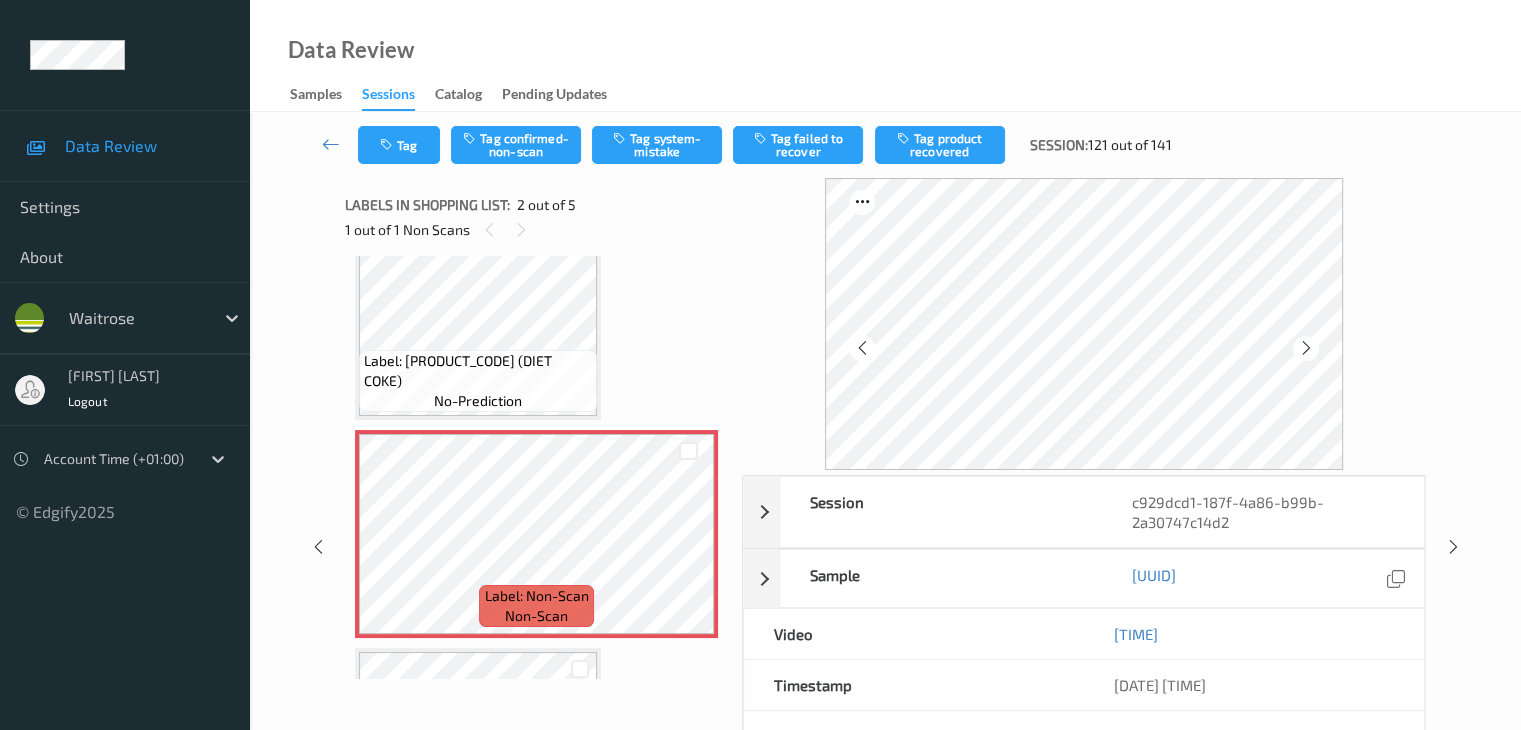 scroll, scrollTop: 100, scrollLeft: 0, axis: vertical 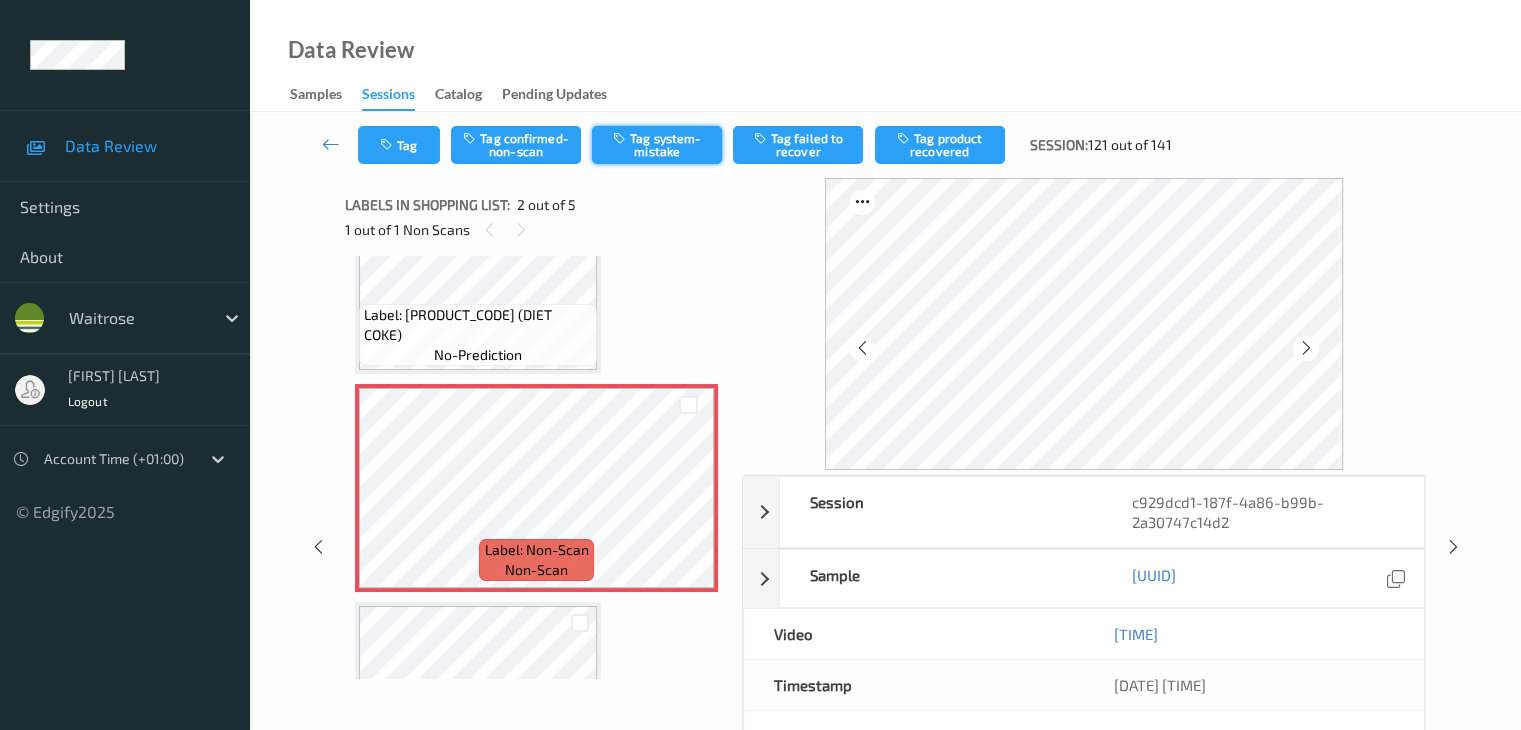 click on "Tag   system-mistake" at bounding box center (657, 145) 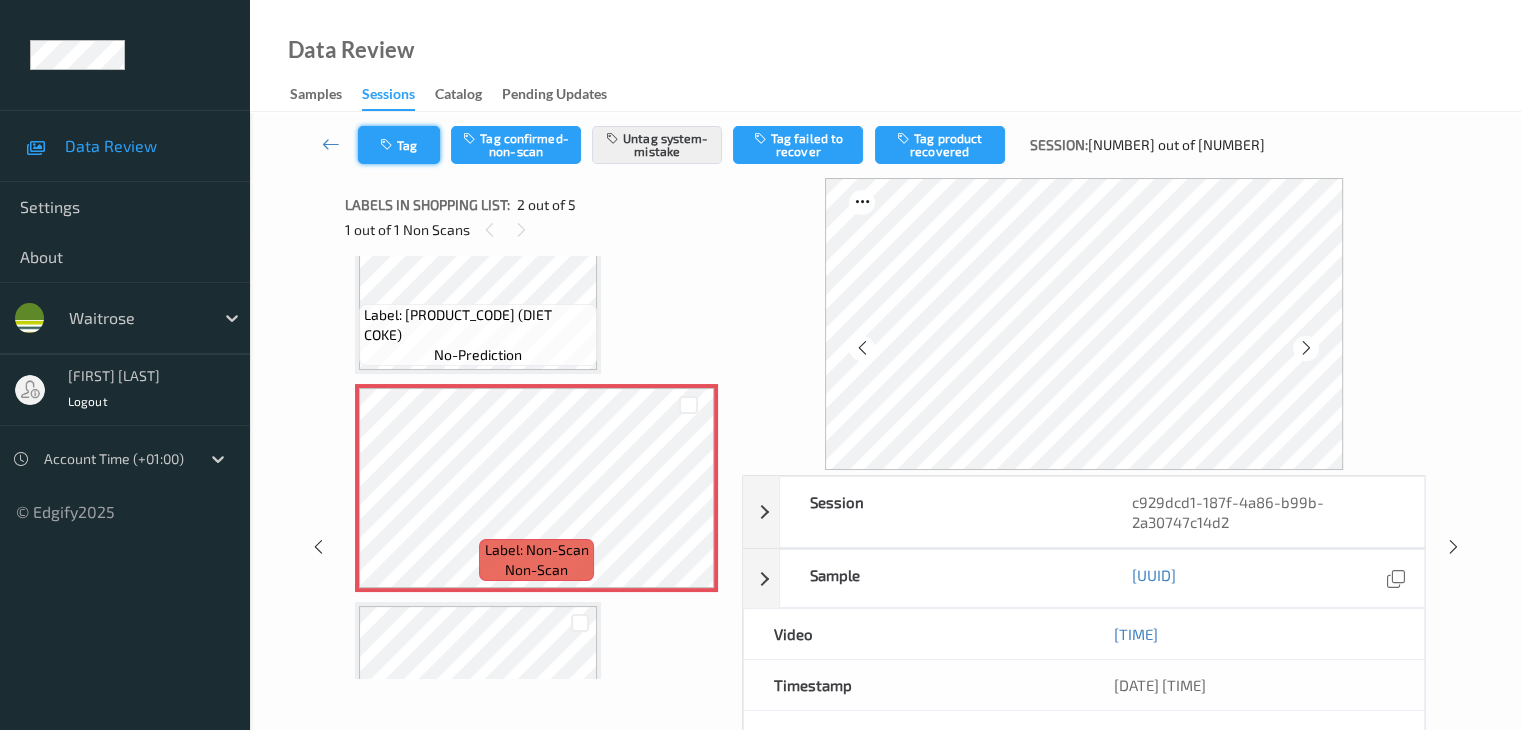 click on "Tag" at bounding box center [399, 145] 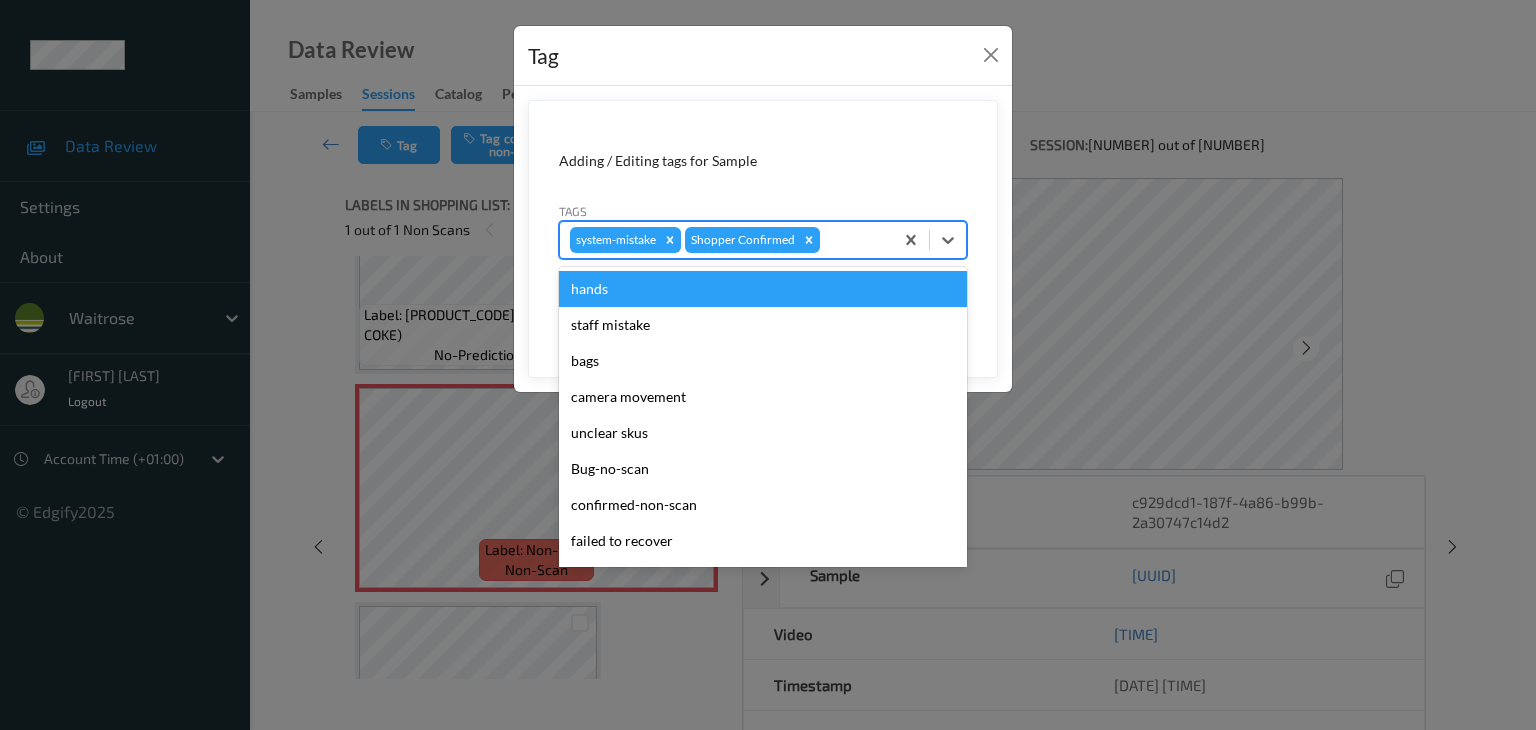 click at bounding box center [853, 240] 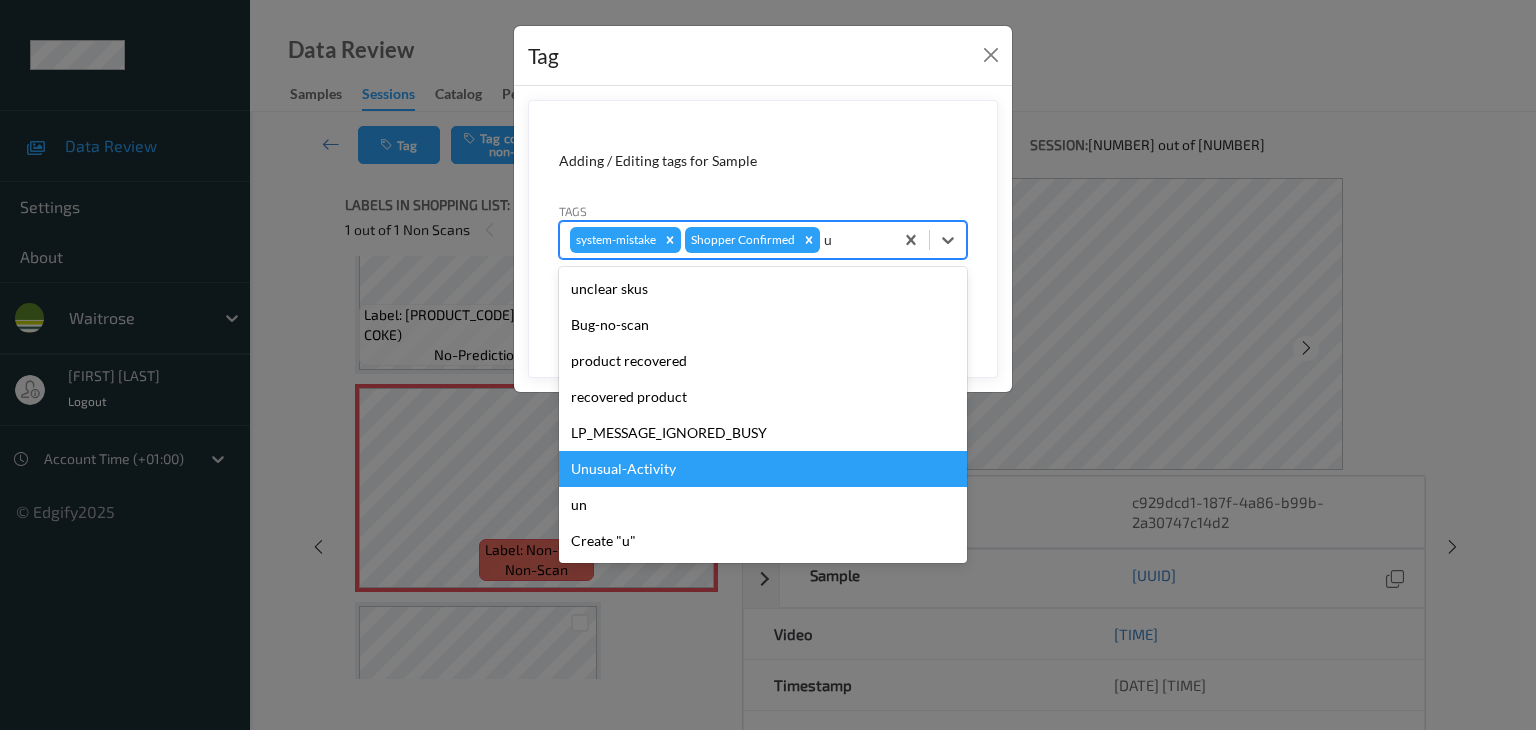 click on "Unusual-Activity" at bounding box center (763, 469) 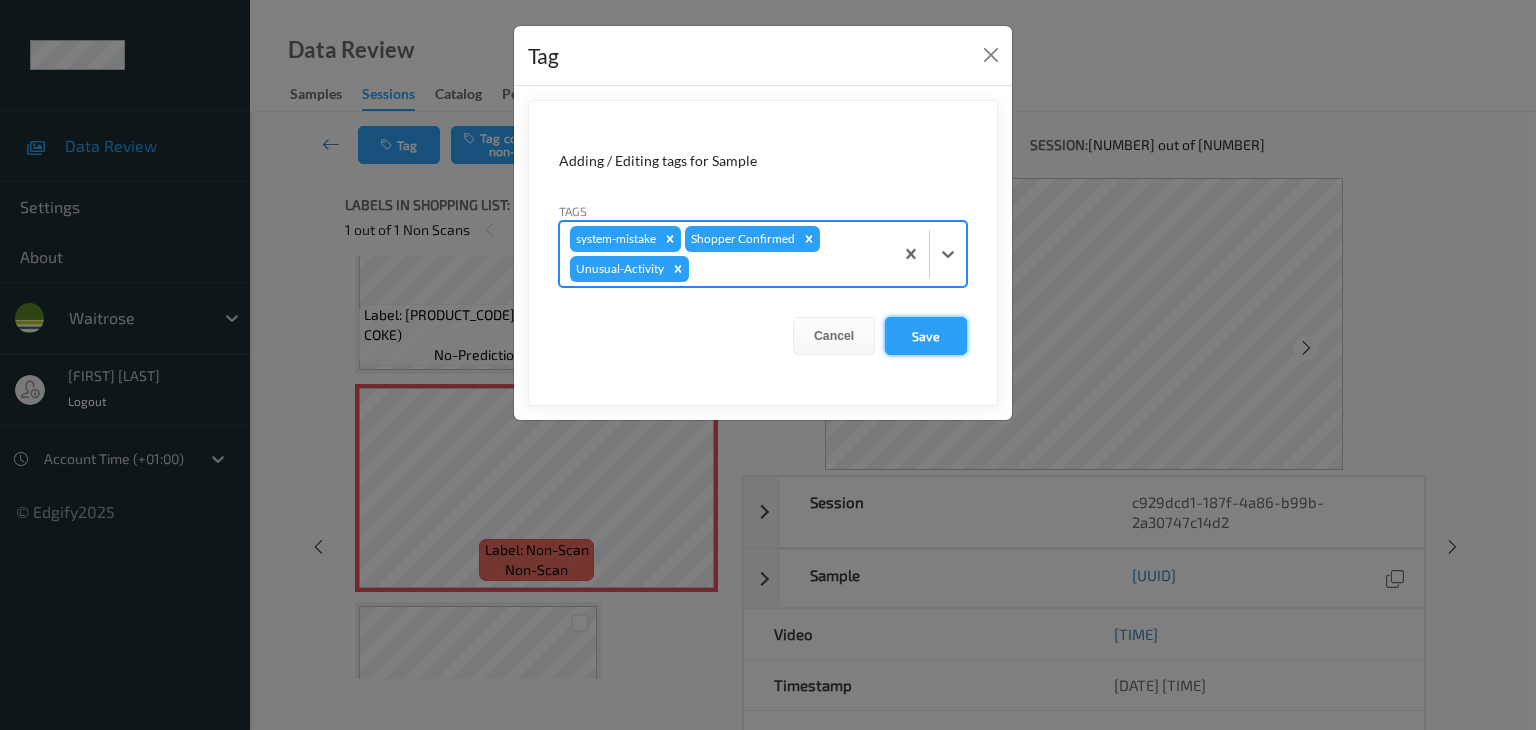 click on "Save" at bounding box center [926, 336] 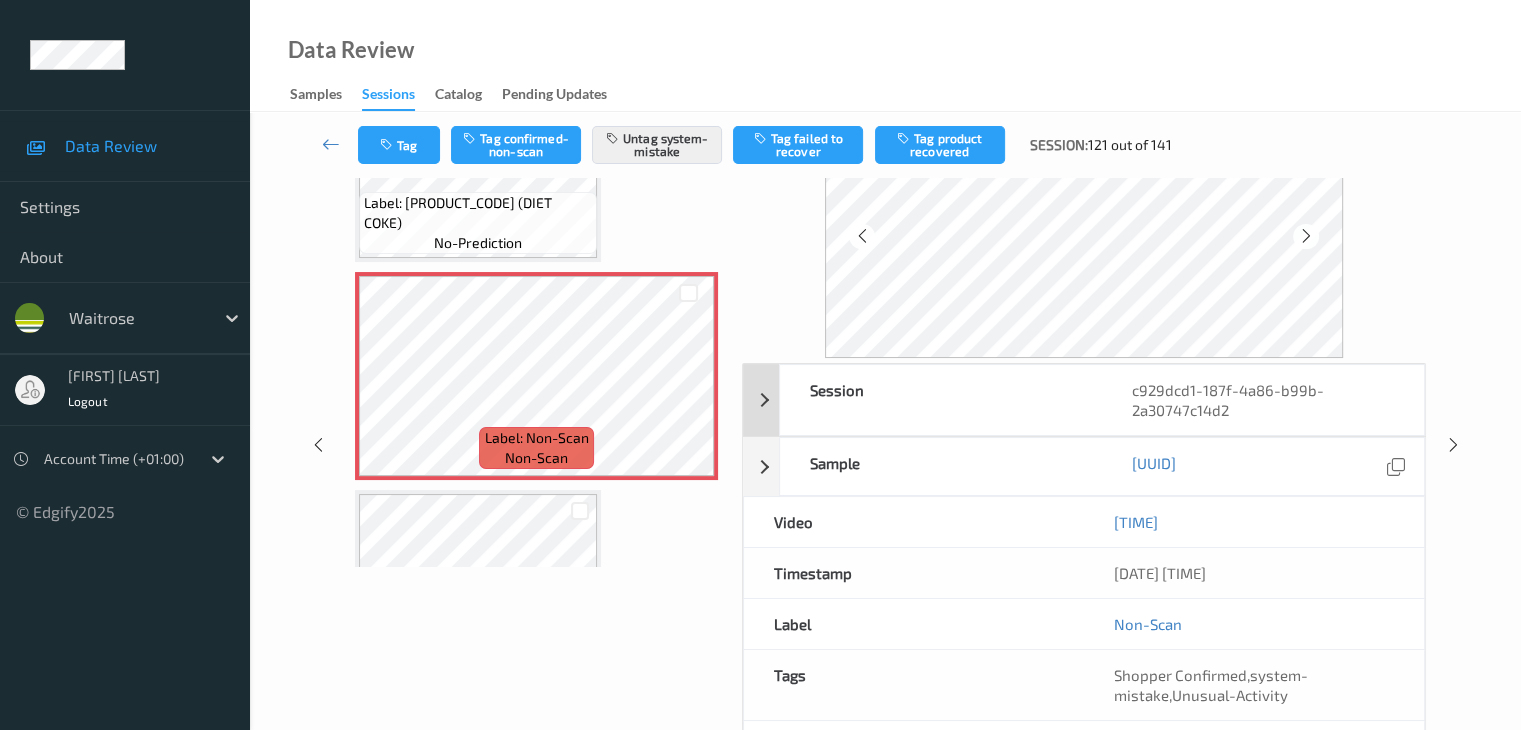 scroll, scrollTop: 258, scrollLeft: 0, axis: vertical 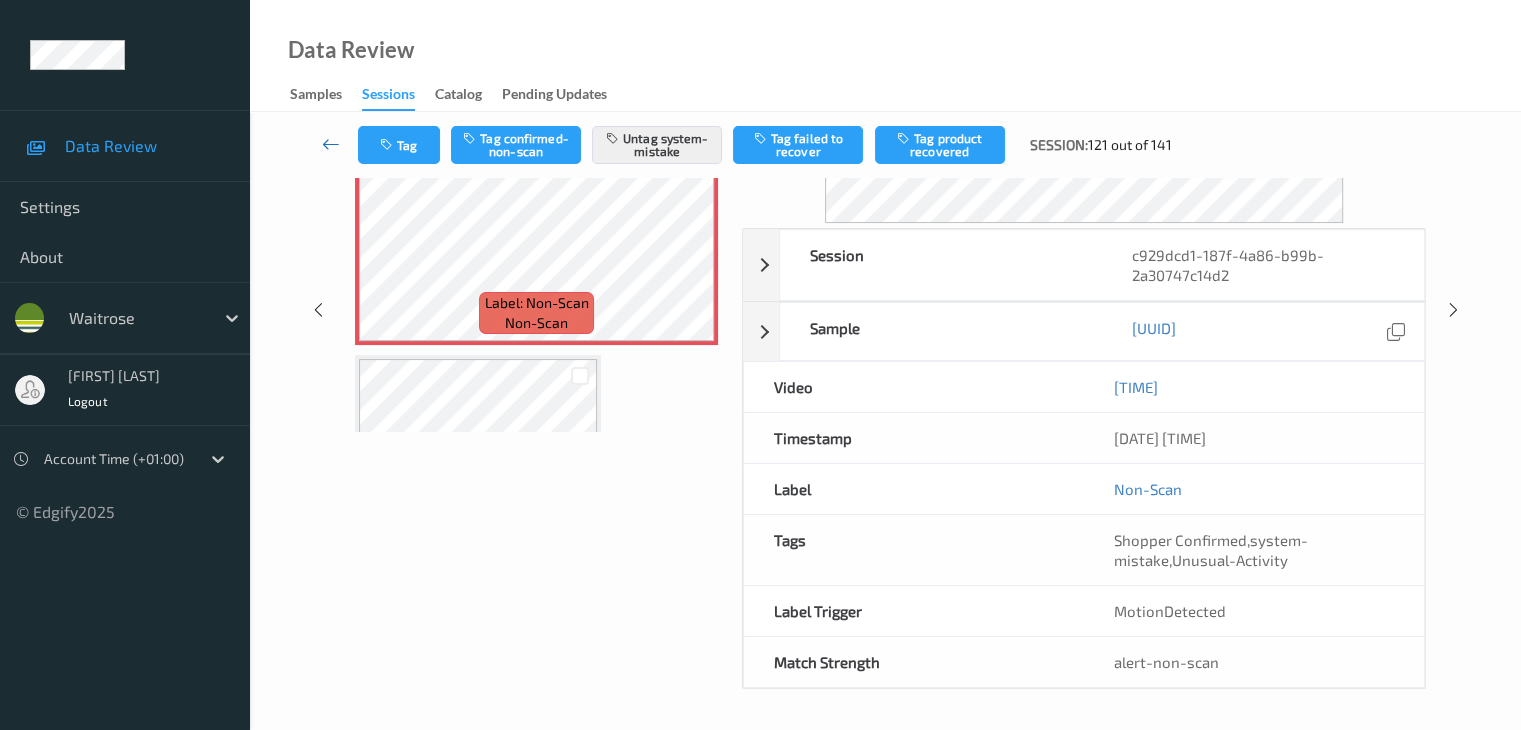 click at bounding box center [331, 144] 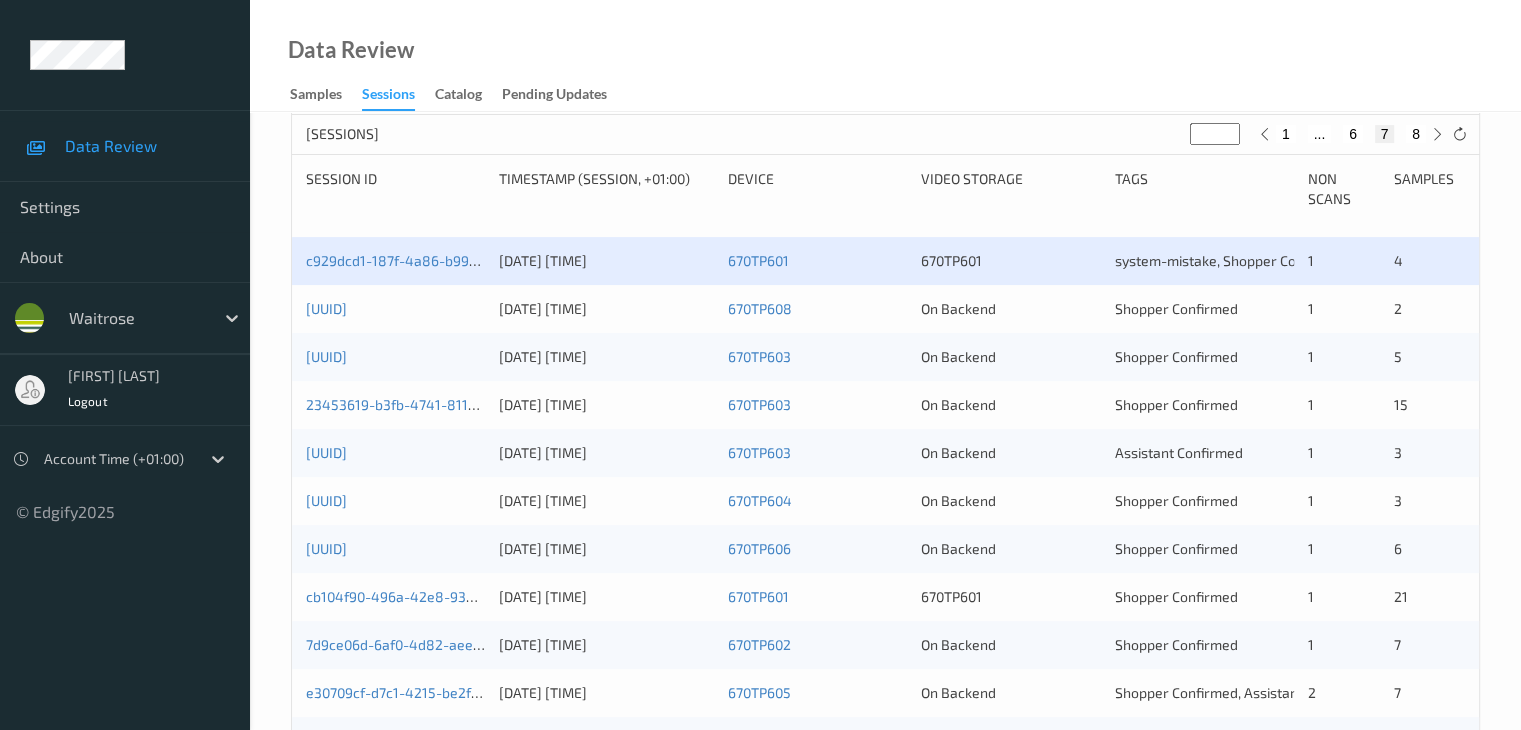 scroll, scrollTop: 400, scrollLeft: 0, axis: vertical 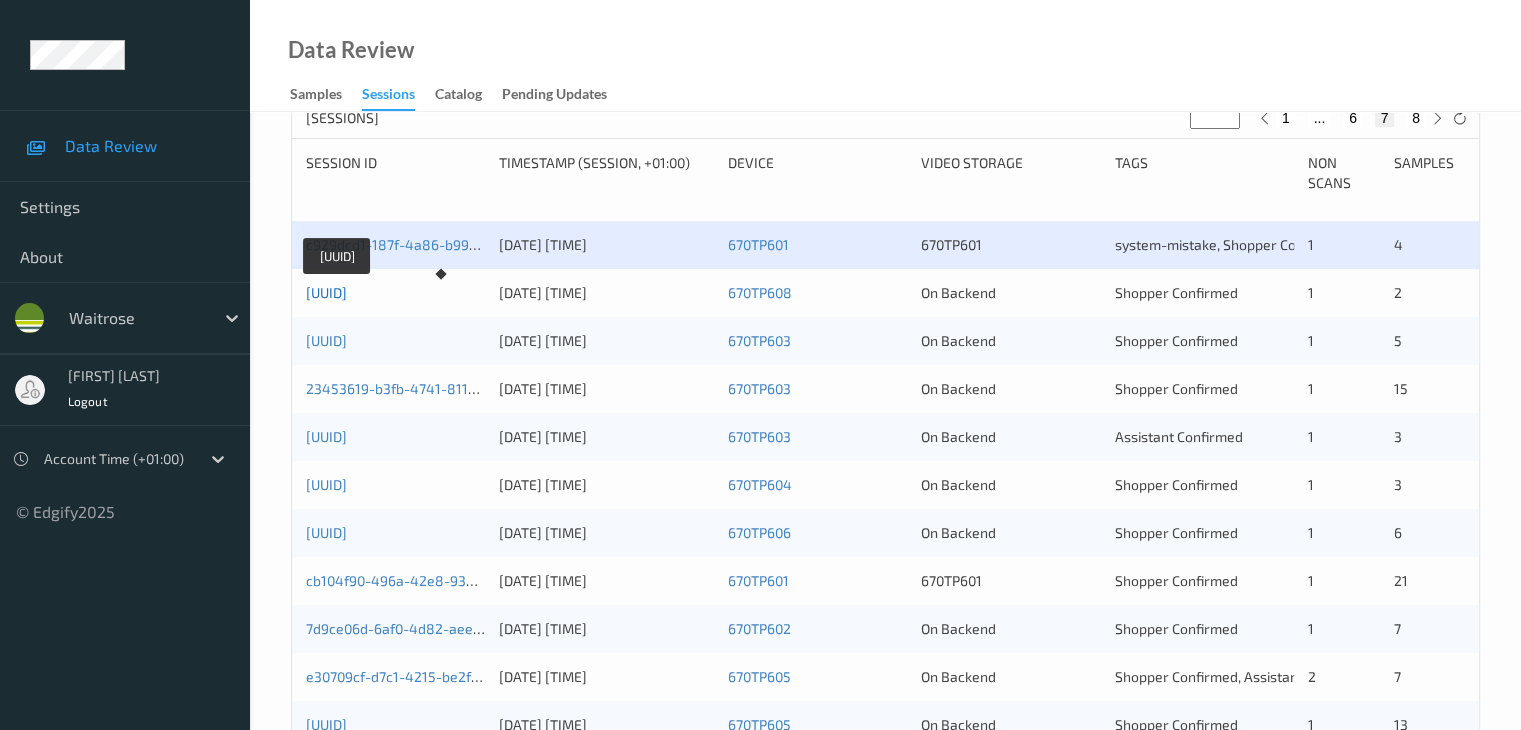 click on "[UUID]" at bounding box center (326, 292) 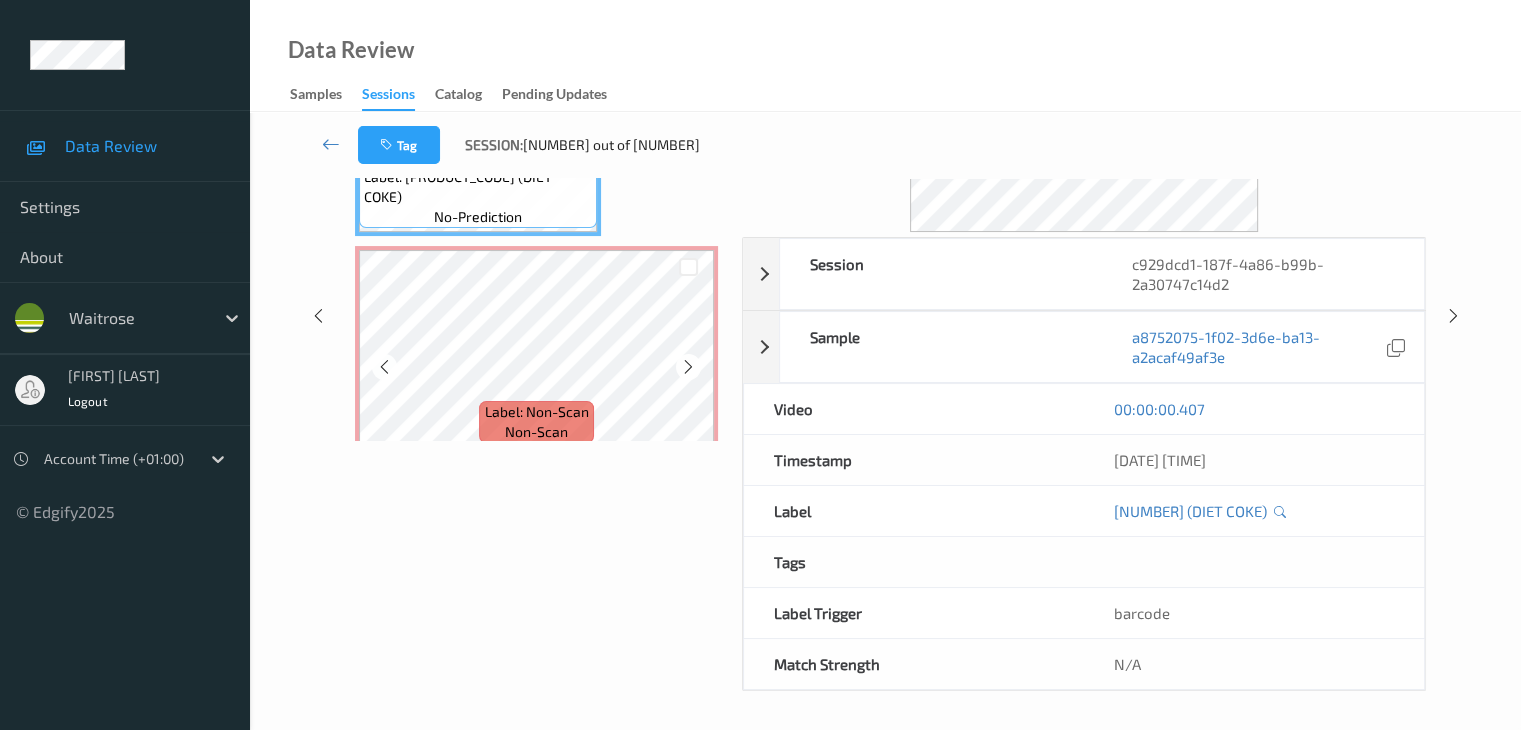 scroll, scrollTop: 0, scrollLeft: 0, axis: both 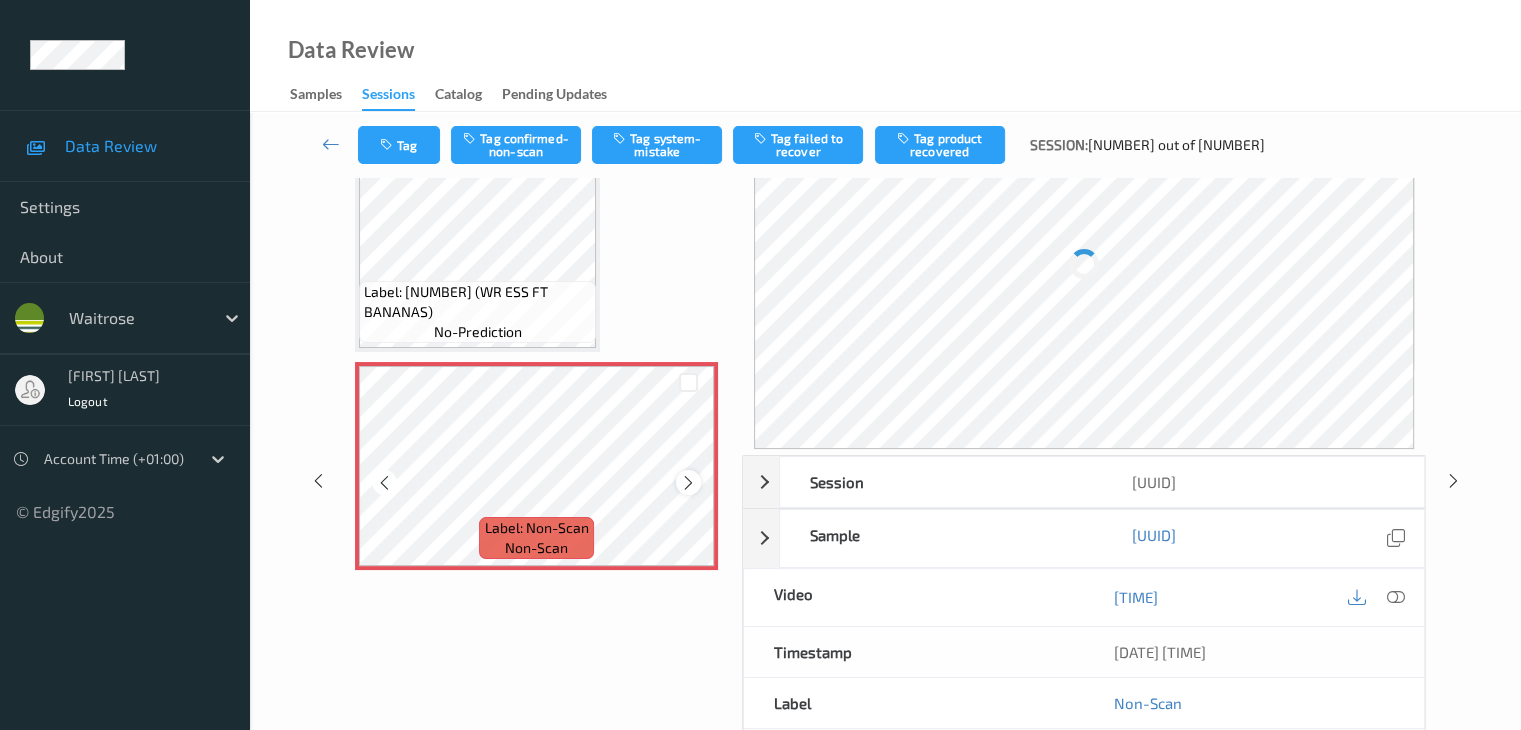 click at bounding box center [688, 483] 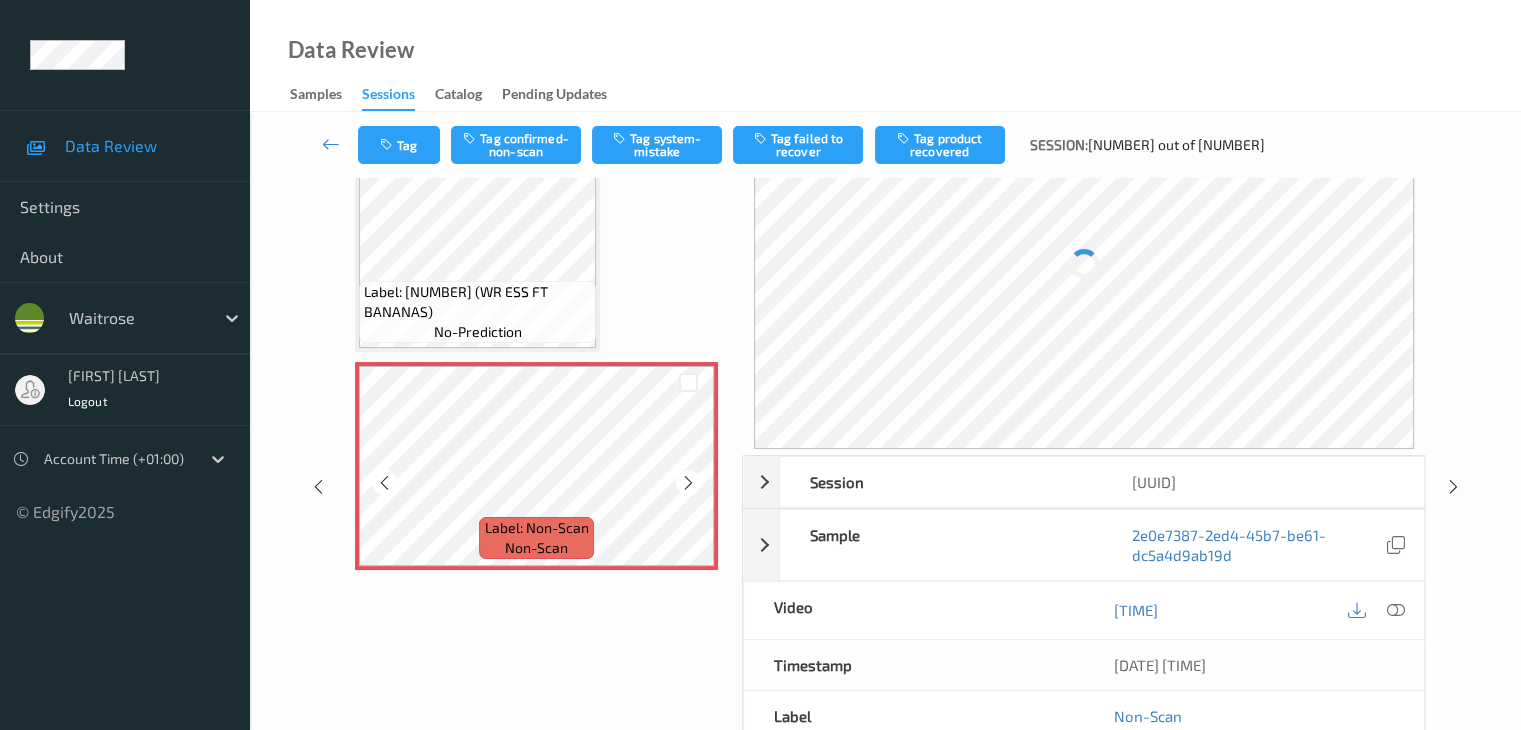 click at bounding box center [688, 483] 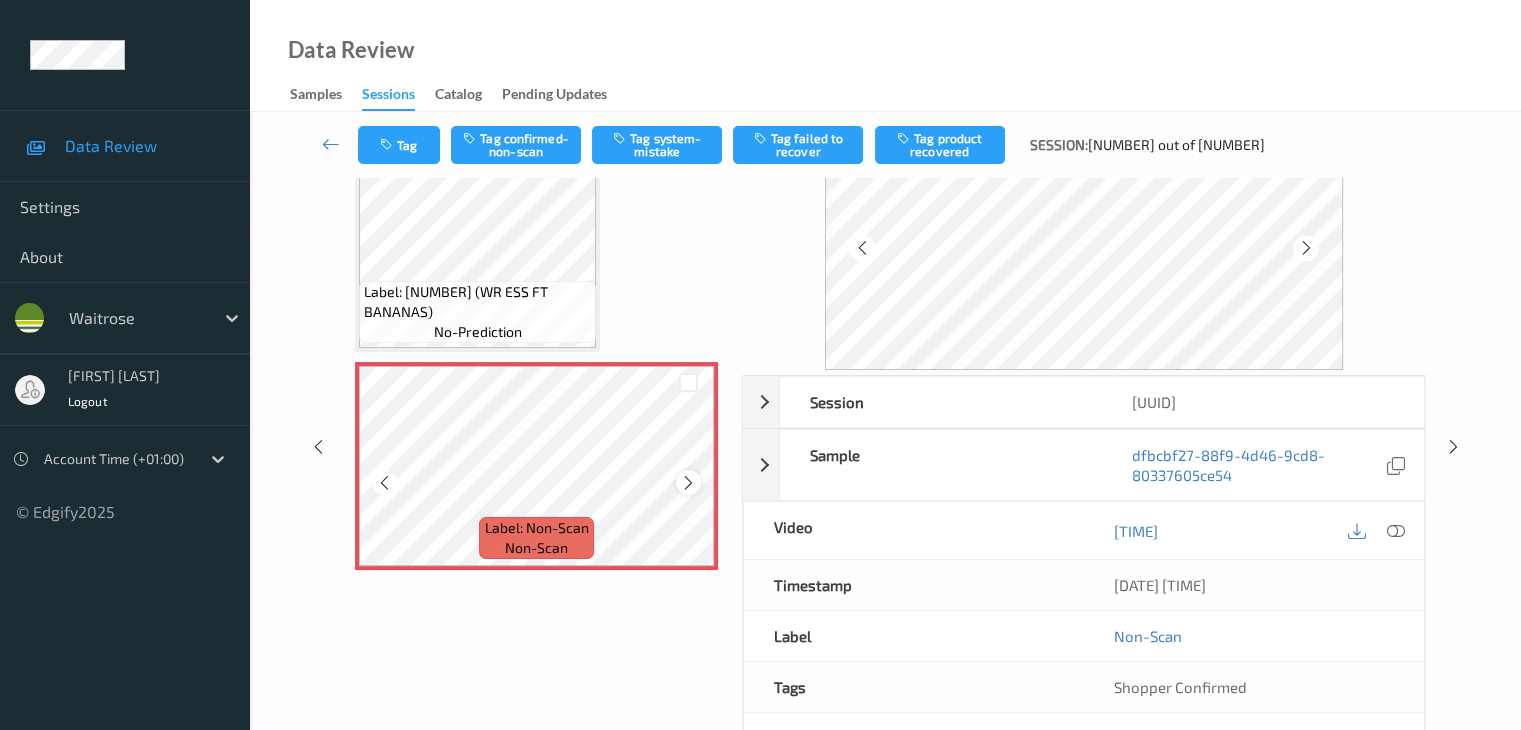 click at bounding box center (688, 483) 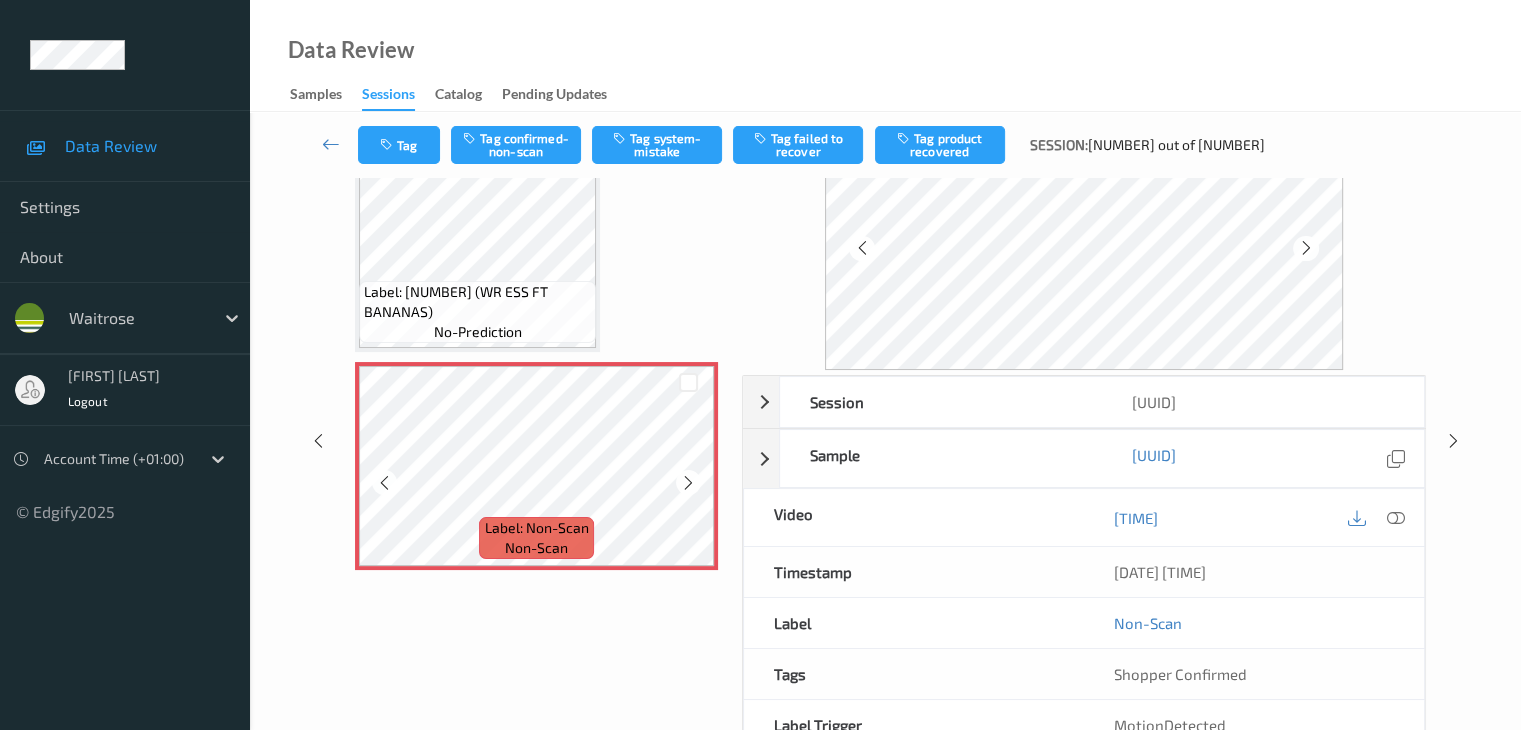 click at bounding box center [688, 483] 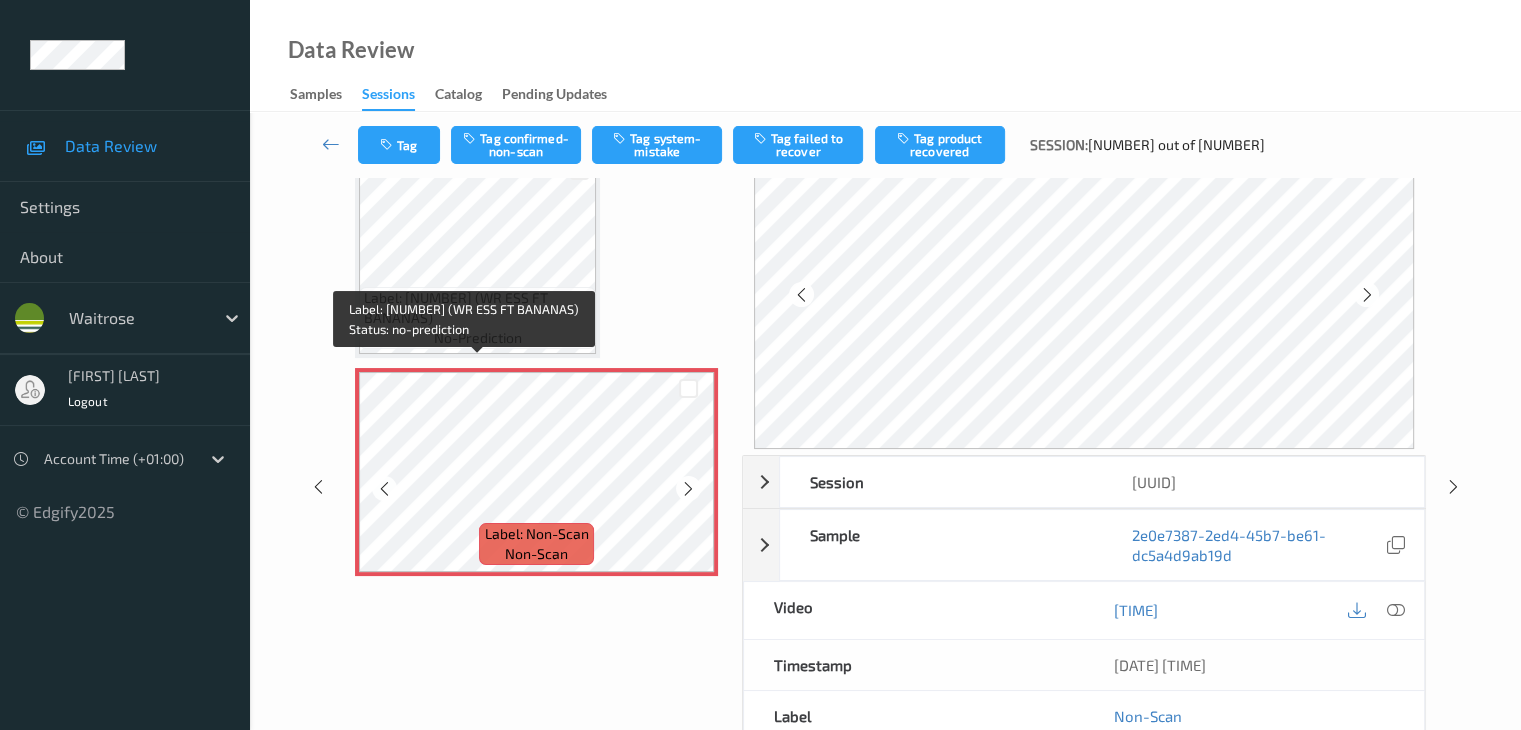 scroll, scrollTop: 240, scrollLeft: 0, axis: vertical 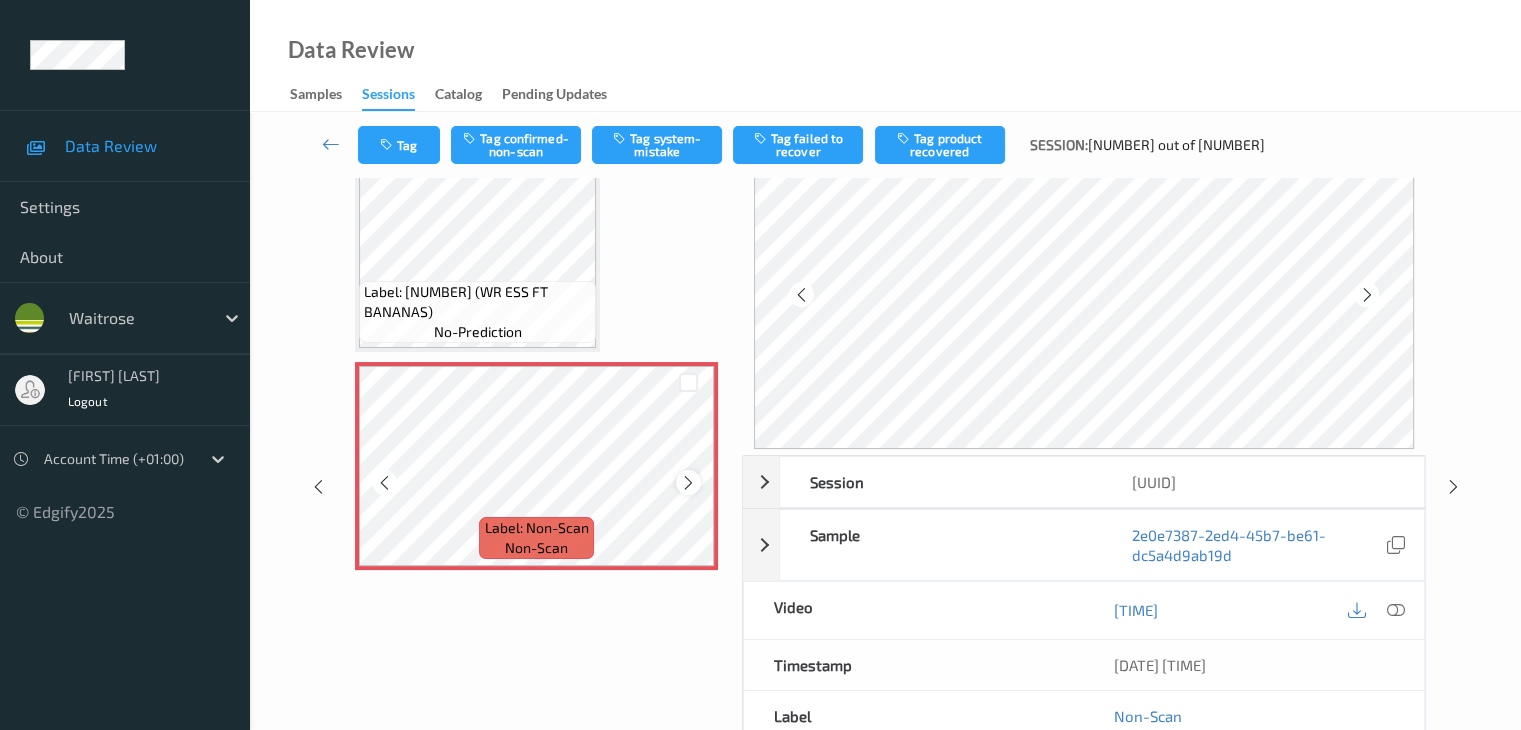 click at bounding box center (688, 483) 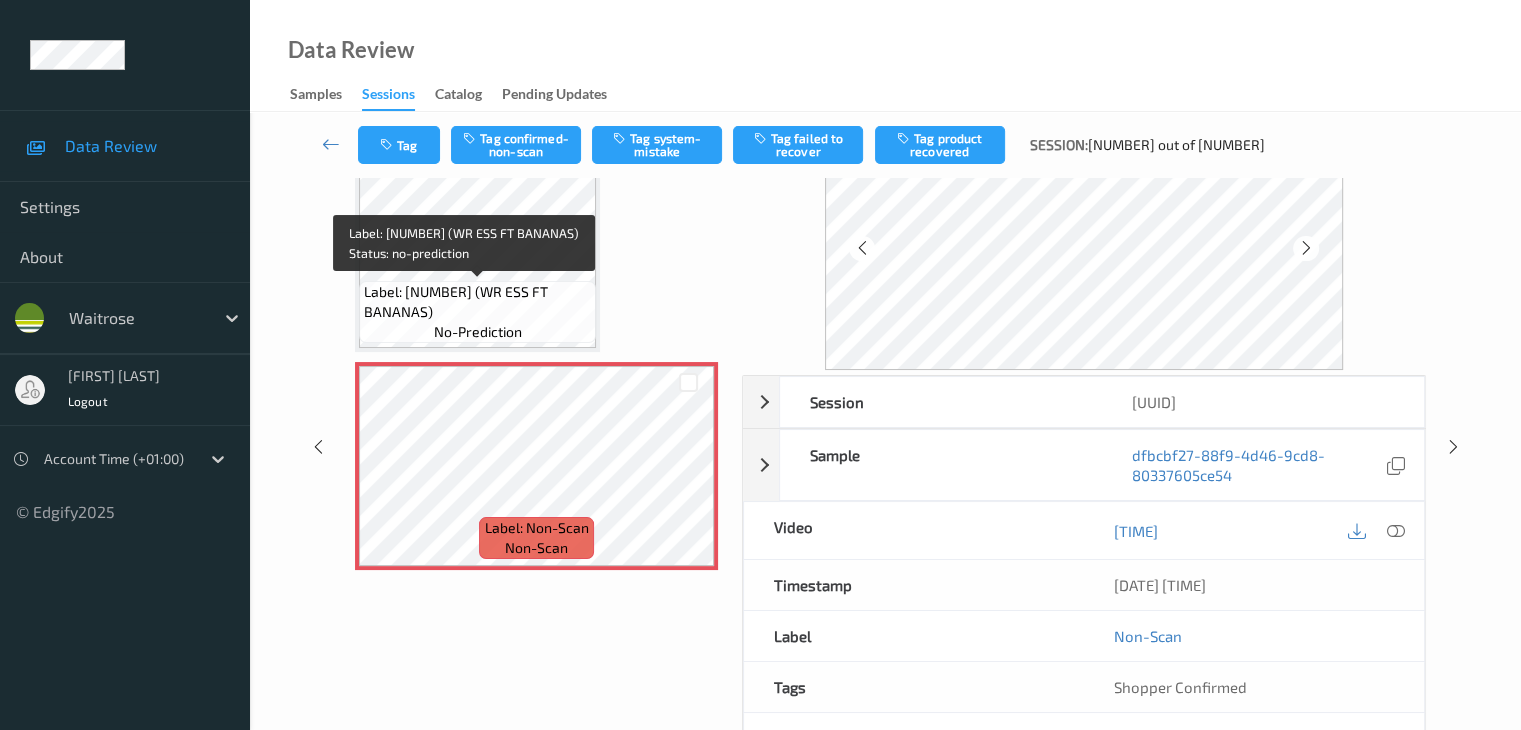 click on "Label: [NUMBER] (WR ESS FT BANANAS)" at bounding box center [477, 302] 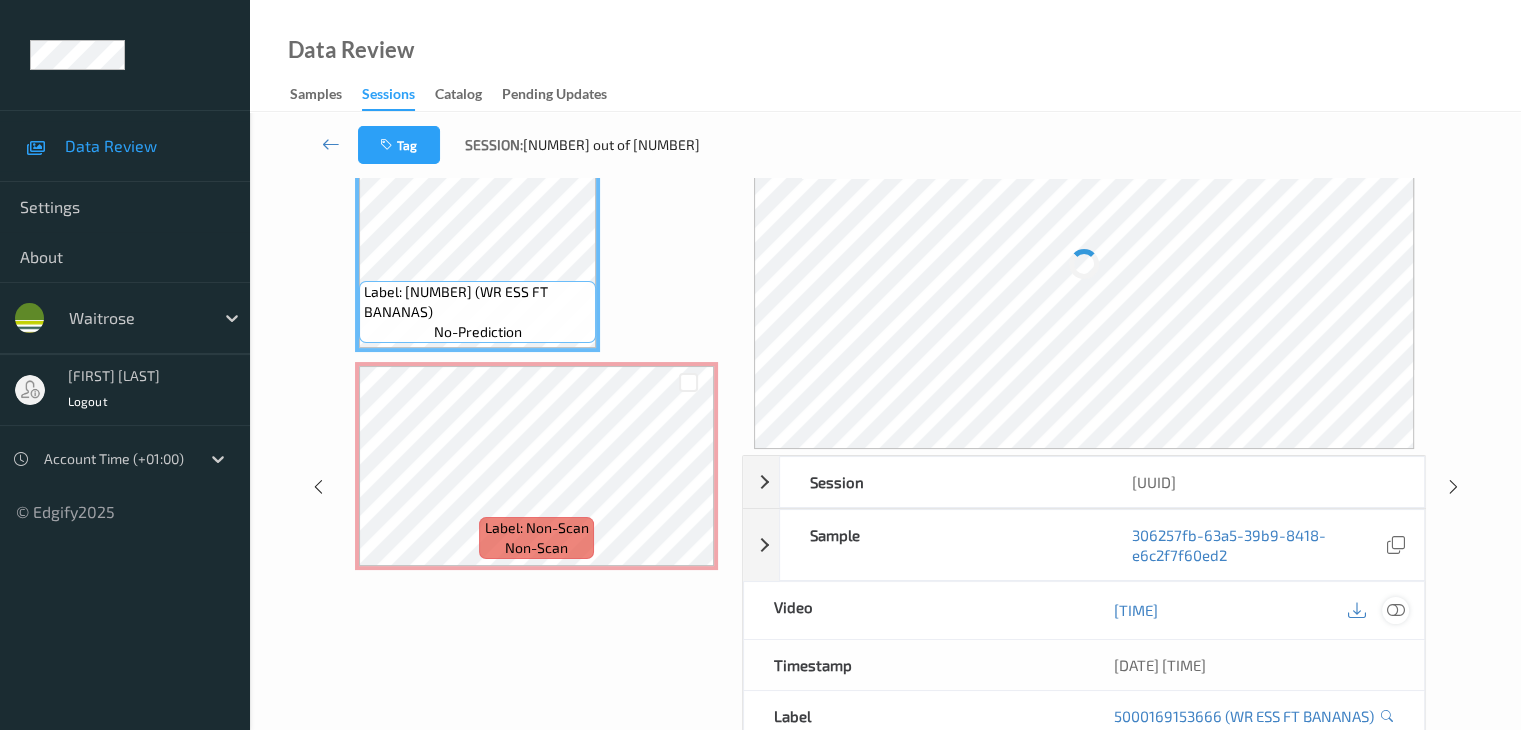 click at bounding box center (1395, 610) 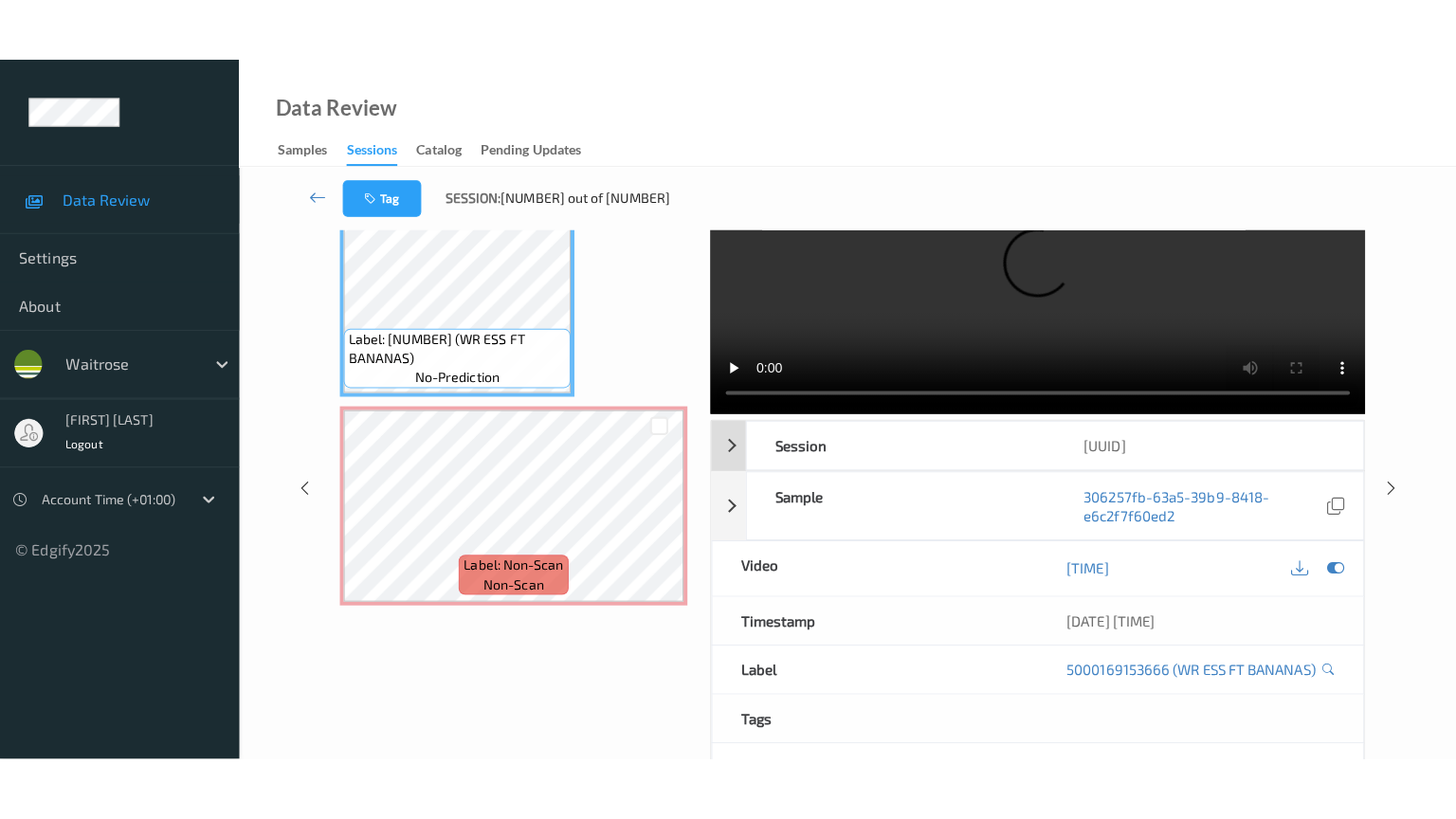 scroll, scrollTop: 0, scrollLeft: 0, axis: both 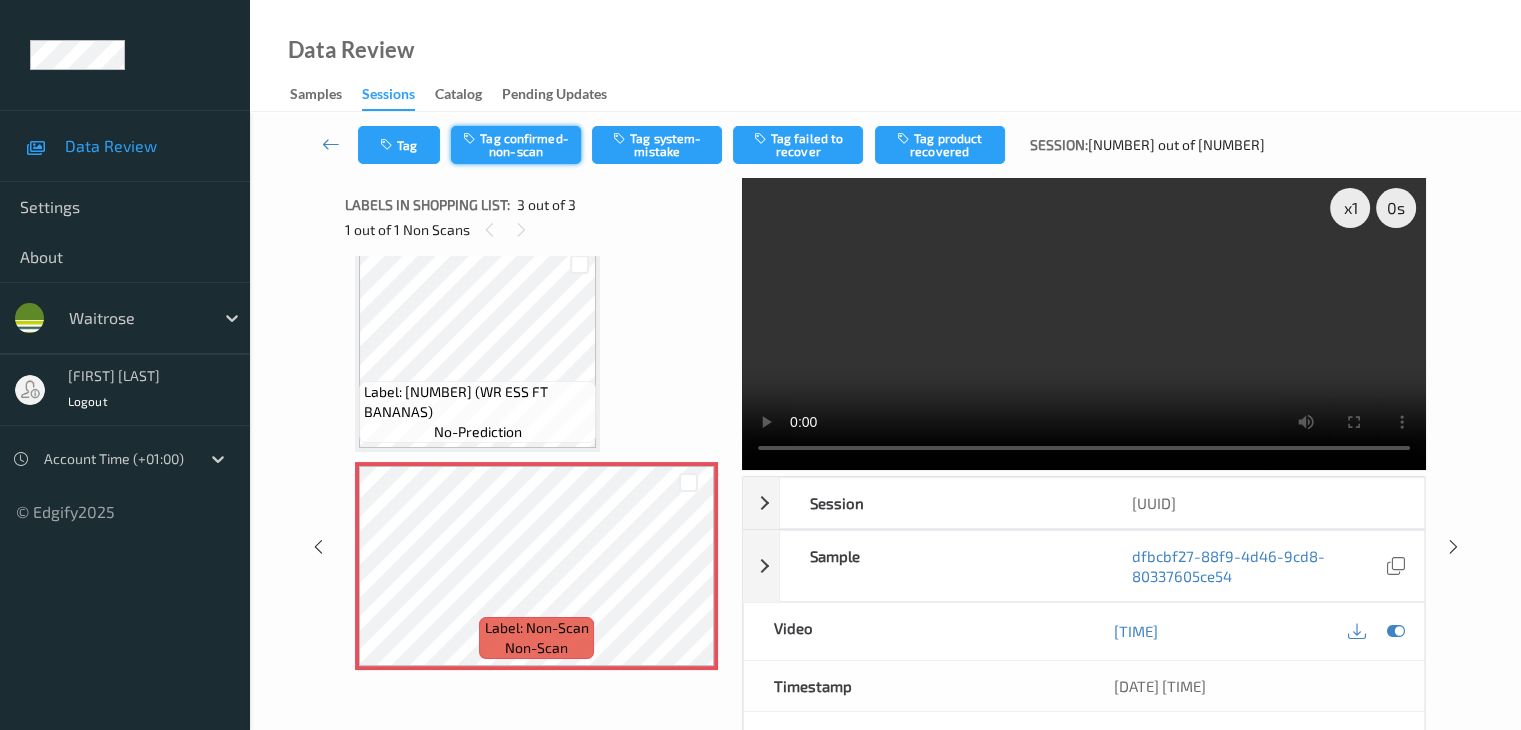 click on "Tag   confirmed-non-scan" at bounding box center (516, 145) 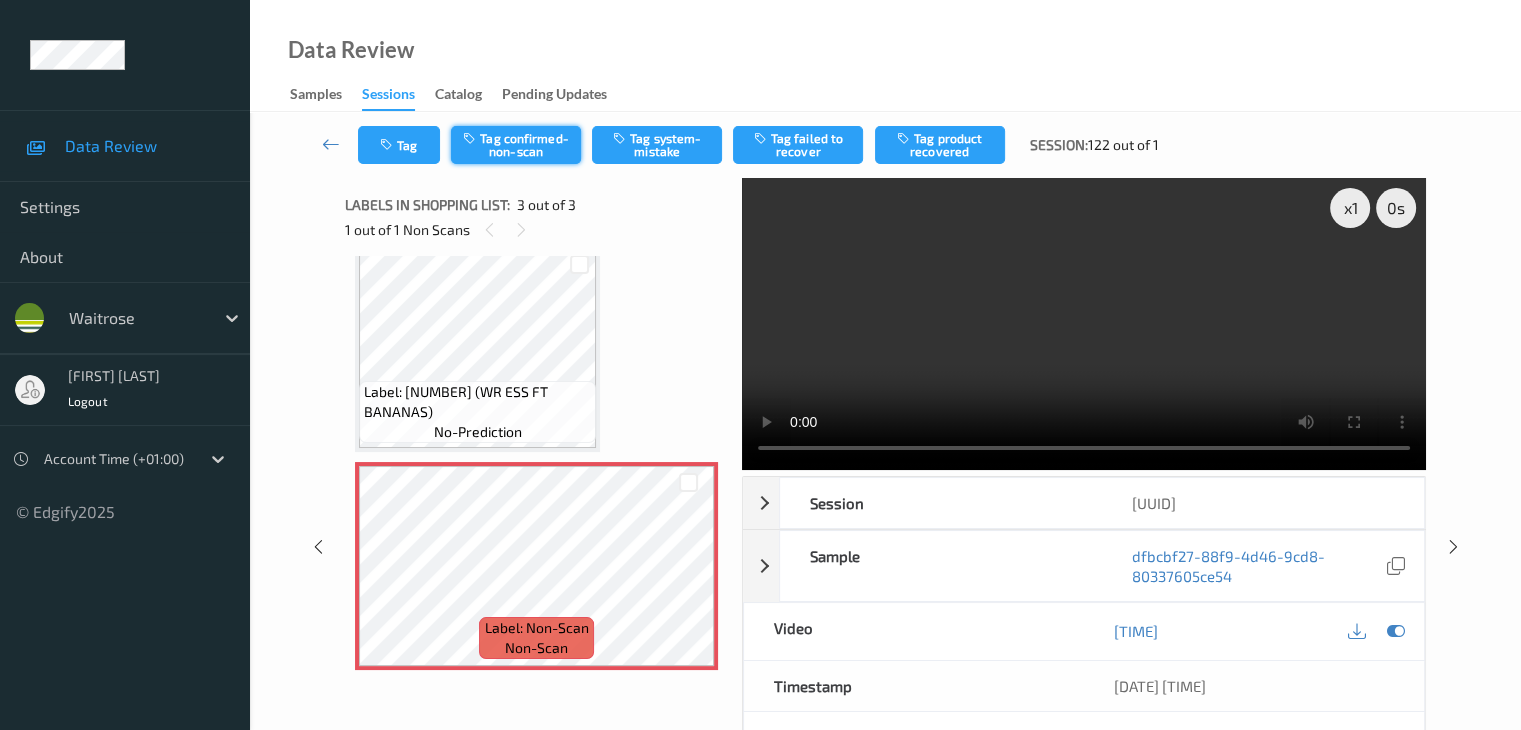 click on "Tag   confirmed-non-scan" at bounding box center (516, 145) 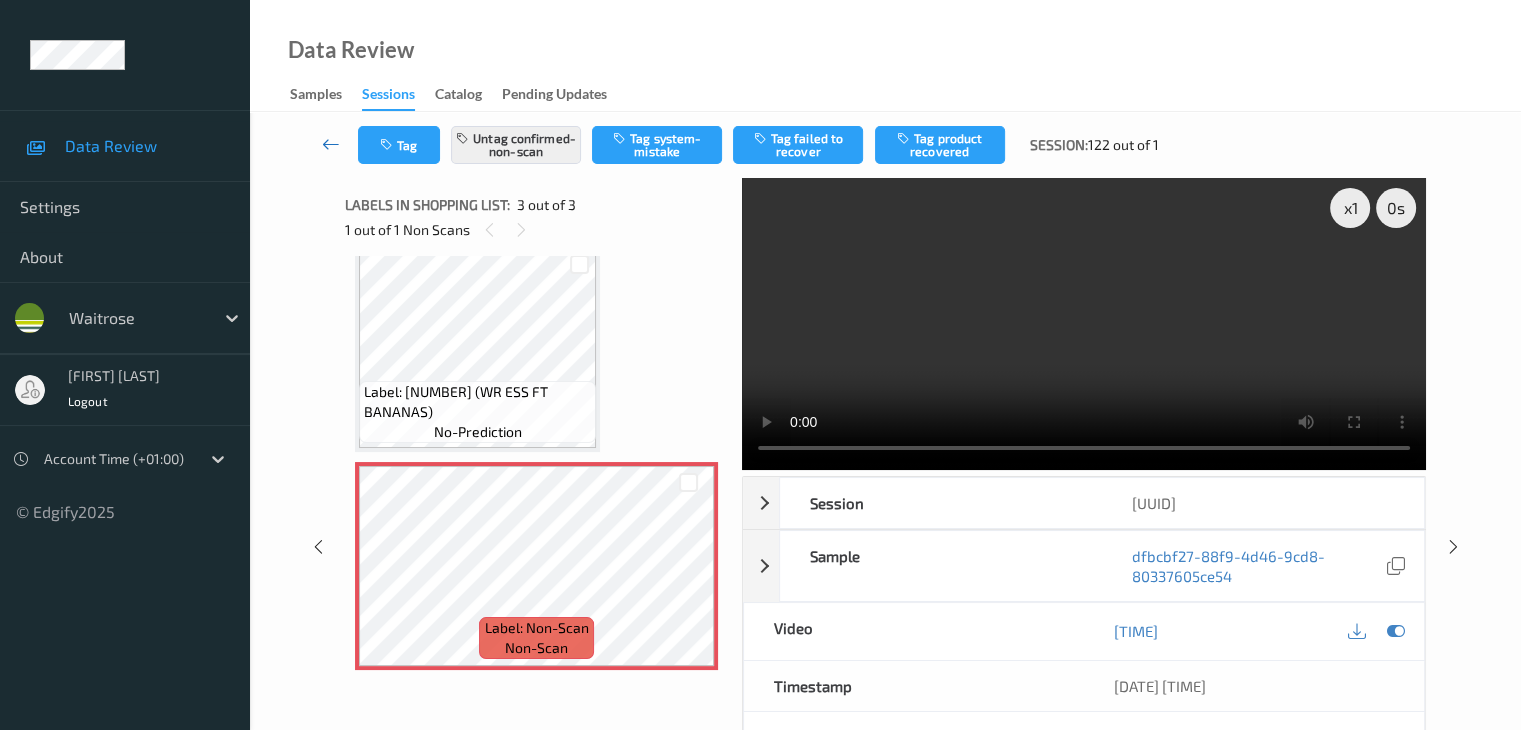 click at bounding box center (331, 144) 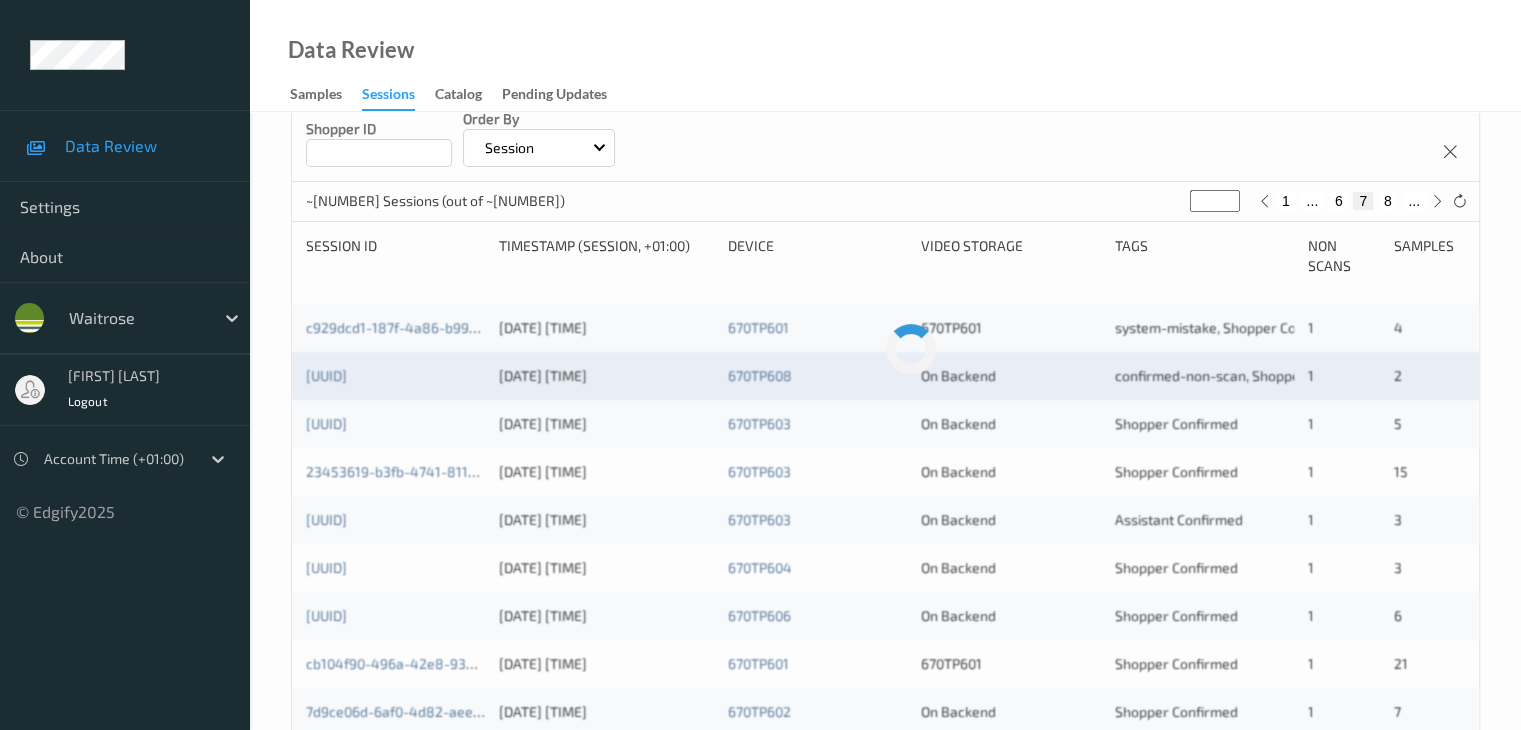 scroll, scrollTop: 500, scrollLeft: 0, axis: vertical 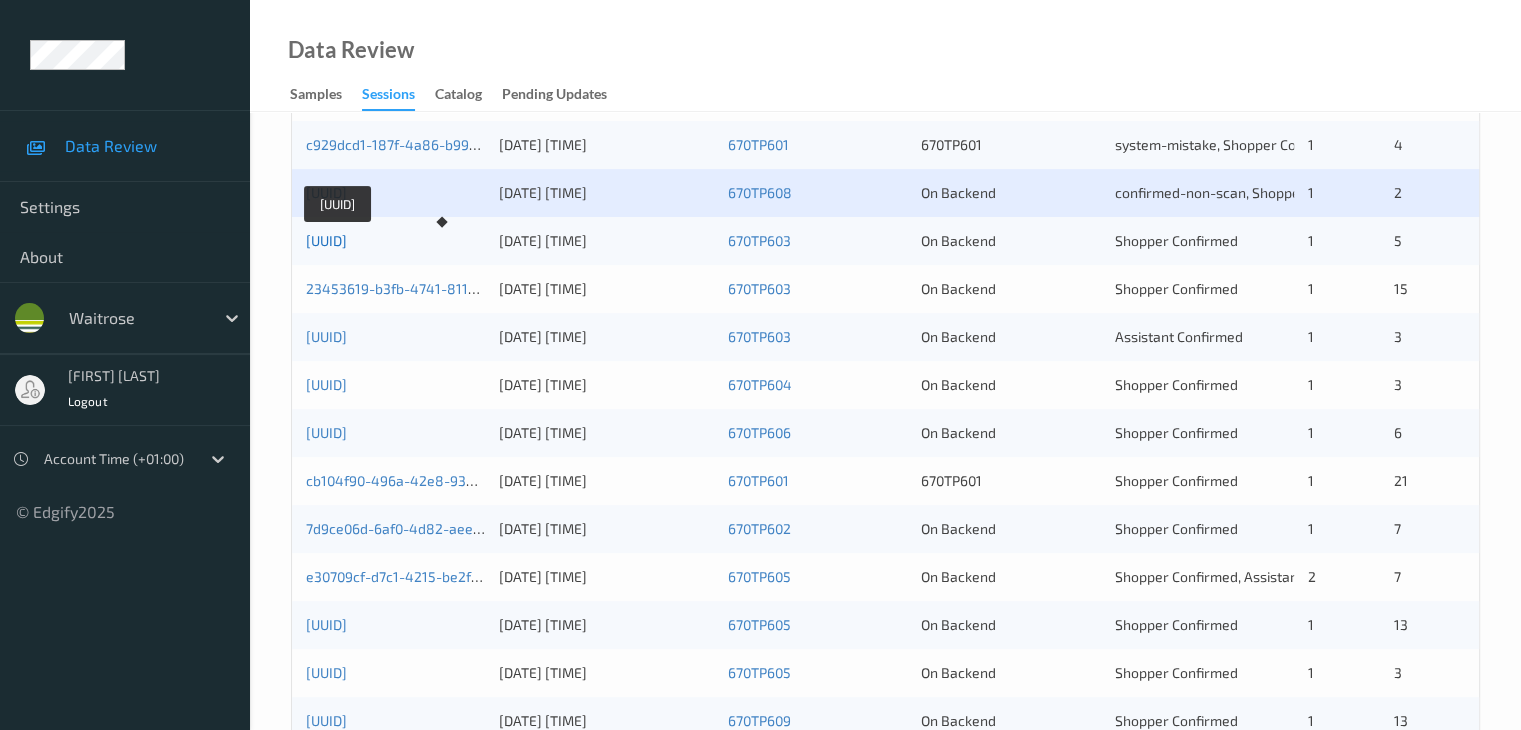 click on "[UUID]" at bounding box center (326, 240) 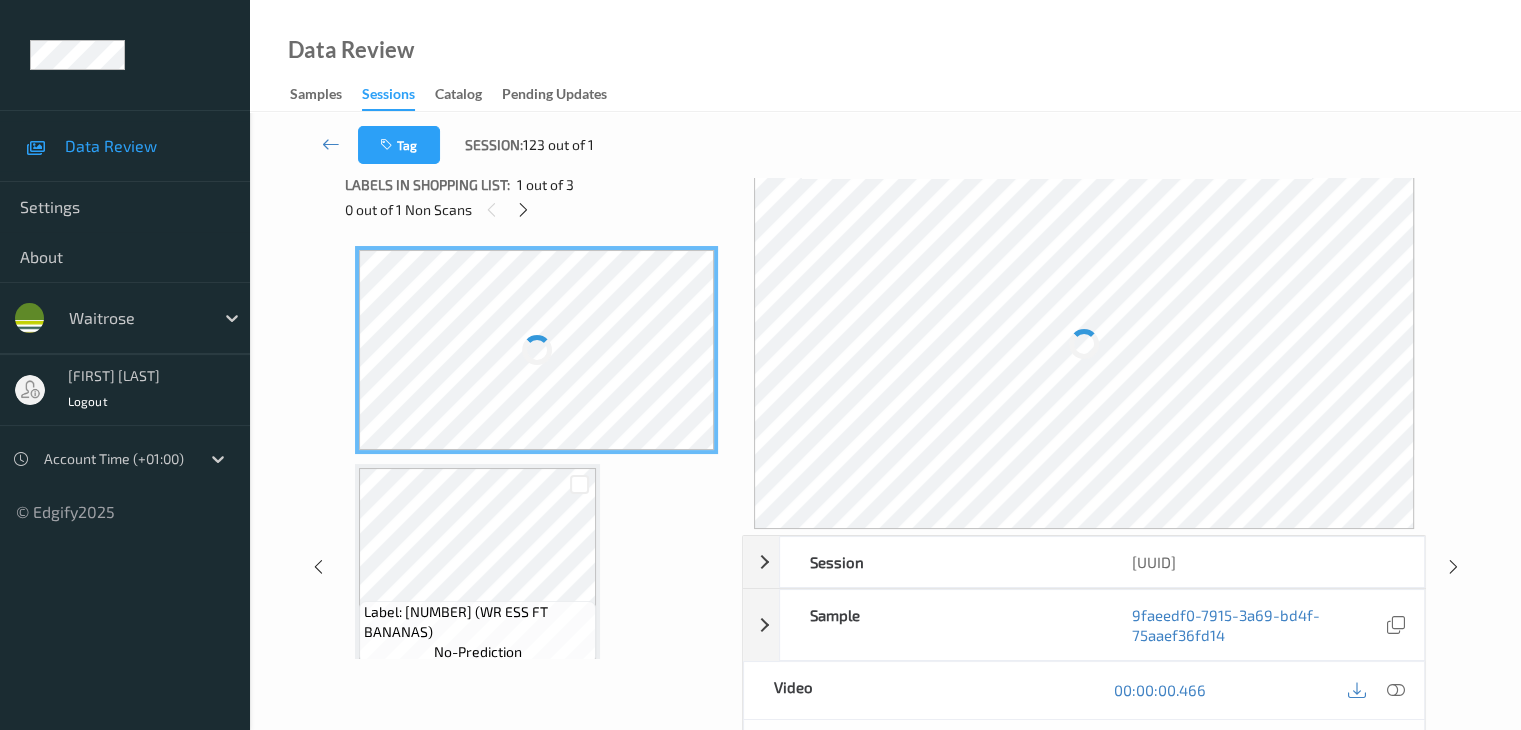 scroll, scrollTop: 0, scrollLeft: 0, axis: both 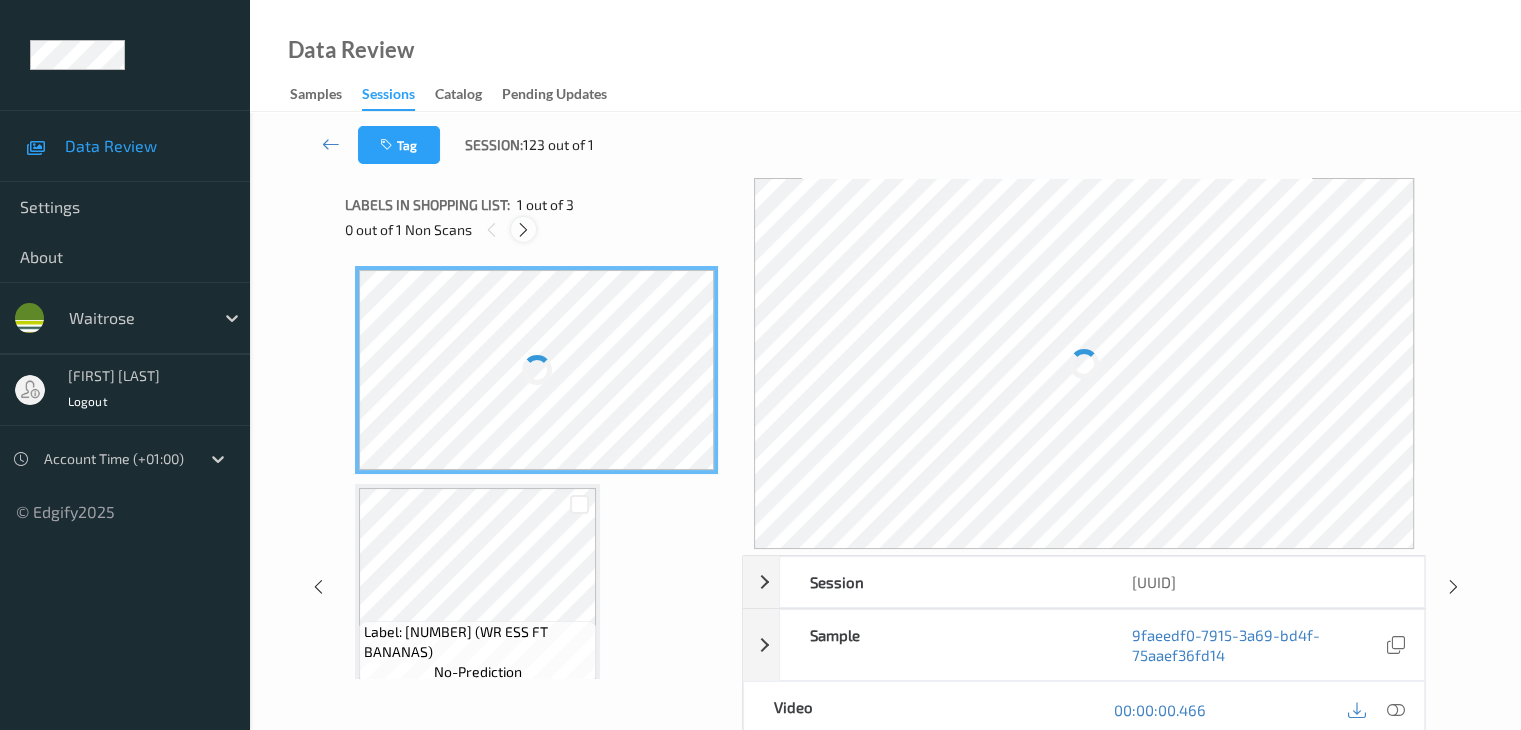 click at bounding box center [523, 230] 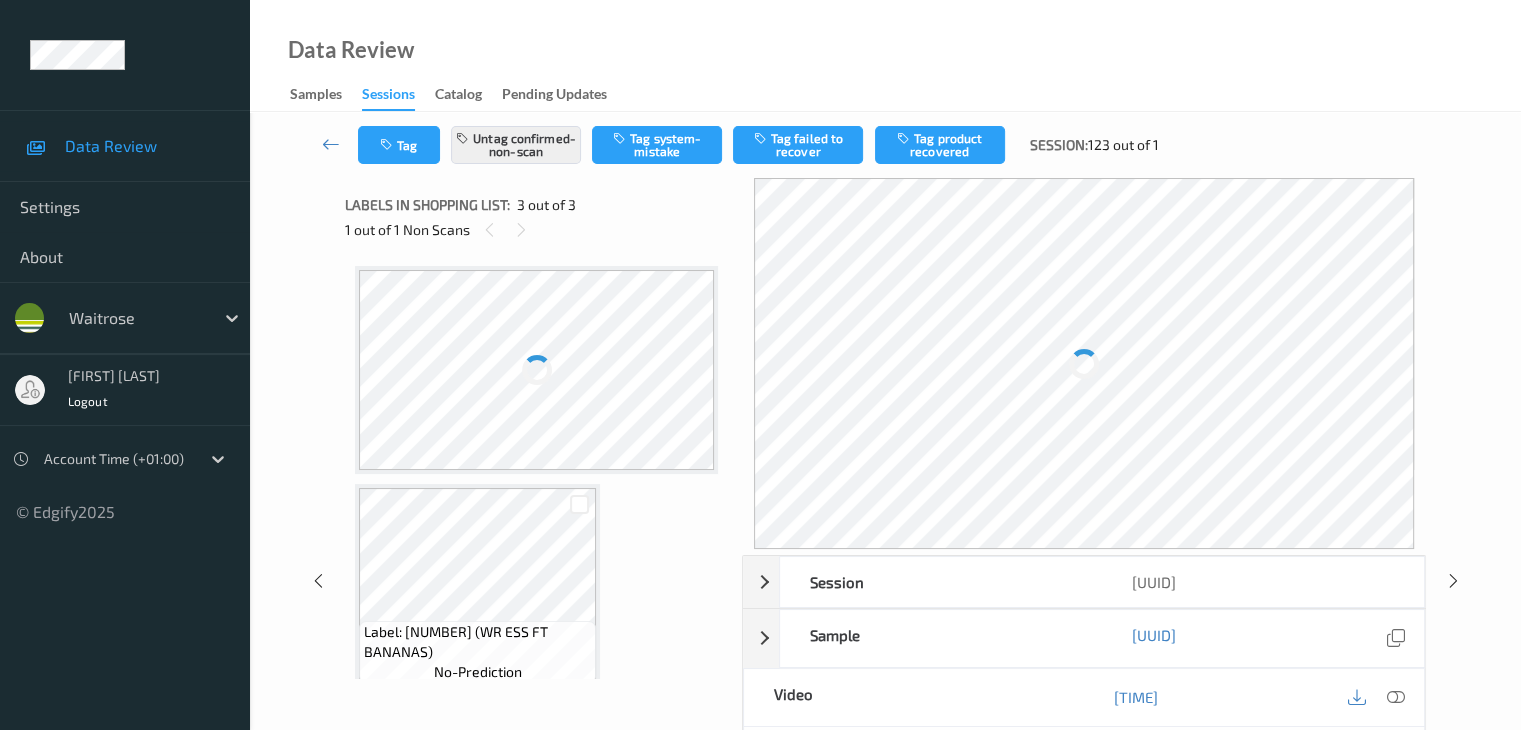 scroll, scrollTop: 228, scrollLeft: 0, axis: vertical 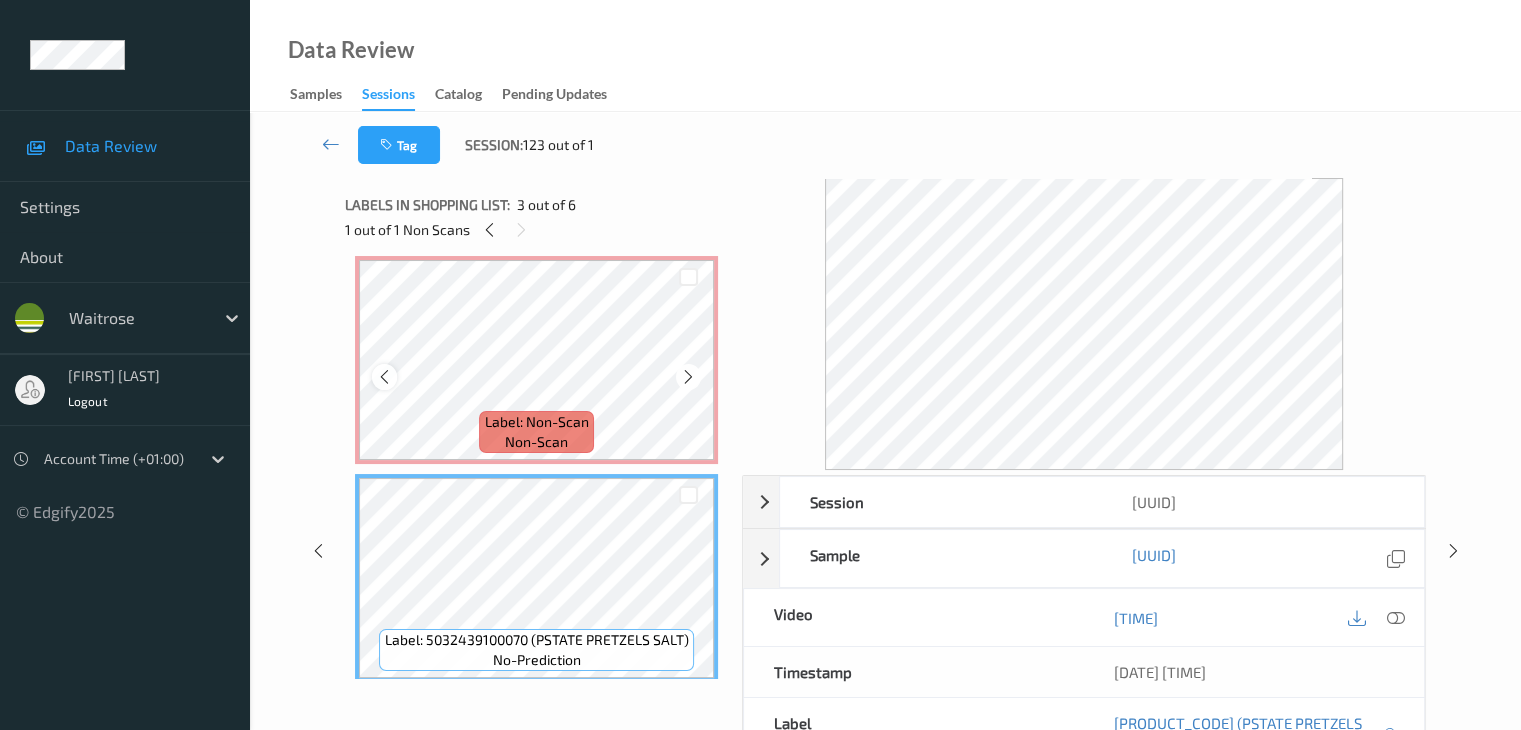 click at bounding box center (384, 377) 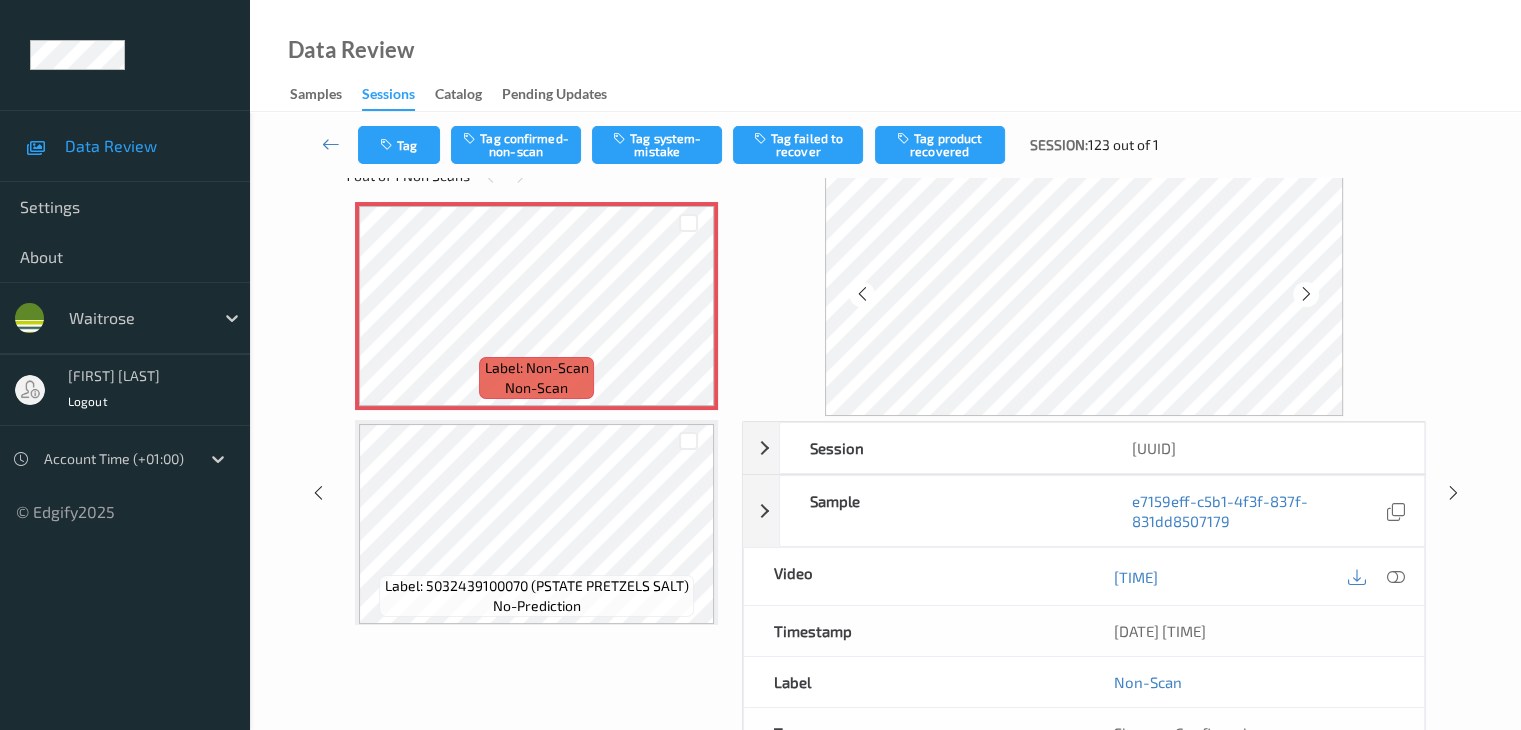 scroll, scrollTop: 100, scrollLeft: 0, axis: vertical 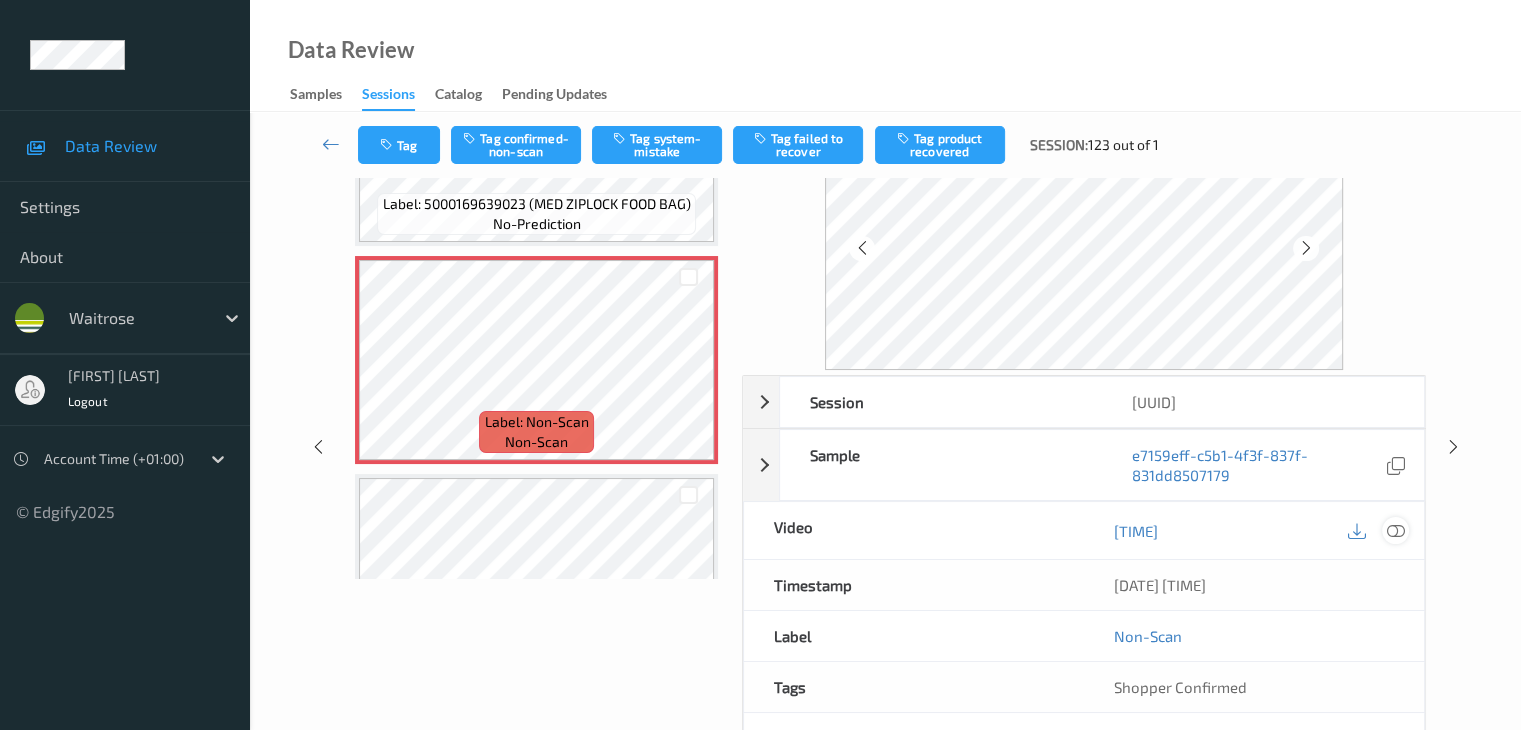 click at bounding box center [1395, 531] 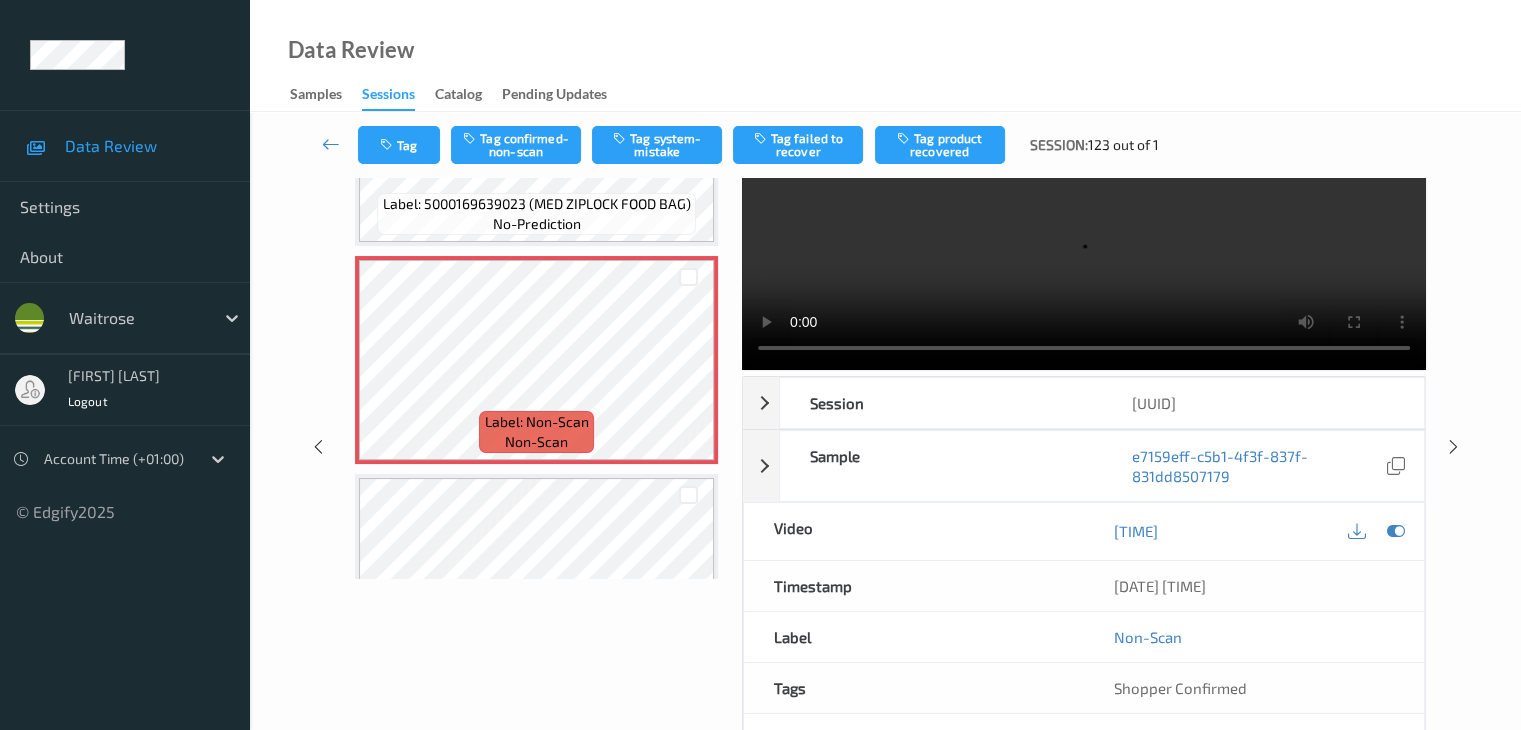 scroll, scrollTop: 0, scrollLeft: 0, axis: both 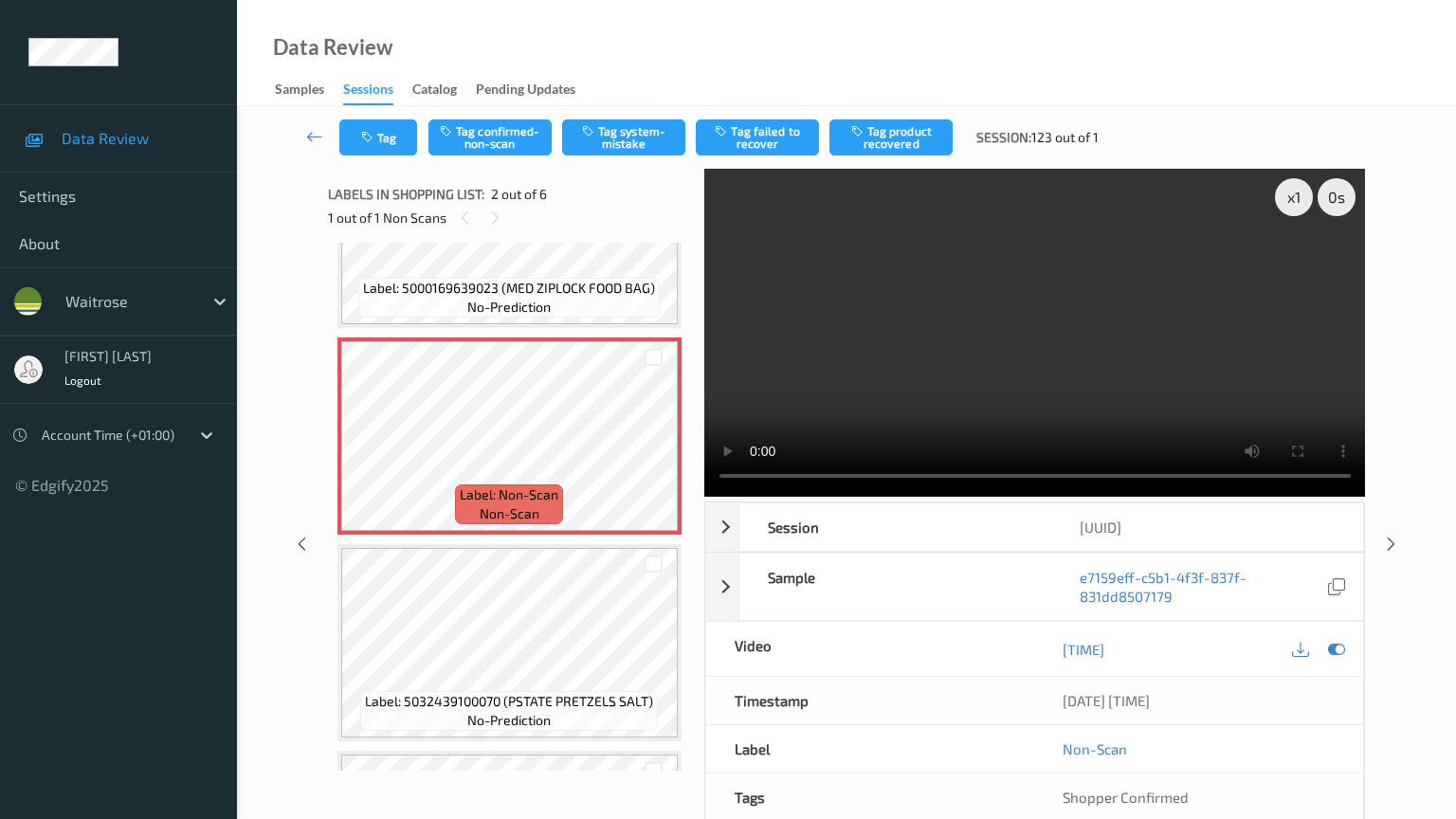 type 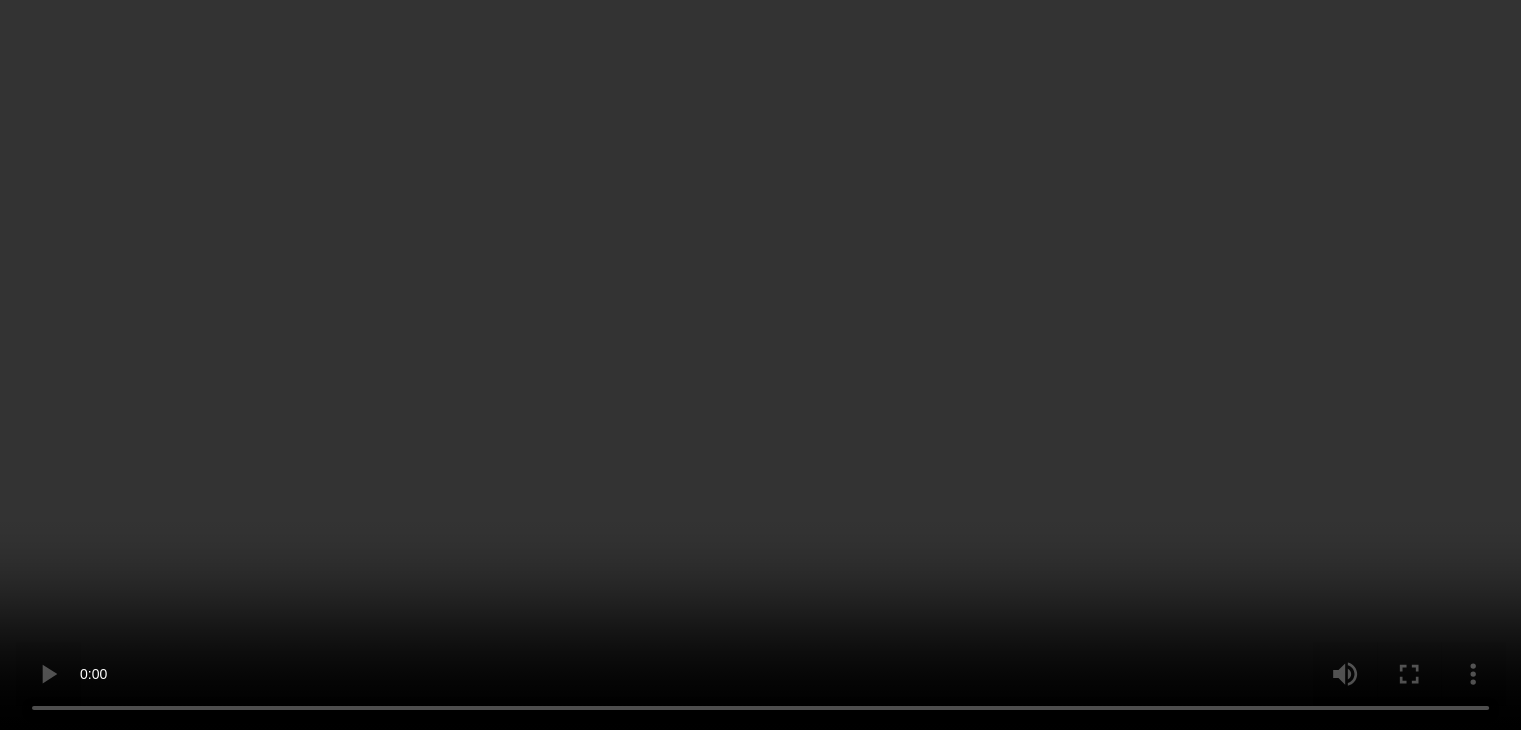 scroll, scrollTop: 200, scrollLeft: 0, axis: vertical 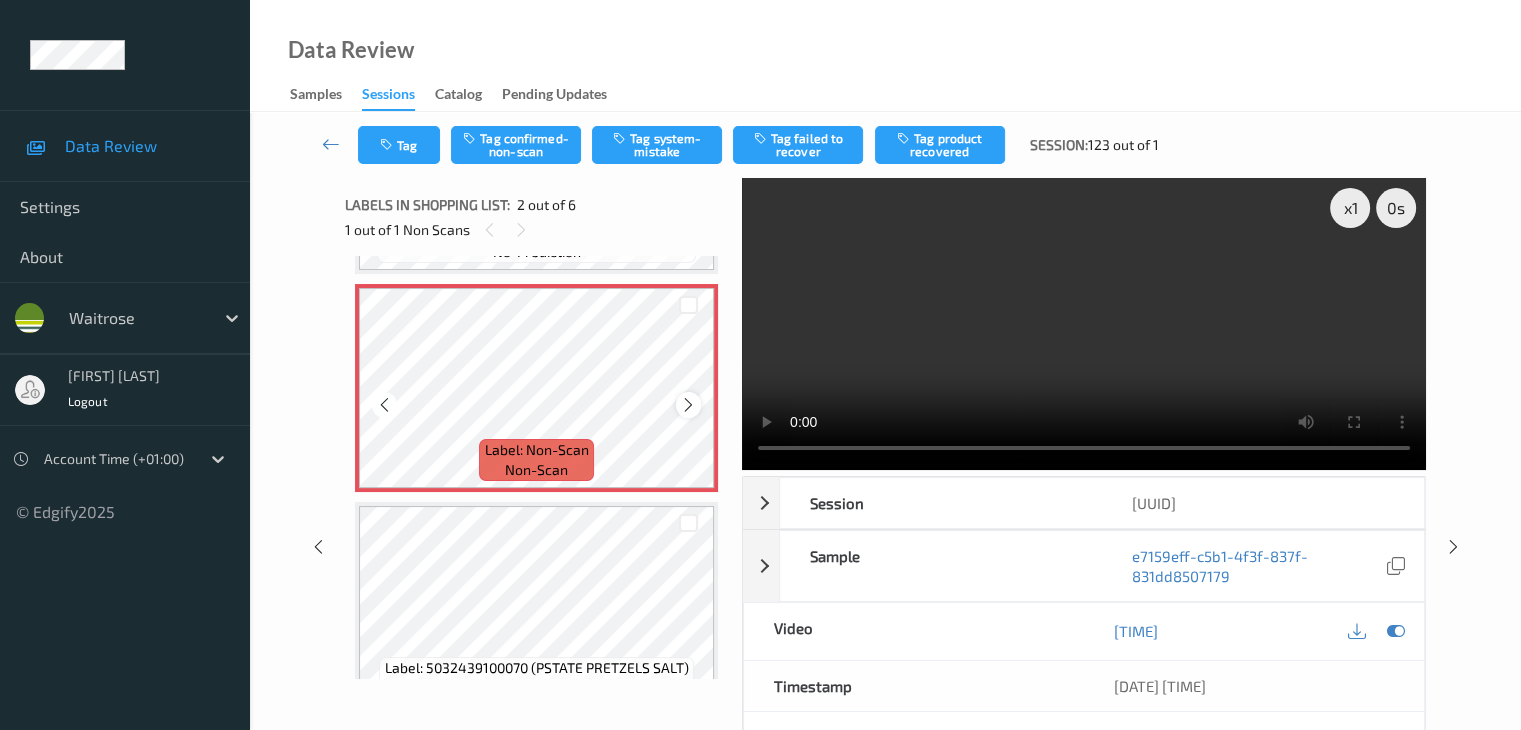 click at bounding box center (688, 405) 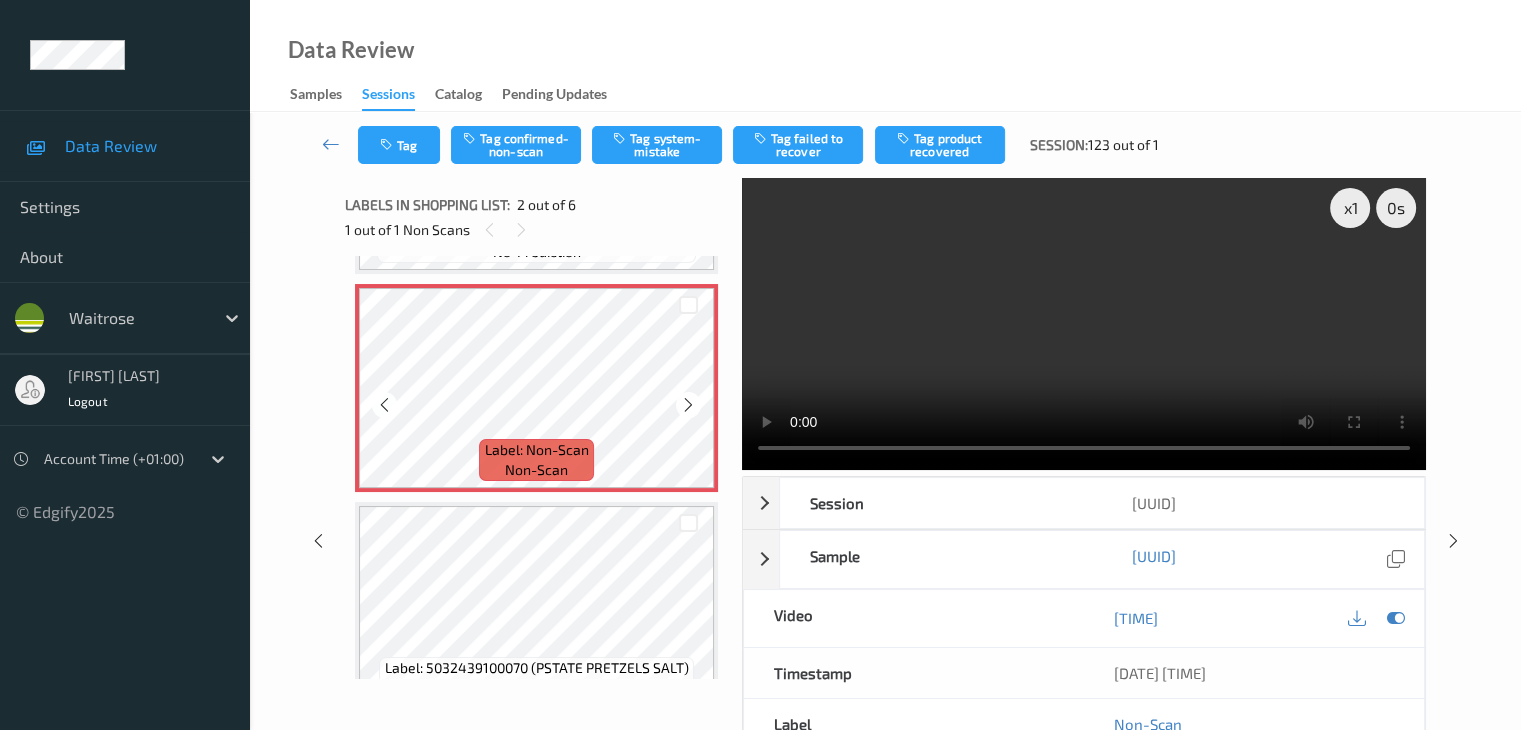 click at bounding box center (688, 405) 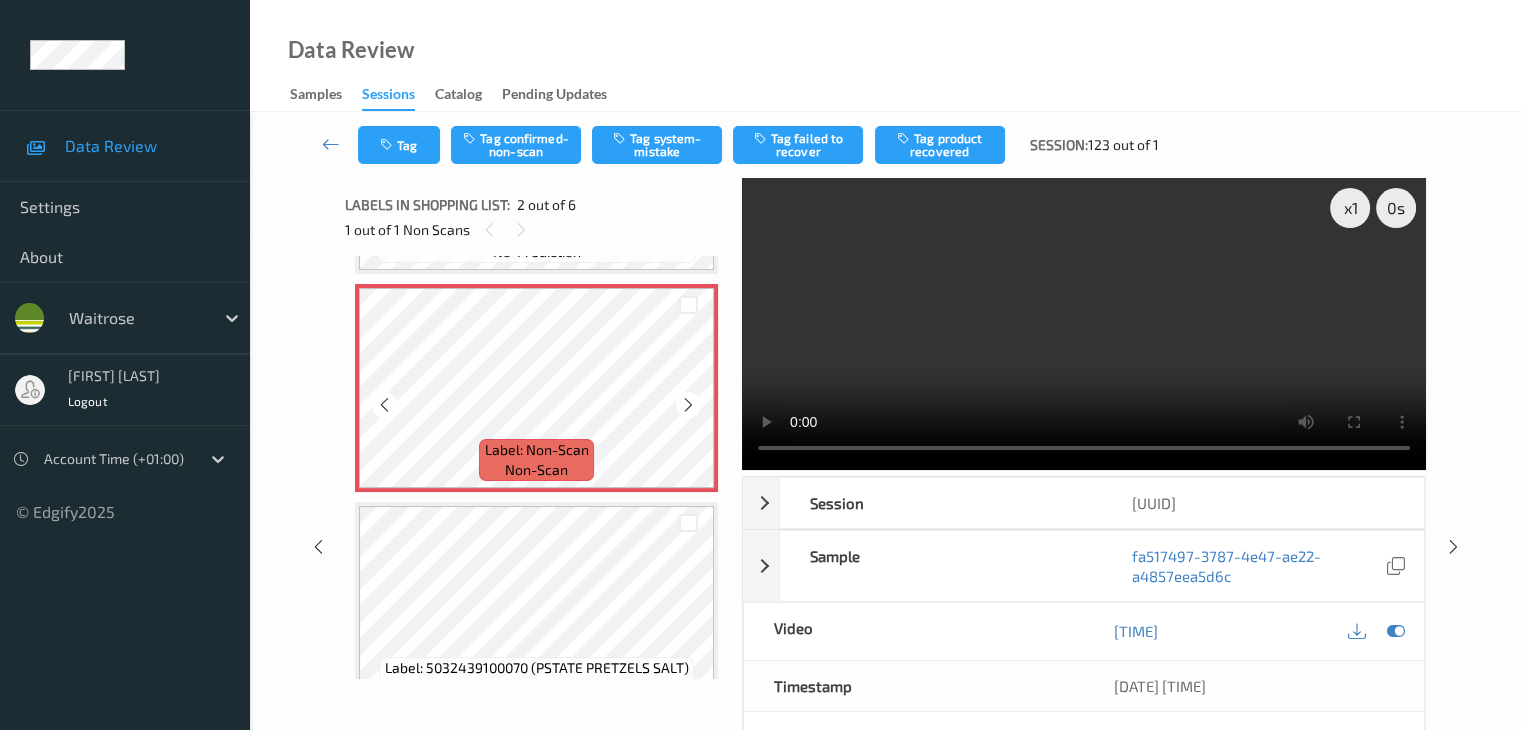 click at bounding box center [688, 405] 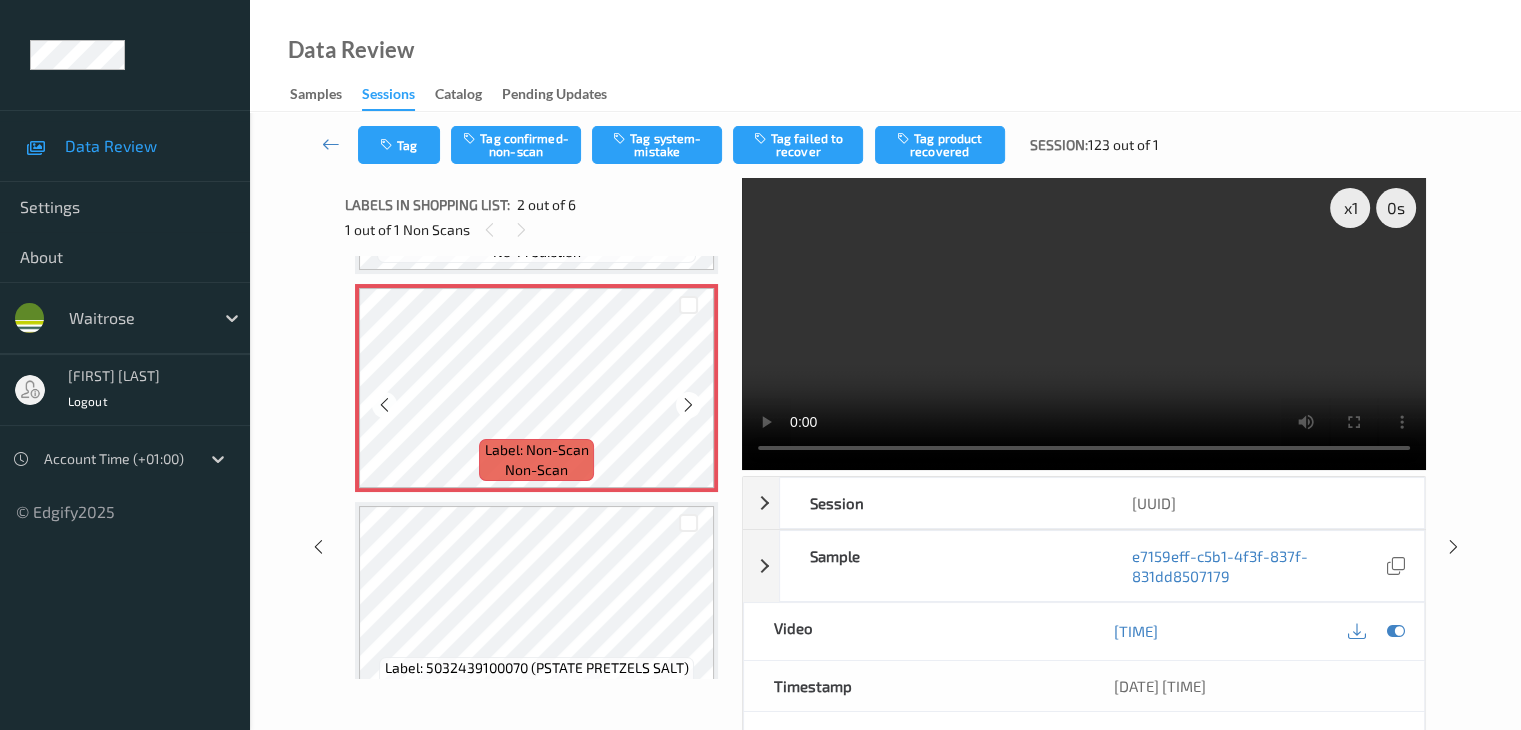 click at bounding box center (688, 405) 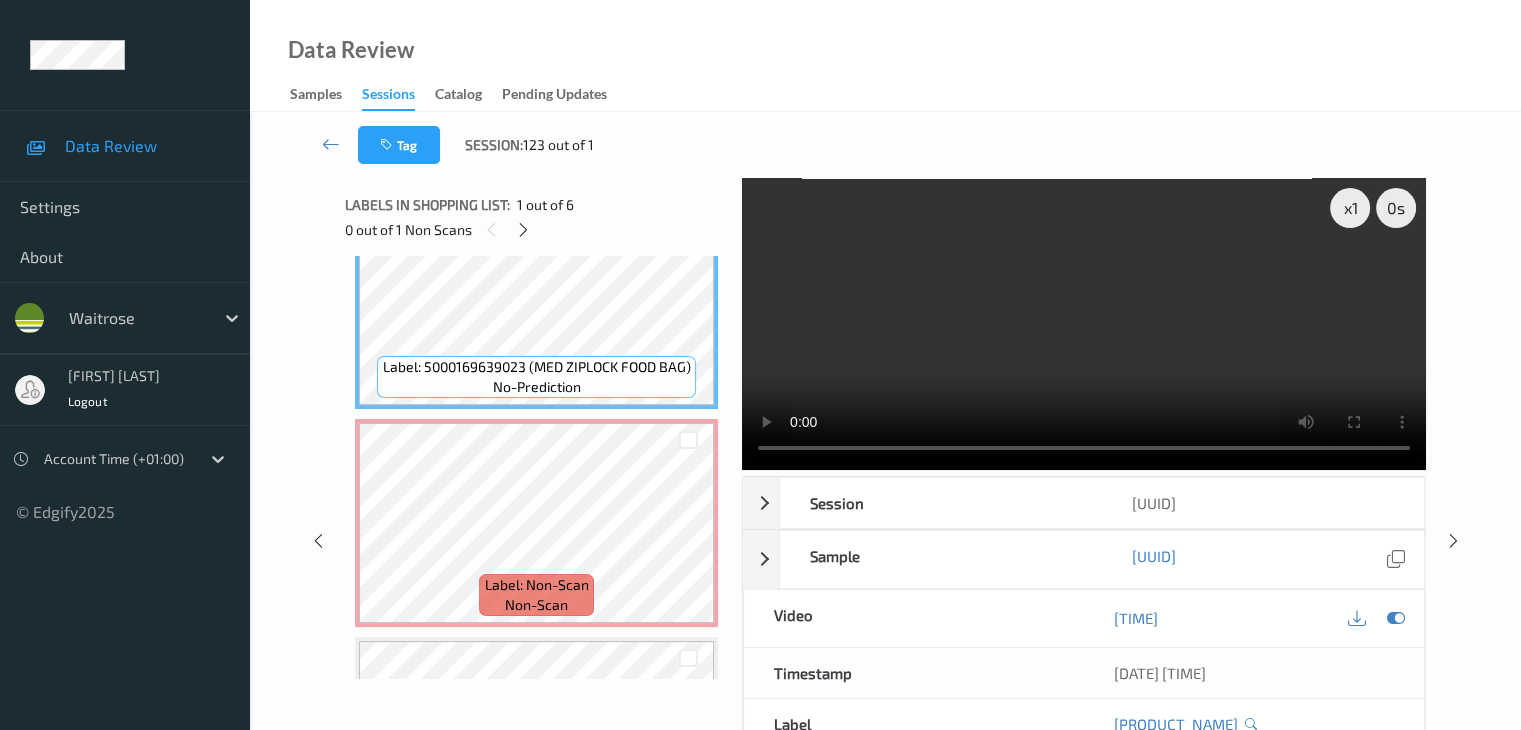 scroll, scrollTop: 100, scrollLeft: 0, axis: vertical 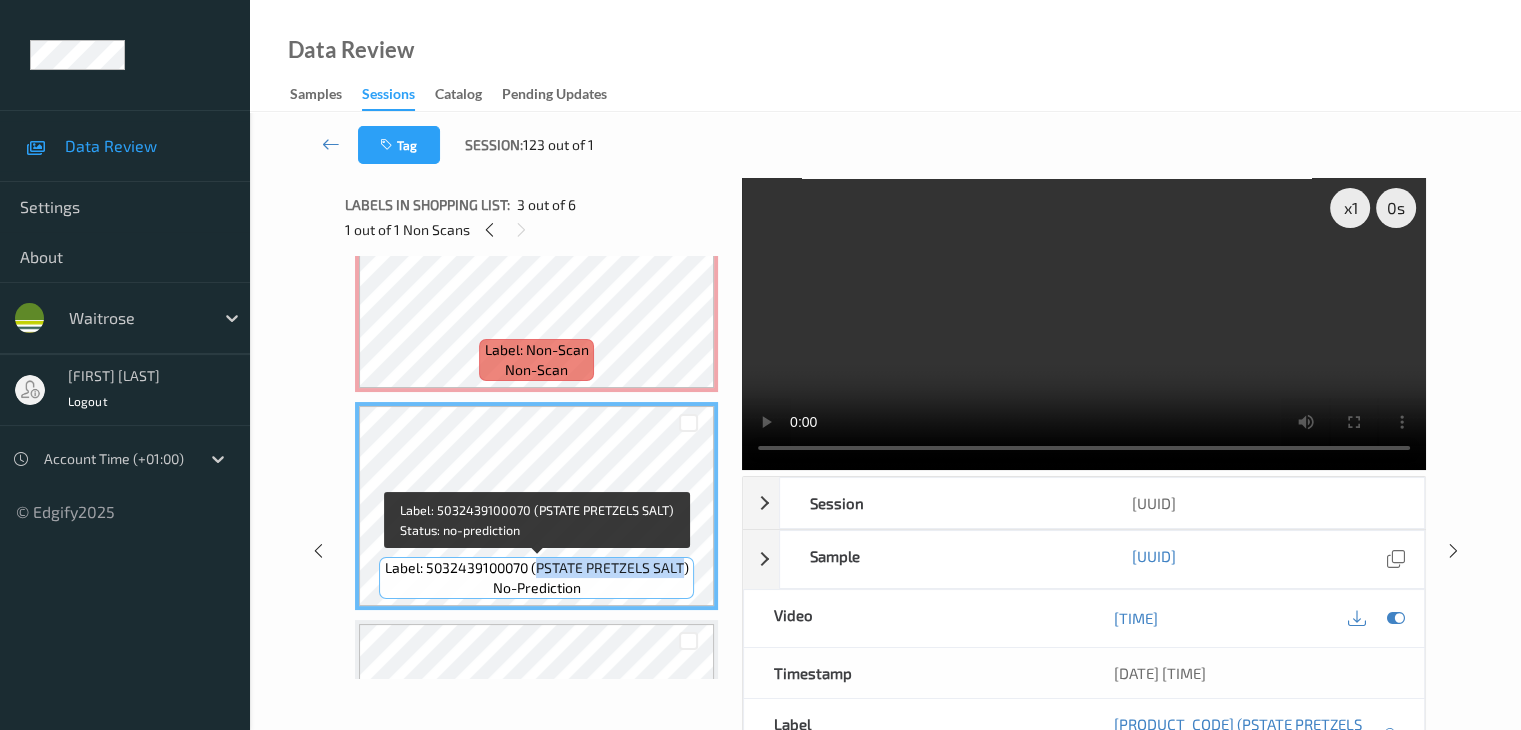 drag, startPoint x: 534, startPoint y: 565, endPoint x: 681, endPoint y: 563, distance: 147.01361 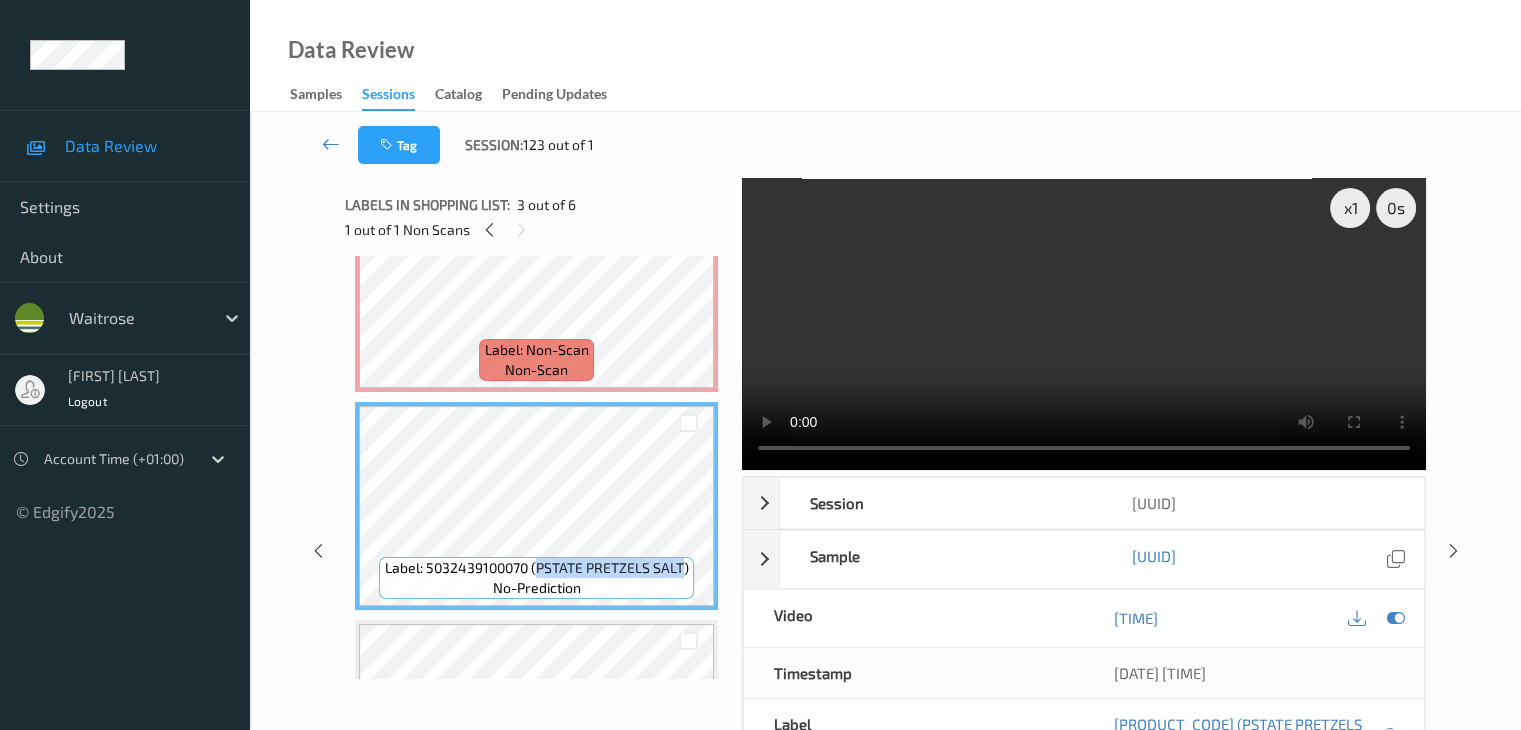scroll, scrollTop: 200, scrollLeft: 0, axis: vertical 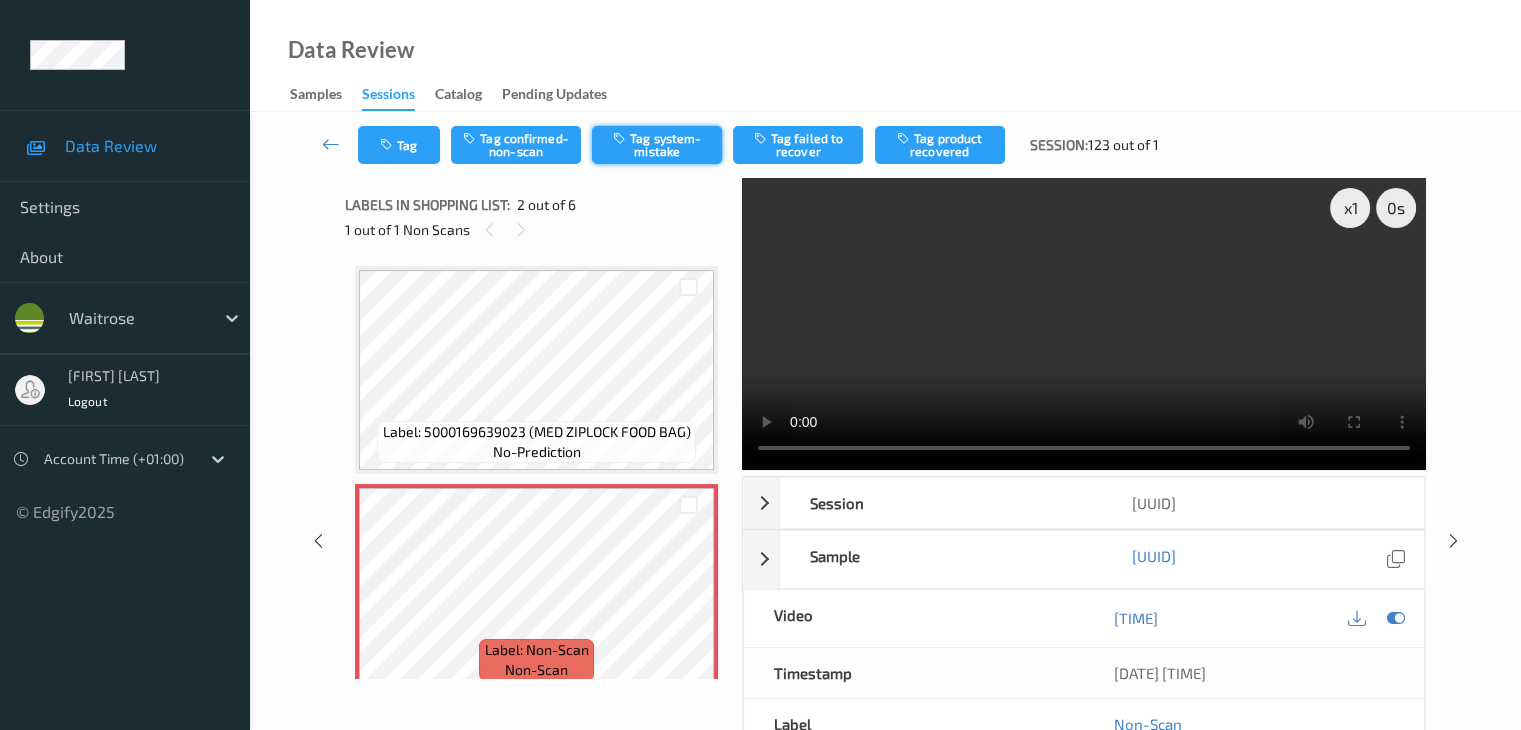 click on "Tag   system-mistake" at bounding box center (657, 145) 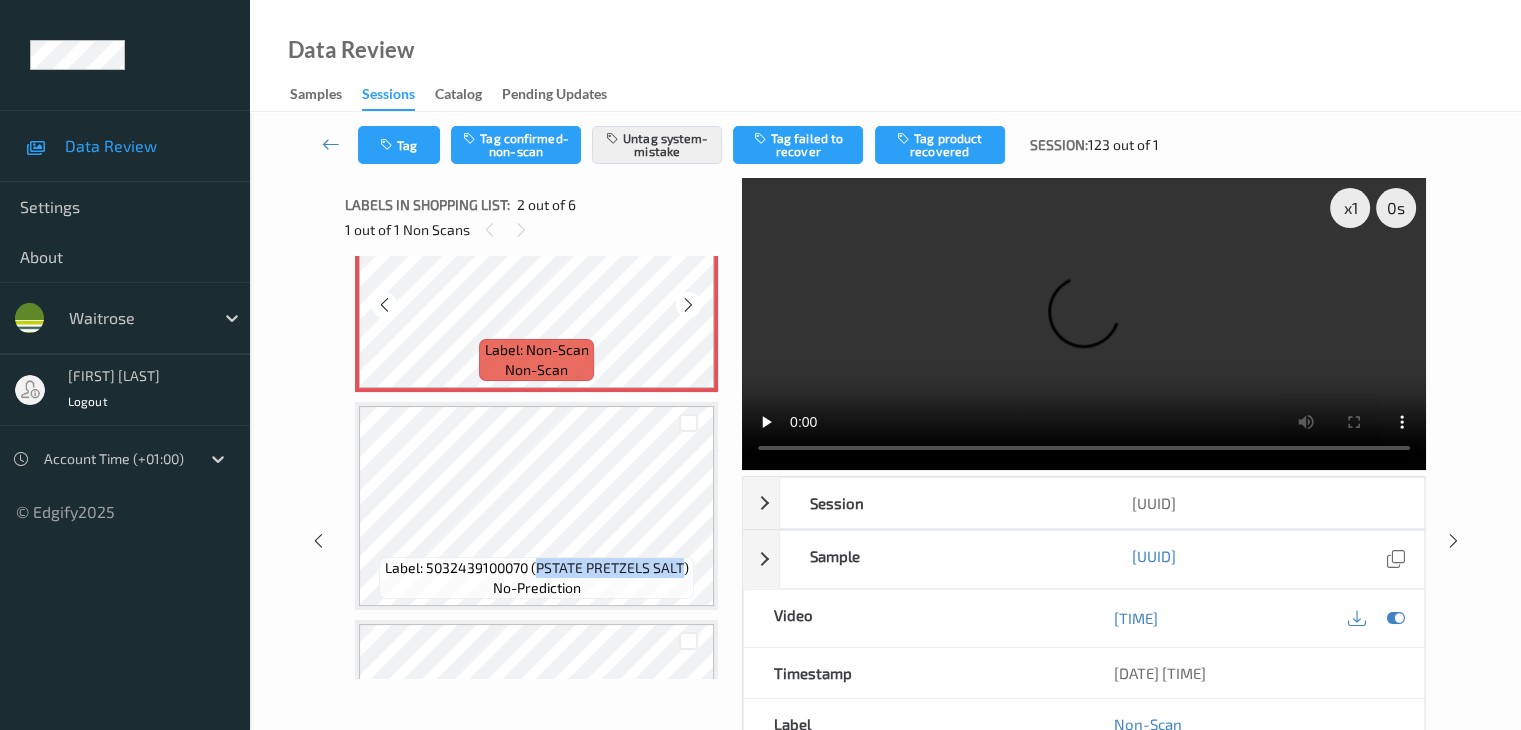 scroll, scrollTop: 200, scrollLeft: 0, axis: vertical 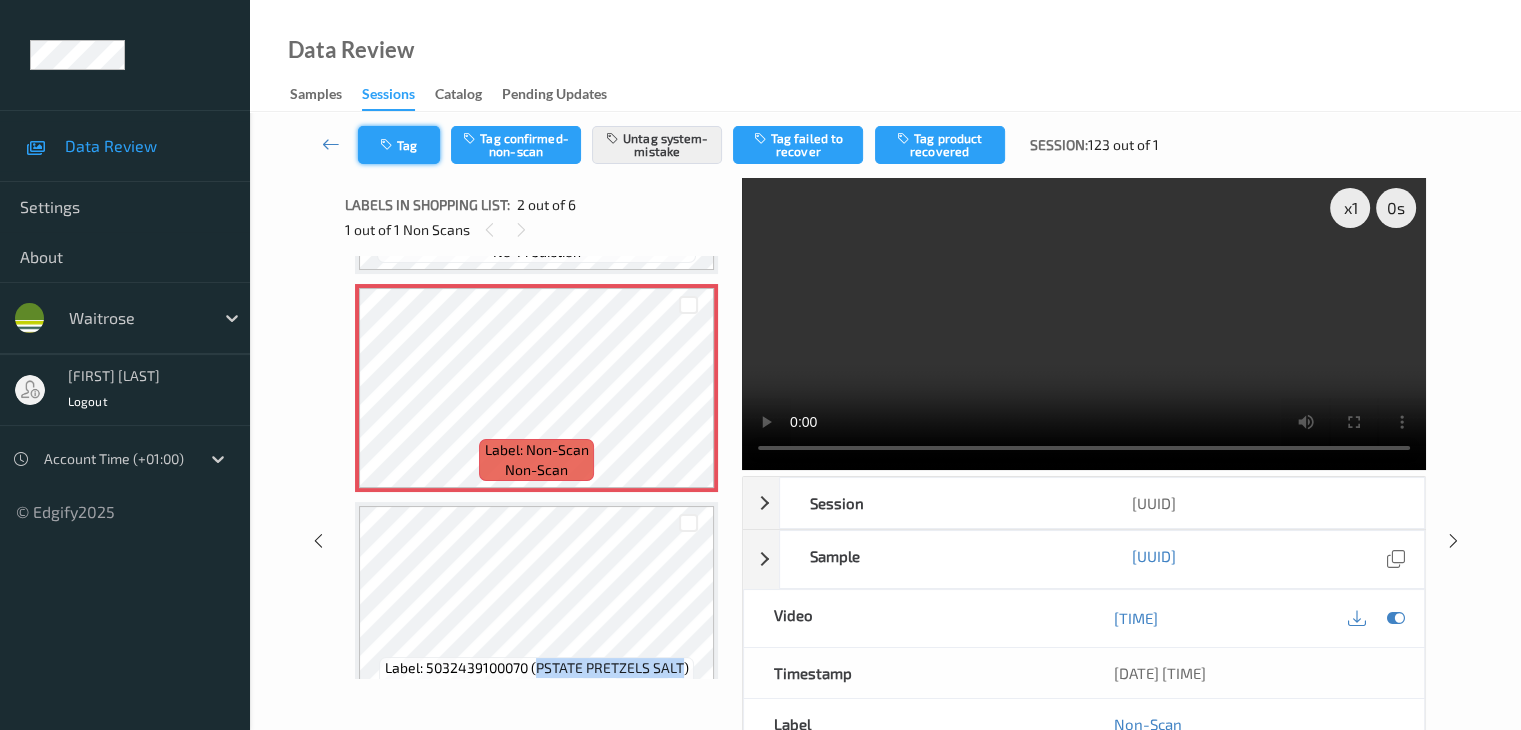 click on "Tag" at bounding box center [399, 145] 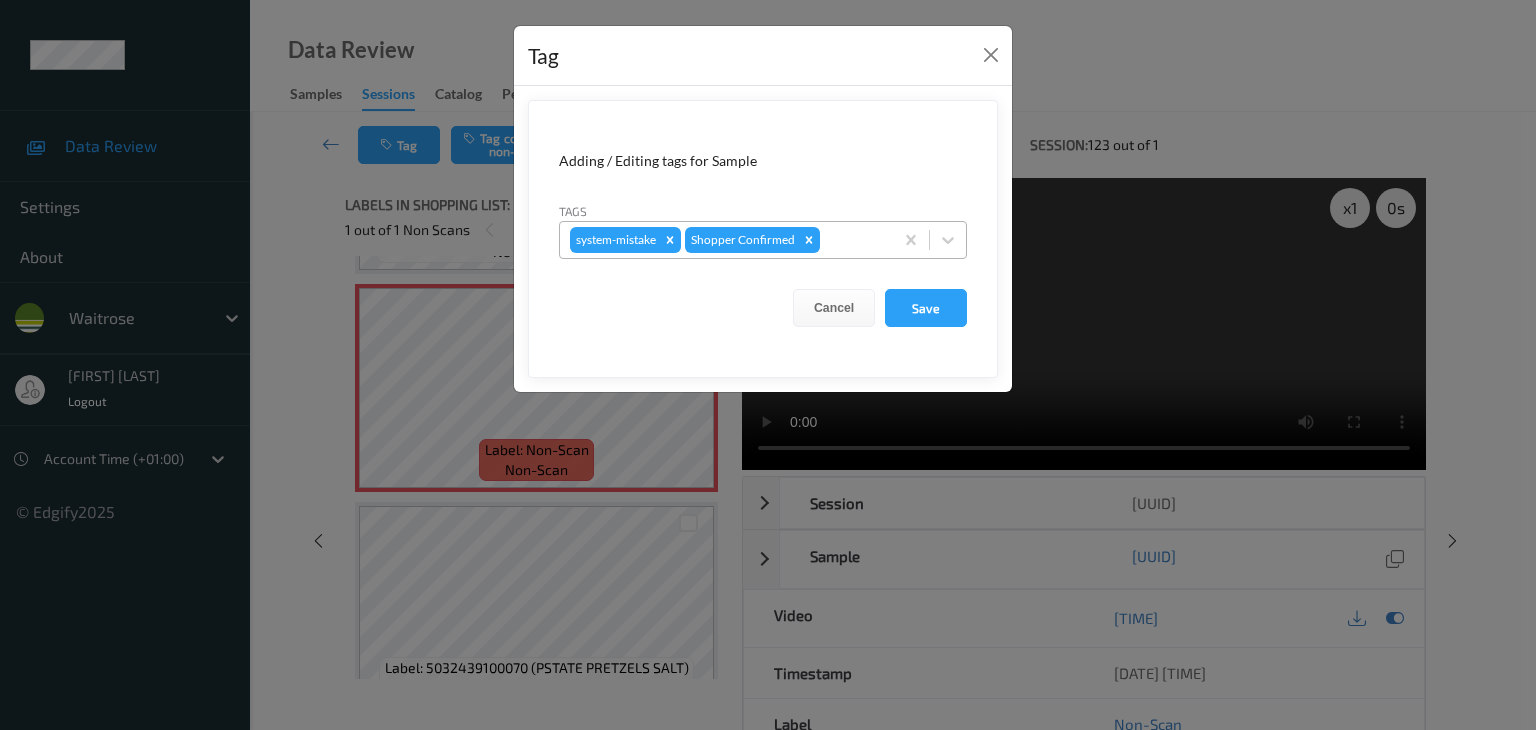 click at bounding box center (853, 240) 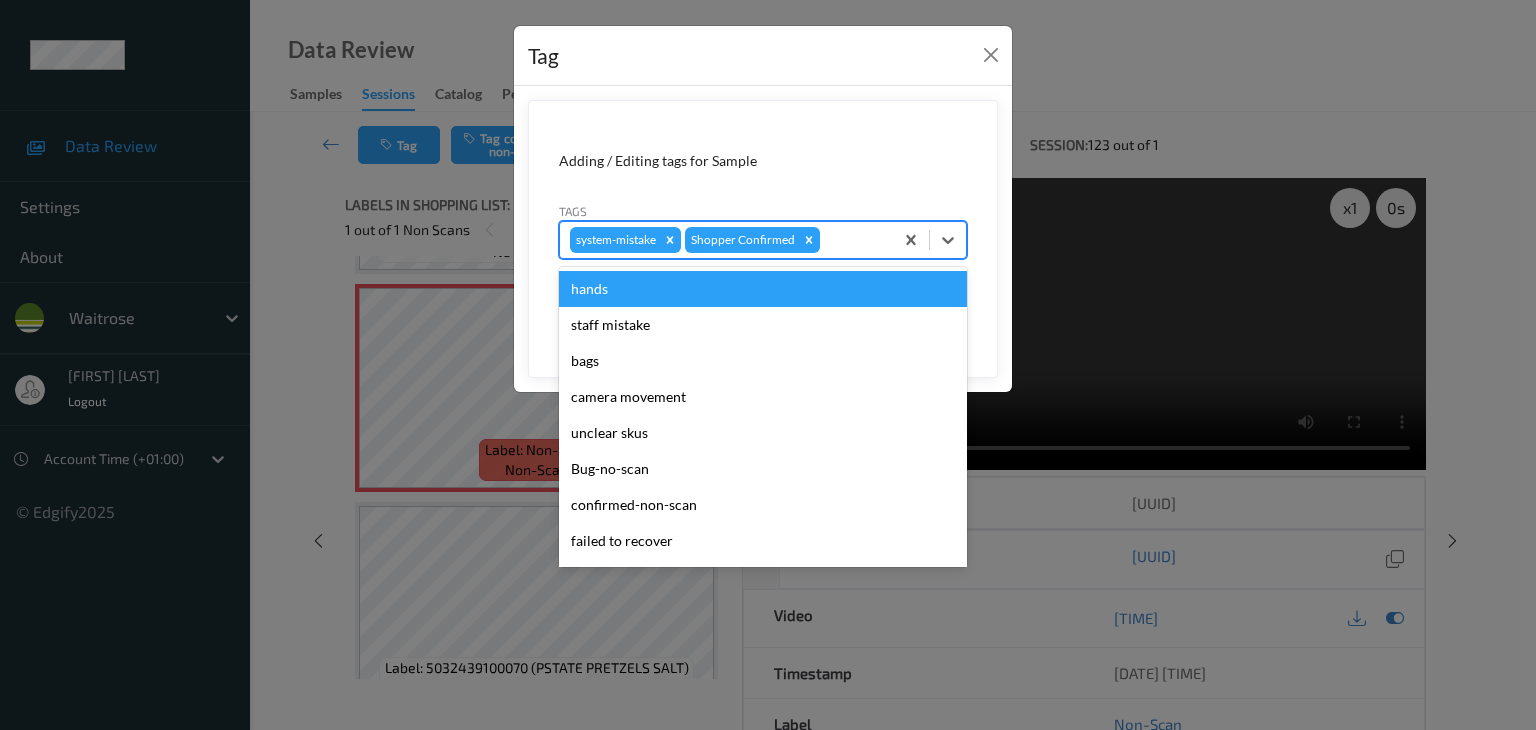 type on "u" 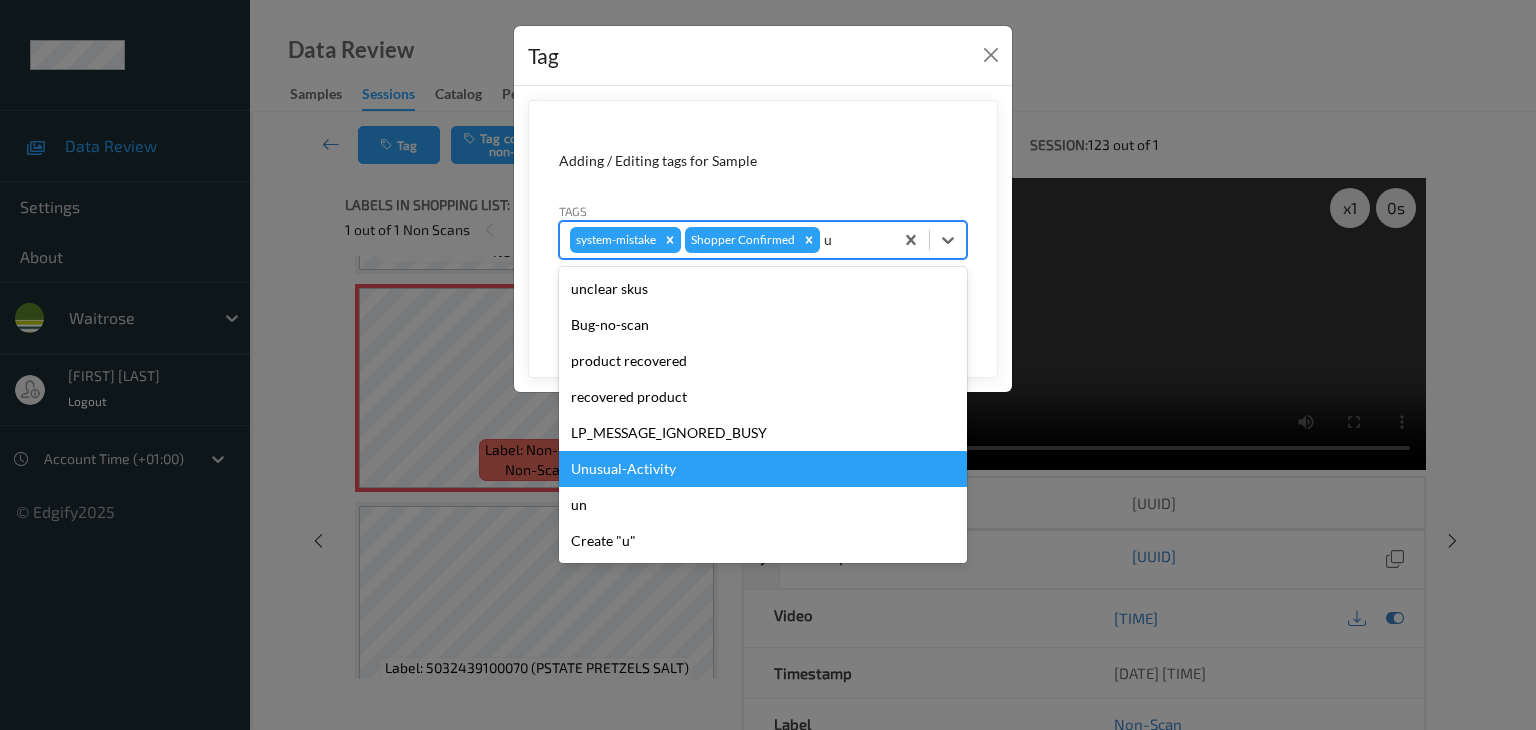 click on "Unusual-Activity" at bounding box center [763, 469] 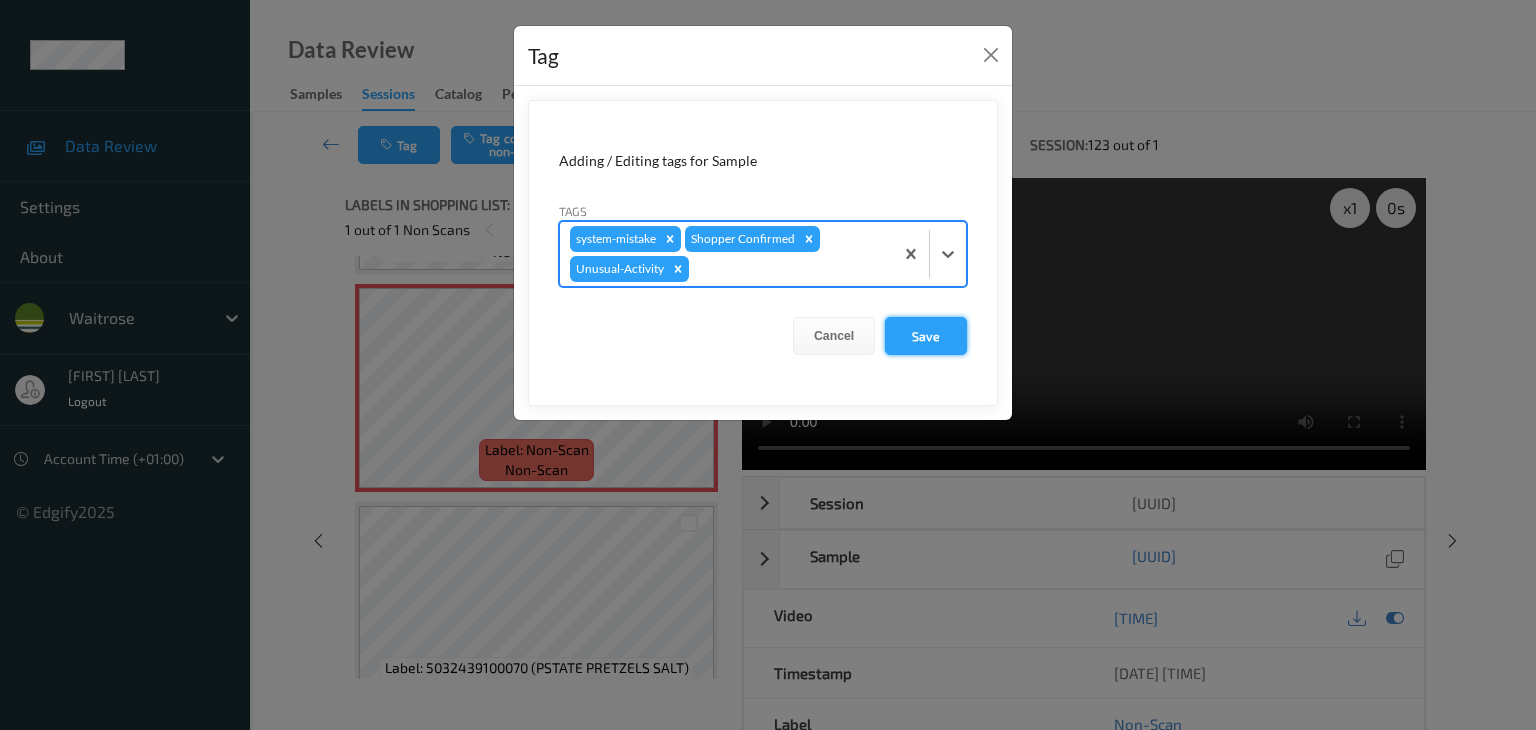 click on "Save" at bounding box center [926, 336] 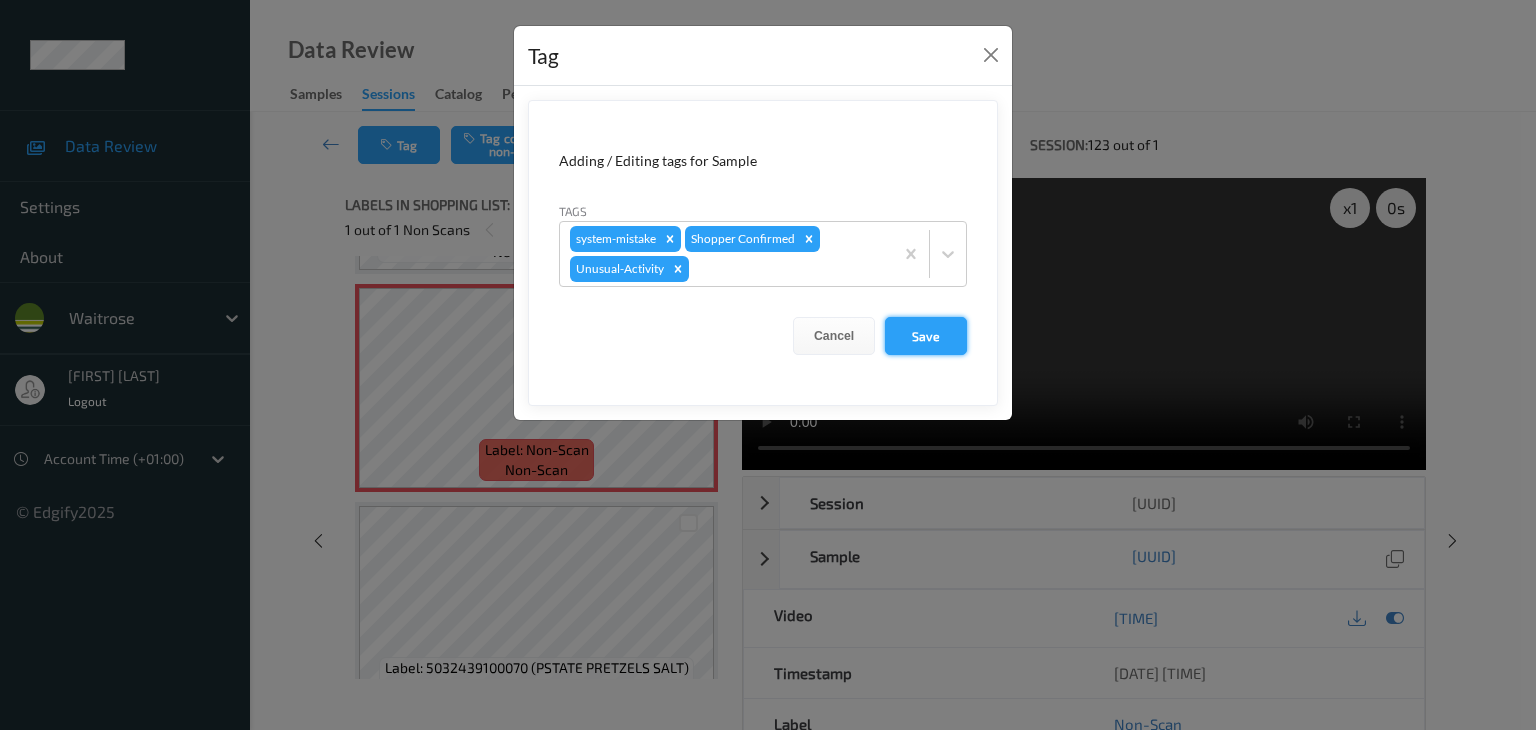 click on "Save" at bounding box center [926, 336] 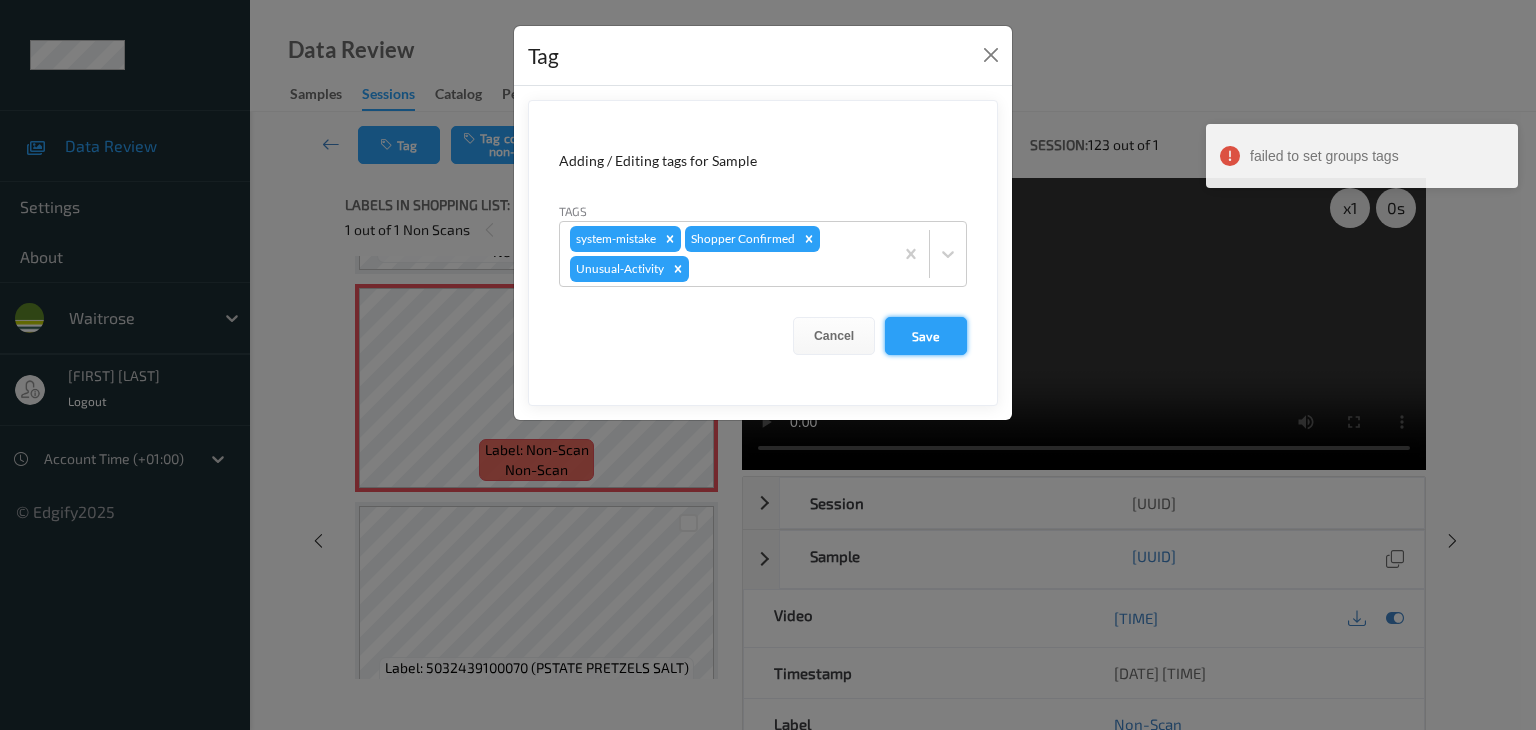 click on "Save" at bounding box center [926, 336] 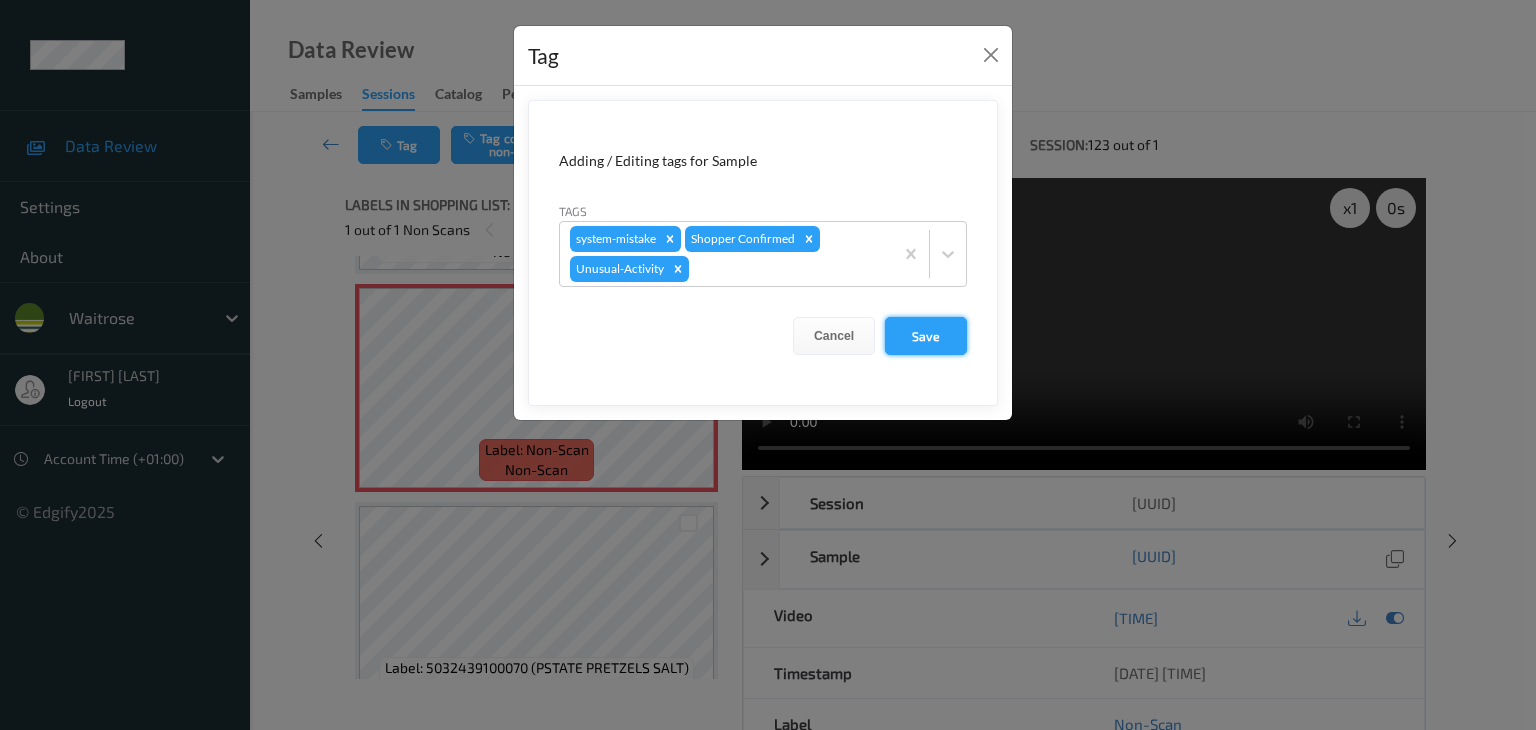 click on "Save" at bounding box center (926, 336) 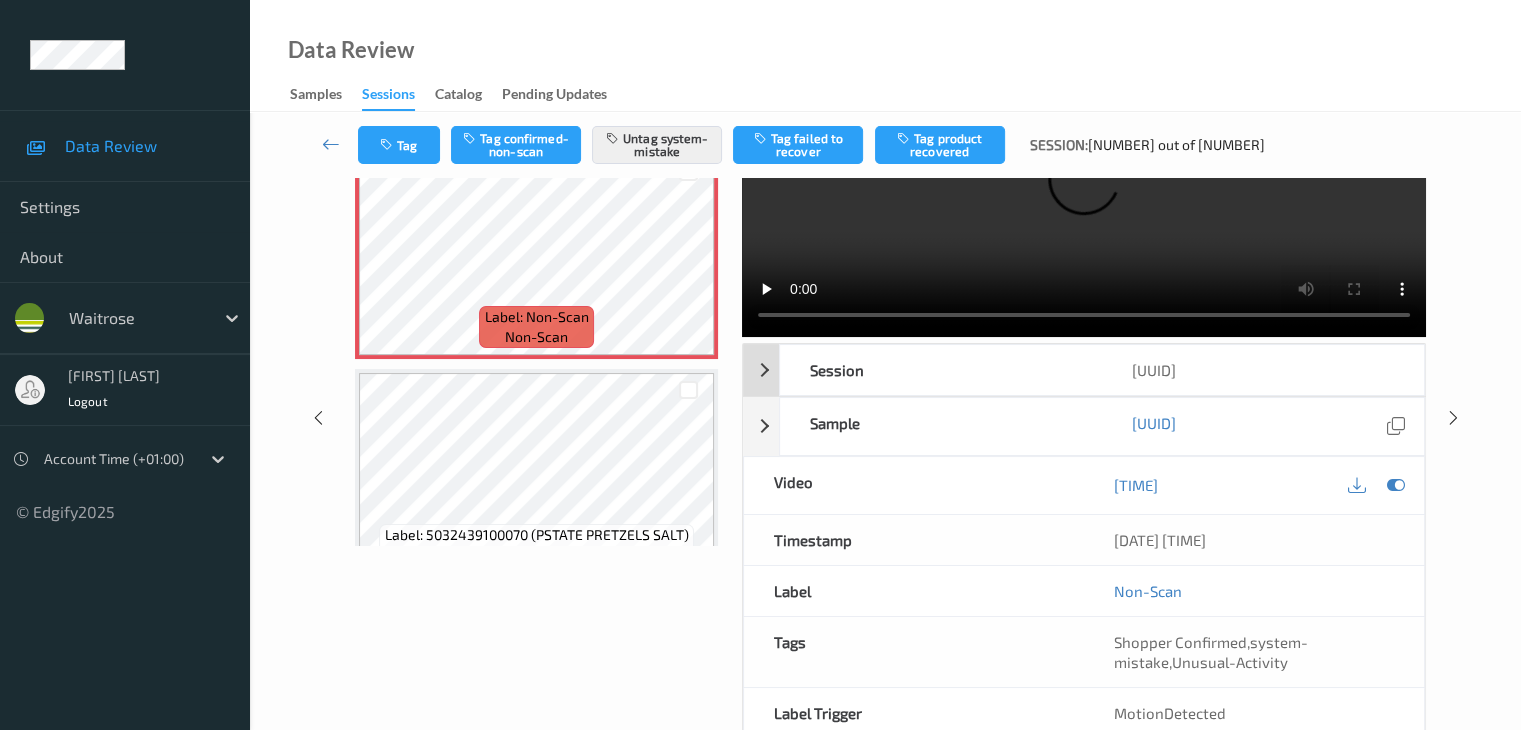 scroll, scrollTop: 0, scrollLeft: 0, axis: both 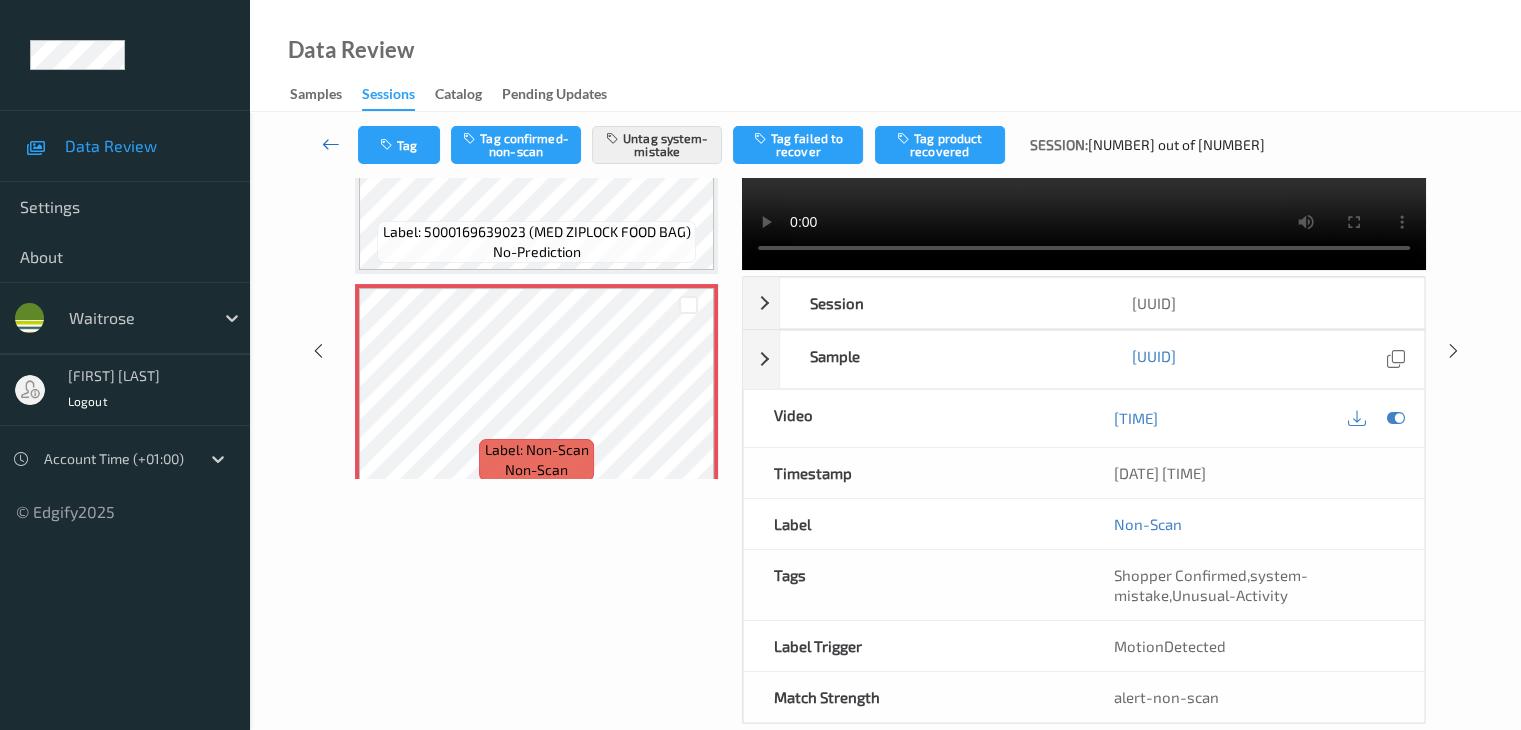 click at bounding box center [331, 144] 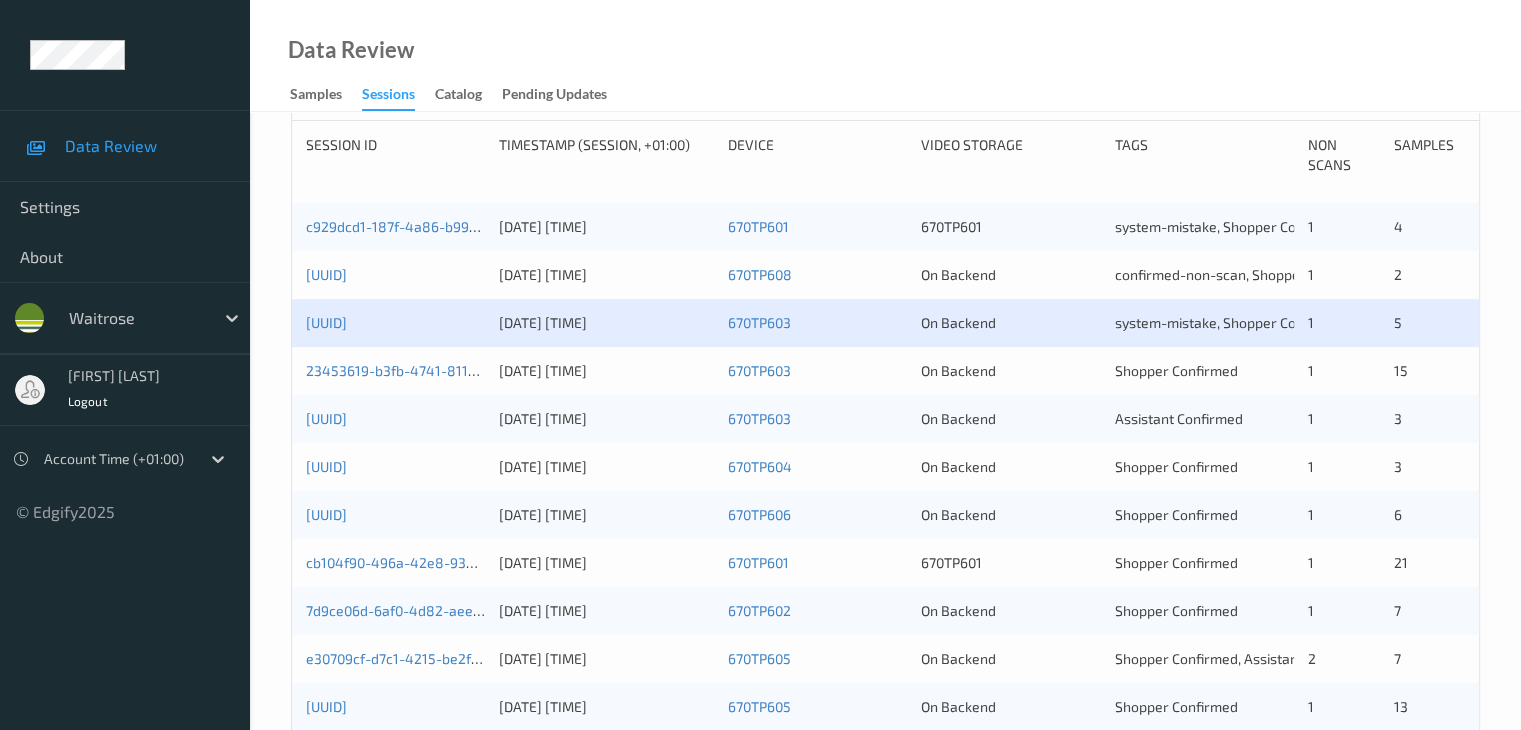 scroll, scrollTop: 604, scrollLeft: 0, axis: vertical 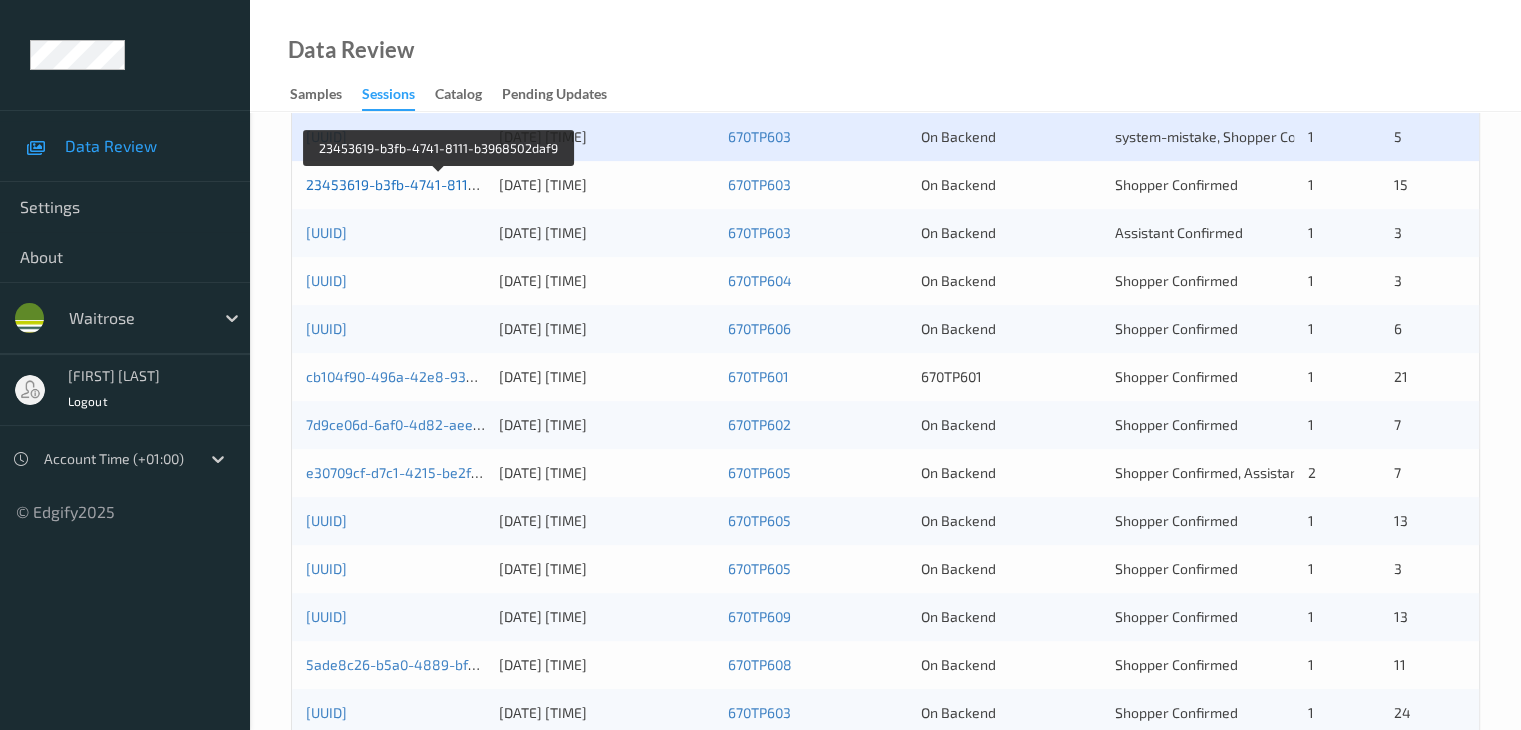click on "23453619-b3fb-4741-8111-b3968502daf9" at bounding box center (440, 184) 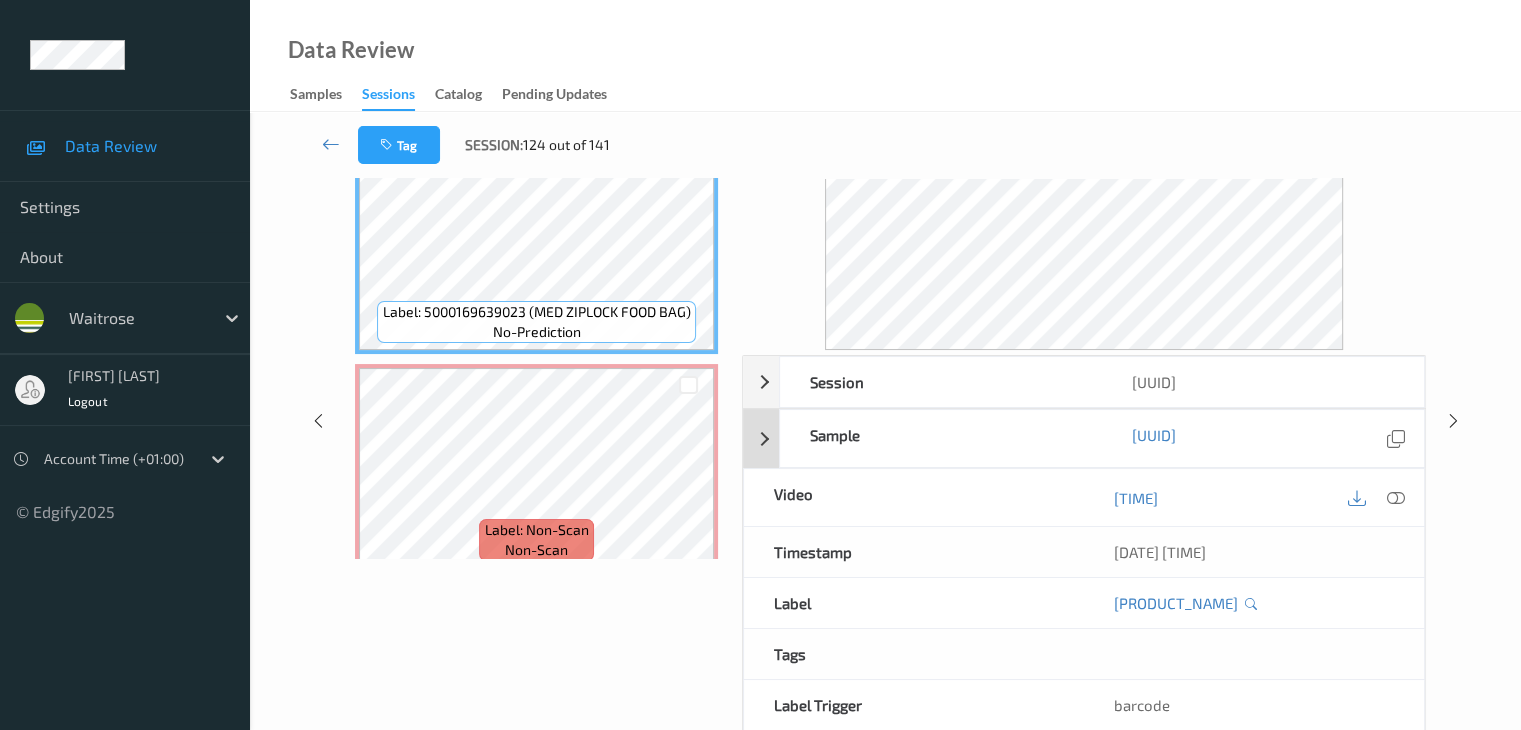 scroll, scrollTop: 0, scrollLeft: 0, axis: both 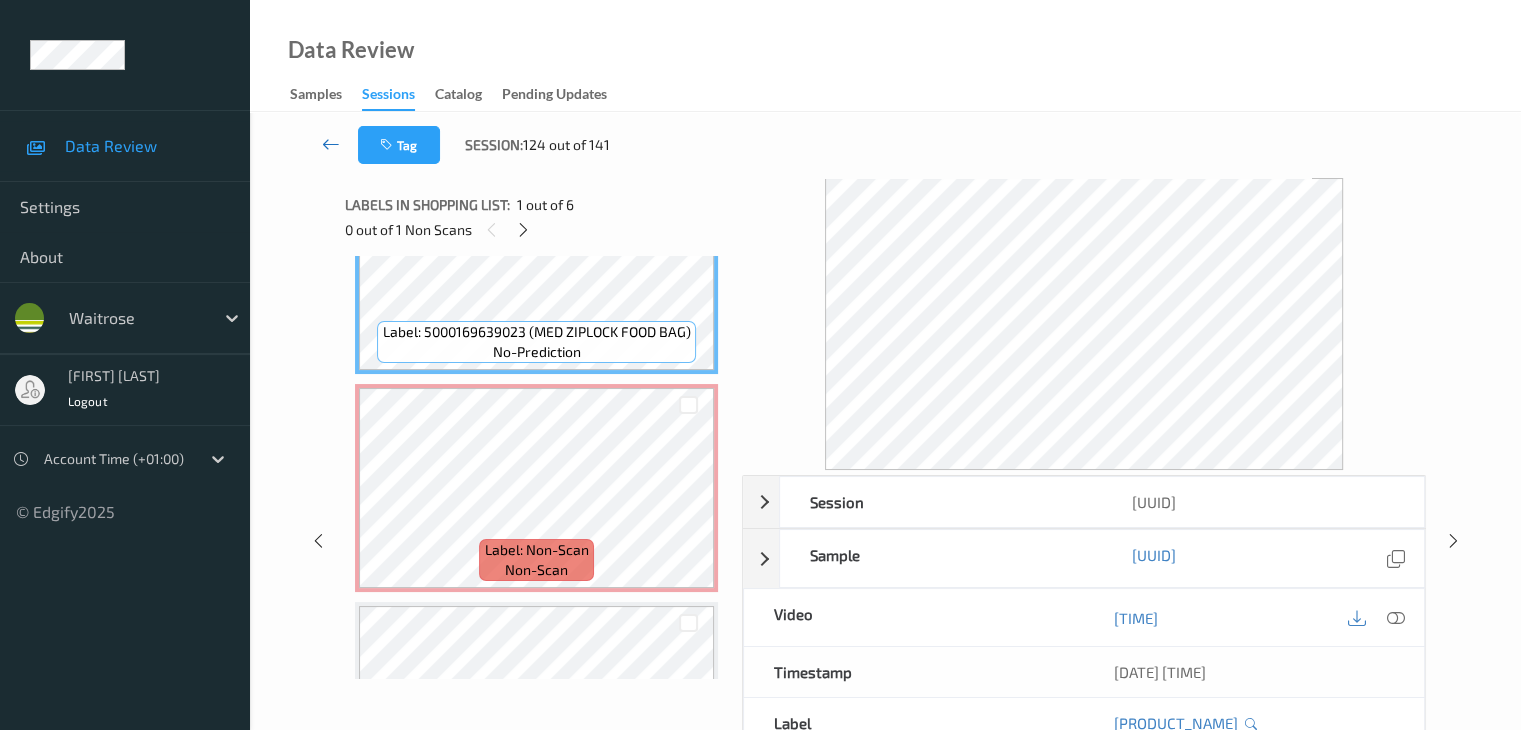 click at bounding box center (331, 144) 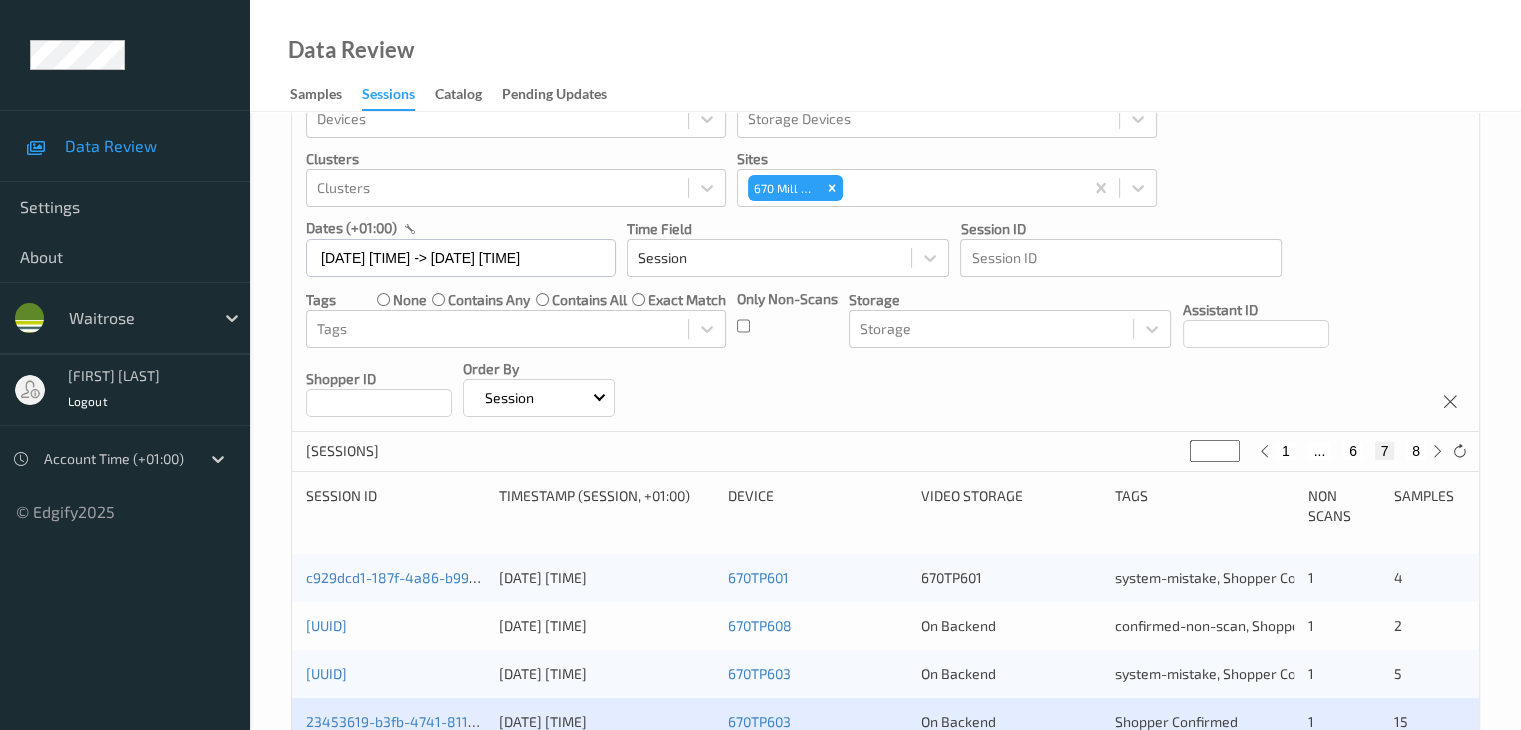 scroll, scrollTop: 400, scrollLeft: 0, axis: vertical 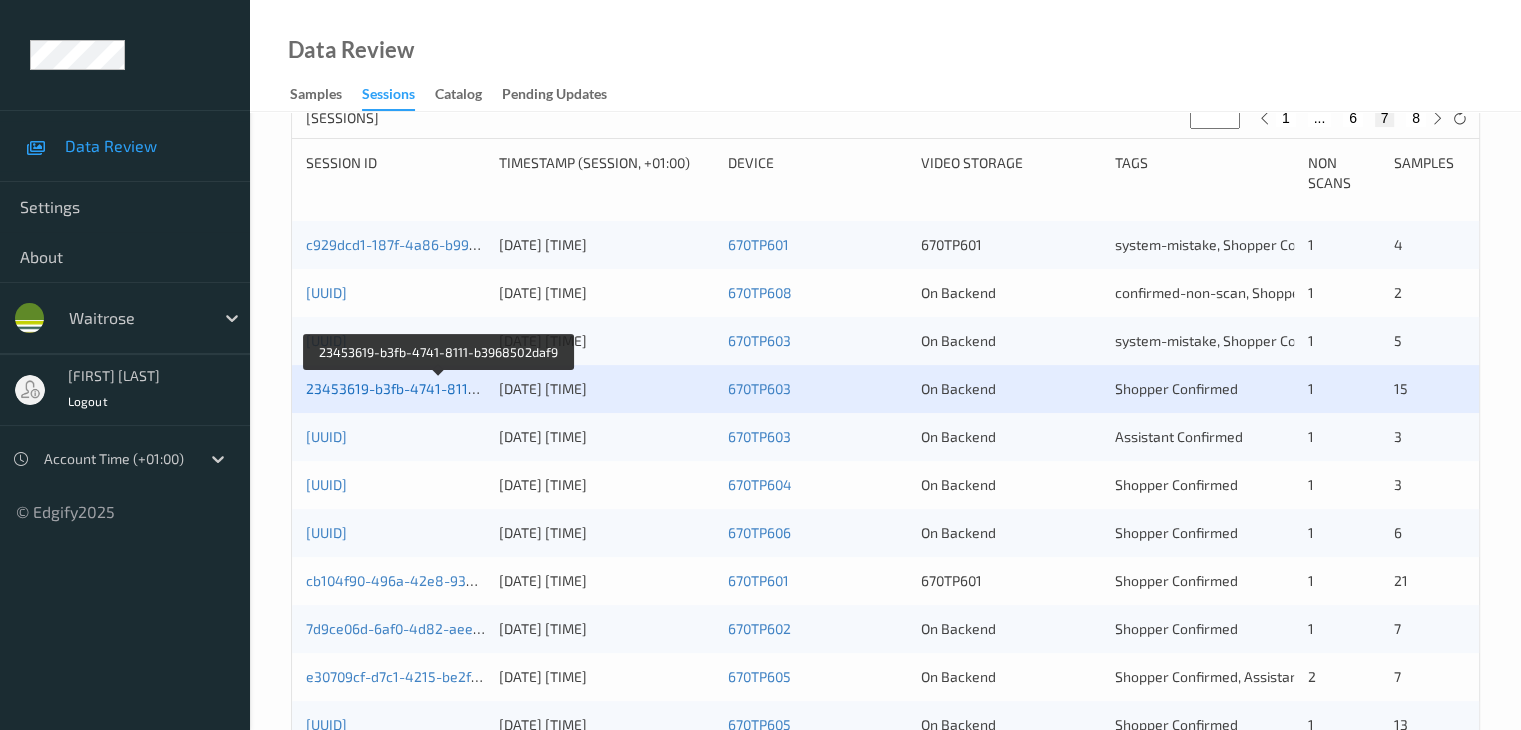 click on "23453619-b3fb-4741-8111-b3968502daf9" at bounding box center (440, 388) 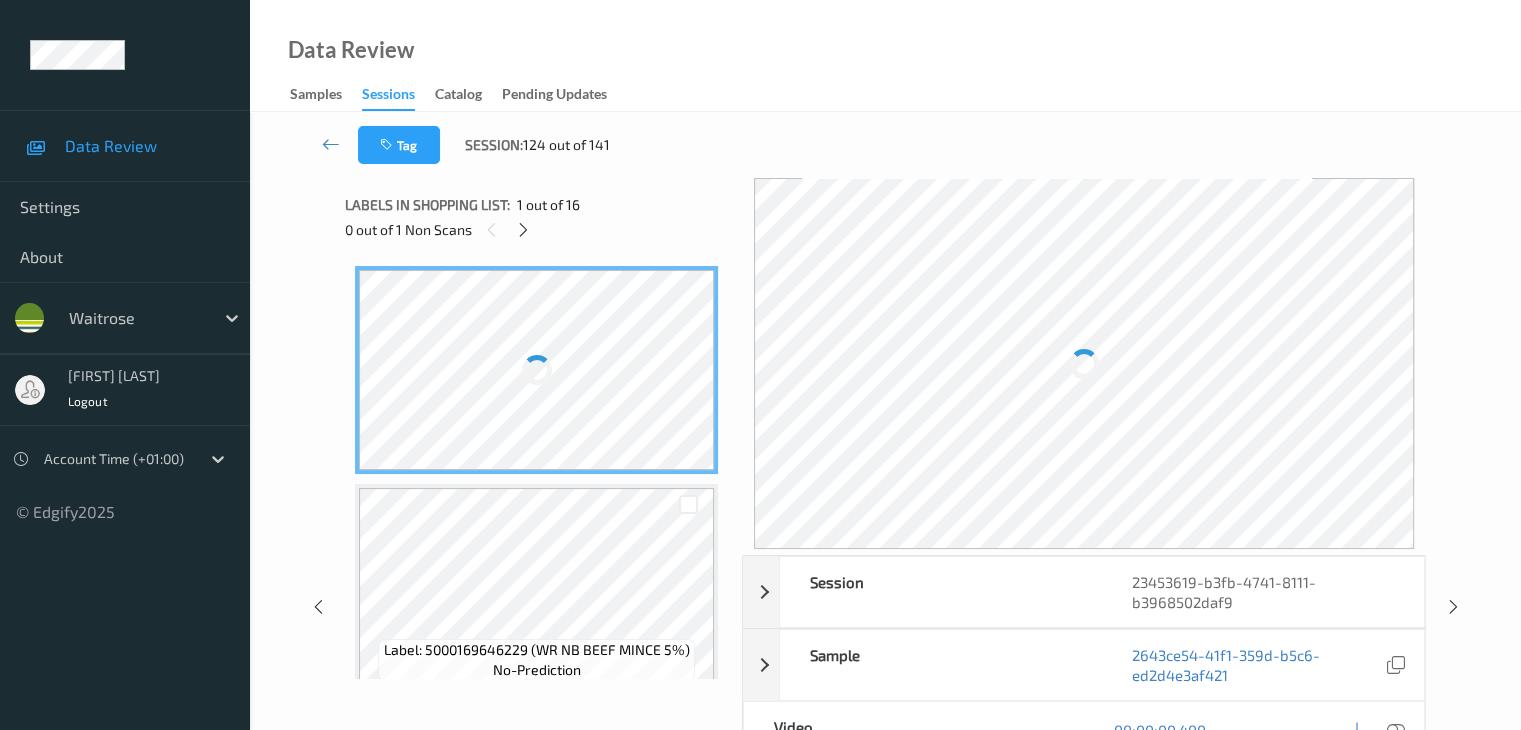 scroll, scrollTop: 0, scrollLeft: 0, axis: both 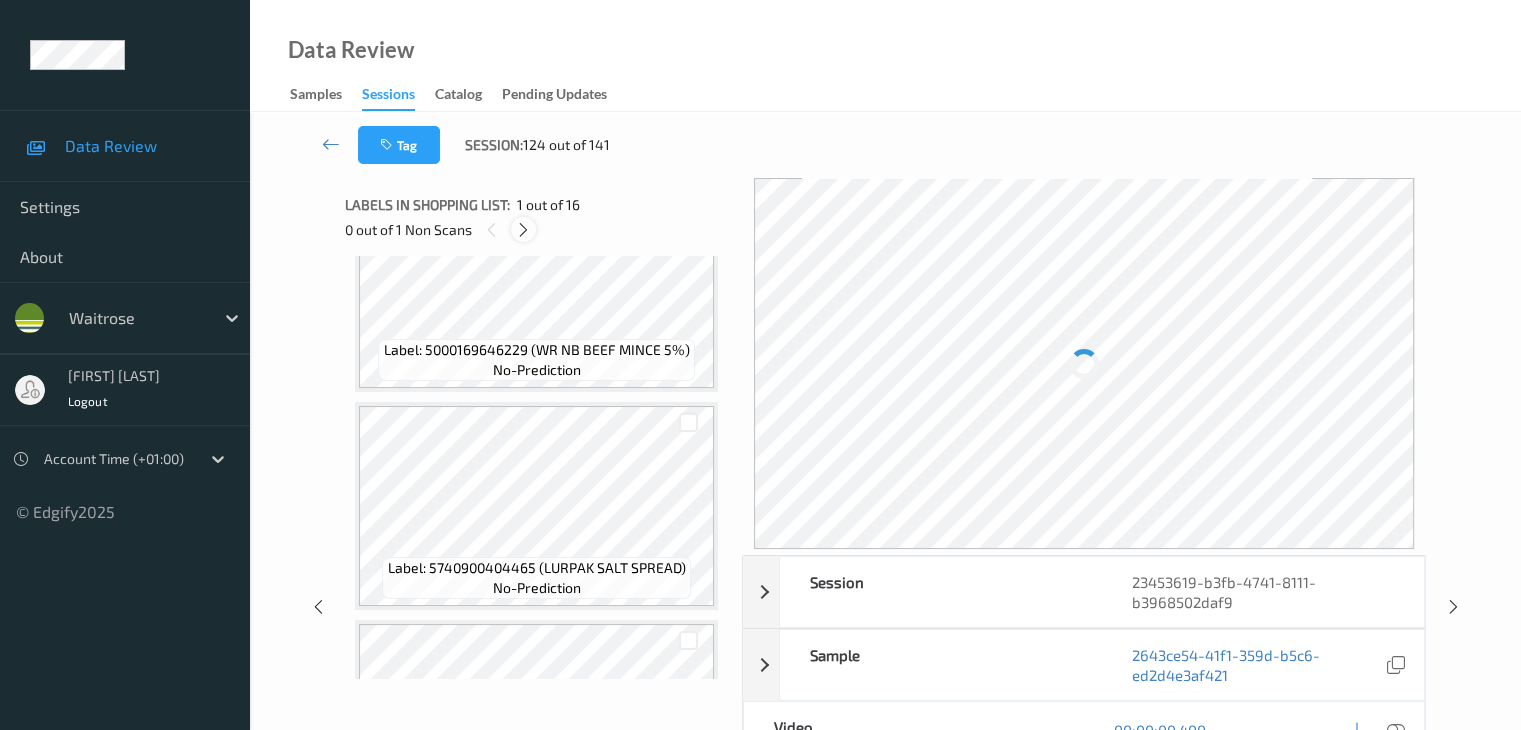 click at bounding box center (523, 230) 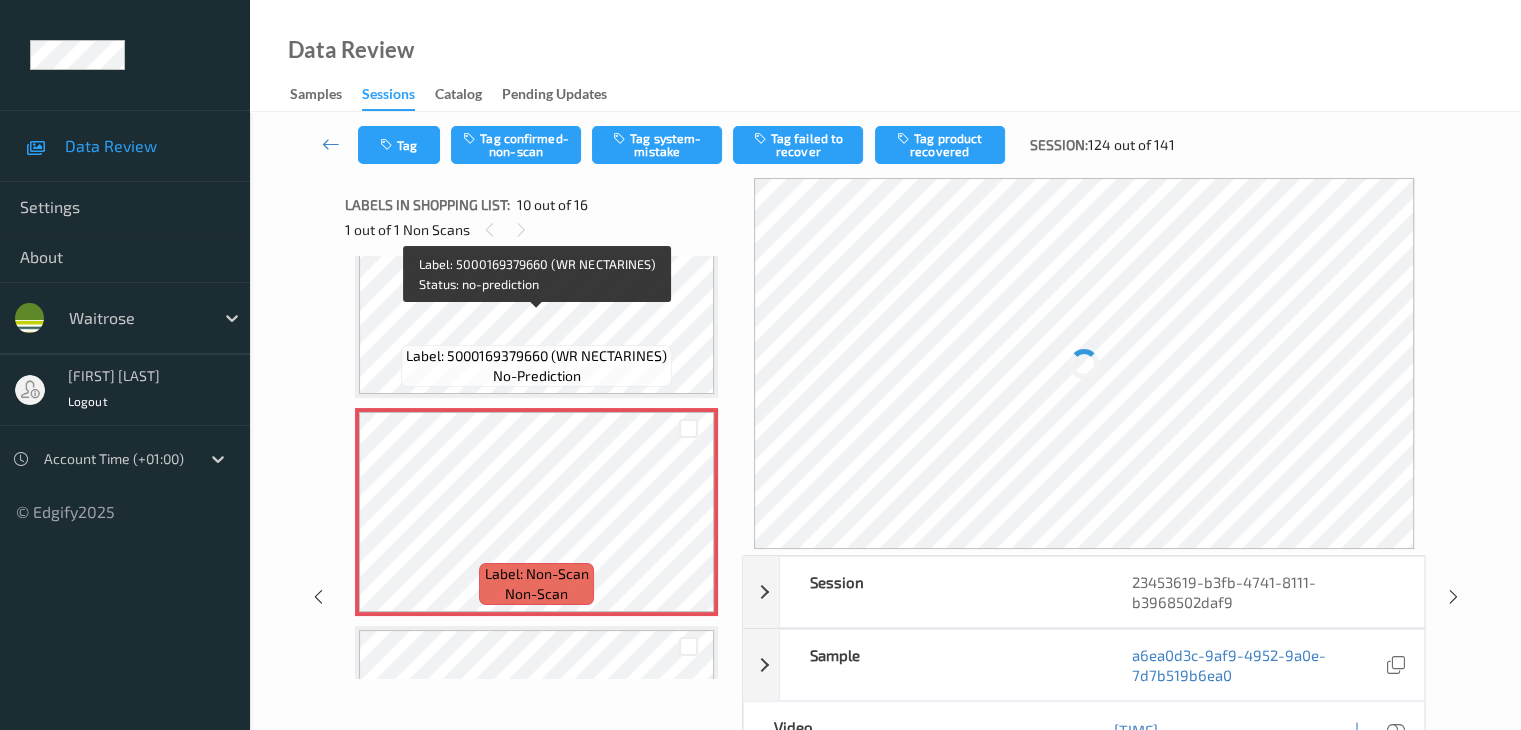 scroll, scrollTop: 1852, scrollLeft: 0, axis: vertical 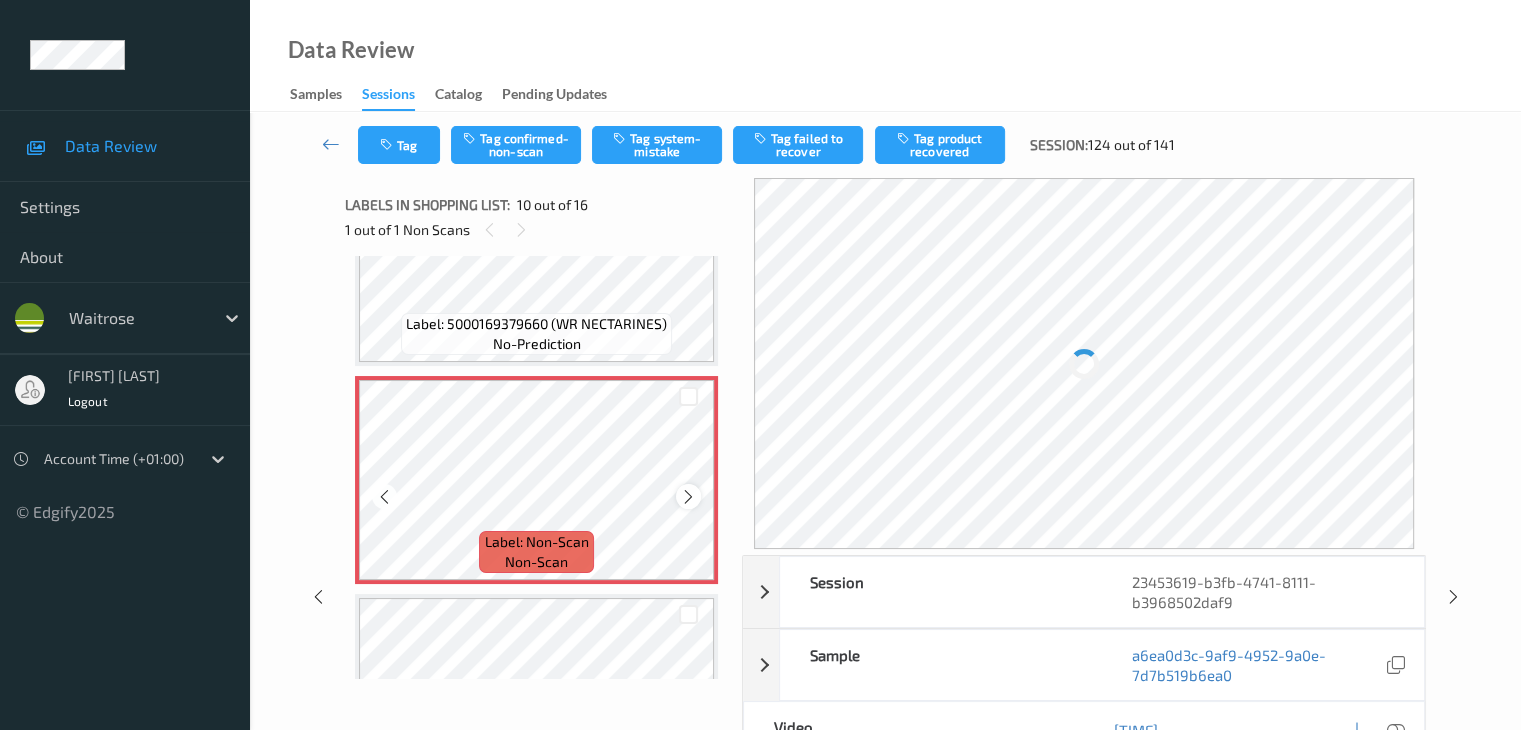 click at bounding box center (688, 496) 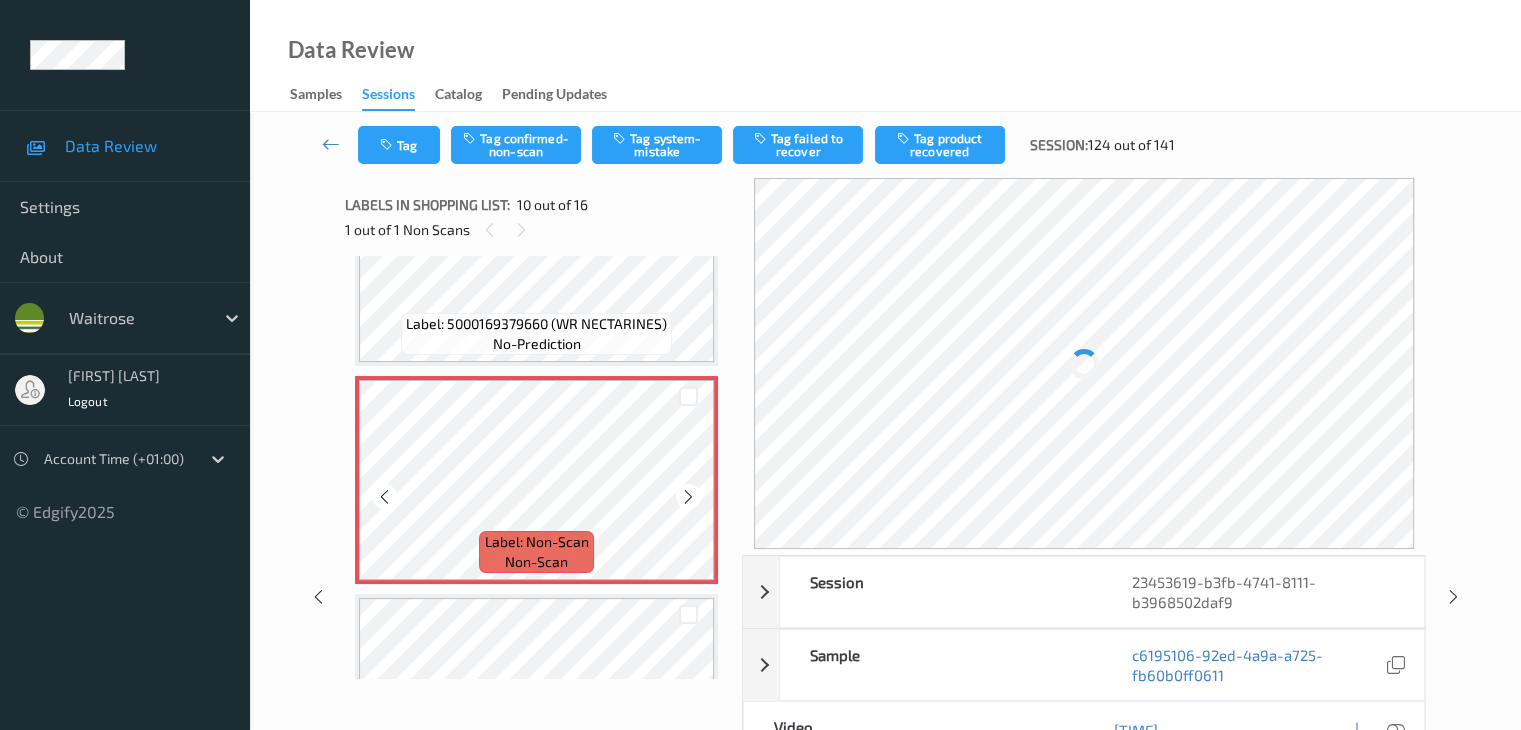 click at bounding box center [688, 496] 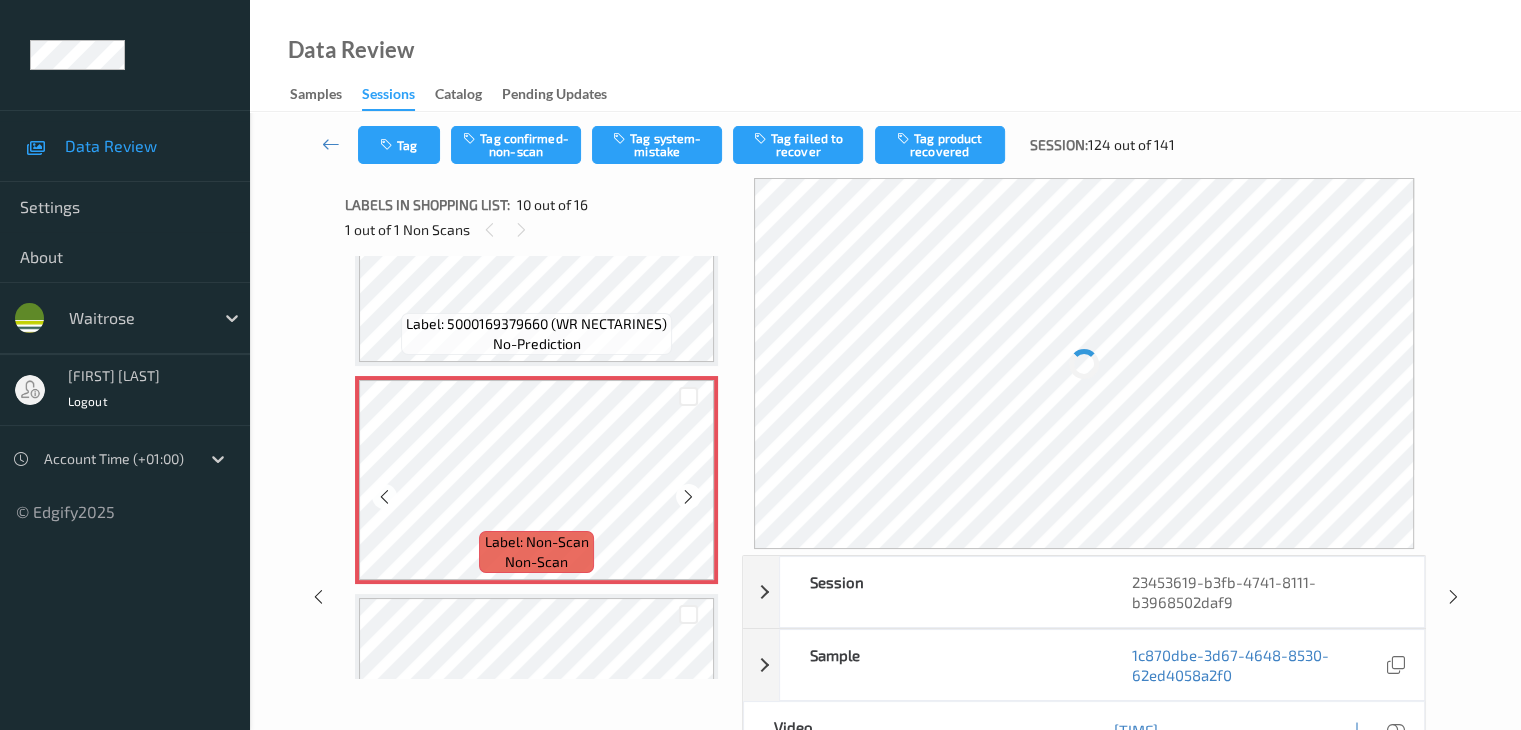 click at bounding box center (688, 496) 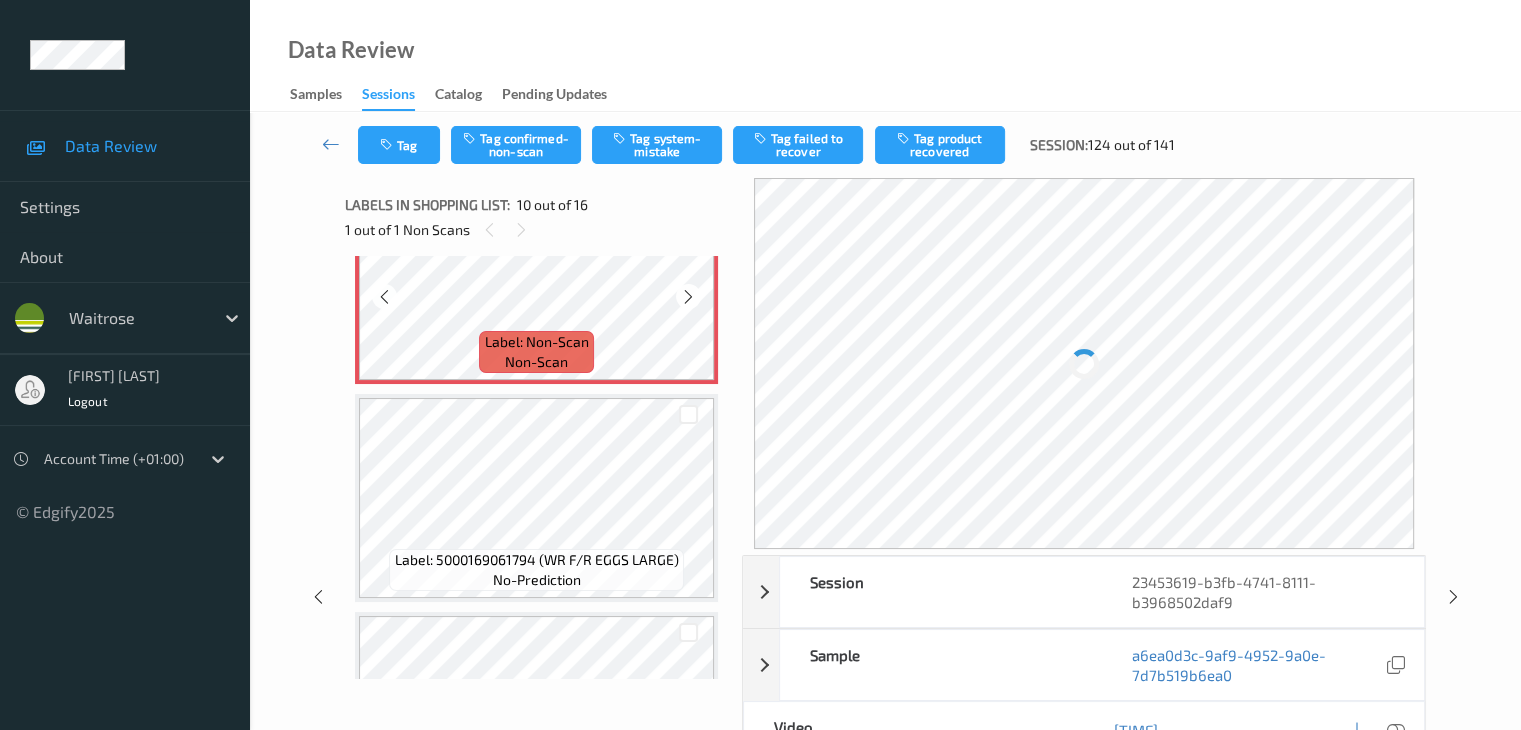 scroll, scrollTop: 2052, scrollLeft: 0, axis: vertical 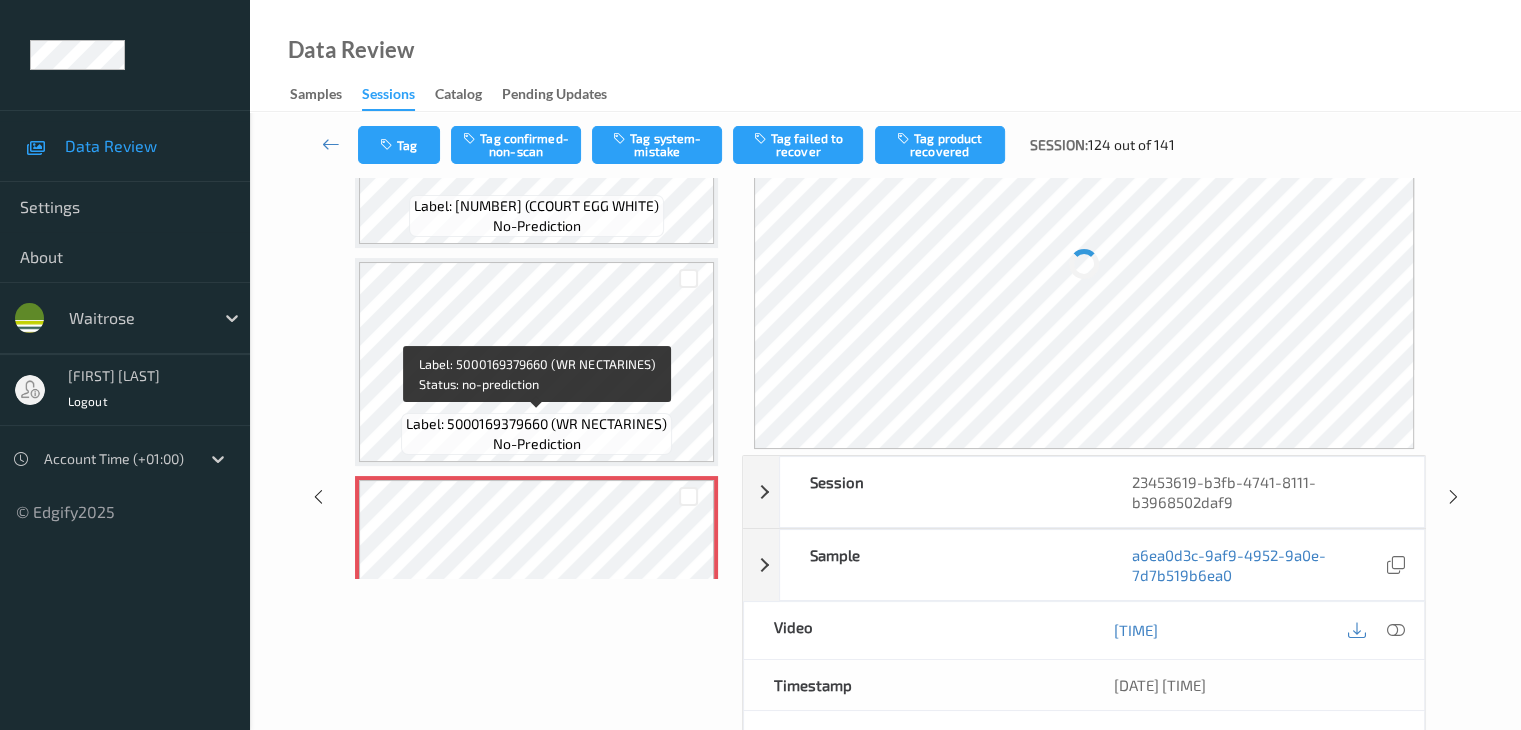 click on "Label: [NUMBER] (WR NECTARINES) no-prediction" at bounding box center (536, 434) 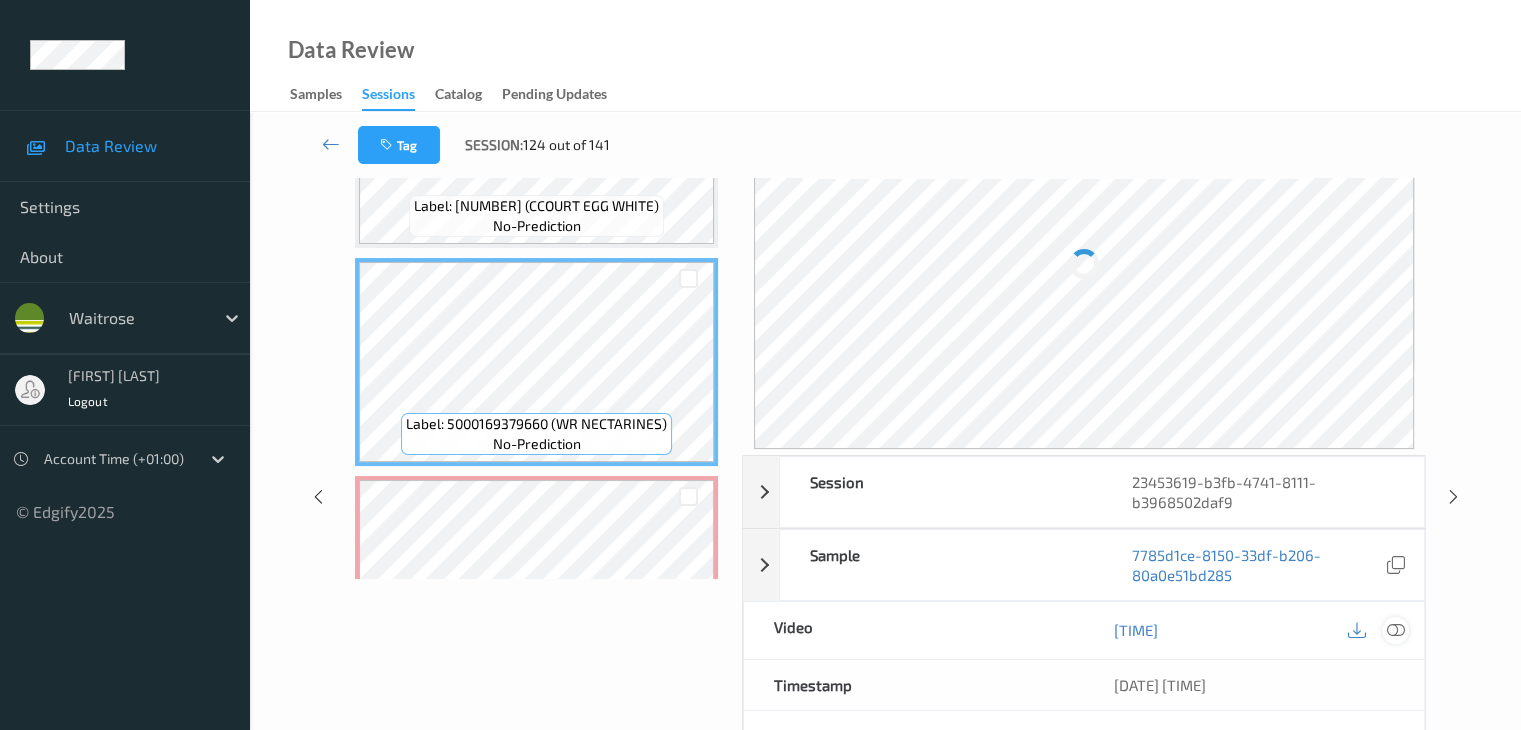 click at bounding box center (1395, 630) 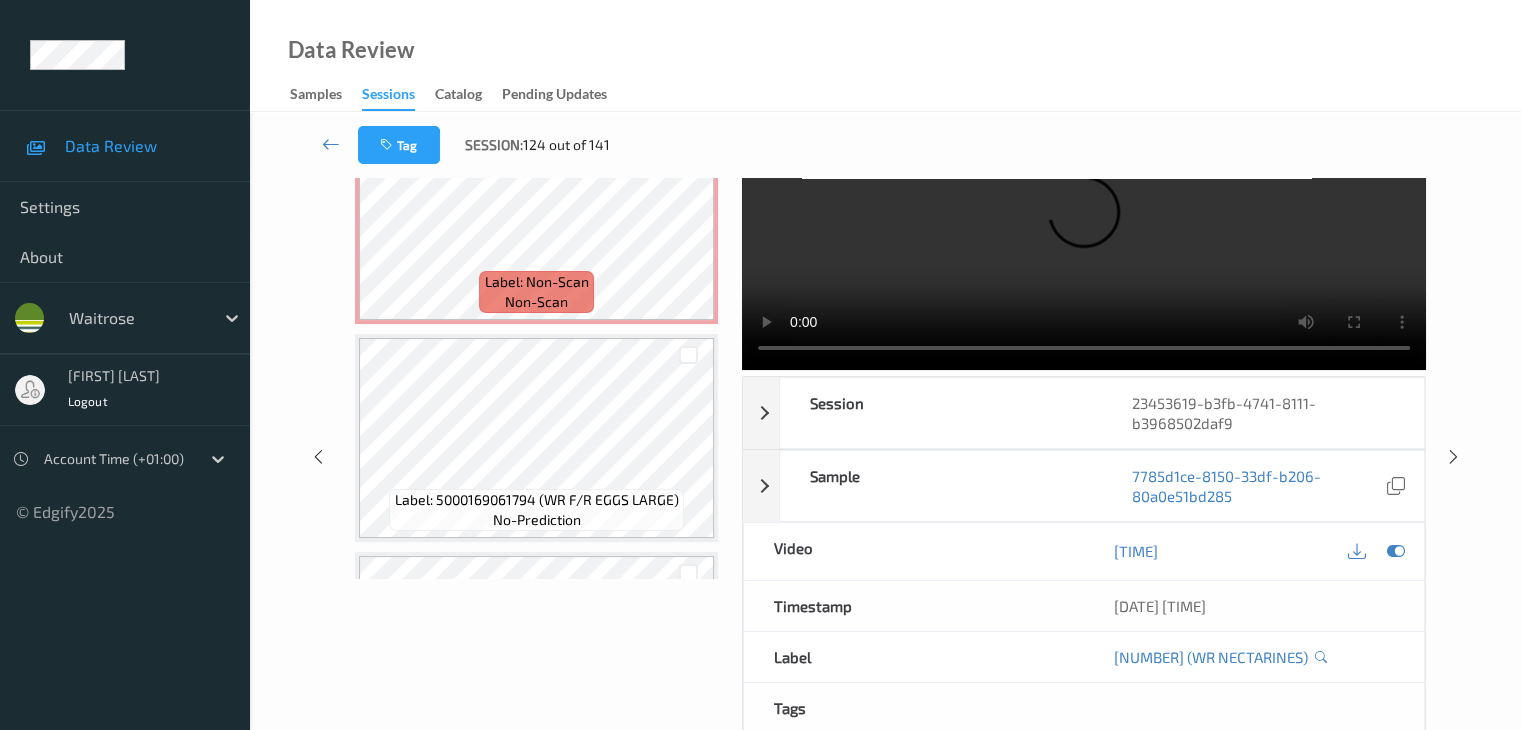 scroll, scrollTop: 1653, scrollLeft: 0, axis: vertical 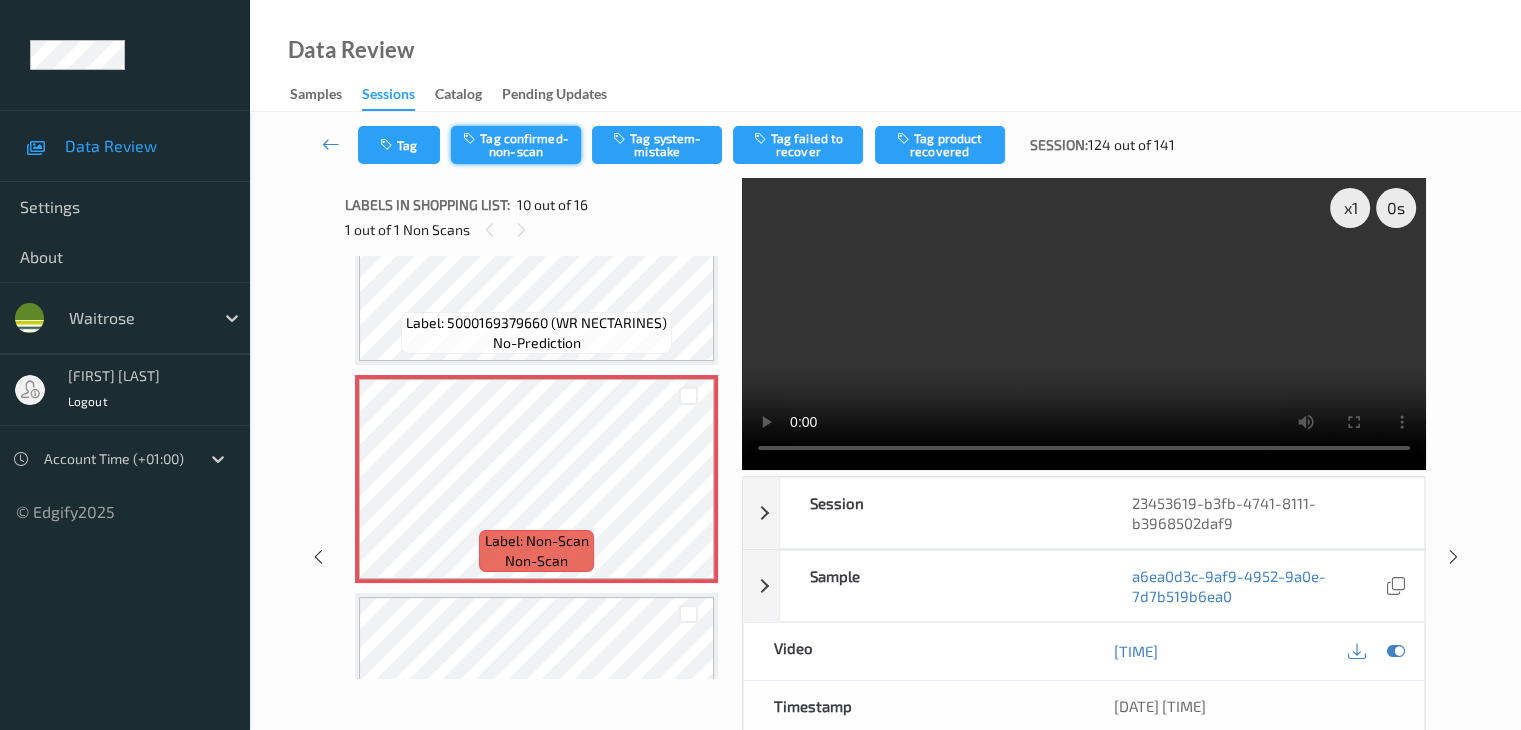 click on "Tag   confirmed-non-scan" at bounding box center [516, 145] 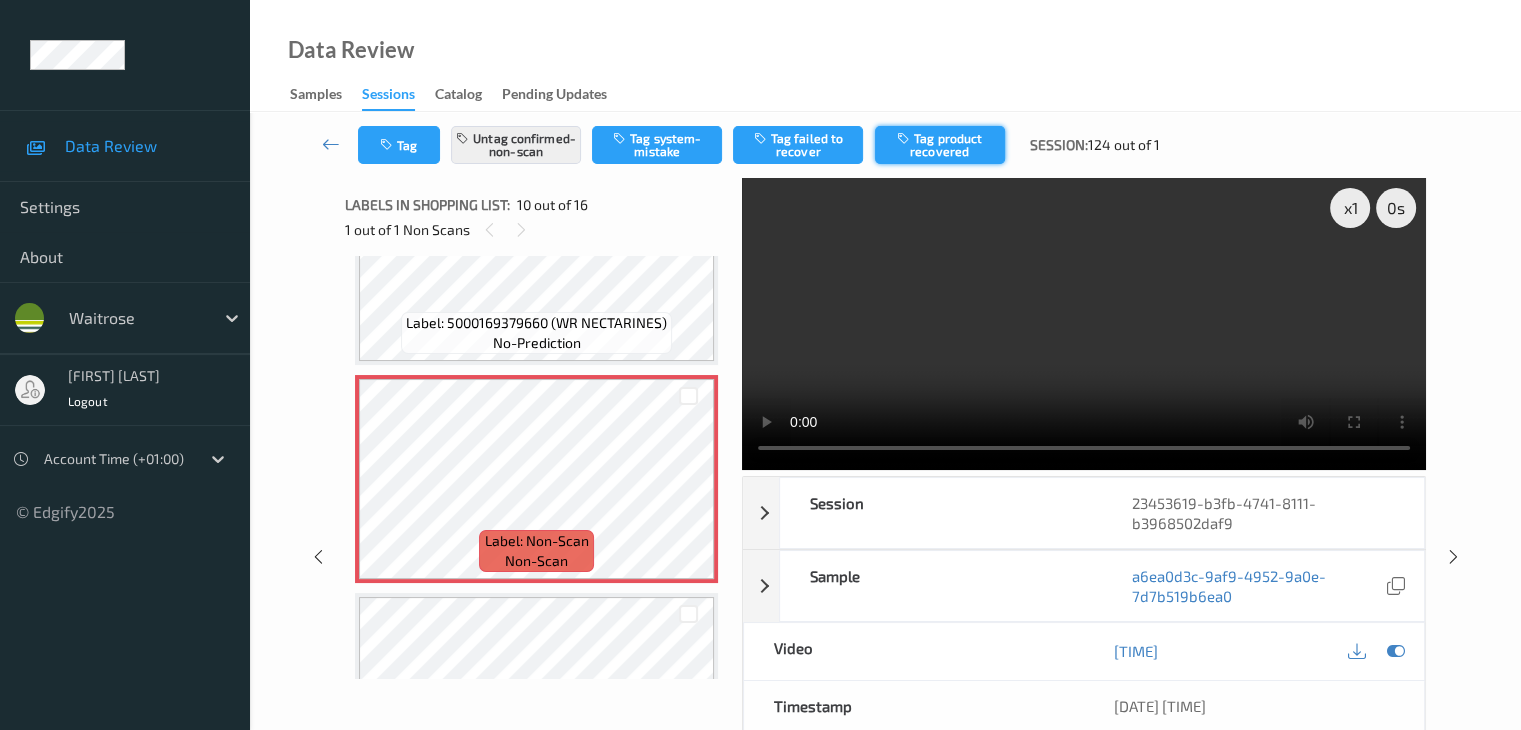 click on "Tag   product recovered" at bounding box center (940, 145) 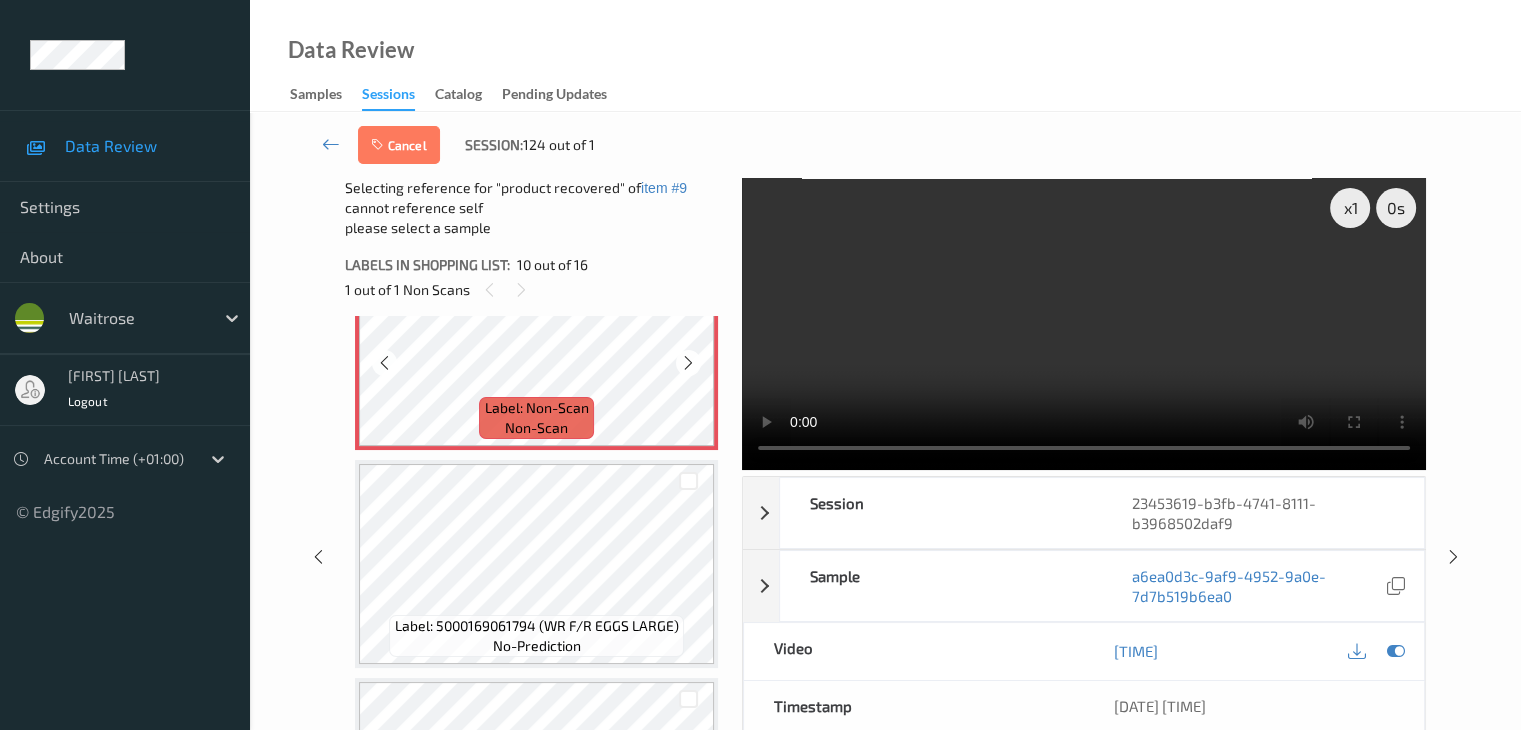 scroll, scrollTop: 2053, scrollLeft: 0, axis: vertical 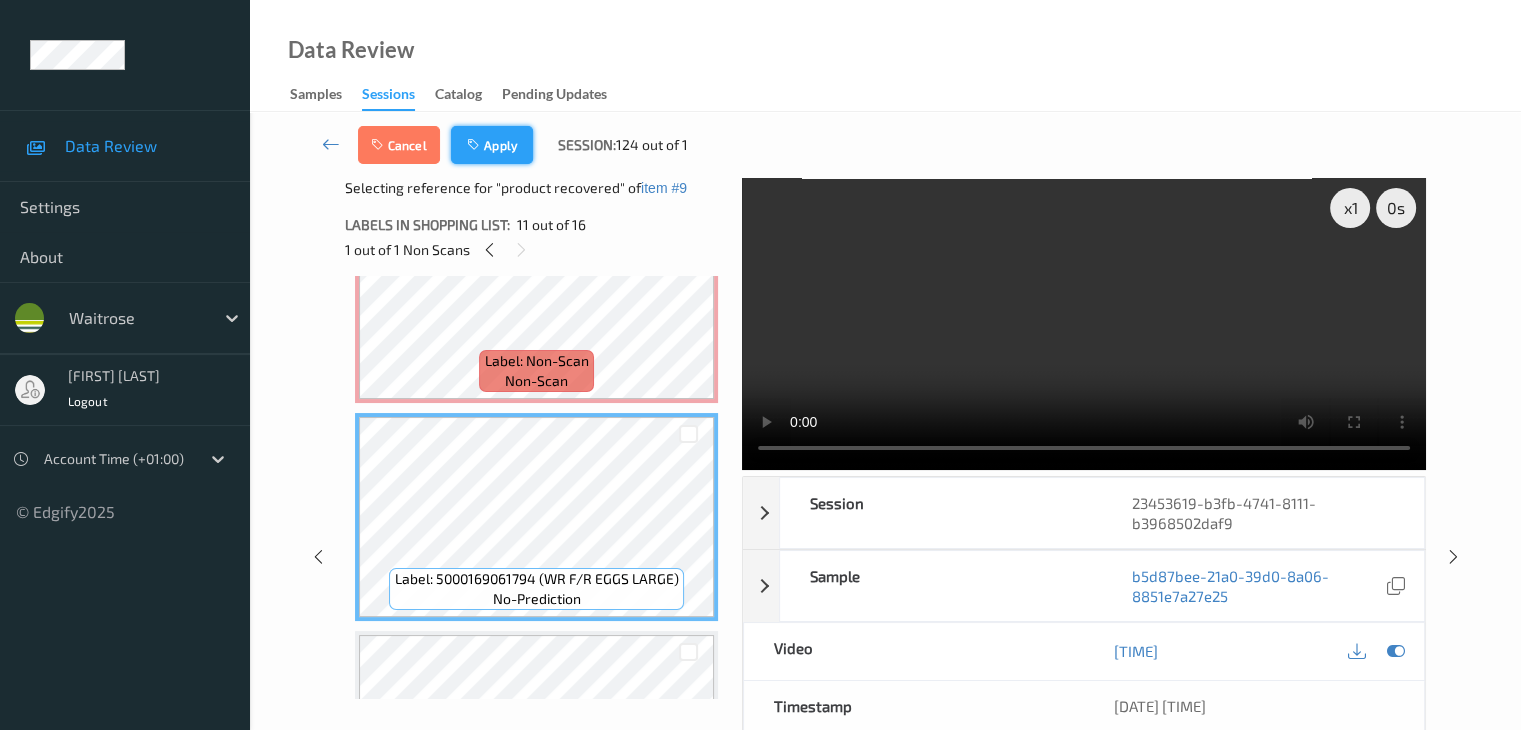 click on "Apply" at bounding box center [492, 145] 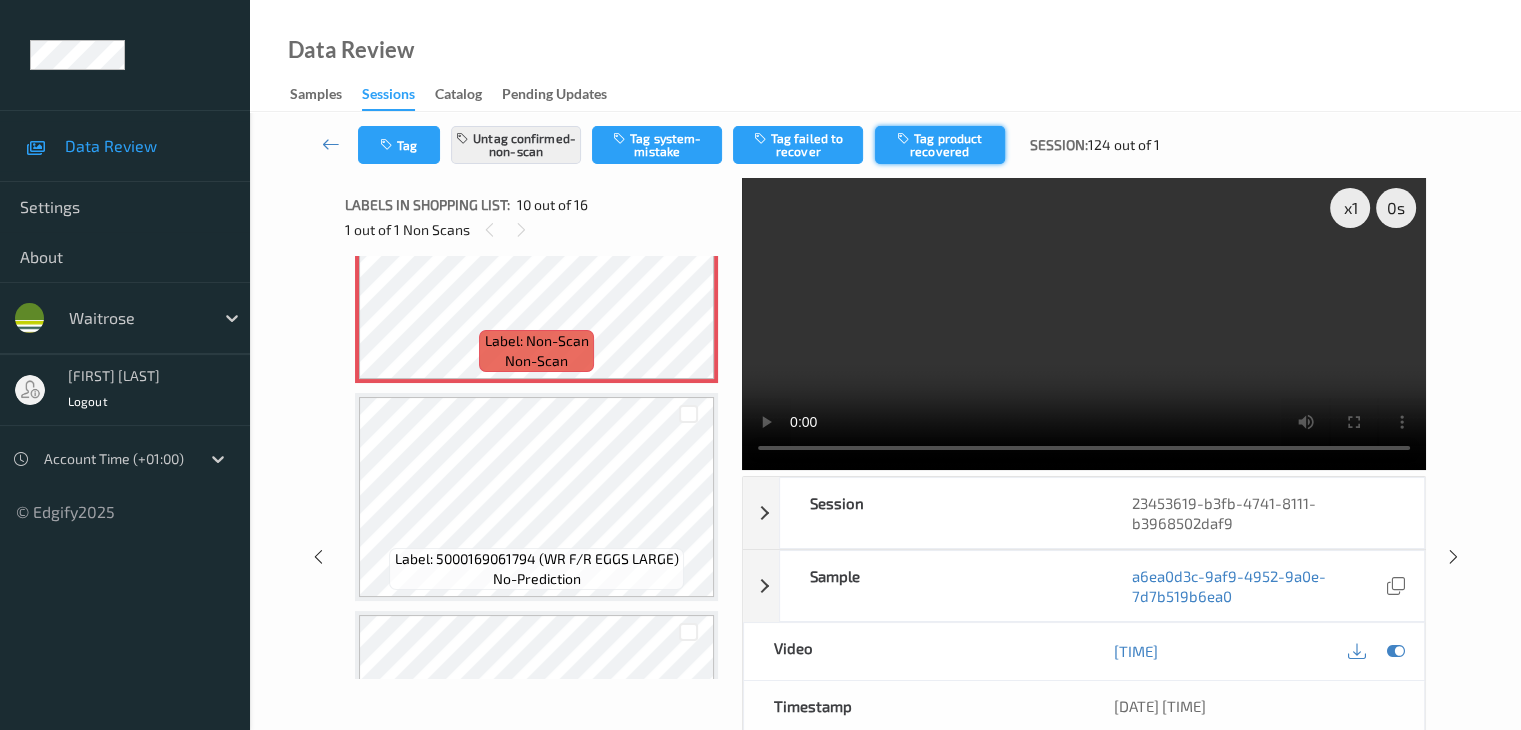 scroll, scrollTop: 1754, scrollLeft: 0, axis: vertical 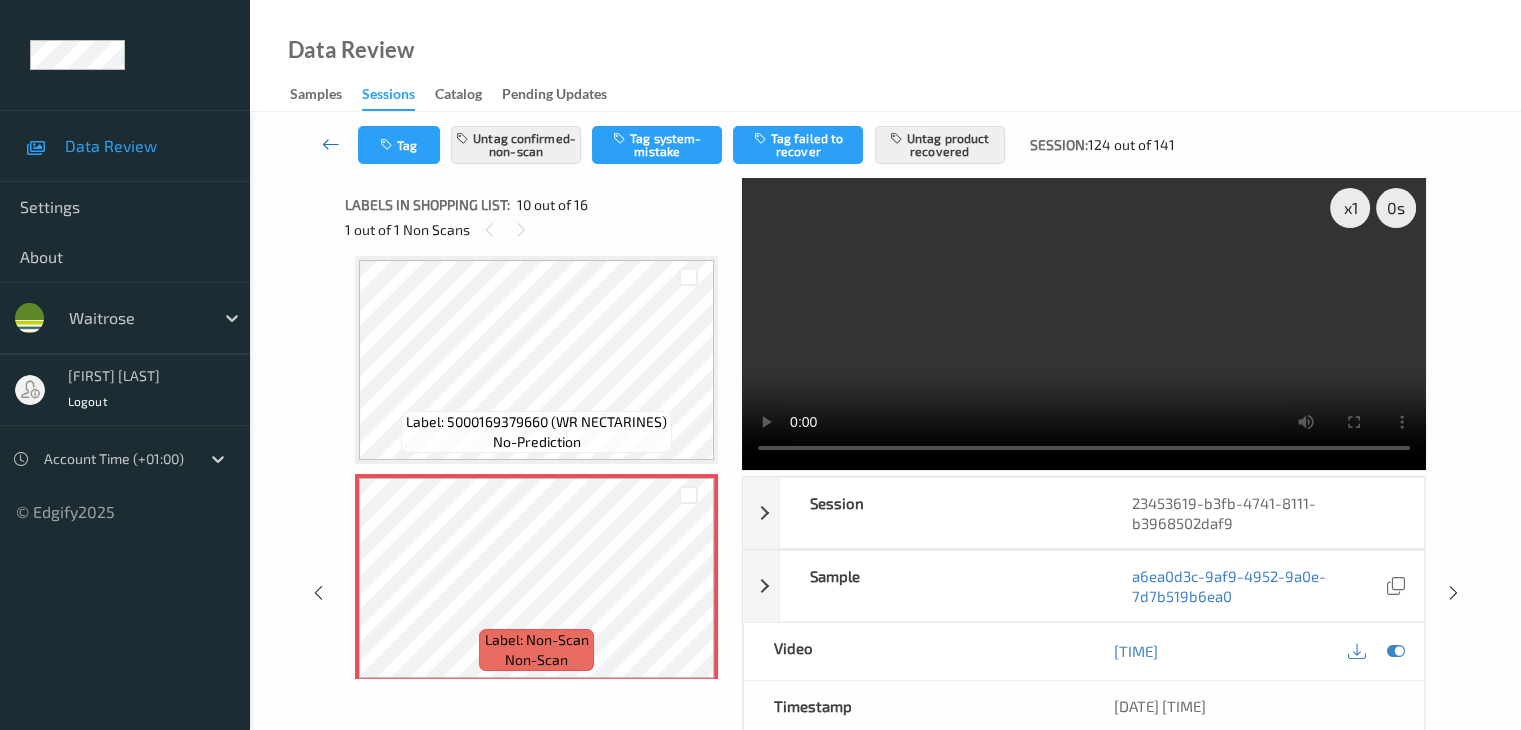 click at bounding box center (331, 144) 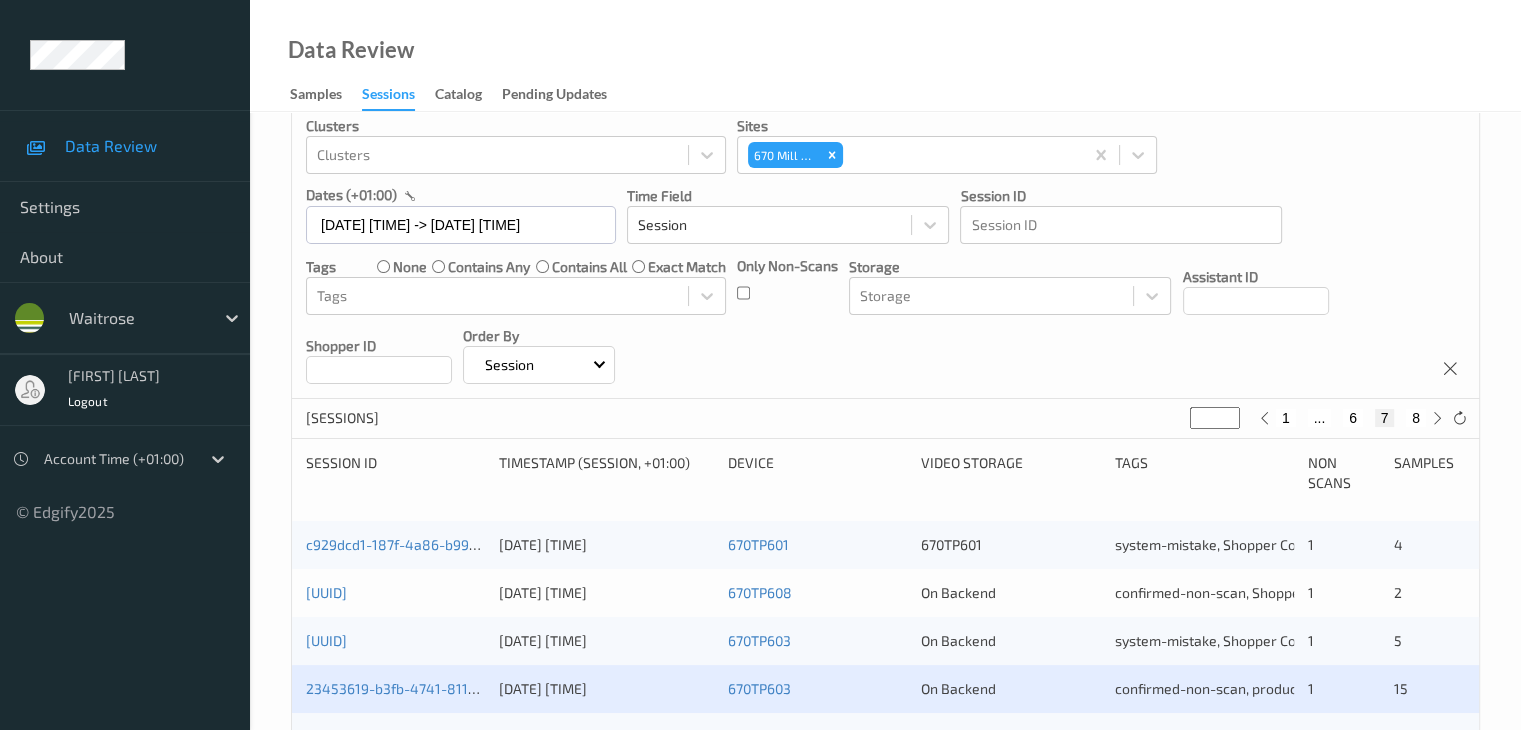 scroll, scrollTop: 400, scrollLeft: 0, axis: vertical 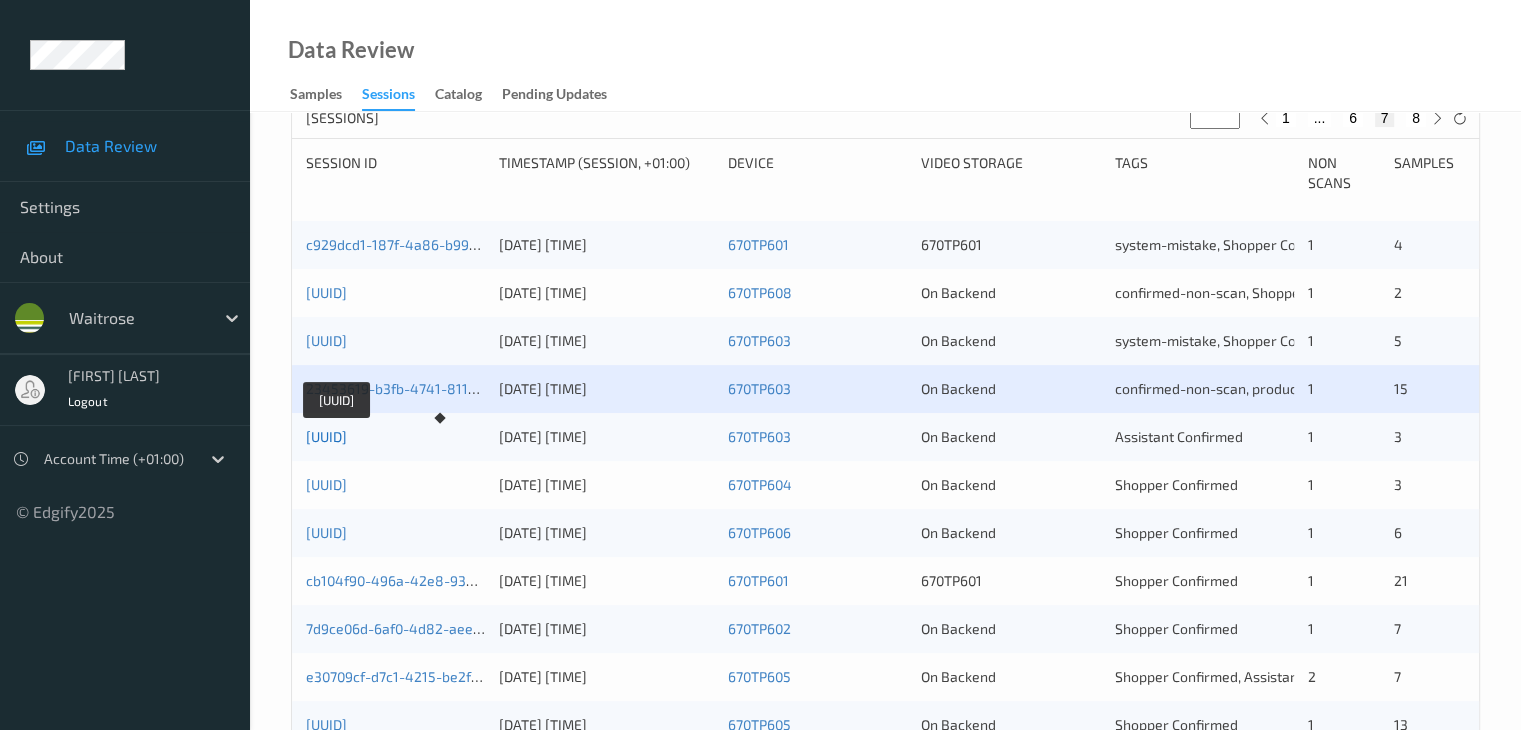 click on "[UUID]" at bounding box center (326, 436) 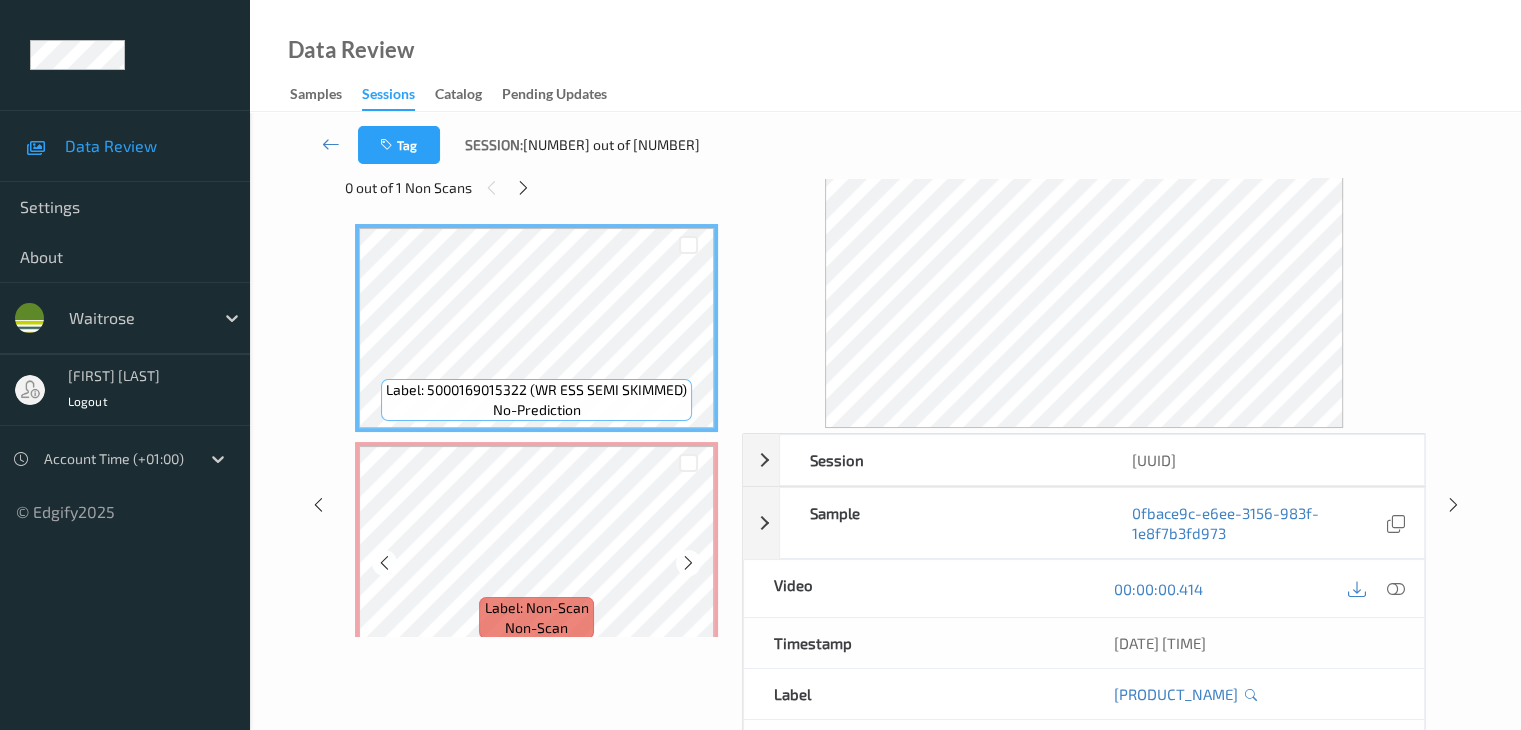 scroll, scrollTop: 200, scrollLeft: 0, axis: vertical 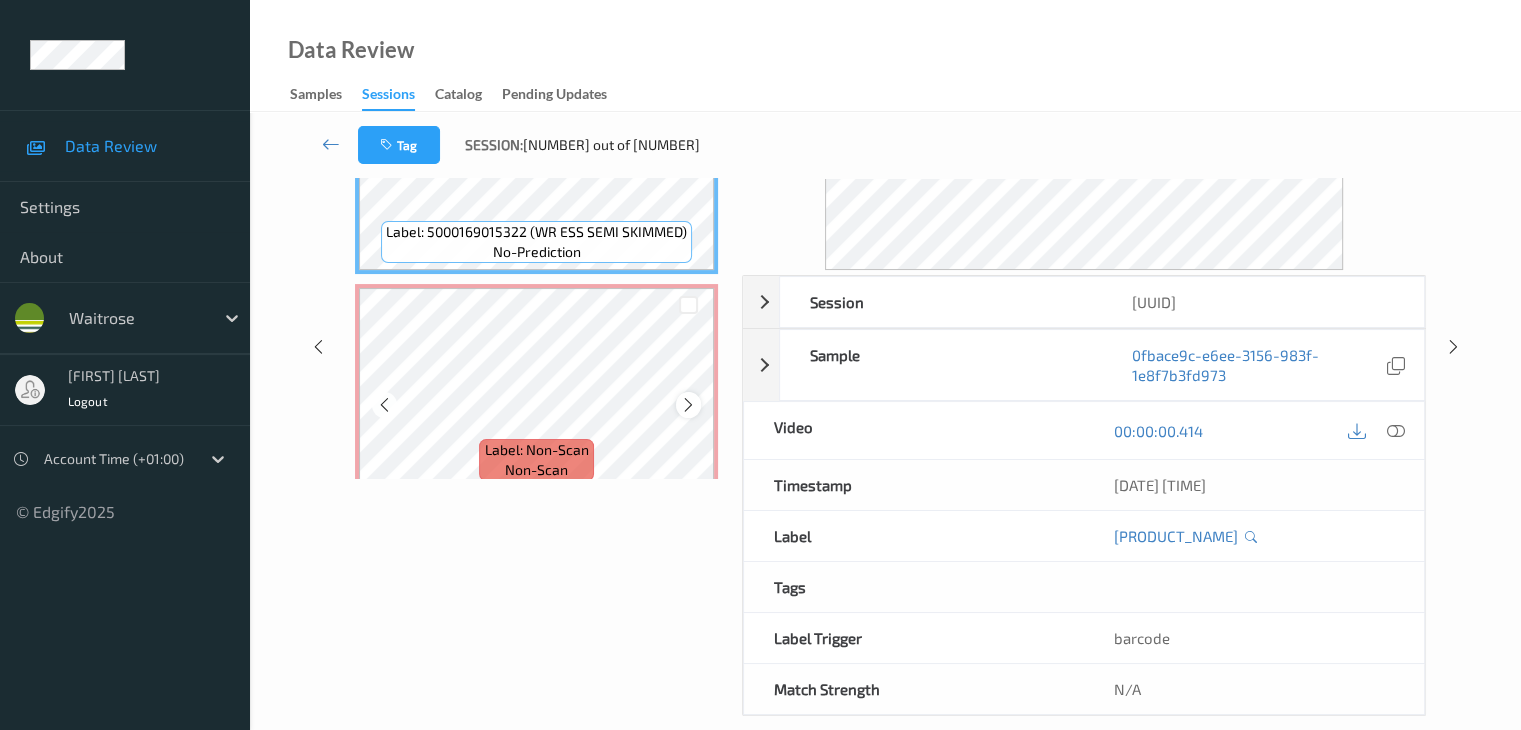 click at bounding box center [688, 405] 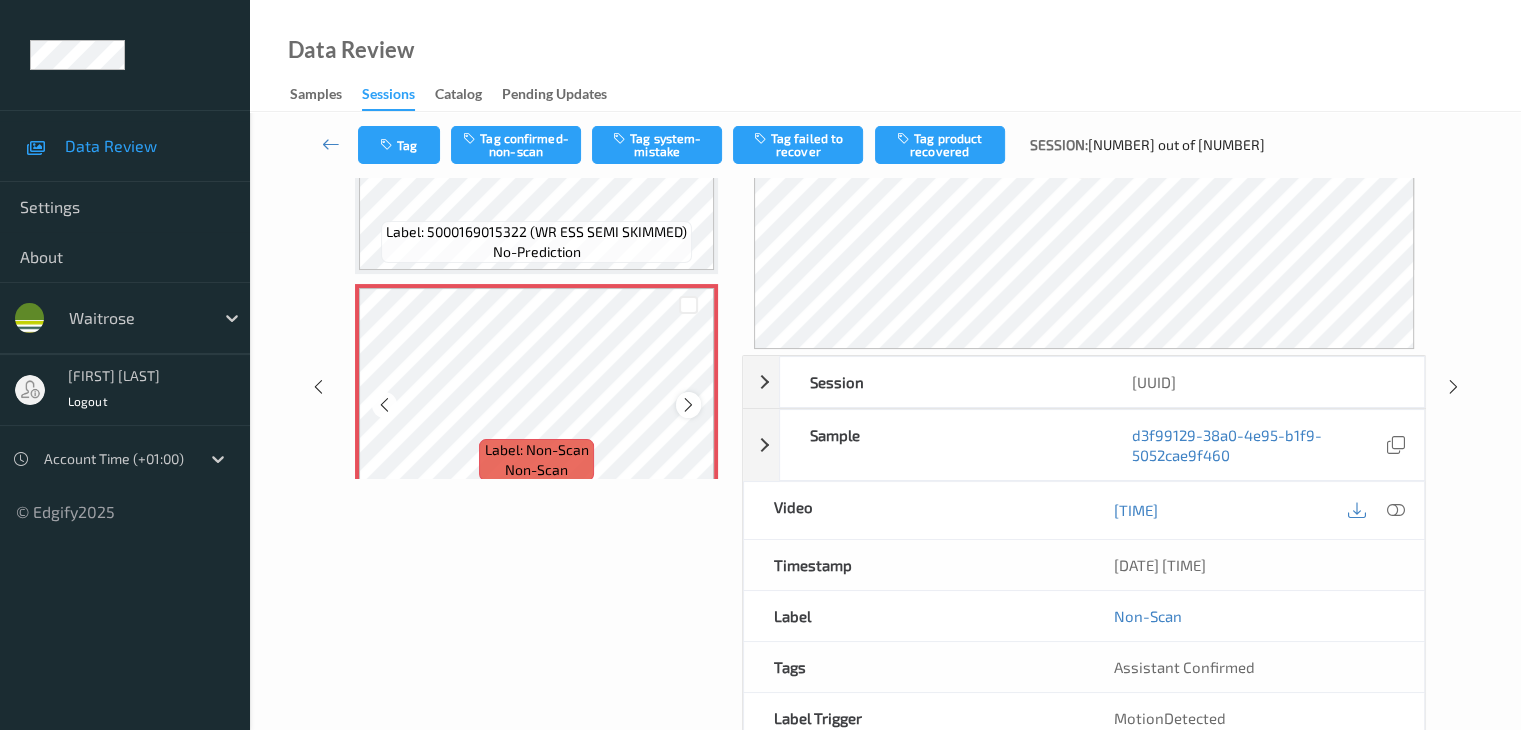 click at bounding box center (688, 405) 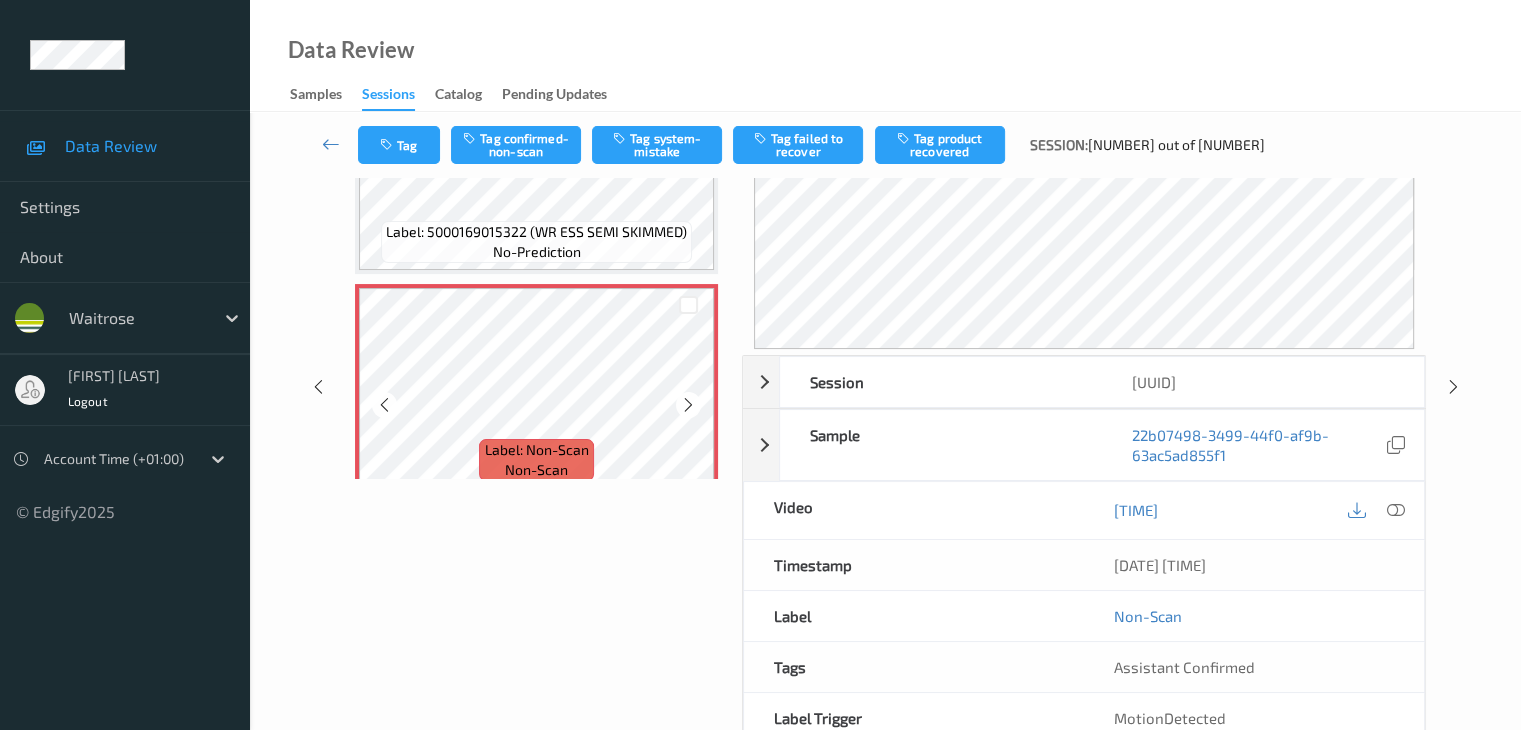 click at bounding box center [688, 405] 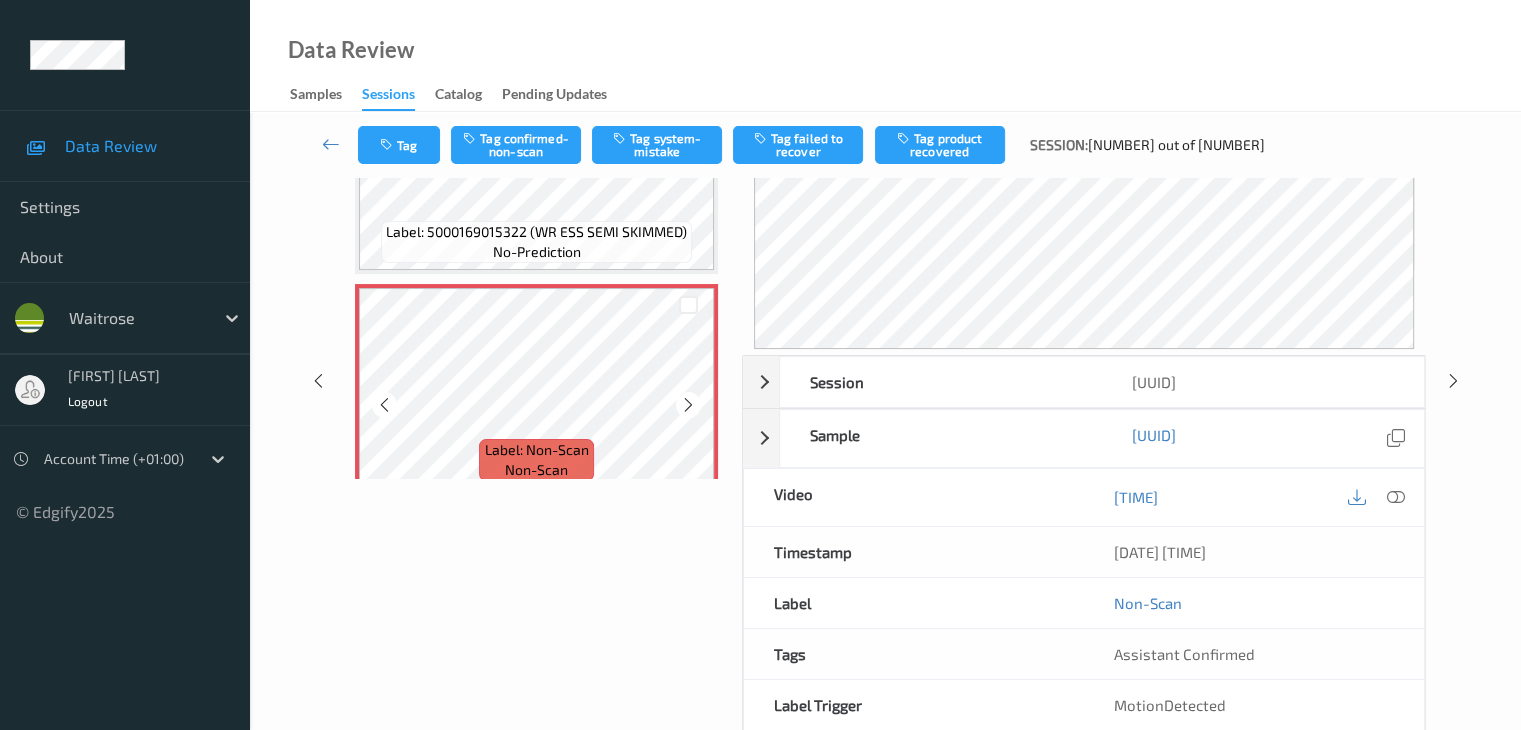 click at bounding box center [688, 405] 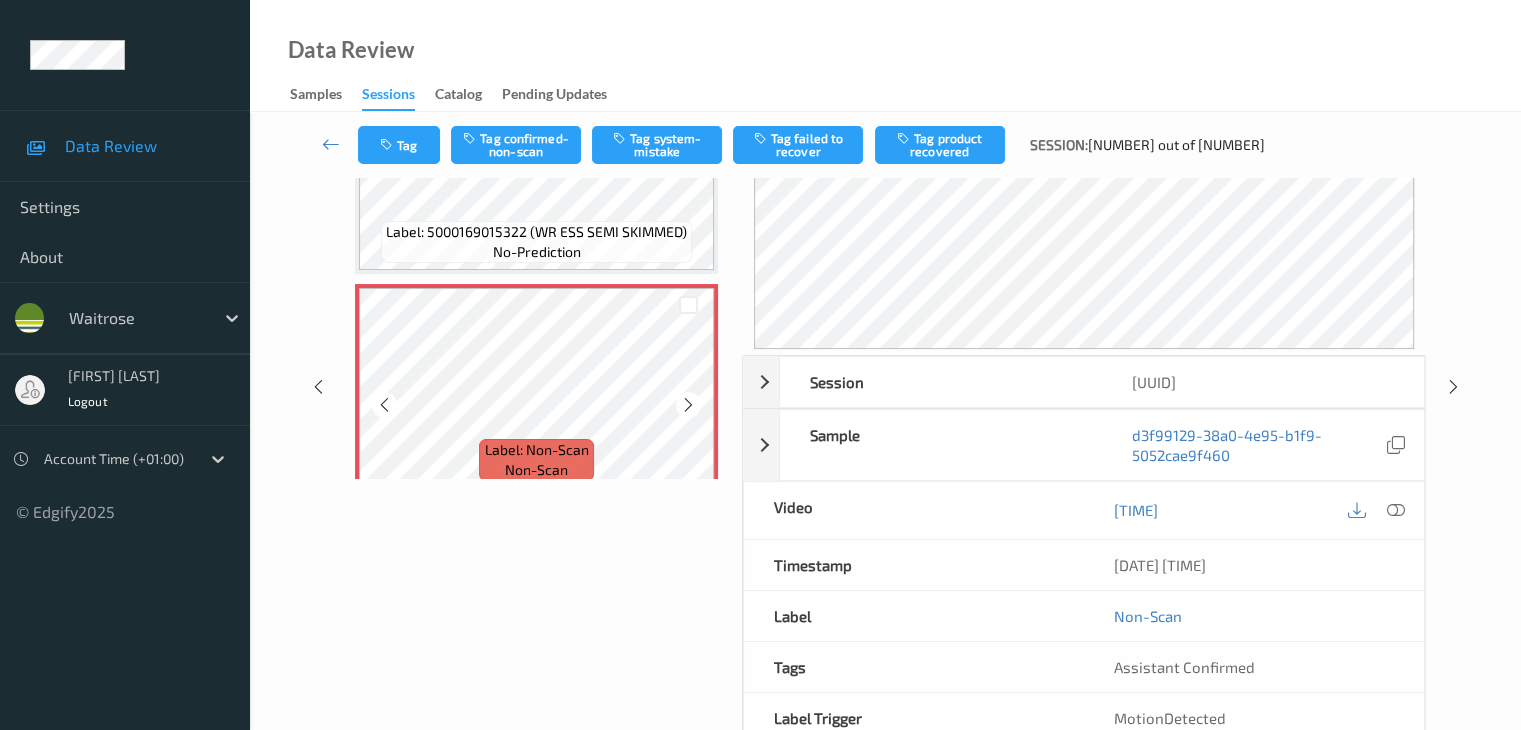click at bounding box center [688, 405] 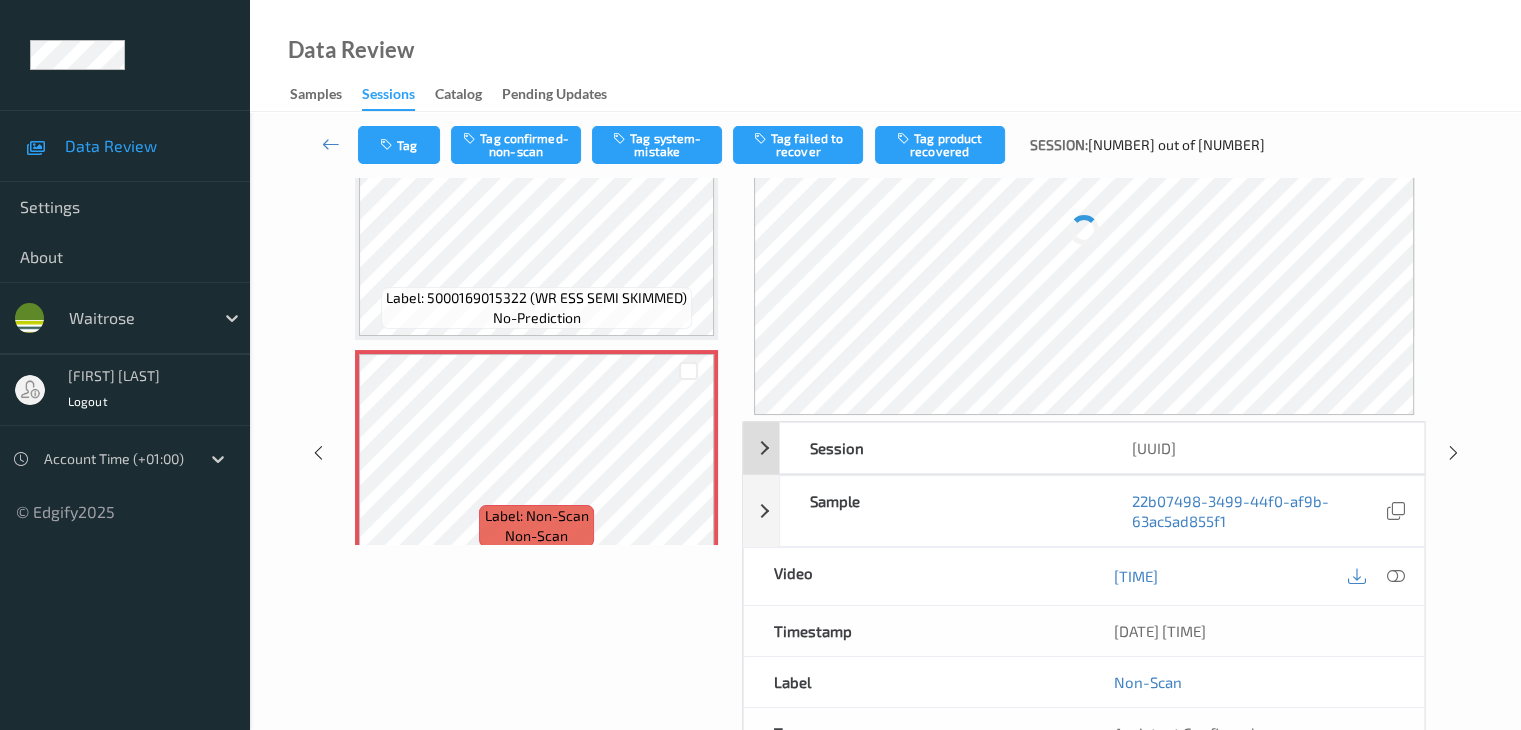 scroll, scrollTop: 100, scrollLeft: 0, axis: vertical 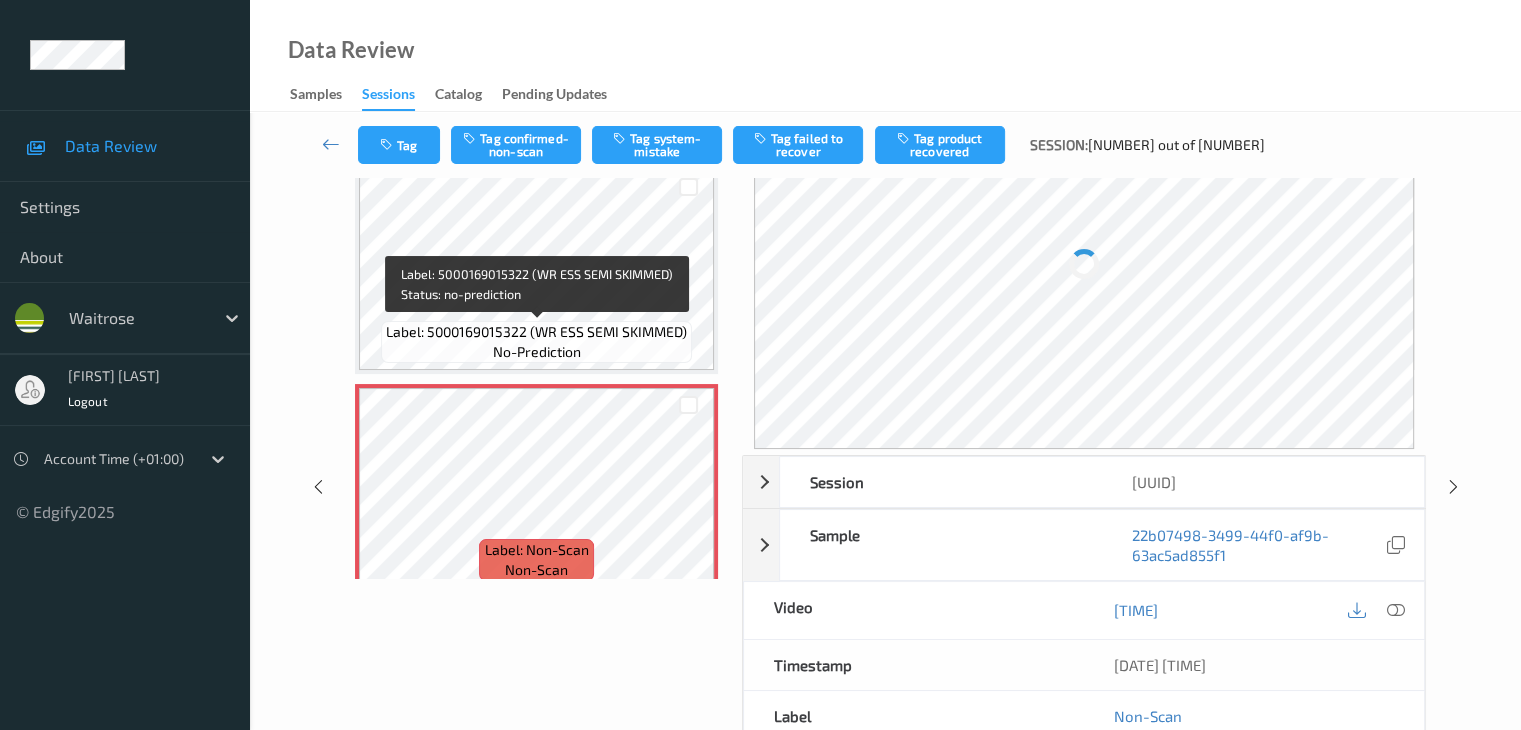 click on "Label: 5000169015322 (WR ESS SEMI SKIMMED)" at bounding box center [536, 332] 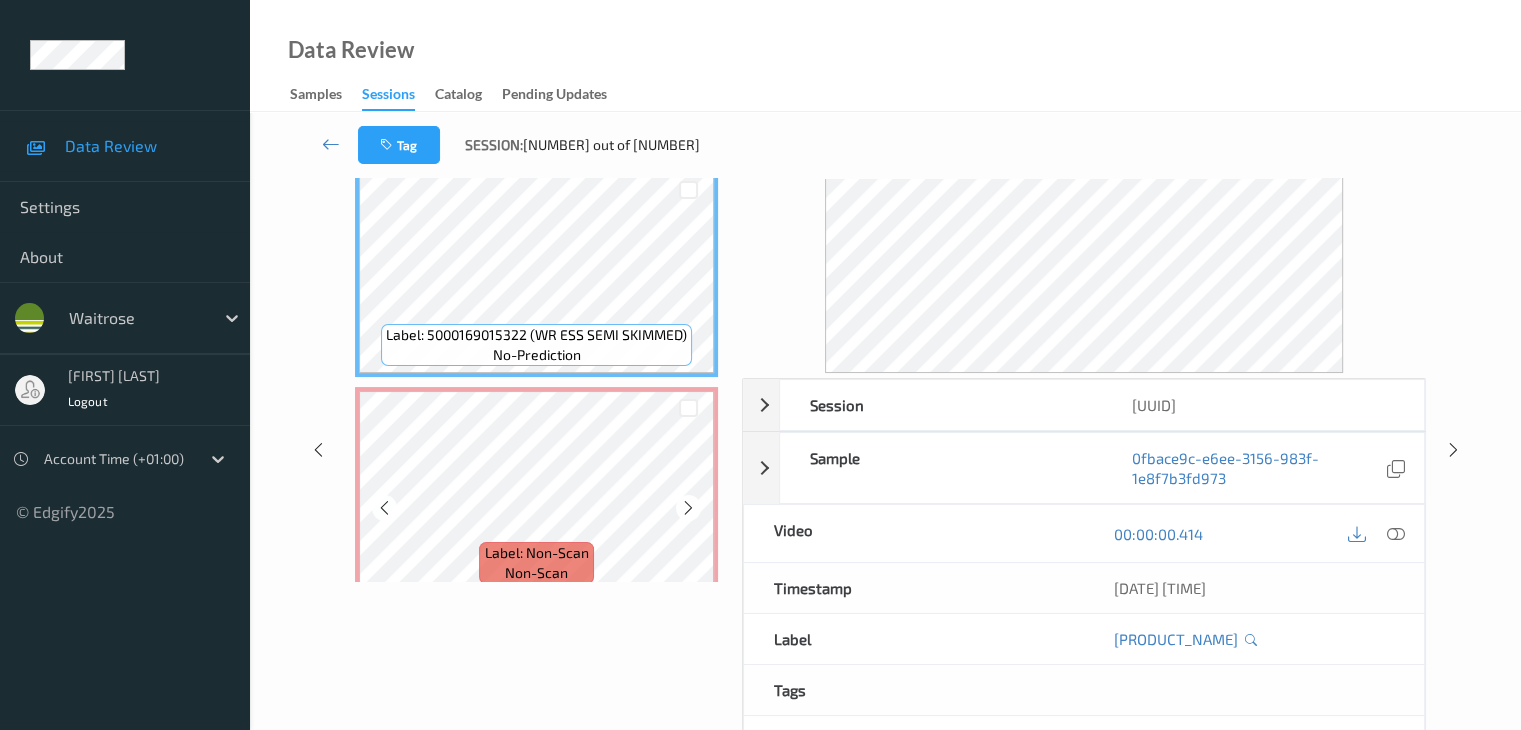 scroll, scrollTop: 100, scrollLeft: 0, axis: vertical 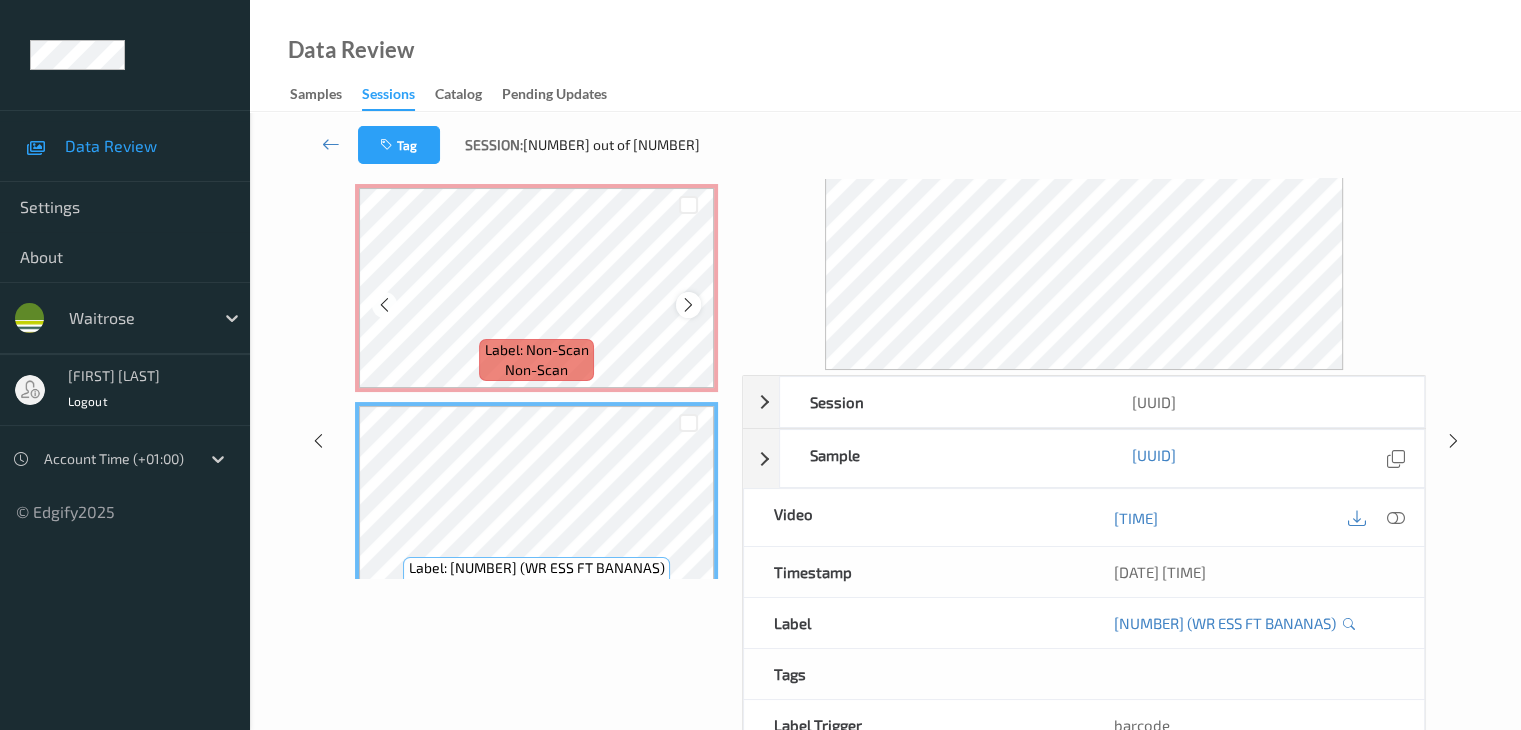 click at bounding box center (688, 305) 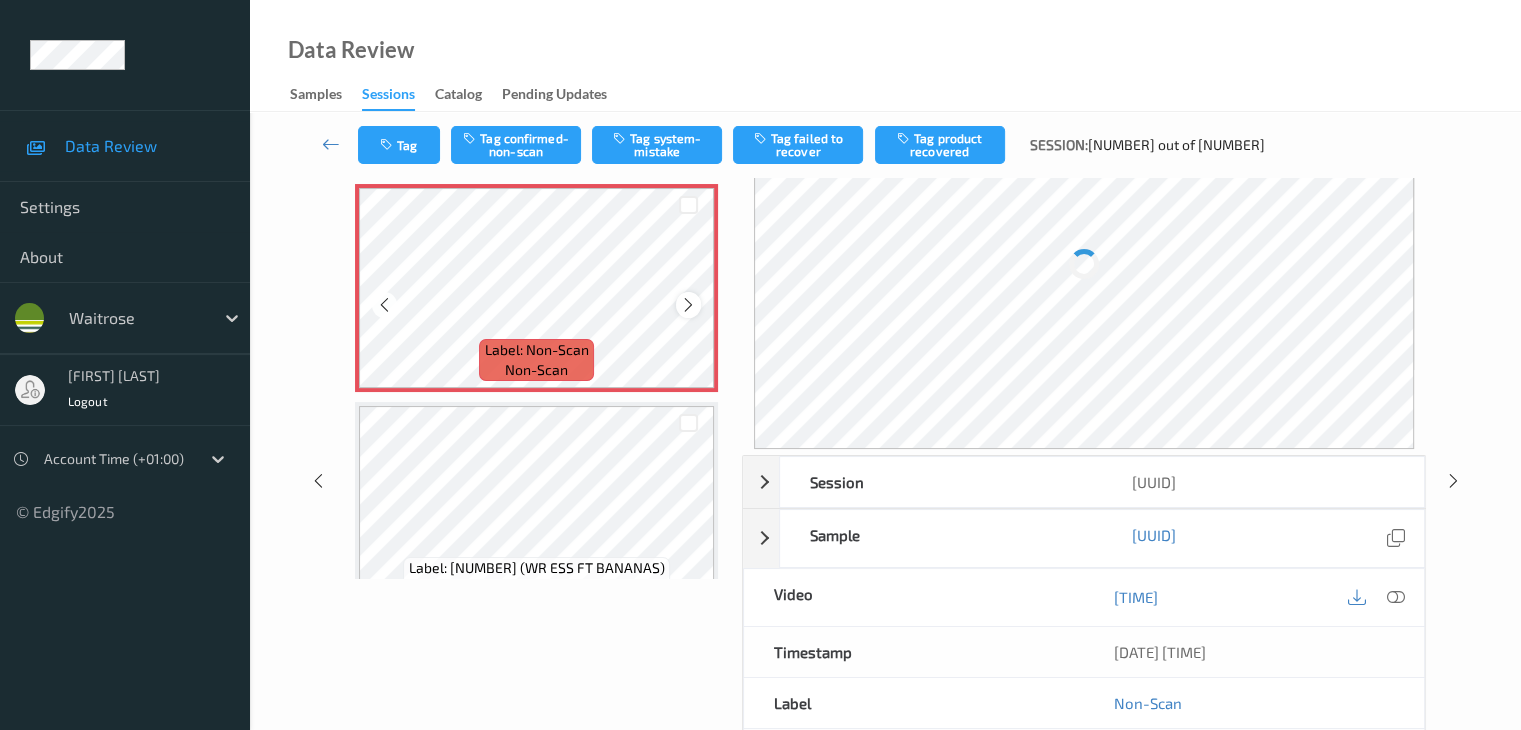 click at bounding box center [688, 305] 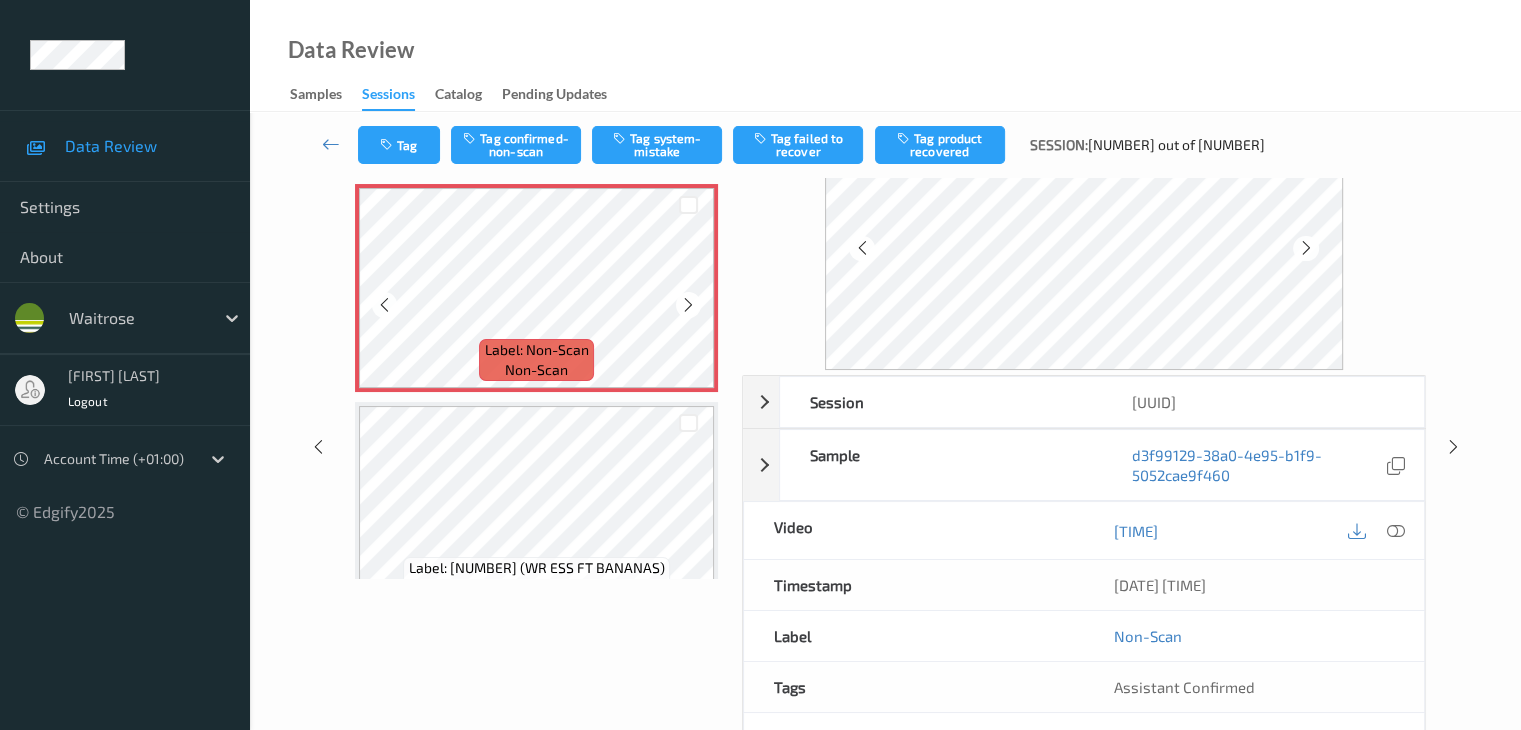click at bounding box center [688, 305] 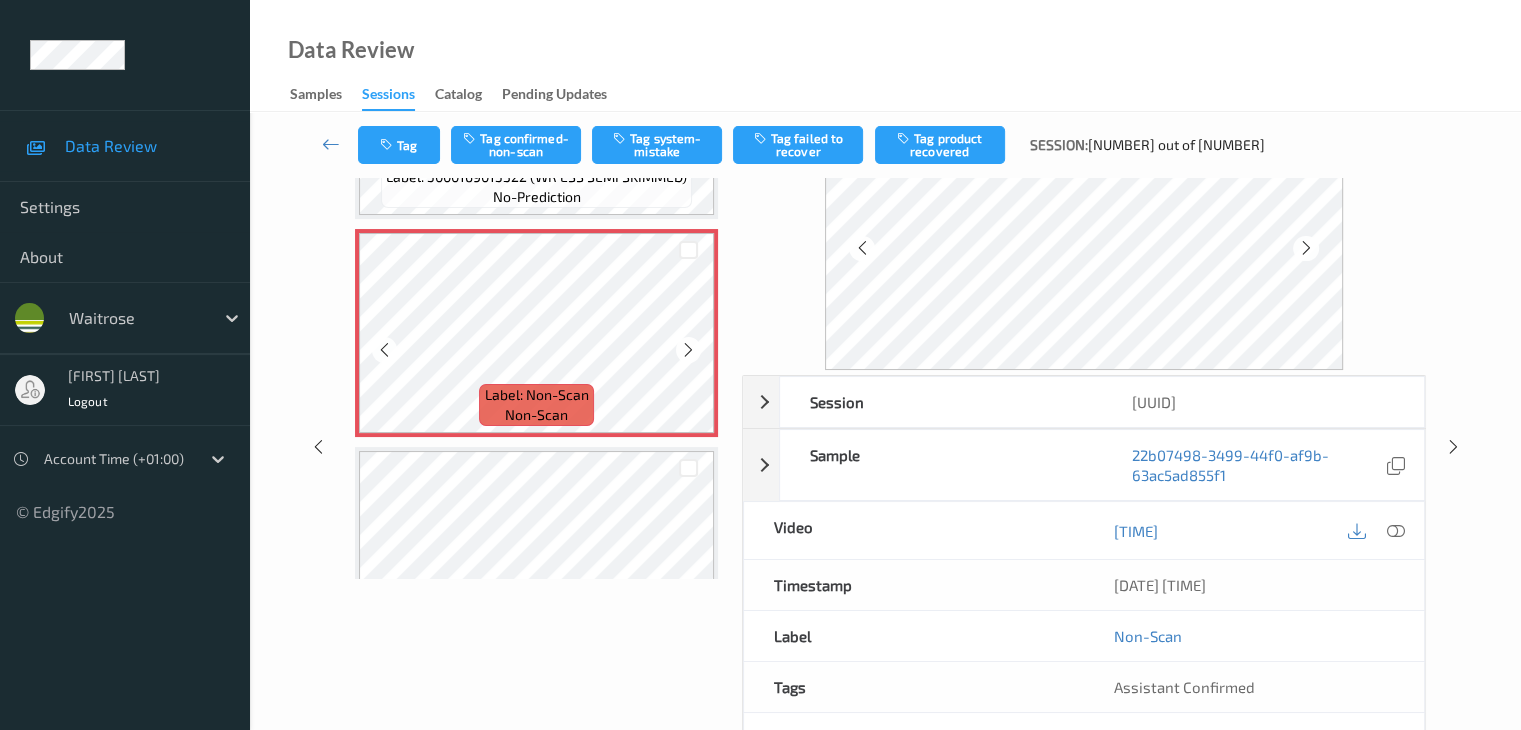 scroll, scrollTop: 0, scrollLeft: 0, axis: both 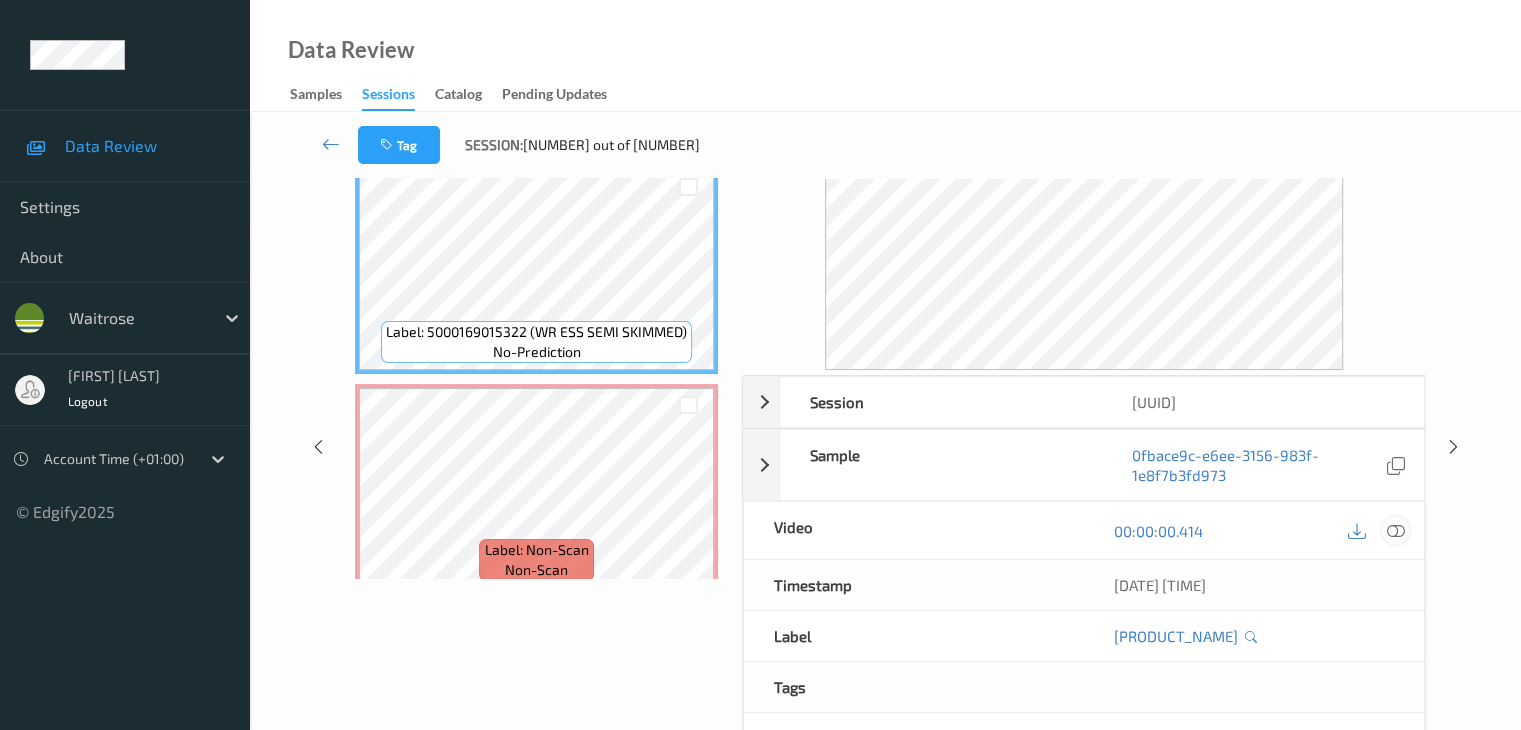 click at bounding box center (1395, 531) 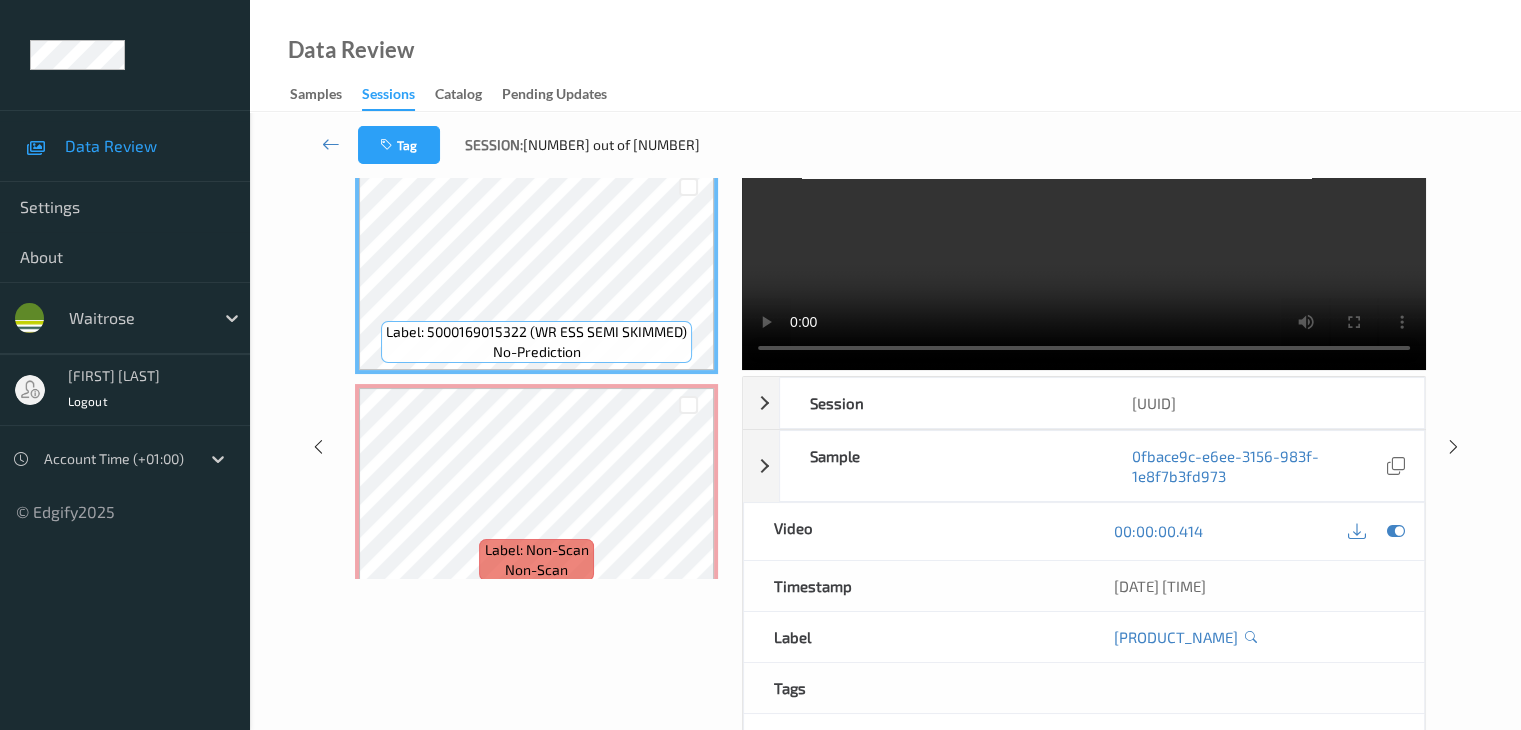 scroll, scrollTop: 0, scrollLeft: 0, axis: both 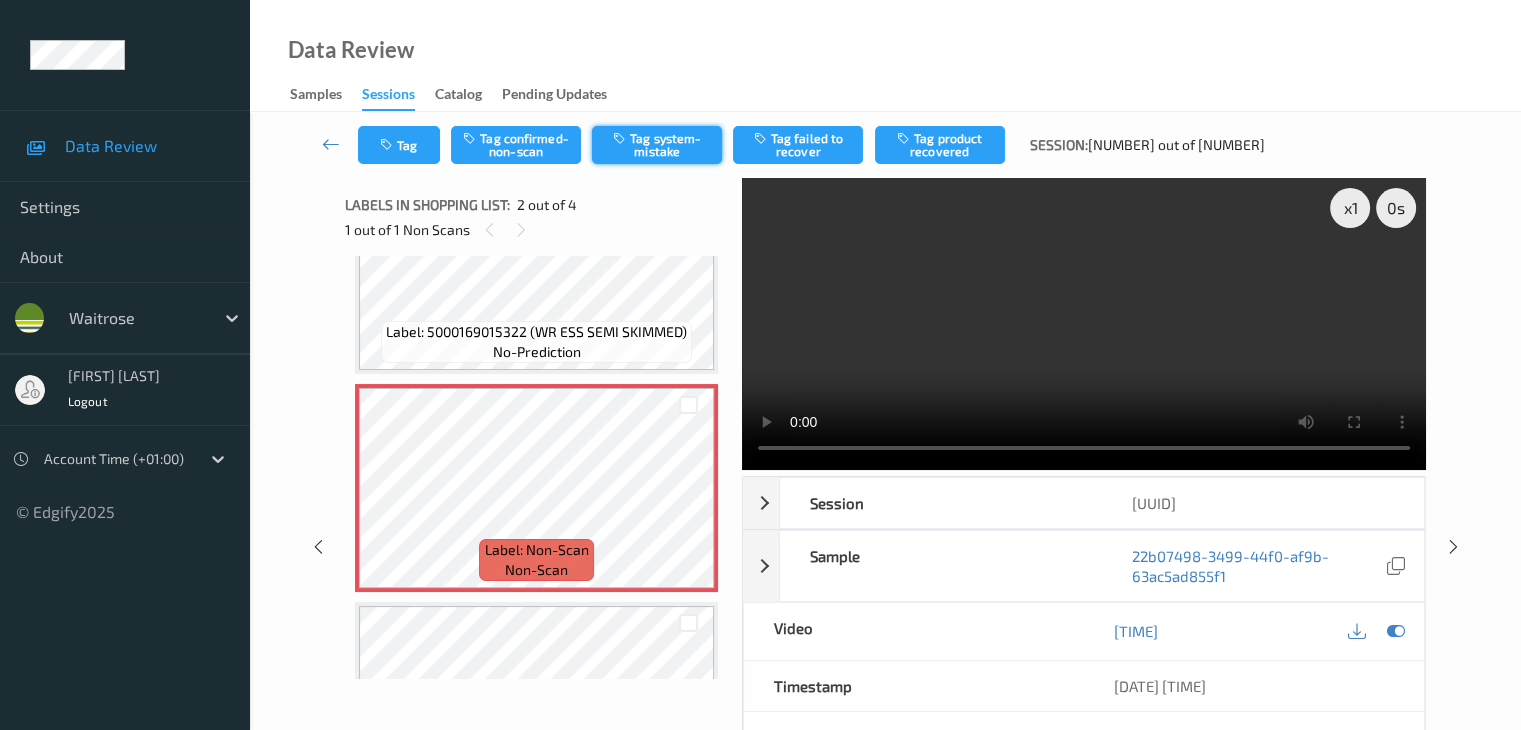 click on "Tag   system-mistake" at bounding box center (657, 145) 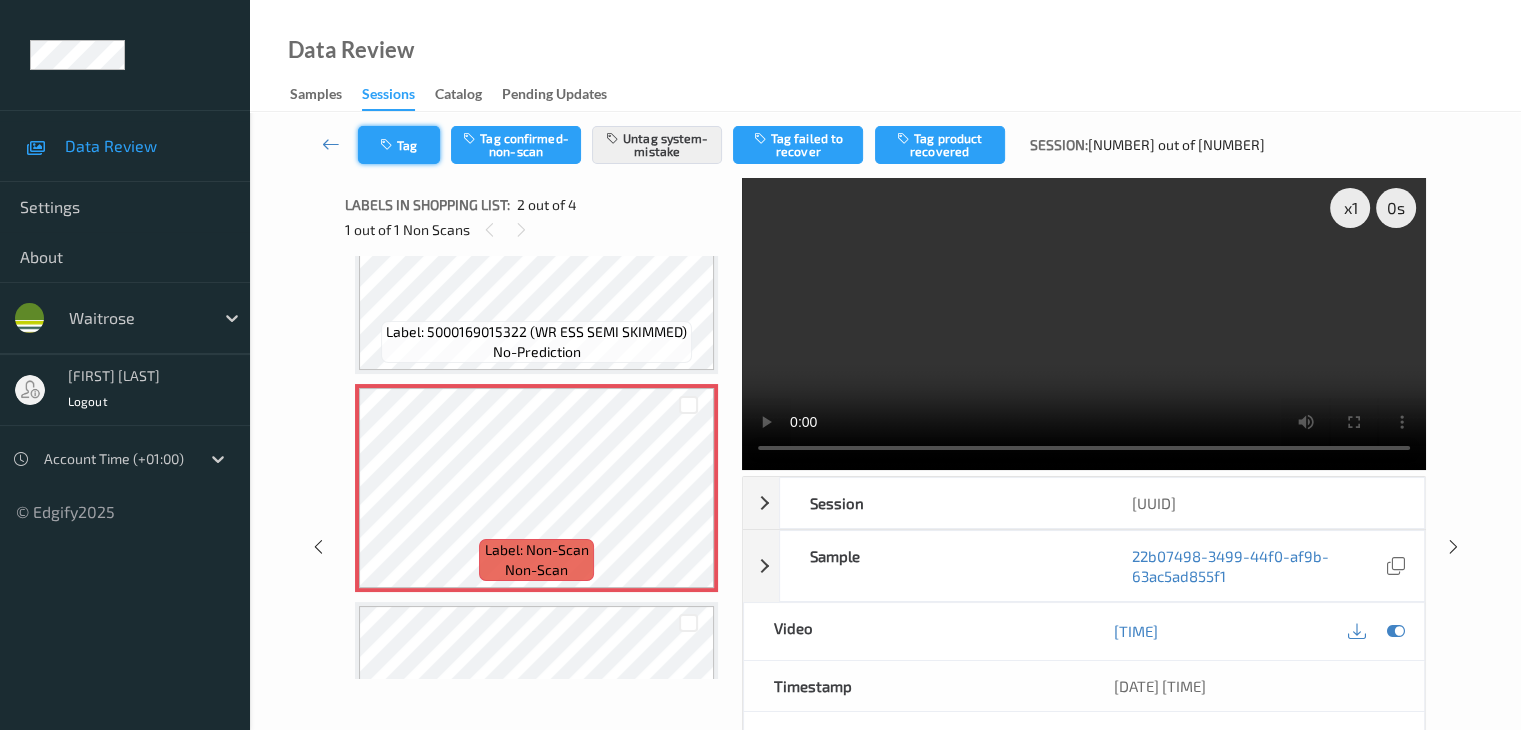 click at bounding box center [388, 145] 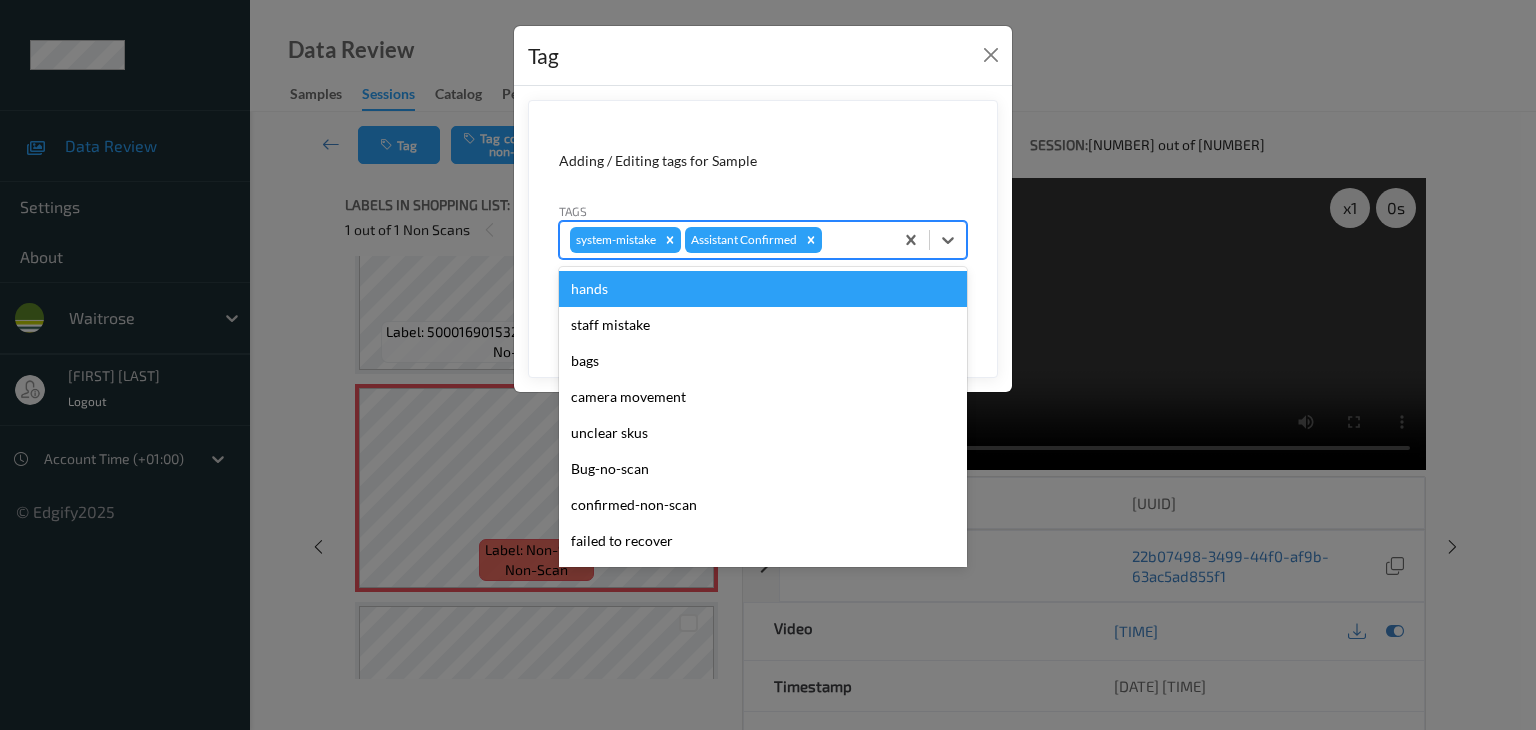 click at bounding box center [854, 240] 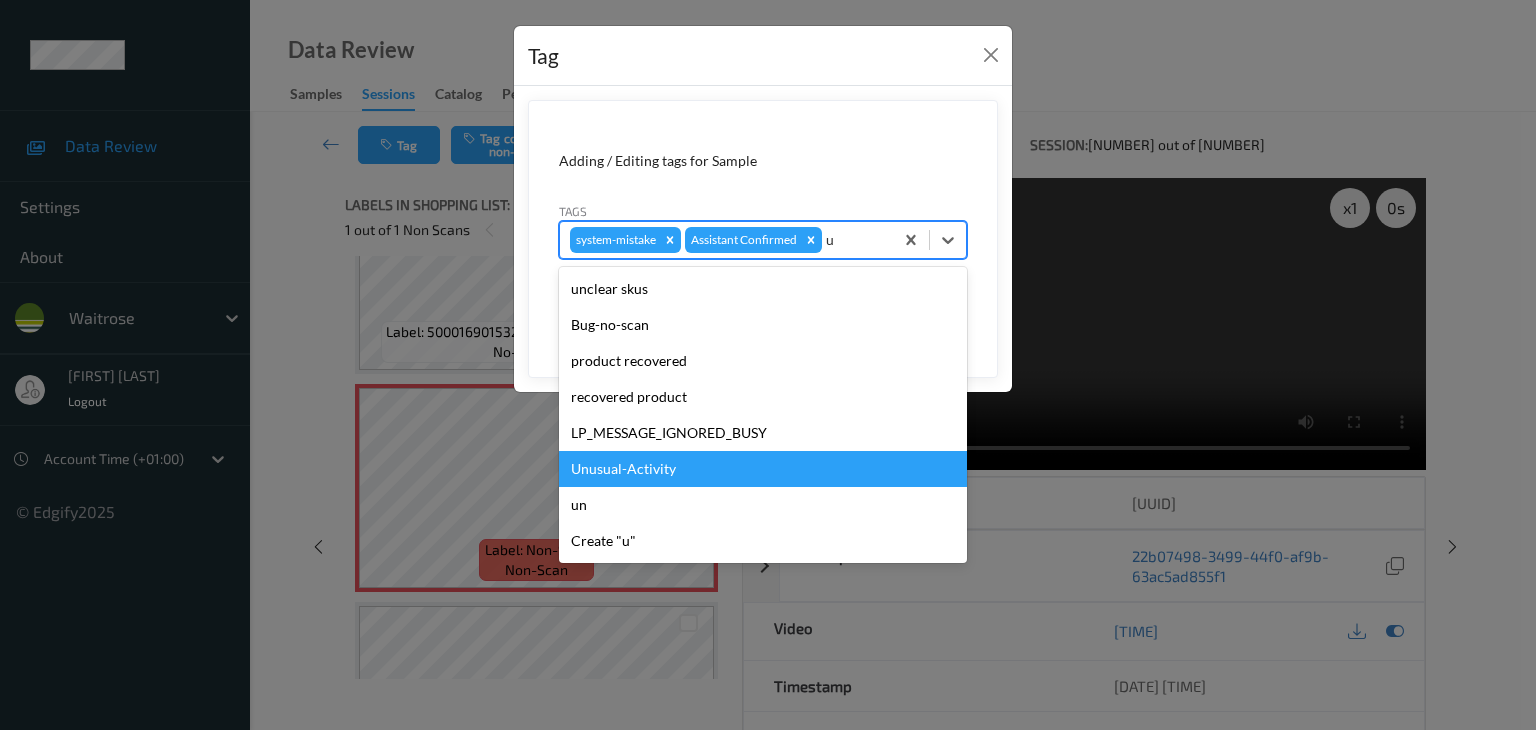 click on "Unusual-Activity" at bounding box center (763, 469) 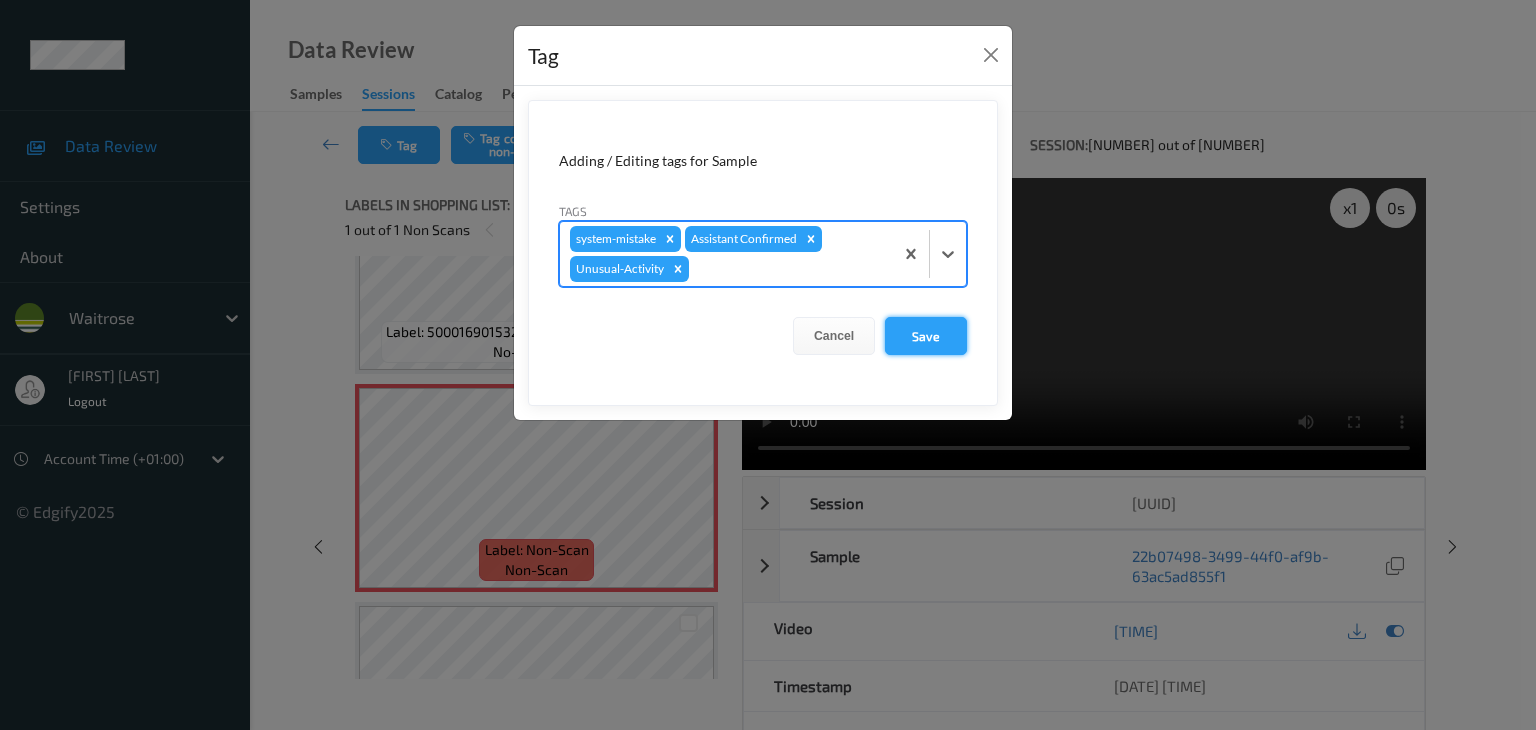 click on "Save" at bounding box center (926, 336) 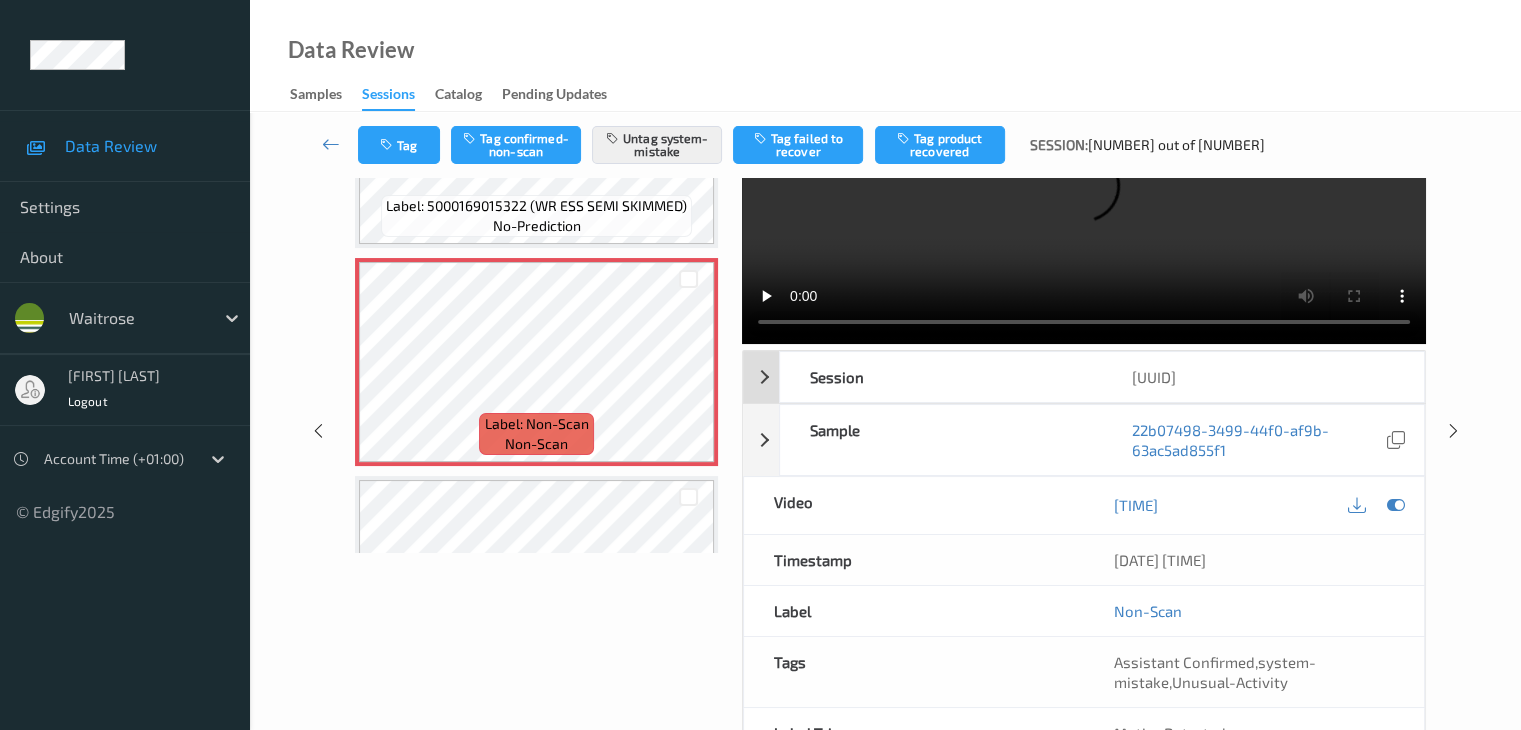scroll, scrollTop: 0, scrollLeft: 0, axis: both 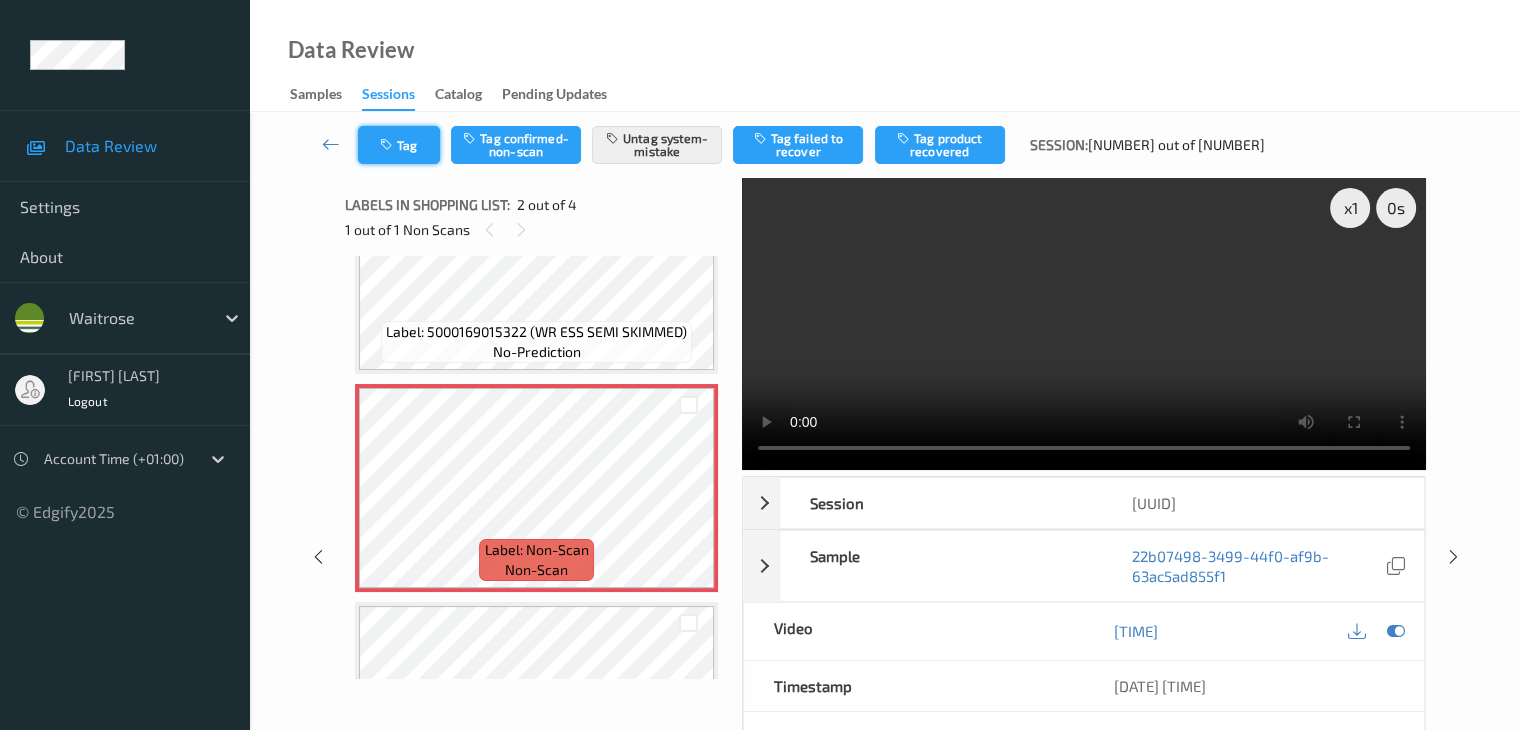 click on "Tag" at bounding box center [399, 145] 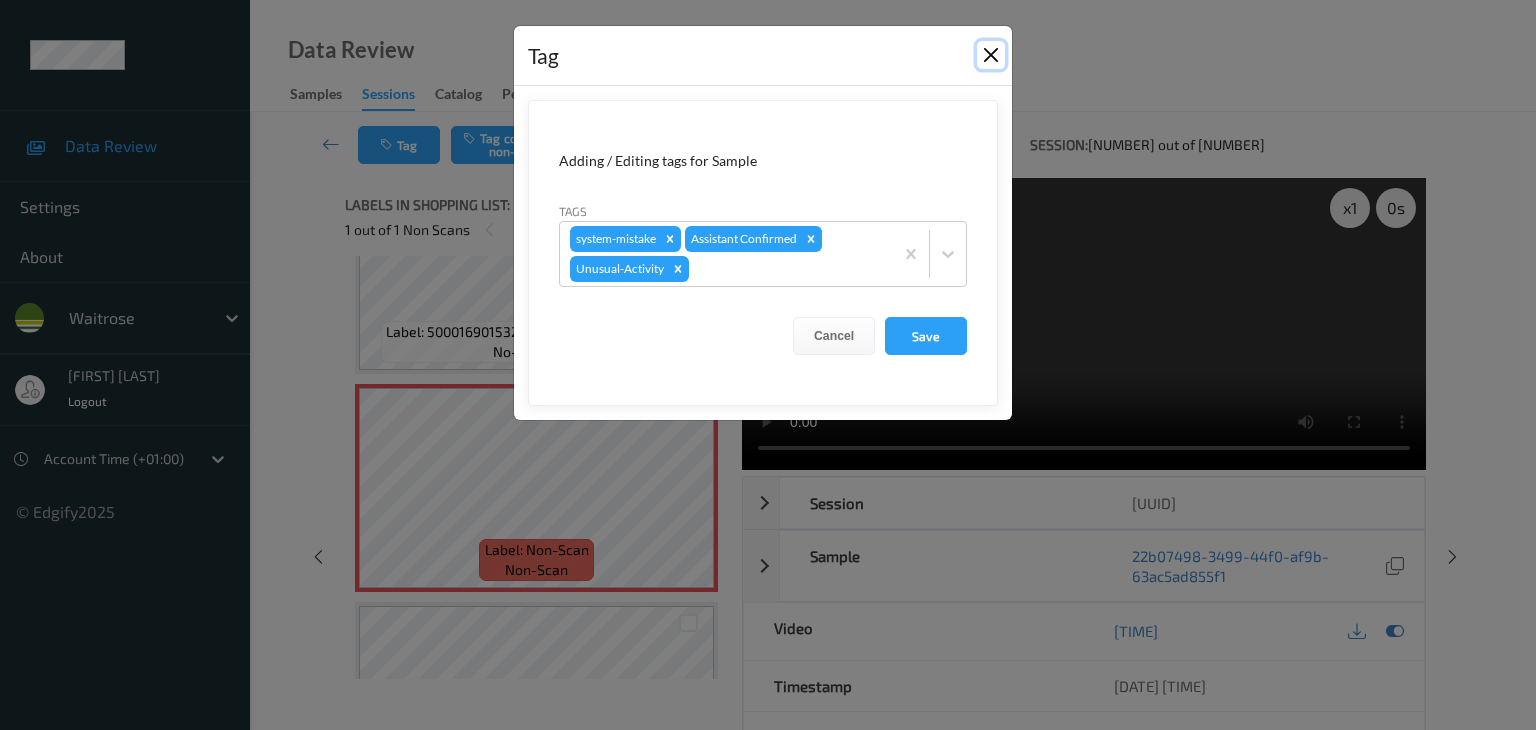 click at bounding box center [991, 55] 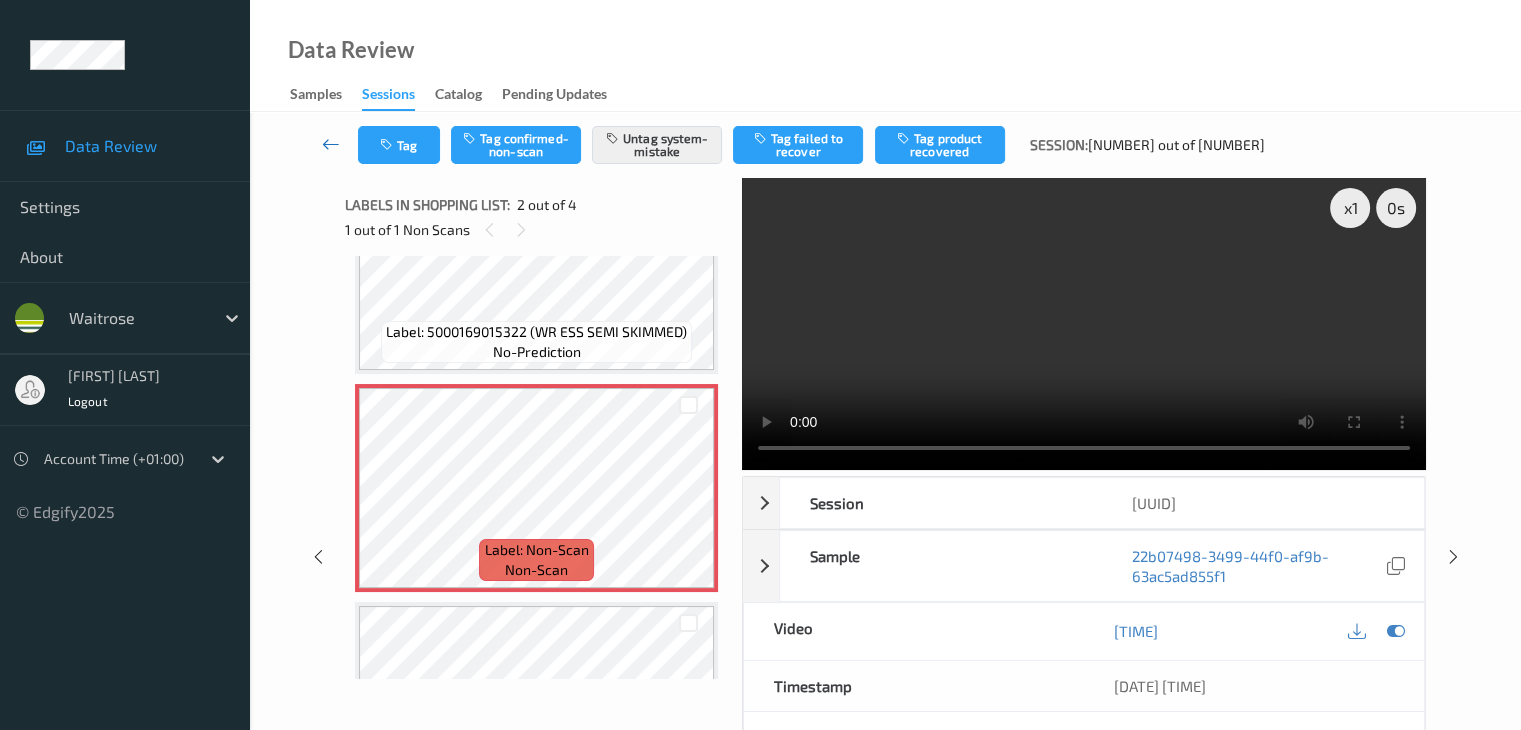 click at bounding box center [331, 144] 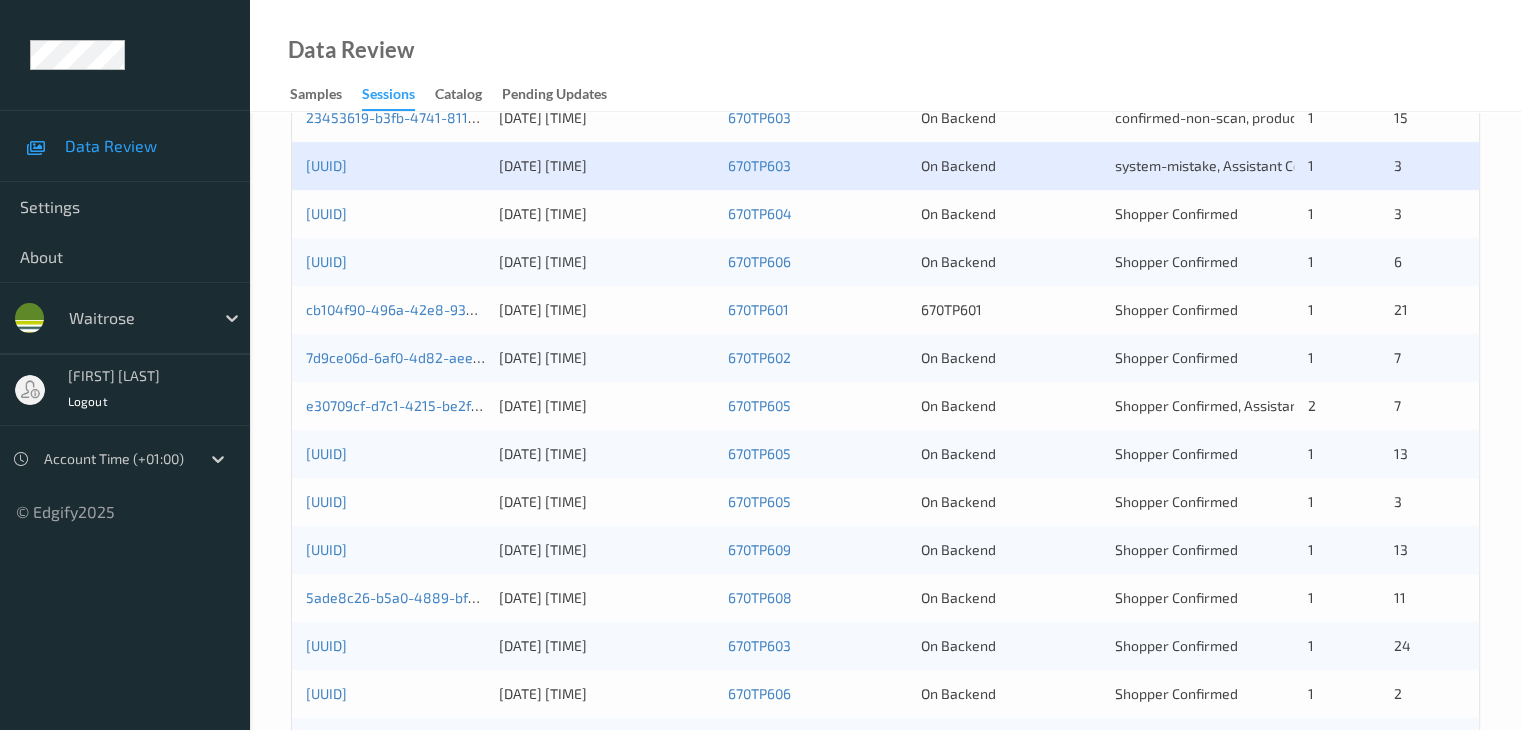 scroll, scrollTop: 700, scrollLeft: 0, axis: vertical 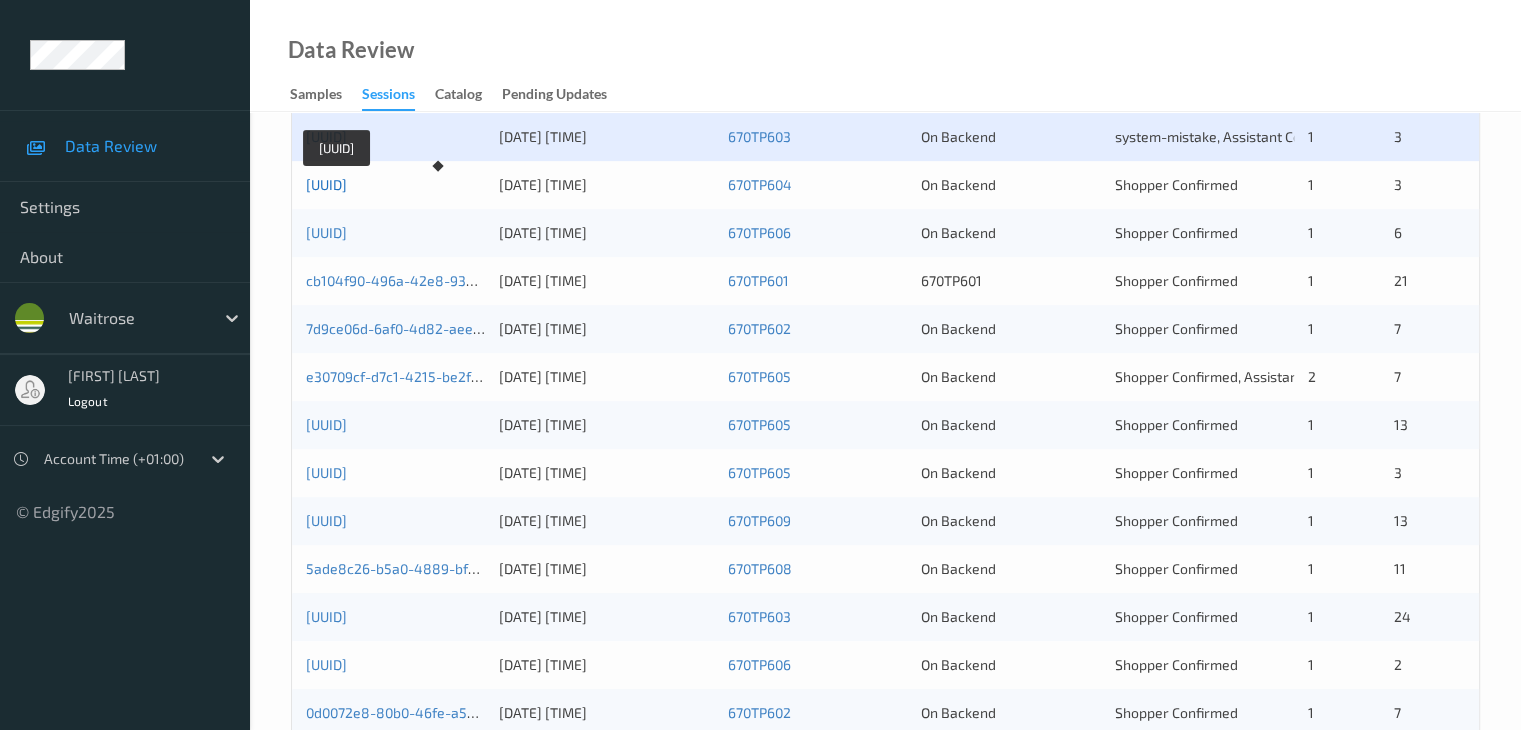 click on "[UUID]" at bounding box center (326, 184) 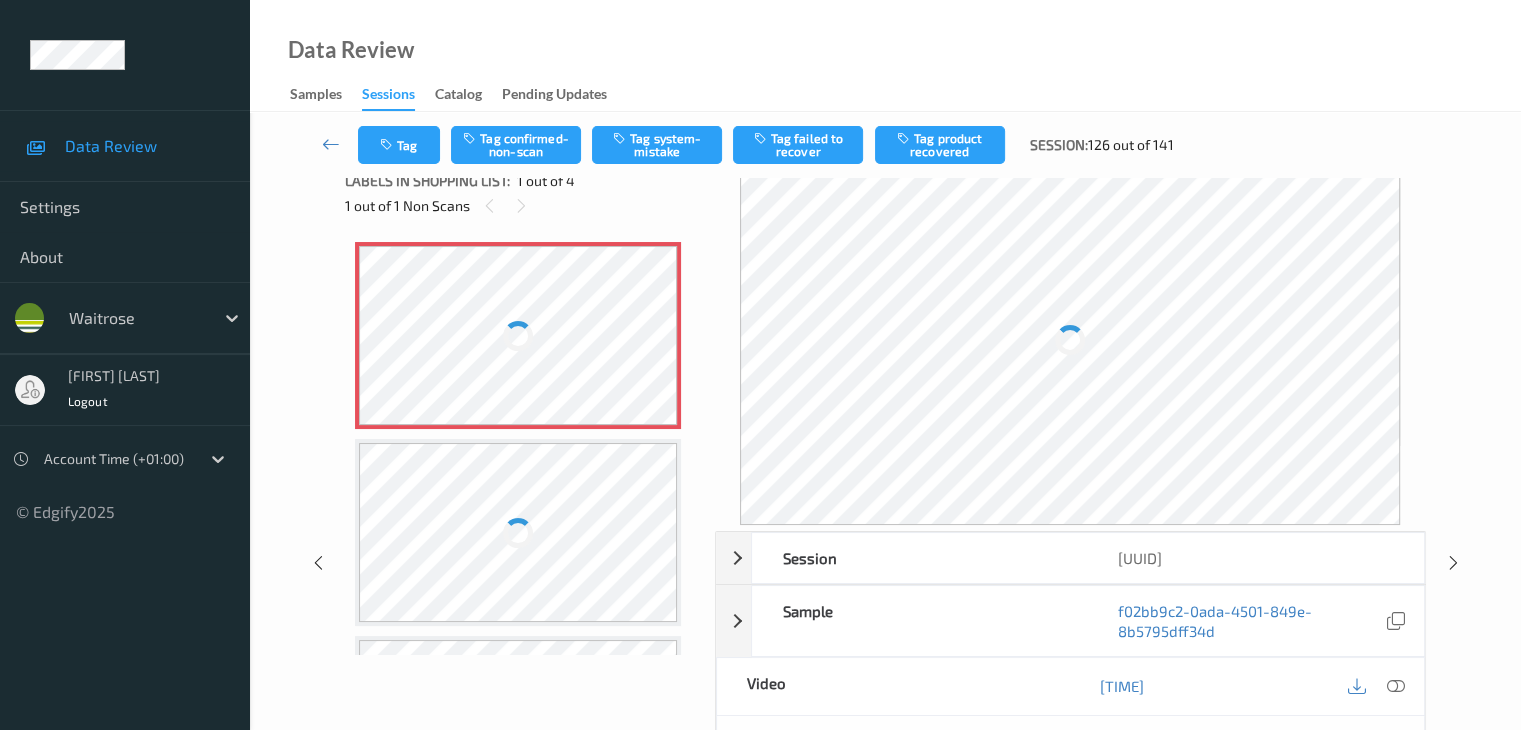 scroll, scrollTop: 0, scrollLeft: 0, axis: both 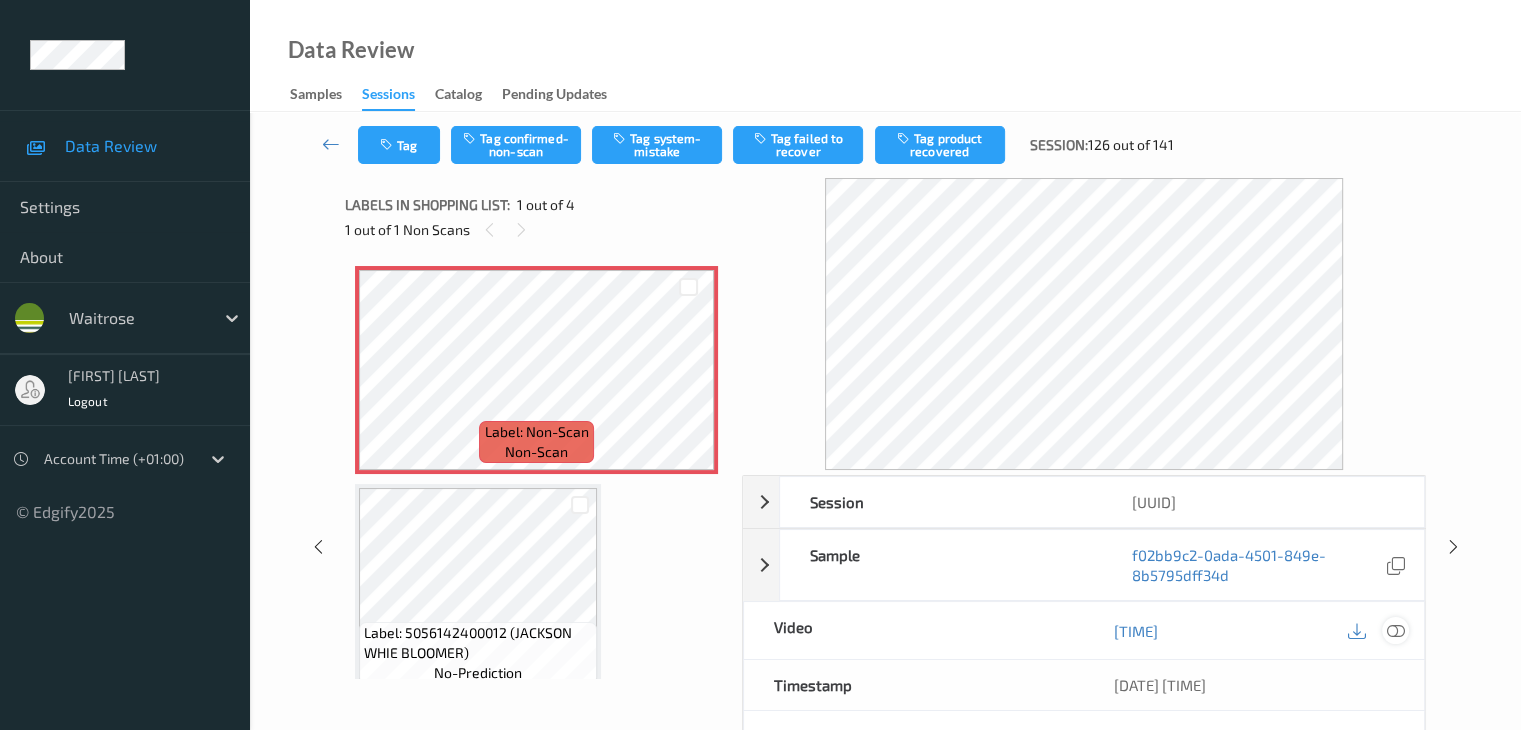 click at bounding box center (1395, 631) 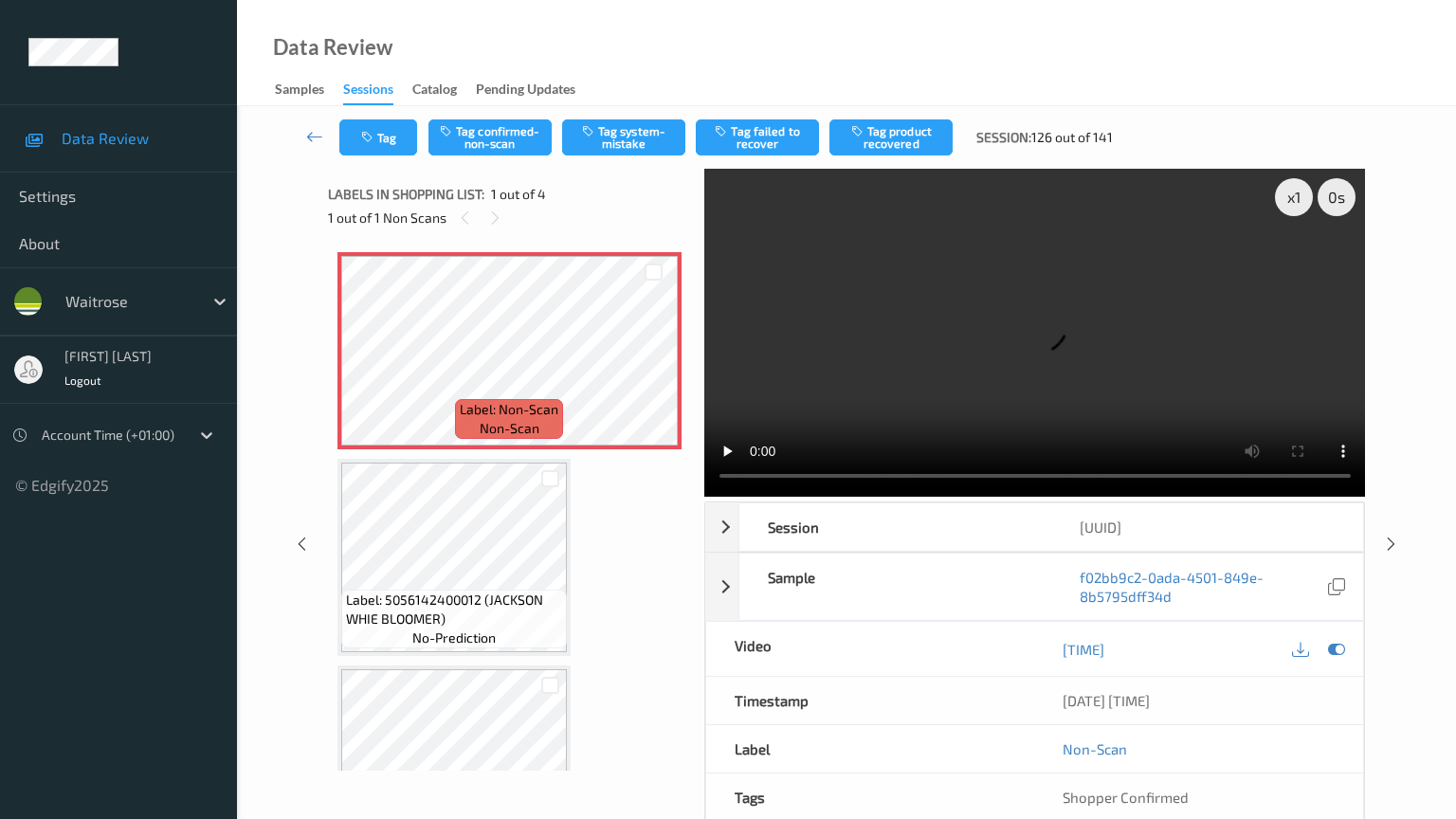 type 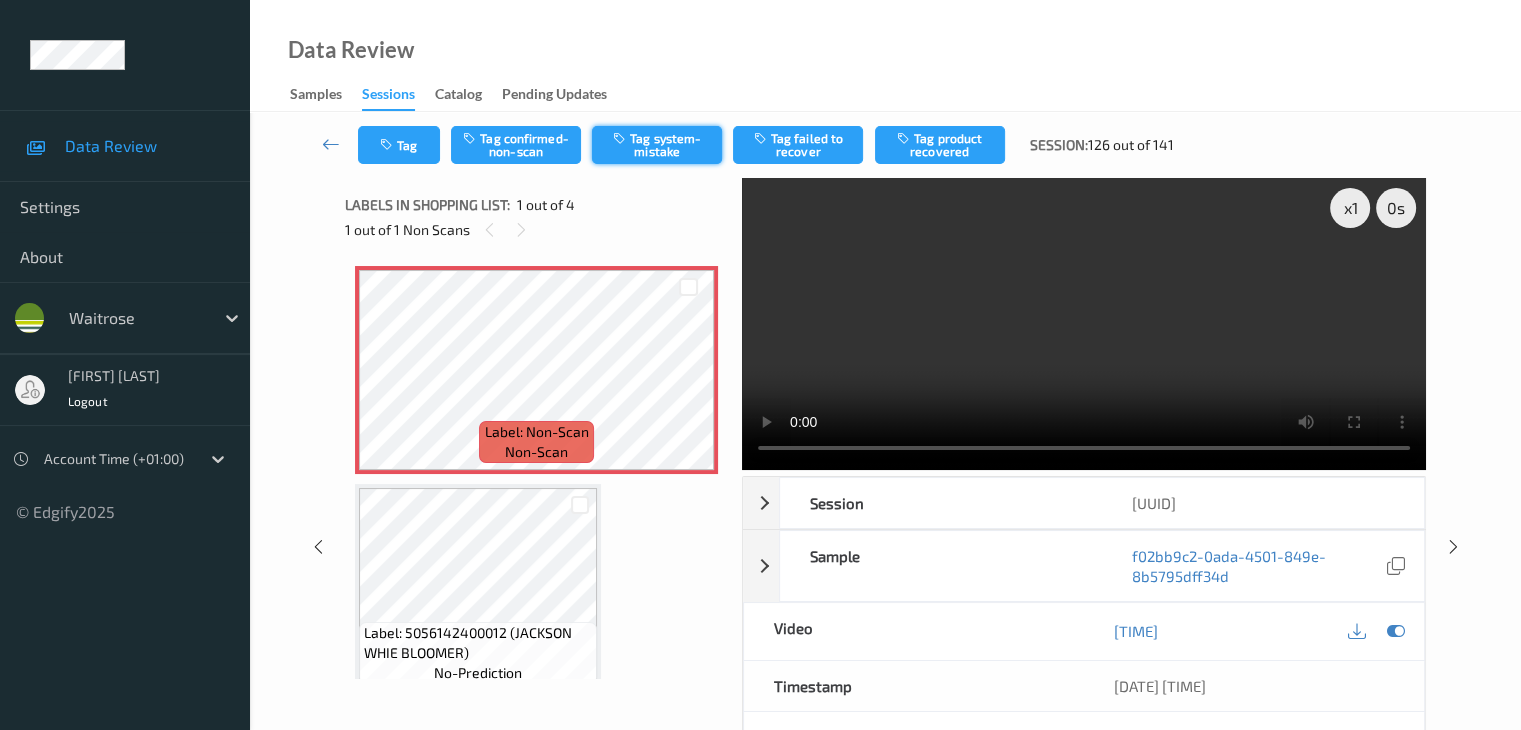 click on "Tag   system-mistake" at bounding box center (657, 145) 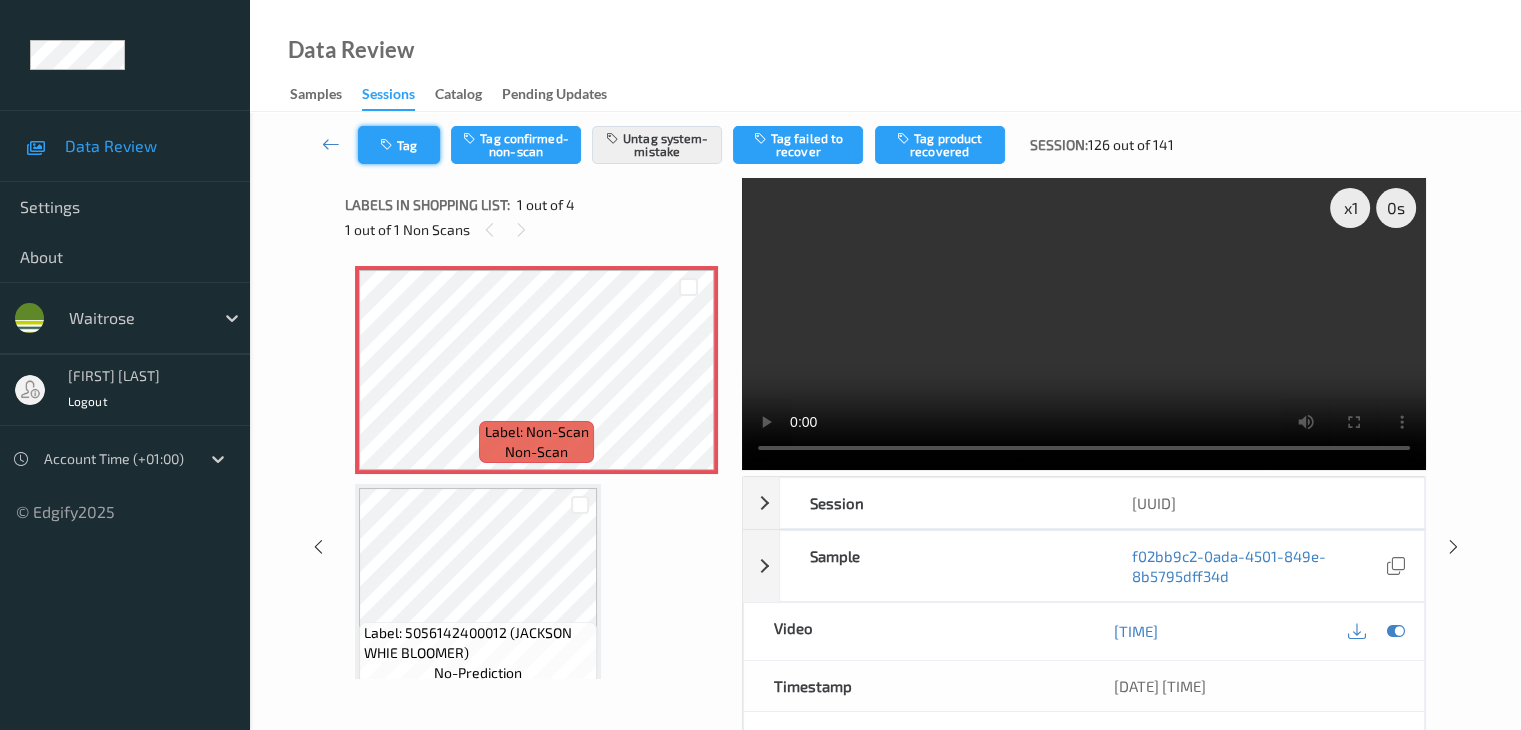 click on "Tag" at bounding box center (399, 145) 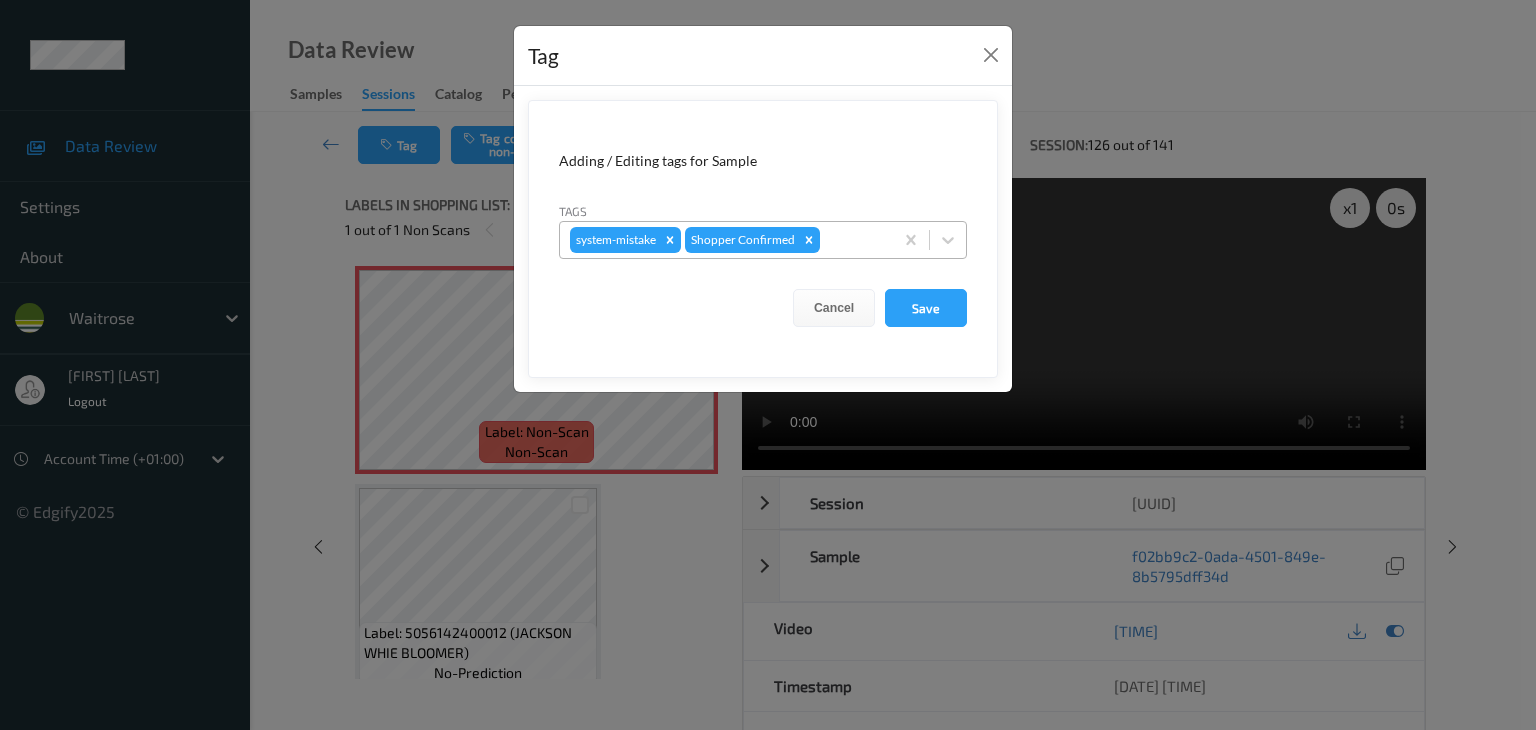 click at bounding box center [853, 240] 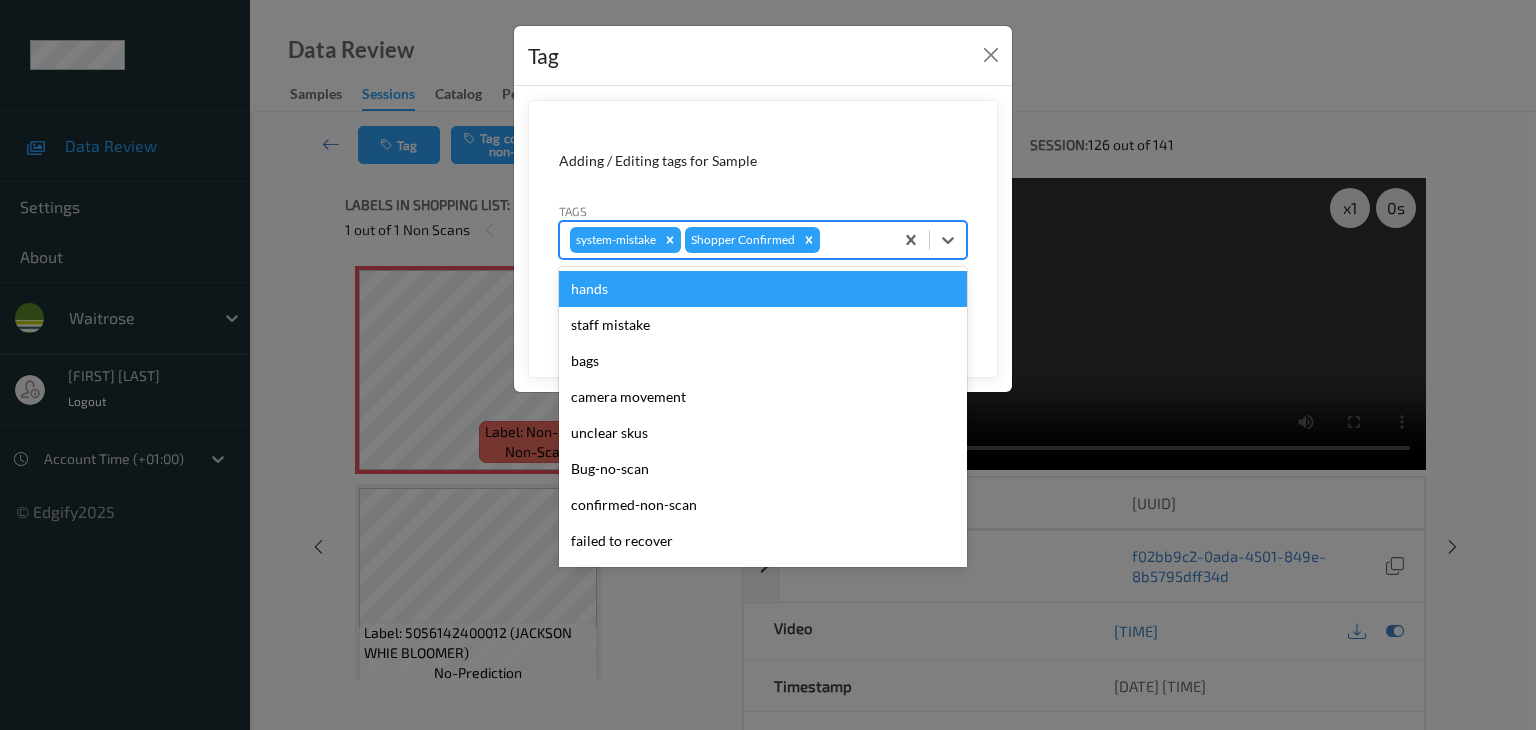 type on "u" 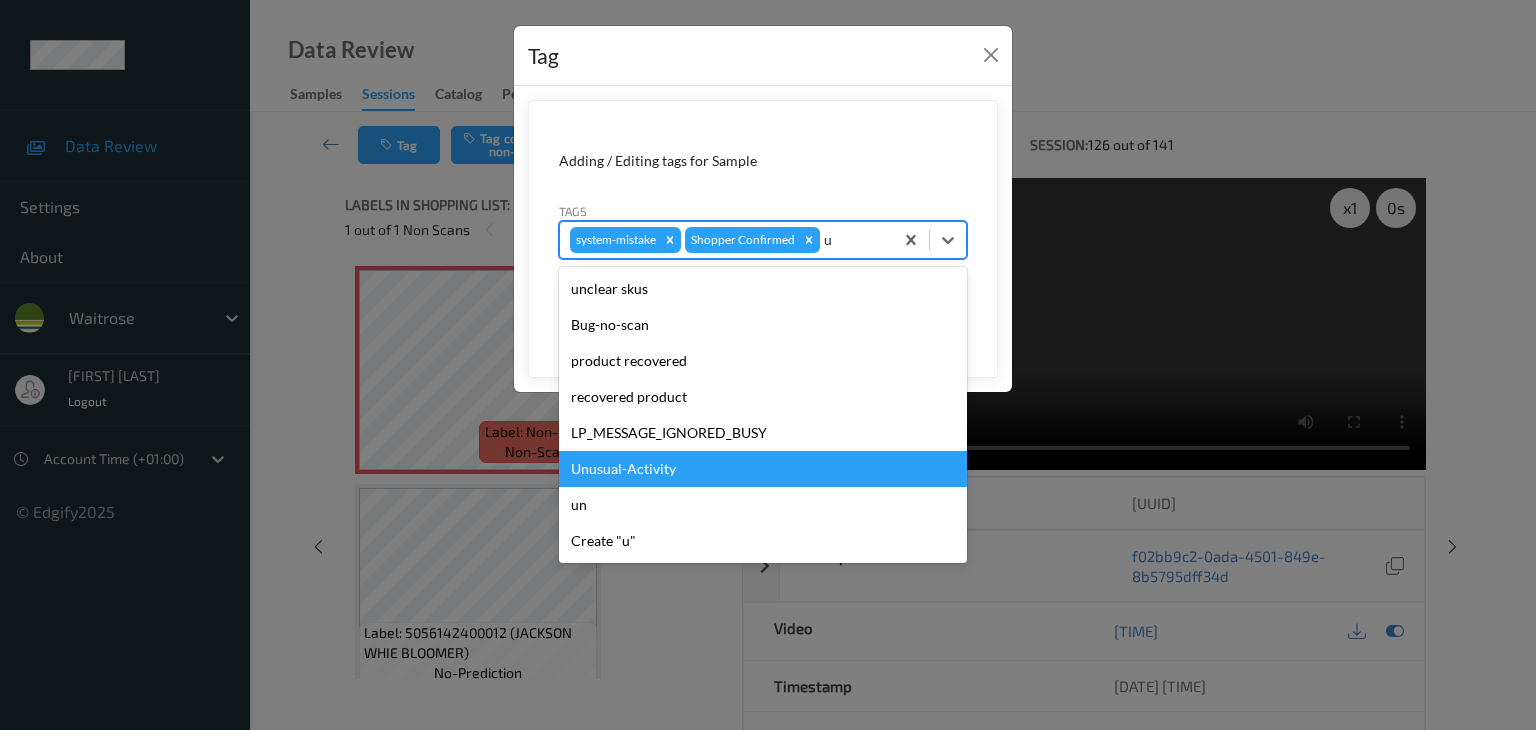 click on "Unusual-Activity" at bounding box center (763, 469) 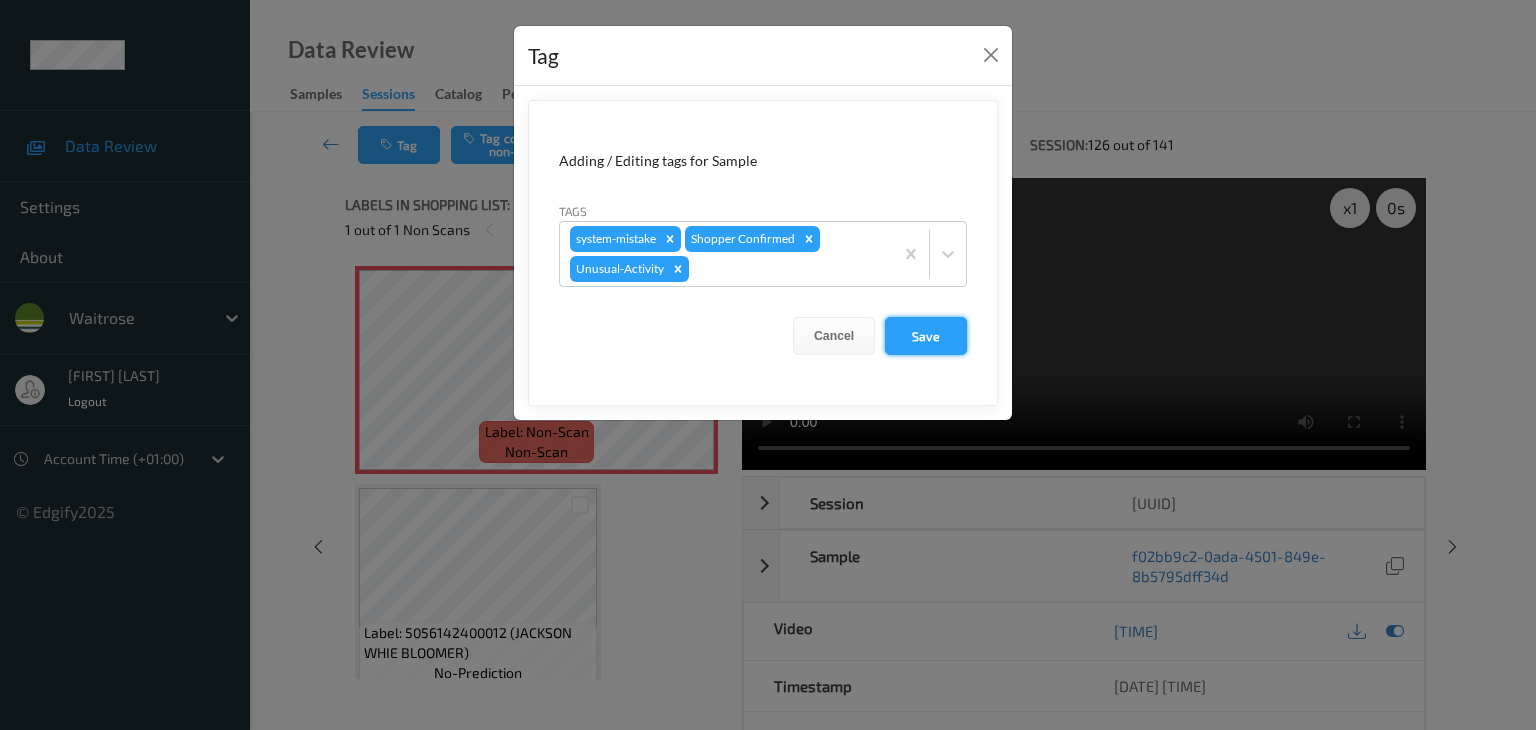click on "Save" at bounding box center [926, 336] 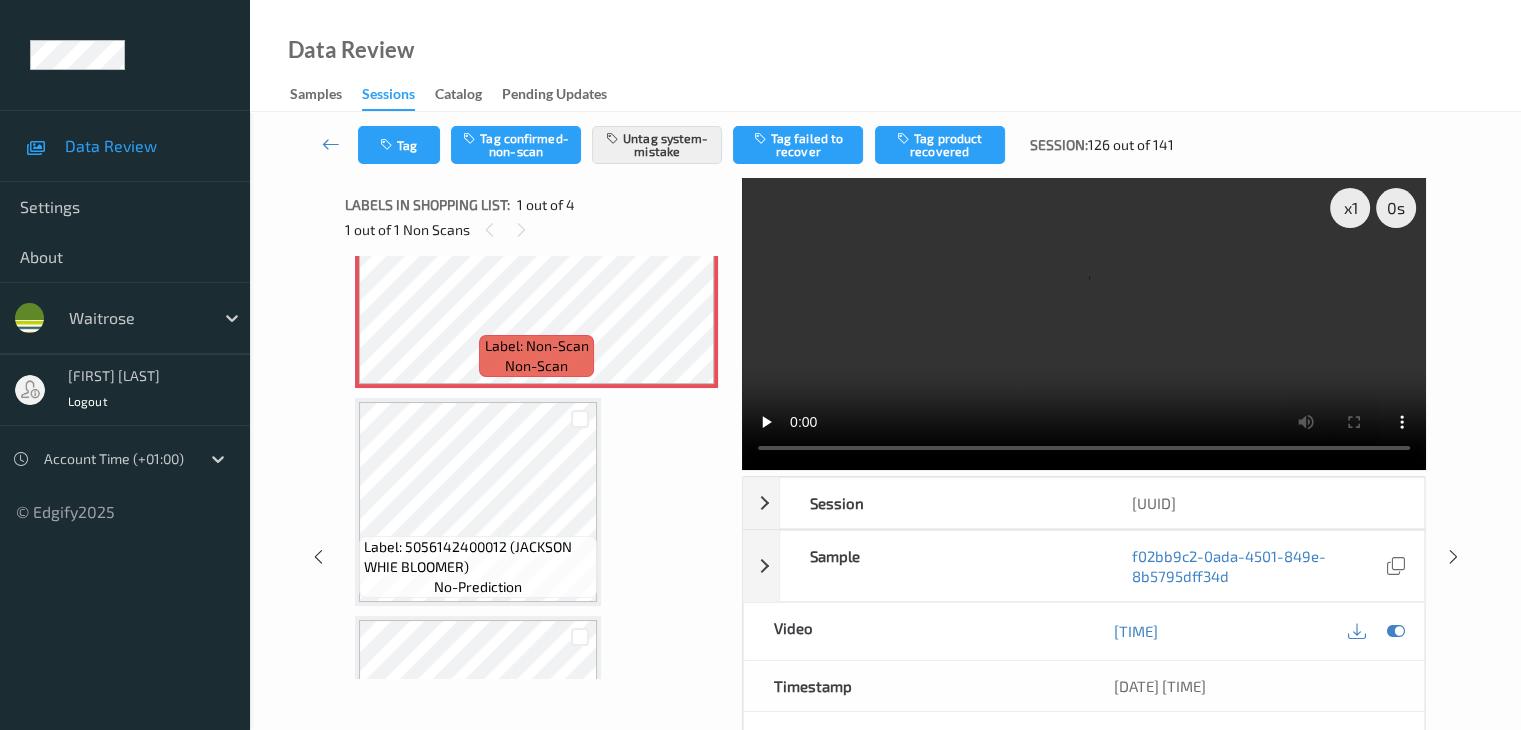 scroll, scrollTop: 200, scrollLeft: 0, axis: vertical 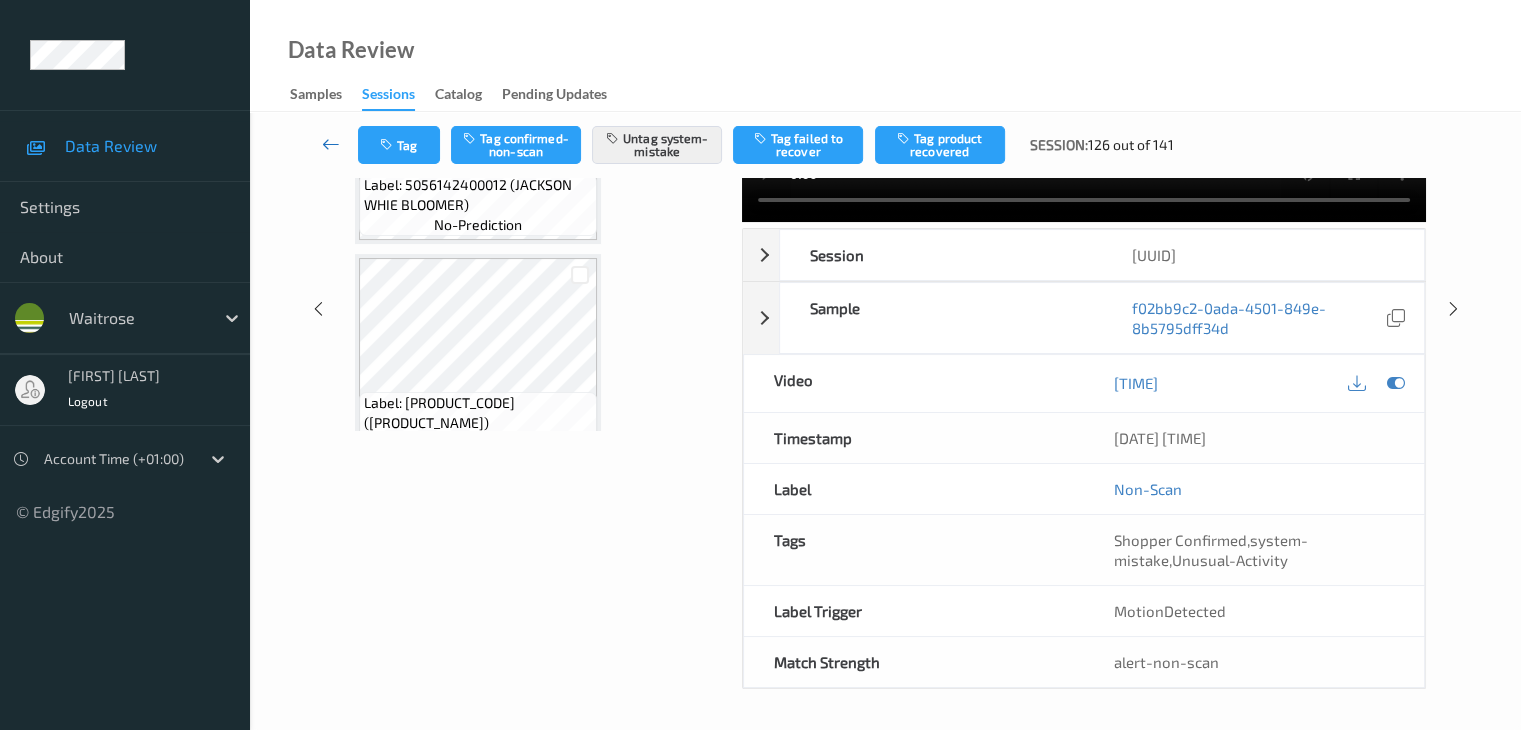 click at bounding box center (331, 144) 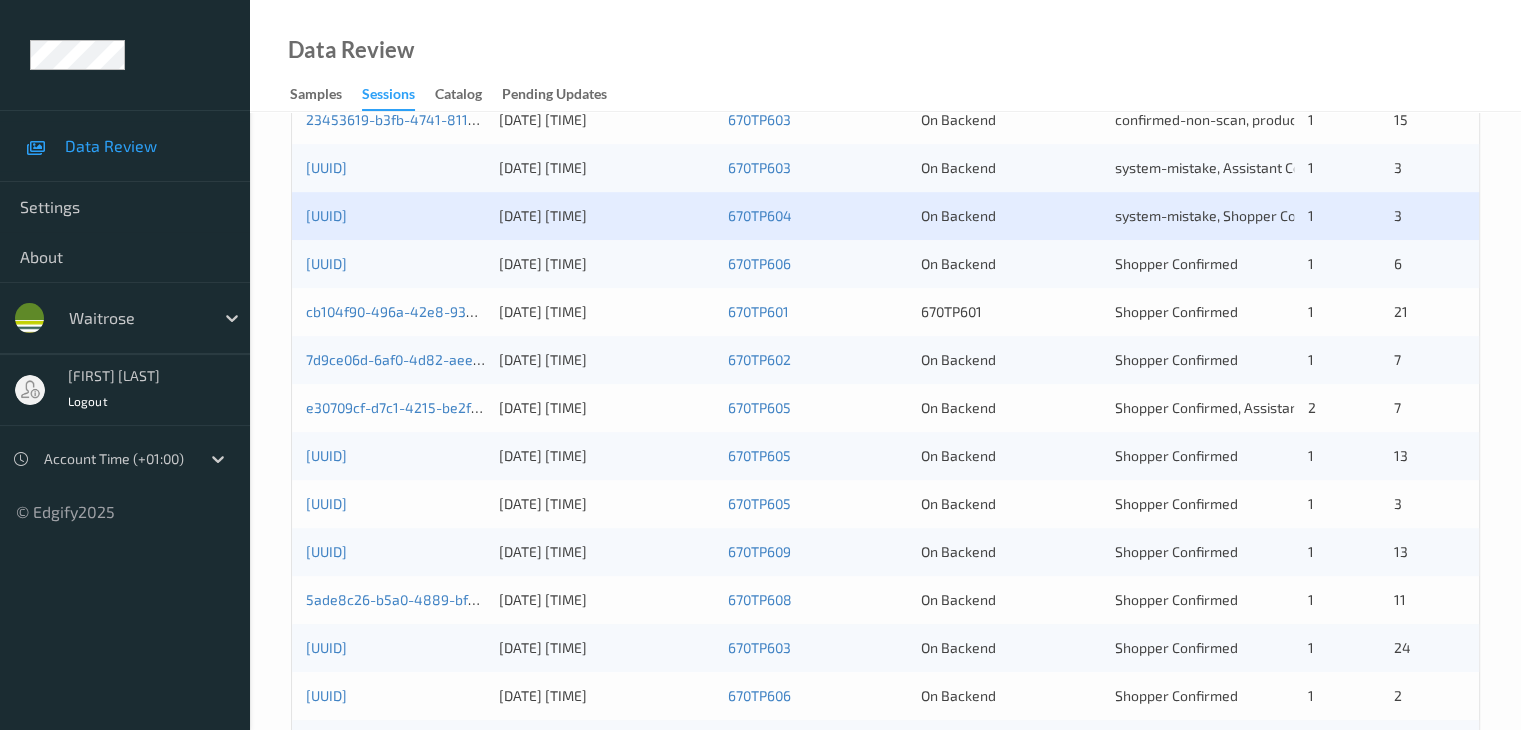 scroll, scrollTop: 634, scrollLeft: 0, axis: vertical 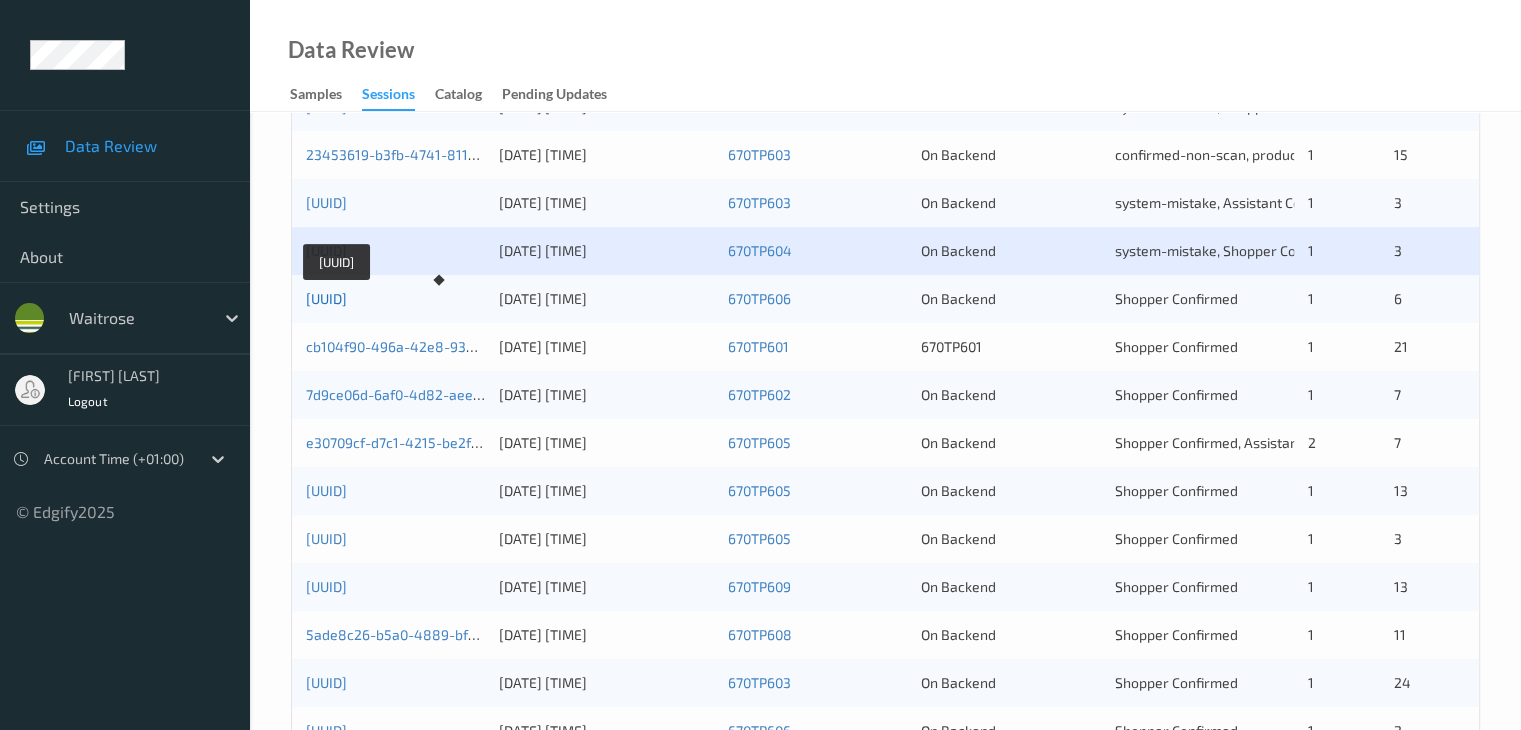 click on "[UUID]" at bounding box center [326, 298] 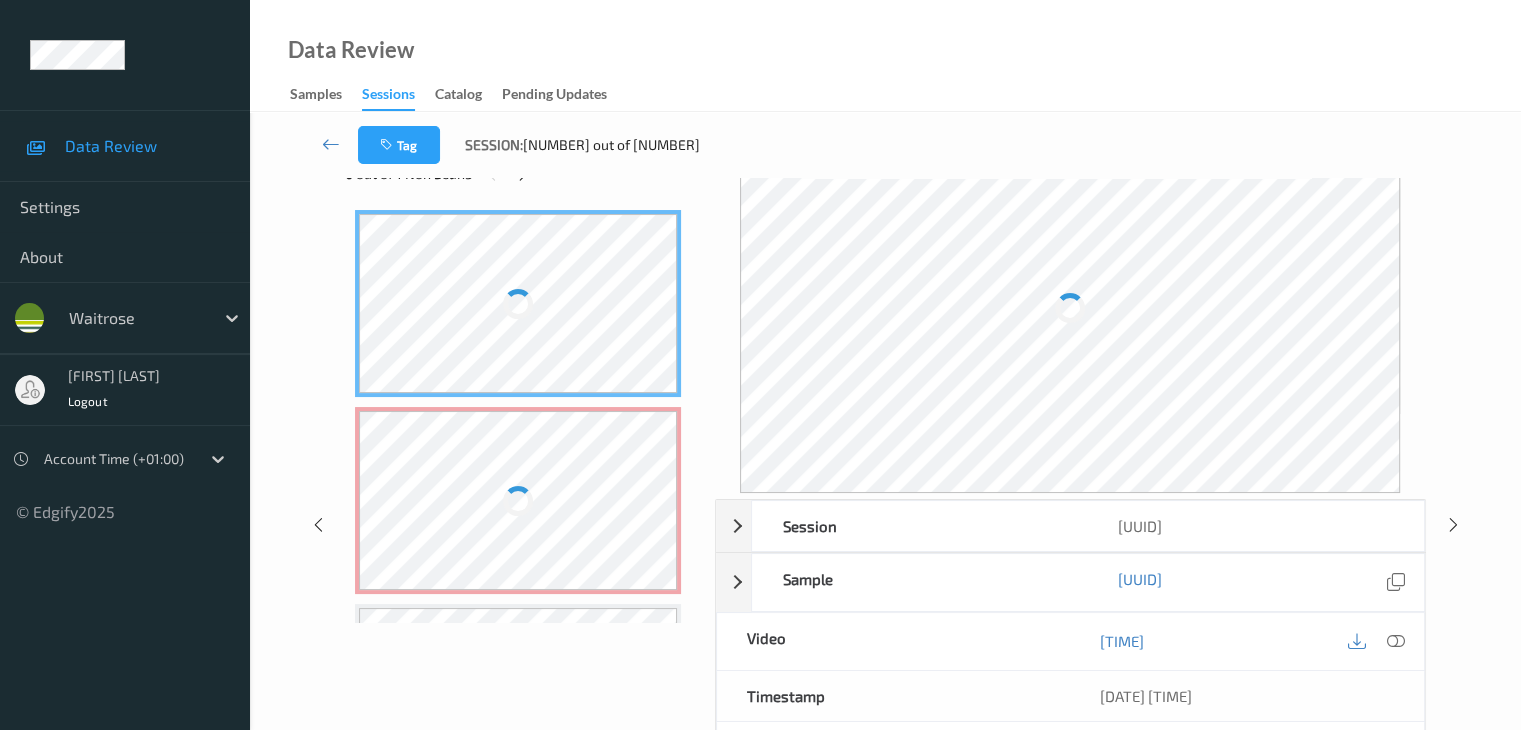 scroll, scrollTop: 0, scrollLeft: 0, axis: both 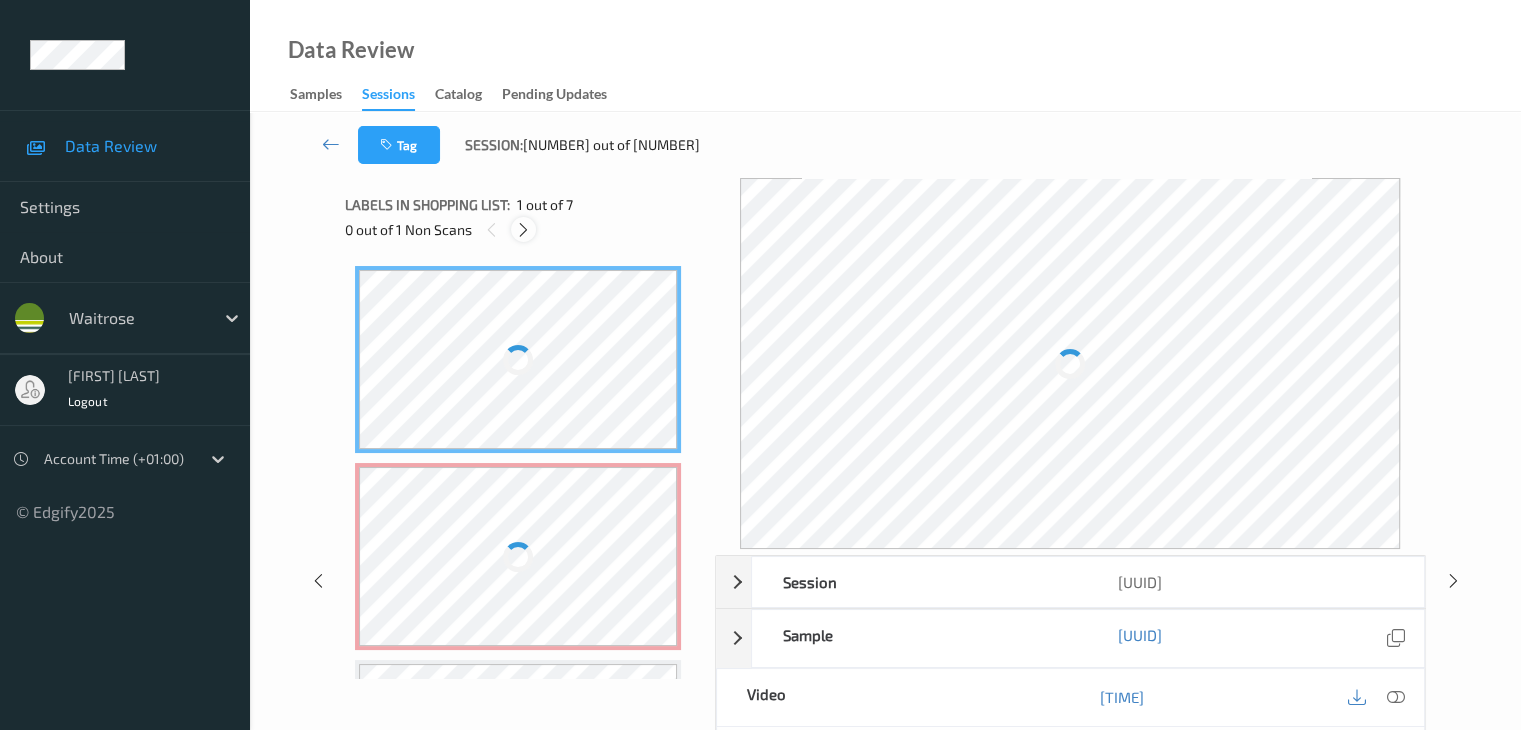 click at bounding box center [523, 229] 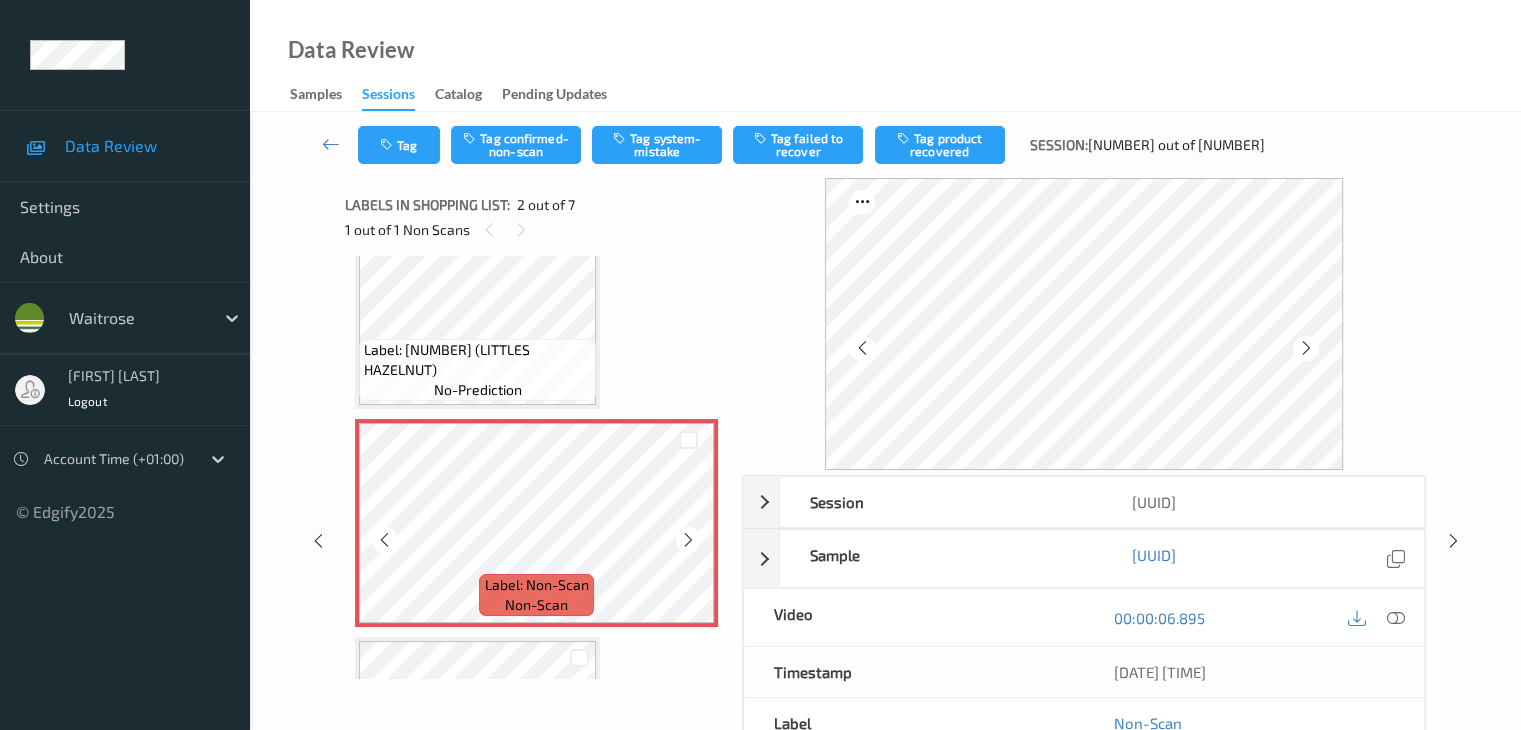 scroll, scrollTop: 110, scrollLeft: 0, axis: vertical 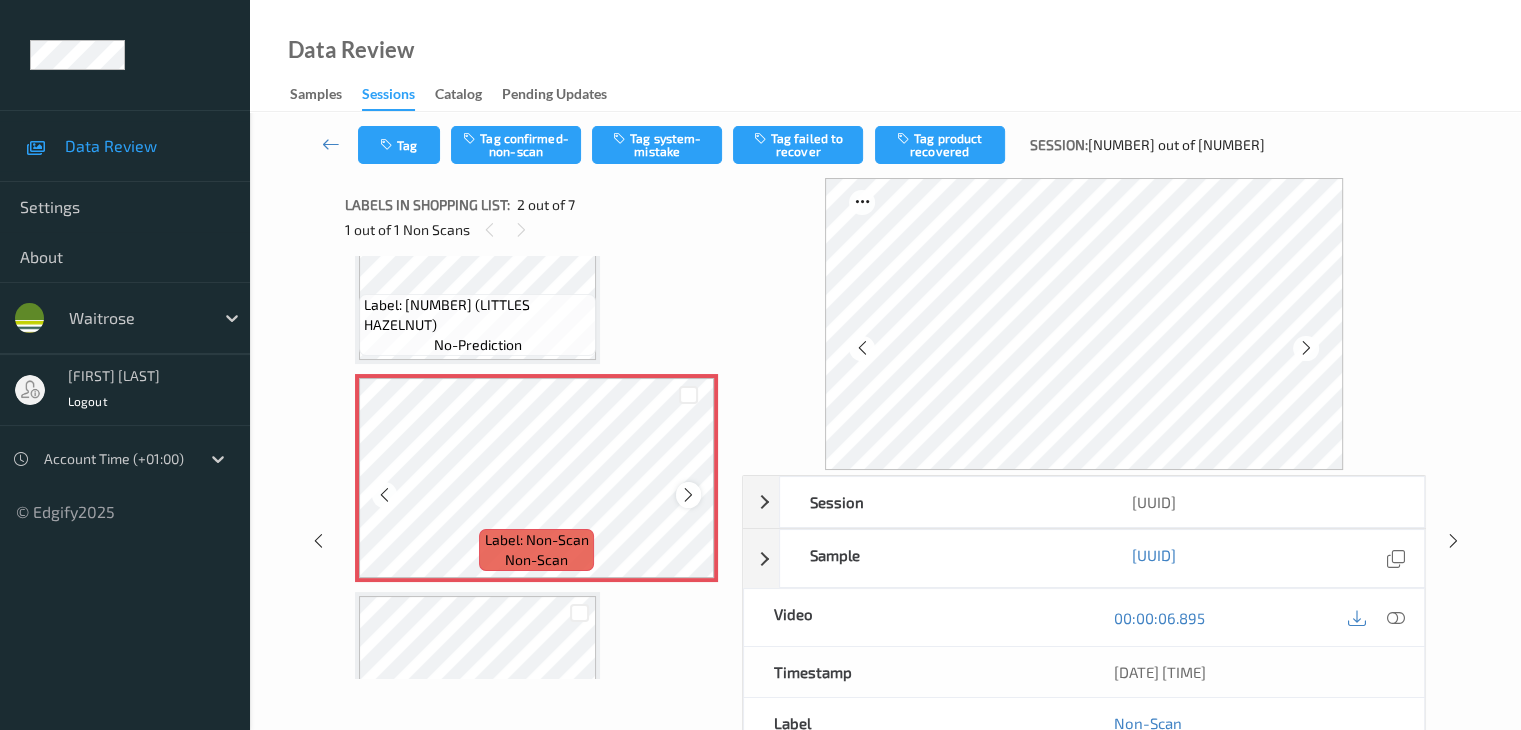click at bounding box center [688, 495] 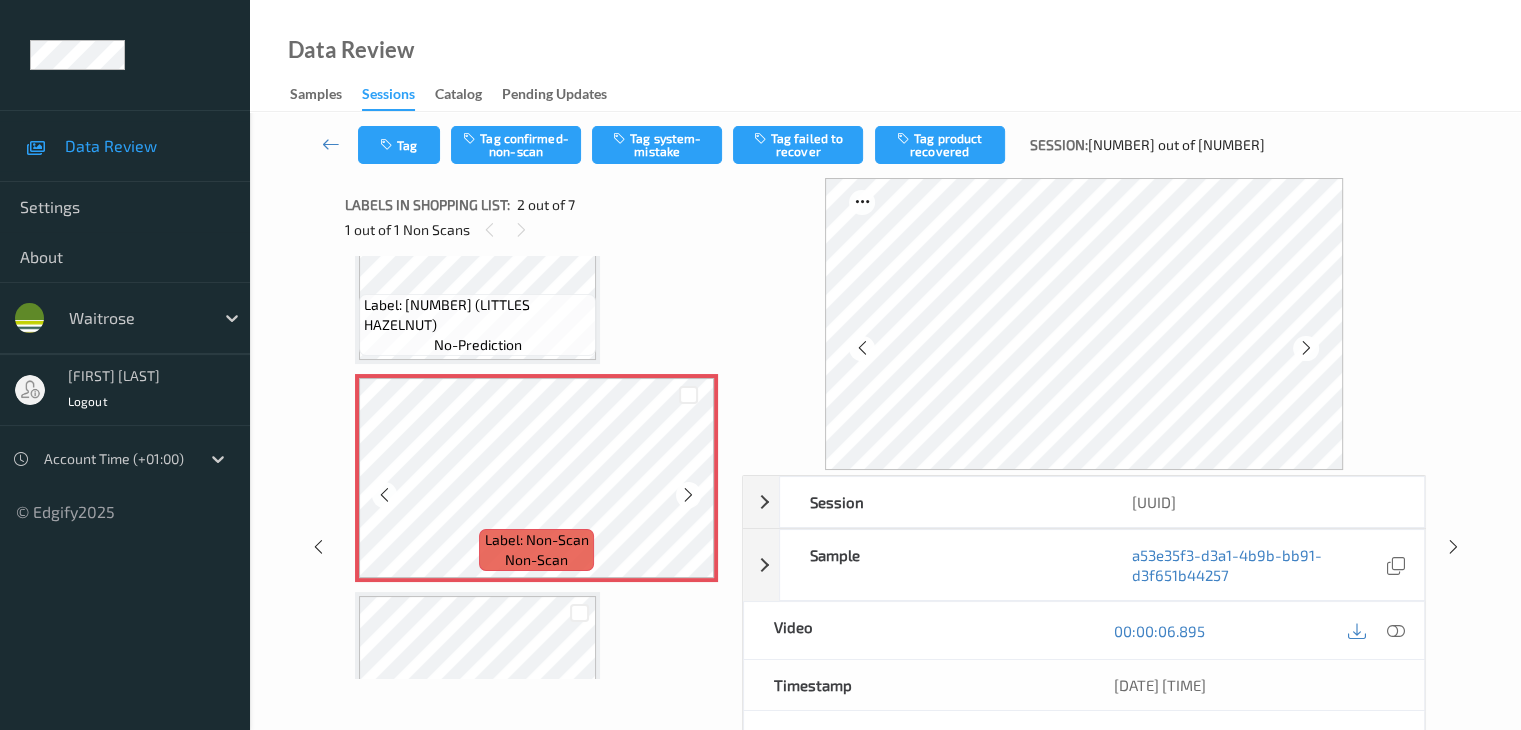 click at bounding box center (688, 495) 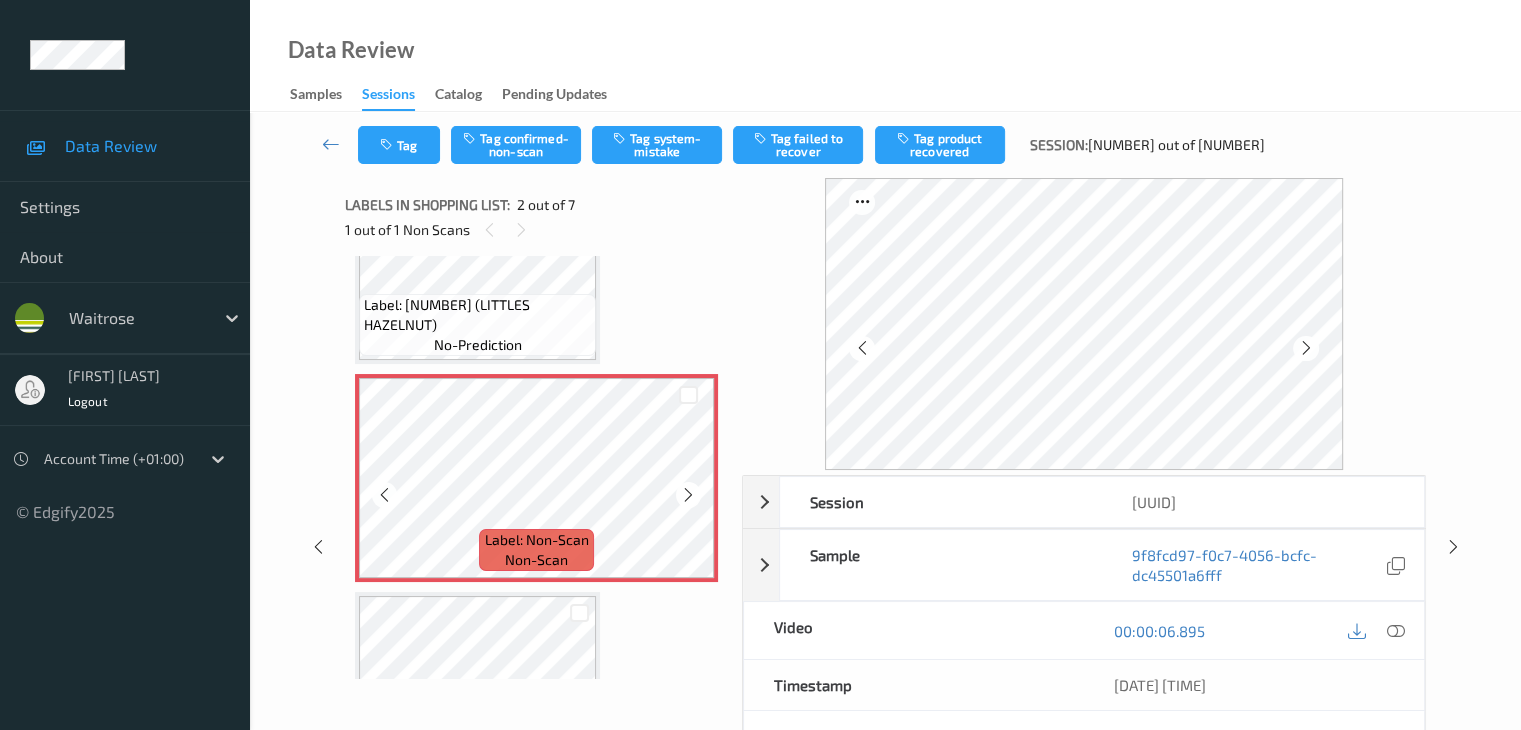 click at bounding box center (688, 495) 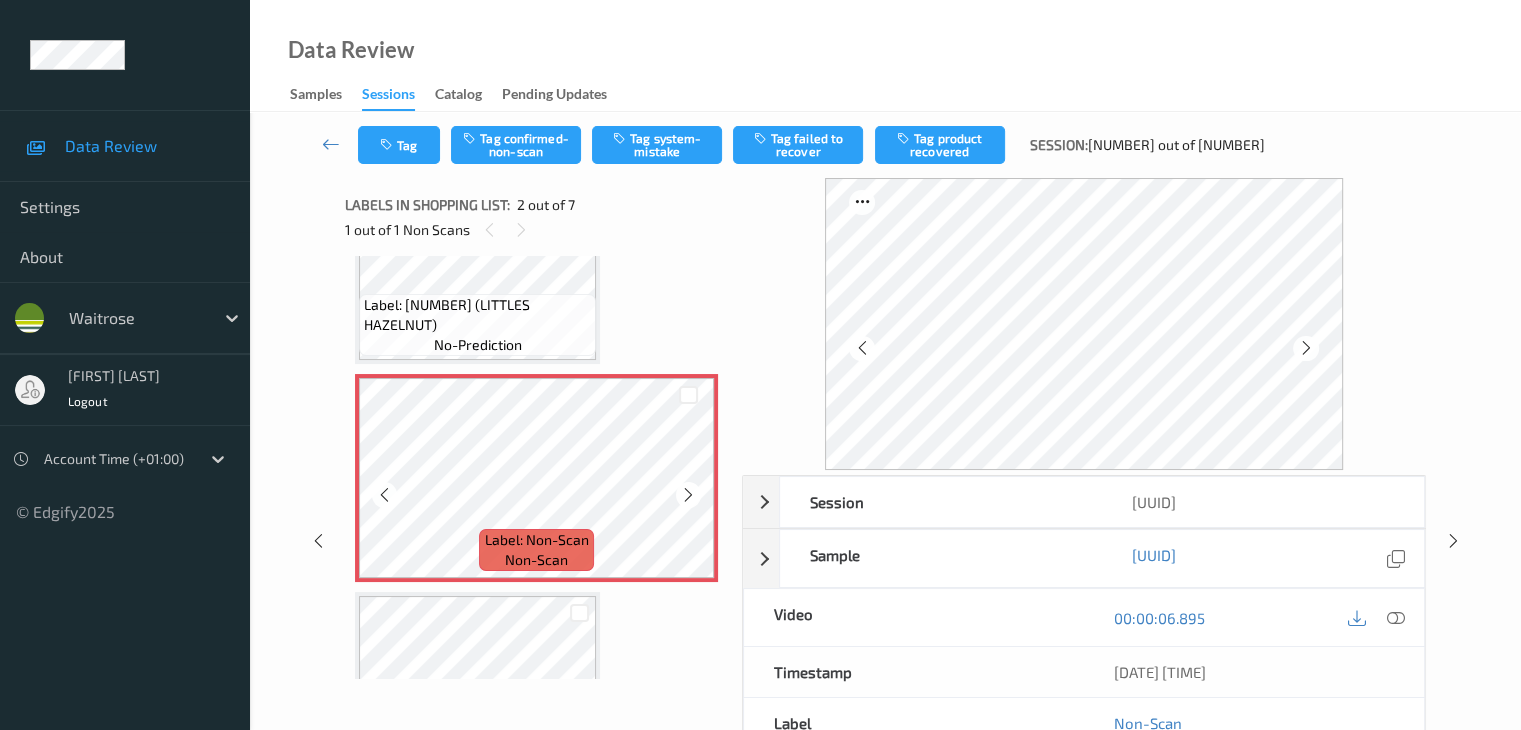 click at bounding box center [688, 495] 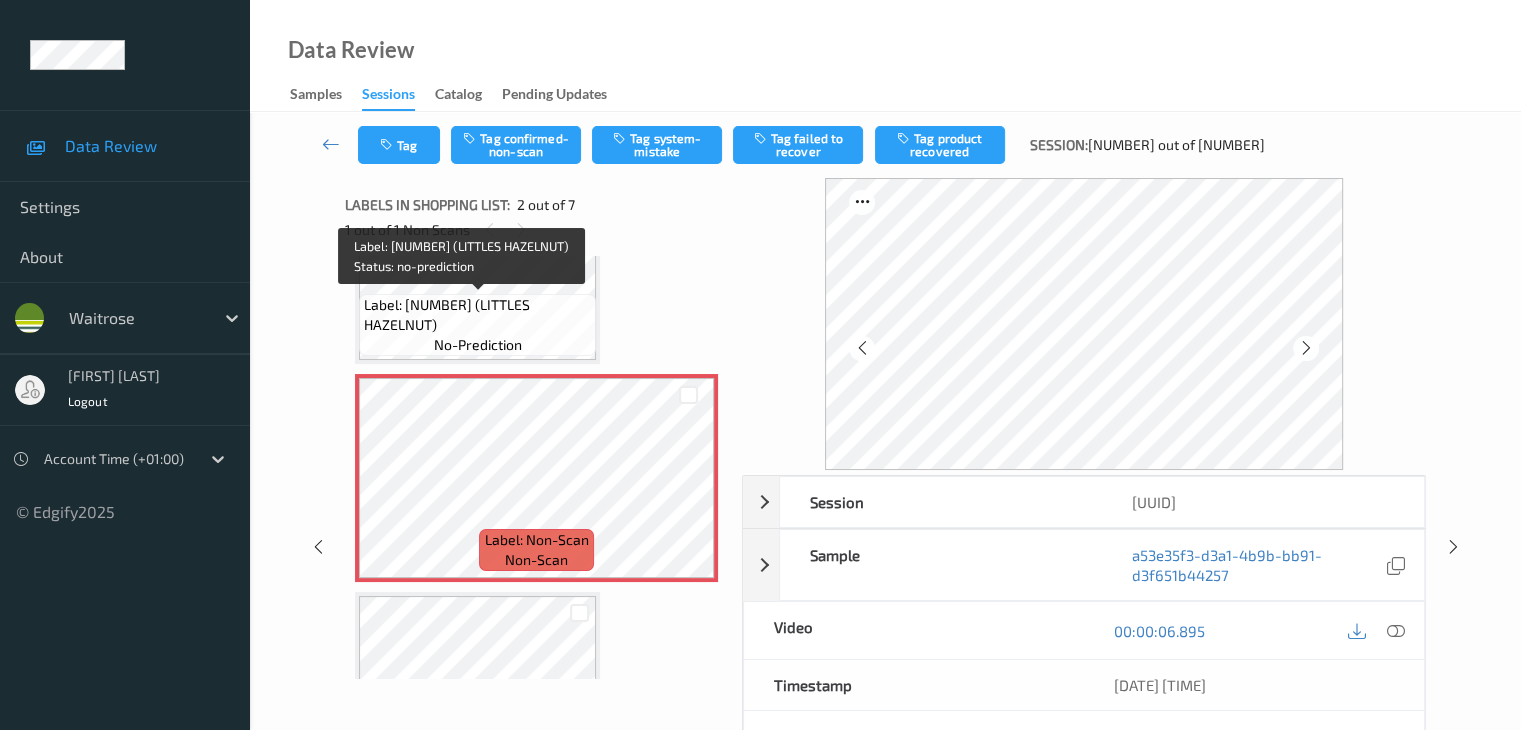 click on "Label: [NUMBER] (LITTLES HAZELNUT)" at bounding box center (477, 315) 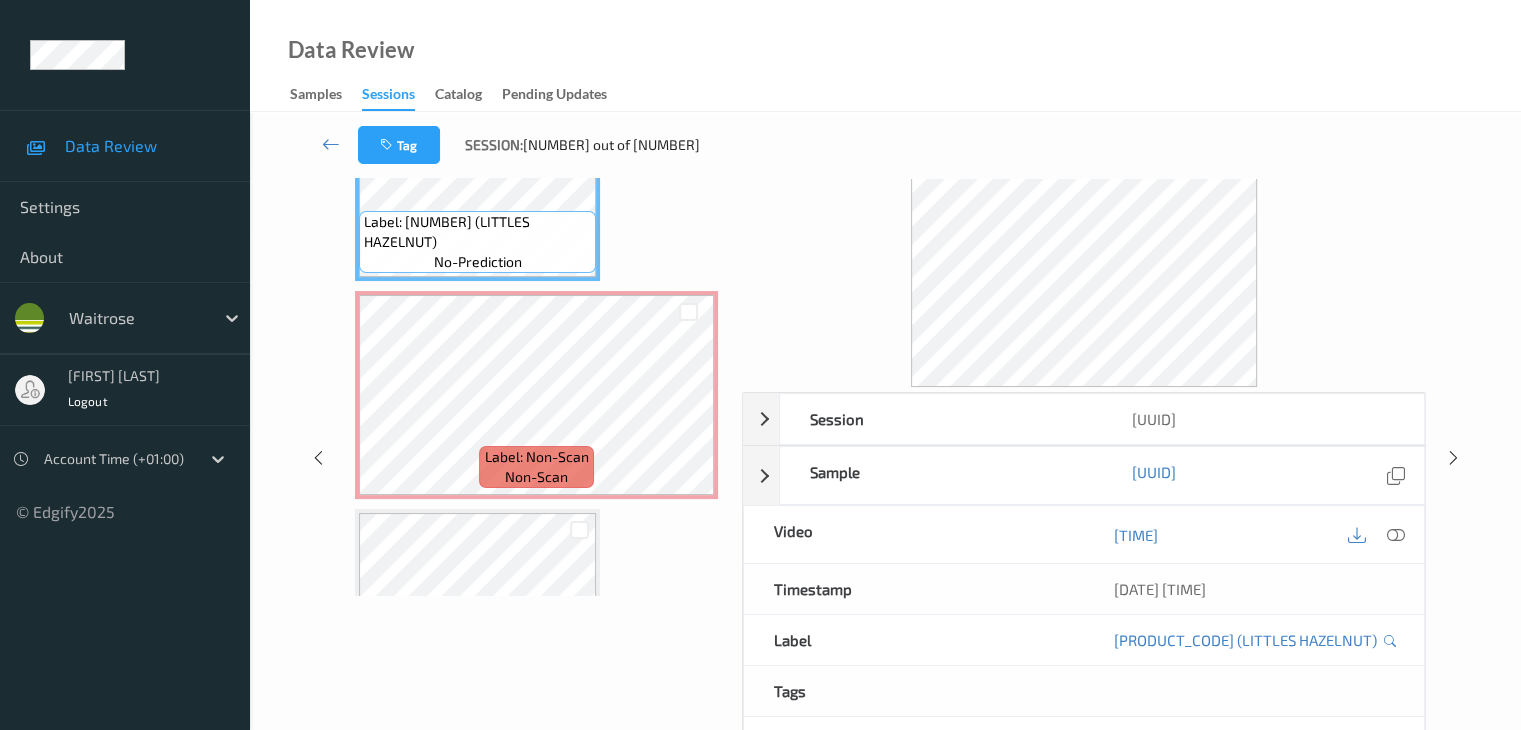 scroll, scrollTop: 200, scrollLeft: 0, axis: vertical 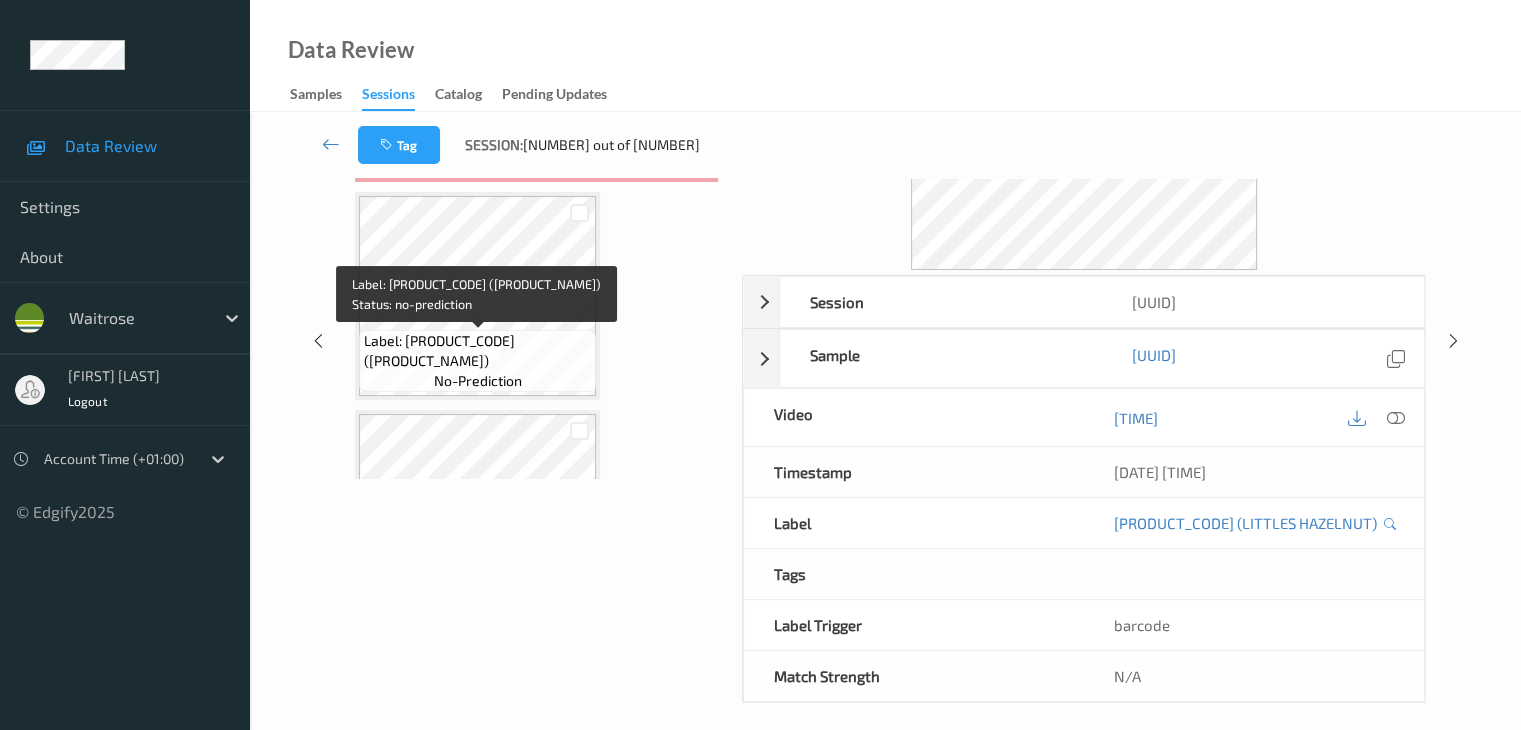 click on "Label: [PRODUCT_CODE] ([PRODUCT_NAME])" at bounding box center (477, 351) 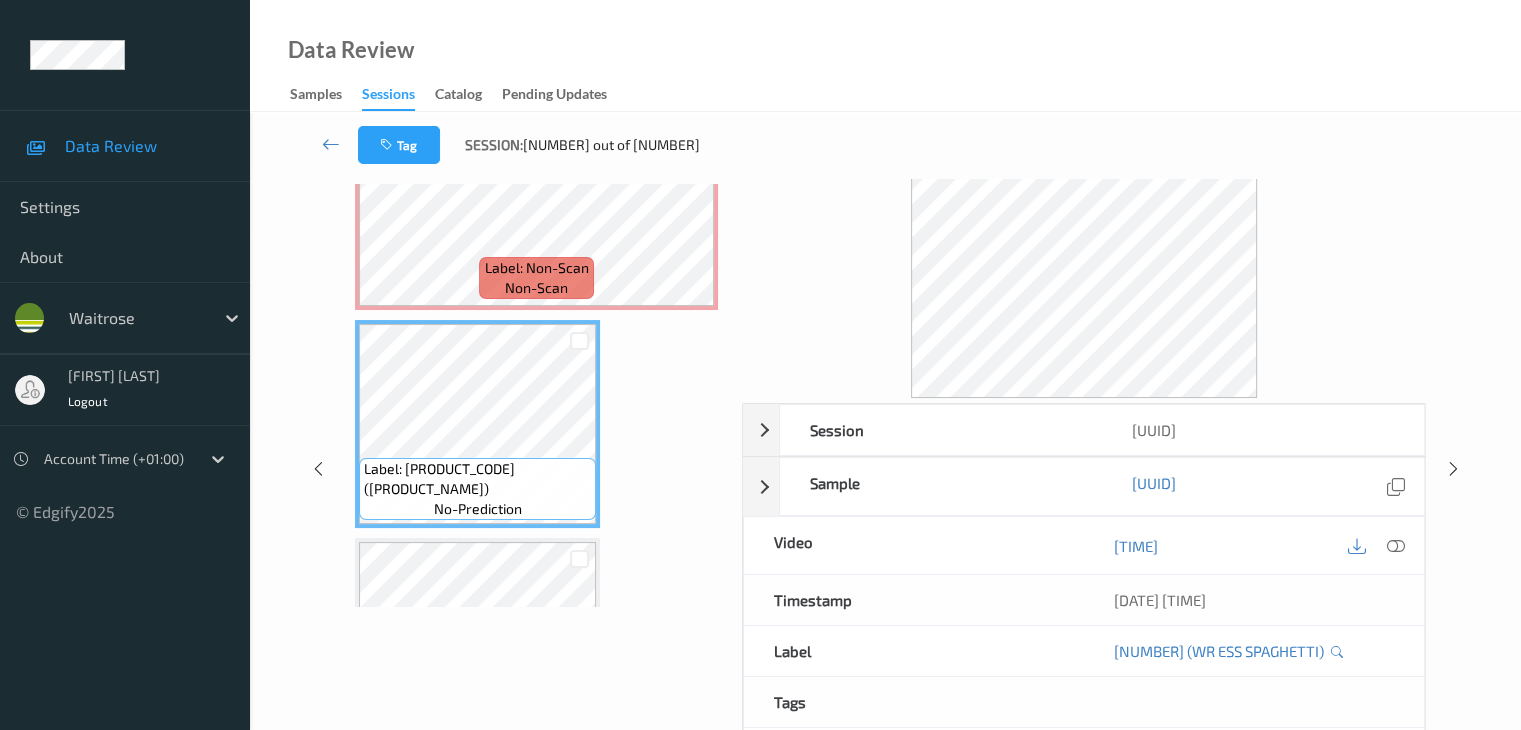 scroll, scrollTop: 0, scrollLeft: 0, axis: both 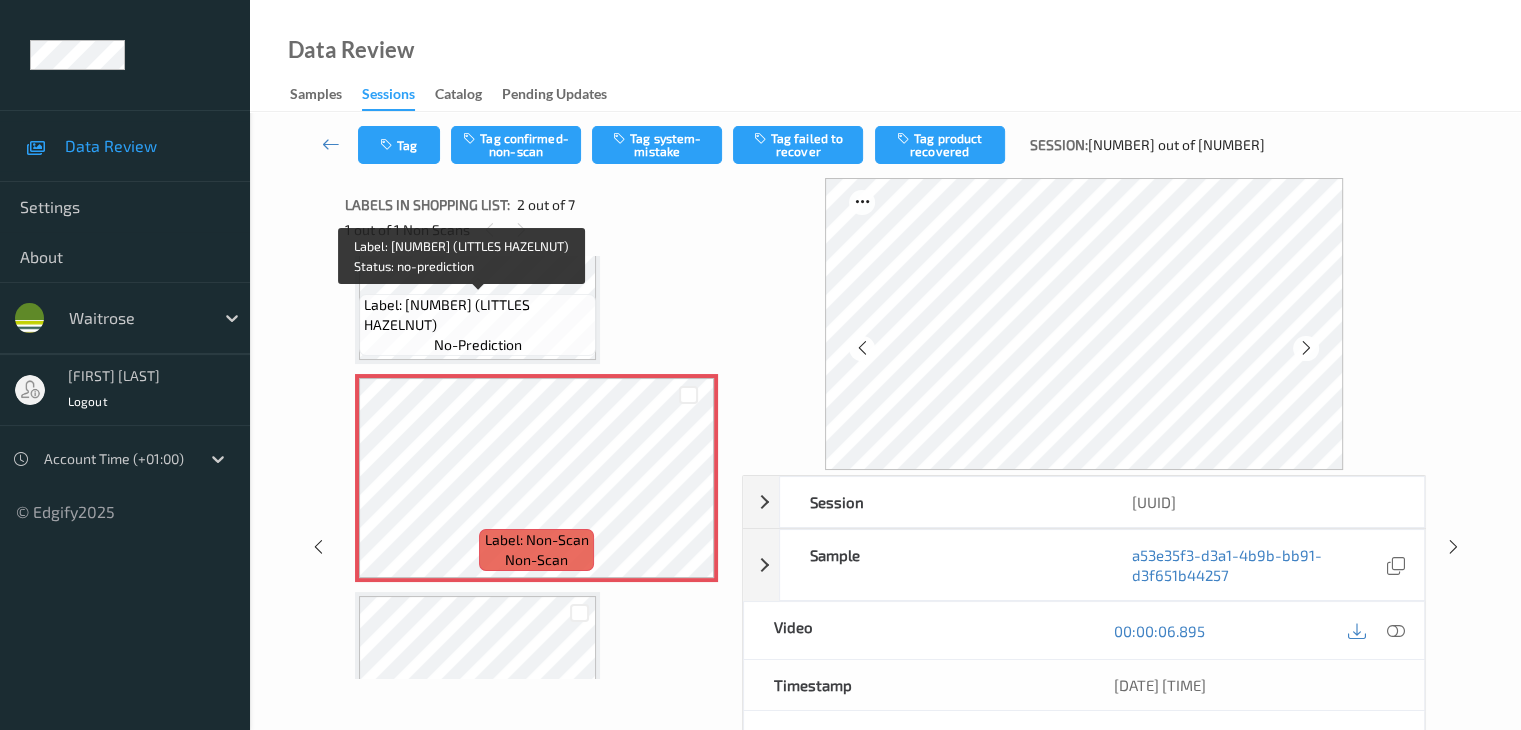 click on "Label: [NUMBER] (LITTLES HAZELNUT) no-prediction" at bounding box center [477, 325] 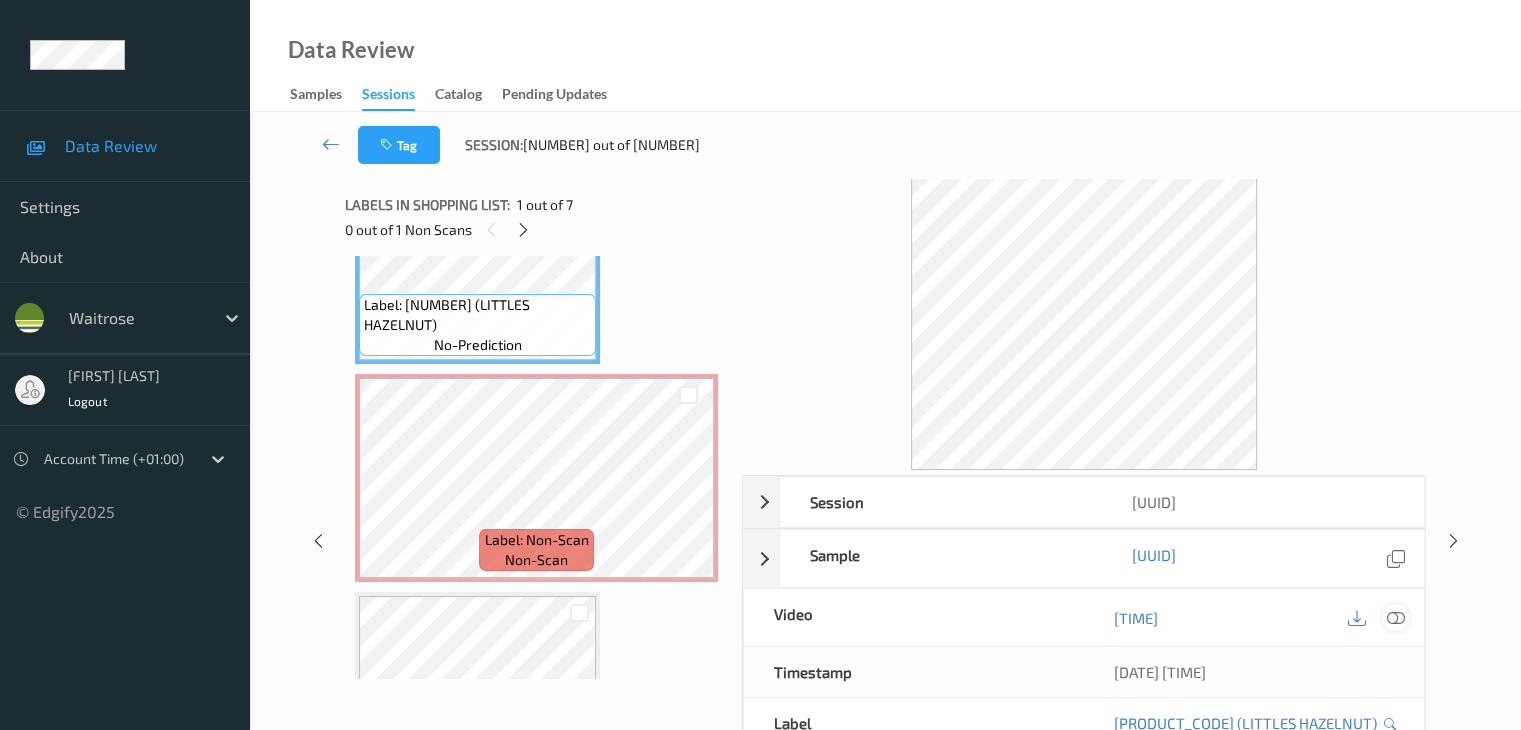 click at bounding box center (1395, 618) 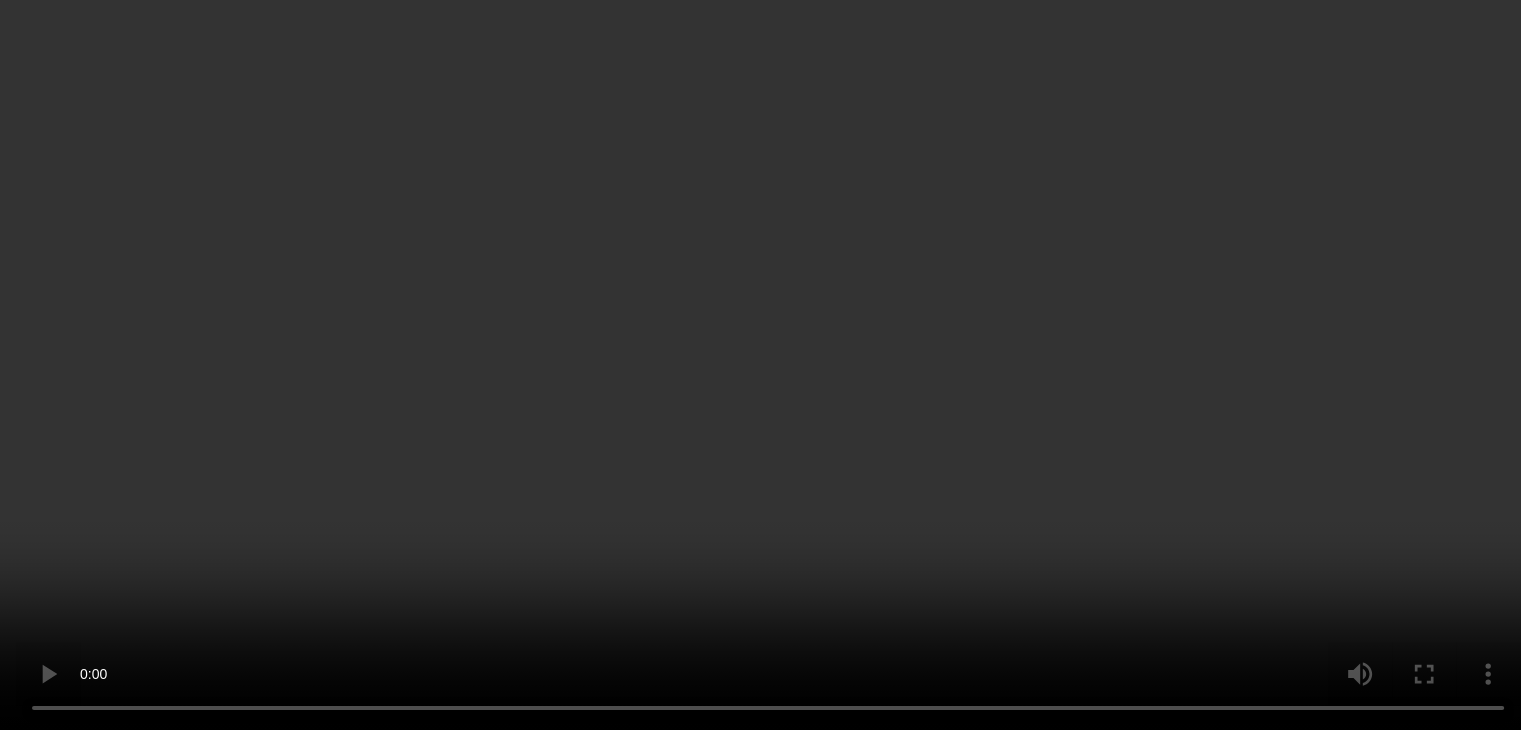 scroll, scrollTop: 110, scrollLeft: 0, axis: vertical 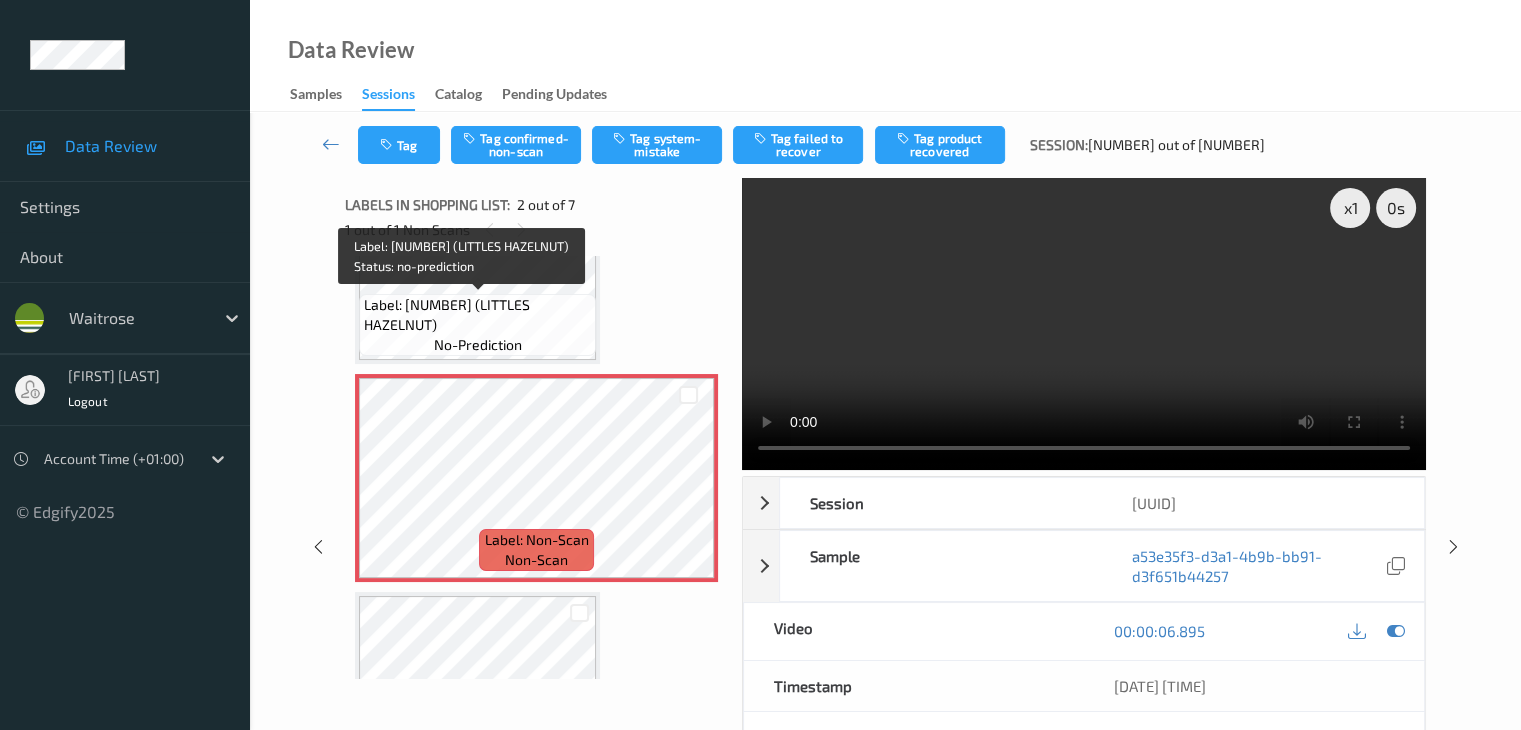 click on "Label: [NUMBER] (LITTLES HAZELNUT)" at bounding box center [477, 315] 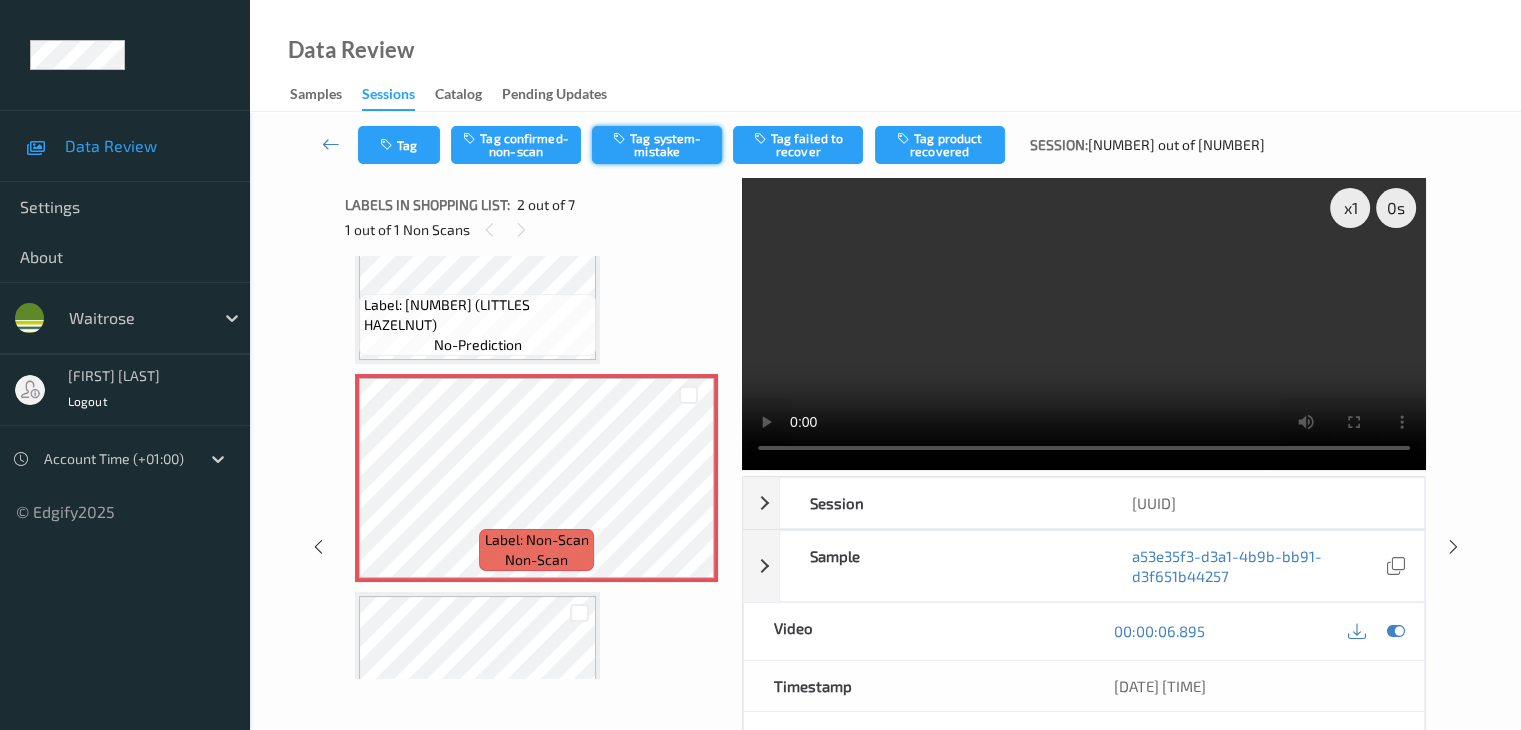 click on "Tag   system-mistake" at bounding box center (657, 145) 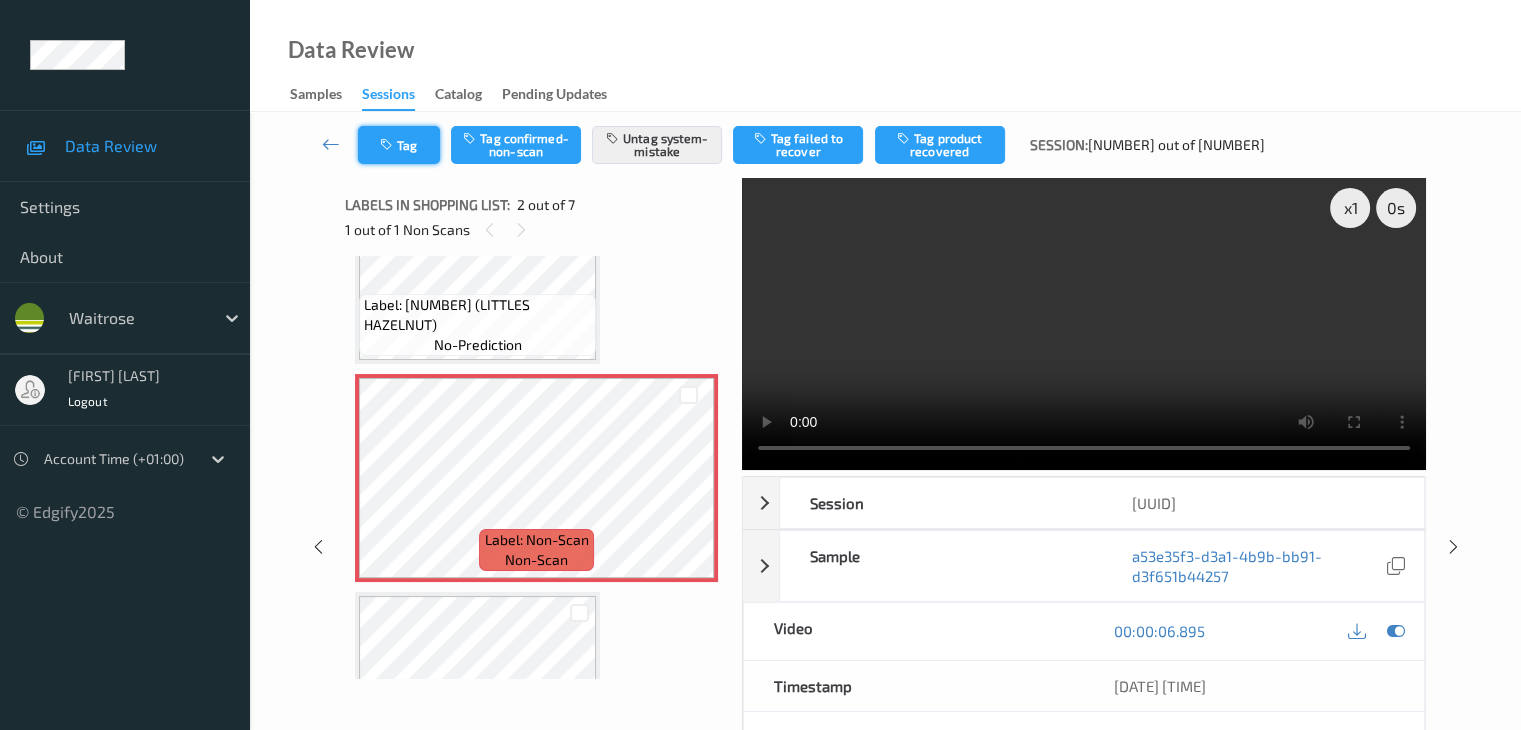 click at bounding box center (388, 145) 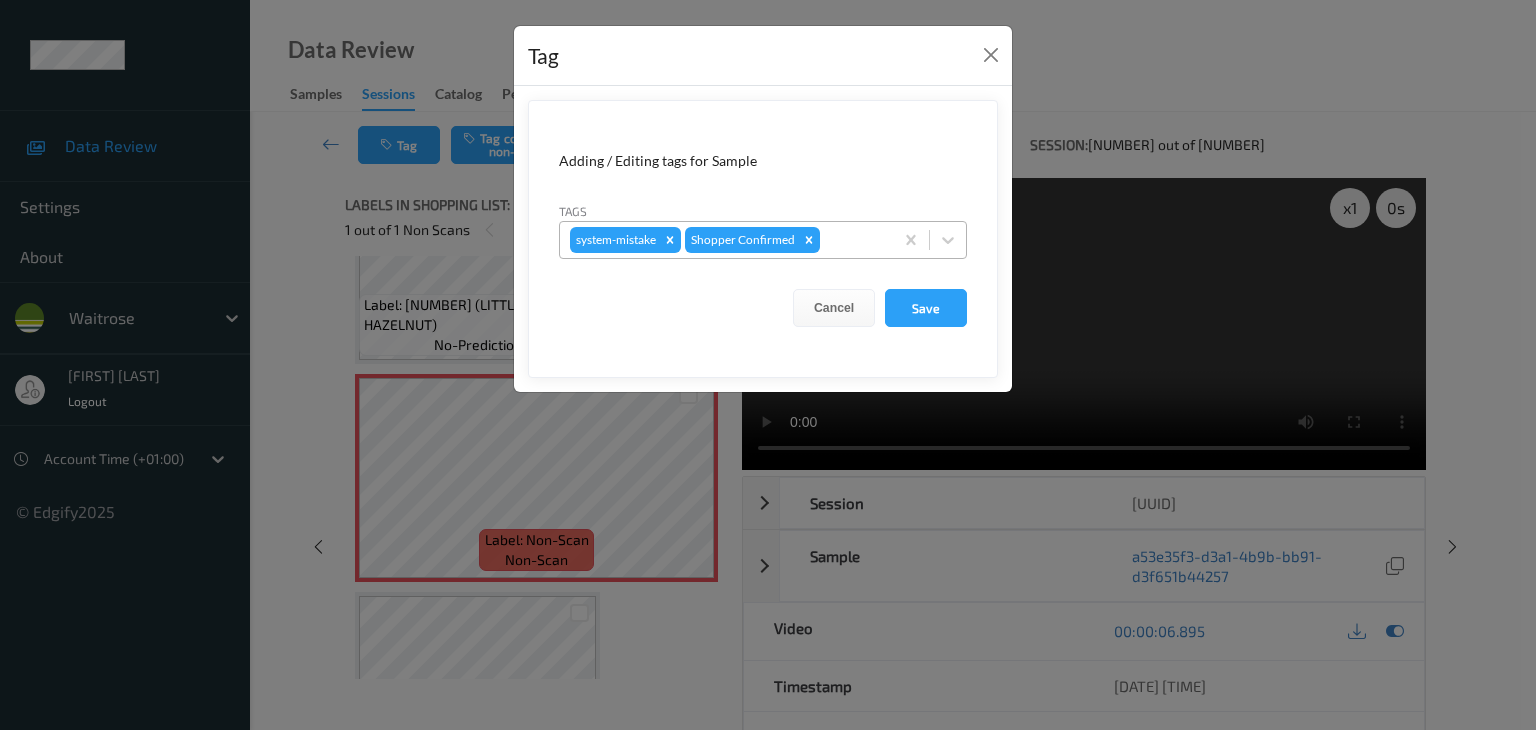 click at bounding box center [853, 240] 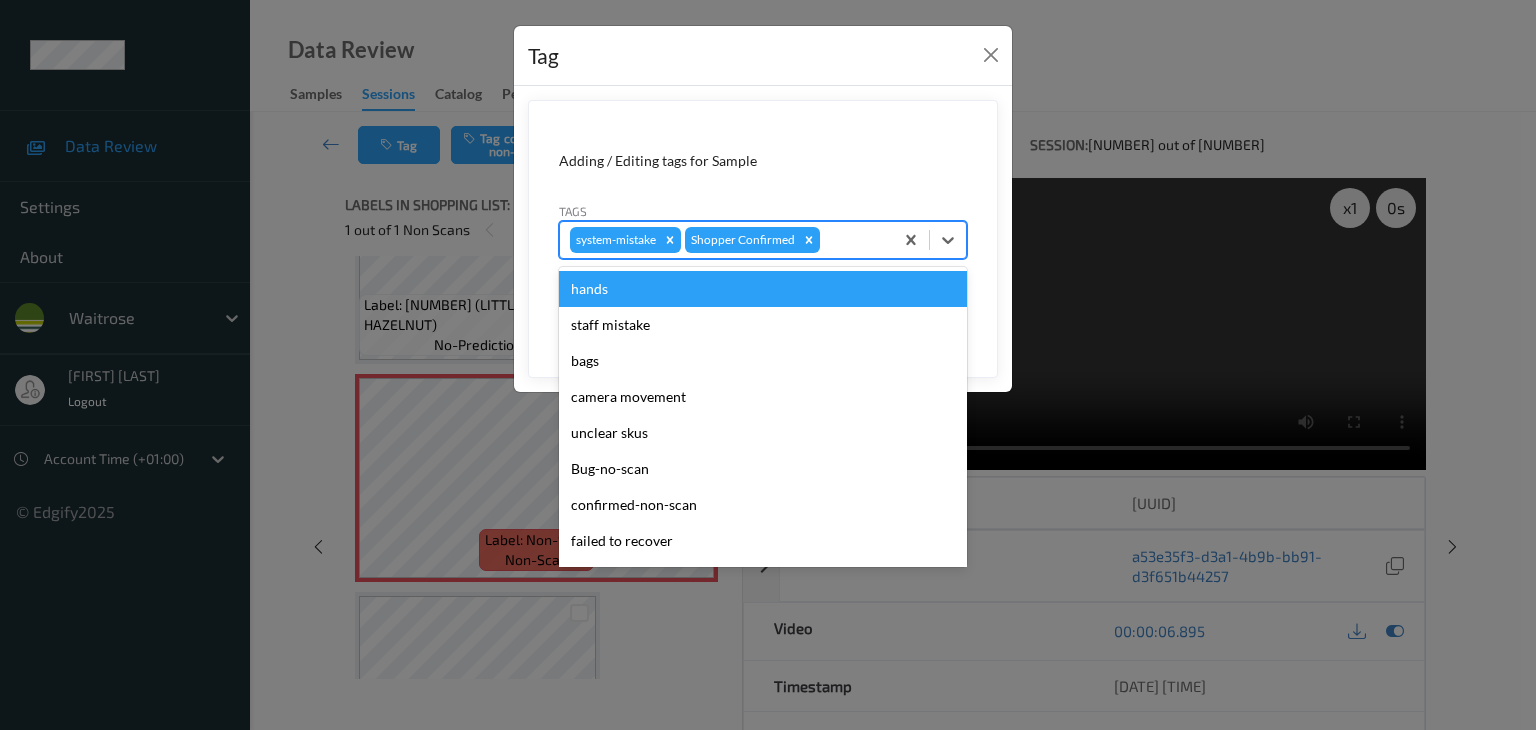 type on "u" 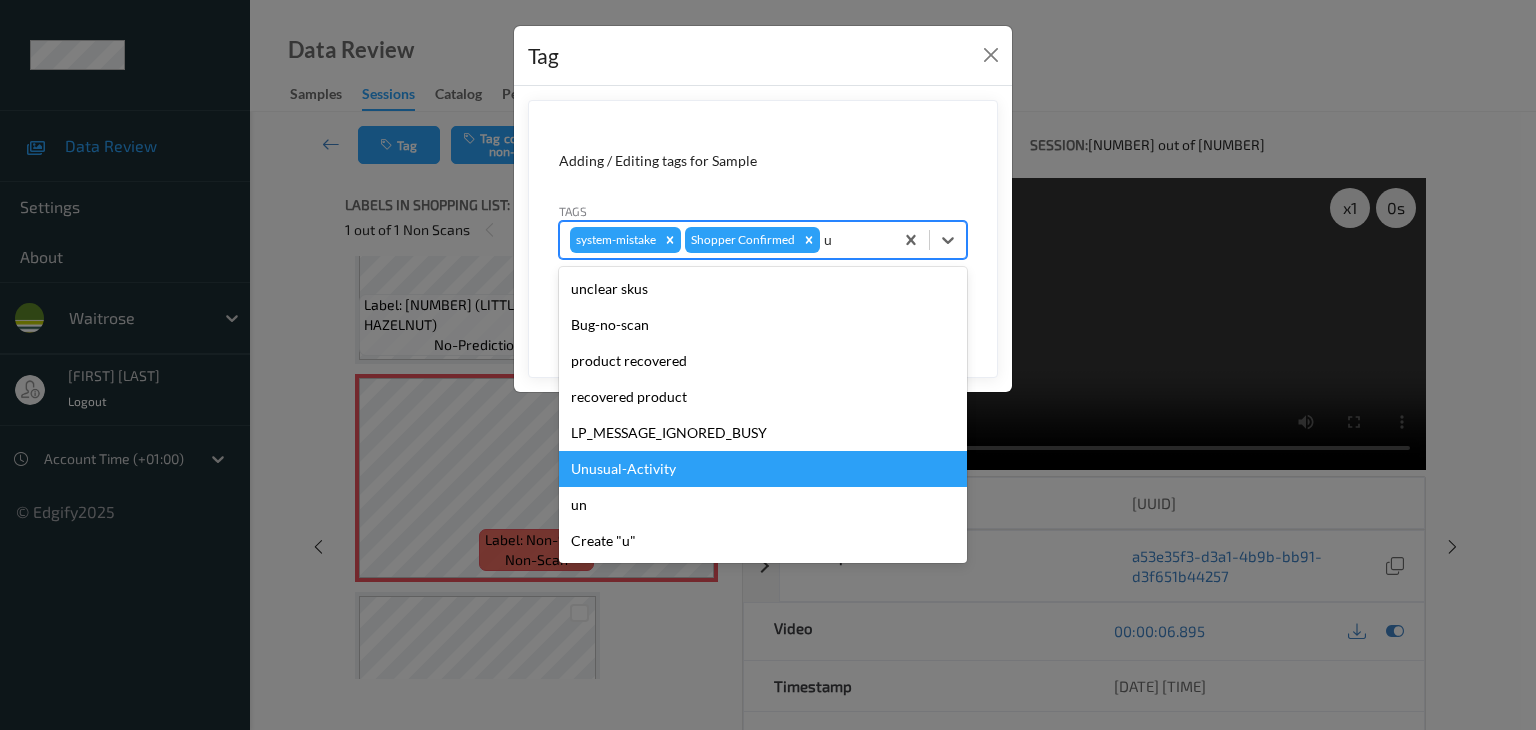 click on "Unusual-Activity" at bounding box center (763, 469) 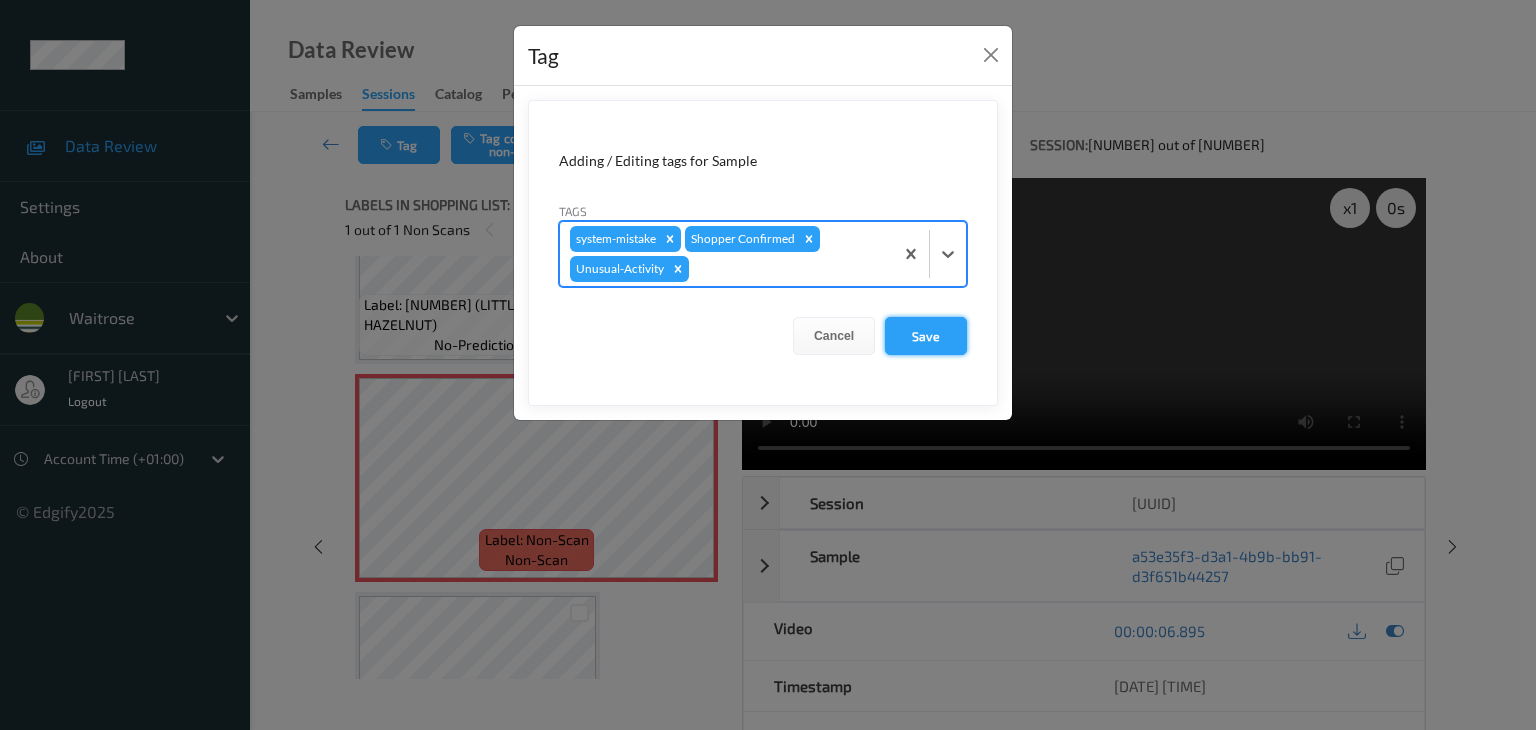 click on "Save" at bounding box center [926, 336] 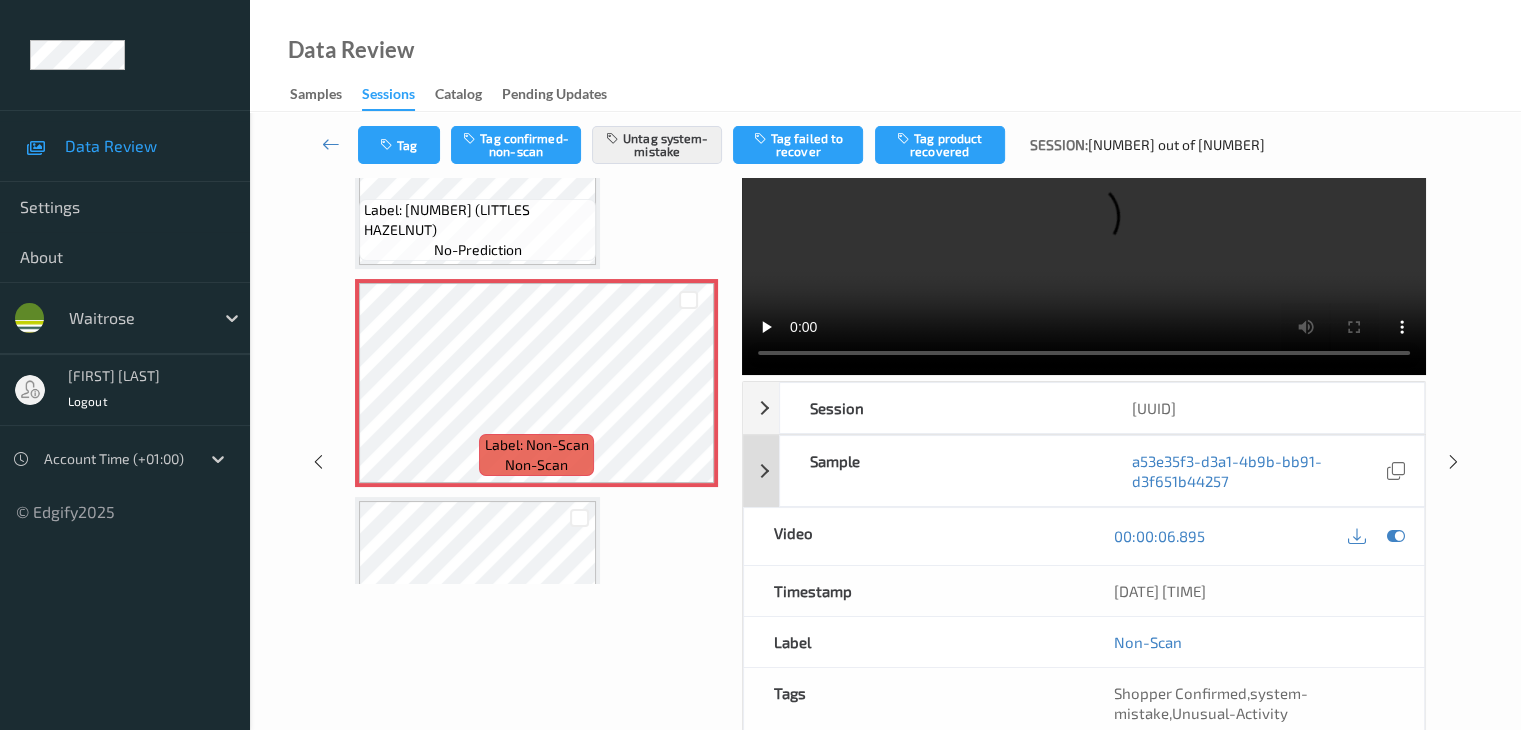 scroll, scrollTop: 200, scrollLeft: 0, axis: vertical 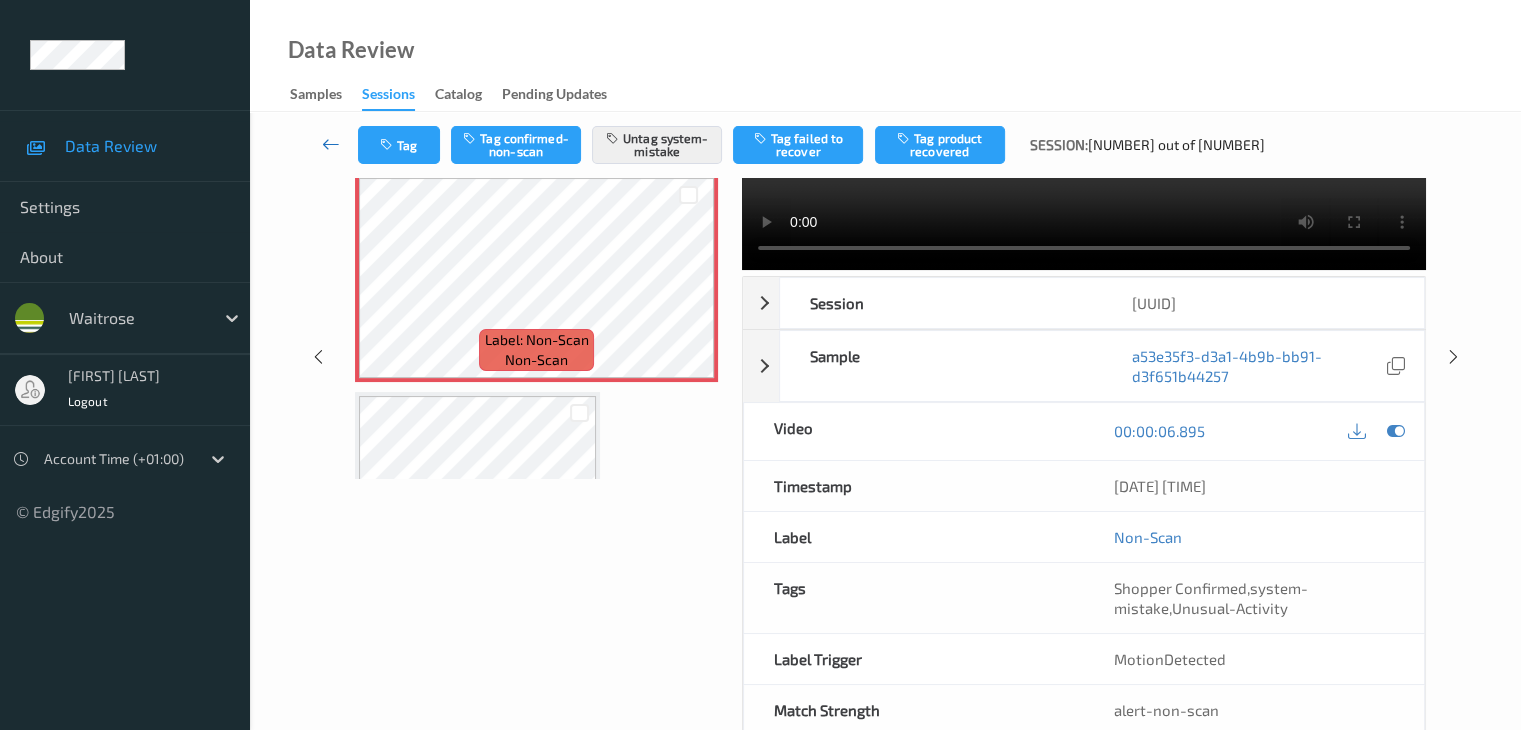 click at bounding box center [331, 144] 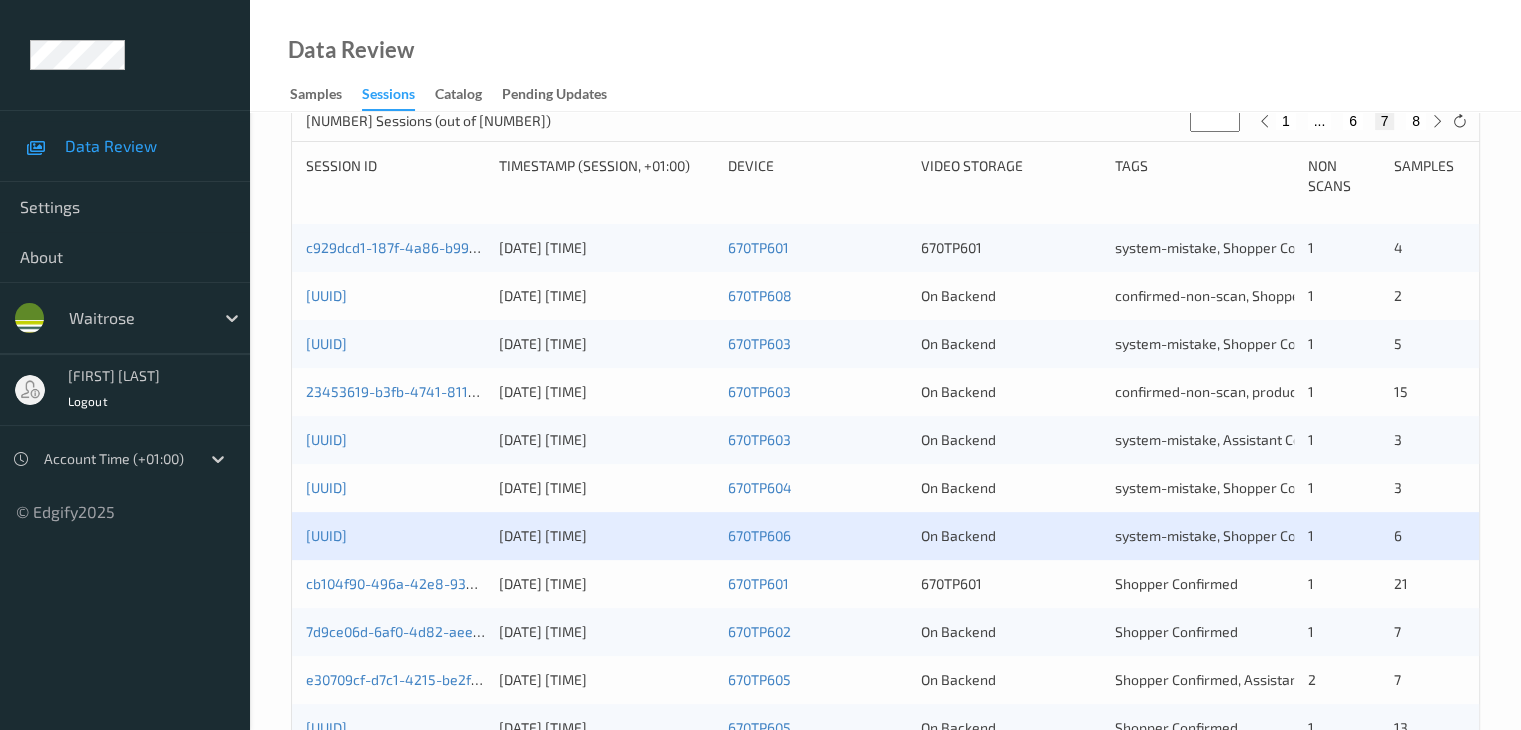 scroll, scrollTop: 597, scrollLeft: 0, axis: vertical 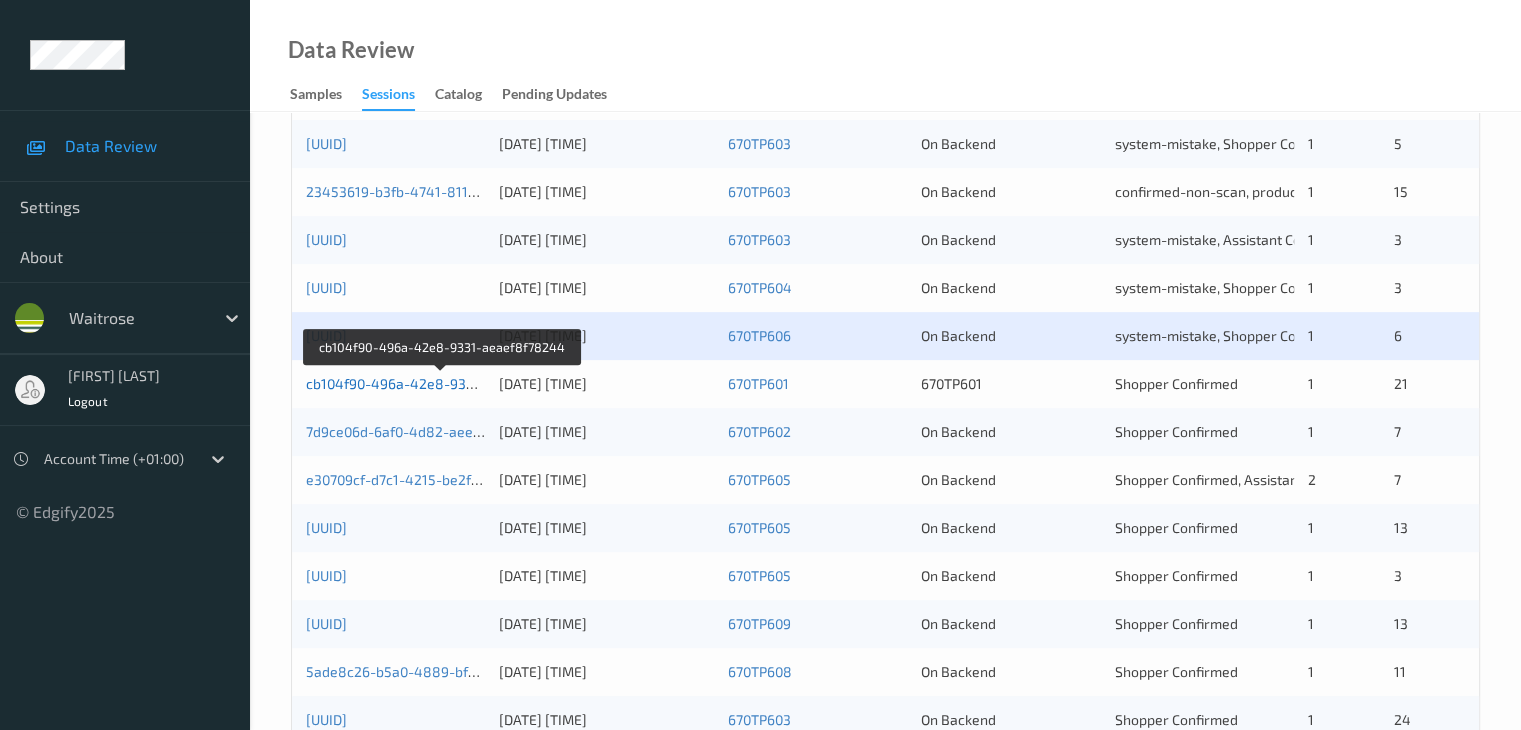 click on "cb104f90-496a-42e8-9331-aeaef8f78244" at bounding box center [442, 383] 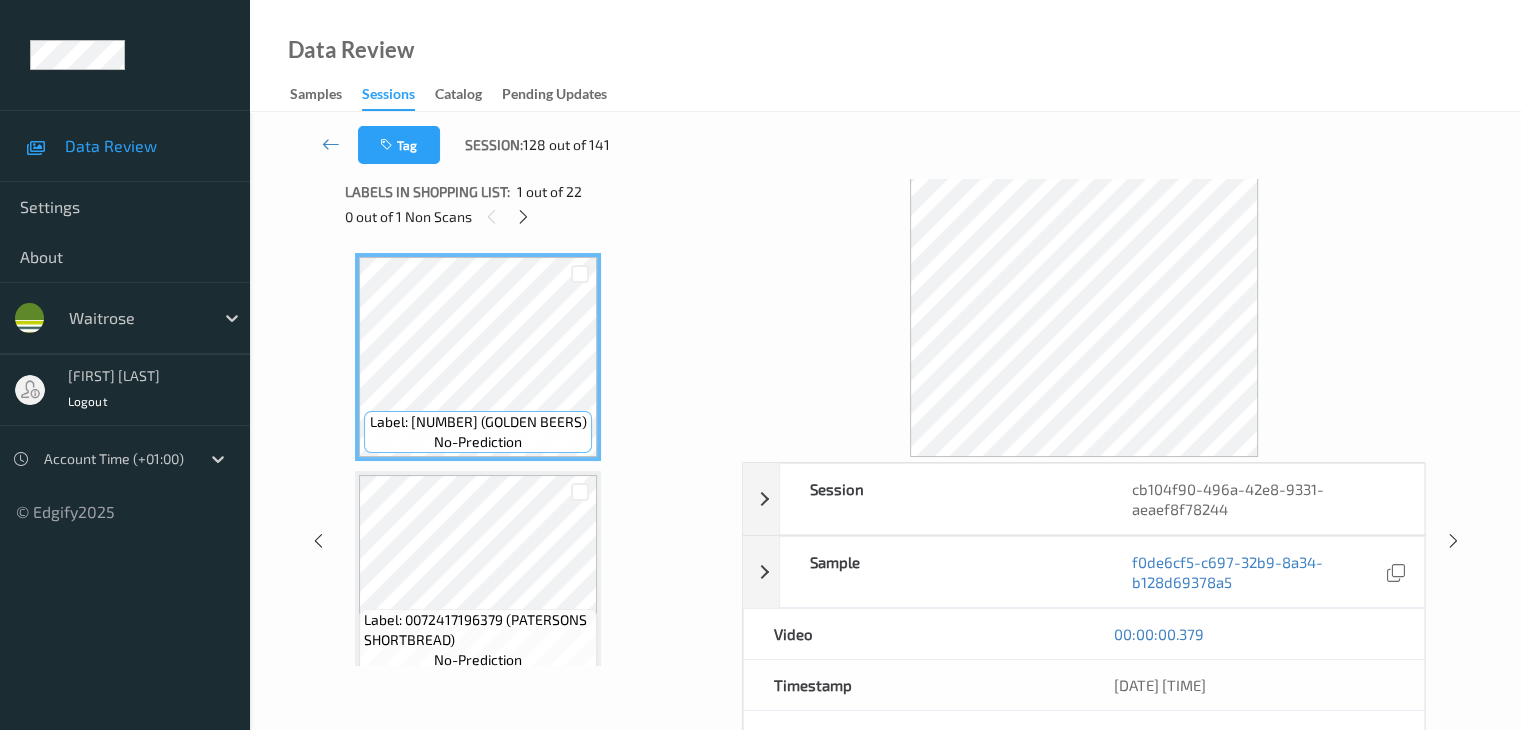 scroll, scrollTop: 0, scrollLeft: 0, axis: both 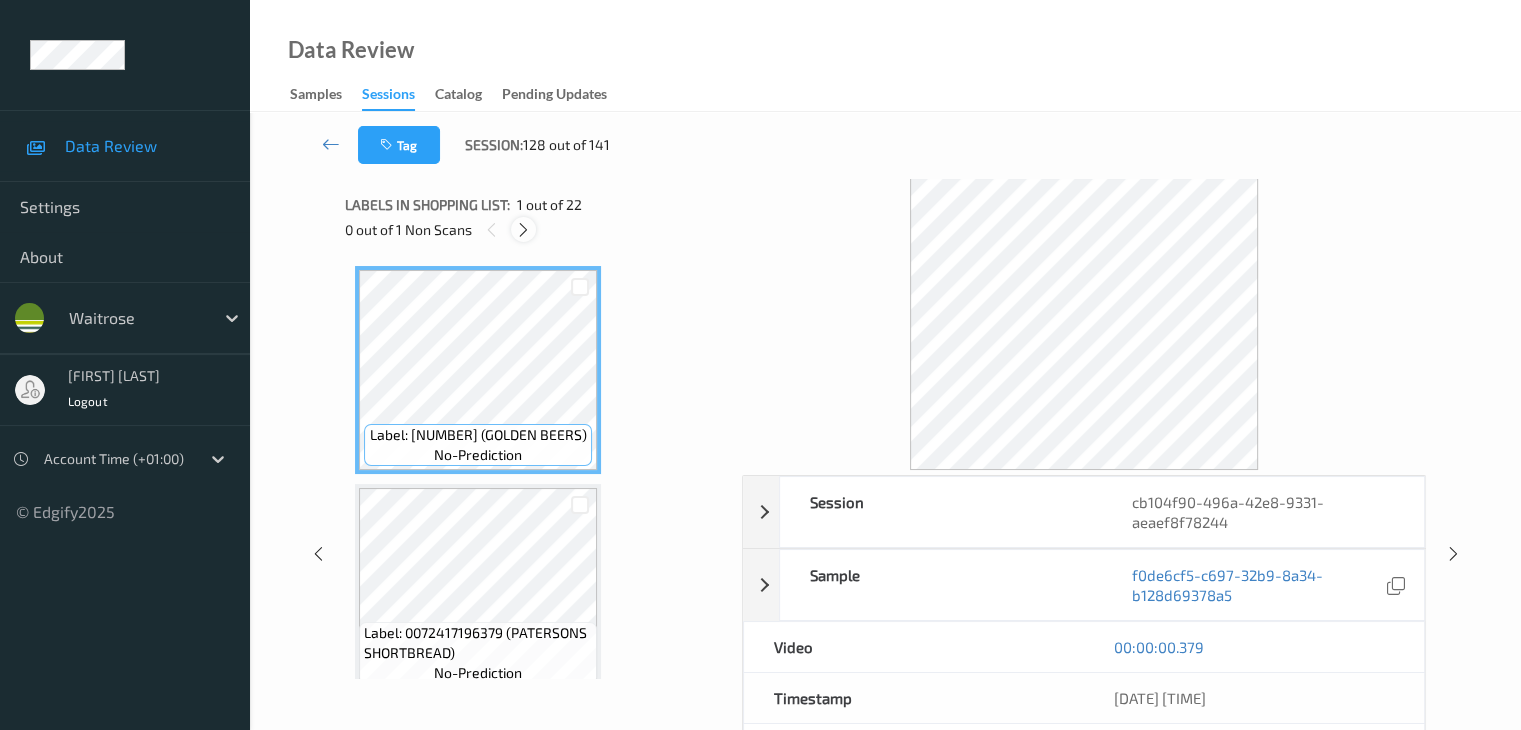 click at bounding box center [523, 230] 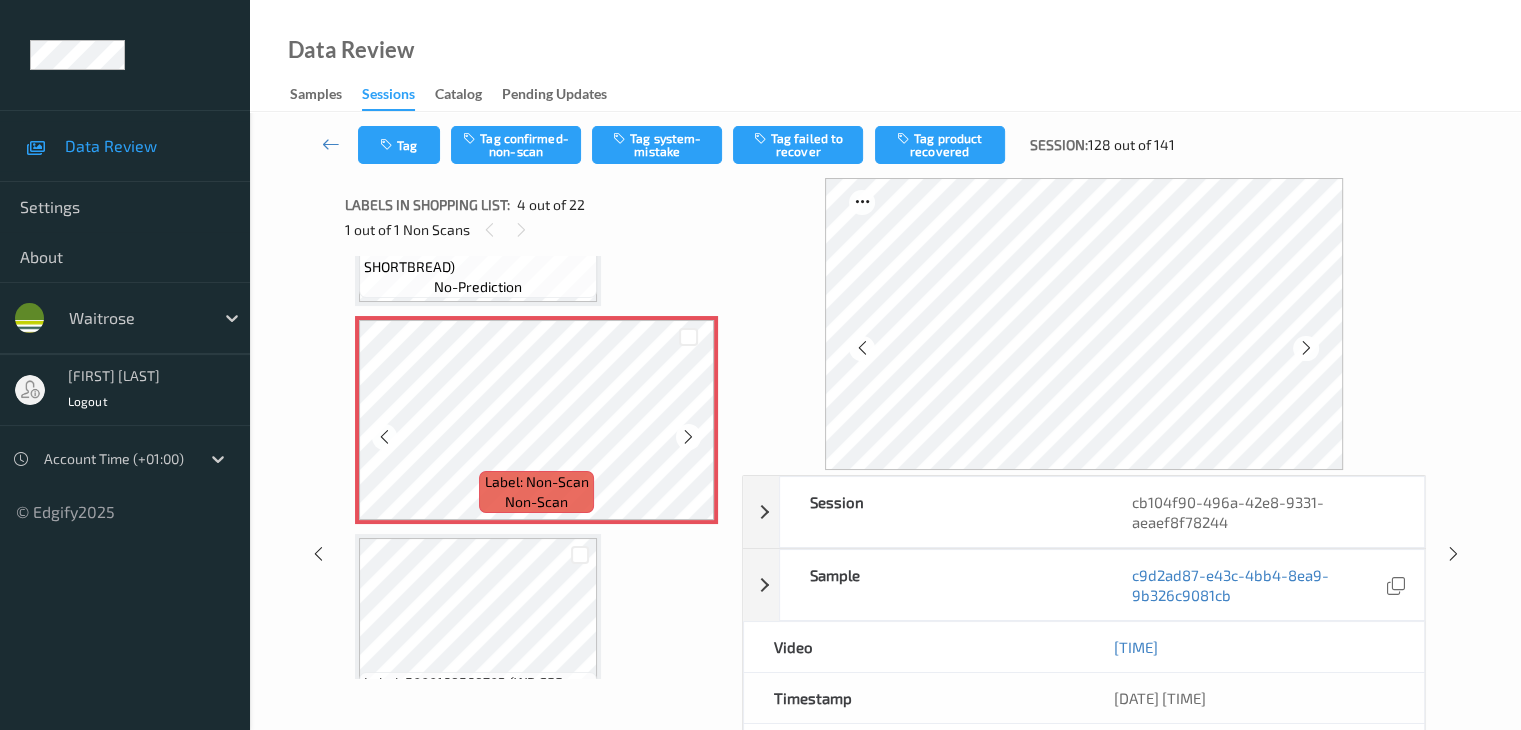 scroll, scrollTop: 646, scrollLeft: 0, axis: vertical 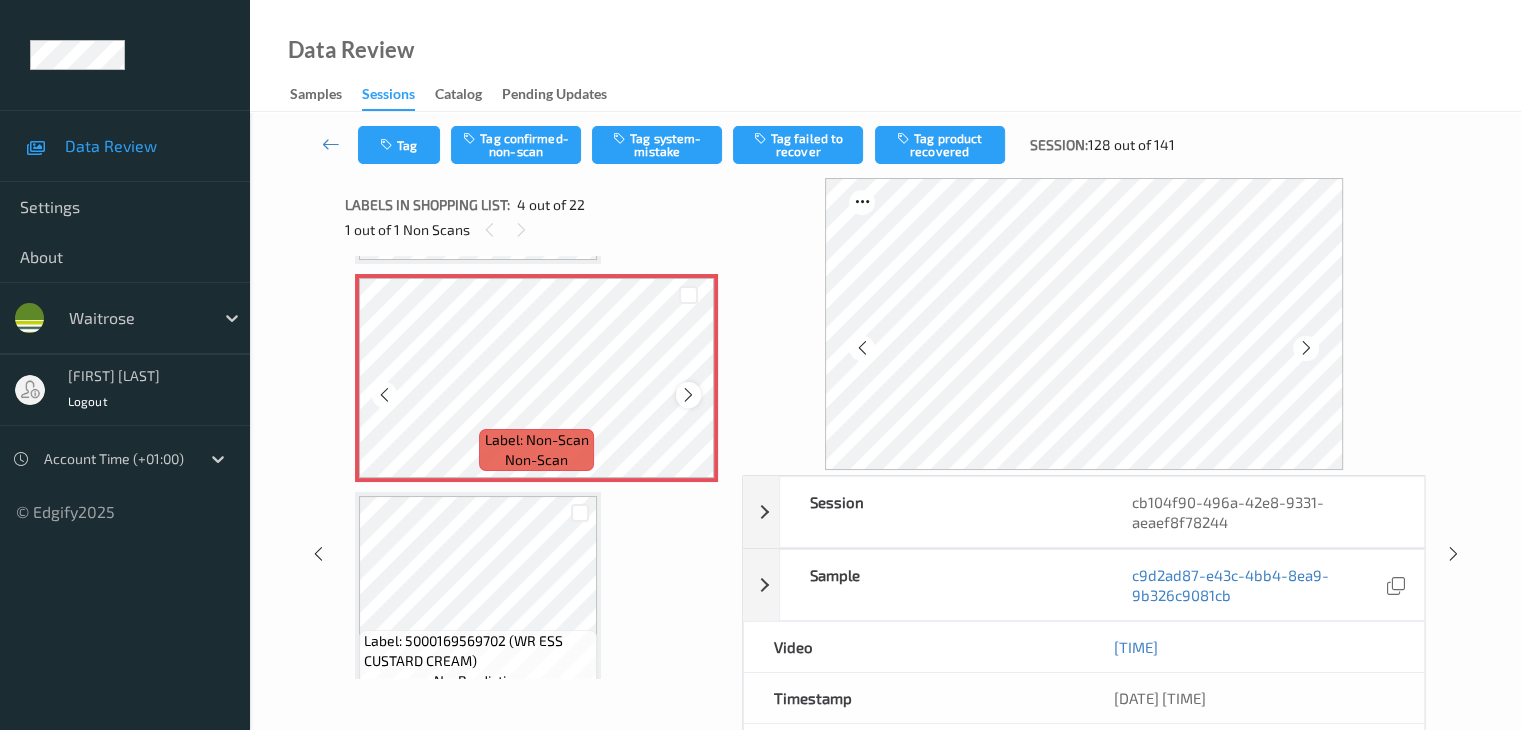click at bounding box center [688, 395] 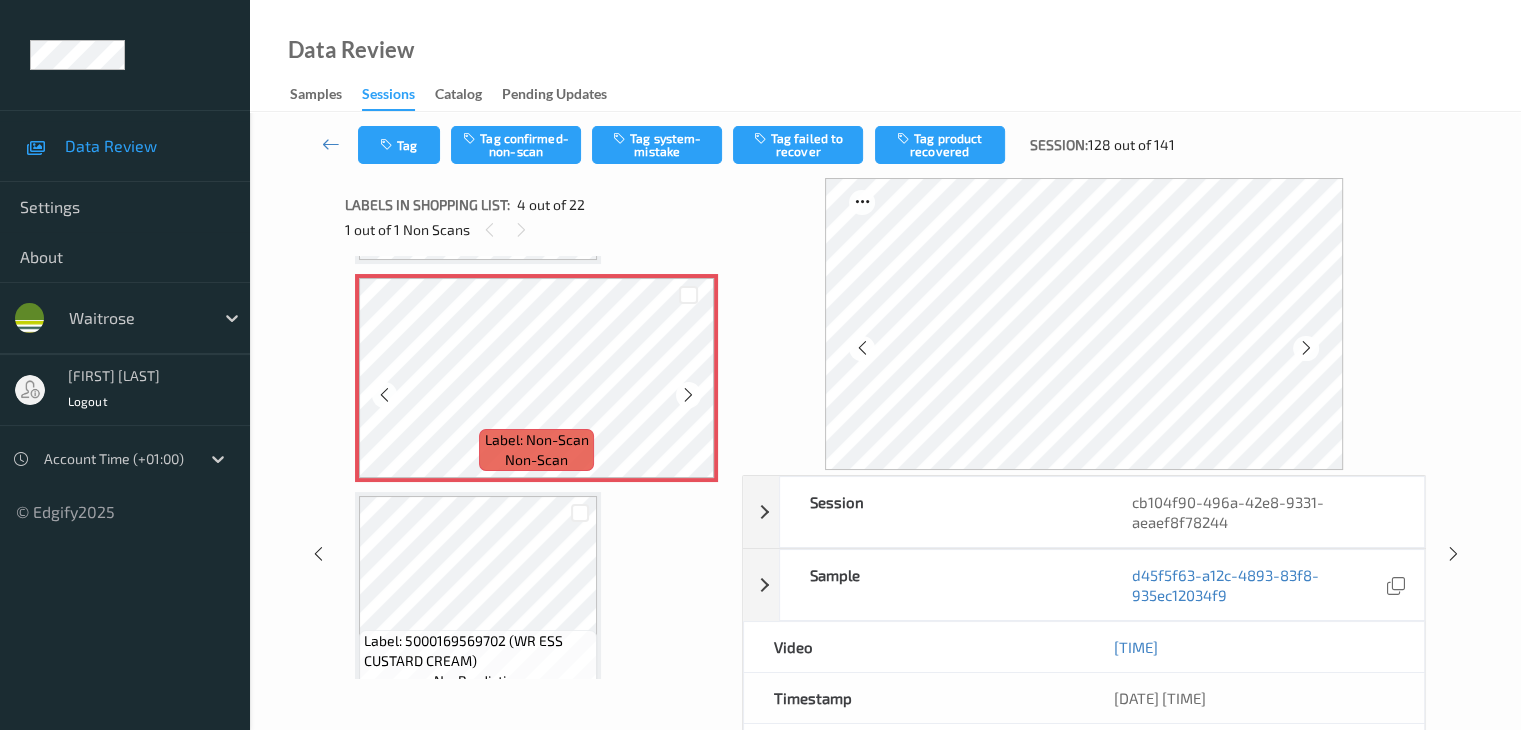 click at bounding box center (688, 395) 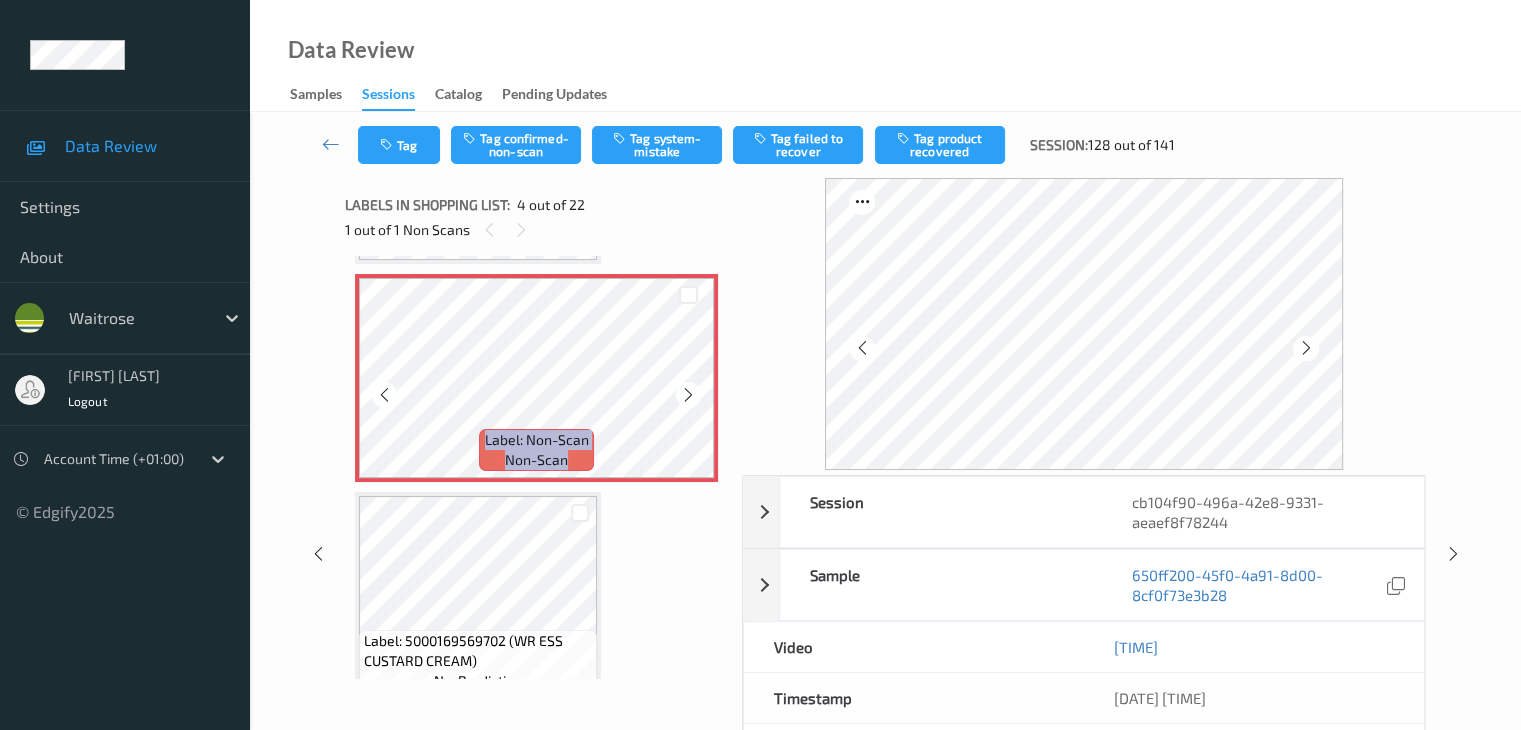 click at bounding box center [688, 395] 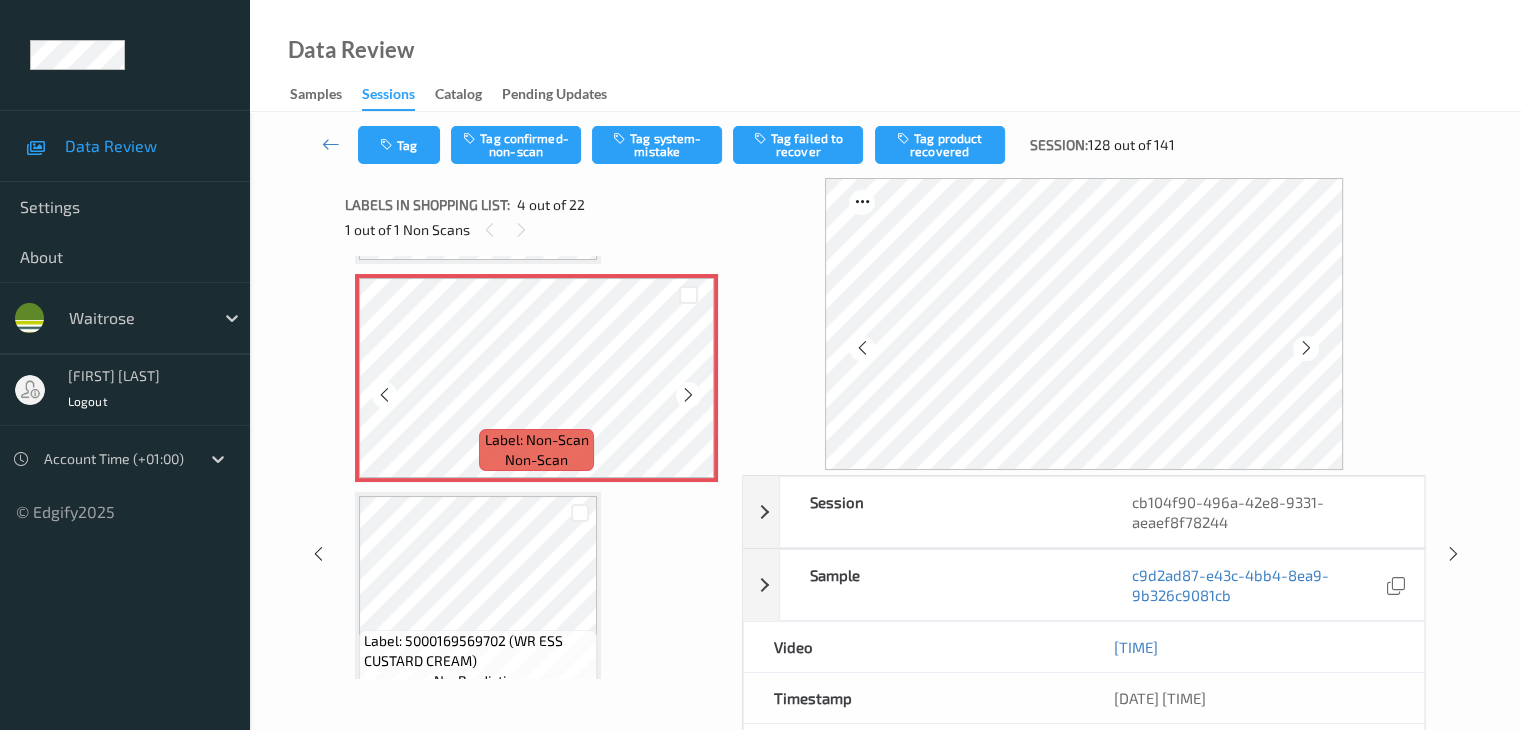 click at bounding box center [688, 395] 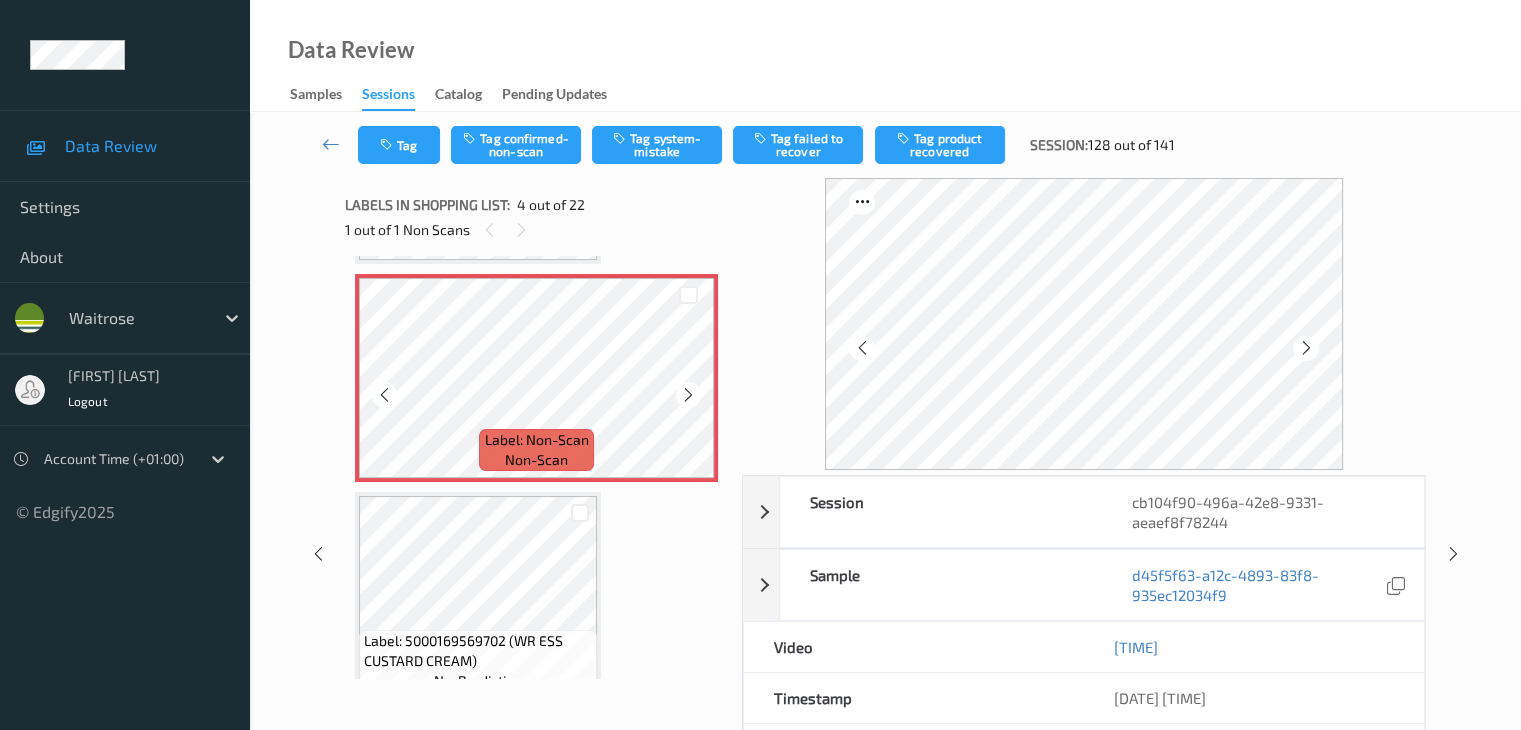 click at bounding box center (688, 395) 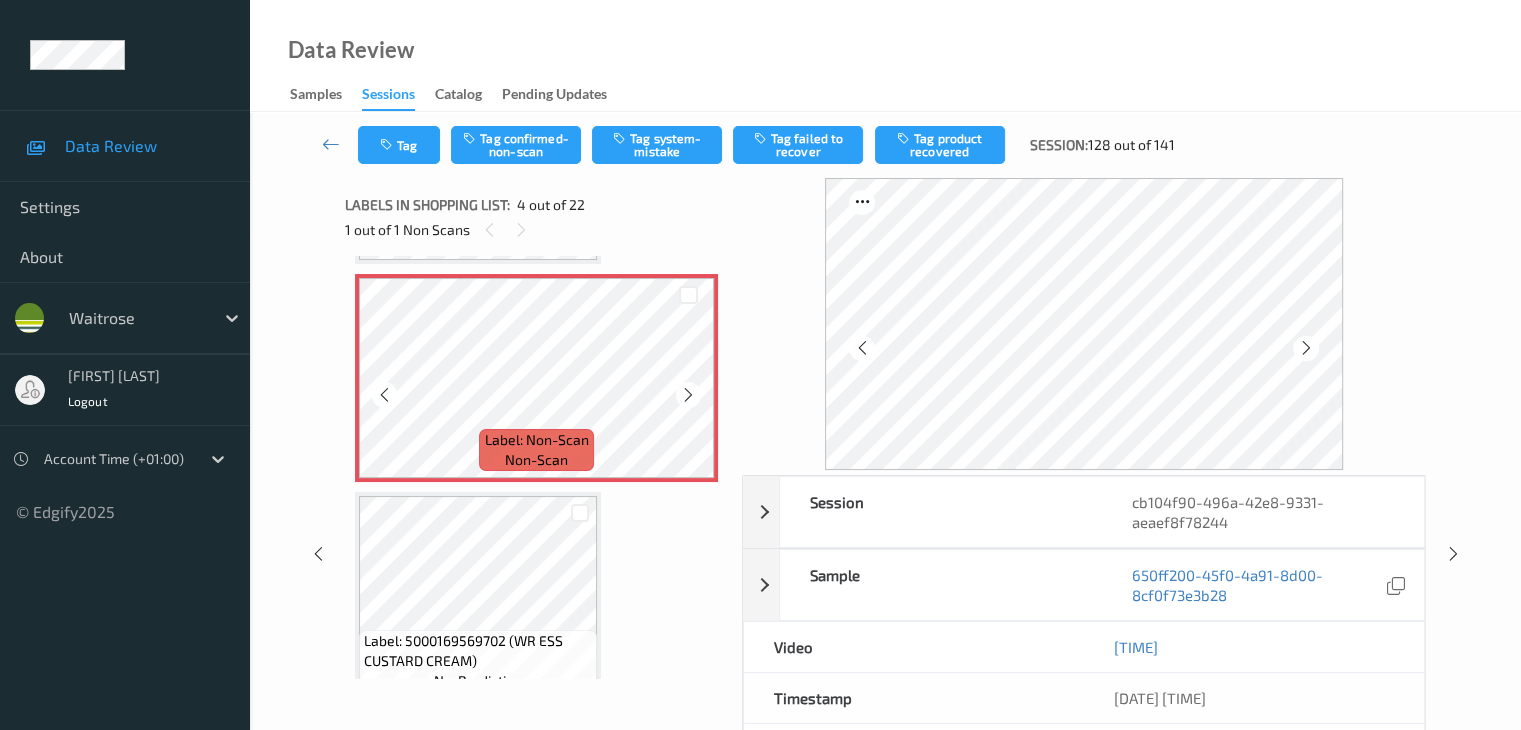 click at bounding box center [688, 395] 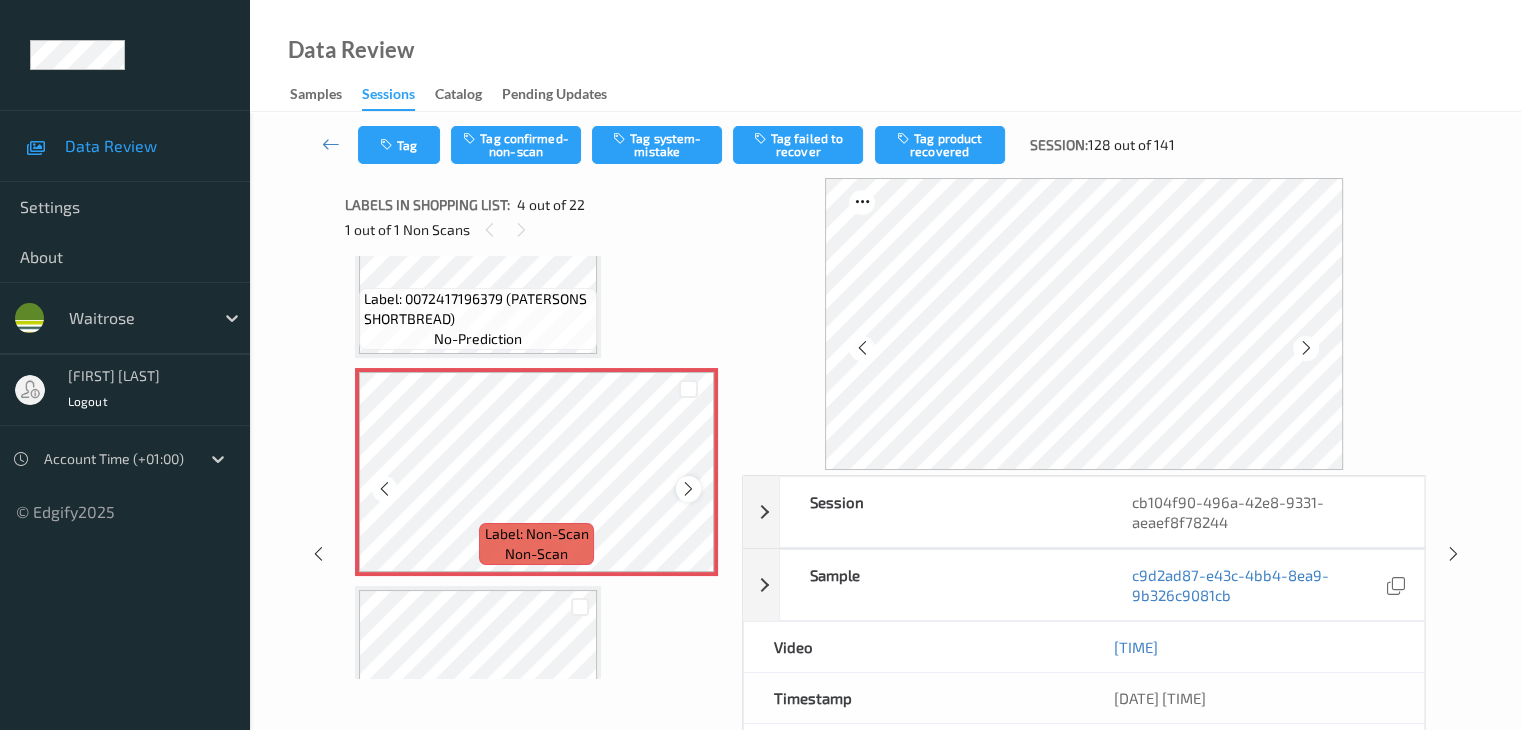 scroll, scrollTop: 446, scrollLeft: 0, axis: vertical 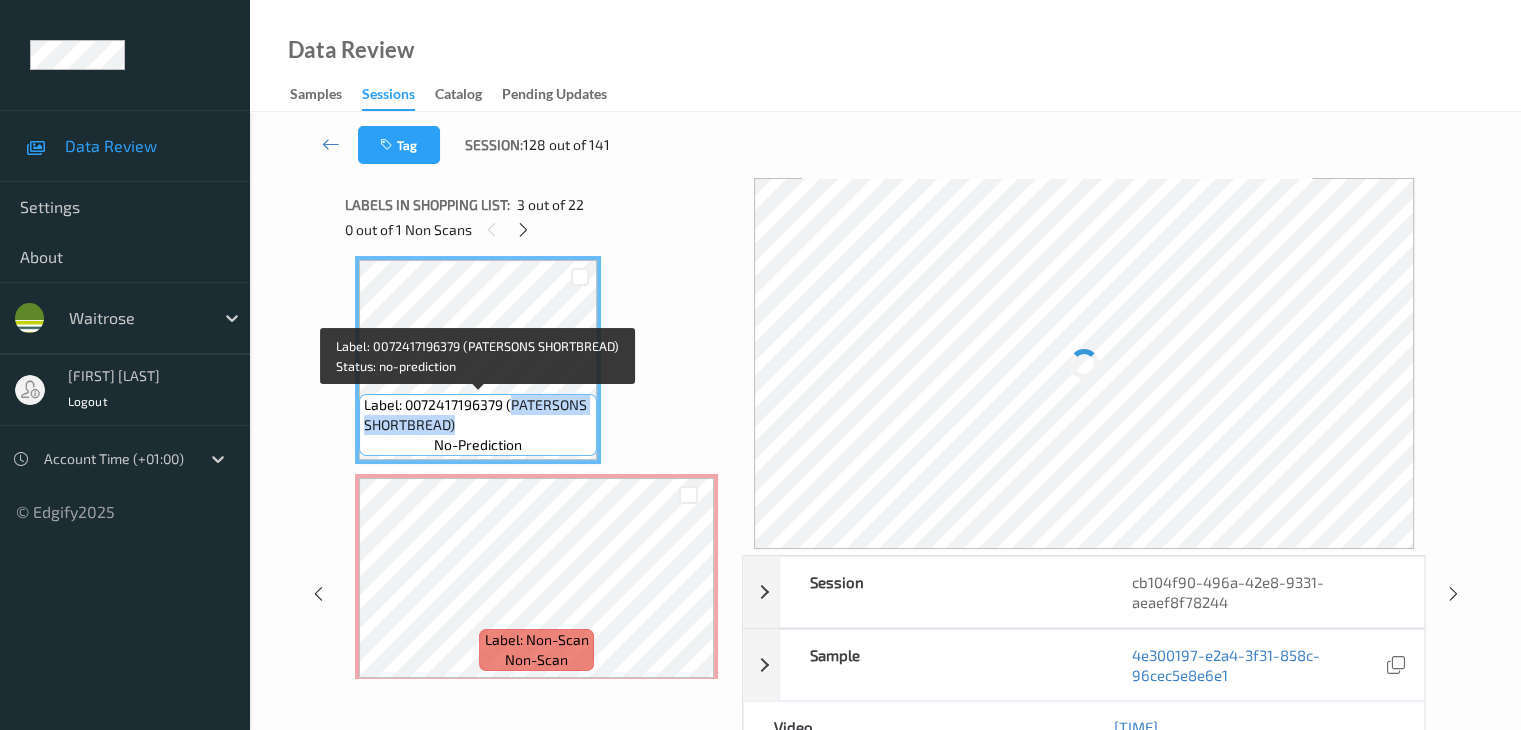 drag, startPoint x: 512, startPoint y: 408, endPoint x: 520, endPoint y: 423, distance: 17 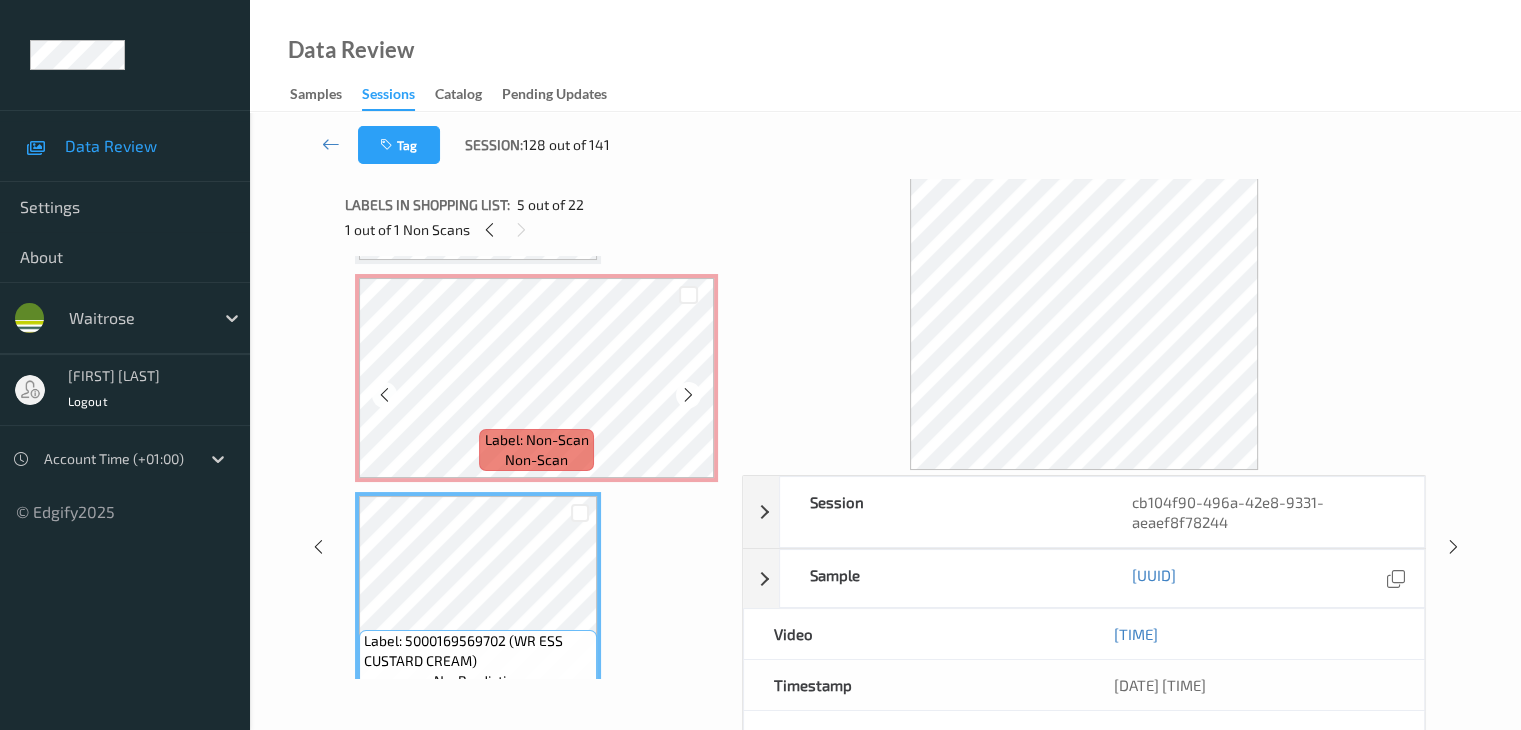 scroll, scrollTop: 446, scrollLeft: 0, axis: vertical 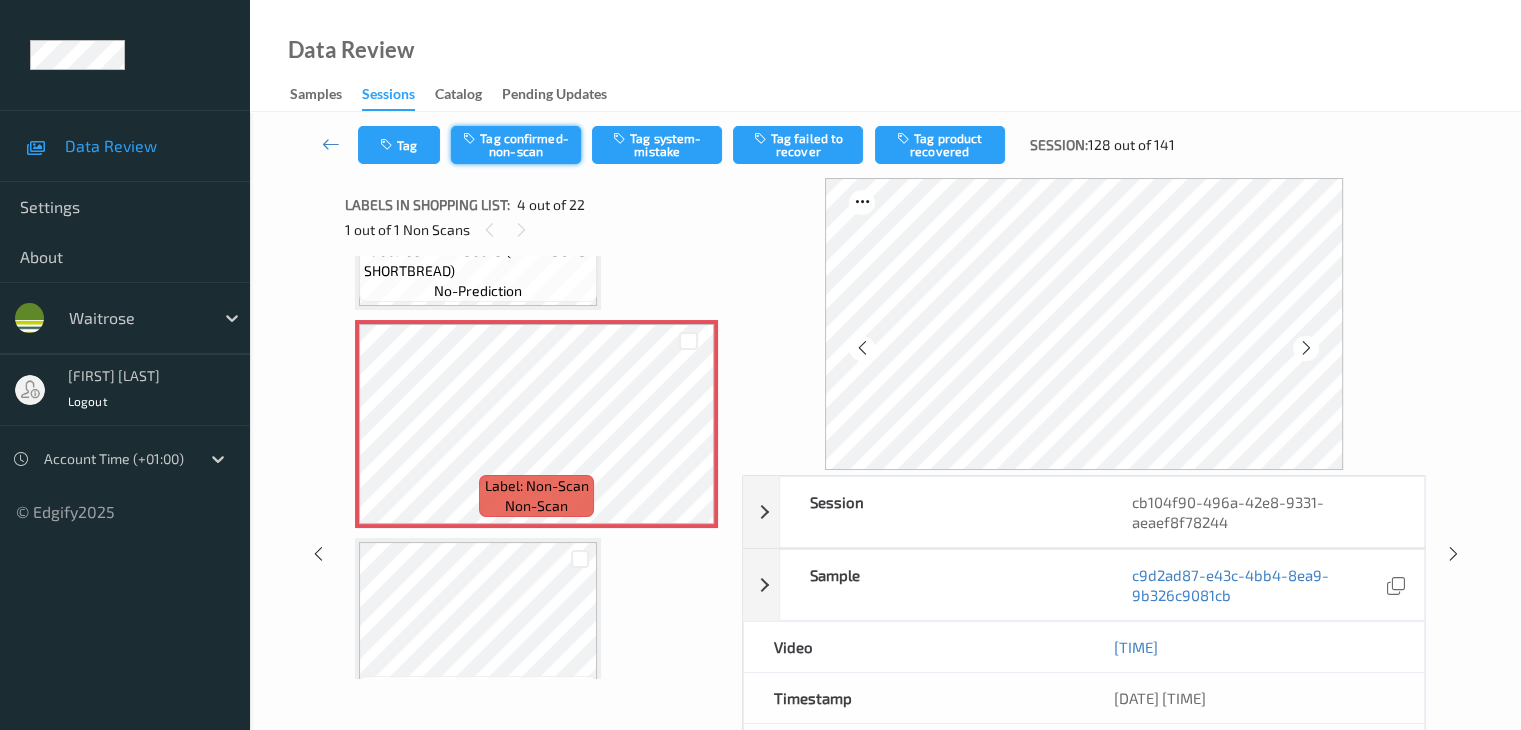 click on "Tag   confirmed-non-scan" at bounding box center [516, 145] 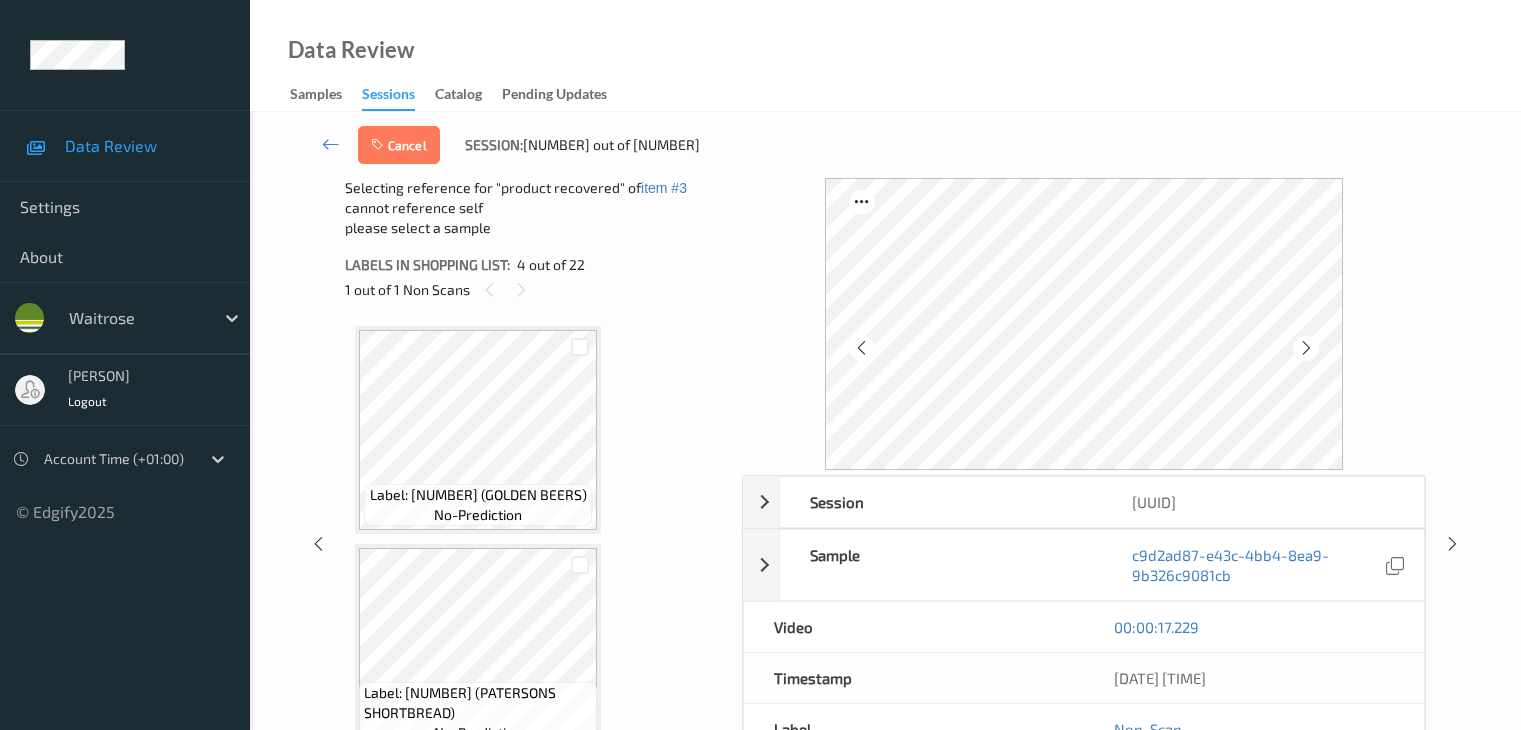 scroll, scrollTop: 0, scrollLeft: 0, axis: both 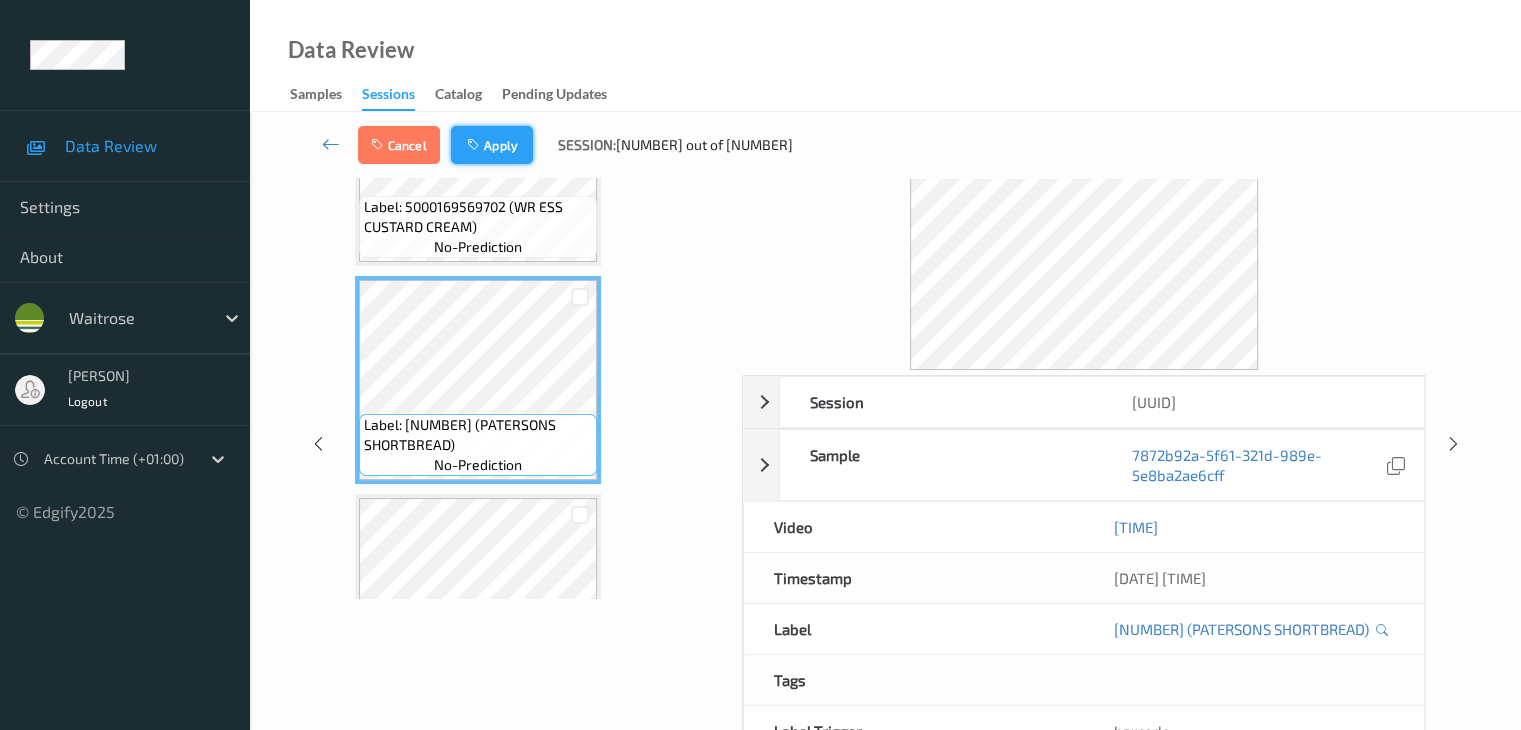 click on "Apply" at bounding box center [492, 145] 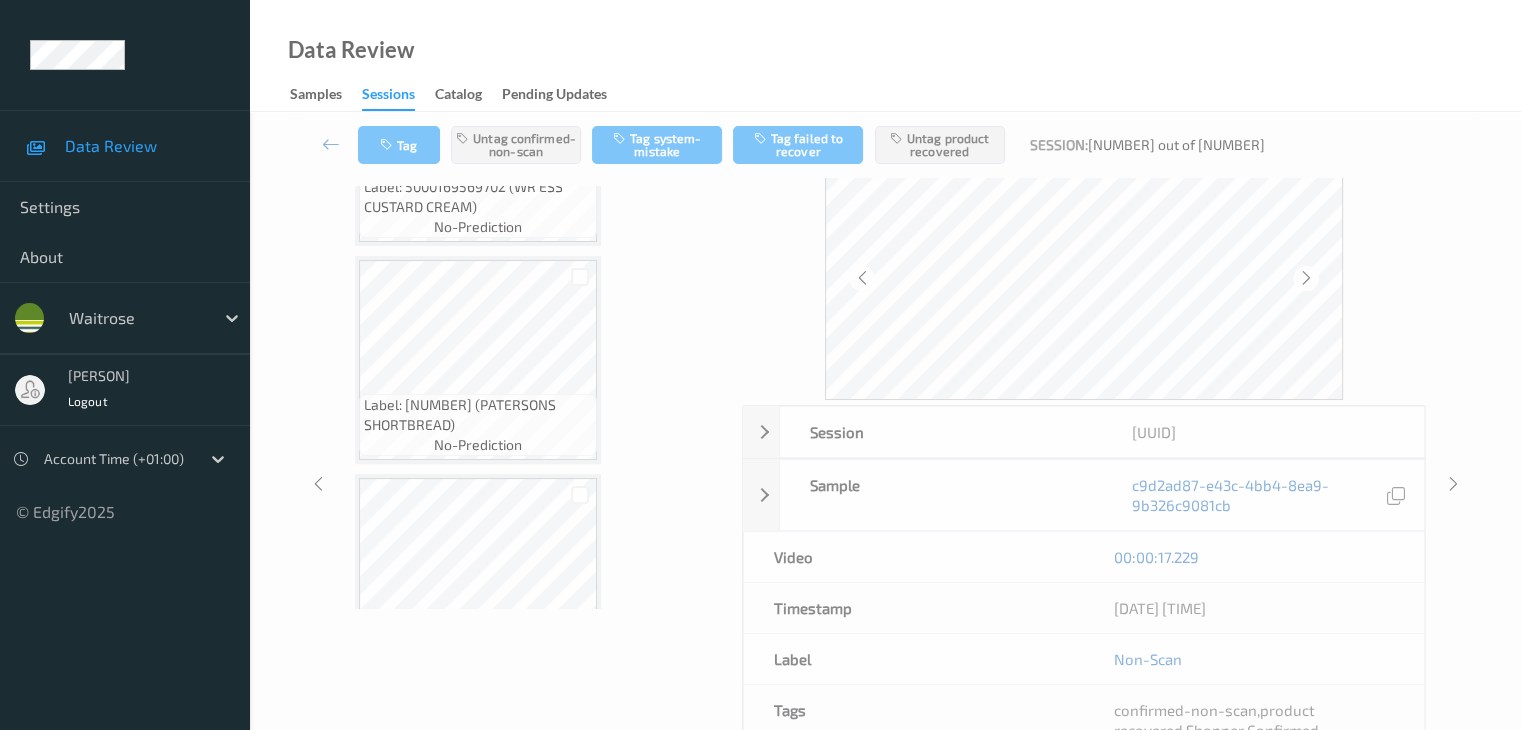 scroll, scrollTop: 1146, scrollLeft: 0, axis: vertical 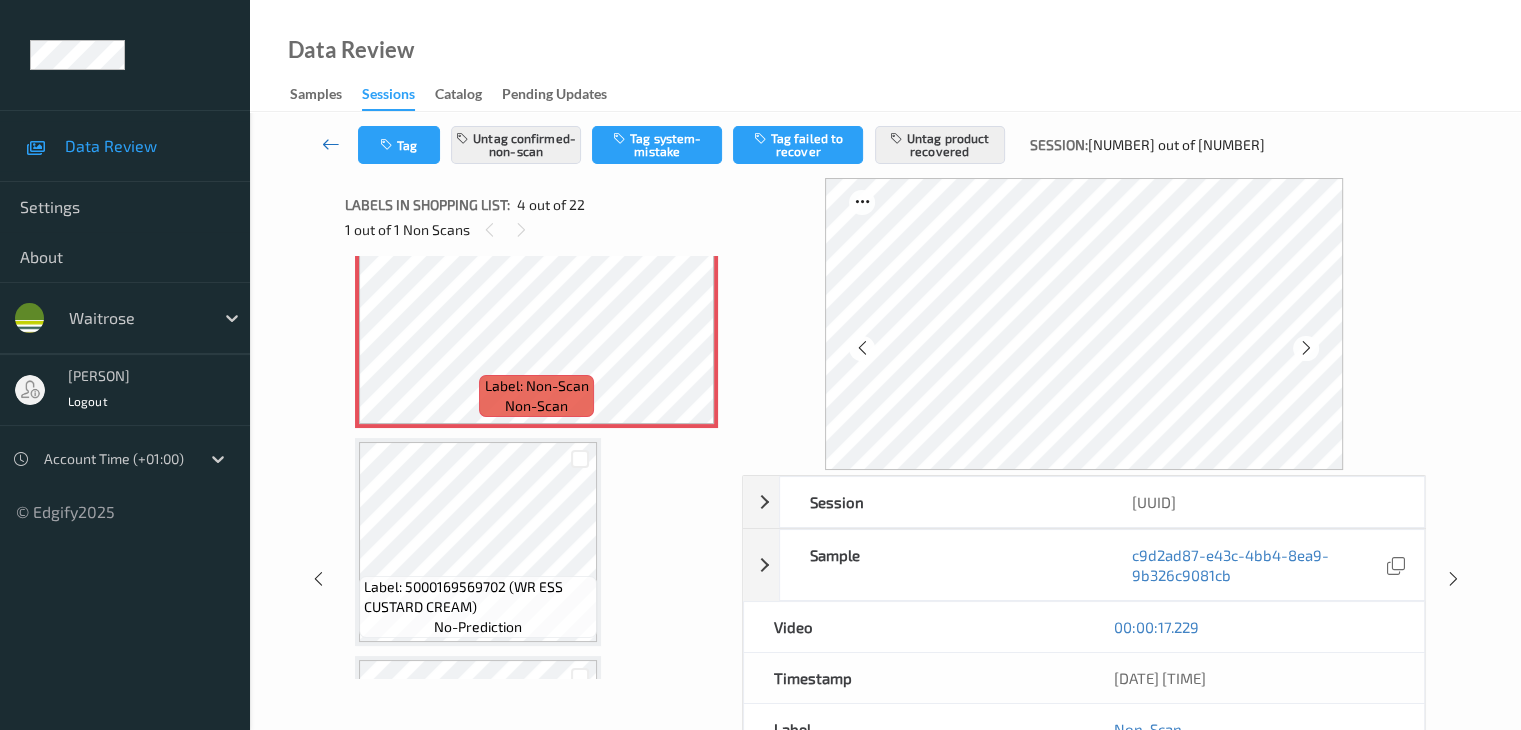click at bounding box center [331, 144] 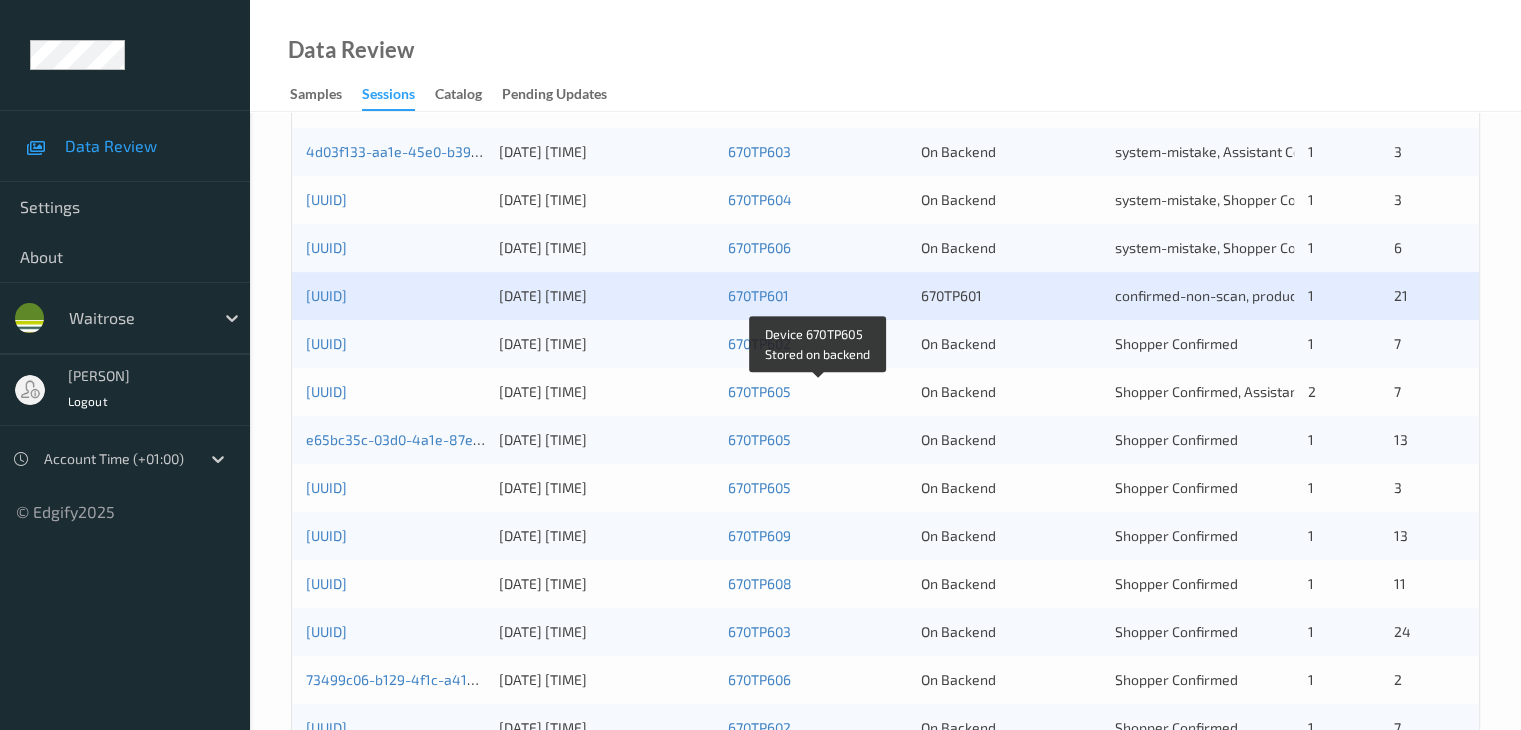 scroll, scrollTop: 700, scrollLeft: 0, axis: vertical 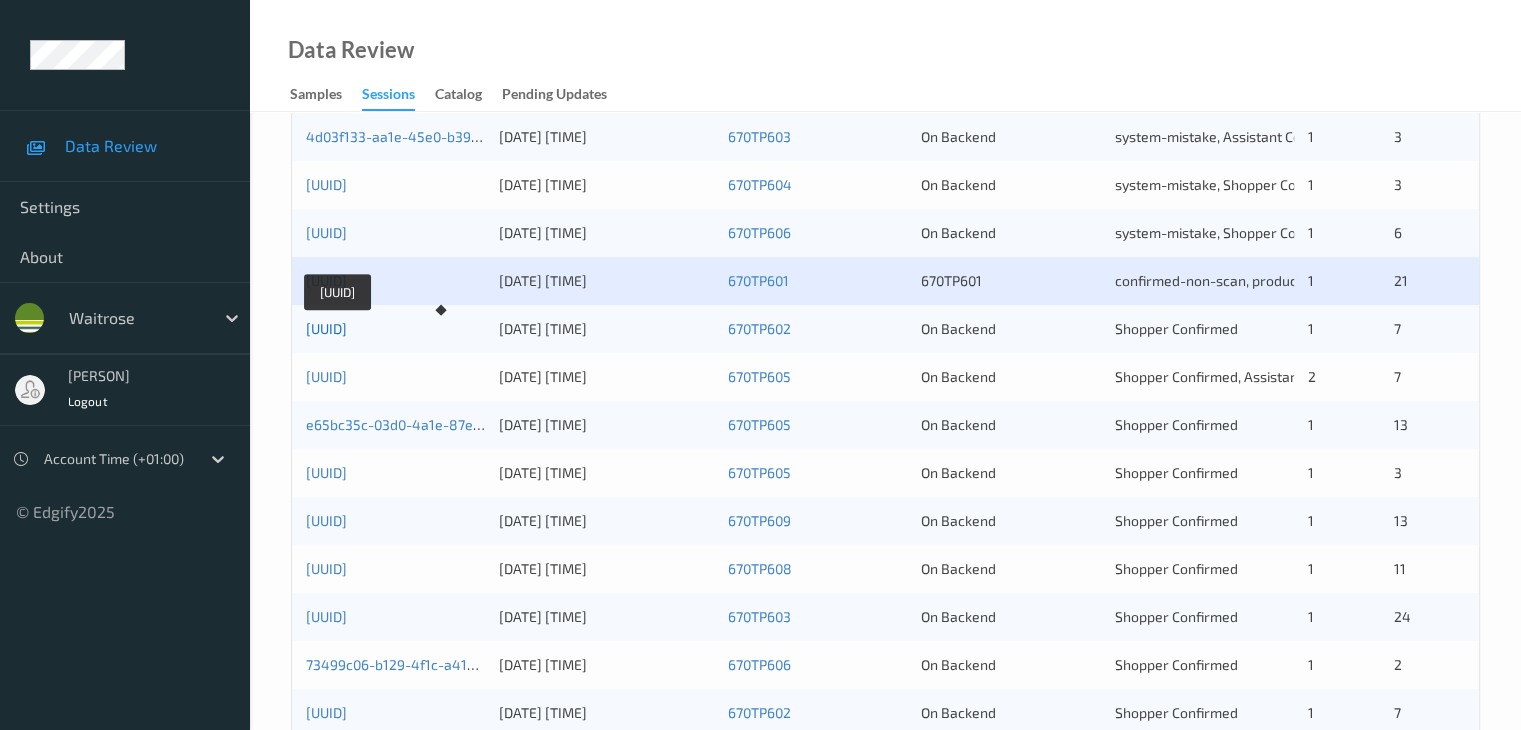 click on "7d9ce06d-6af0-4d82-aee9-55a941a03c41" at bounding box center (326, 328) 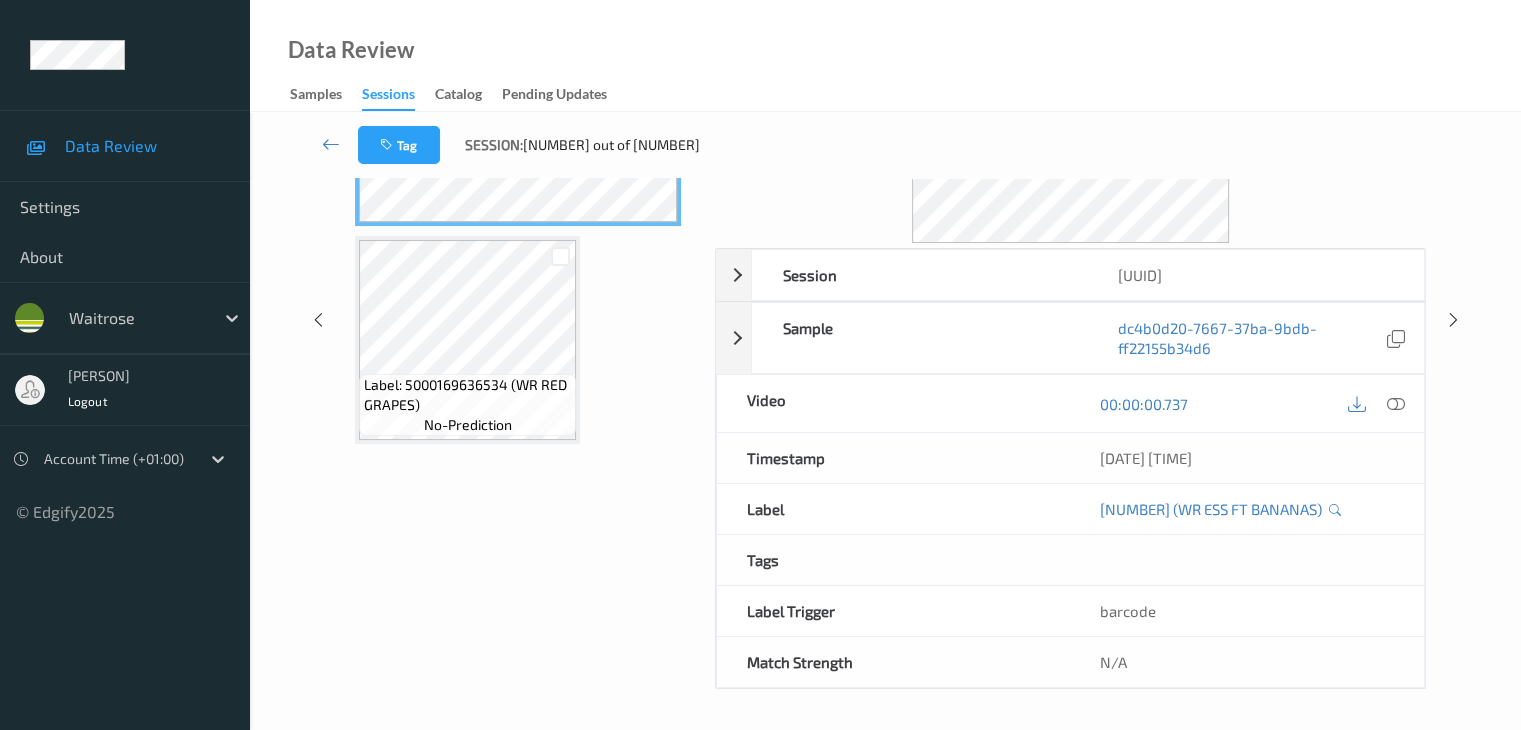 scroll, scrollTop: 0, scrollLeft: 0, axis: both 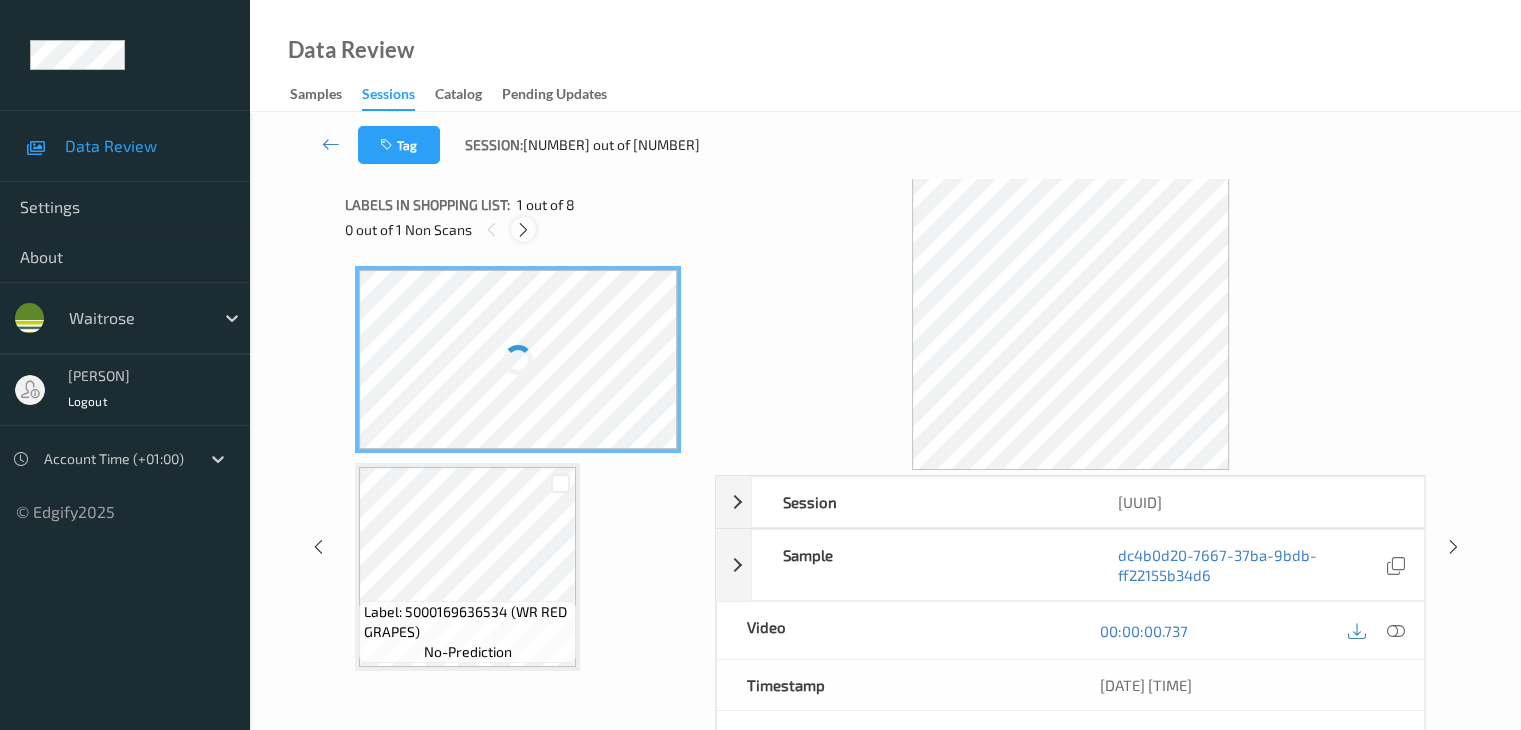 click at bounding box center (523, 230) 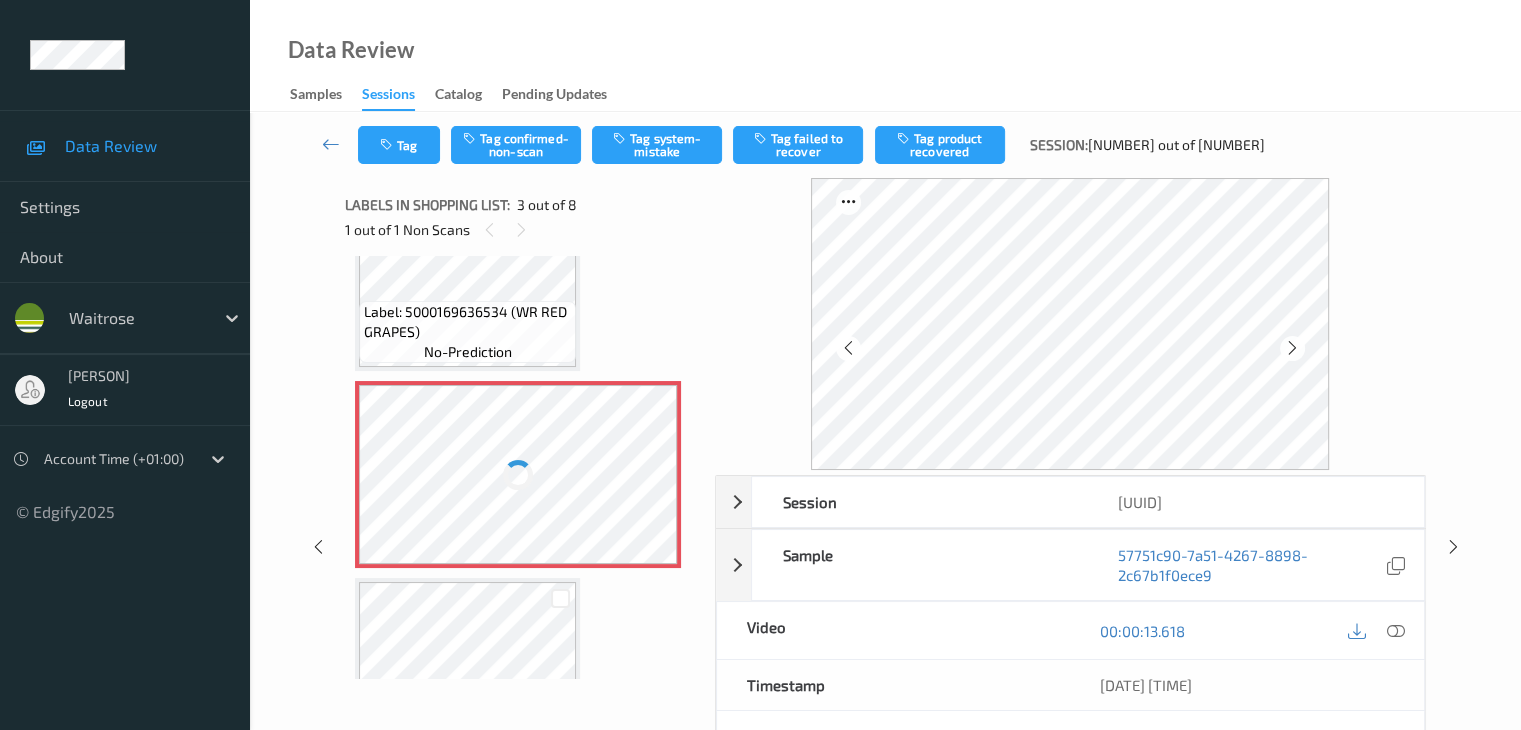 scroll, scrollTop: 100, scrollLeft: 0, axis: vertical 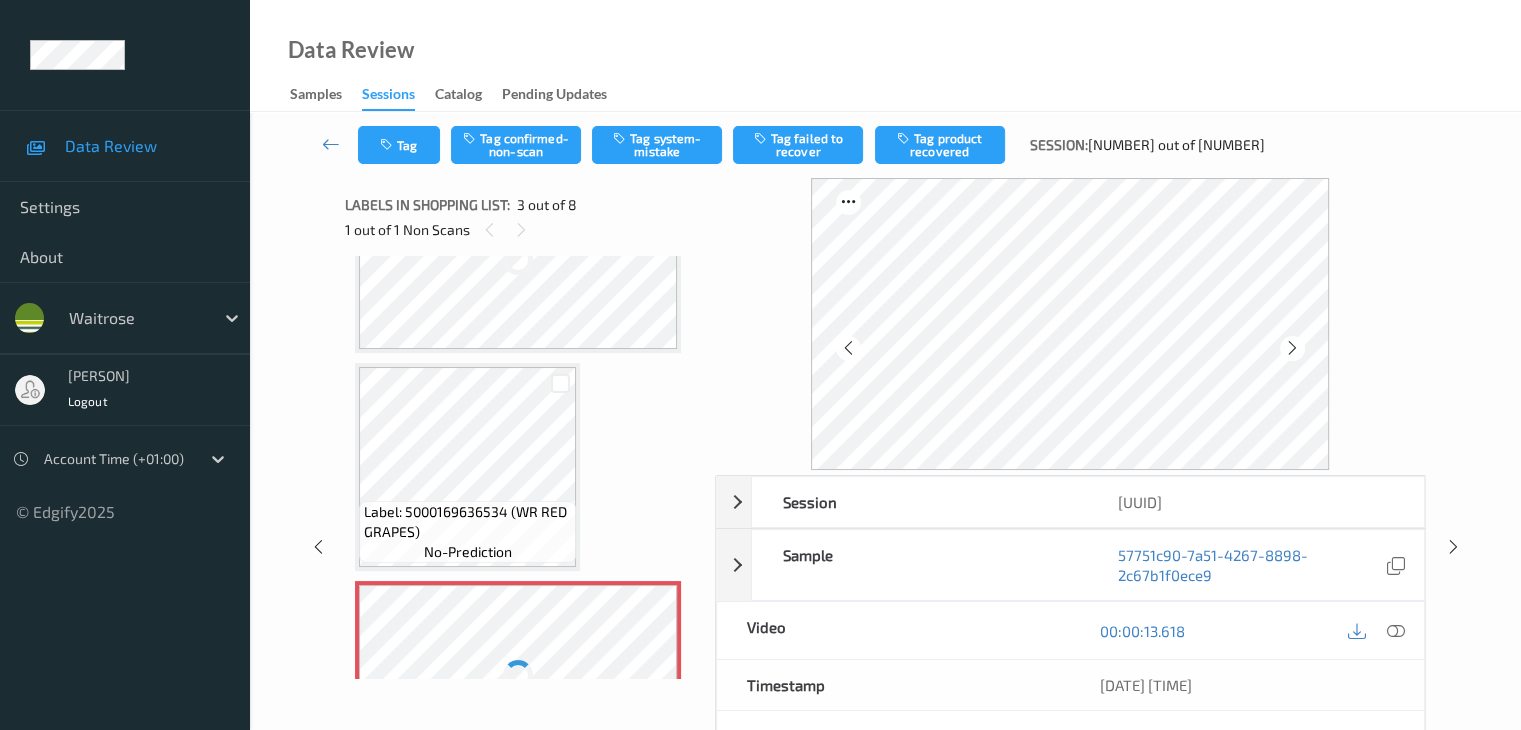 click at bounding box center (518, 674) 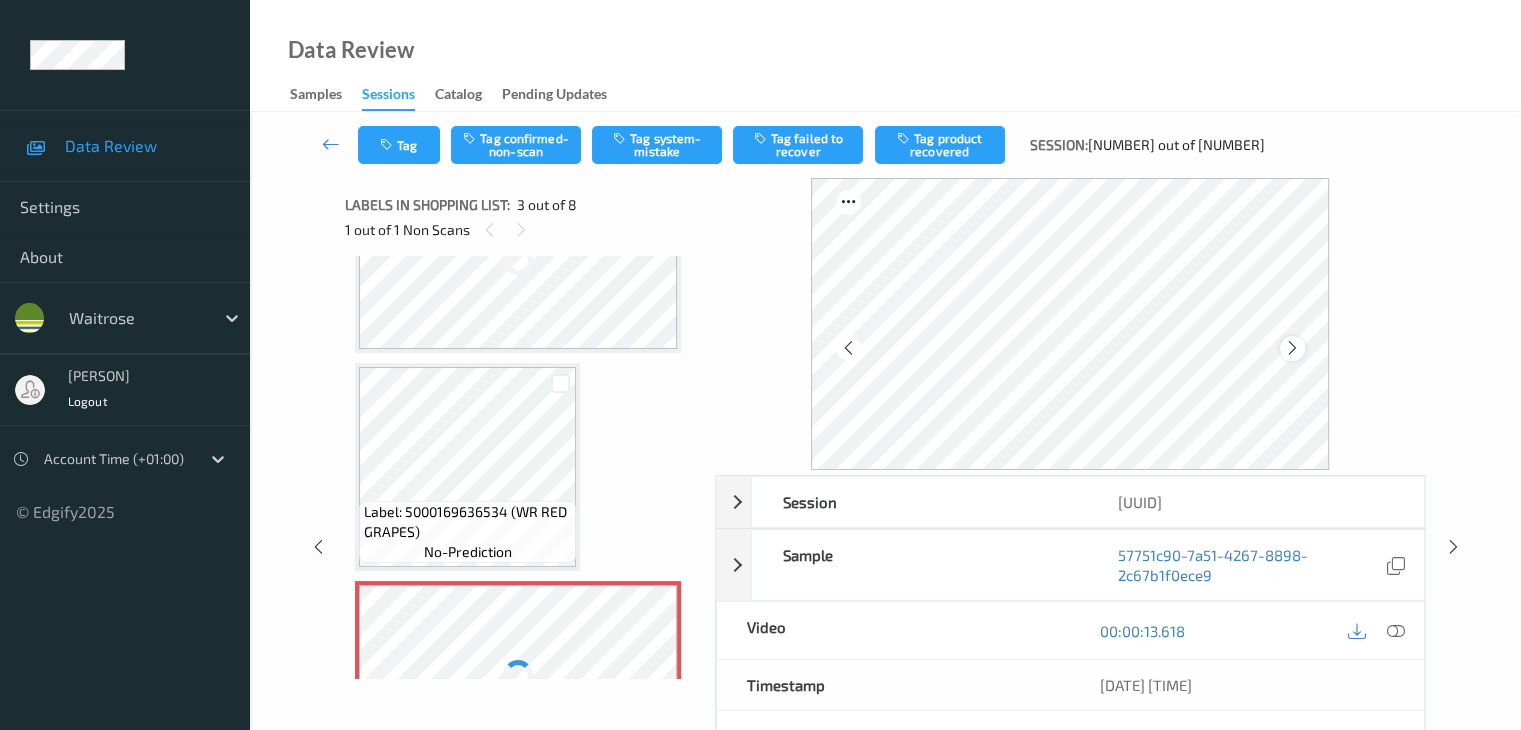 click at bounding box center (1292, 348) 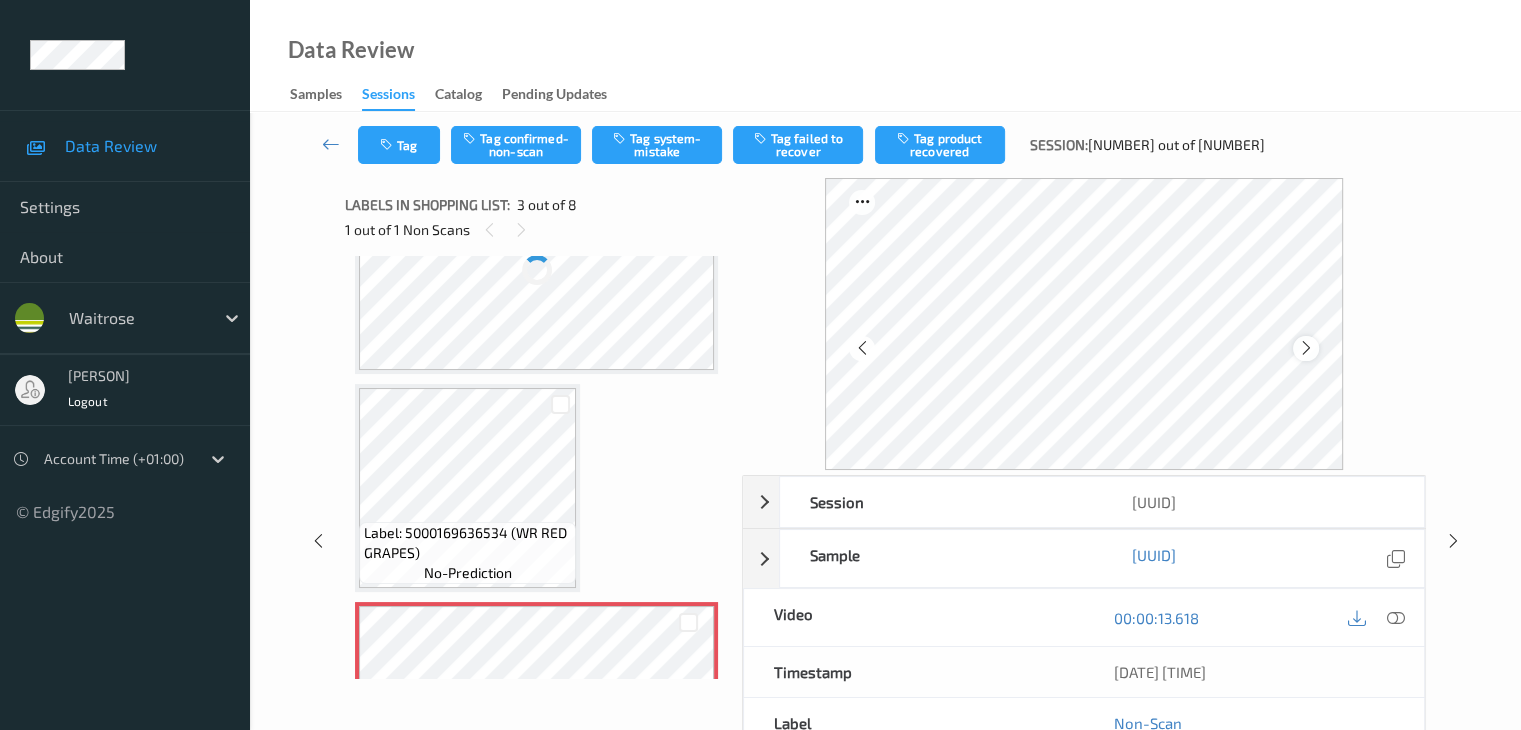 click at bounding box center [1306, 348] 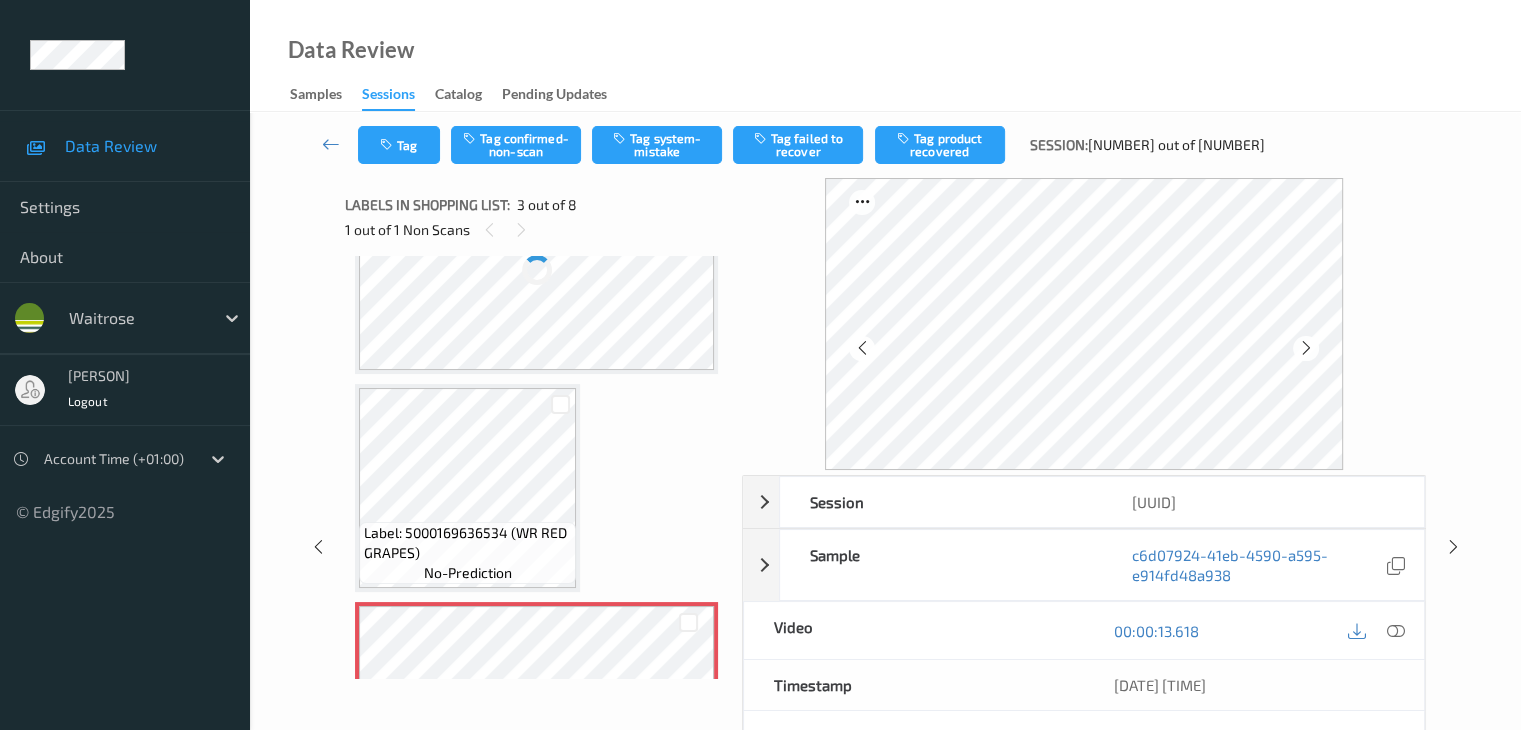 click at bounding box center (1306, 348) 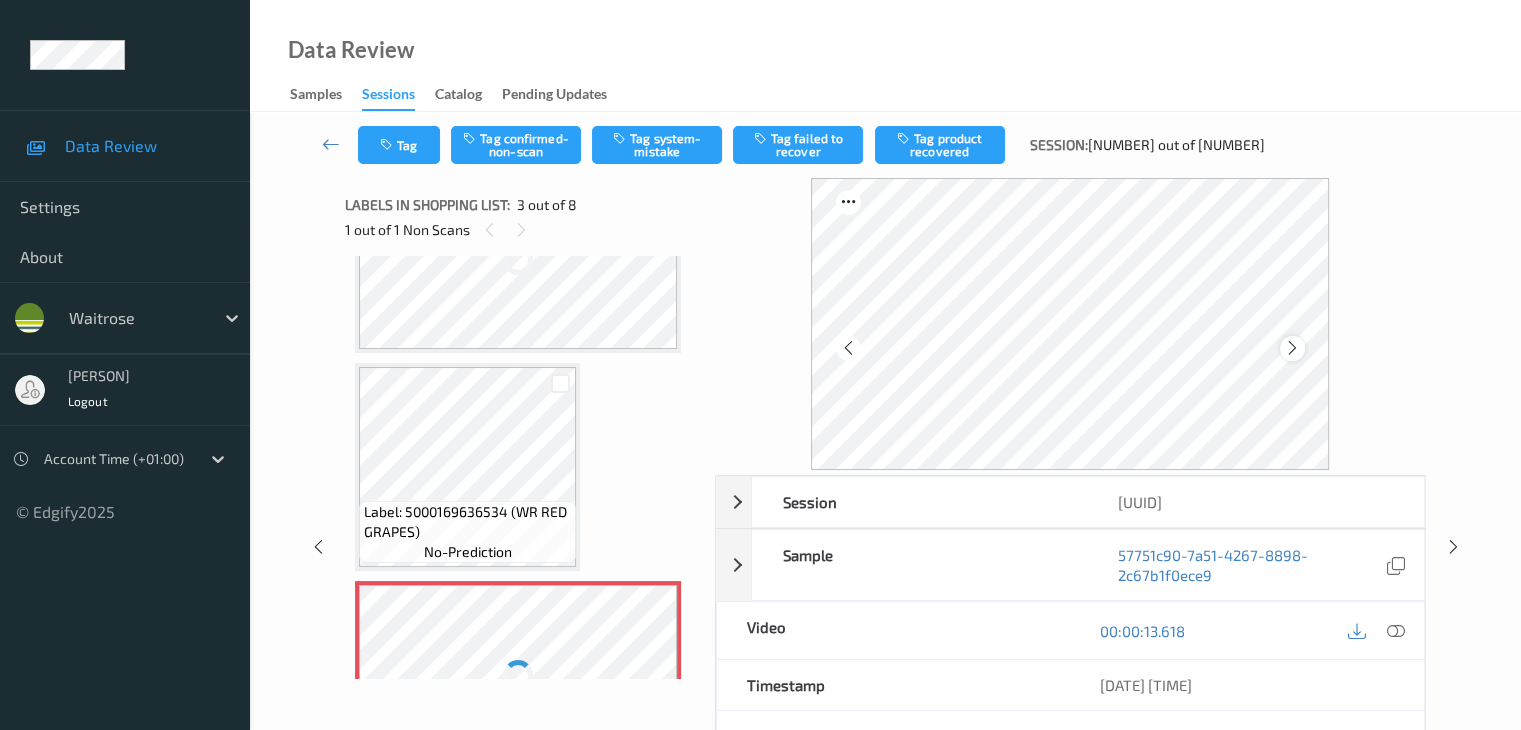 click at bounding box center [1292, 348] 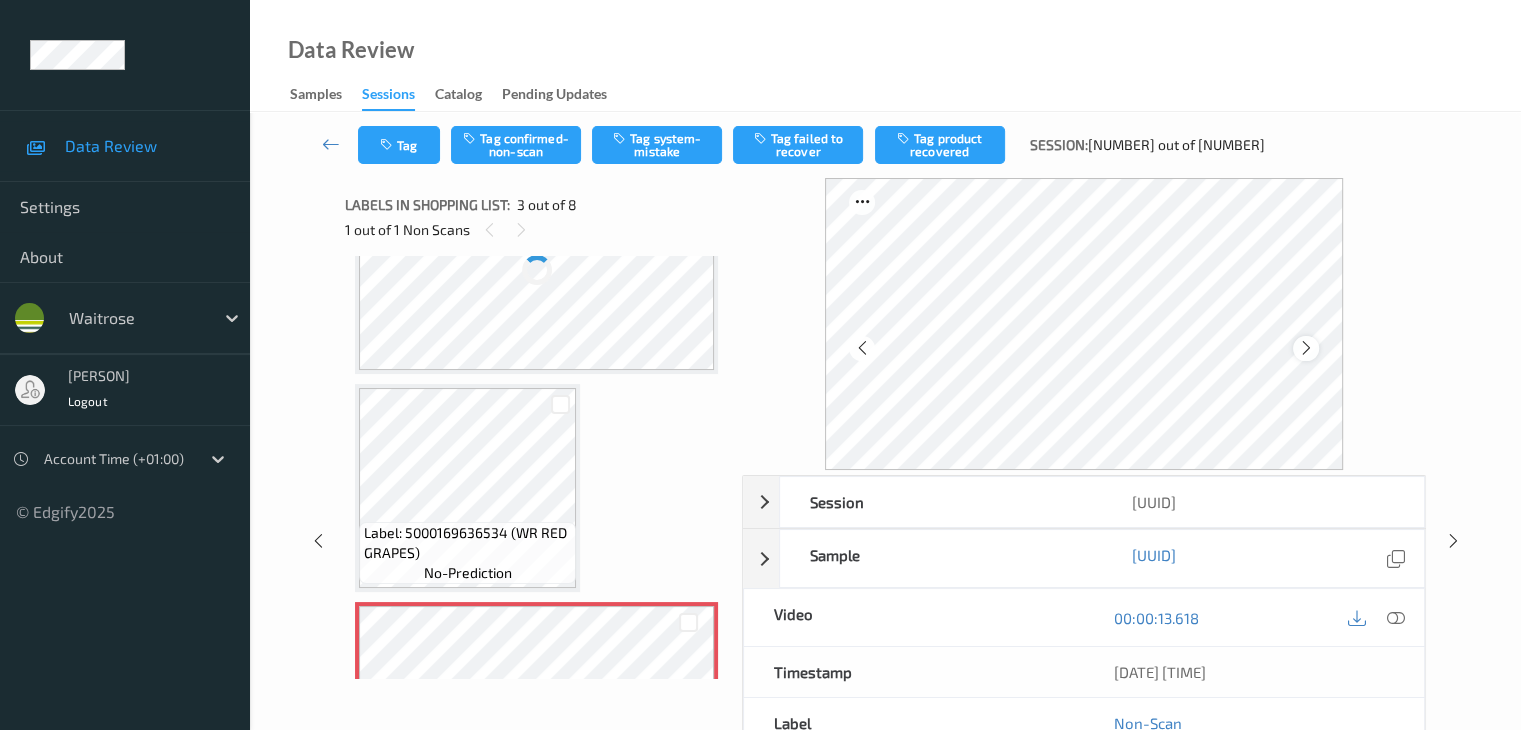 click at bounding box center (1306, 348) 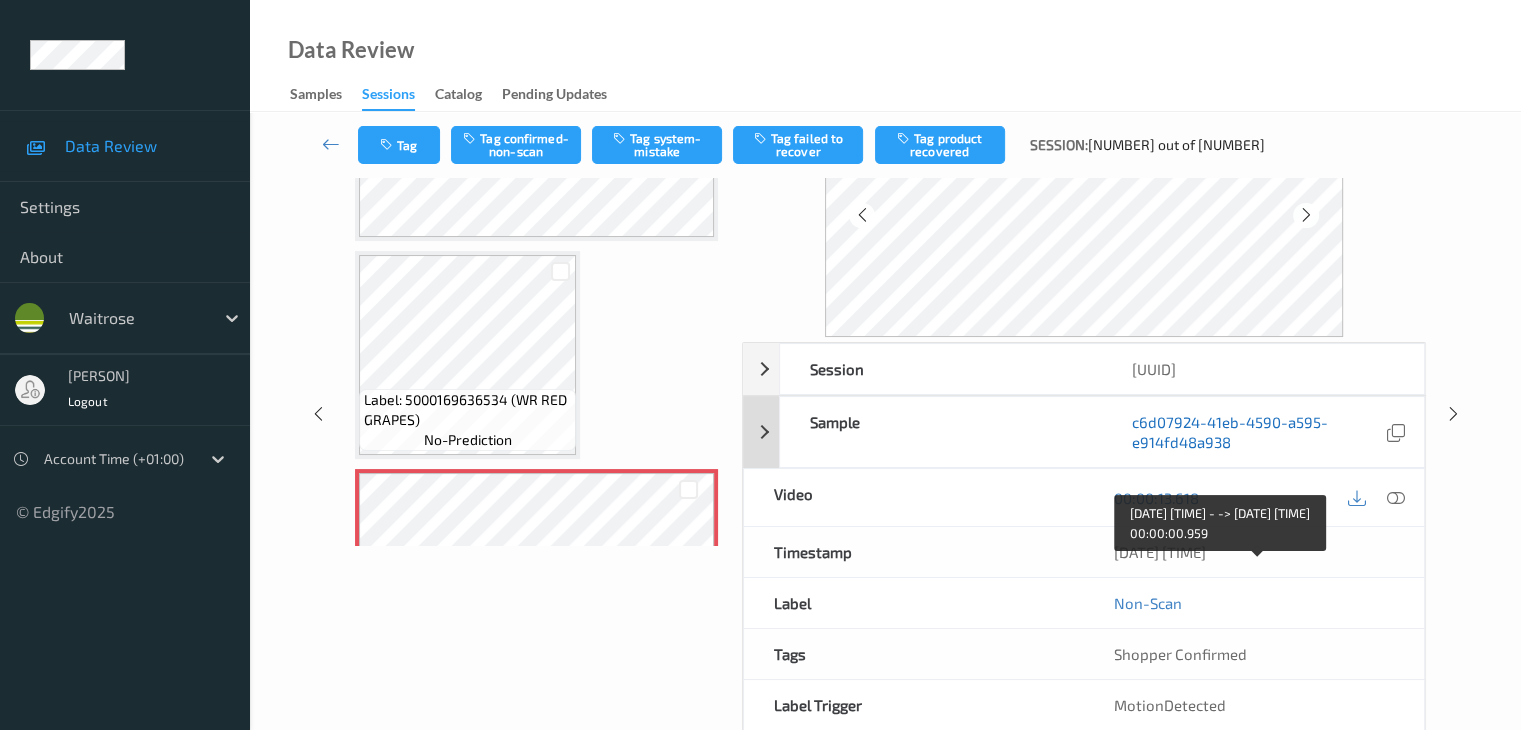 scroll, scrollTop: 100, scrollLeft: 0, axis: vertical 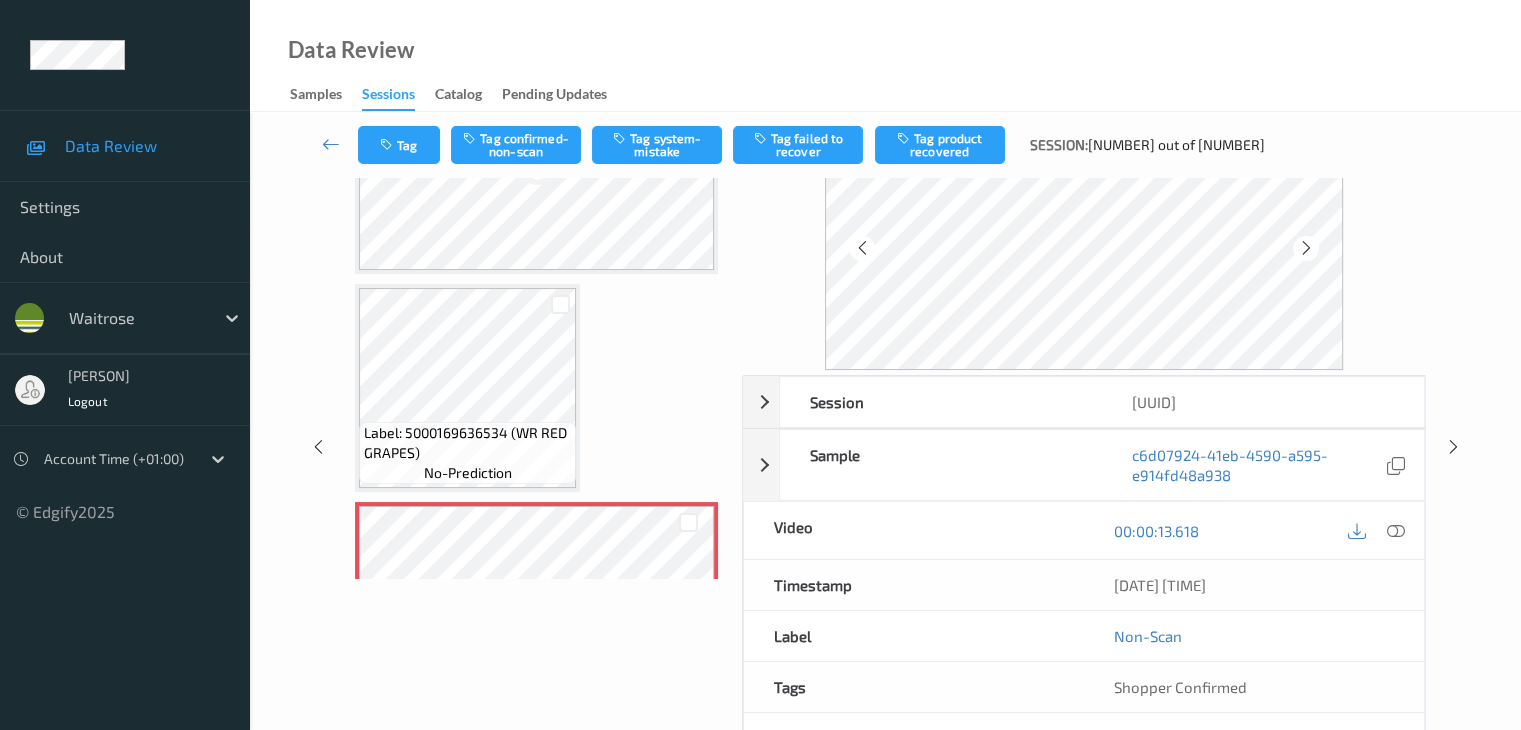 drag, startPoint x: 1389, startPoint y: 550, endPoint x: 1335, endPoint y: 559, distance: 54.74486 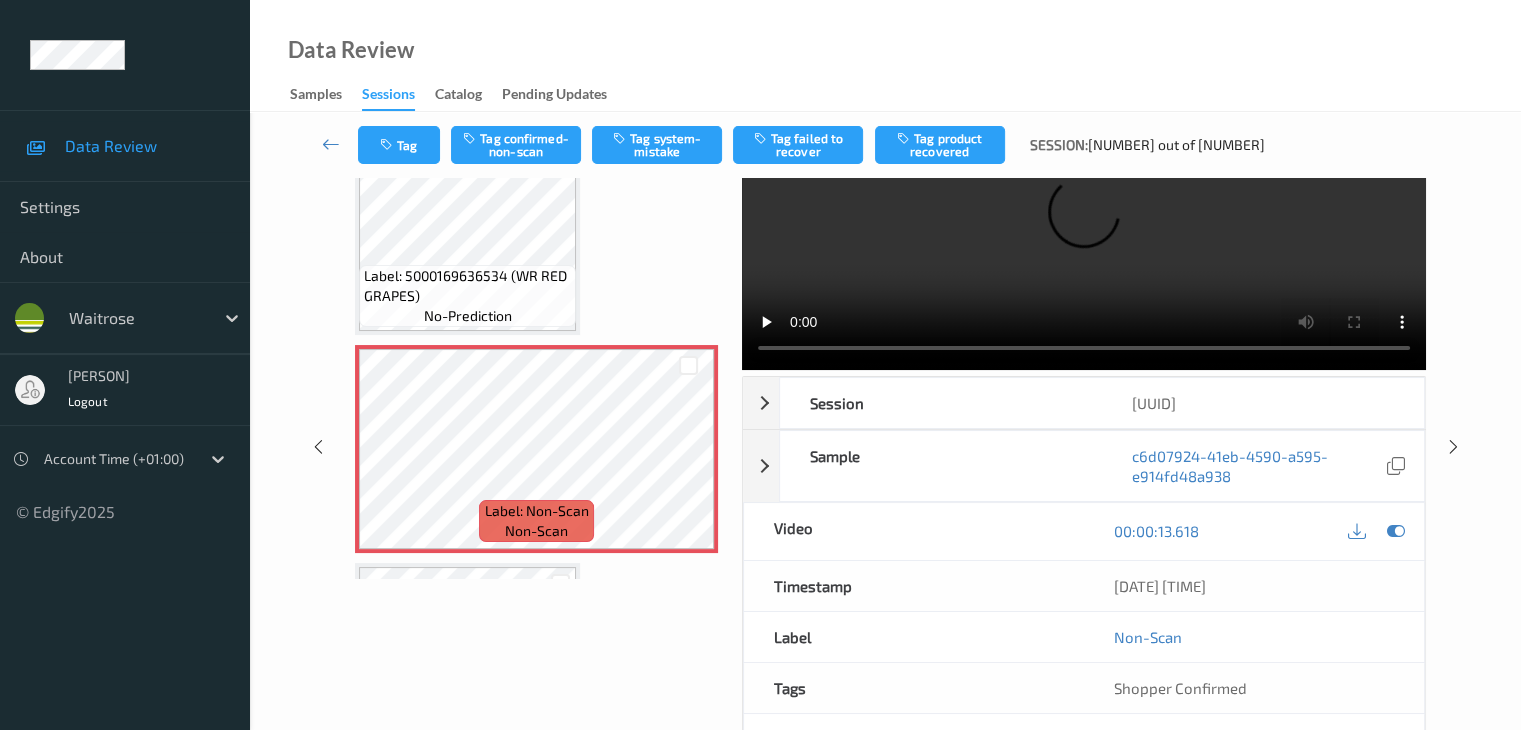 scroll, scrollTop: 300, scrollLeft: 0, axis: vertical 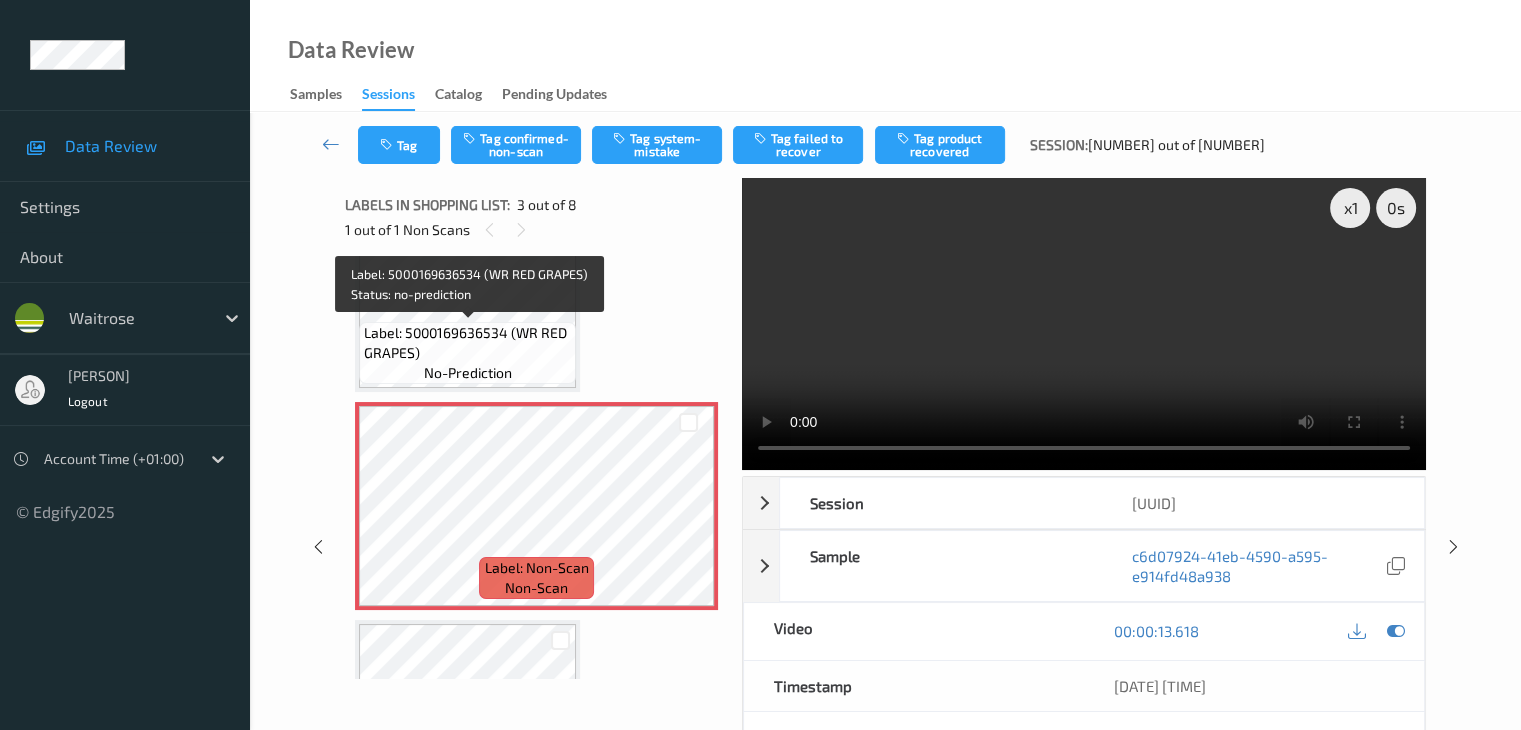 click on "Label: 5000169636534 (WR RED GRAPES)" at bounding box center [467, 343] 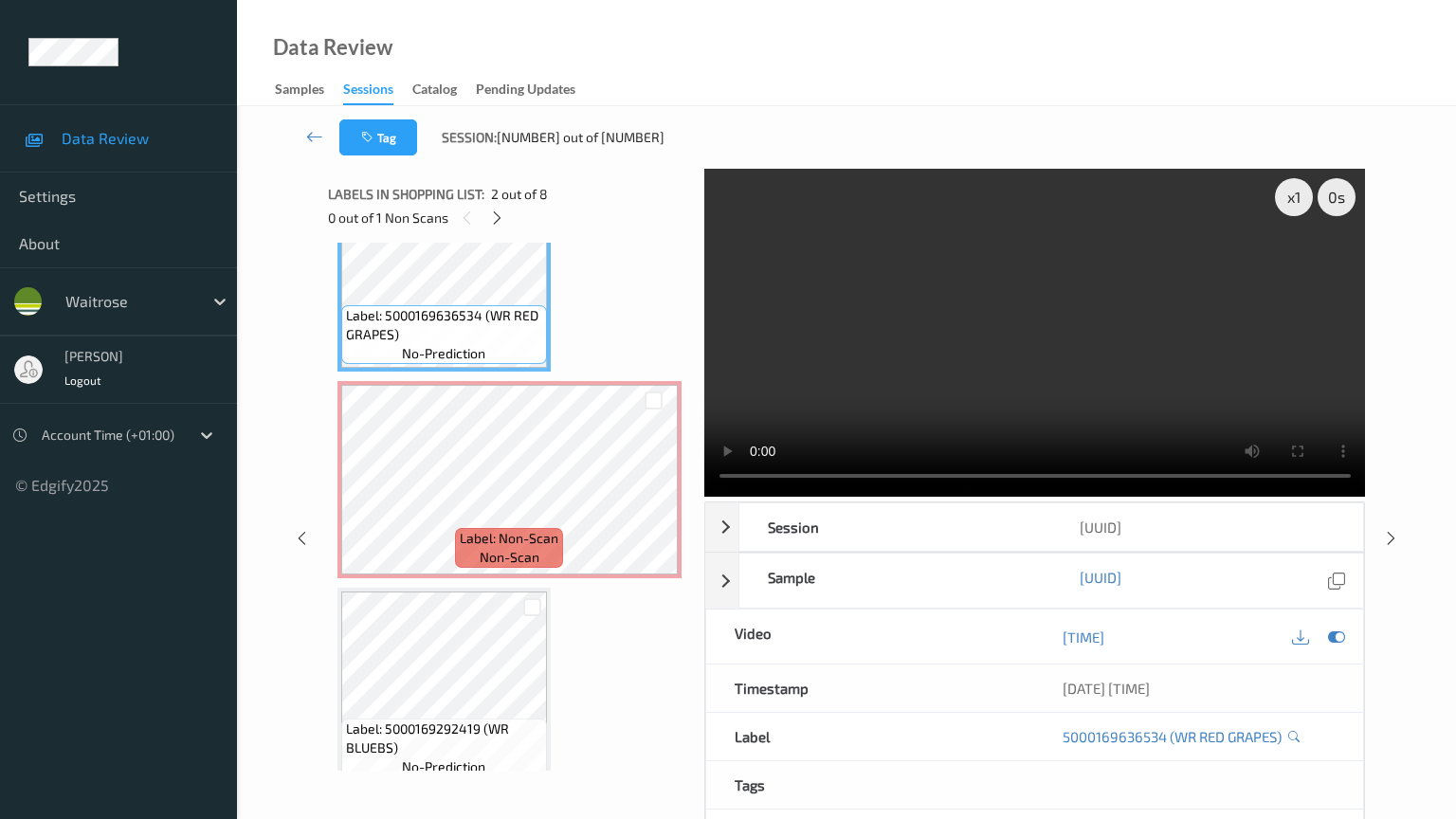 type 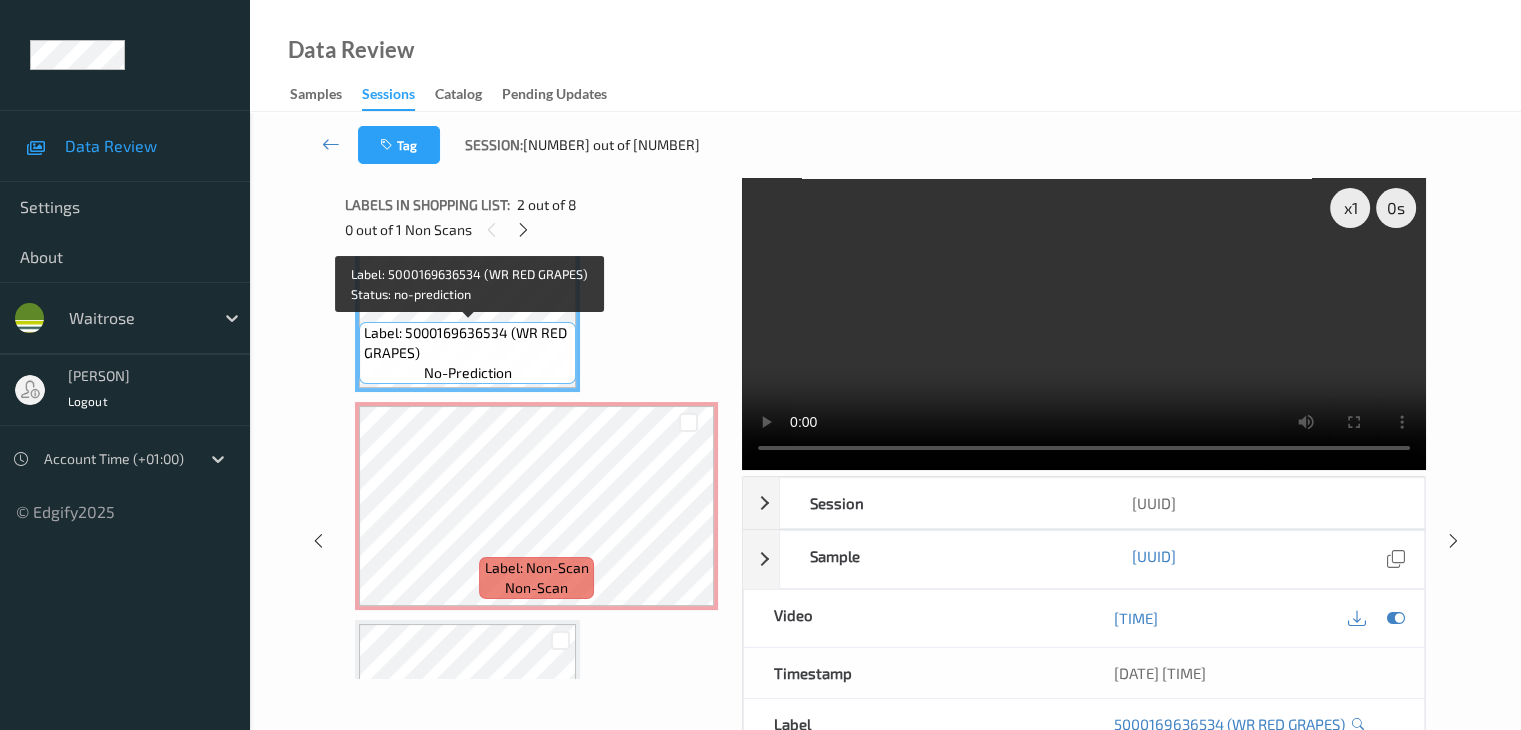 click on "Label: 5000169636534 (WR RED GRAPES)" at bounding box center [467, 343] 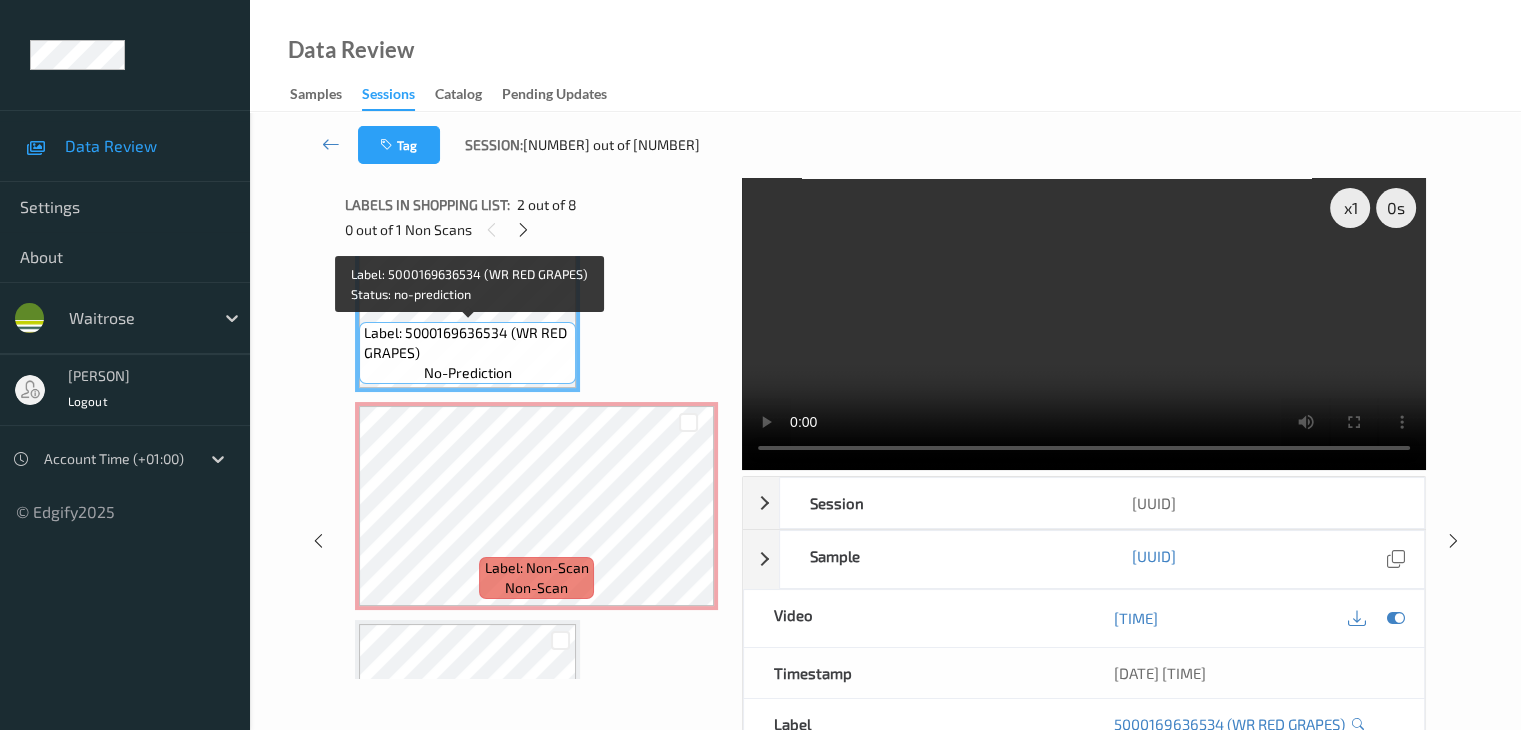 click on "Label: 5000169636534 (WR RED GRAPES)" at bounding box center (467, 343) 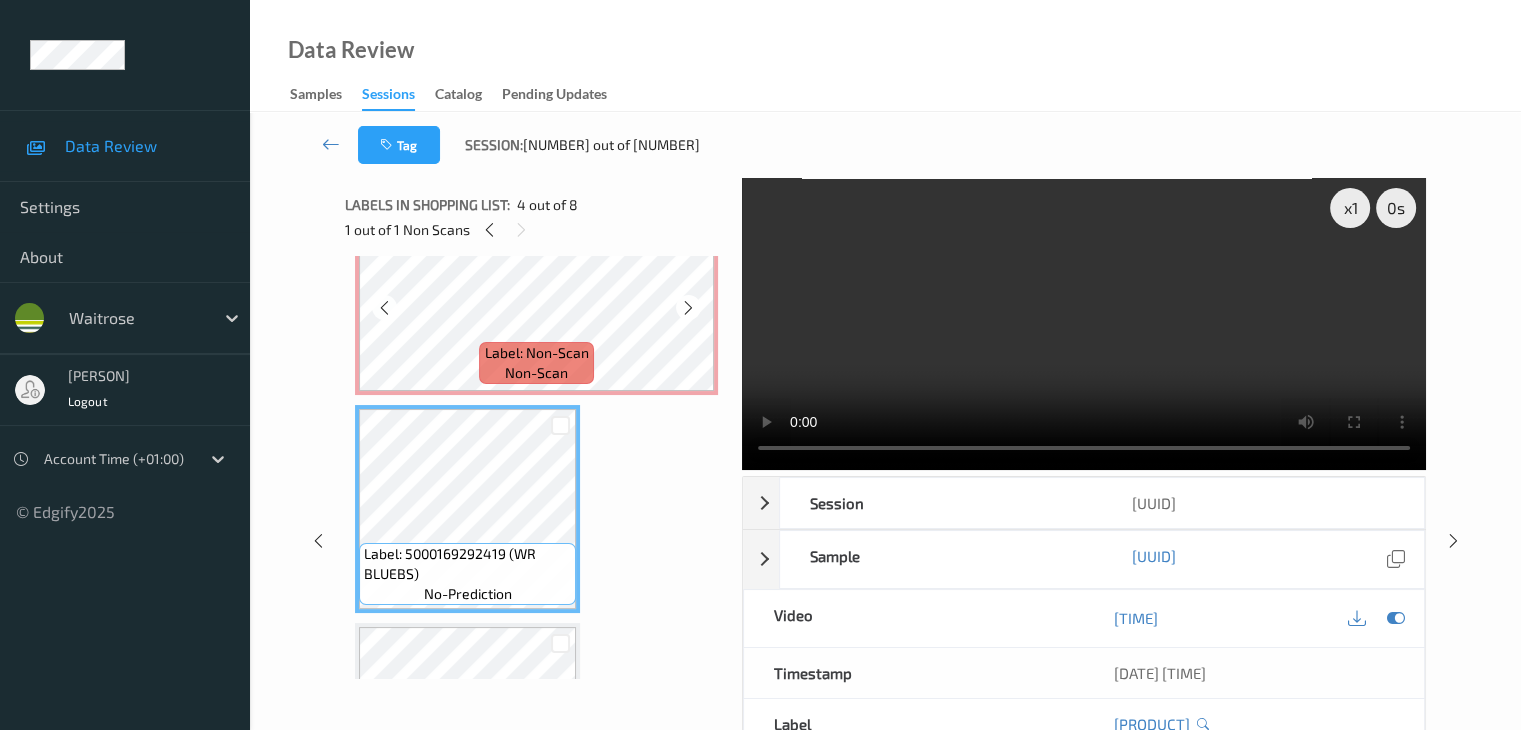 scroll, scrollTop: 400, scrollLeft: 0, axis: vertical 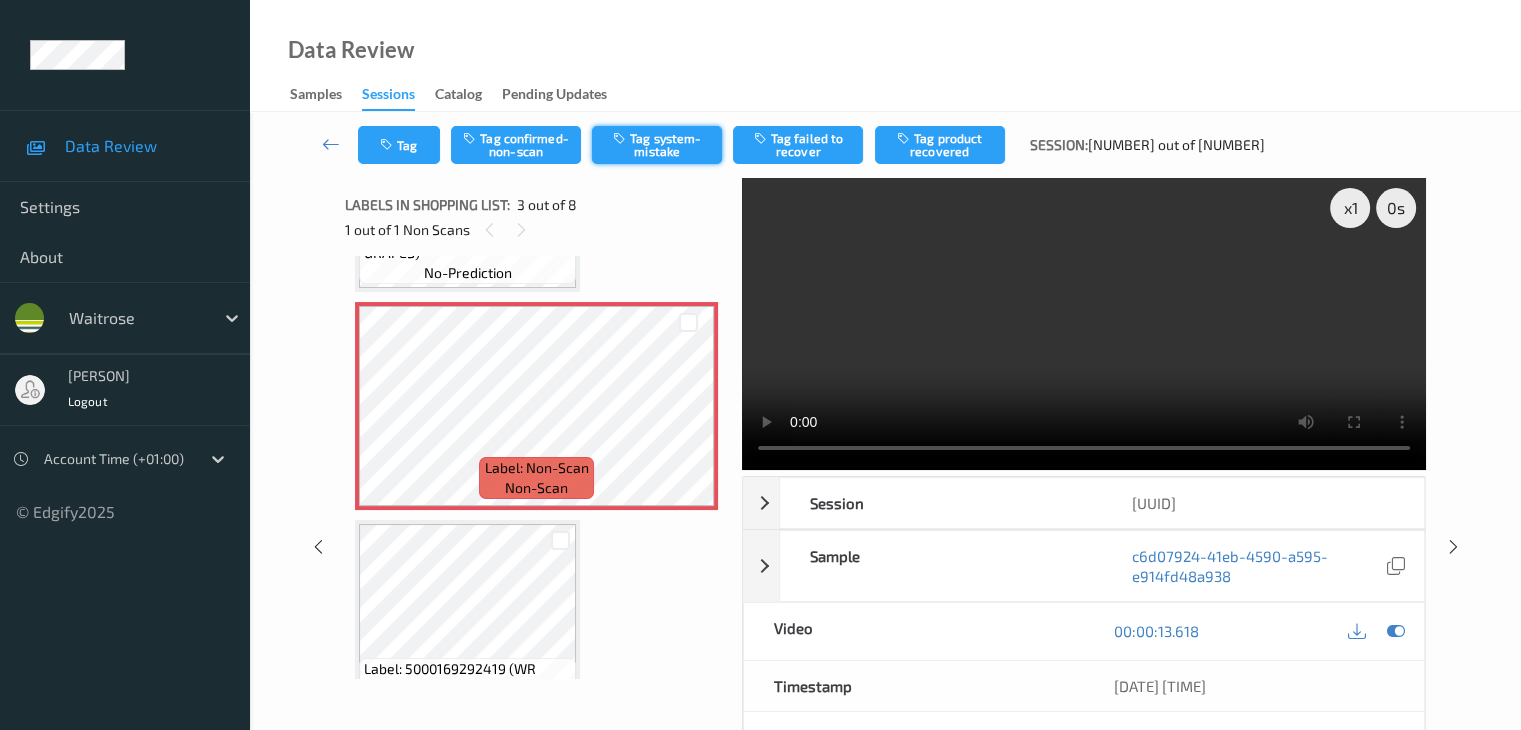 click on "Tag   system-mistake" at bounding box center [657, 145] 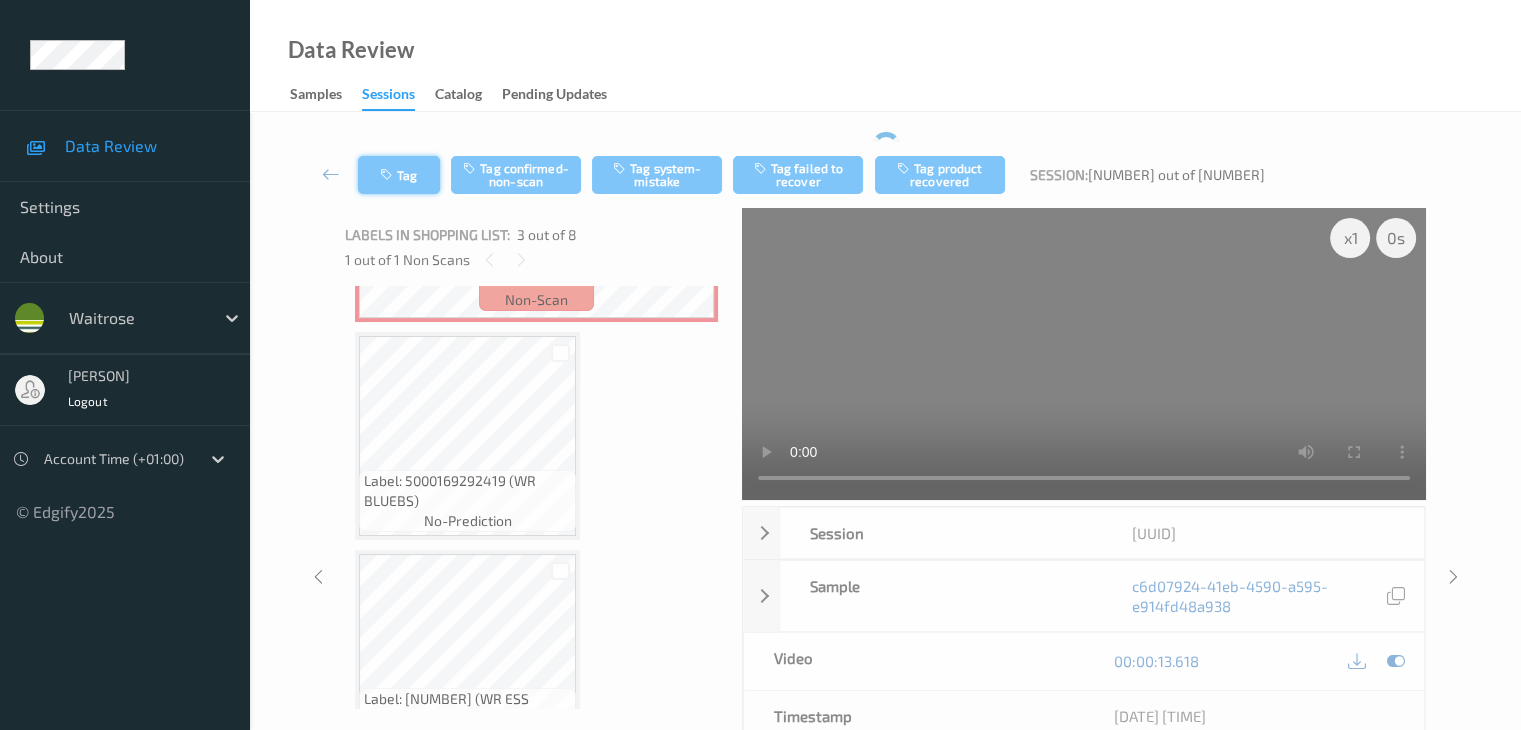 scroll, scrollTop: 400, scrollLeft: 0, axis: vertical 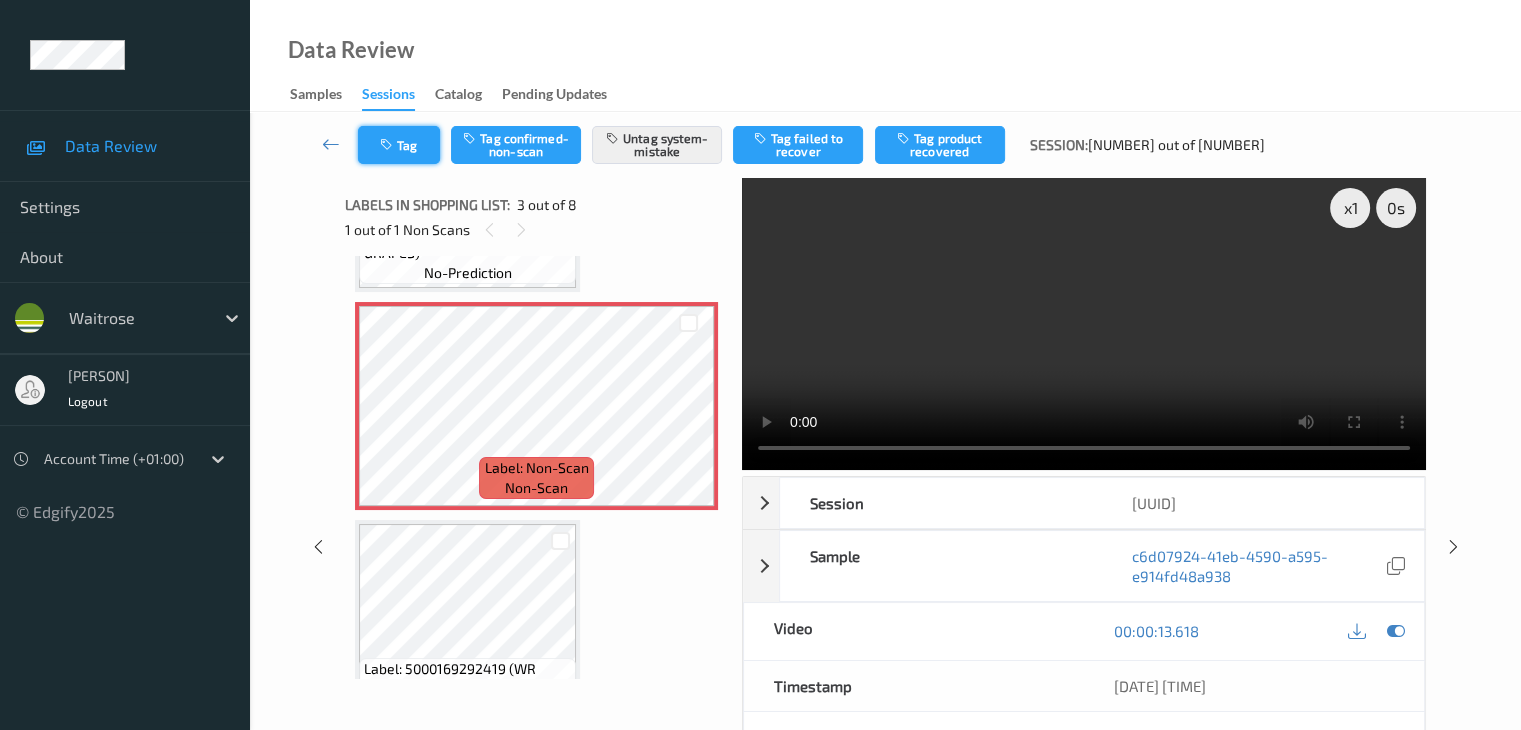 click on "Tag" at bounding box center [399, 145] 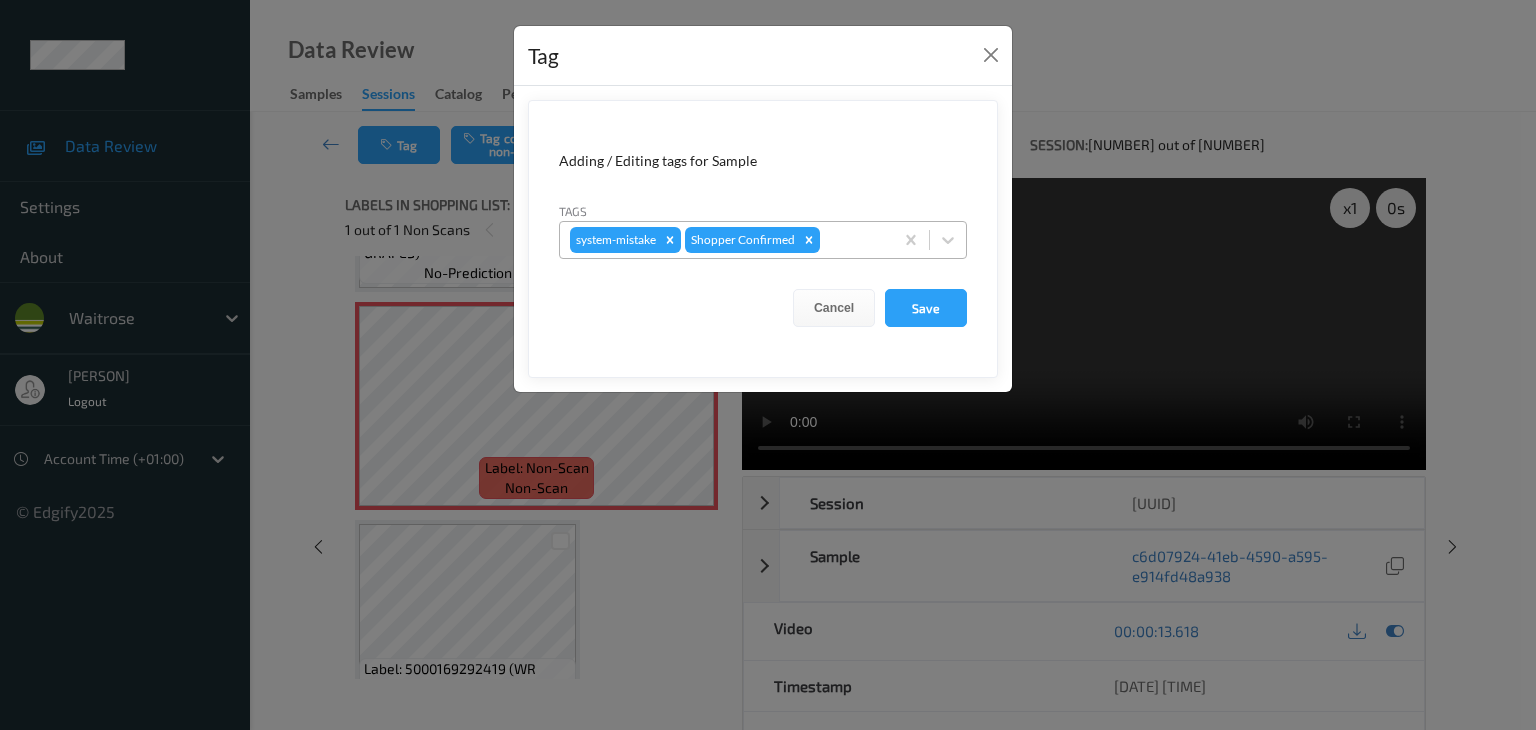 click at bounding box center [853, 240] 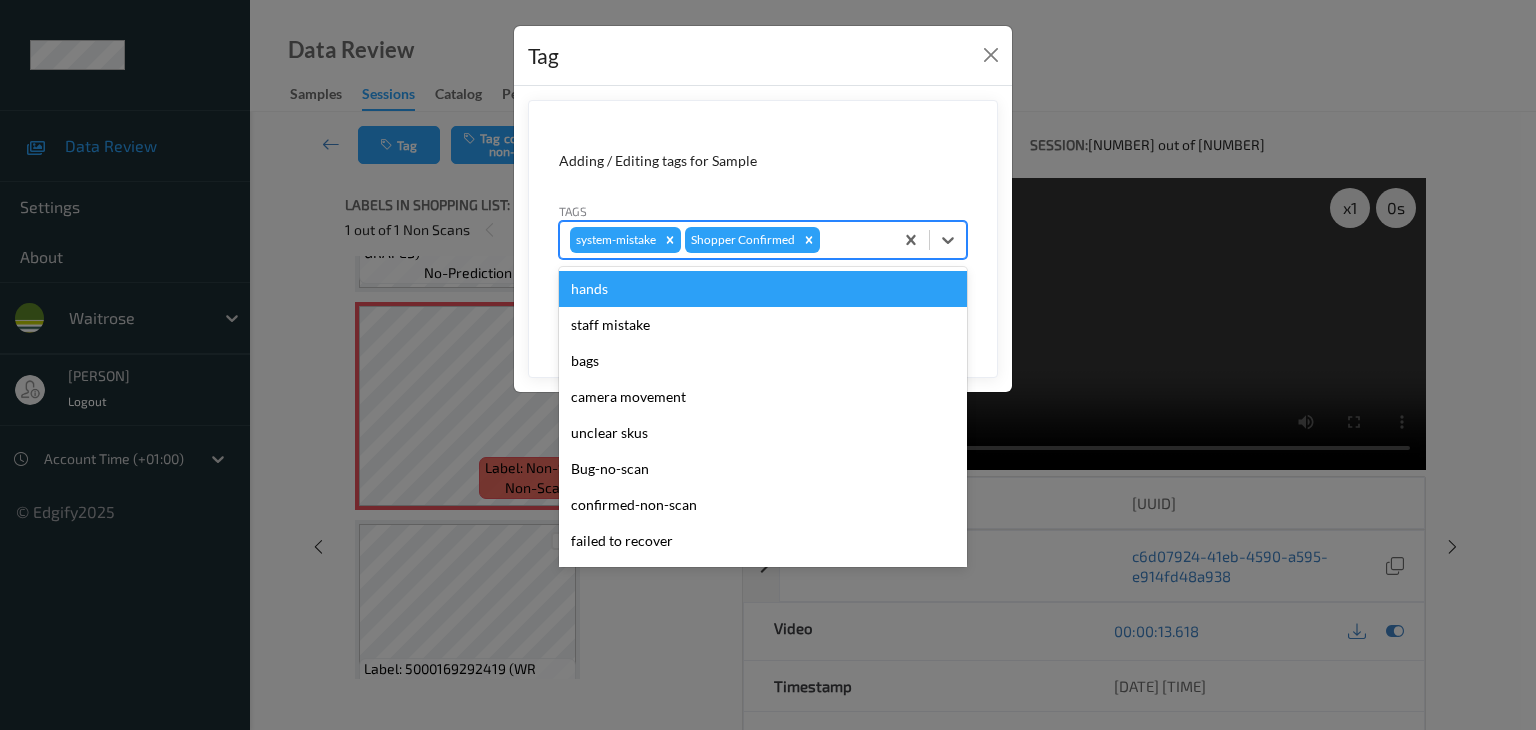 type on "u" 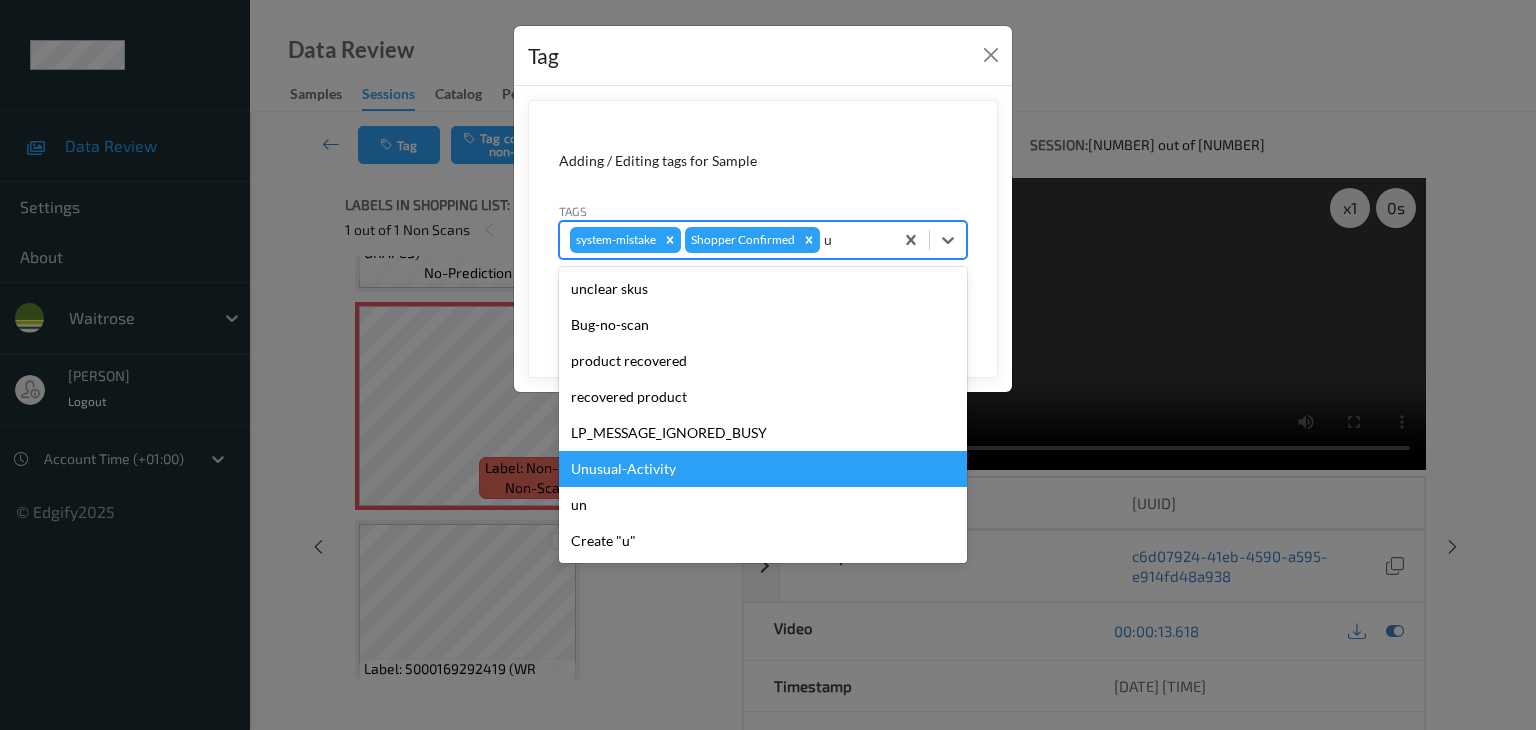 click on "Unusual-Activity" at bounding box center (763, 469) 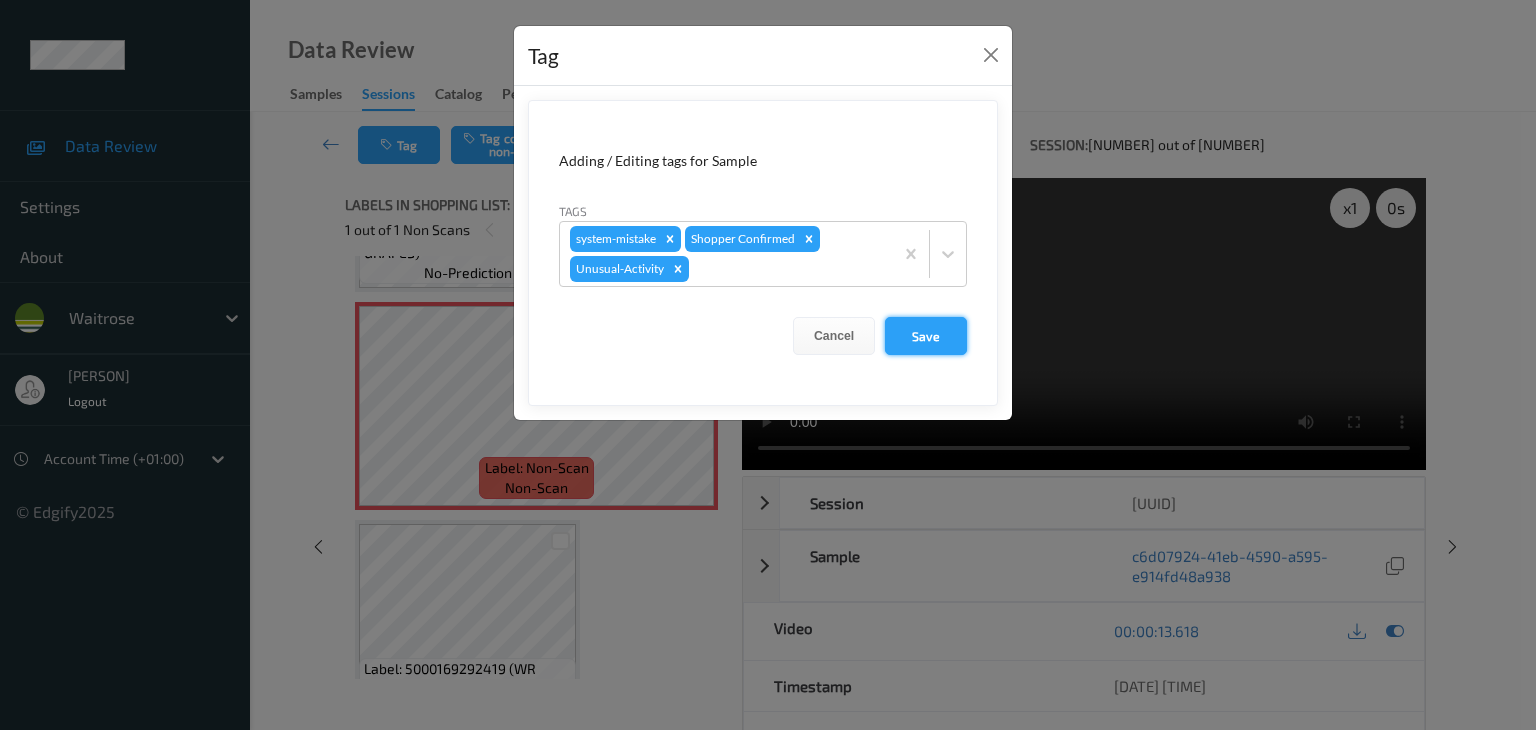 click on "Save" at bounding box center (926, 336) 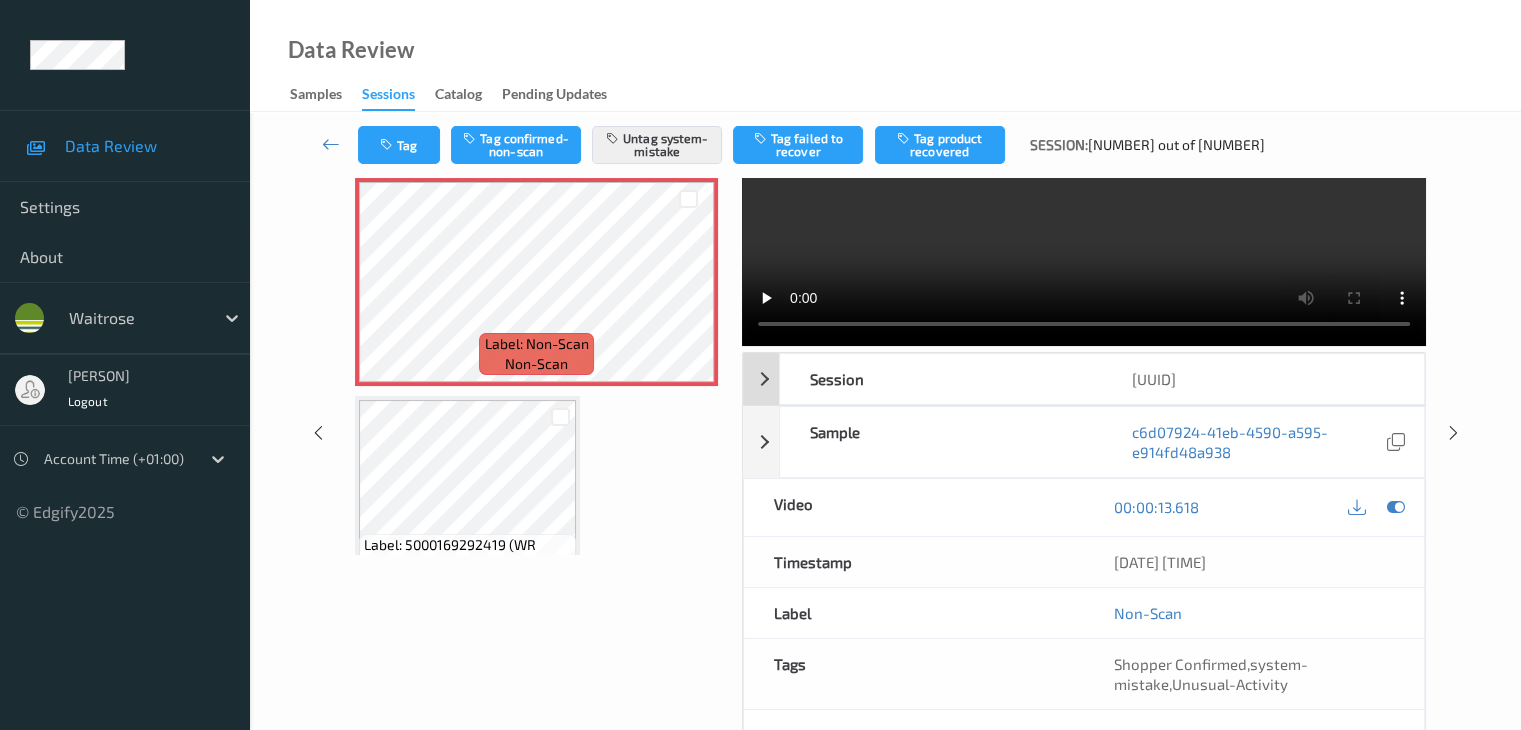 scroll, scrollTop: 0, scrollLeft: 0, axis: both 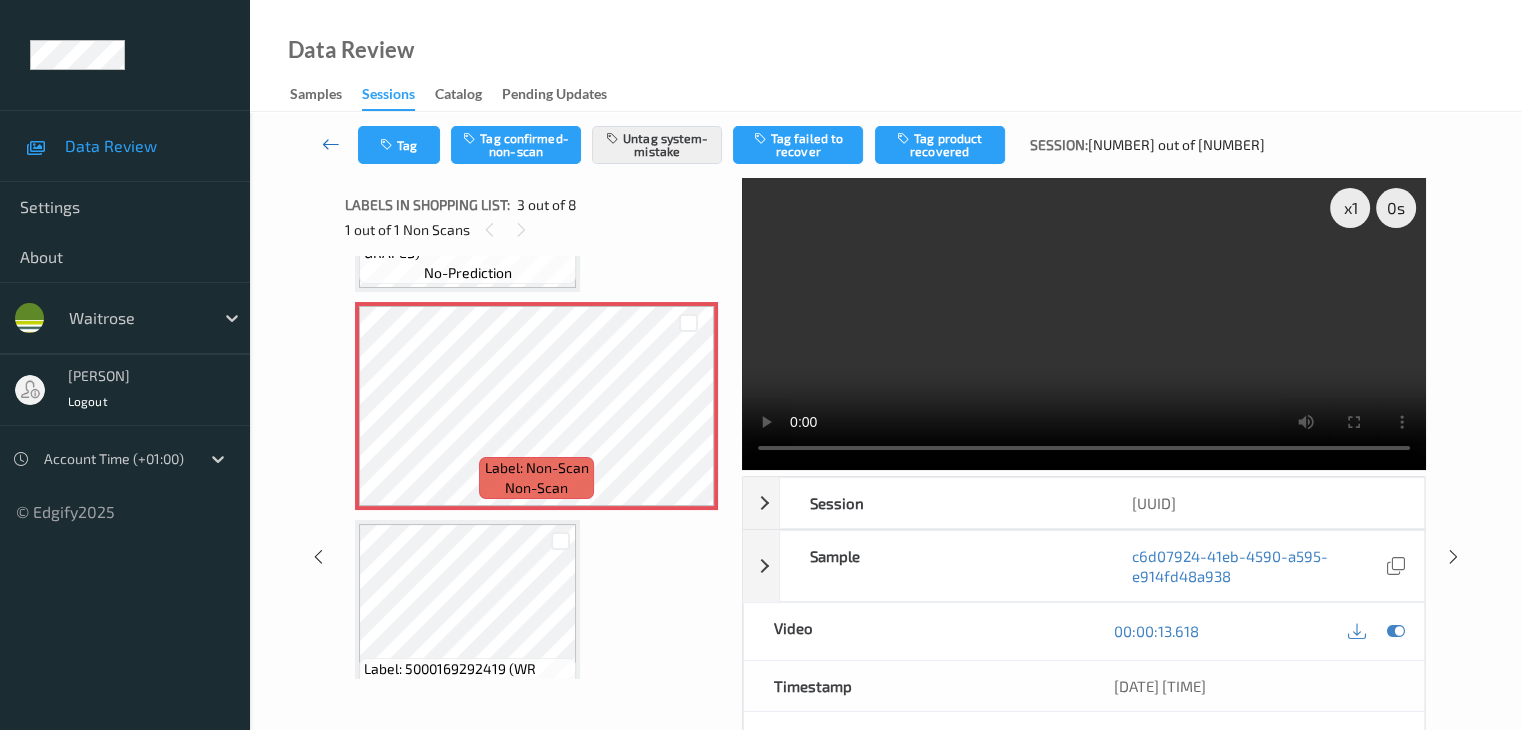 click at bounding box center (331, 144) 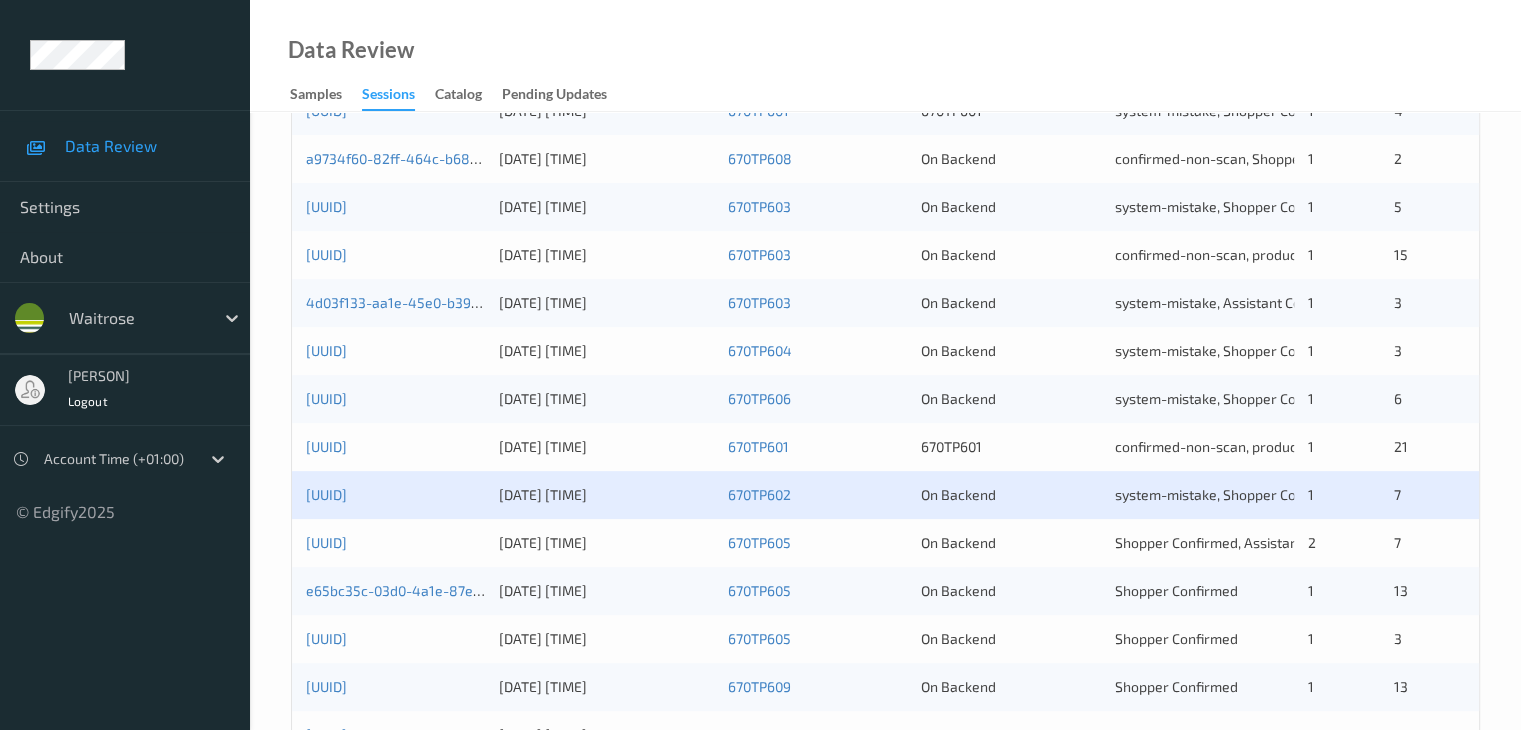 scroll, scrollTop: 900, scrollLeft: 0, axis: vertical 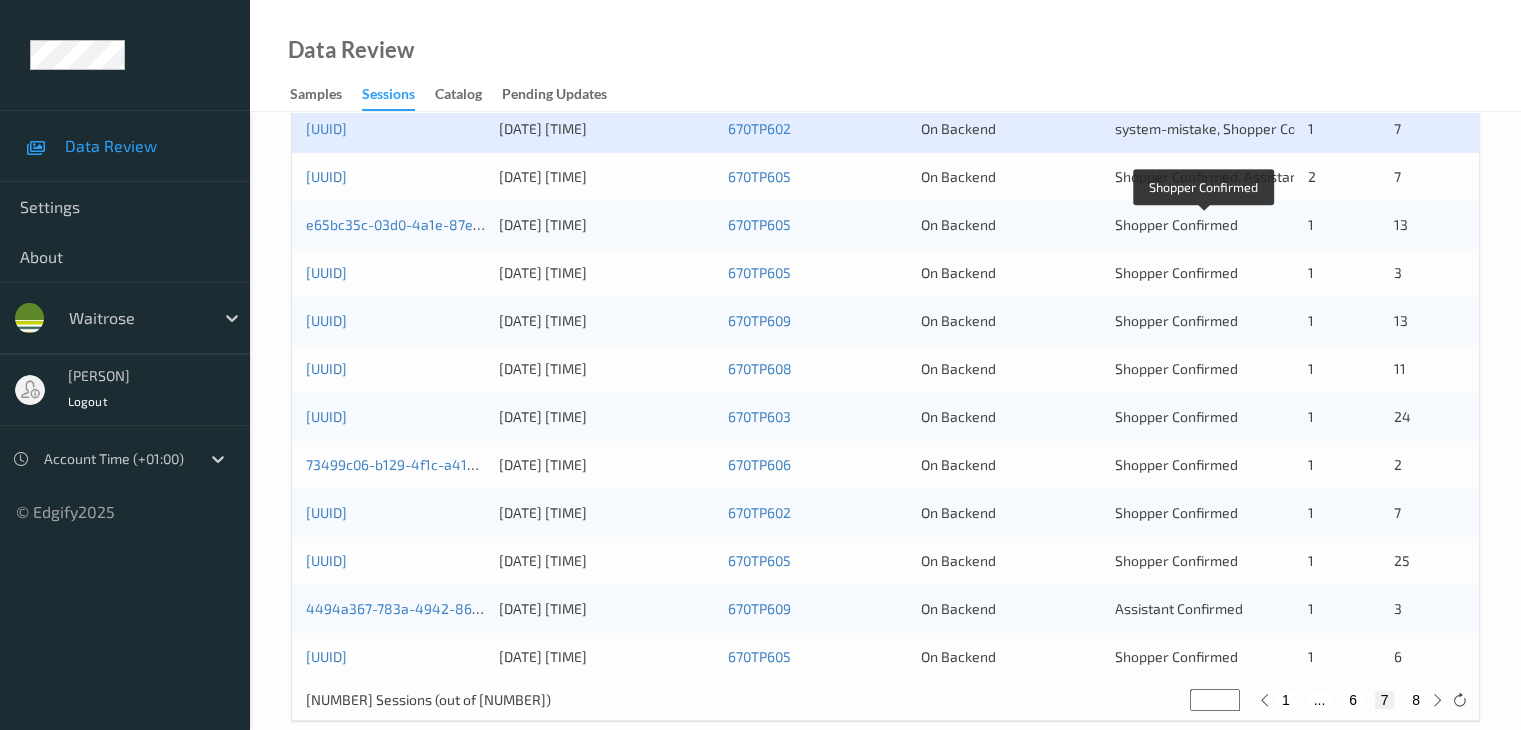 click on "Shopper Confirmed" at bounding box center (1176, 224) 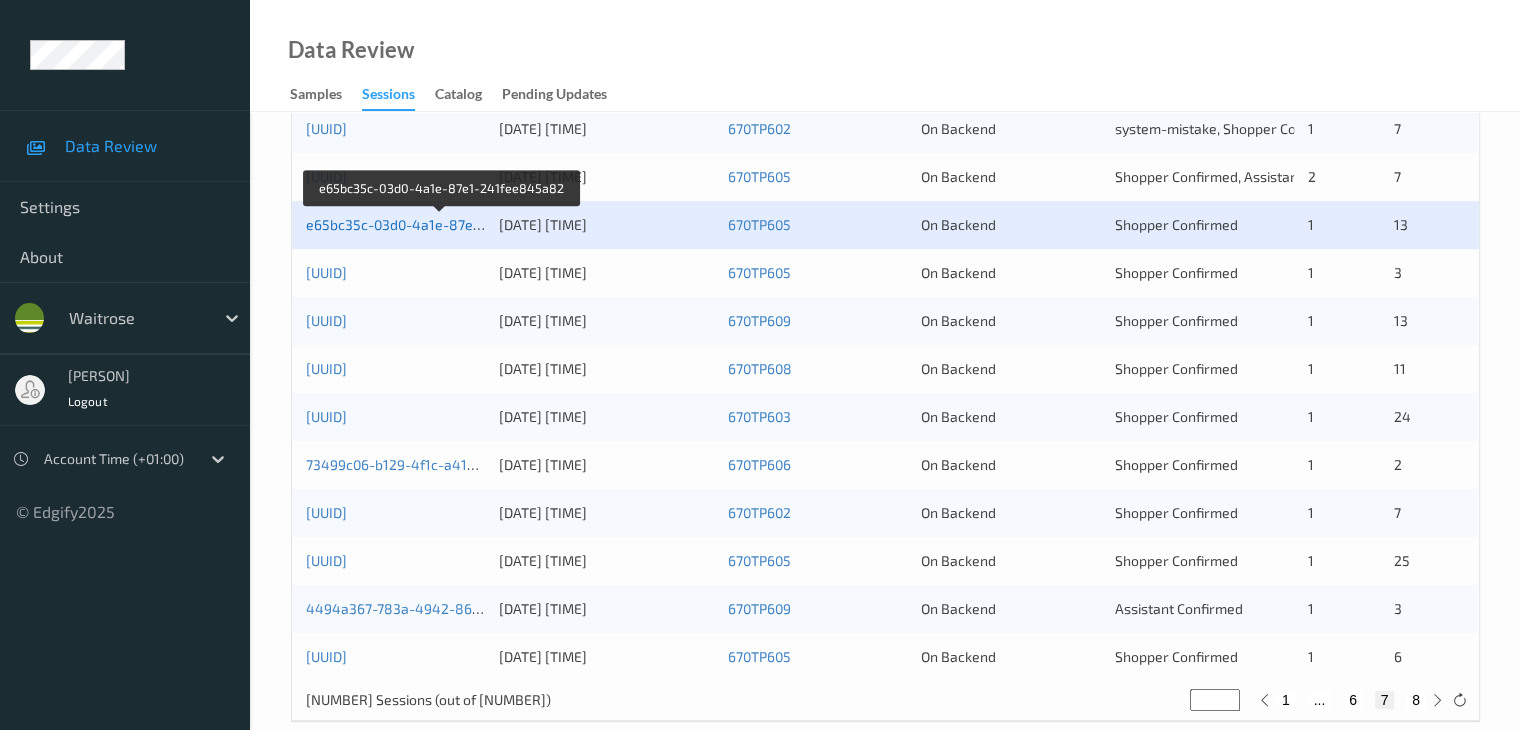 click on "[UUID]" at bounding box center [443, 224] 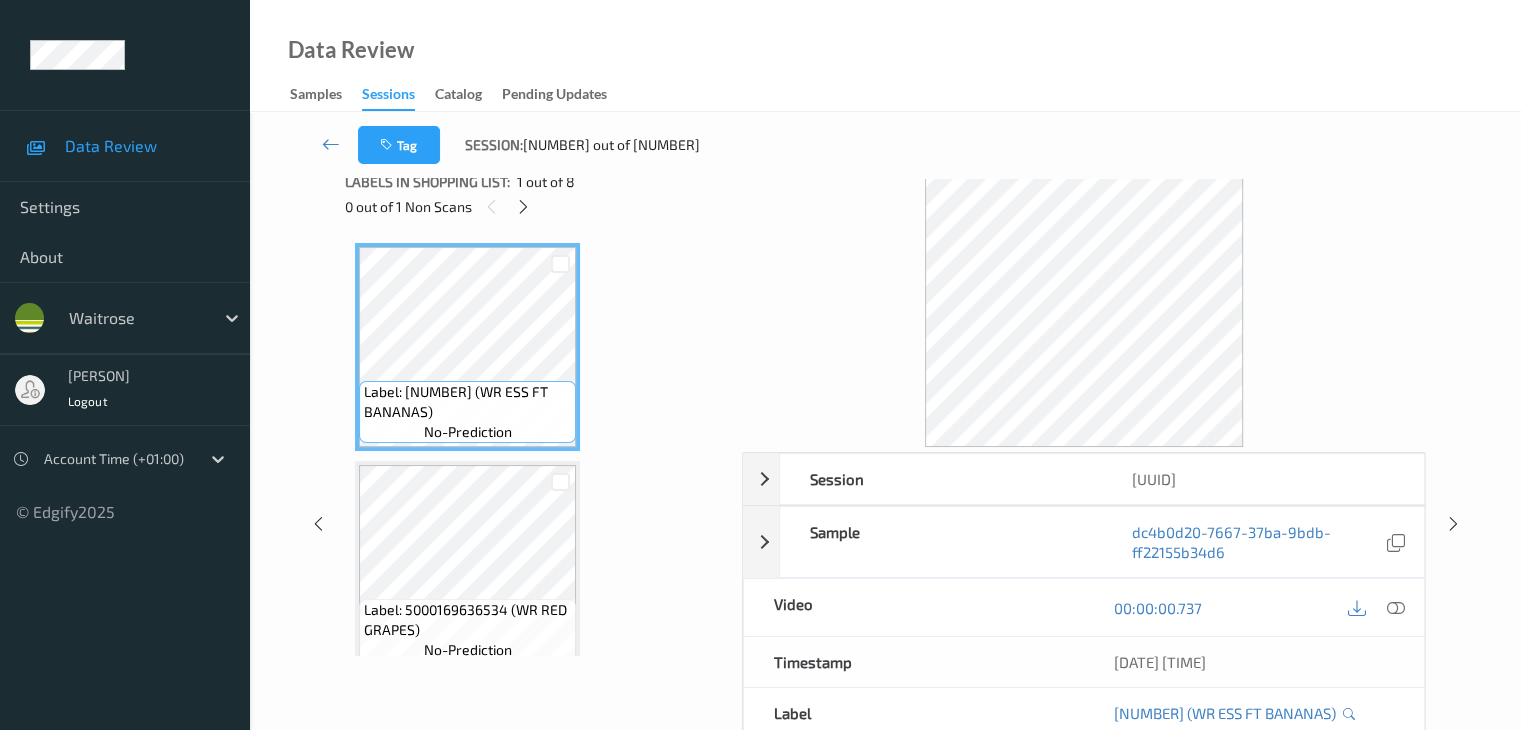 scroll, scrollTop: 0, scrollLeft: 0, axis: both 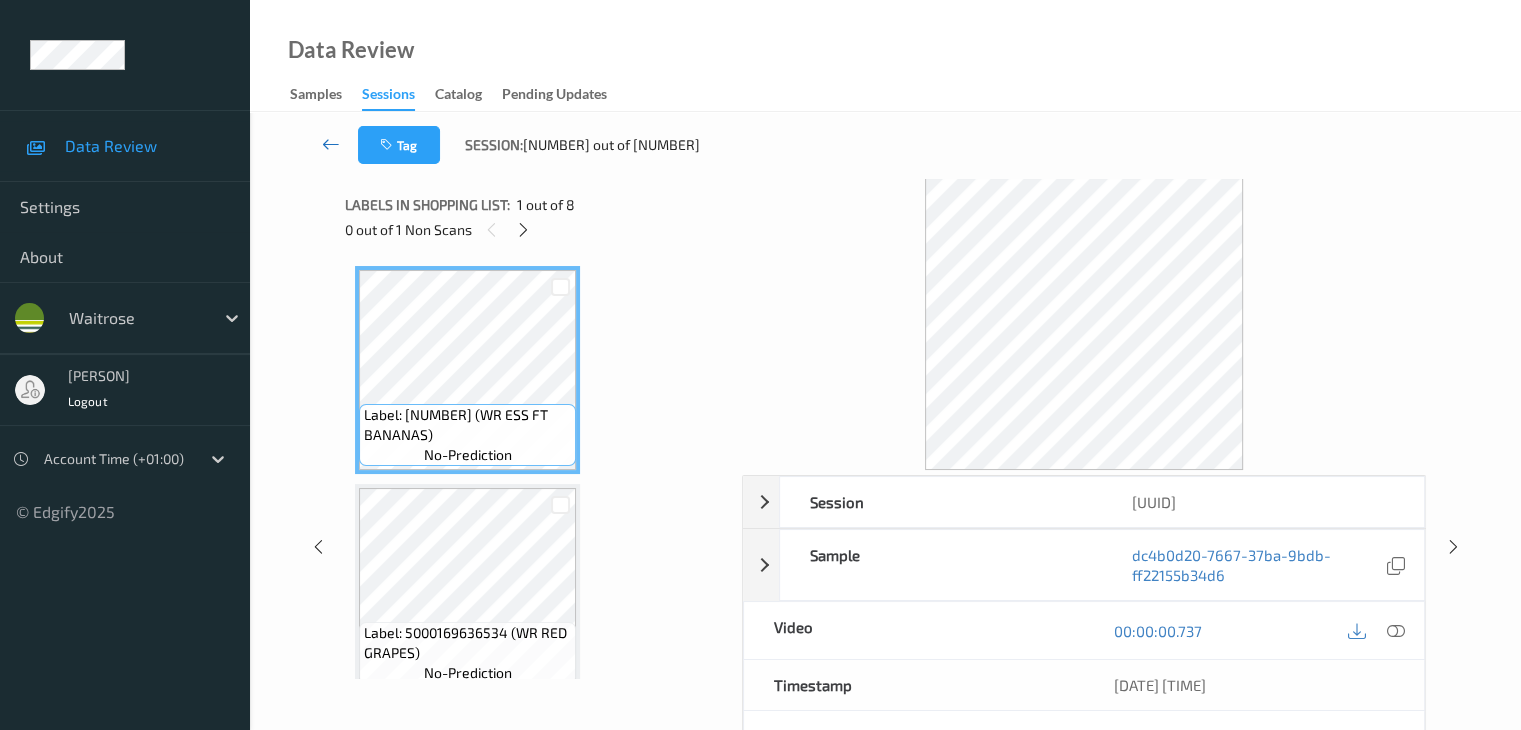 click at bounding box center [331, 144] 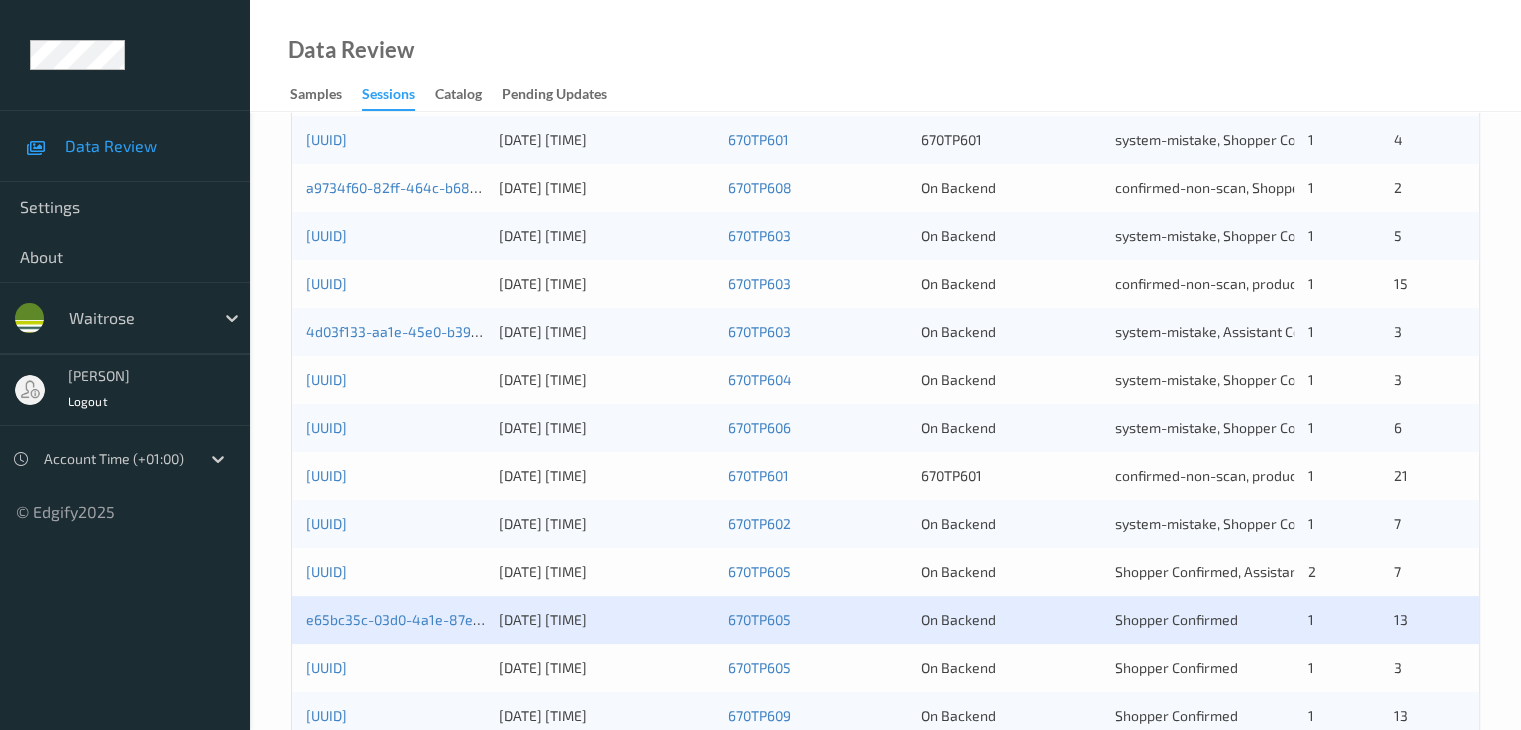 scroll, scrollTop: 700, scrollLeft: 0, axis: vertical 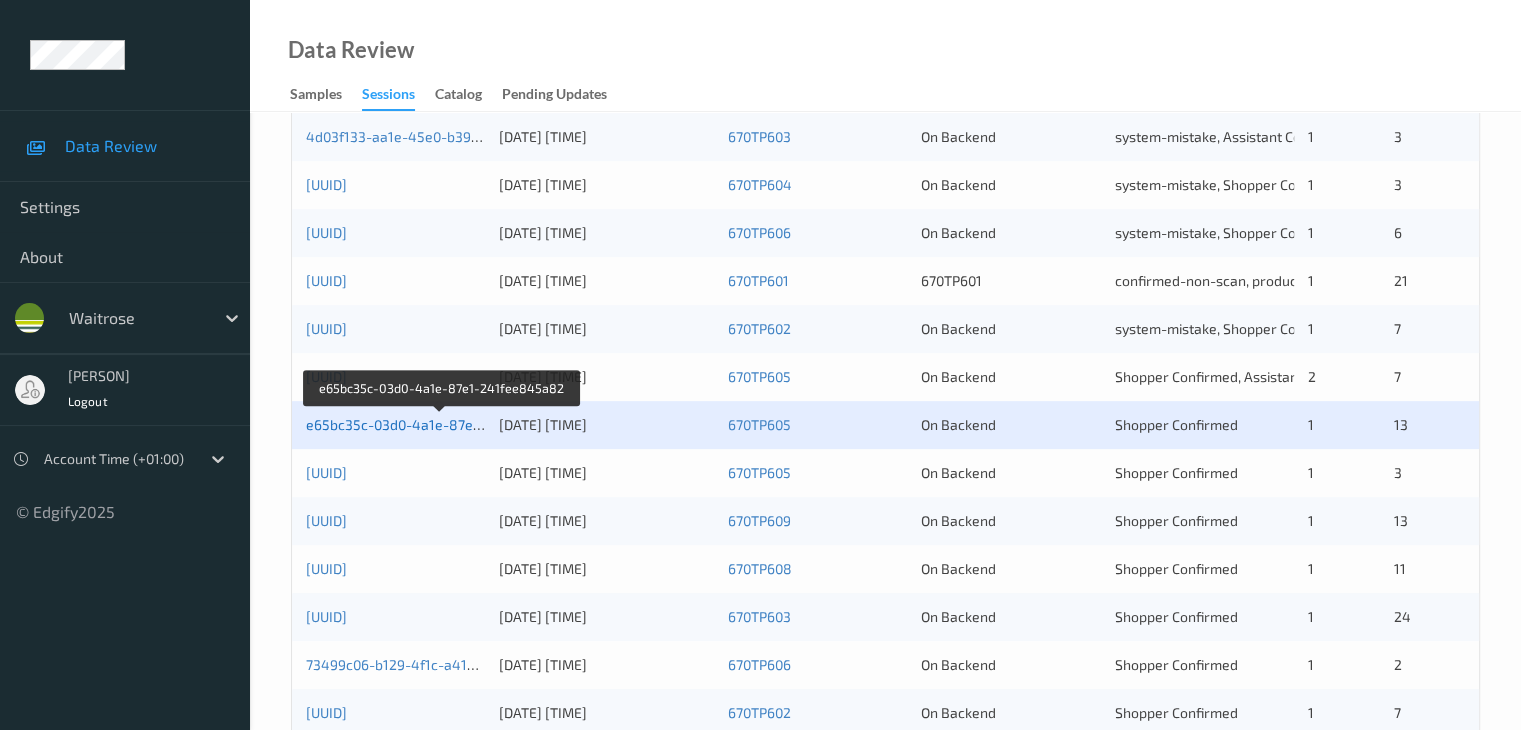 click on "[UUID]" at bounding box center (443, 424) 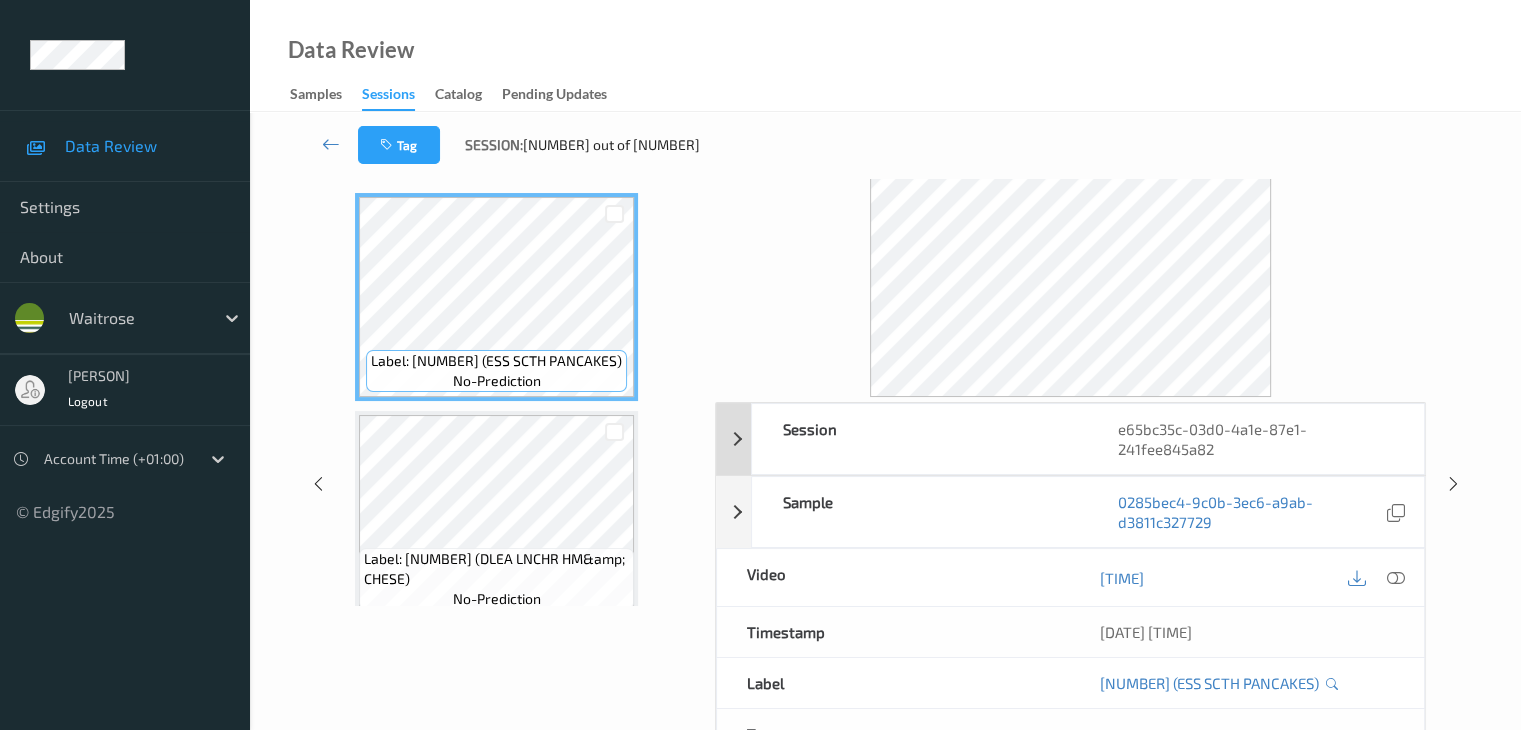 scroll, scrollTop: 0, scrollLeft: 0, axis: both 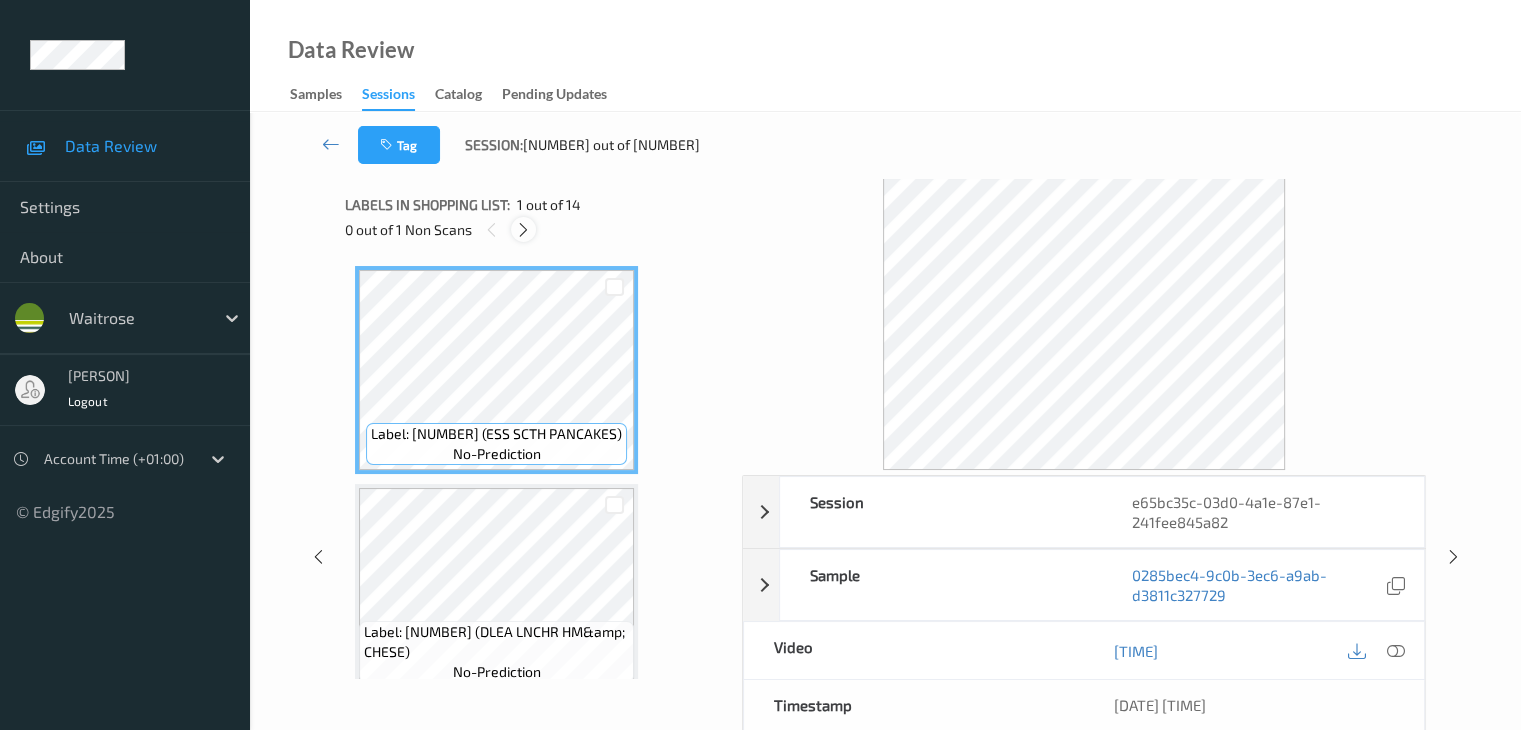 click at bounding box center (523, 230) 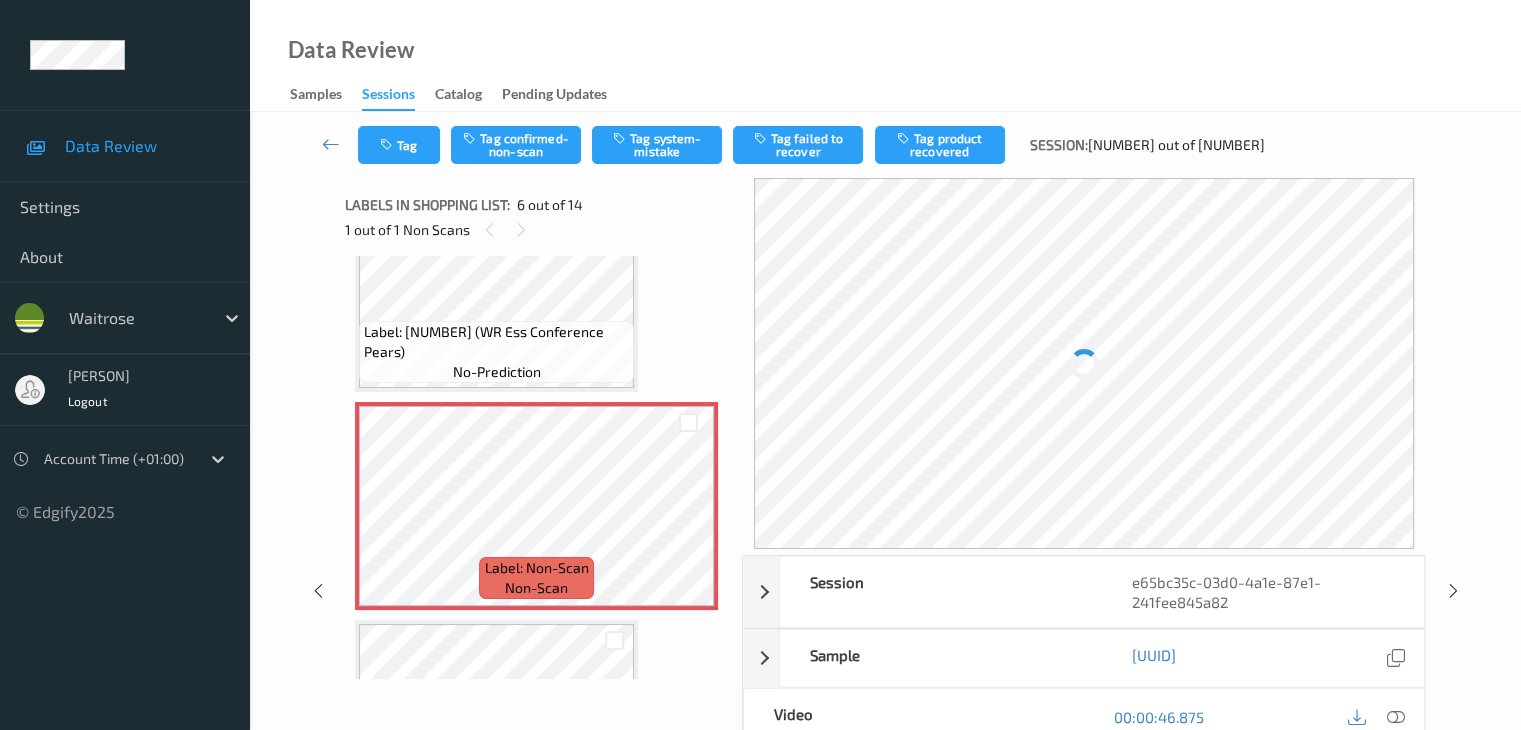 scroll, scrollTop: 1082, scrollLeft: 0, axis: vertical 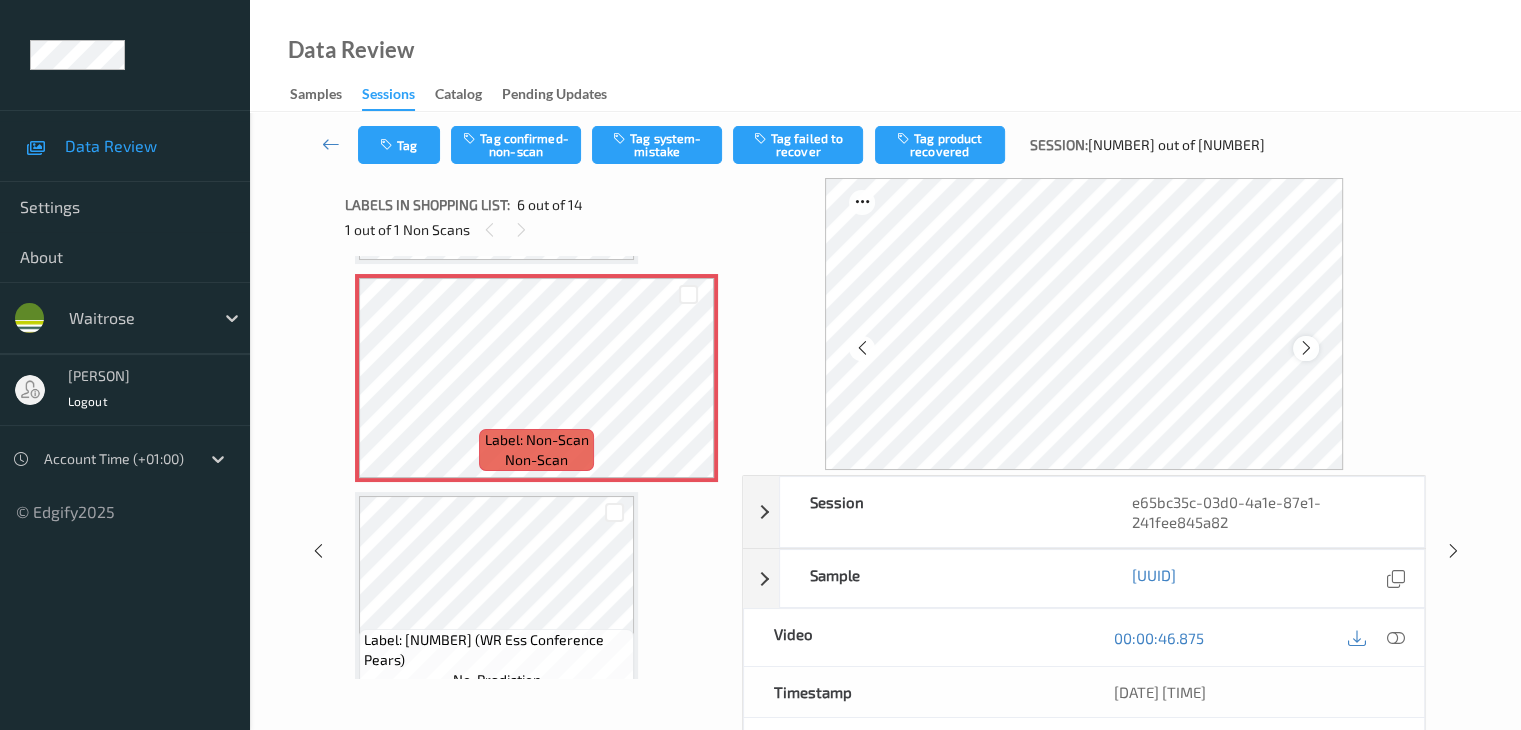 click at bounding box center [1306, 348] 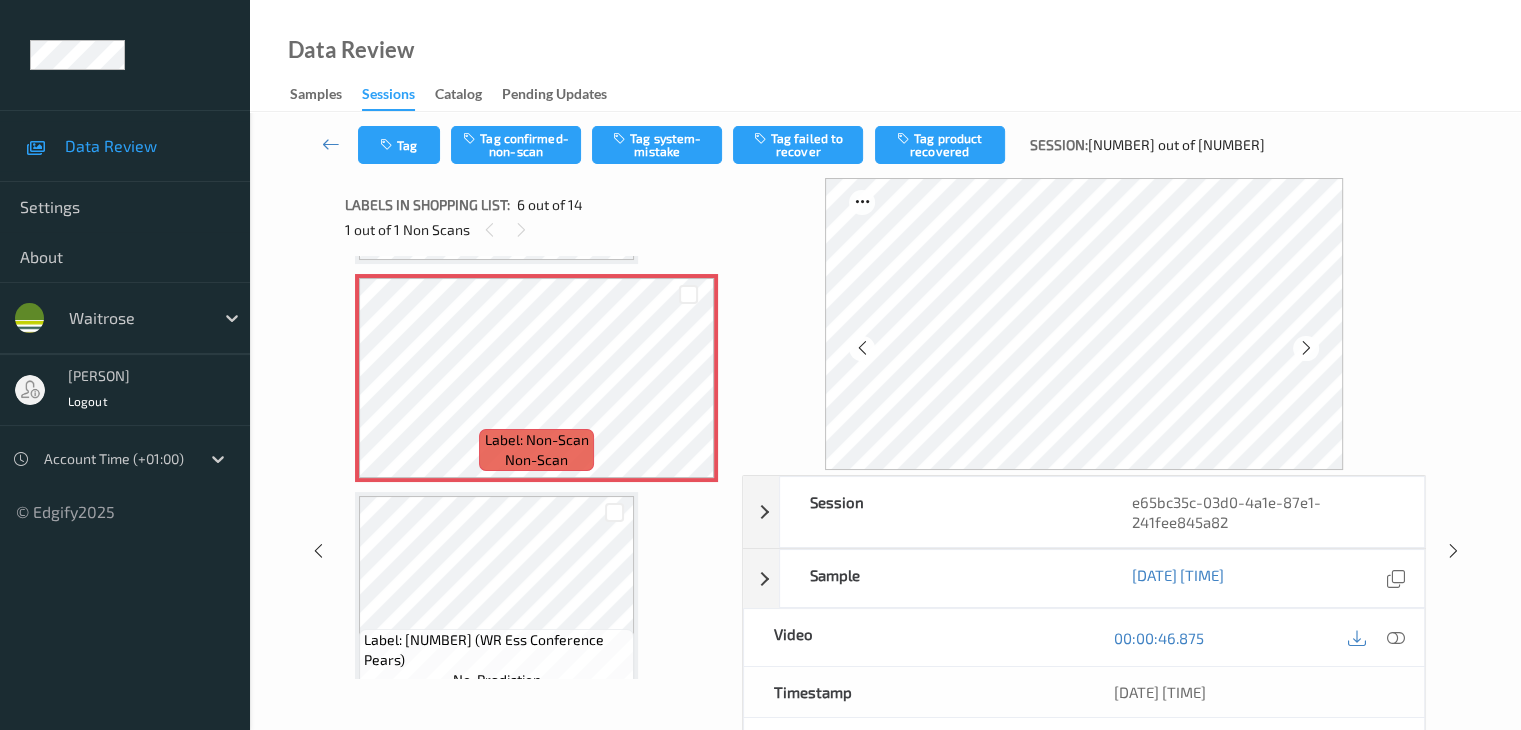 click at bounding box center [1306, 348] 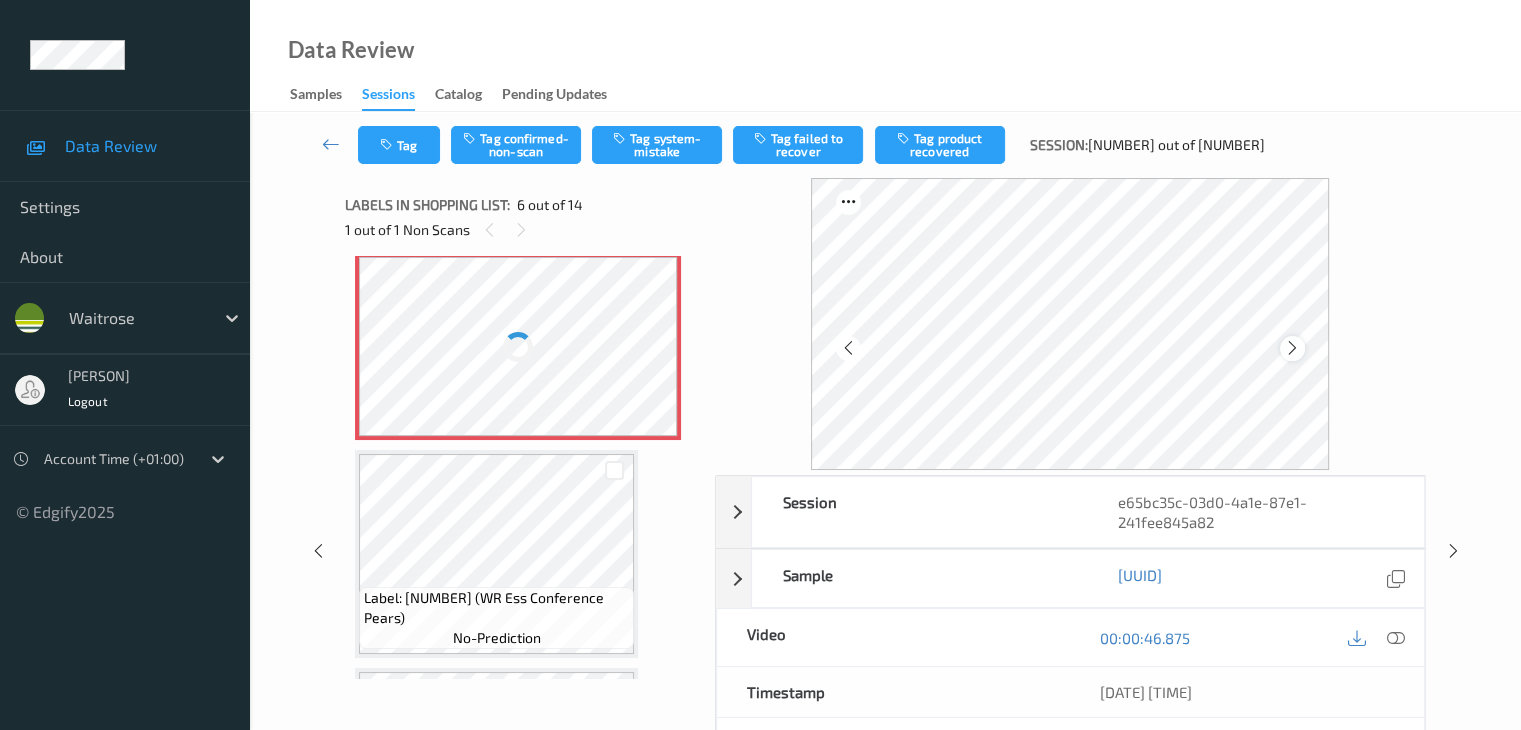click at bounding box center [1292, 348] 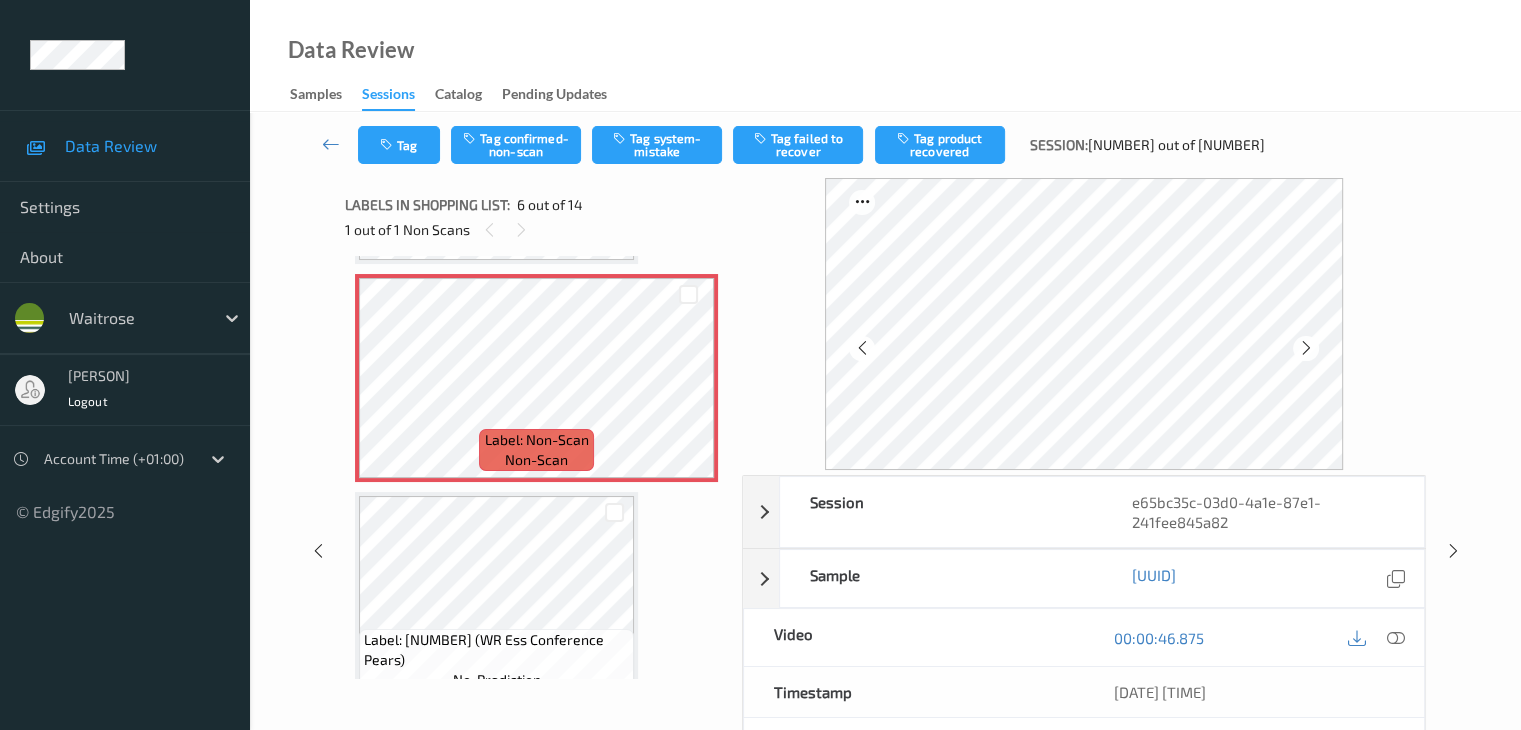 scroll, scrollTop: 1083, scrollLeft: 0, axis: vertical 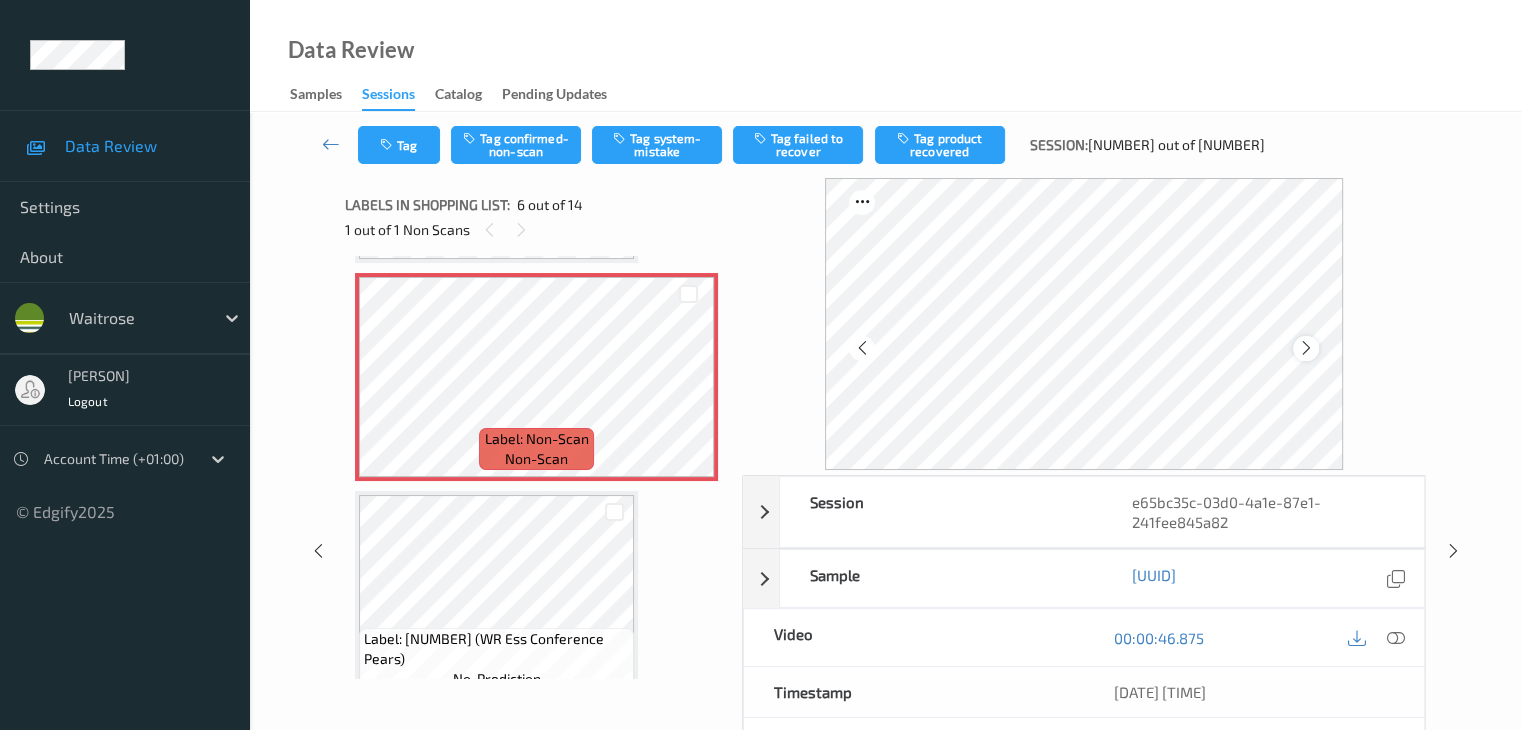 click at bounding box center [1306, 348] 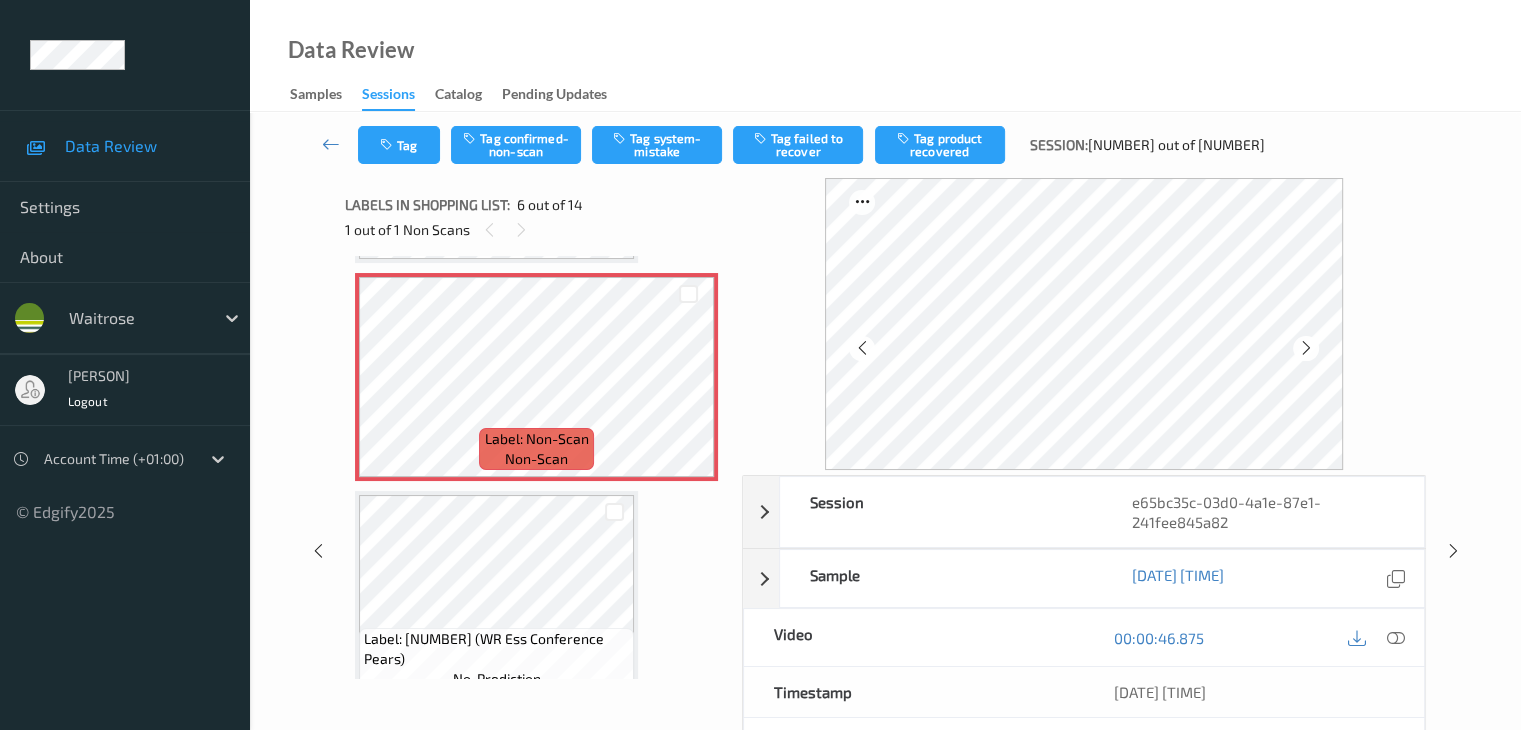 click at bounding box center (1306, 348) 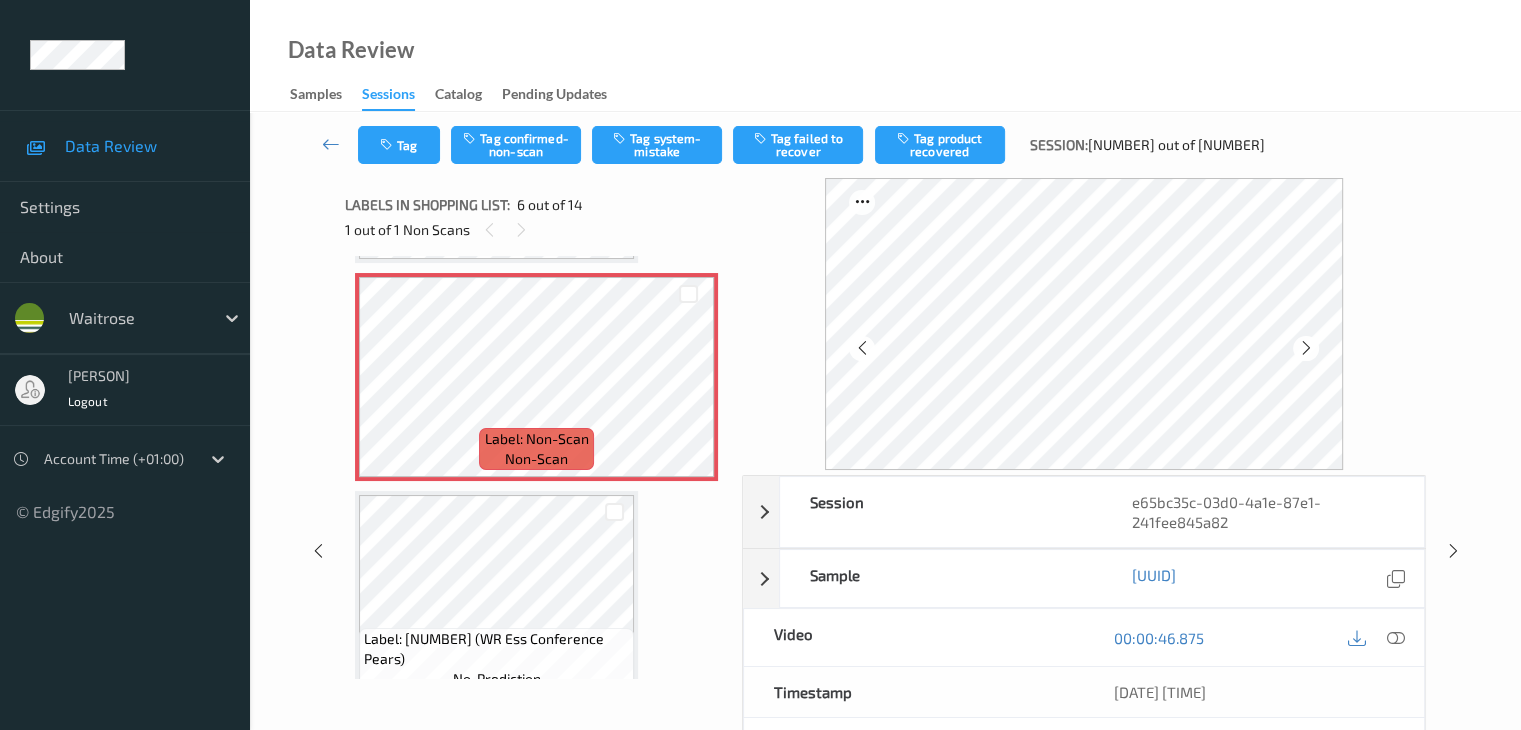 click at bounding box center (1306, 348) 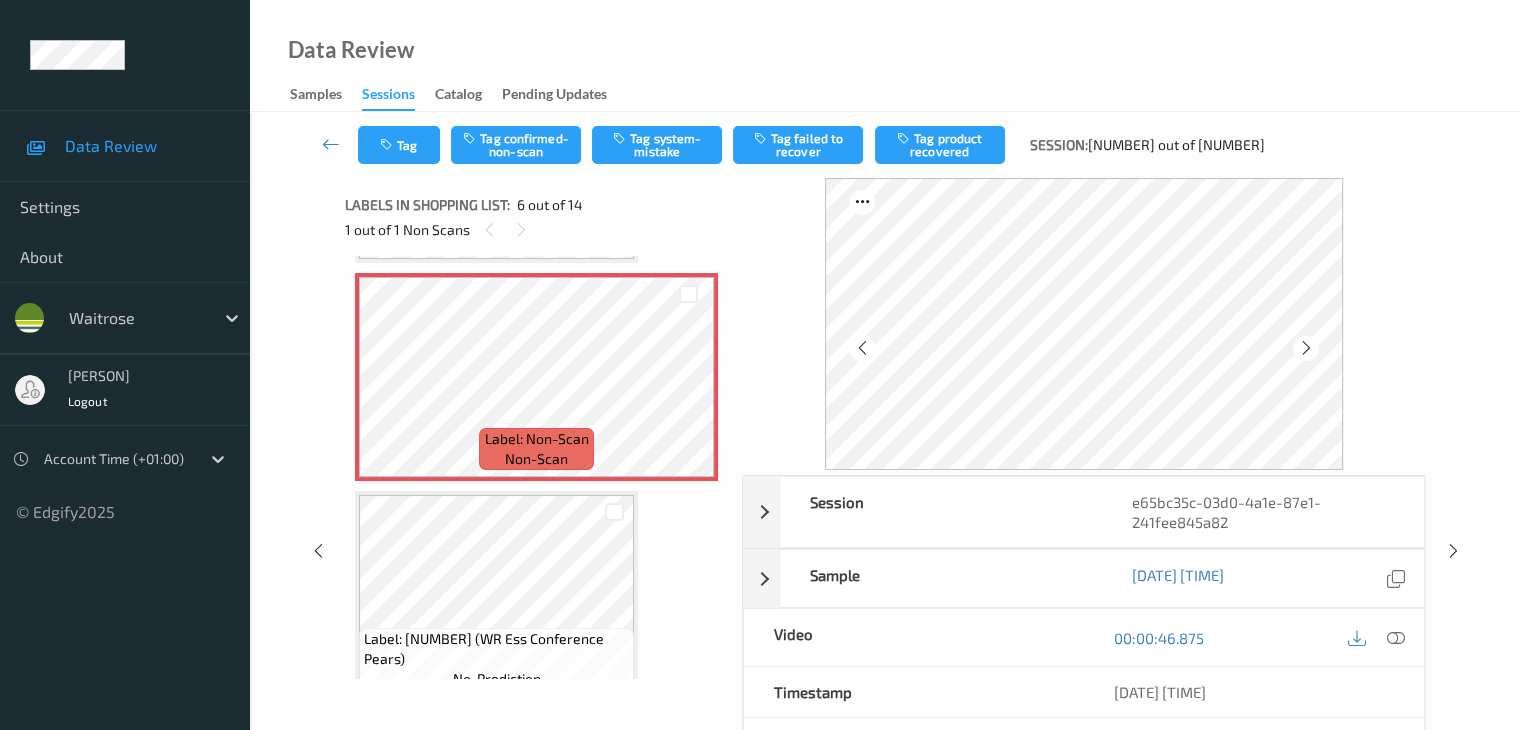 click at bounding box center [1306, 348] 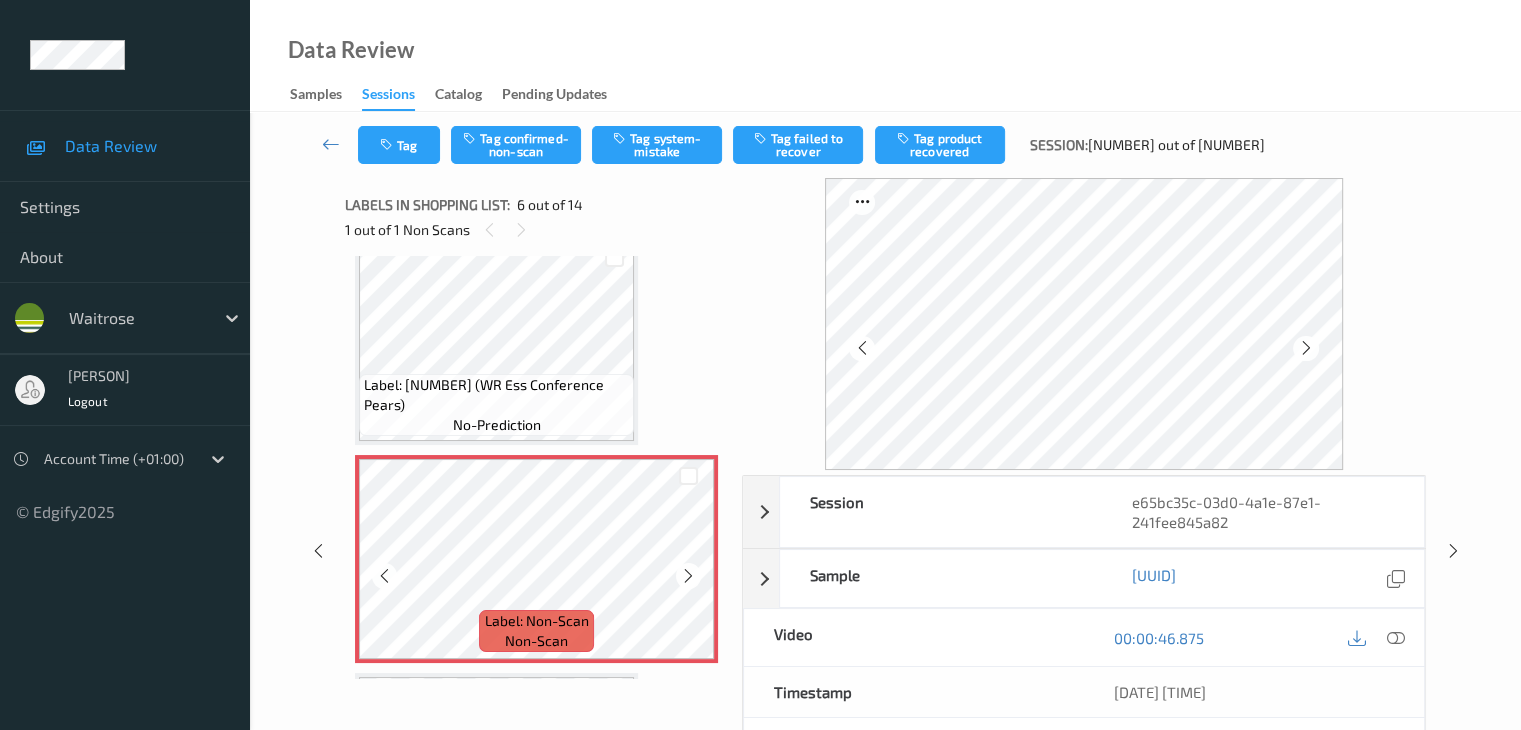 scroll, scrollTop: 883, scrollLeft: 0, axis: vertical 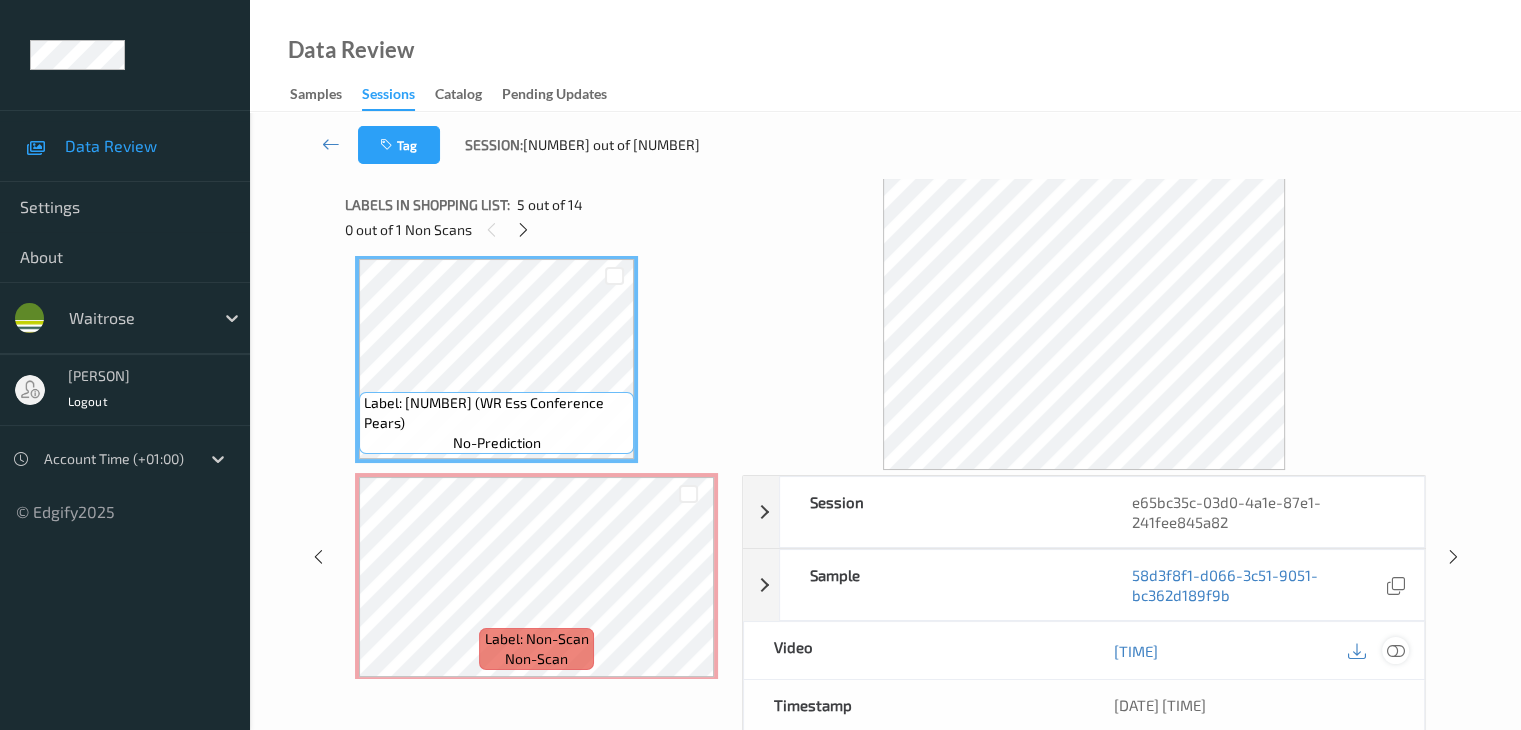 click at bounding box center (1395, 651) 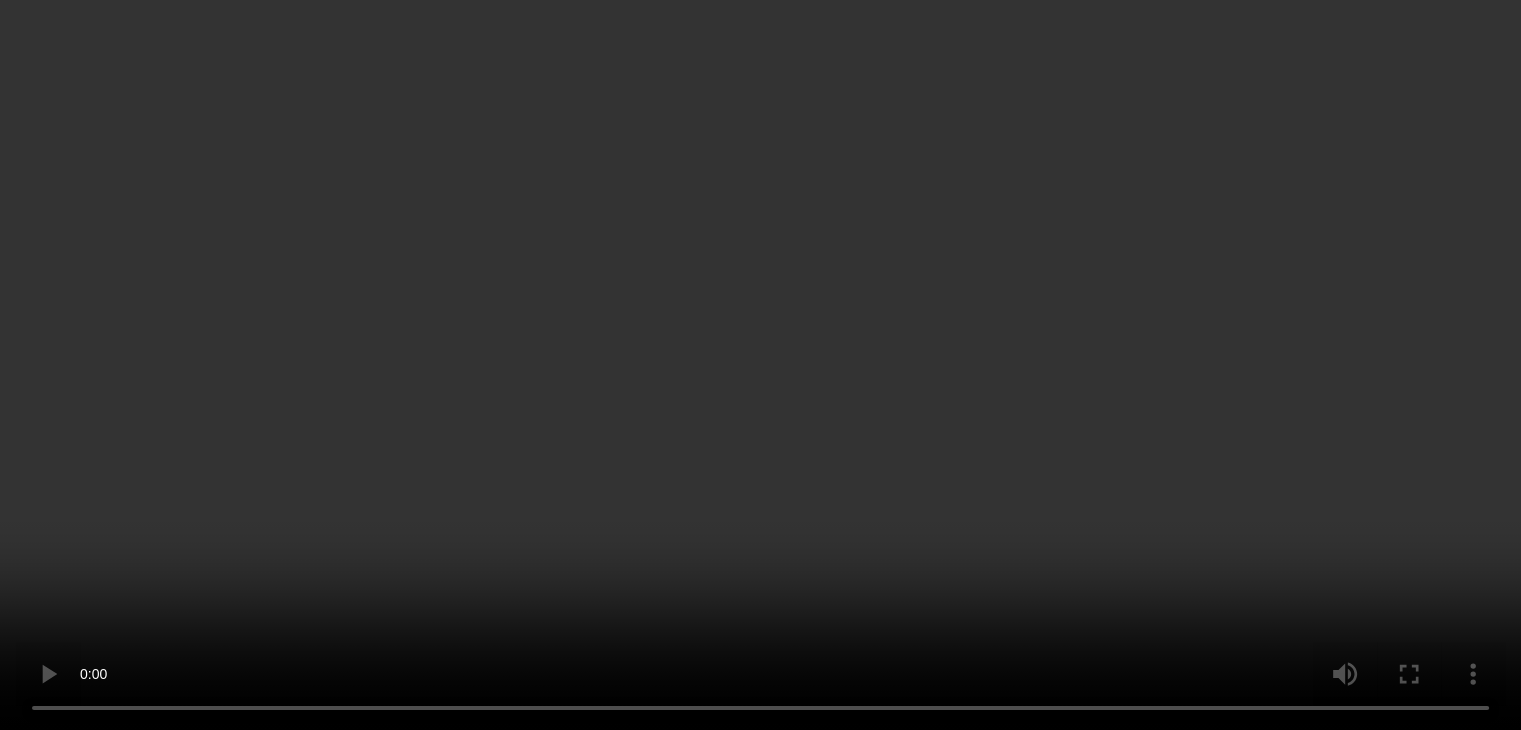 scroll, scrollTop: 583, scrollLeft: 0, axis: vertical 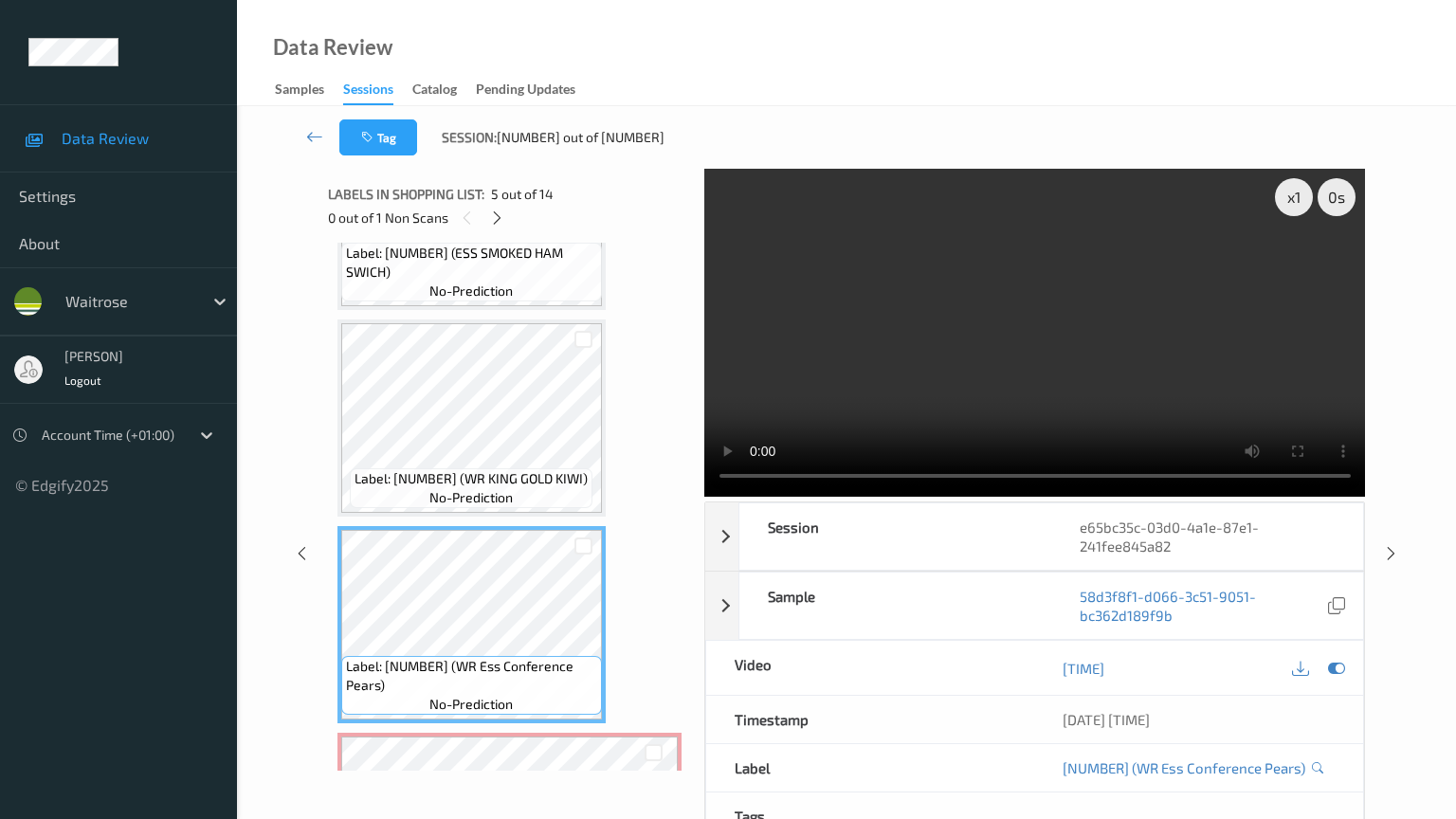 type 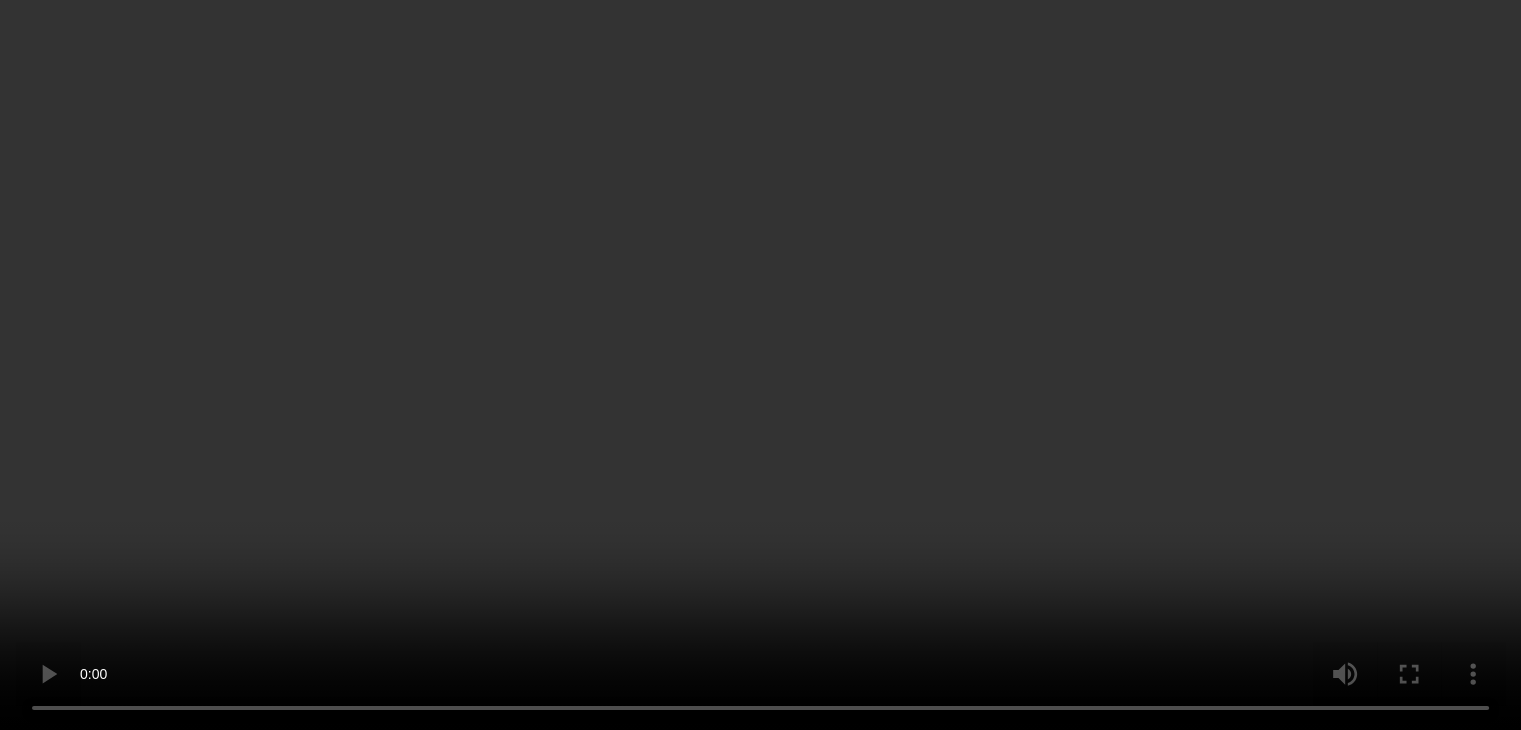 scroll, scrollTop: 583, scrollLeft: 0, axis: vertical 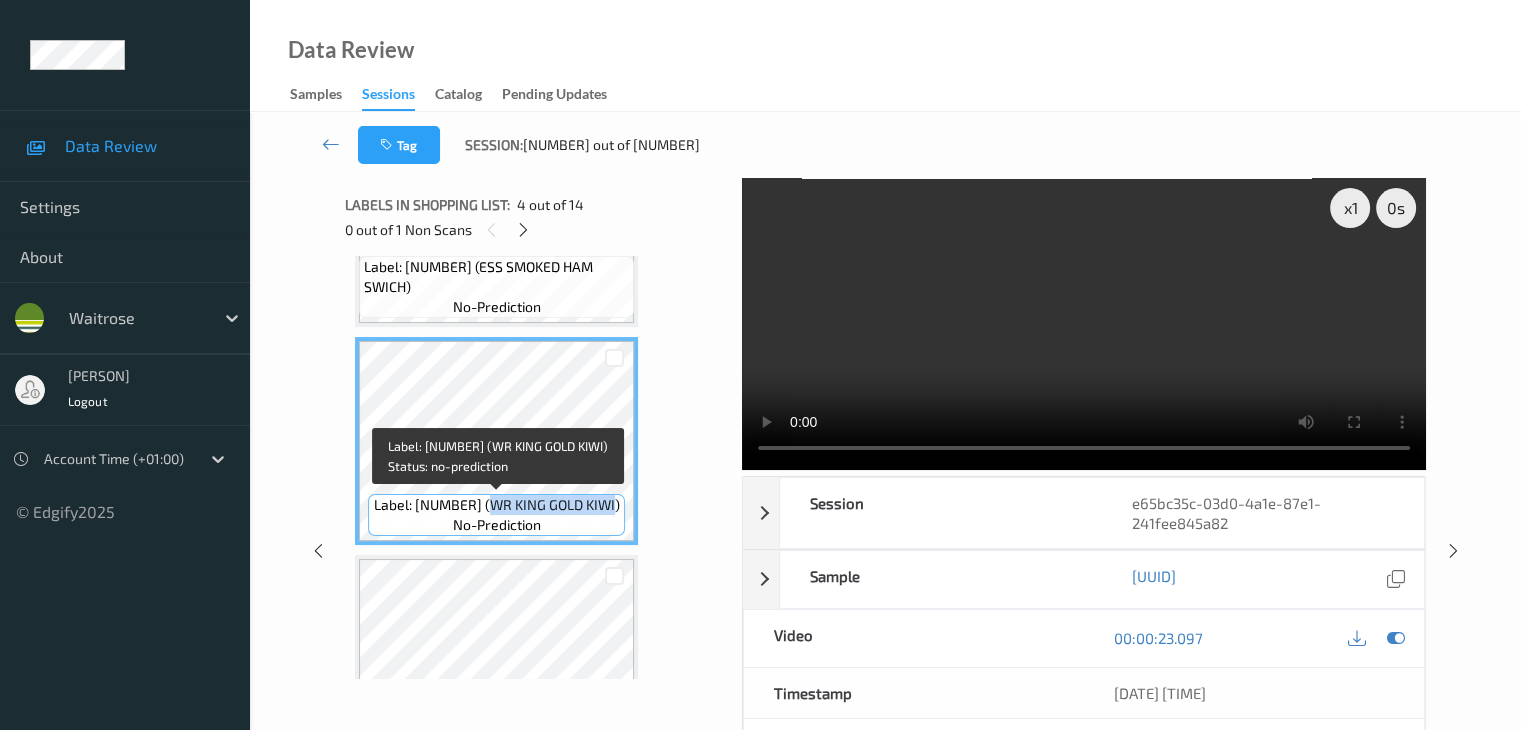 drag, startPoint x: 487, startPoint y: 505, endPoint x: 612, endPoint y: 500, distance: 125.09996 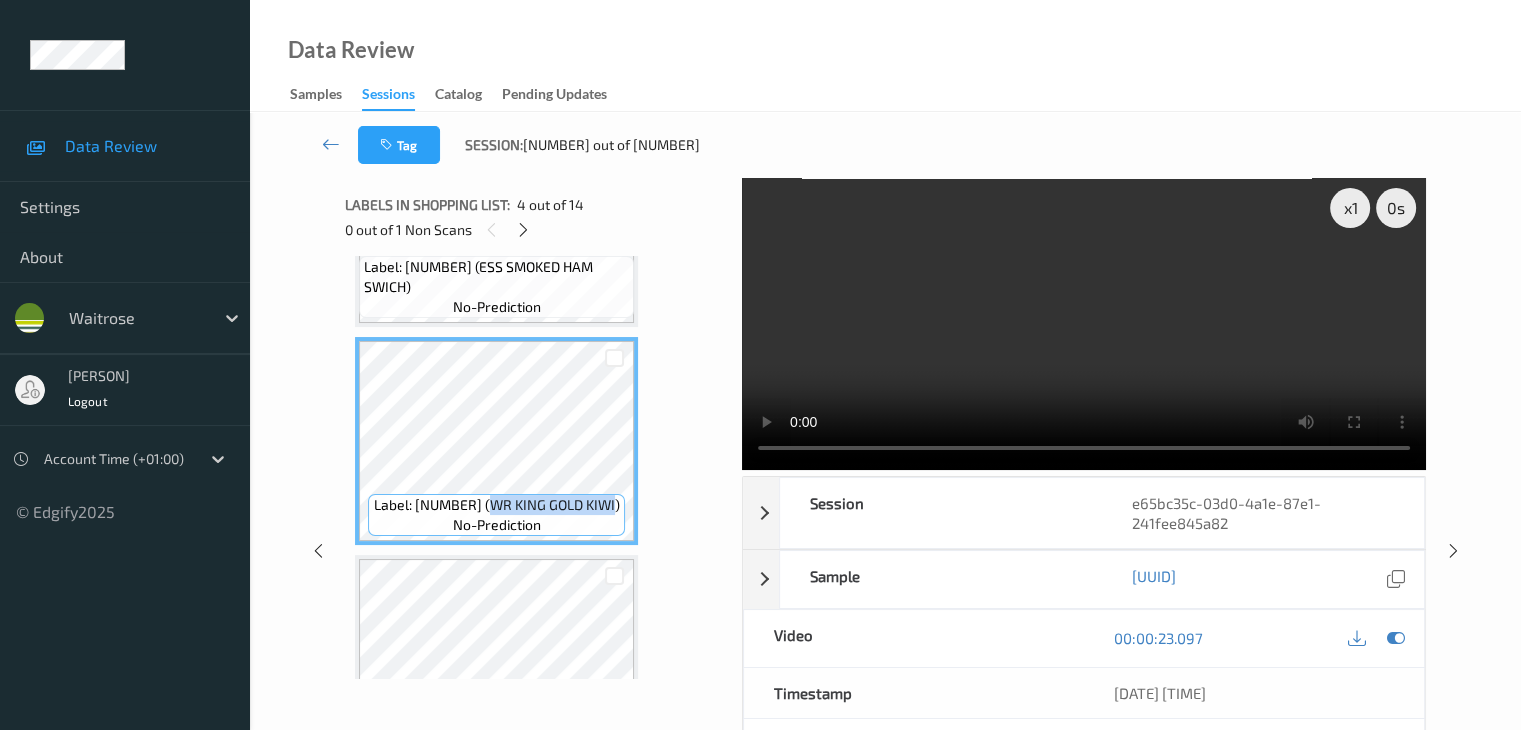 copy on "WR KING GOLD KIWI" 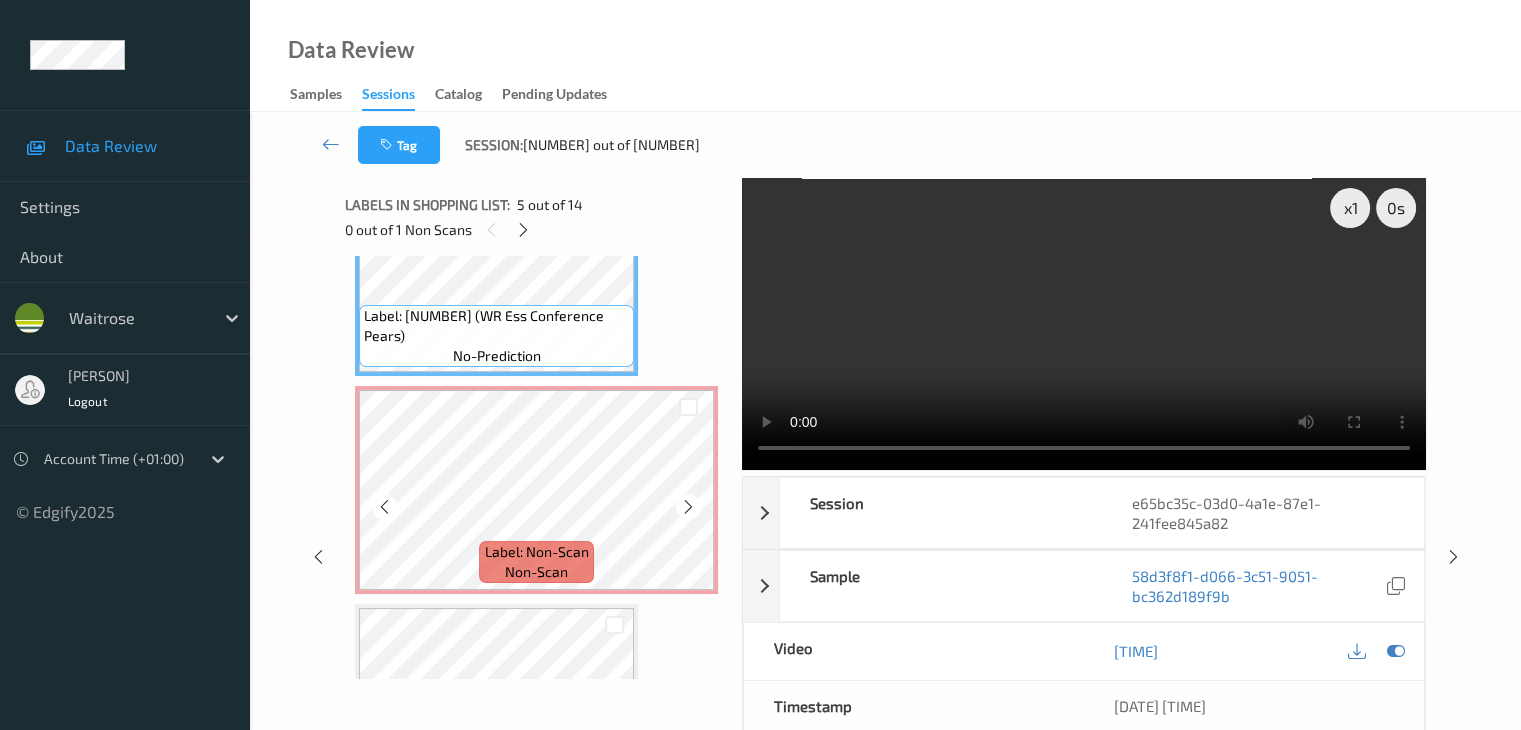 scroll, scrollTop: 983, scrollLeft: 0, axis: vertical 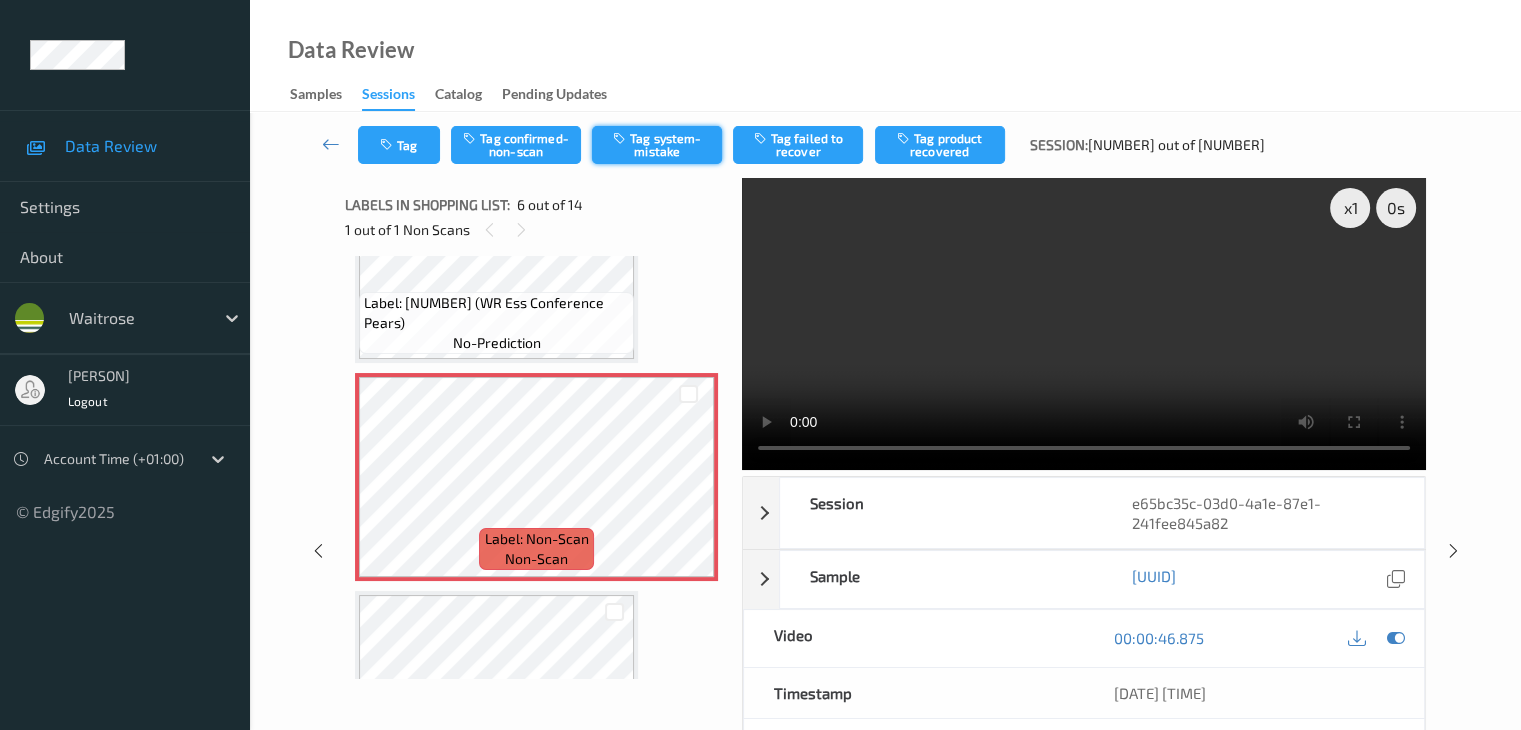 click on "Tag   system-mistake" at bounding box center [657, 145] 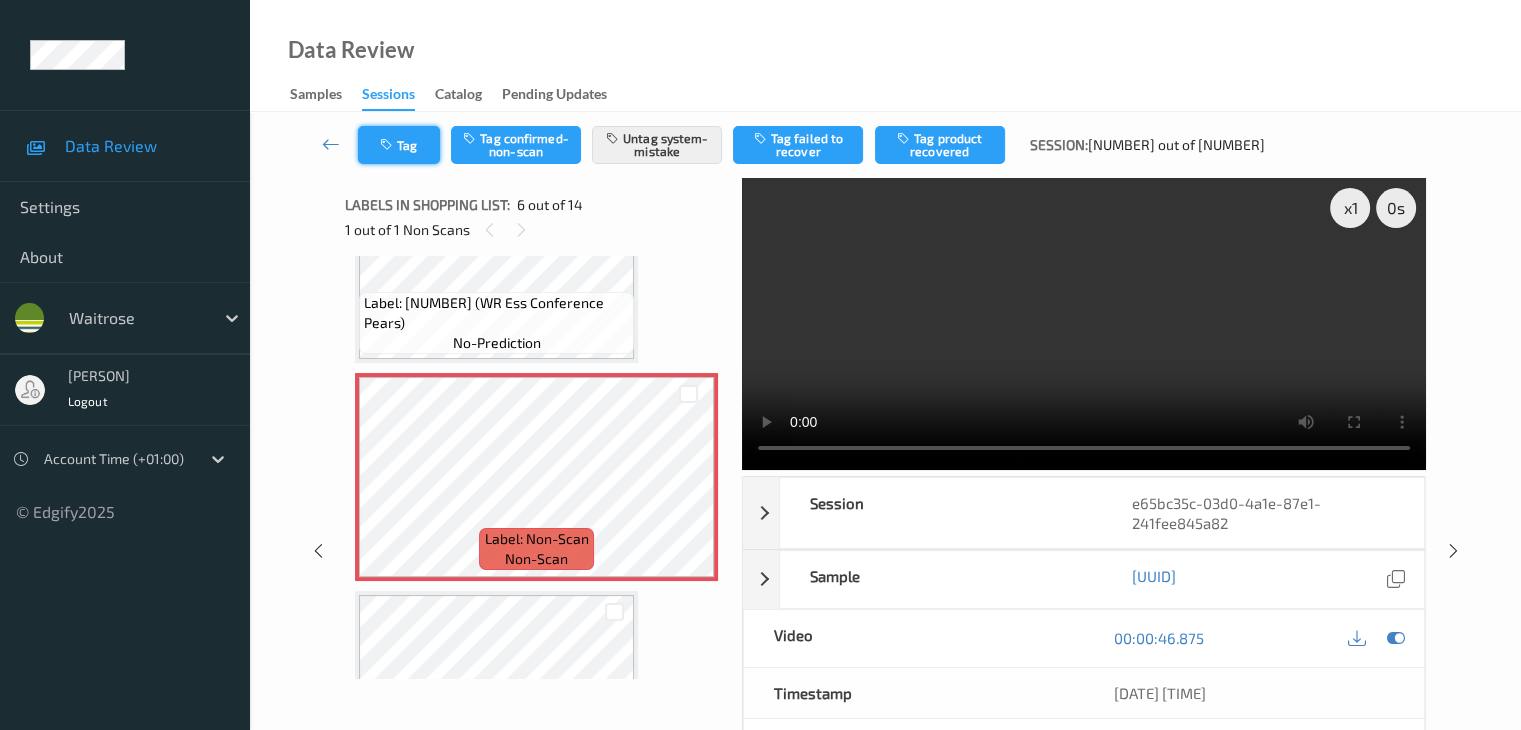 click on "Tag" at bounding box center (399, 145) 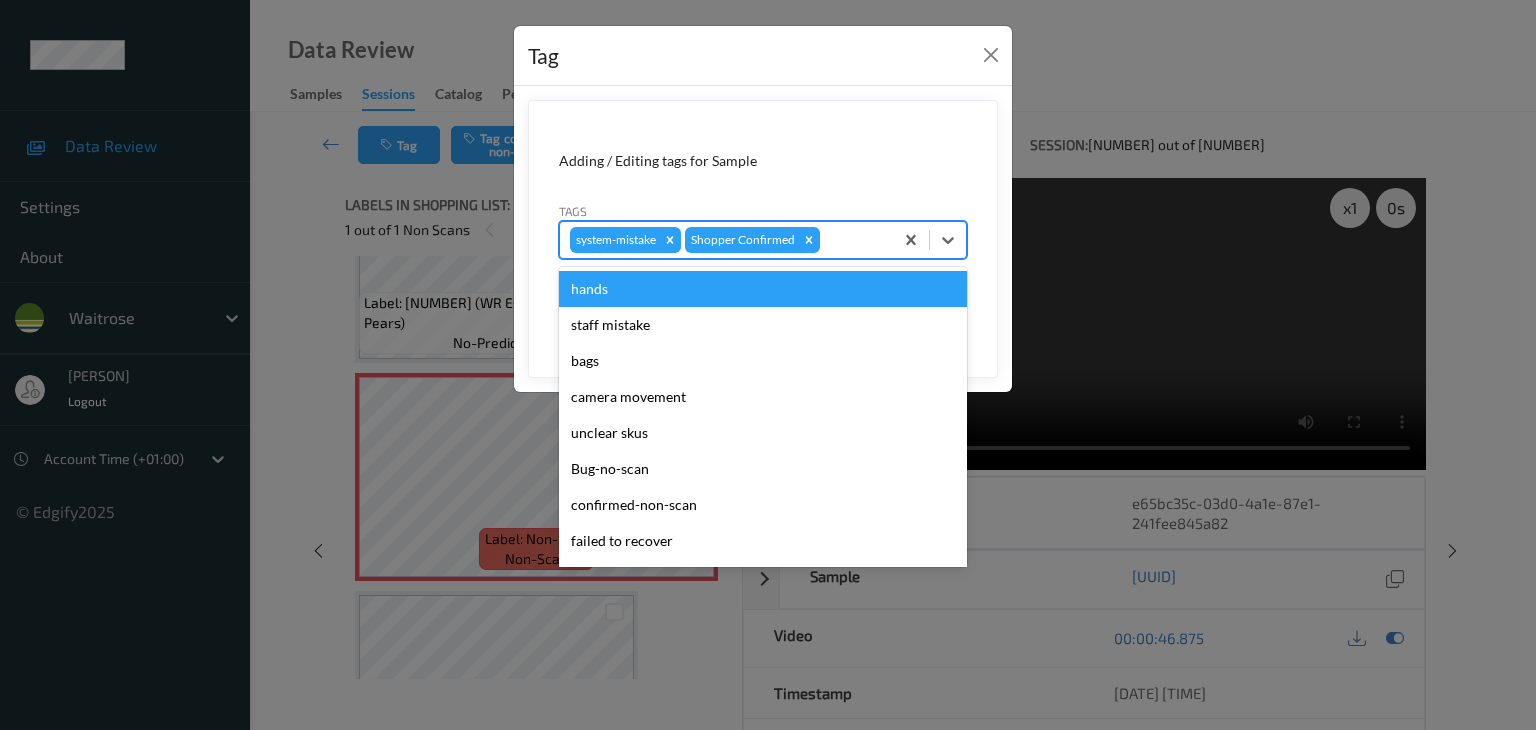 click at bounding box center (853, 240) 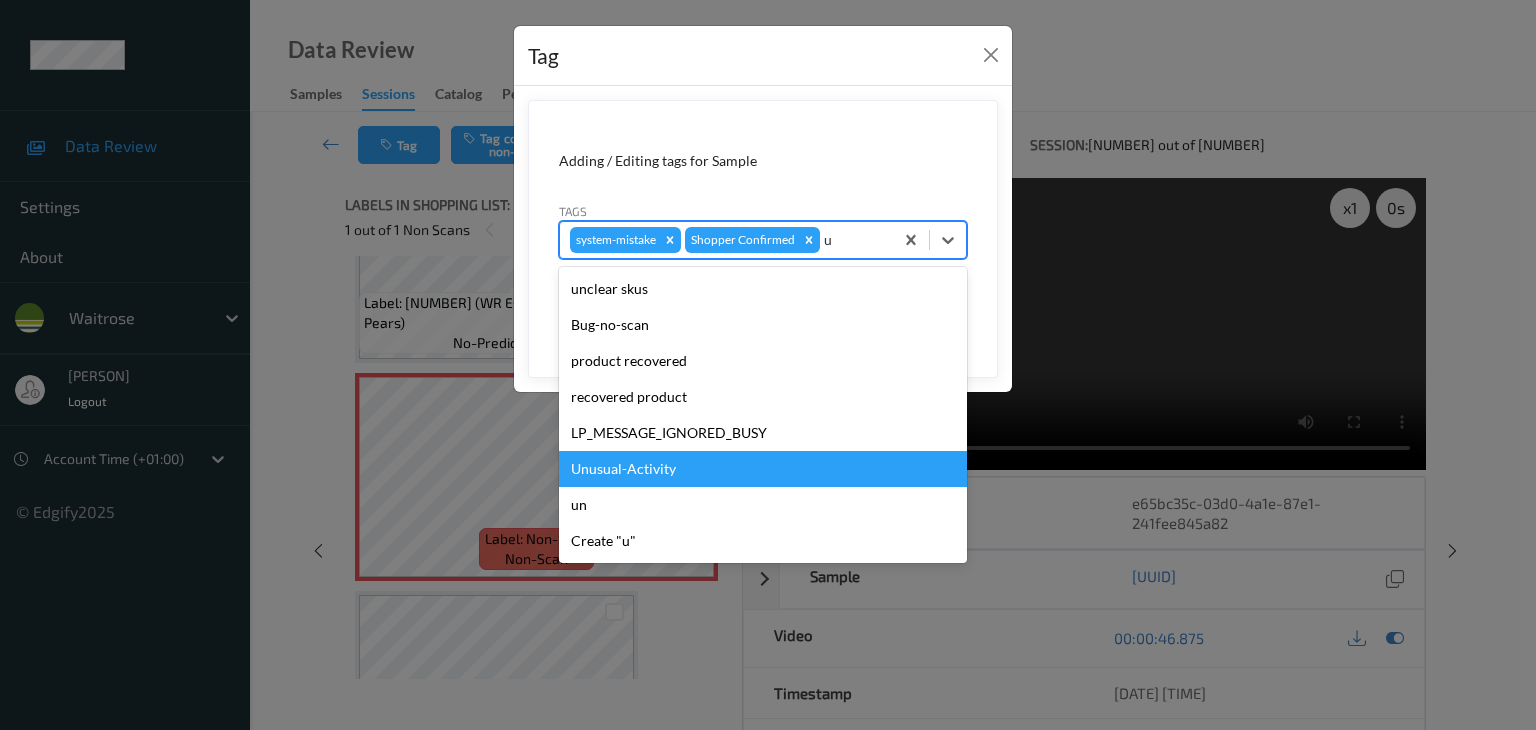 click on "Unusual-Activity" at bounding box center [763, 469] 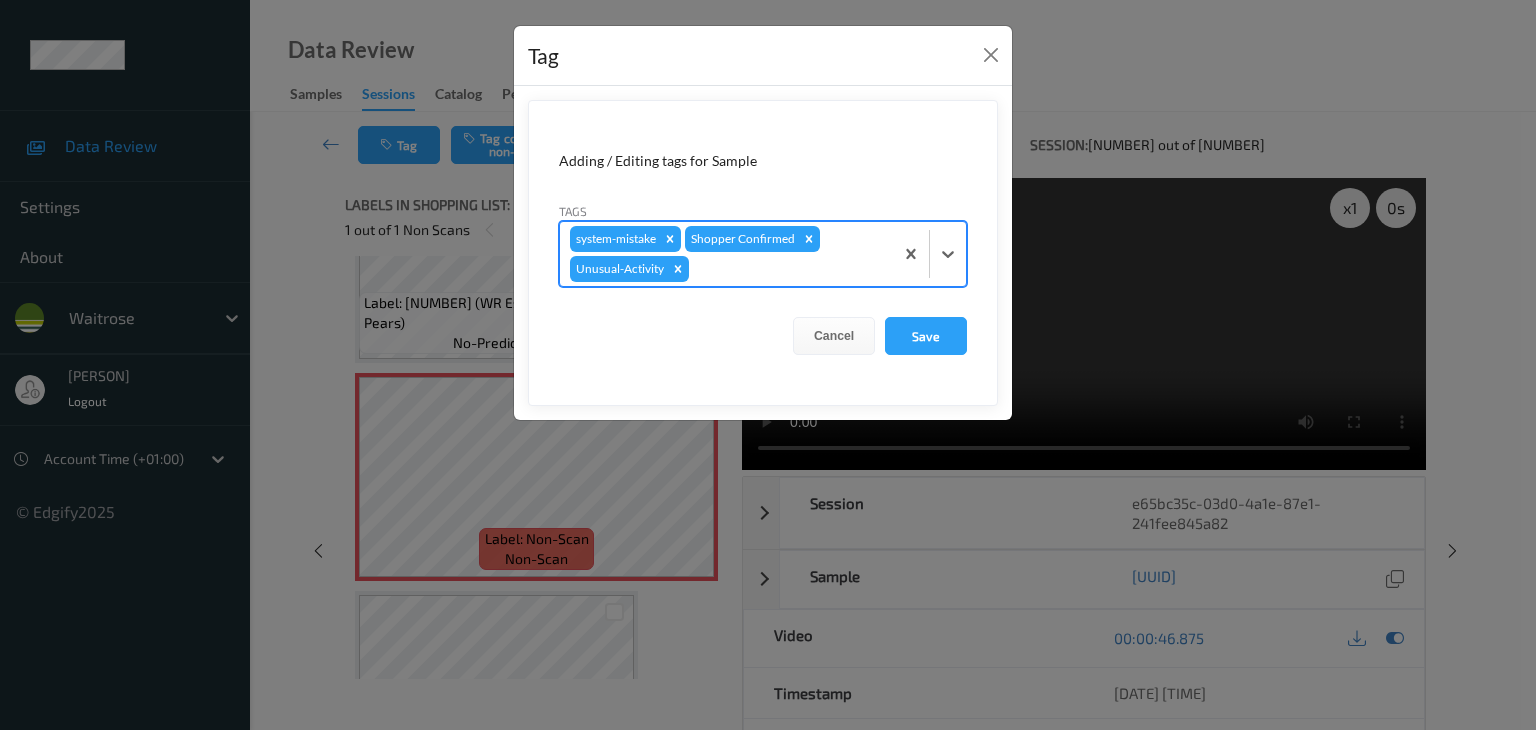 type on "p" 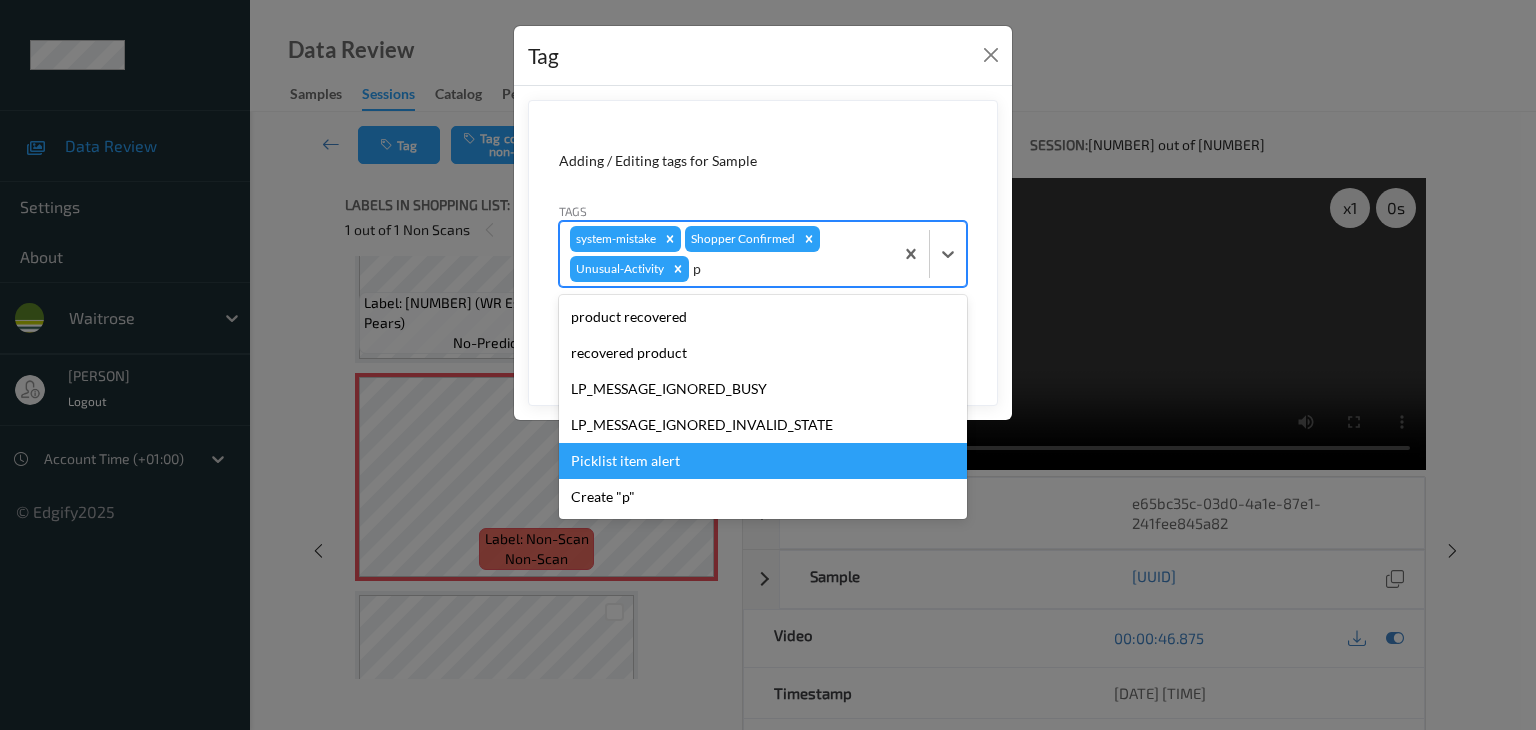 click on "Picklist item alert" at bounding box center [763, 461] 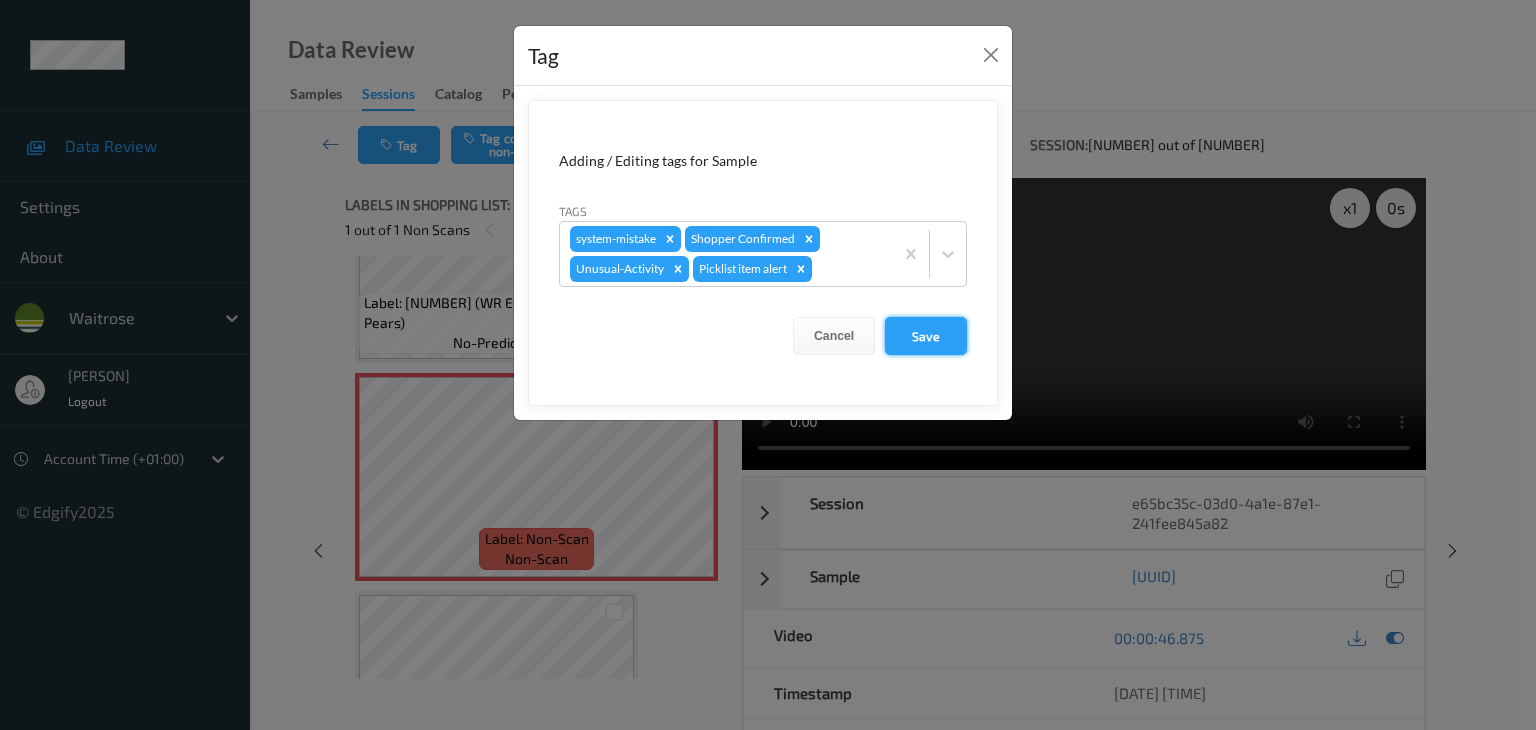 click on "Save" at bounding box center (926, 336) 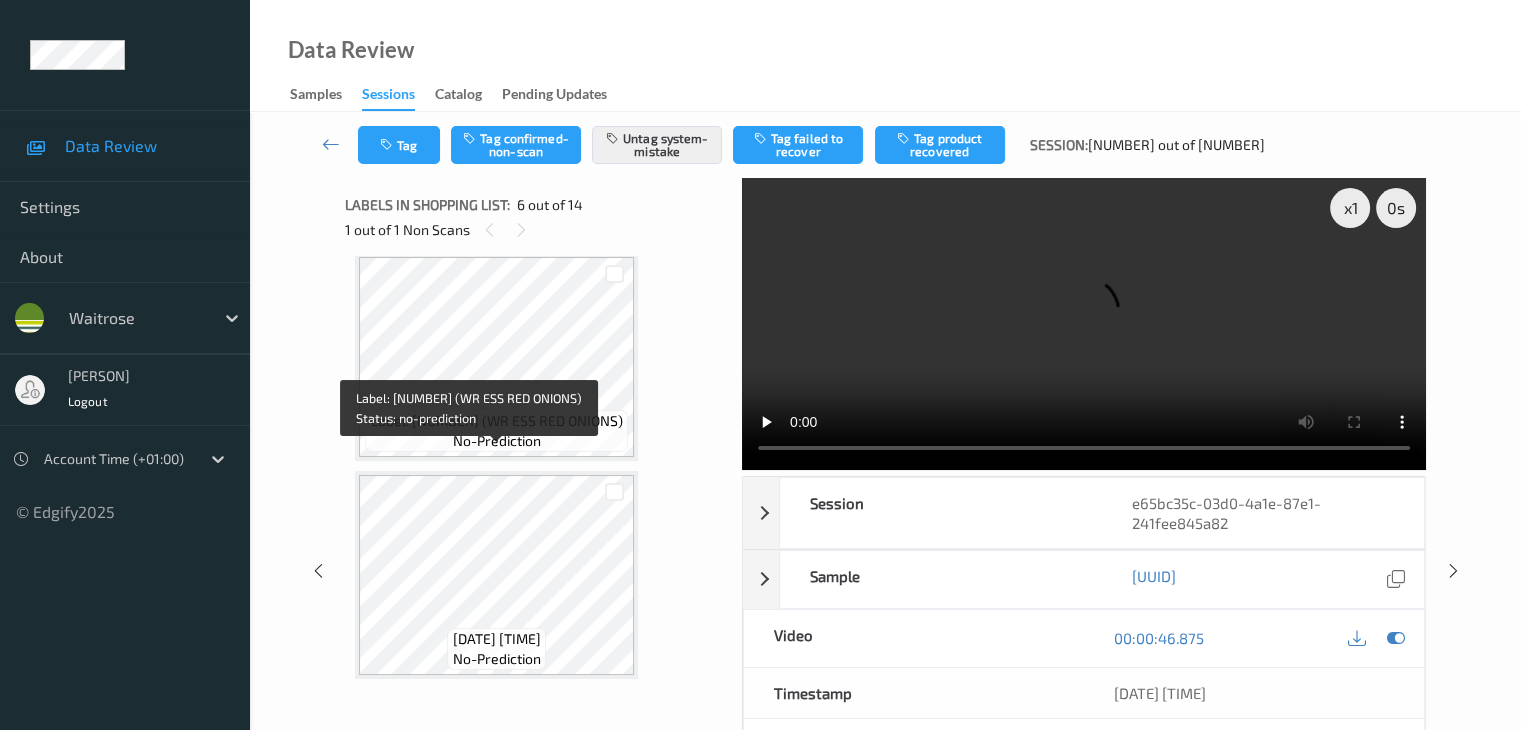 scroll, scrollTop: 1583, scrollLeft: 0, axis: vertical 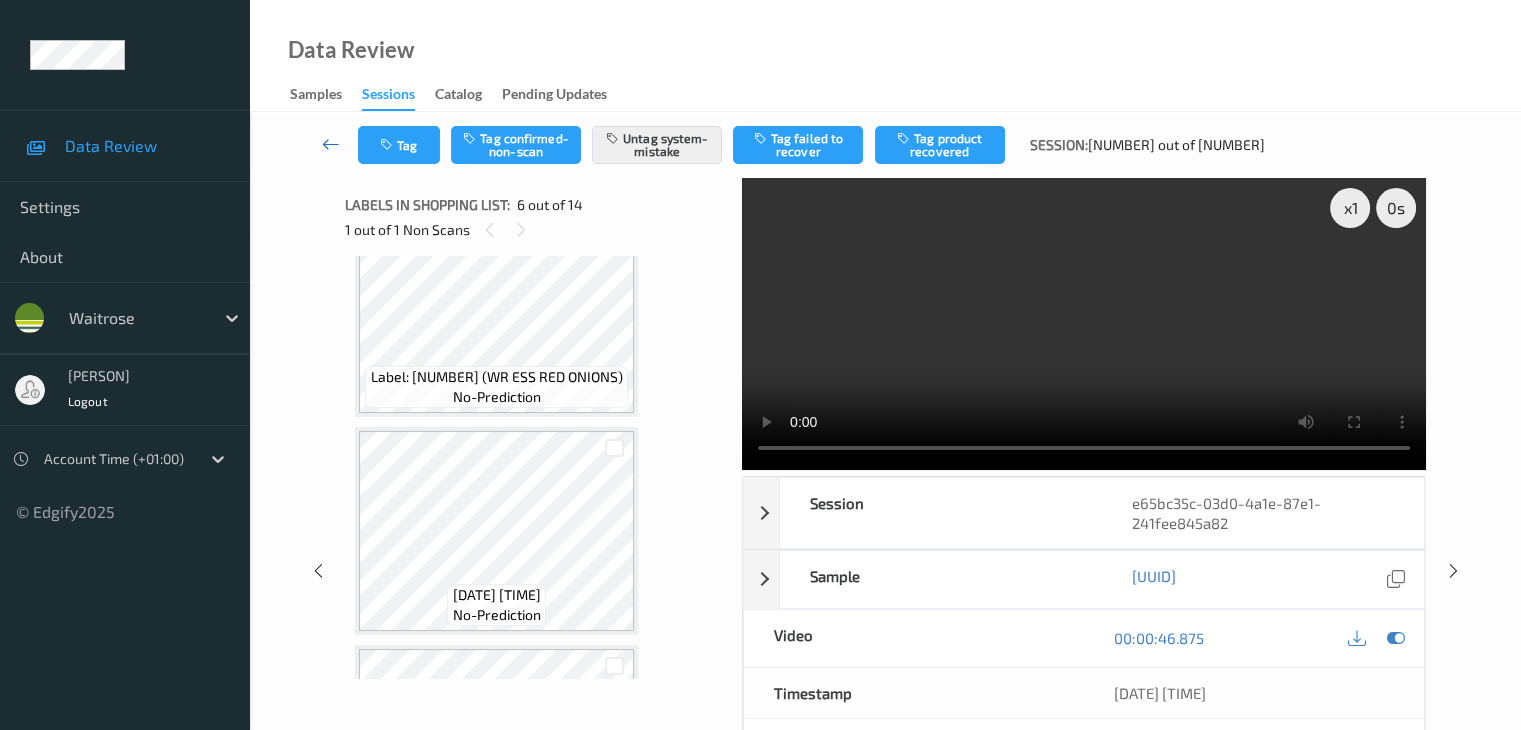 click at bounding box center (331, 144) 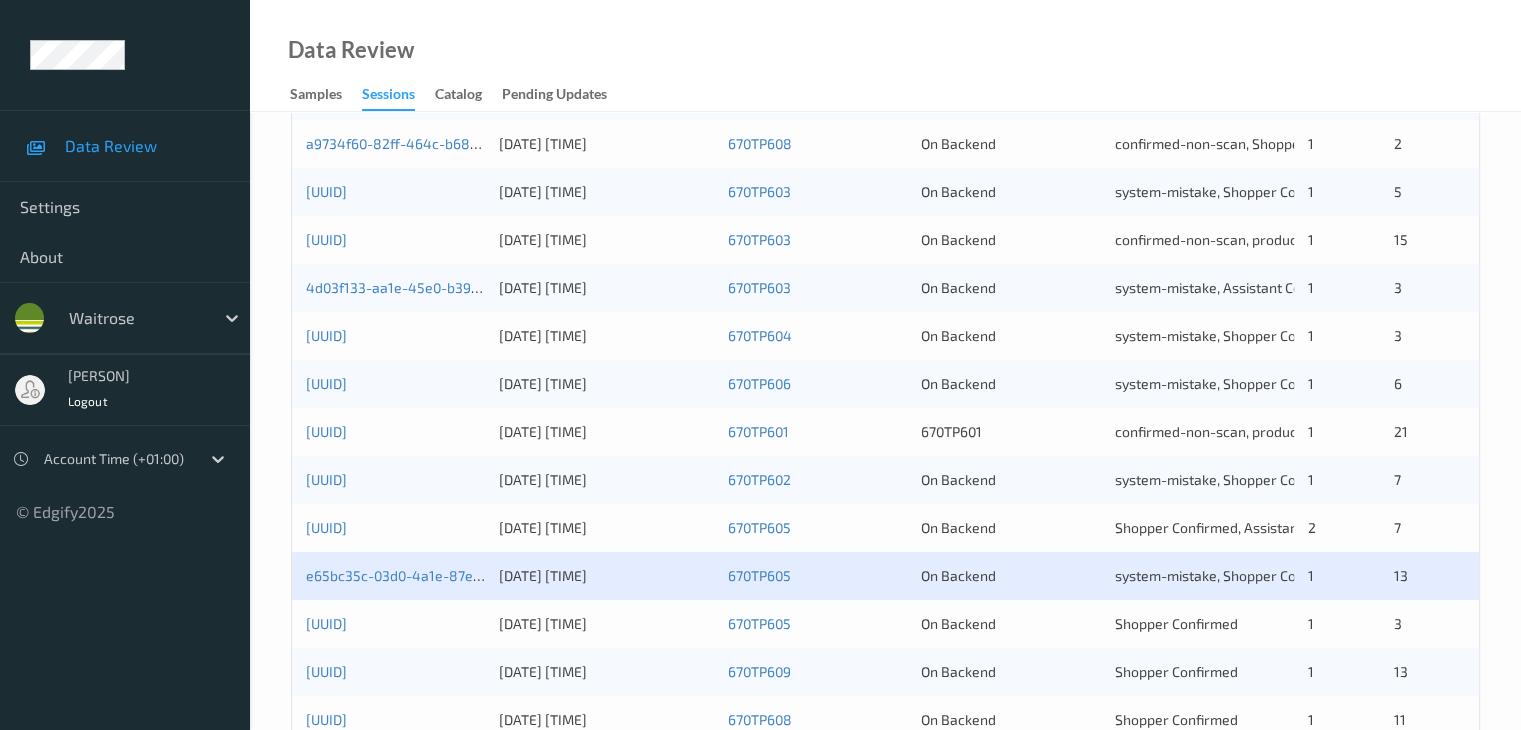 scroll, scrollTop: 600, scrollLeft: 0, axis: vertical 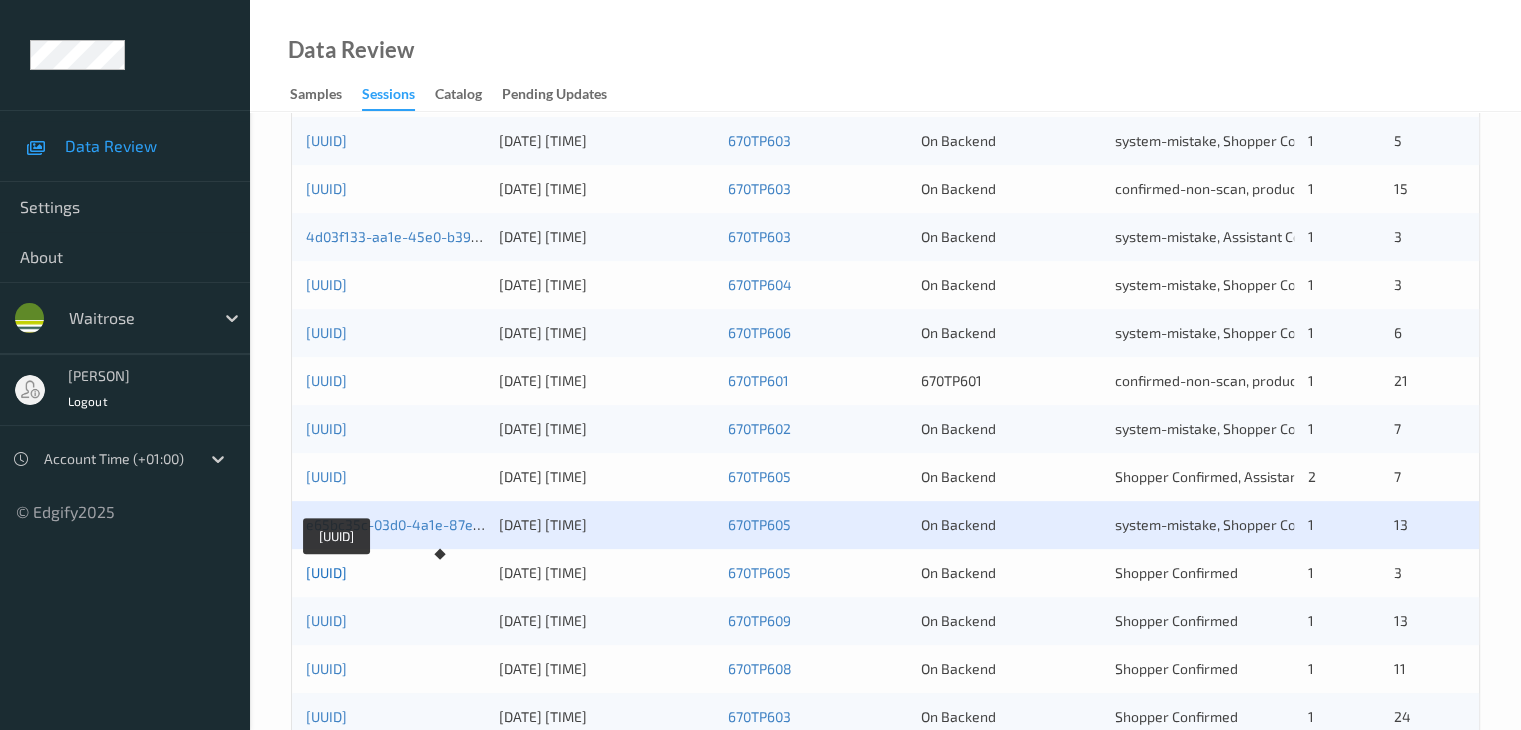 click on "[UUID]" at bounding box center [326, 572] 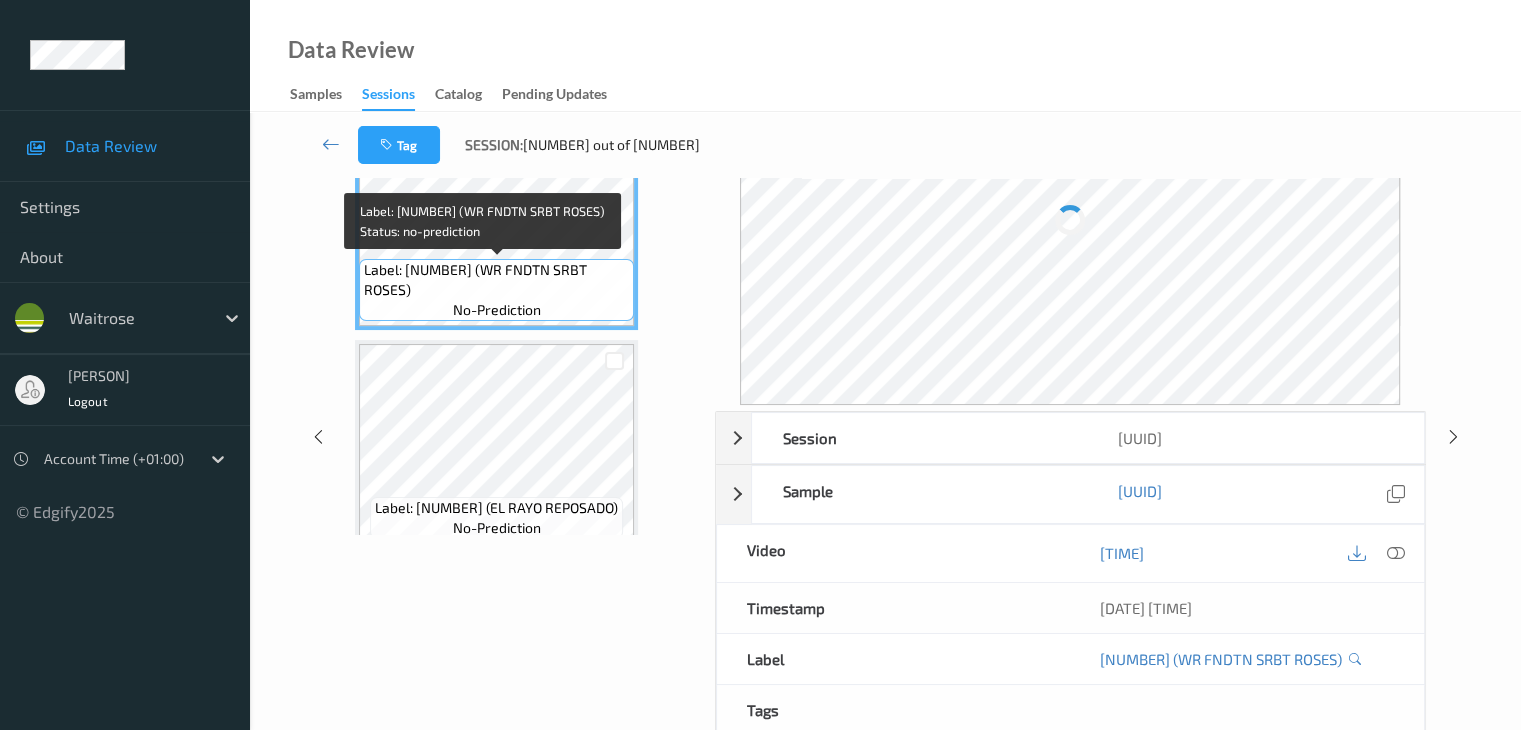 scroll, scrollTop: 0, scrollLeft: 0, axis: both 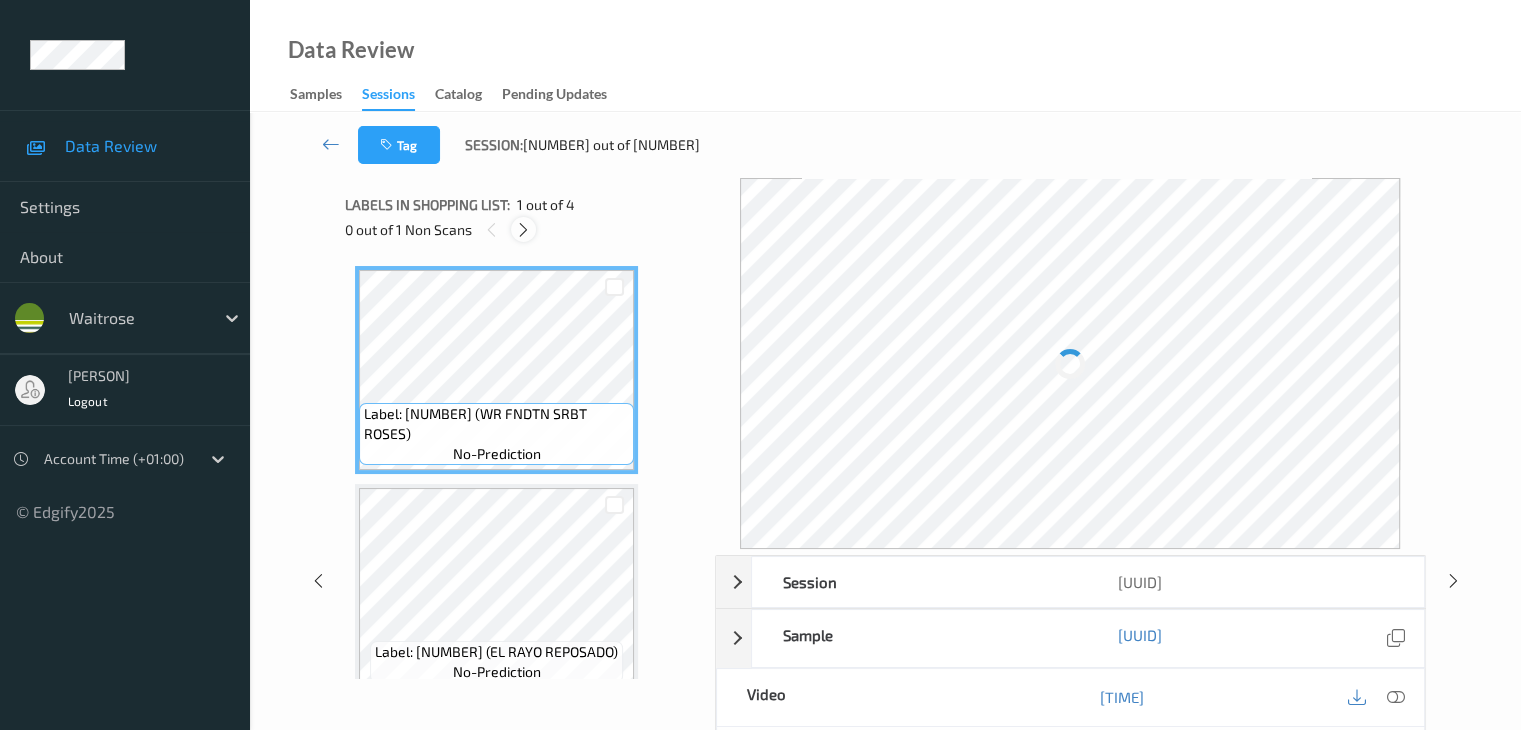 click at bounding box center (523, 230) 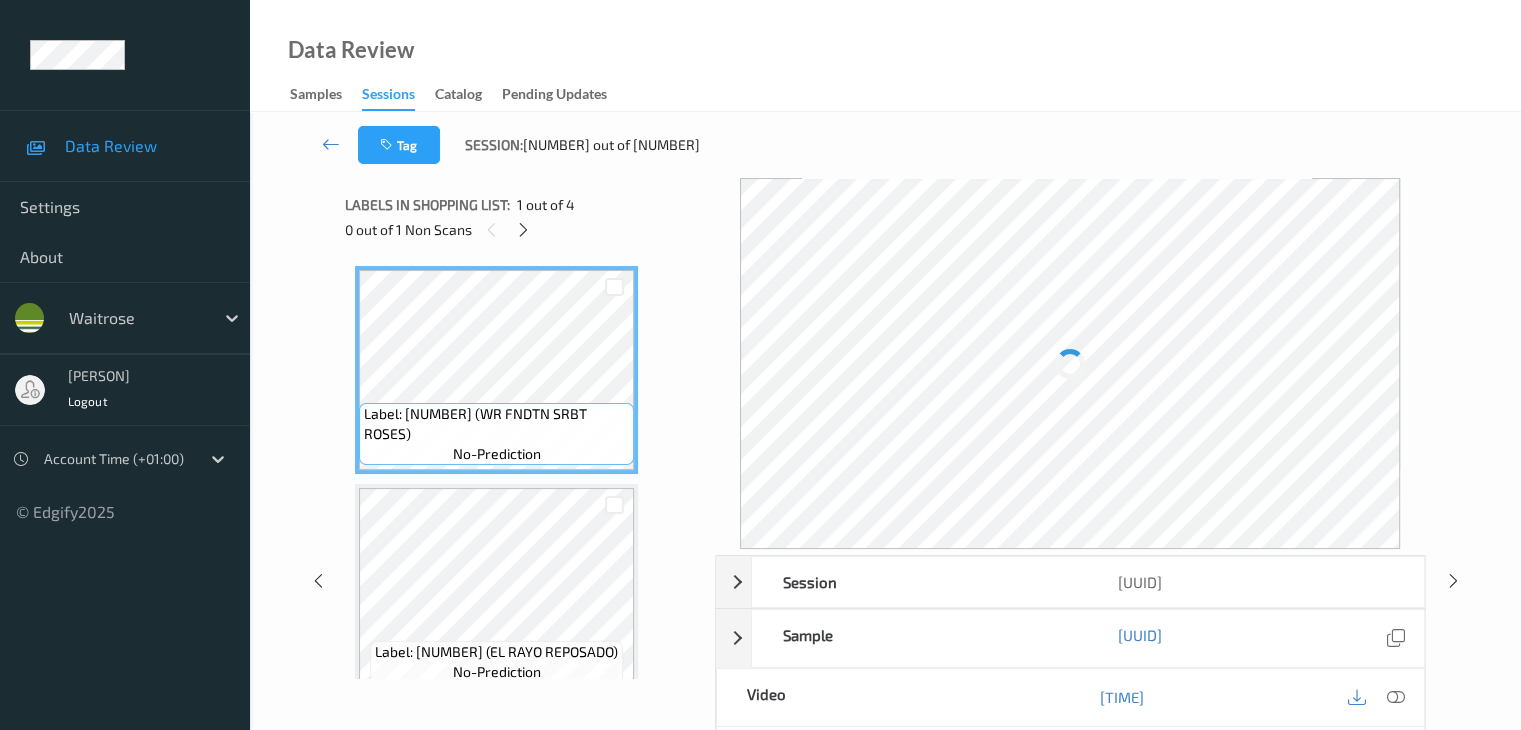 scroll, scrollTop: 228, scrollLeft: 0, axis: vertical 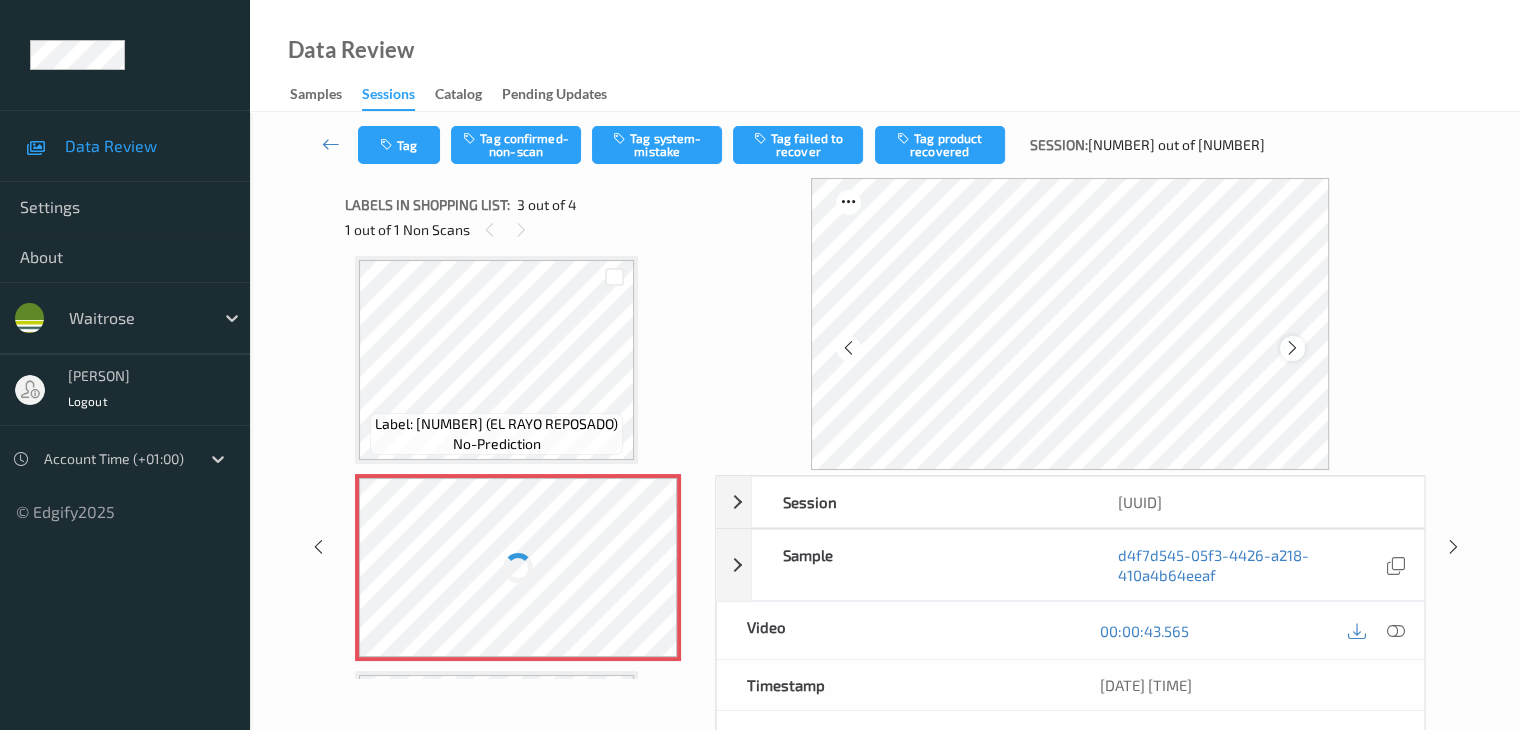 click at bounding box center [1292, 348] 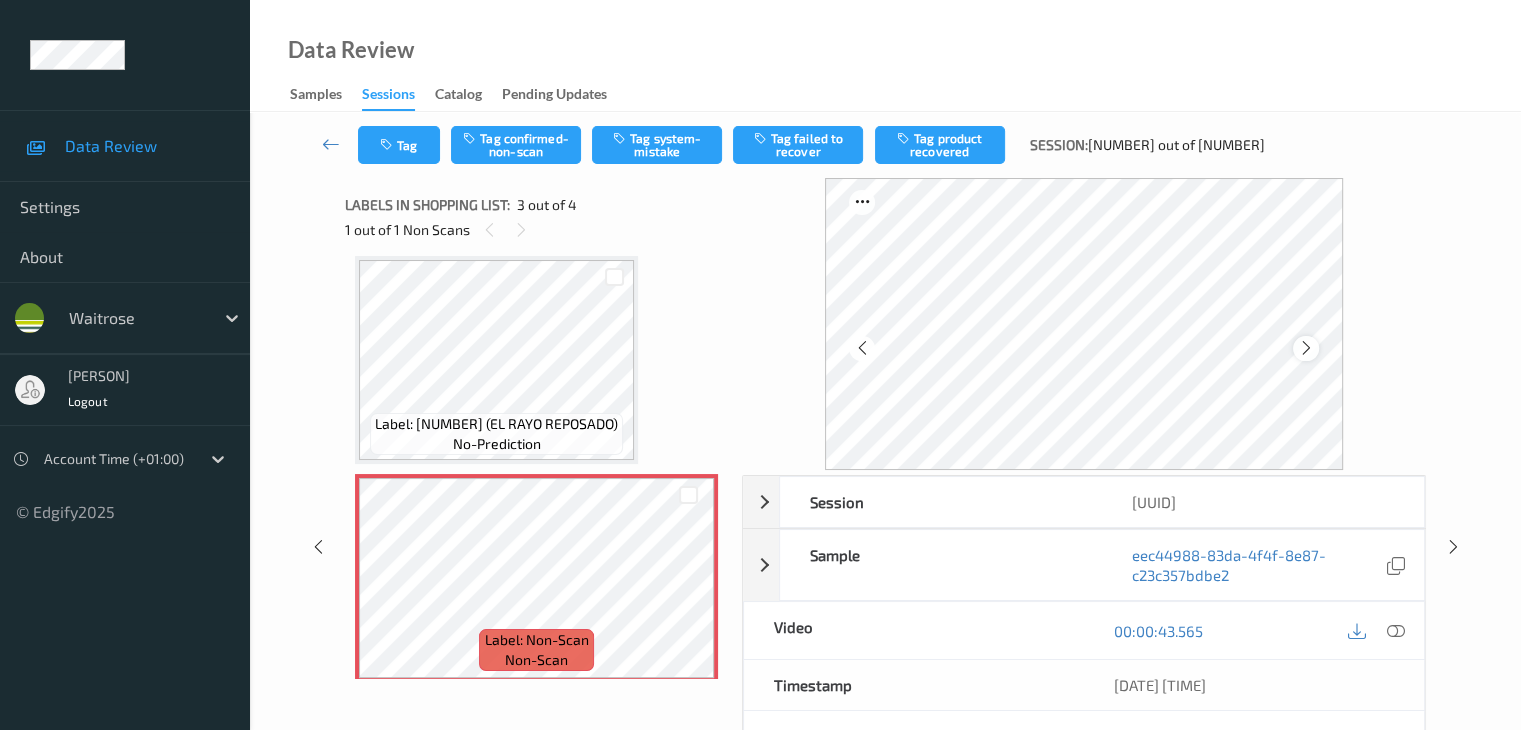 click at bounding box center [1305, 348] 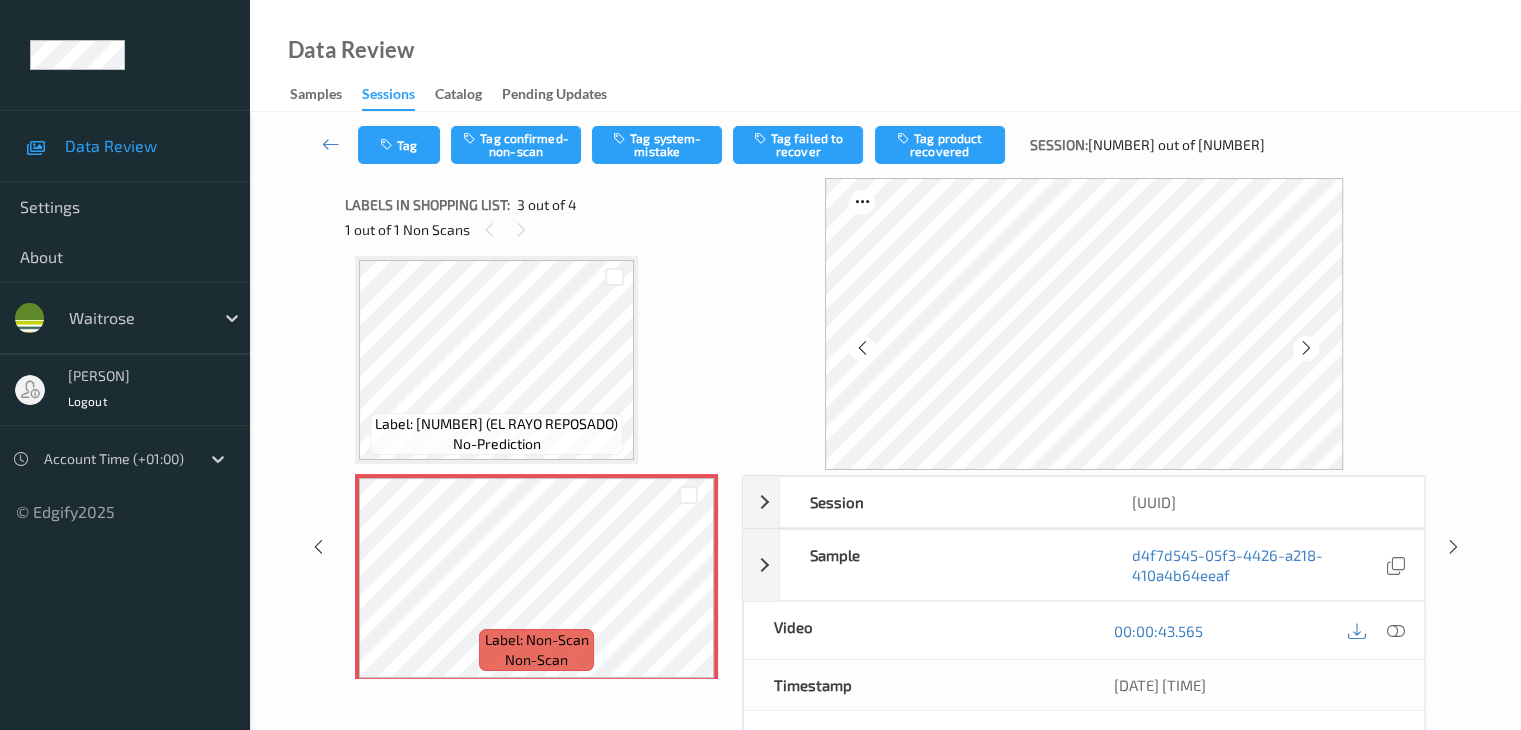 click at bounding box center (1305, 348) 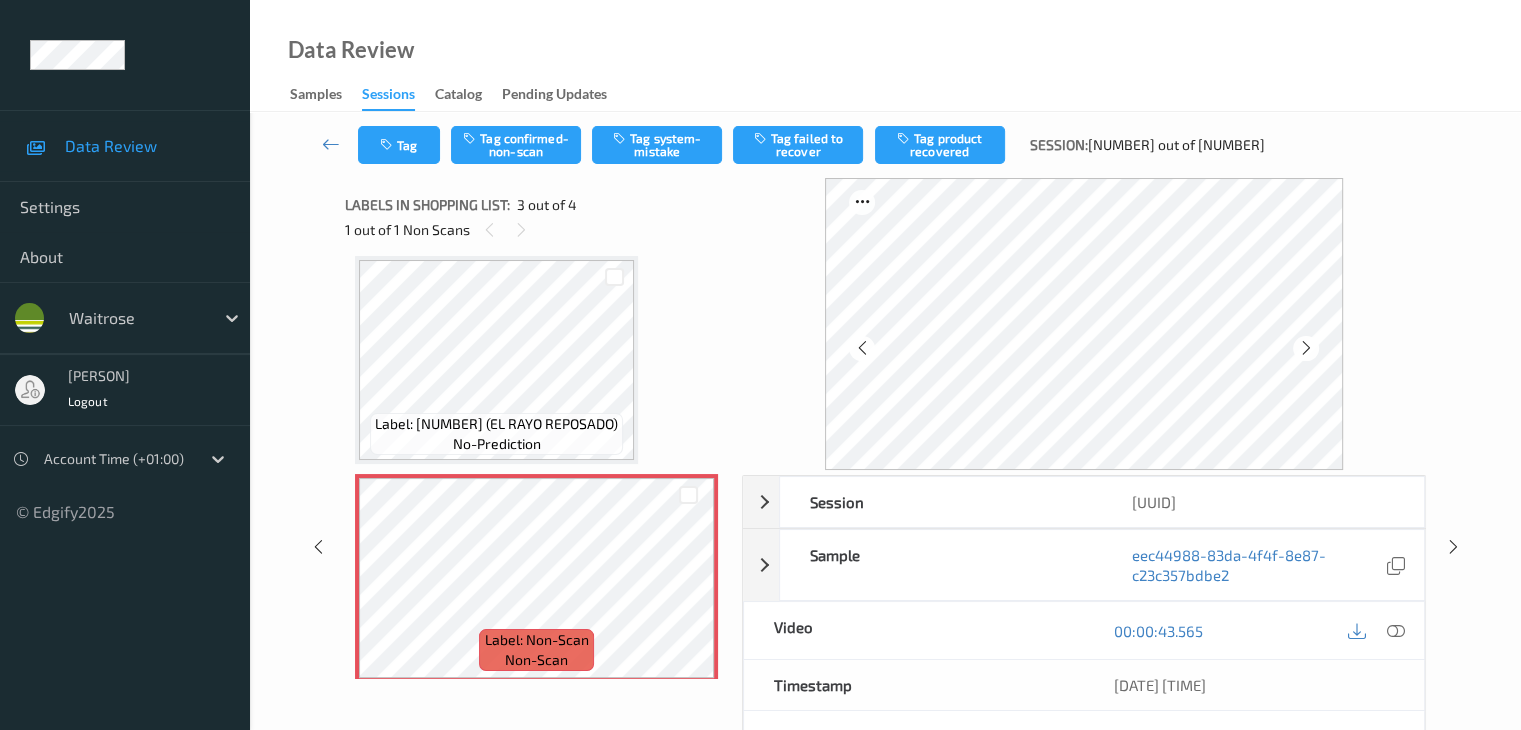 click at bounding box center [1305, 348] 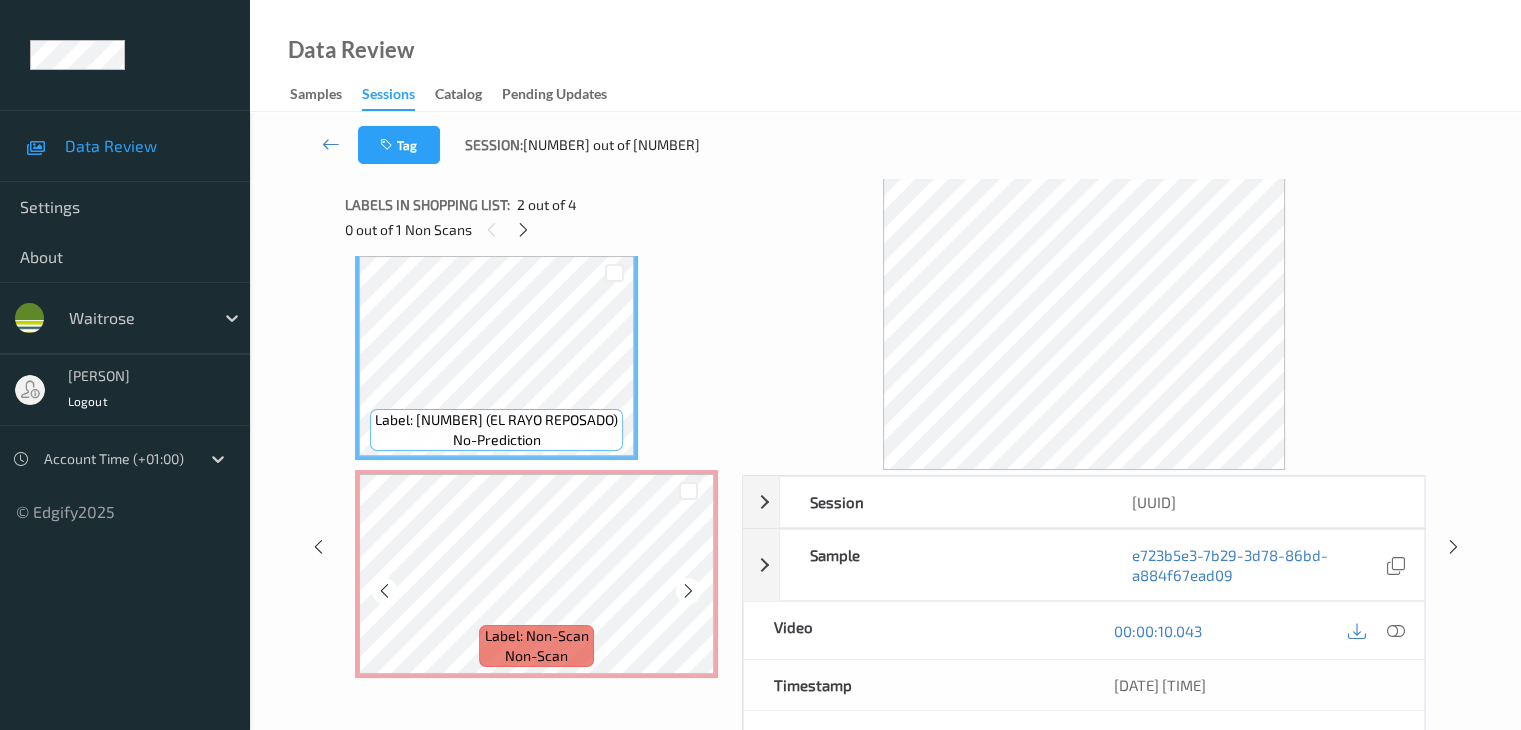 scroll, scrollTop: 300, scrollLeft: 0, axis: vertical 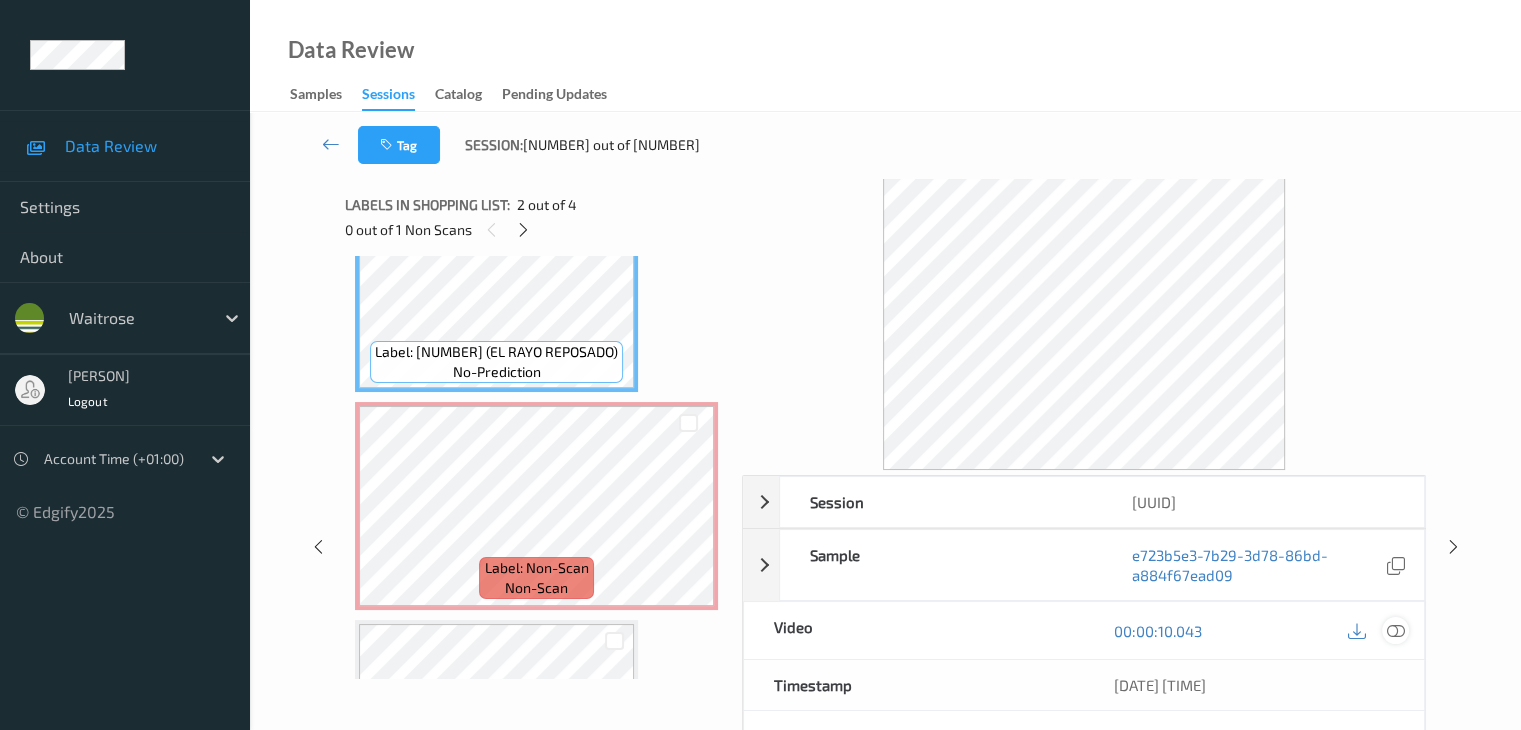 click at bounding box center (1395, 631) 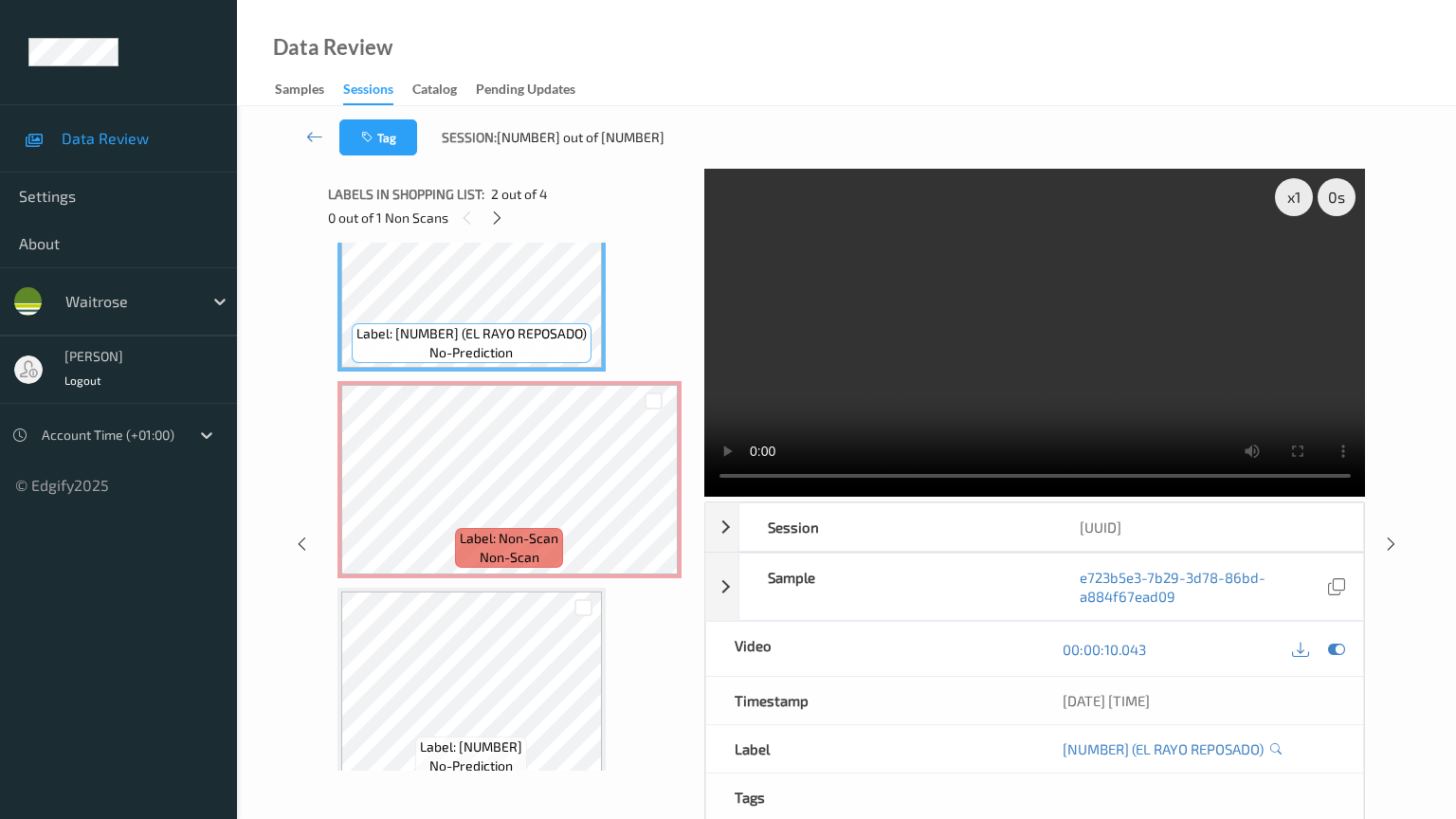type 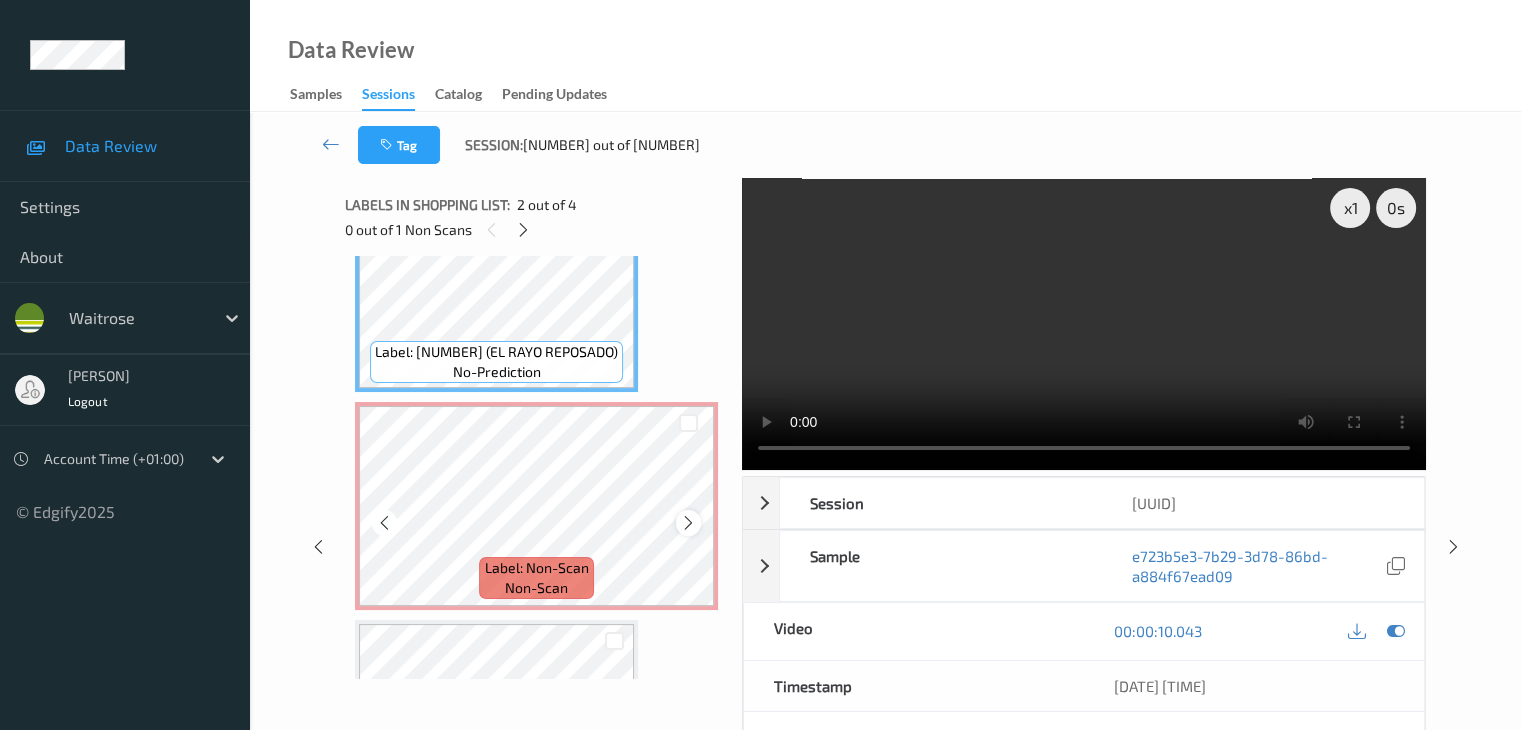 click at bounding box center [688, 523] 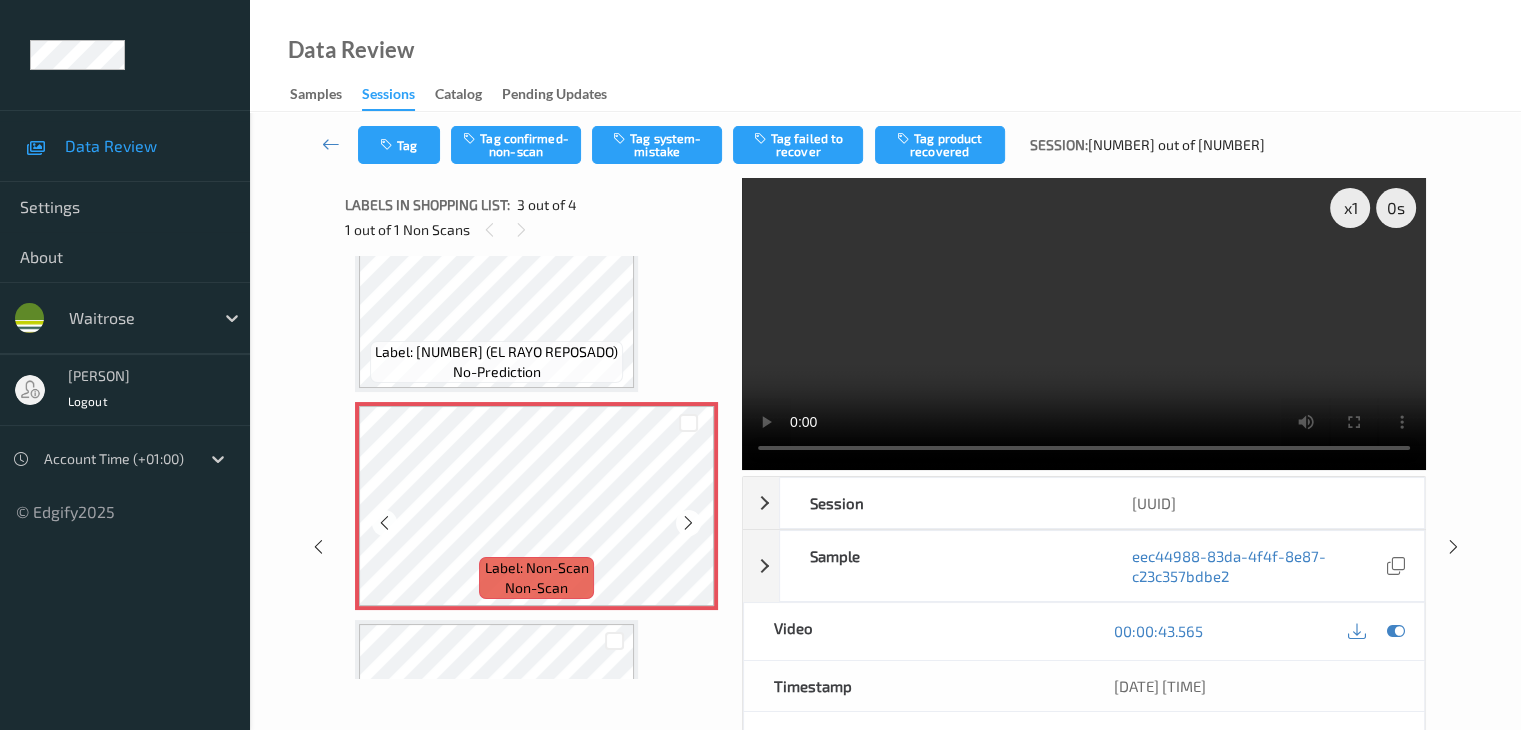 click at bounding box center [688, 523] 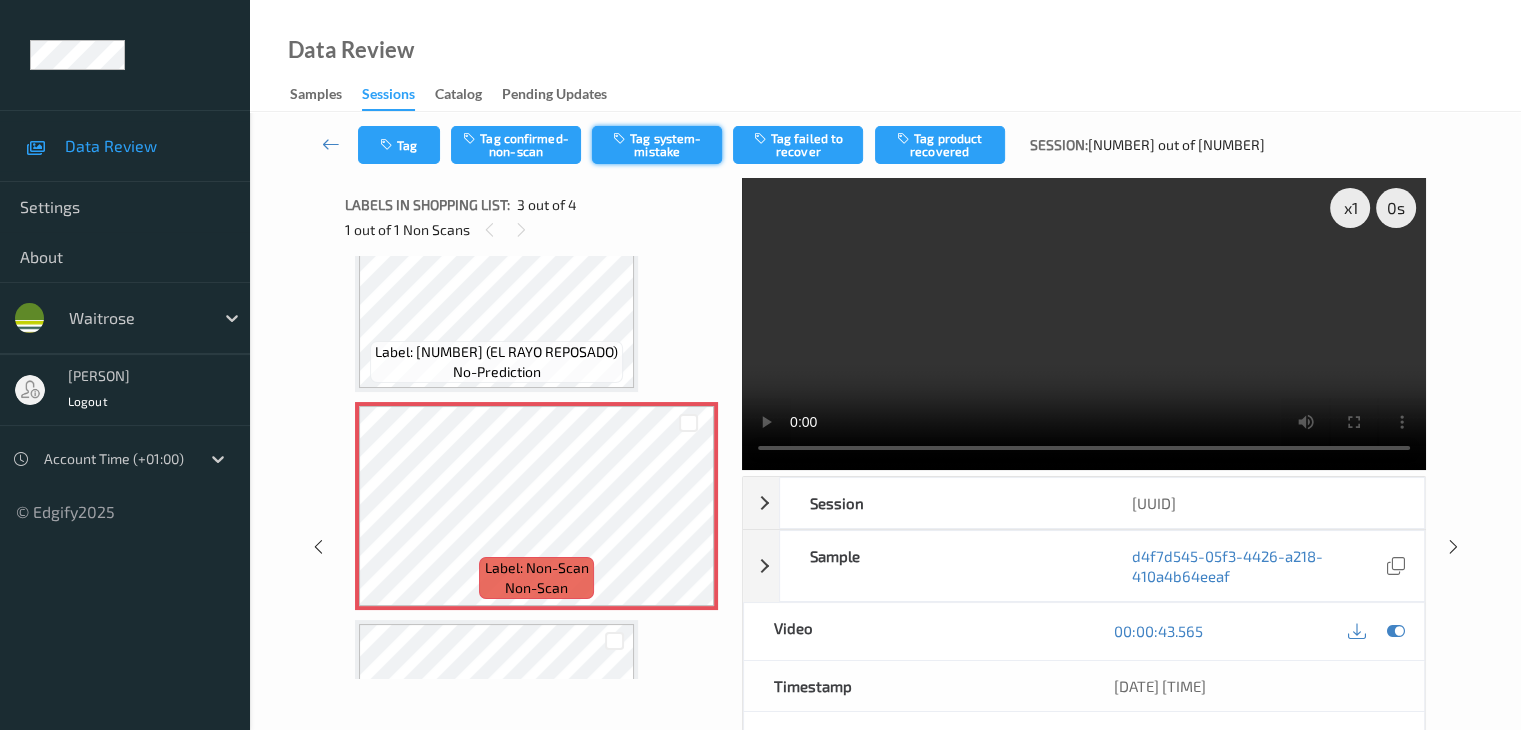 click on "Tag   system-mistake" at bounding box center (657, 145) 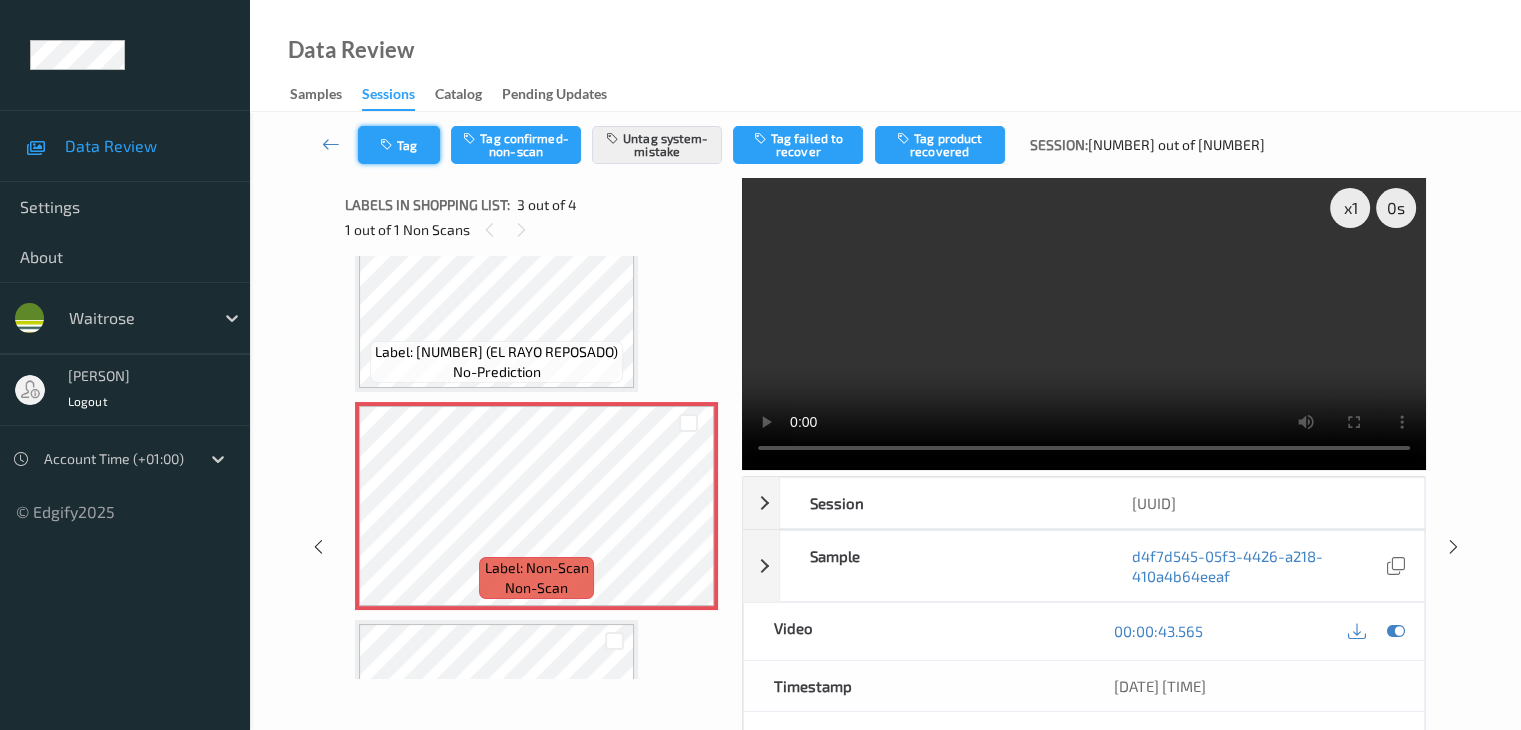 click on "Tag" at bounding box center [399, 145] 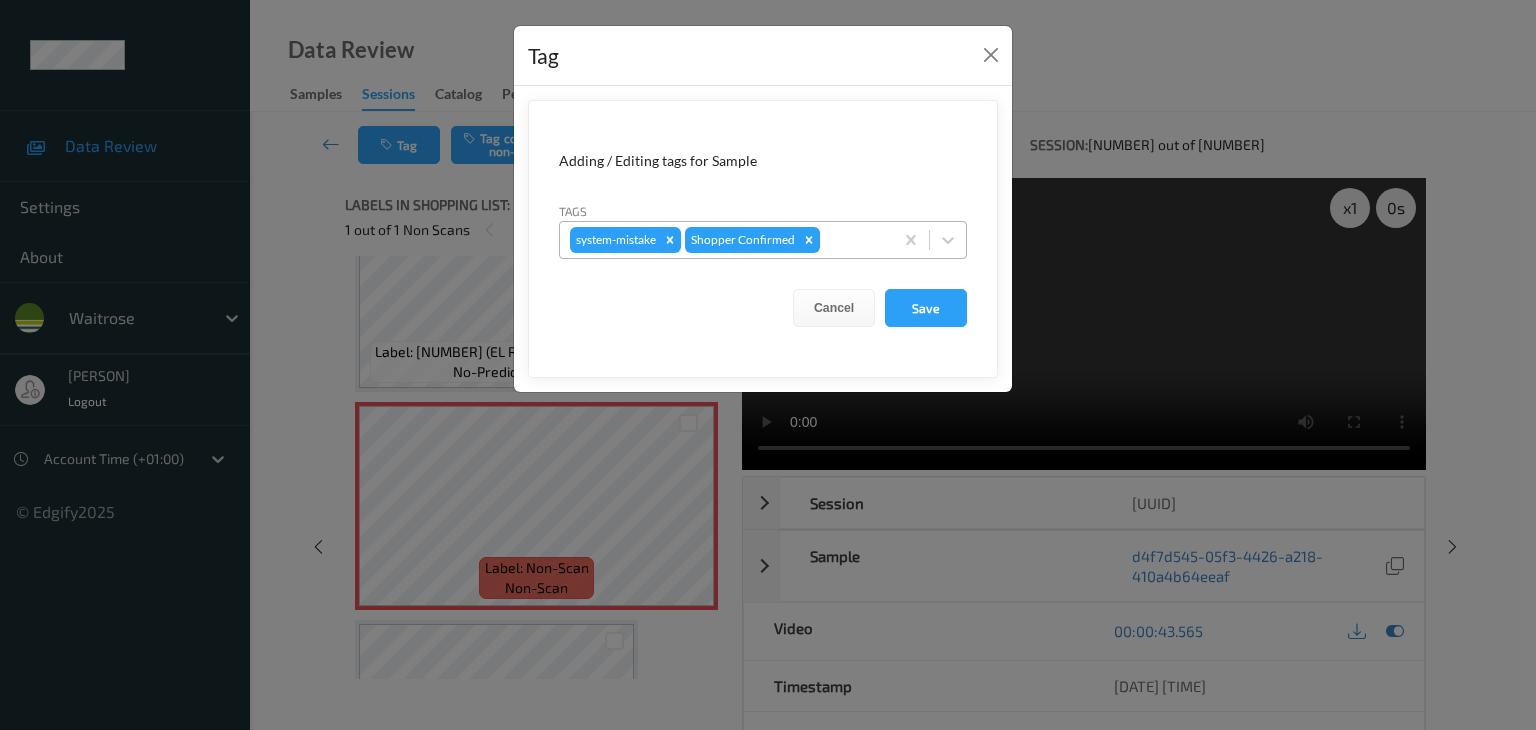 click at bounding box center (853, 240) 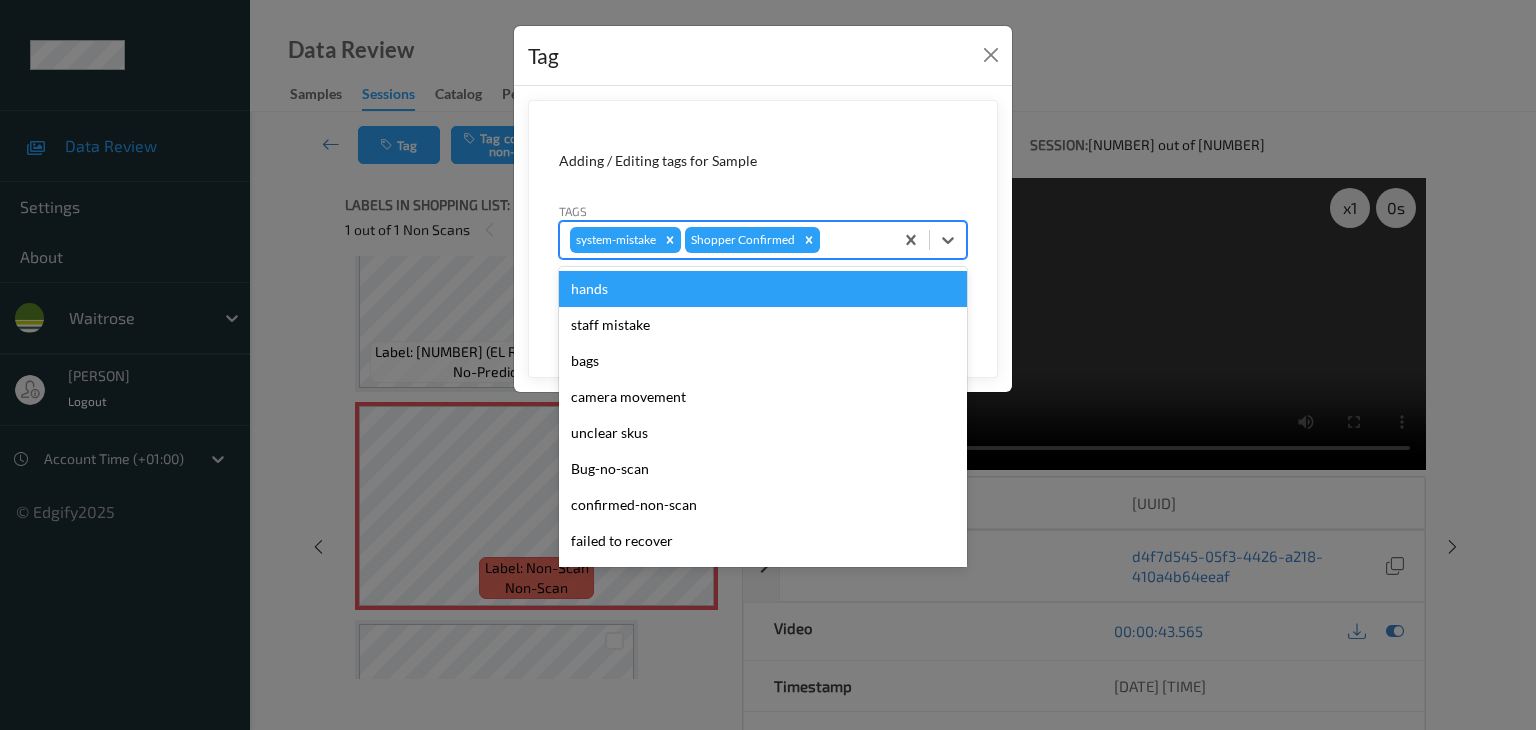 type on "u" 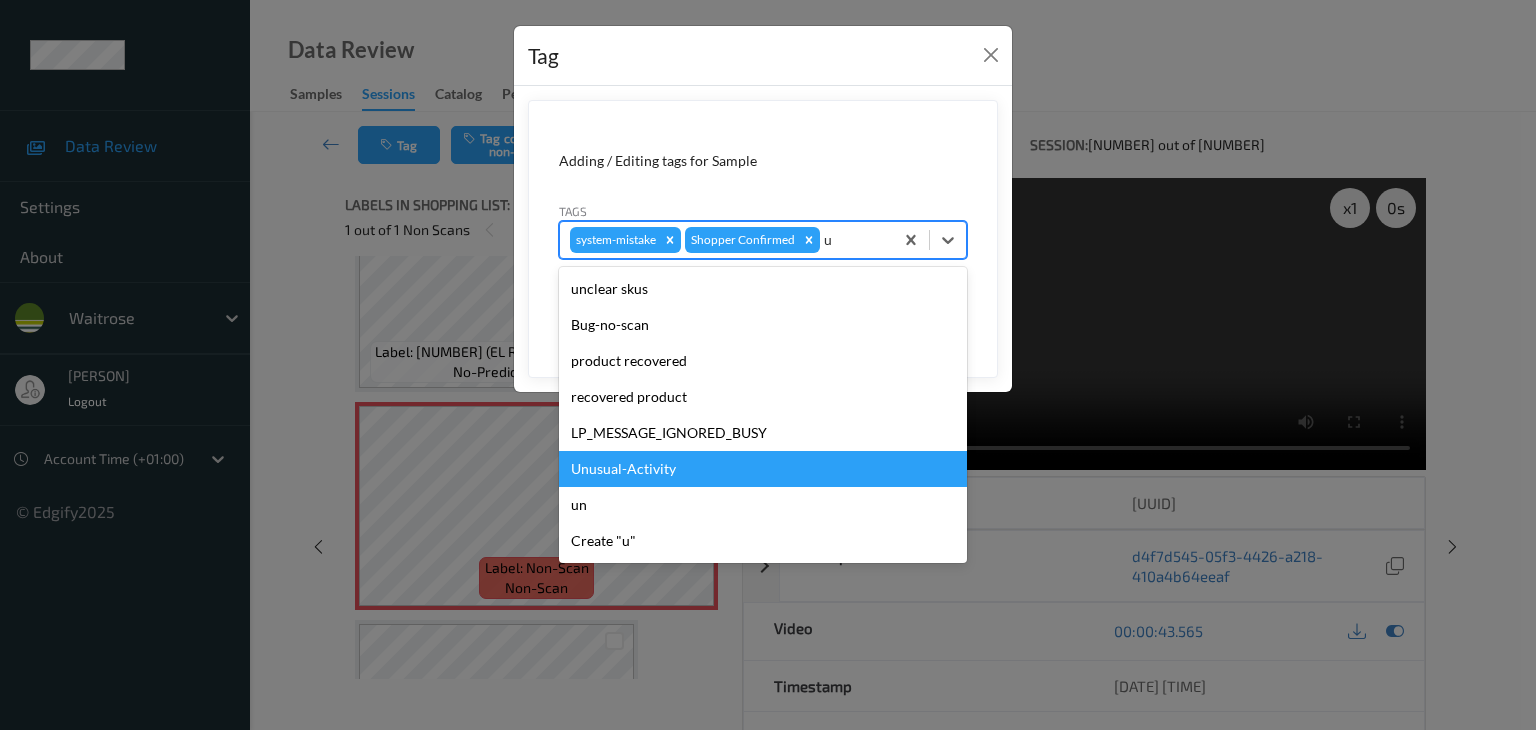 click on "Unusual-Activity" at bounding box center [763, 469] 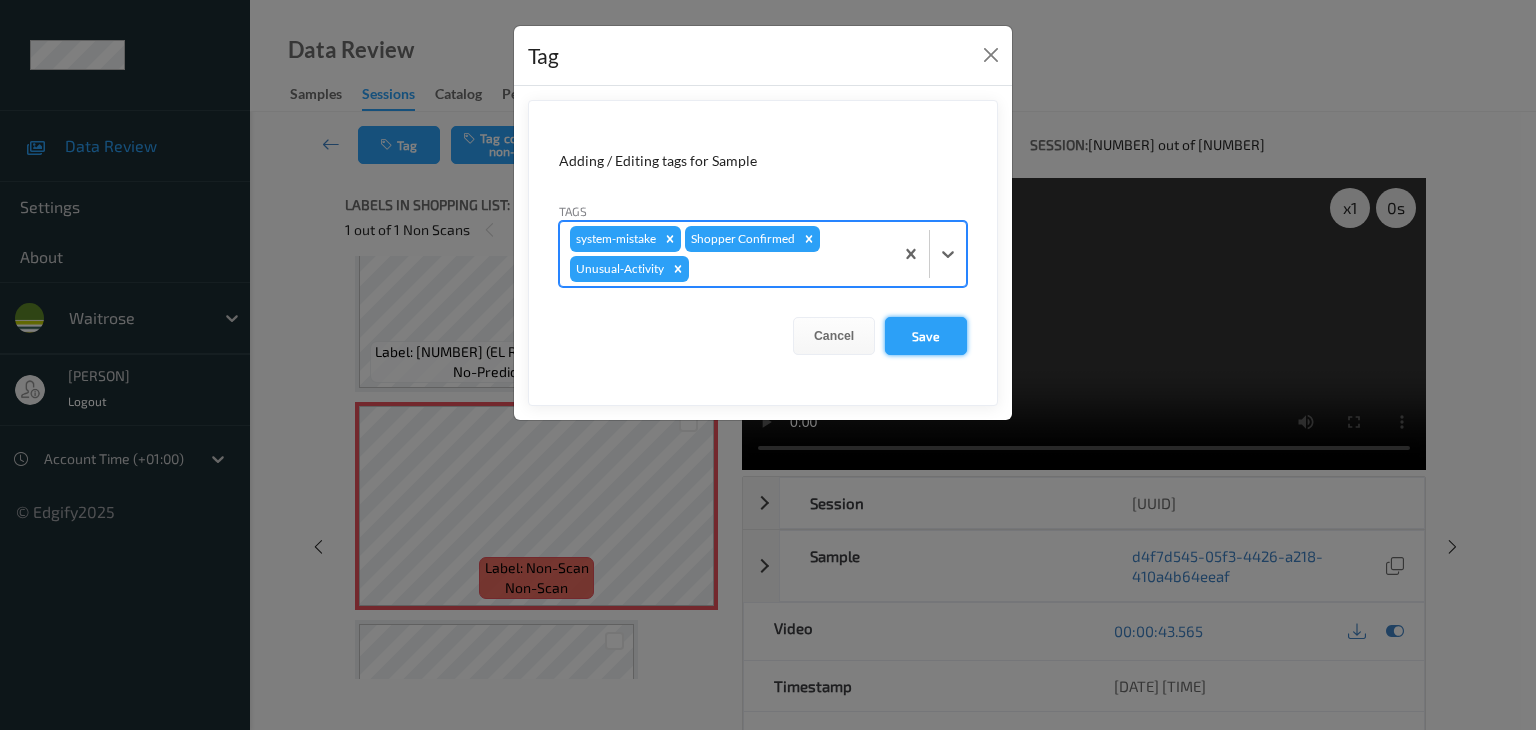 click on "Save" at bounding box center (926, 336) 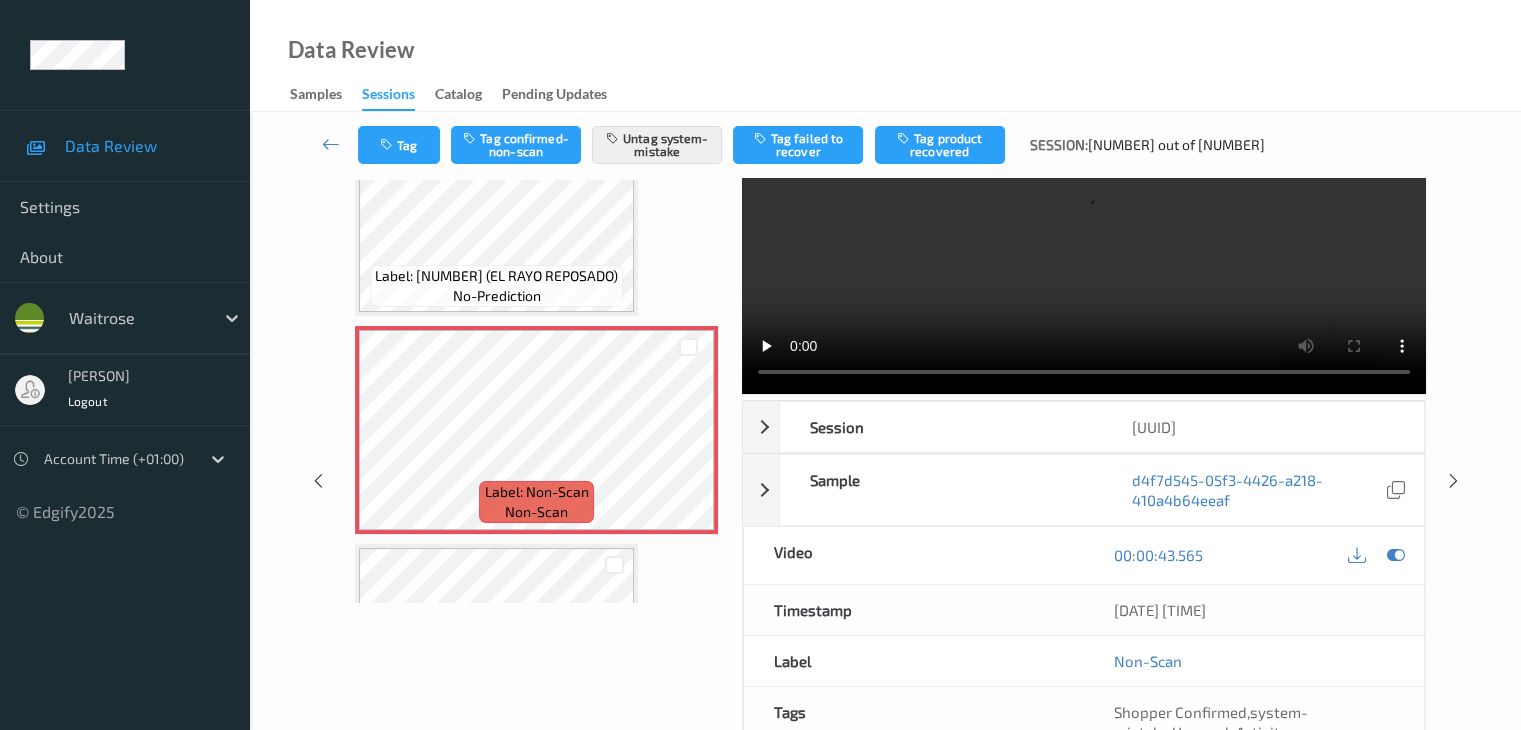 scroll, scrollTop: 264, scrollLeft: 0, axis: vertical 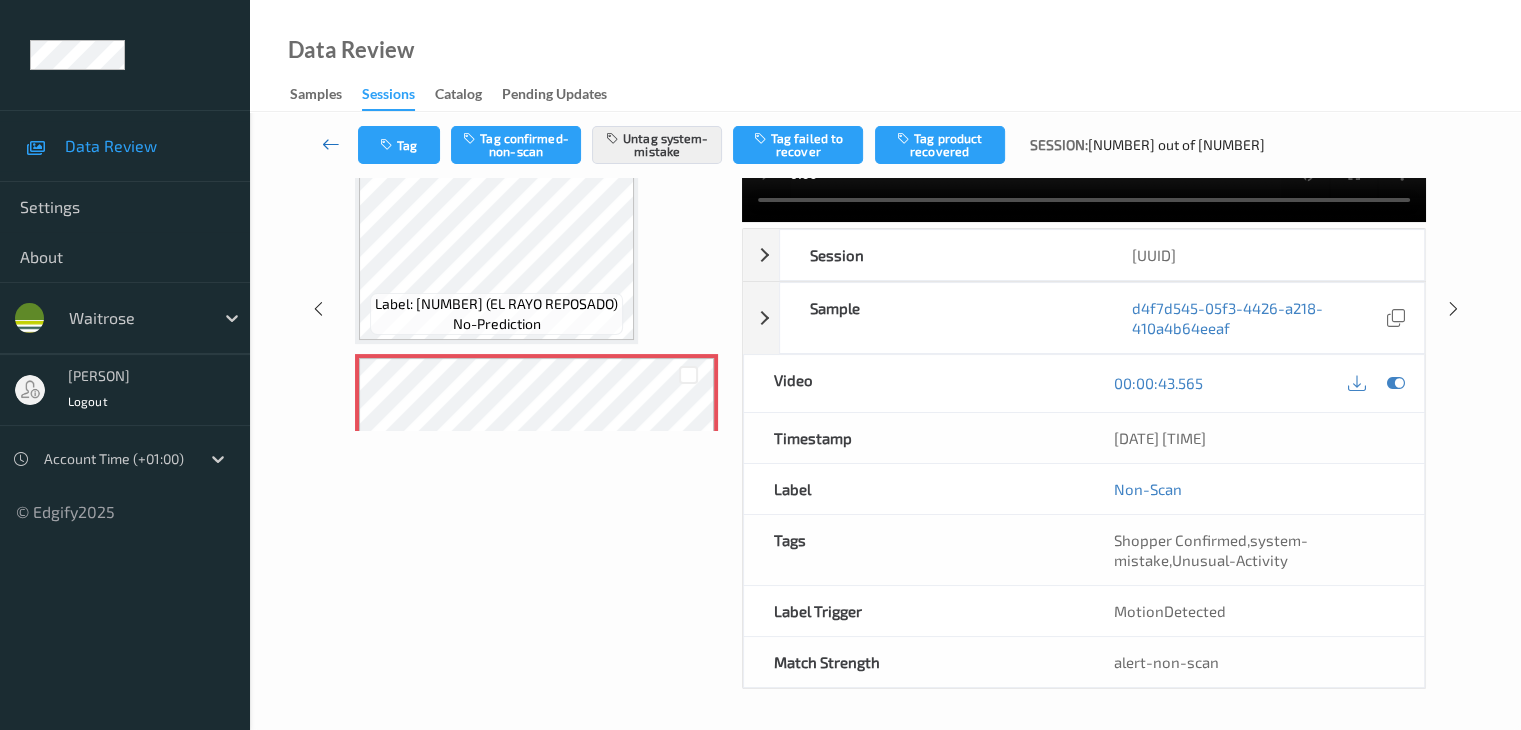 click at bounding box center (331, 144) 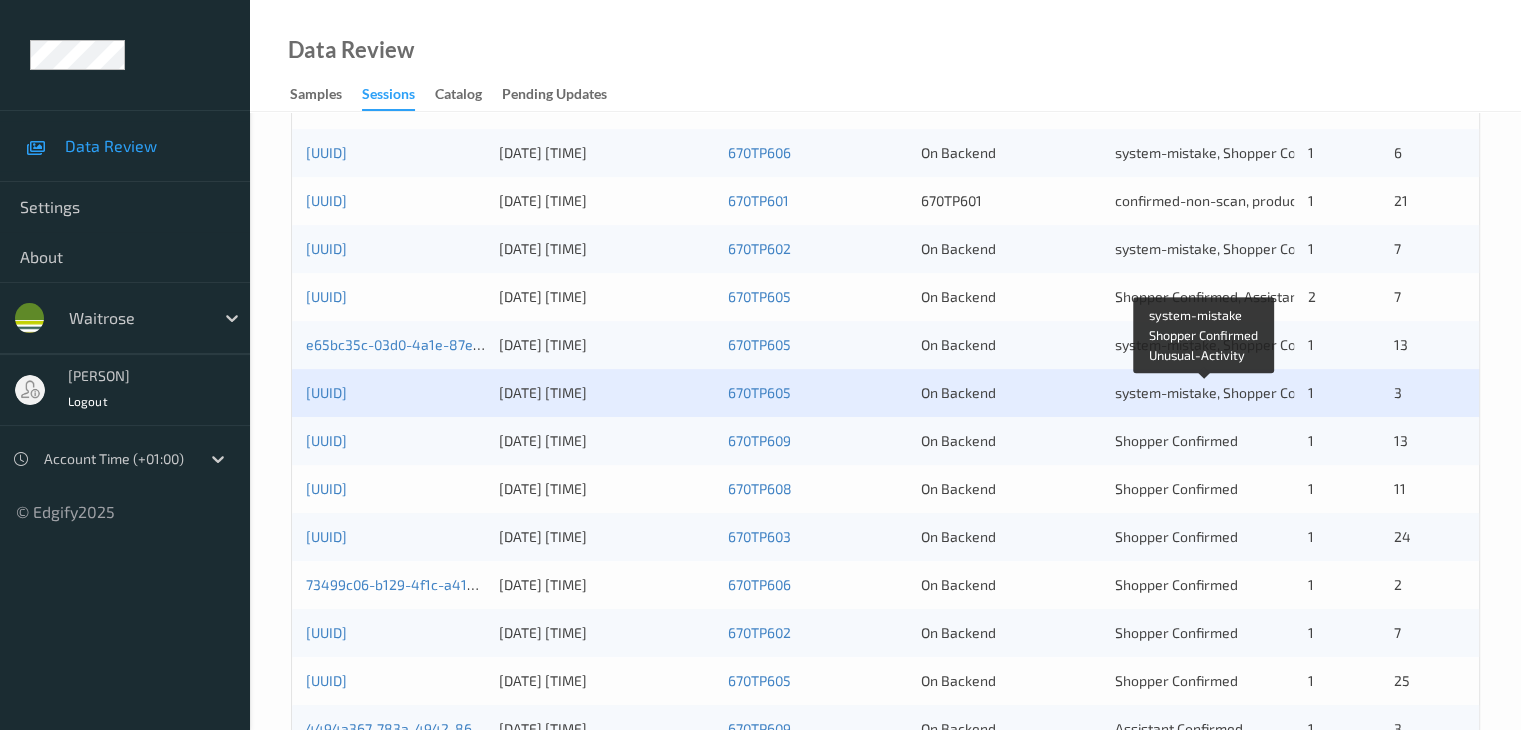 scroll, scrollTop: 900, scrollLeft: 0, axis: vertical 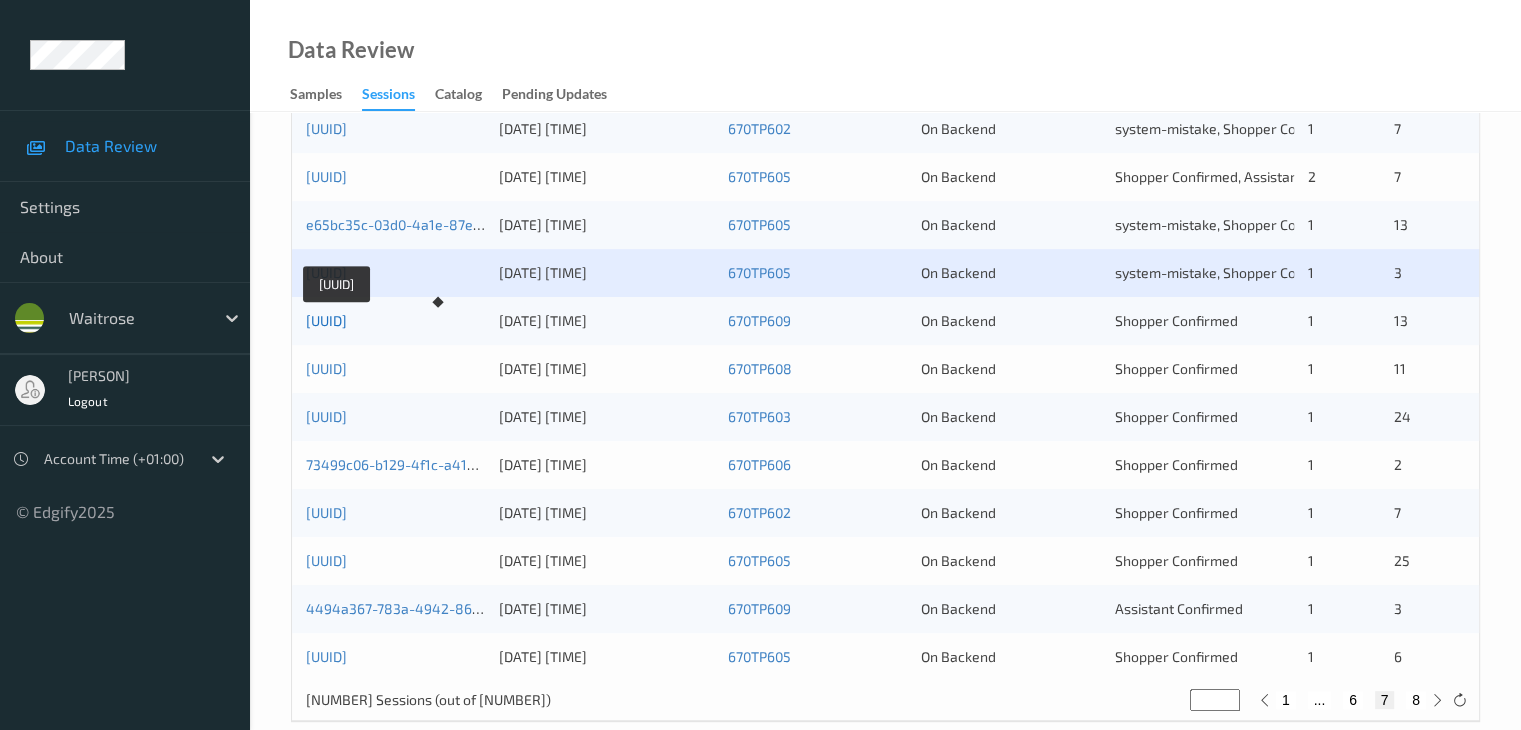 click on "[UUID]" at bounding box center (326, 320) 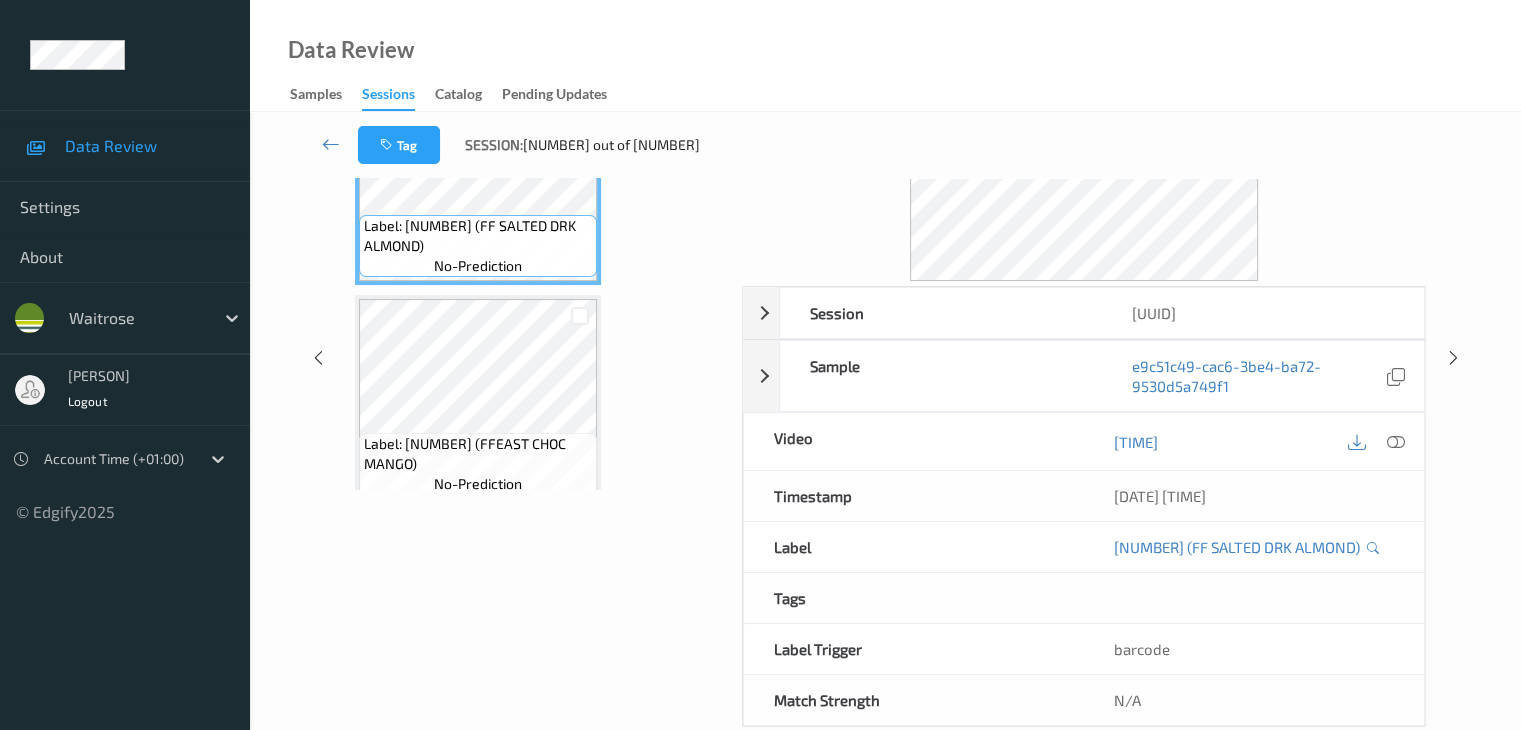 scroll, scrollTop: 0, scrollLeft: 0, axis: both 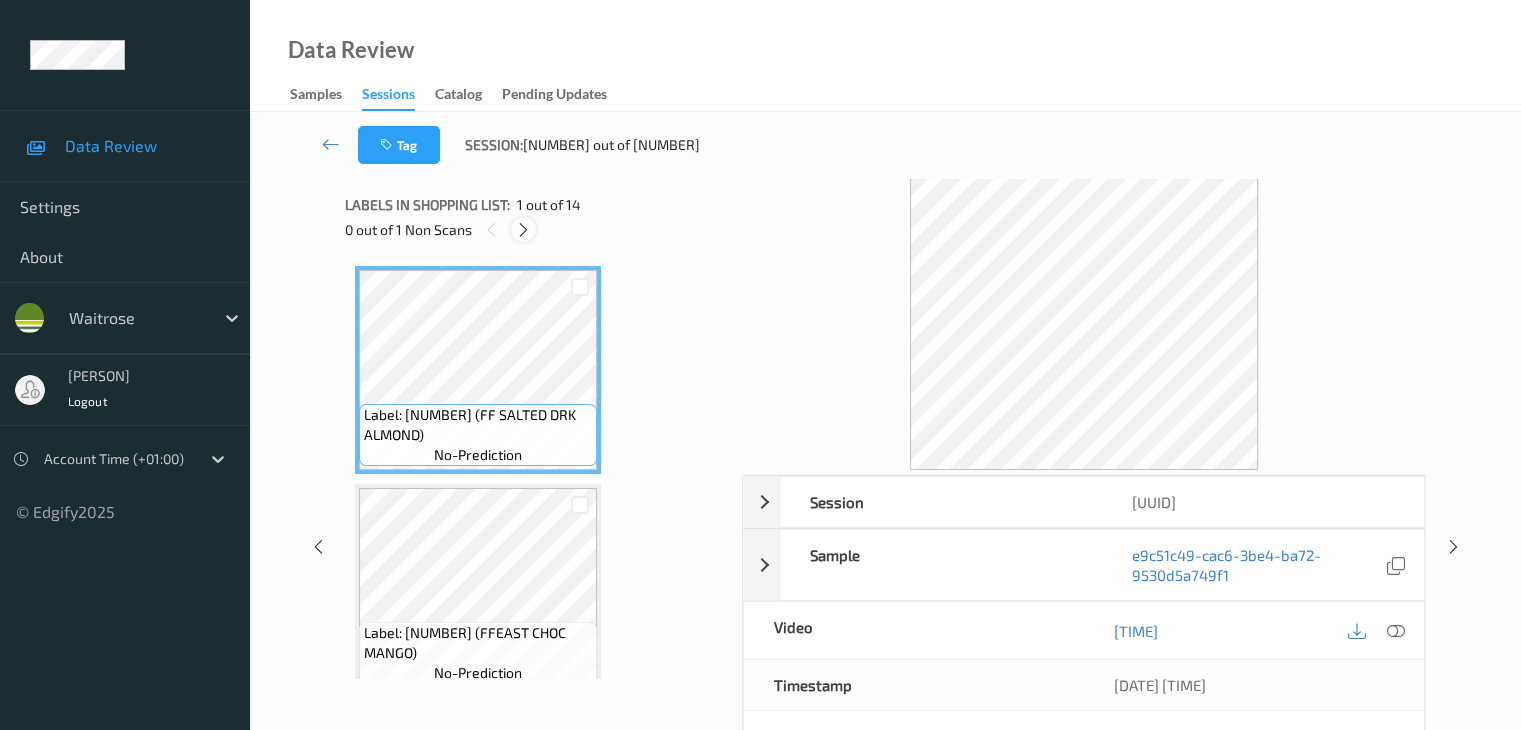 click at bounding box center [523, 230] 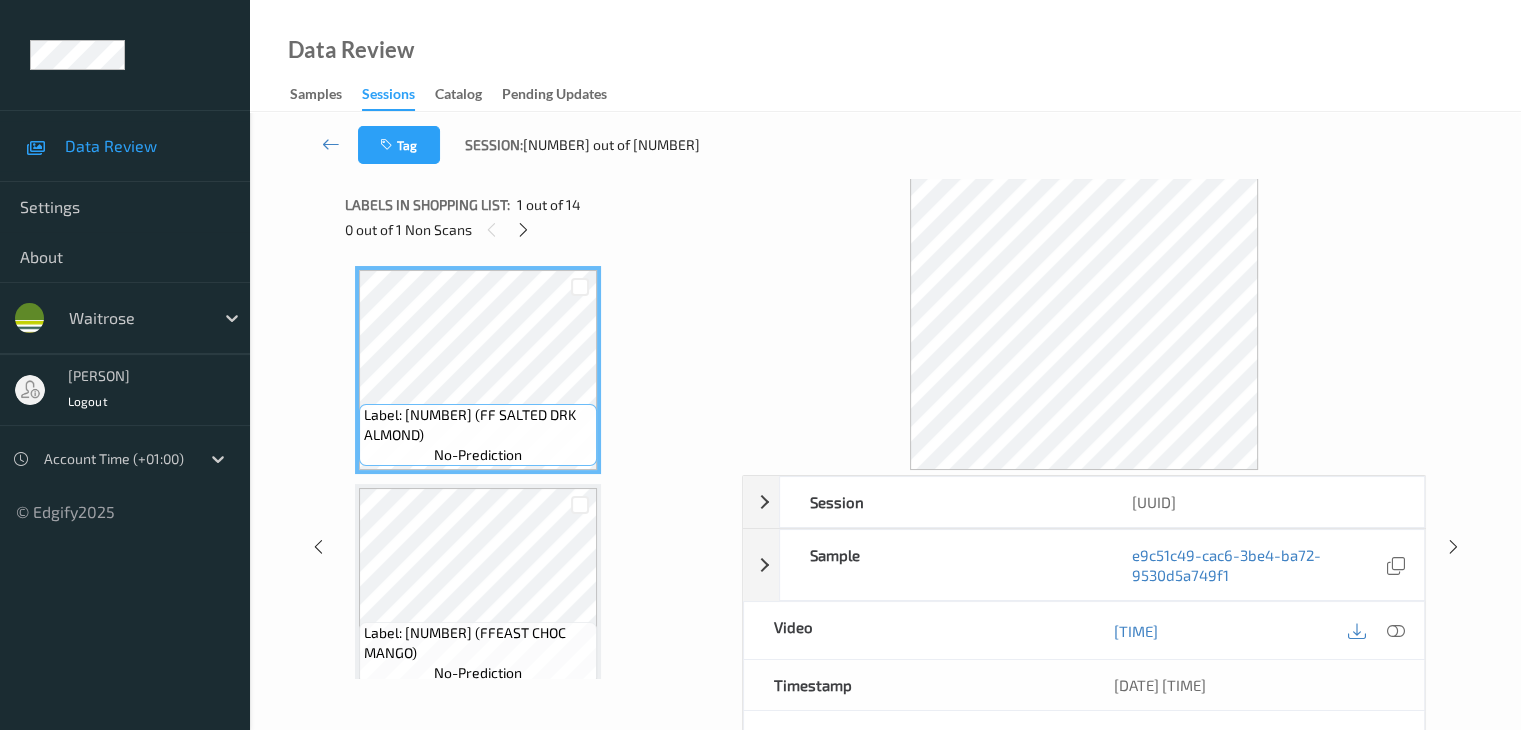 scroll, scrollTop: 2408, scrollLeft: 0, axis: vertical 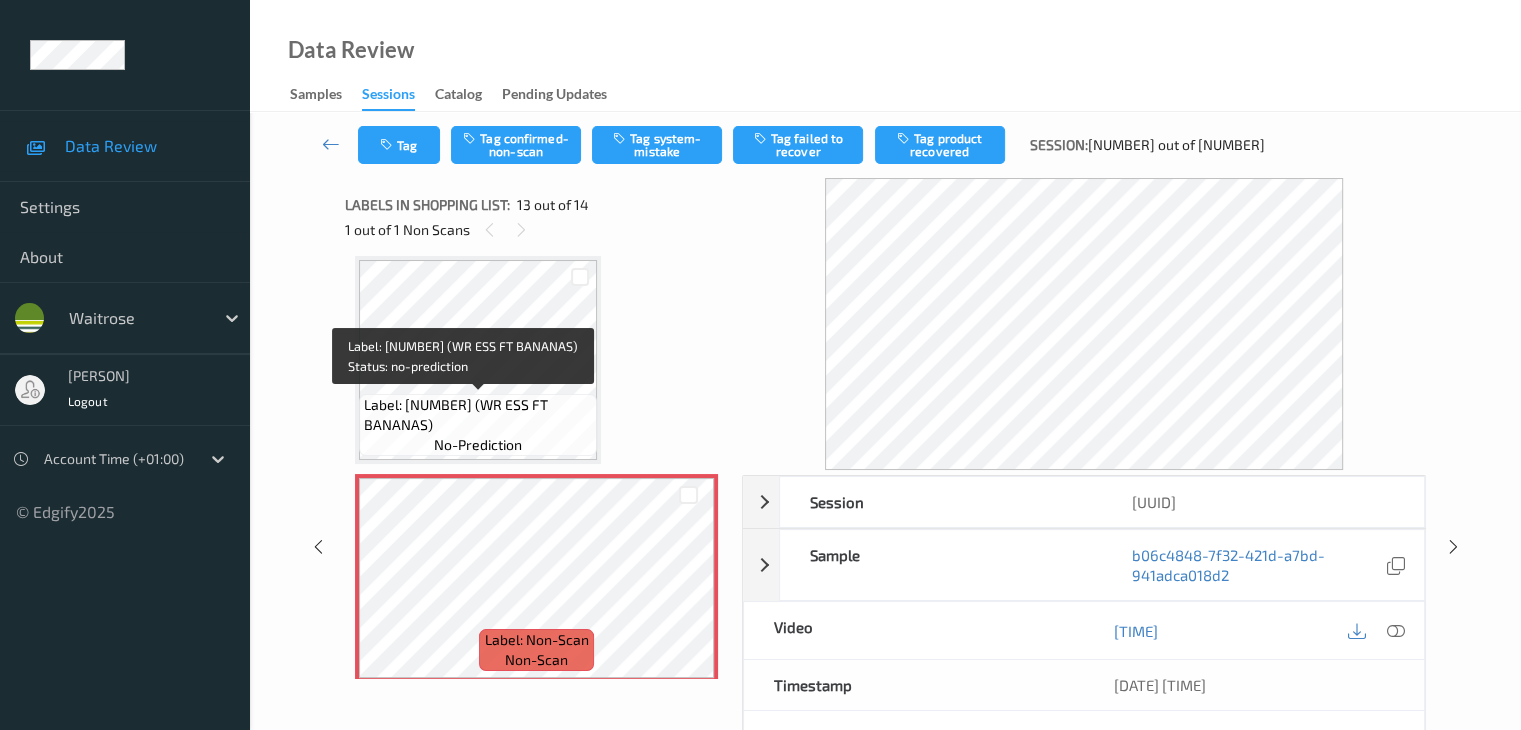 click on "Label: 0267680000717 (WR ESS FT BANANAS)" at bounding box center (478, 415) 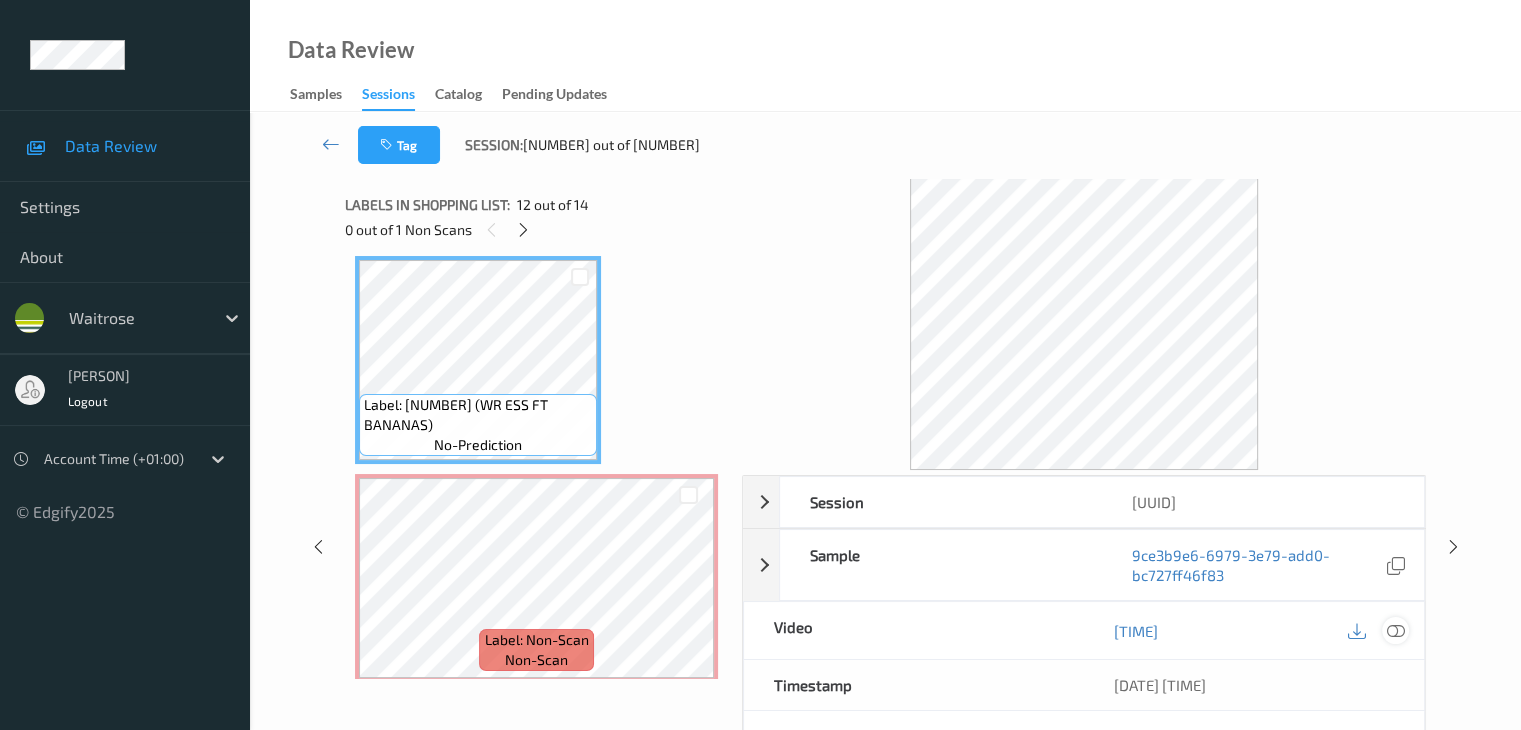 click at bounding box center (1395, 631) 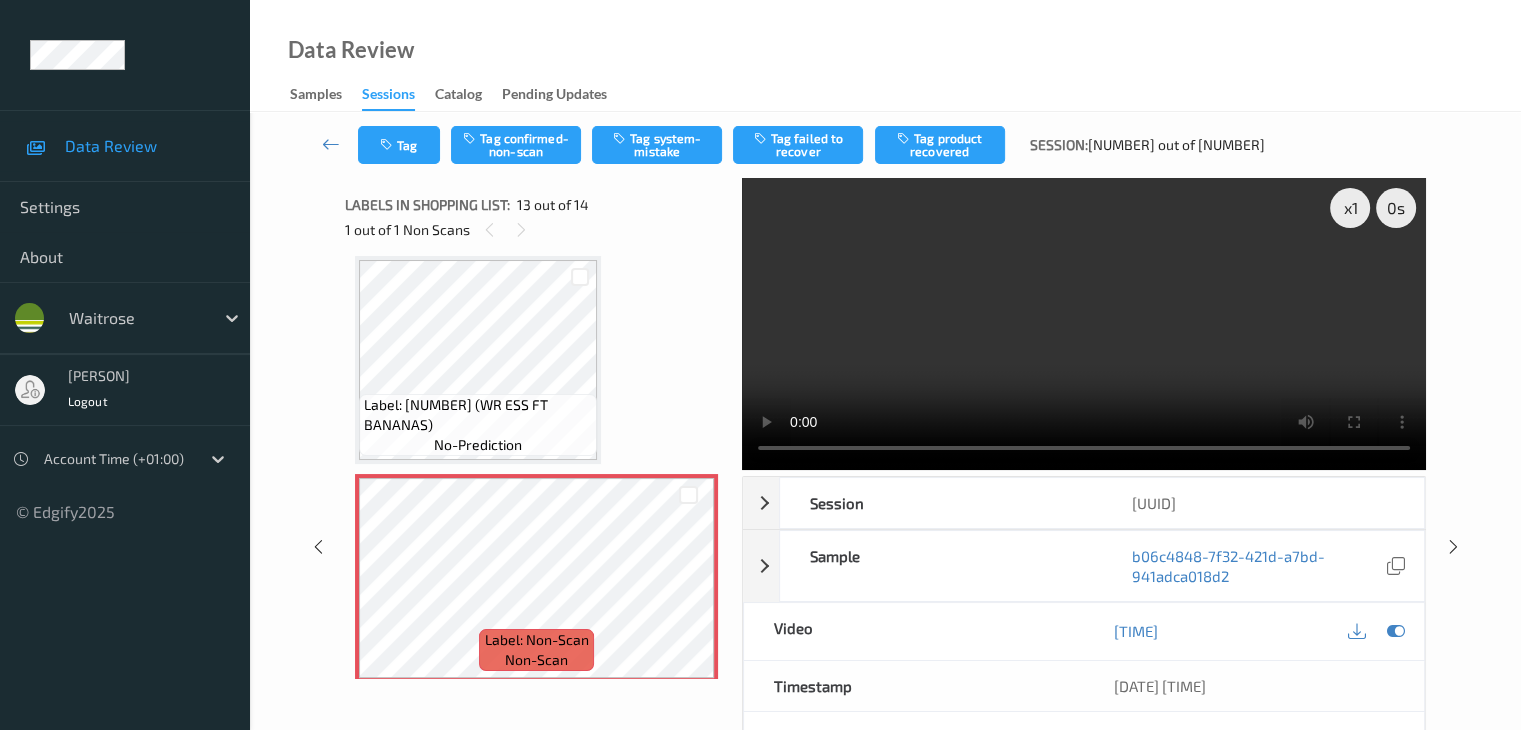 click on "Tag Tag   confirmed-non-scan Tag   system-mistake Tag   failed to recover Tag   product recovered Session: 133 out of 141" at bounding box center [885, 145] 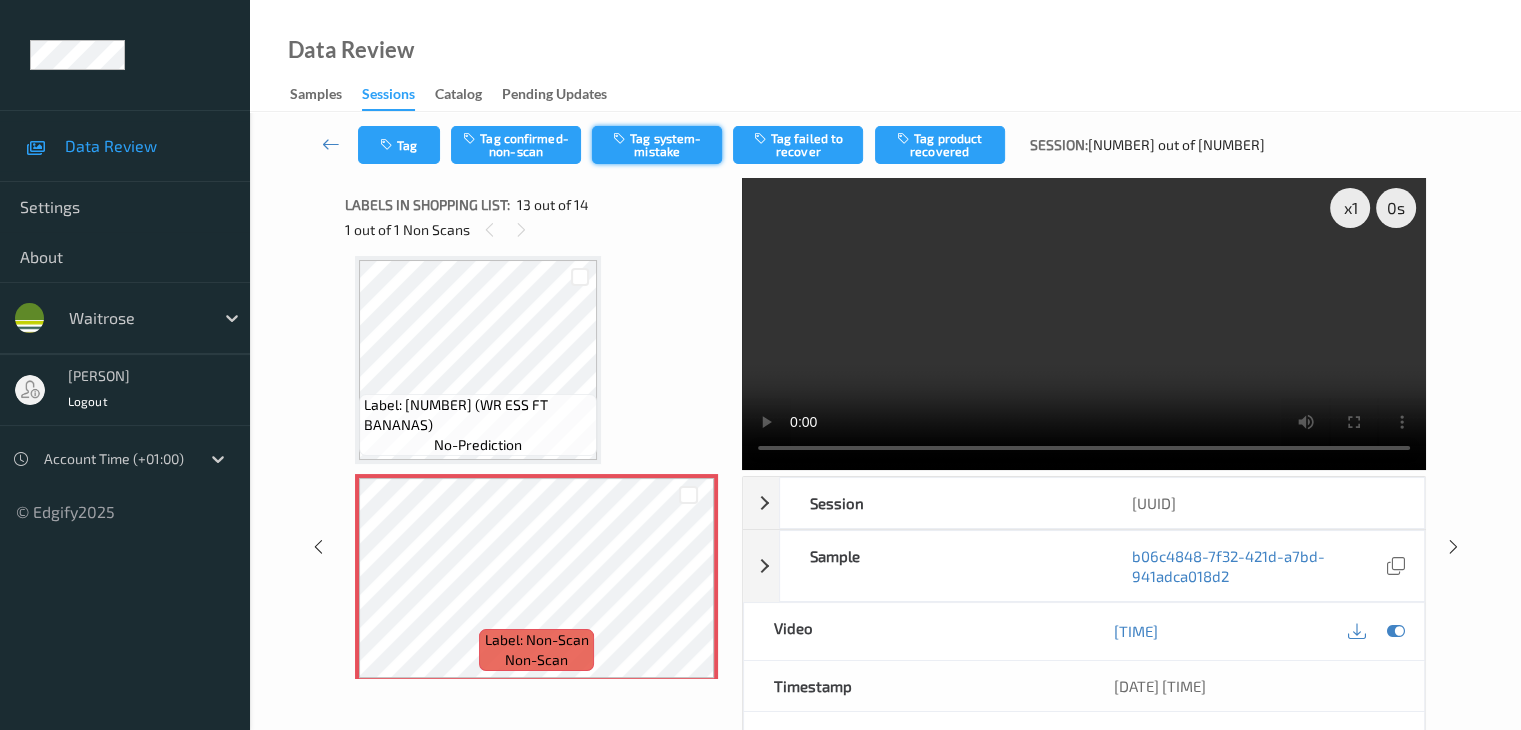click on "Tag   system-mistake" at bounding box center (657, 145) 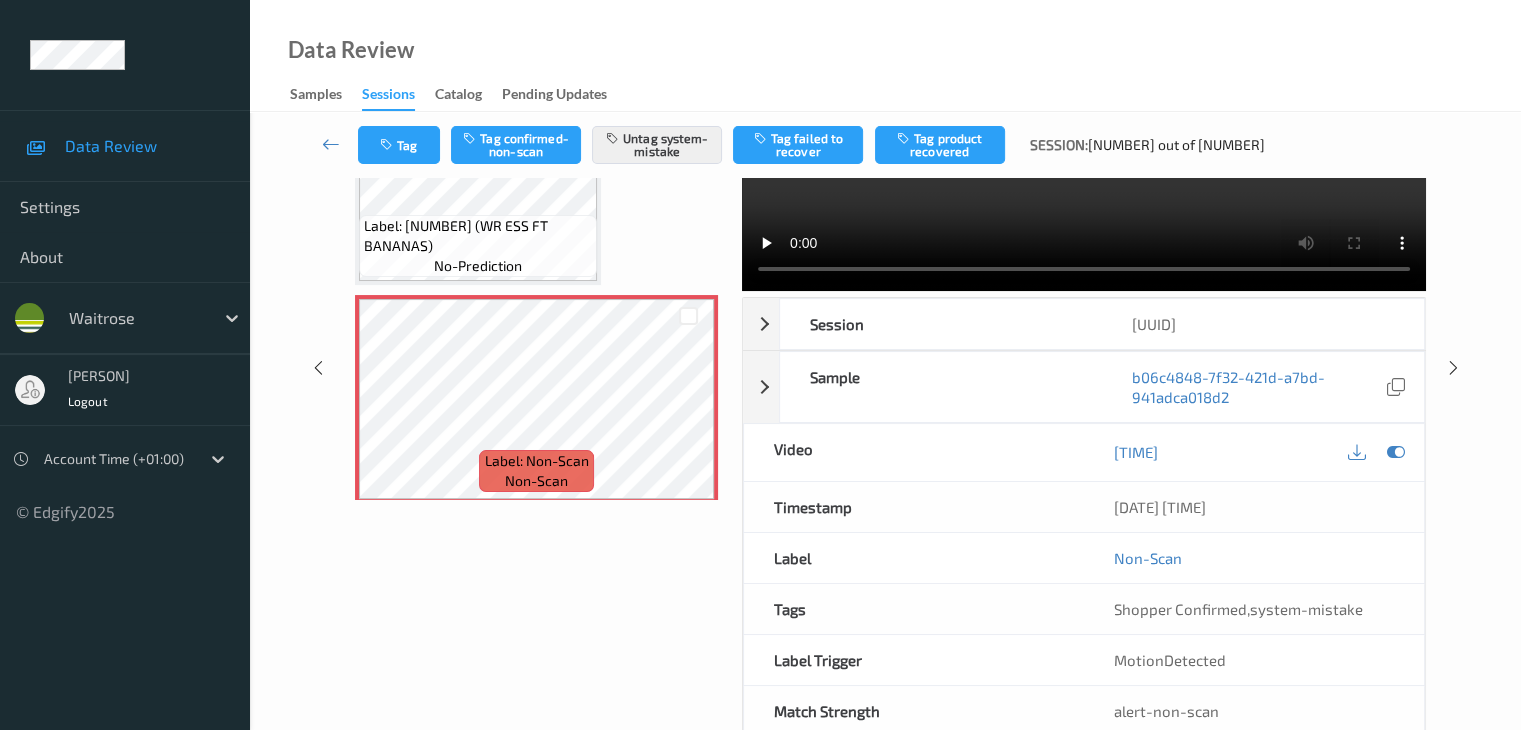 scroll, scrollTop: 144, scrollLeft: 0, axis: vertical 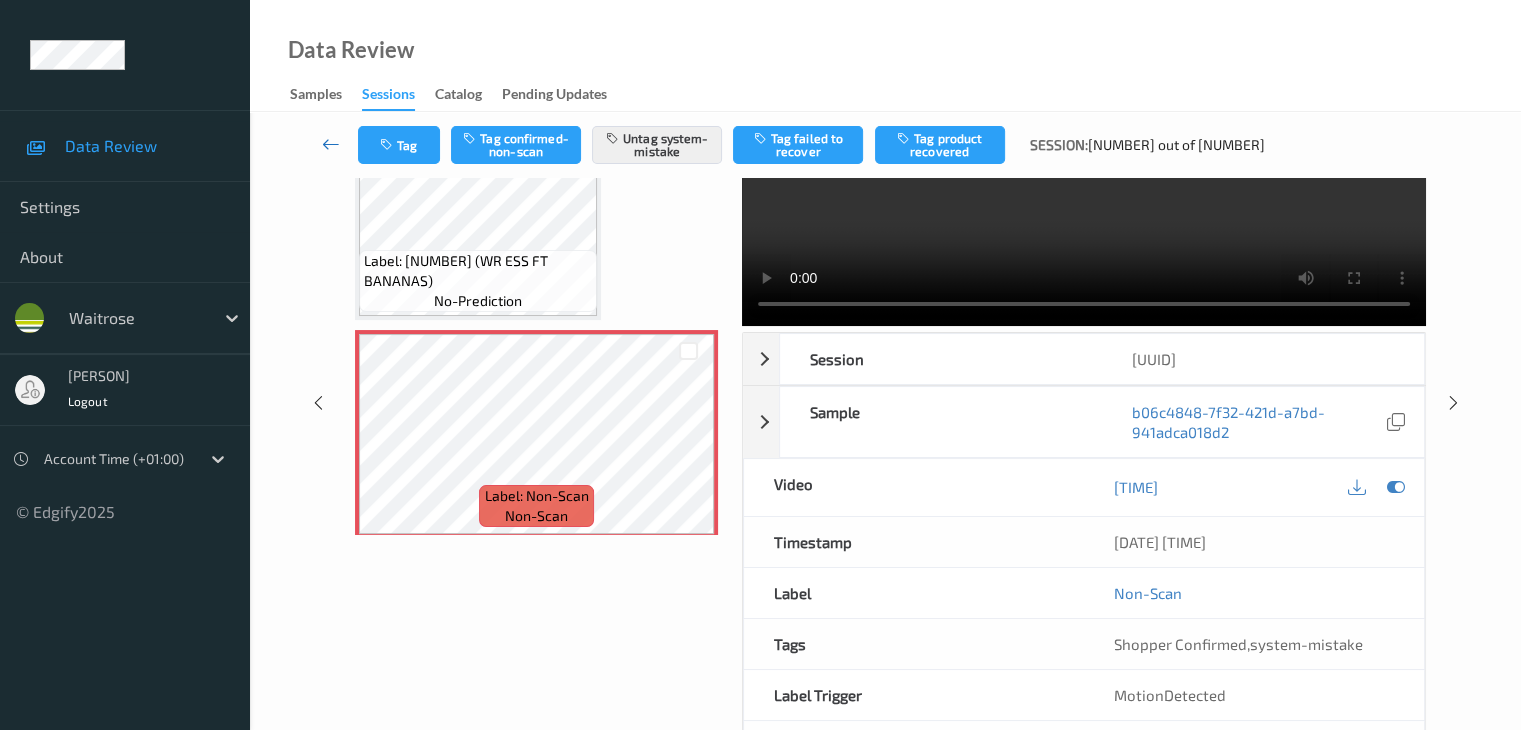 click at bounding box center [331, 144] 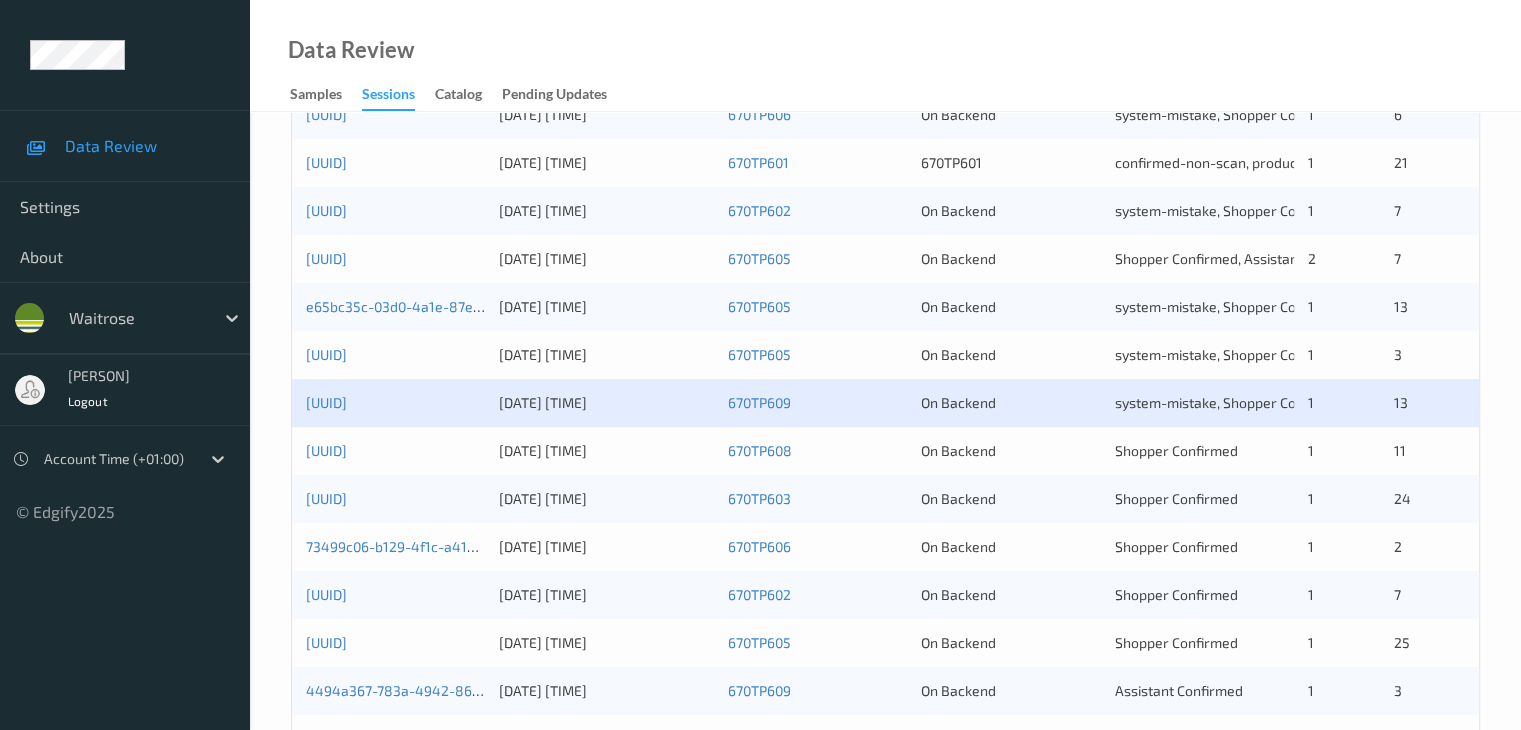 scroll, scrollTop: 932, scrollLeft: 0, axis: vertical 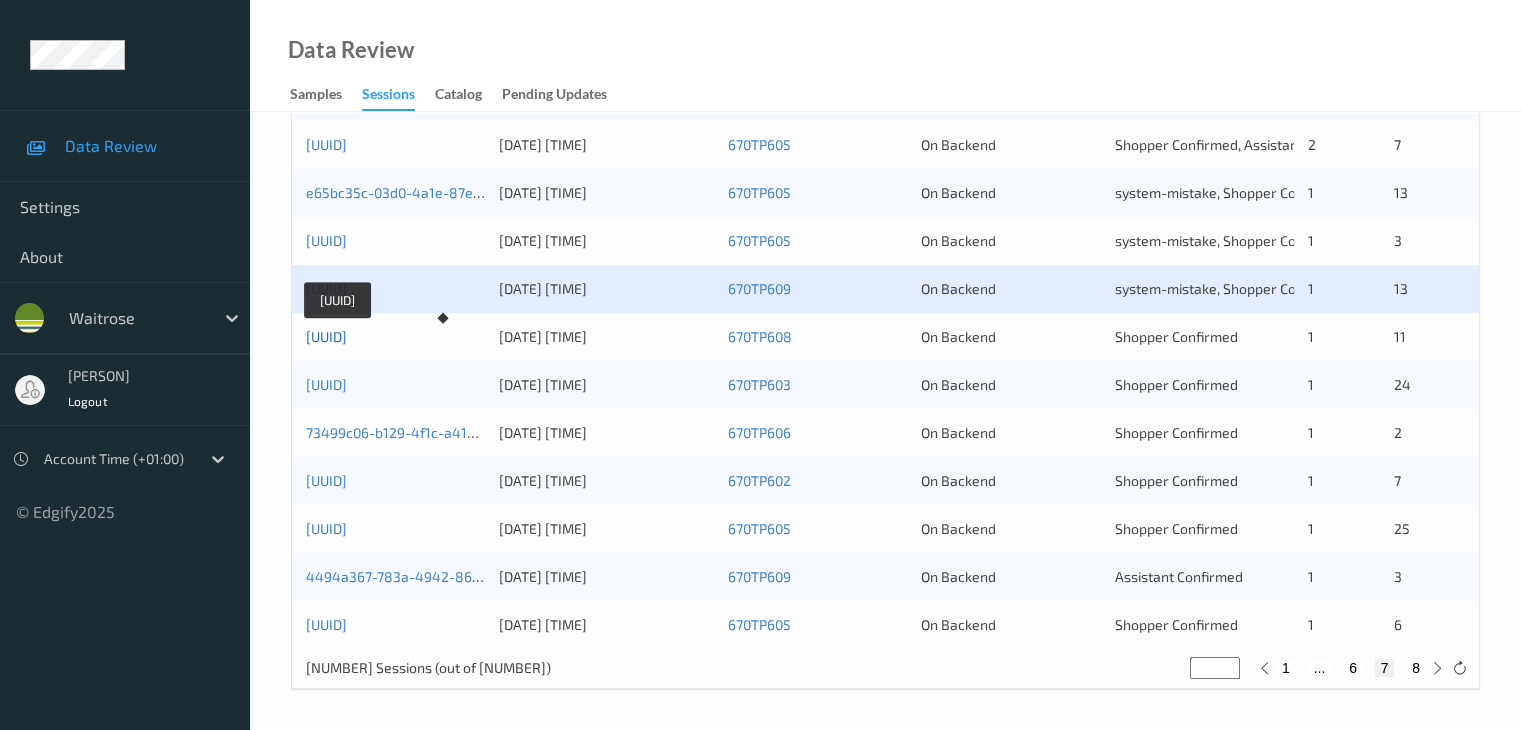 click on "5ade8c26-b5a0-4889-bf9f-3032021024da" at bounding box center (326, 336) 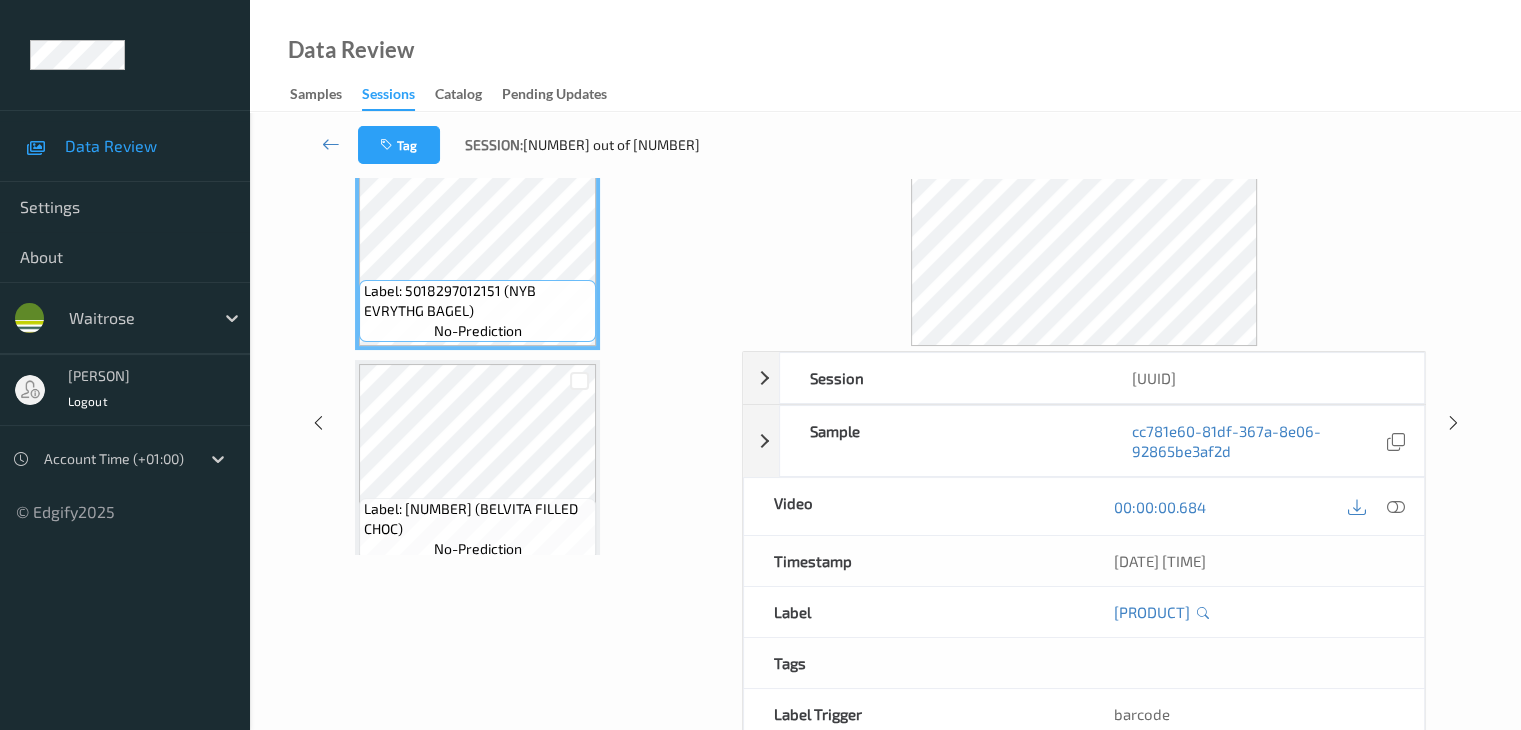 scroll, scrollTop: 0, scrollLeft: 0, axis: both 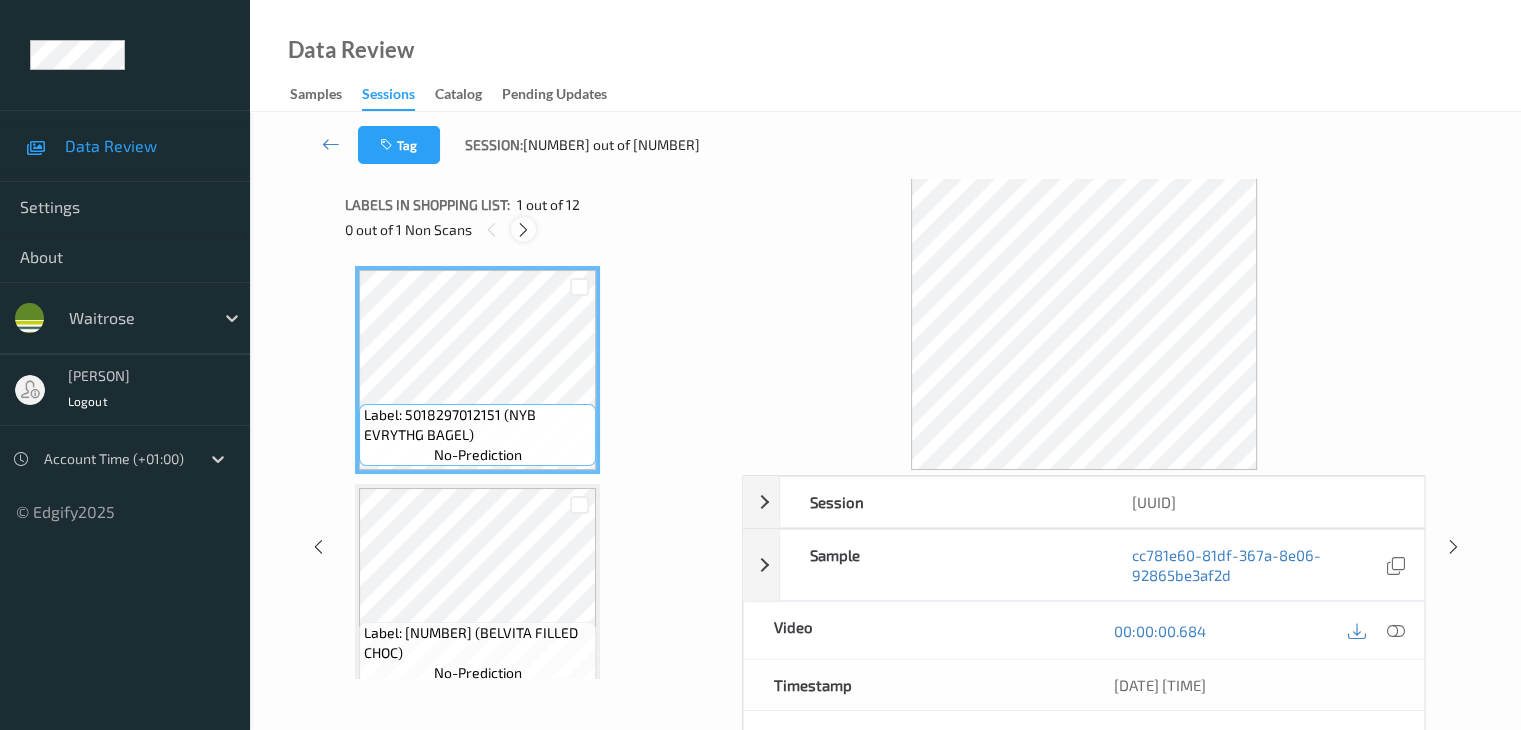 click at bounding box center (523, 230) 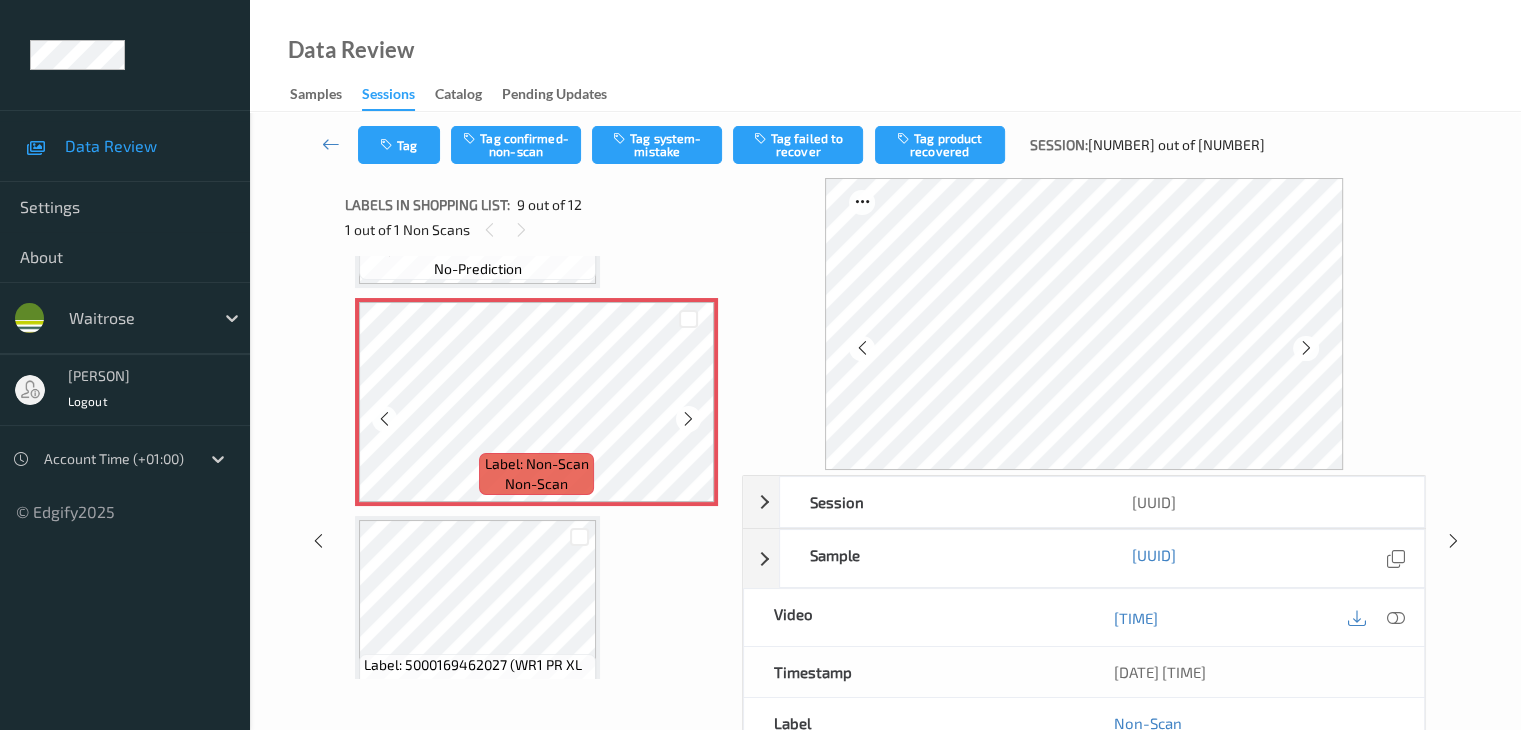 scroll, scrollTop: 1736, scrollLeft: 0, axis: vertical 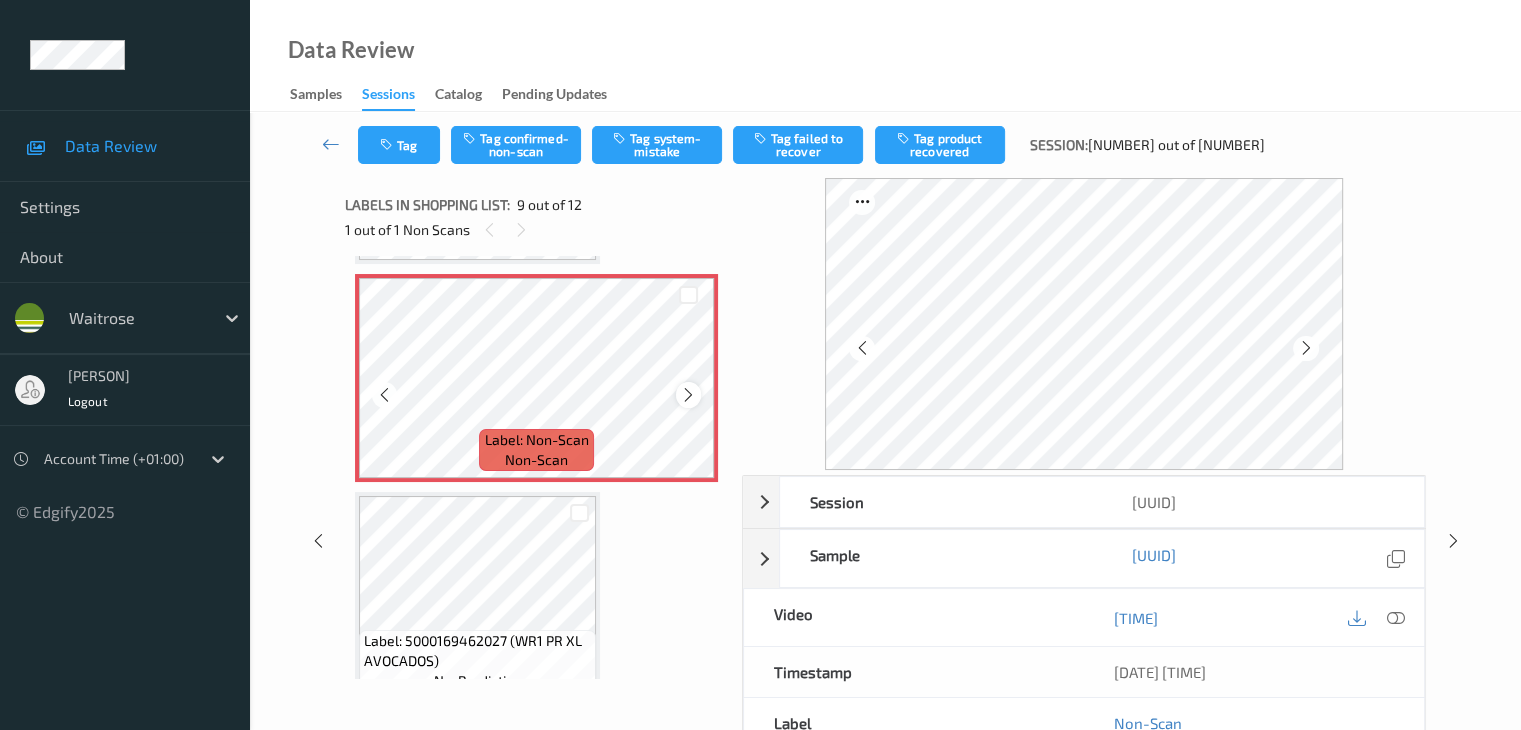click at bounding box center [688, 395] 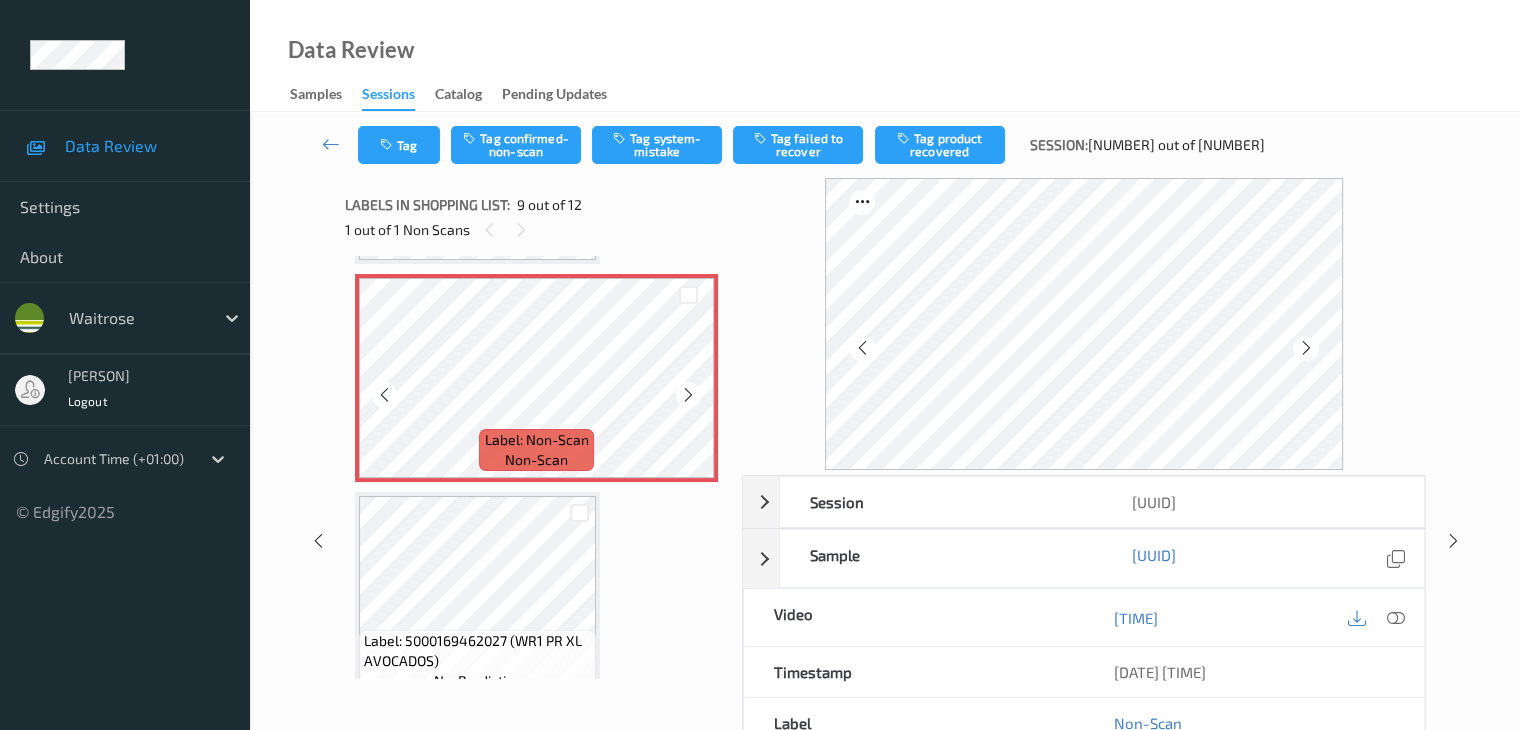 click at bounding box center (688, 395) 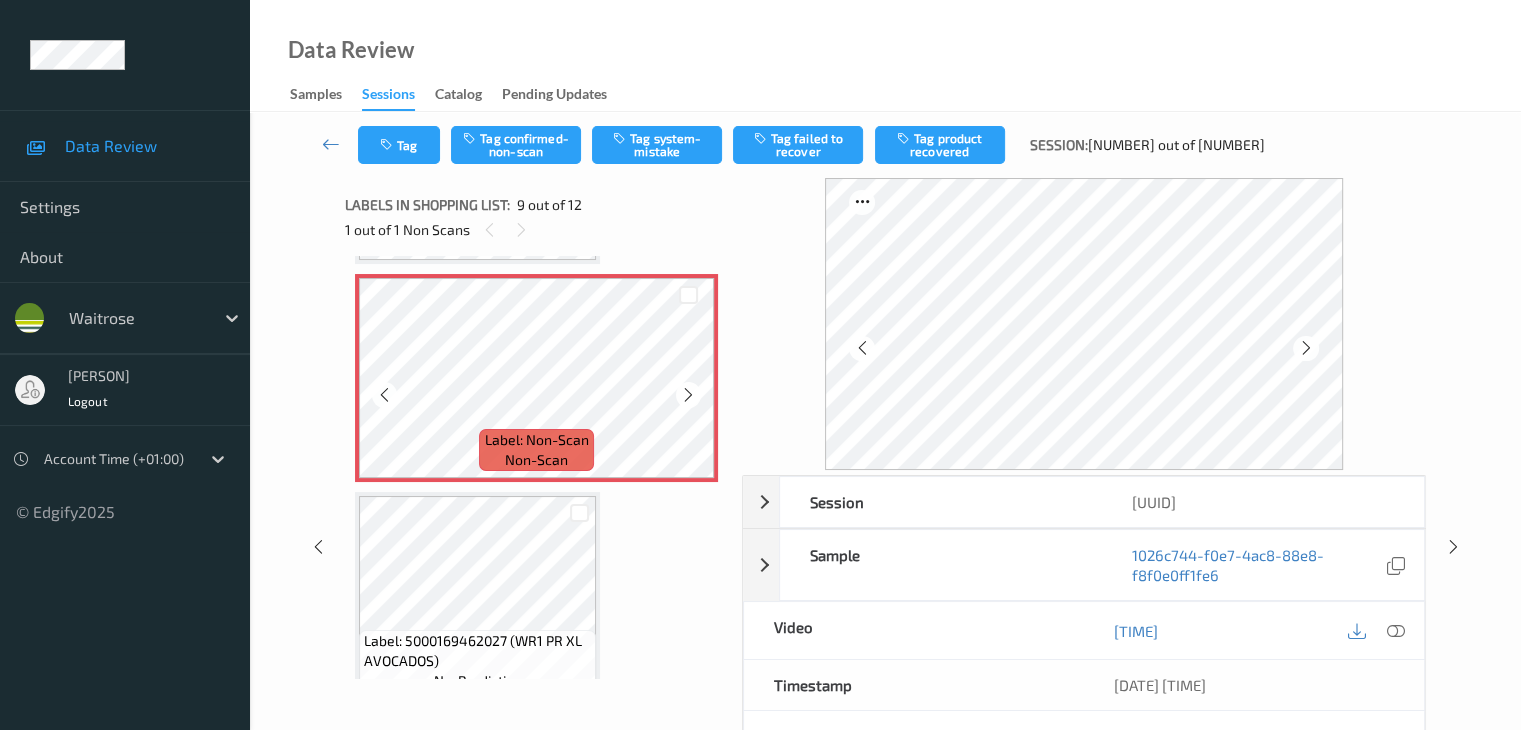 click at bounding box center (688, 395) 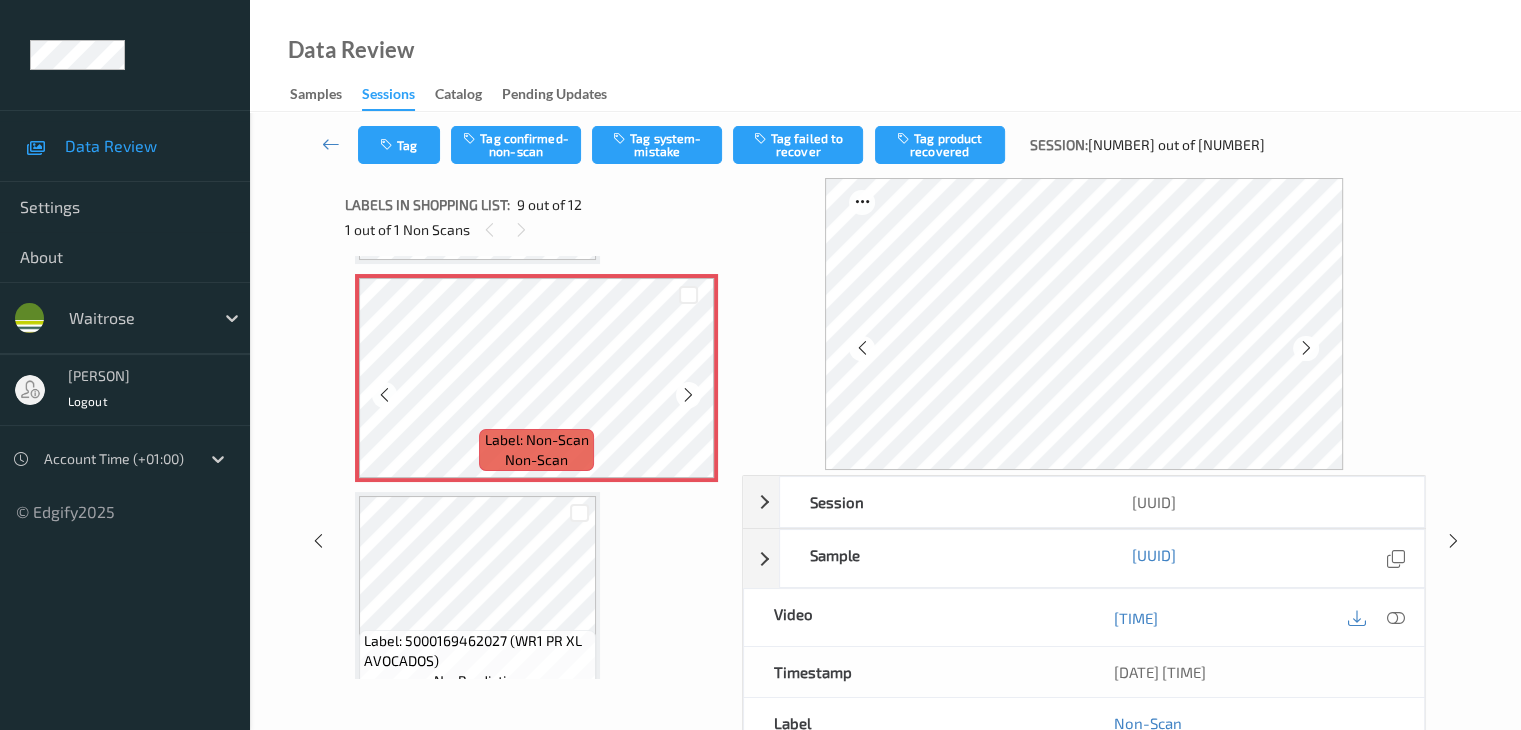 click at bounding box center [688, 395] 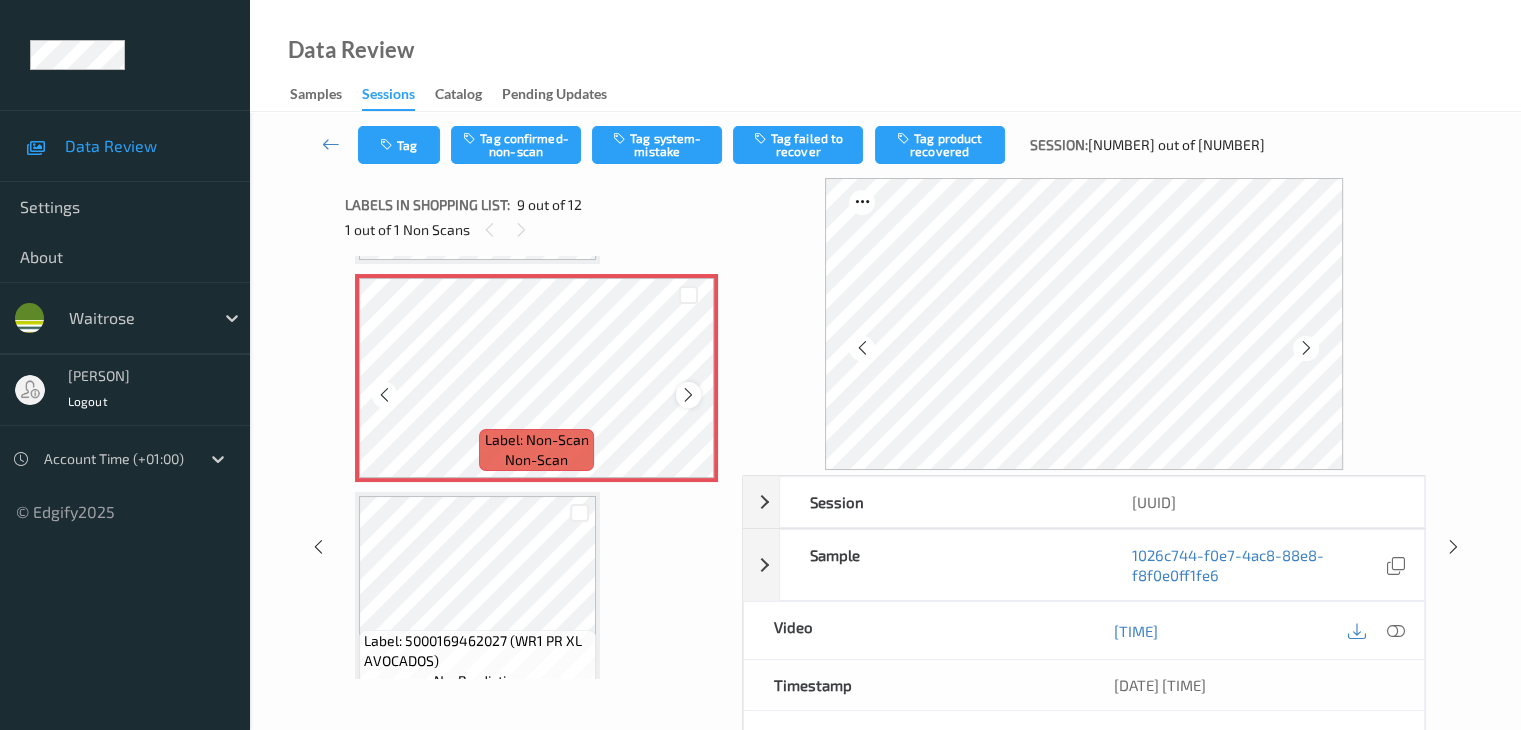 scroll, scrollTop: 1536, scrollLeft: 0, axis: vertical 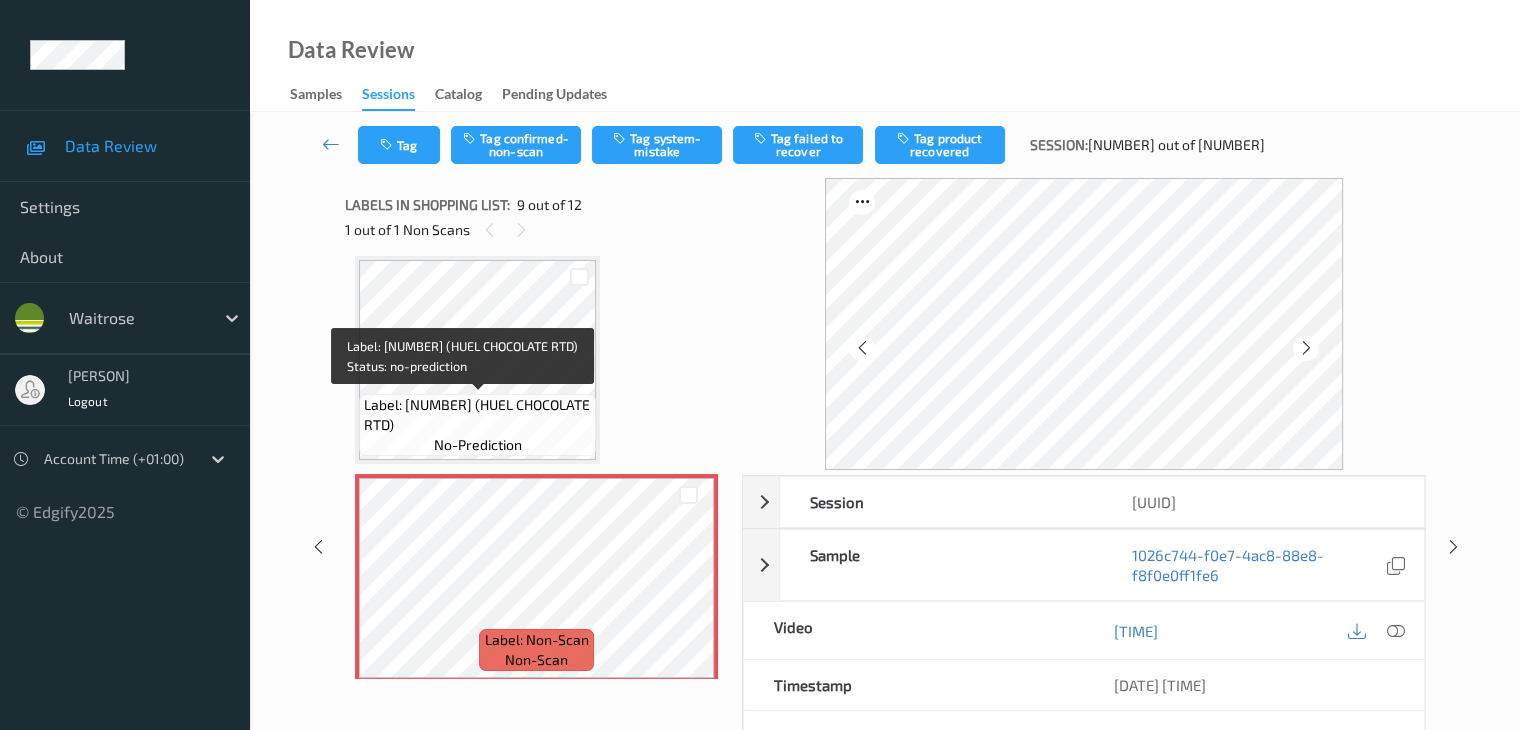 click on "Label: 5060495113291 (HUEL CHOCOLATE RTD)" at bounding box center [477, 415] 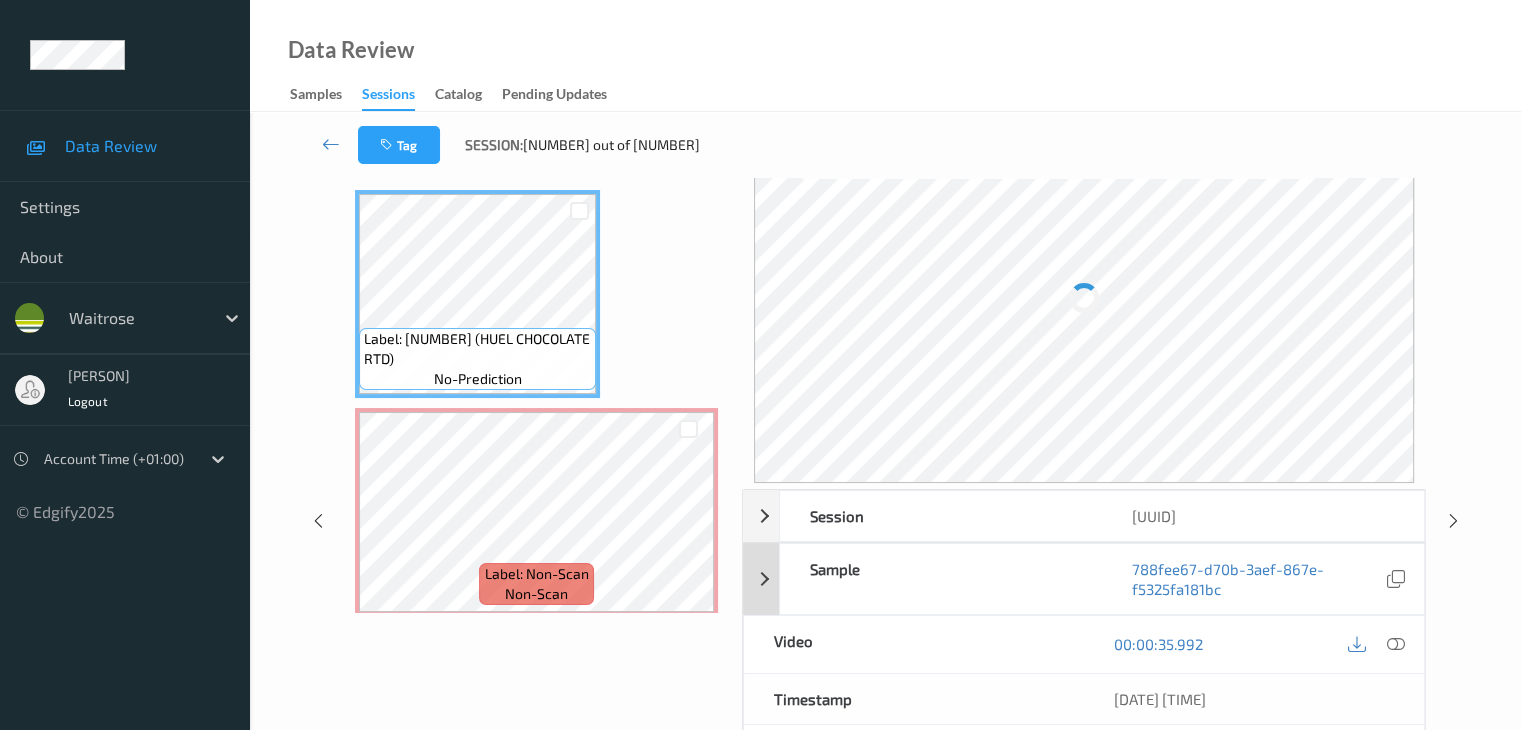 scroll, scrollTop: 100, scrollLeft: 0, axis: vertical 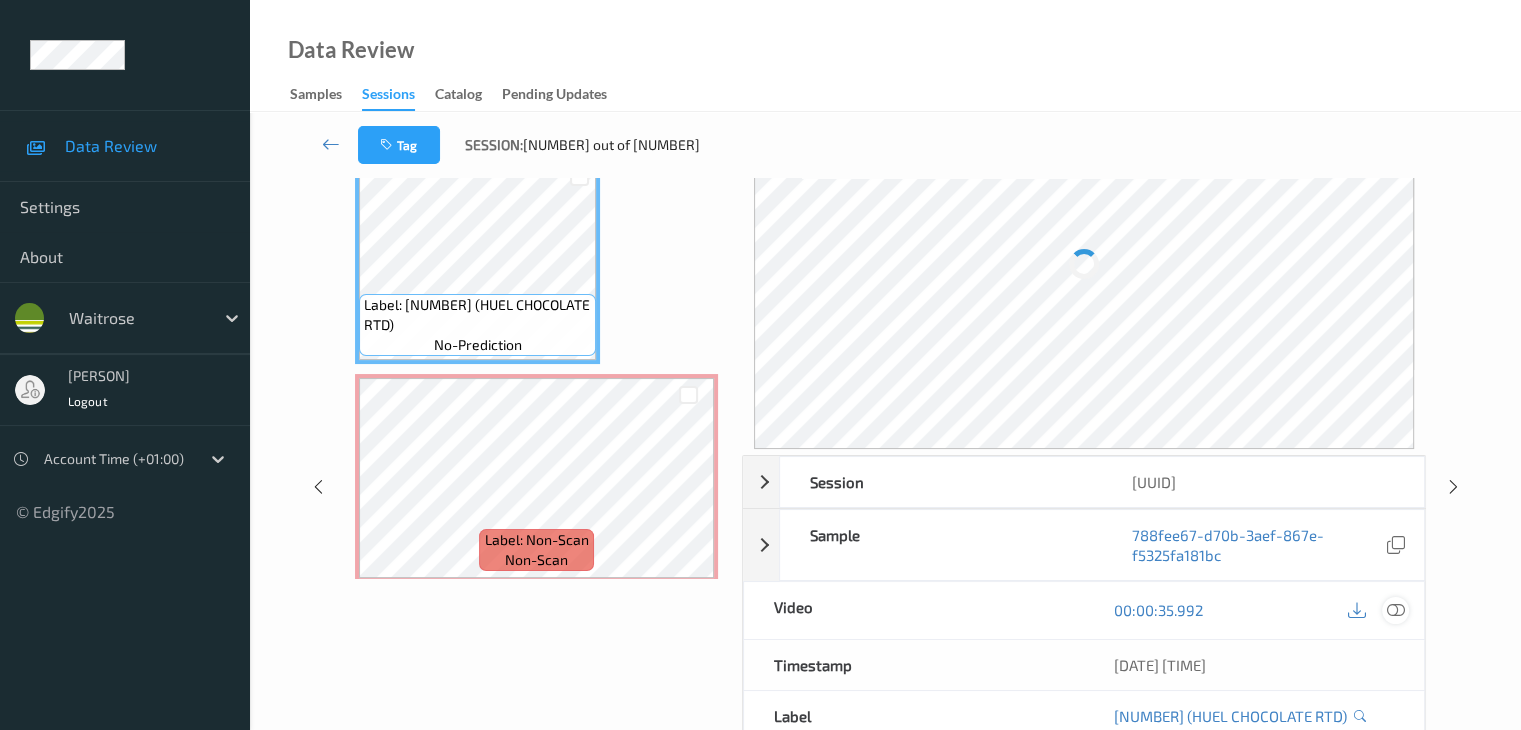 click at bounding box center [1395, 610] 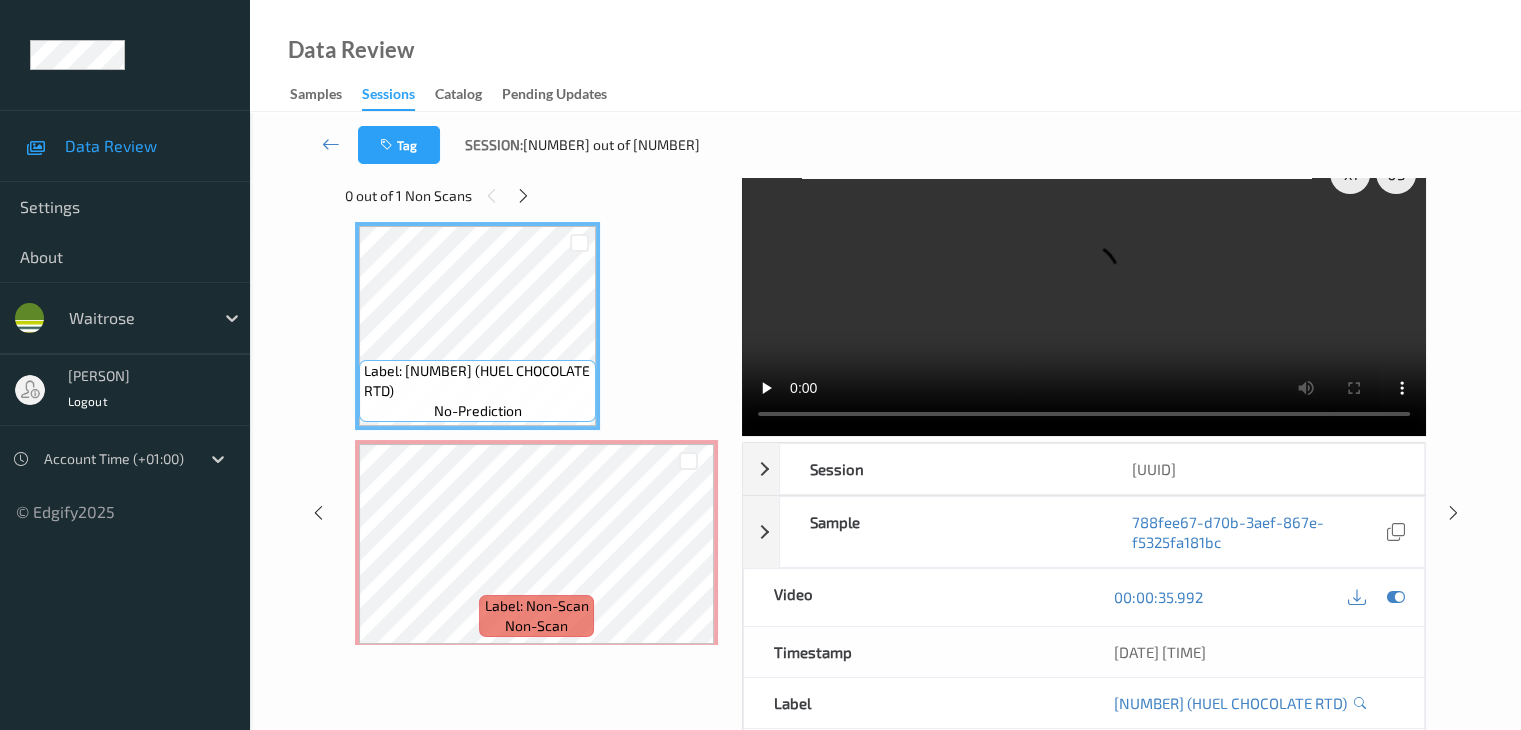 scroll, scrollTop: 0, scrollLeft: 0, axis: both 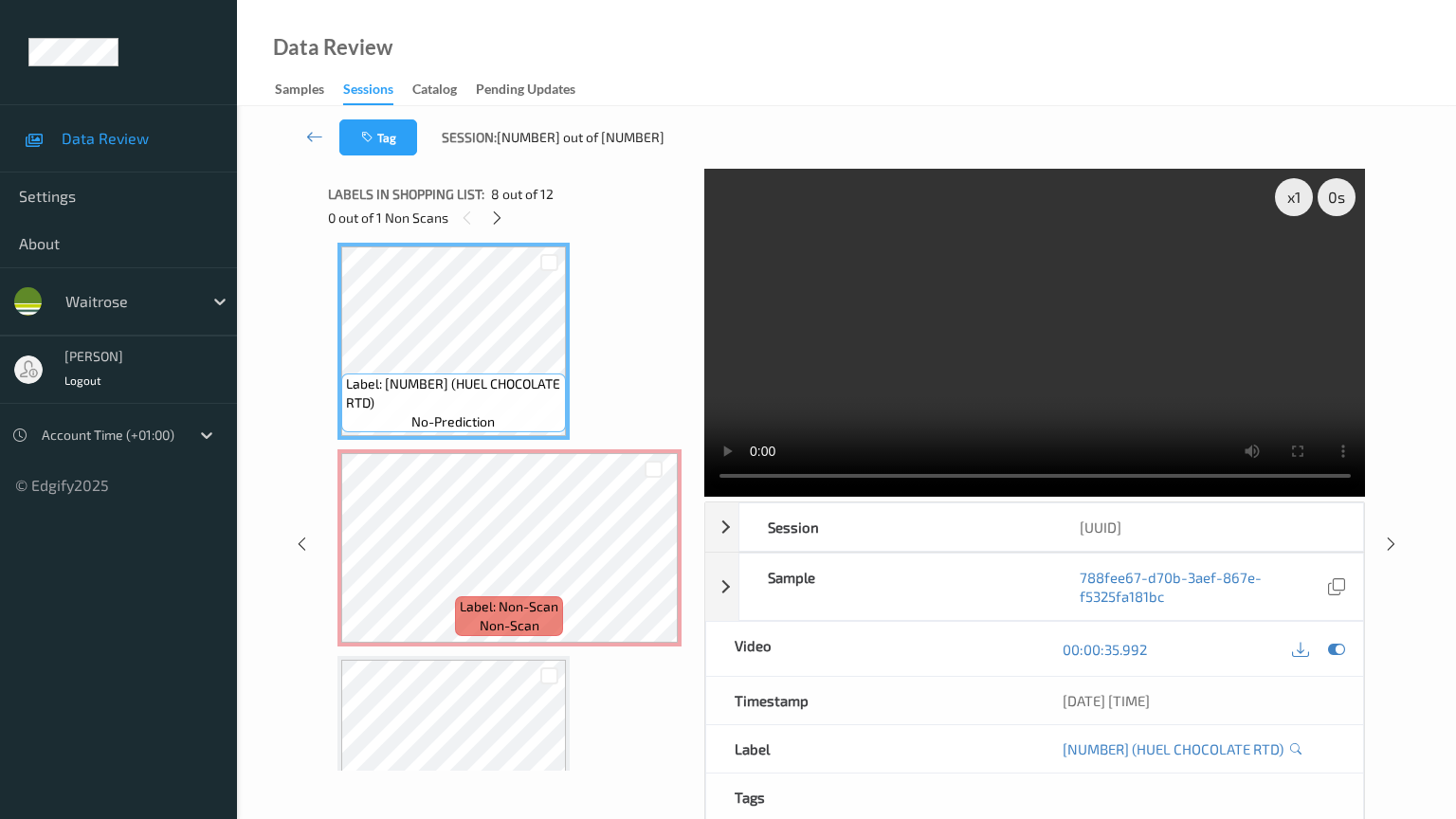 type 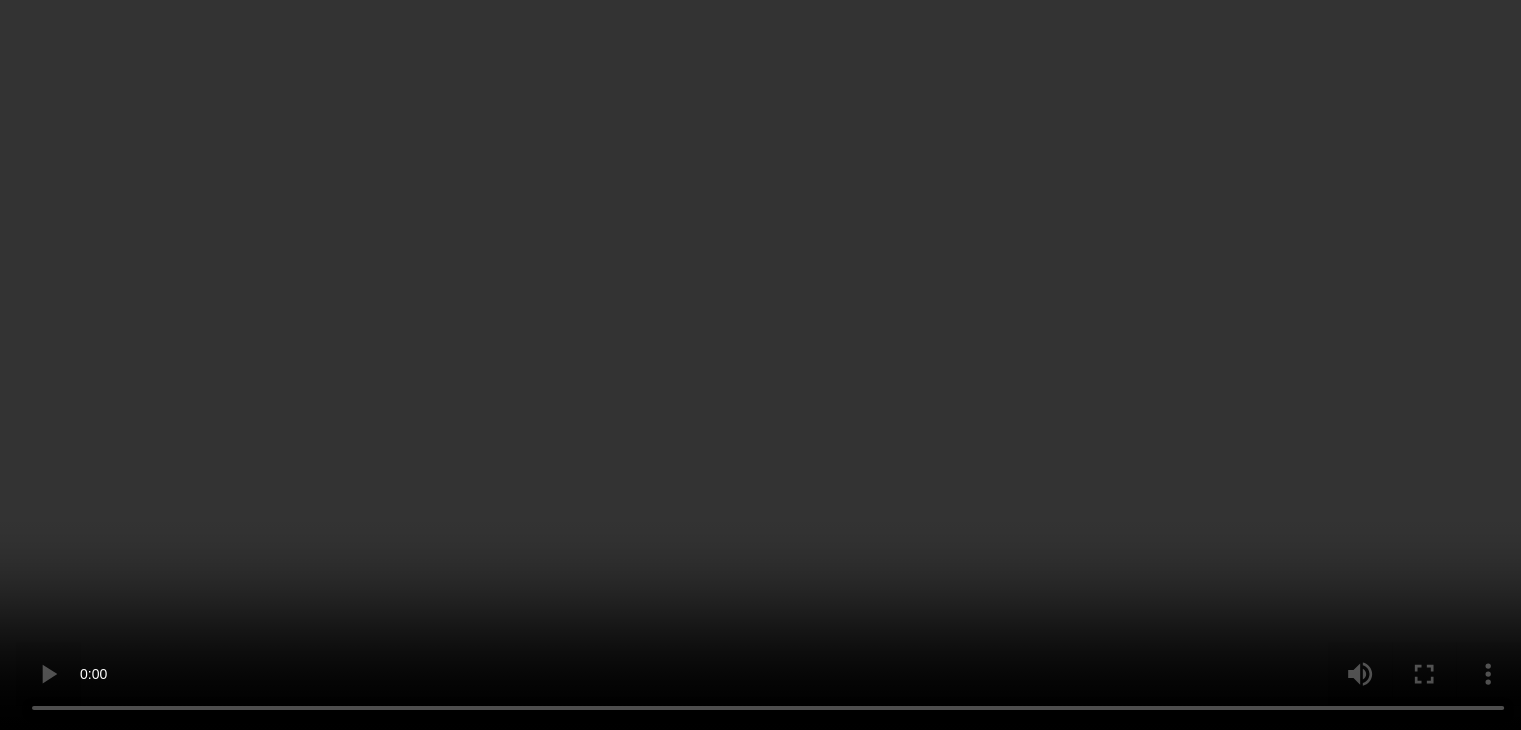 scroll, scrollTop: 1836, scrollLeft: 0, axis: vertical 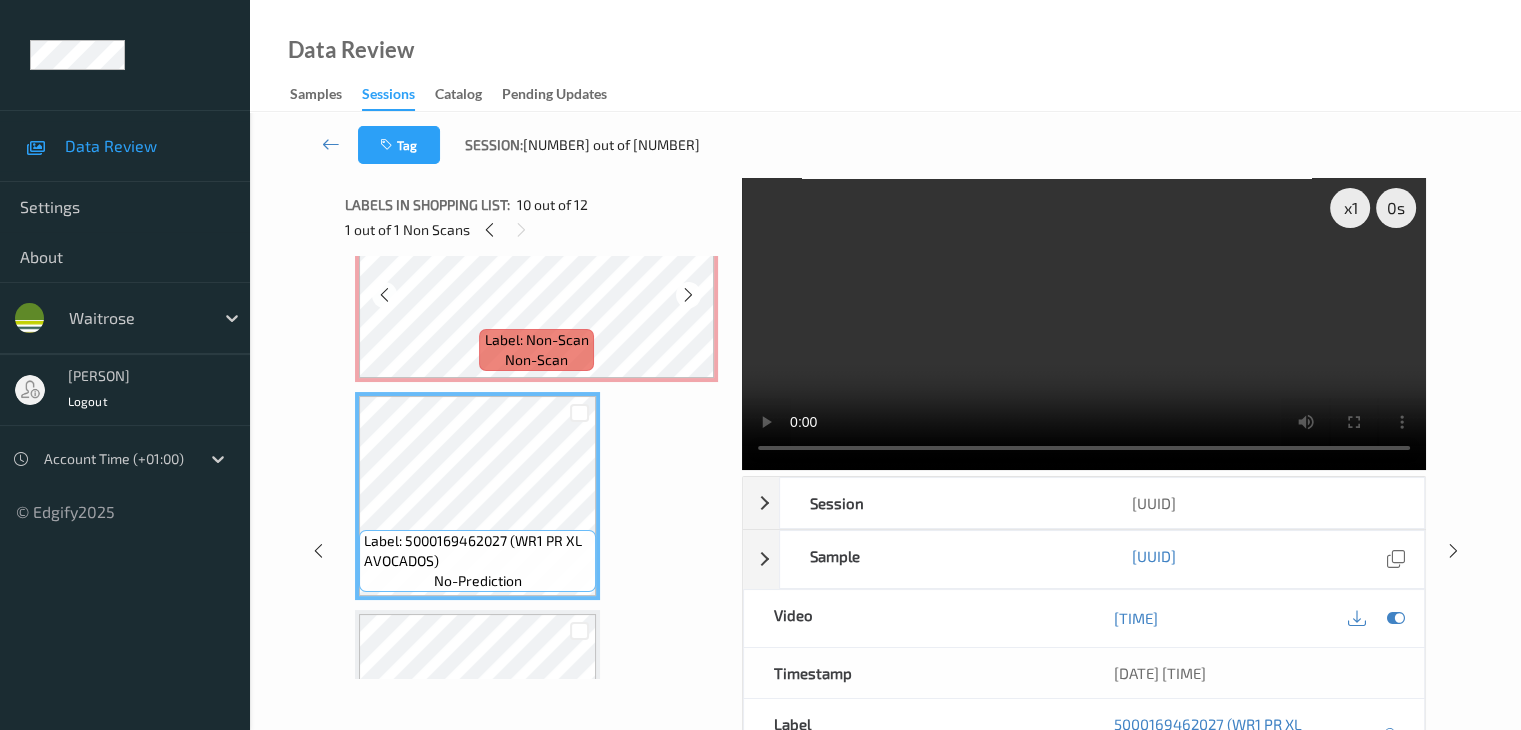 click on "Label: Non-Scan" at bounding box center [537, 340] 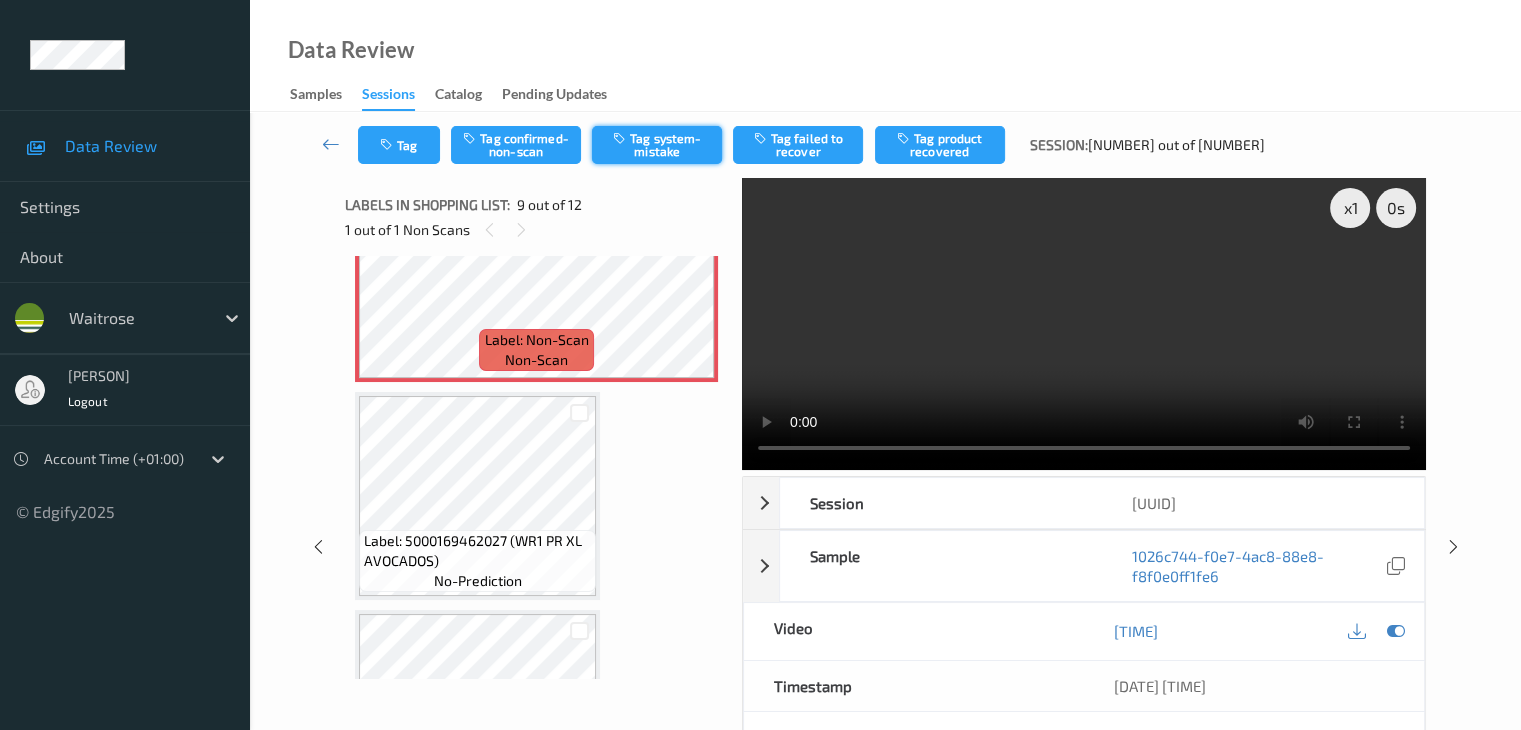 click on "Tag   system-mistake" at bounding box center (657, 145) 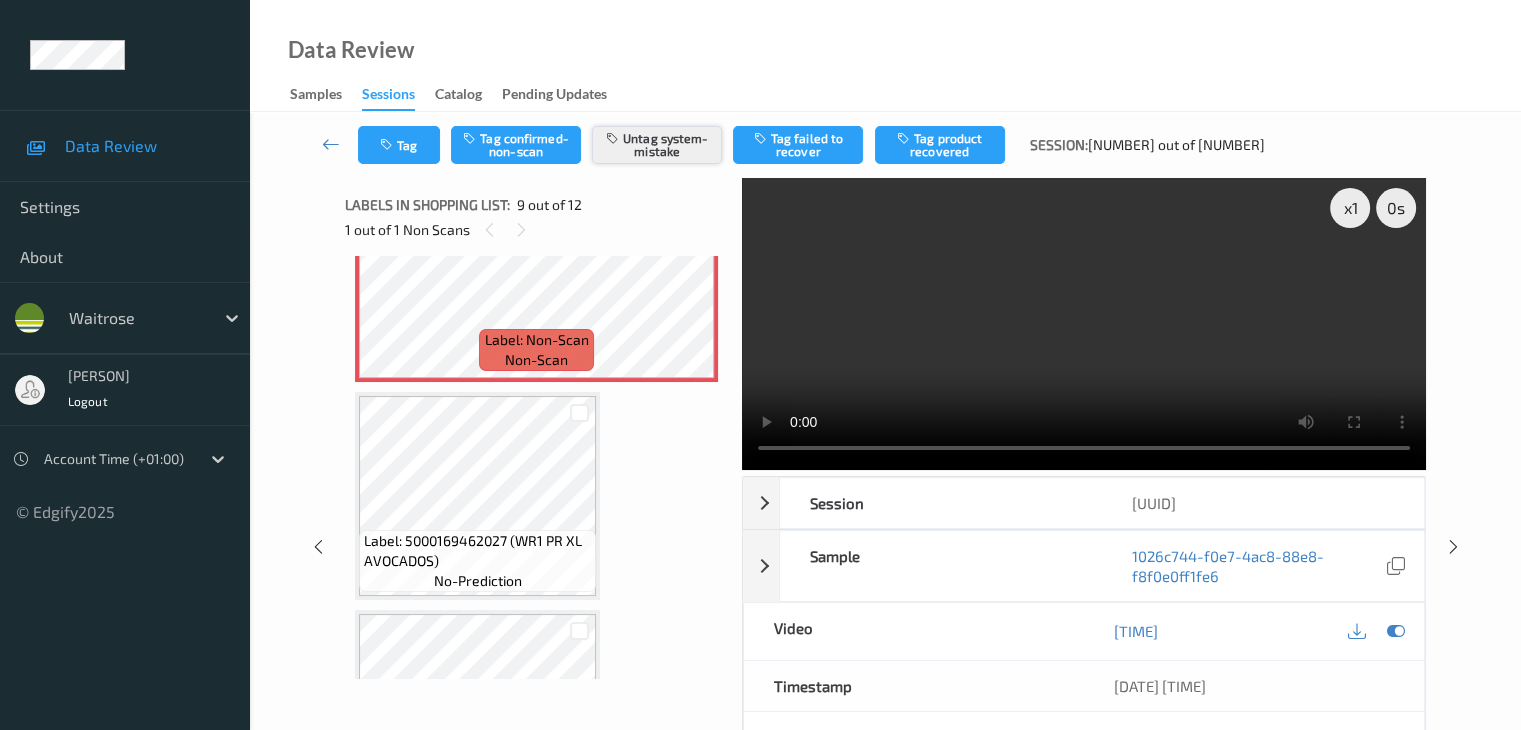 click on "Untag   system-mistake" at bounding box center [657, 145] 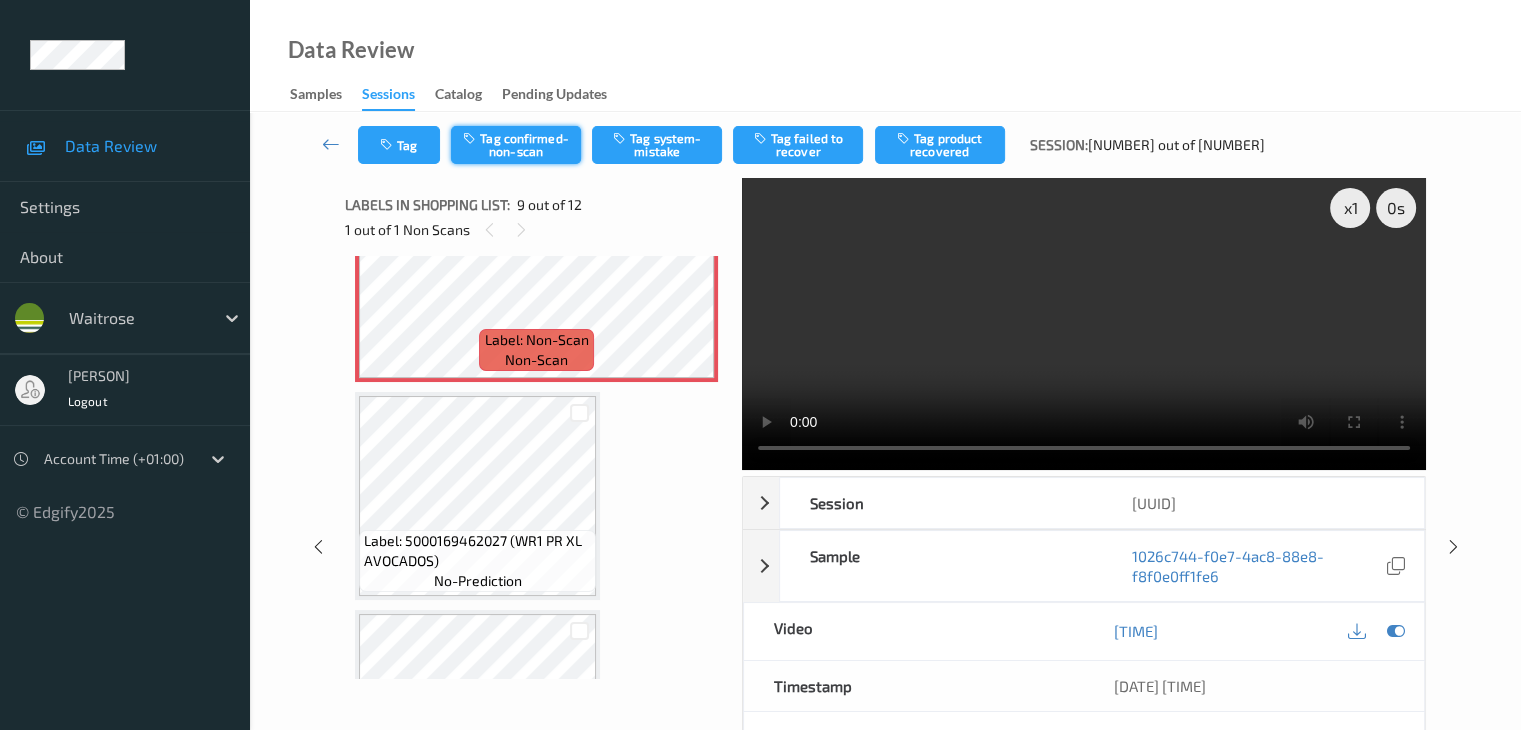 click on "Tag   confirmed-non-scan" at bounding box center [516, 145] 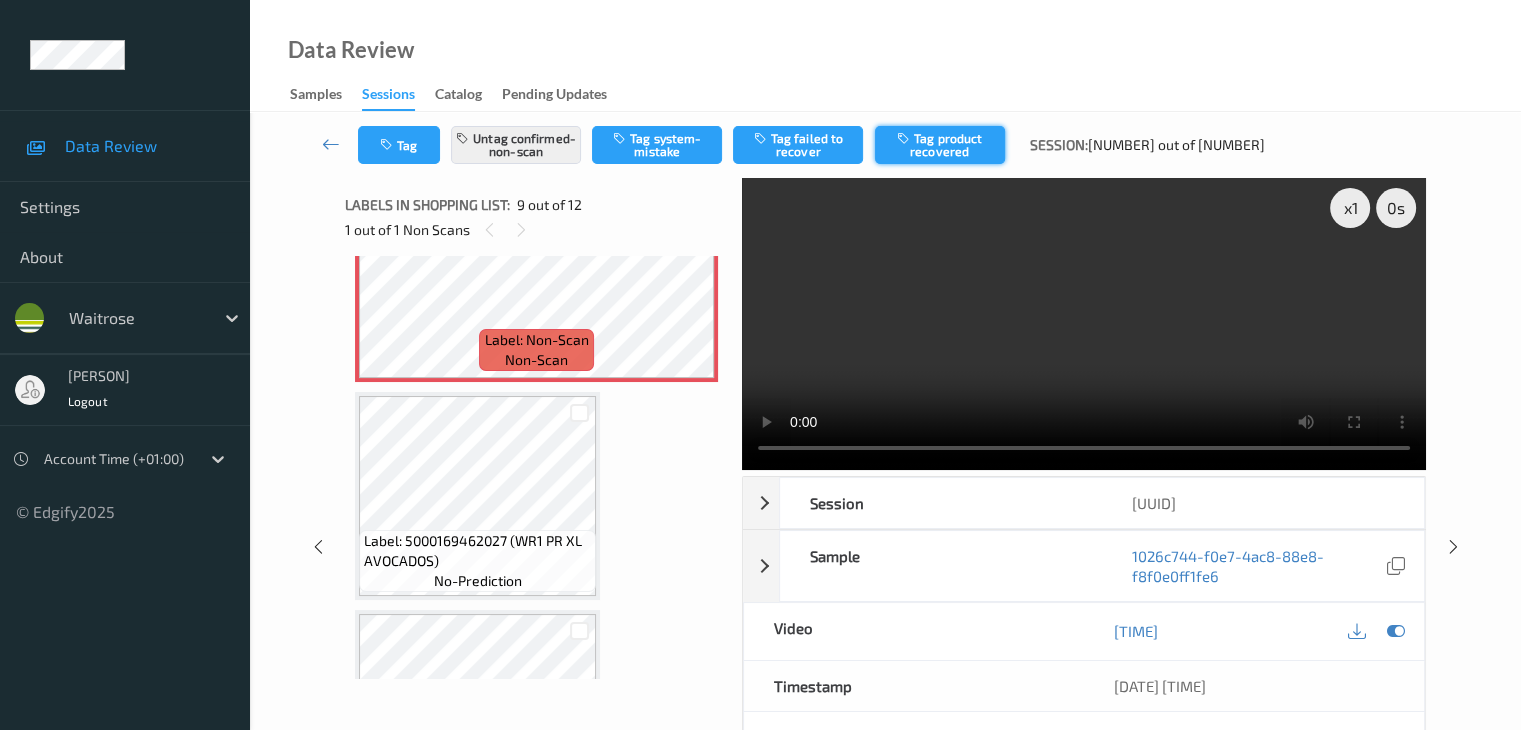 click on "Tag   product recovered" at bounding box center (940, 145) 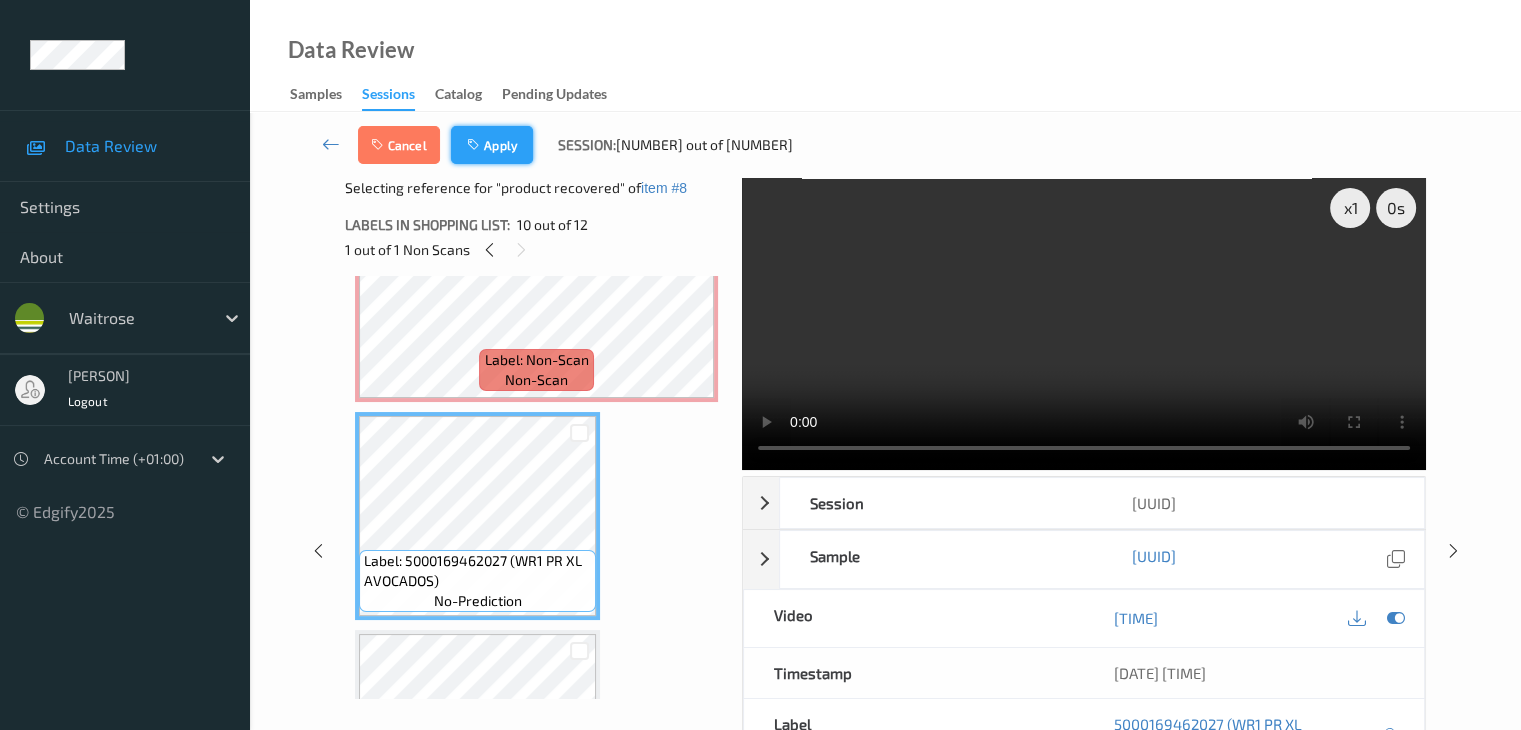 click on "Apply" at bounding box center [492, 145] 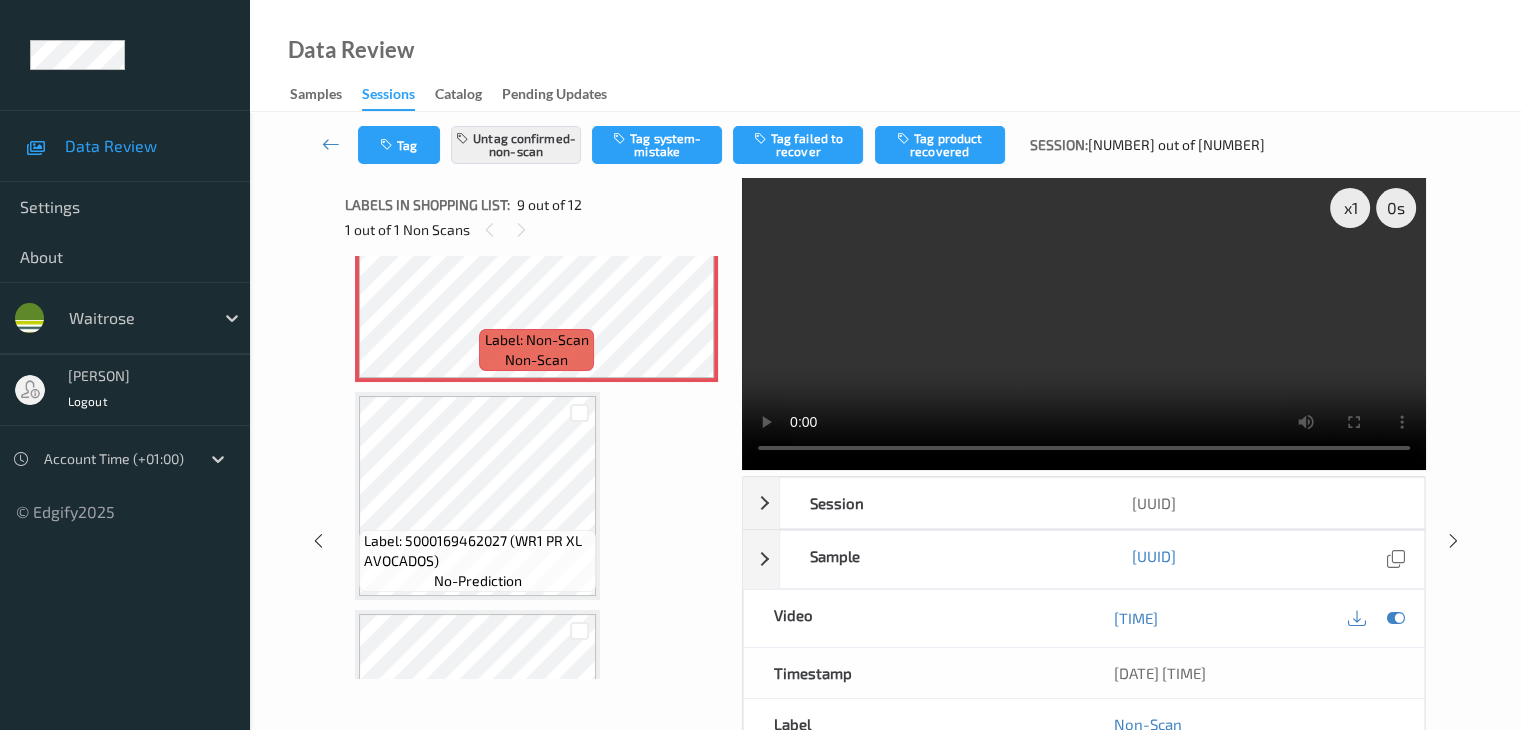 scroll, scrollTop: 1536, scrollLeft: 0, axis: vertical 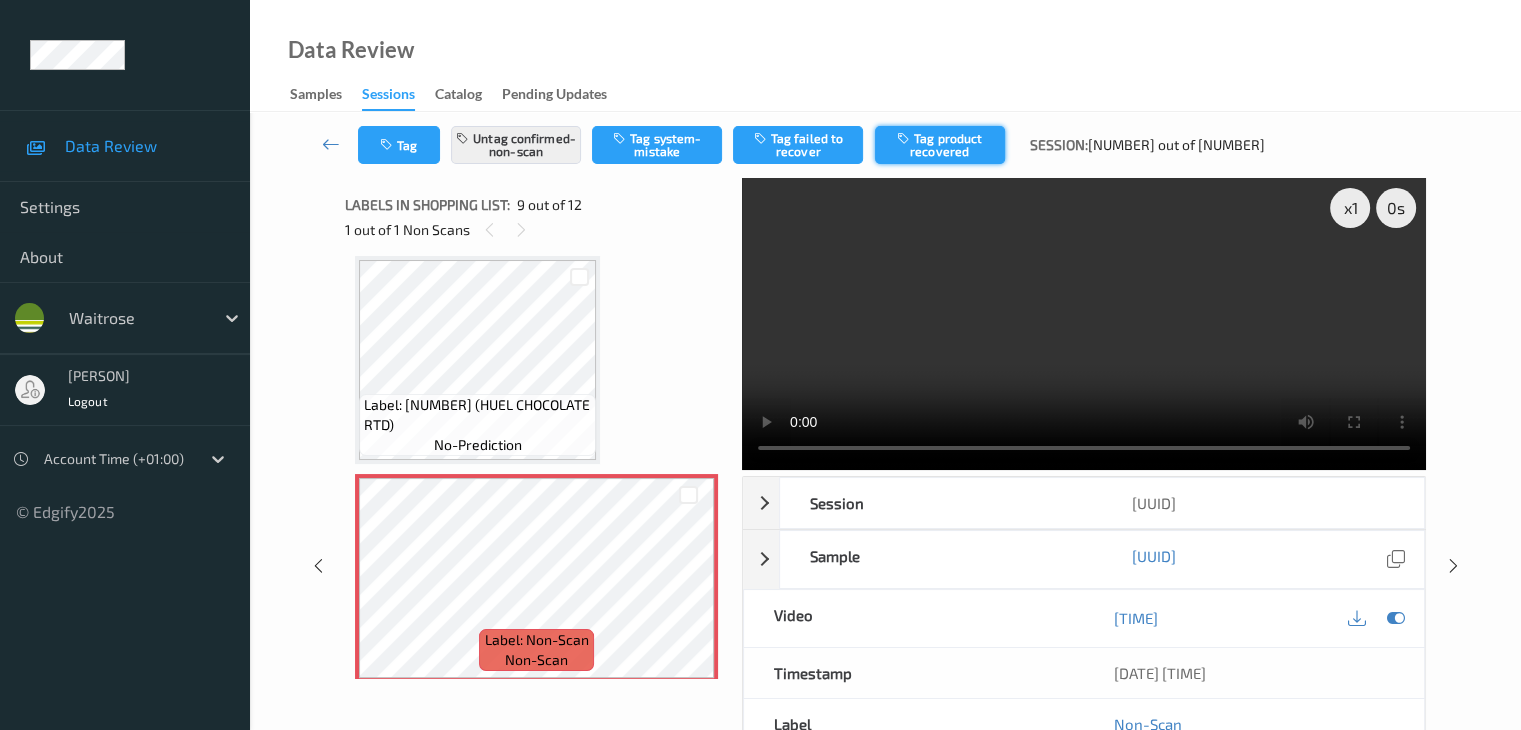 click on "Tag   product recovered" at bounding box center (940, 145) 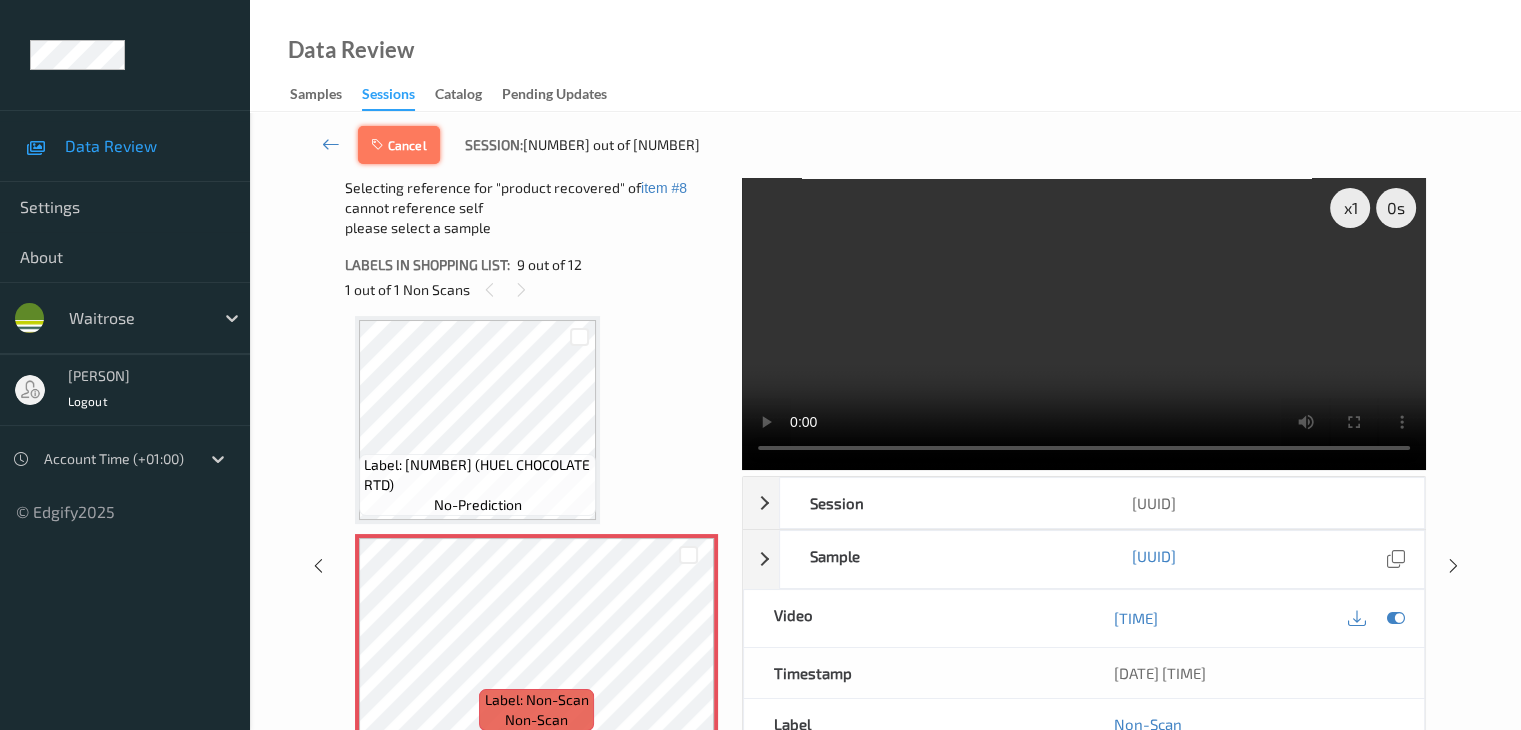 click on "Cancel" at bounding box center (399, 145) 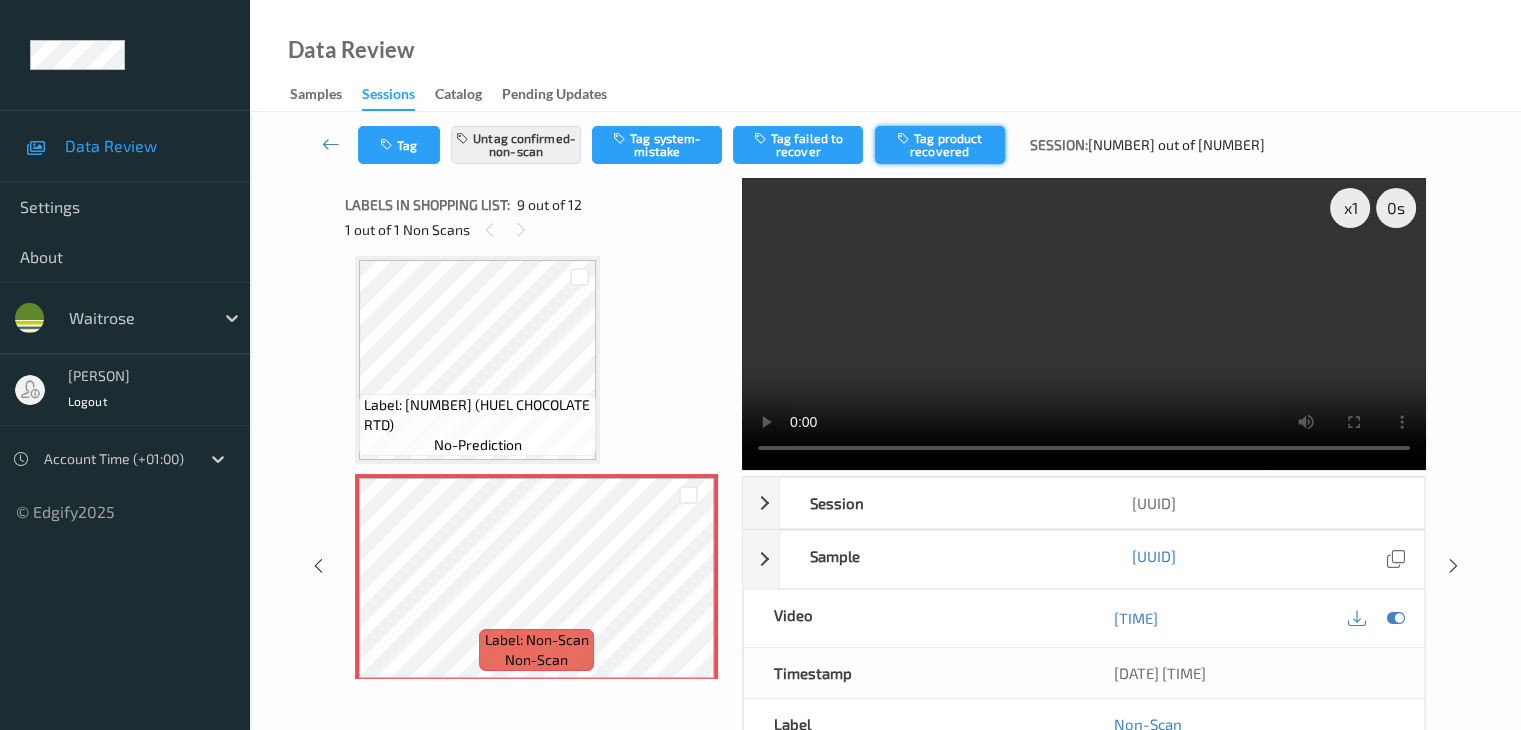 click on "Tag   product recovered" at bounding box center (940, 145) 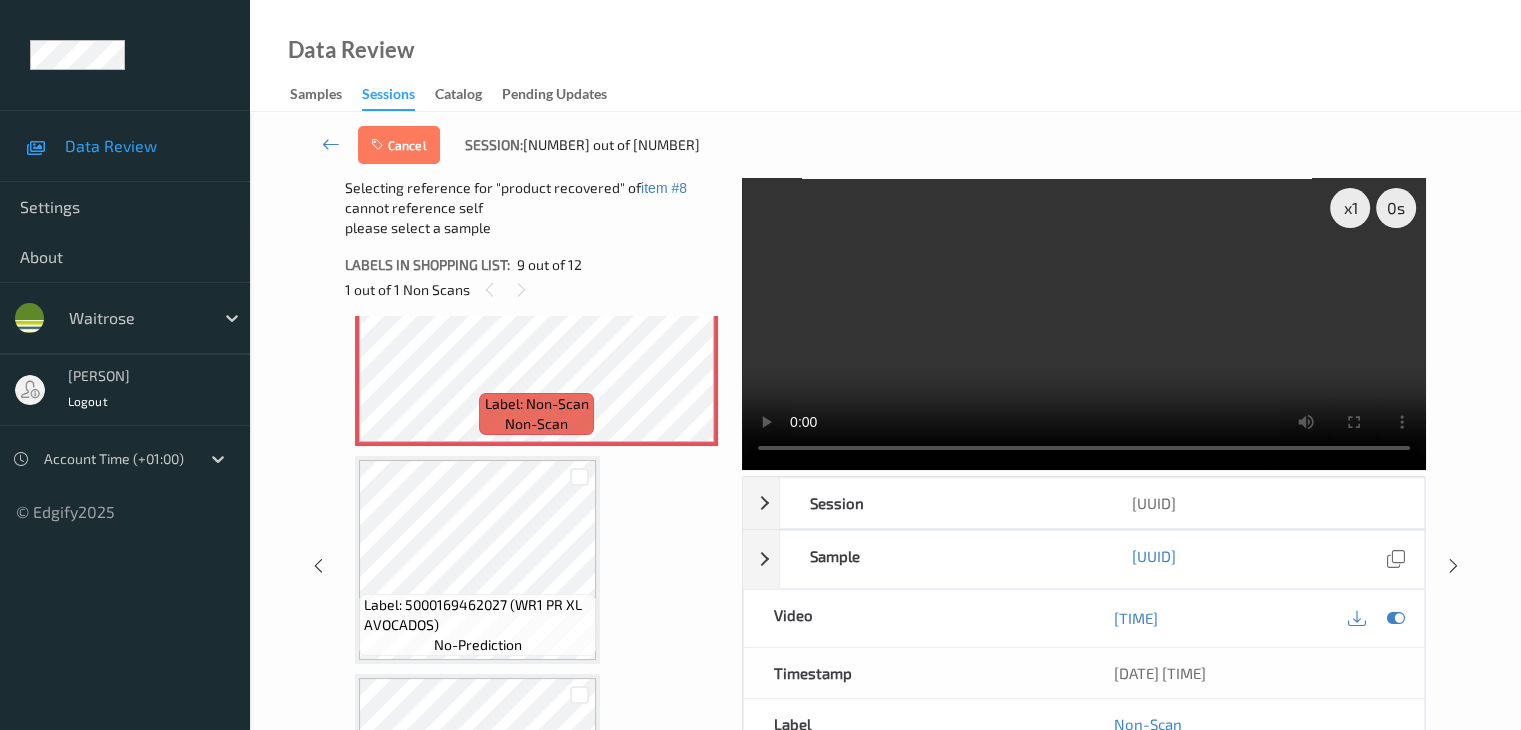 scroll, scrollTop: 1836, scrollLeft: 0, axis: vertical 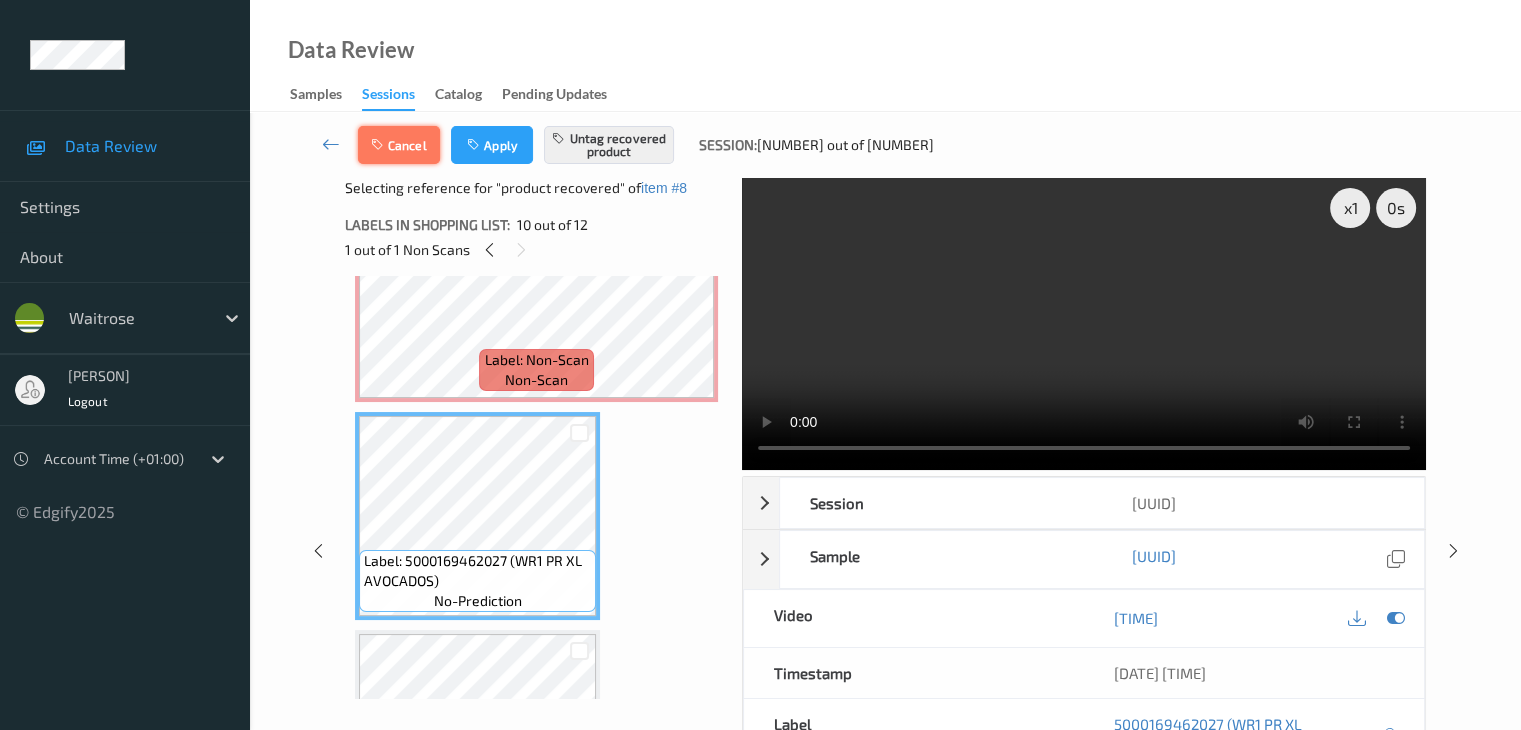 click on "Cancel" at bounding box center (399, 145) 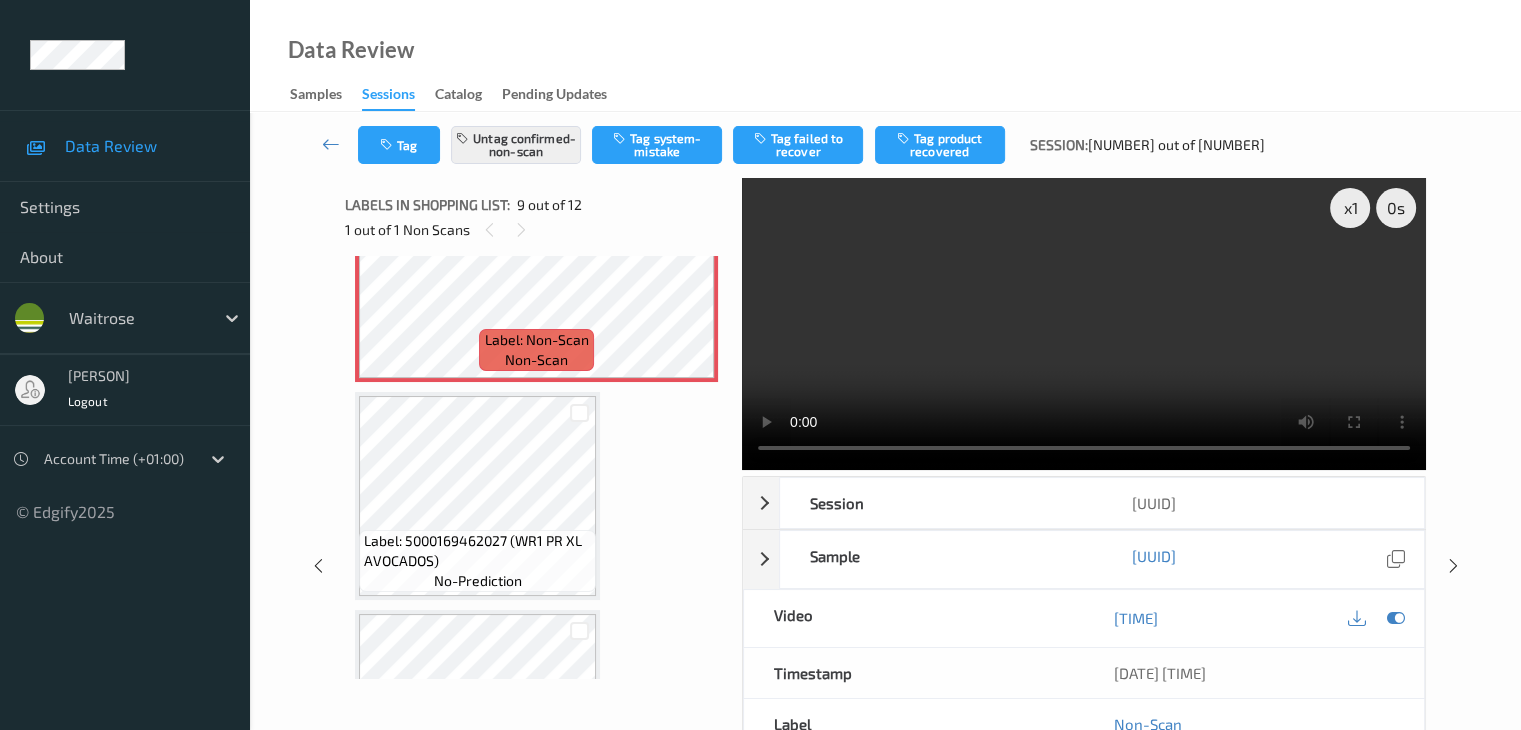 click on "Tag   product recovered" at bounding box center [940, 145] 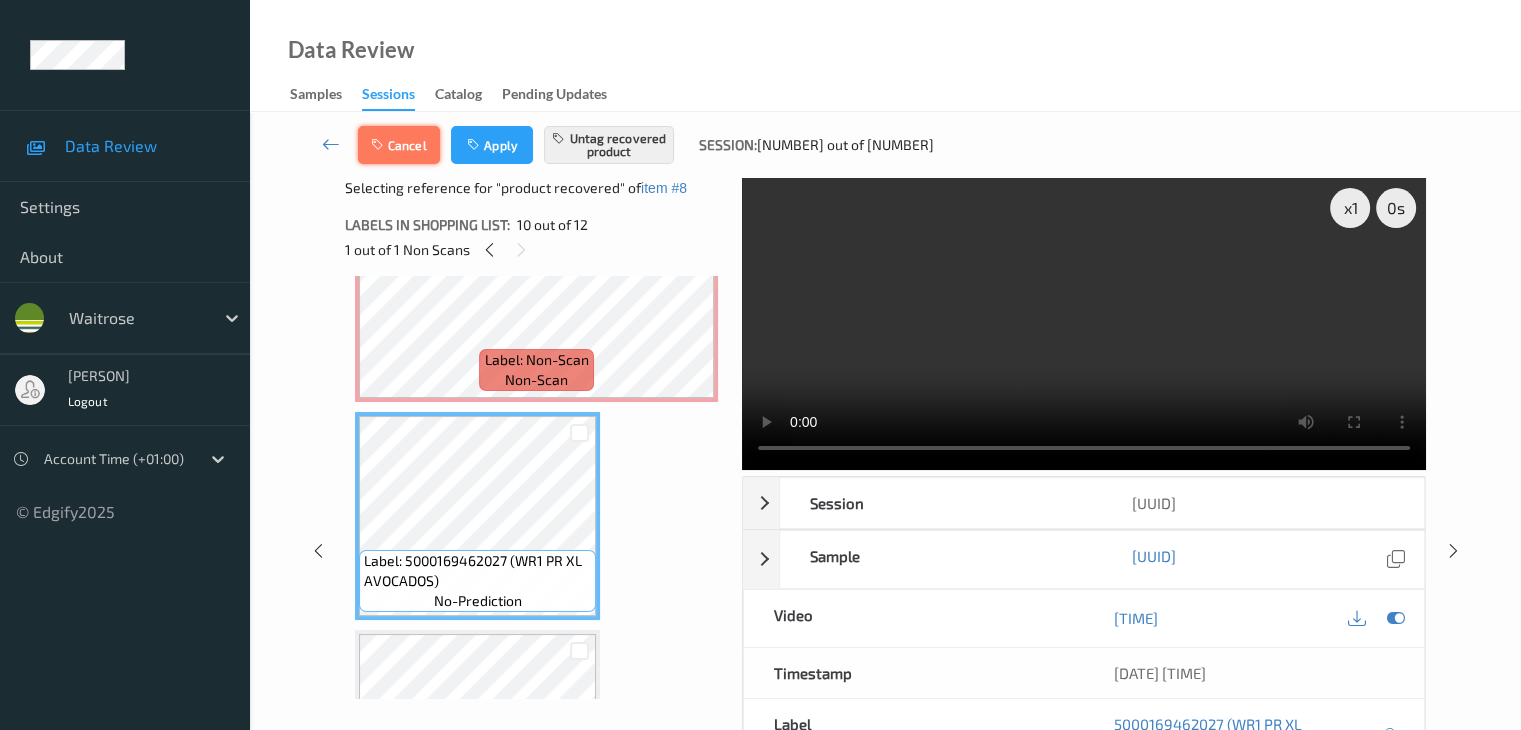 click on "Cancel" at bounding box center (399, 145) 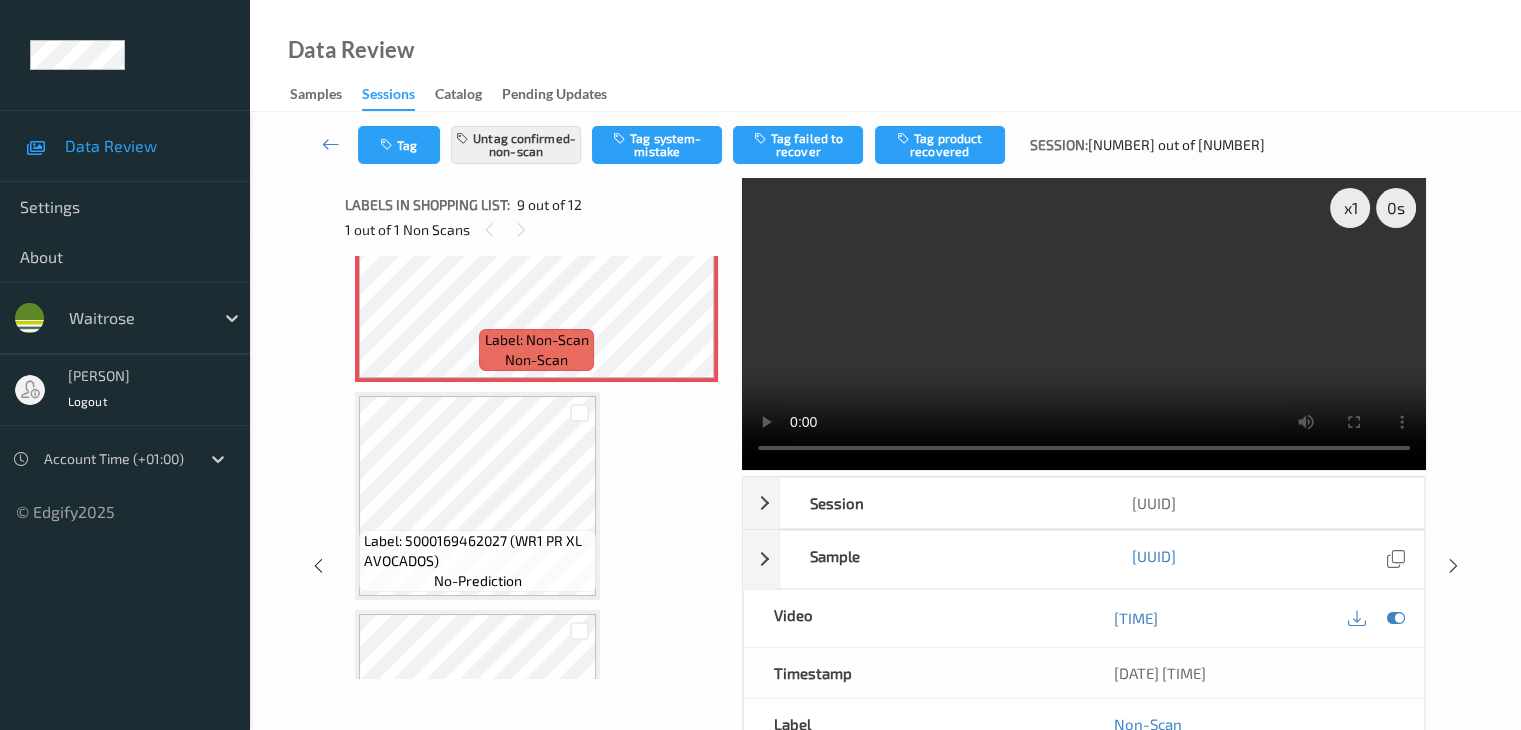 click on "Tag   product recovered" at bounding box center [940, 145] 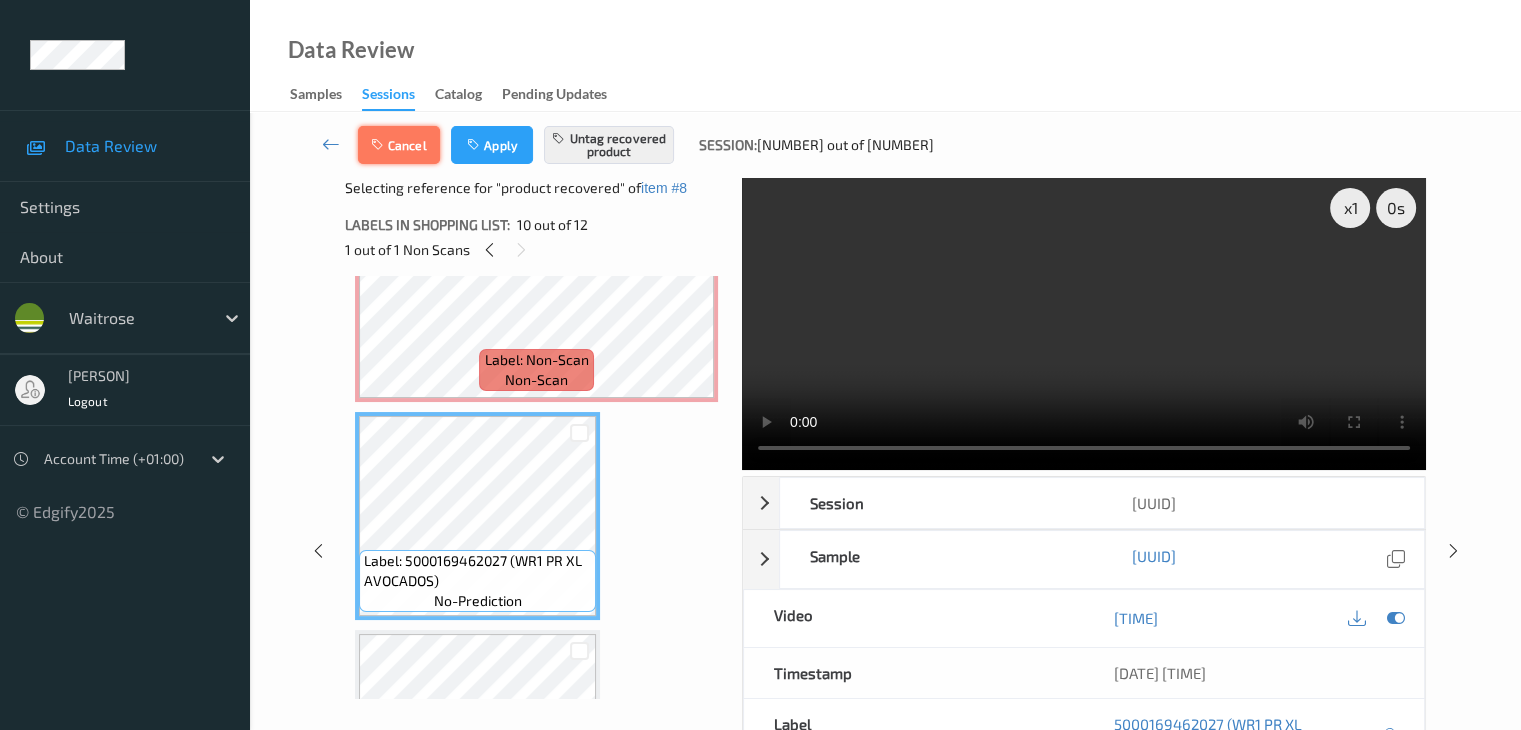 click on "Cancel" at bounding box center (399, 145) 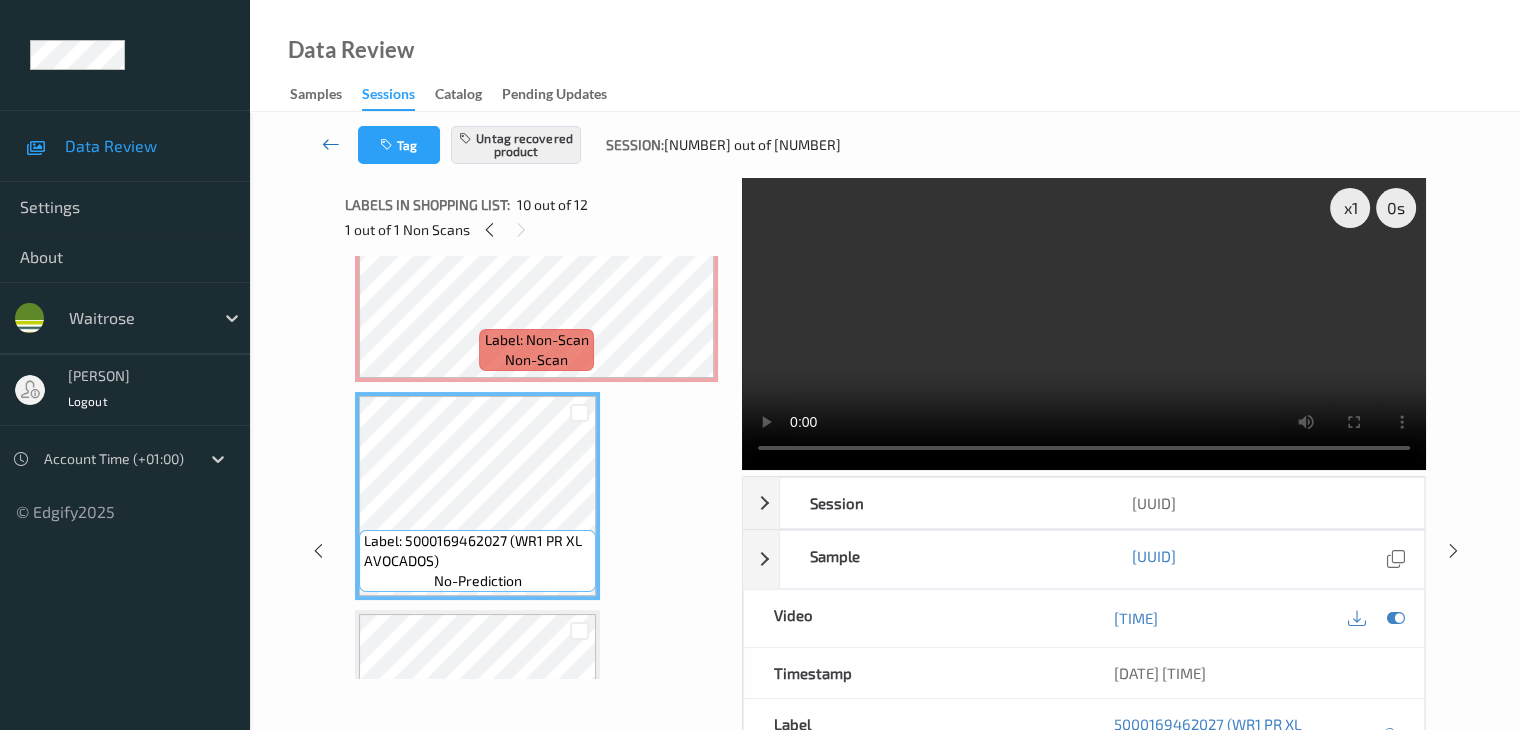 click at bounding box center [331, 144] 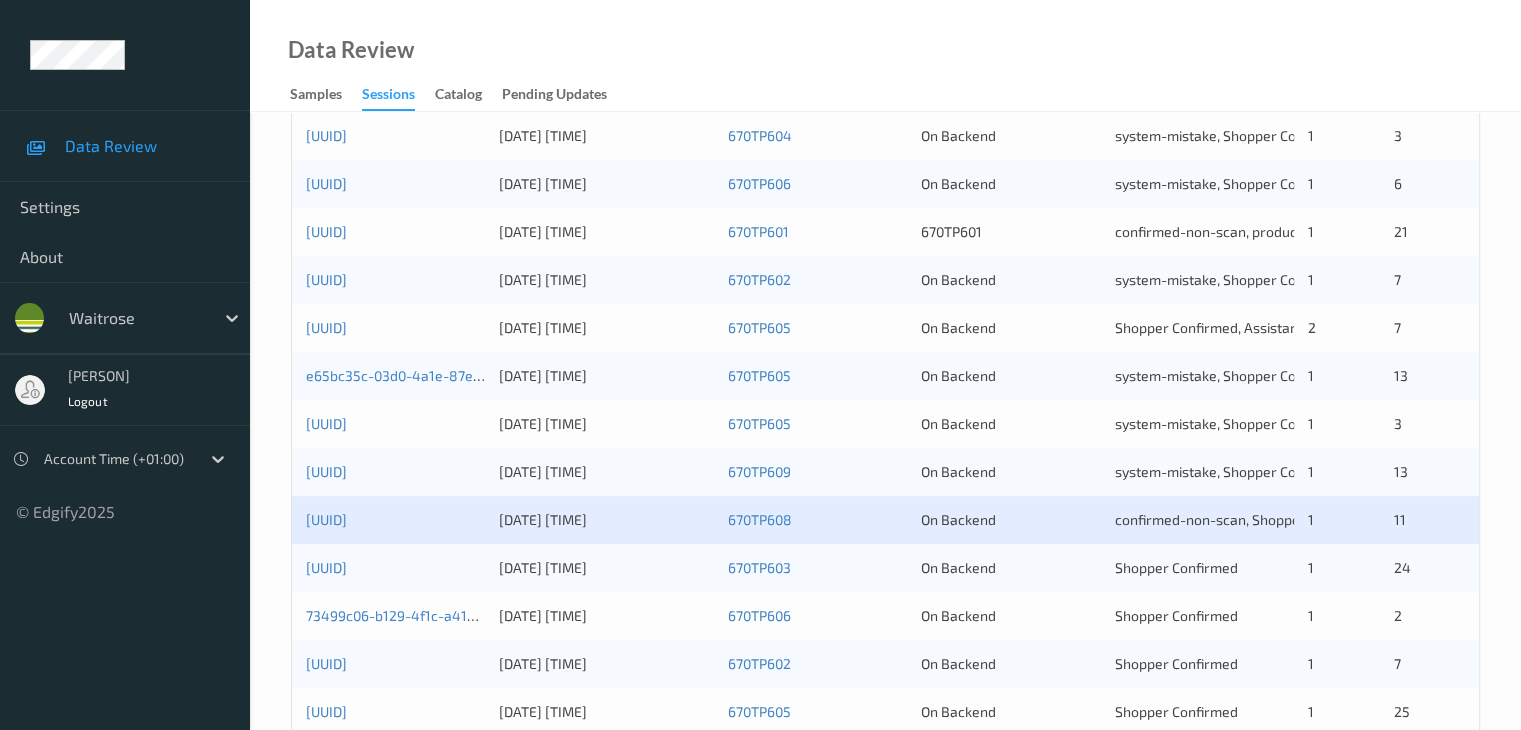 scroll, scrollTop: 900, scrollLeft: 0, axis: vertical 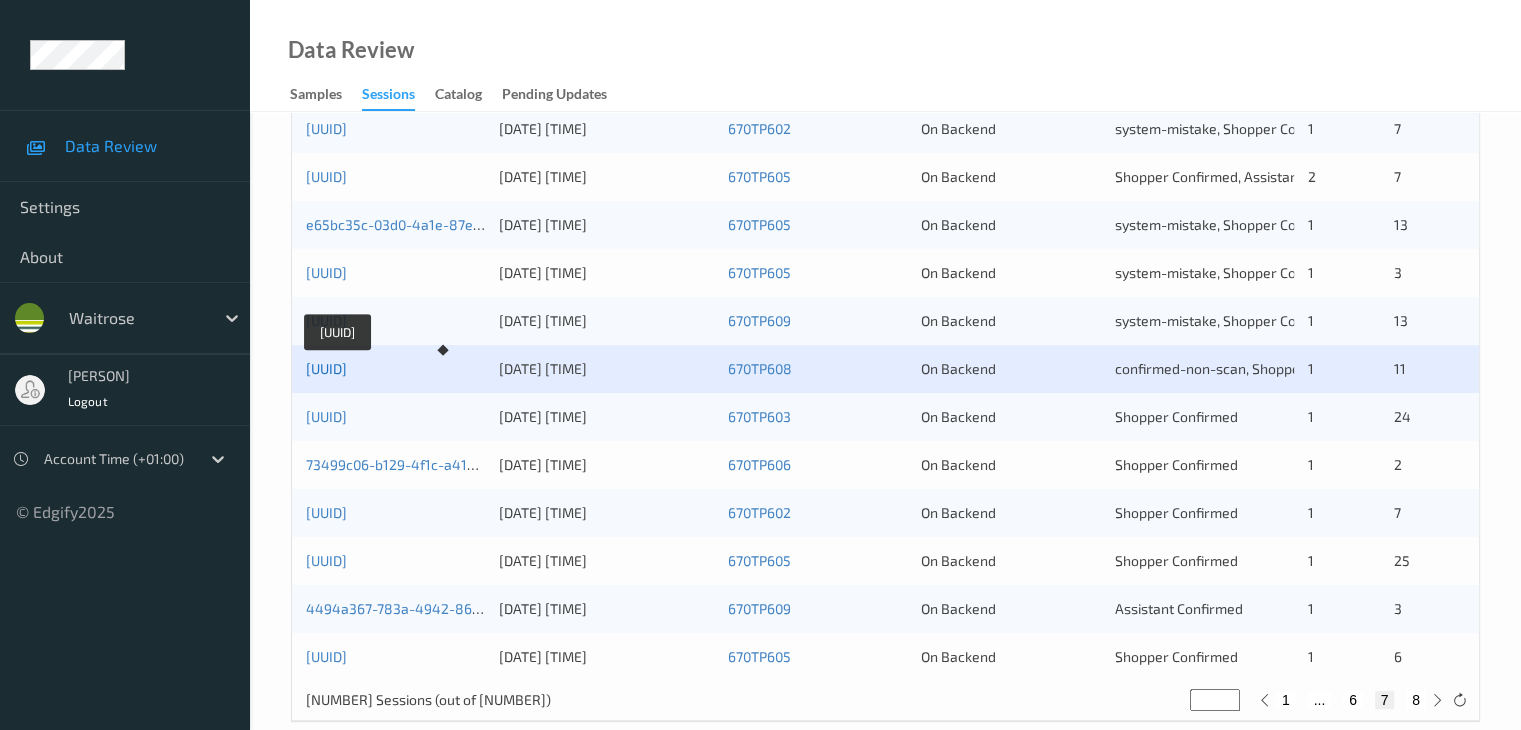 click on "5ade8c26-b5a0-4889-bf9f-3032021024da" at bounding box center (326, 368) 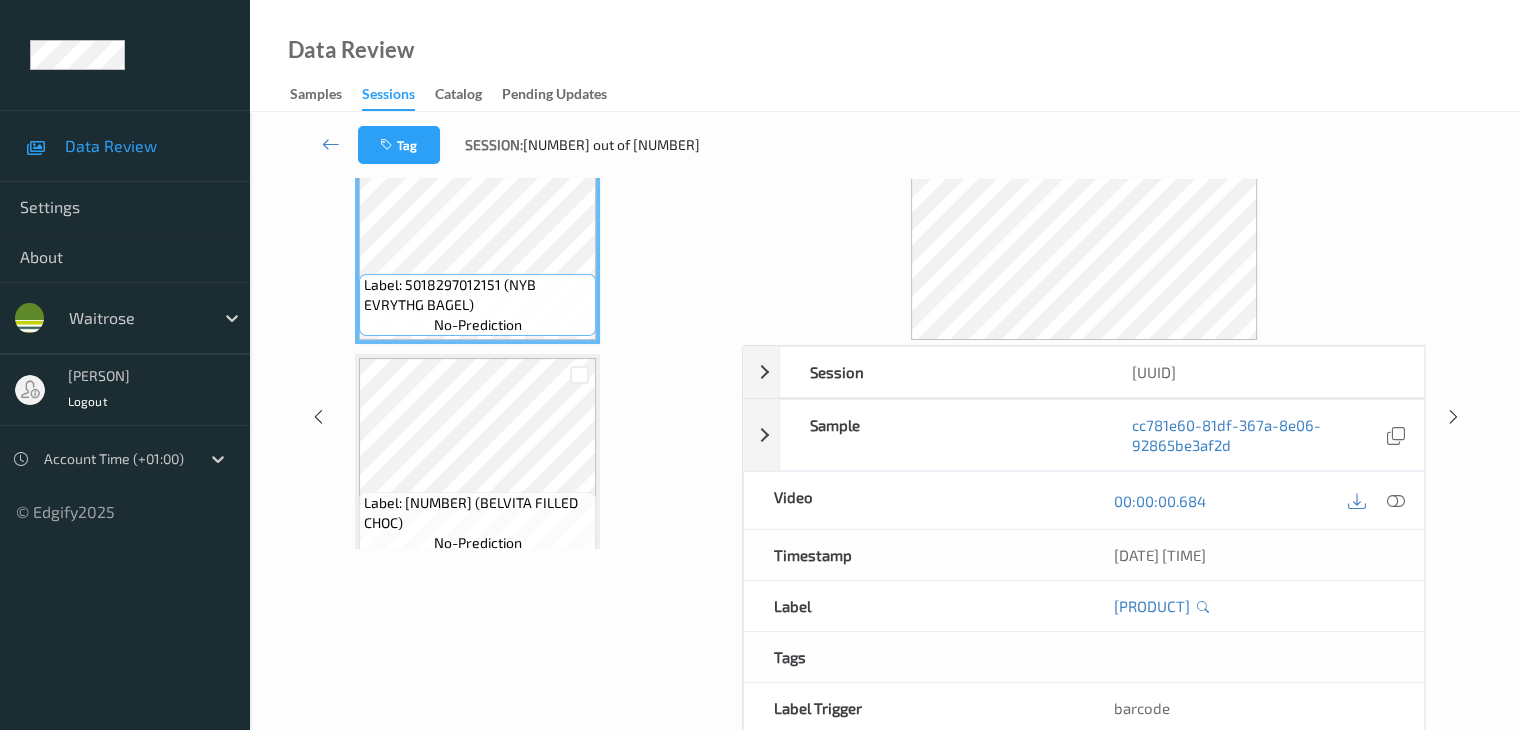 scroll, scrollTop: 0, scrollLeft: 0, axis: both 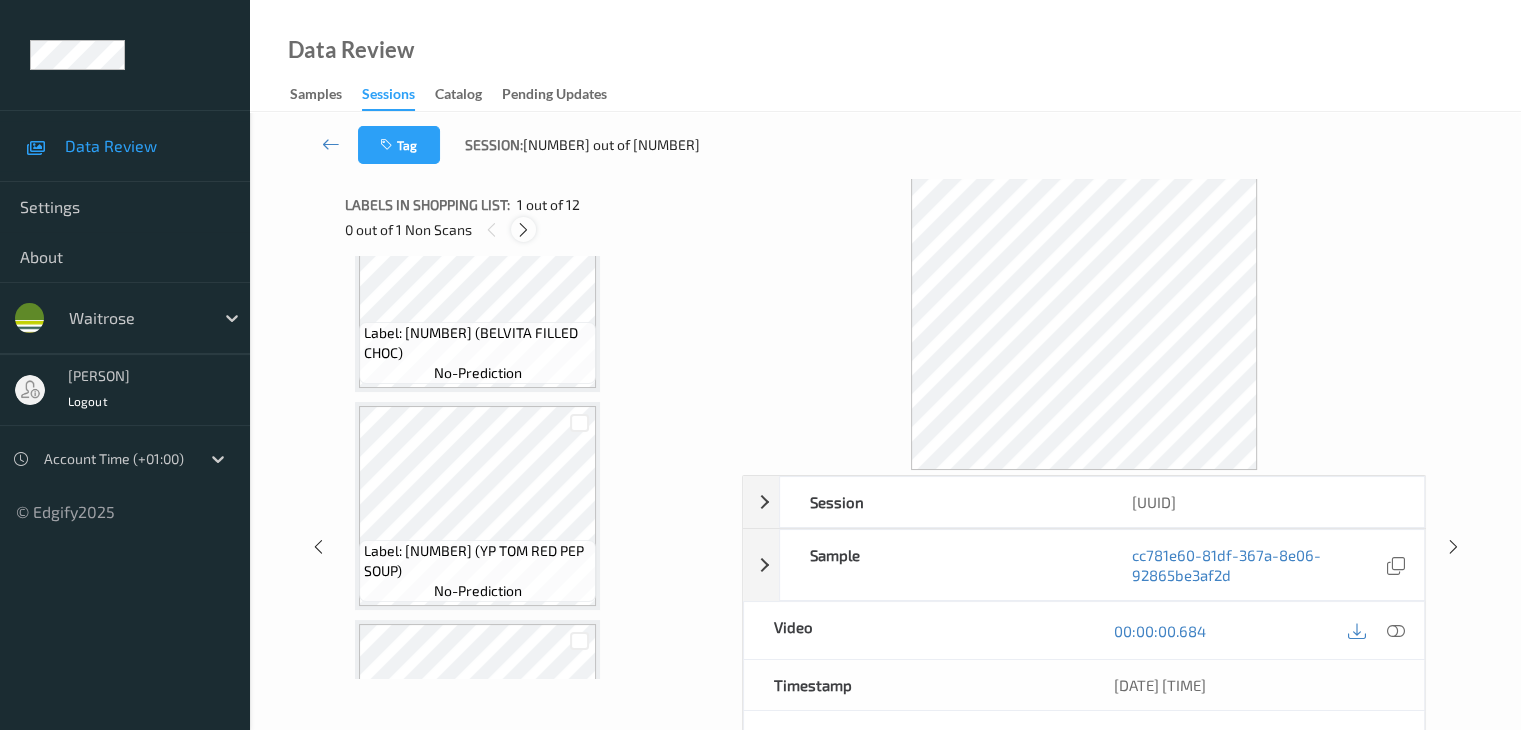 click at bounding box center [523, 229] 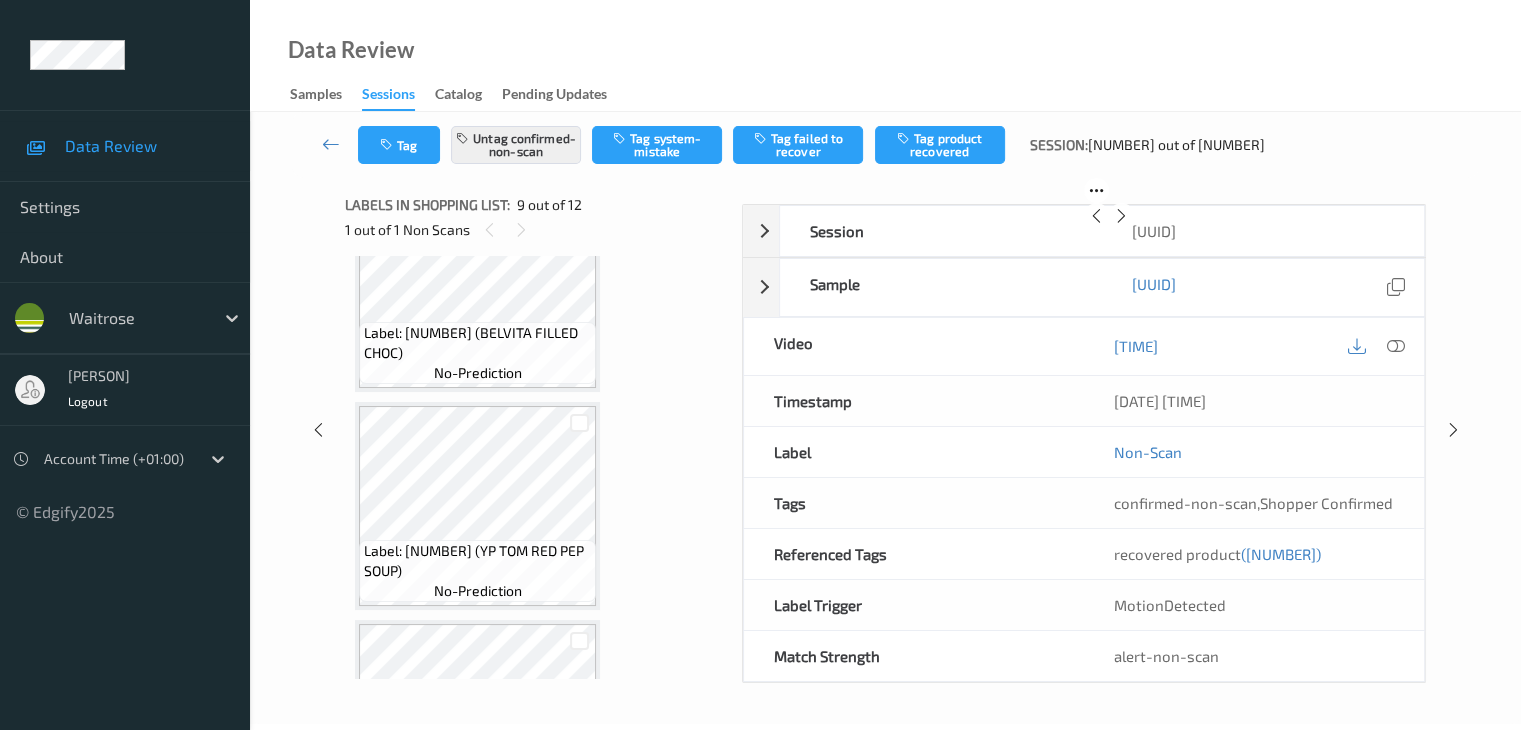 scroll, scrollTop: 1536, scrollLeft: 0, axis: vertical 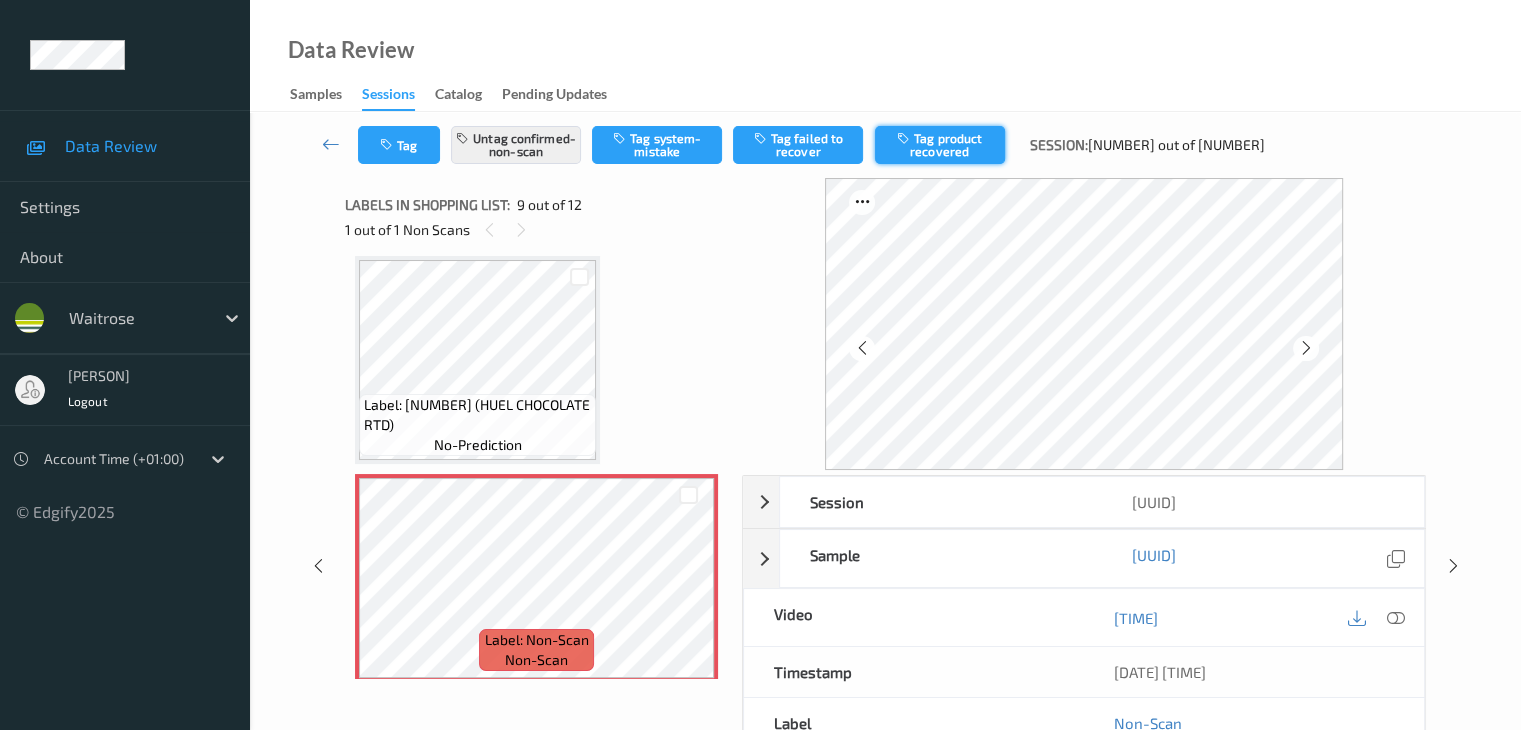 click on "Tag   product recovered" at bounding box center [940, 145] 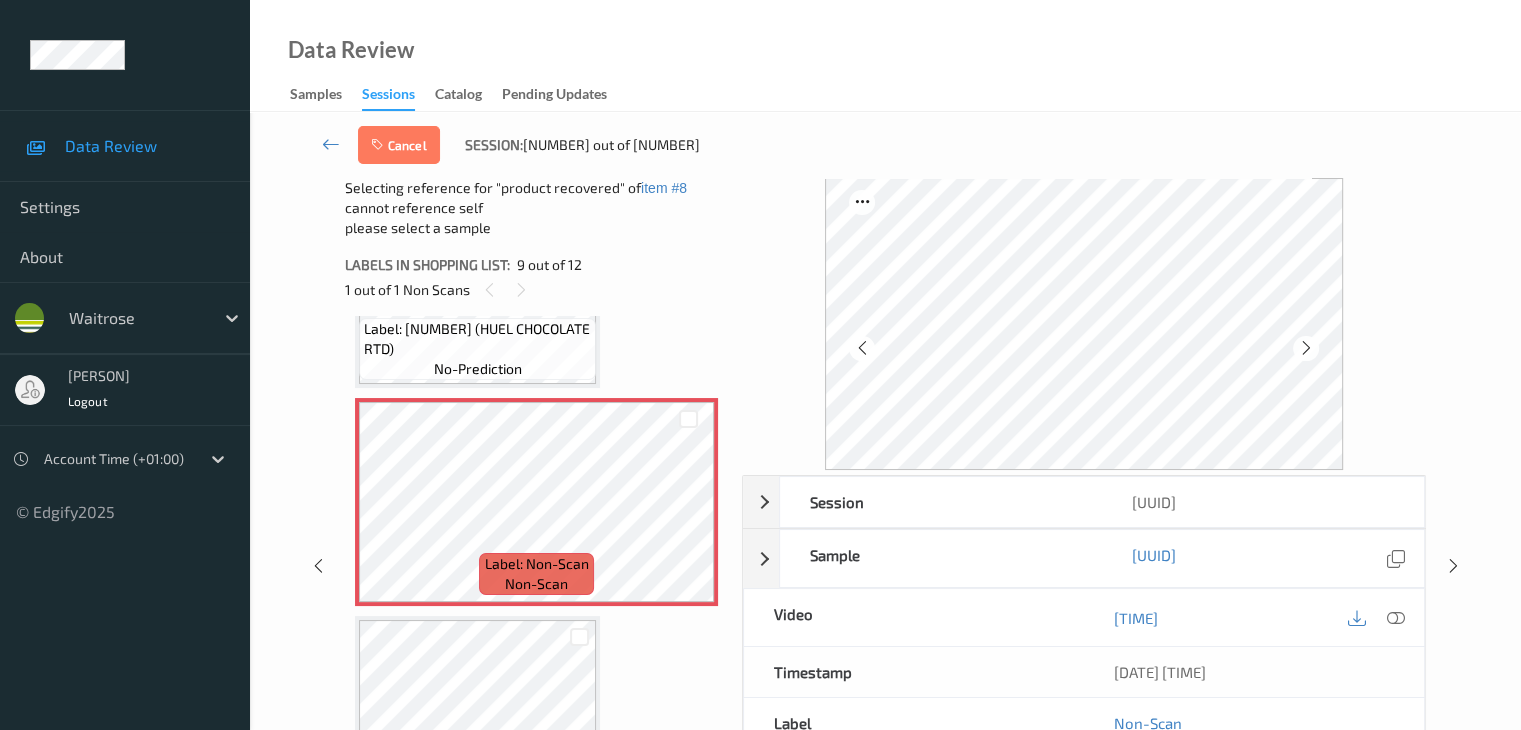 scroll, scrollTop: 1836, scrollLeft: 0, axis: vertical 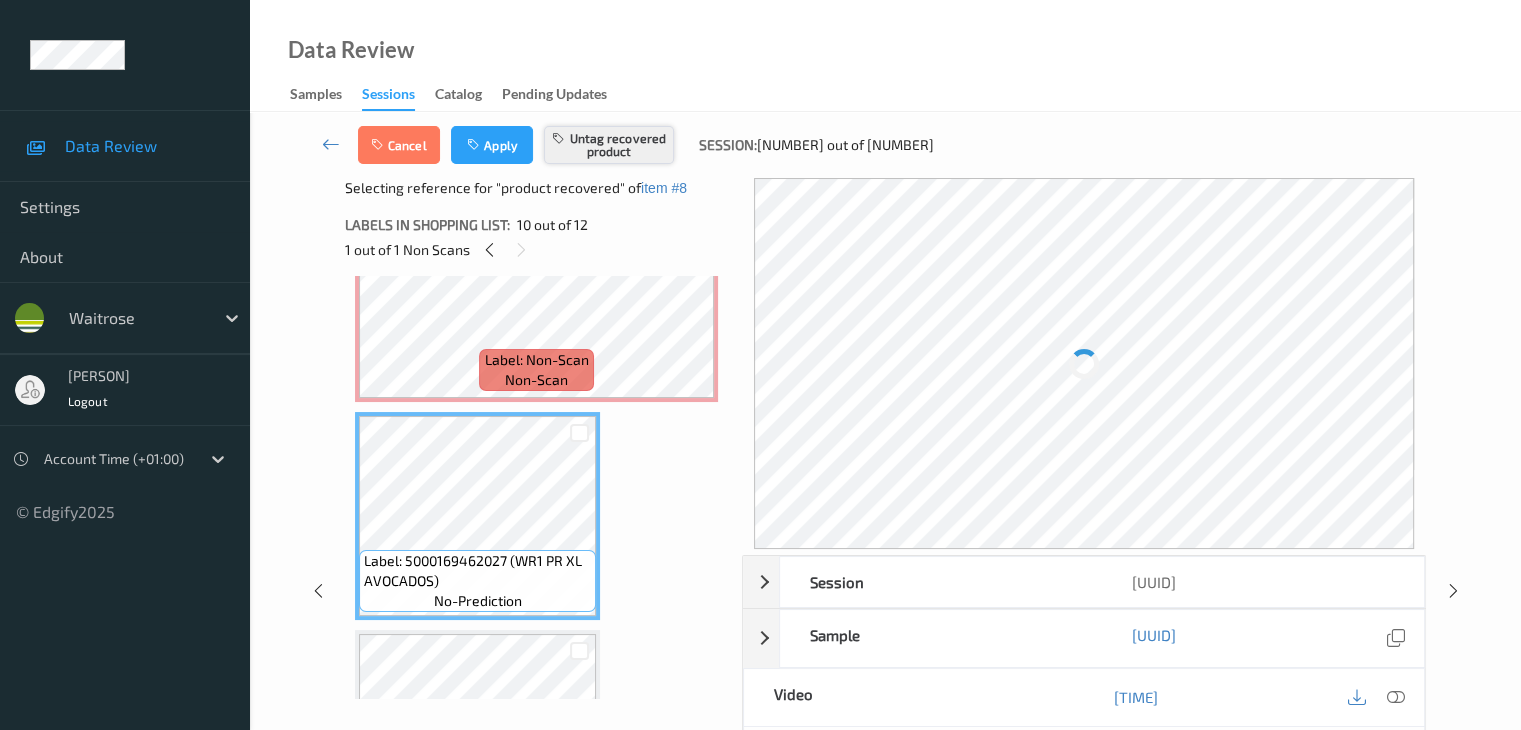 click on "Untag   recovered product" at bounding box center [609, 145] 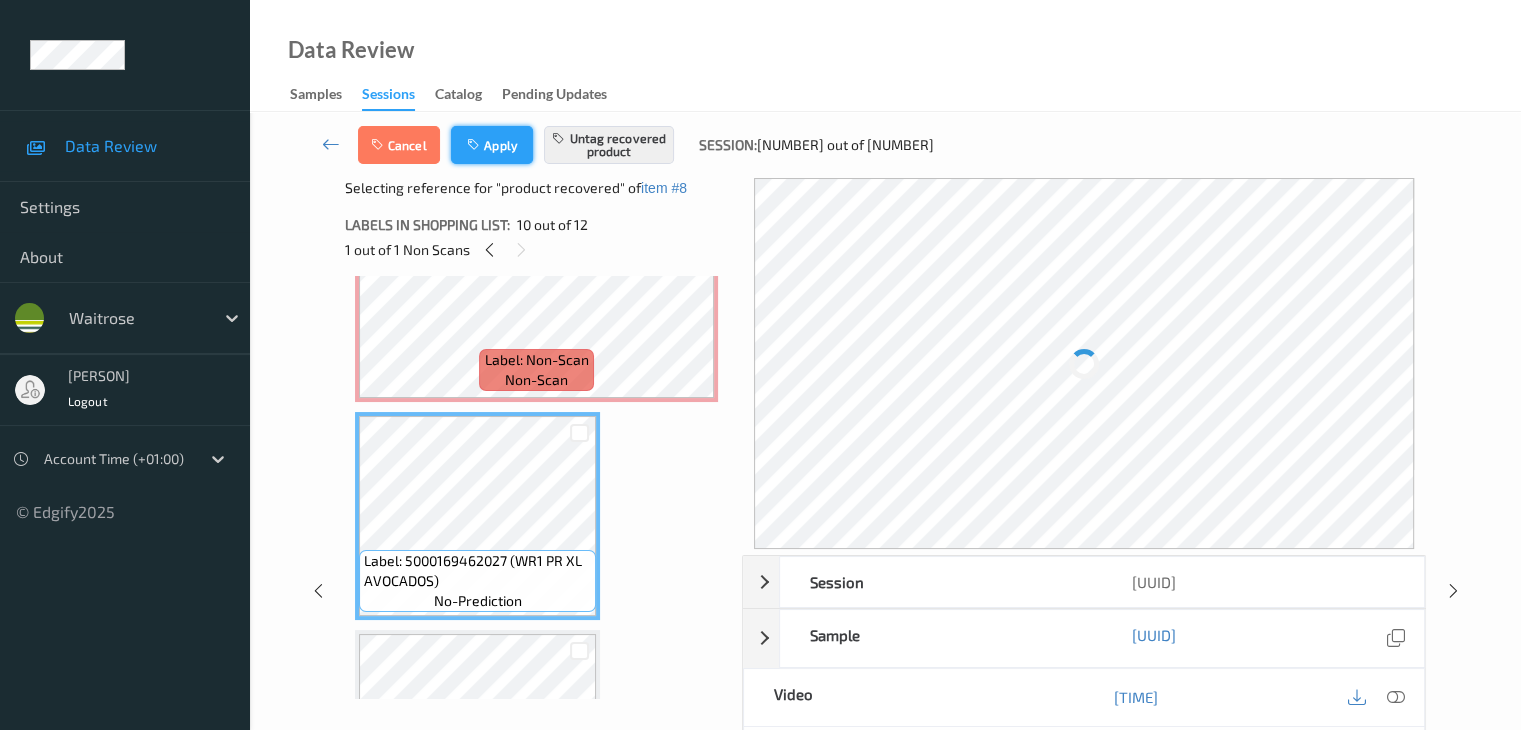 click at bounding box center [475, 145] 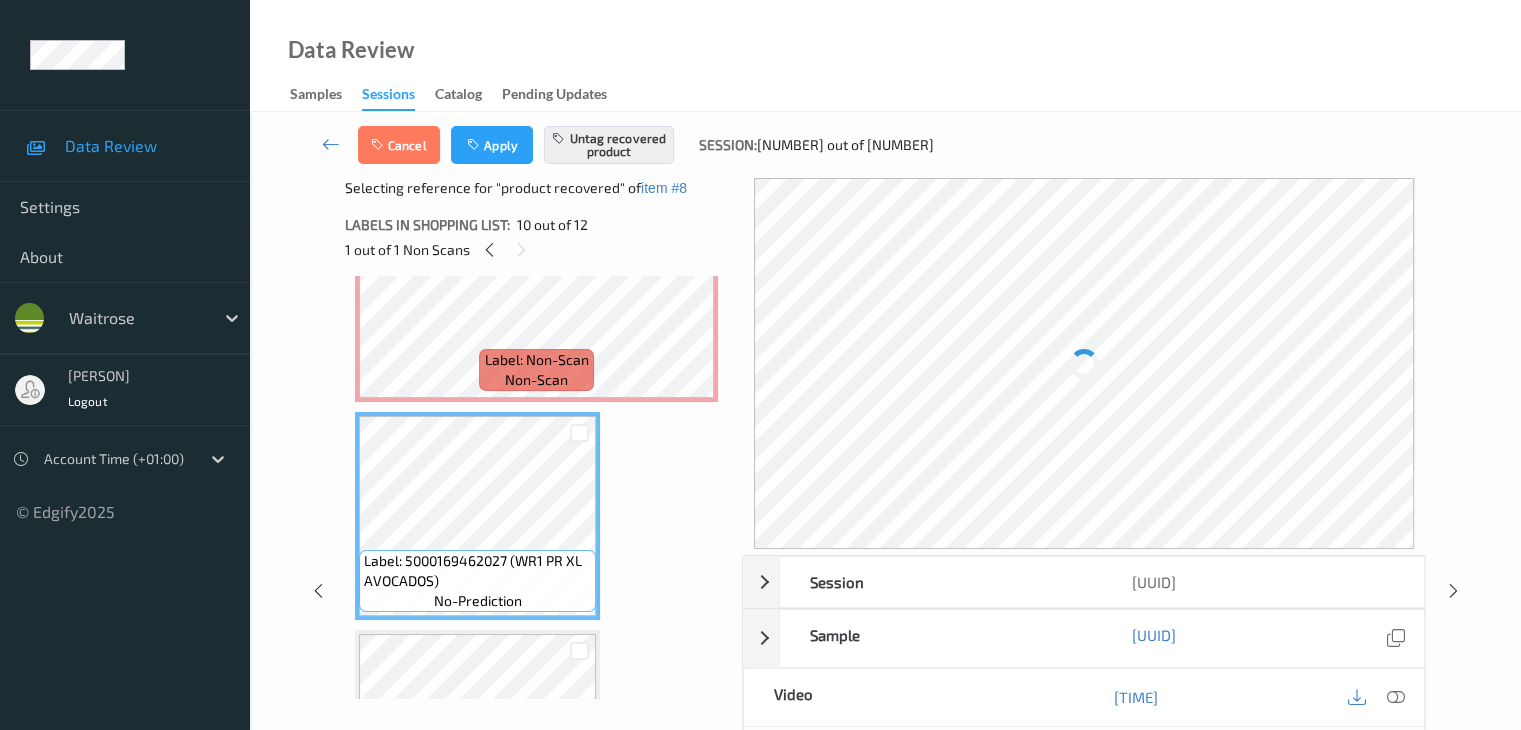 scroll, scrollTop: 1536, scrollLeft: 0, axis: vertical 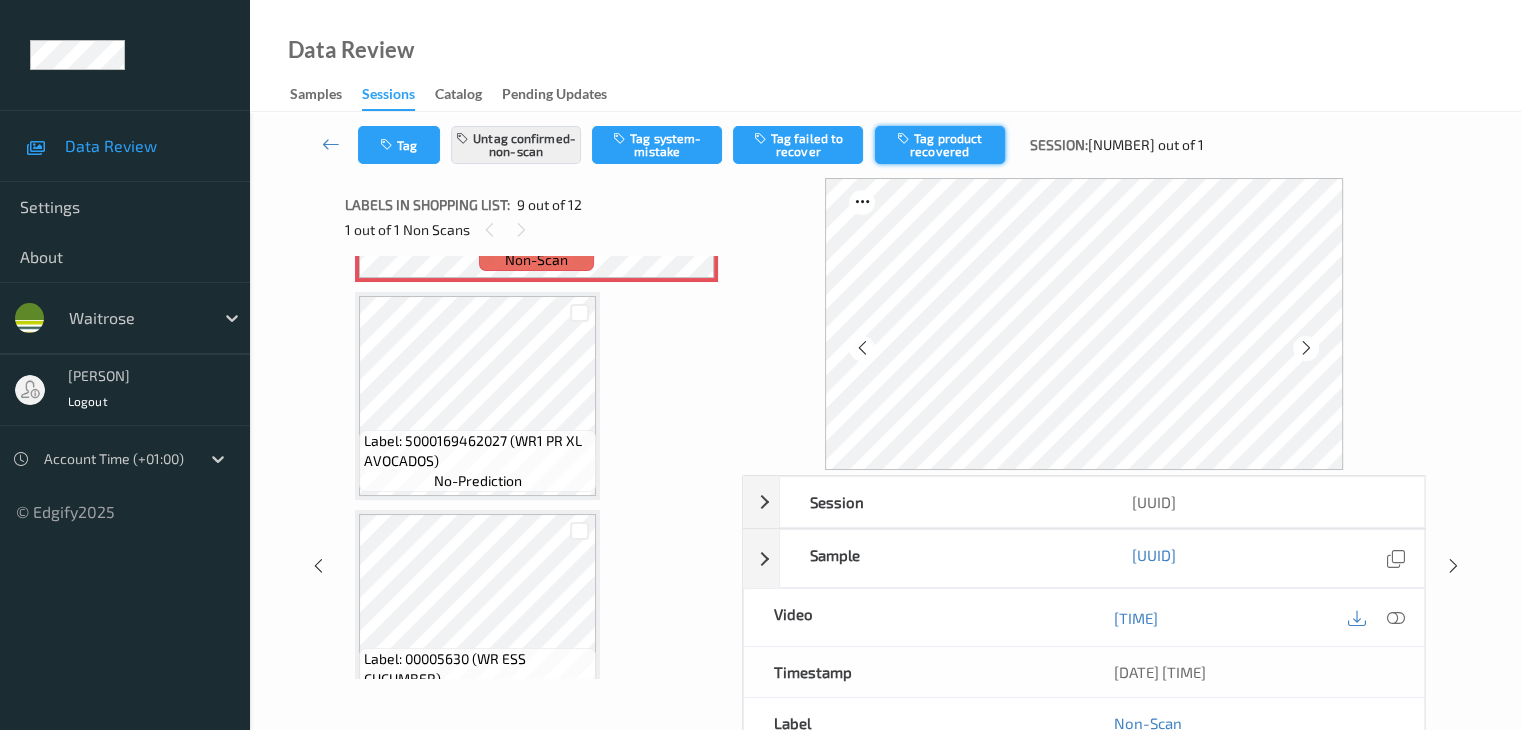 click on "Tag   product recovered" at bounding box center [940, 145] 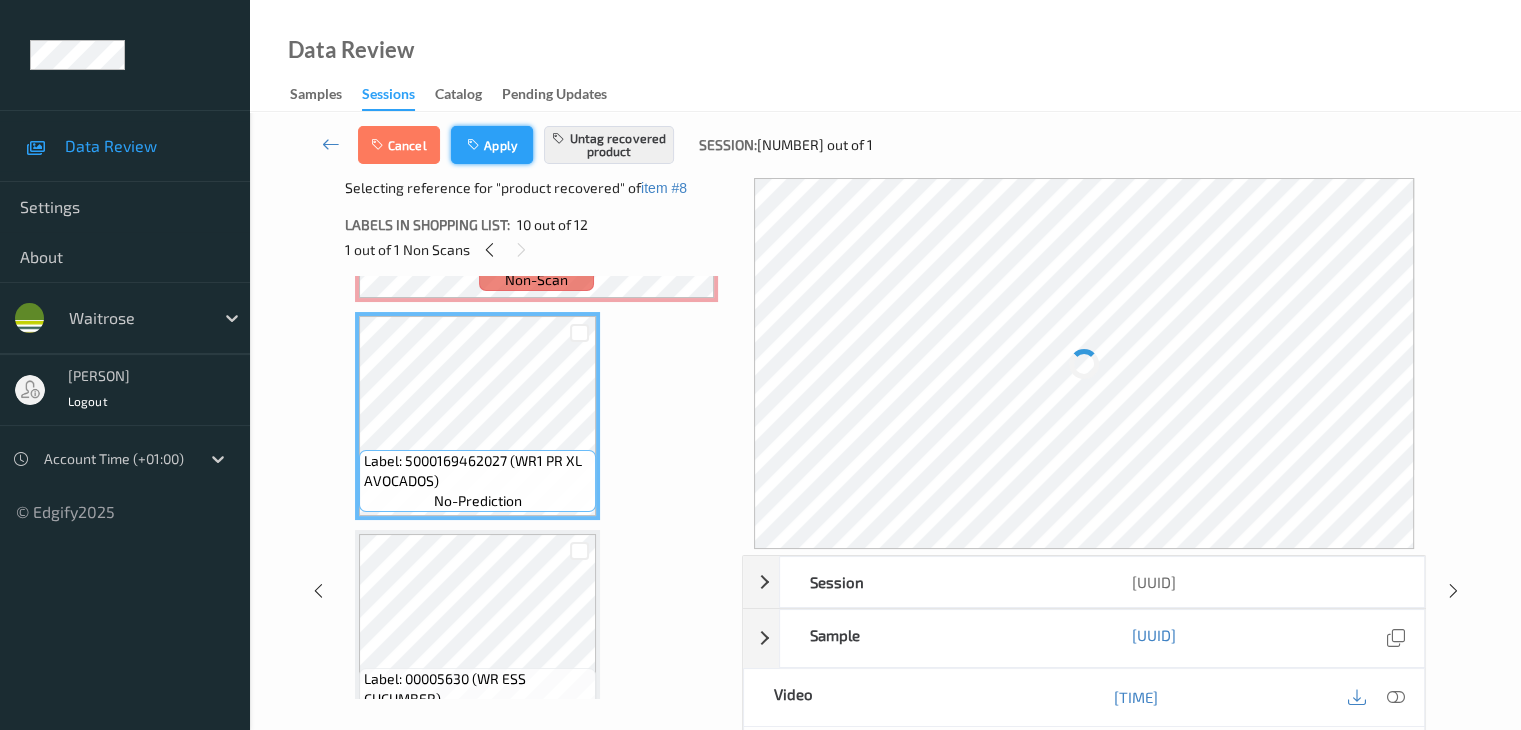 click on "Apply" at bounding box center (492, 145) 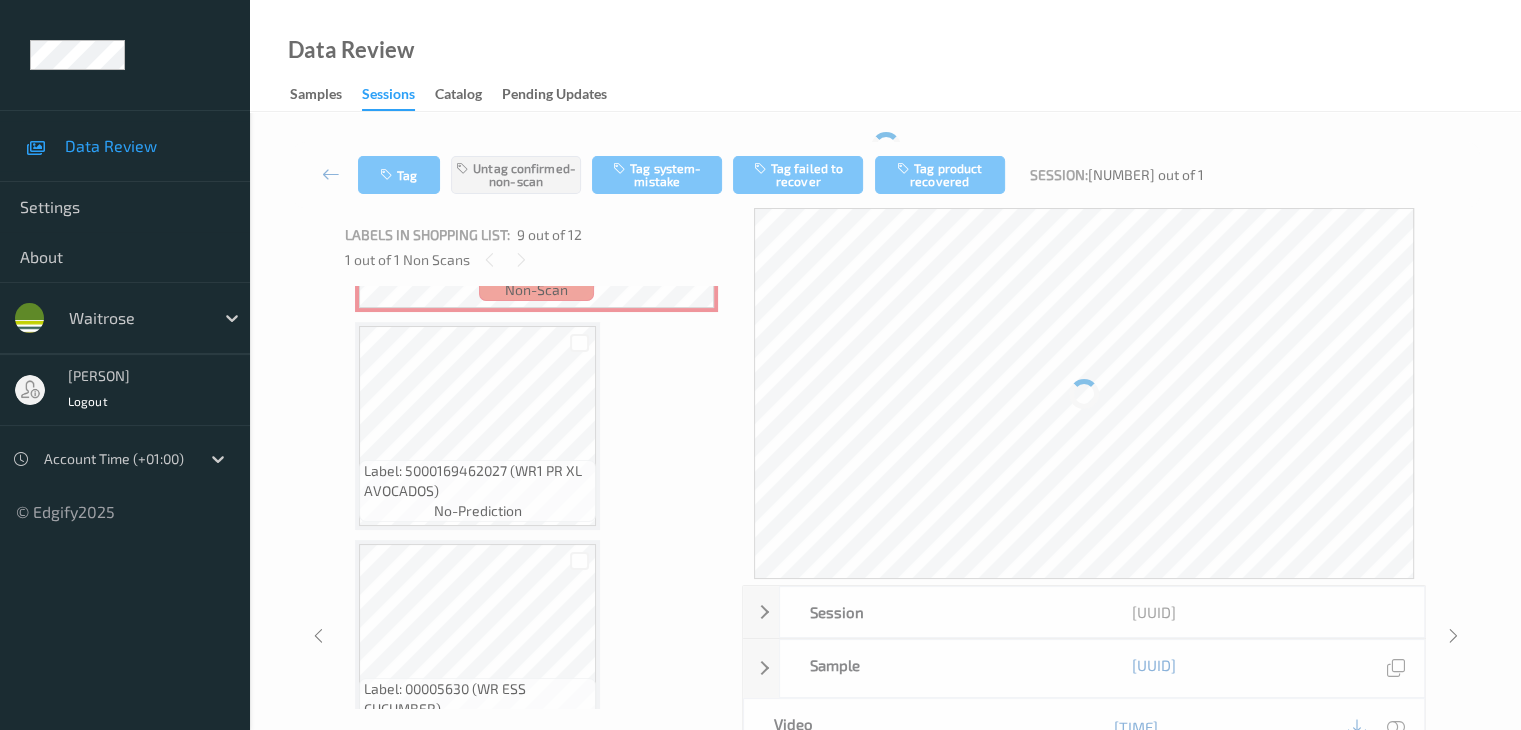 scroll, scrollTop: 1536, scrollLeft: 0, axis: vertical 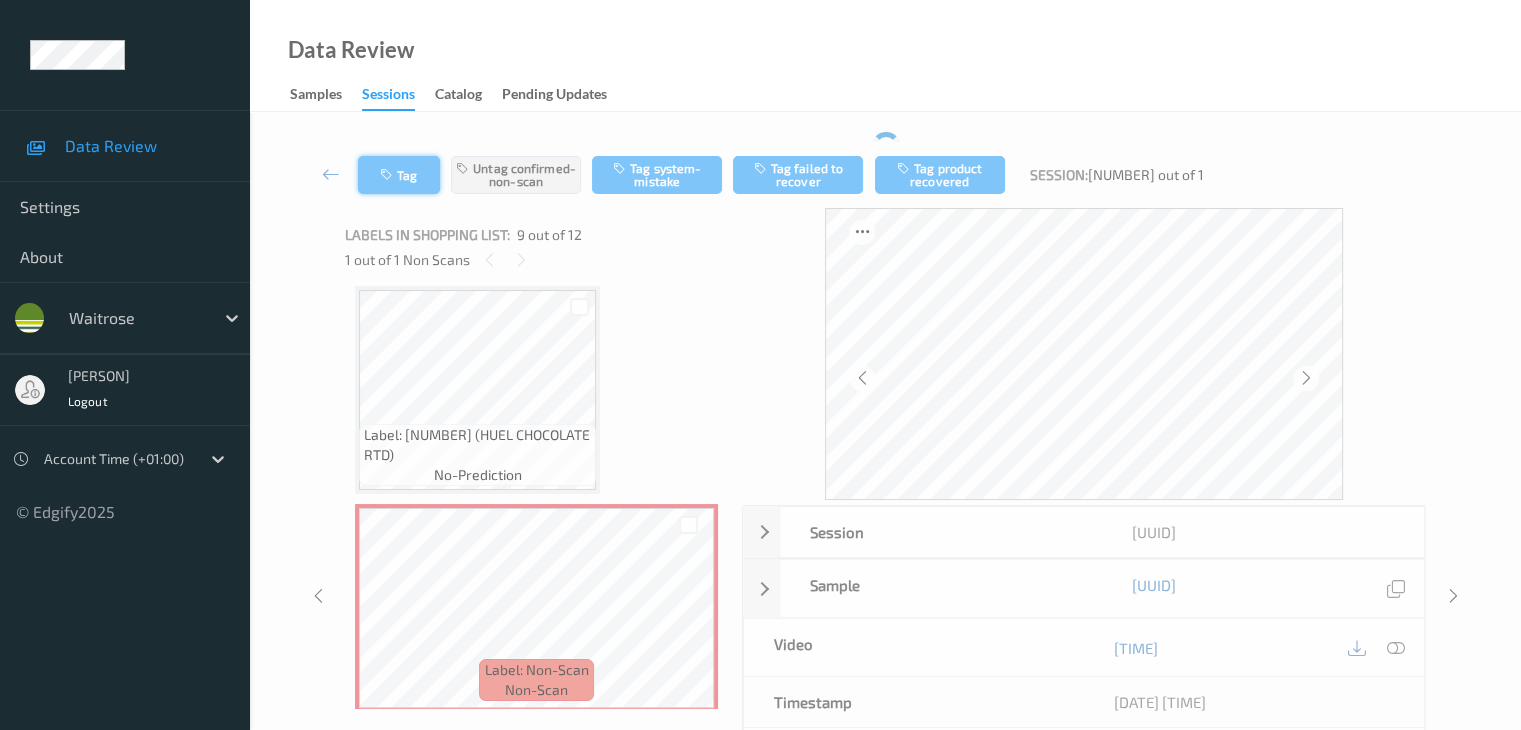 click on "Tag" at bounding box center [399, 175] 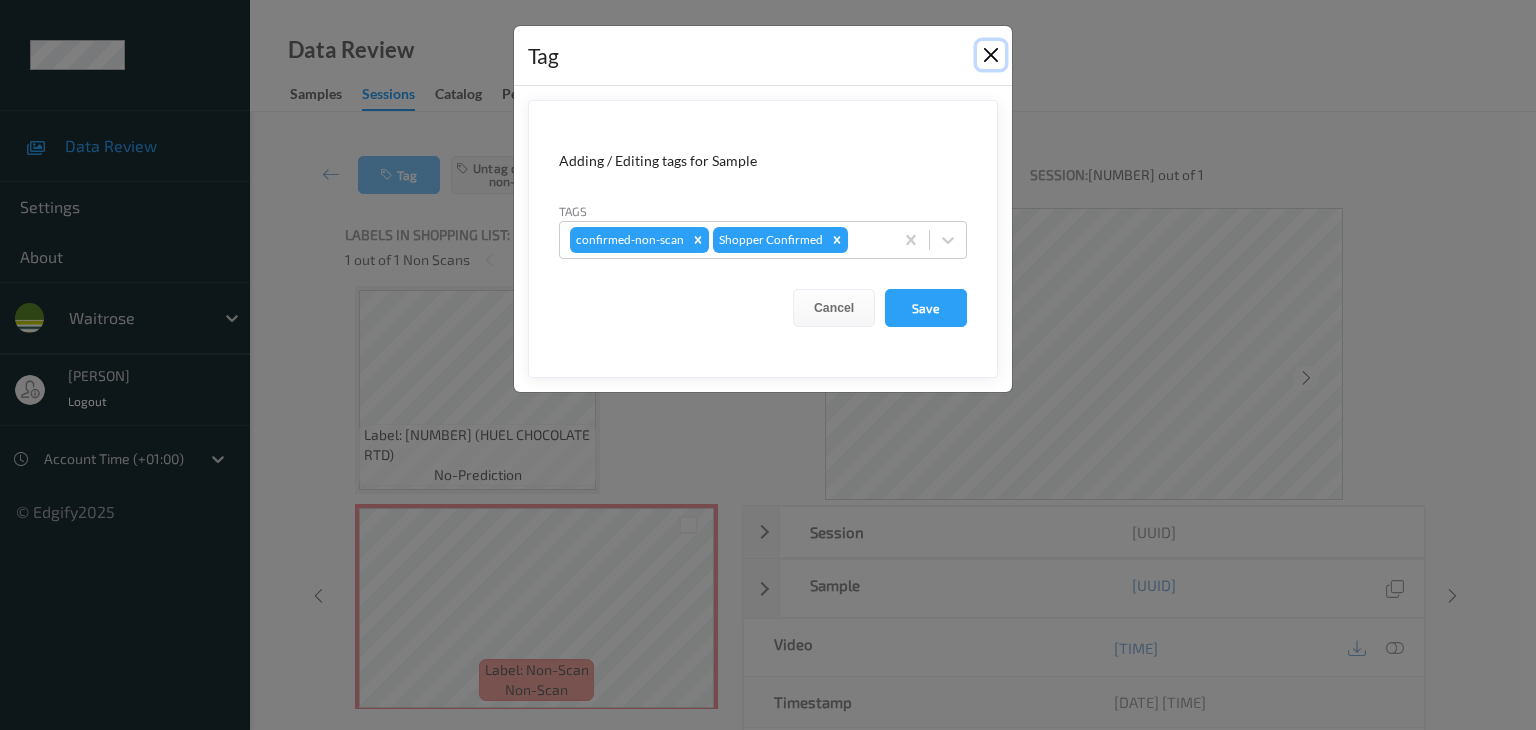 click at bounding box center (991, 55) 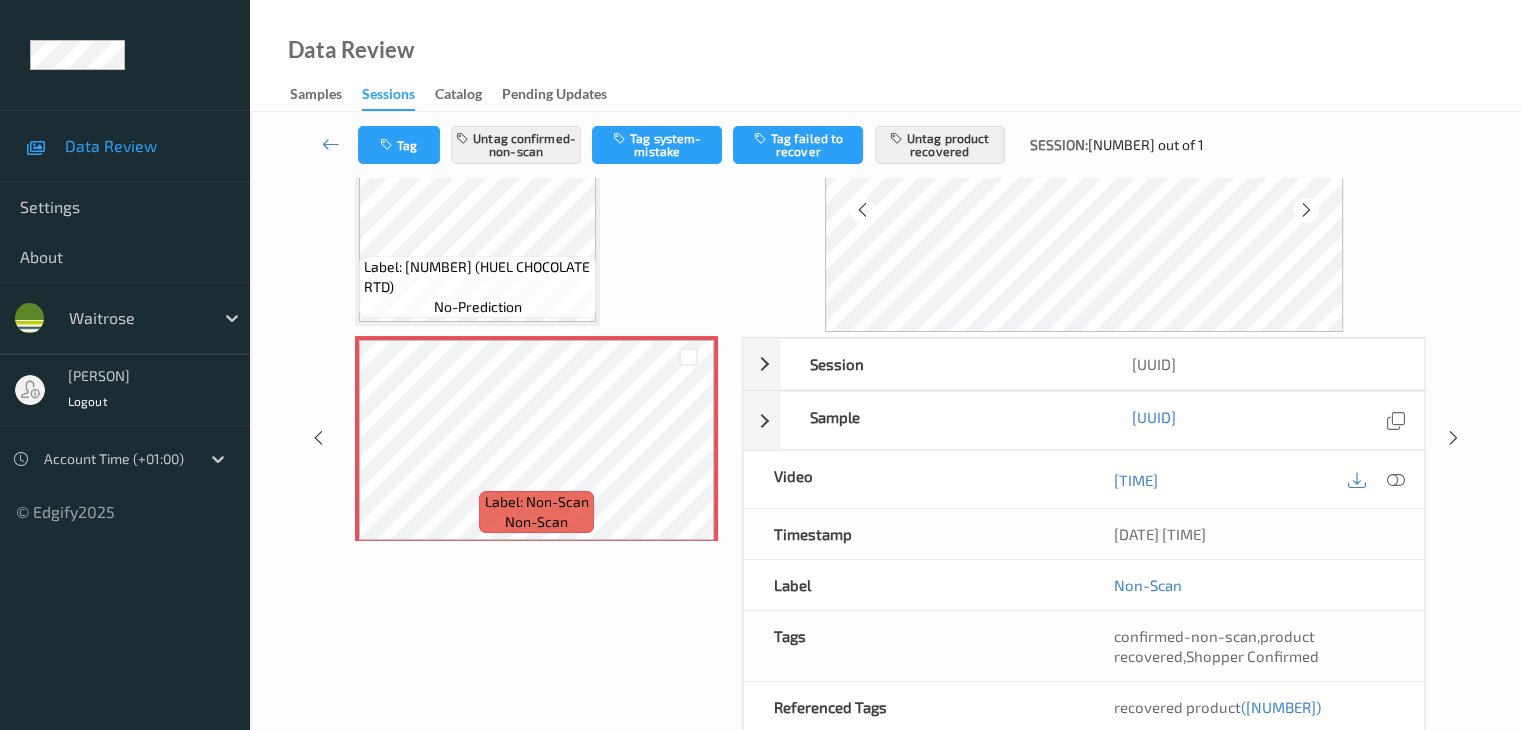 scroll, scrollTop: 300, scrollLeft: 0, axis: vertical 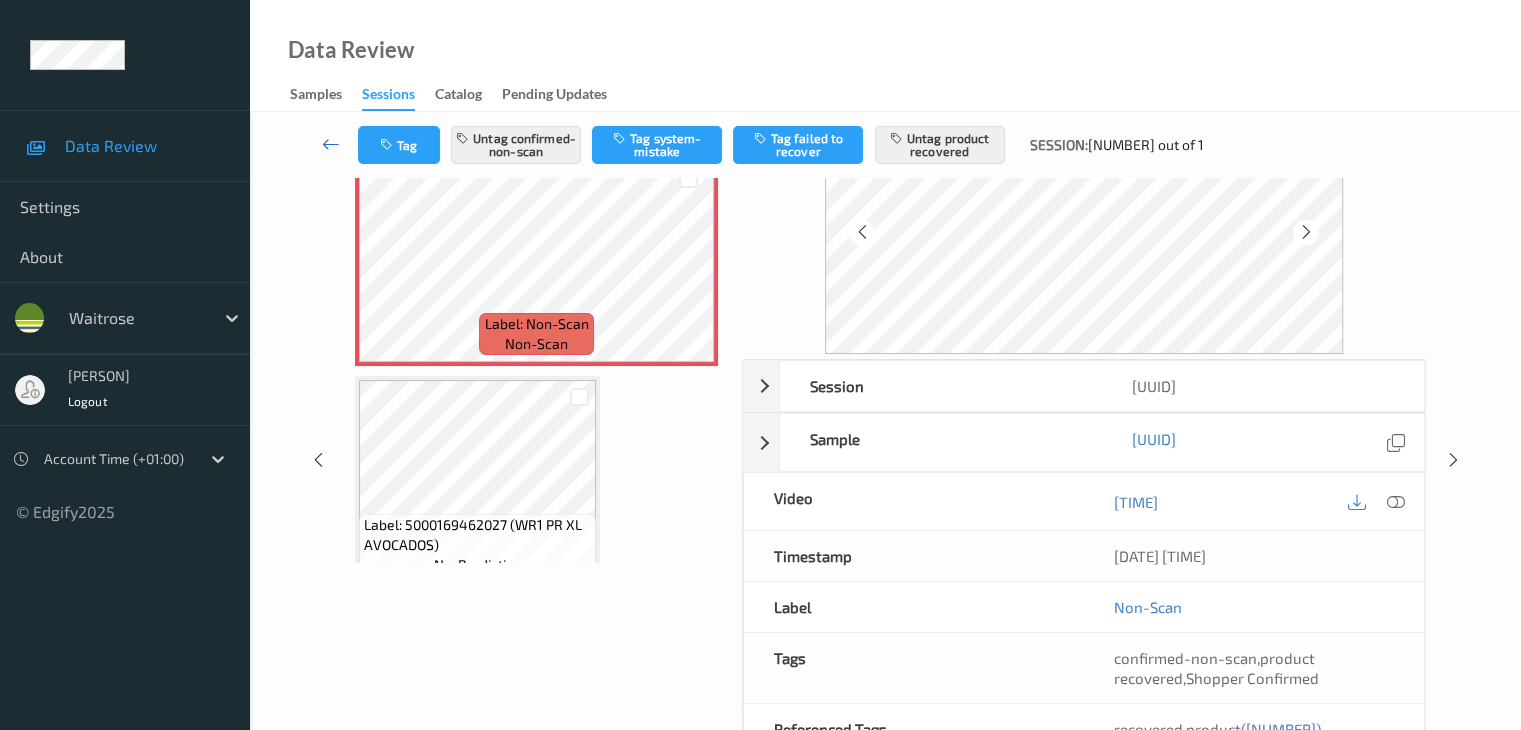 click at bounding box center (331, 144) 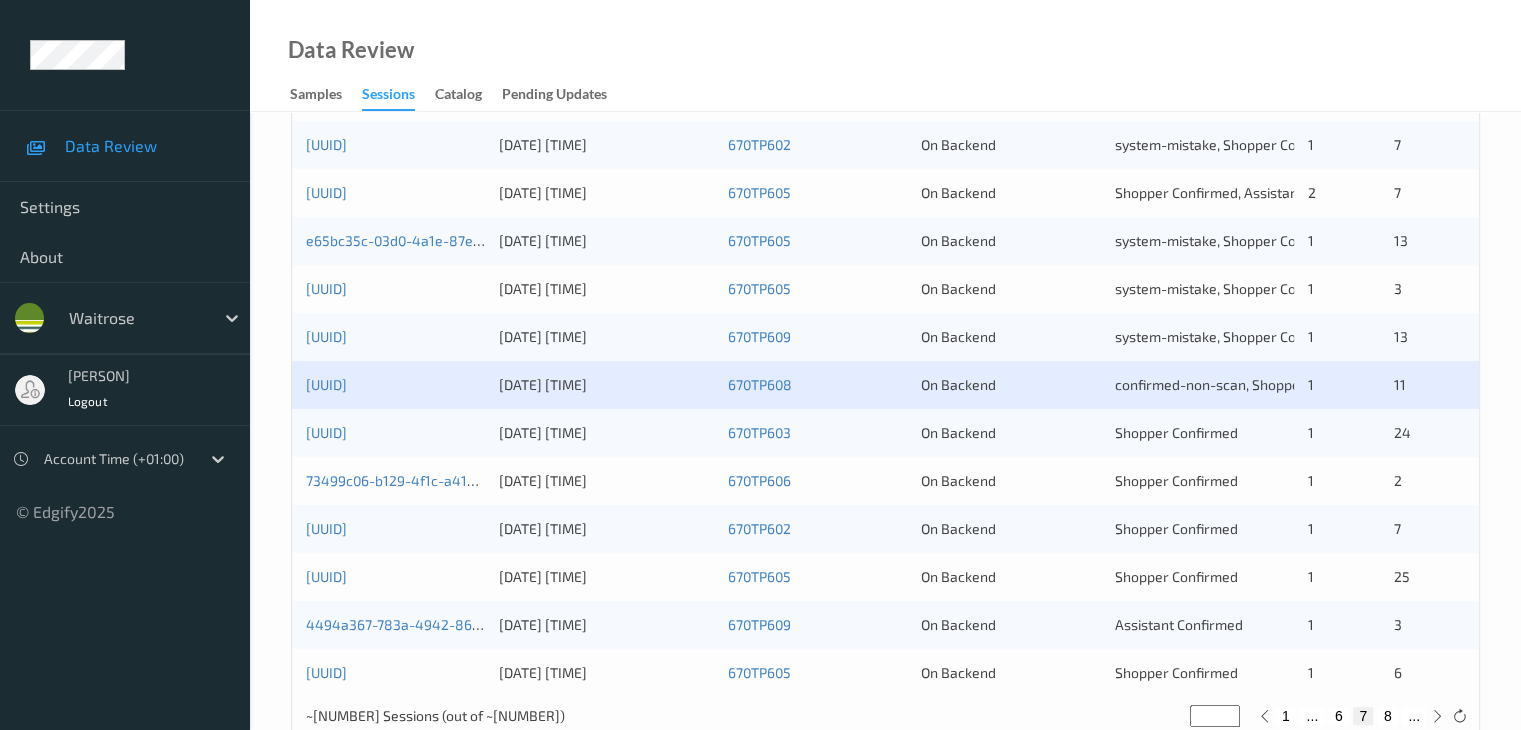 scroll, scrollTop: 932, scrollLeft: 0, axis: vertical 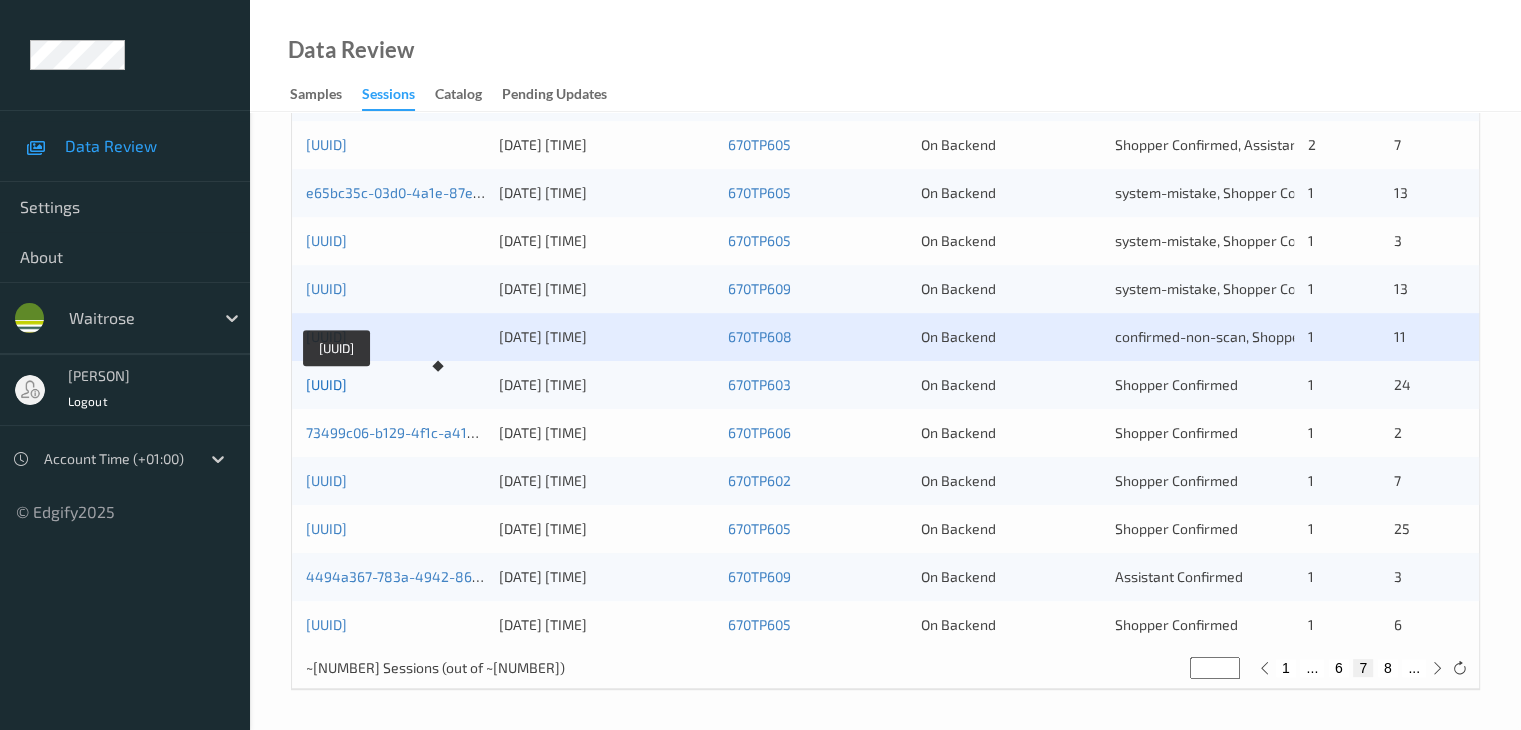 click on "[UUID]" at bounding box center (326, 384) 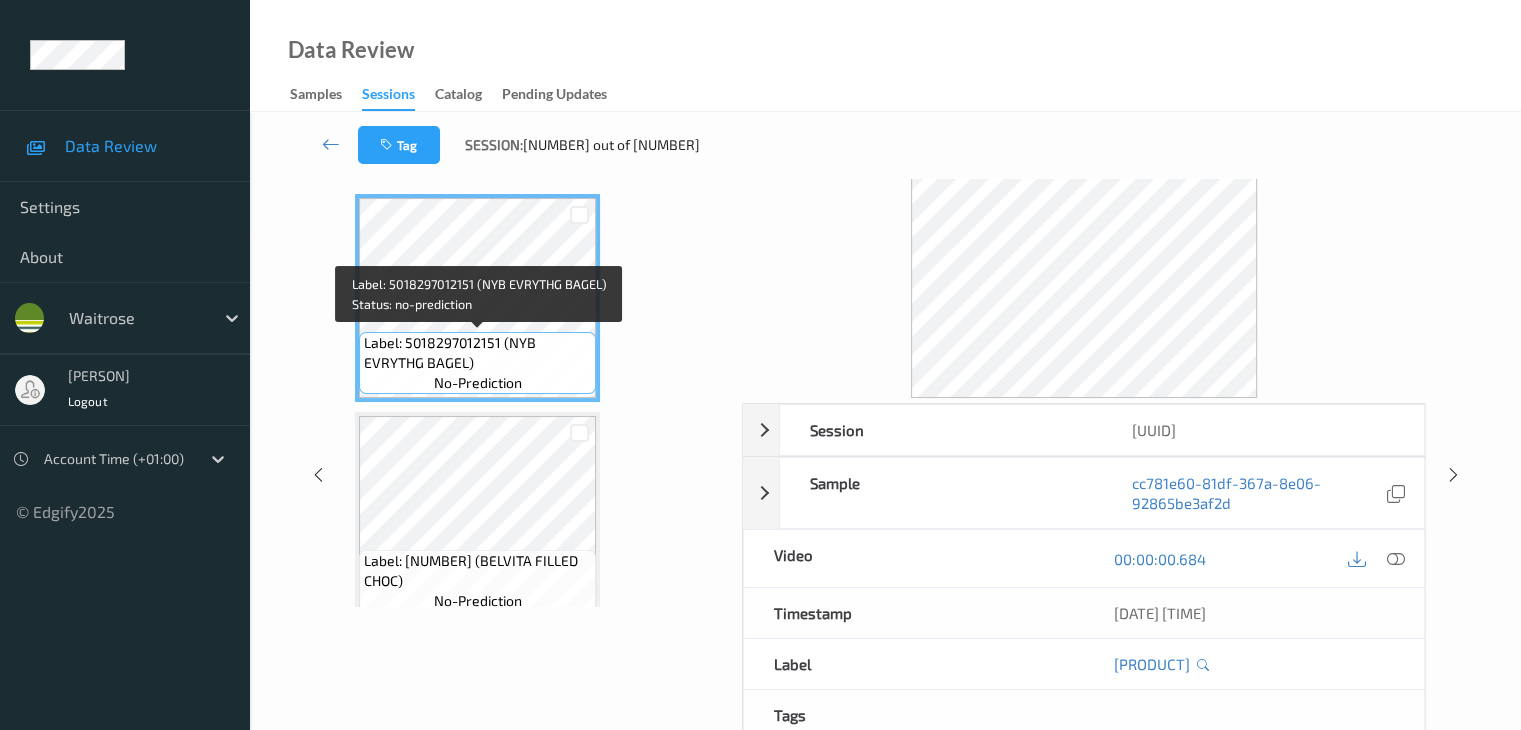 scroll, scrollTop: 0, scrollLeft: 0, axis: both 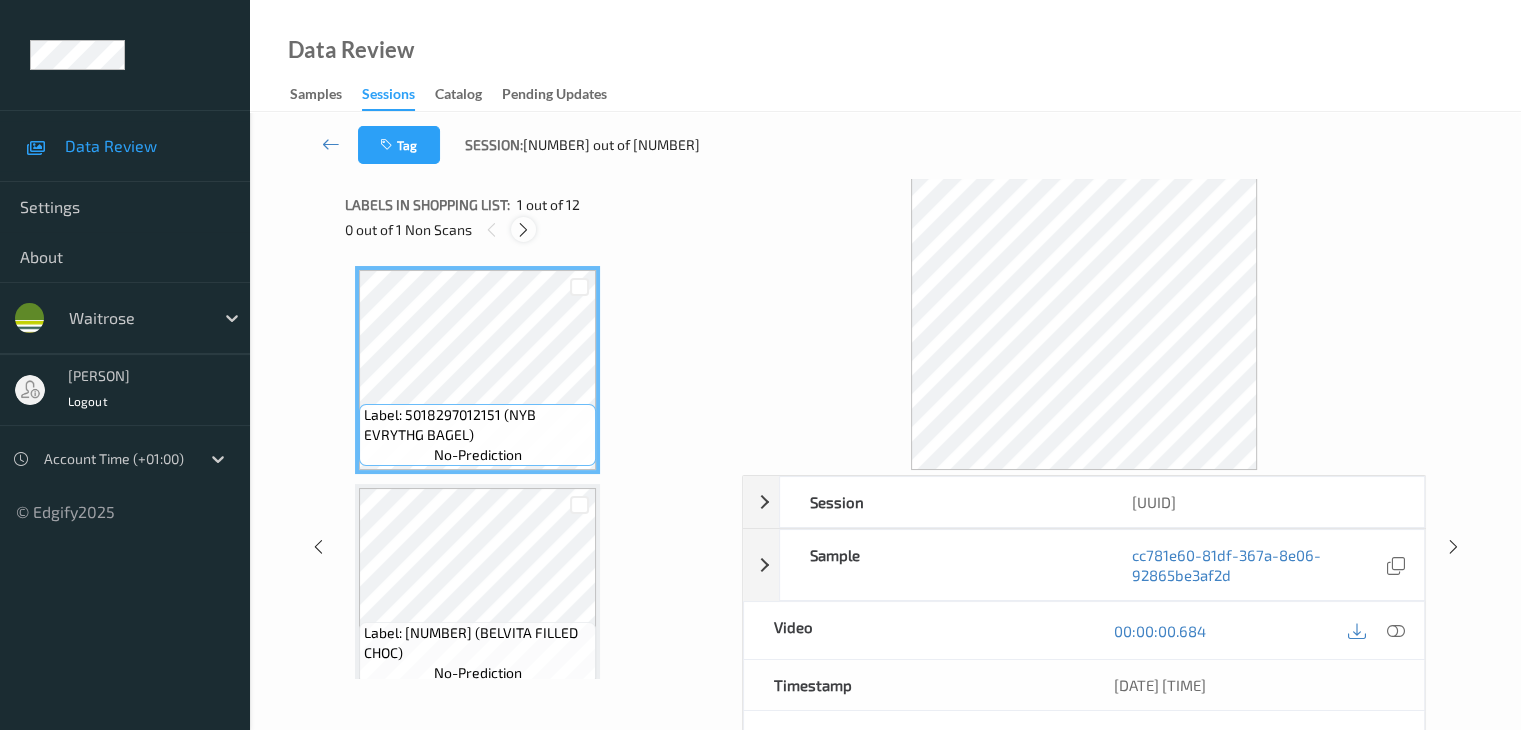 click at bounding box center [523, 230] 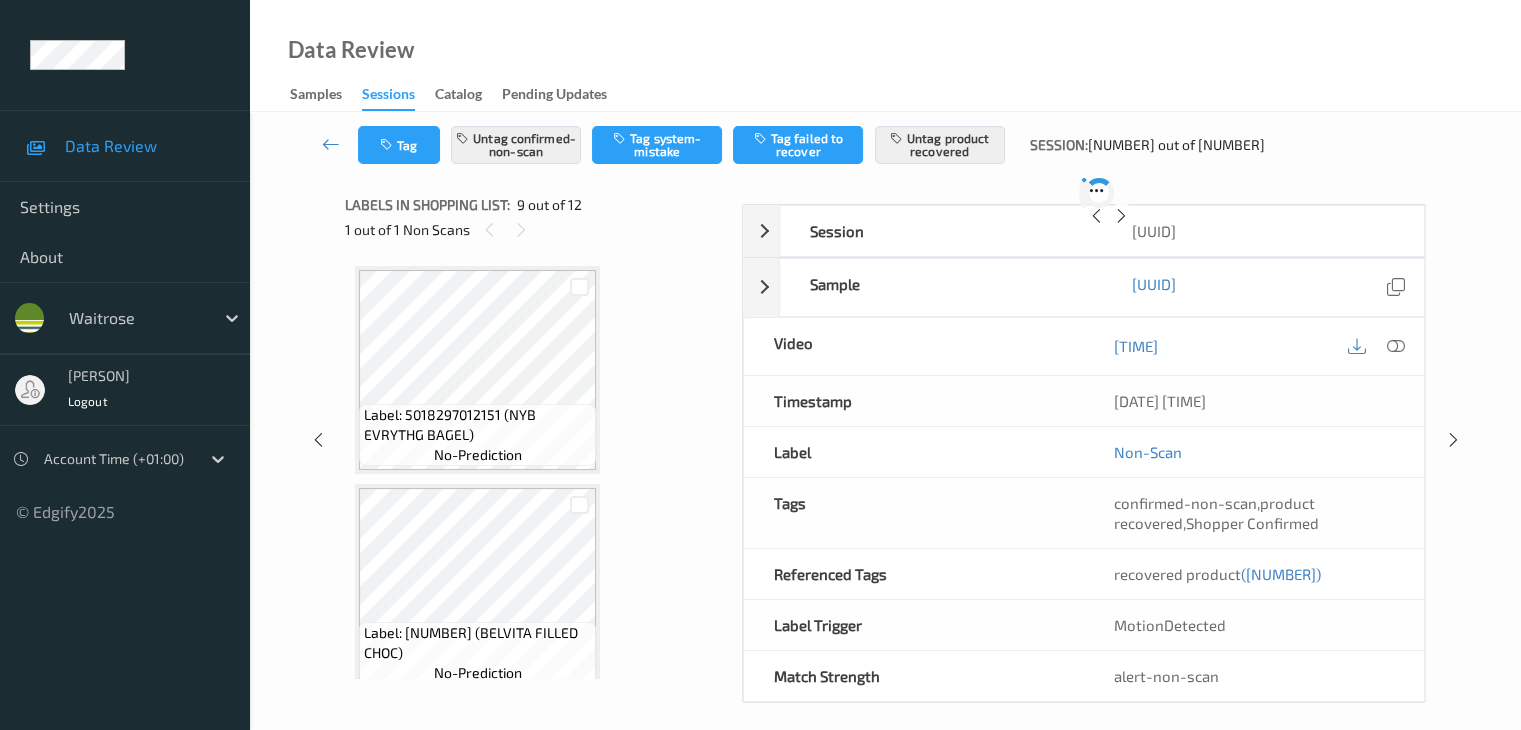 scroll, scrollTop: 1536, scrollLeft: 0, axis: vertical 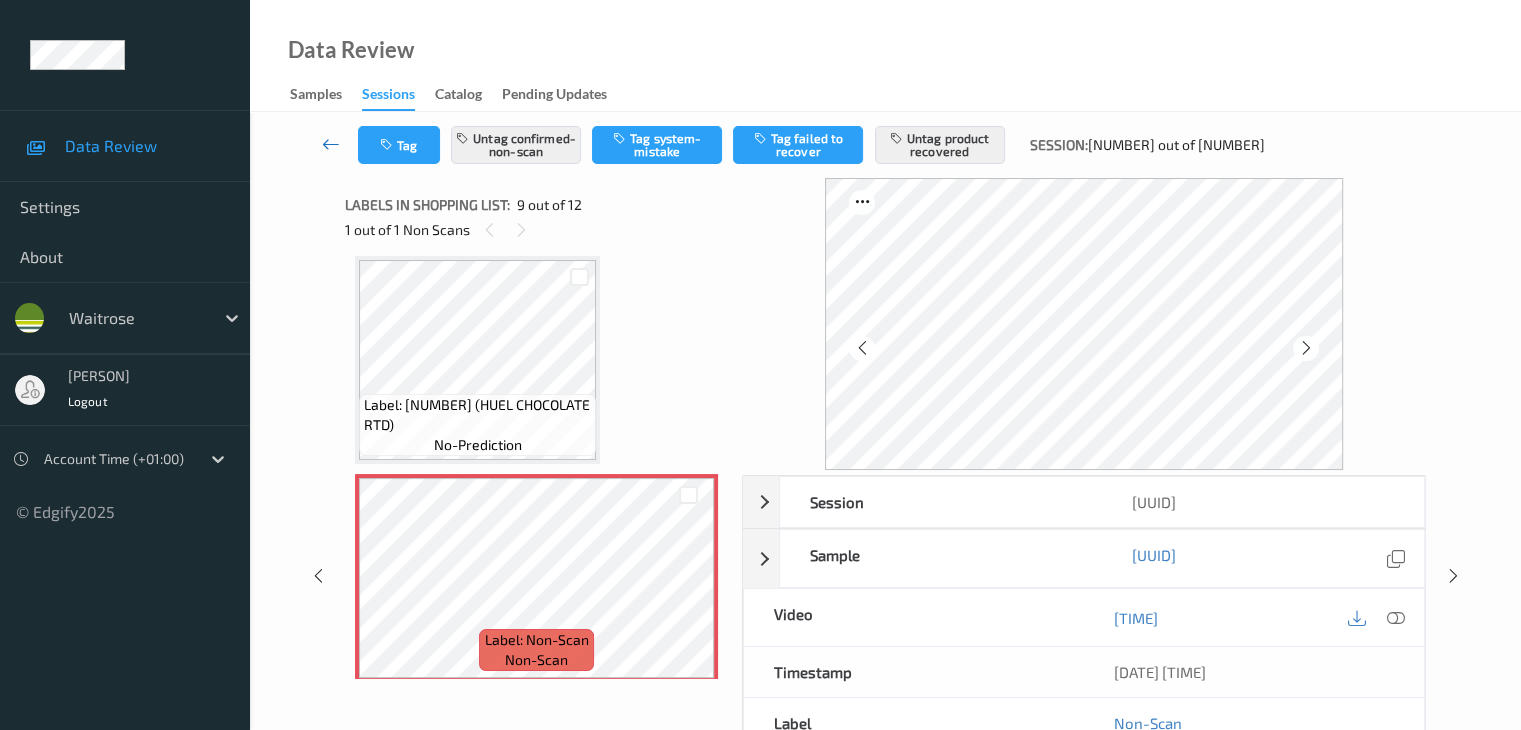 click at bounding box center (331, 144) 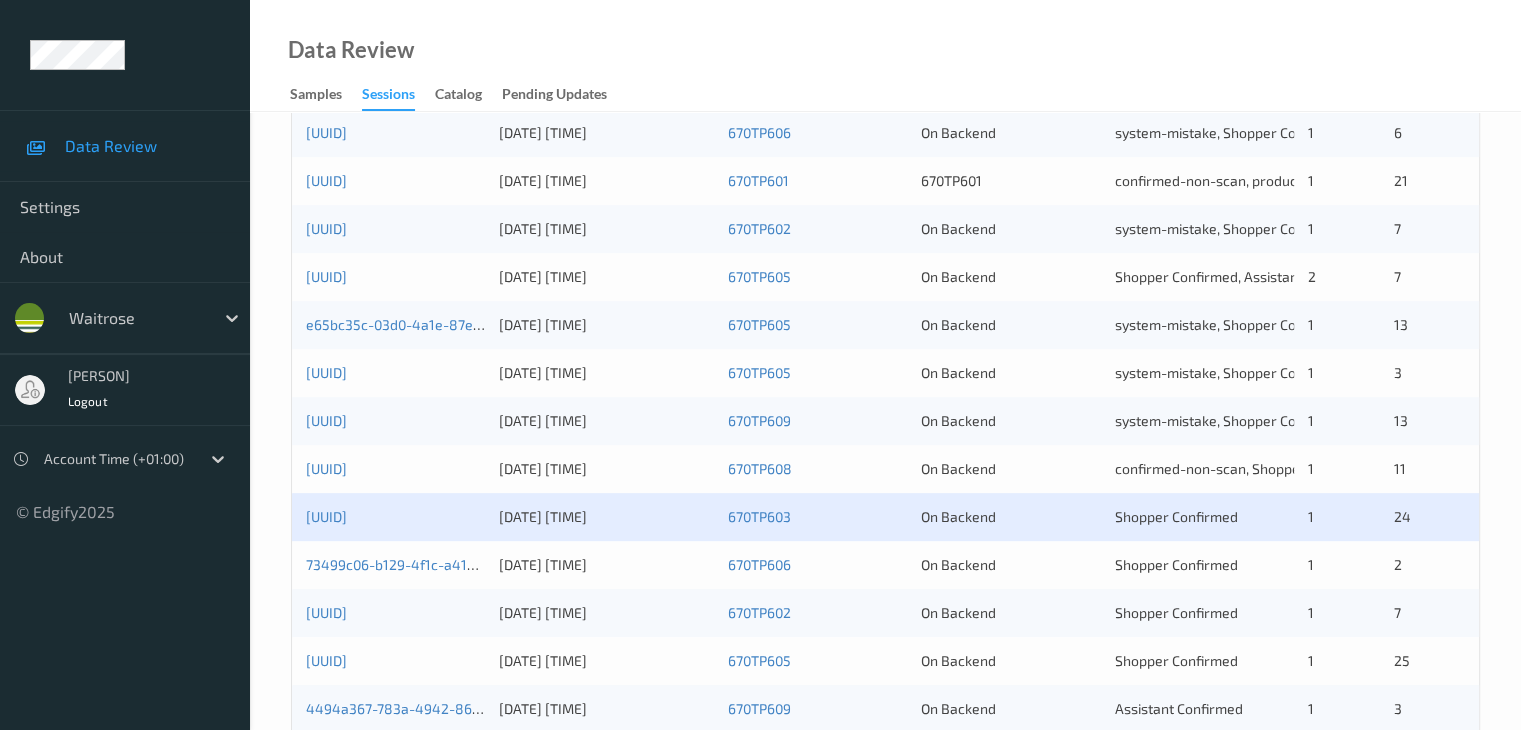 scroll, scrollTop: 932, scrollLeft: 0, axis: vertical 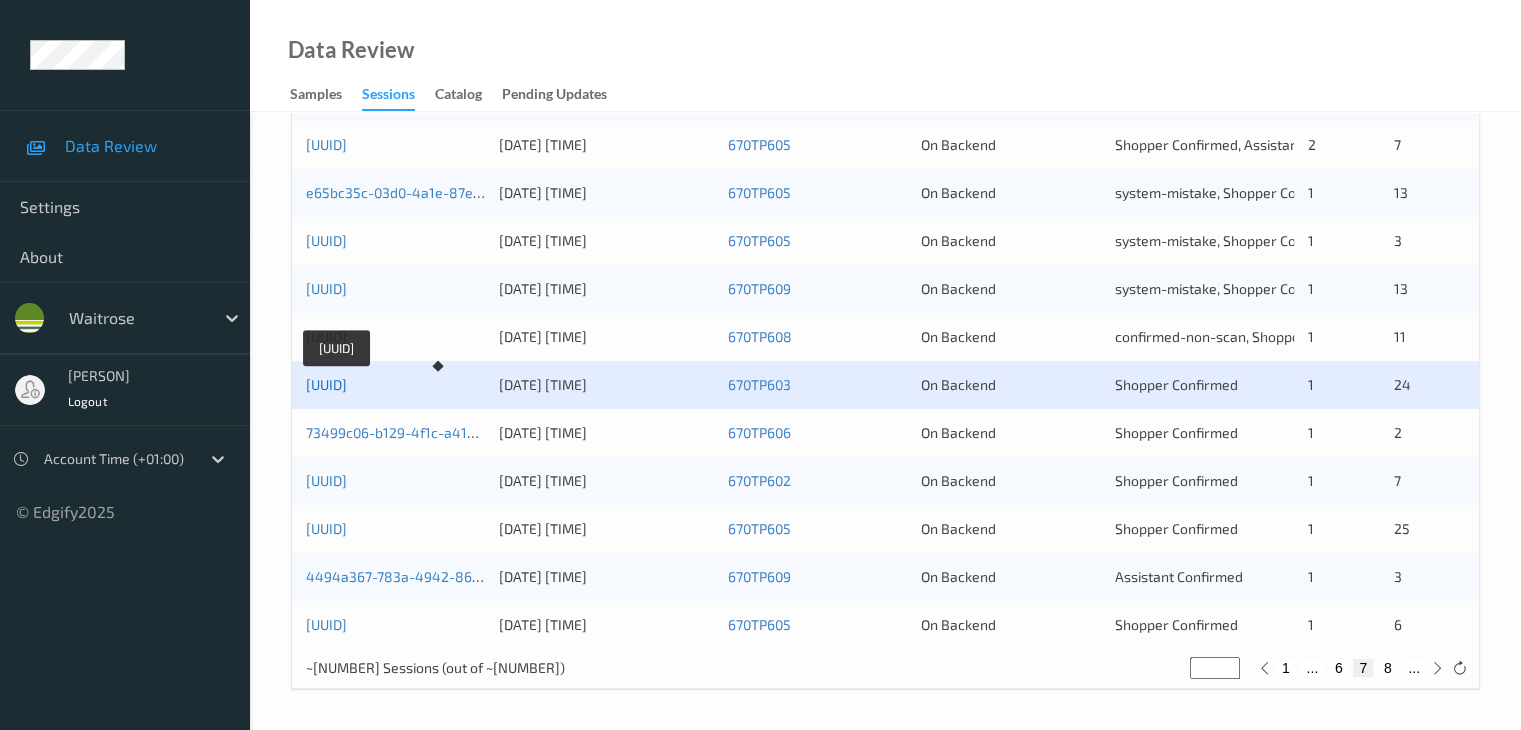 click on "[UUID]" at bounding box center [326, 384] 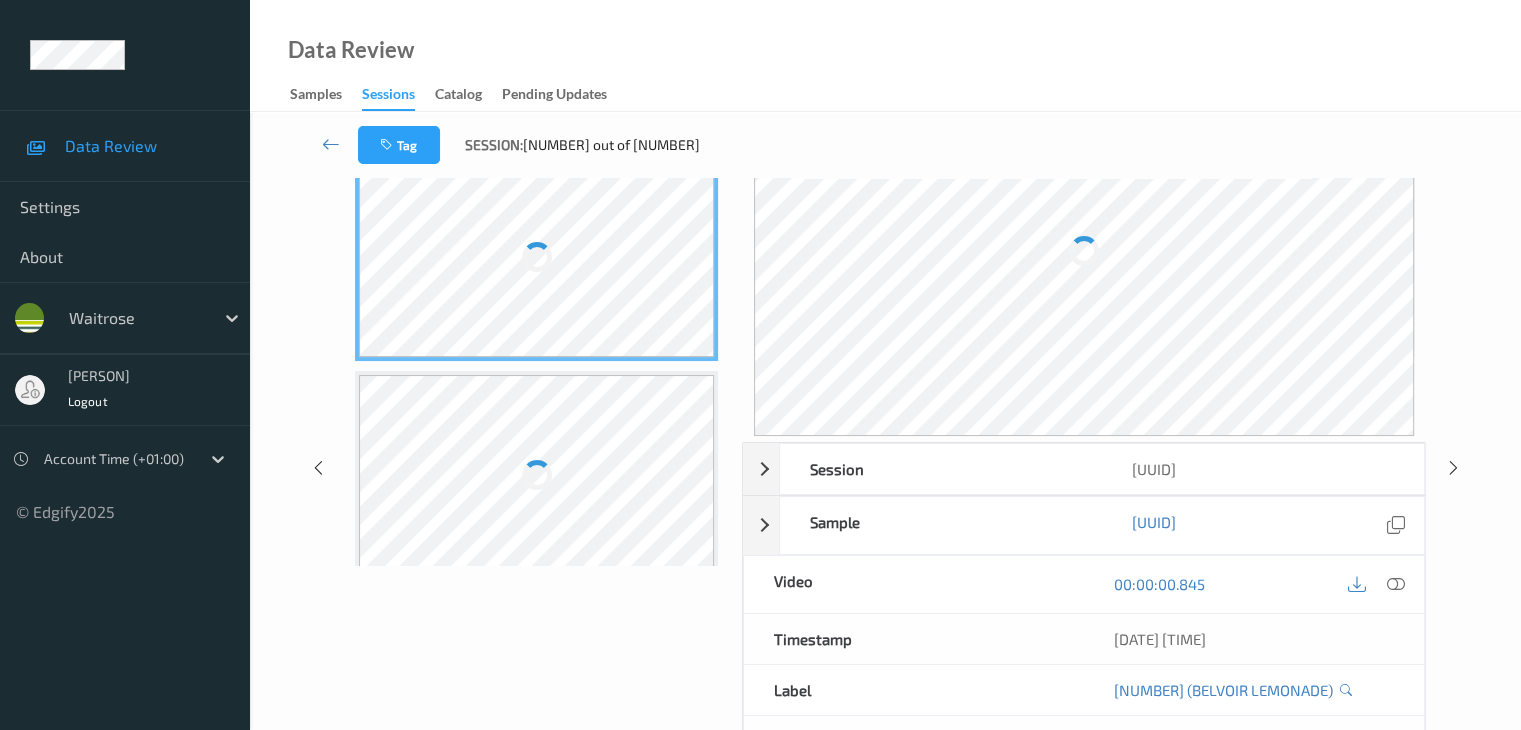 scroll, scrollTop: 0, scrollLeft: 0, axis: both 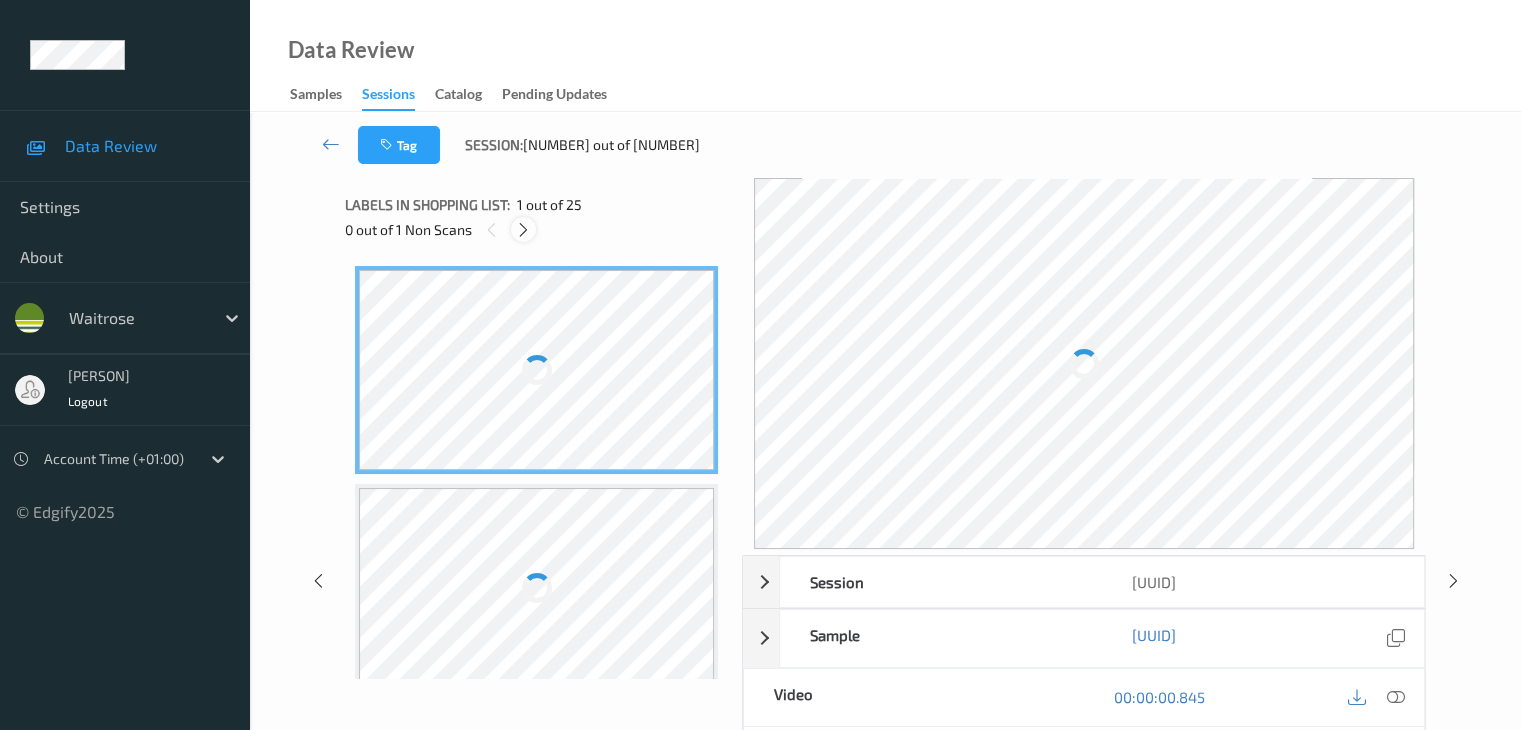 click at bounding box center [523, 230] 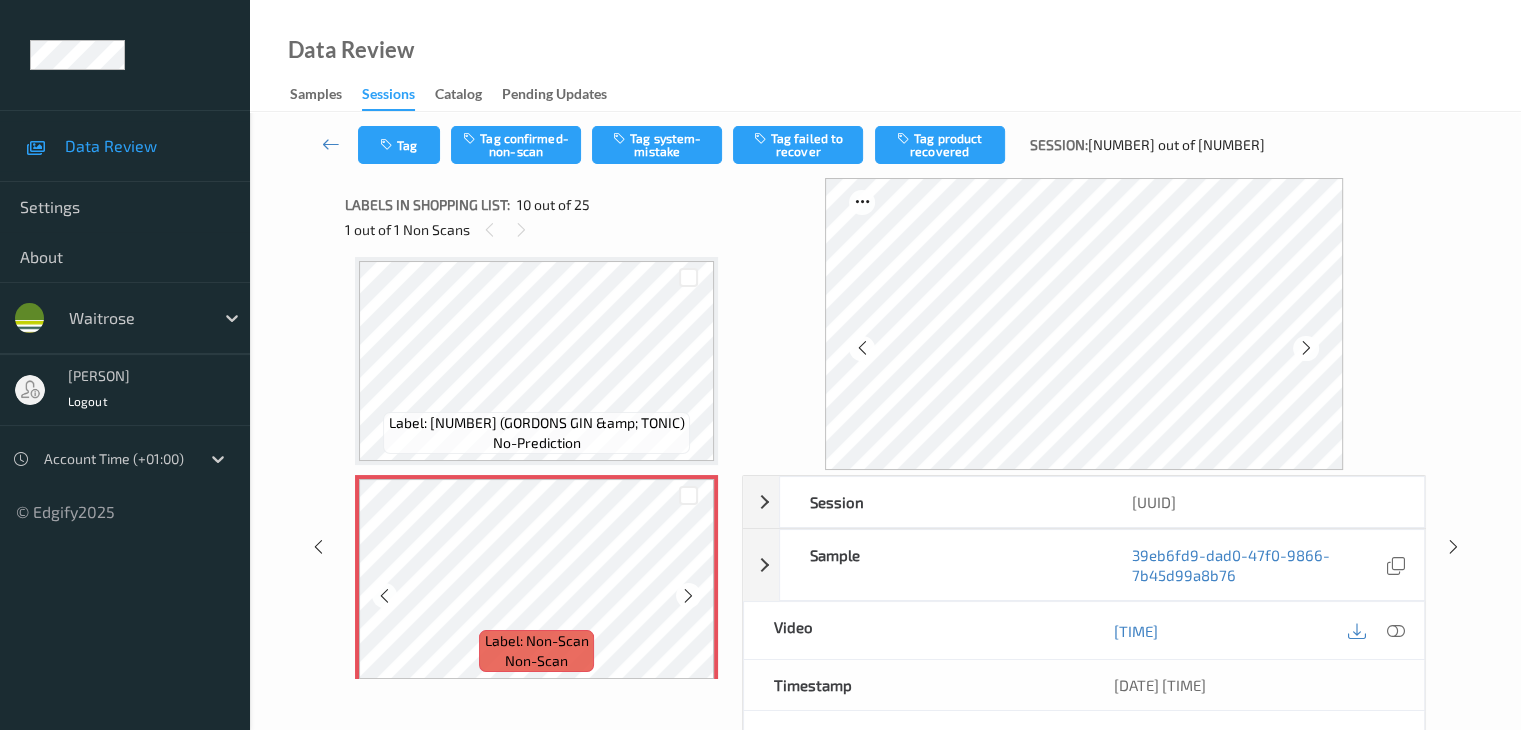 scroll, scrollTop: 1853, scrollLeft: 0, axis: vertical 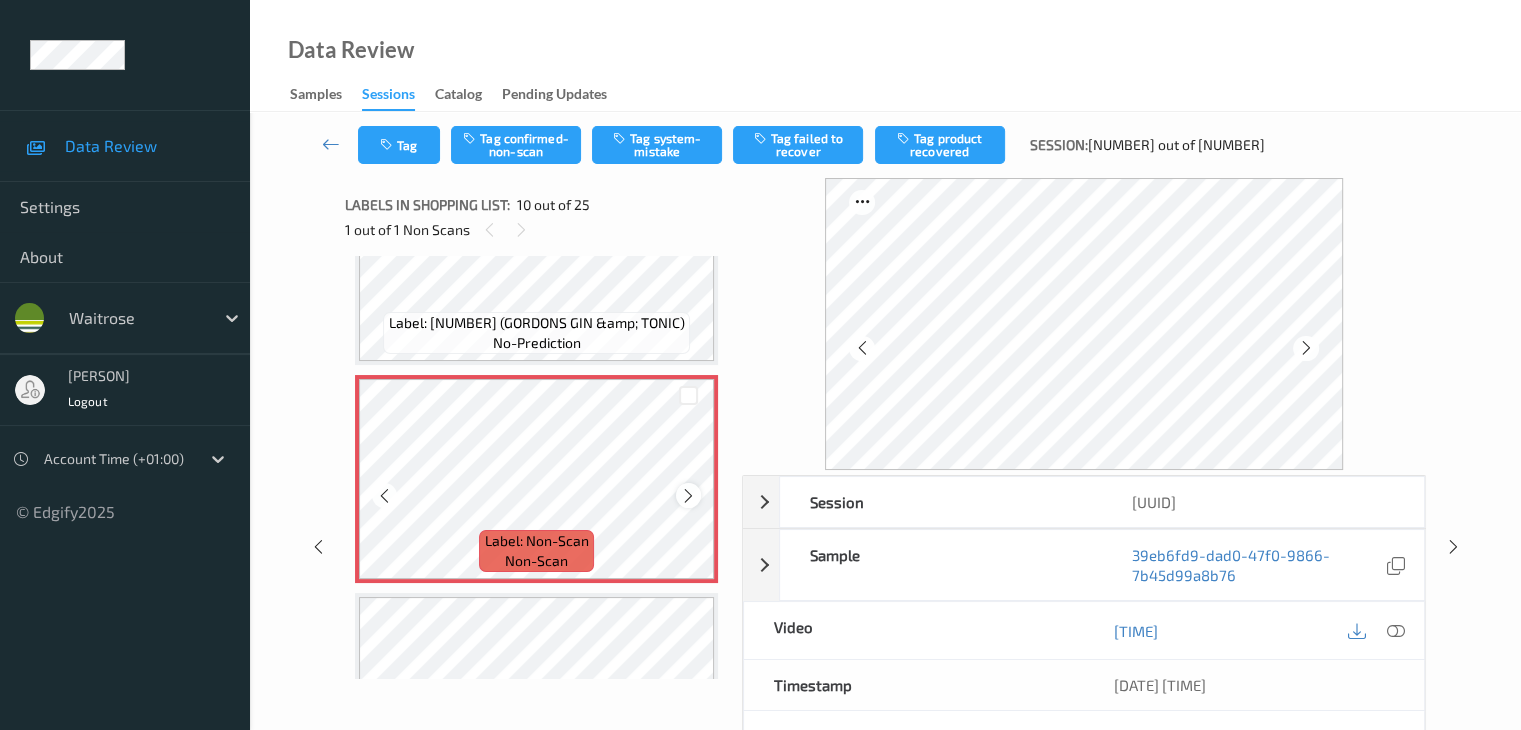 click at bounding box center [688, 496] 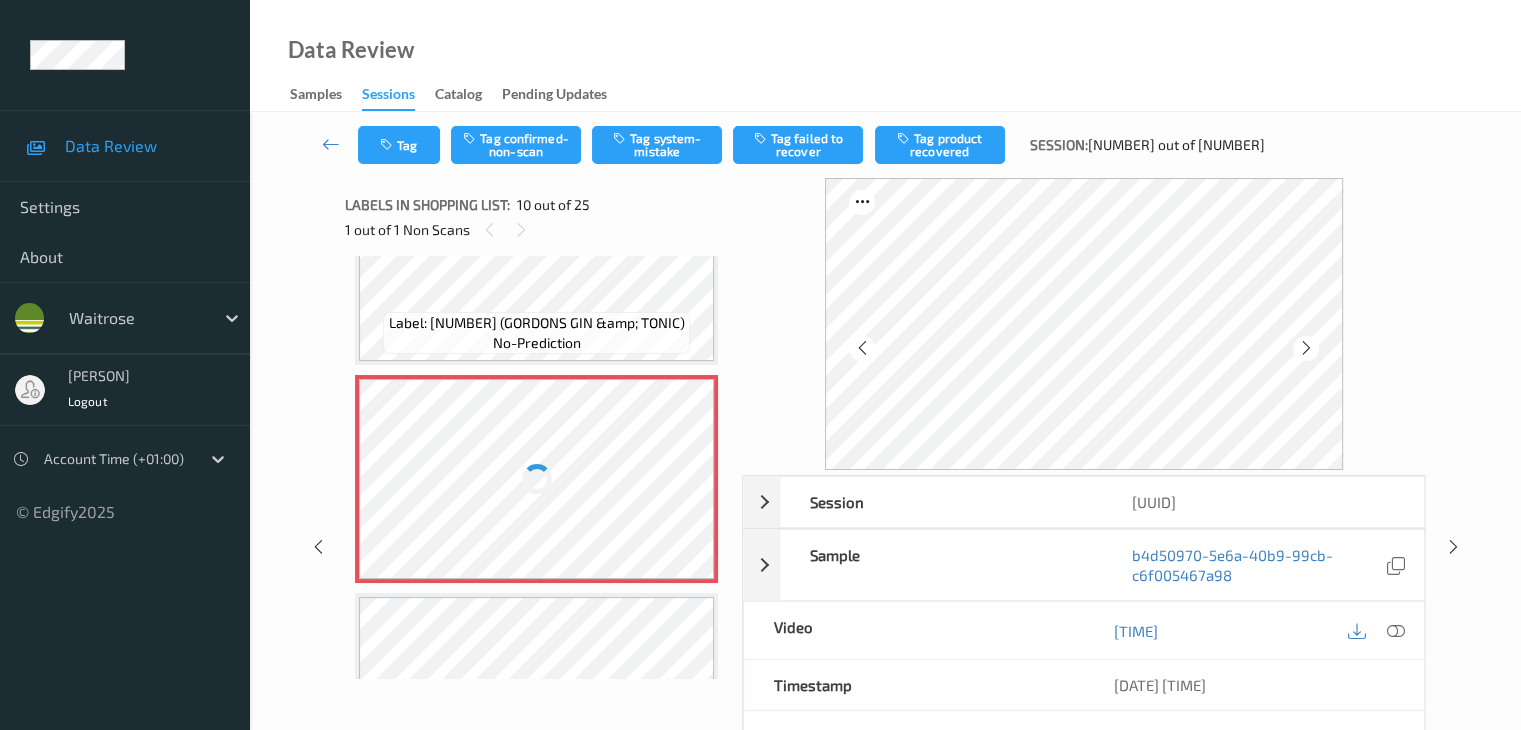 click at bounding box center (536, 479) 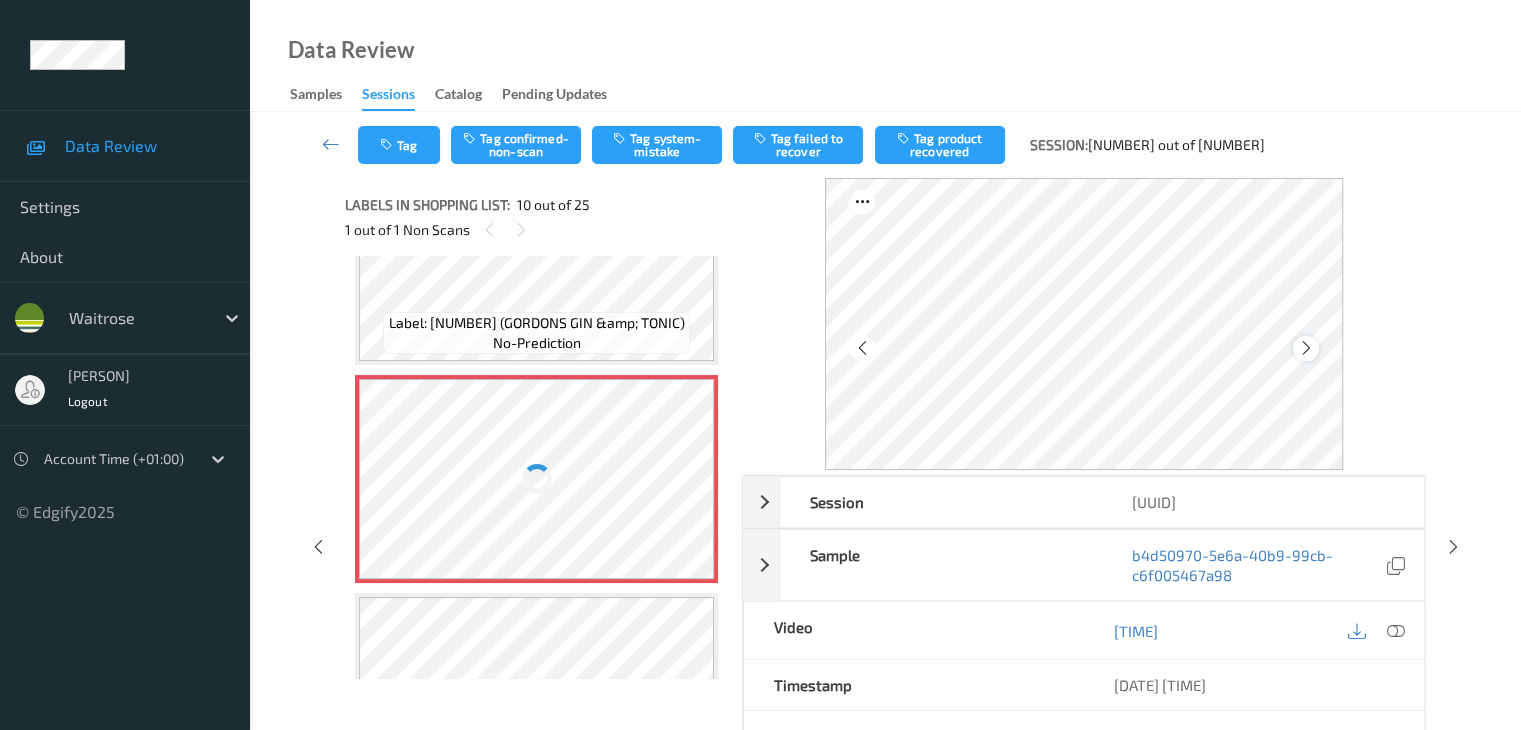 click at bounding box center (1306, 348) 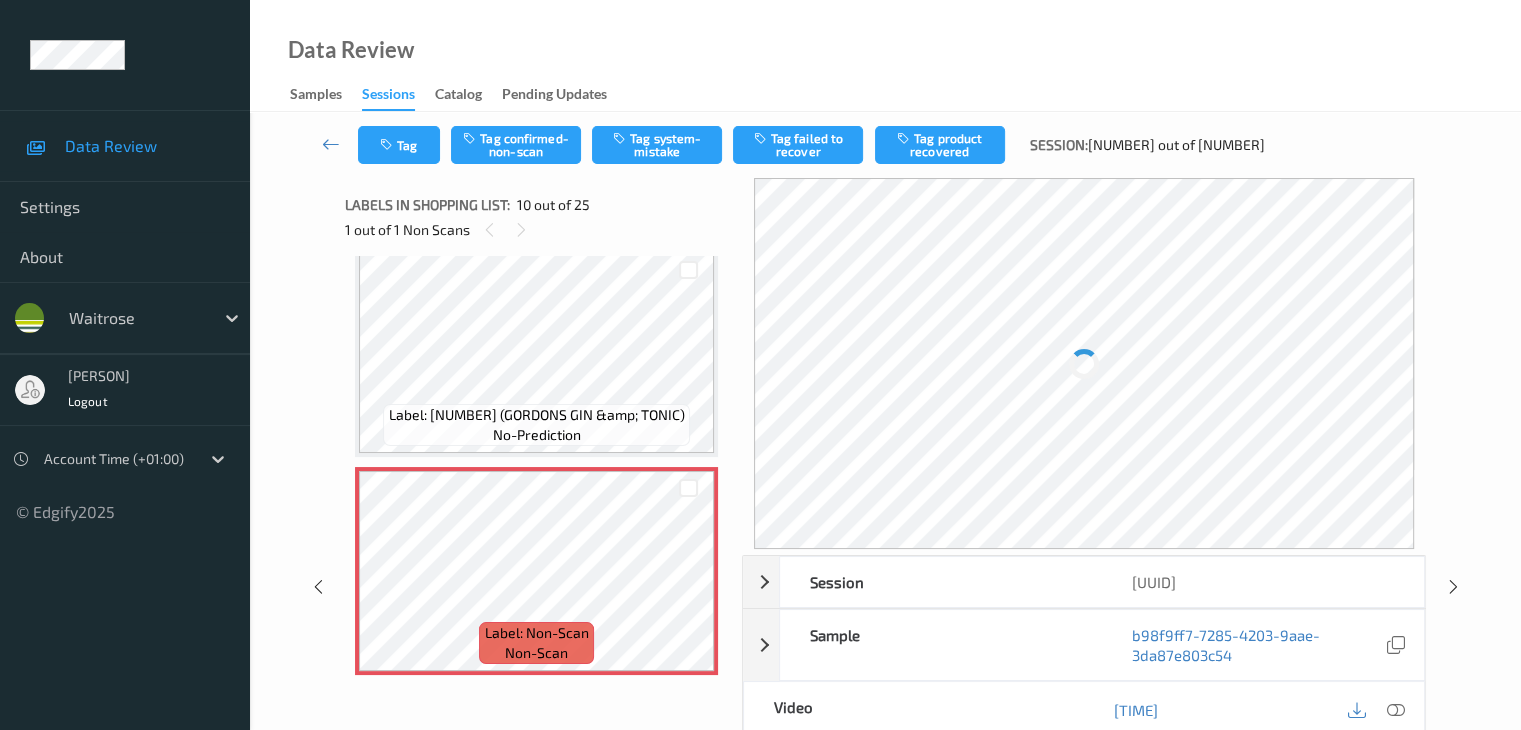 scroll, scrollTop: 1654, scrollLeft: 0, axis: vertical 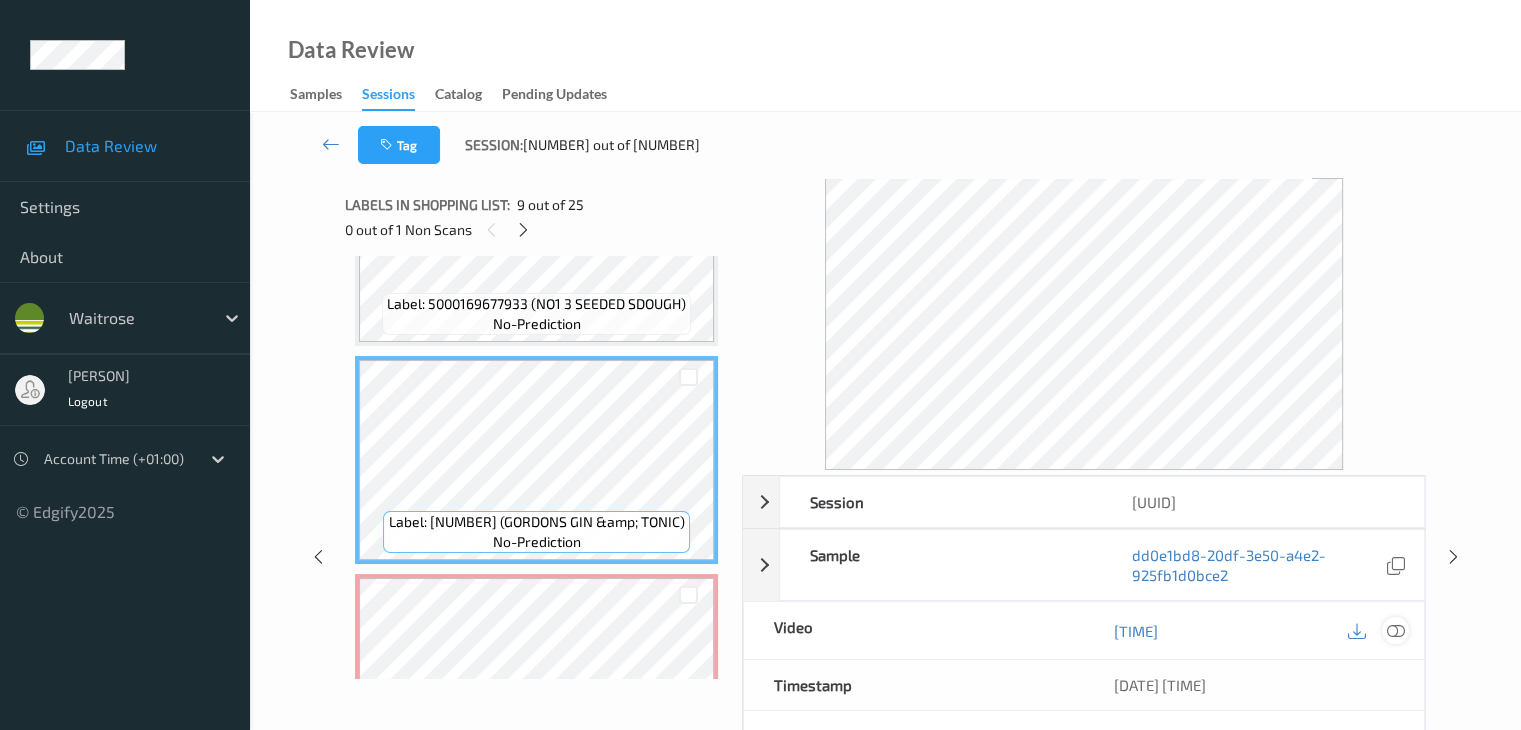 click at bounding box center [1395, 631] 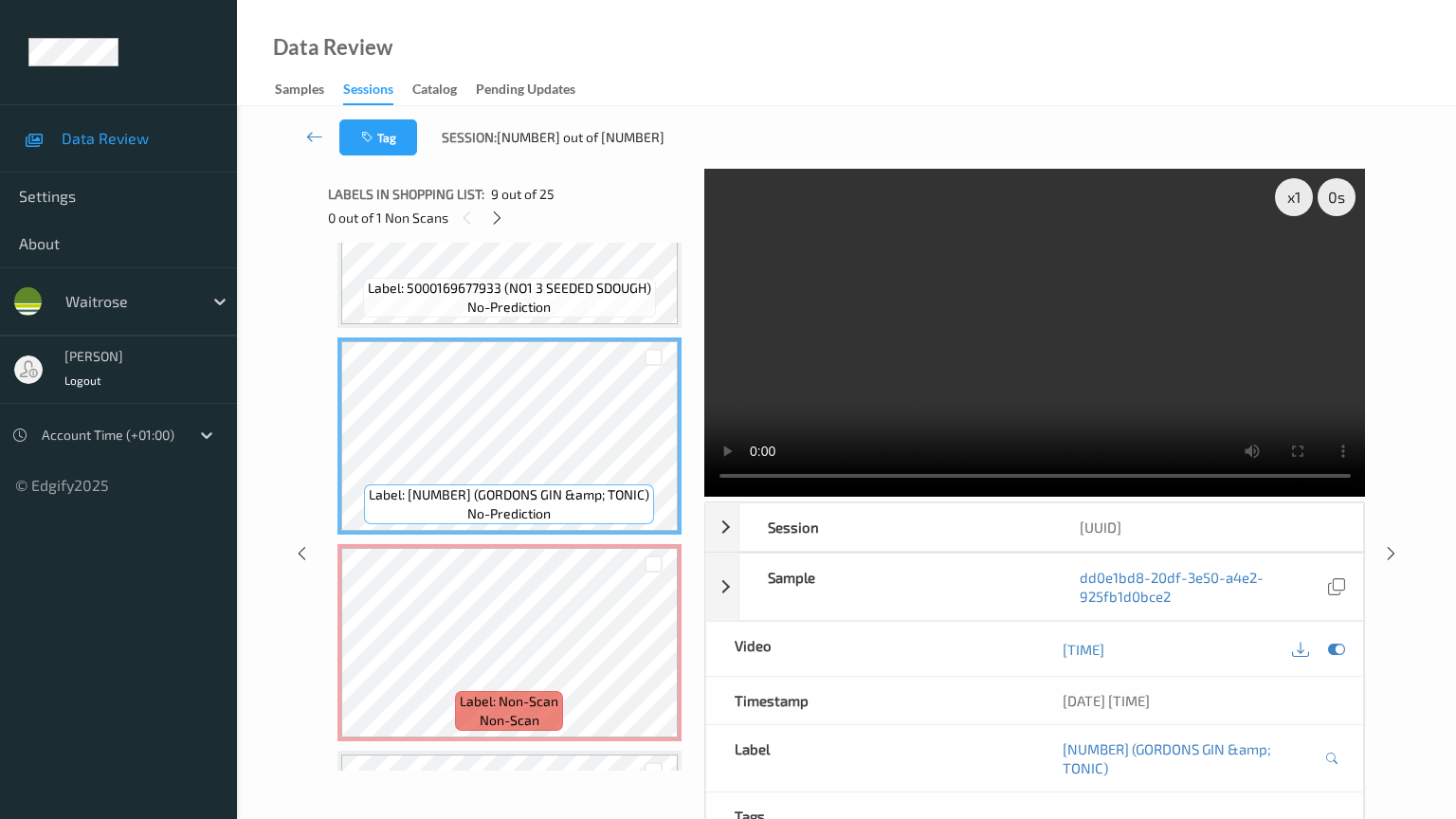 type 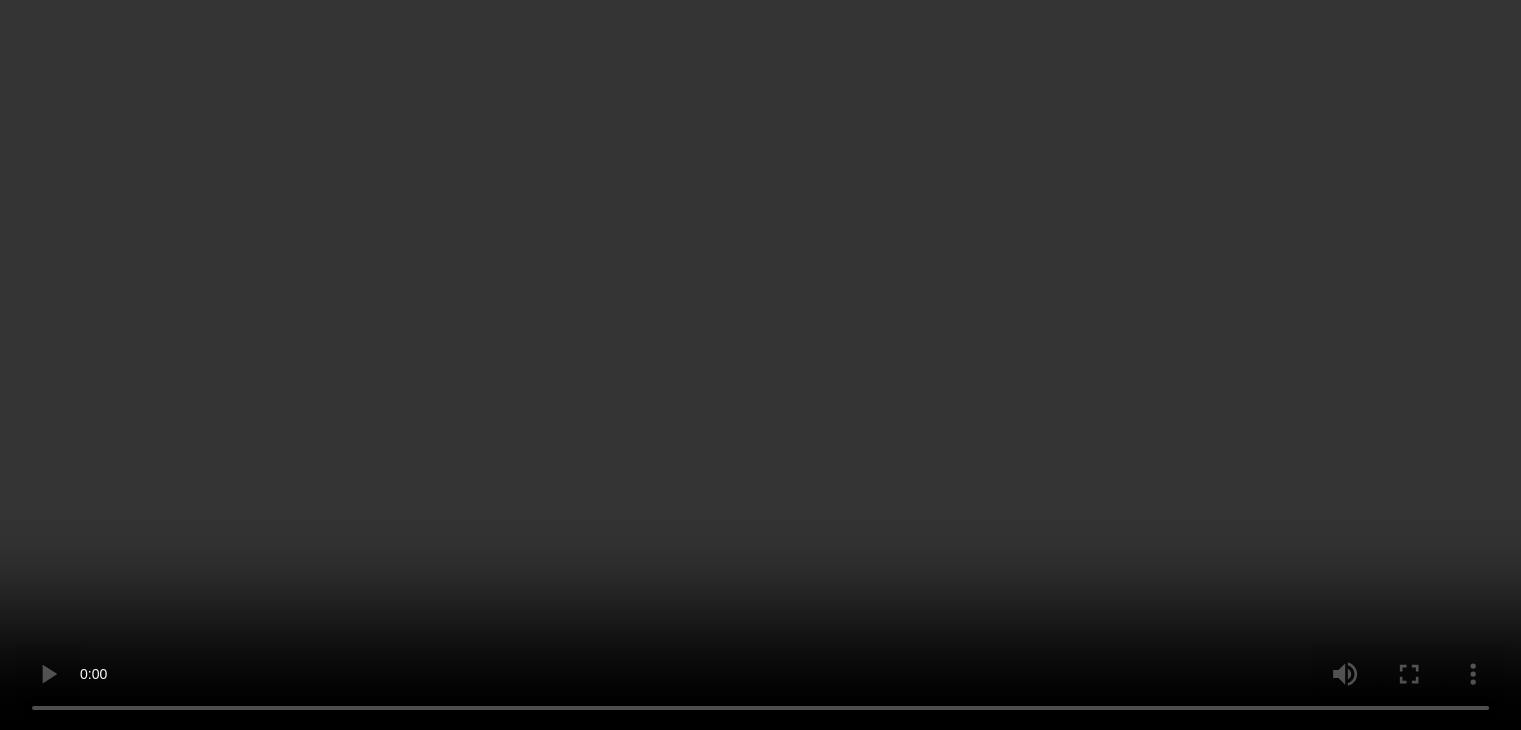 scroll, scrollTop: 1754, scrollLeft: 0, axis: vertical 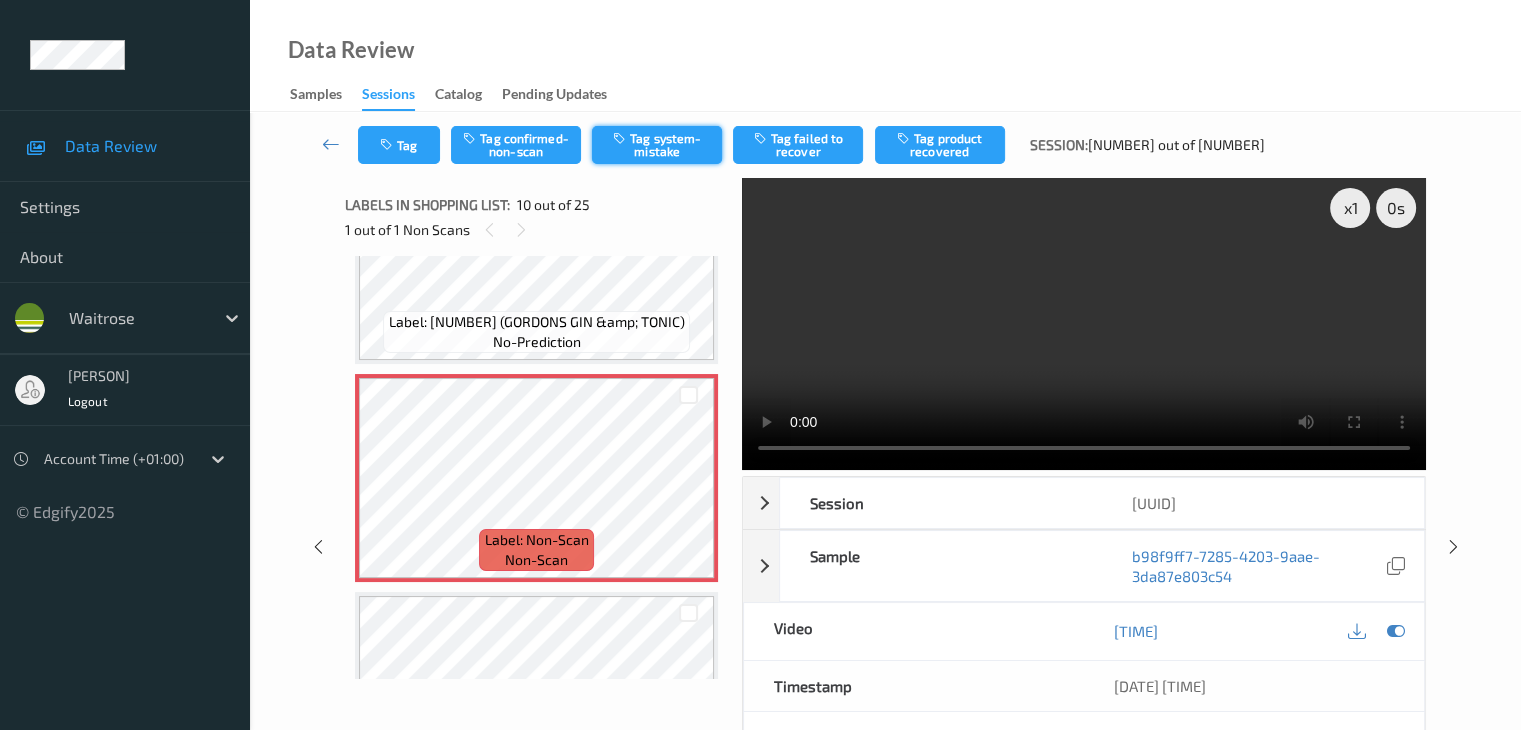 click on "Tag   system-mistake" at bounding box center (657, 145) 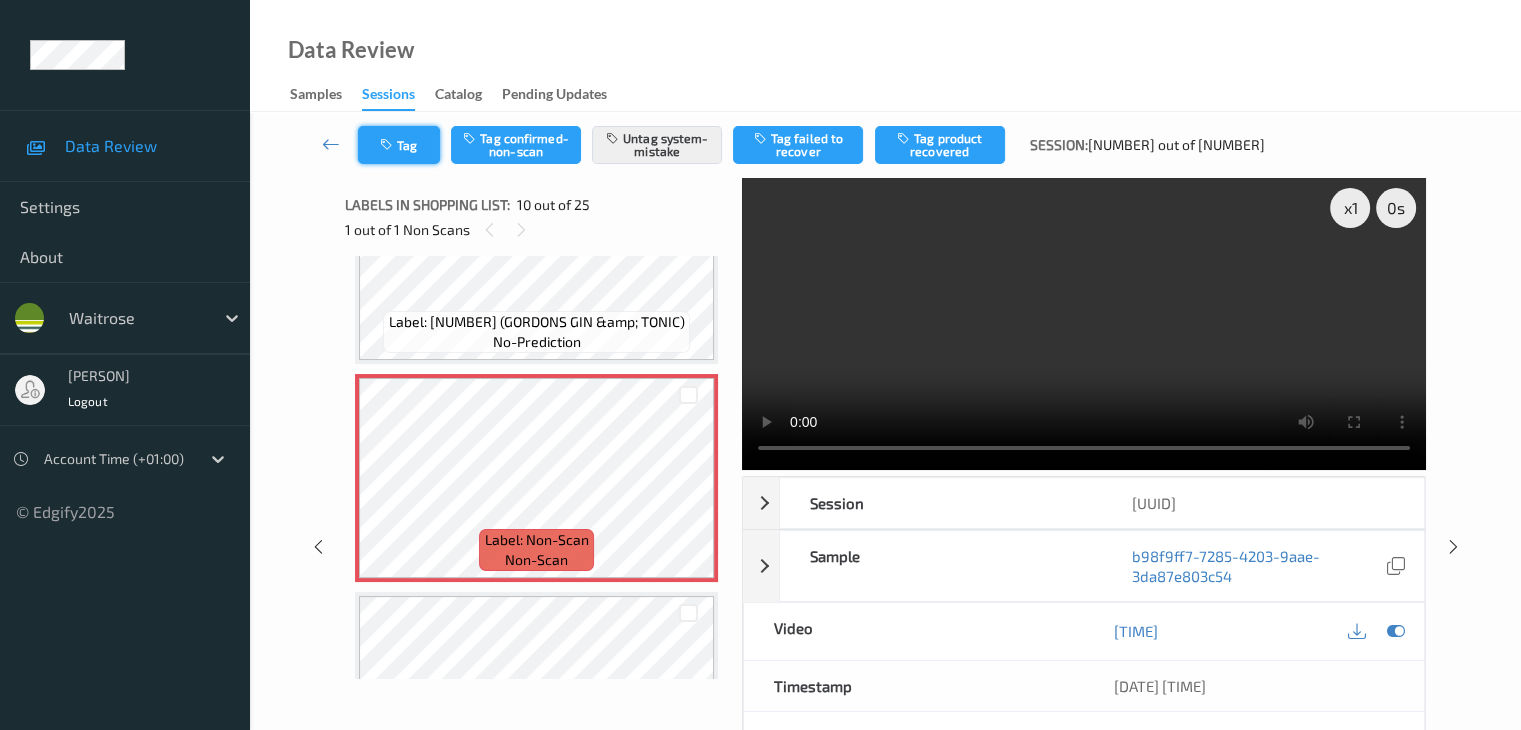 click at bounding box center (388, 145) 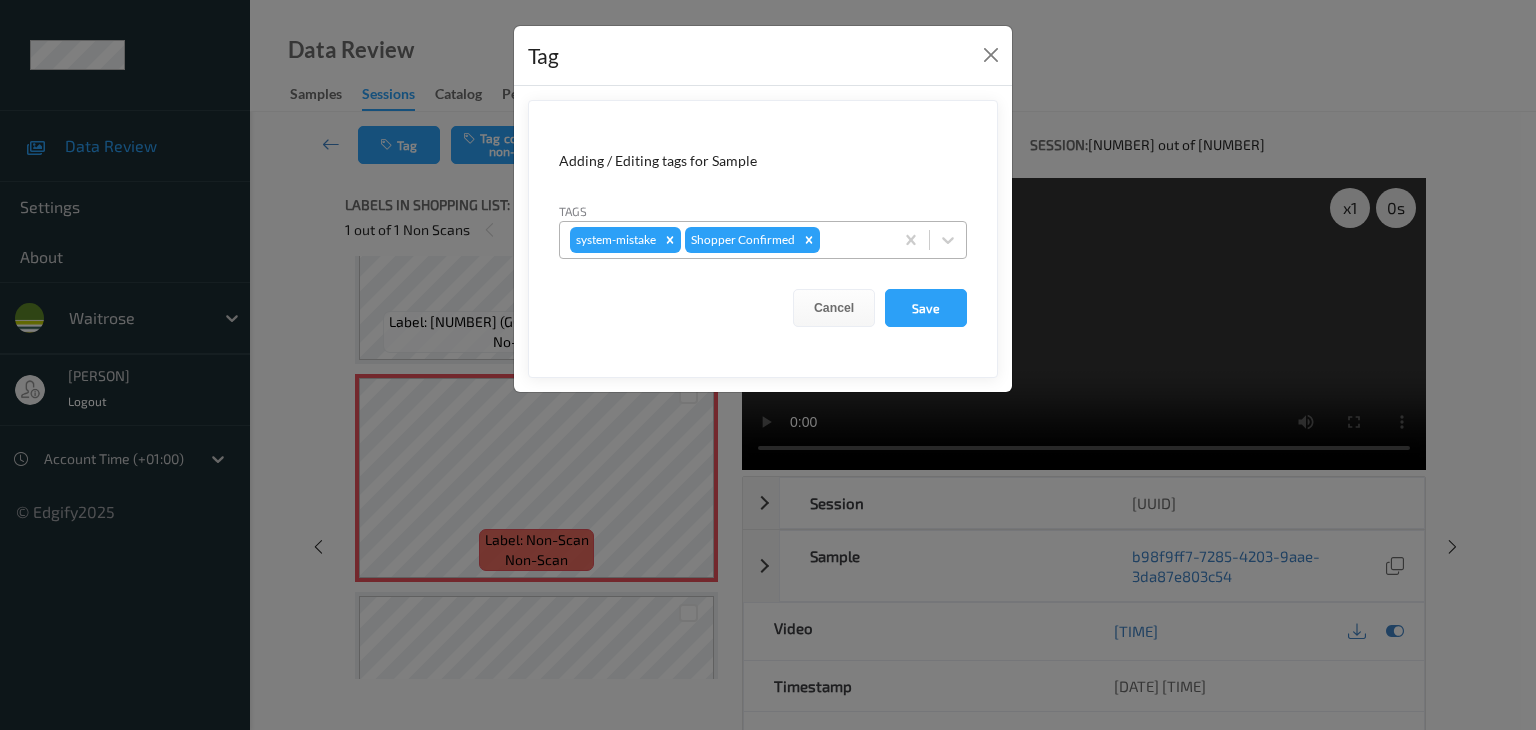 click at bounding box center [853, 240] 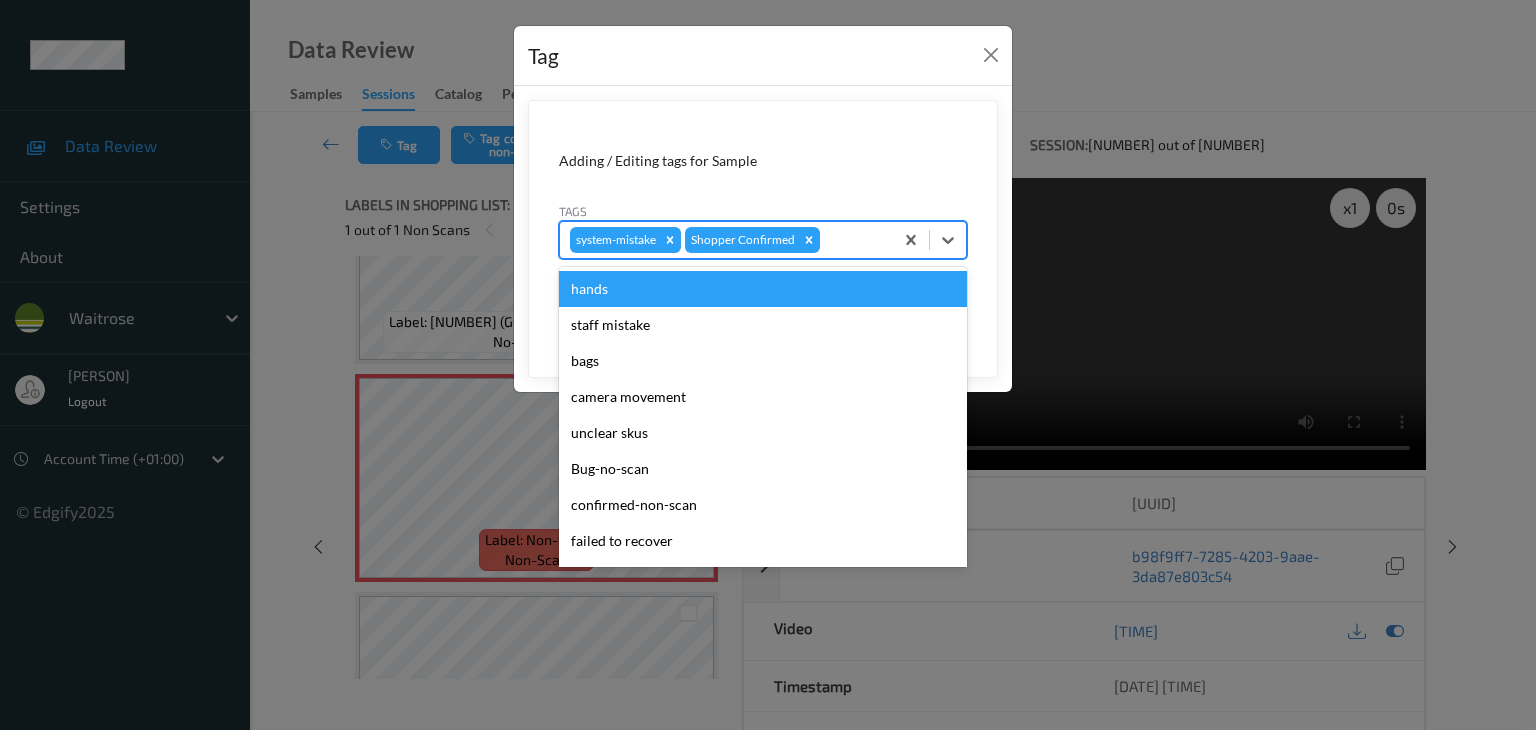 type on "u" 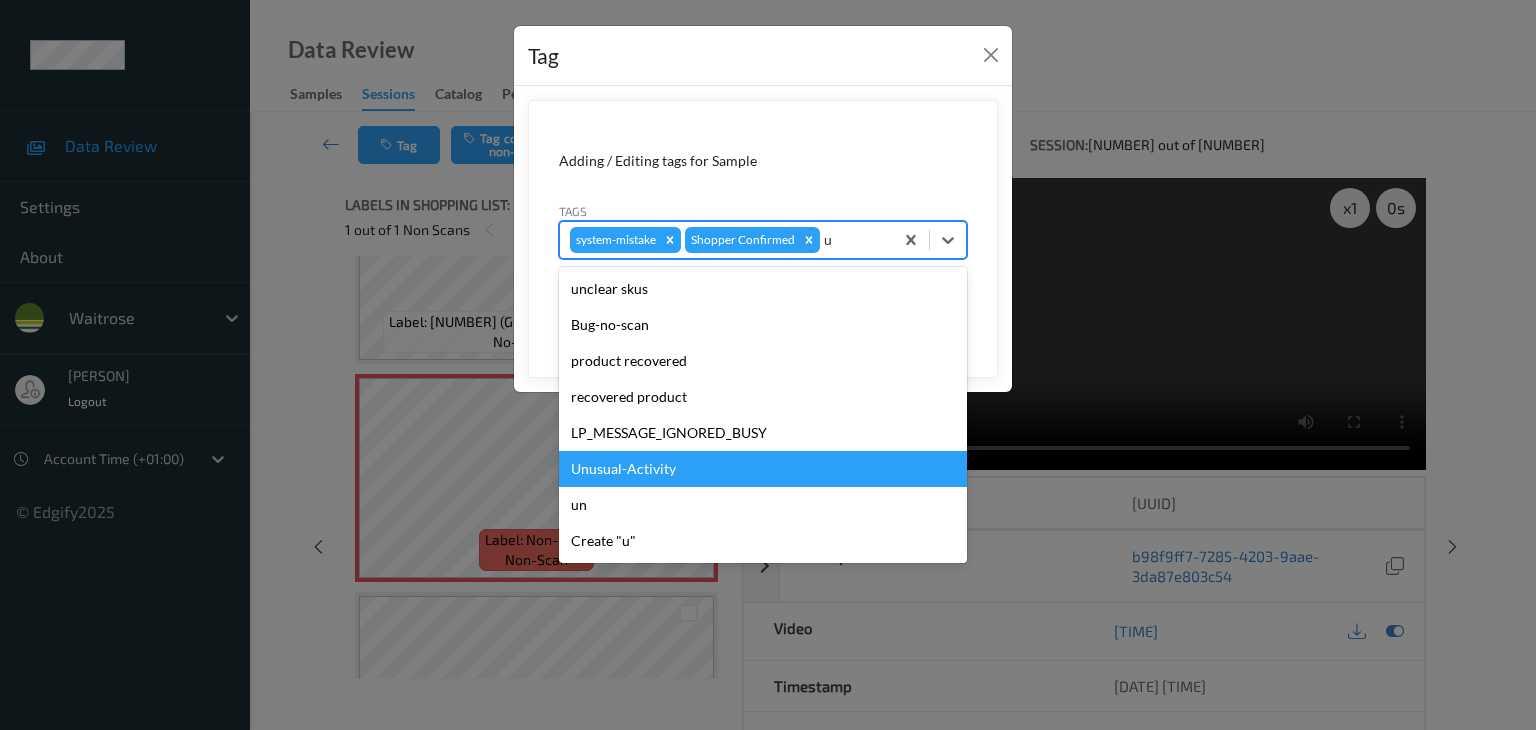 click on "Unusual-Activity" at bounding box center [763, 469] 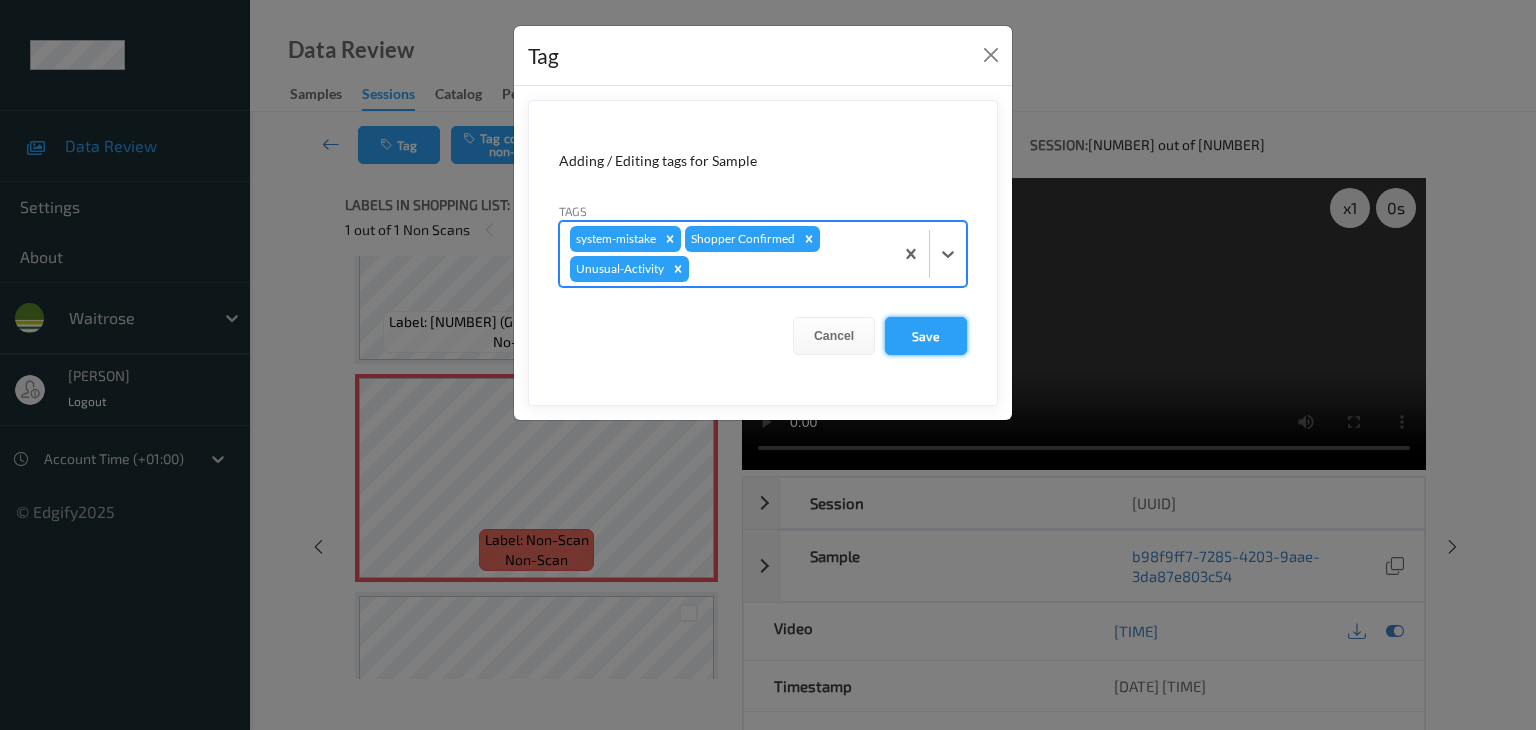 click on "Save" at bounding box center (926, 336) 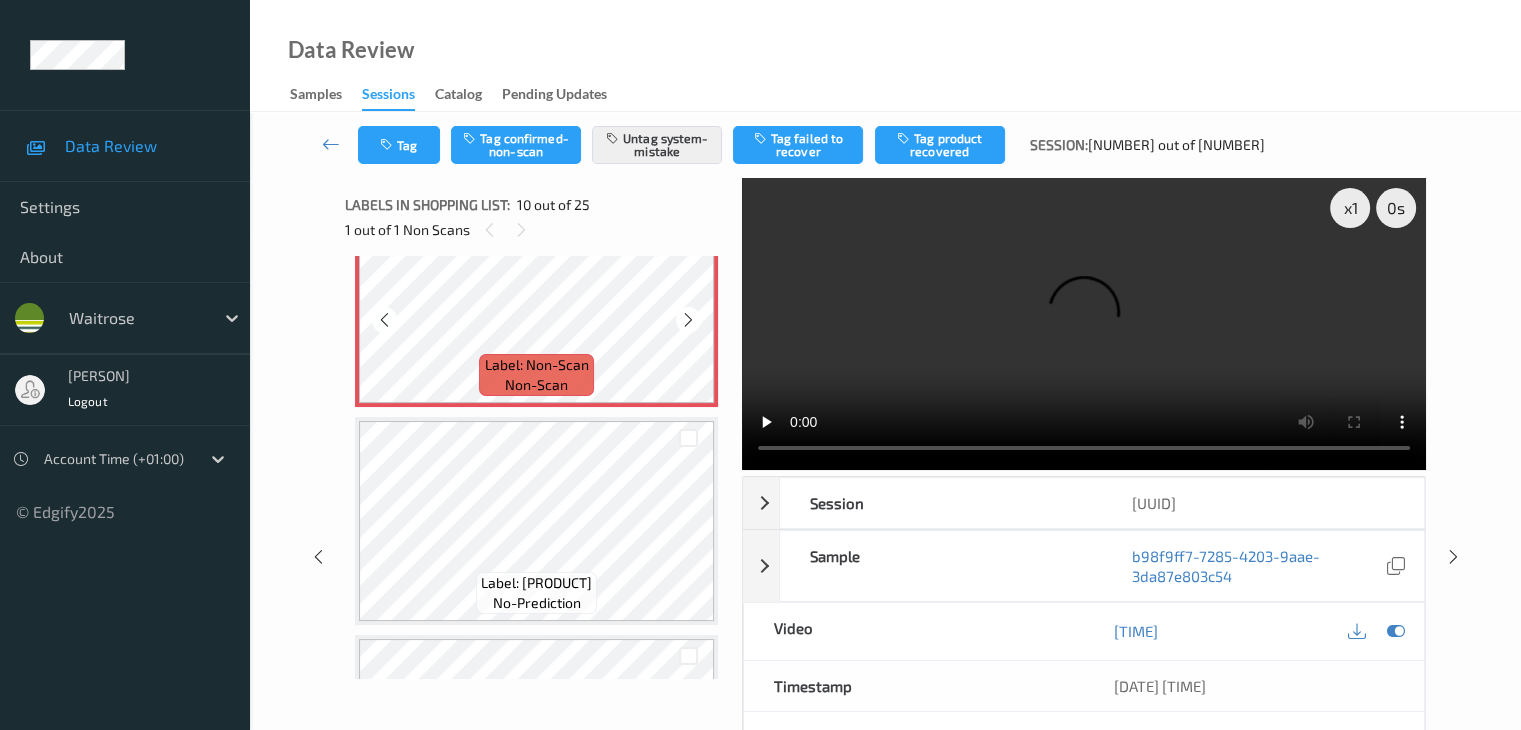 scroll, scrollTop: 2054, scrollLeft: 0, axis: vertical 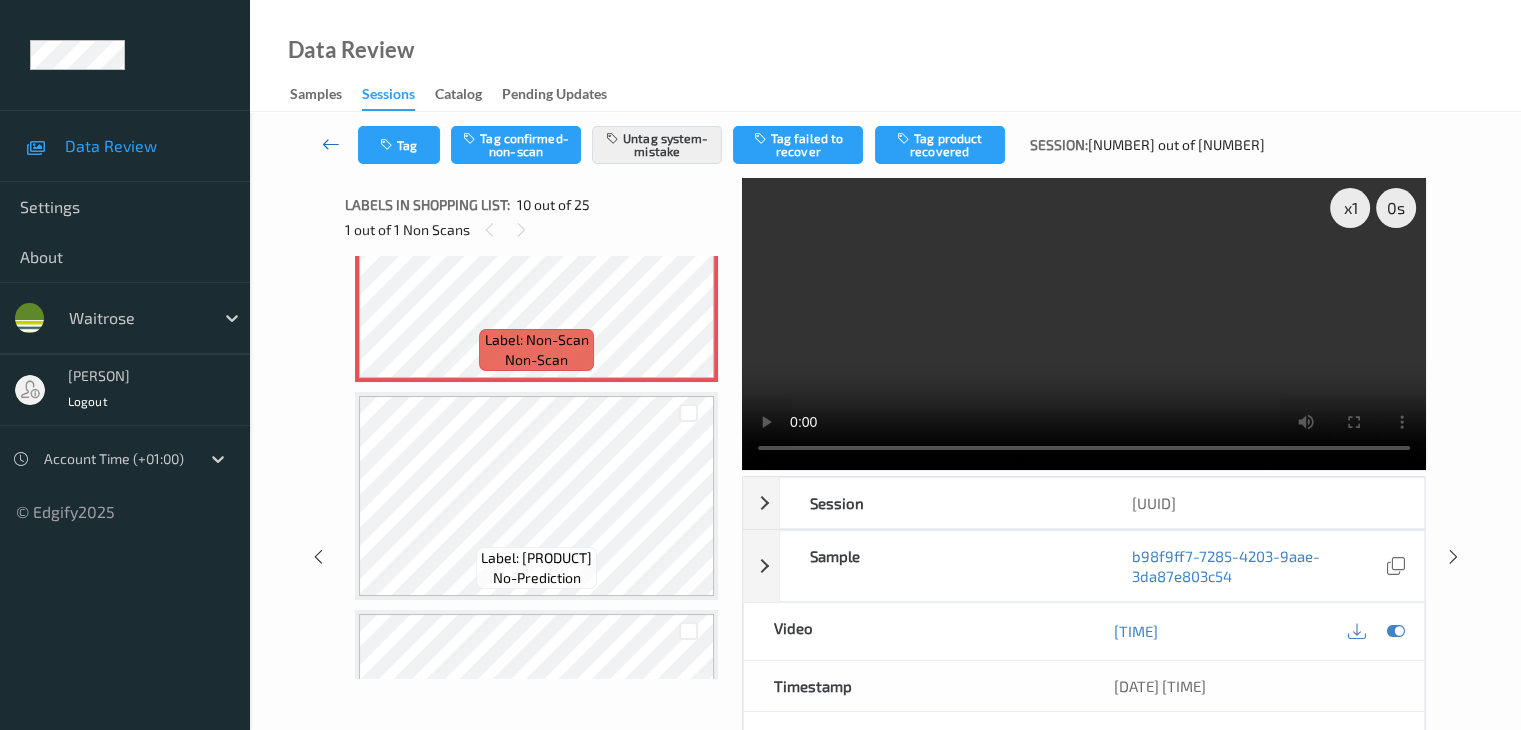 click at bounding box center (331, 144) 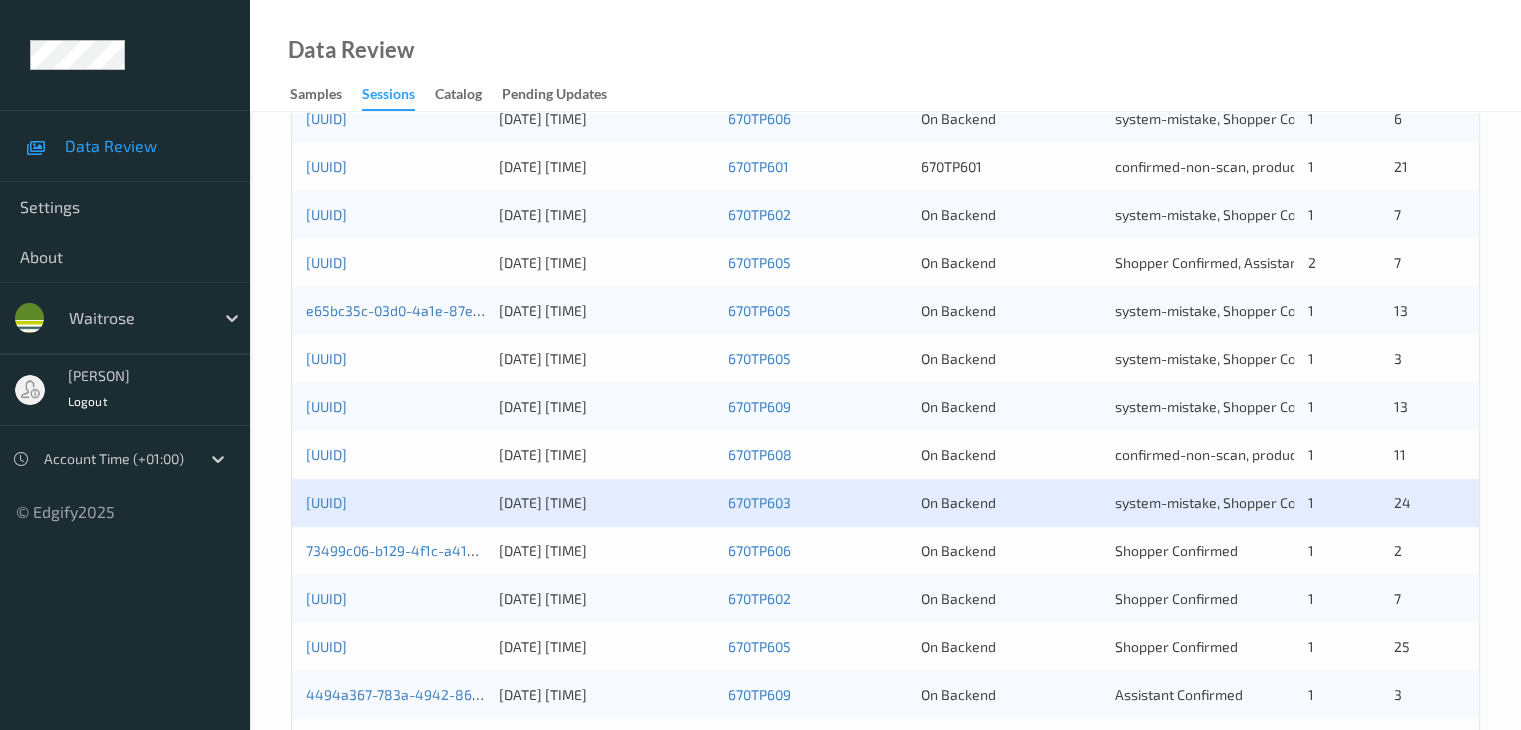 scroll, scrollTop: 932, scrollLeft: 0, axis: vertical 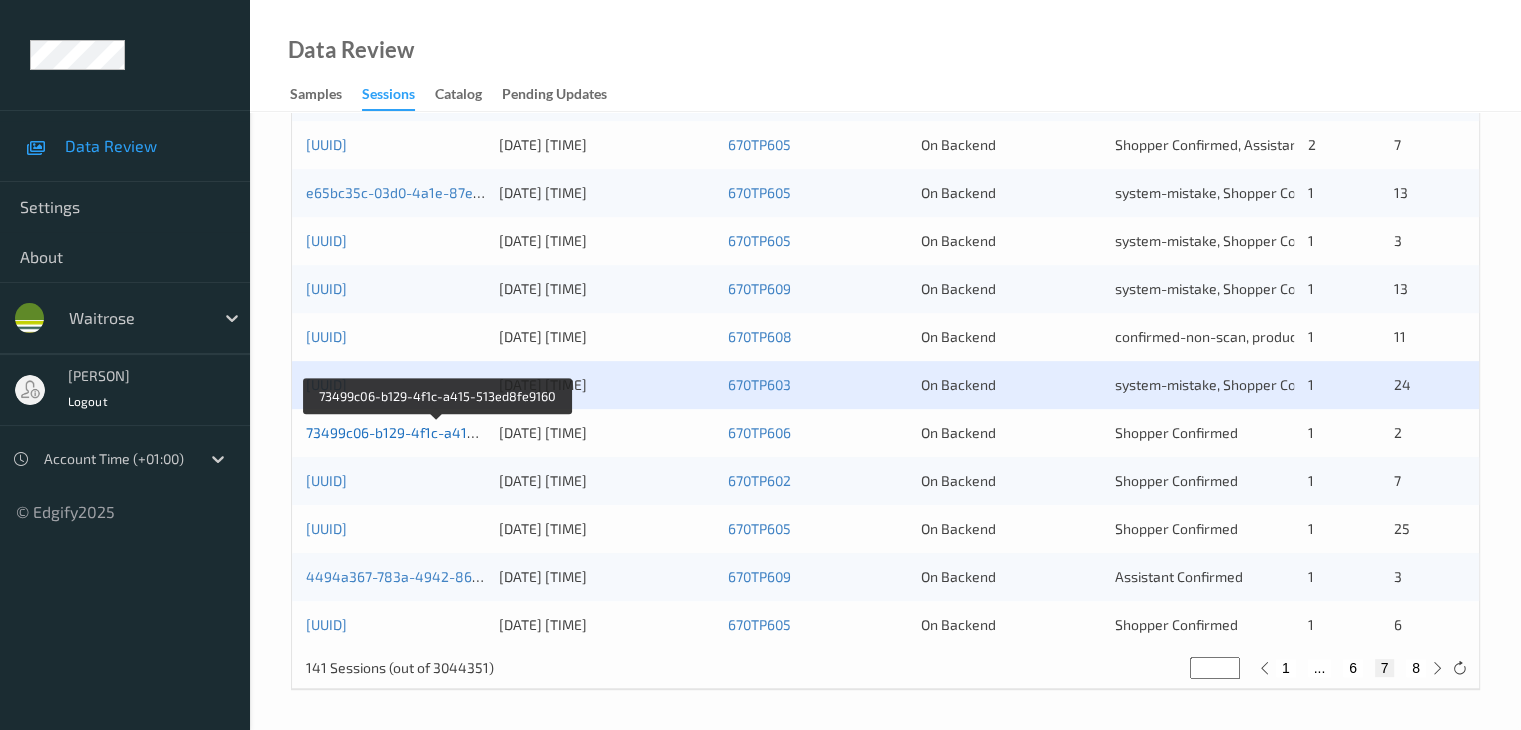 click on "[UUID]" at bounding box center (438, 432) 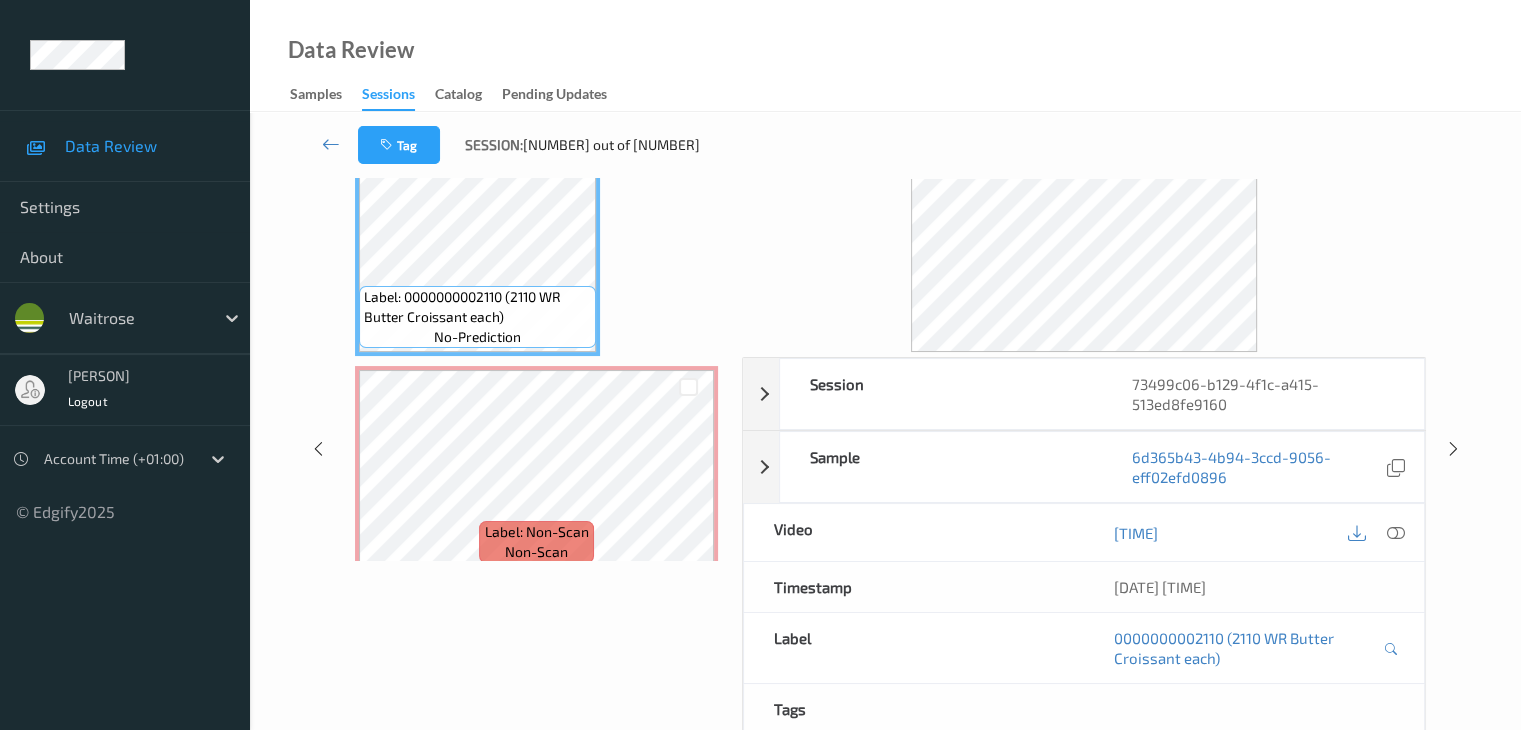 scroll, scrollTop: 0, scrollLeft: 0, axis: both 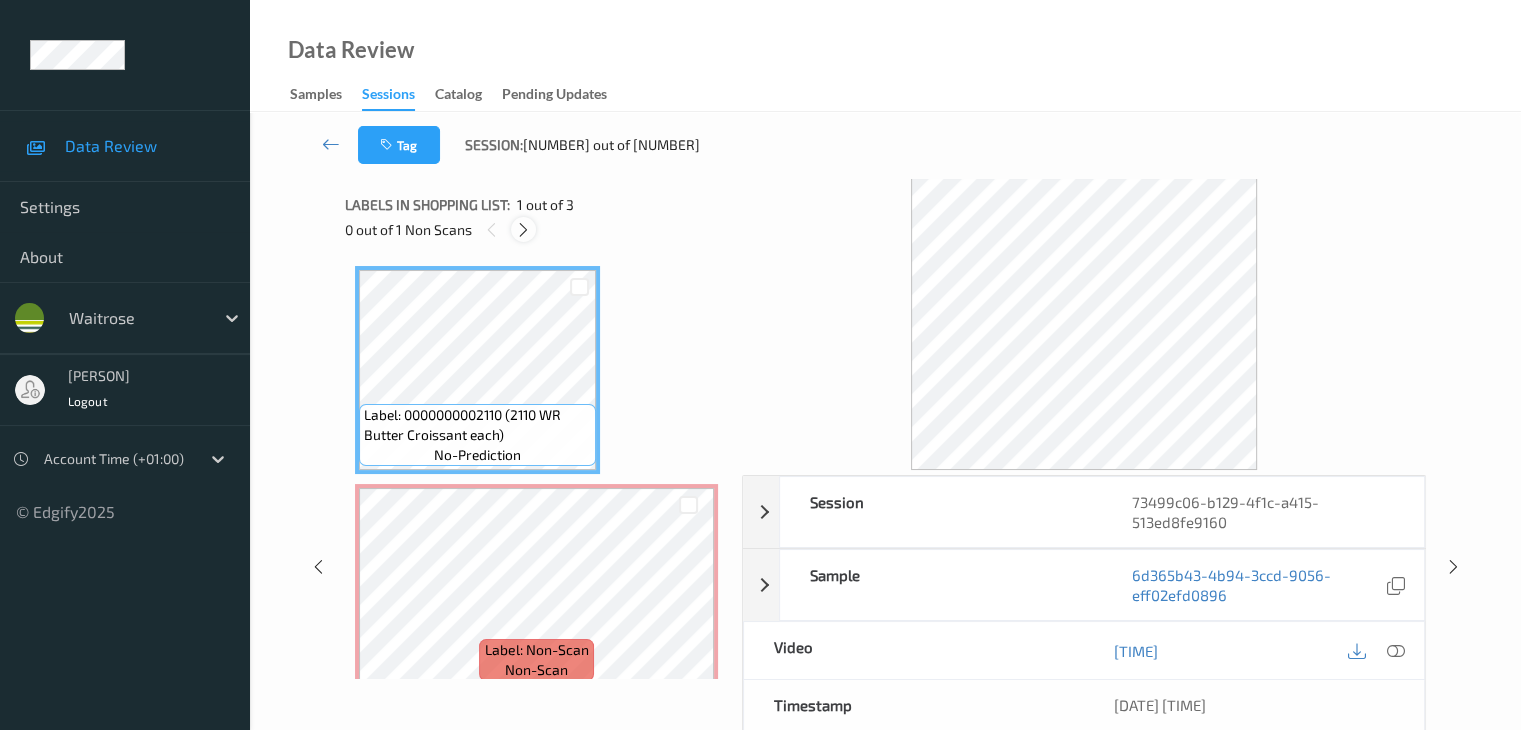 click at bounding box center [523, 230] 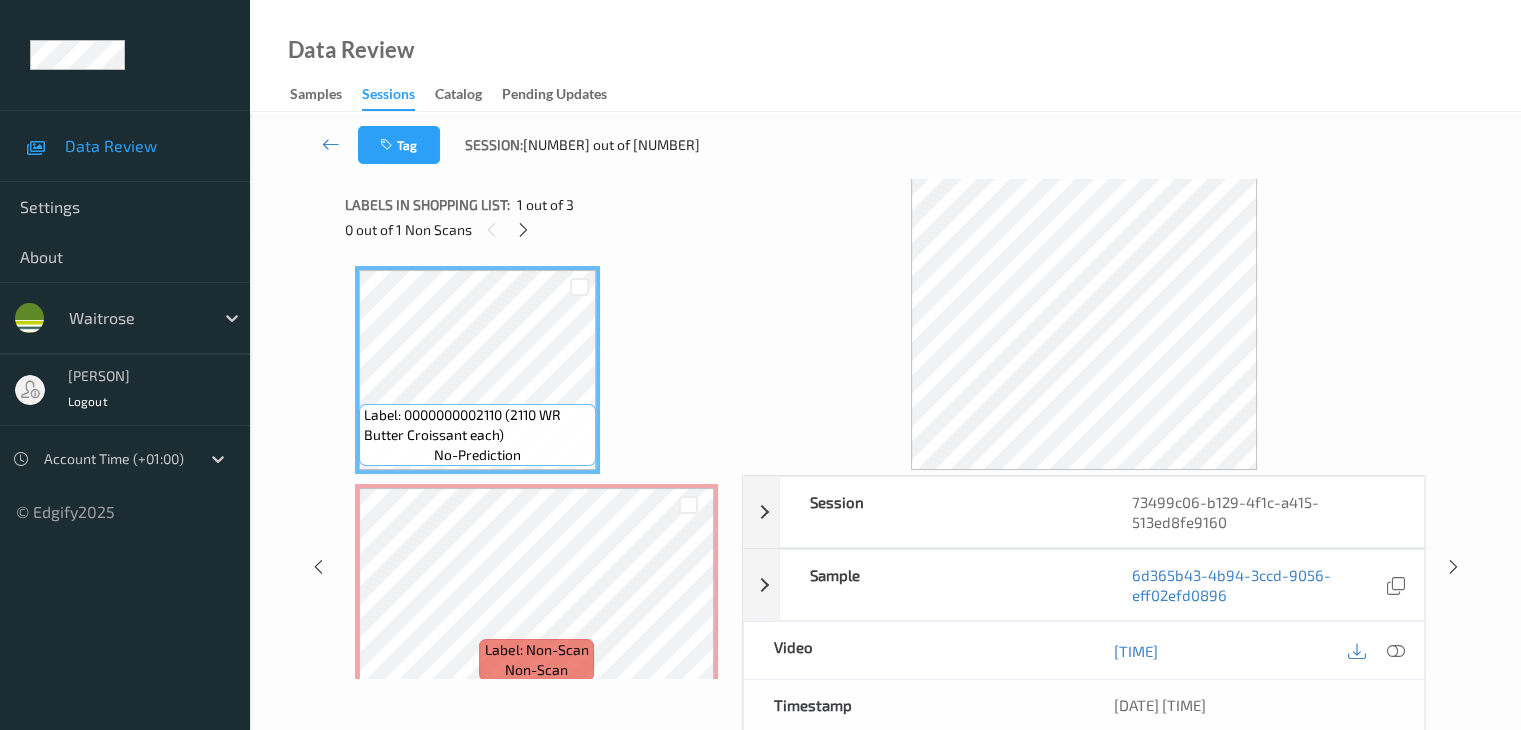 scroll, scrollTop: 10, scrollLeft: 0, axis: vertical 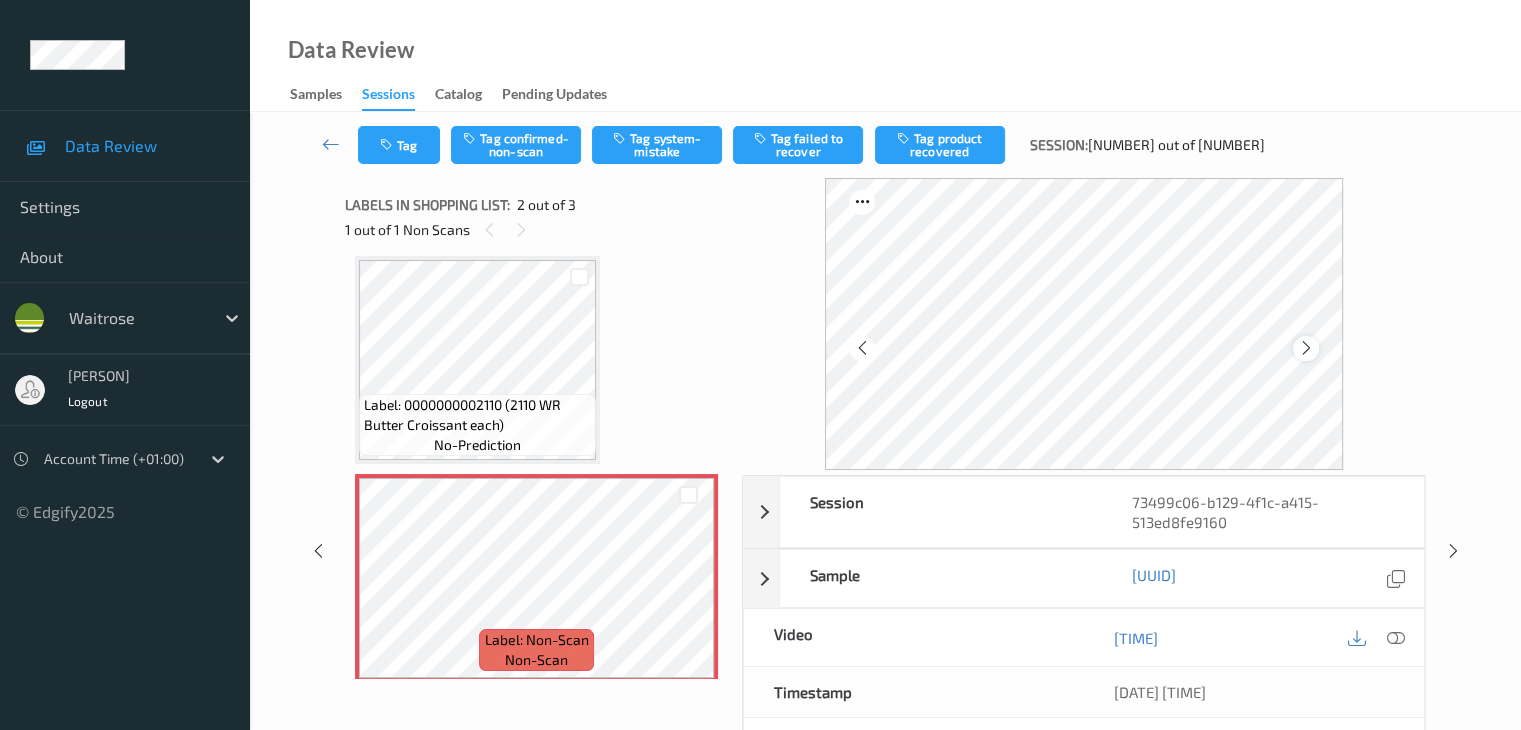 click at bounding box center [1305, 348] 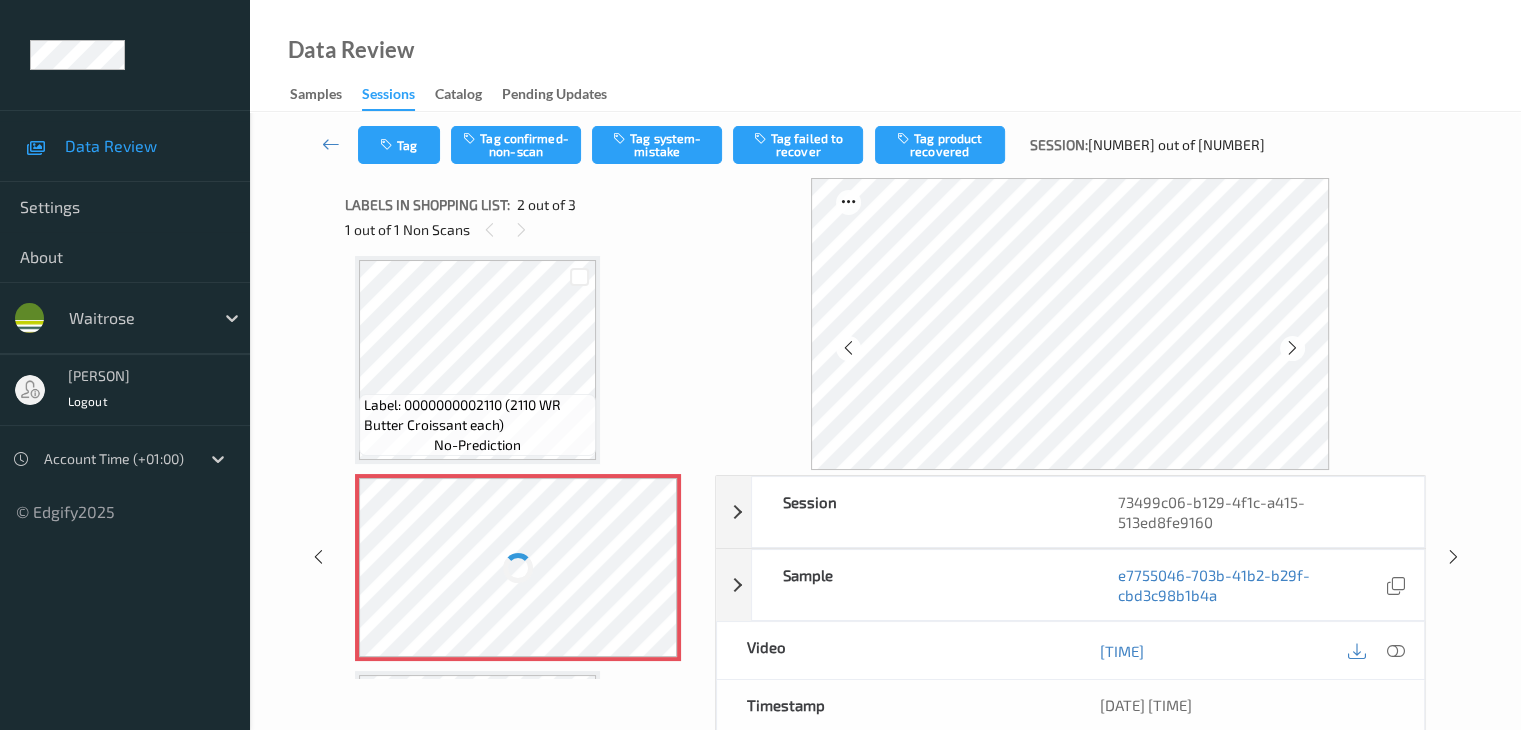 click at bounding box center (1292, 348) 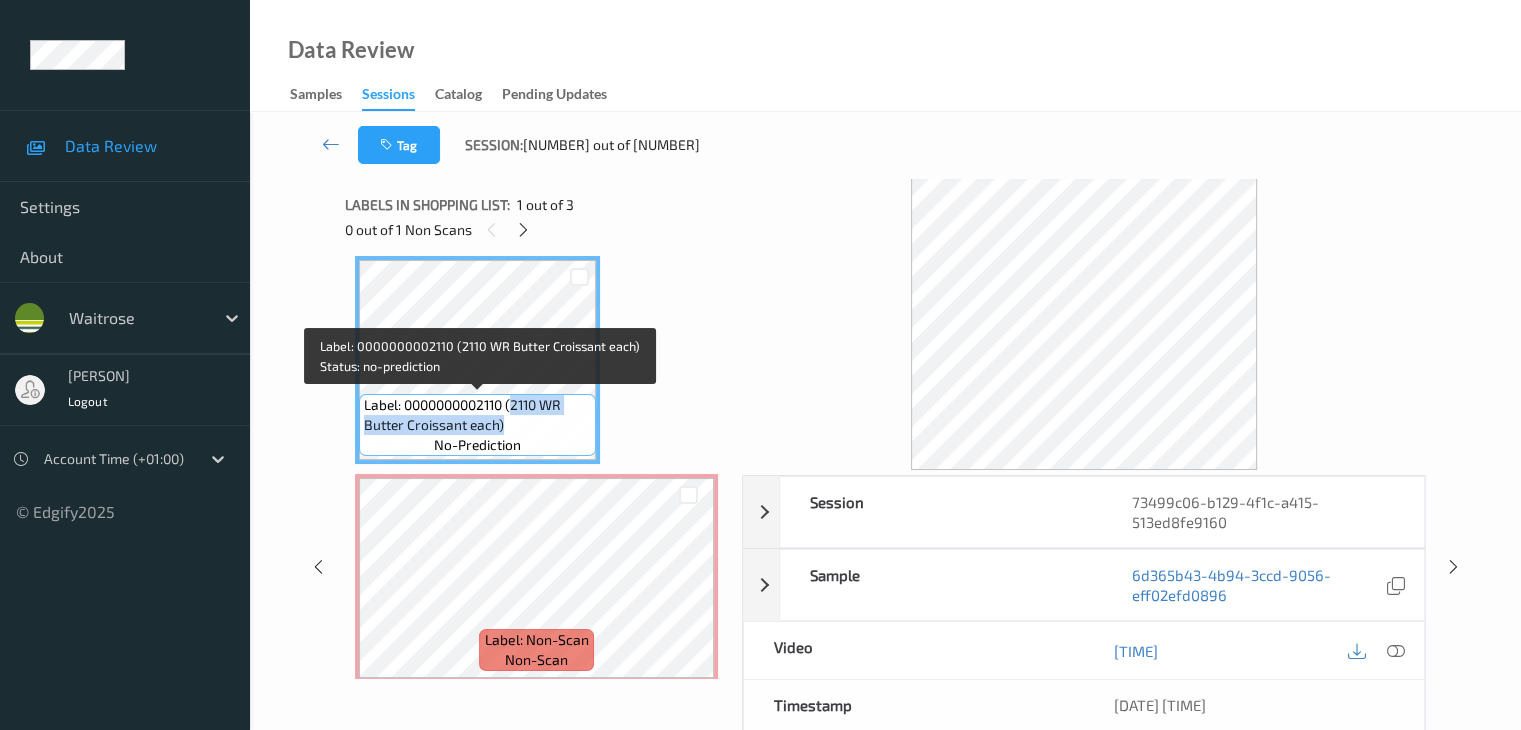 drag, startPoint x: 514, startPoint y: 401, endPoint x: 516, endPoint y: 419, distance: 18.110771 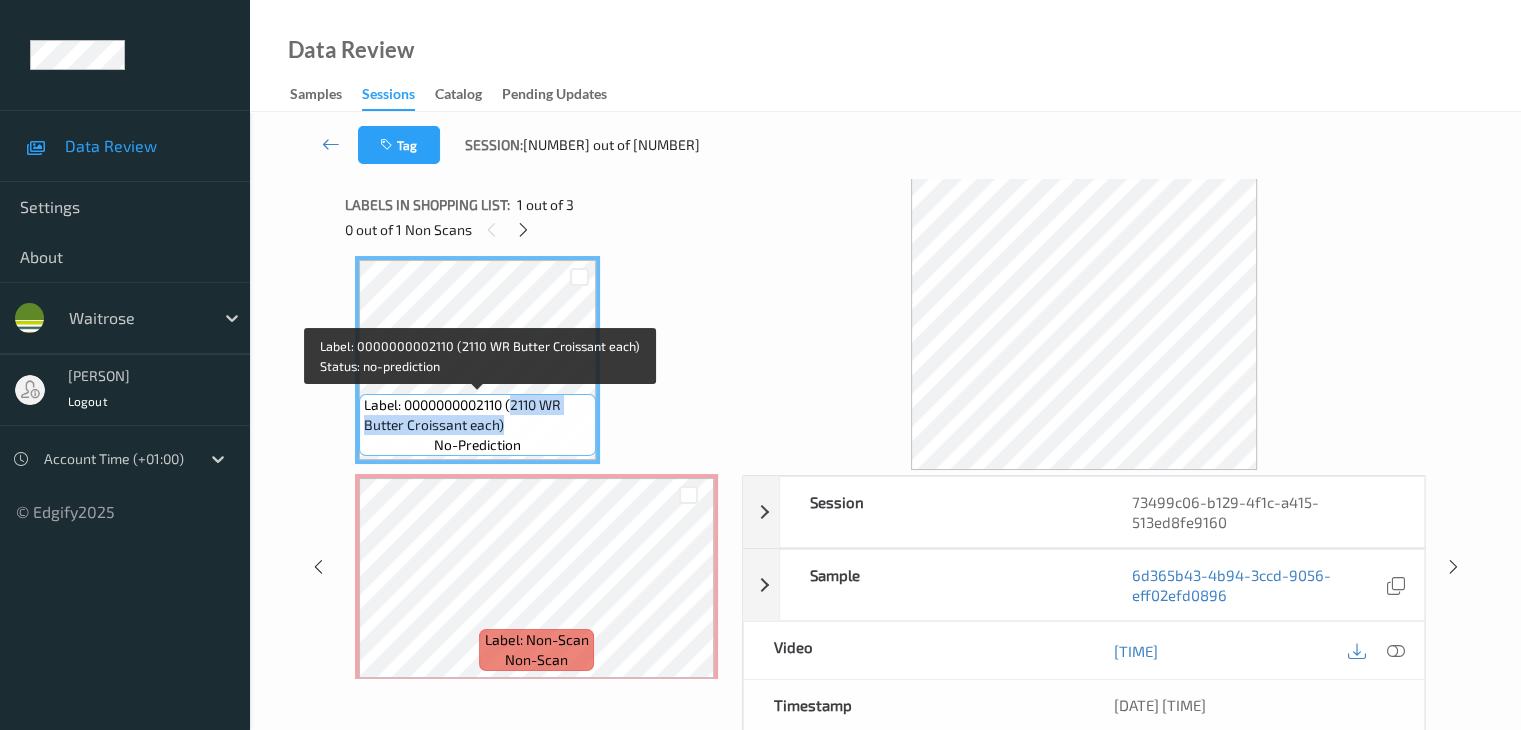 copy on "2110 WR Butter Croissant each)" 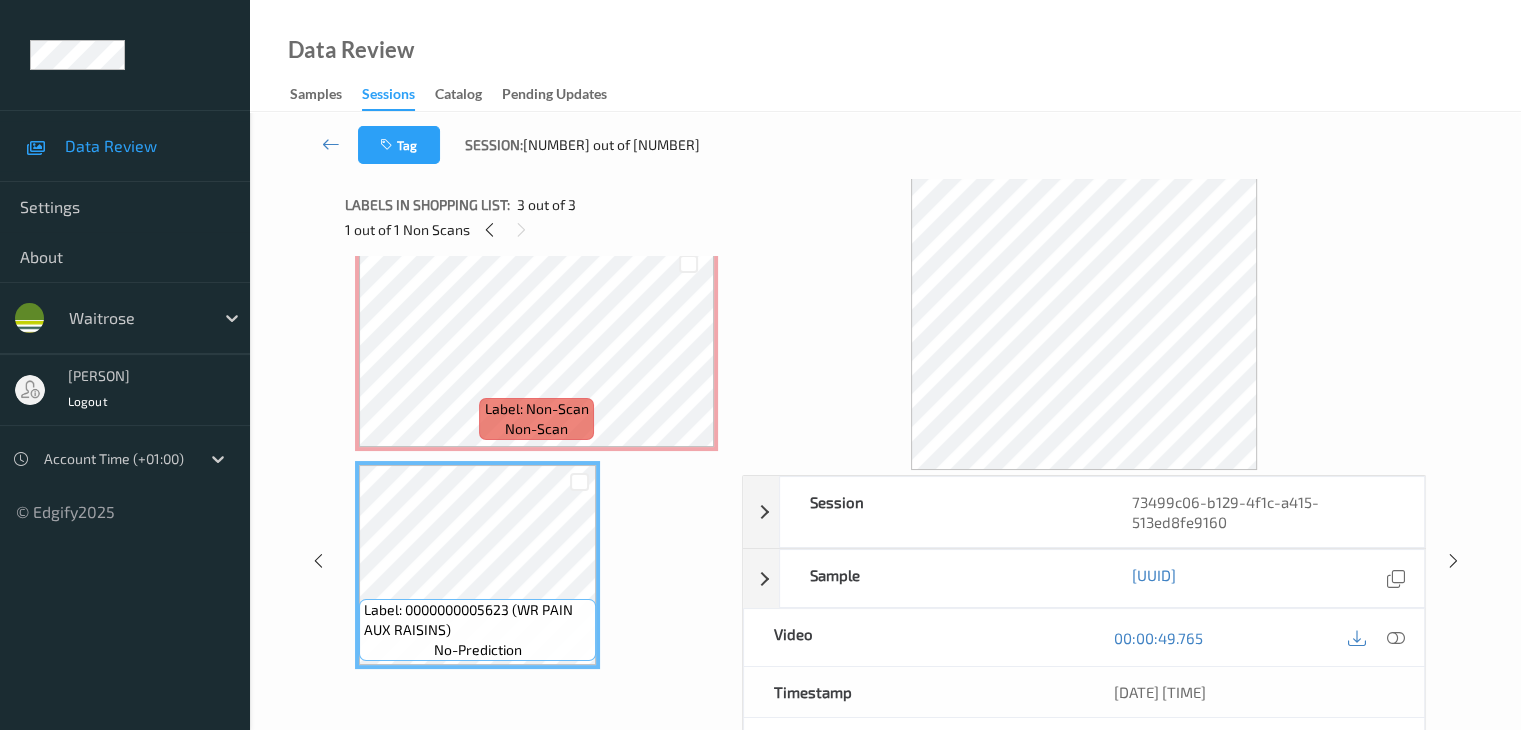 scroll, scrollTop: 41, scrollLeft: 0, axis: vertical 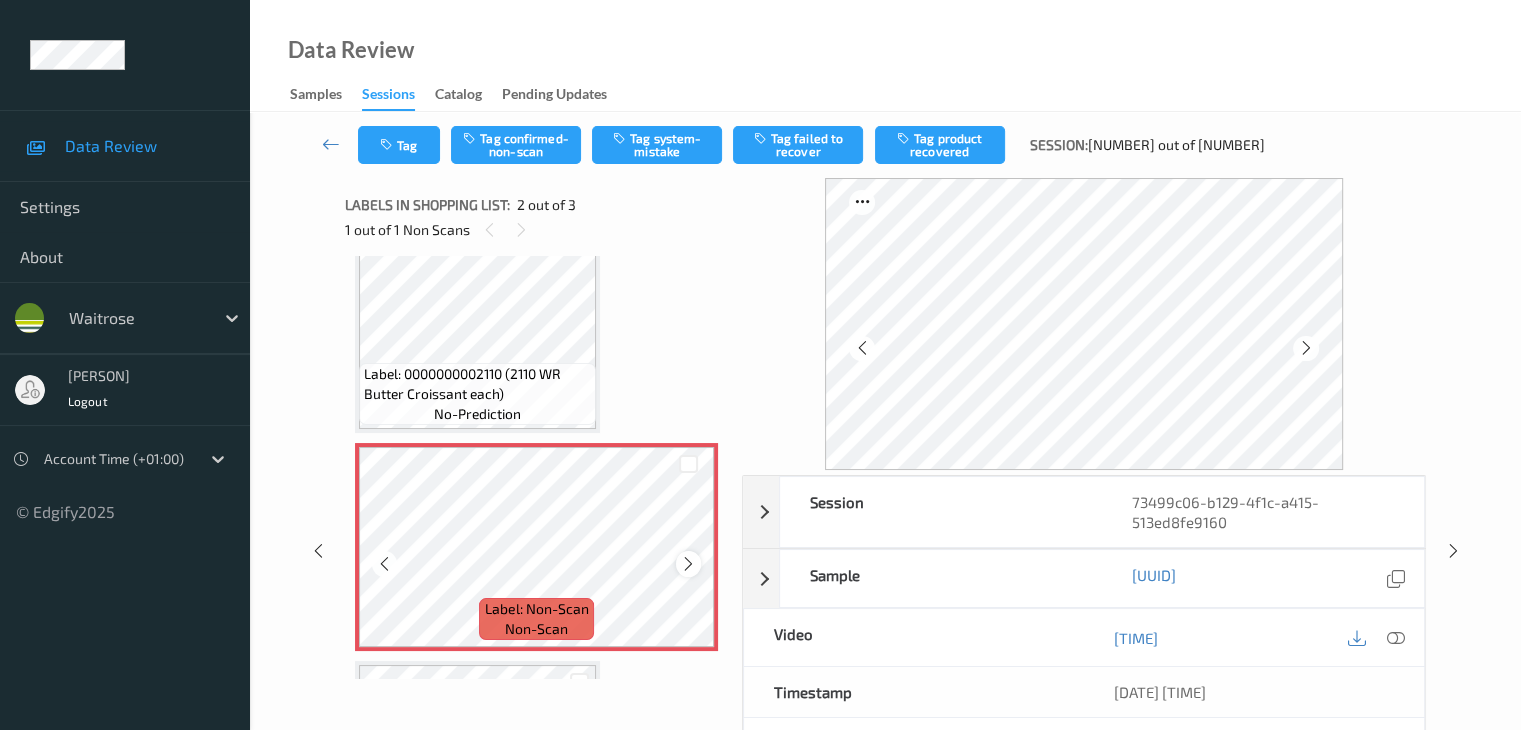 click at bounding box center [688, 563] 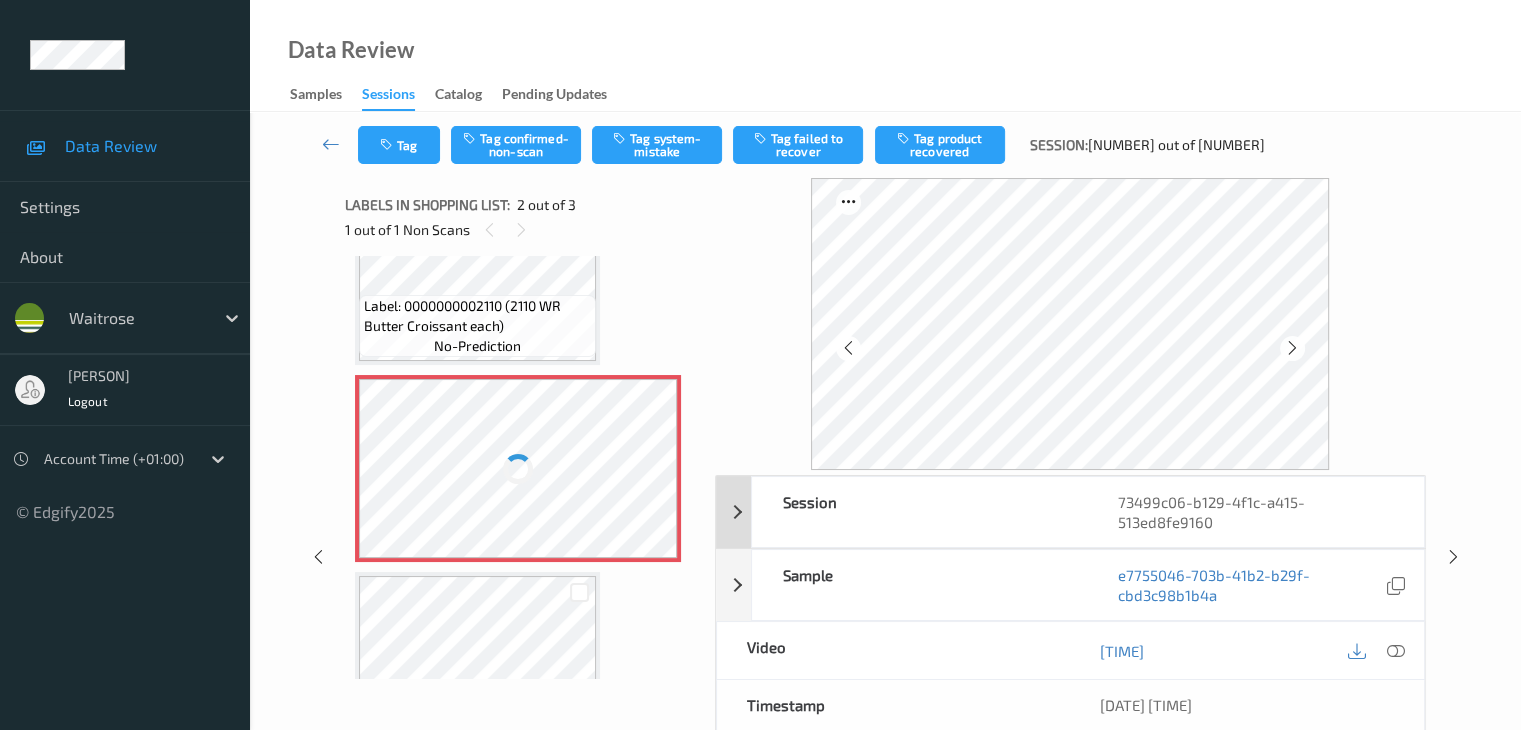 scroll, scrollTop: 141, scrollLeft: 0, axis: vertical 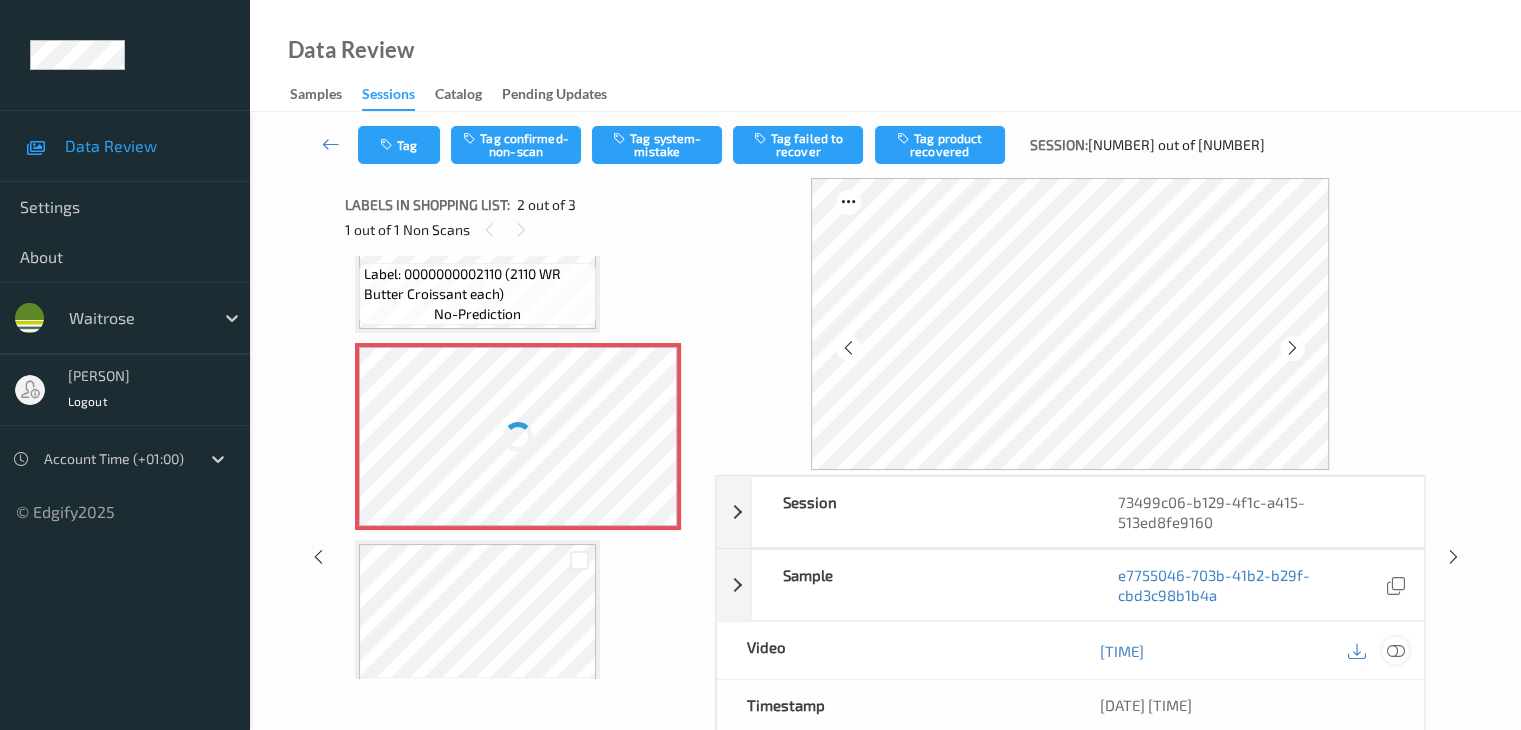 click at bounding box center (1395, 651) 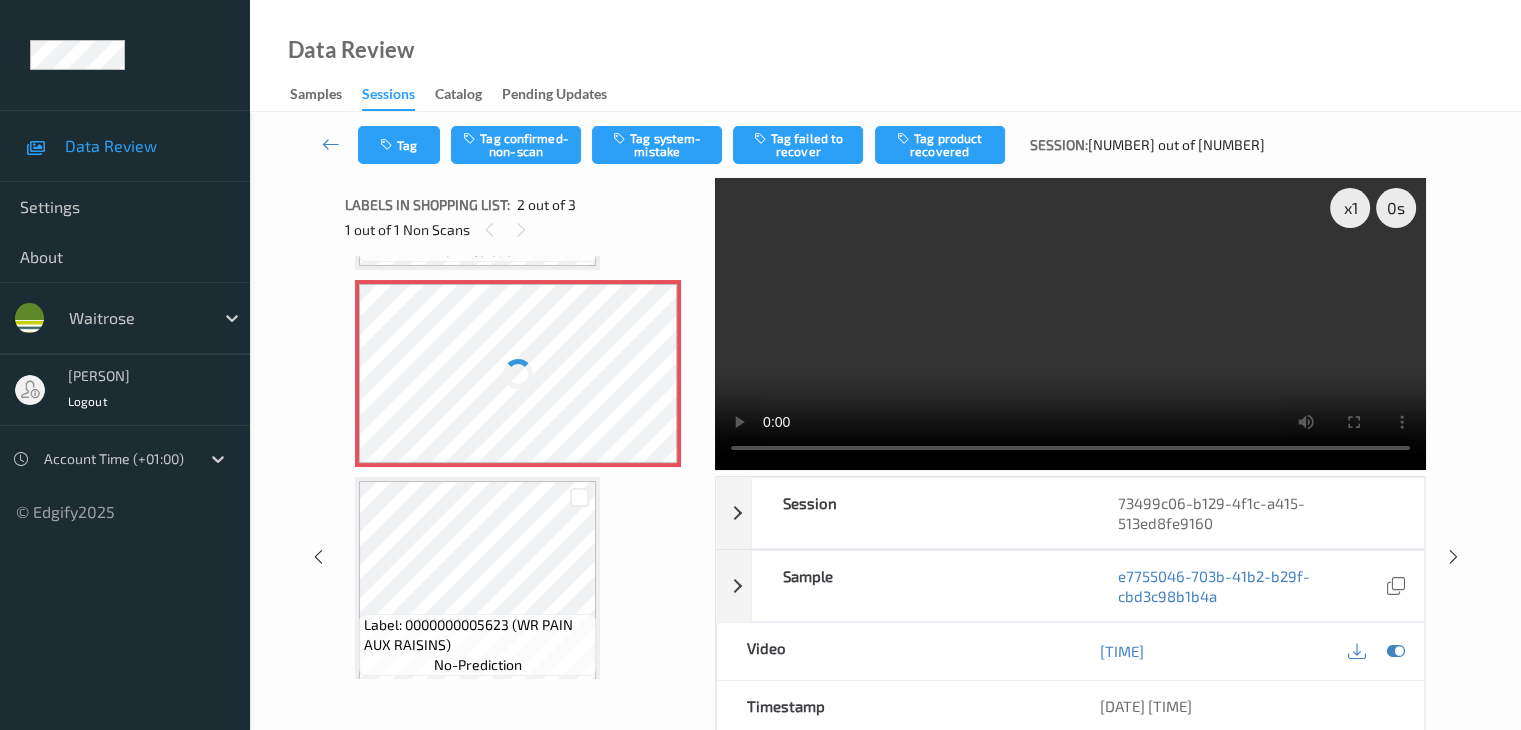 scroll, scrollTop: 229, scrollLeft: 0, axis: vertical 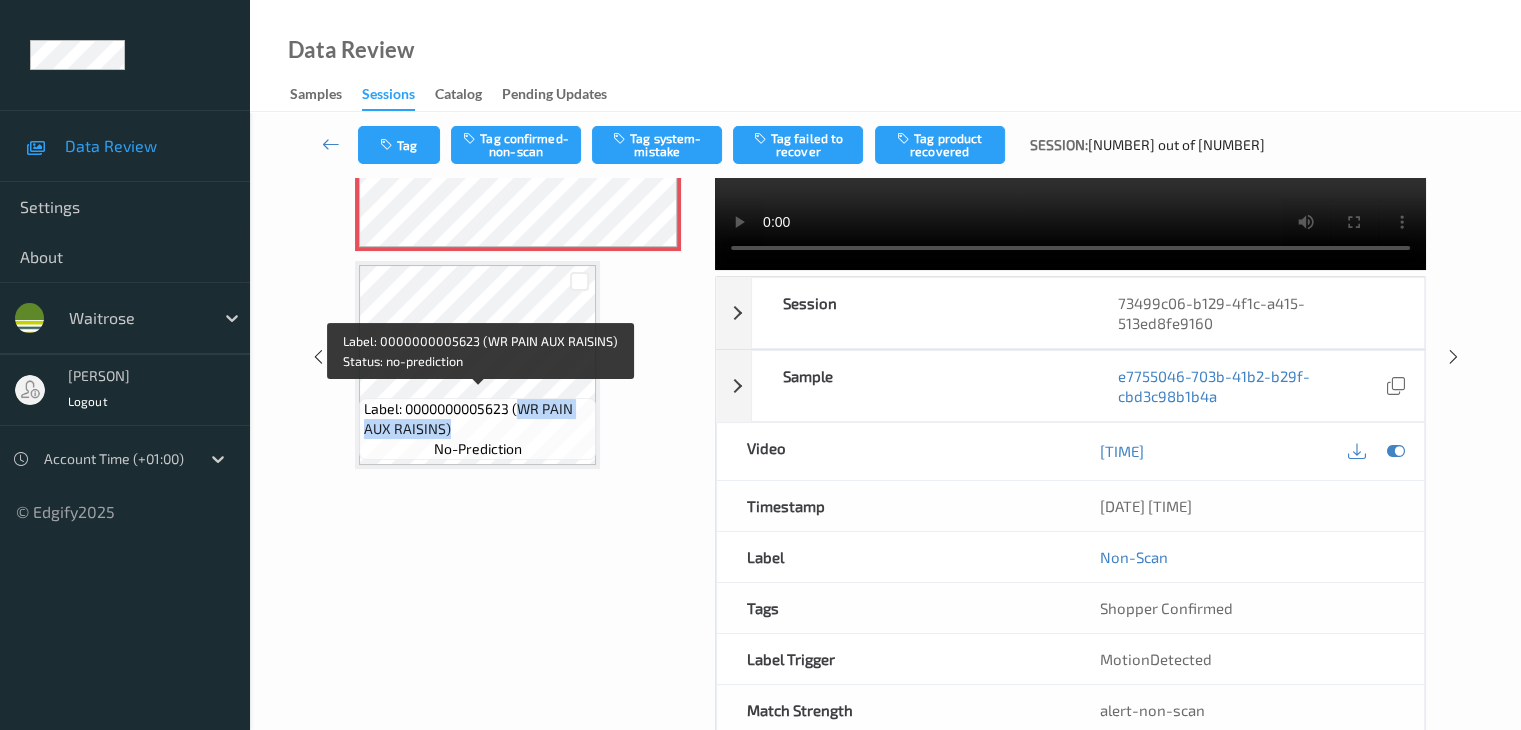 drag, startPoint x: 521, startPoint y: 402, endPoint x: 529, endPoint y: 421, distance: 20.615528 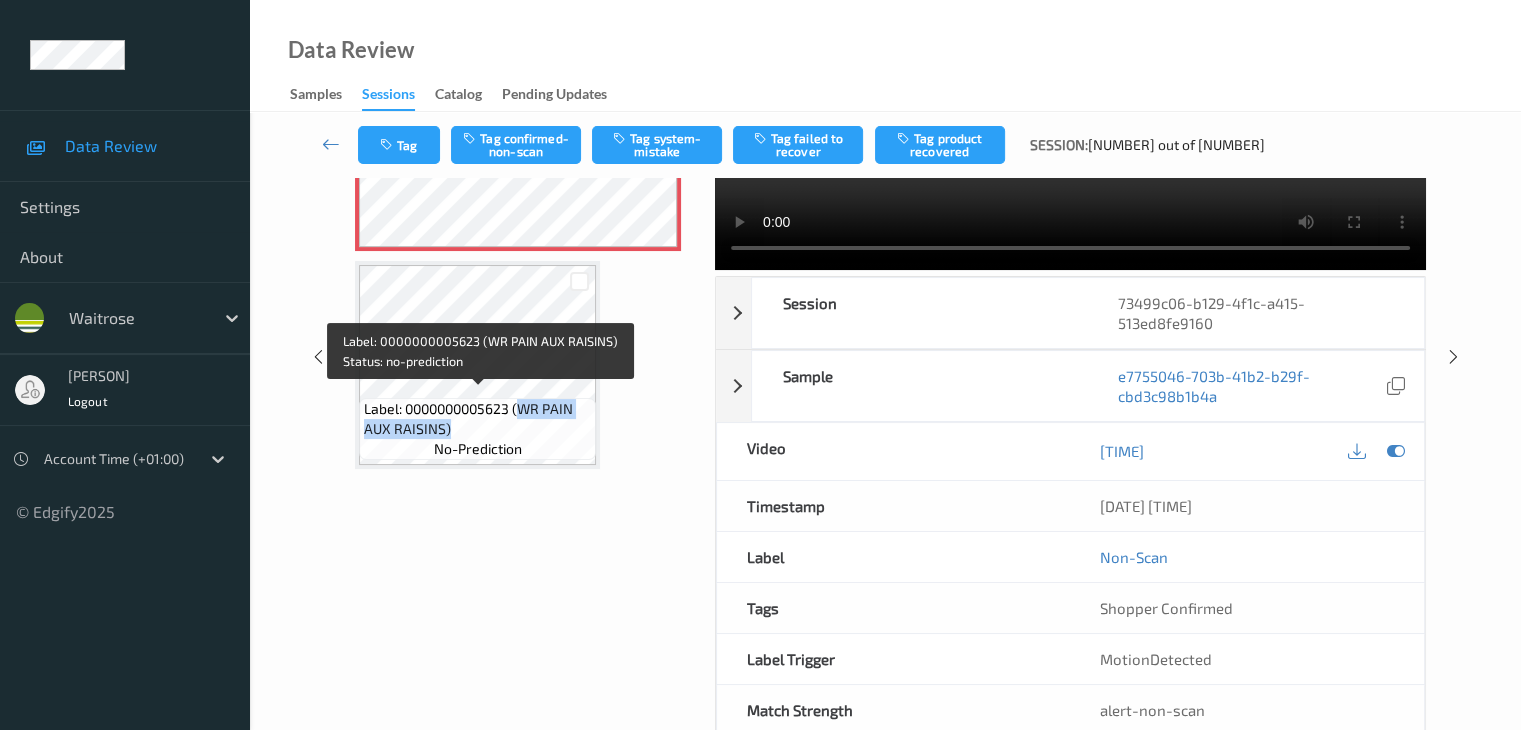 click on "Label: 0000000005623 (WR PAIN AUX RAISINS)" at bounding box center (477, 419) 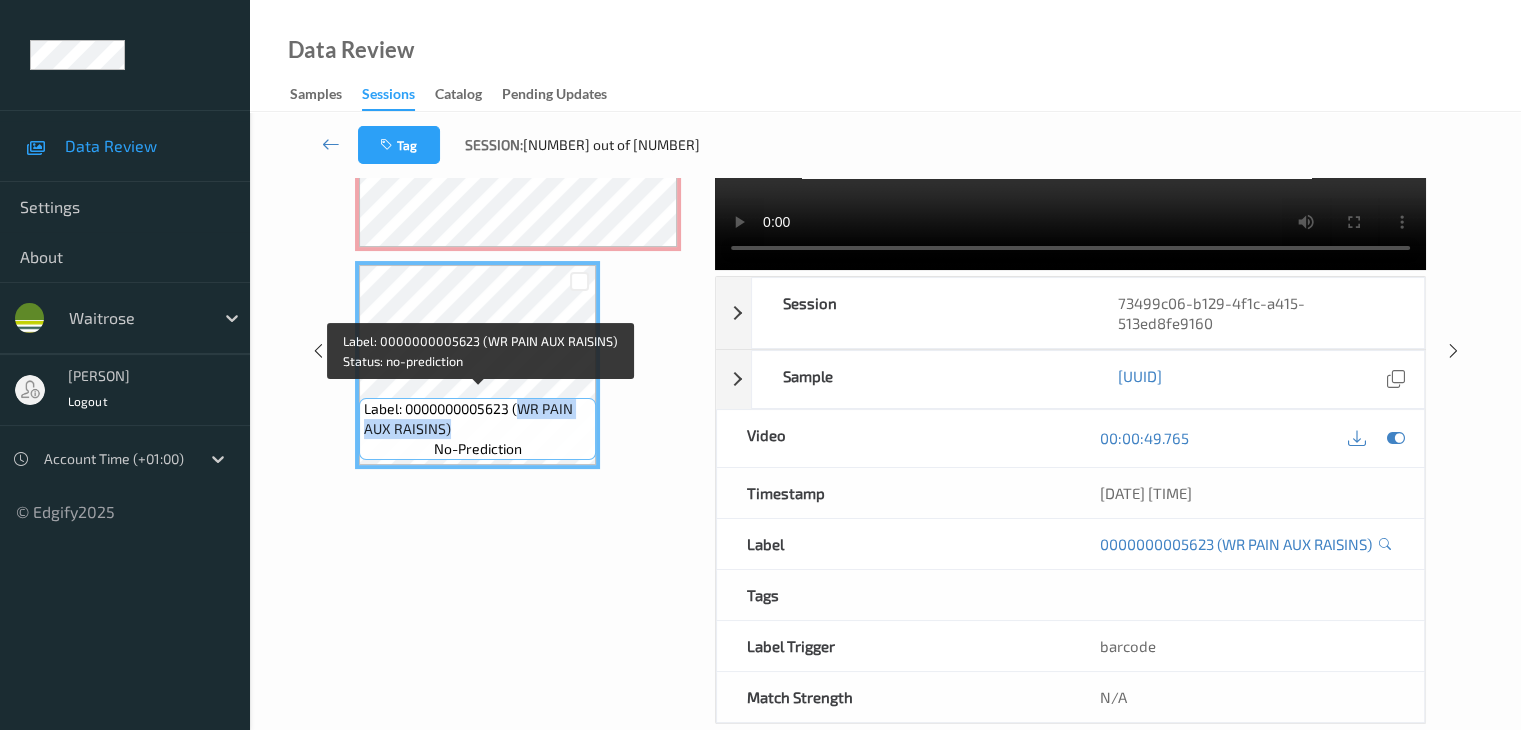 copy on "WR PAIN AUX RAISINS)" 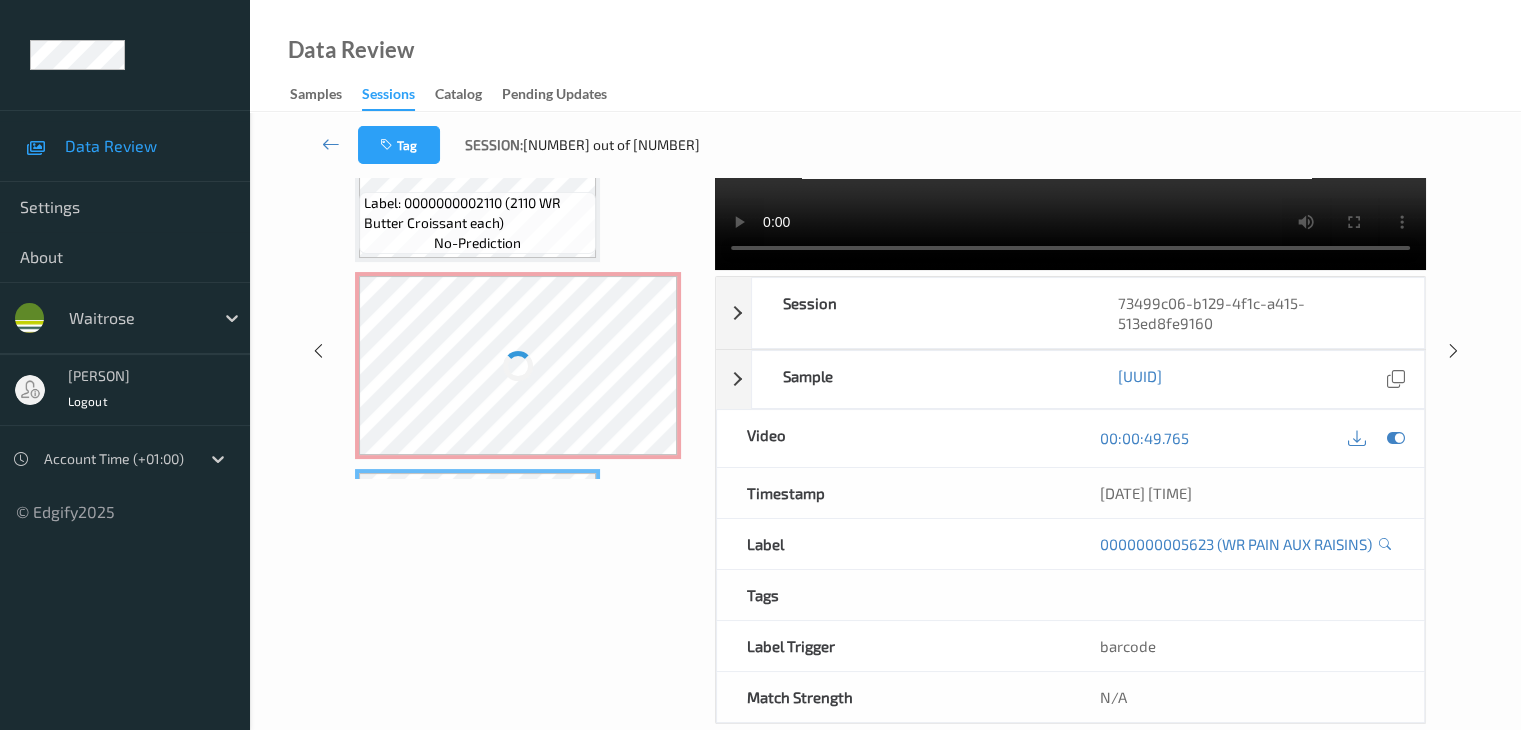 scroll, scrollTop: 0, scrollLeft: 0, axis: both 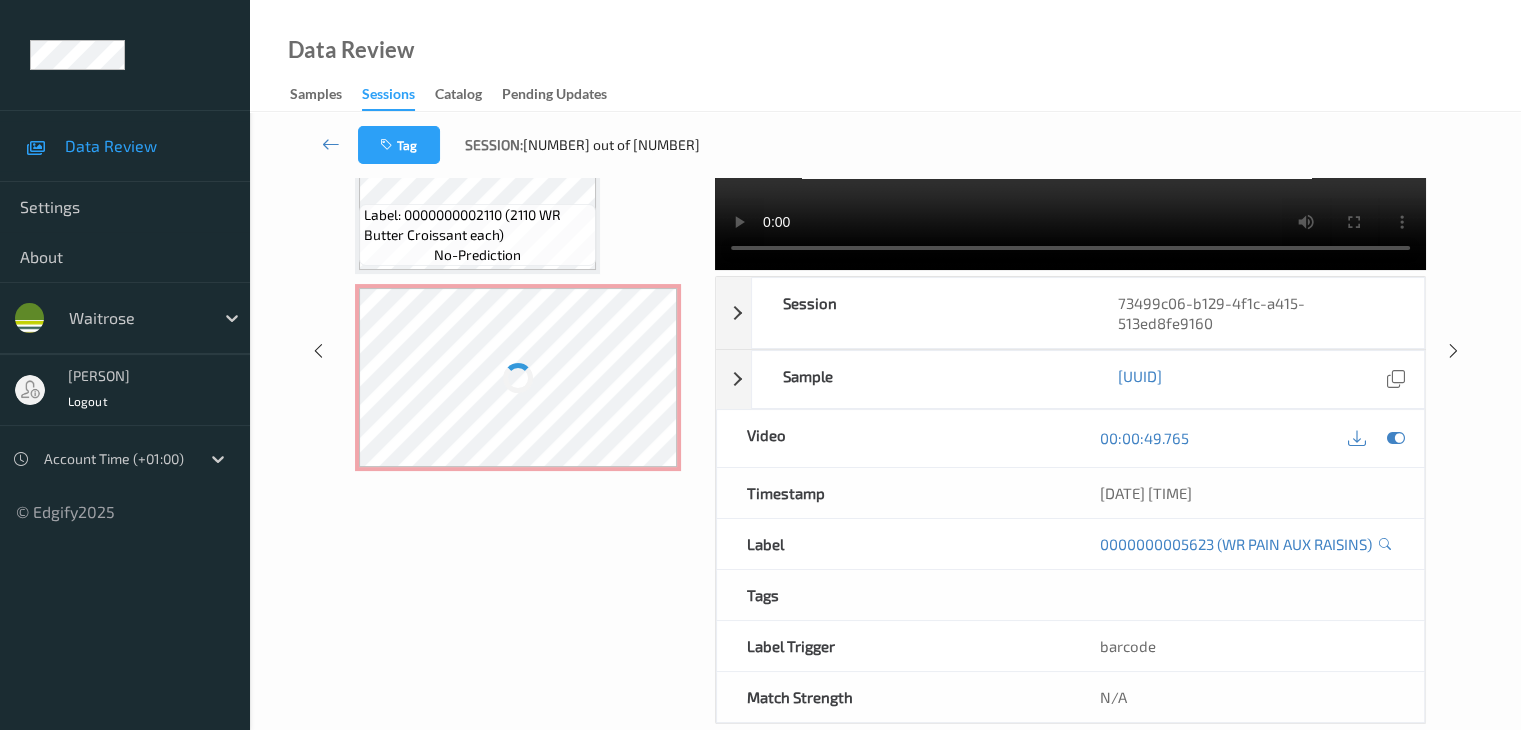 click at bounding box center (518, 377) 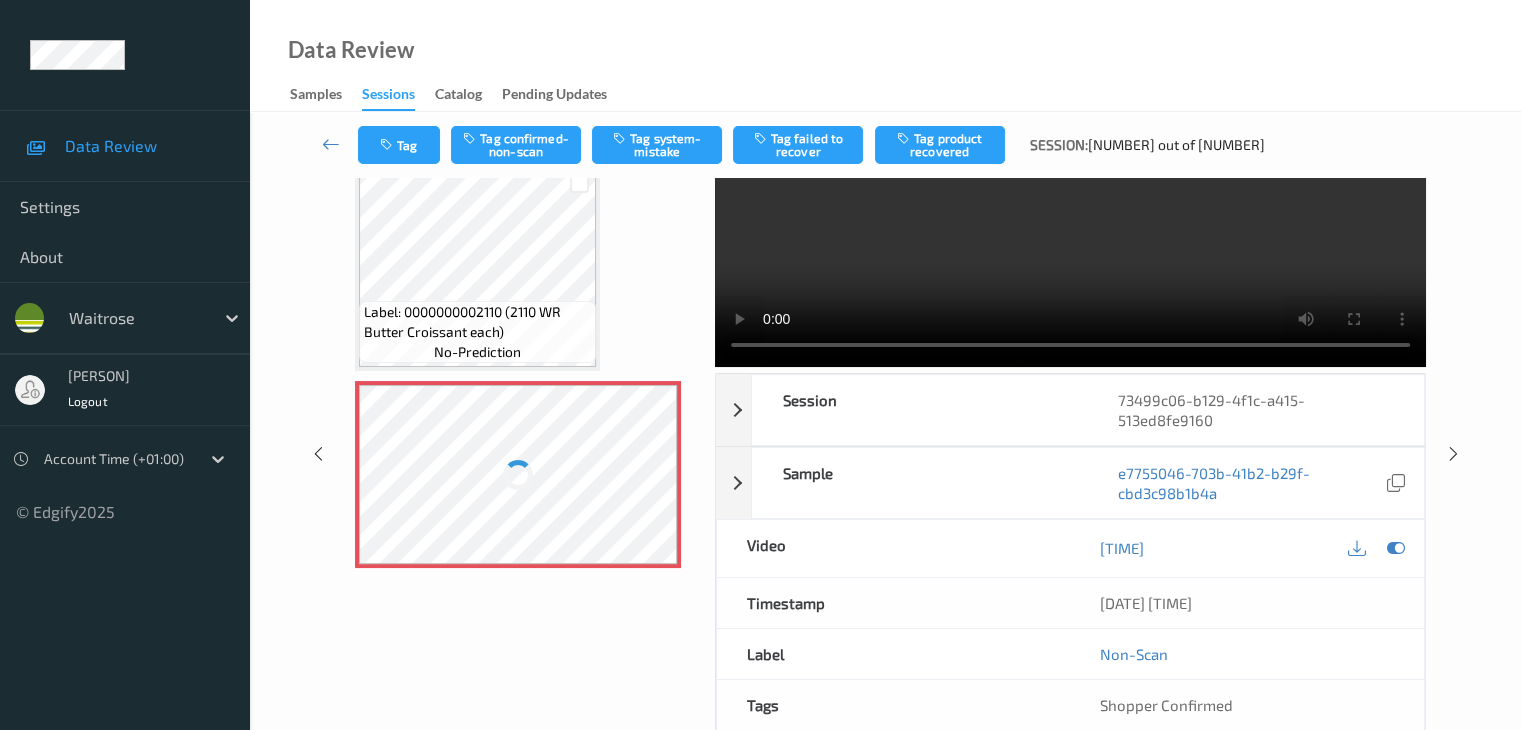 scroll, scrollTop: 0, scrollLeft: 0, axis: both 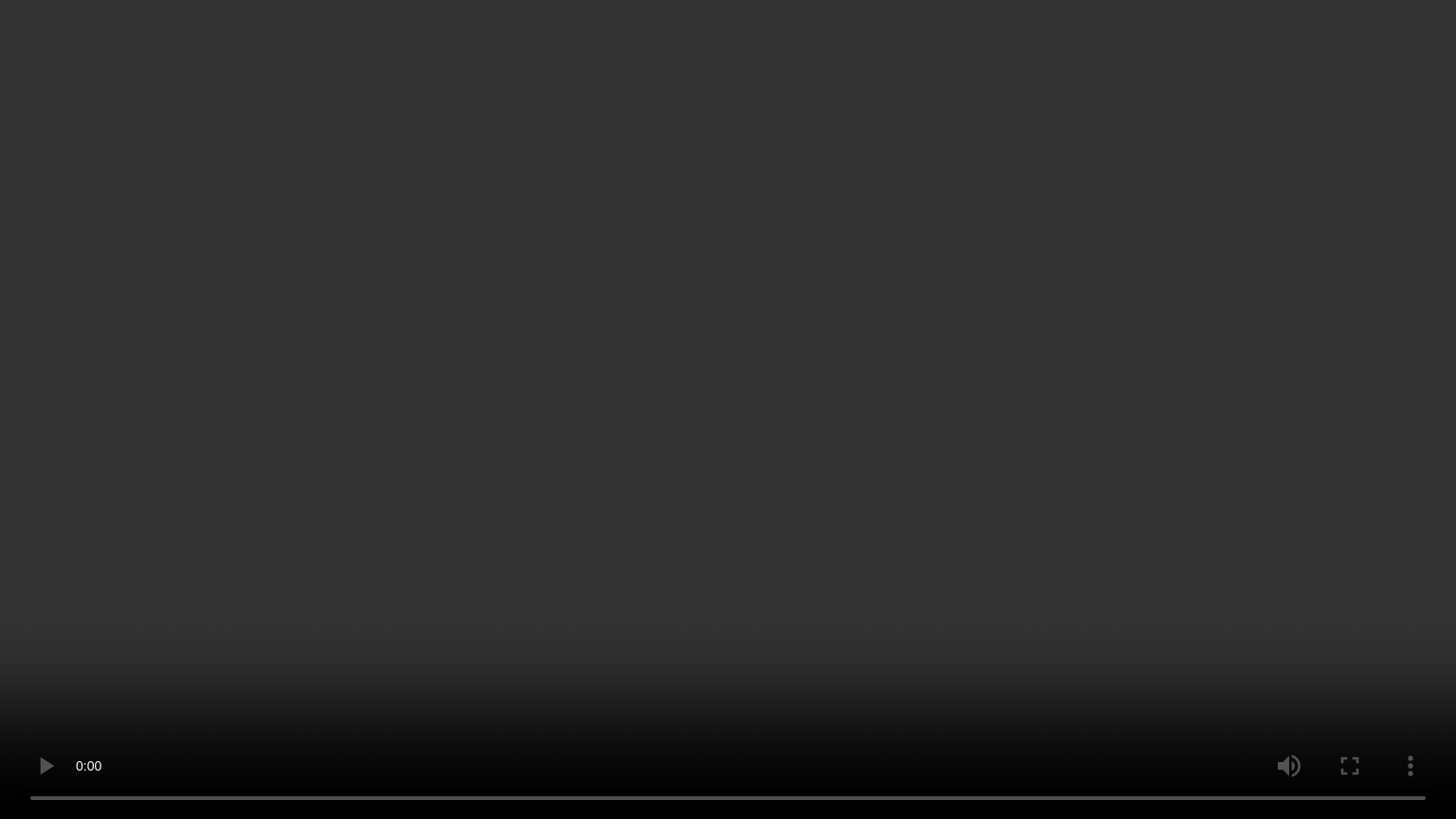 type 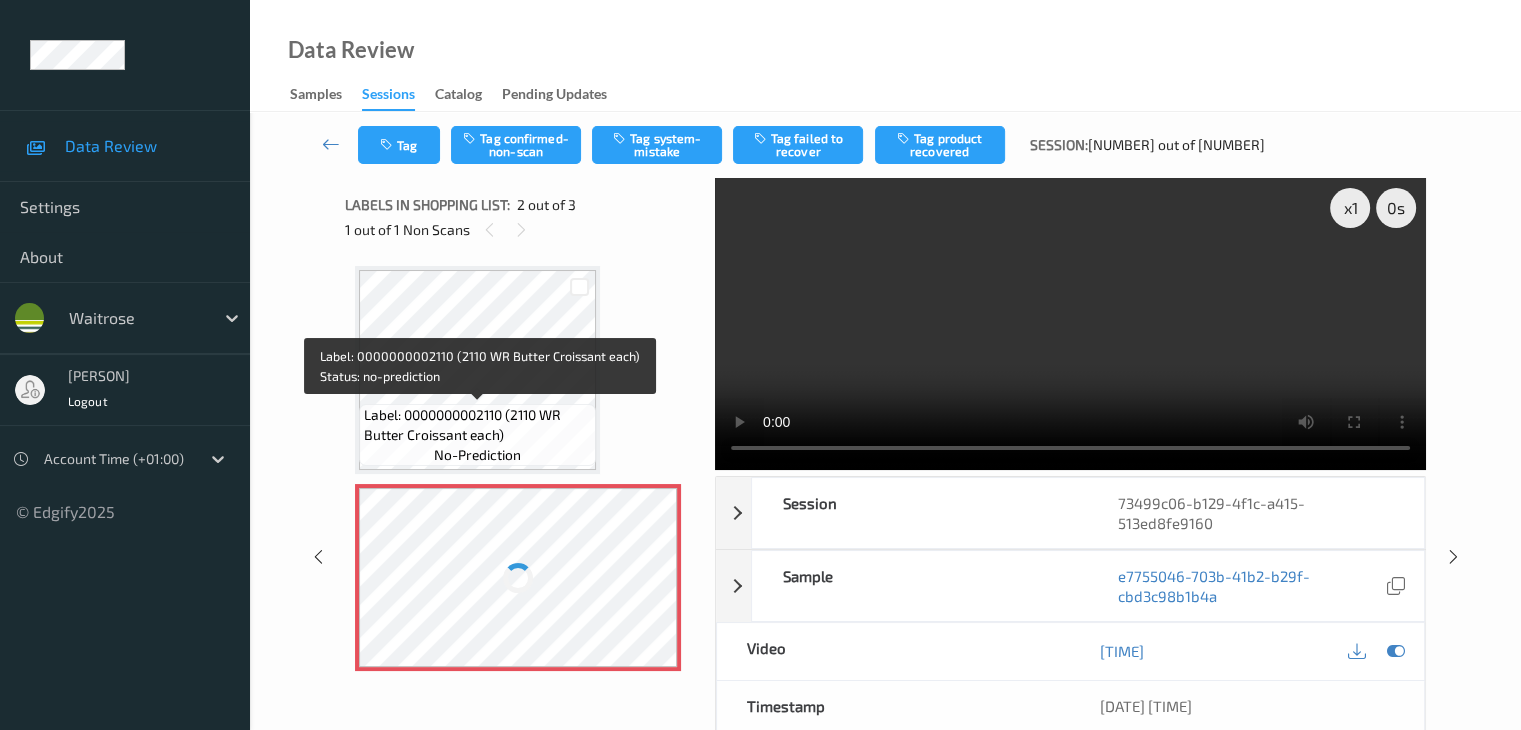 click on "Label: 0000000002110 (2110 WR Butter Croissant each)" at bounding box center (477, 425) 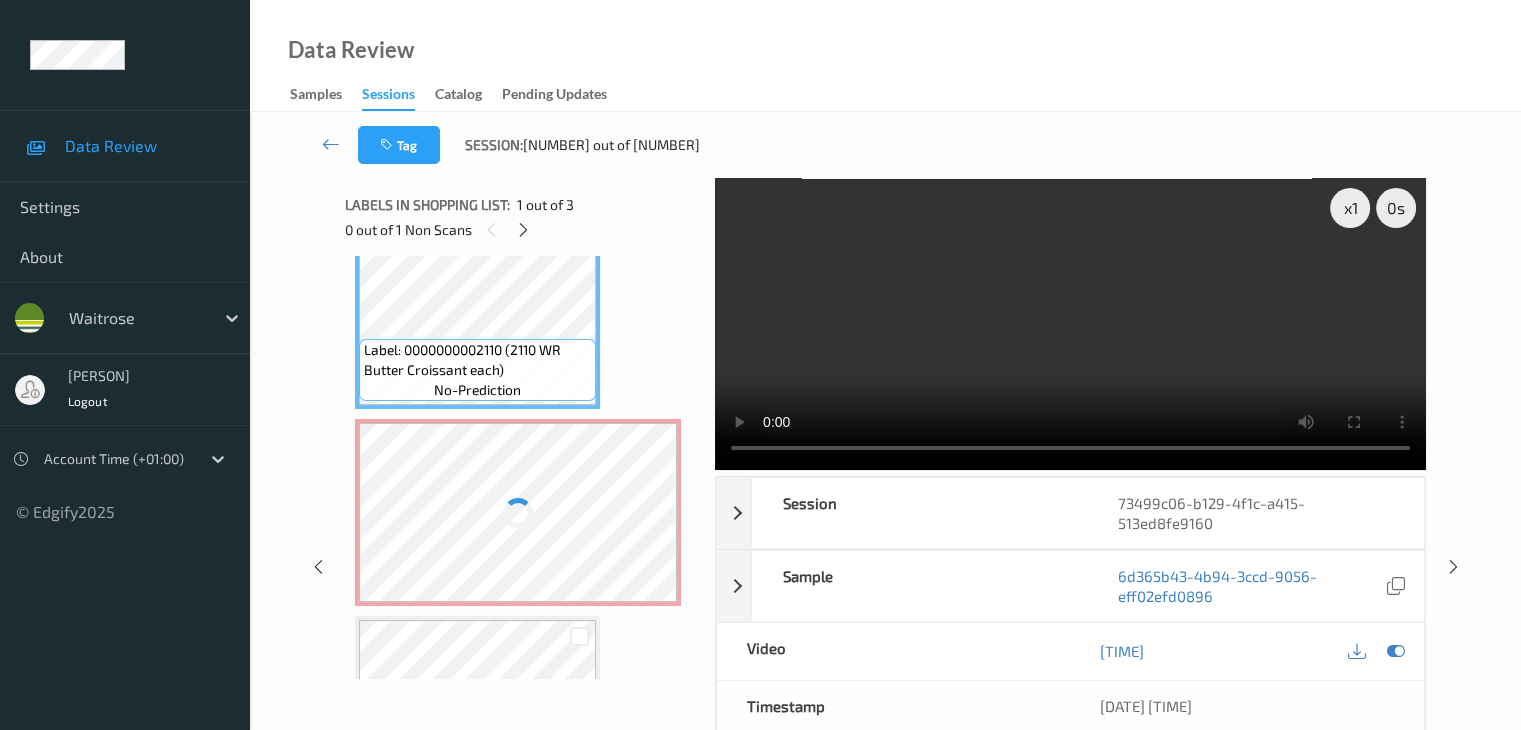 scroll, scrollTop: 100, scrollLeft: 0, axis: vertical 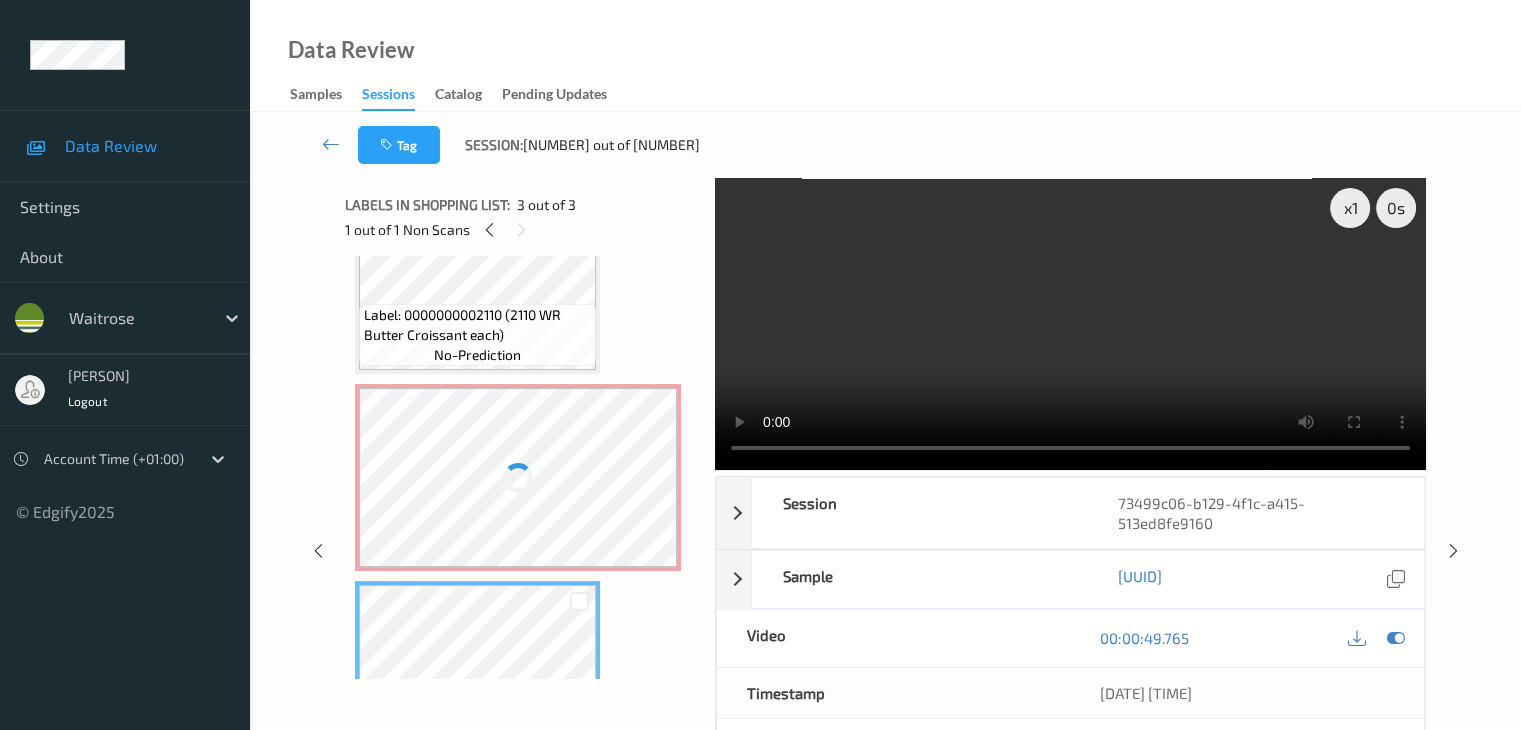 click at bounding box center [518, 477] 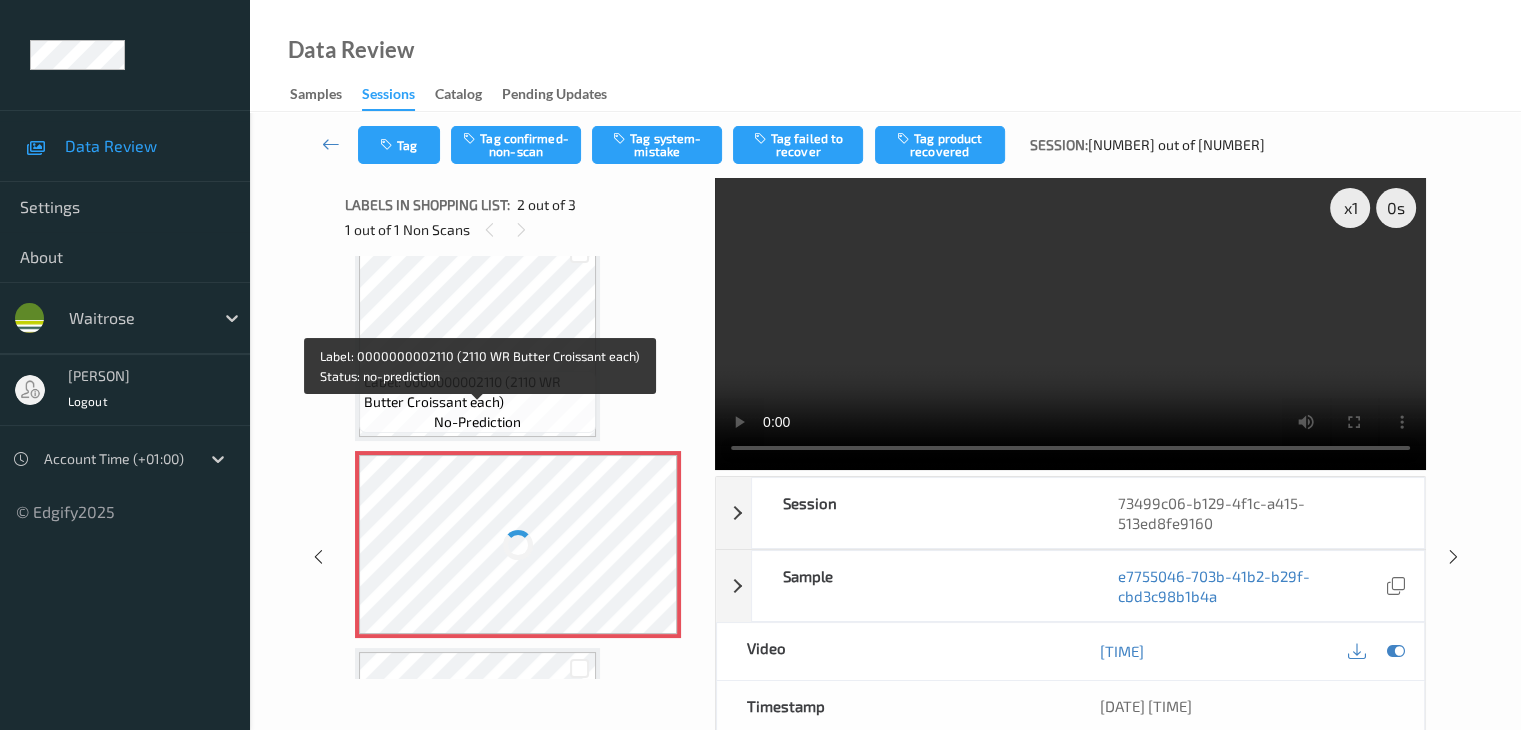 scroll, scrollTop: 0, scrollLeft: 0, axis: both 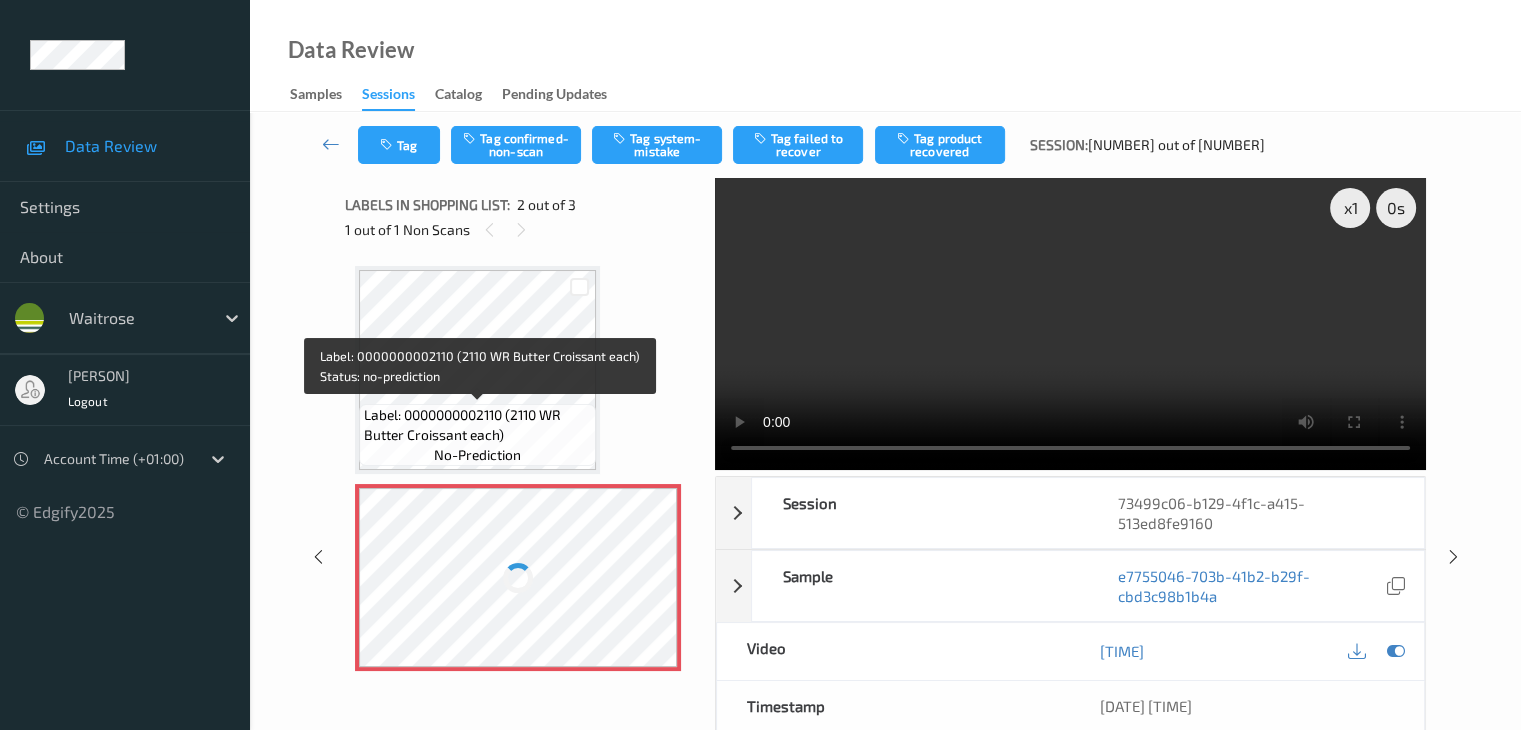 click on "Label: 0000000002110 (2110 WR Butter Croissant each)" at bounding box center (477, 425) 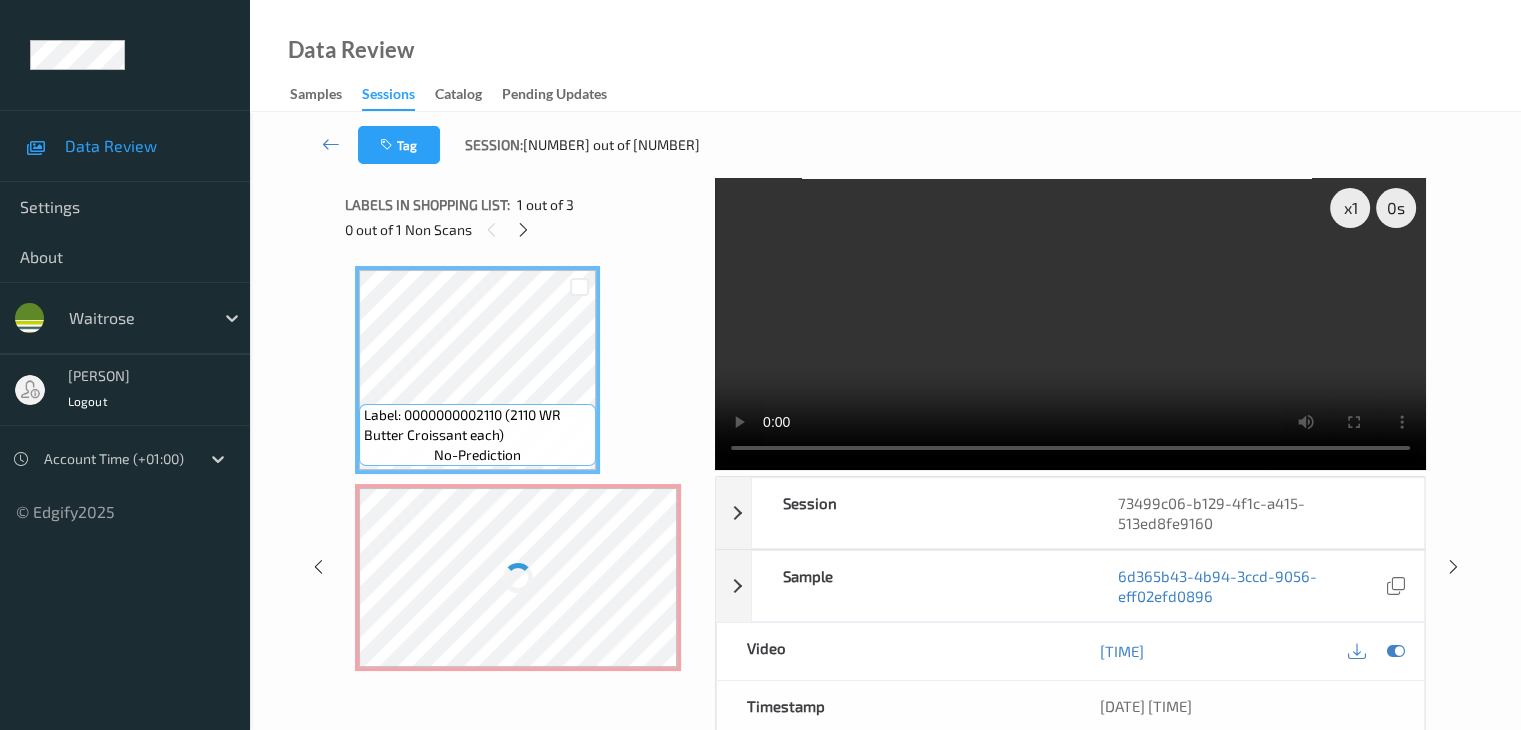 click at bounding box center (518, 577) 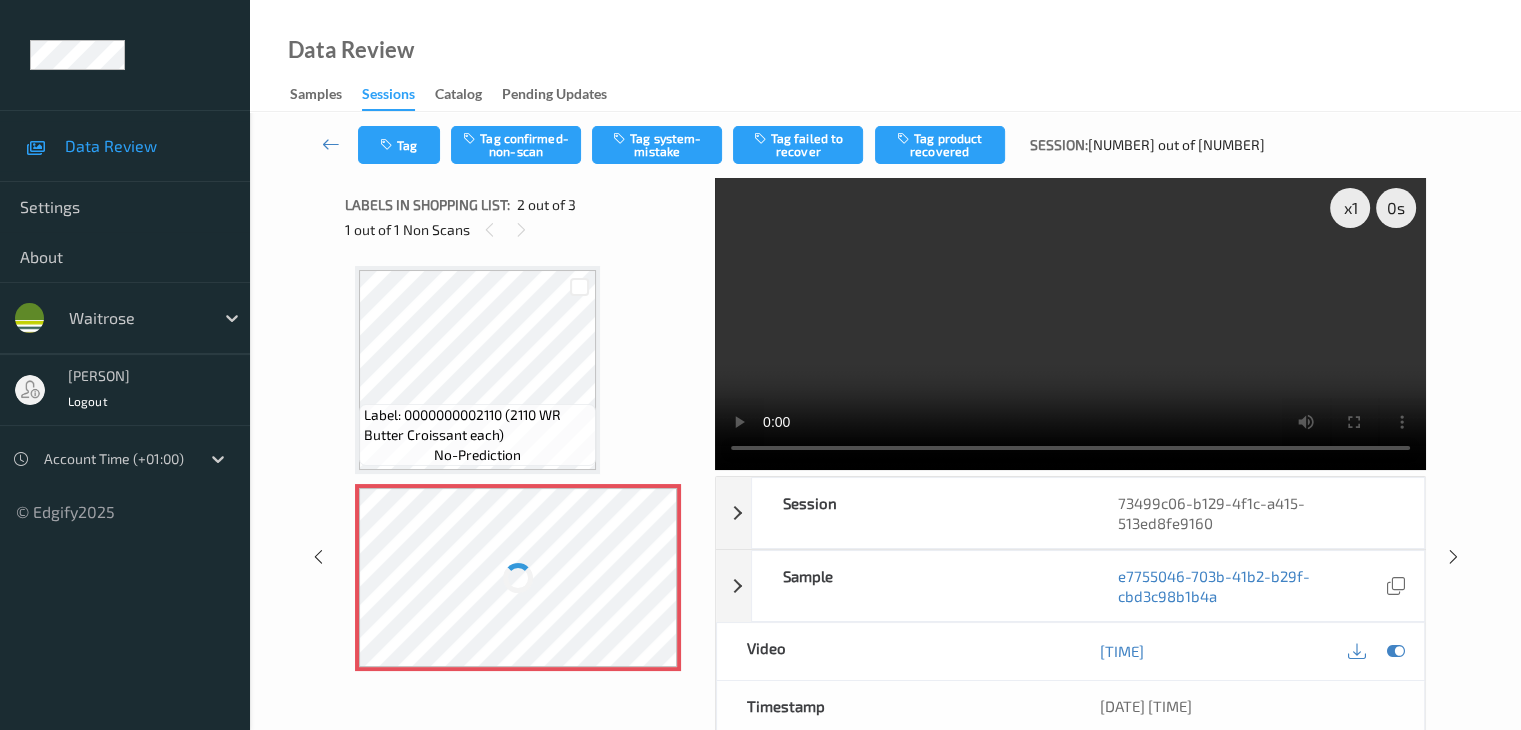 click at bounding box center [518, 577] 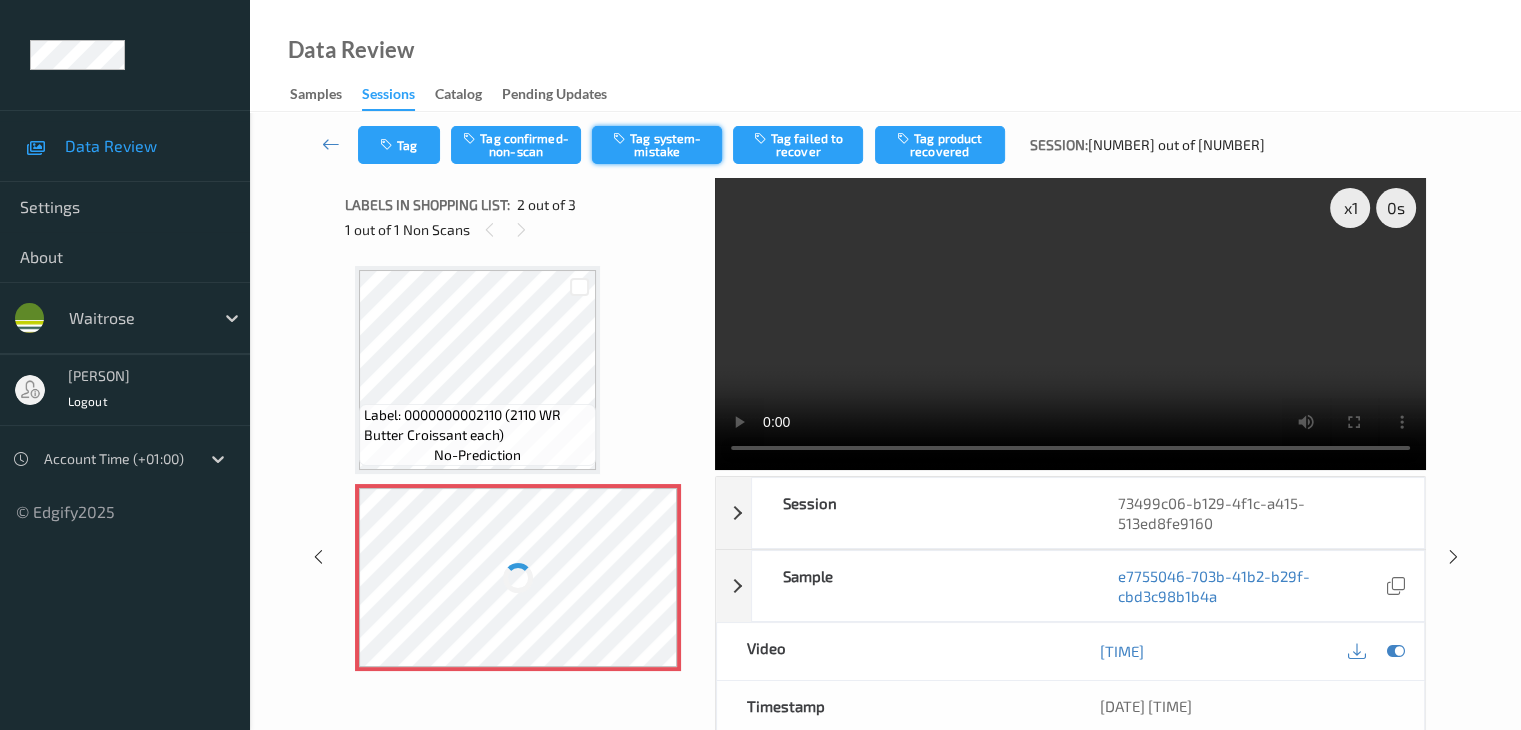 click on "Tag   system-mistake" at bounding box center [657, 145] 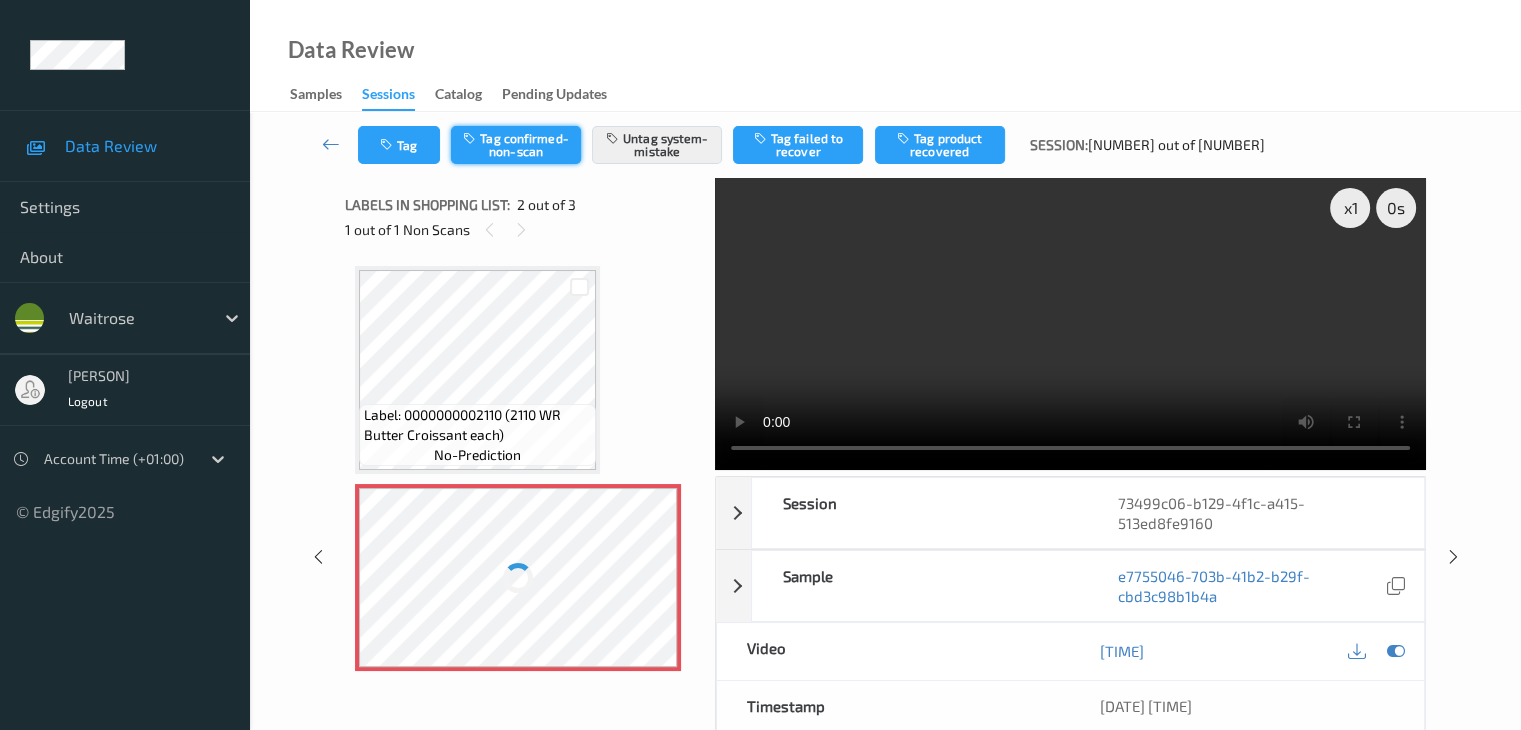 click on "Tag   confirmed-non-scan" at bounding box center (516, 145) 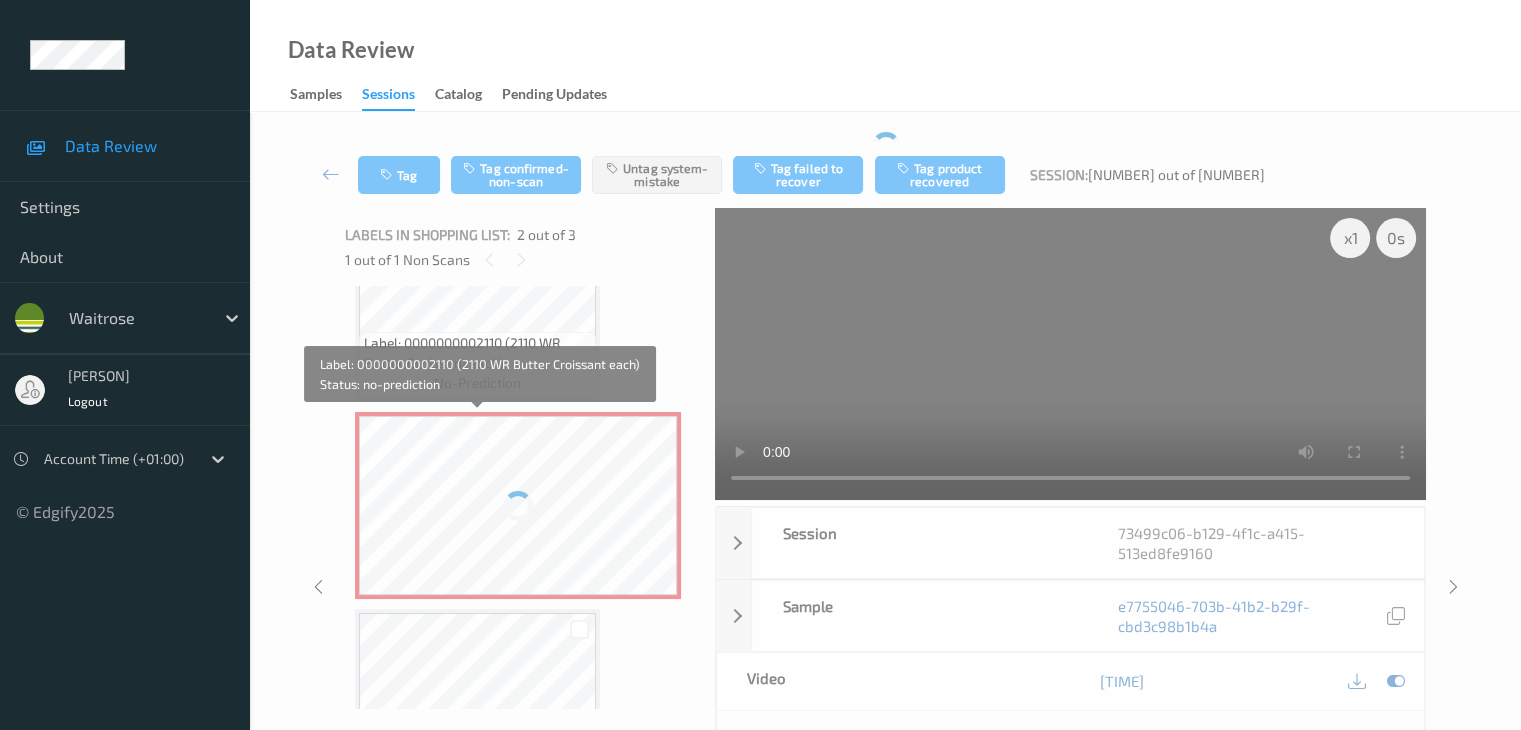 scroll, scrollTop: 200, scrollLeft: 0, axis: vertical 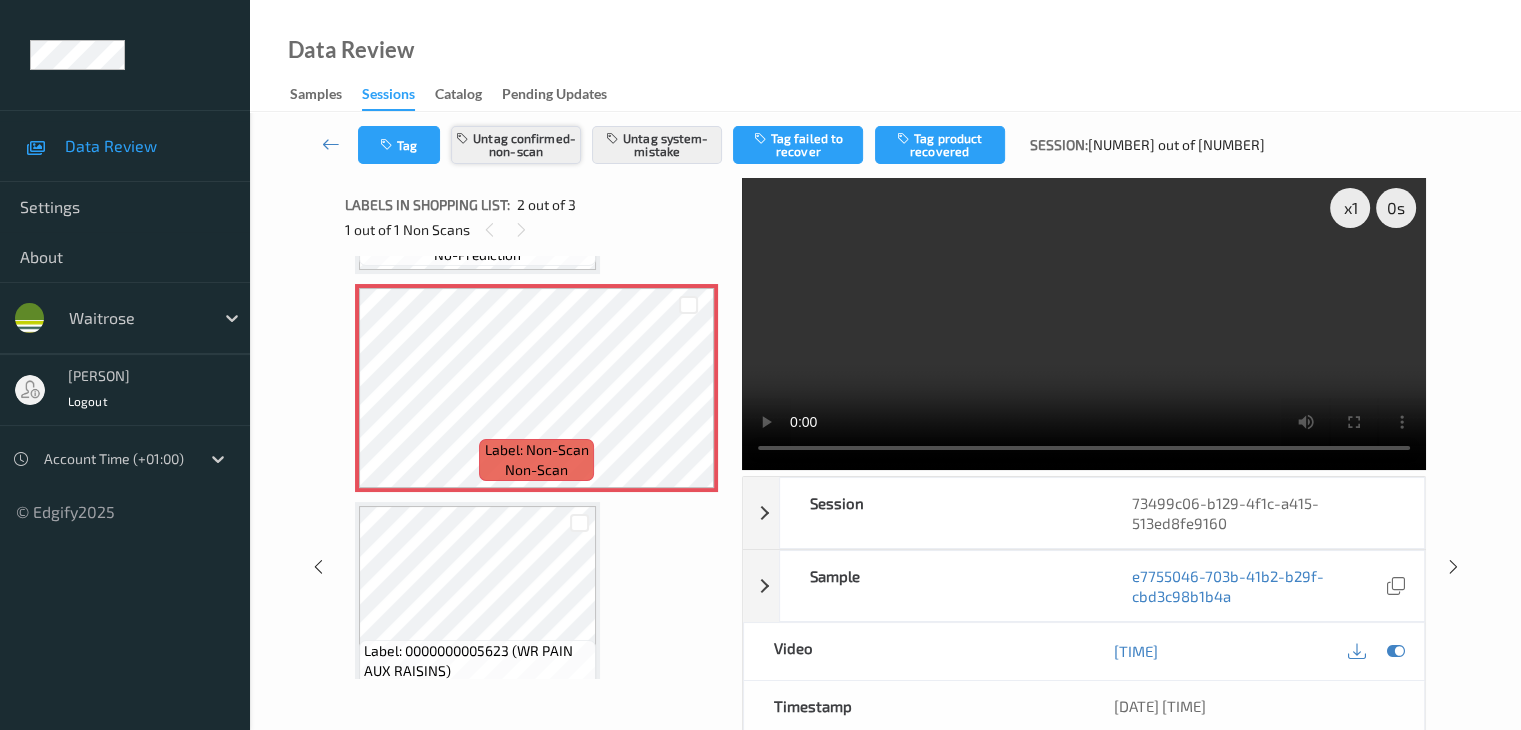 click on "Untag   confirmed-non-scan" at bounding box center [516, 145] 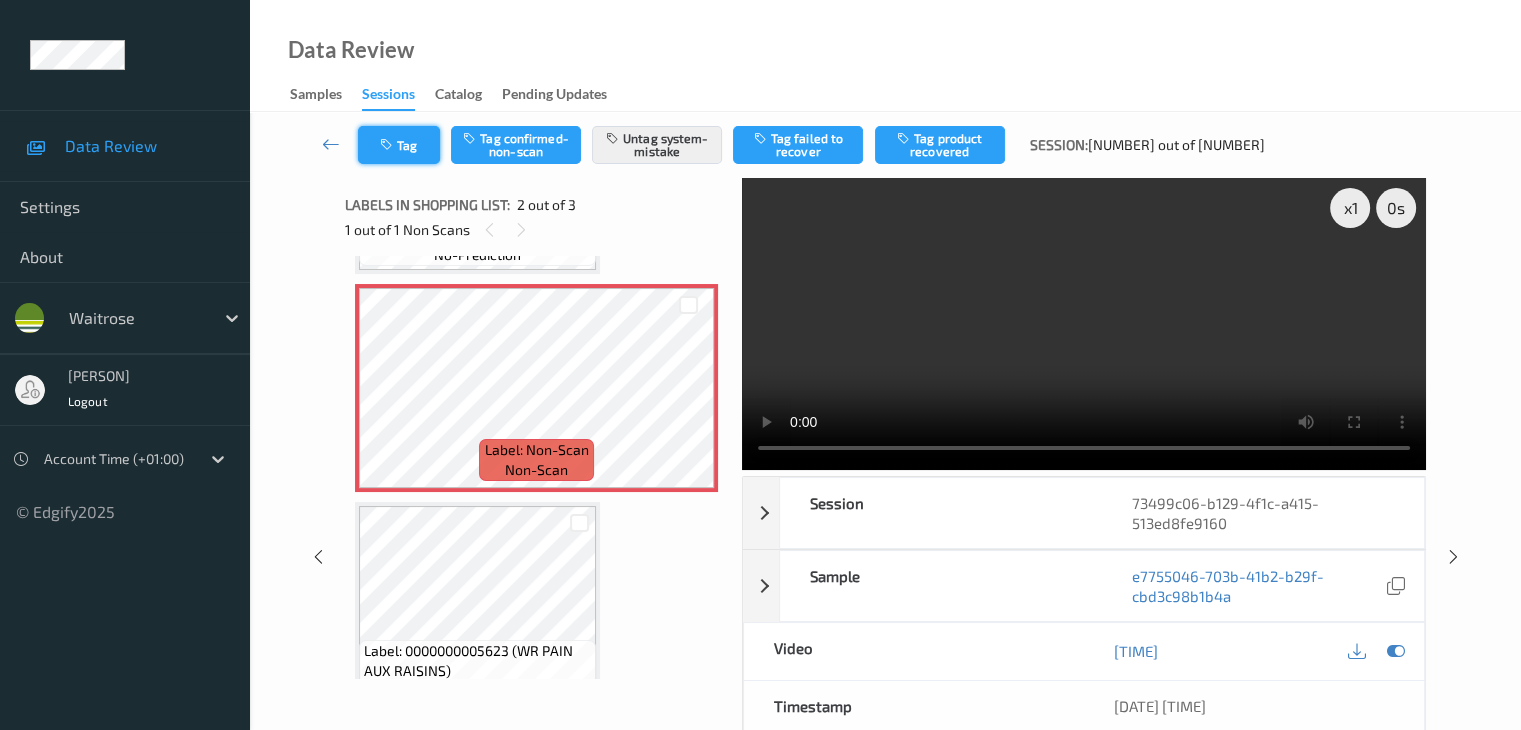 click at bounding box center [388, 145] 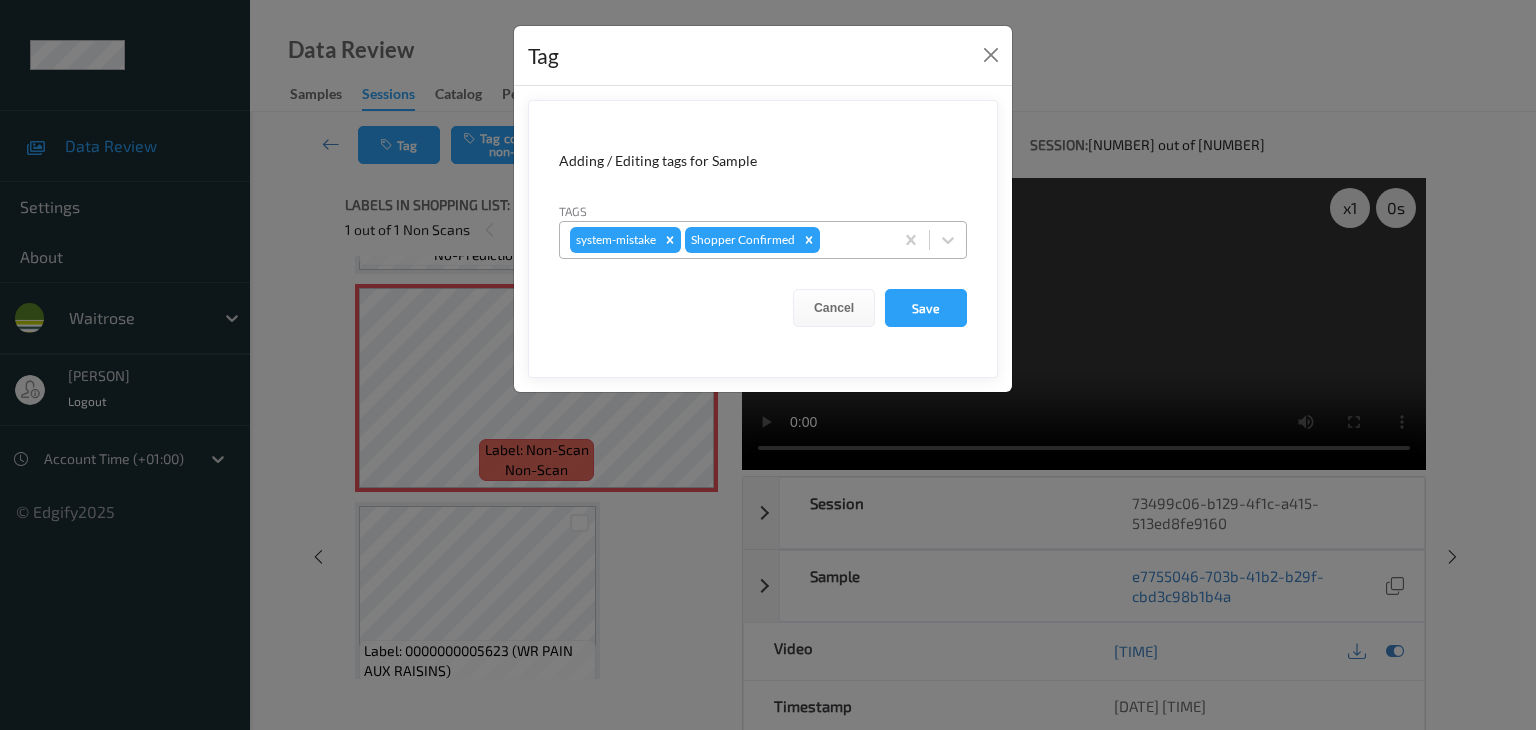 click at bounding box center (853, 240) 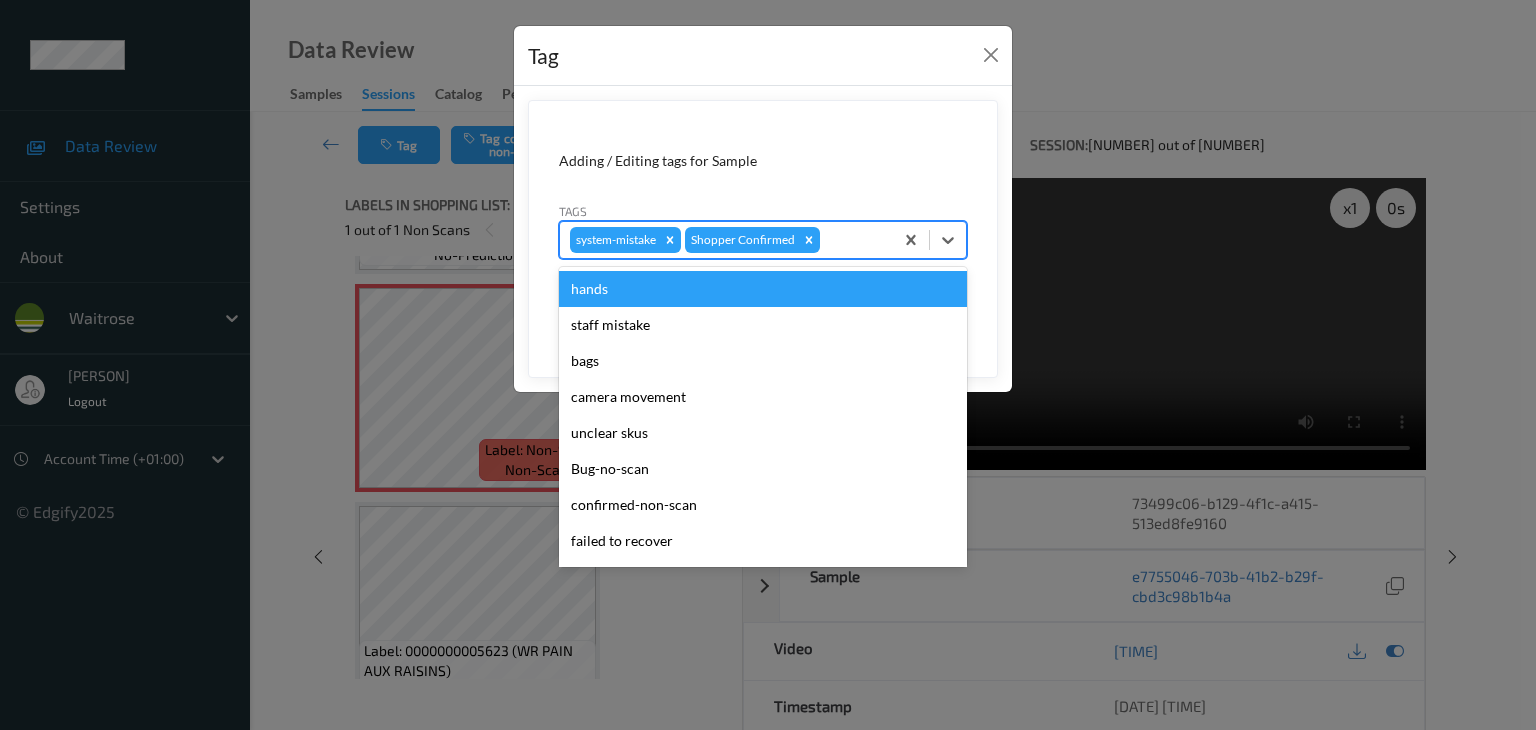 type on "u" 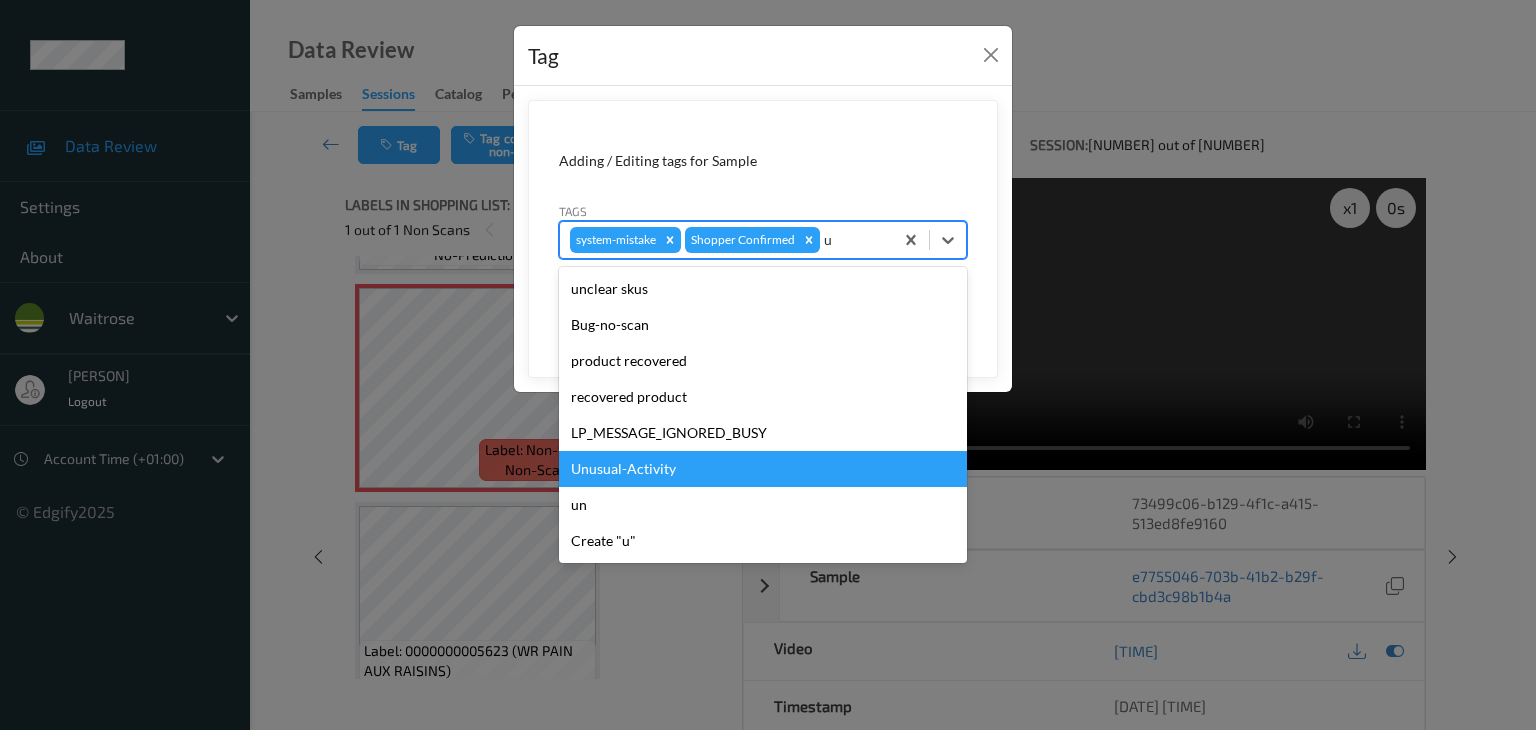 click on "Unusual-Activity" at bounding box center [763, 469] 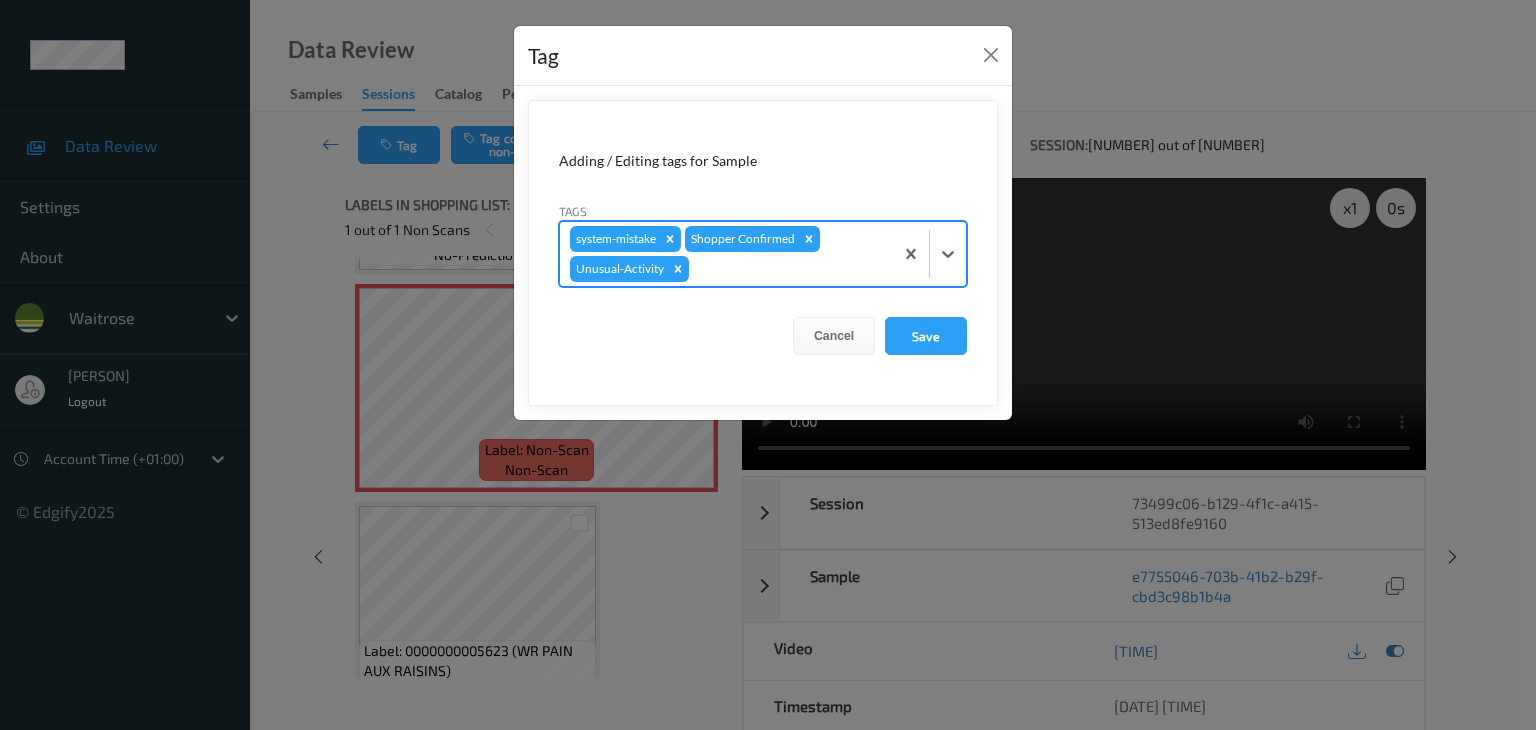 type on "p" 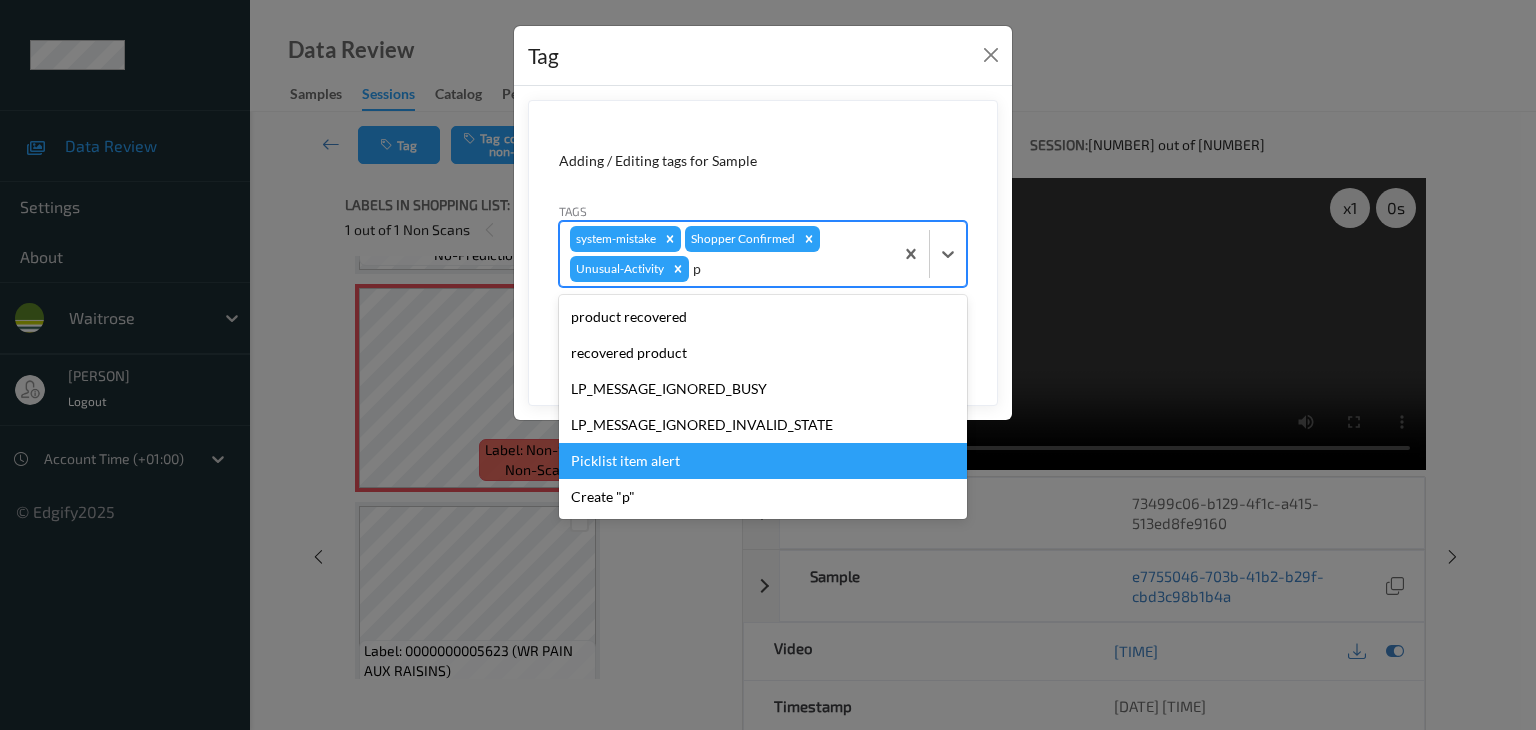 click on "Picklist item alert" at bounding box center [763, 461] 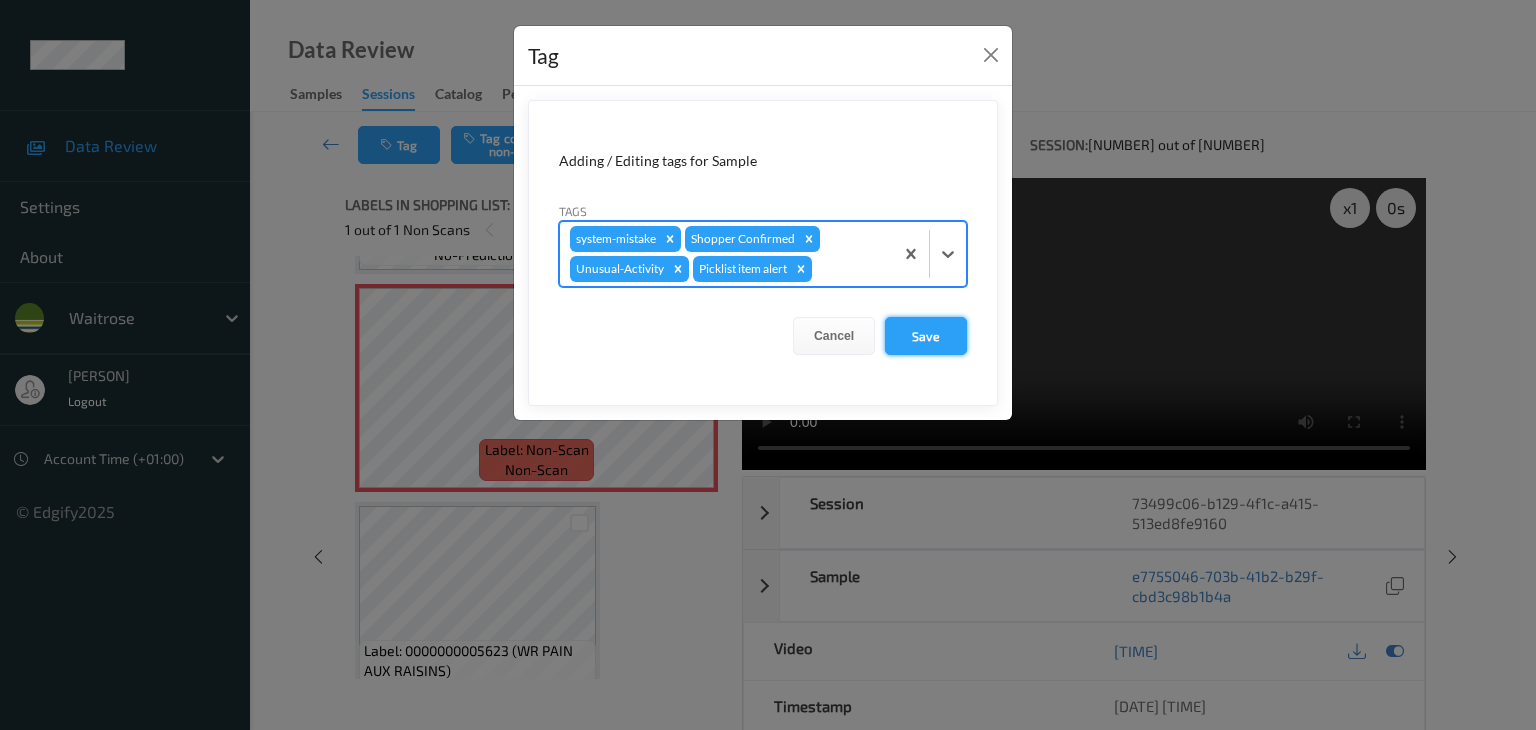 click on "Save" at bounding box center (926, 336) 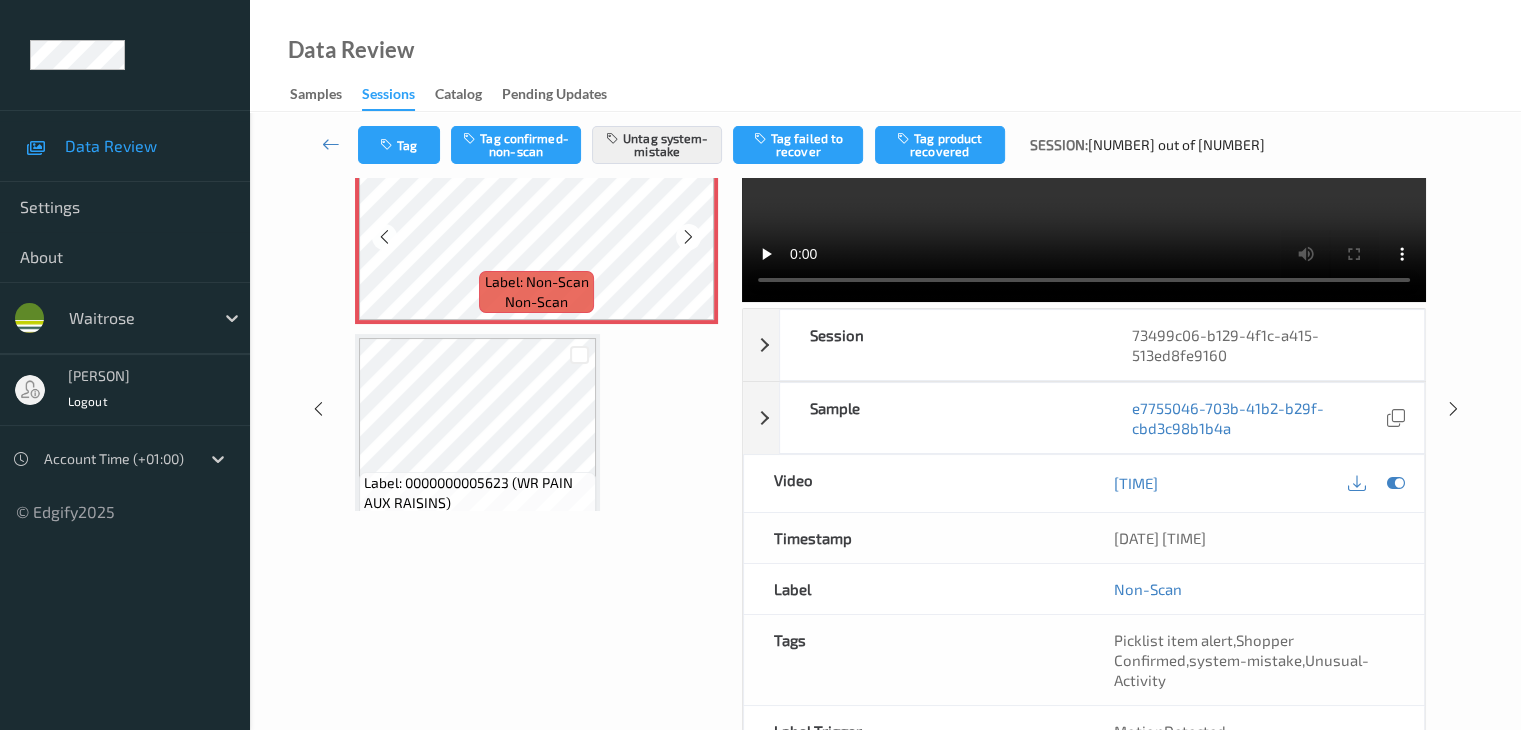 scroll, scrollTop: 84, scrollLeft: 0, axis: vertical 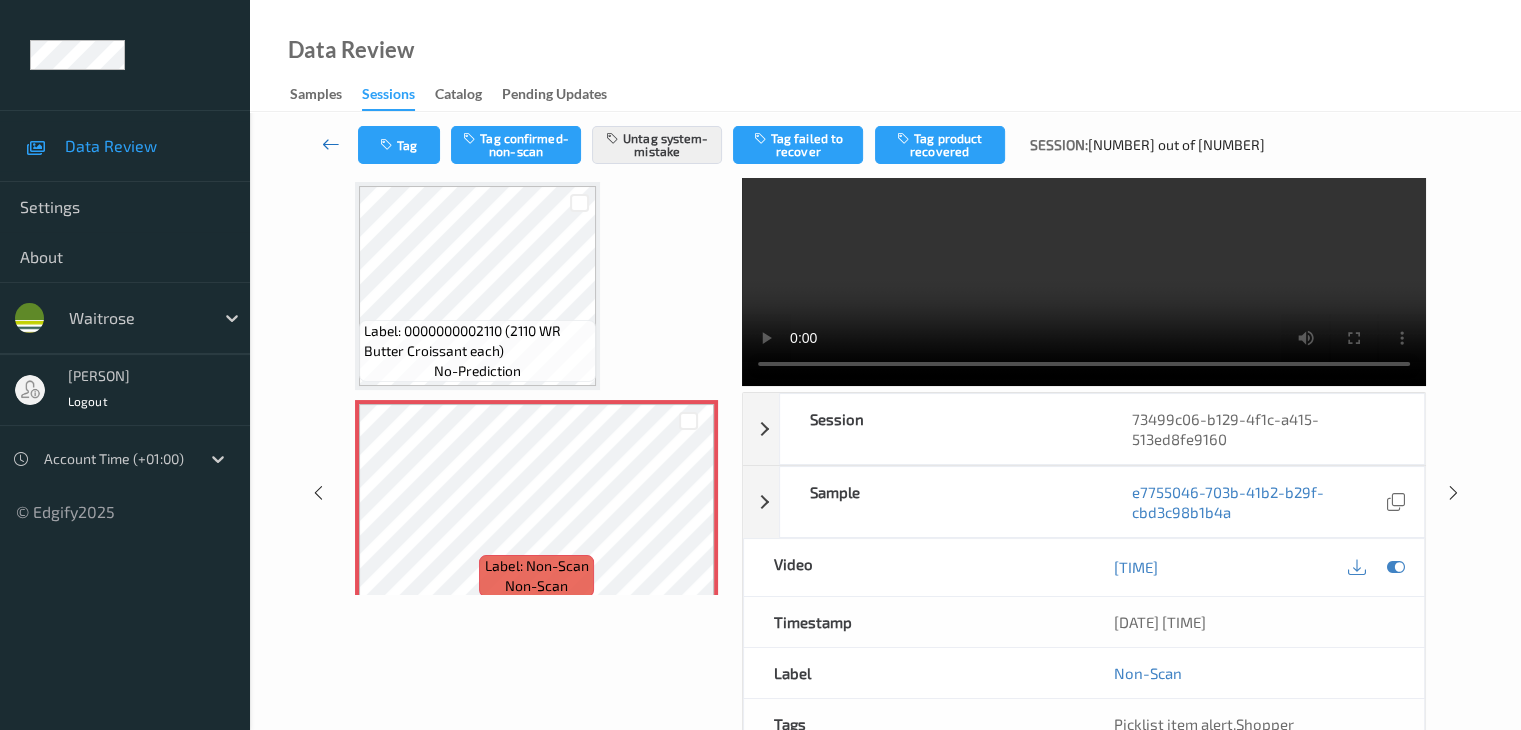click at bounding box center [331, 144] 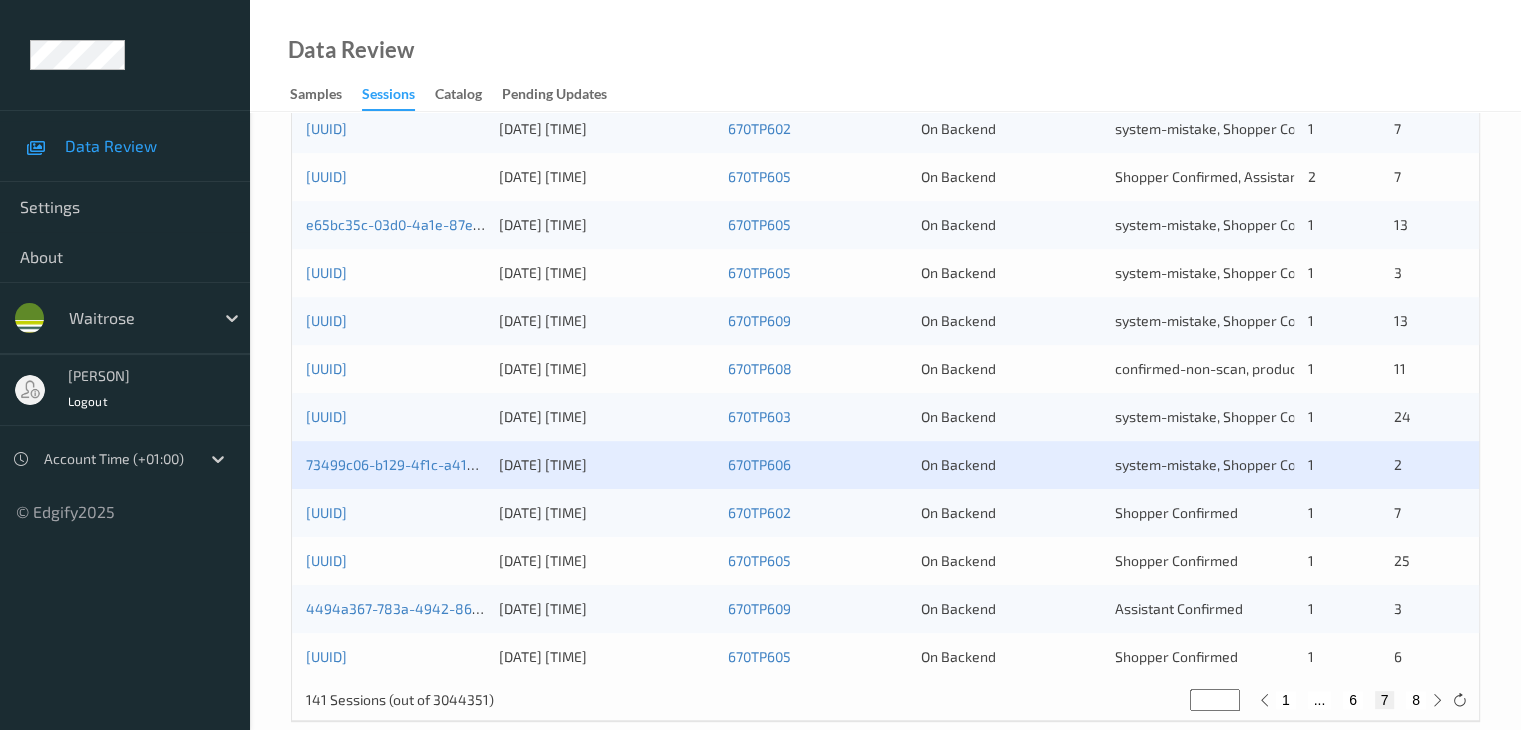 scroll, scrollTop: 932, scrollLeft: 0, axis: vertical 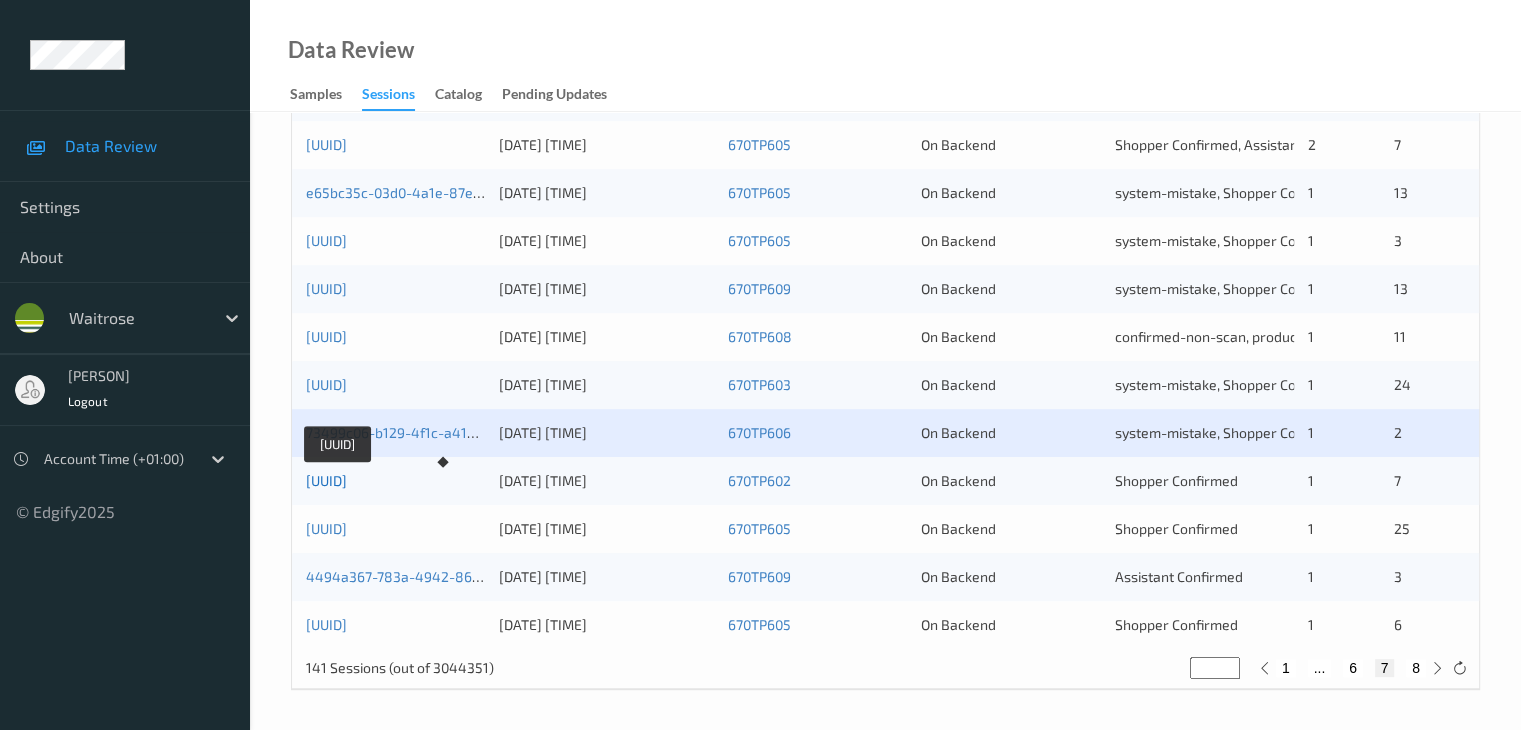 click on "0d0072e8-80b0-46fe-a5db-470ccd9865f9" at bounding box center [326, 480] 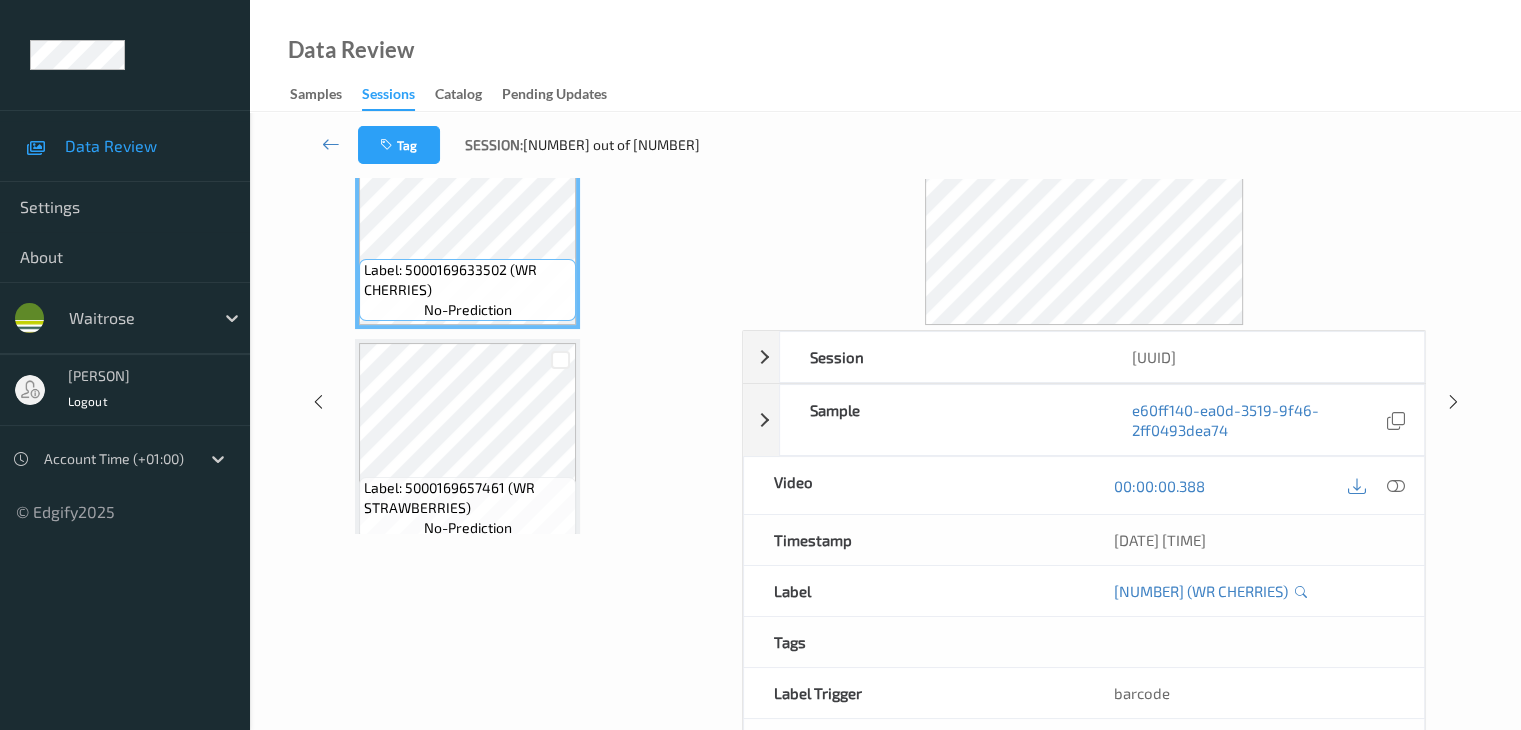 scroll, scrollTop: 0, scrollLeft: 0, axis: both 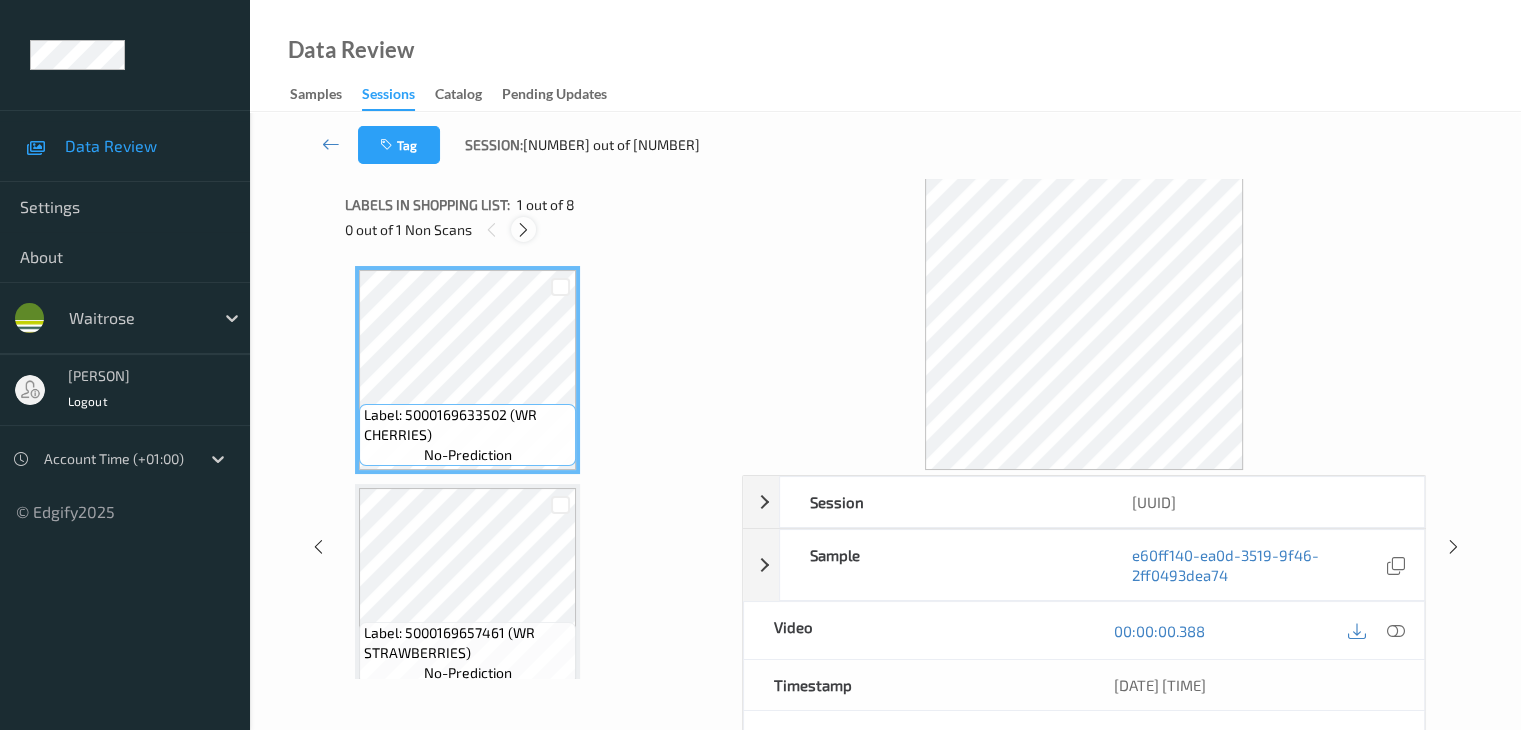 click at bounding box center [523, 230] 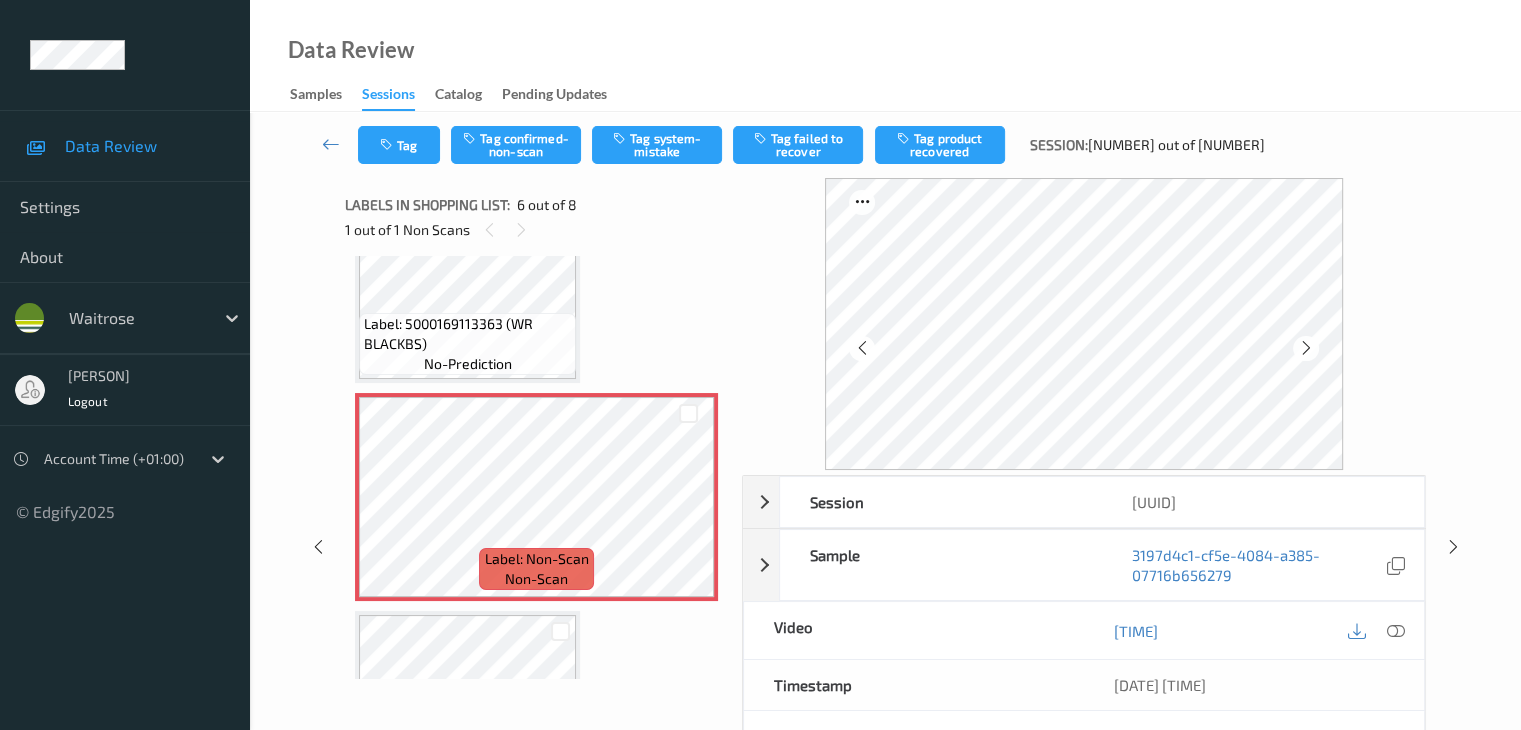 scroll, scrollTop: 1082, scrollLeft: 0, axis: vertical 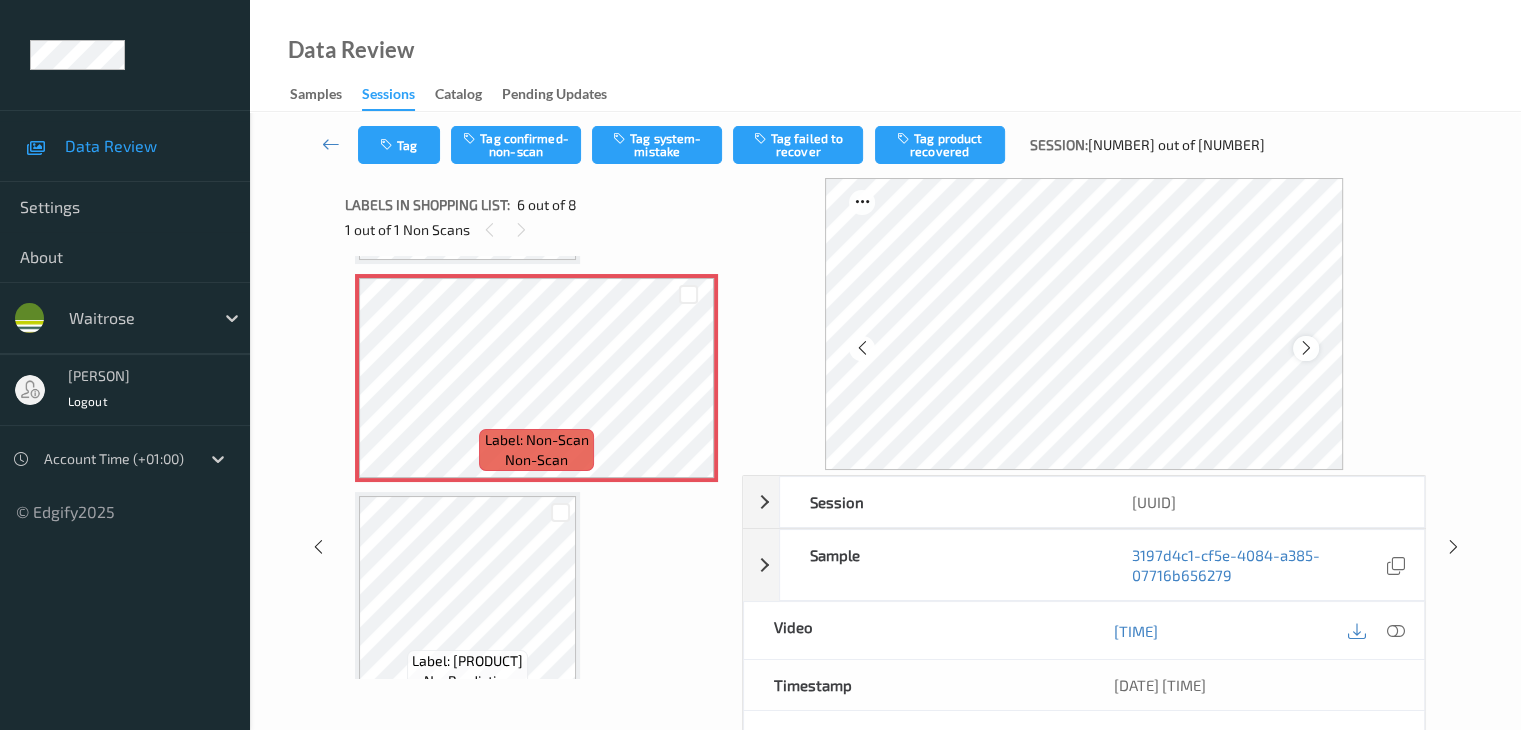 click at bounding box center [1306, 348] 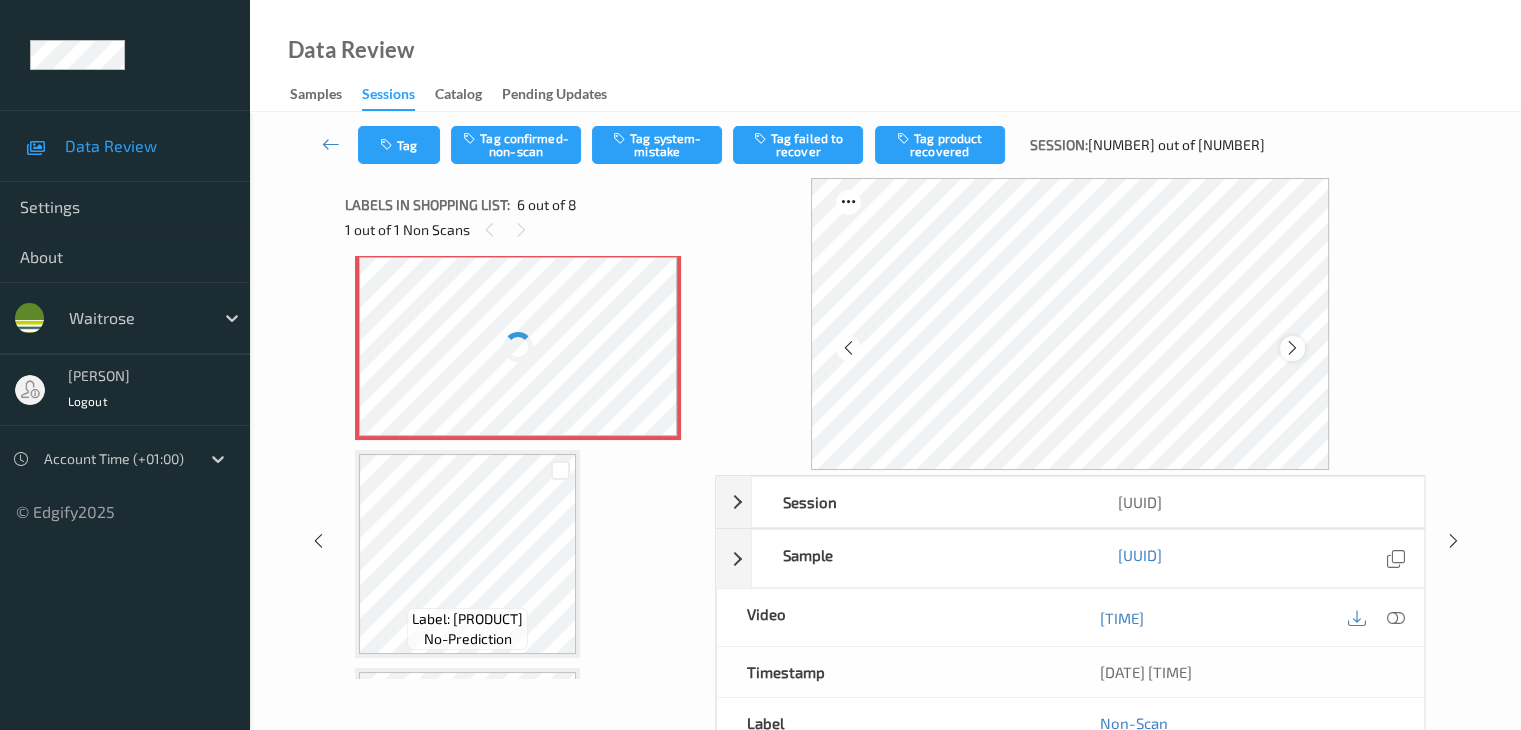 click at bounding box center (1292, 348) 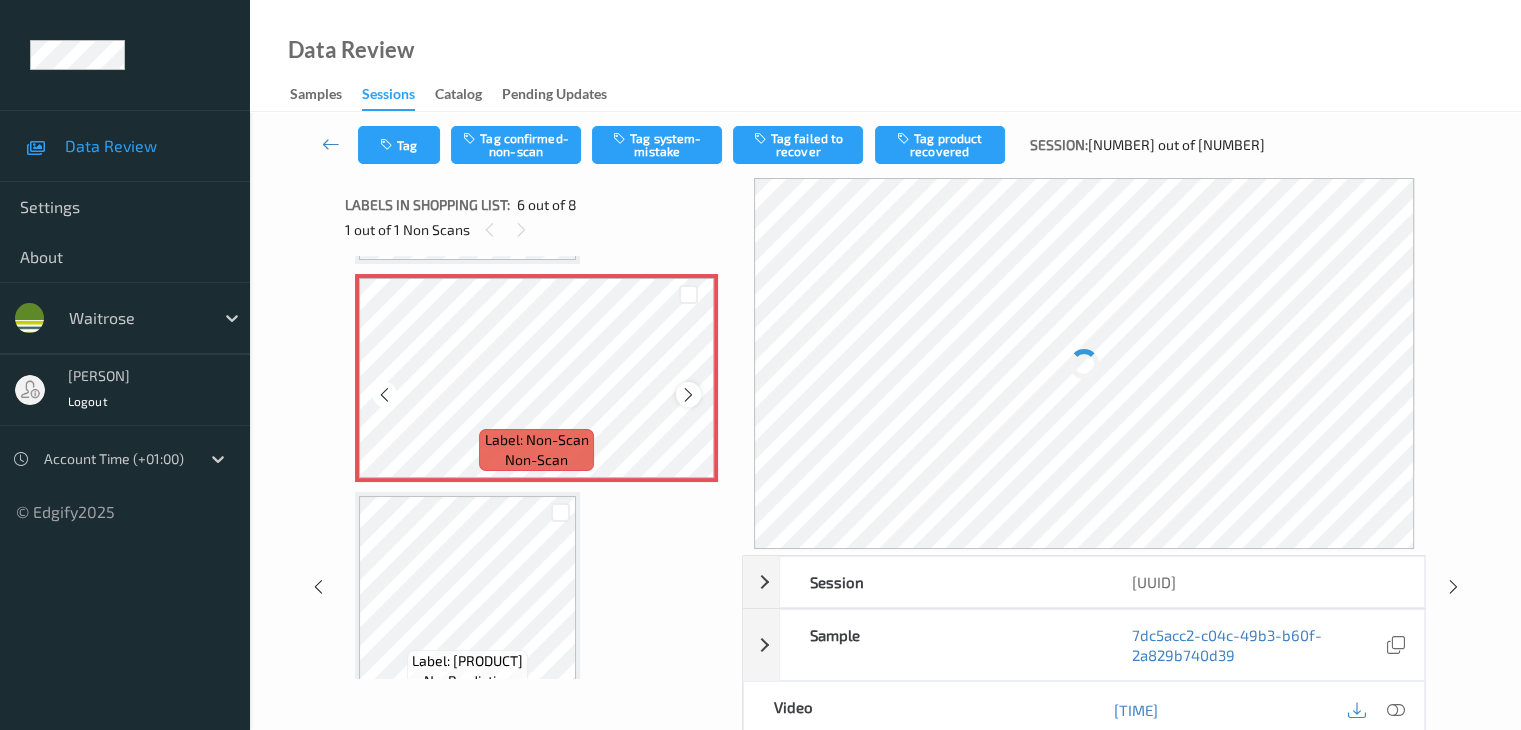 click at bounding box center [688, 395] 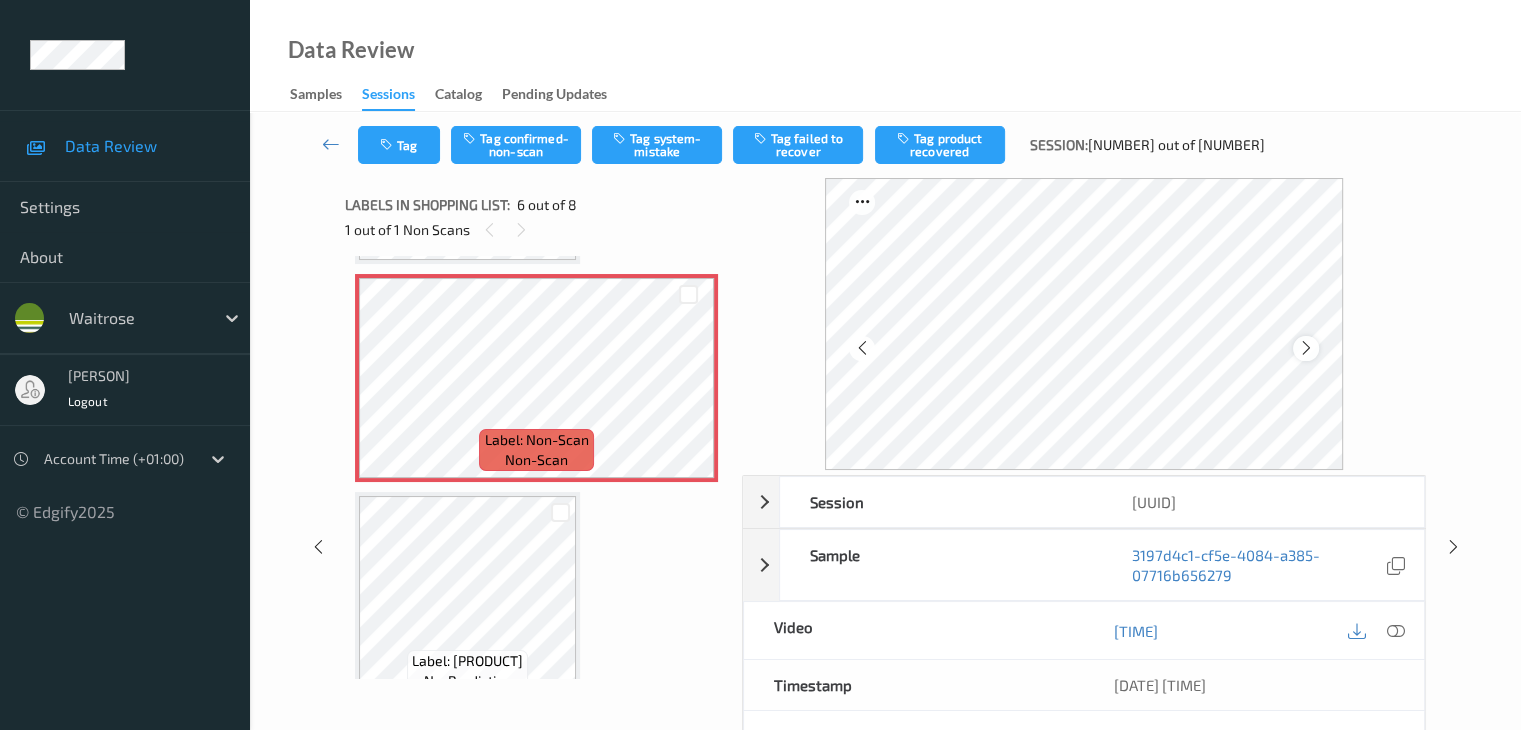 click at bounding box center [1305, 348] 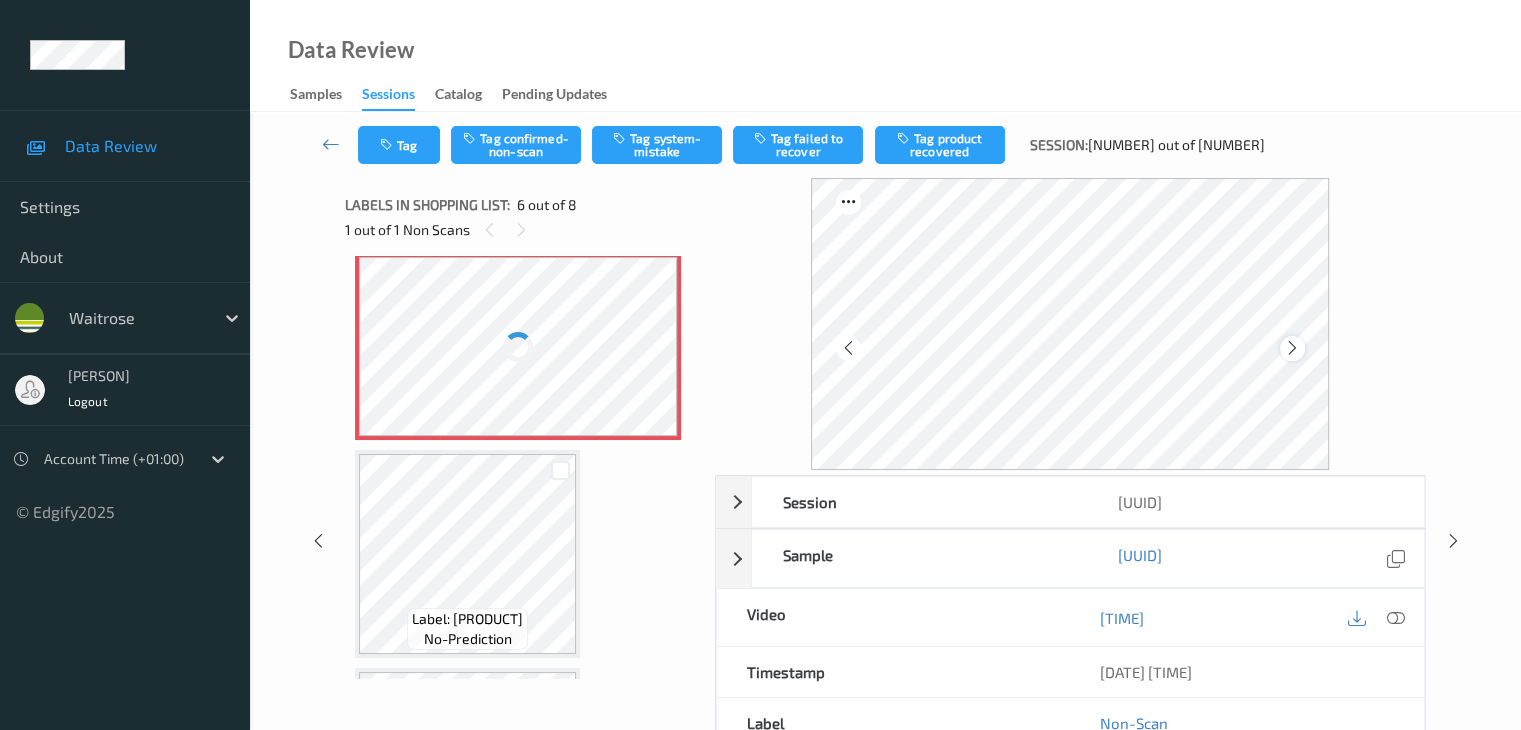 click at bounding box center (1292, 348) 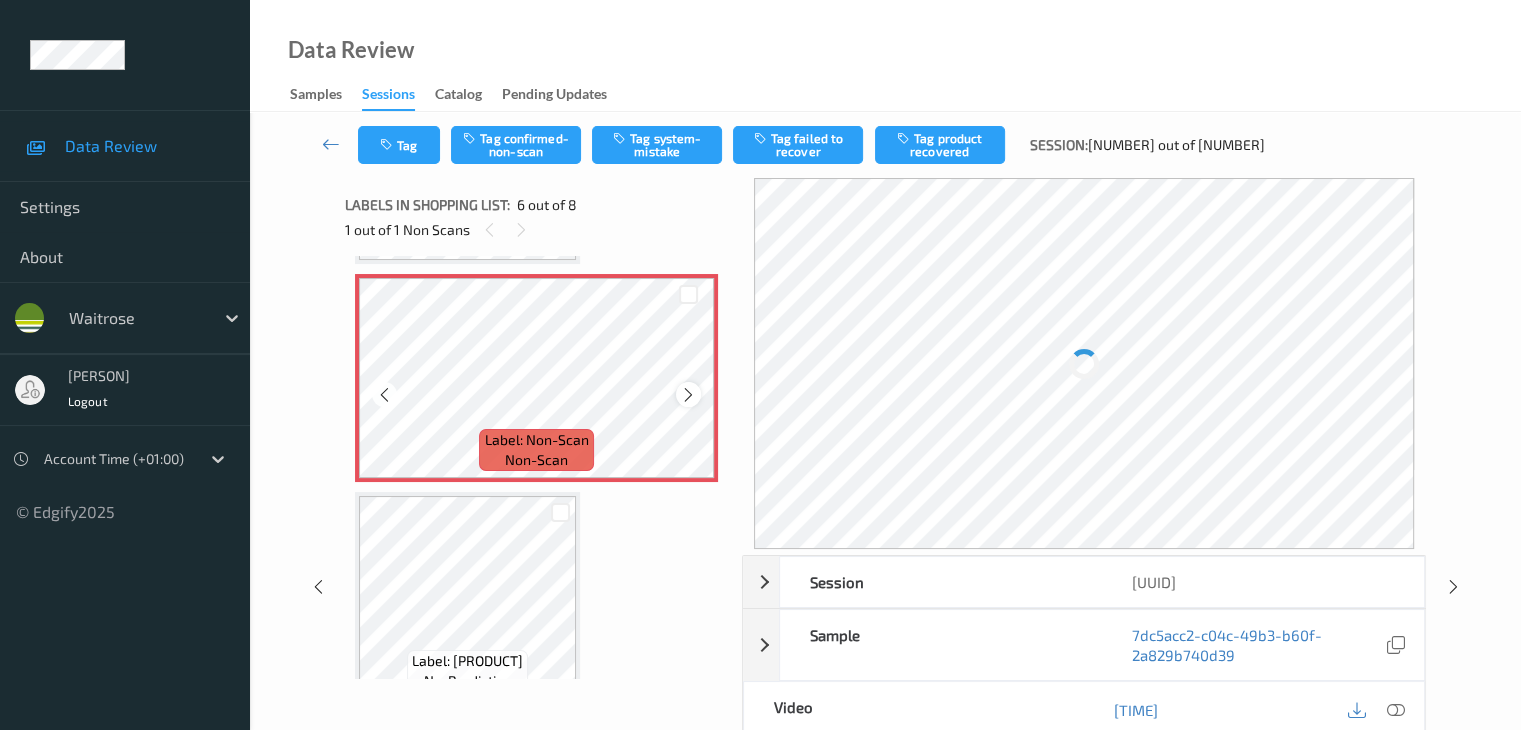 click at bounding box center (688, 395) 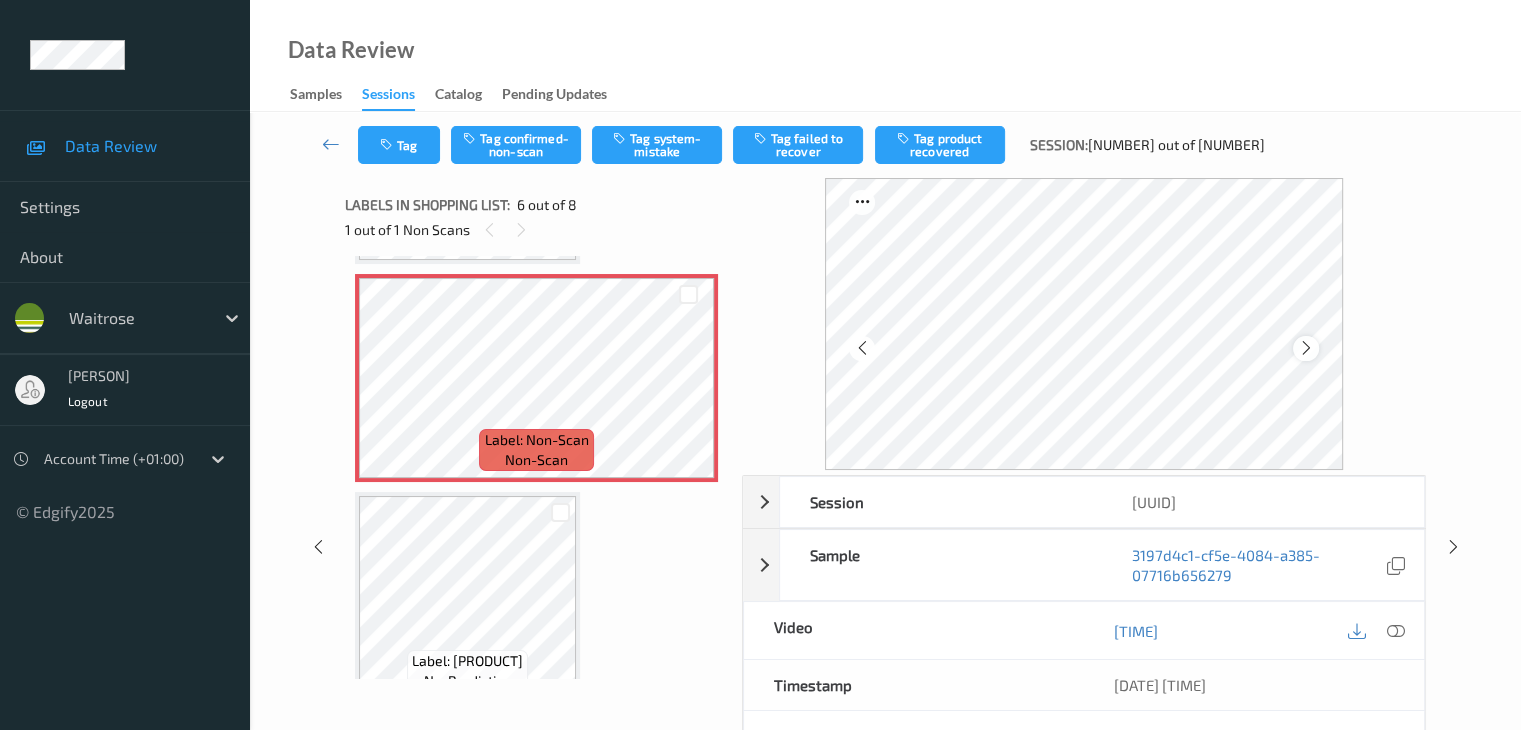 scroll, scrollTop: 1083, scrollLeft: 0, axis: vertical 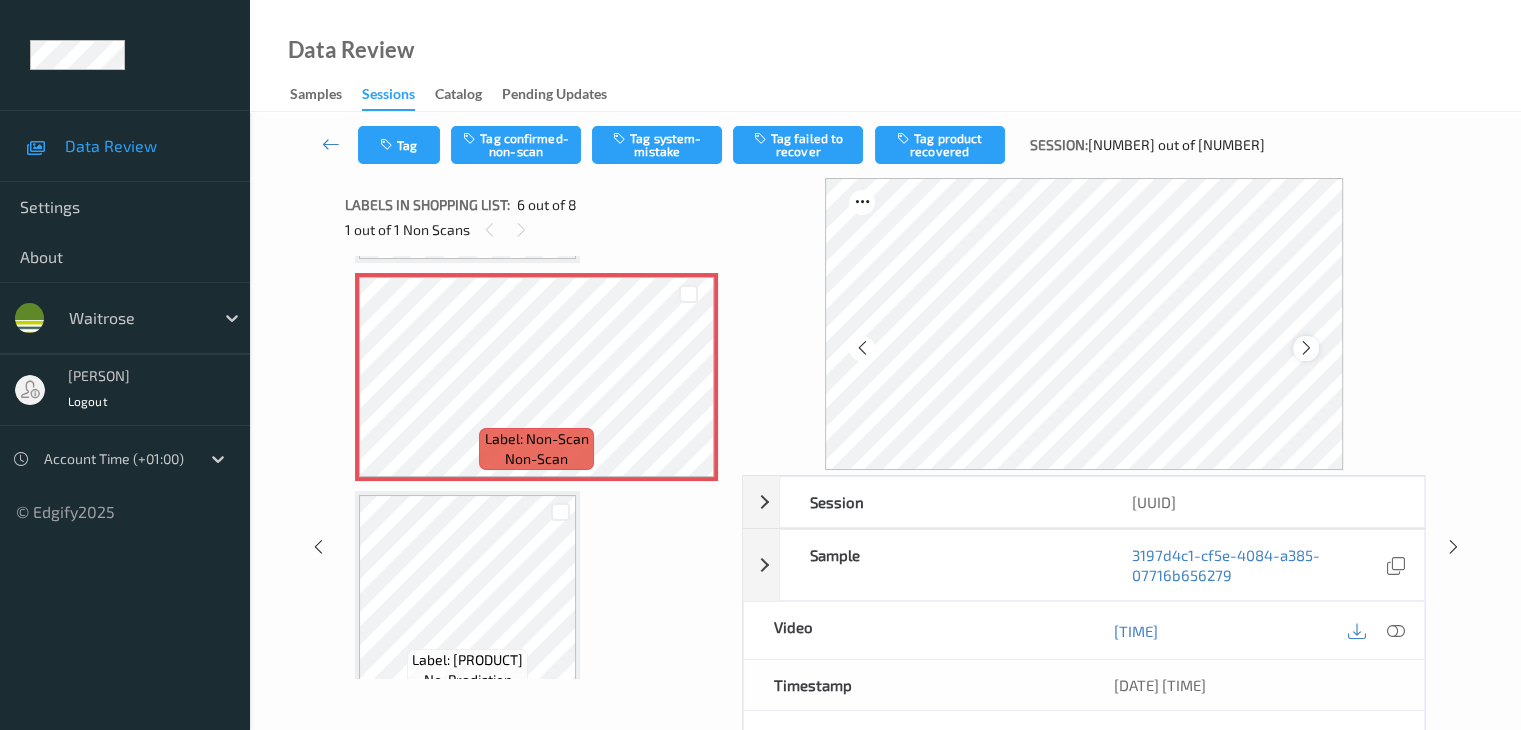 click at bounding box center [1306, 348] 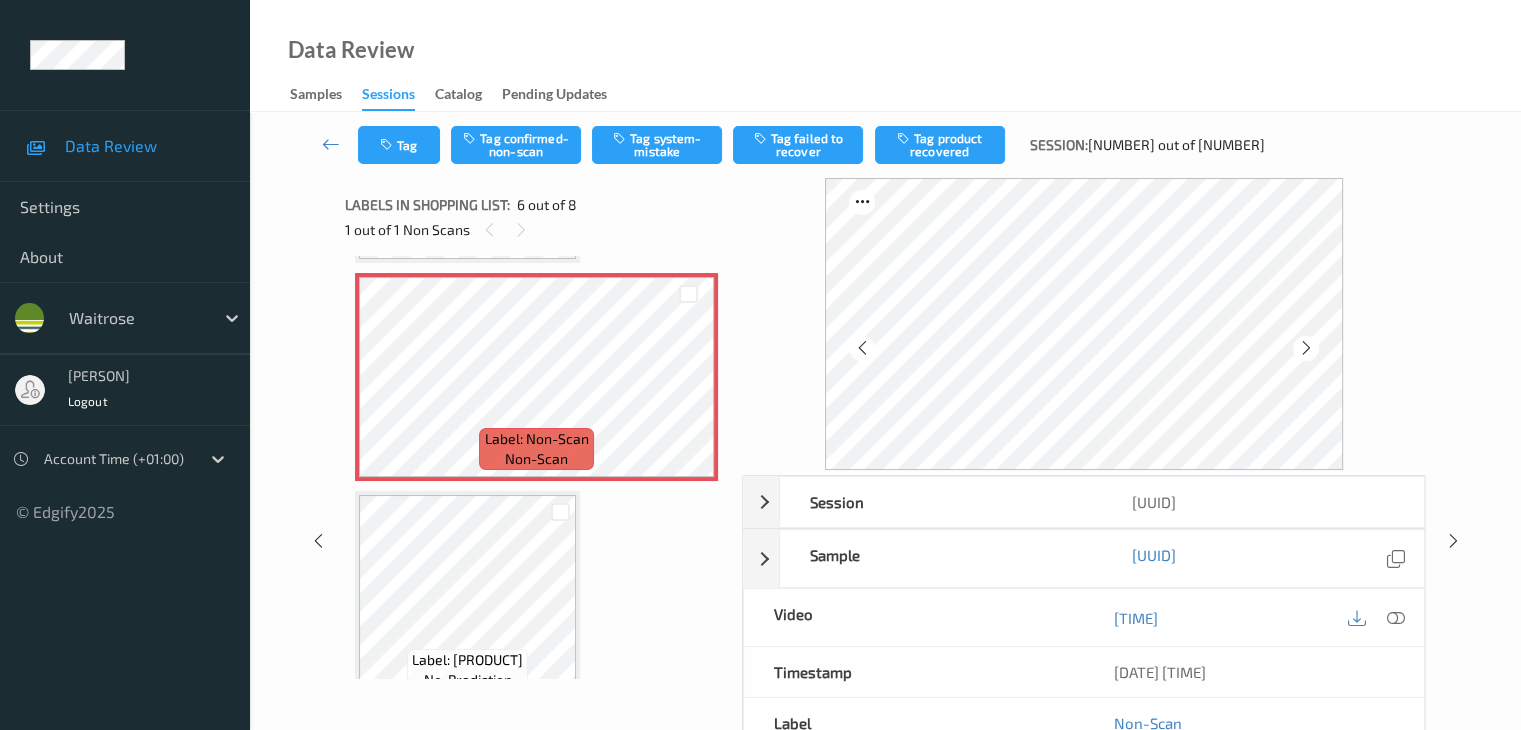 click at bounding box center [1306, 348] 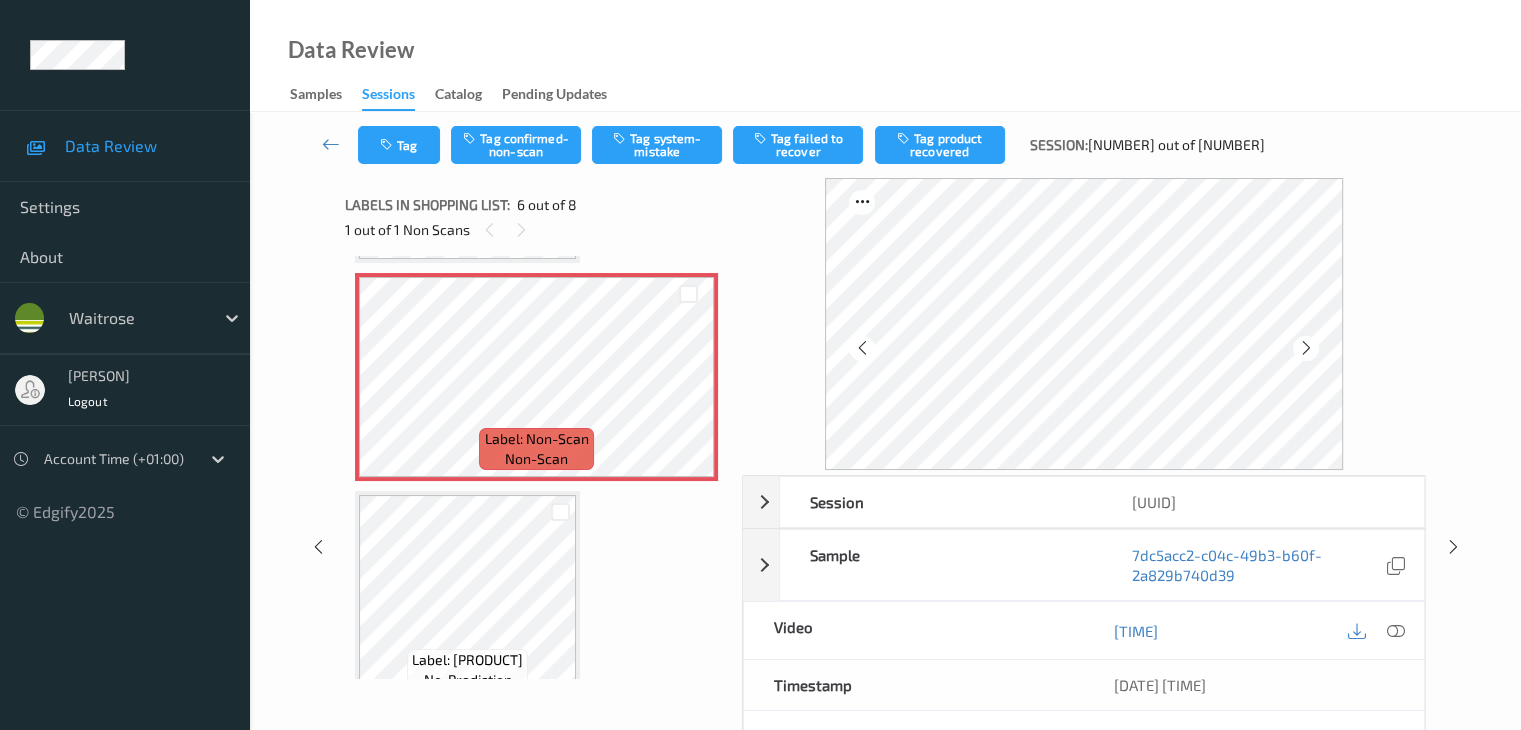 click at bounding box center (1306, 348) 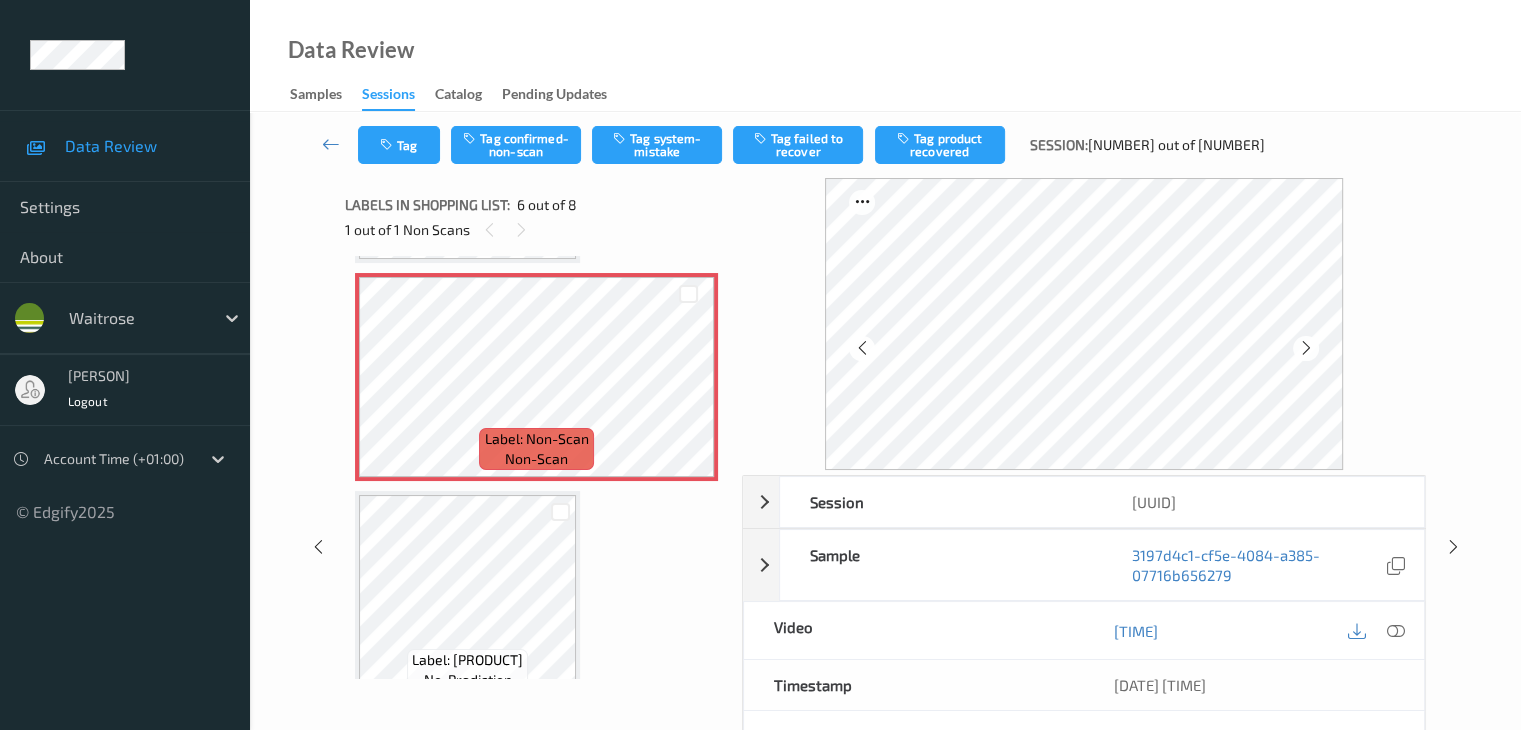 click at bounding box center (1306, 348) 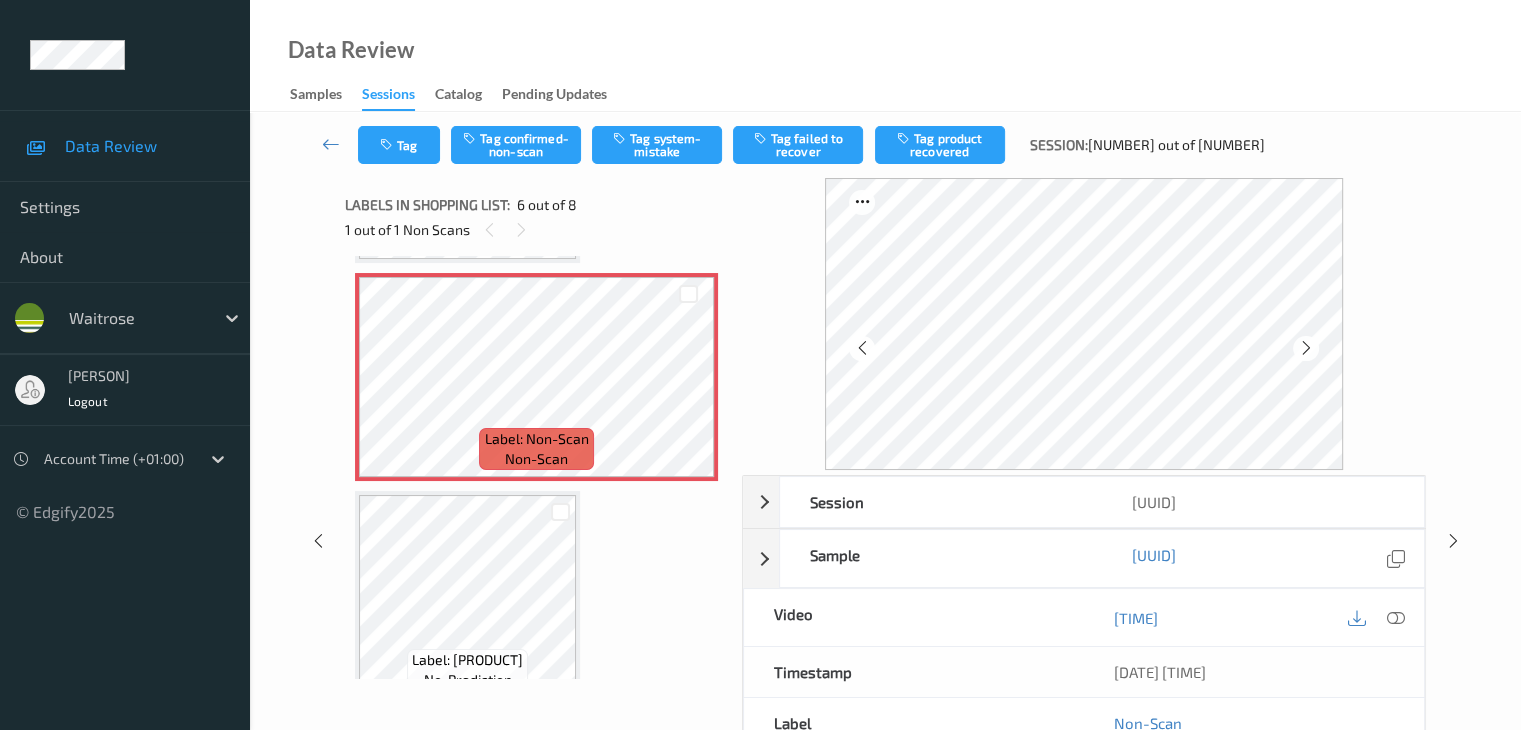click at bounding box center (1306, 348) 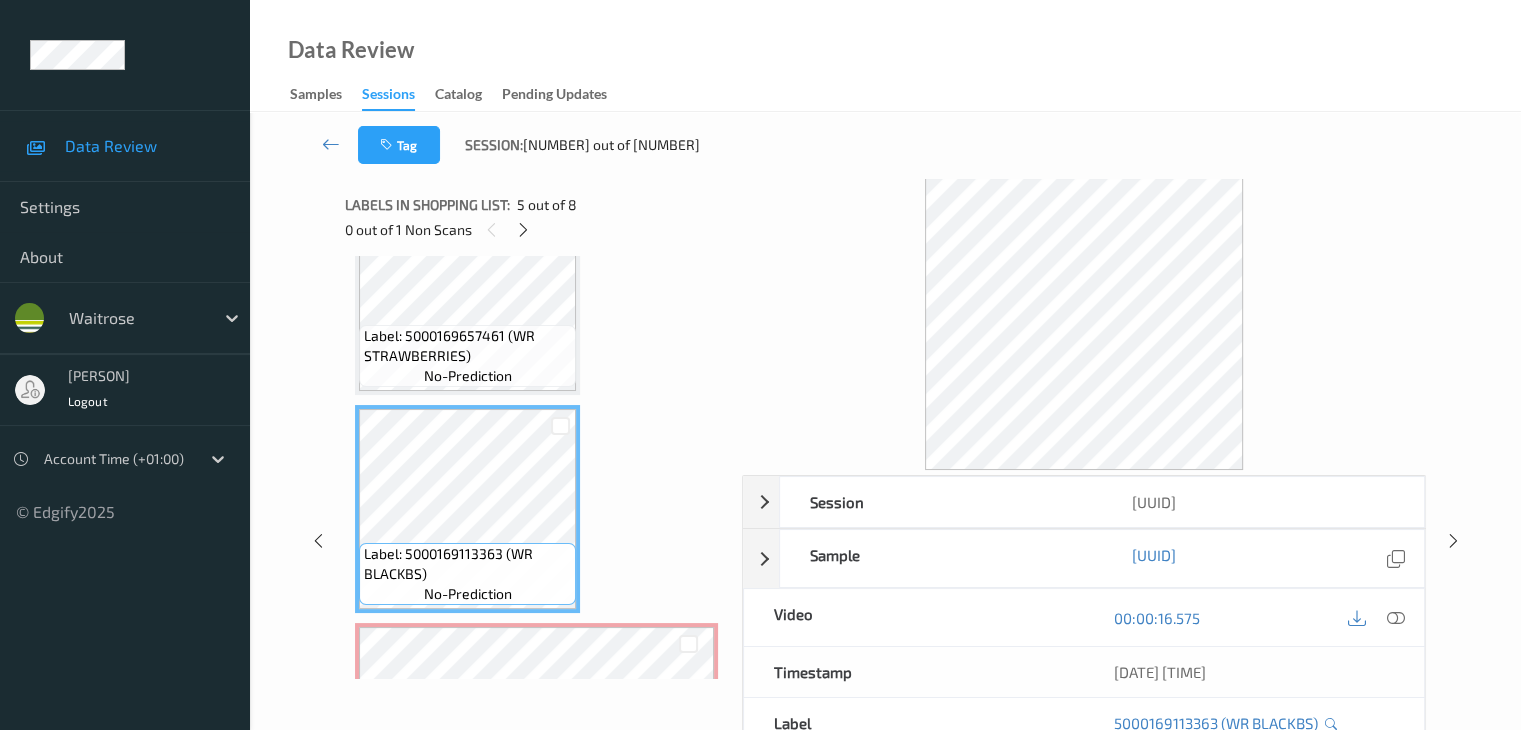 scroll, scrollTop: 683, scrollLeft: 0, axis: vertical 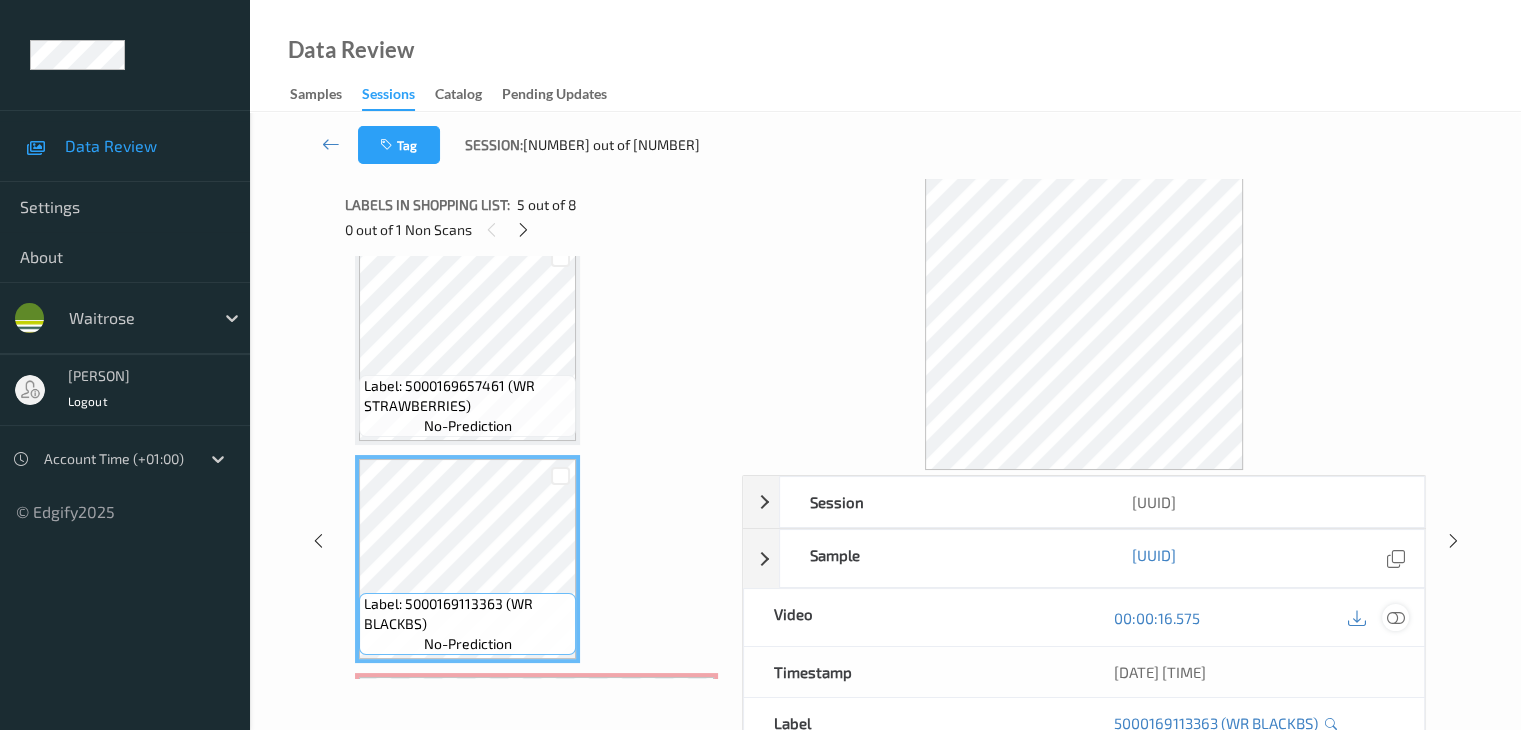 click at bounding box center (1395, 618) 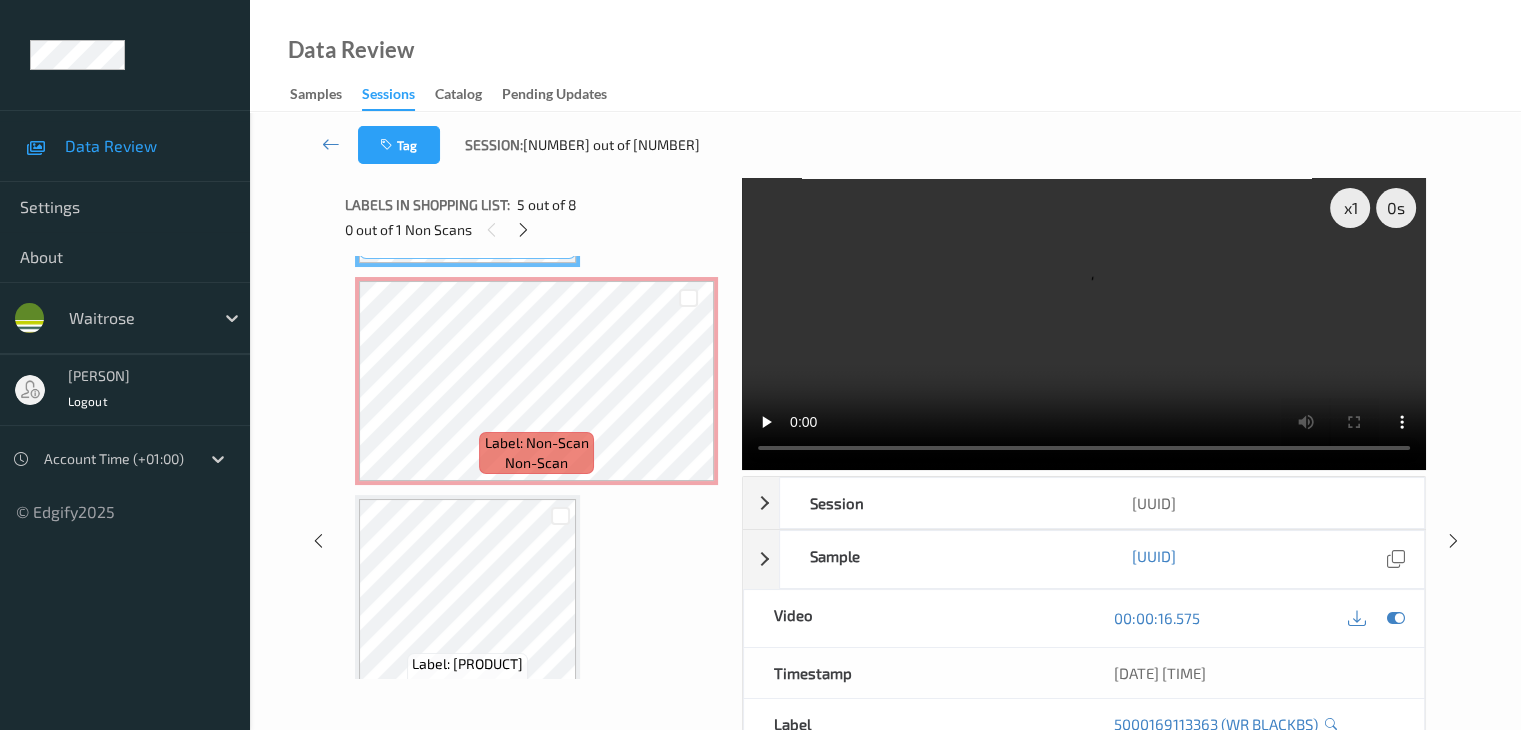 scroll, scrollTop: 1083, scrollLeft: 0, axis: vertical 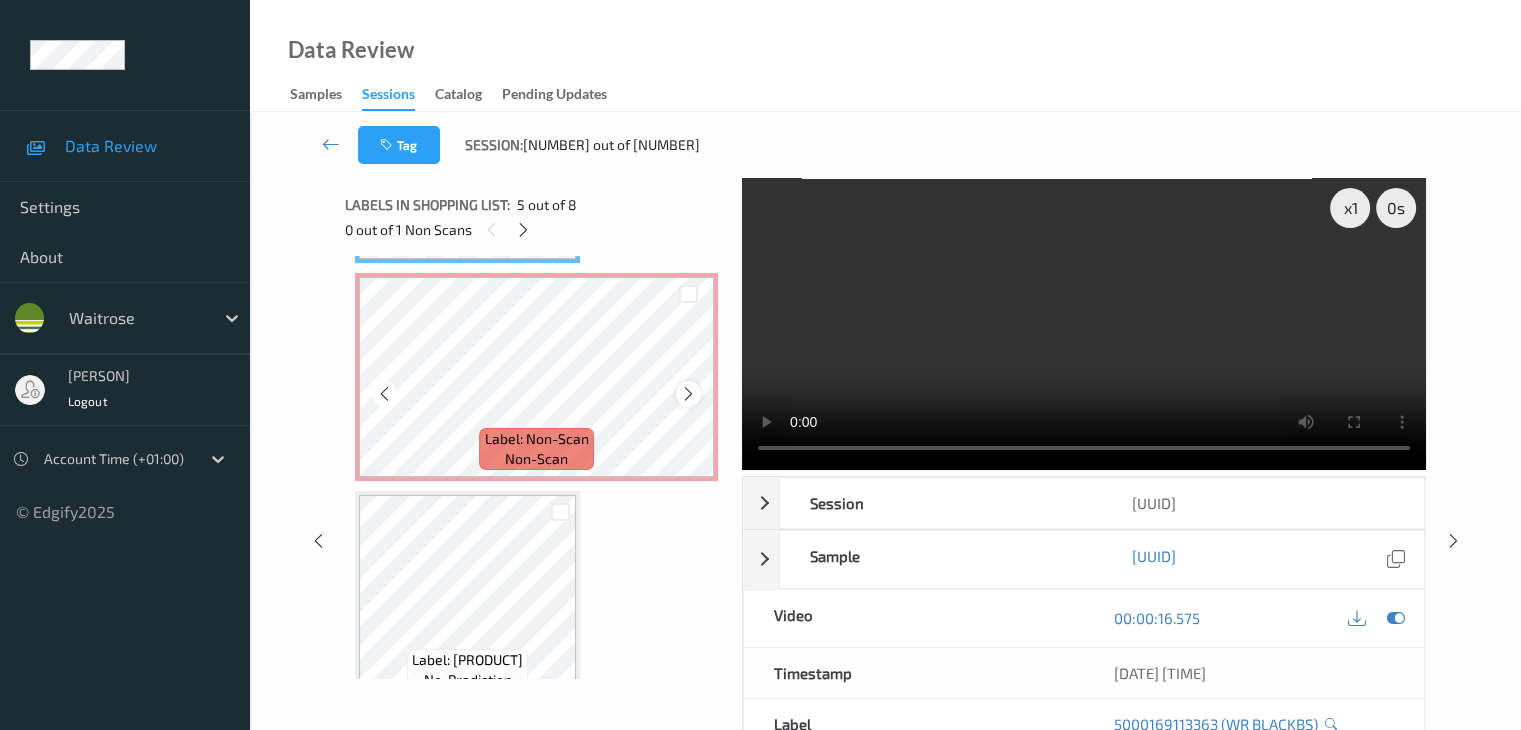 click at bounding box center [688, 394] 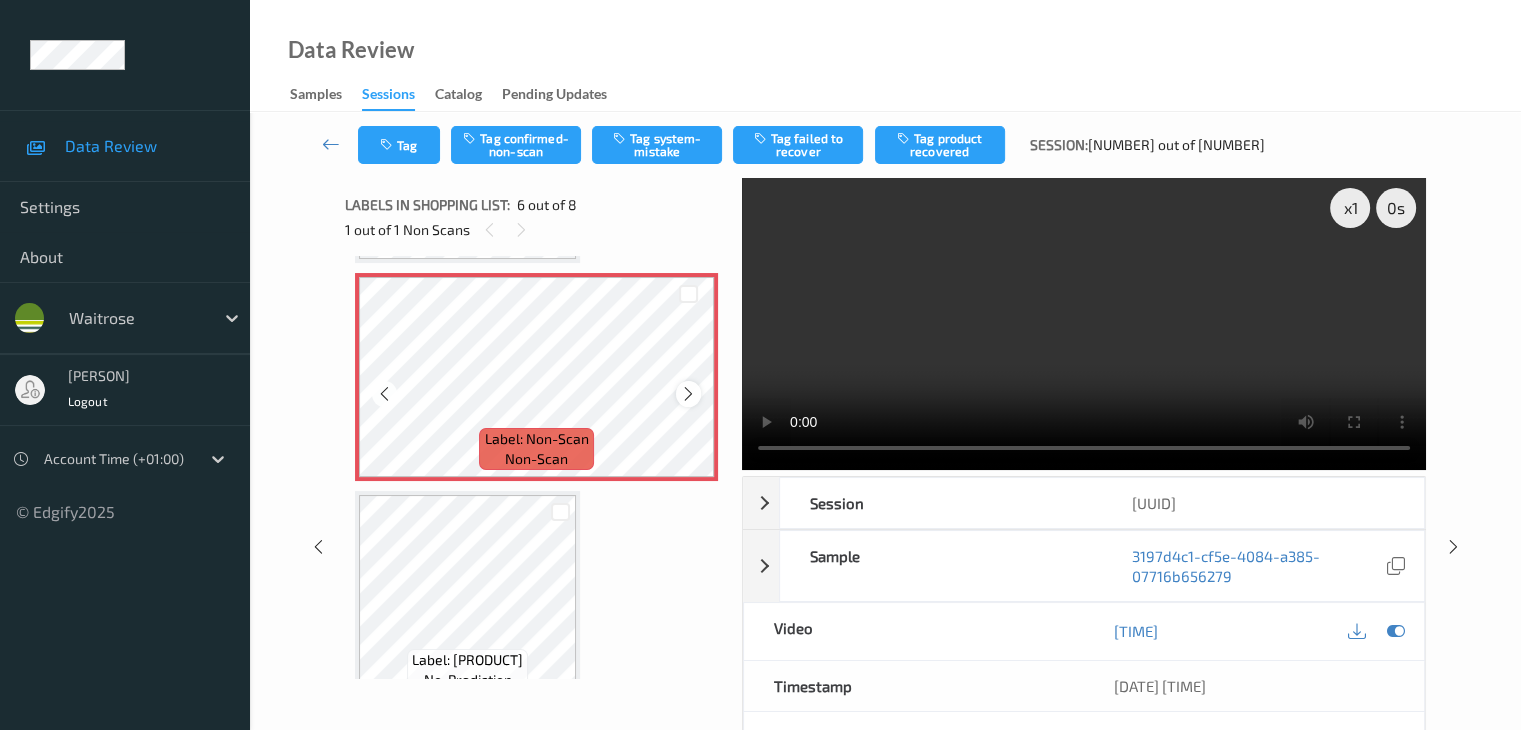 click at bounding box center [688, 394] 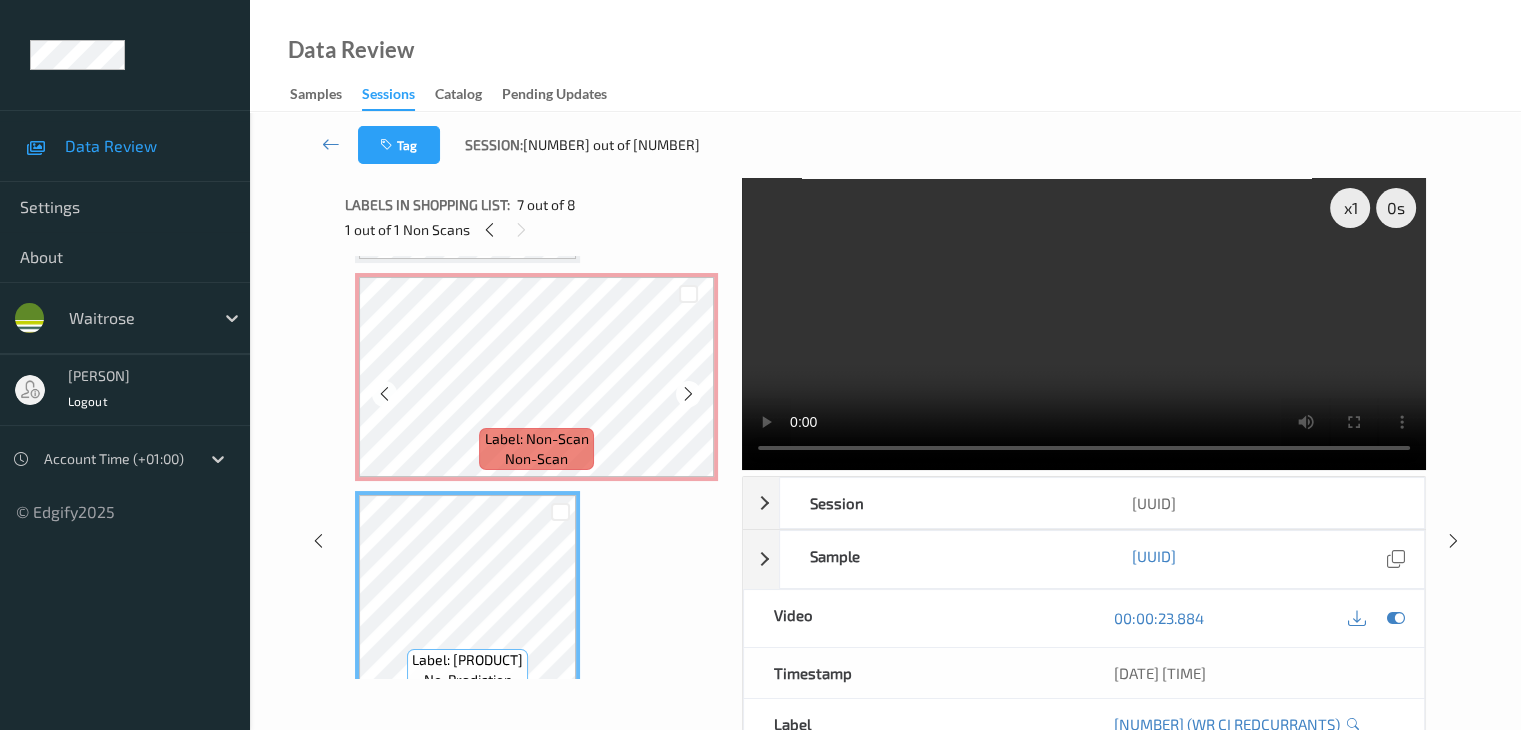 scroll, scrollTop: 983, scrollLeft: 0, axis: vertical 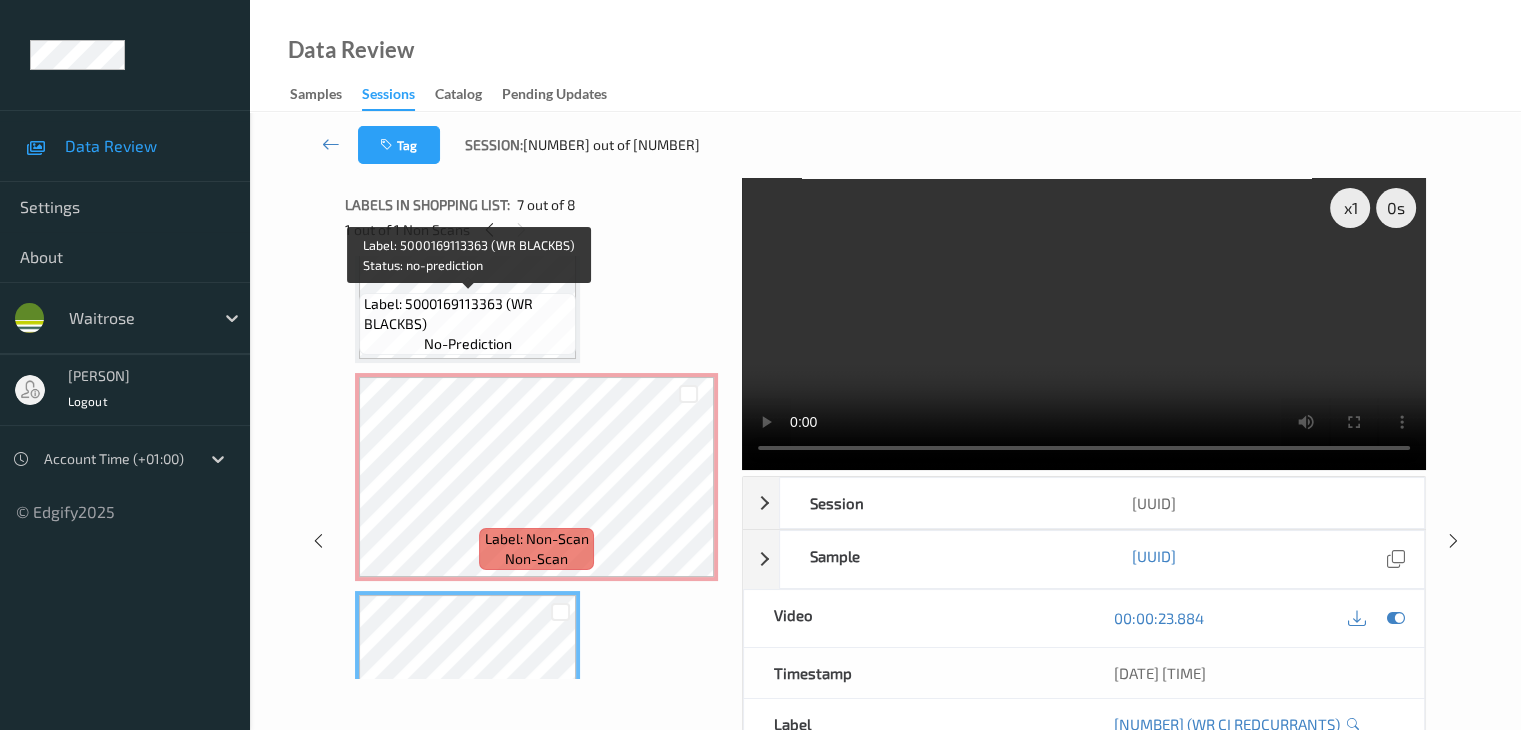 click on "Label: 5000169113363 (WR BLACKBS) no-prediction" at bounding box center (467, 324) 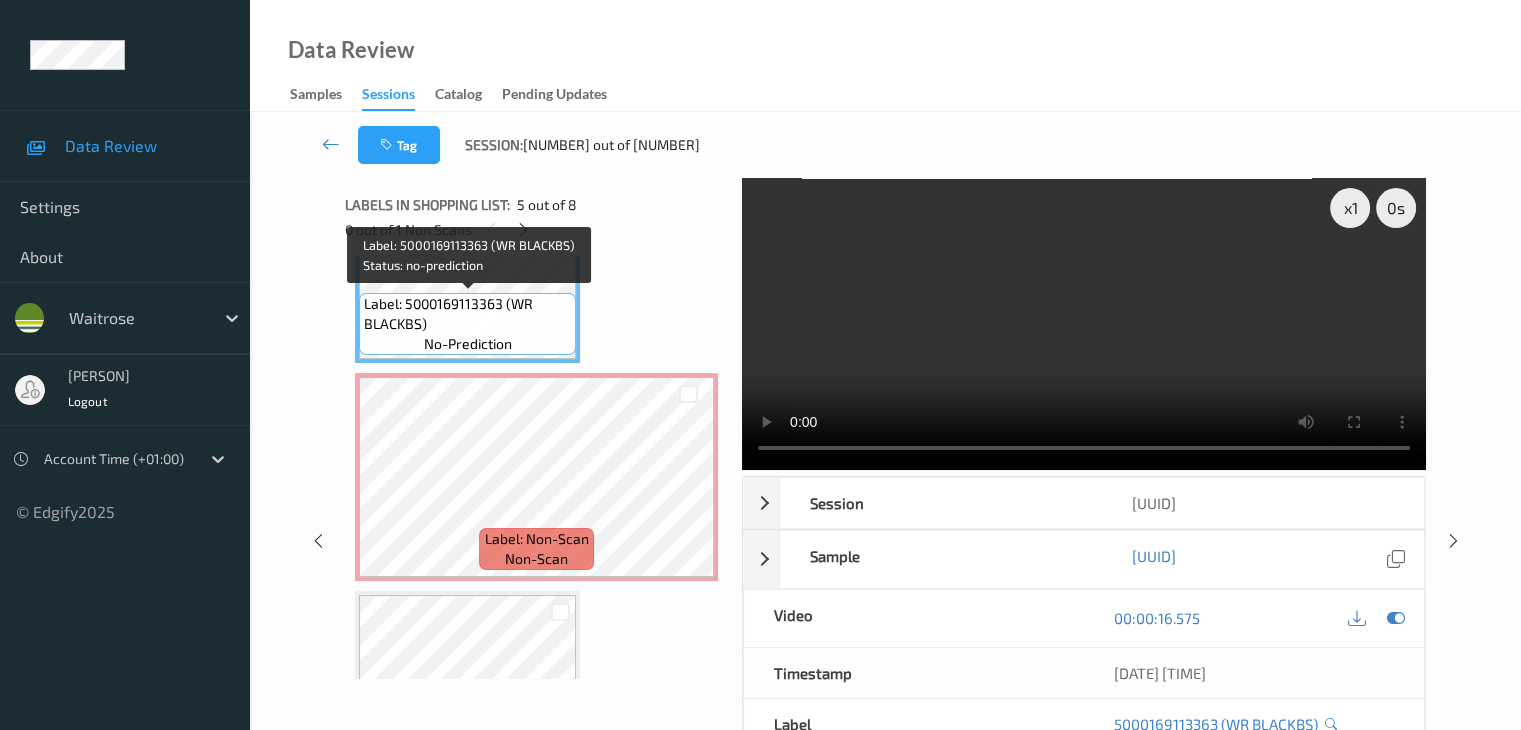 click on "Label: 5000169113363 (WR BLACKBS) no-prediction" at bounding box center (467, 324) 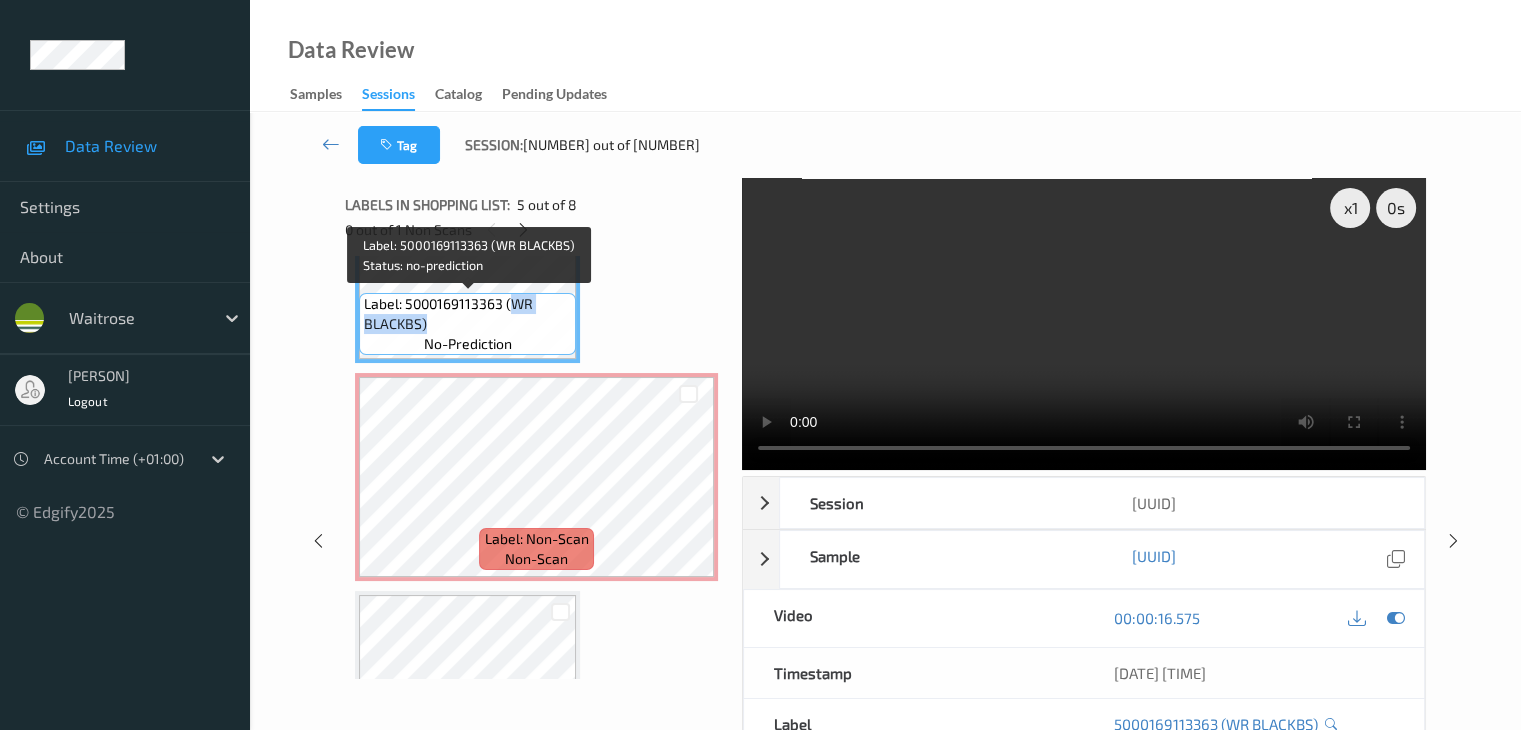 click on "Label: 5000169113363 (WR BLACKBS)" at bounding box center [467, 314] 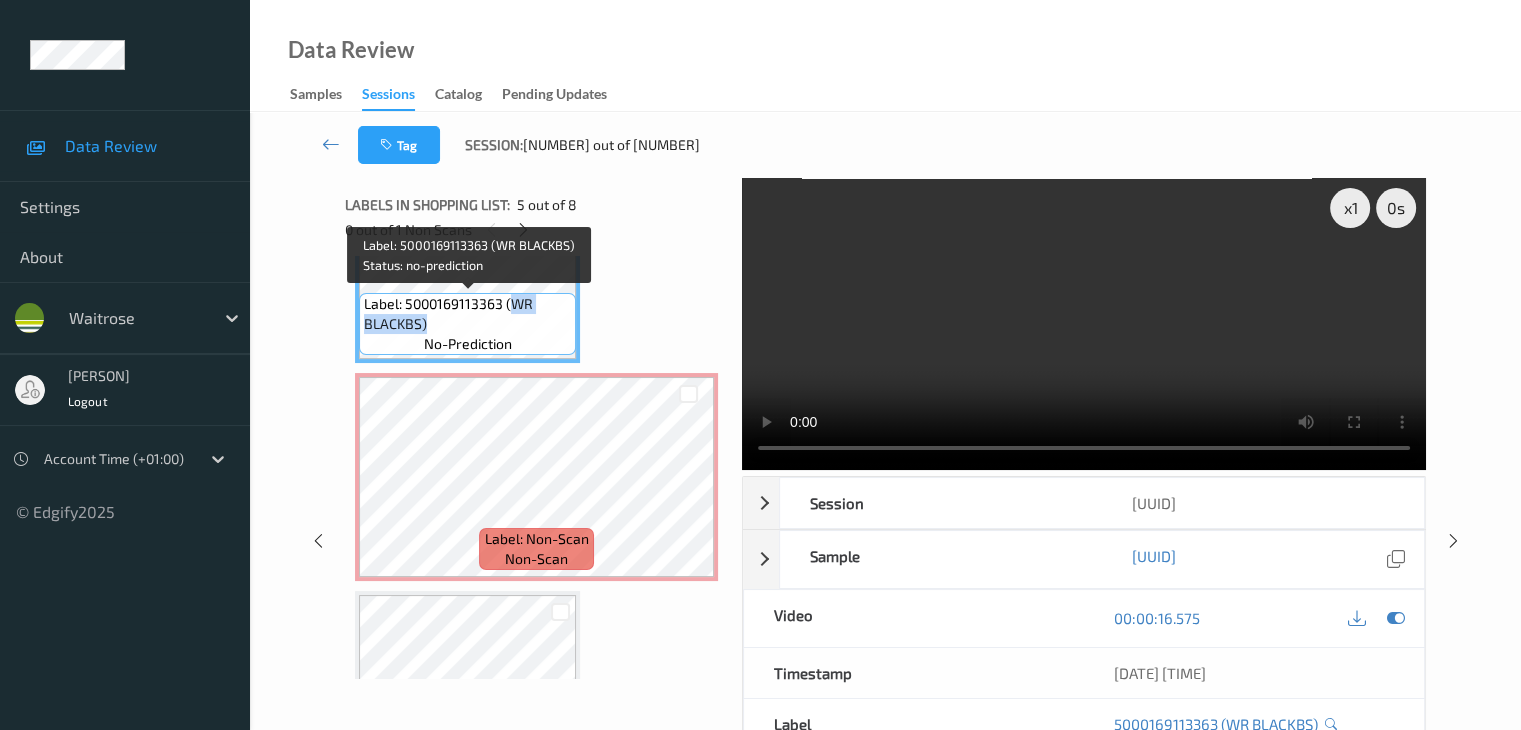 copy on "WR BLACKBS)" 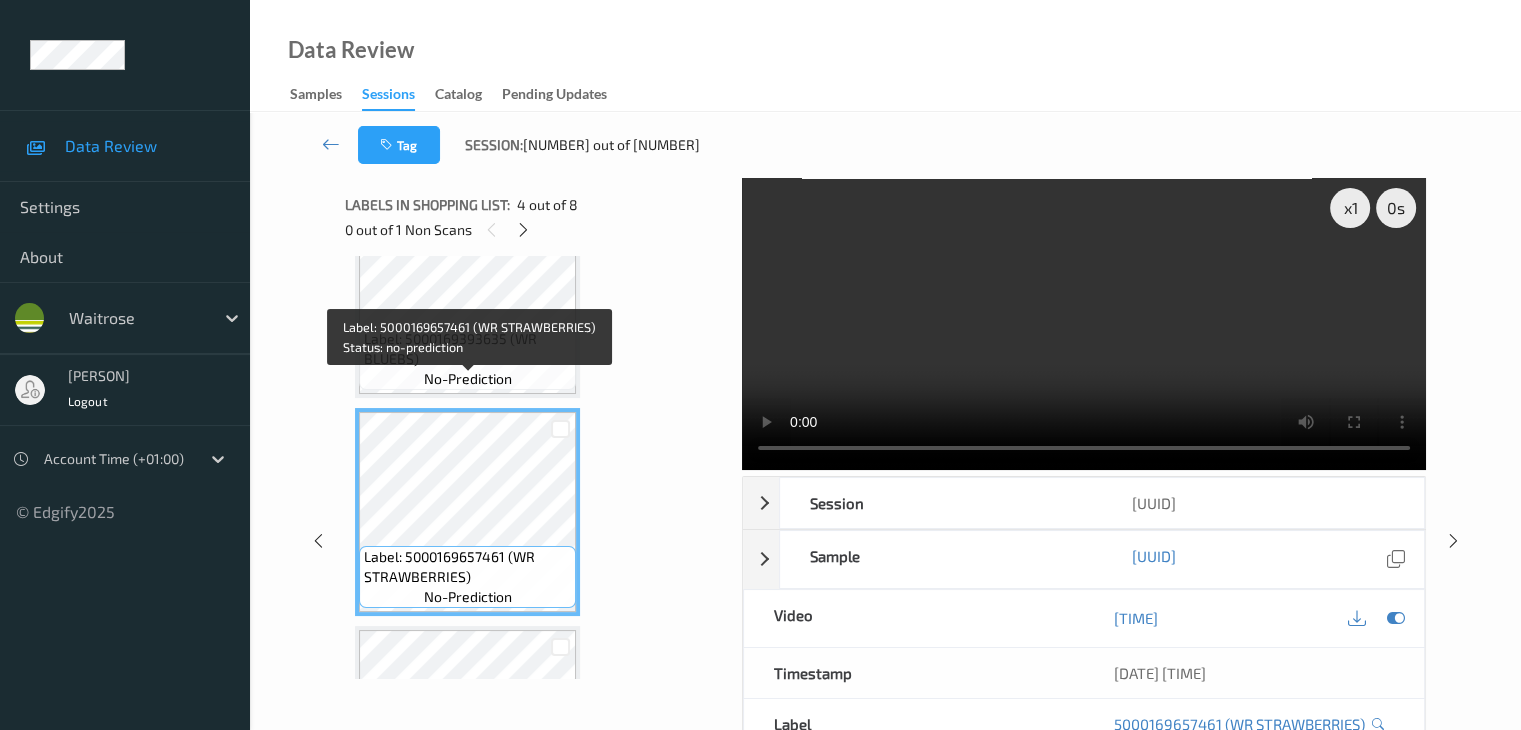 scroll, scrollTop: 483, scrollLeft: 0, axis: vertical 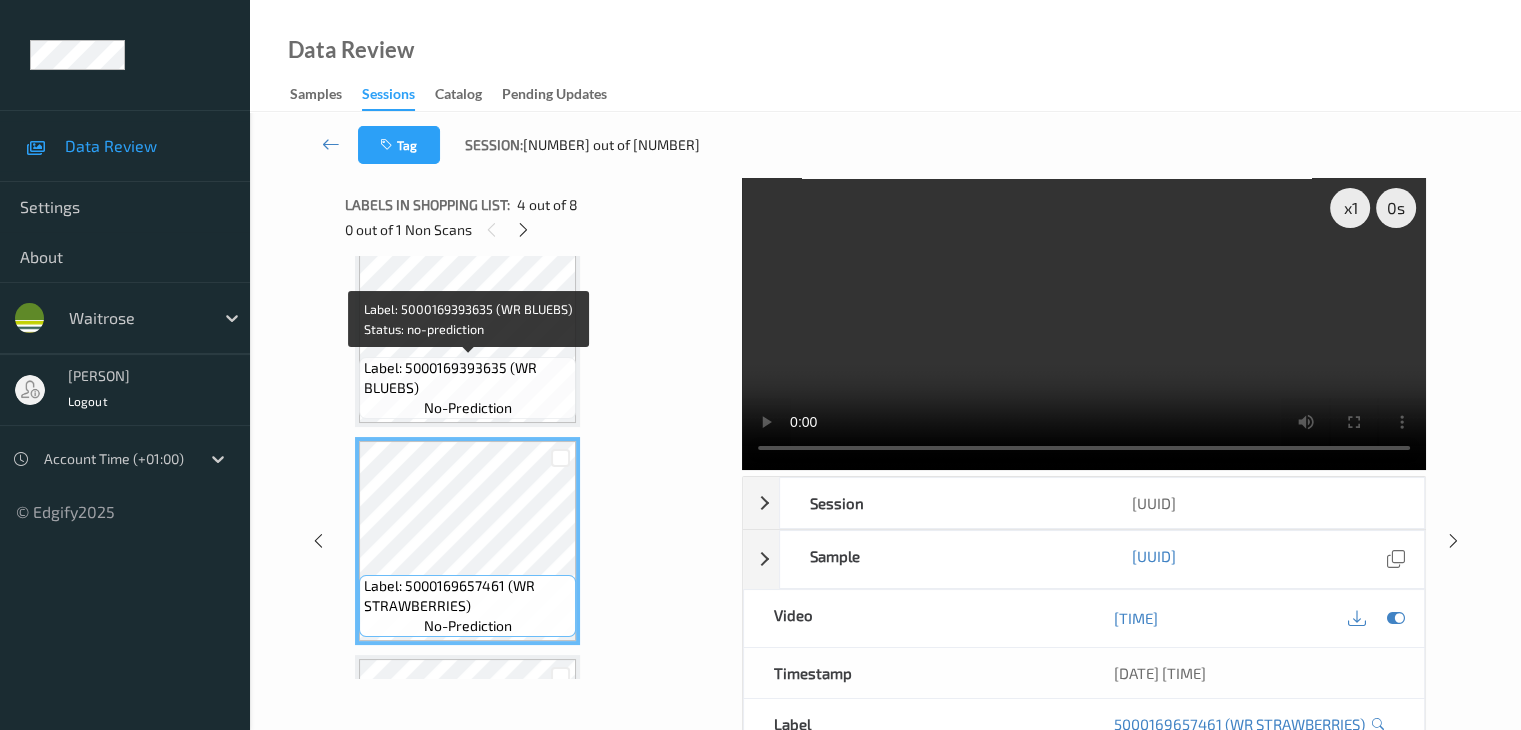 click on "no-prediction" at bounding box center [468, 408] 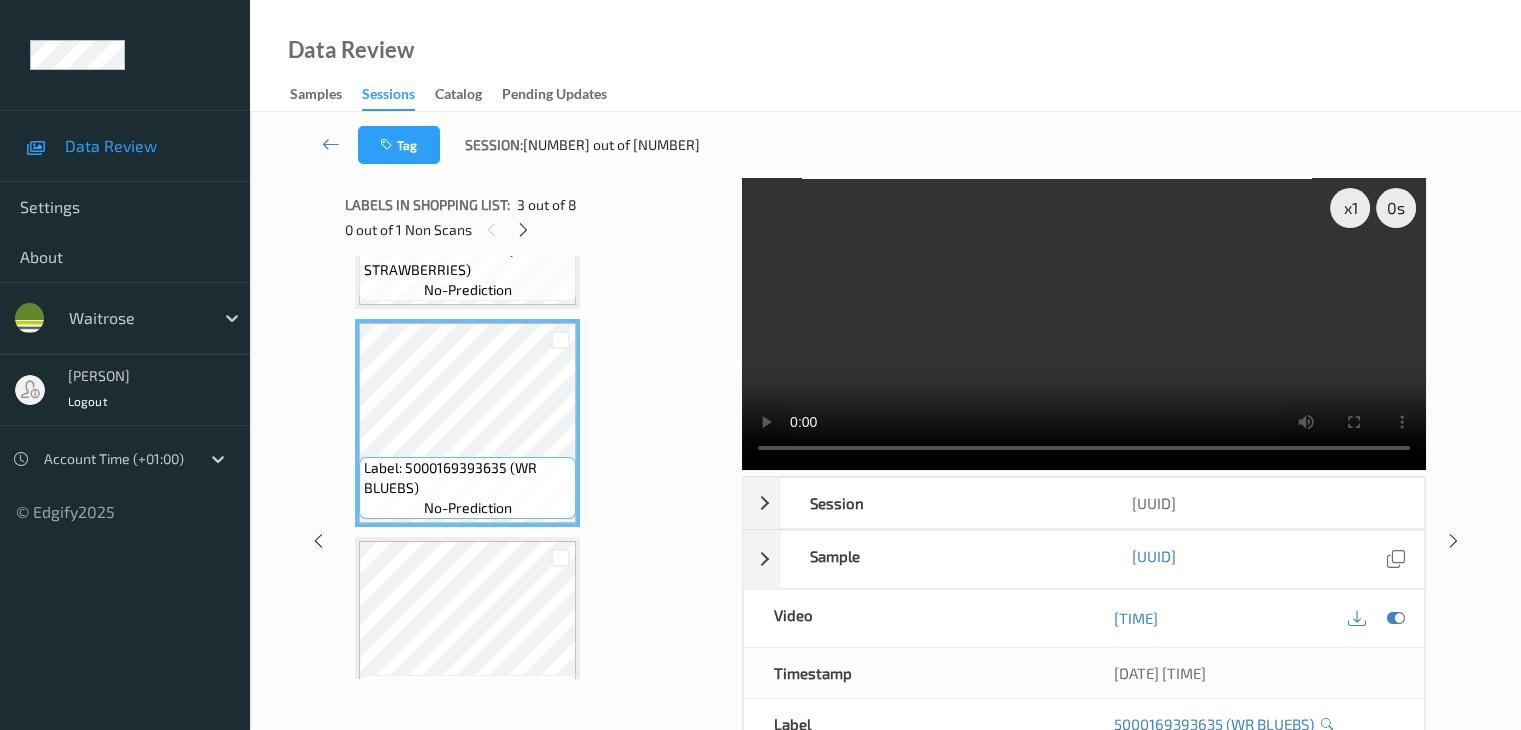 scroll, scrollTop: 283, scrollLeft: 0, axis: vertical 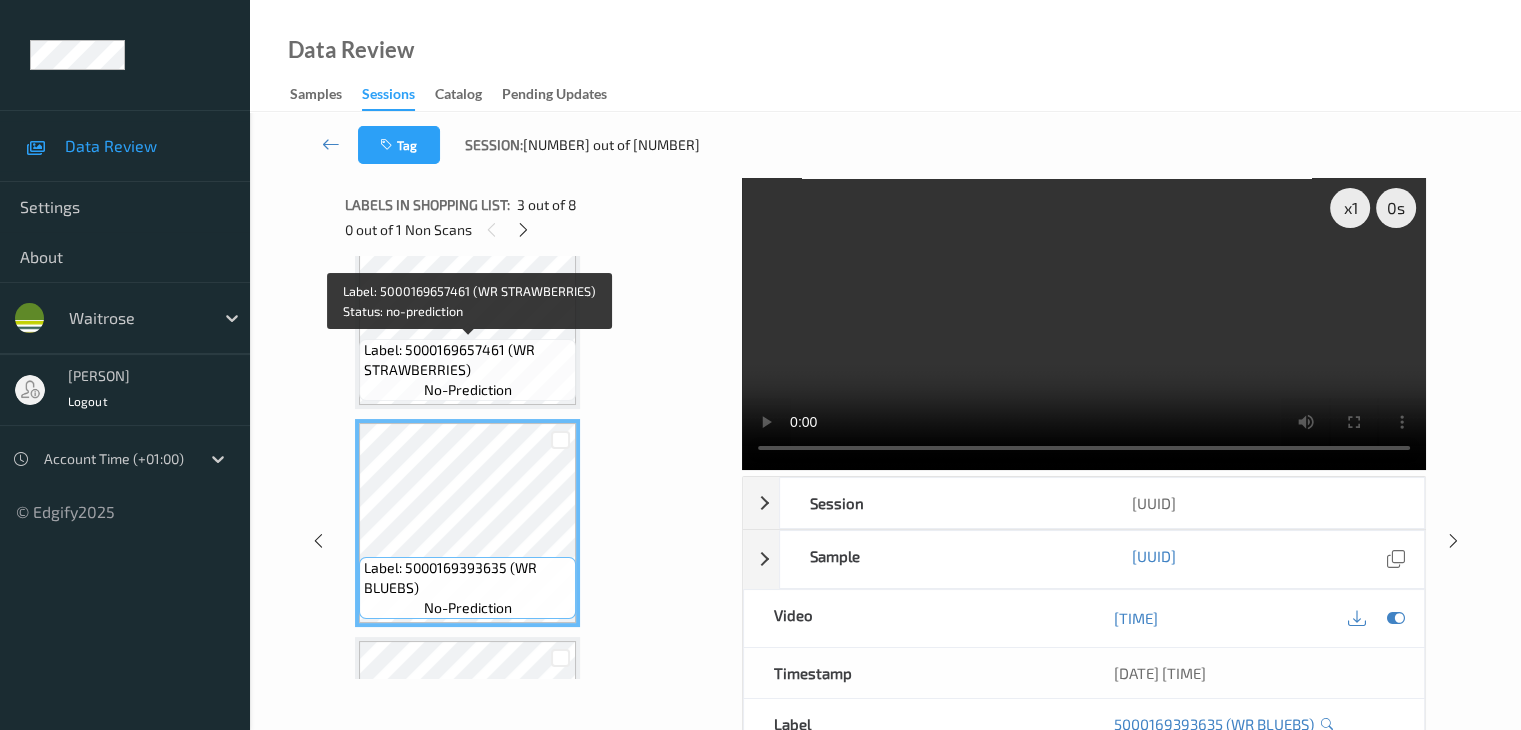 click on "Label: 5000169657461 (WR STRAWBERRIES)" at bounding box center [467, 360] 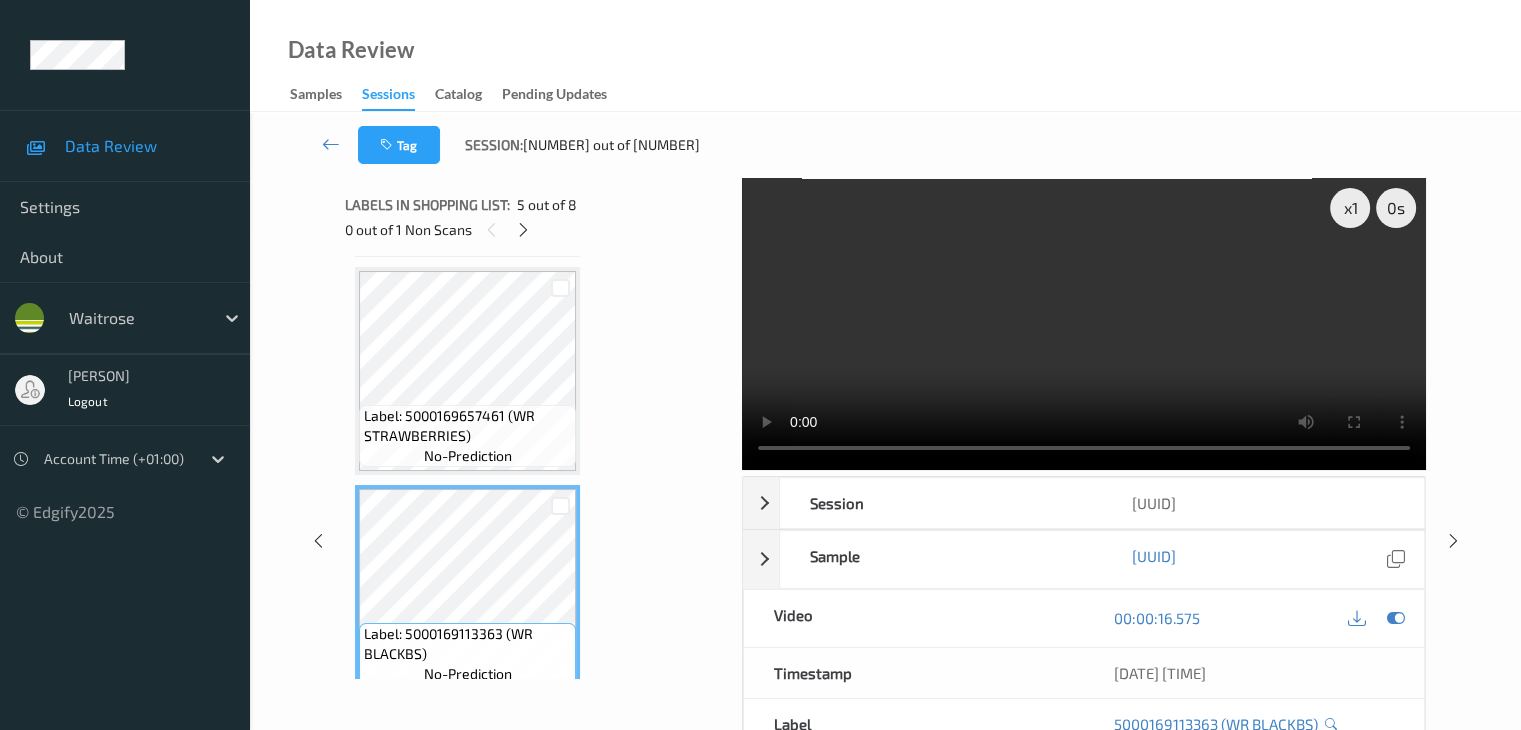 scroll, scrollTop: 700, scrollLeft: 0, axis: vertical 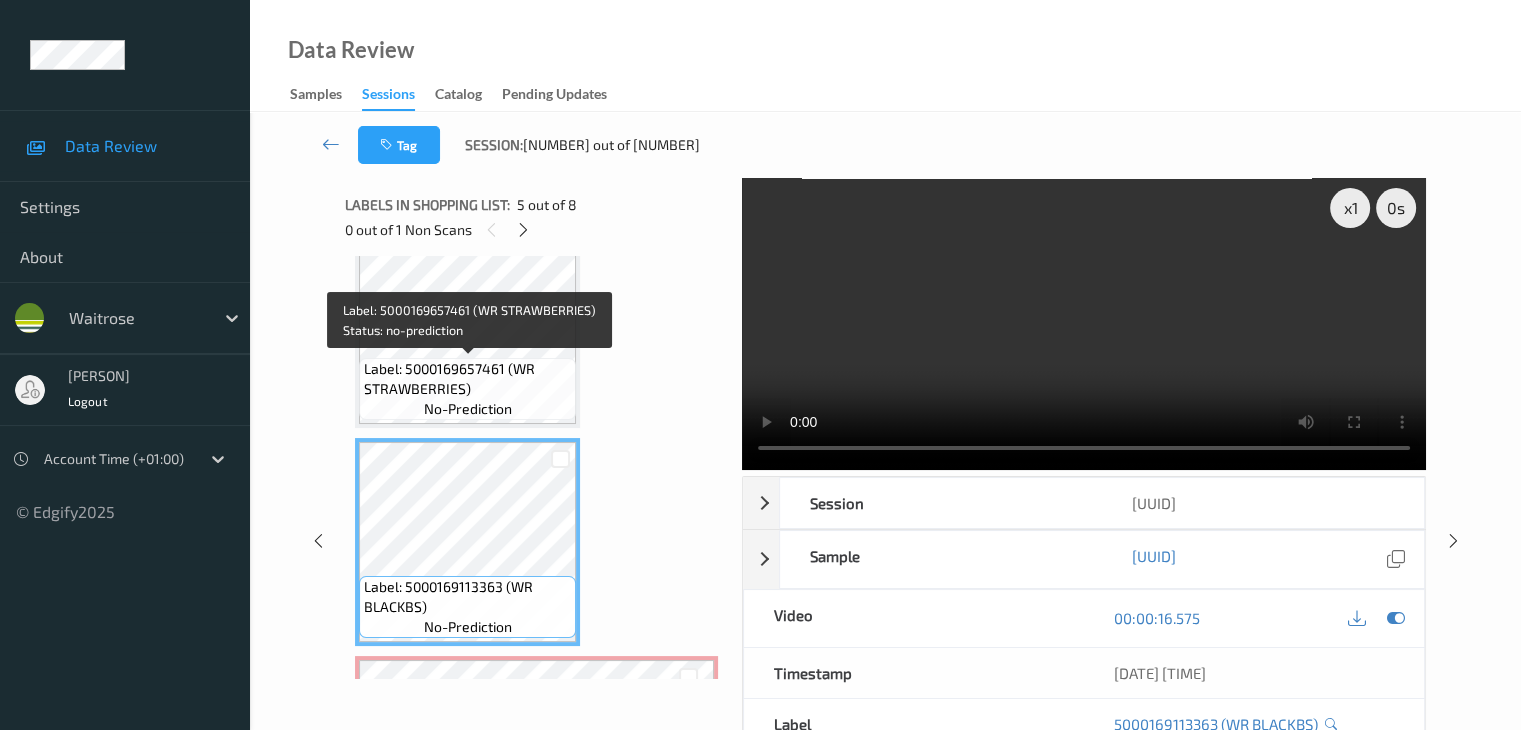 click on "Label: 5000169657461 (WR STRAWBERRIES)" at bounding box center (467, 379) 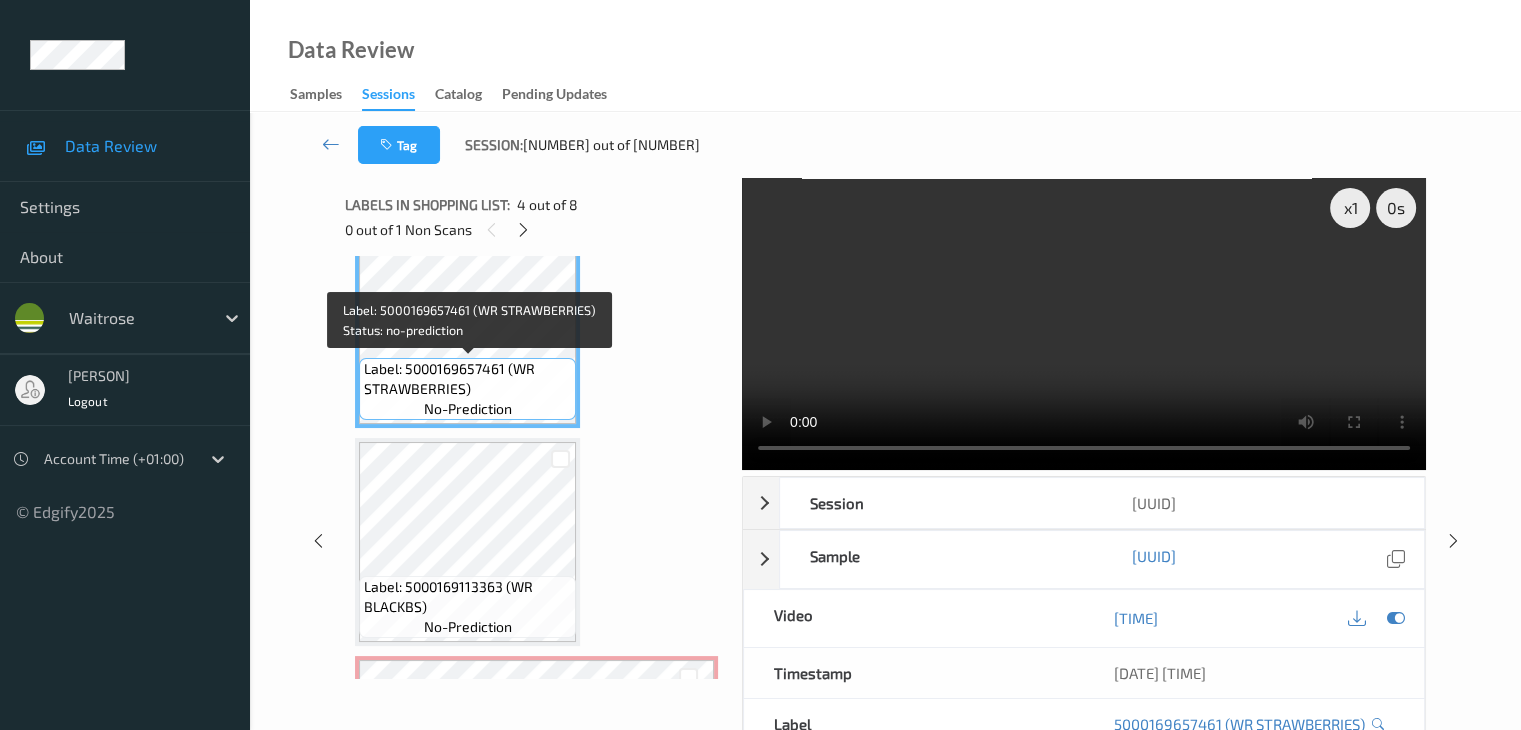 click on "Label: 5000169657461 (WR STRAWBERRIES)" at bounding box center (467, 379) 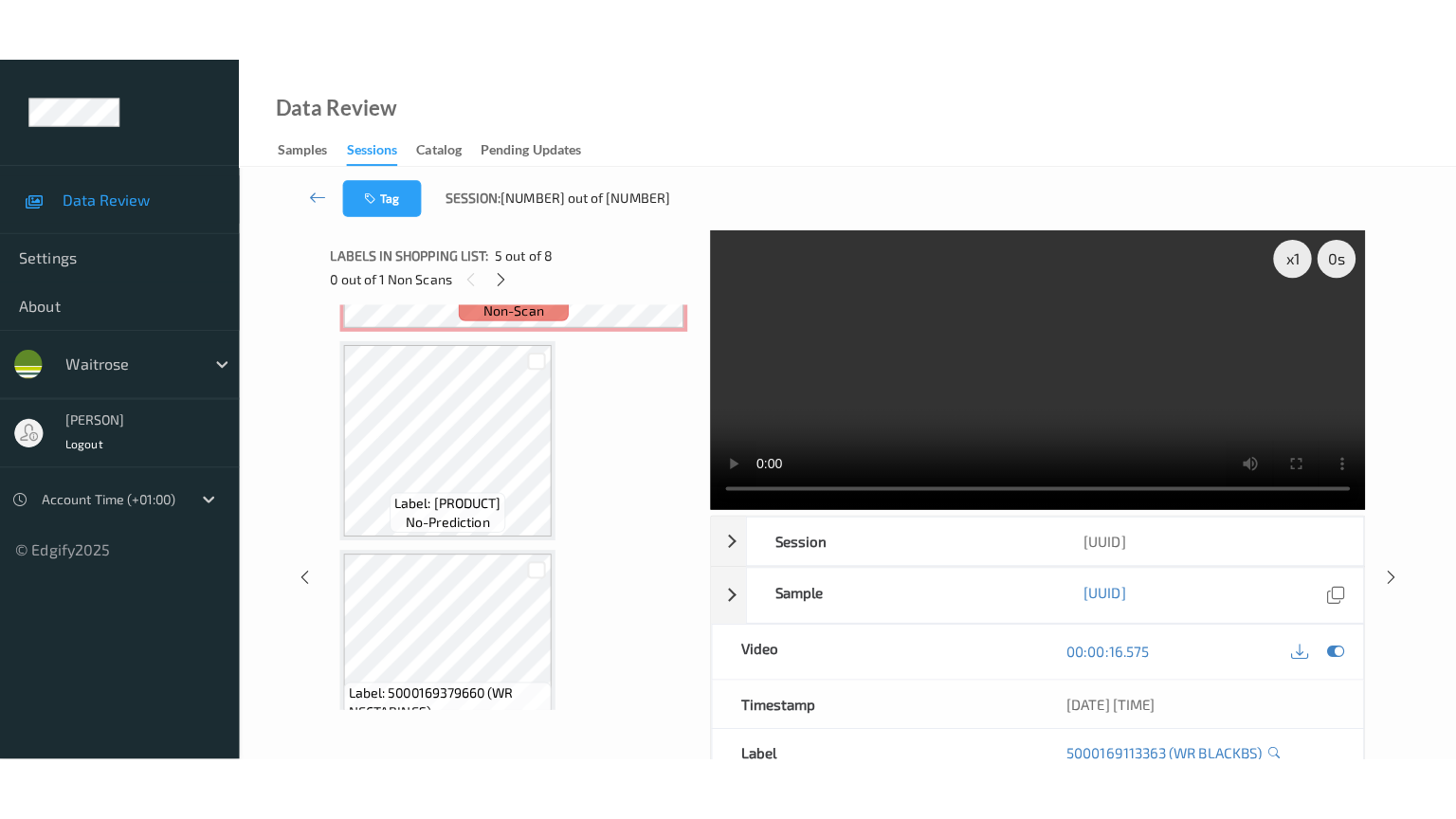 scroll, scrollTop: 1232, scrollLeft: 0, axis: vertical 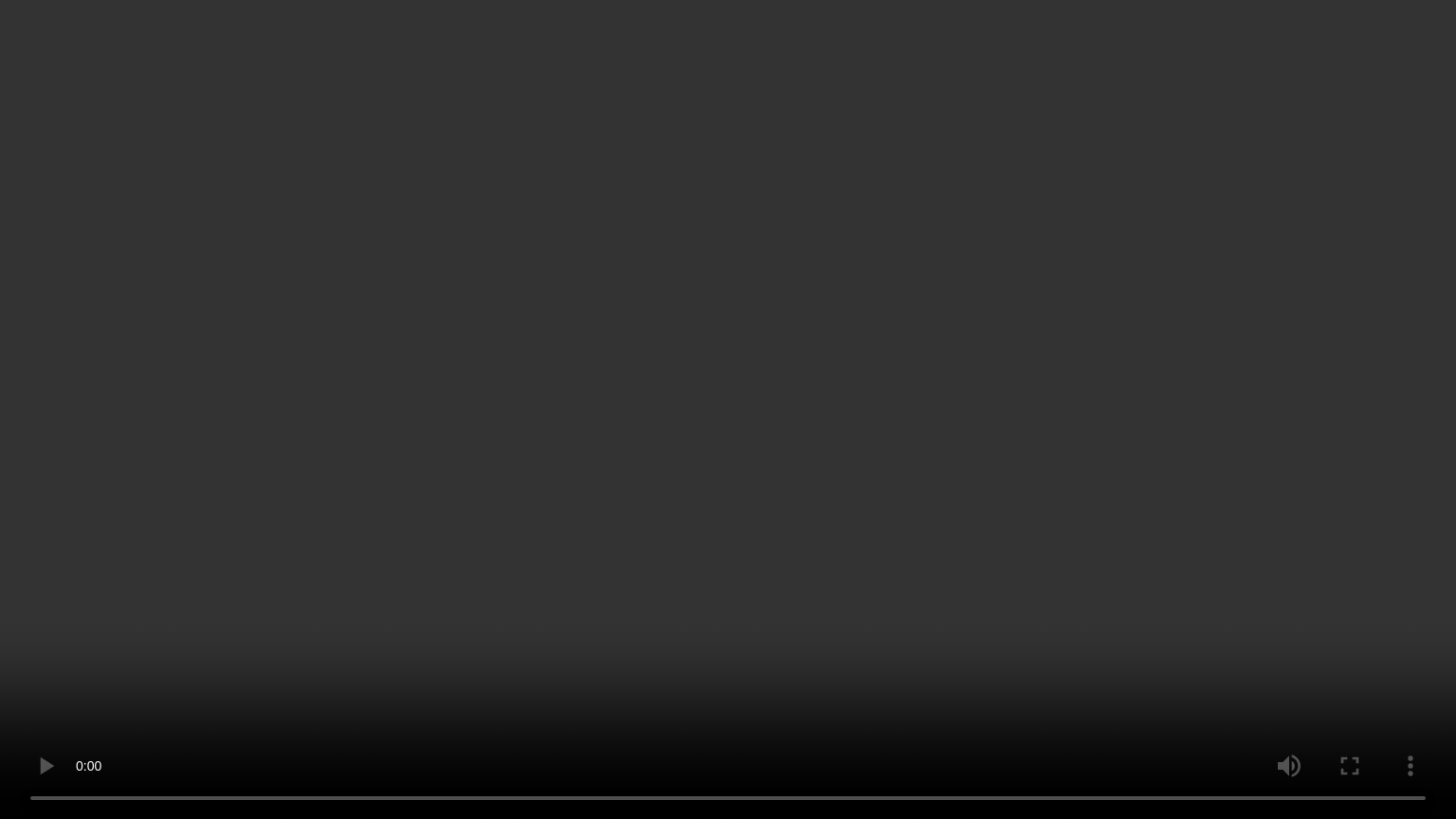 type 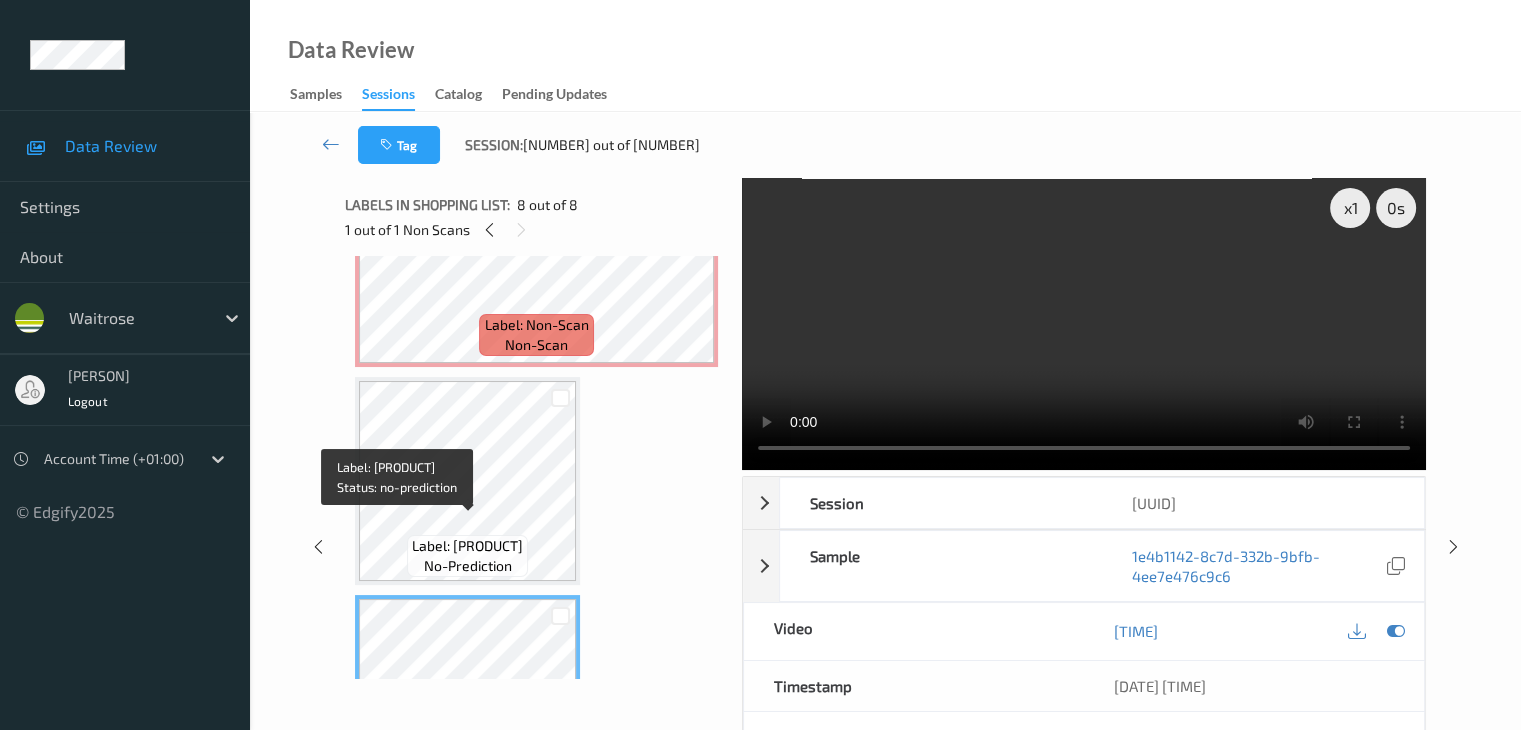 click on "Label: 5000169635933 (WR CI REDCURRANTS)" at bounding box center [467, 546] 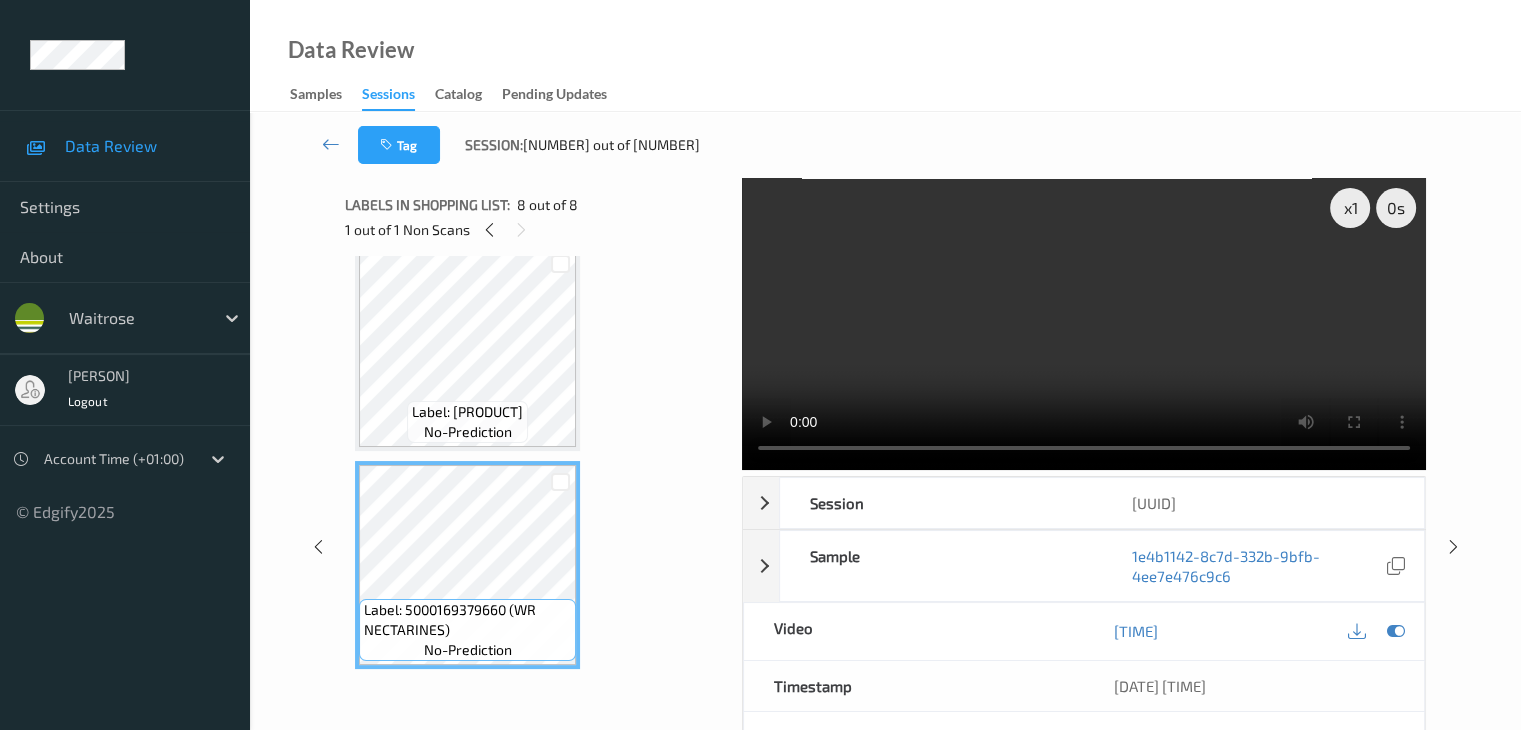 scroll, scrollTop: 1131, scrollLeft: 0, axis: vertical 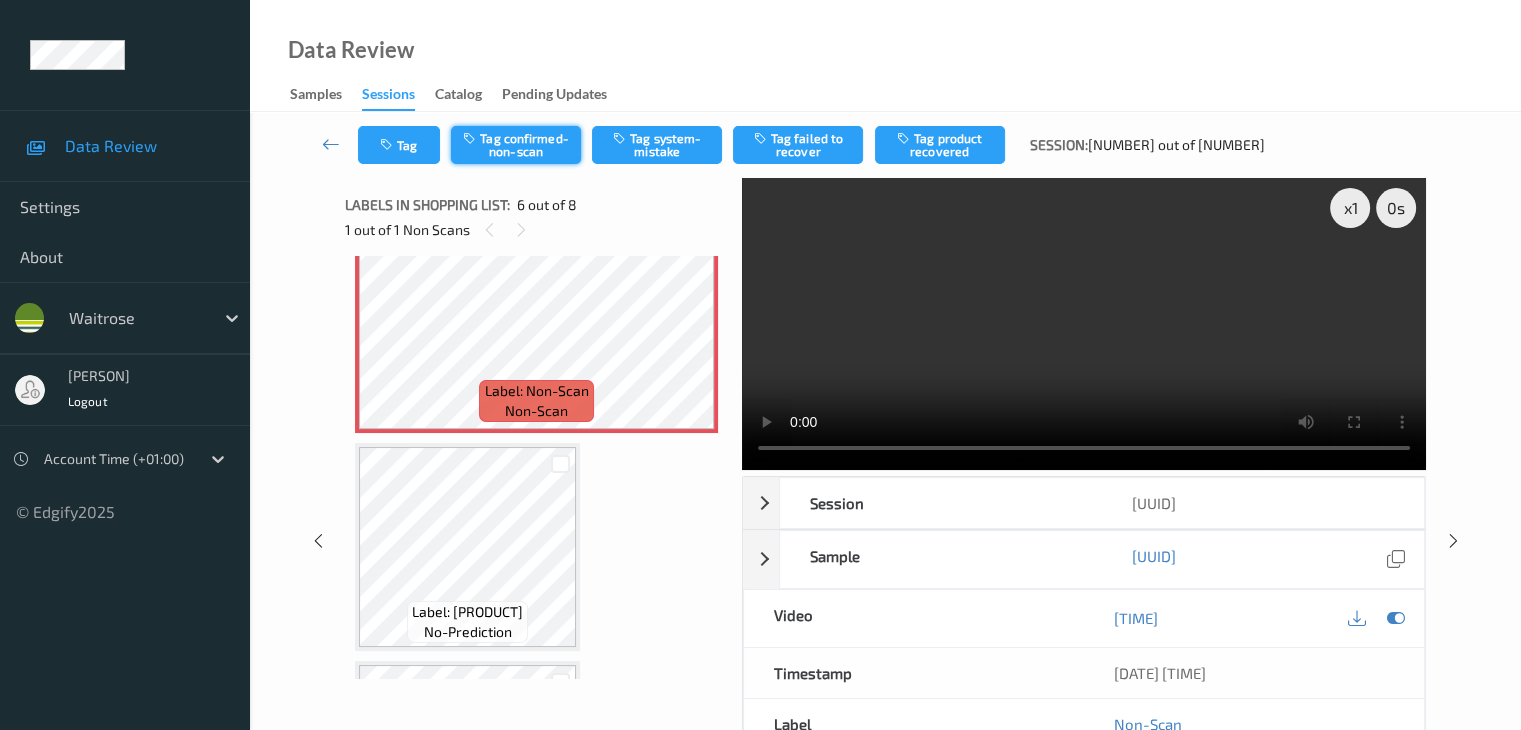 click on "Tag   confirmed-non-scan" at bounding box center (516, 145) 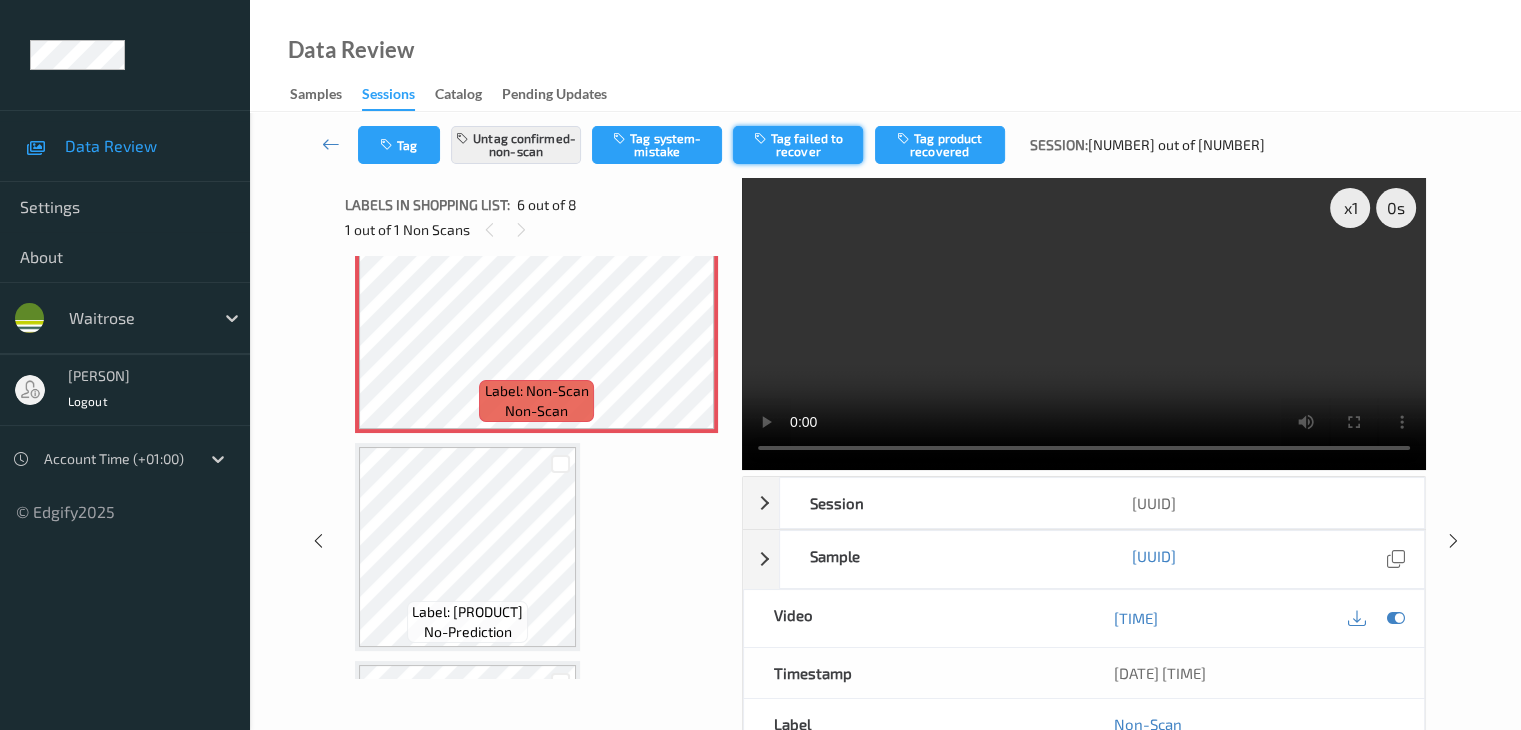 click on "Tag   failed to recover" at bounding box center (798, 145) 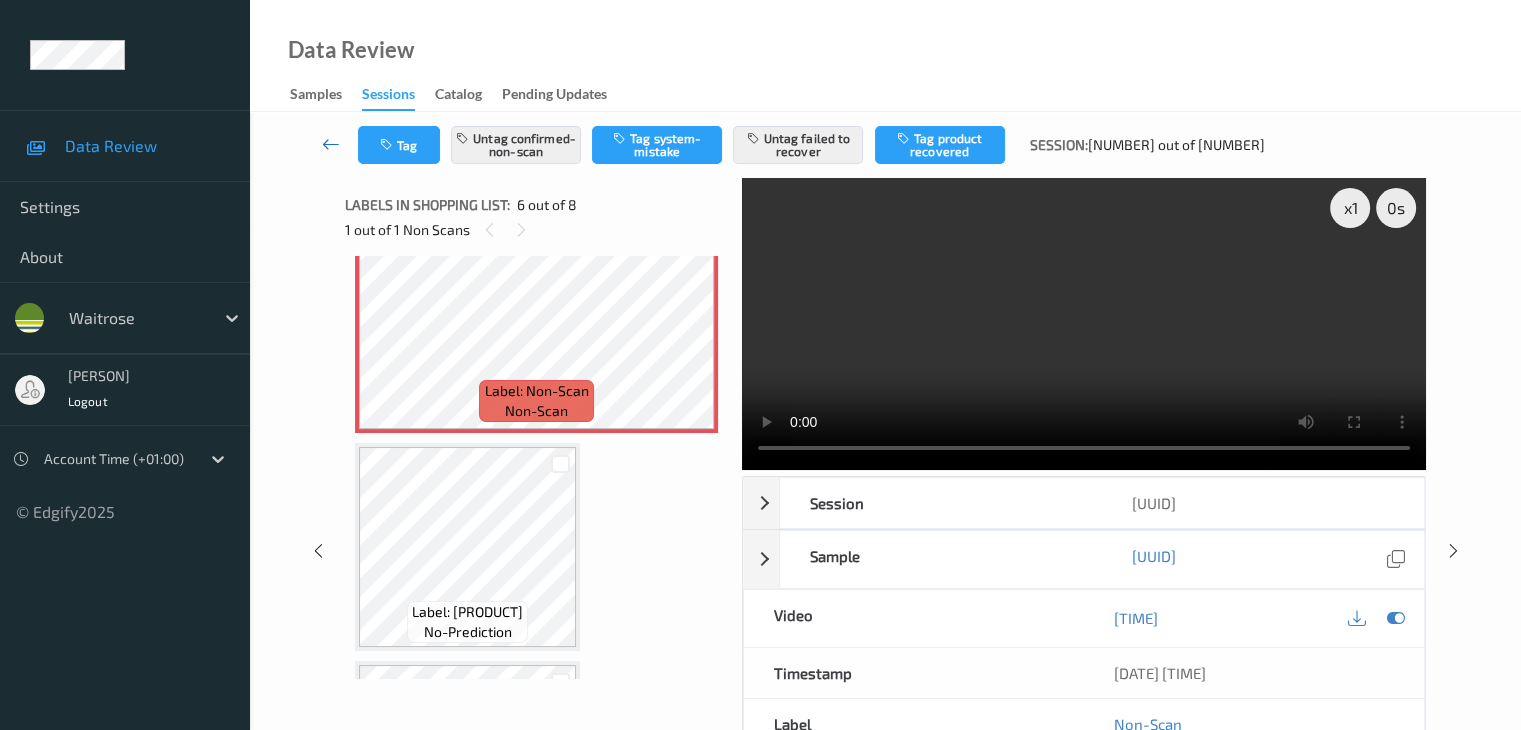 click at bounding box center (331, 144) 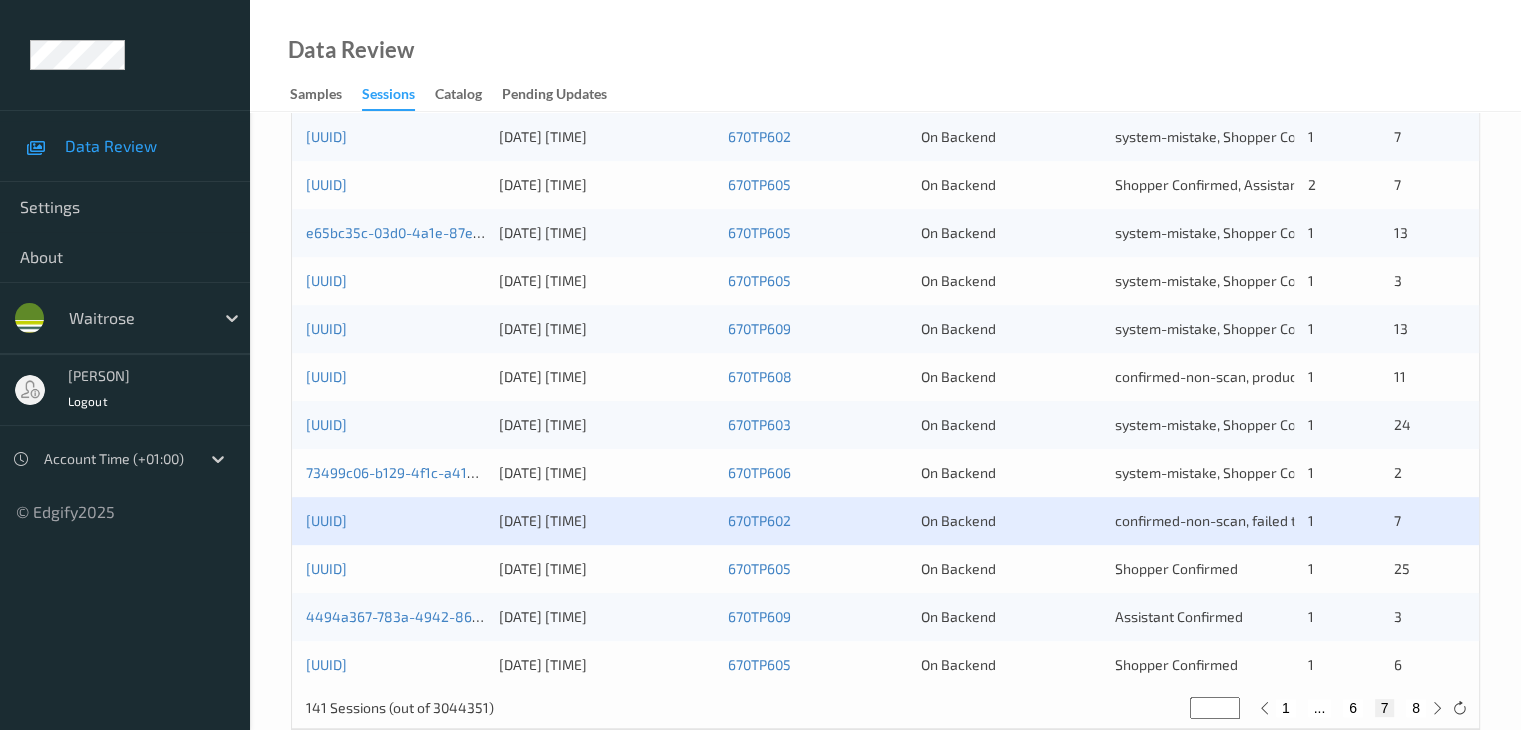 scroll, scrollTop: 900, scrollLeft: 0, axis: vertical 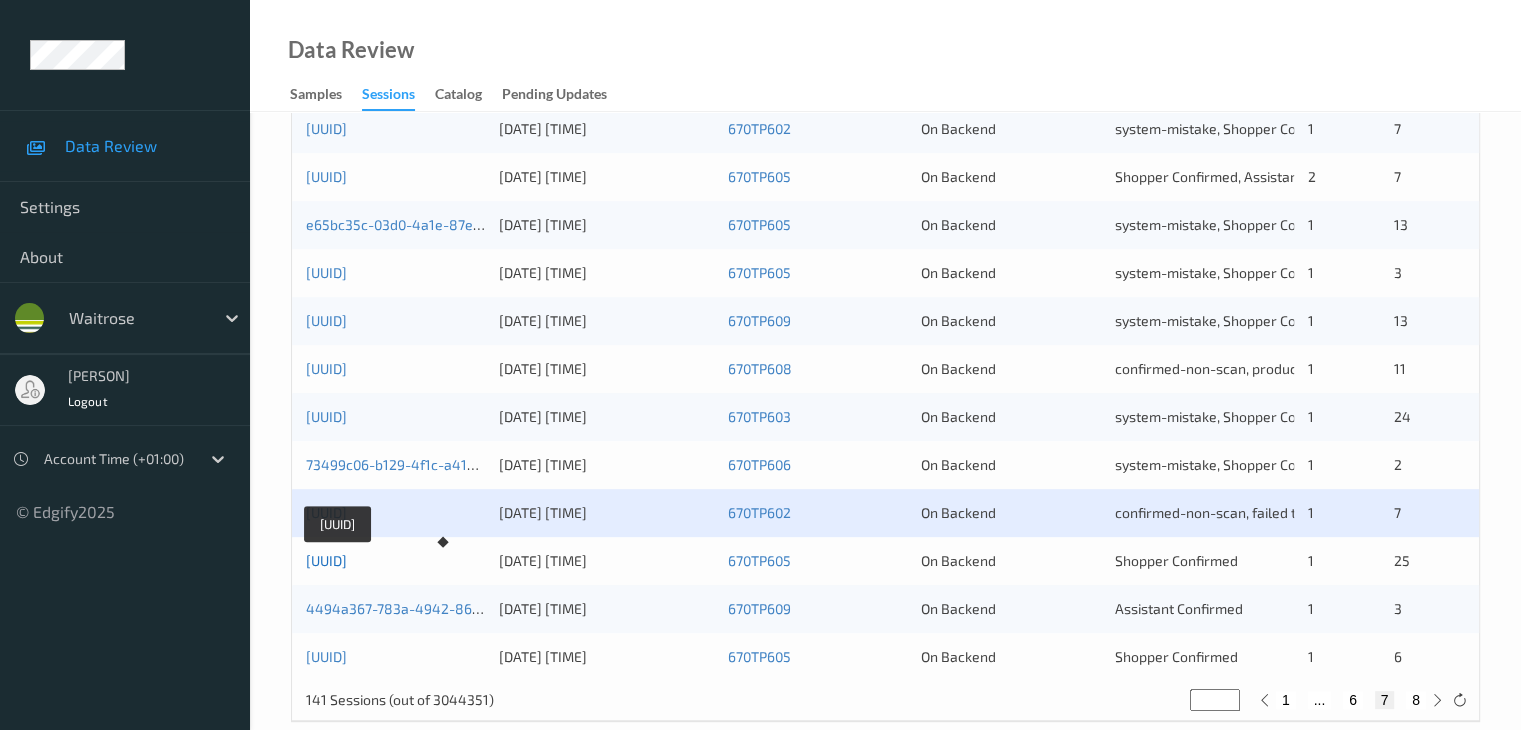 click on "029f64c5-be39-4be5-8306-51836302dc25" at bounding box center (326, 560) 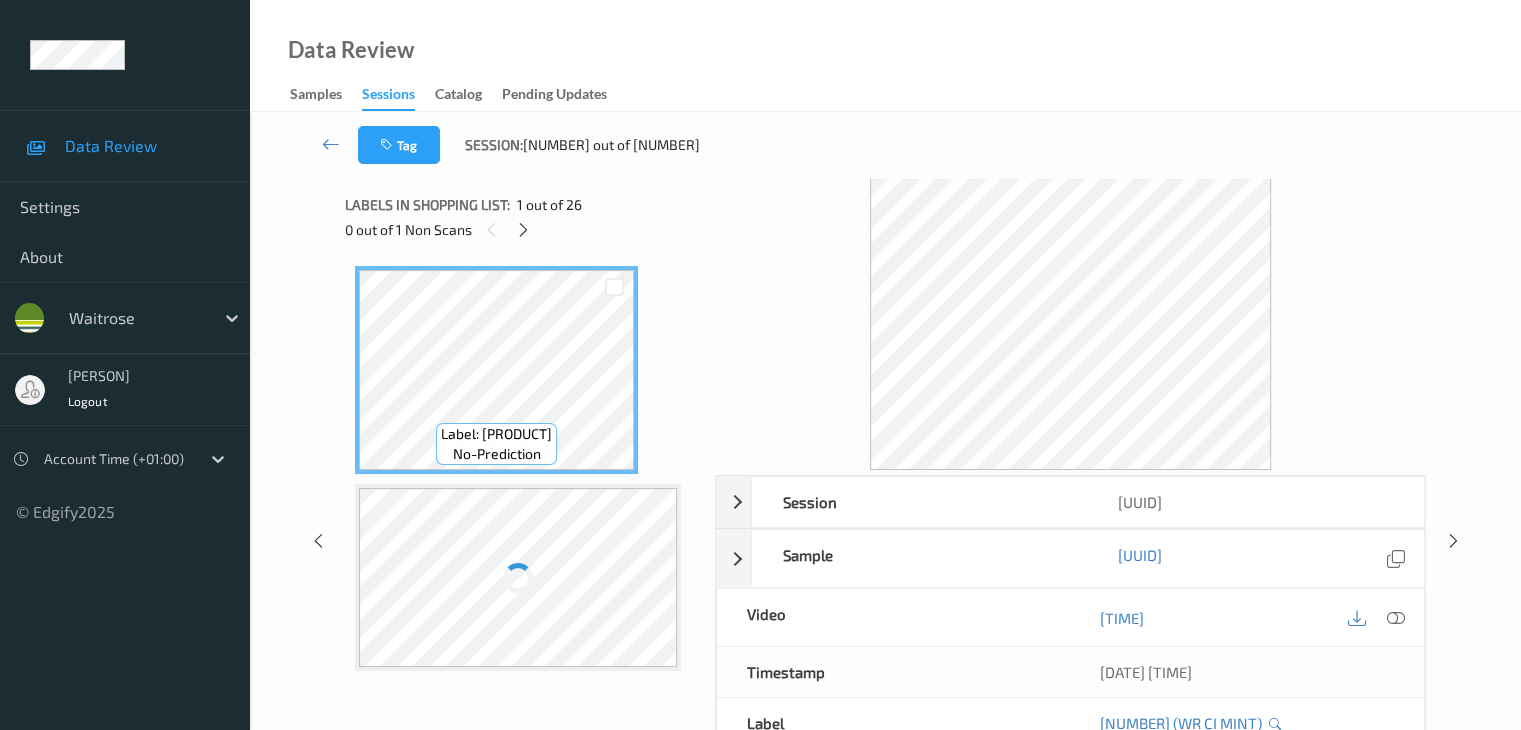 scroll, scrollTop: 0, scrollLeft: 0, axis: both 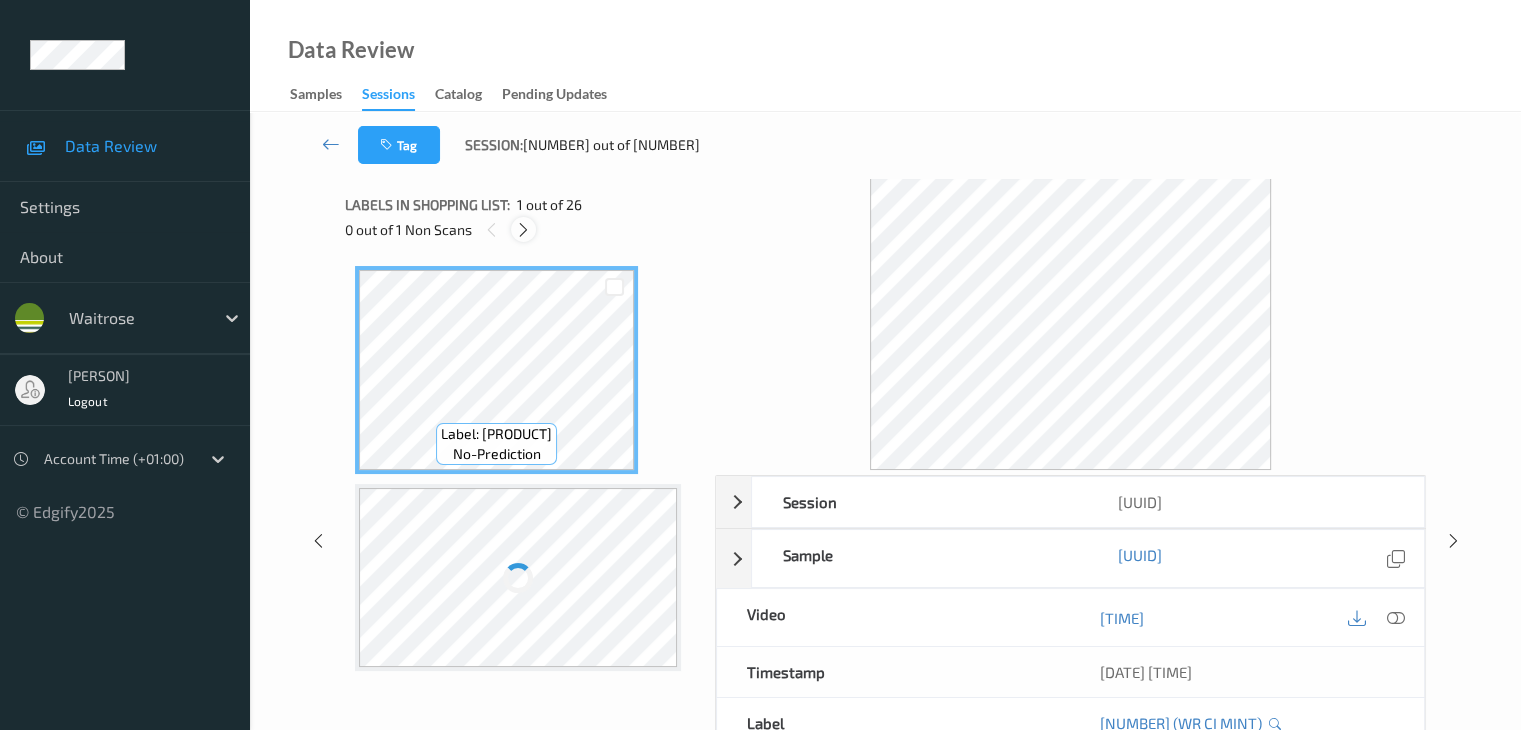 click at bounding box center [523, 230] 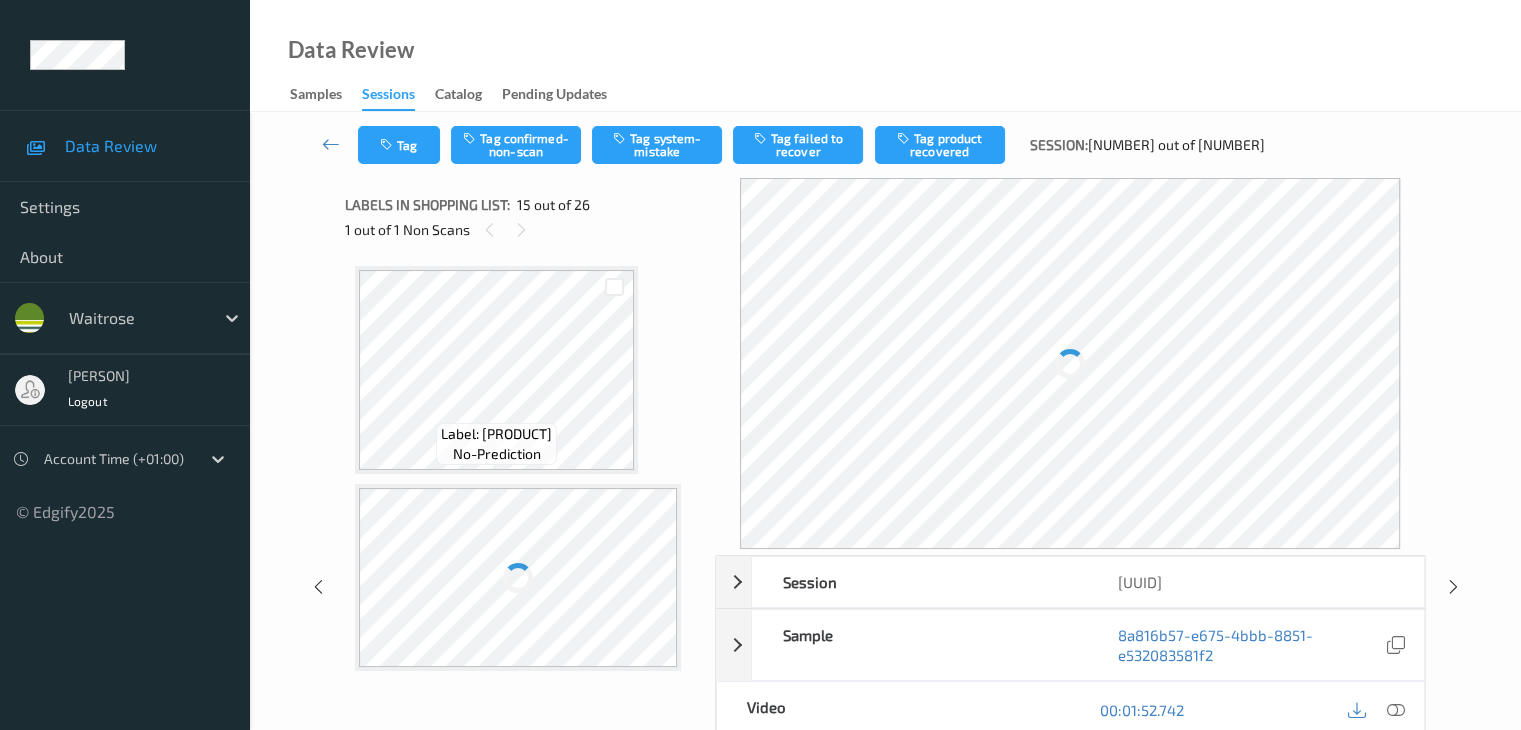 scroll, scrollTop: 2759, scrollLeft: 0, axis: vertical 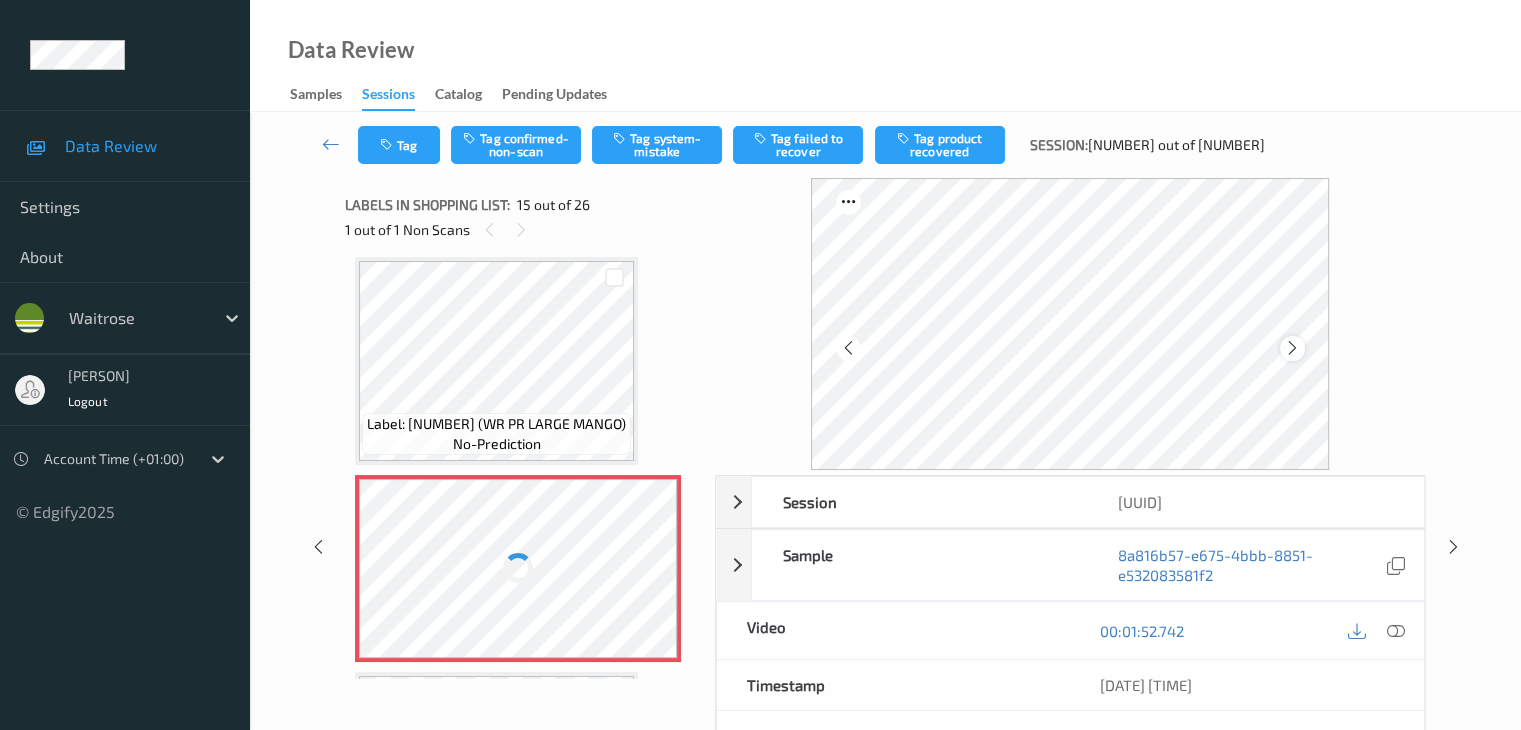click at bounding box center [1292, 348] 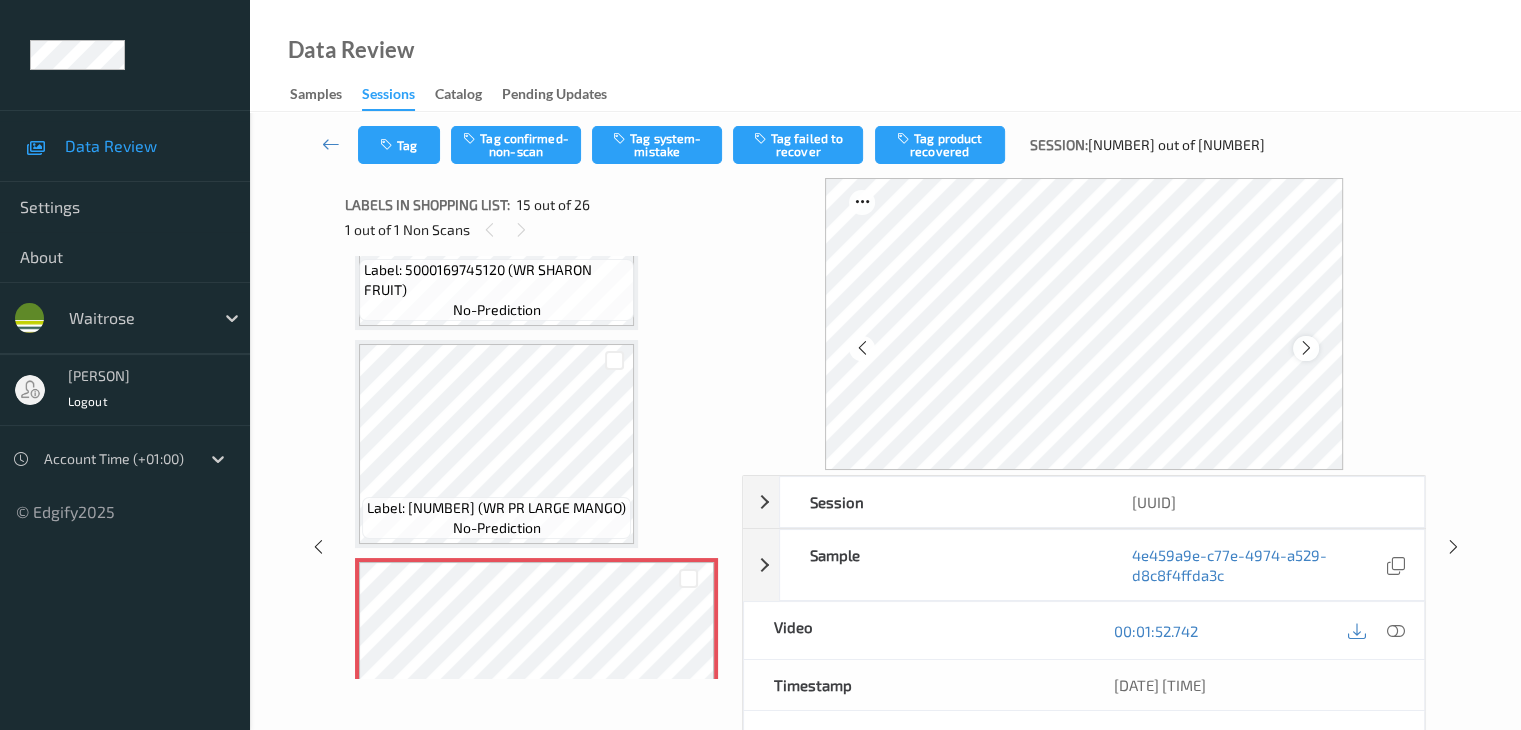 click at bounding box center (1305, 348) 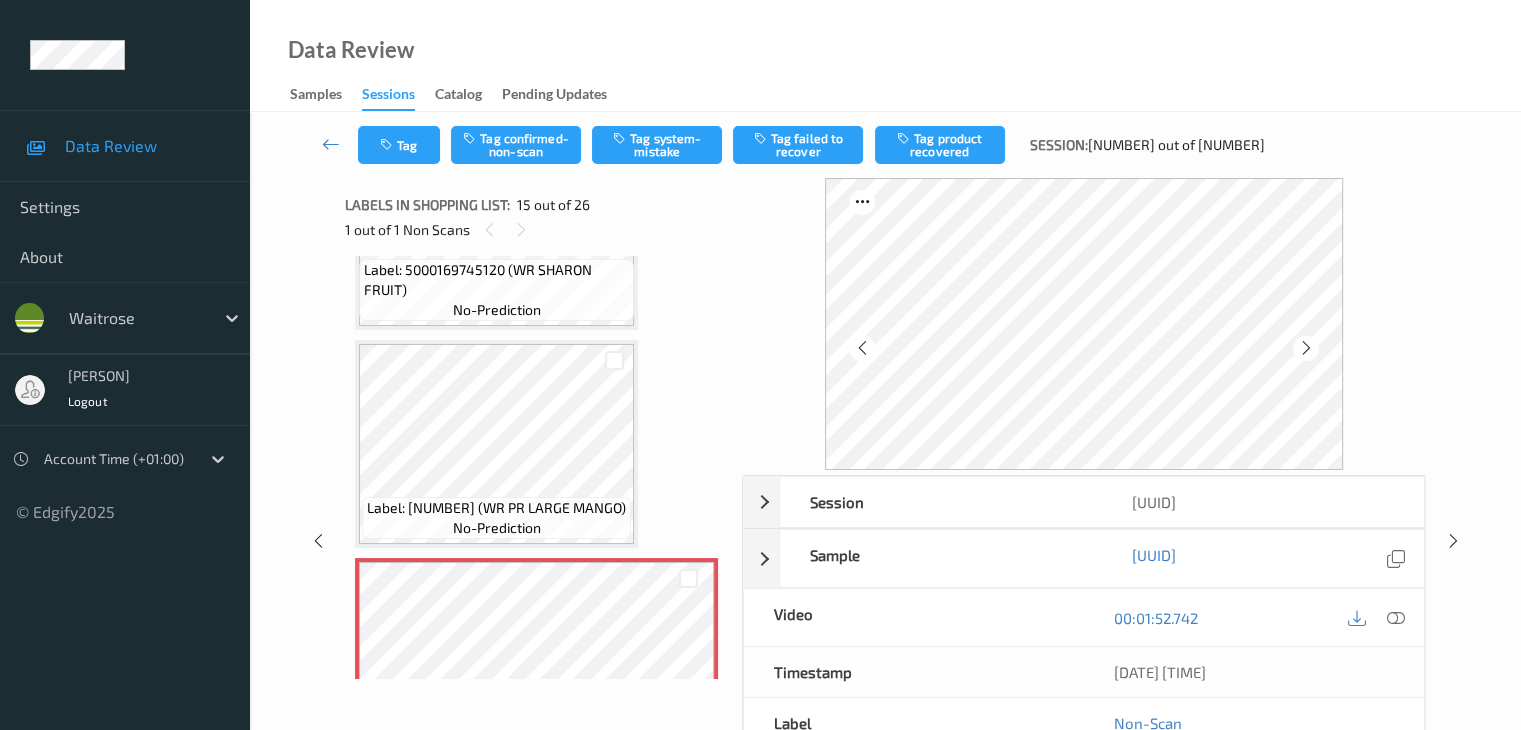 click at bounding box center (1305, 348) 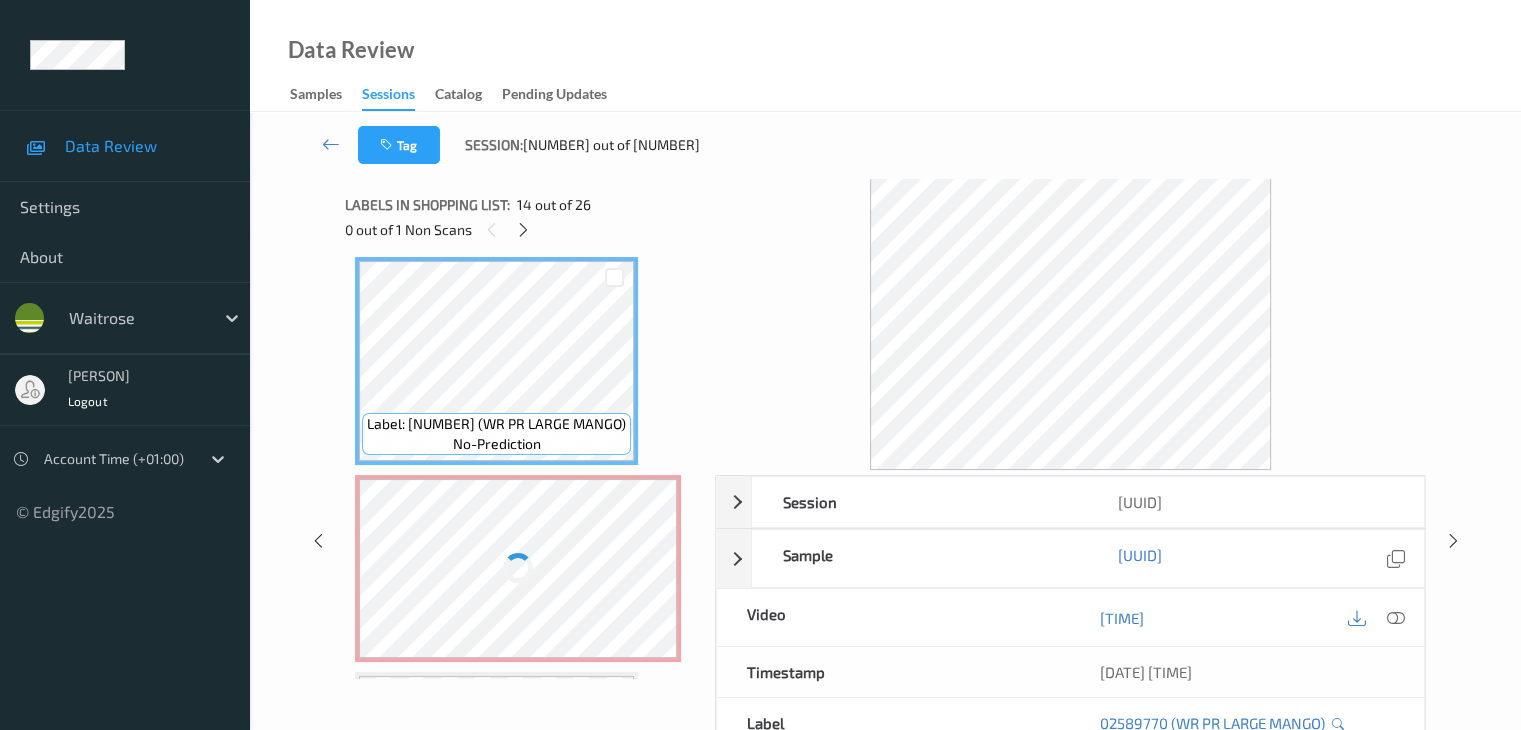 scroll, scrollTop: 2844, scrollLeft: 0, axis: vertical 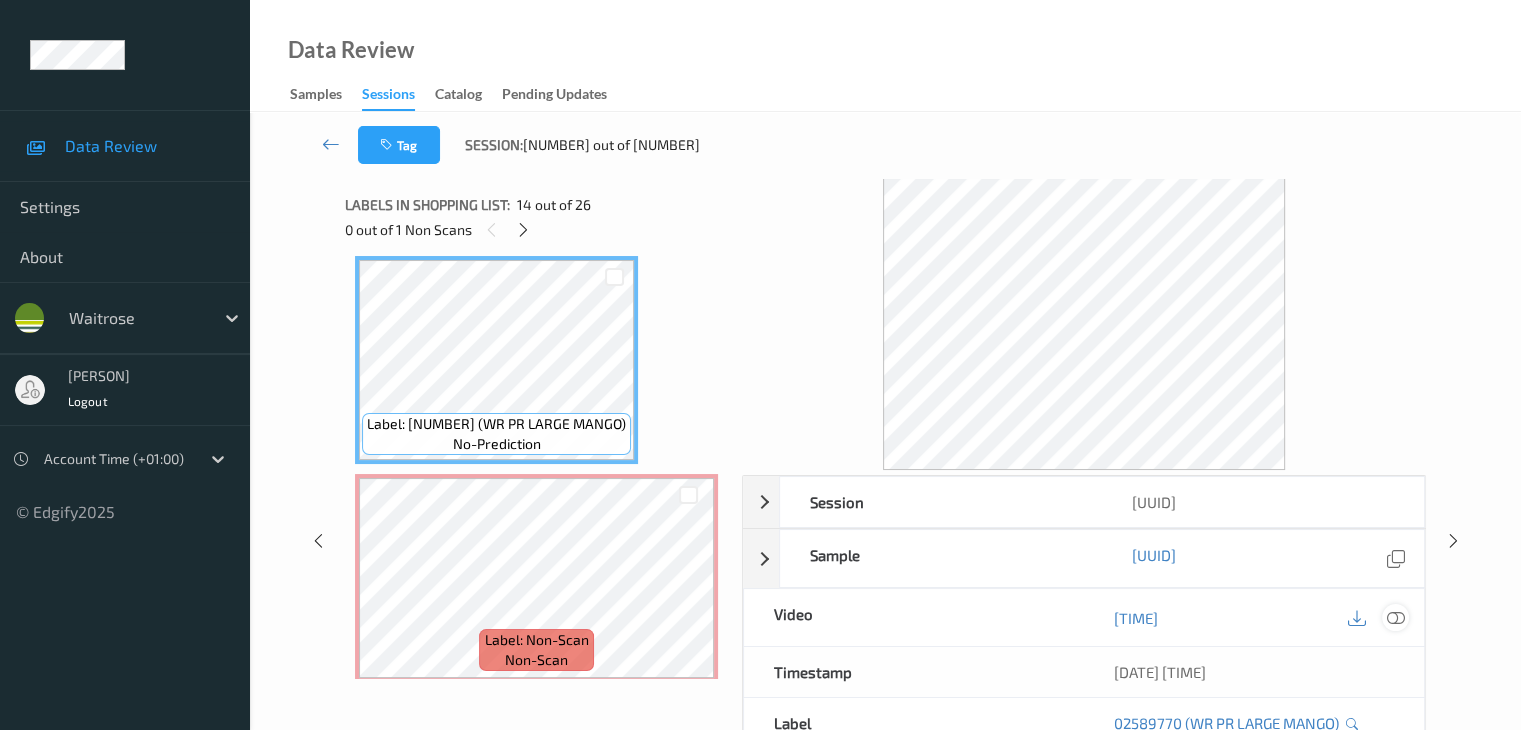 click at bounding box center (1395, 618) 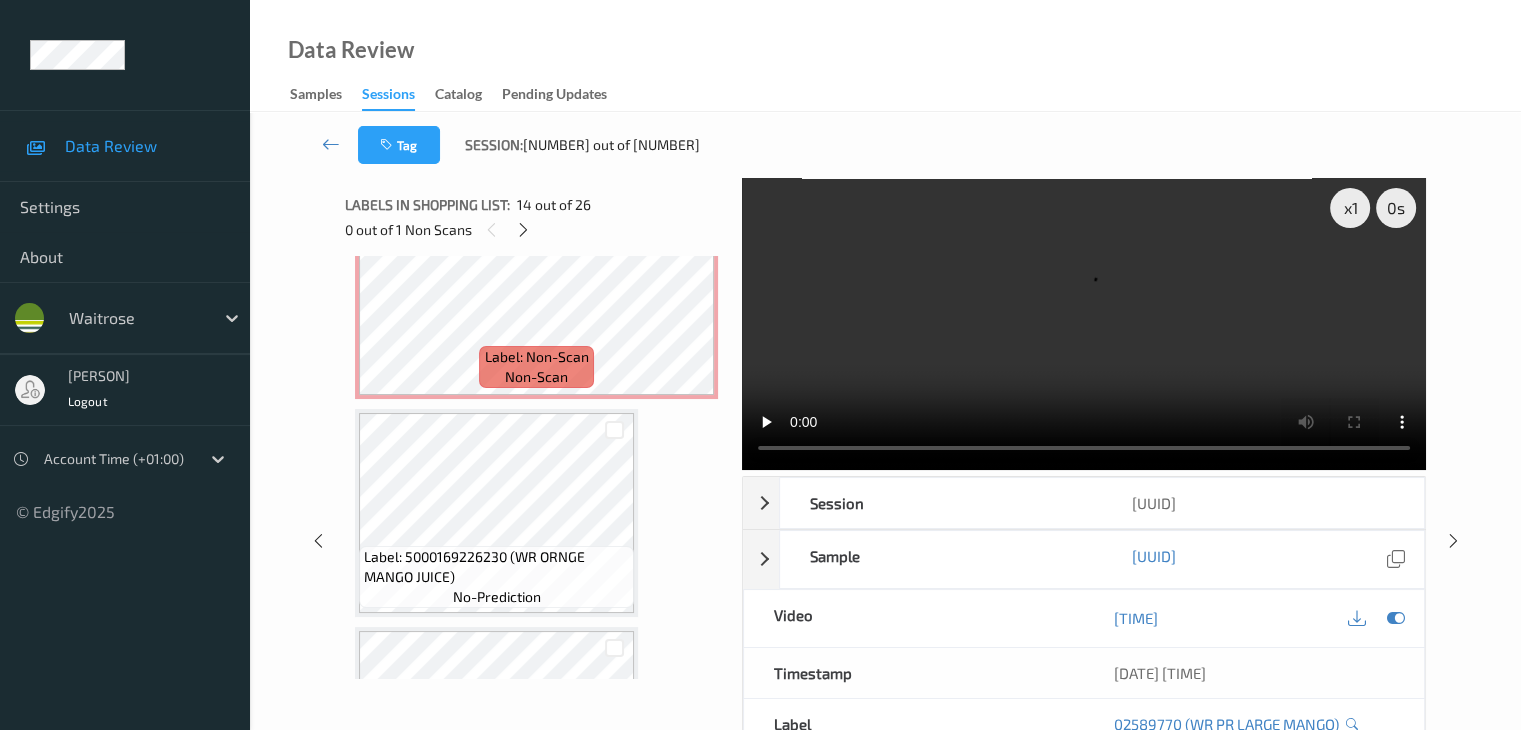 scroll, scrollTop: 3144, scrollLeft: 0, axis: vertical 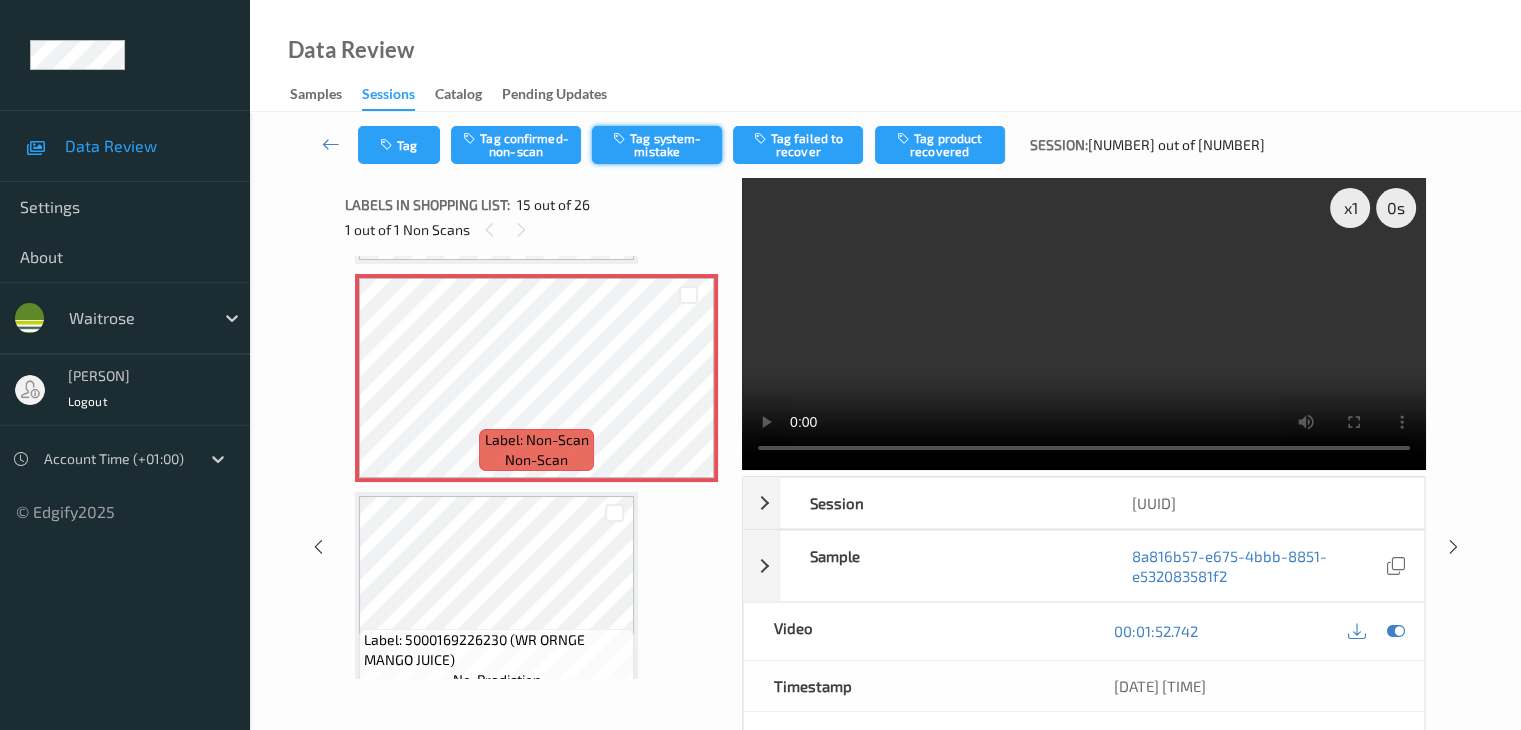 click on "Tag   system-mistake" at bounding box center (657, 145) 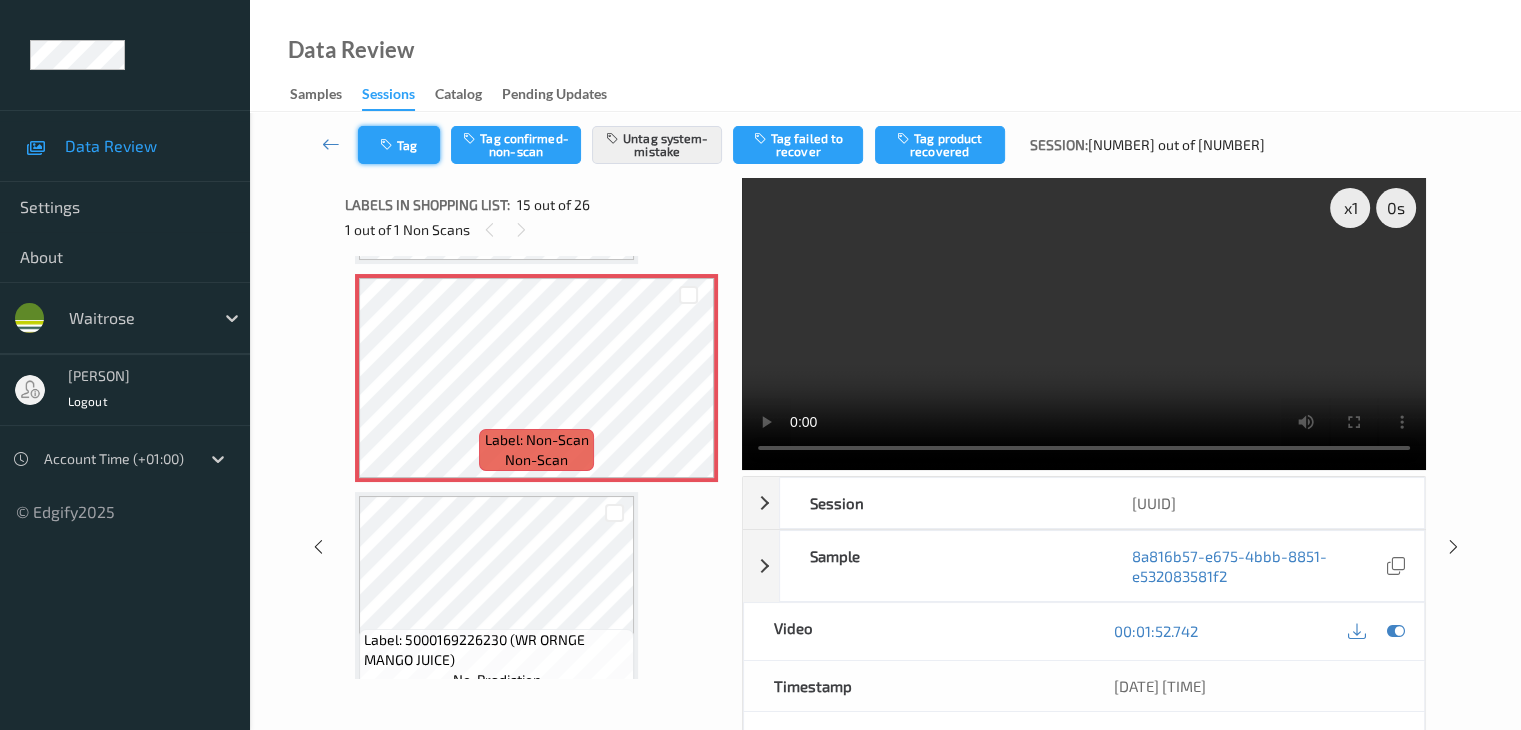 click at bounding box center (388, 145) 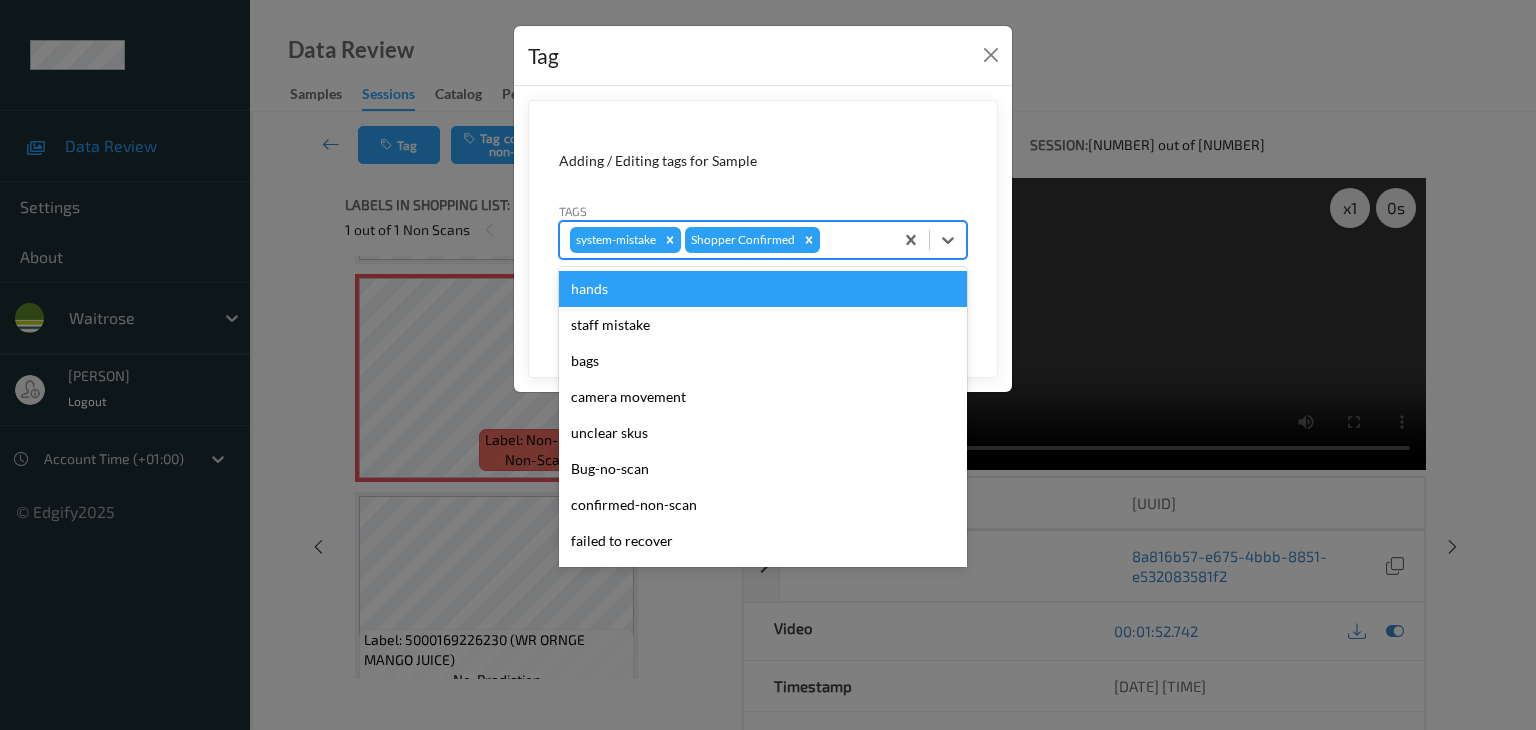 click at bounding box center [853, 240] 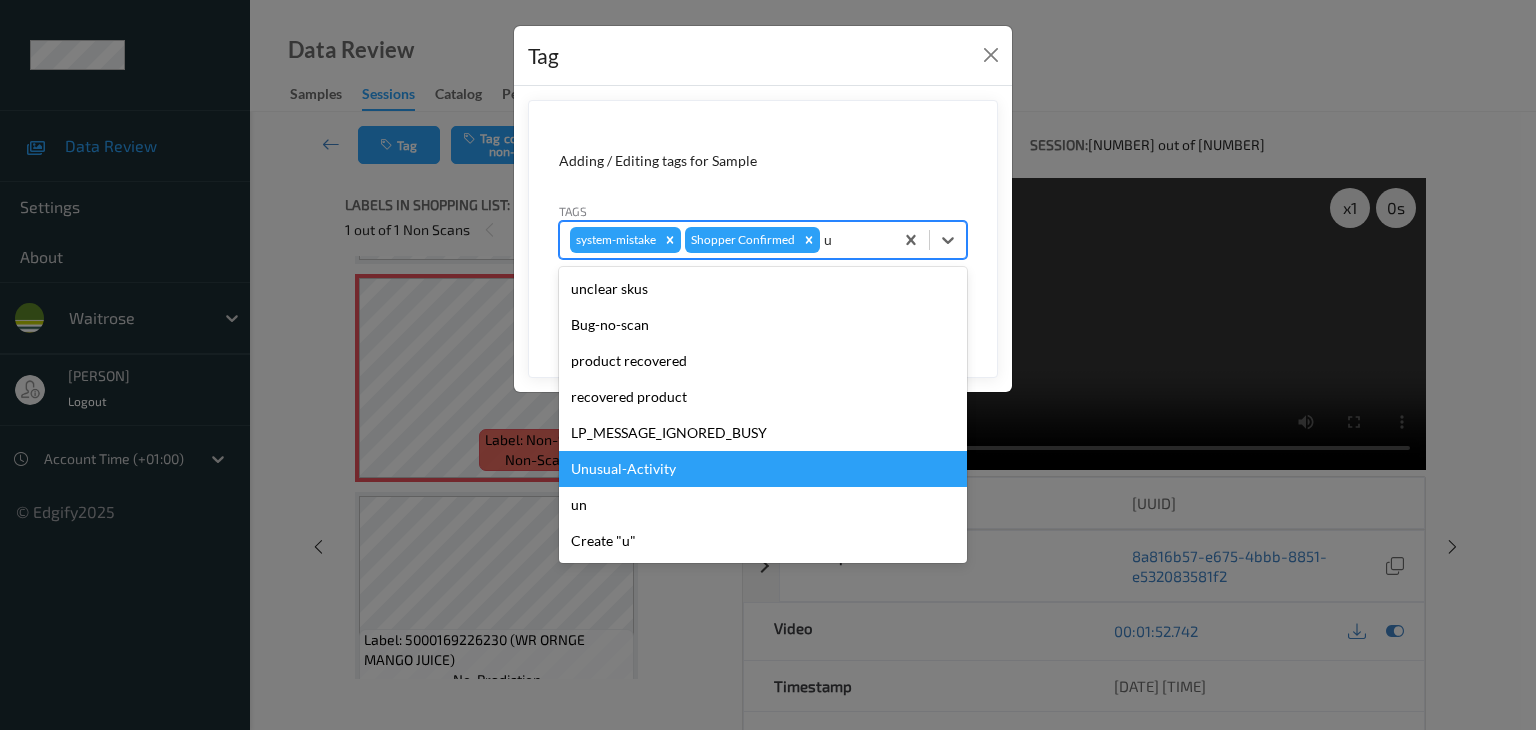 click on "Unusual-Activity" at bounding box center [763, 469] 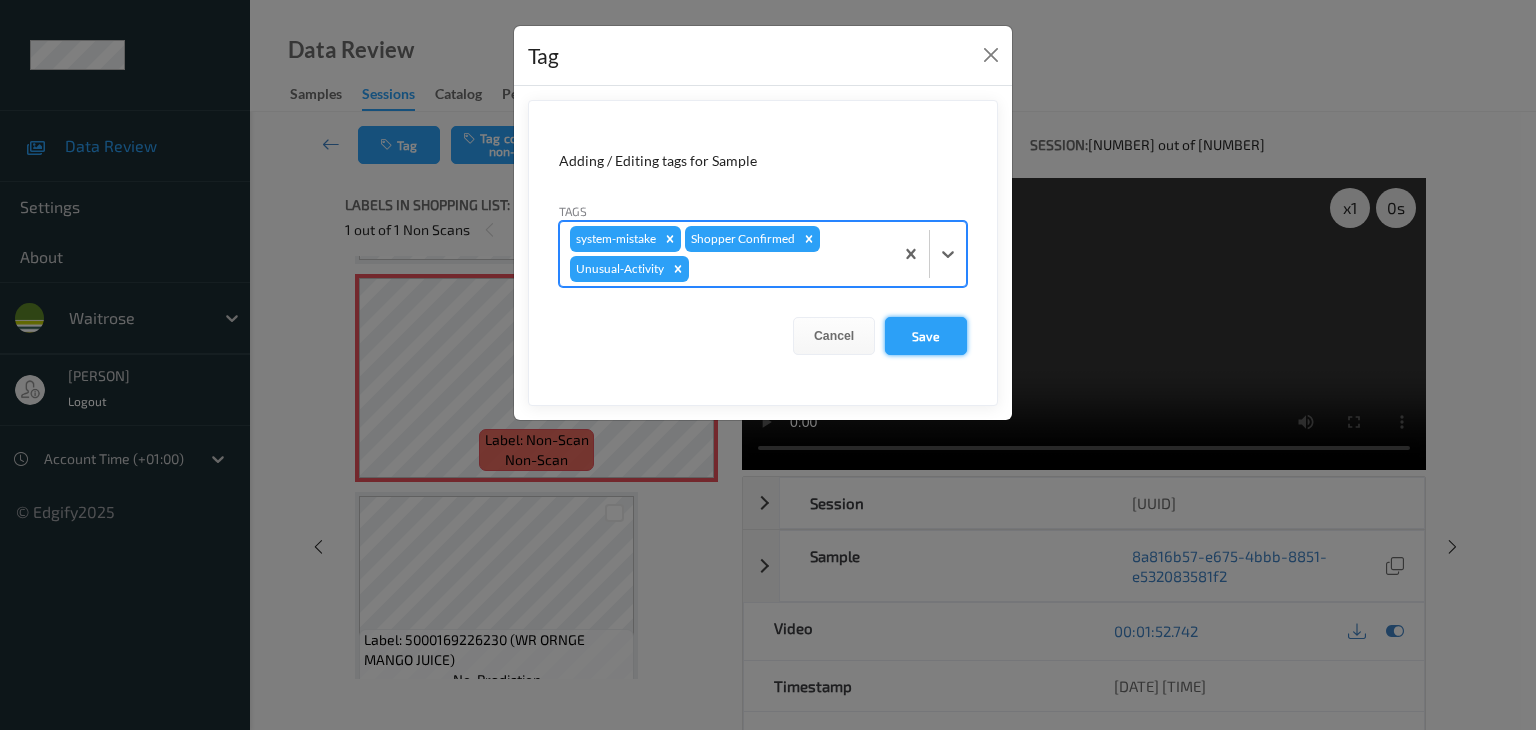 click on "Save" at bounding box center (926, 336) 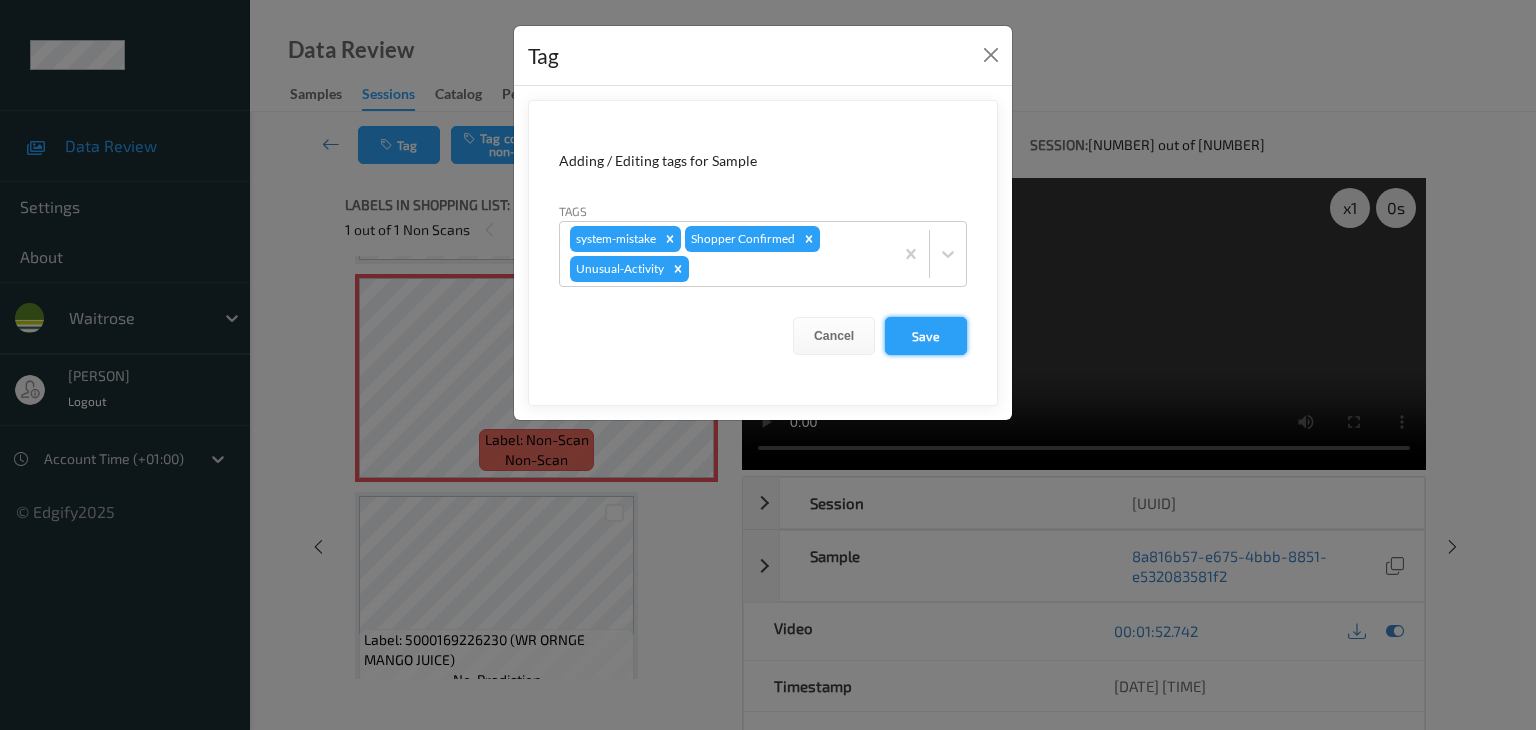 click on "Save" at bounding box center (926, 336) 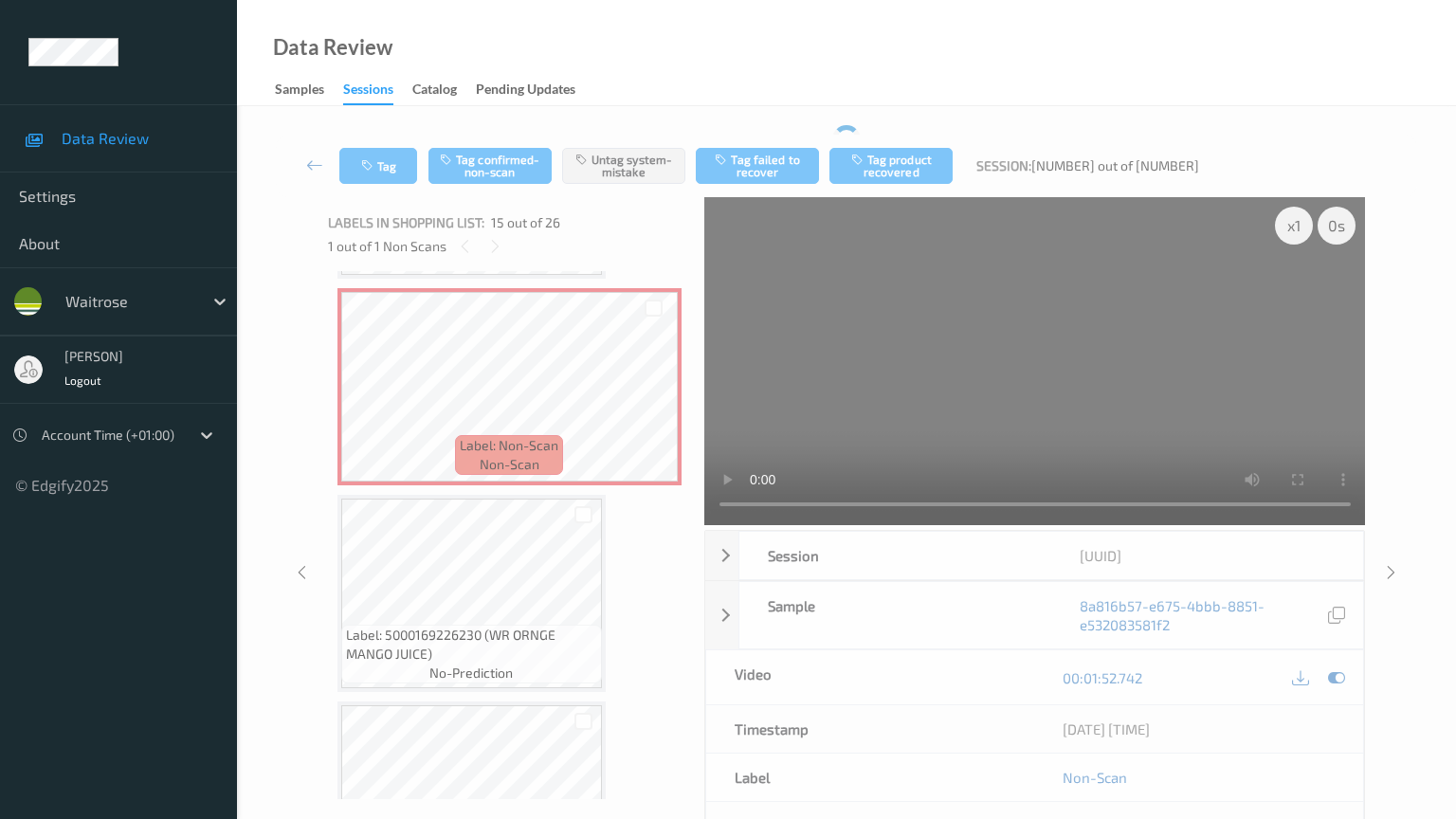 type 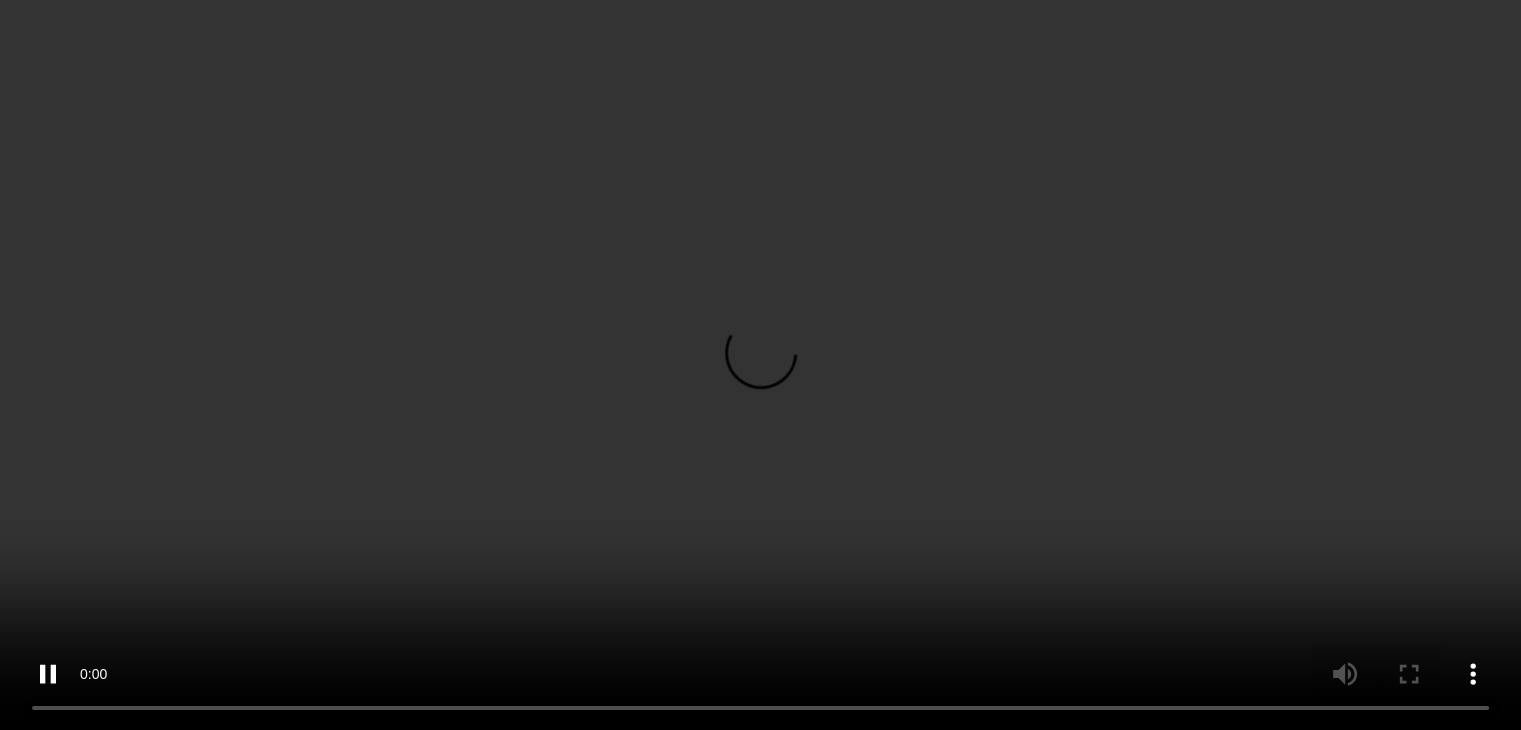 scroll, scrollTop: 0, scrollLeft: 0, axis: both 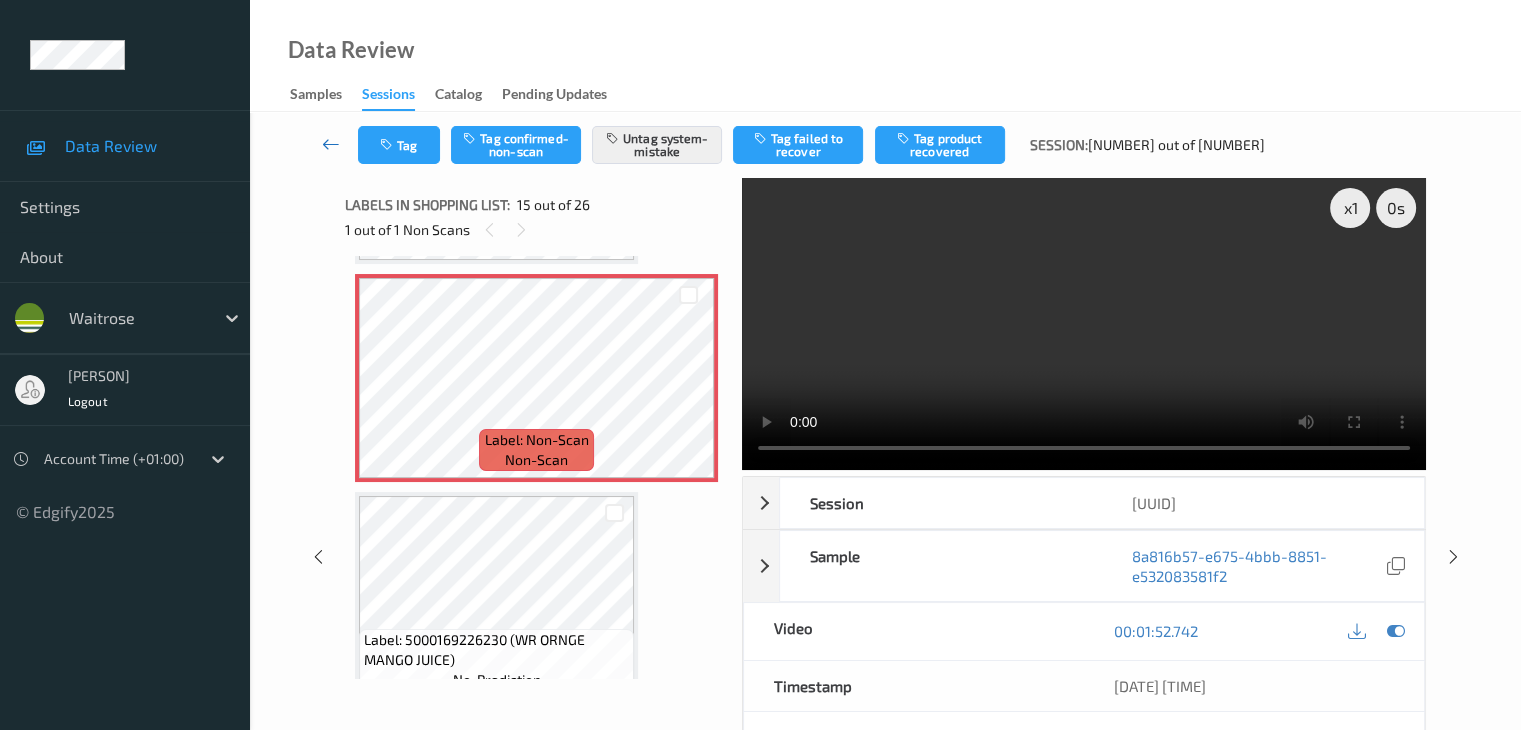 click at bounding box center [331, 144] 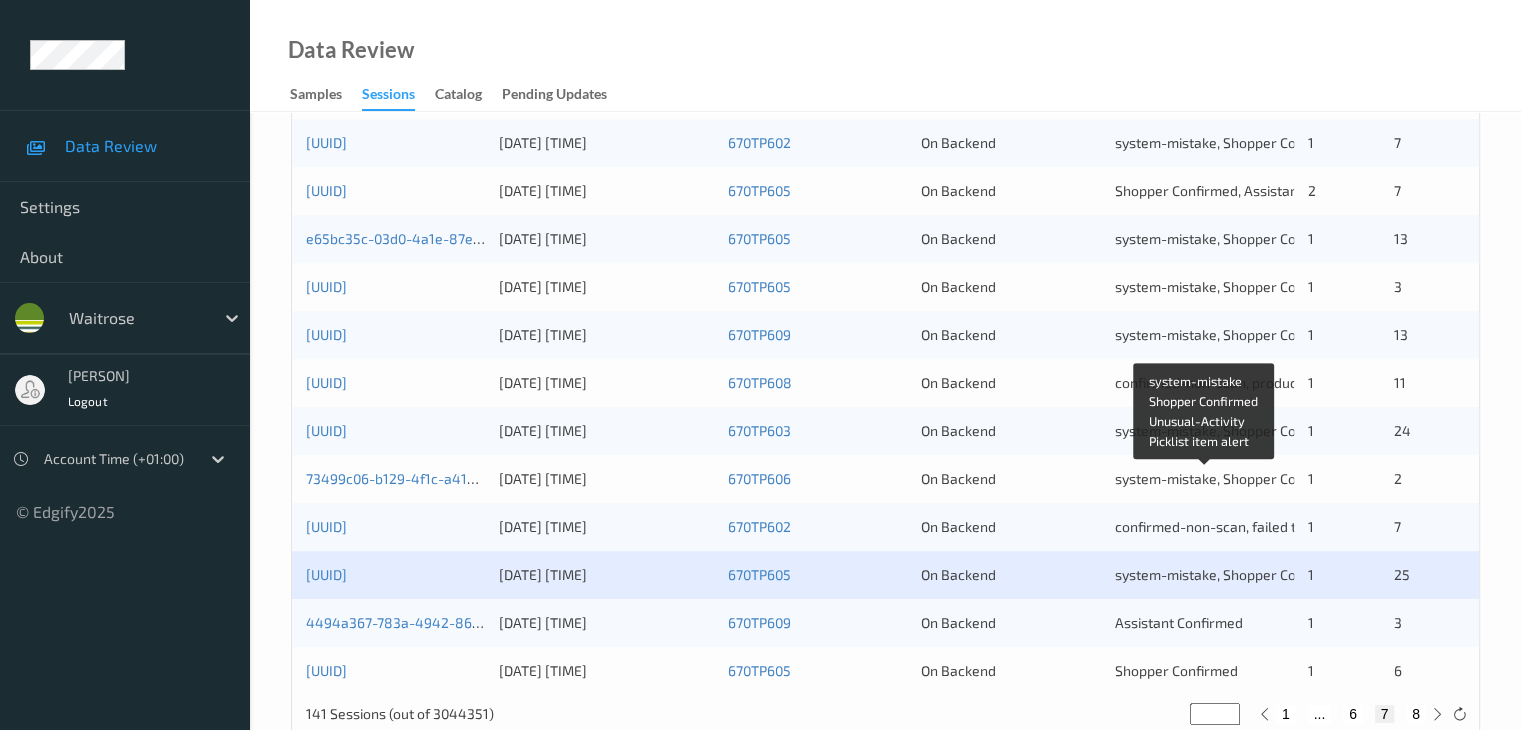 scroll, scrollTop: 932, scrollLeft: 0, axis: vertical 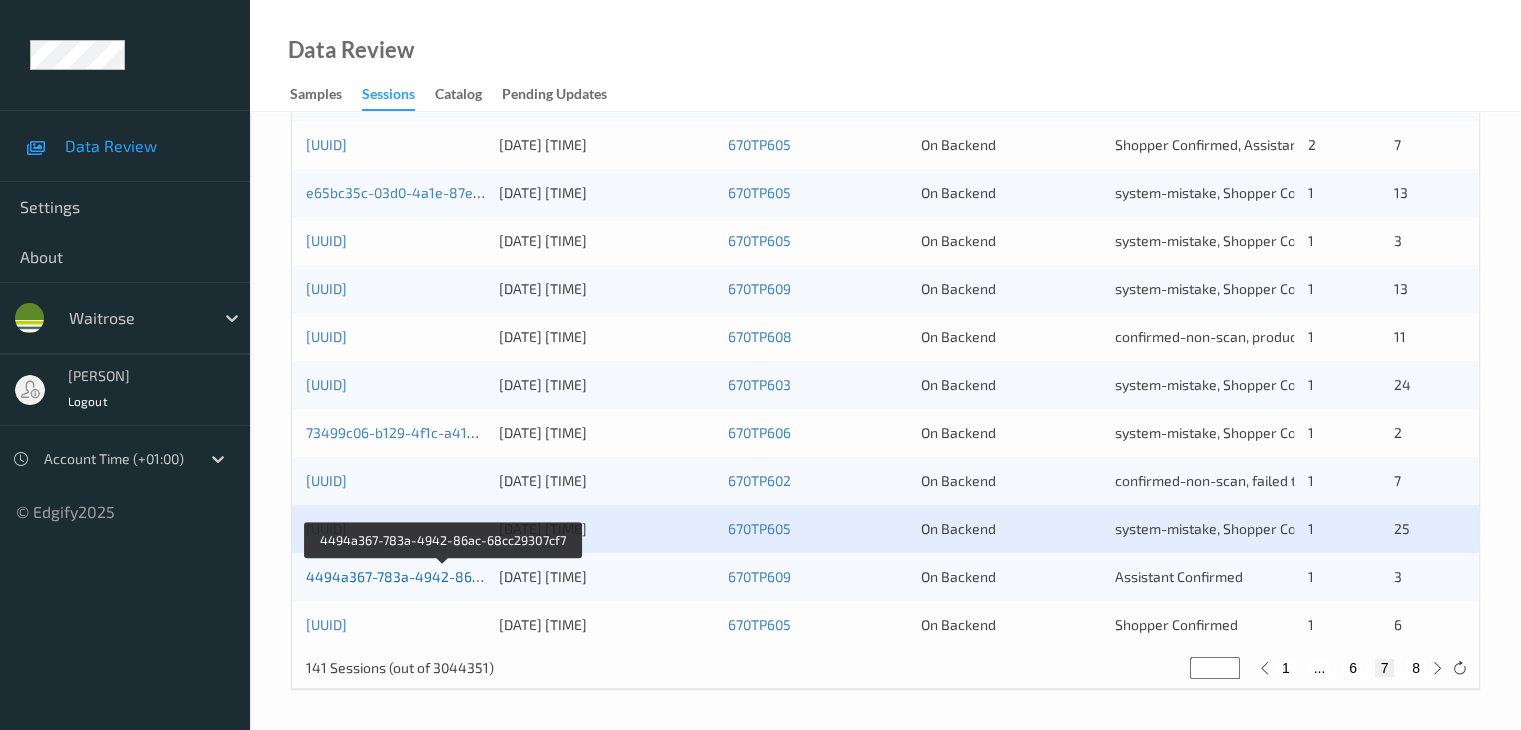 click on "[UUID]" at bounding box center (444, 576) 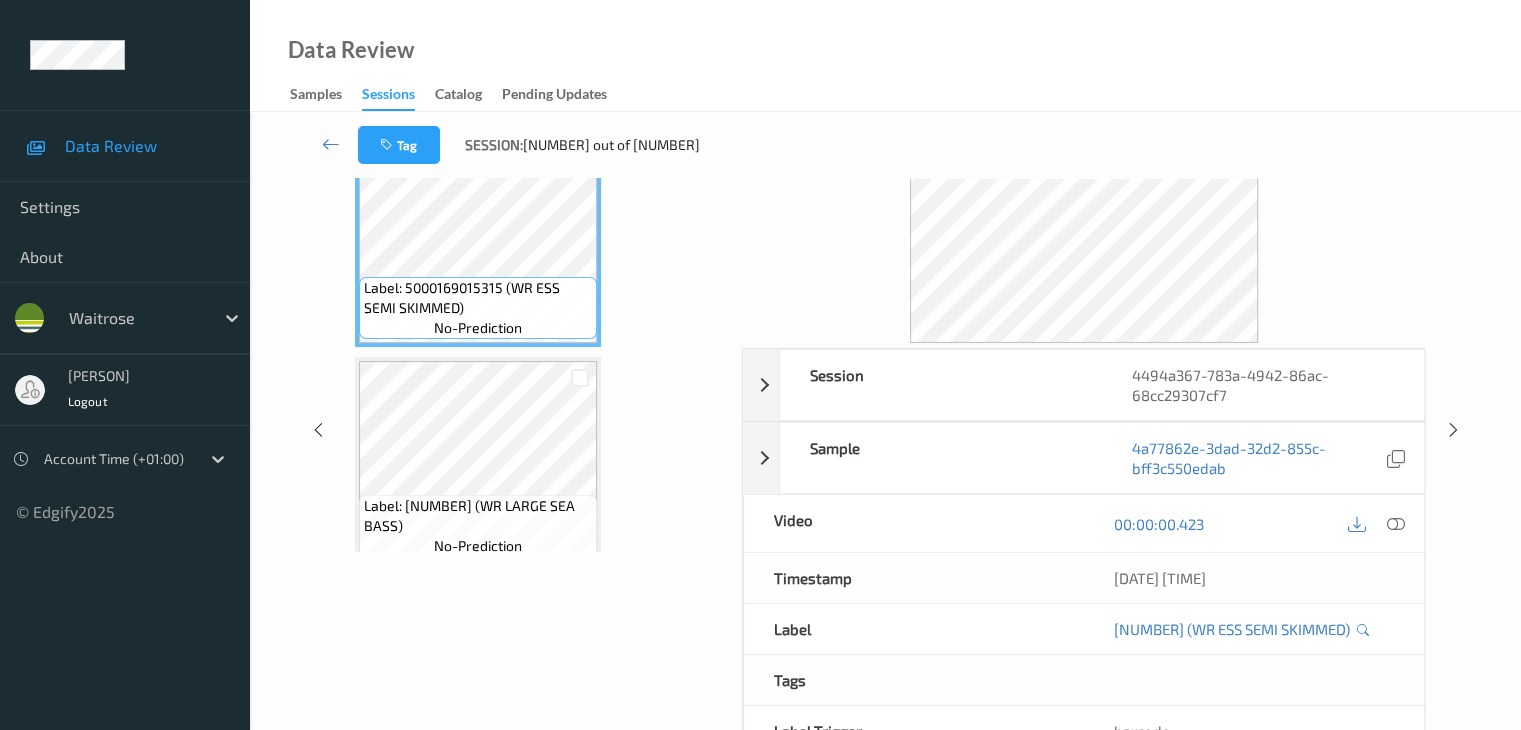 scroll, scrollTop: 0, scrollLeft: 0, axis: both 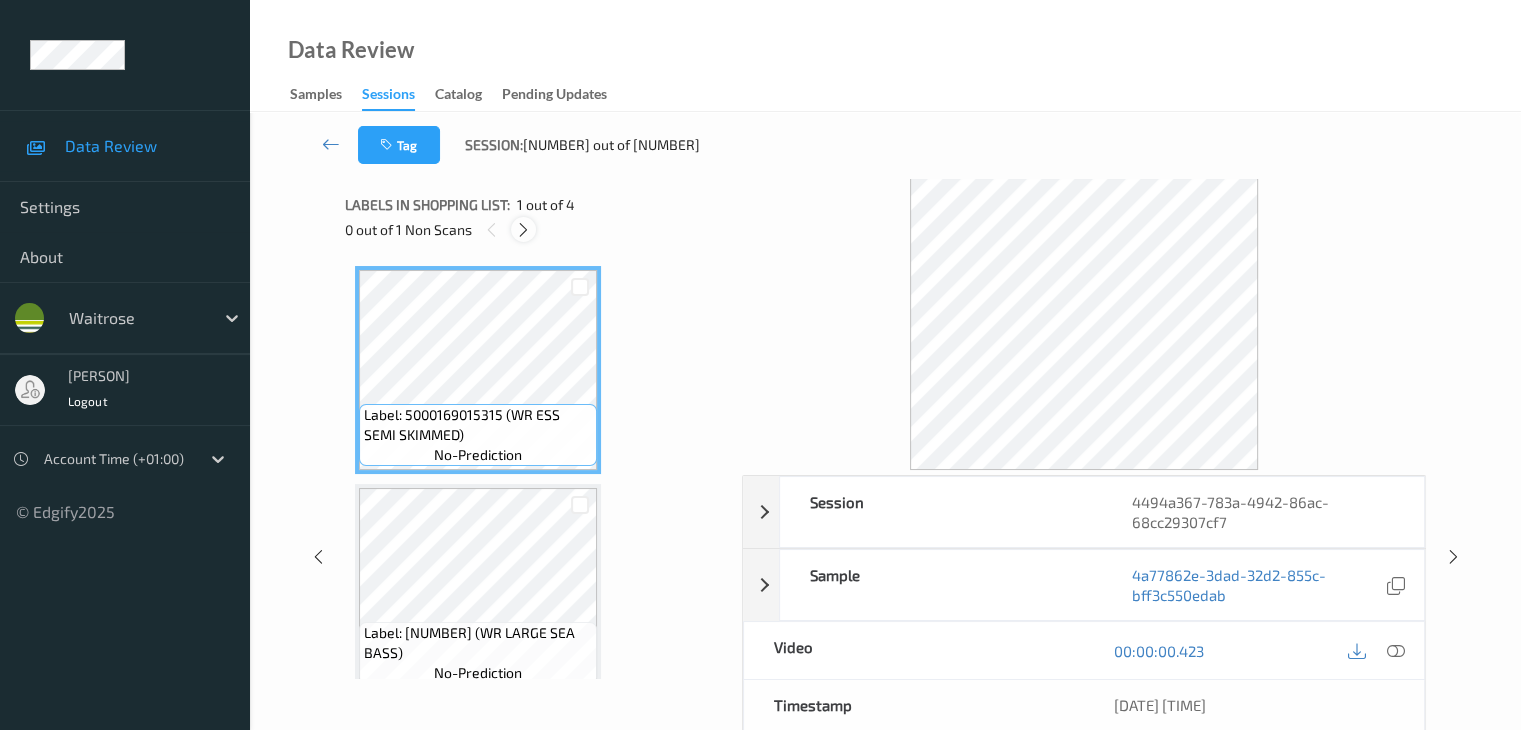 click at bounding box center [523, 230] 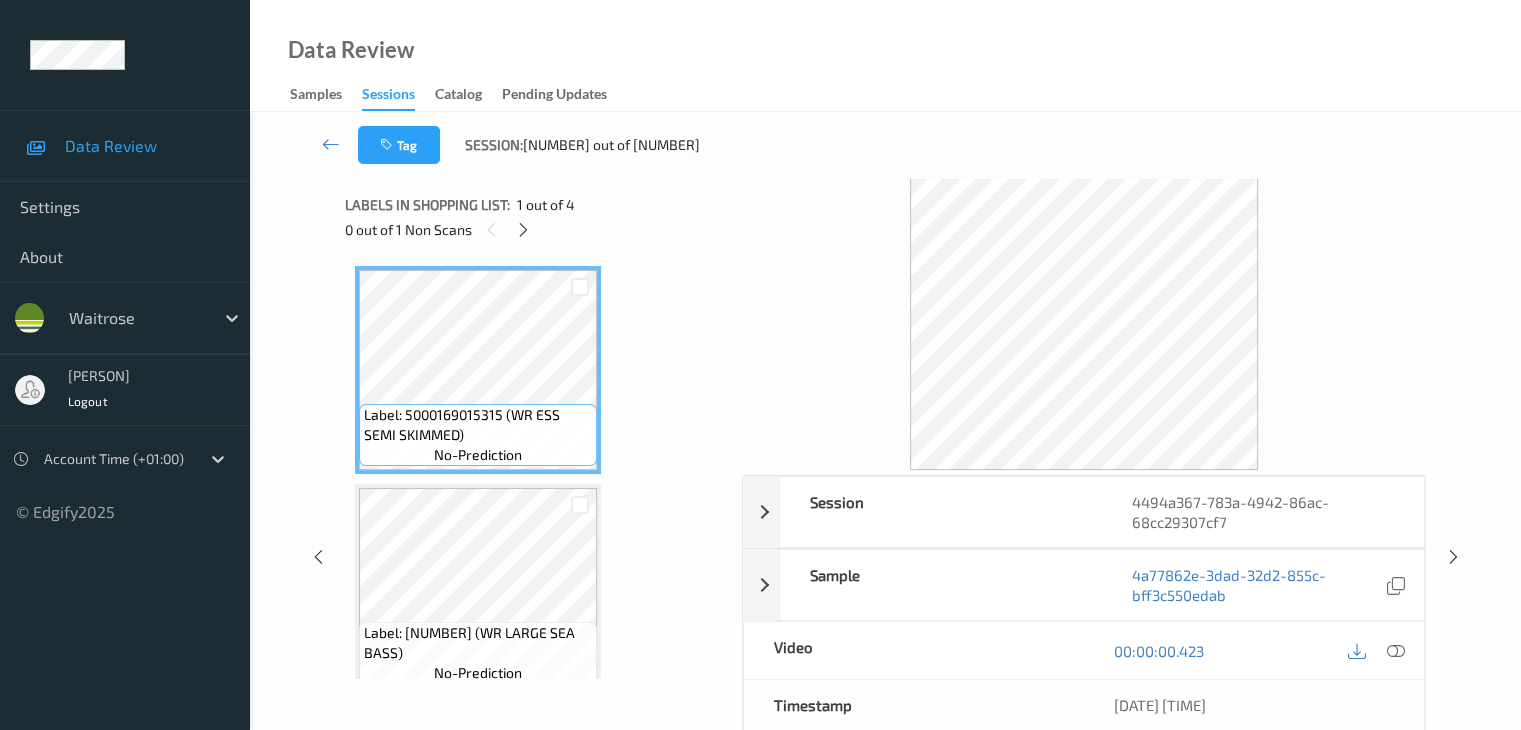 scroll, scrollTop: 228, scrollLeft: 0, axis: vertical 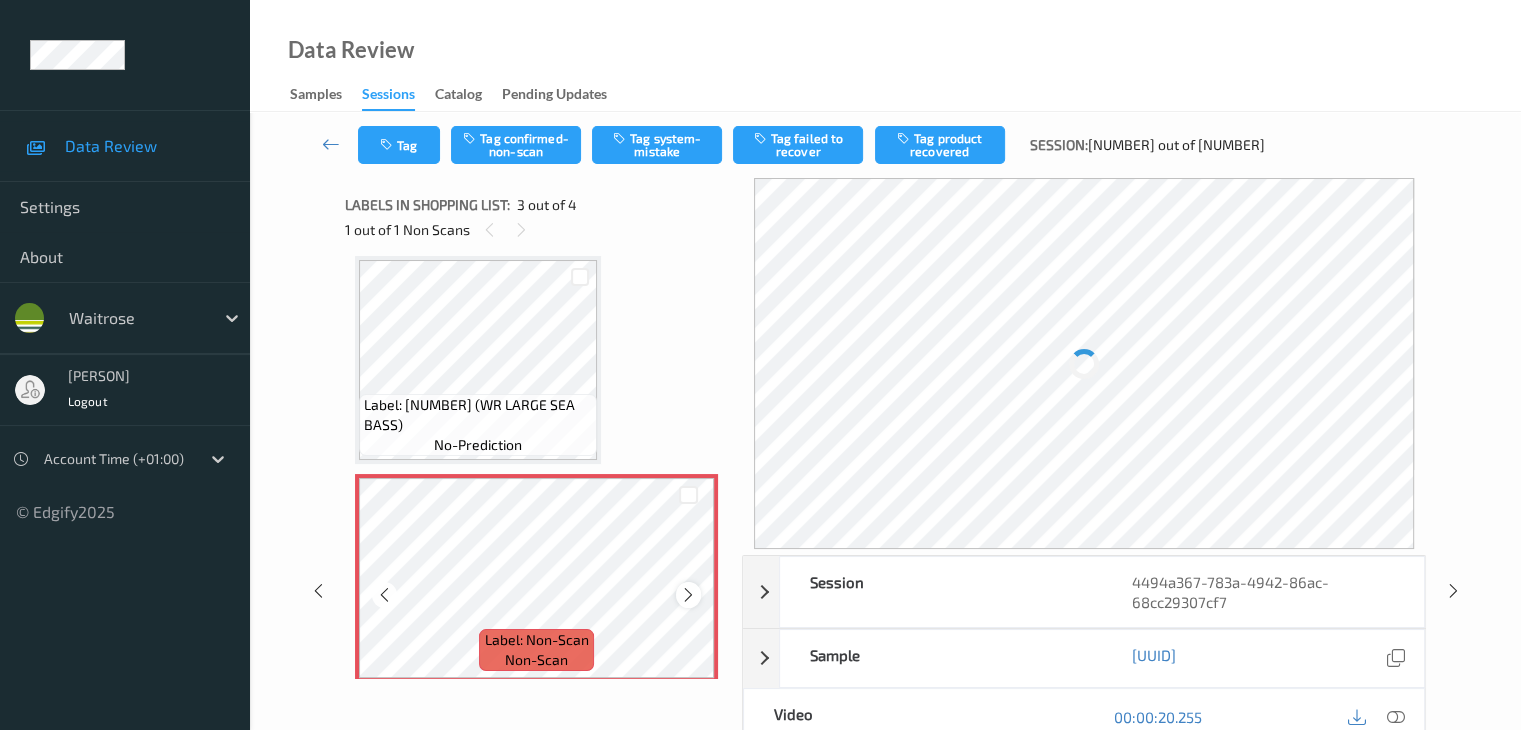 click at bounding box center [688, 595] 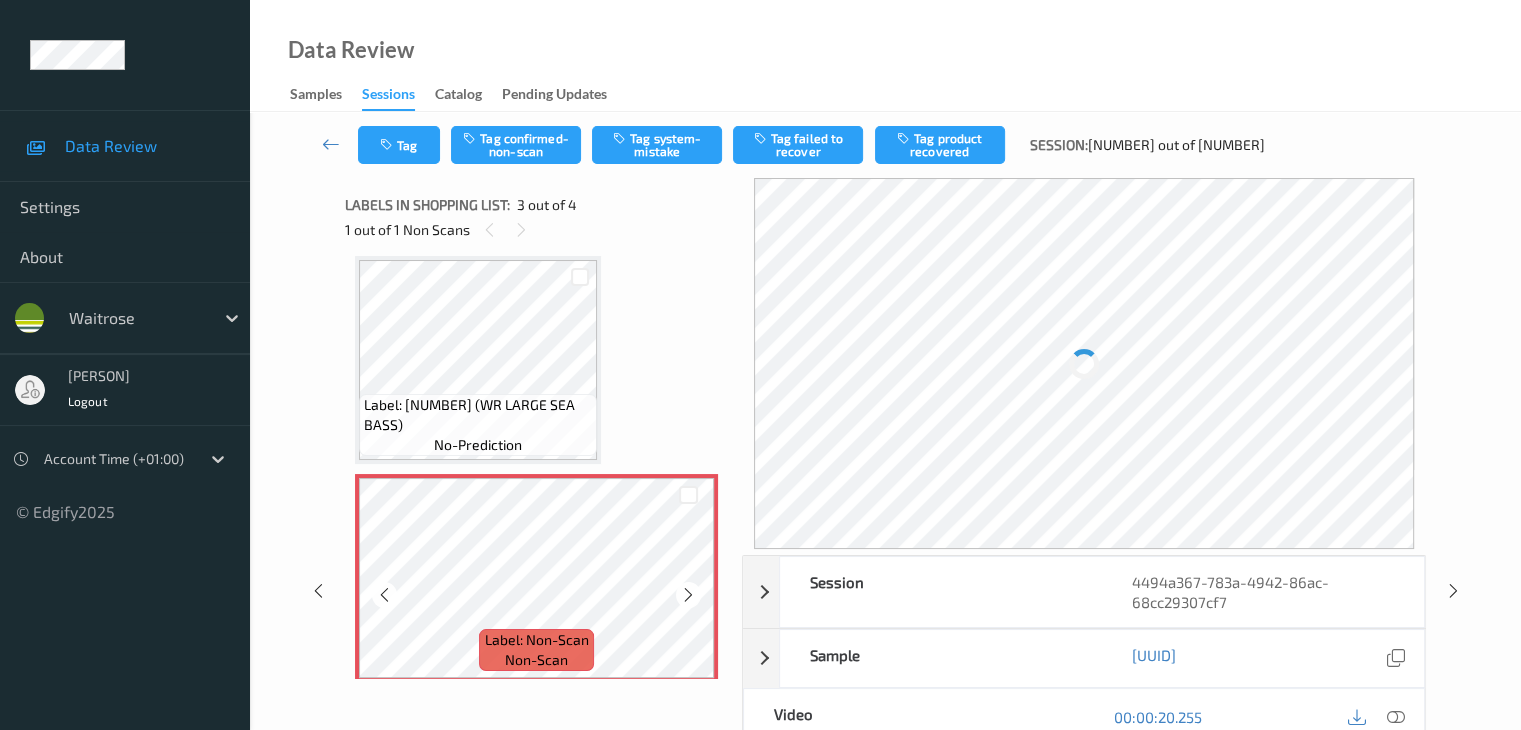 click at bounding box center (688, 595) 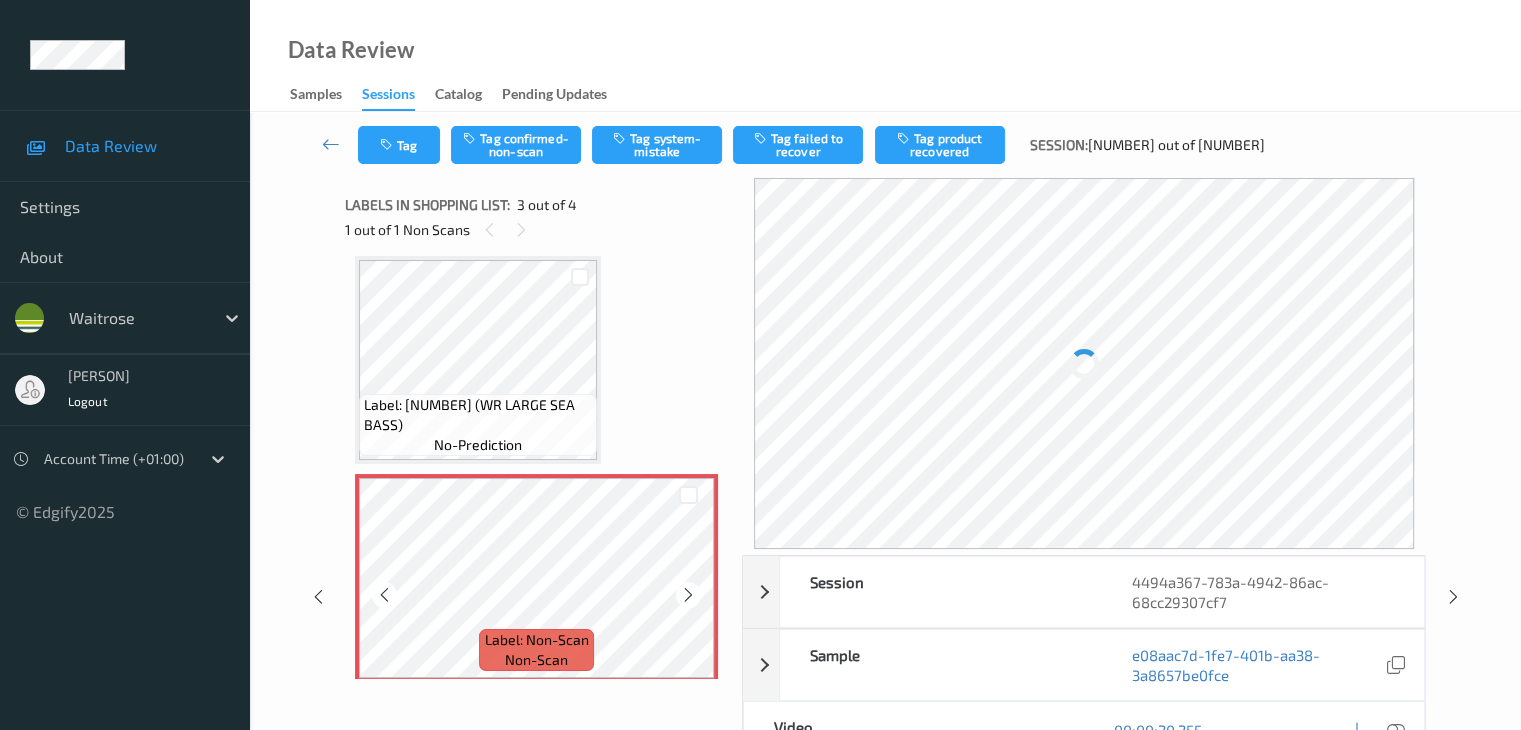 click at bounding box center (688, 595) 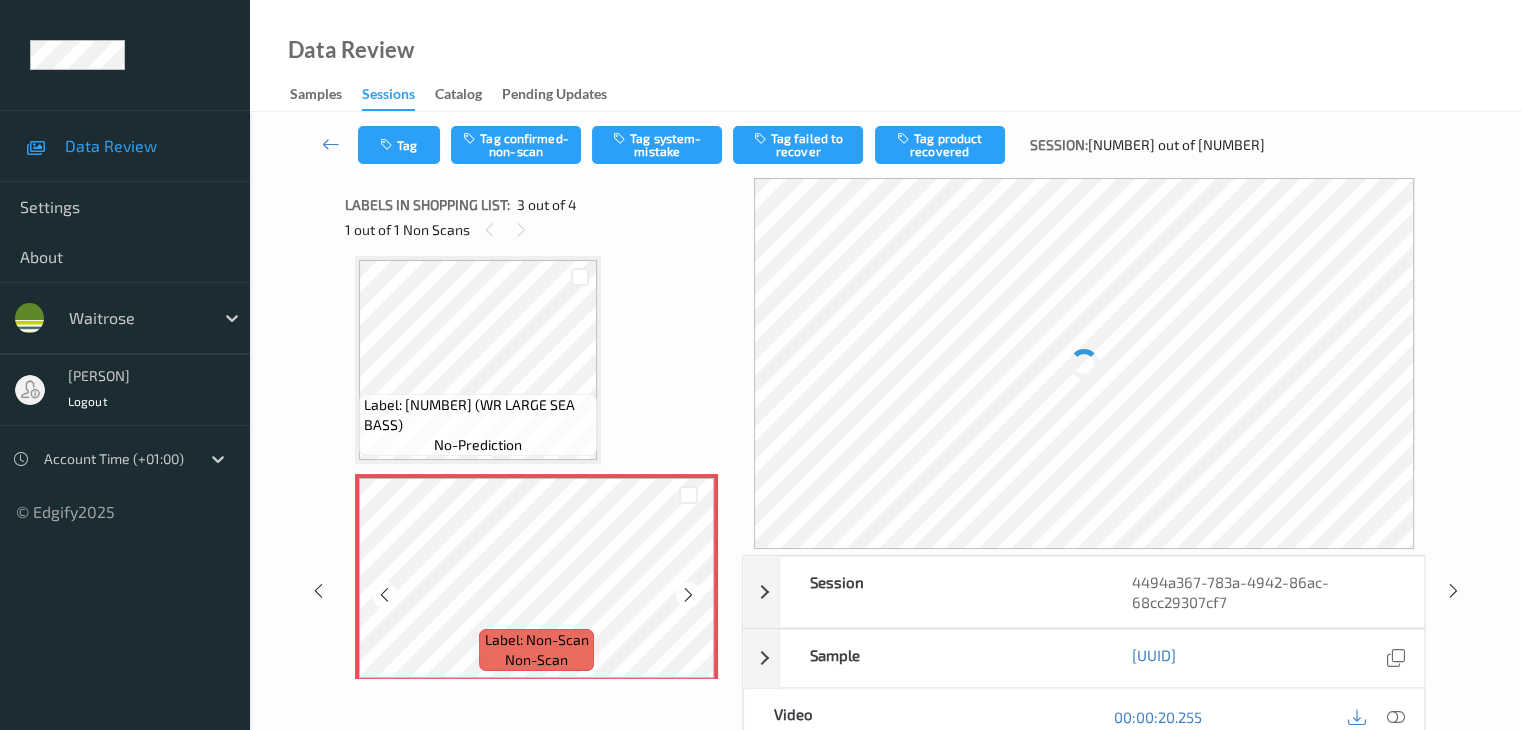 click at bounding box center (688, 595) 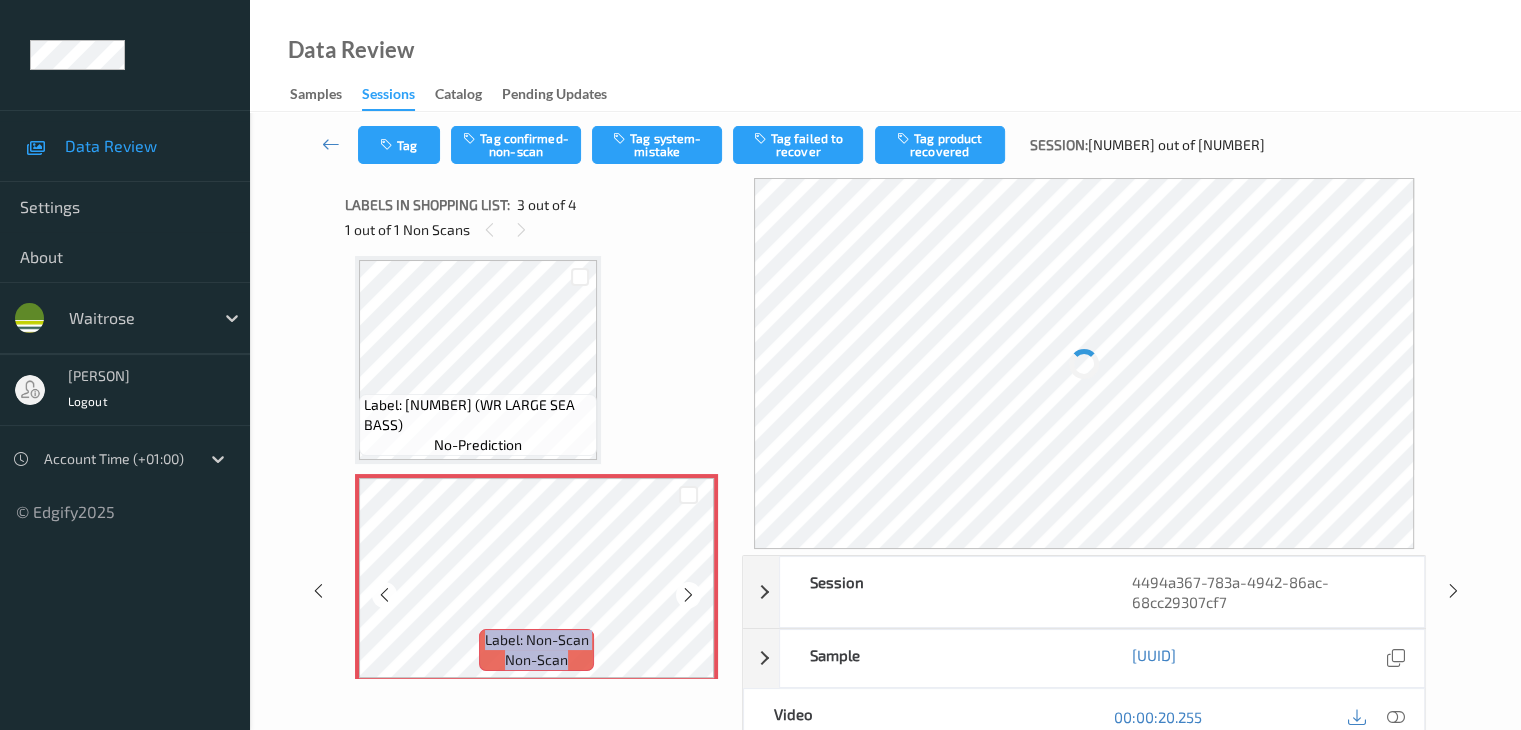 click at bounding box center [688, 595] 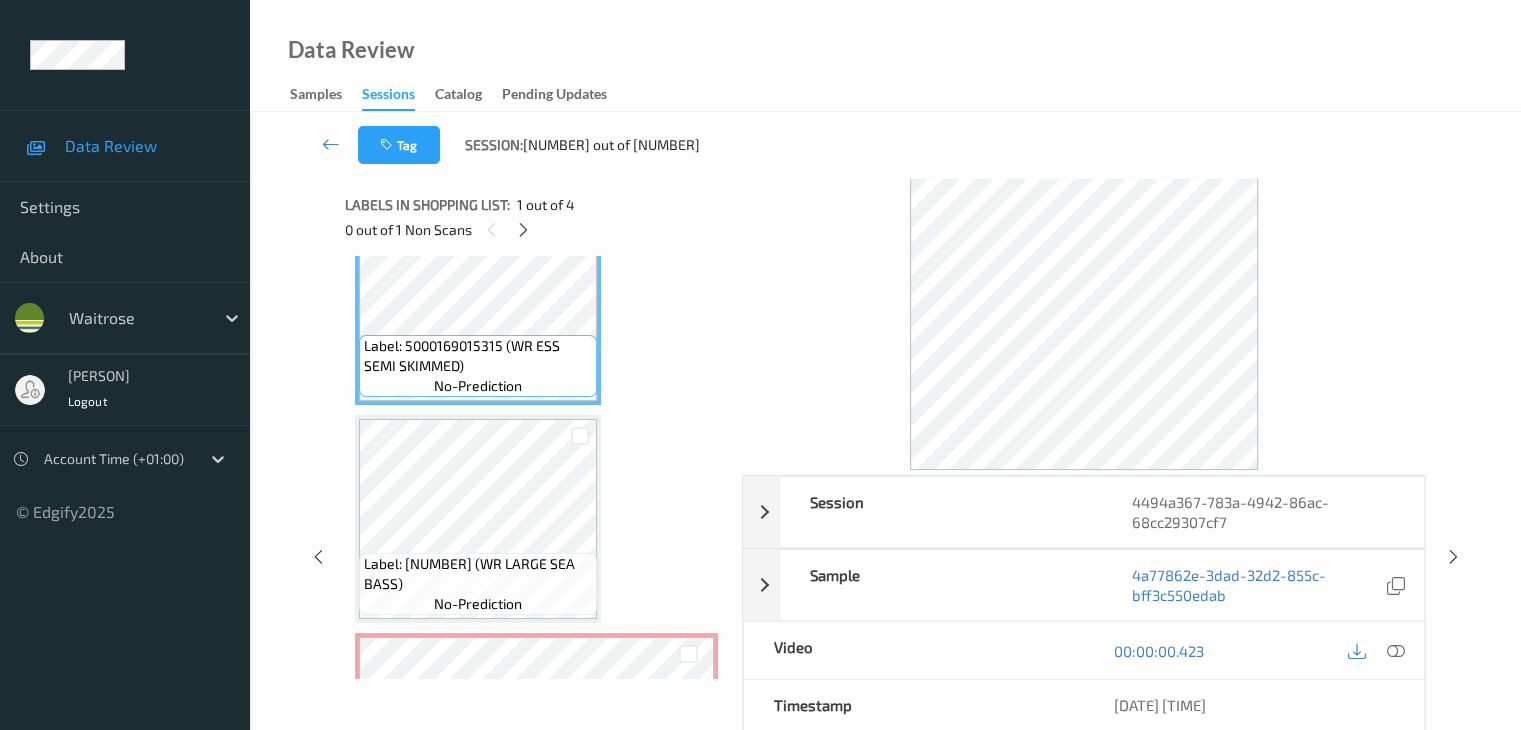scroll, scrollTop: 100, scrollLeft: 0, axis: vertical 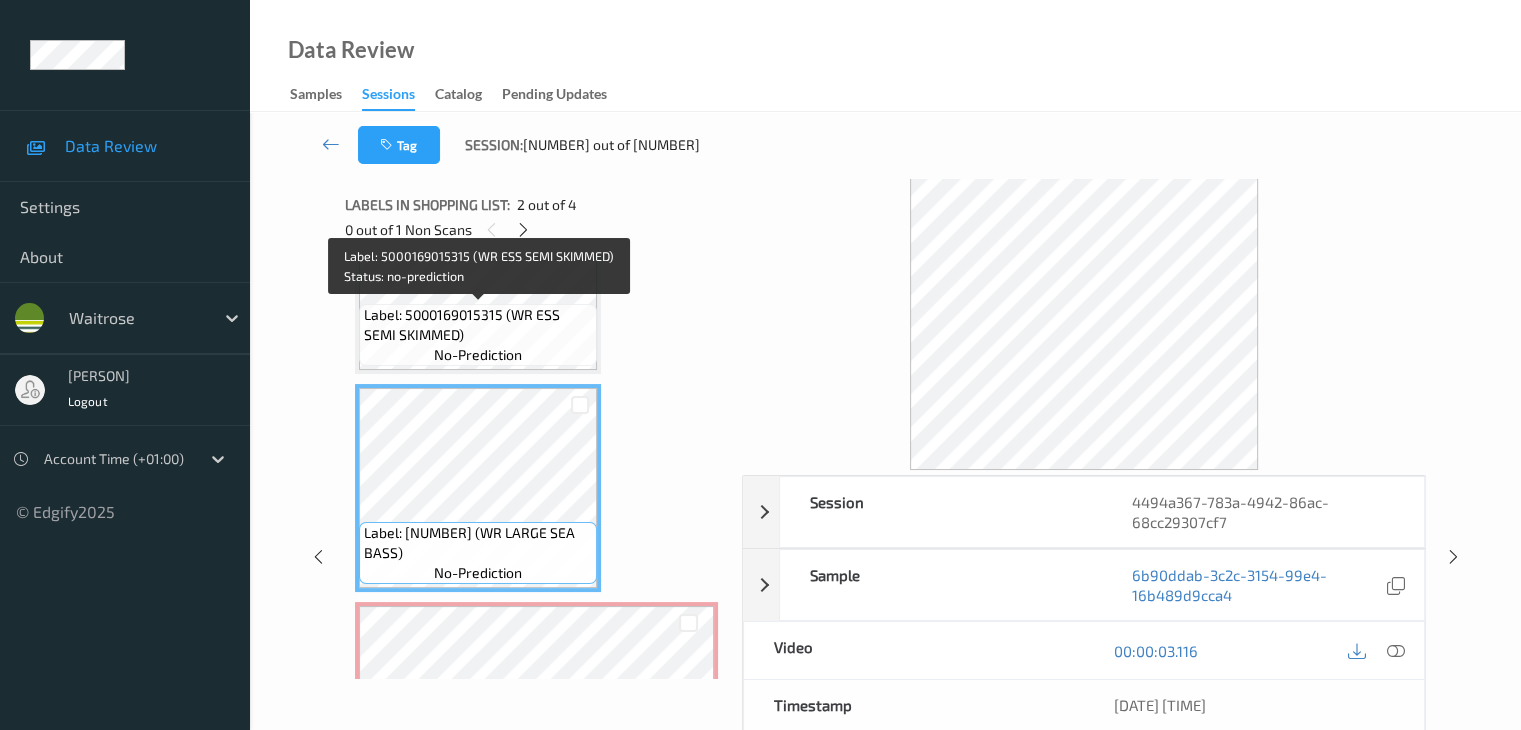 click on "Label: 5000169015315 (WR ESS SEMI SKIMMED)" at bounding box center (478, 325) 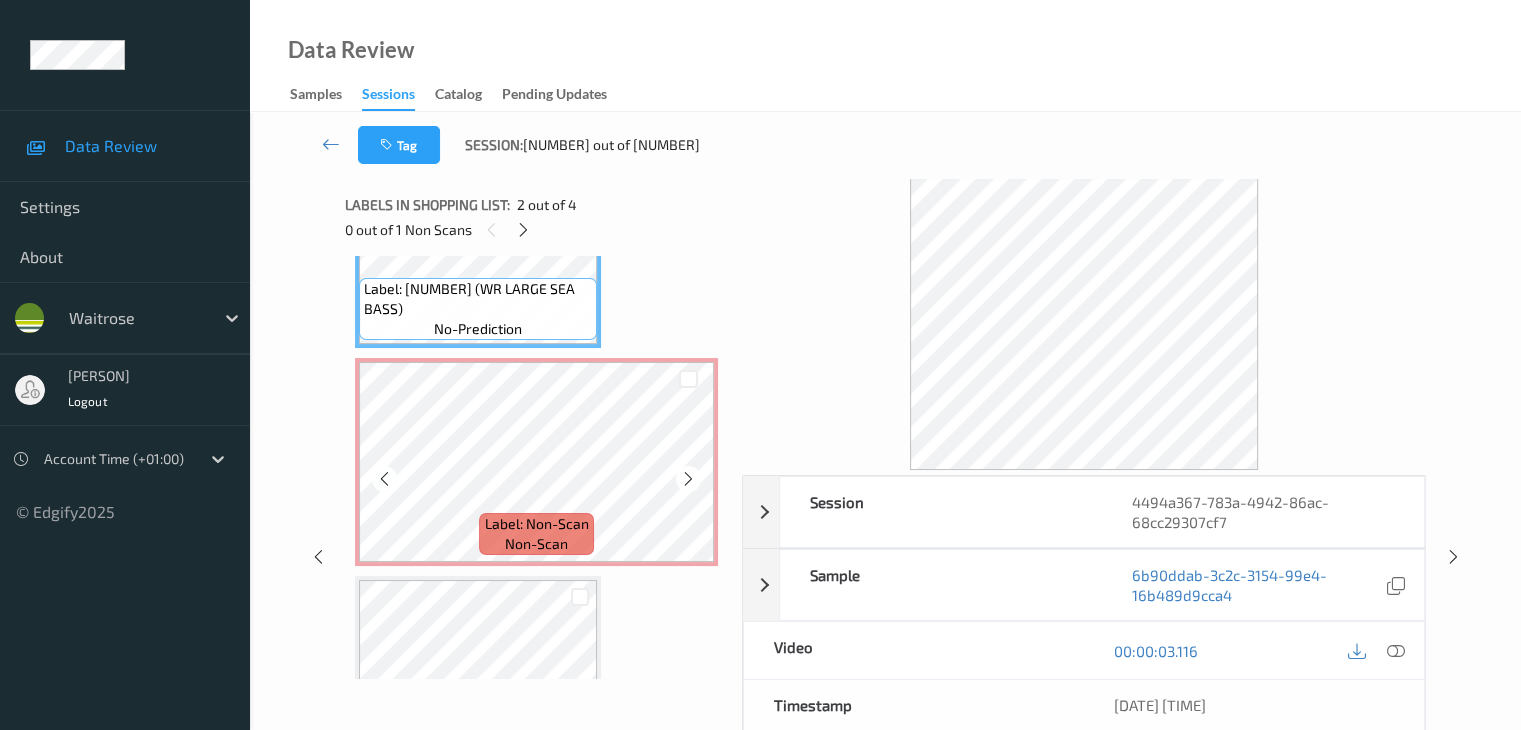 scroll, scrollTop: 259, scrollLeft: 0, axis: vertical 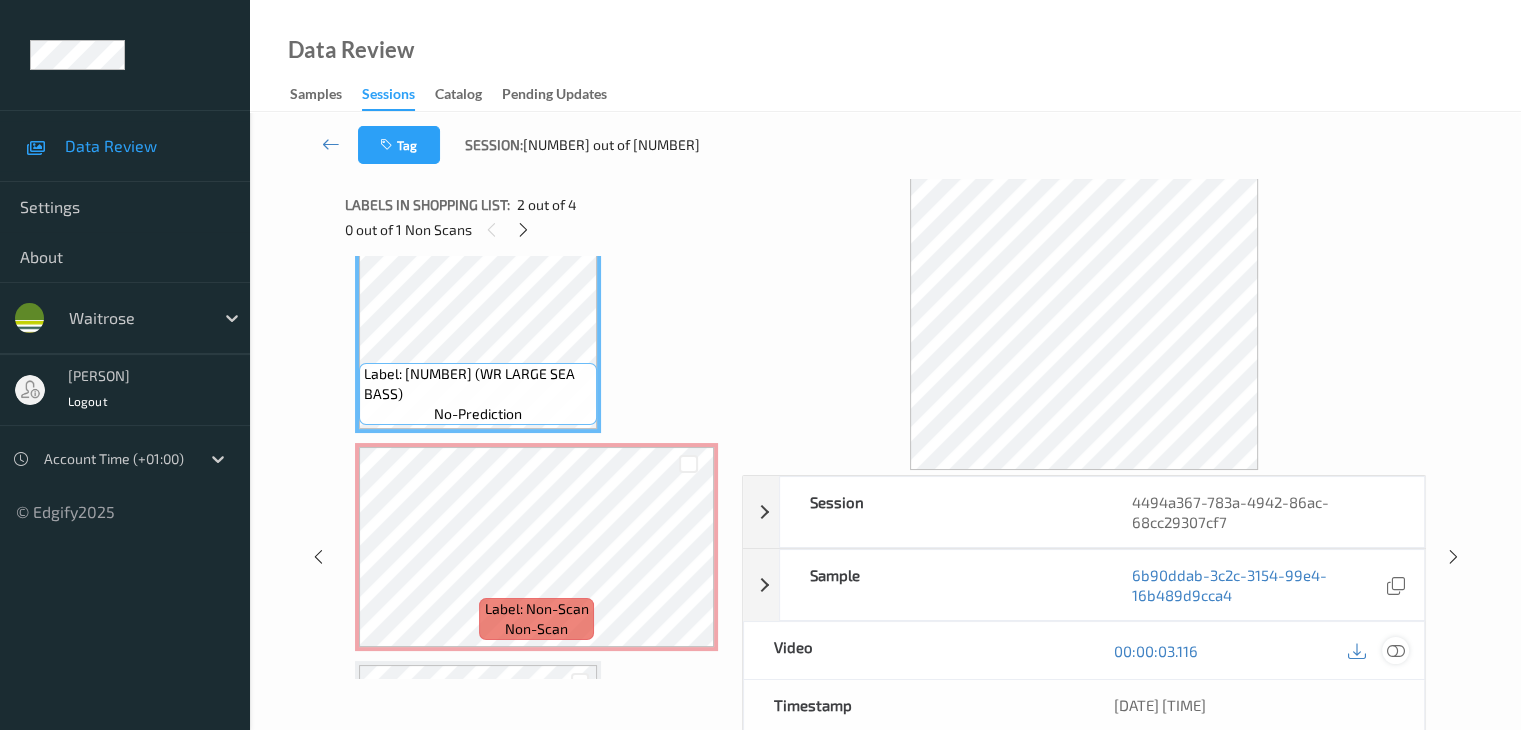 click at bounding box center [1395, 651] 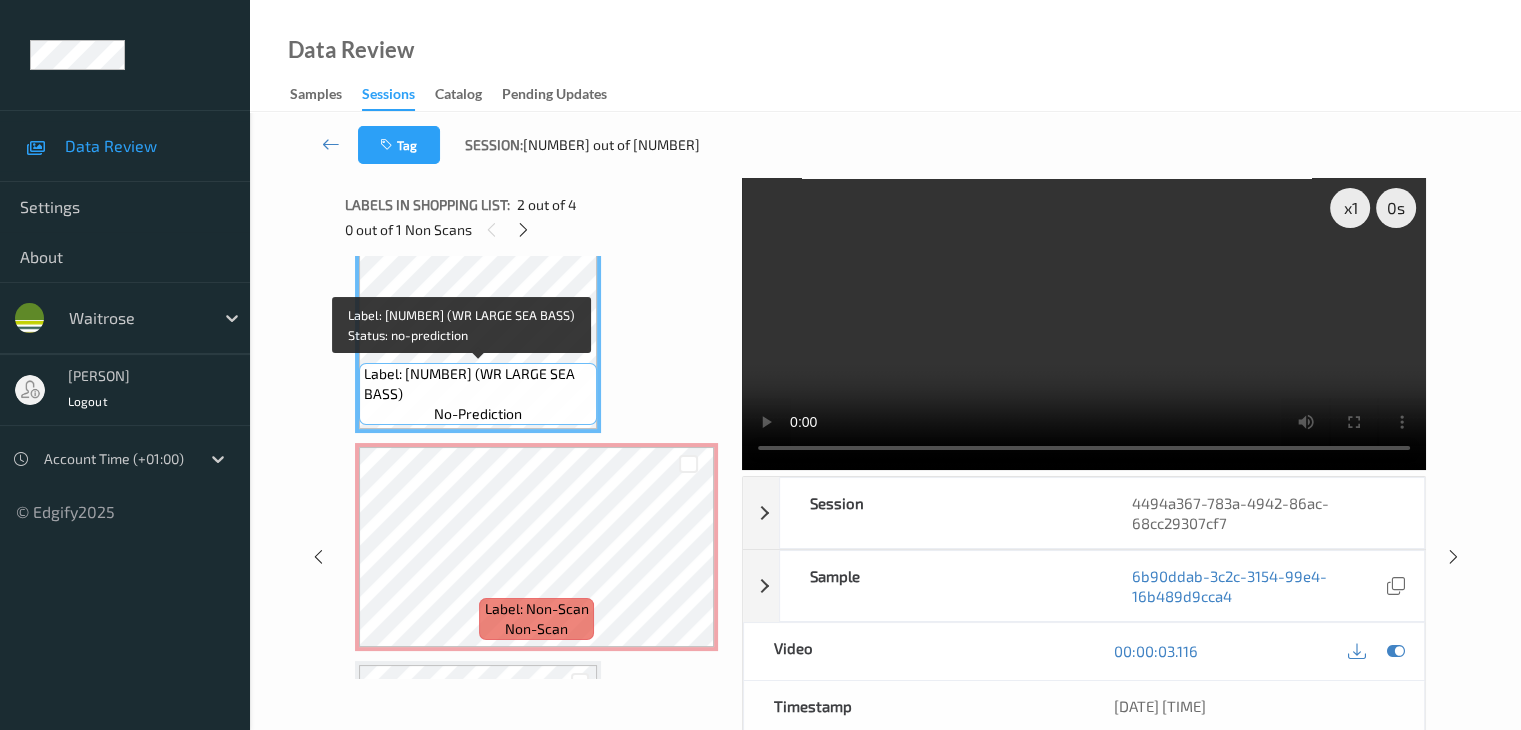 drag, startPoint x: 517, startPoint y: 369, endPoint x: 514, endPoint y: 394, distance: 25.179358 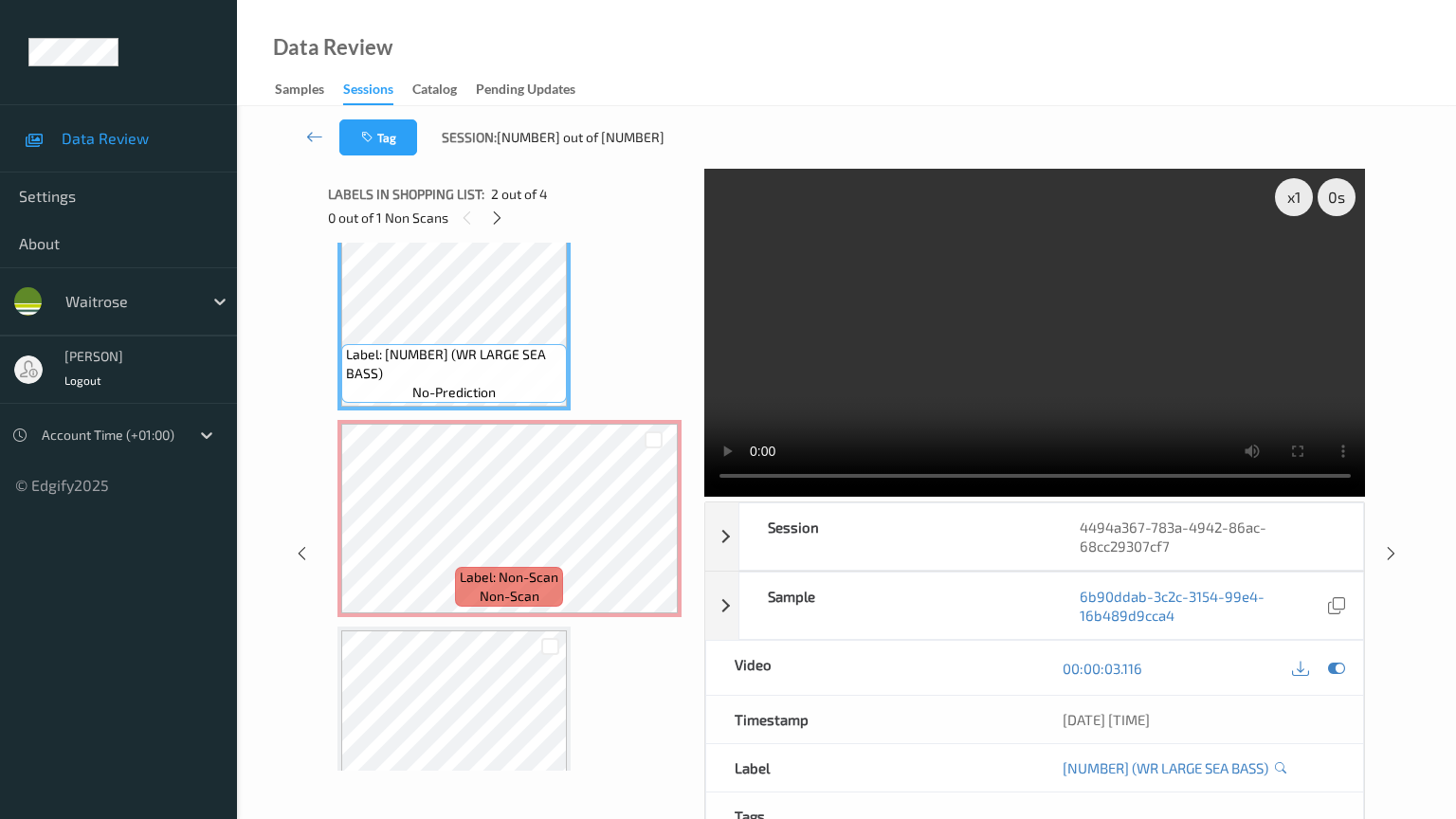 type 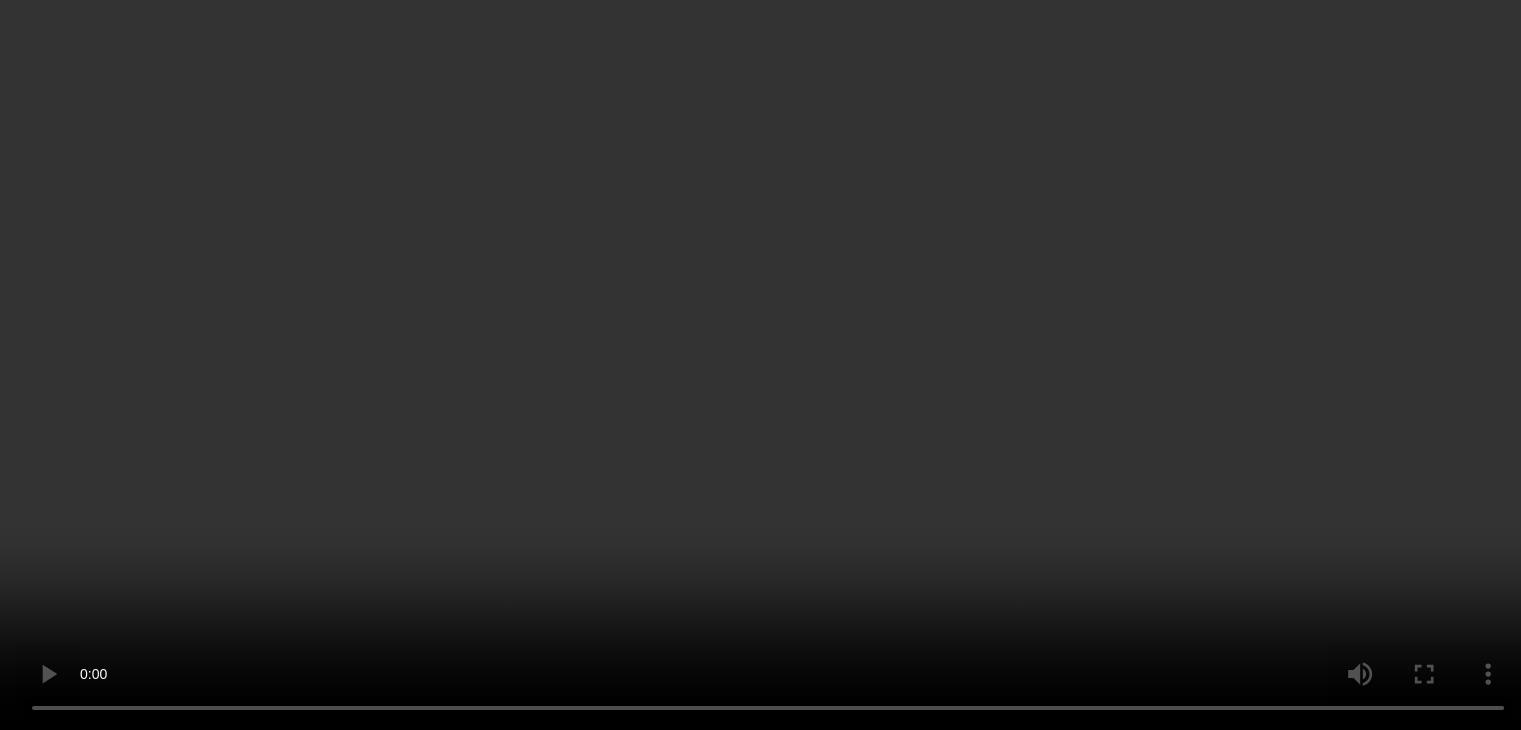 scroll, scrollTop: 459, scrollLeft: 0, axis: vertical 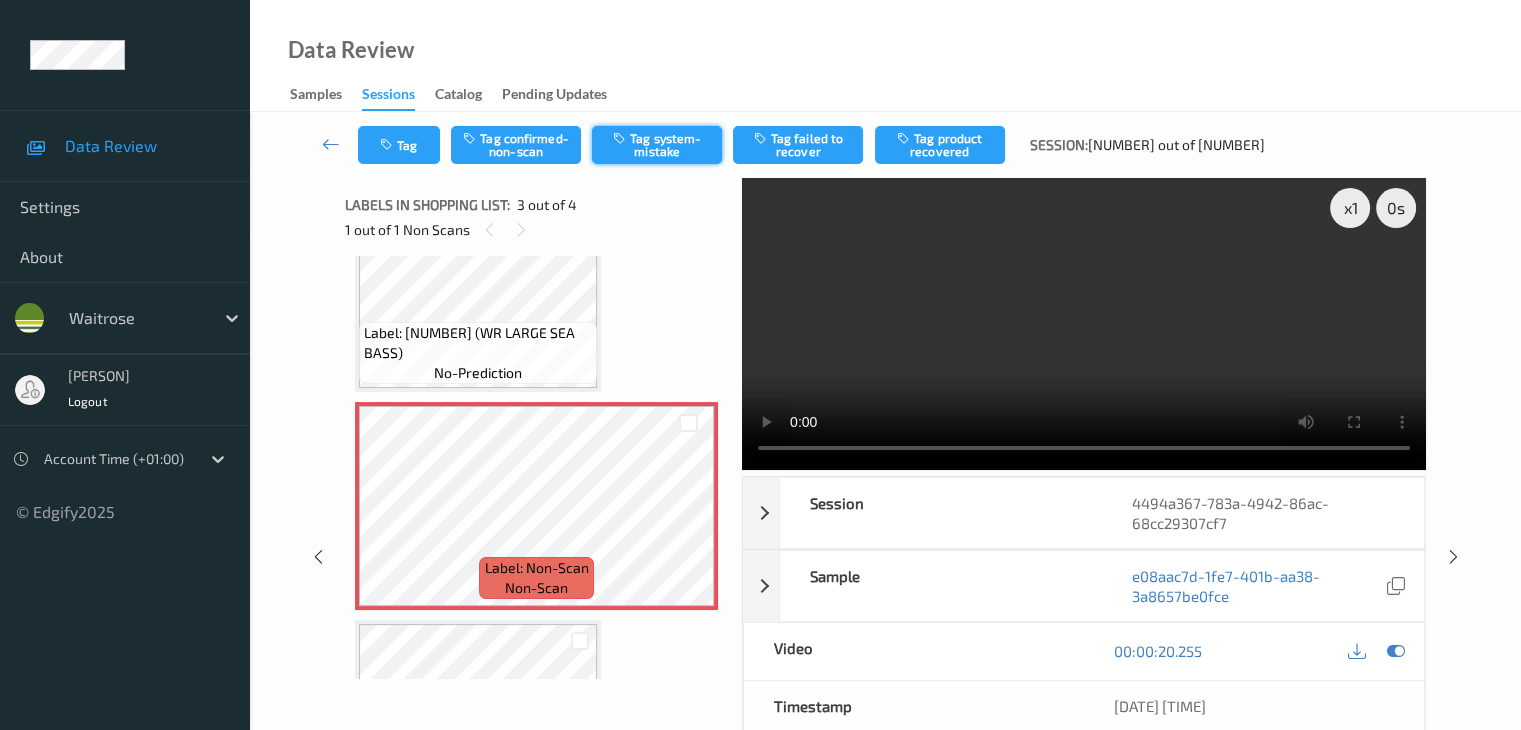 click on "Tag   system-mistake" at bounding box center (657, 145) 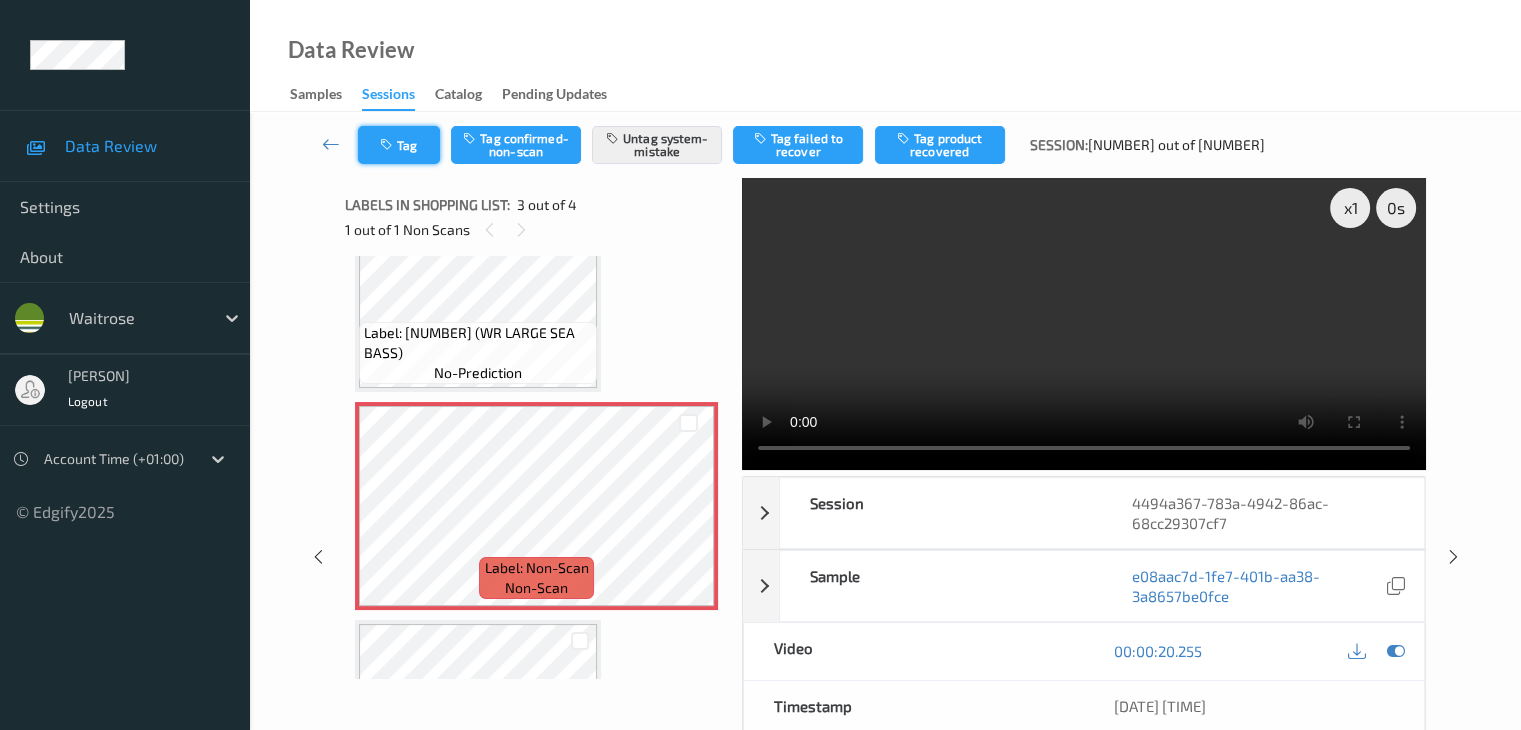 click on "Tag" at bounding box center (399, 145) 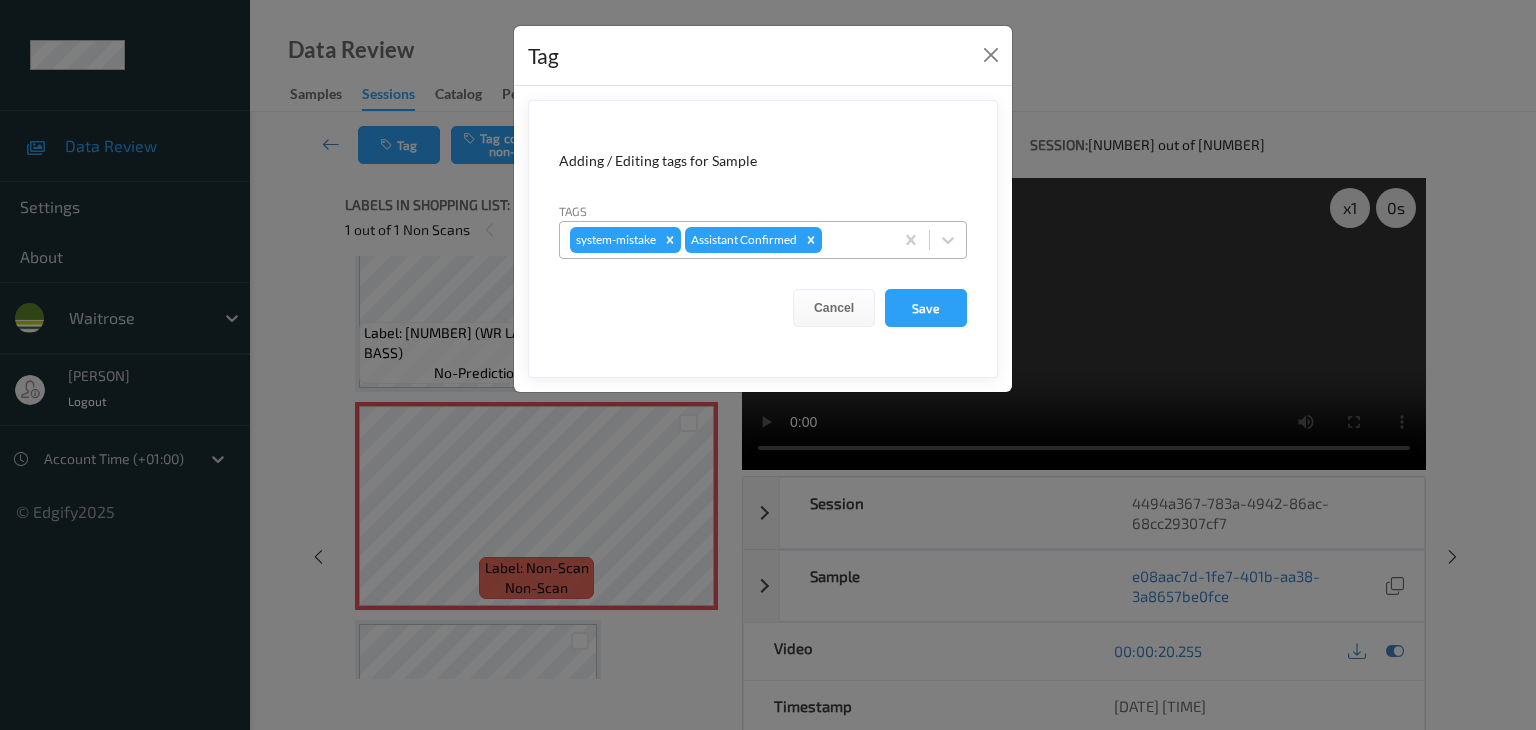 click at bounding box center [854, 240] 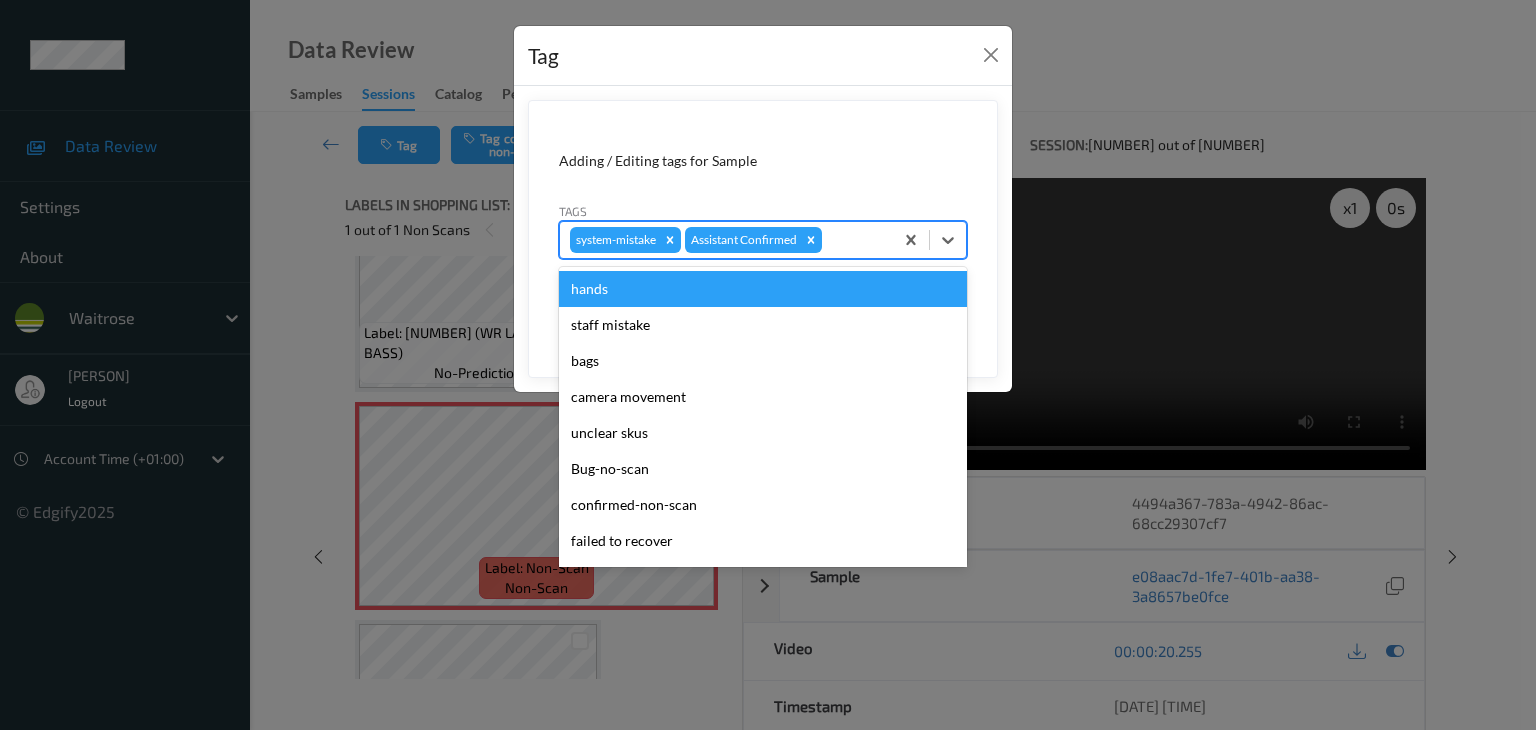 type on "u" 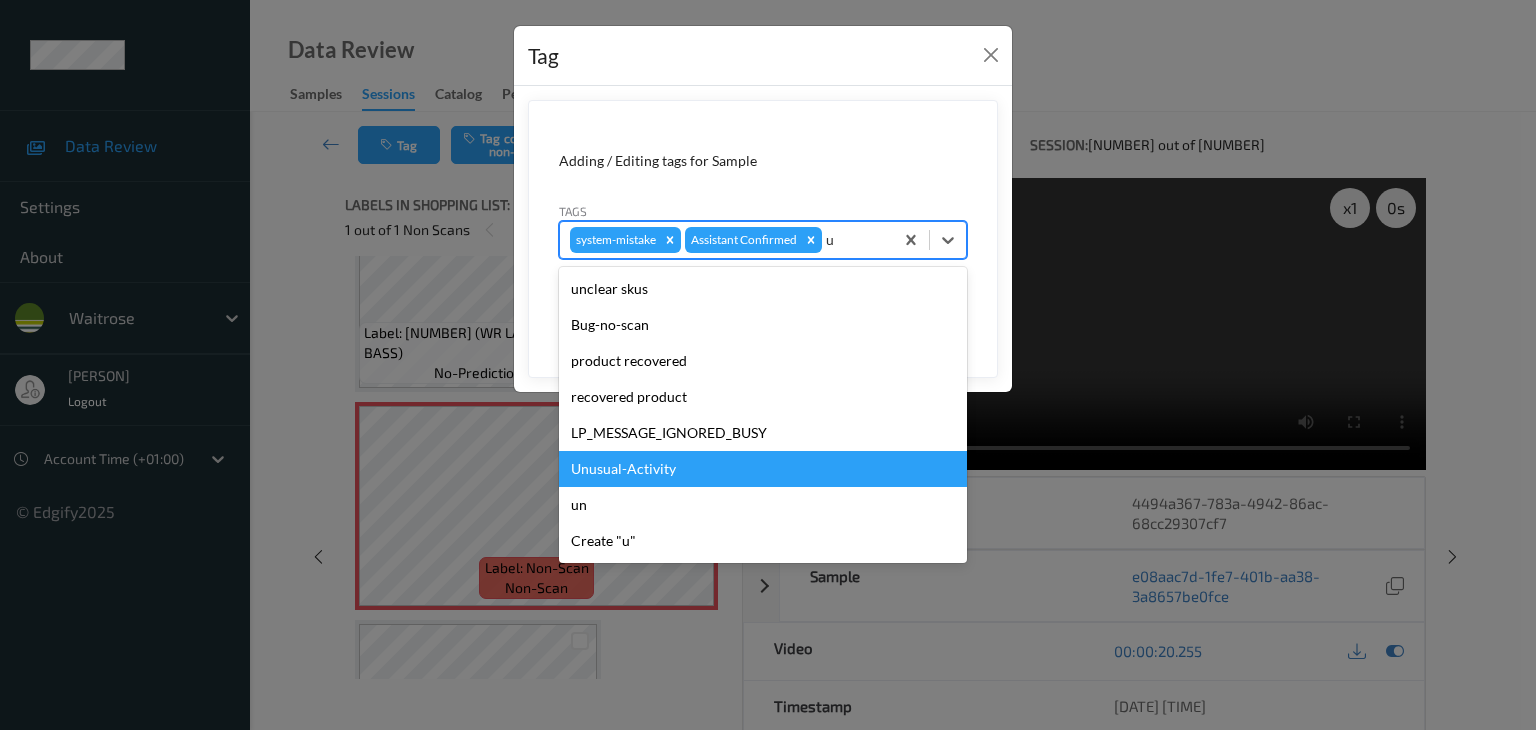 click on "Unusual-Activity" at bounding box center [763, 469] 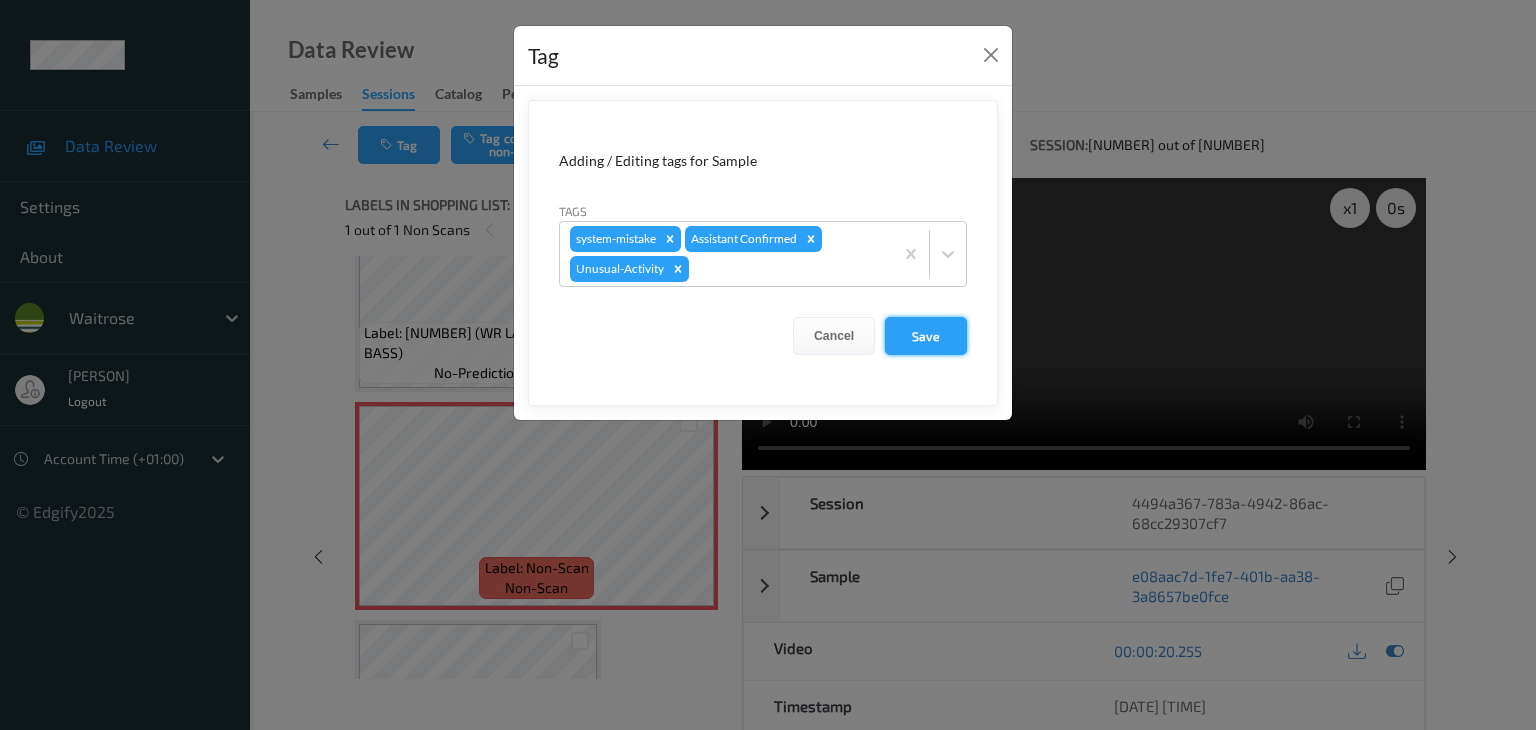 click on "Save" at bounding box center [926, 336] 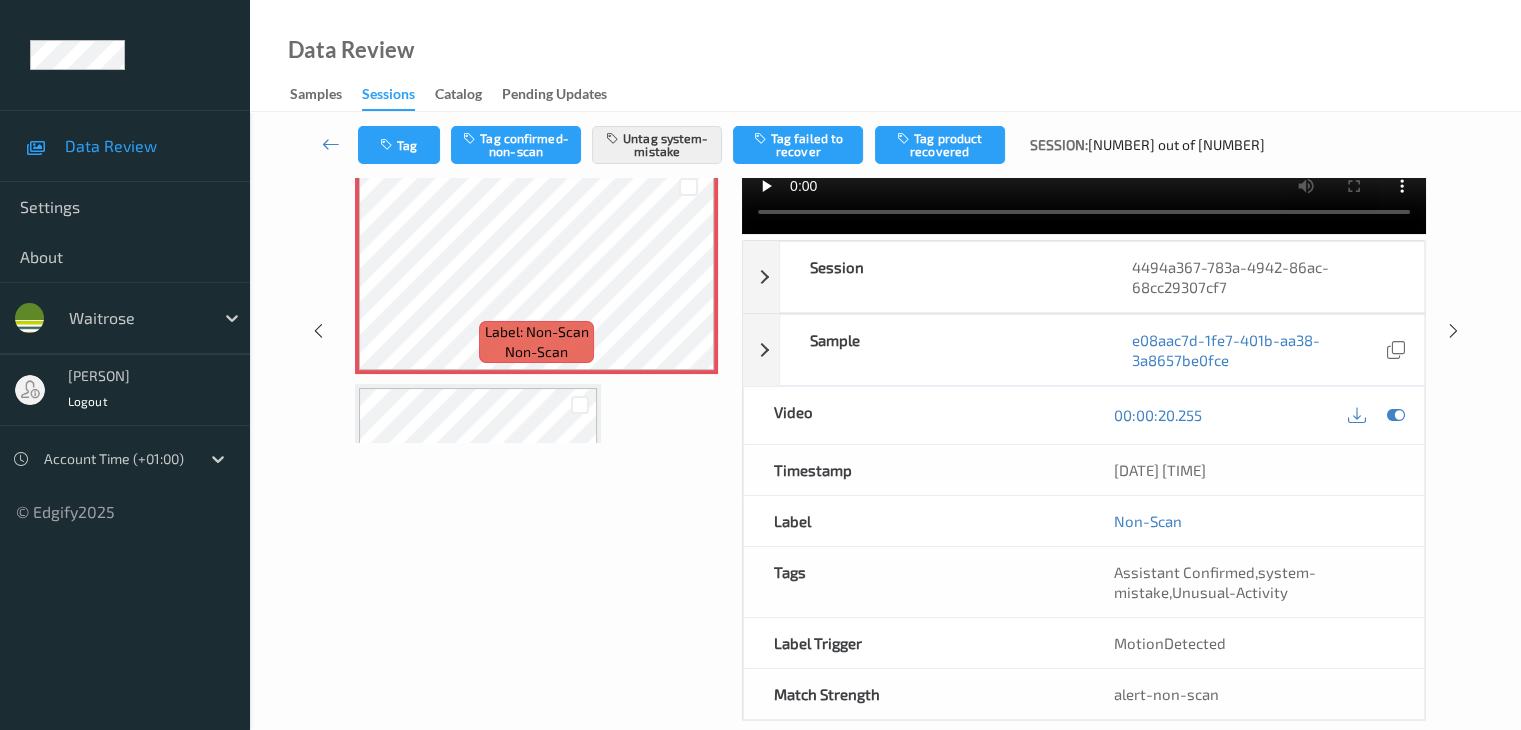 scroll, scrollTop: 164, scrollLeft: 0, axis: vertical 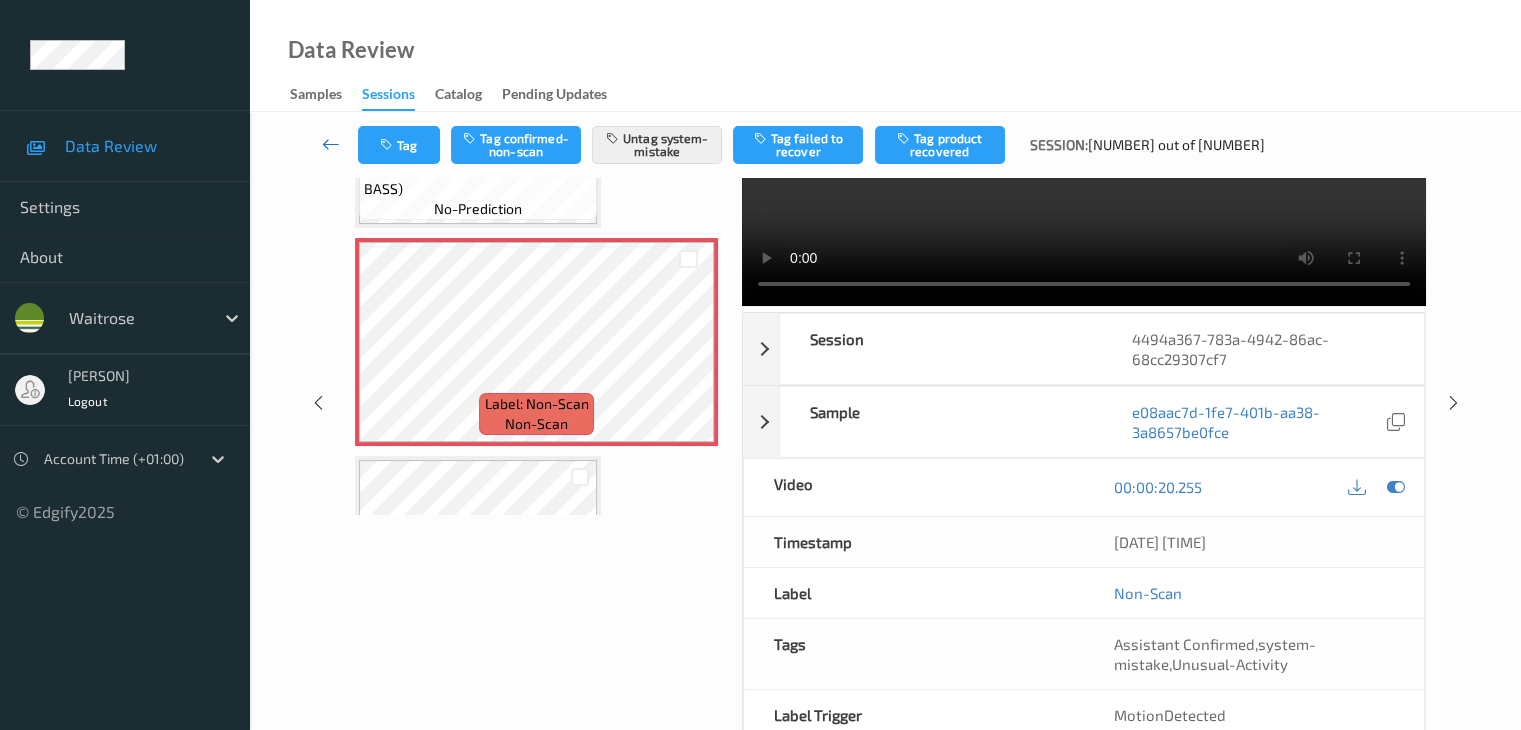 click at bounding box center (331, 144) 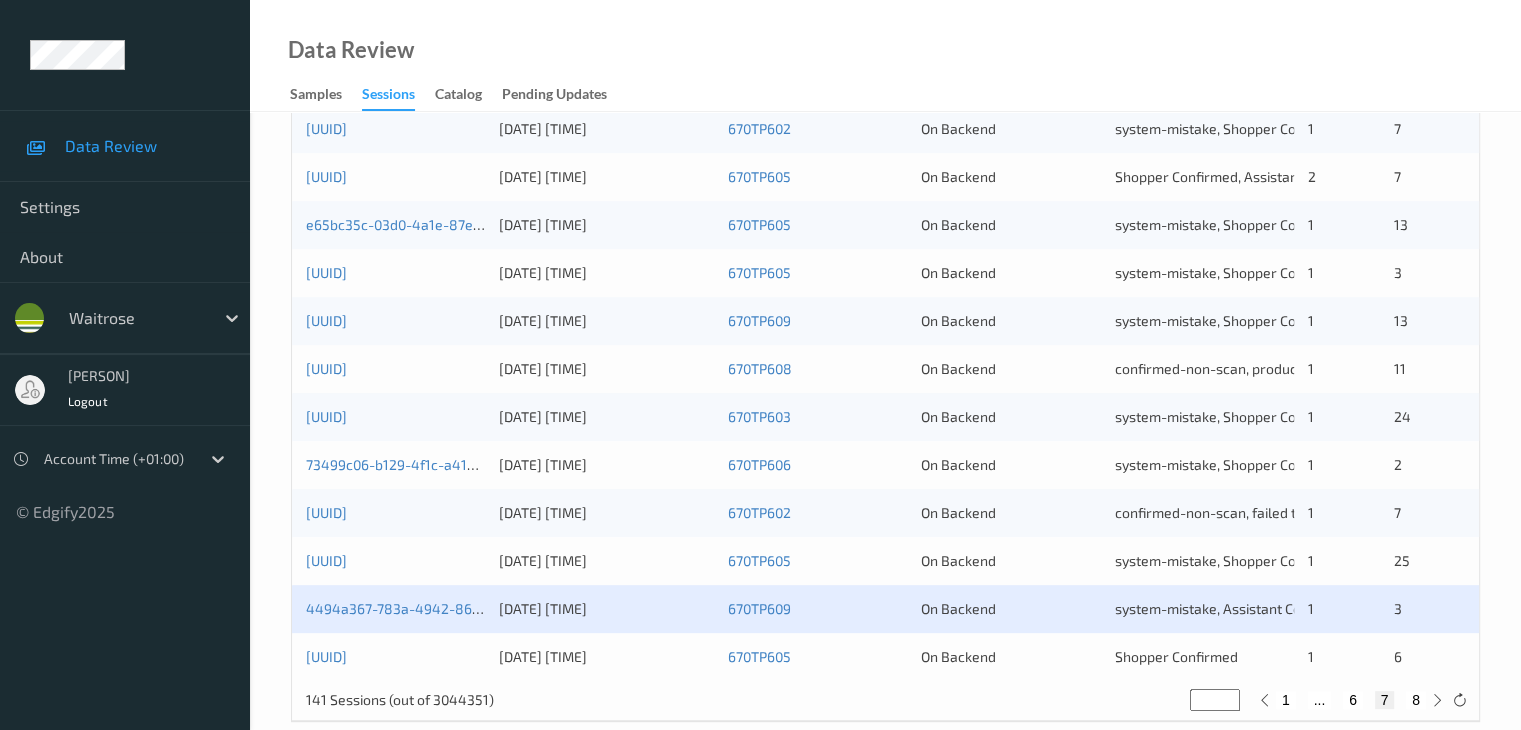 scroll, scrollTop: 932, scrollLeft: 0, axis: vertical 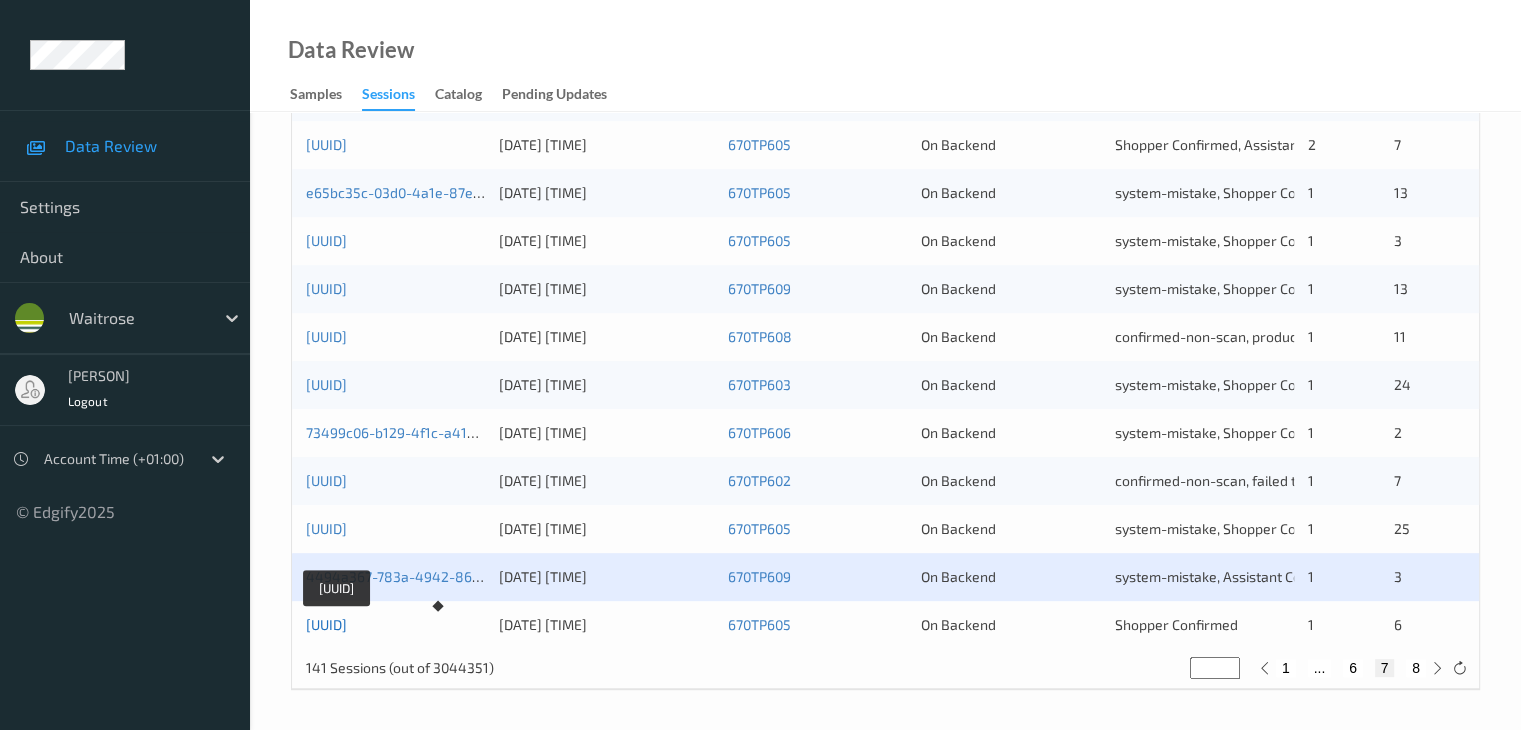 click on "[UUID]" at bounding box center [326, 624] 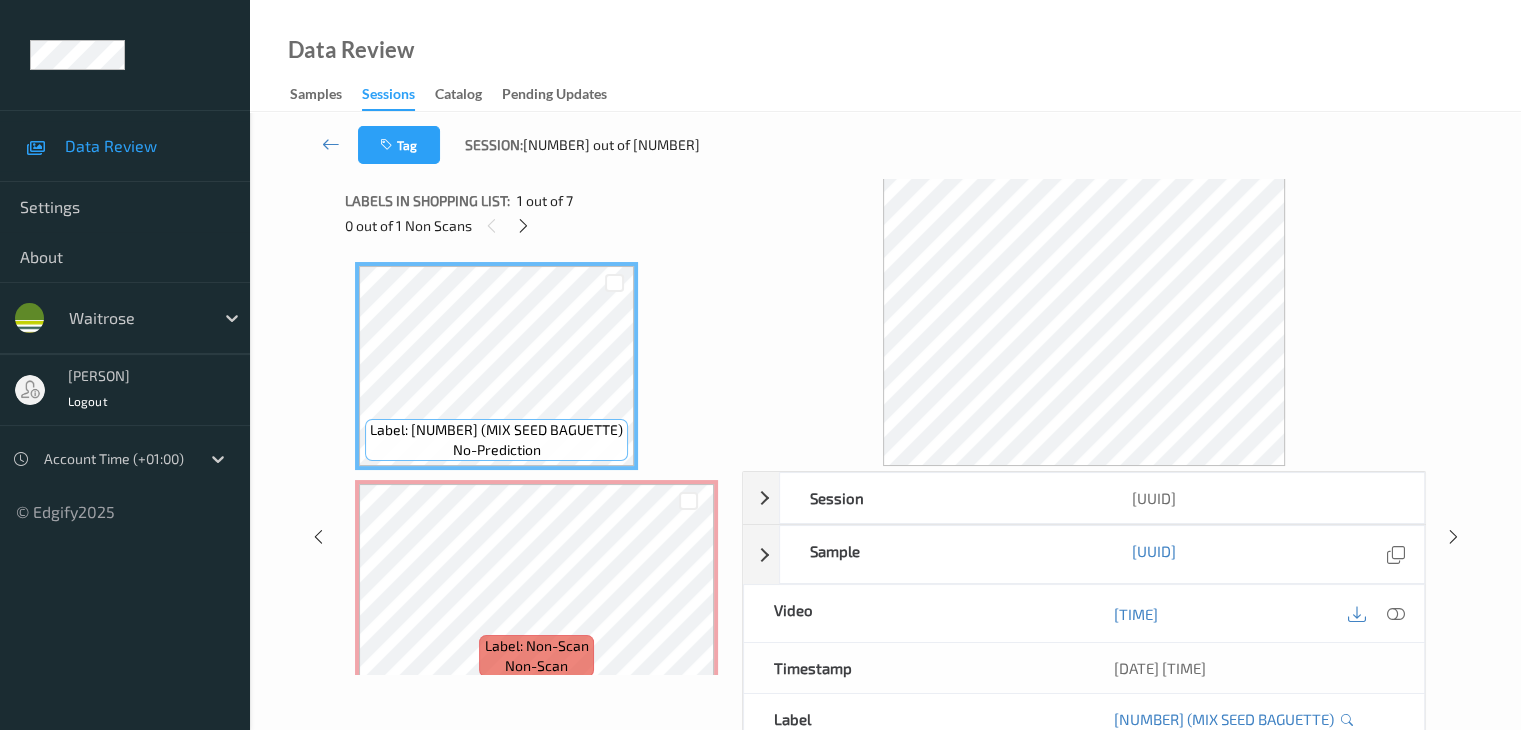 scroll, scrollTop: 0, scrollLeft: 0, axis: both 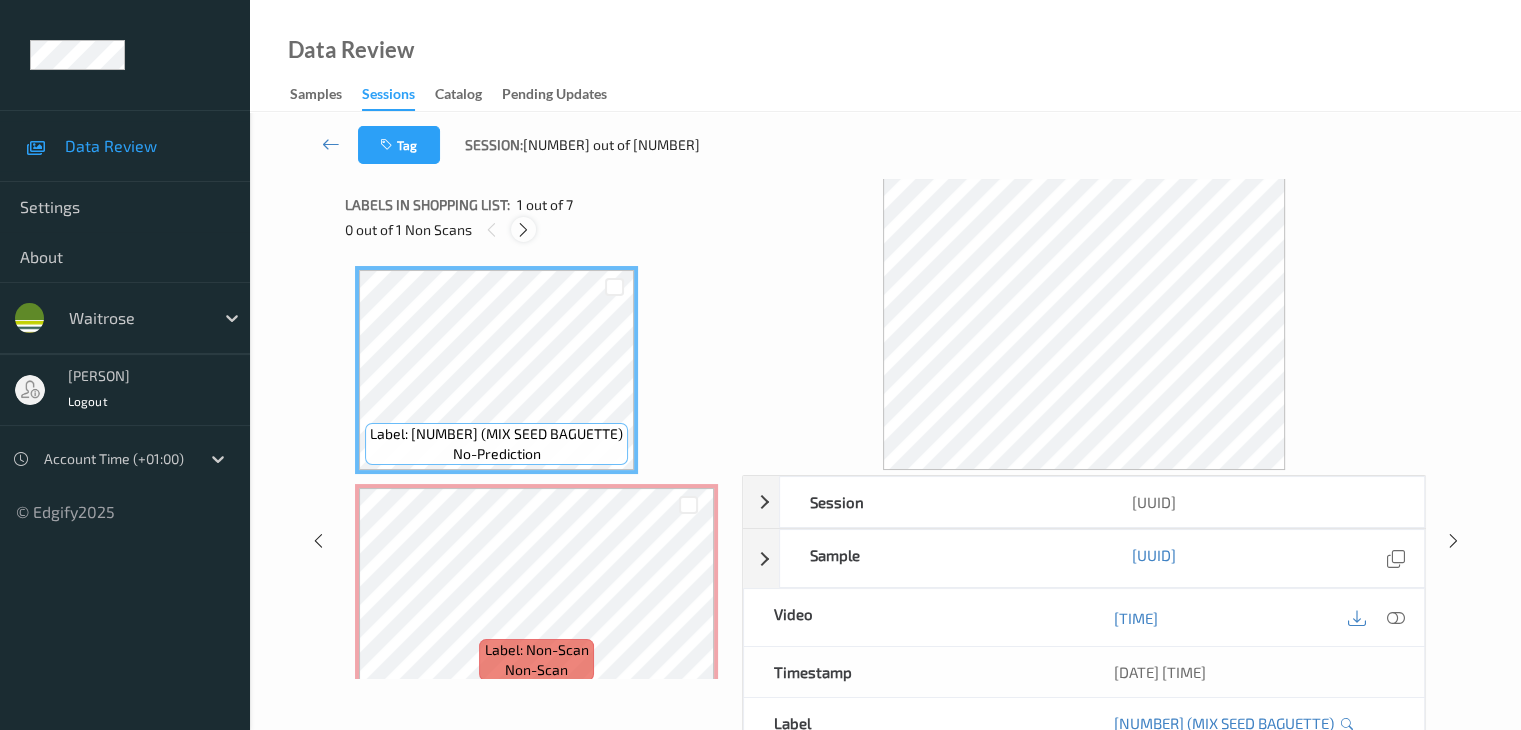 click at bounding box center [523, 230] 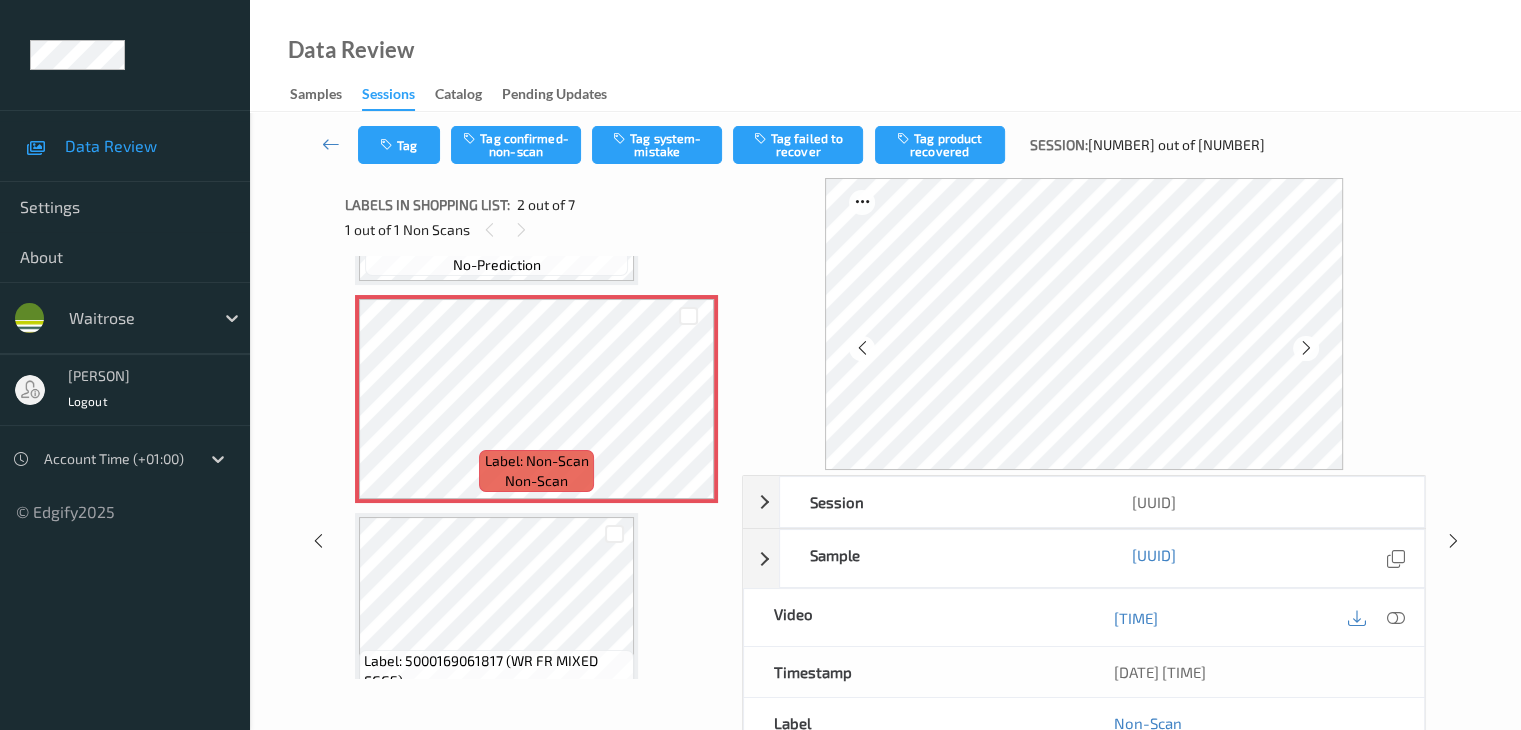 scroll, scrollTop: 210, scrollLeft: 0, axis: vertical 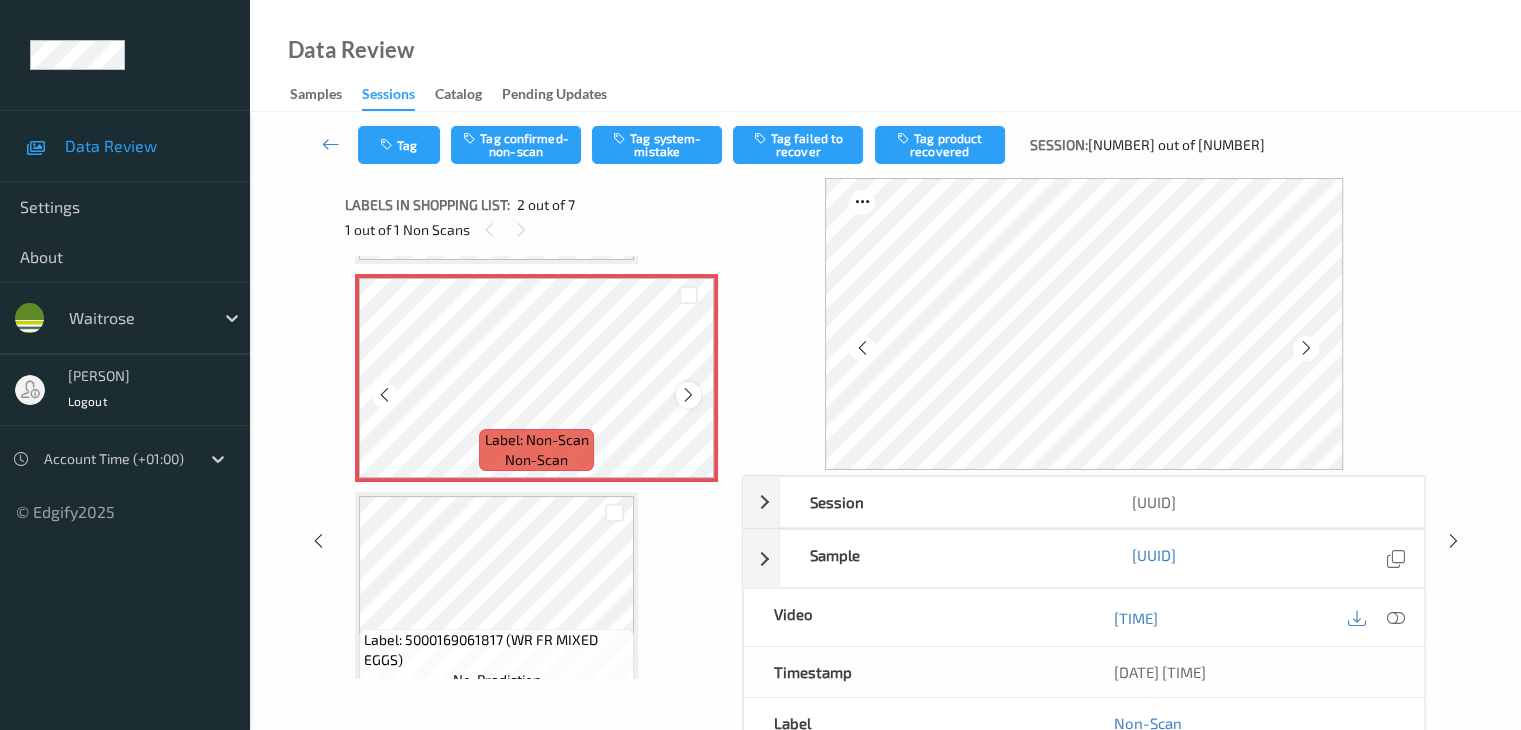 click at bounding box center [688, 395] 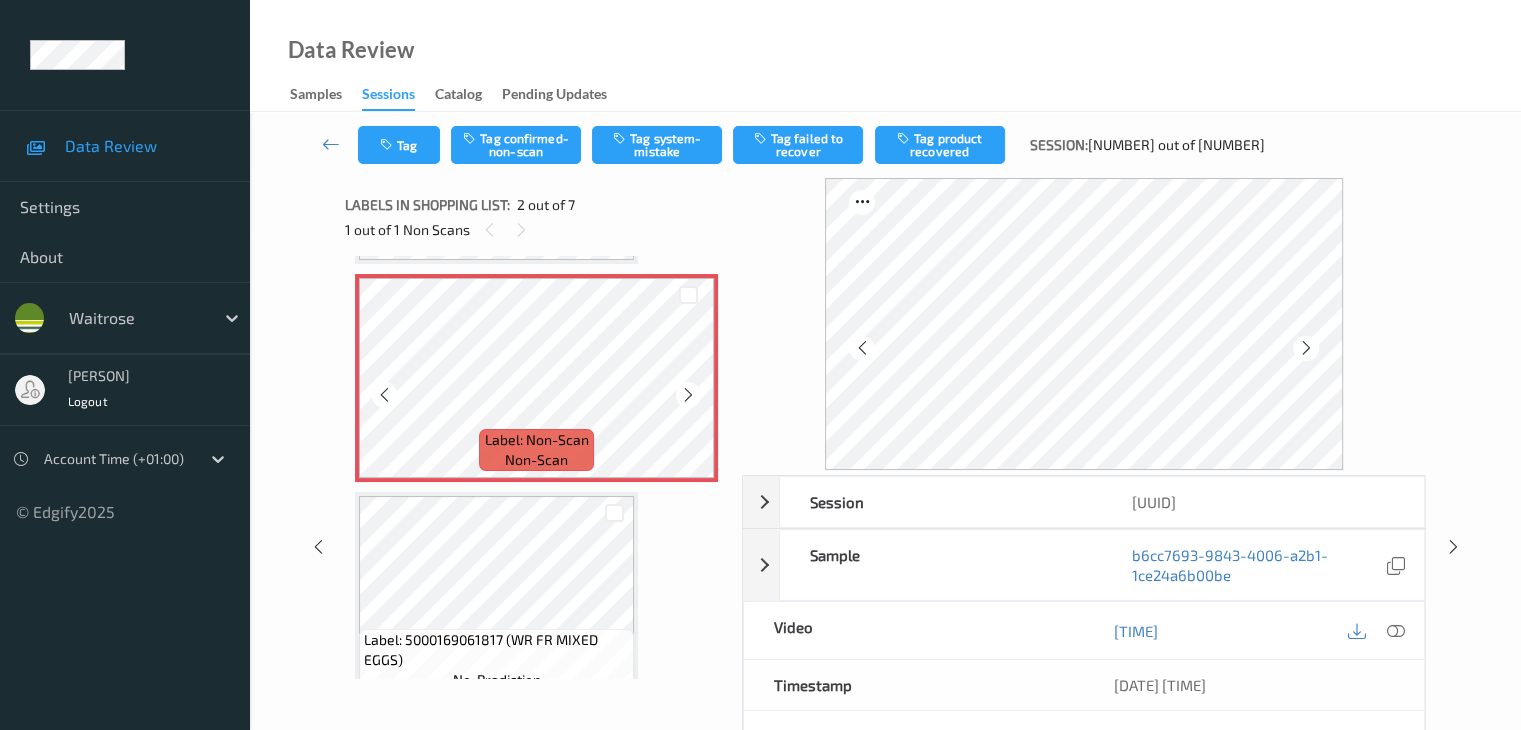 click at bounding box center (688, 395) 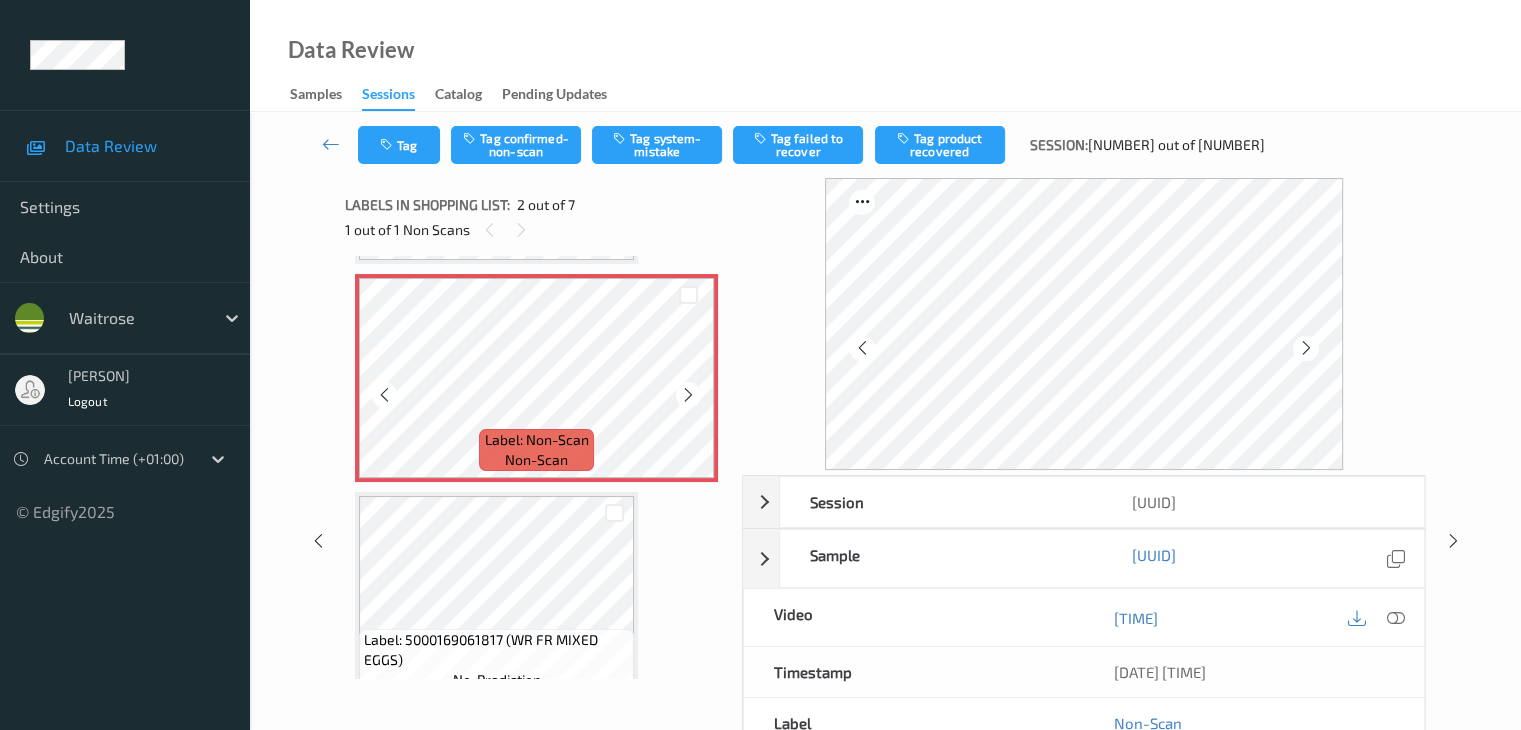 click at bounding box center (688, 395) 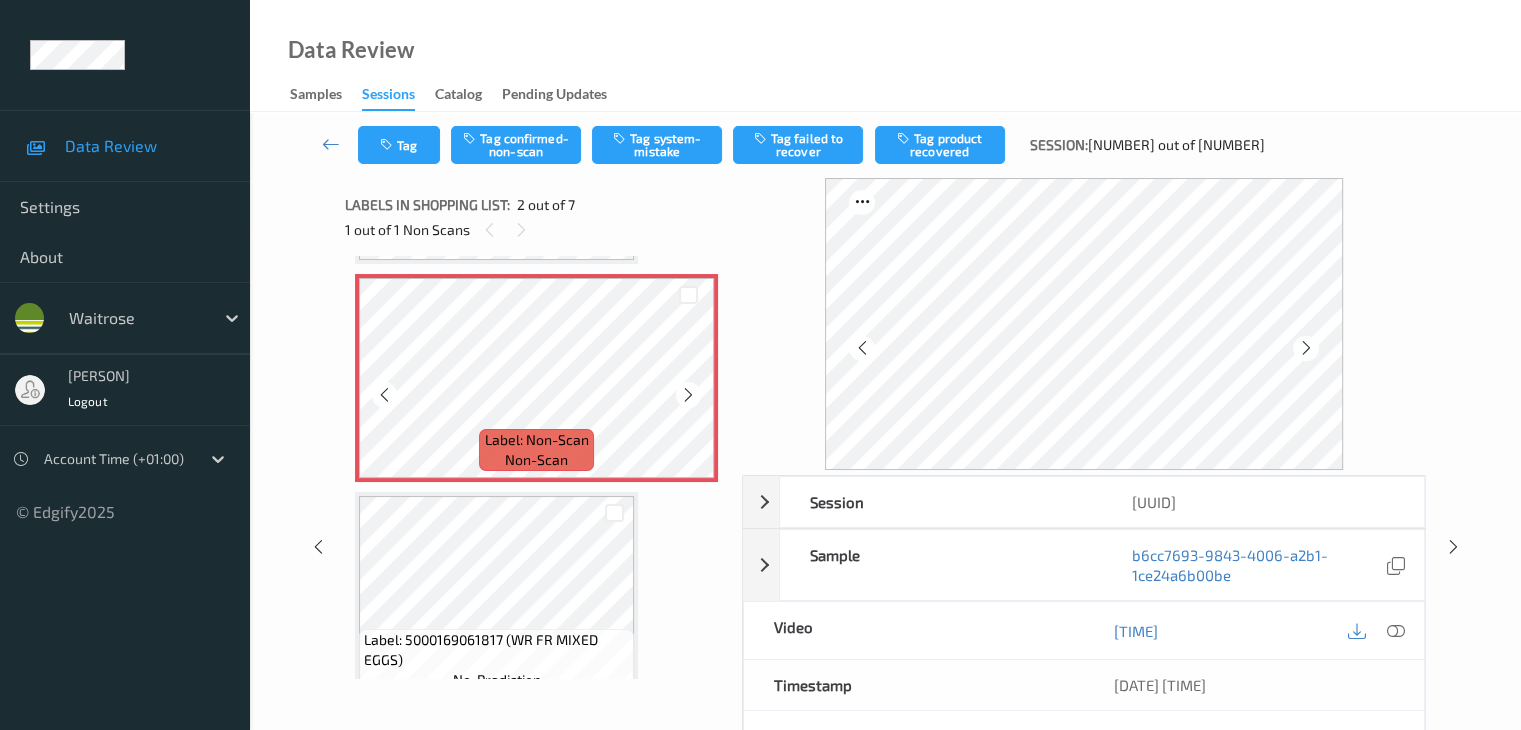 click at bounding box center (688, 395) 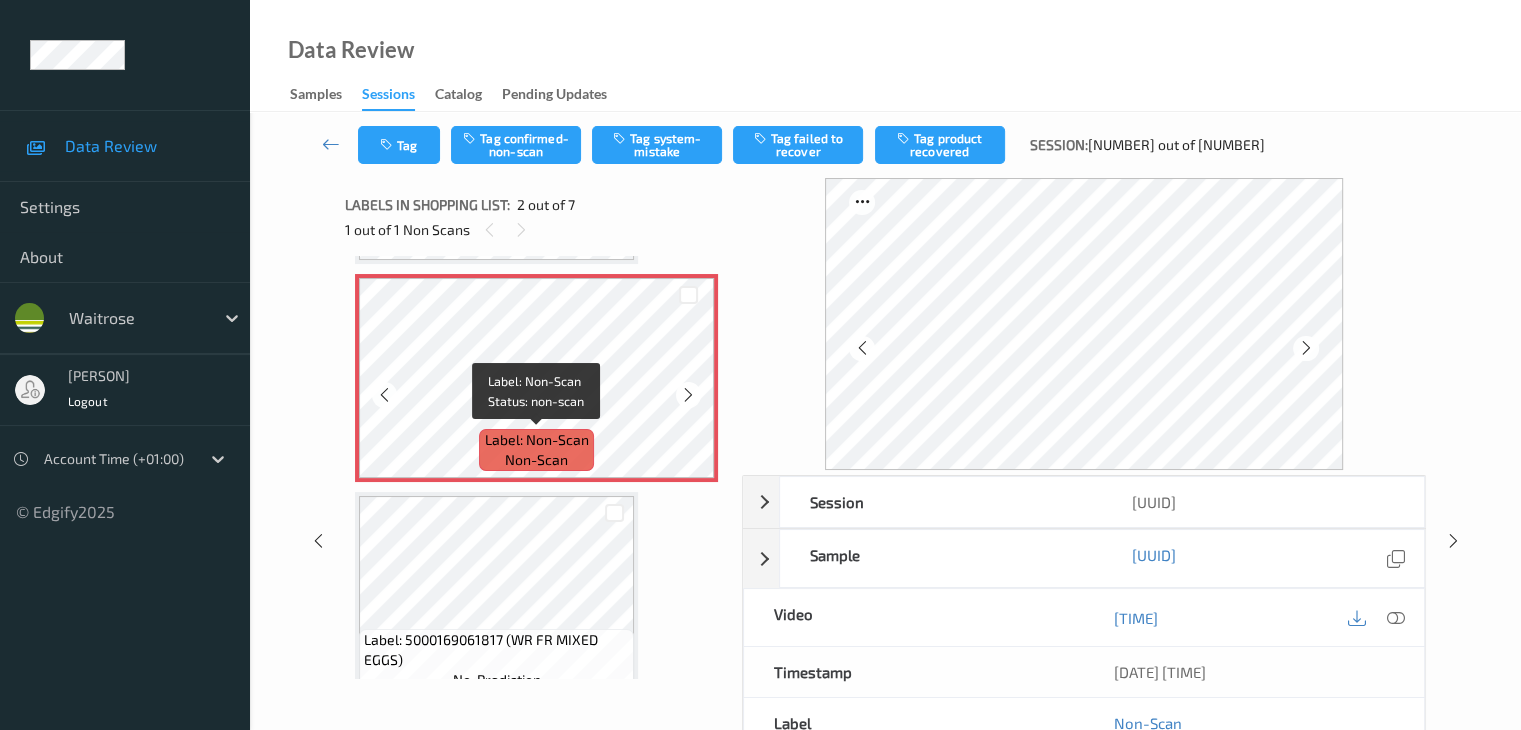 scroll, scrollTop: 10, scrollLeft: 0, axis: vertical 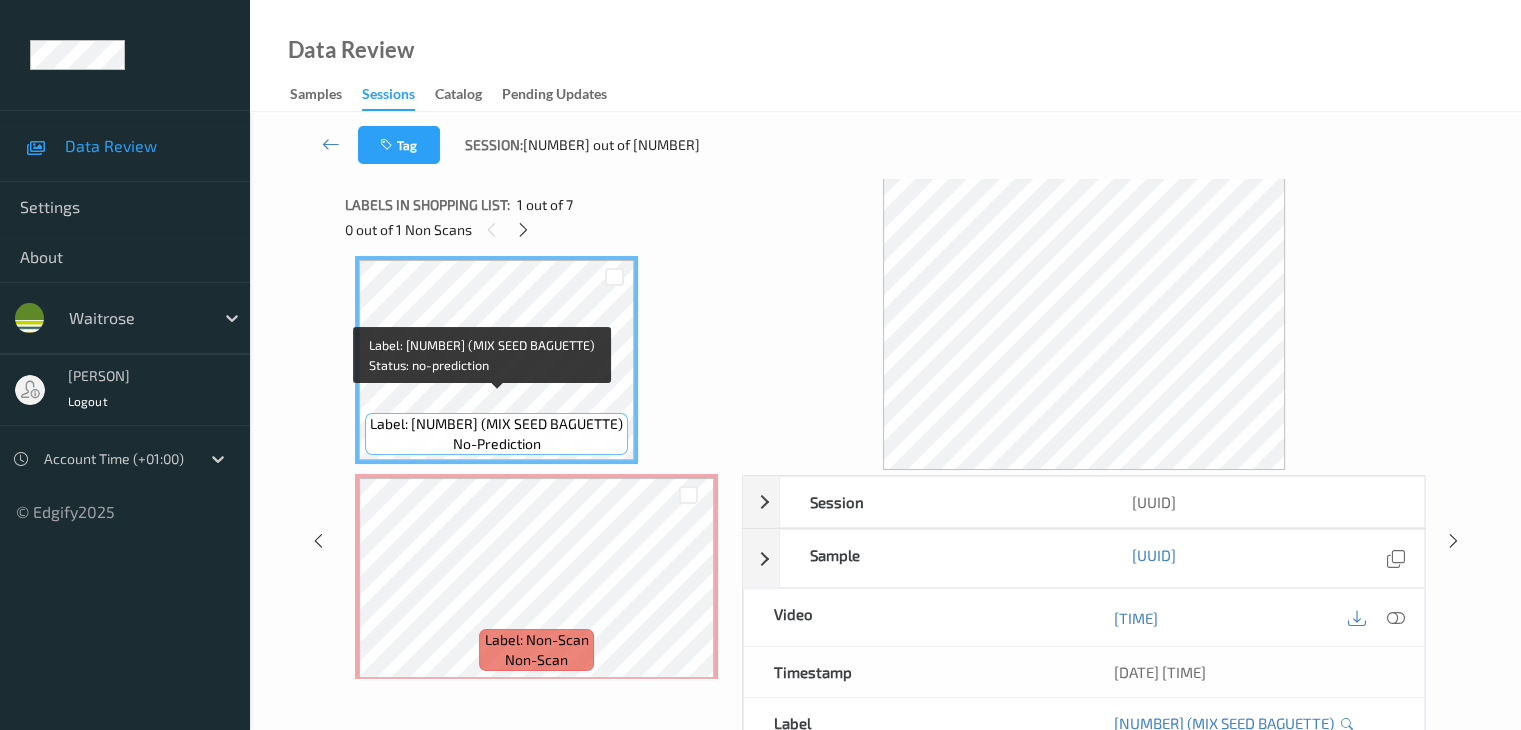 drag, startPoint x: 514, startPoint y: 405, endPoint x: 519, endPoint y: 427, distance: 22.561028 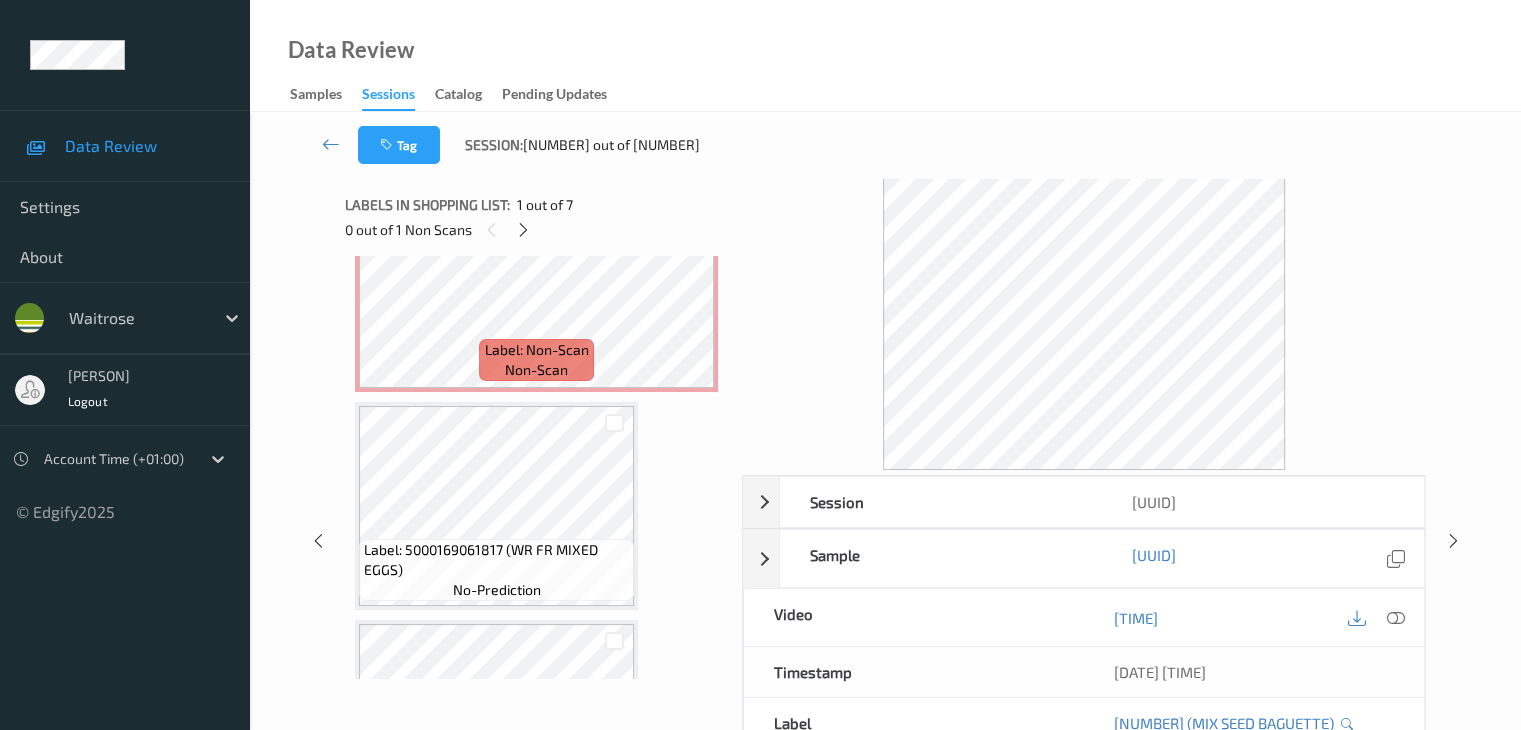 scroll, scrollTop: 200, scrollLeft: 0, axis: vertical 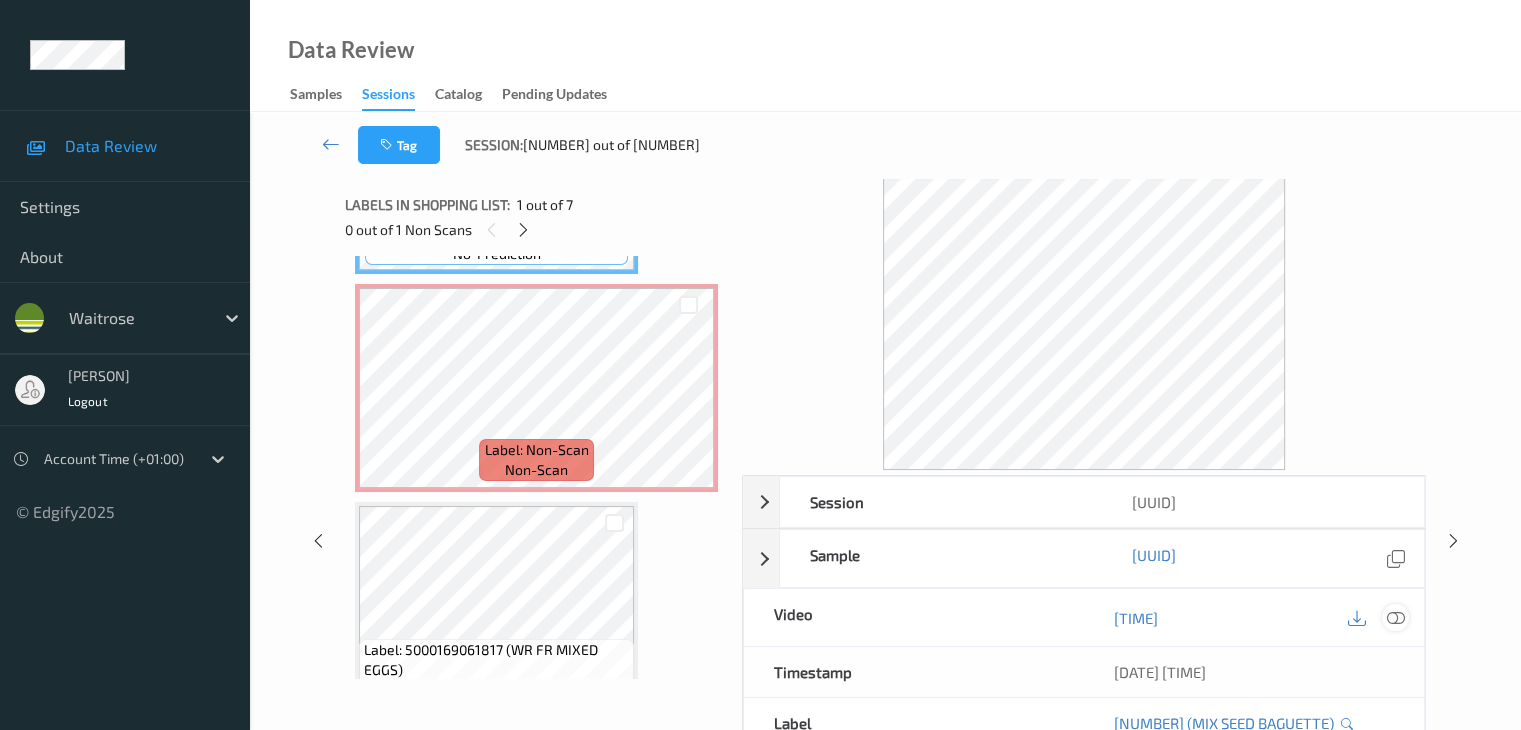 click at bounding box center (1395, 618) 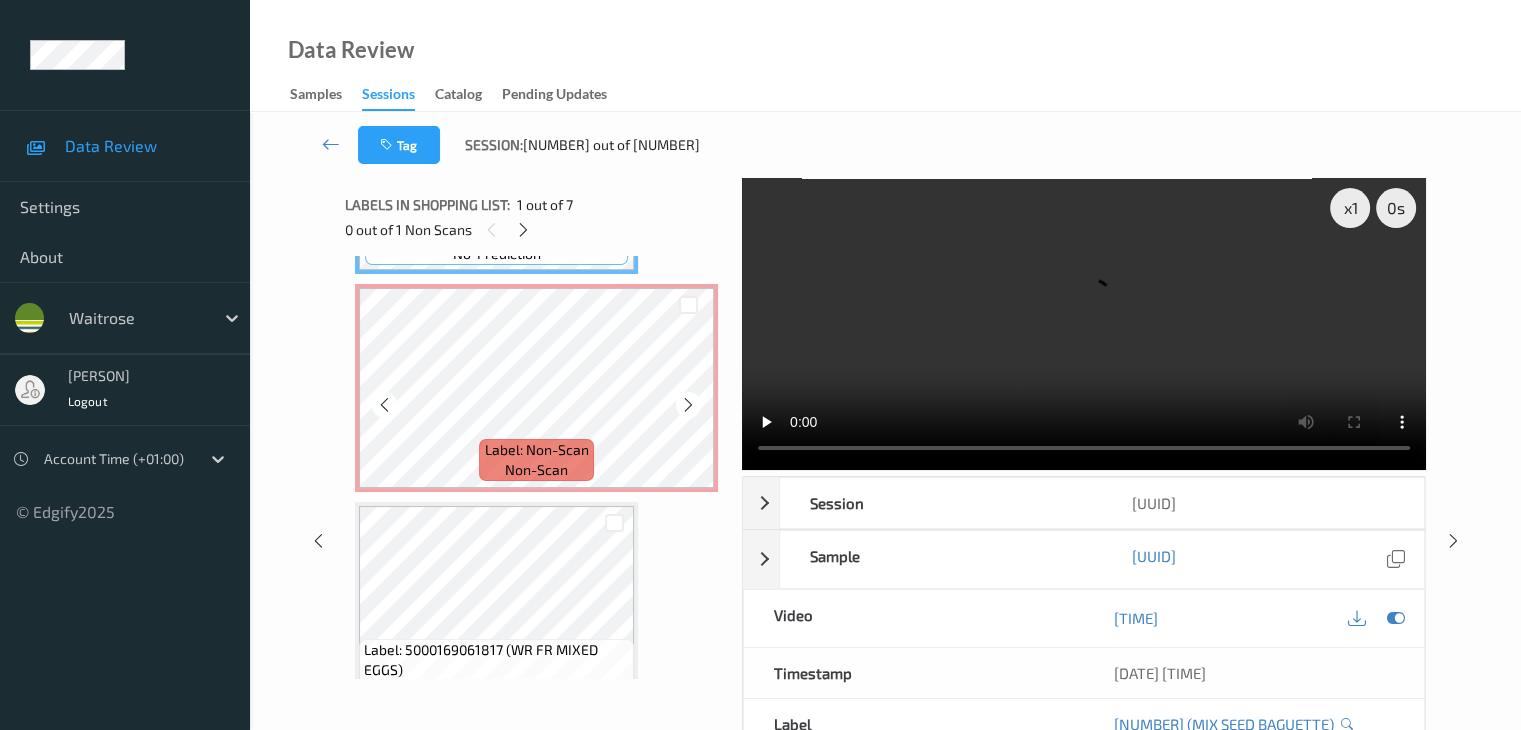 scroll, scrollTop: 100, scrollLeft: 0, axis: vertical 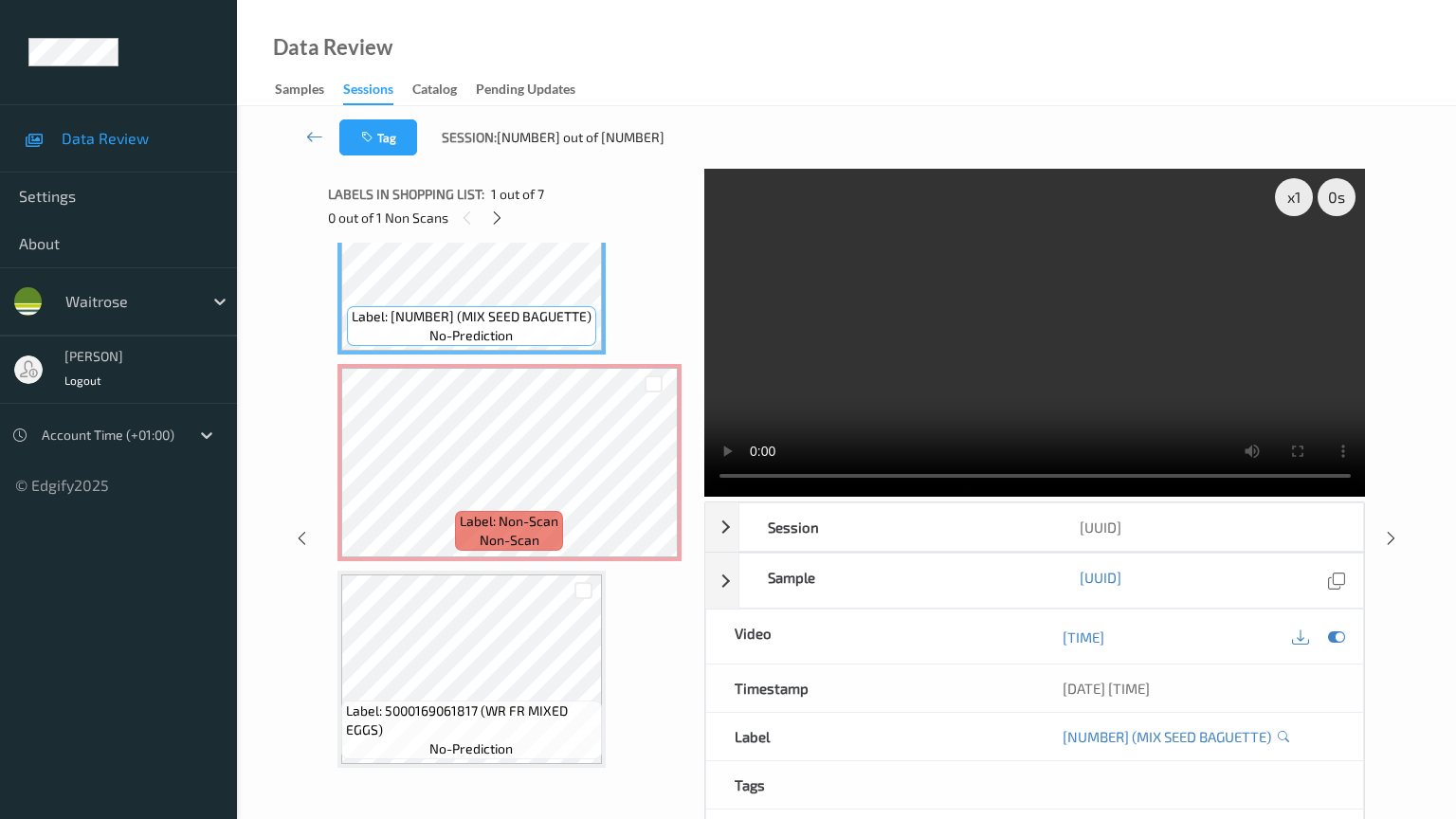 type 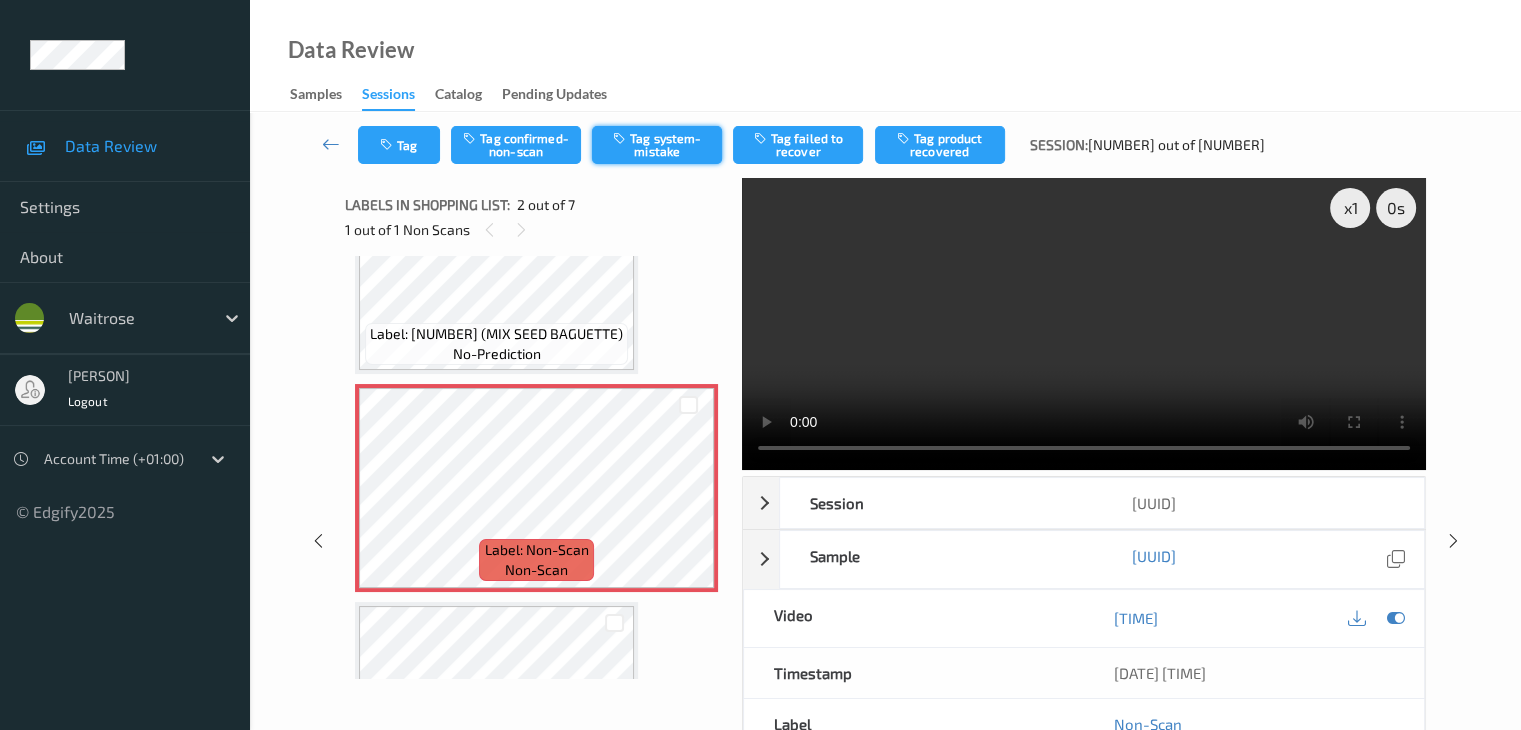 click on "Tag   system-mistake" at bounding box center [657, 145] 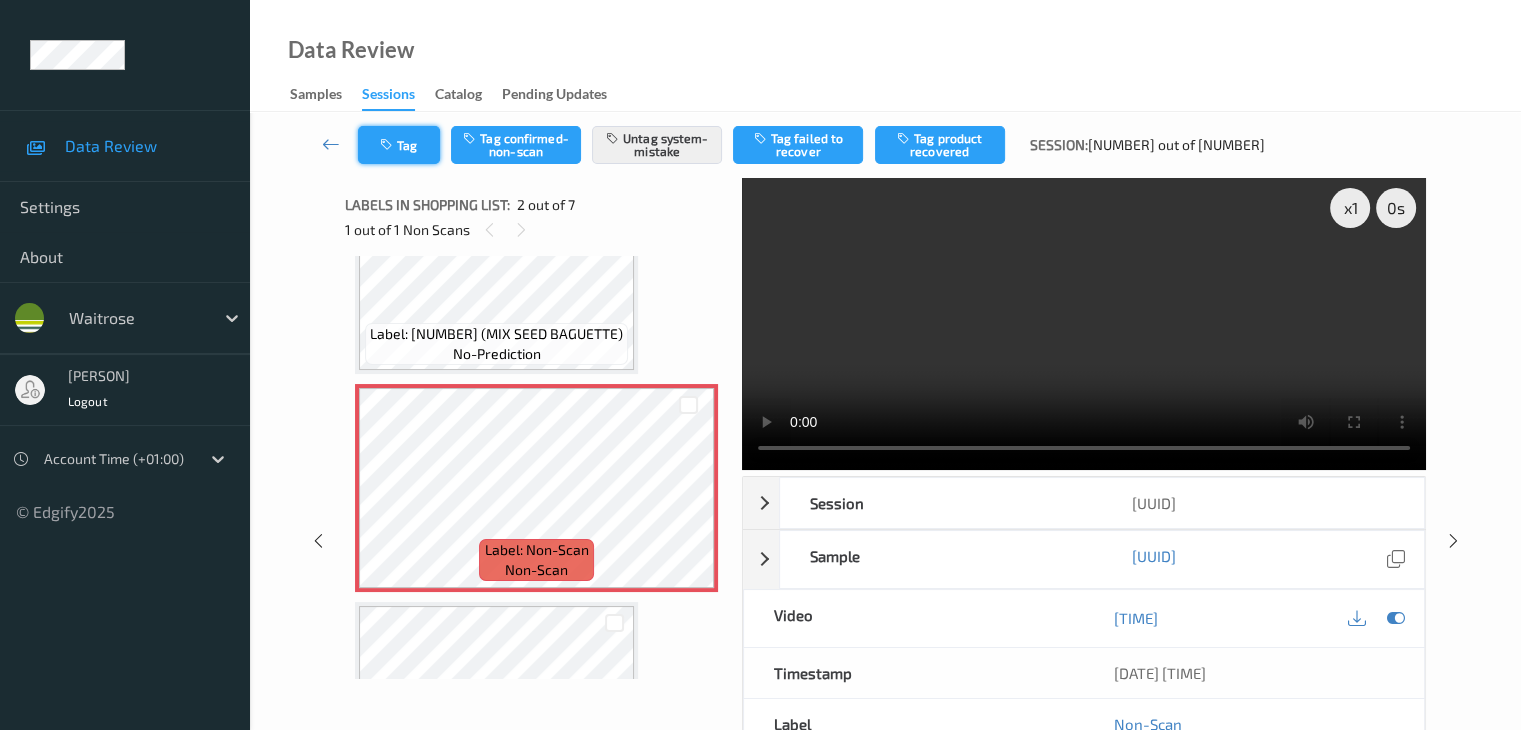click on "Tag" at bounding box center [399, 145] 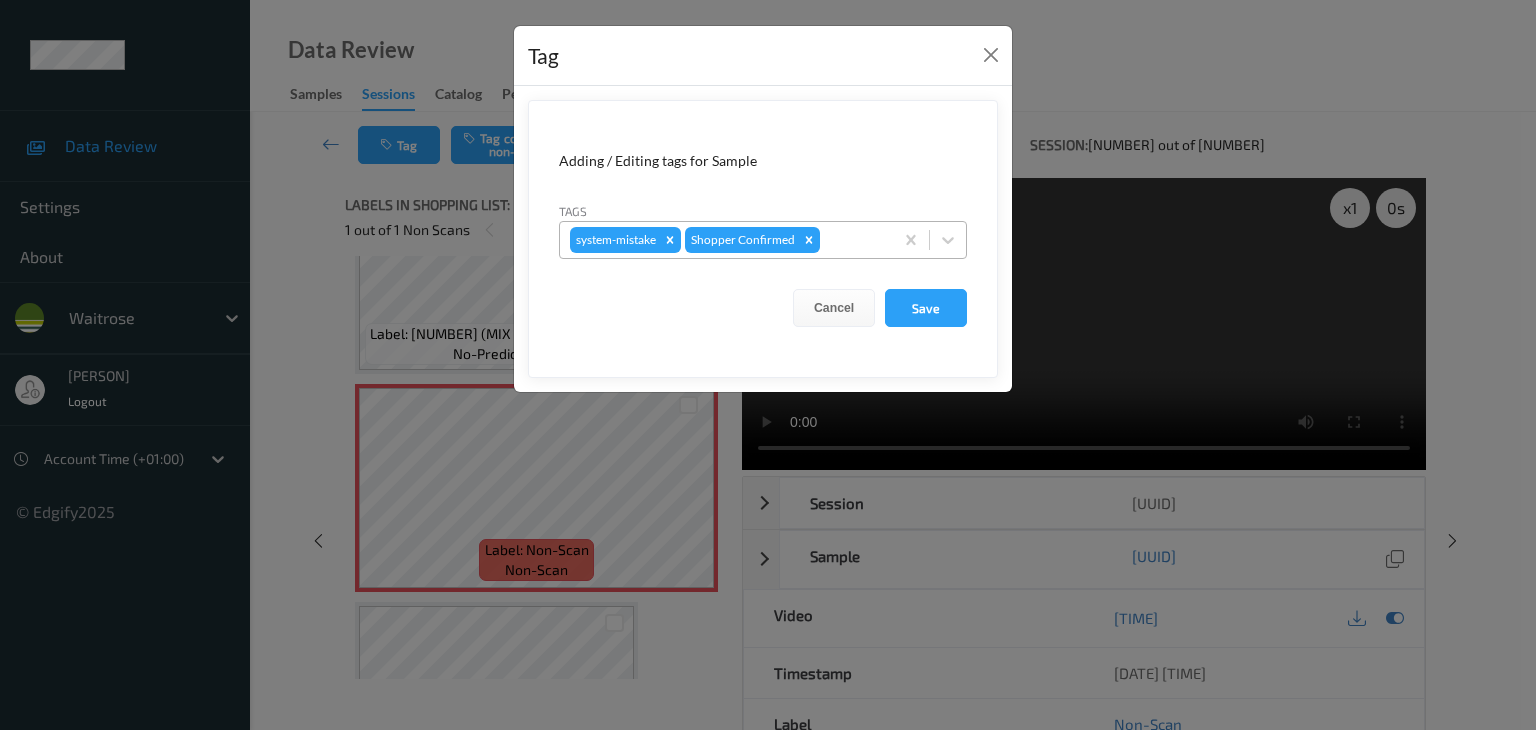 click at bounding box center (853, 240) 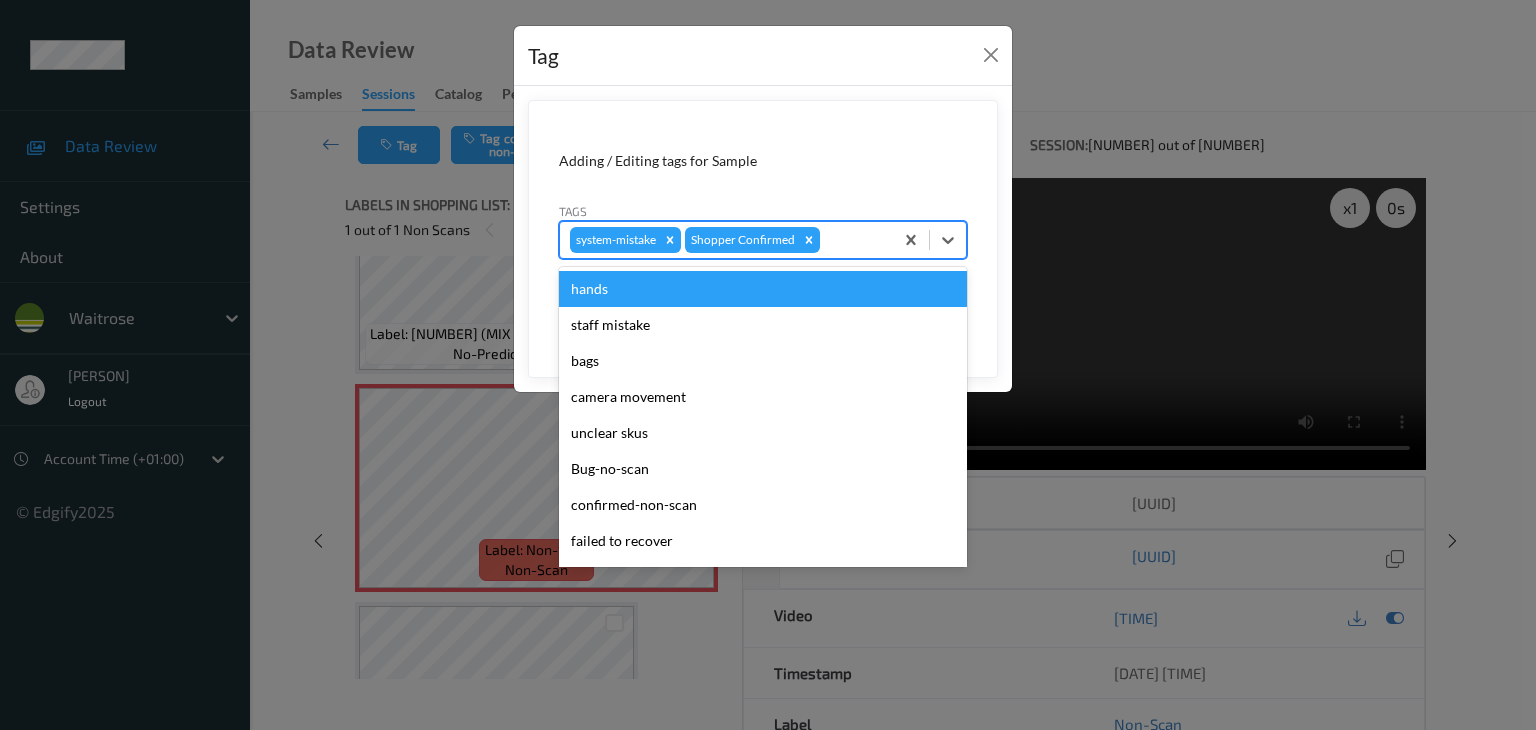 type on "u" 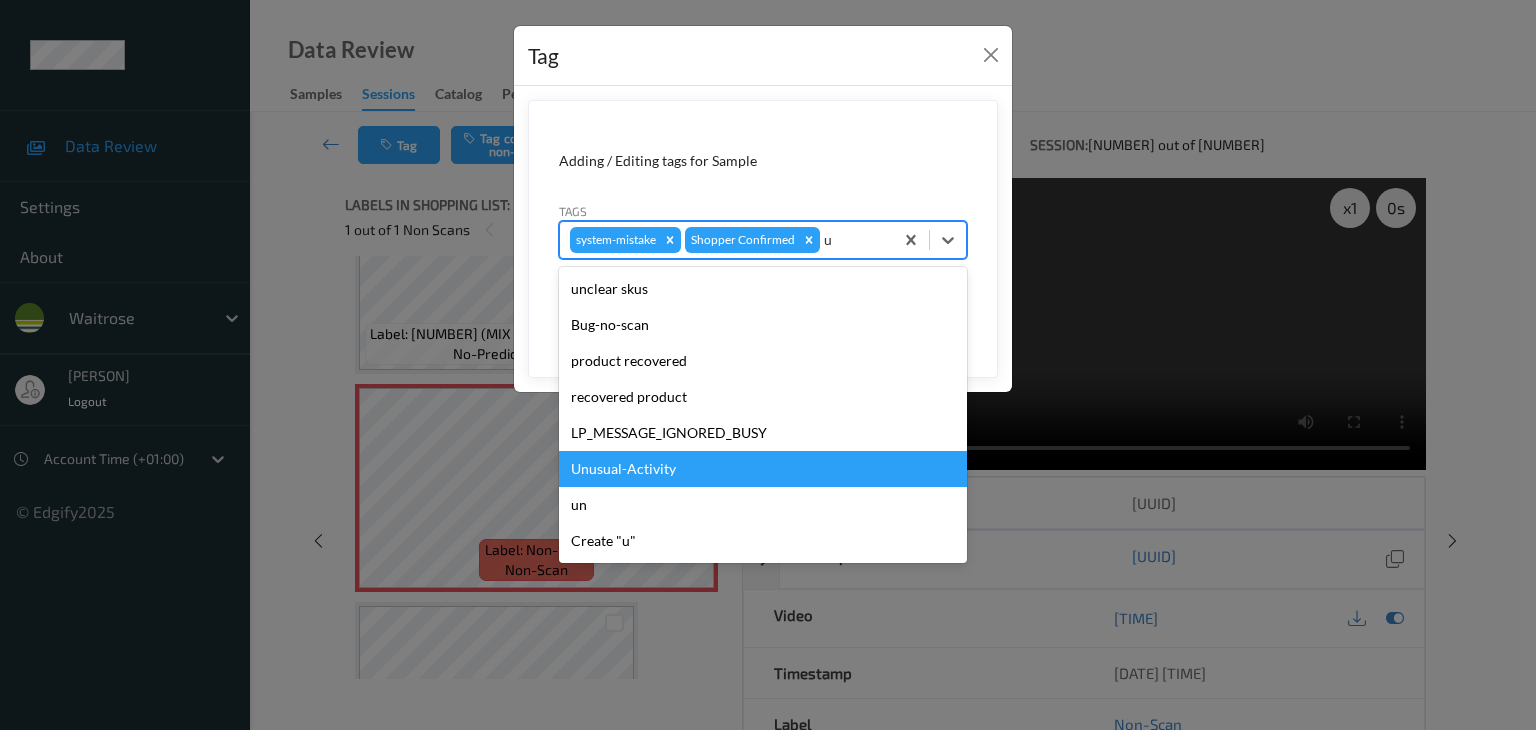 click on "Unusual-Activity" at bounding box center [763, 469] 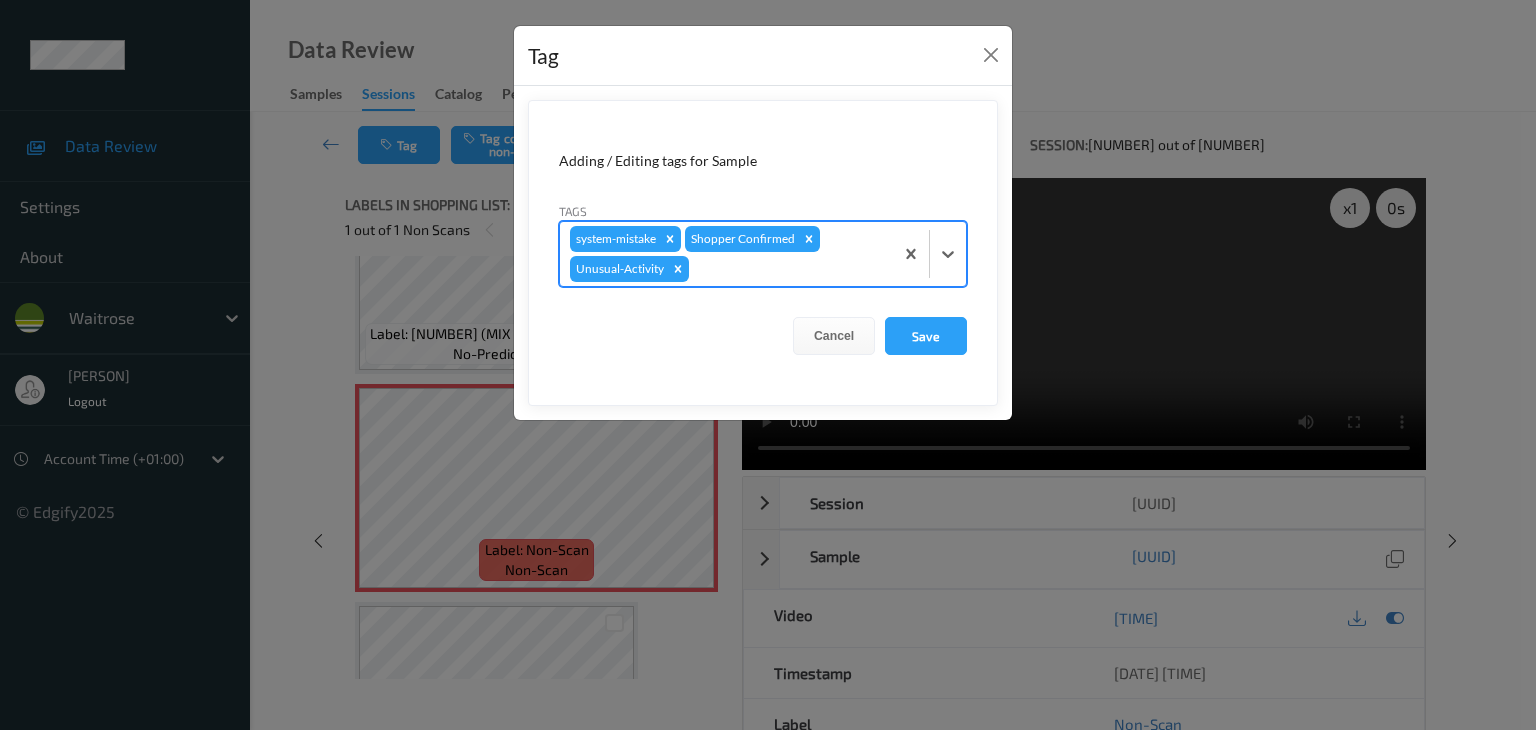 type on "i" 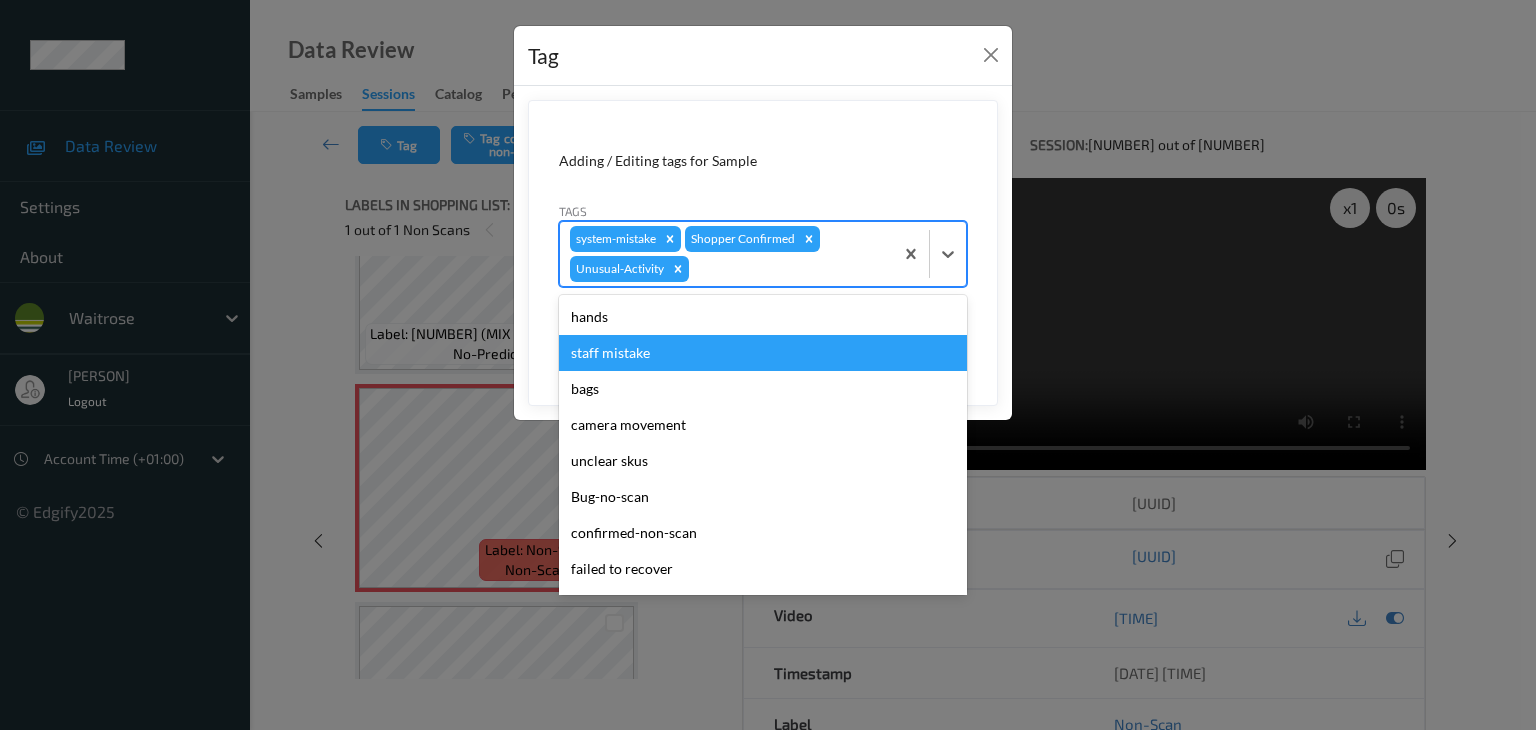 type on "p" 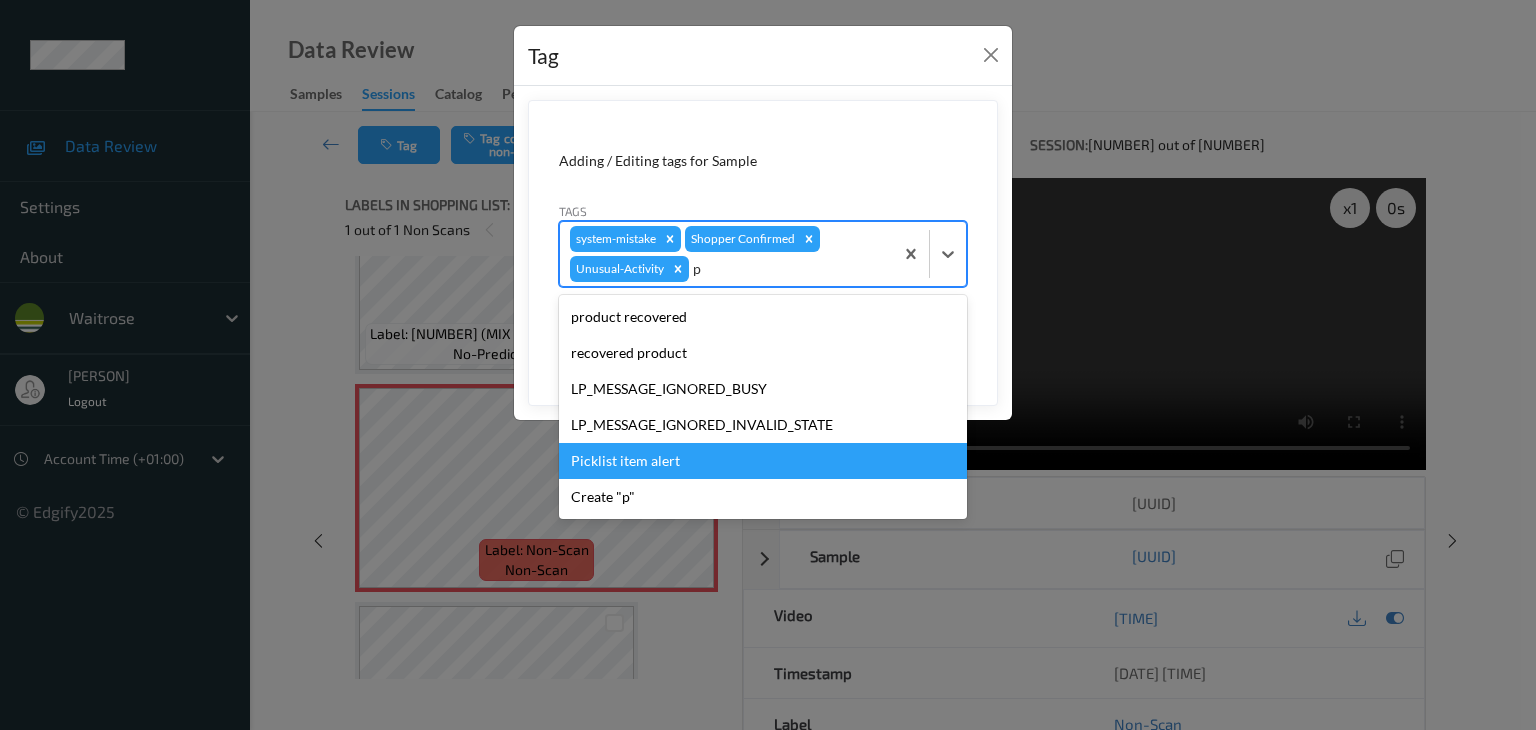 click on "Picklist item alert" at bounding box center (763, 461) 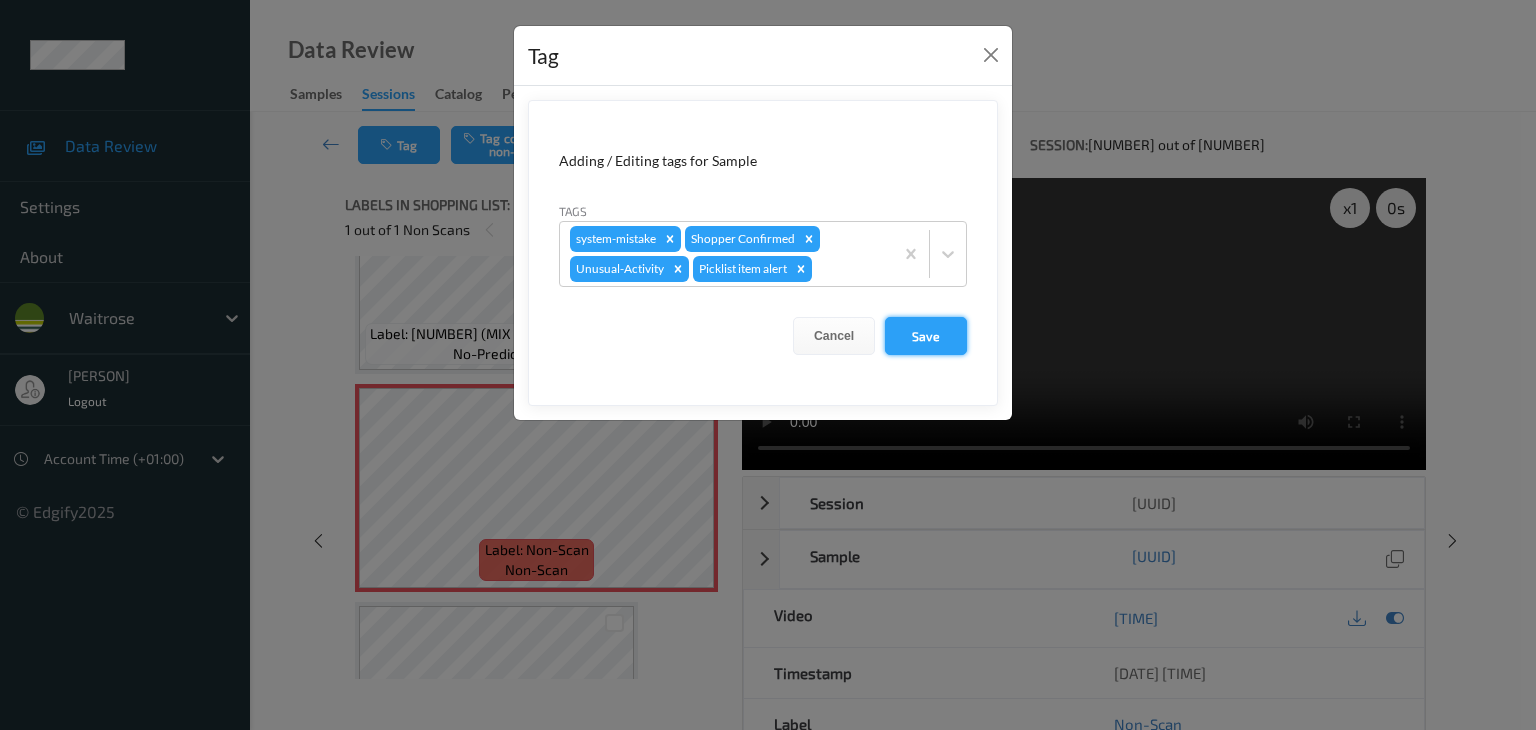 click on "Save" at bounding box center (926, 336) 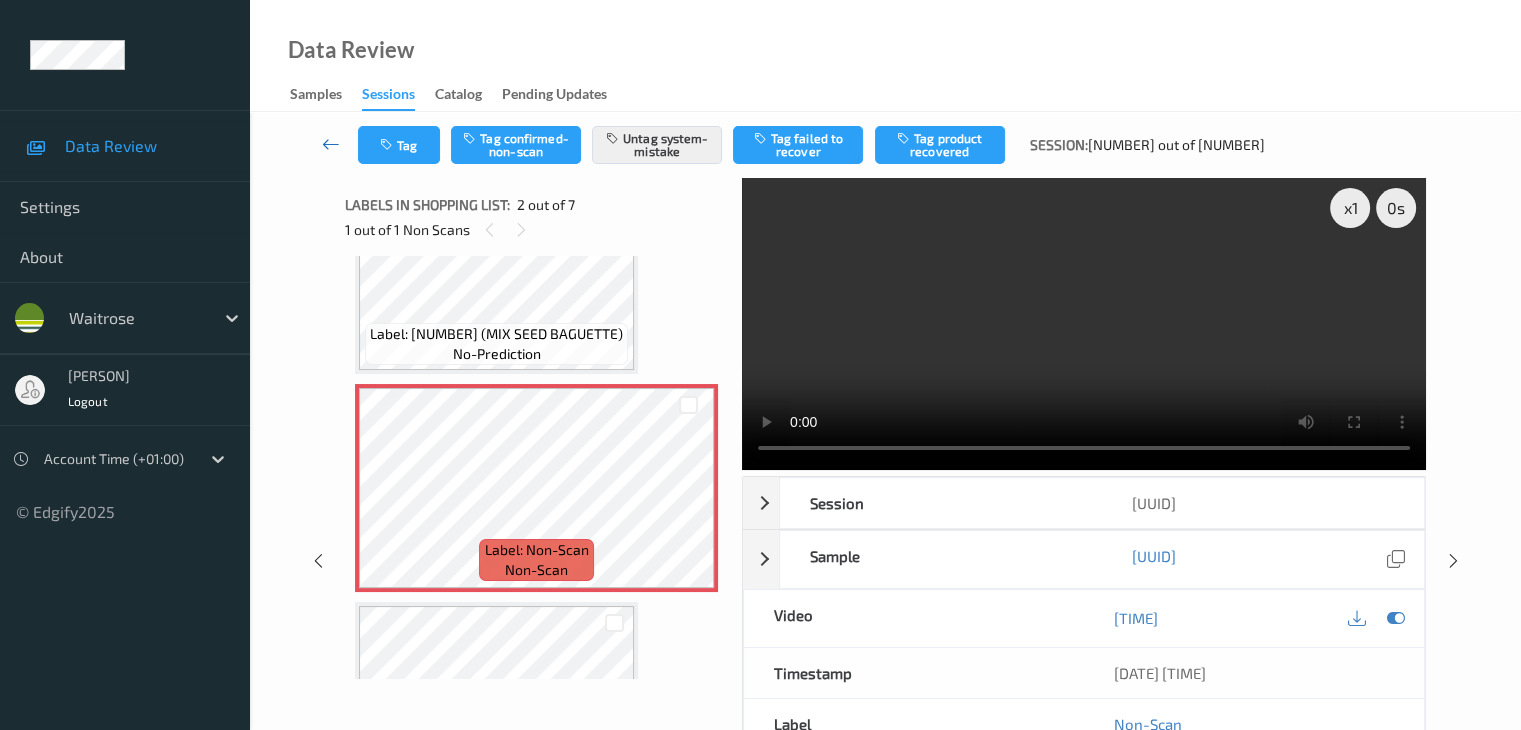 click at bounding box center [331, 144] 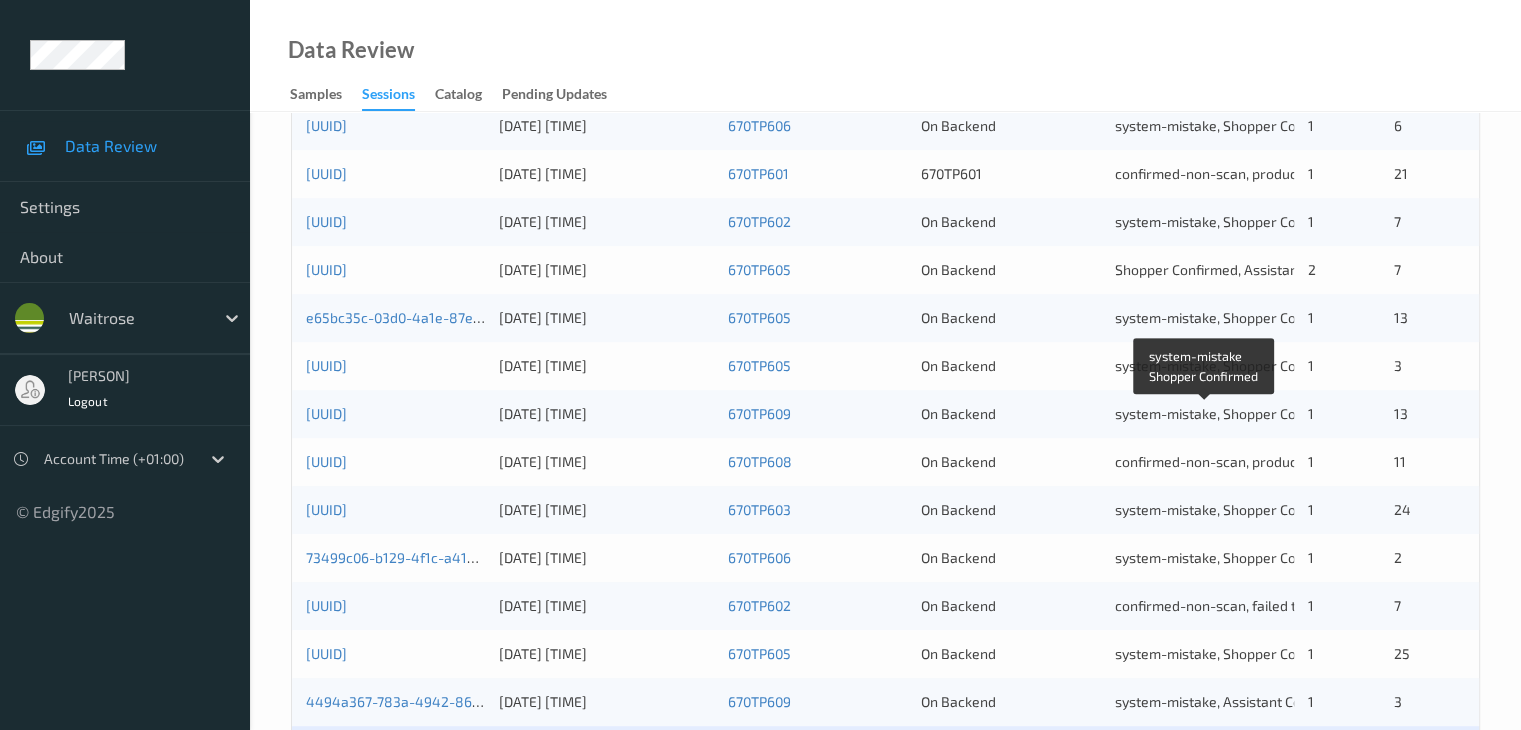 scroll, scrollTop: 932, scrollLeft: 0, axis: vertical 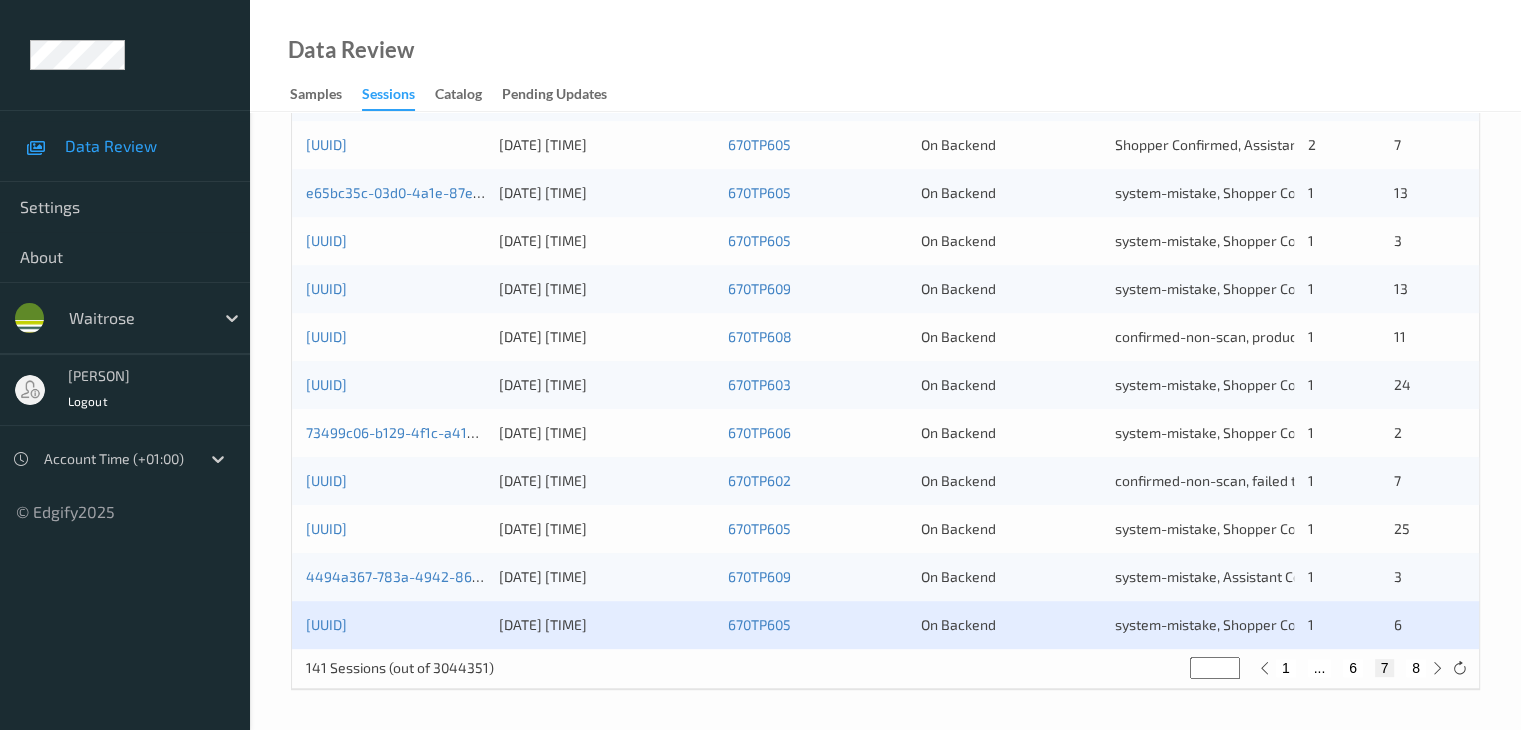 click on "8" at bounding box center (1416, 668) 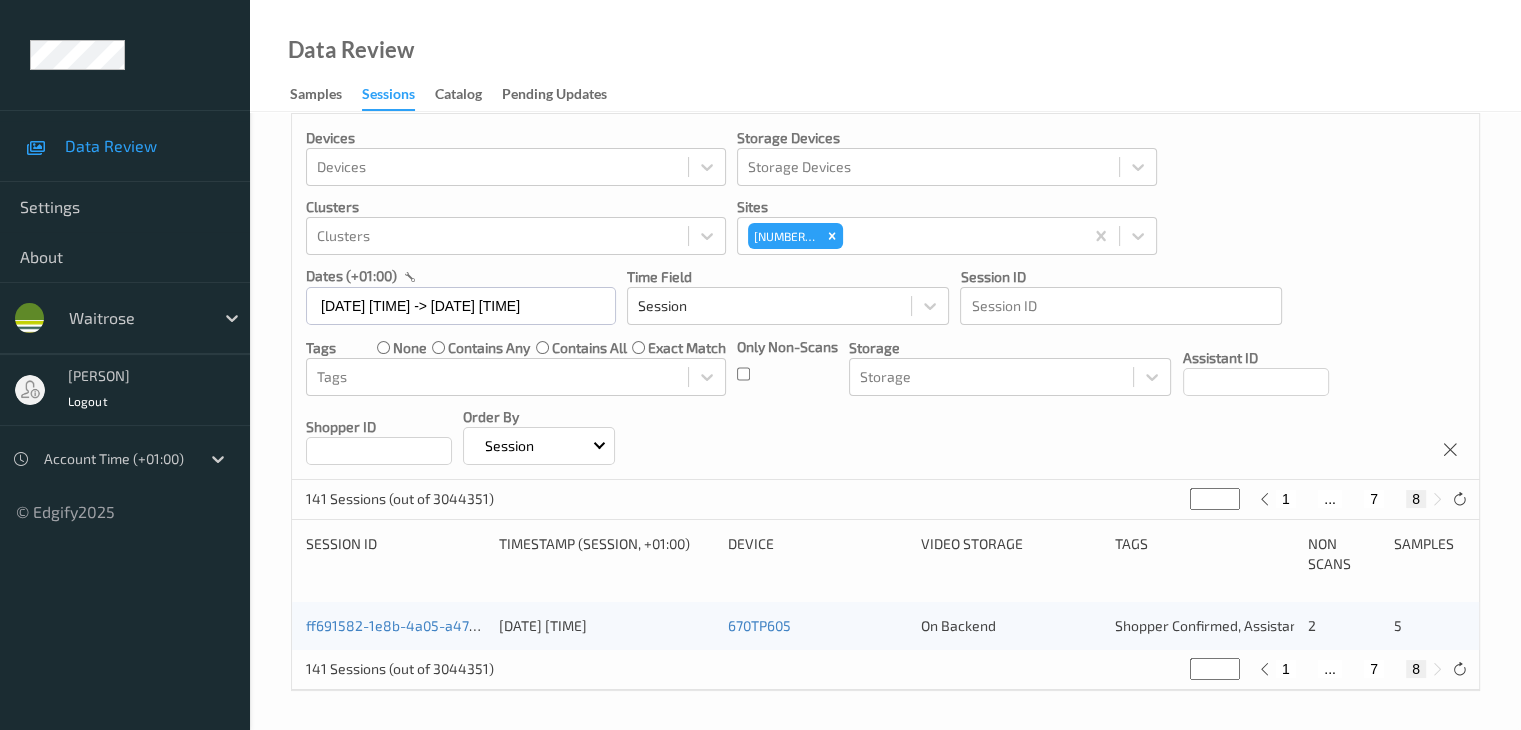 scroll, scrollTop: 20, scrollLeft: 0, axis: vertical 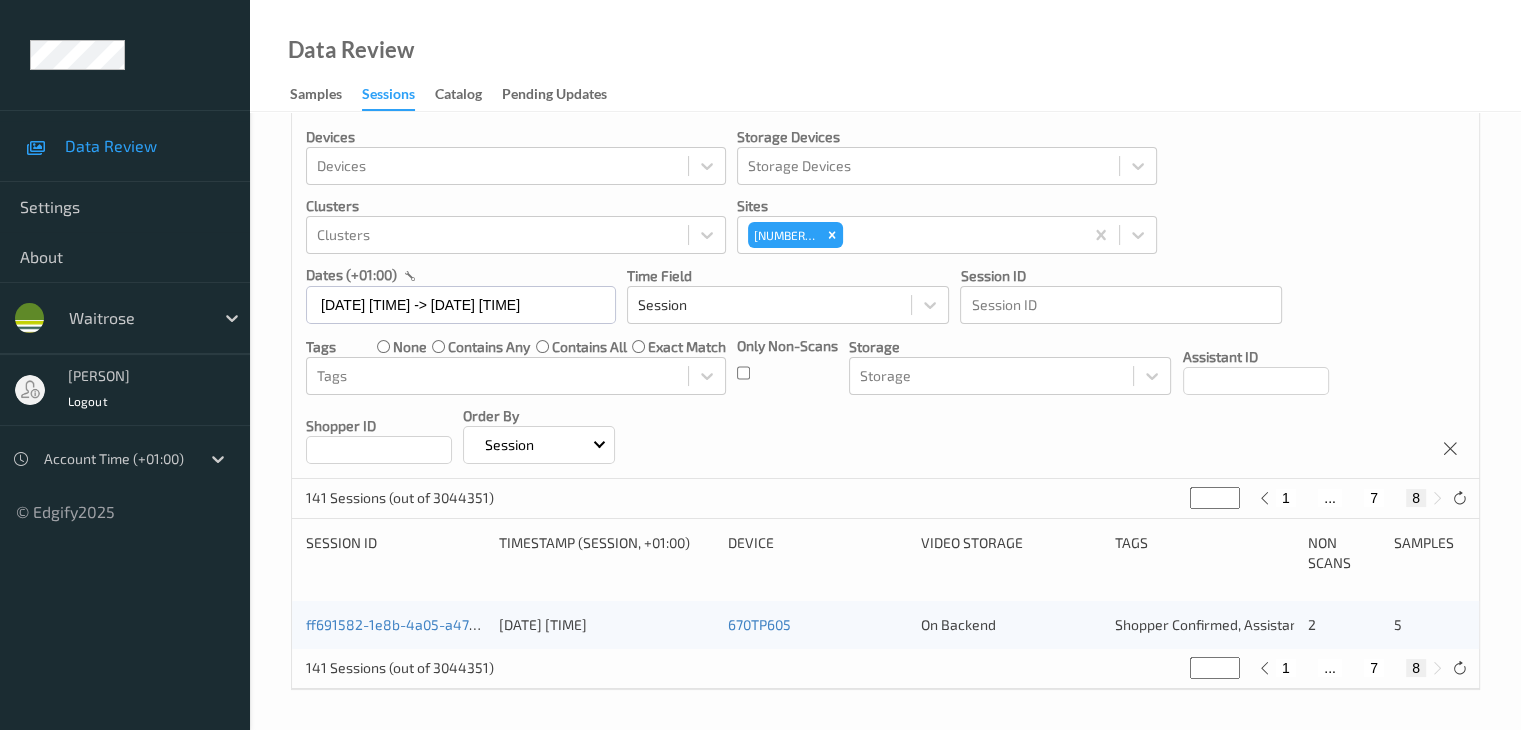 click on "1" at bounding box center (1286, 668) 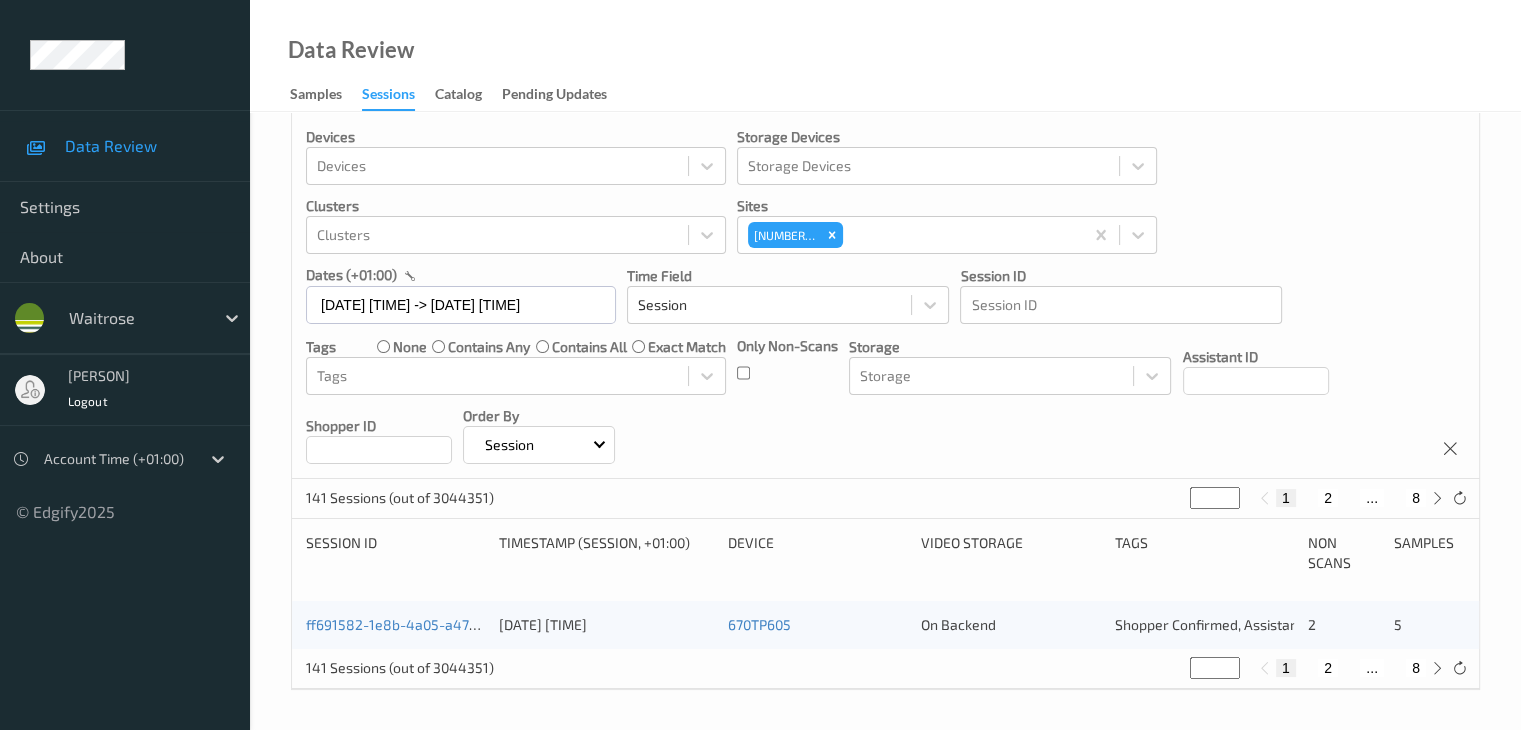 scroll, scrollTop: 0, scrollLeft: 0, axis: both 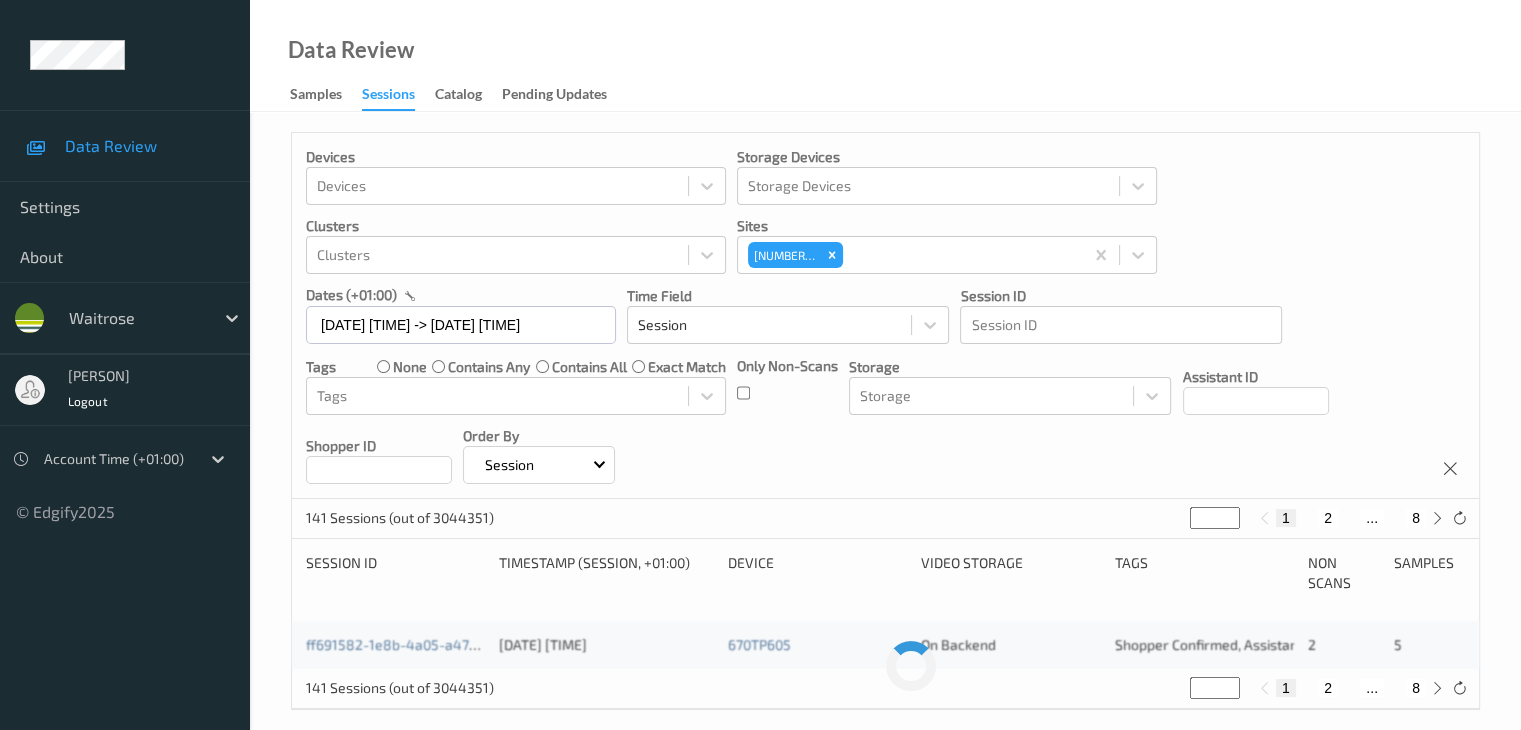 click on "2" at bounding box center [1328, 688] 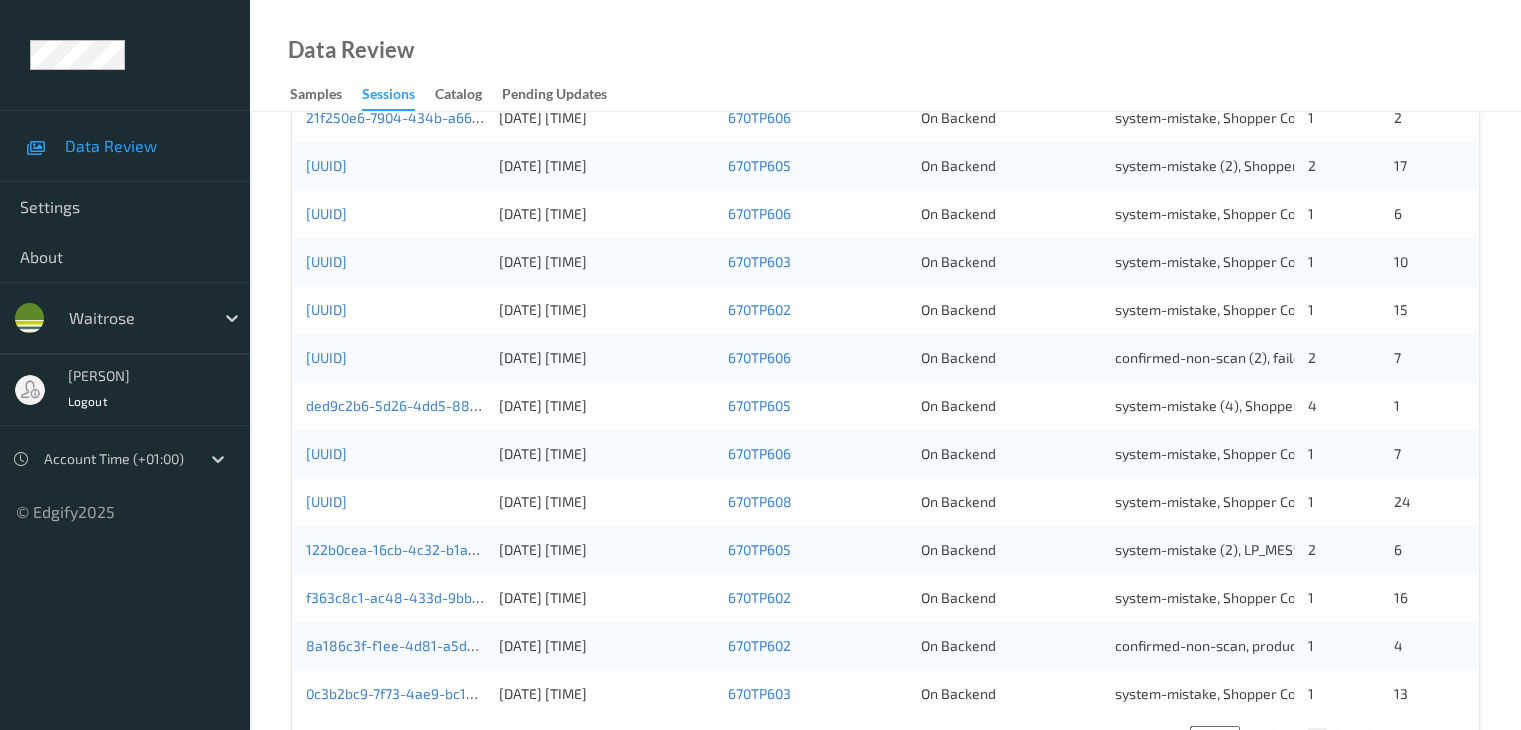 scroll, scrollTop: 932, scrollLeft: 0, axis: vertical 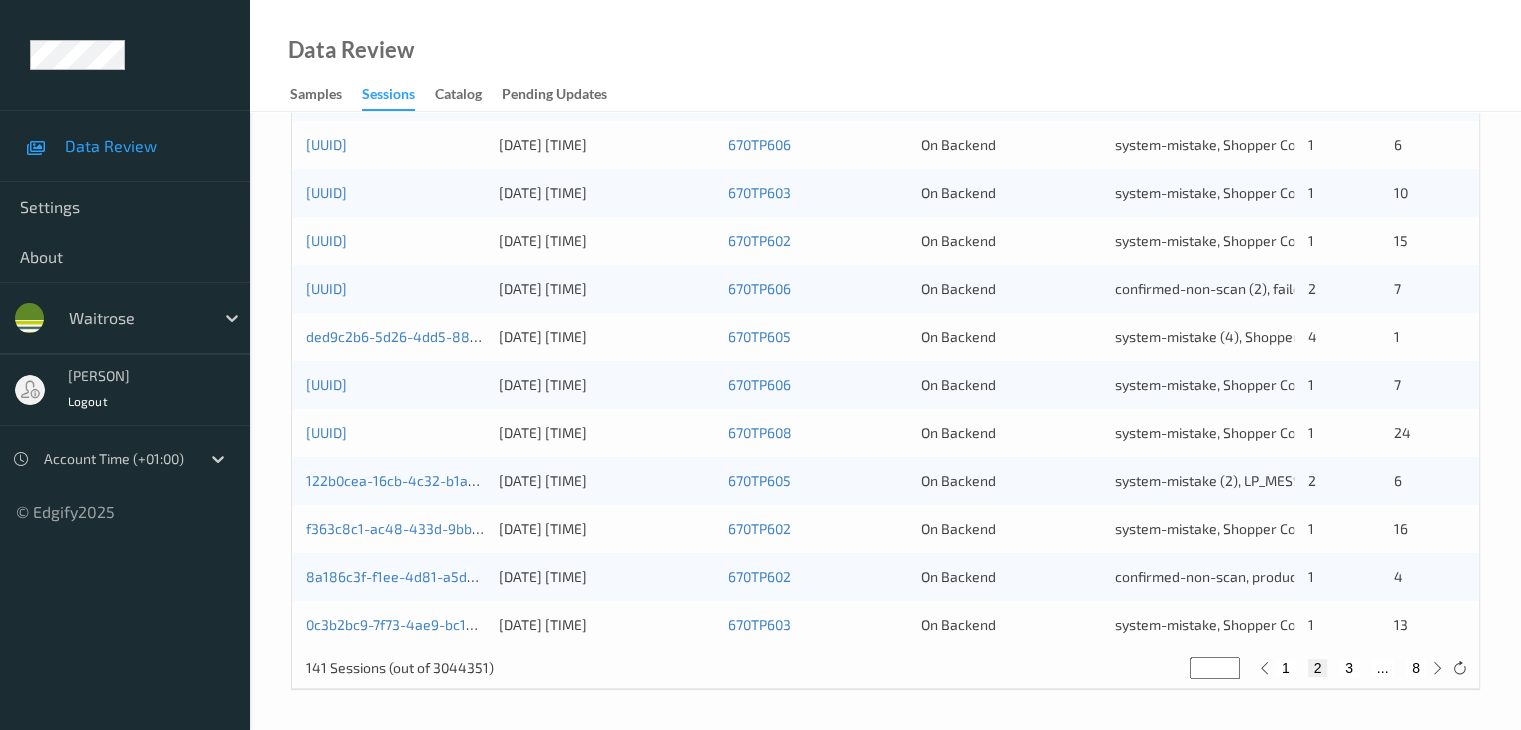type 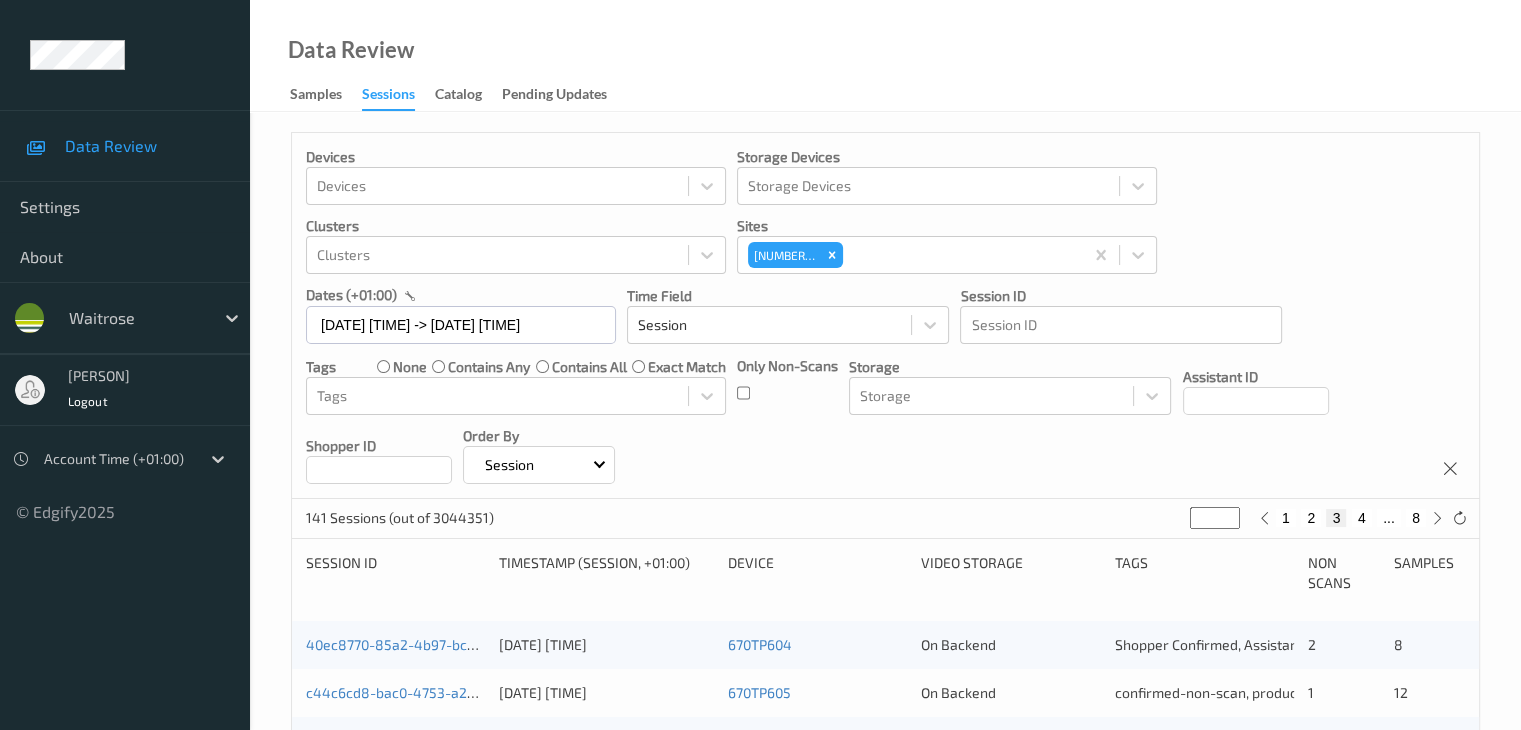 scroll, scrollTop: 300, scrollLeft: 0, axis: vertical 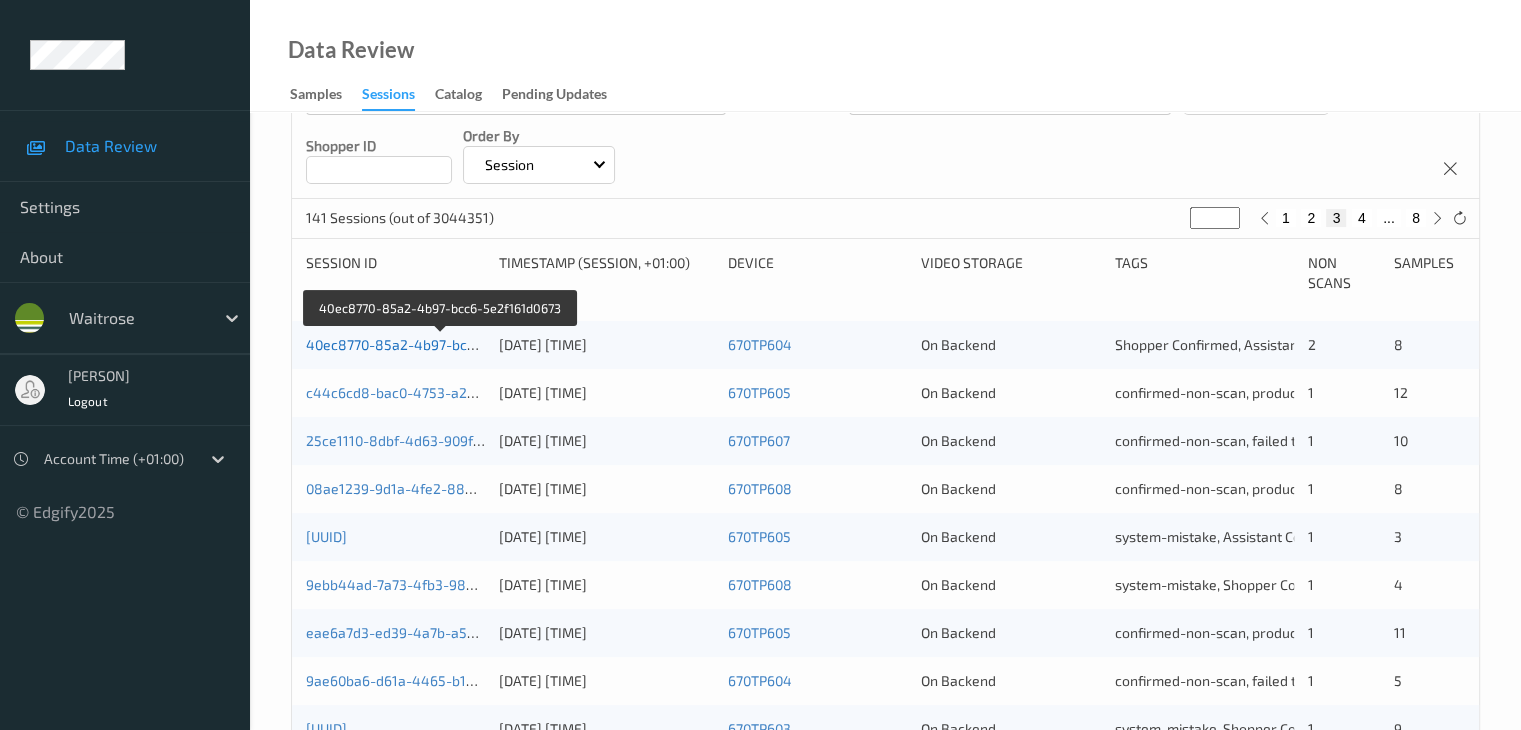 click on "40ec8770-85a2-4b97-bcc6-5e2f161d0673" at bounding box center [441, 344] 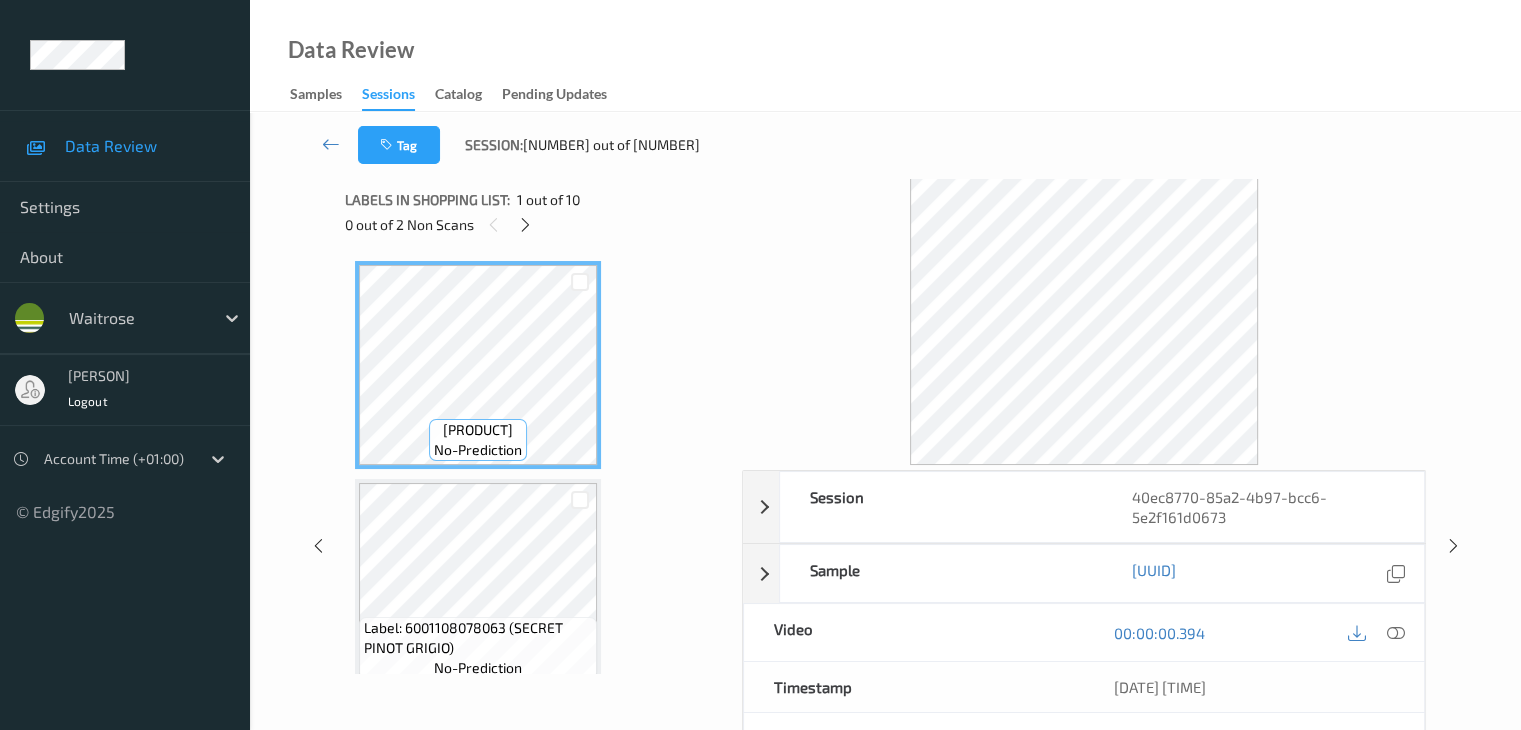 scroll, scrollTop: 0, scrollLeft: 0, axis: both 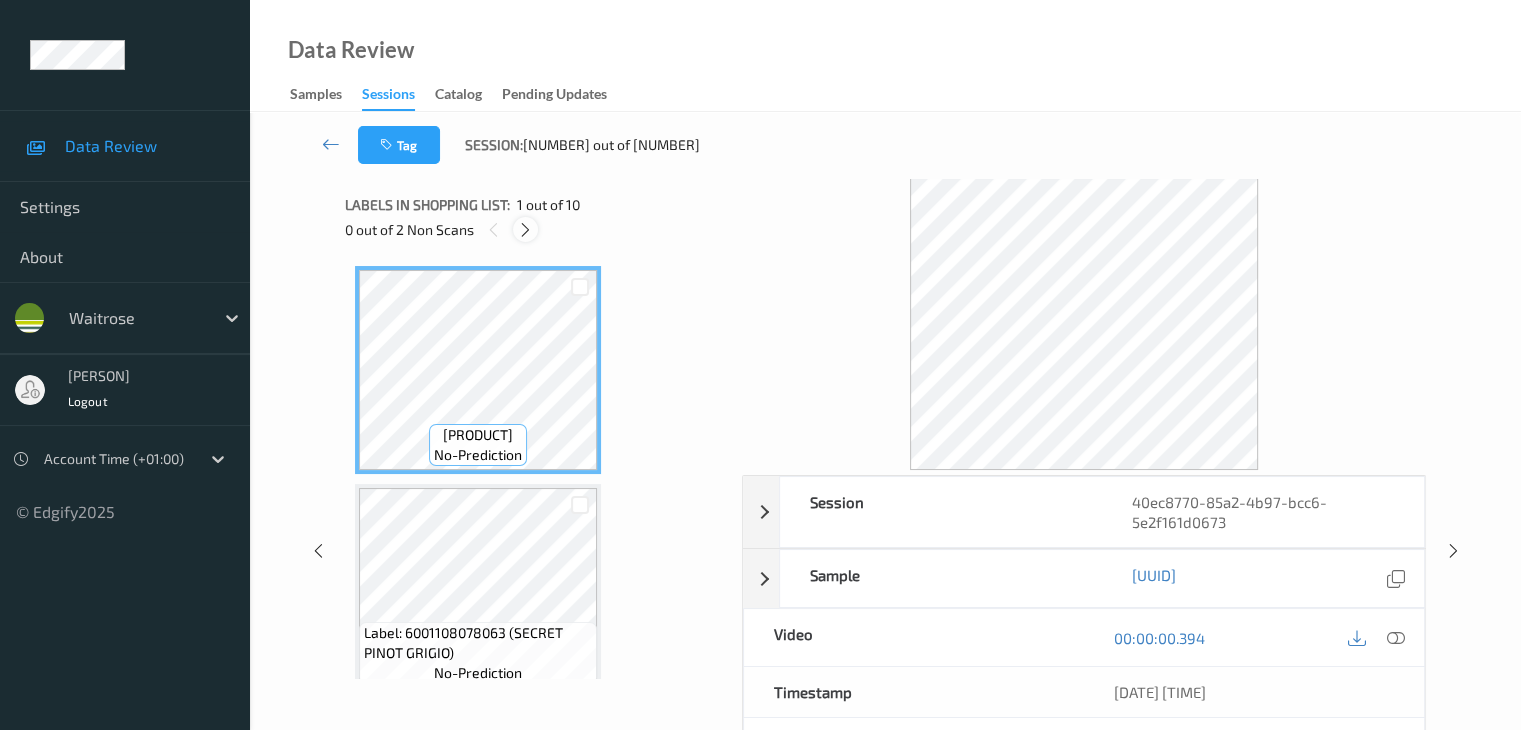 click at bounding box center [525, 230] 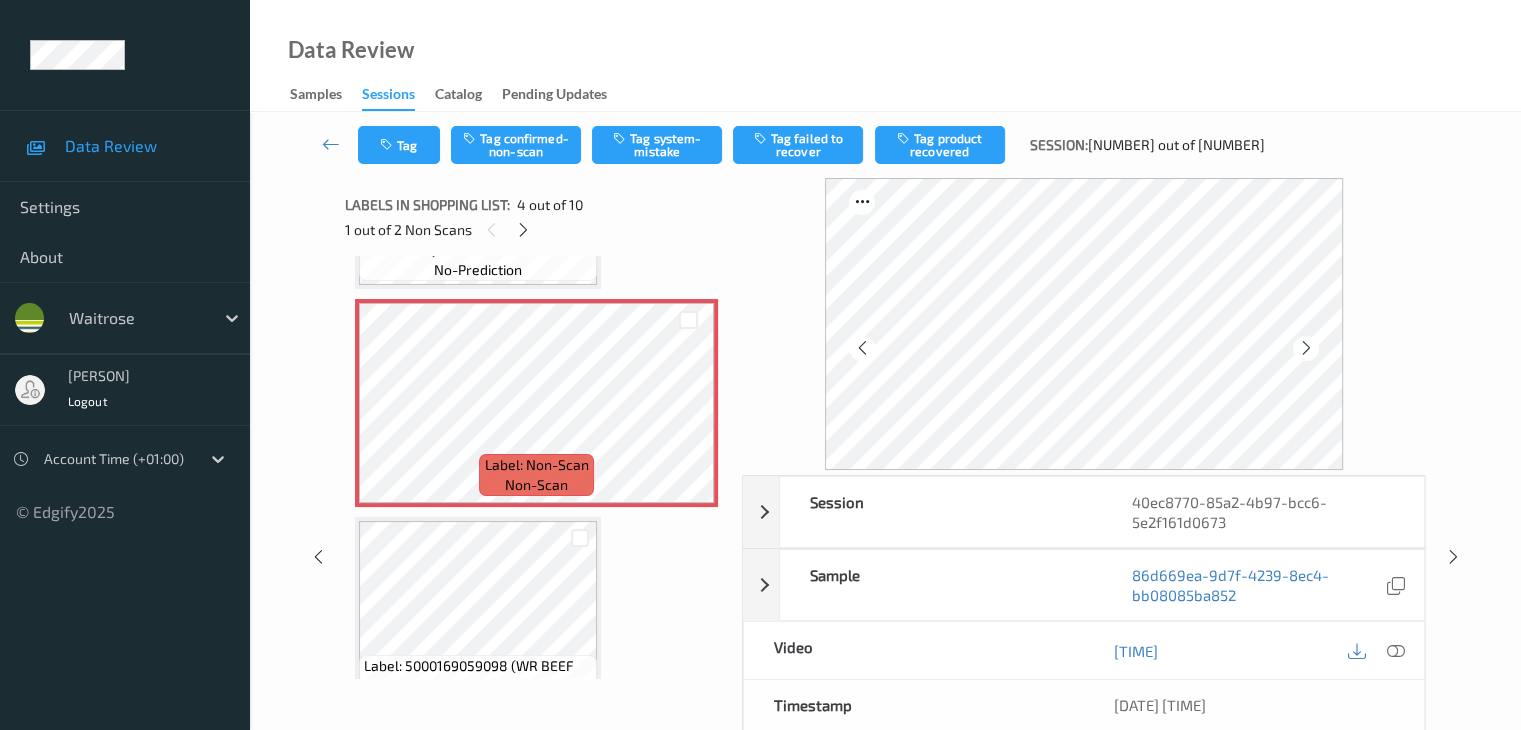 scroll, scrollTop: 646, scrollLeft: 0, axis: vertical 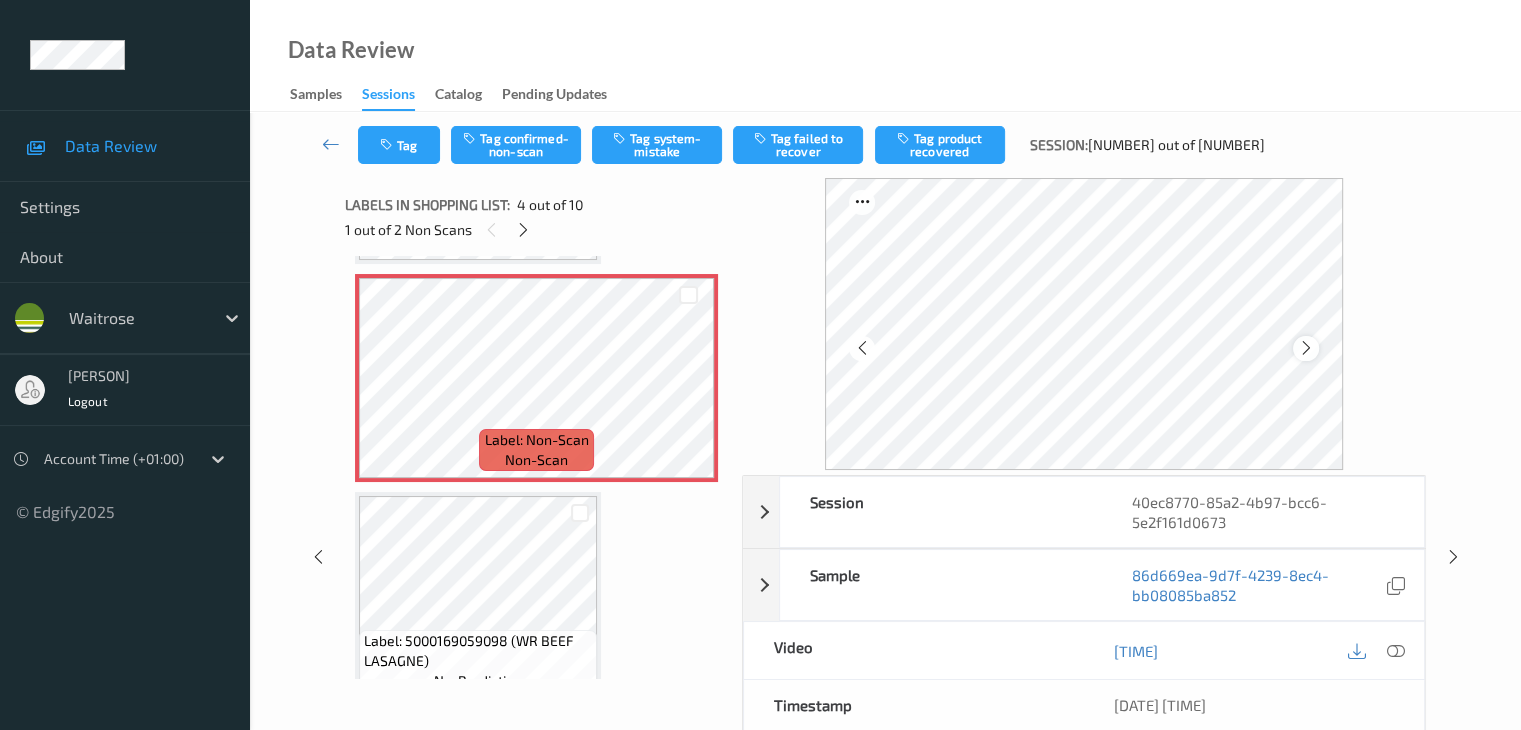 click at bounding box center (1306, 348) 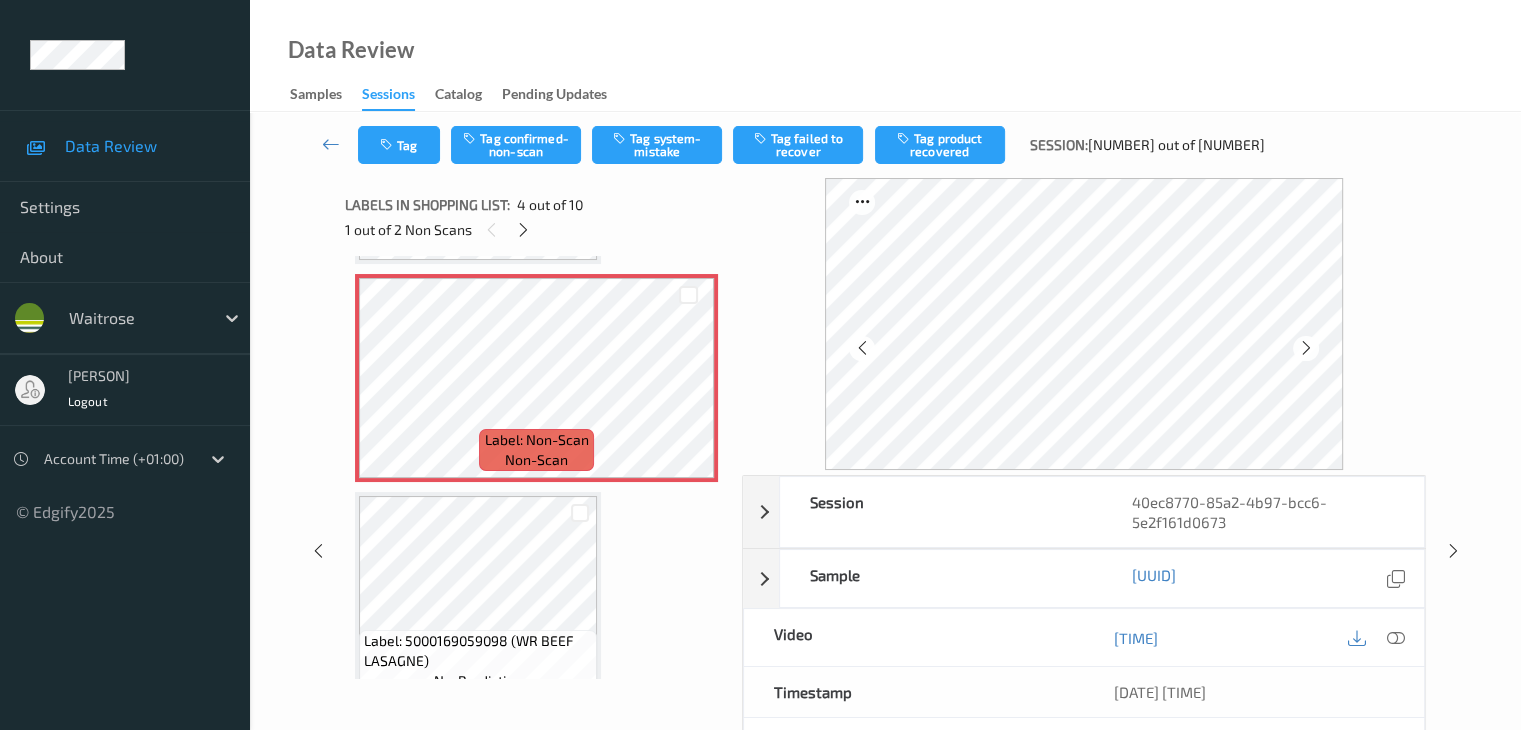 click at bounding box center (1306, 348) 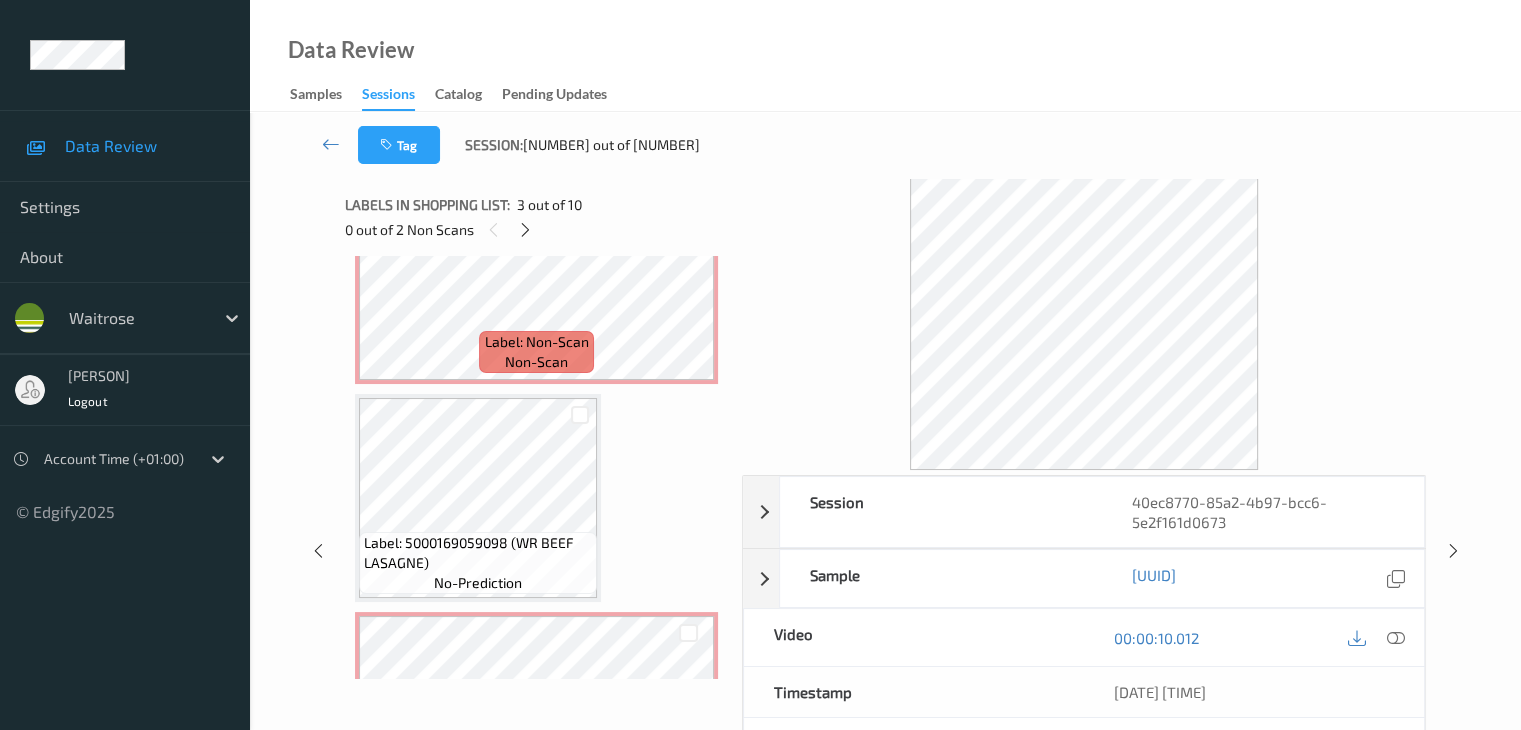 scroll, scrollTop: 746, scrollLeft: 0, axis: vertical 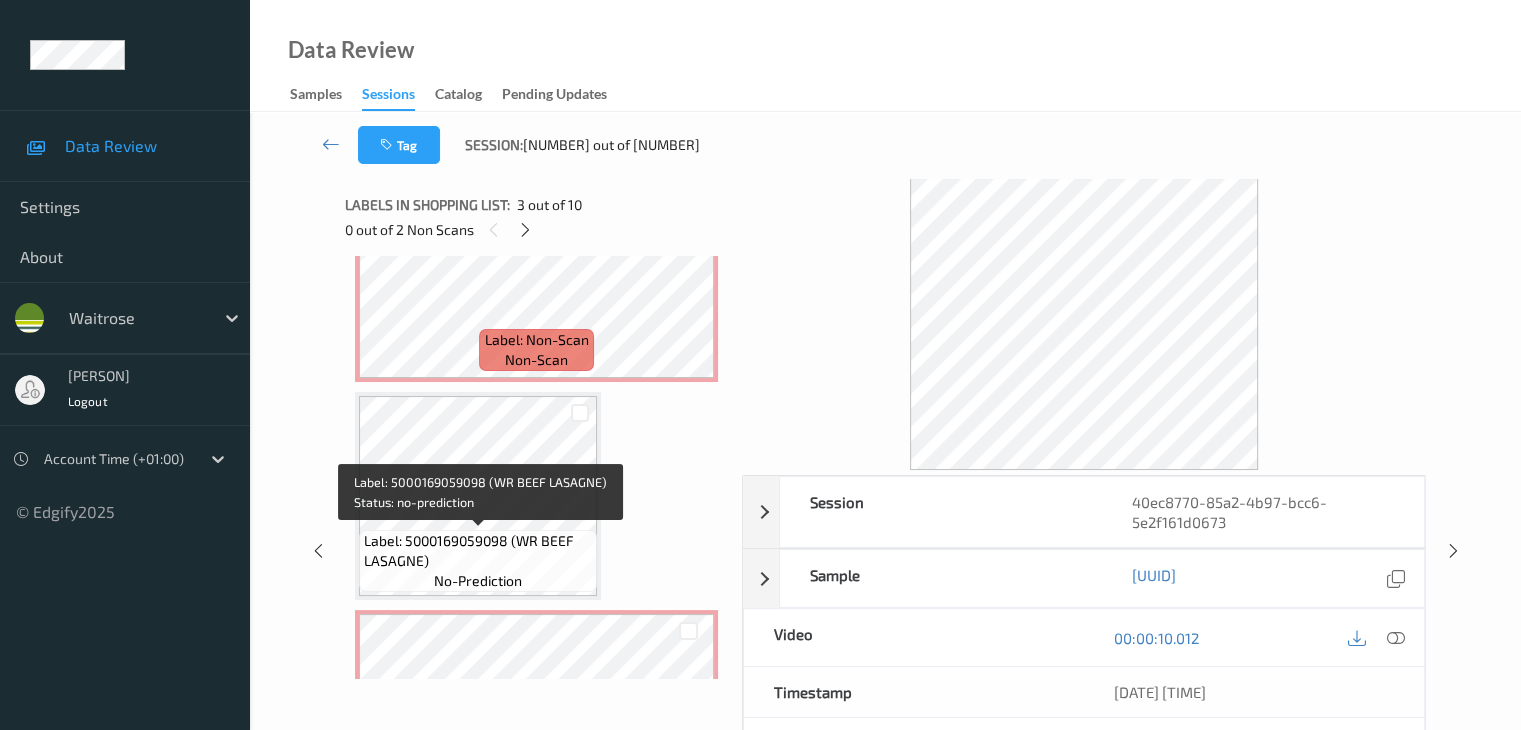 click on "Label: 5000169059098 (WR BEEF LASAGNE)" at bounding box center (478, 551) 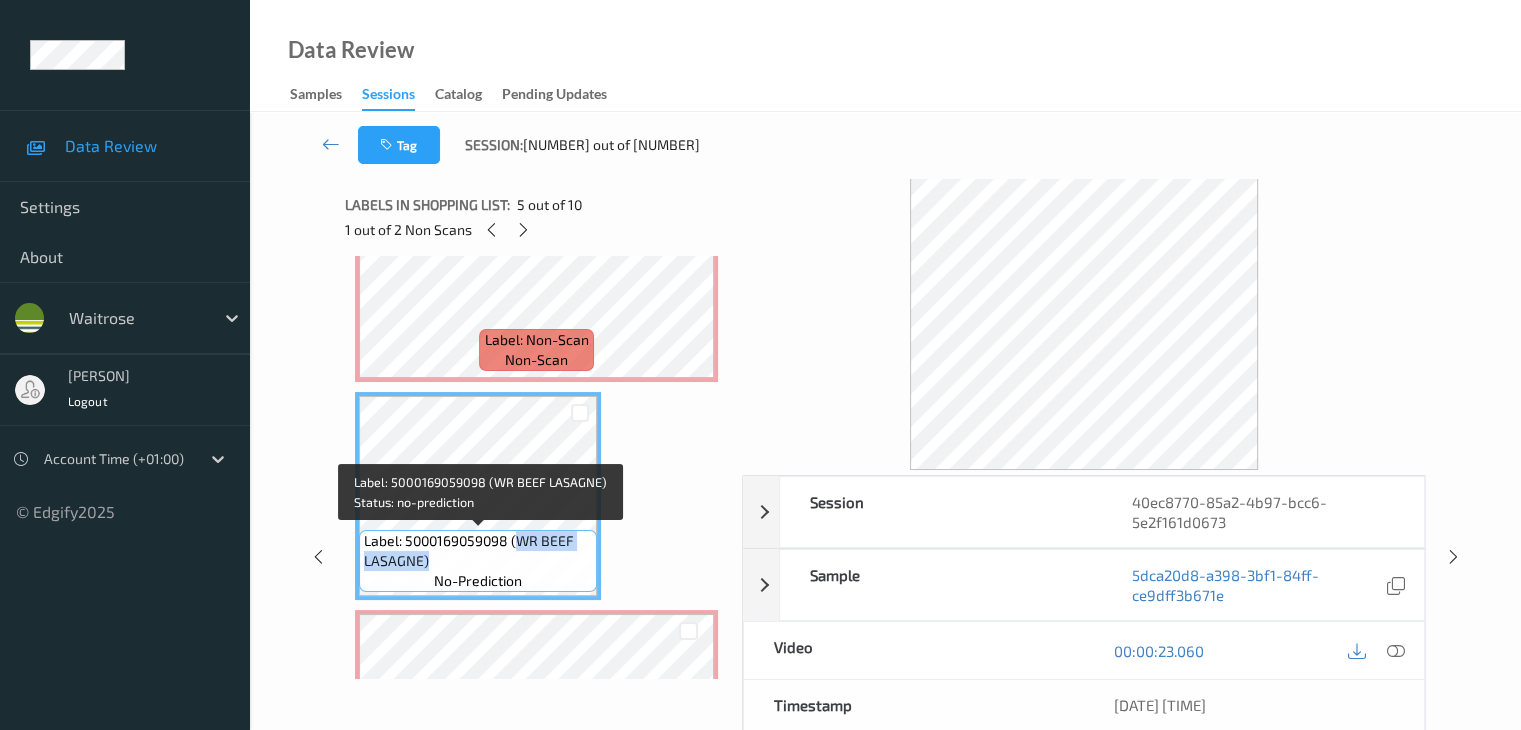 drag, startPoint x: 522, startPoint y: 542, endPoint x: 527, endPoint y: 557, distance: 15.811388 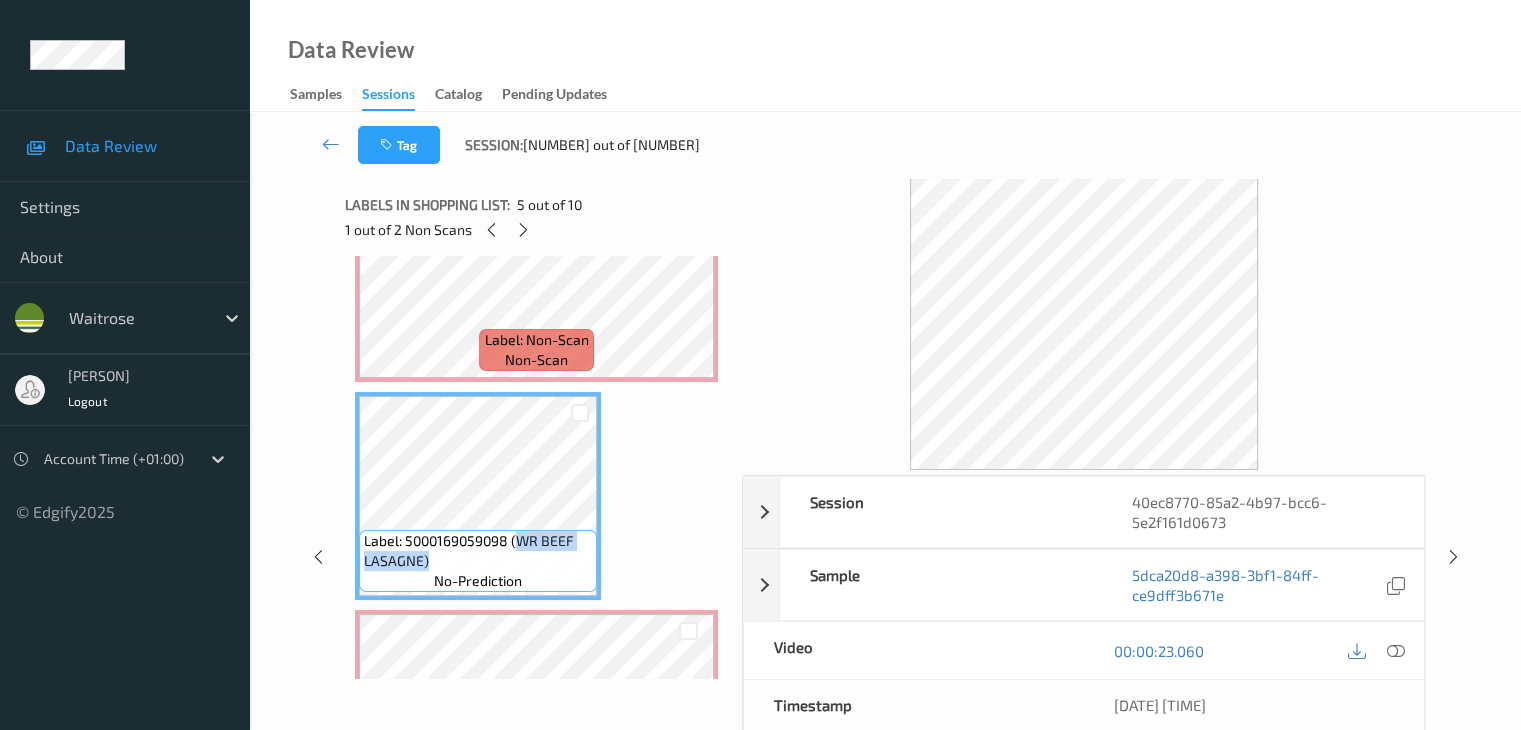 copy on "WR BEEF LASAGNE)" 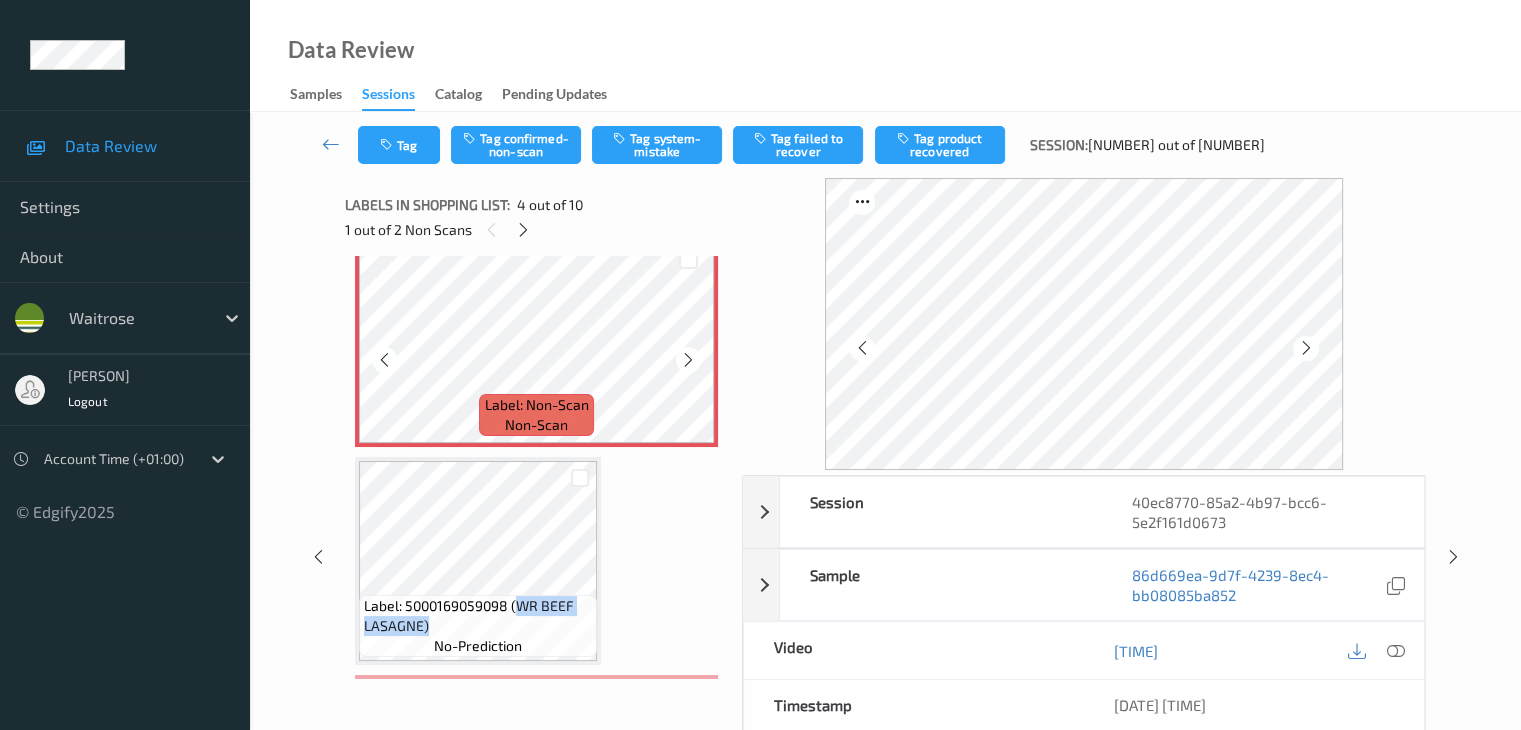 scroll, scrollTop: 546, scrollLeft: 0, axis: vertical 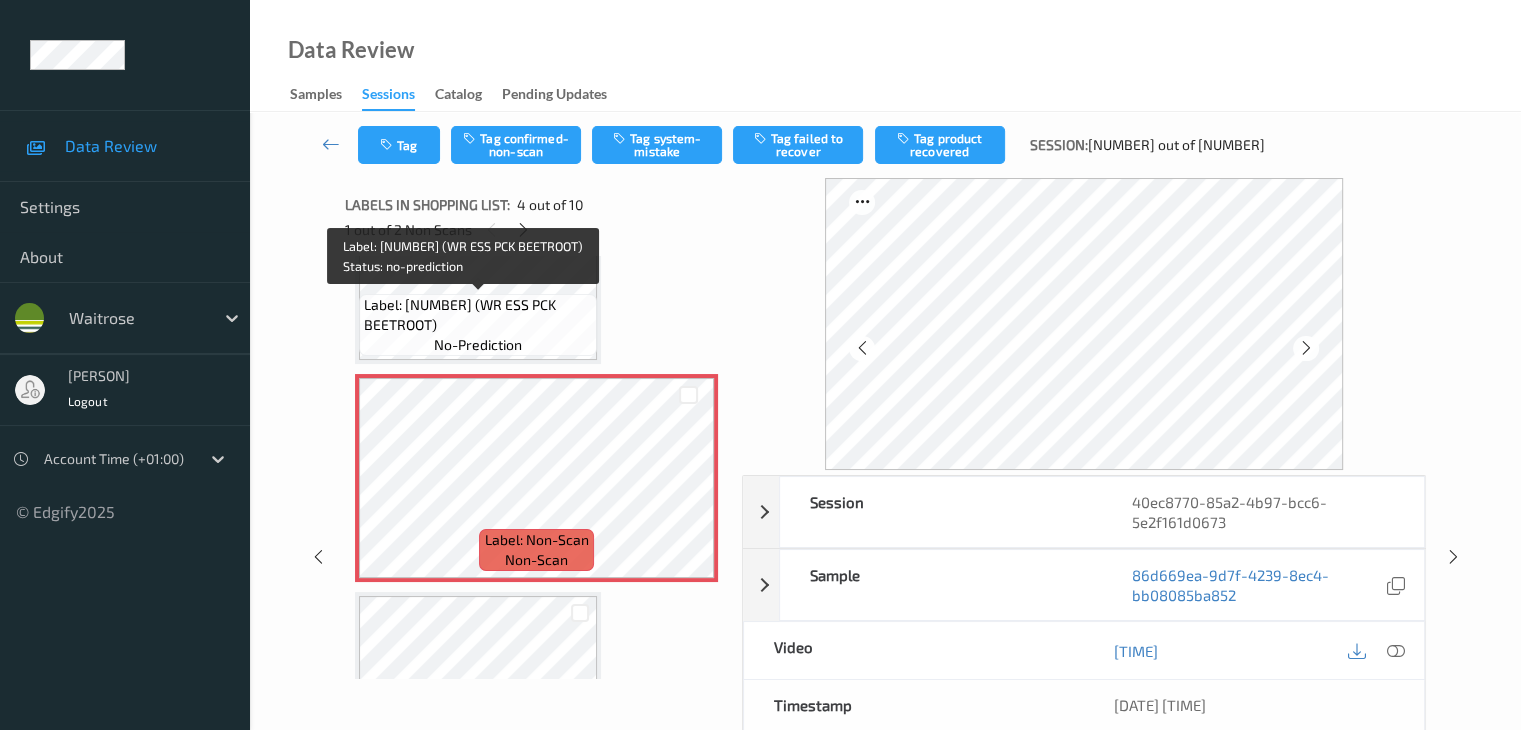 click on "Label: 5000169213766 (WR ESS PCK BEETROOT)" at bounding box center (478, 315) 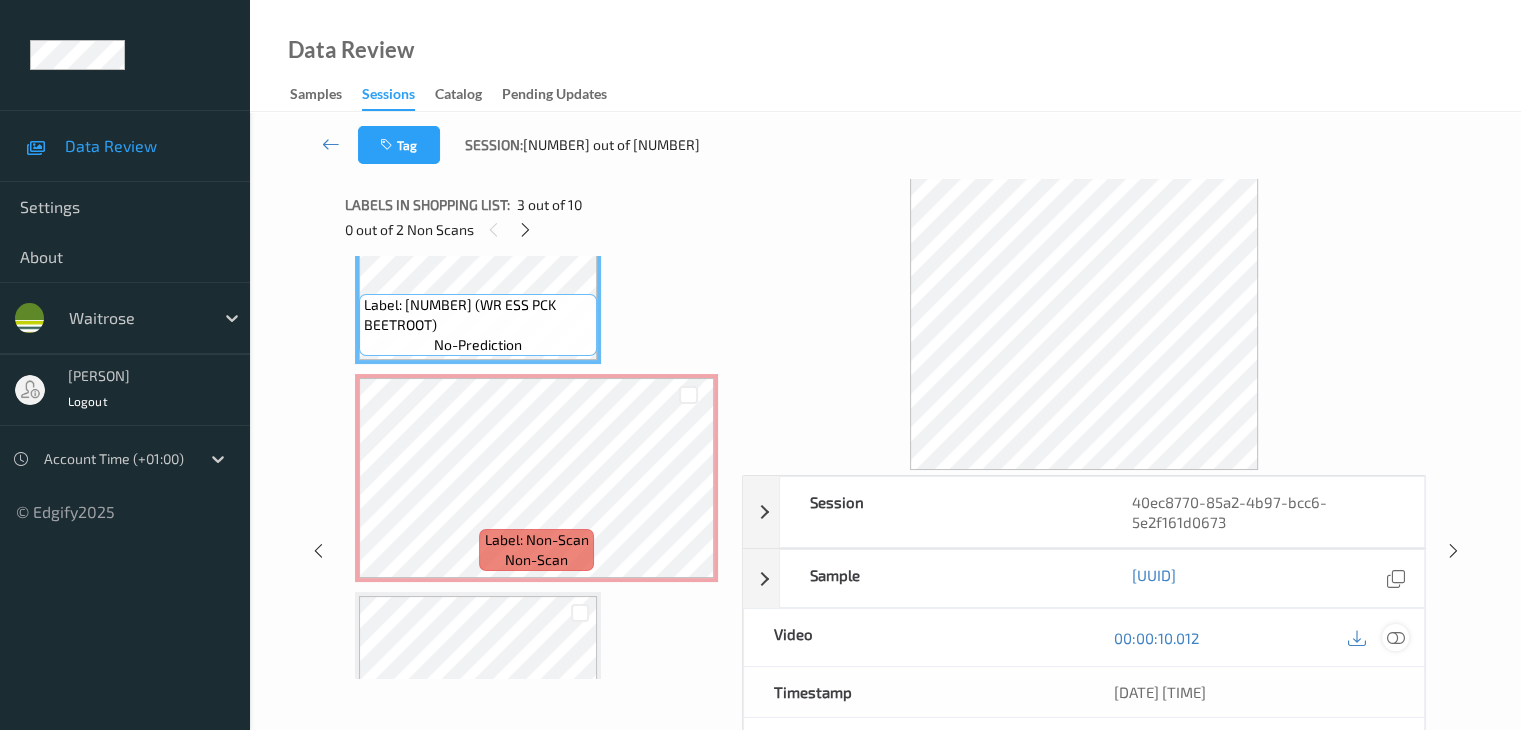 click at bounding box center (1395, 638) 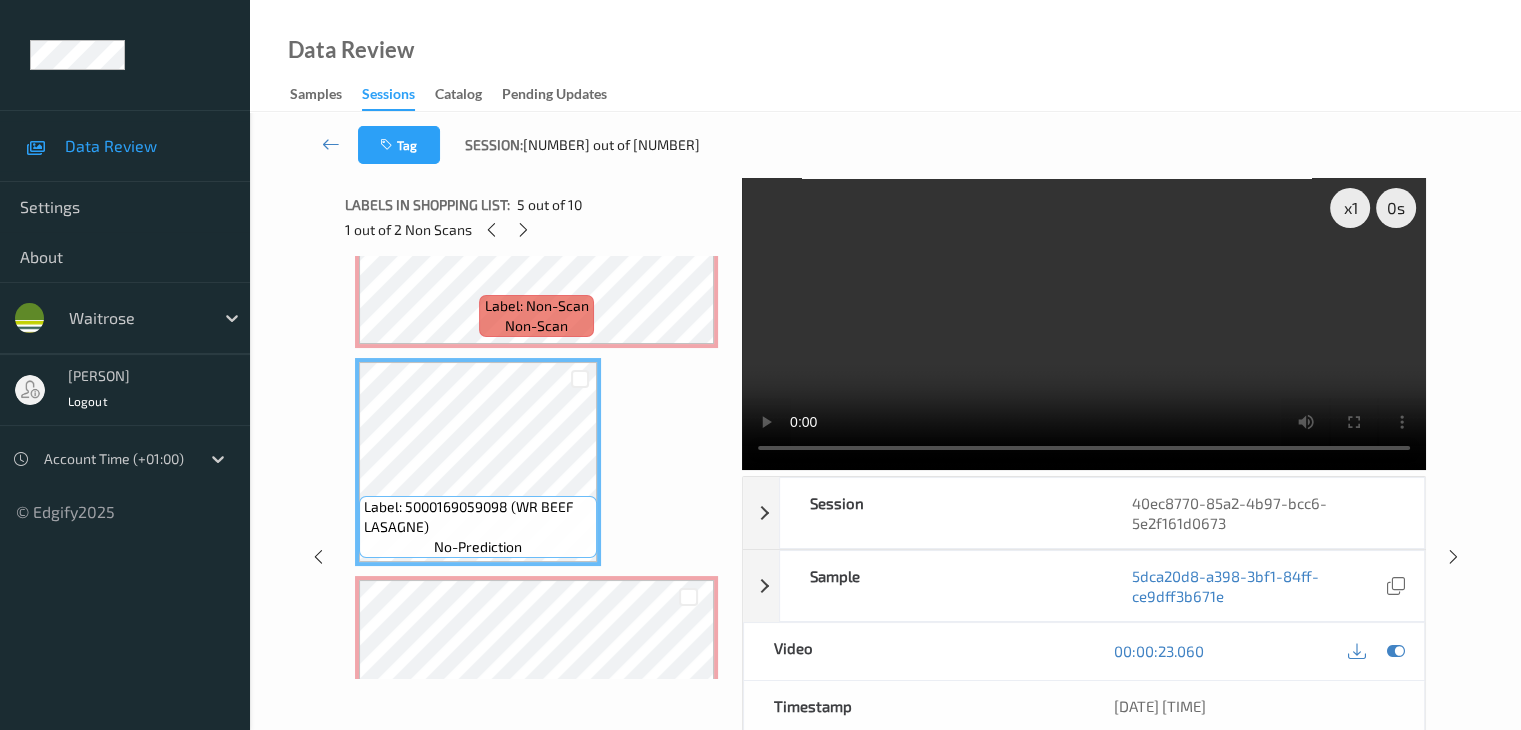 scroll, scrollTop: 746, scrollLeft: 0, axis: vertical 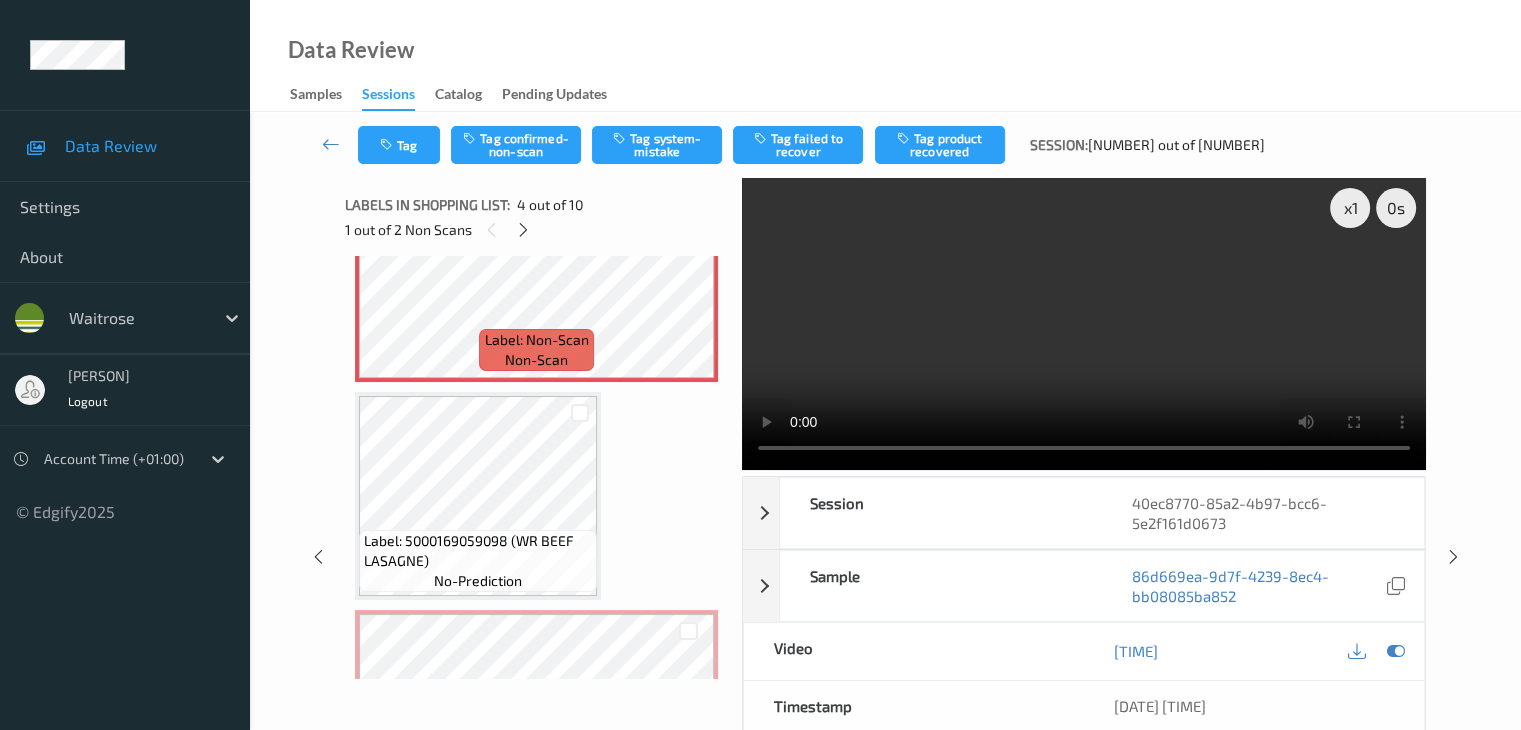 type 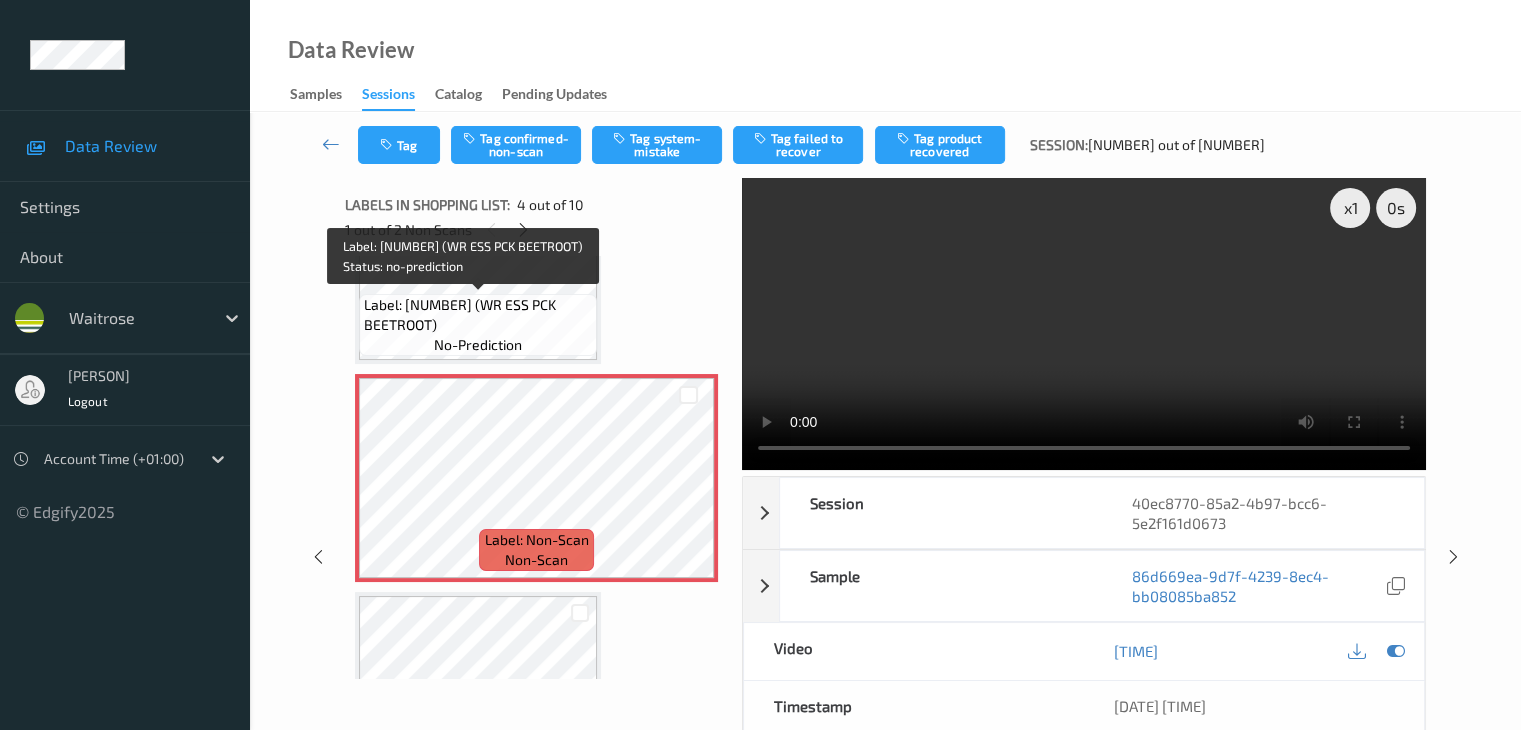 click on "Label: 5000169213766 (WR ESS PCK BEETROOT) no-prediction" at bounding box center [478, 325] 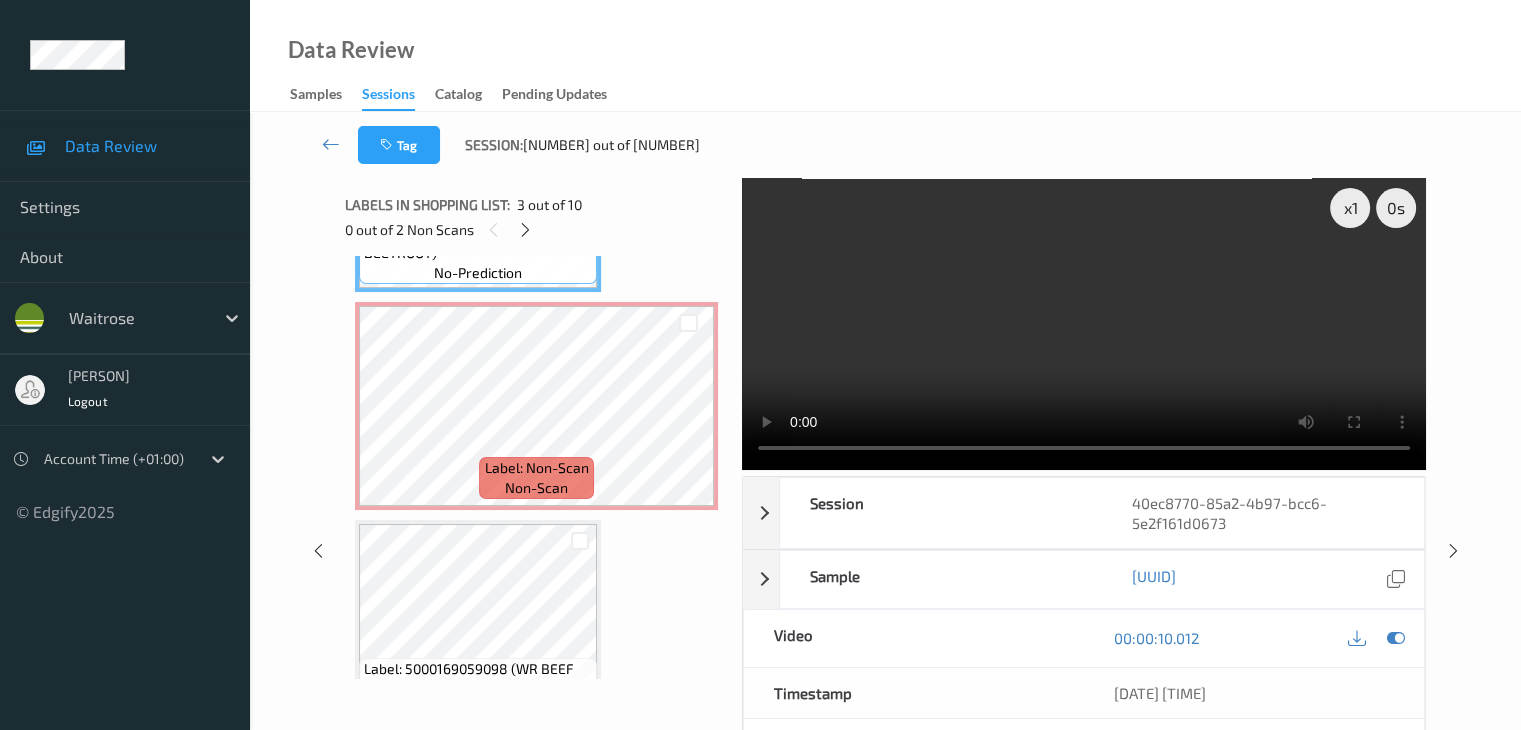 scroll, scrollTop: 746, scrollLeft: 0, axis: vertical 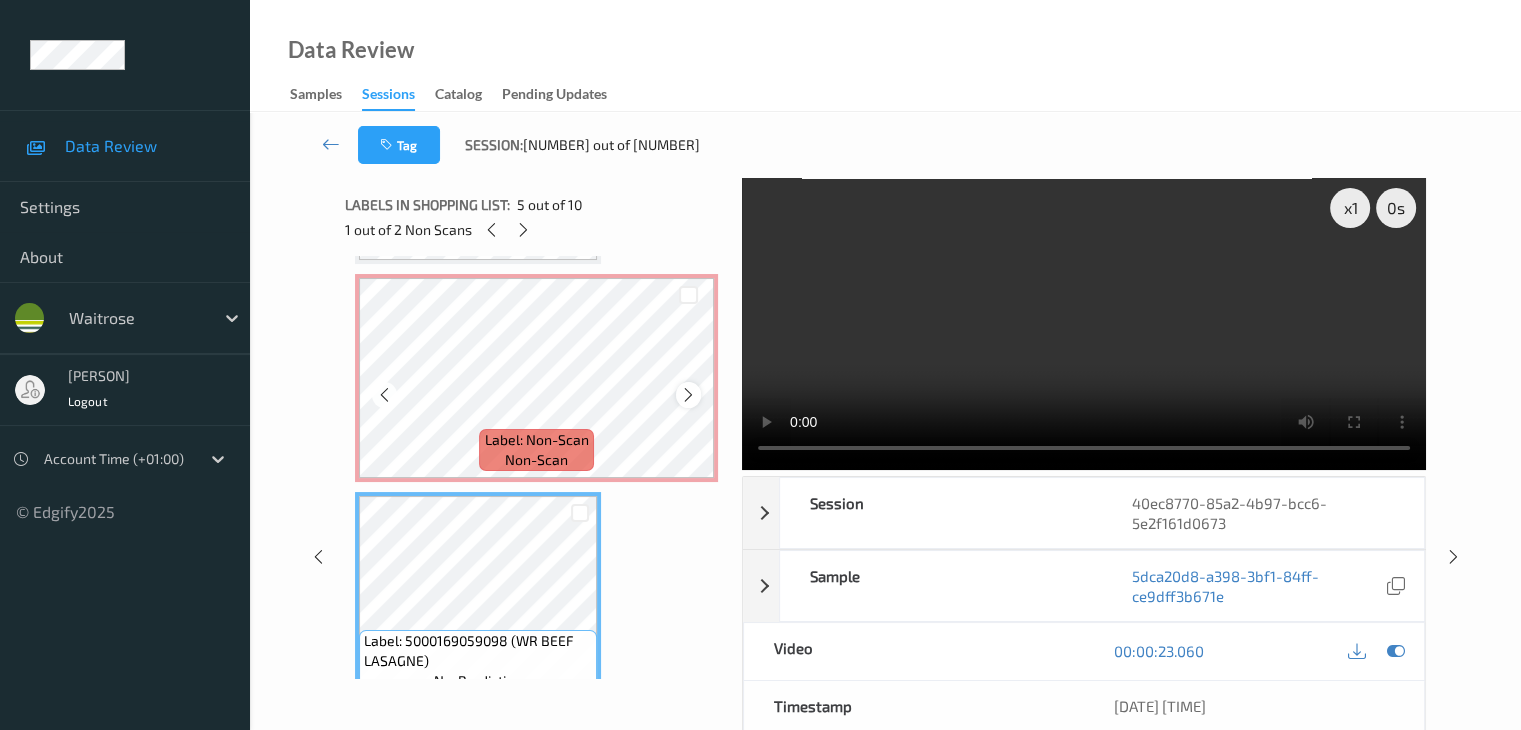 click at bounding box center (688, 395) 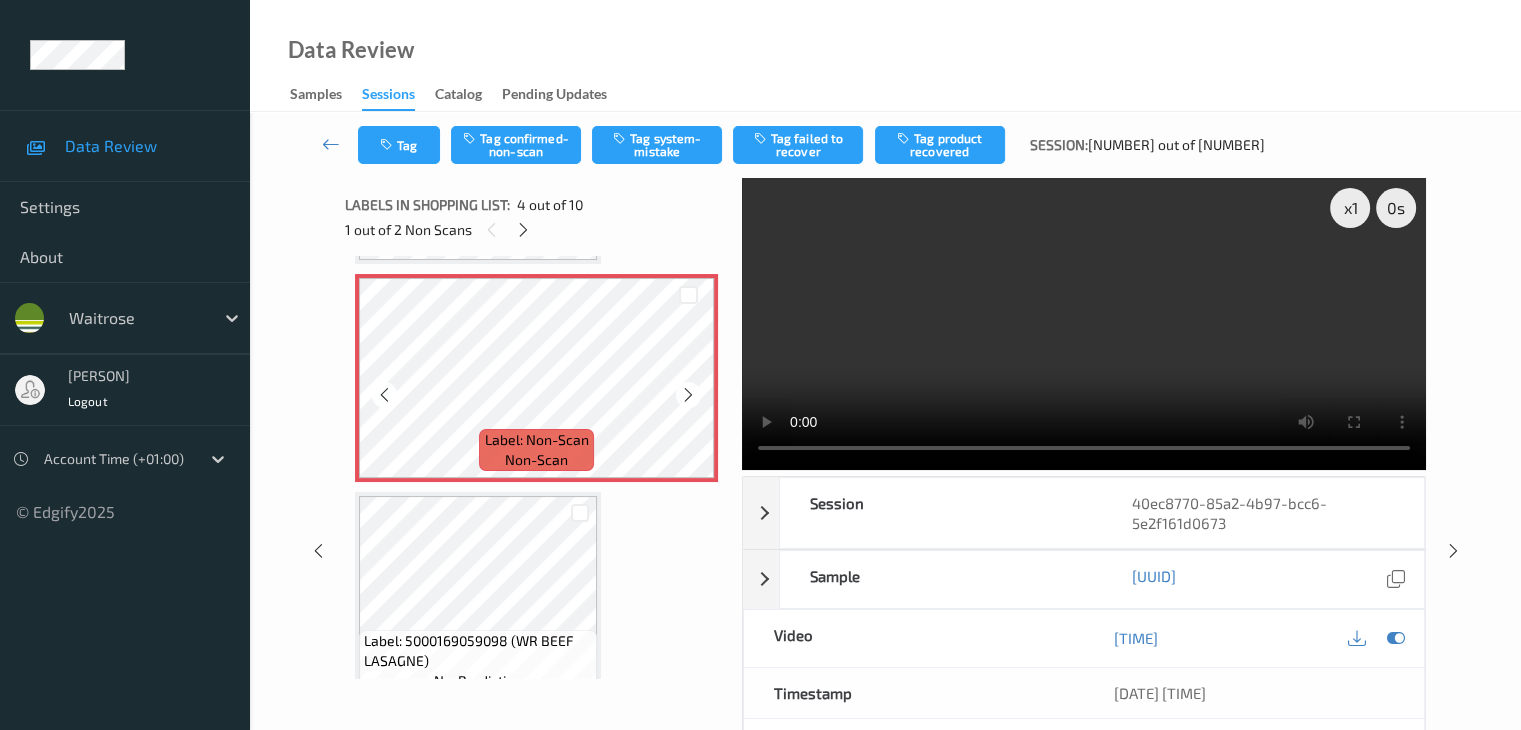 click at bounding box center [688, 395] 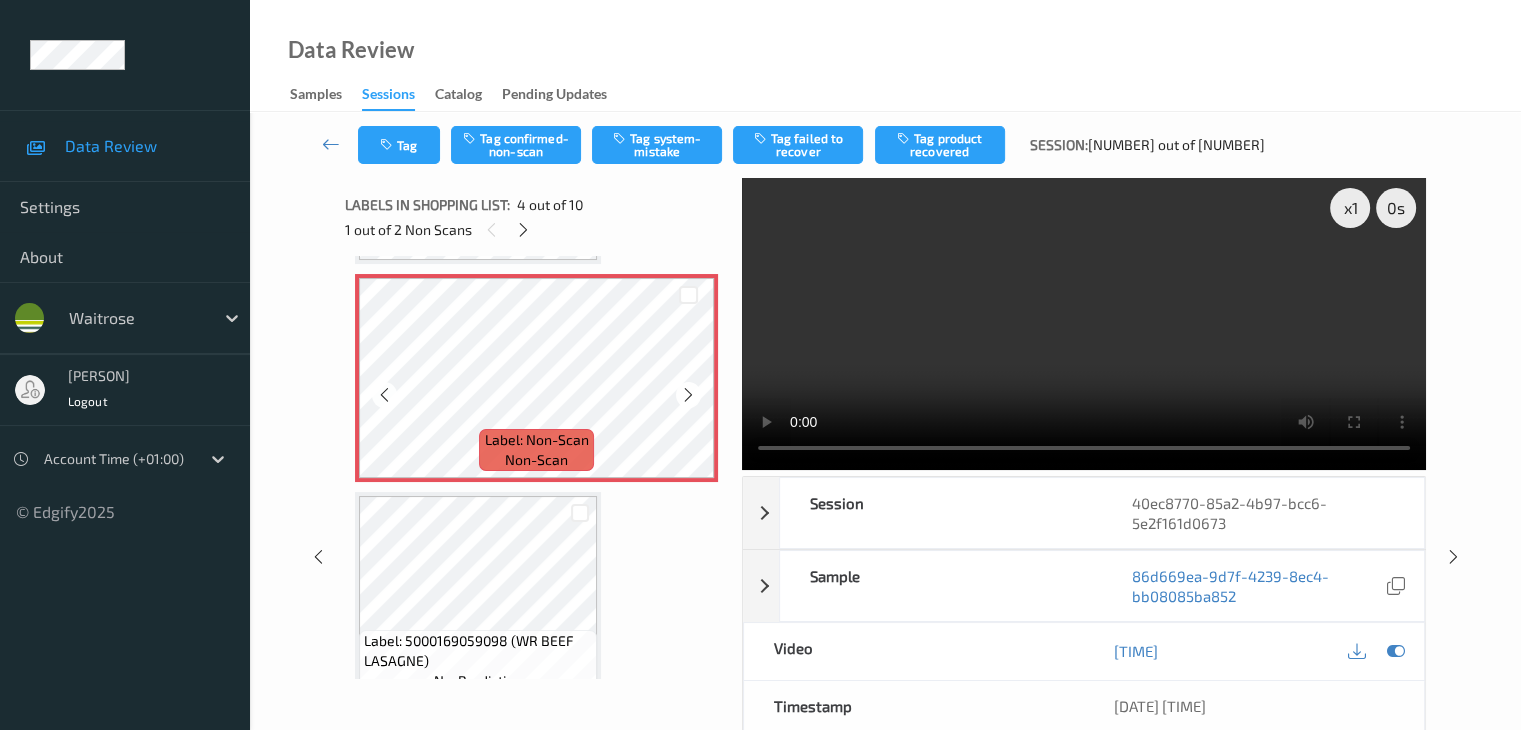 click at bounding box center [688, 395] 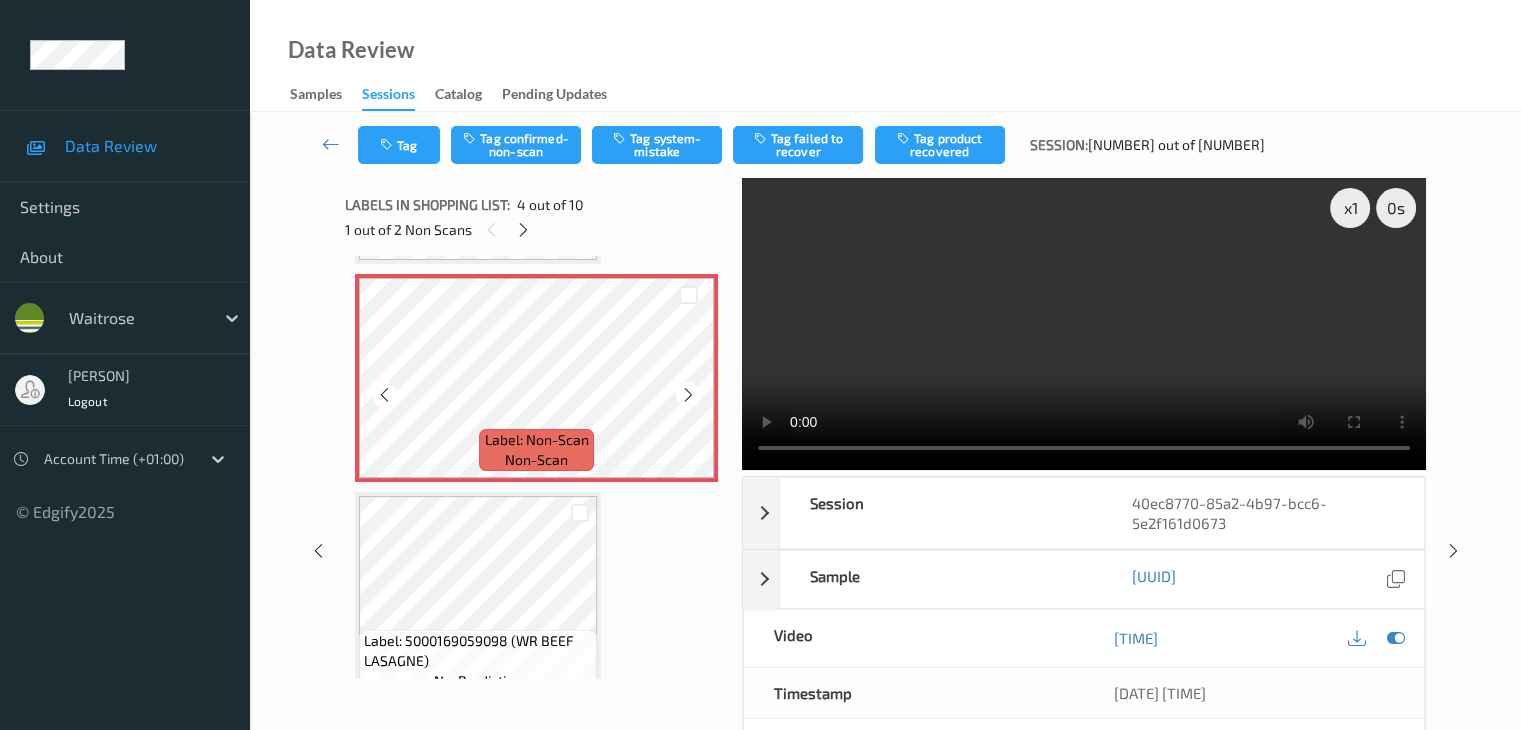 click at bounding box center (688, 395) 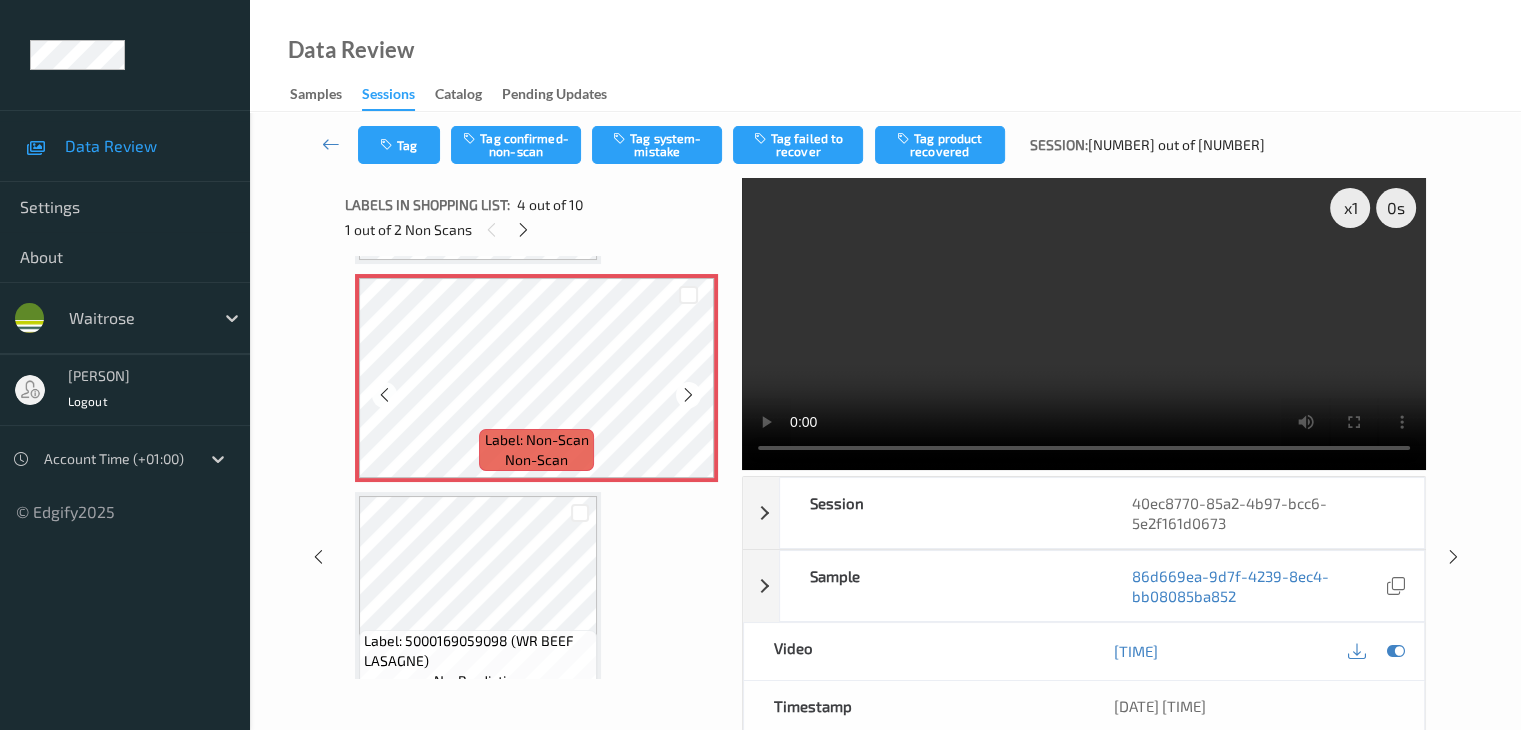 click at bounding box center (688, 395) 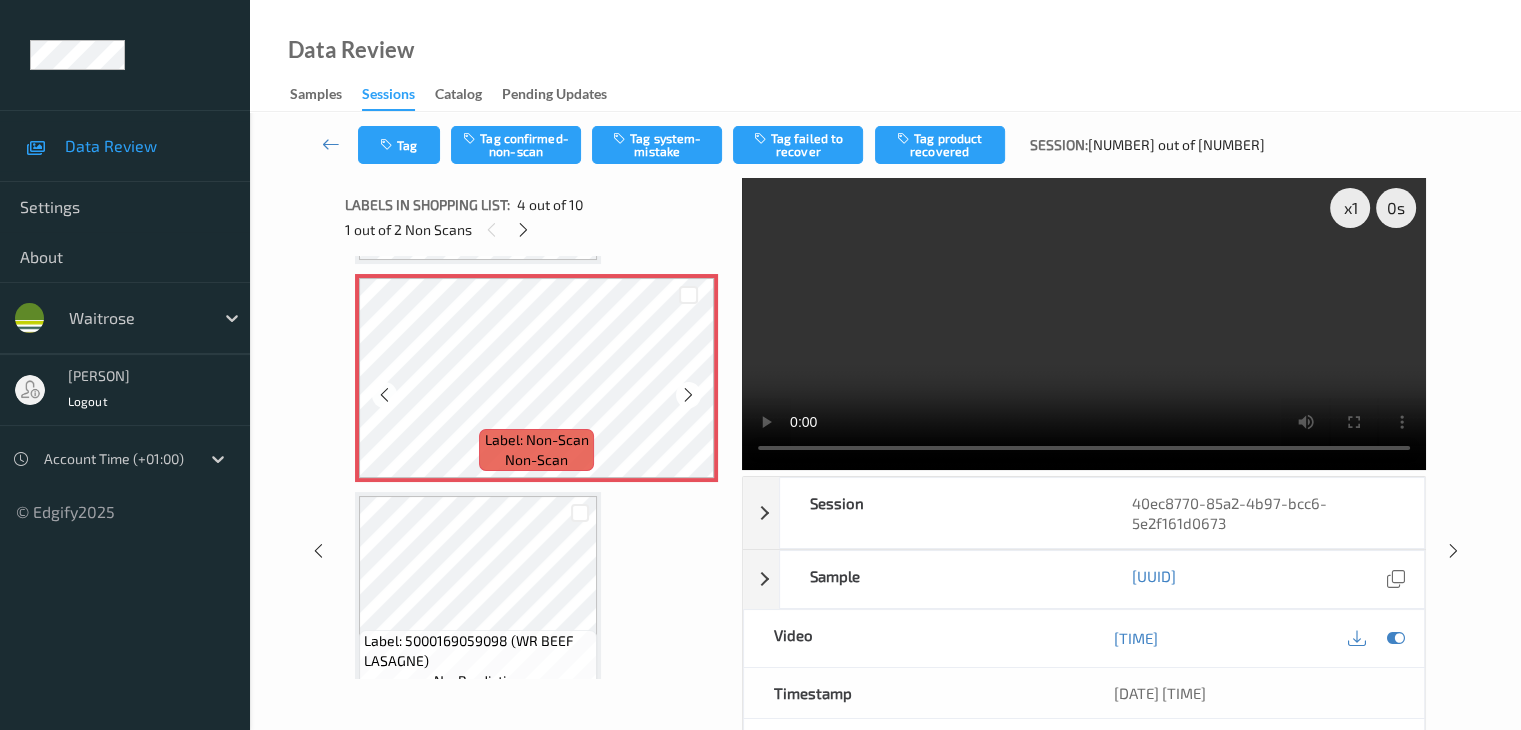 scroll, scrollTop: 446, scrollLeft: 0, axis: vertical 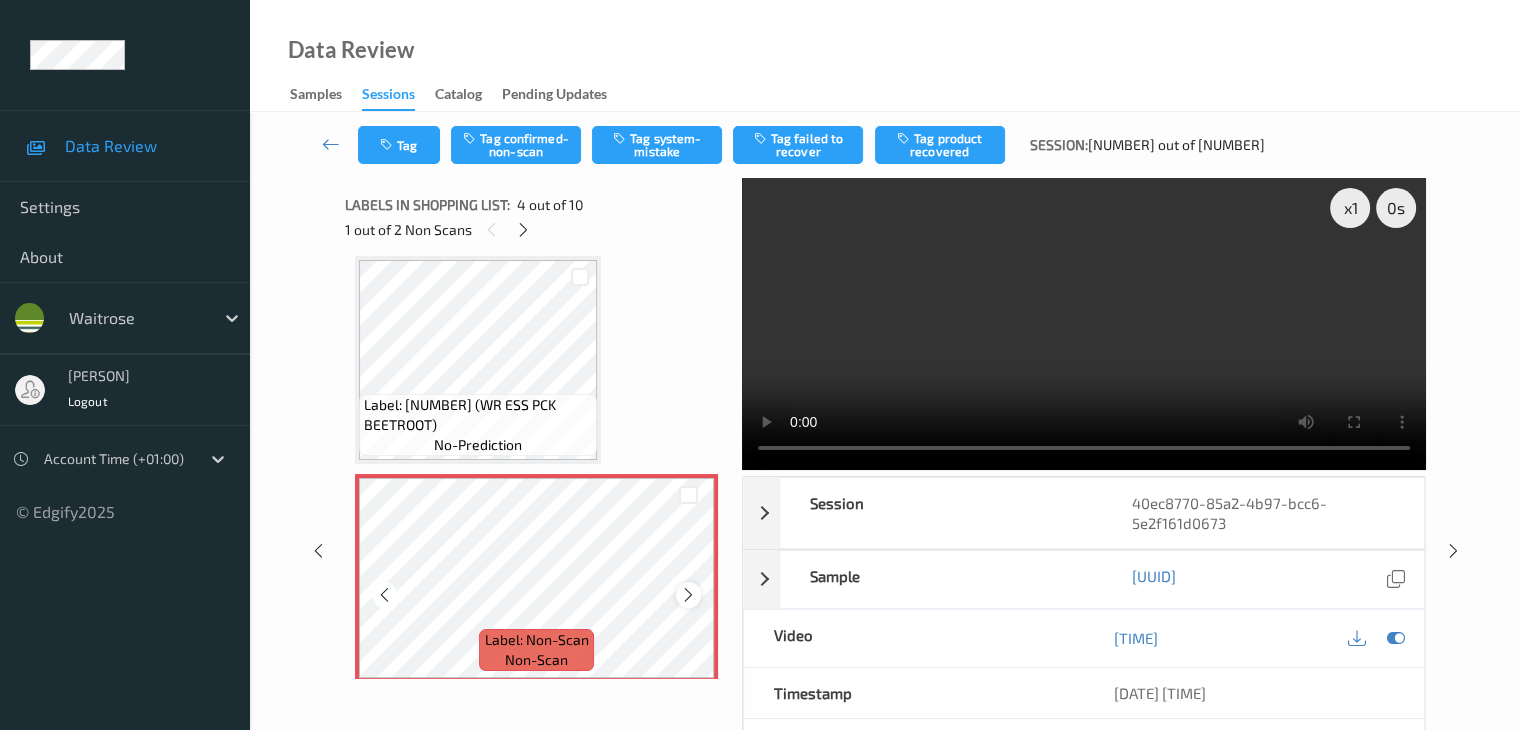 click at bounding box center [688, 595] 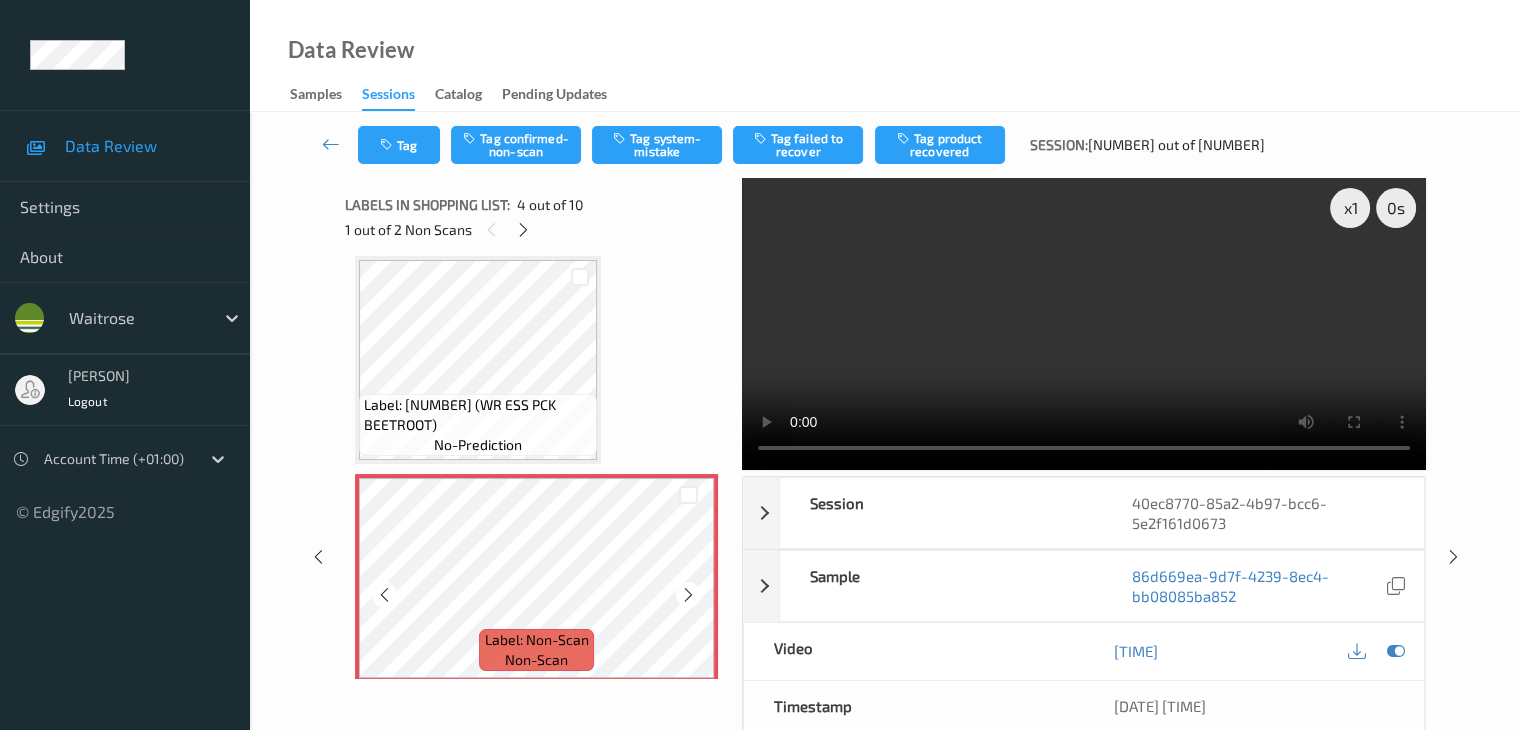 click at bounding box center [688, 595] 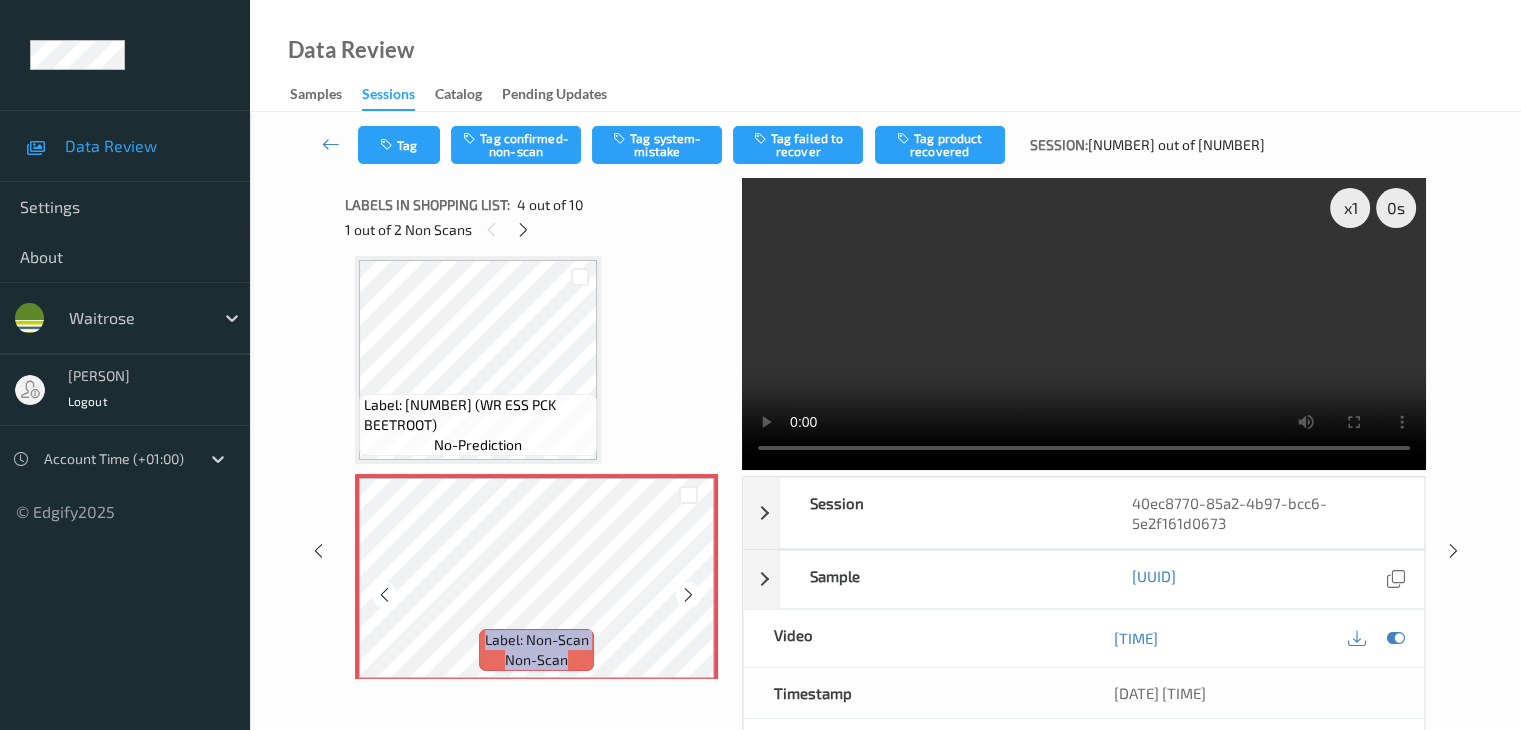 click at bounding box center [688, 595] 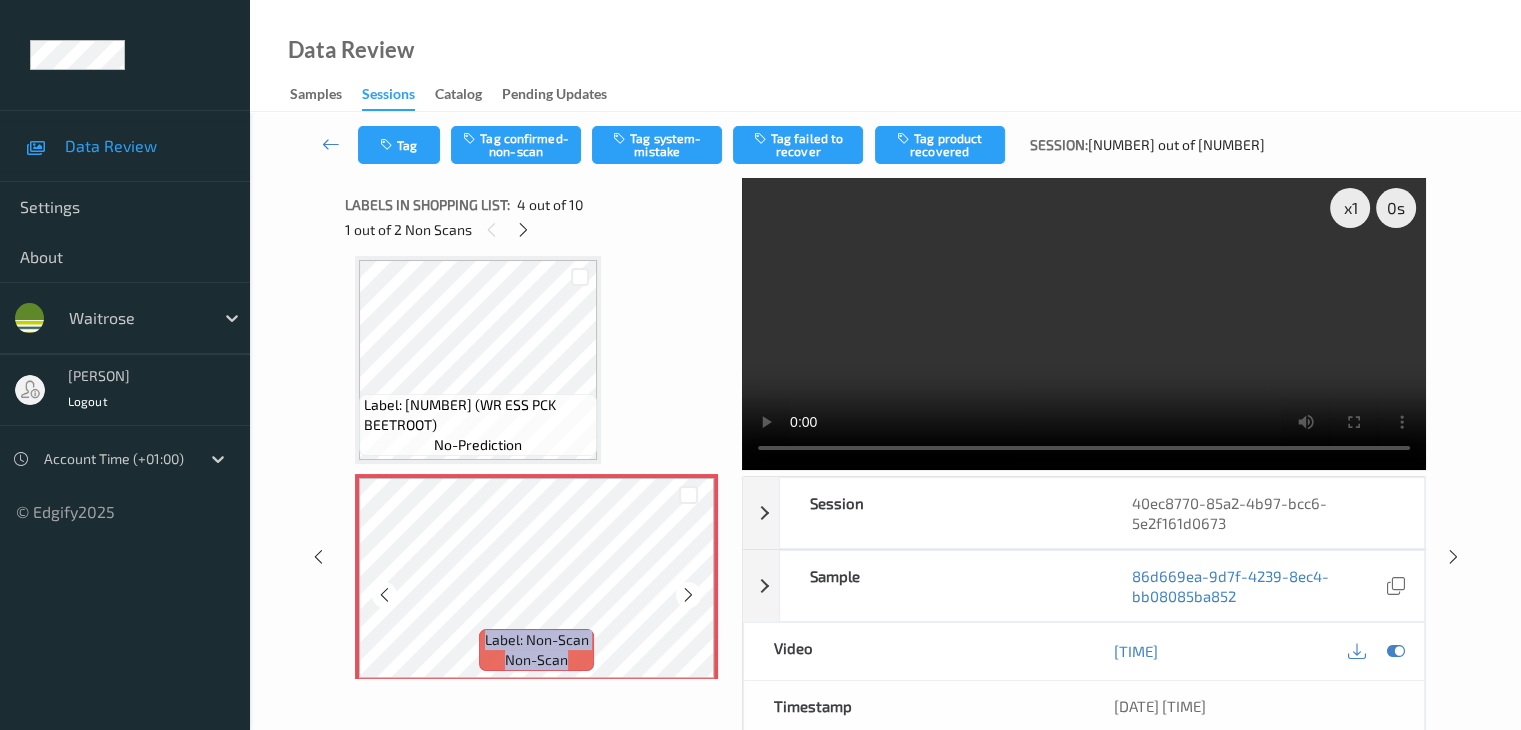 click at bounding box center (688, 595) 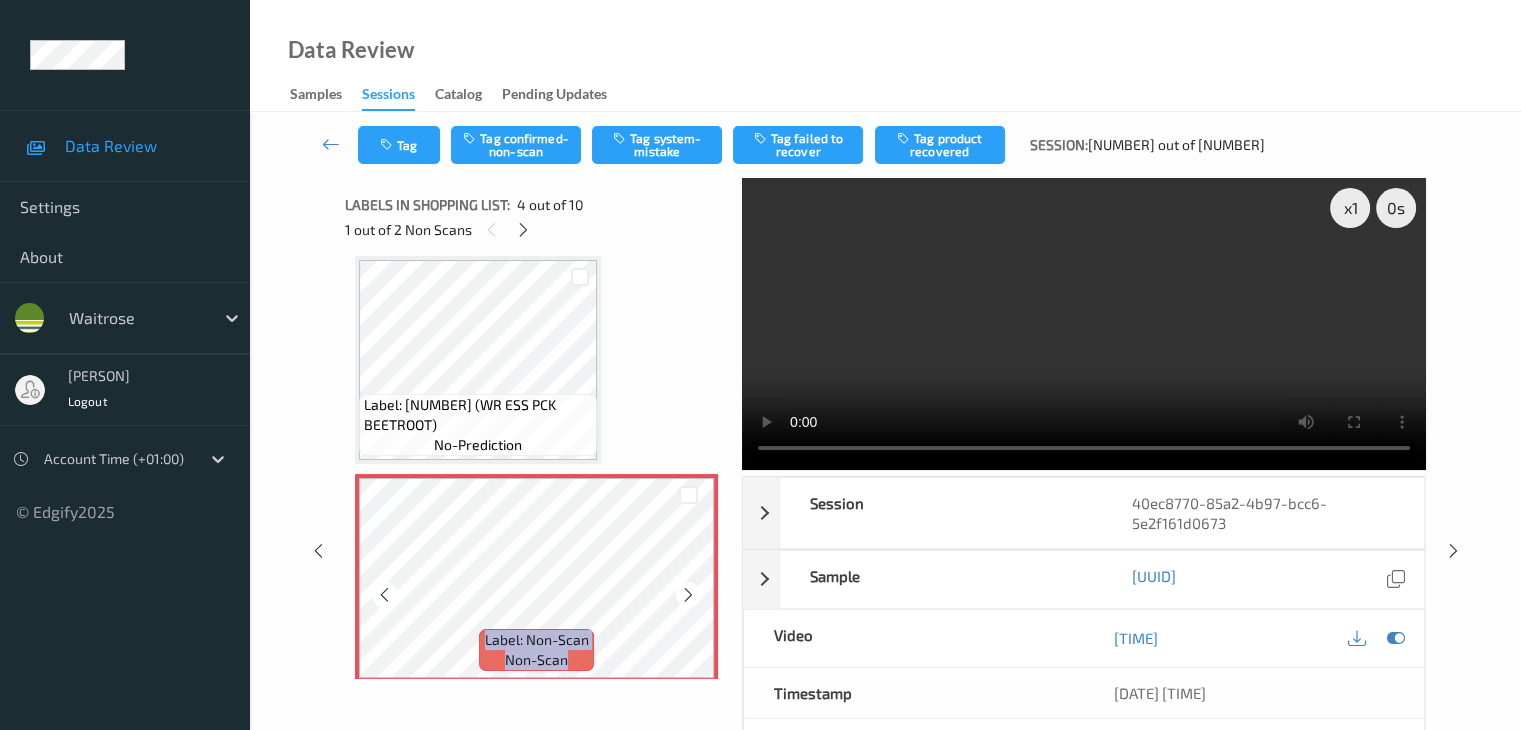 click at bounding box center [688, 595] 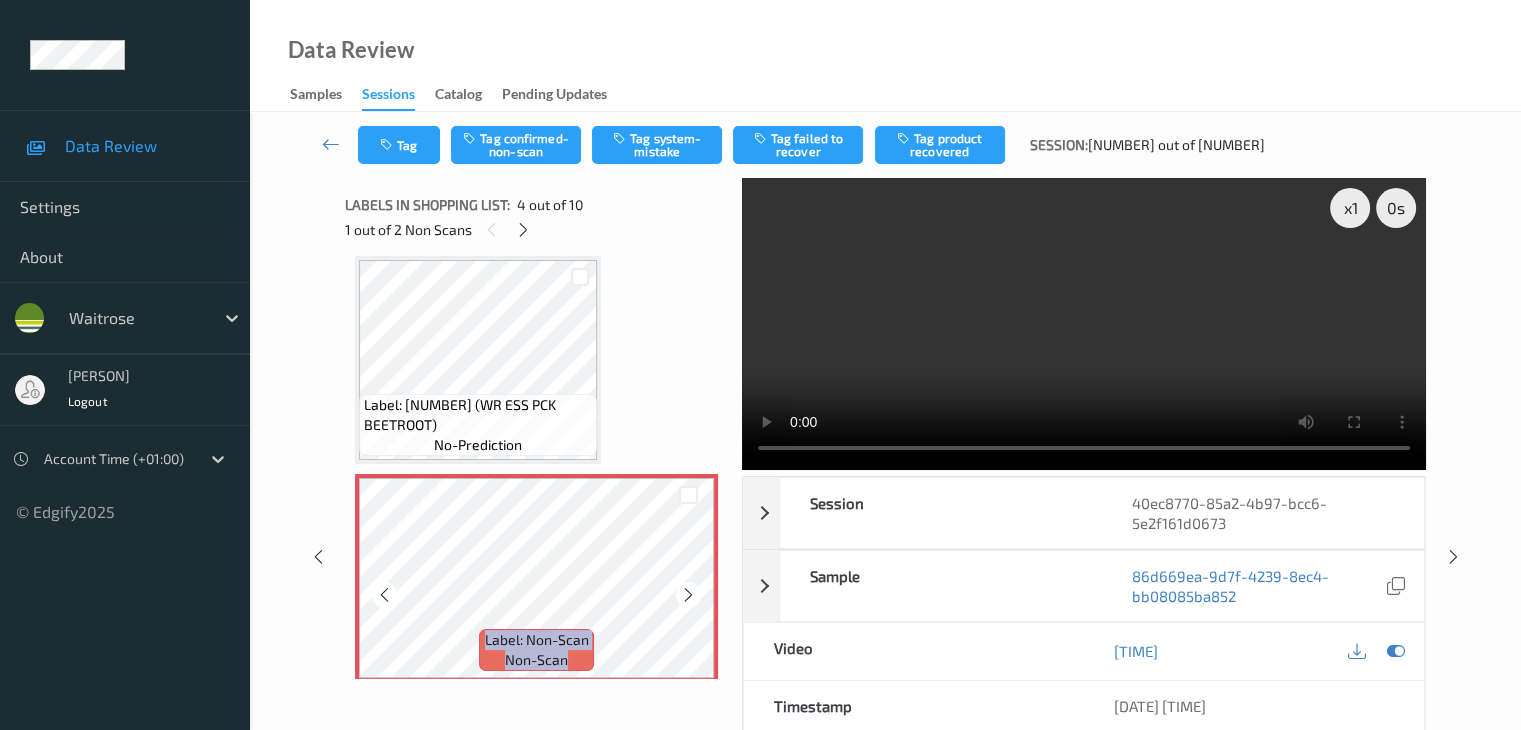 click at bounding box center (688, 595) 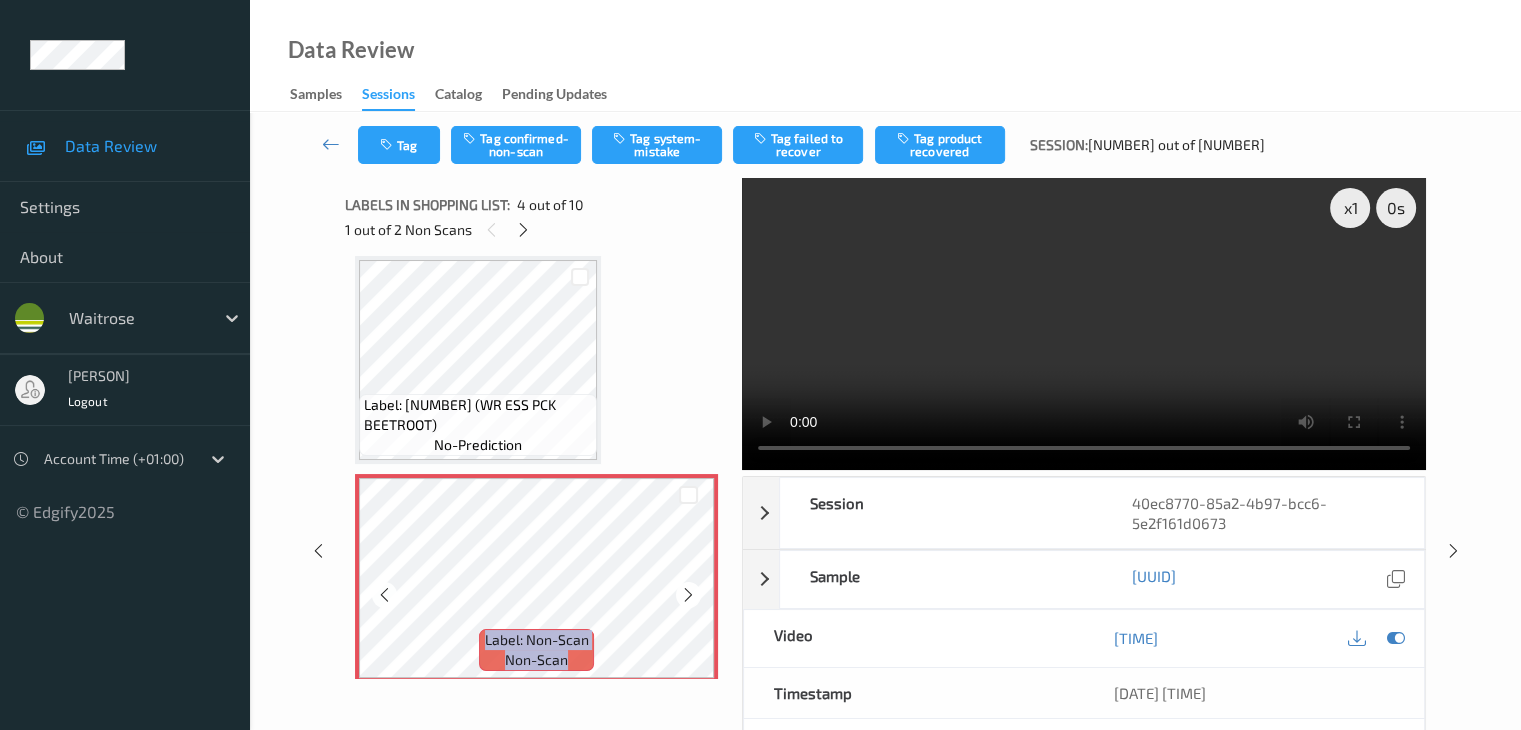 click at bounding box center (688, 595) 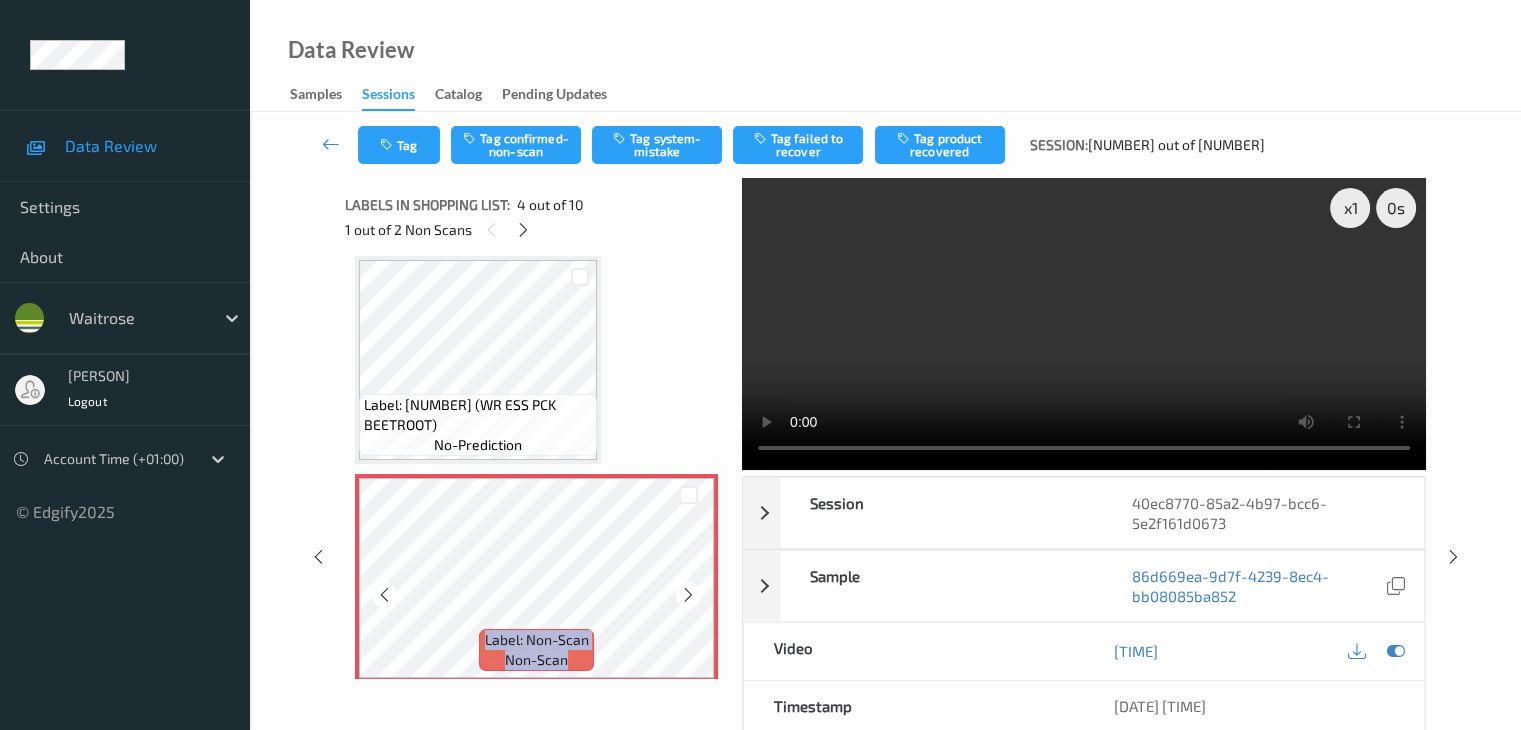 click at bounding box center (688, 595) 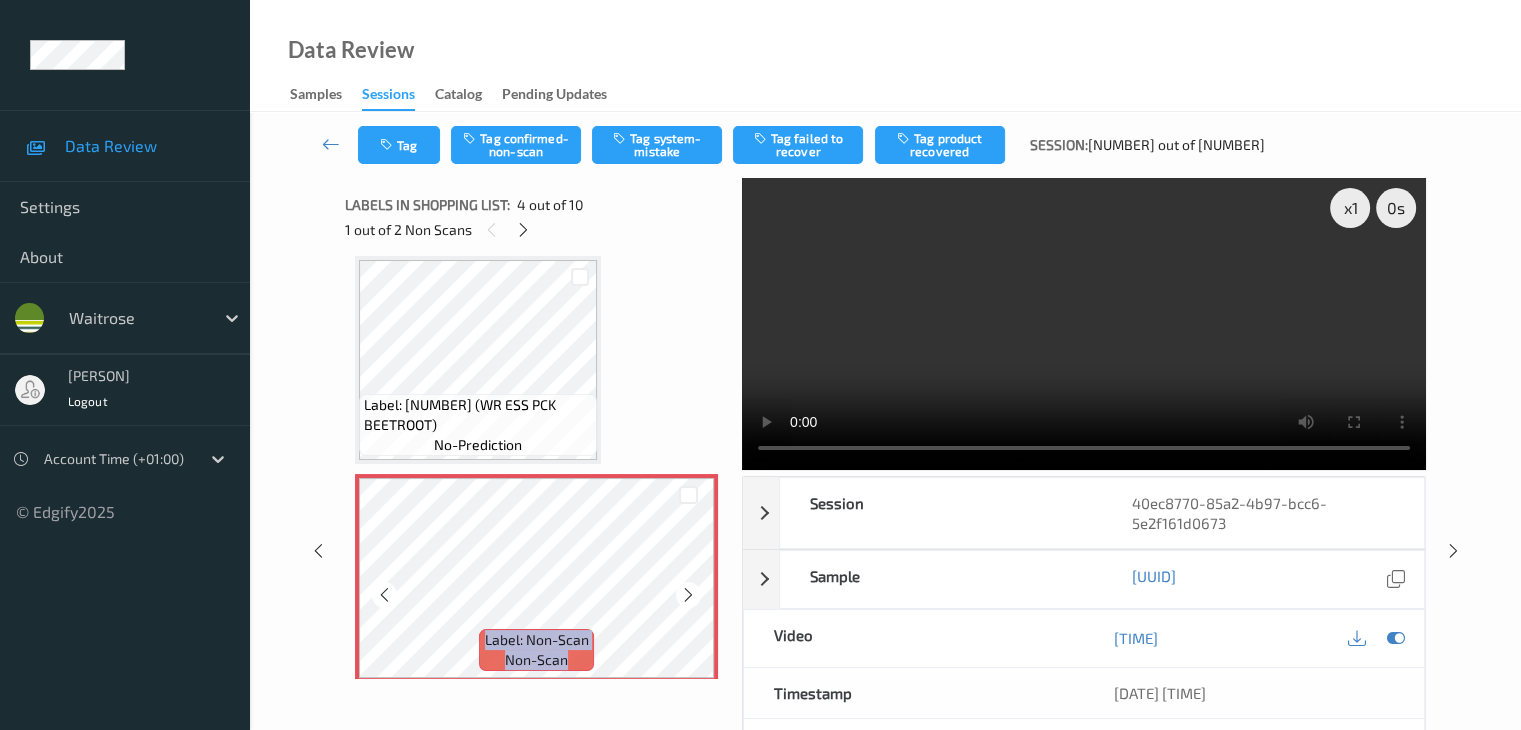 click at bounding box center [688, 595] 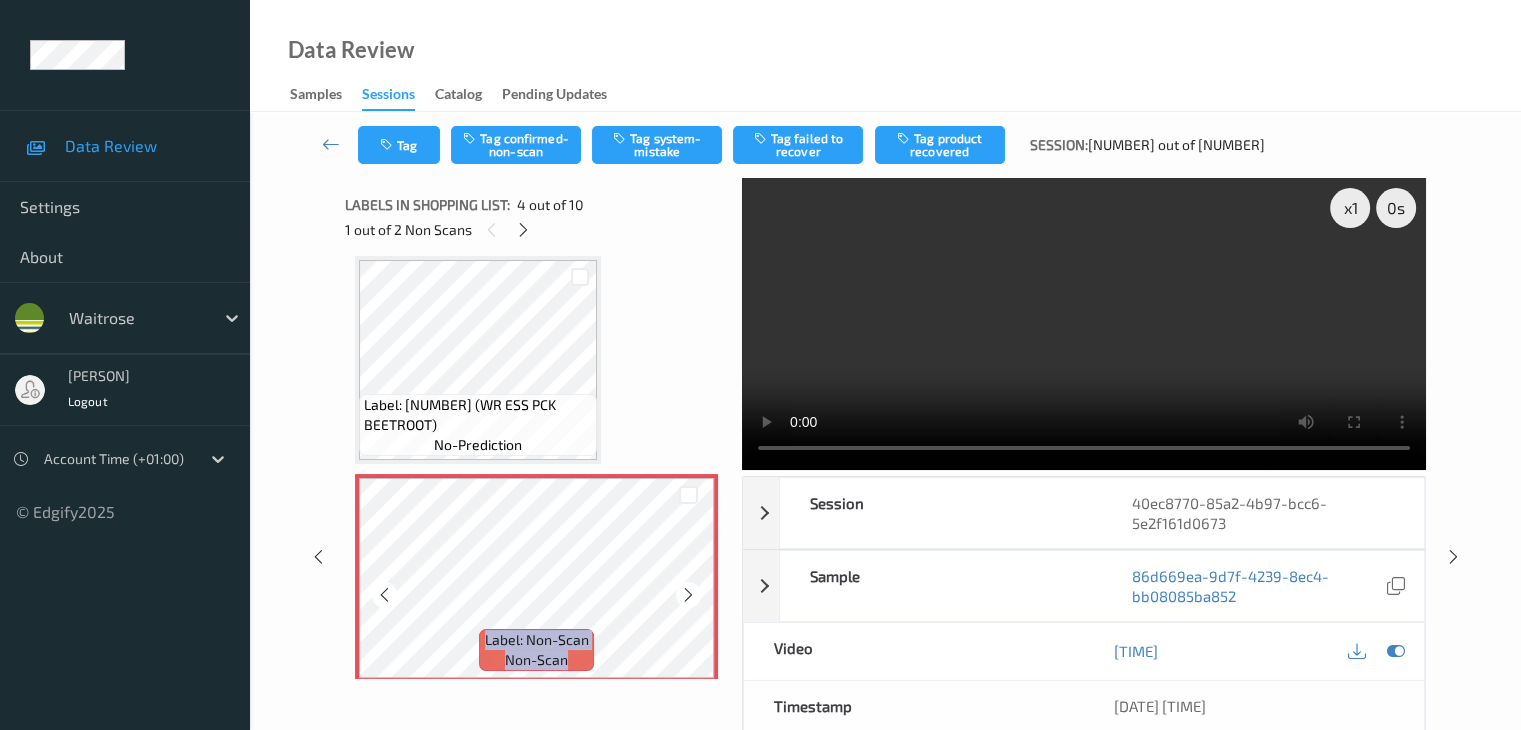 click at bounding box center [688, 595] 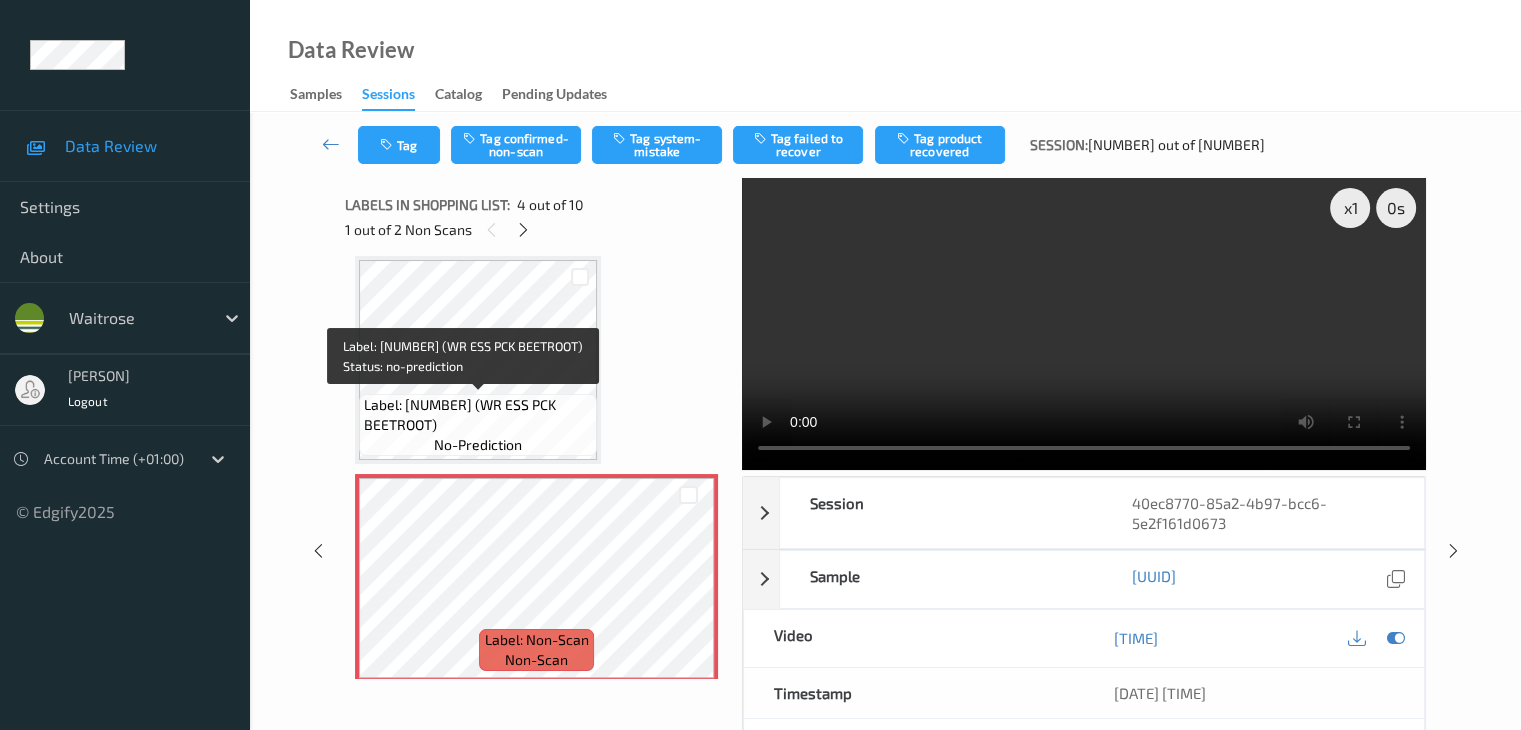 click on "Label: 5000169213766 (WR ESS PCK BEETROOT)" at bounding box center [478, 415] 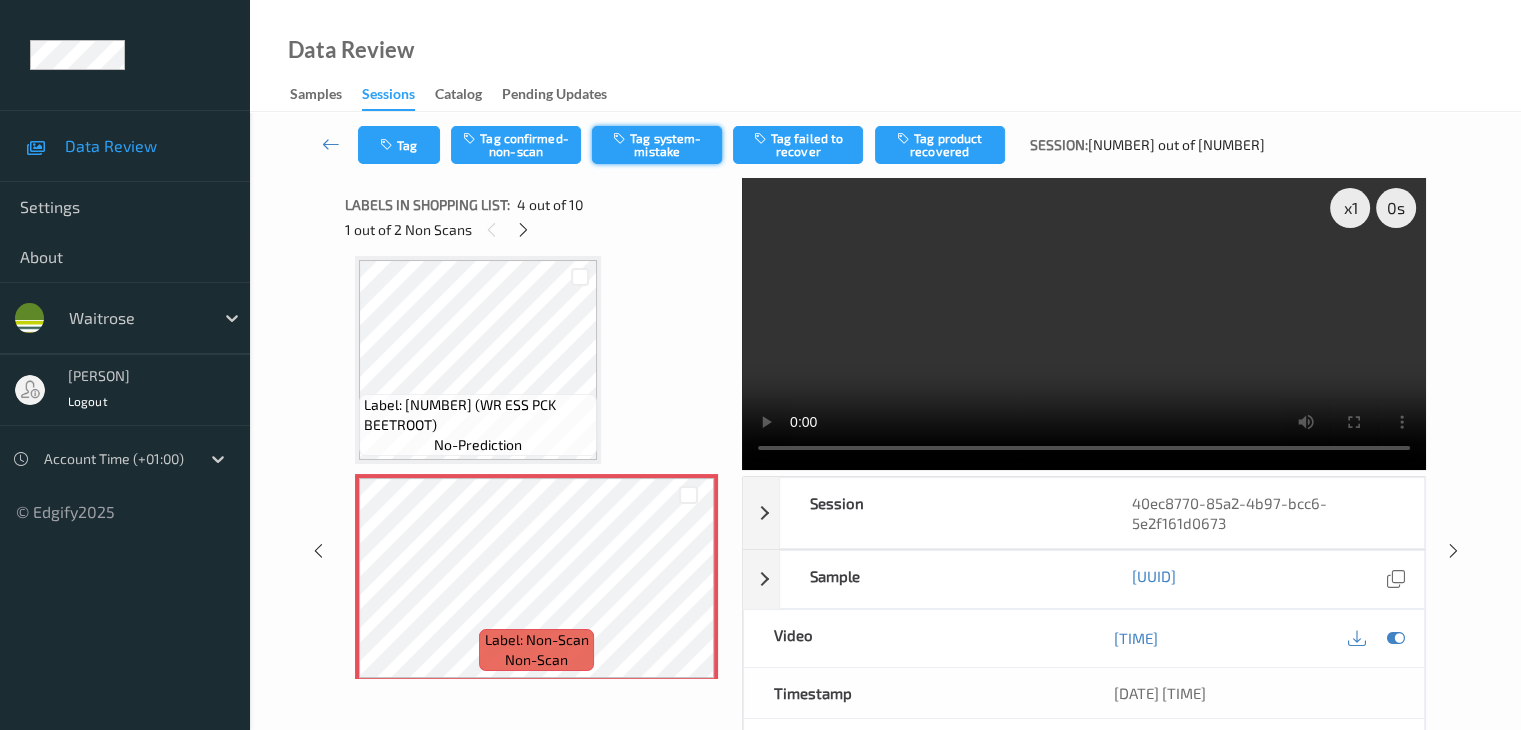 click on "Tag   system-mistake" at bounding box center [657, 145] 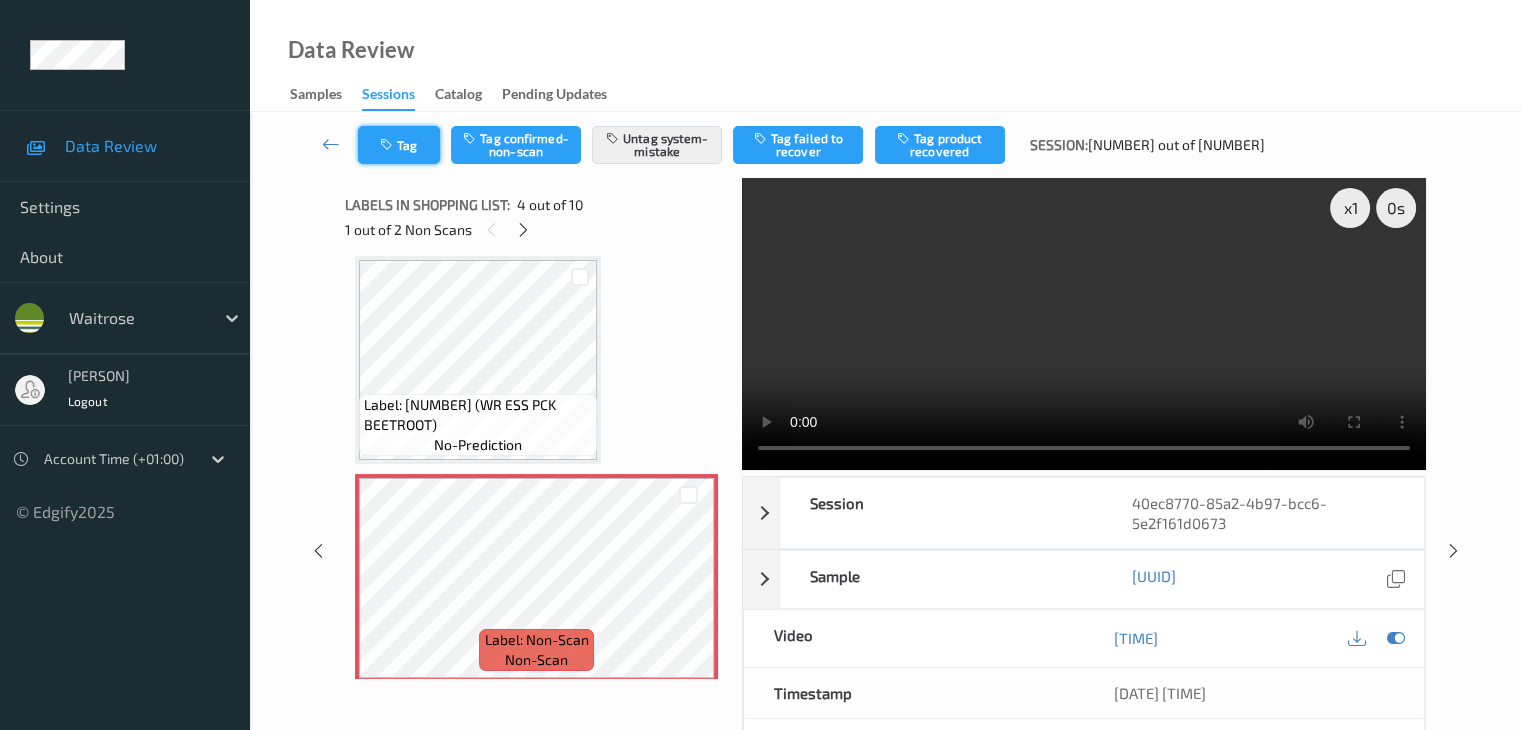 click on "Tag" at bounding box center (399, 145) 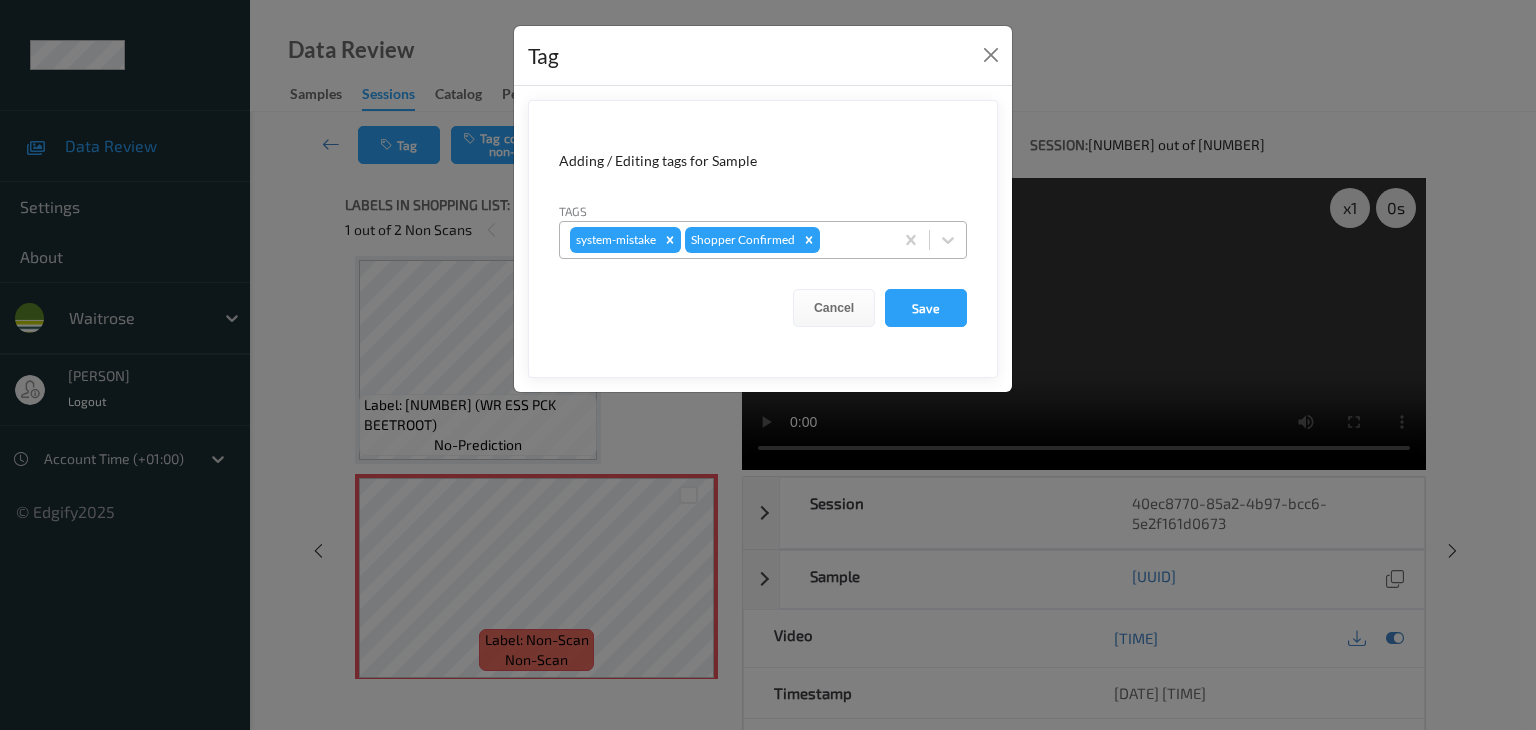click at bounding box center [853, 240] 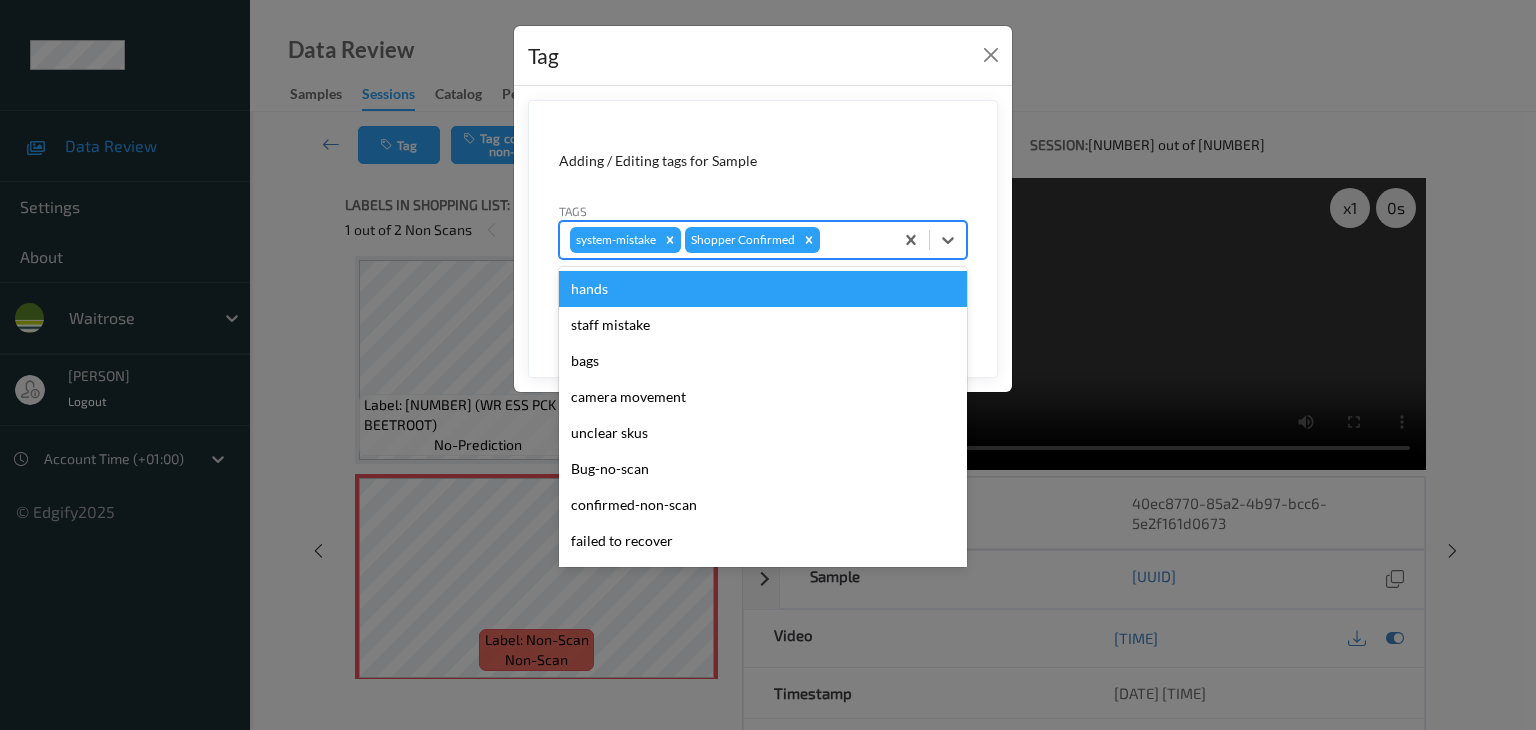 type on "u" 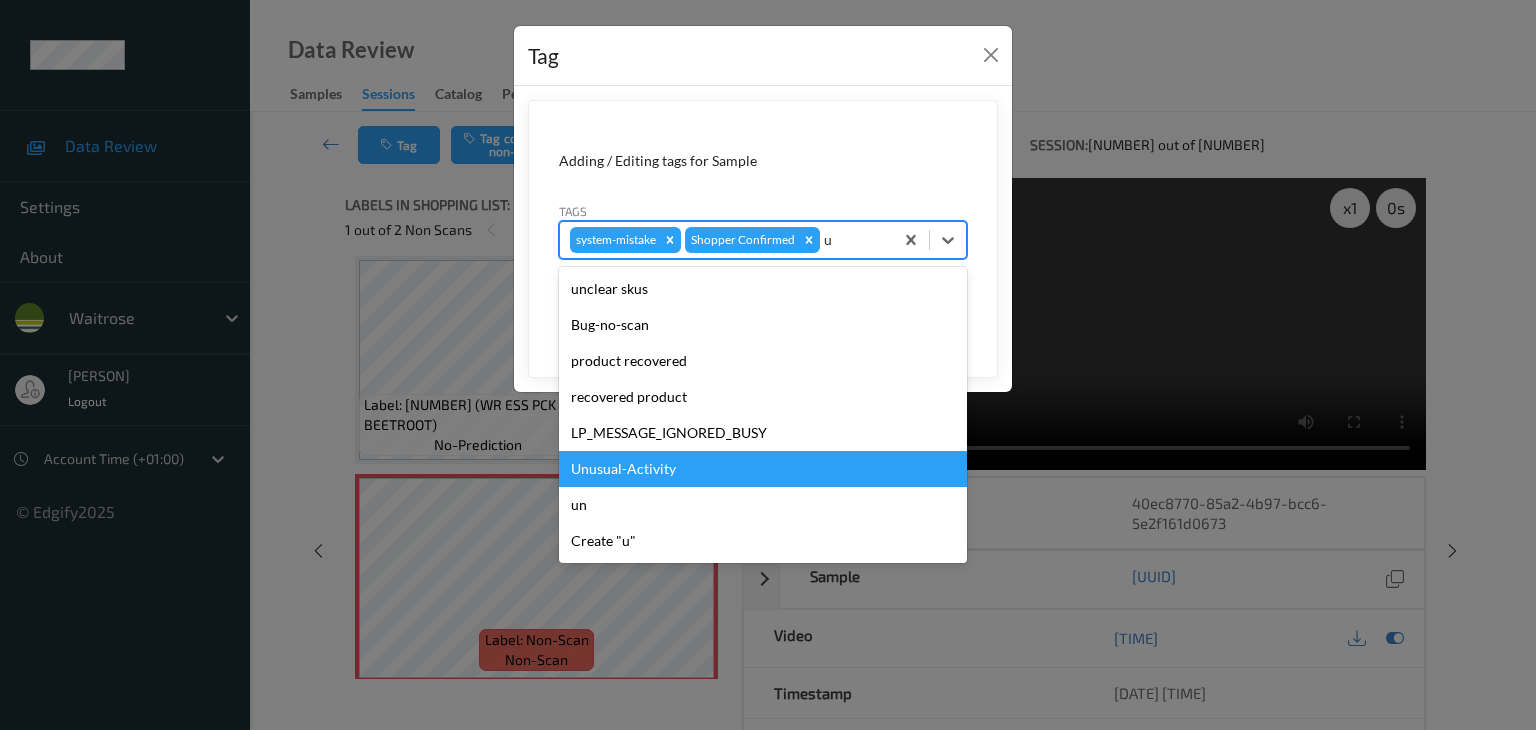 click on "Unusual-Activity" at bounding box center (763, 469) 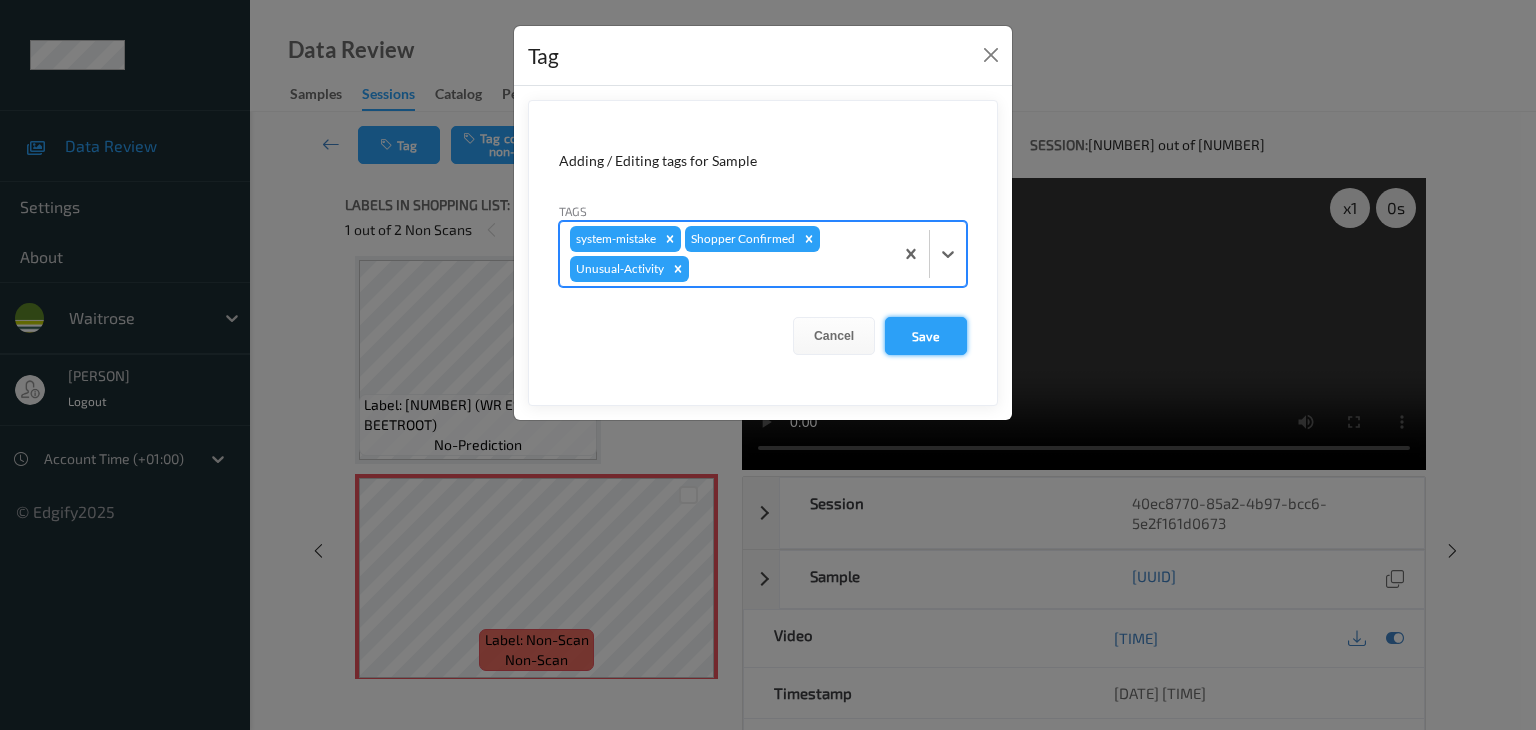click on "Save" at bounding box center (926, 336) 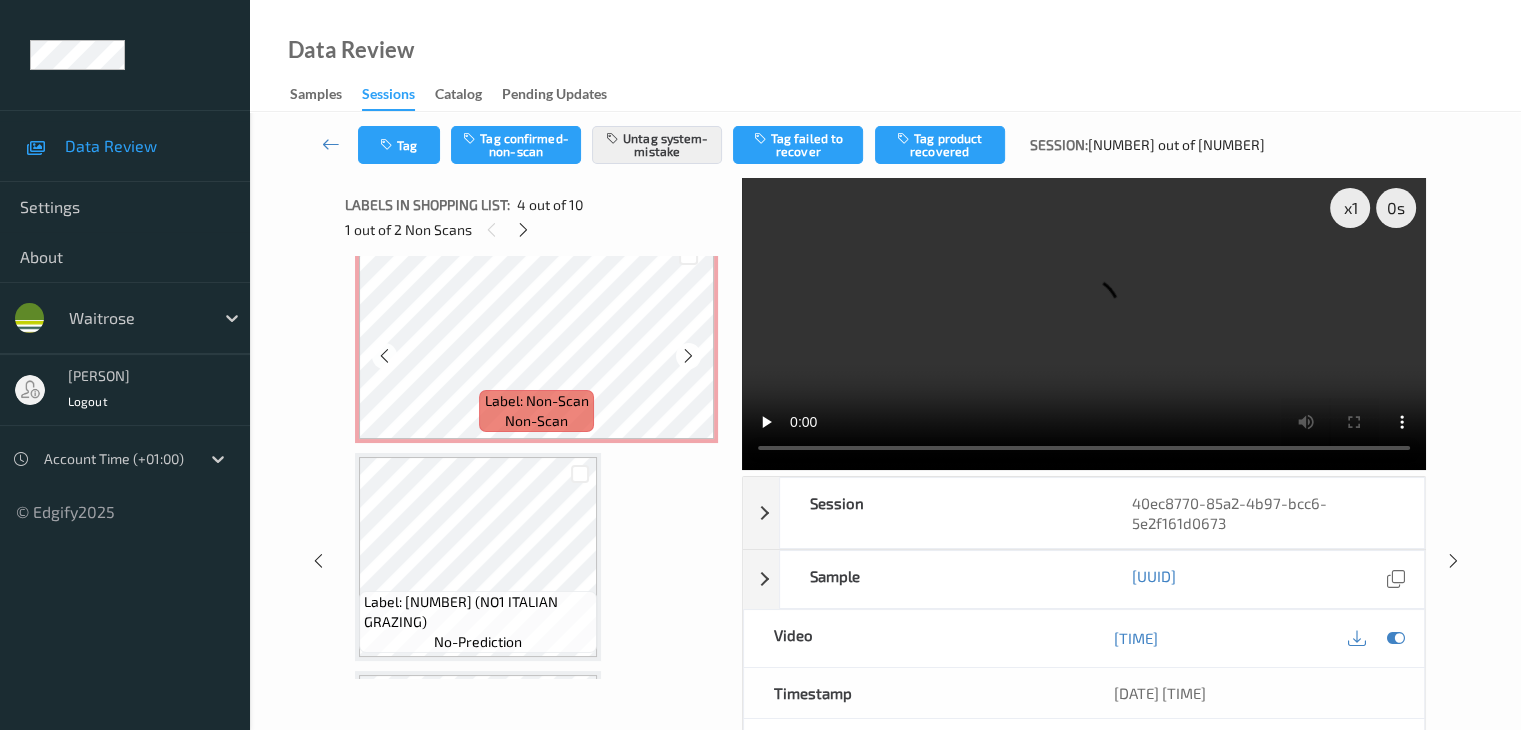 scroll, scrollTop: 1146, scrollLeft: 0, axis: vertical 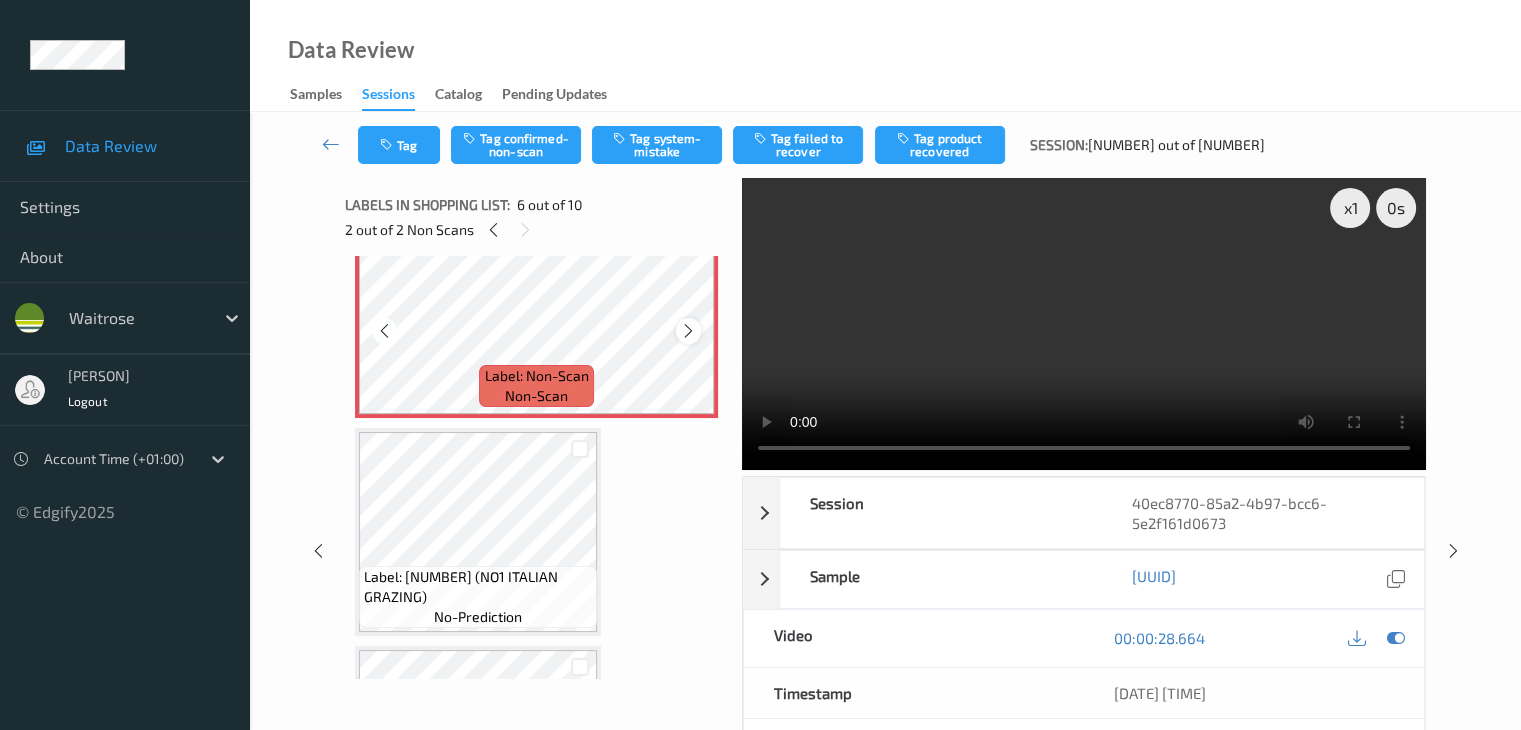 click at bounding box center (688, 331) 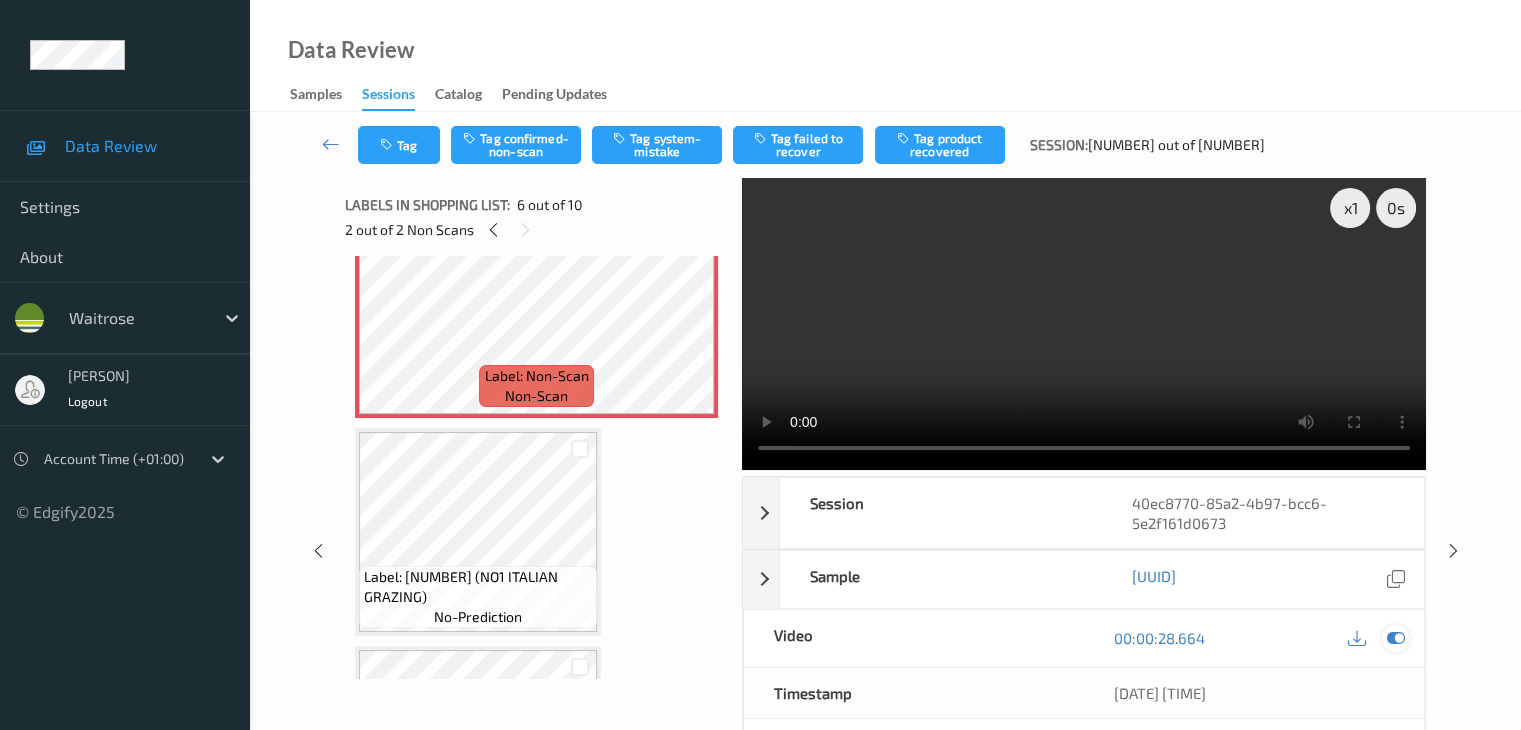 click at bounding box center (1395, 638) 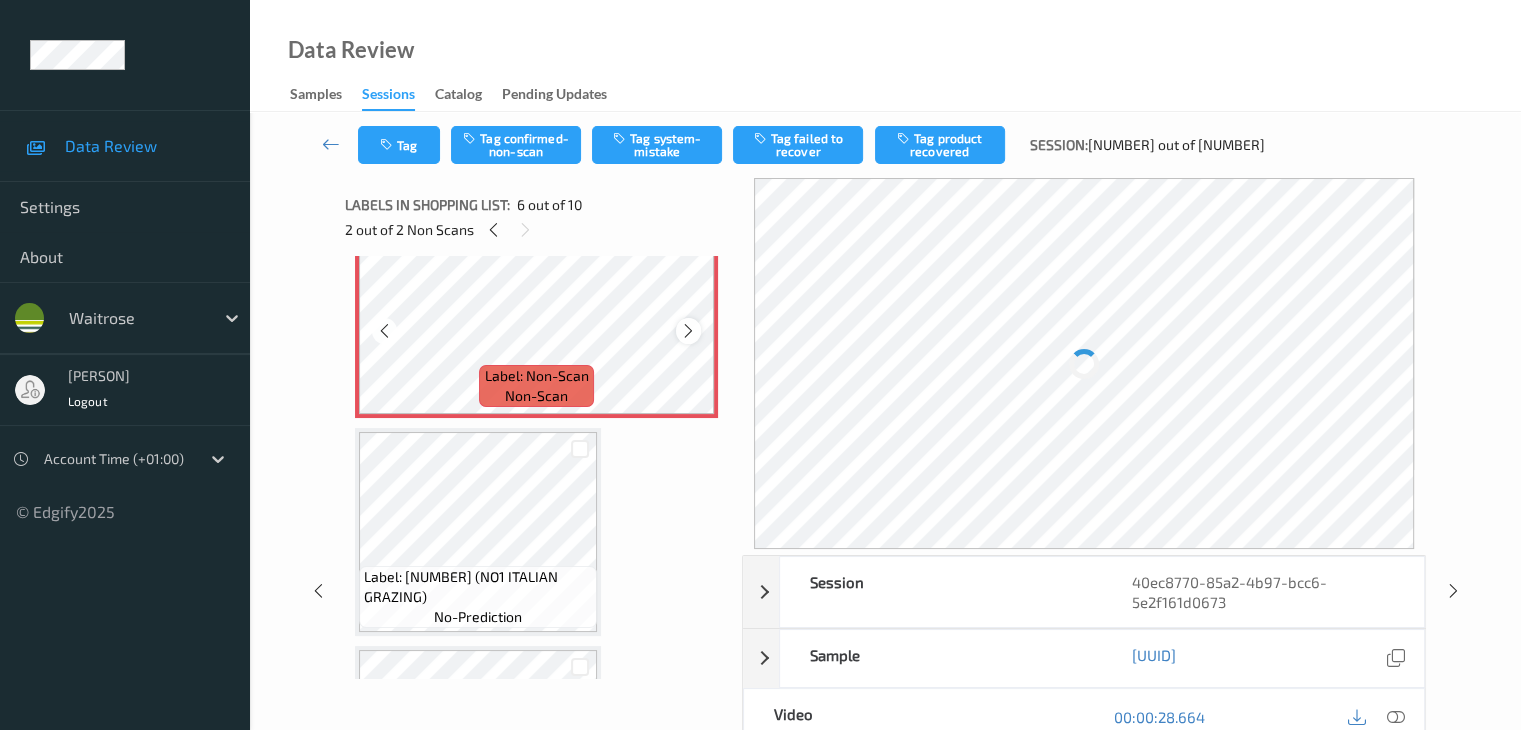 click at bounding box center [688, 331] 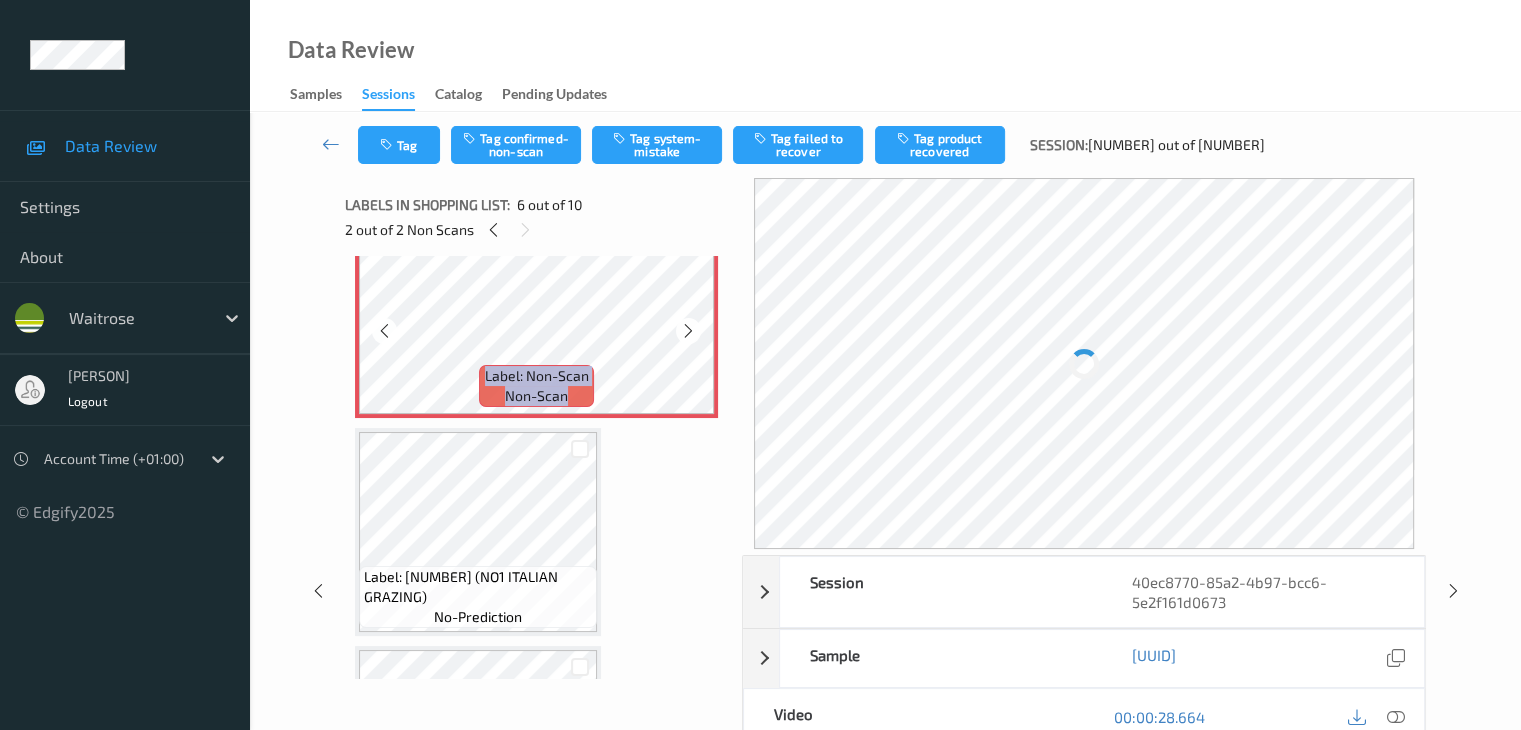 click at bounding box center (688, 331) 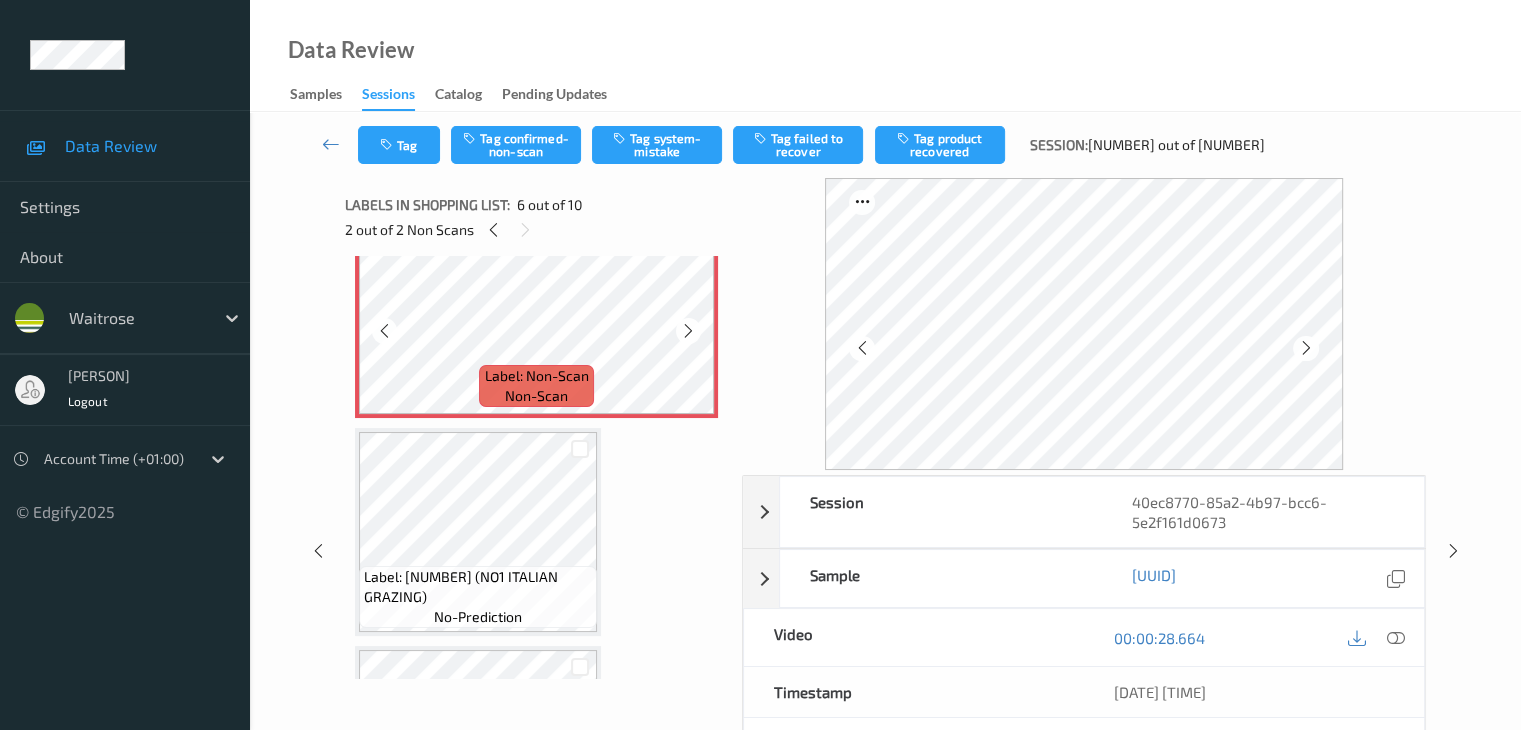 click at bounding box center (688, 331) 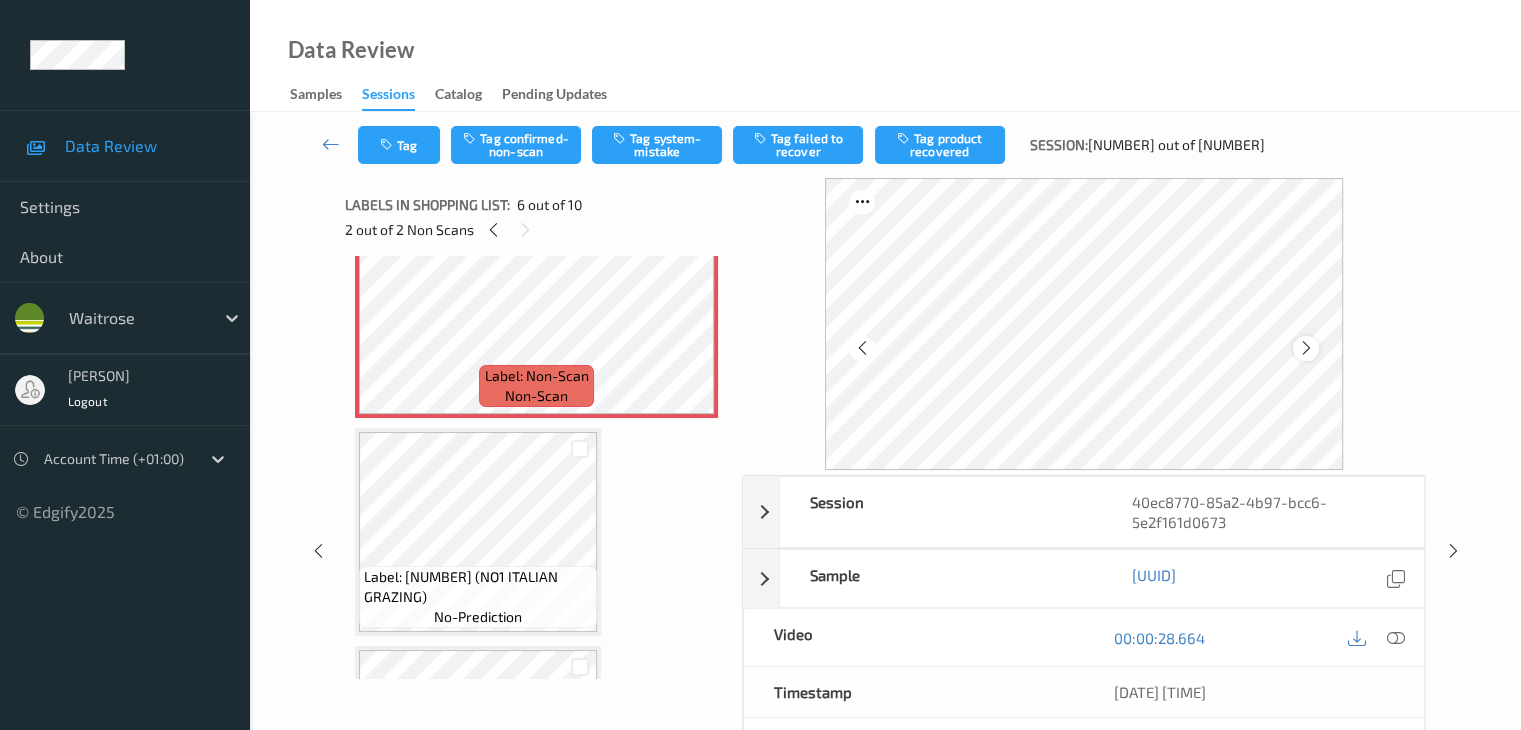 click at bounding box center (1306, 348) 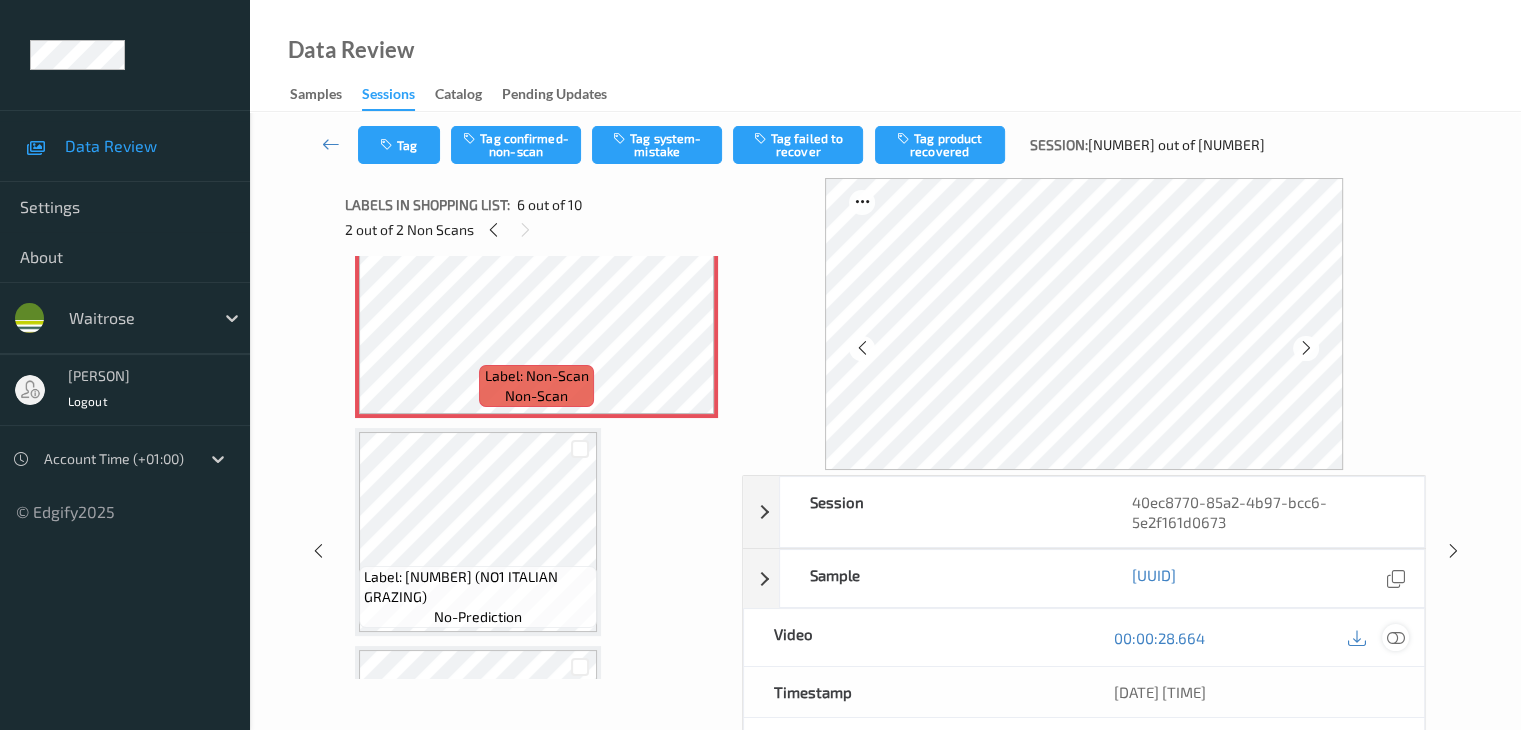 click at bounding box center (1395, 638) 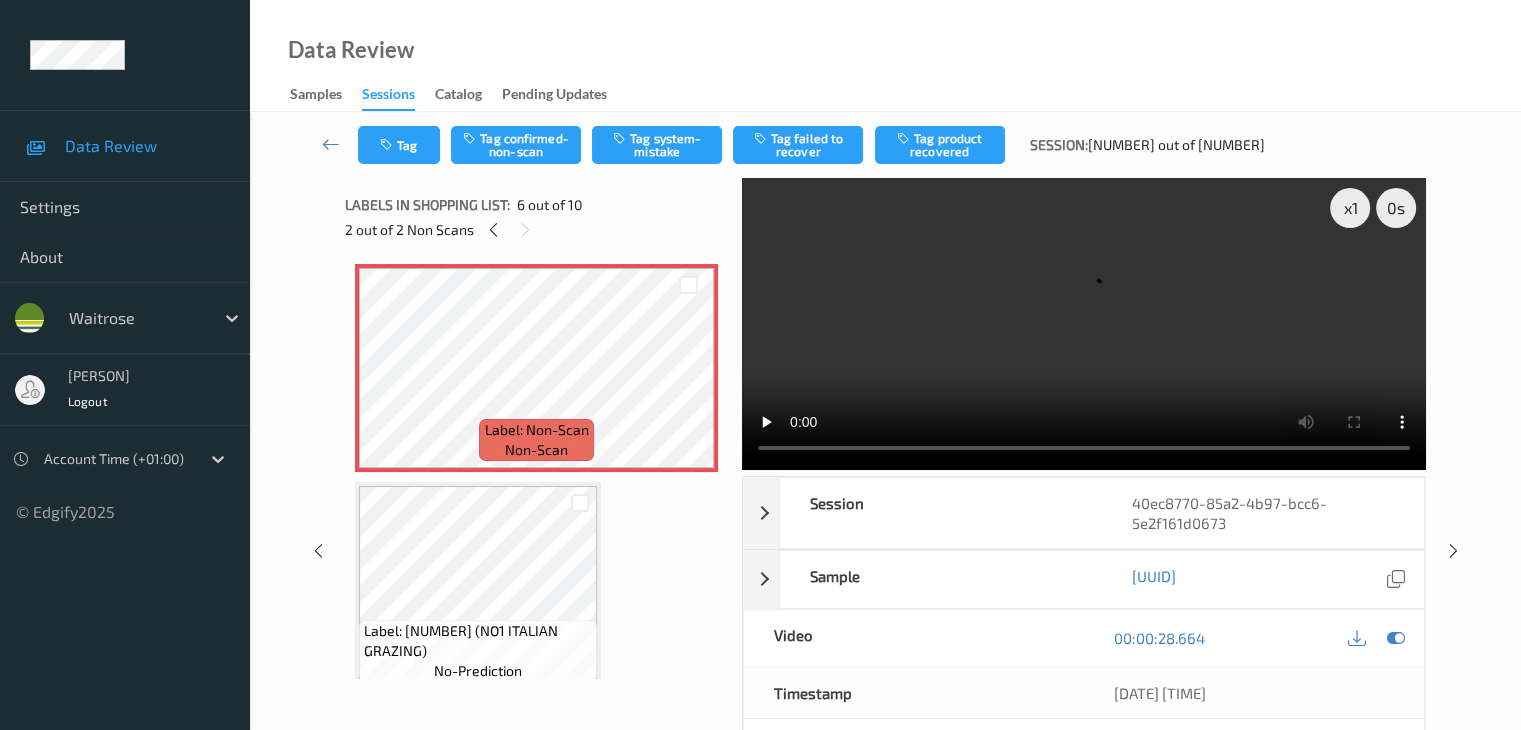 scroll, scrollTop: 1046, scrollLeft: 0, axis: vertical 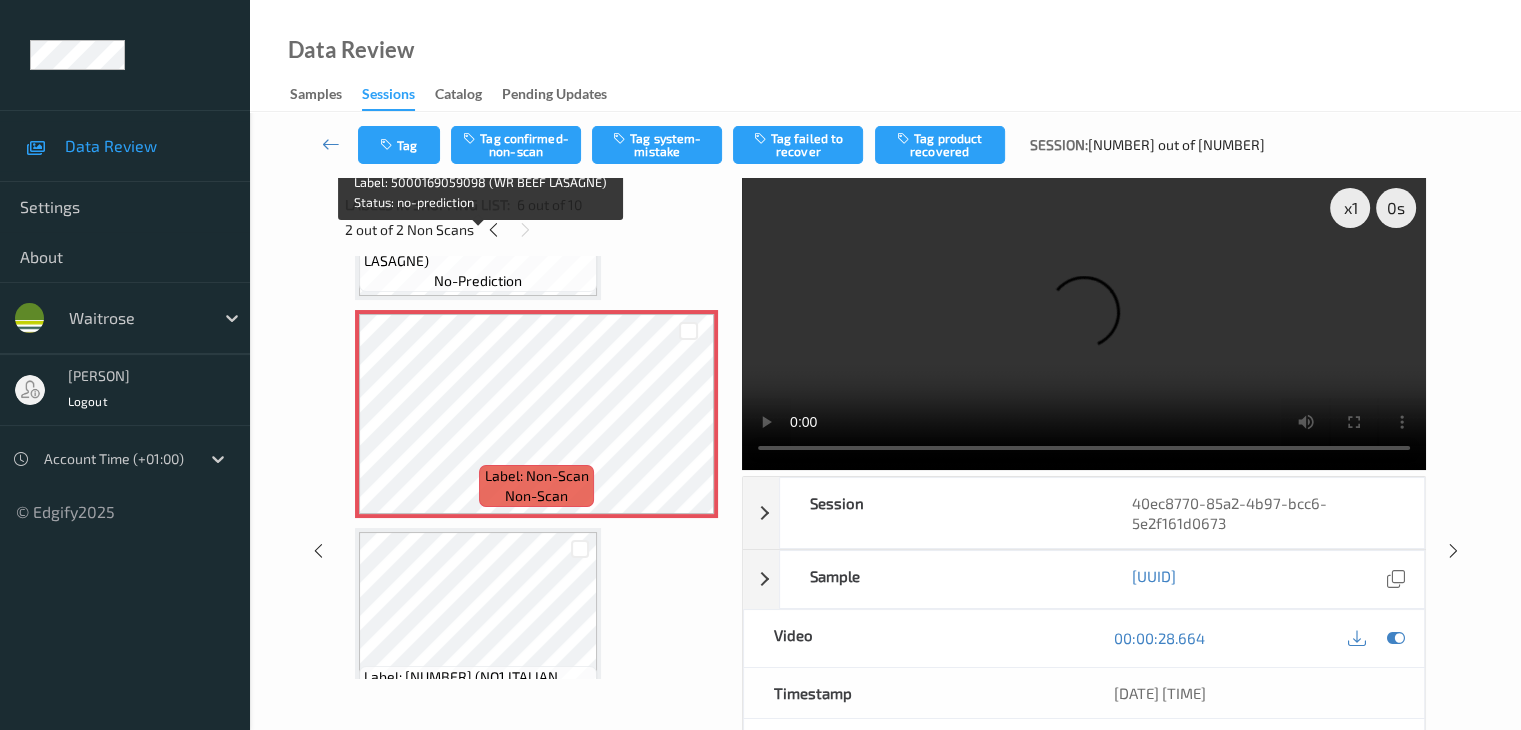 click on "Label: 5000169059098 (WR BEEF LASAGNE) no-prediction" at bounding box center (478, 261) 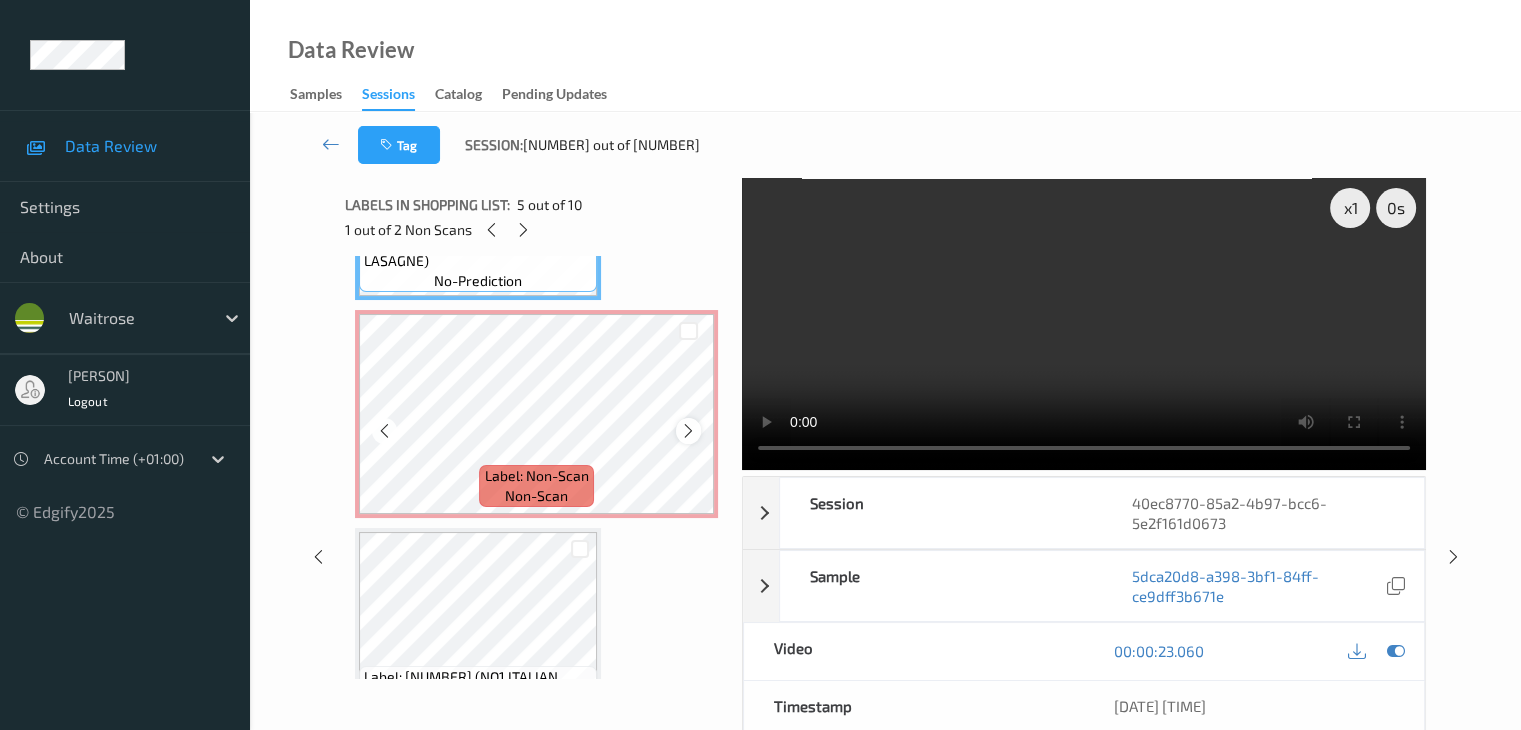 click at bounding box center (688, 431) 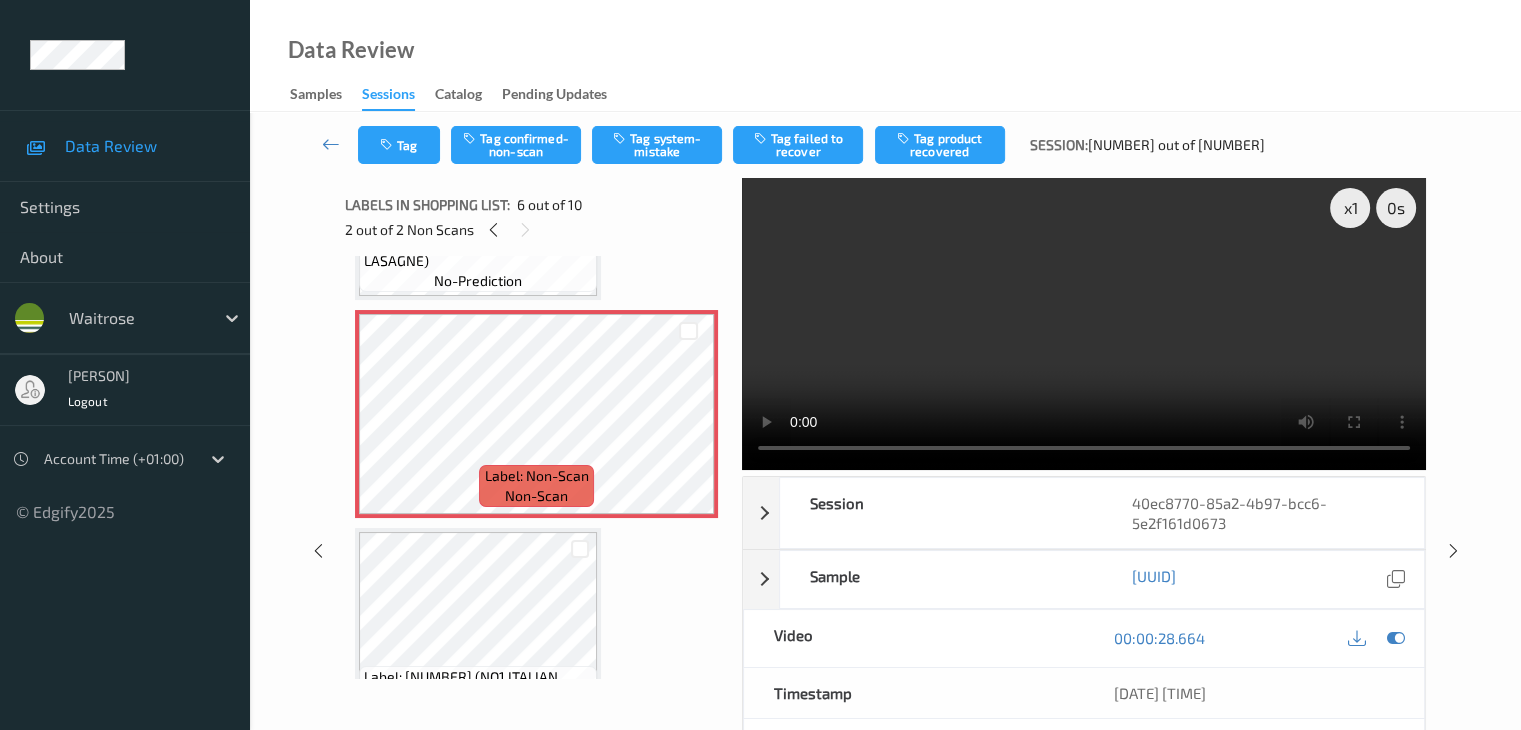 click on "Tag Tag   confirmed-non-scan Tag   system-mistake Tag   failed to recover Tag   product recovered Session: 41 out of 141" at bounding box center [885, 145] 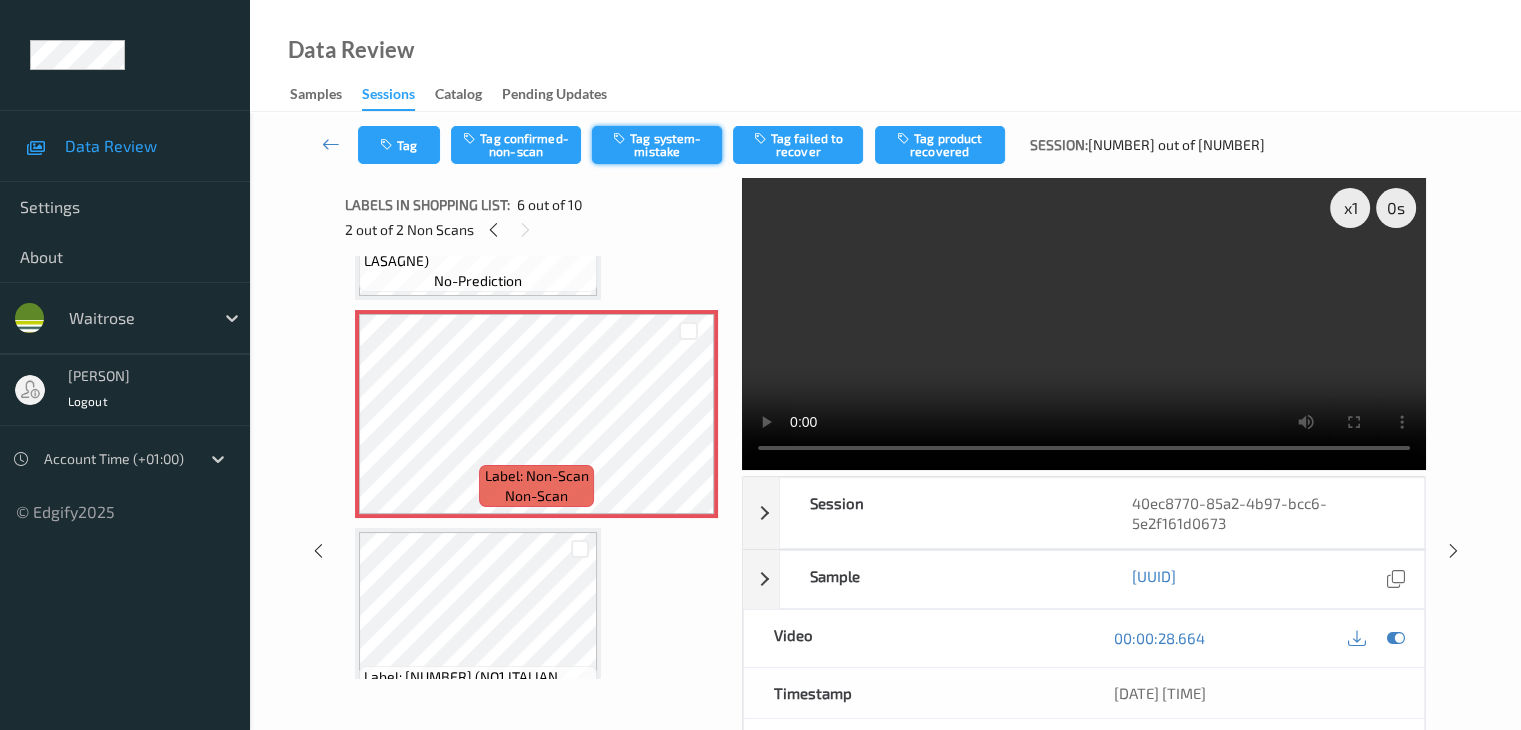 click on "Tag   system-mistake" at bounding box center [657, 145] 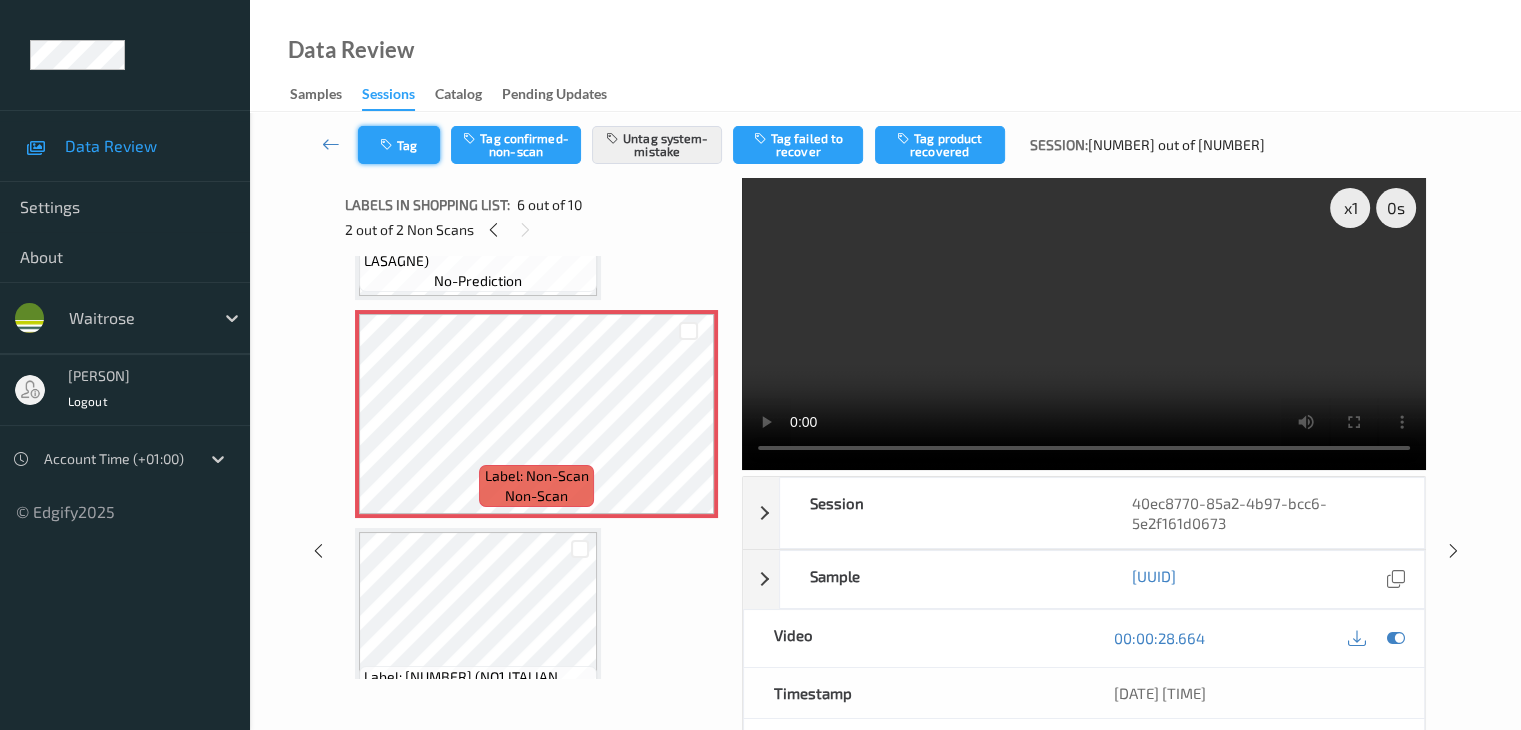 click on "Tag" at bounding box center [399, 145] 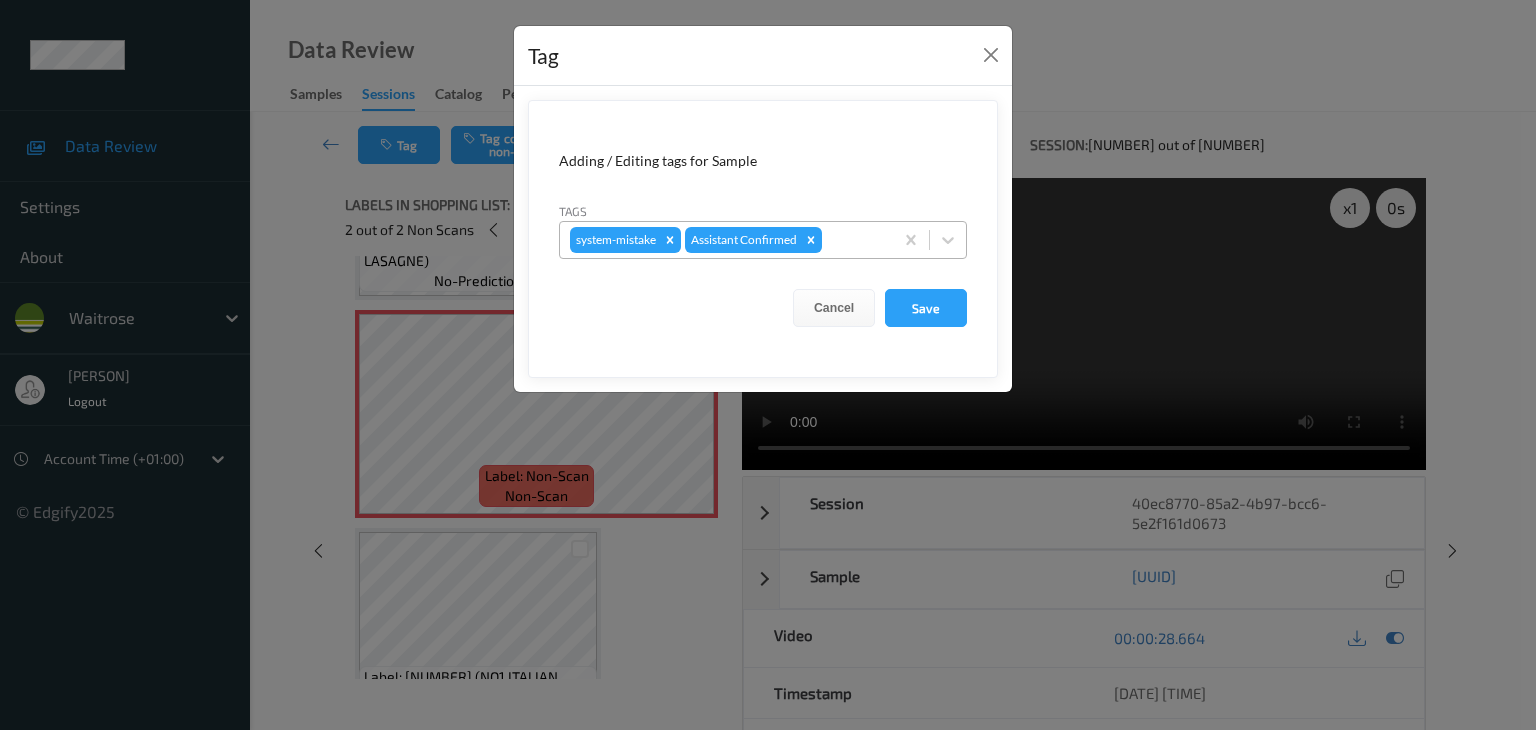 click at bounding box center [854, 240] 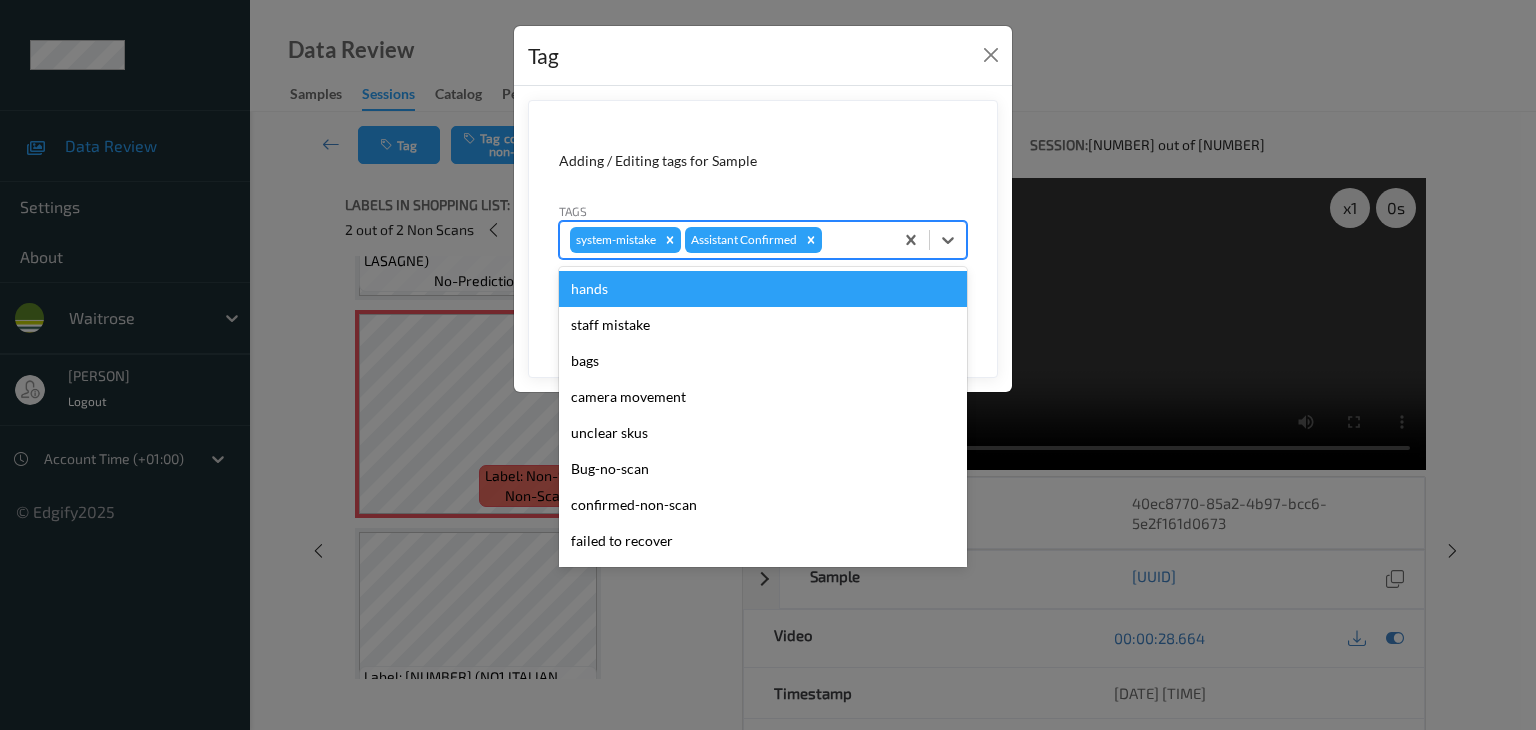 type on "u" 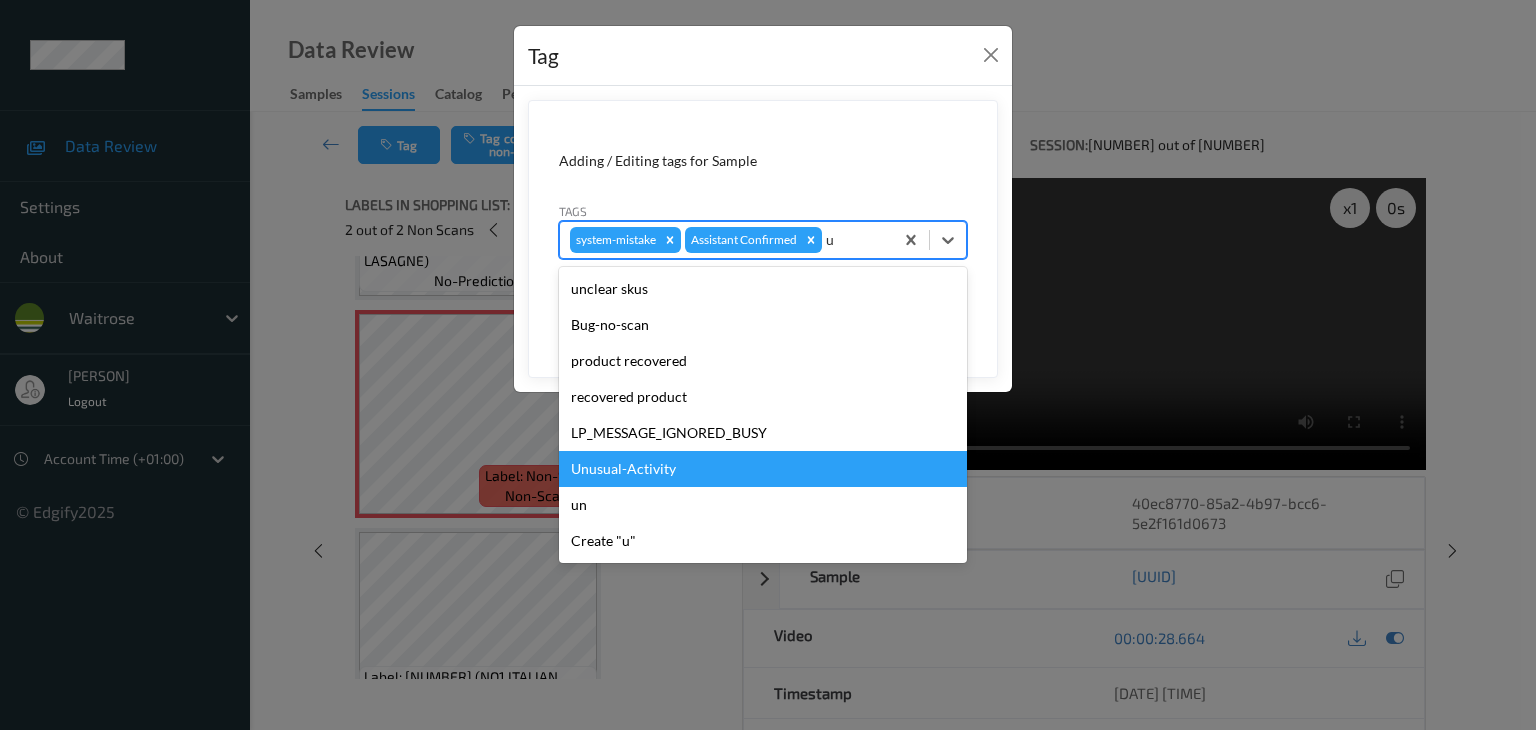 click on "Unusual-Activity" at bounding box center [763, 469] 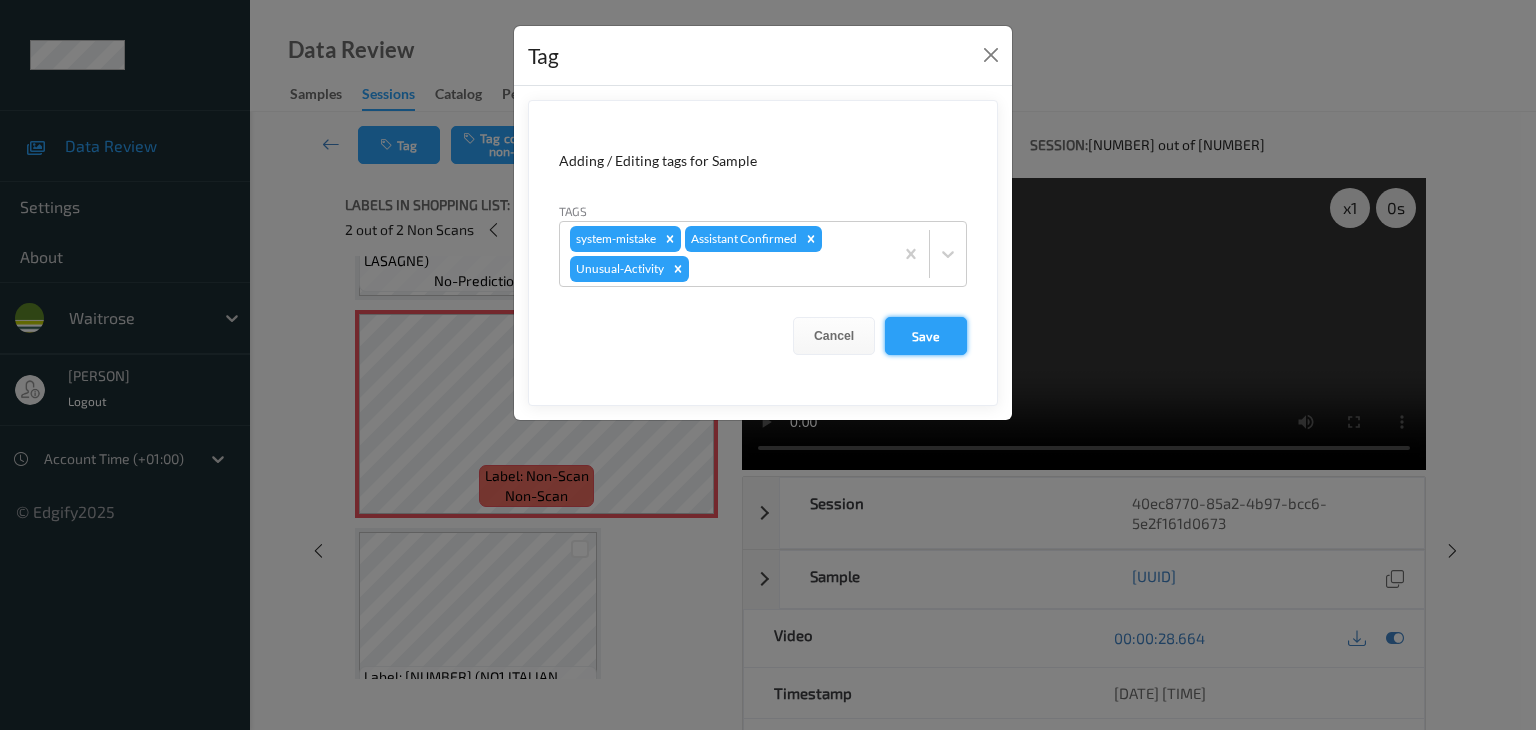 click on "Save" at bounding box center (926, 336) 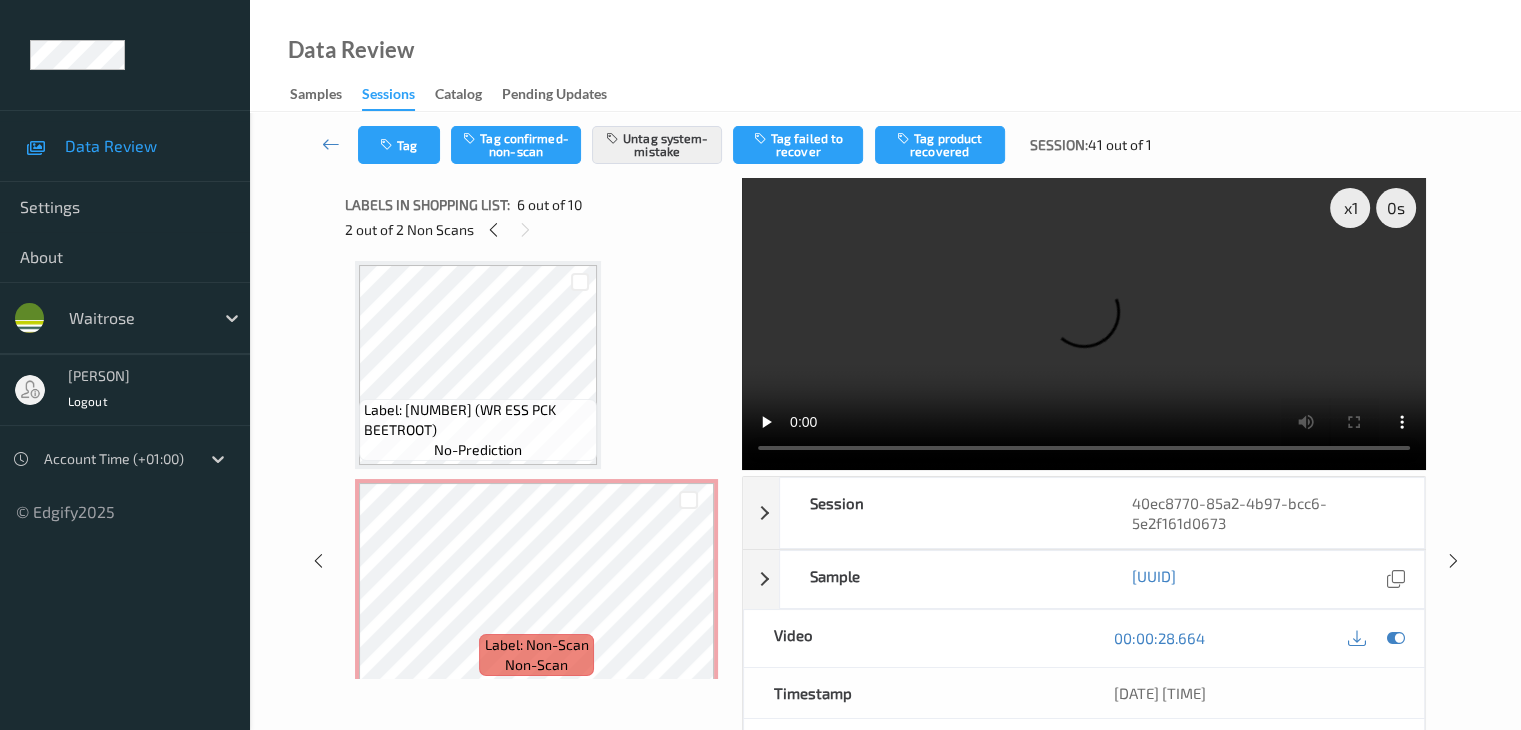 scroll, scrollTop: 346, scrollLeft: 0, axis: vertical 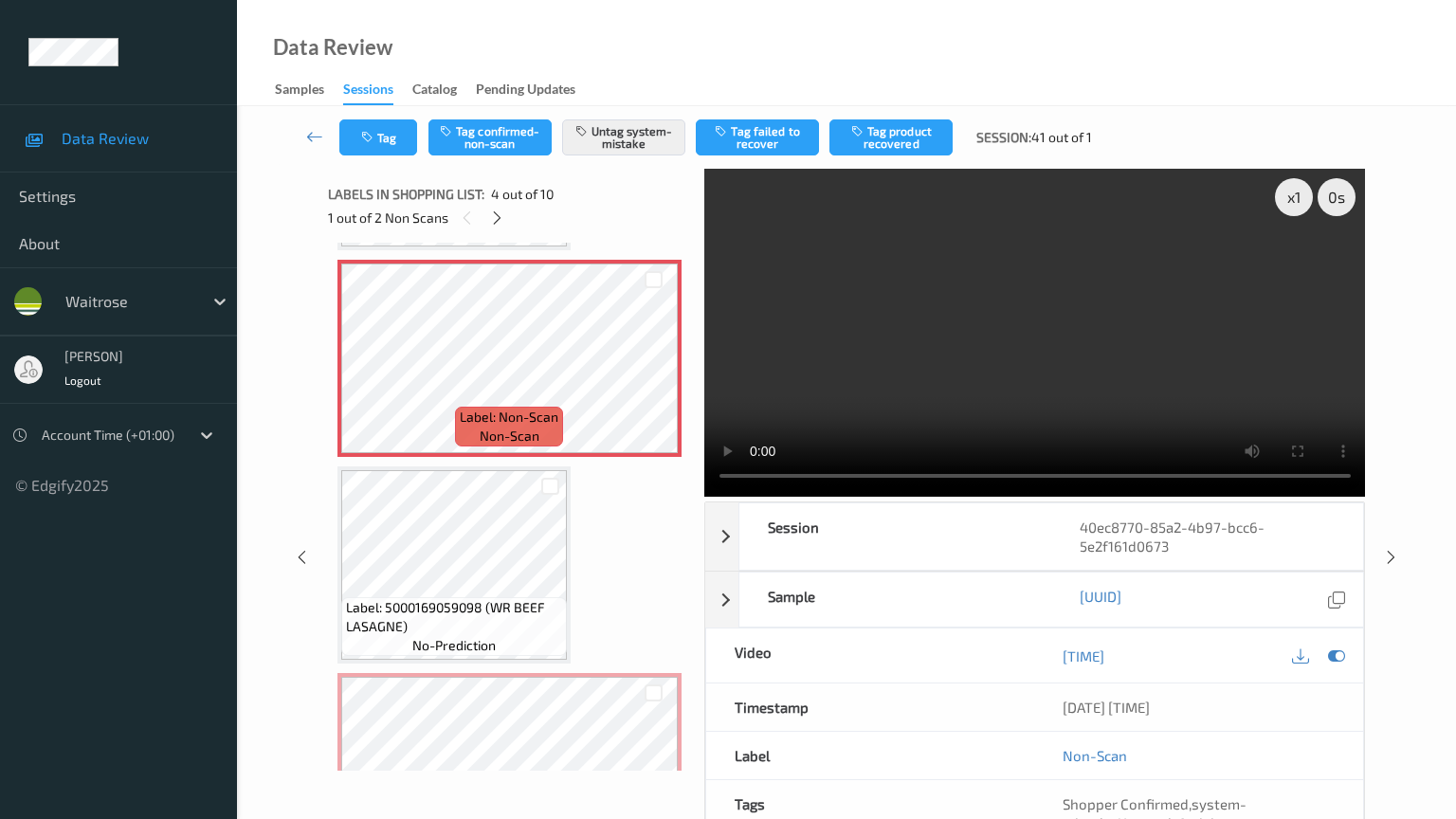 type 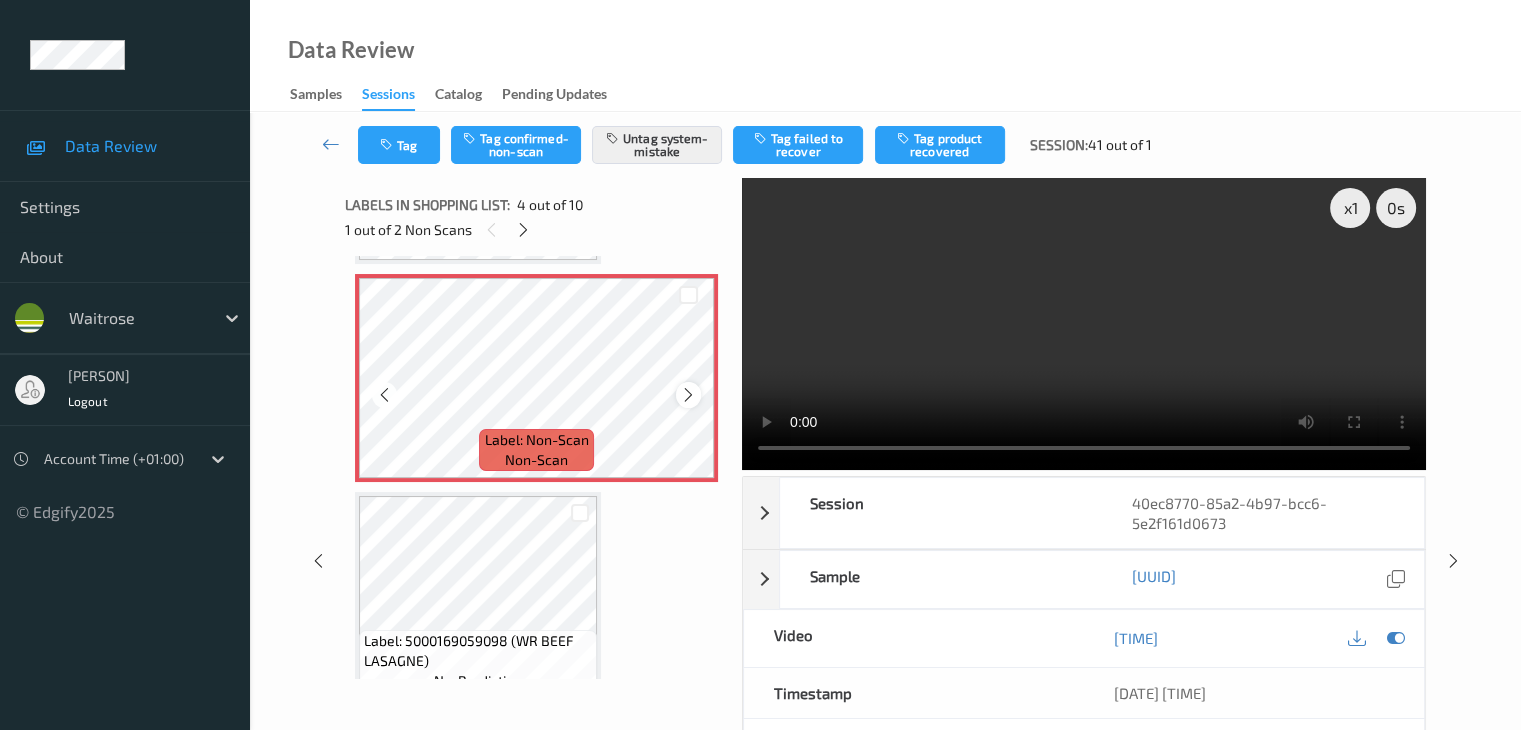 click at bounding box center (688, 395) 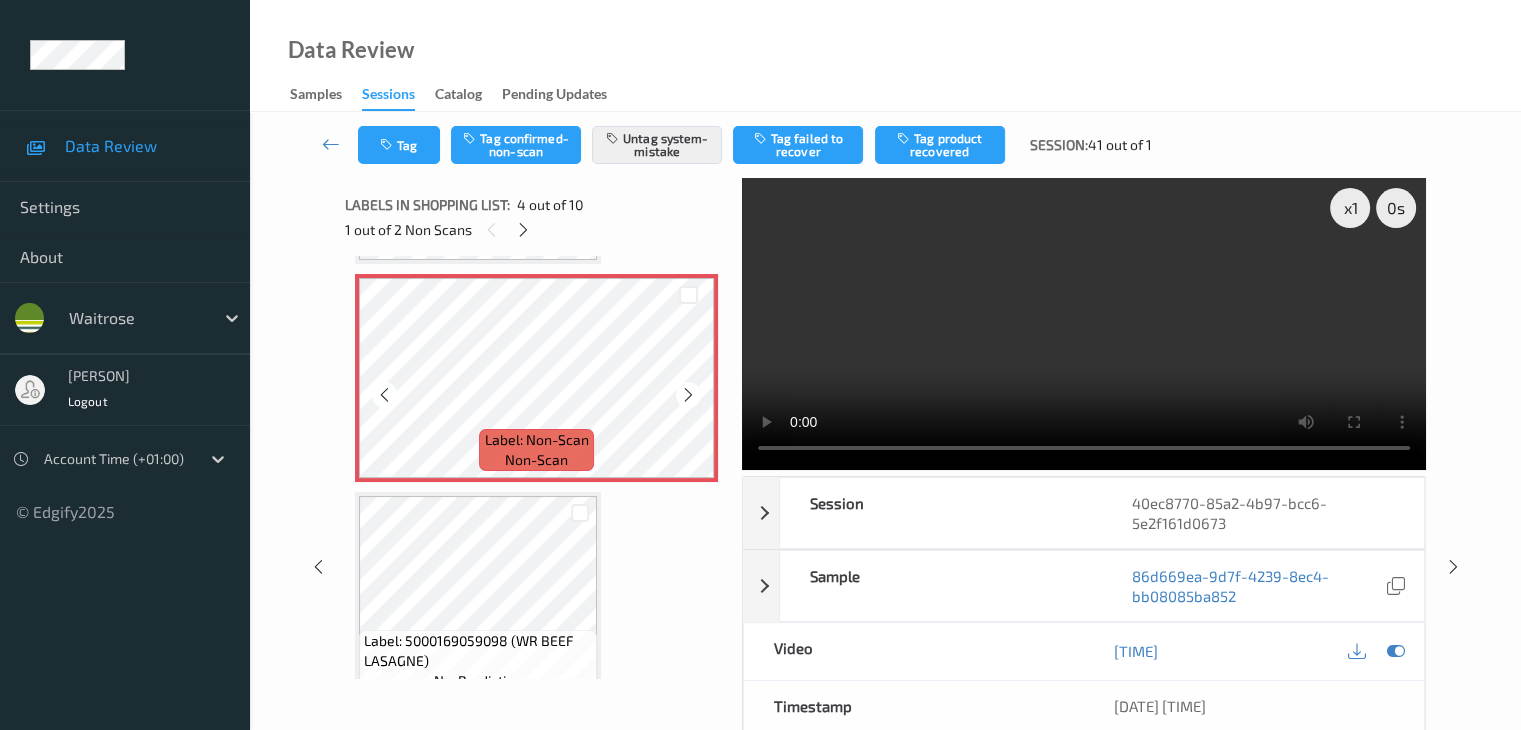 click at bounding box center [688, 395] 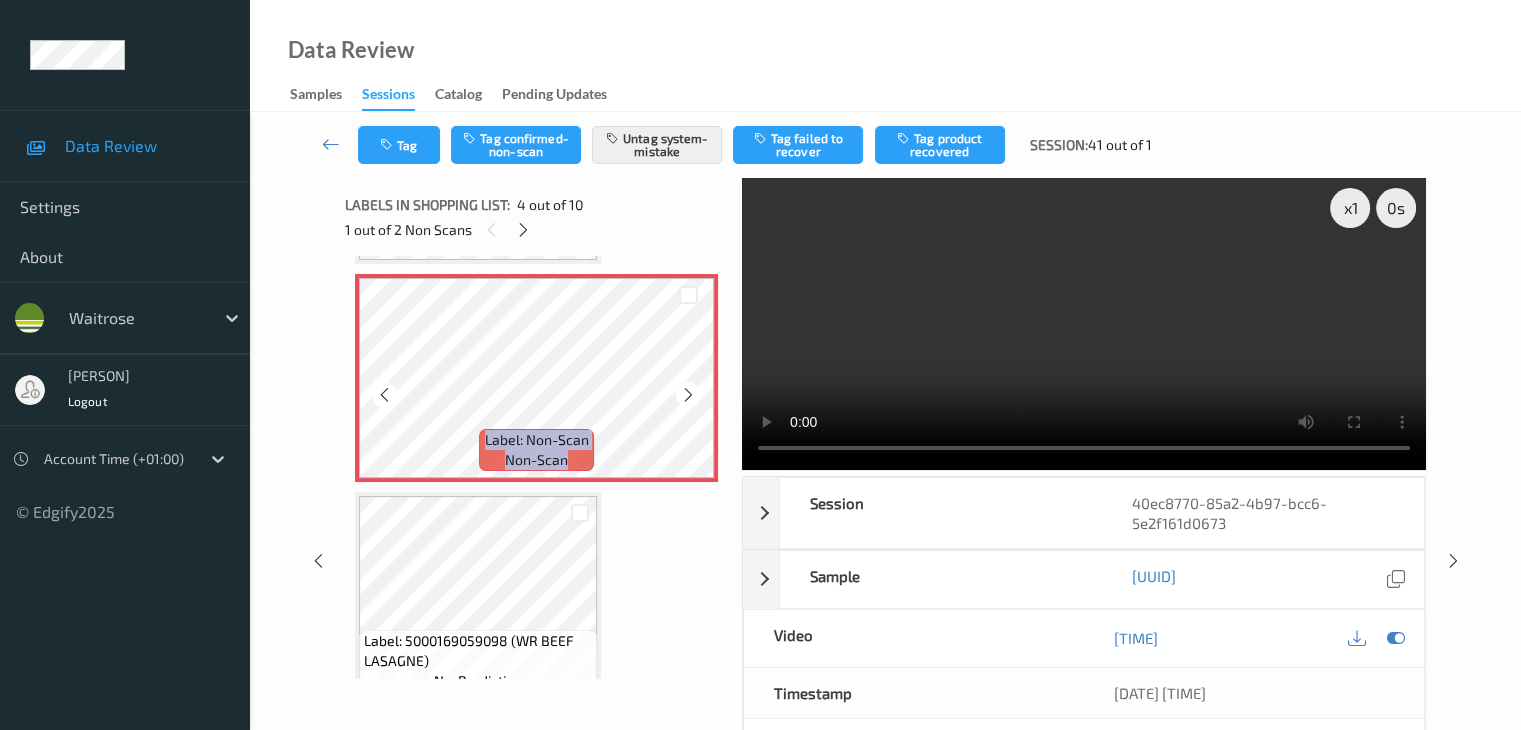 click at bounding box center (688, 395) 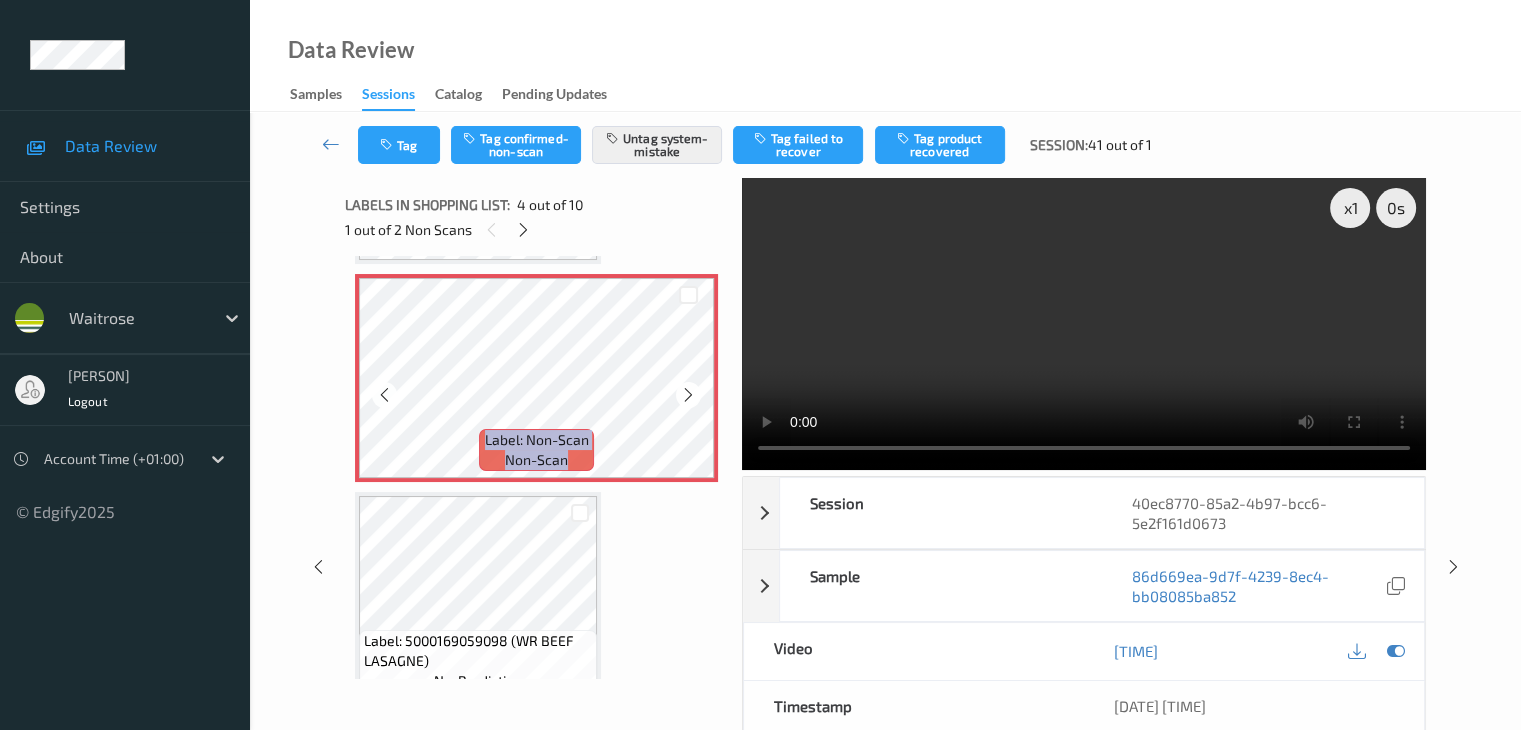 click at bounding box center (688, 395) 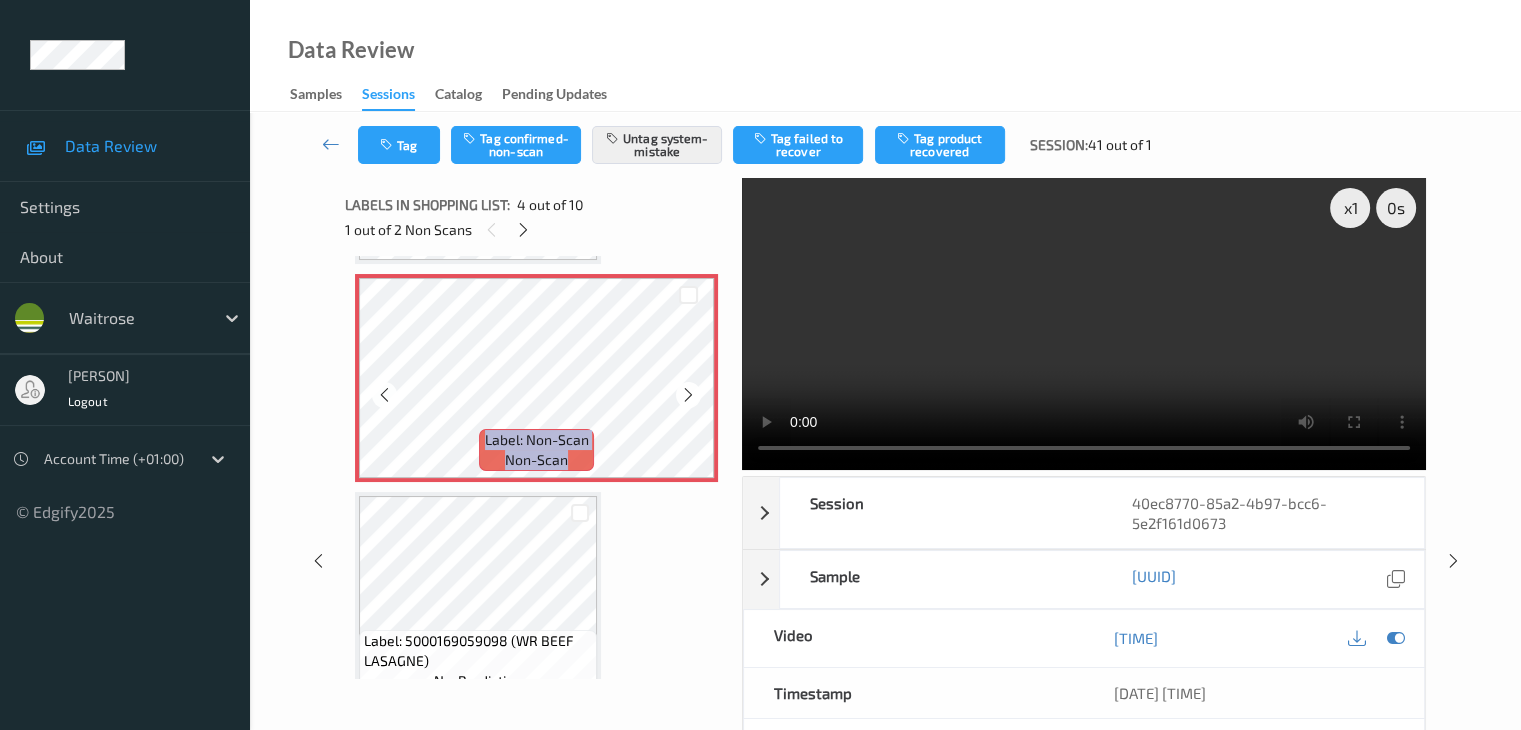click at bounding box center (688, 395) 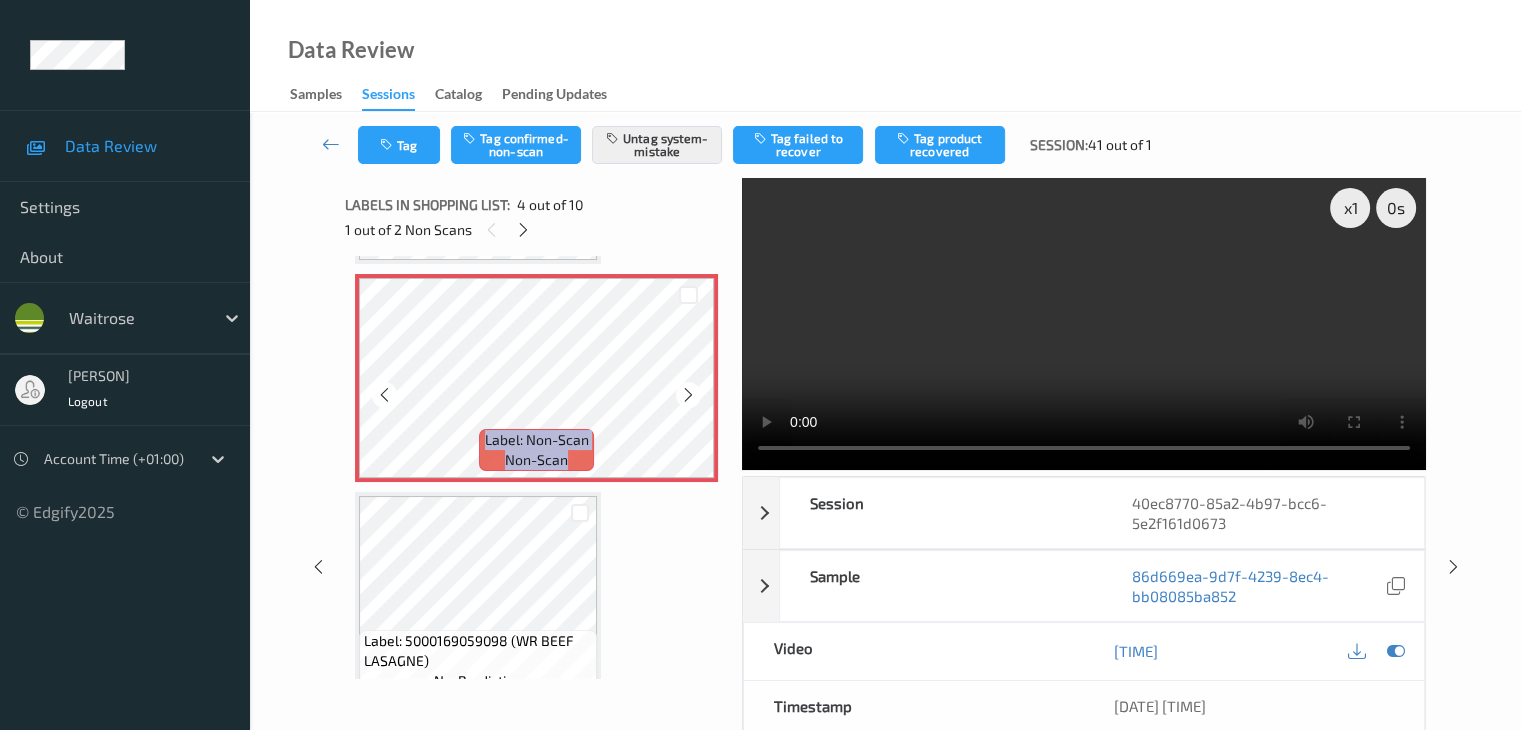 click at bounding box center (688, 395) 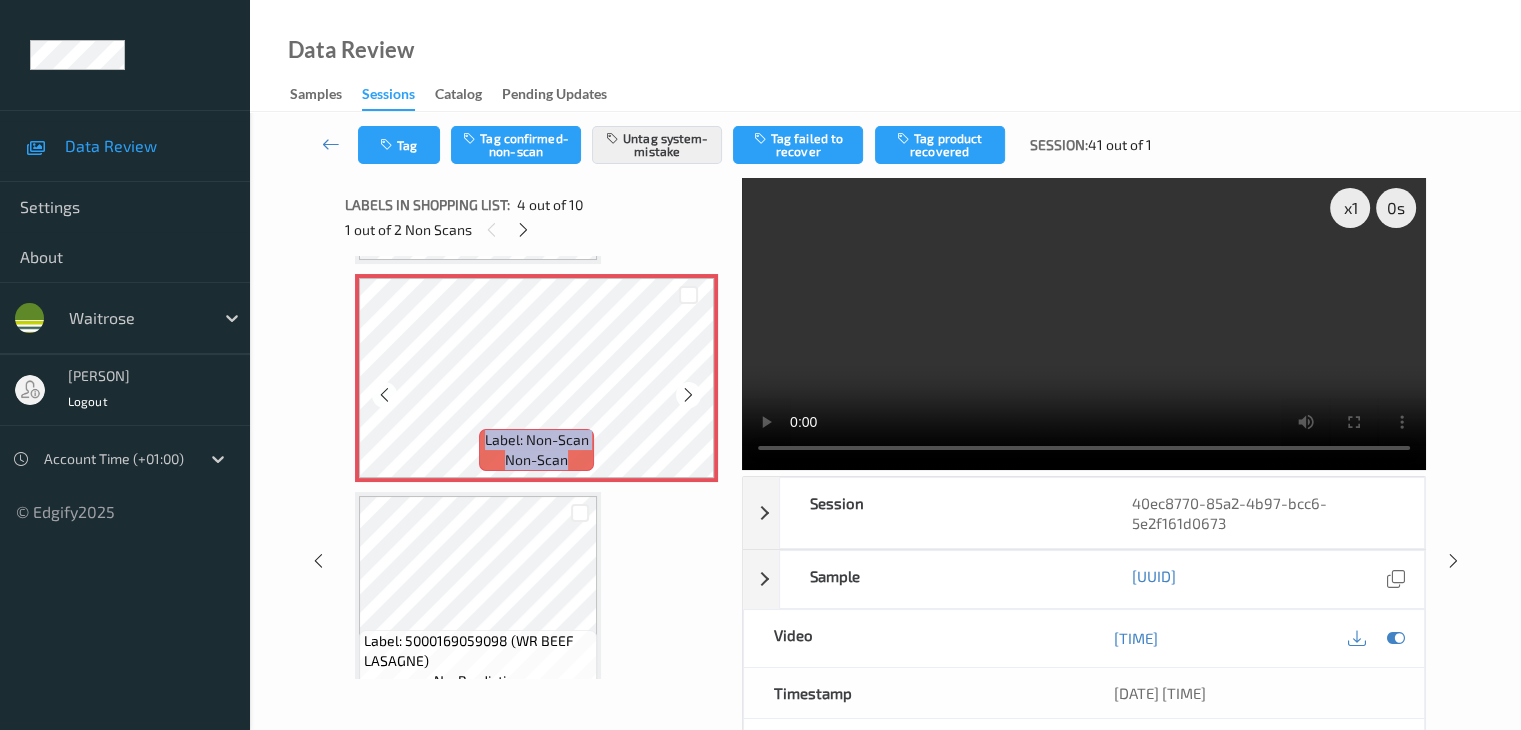 click at bounding box center [688, 395] 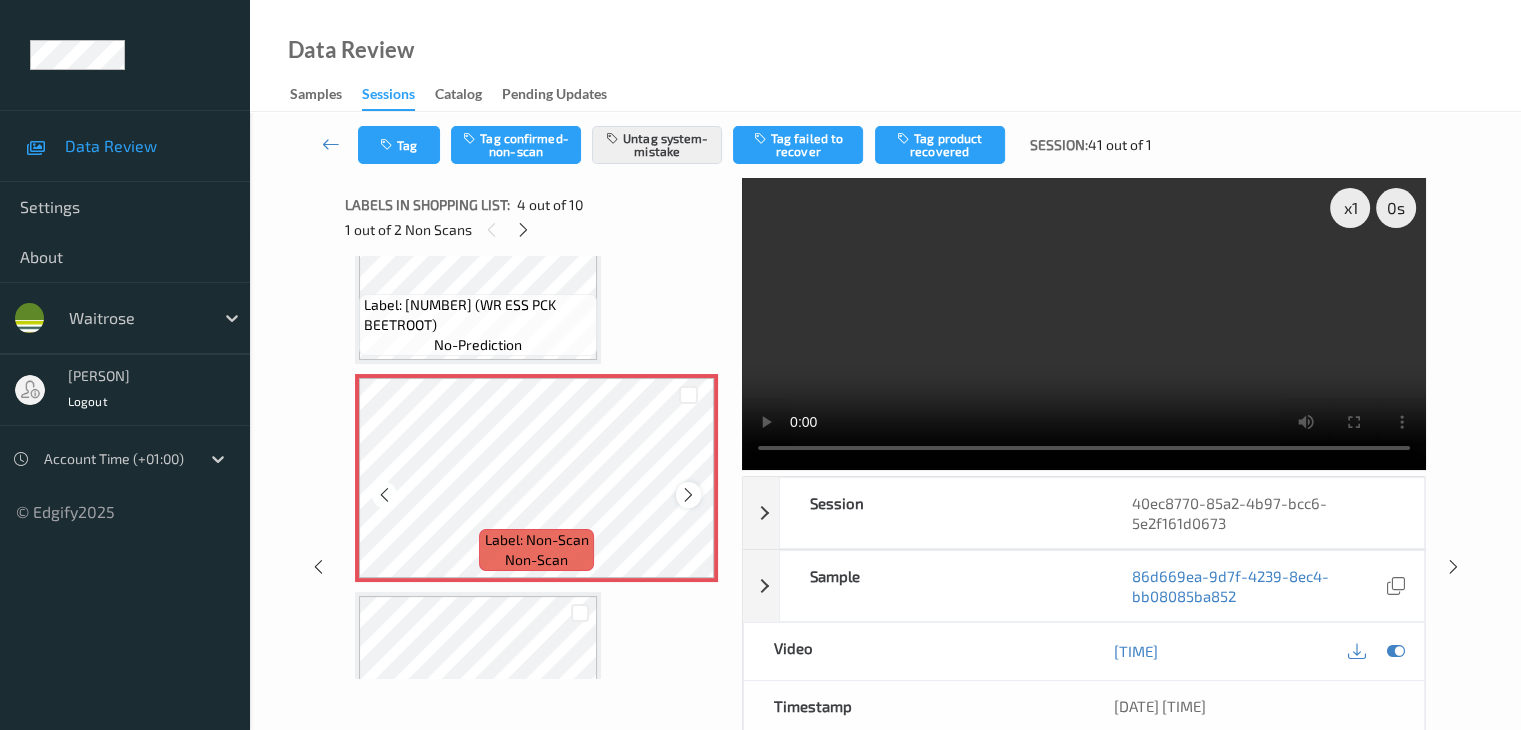 scroll, scrollTop: 646, scrollLeft: 0, axis: vertical 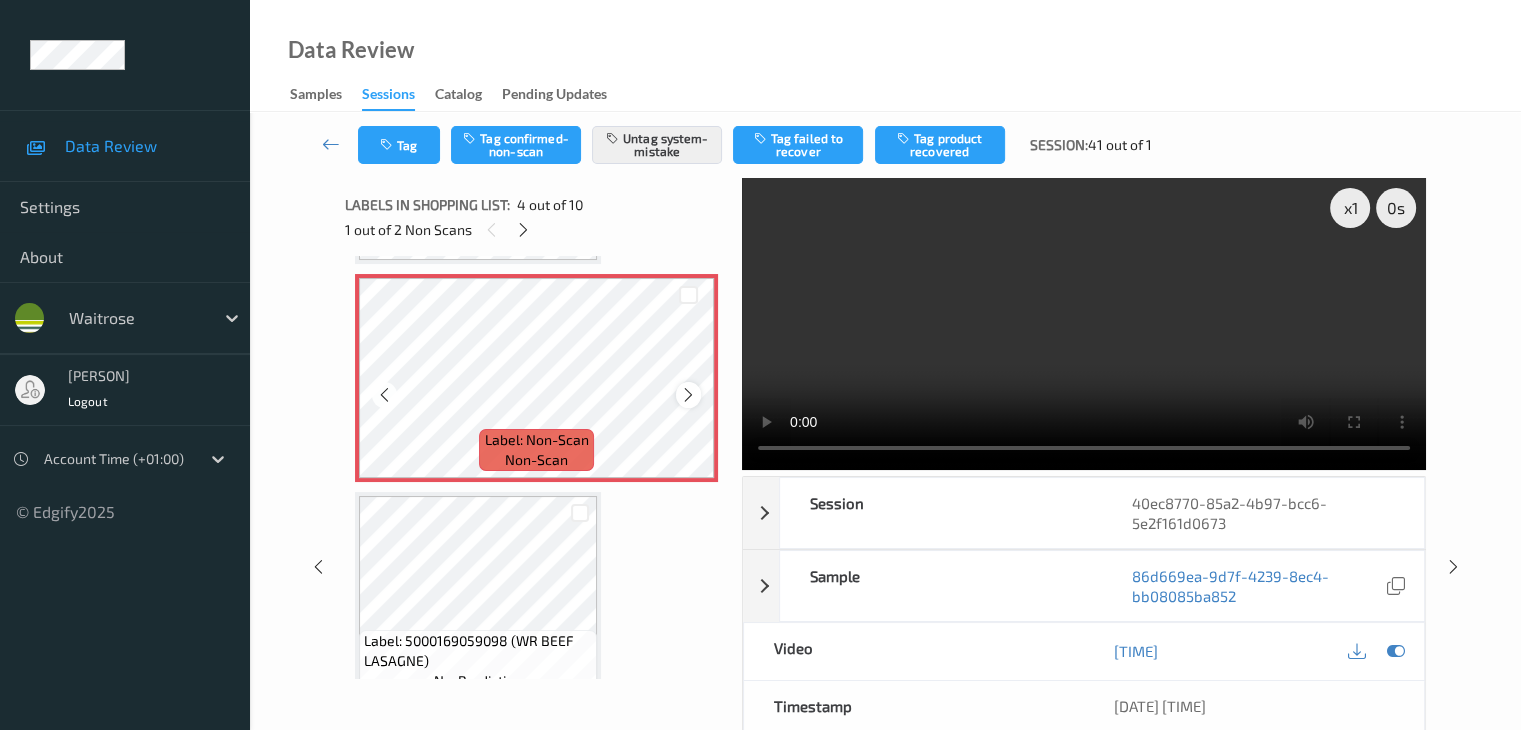 click at bounding box center [688, 394] 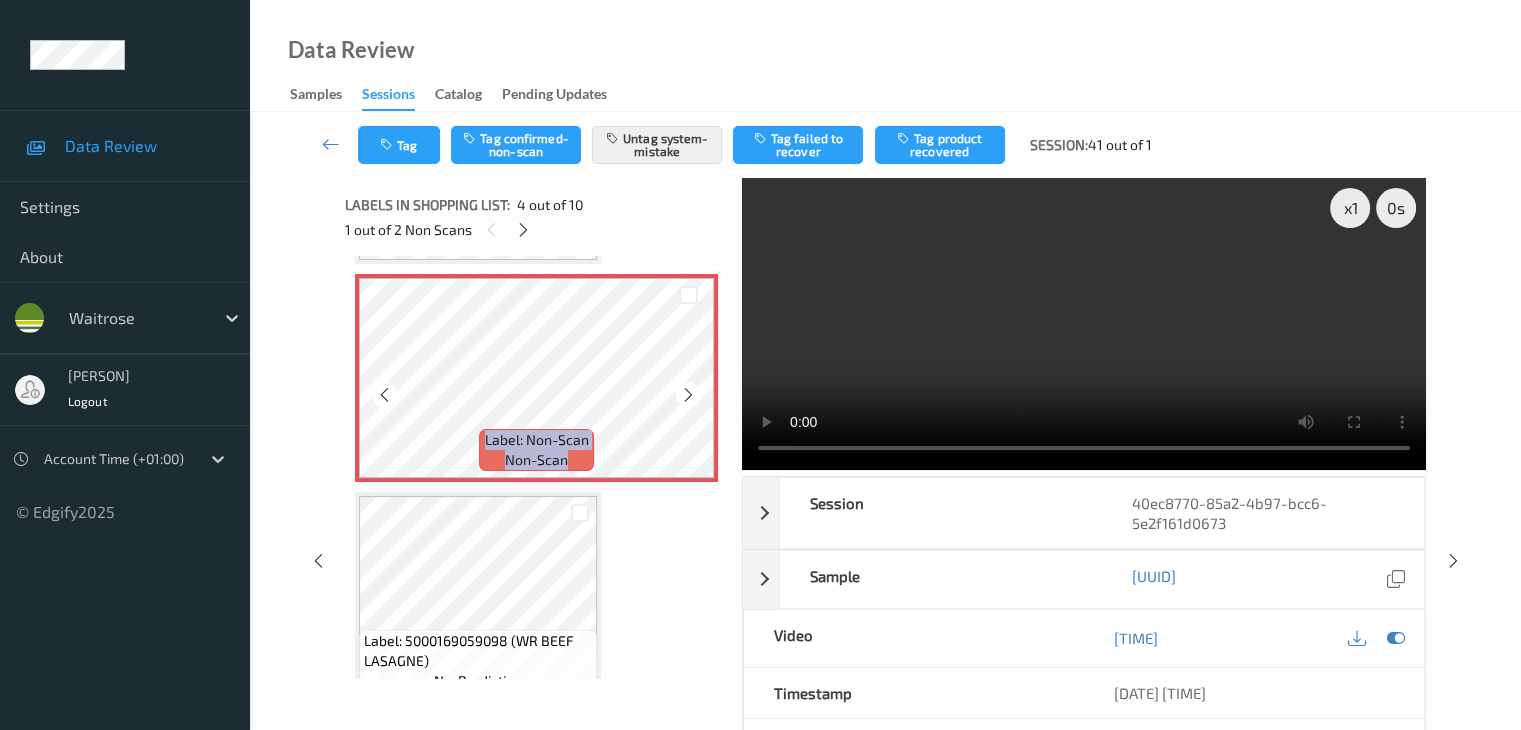 click at bounding box center [688, 394] 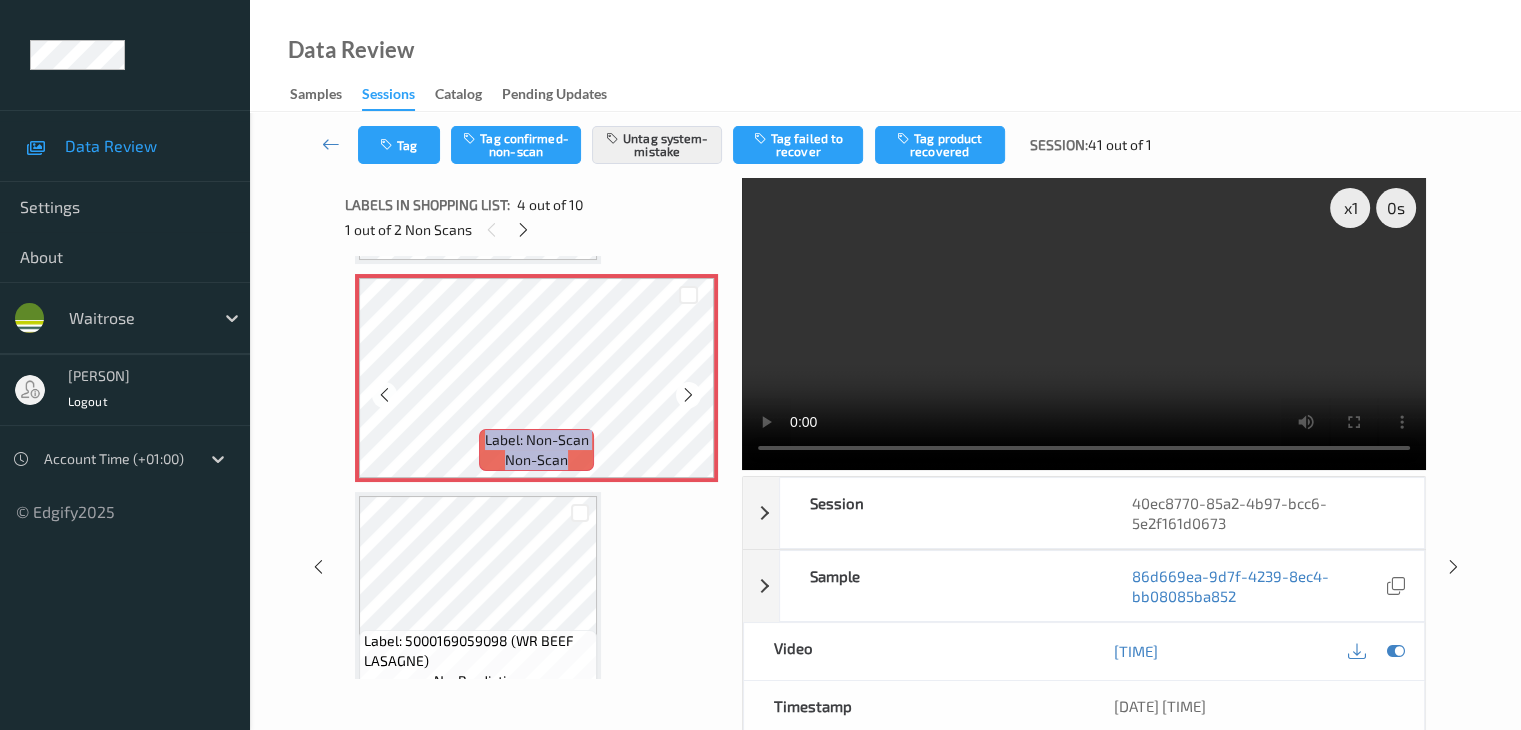 click at bounding box center (688, 394) 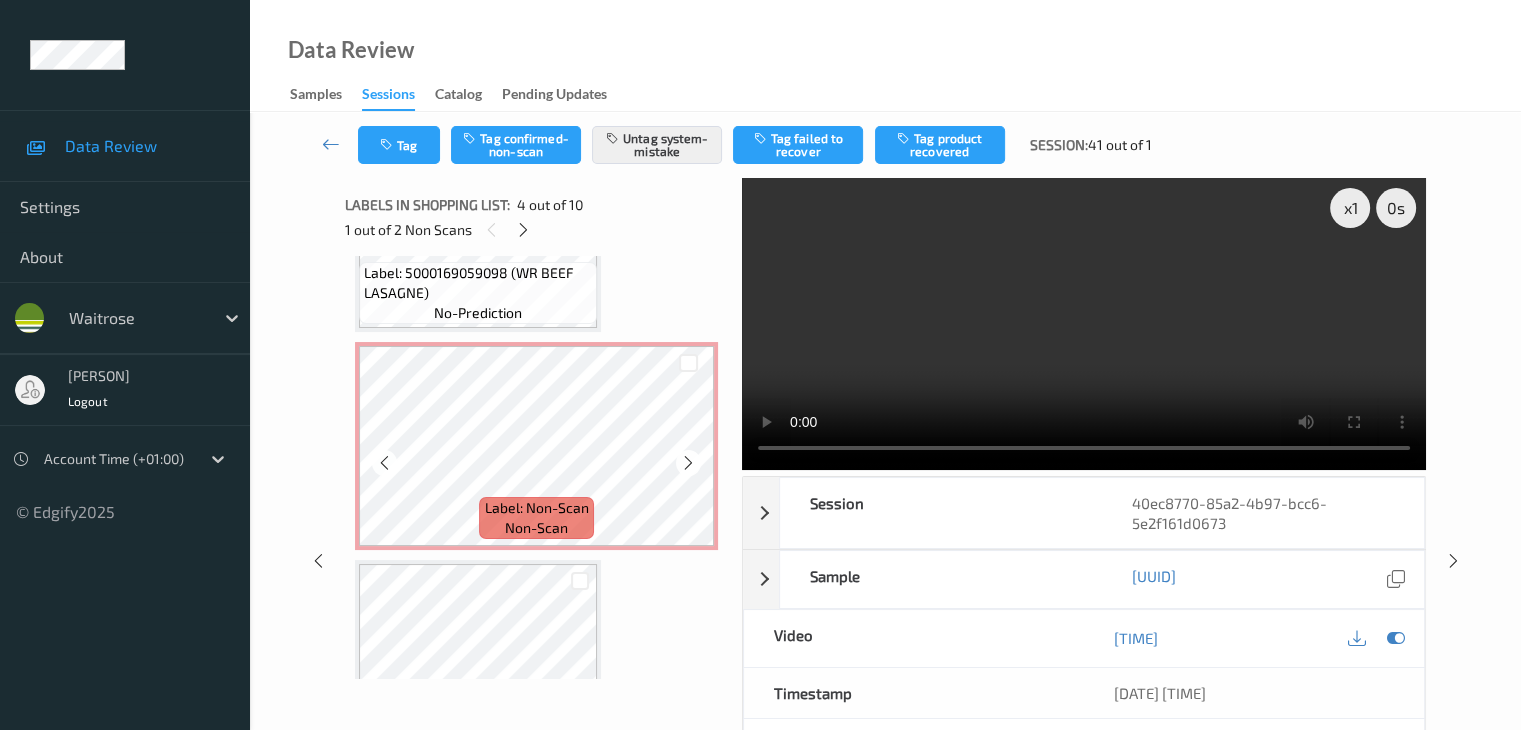 scroll, scrollTop: 1146, scrollLeft: 0, axis: vertical 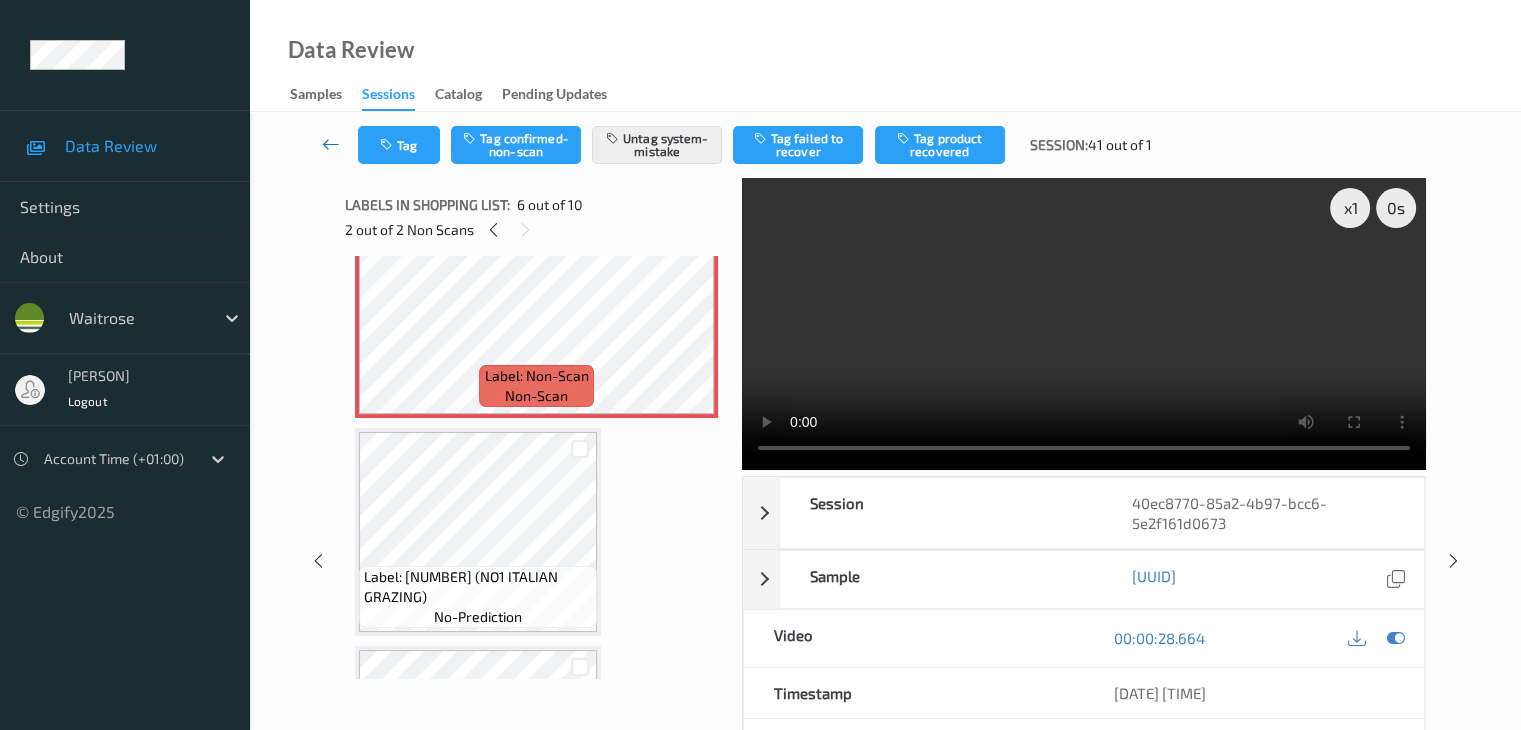 click at bounding box center [331, 144] 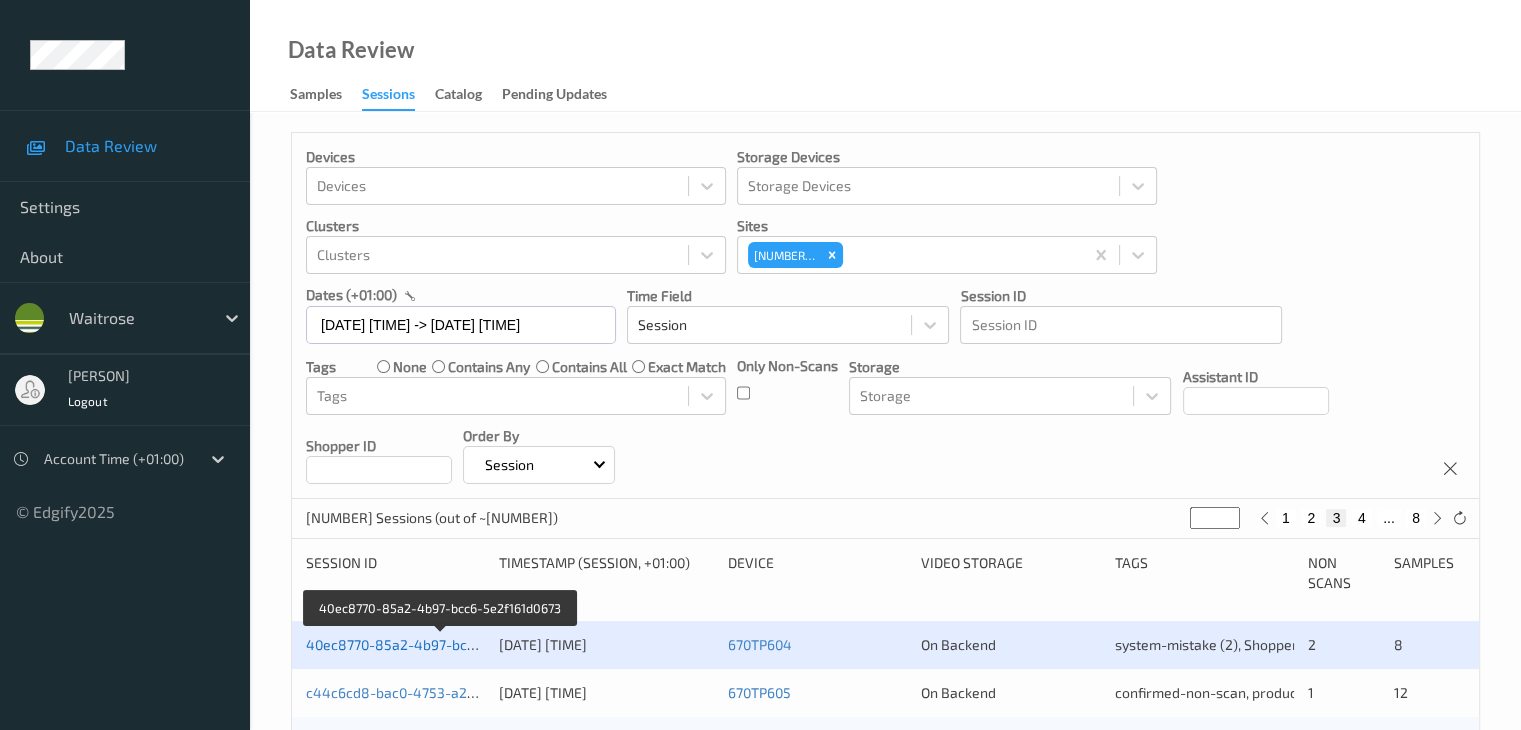 click on "40ec8770-85a2-4b97-bcc6-5e2f161d0673" at bounding box center [441, 644] 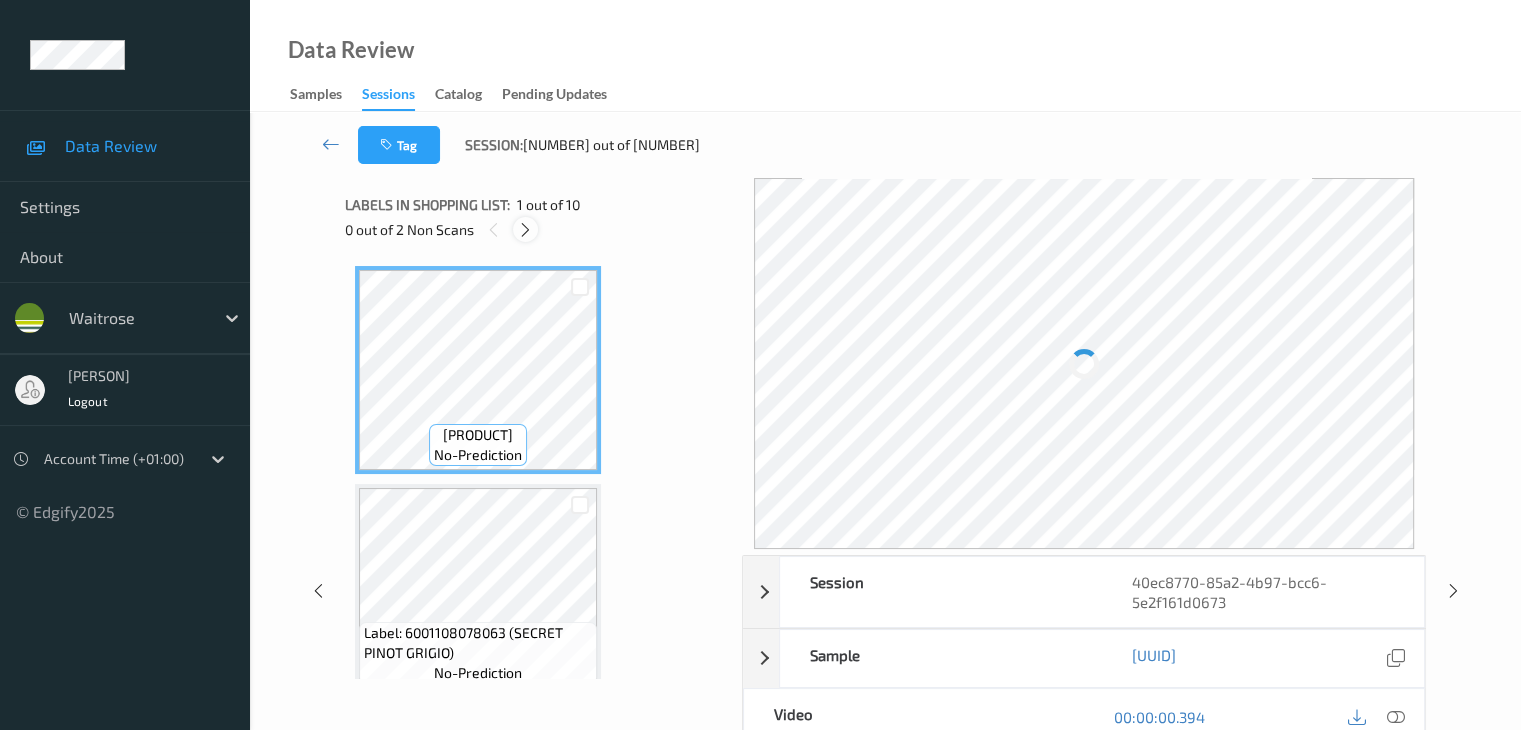 click at bounding box center (525, 230) 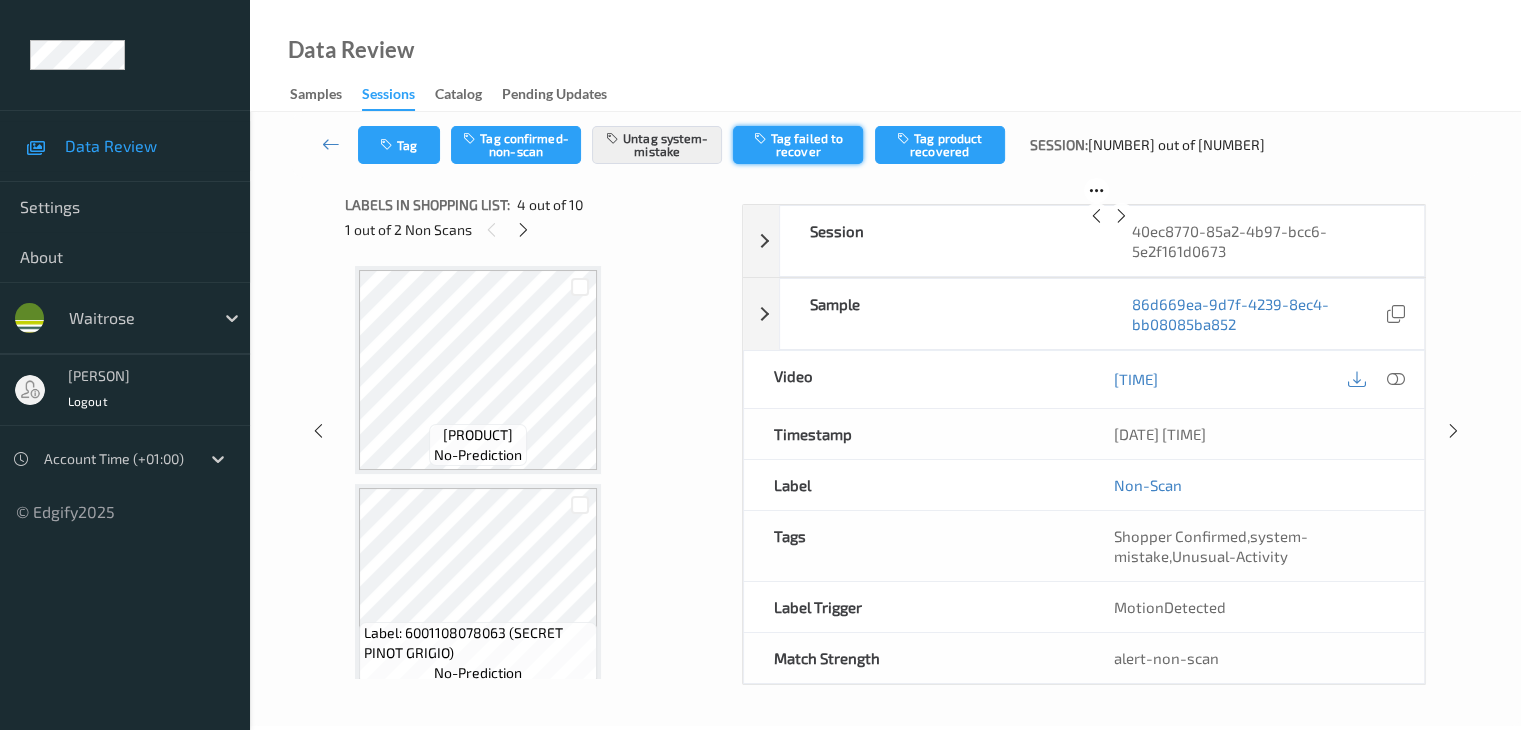 scroll, scrollTop: 446, scrollLeft: 0, axis: vertical 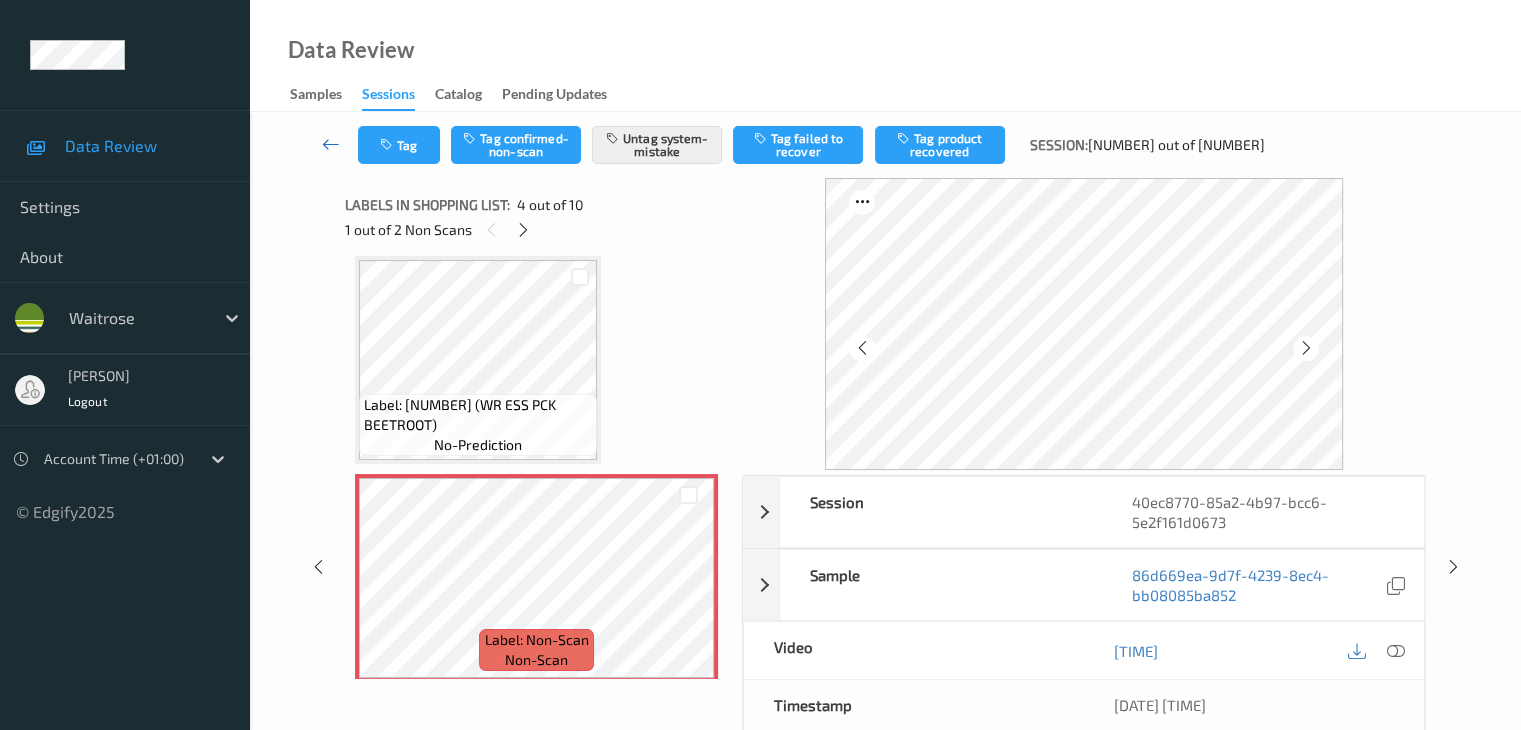 click at bounding box center [331, 144] 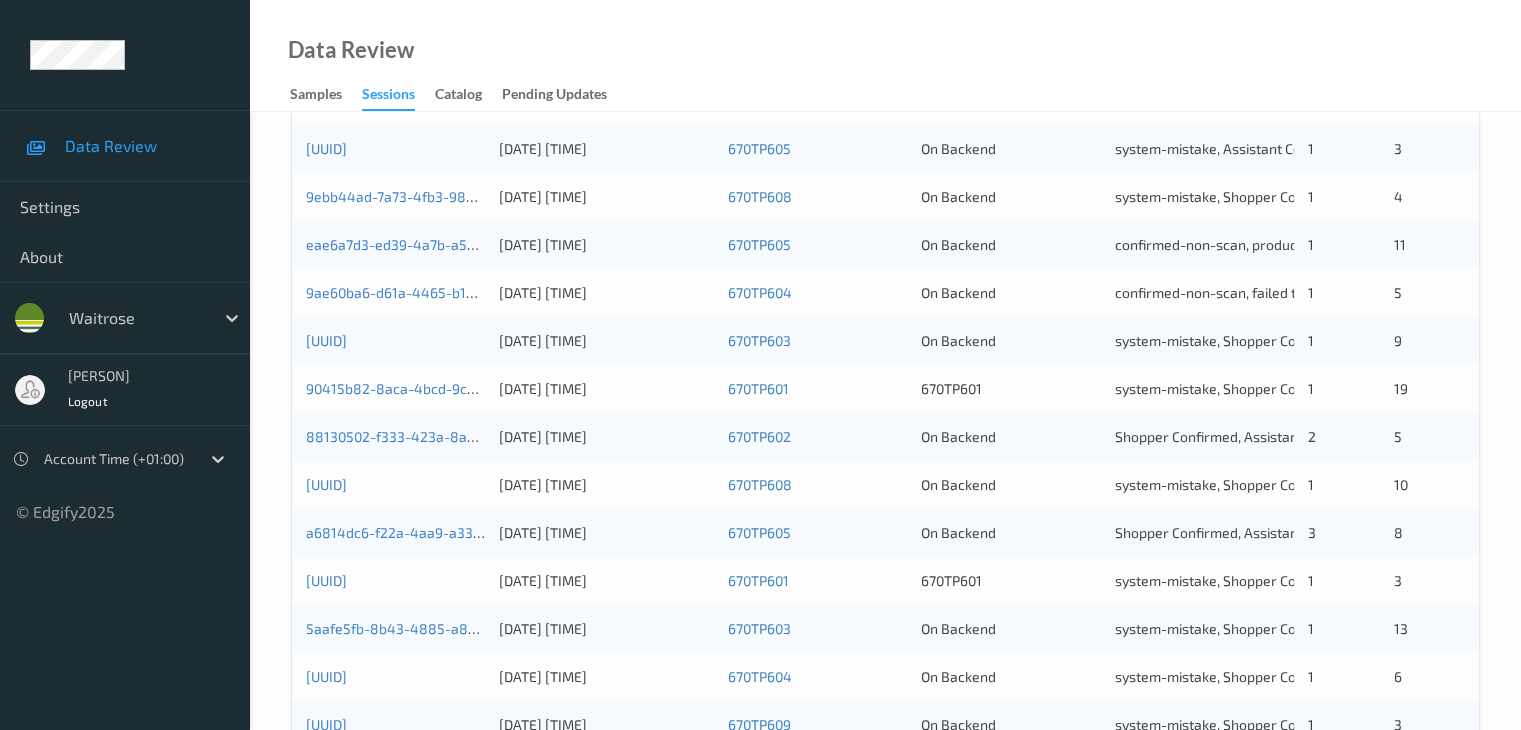 scroll, scrollTop: 700, scrollLeft: 0, axis: vertical 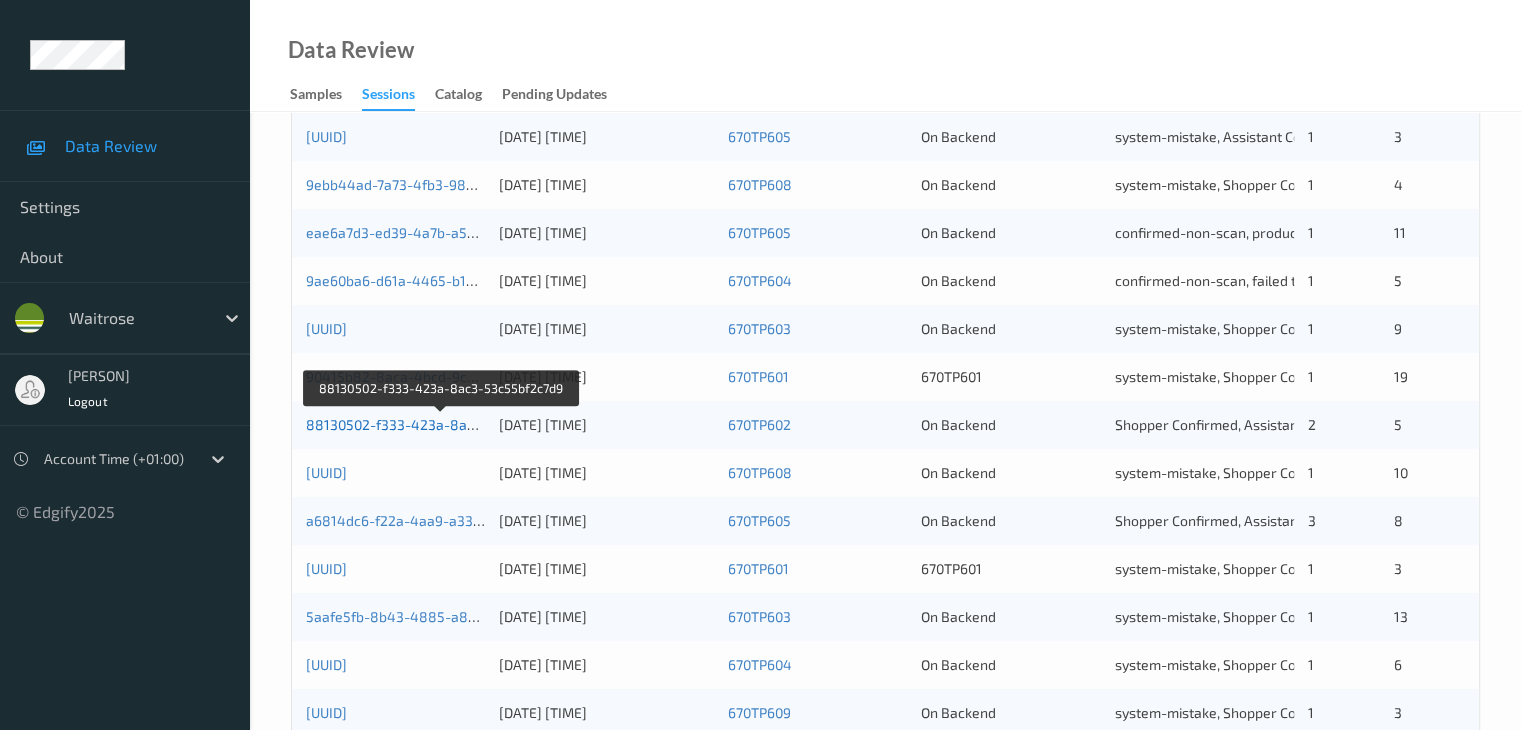 click on "[UUID]" at bounding box center [442, 424] 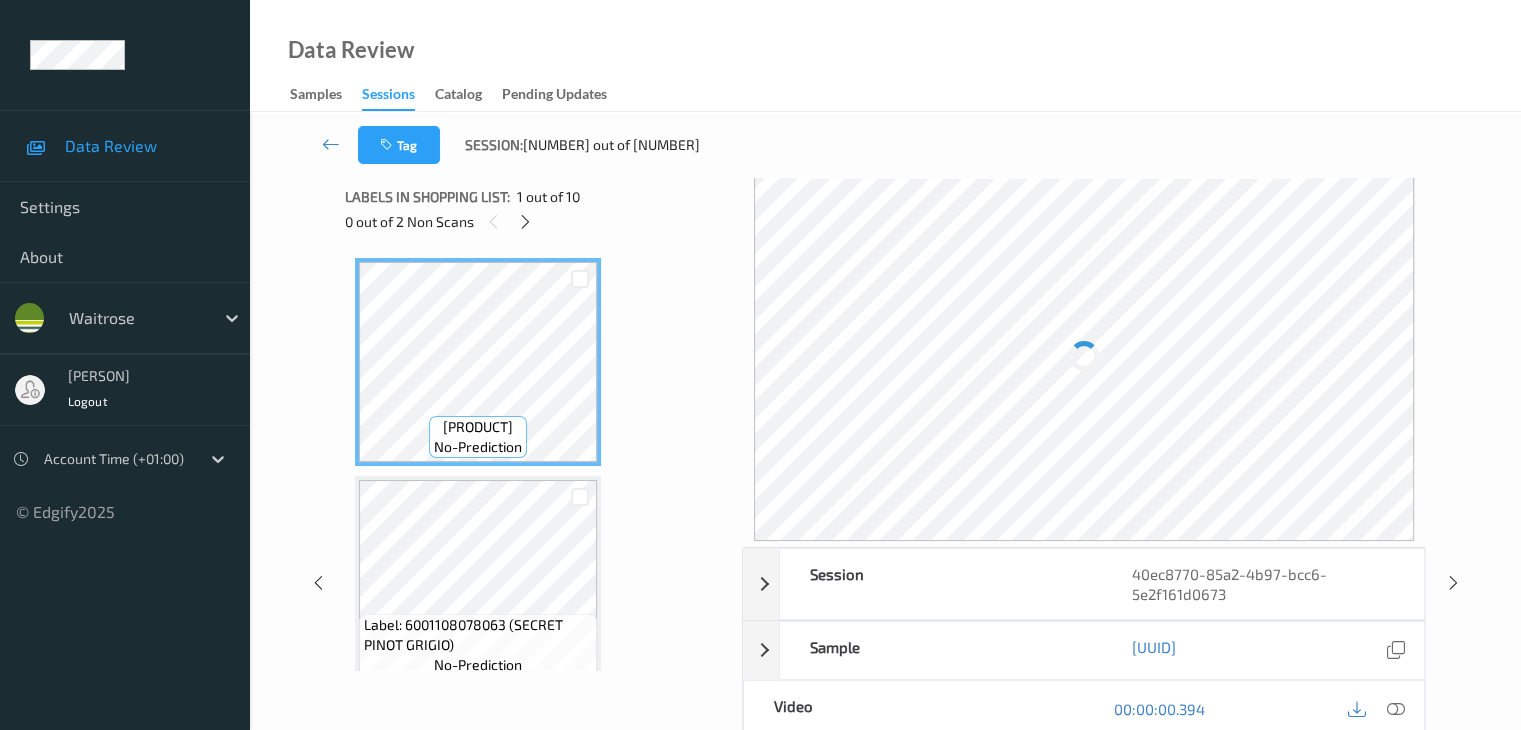 scroll, scrollTop: 0, scrollLeft: 0, axis: both 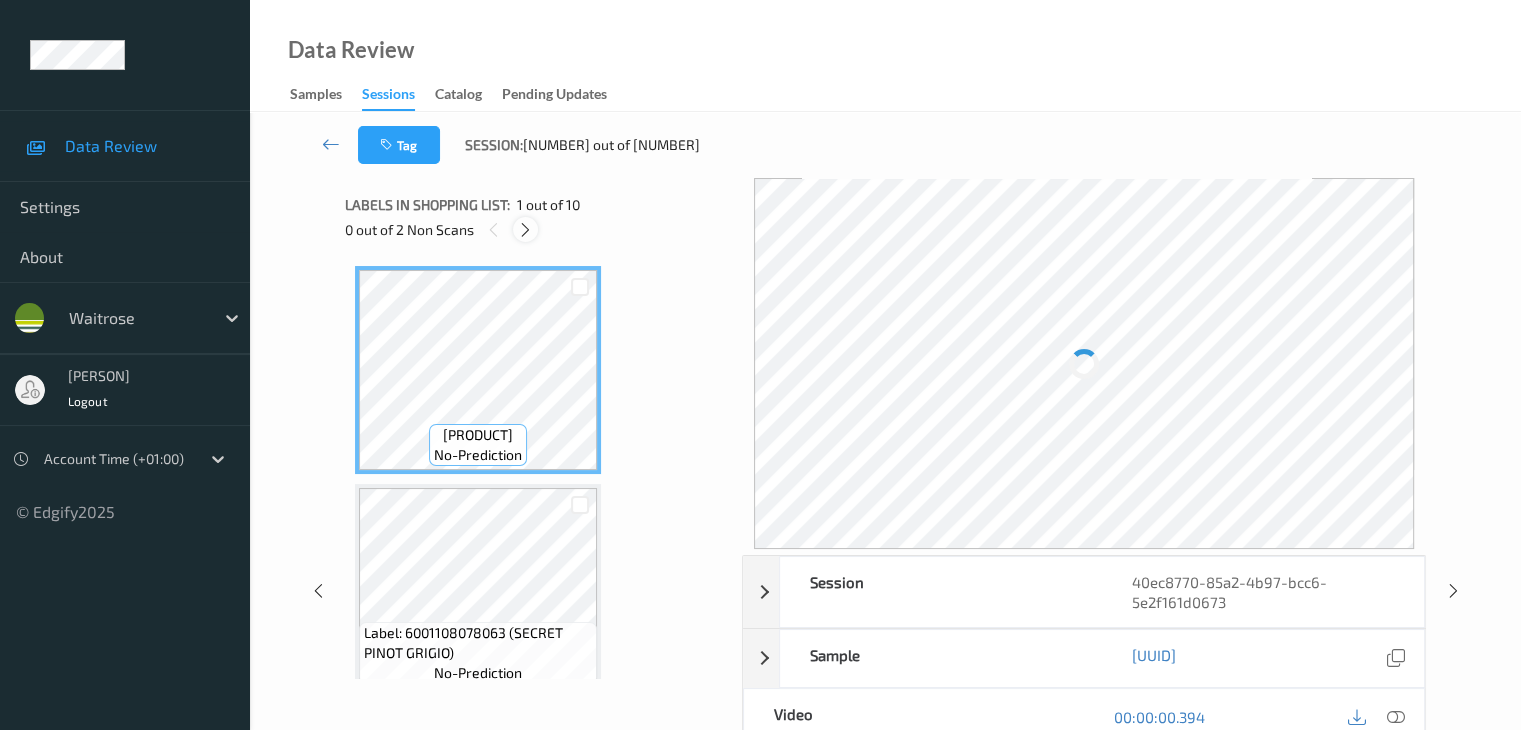 click at bounding box center (525, 230) 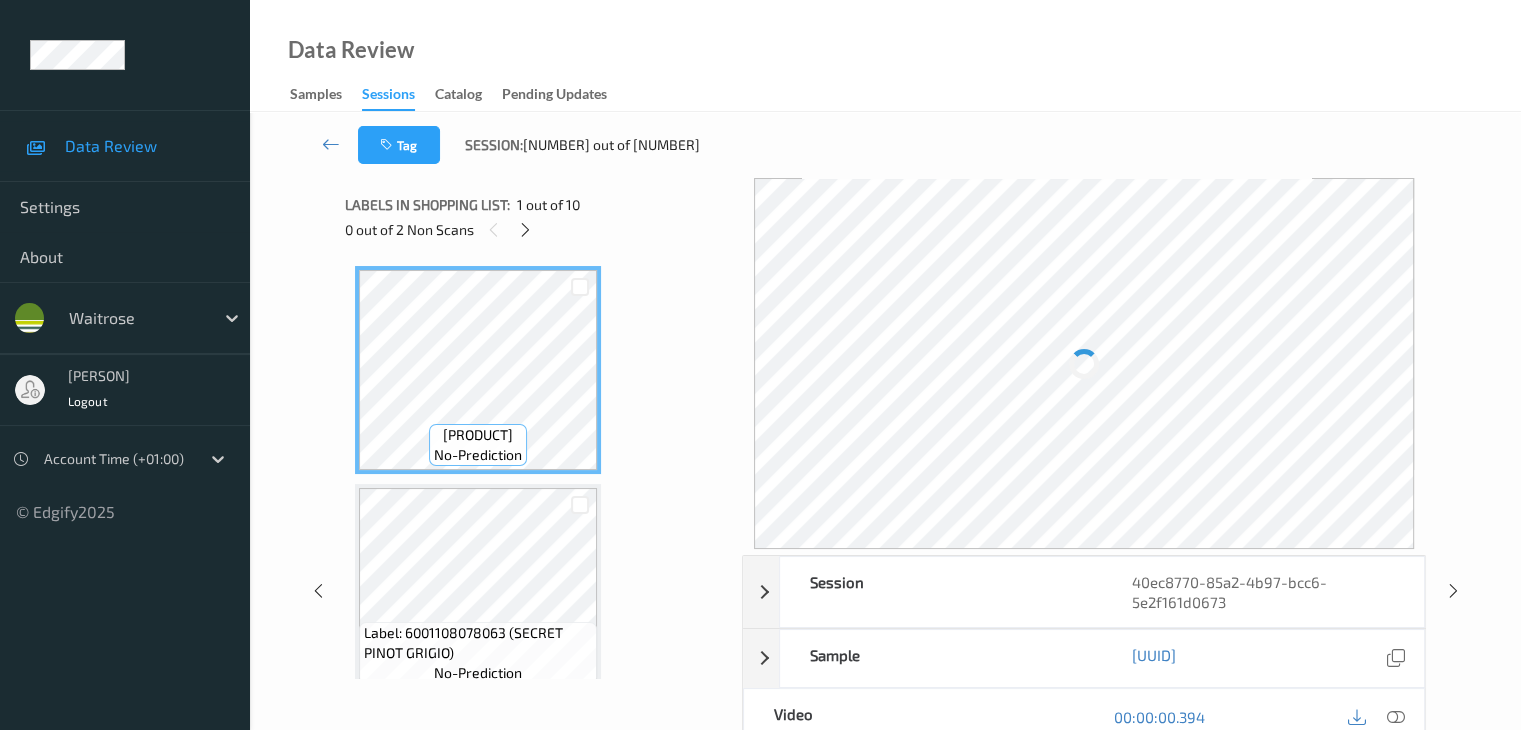 scroll, scrollTop: 446, scrollLeft: 0, axis: vertical 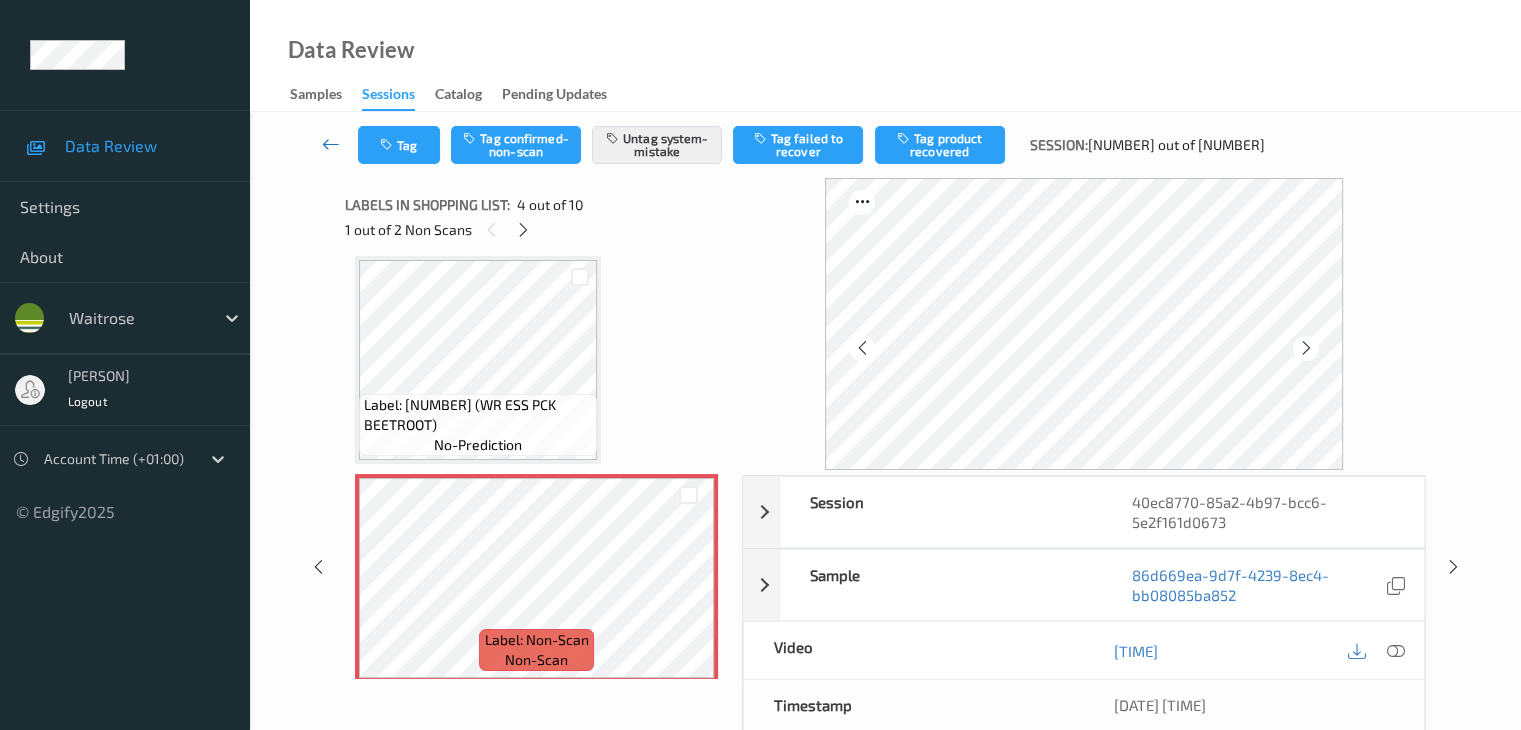 click at bounding box center (331, 144) 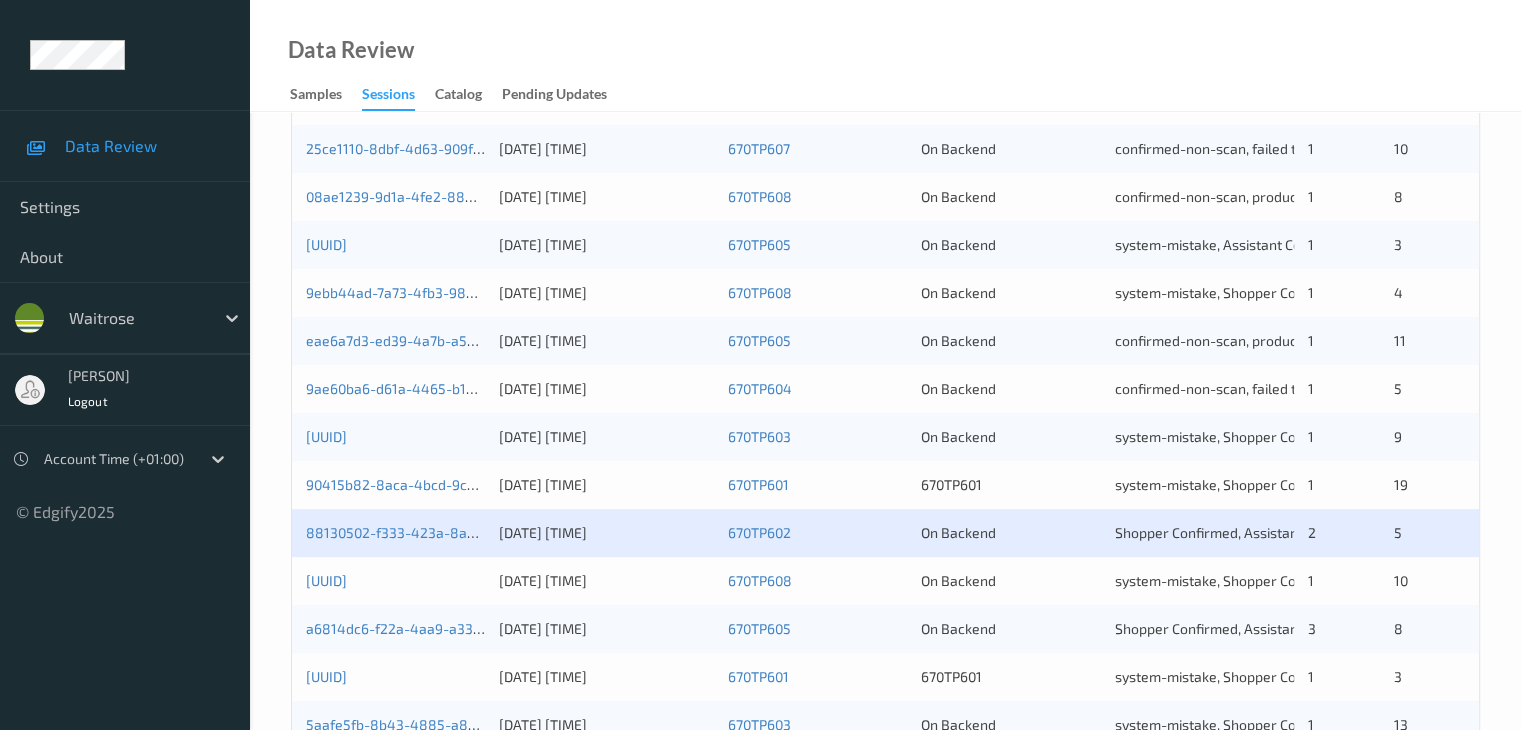 scroll, scrollTop: 600, scrollLeft: 0, axis: vertical 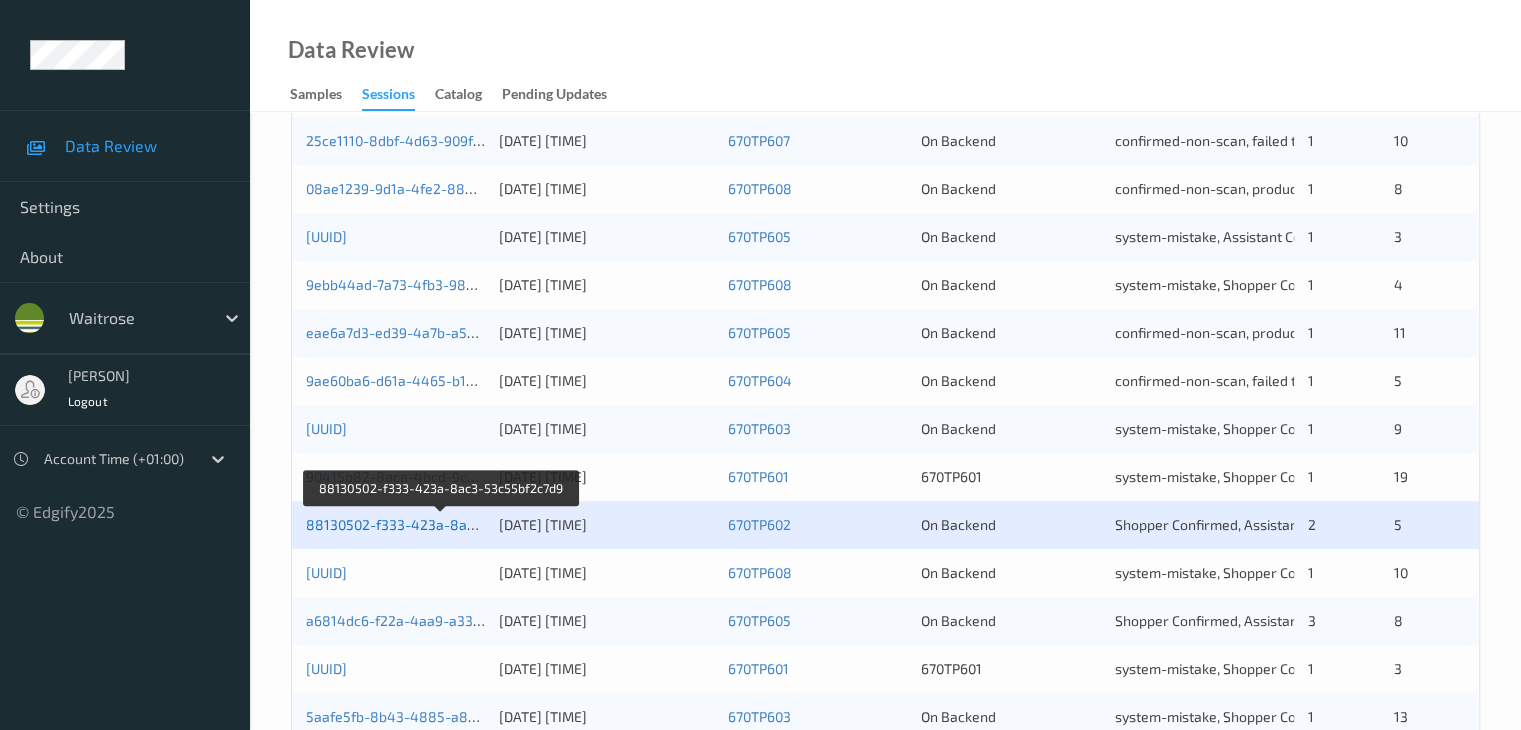 click on "[UUID]" at bounding box center [442, 524] 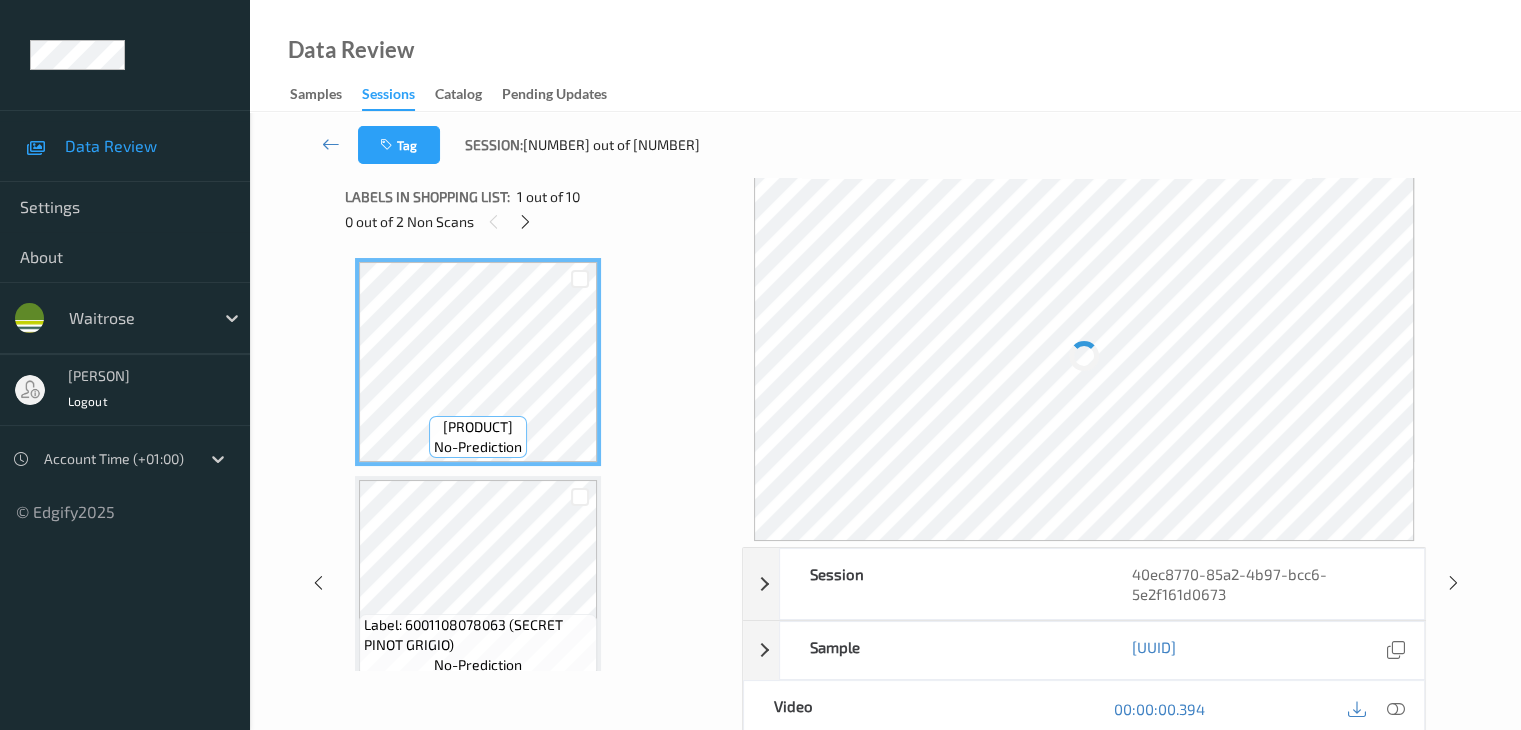 scroll, scrollTop: 0, scrollLeft: 0, axis: both 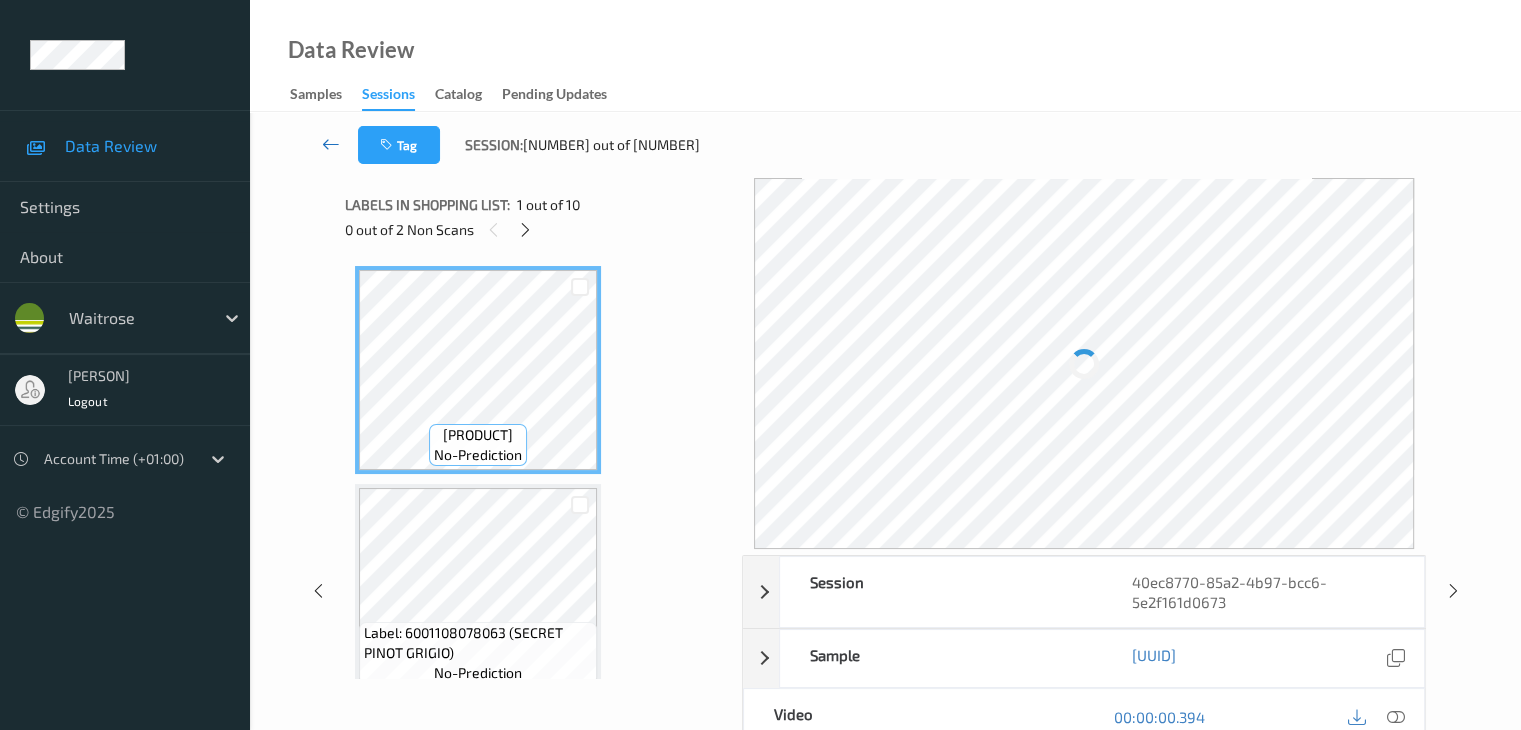 click at bounding box center (331, 144) 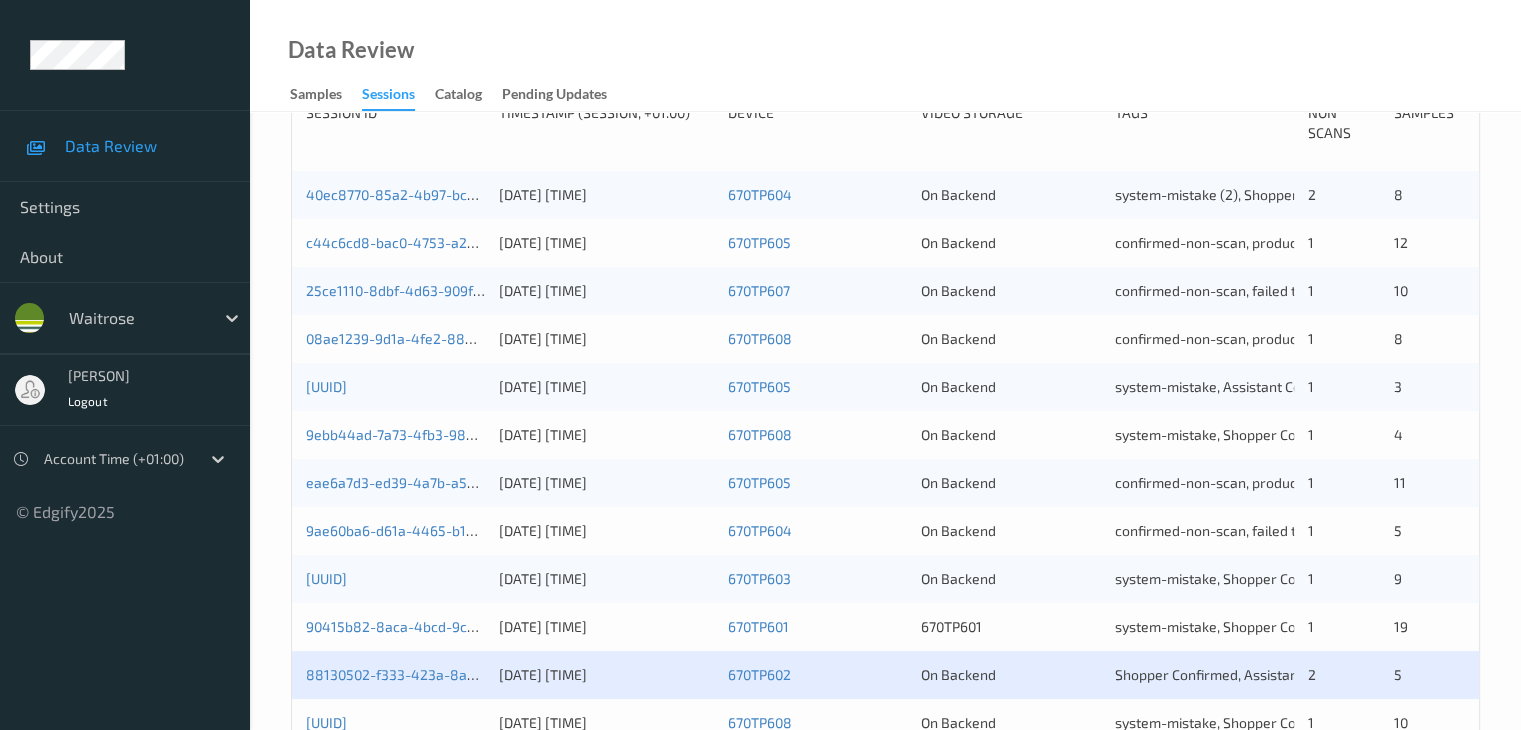 scroll, scrollTop: 600, scrollLeft: 0, axis: vertical 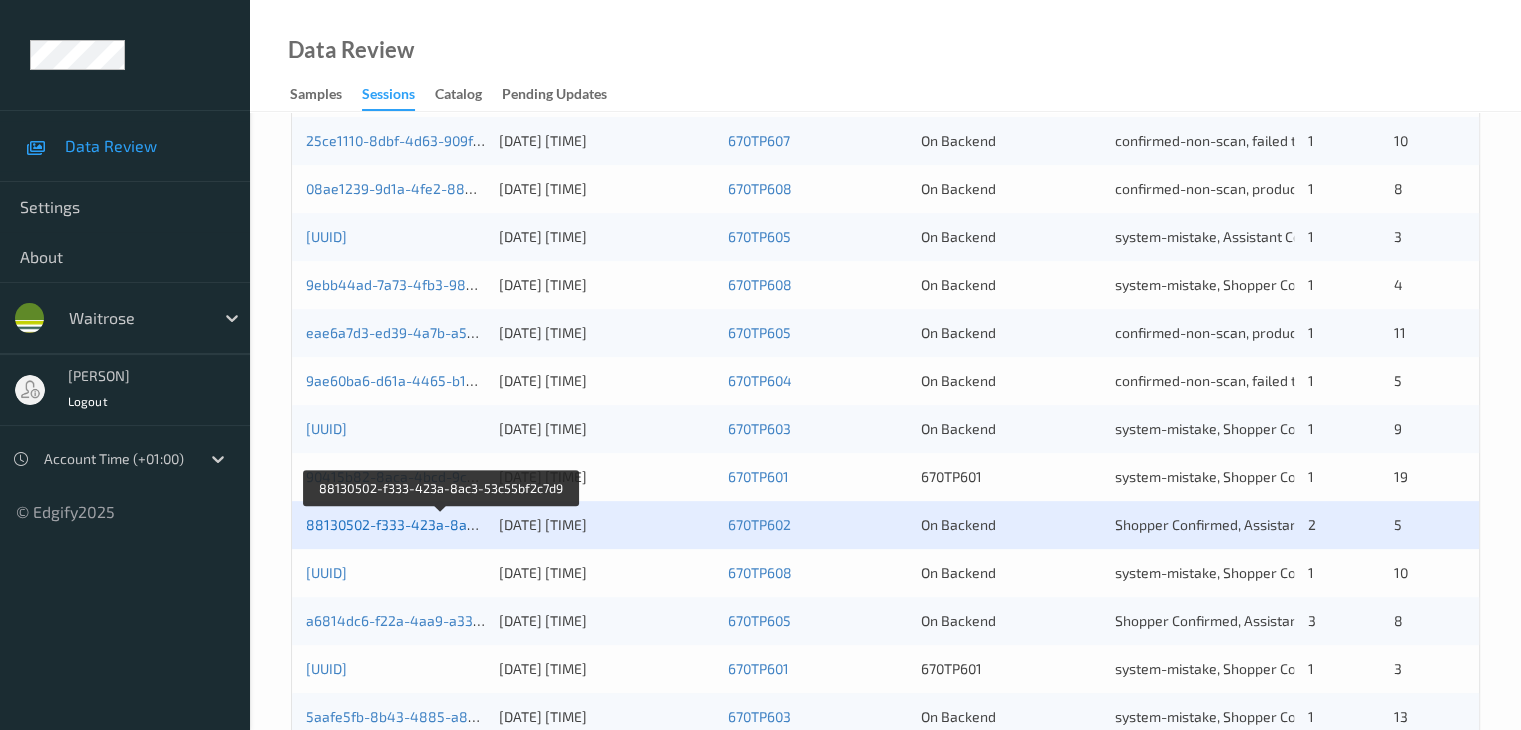 click on "[UUID]" at bounding box center (442, 524) 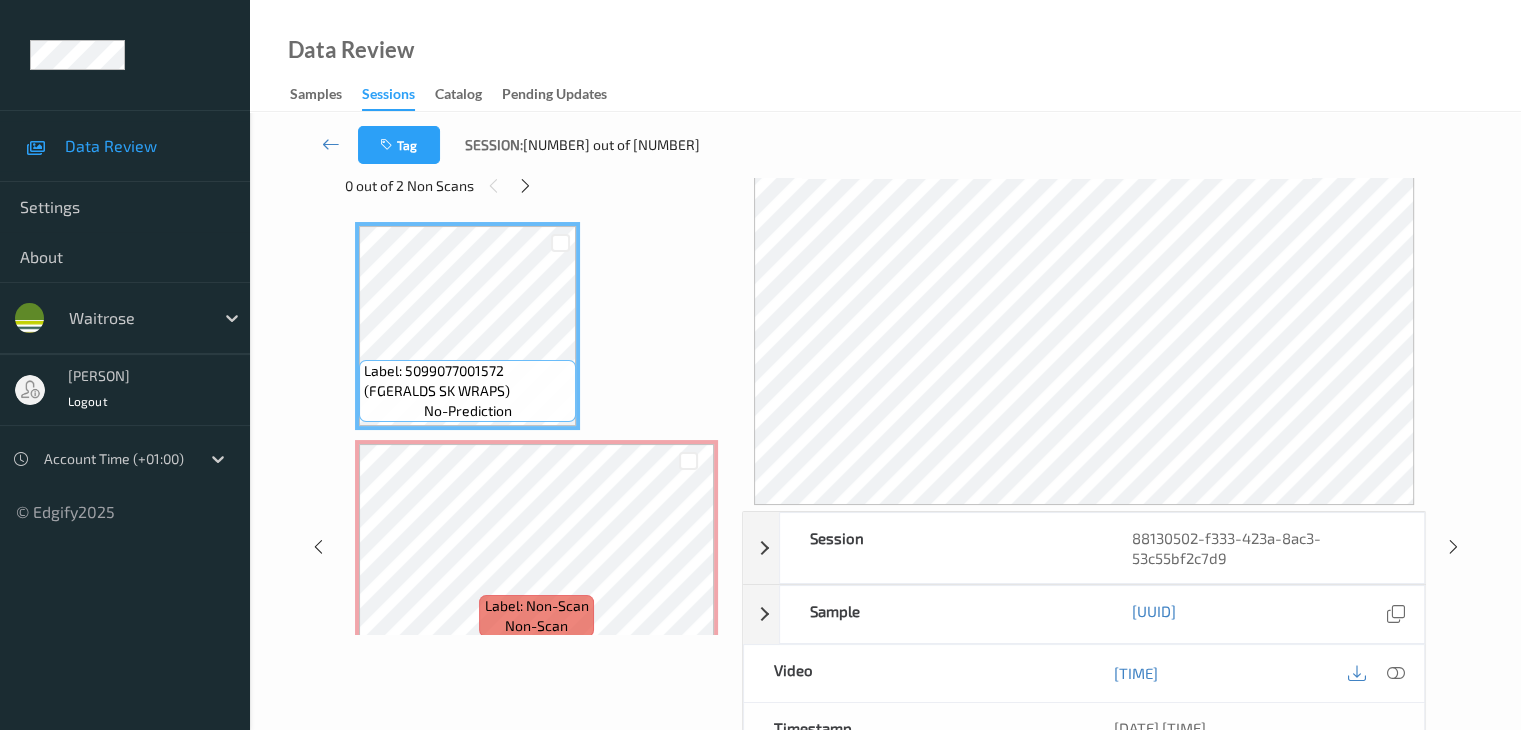 scroll, scrollTop: 0, scrollLeft: 0, axis: both 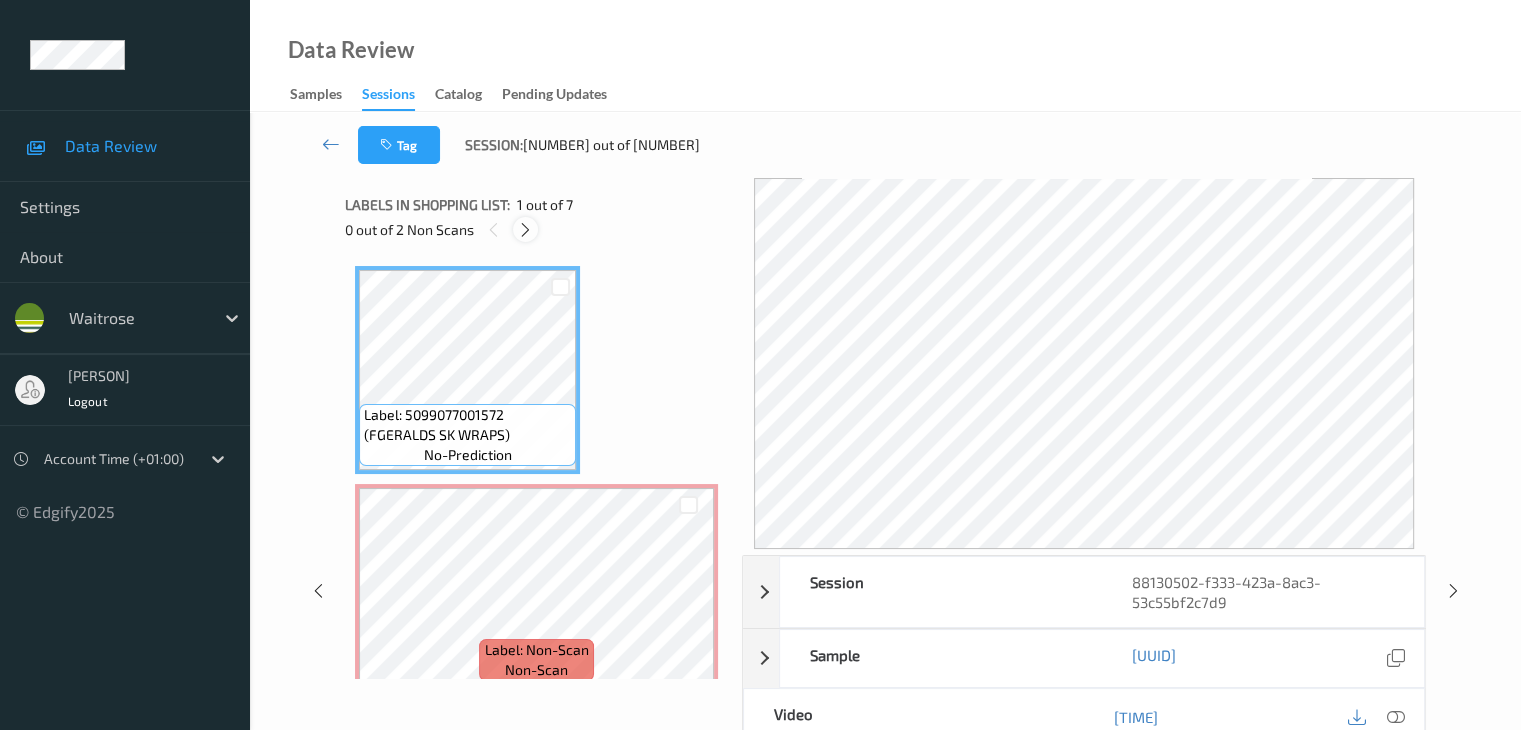 click at bounding box center [525, 230] 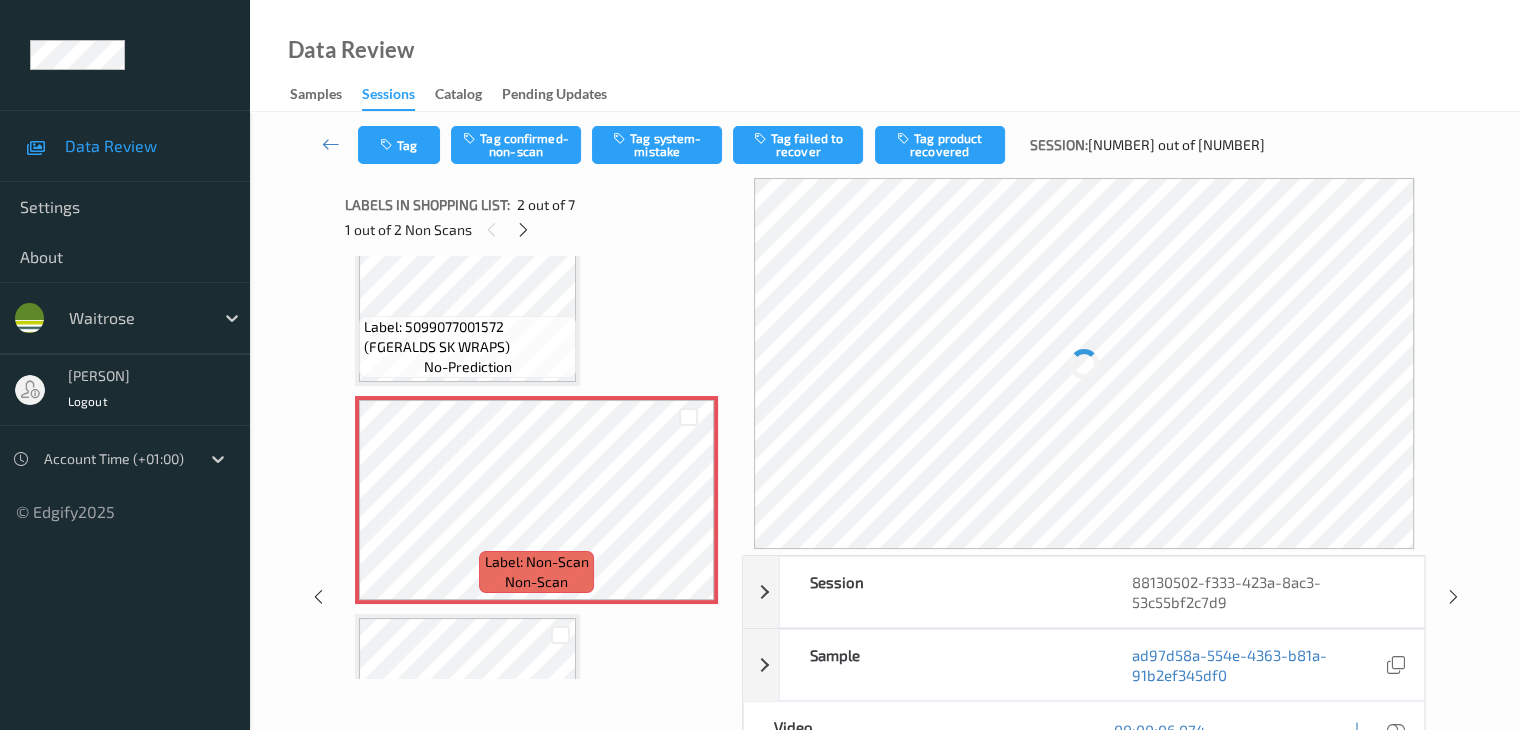 scroll, scrollTop: 210, scrollLeft: 0, axis: vertical 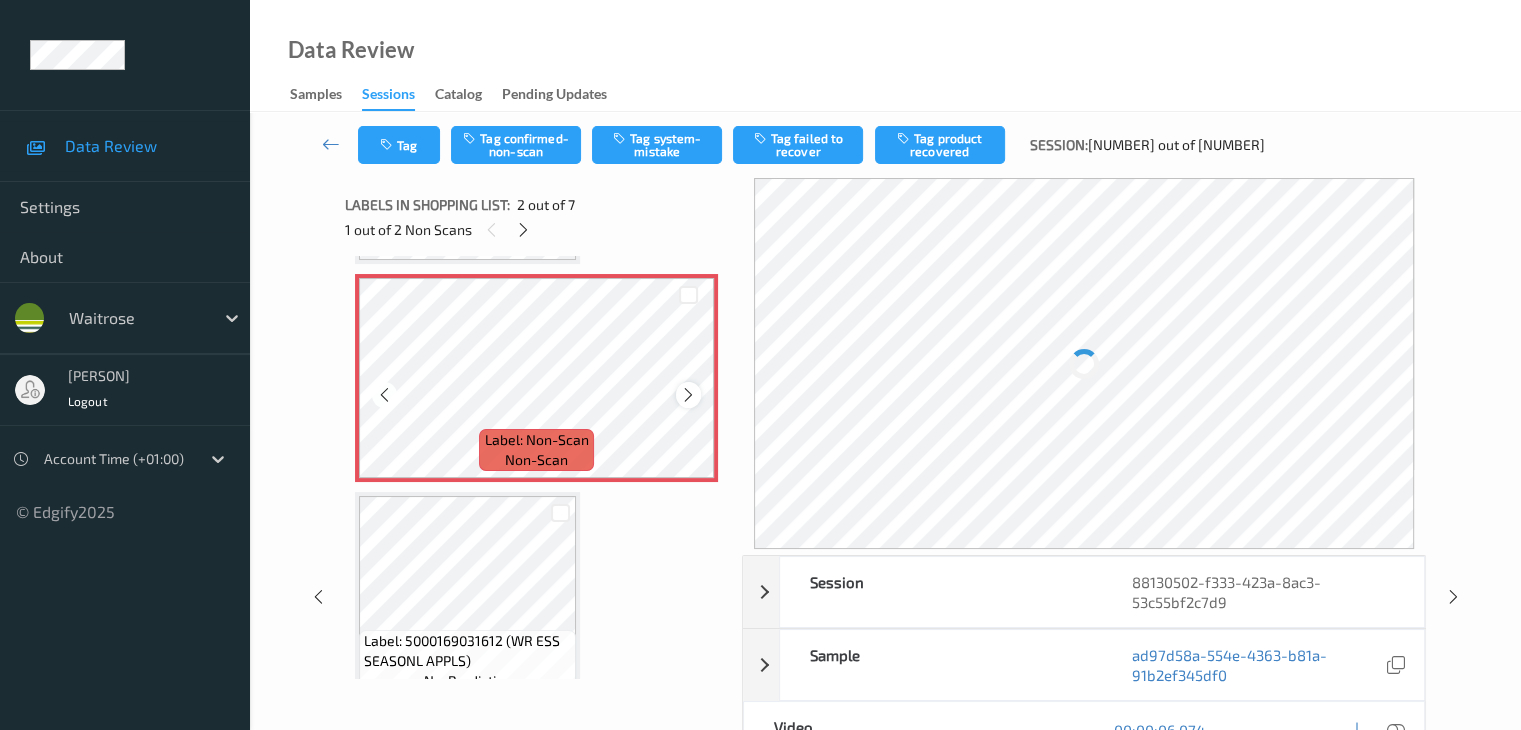 click at bounding box center (688, 395) 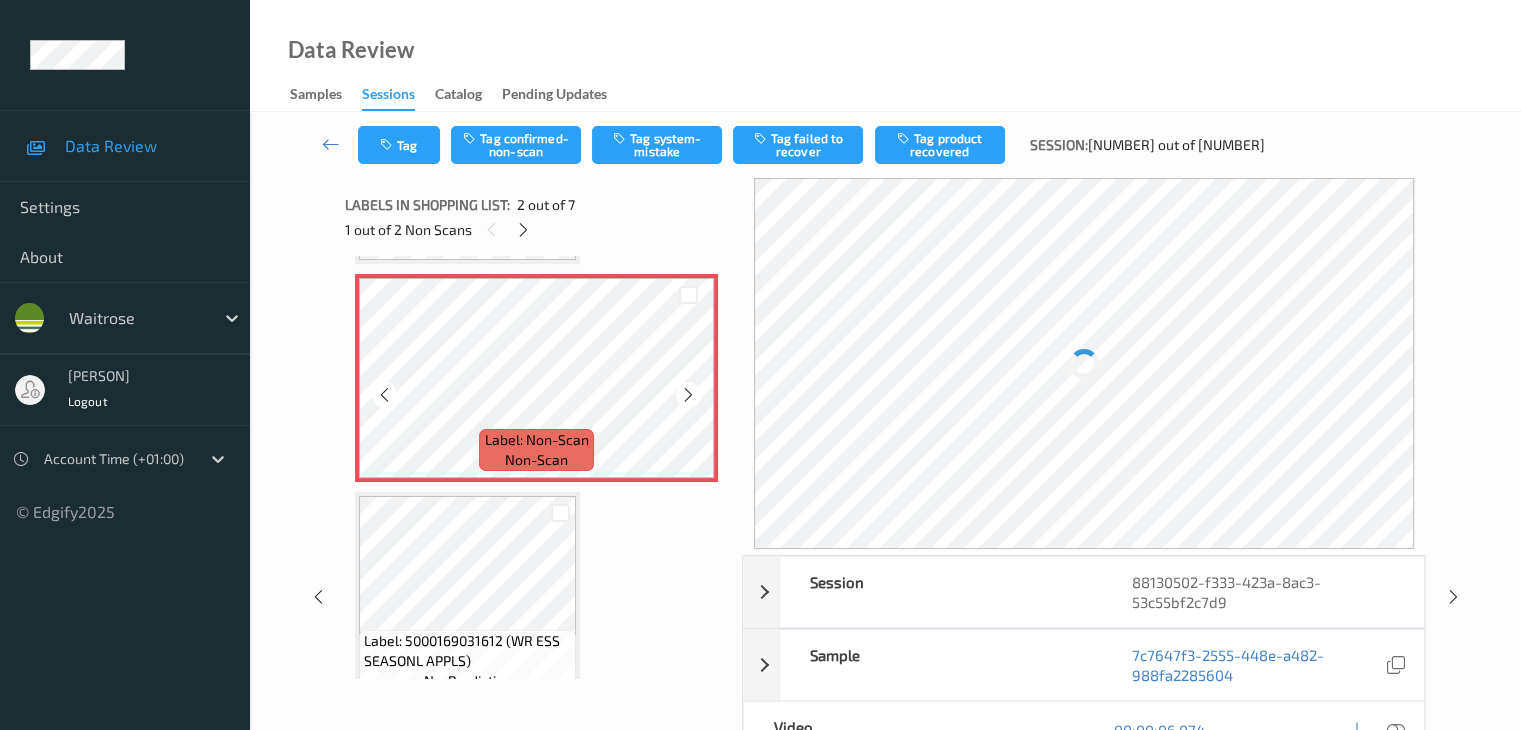 click at bounding box center [688, 395] 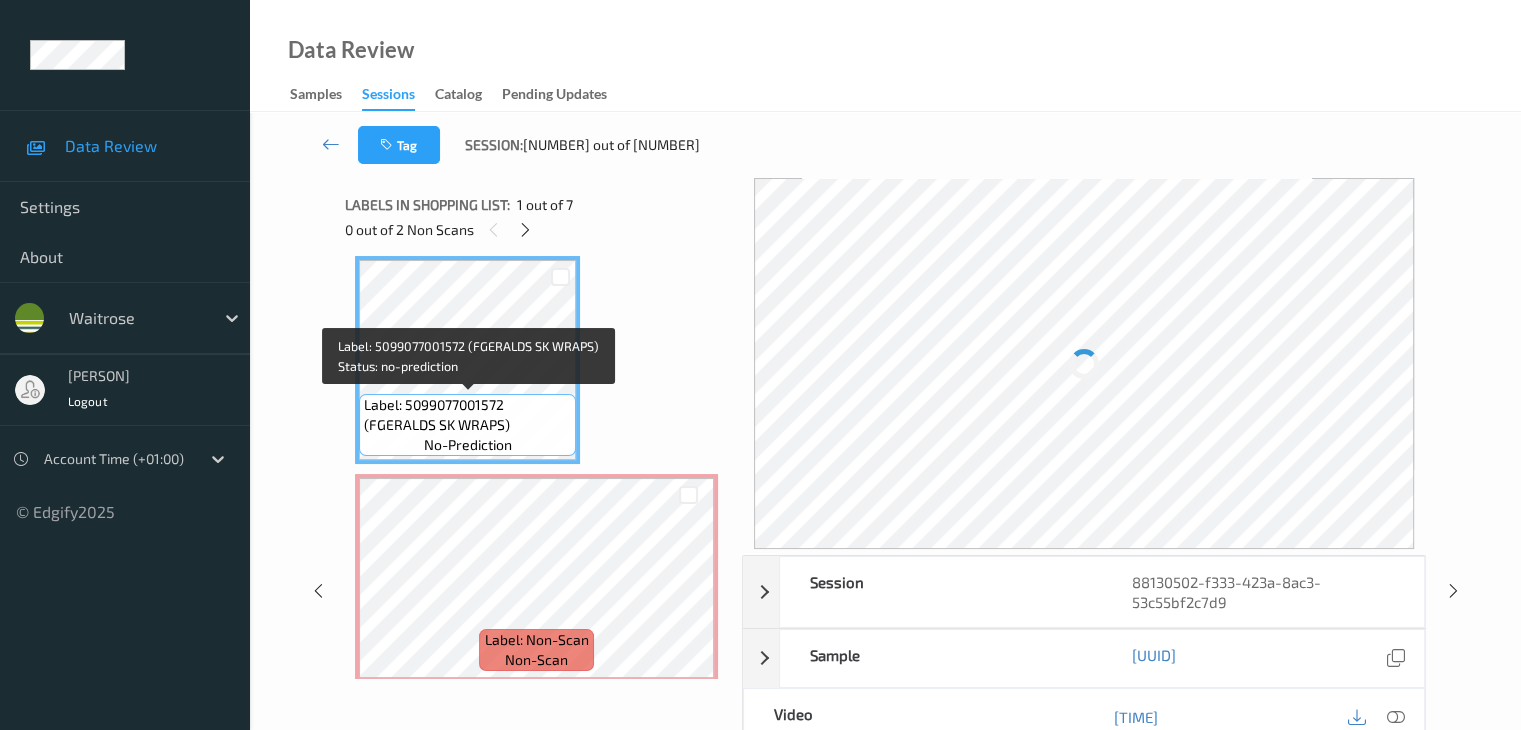 scroll, scrollTop: 110, scrollLeft: 0, axis: vertical 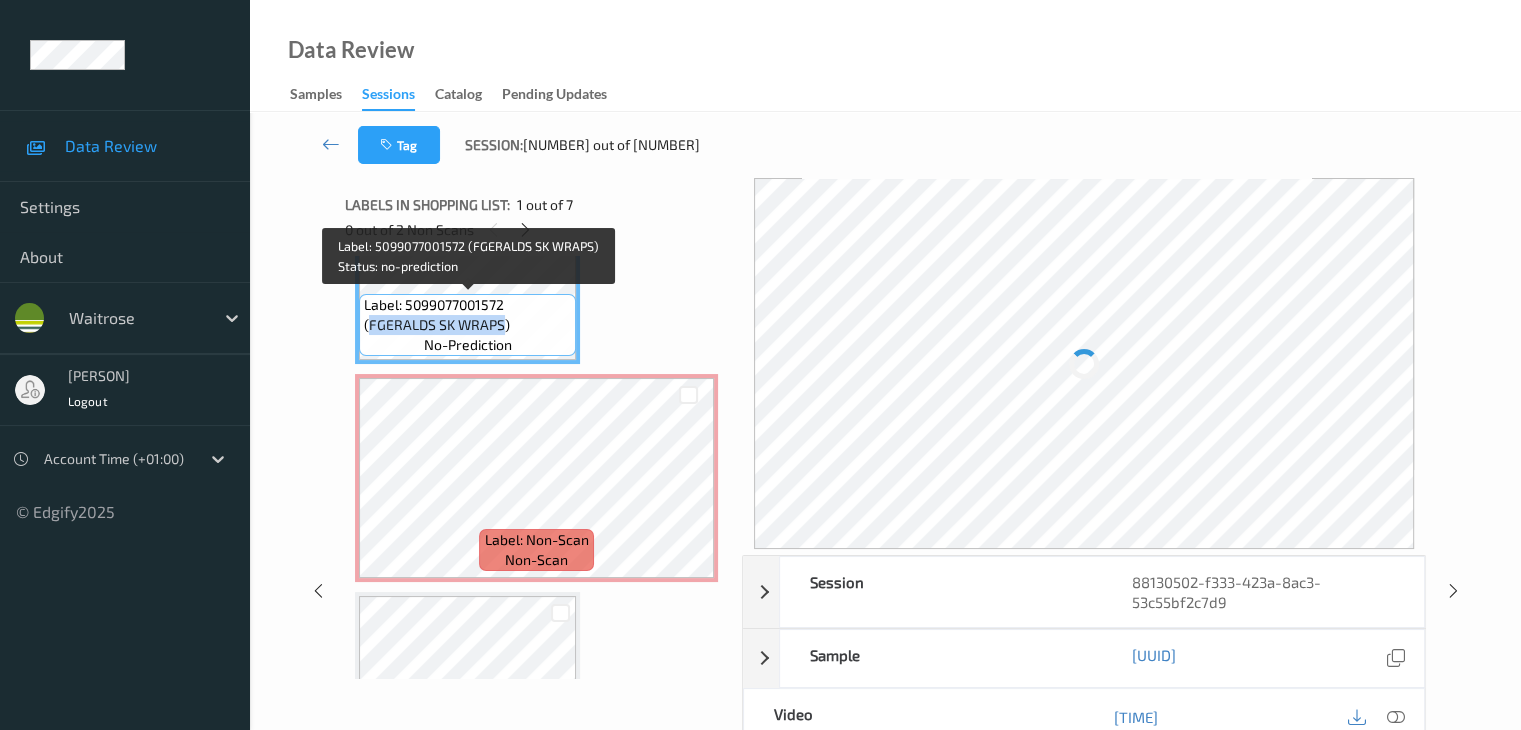 drag, startPoint x: 504, startPoint y: 325, endPoint x: 371, endPoint y: 329, distance: 133.06013 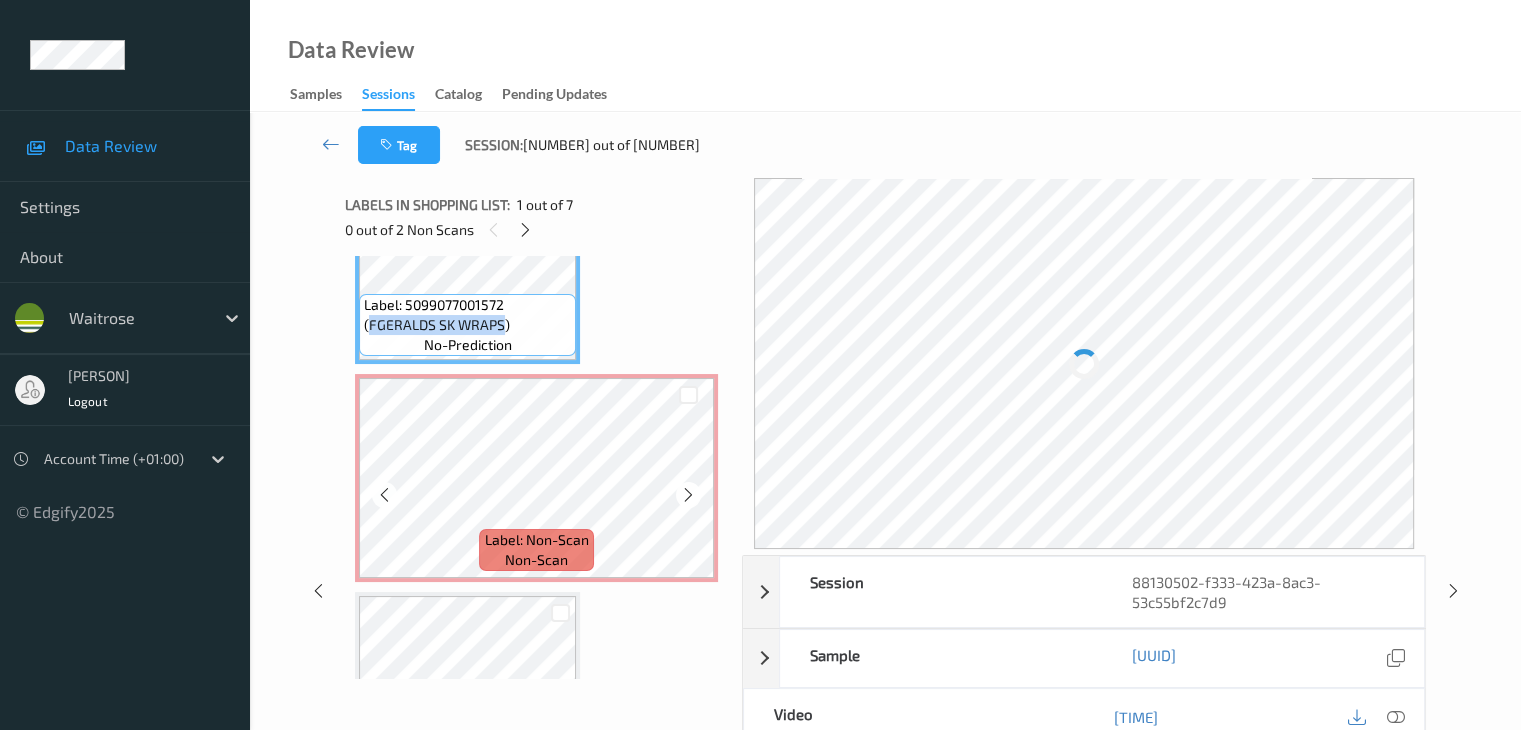 copy on "FGERALDS SK WRAPS" 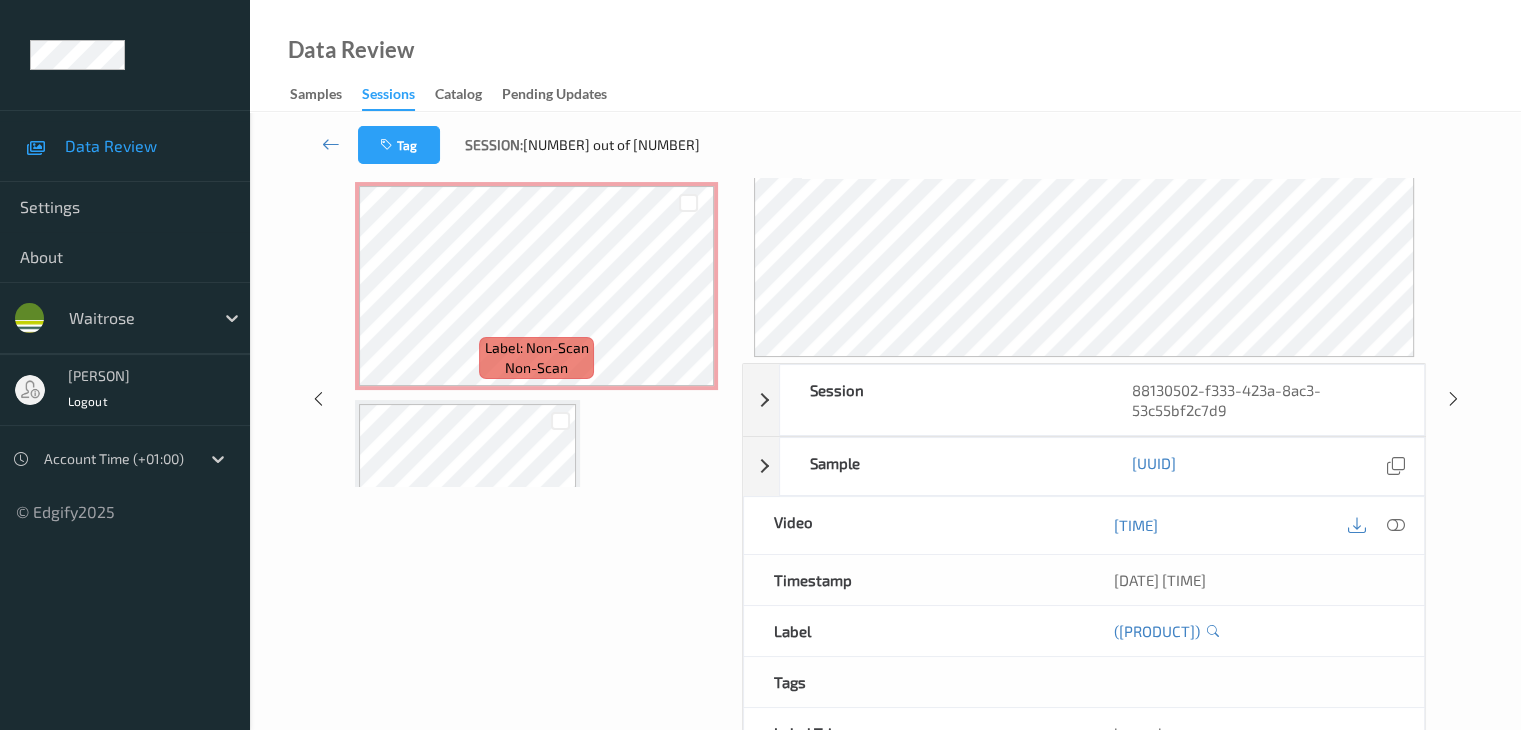 scroll, scrollTop: 200, scrollLeft: 0, axis: vertical 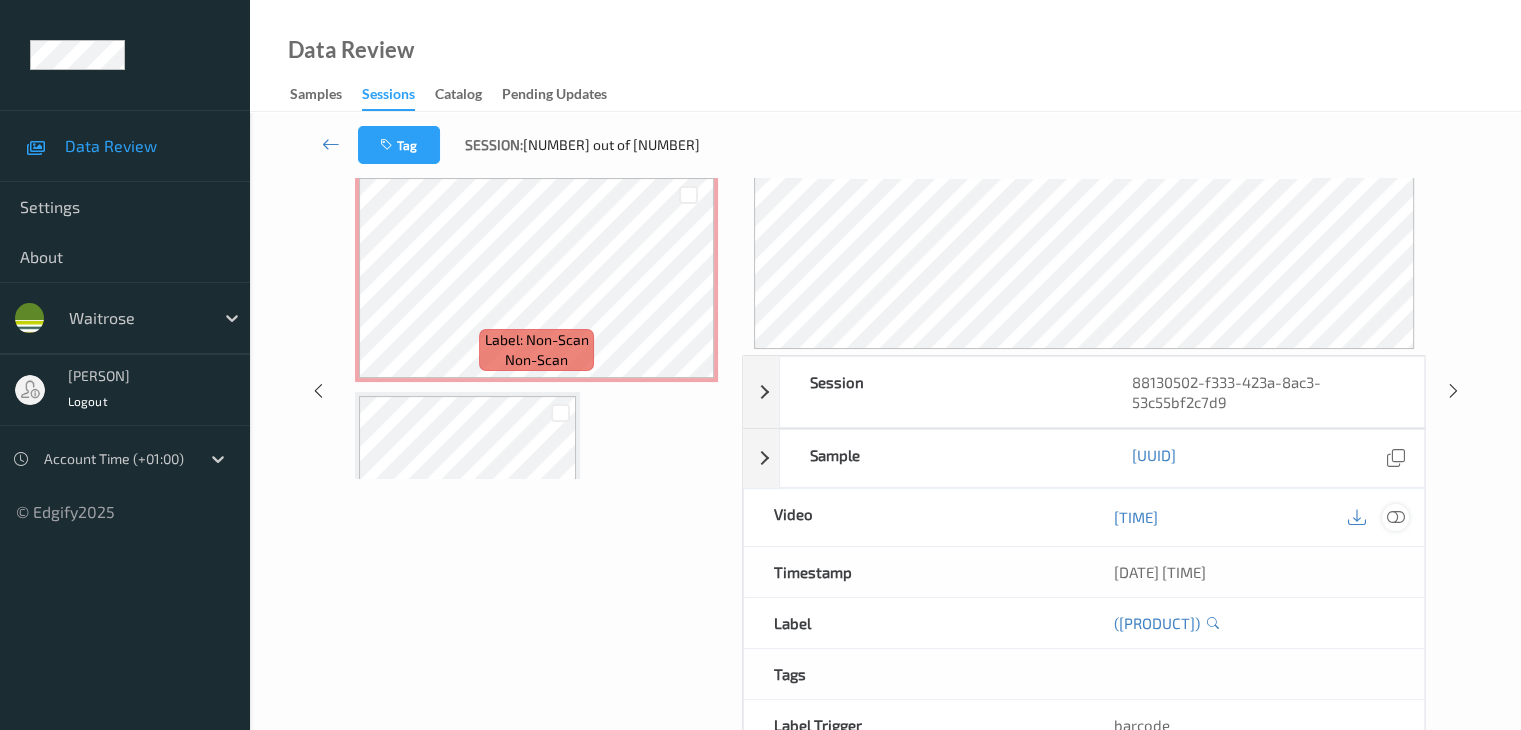 click at bounding box center (1395, 517) 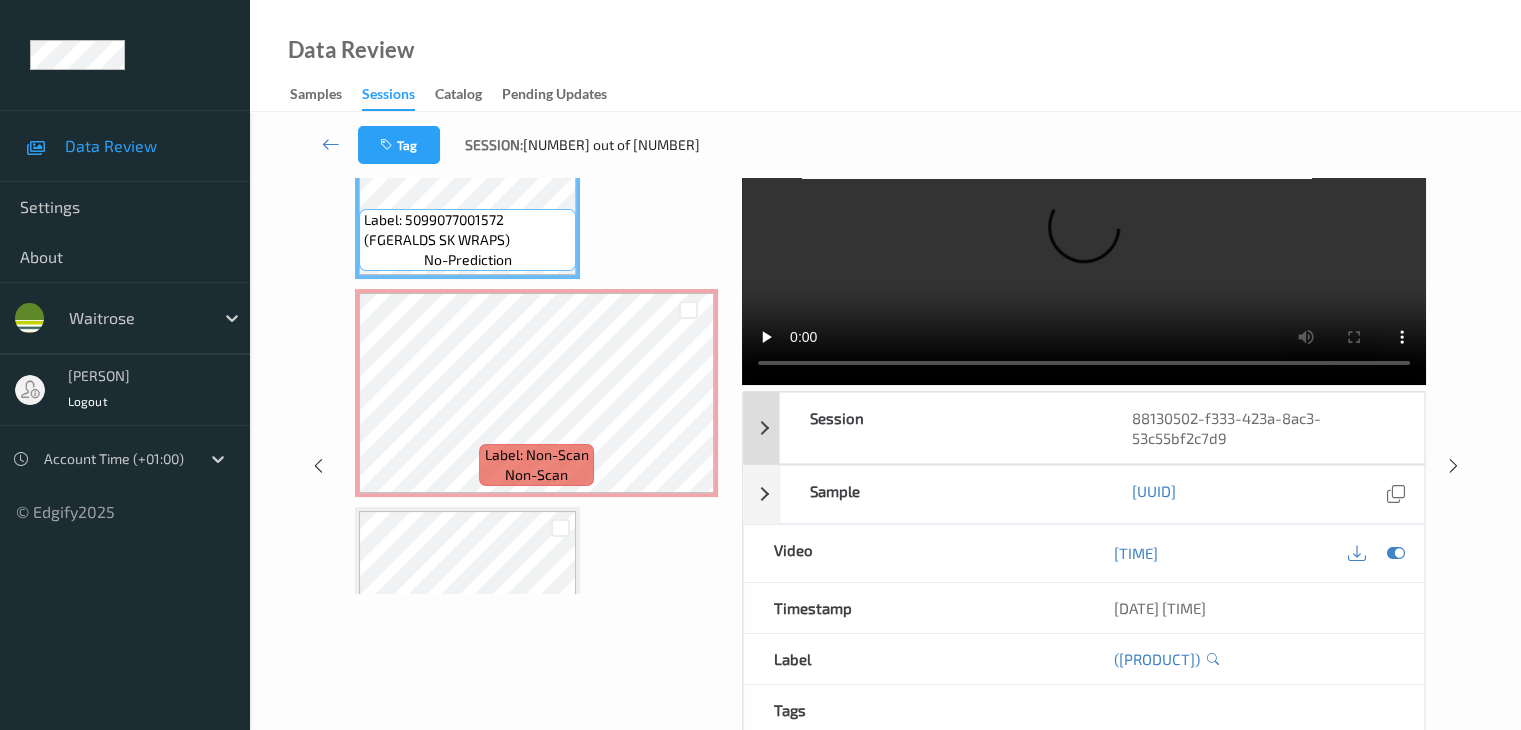 scroll, scrollTop: 0, scrollLeft: 0, axis: both 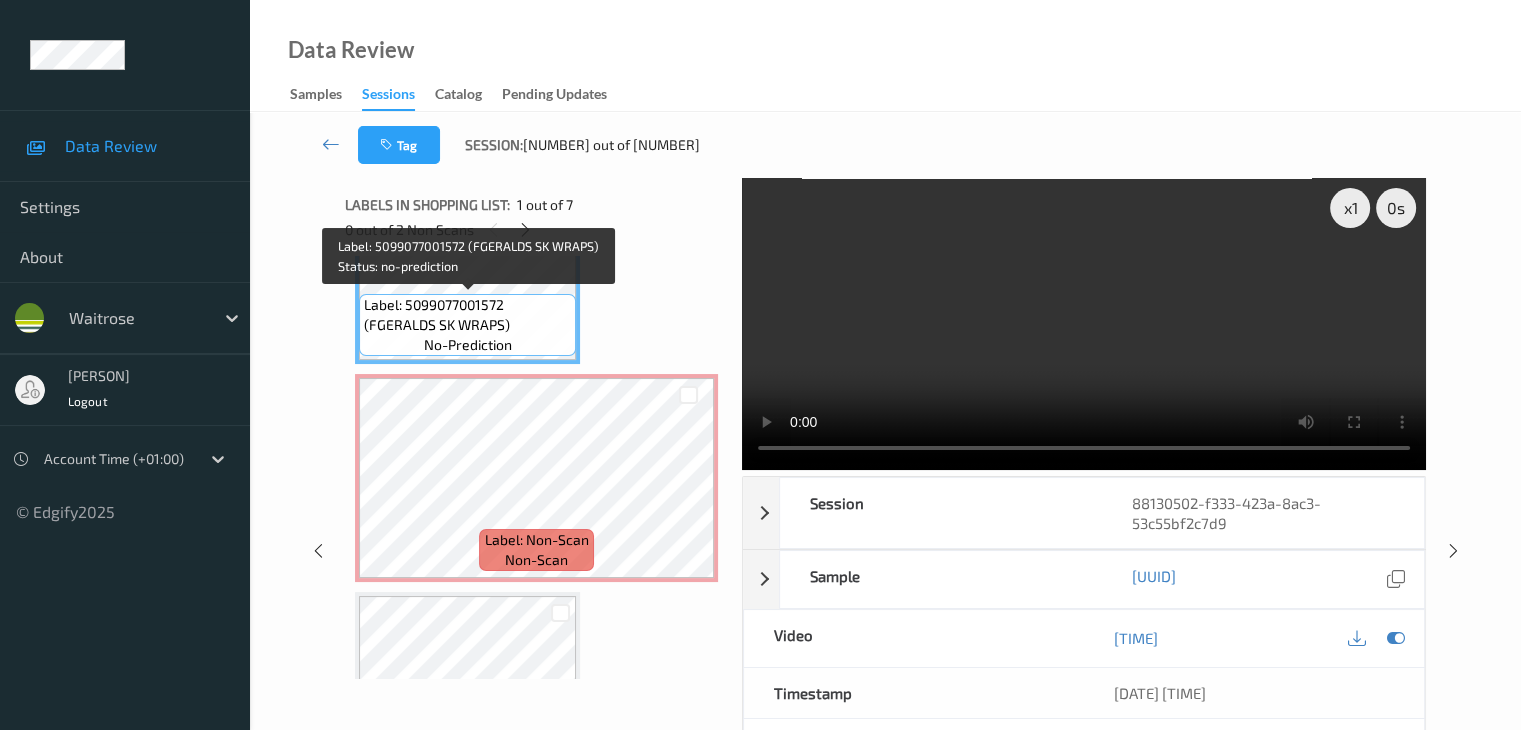 click on "Label: 5099077001572 (FGERALDS SK WRAPS)" at bounding box center [467, 315] 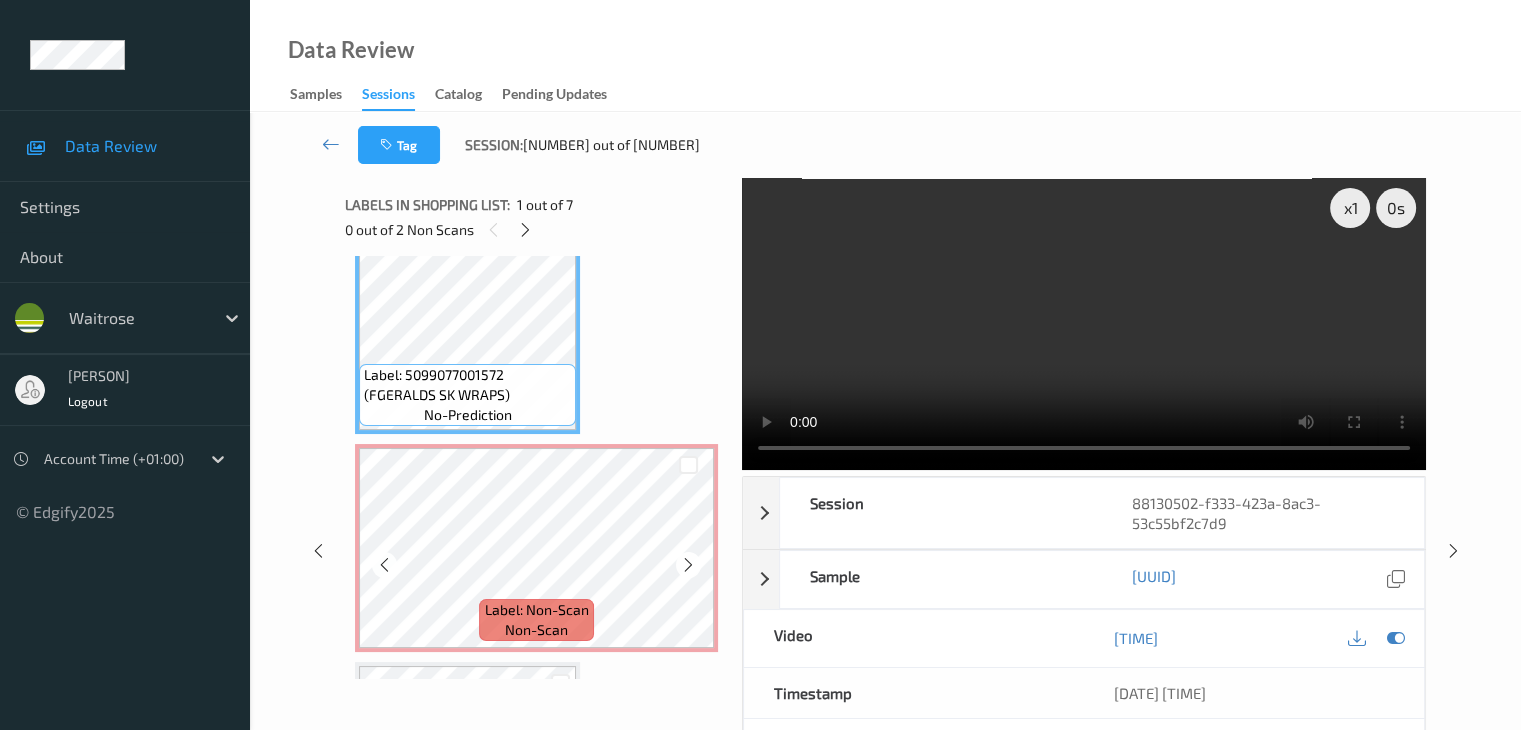 scroll, scrollTop: 10, scrollLeft: 0, axis: vertical 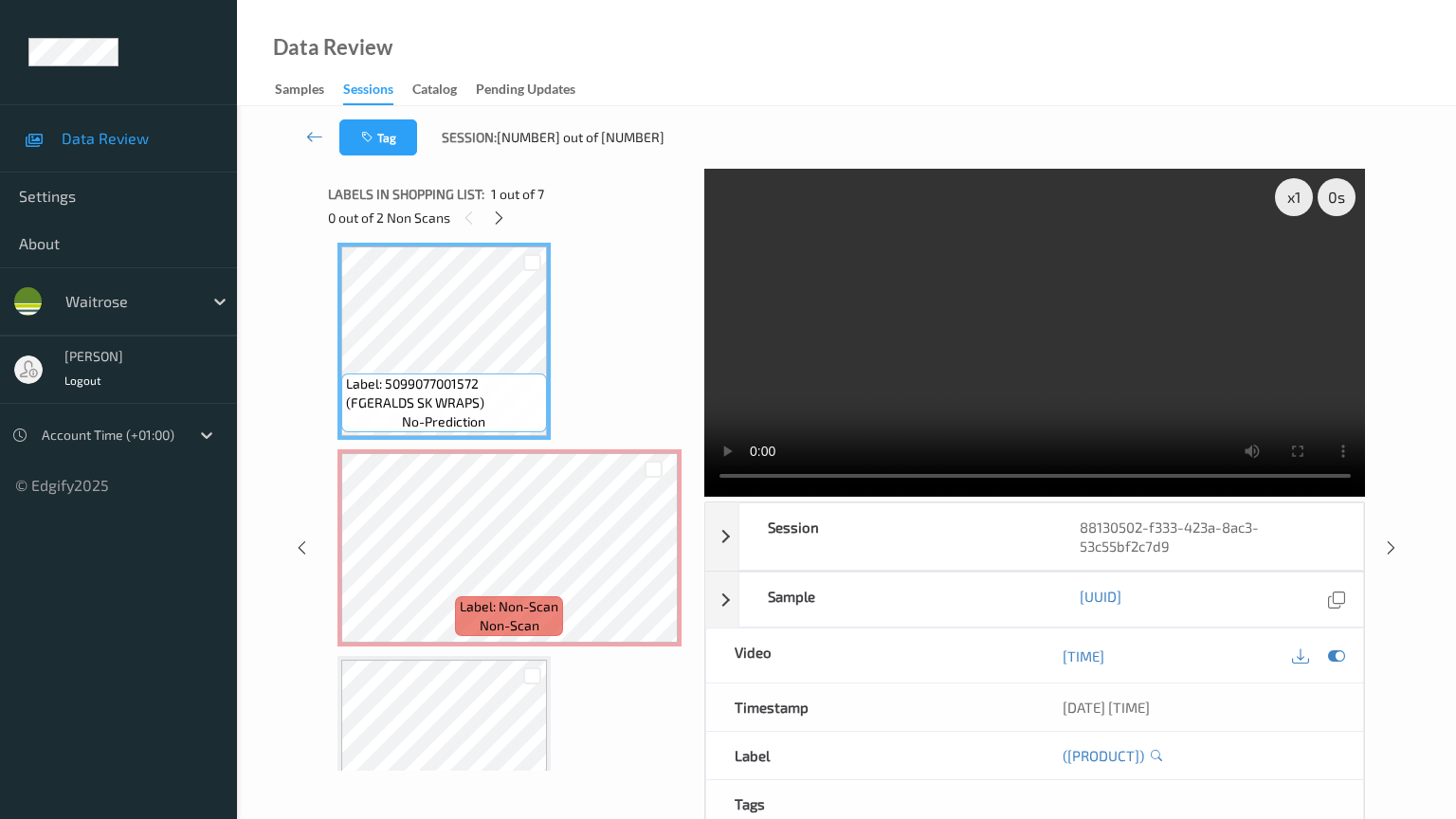 type 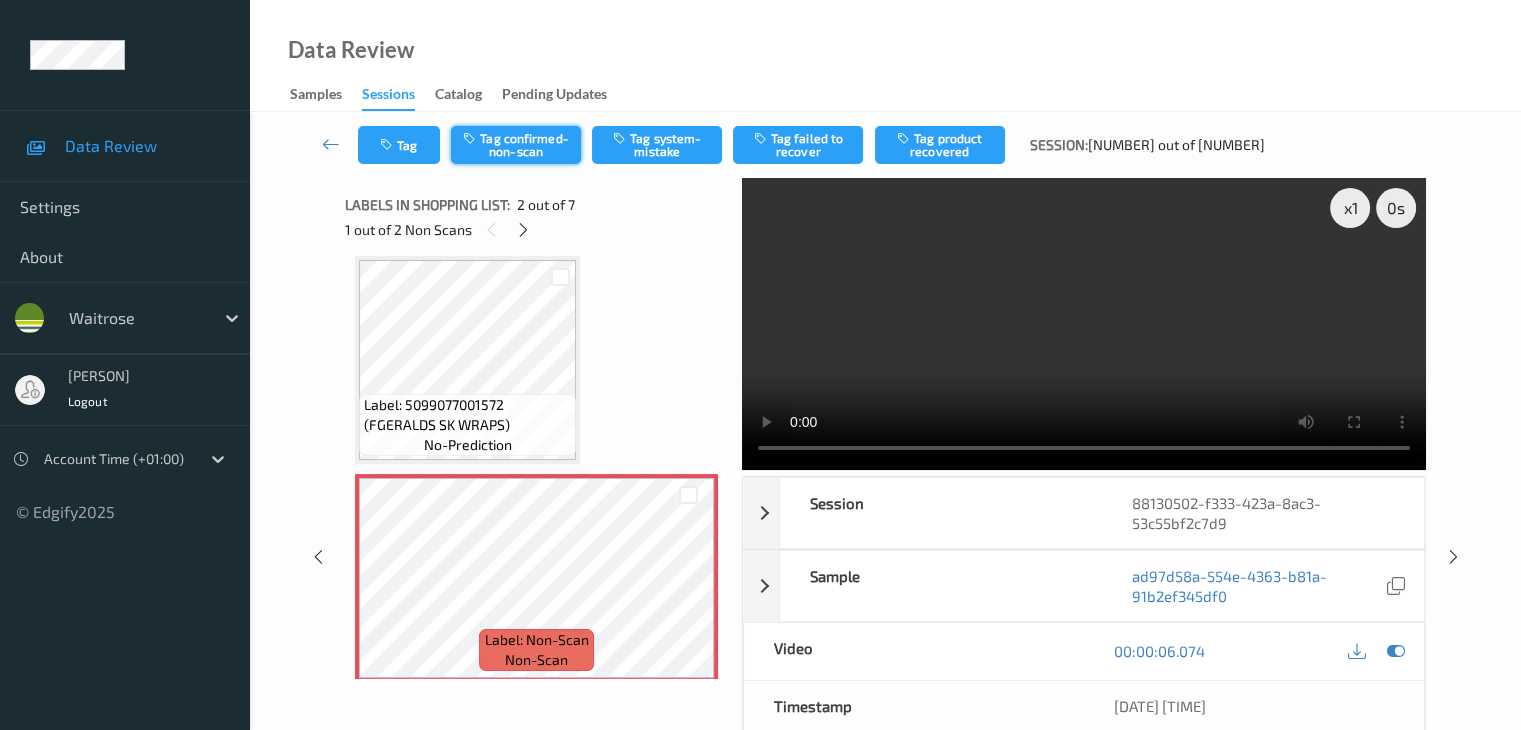 click on "Tag   confirmed-non-scan" at bounding box center [516, 145] 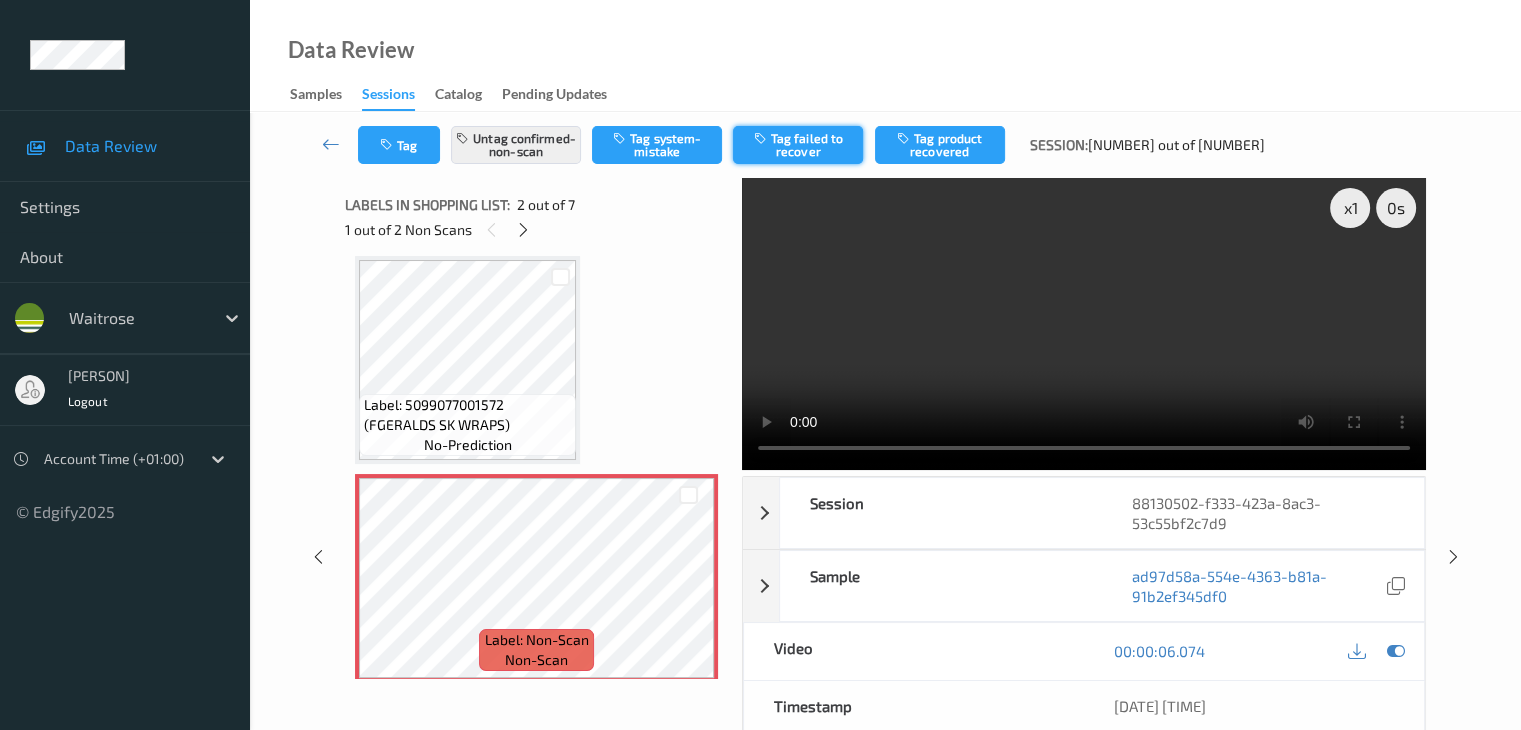 click on "Tag   failed to recover" at bounding box center [798, 145] 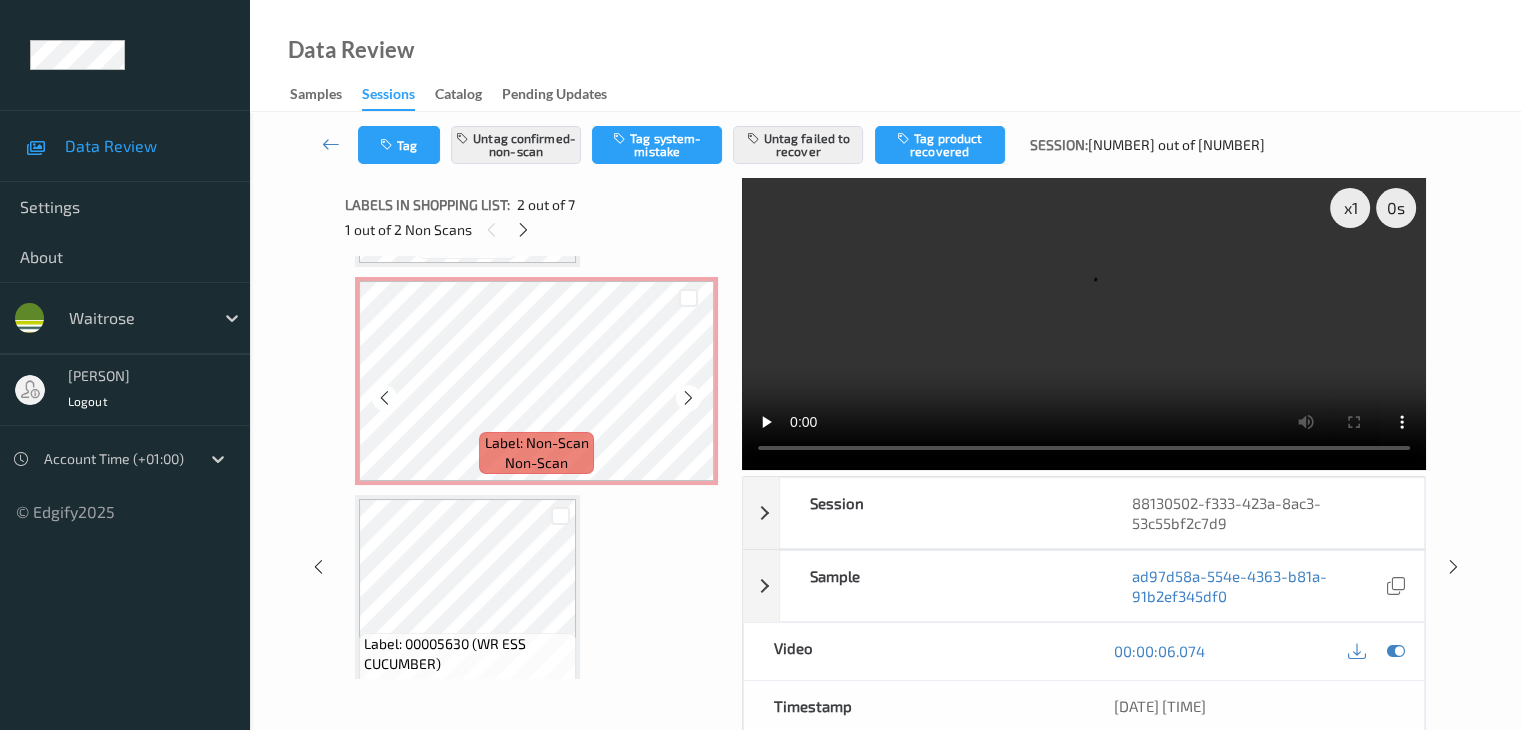 scroll, scrollTop: 1110, scrollLeft: 0, axis: vertical 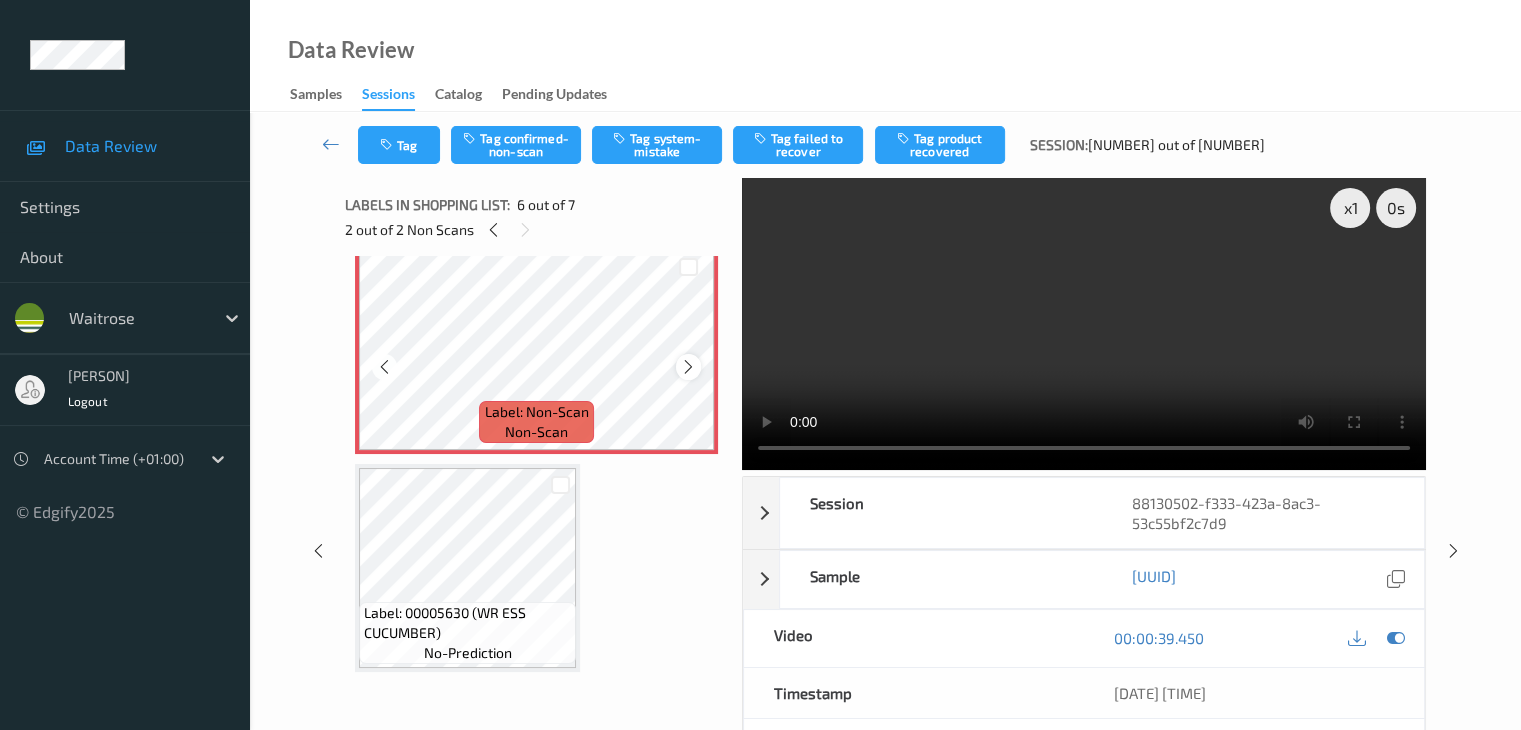 click at bounding box center (688, 367) 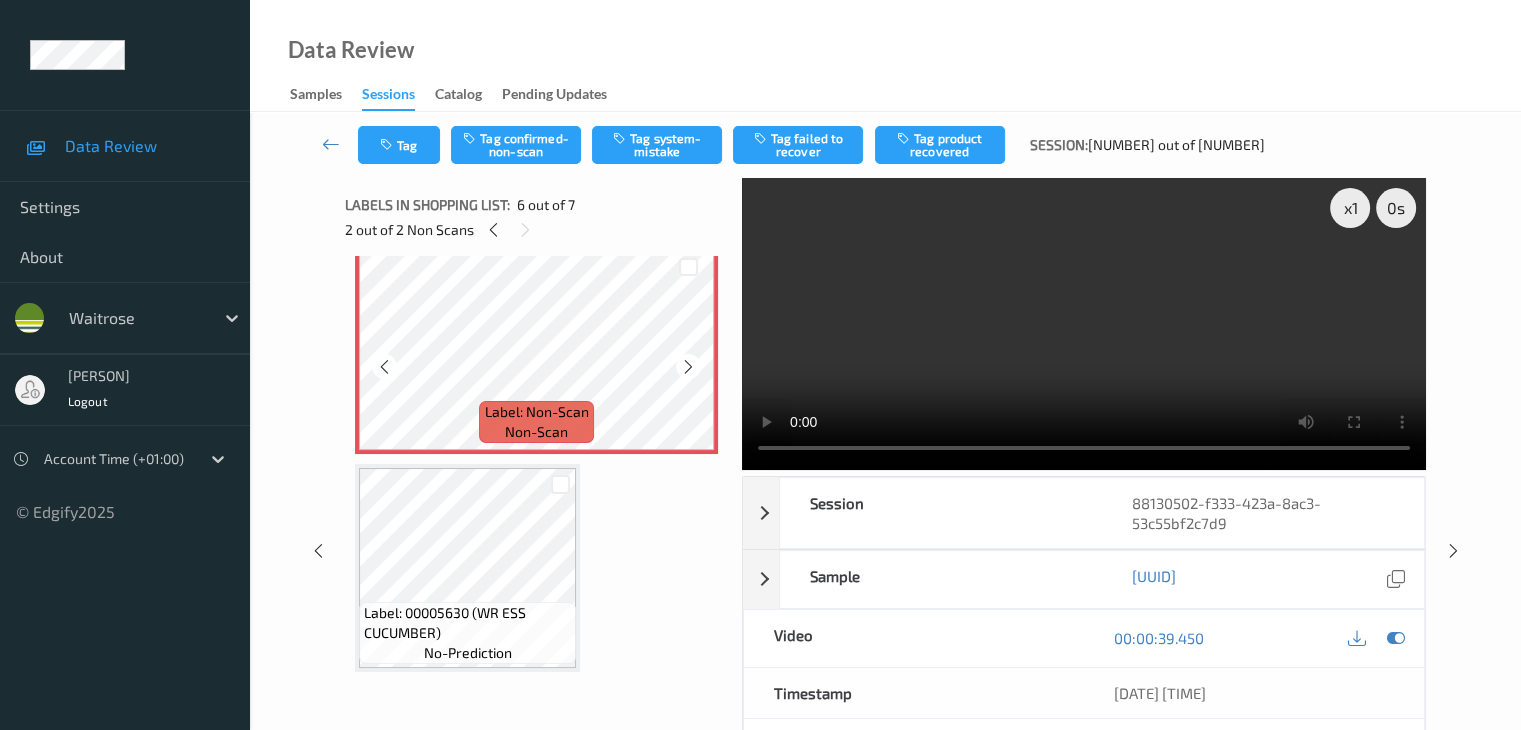 click at bounding box center (688, 367) 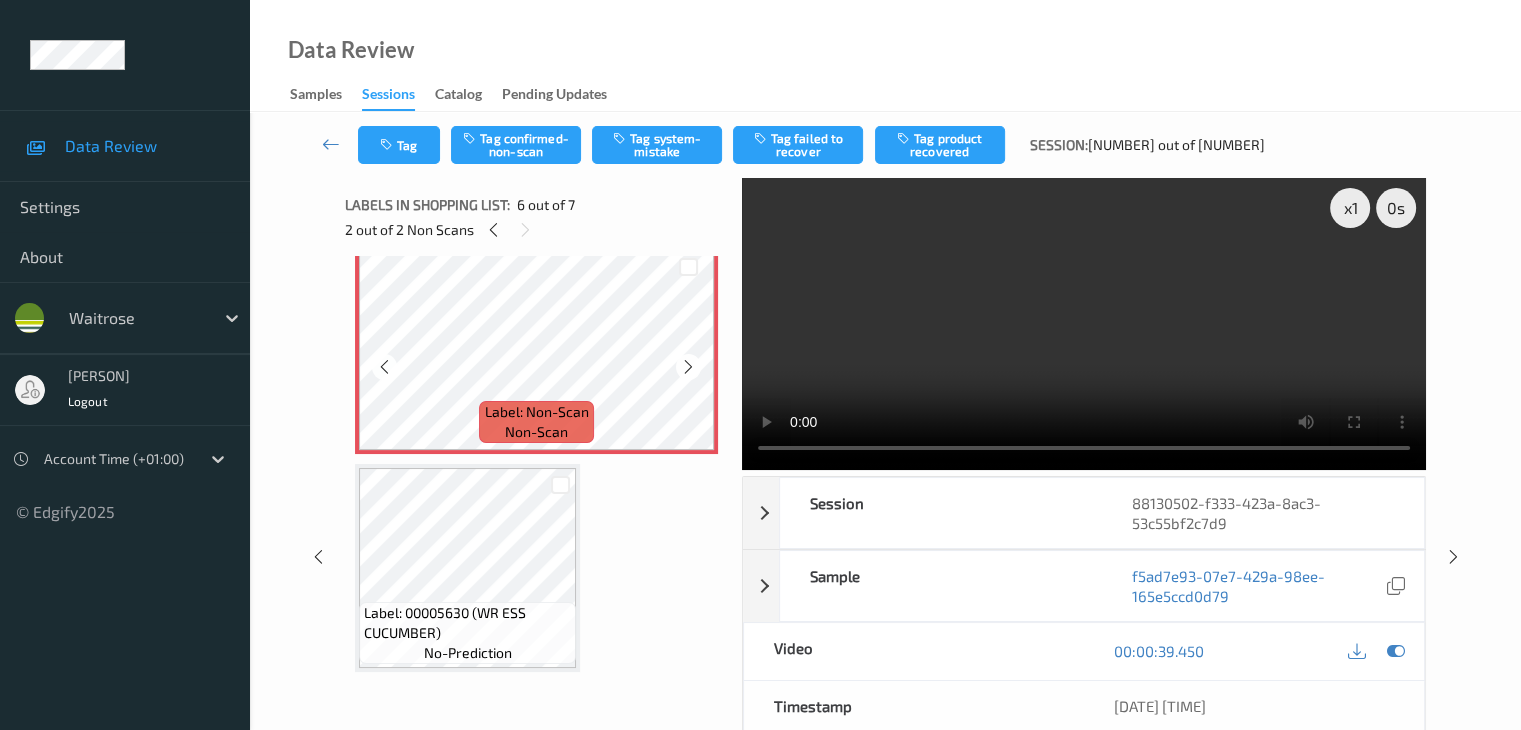 click at bounding box center [688, 367] 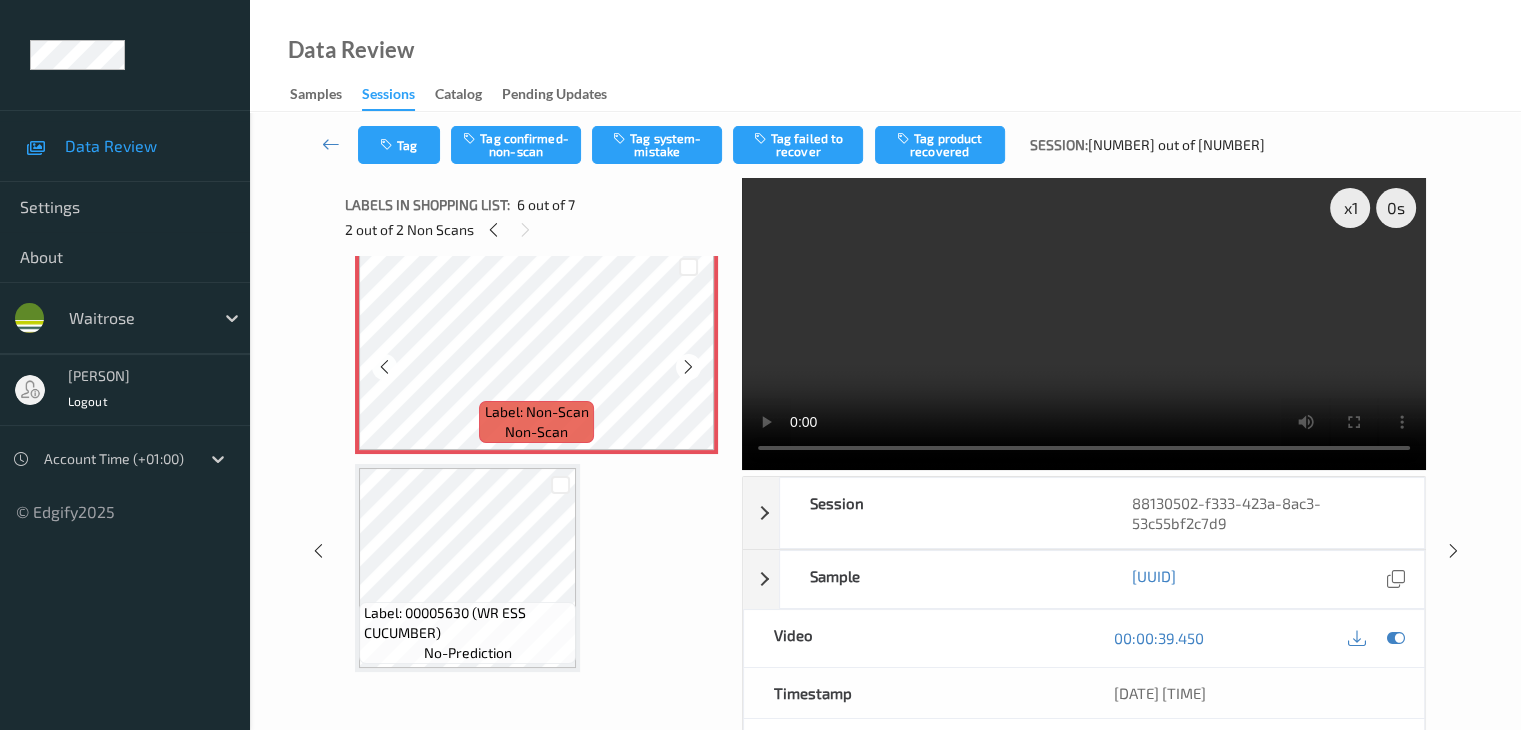 click at bounding box center [688, 367] 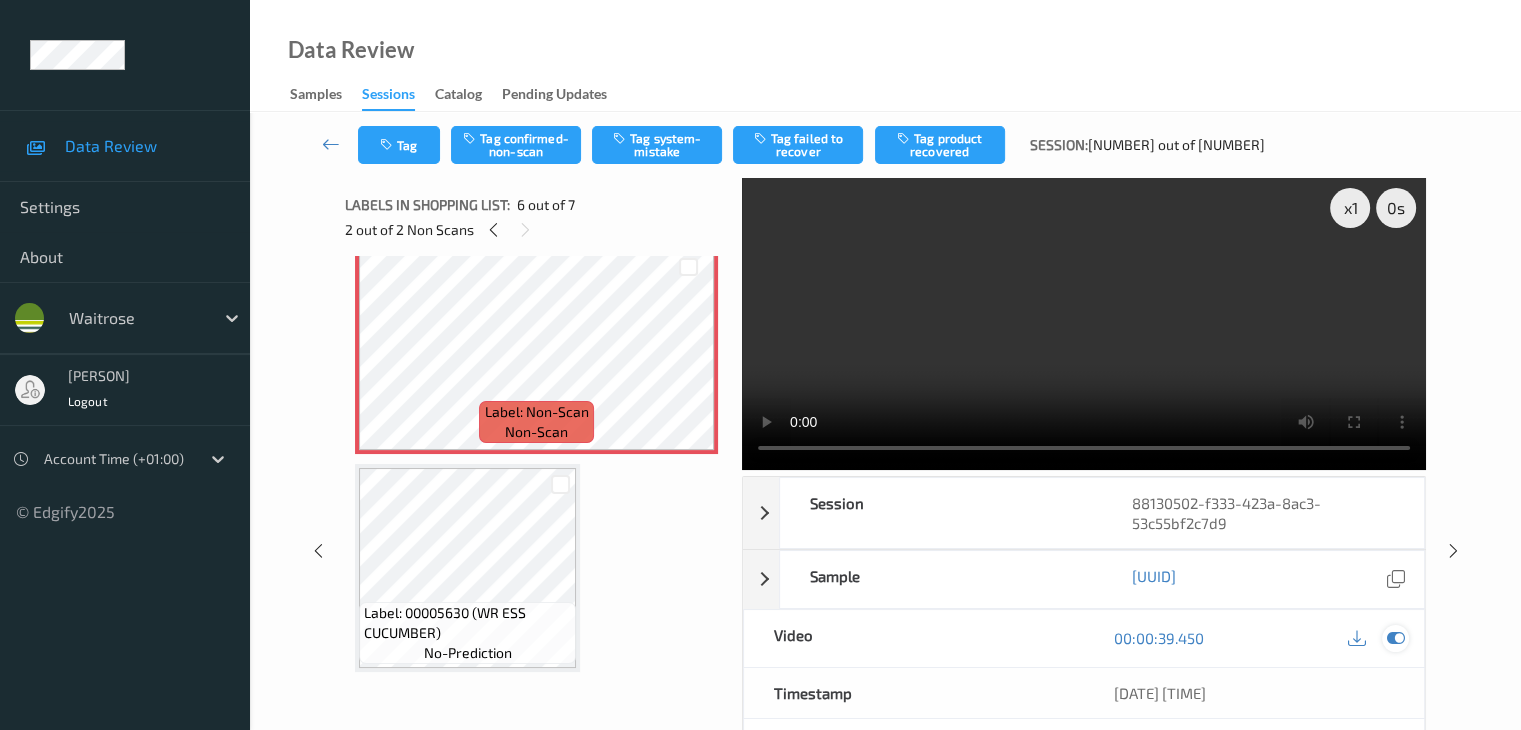 click at bounding box center [1395, 638] 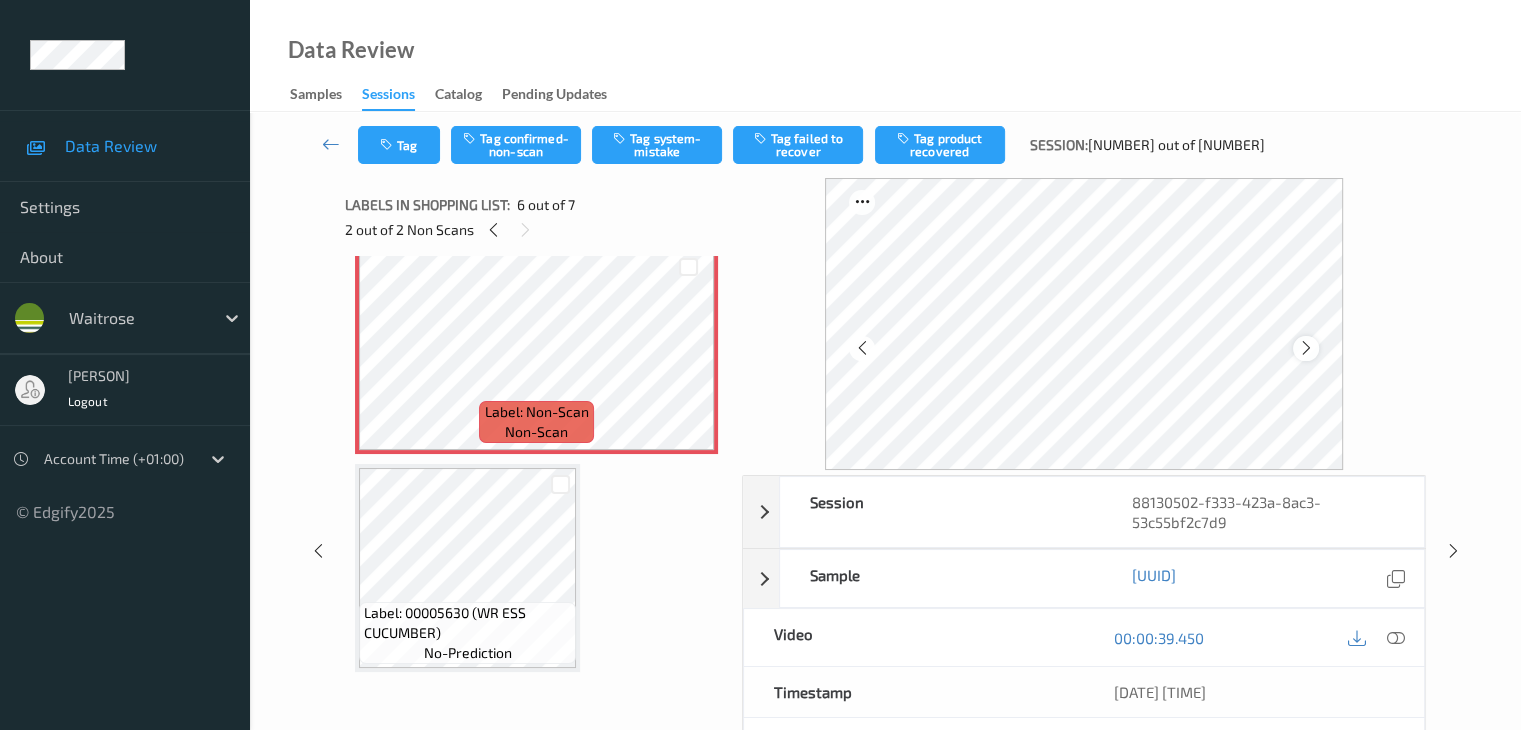 click at bounding box center [1306, 348] 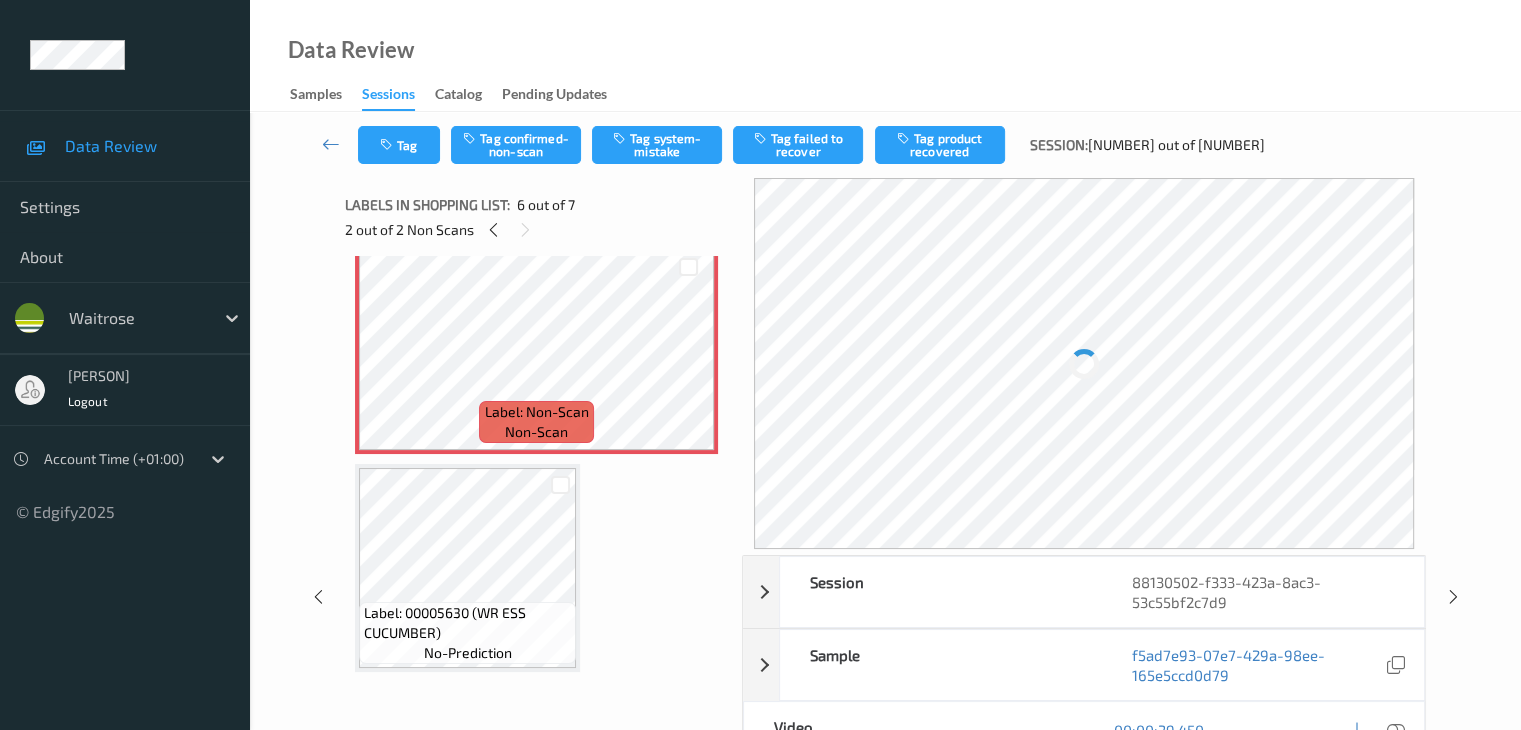 click at bounding box center [1084, 363] 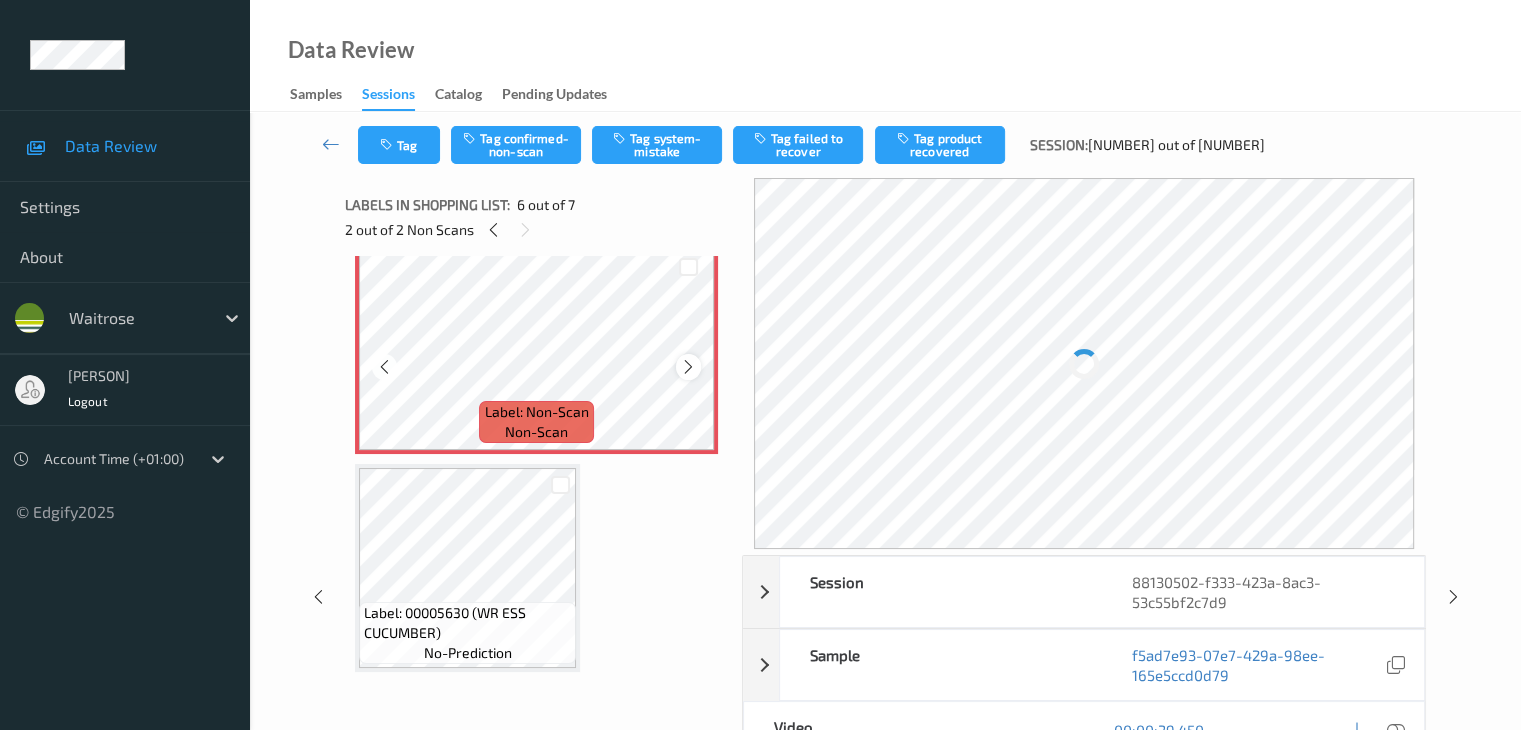 click at bounding box center (688, 367) 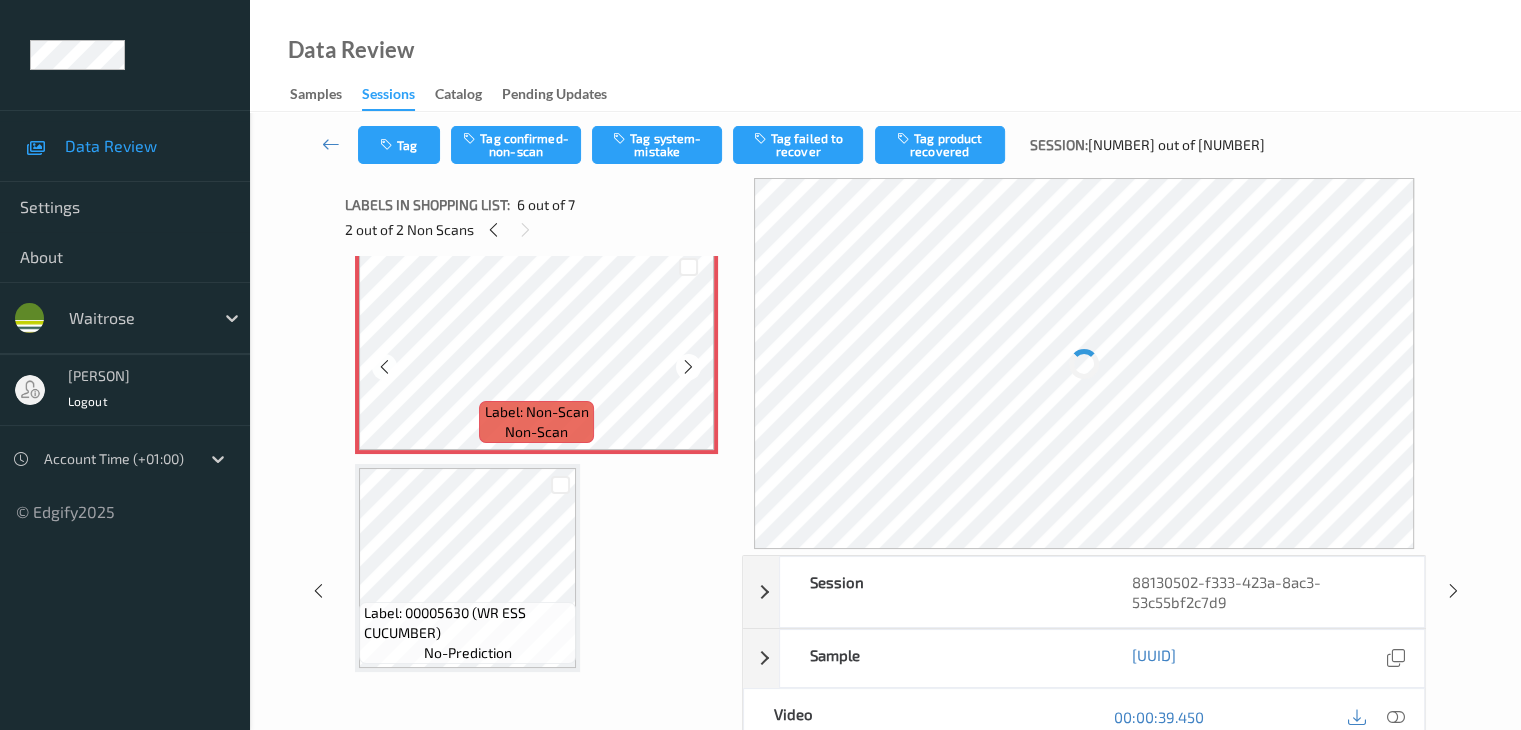 click at bounding box center (688, 367) 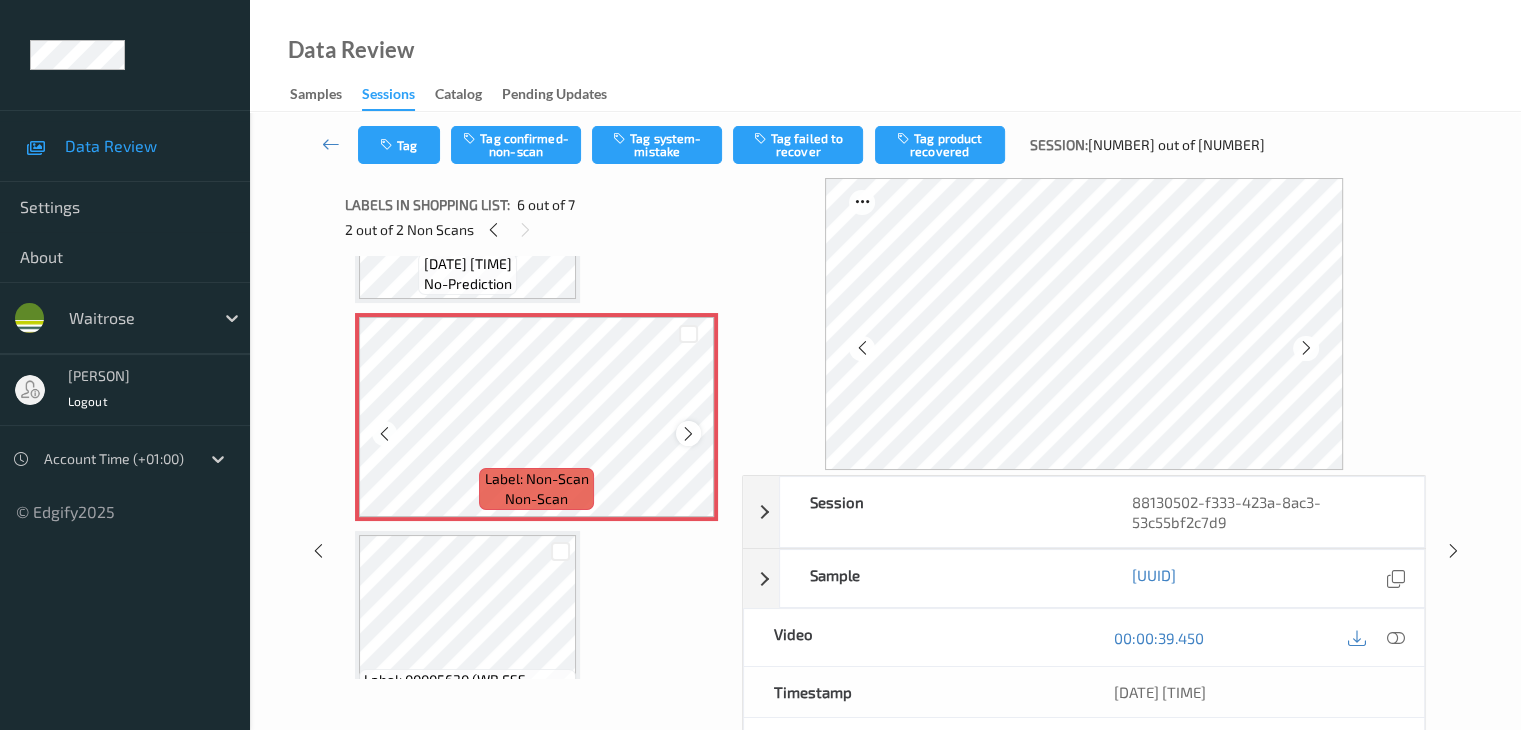scroll, scrollTop: 1010, scrollLeft: 0, axis: vertical 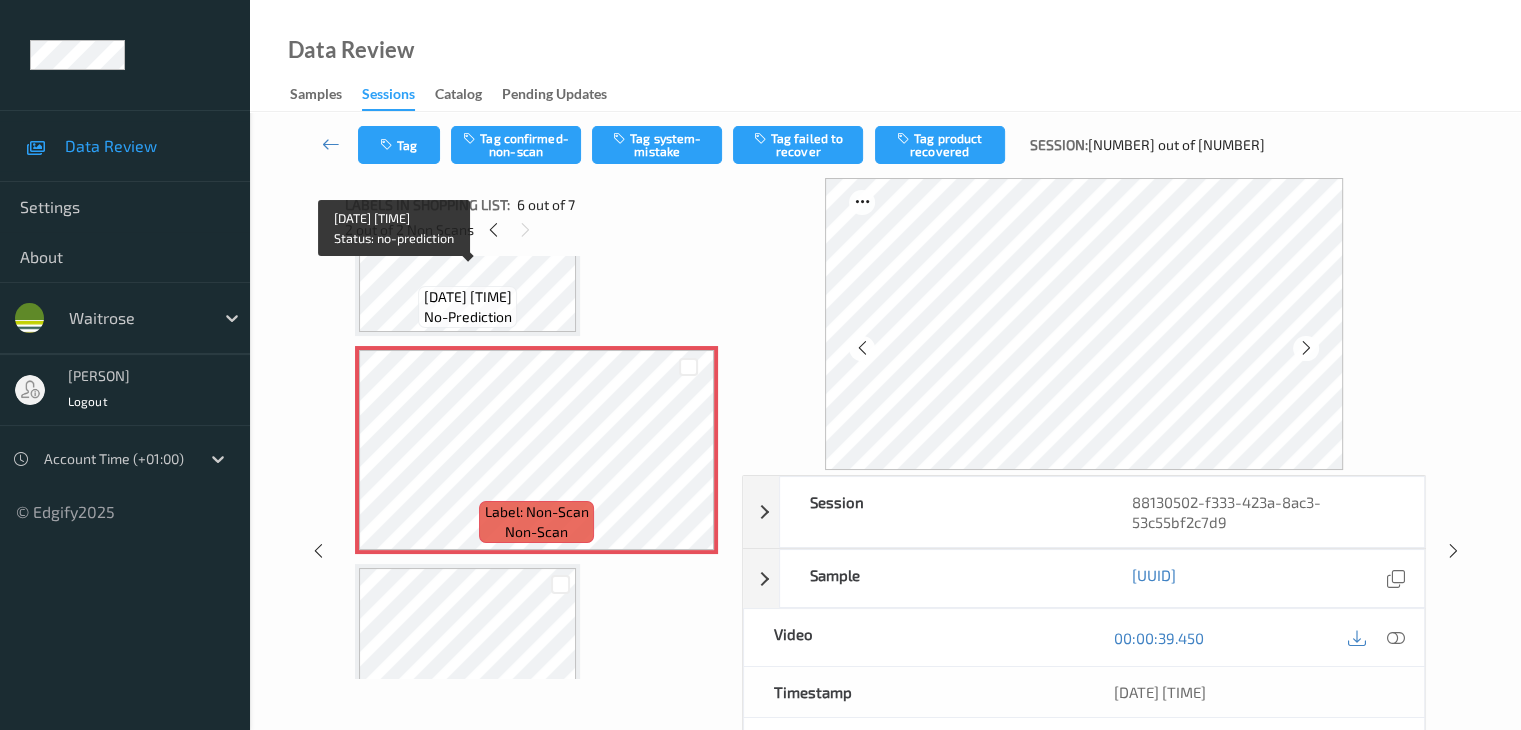 click on "Label: 5014067153833 (YVO STRAWBERRY YOG)" at bounding box center (468, 297) 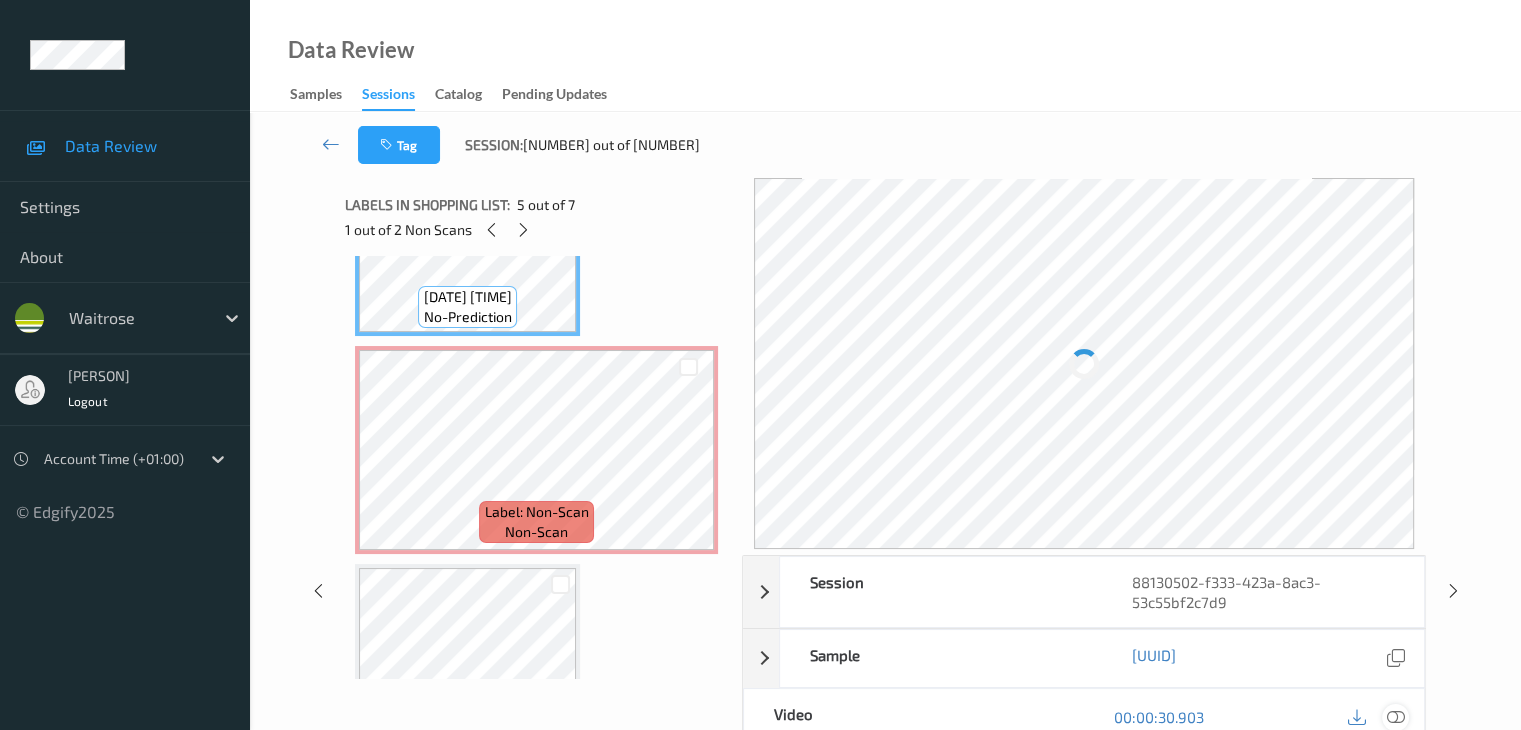 scroll, scrollTop: 100, scrollLeft: 0, axis: vertical 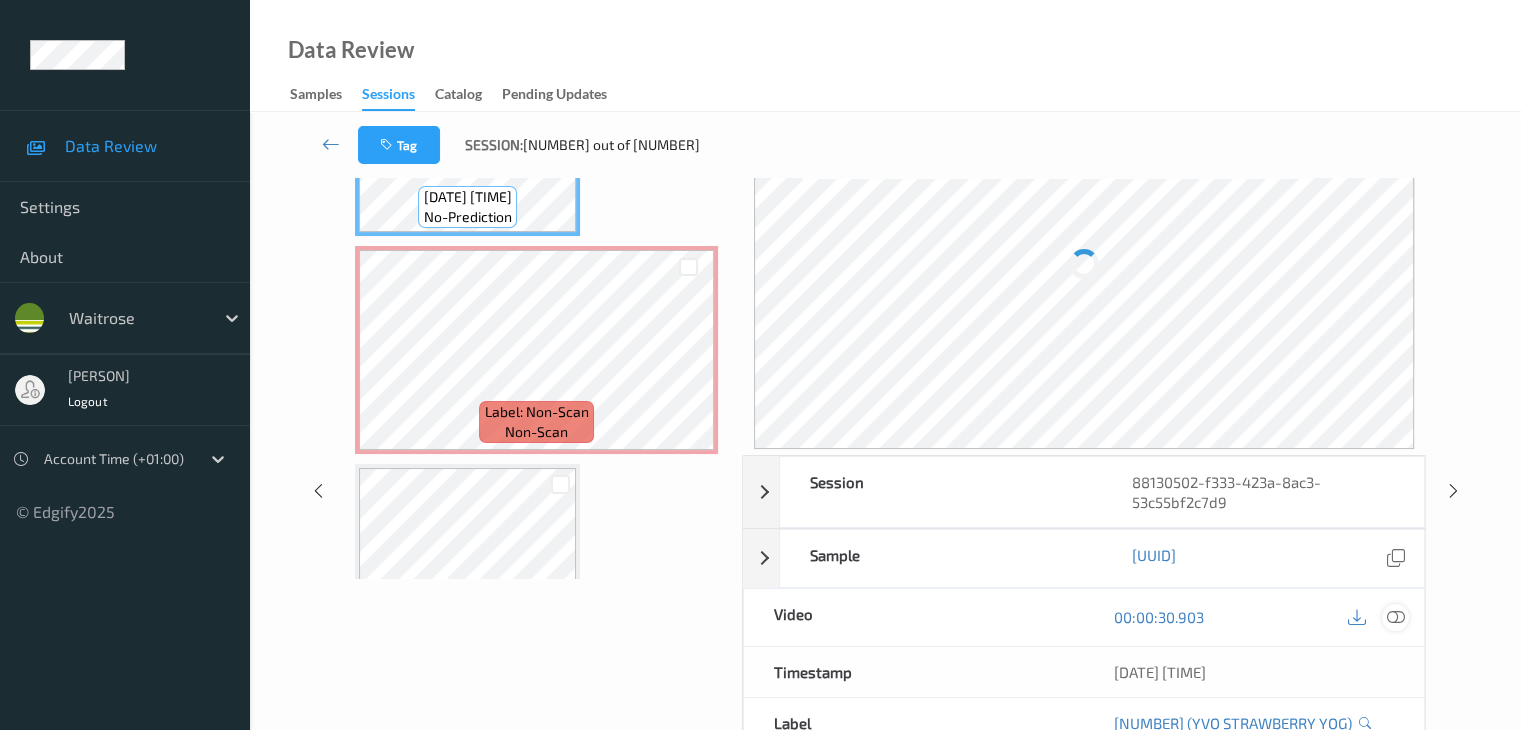 click at bounding box center (1395, 617) 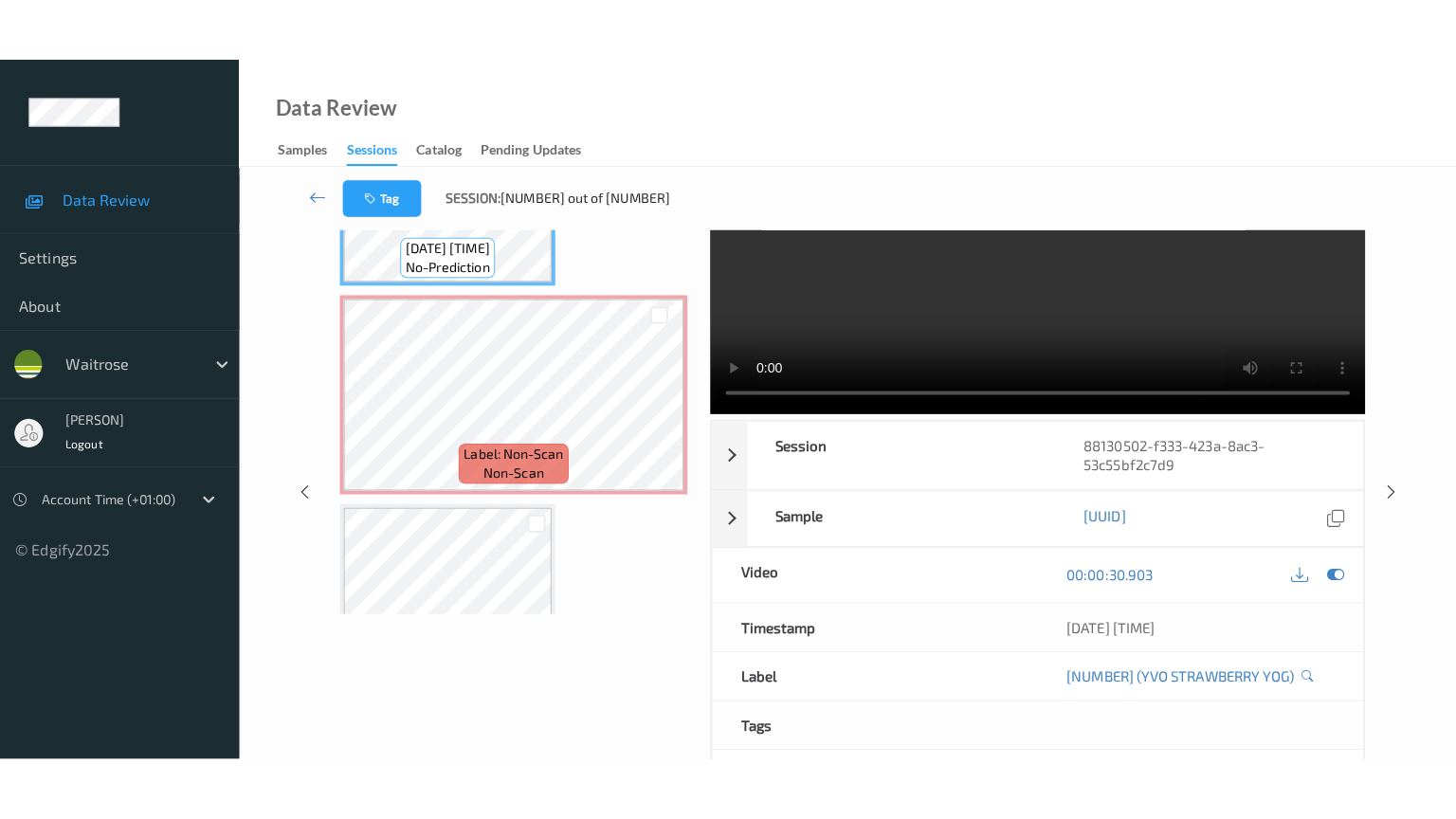 scroll, scrollTop: 0, scrollLeft: 0, axis: both 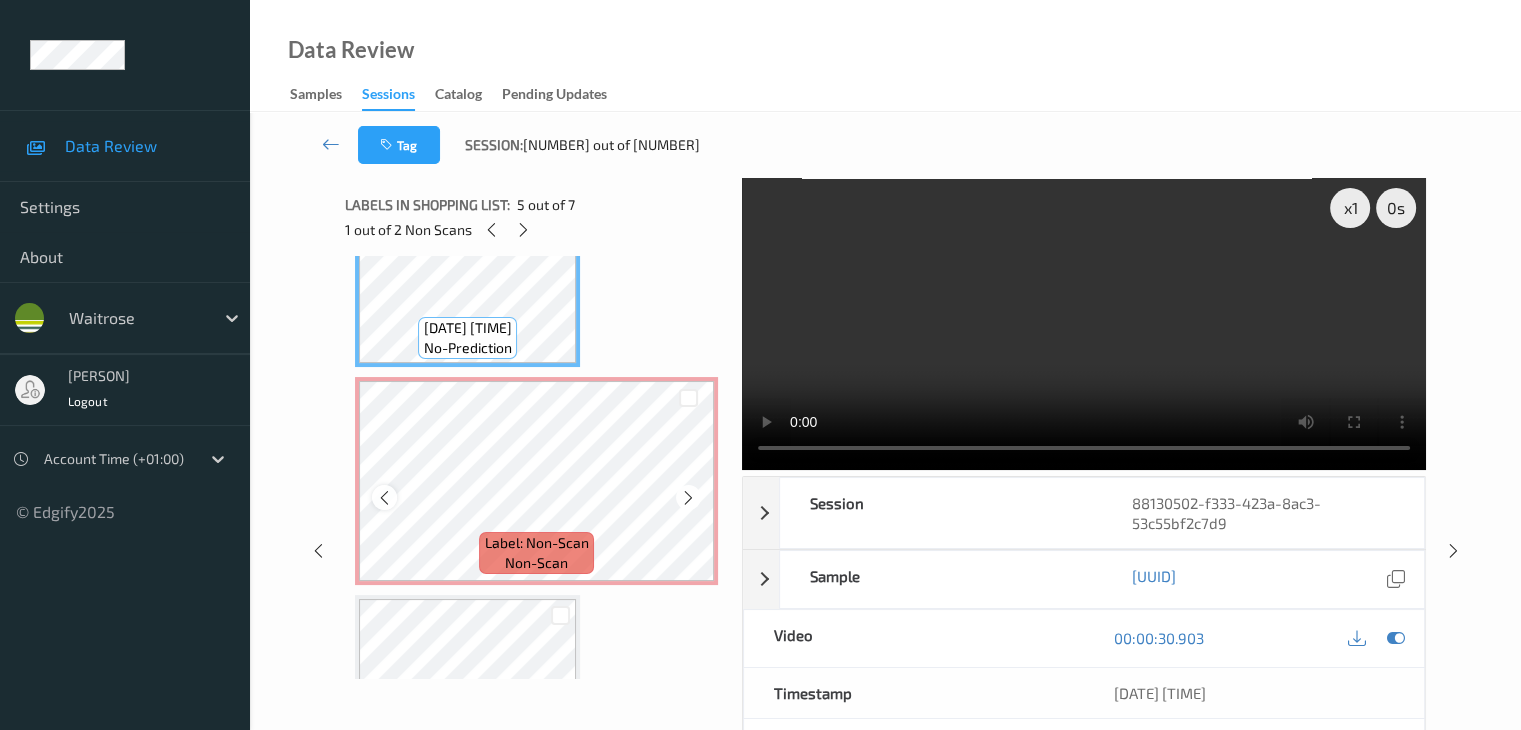 click at bounding box center [384, 498] 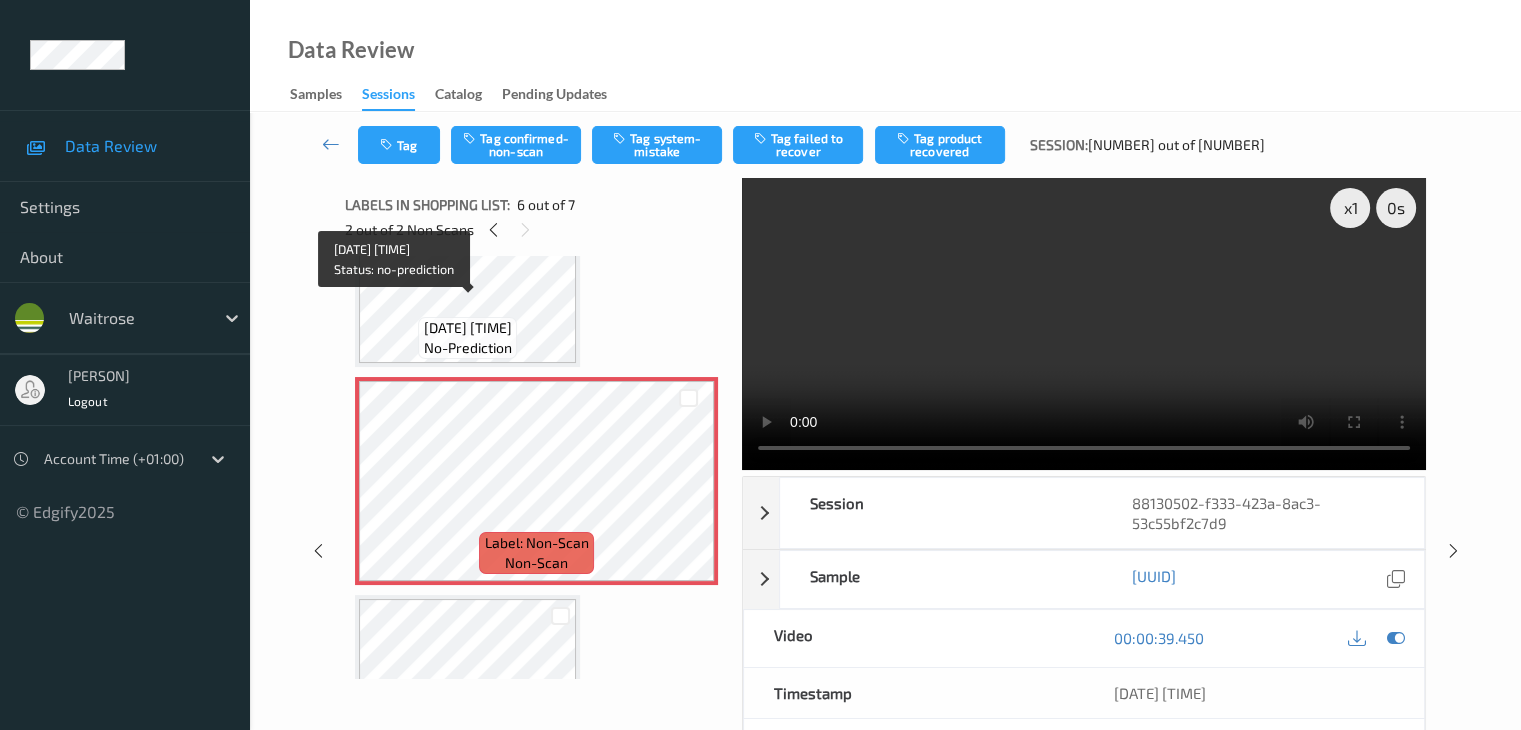 click on "Label: 5014067153833 (YVO STRAWBERRY YOG)" at bounding box center [468, 328] 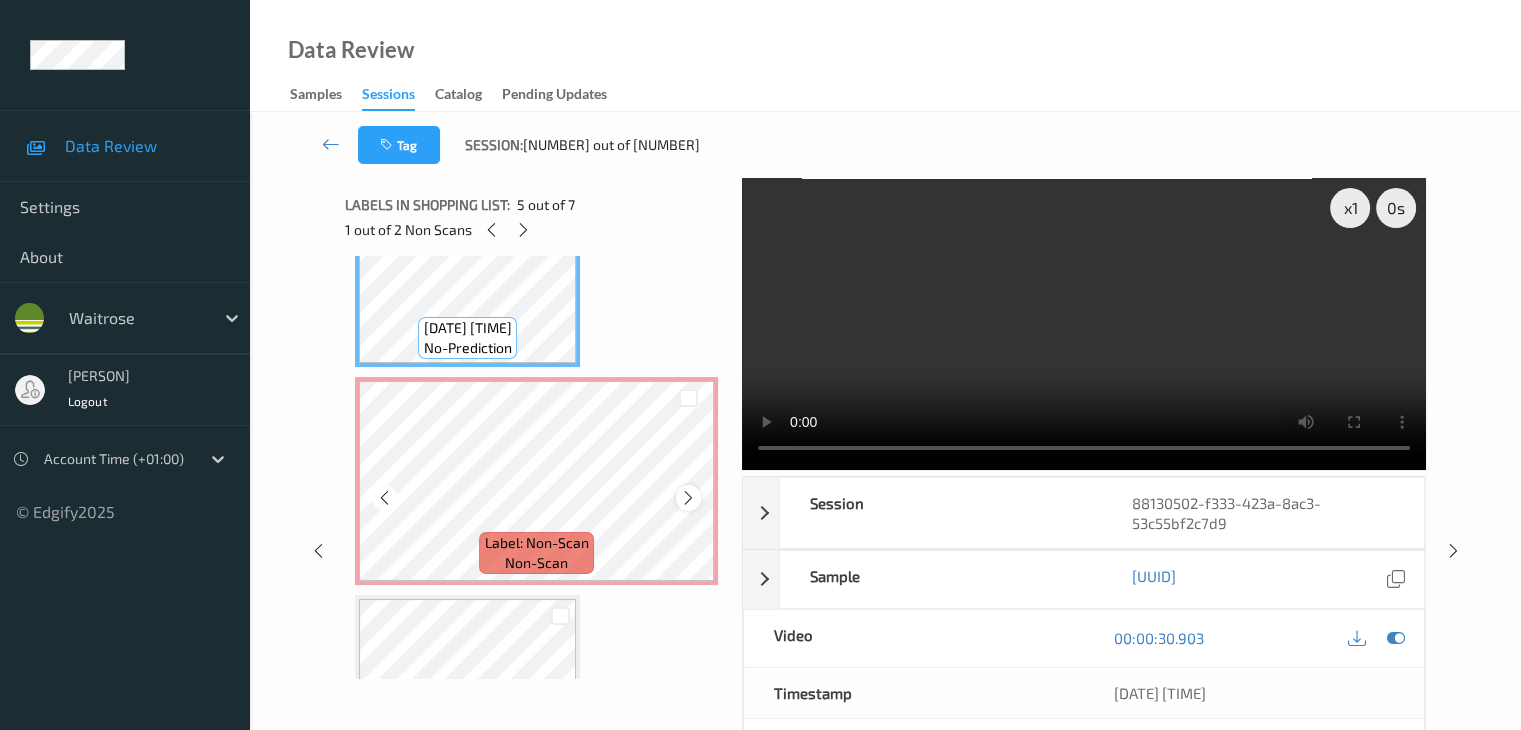 click at bounding box center [688, 498] 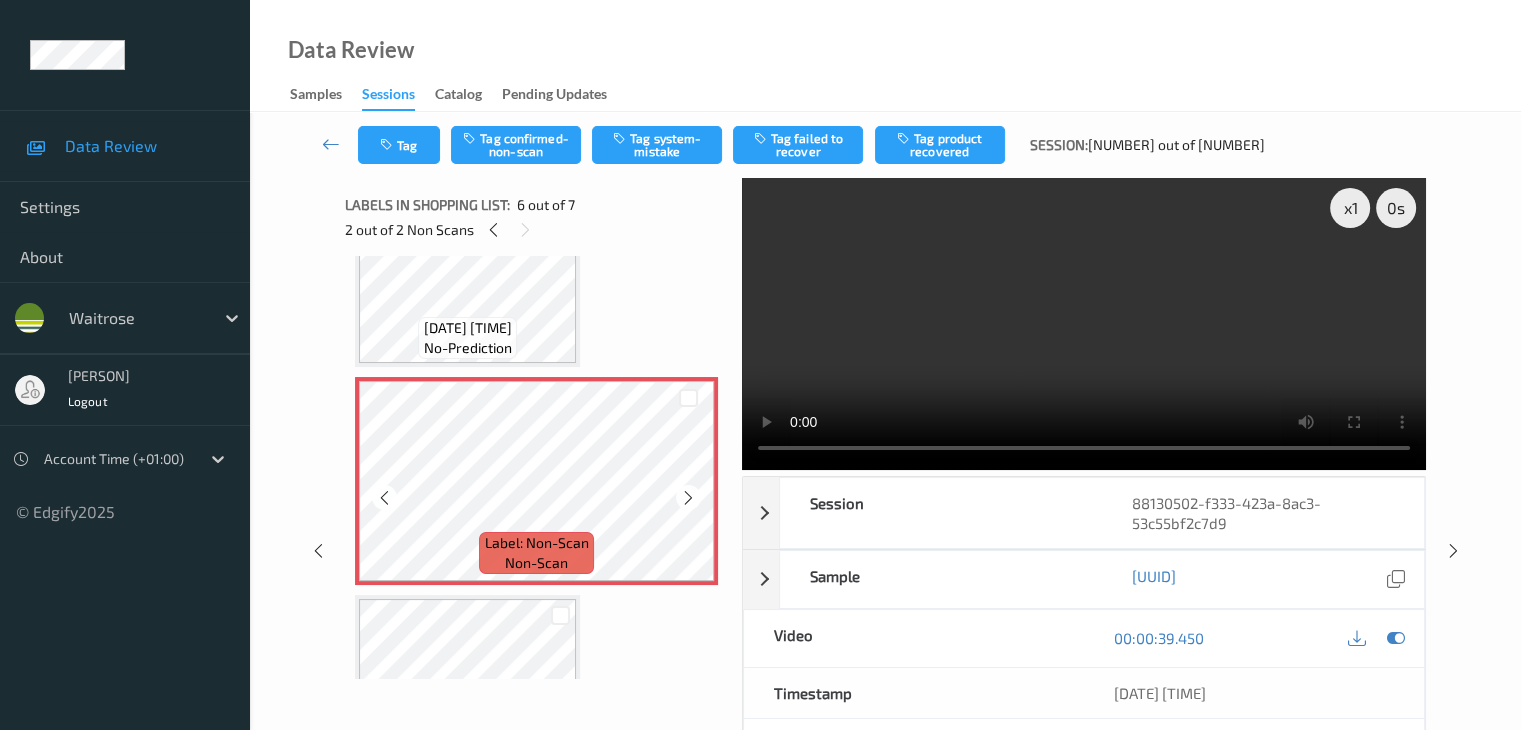 click at bounding box center (688, 498) 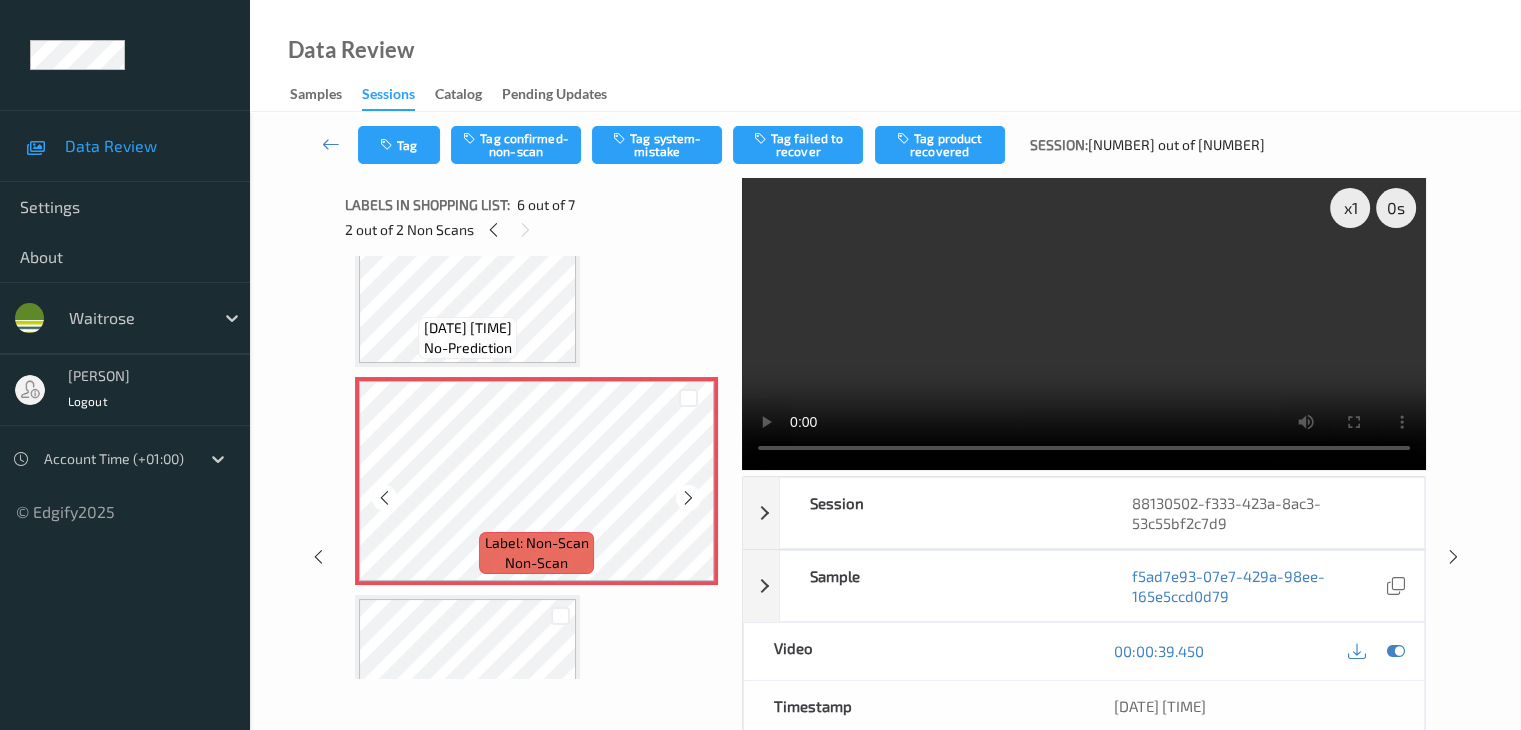 click at bounding box center (688, 498) 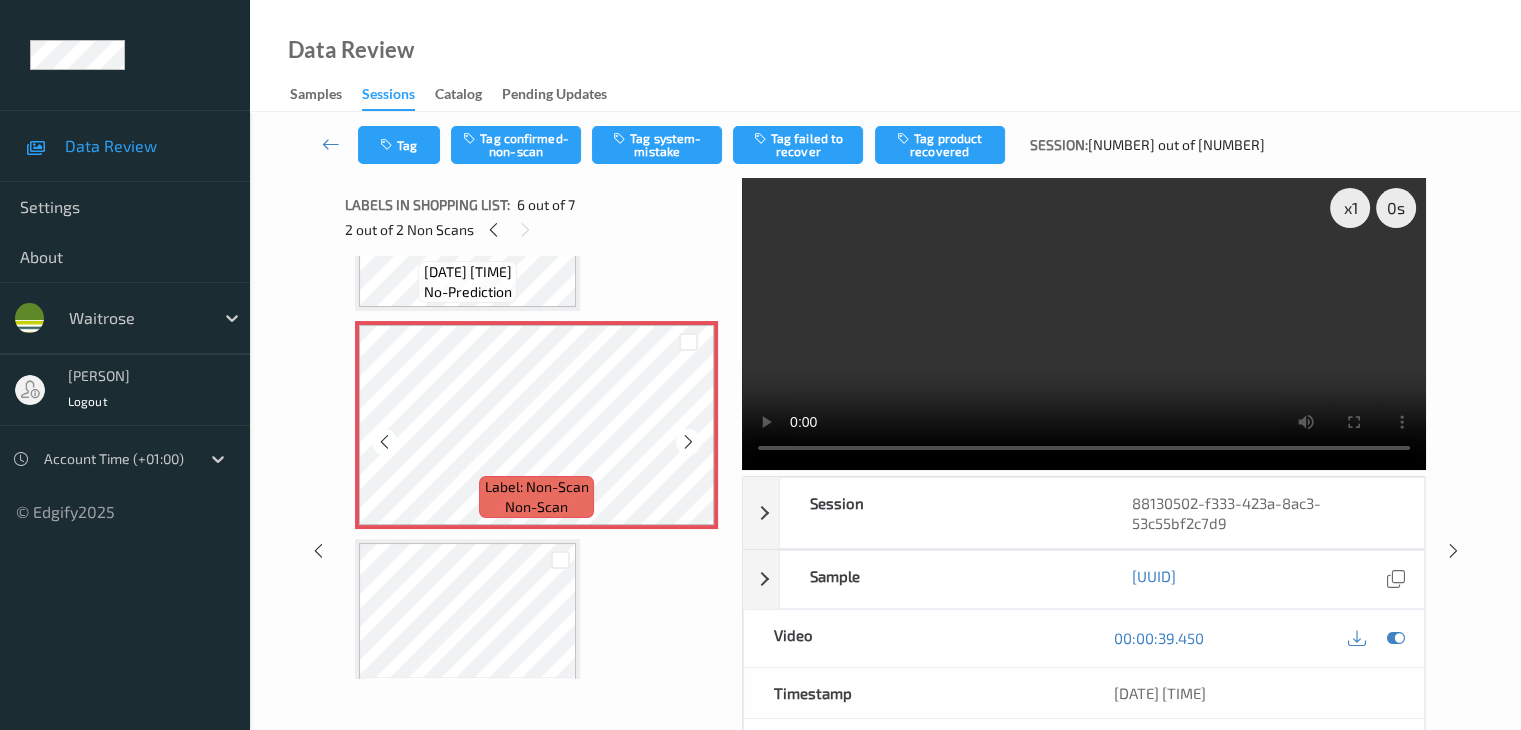 scroll, scrollTop: 1113, scrollLeft: 0, axis: vertical 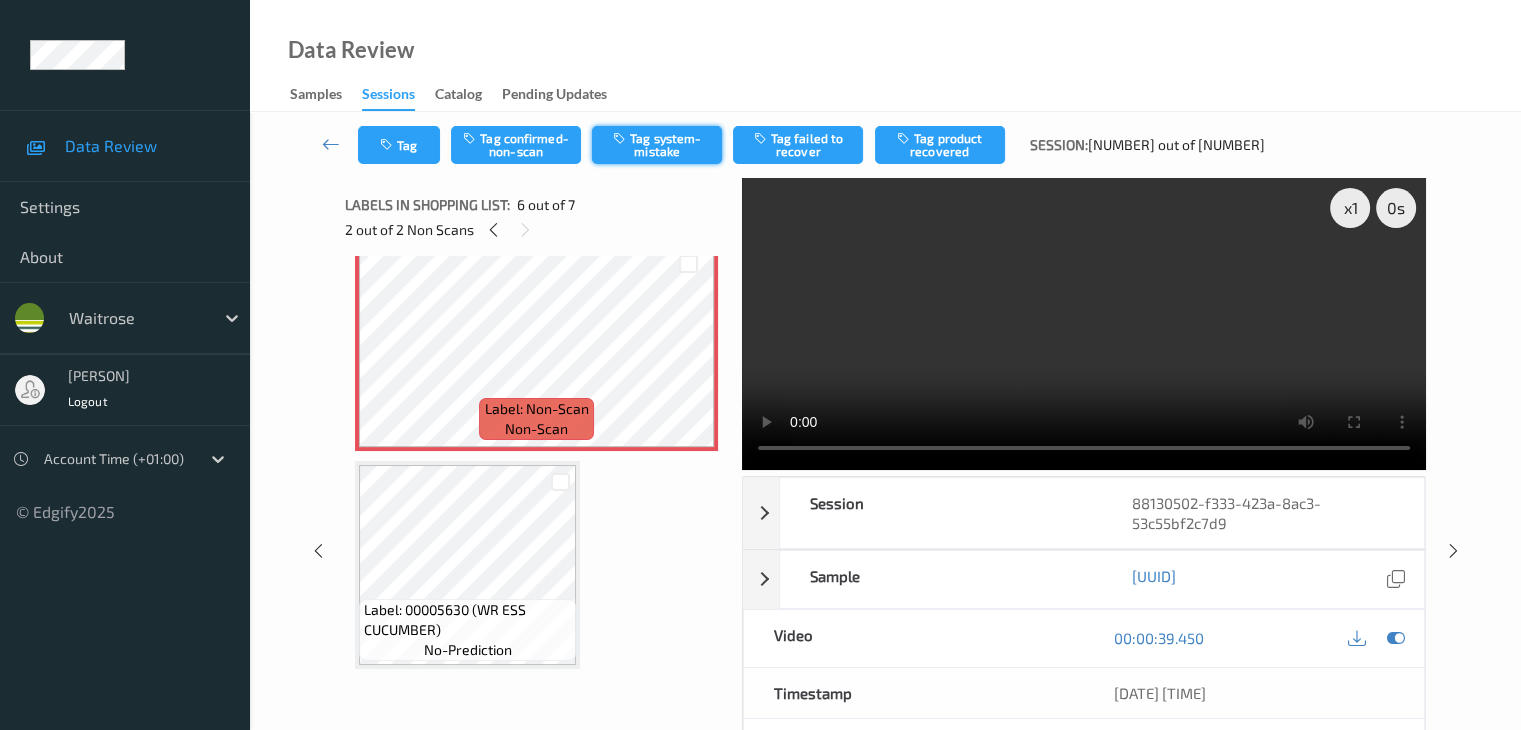 click on "Tag   system-mistake" at bounding box center [657, 145] 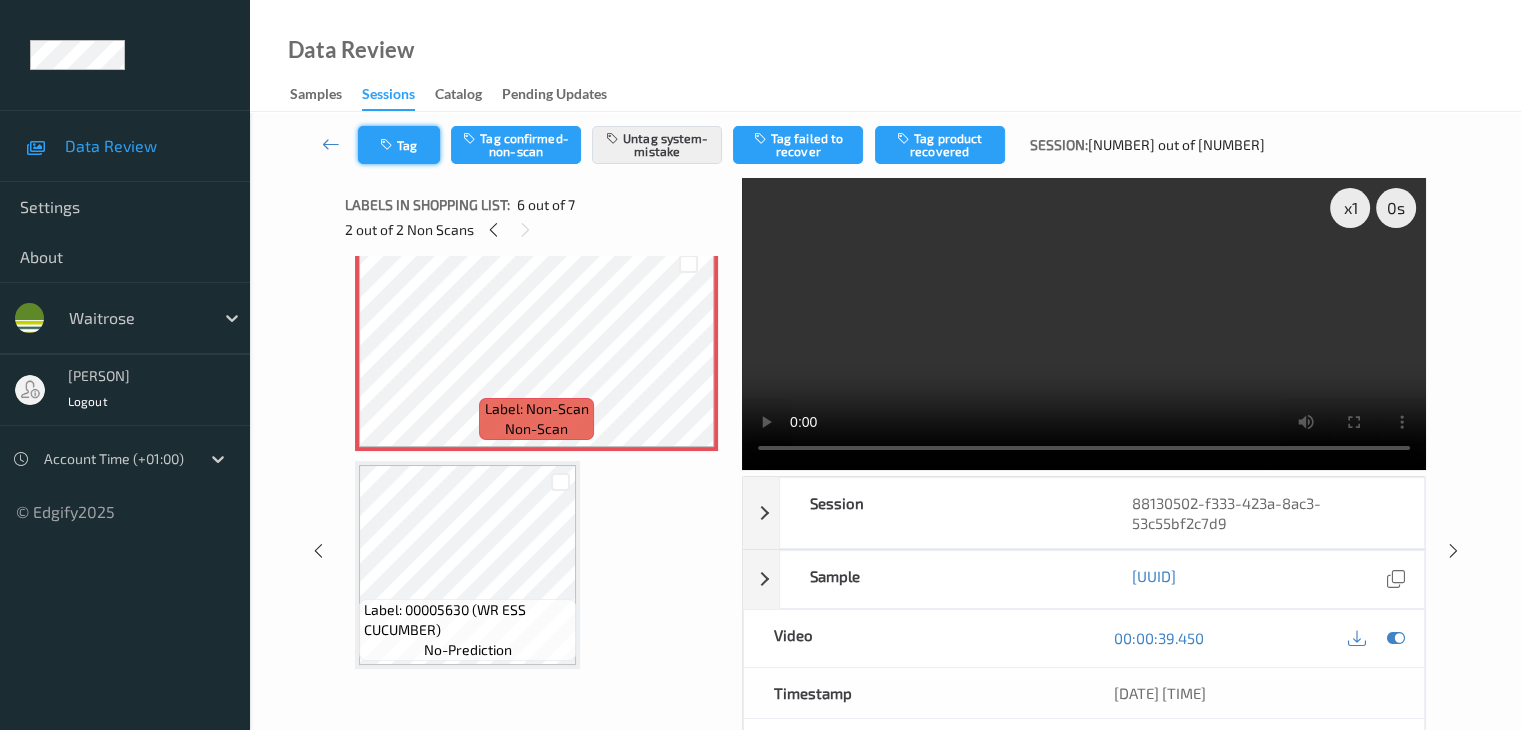 click on "Tag" at bounding box center [399, 145] 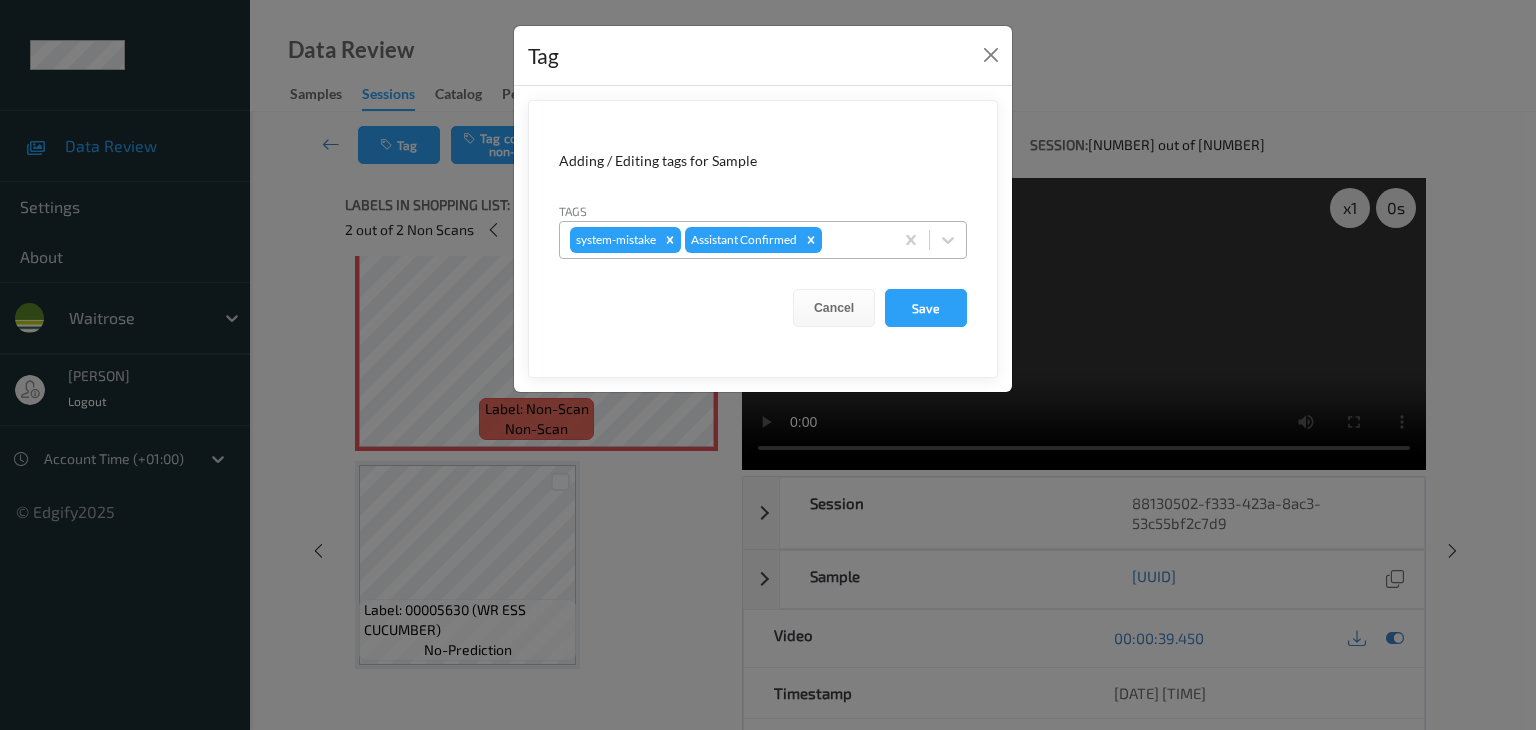 click at bounding box center (854, 240) 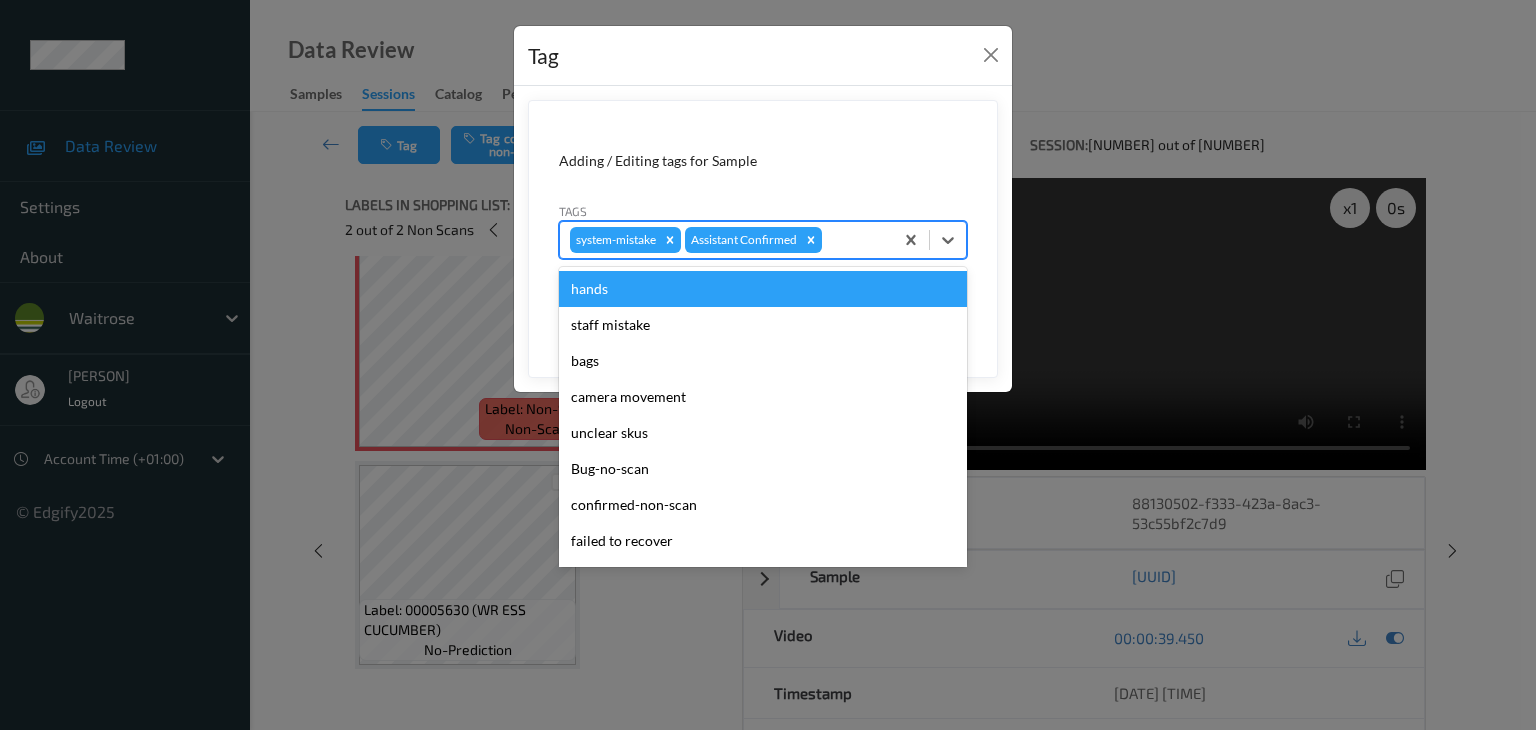 type on "u" 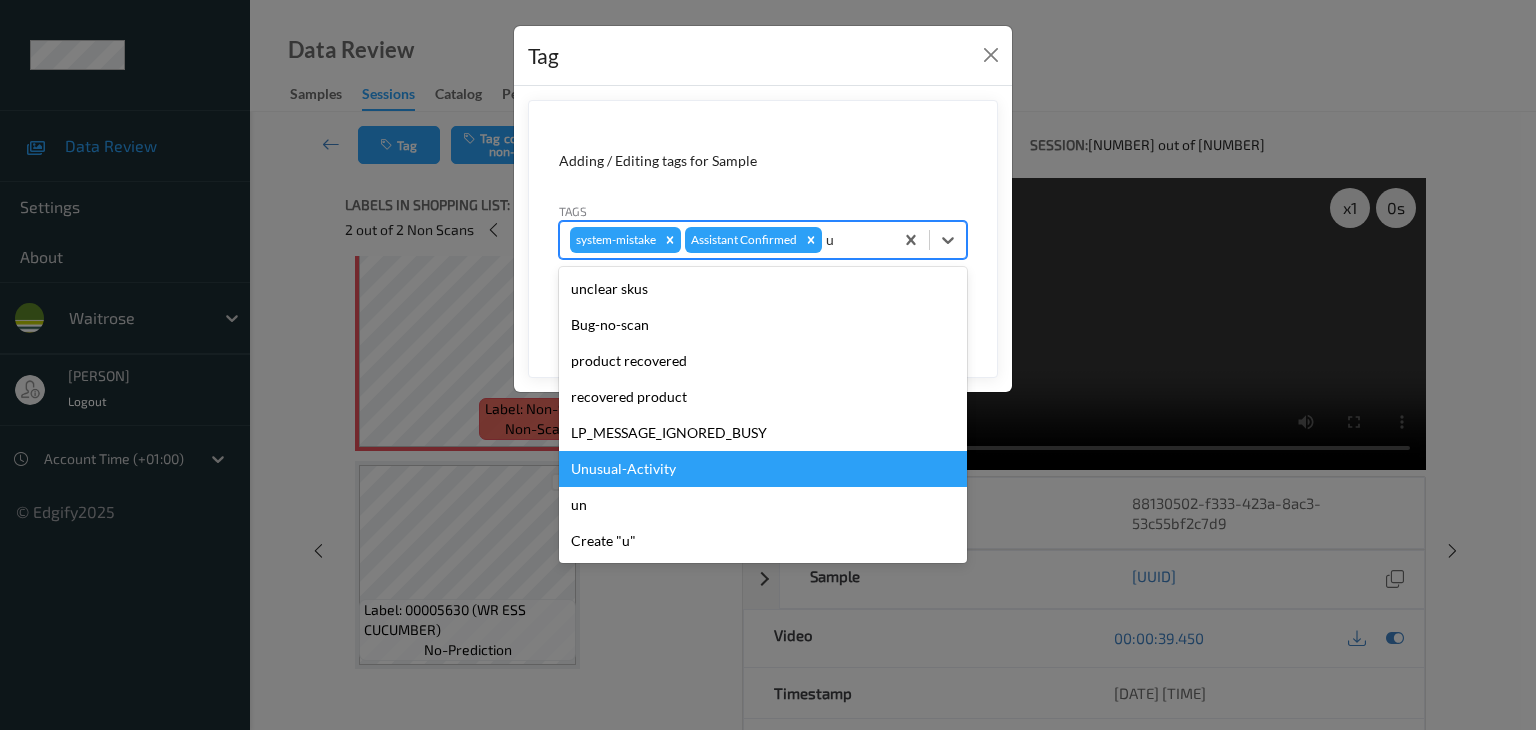 click on "Unusual-Activity" at bounding box center [763, 469] 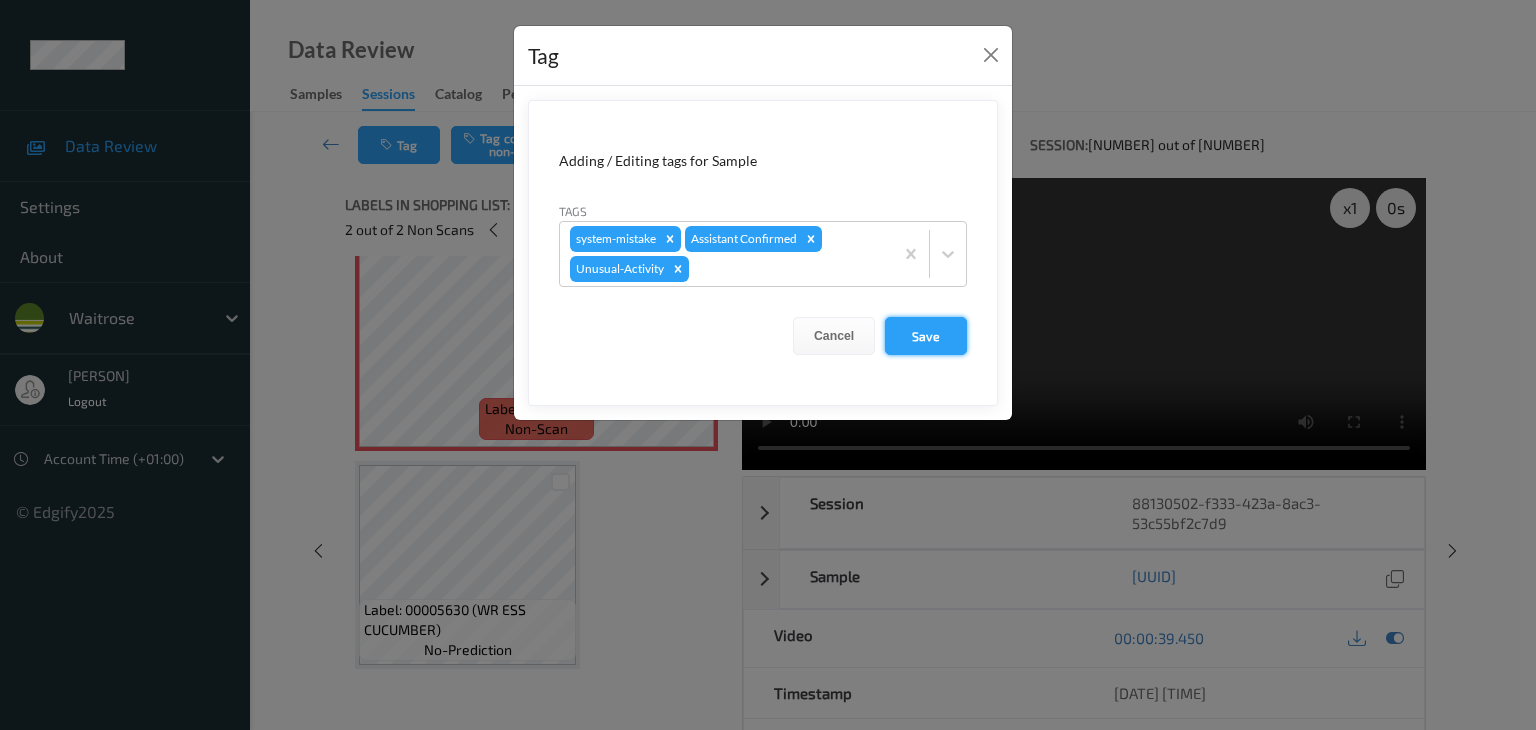 click on "Save" at bounding box center (926, 336) 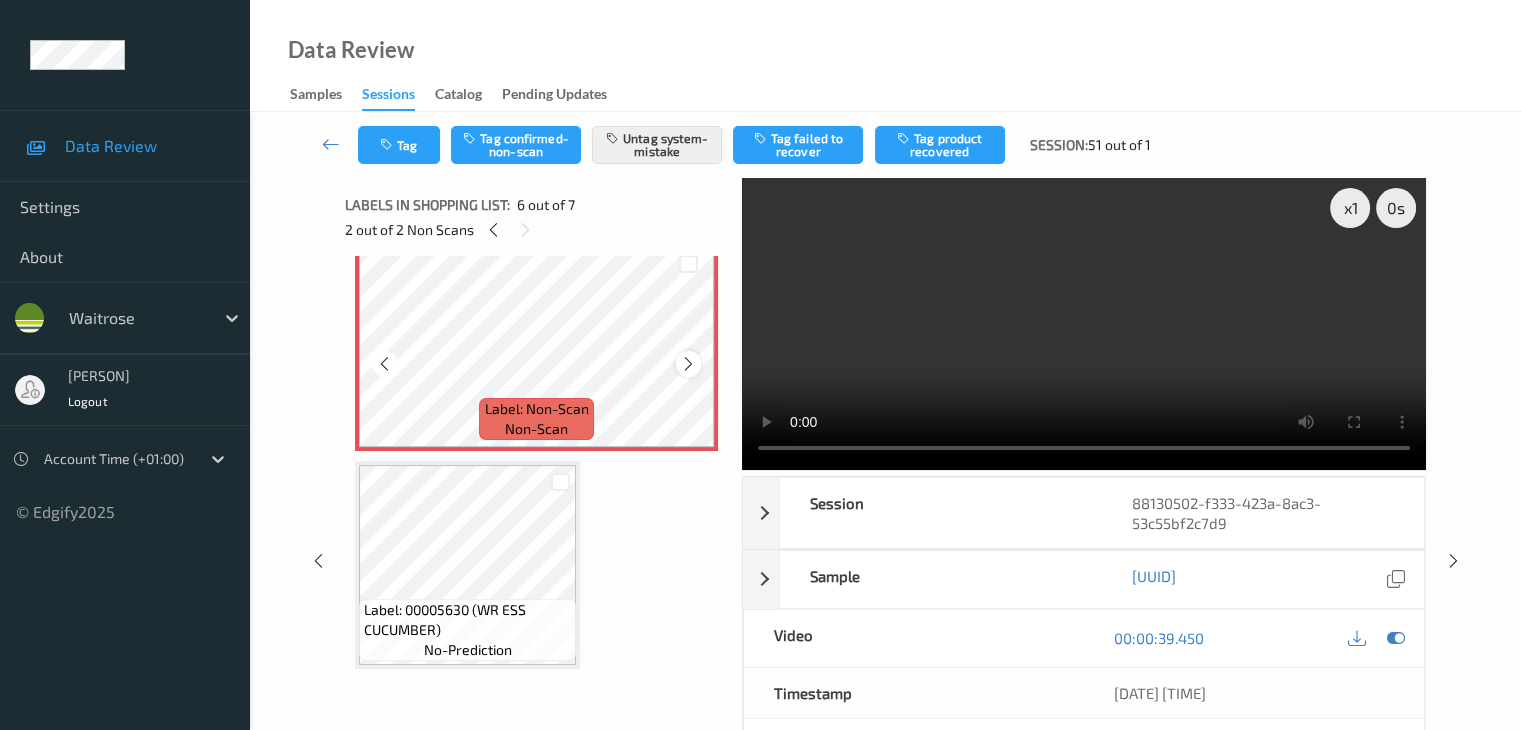 click at bounding box center (688, 364) 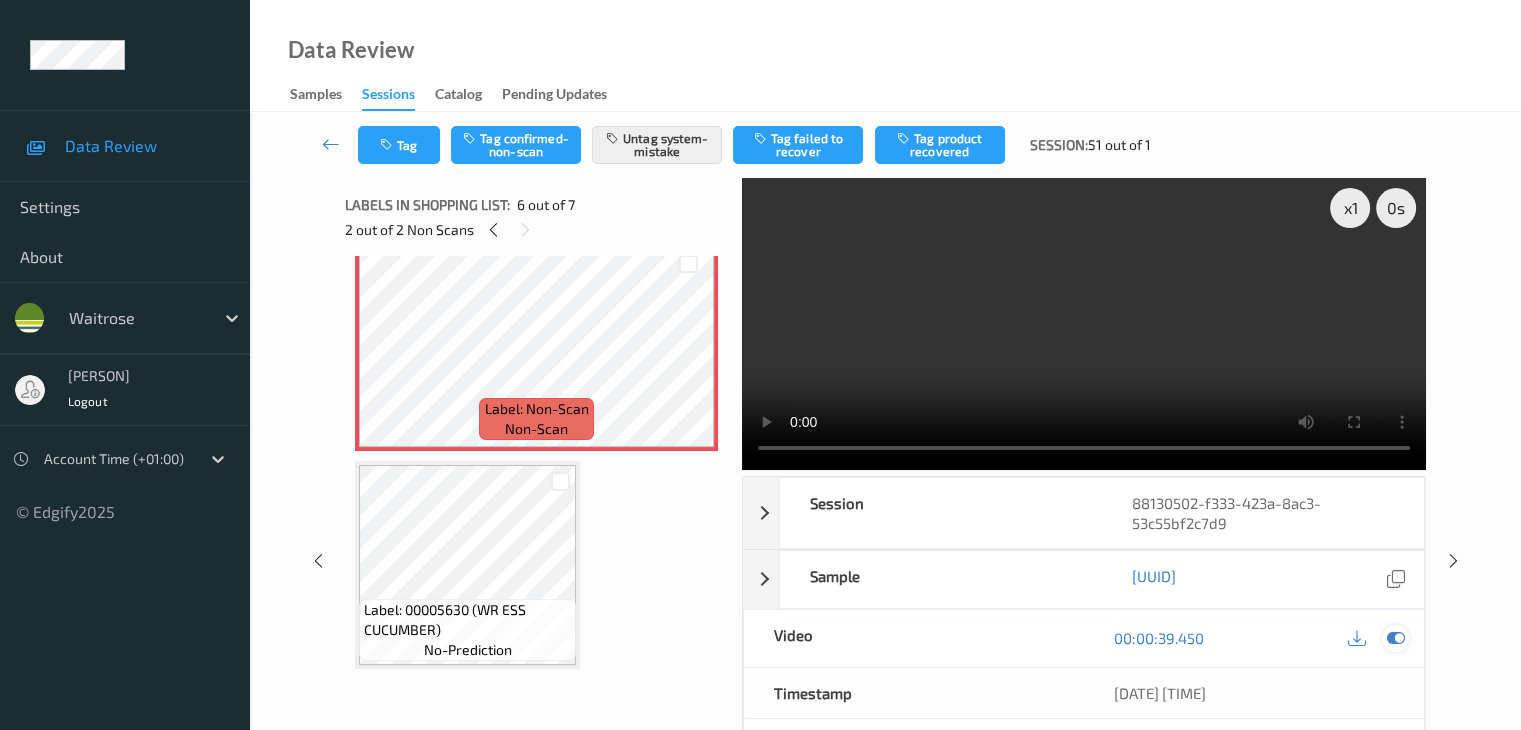 click at bounding box center (1395, 638) 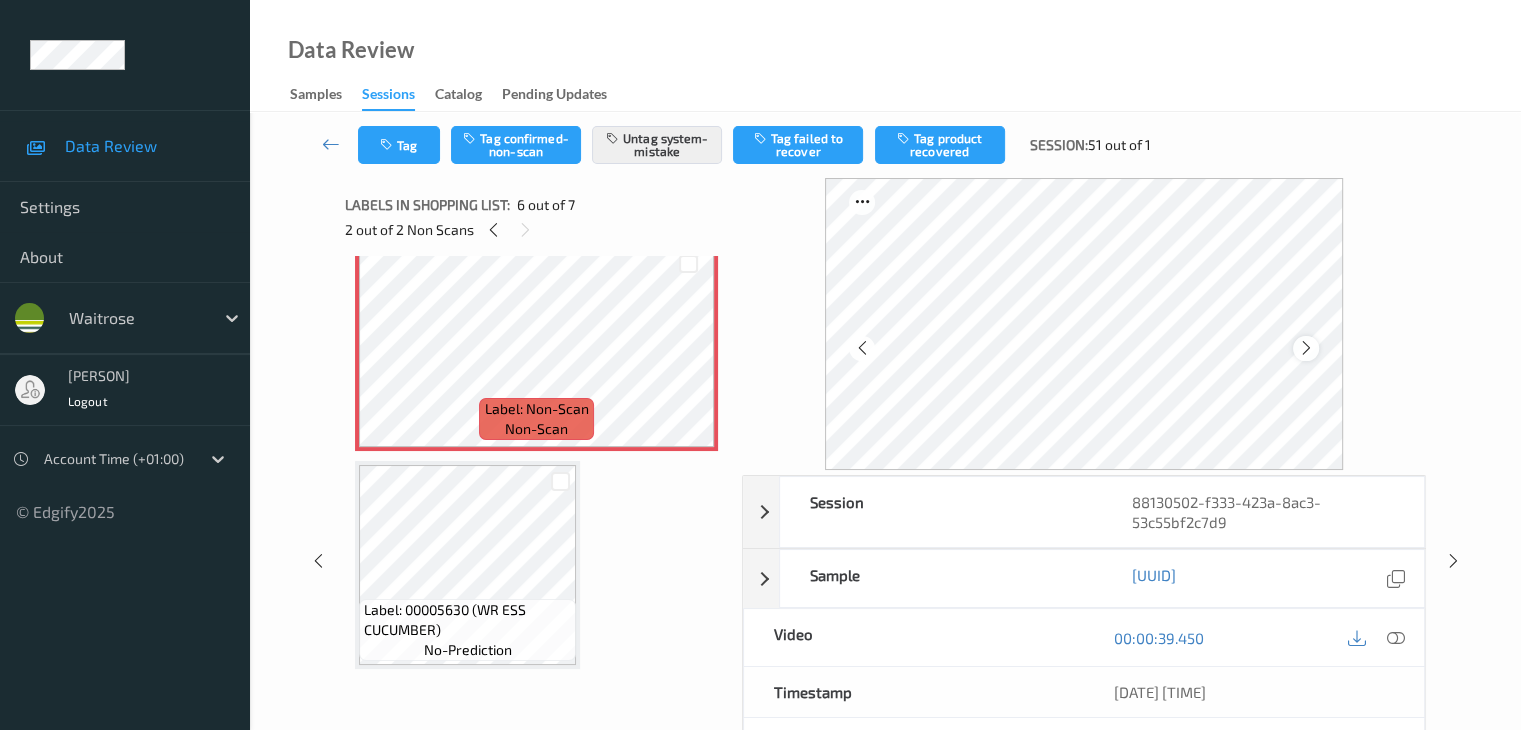 click at bounding box center (1306, 348) 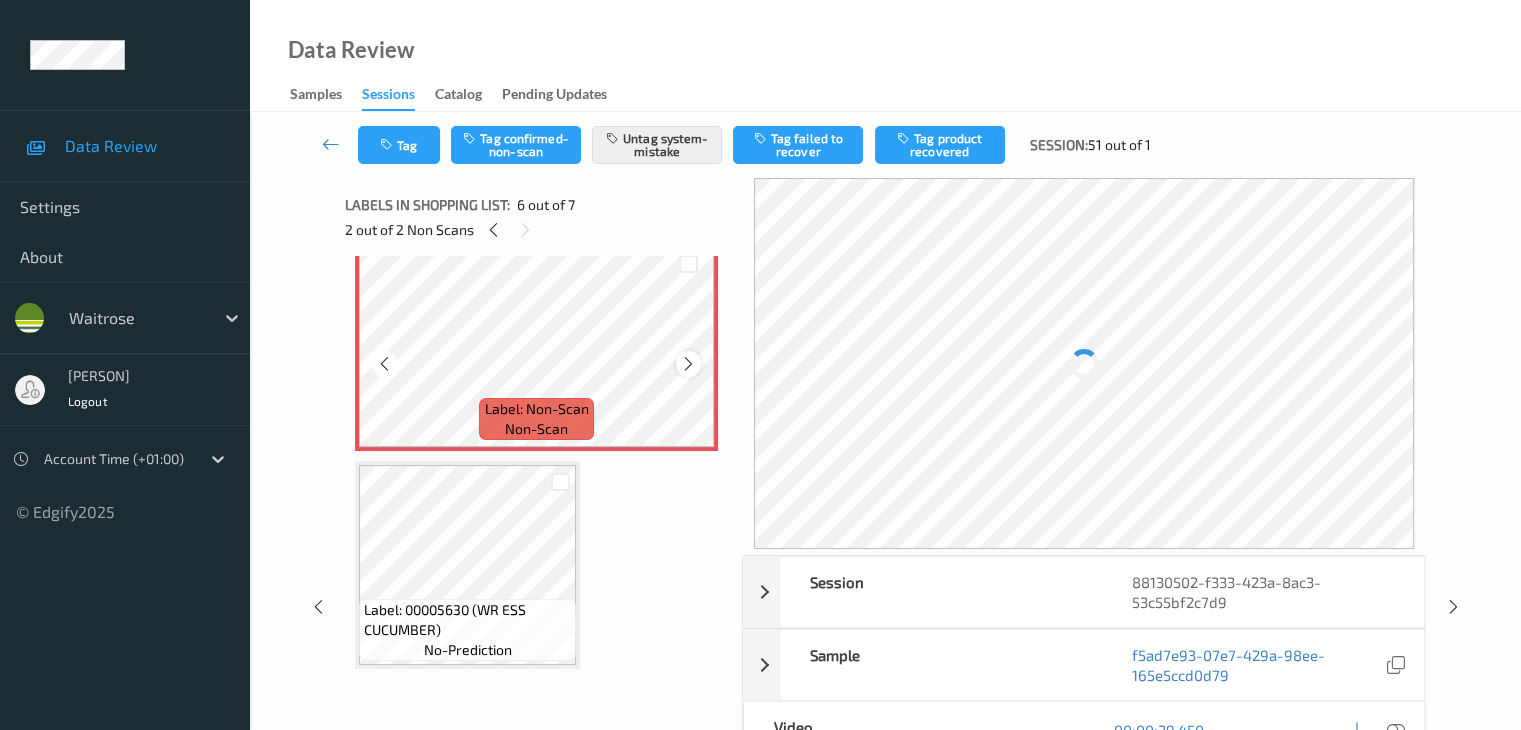 click at bounding box center (688, 364) 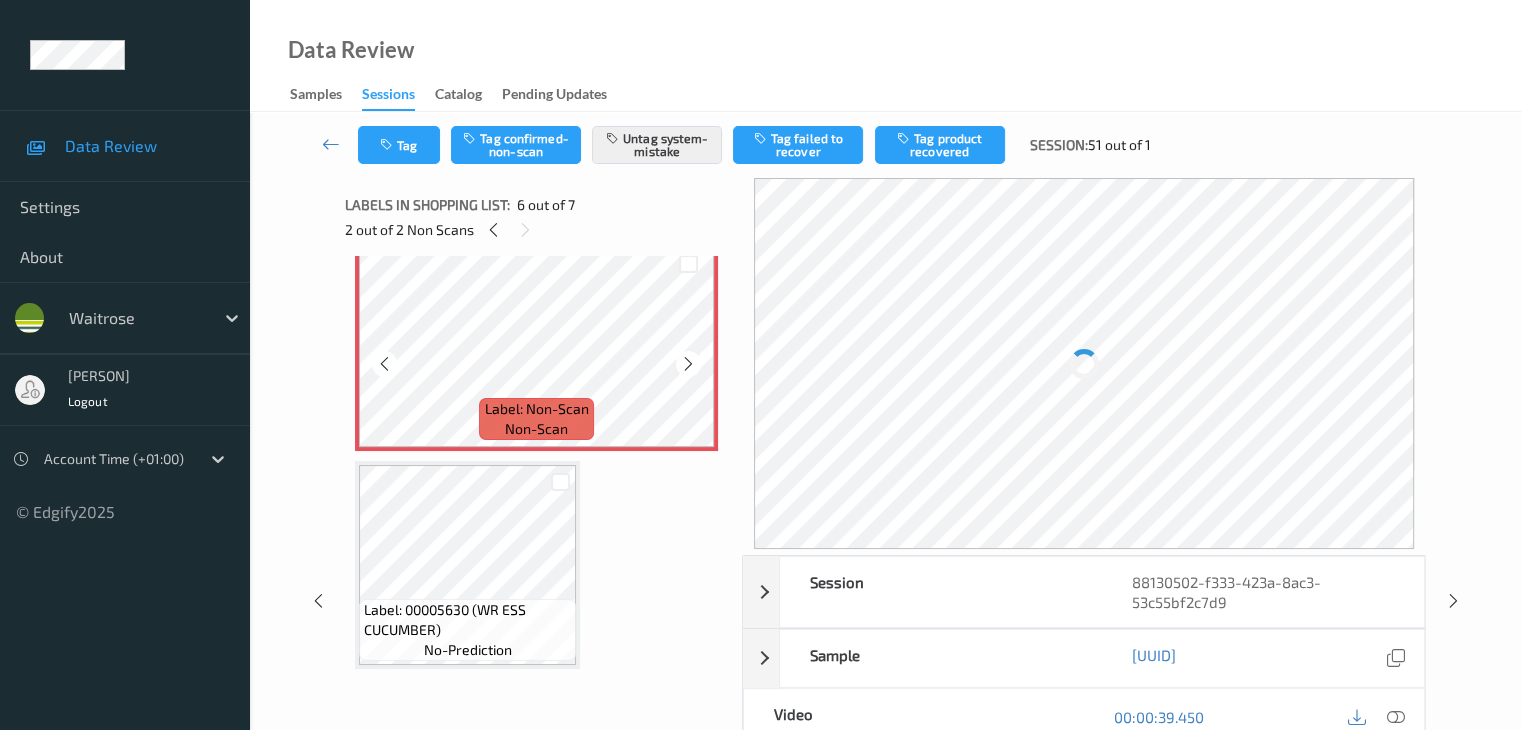 click at bounding box center [688, 364] 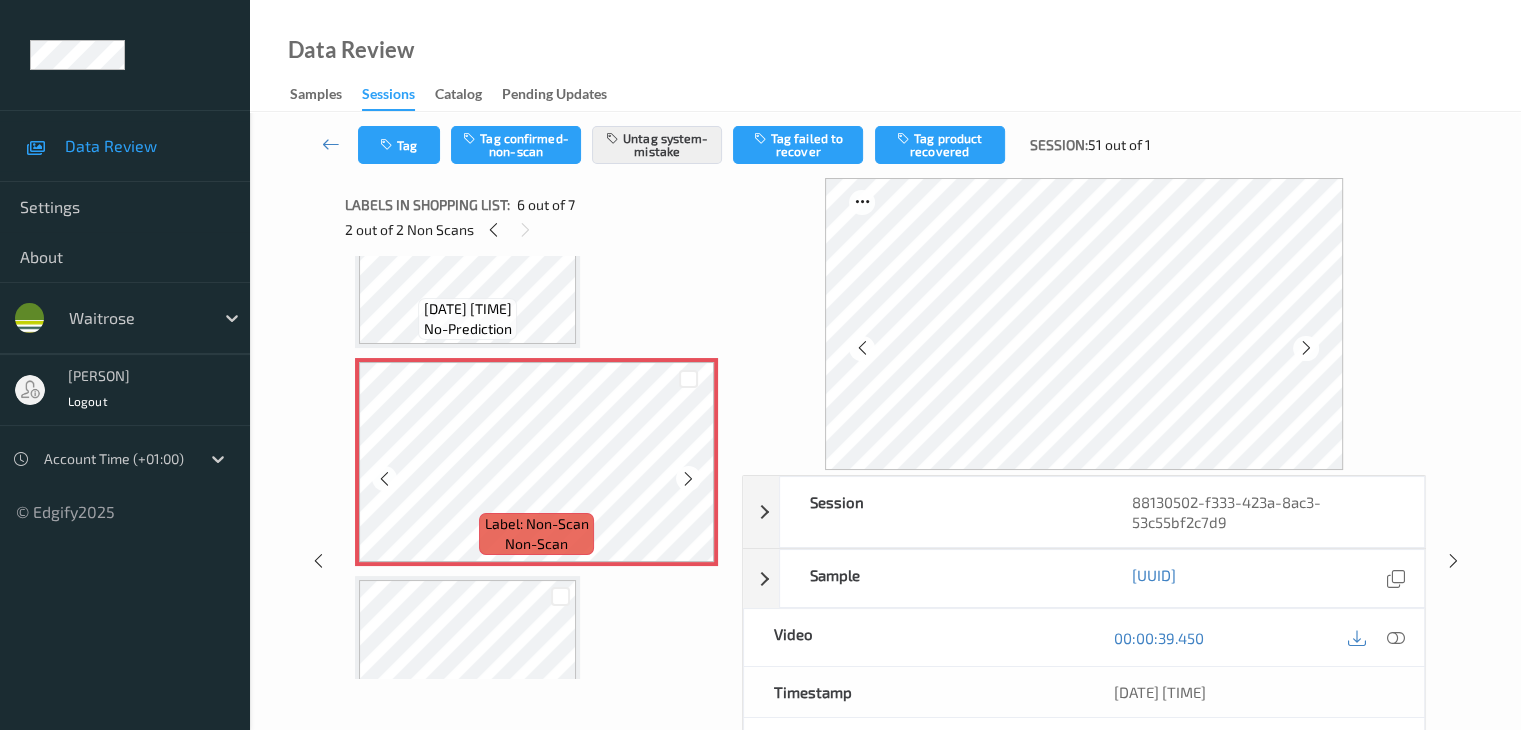 scroll, scrollTop: 913, scrollLeft: 0, axis: vertical 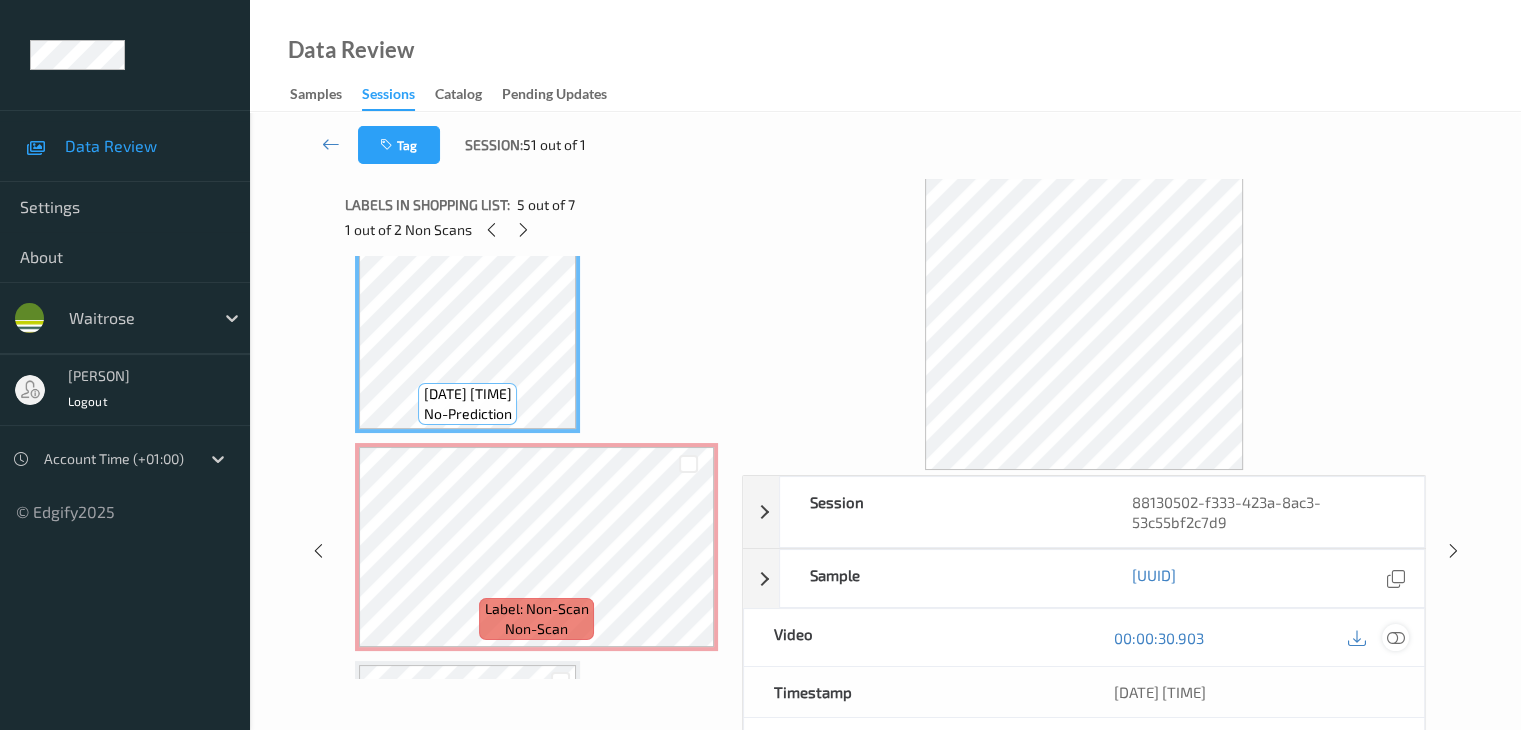 click at bounding box center [1395, 638] 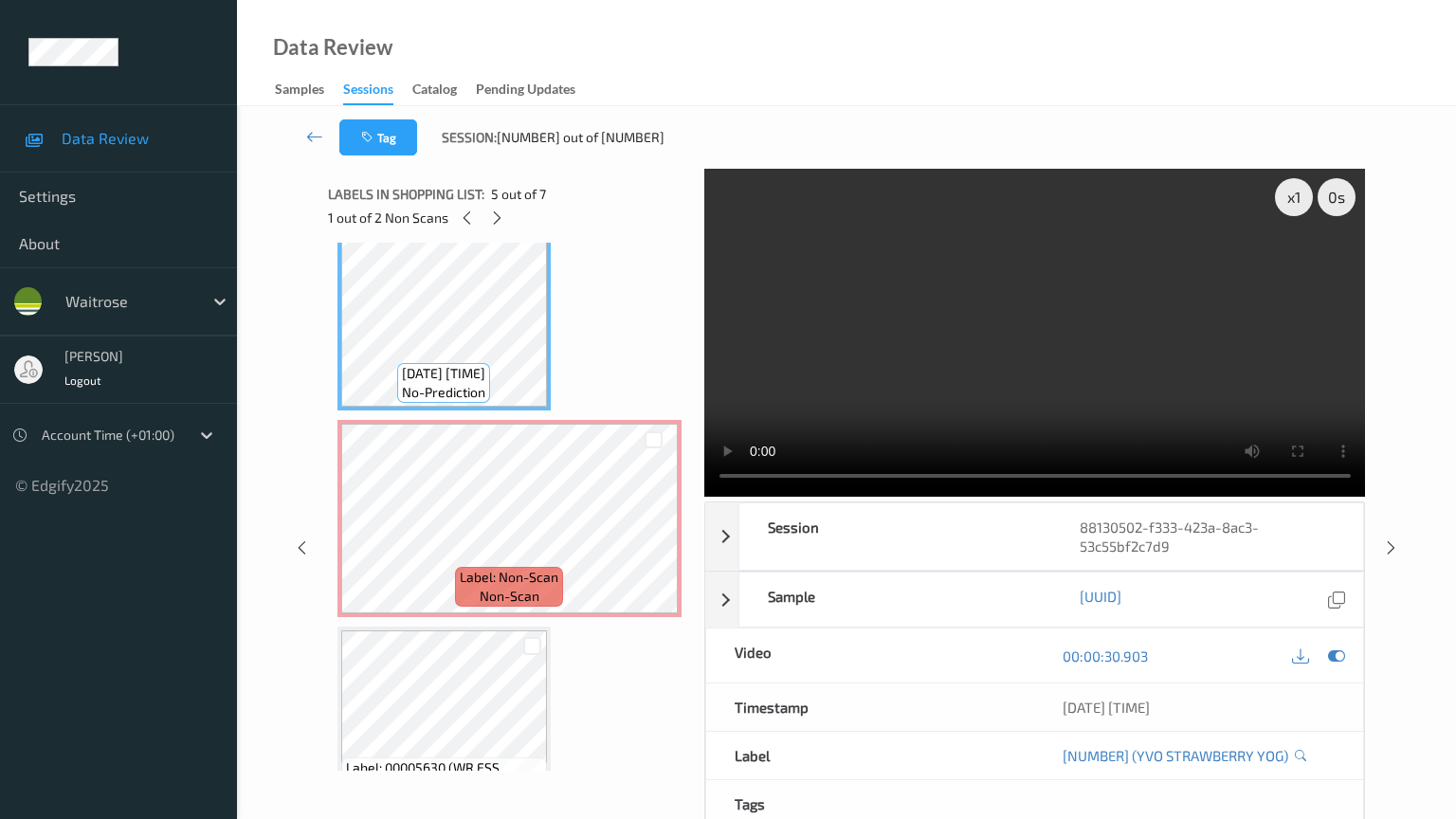type 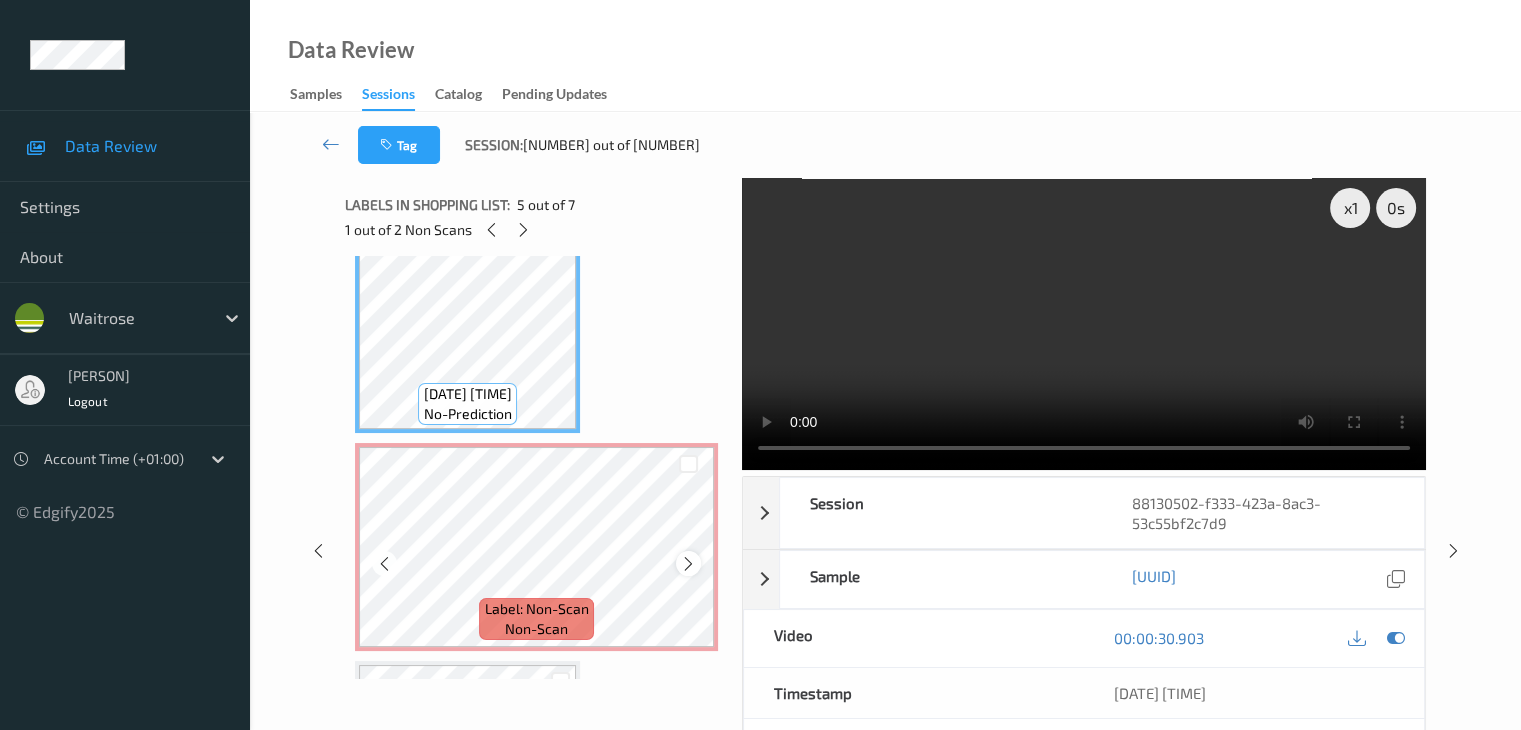 click at bounding box center (688, 564) 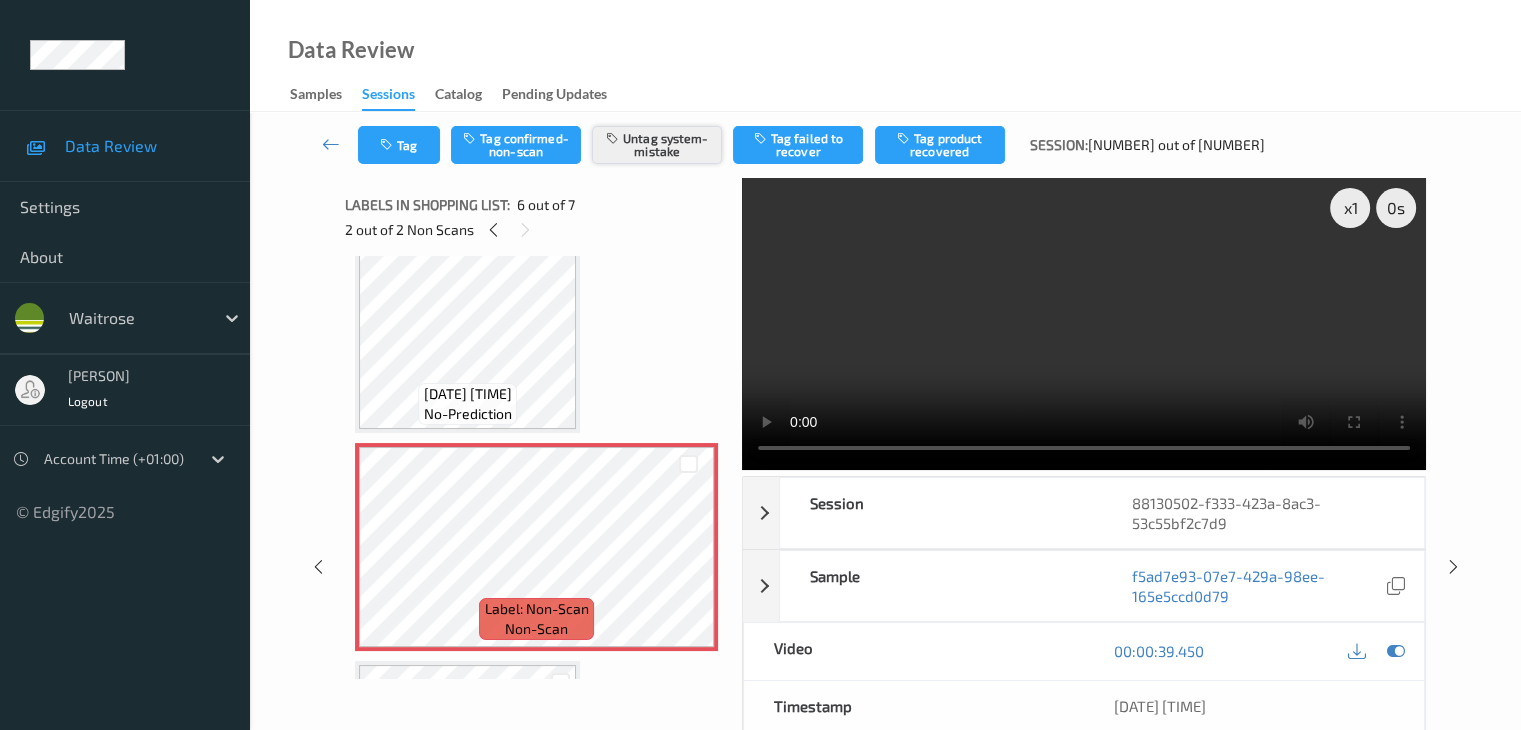 click on "Untag   system-mistake" at bounding box center [657, 145] 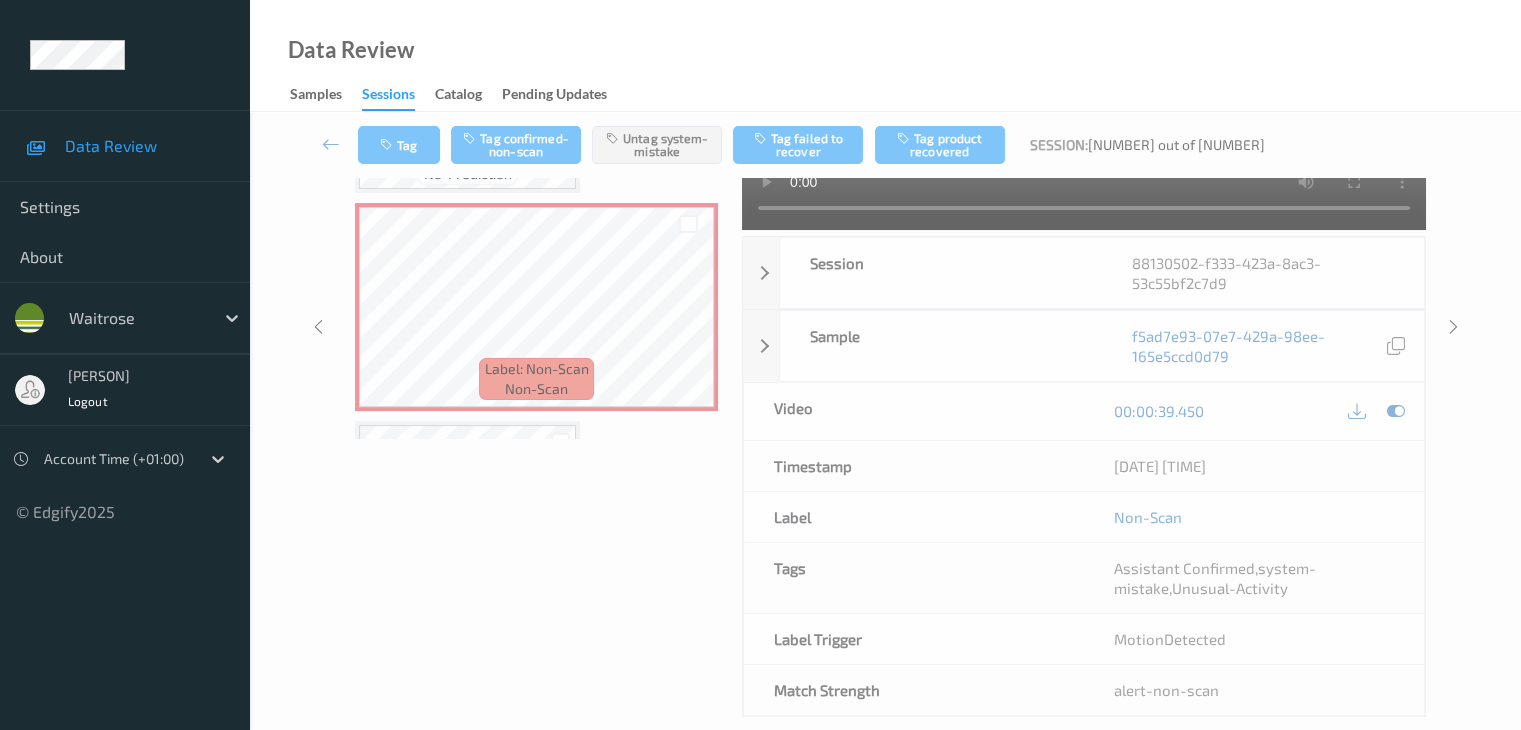scroll, scrollTop: 244, scrollLeft: 0, axis: vertical 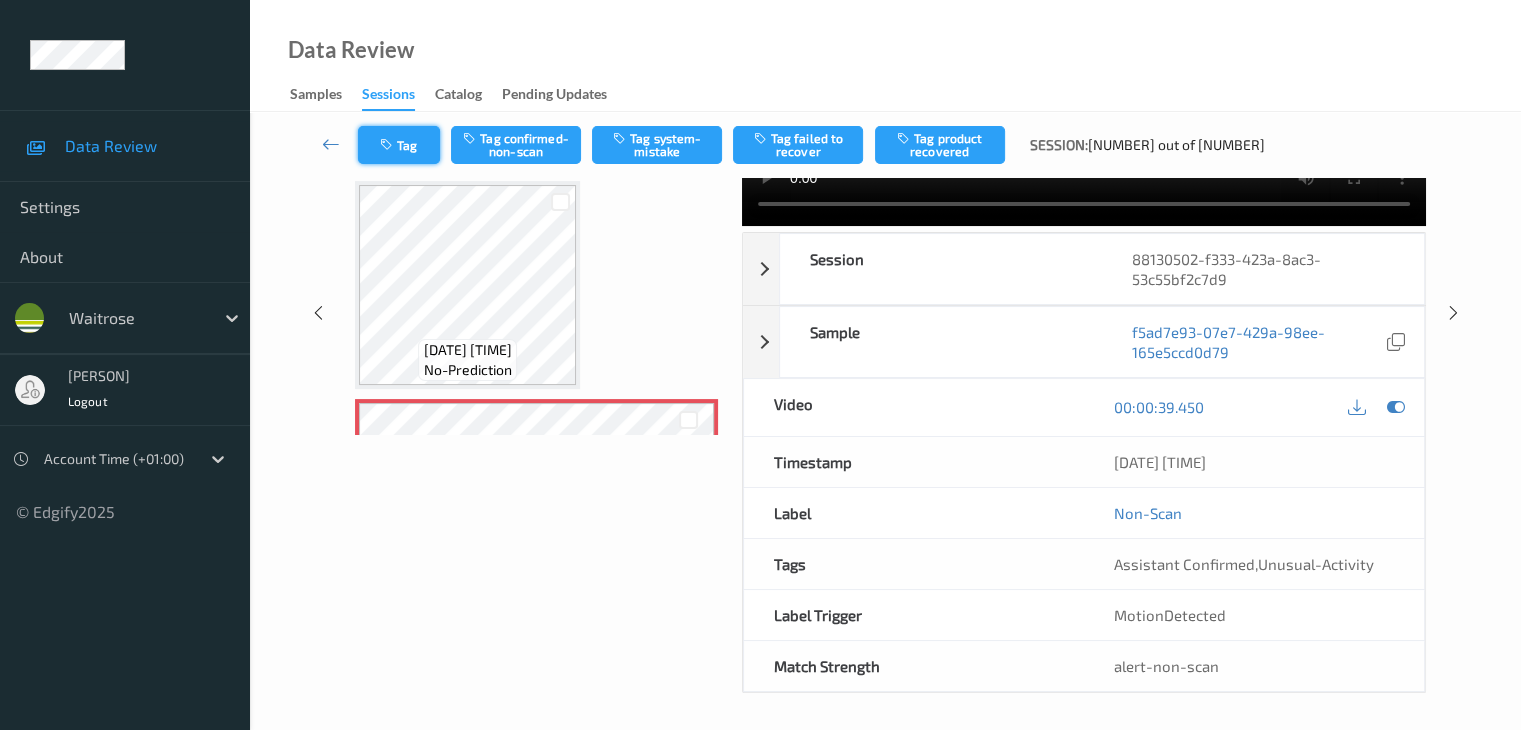 click at bounding box center [388, 145] 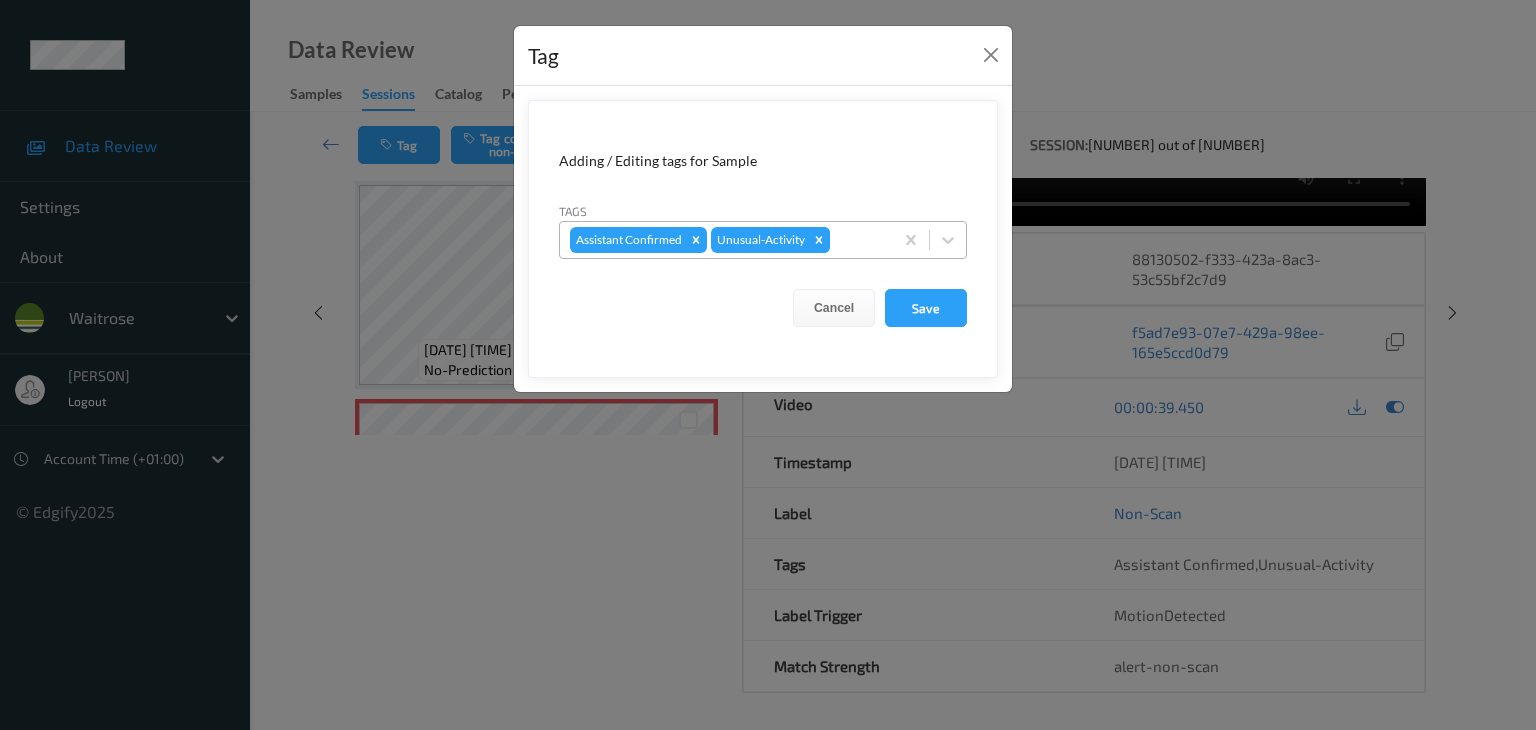 click 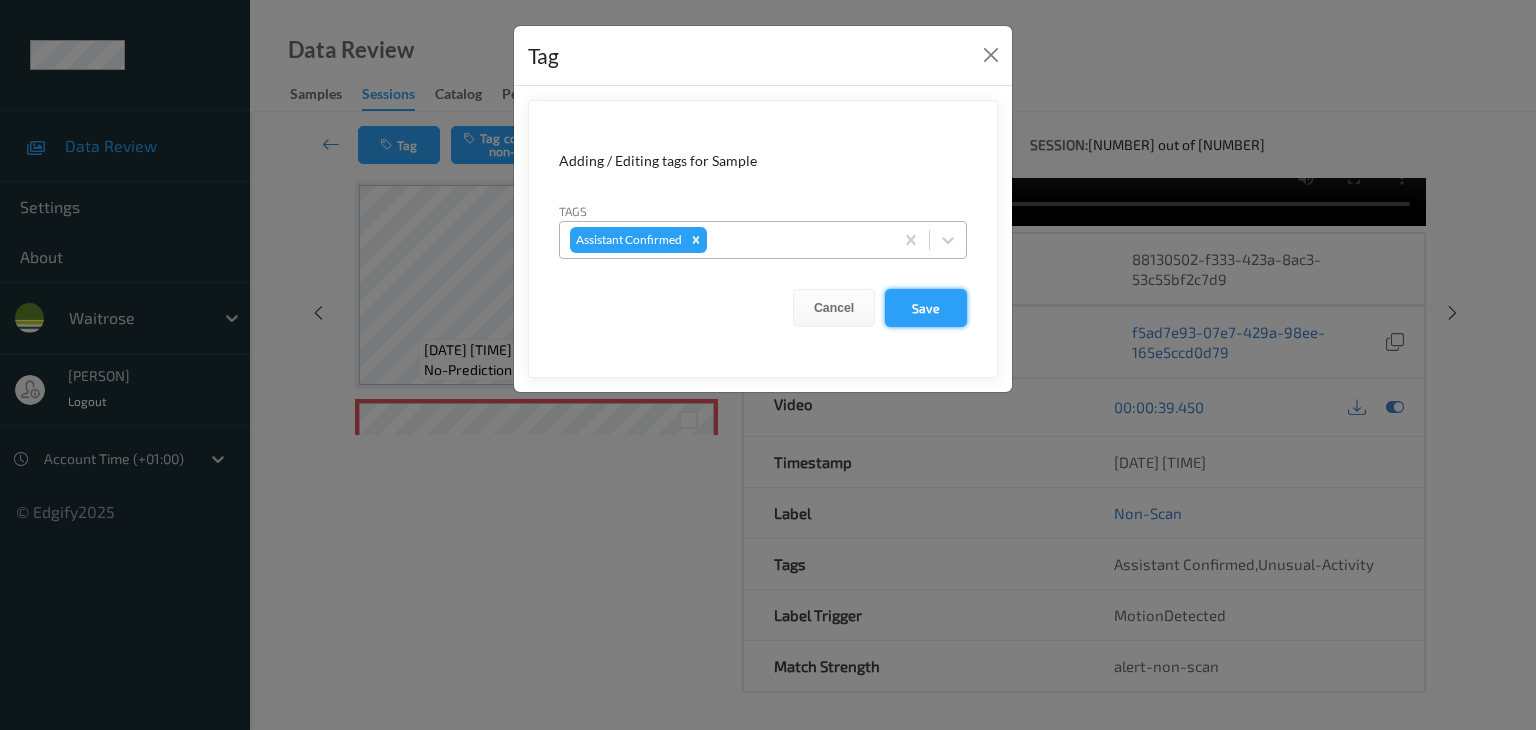 click on "Save" at bounding box center (926, 308) 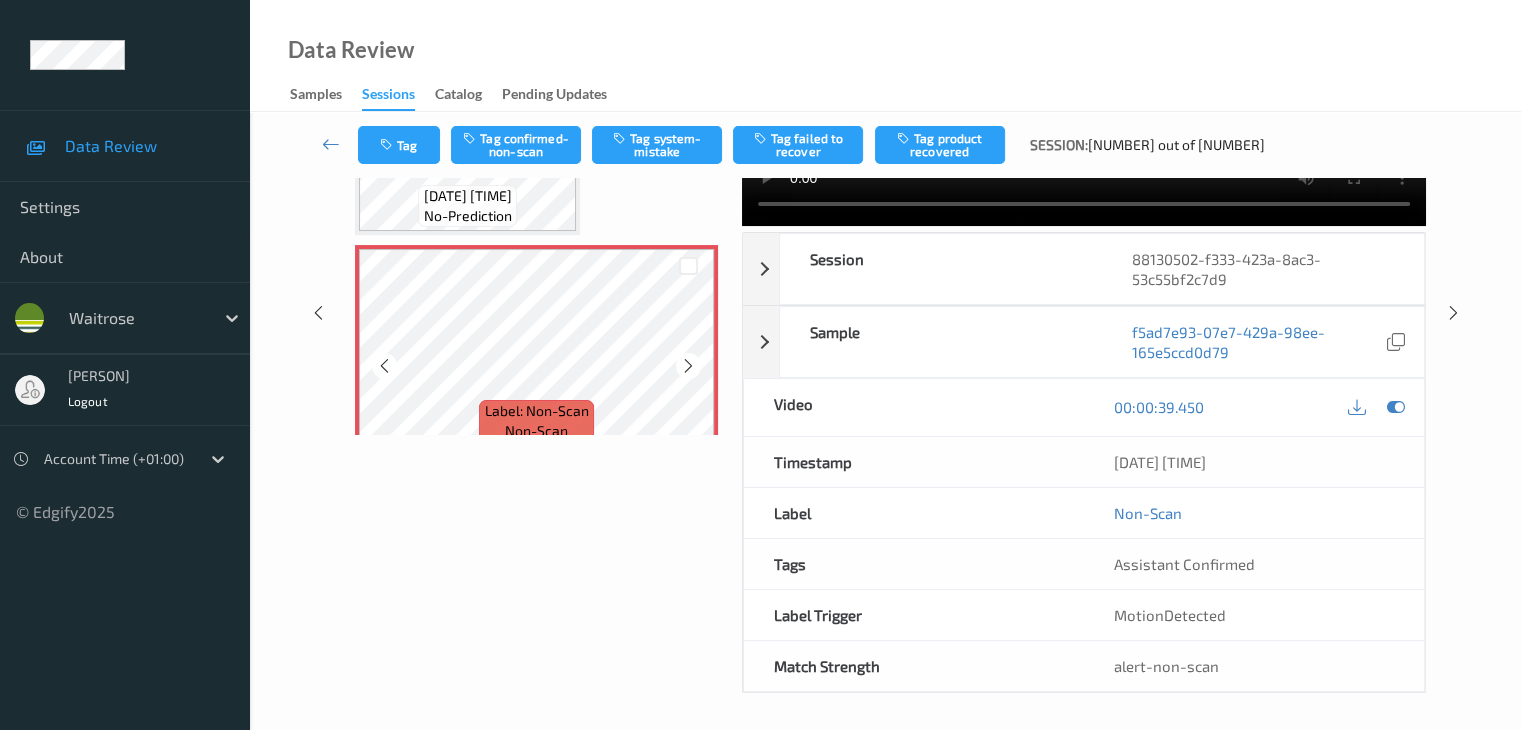 scroll, scrollTop: 913, scrollLeft: 0, axis: vertical 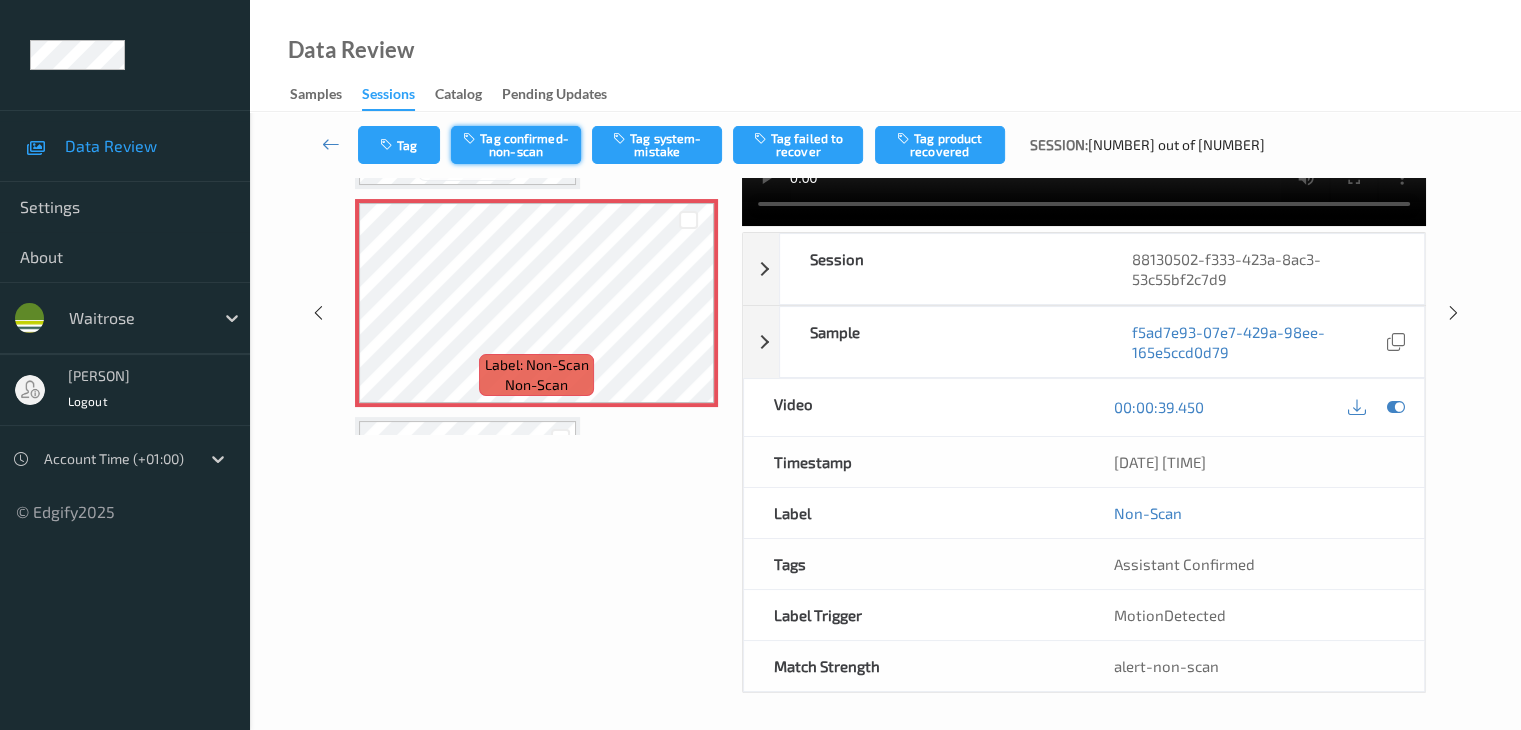 click on "Tag   confirmed-non-scan" at bounding box center (516, 145) 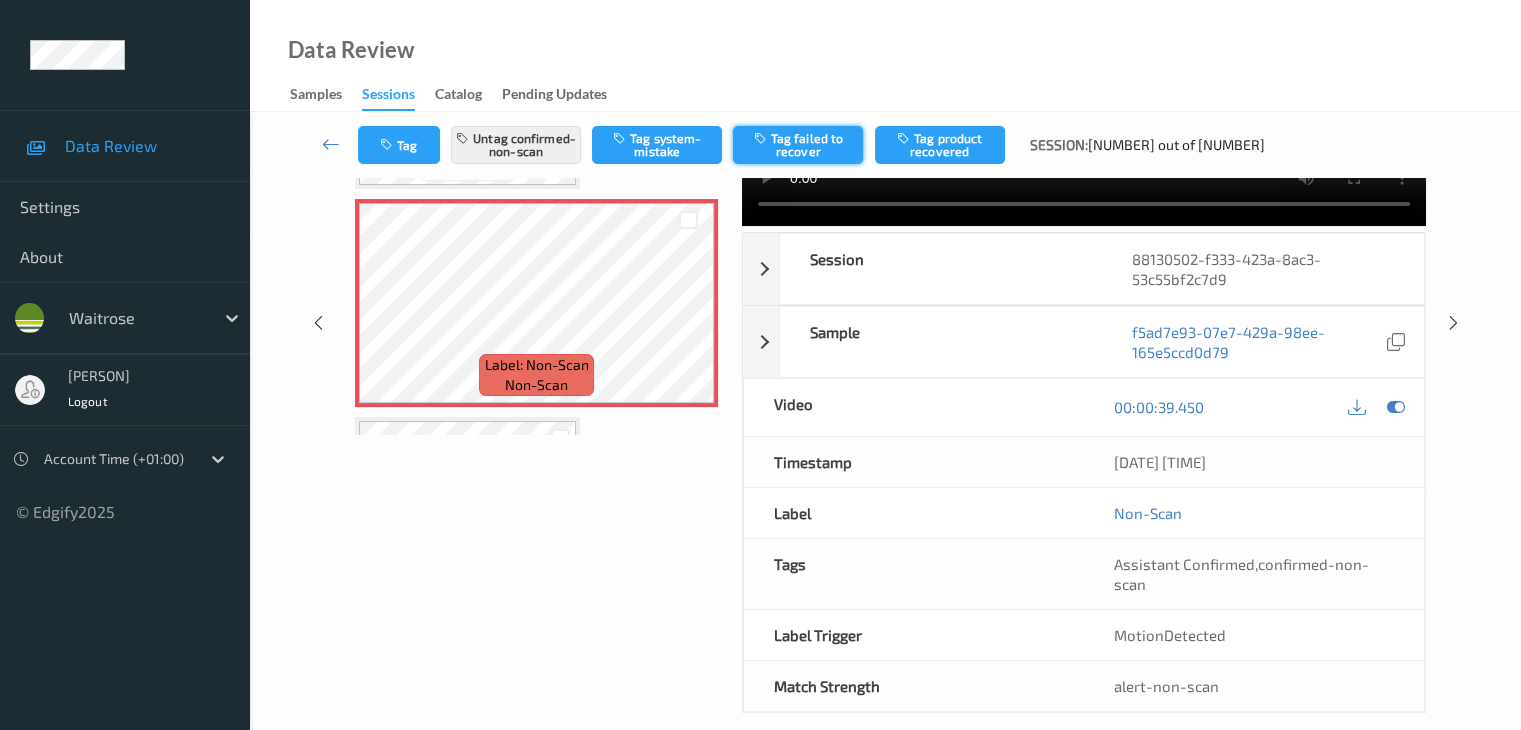 click on "Tag   failed to recover" at bounding box center (798, 145) 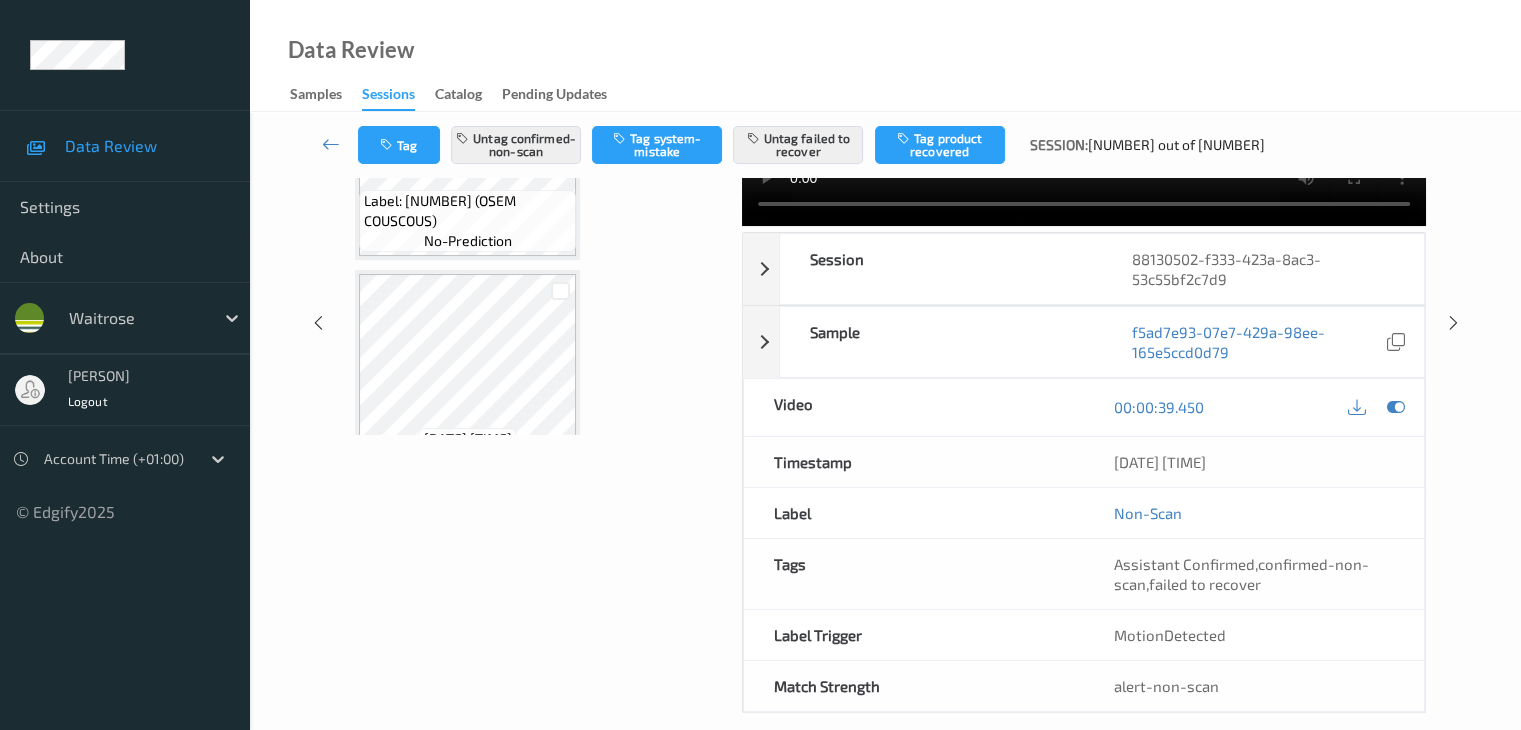 scroll, scrollTop: 513, scrollLeft: 0, axis: vertical 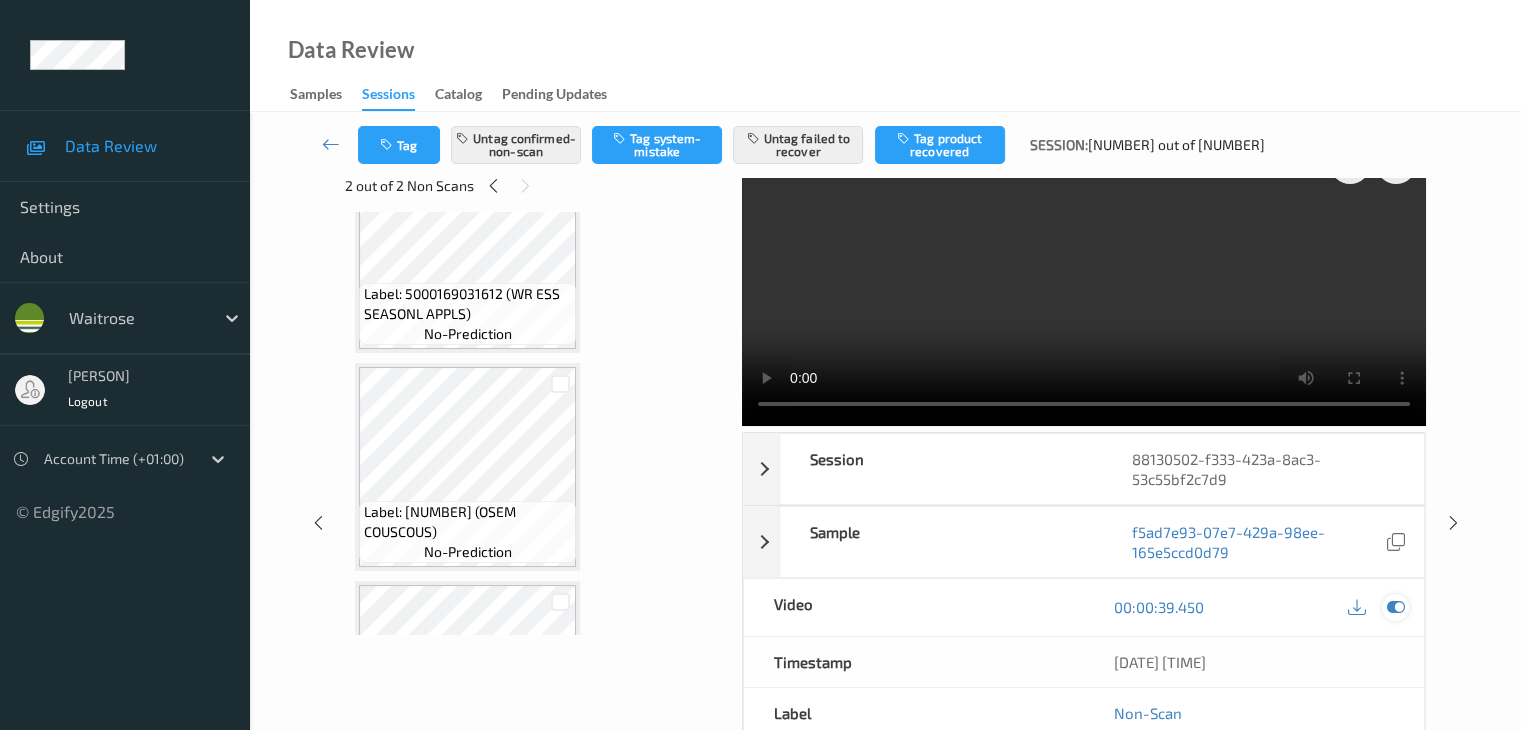 click at bounding box center [1395, 607] 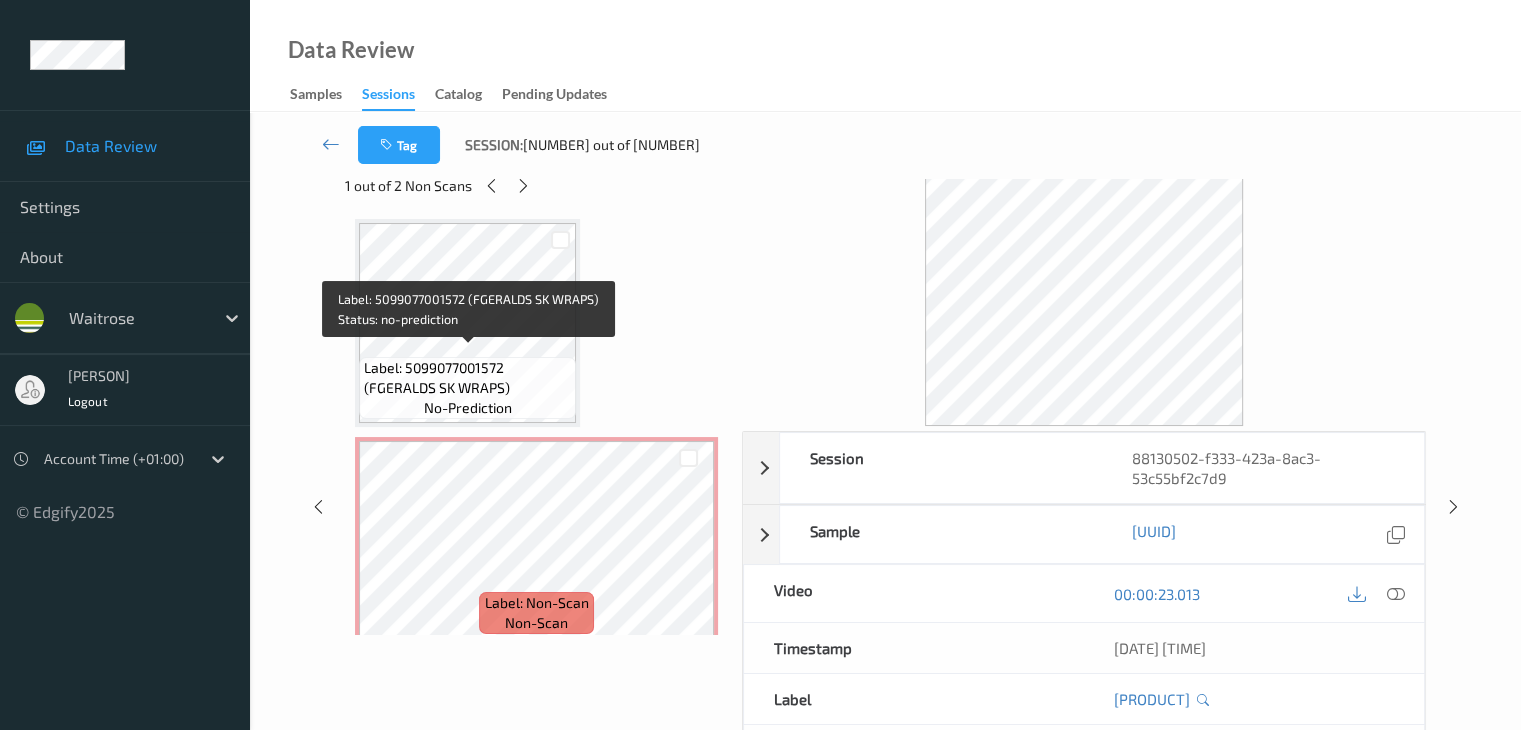 scroll, scrollTop: 0, scrollLeft: 0, axis: both 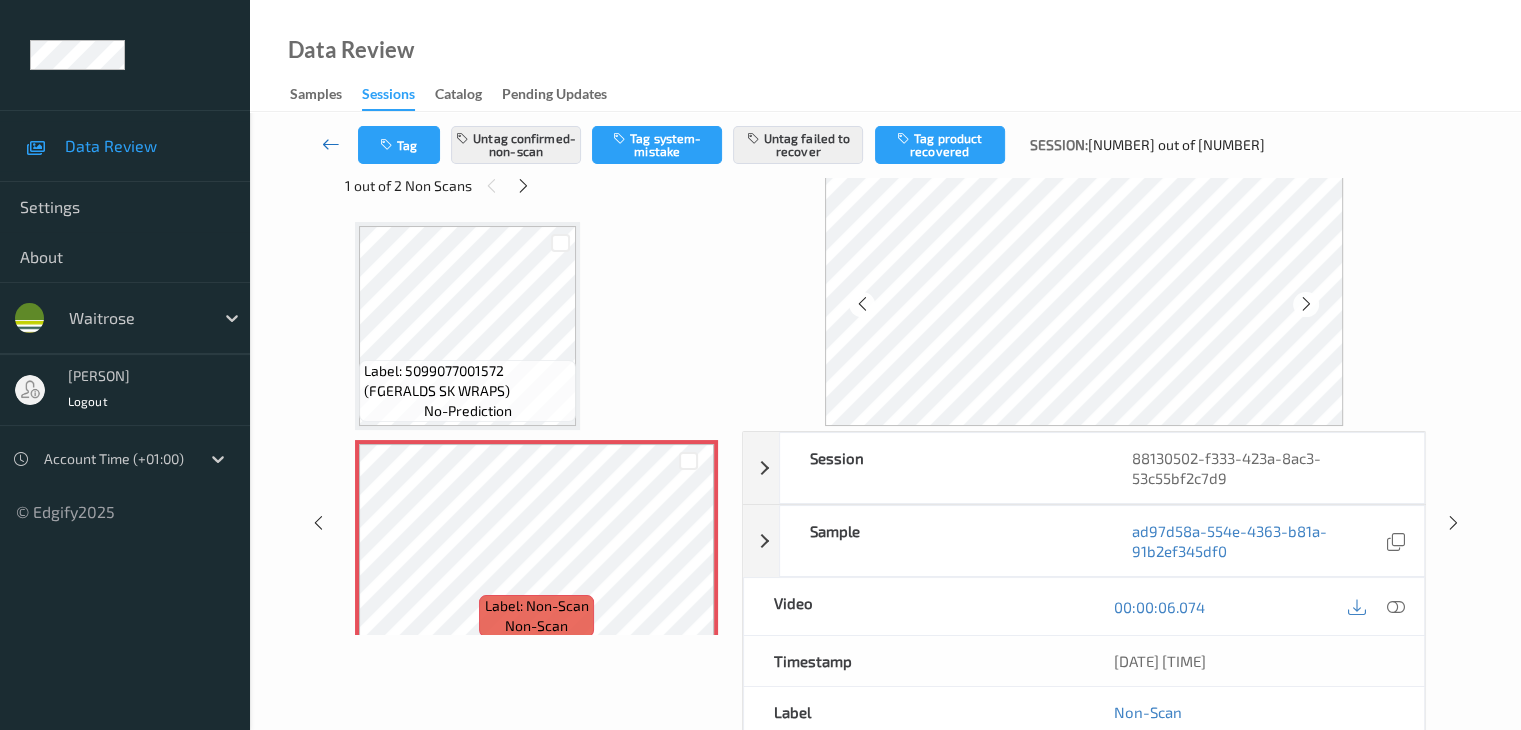 click at bounding box center (331, 144) 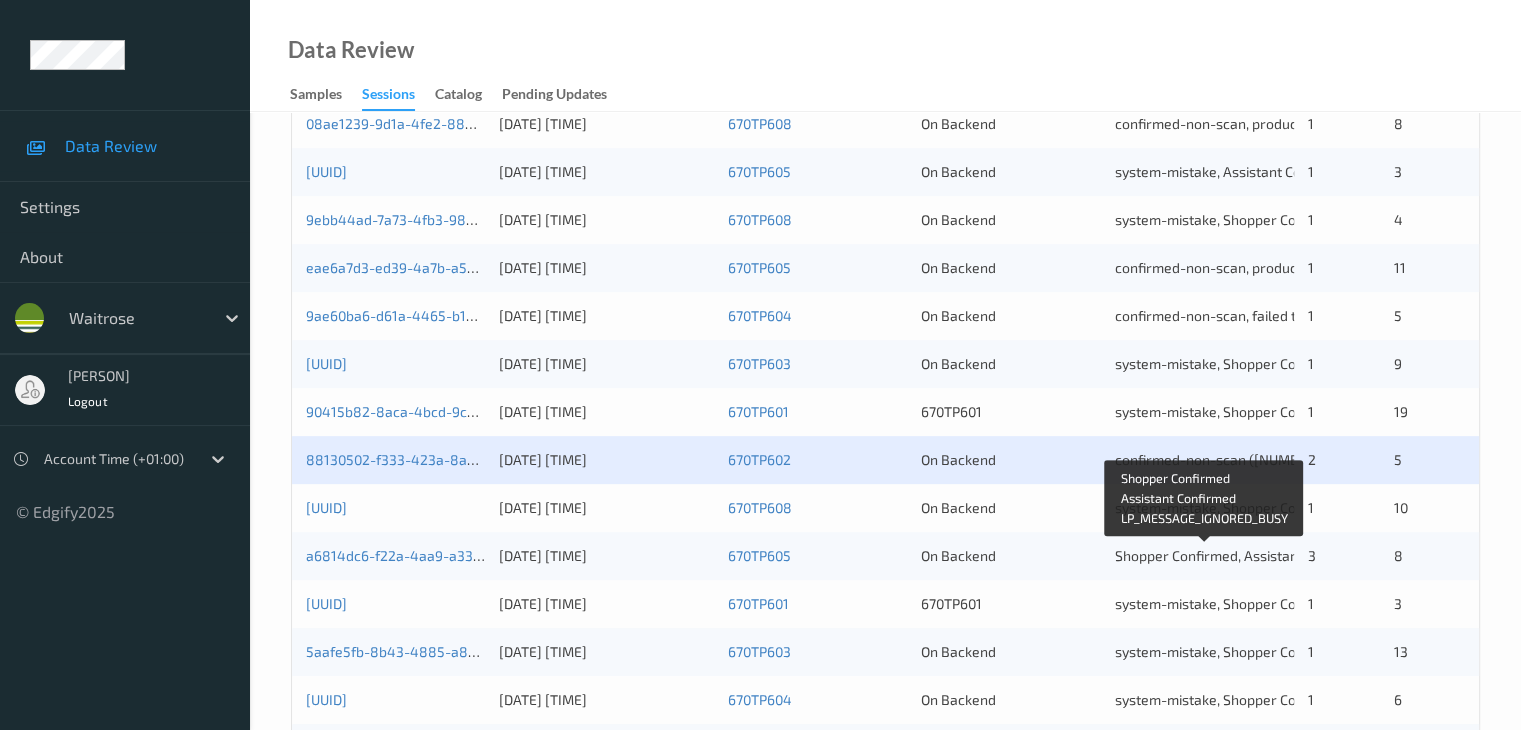 scroll, scrollTop: 700, scrollLeft: 0, axis: vertical 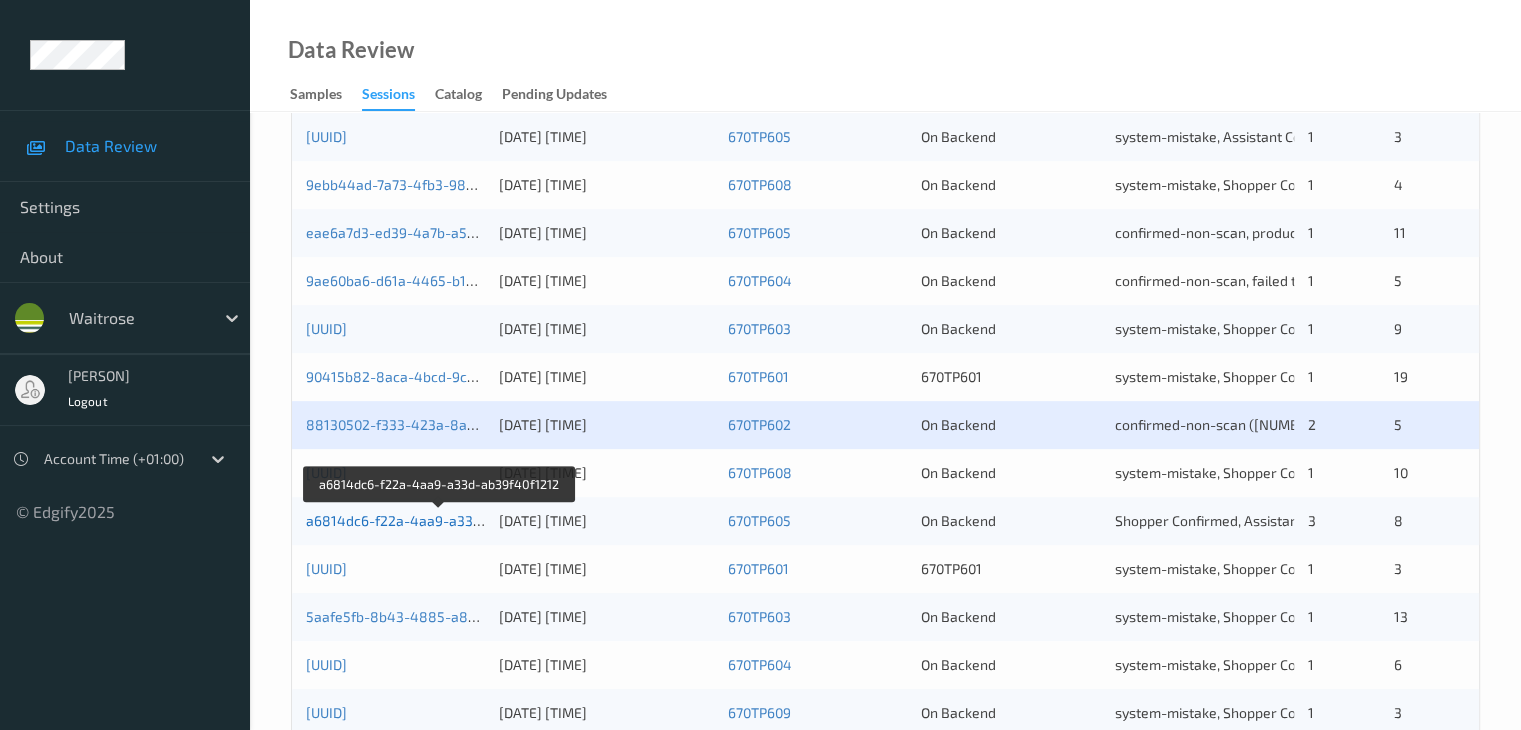 click on "[UUID]" at bounding box center [440, 520] 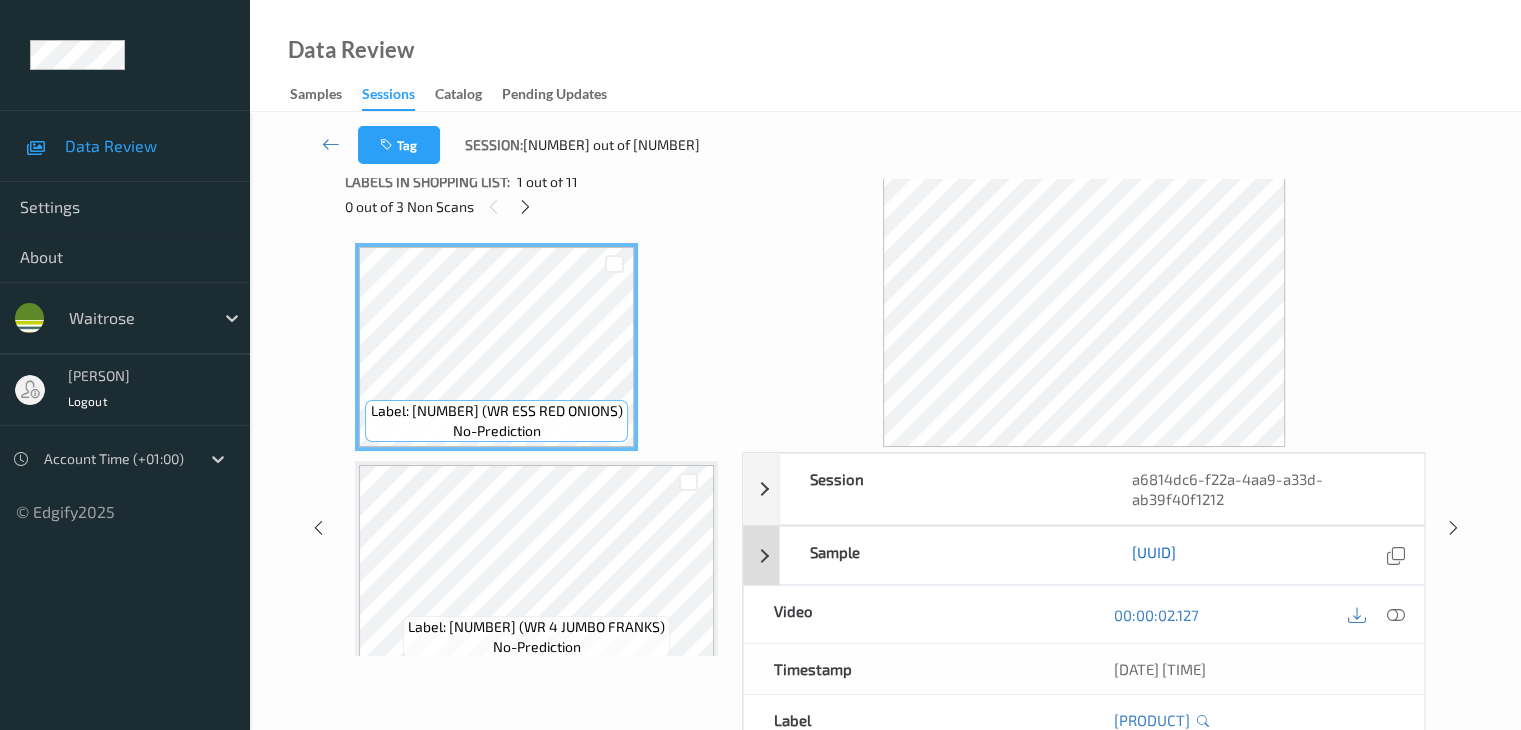 scroll, scrollTop: 0, scrollLeft: 0, axis: both 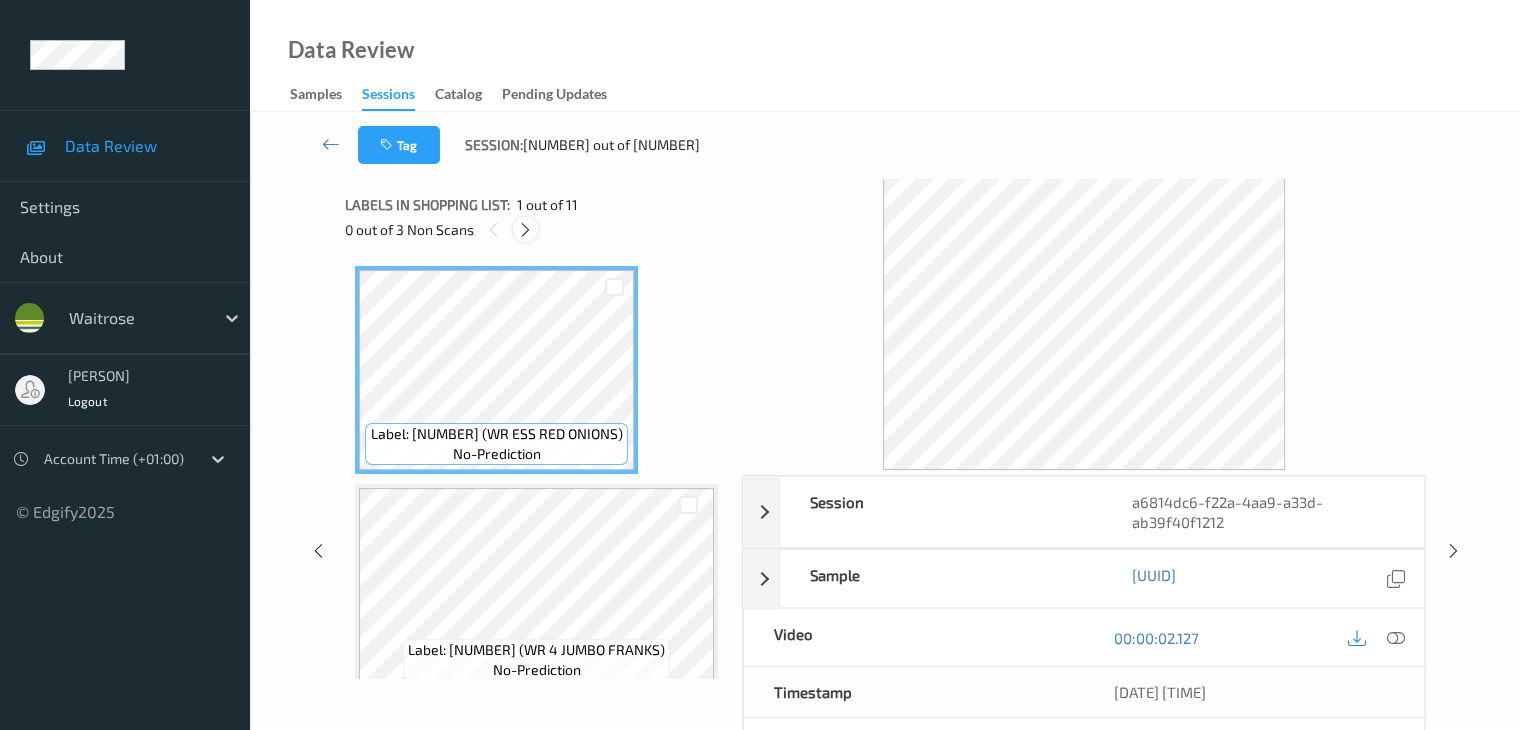 click at bounding box center (525, 230) 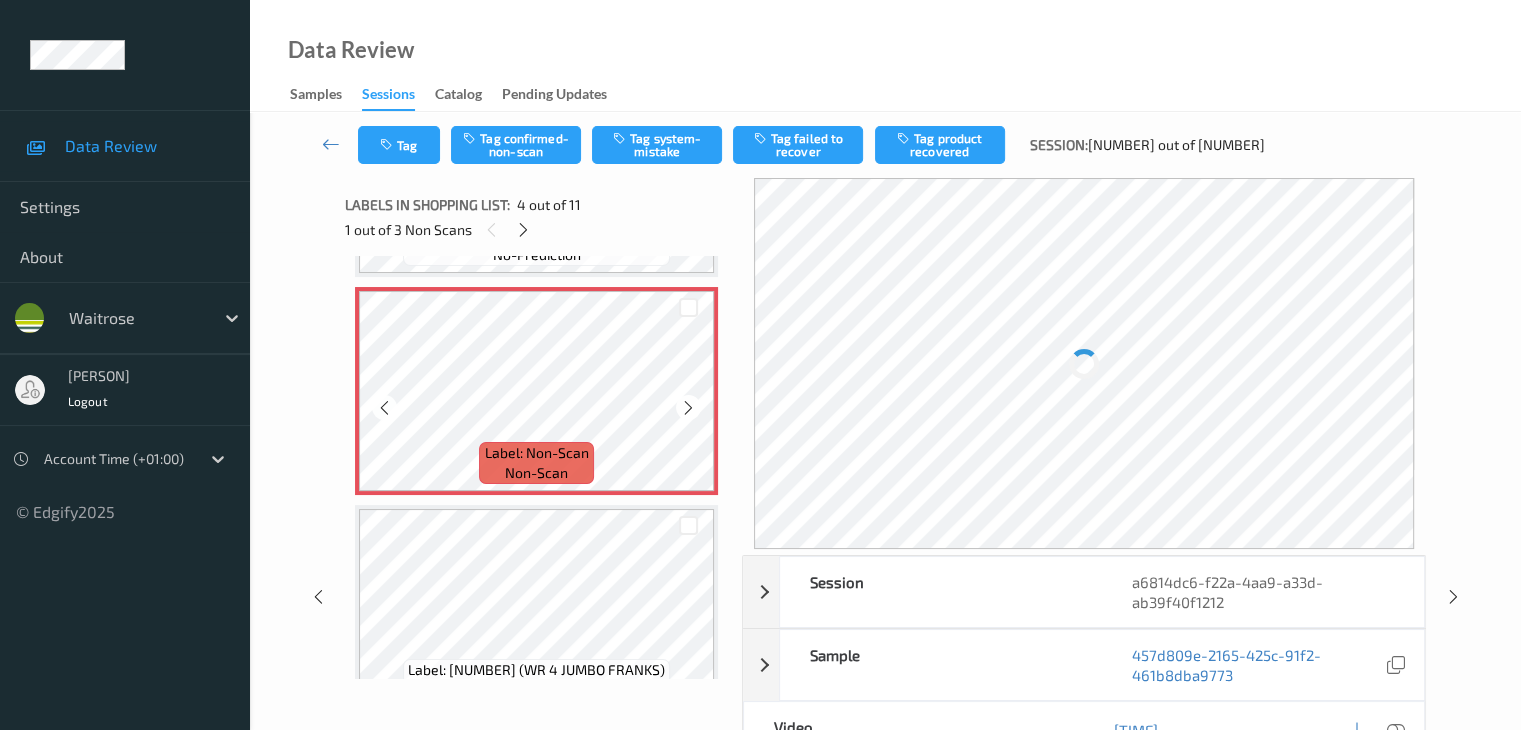 scroll, scrollTop: 646, scrollLeft: 0, axis: vertical 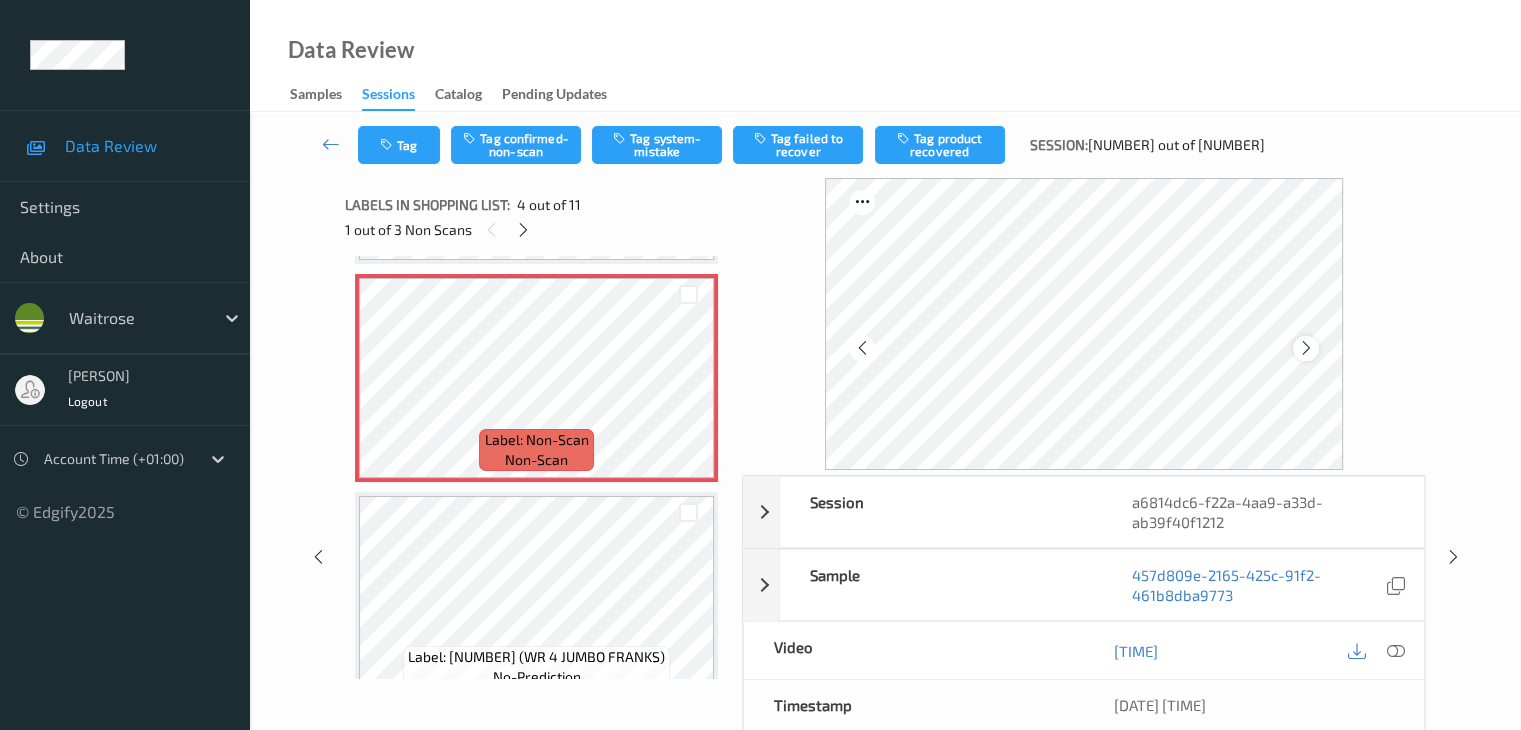 click at bounding box center (1306, 348) 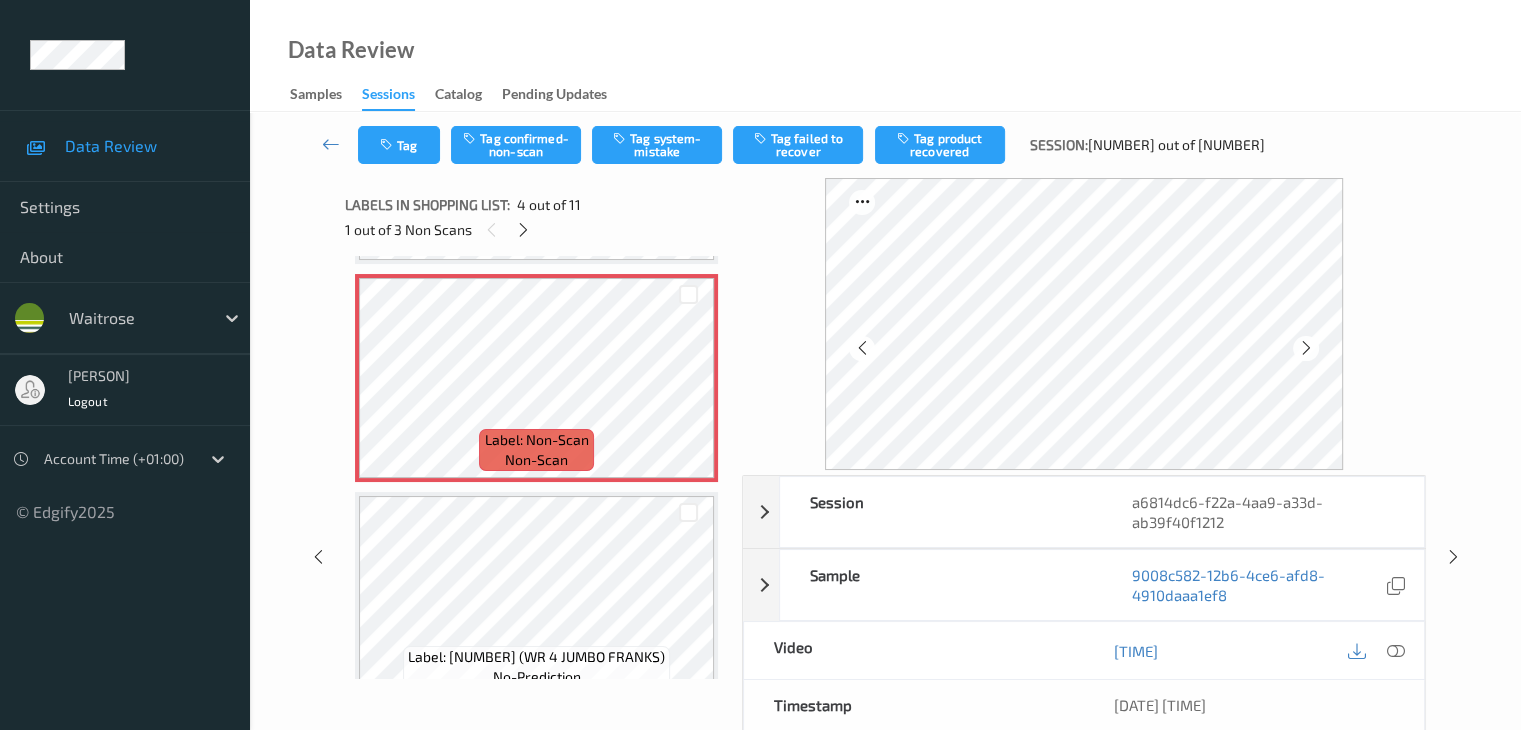 click at bounding box center (1306, 348) 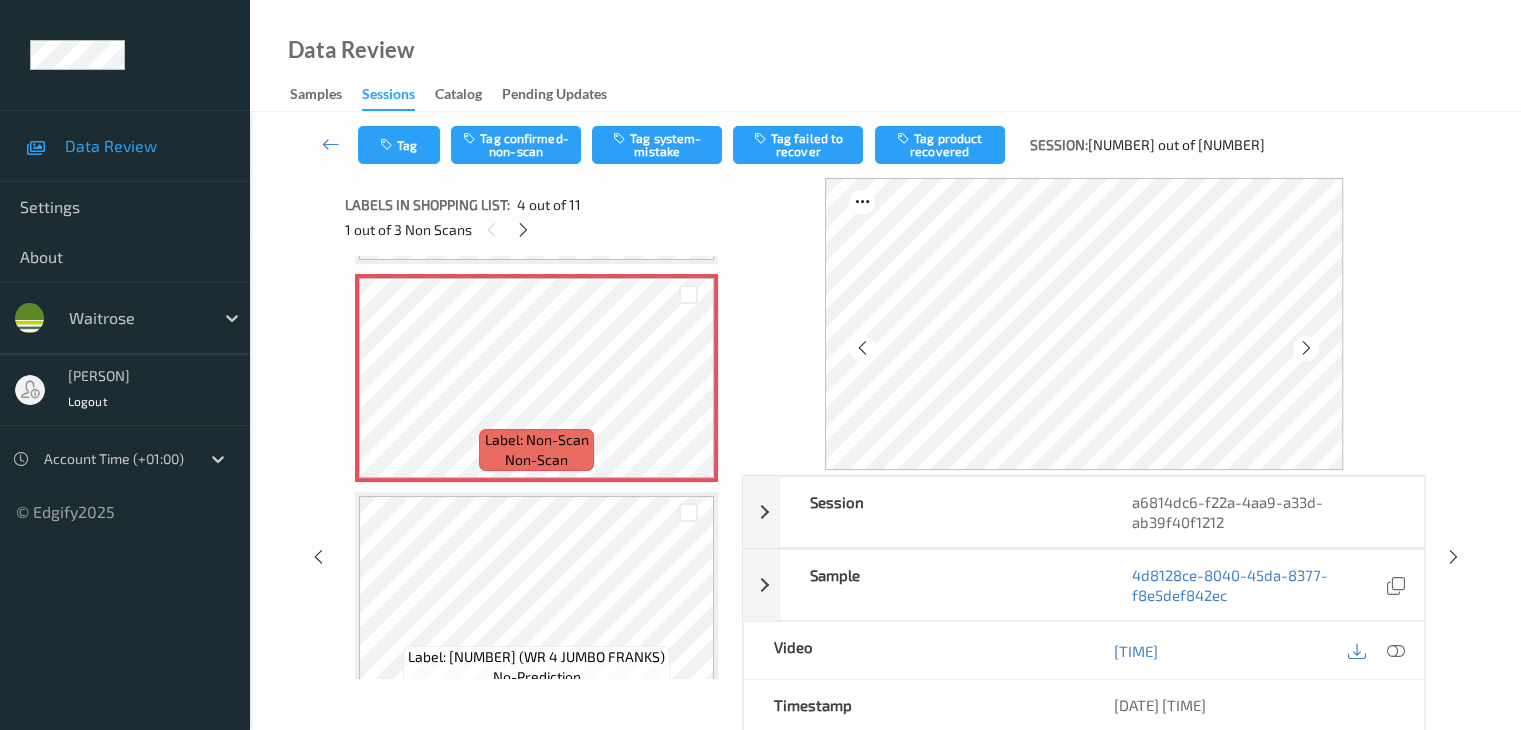 click at bounding box center [1306, 348] 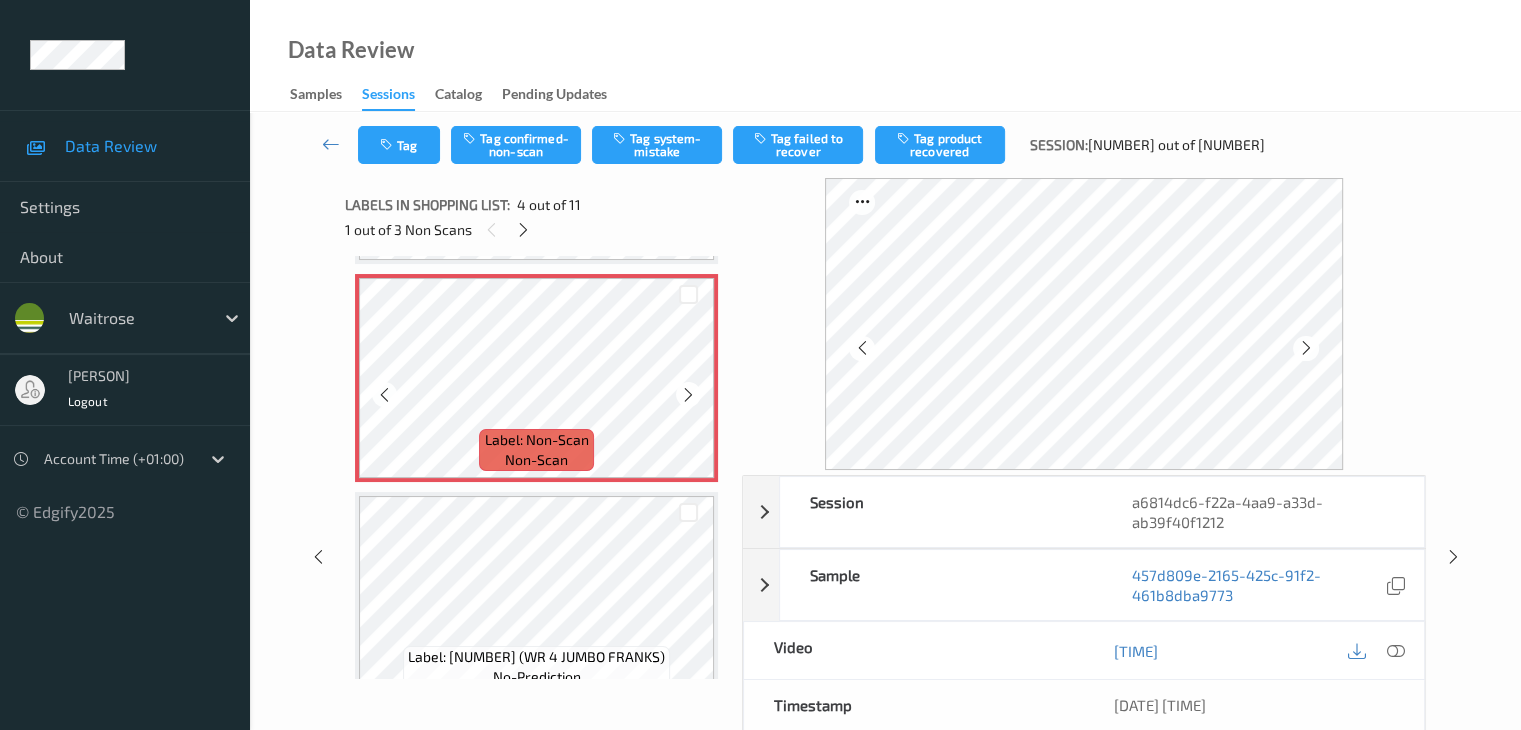 scroll, scrollTop: 446, scrollLeft: 0, axis: vertical 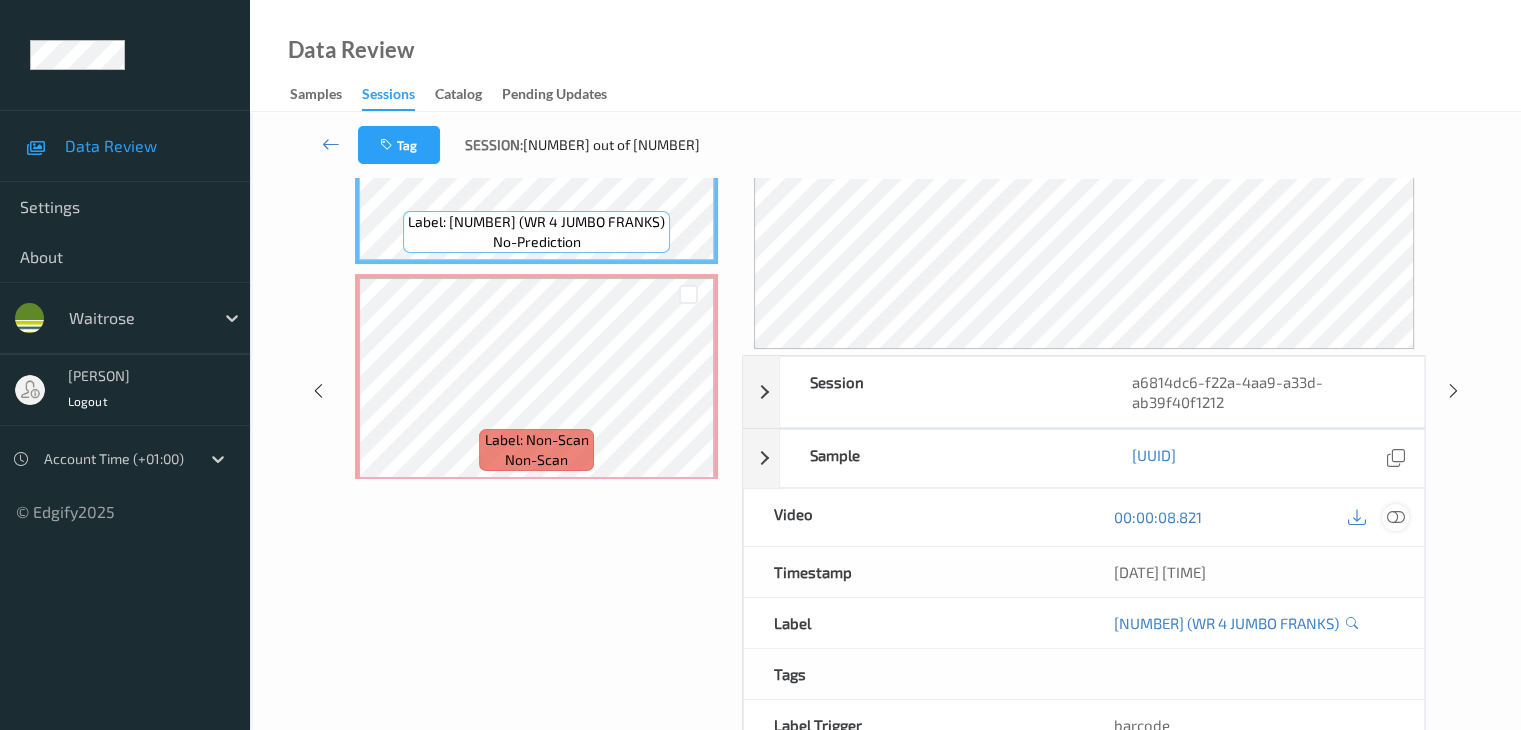 click at bounding box center [1395, 517] 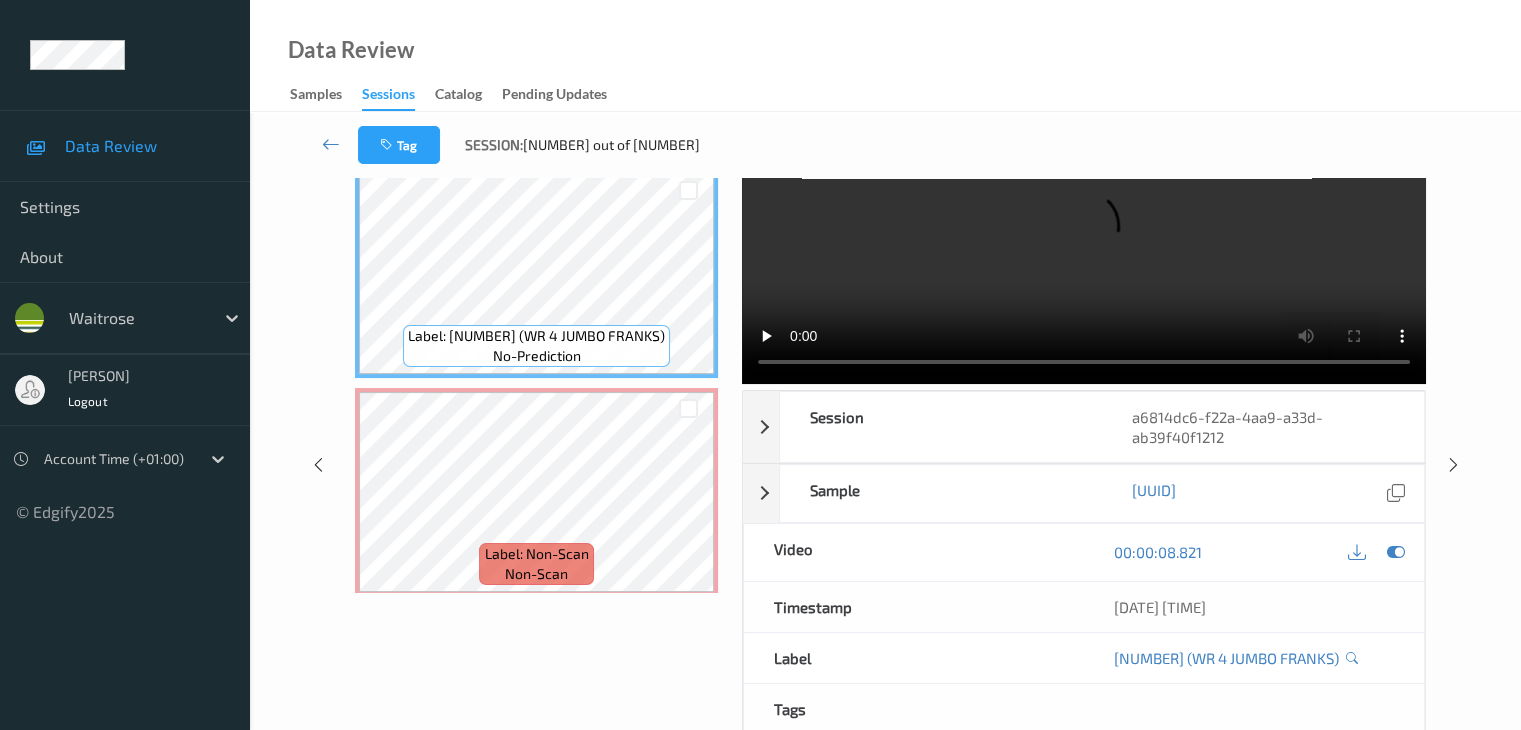 scroll, scrollTop: 0, scrollLeft: 0, axis: both 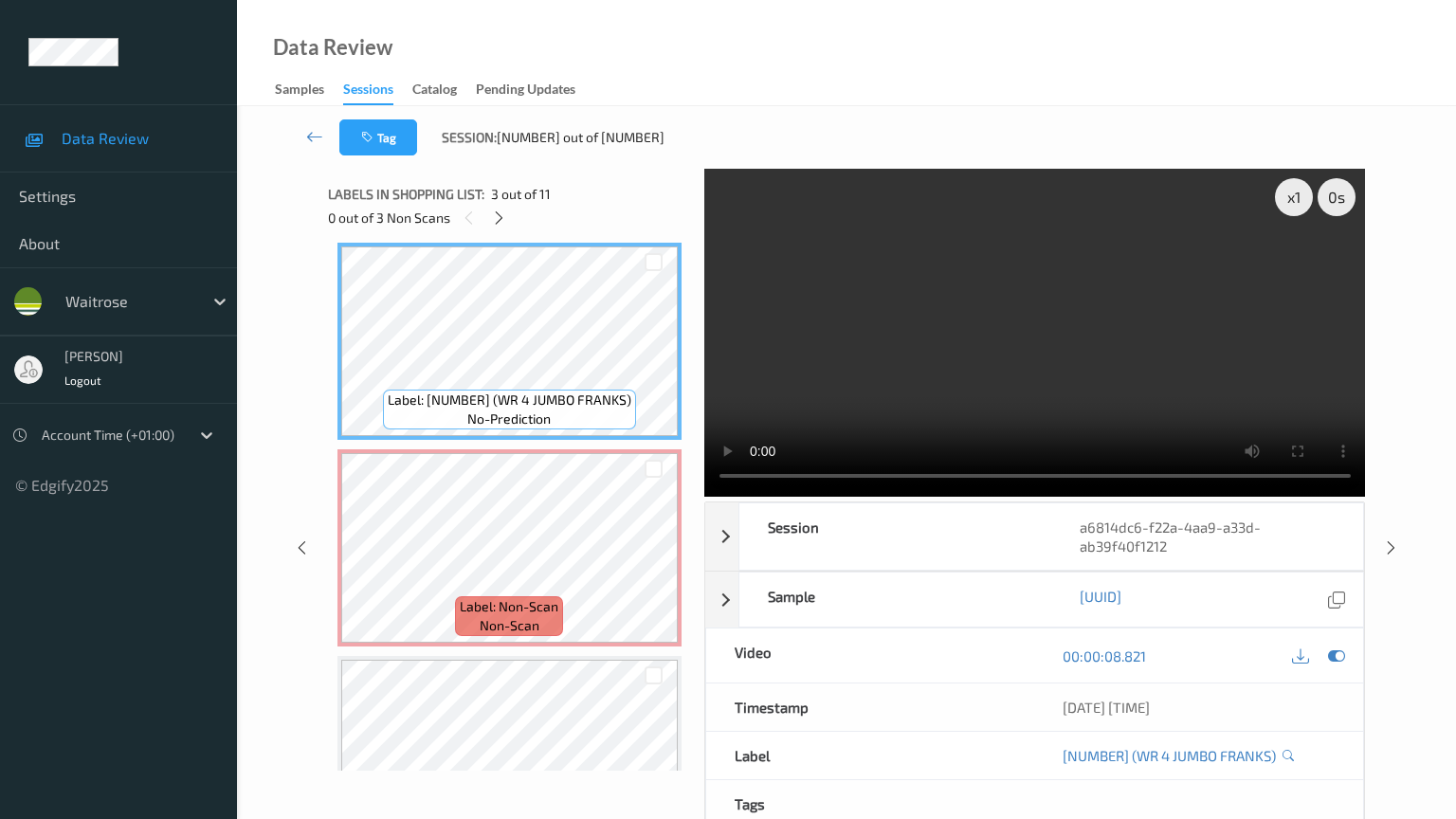 type 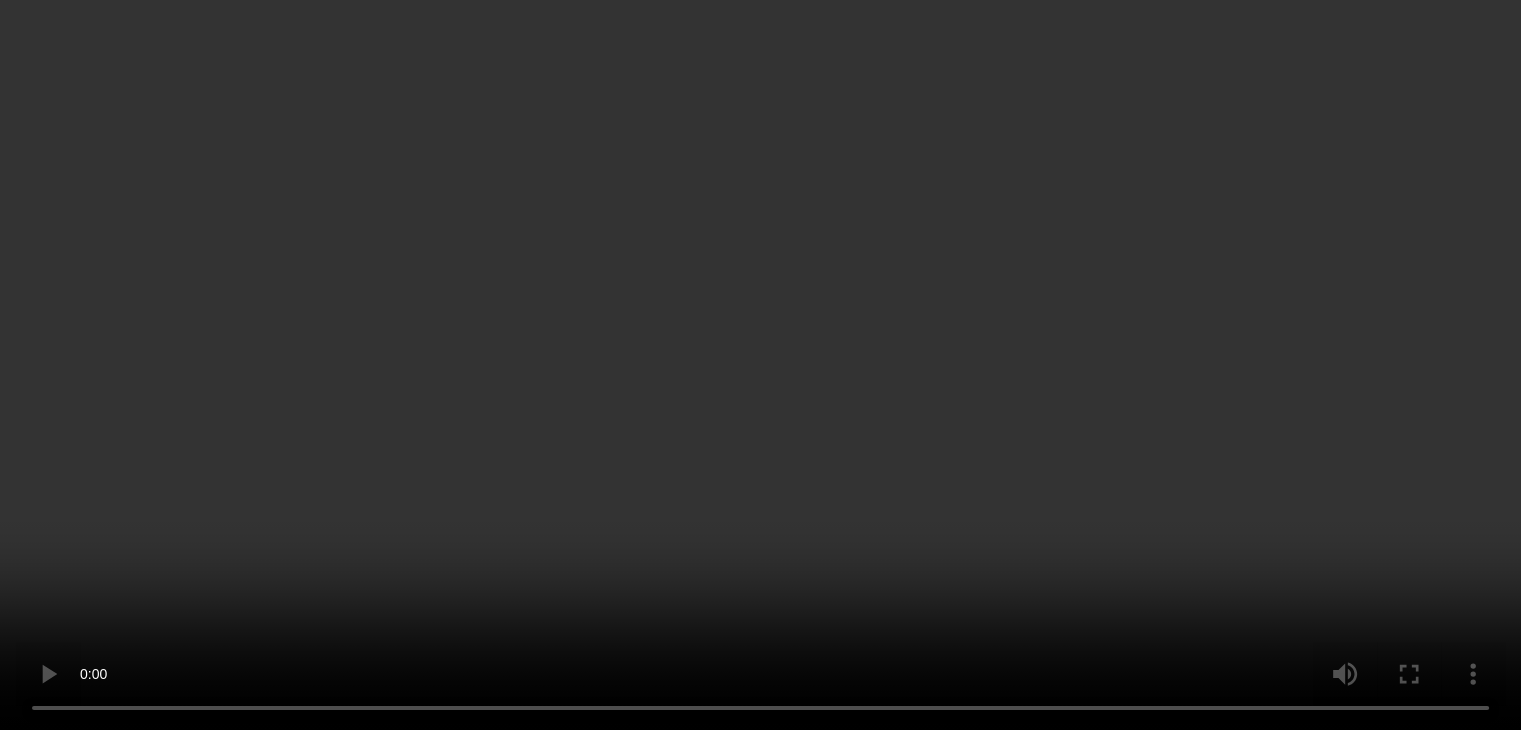 scroll, scrollTop: 800, scrollLeft: 0, axis: vertical 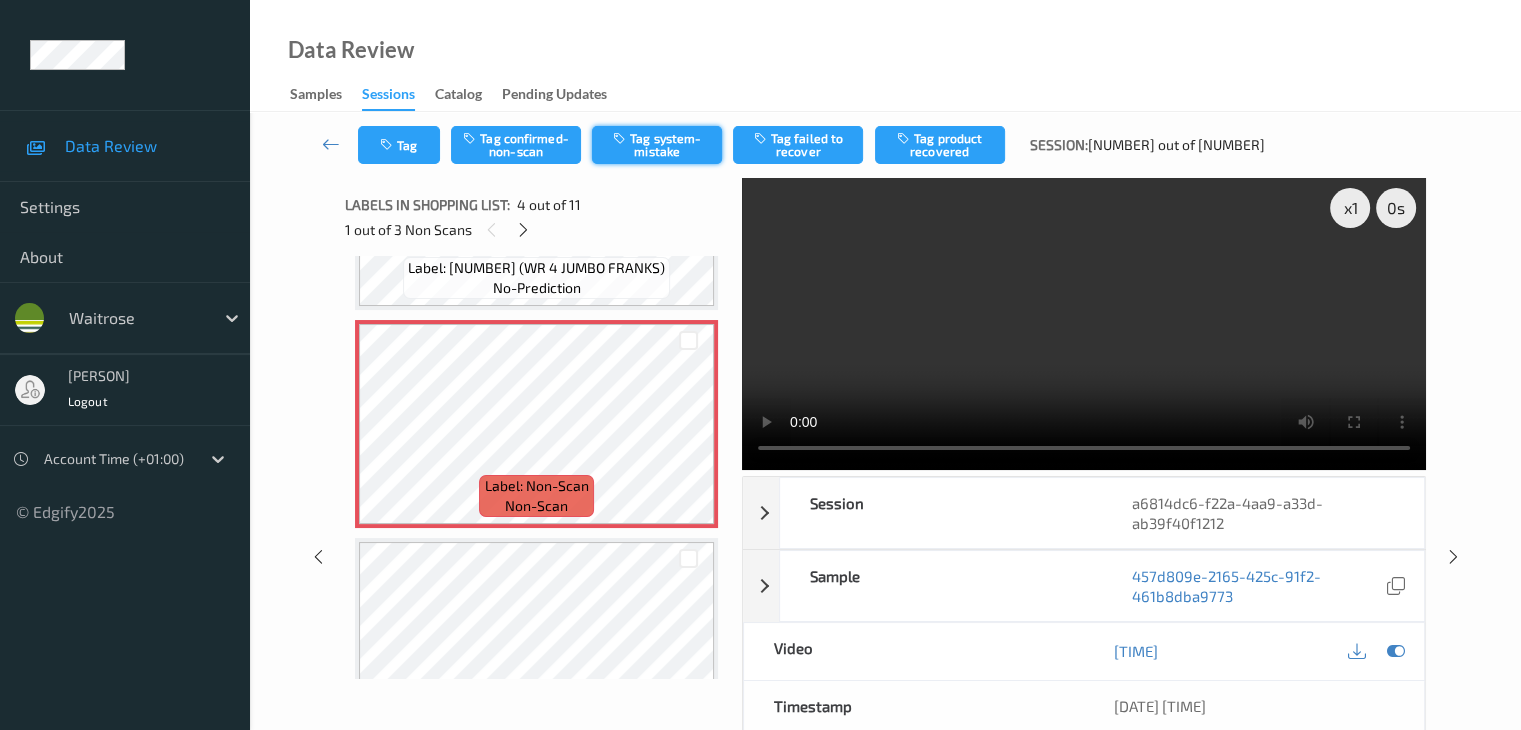 click on "Tag   system-mistake" at bounding box center (657, 145) 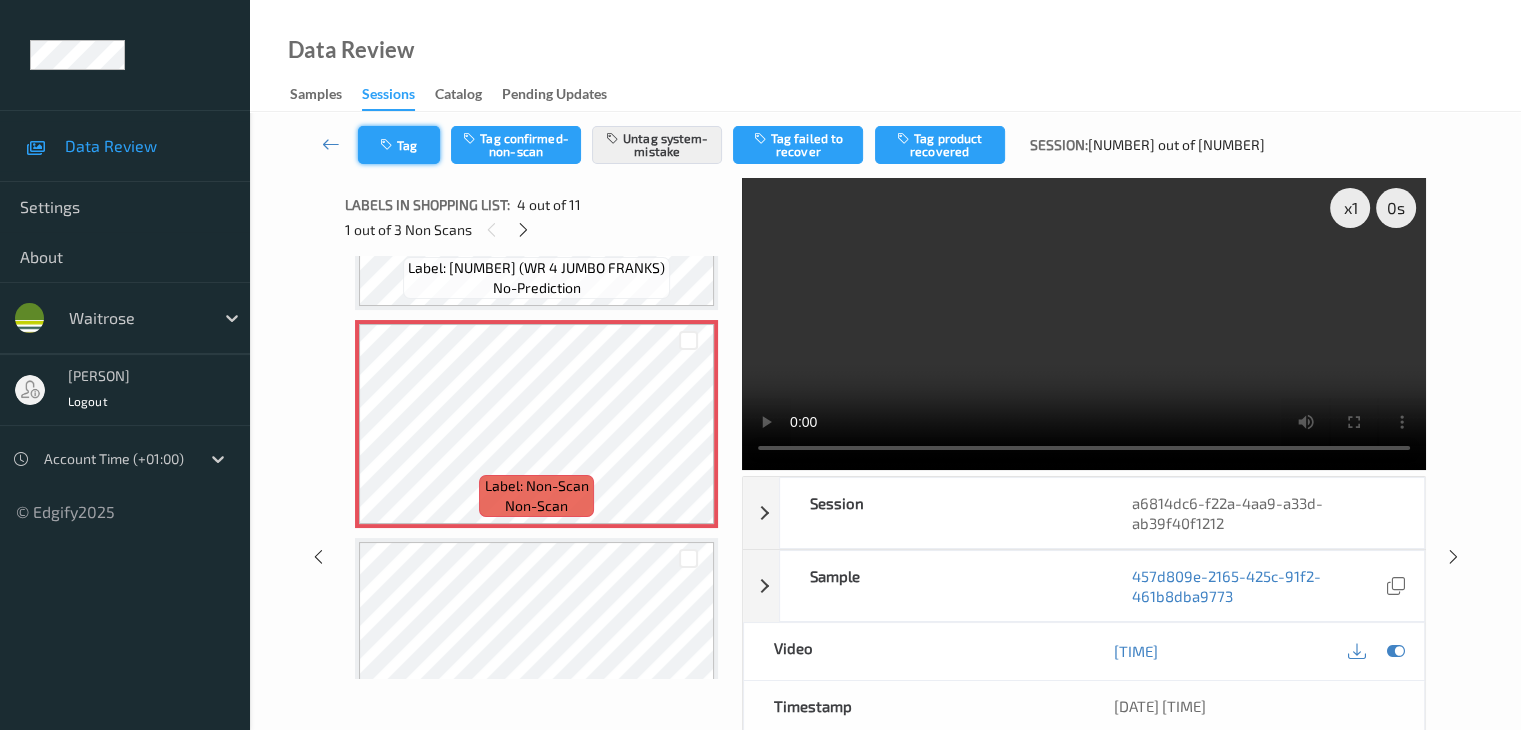 click on "Tag" at bounding box center (399, 145) 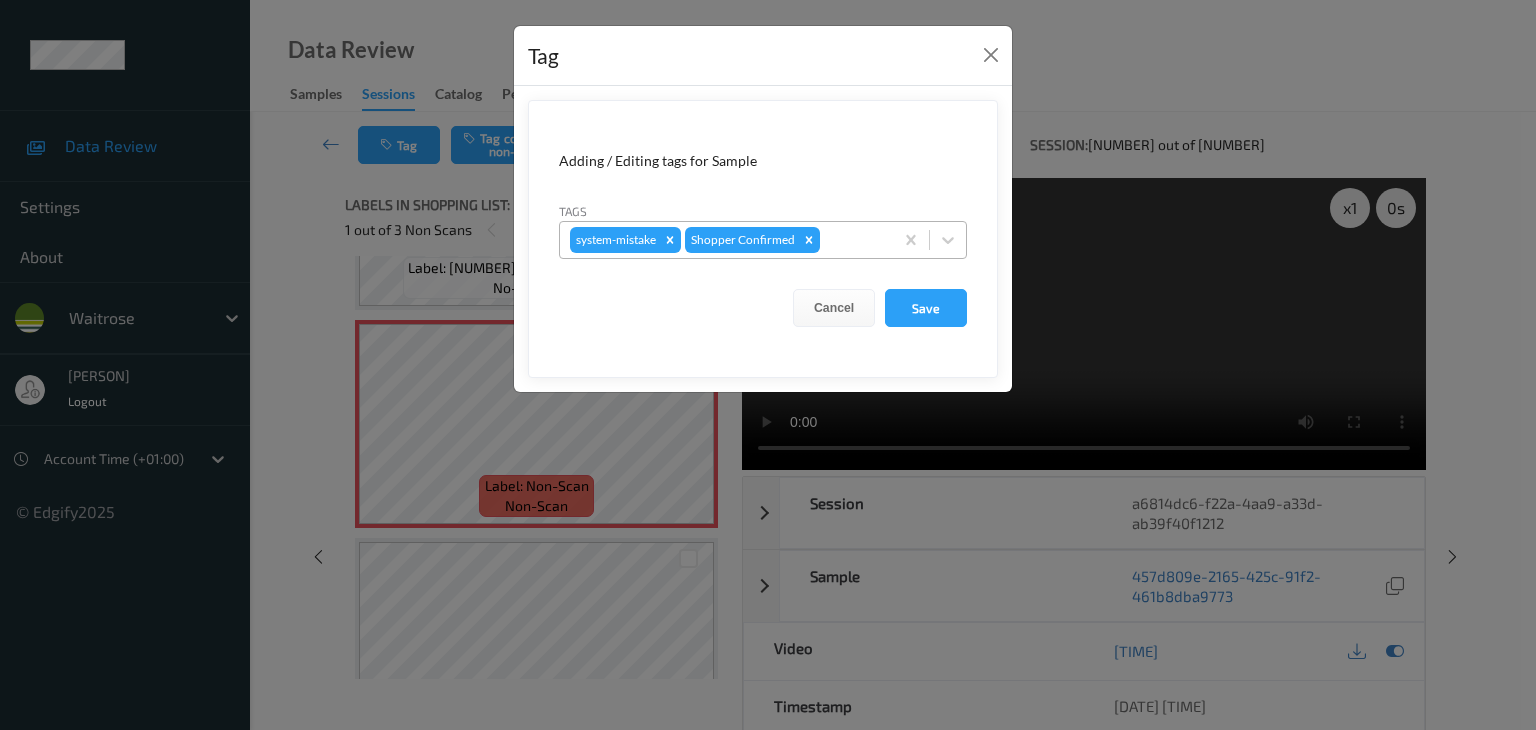click at bounding box center (853, 240) 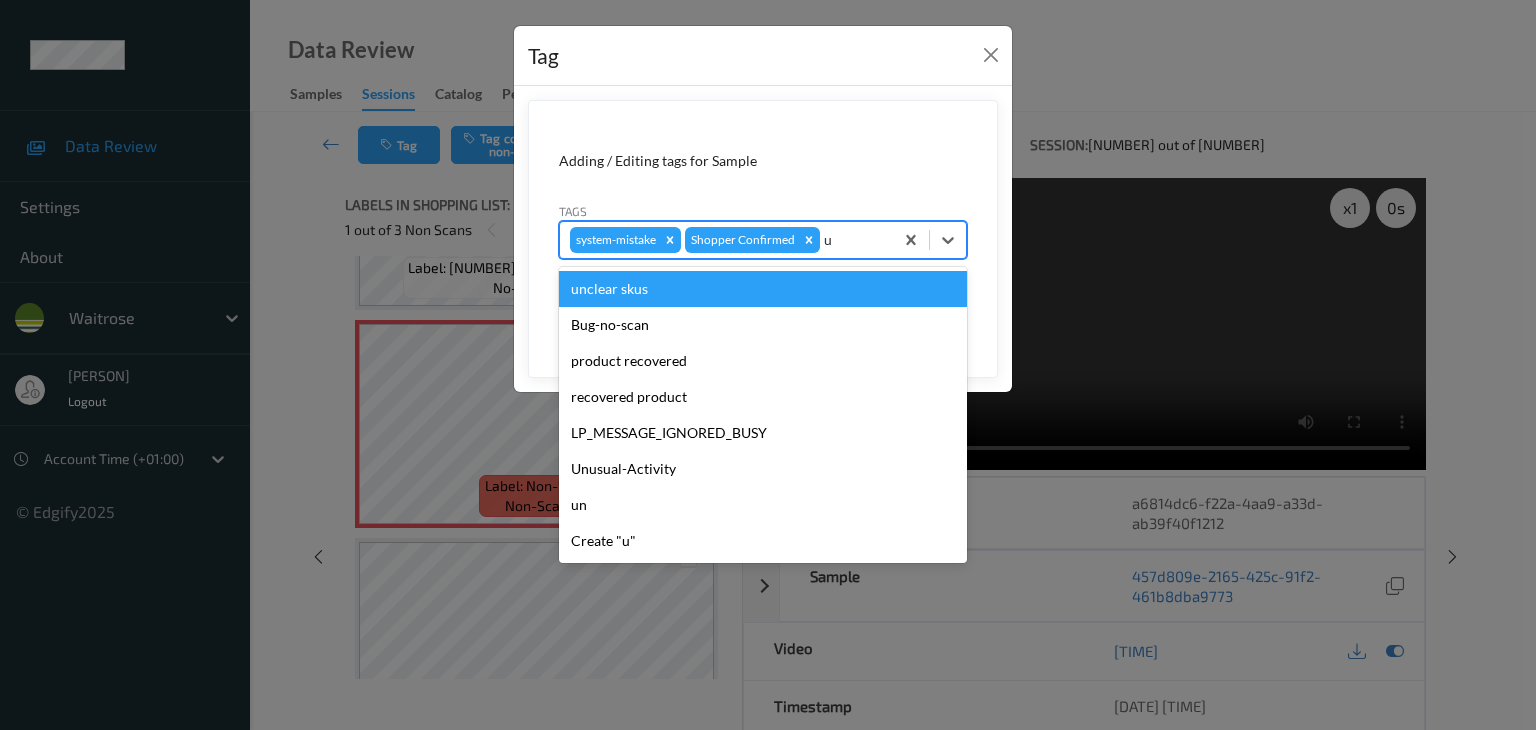 type on "u" 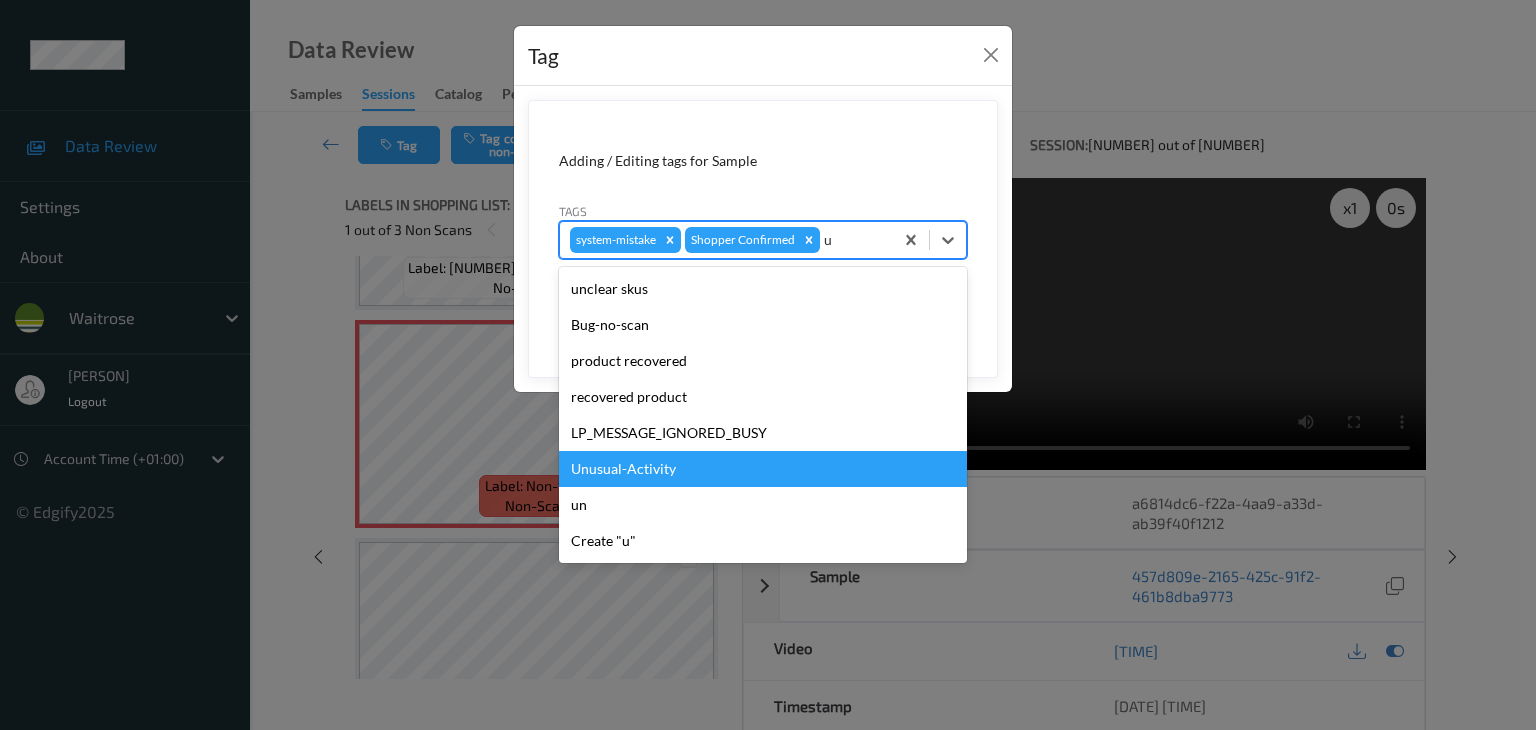click on "Unusual-Activity" at bounding box center [763, 469] 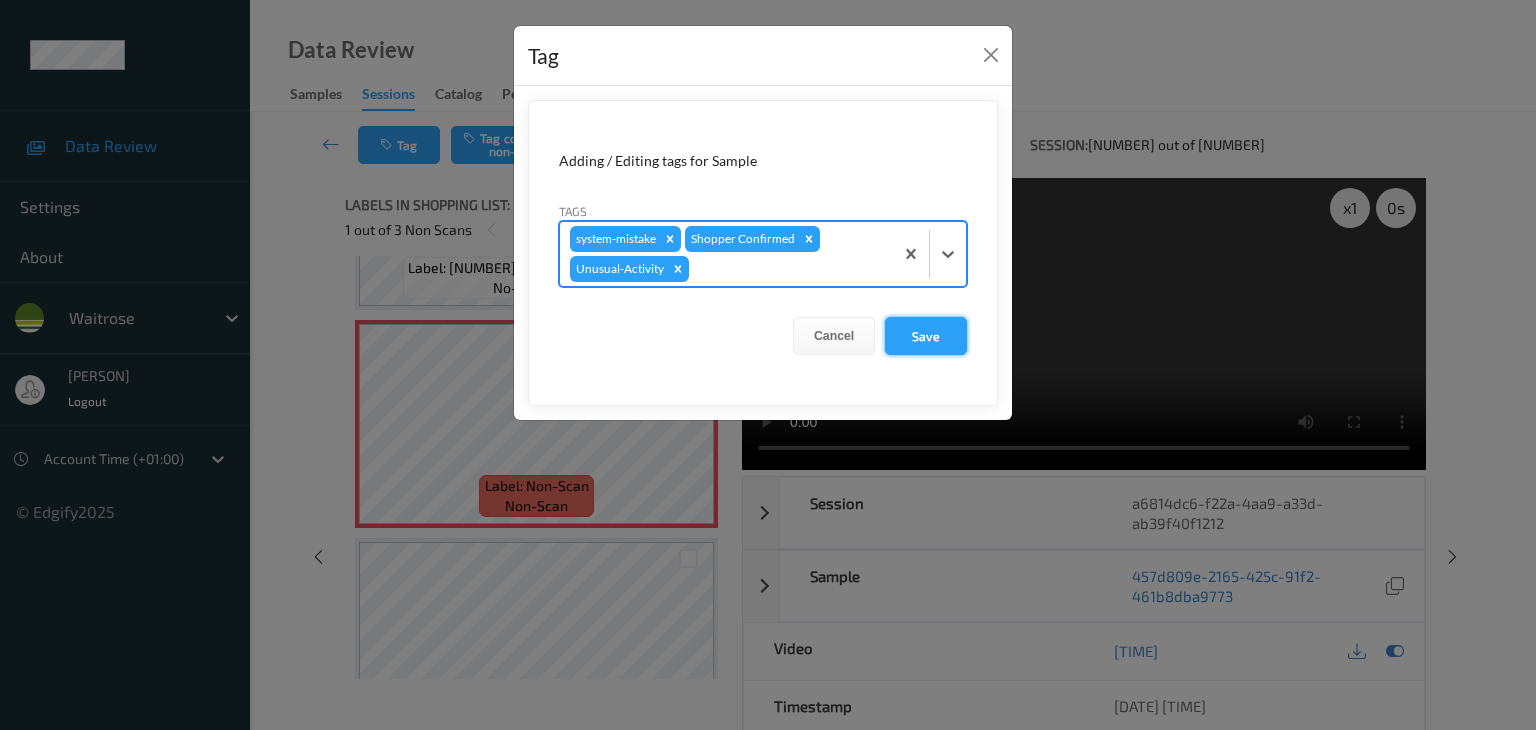 click on "Save" at bounding box center [926, 336] 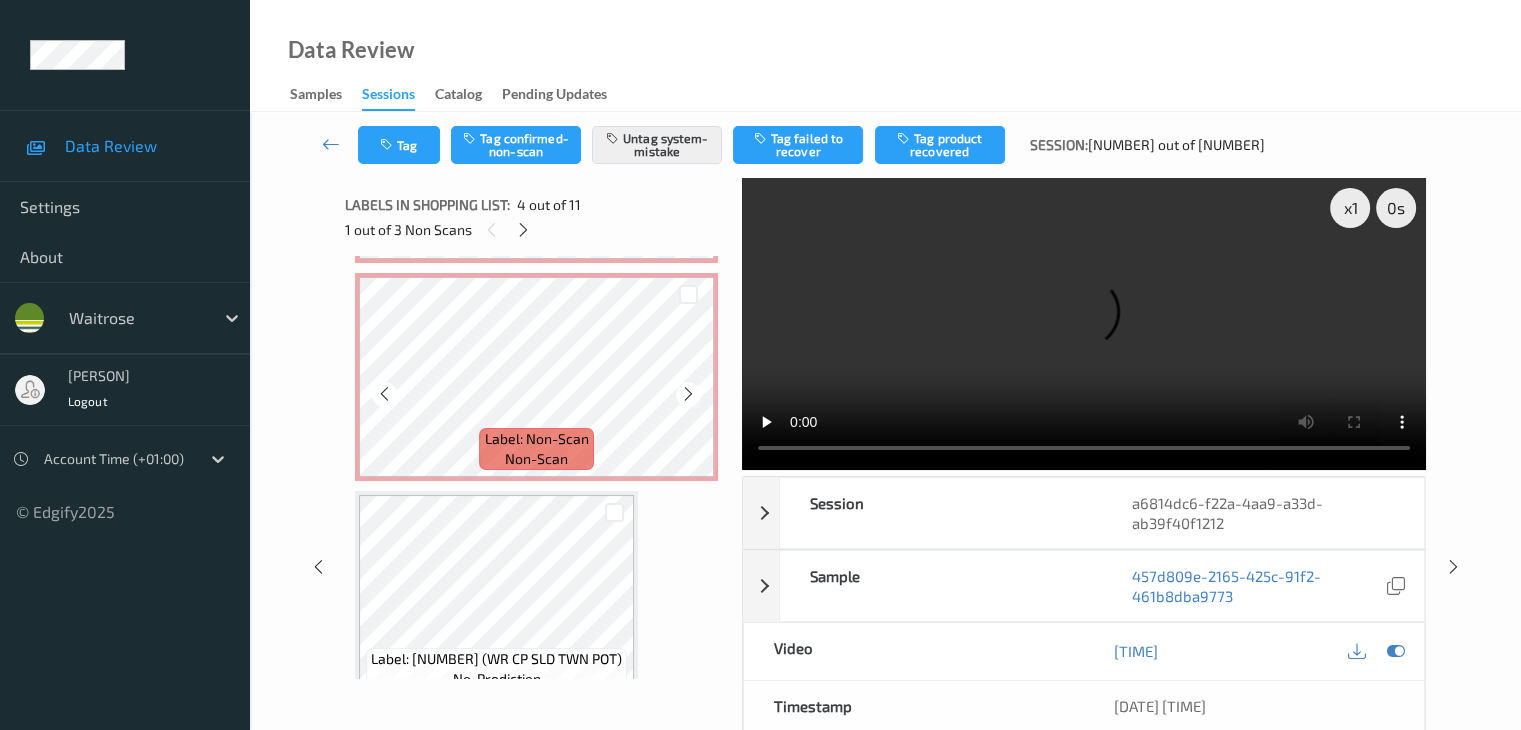scroll, scrollTop: 1000, scrollLeft: 0, axis: vertical 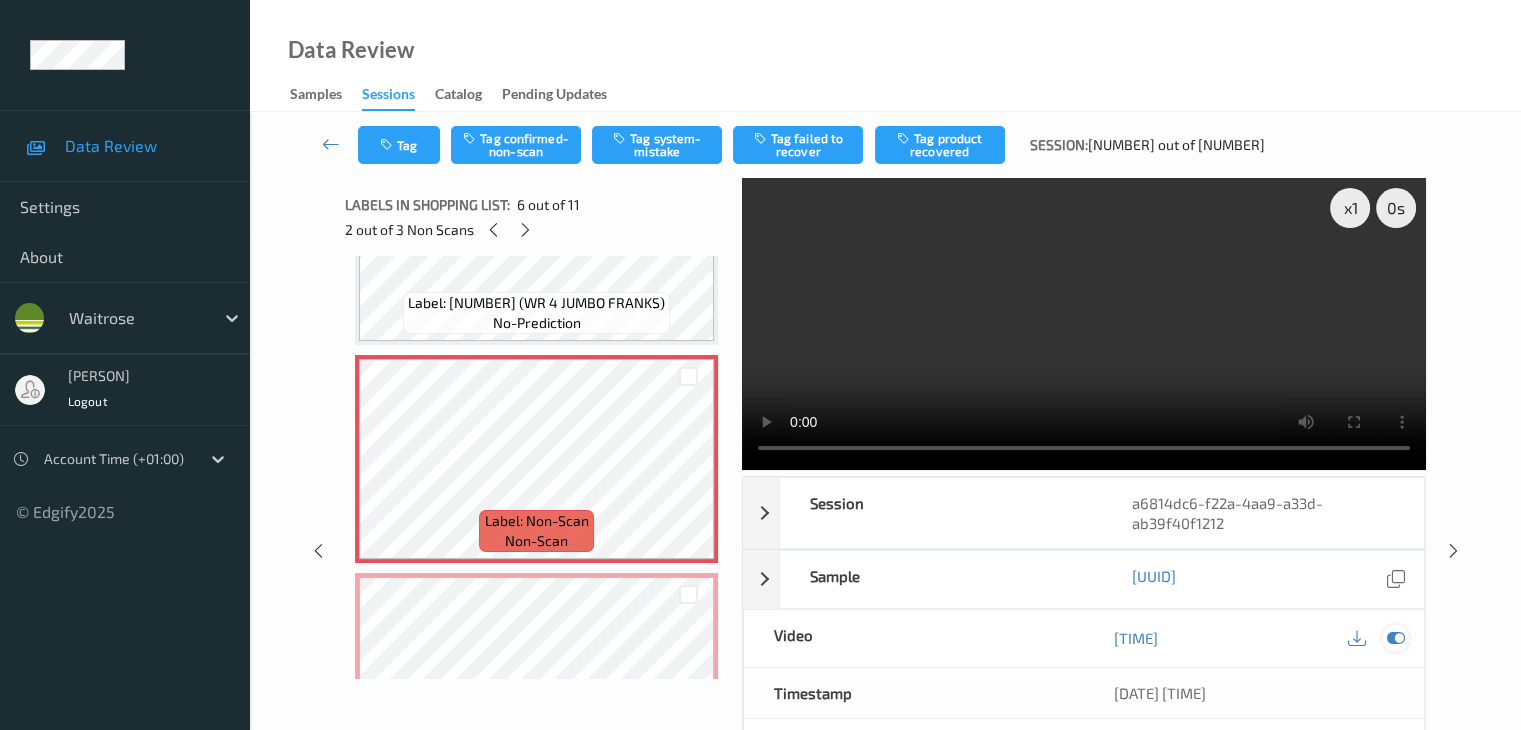 click at bounding box center (1395, 638) 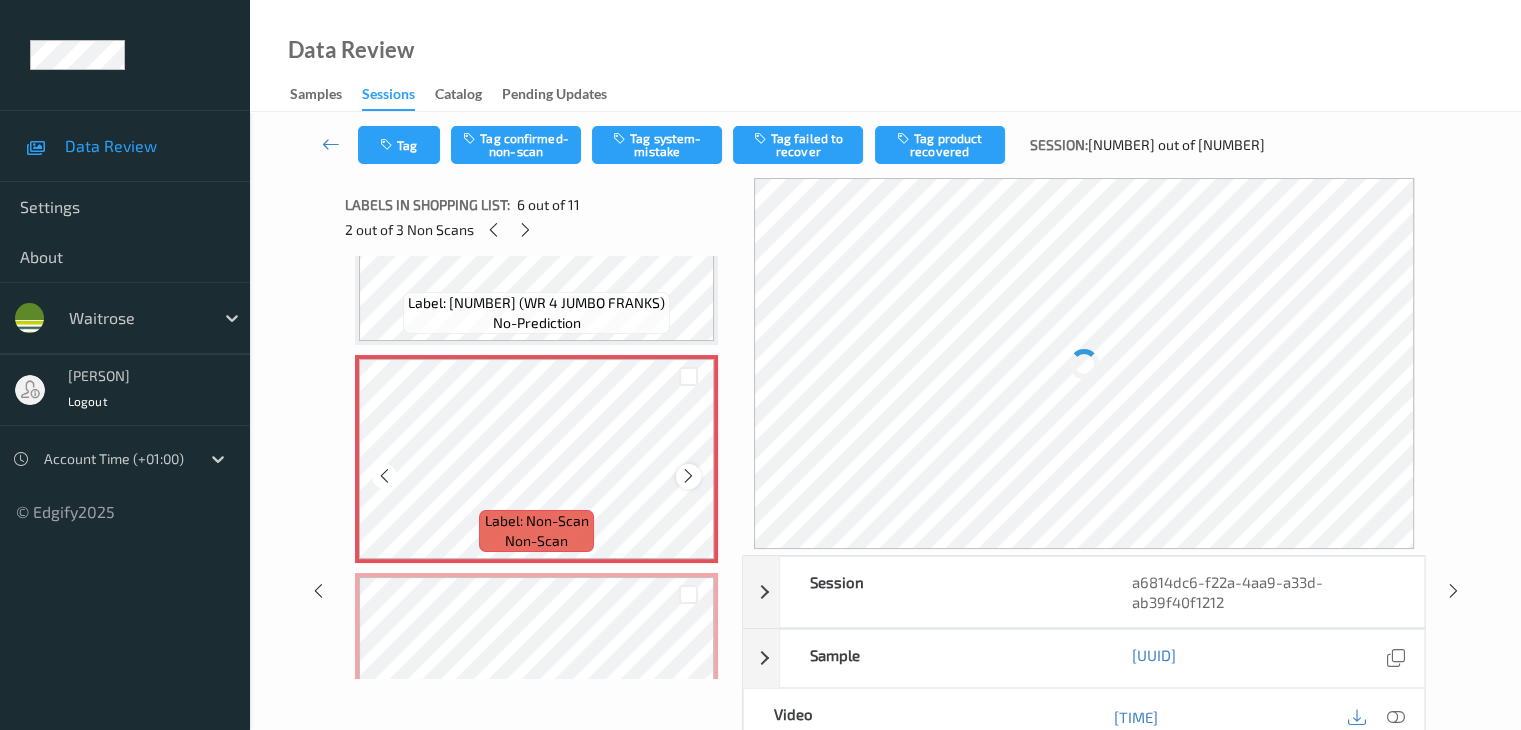 click at bounding box center (688, 476) 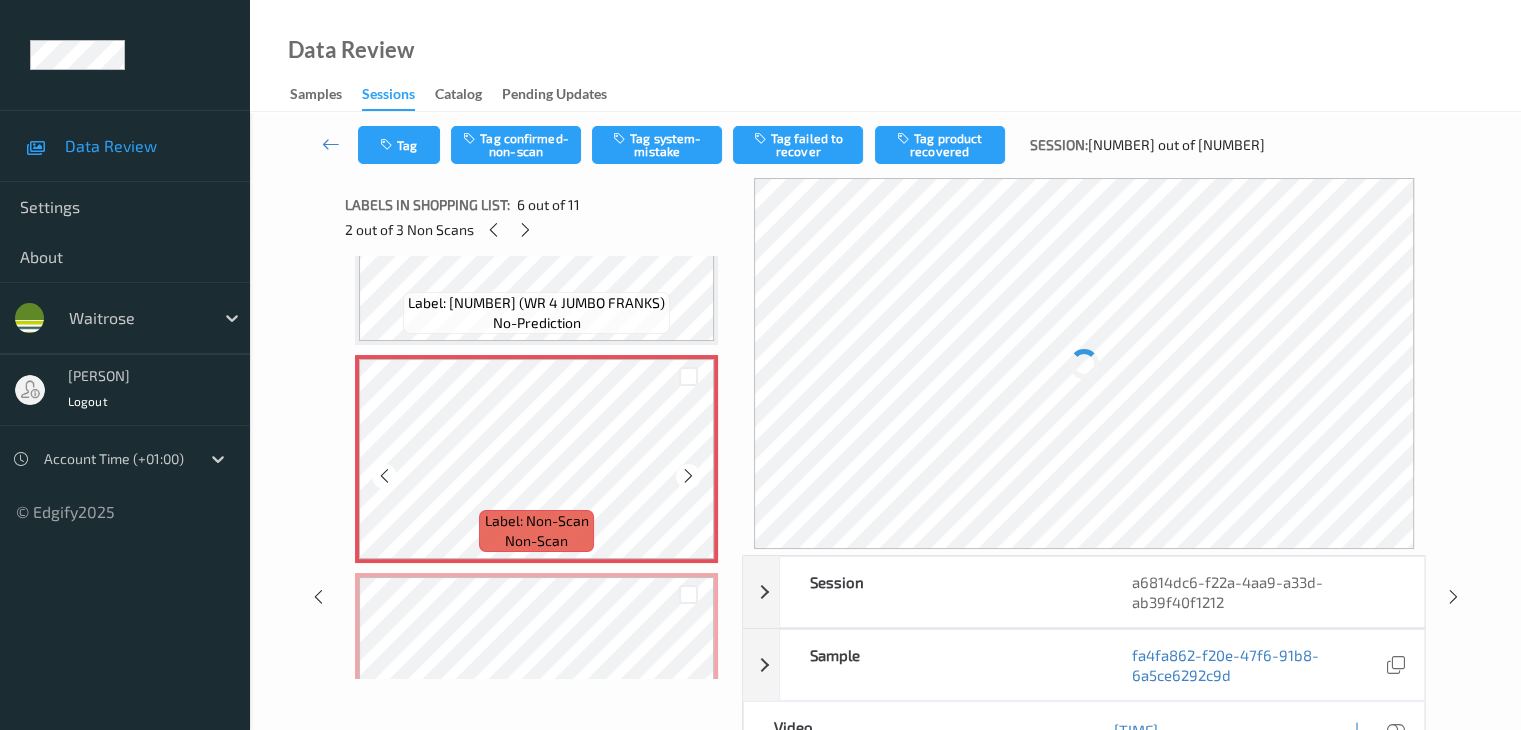 click at bounding box center (688, 476) 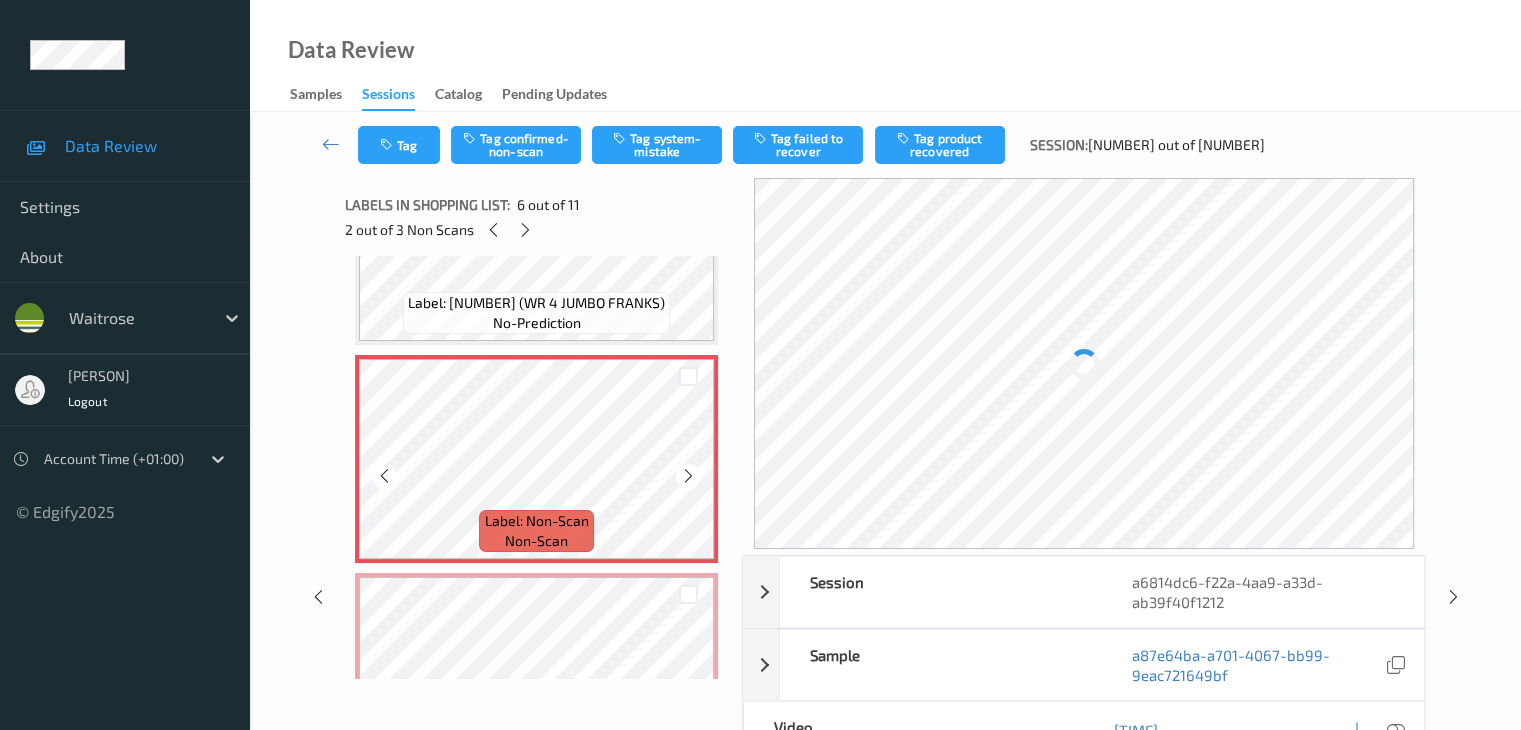 click at bounding box center (688, 476) 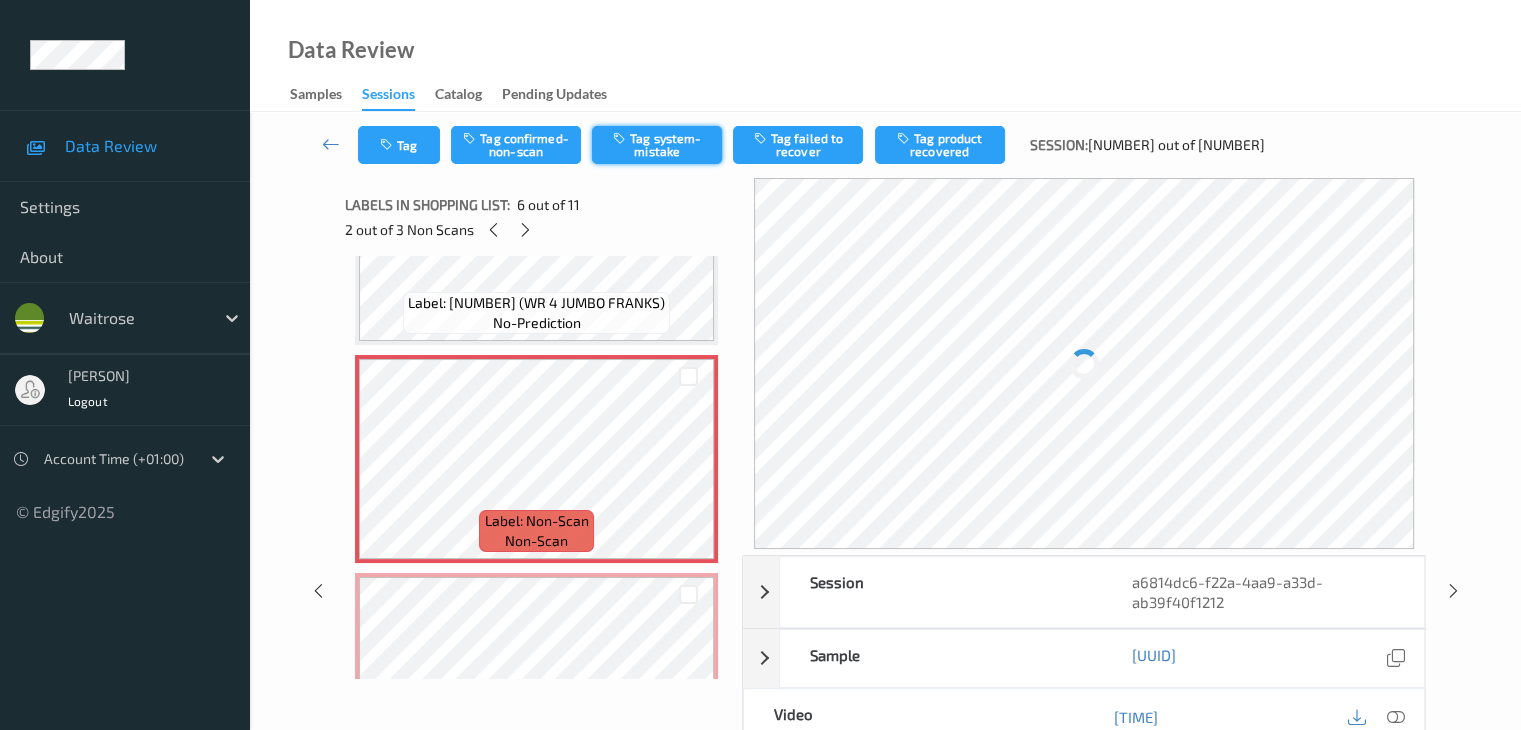 click on "Tag   system-mistake" at bounding box center [657, 145] 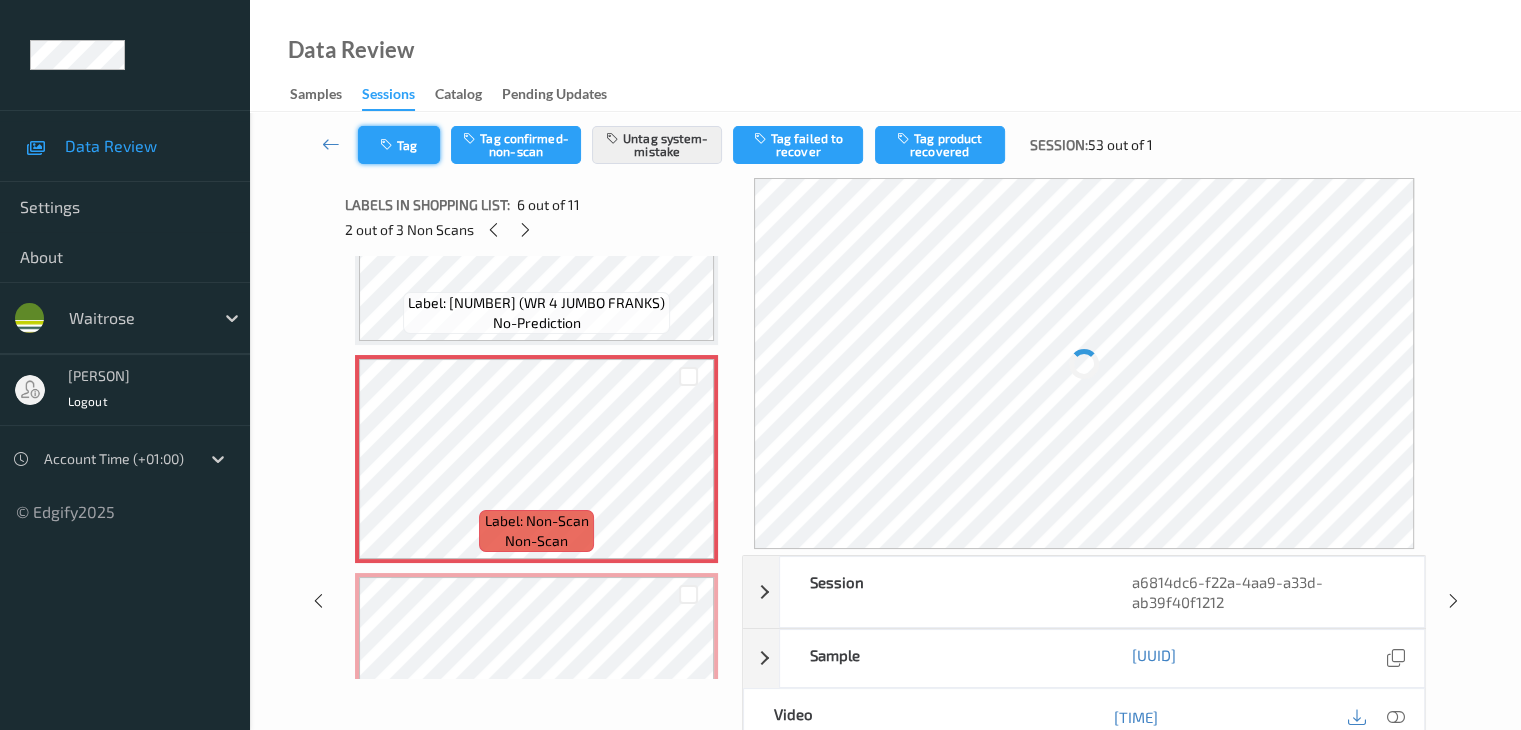 click on "Tag" at bounding box center [399, 145] 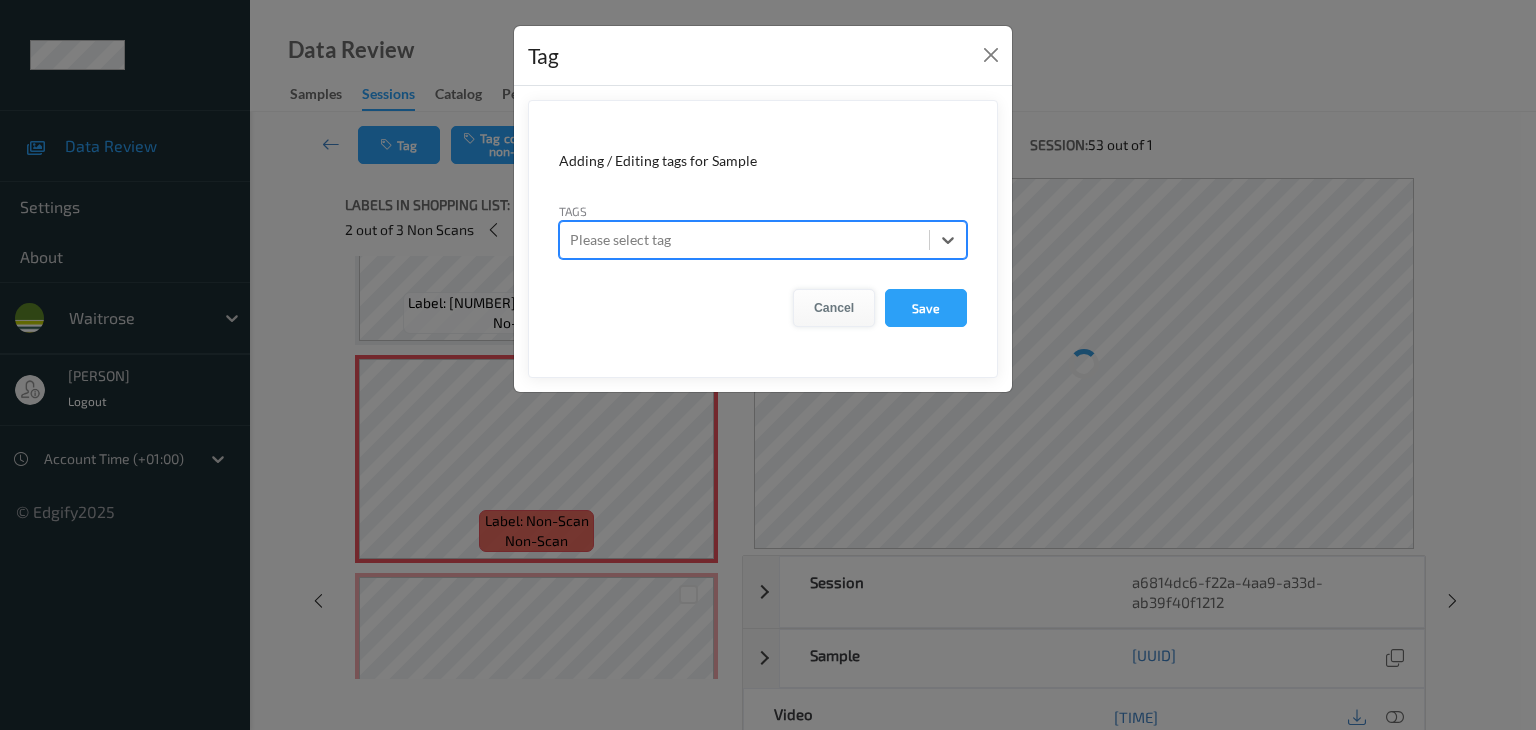 click on "Cancel" at bounding box center (834, 308) 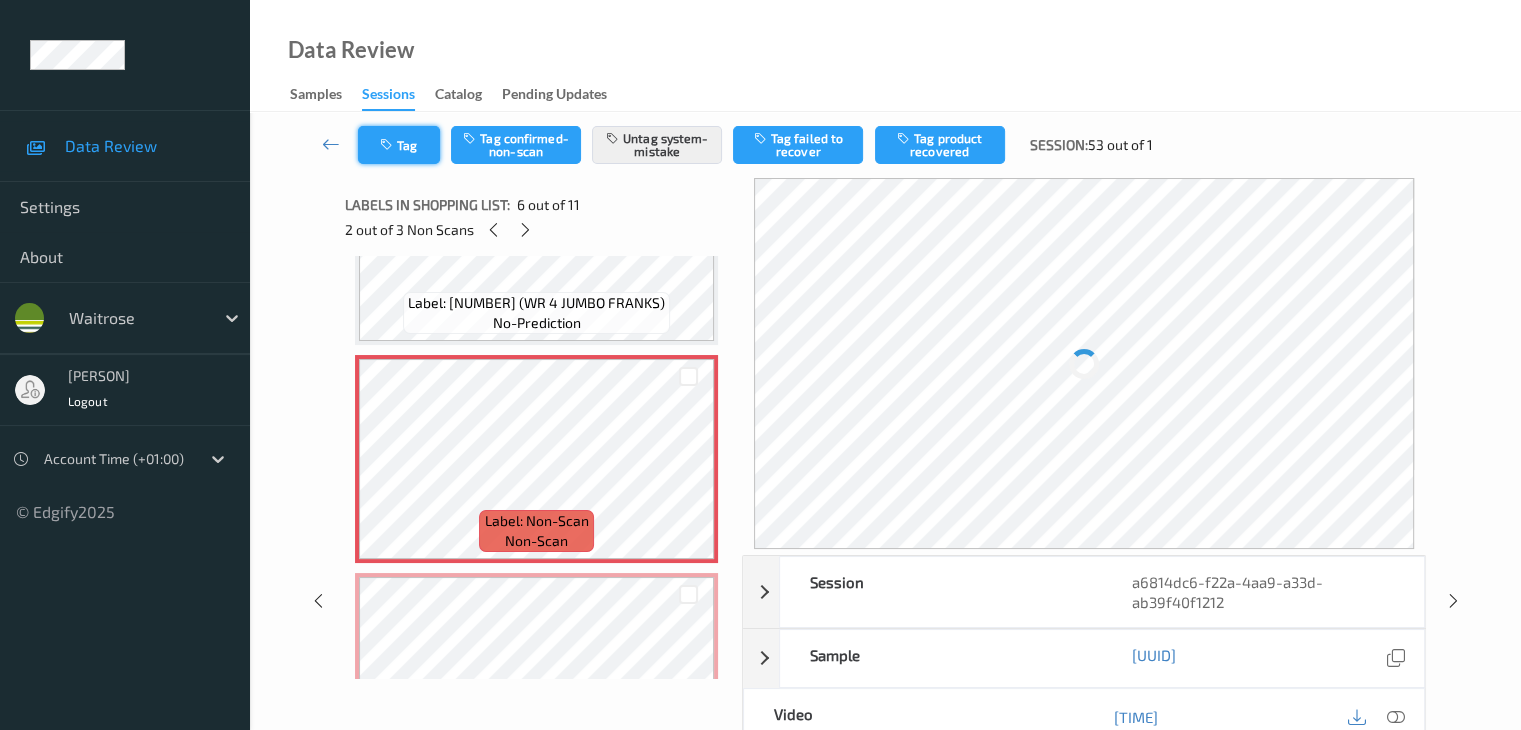click on "Tag" at bounding box center (399, 145) 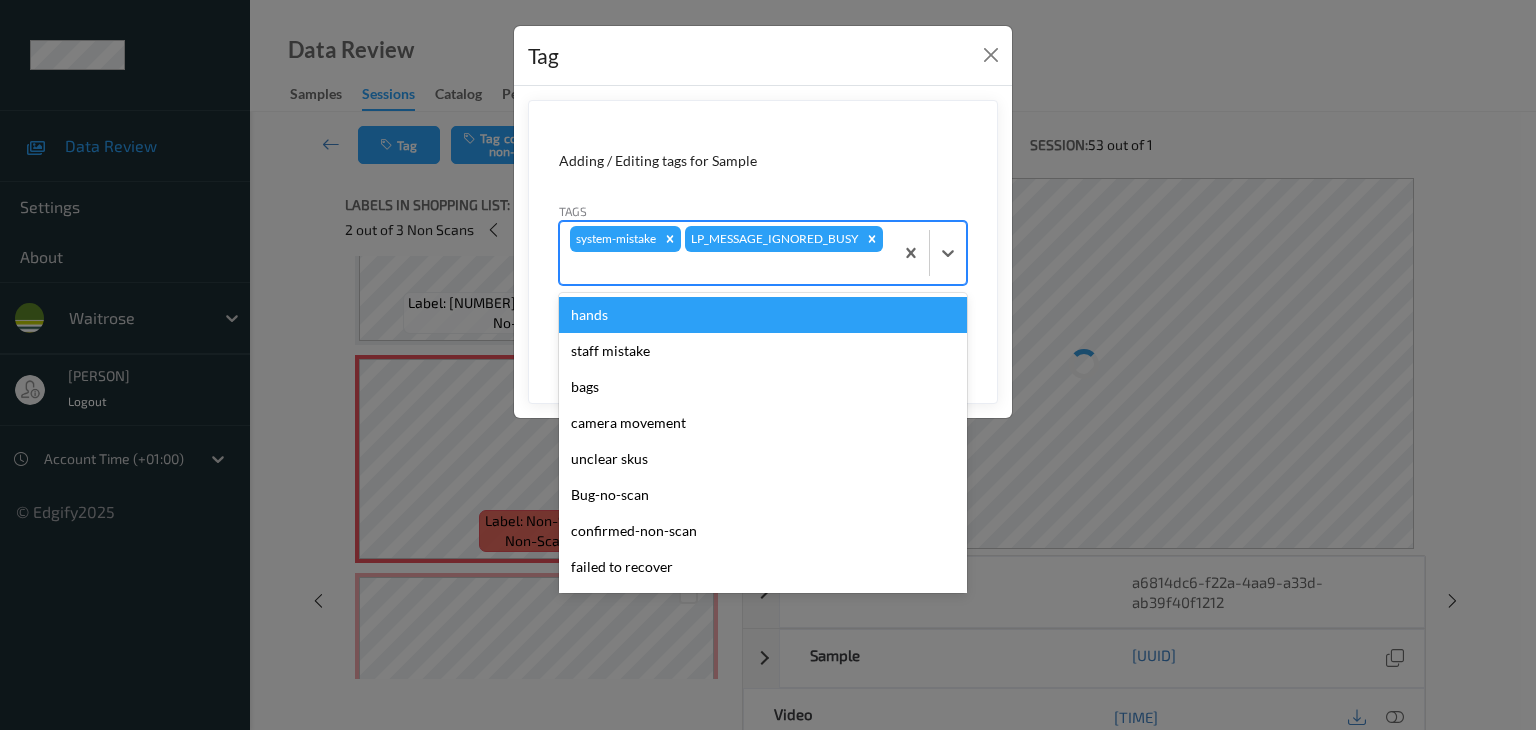 click at bounding box center [726, 268] 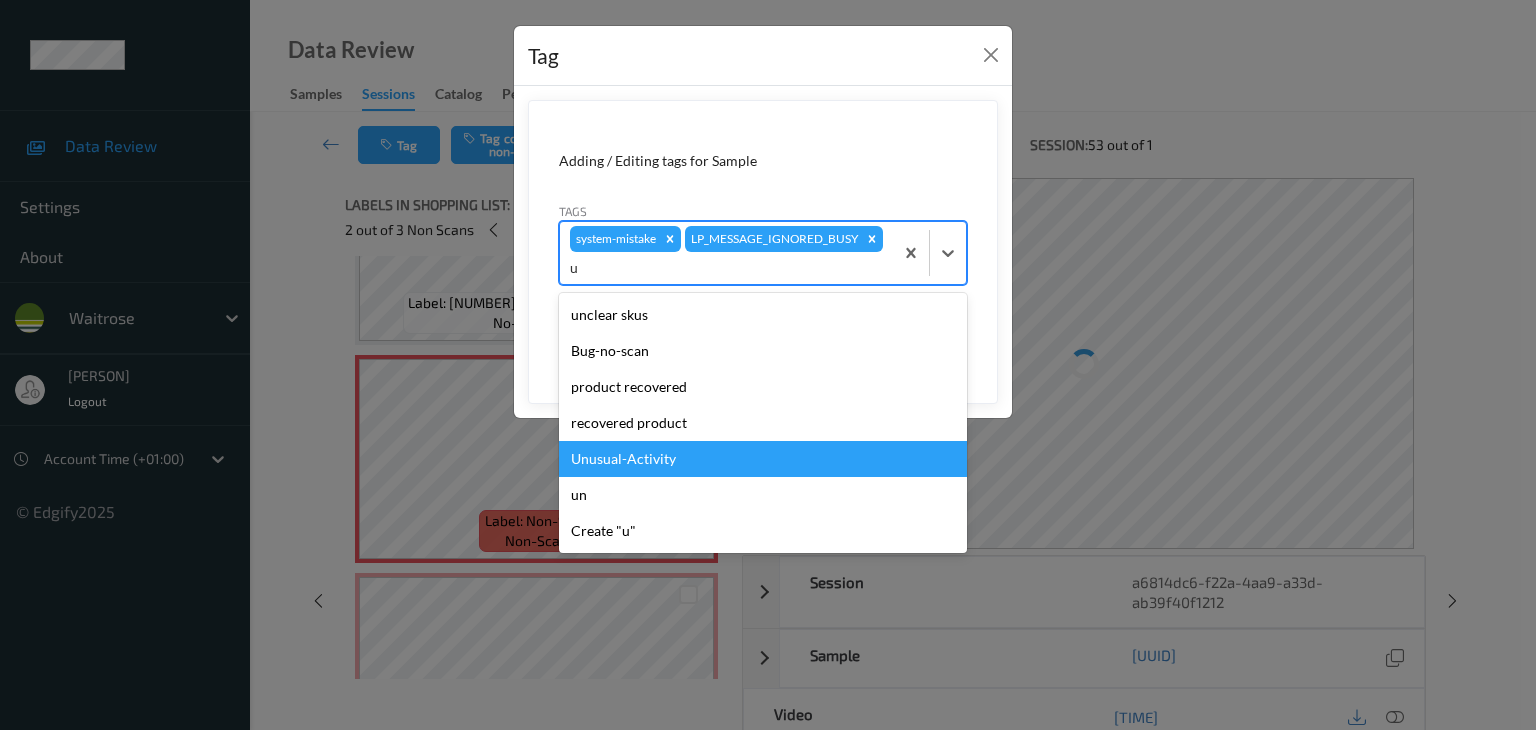 click on "Unusual-Activity" at bounding box center [763, 459] 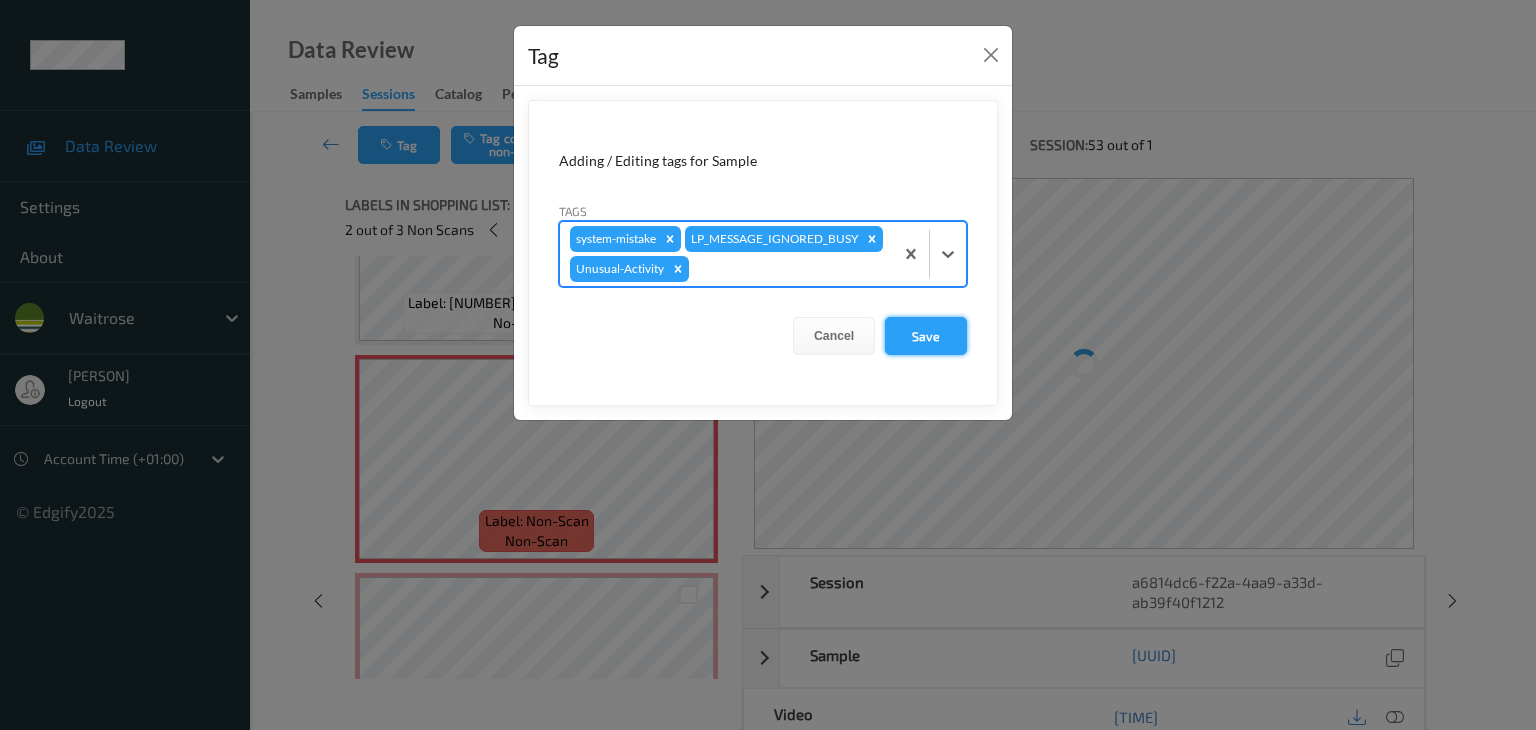 click on "Save" at bounding box center [926, 336] 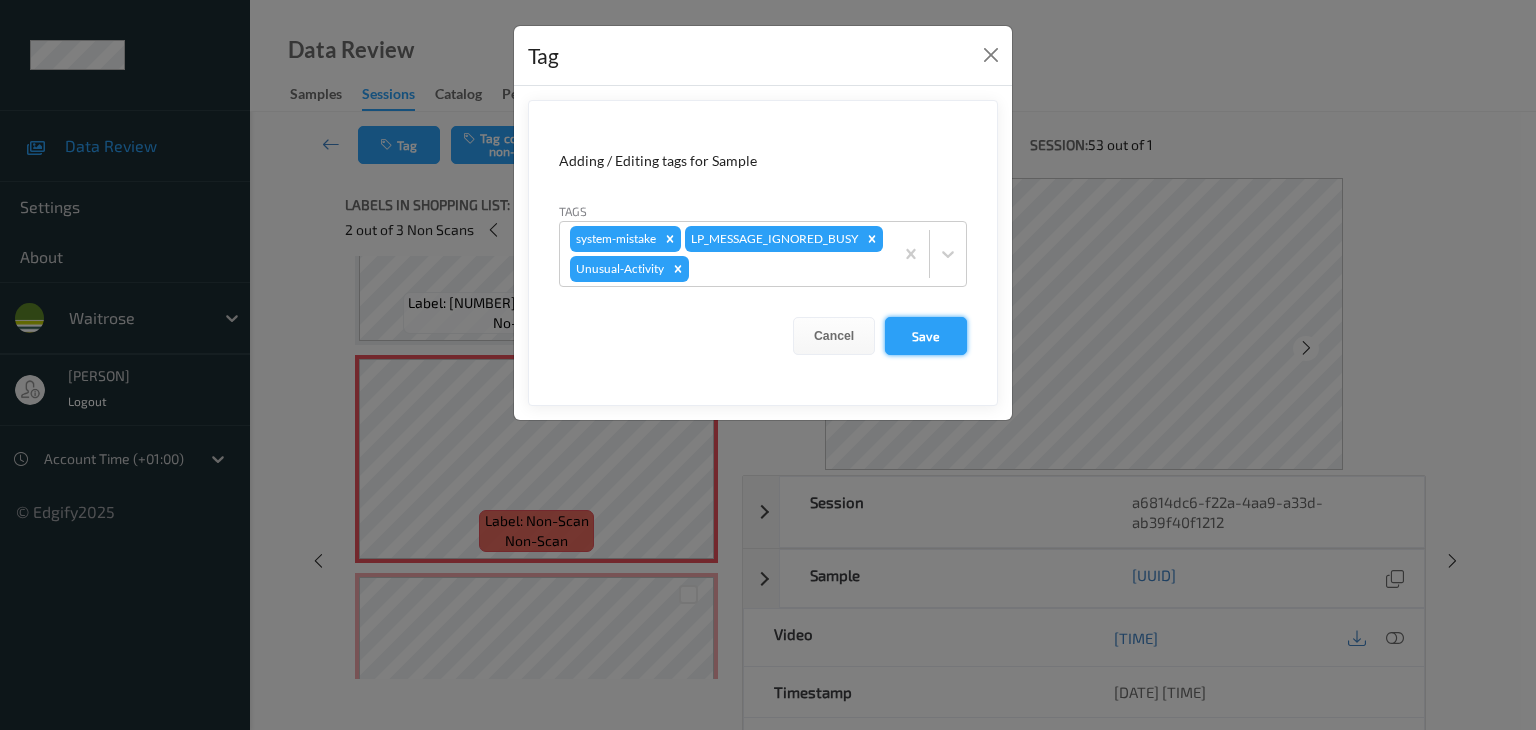 click on "Save" at bounding box center (926, 336) 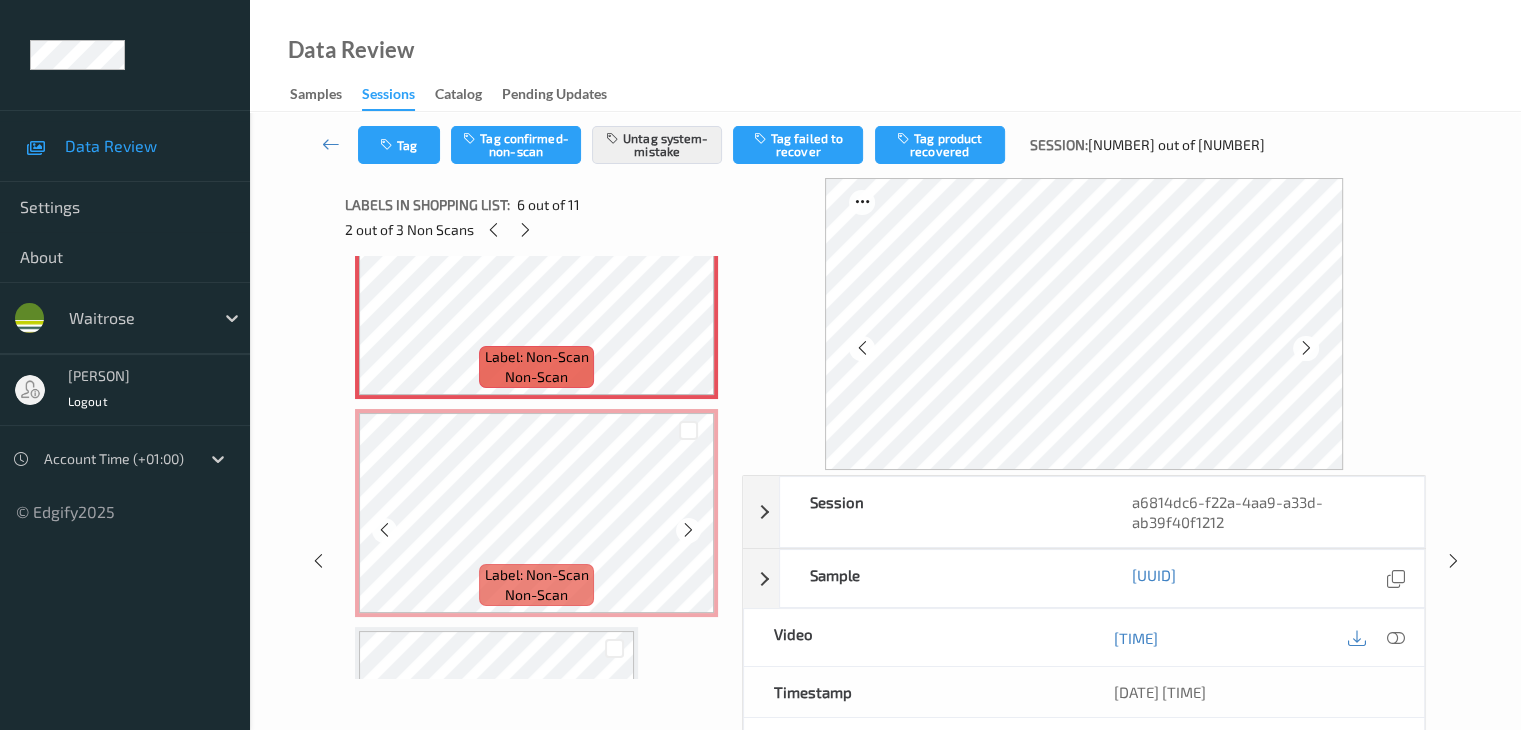 scroll, scrollTop: 1200, scrollLeft: 0, axis: vertical 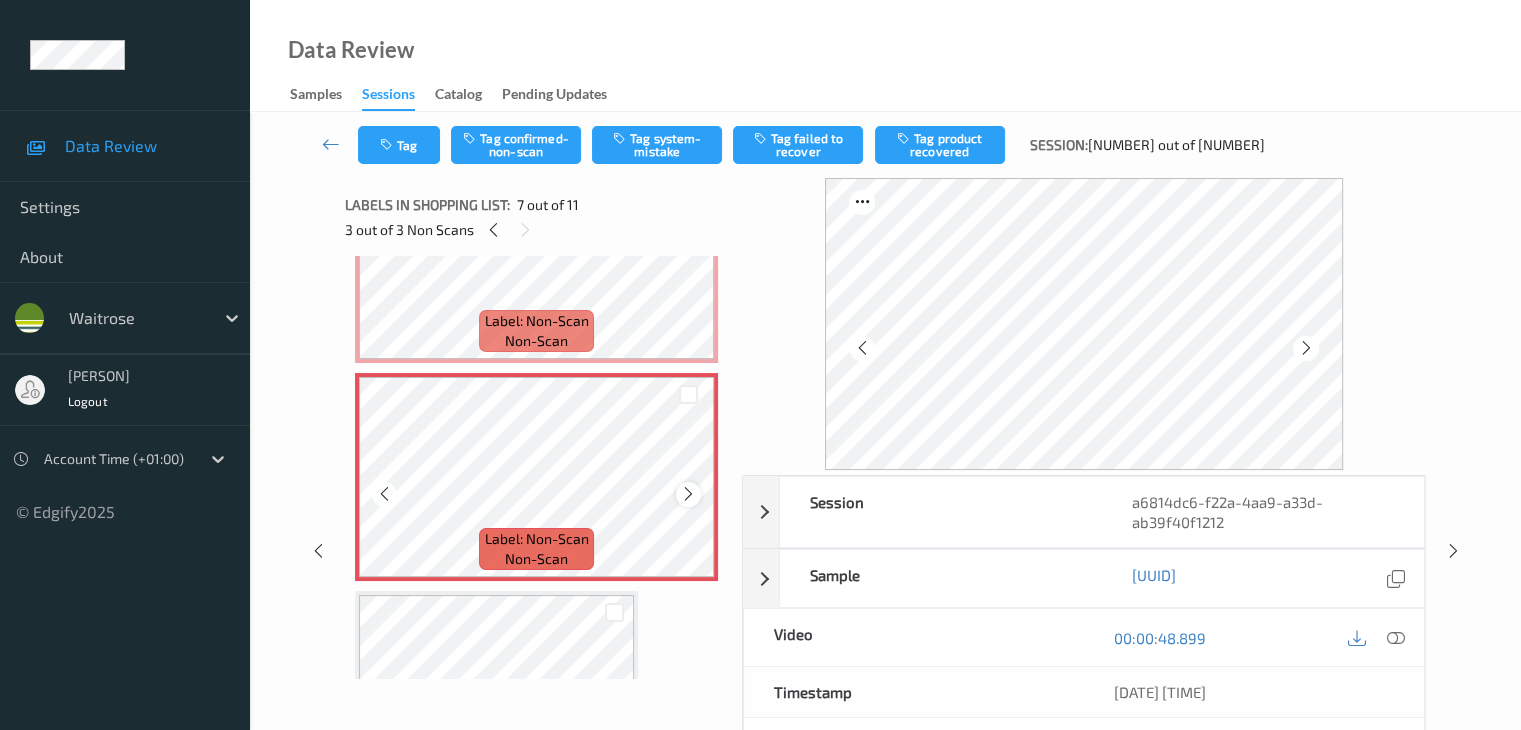 click at bounding box center [688, 494] 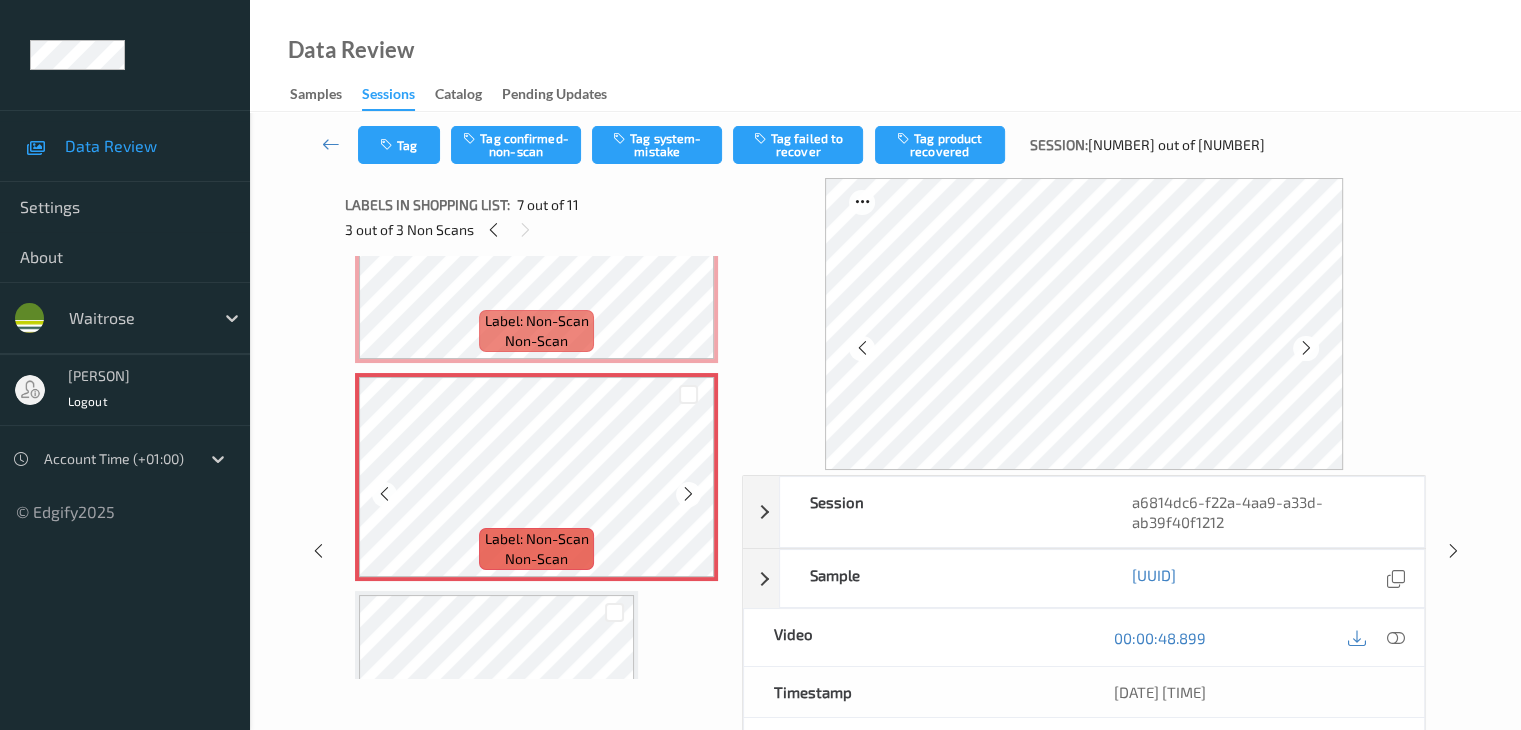 click at bounding box center [688, 494] 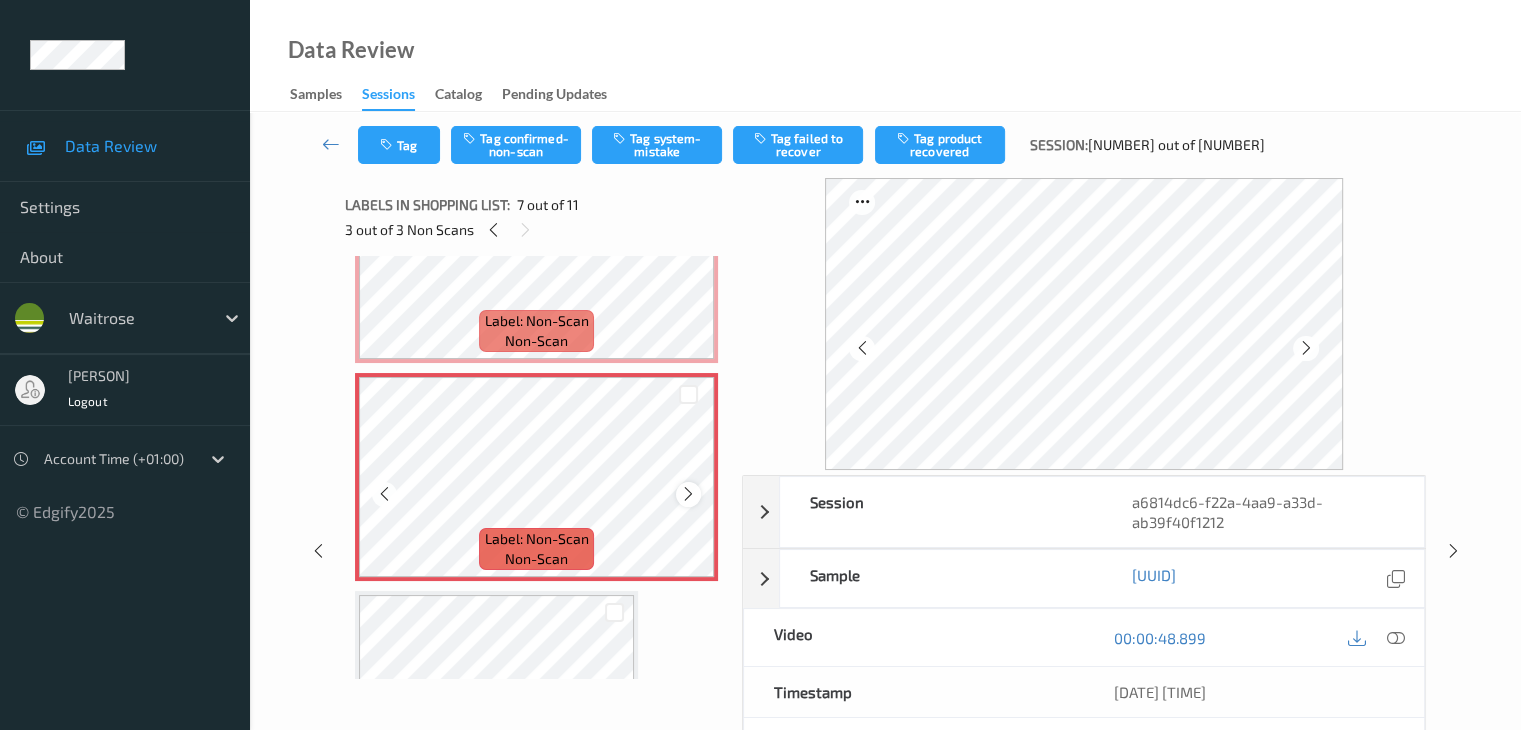click at bounding box center (688, 494) 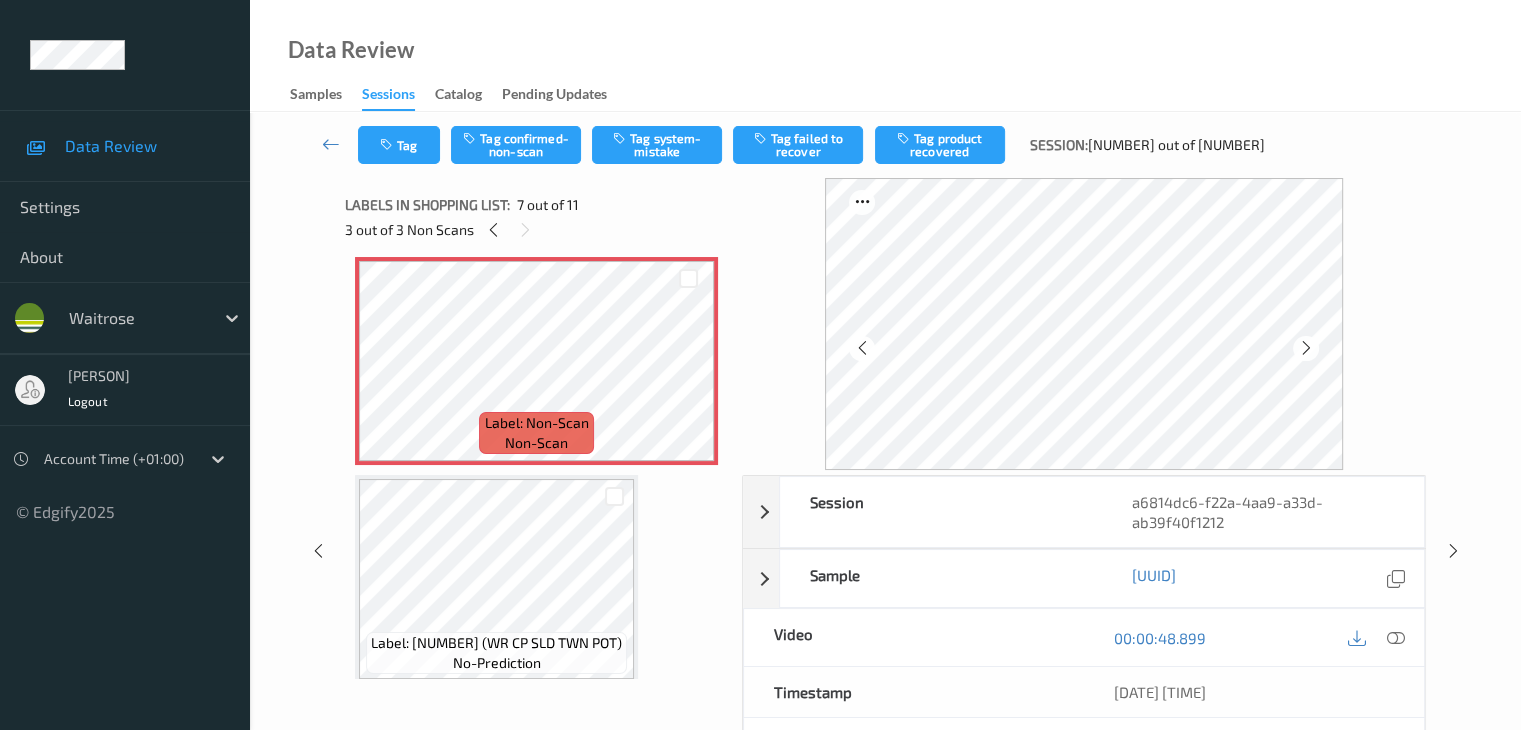 scroll, scrollTop: 1200, scrollLeft: 0, axis: vertical 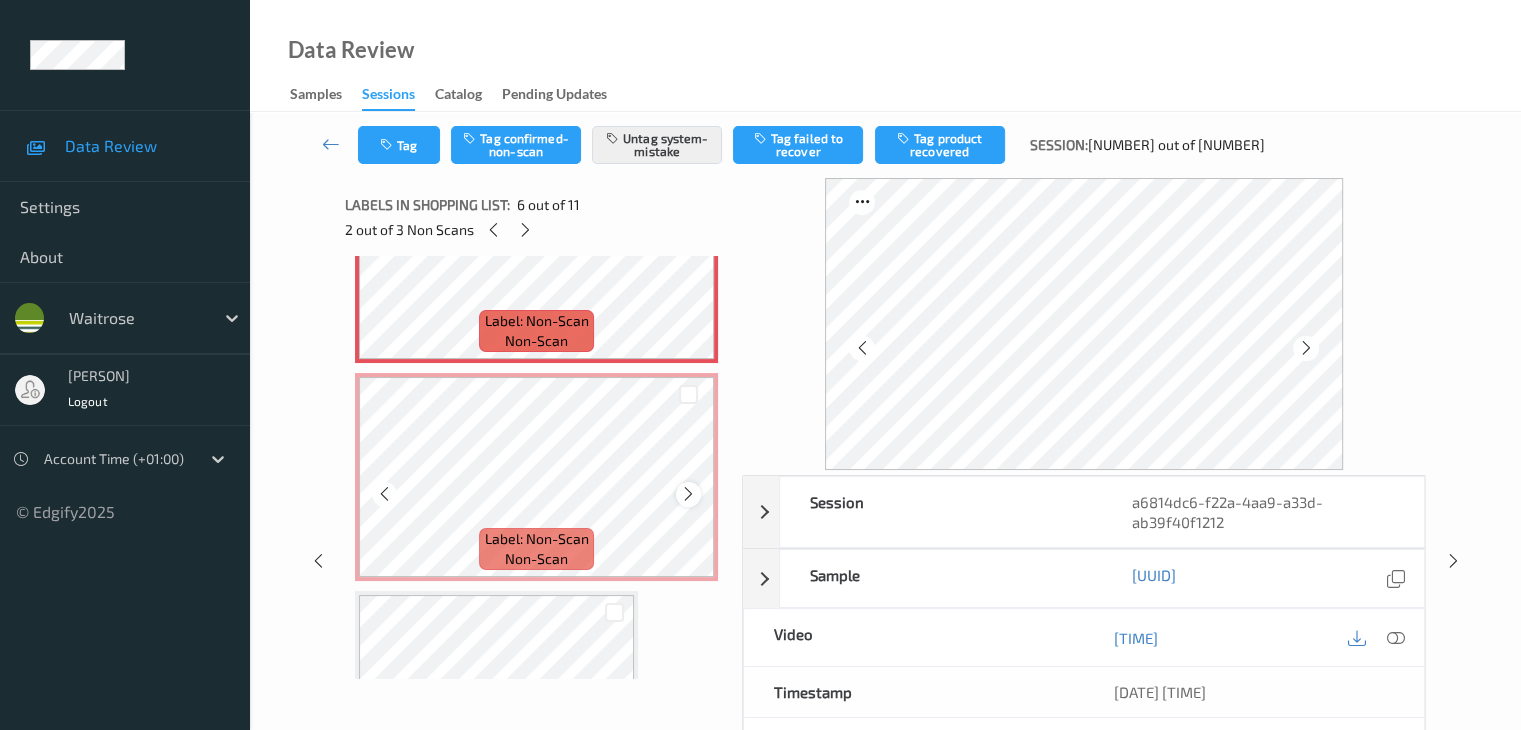 click at bounding box center (688, 494) 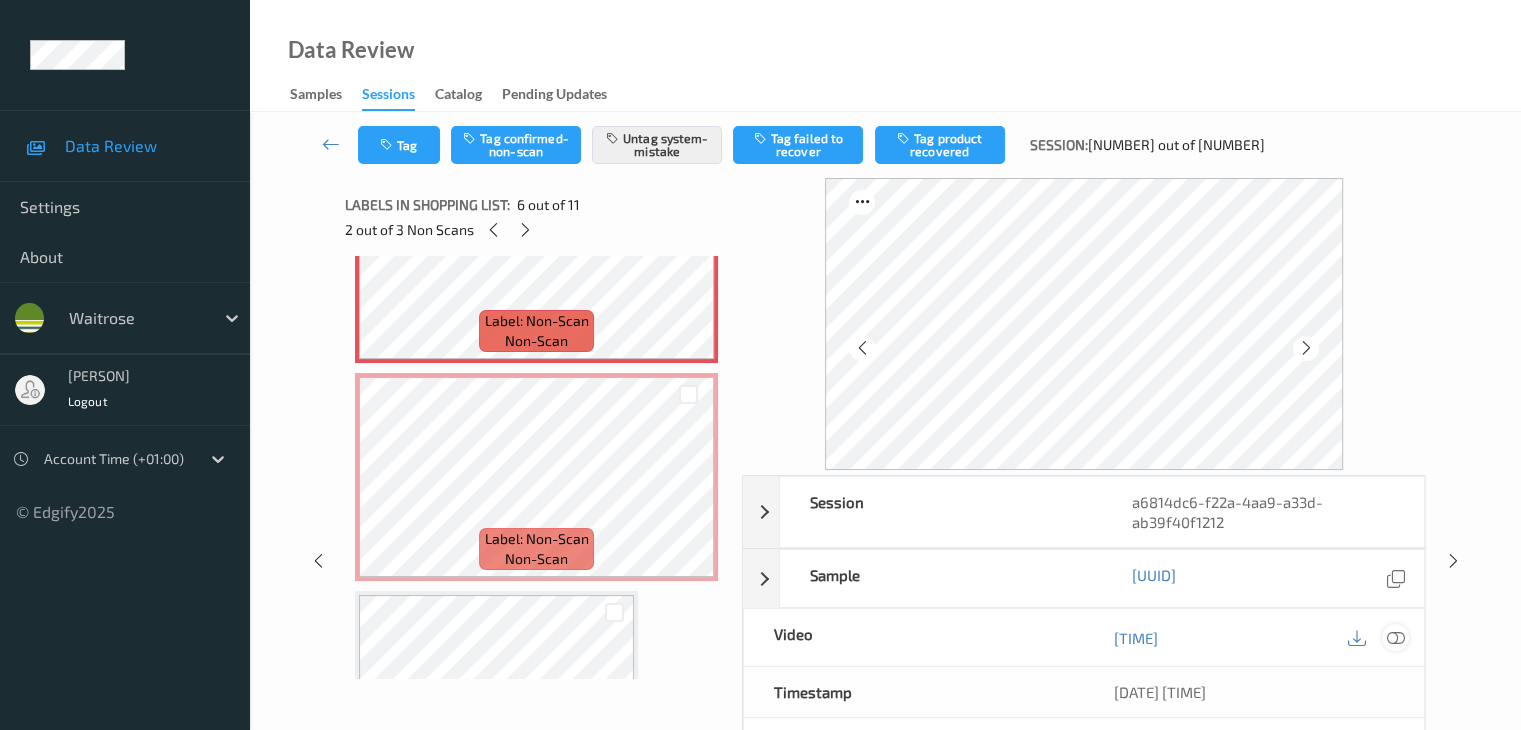 click at bounding box center [1395, 638] 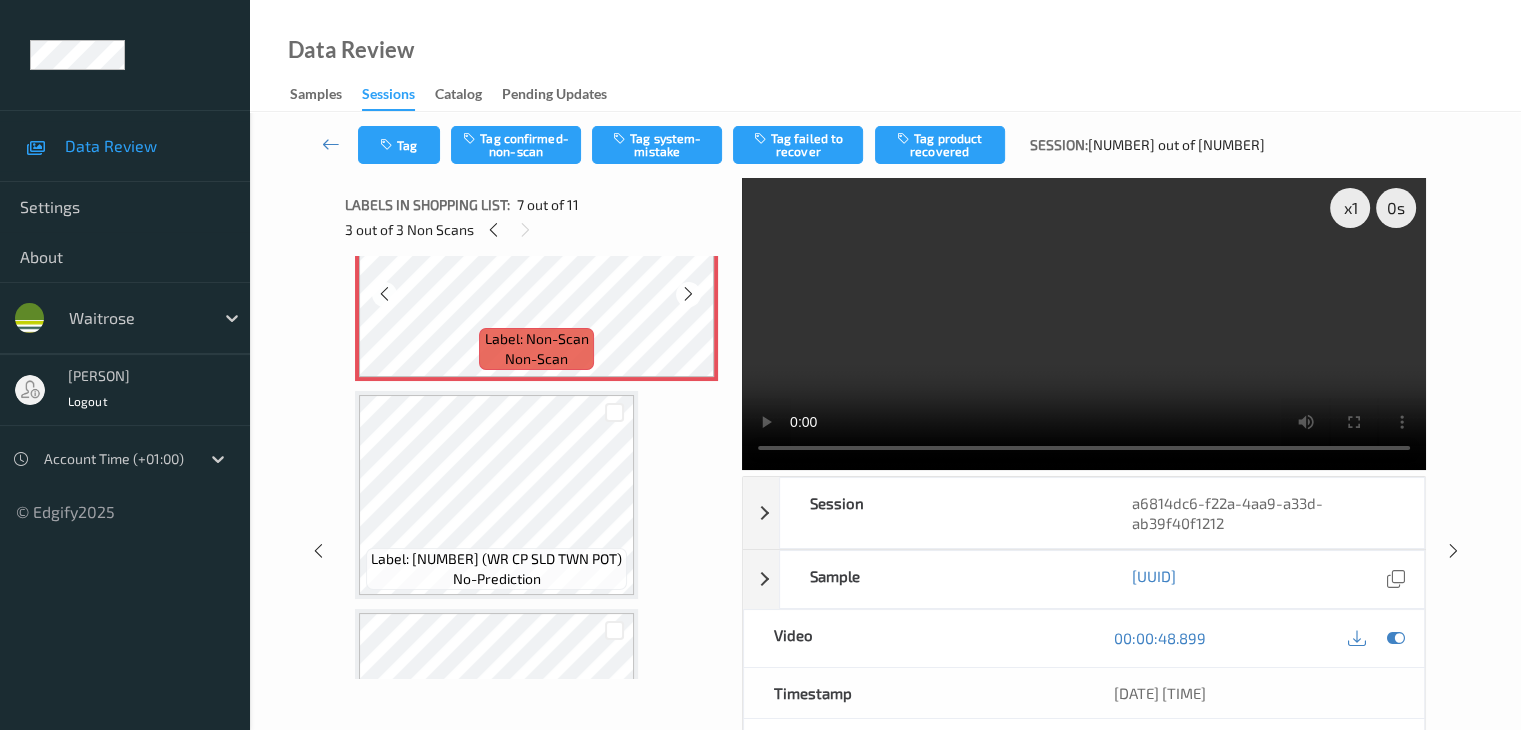 scroll, scrollTop: 1300, scrollLeft: 0, axis: vertical 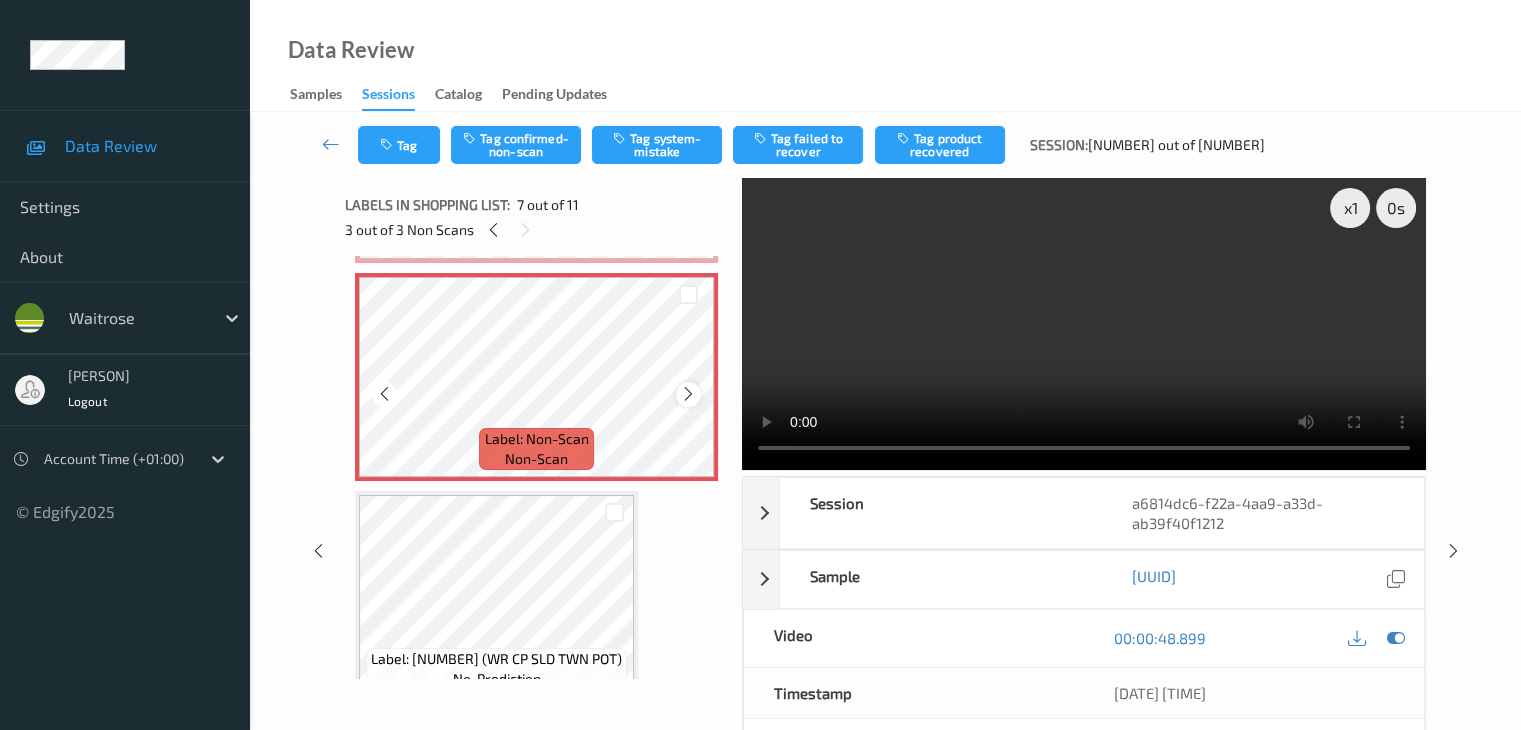 click at bounding box center [688, 394] 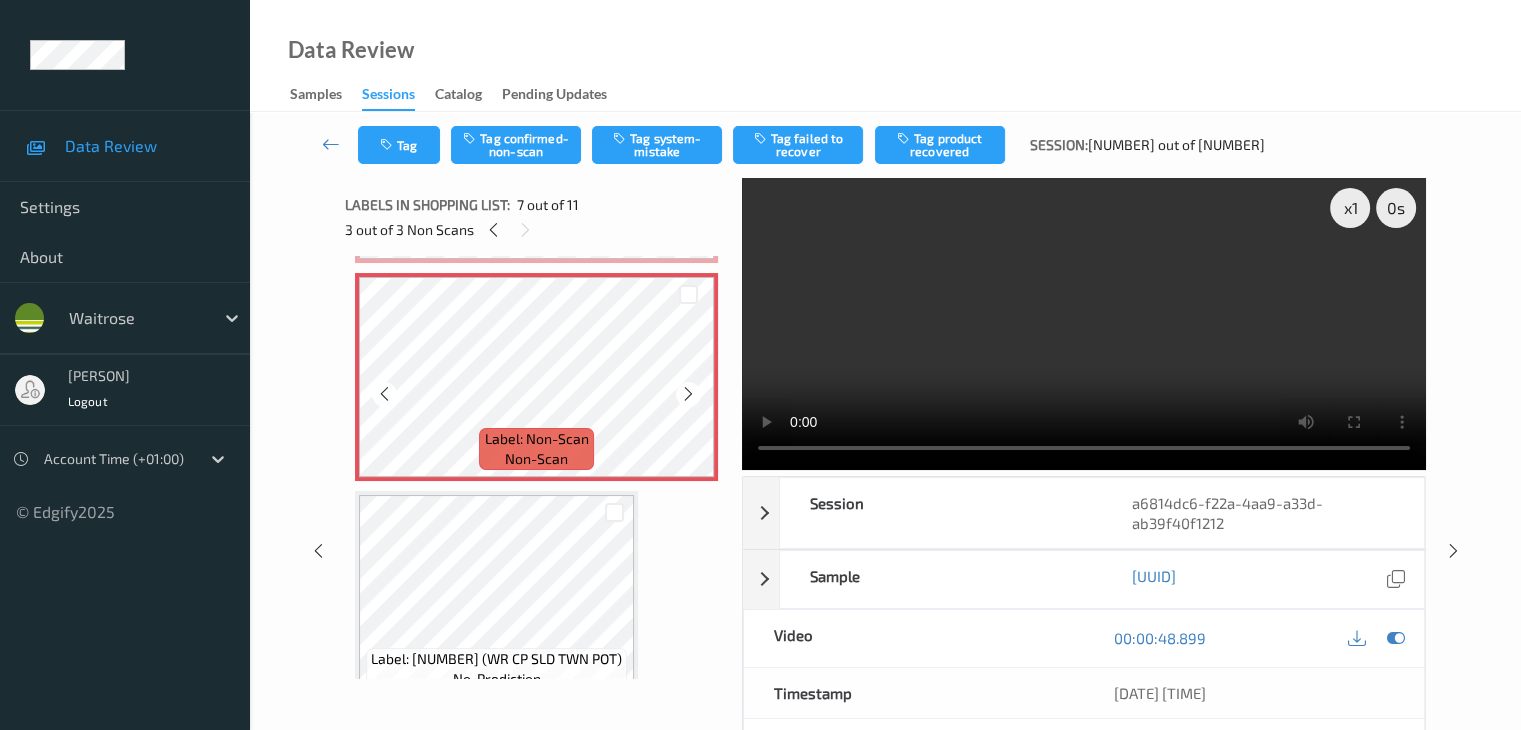 click at bounding box center (688, 394) 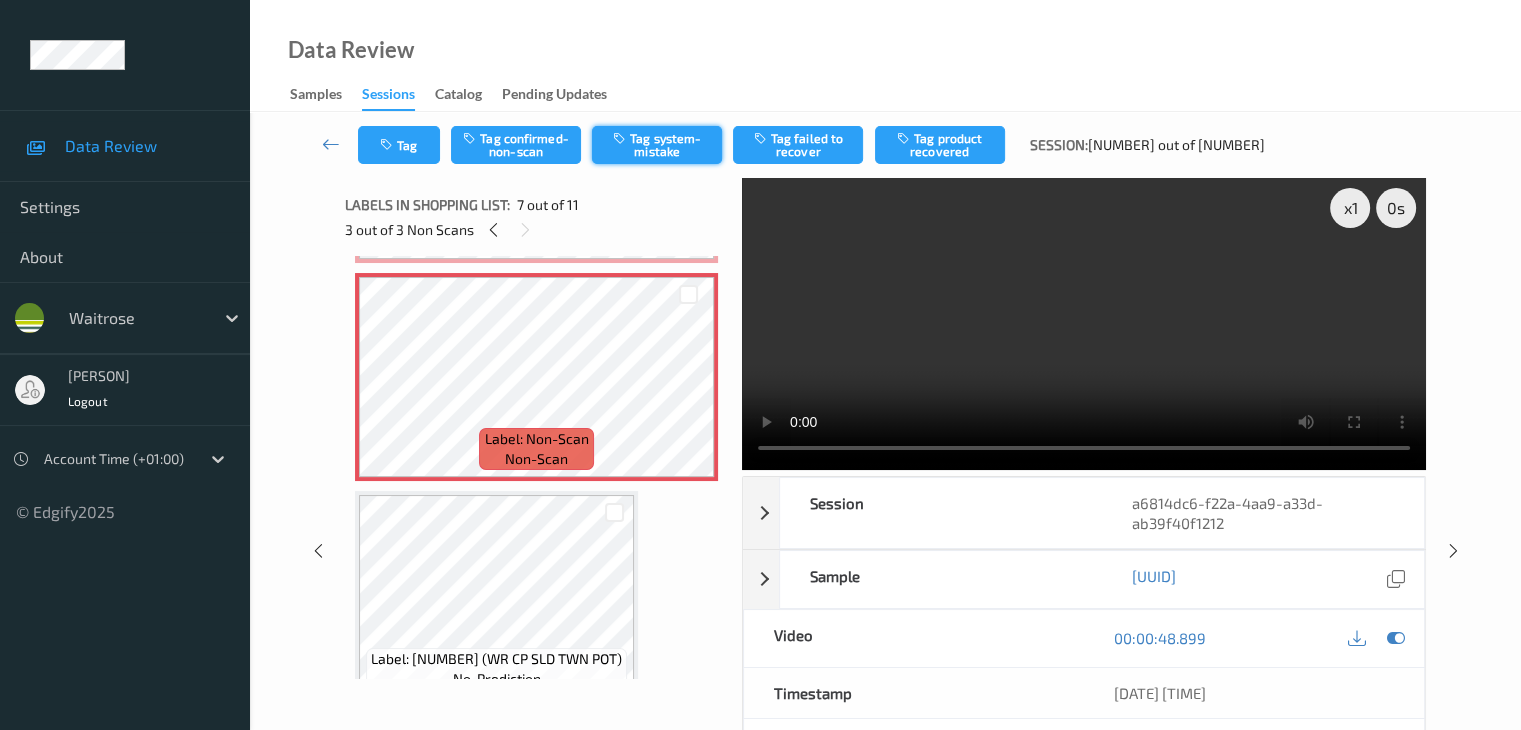 click on "Tag   system-mistake" at bounding box center (657, 145) 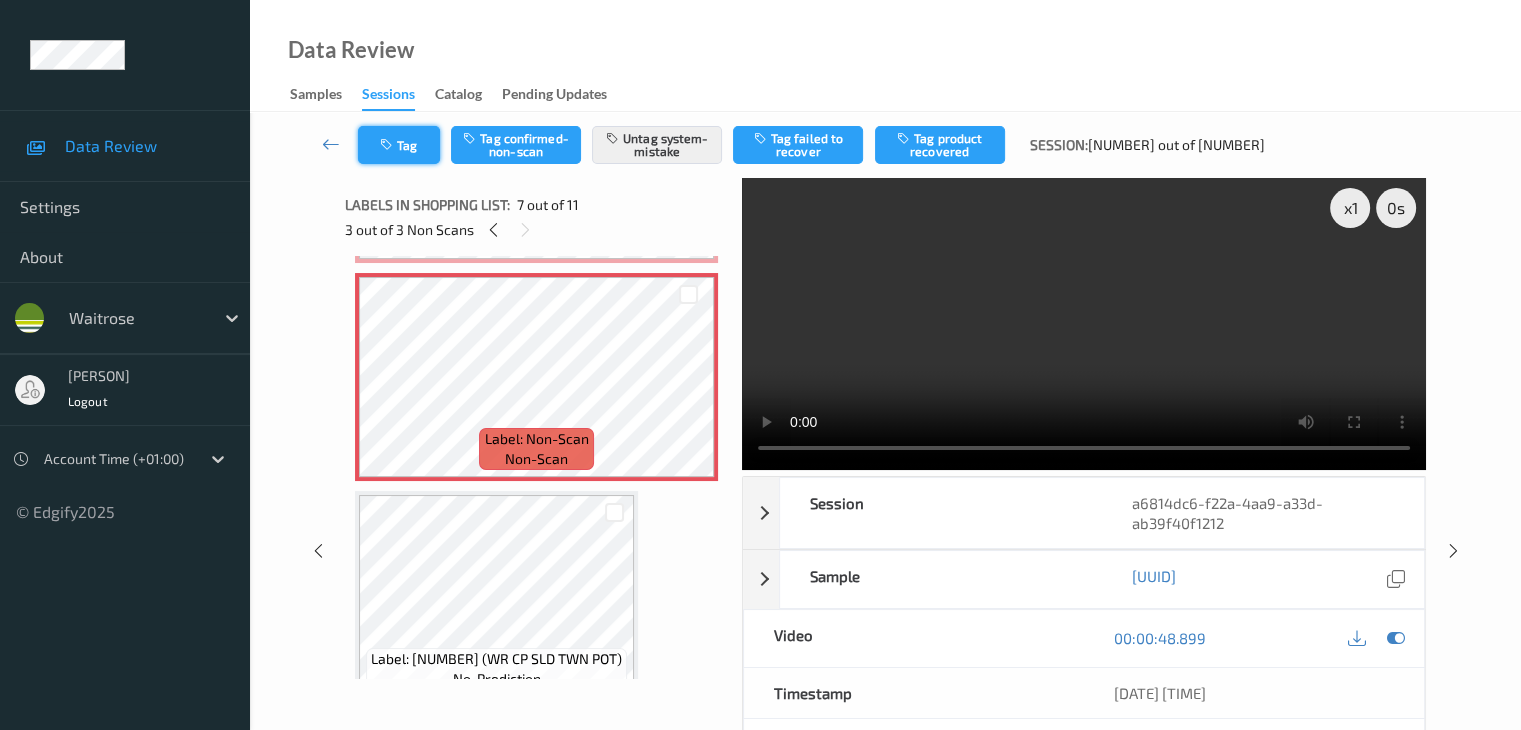 click on "Tag" at bounding box center (399, 145) 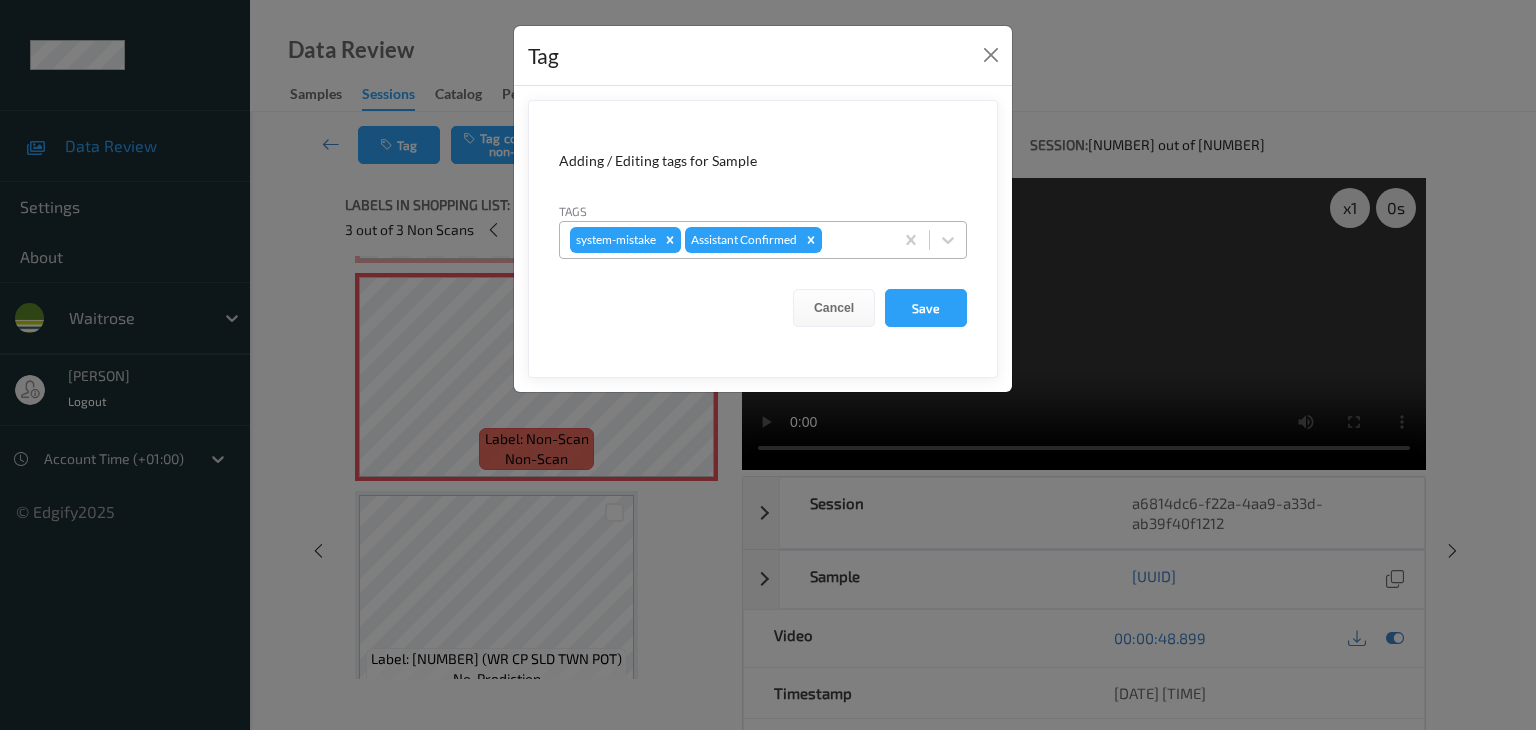 click at bounding box center [854, 240] 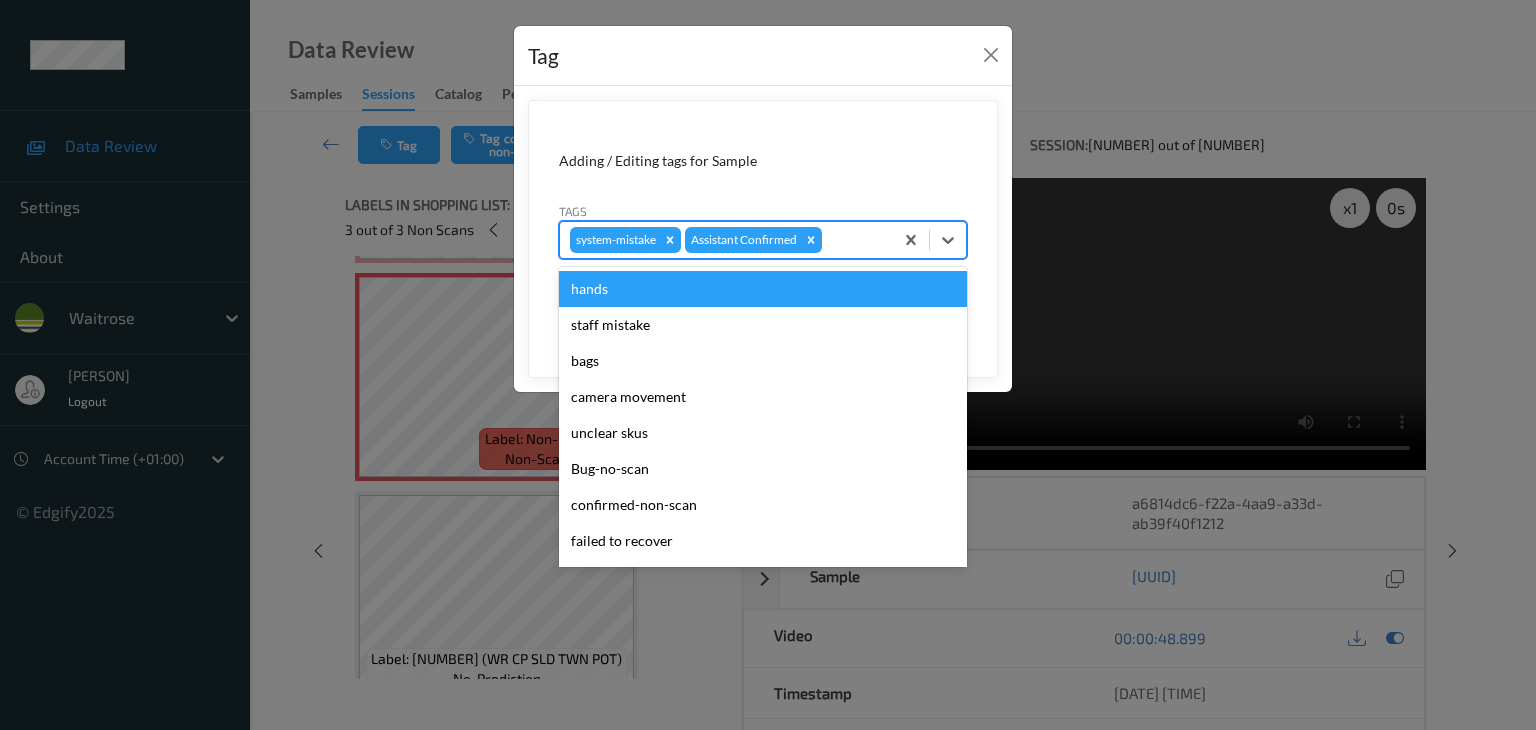 type on "u" 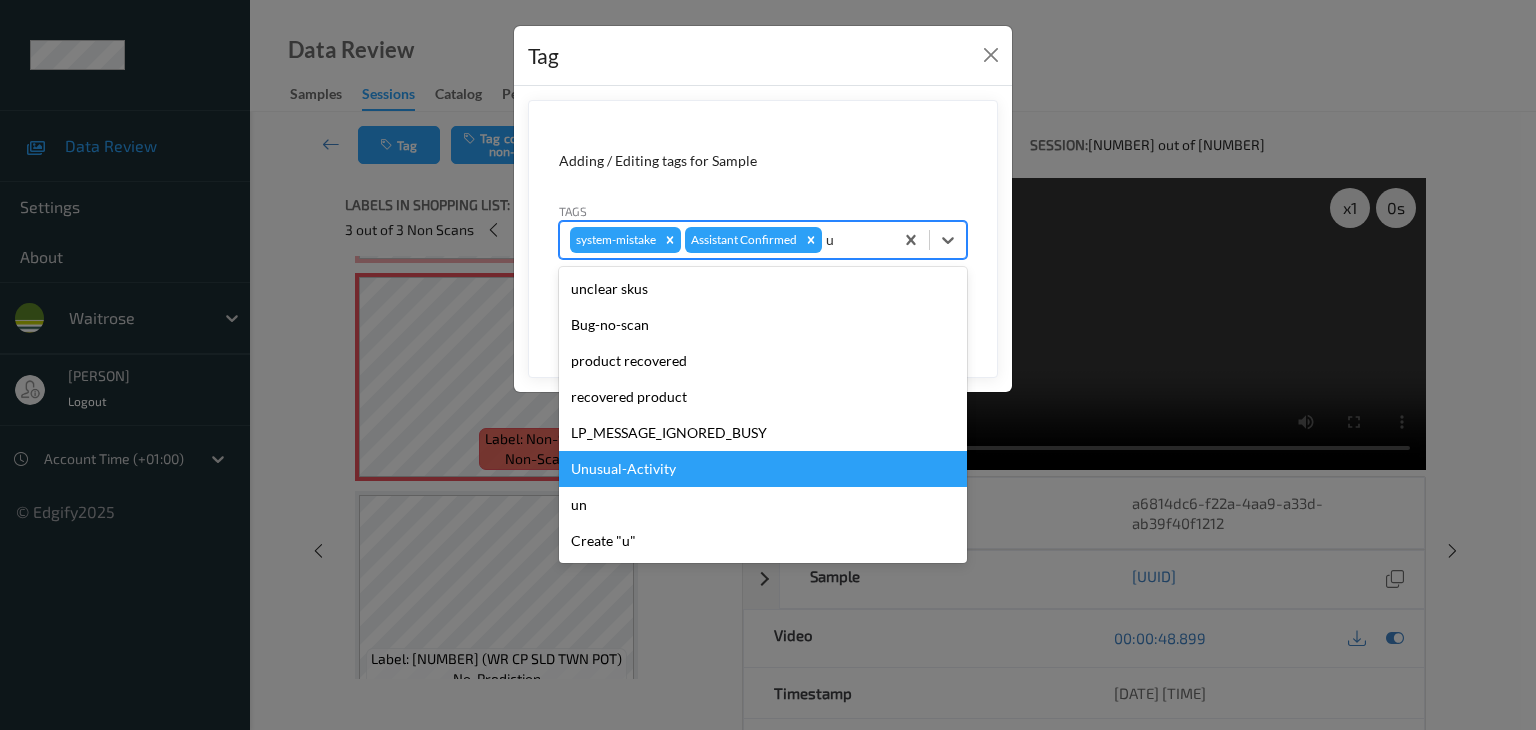 click on "Unusual-Activity" at bounding box center [763, 469] 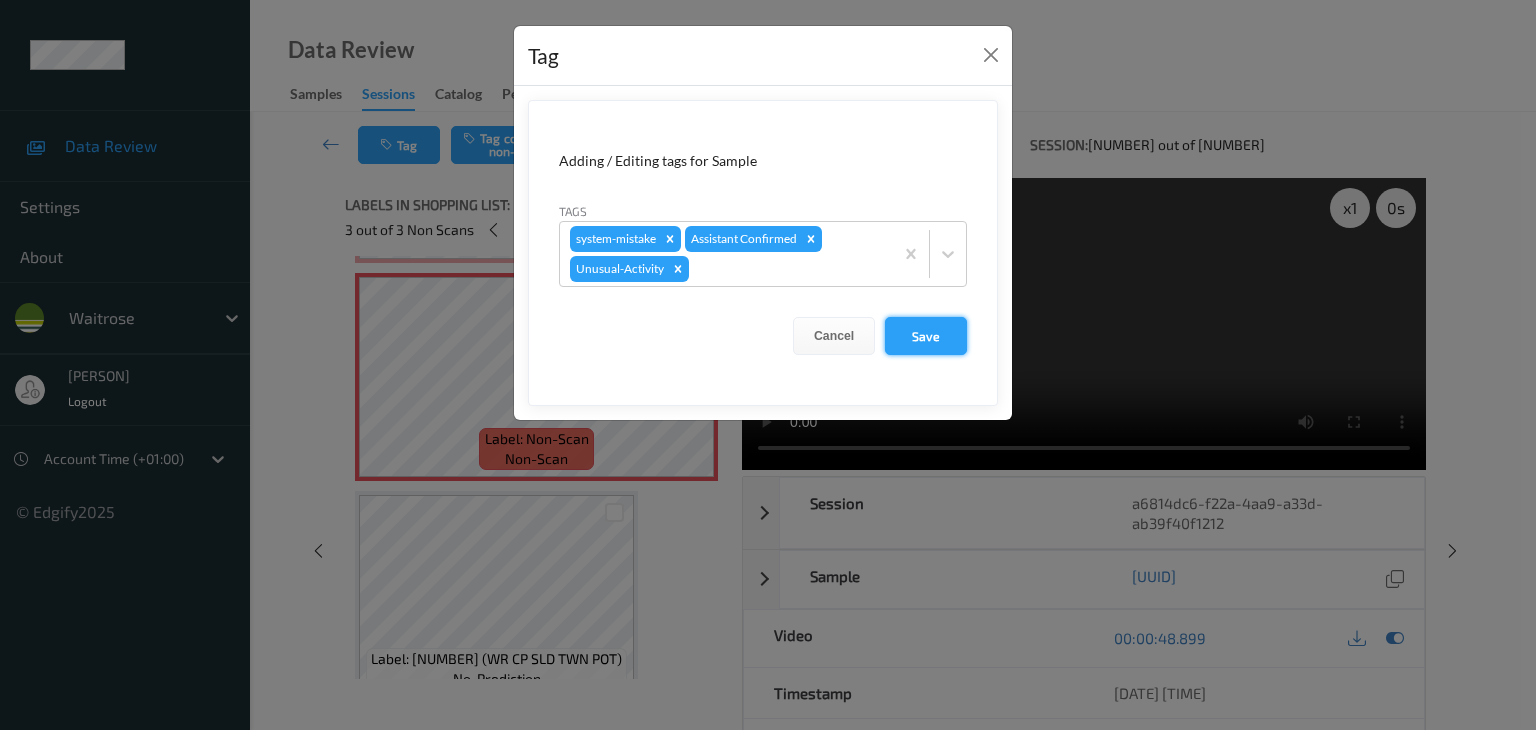 click on "Save" at bounding box center [926, 336] 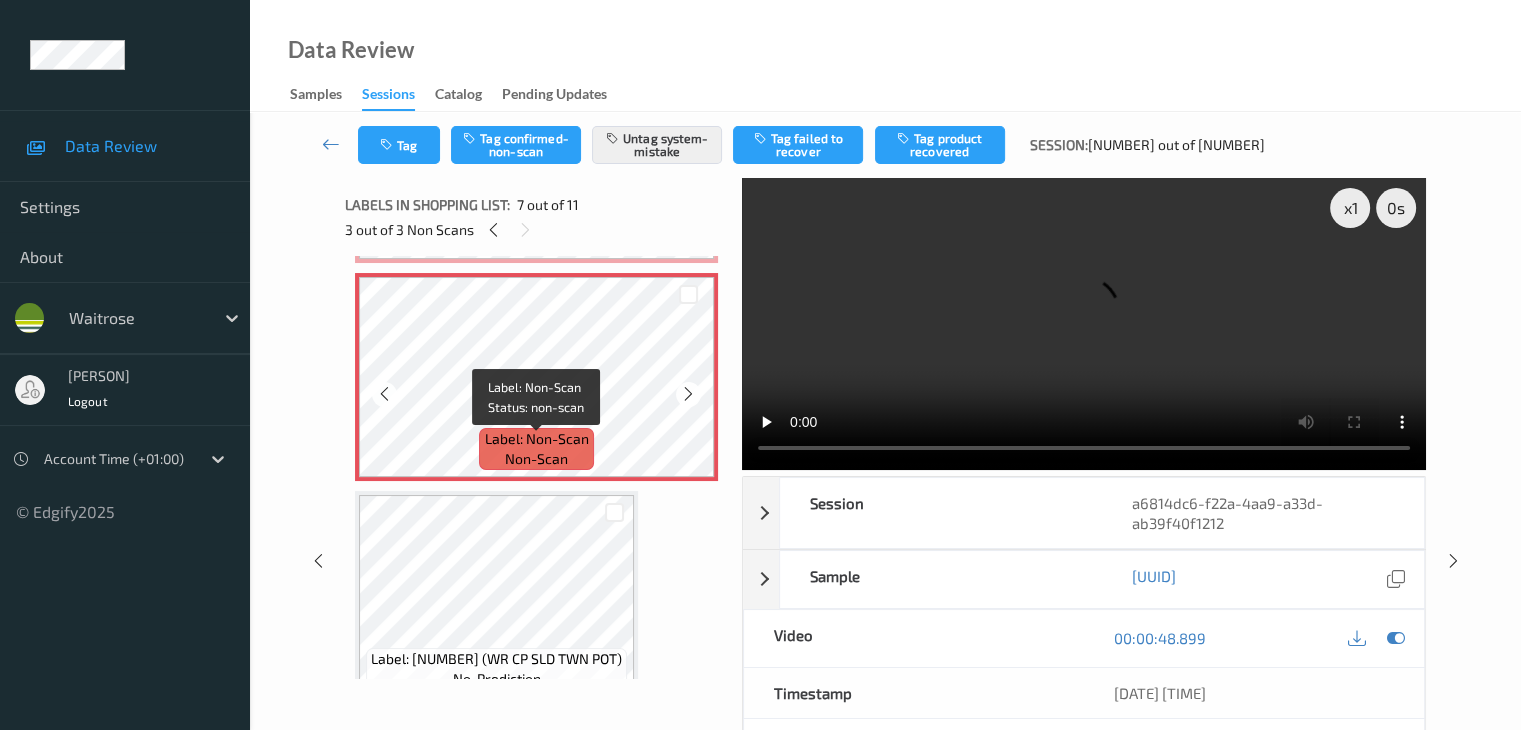scroll, scrollTop: 1100, scrollLeft: 0, axis: vertical 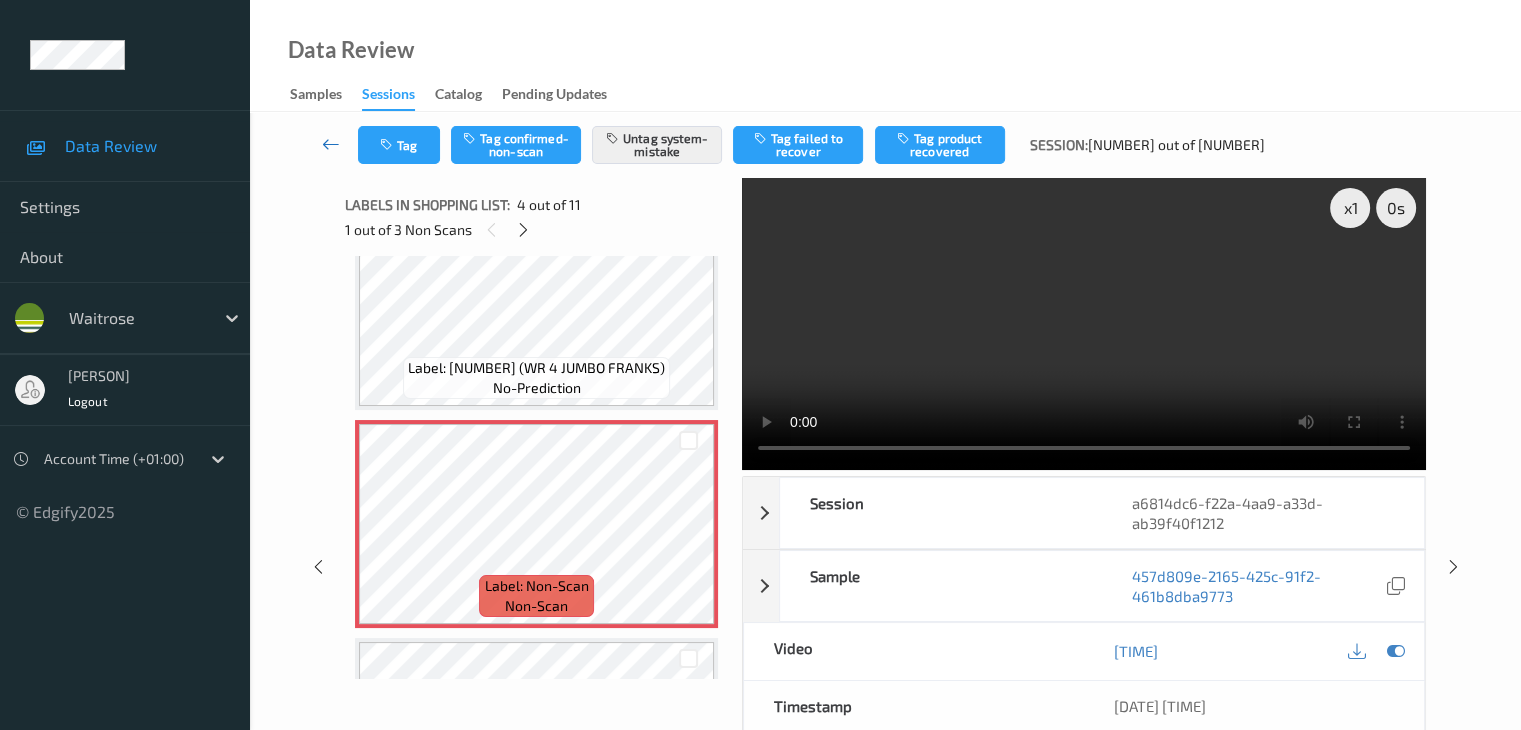 click at bounding box center (331, 144) 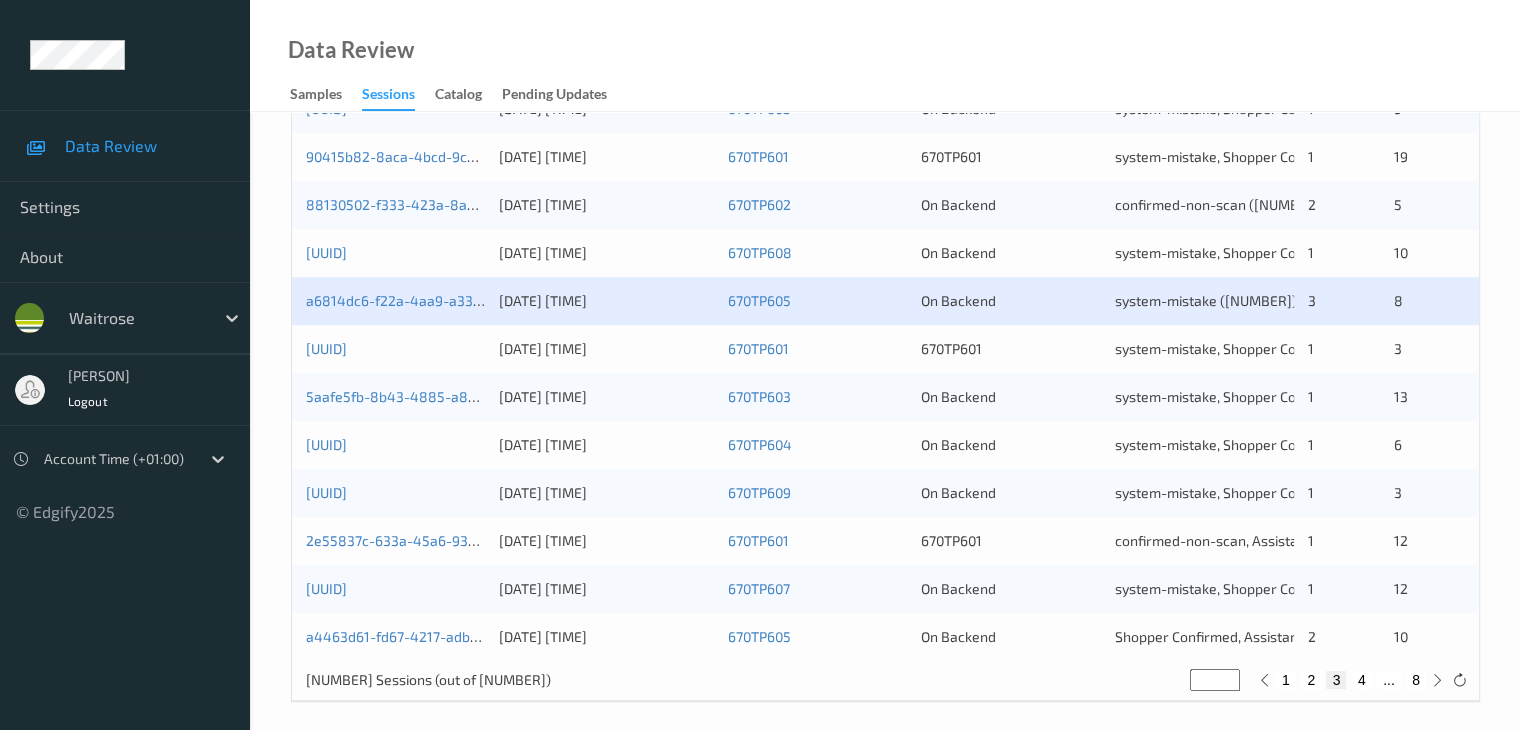 scroll, scrollTop: 932, scrollLeft: 0, axis: vertical 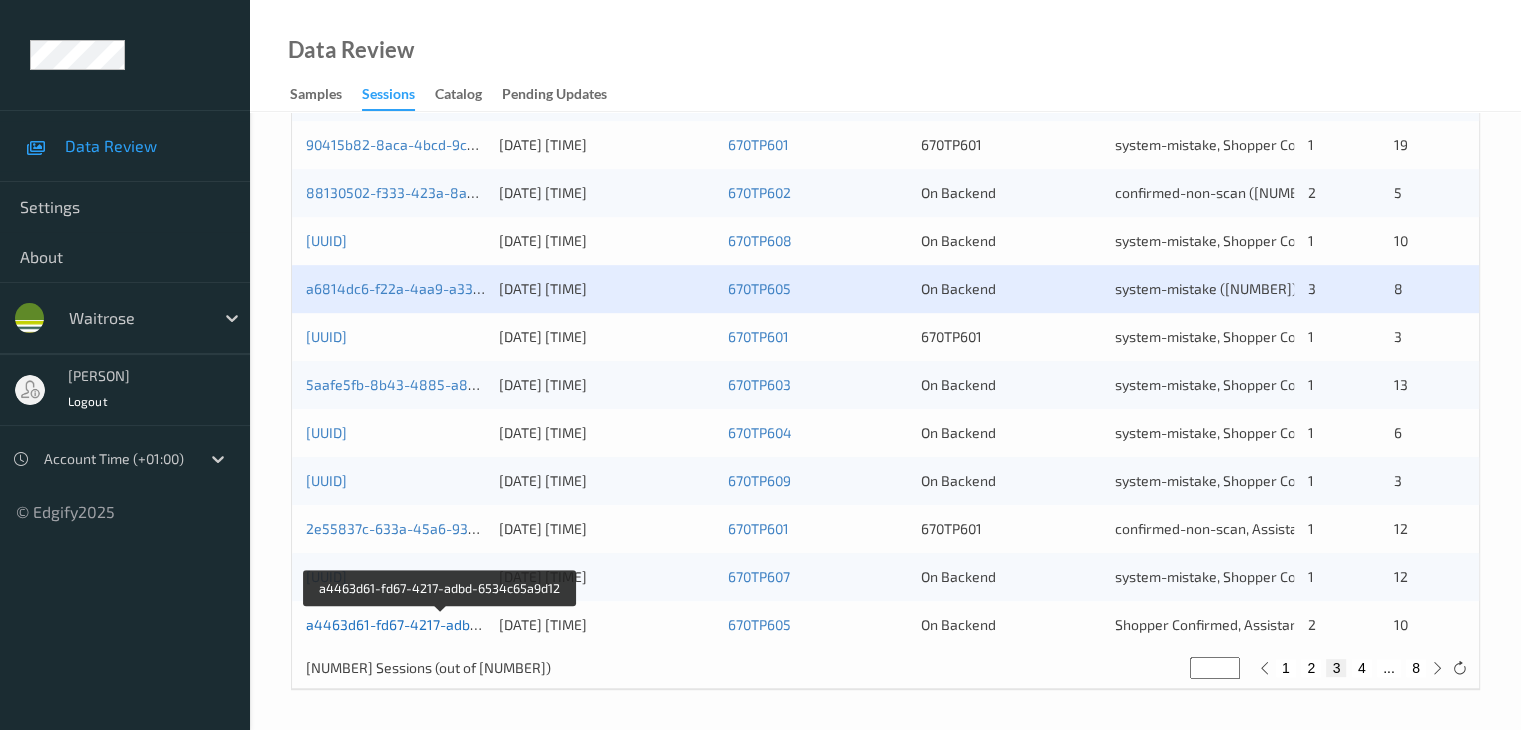 click on "[UUID]" at bounding box center [442, 624] 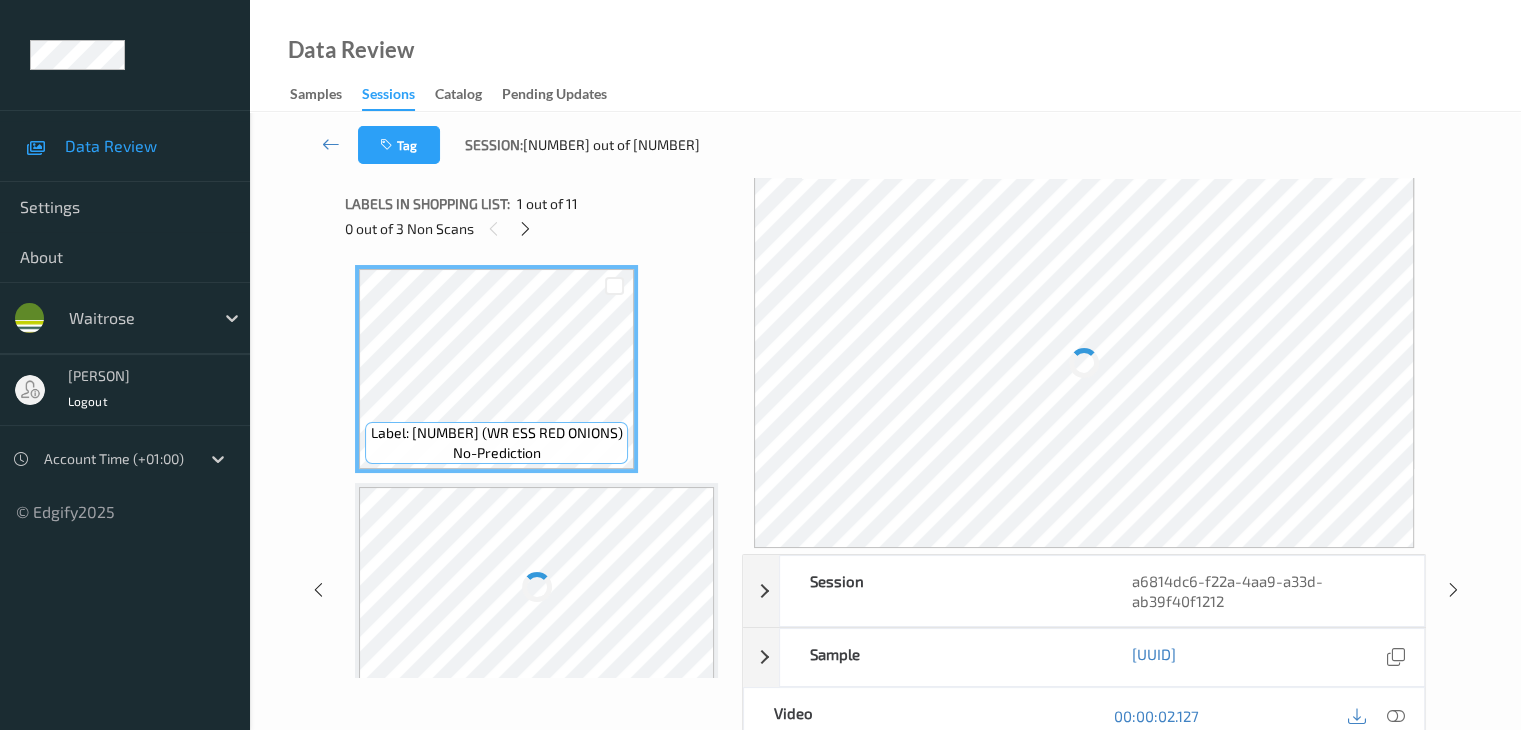 scroll, scrollTop: 0, scrollLeft: 0, axis: both 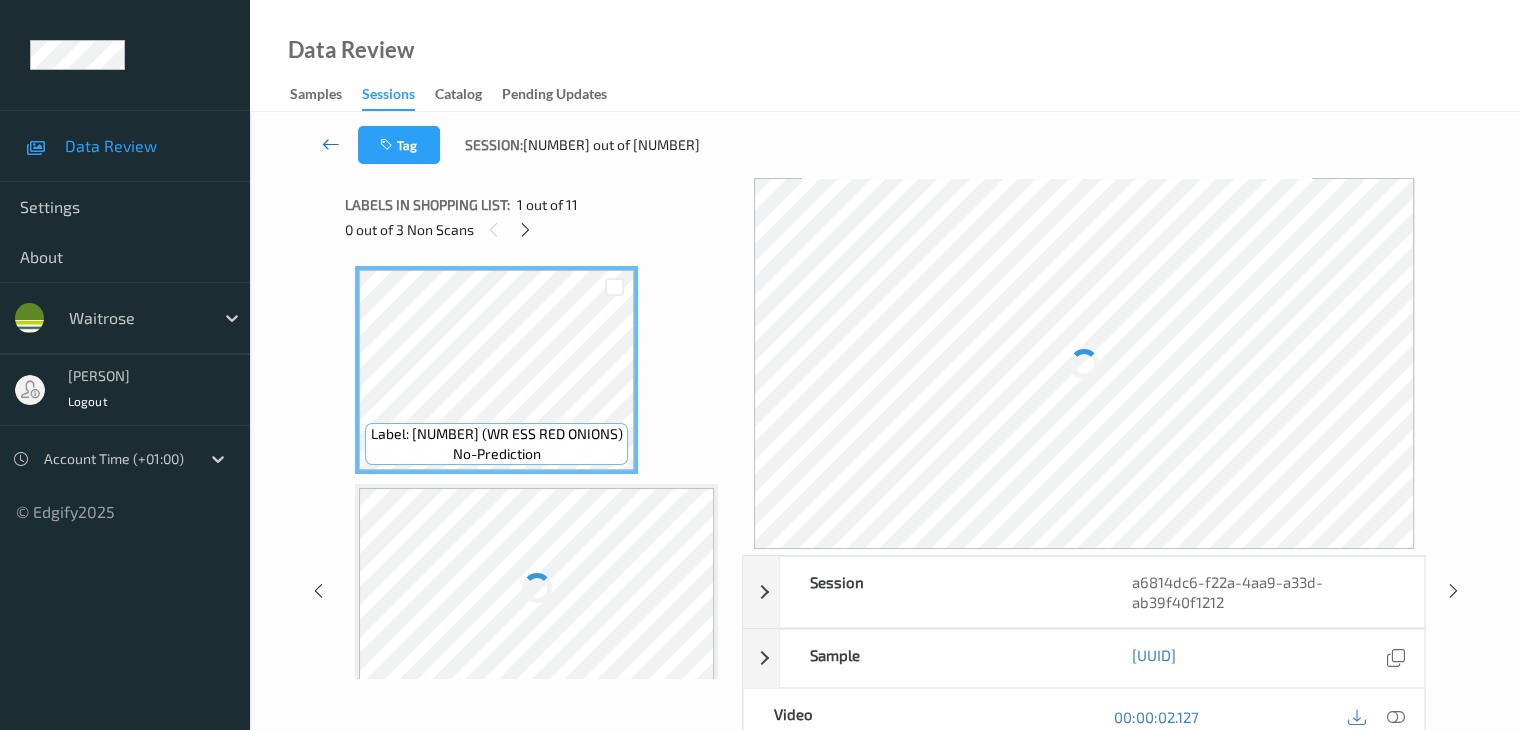 click at bounding box center (331, 144) 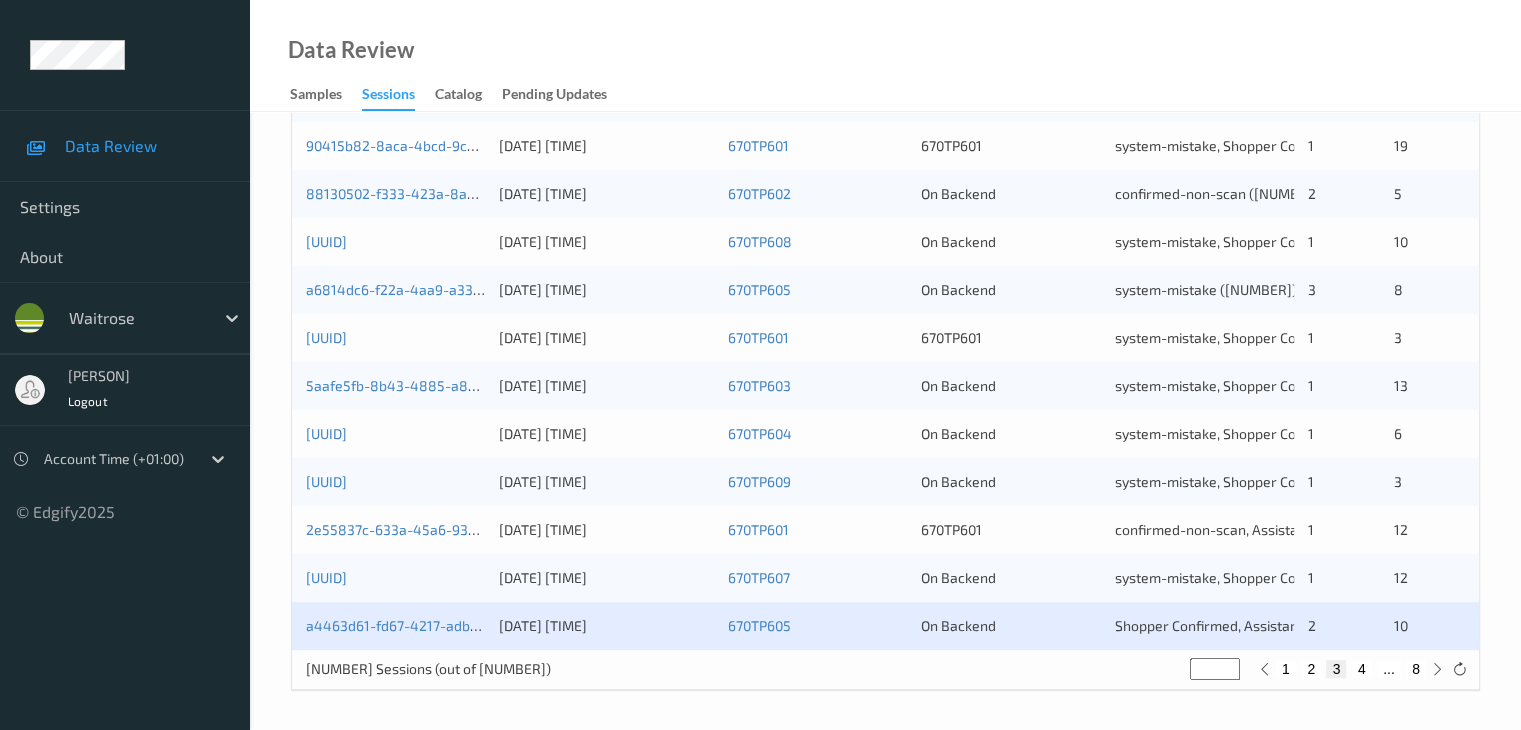 scroll, scrollTop: 932, scrollLeft: 0, axis: vertical 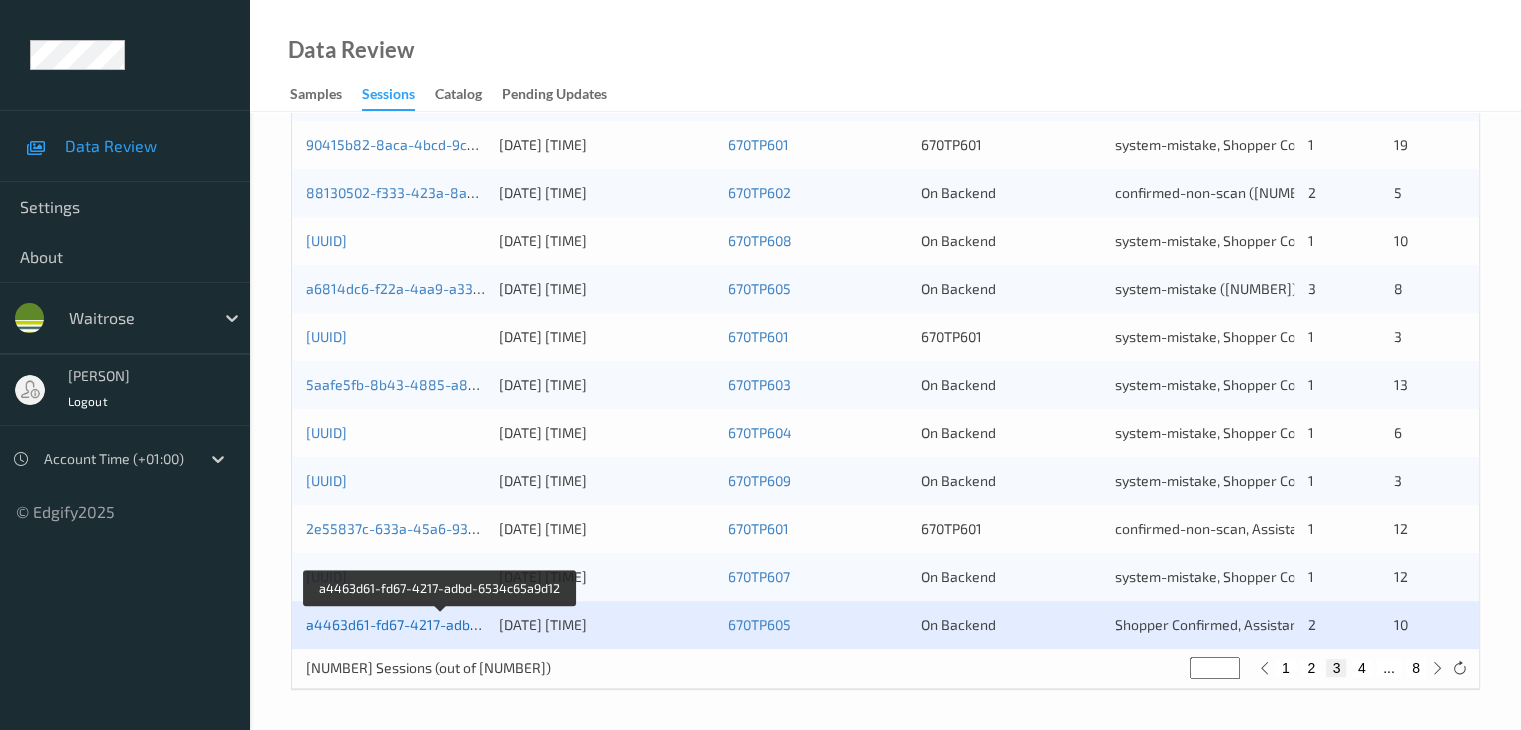 click on "[UUID]" at bounding box center [442, 624] 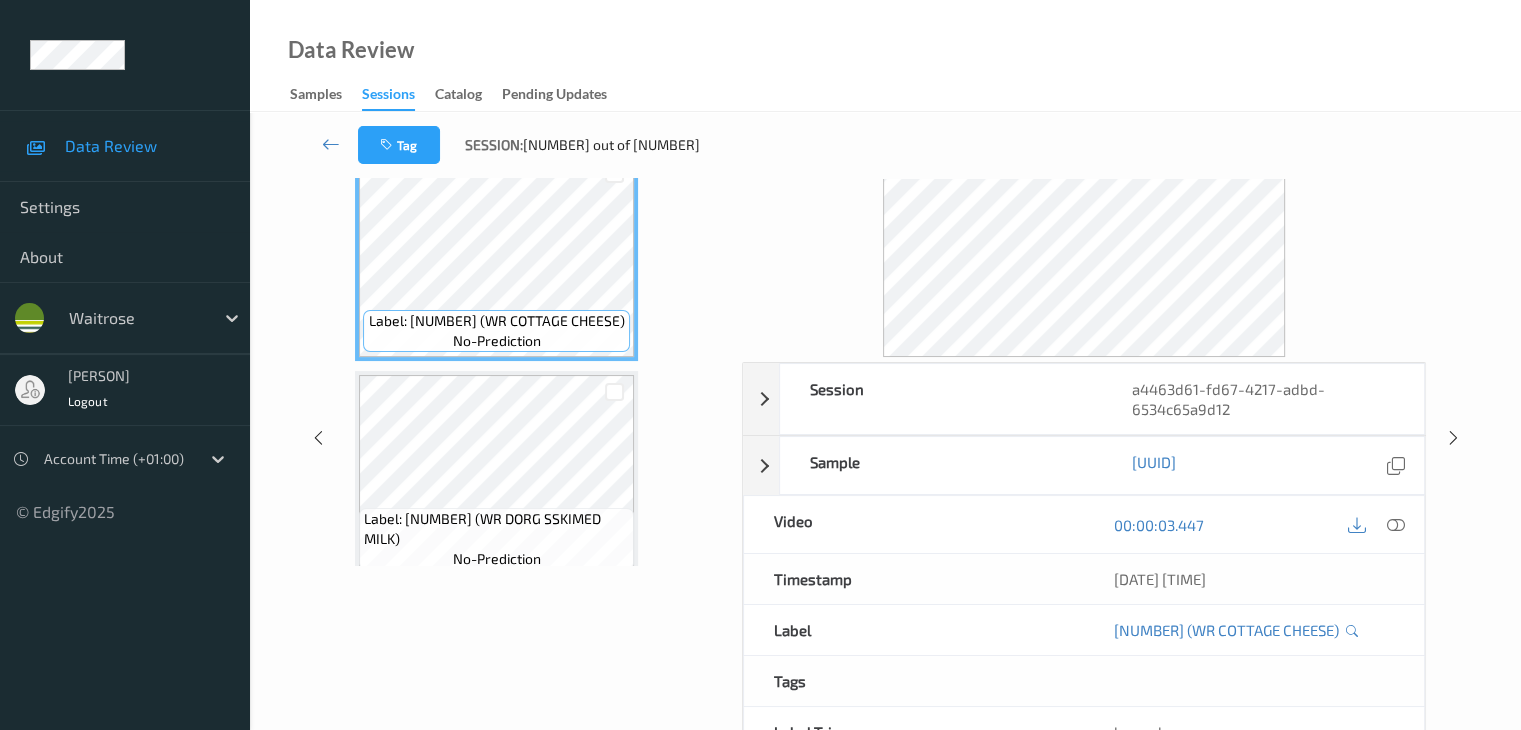 scroll, scrollTop: 0, scrollLeft: 0, axis: both 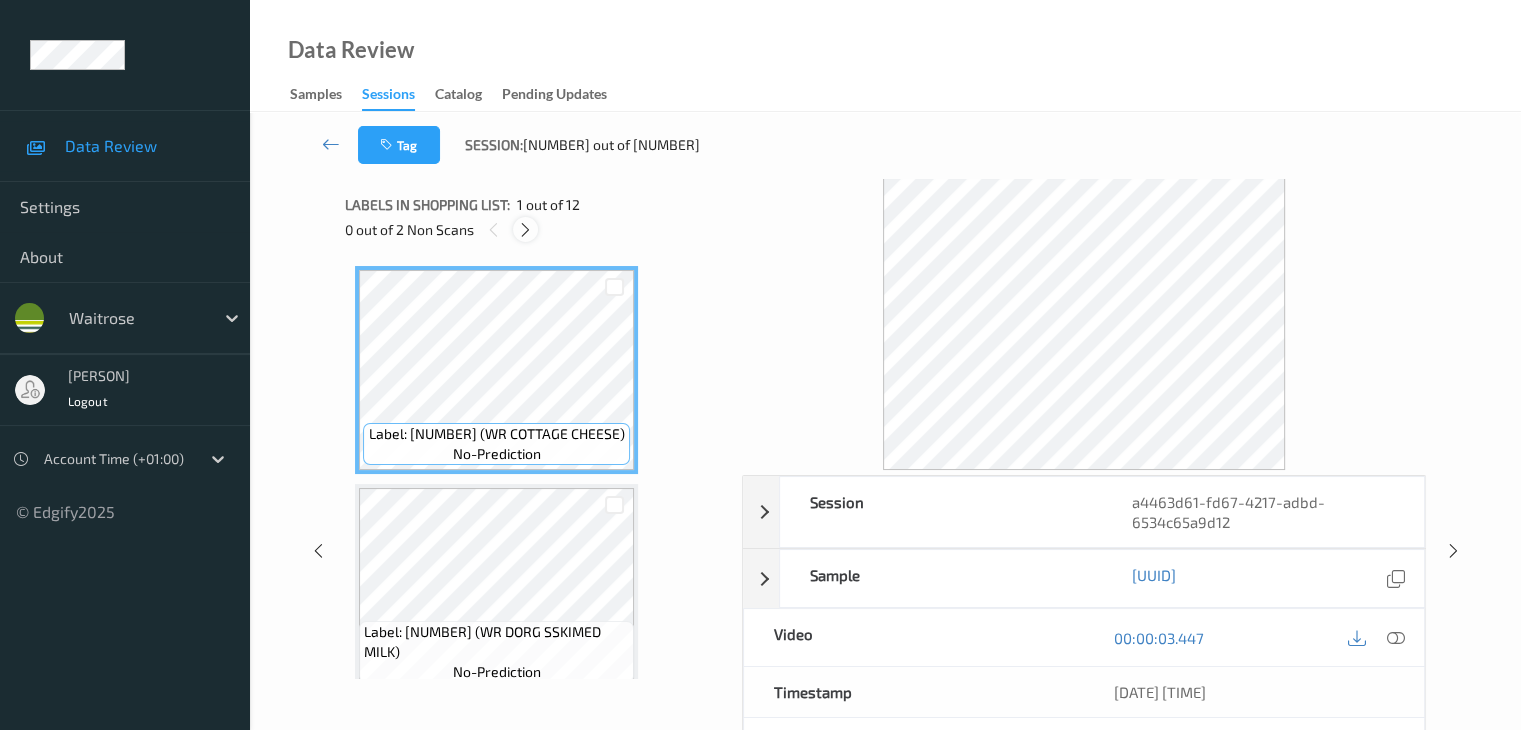 click at bounding box center (525, 230) 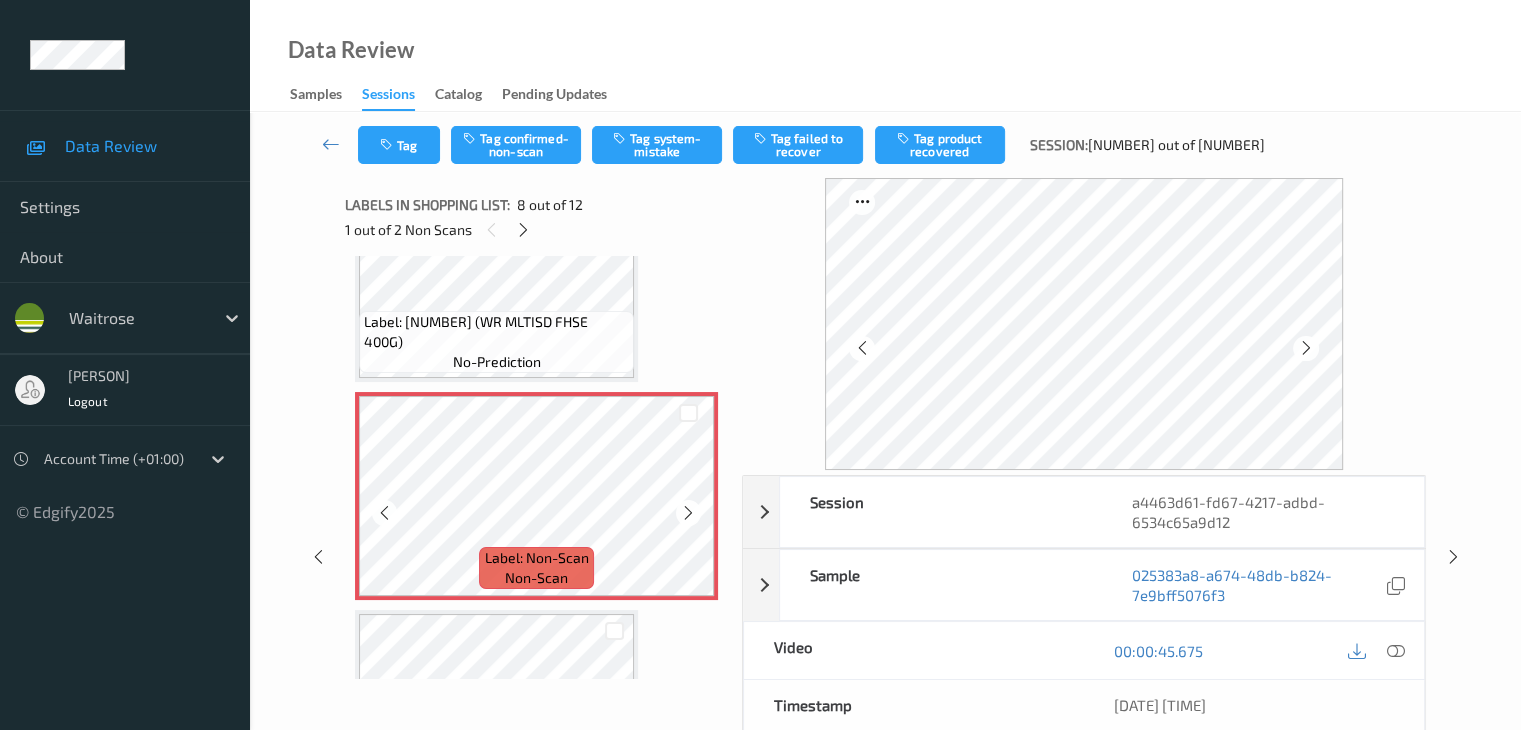 scroll, scrollTop: 1518, scrollLeft: 0, axis: vertical 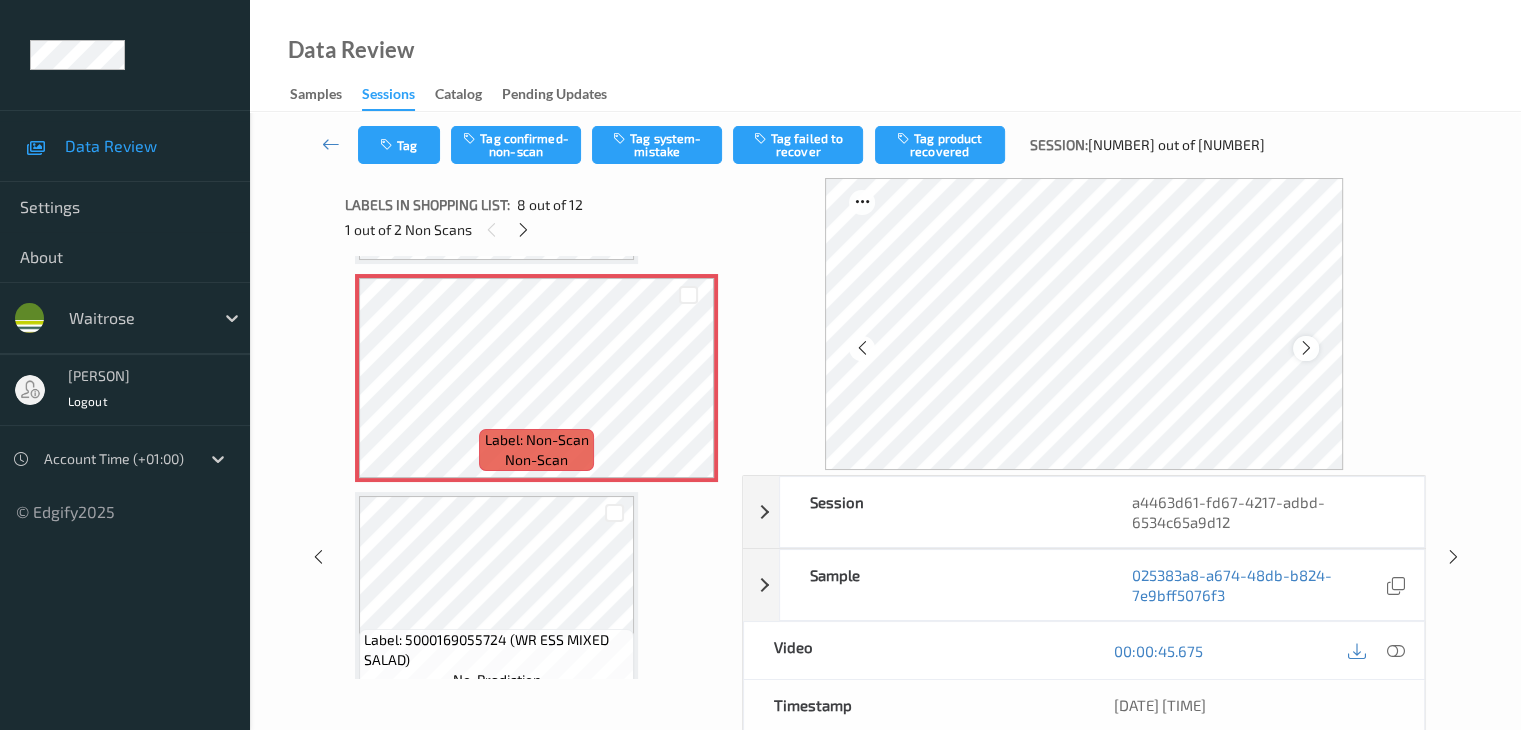click at bounding box center [1306, 348] 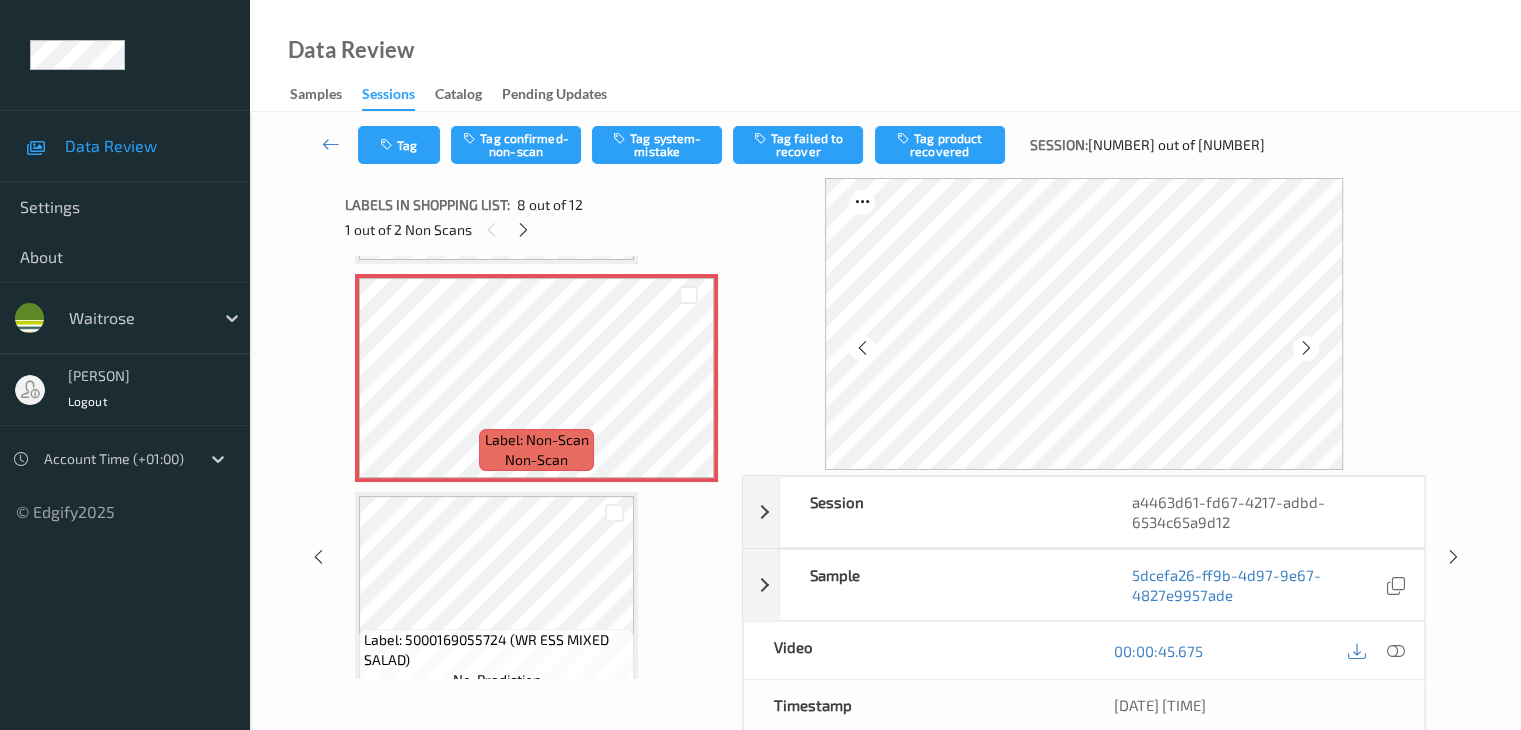 click at bounding box center (1306, 348) 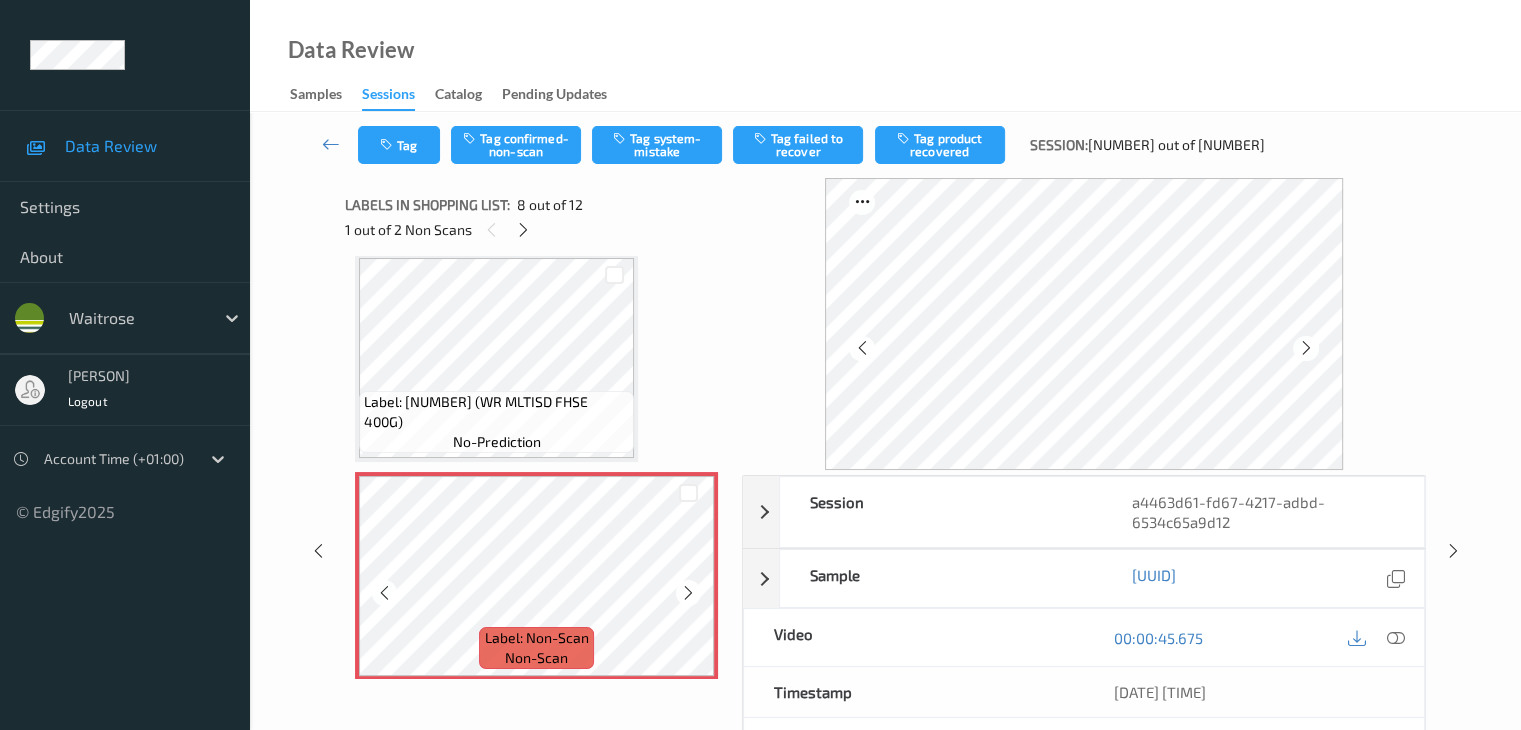 scroll, scrollTop: 1318, scrollLeft: 0, axis: vertical 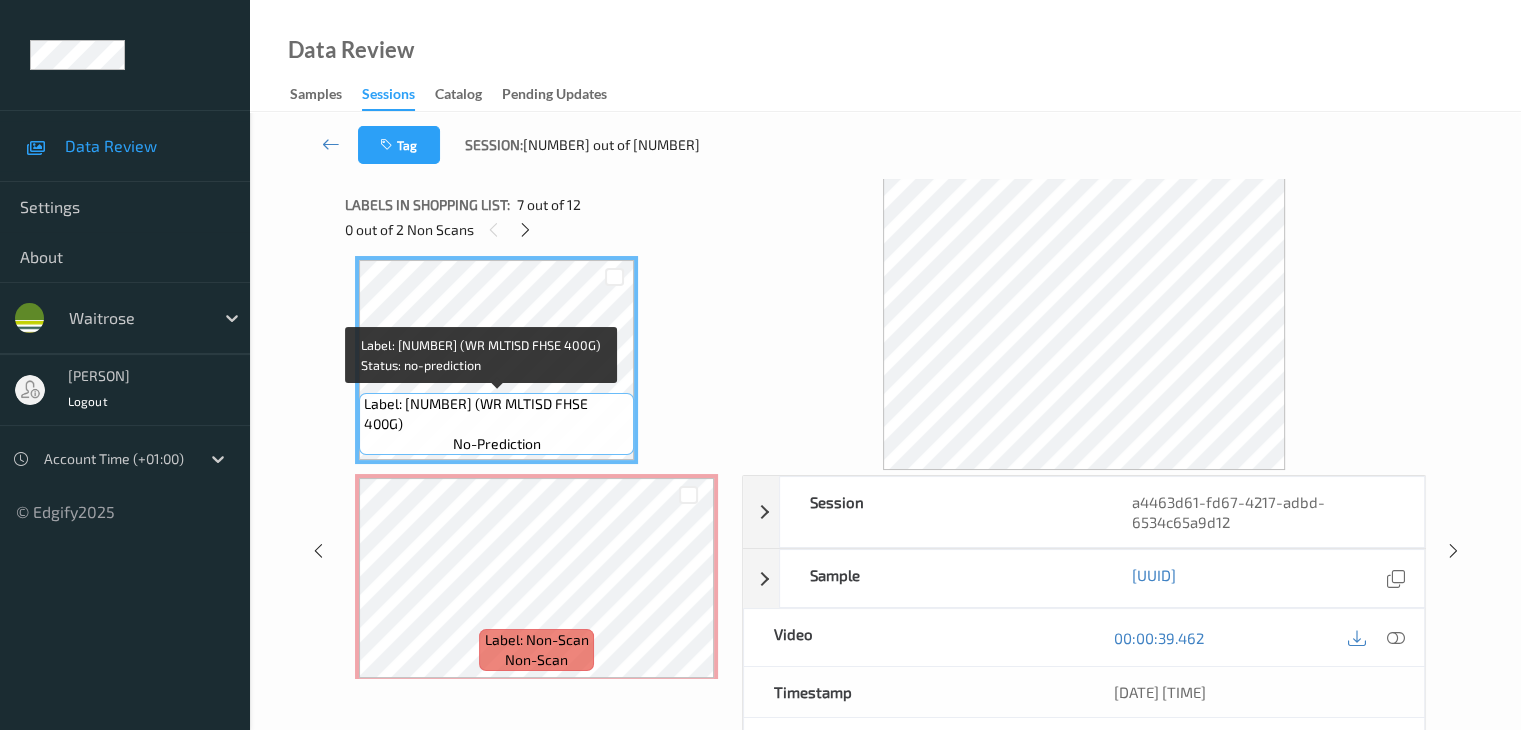 drag, startPoint x: 518, startPoint y: 405, endPoint x: 553, endPoint y: 425, distance: 40.311287 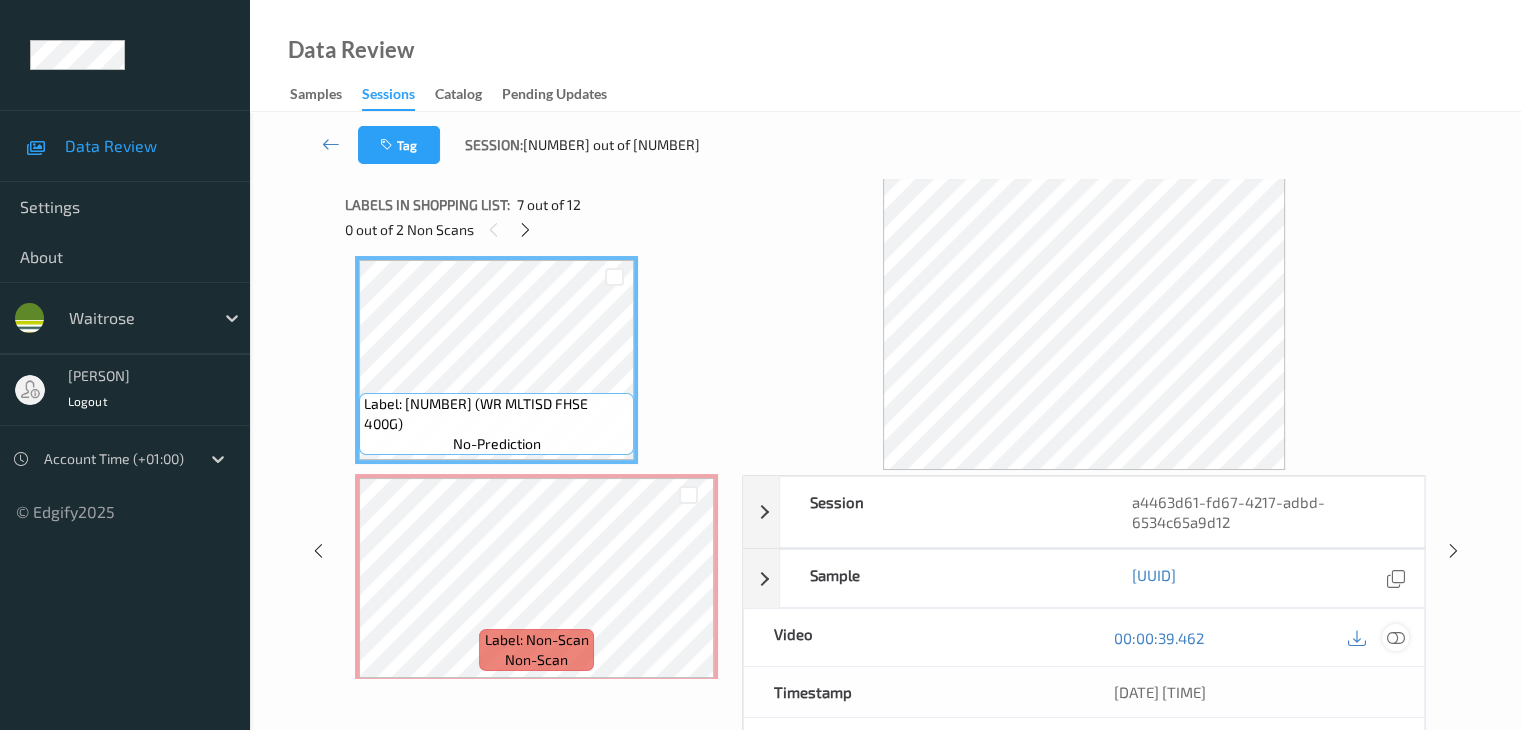 click at bounding box center [1395, 638] 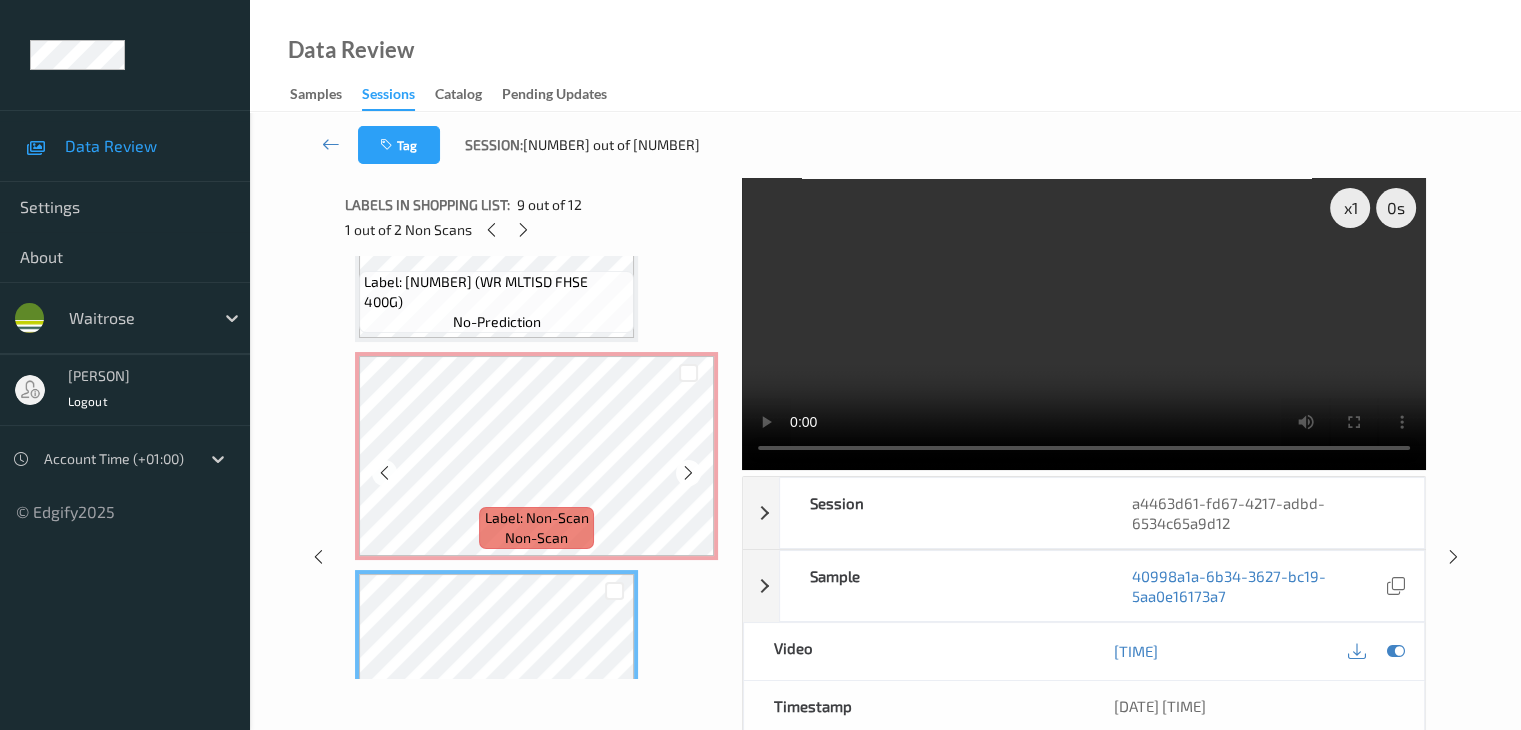 scroll, scrollTop: 1418, scrollLeft: 0, axis: vertical 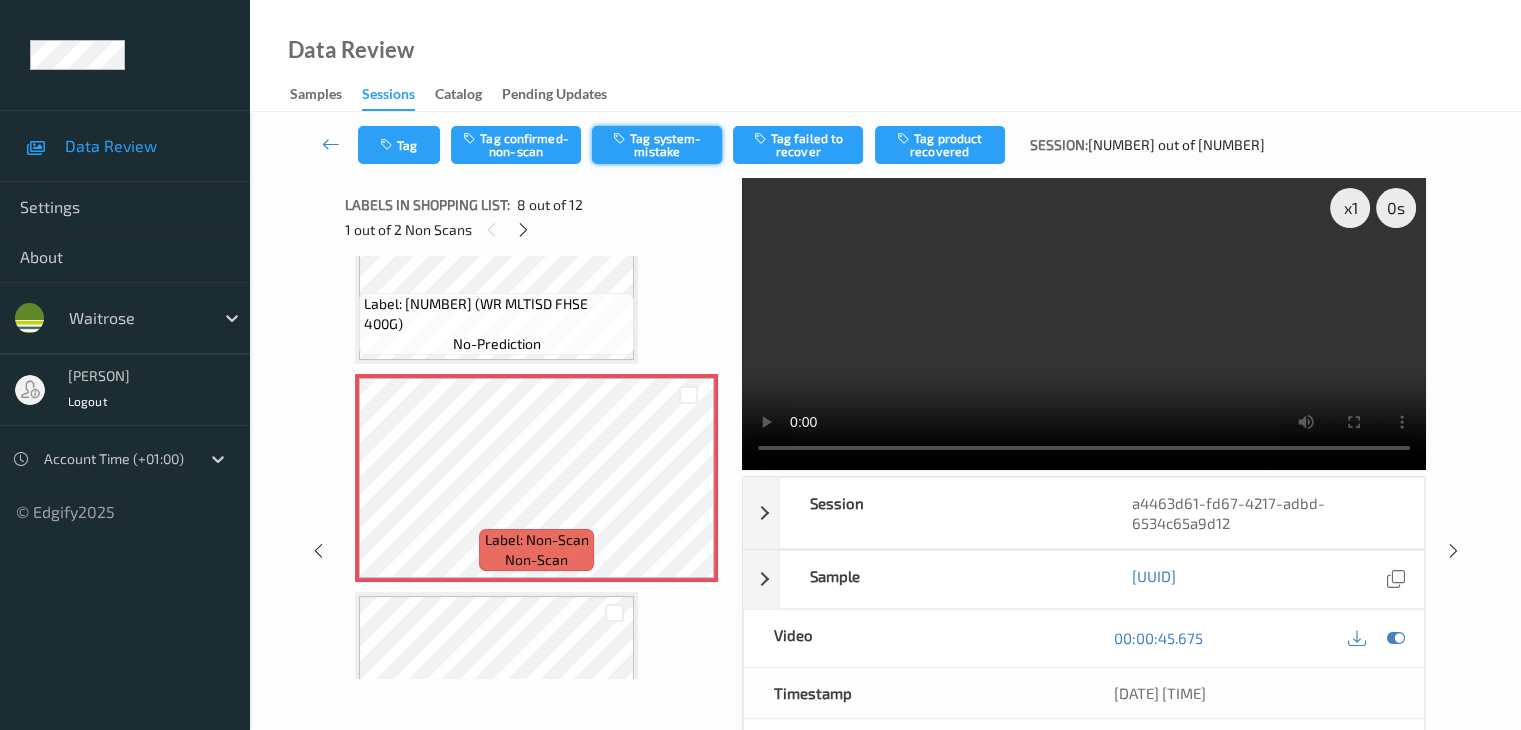 click on "Tag   system-mistake" at bounding box center (657, 145) 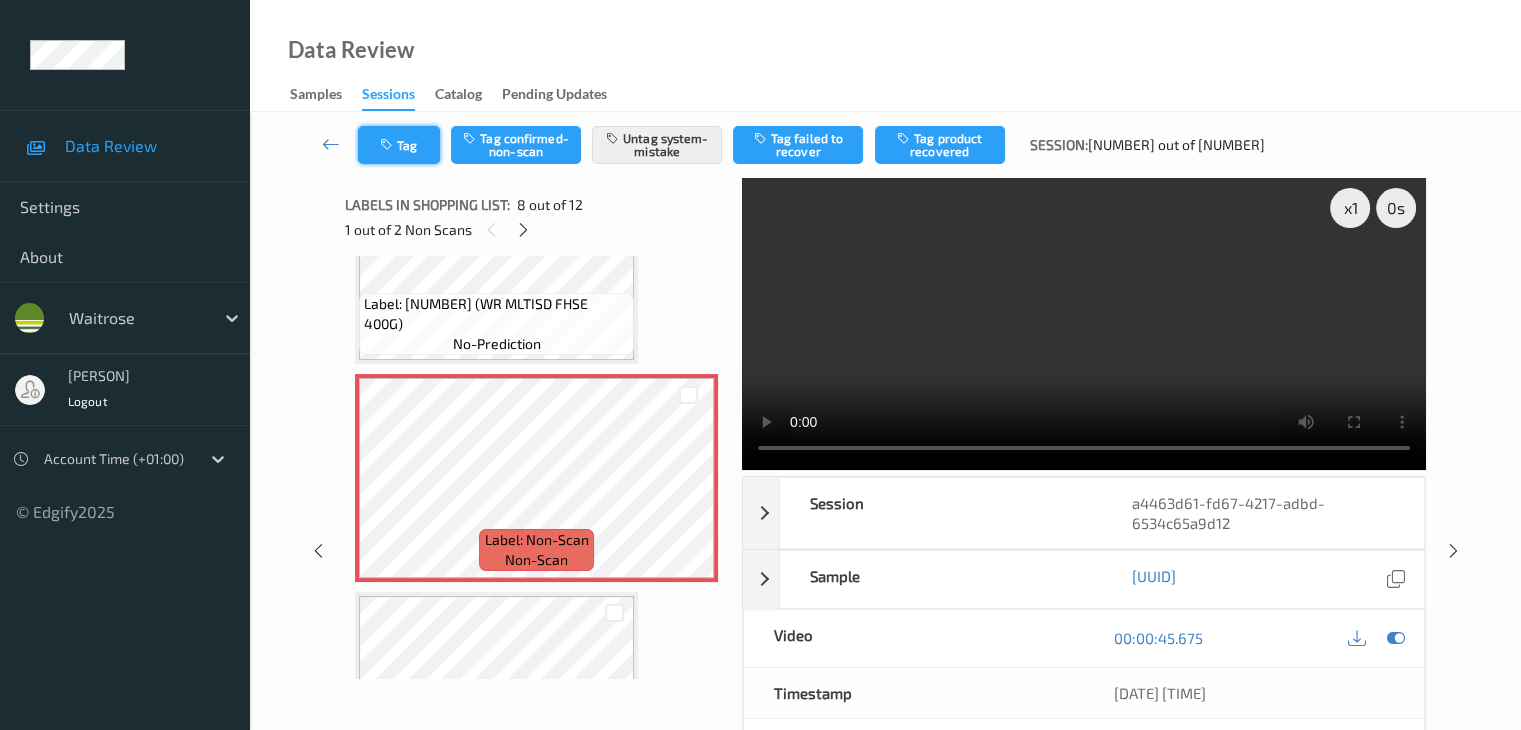 click on "Tag" at bounding box center (399, 145) 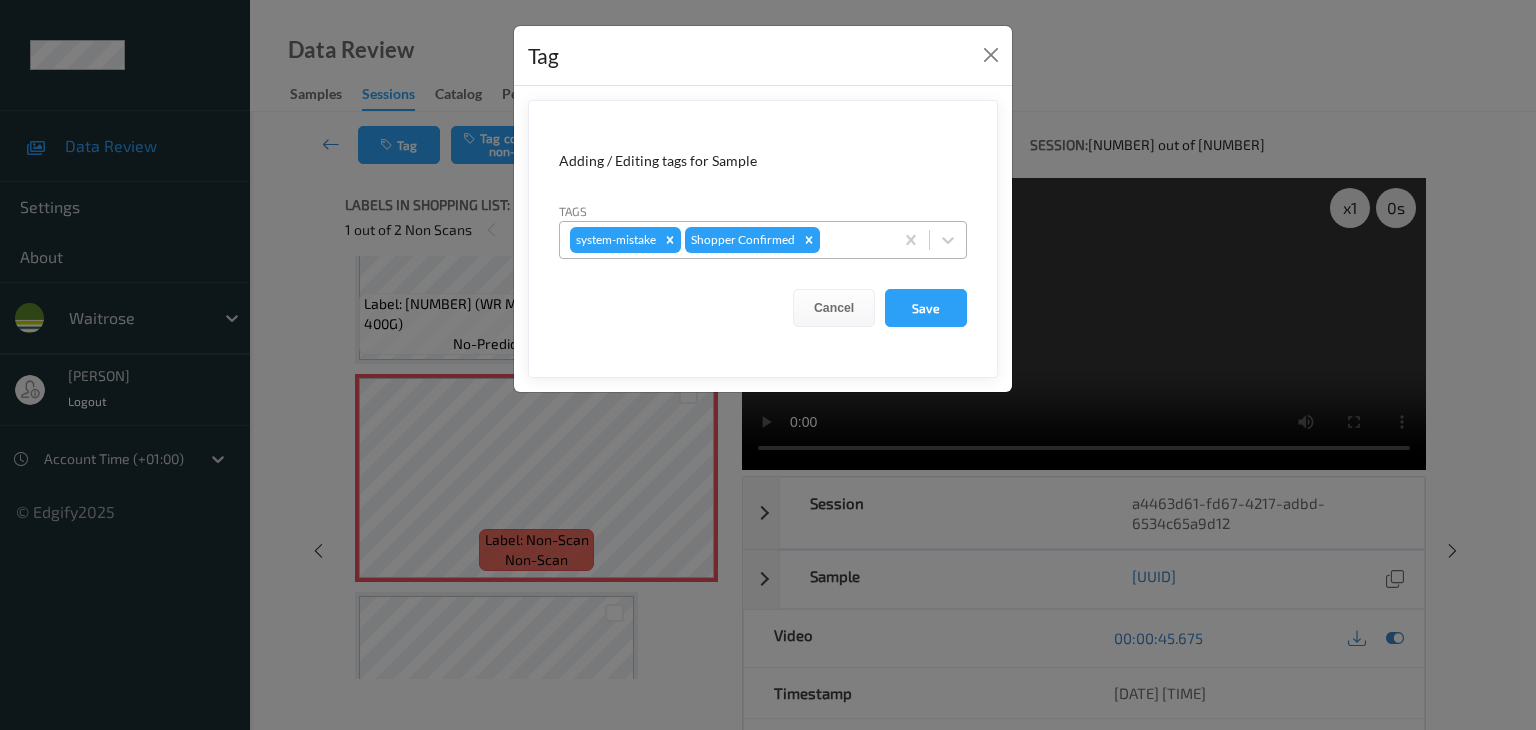 click at bounding box center [853, 240] 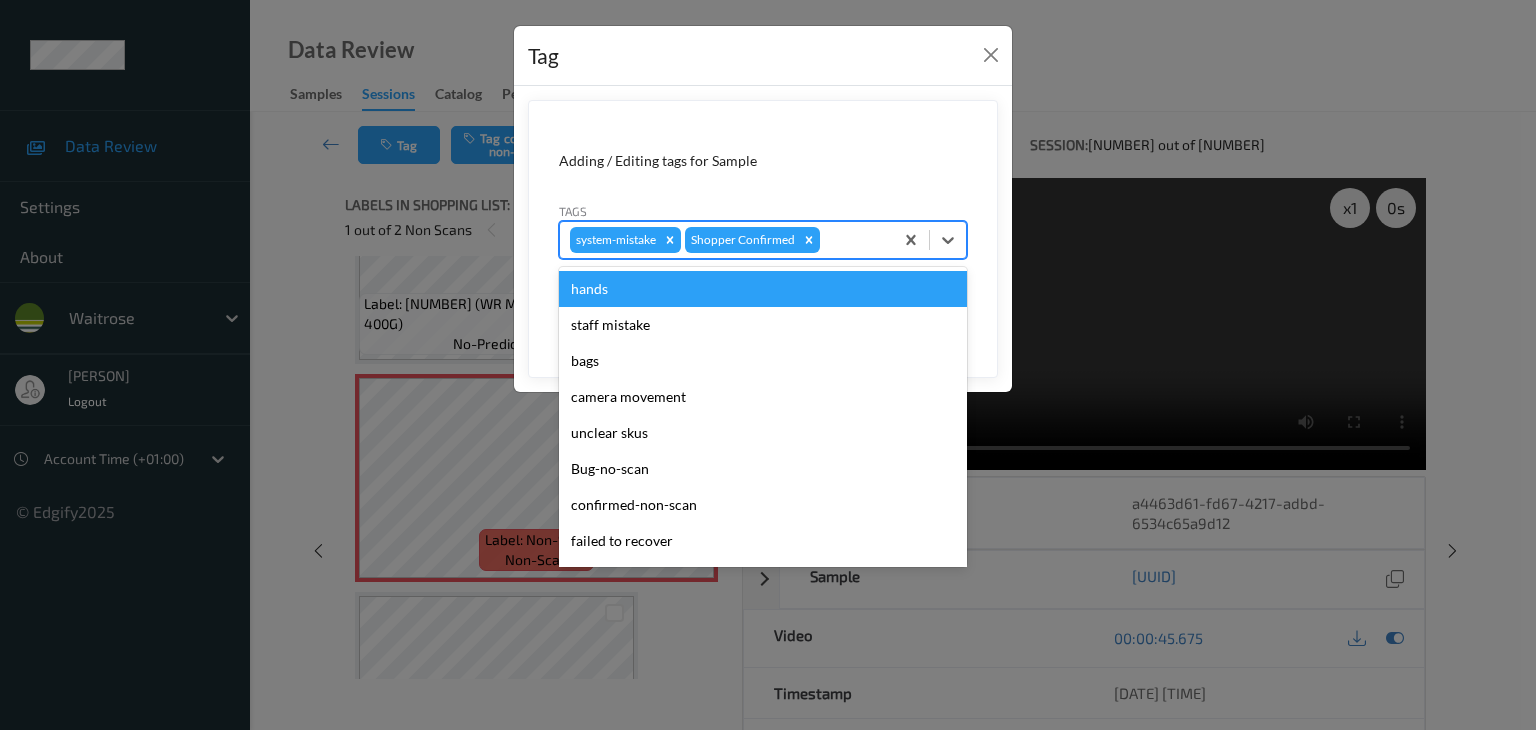 type on "u" 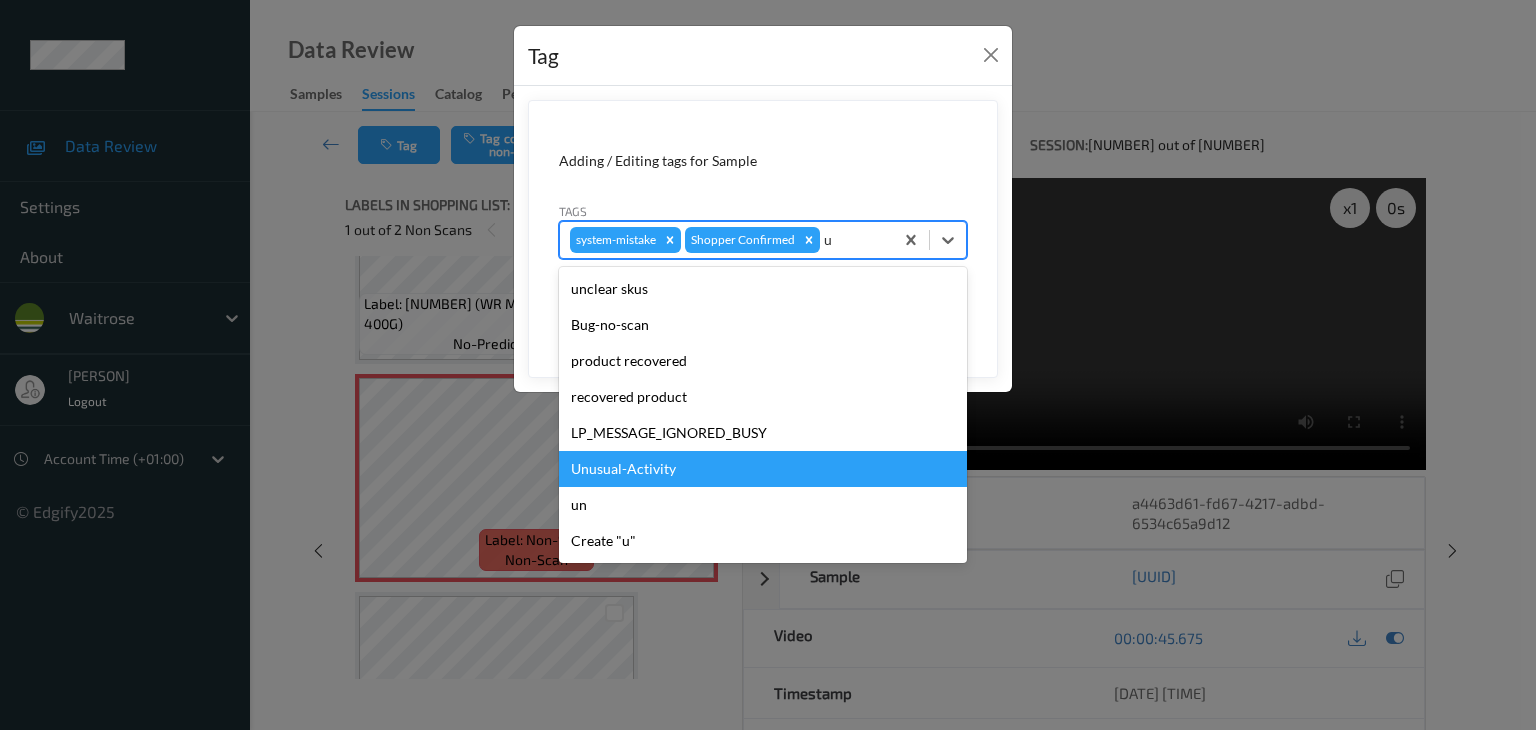 click on "Unusual-Activity" at bounding box center [763, 469] 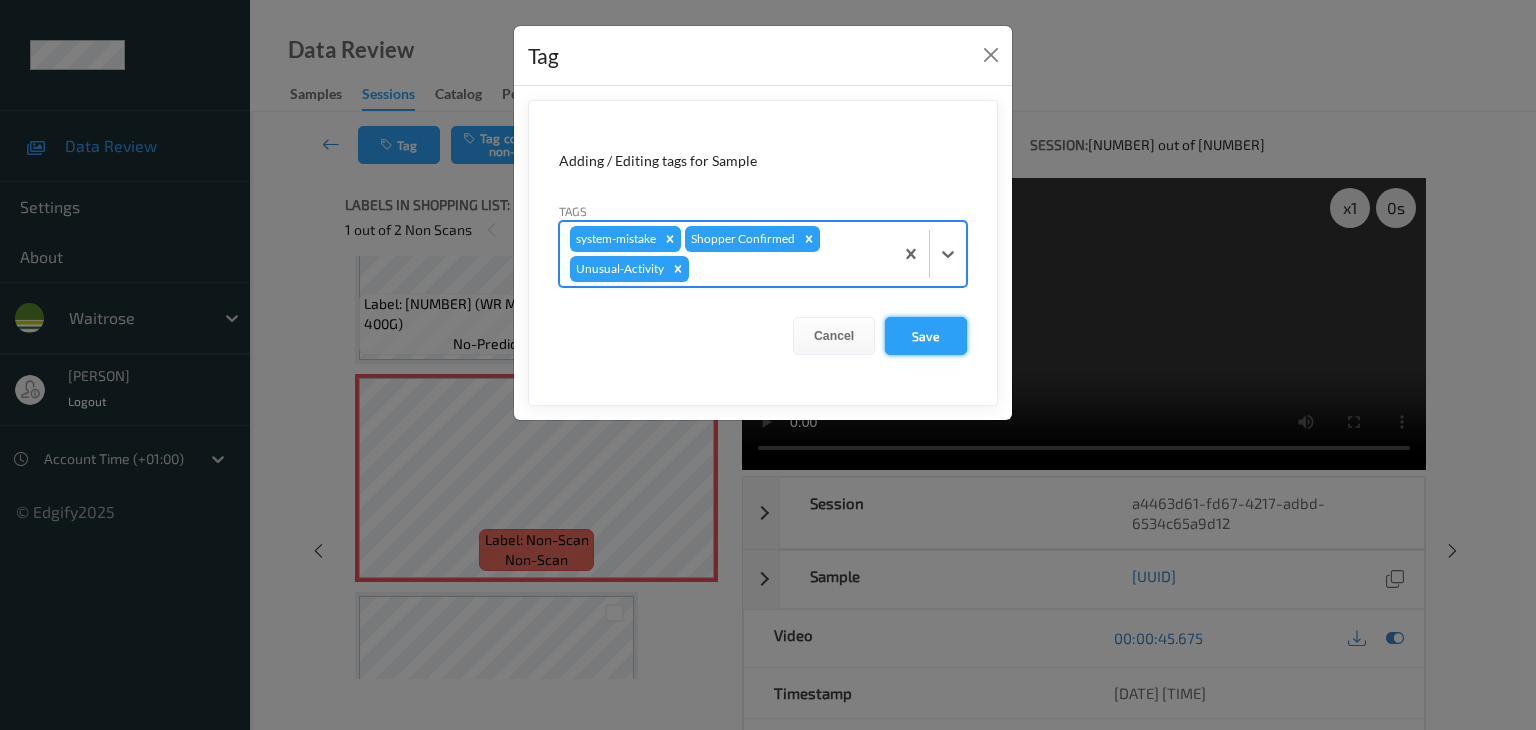 click on "Save" at bounding box center (926, 336) 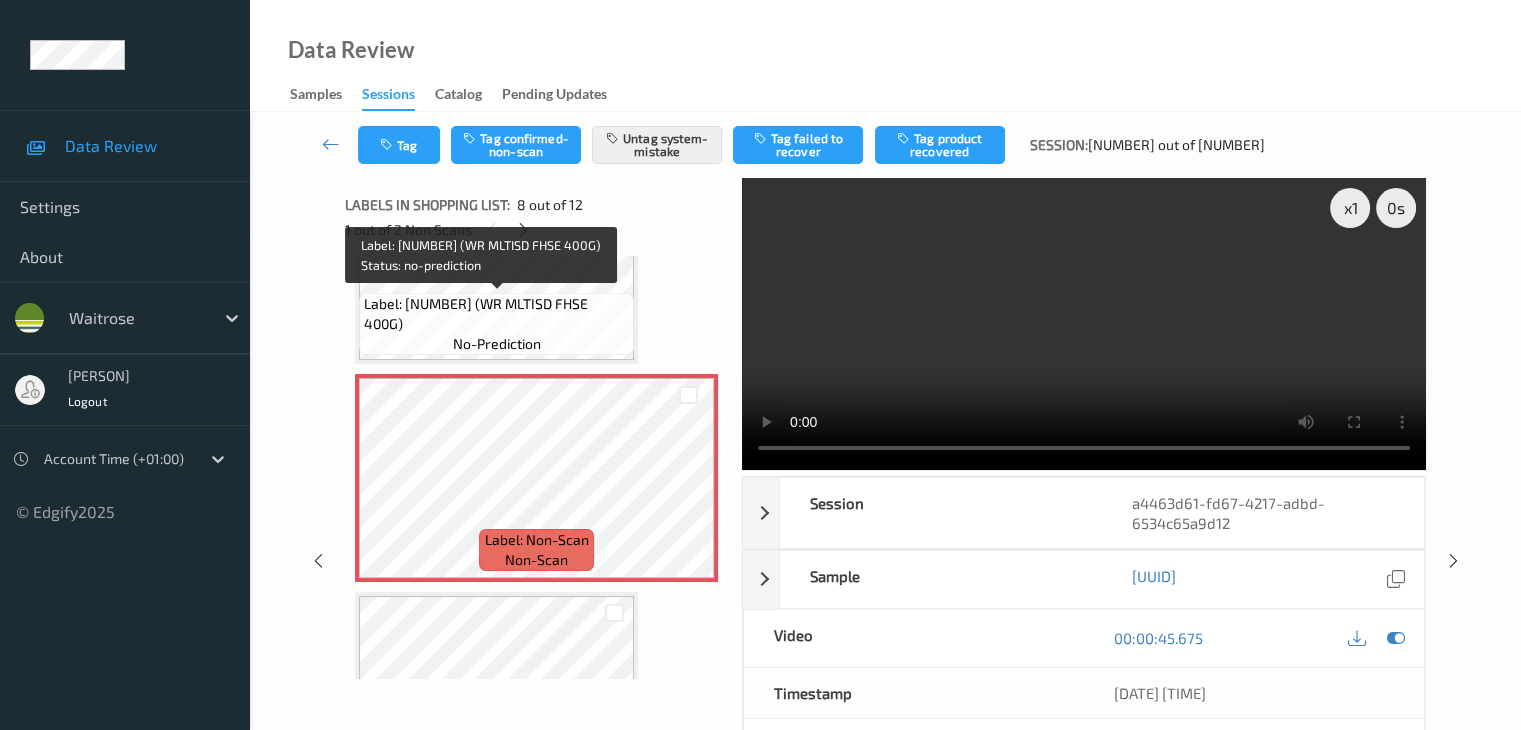 click on "Label: 5000169497326 (WR MLTISD FHSE 400G)" at bounding box center [496, 314] 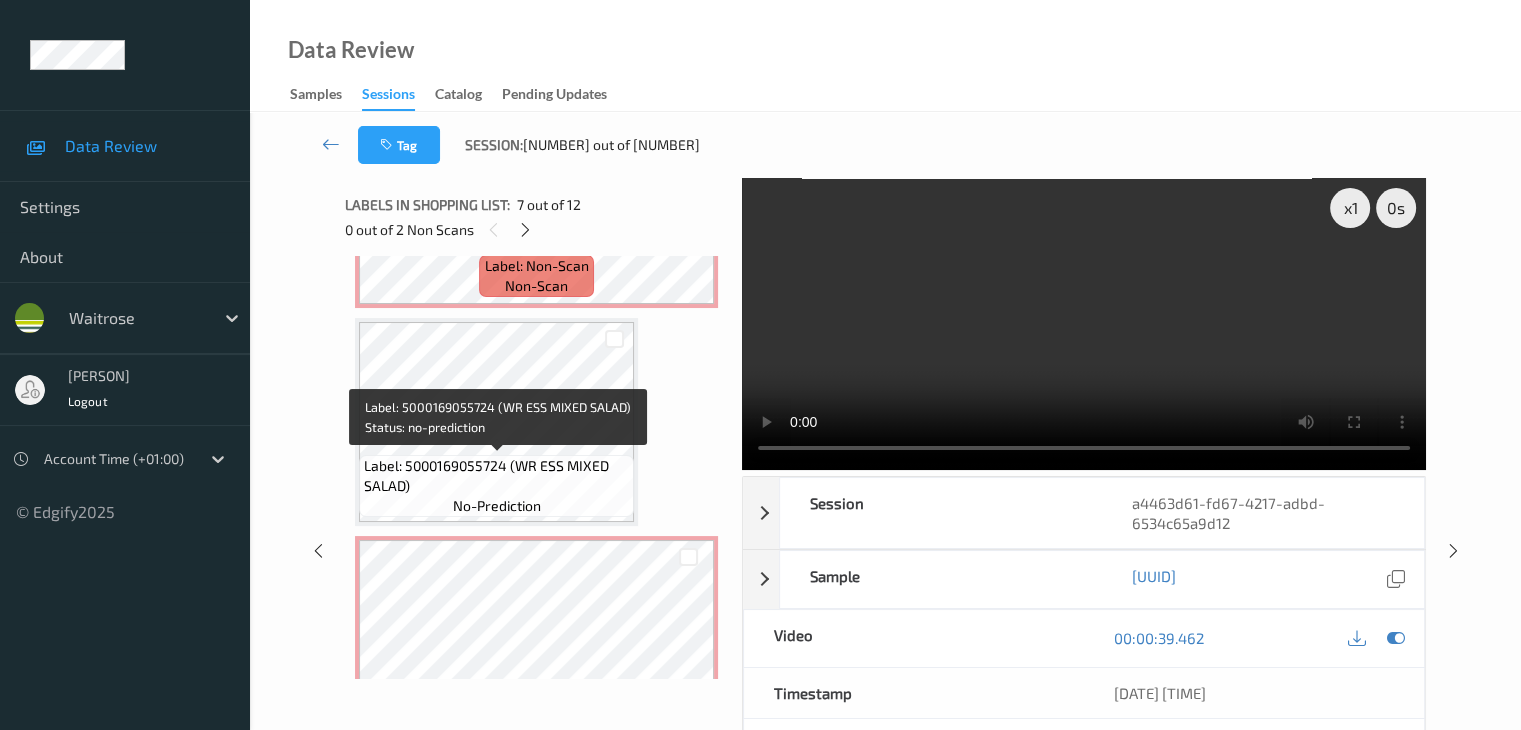 scroll, scrollTop: 1818, scrollLeft: 0, axis: vertical 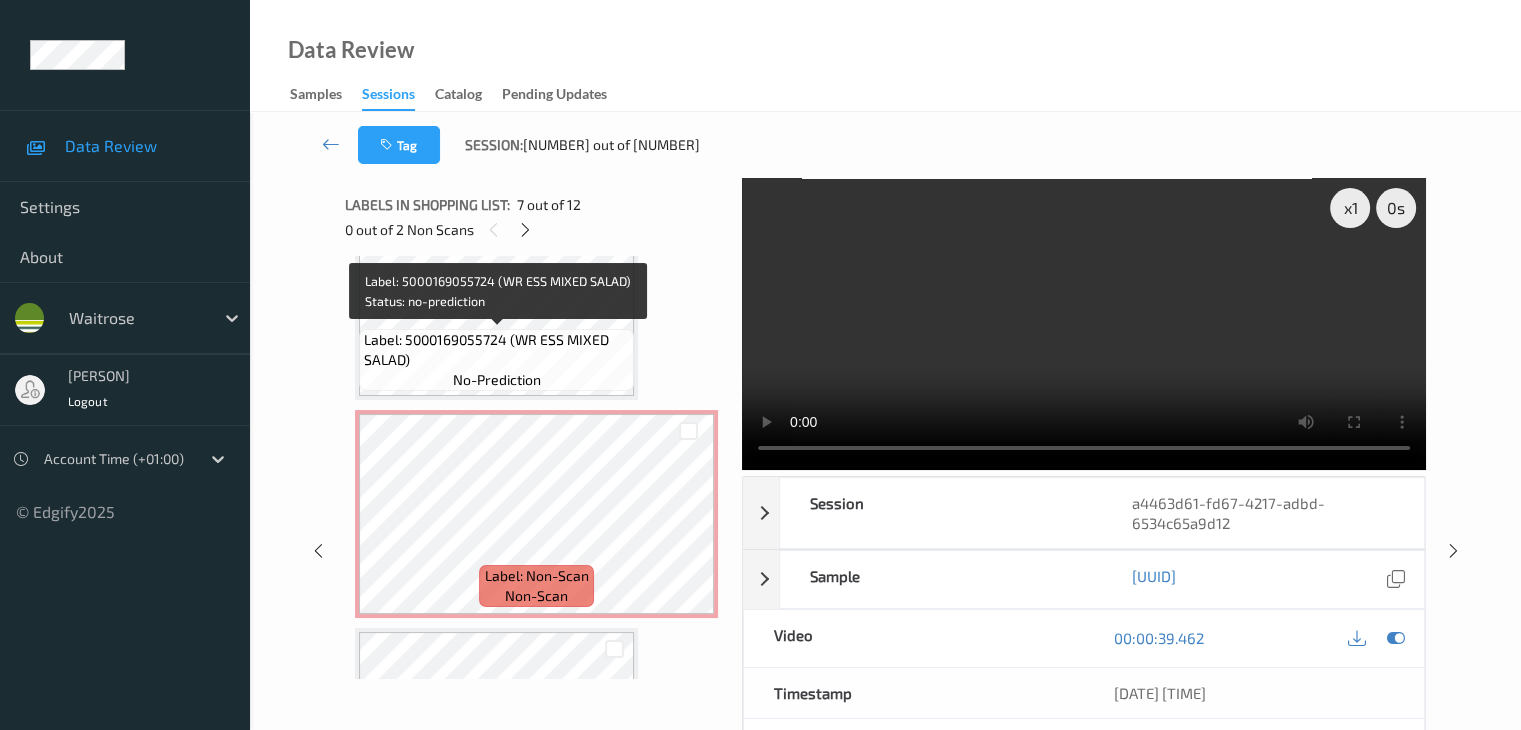 click on "Label: 5000169055724 (WR ESS MIXED SALAD)" at bounding box center (496, 350) 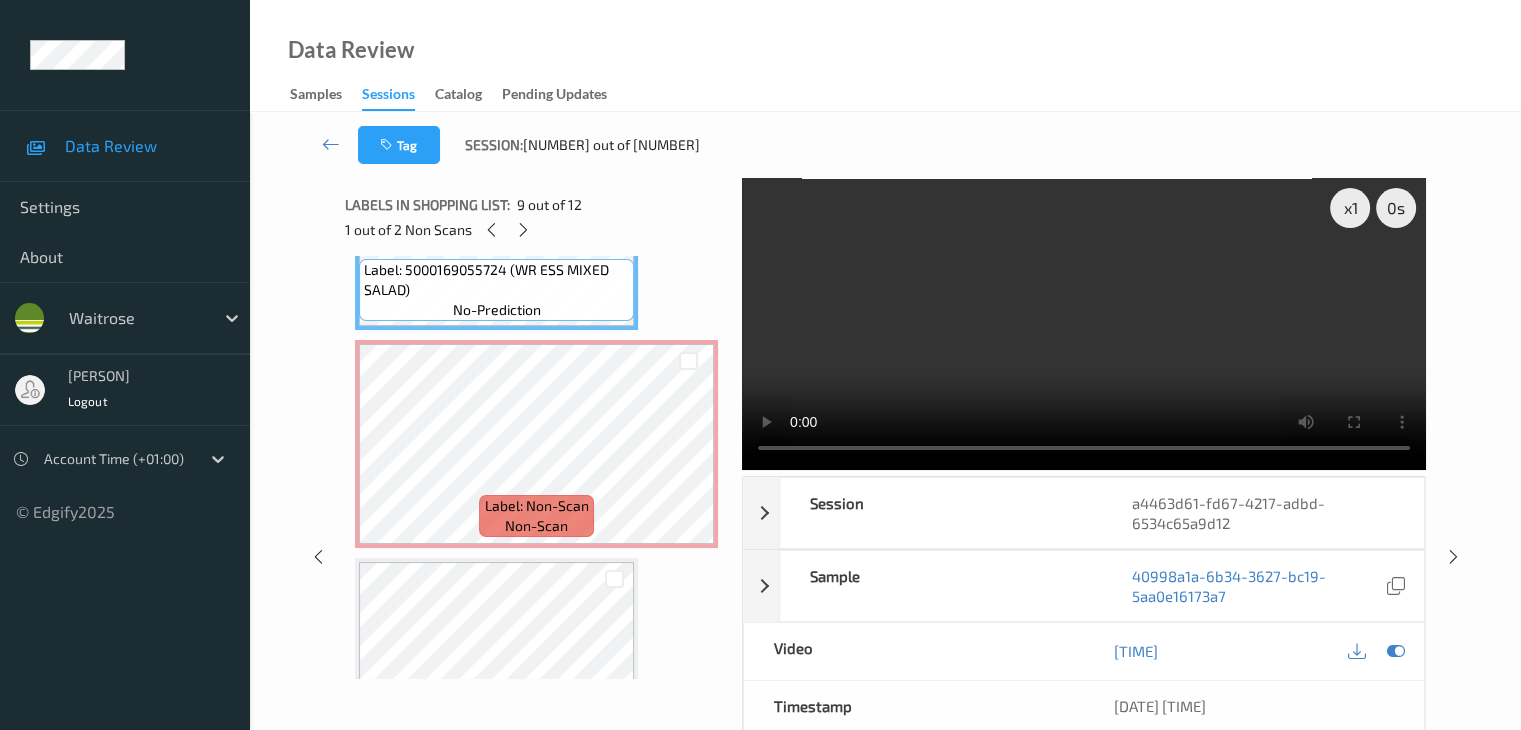 scroll, scrollTop: 1918, scrollLeft: 0, axis: vertical 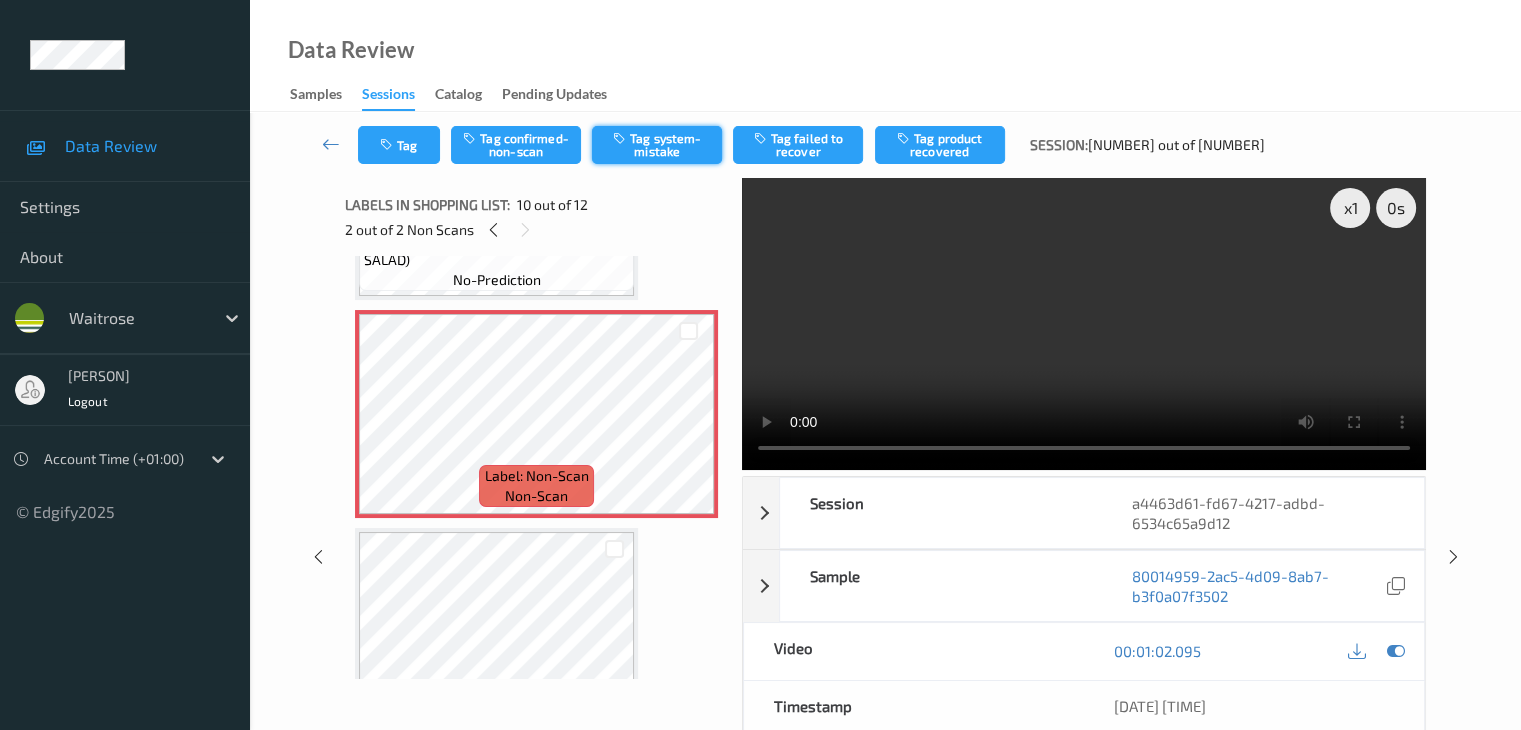 click on "Tag   system-mistake" at bounding box center (657, 145) 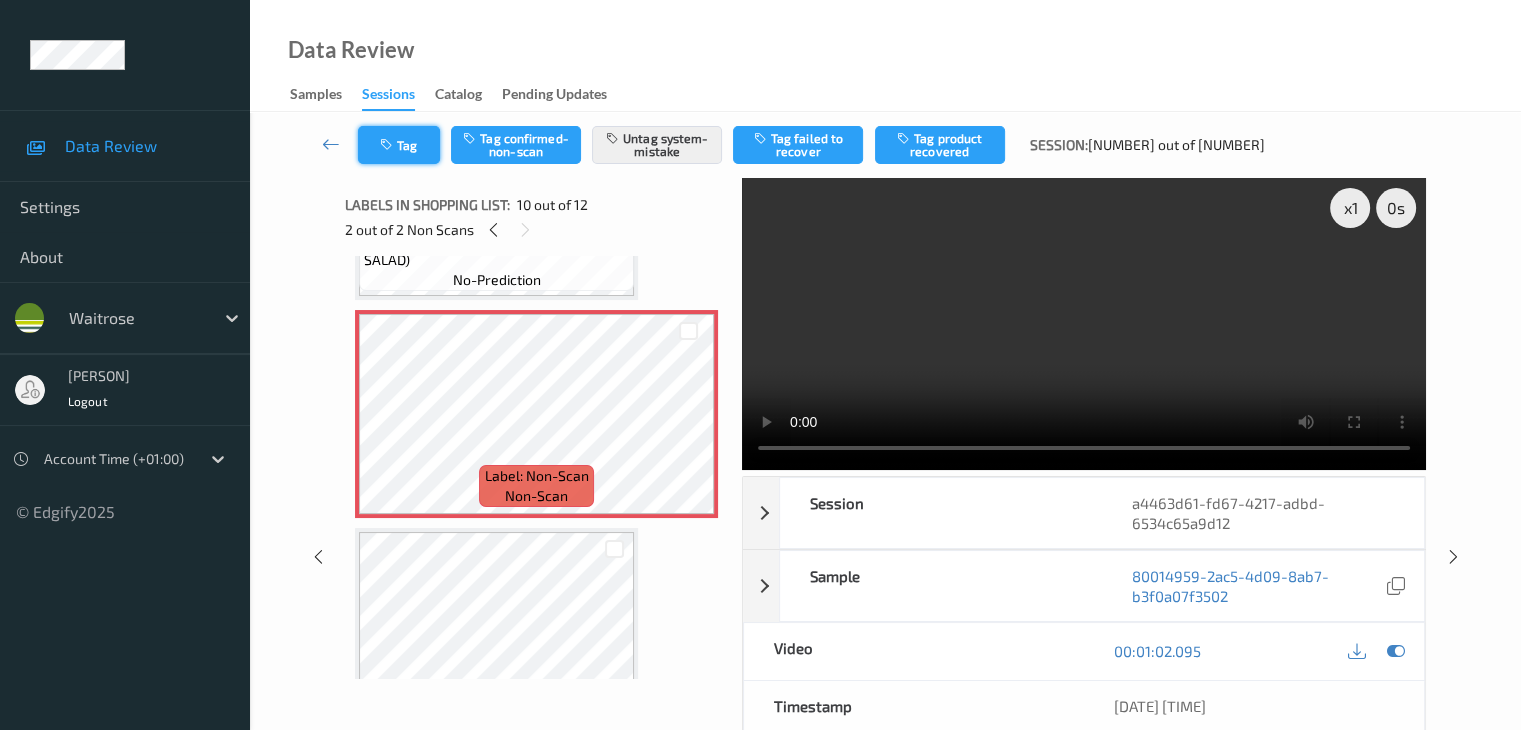 click on "Tag" at bounding box center (399, 145) 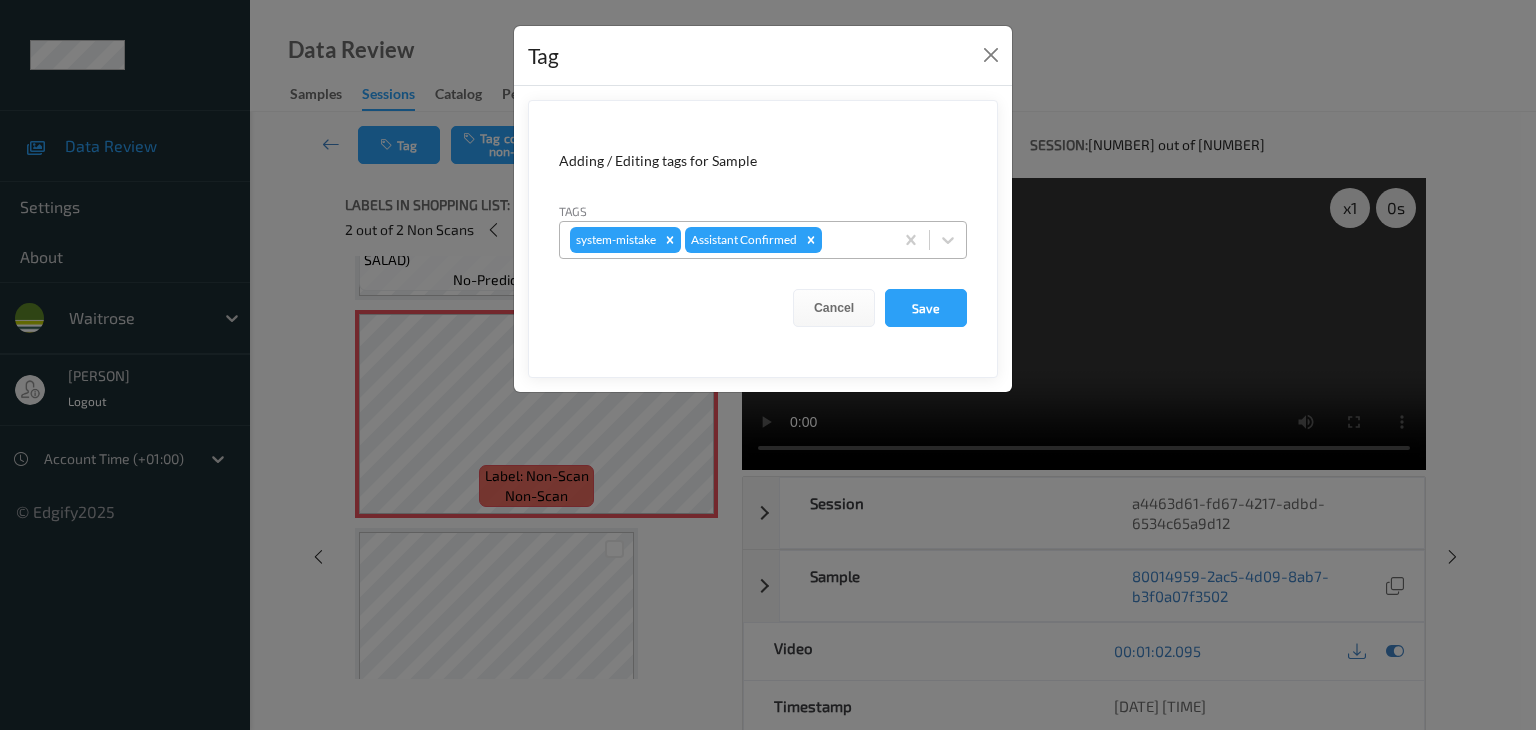 click at bounding box center (854, 240) 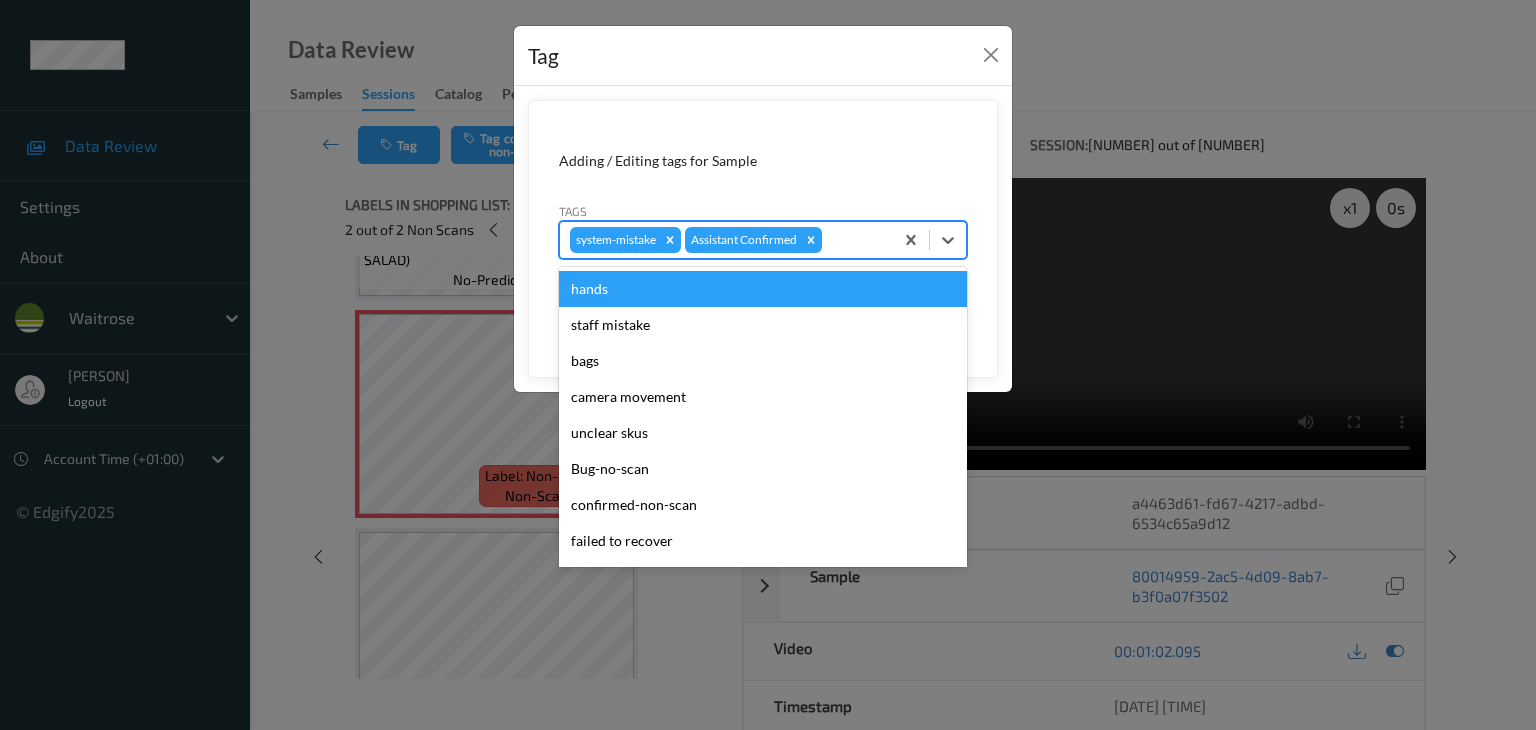 type on "u" 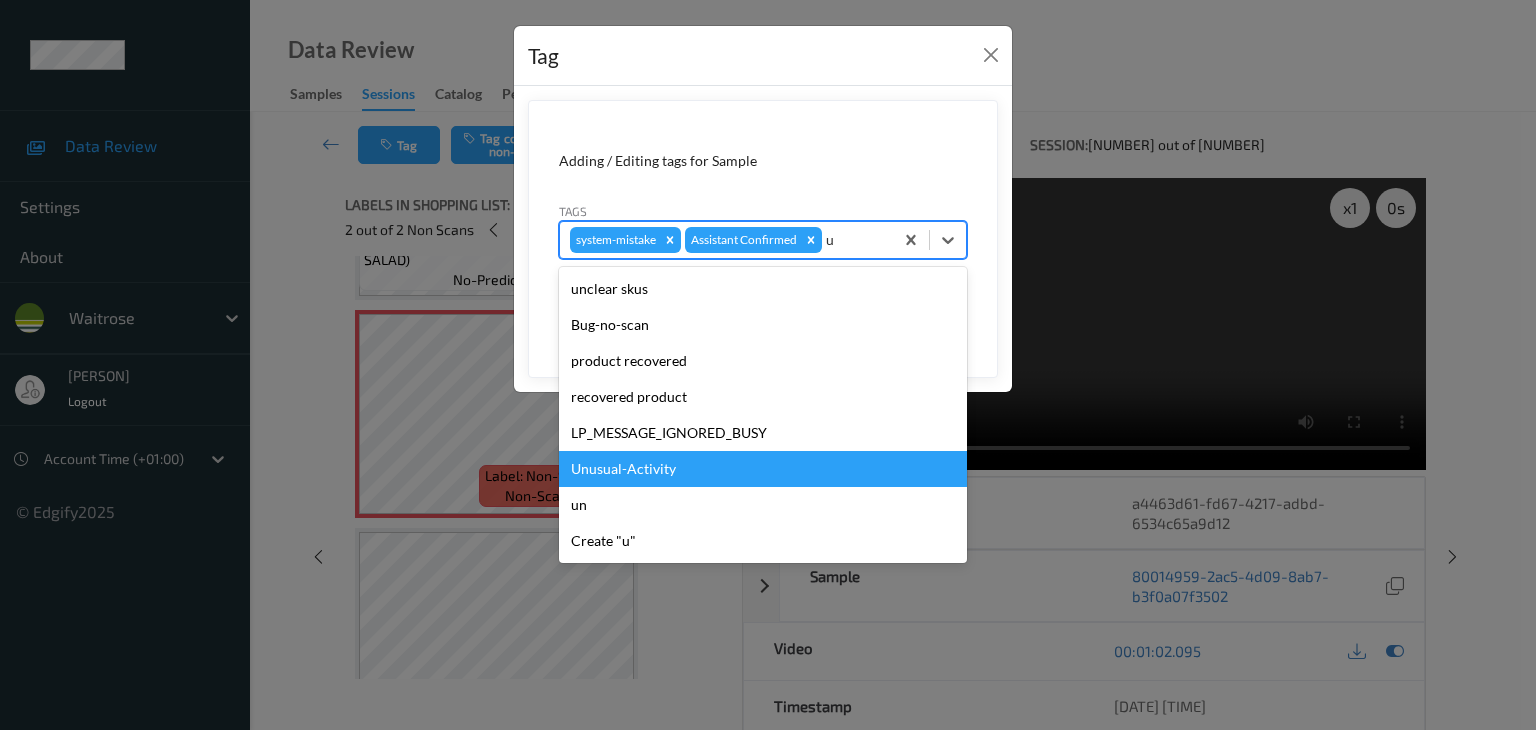 click on "Unusual-Activity" at bounding box center (763, 469) 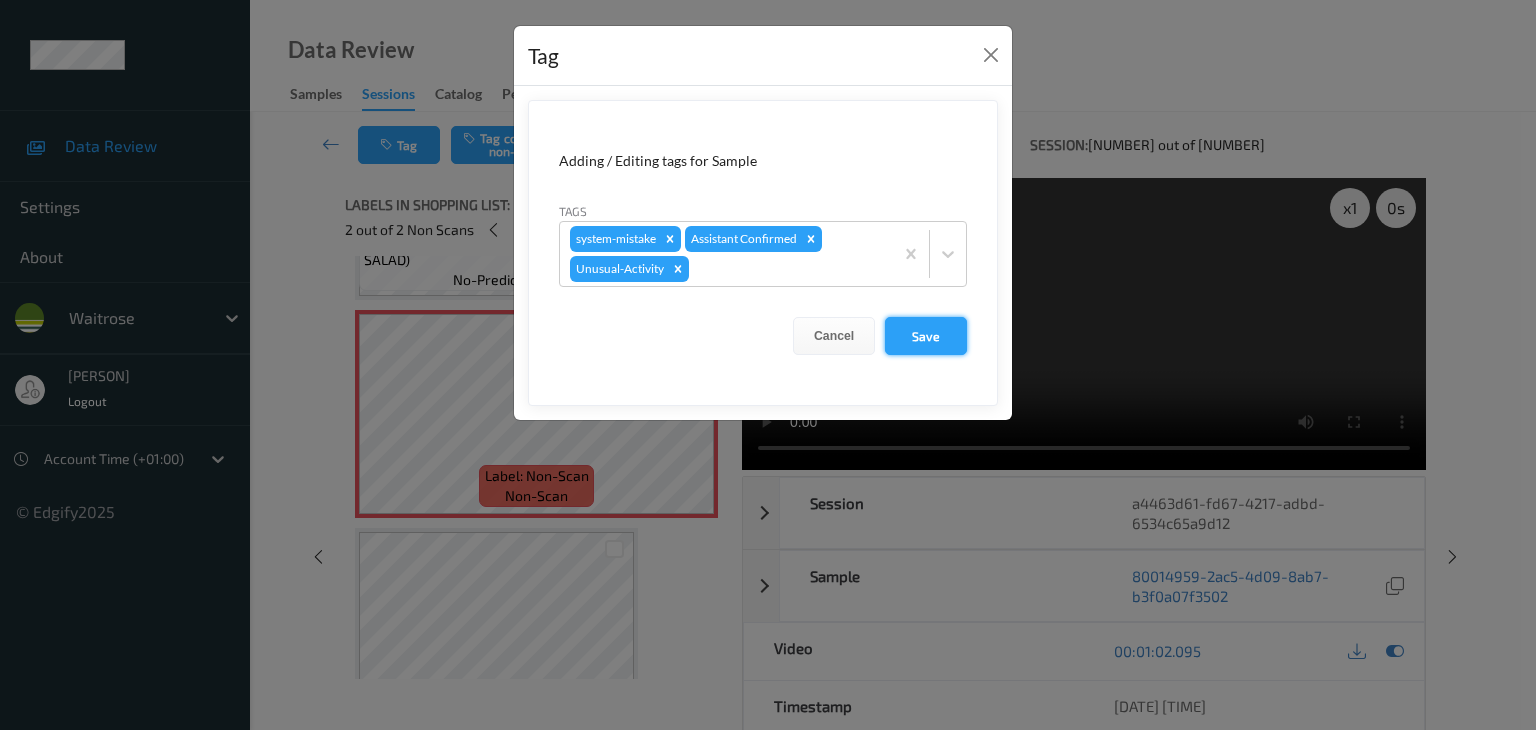 click on "Save" at bounding box center [926, 336] 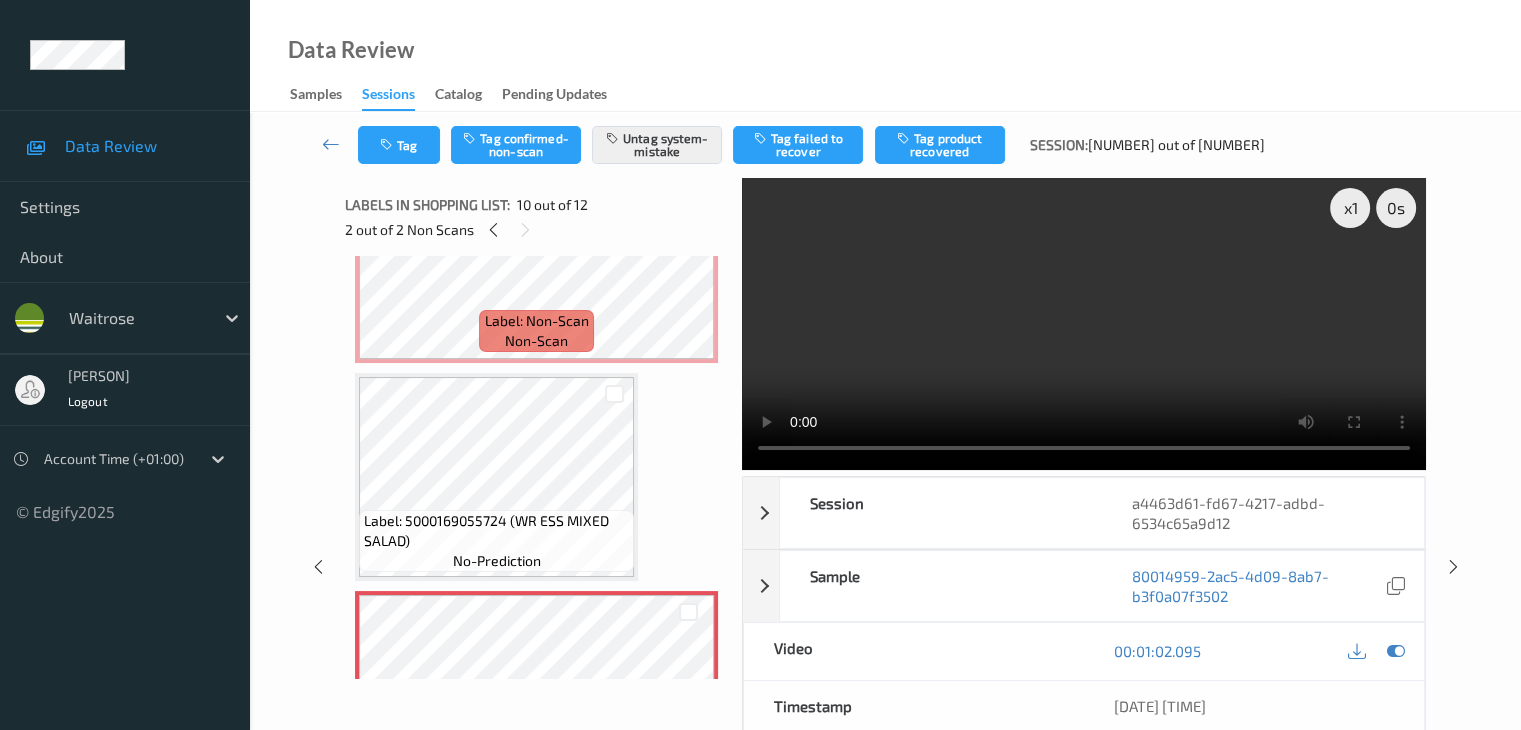 scroll, scrollTop: 1503, scrollLeft: 0, axis: vertical 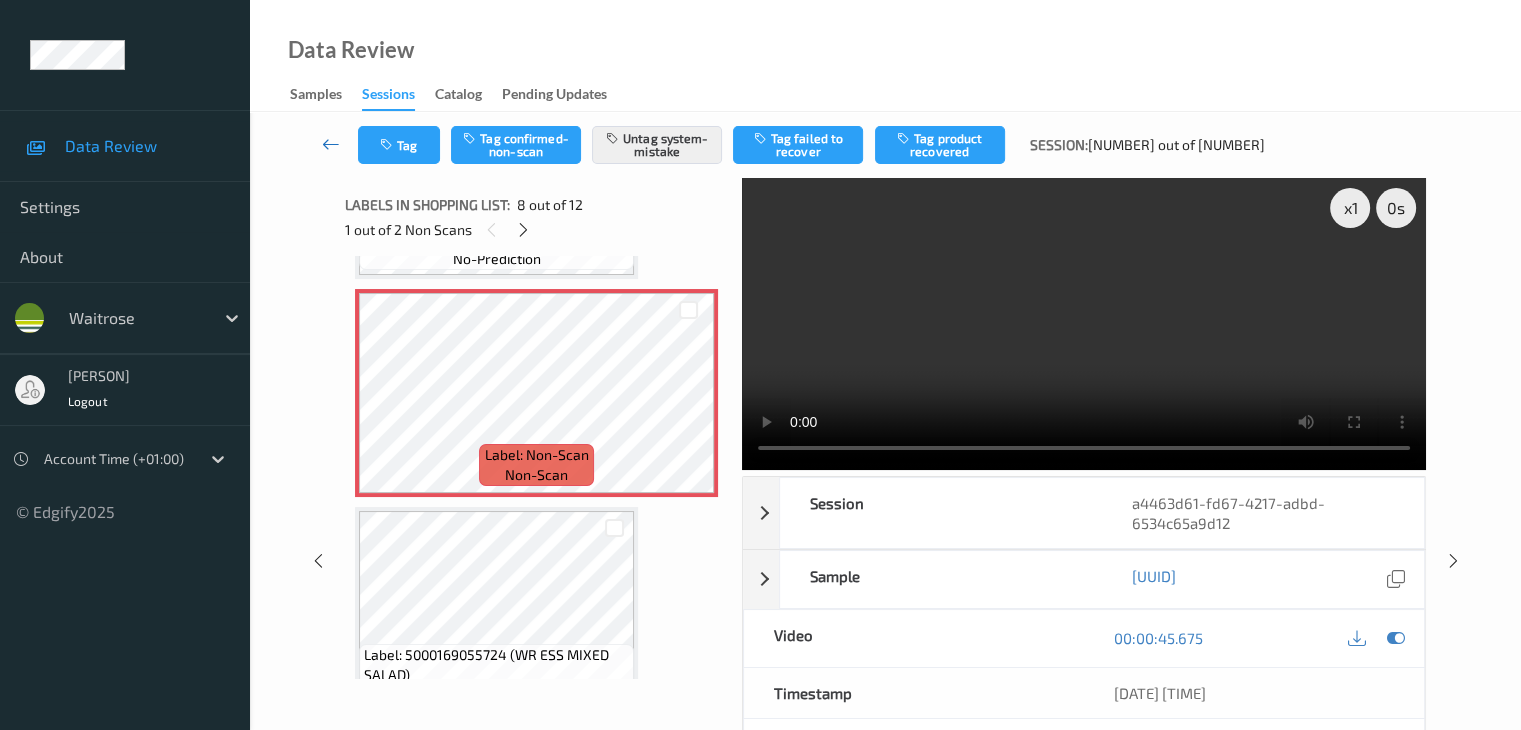 click at bounding box center (331, 144) 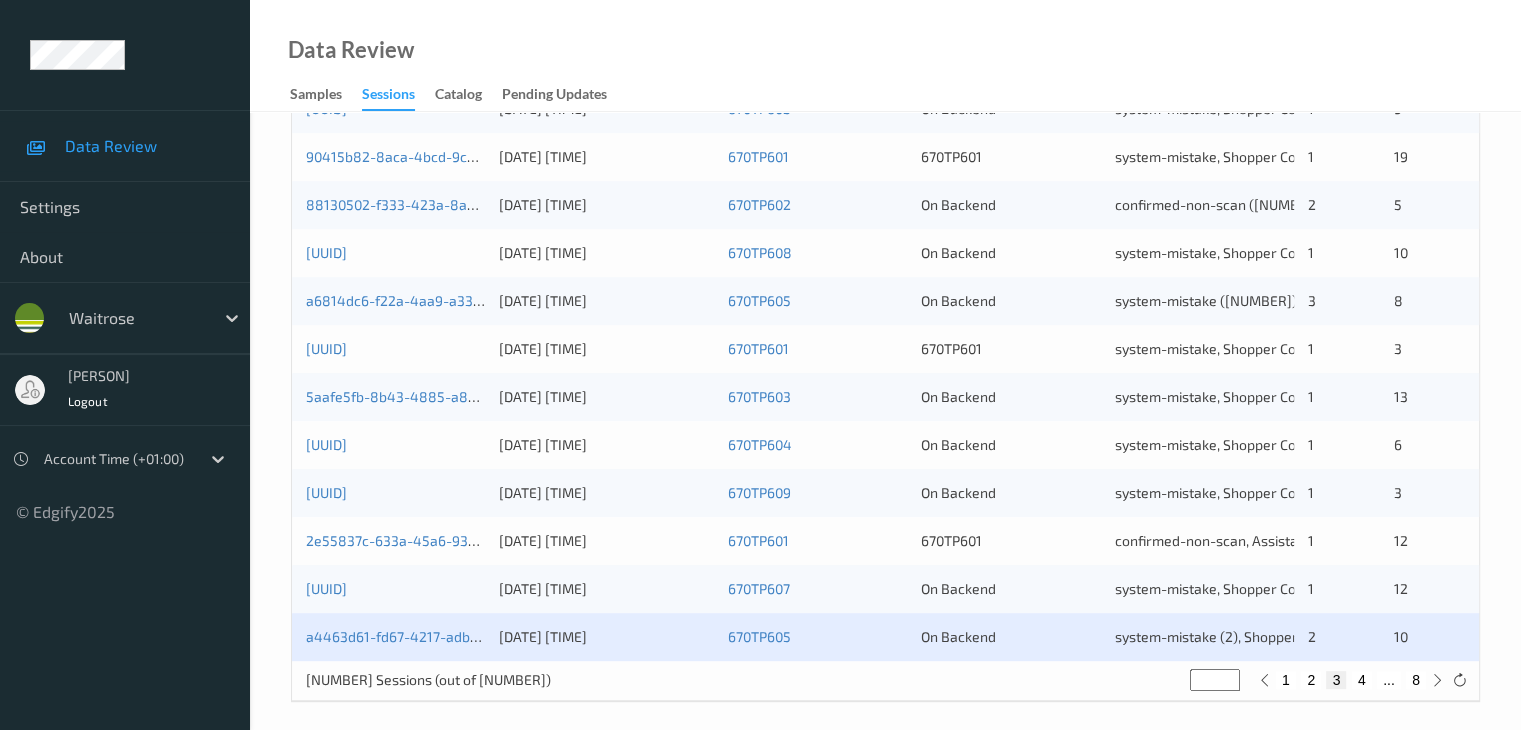 scroll, scrollTop: 932, scrollLeft: 0, axis: vertical 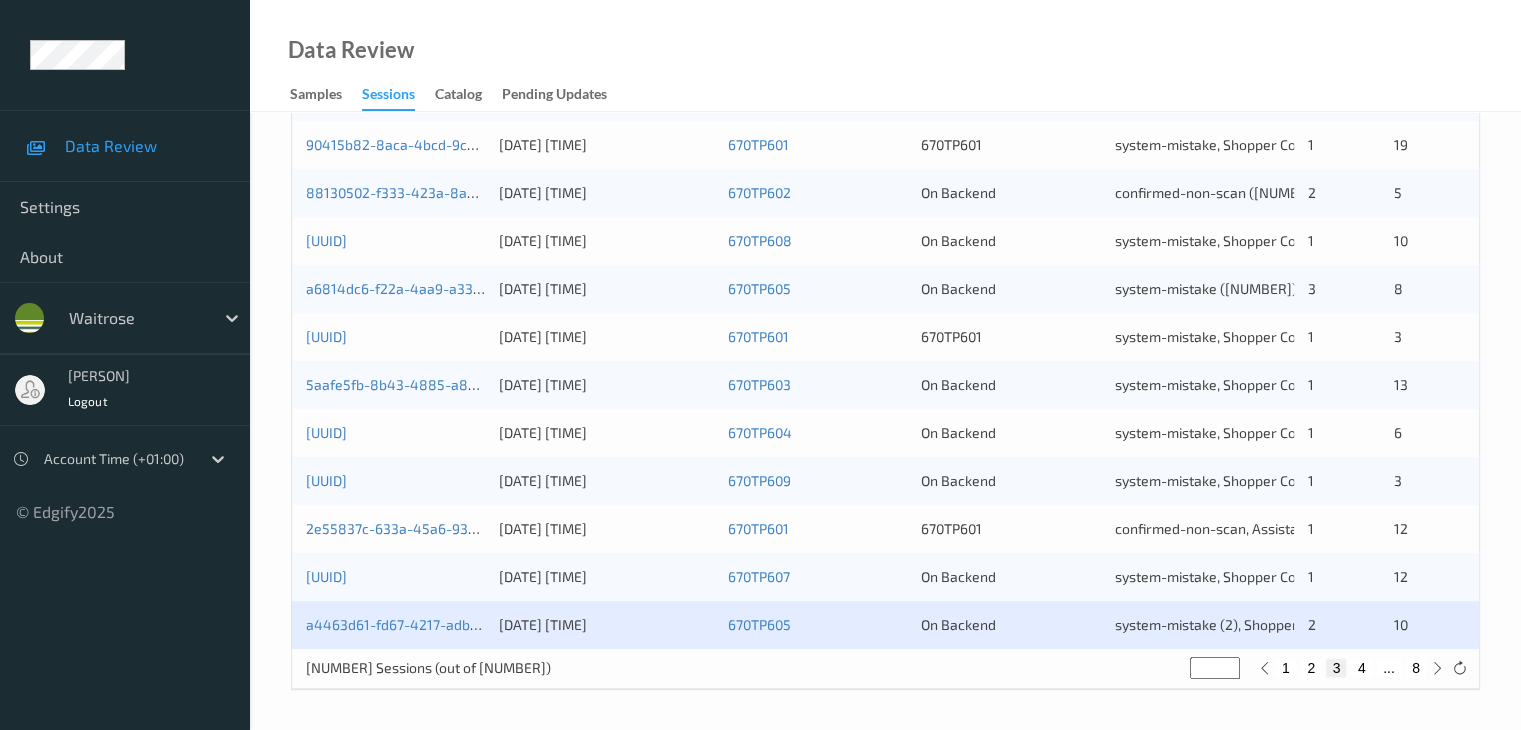 click on "4" at bounding box center [1362, 668] 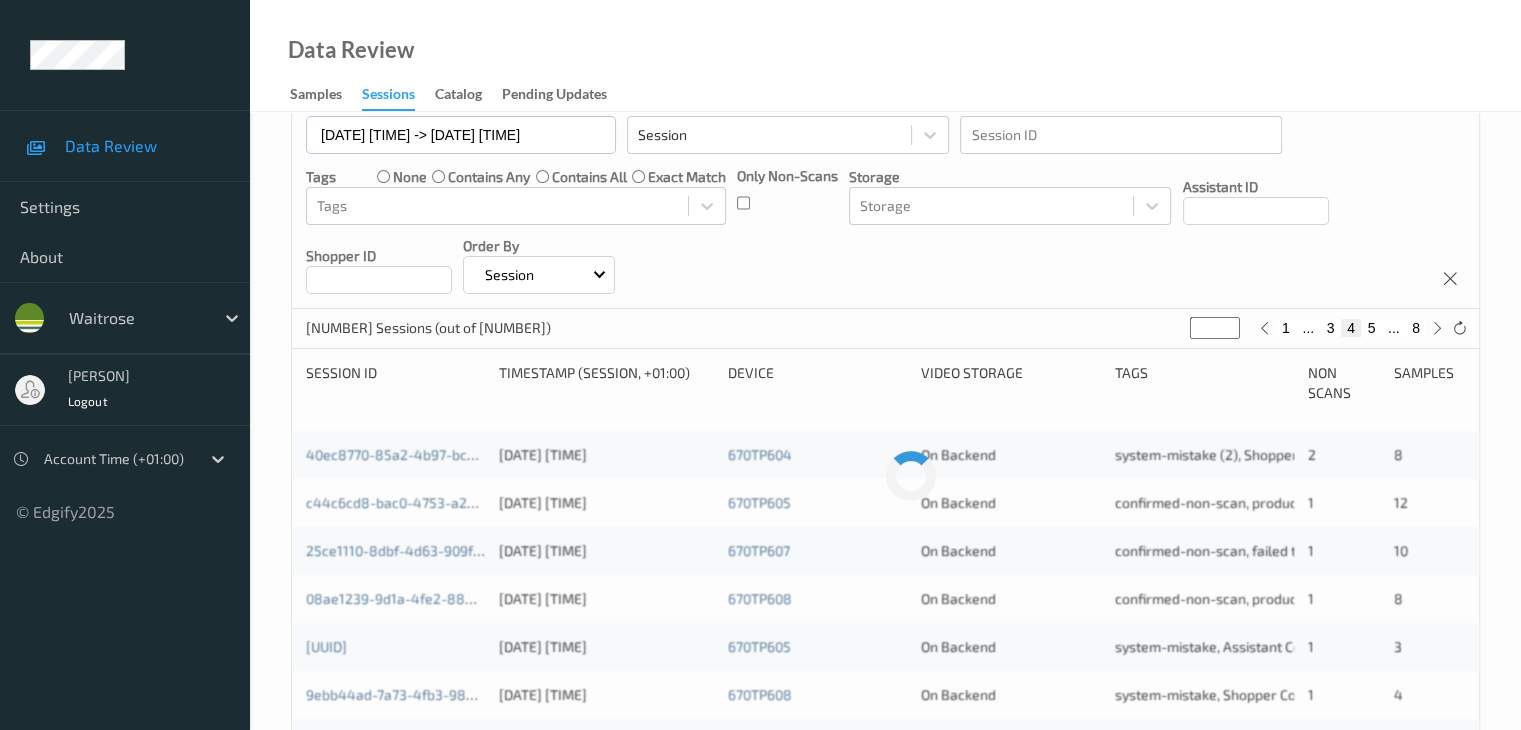 scroll, scrollTop: 300, scrollLeft: 0, axis: vertical 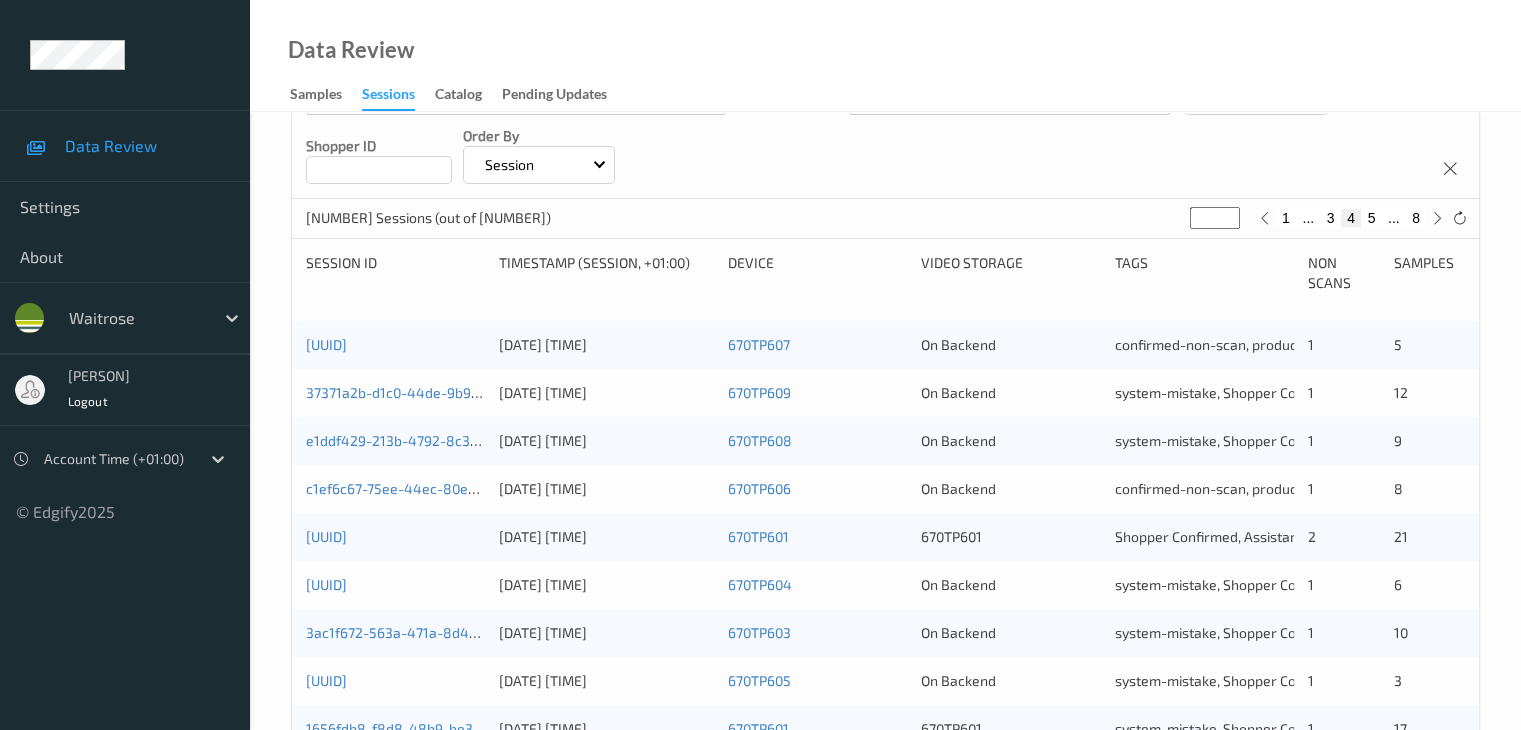 click on "95f9ee73-e2d0-47b5-98a5-be32d8206bf3" at bounding box center [395, 537] 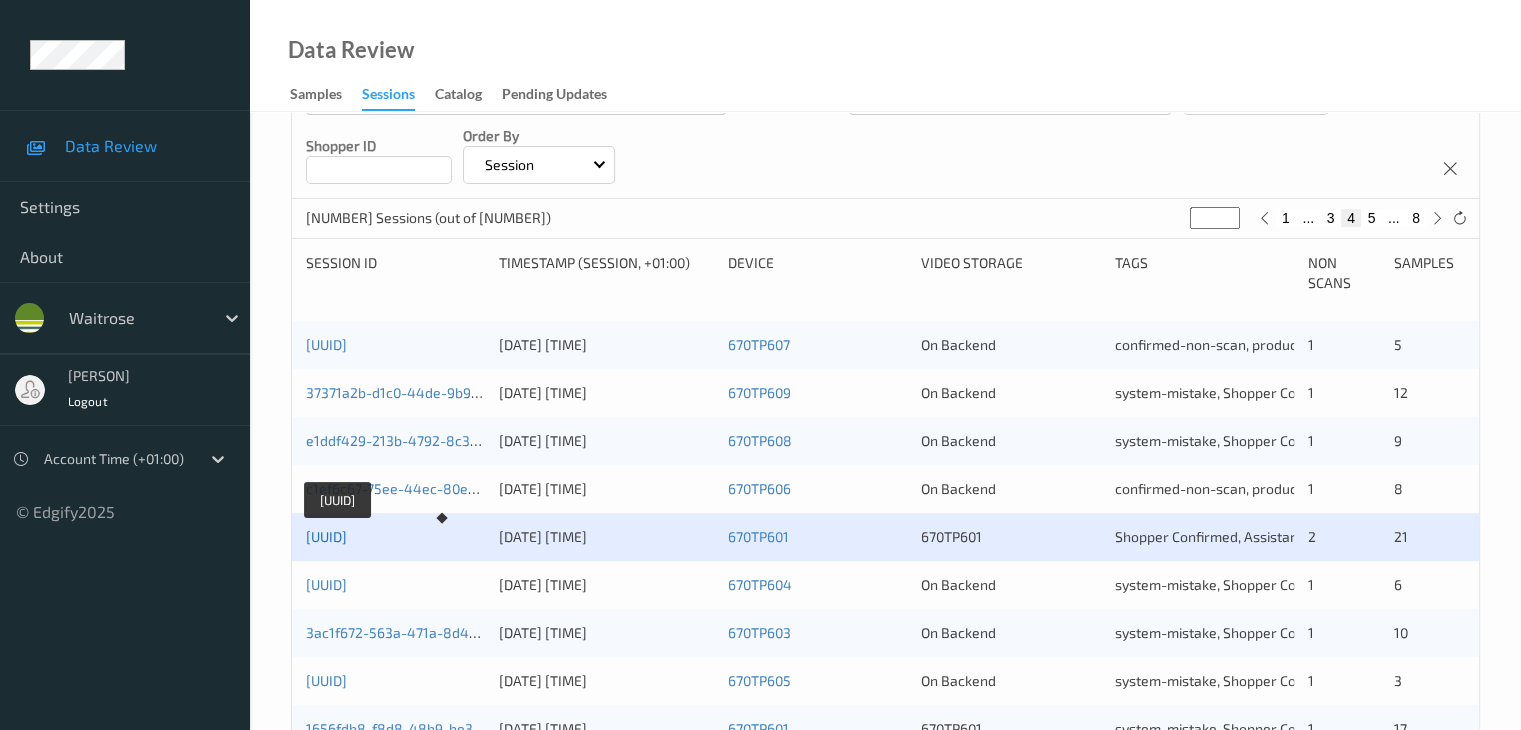 click on "95f9ee73-e2d0-47b5-98a5-be32d8206bf3" at bounding box center [326, 536] 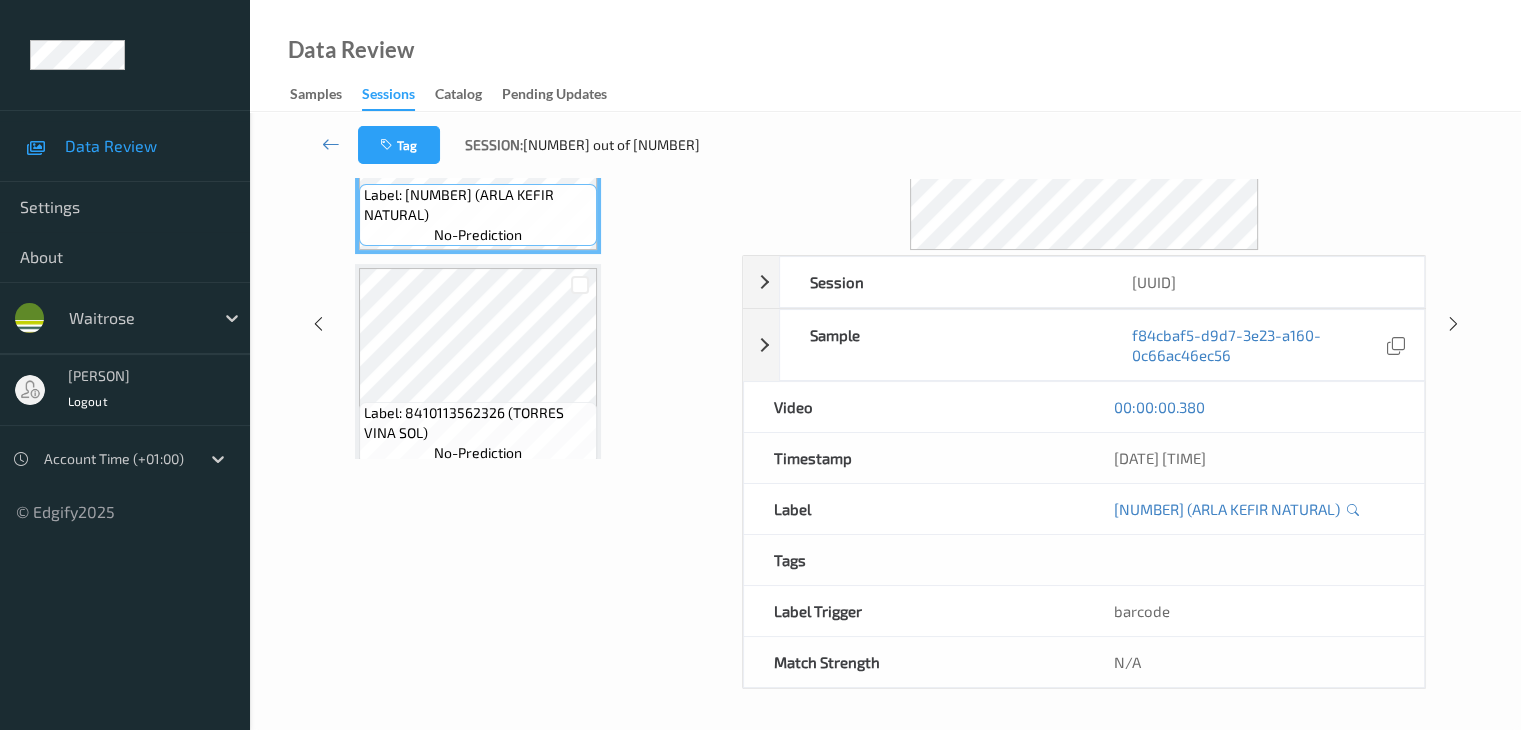 scroll, scrollTop: 258, scrollLeft: 0, axis: vertical 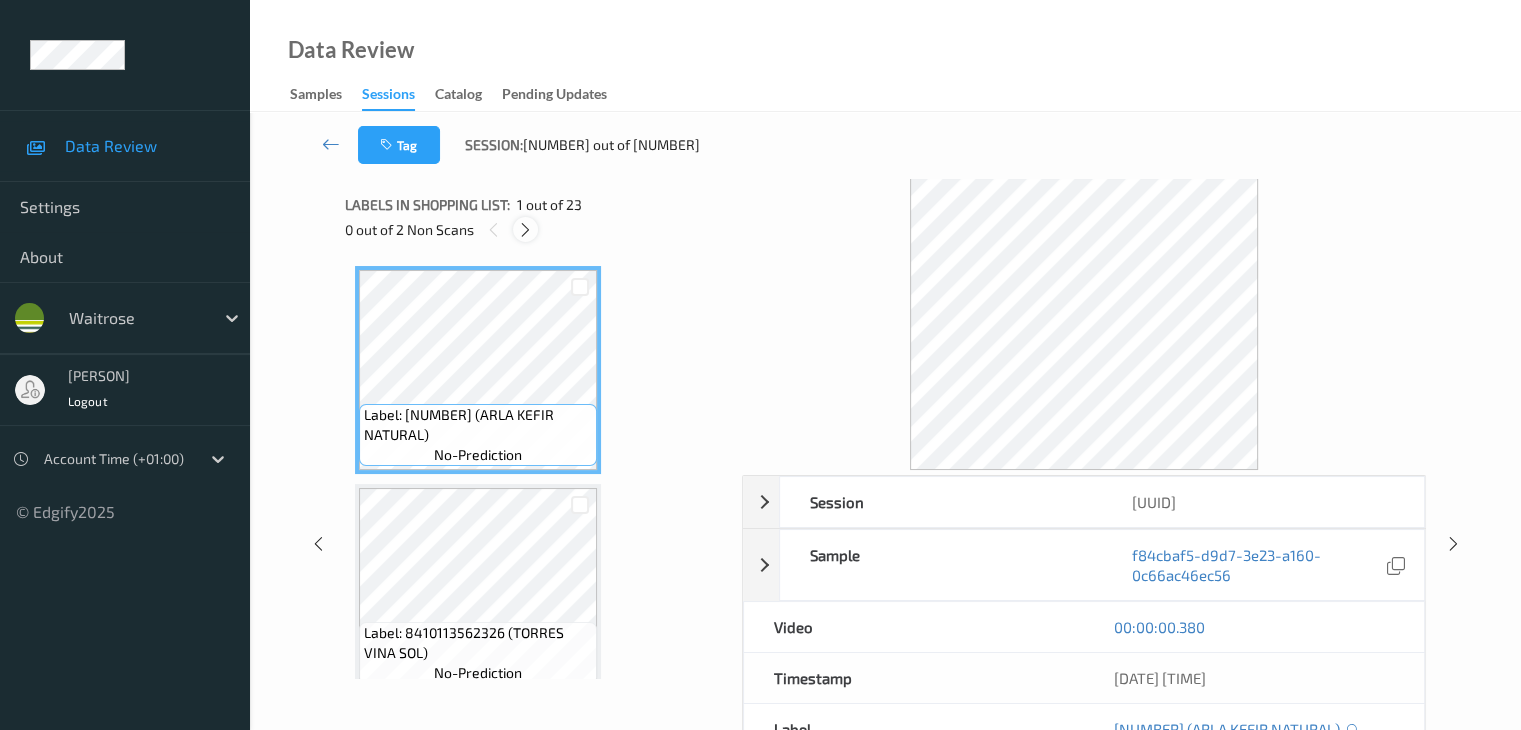 click at bounding box center [525, 230] 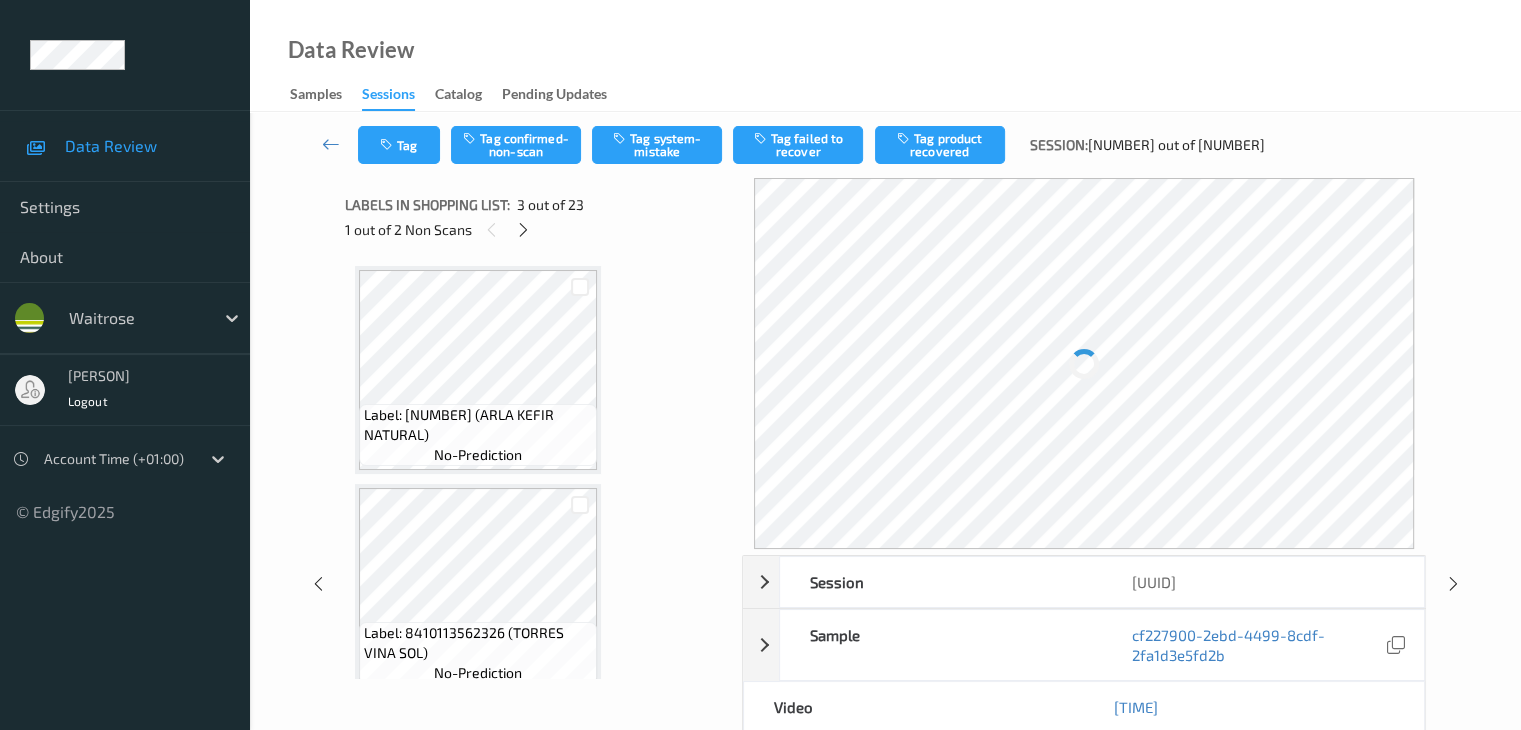 scroll, scrollTop: 228, scrollLeft: 0, axis: vertical 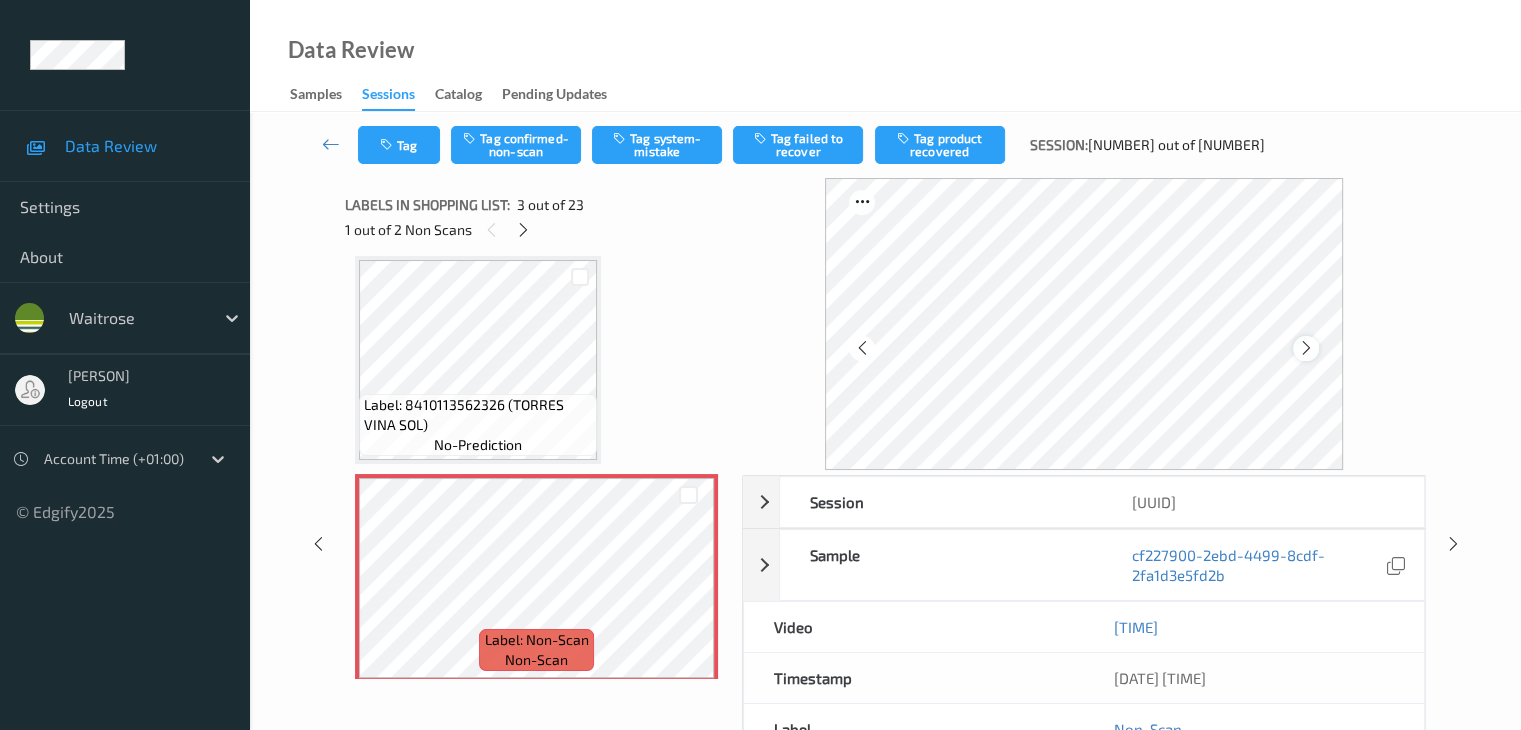 click at bounding box center (1306, 348) 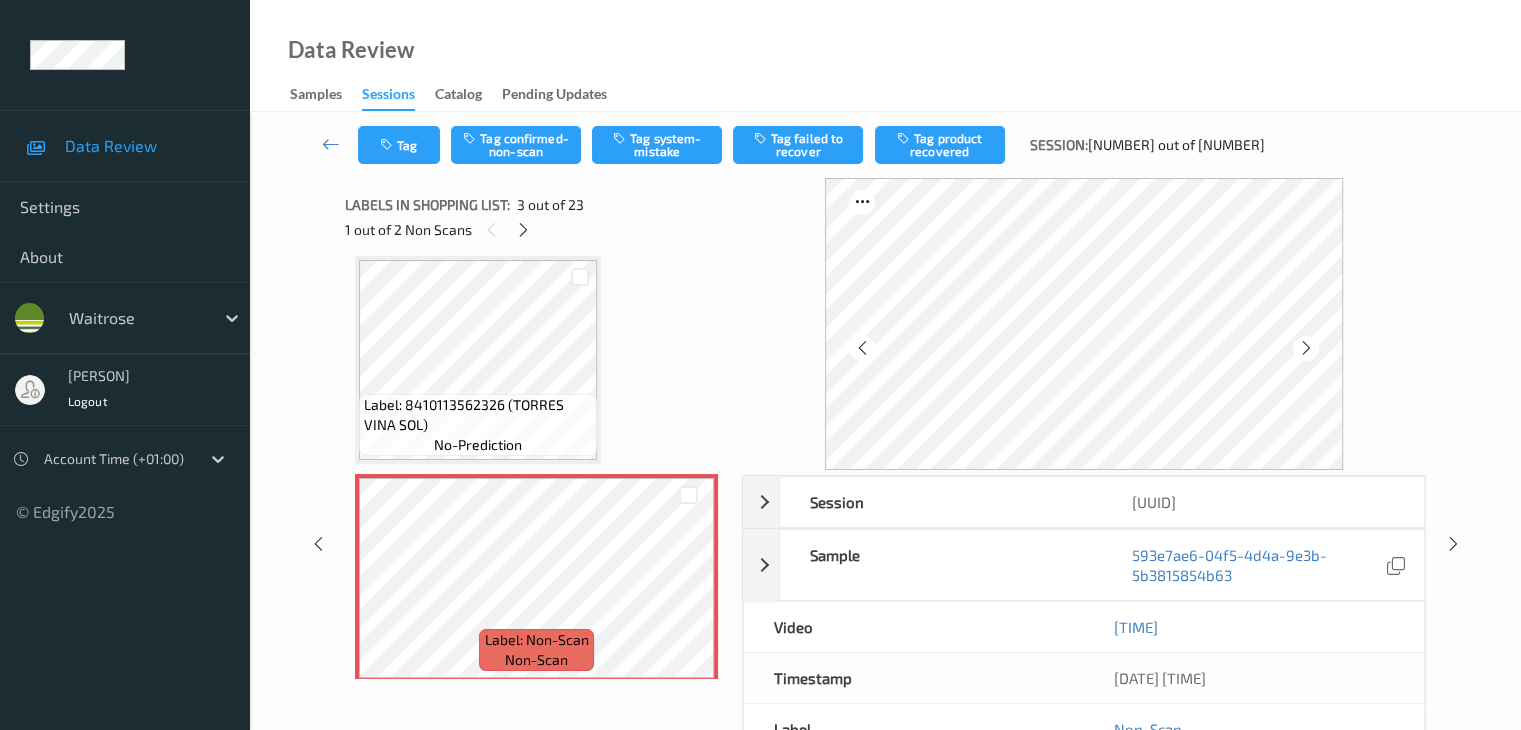 click at bounding box center (1306, 348) 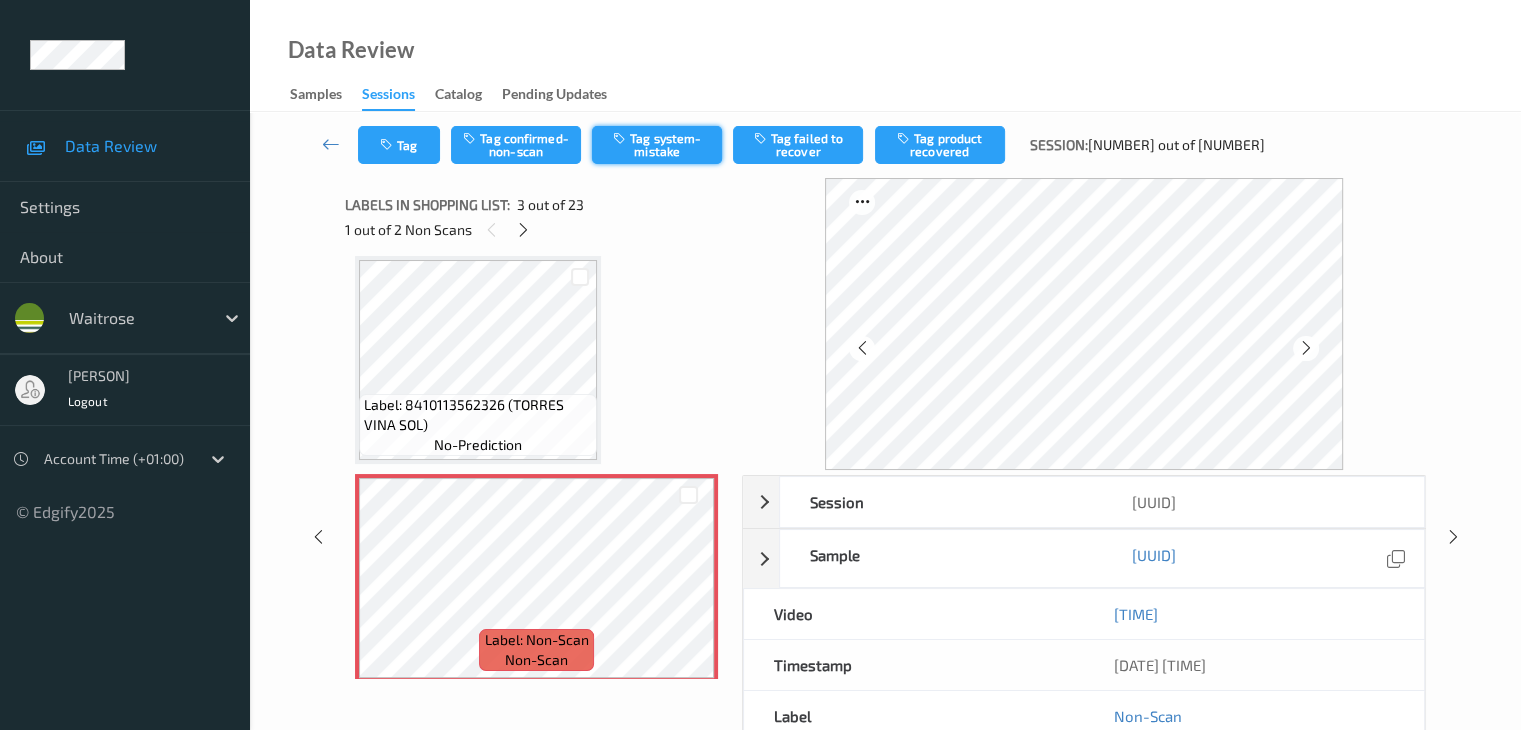 click on "Tag   system-mistake" at bounding box center [657, 145] 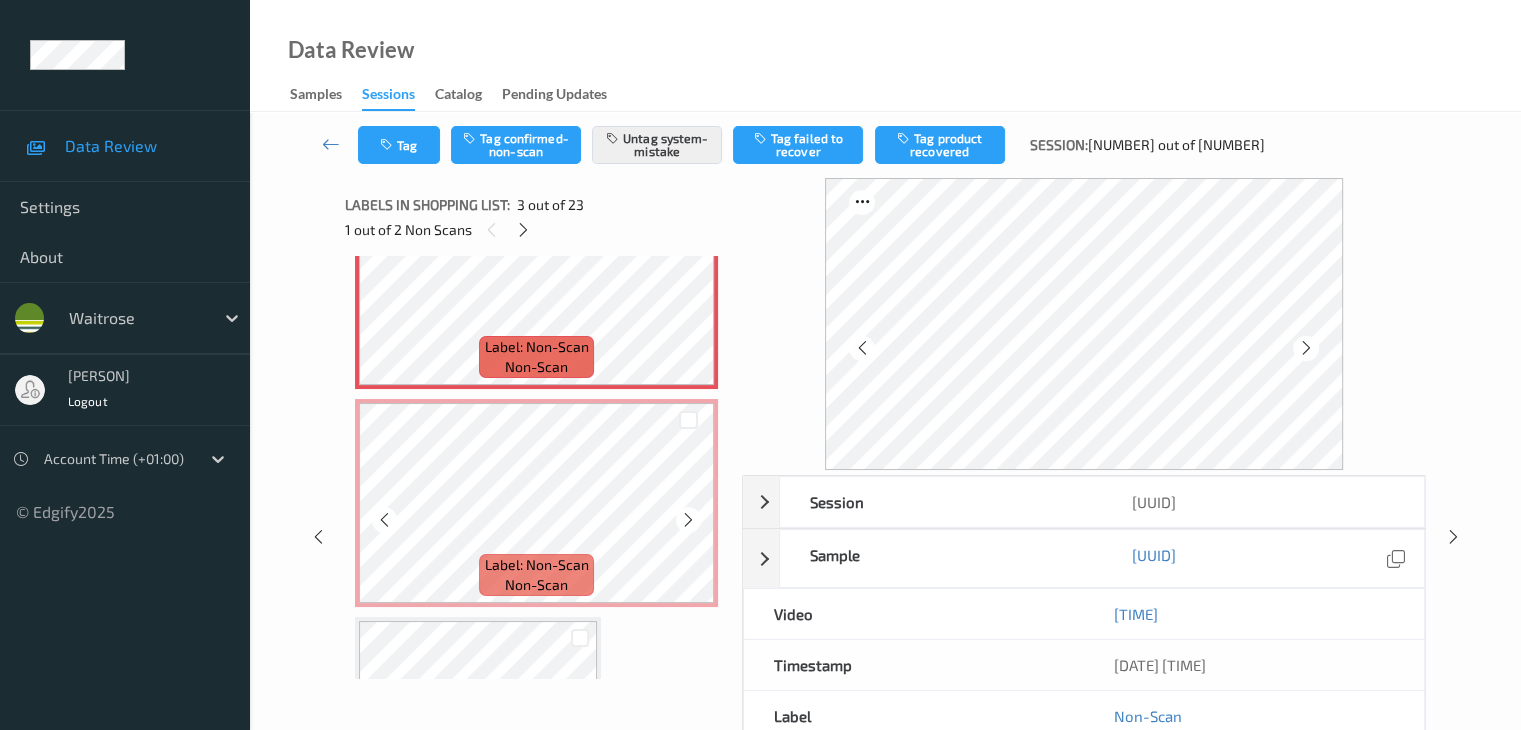 scroll, scrollTop: 628, scrollLeft: 0, axis: vertical 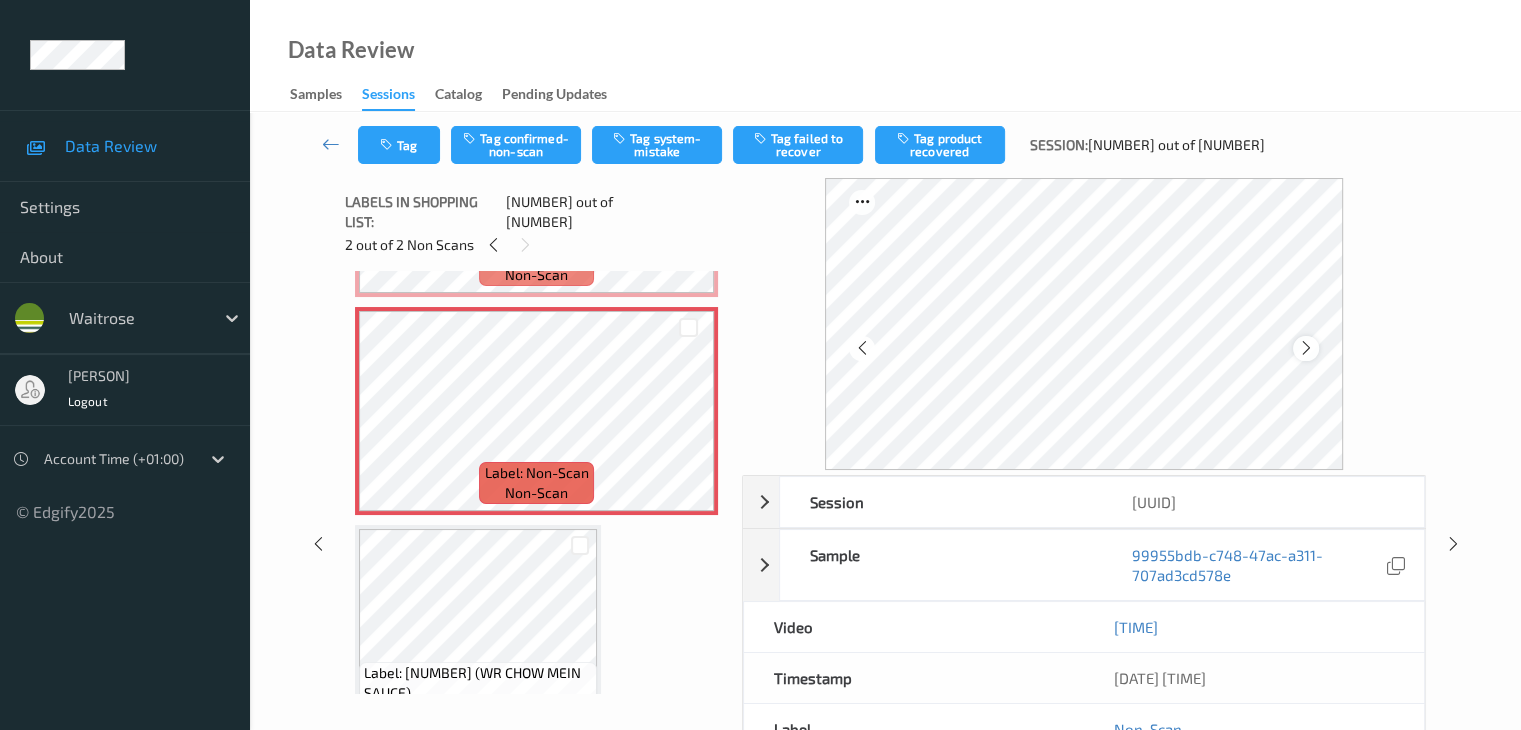 click at bounding box center (1306, 348) 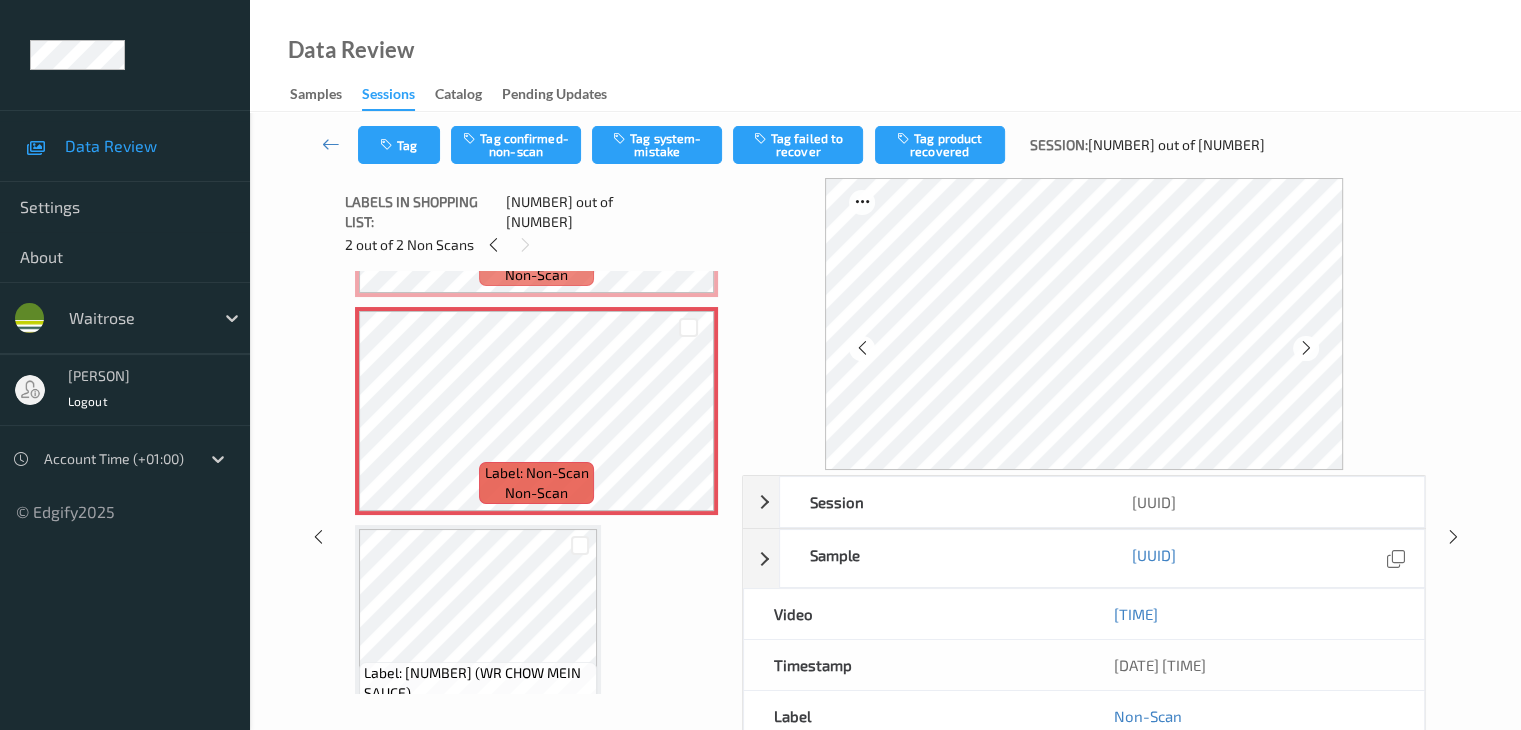 click at bounding box center [1306, 348] 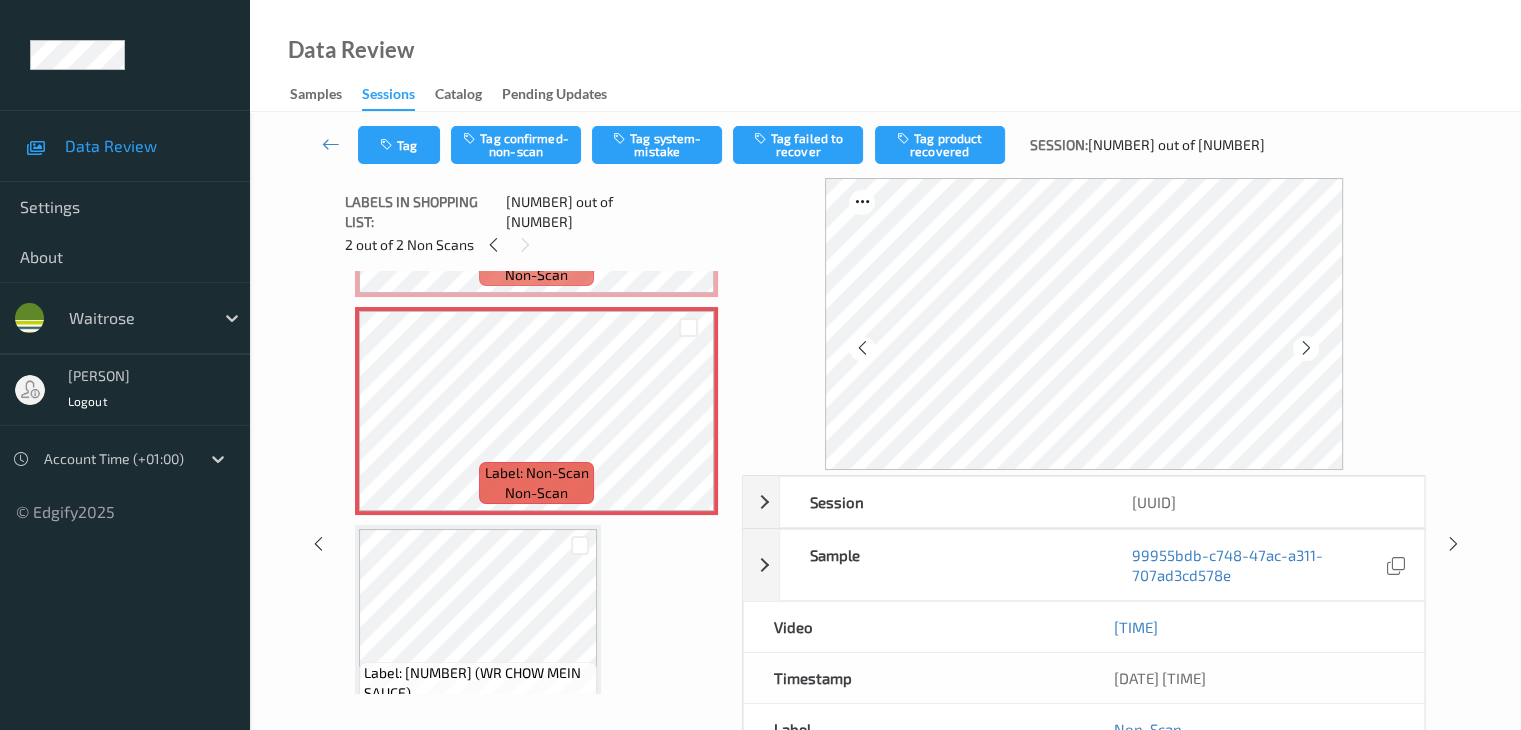 click at bounding box center [1306, 348] 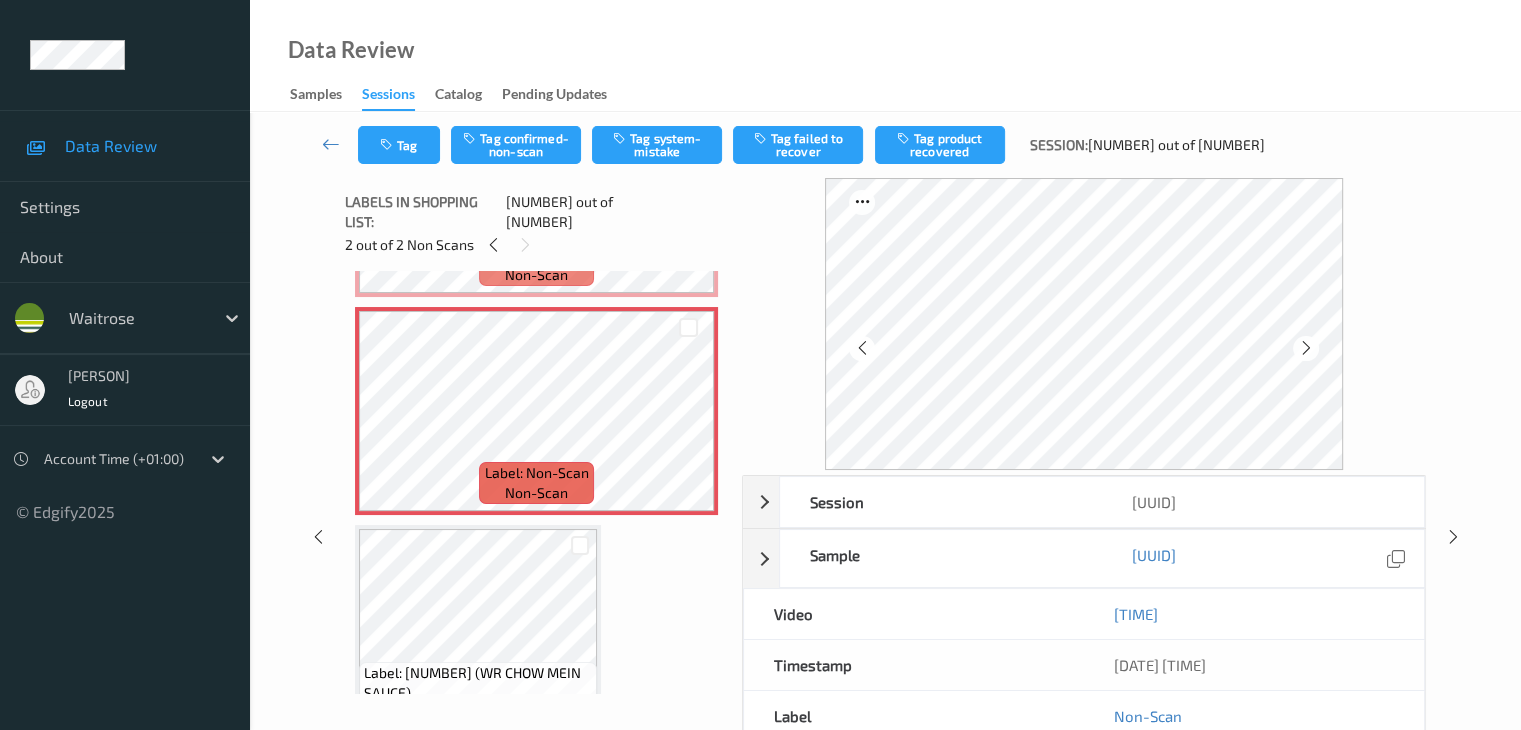 click at bounding box center (1306, 348) 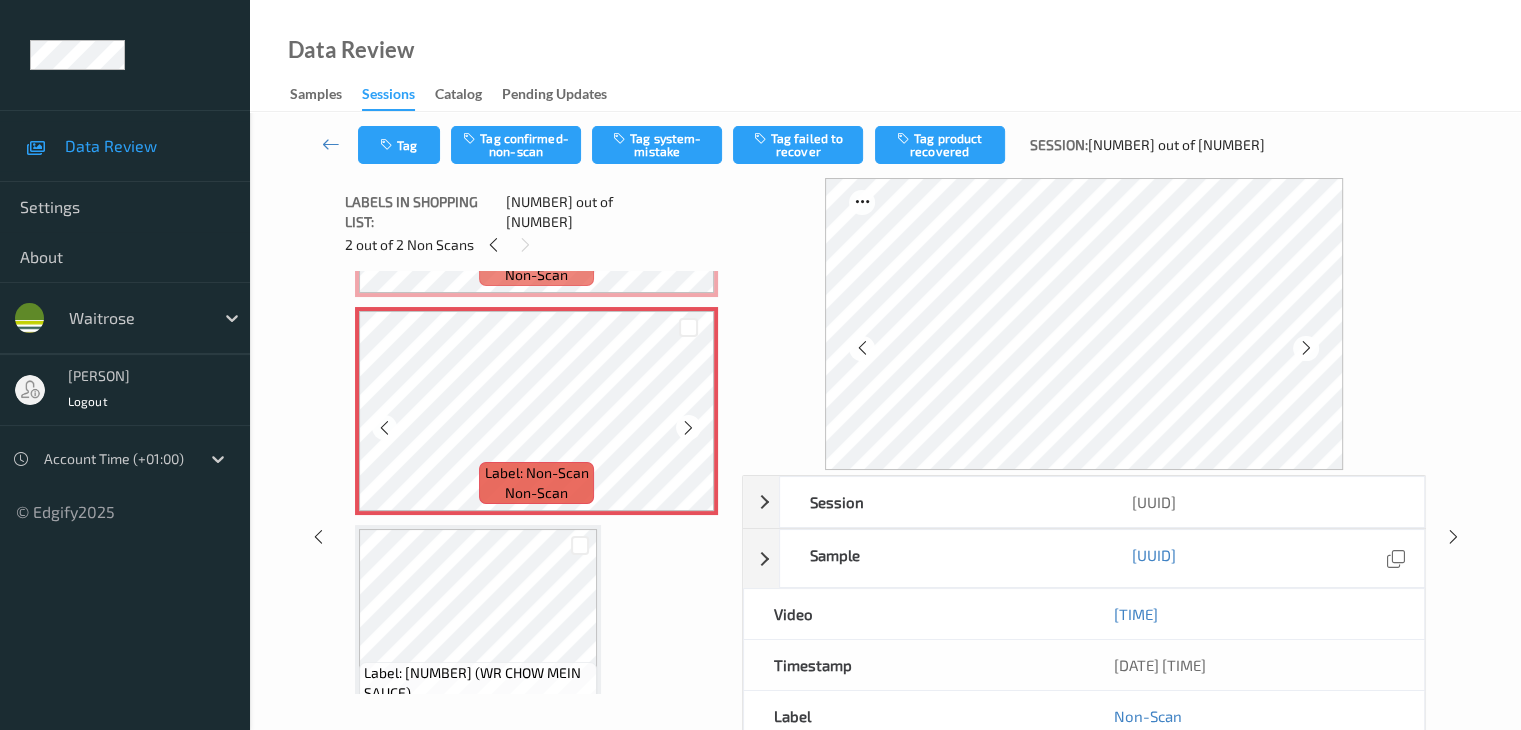 scroll, scrollTop: 528, scrollLeft: 0, axis: vertical 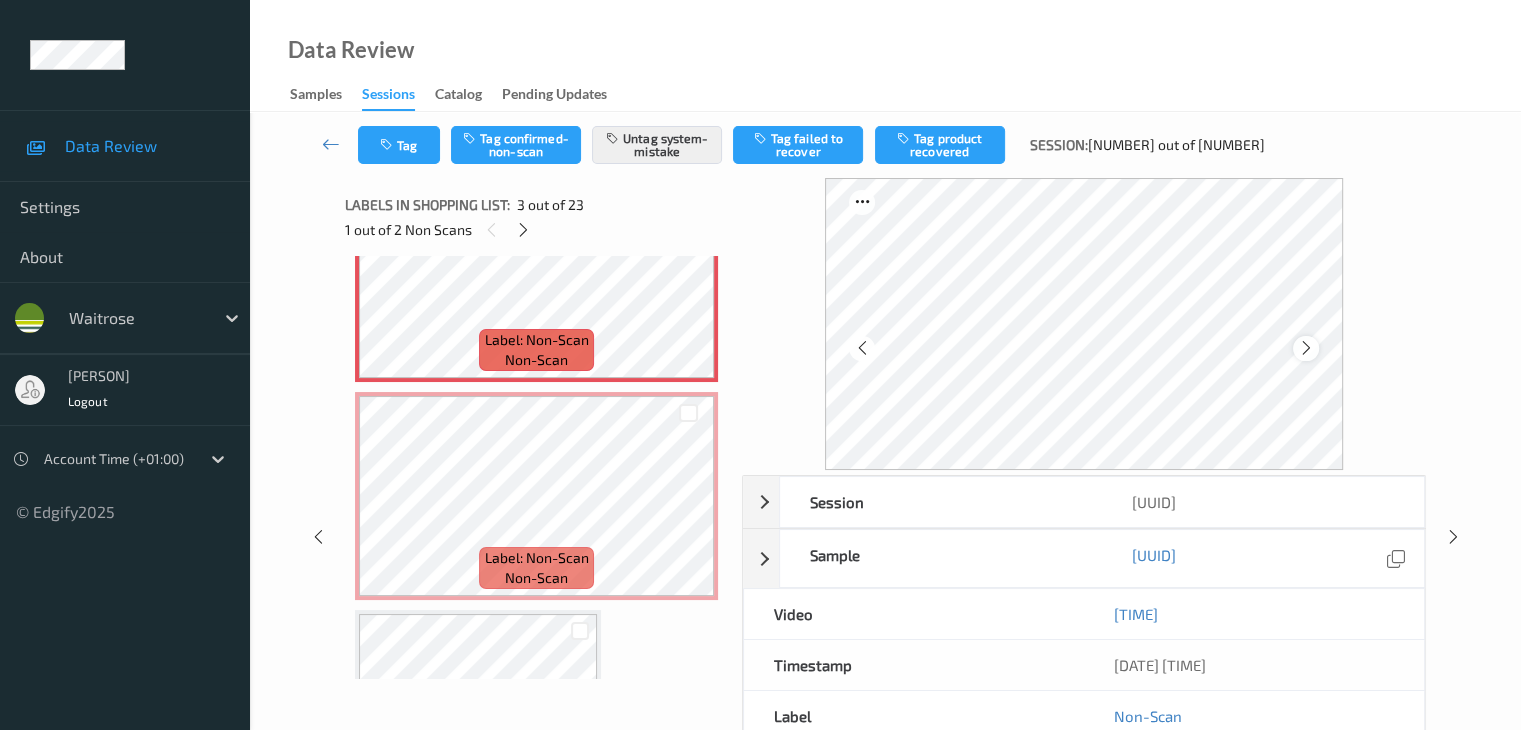 click at bounding box center (1306, 348) 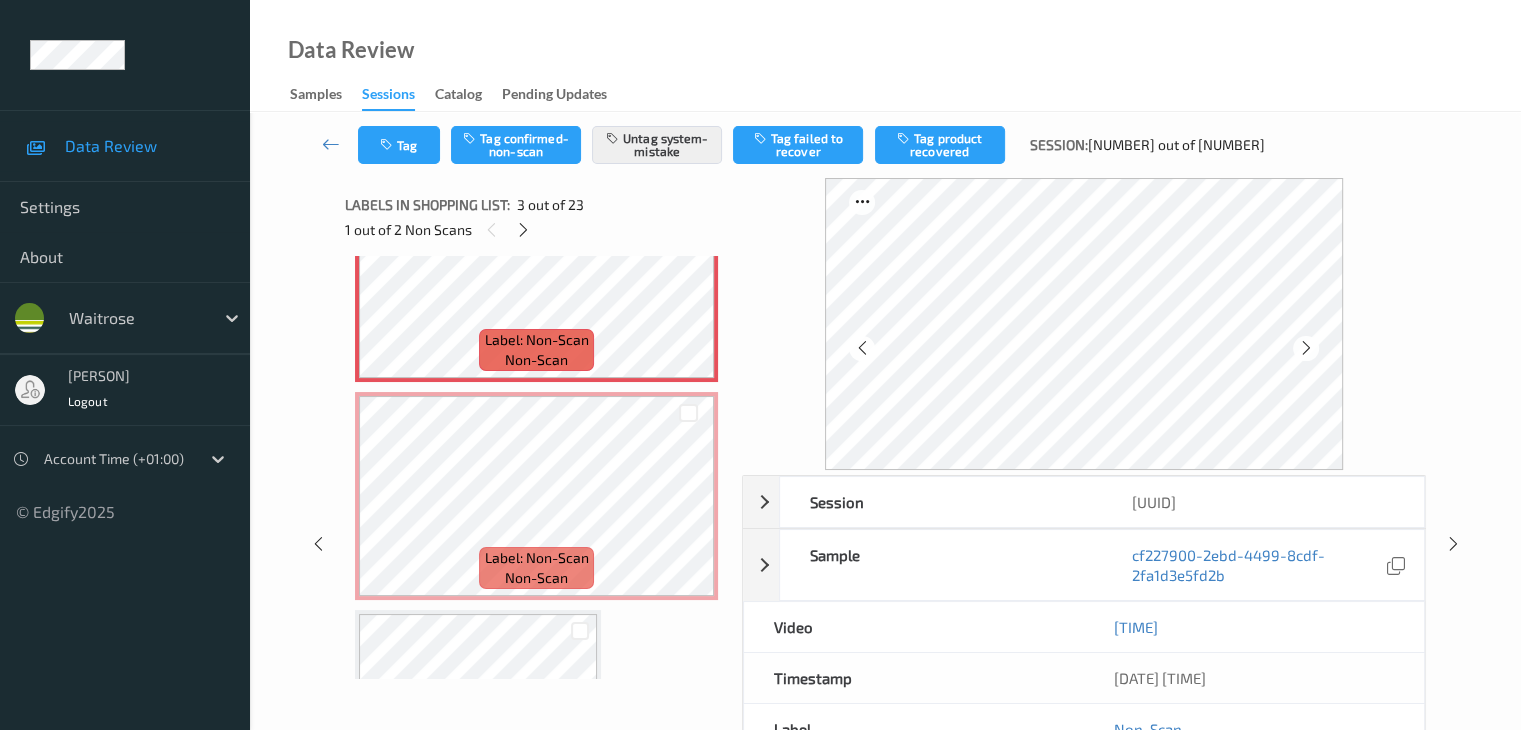 click at bounding box center [1306, 348] 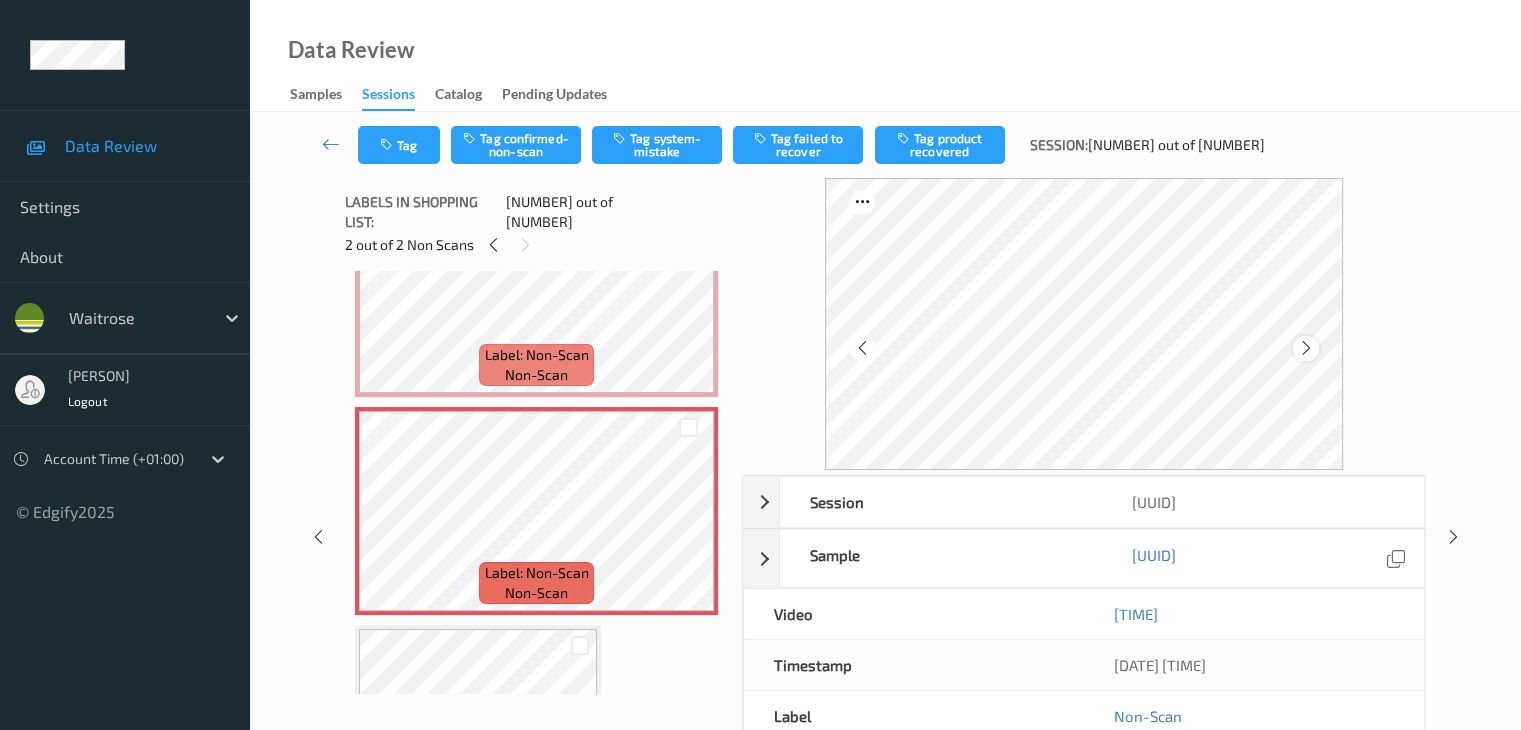 click at bounding box center (1306, 348) 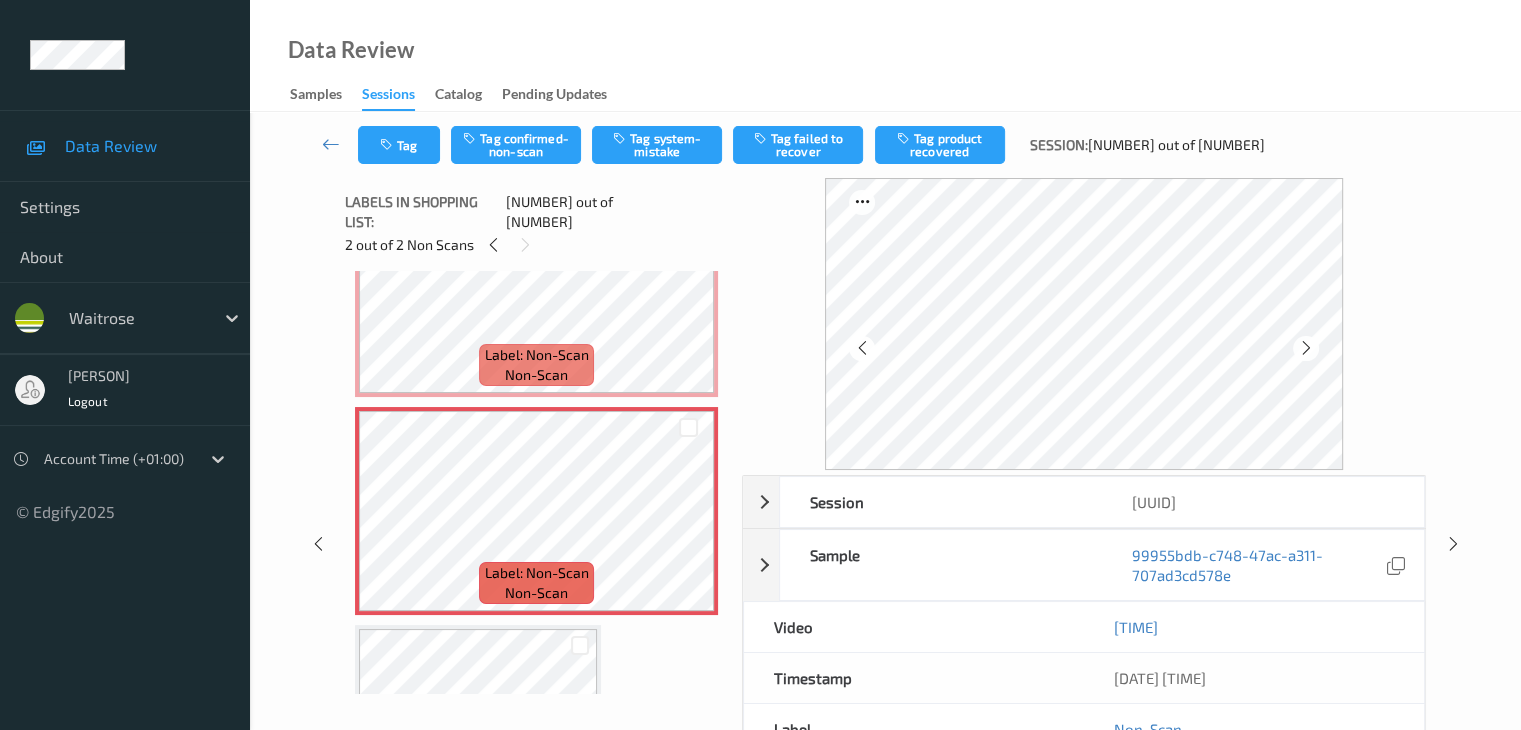 click at bounding box center [1306, 348] 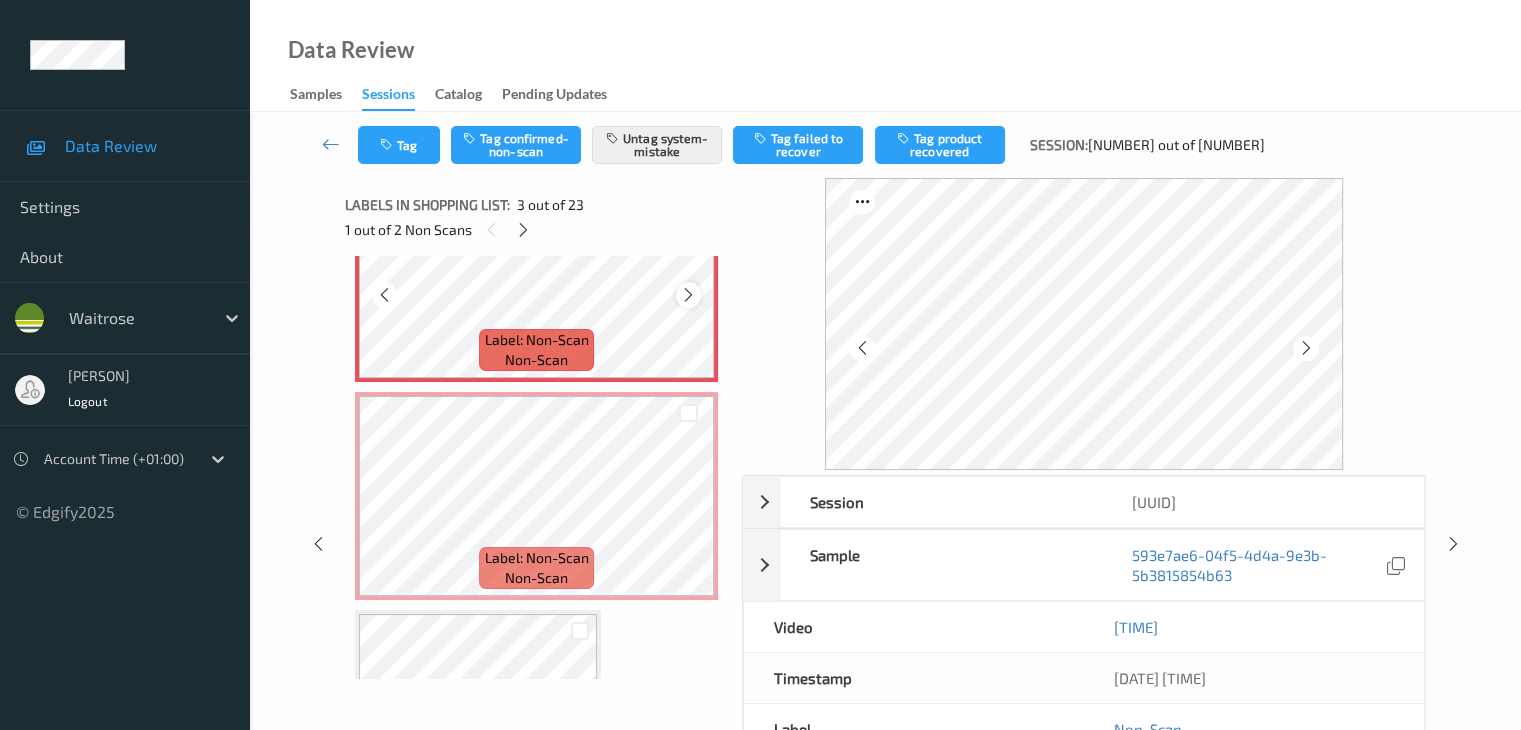 click at bounding box center [688, 295] 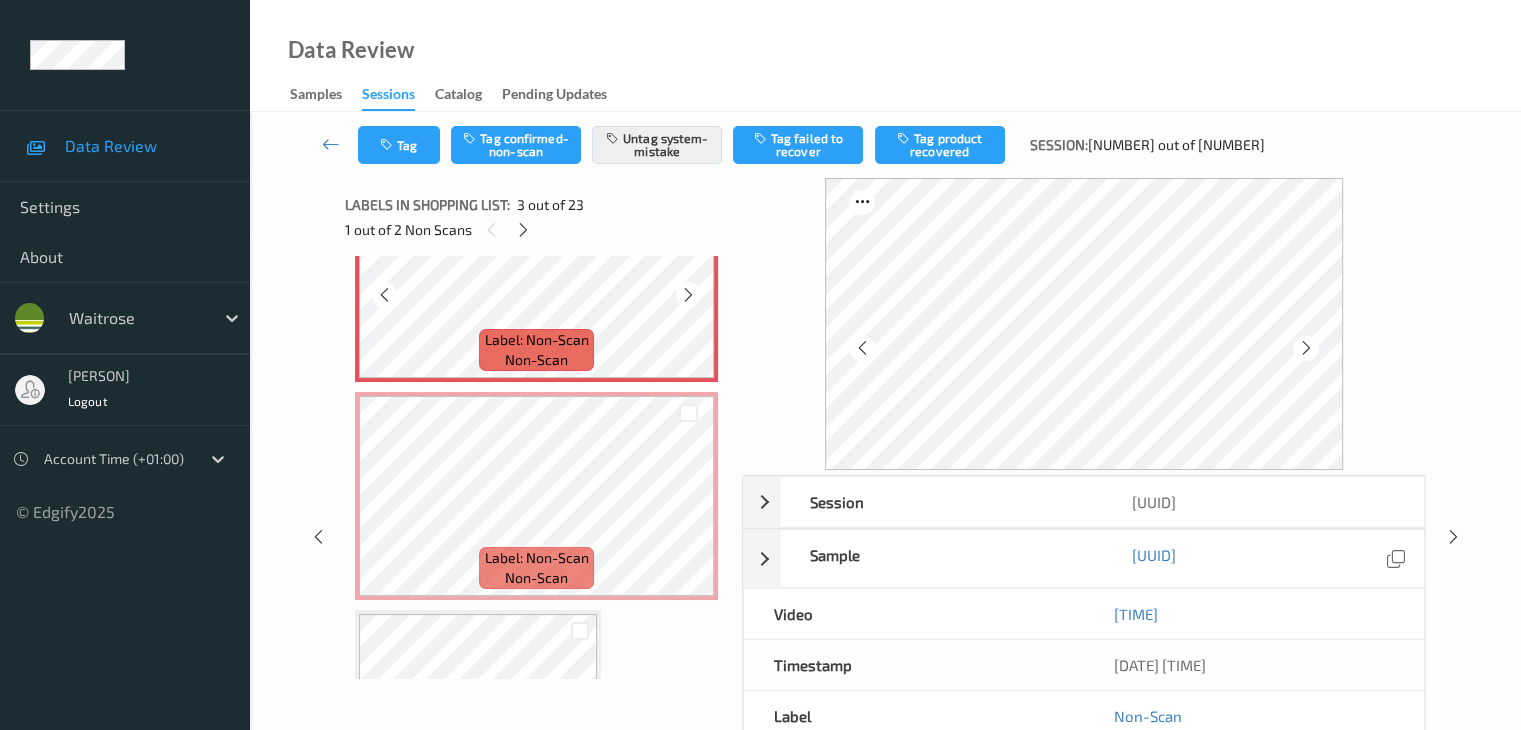 click at bounding box center [688, 295] 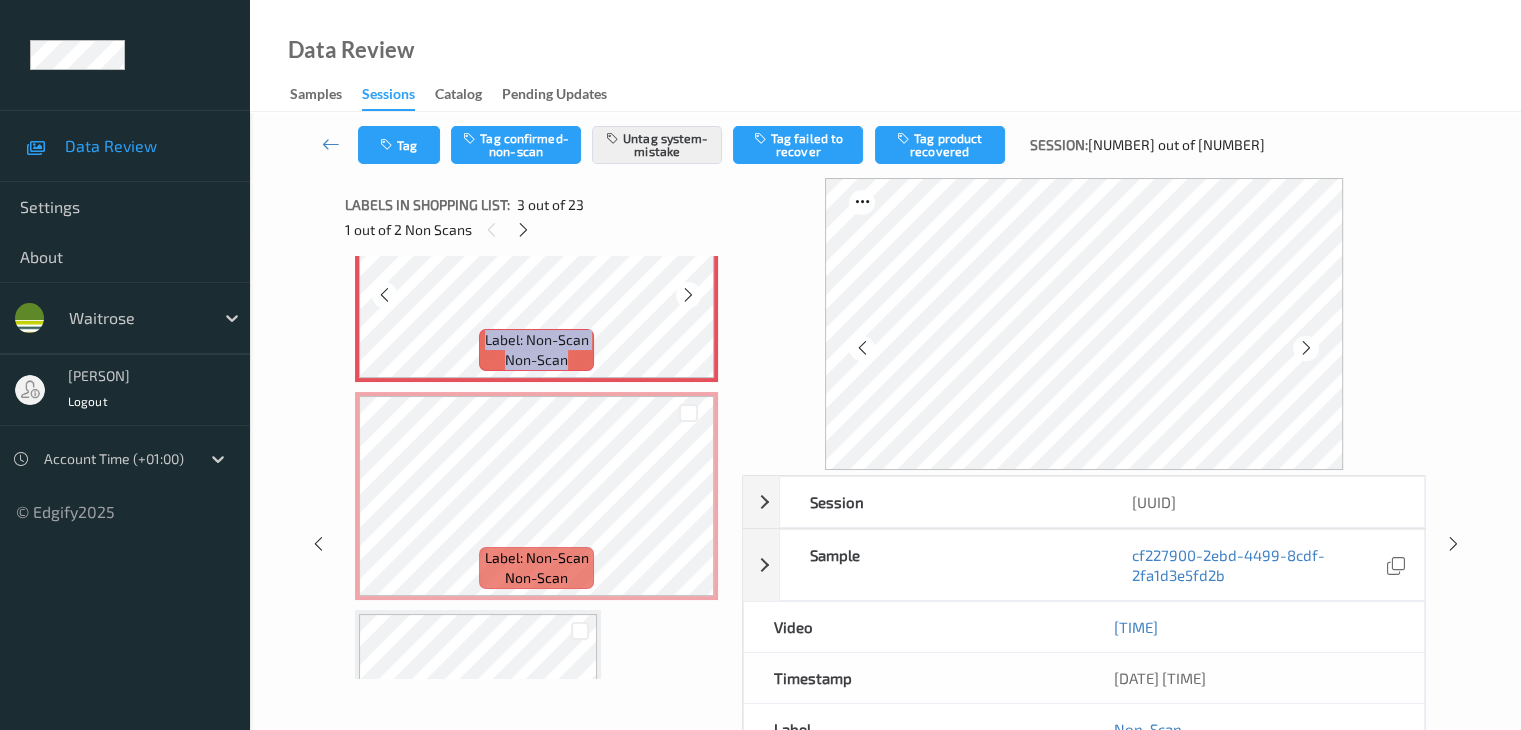 click at bounding box center [688, 295] 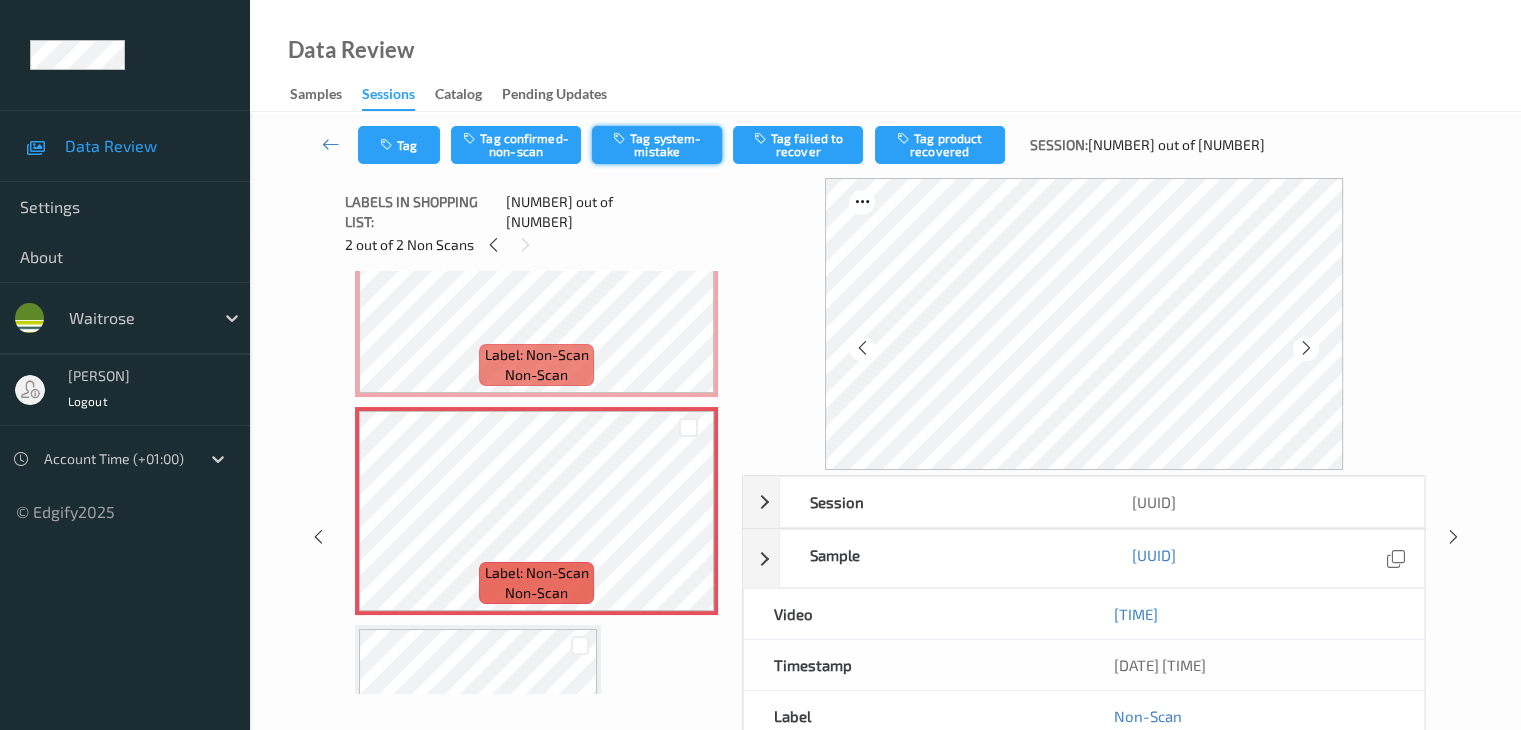 click on "Tag   system-mistake" at bounding box center [657, 145] 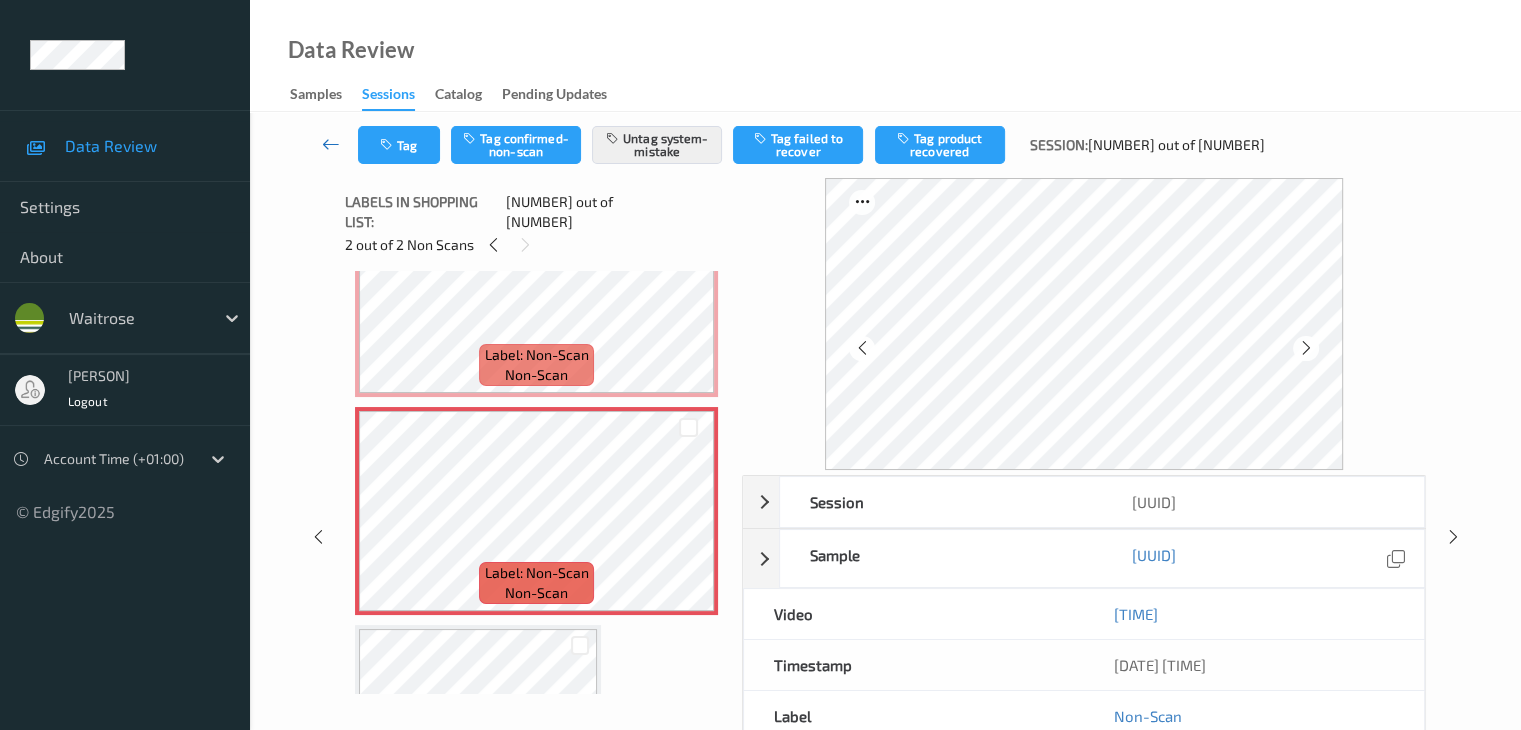 click at bounding box center [331, 144] 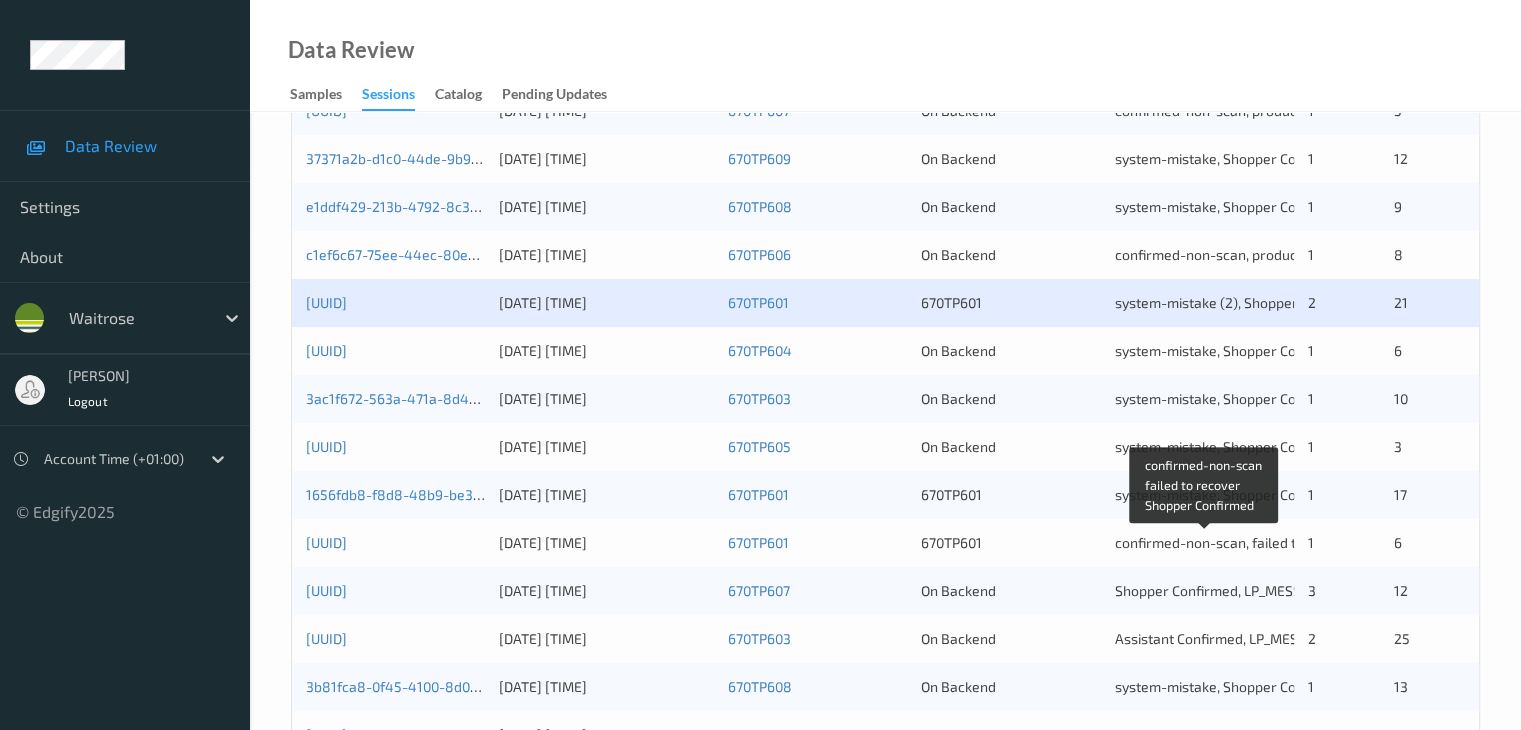 scroll, scrollTop: 500, scrollLeft: 0, axis: vertical 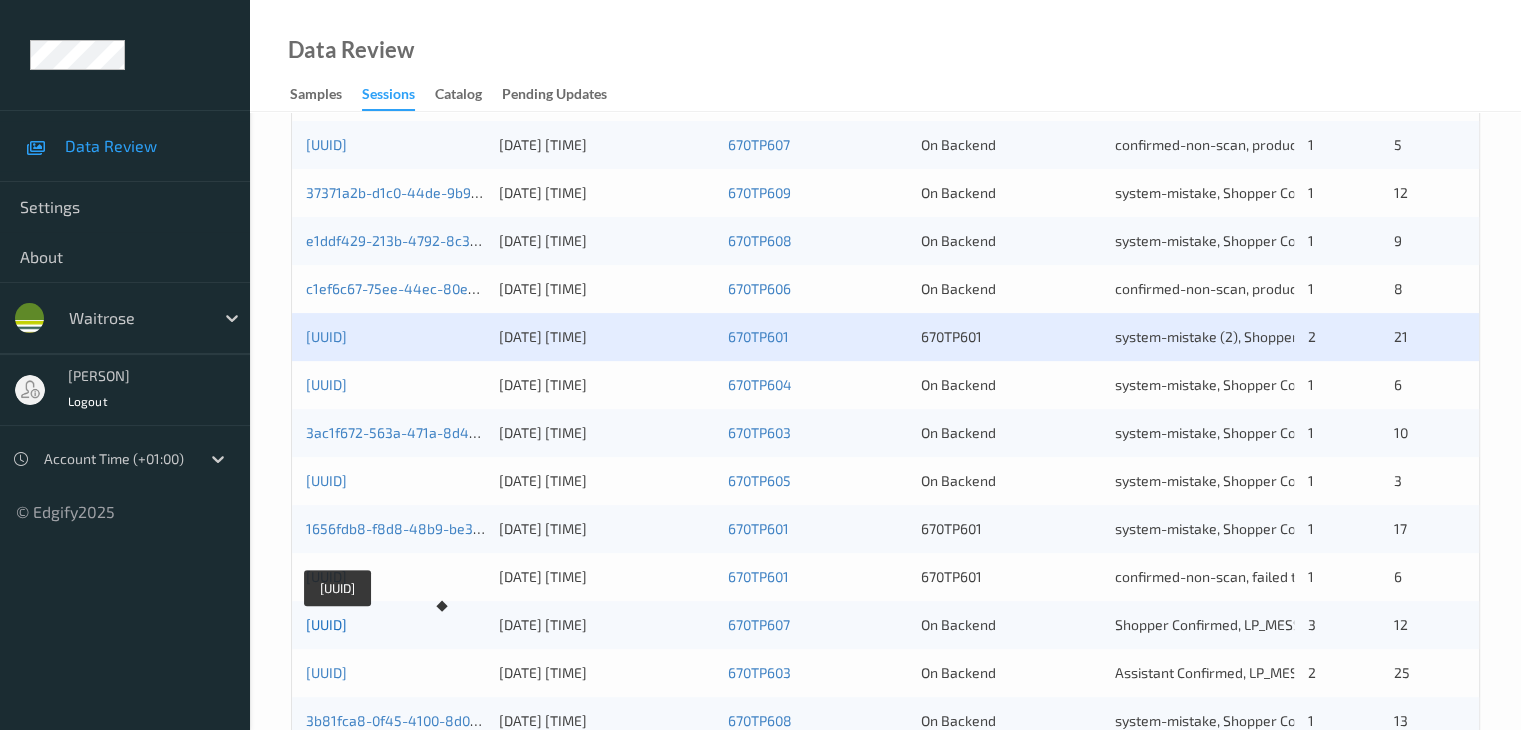click on "c25588b1-d81c-4435-9dc6-9a4a56a0f422" at bounding box center (326, 624) 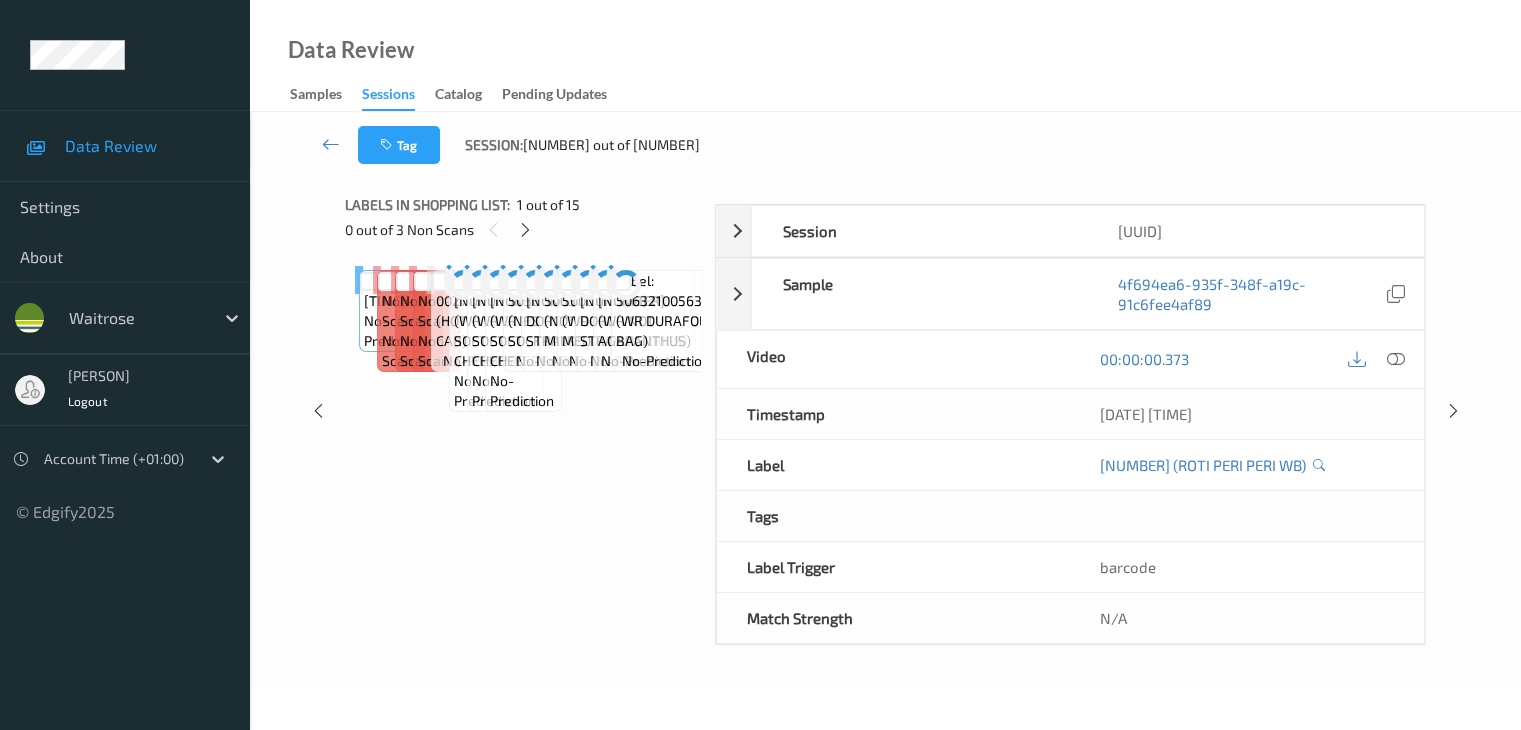 scroll, scrollTop: 244, scrollLeft: 0, axis: vertical 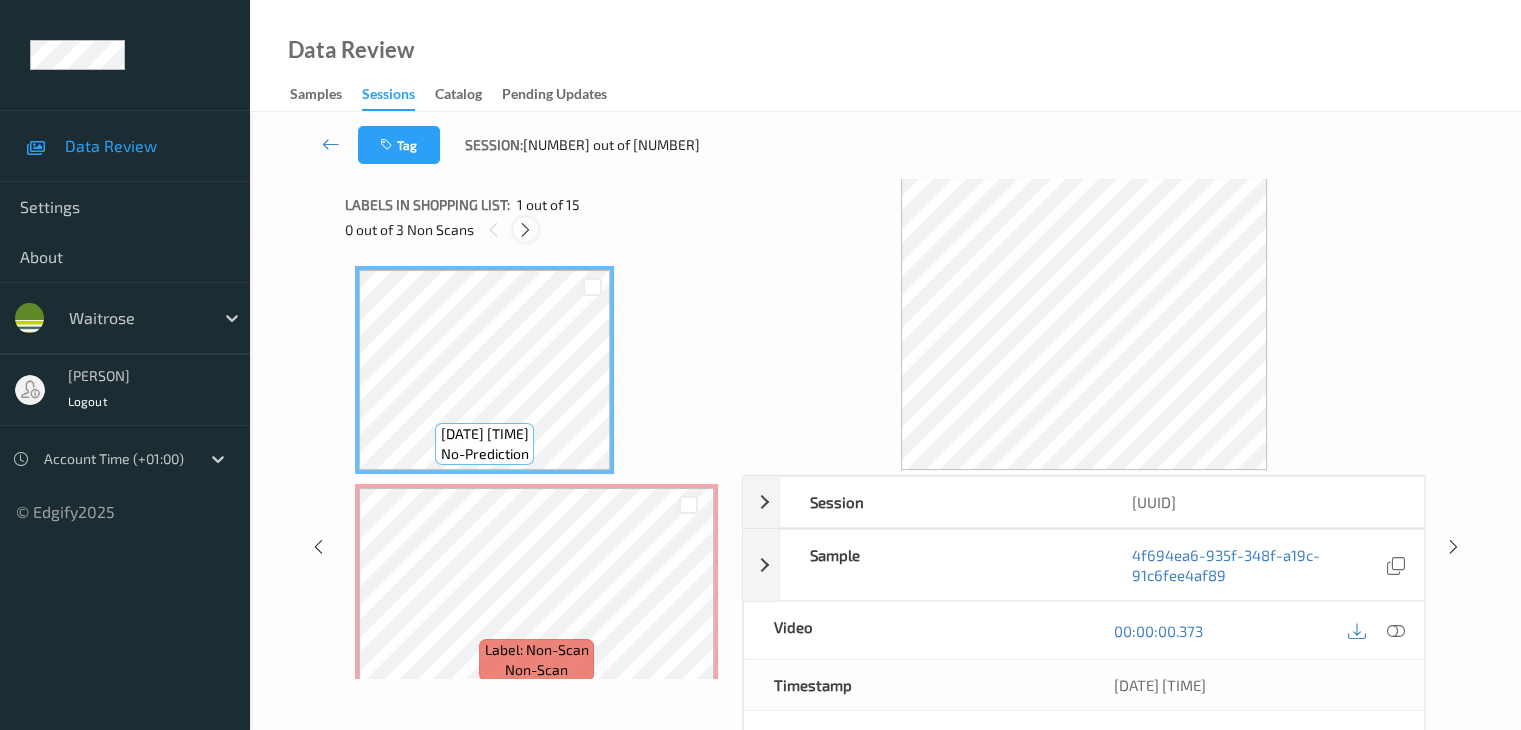 click at bounding box center [525, 229] 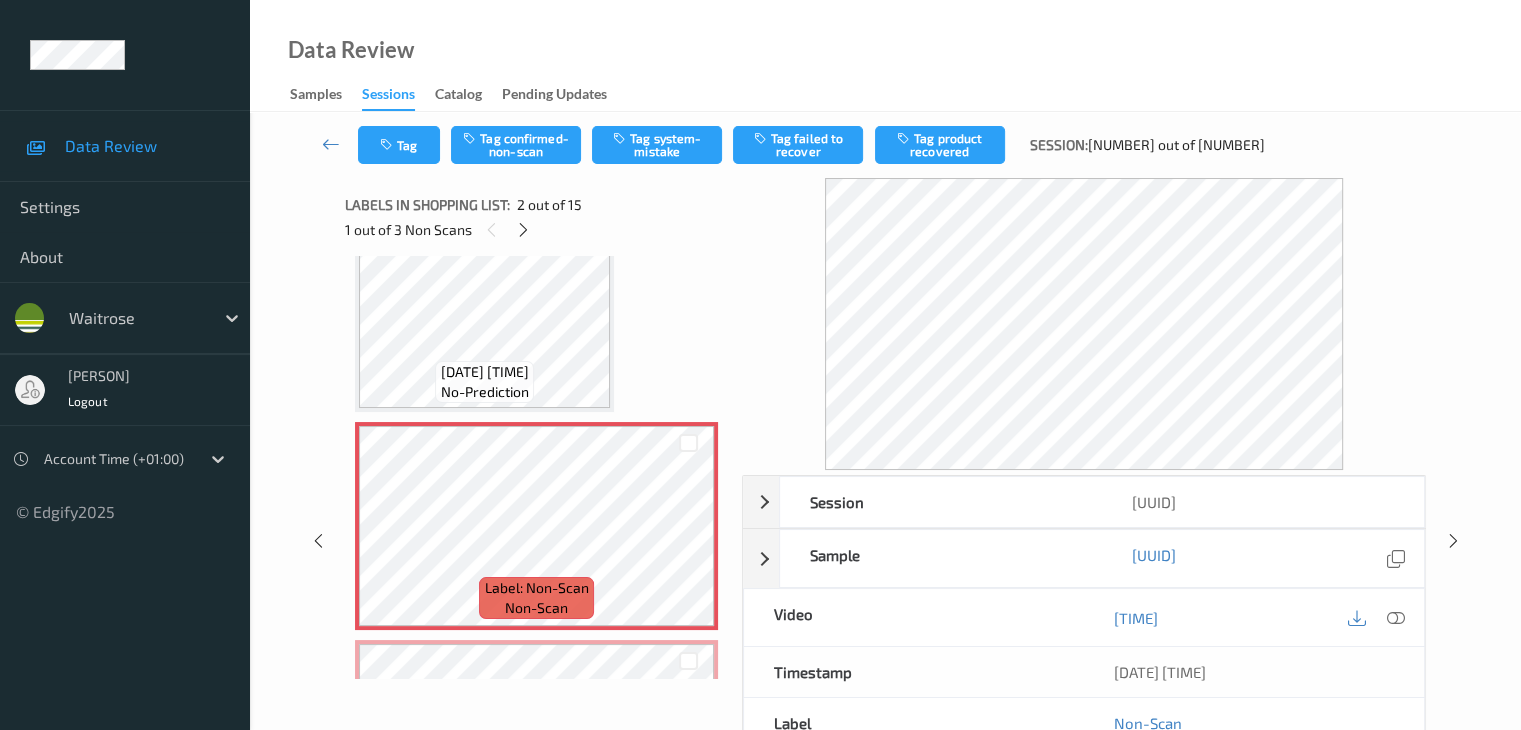 scroll, scrollTop: 110, scrollLeft: 0, axis: vertical 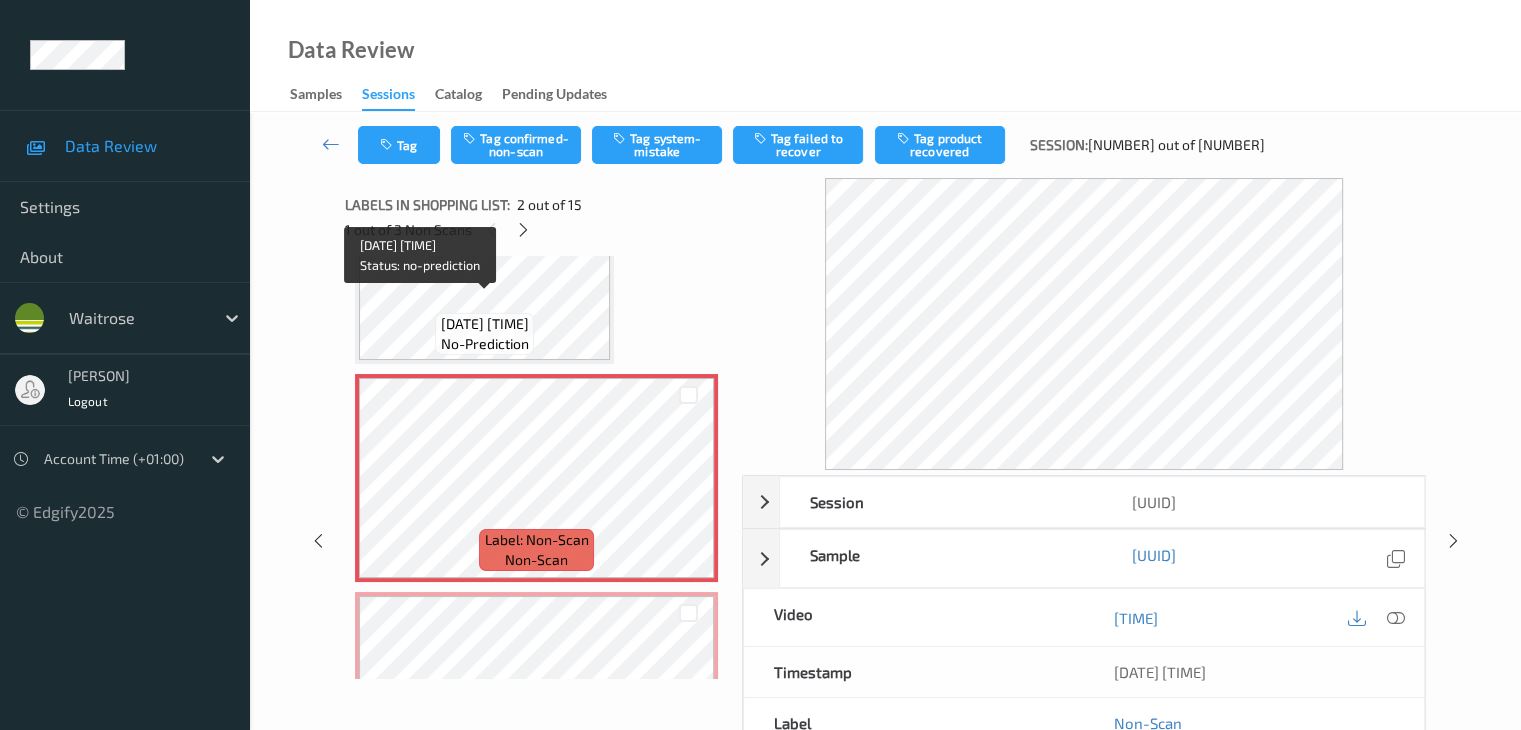 click on "Label: 0288500007952 (ROTI PERI PERI WB)" at bounding box center [485, 324] 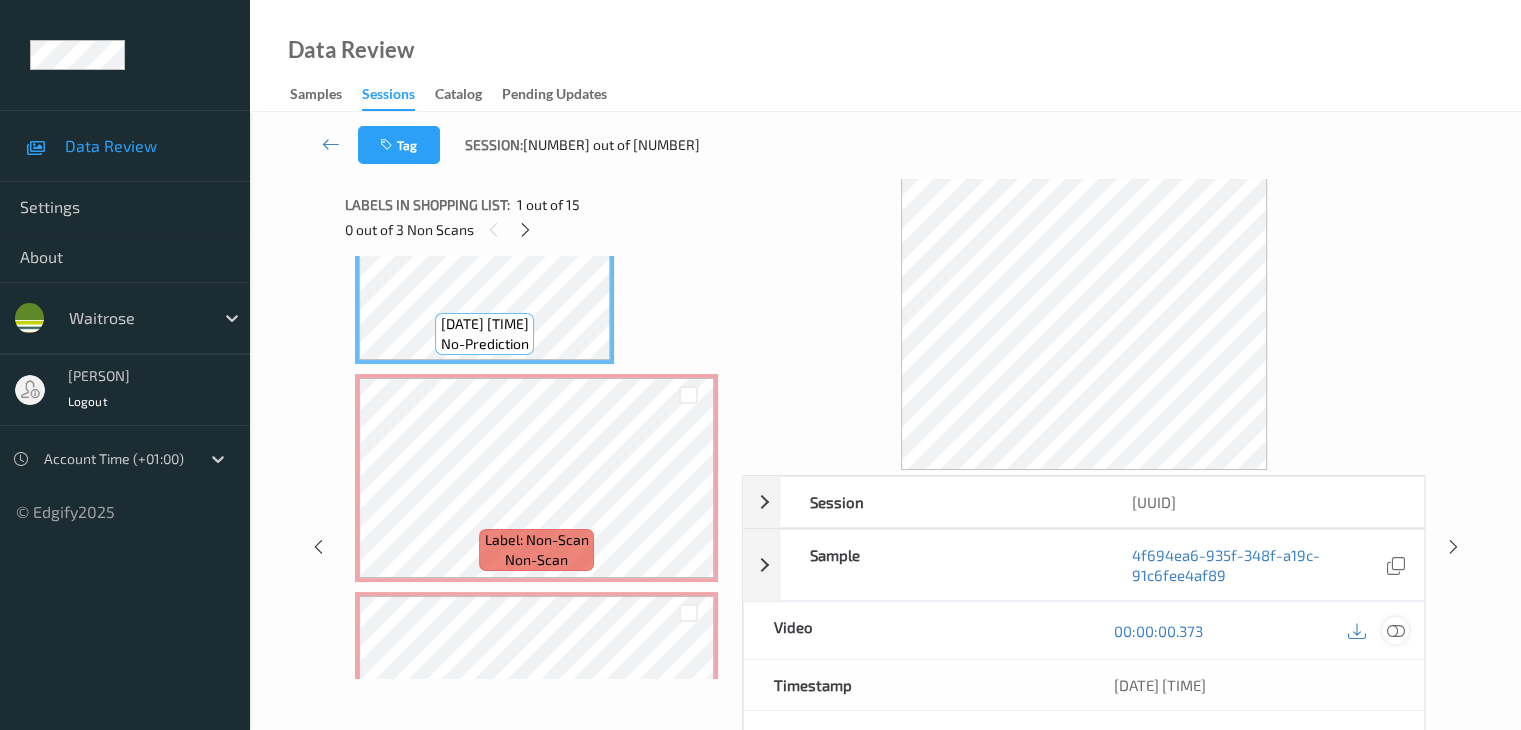 click at bounding box center [1395, 631] 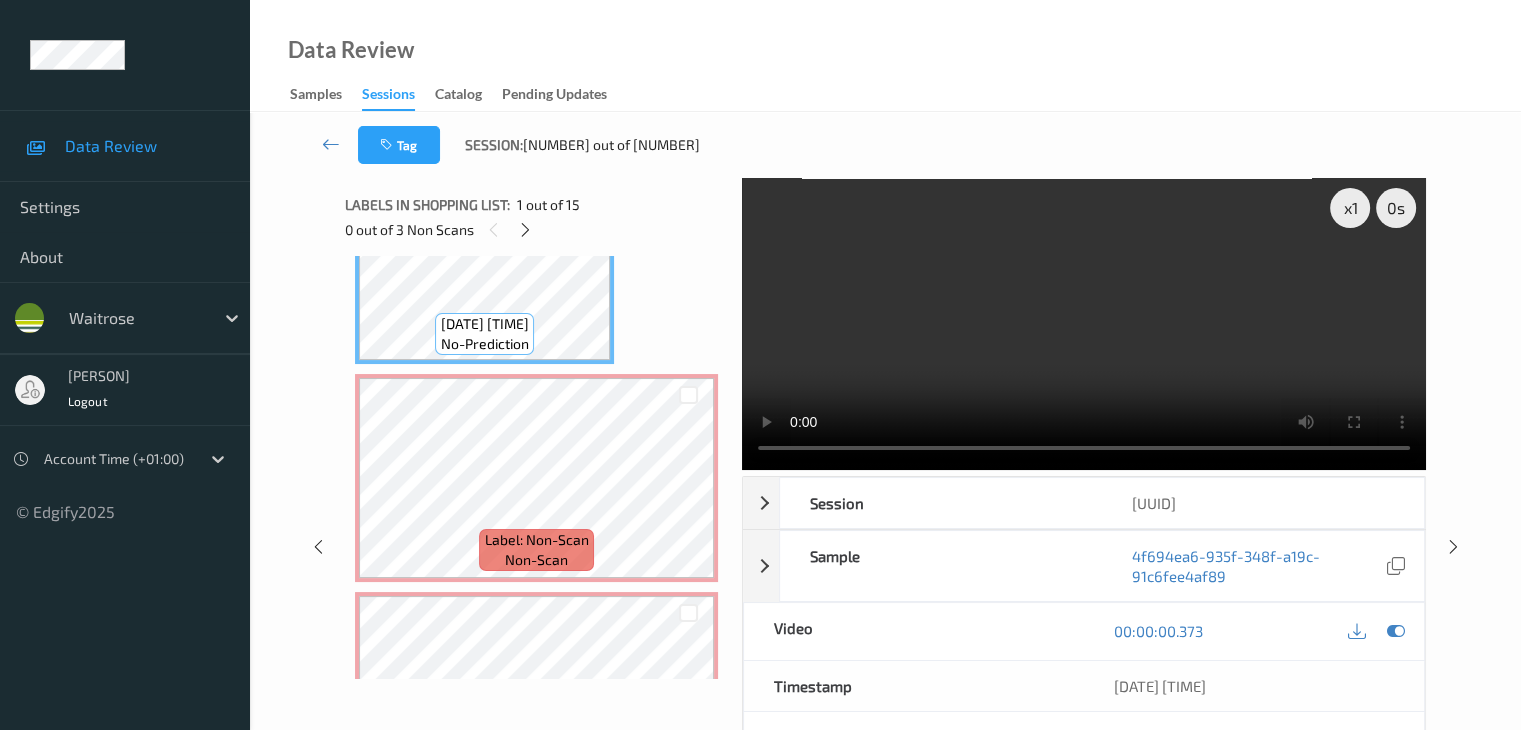 click on "Label: 0288500007952 (ROTI PERI PERI WB)" at bounding box center (485, 324) 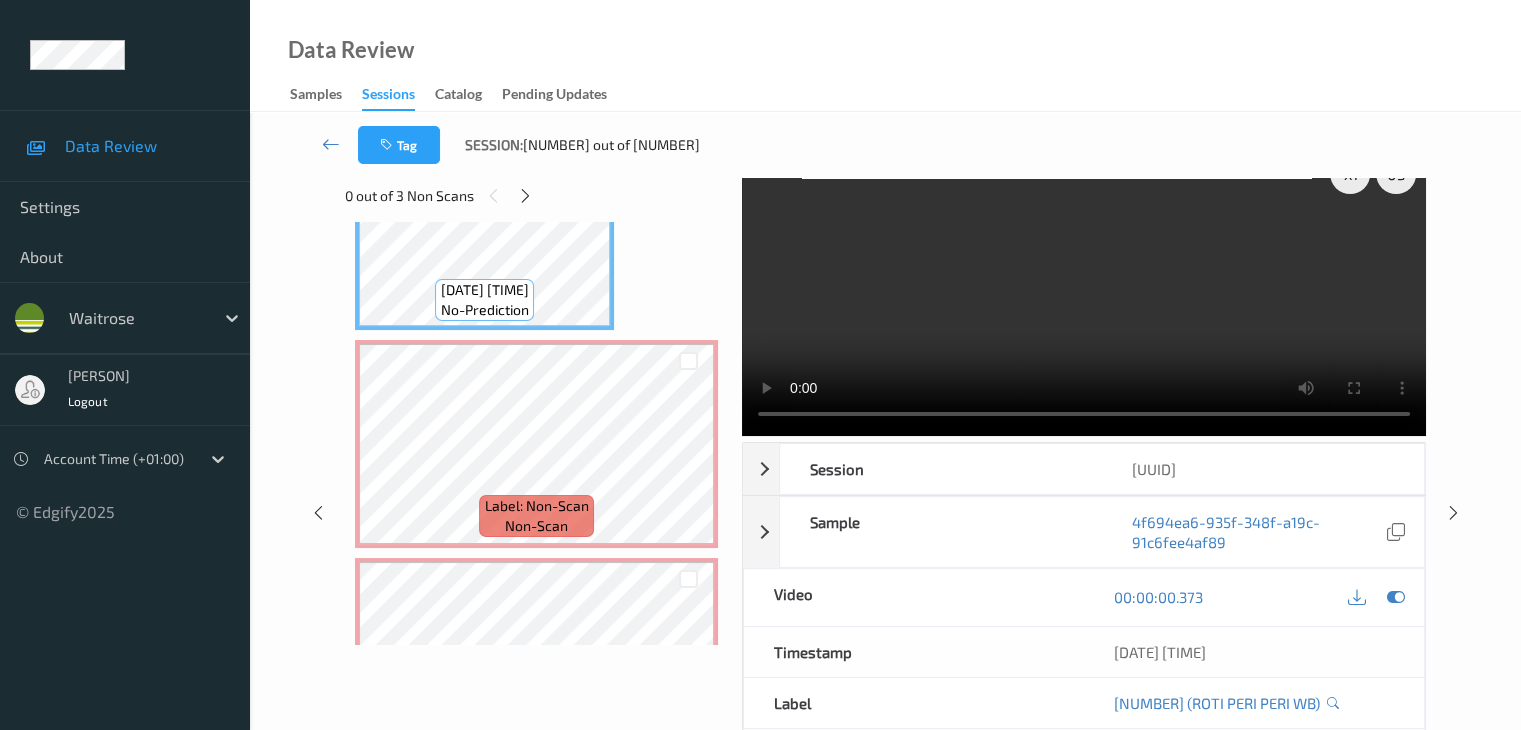 scroll, scrollTop: 0, scrollLeft: 0, axis: both 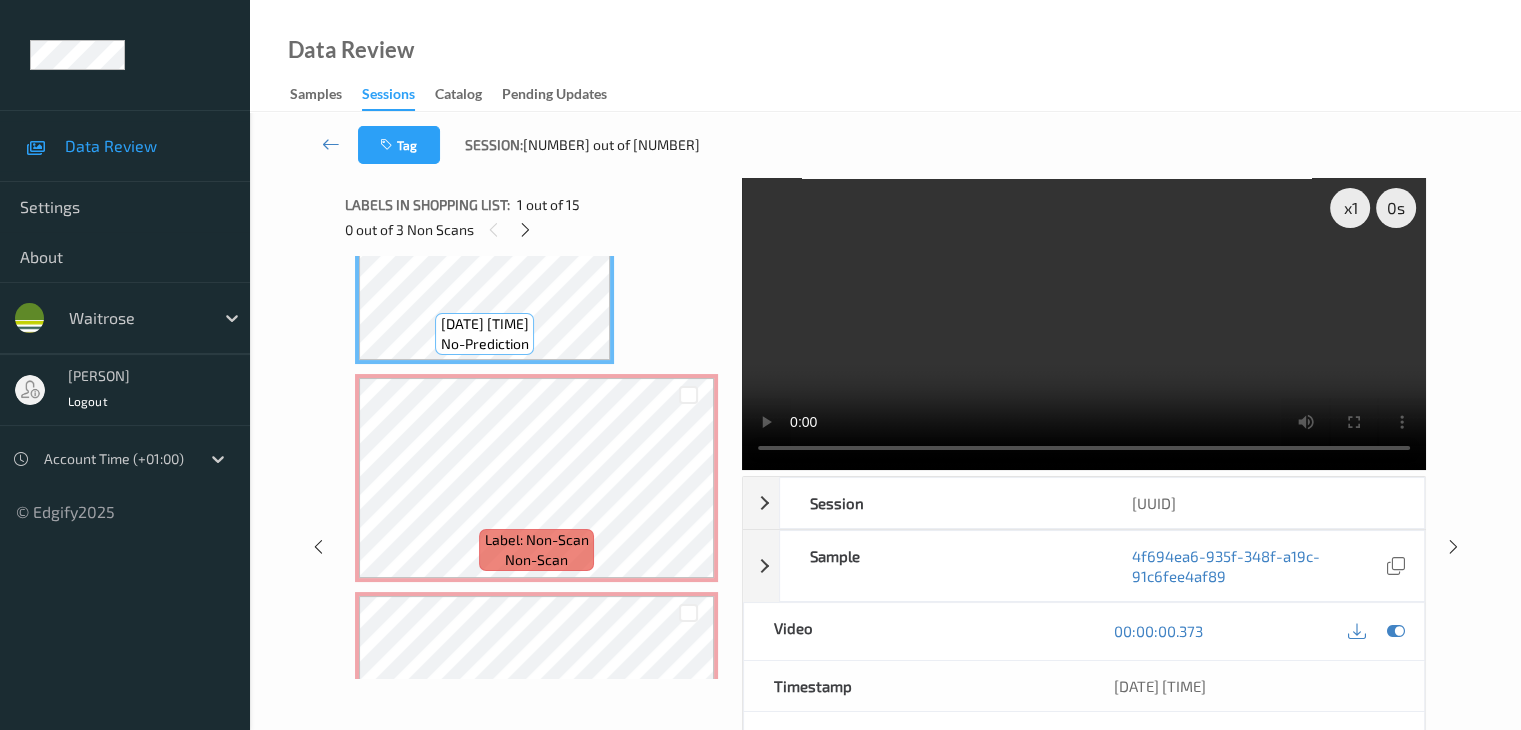 type 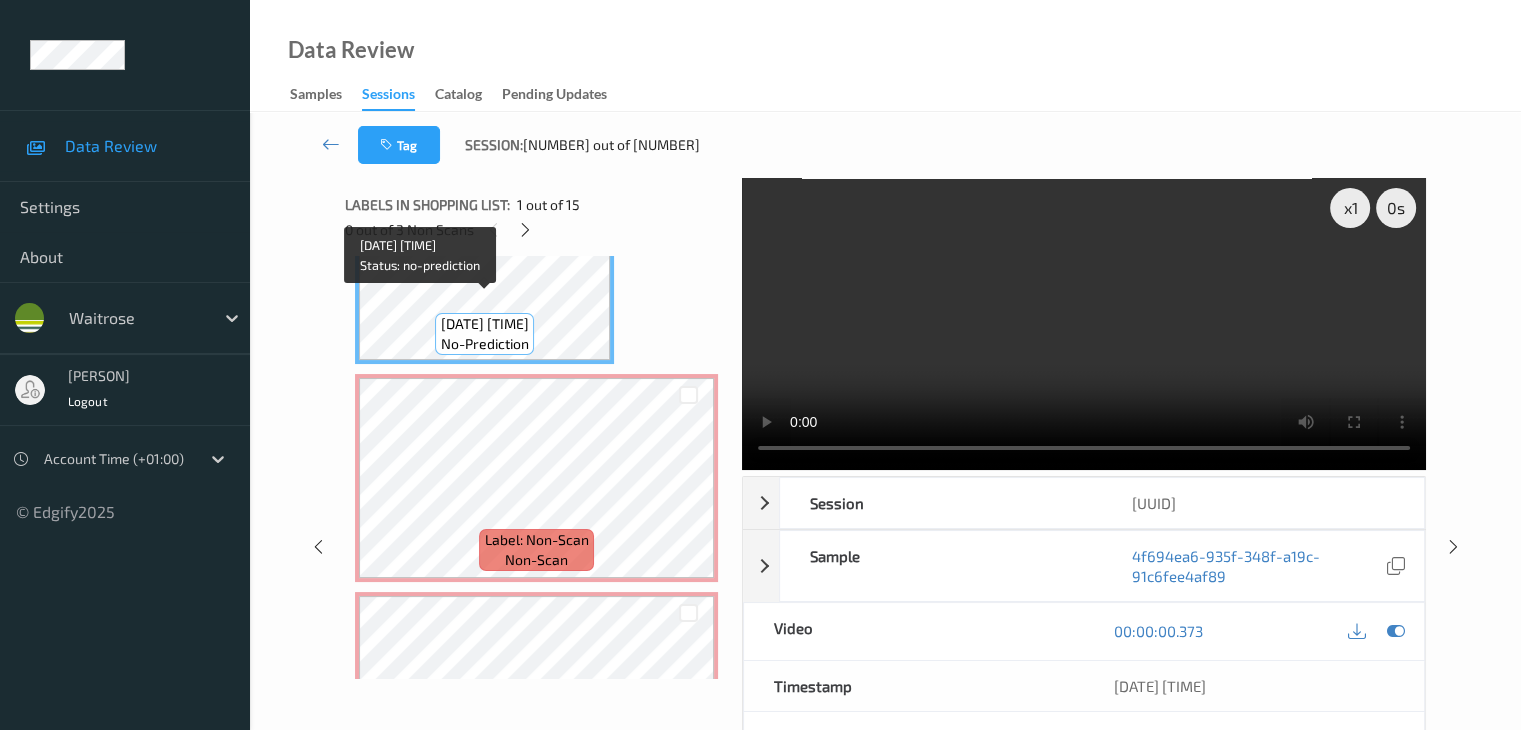click on "Label: 0288500007952 (ROTI PERI PERI WB)" at bounding box center (485, 324) 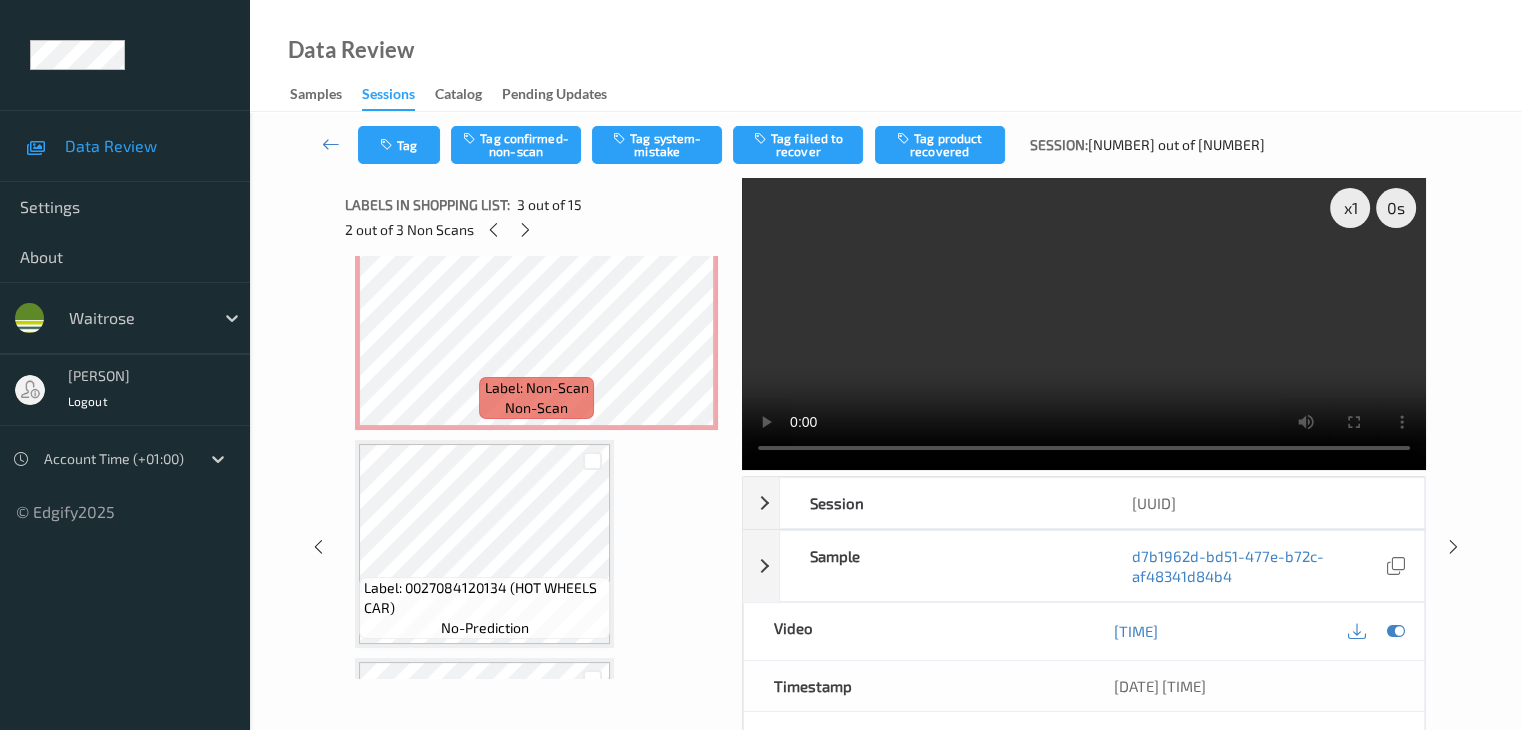 scroll, scrollTop: 710, scrollLeft: 0, axis: vertical 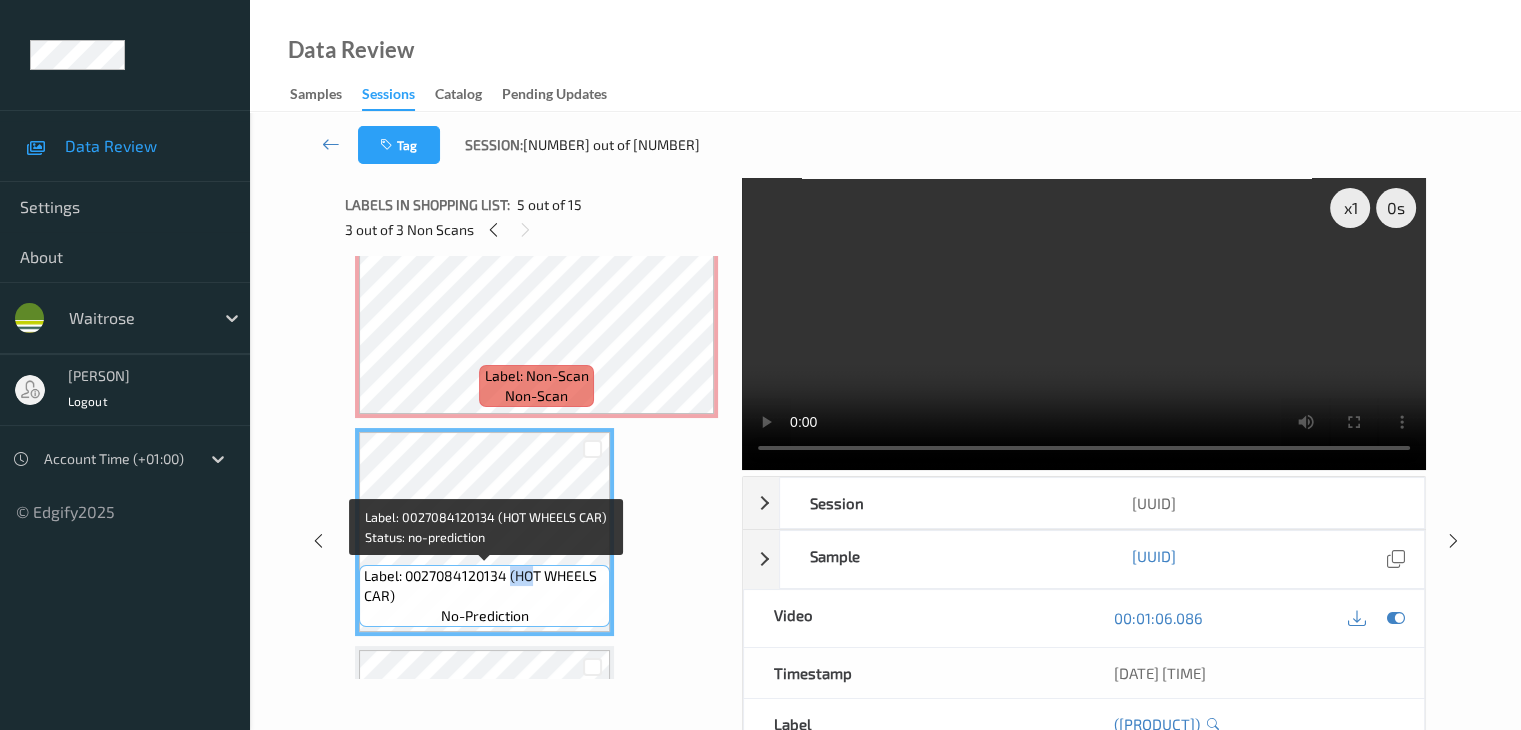 drag, startPoint x: 510, startPoint y: 576, endPoint x: 528, endPoint y: 585, distance: 20.12461 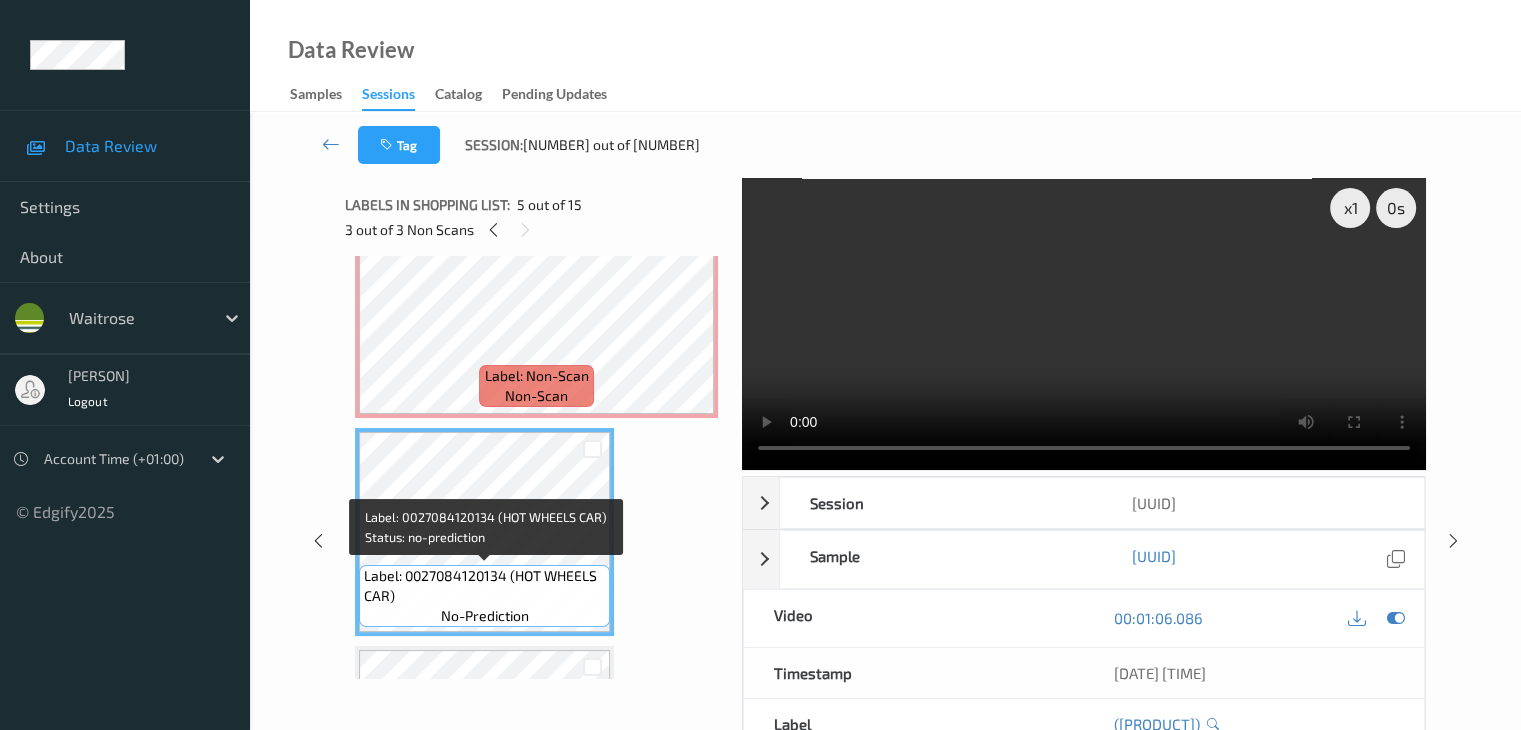 click on "Label: 0027084120134 (HOT WHEELS CAR)" at bounding box center [484, 586] 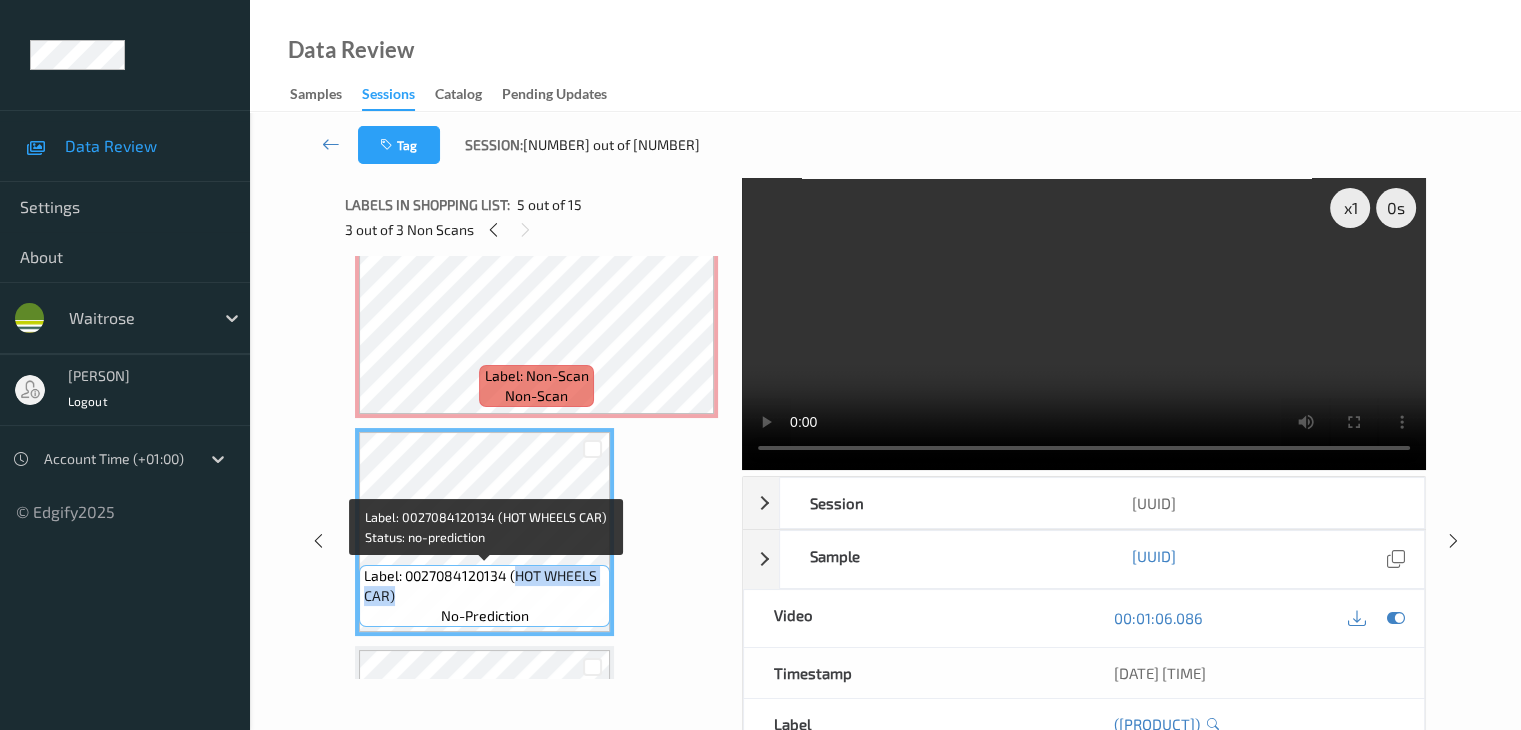 drag, startPoint x: 515, startPoint y: 569, endPoint x: 575, endPoint y: 600, distance: 67.53518 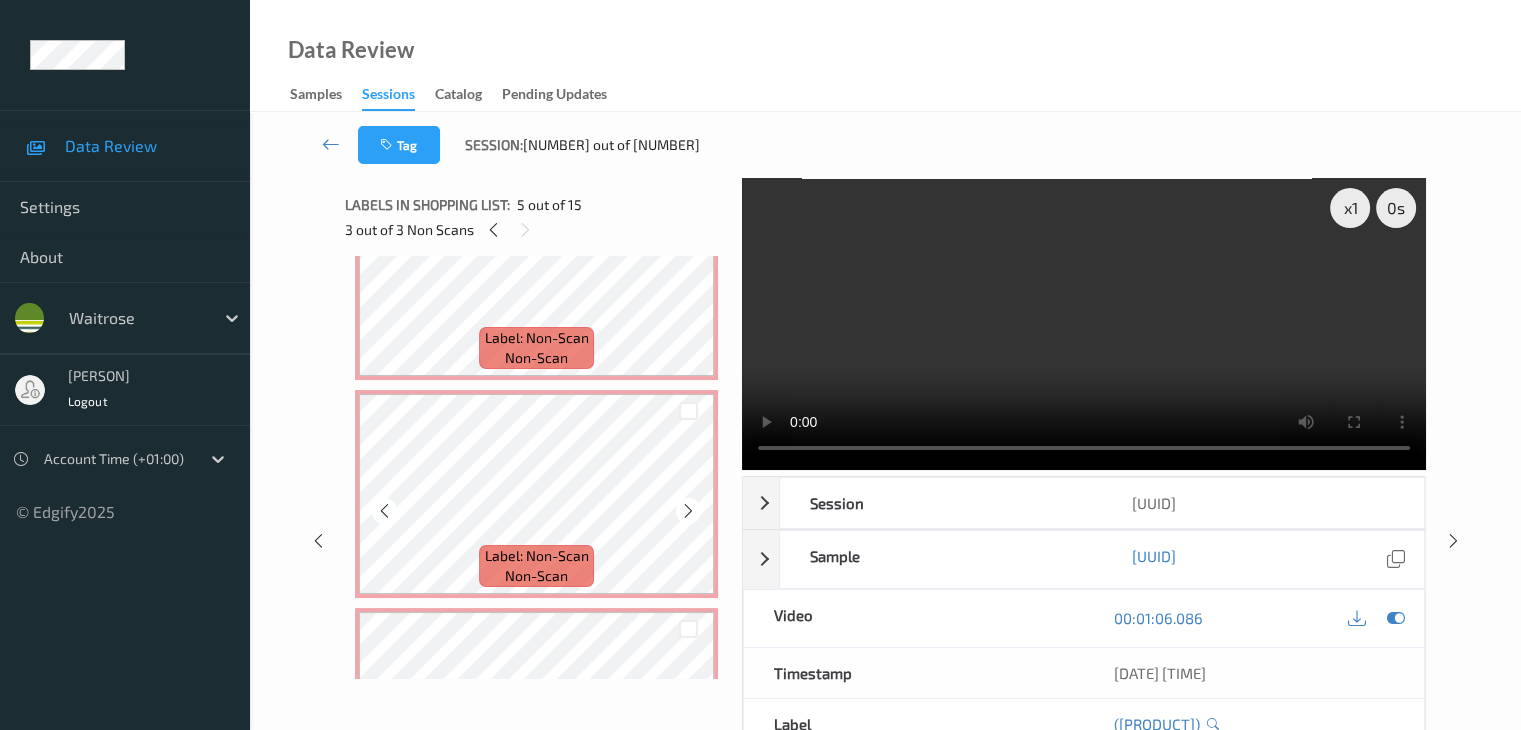 scroll, scrollTop: 210, scrollLeft: 0, axis: vertical 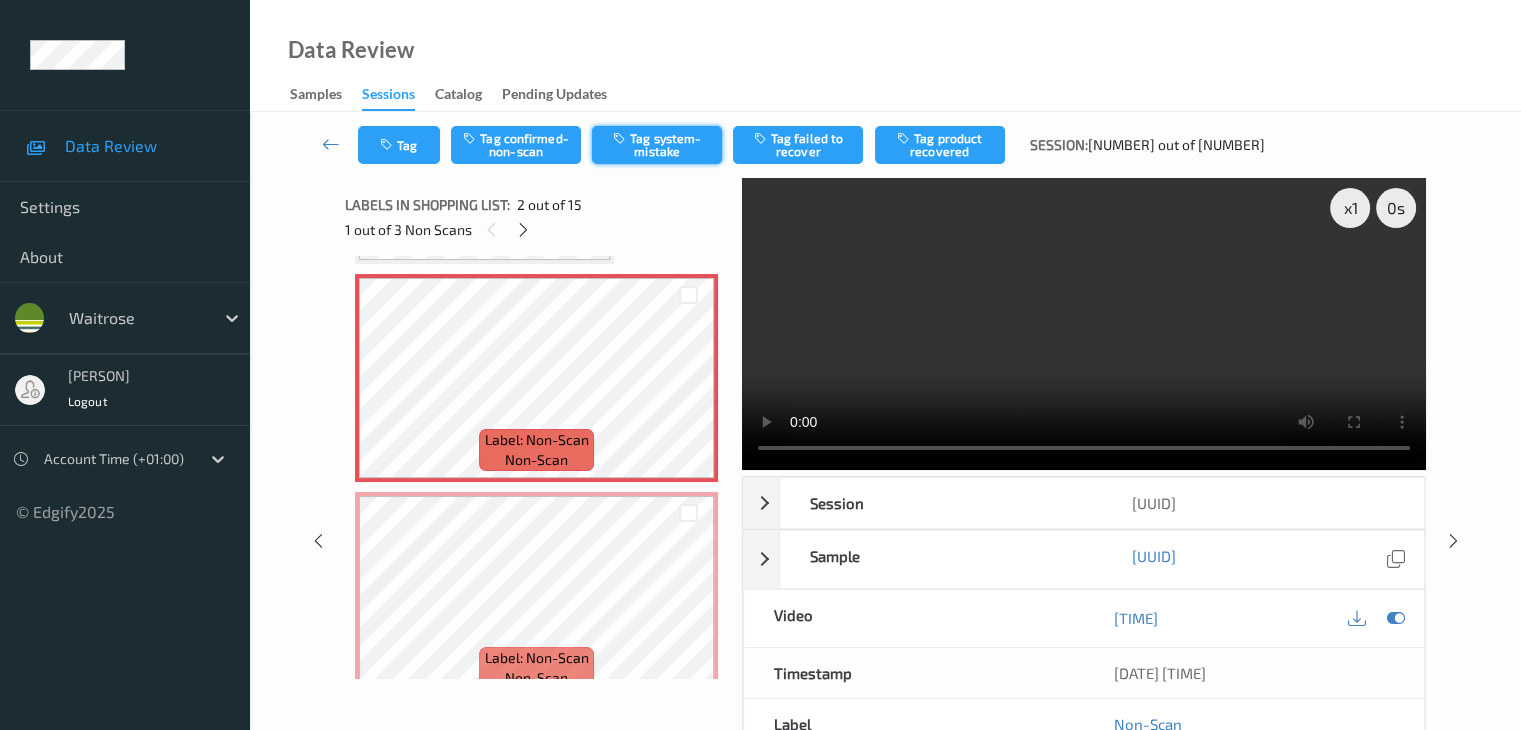 click on "Tag   system-mistake" at bounding box center [657, 145] 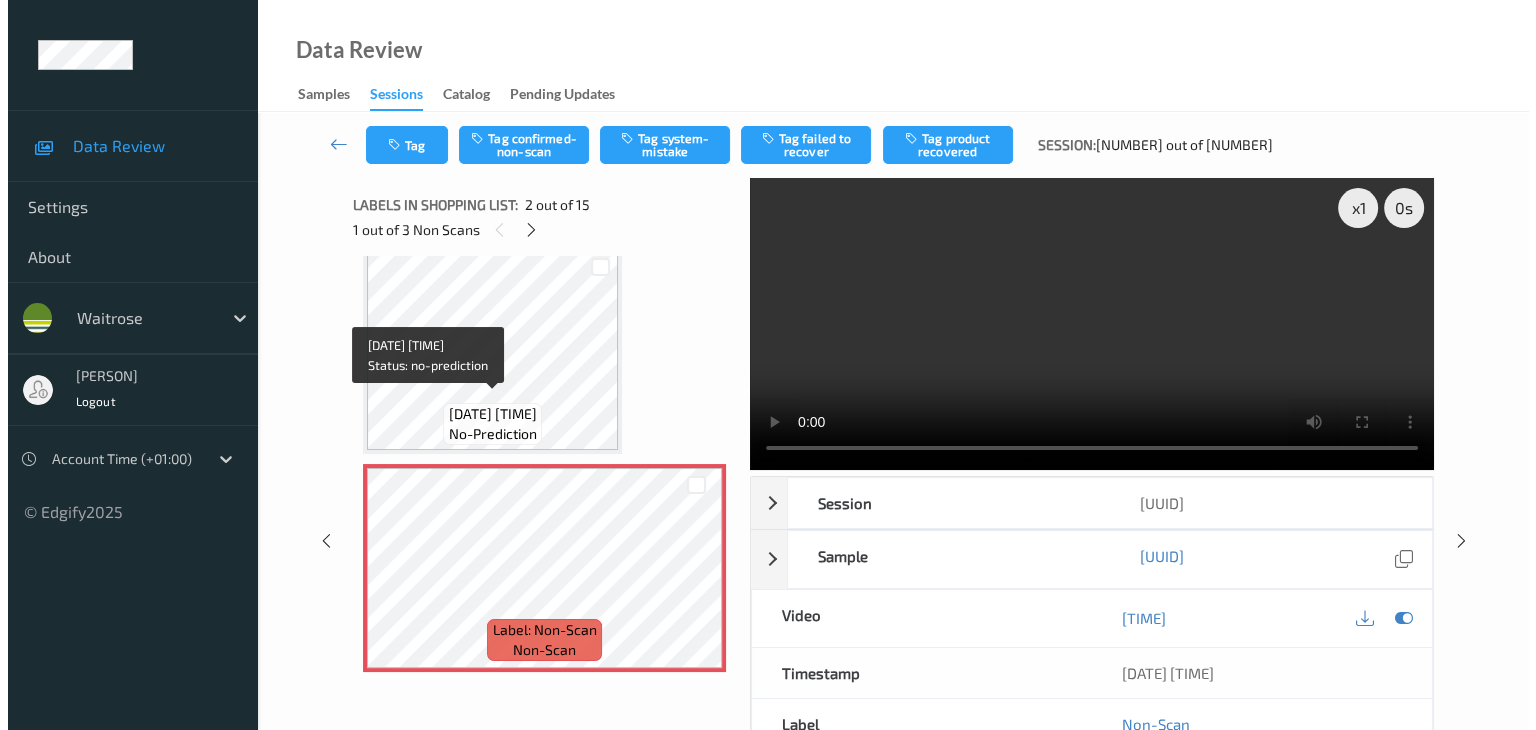 scroll, scrollTop: 10, scrollLeft: 0, axis: vertical 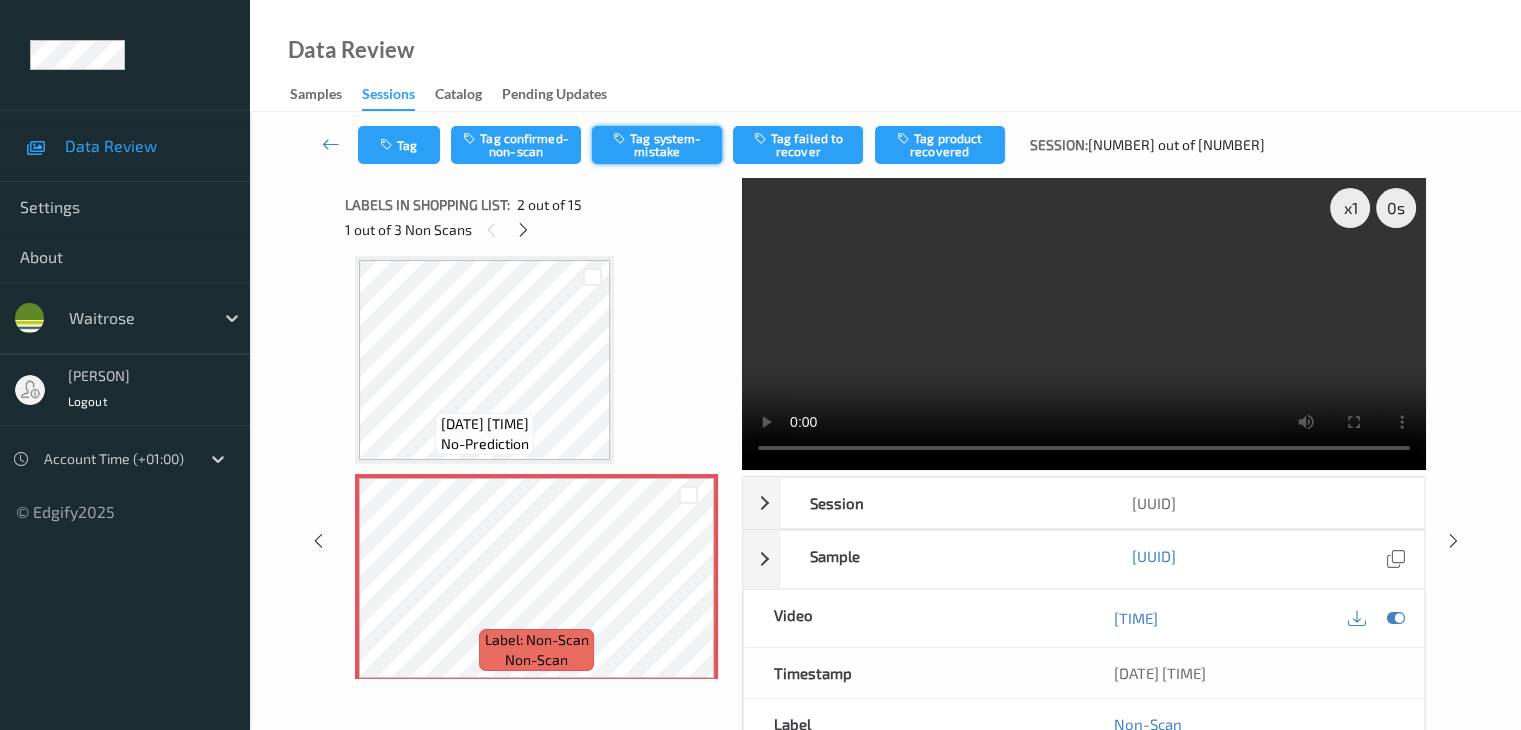click on "Tag   system-mistake" at bounding box center [657, 145] 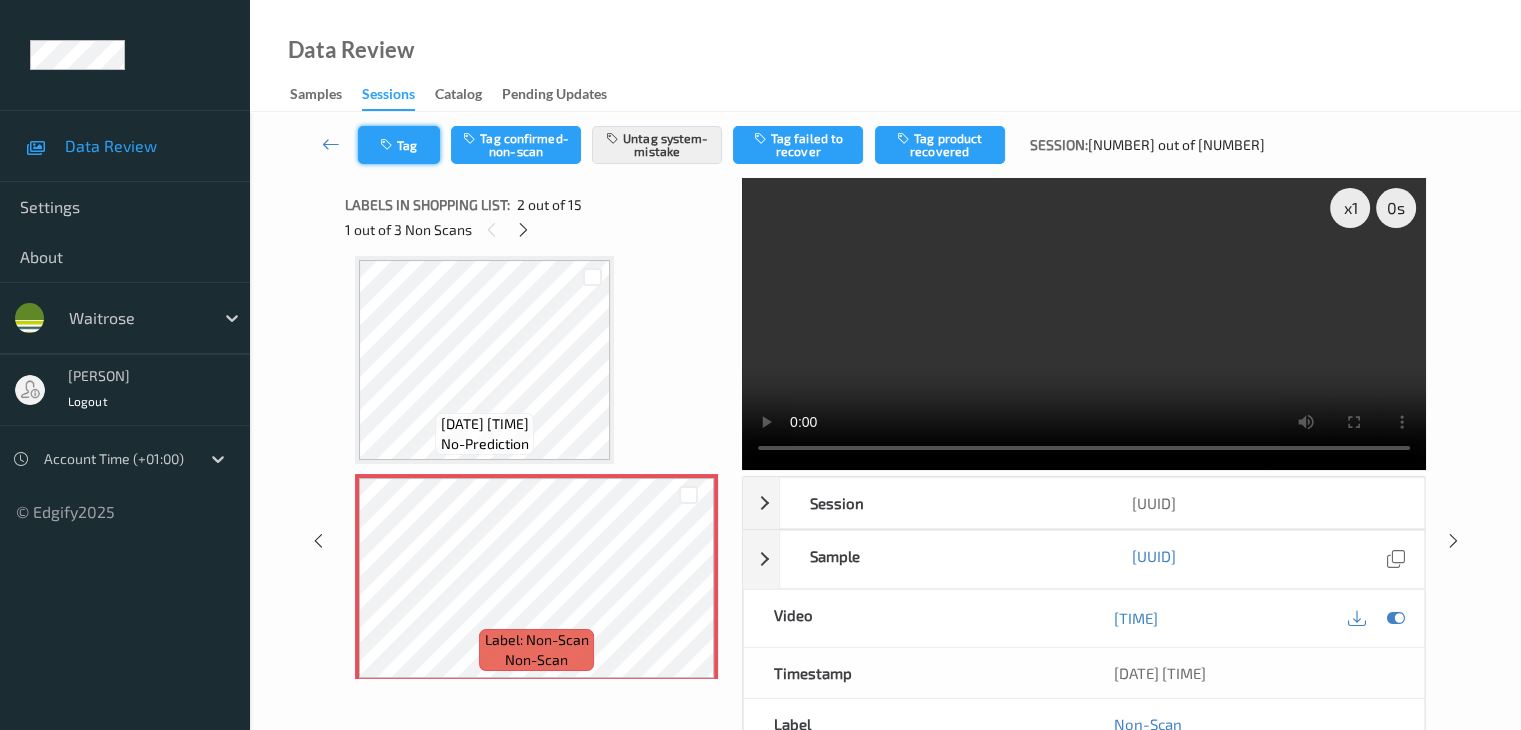 click on "Tag" at bounding box center [399, 145] 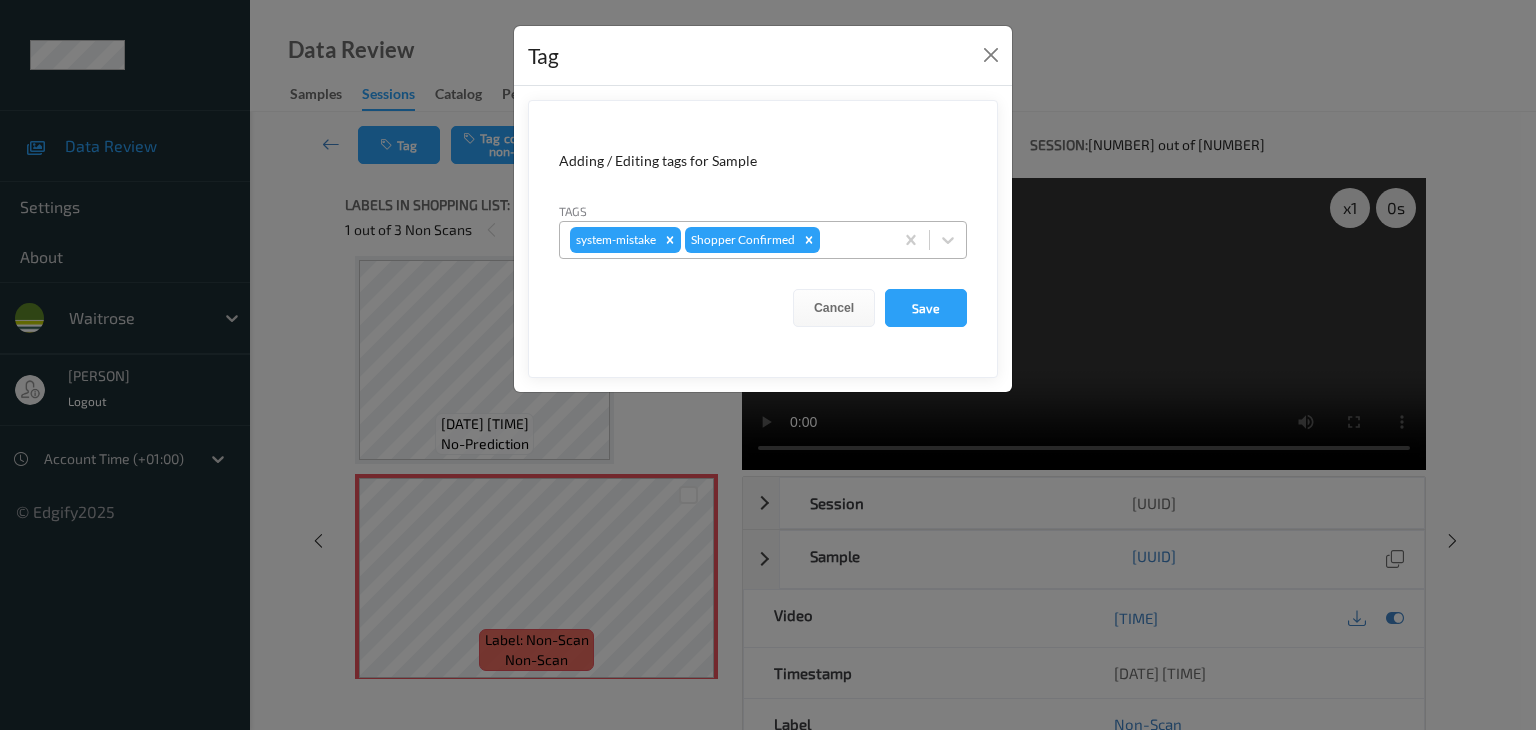 click at bounding box center [853, 240] 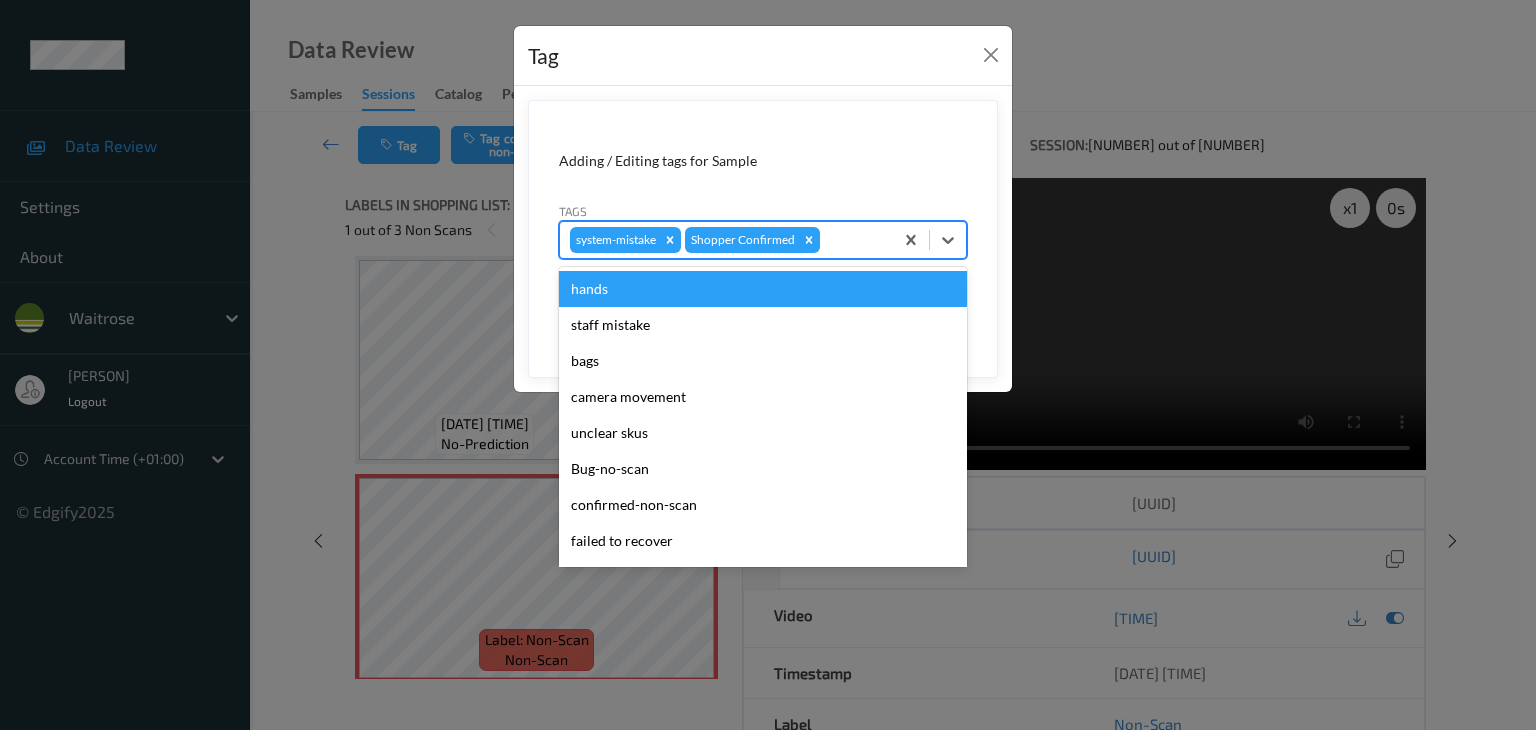 type on "u" 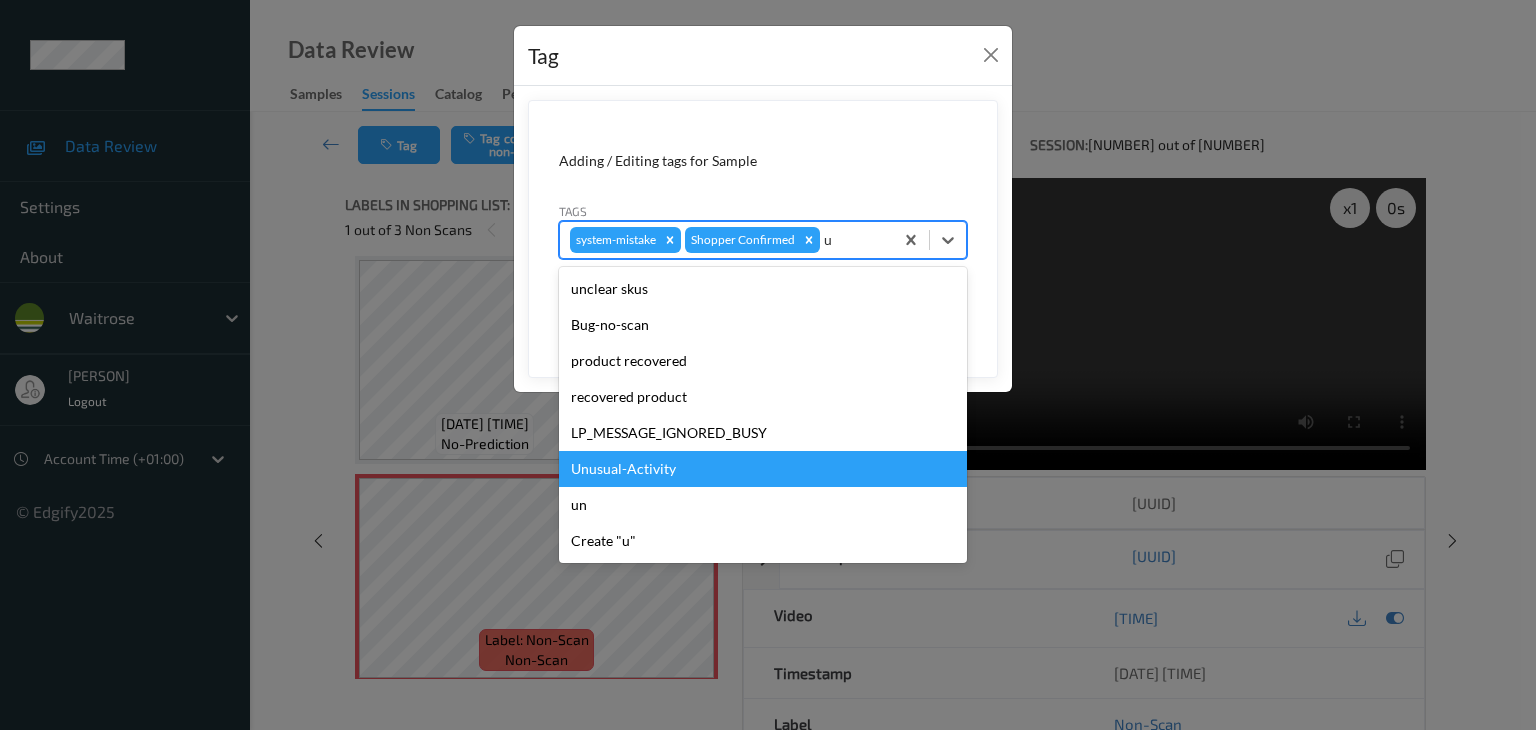 click on "Unusual-Activity" at bounding box center [763, 469] 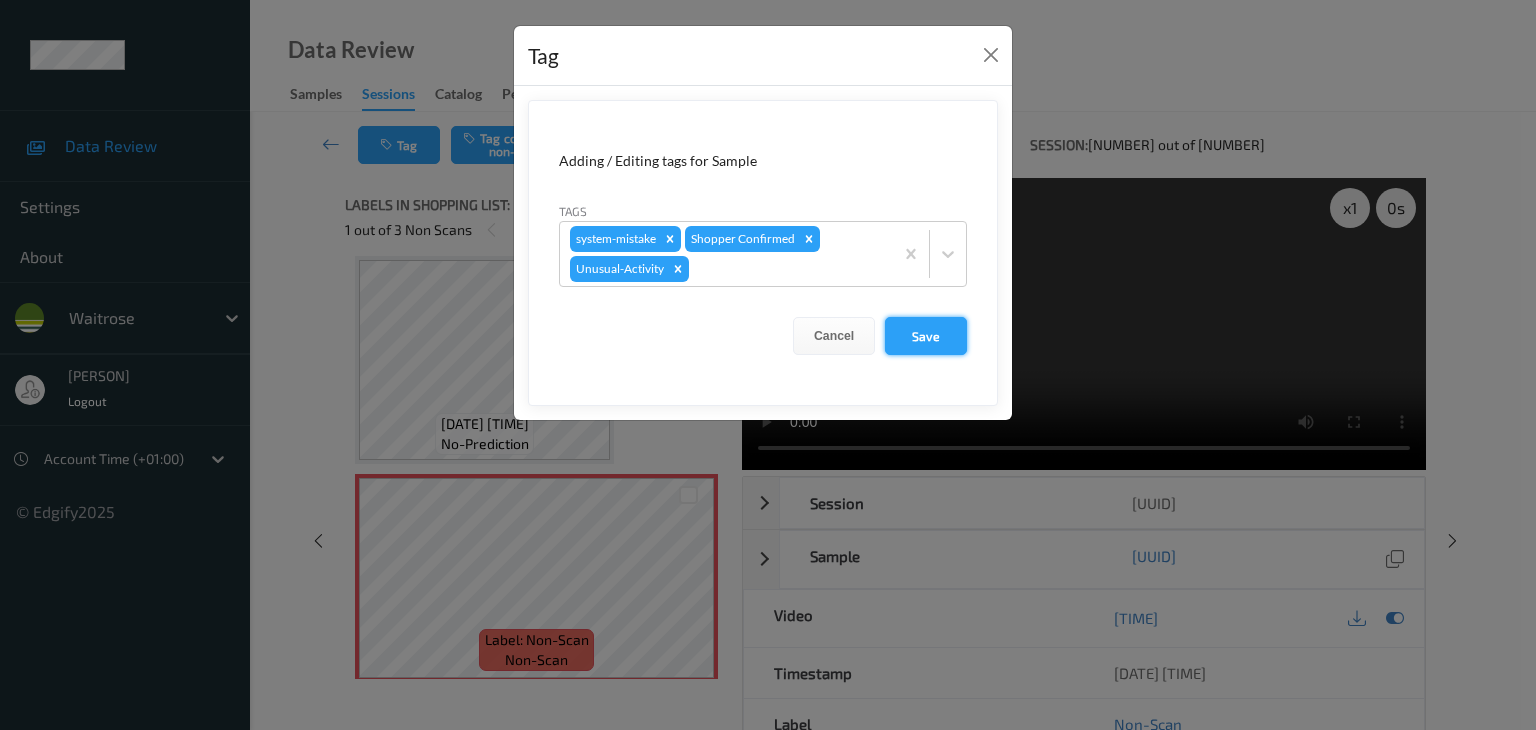 click on "Save" at bounding box center (926, 336) 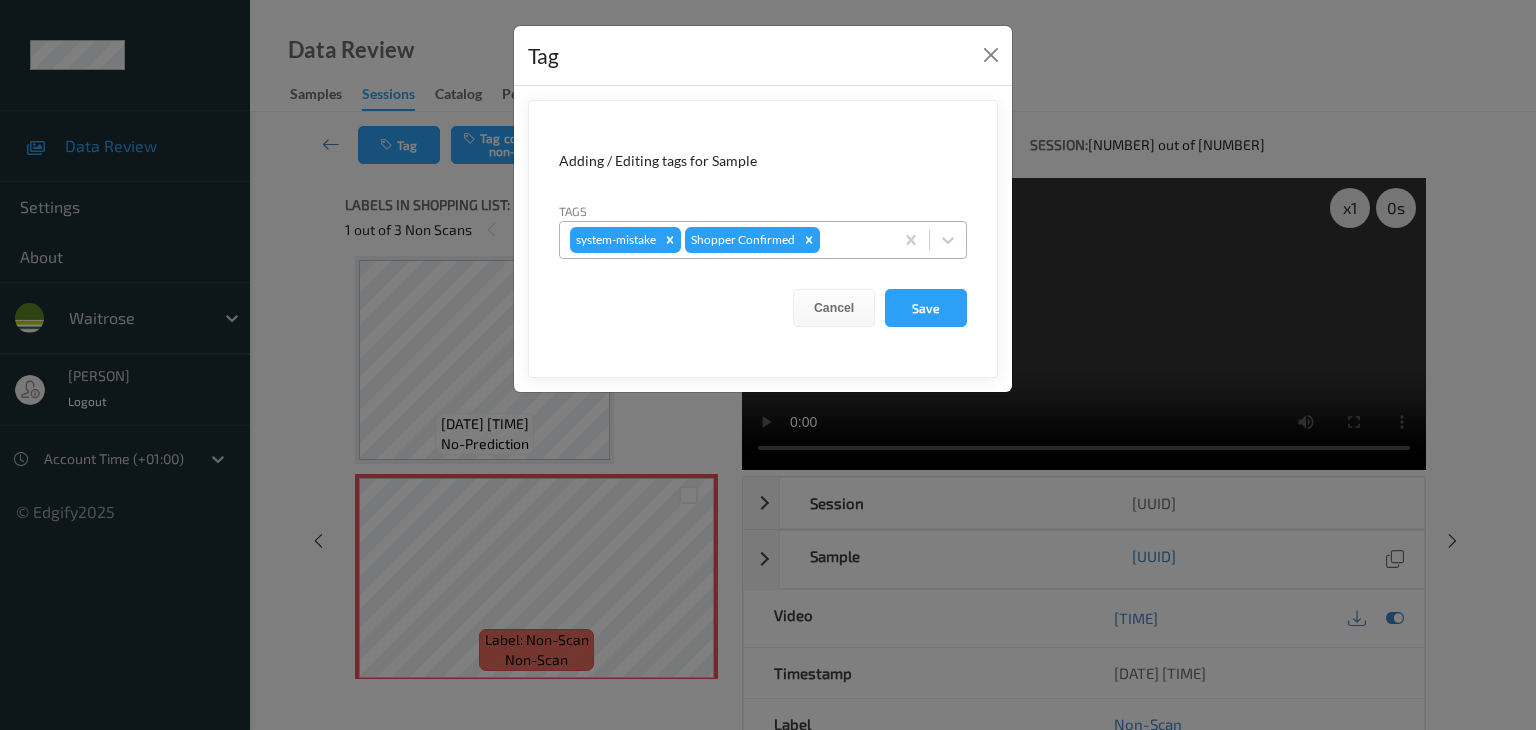click at bounding box center (853, 240) 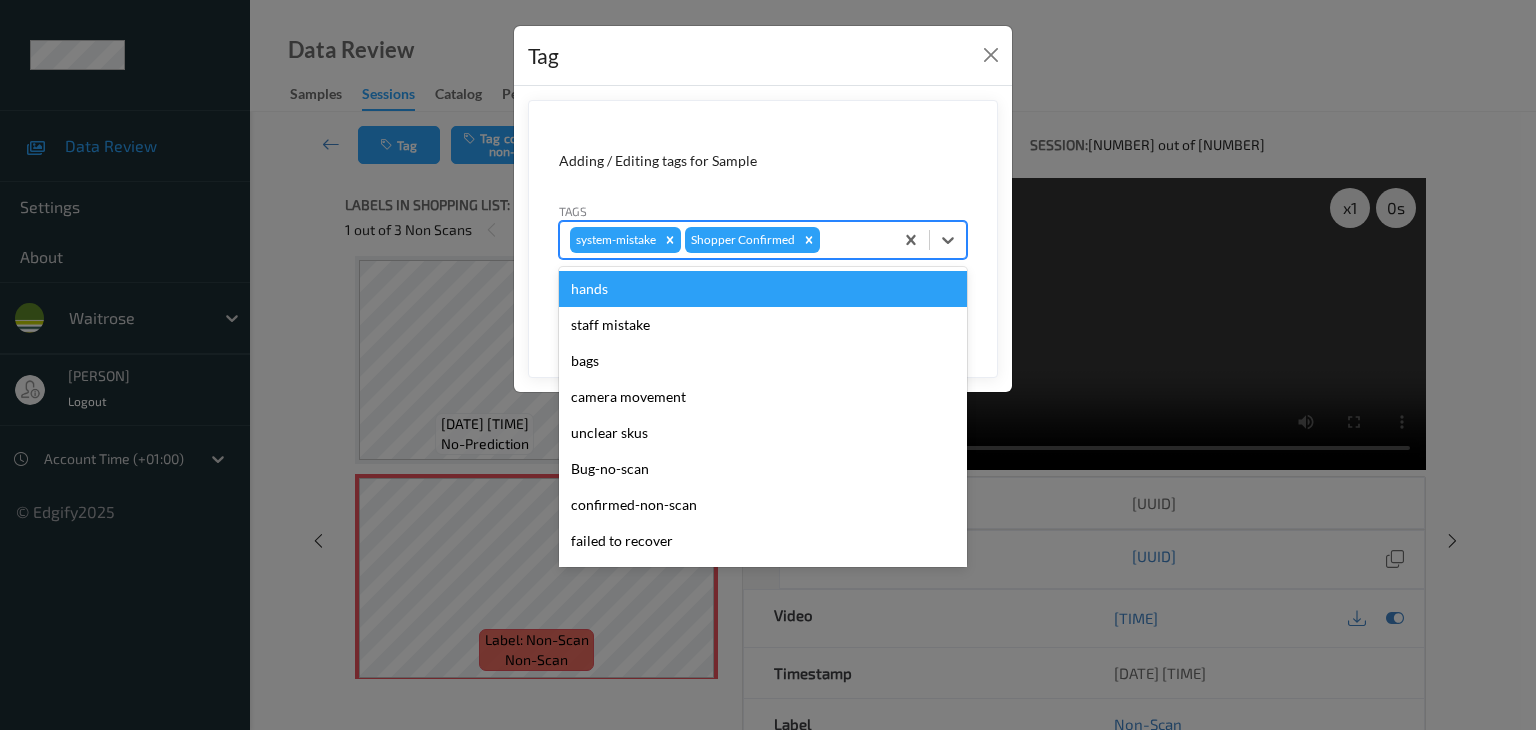 type on "u" 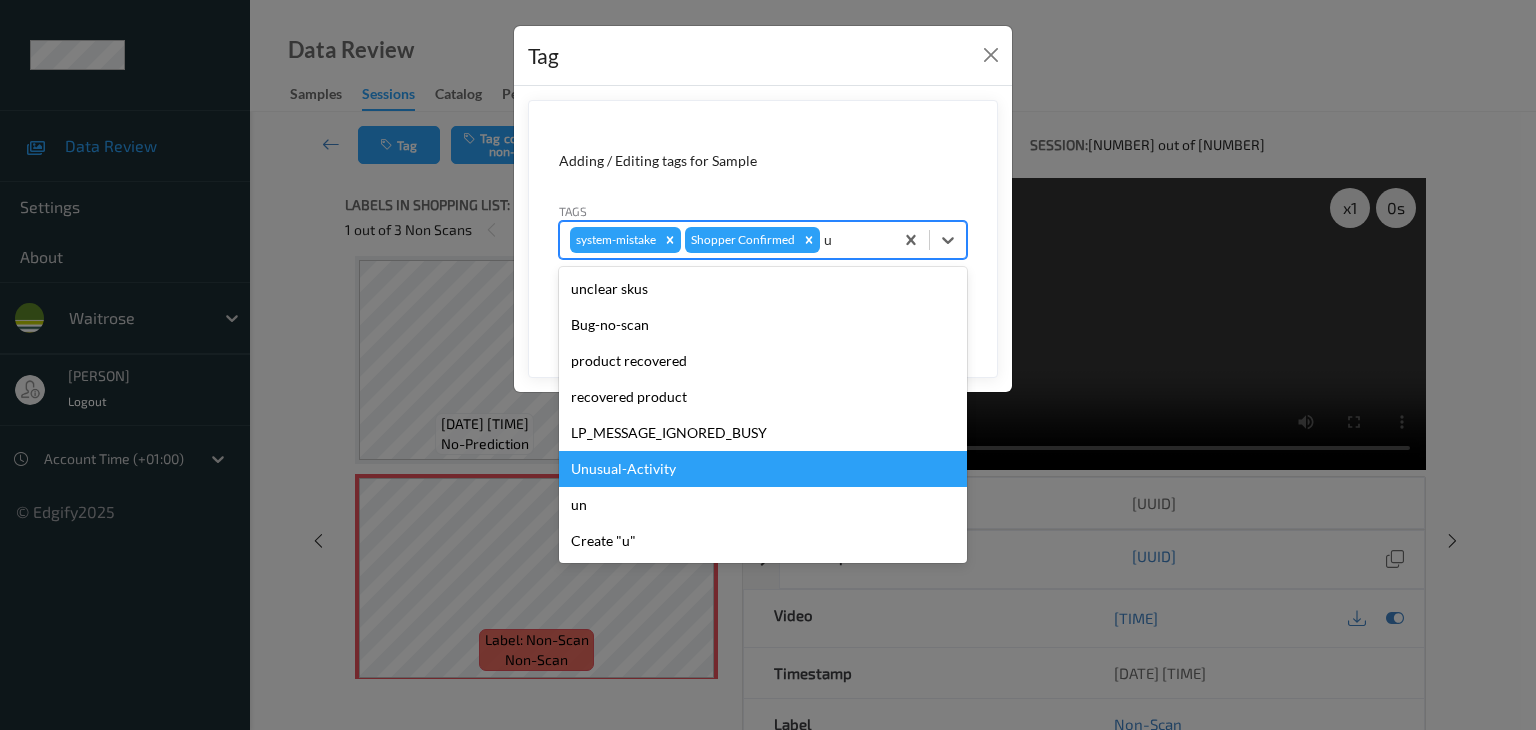 click on "Unusual-Activity" at bounding box center [763, 469] 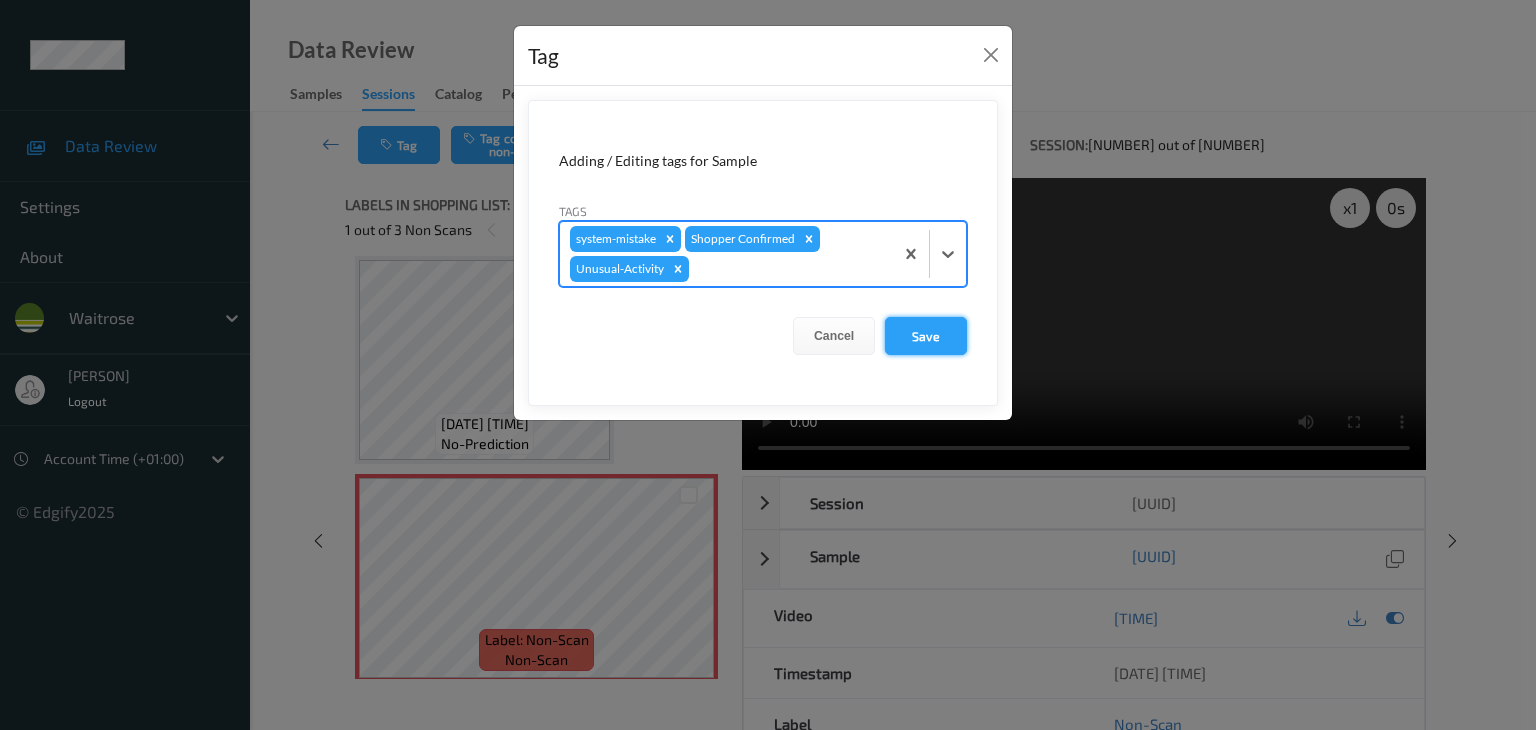 click on "Save" at bounding box center [926, 336] 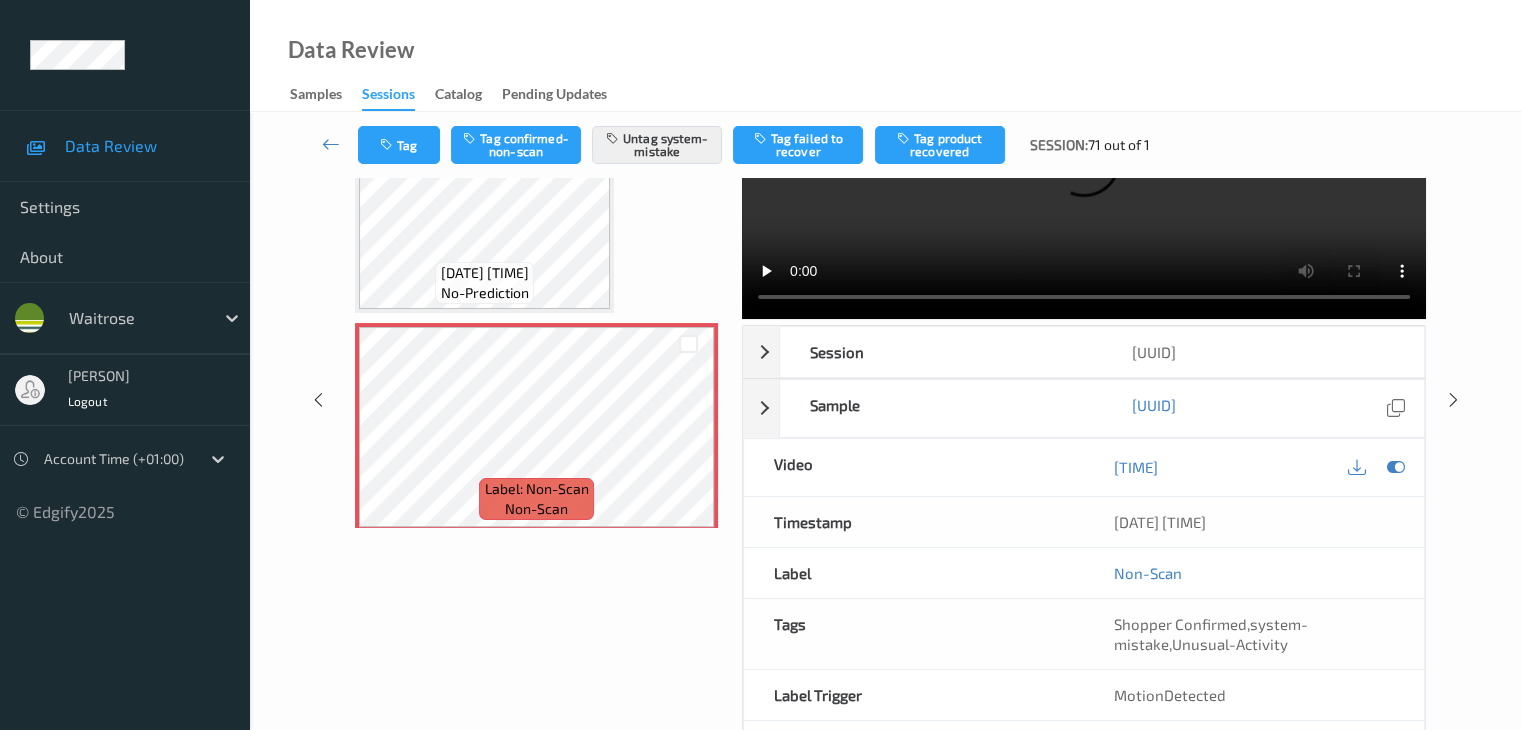 scroll, scrollTop: 64, scrollLeft: 0, axis: vertical 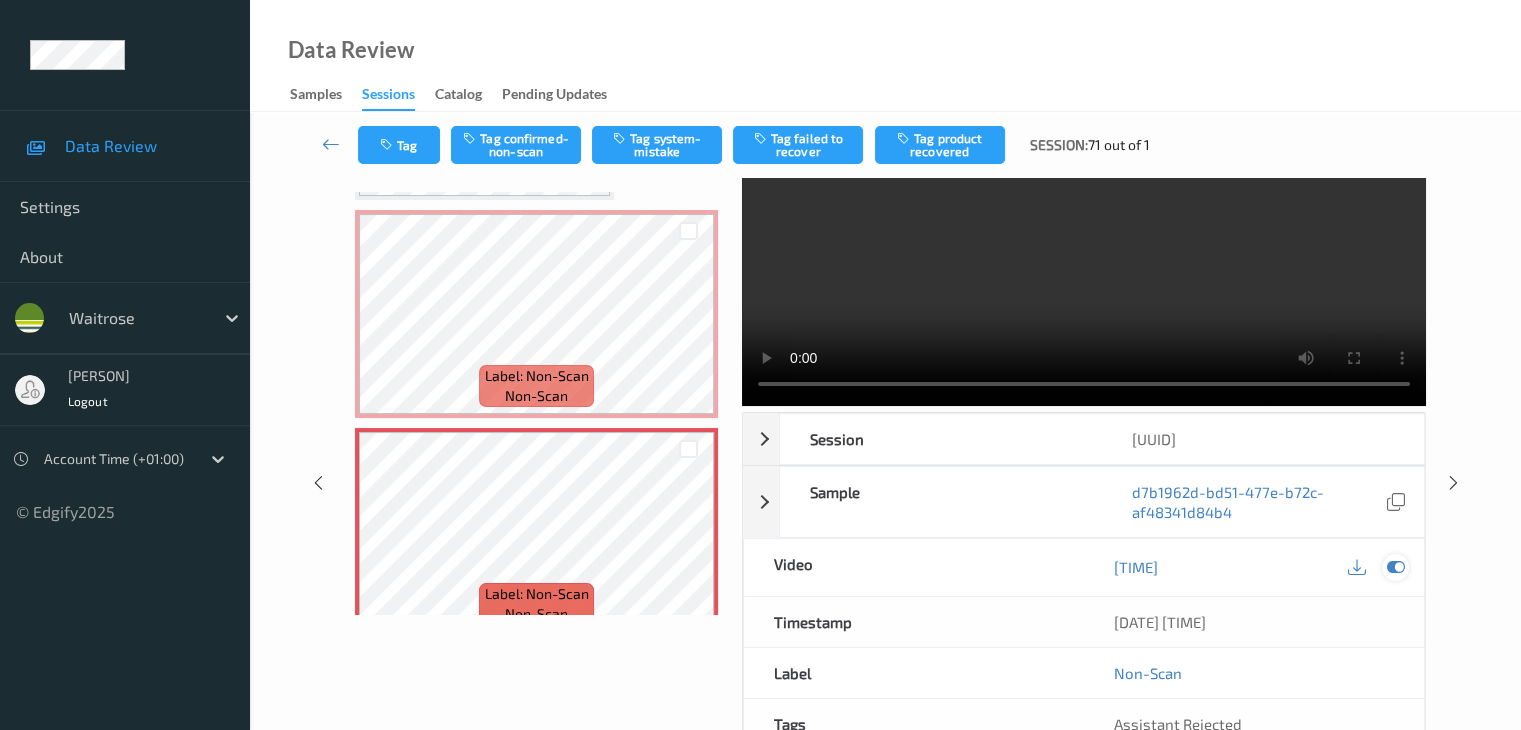 click at bounding box center [1395, 567] 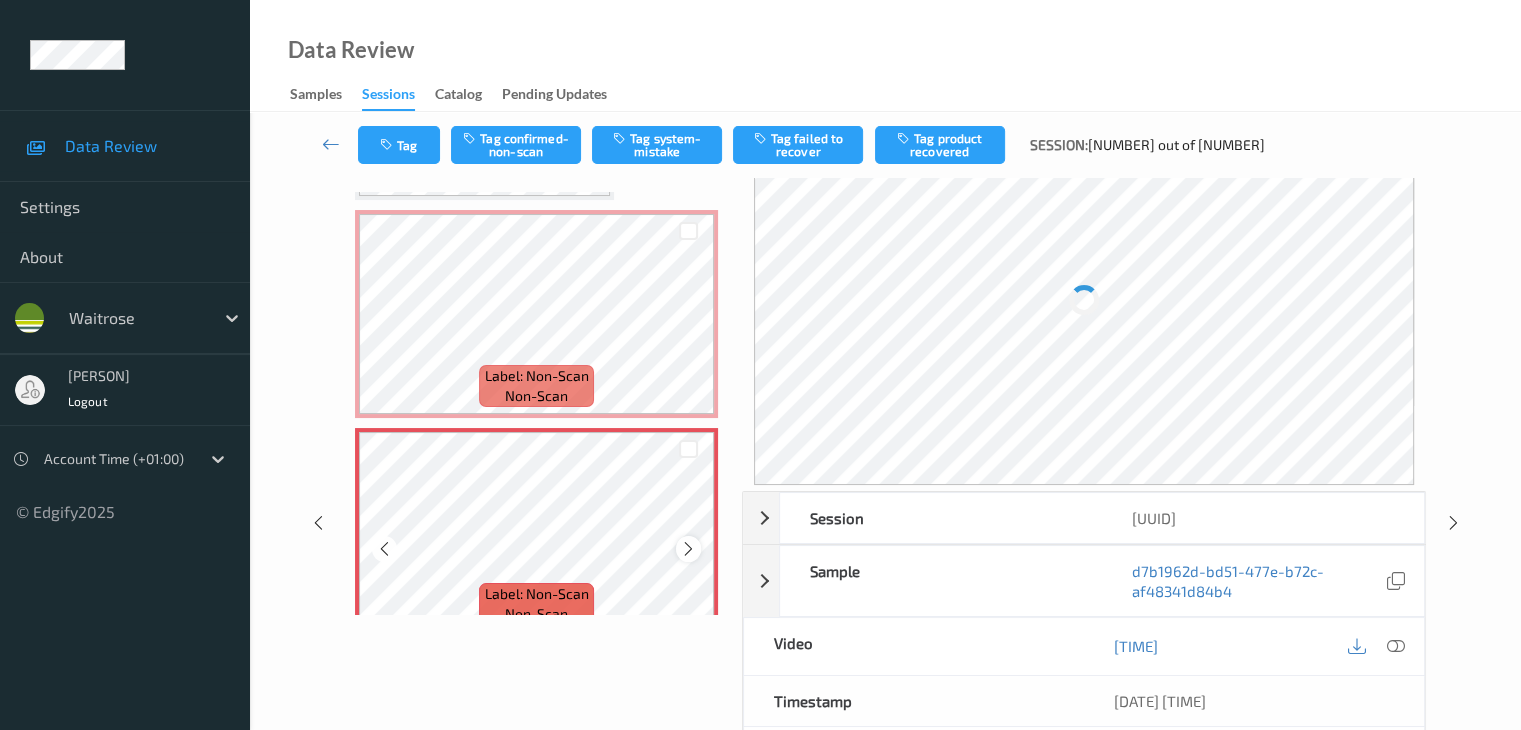 click at bounding box center (688, 549) 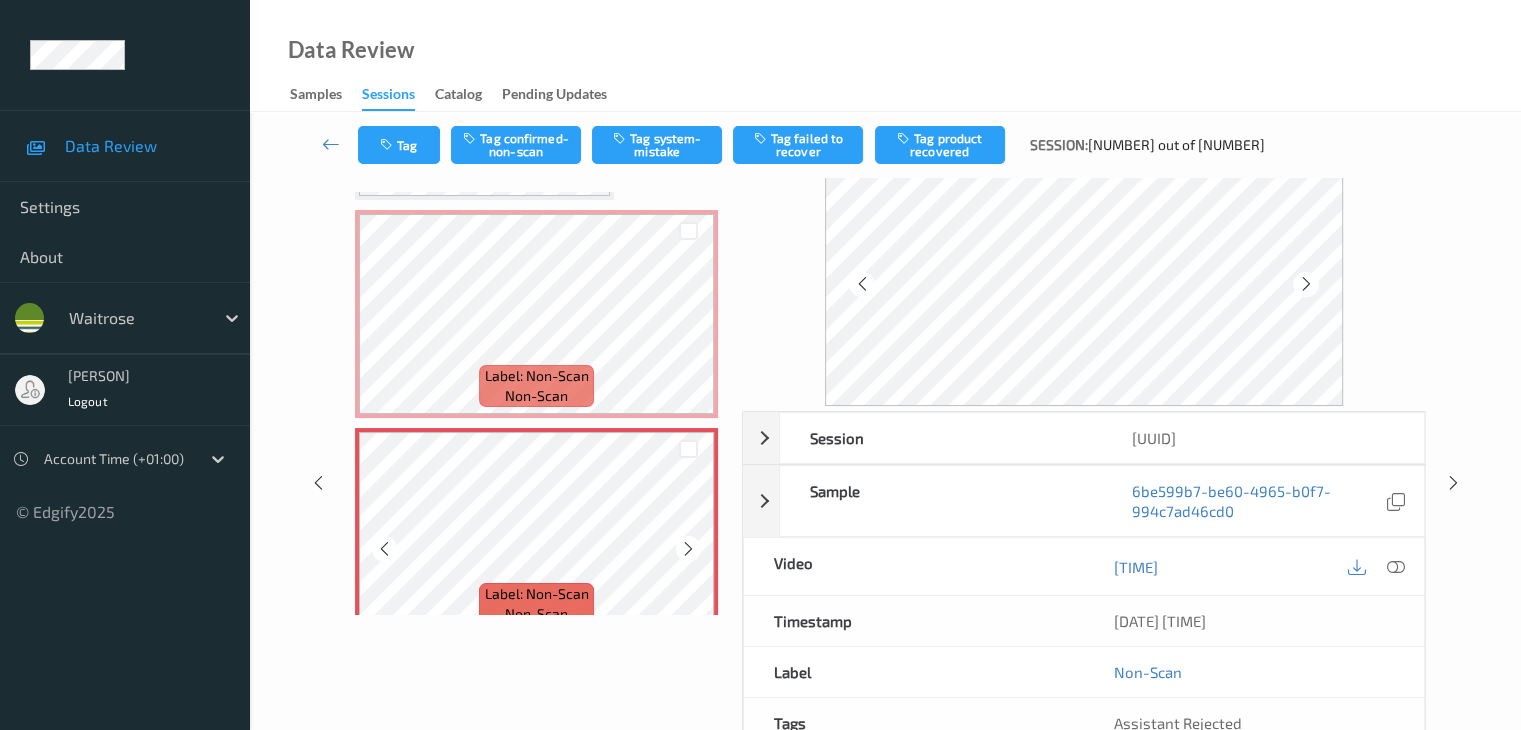 click at bounding box center (688, 549) 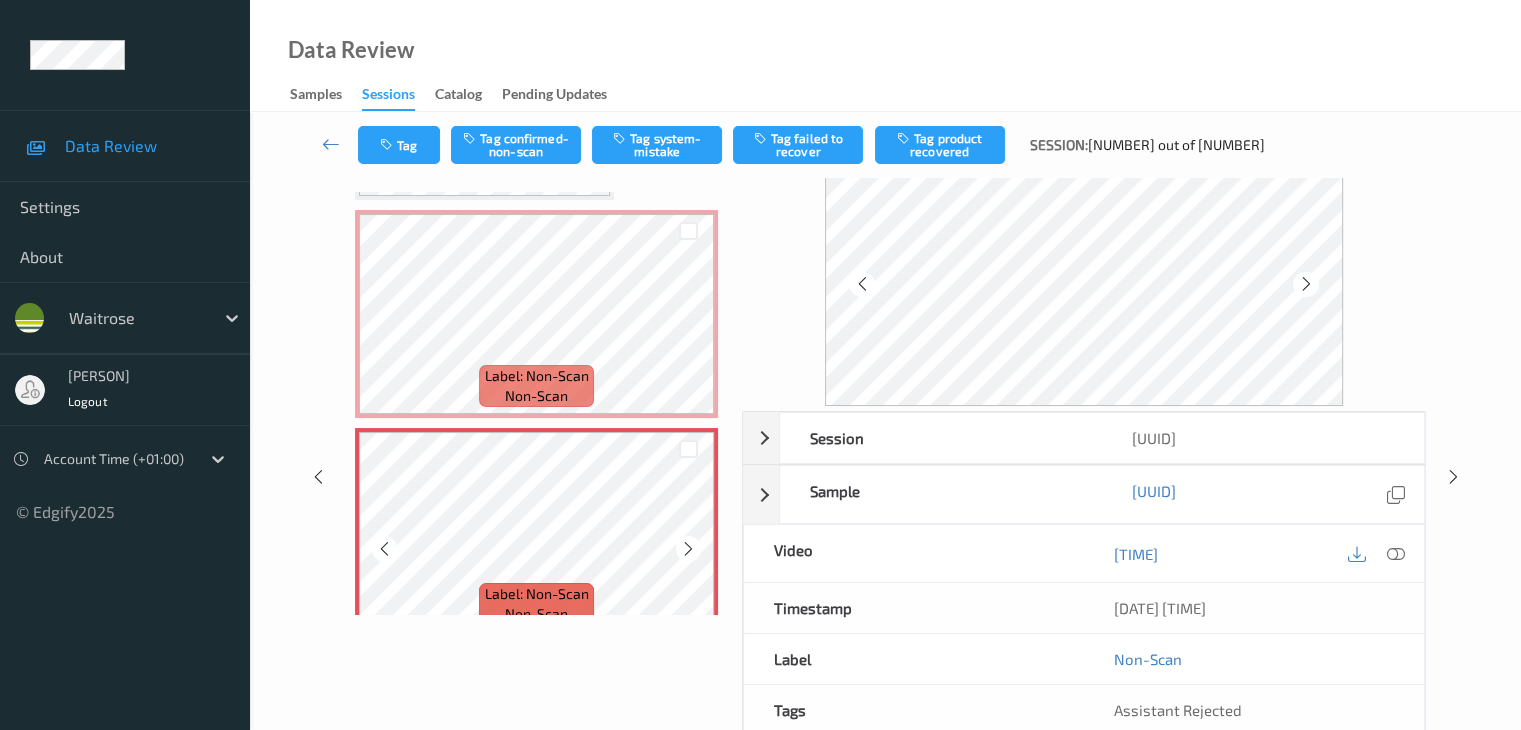 click at bounding box center (688, 549) 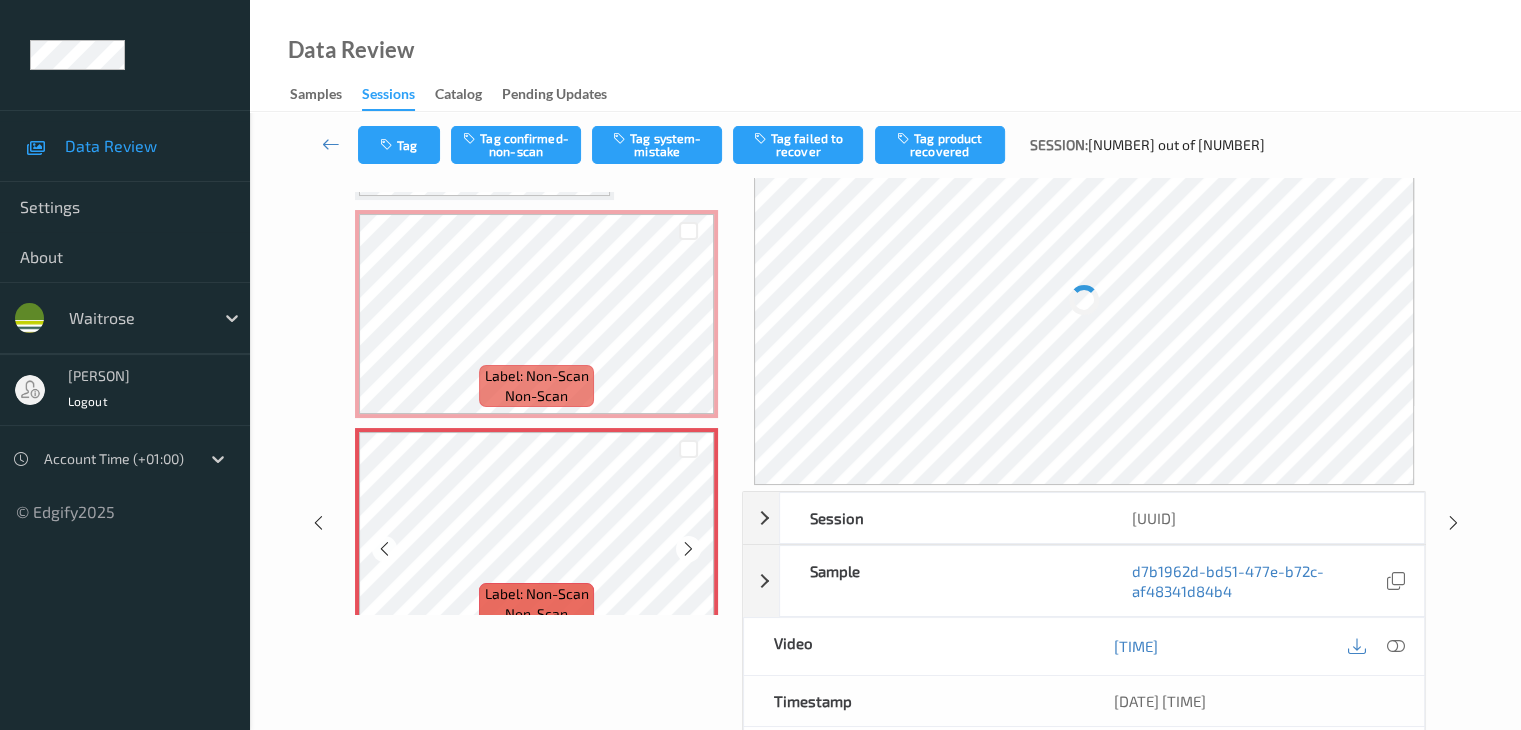 click at bounding box center (688, 549) 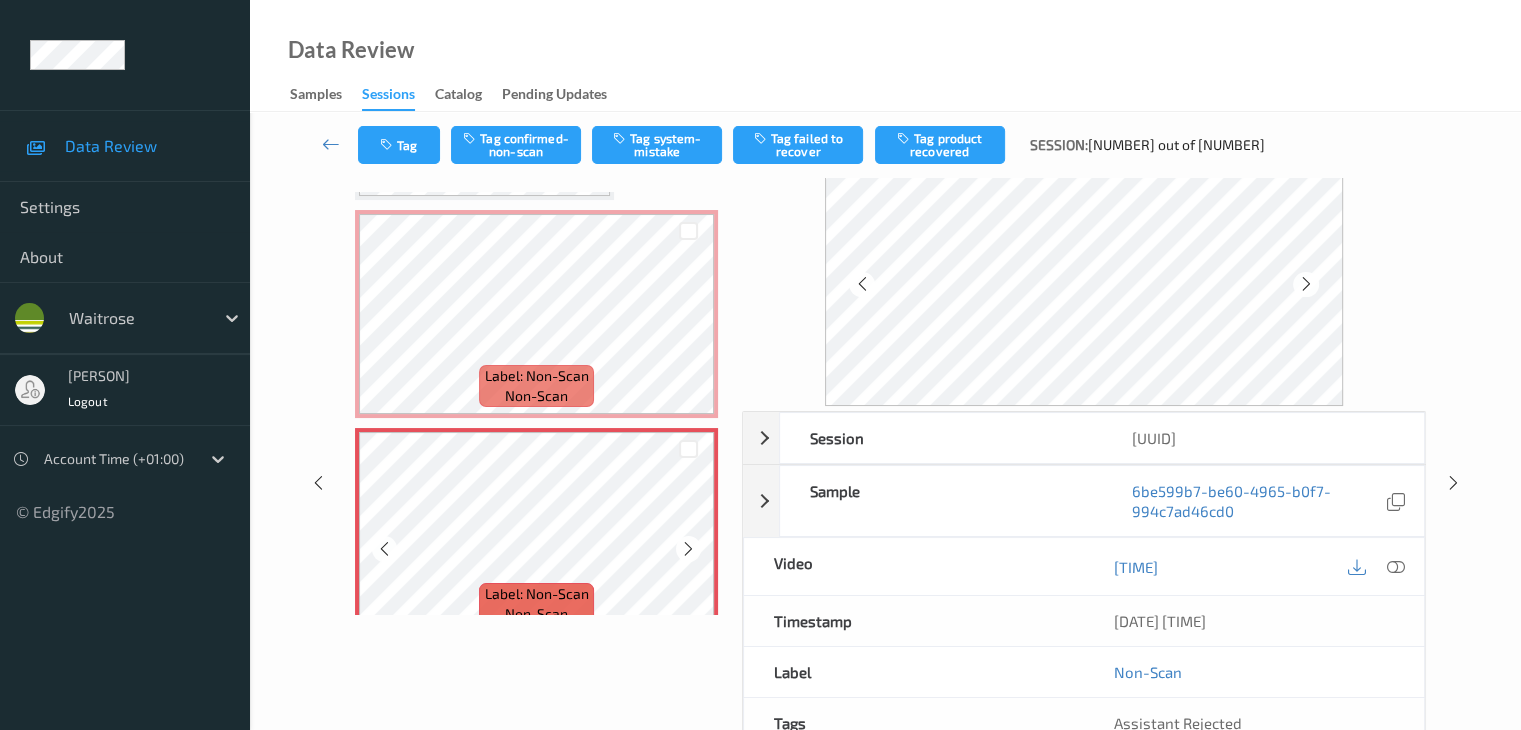 click at bounding box center [688, 549] 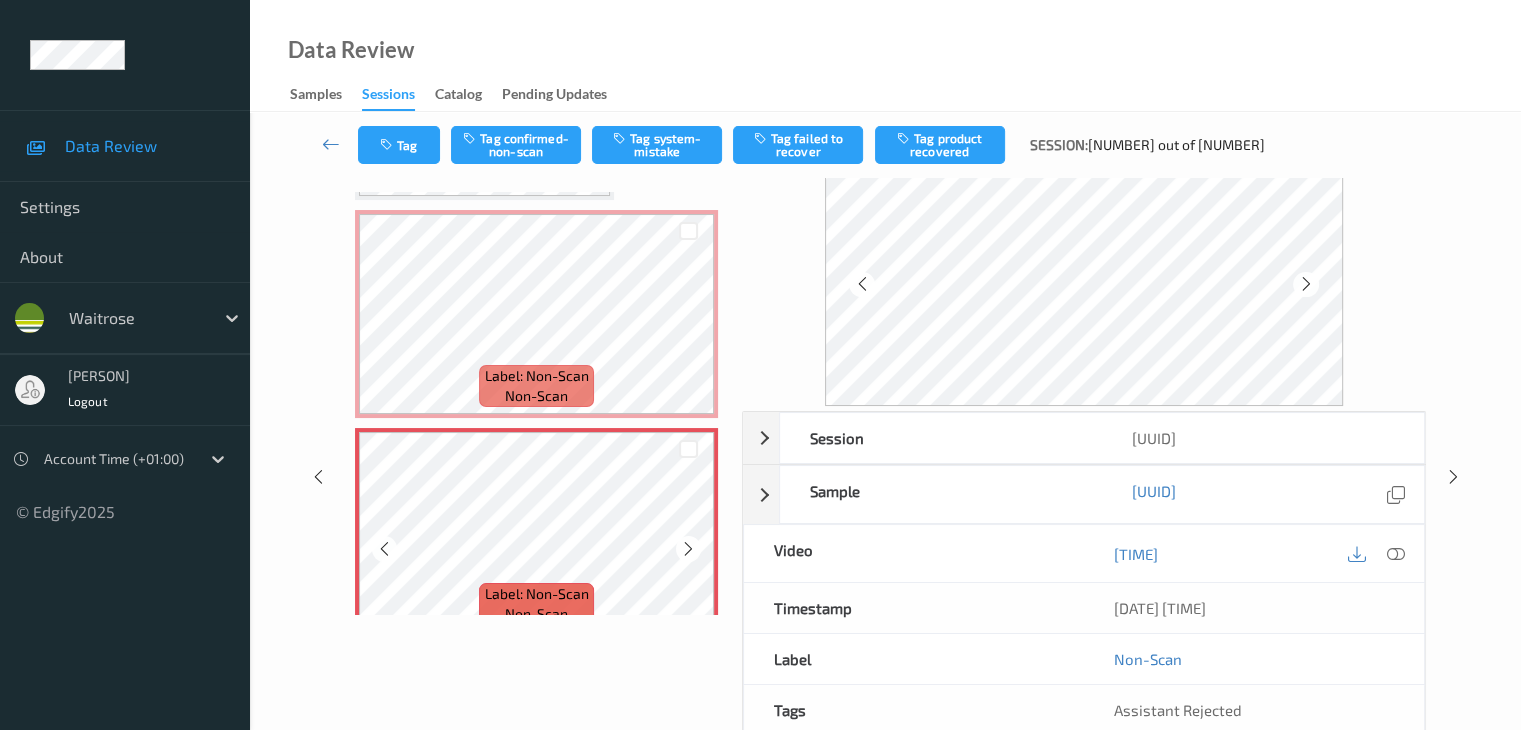 click at bounding box center [688, 549] 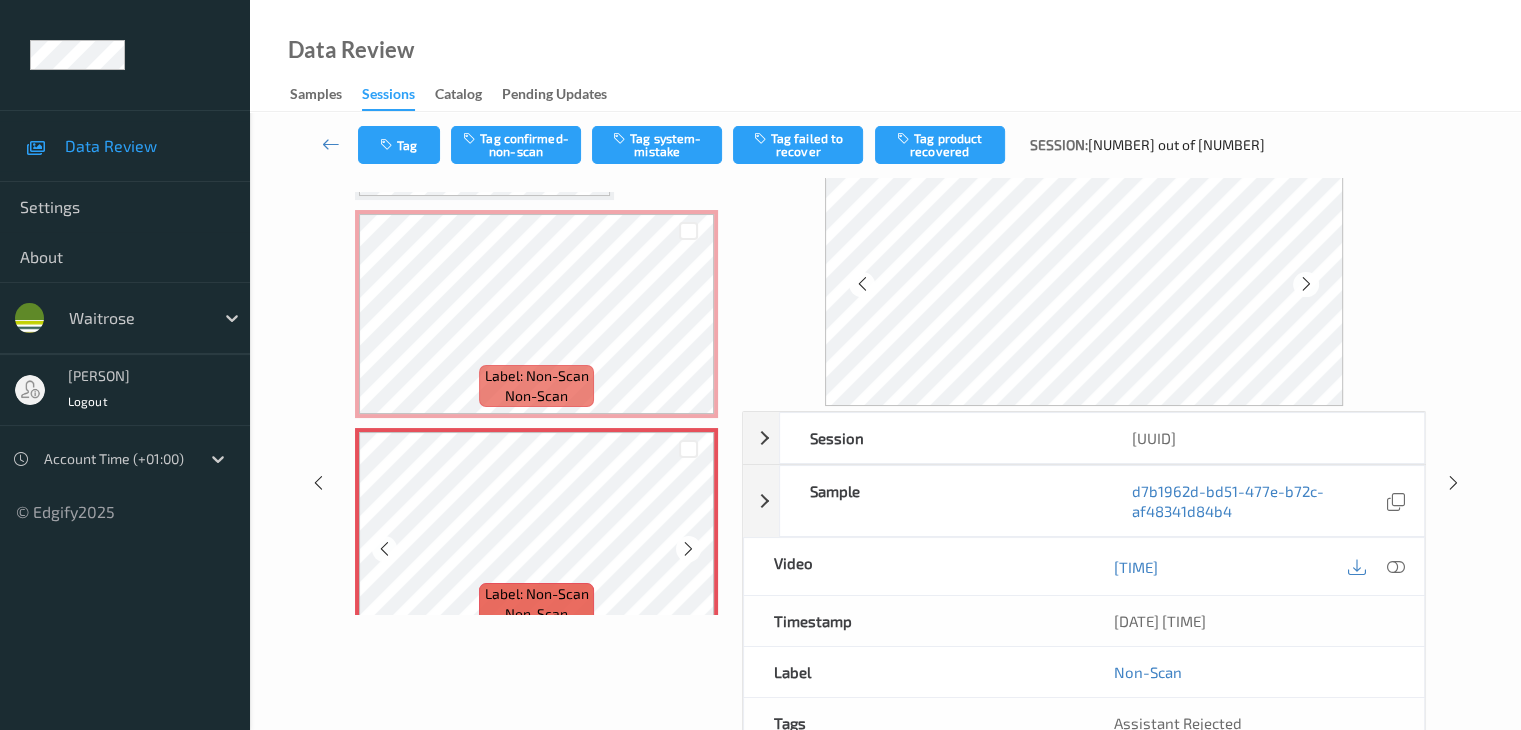 click at bounding box center [688, 549] 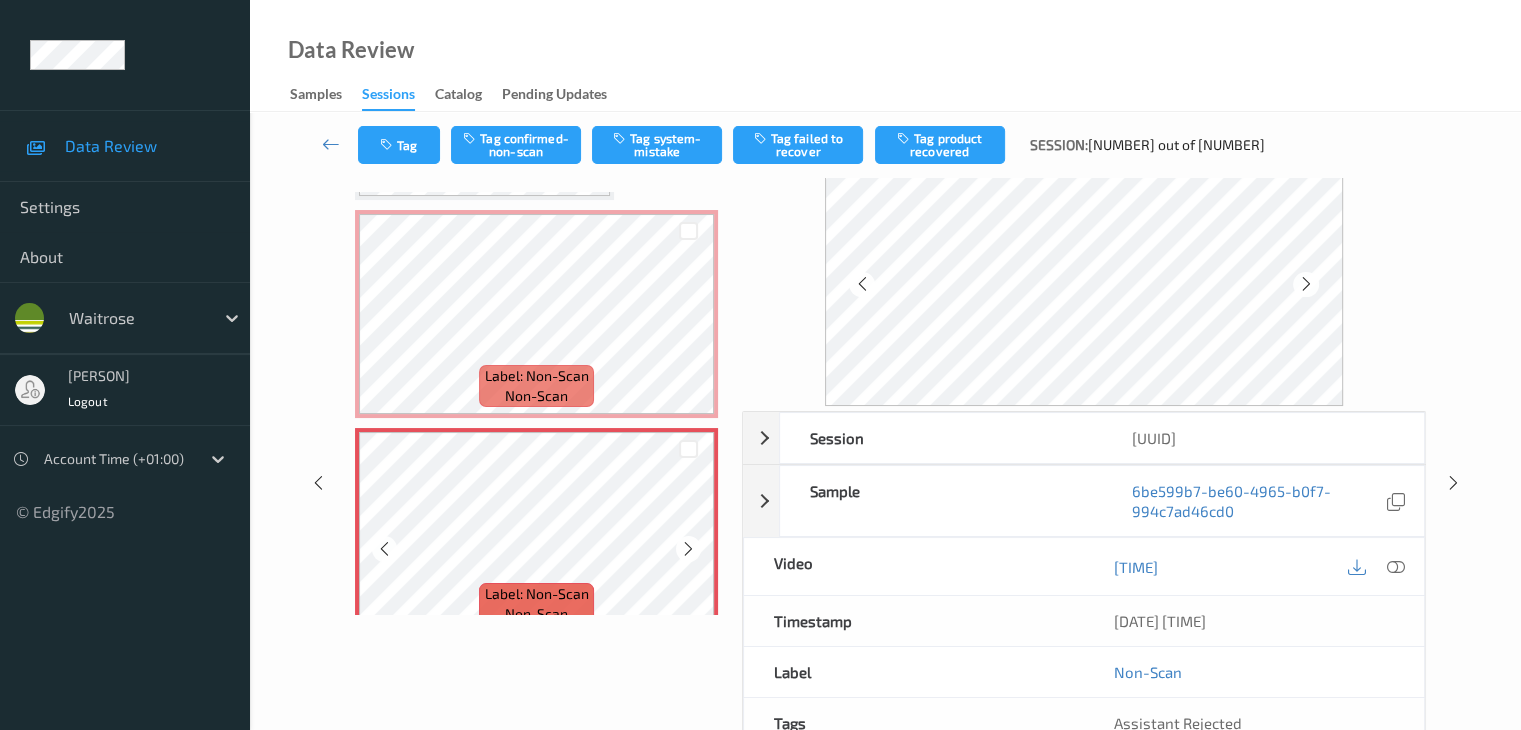 click at bounding box center (688, 549) 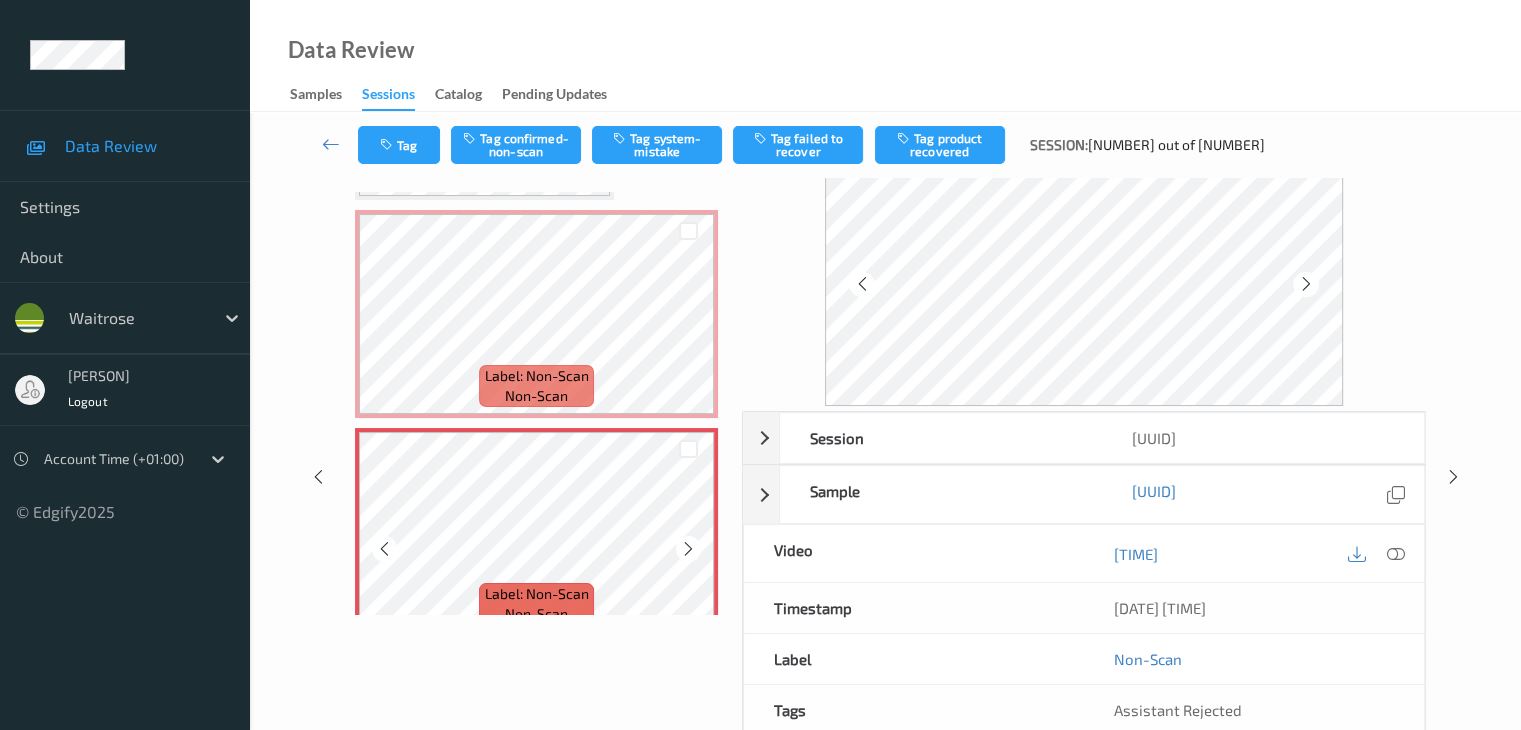 click at bounding box center [688, 549] 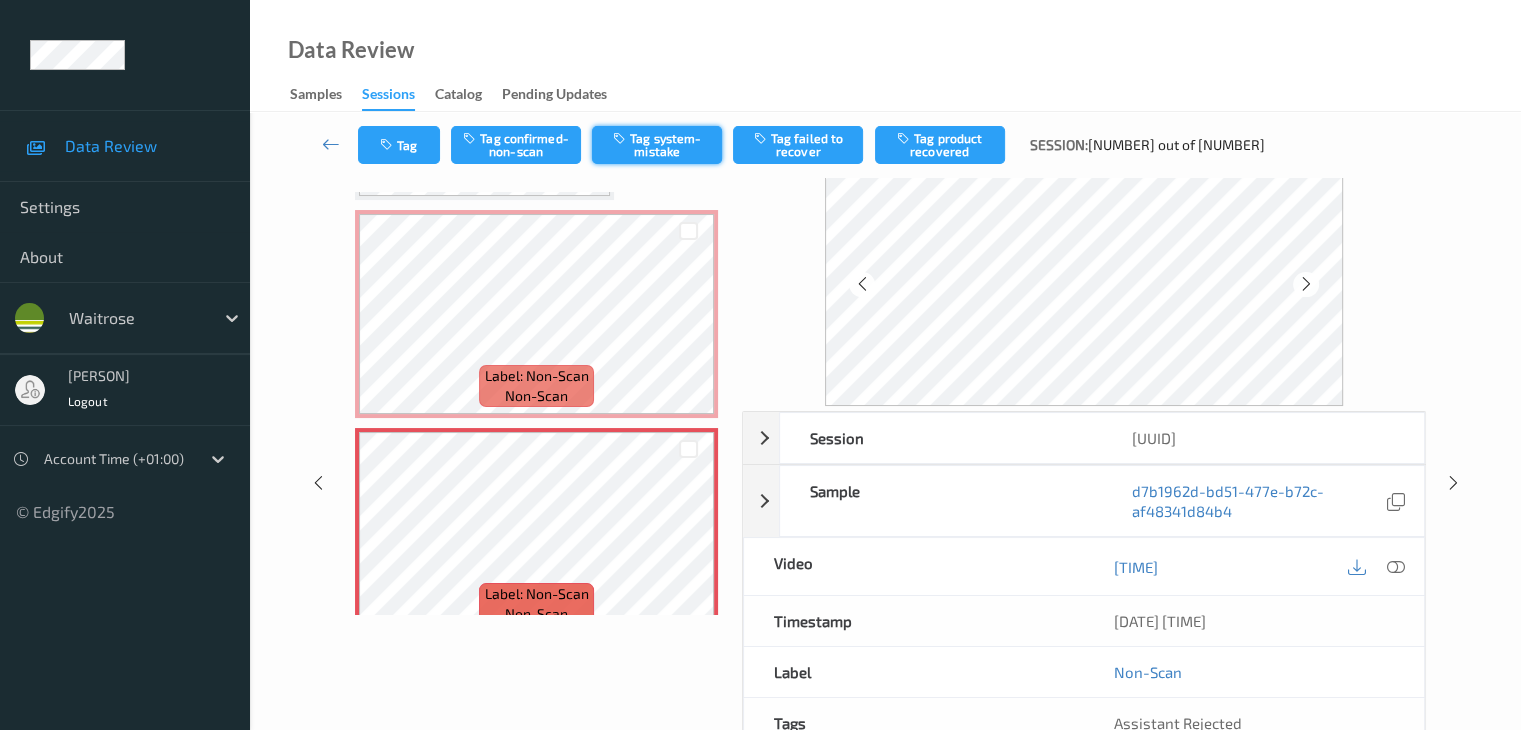 click on "Tag   system-mistake" at bounding box center [657, 145] 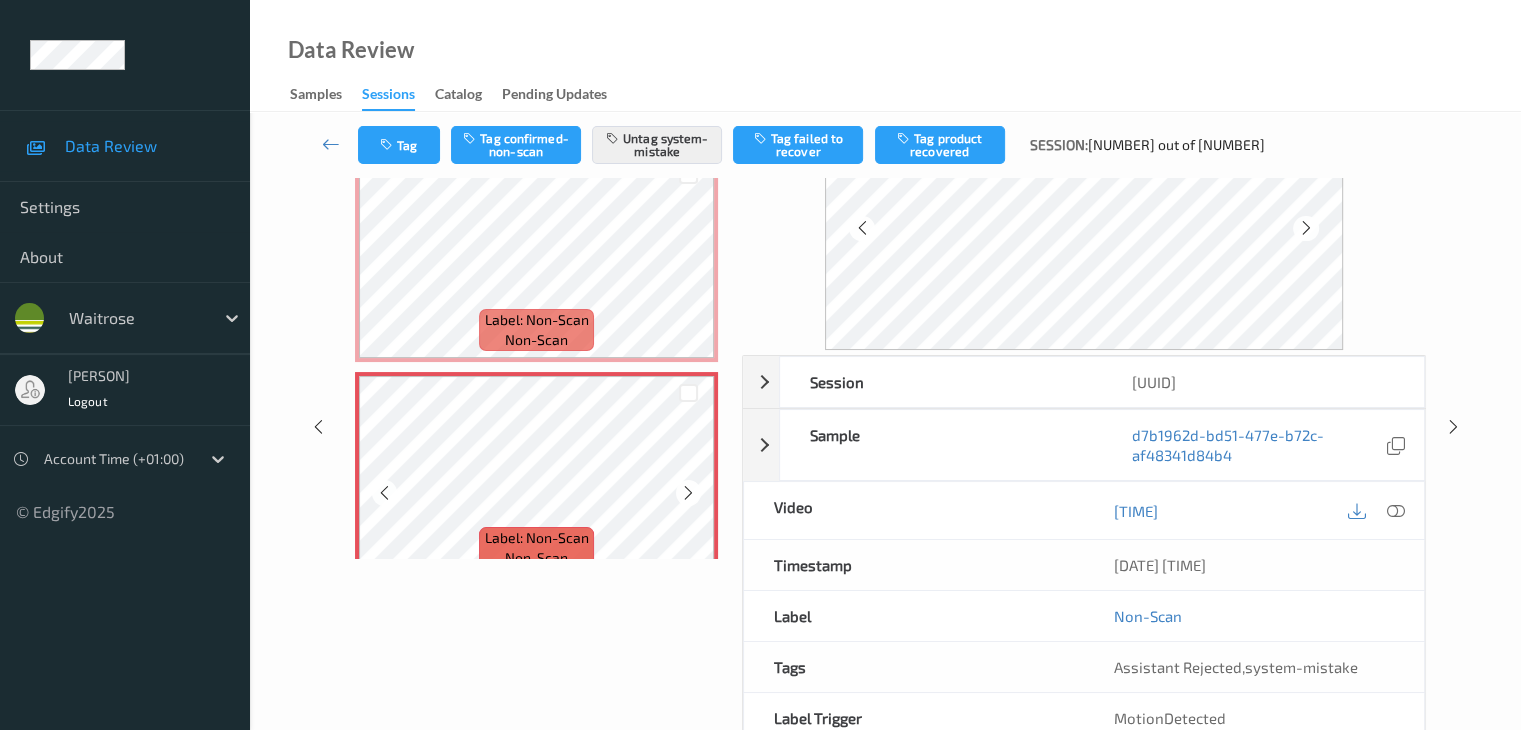 scroll, scrollTop: 164, scrollLeft: 0, axis: vertical 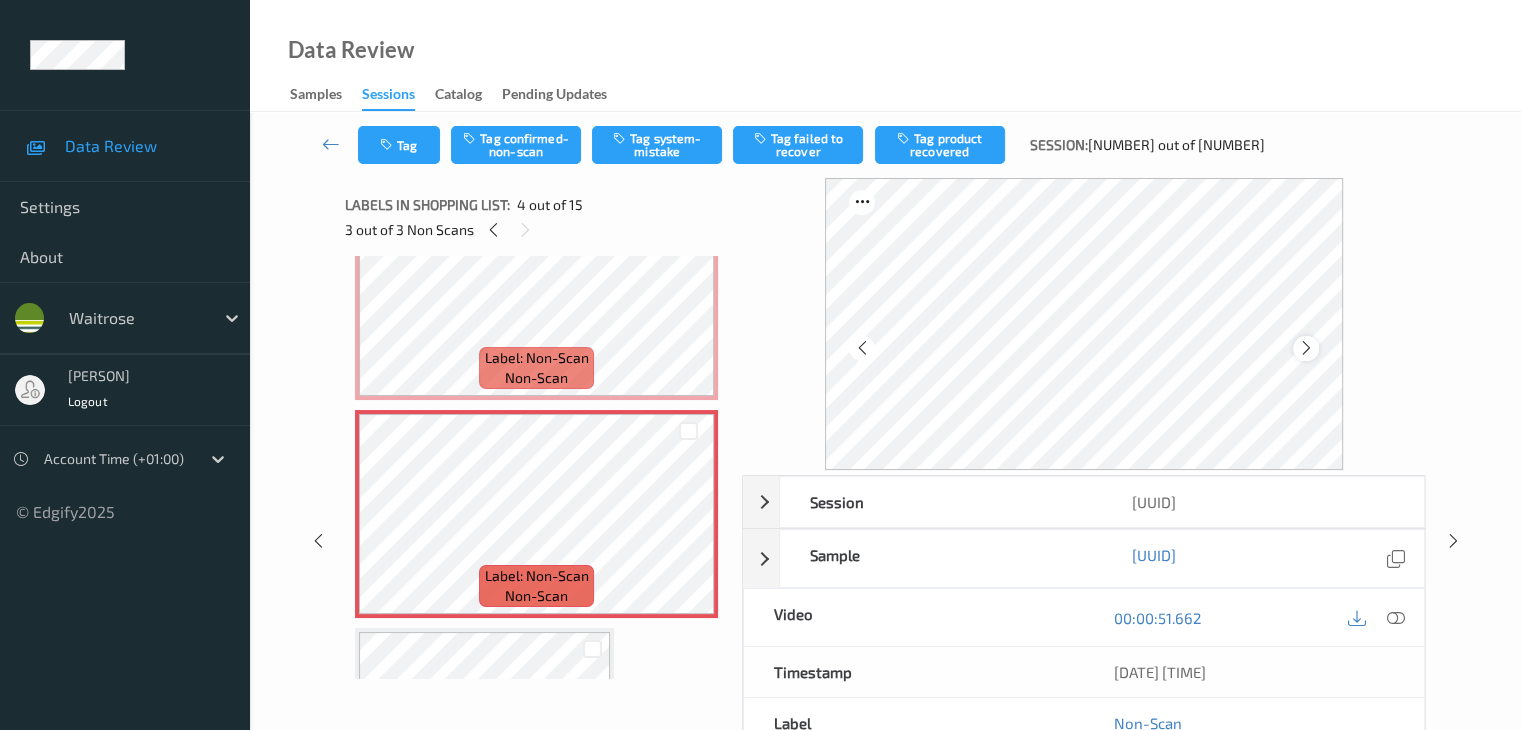 click at bounding box center (1305, 348) 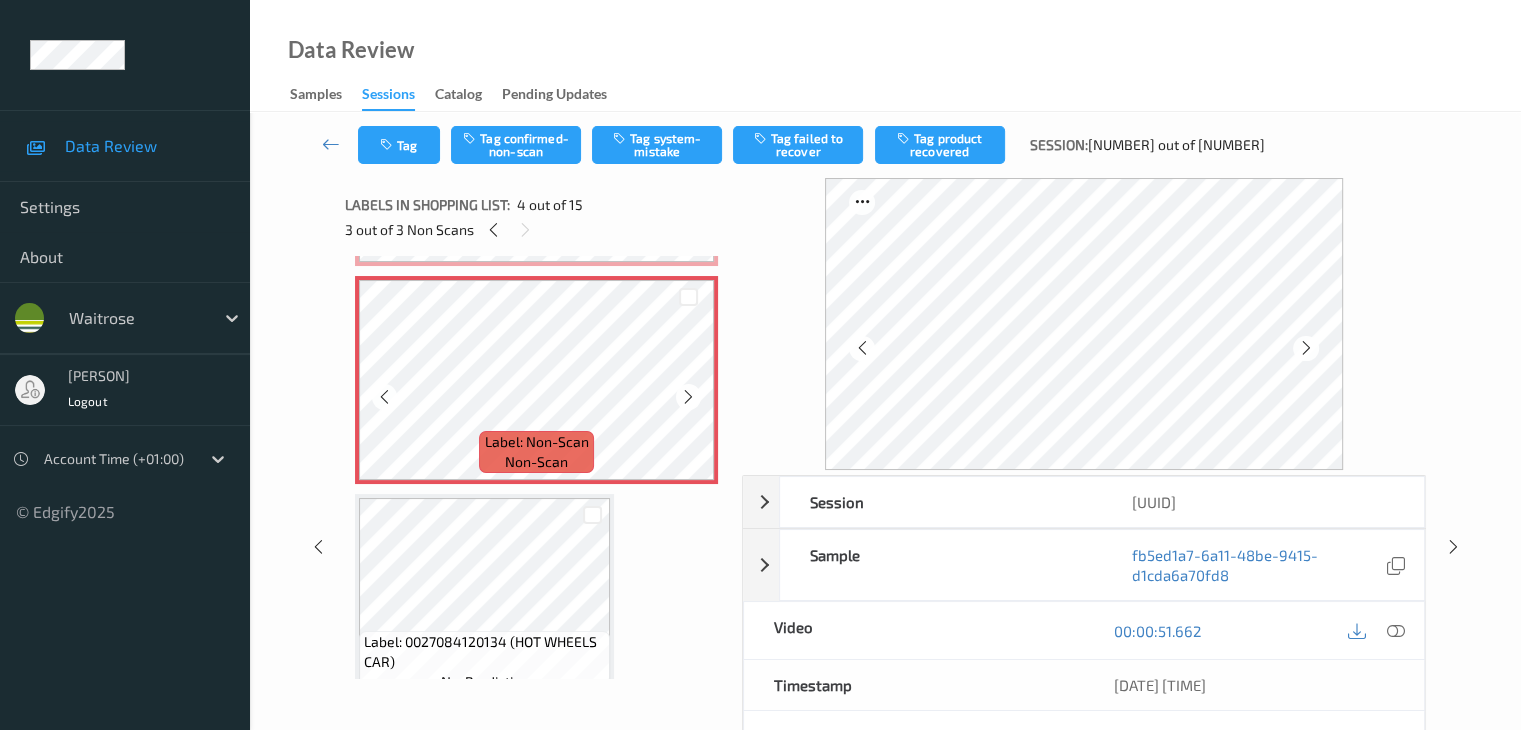 scroll, scrollTop: 610, scrollLeft: 0, axis: vertical 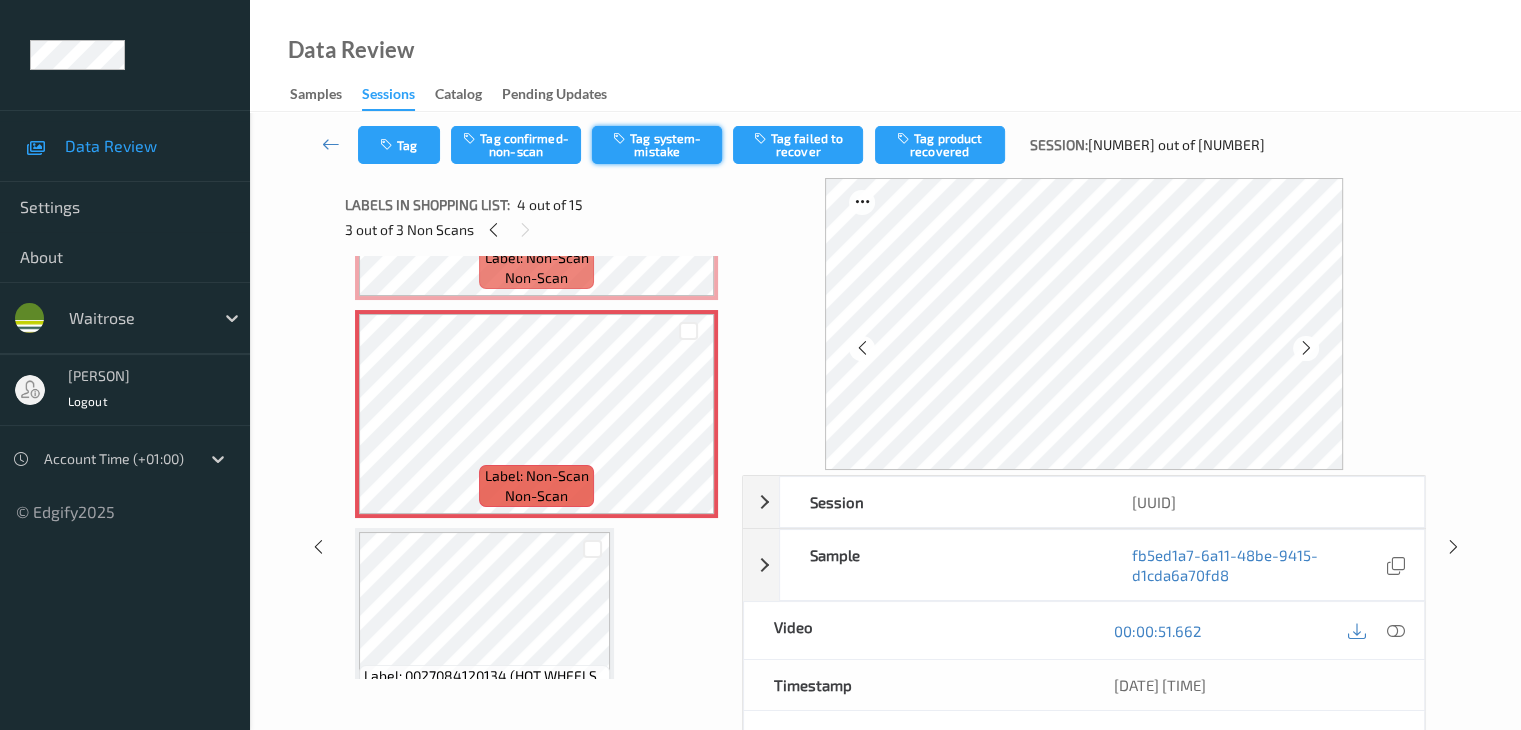 click on "Tag   system-mistake" at bounding box center [657, 145] 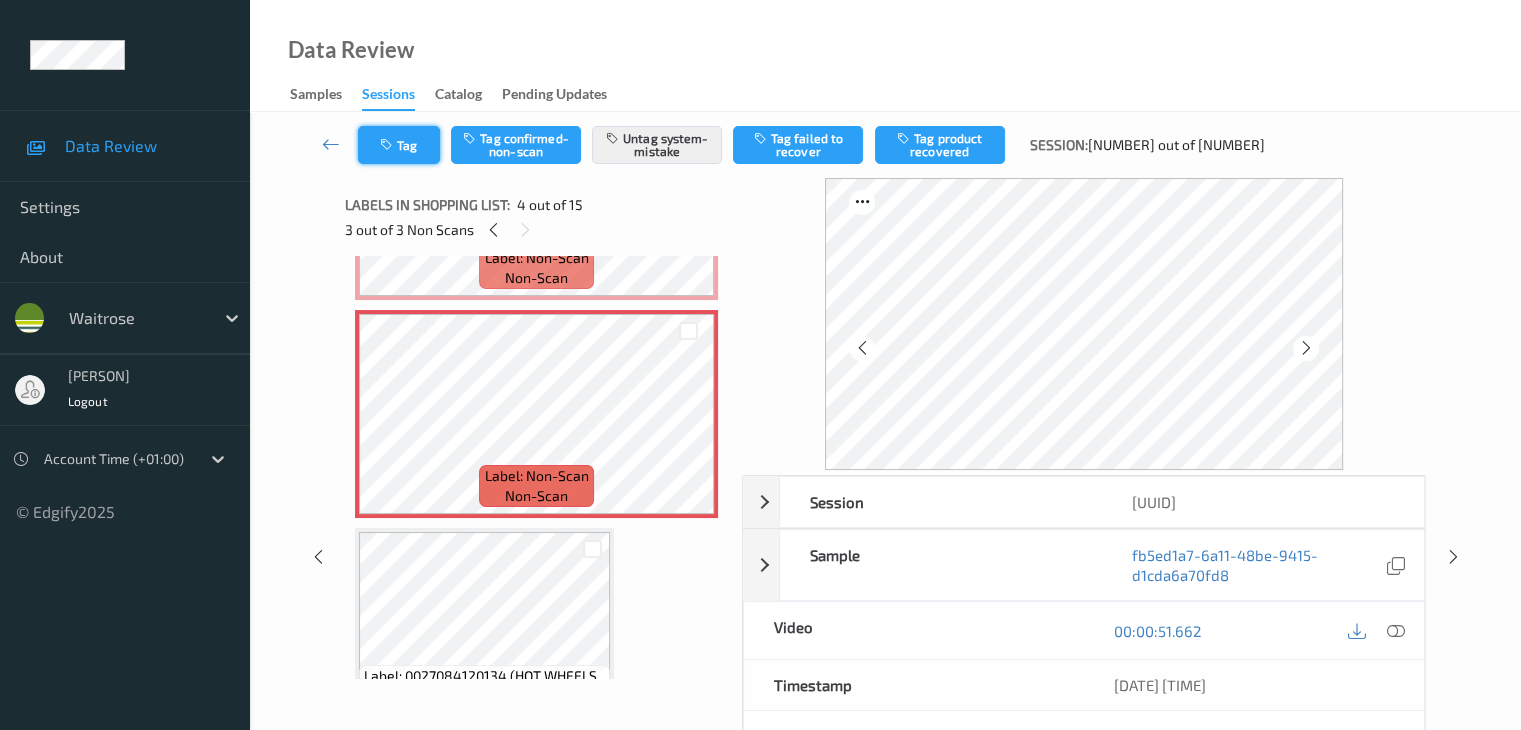 click on "Tag" at bounding box center (399, 145) 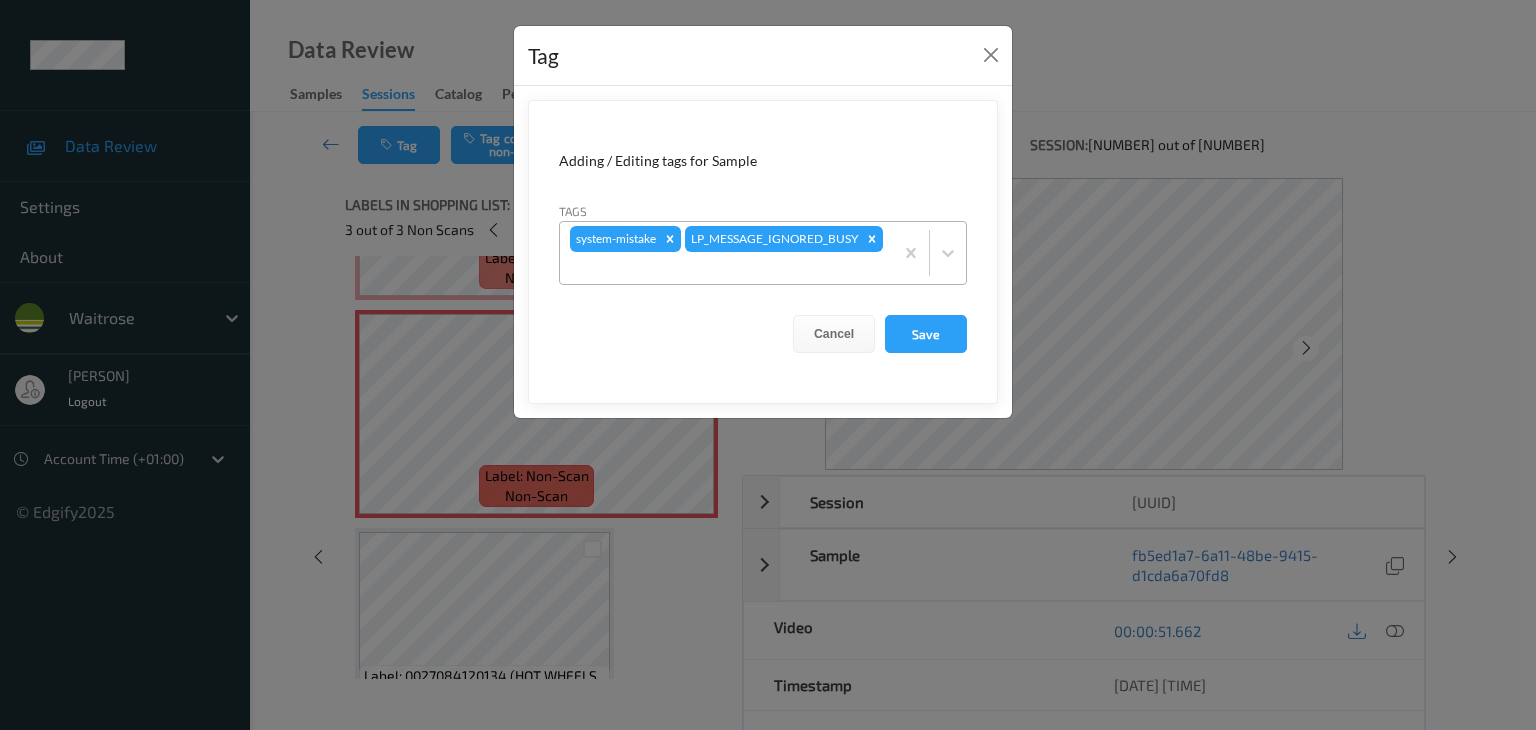click at bounding box center (726, 268) 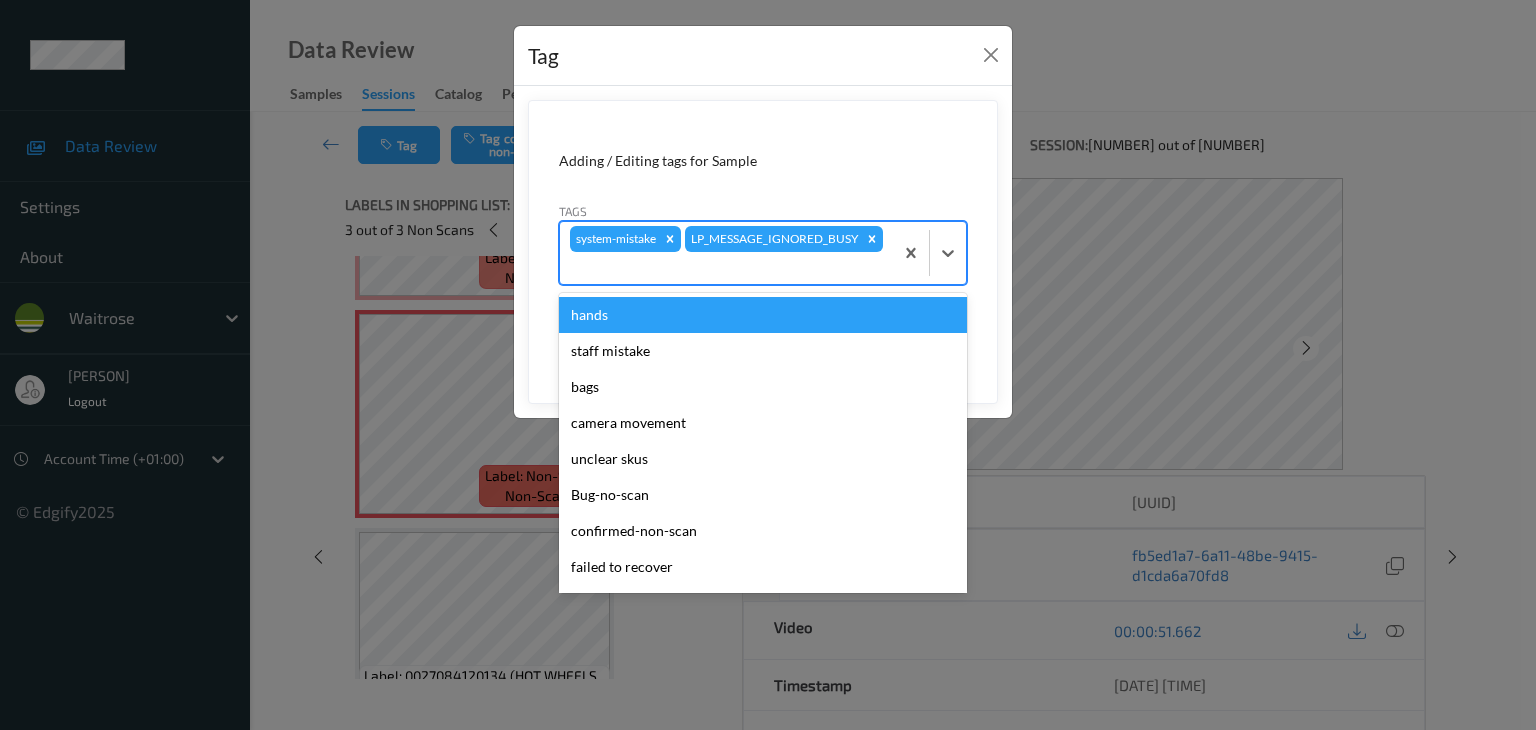 type on "u" 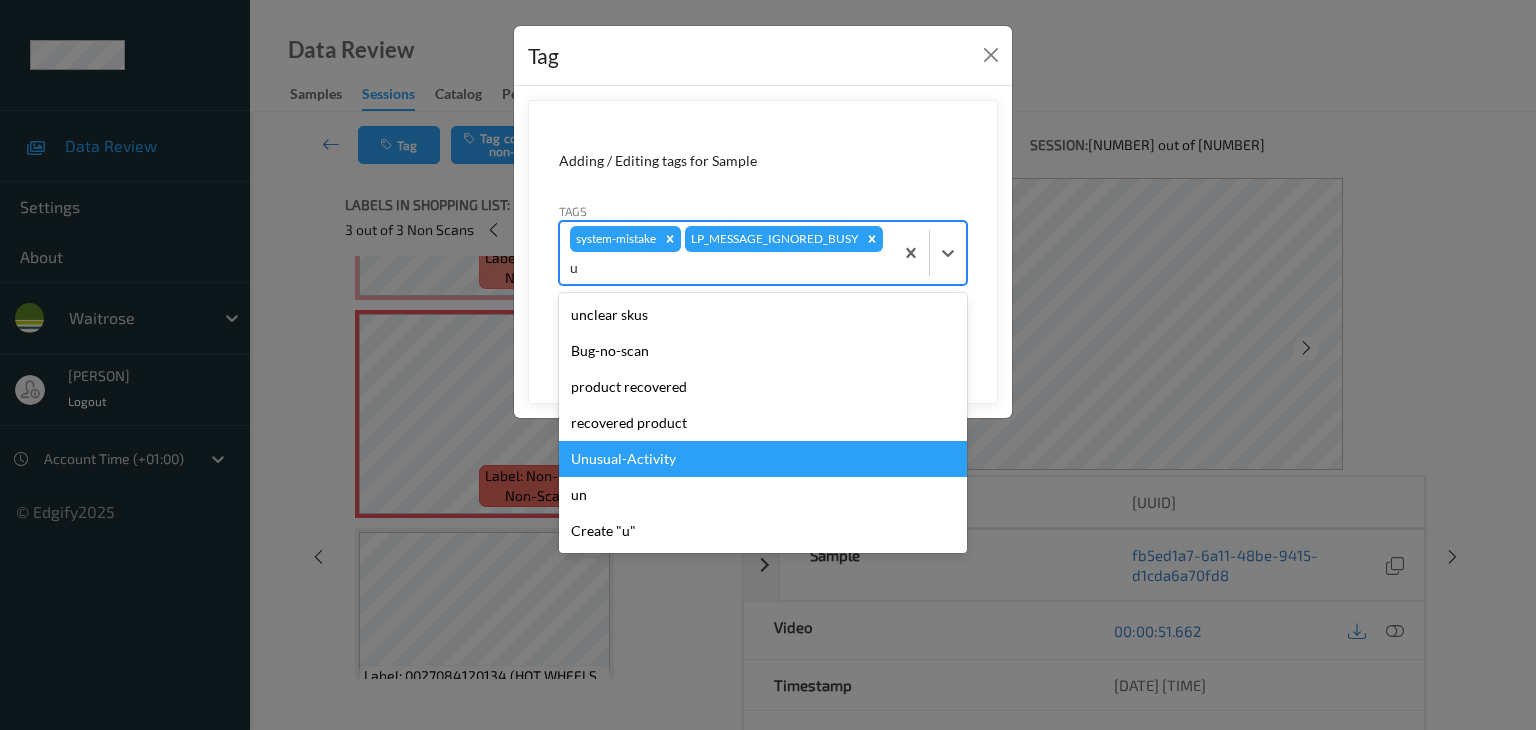 click on "Unusual-Activity" at bounding box center [763, 459] 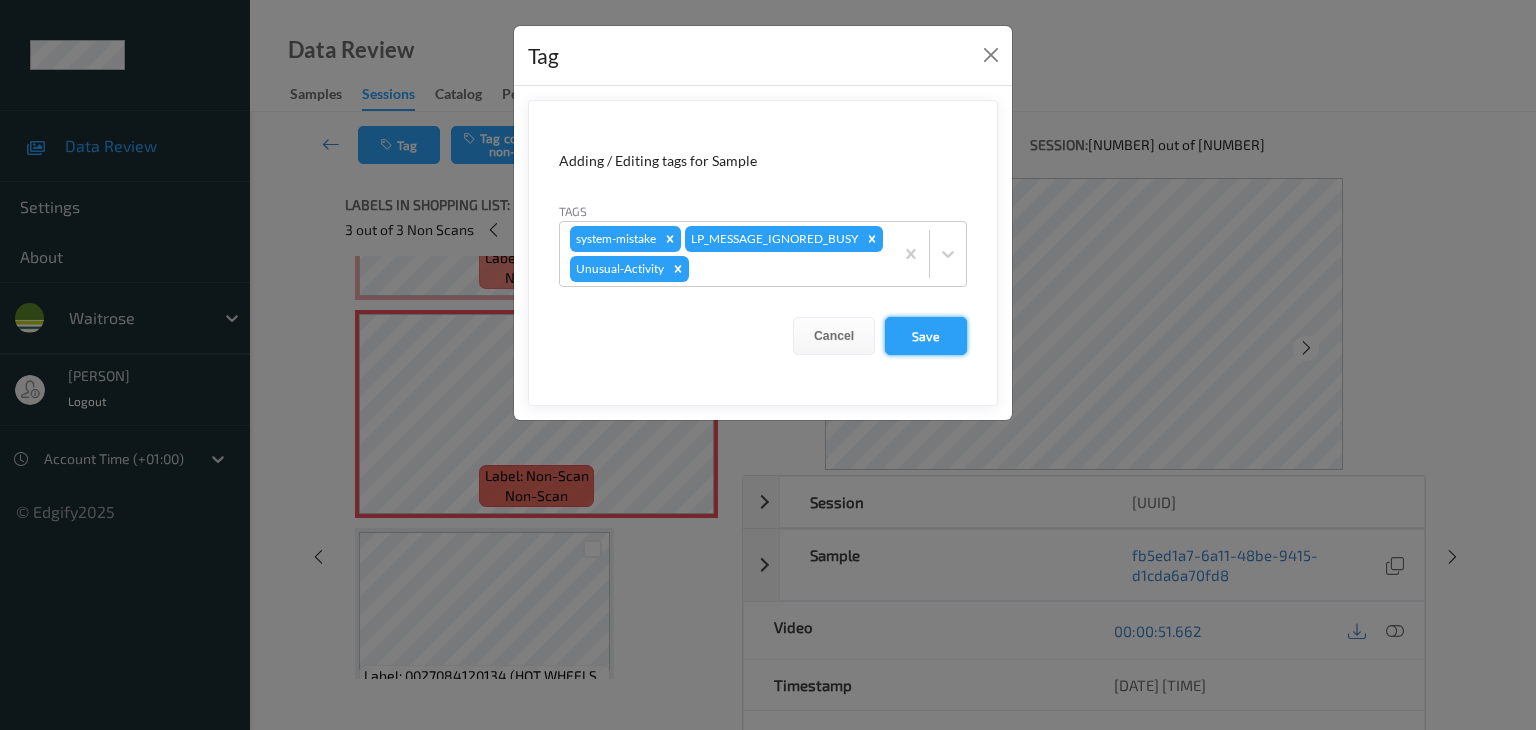 click on "Save" at bounding box center (926, 336) 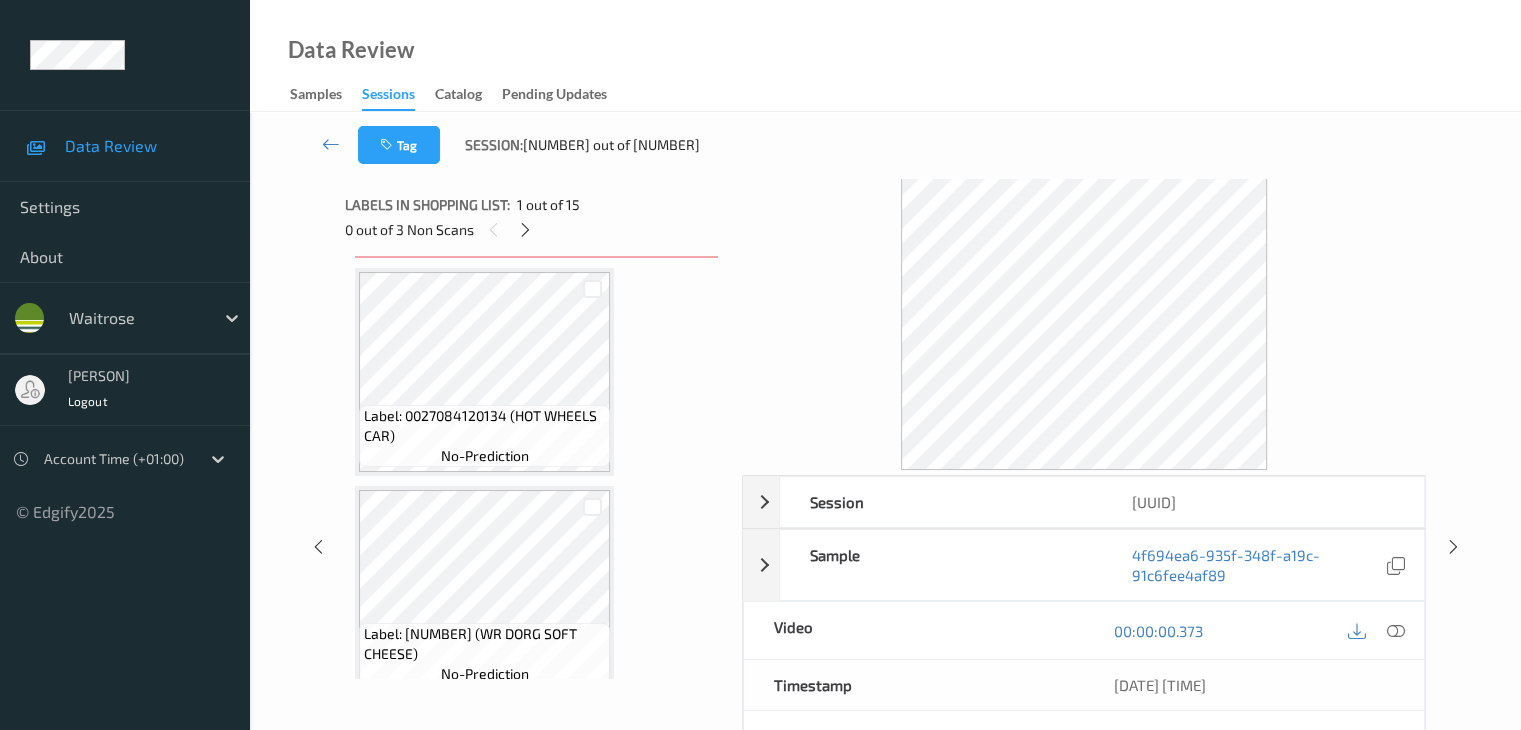 scroll, scrollTop: 900, scrollLeft: 0, axis: vertical 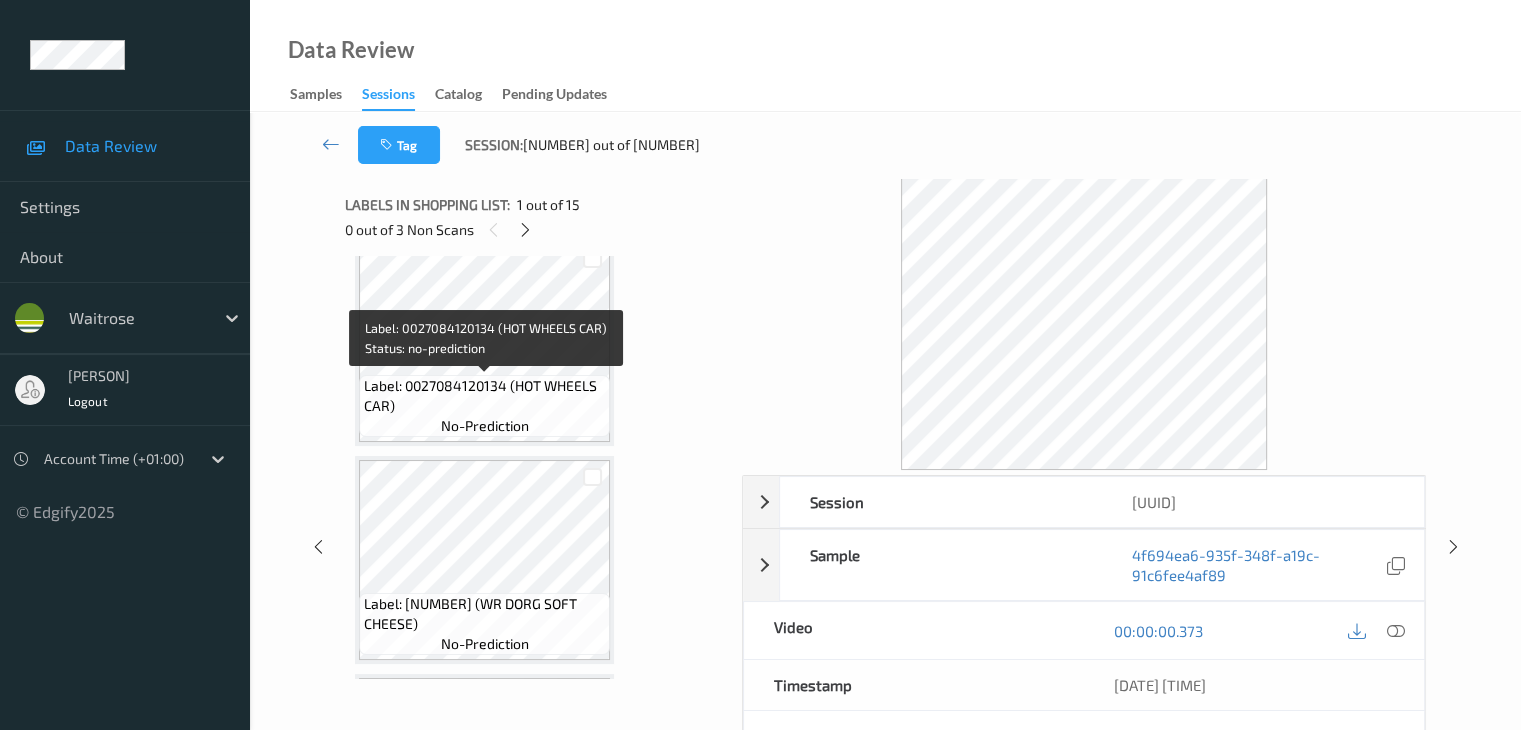 click on "Label: 0027084120134 (HOT WHEELS CAR)" at bounding box center (484, 396) 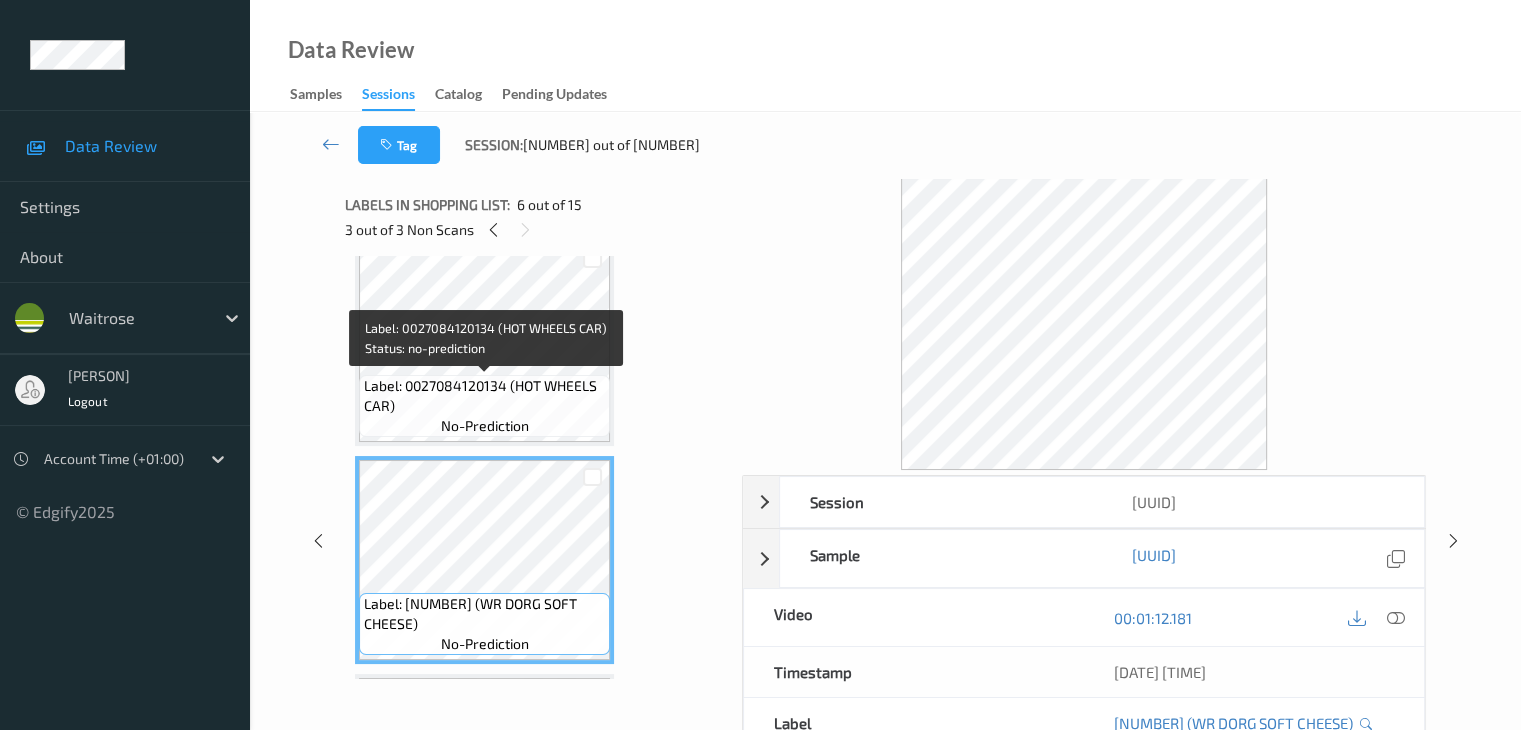 click on "Label: 0027084120134 (HOT WHEELS CAR)" at bounding box center (484, 396) 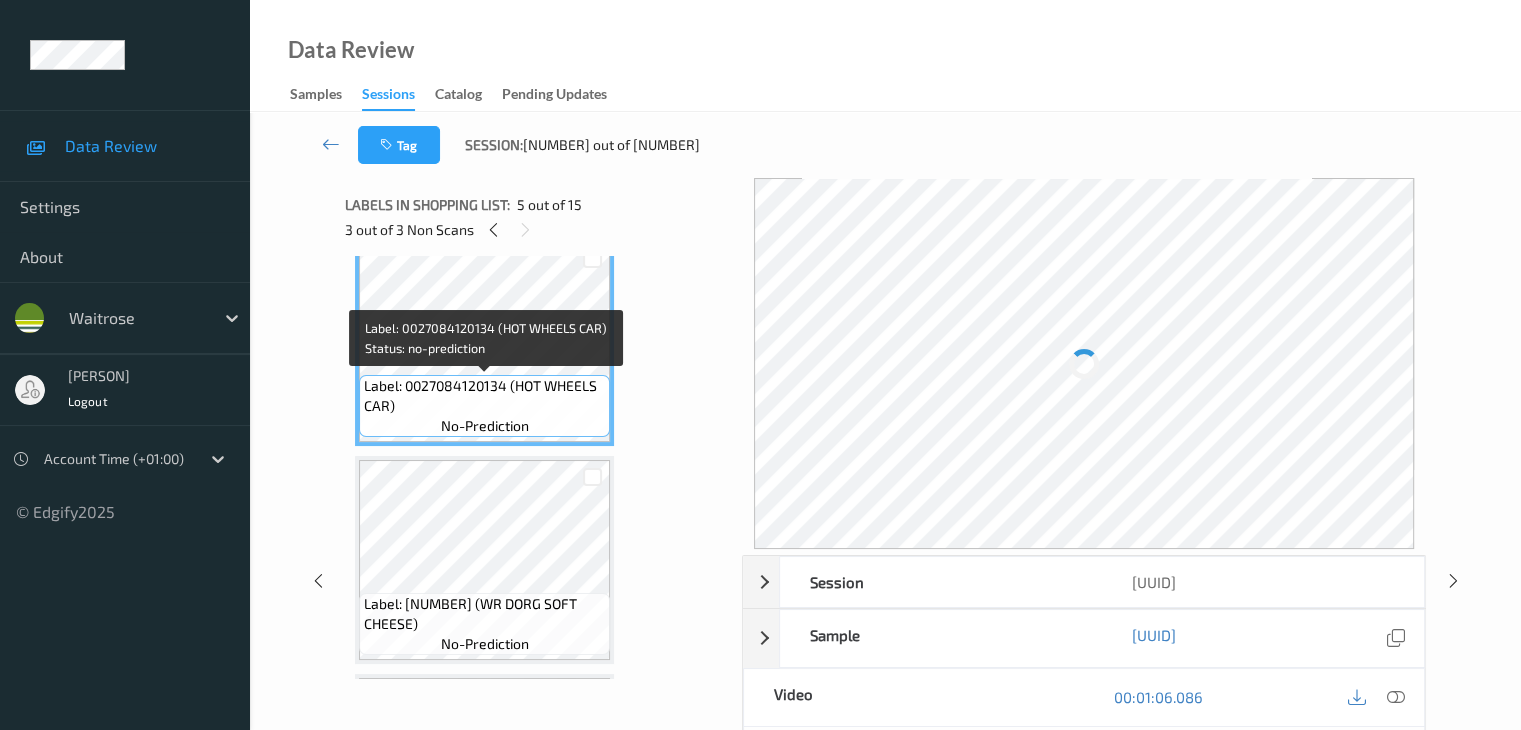 click on "Label: 0027084120134 (HOT WHEELS CAR)" at bounding box center [484, 396] 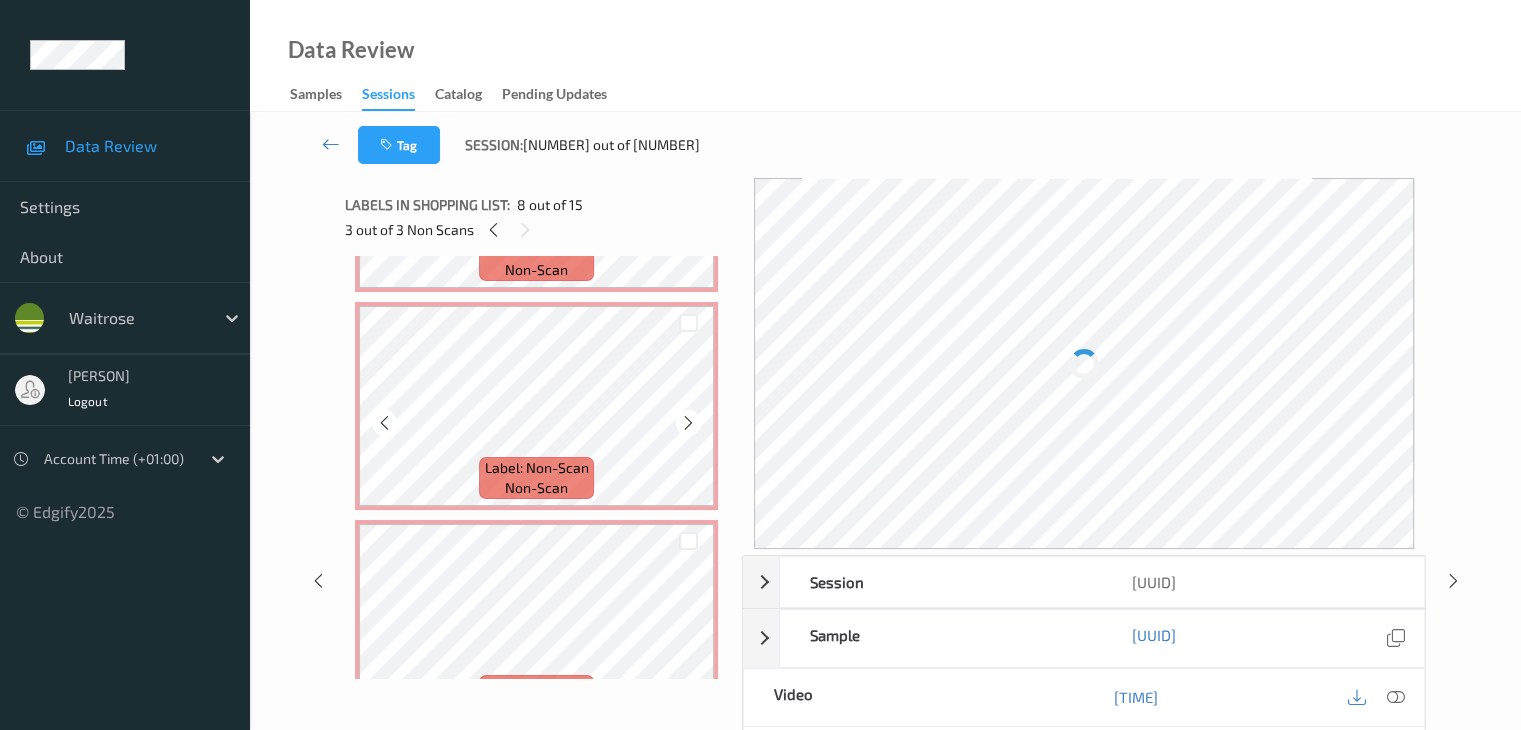 scroll, scrollTop: 300, scrollLeft: 0, axis: vertical 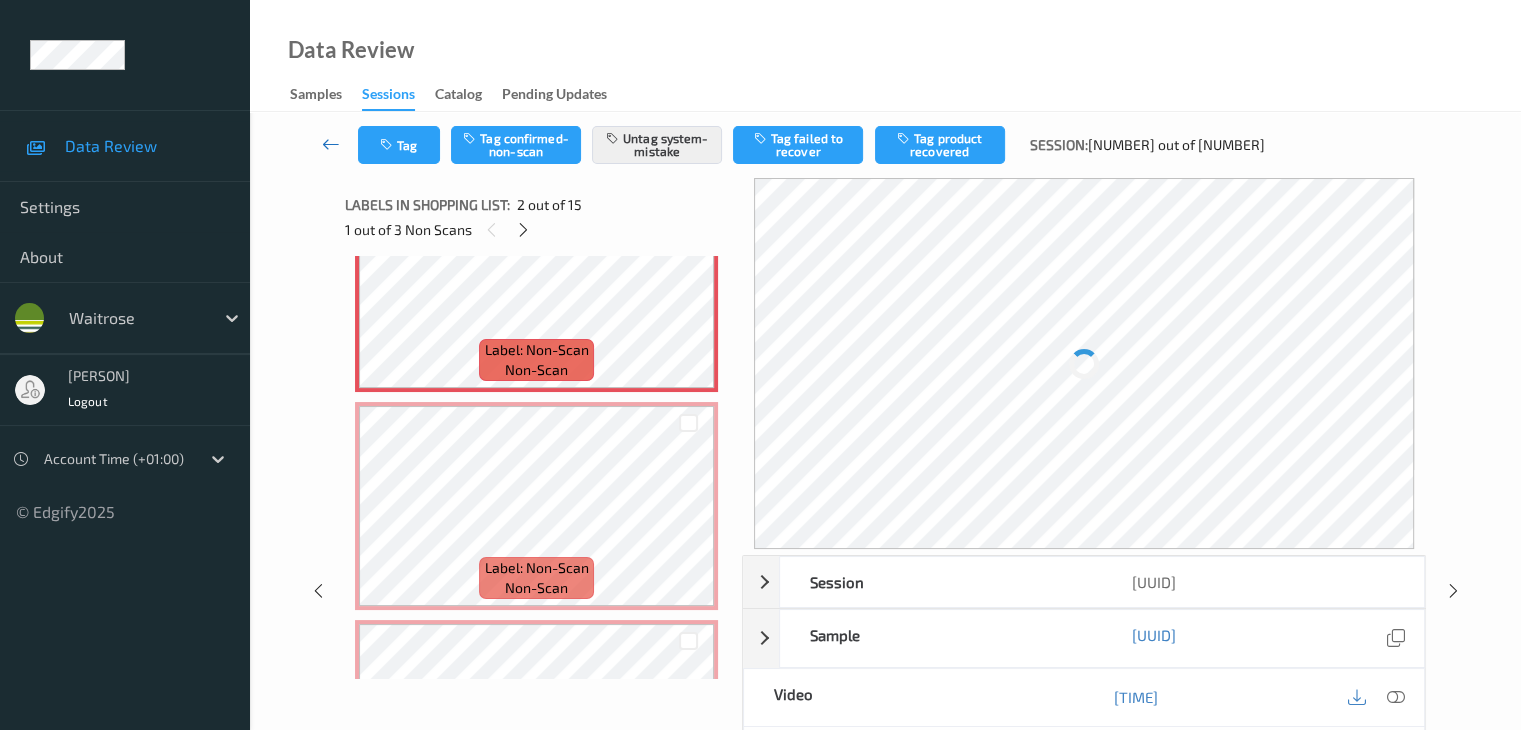click at bounding box center (331, 144) 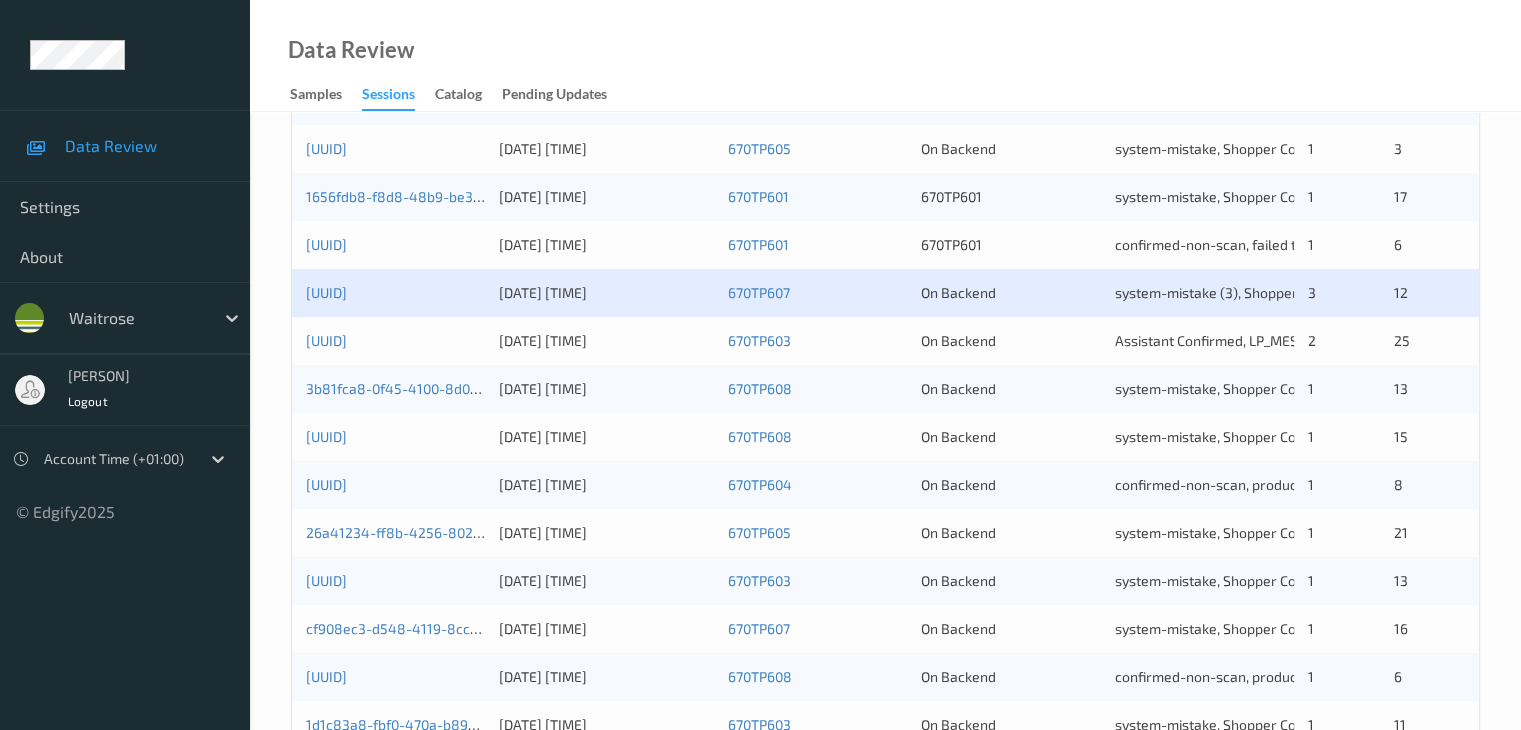 scroll, scrollTop: 932, scrollLeft: 0, axis: vertical 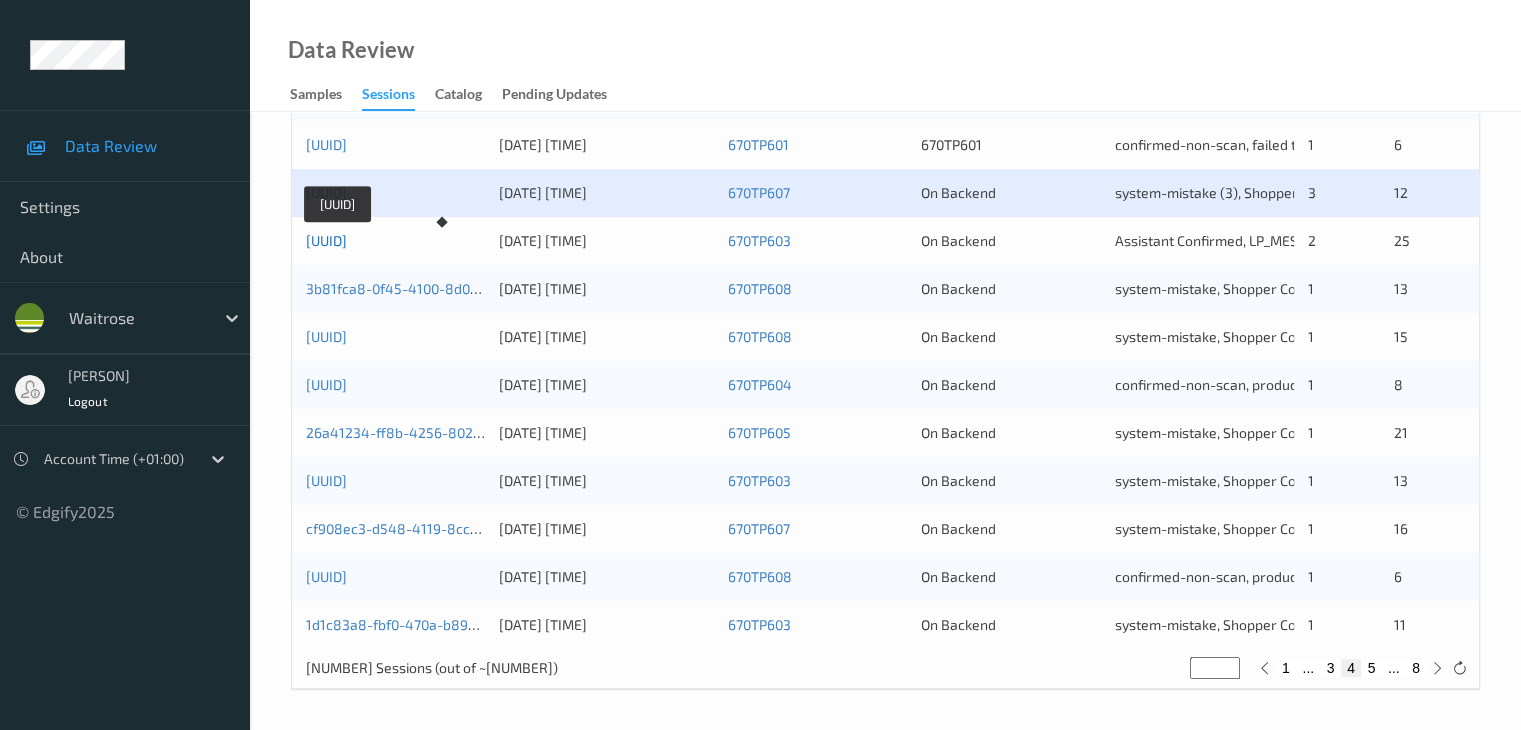 click on "[UUID]" at bounding box center (326, 240) 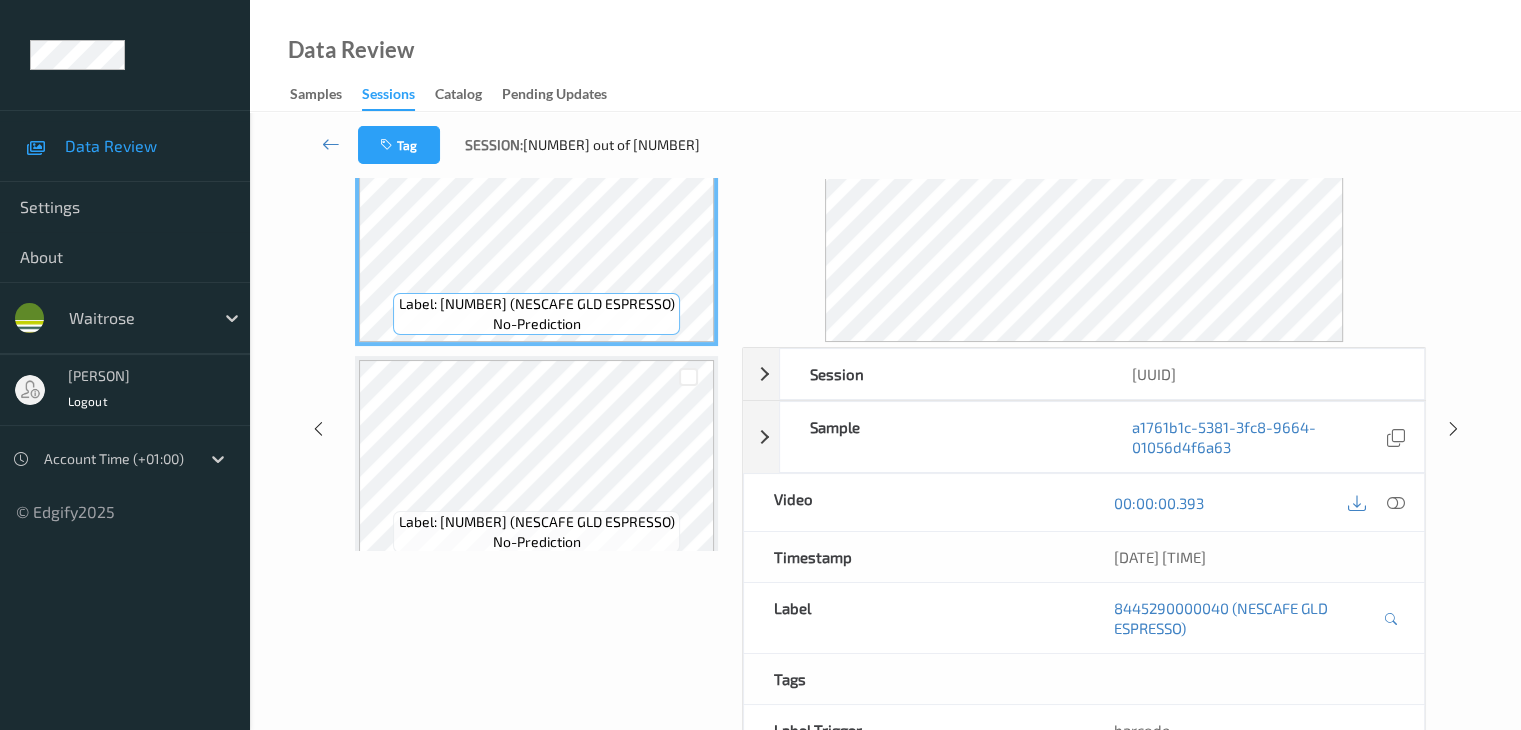 scroll, scrollTop: 0, scrollLeft: 0, axis: both 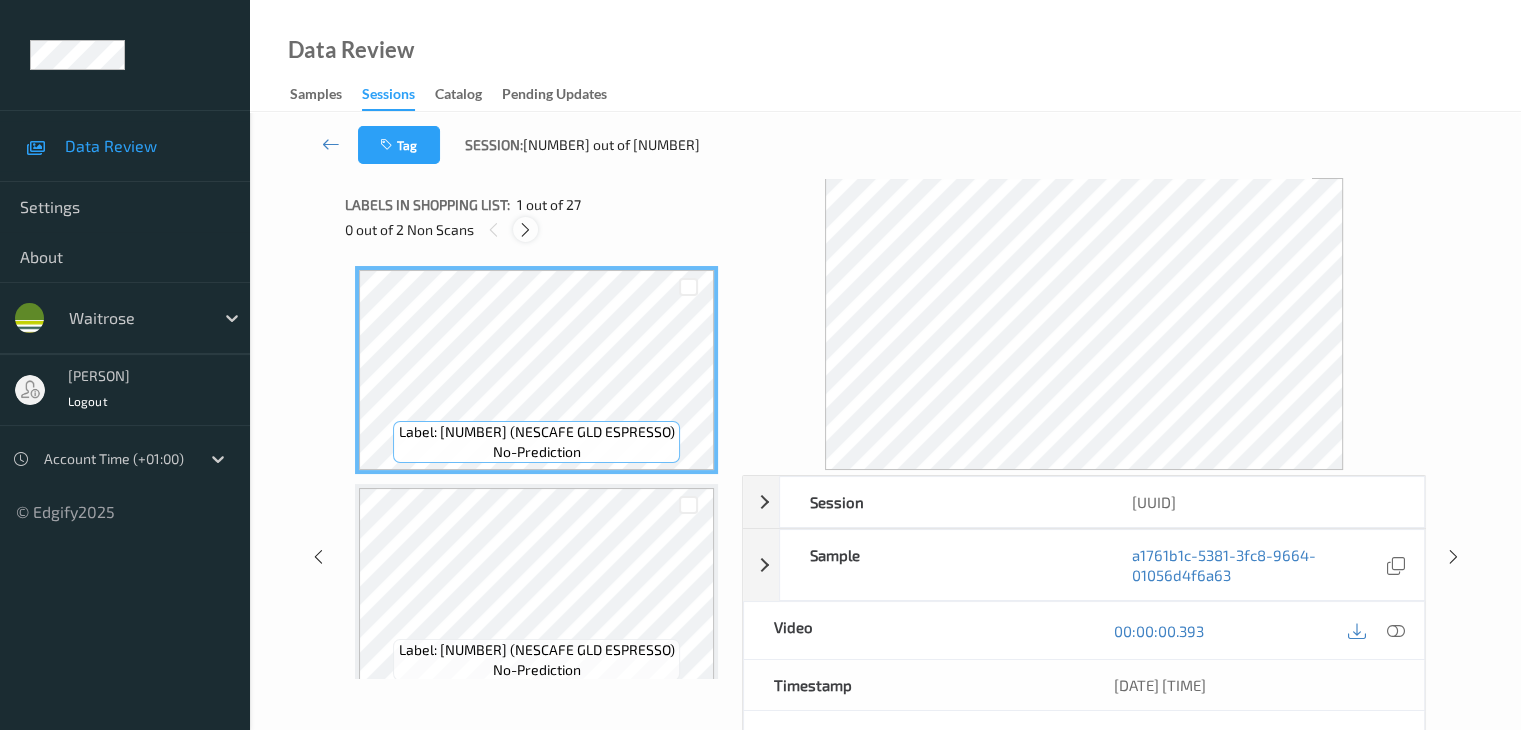 click at bounding box center [525, 230] 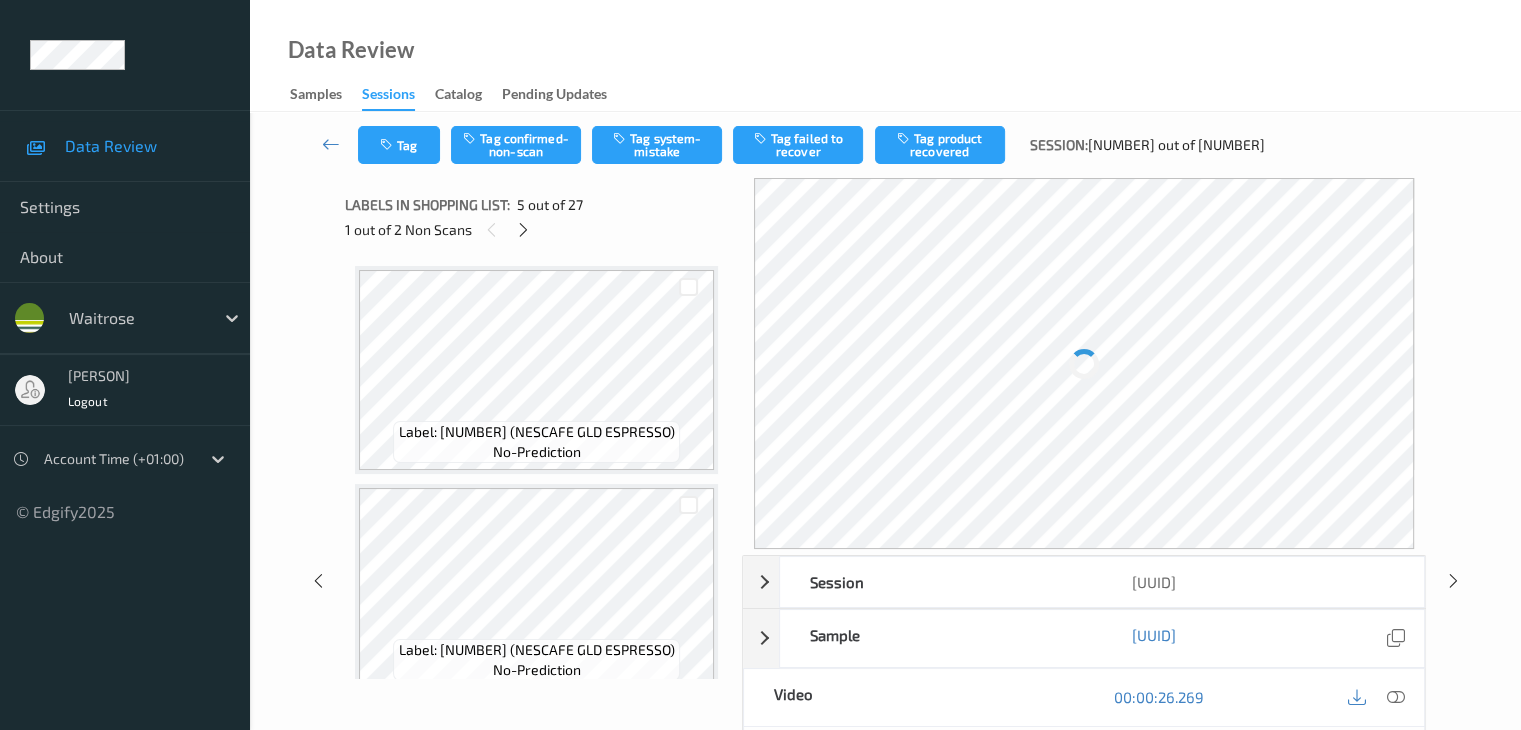 scroll, scrollTop: 664, scrollLeft: 0, axis: vertical 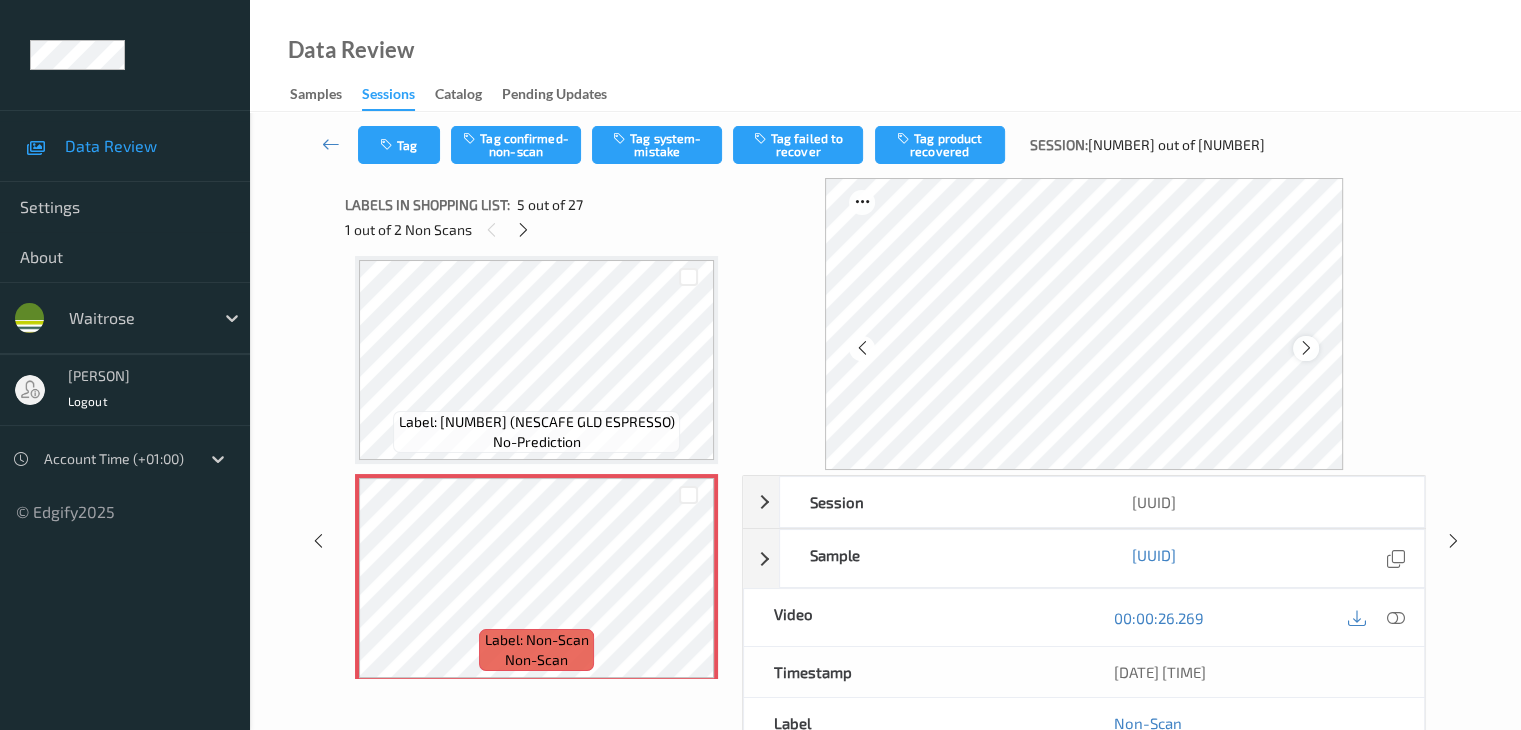 click at bounding box center [1306, 348] 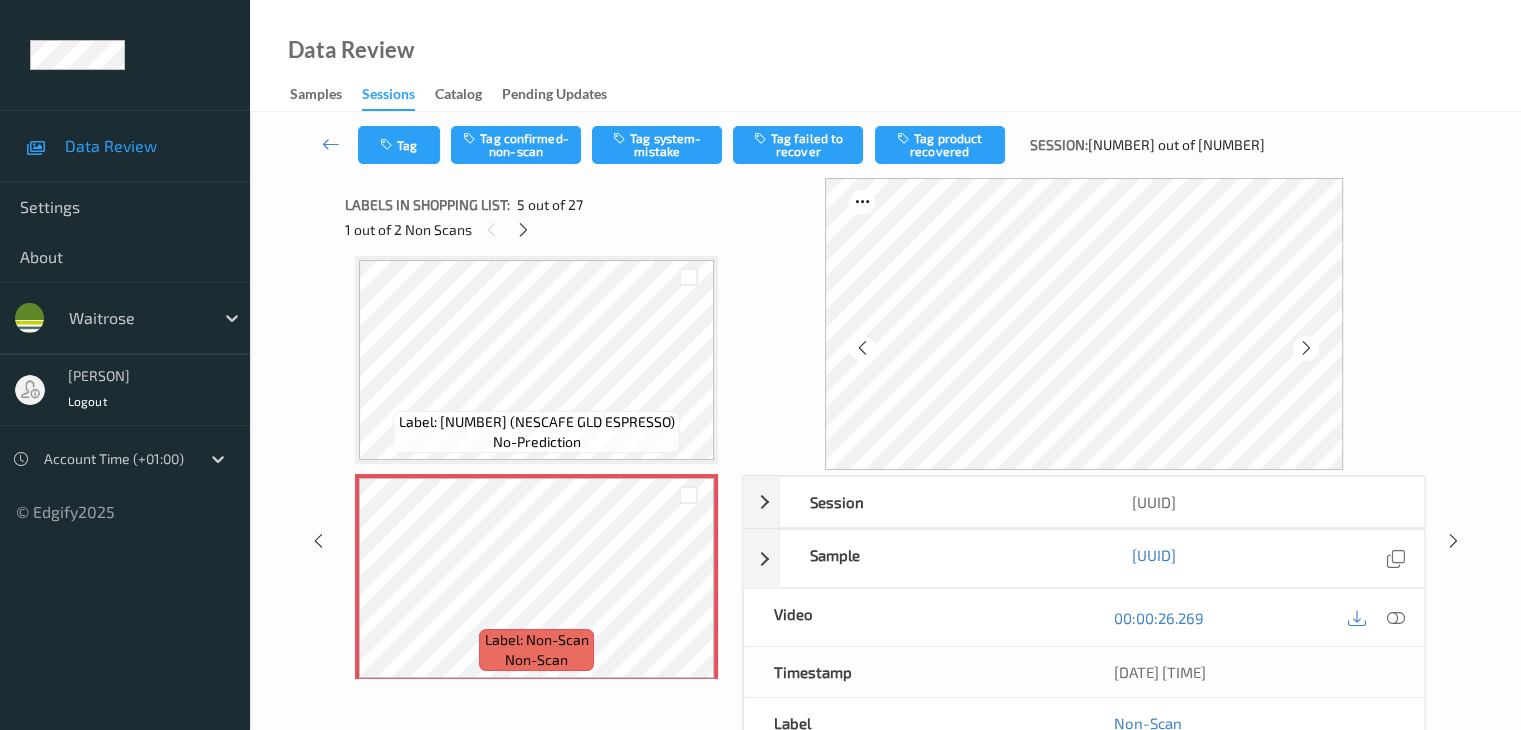 click at bounding box center [1306, 348] 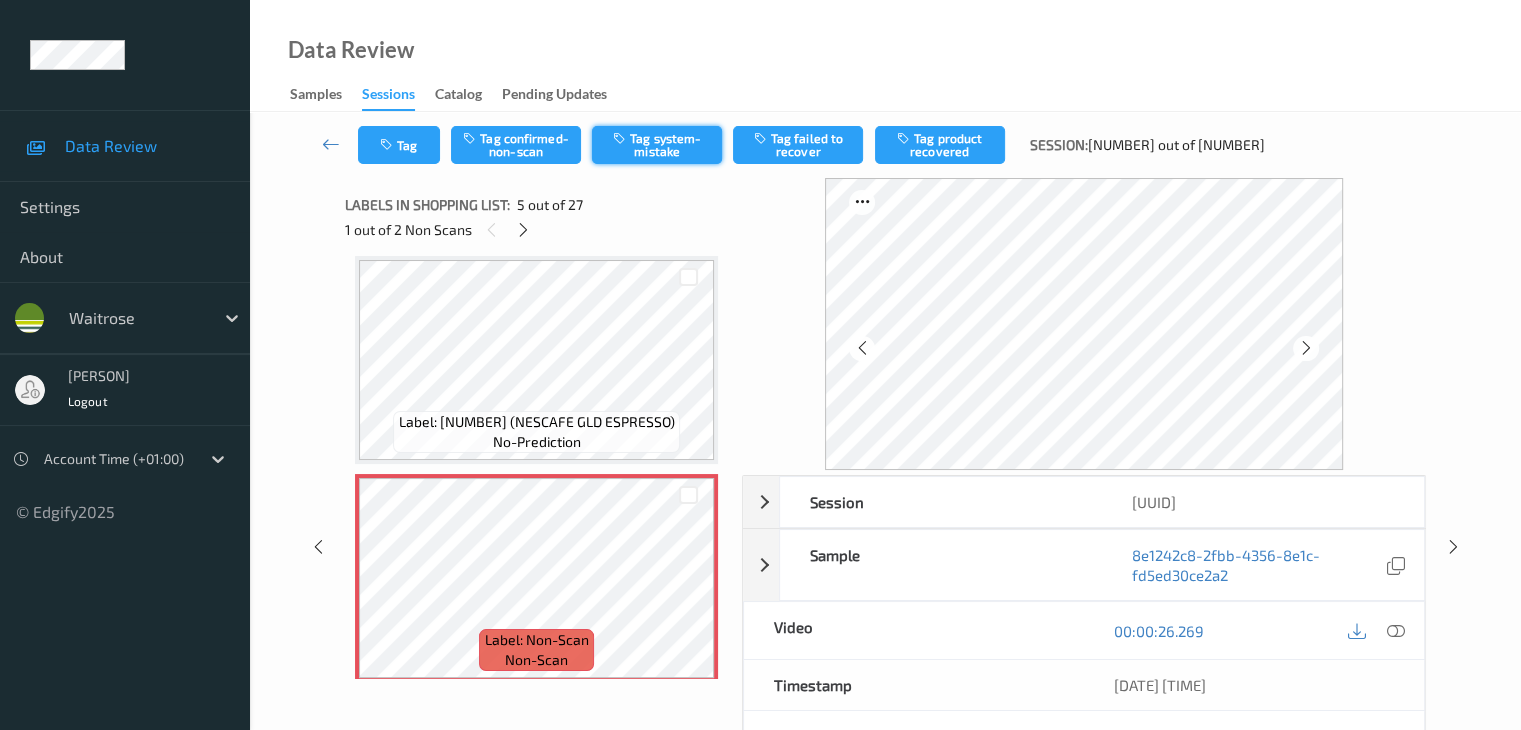 click on "Tag   system-mistake" at bounding box center (657, 145) 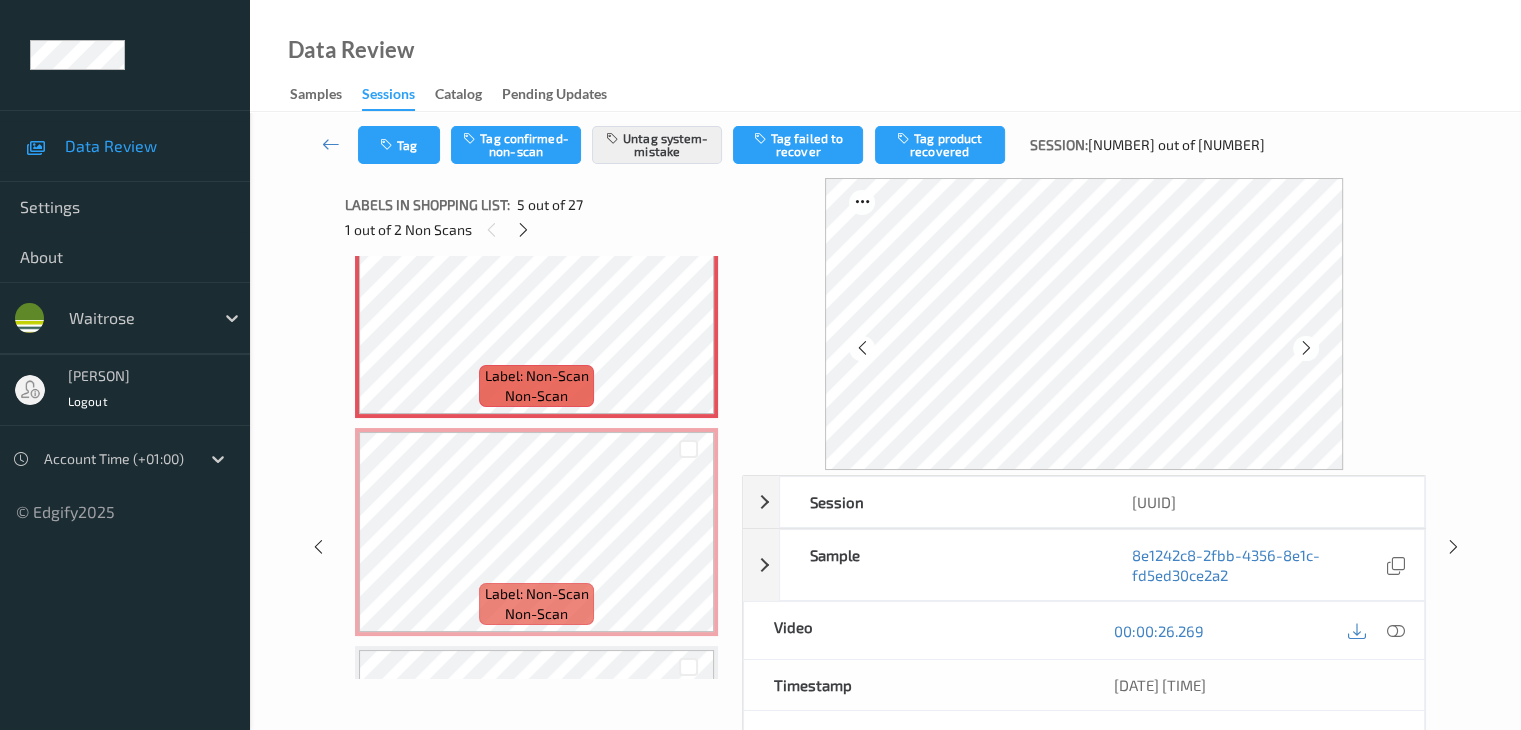 scroll, scrollTop: 964, scrollLeft: 0, axis: vertical 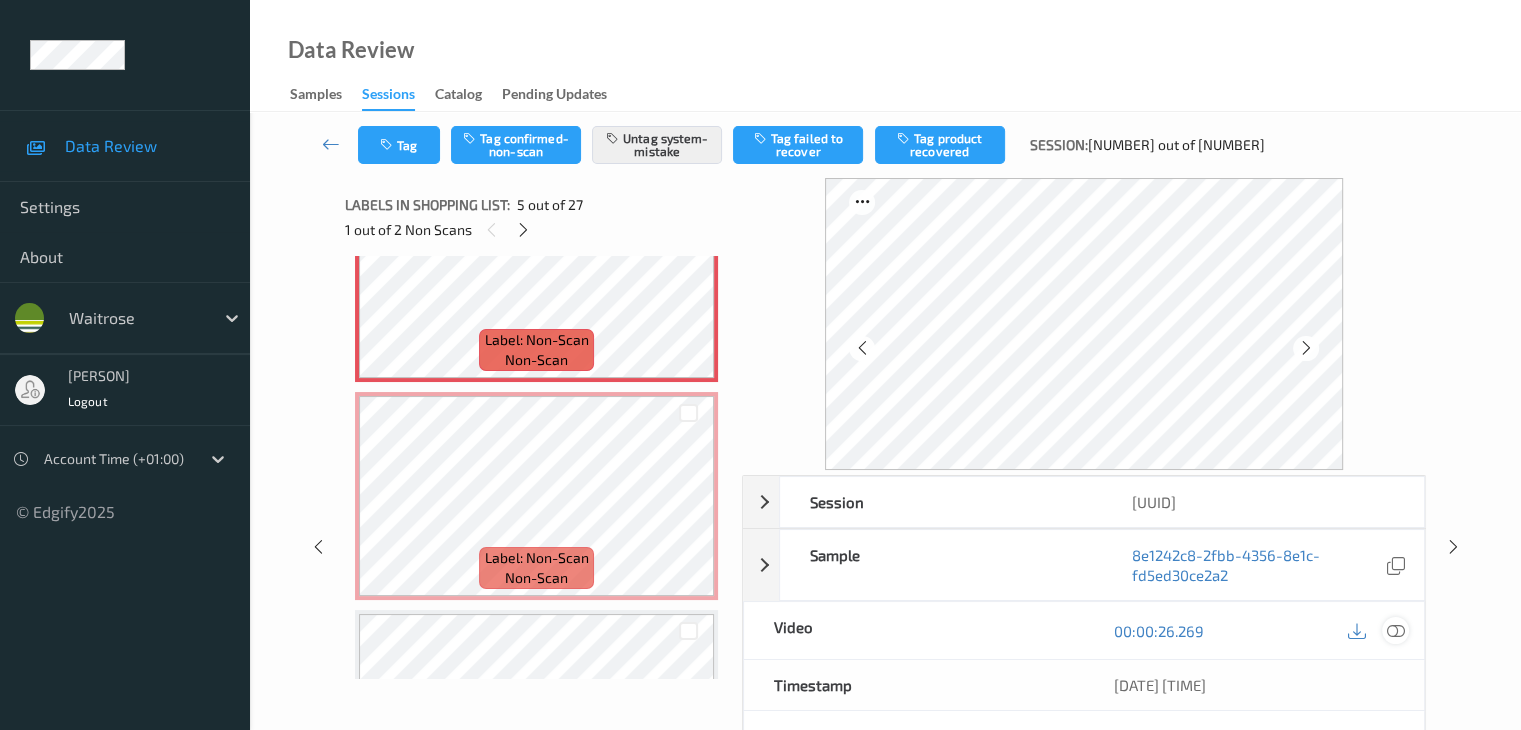 click at bounding box center [1395, 631] 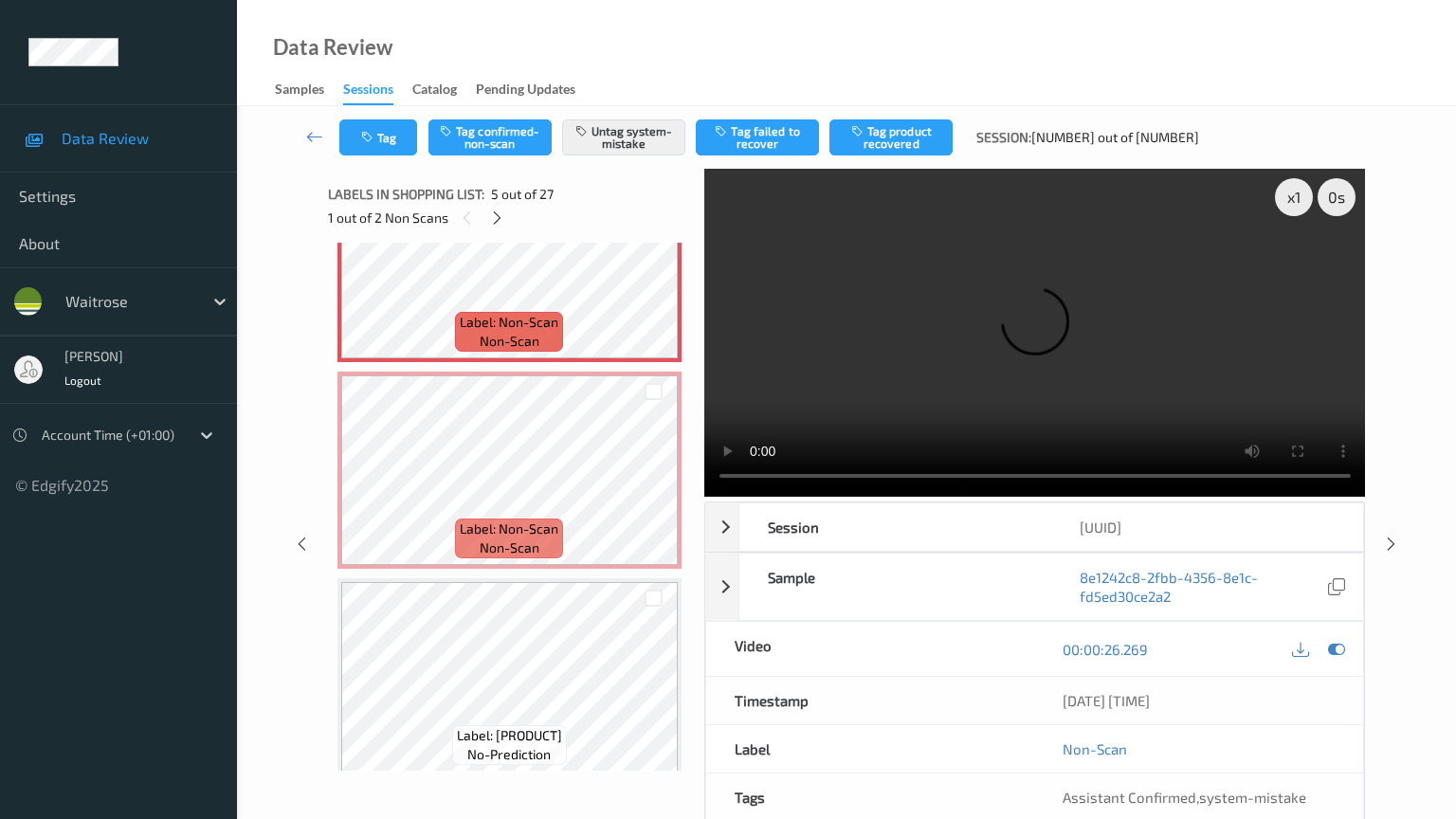 type 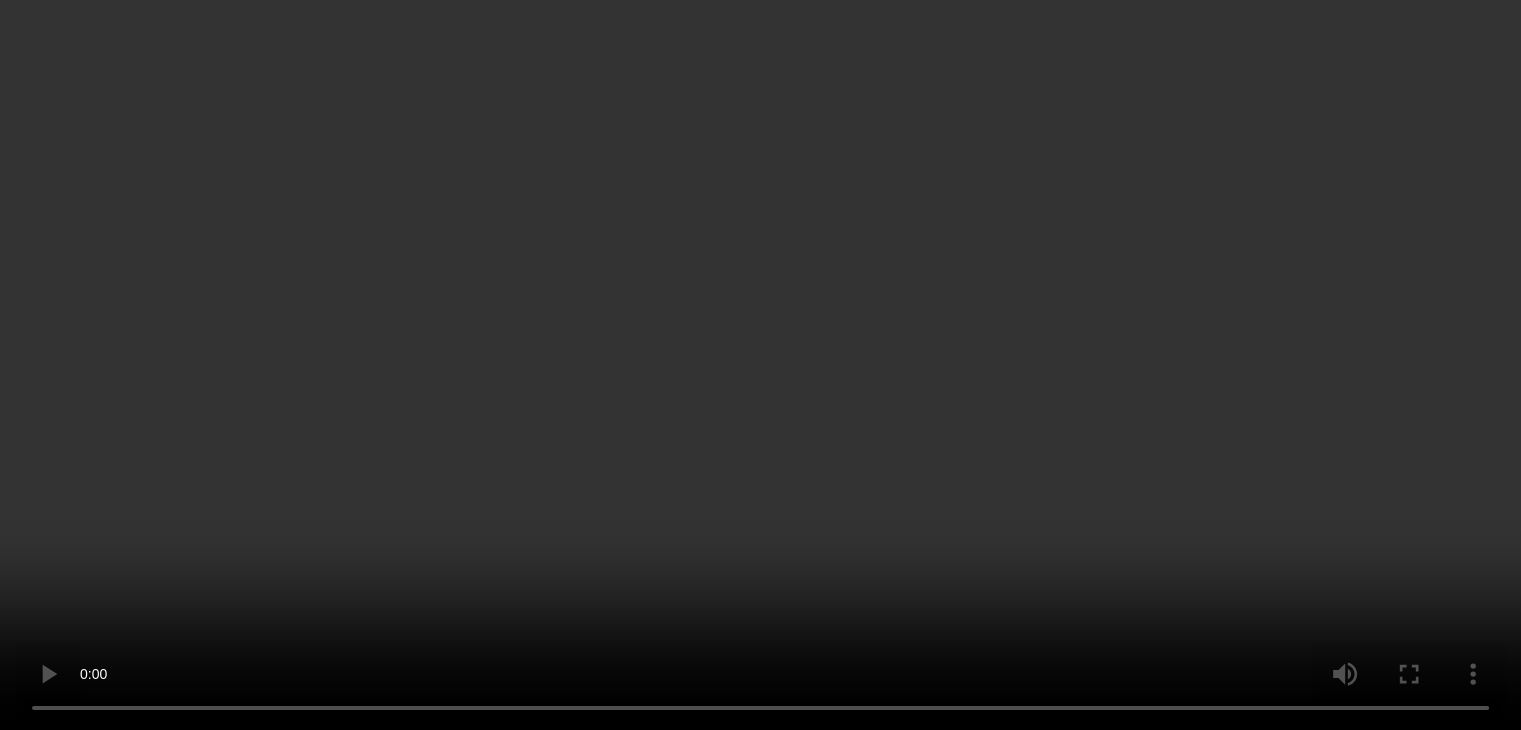 scroll, scrollTop: 1000, scrollLeft: 0, axis: vertical 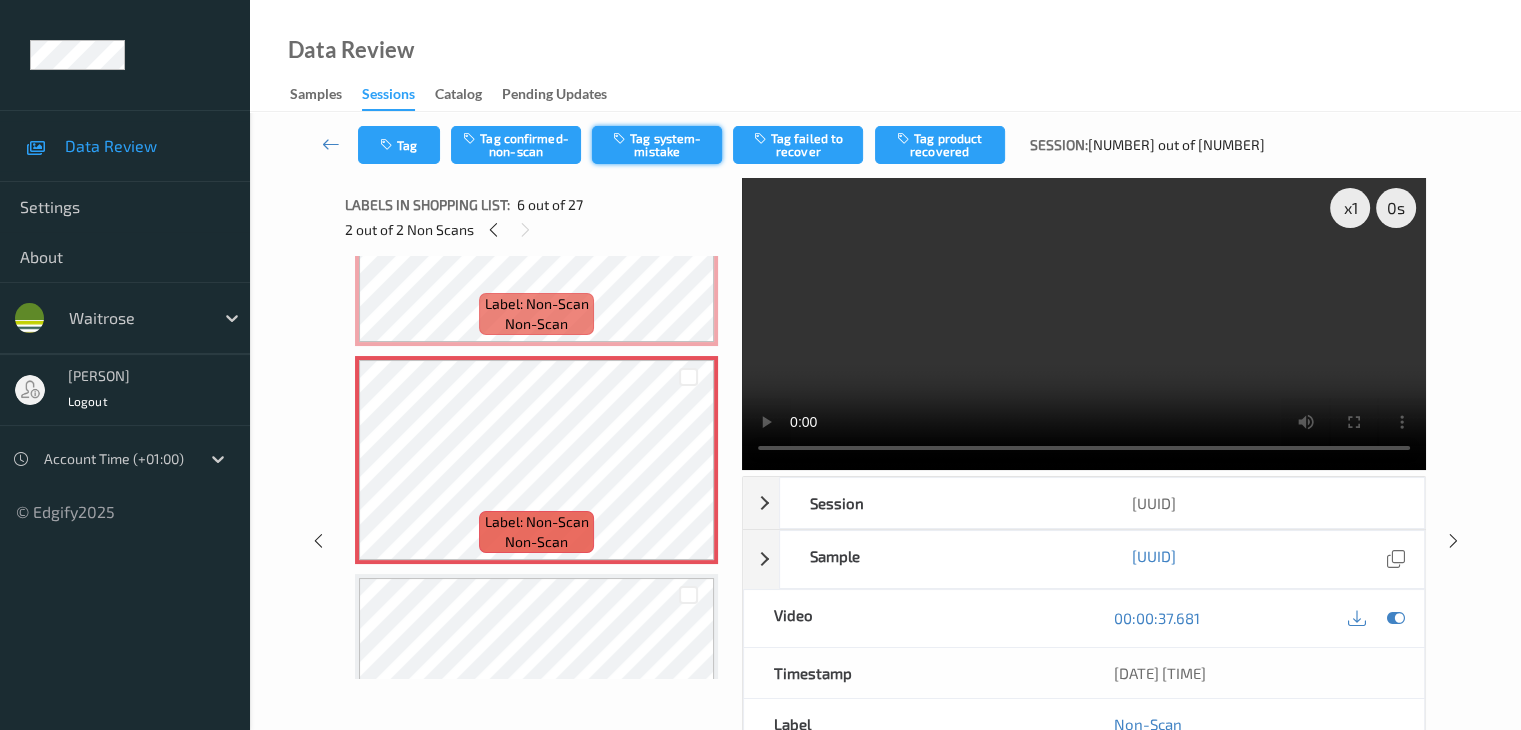 click on "Tag   system-mistake" at bounding box center [657, 145] 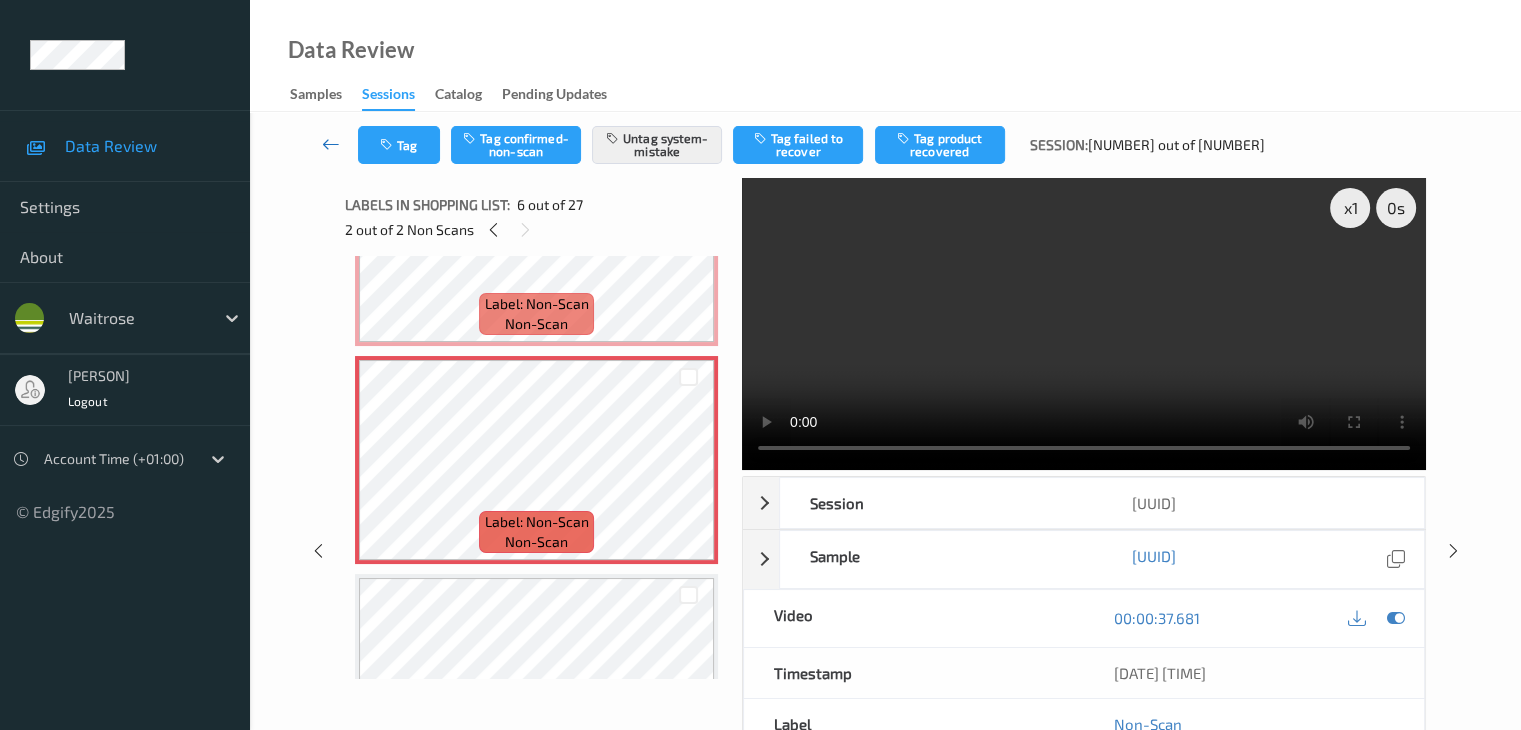 click at bounding box center (331, 144) 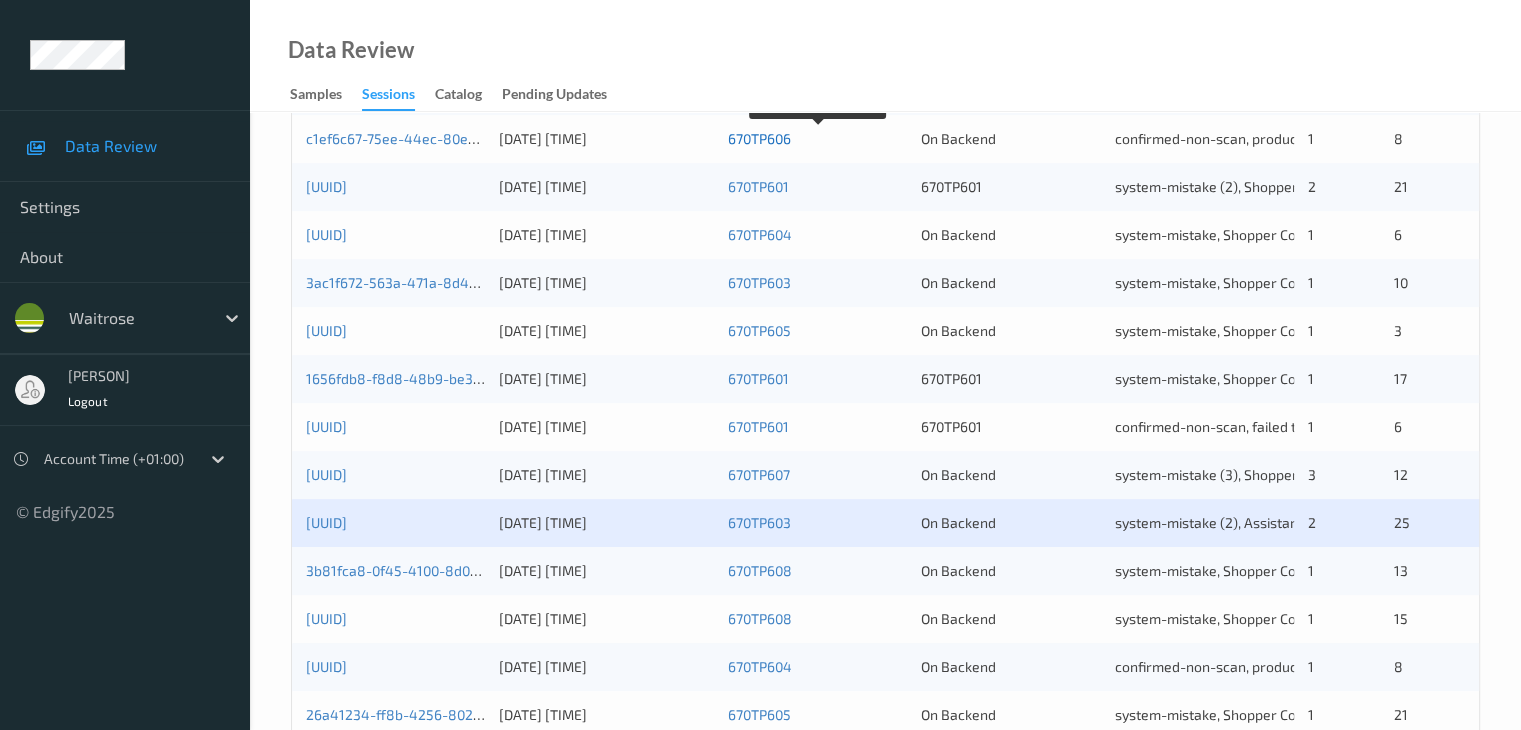 scroll, scrollTop: 700, scrollLeft: 0, axis: vertical 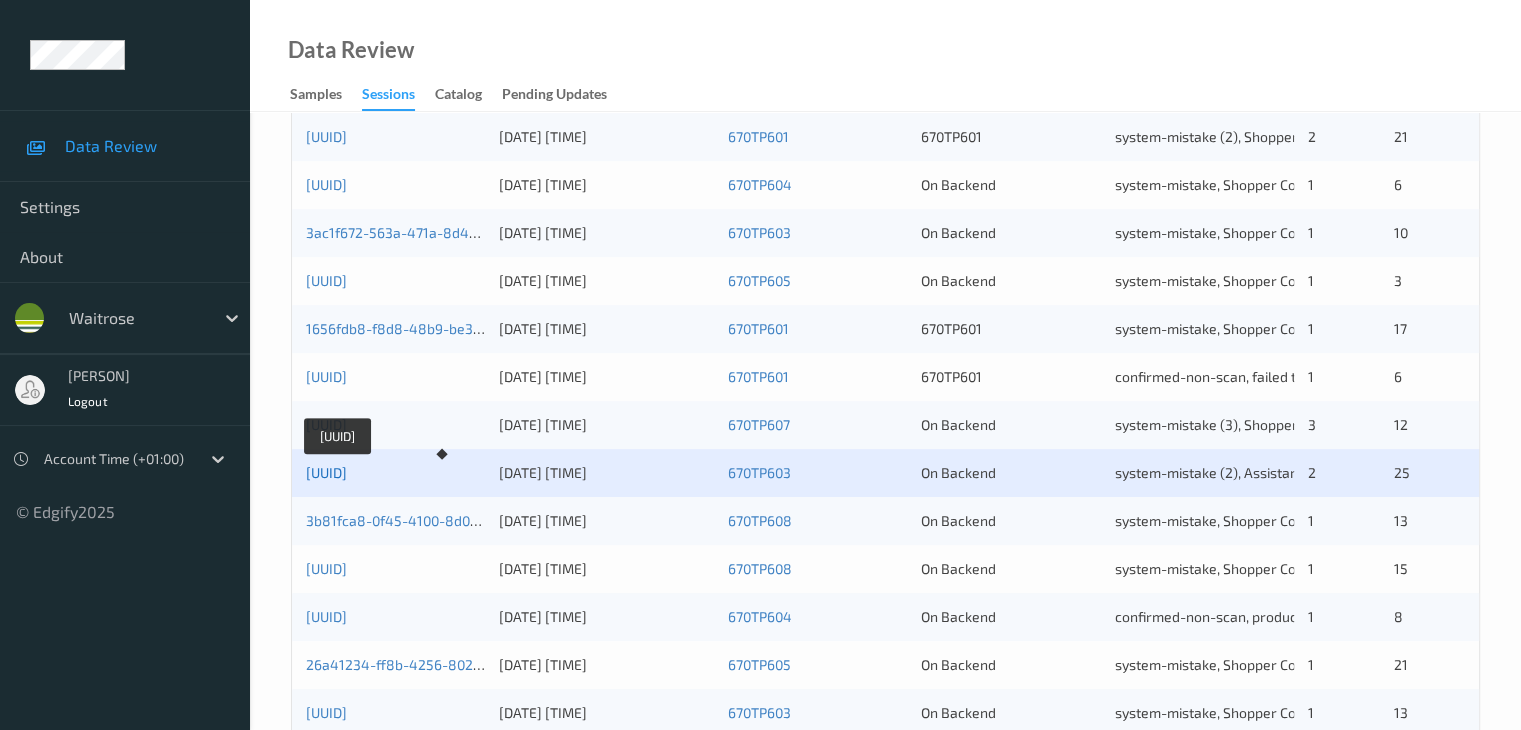 click on "[UUID]" at bounding box center [326, 472] 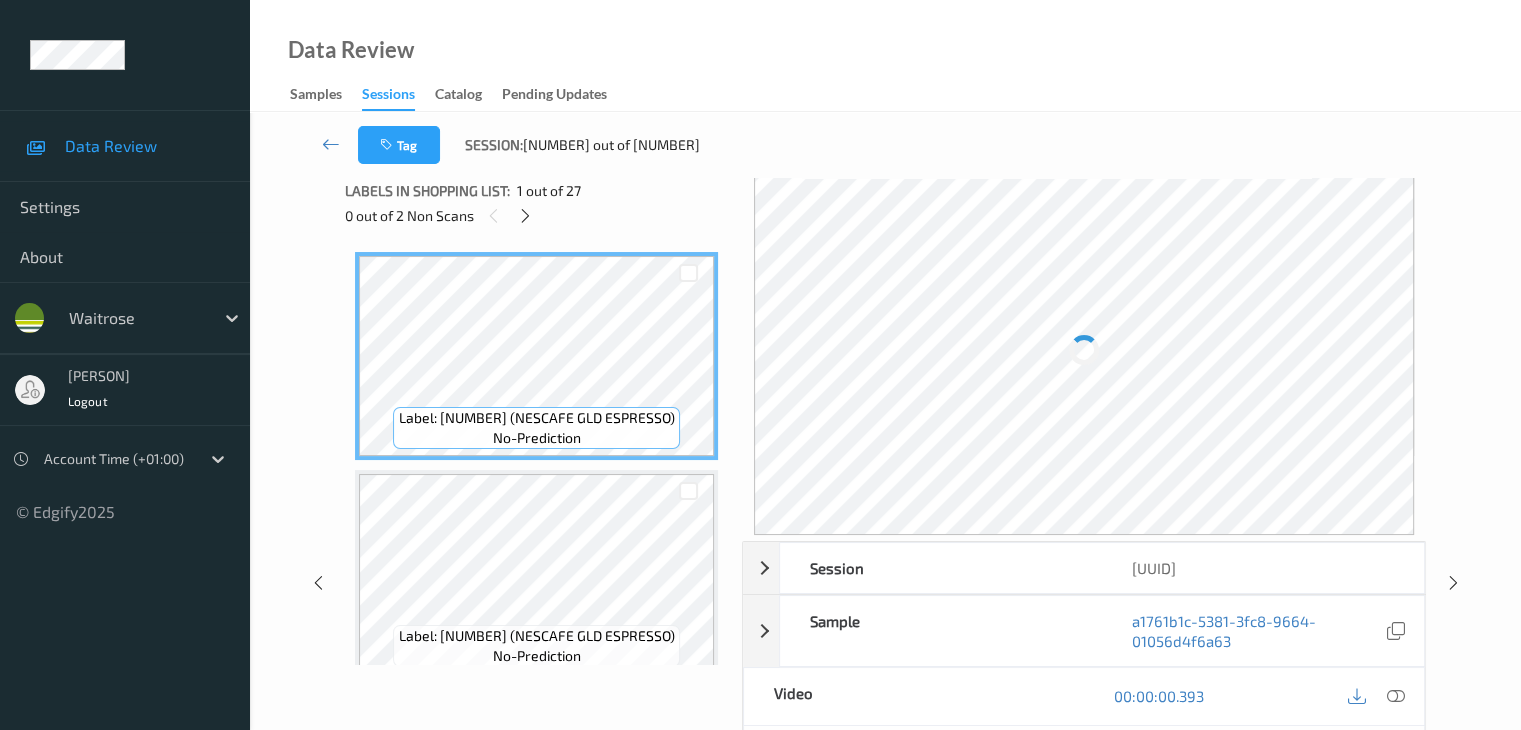 scroll, scrollTop: 0, scrollLeft: 0, axis: both 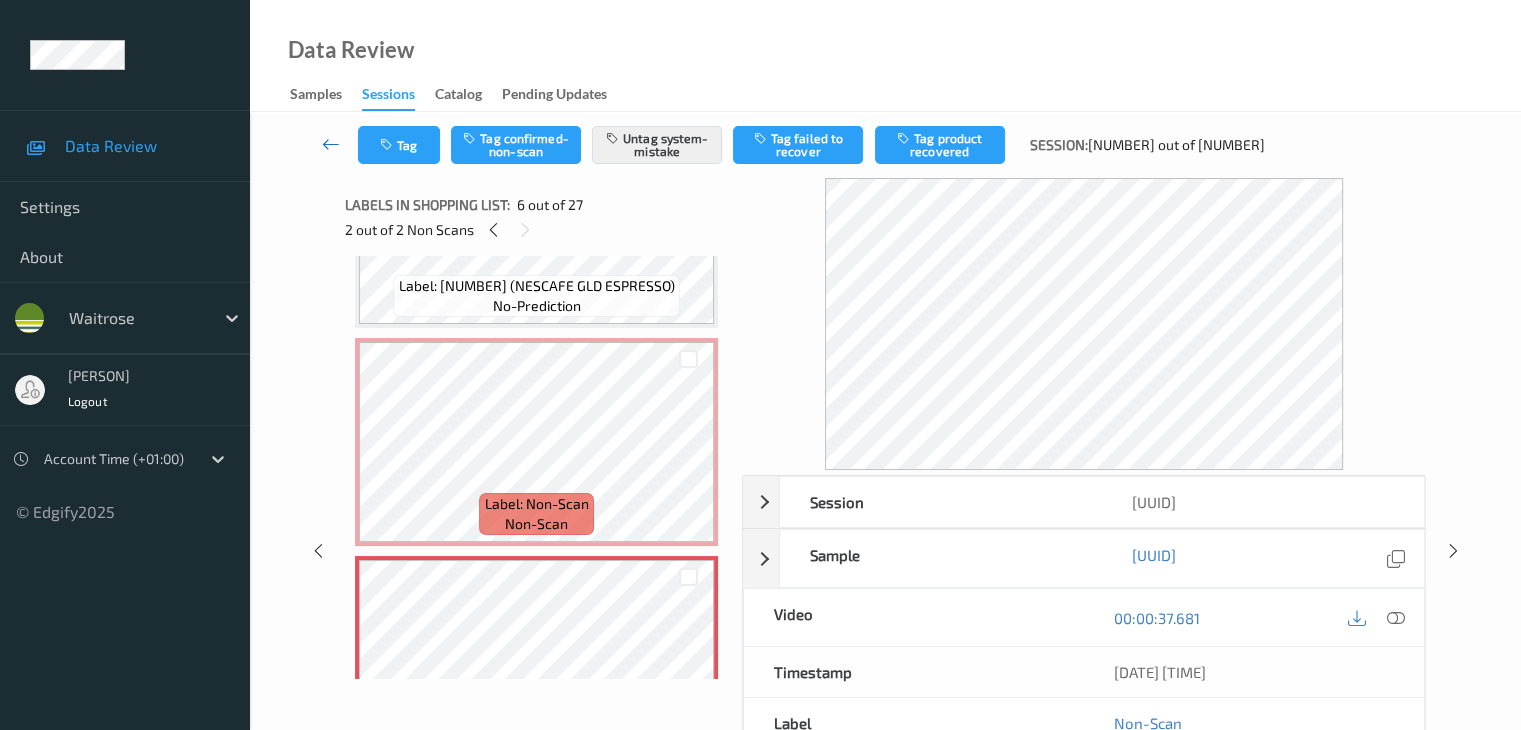click at bounding box center (331, 144) 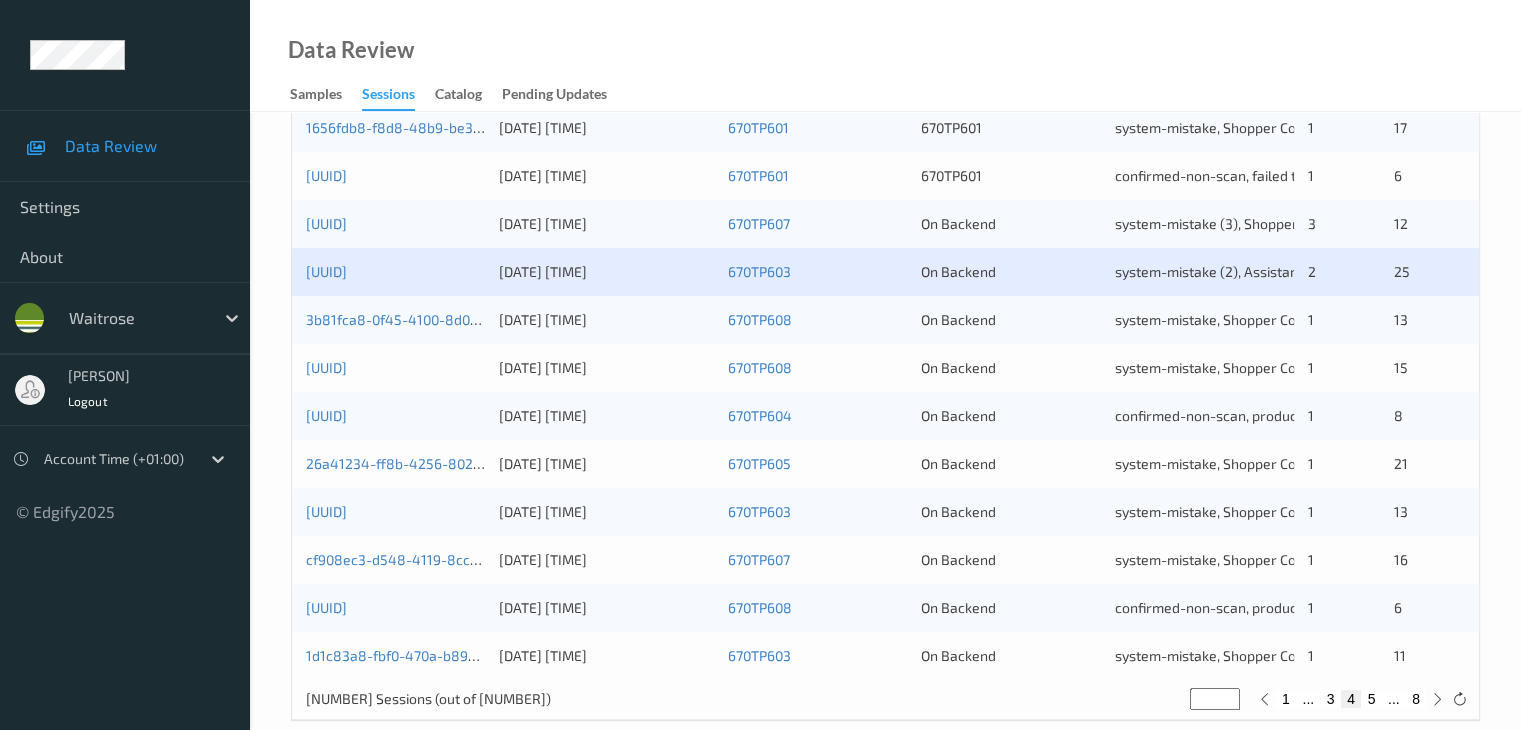 scroll, scrollTop: 932, scrollLeft: 0, axis: vertical 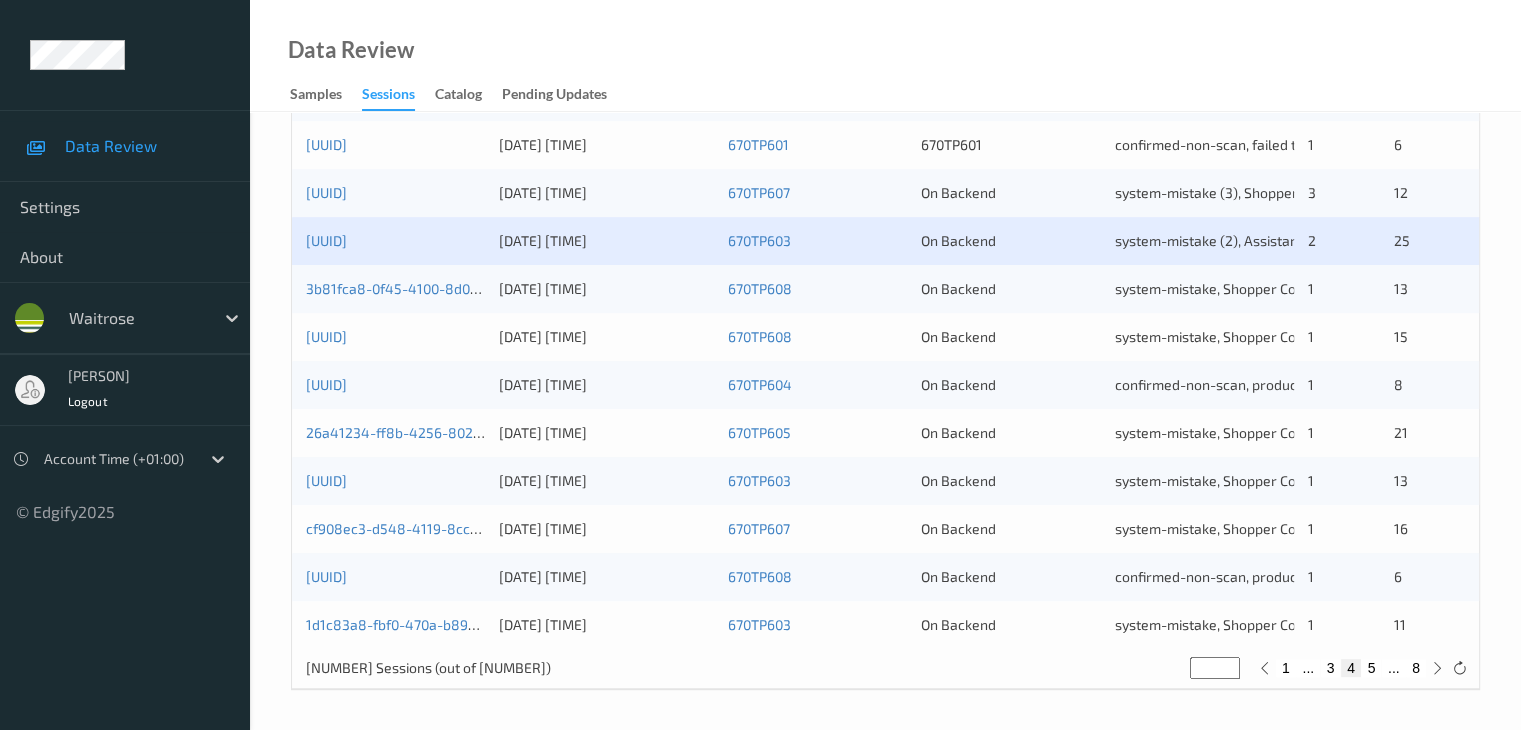 click on "5" at bounding box center (1371, 668) 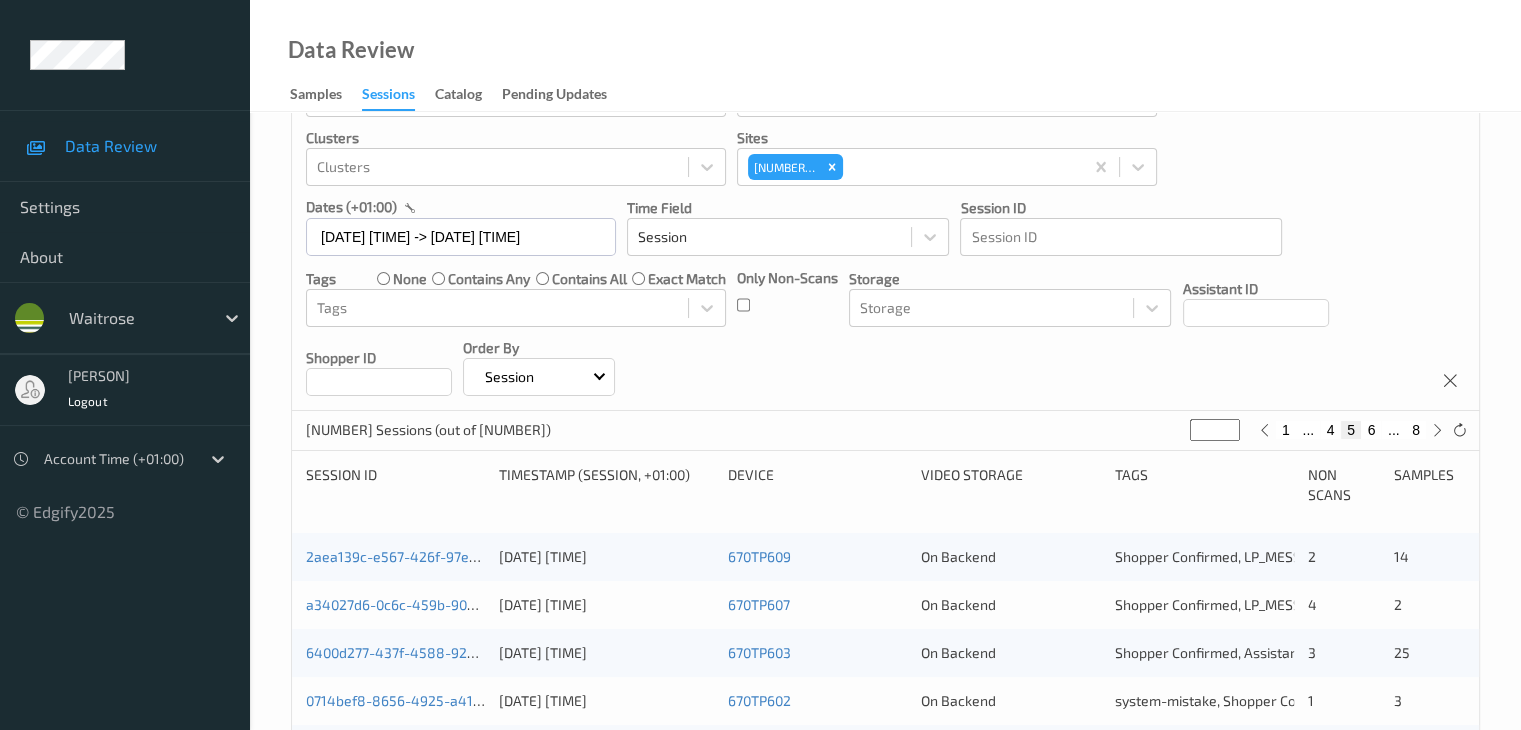 scroll, scrollTop: 0, scrollLeft: 0, axis: both 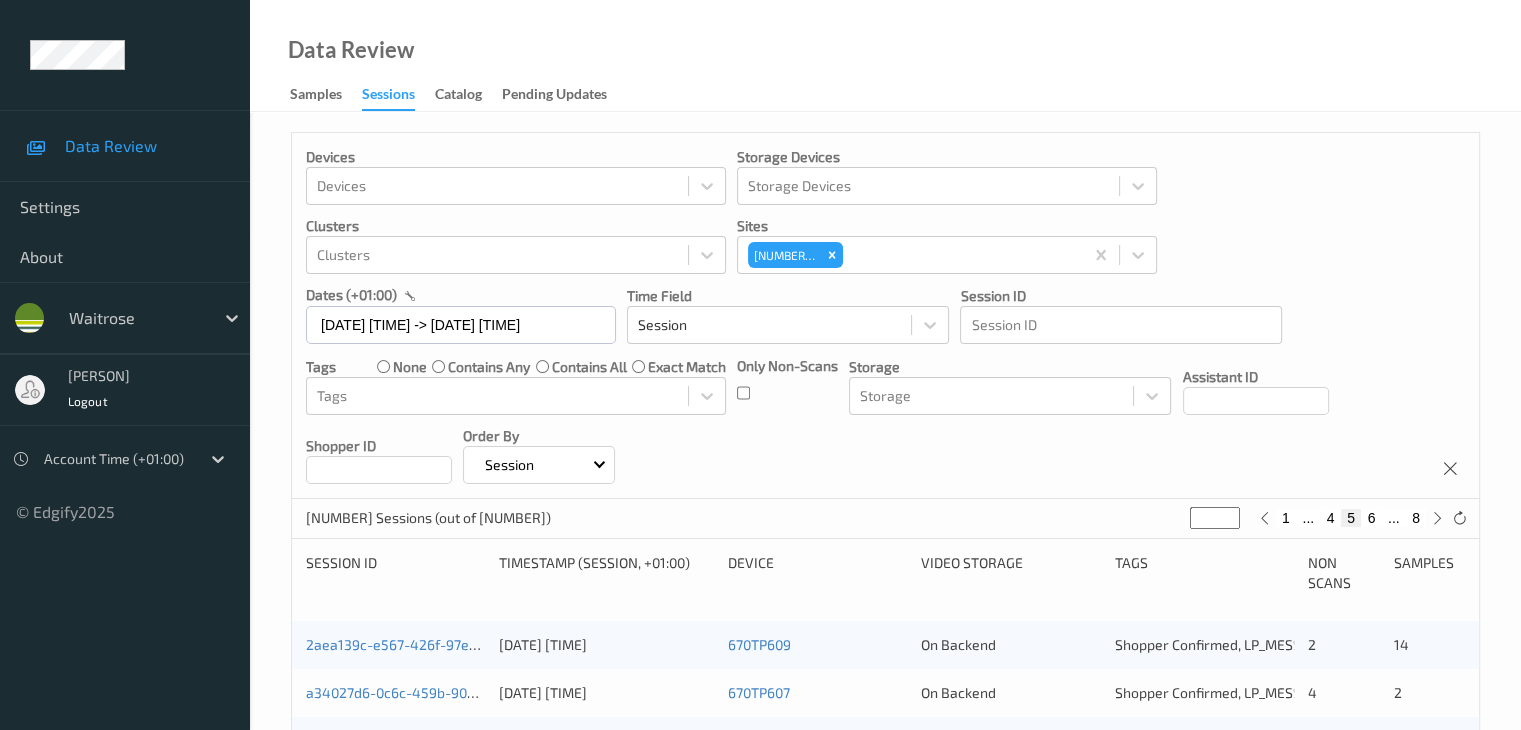 click on "Devices Devices Storage Devices Storage Devices Clusters Clusters Sites 670 Mill Hill dates (+01:00) 11/07/2025 00:00 -> 11/07/2025 23:59 Time Field Session Session ID Session ID Tags none contains any contains all exact match Tags Only Non-Scans Storage Storage Assistant ID Shopper ID Order By Session" at bounding box center [885, 316] 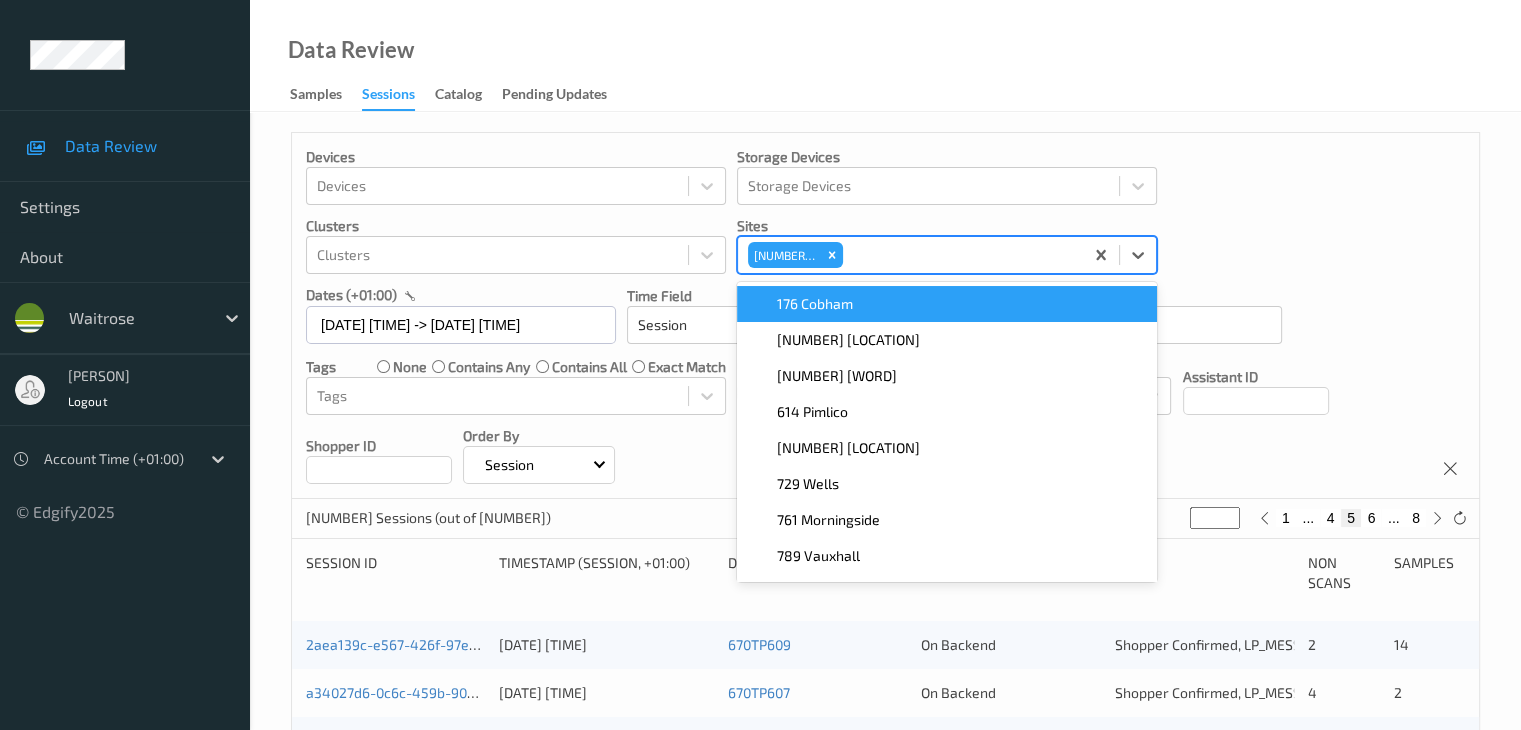 click at bounding box center [960, 255] 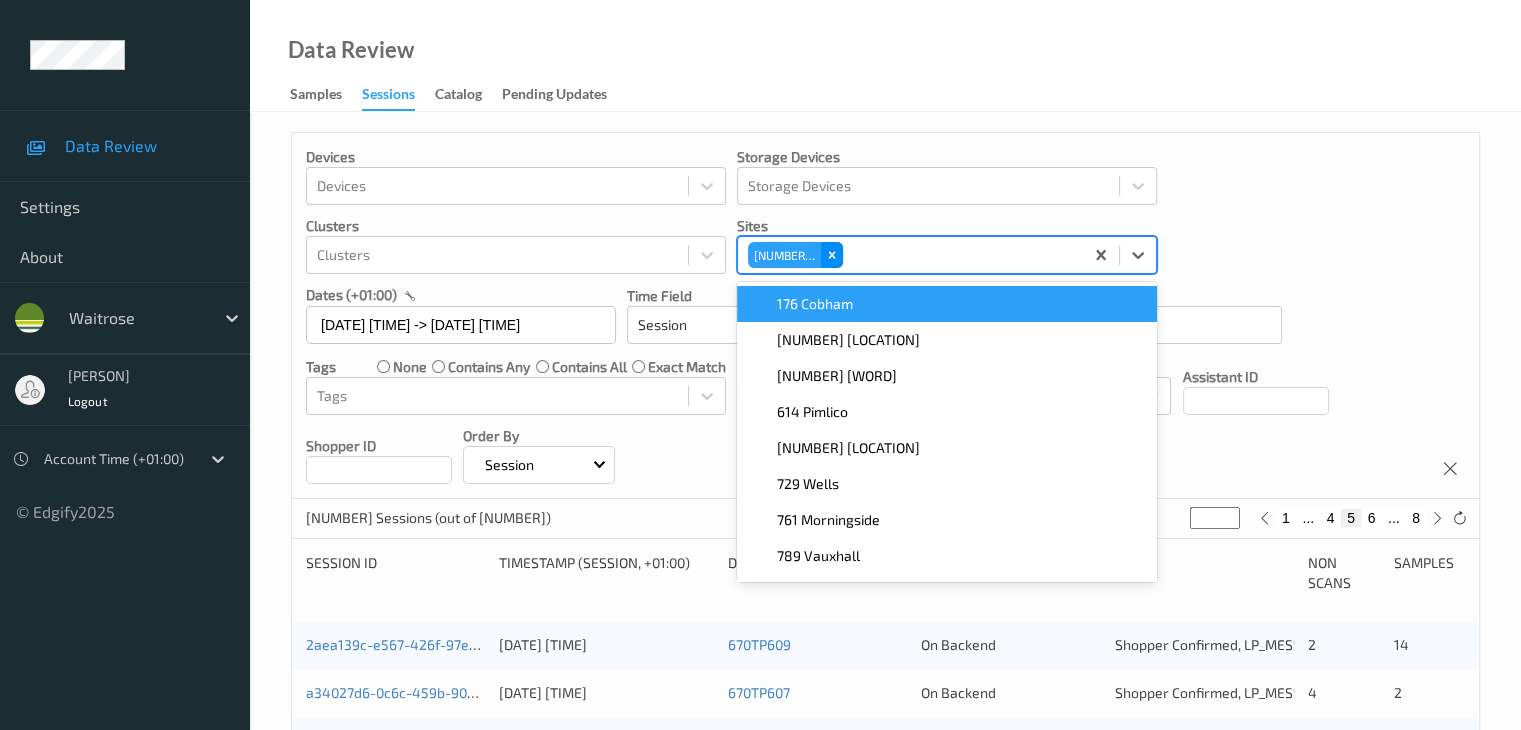 click 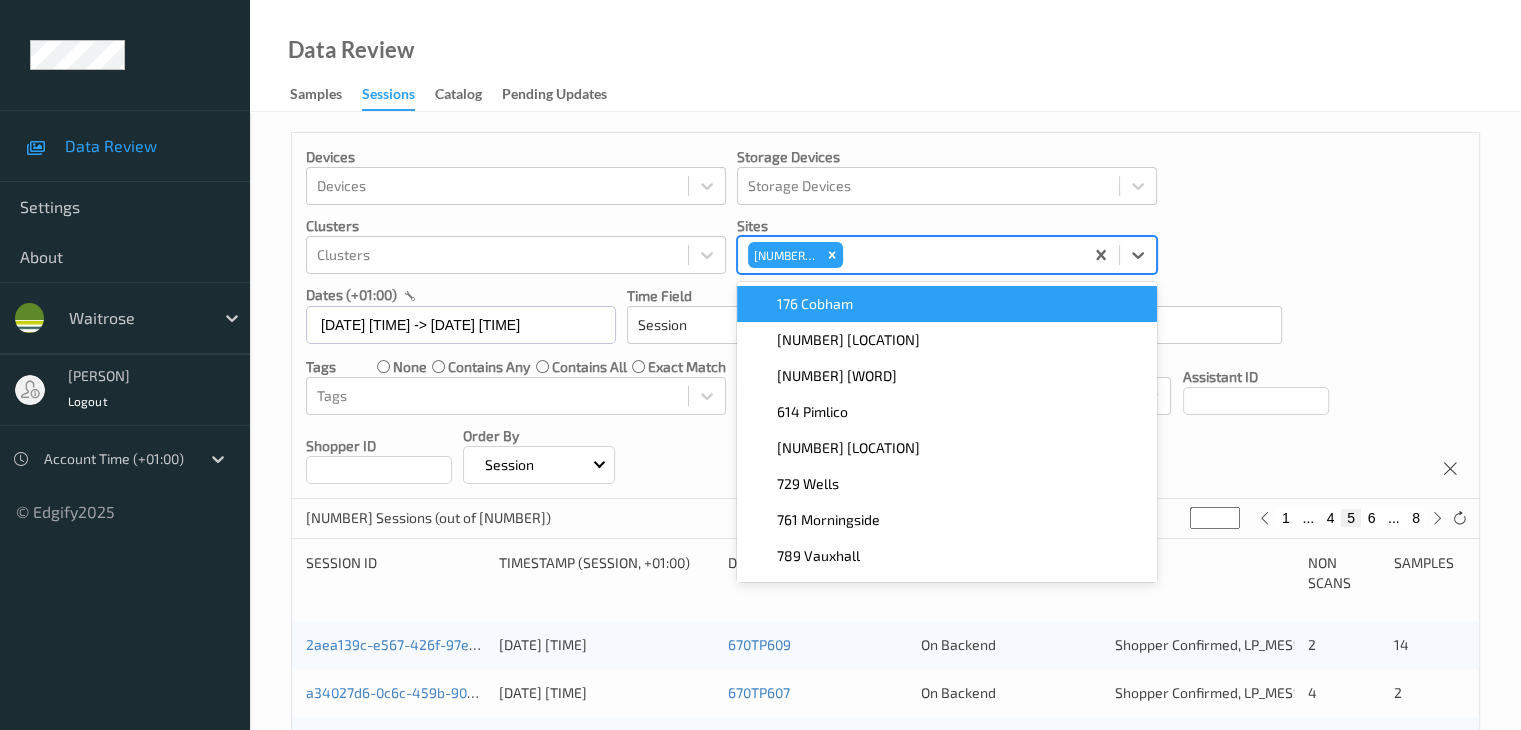 type on "*" 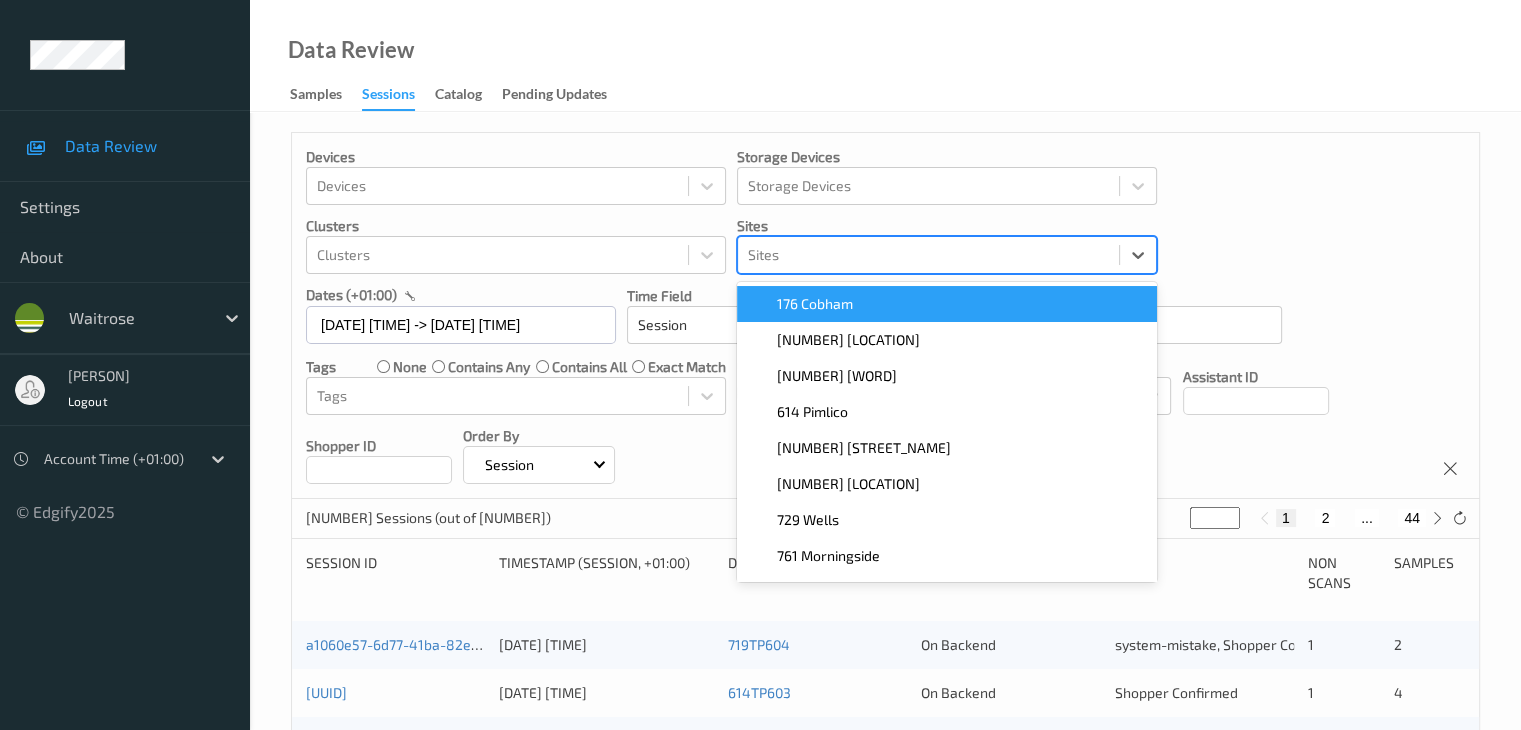 paste on "761 Morningside" 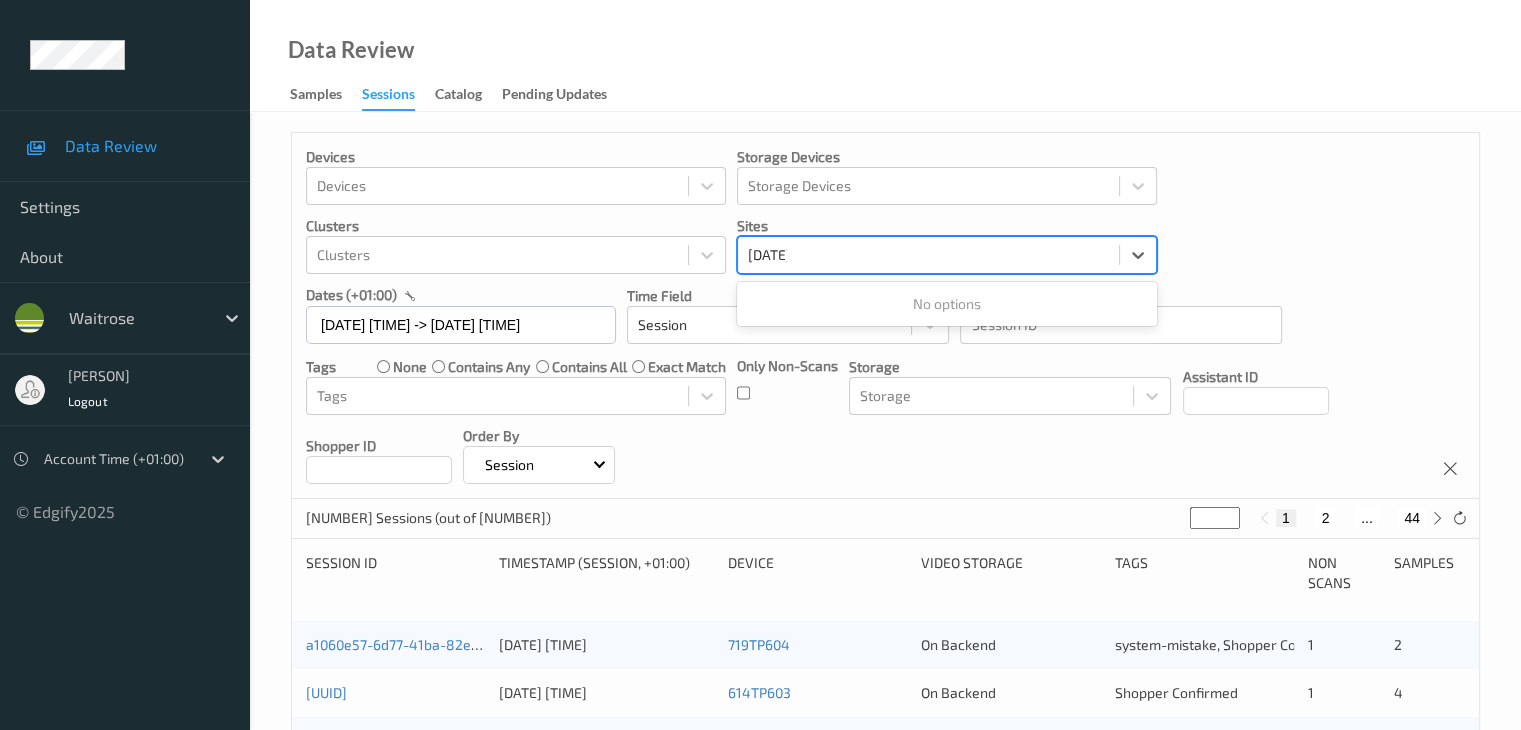 type on "761" 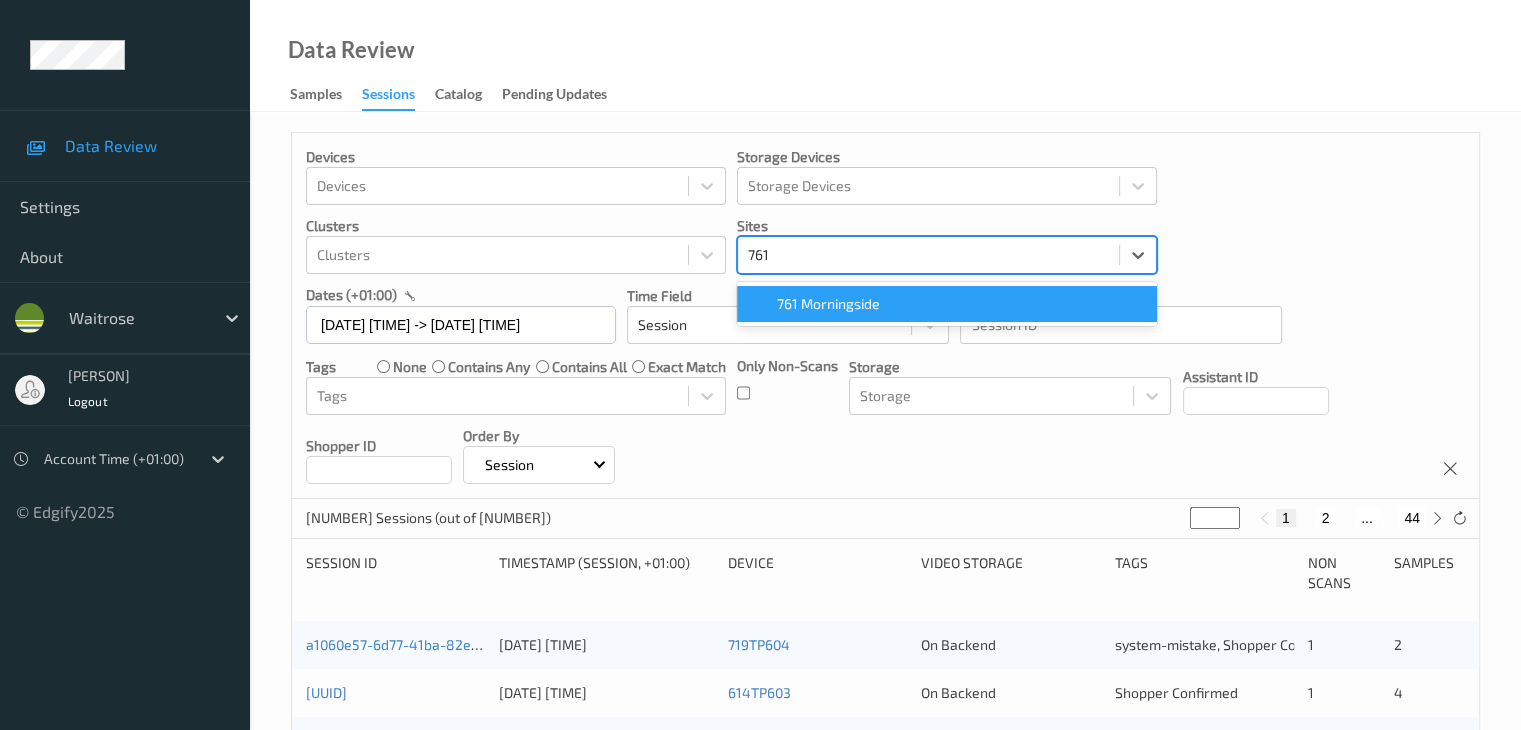 click on "761	Morningside" at bounding box center [828, 304] 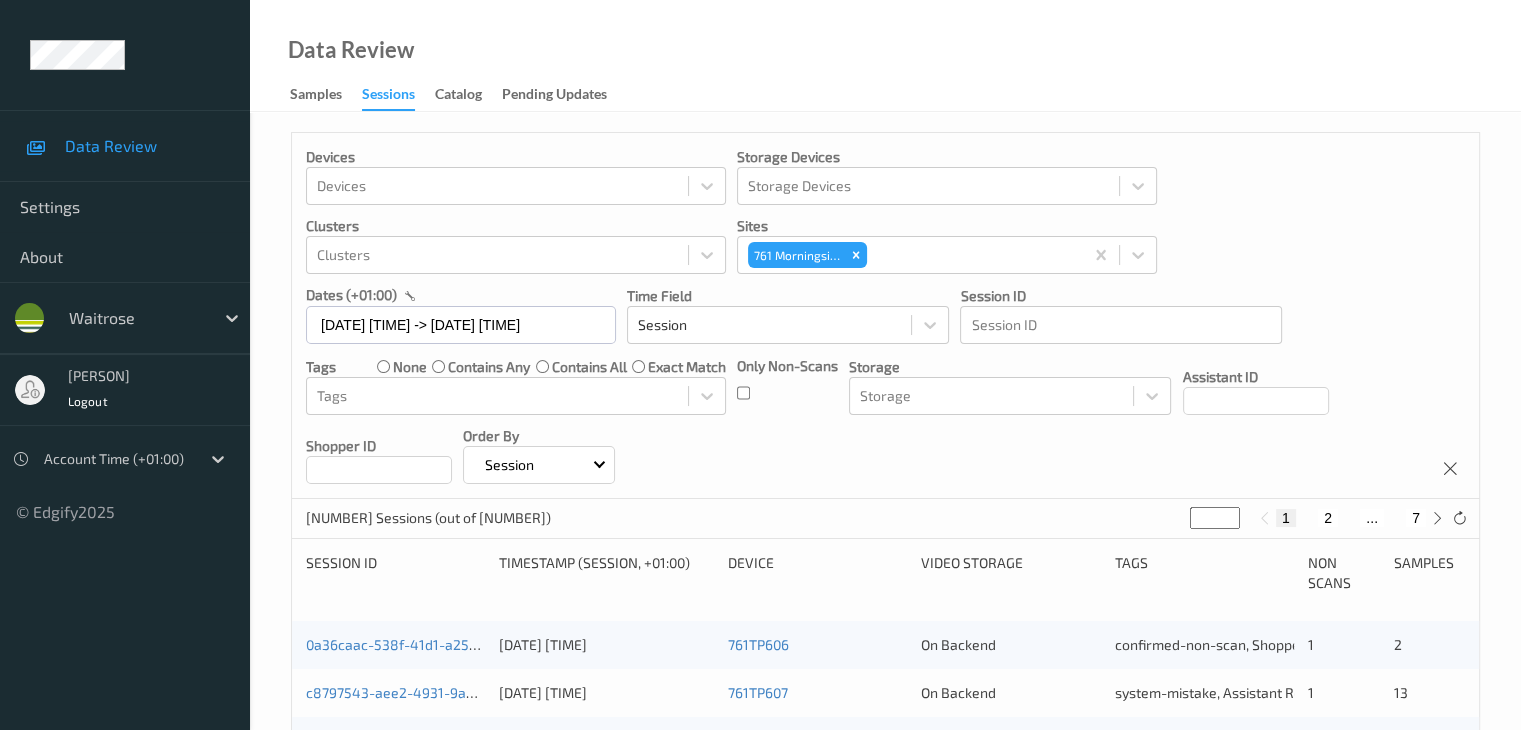 click on "Devices Devices Storage Devices Storage Devices Clusters Clusters Sites 761	Morningside dates (+01:00) 11/07/2025 00:00 -> 11/07/2025 23:59 Time Field Session Session ID Session ID Tags none contains any contains all exact match Tags Only Non-Scans Storage Storage Assistant ID Shopper ID Order By Session" at bounding box center (885, 316) 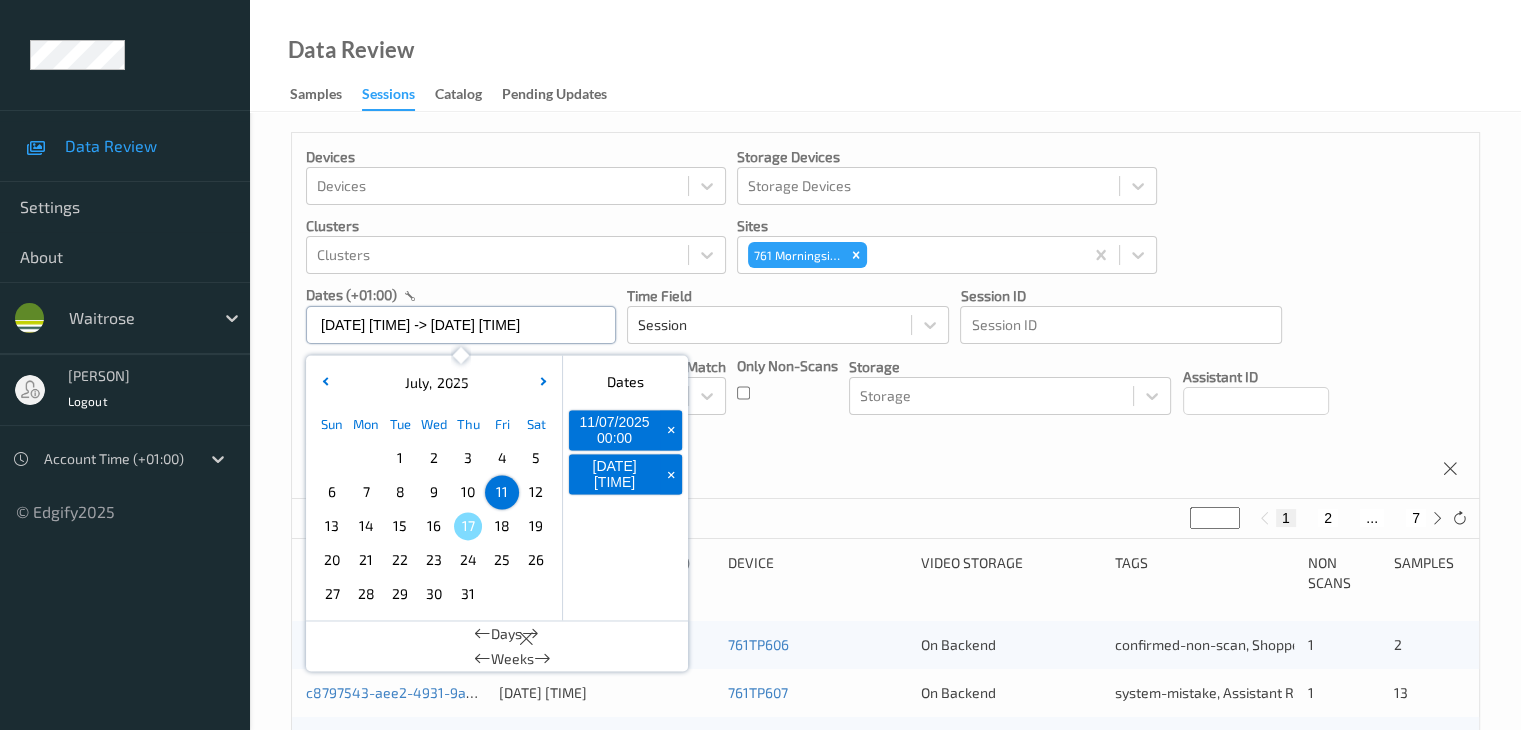 click on "[DATE] [TIME] -> [DATE] [TIME]" at bounding box center (461, 325) 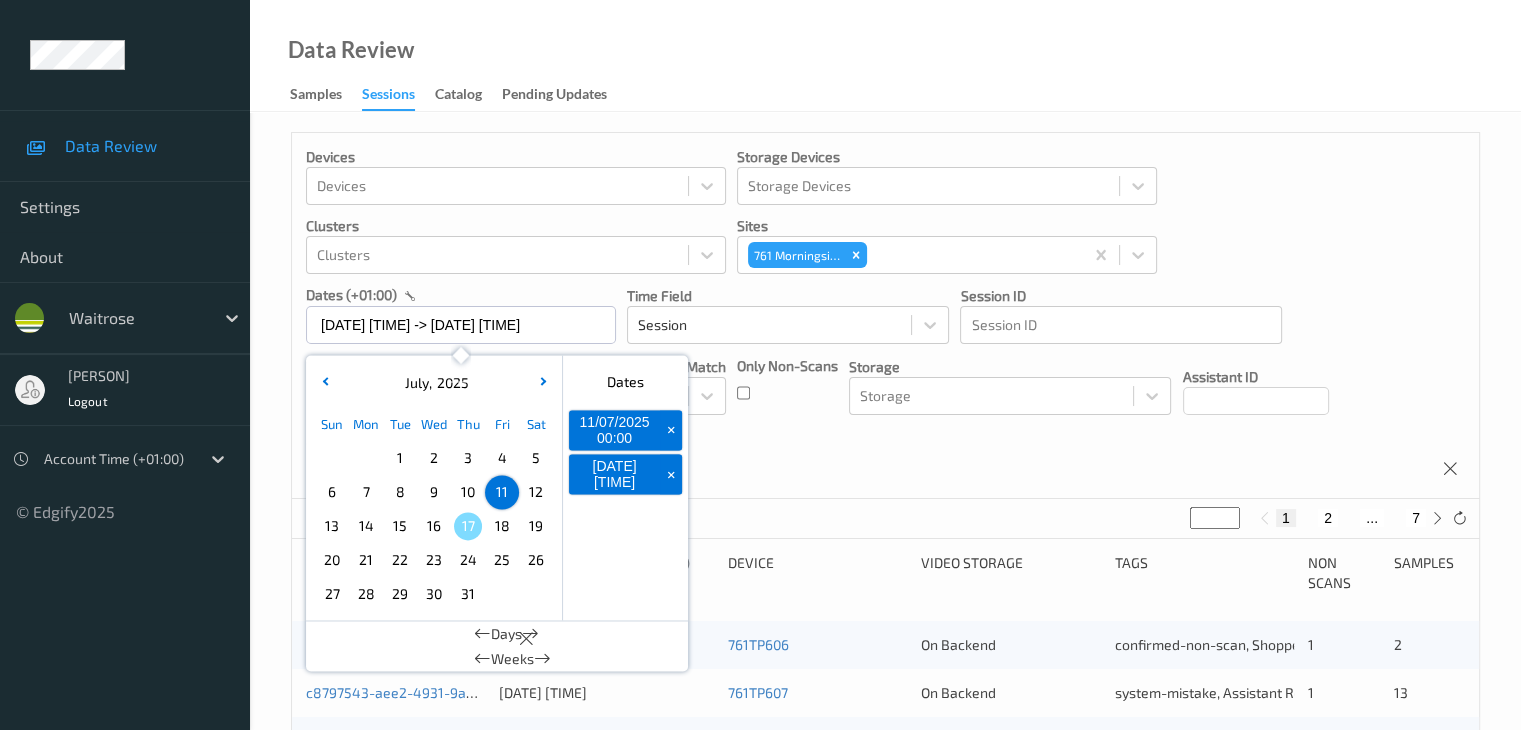 click on "+" at bounding box center (671, 474) 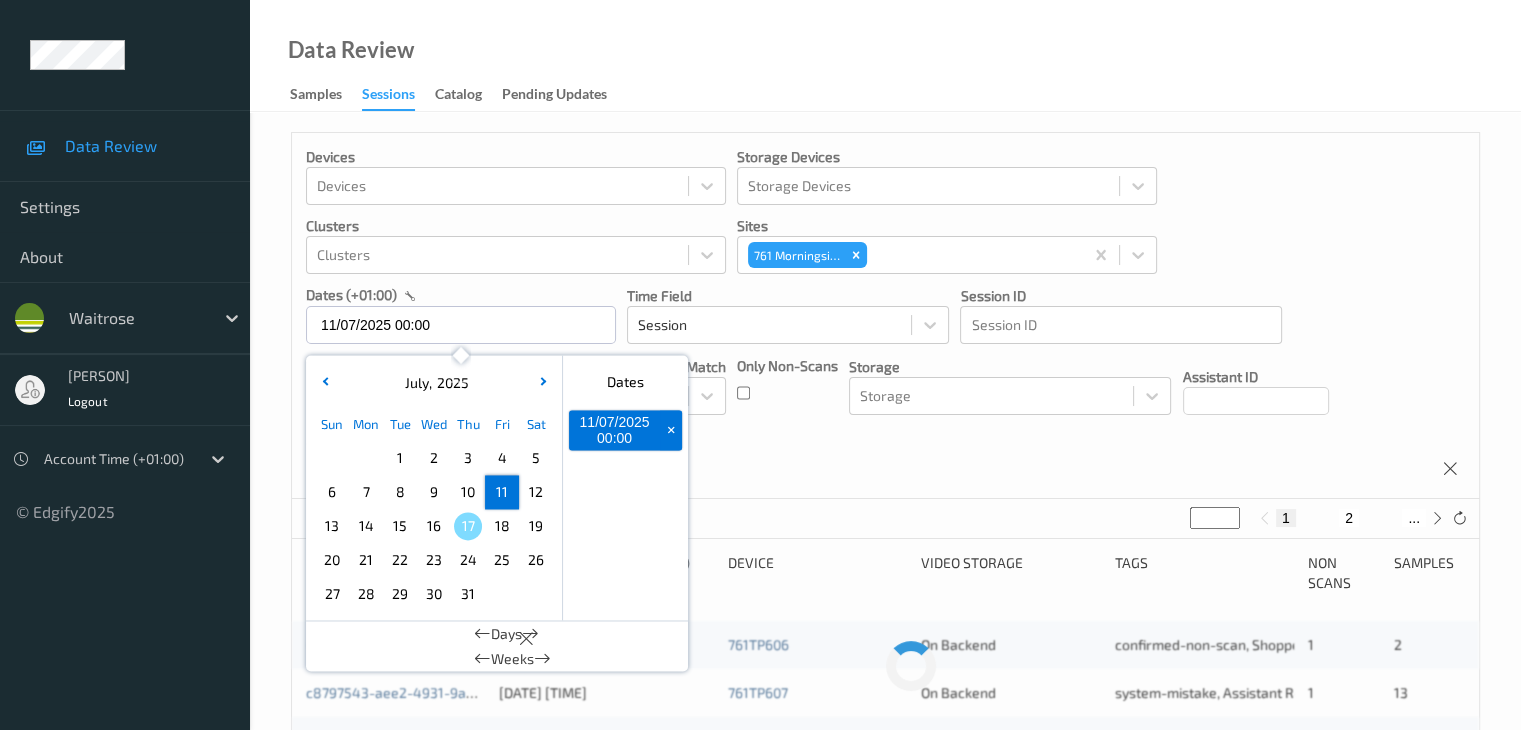 click on "+" at bounding box center [671, 430] 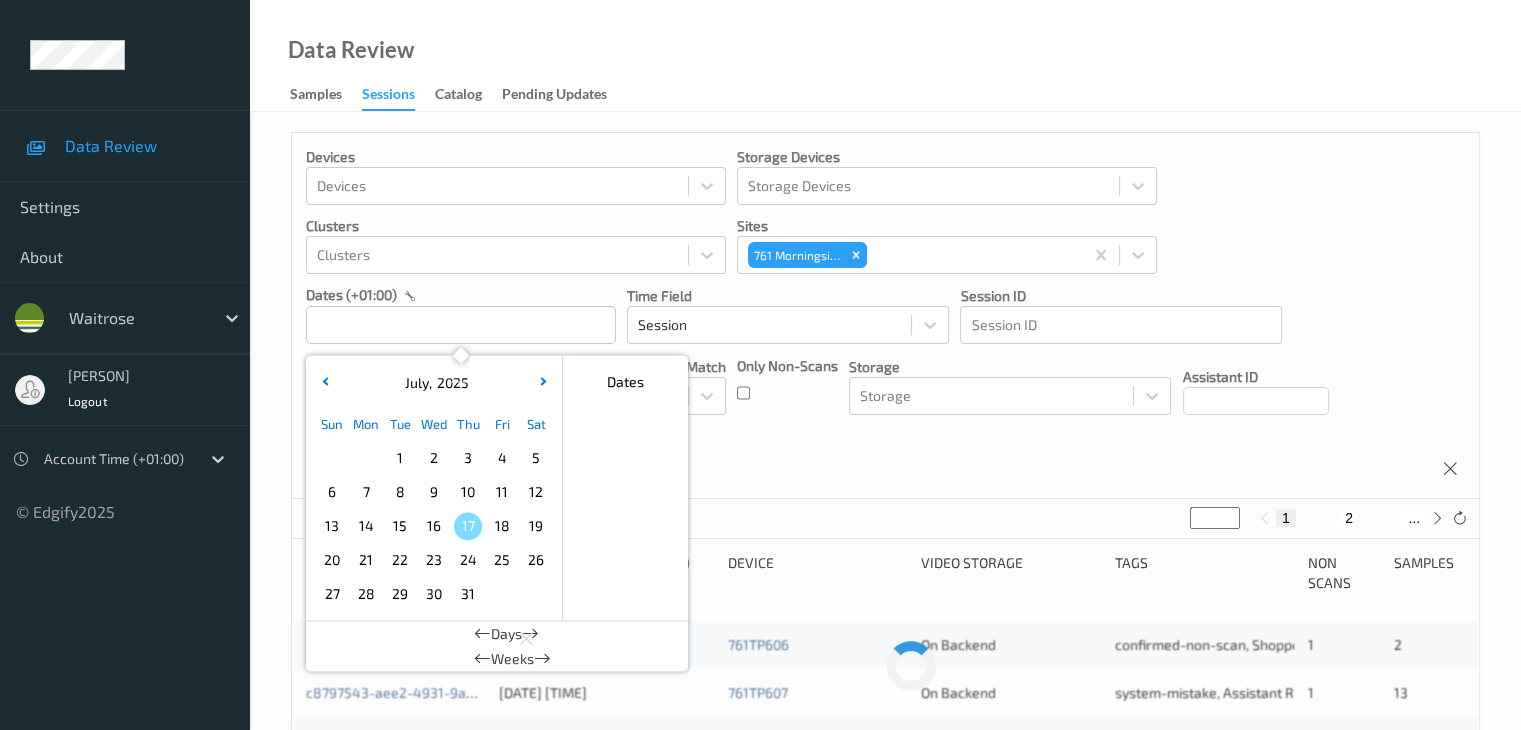 click on "9" at bounding box center [434, 492] 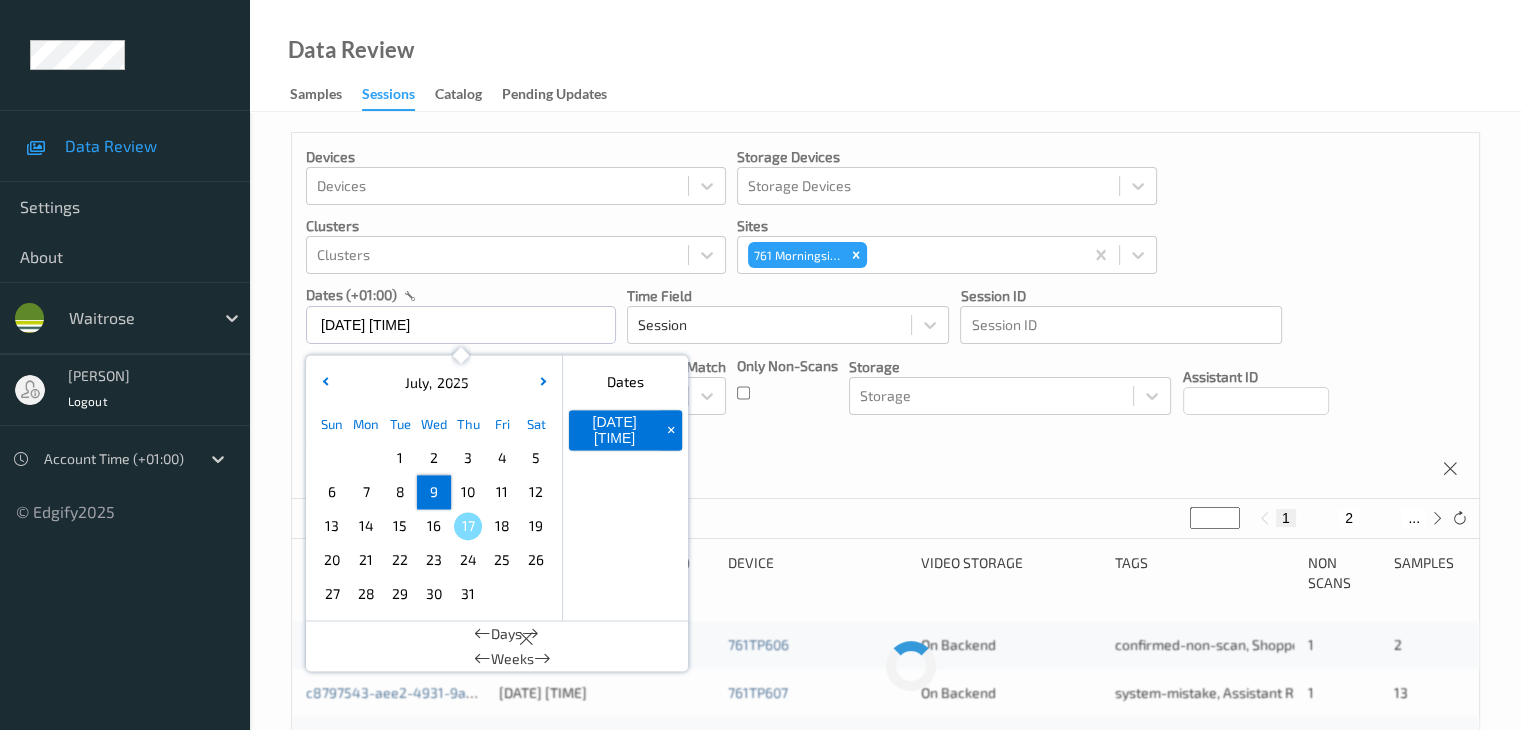 drag, startPoint x: 428, startPoint y: 496, endPoint x: 544, endPoint y: 484, distance: 116.61904 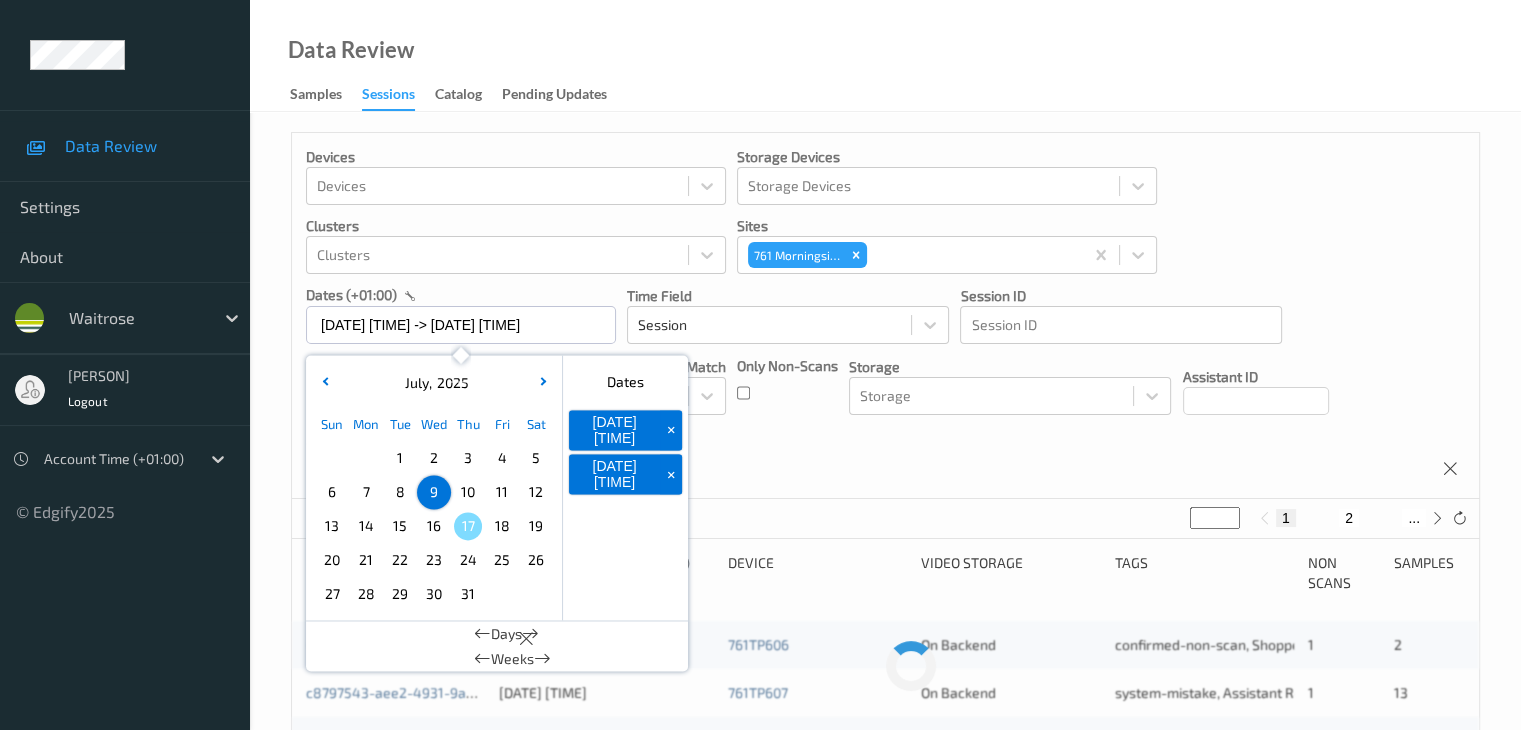 drag, startPoint x: 768, startPoint y: 451, endPoint x: 756, endPoint y: 423, distance: 30.463093 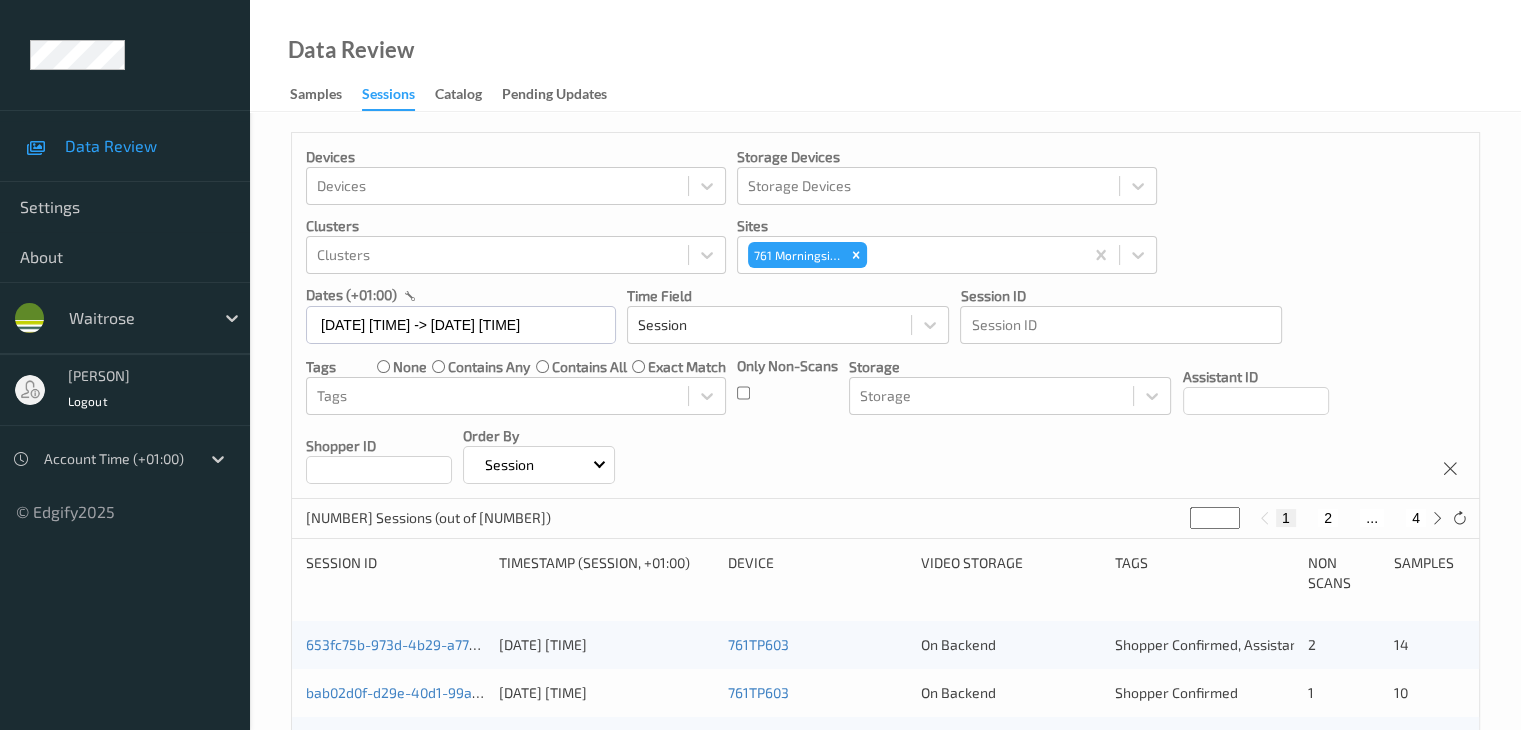 click on "Only Non-Scans" at bounding box center [787, 385] 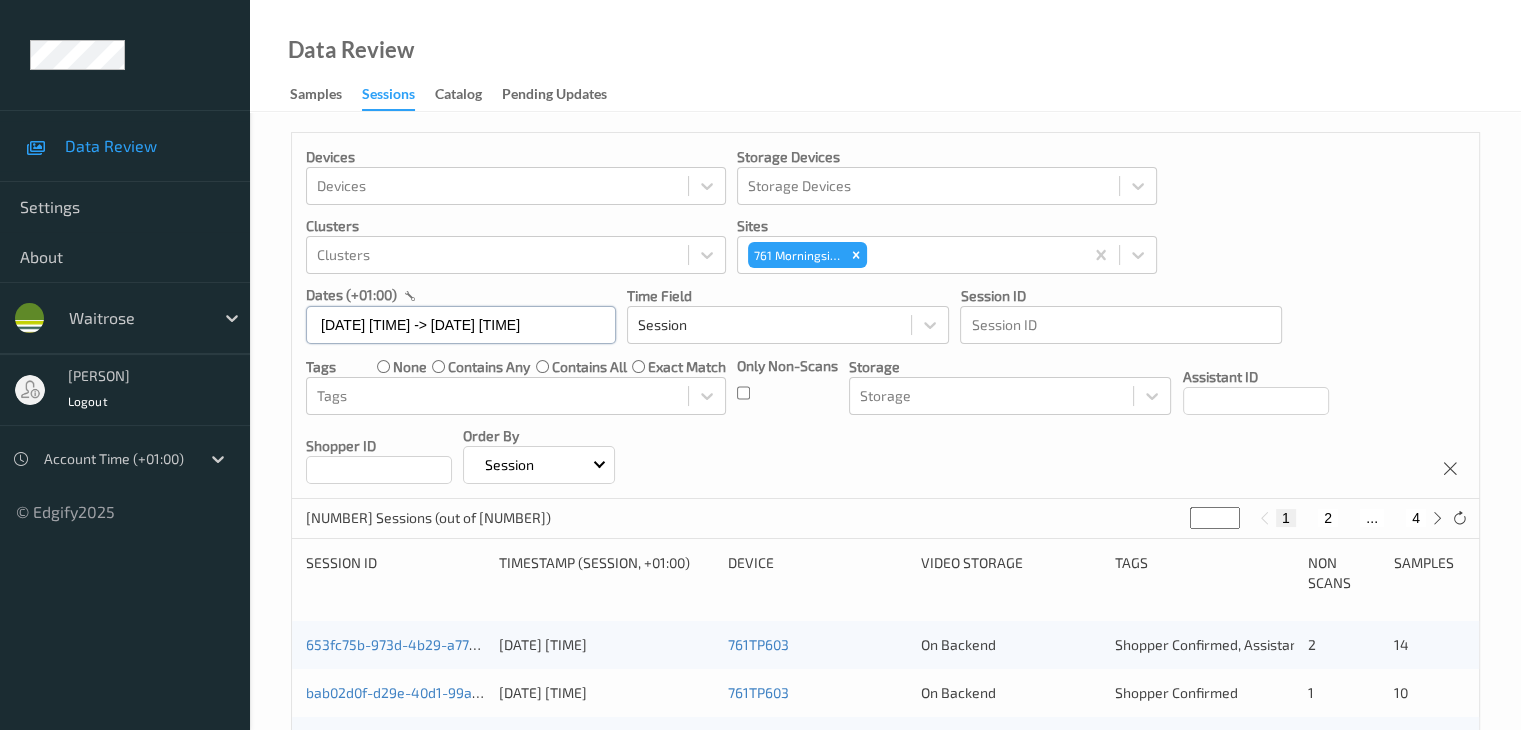 click on "09/07/2025 00:00 -> 09/07/2025 23:59" at bounding box center [461, 325] 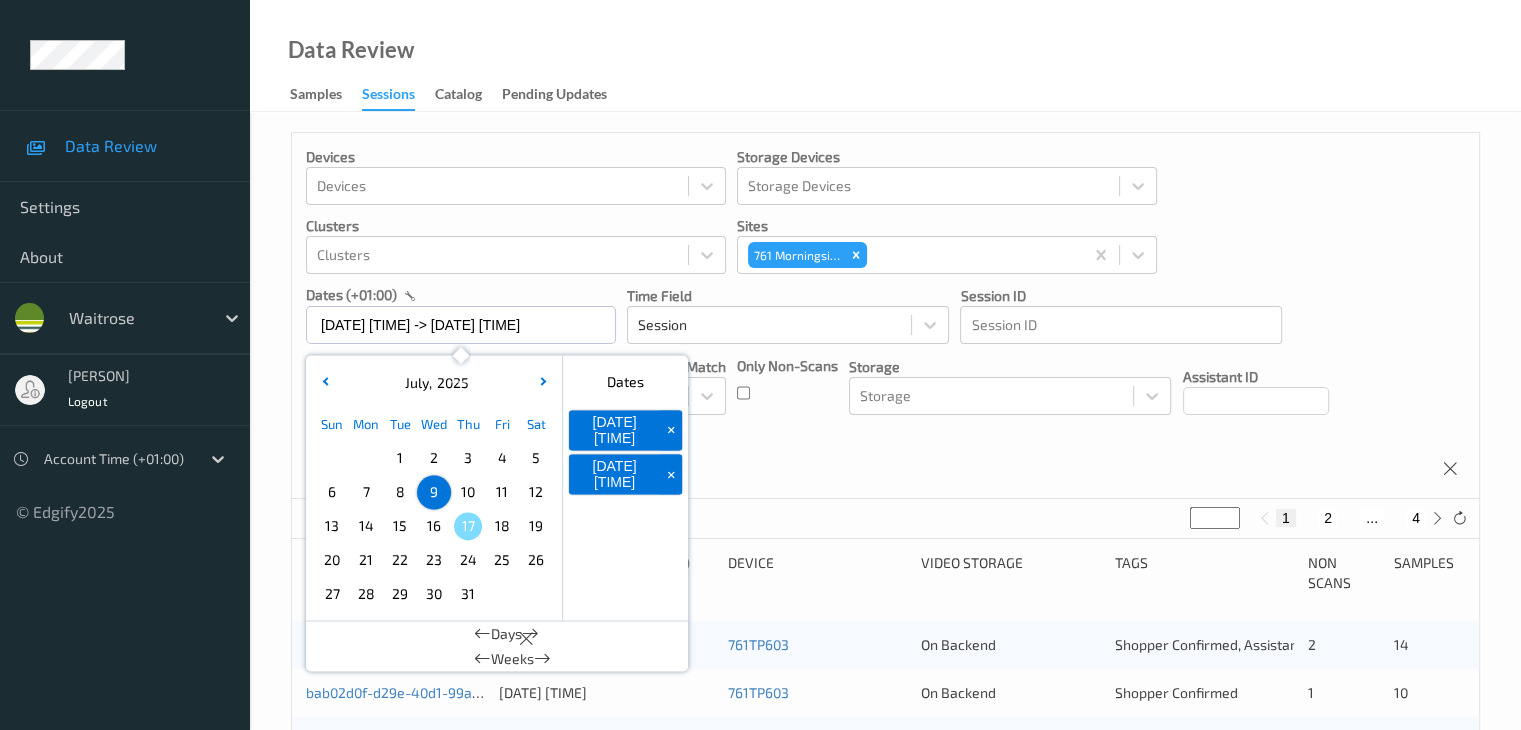 click on "+" at bounding box center (671, 430) 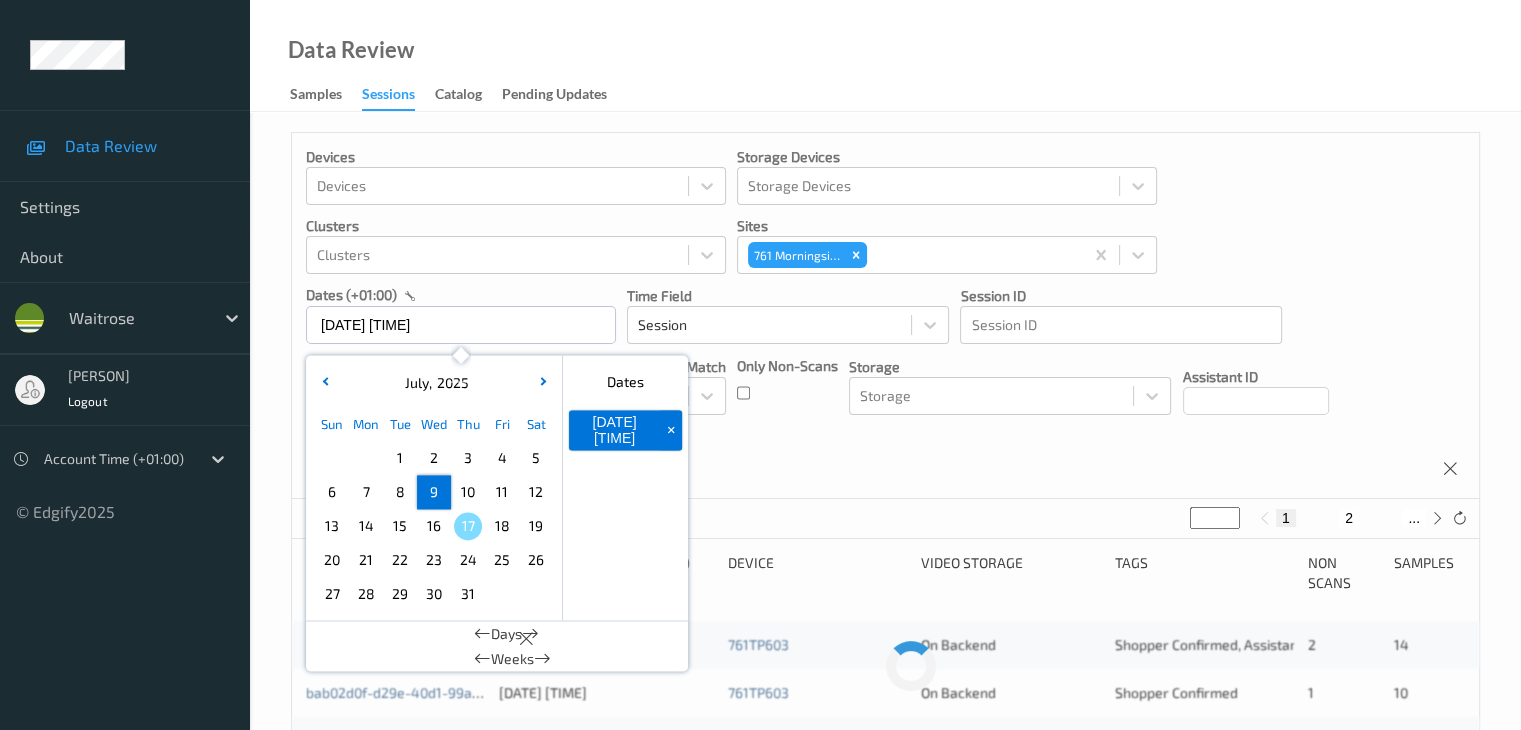click on "+" at bounding box center [671, 430] 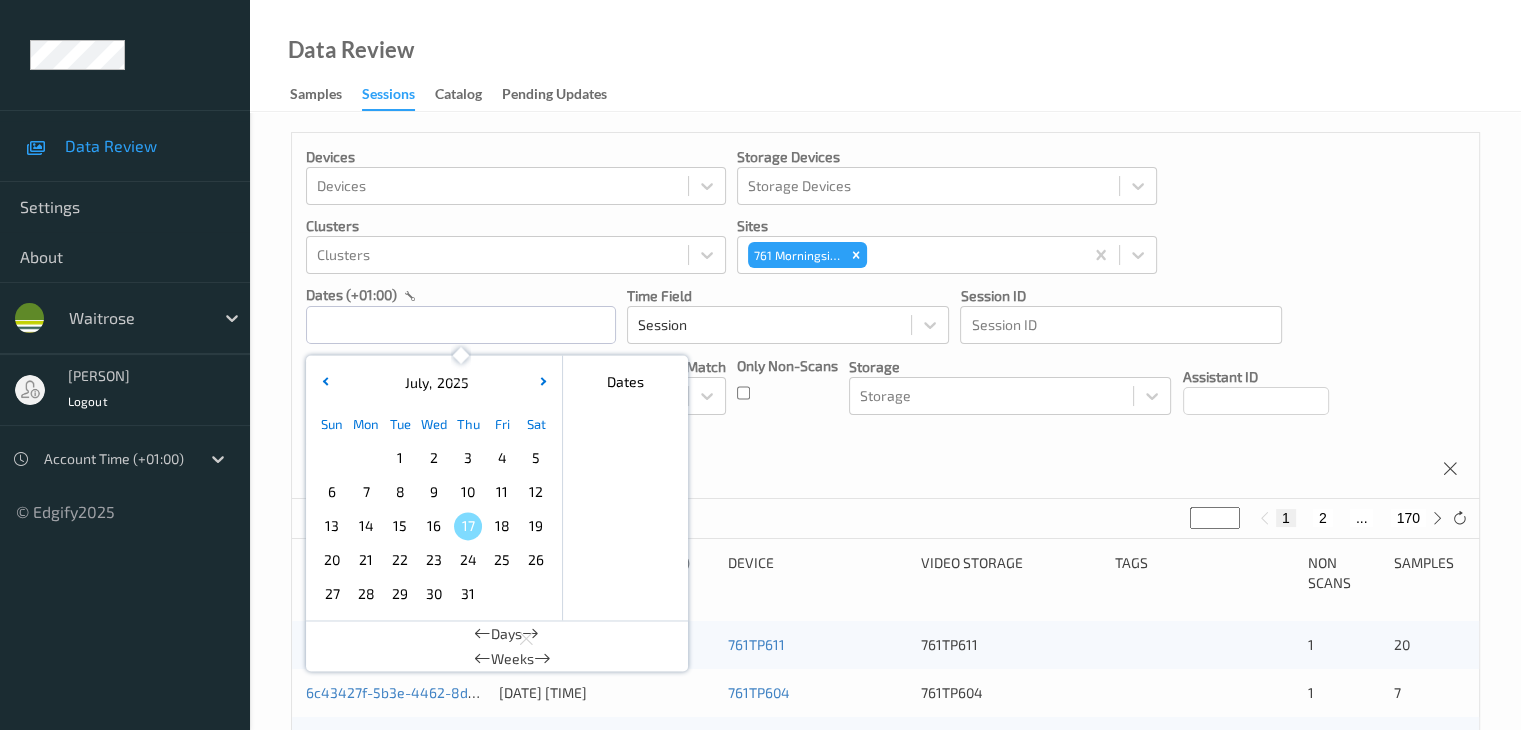 click on "10" at bounding box center [468, 492] 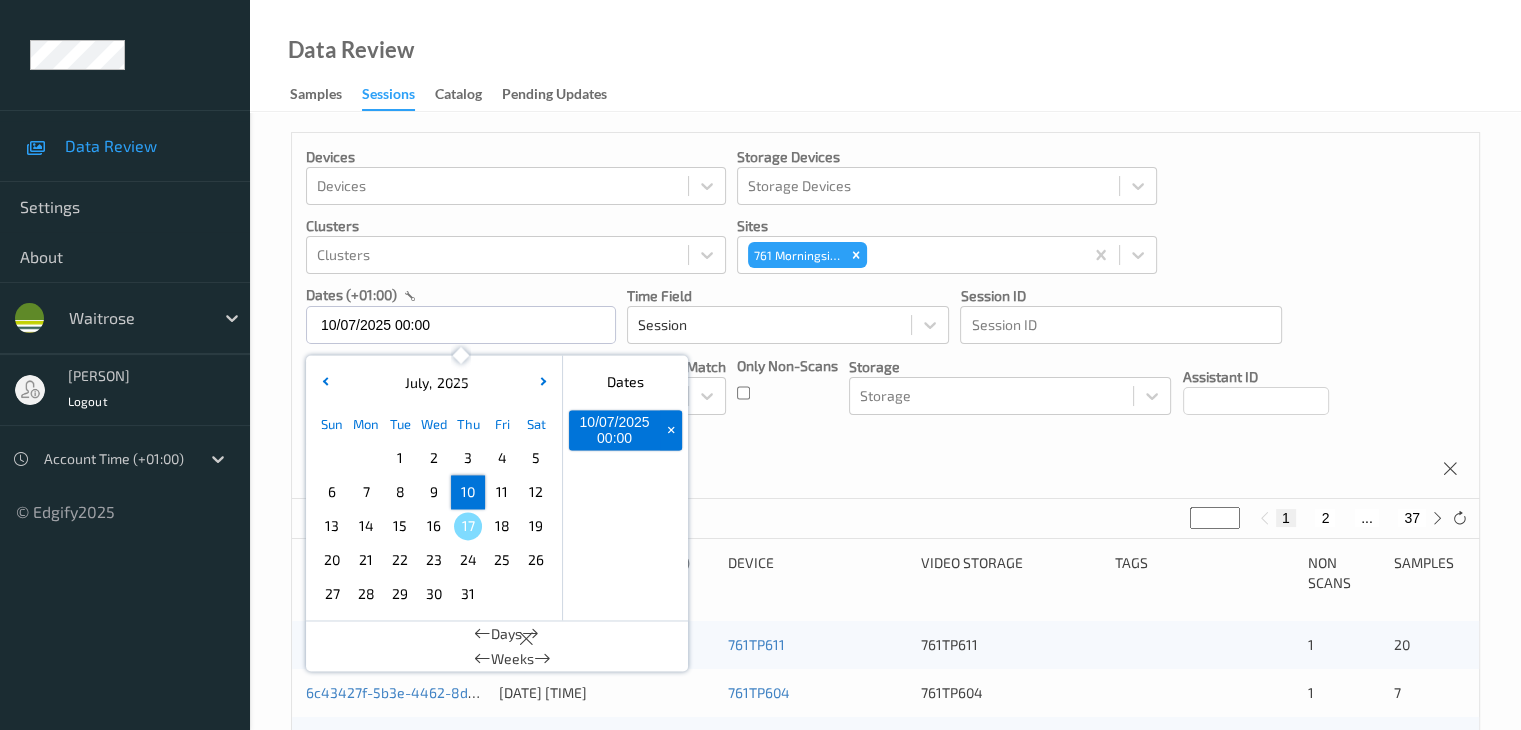 click on "10" at bounding box center [468, 492] 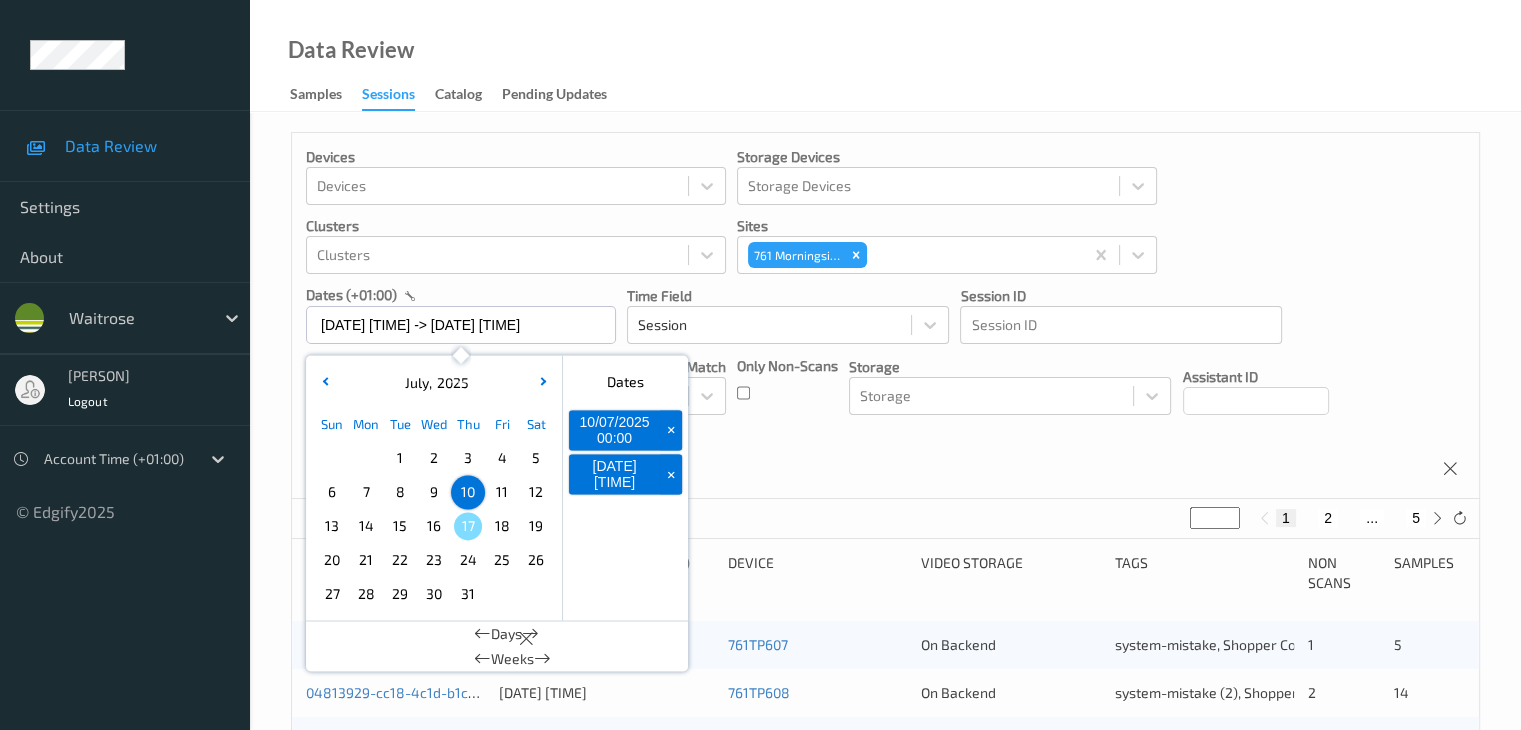 click on "Devices Devices Storage Devices Storage Devices Clusters Clusters Sites 761	Morningside dates (+01:00) 10/07/2025 00:00 -> 10/07/2025 23:59 July , 2025 Sun Mon Tue Wed Thu Fri Sat 1 2 3 4 5 6 7 8 9 10 11 12 13 14 15 16 17 18 19 20 21 22 23 24 25 26 27 28 29 30 31 January February March April May June July August September October November December 2021 2022 2023 2024 2025 2026 2027 2028 2029 2030 2031 2032 Dates 10/07/2025 00:00 + 10/07/2025 23:59 + Days Weeks Time Field Session Session ID Session ID Tags none contains any contains all exact match Tags Only Non-Scans Storage Storage Assistant ID Shopper ID Order By Session" at bounding box center (885, 316) 